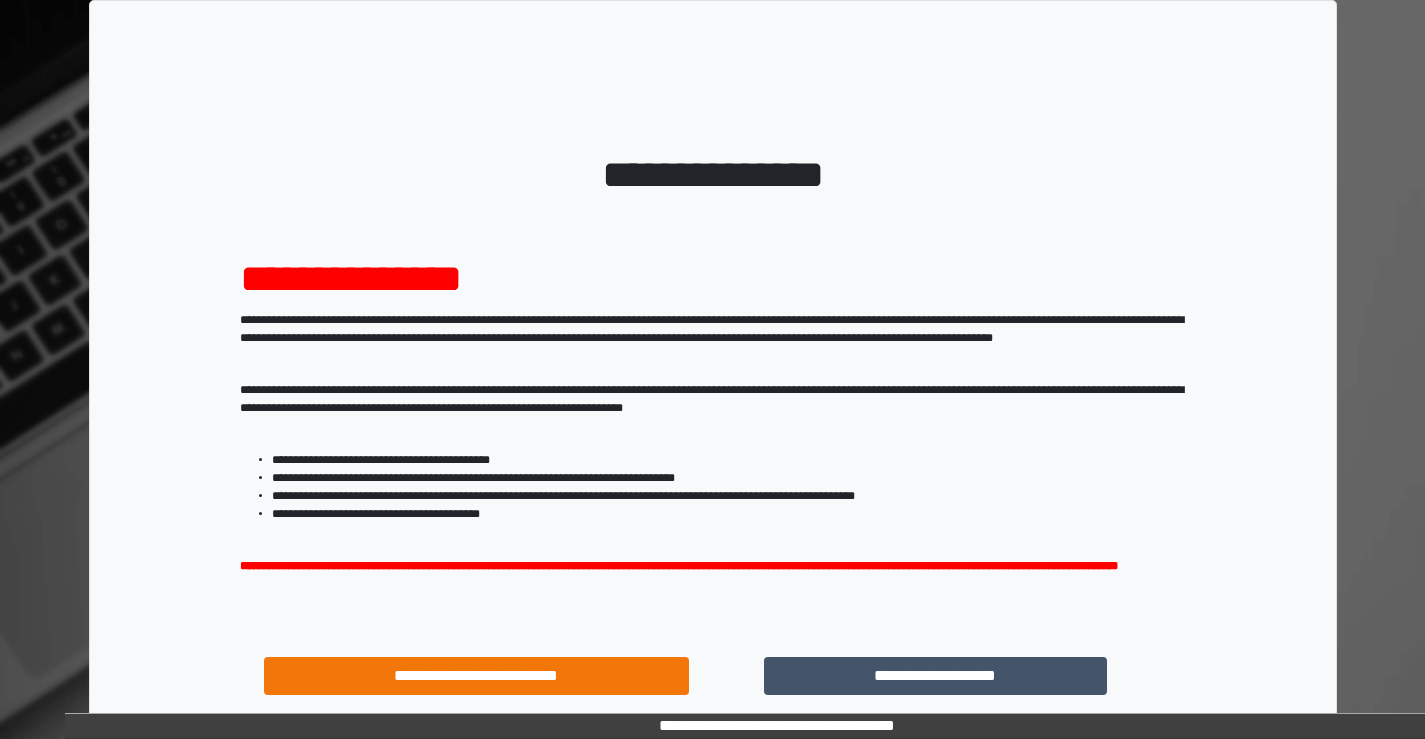 scroll, scrollTop: 0, scrollLeft: 0, axis: both 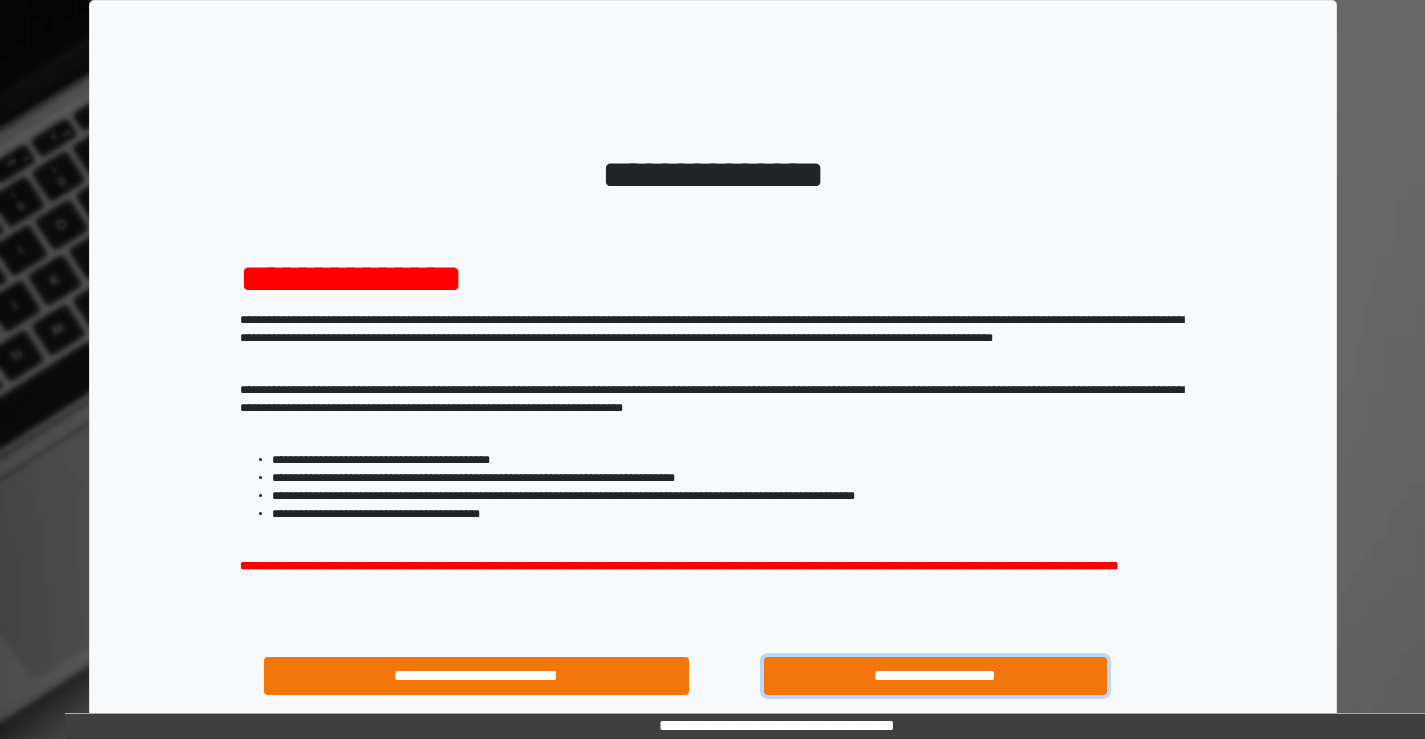 click on "**********" at bounding box center (936, 676) 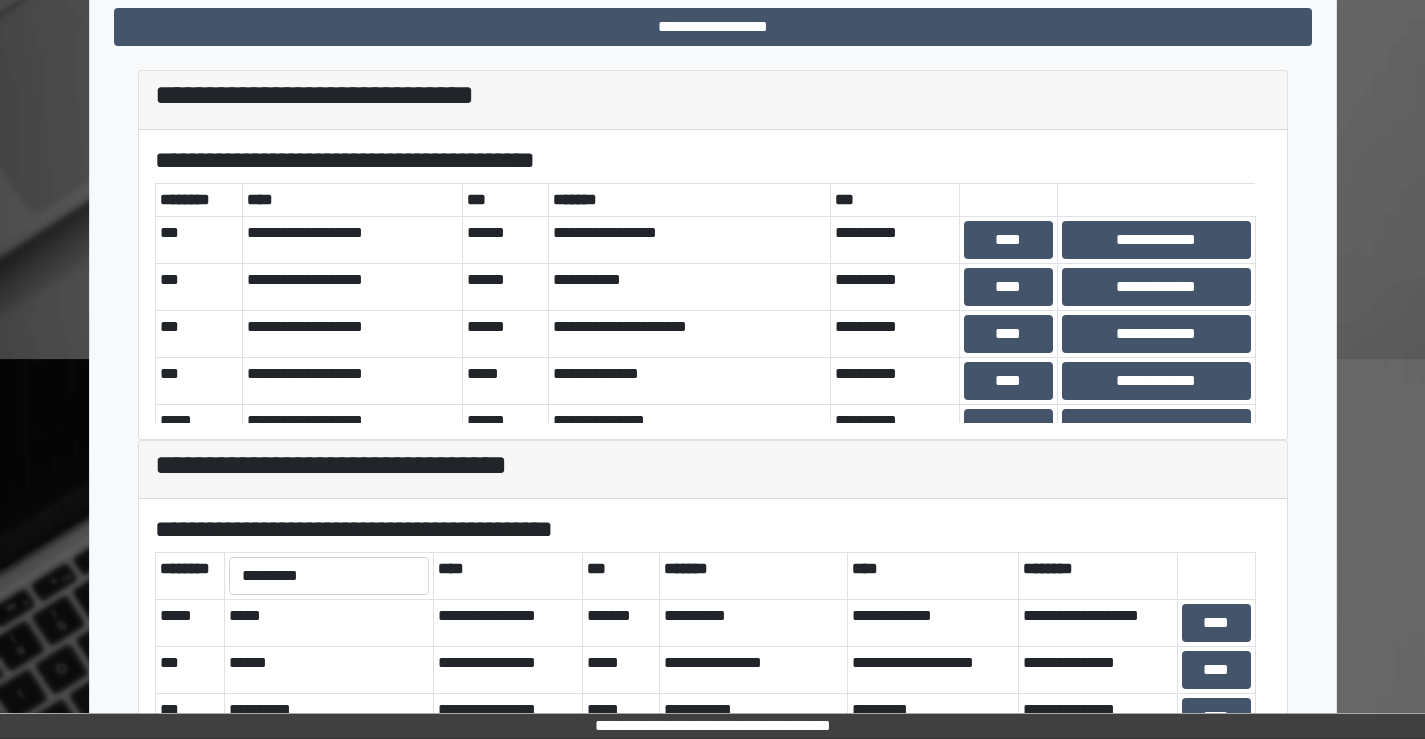 scroll, scrollTop: 500, scrollLeft: 0, axis: vertical 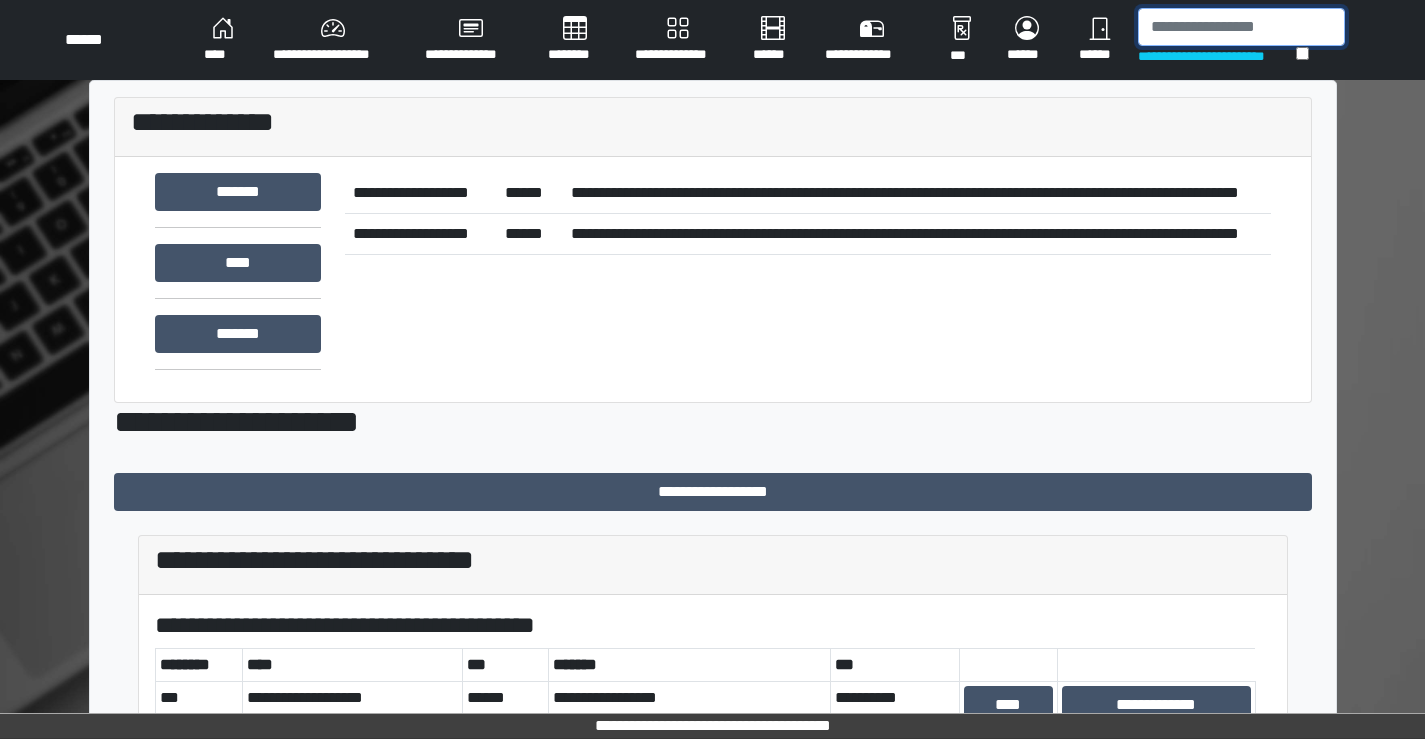 click at bounding box center [1241, 27] 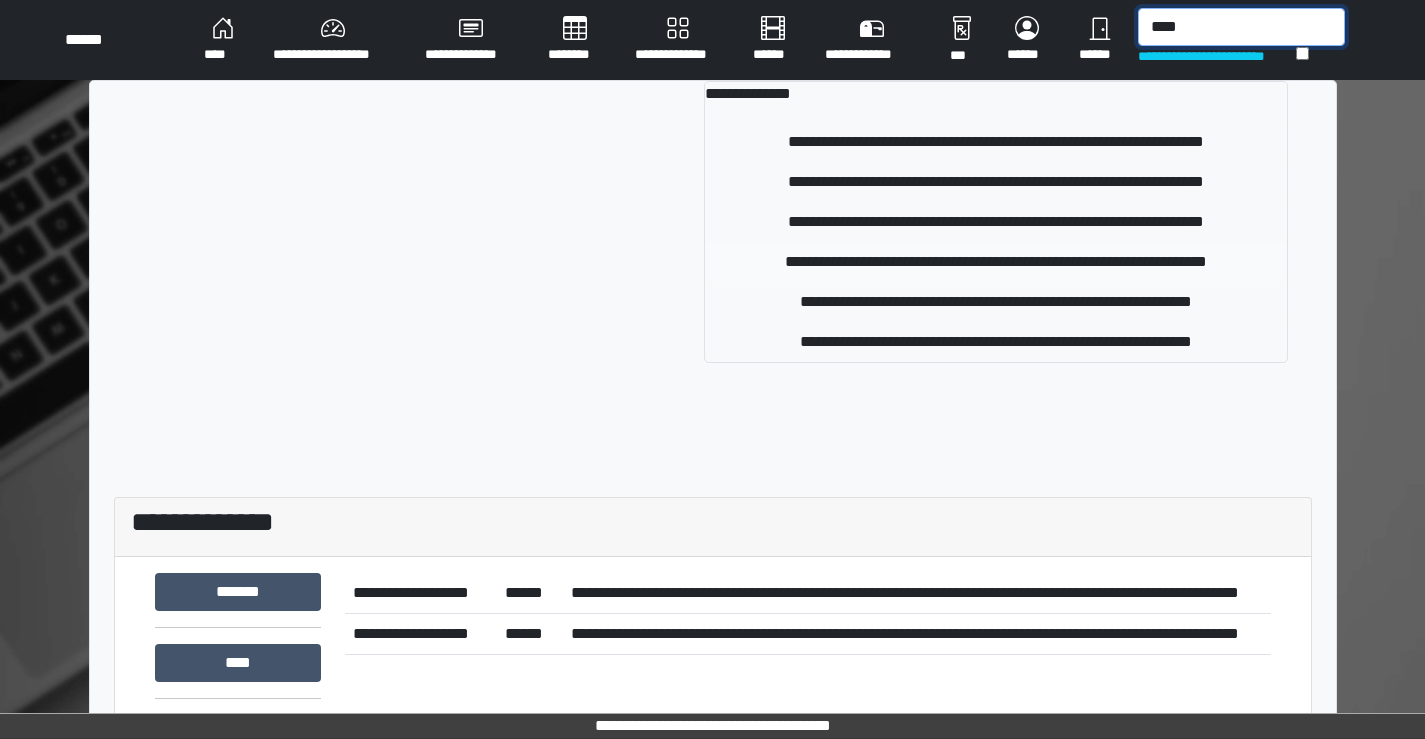 type on "****" 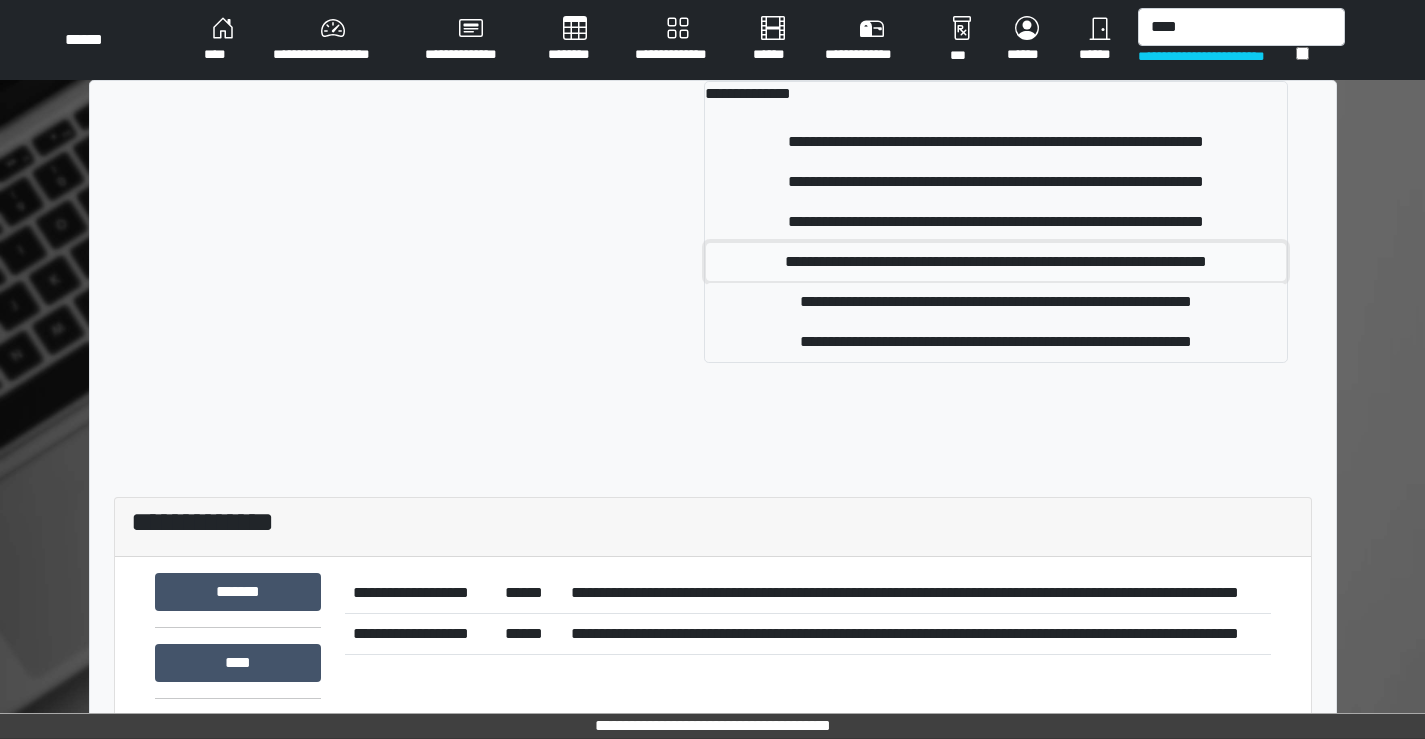 click on "**********" at bounding box center [996, 262] 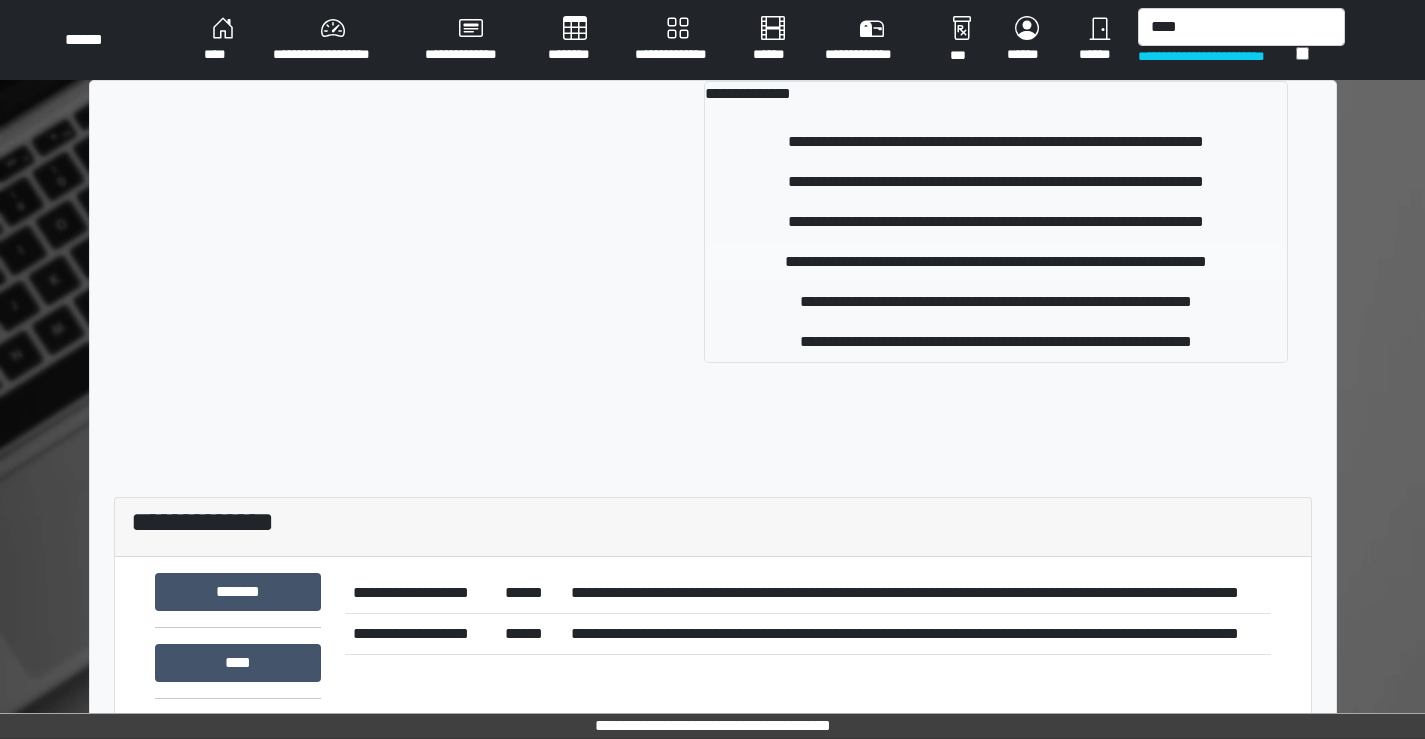 type 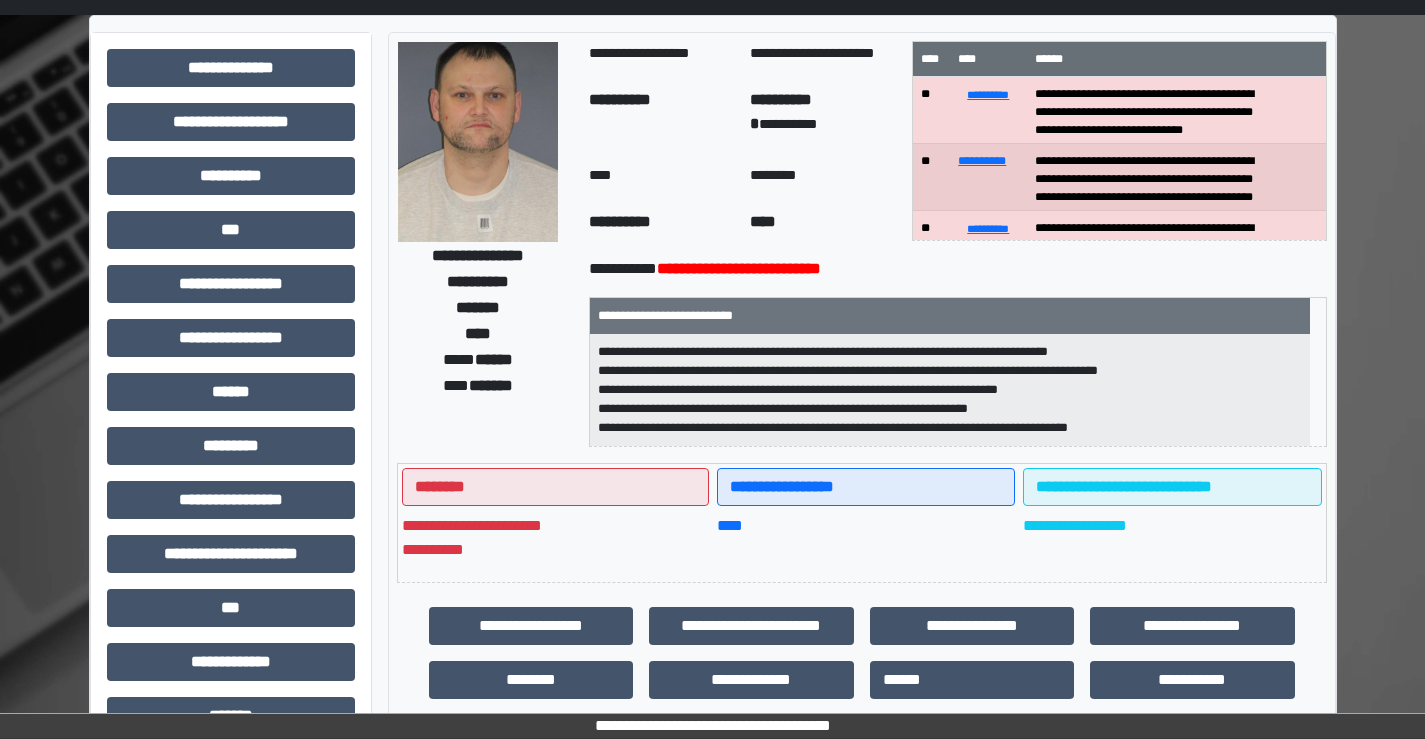 scroll, scrollTop: 100, scrollLeft: 0, axis: vertical 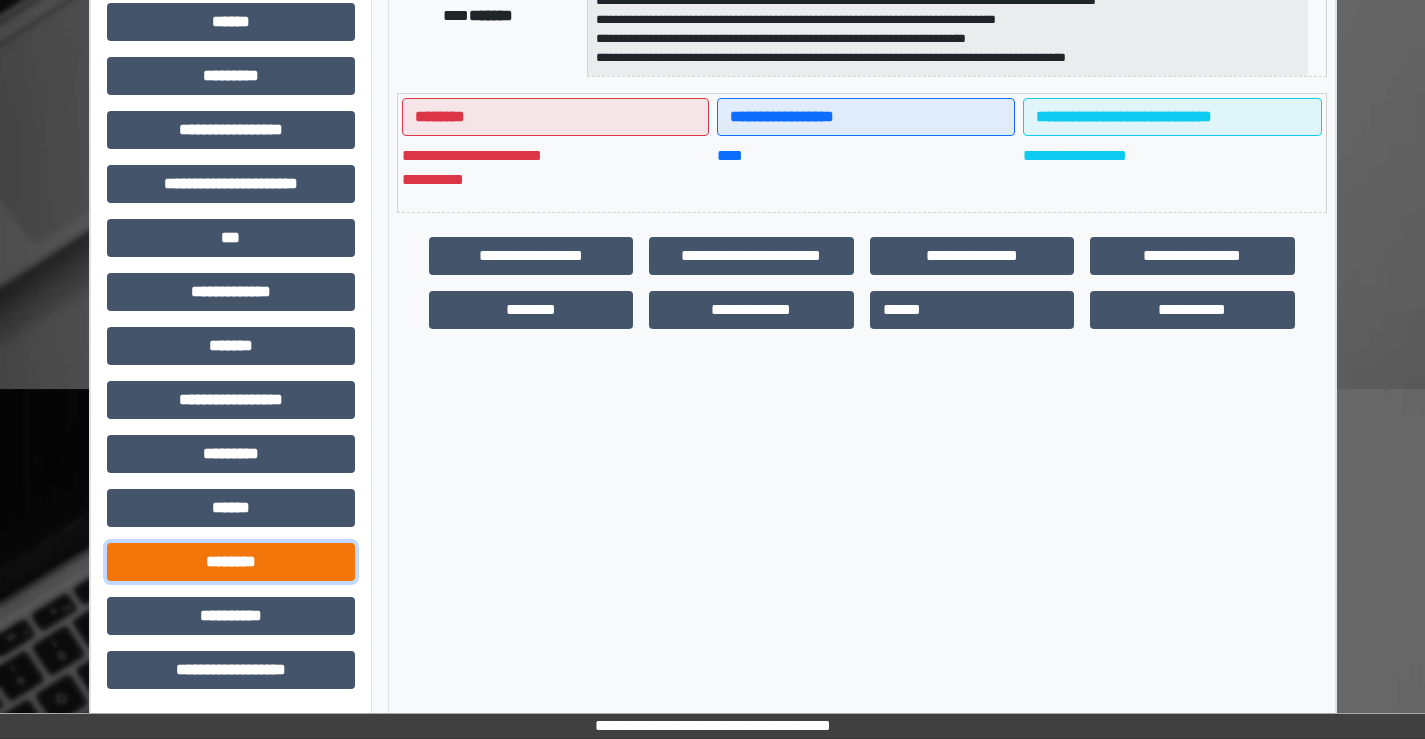 drag, startPoint x: 252, startPoint y: 559, endPoint x: 252, endPoint y: 578, distance: 19 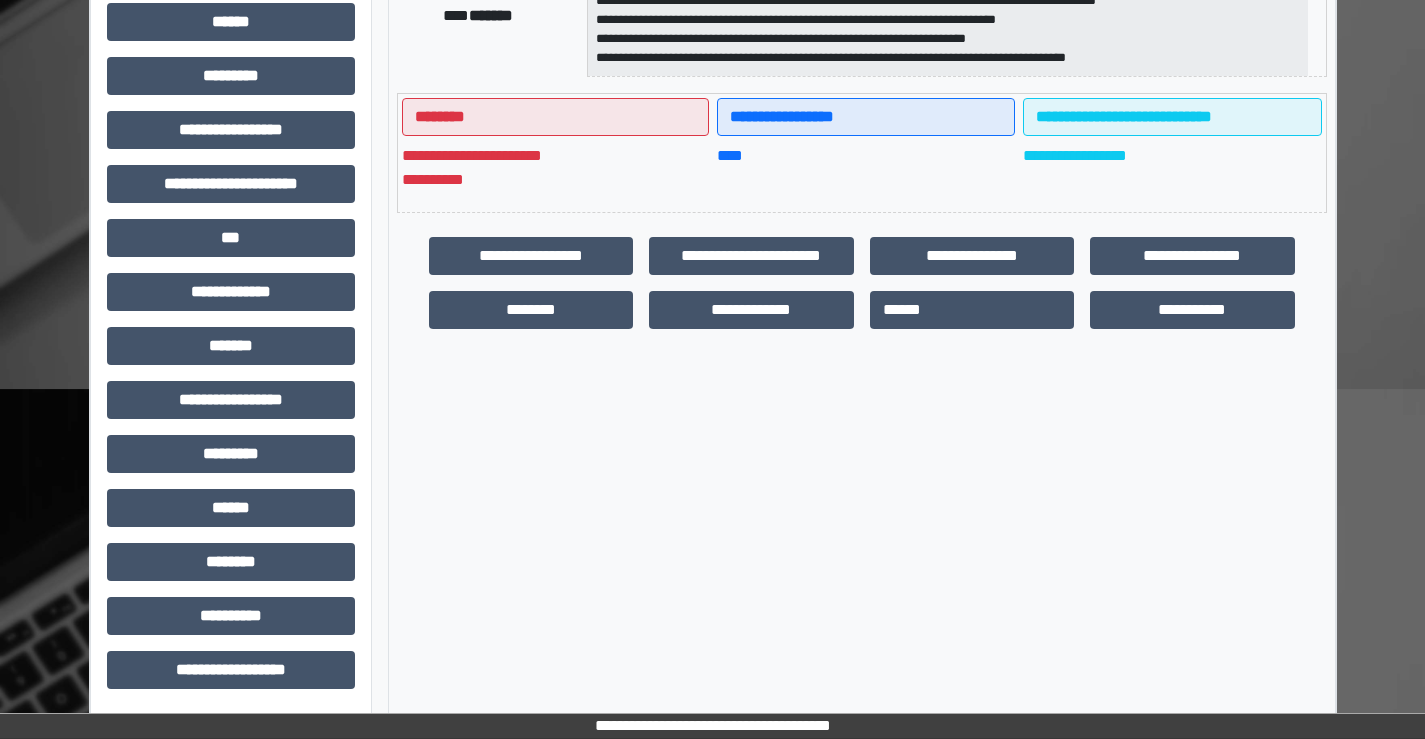 drag, startPoint x: 252, startPoint y: 578, endPoint x: 456, endPoint y: 560, distance: 204.79257 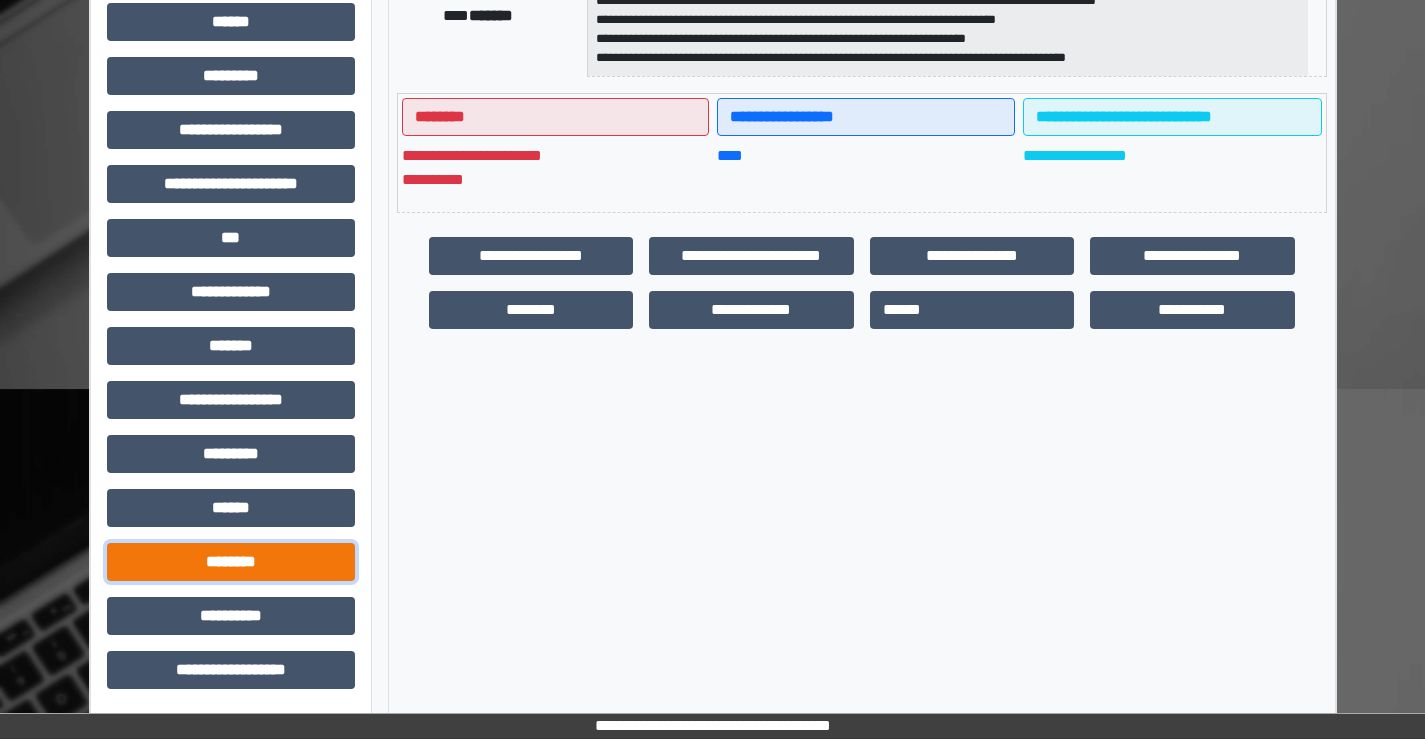 click on "********" at bounding box center (231, 562) 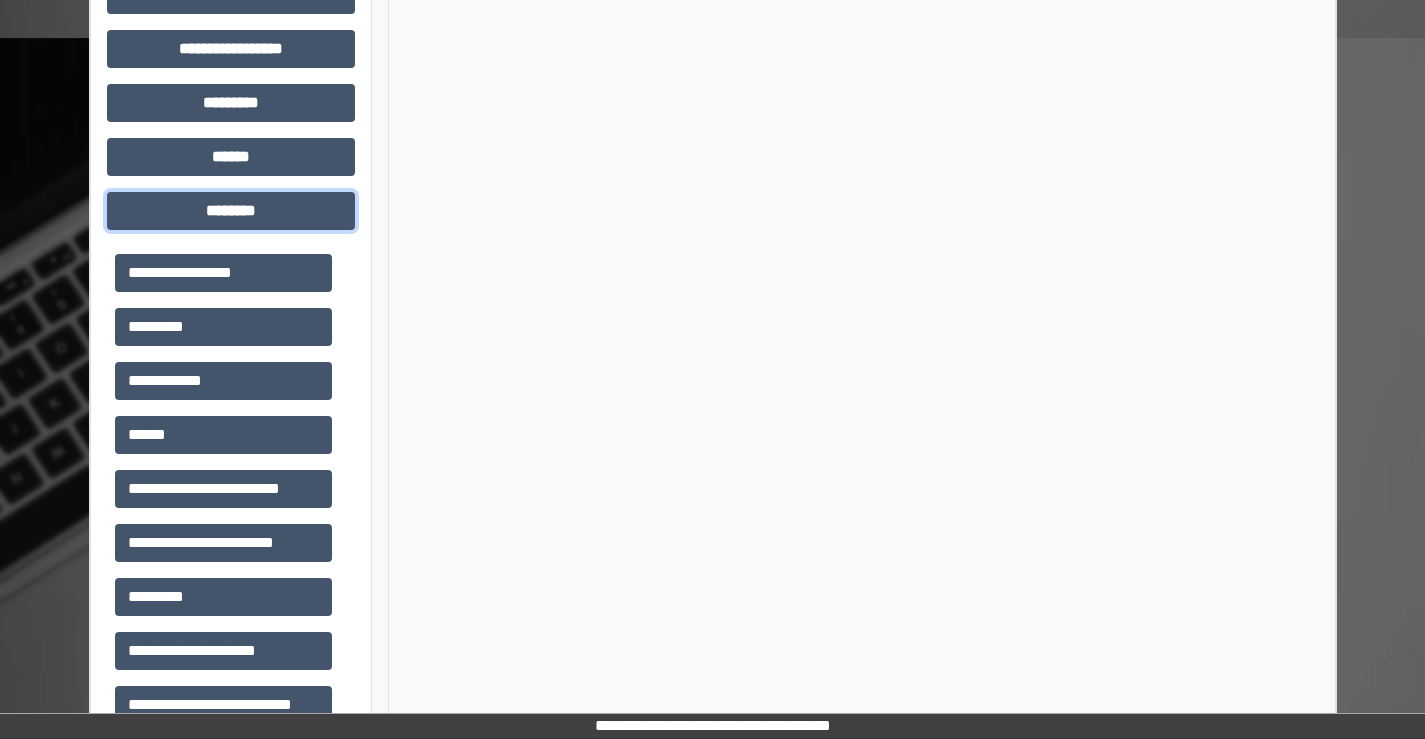 scroll, scrollTop: 835, scrollLeft: 0, axis: vertical 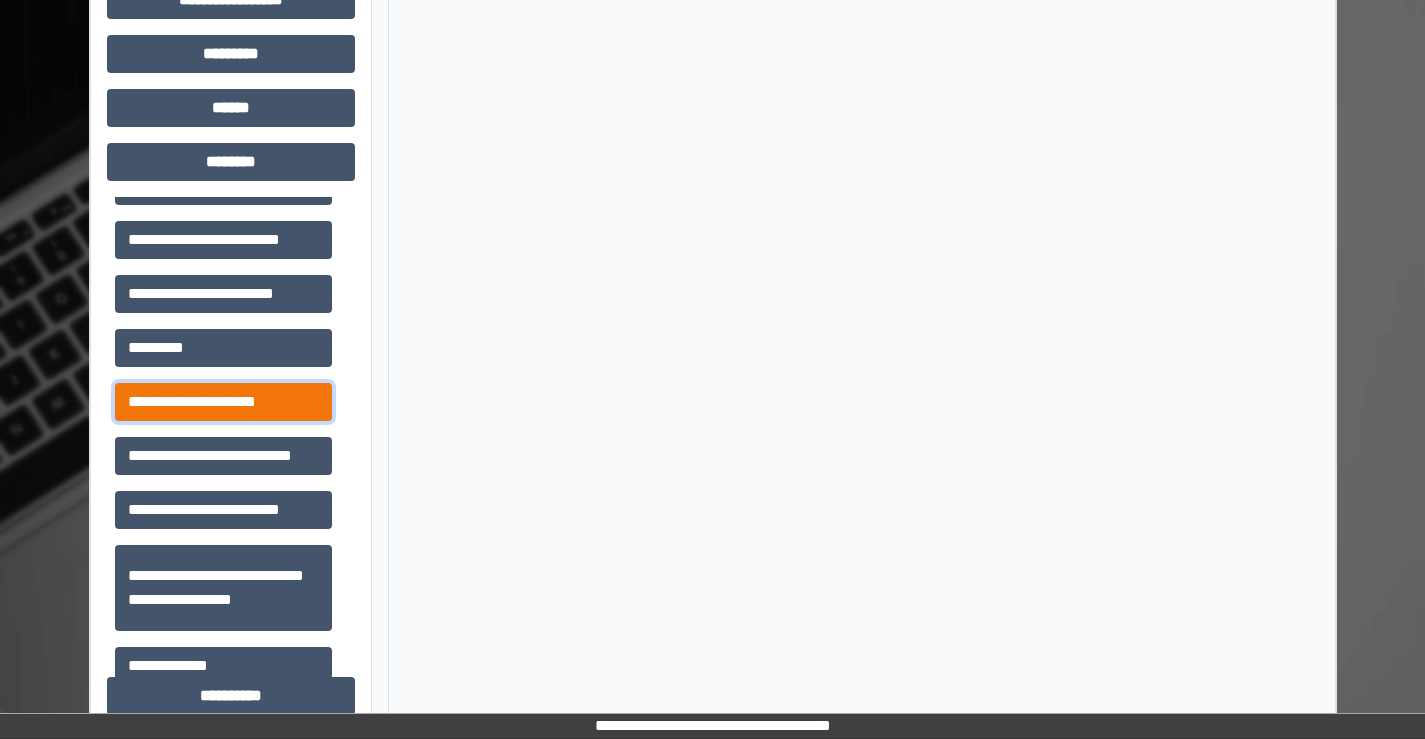 click on "**********" at bounding box center (223, 402) 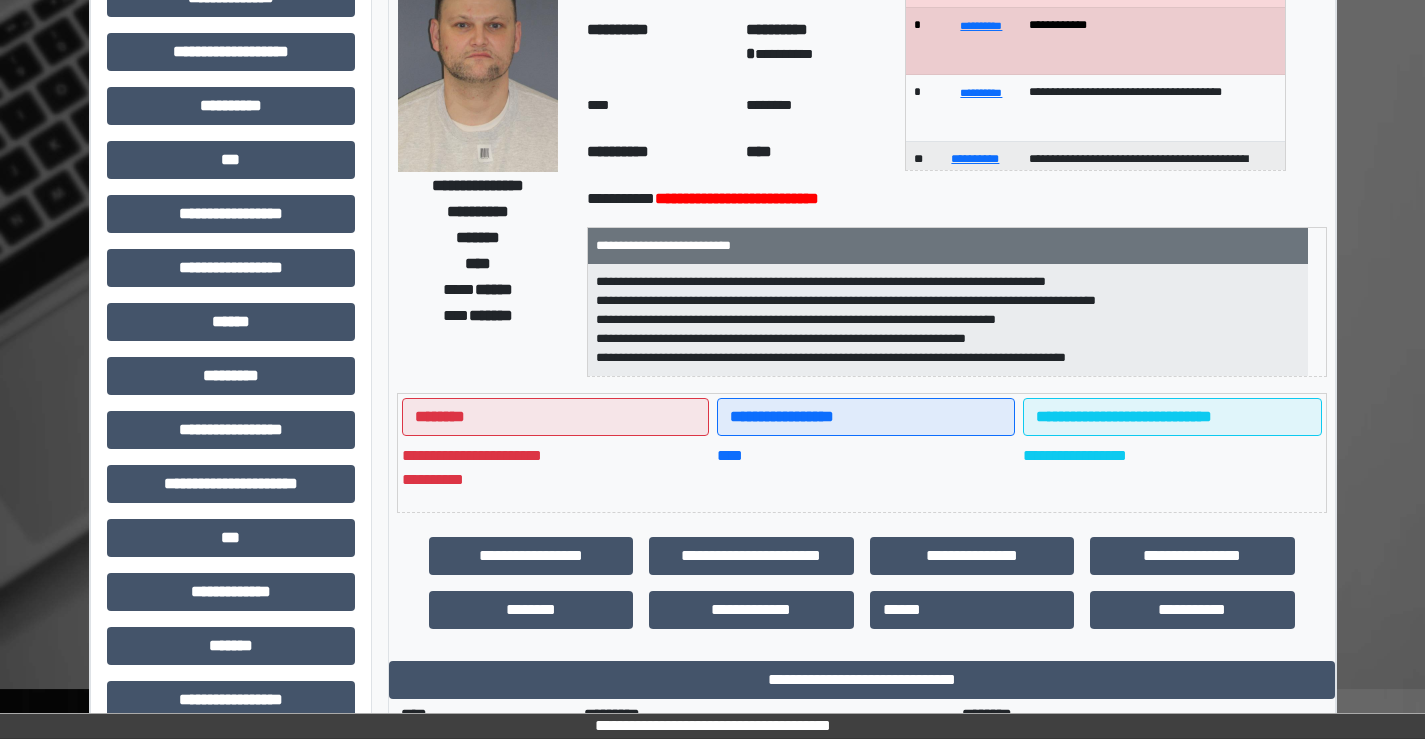 scroll, scrollTop: 35, scrollLeft: 0, axis: vertical 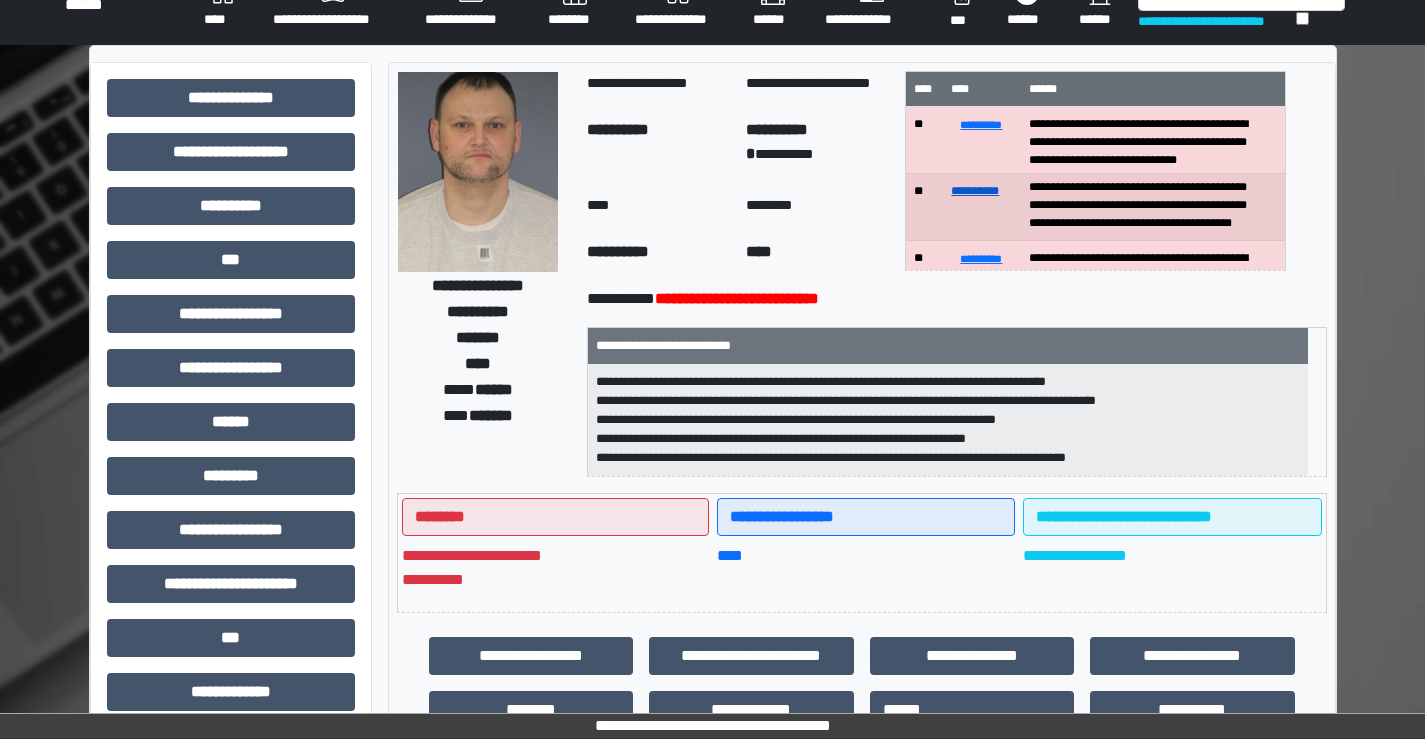 click on "**********" at bounding box center (975, 191) 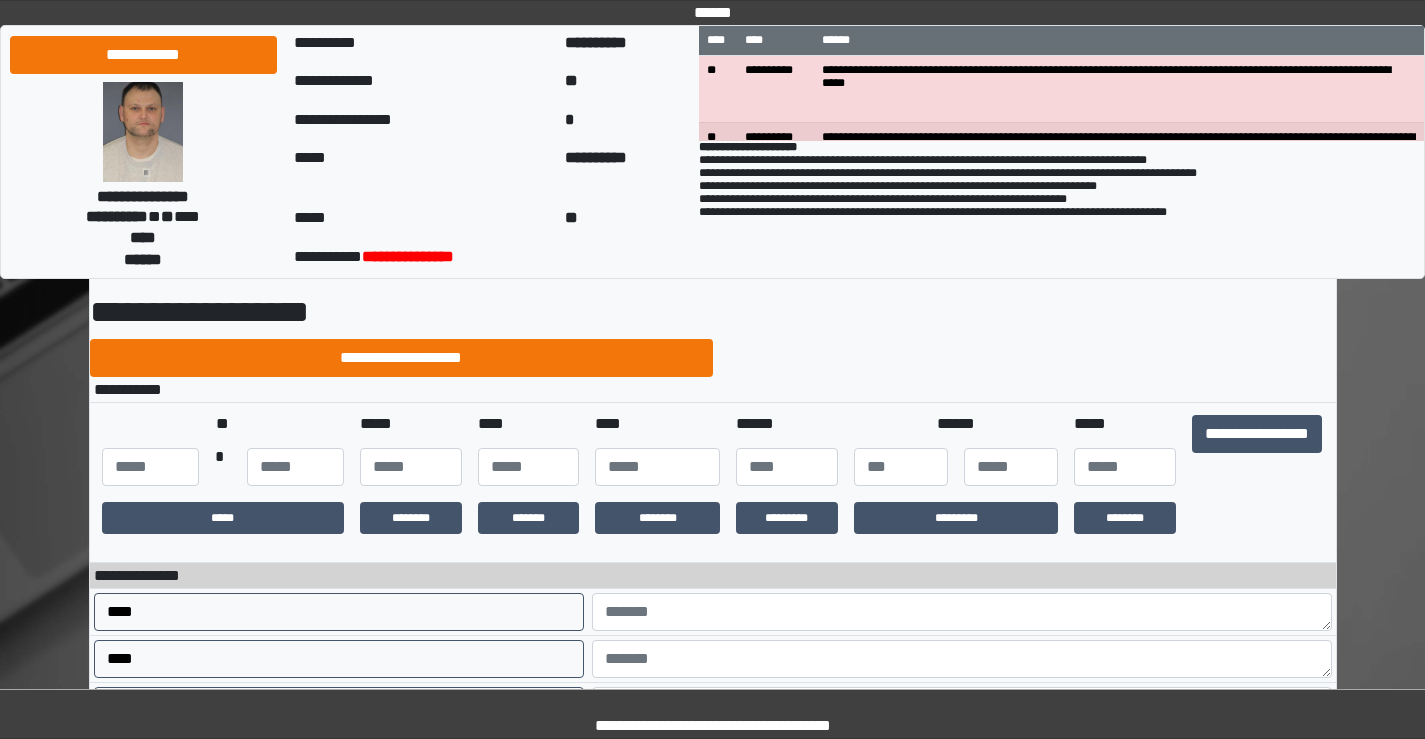 scroll, scrollTop: 200, scrollLeft: 0, axis: vertical 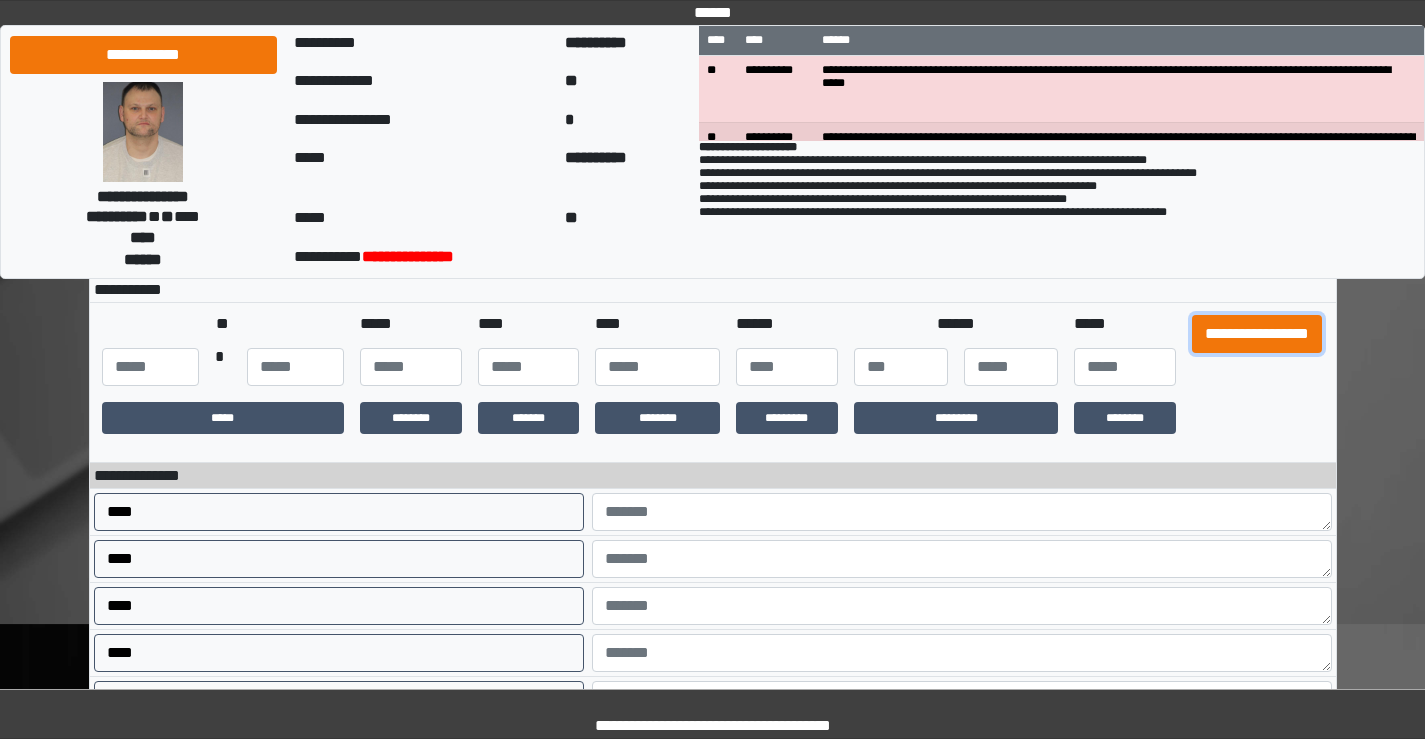 click on "**********" at bounding box center [1257, 334] 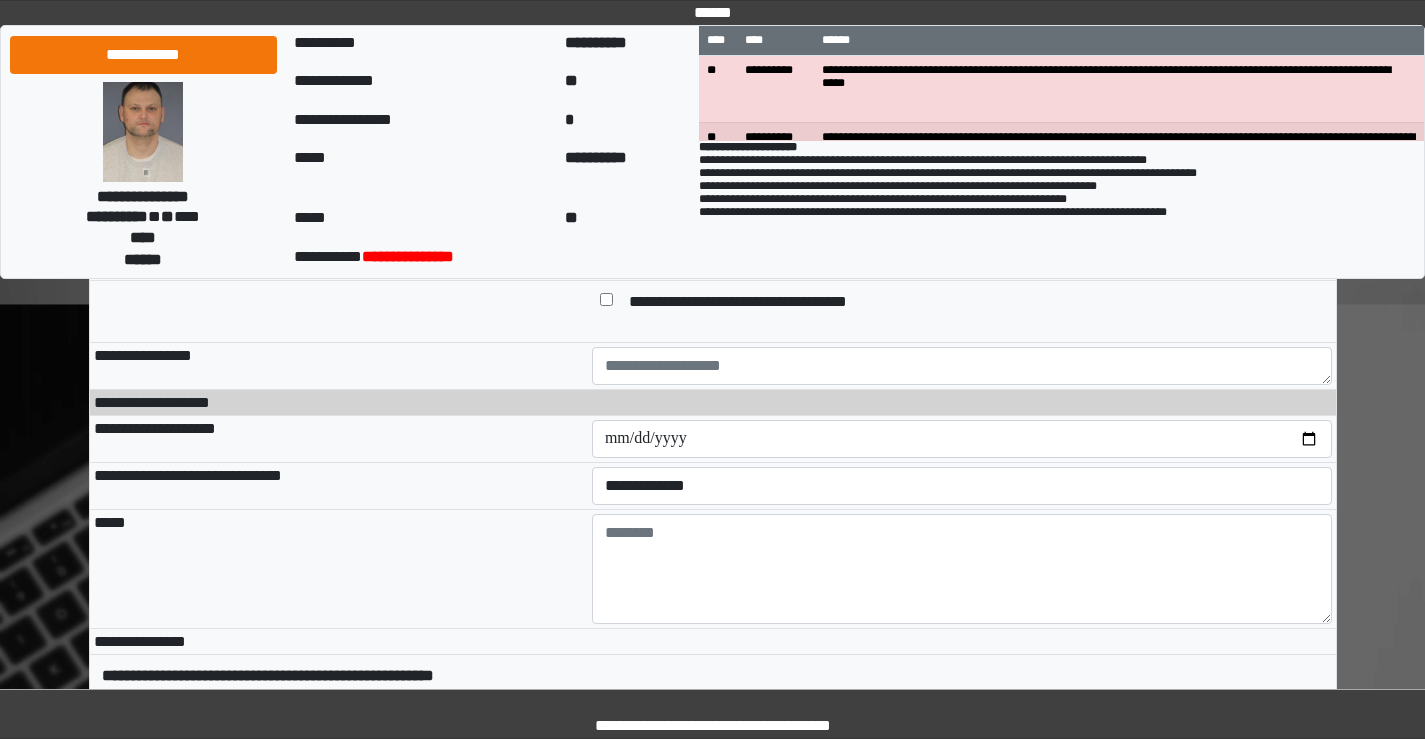 scroll, scrollTop: 1397, scrollLeft: 0, axis: vertical 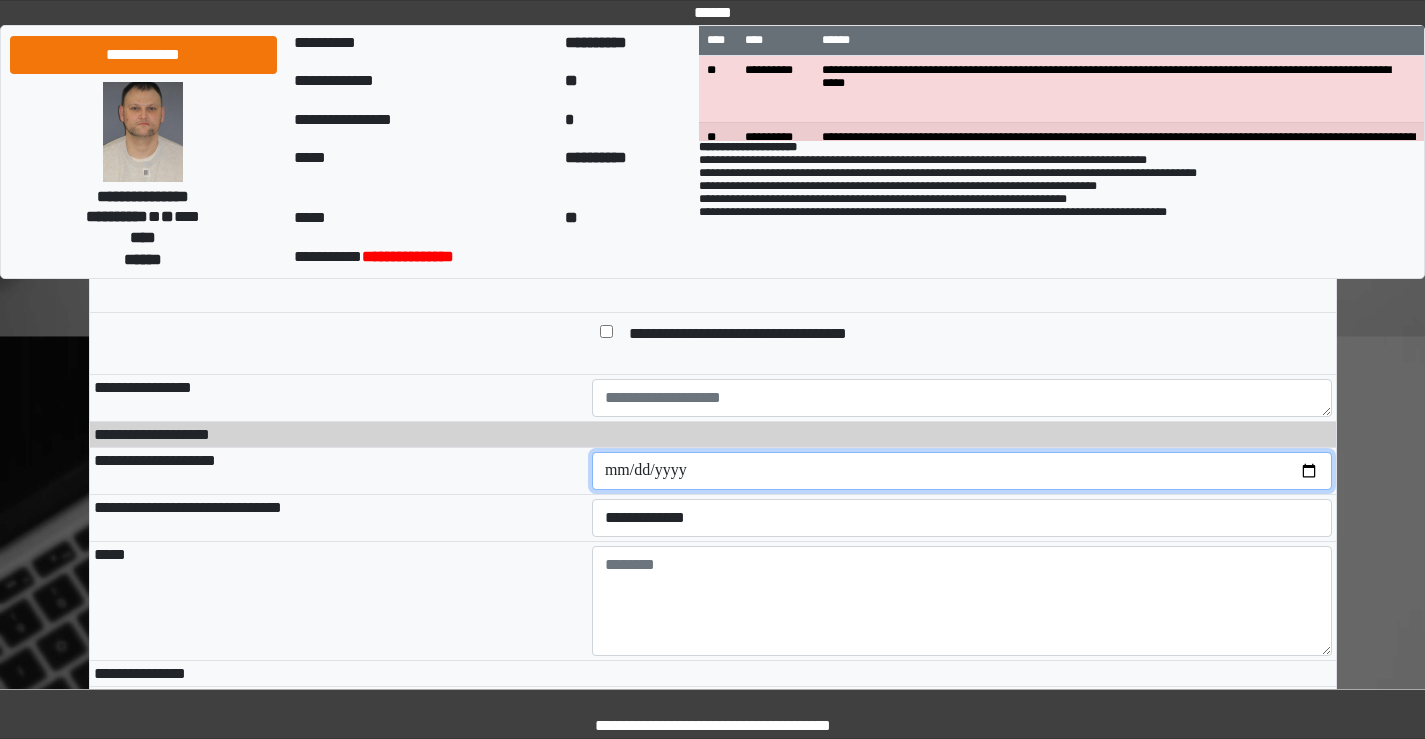 click at bounding box center (962, 471) 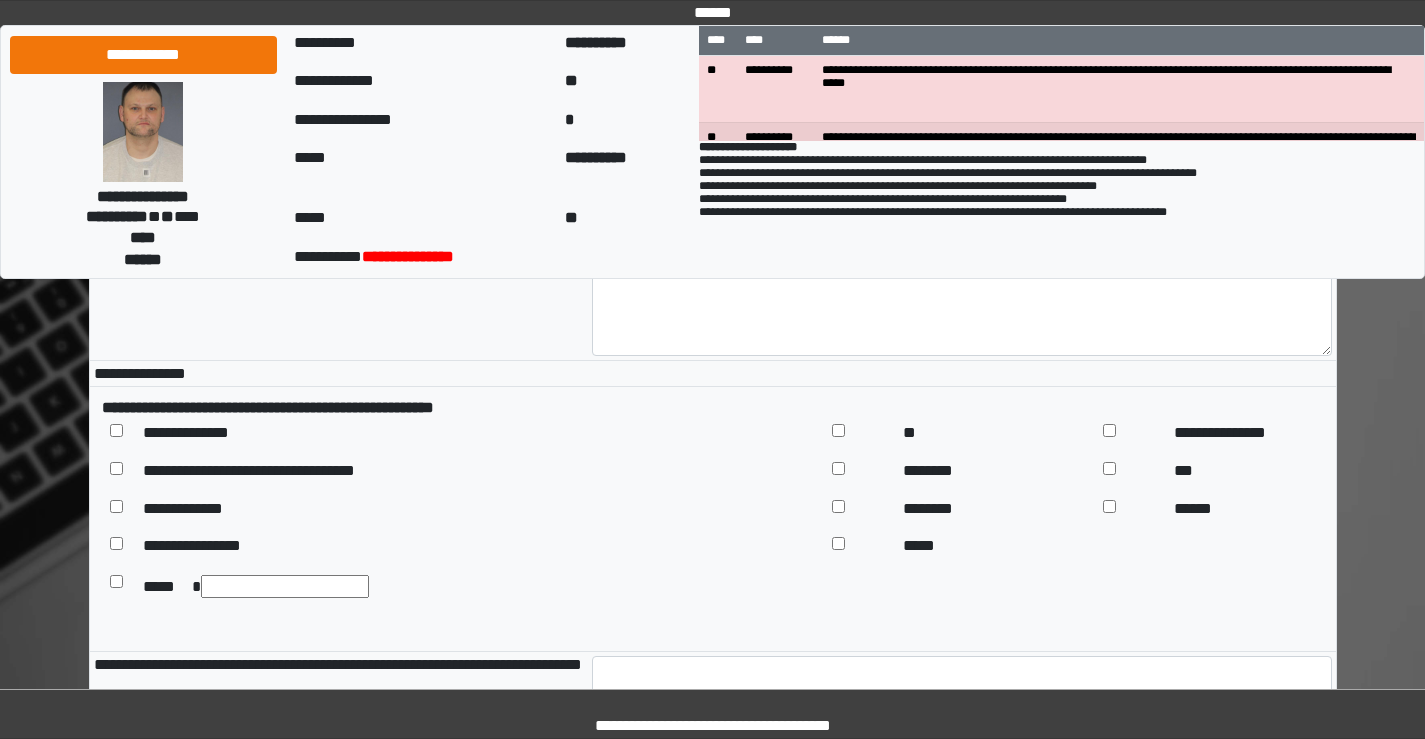 scroll, scrollTop: 1497, scrollLeft: 0, axis: vertical 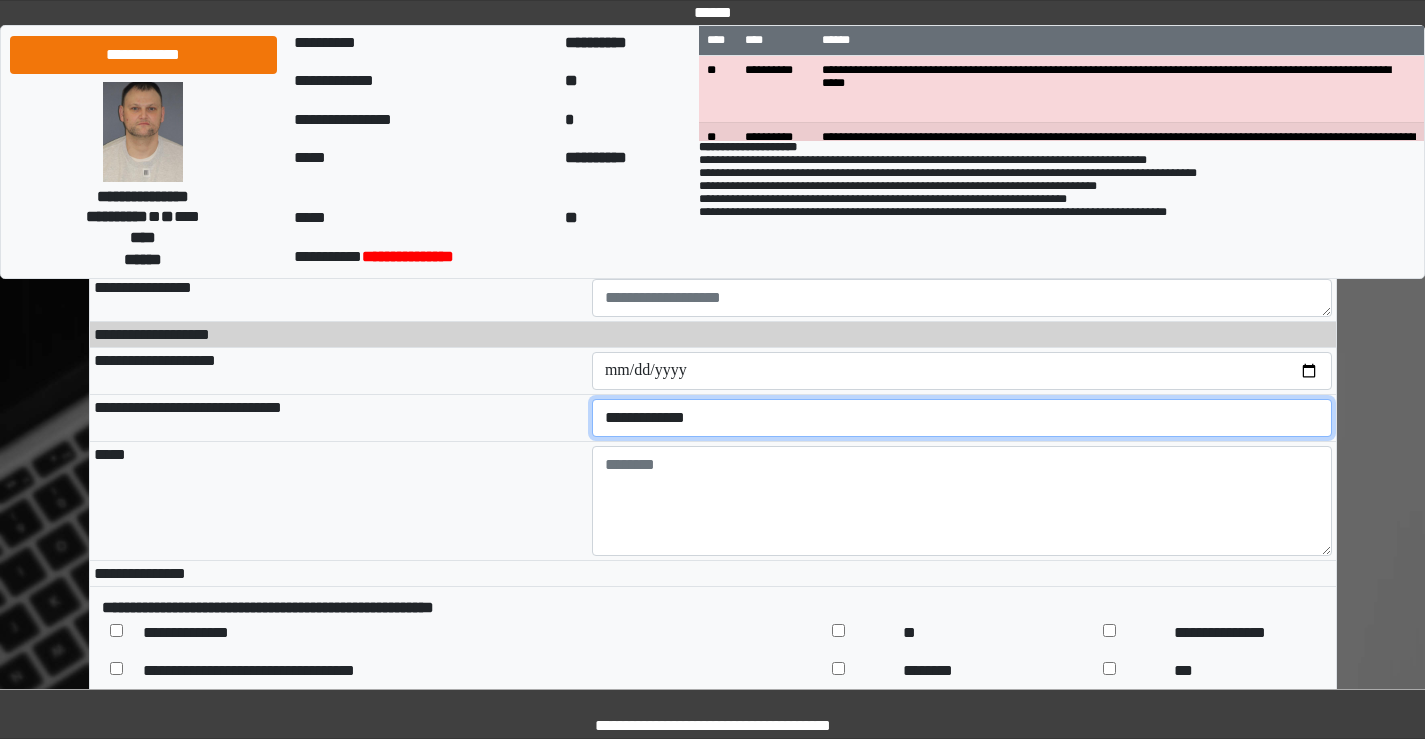 click on "**********" at bounding box center (962, 418) 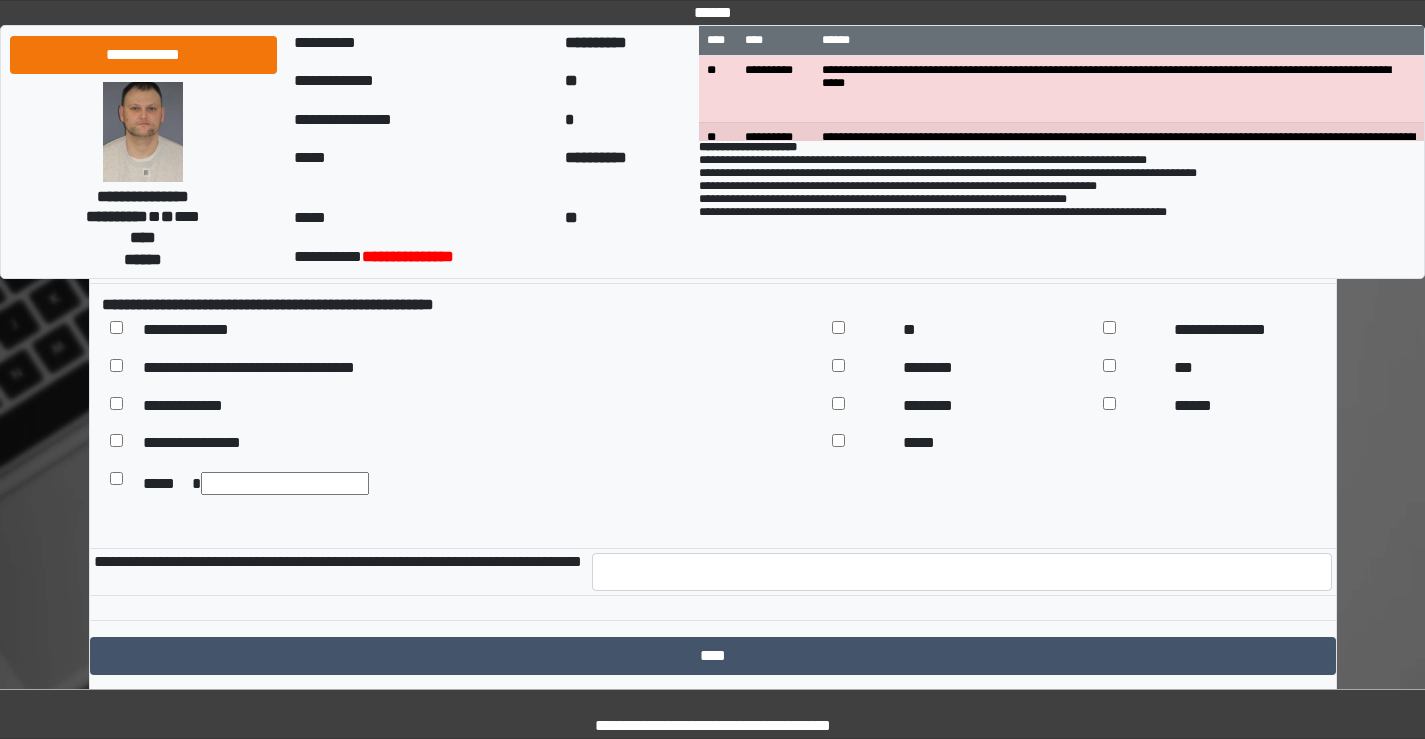 scroll, scrollTop: 1897, scrollLeft: 0, axis: vertical 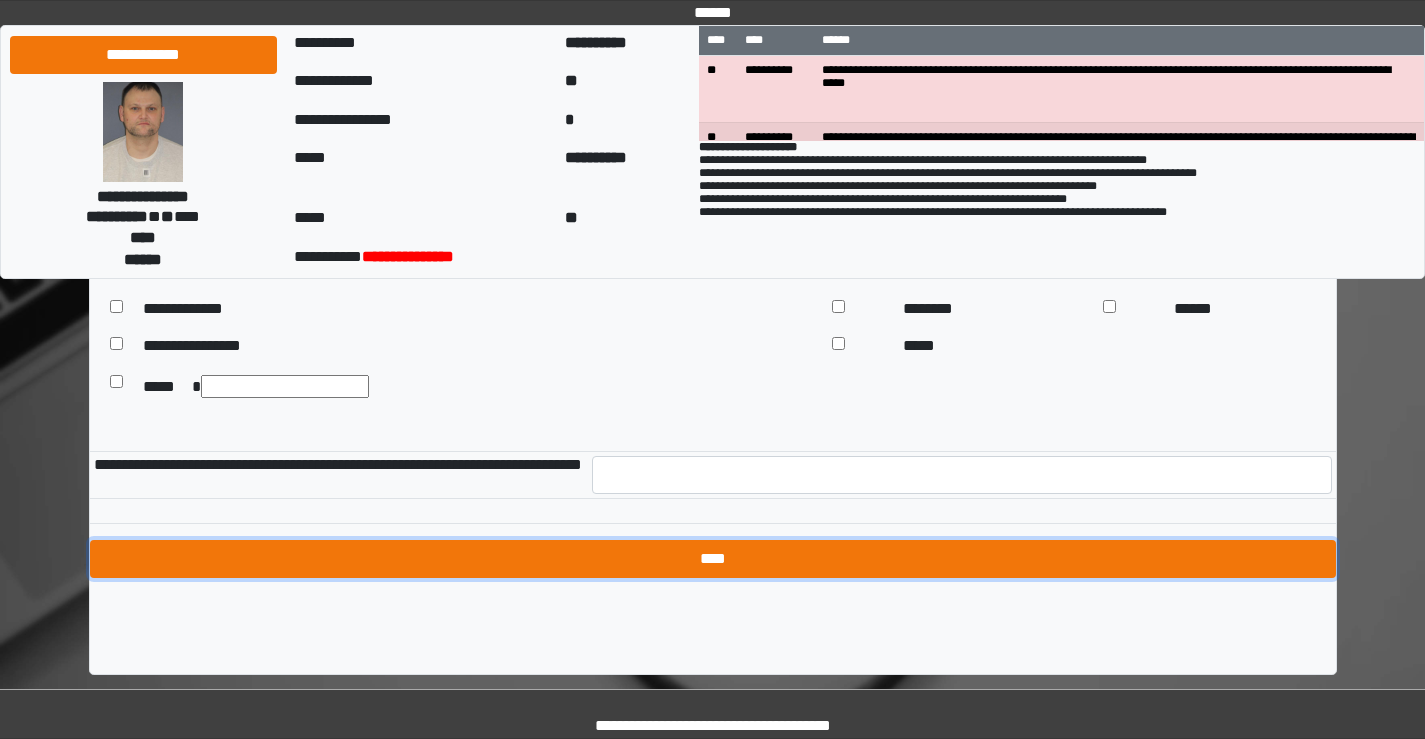 click on "****" at bounding box center (713, 559) 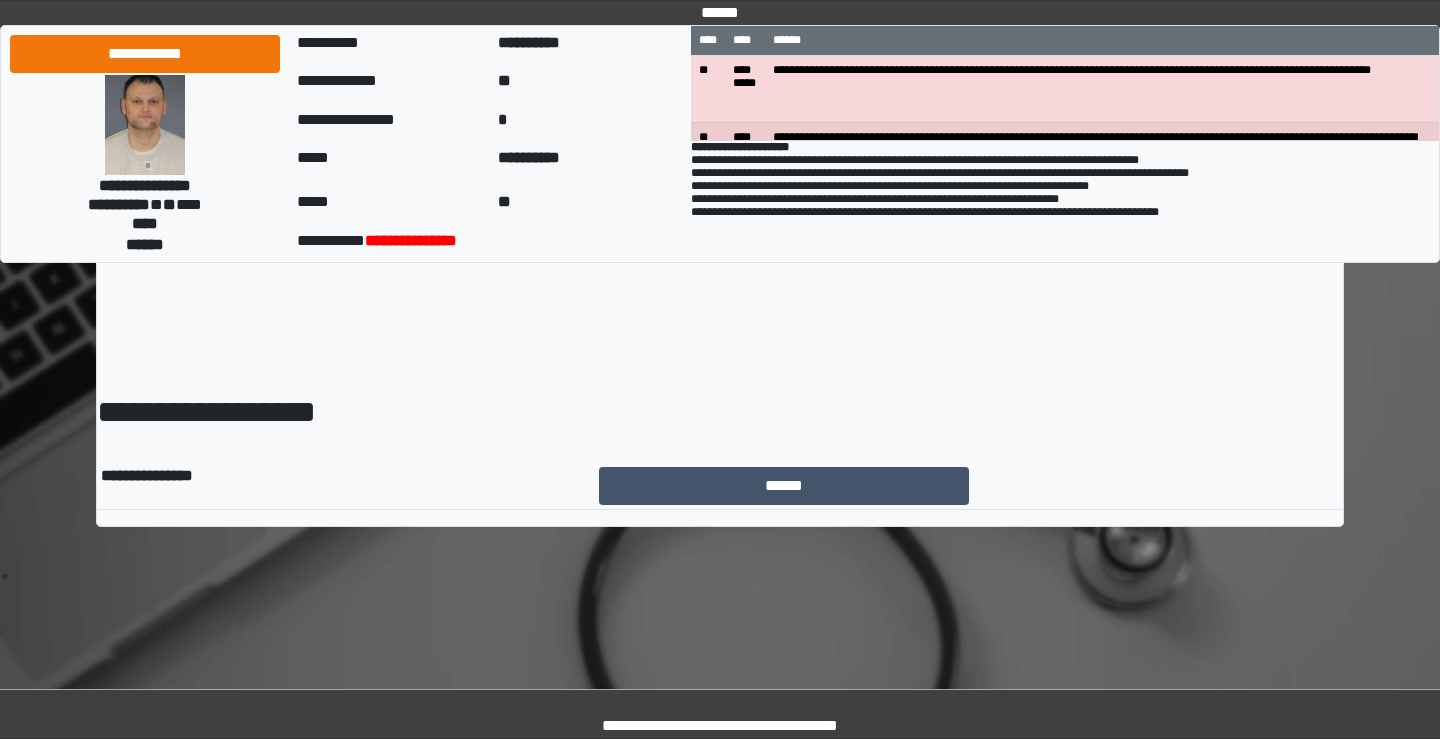 scroll, scrollTop: 0, scrollLeft: 0, axis: both 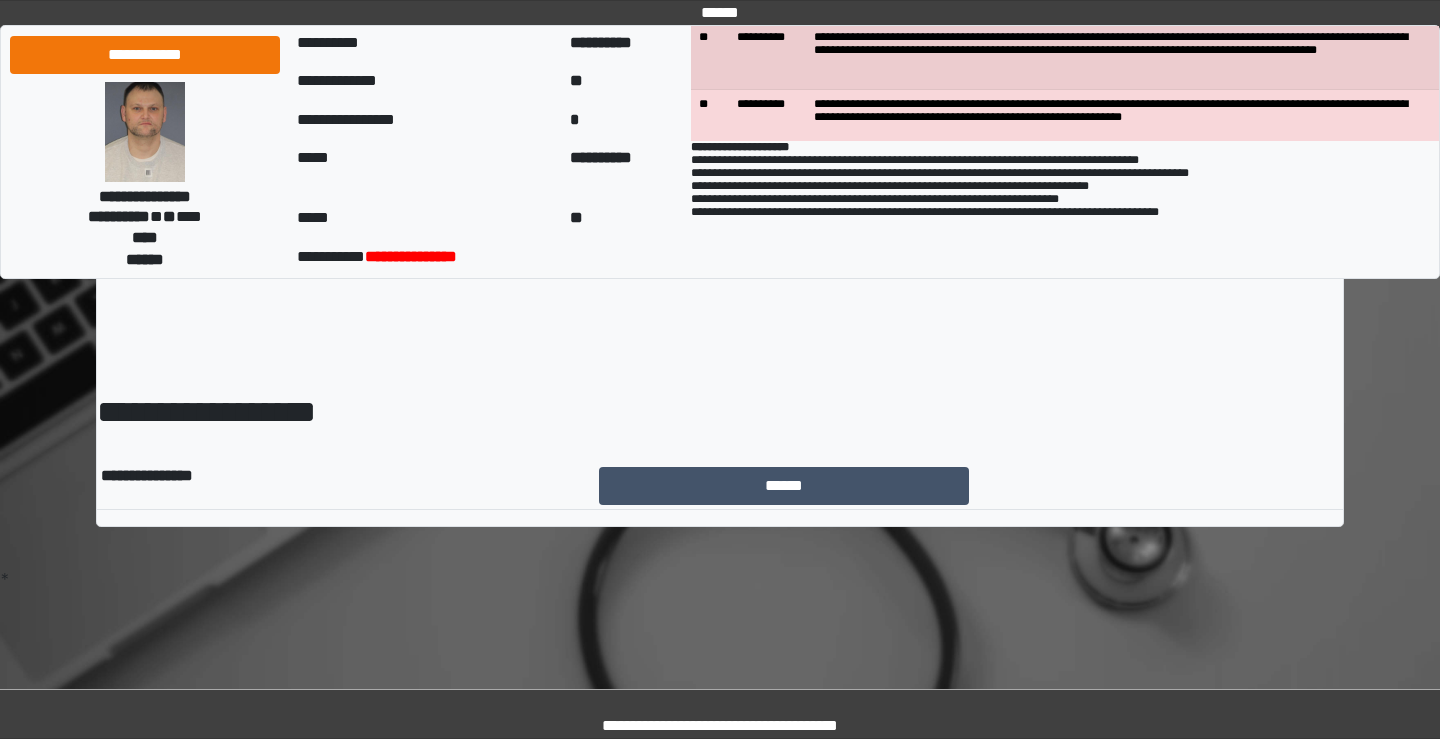 click on "**********" at bounding box center [767, 56] 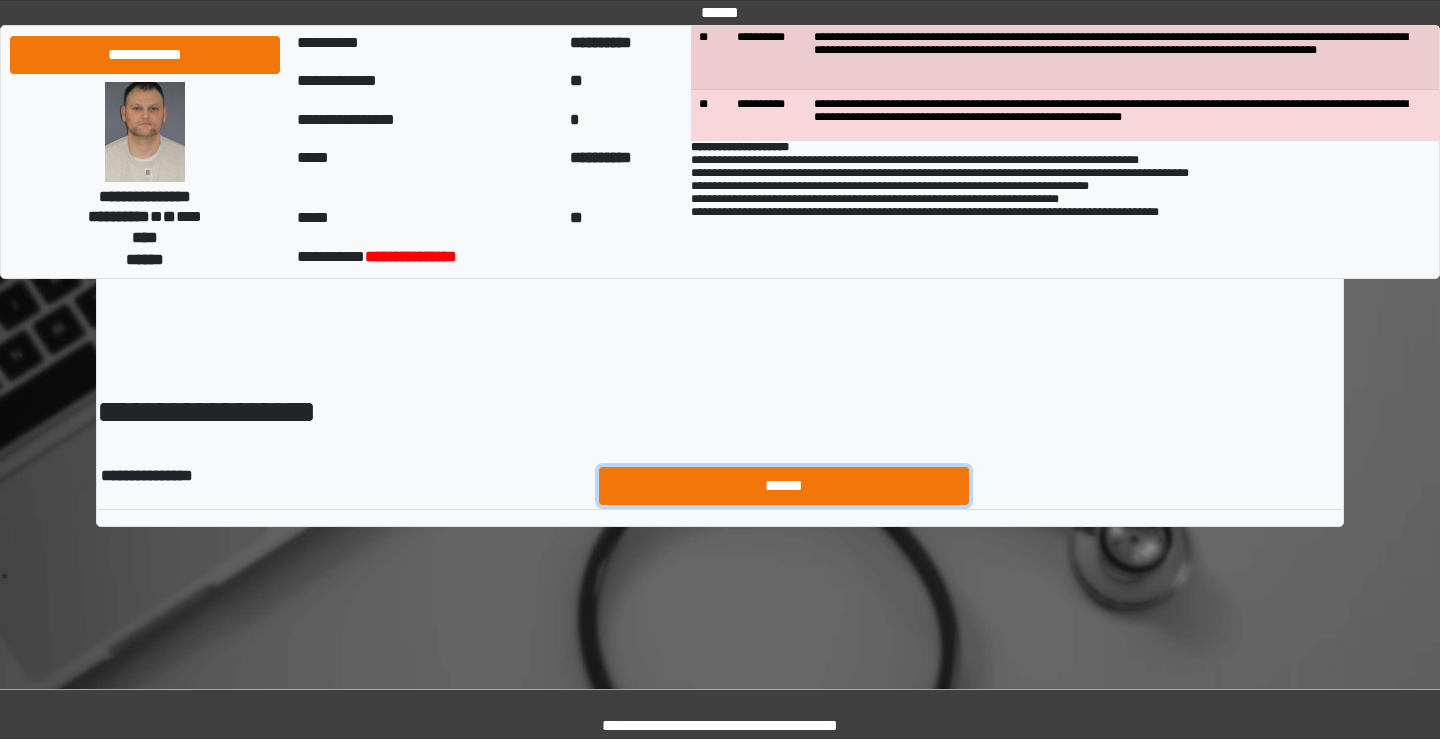 click on "******" at bounding box center (784, 486) 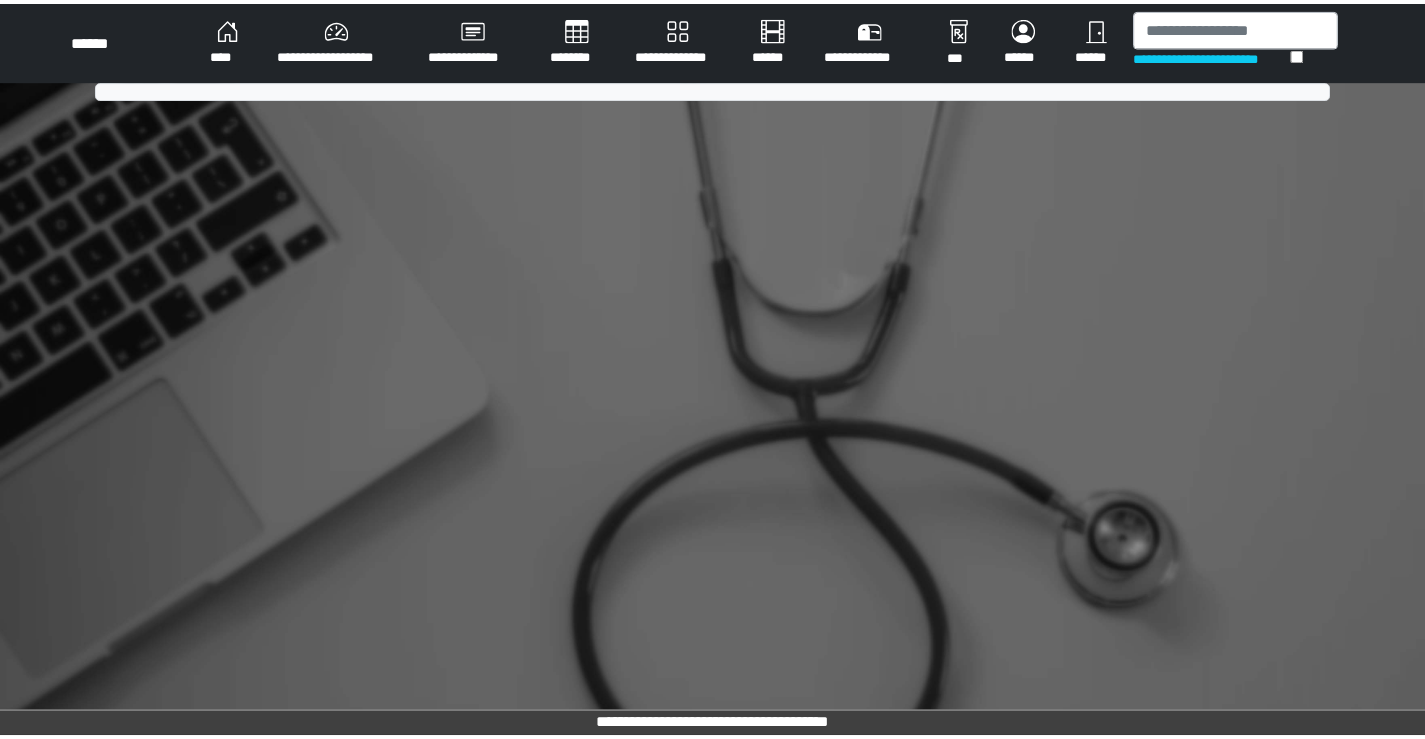 scroll, scrollTop: 0, scrollLeft: 0, axis: both 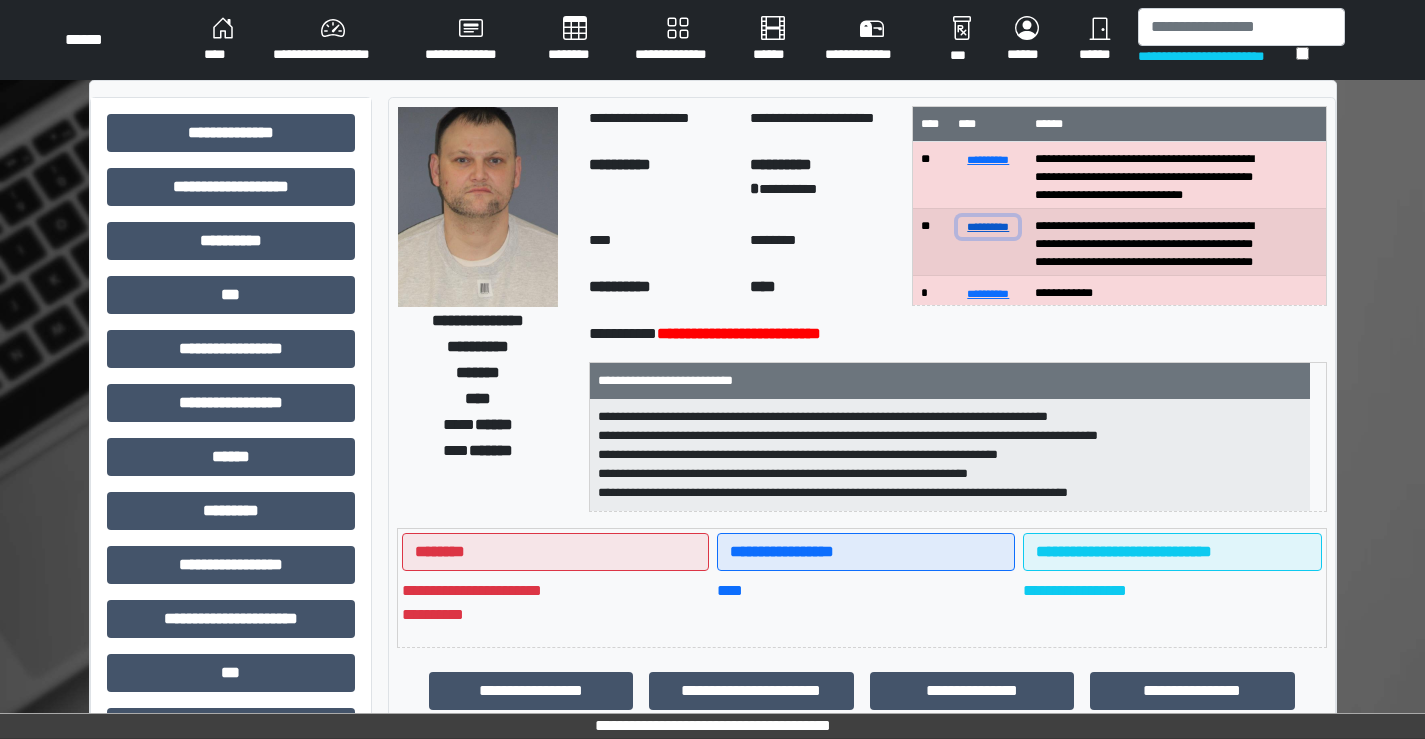 click on "**********" at bounding box center [988, 226] 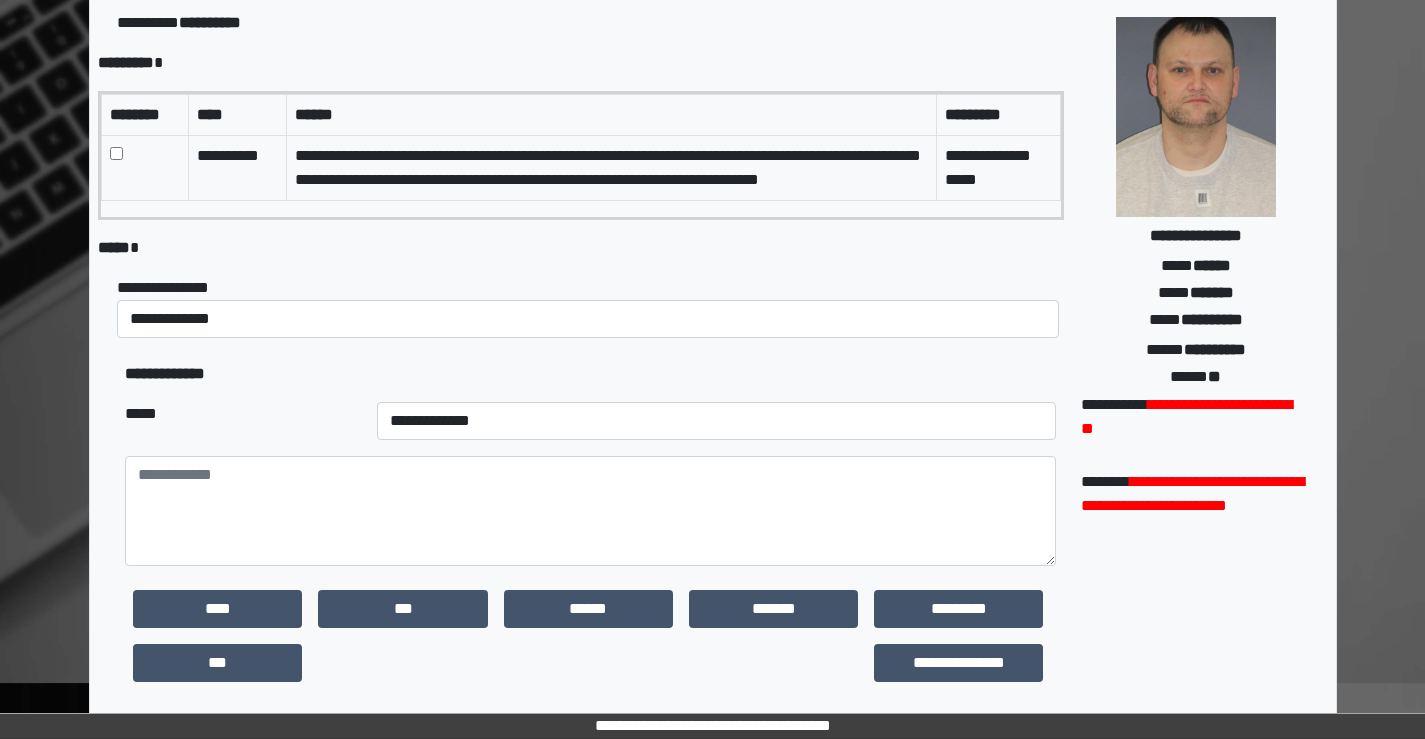 scroll, scrollTop: 119, scrollLeft: 0, axis: vertical 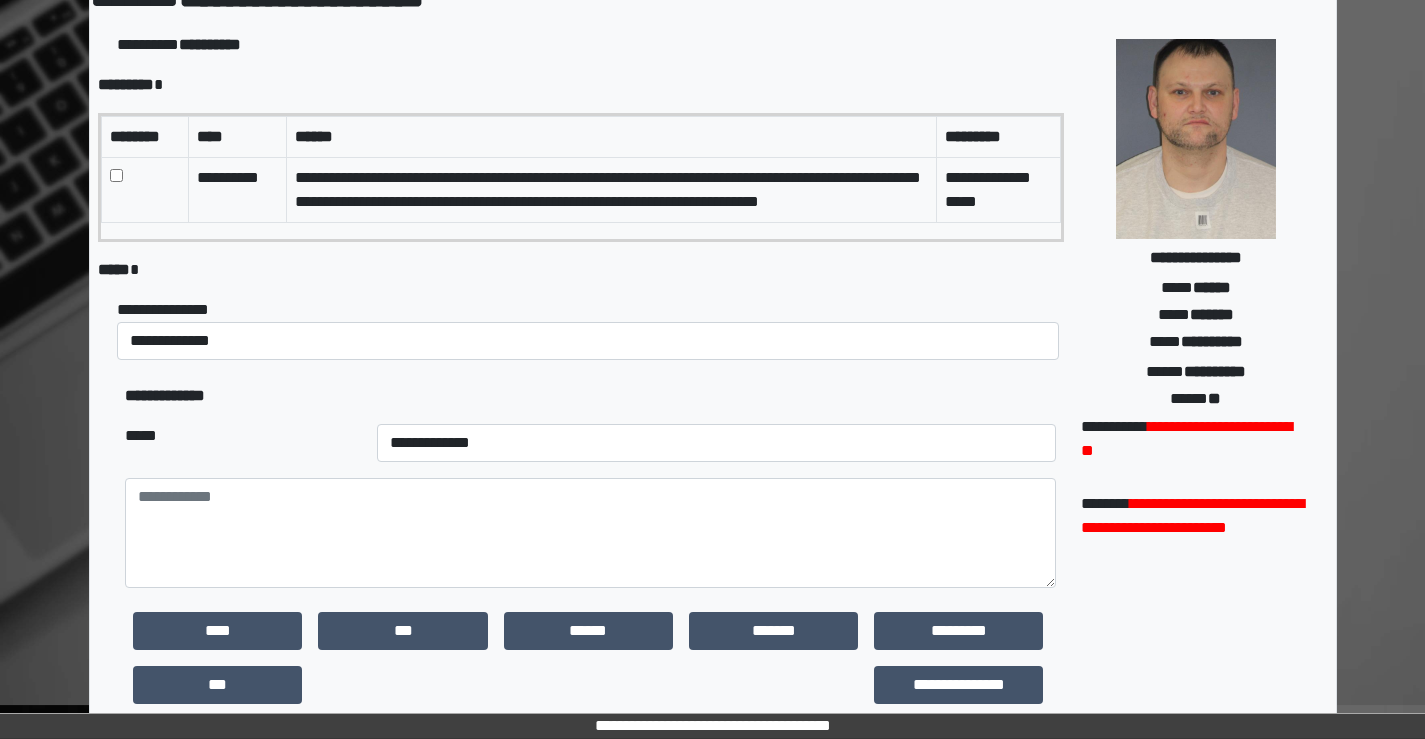 click at bounding box center (144, 189) 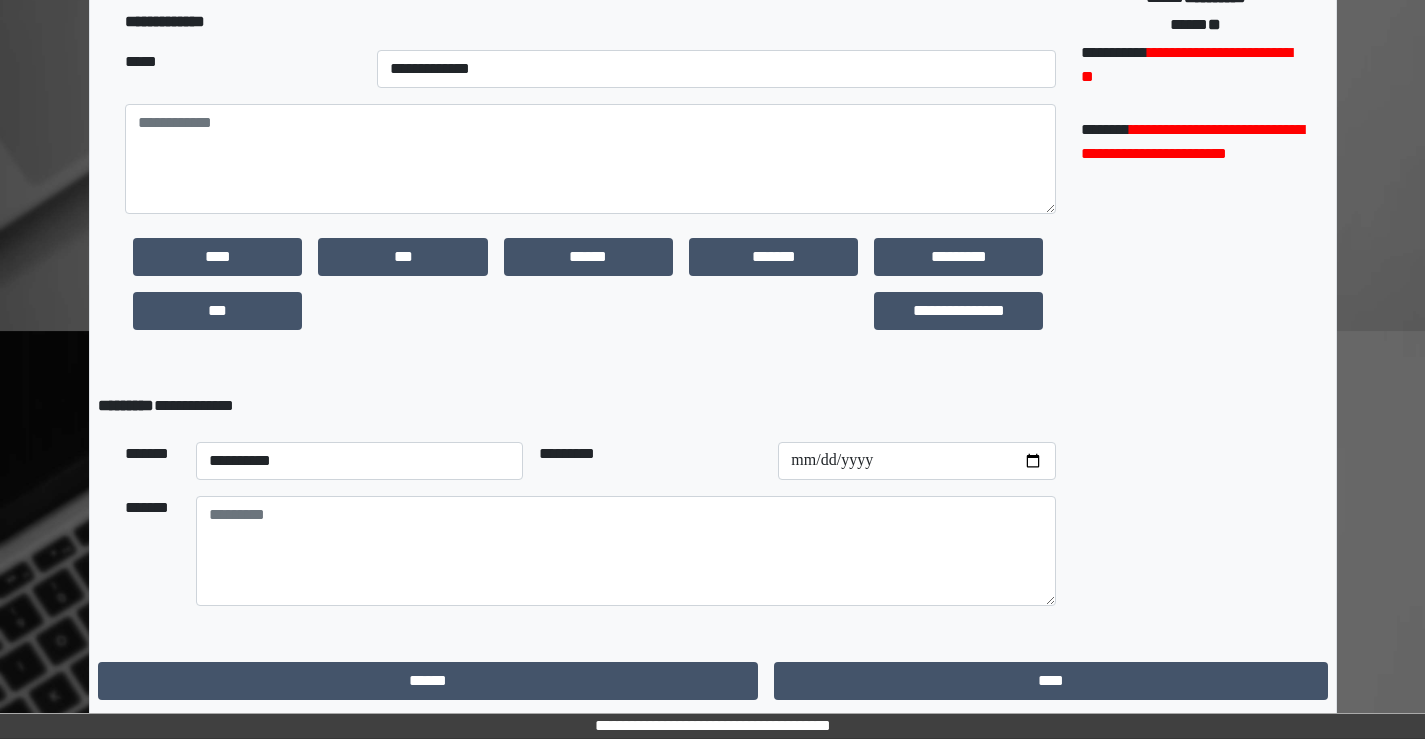 scroll, scrollTop: 419, scrollLeft: 0, axis: vertical 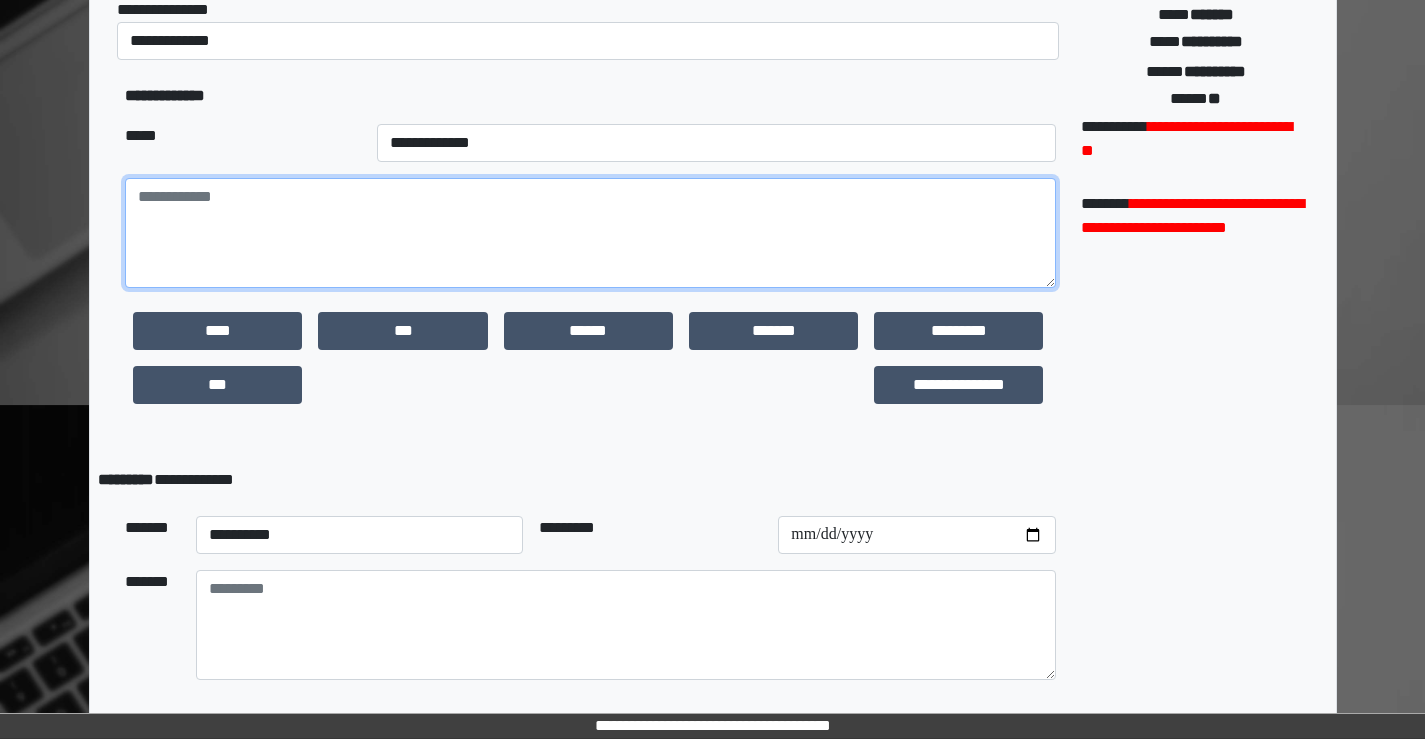click at bounding box center [590, 233] 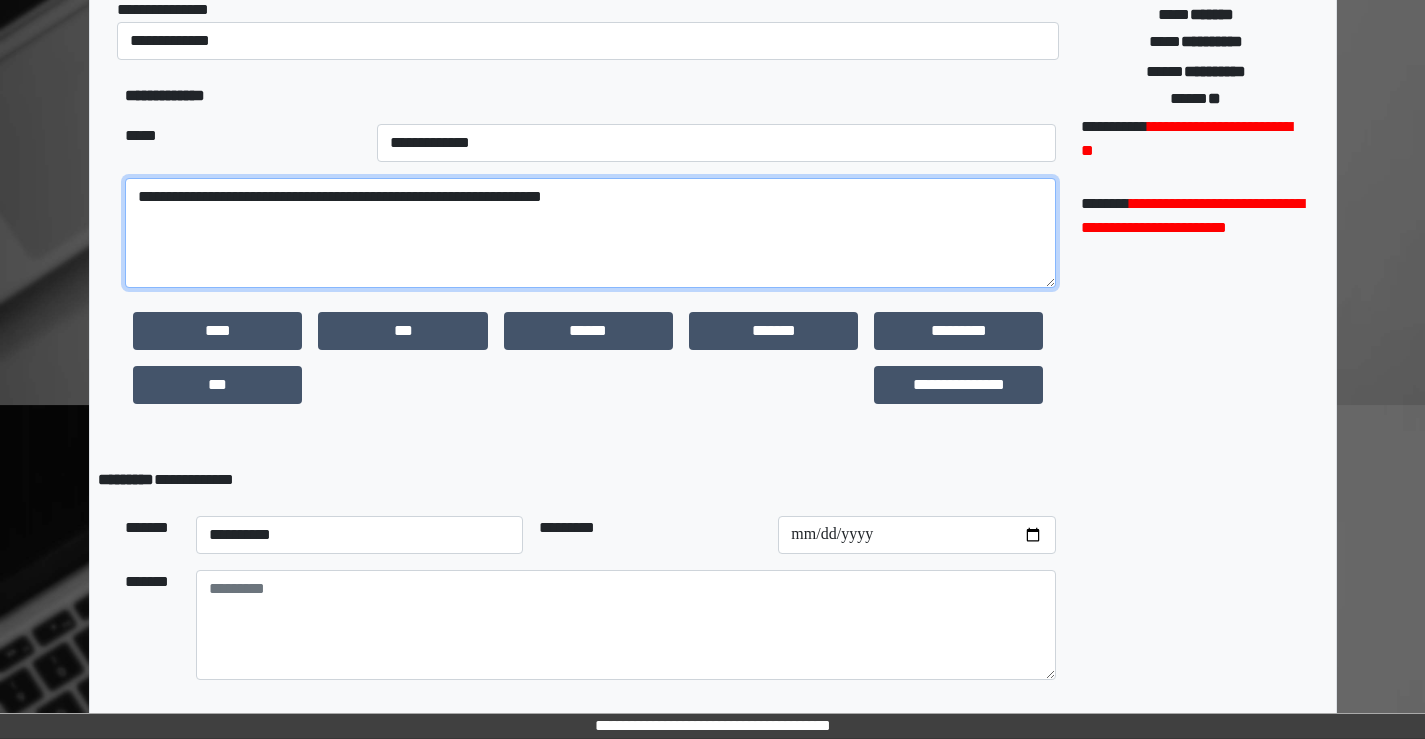 type on "**********" 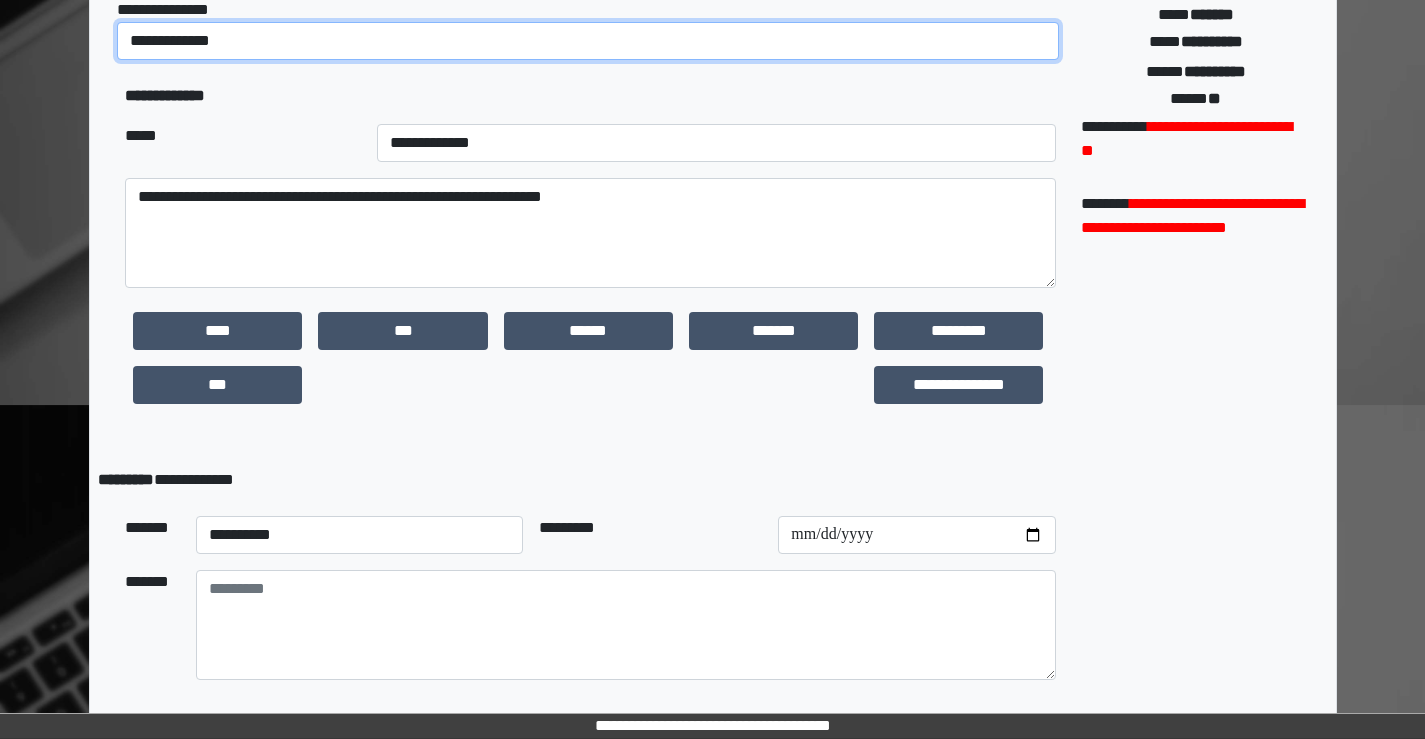 click on "**********" at bounding box center [588, 41] 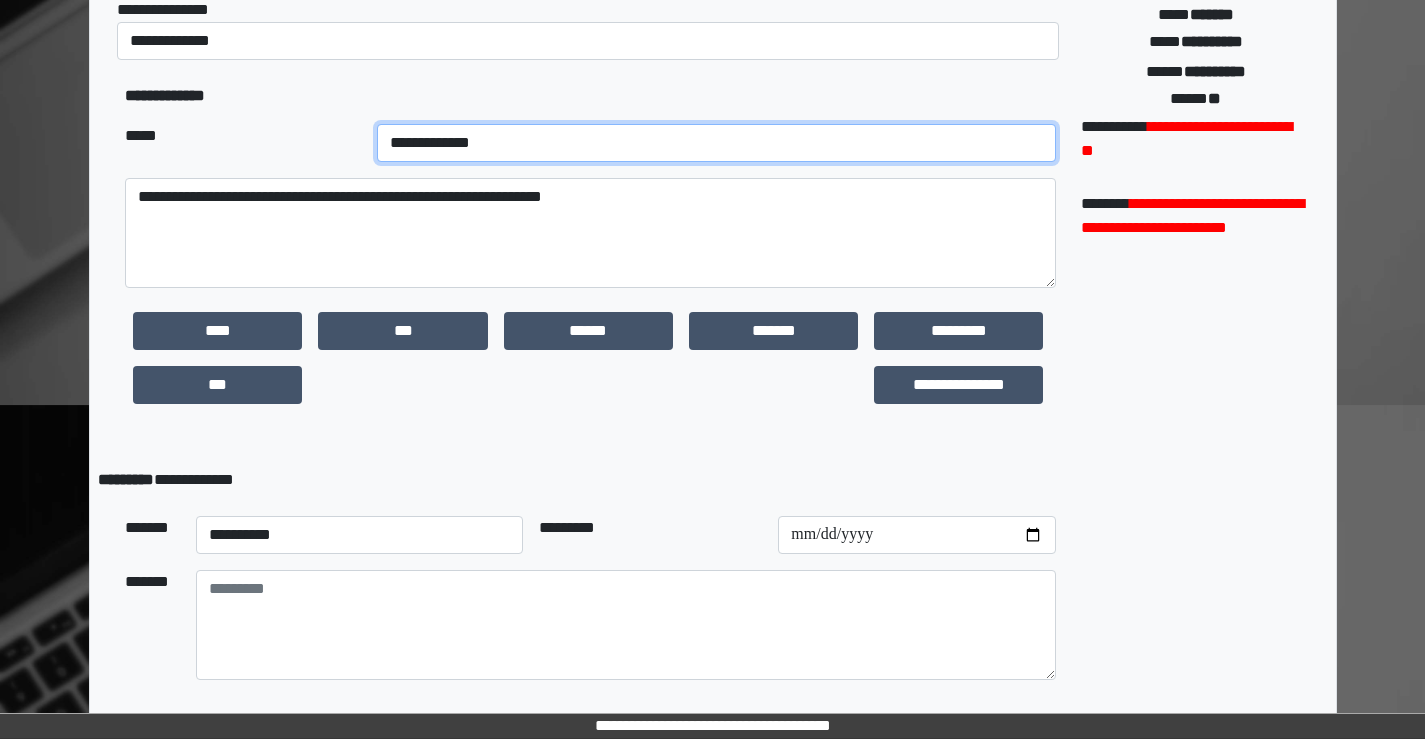 click on "**********" at bounding box center [717, 143] 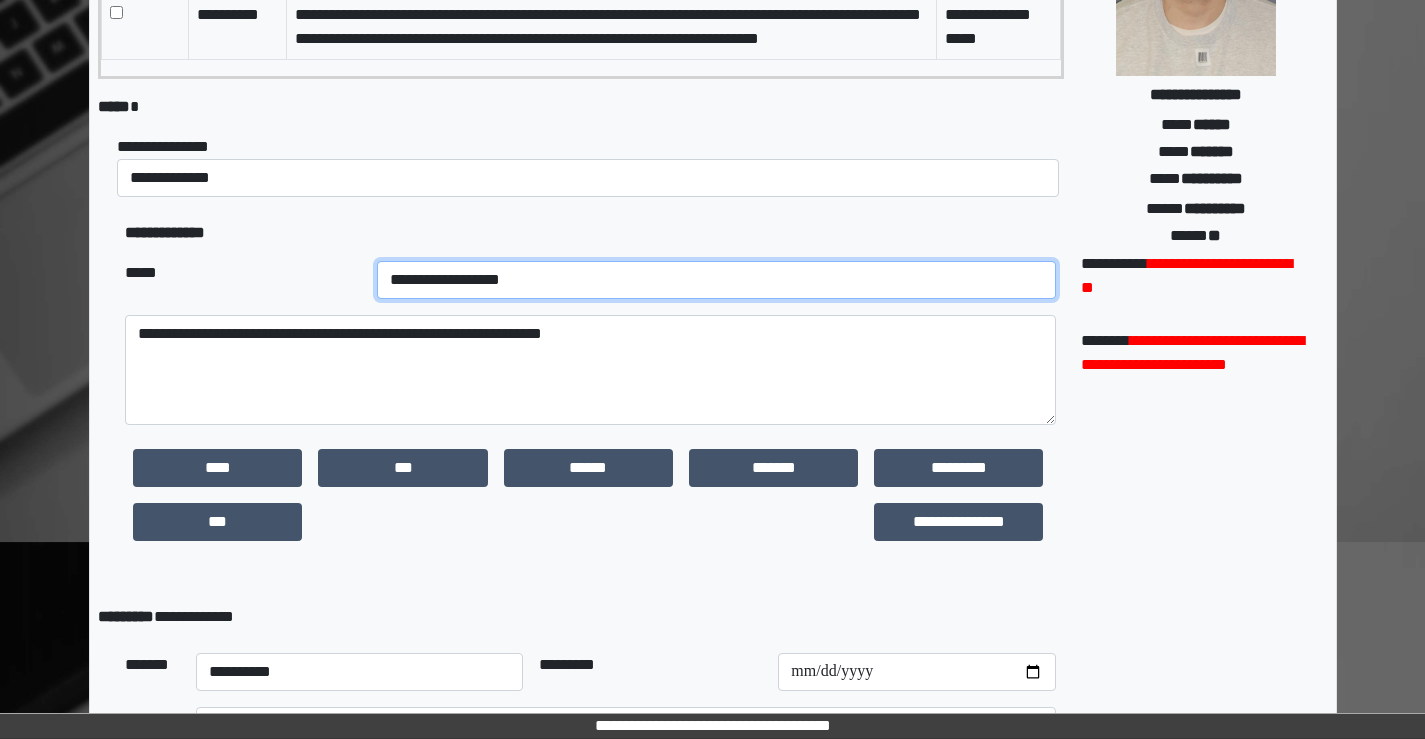 scroll, scrollTop: 300, scrollLeft: 0, axis: vertical 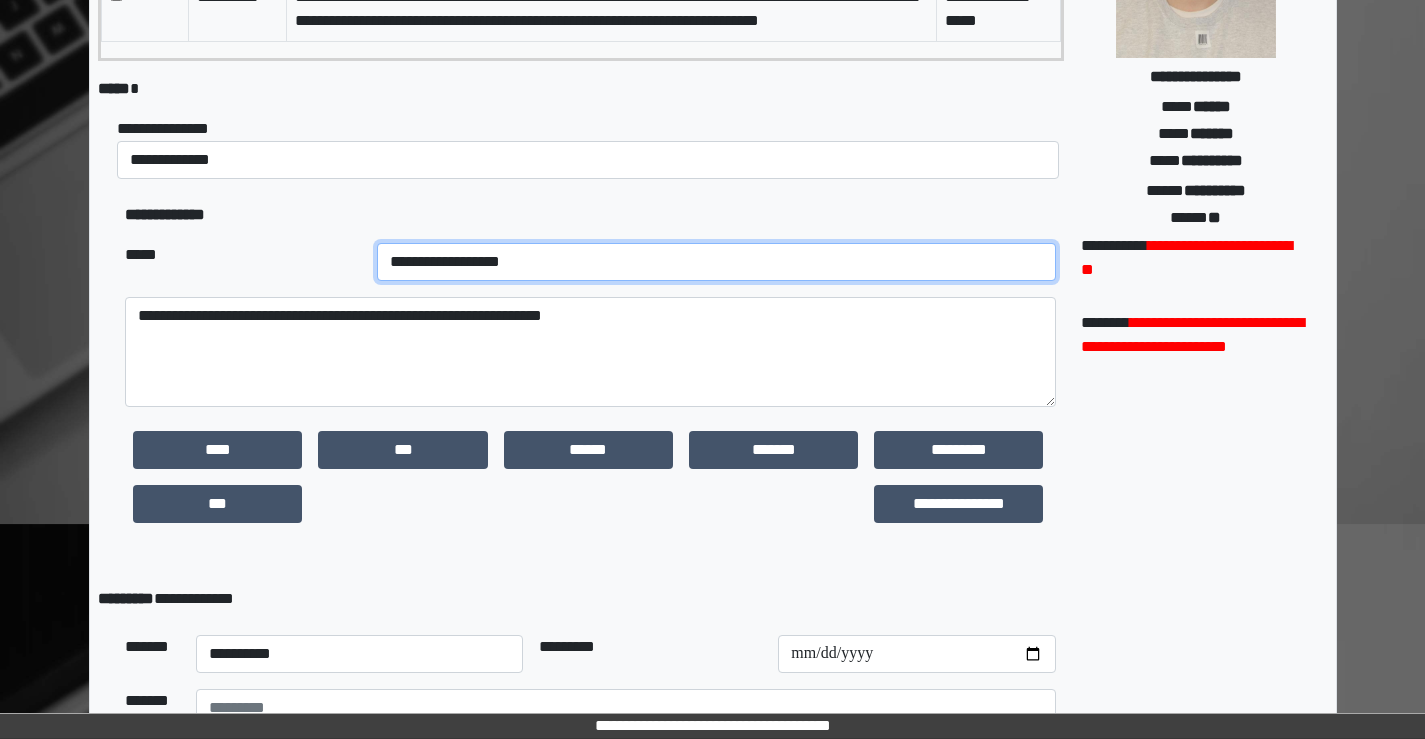 click on "**********" at bounding box center (717, 262) 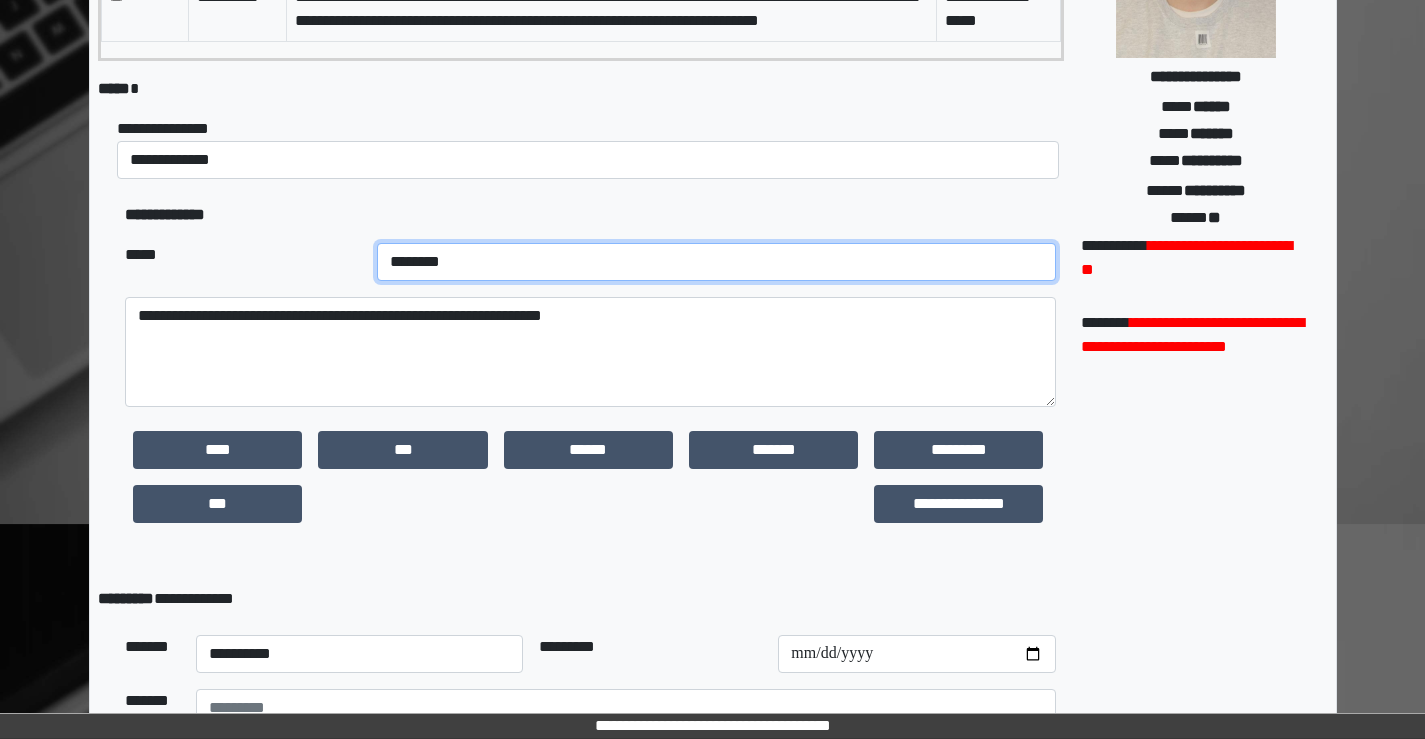 click on "**********" at bounding box center [717, 262] 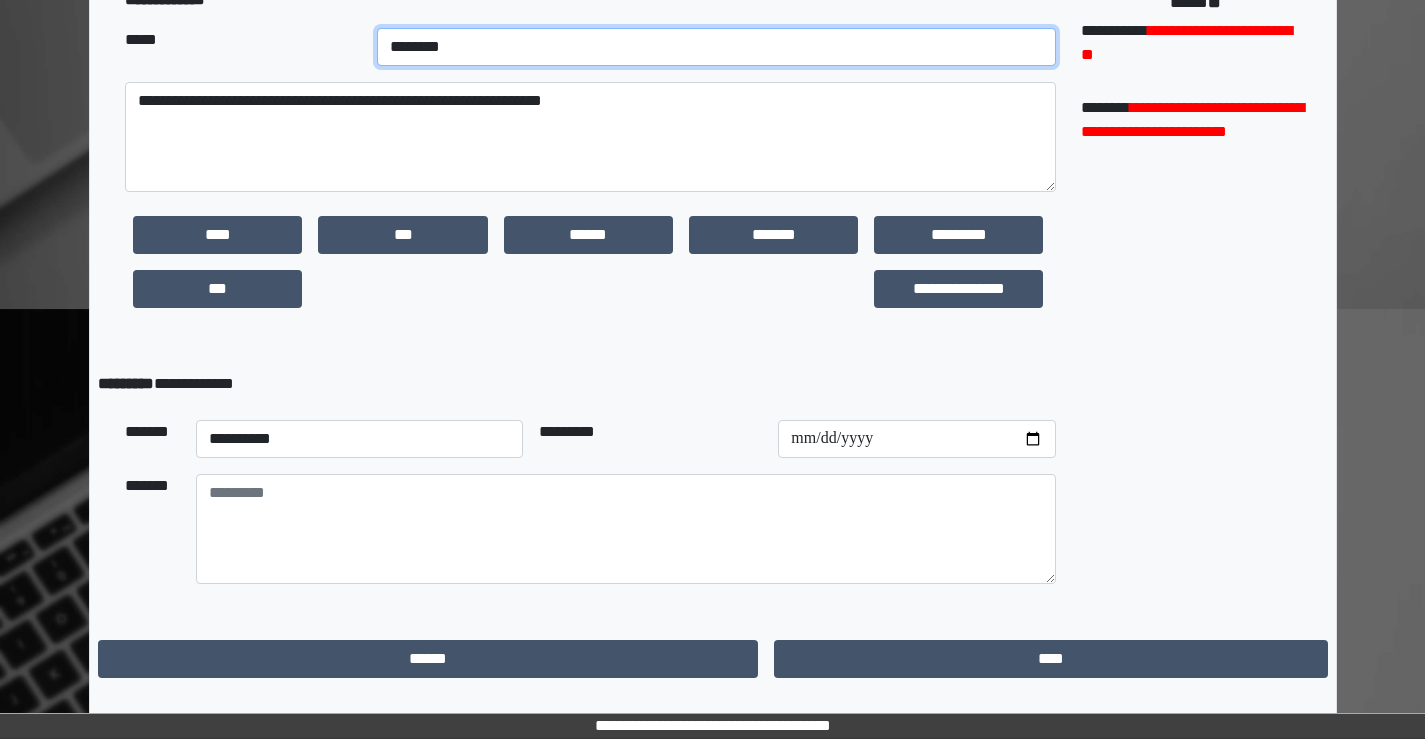 scroll, scrollTop: 519, scrollLeft: 0, axis: vertical 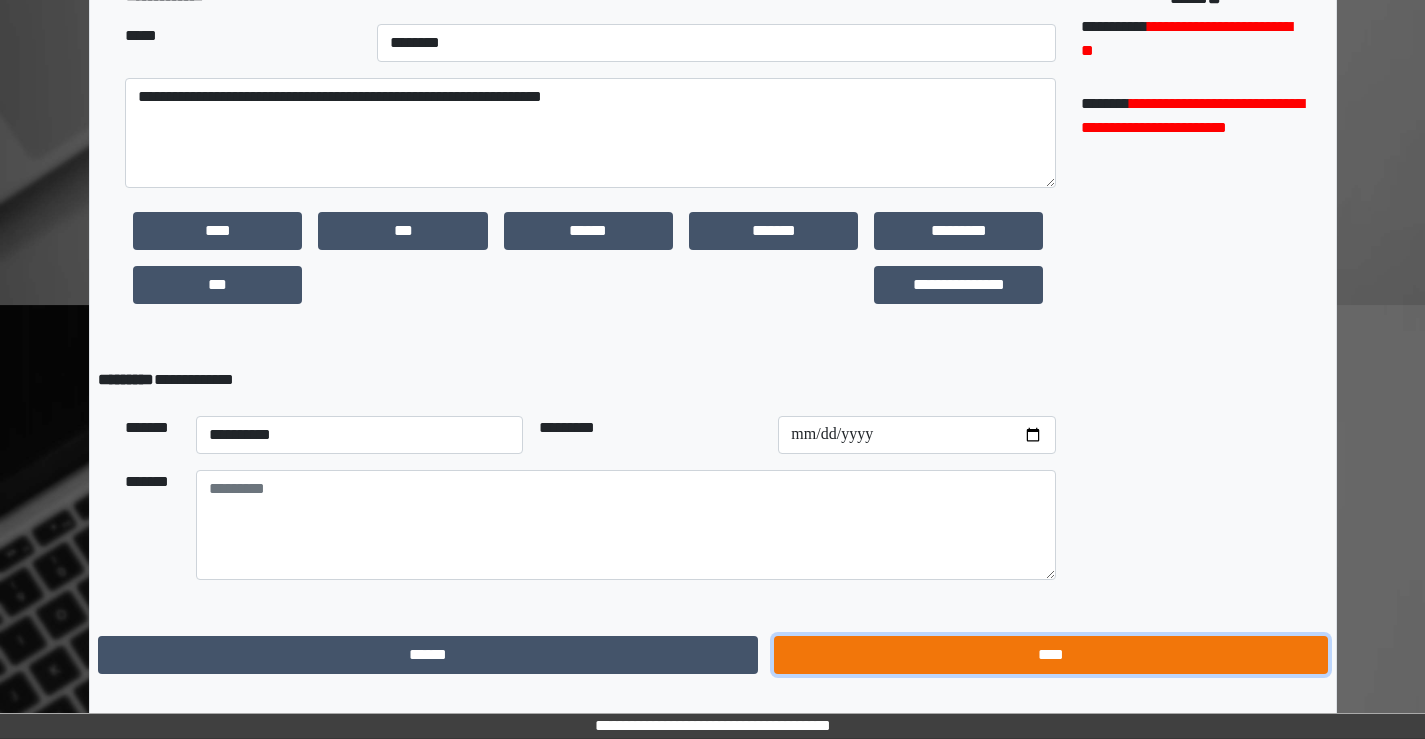click on "****" at bounding box center (1050, 655) 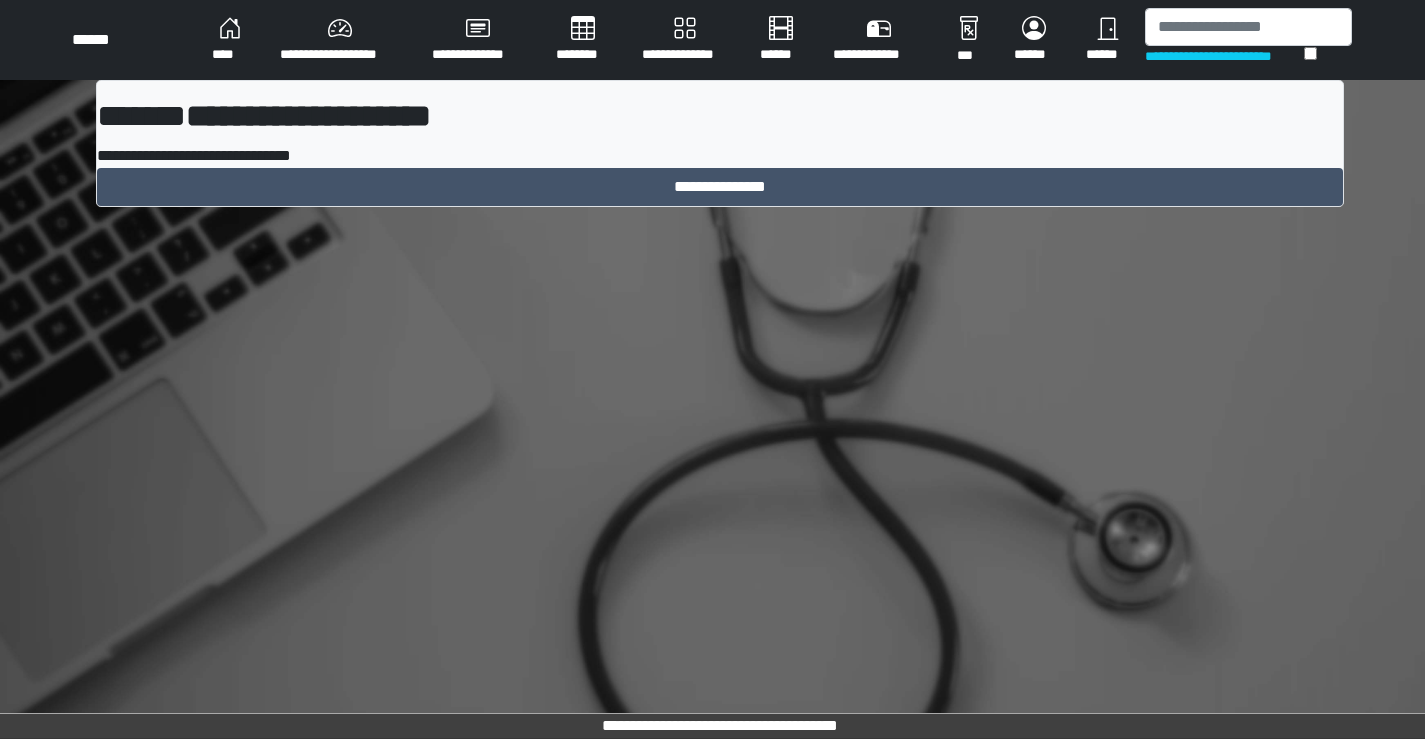 scroll, scrollTop: 0, scrollLeft: 0, axis: both 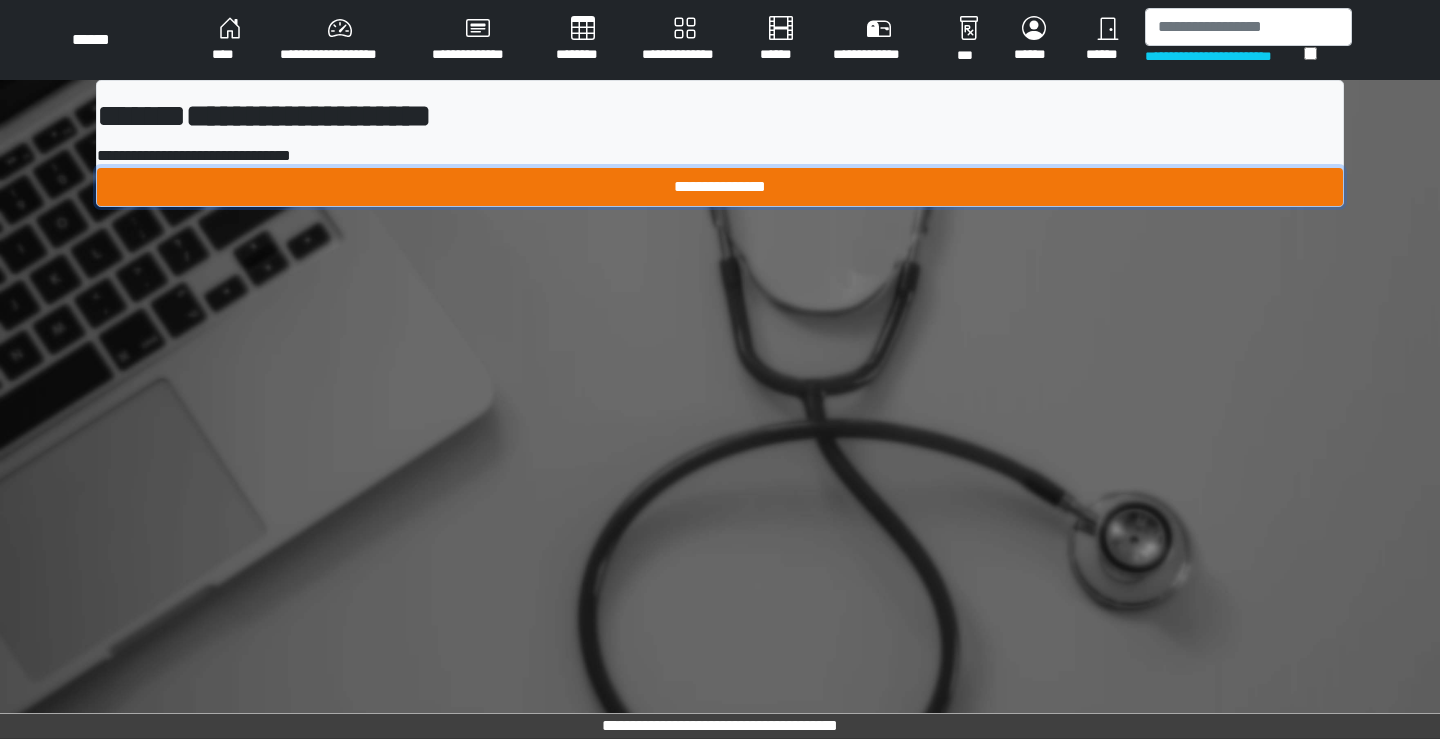 click on "**********" at bounding box center [720, 187] 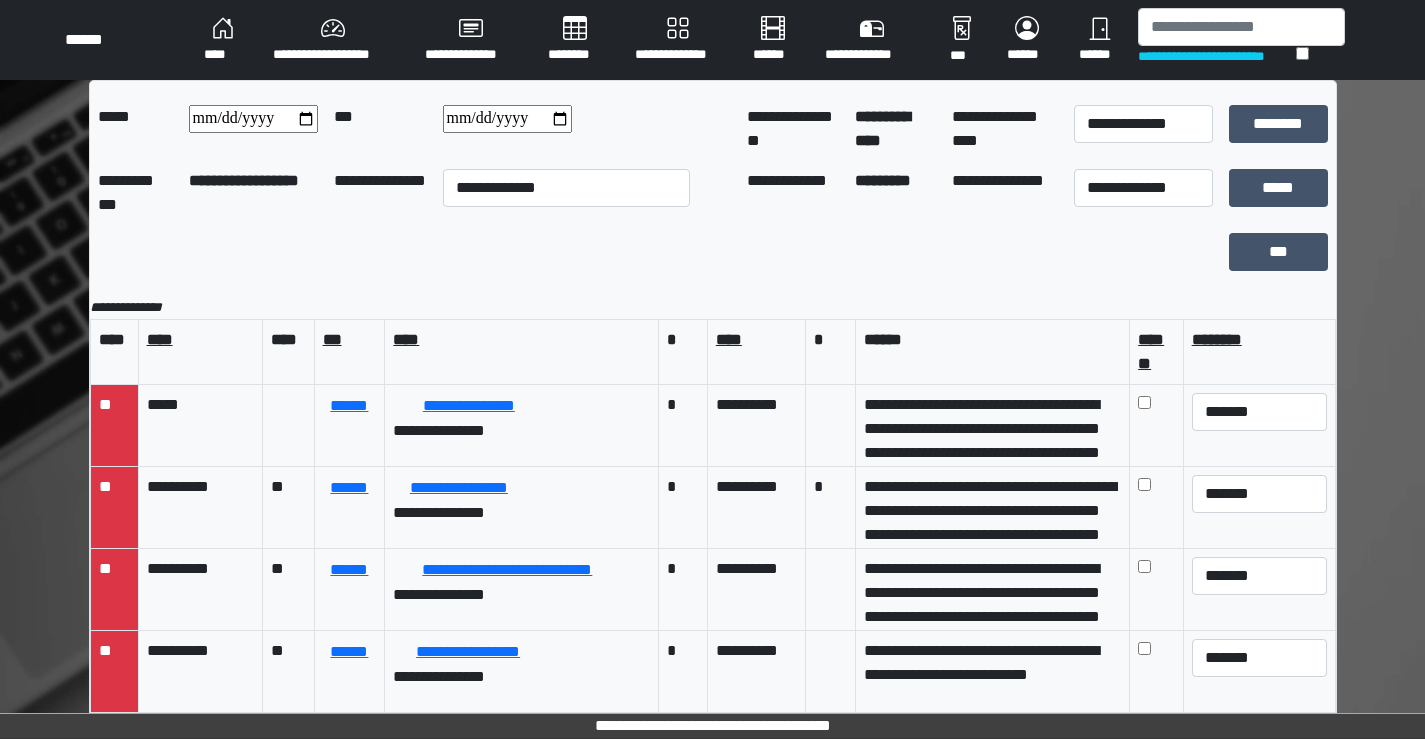 click on "****" at bounding box center [222, 40] 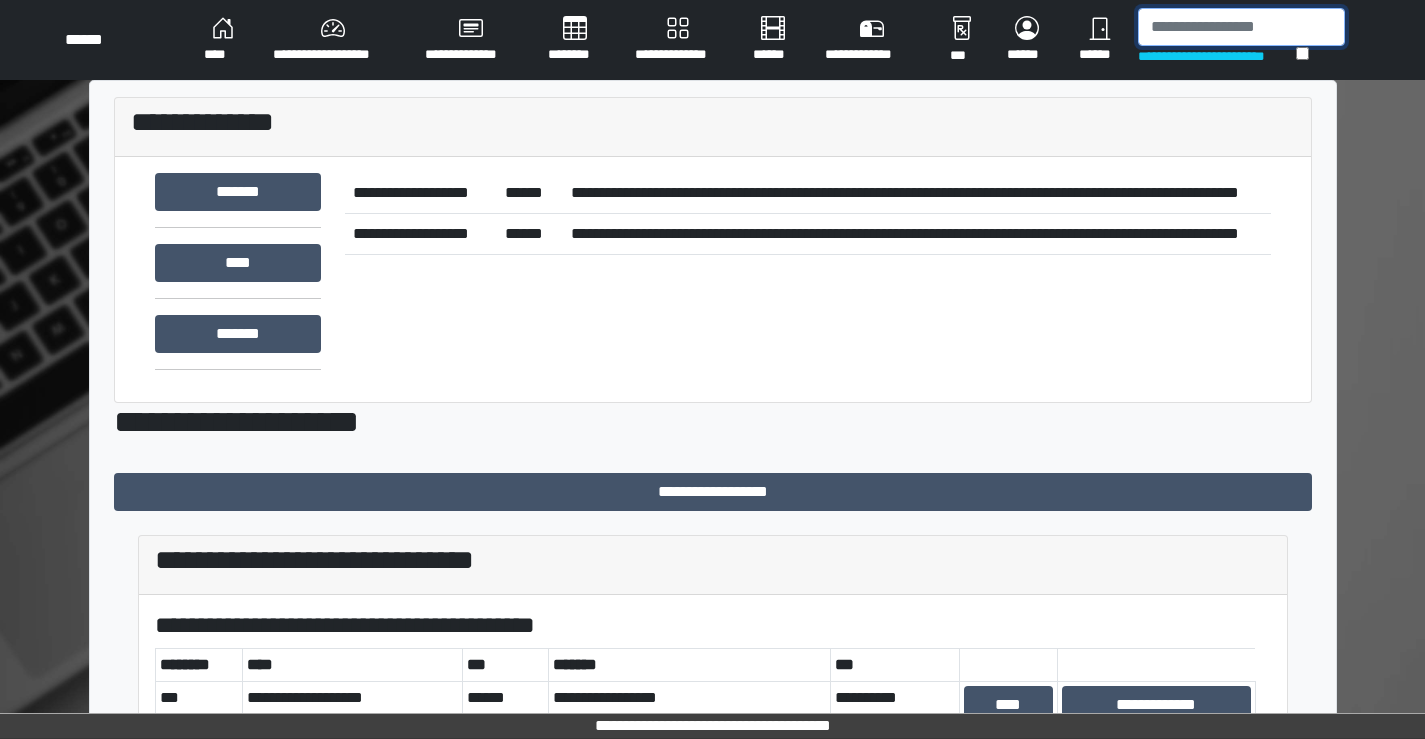 click at bounding box center (1241, 27) 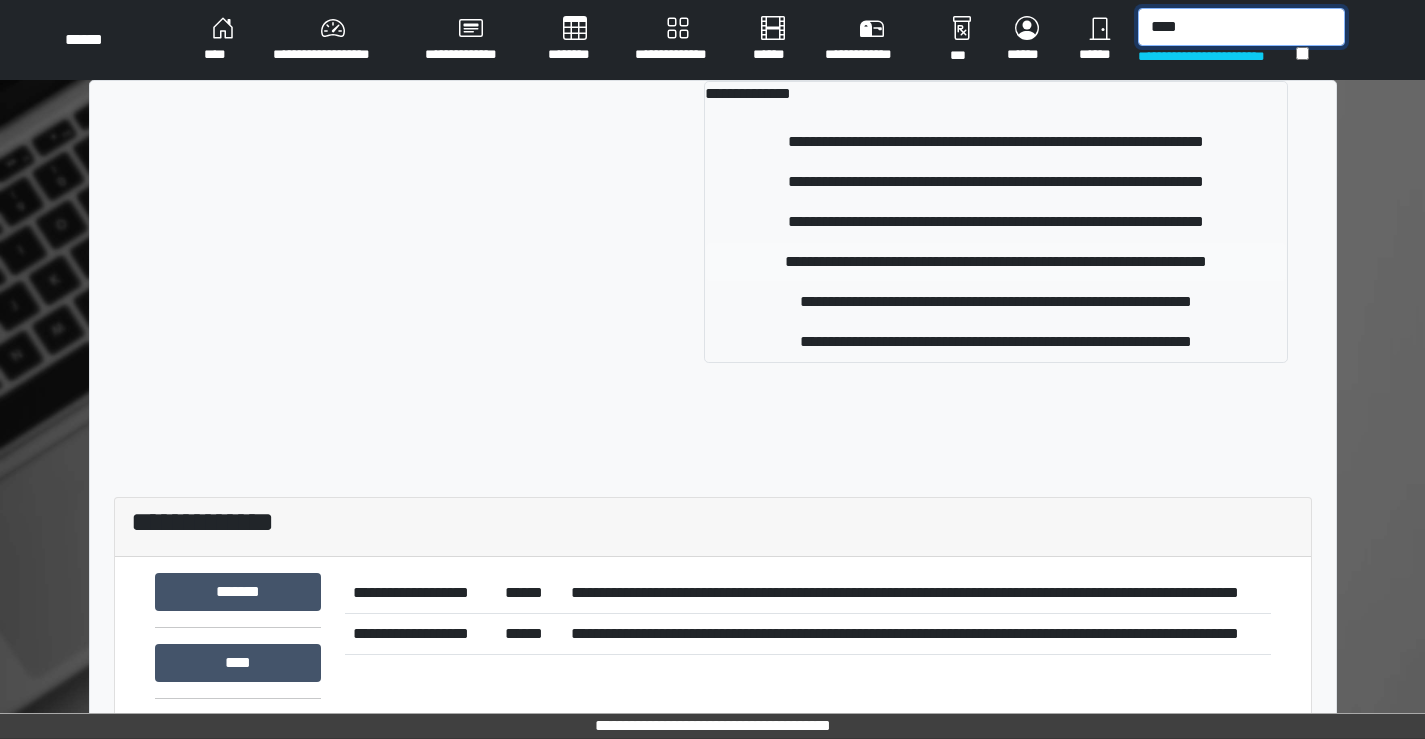 type on "****" 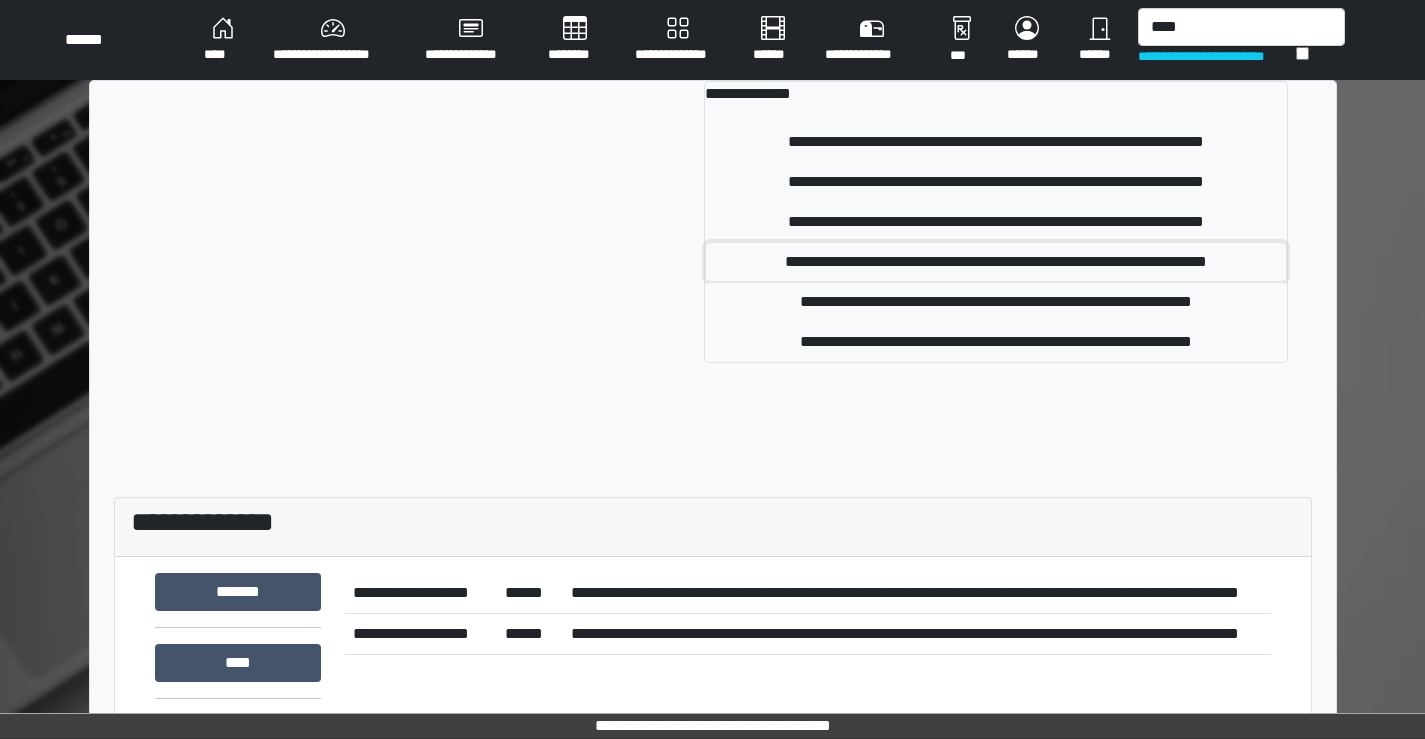 click on "**********" at bounding box center [996, 262] 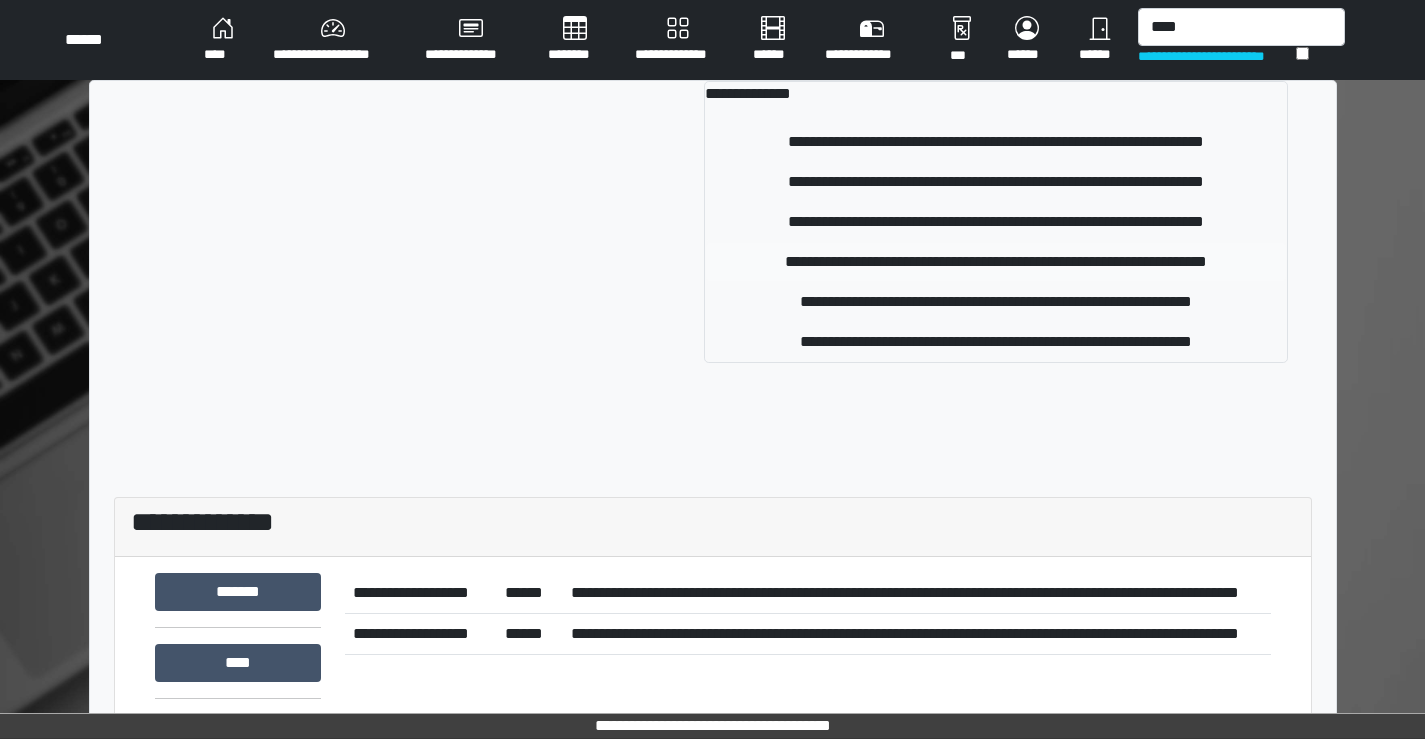 type 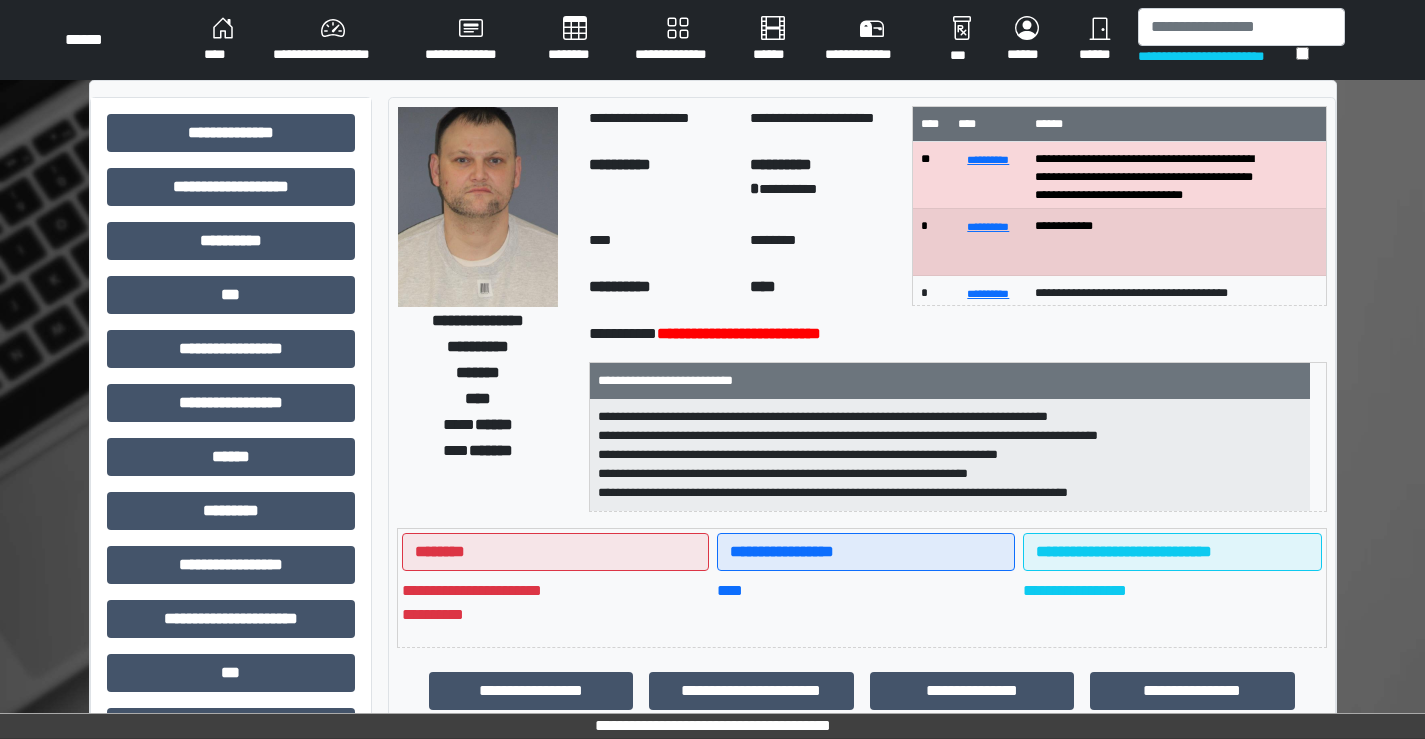 scroll, scrollTop: 22, scrollLeft: 0, axis: vertical 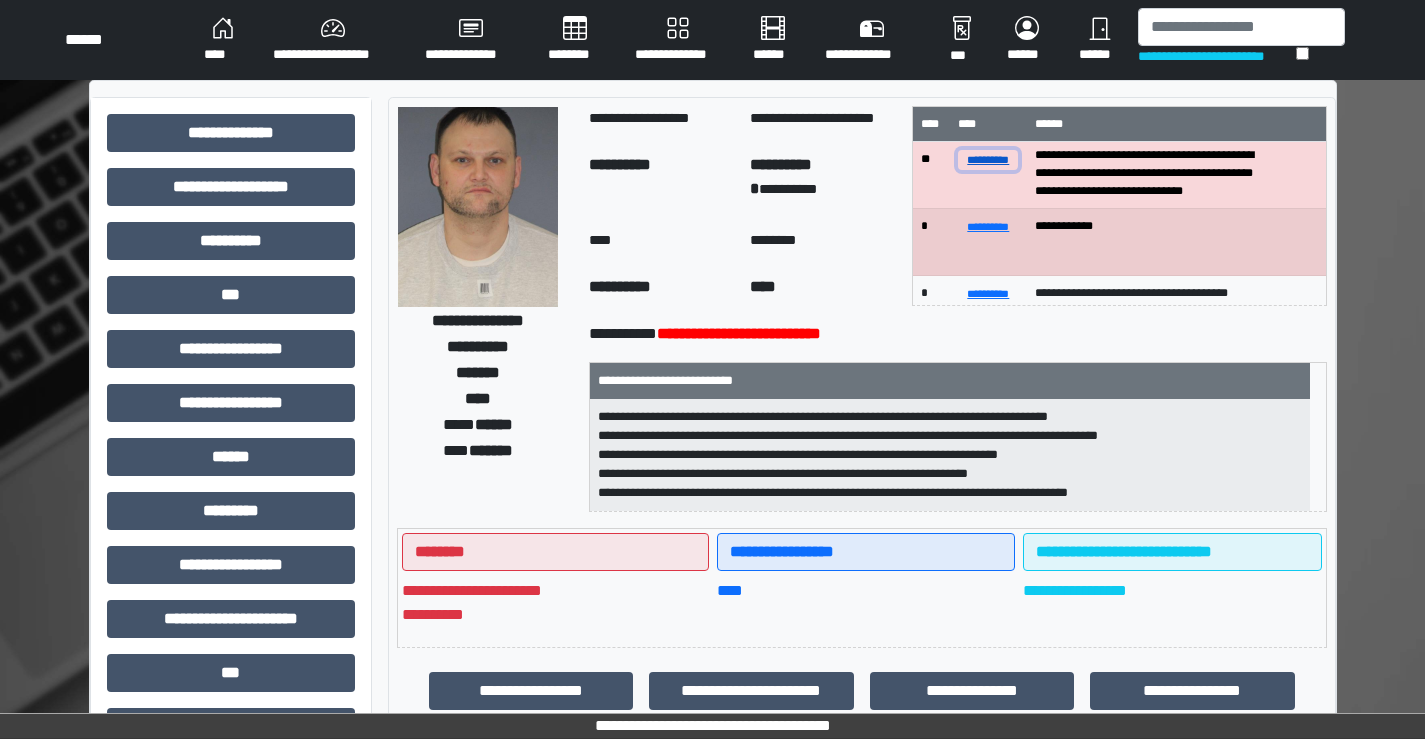 click on "**********" at bounding box center (988, 159) 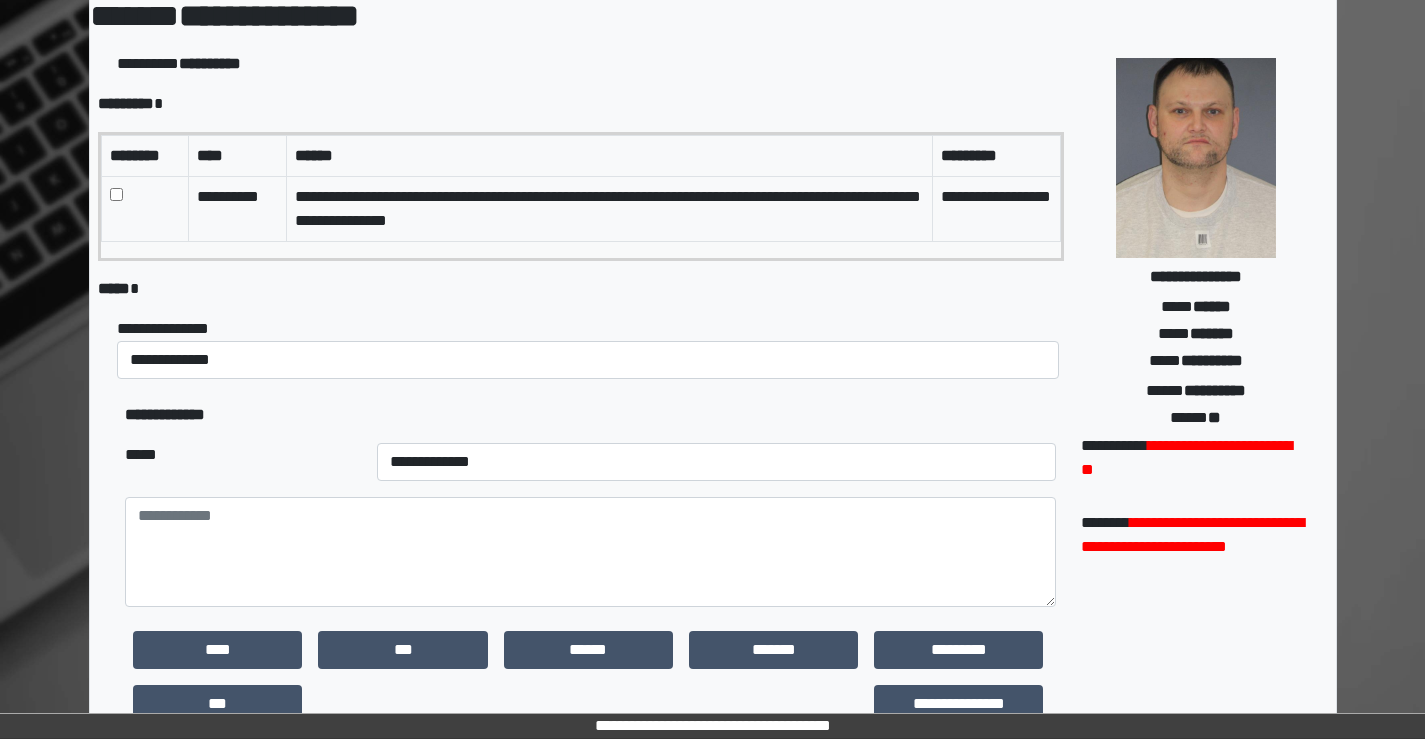 scroll, scrollTop: 200, scrollLeft: 0, axis: vertical 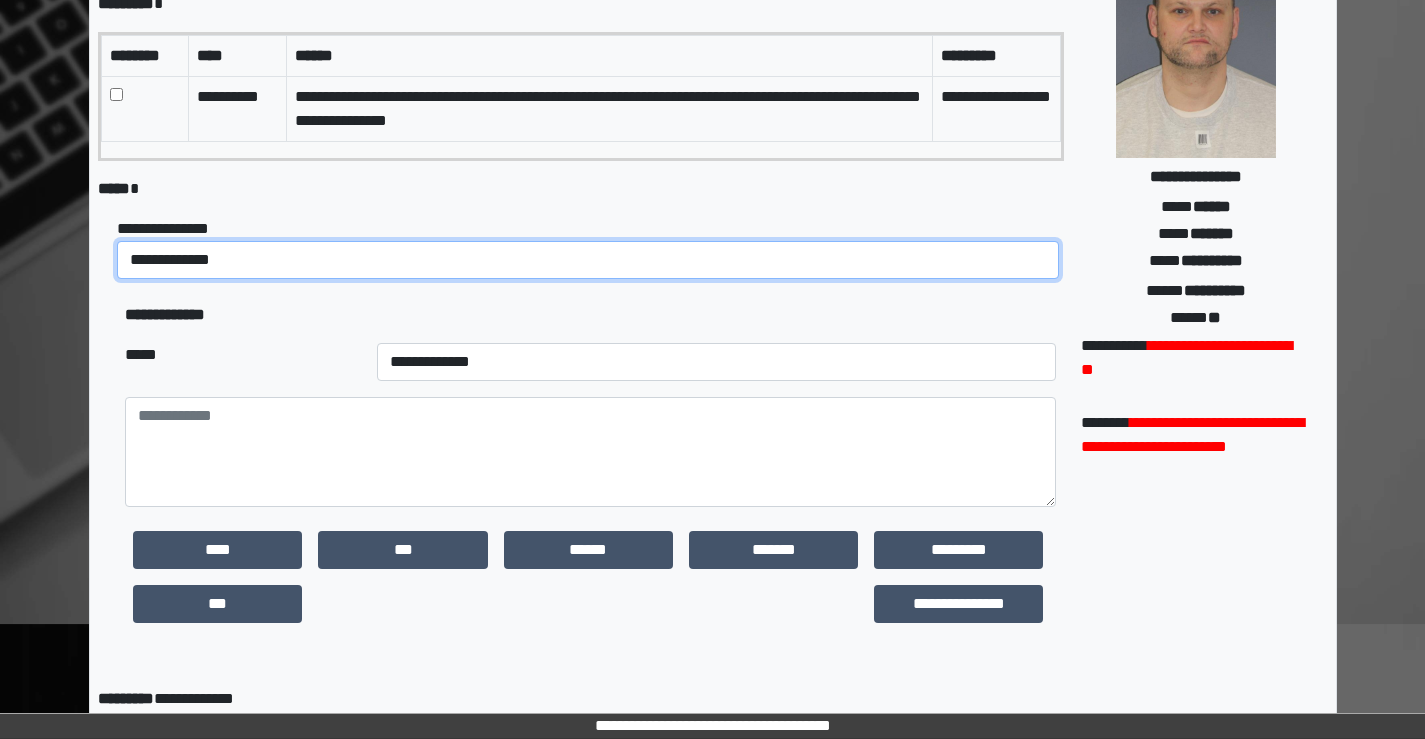 click on "**********" at bounding box center [588, 260] 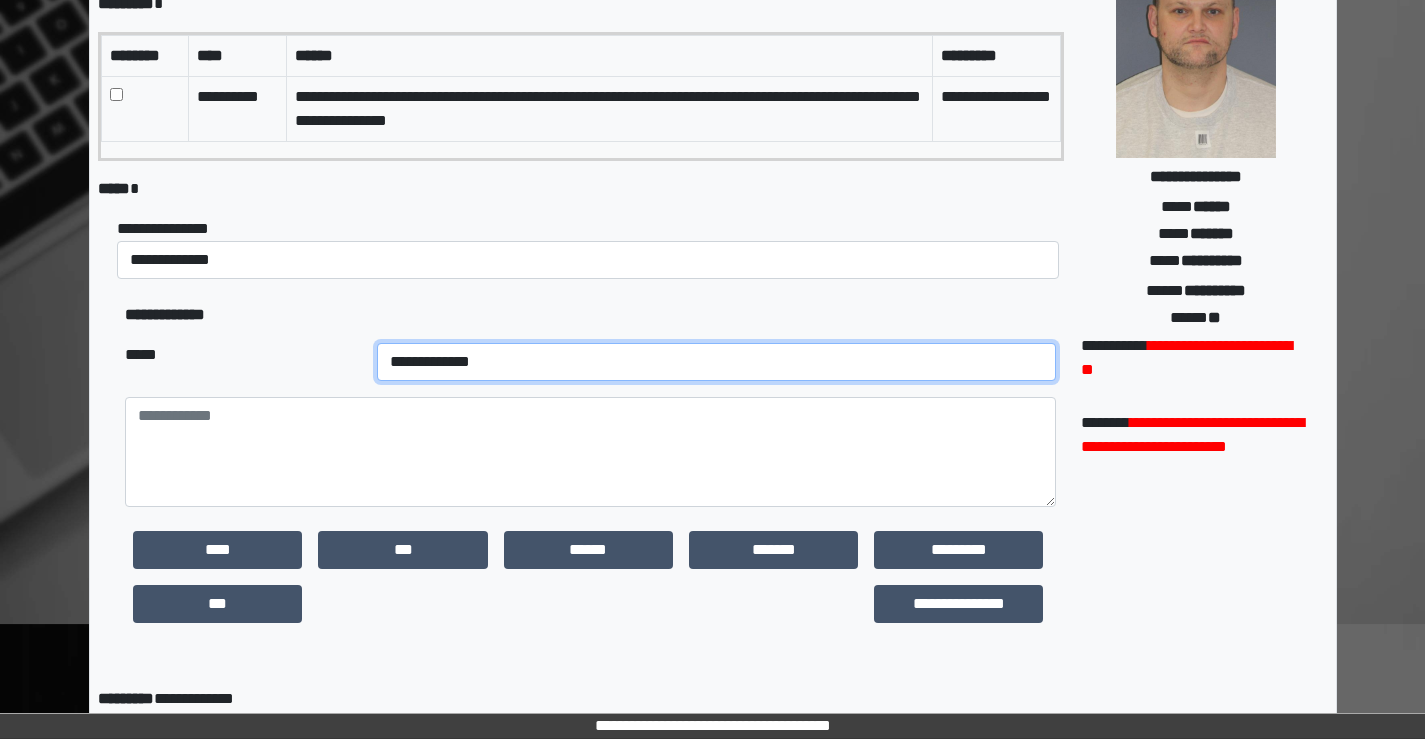 click on "**********" at bounding box center [717, 362] 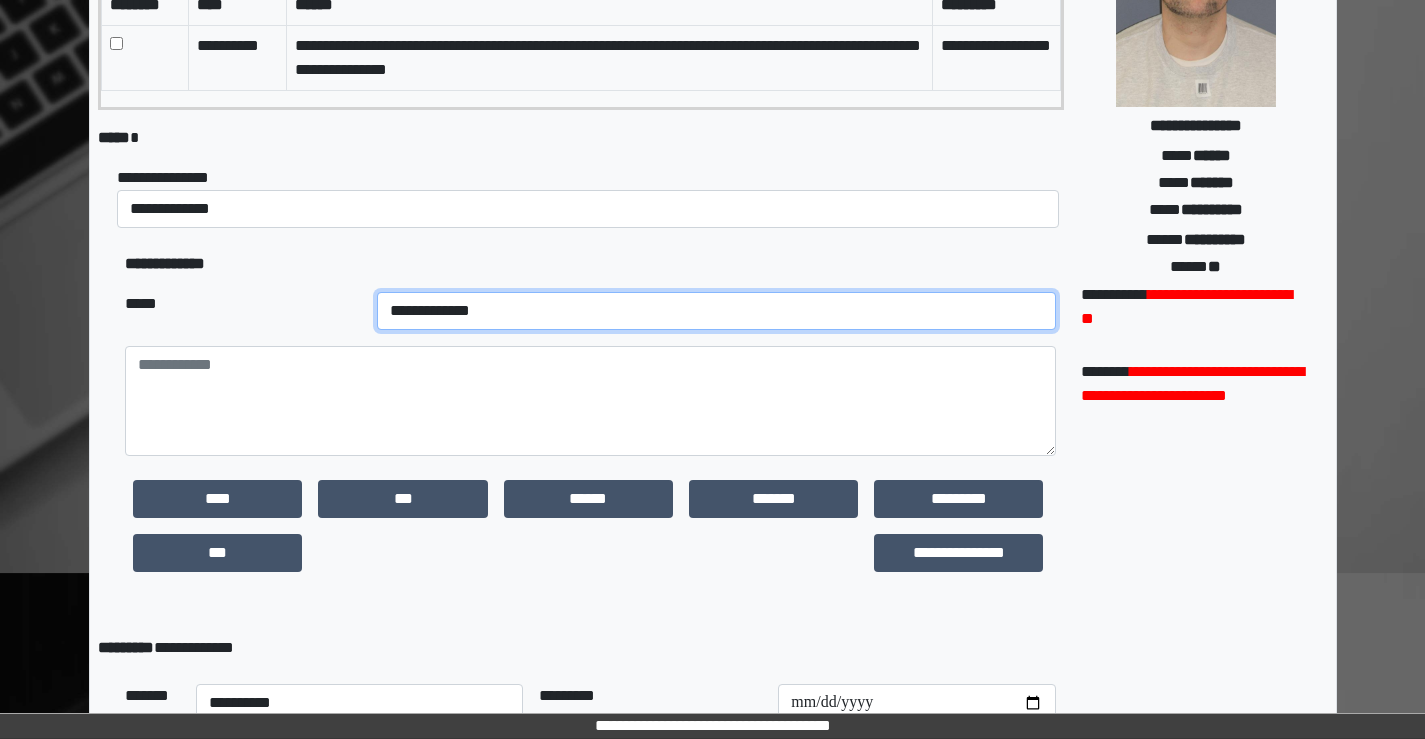 scroll, scrollTop: 300, scrollLeft: 0, axis: vertical 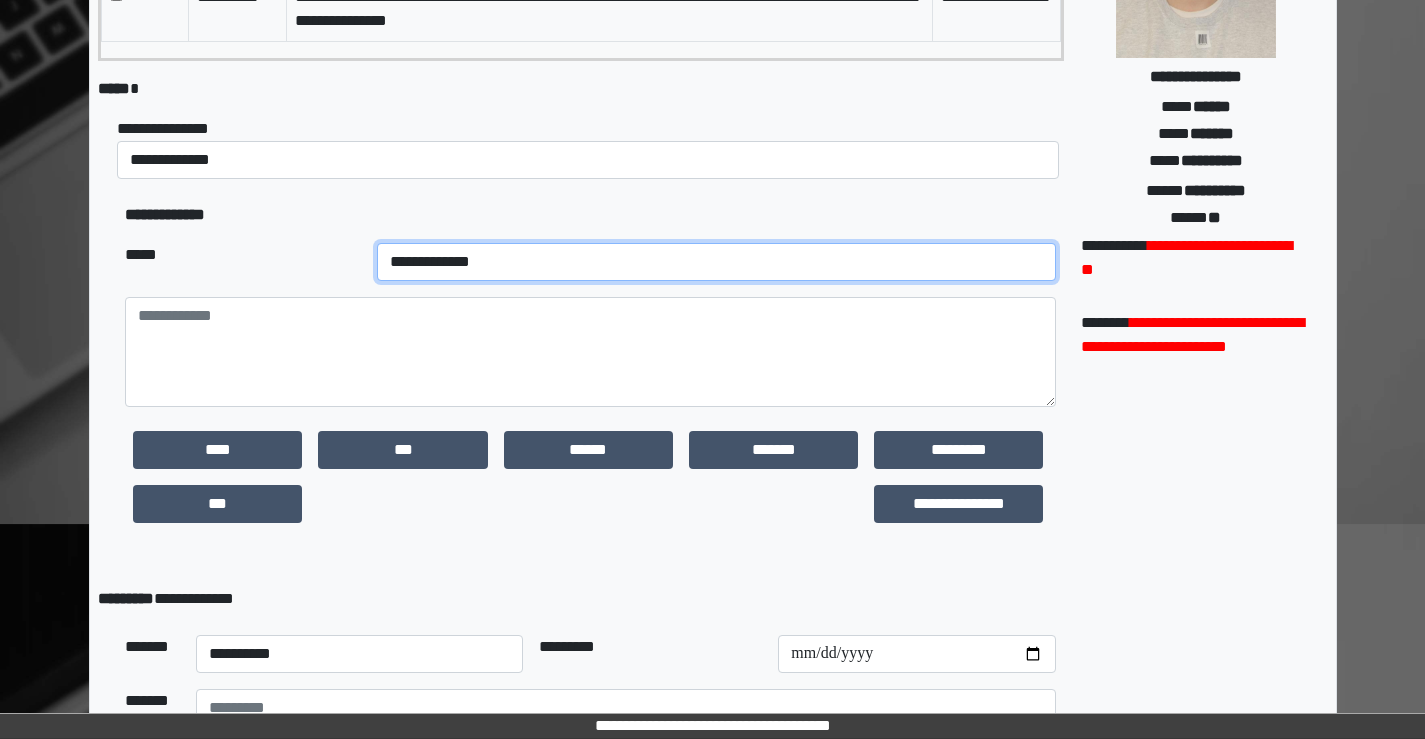 click on "**********" at bounding box center [717, 262] 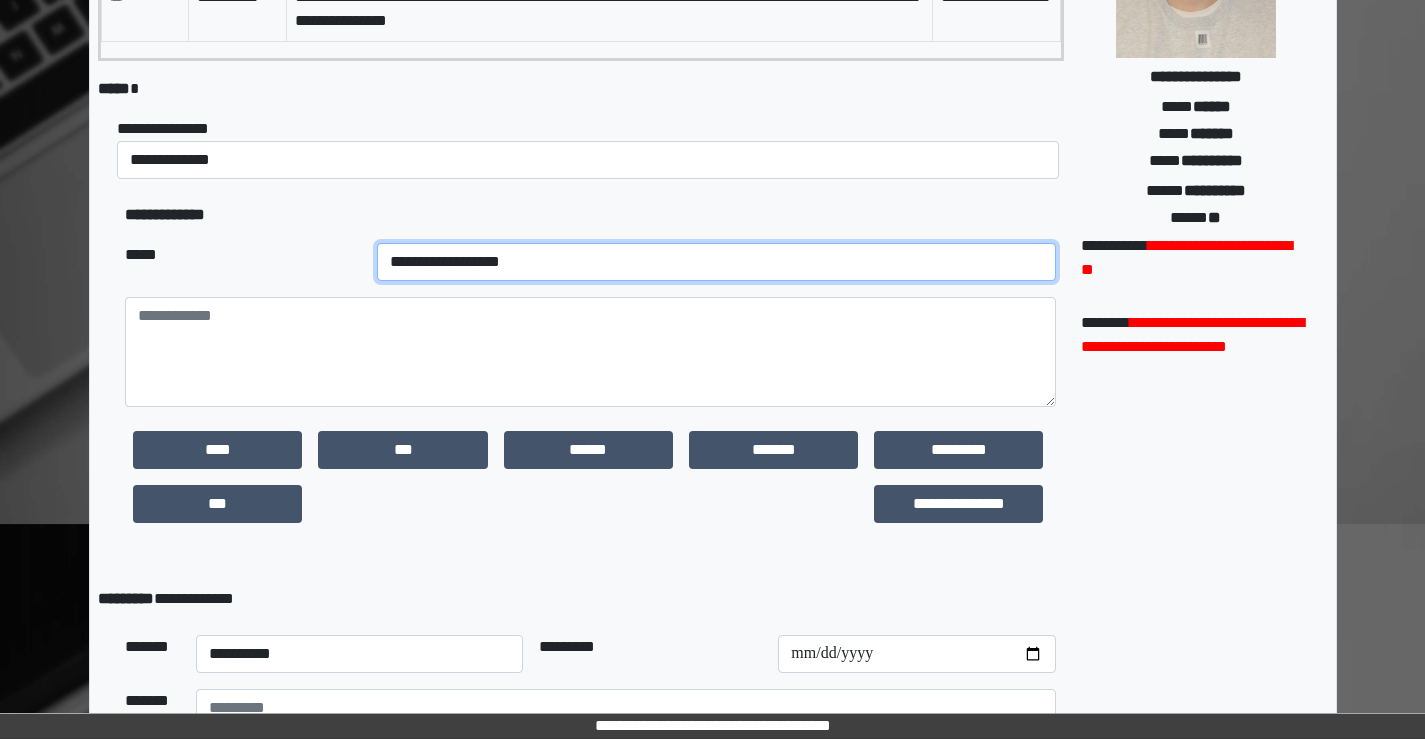 click on "**********" at bounding box center [717, 262] 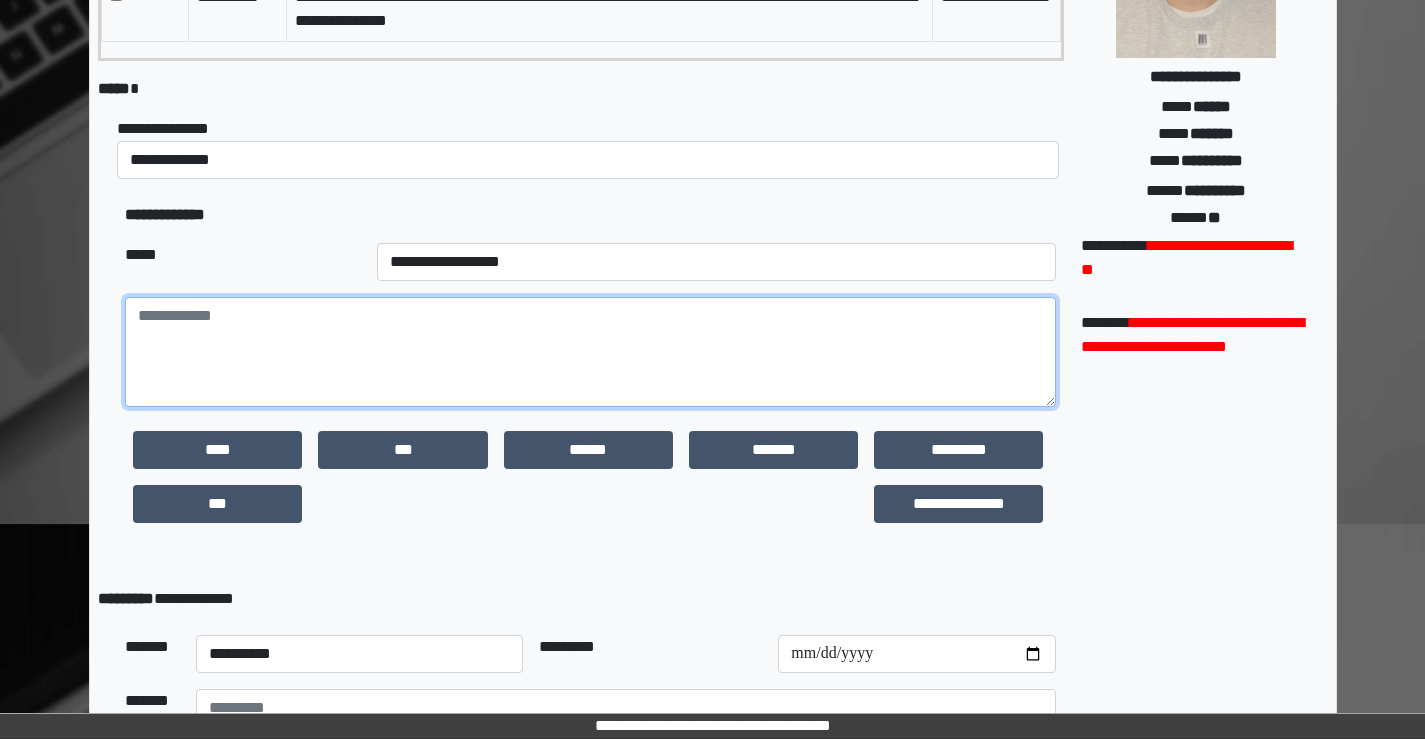 click at bounding box center [590, 352] 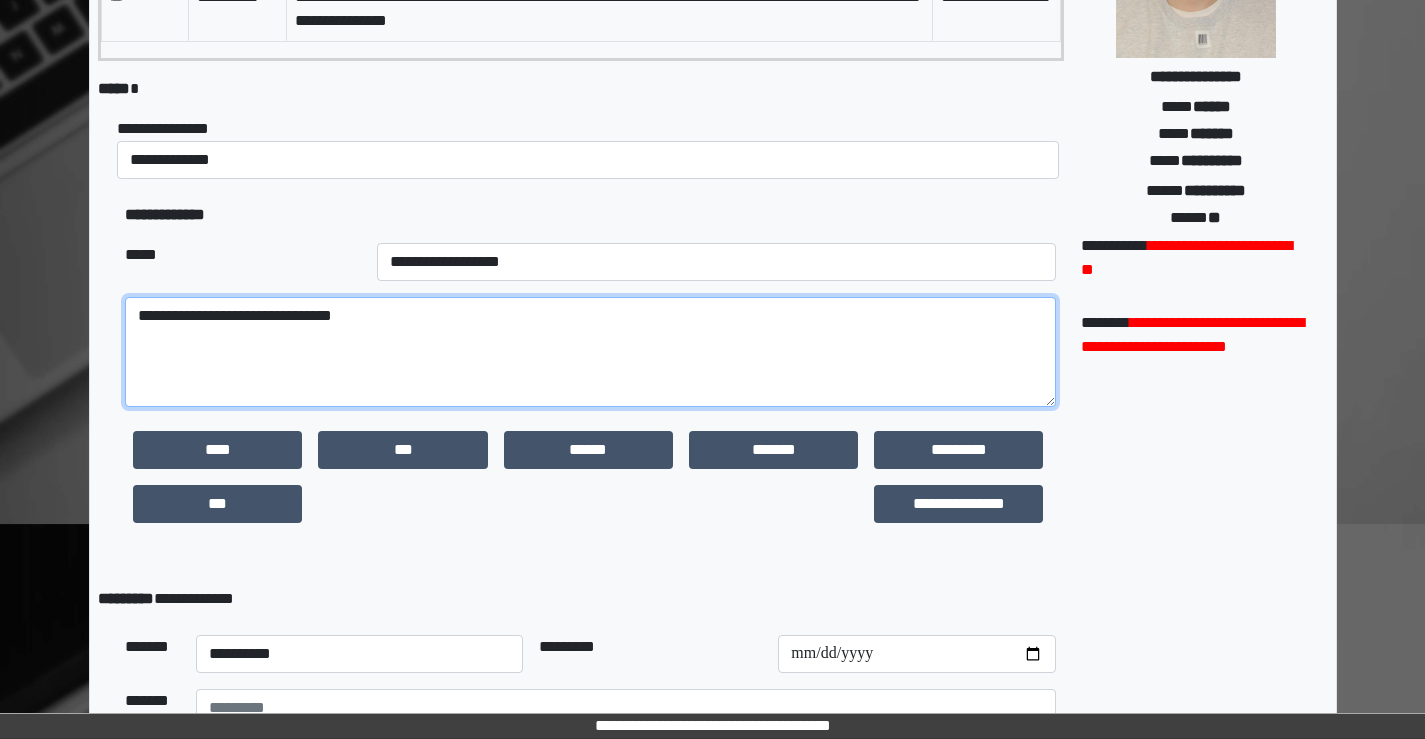 scroll, scrollTop: 495, scrollLeft: 0, axis: vertical 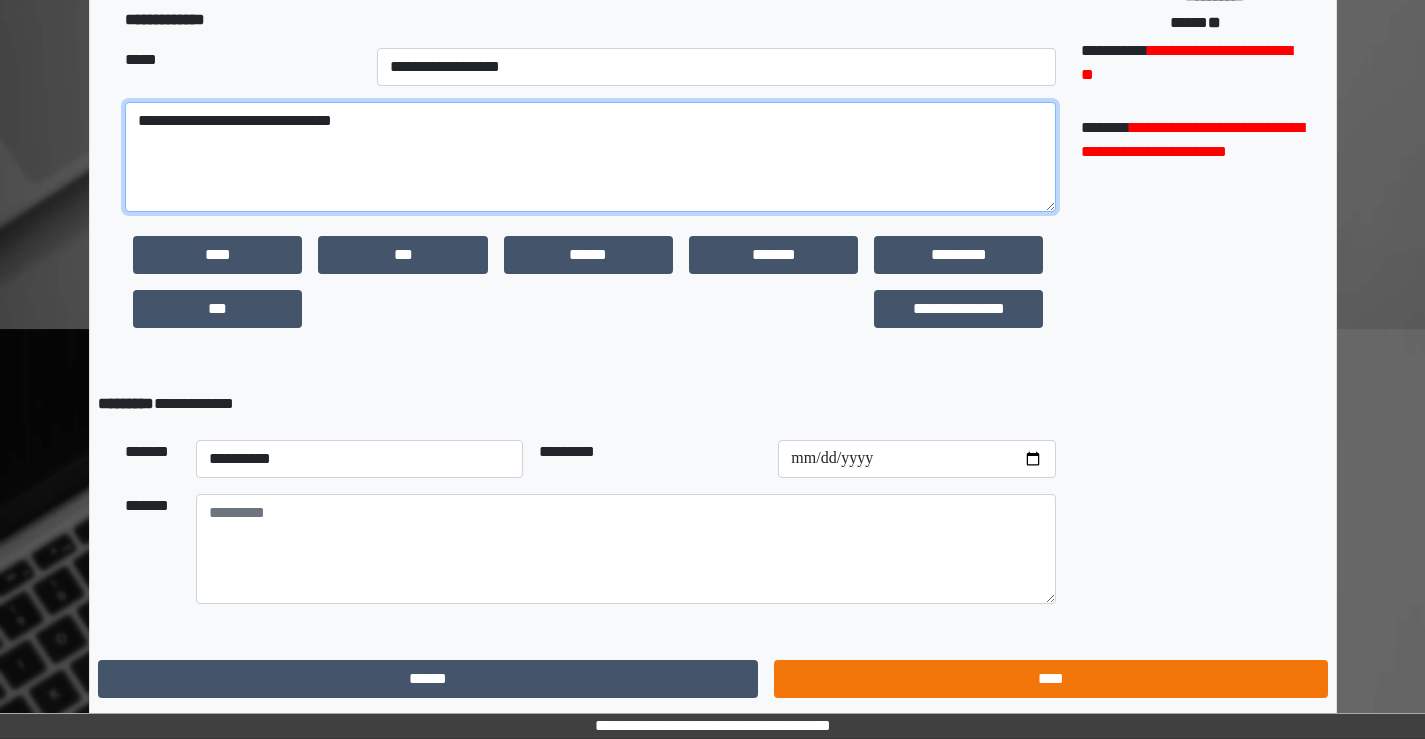 type on "**********" 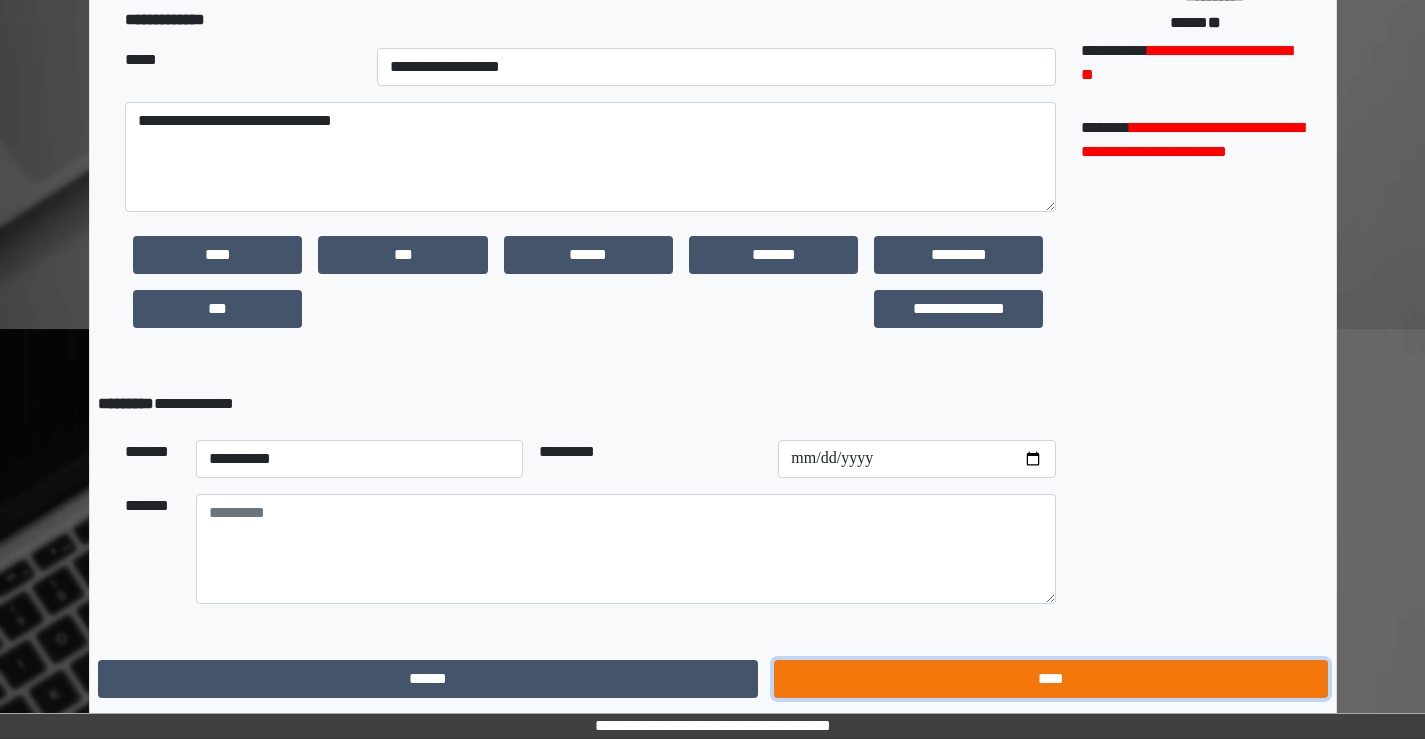 click on "****" at bounding box center (1050, 679) 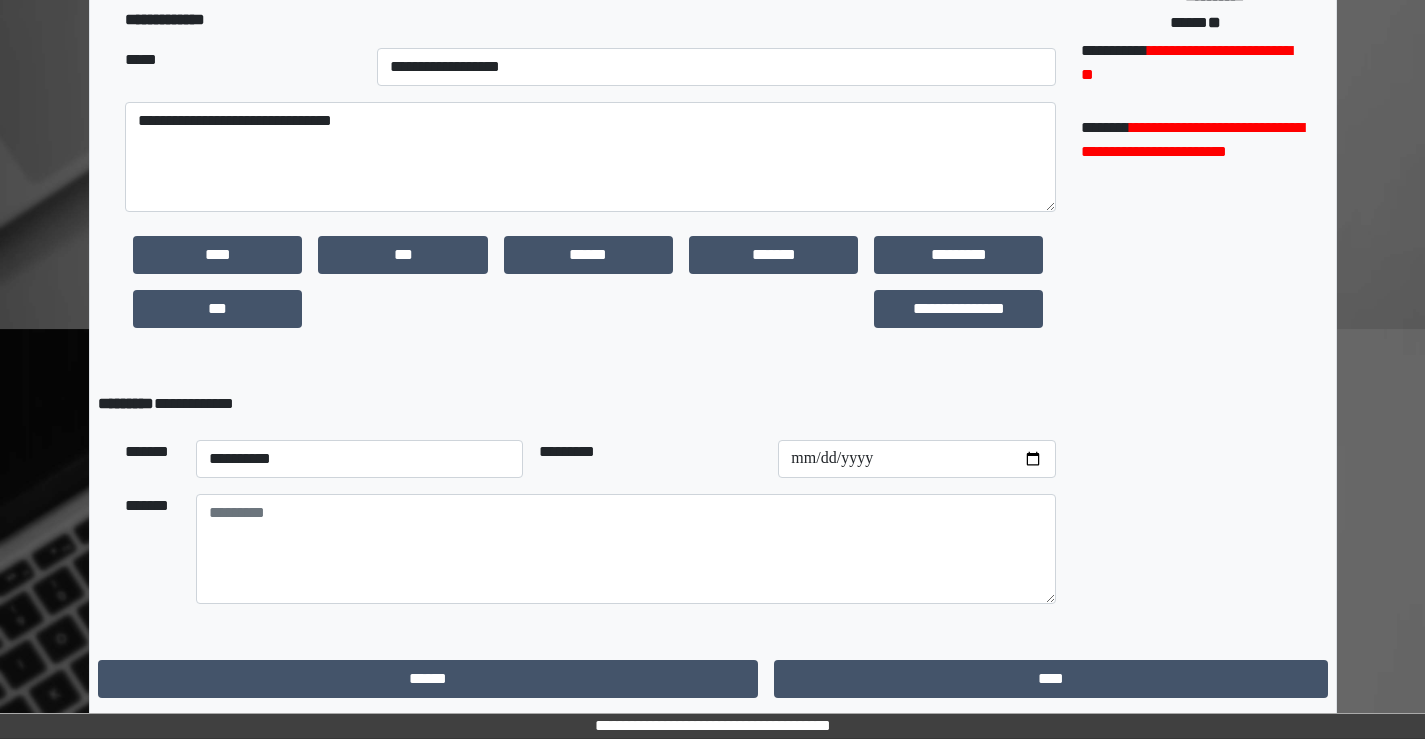 scroll, scrollTop: 0, scrollLeft: 0, axis: both 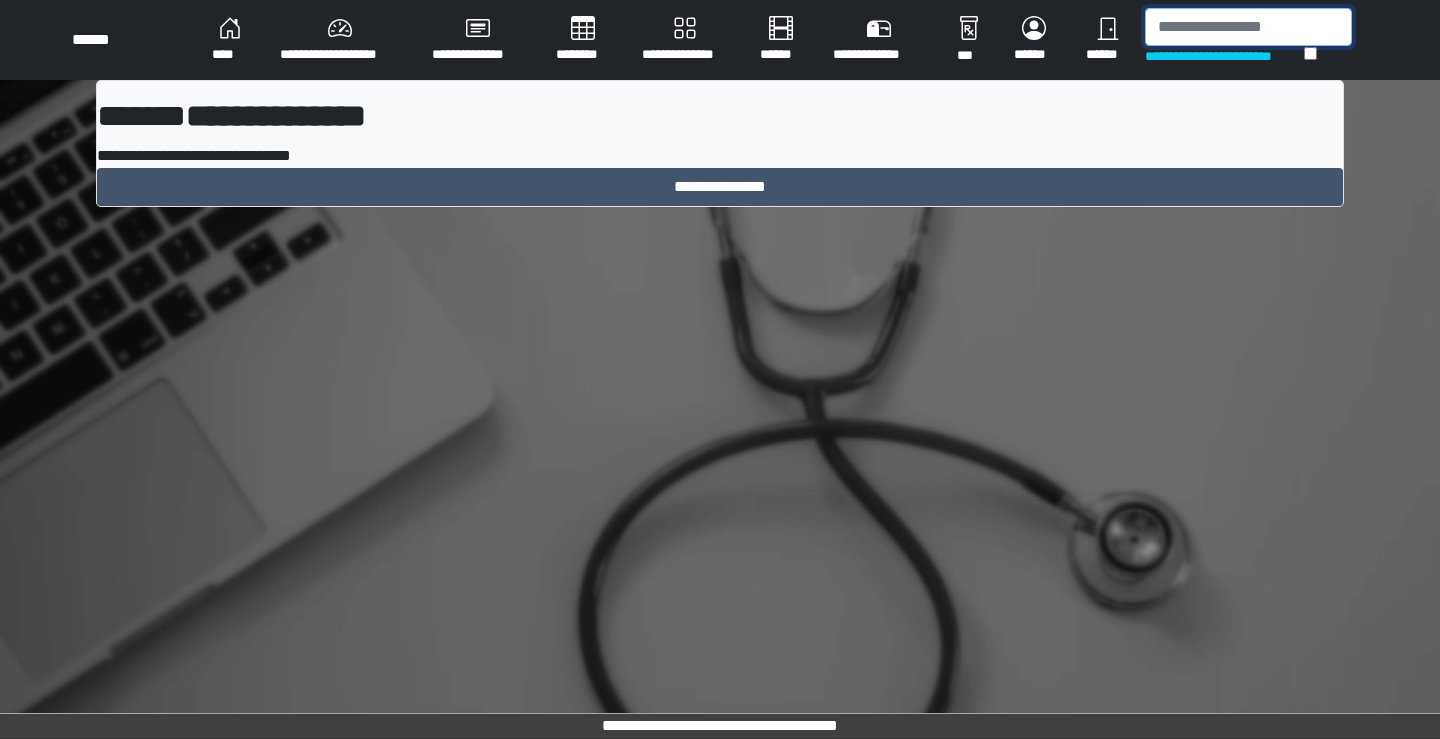 click at bounding box center (1248, 27) 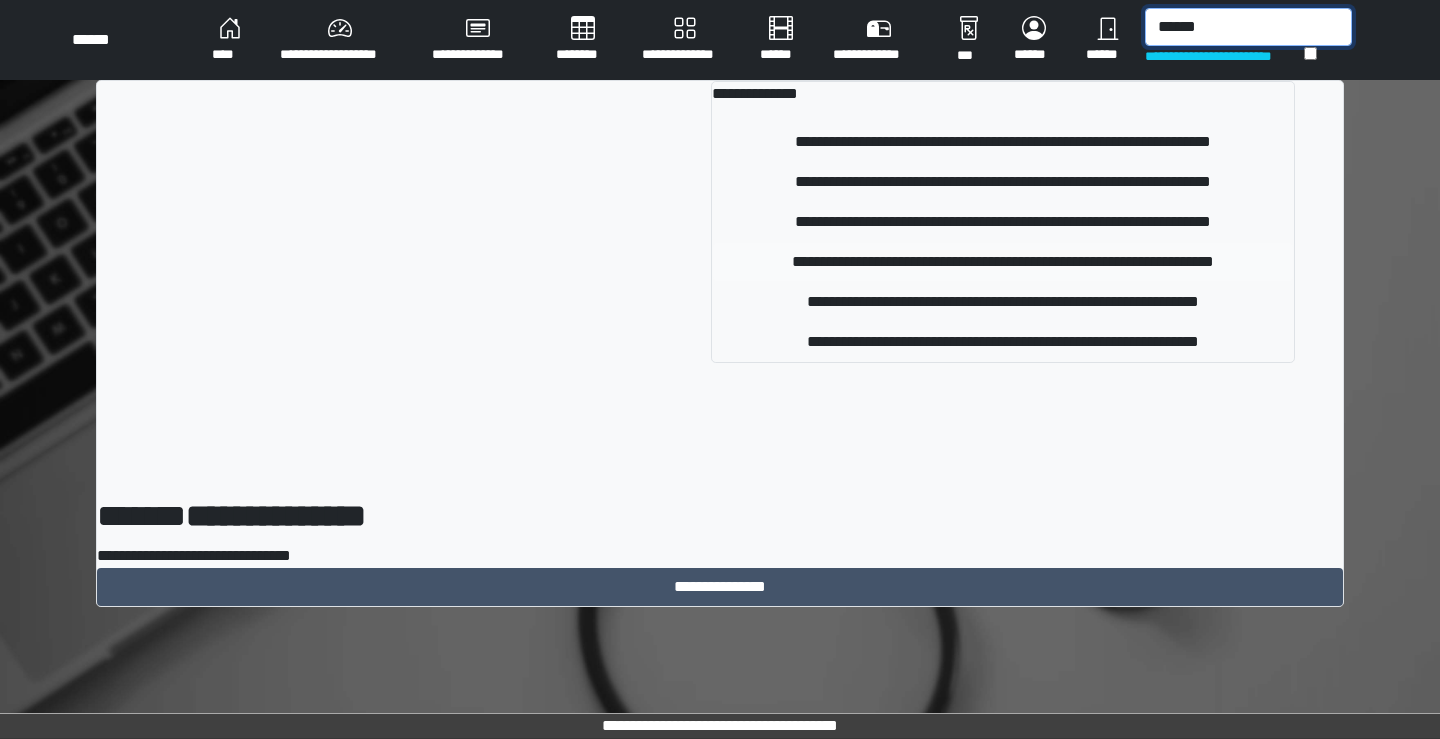 type on "******" 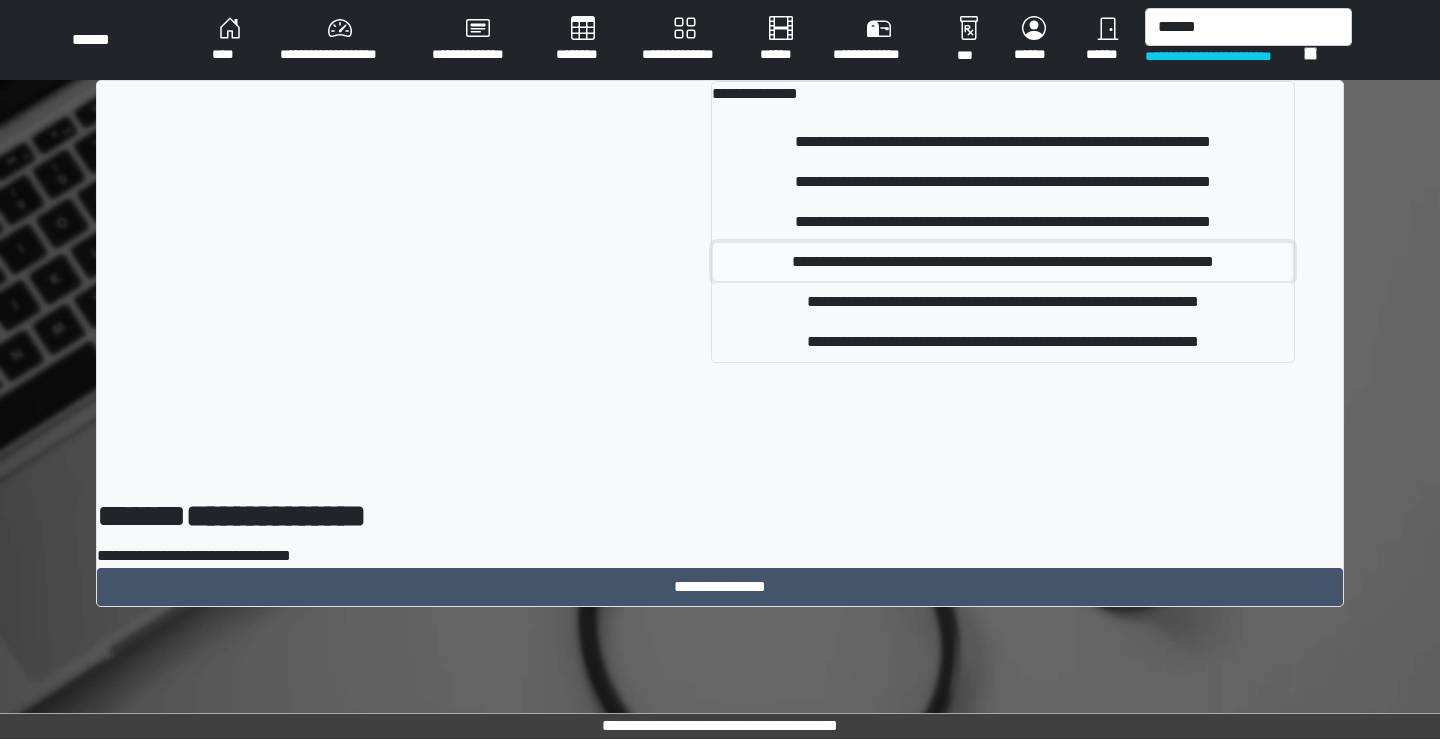 click on "**********" at bounding box center [1003, 262] 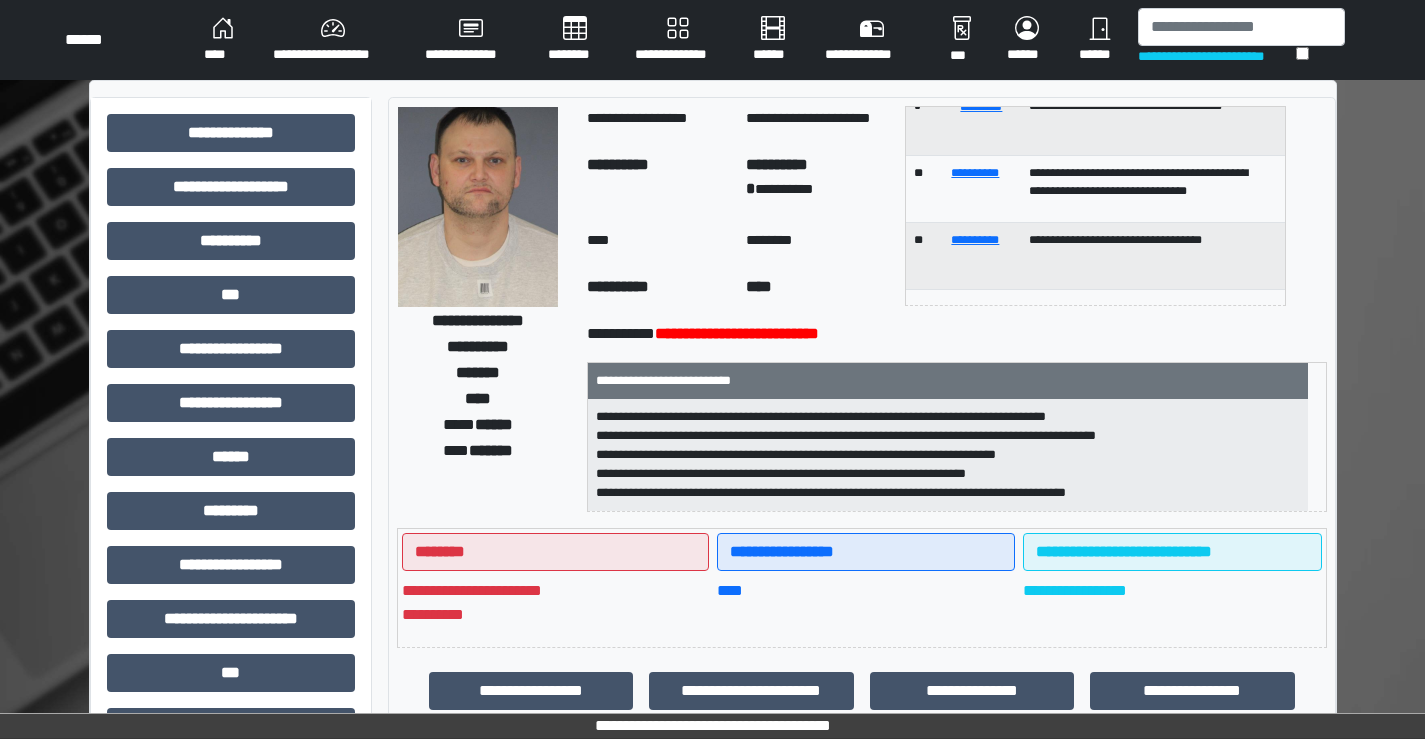 scroll, scrollTop: 121, scrollLeft: 0, axis: vertical 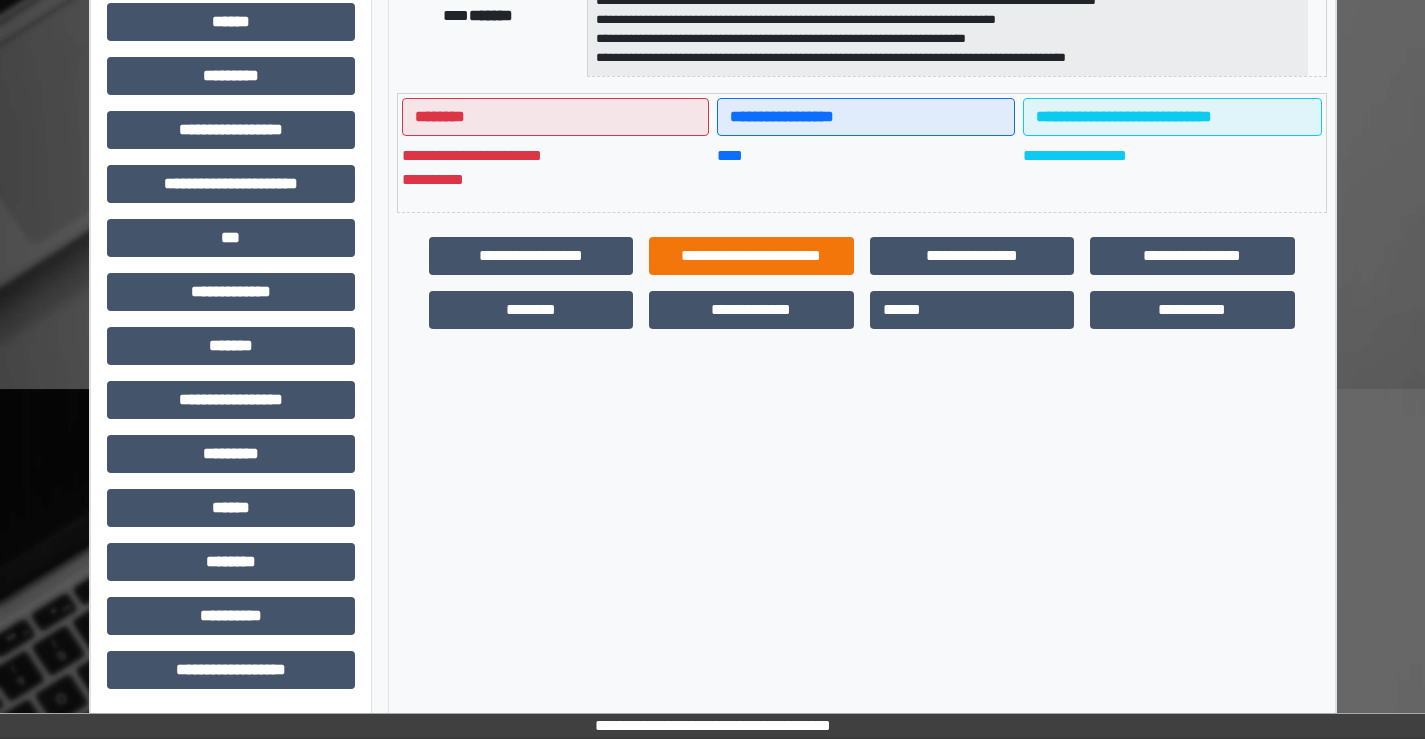 click on "**********" at bounding box center [862, 283] 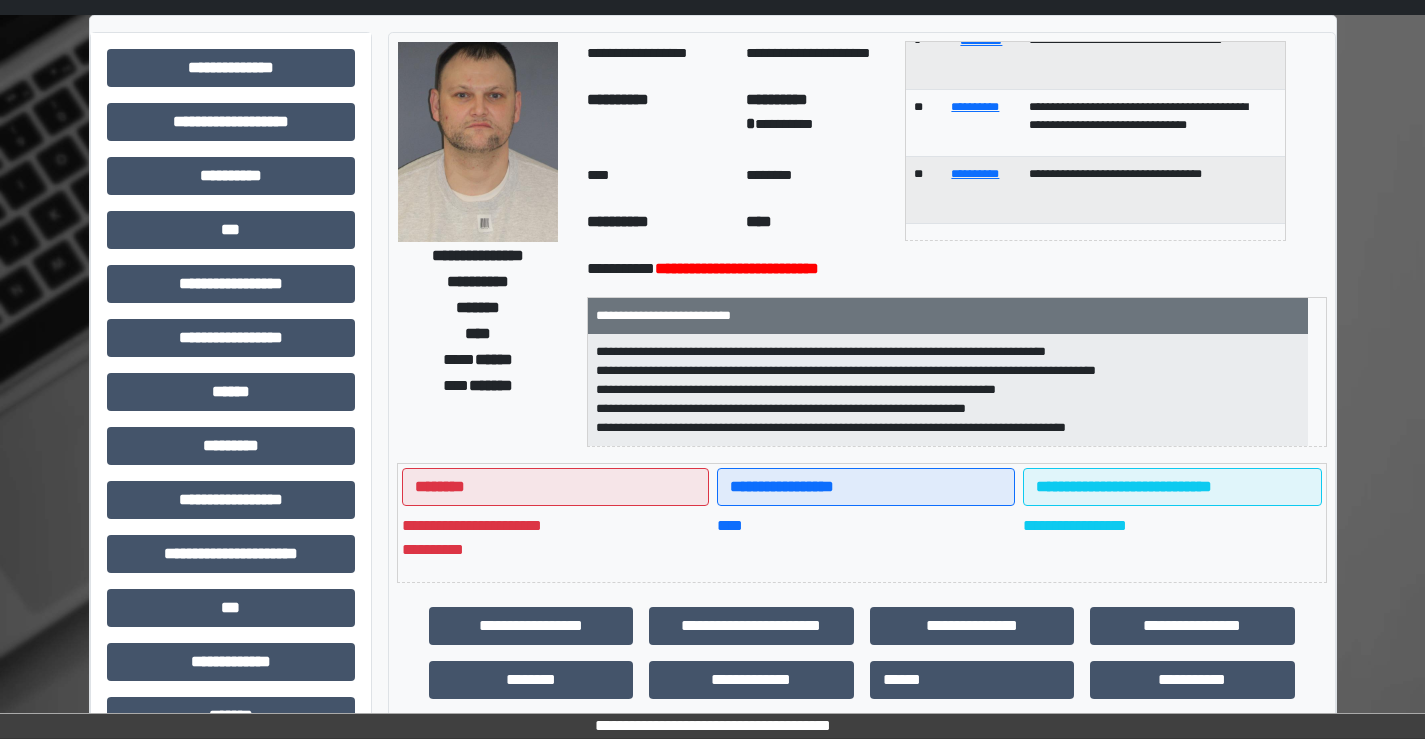 scroll, scrollTop: 0, scrollLeft: 0, axis: both 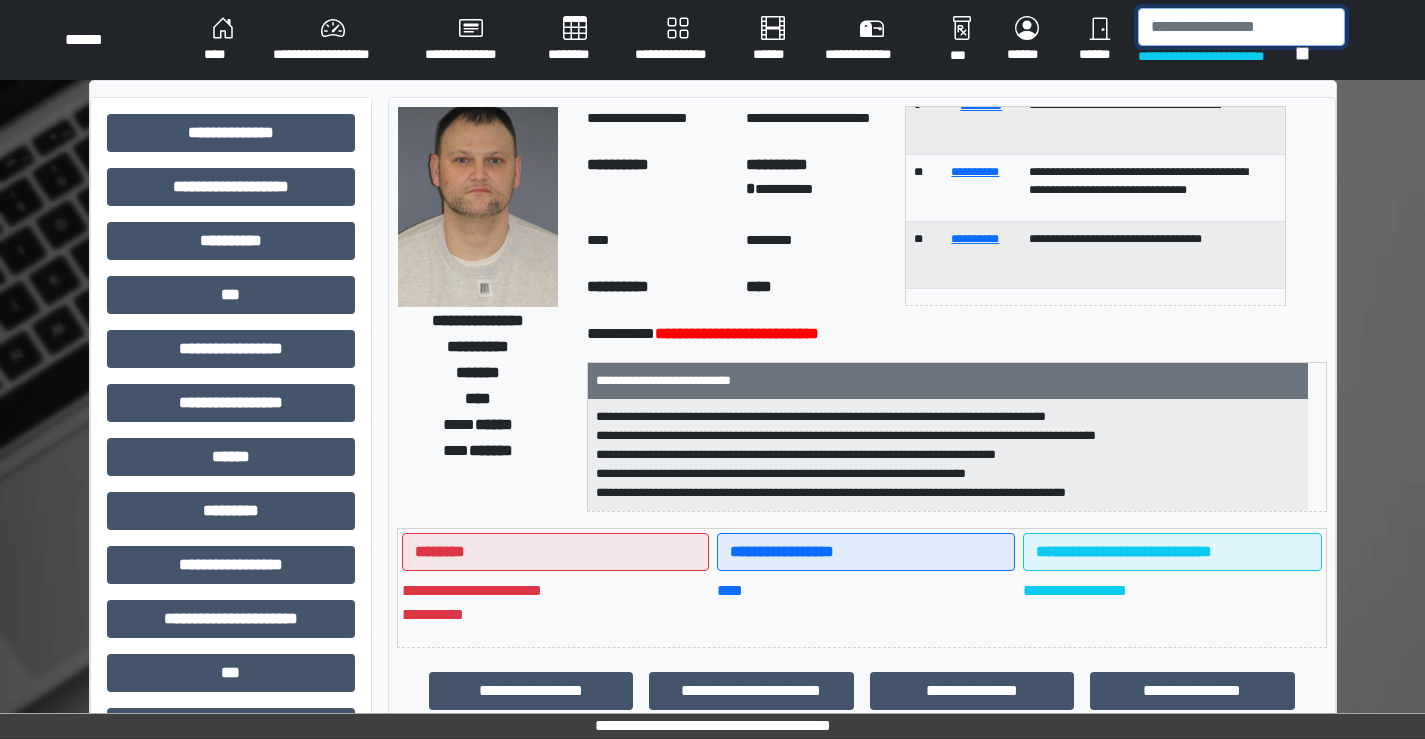 click at bounding box center [1241, 27] 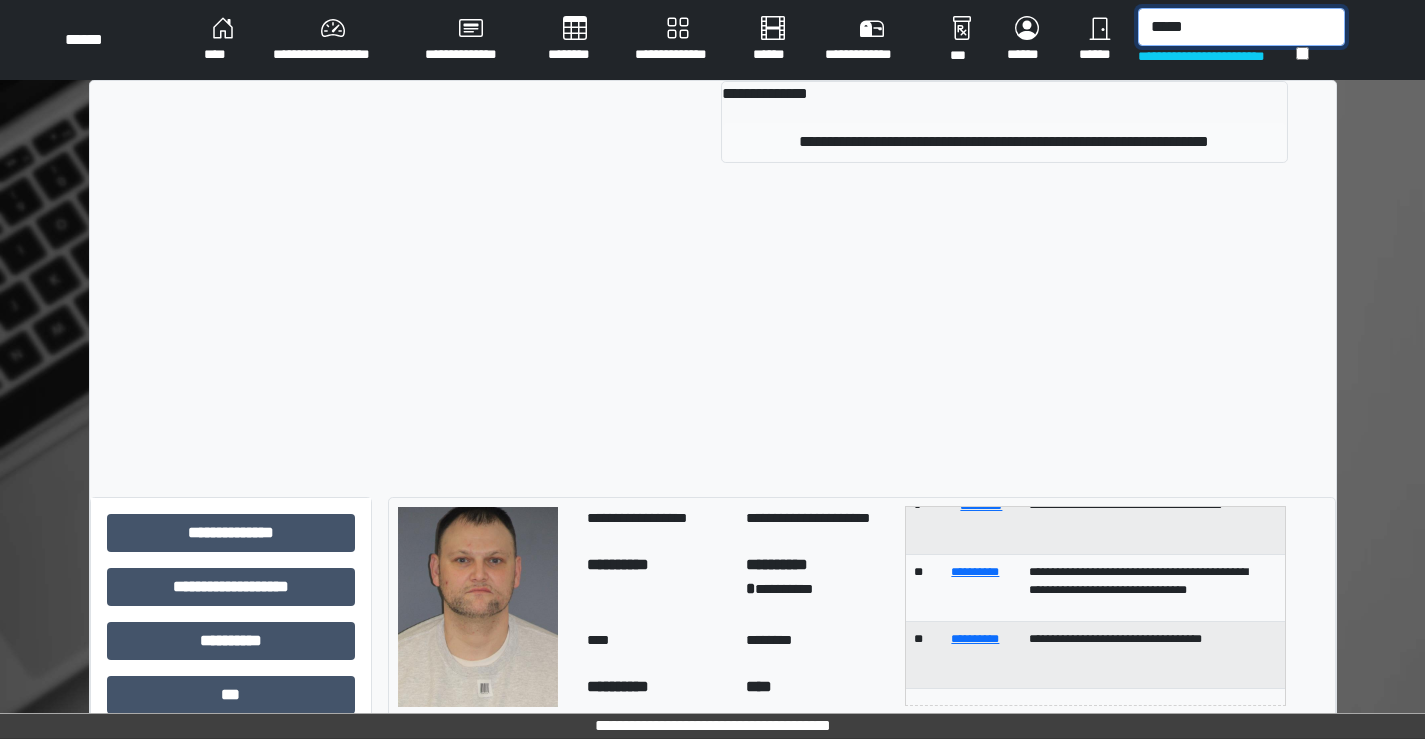 type on "*****" 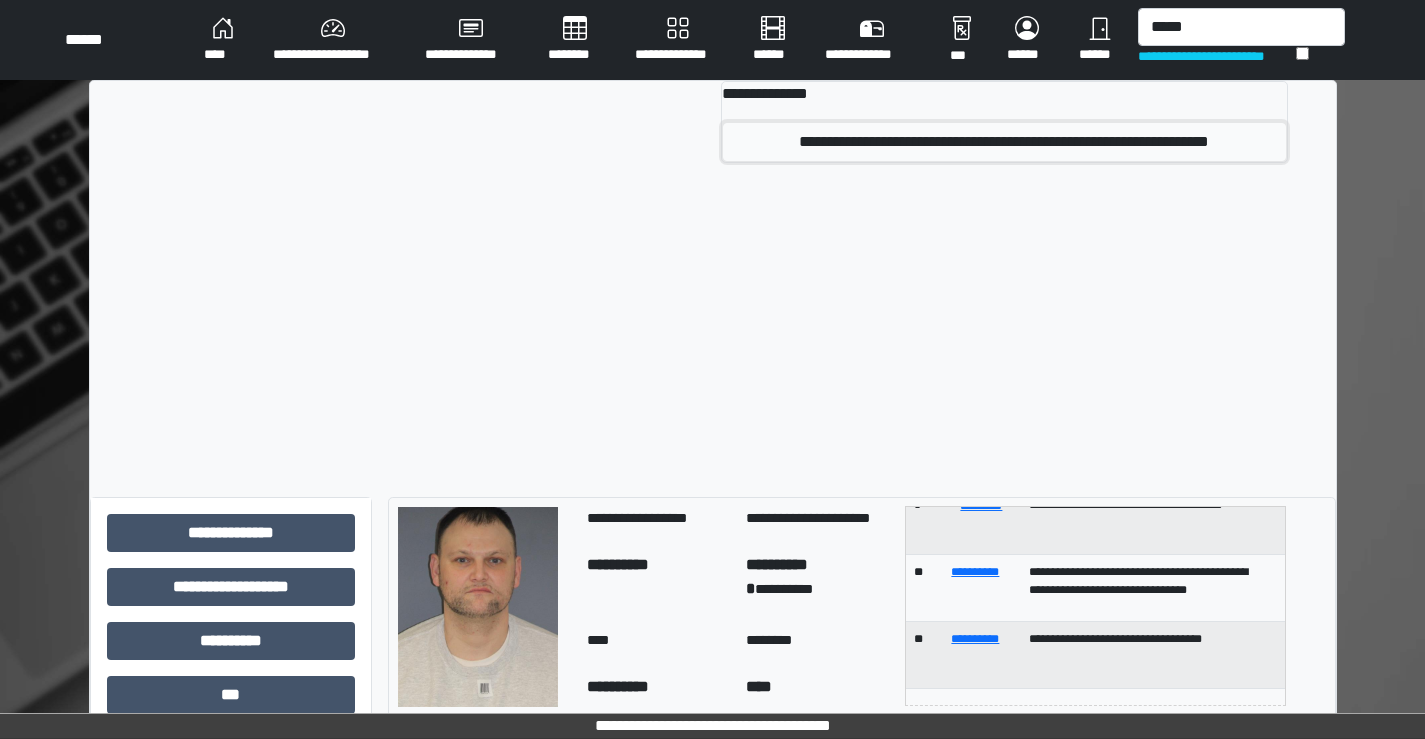 click on "**********" at bounding box center [1004, 142] 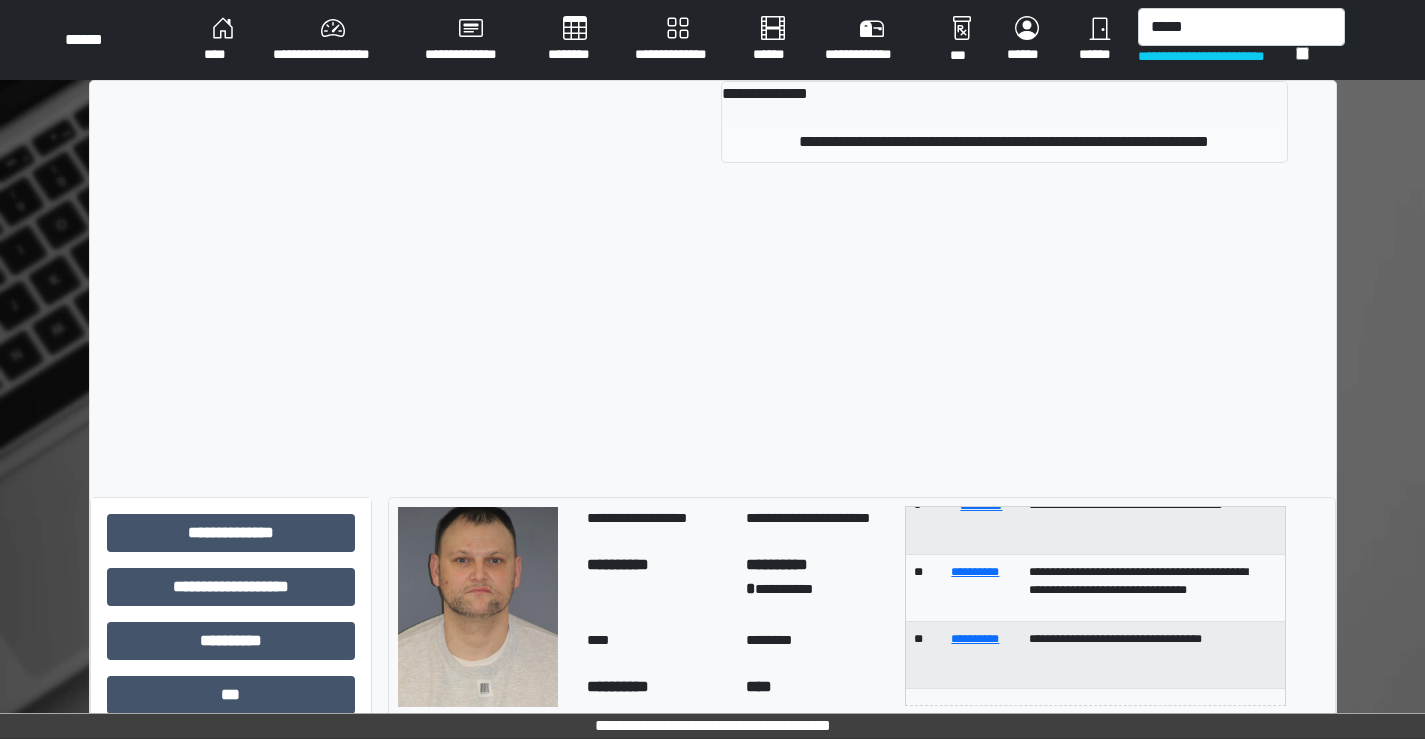 type 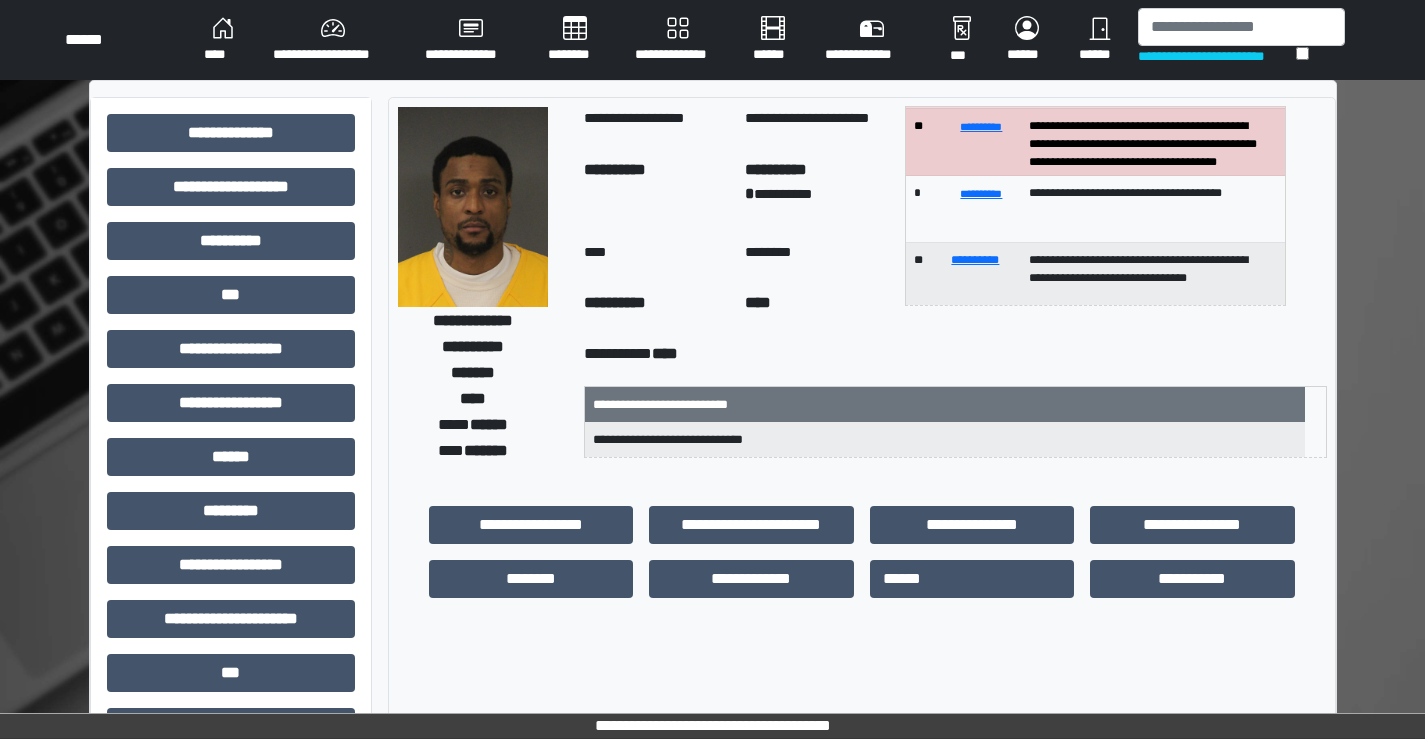 scroll, scrollTop: 0, scrollLeft: 0, axis: both 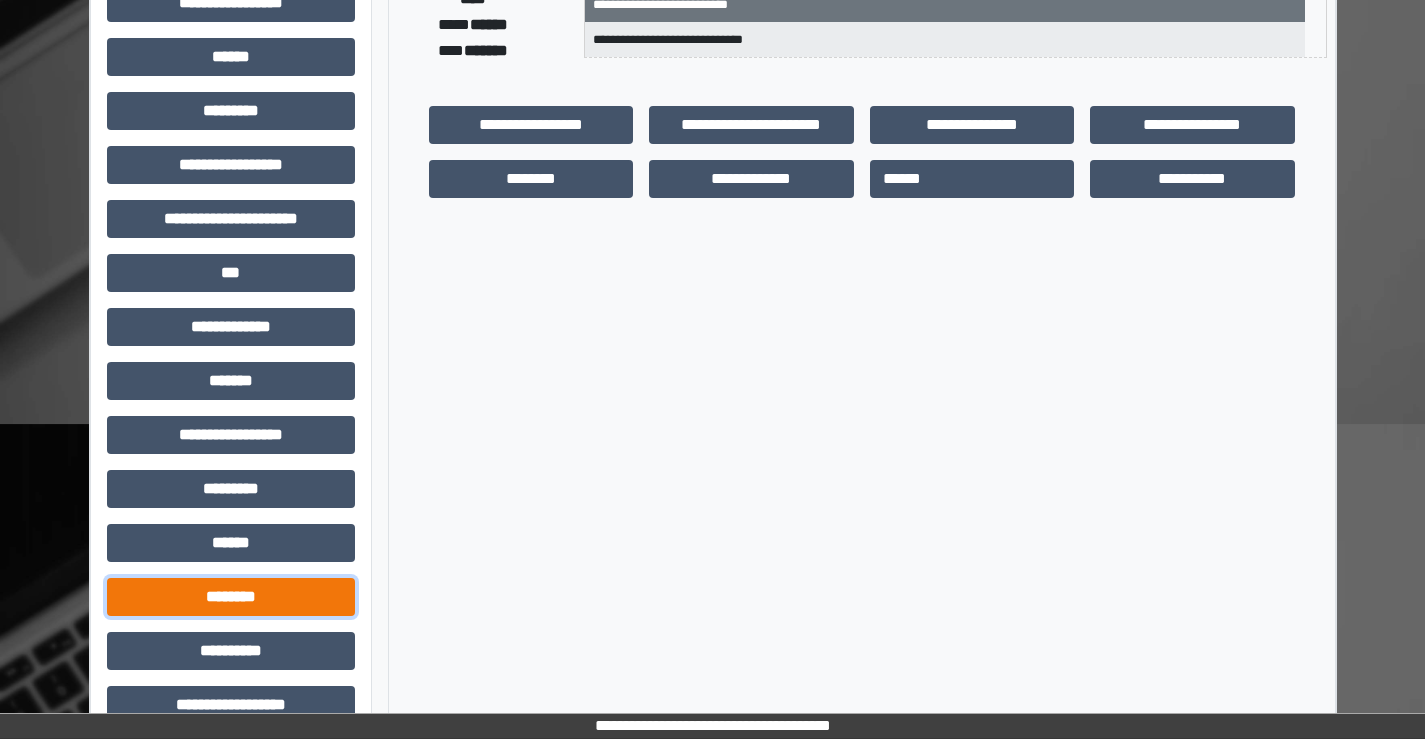 click on "********" at bounding box center (231, 597) 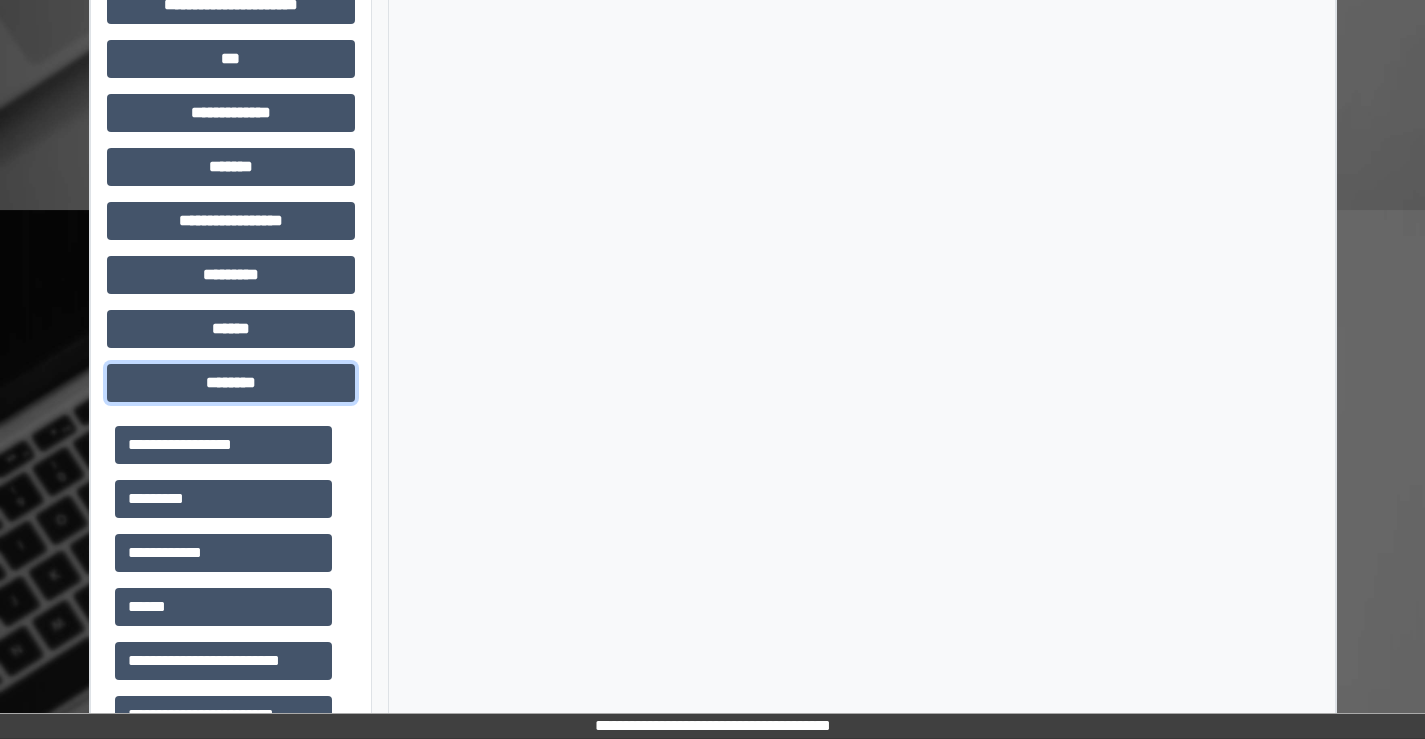 scroll, scrollTop: 800, scrollLeft: 0, axis: vertical 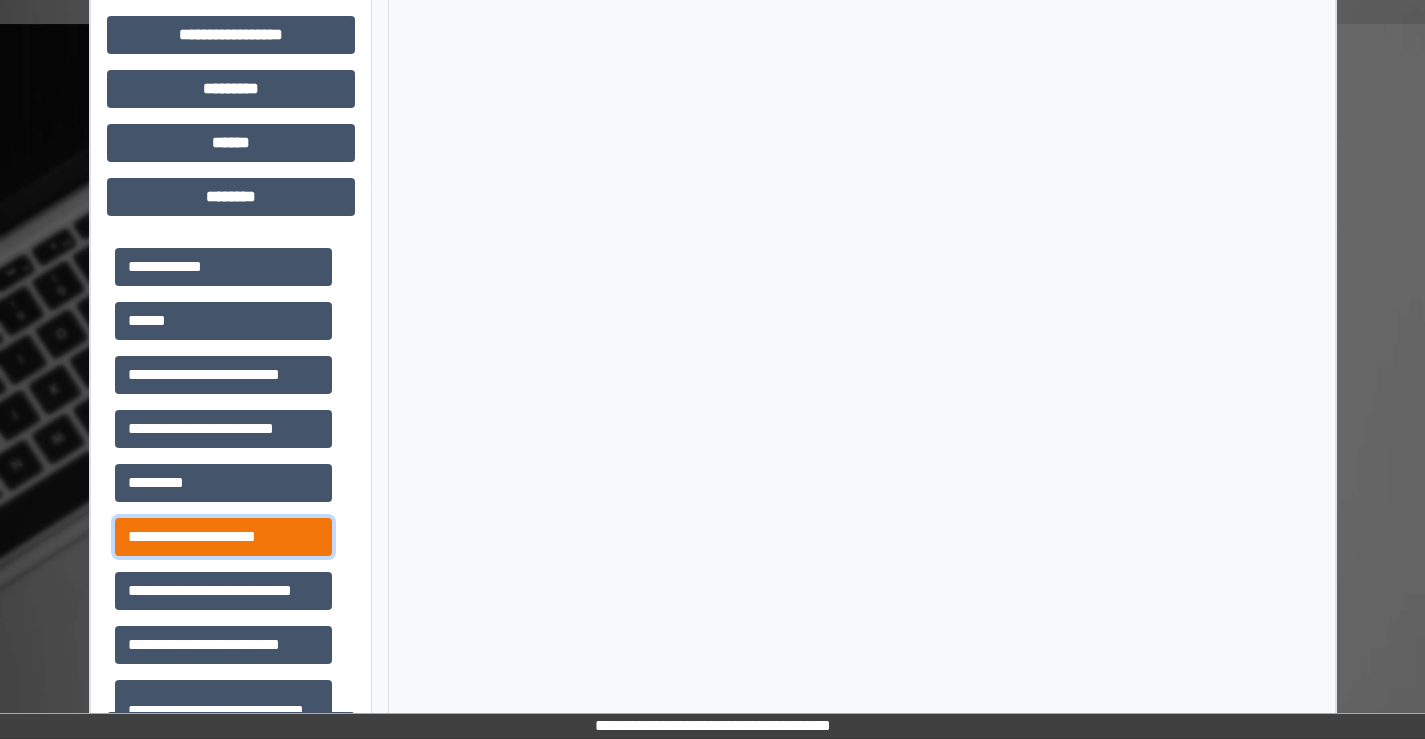 click on "**********" at bounding box center (223, 537) 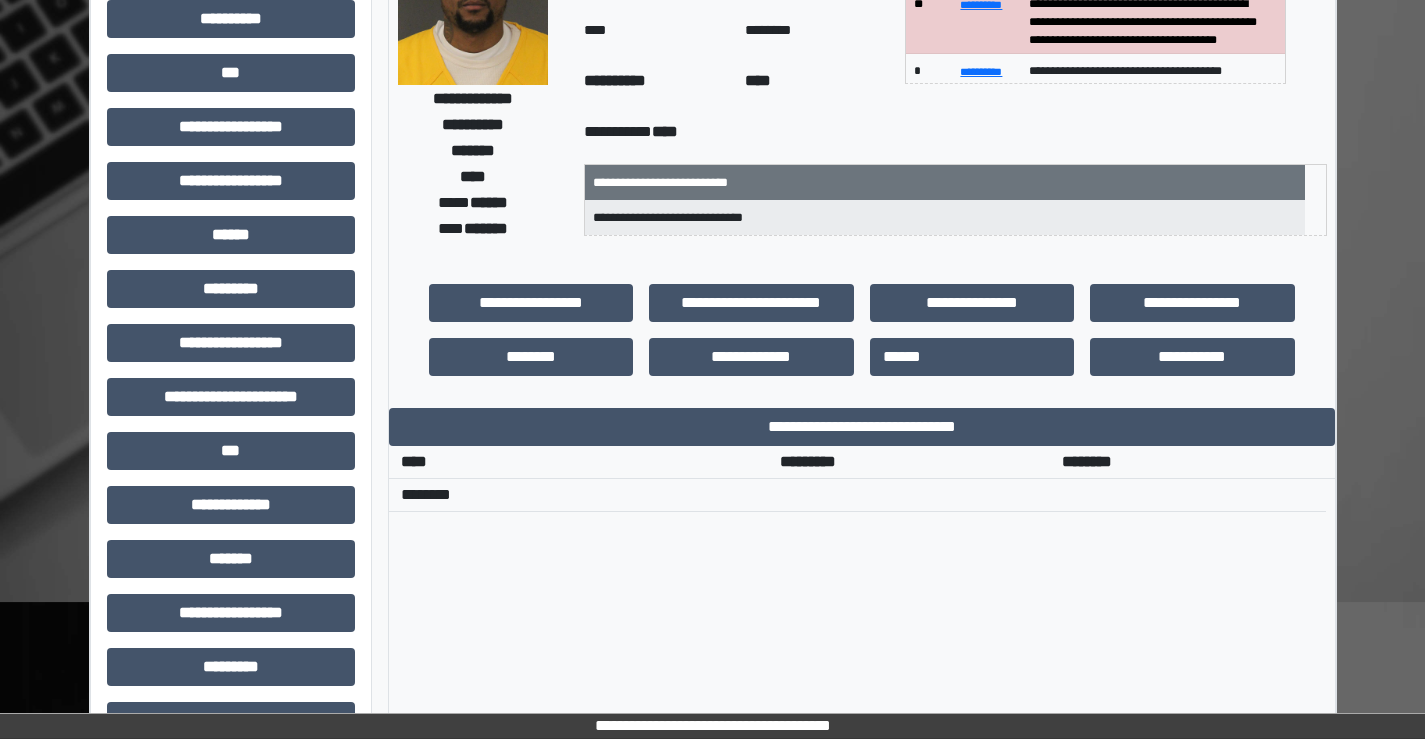 scroll, scrollTop: 200, scrollLeft: 0, axis: vertical 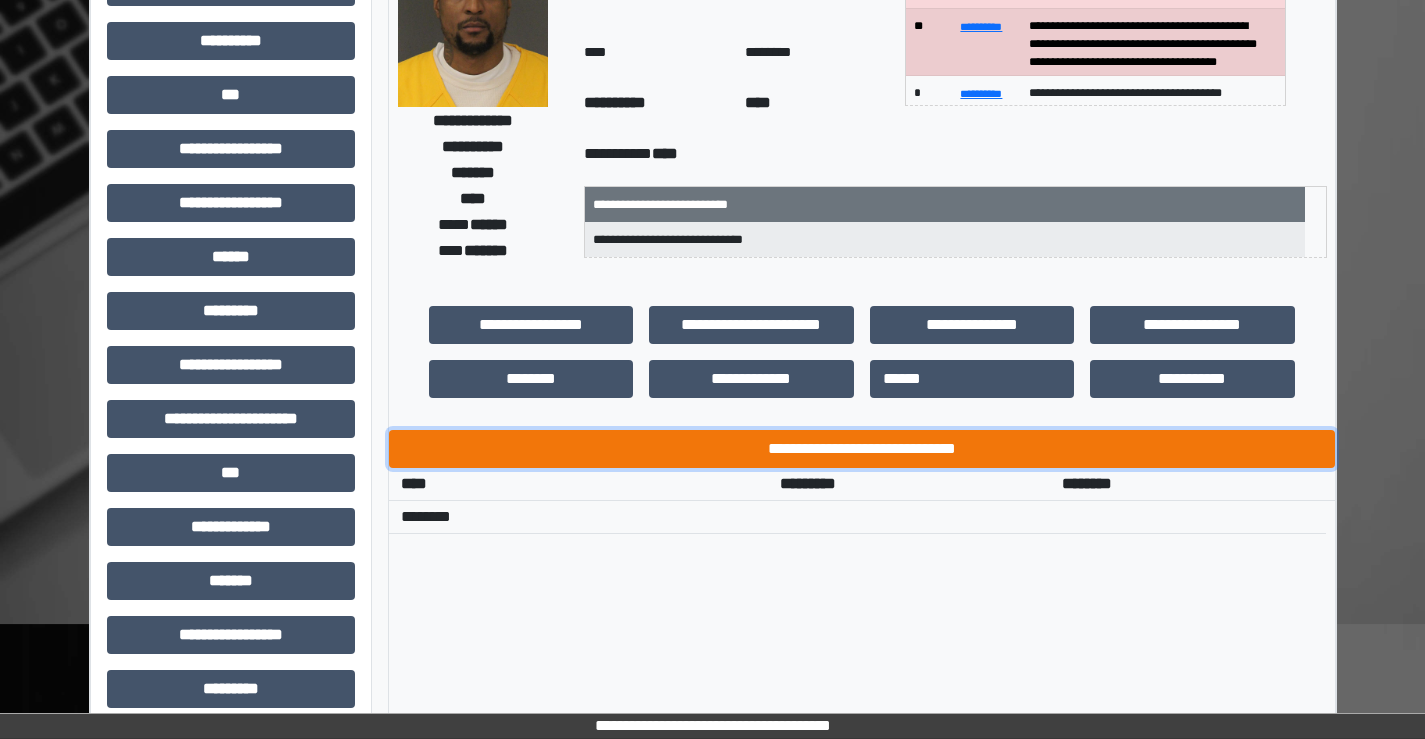 click on "**********" at bounding box center [862, 449] 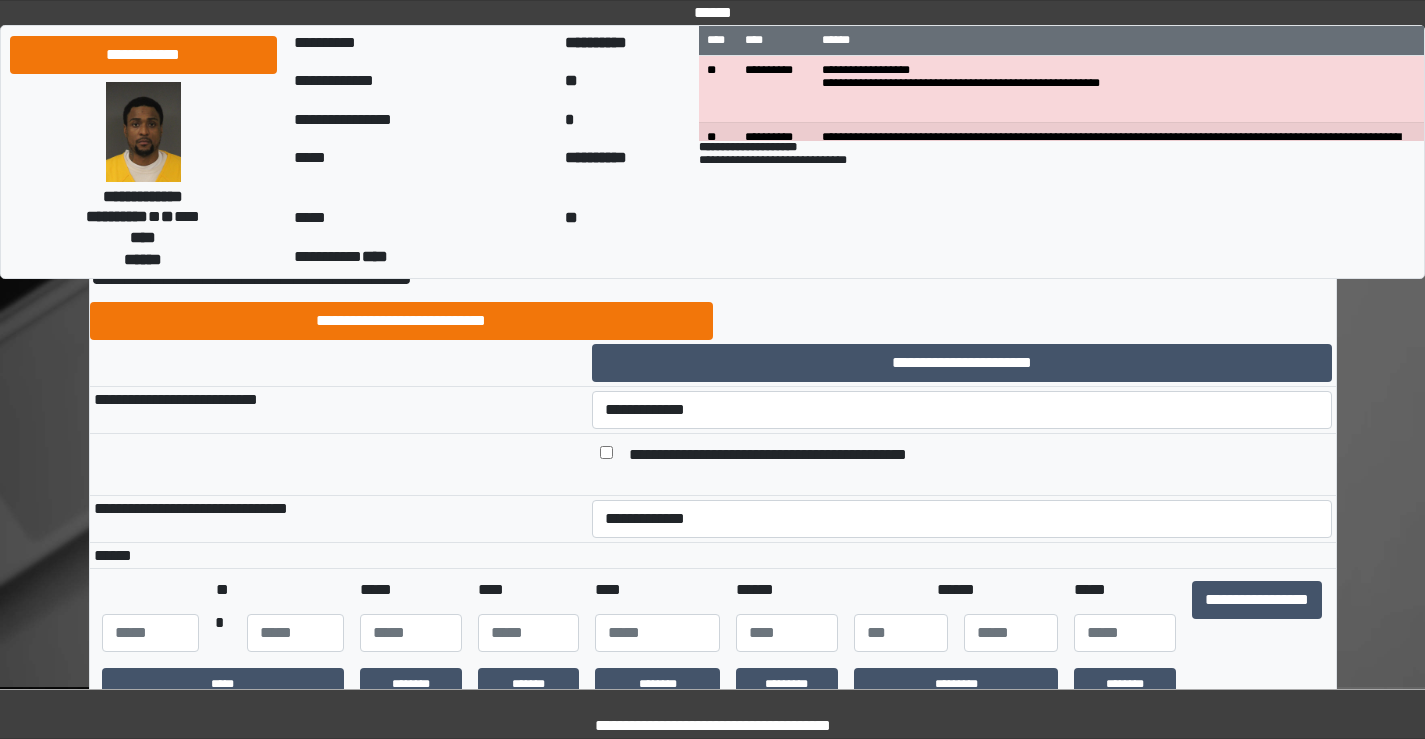 scroll, scrollTop: 200, scrollLeft: 0, axis: vertical 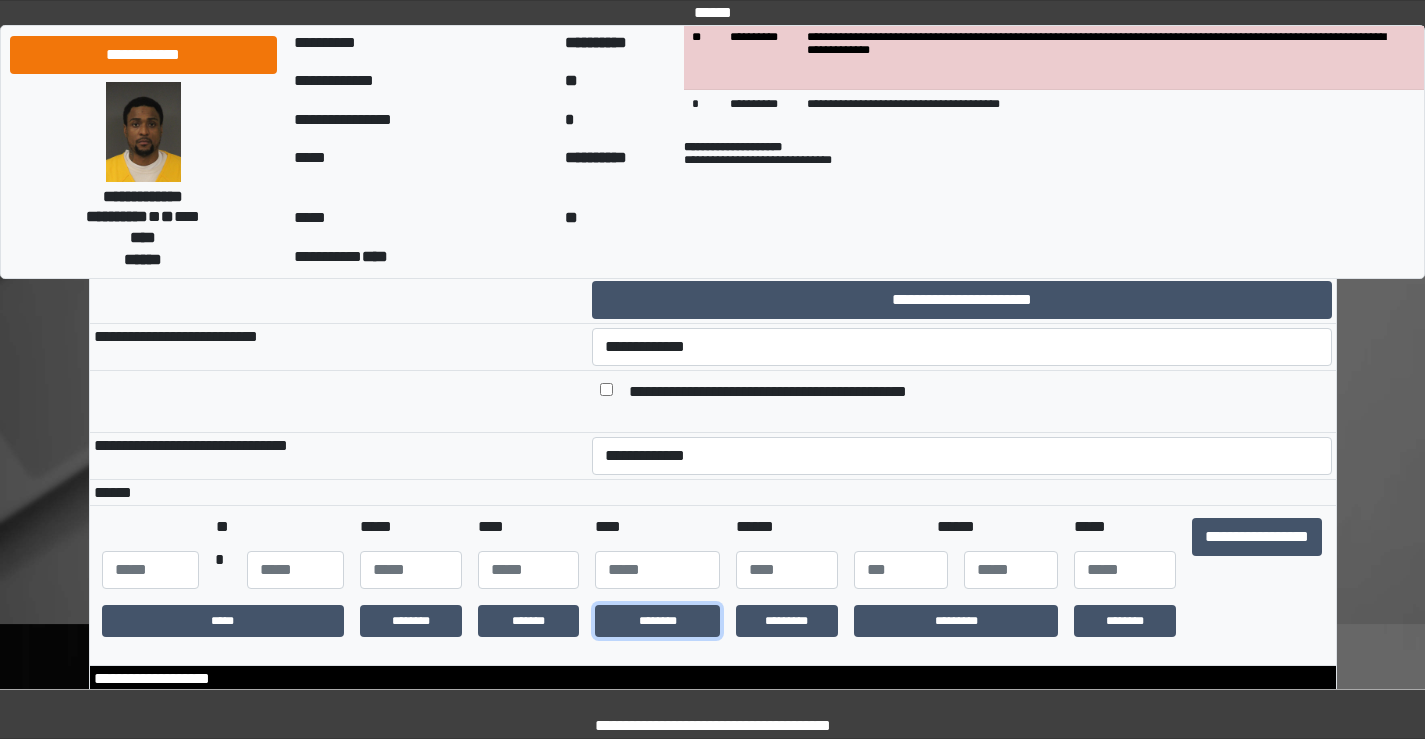drag, startPoint x: 626, startPoint y: 614, endPoint x: 626, endPoint y: 598, distance: 16 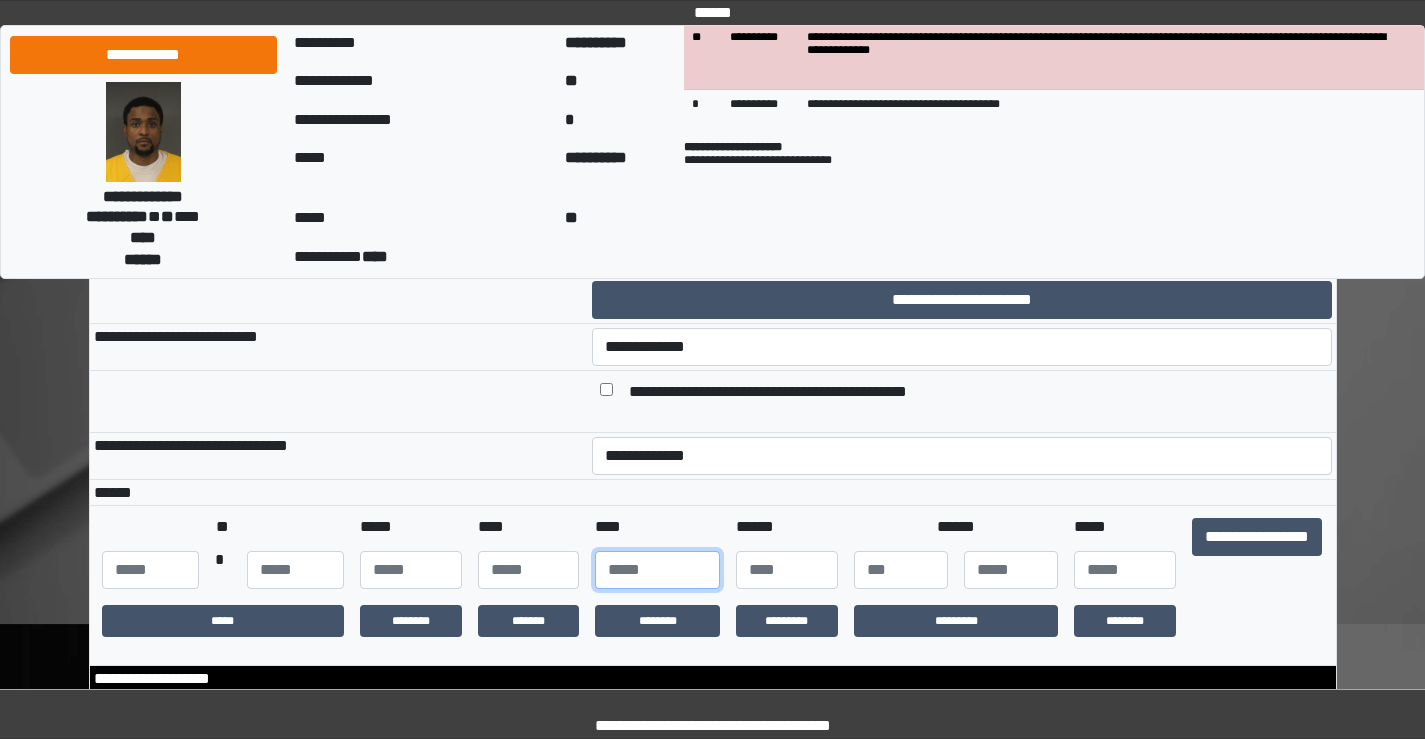 click at bounding box center [657, 570] 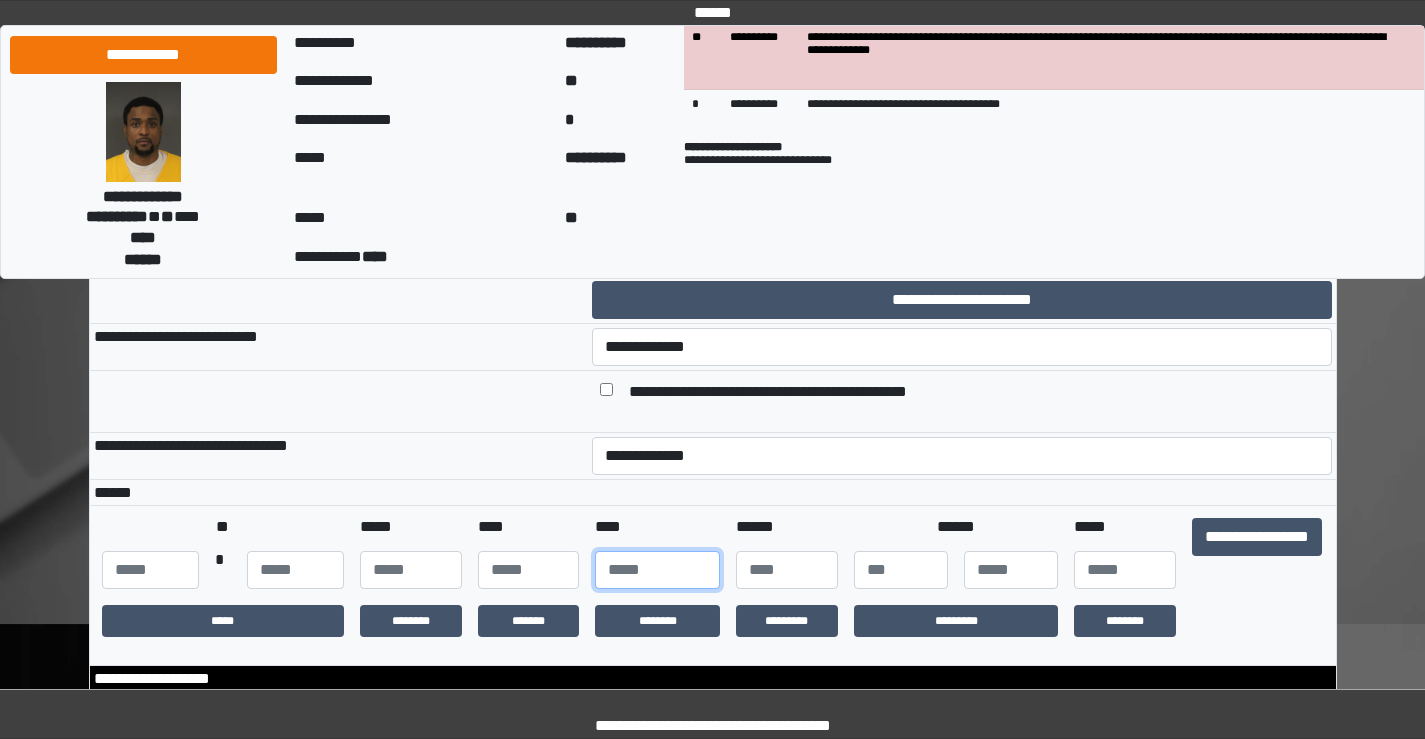 type on "****" 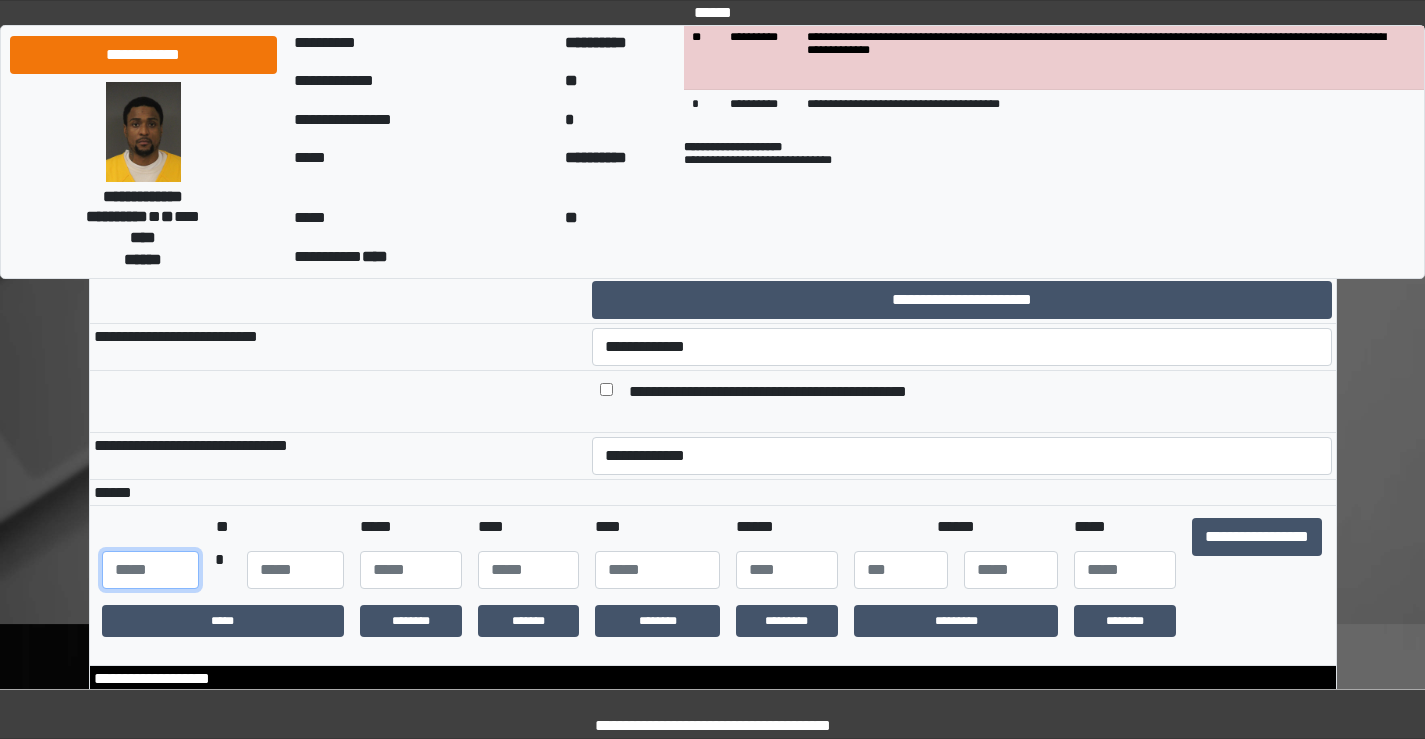 click at bounding box center (150, 570) 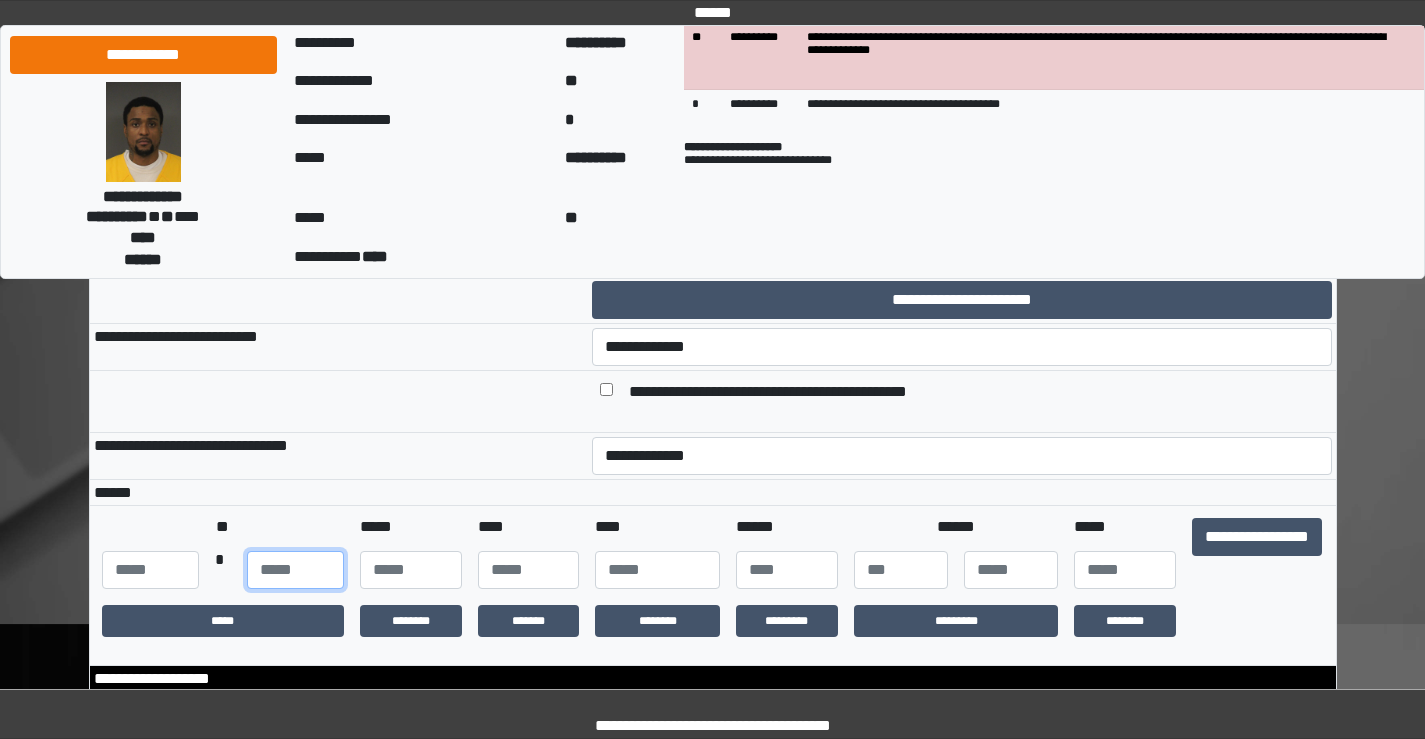 type on "**" 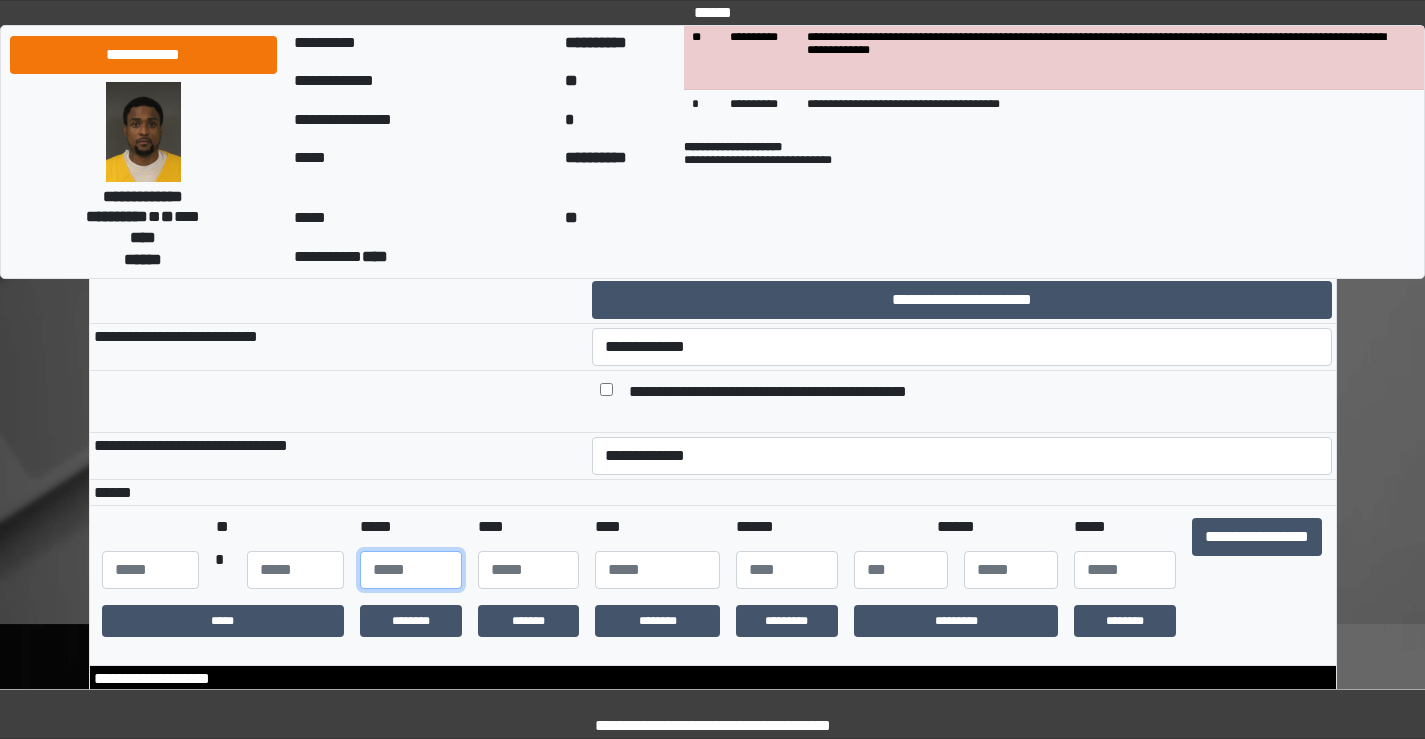 type on "**" 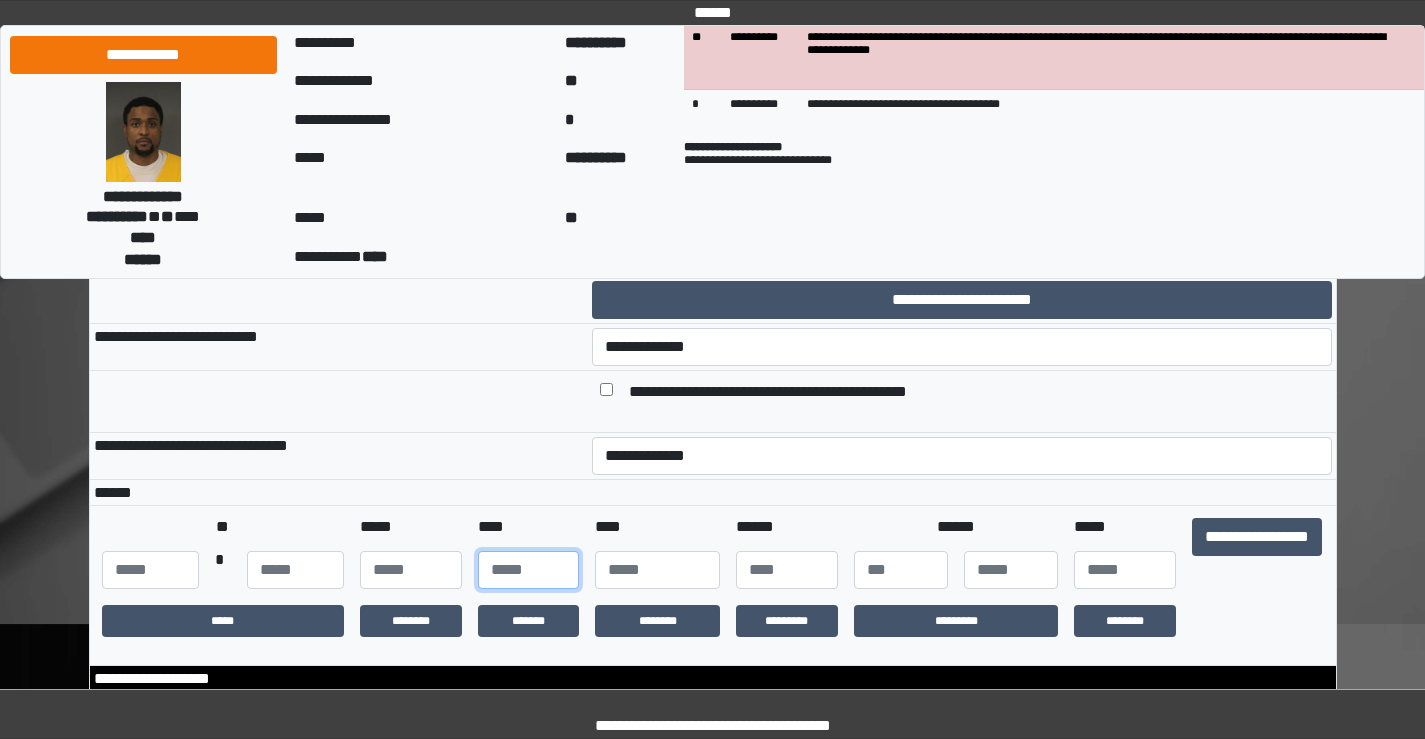 type on "**" 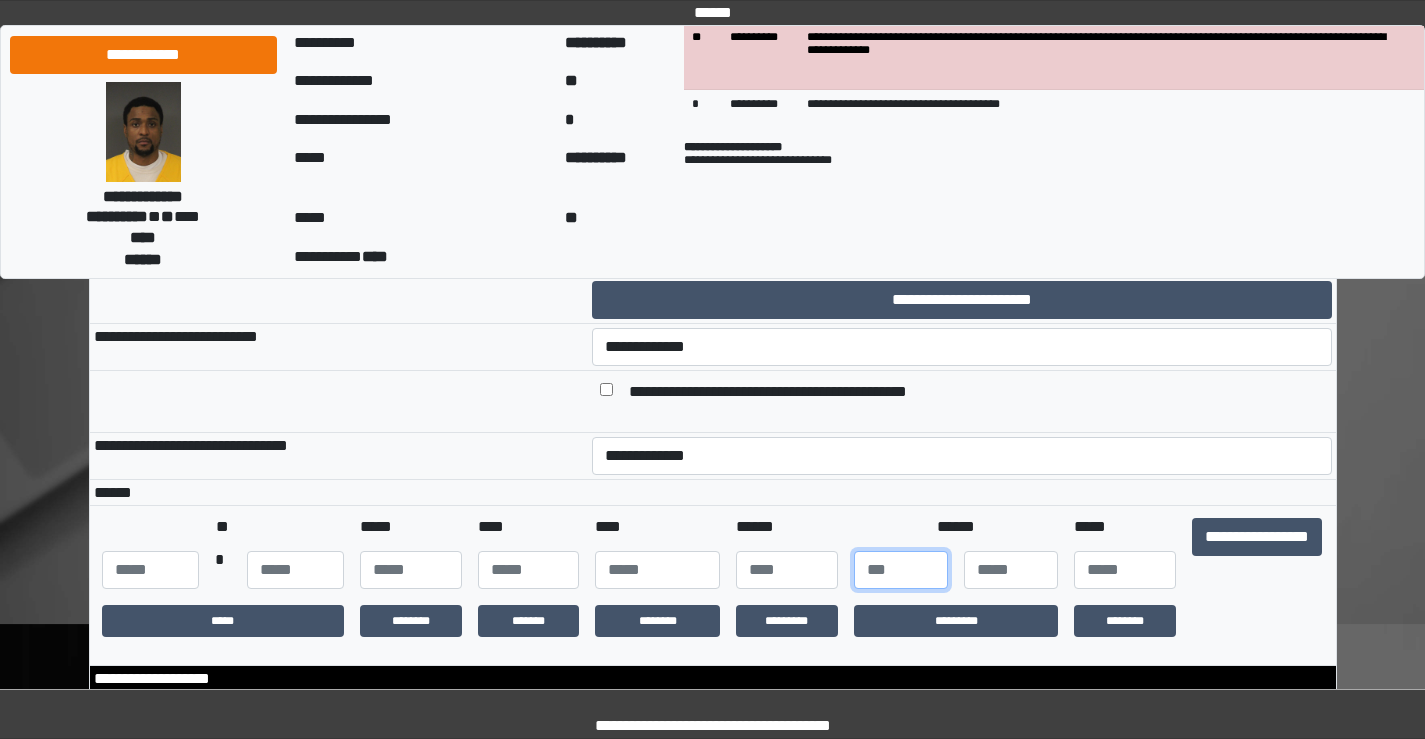 click at bounding box center [901, 570] 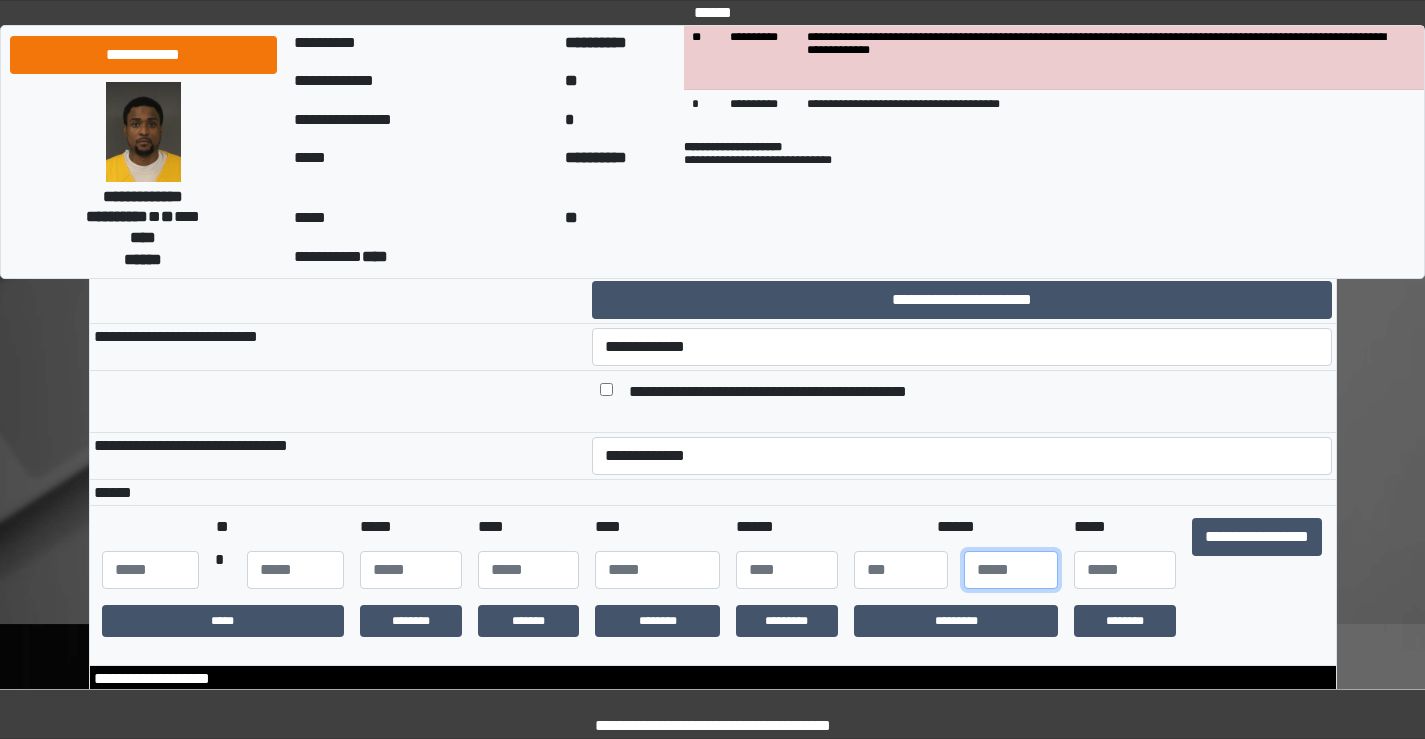 type on "*" 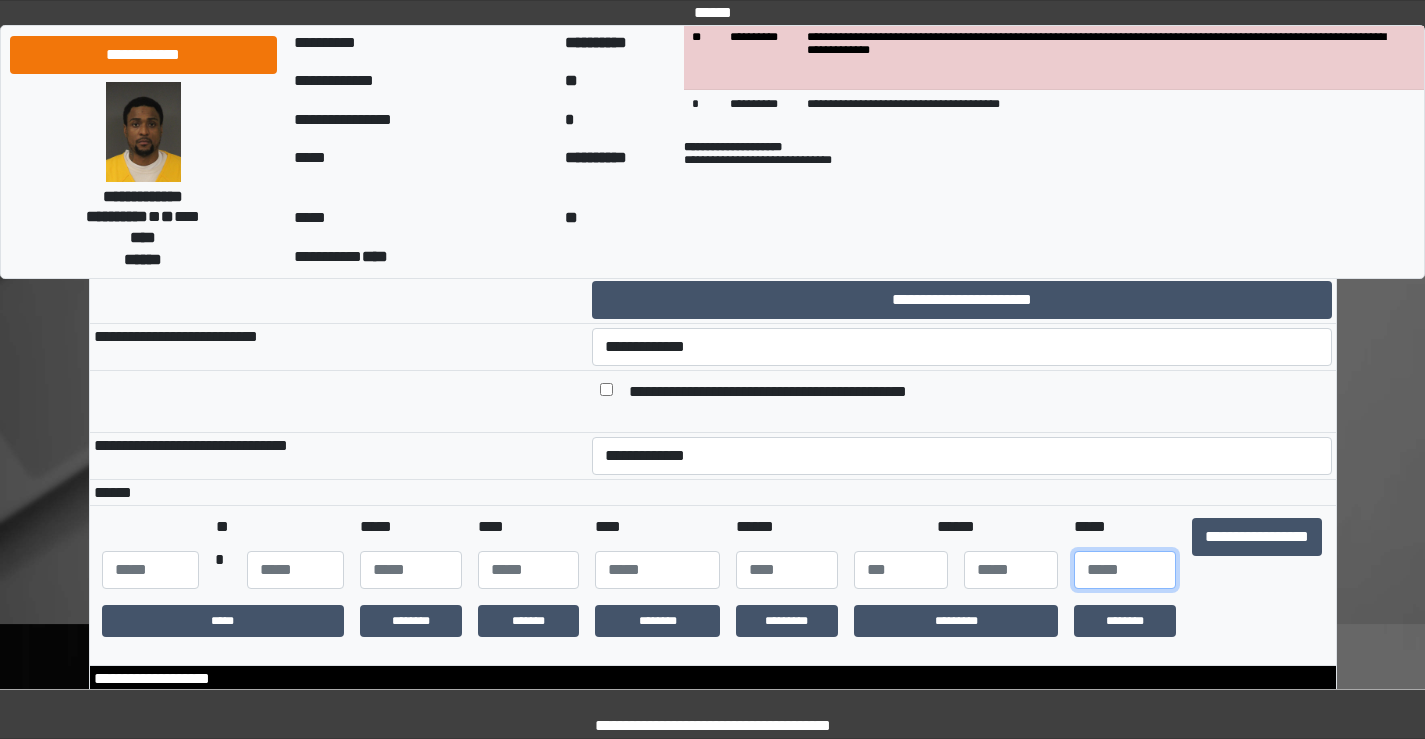 click at bounding box center [1125, 570] 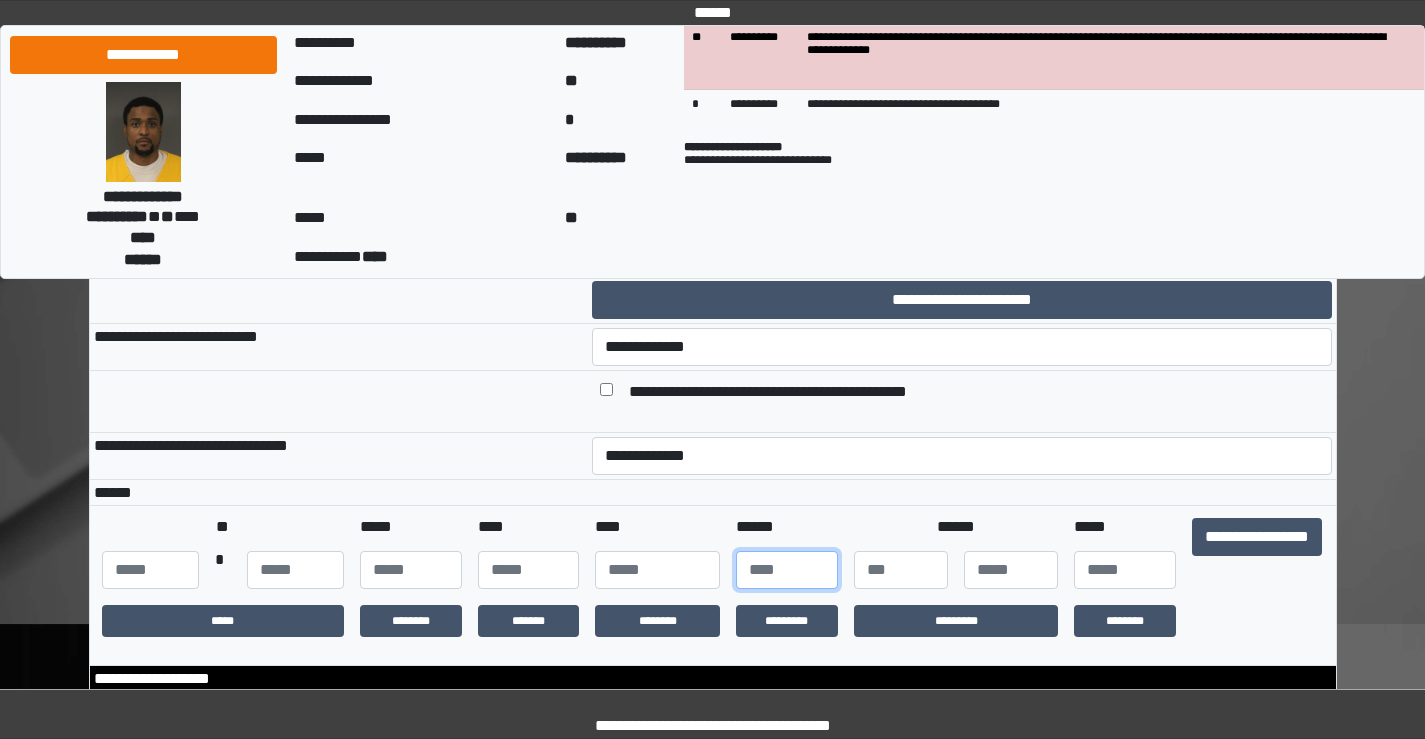 click at bounding box center (787, 570) 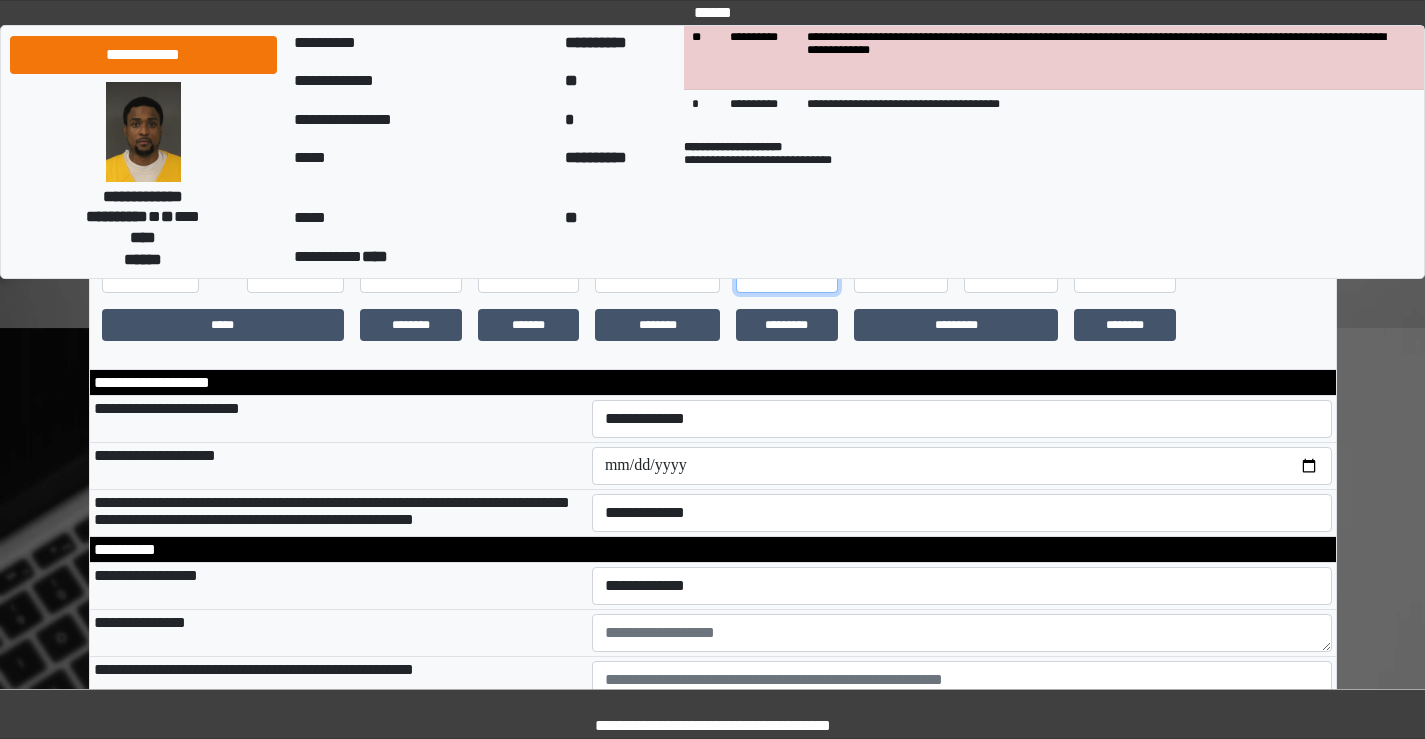 scroll, scrollTop: 500, scrollLeft: 0, axis: vertical 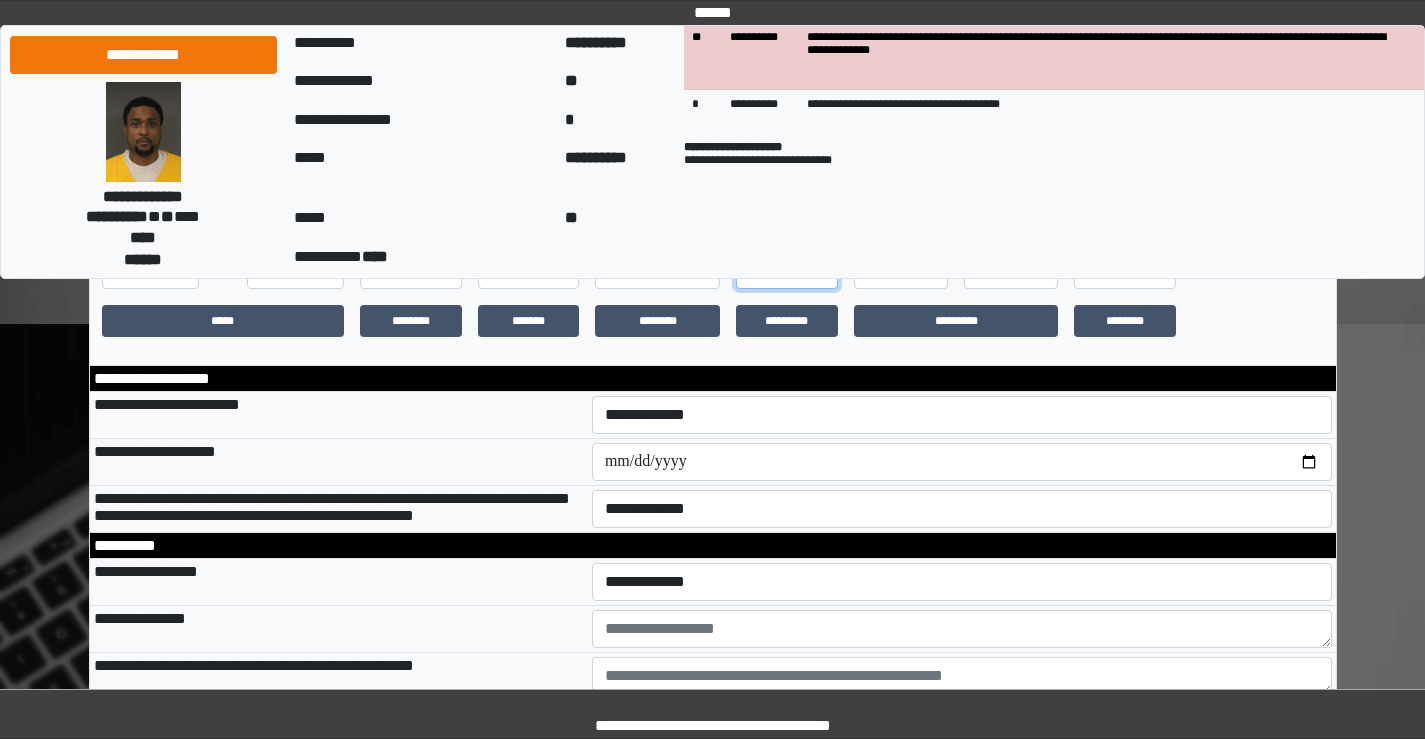 type on "***" 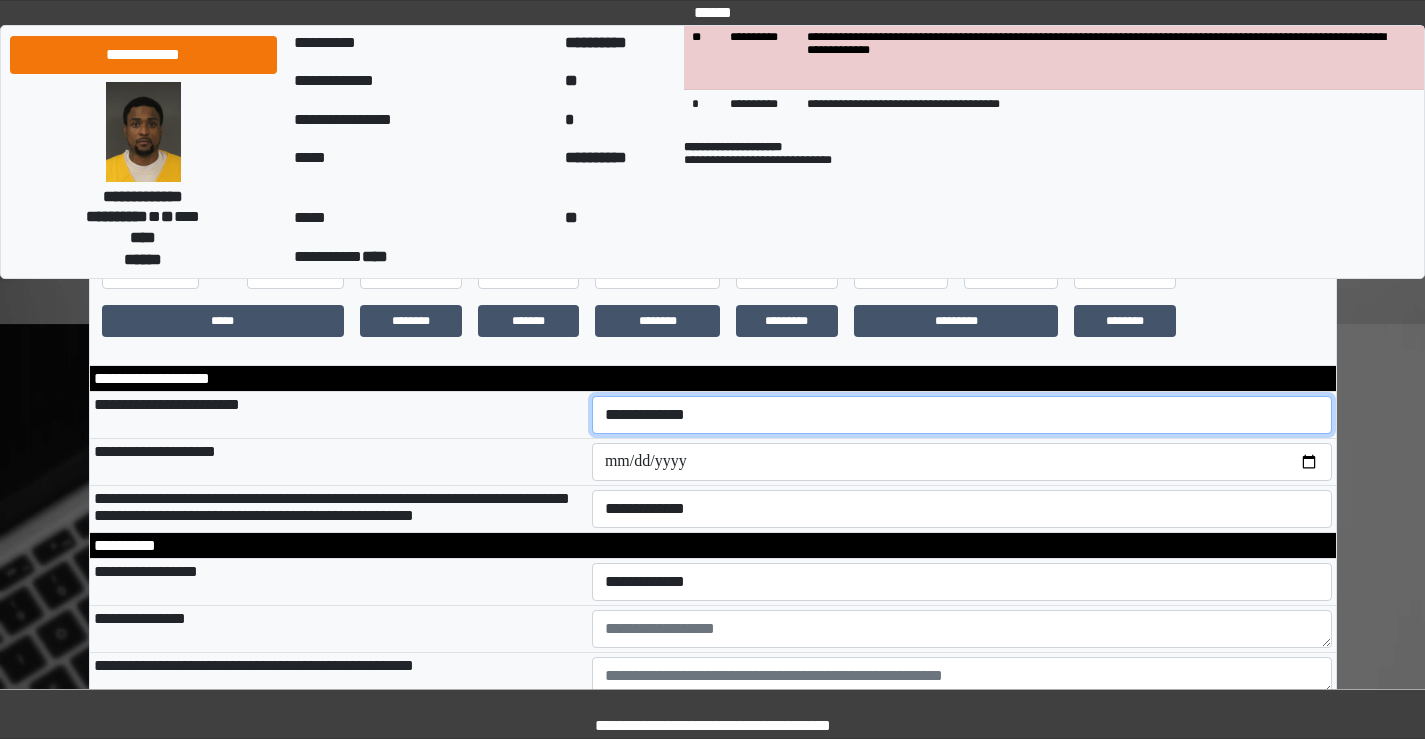 click on "**********" at bounding box center (962, 415) 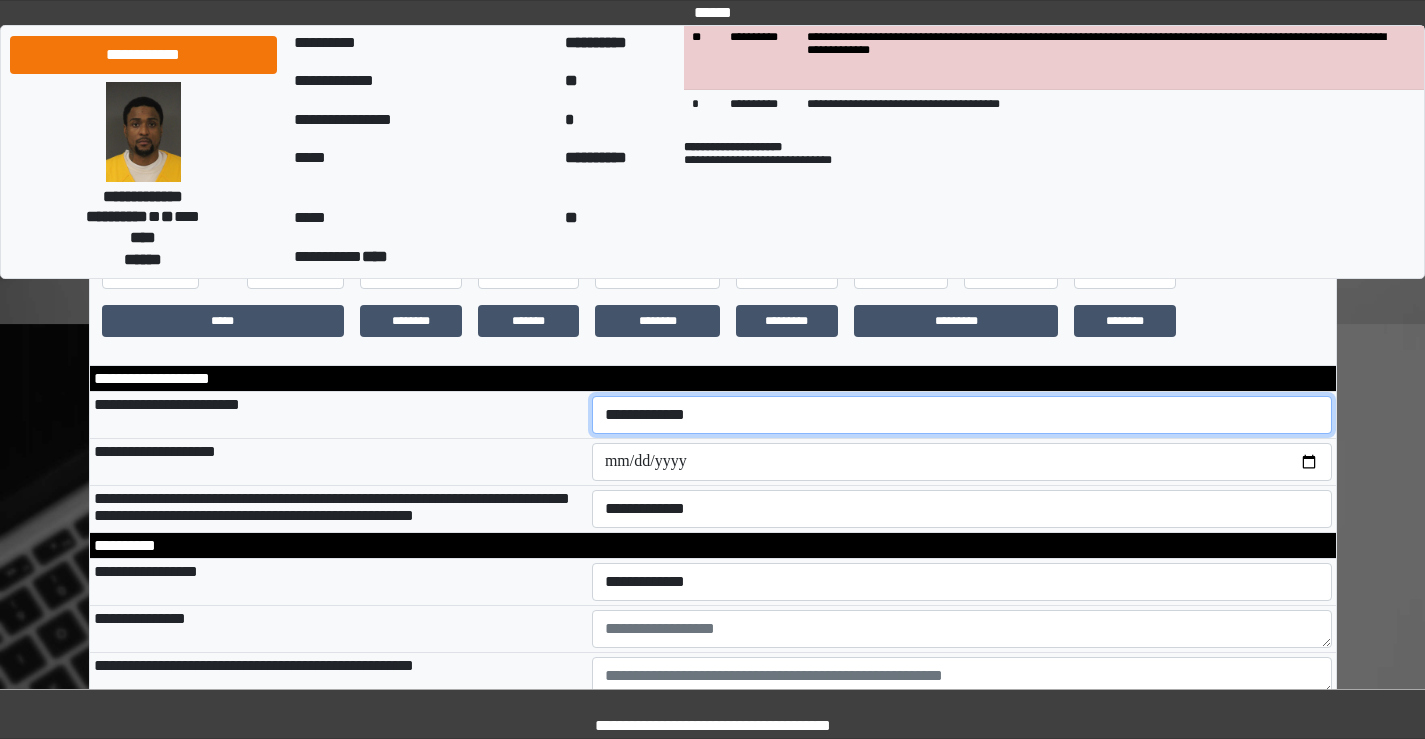 select on "***" 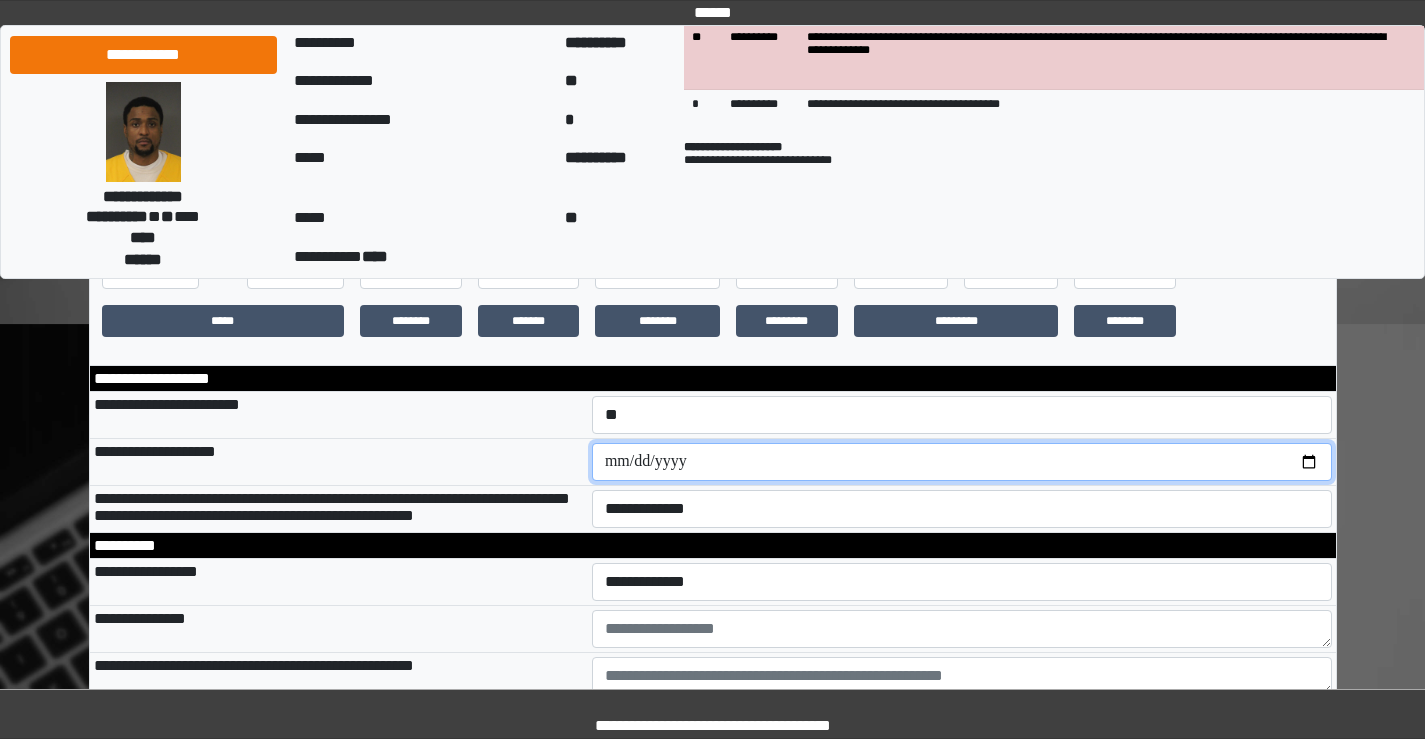 click at bounding box center [962, 462] 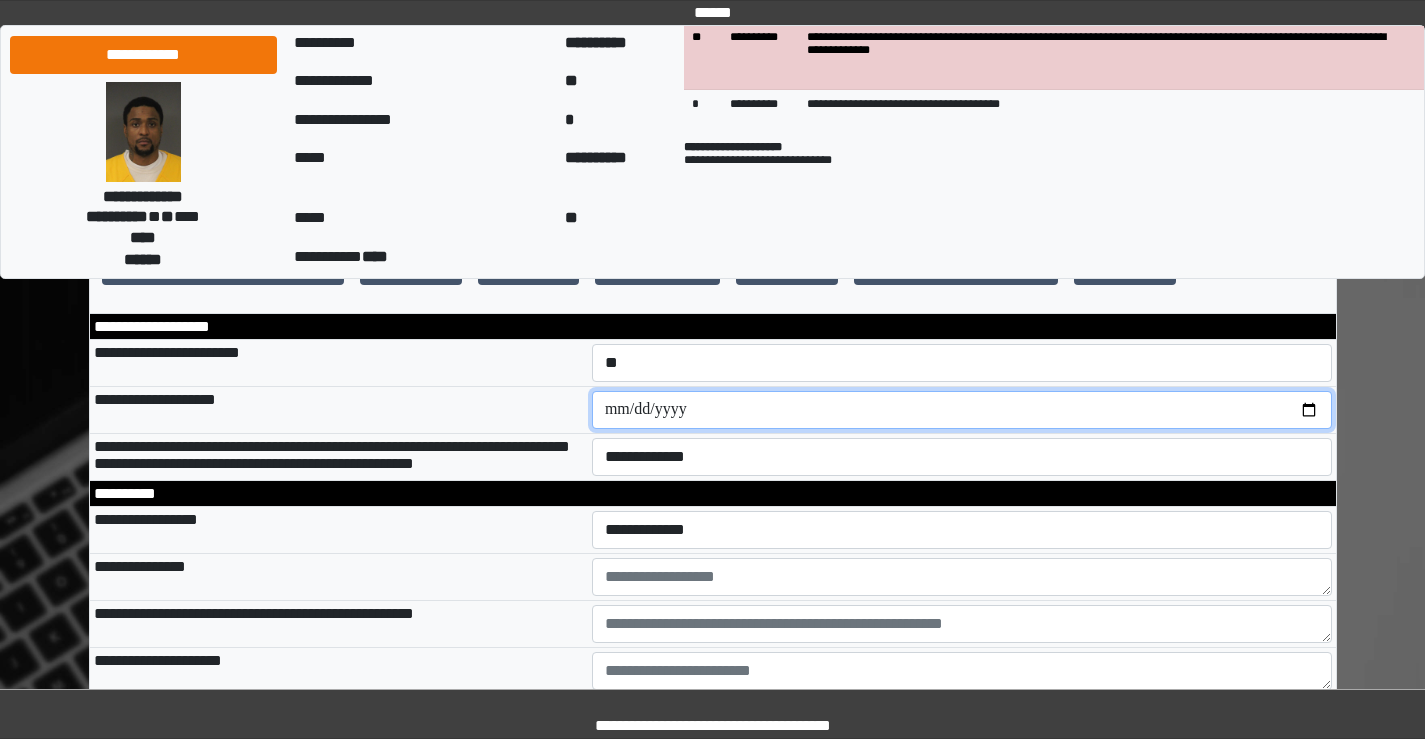 scroll, scrollTop: 600, scrollLeft: 0, axis: vertical 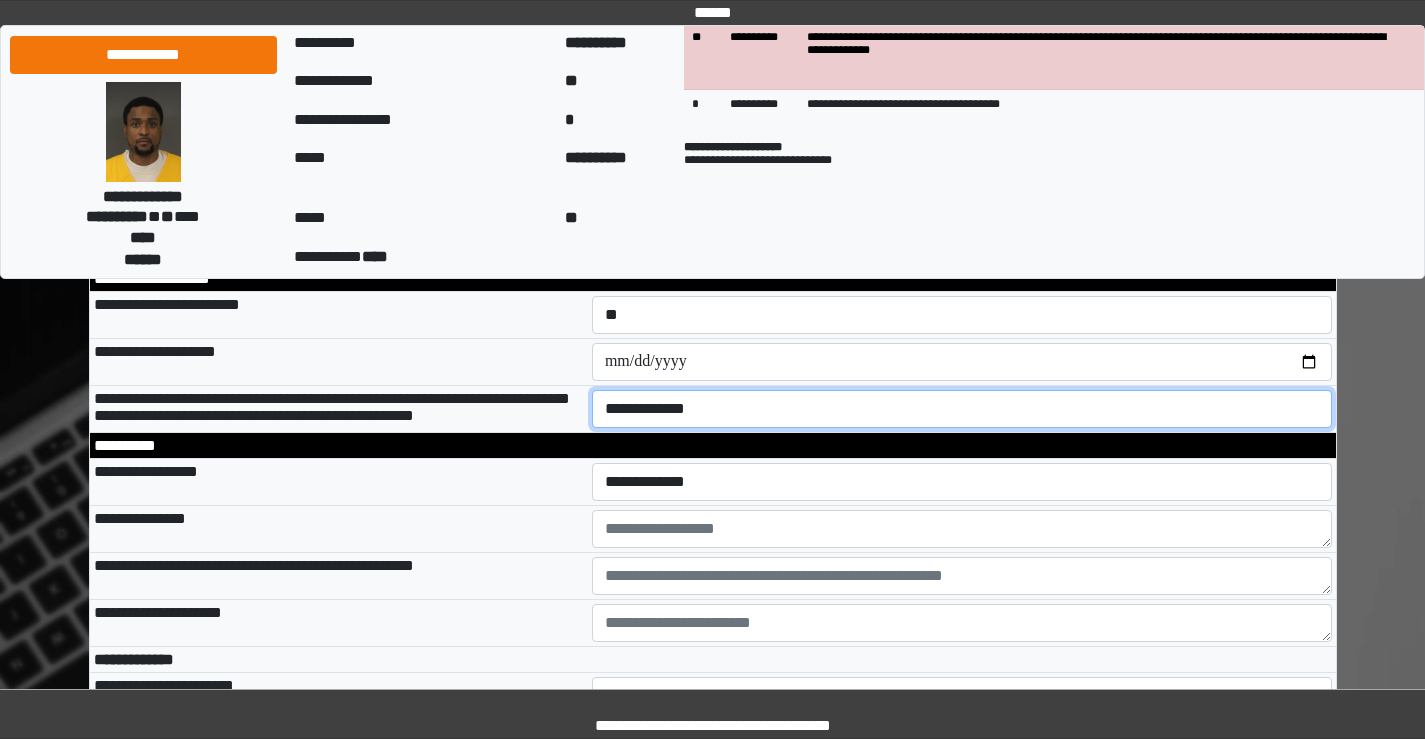 click on "**********" at bounding box center (962, 409) 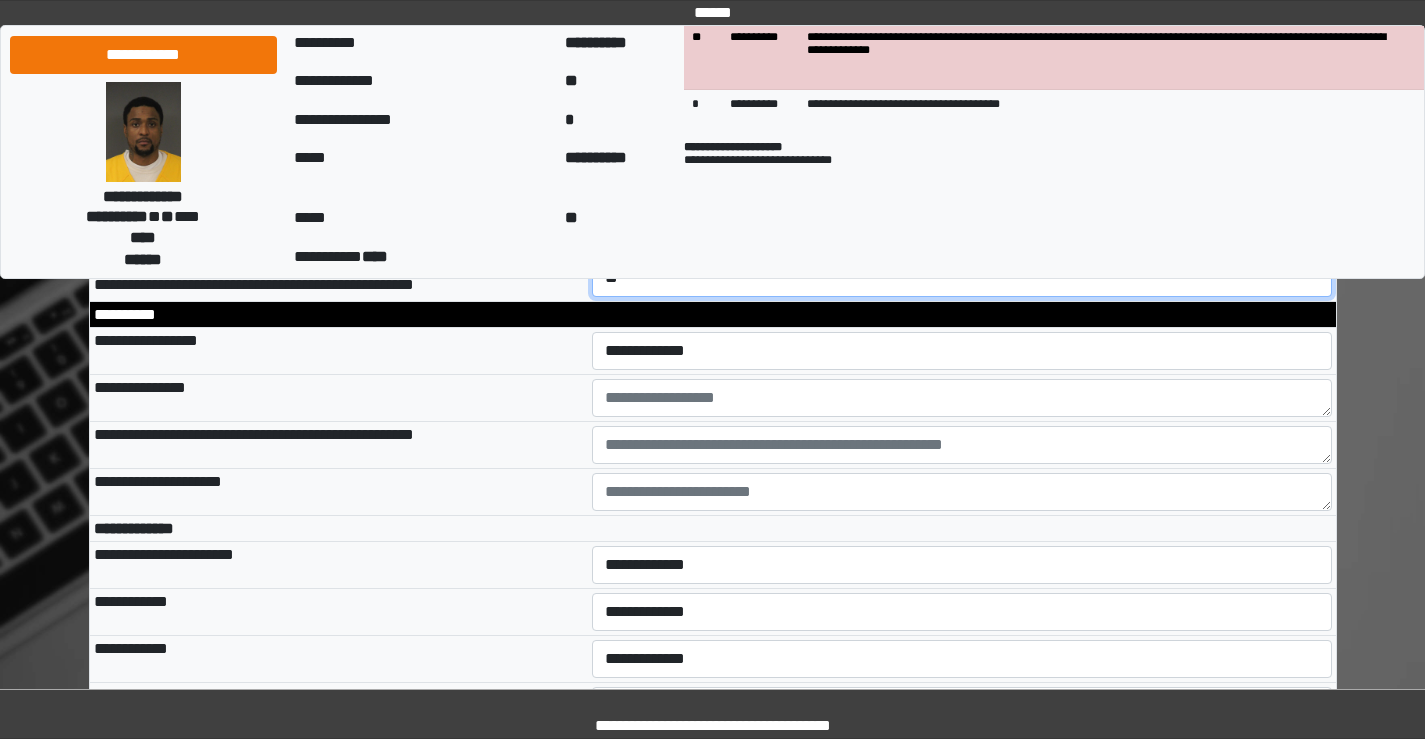 scroll, scrollTop: 700, scrollLeft: 0, axis: vertical 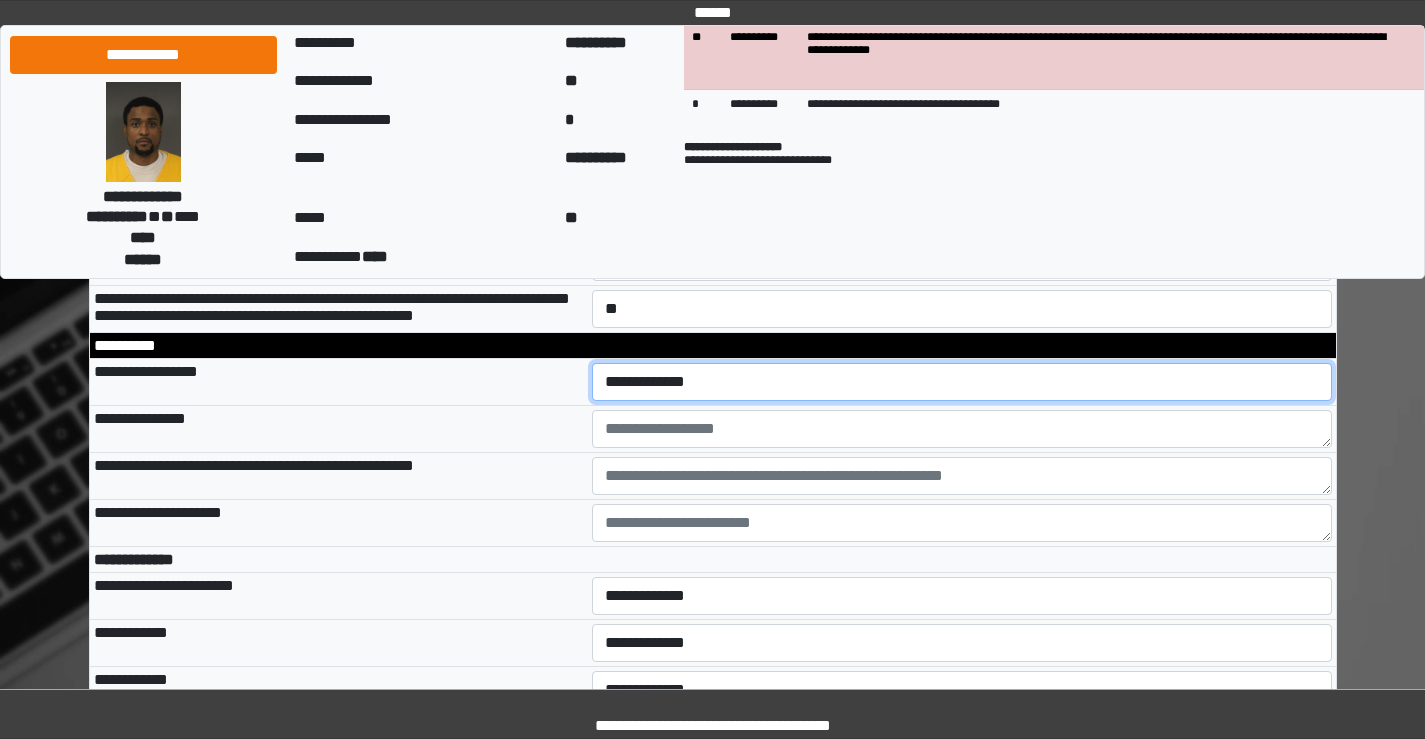 click on "**********" at bounding box center [962, 382] 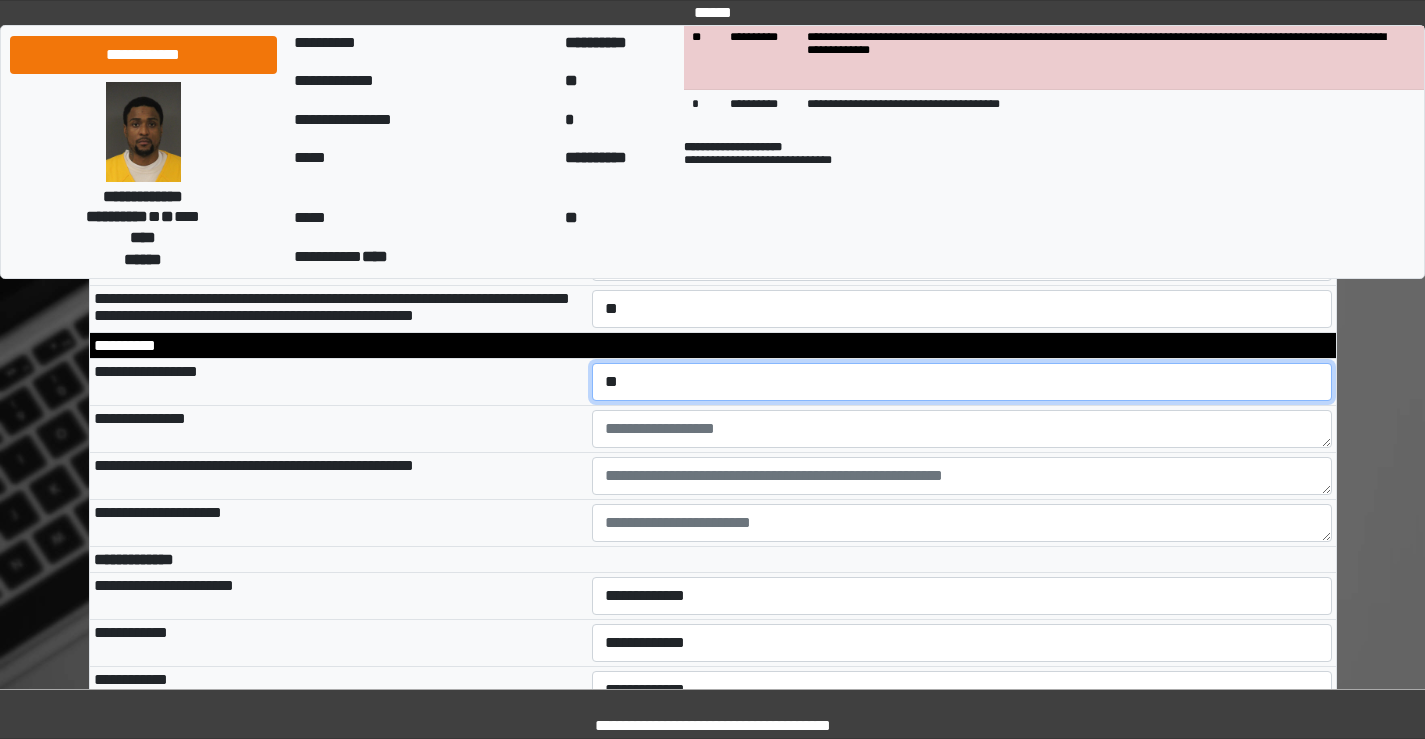 click on "**********" at bounding box center [962, 382] 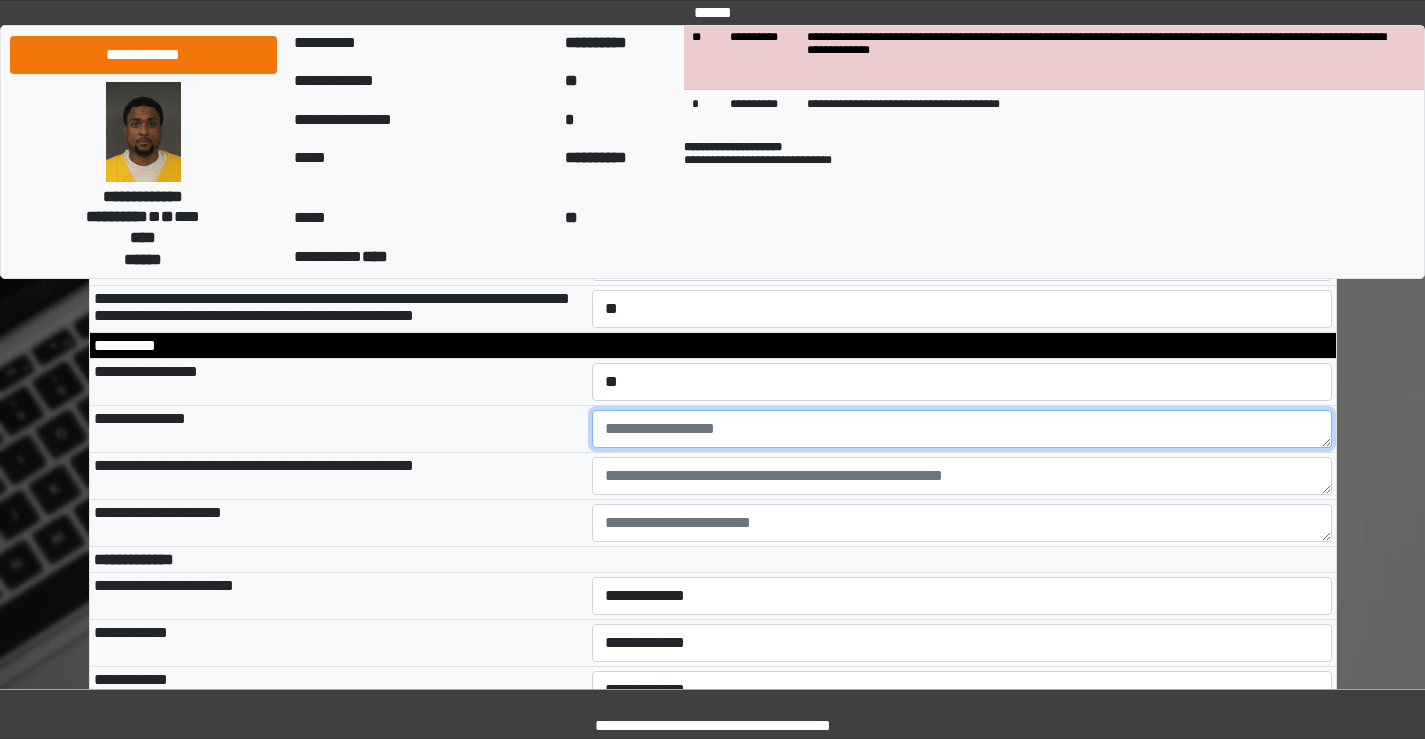 click at bounding box center (962, 429) 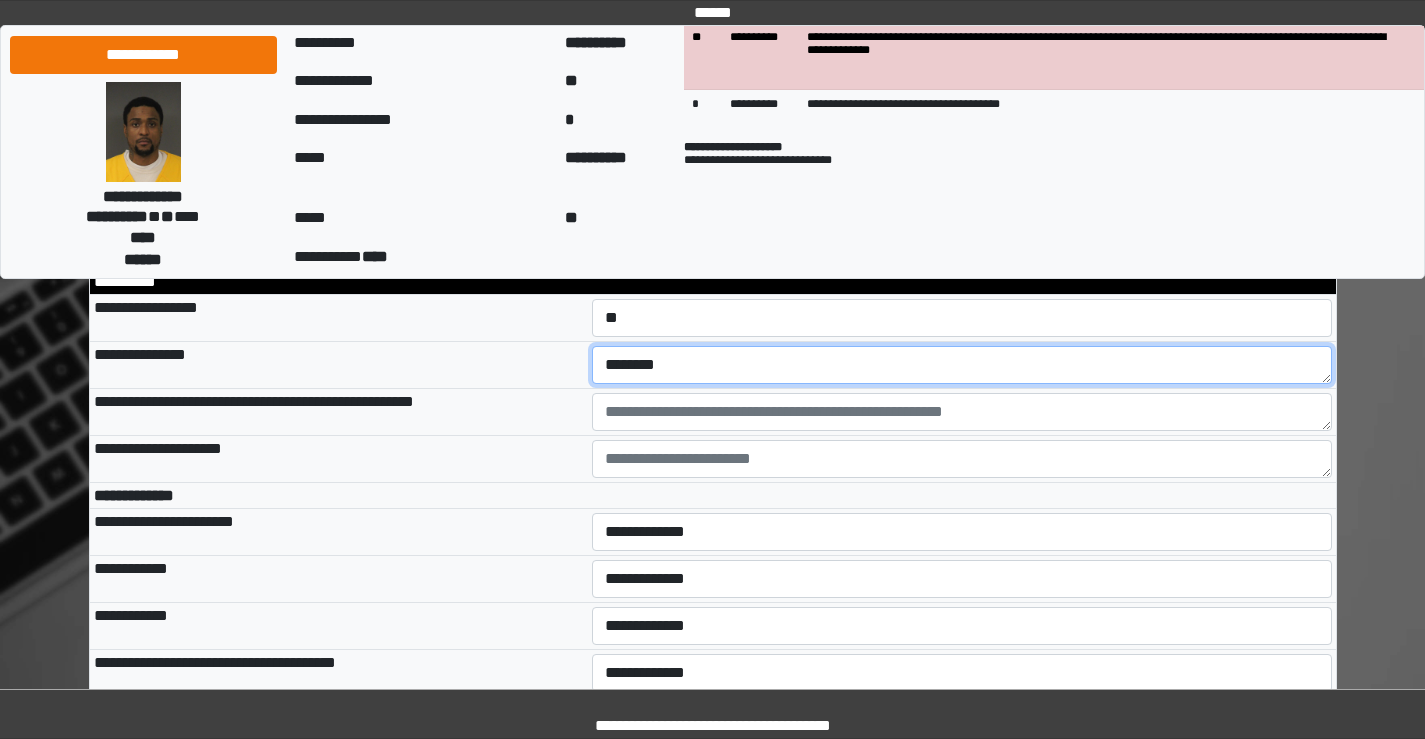 scroll, scrollTop: 800, scrollLeft: 0, axis: vertical 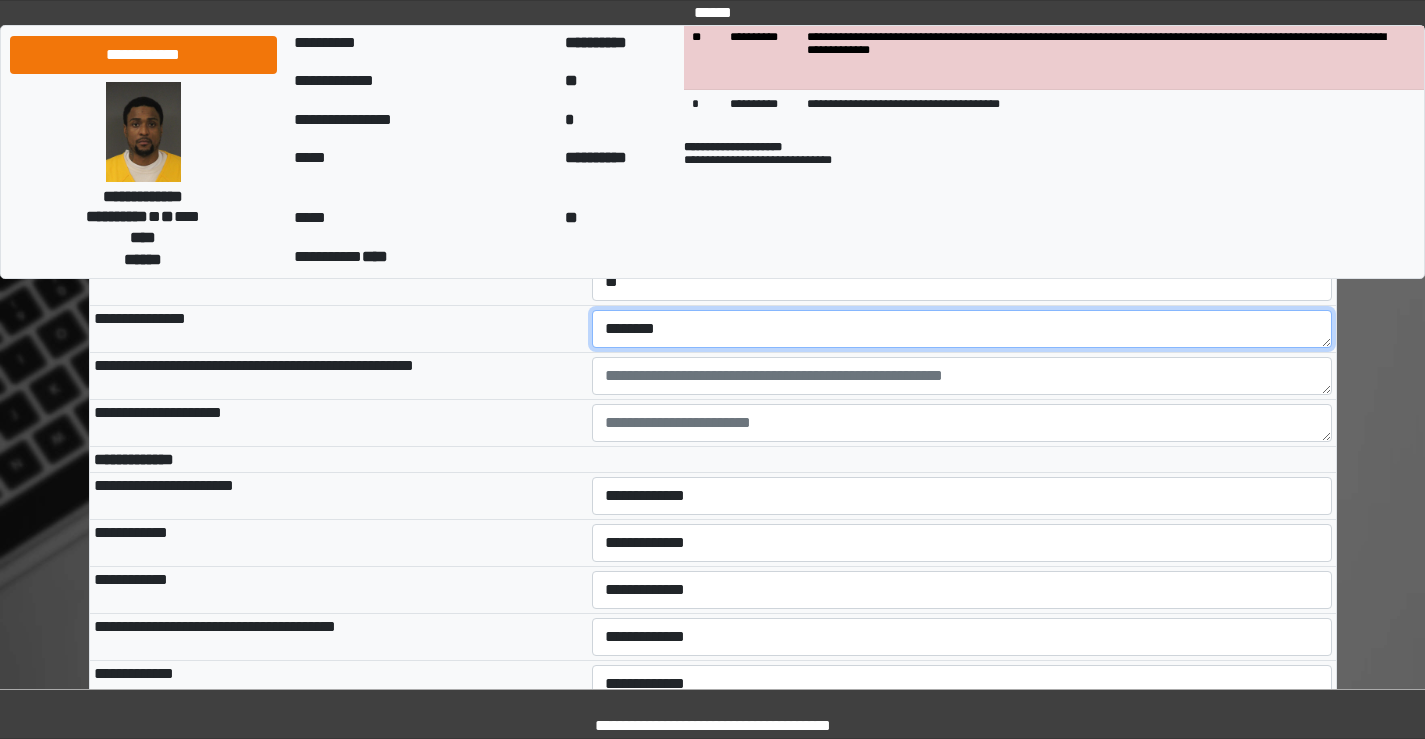 type on "********" 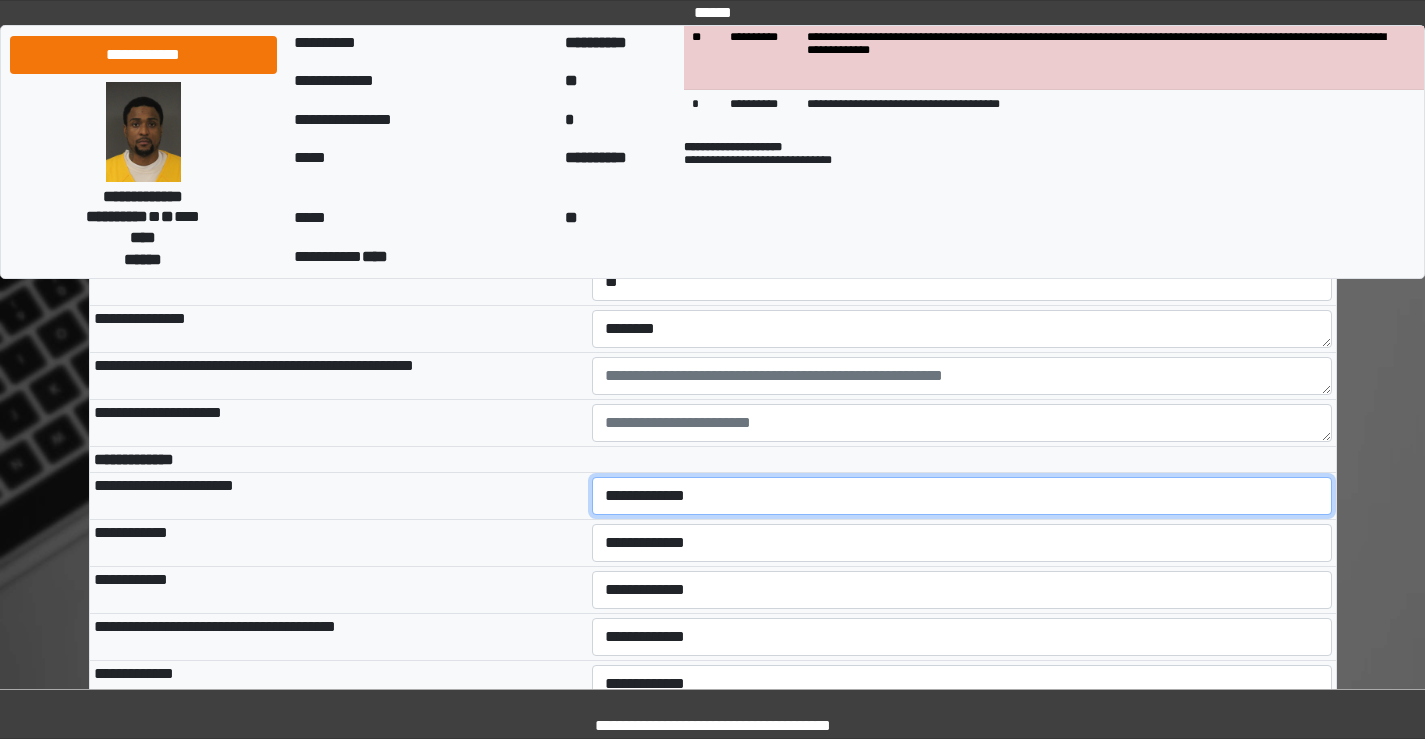 click on "**********" at bounding box center [962, 496] 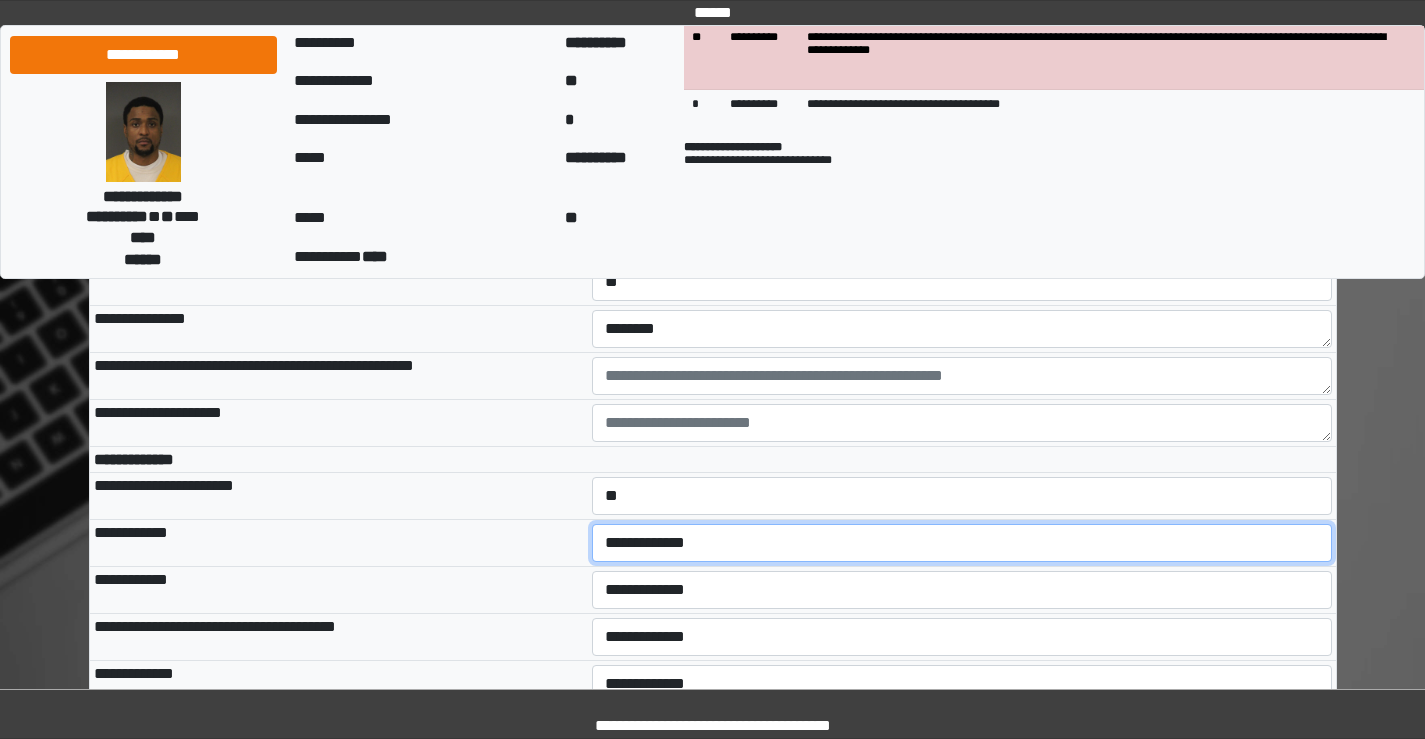 click on "**********" at bounding box center [962, 543] 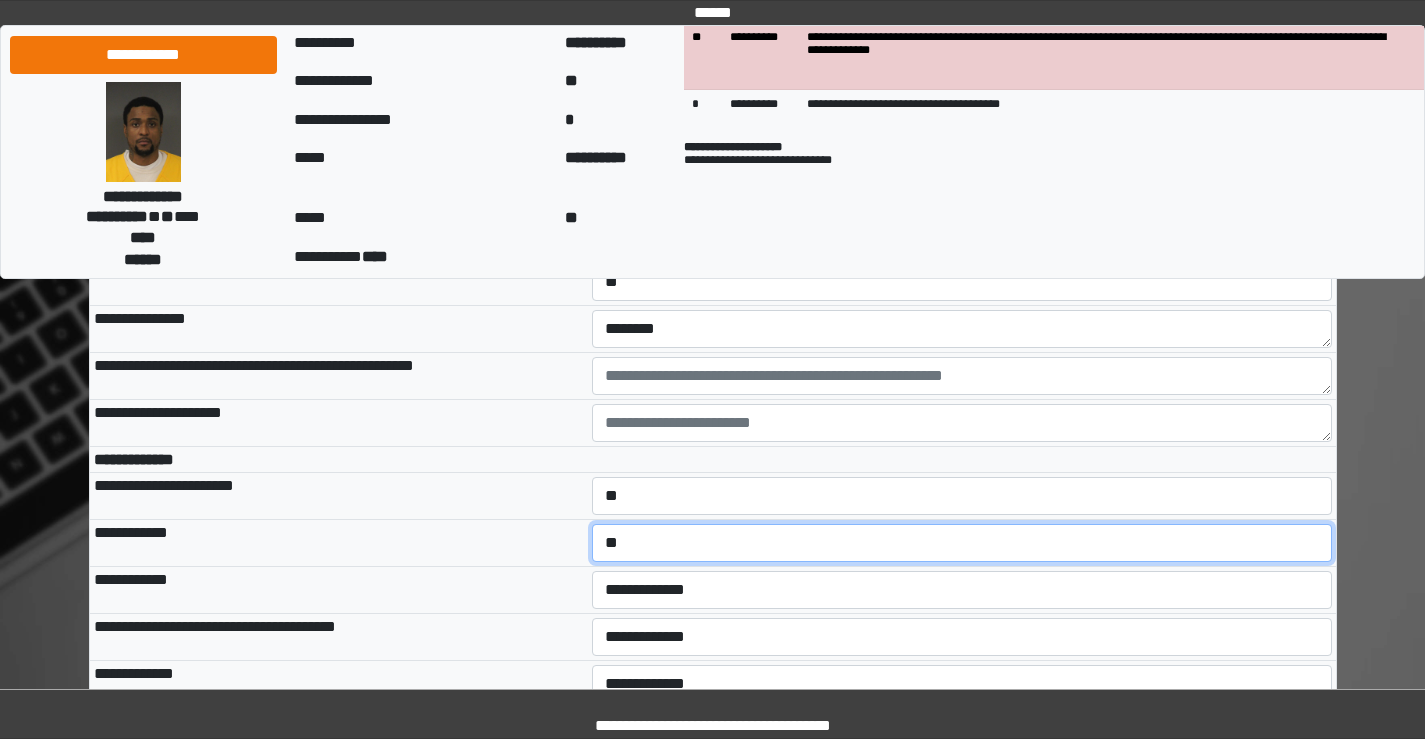 click on "**********" at bounding box center (962, 543) 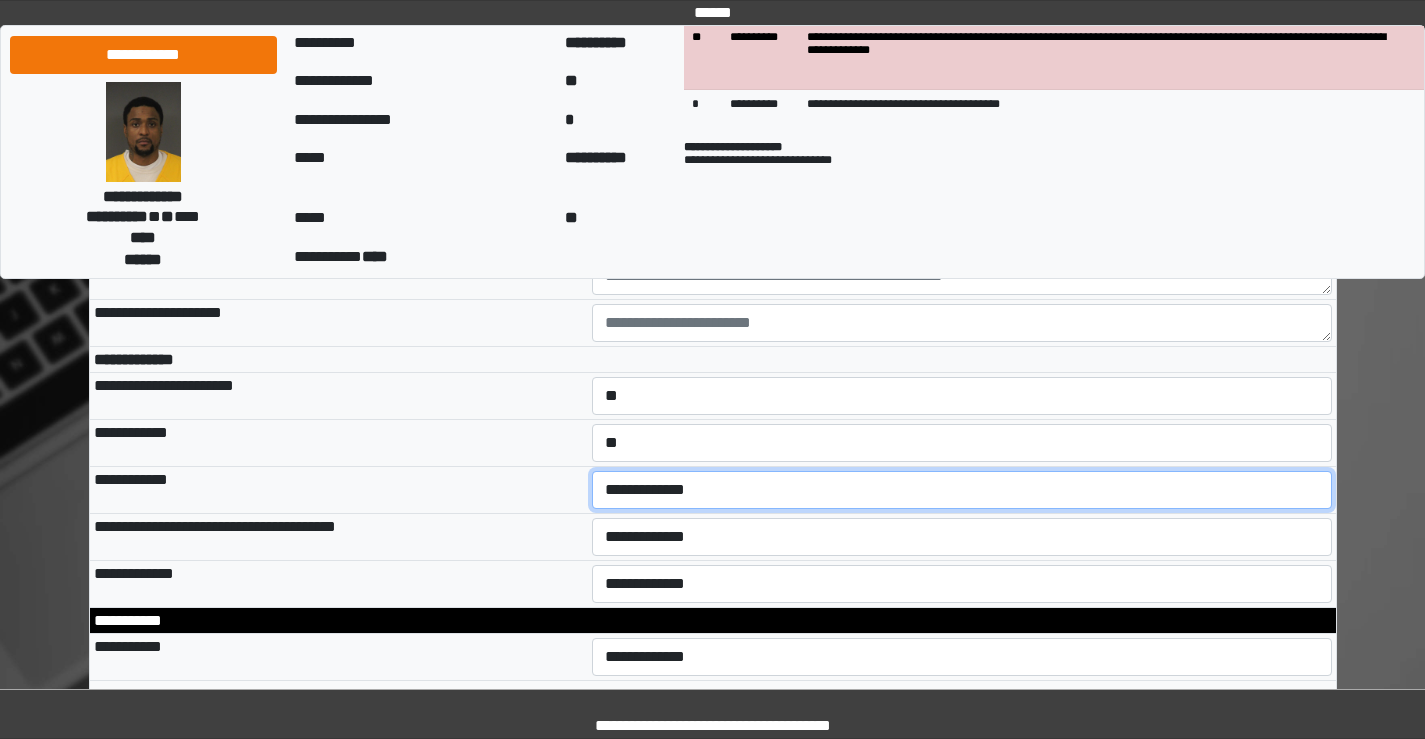 click on "**********" at bounding box center [962, 490] 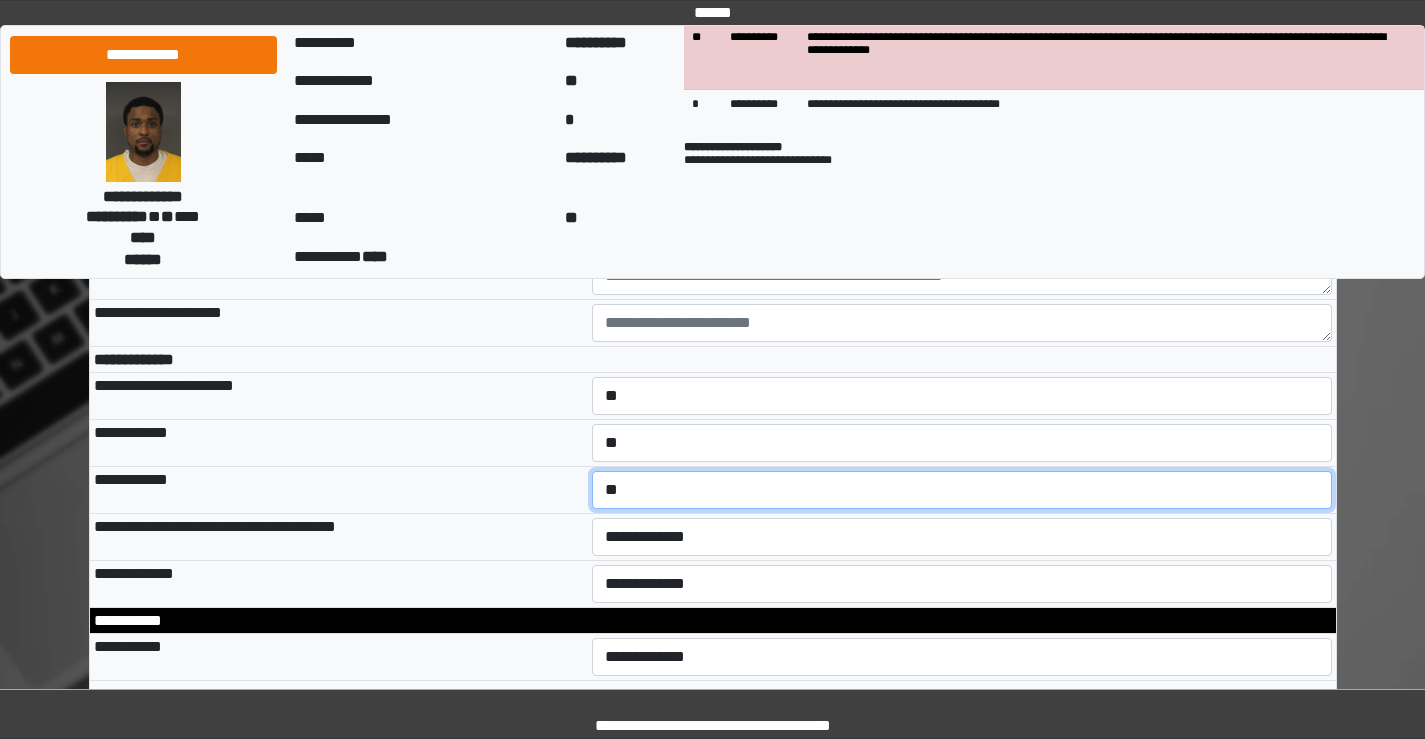 click on "**********" at bounding box center [962, 490] 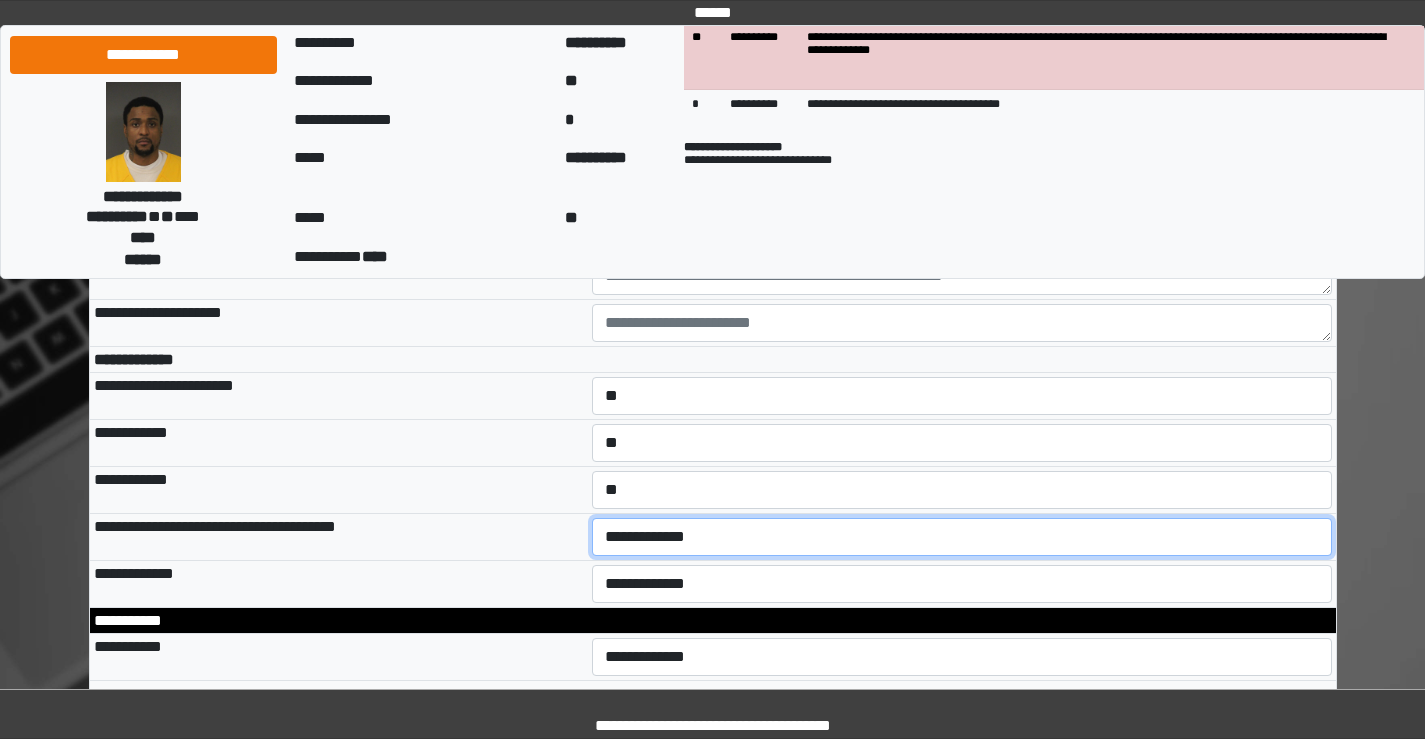 click on "**********" at bounding box center [962, 537] 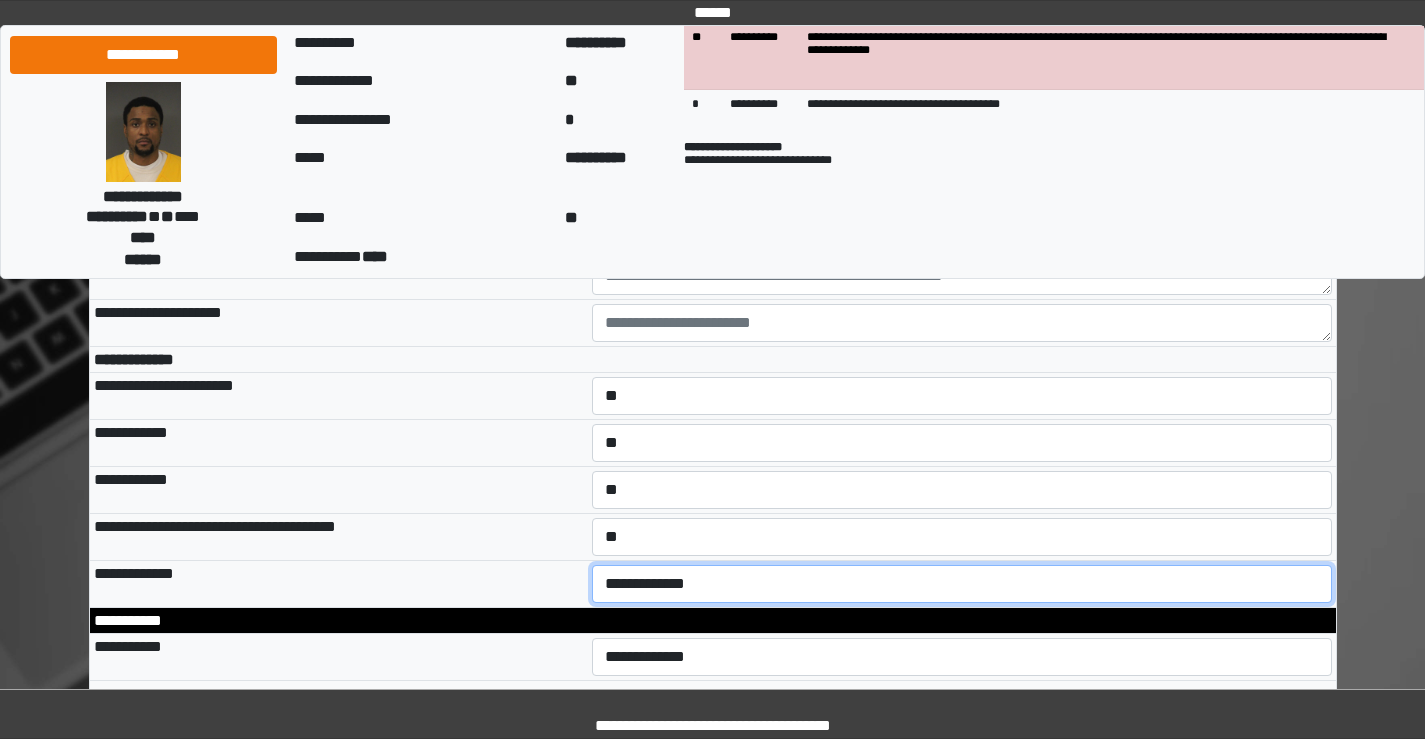 click on "**********" at bounding box center [962, 584] 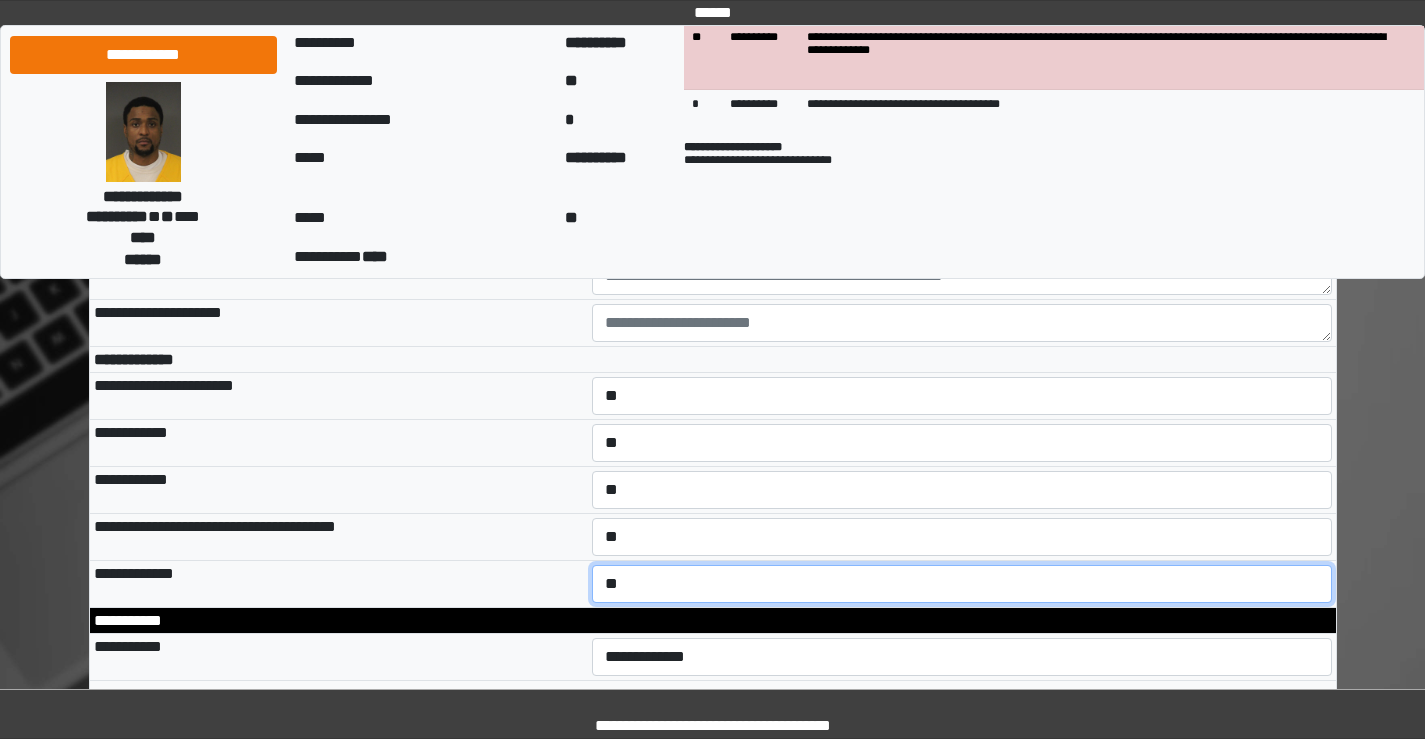 click on "**********" at bounding box center [962, 584] 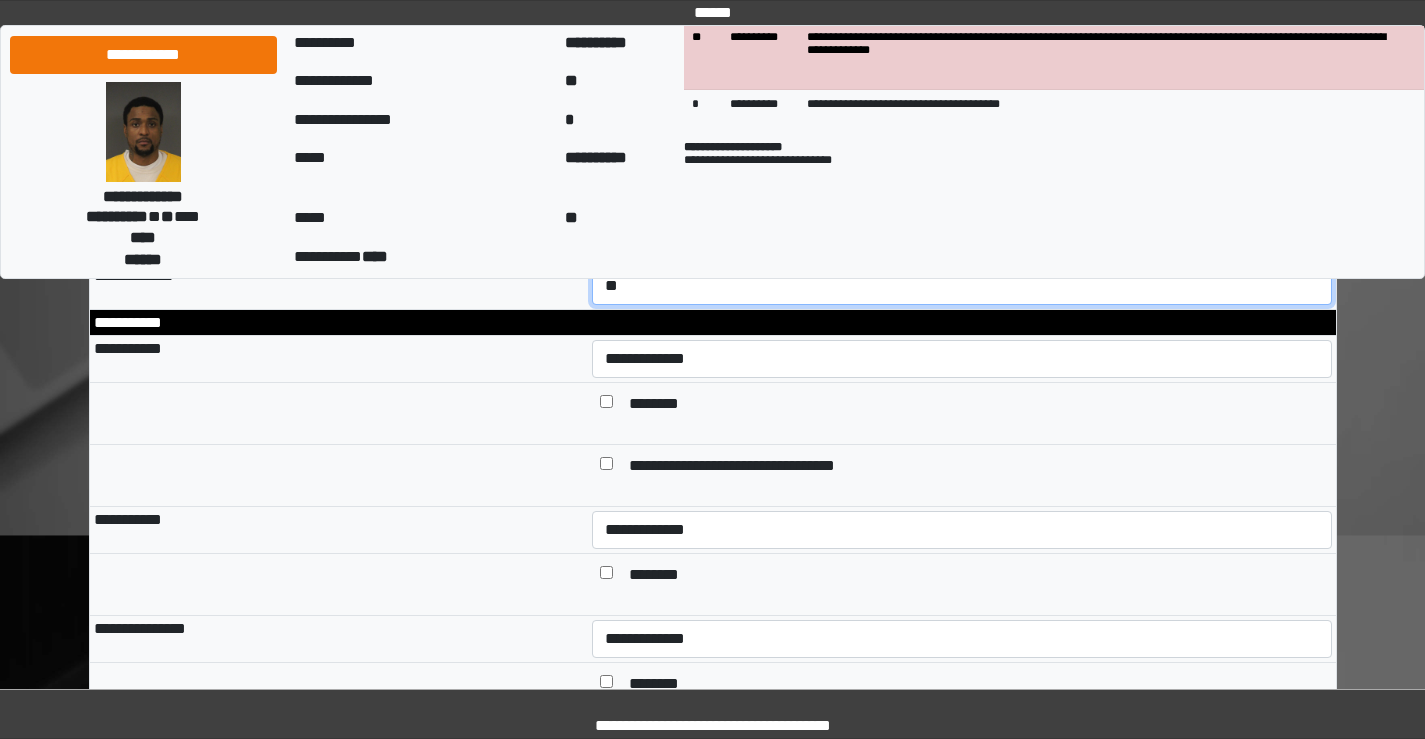 scroll, scrollTop: 1200, scrollLeft: 0, axis: vertical 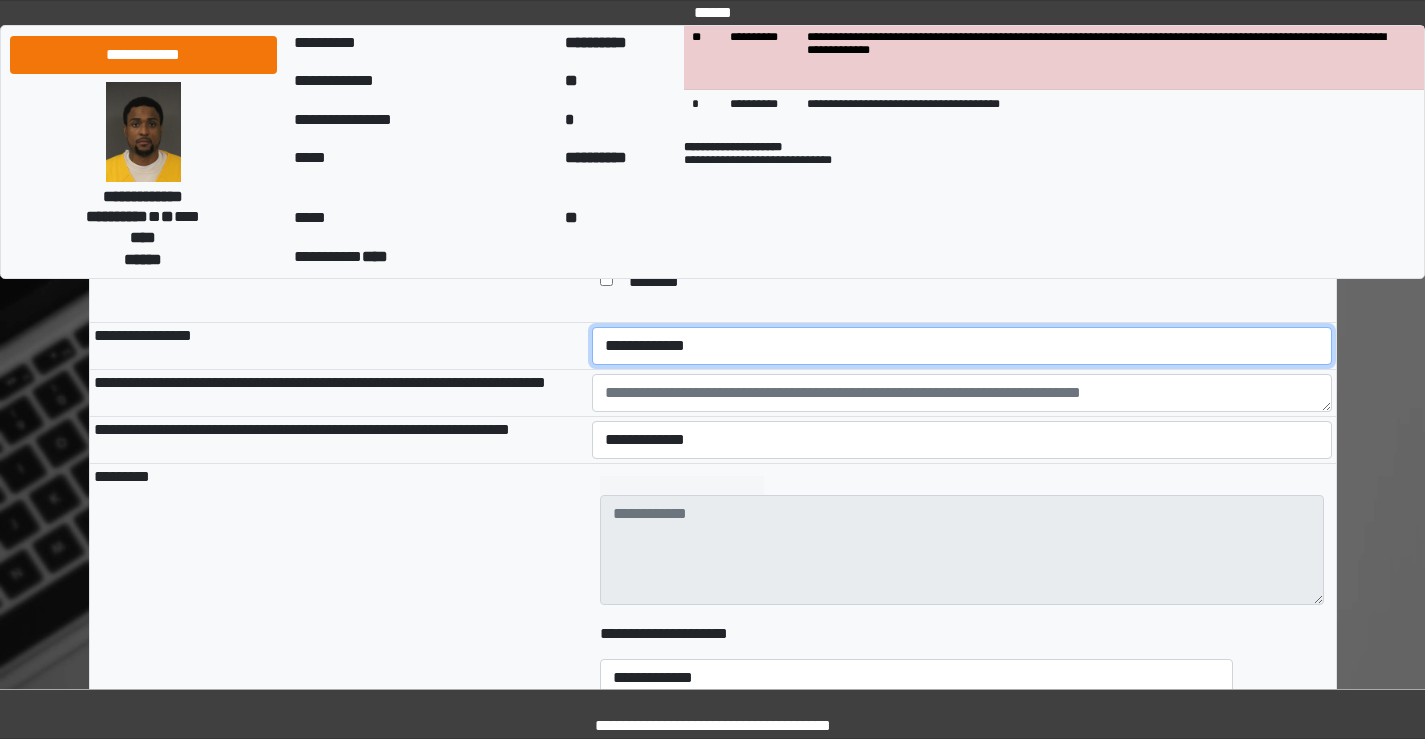 click on "**********" at bounding box center (962, 346) 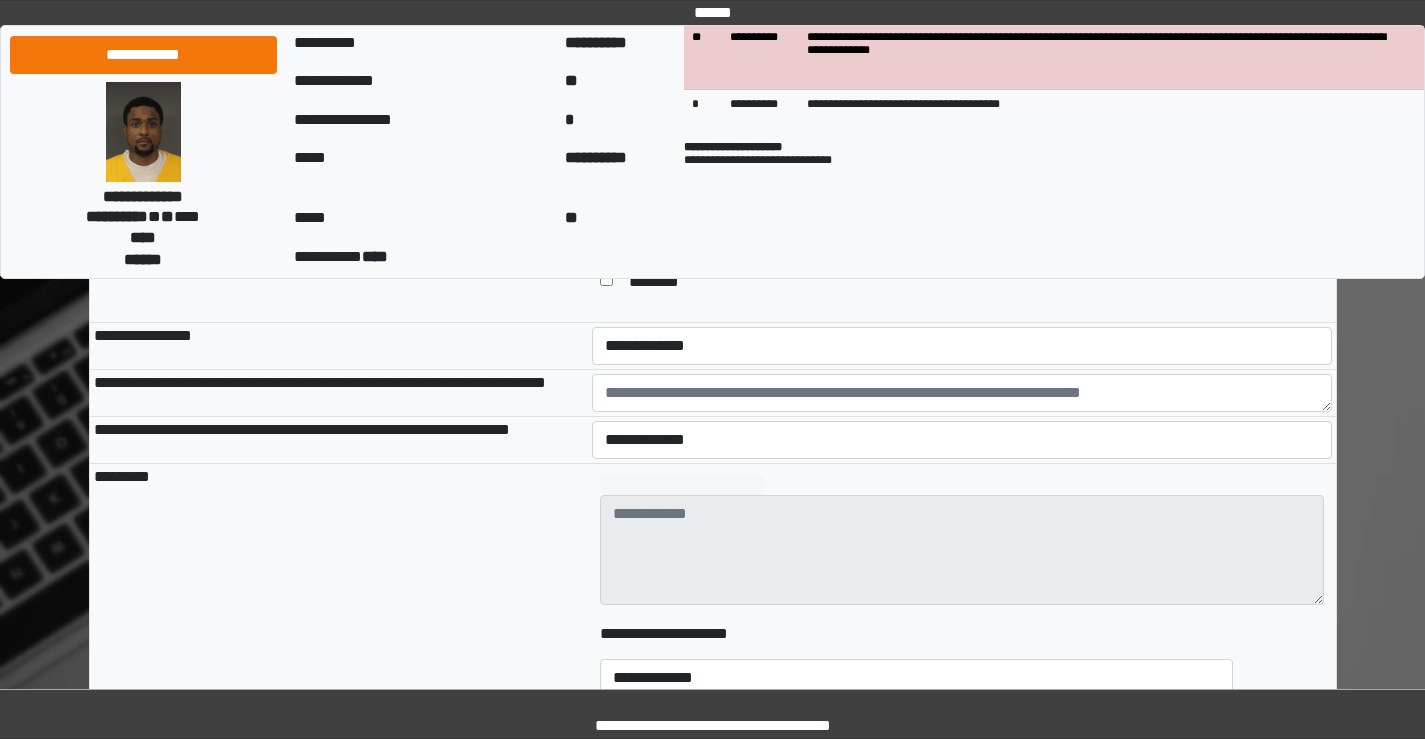 click on "**********" at bounding box center (339, 346) 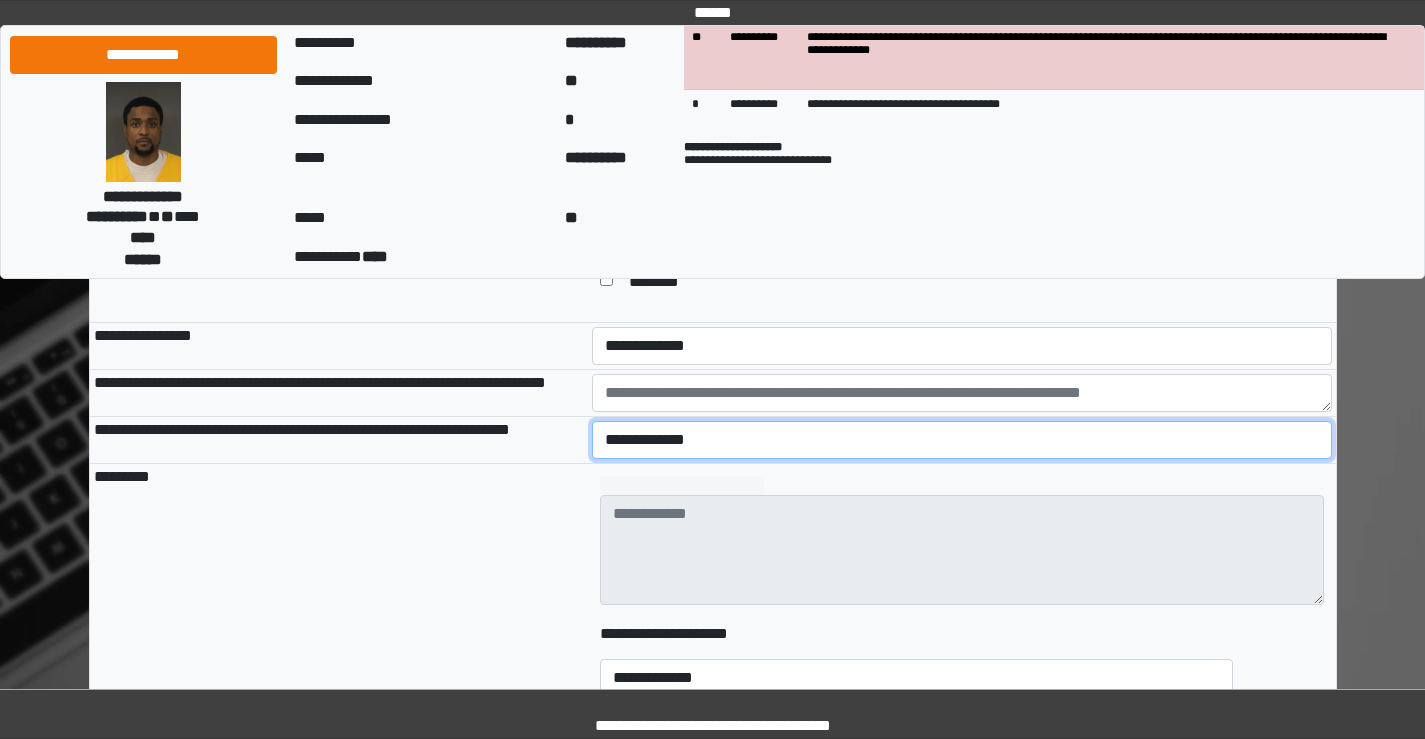 click on "**********" at bounding box center [962, 440] 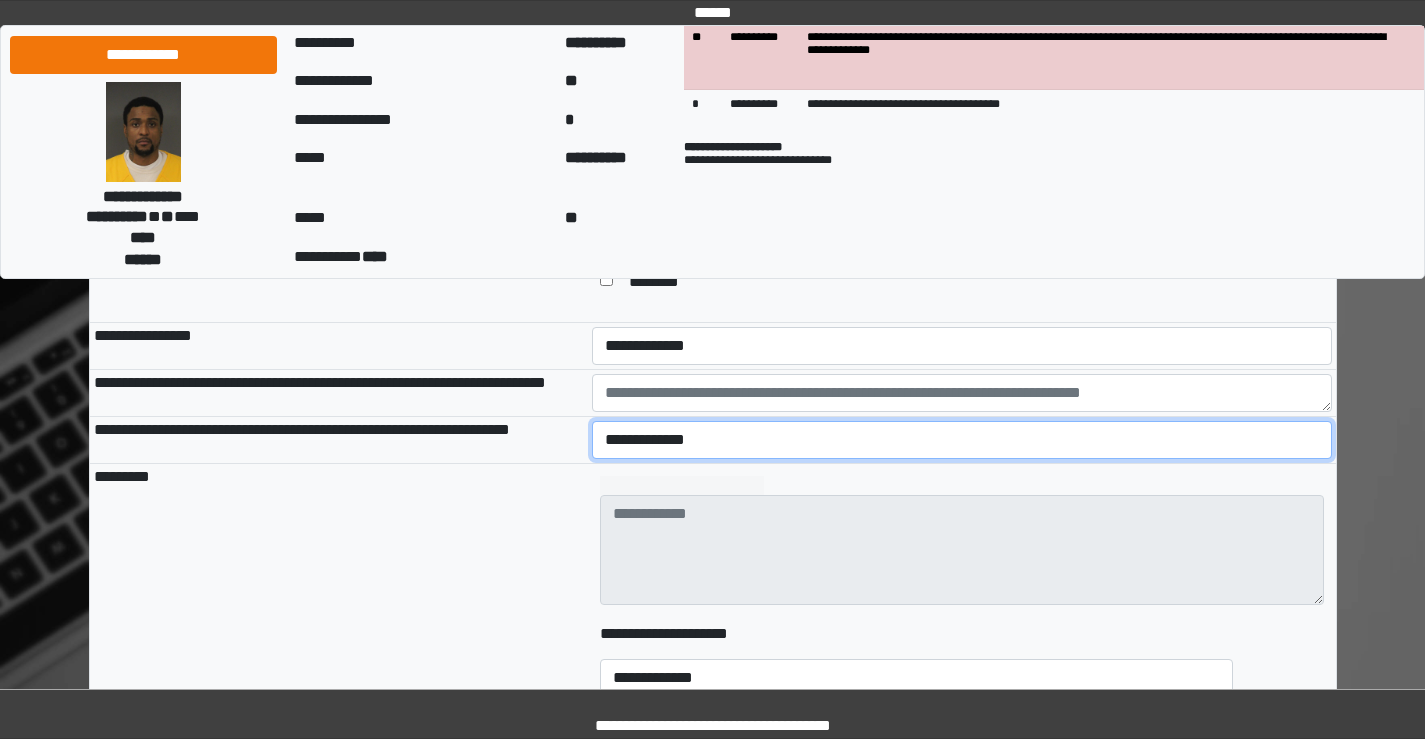 select on "*" 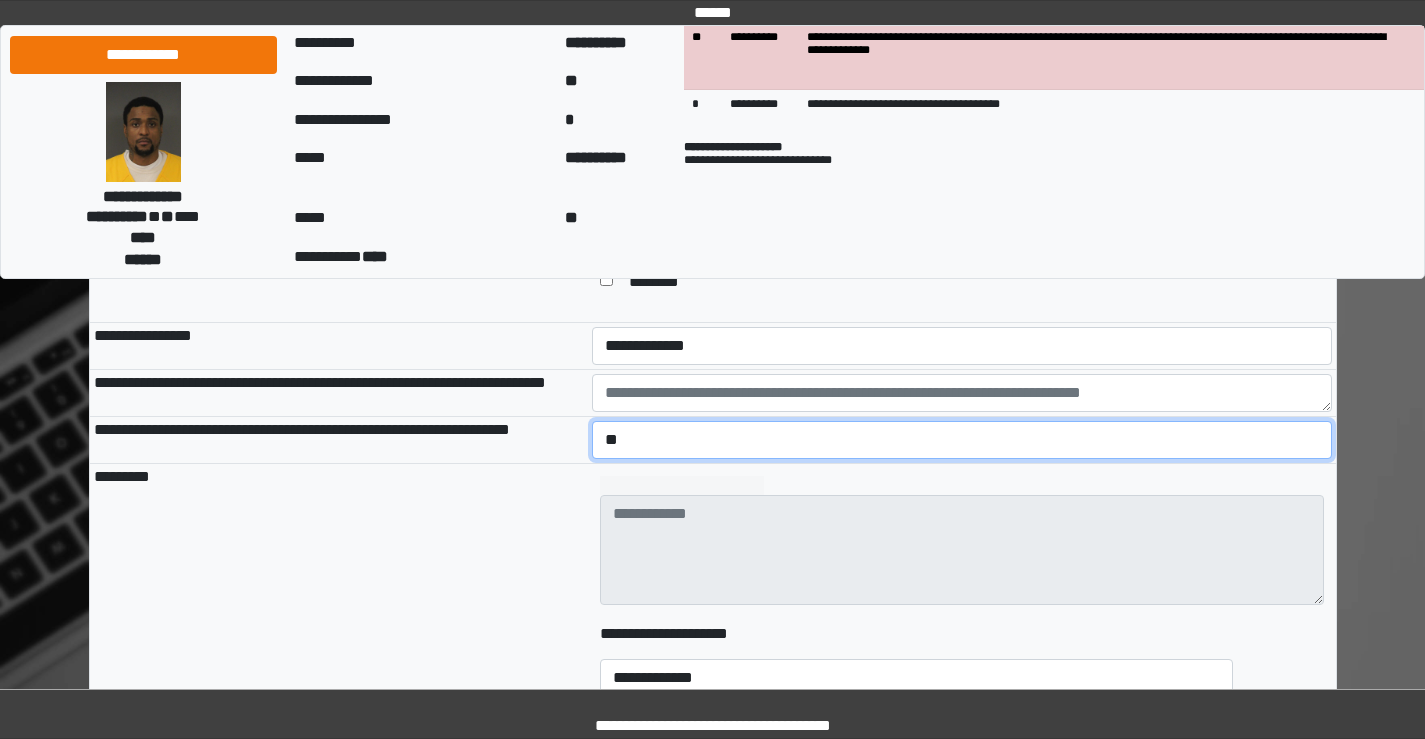 click on "**********" at bounding box center (962, 440) 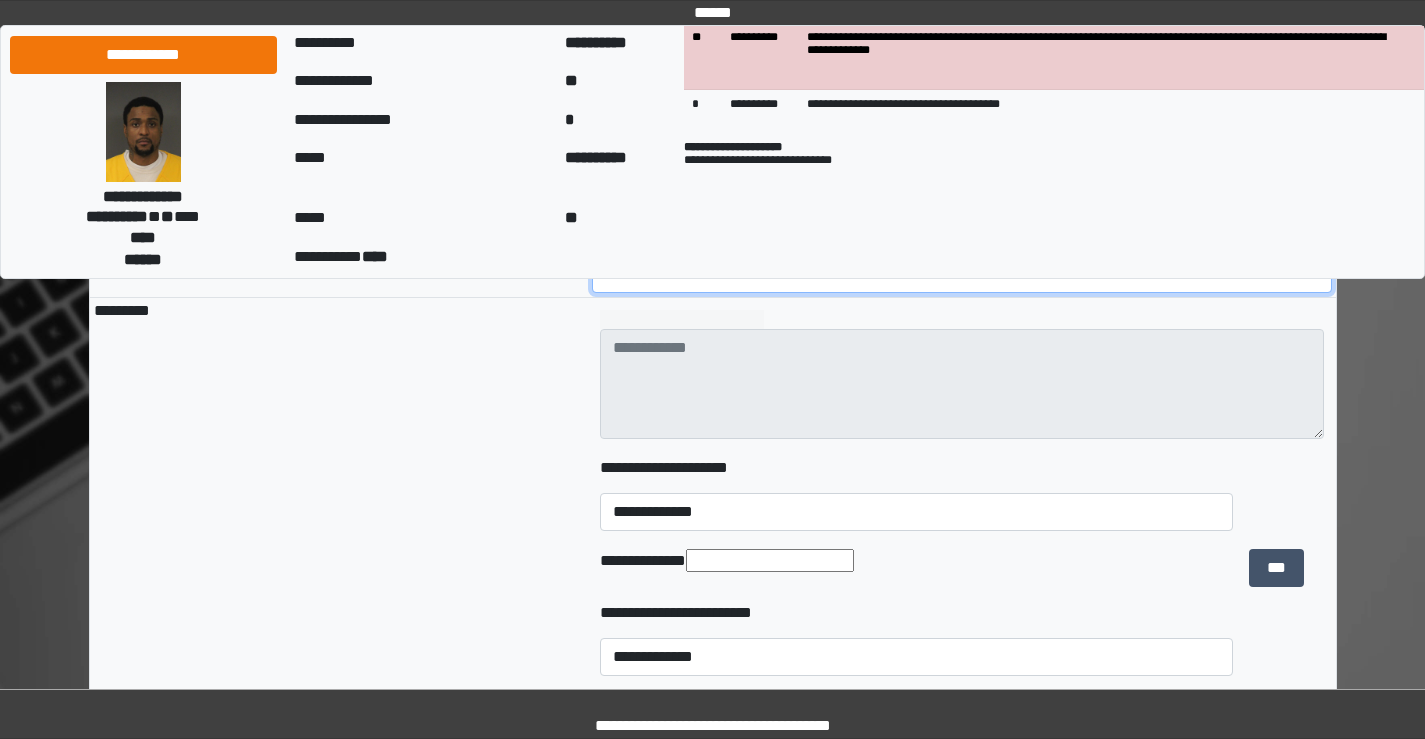 scroll, scrollTop: 1800, scrollLeft: 0, axis: vertical 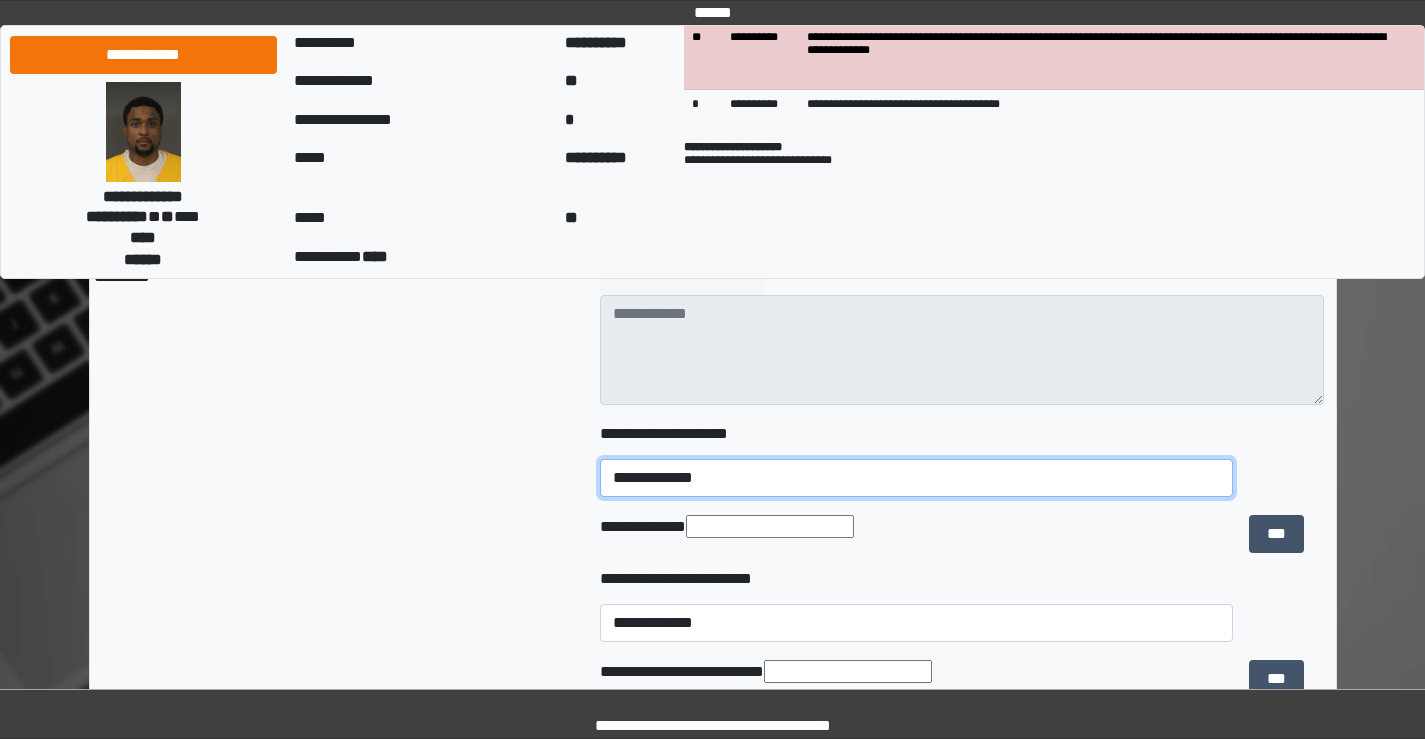 click on "**********" at bounding box center [916, 478] 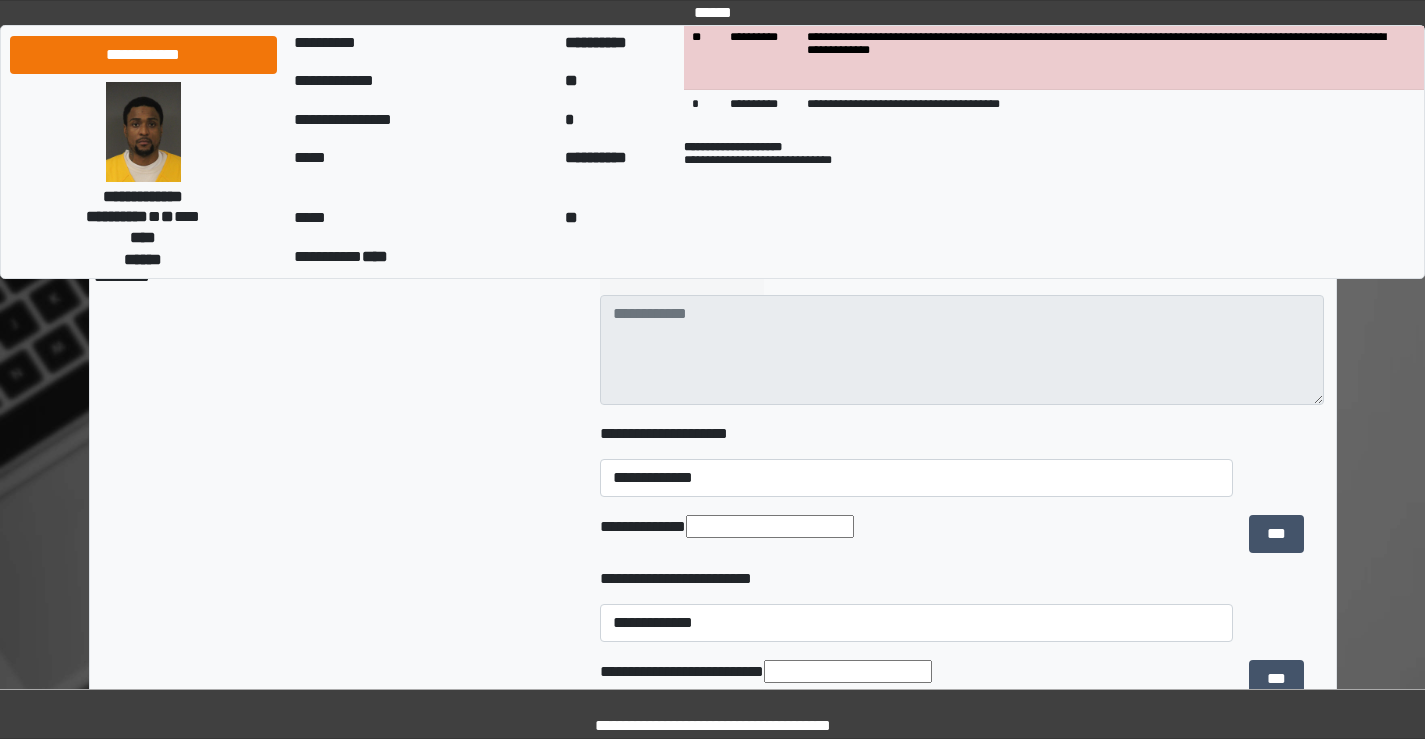 click on "*********" at bounding box center [339, 496] 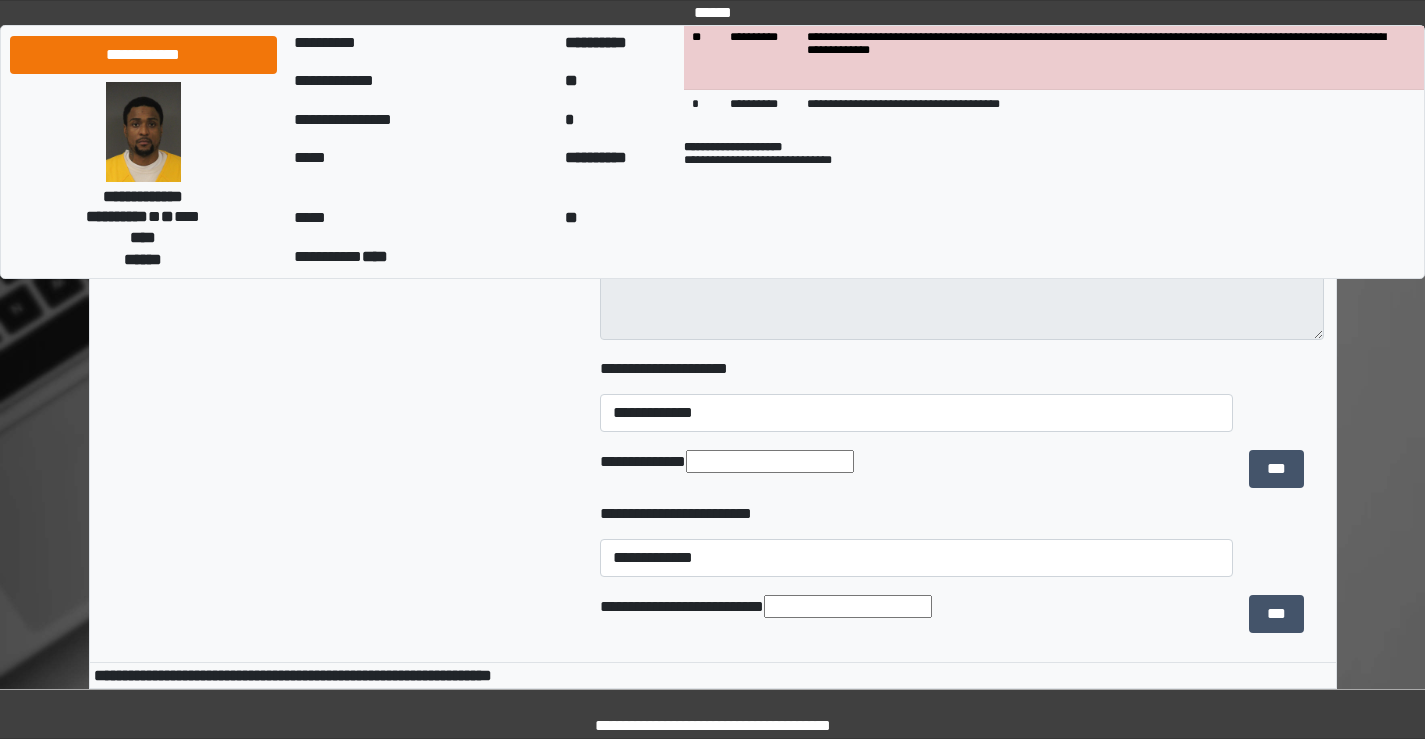 scroll, scrollTop: 1900, scrollLeft: 0, axis: vertical 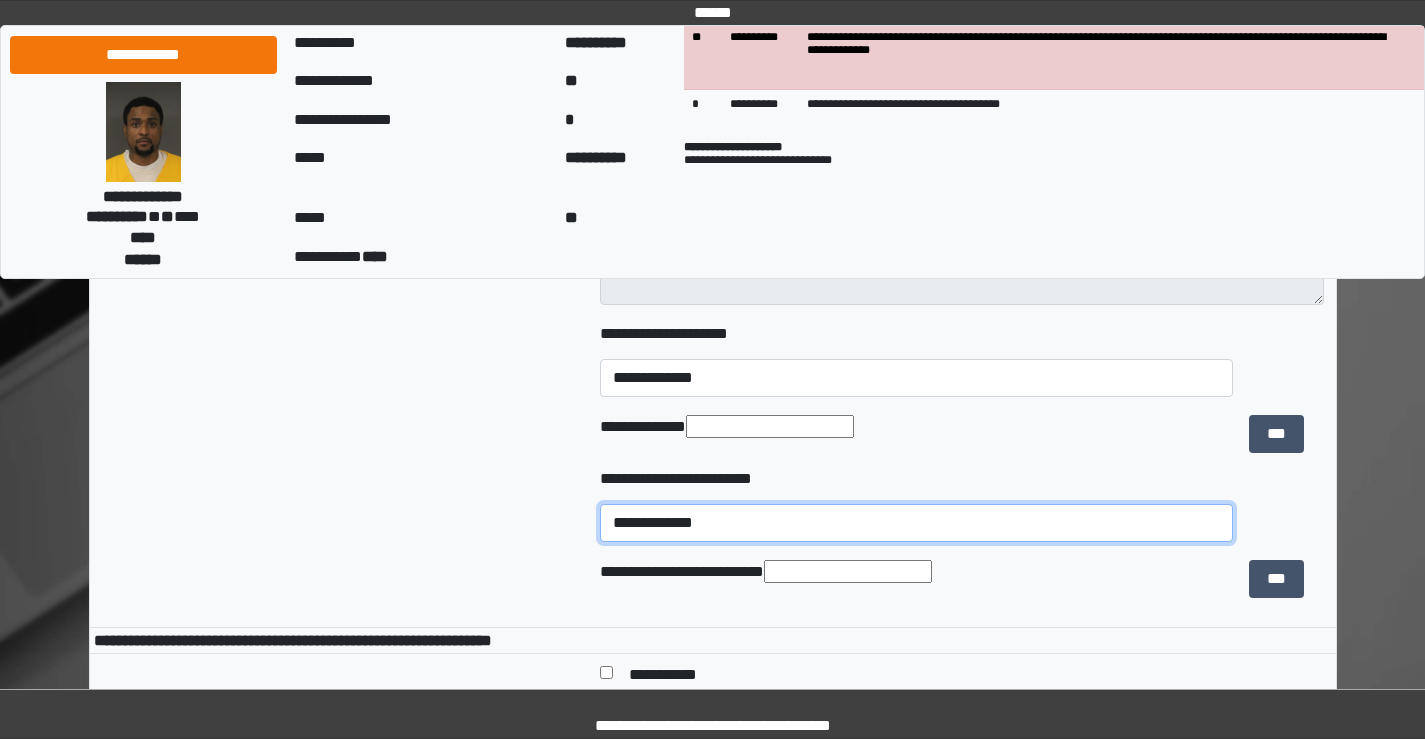 click on "**********" at bounding box center [916, 523] 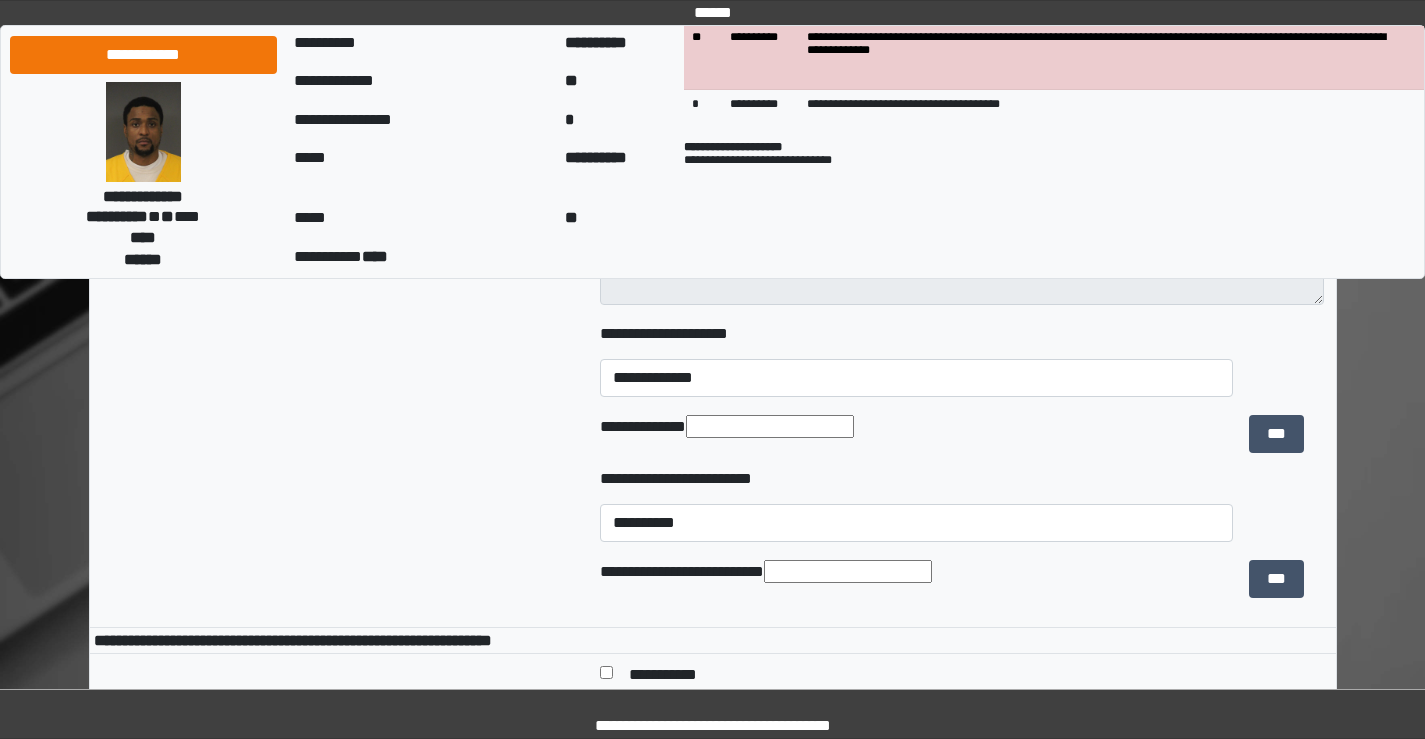 click at bounding box center (848, 571) 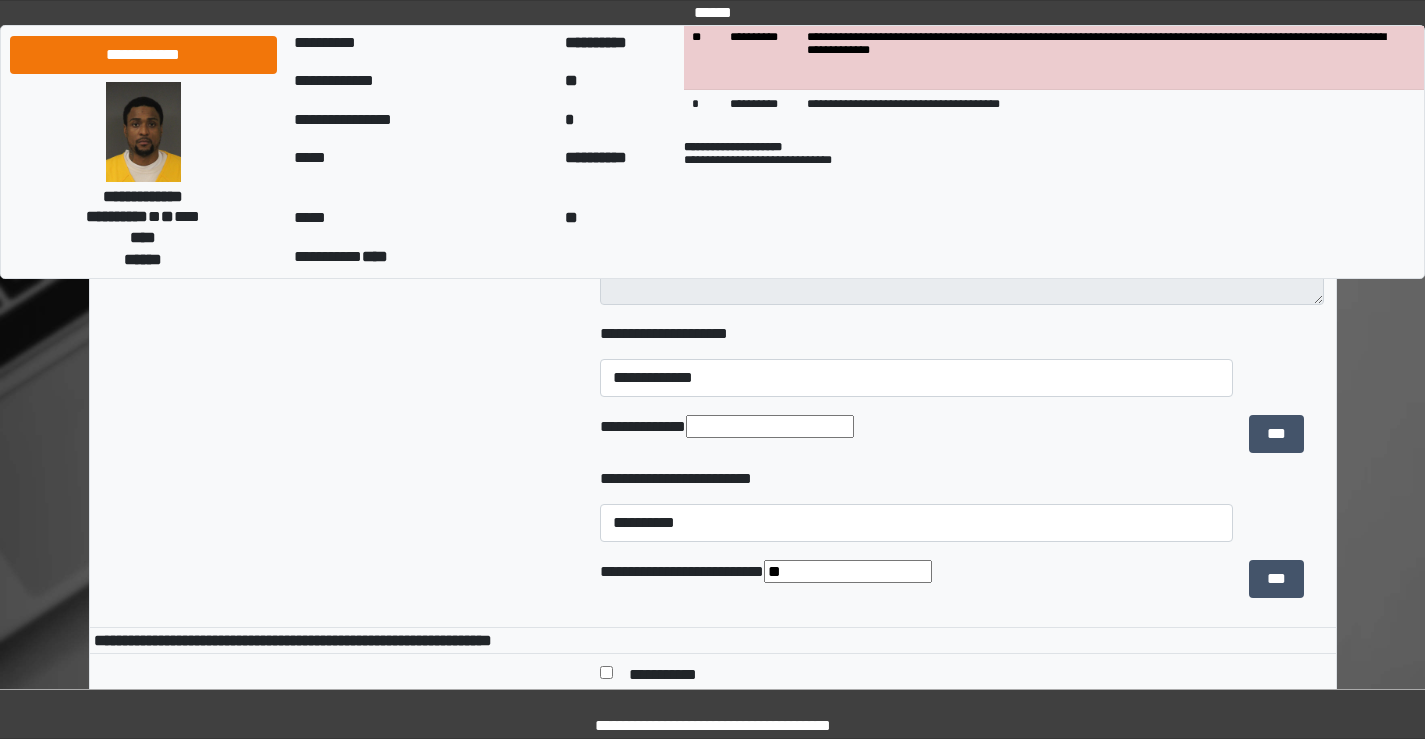 type on "*" 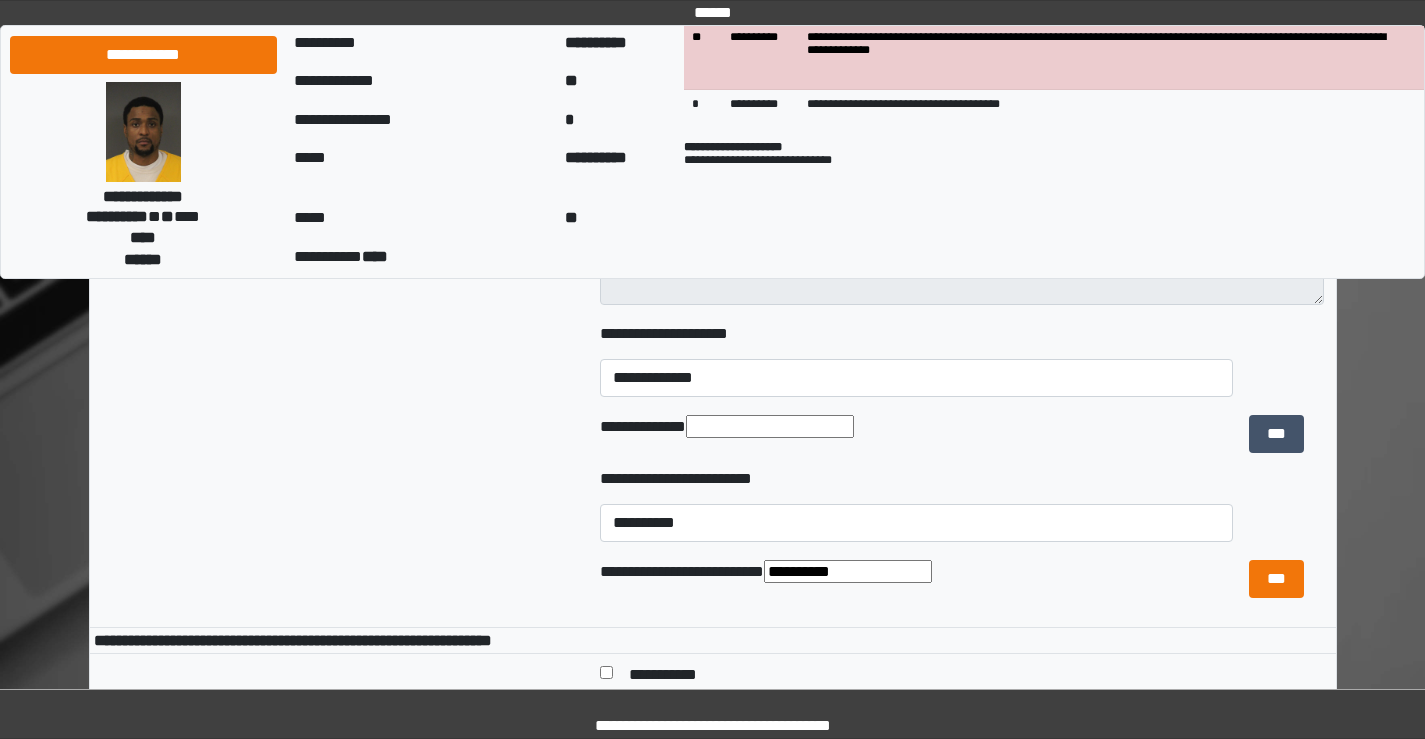 type on "**********" 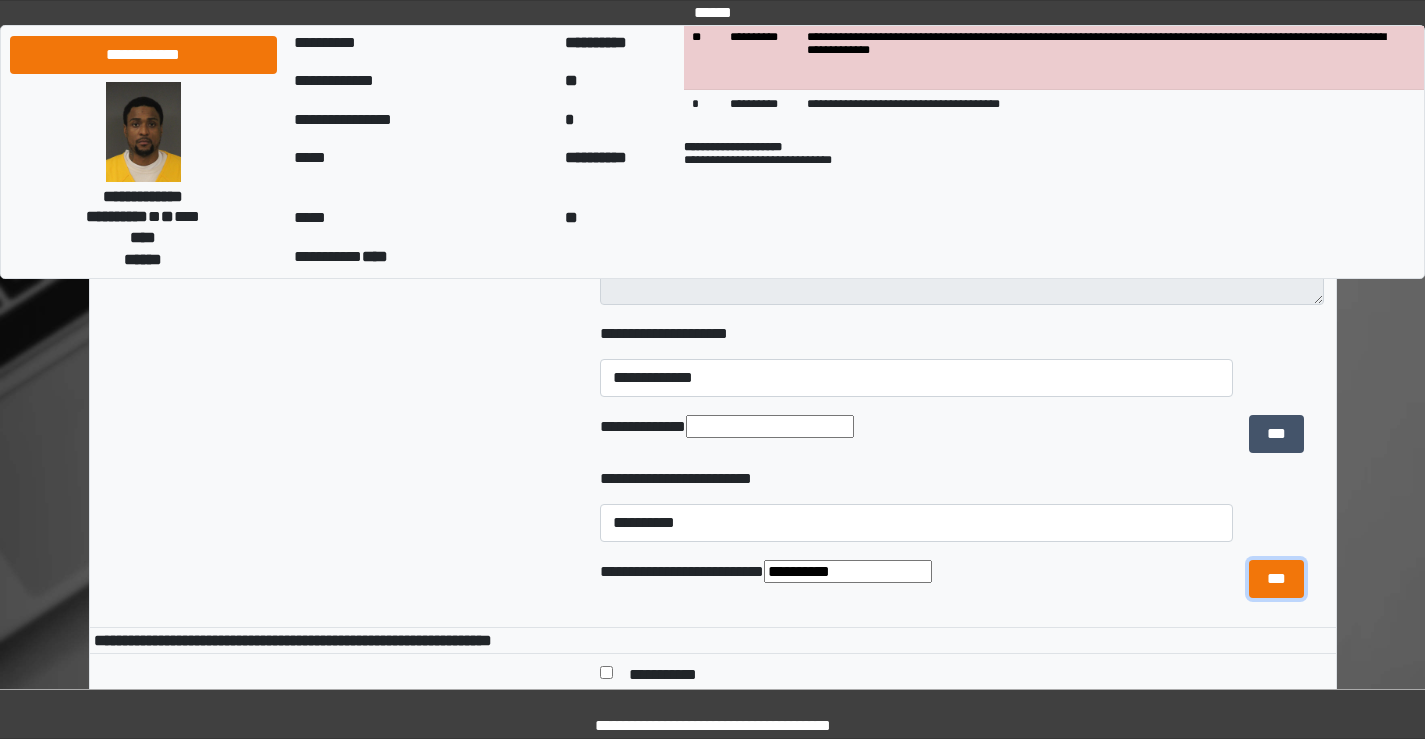 click on "***" at bounding box center (1276, 579) 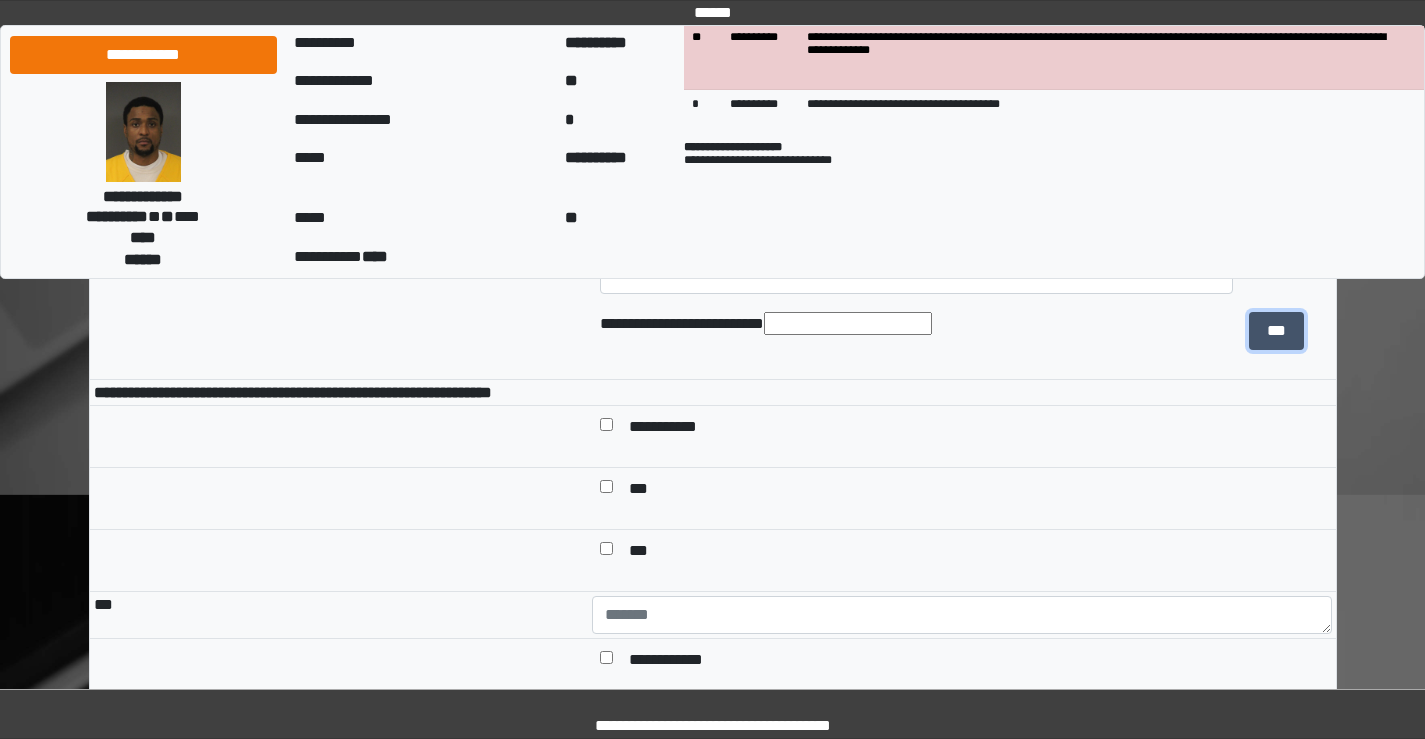 scroll, scrollTop: 2200, scrollLeft: 0, axis: vertical 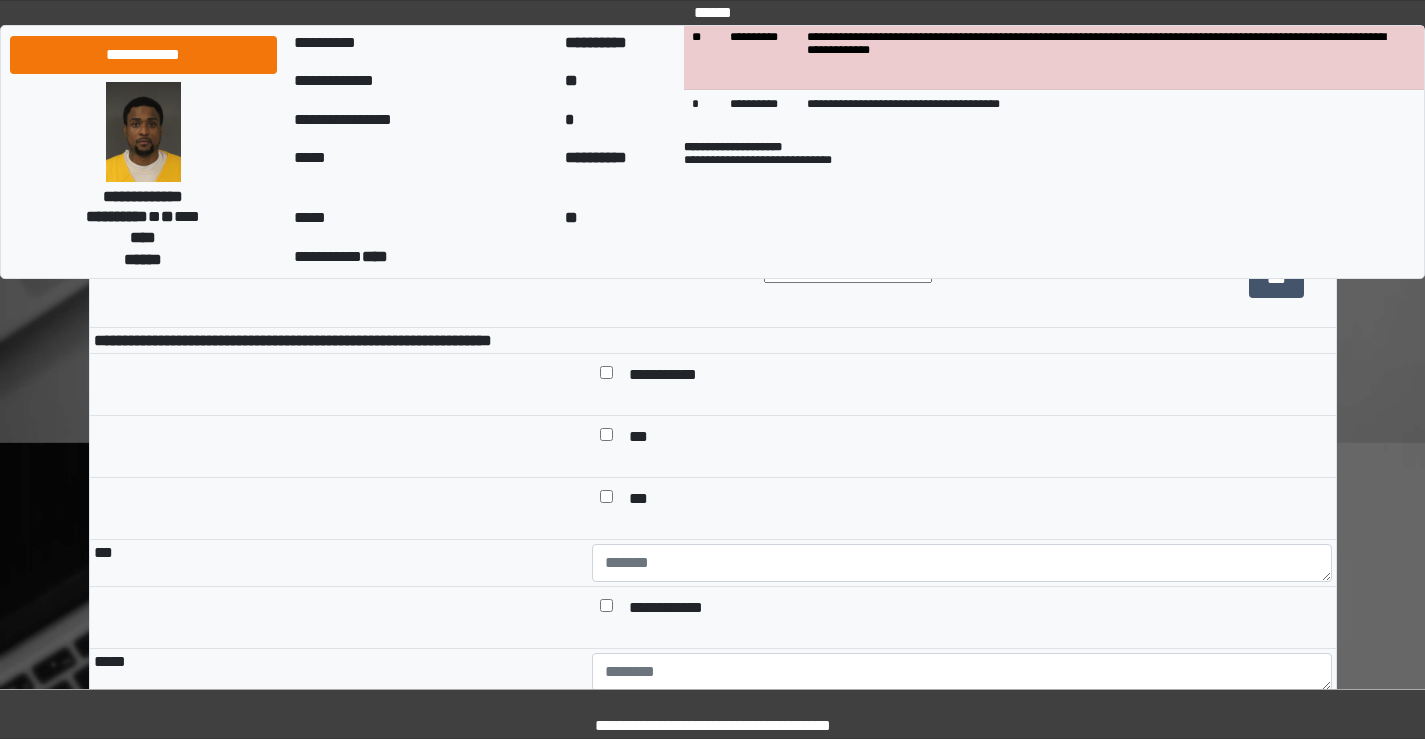 click at bounding box center (606, 500) 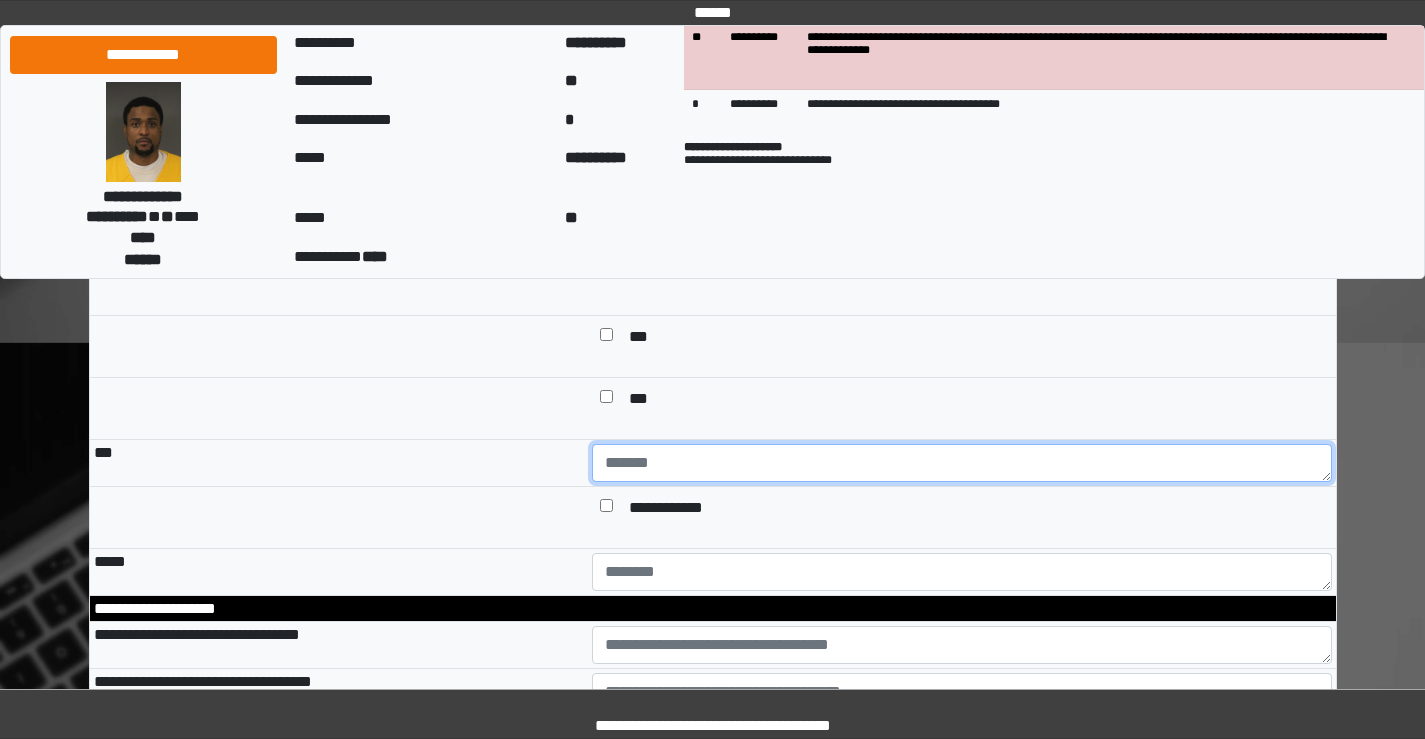 click at bounding box center [962, 463] 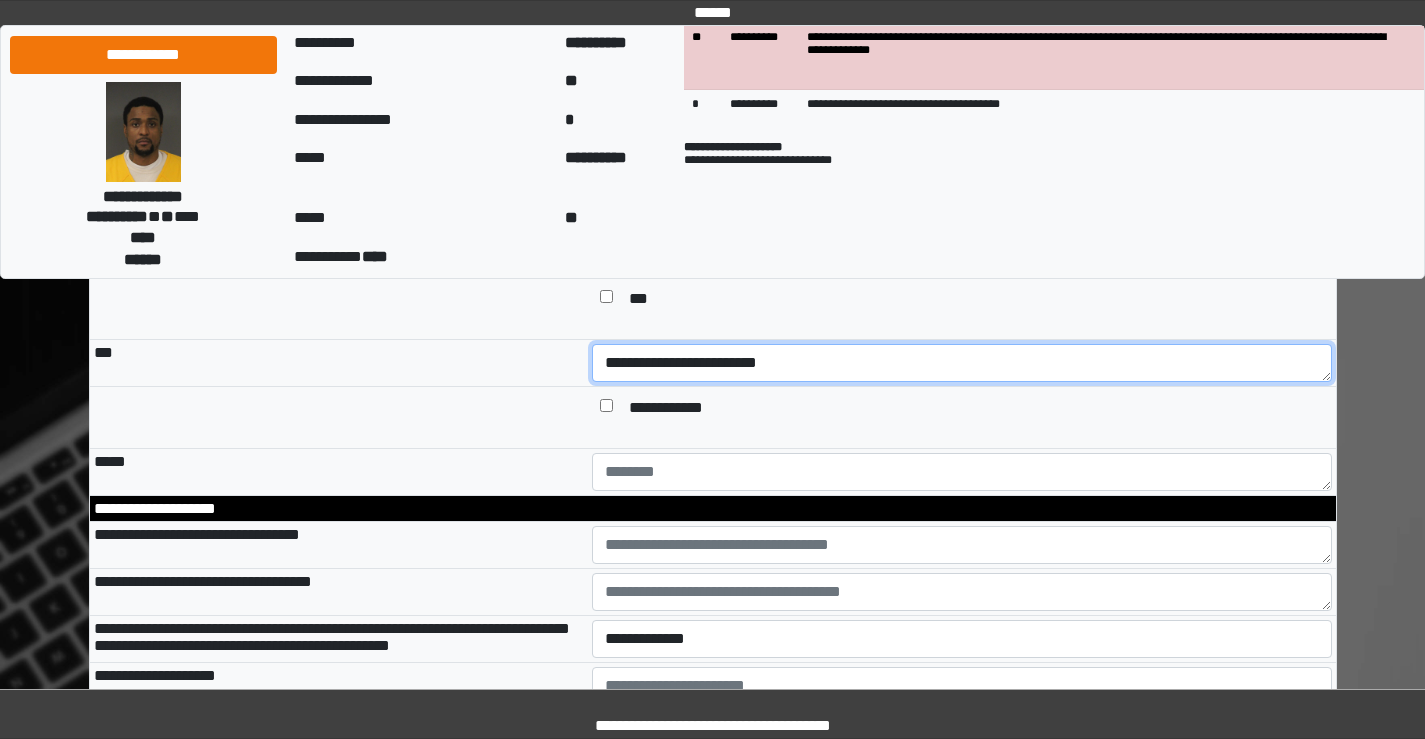 scroll, scrollTop: 2500, scrollLeft: 0, axis: vertical 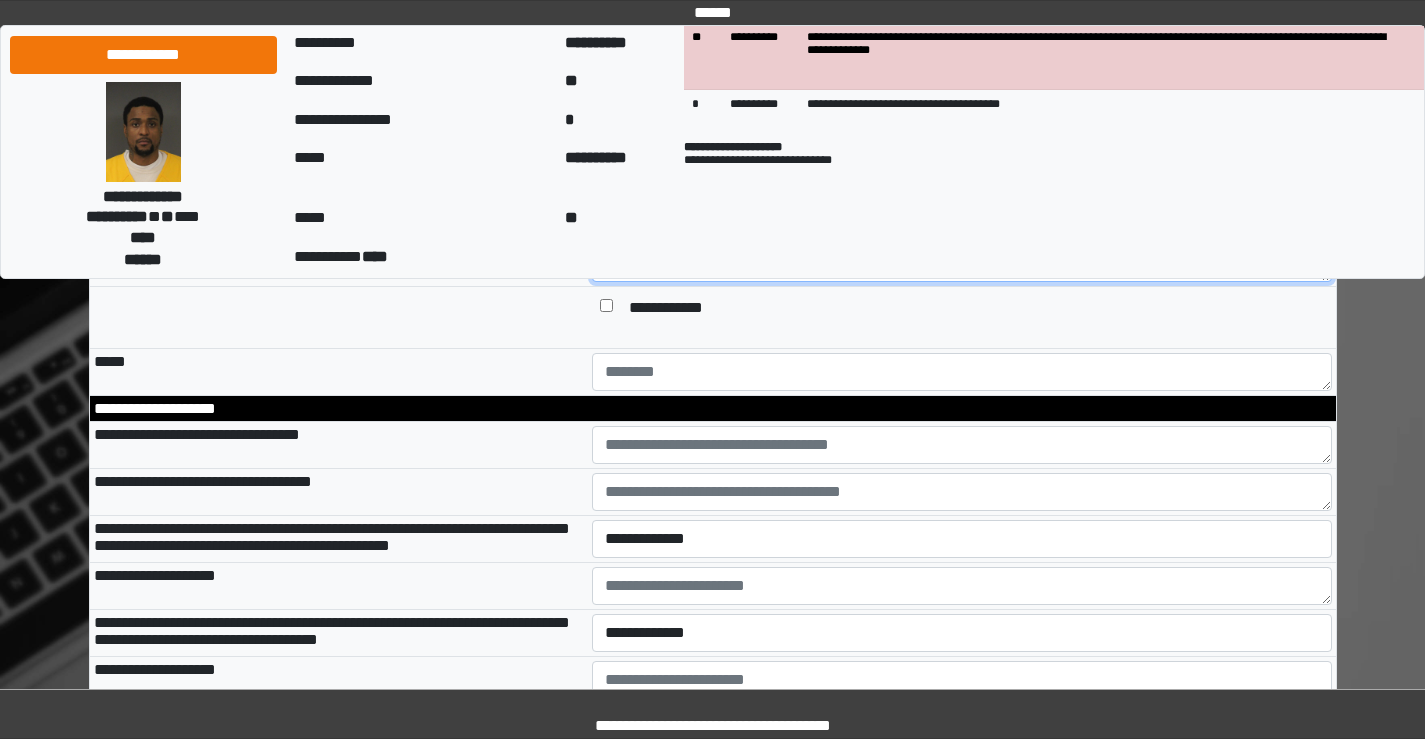 type on "**********" 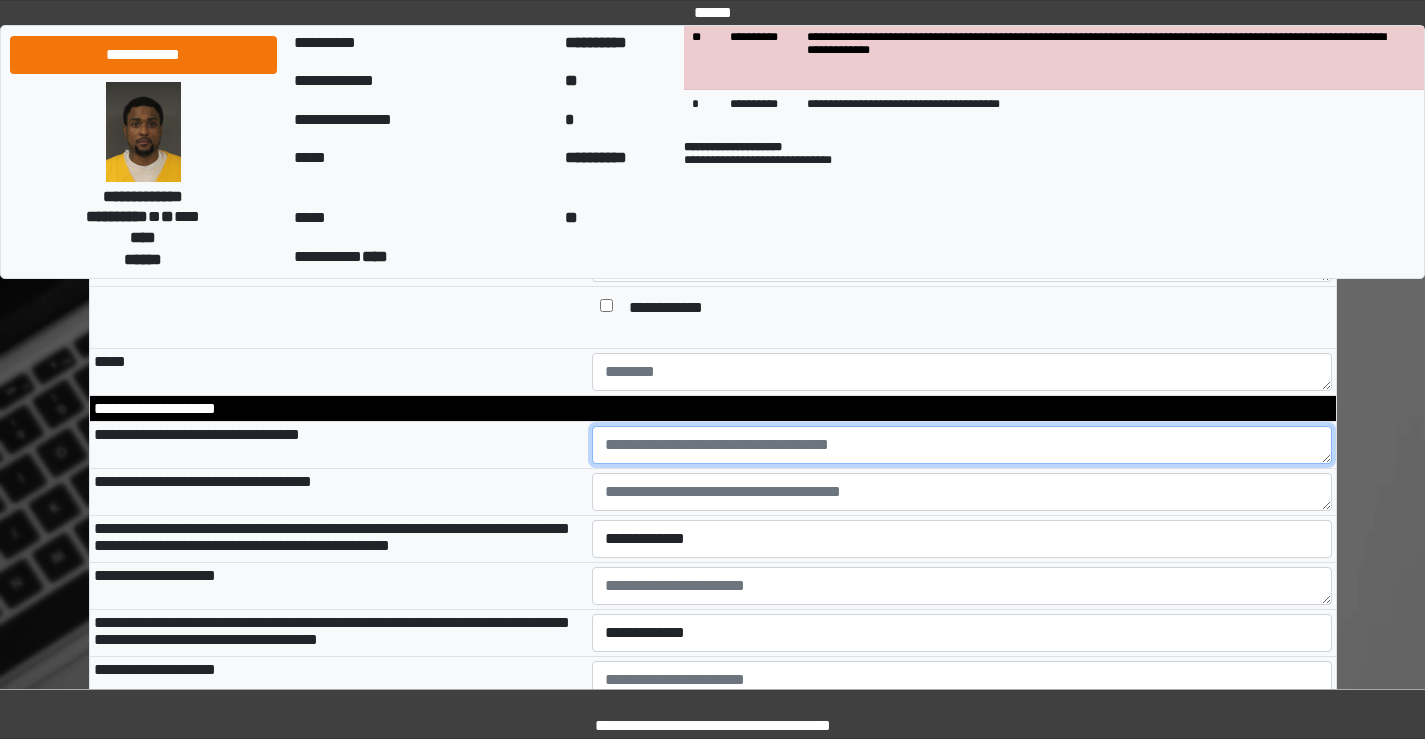 click at bounding box center (962, 445) 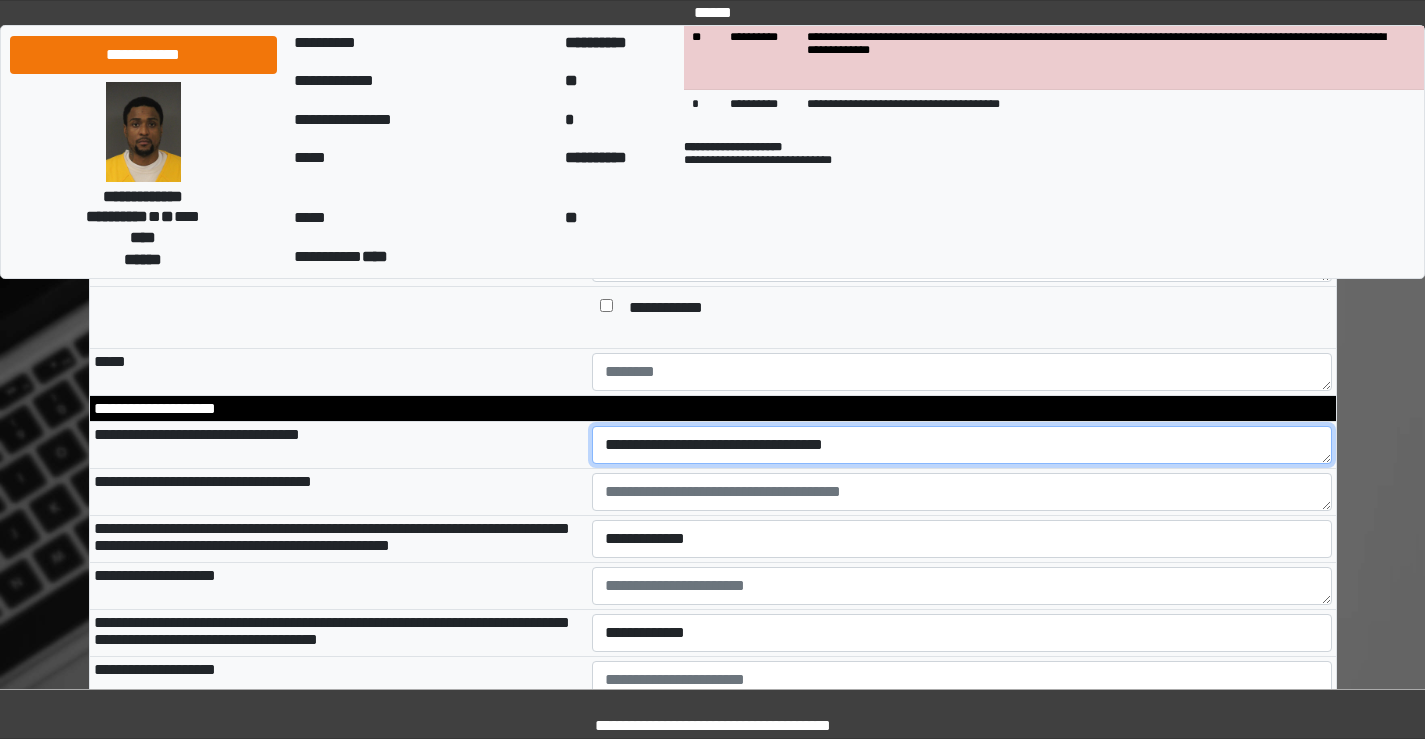 scroll, scrollTop: 2600, scrollLeft: 0, axis: vertical 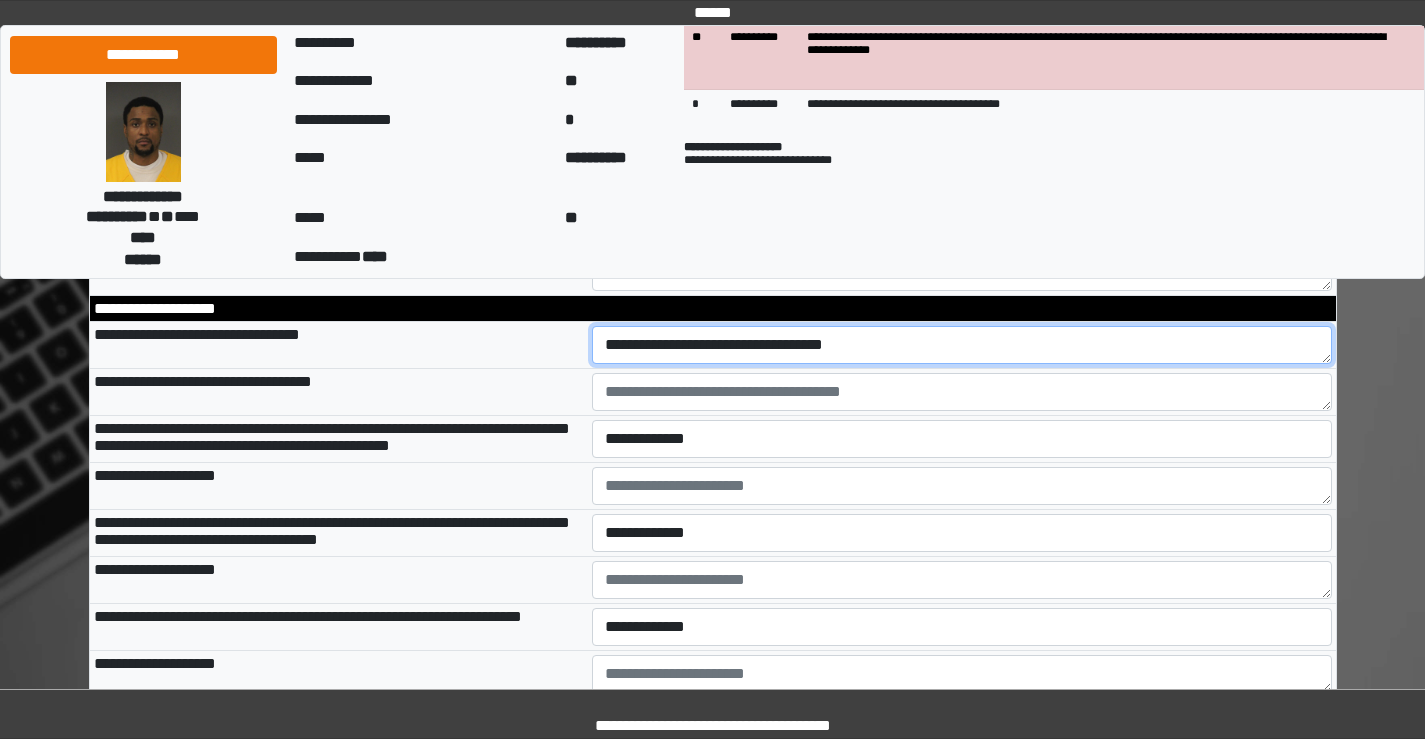 type on "**********" 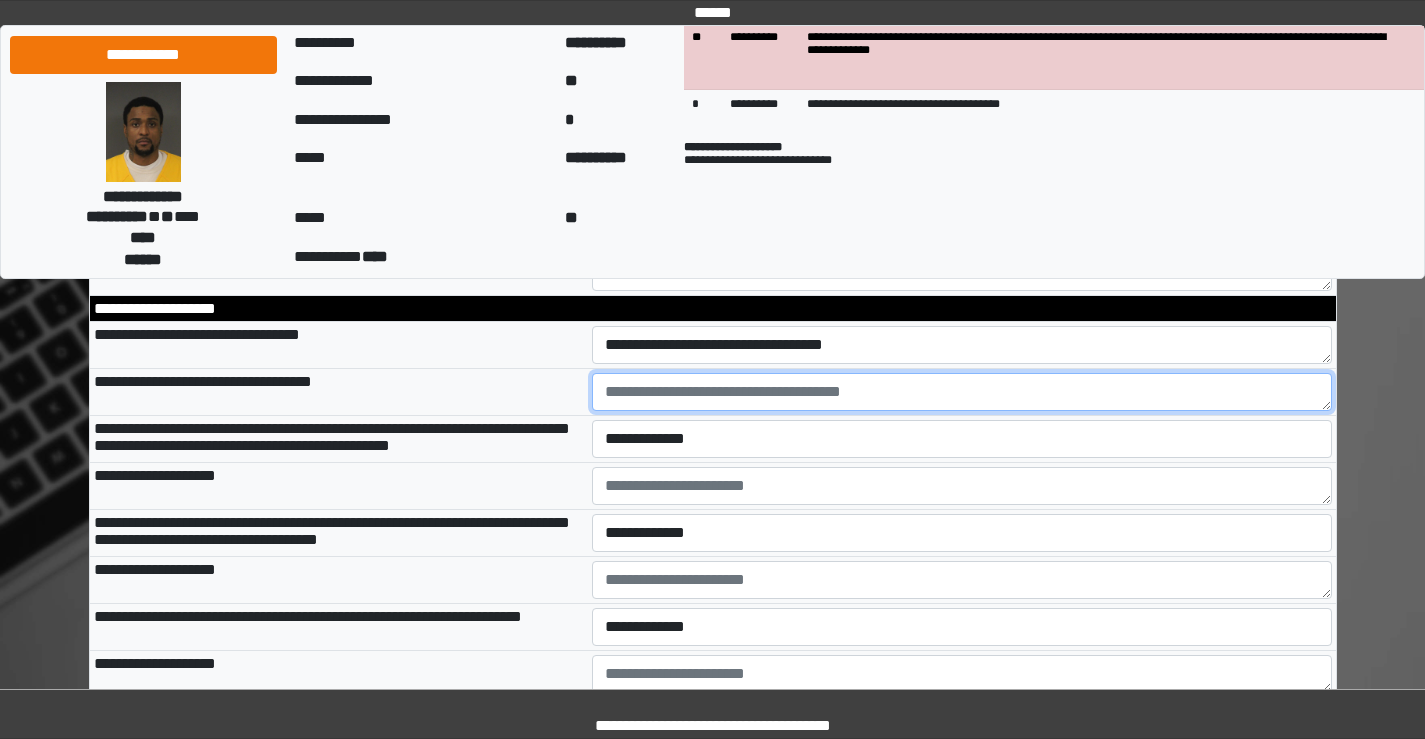 click at bounding box center [962, 392] 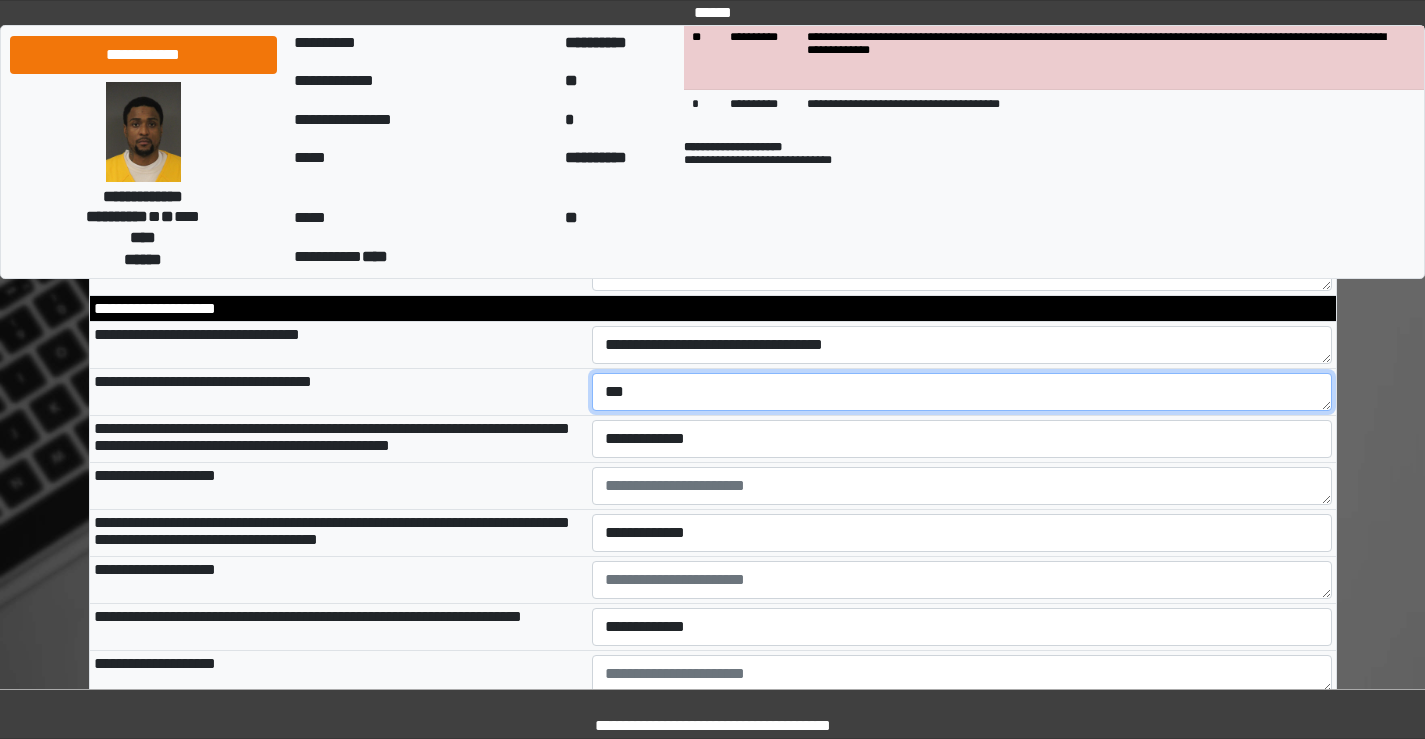 click on "***" at bounding box center (962, 392) 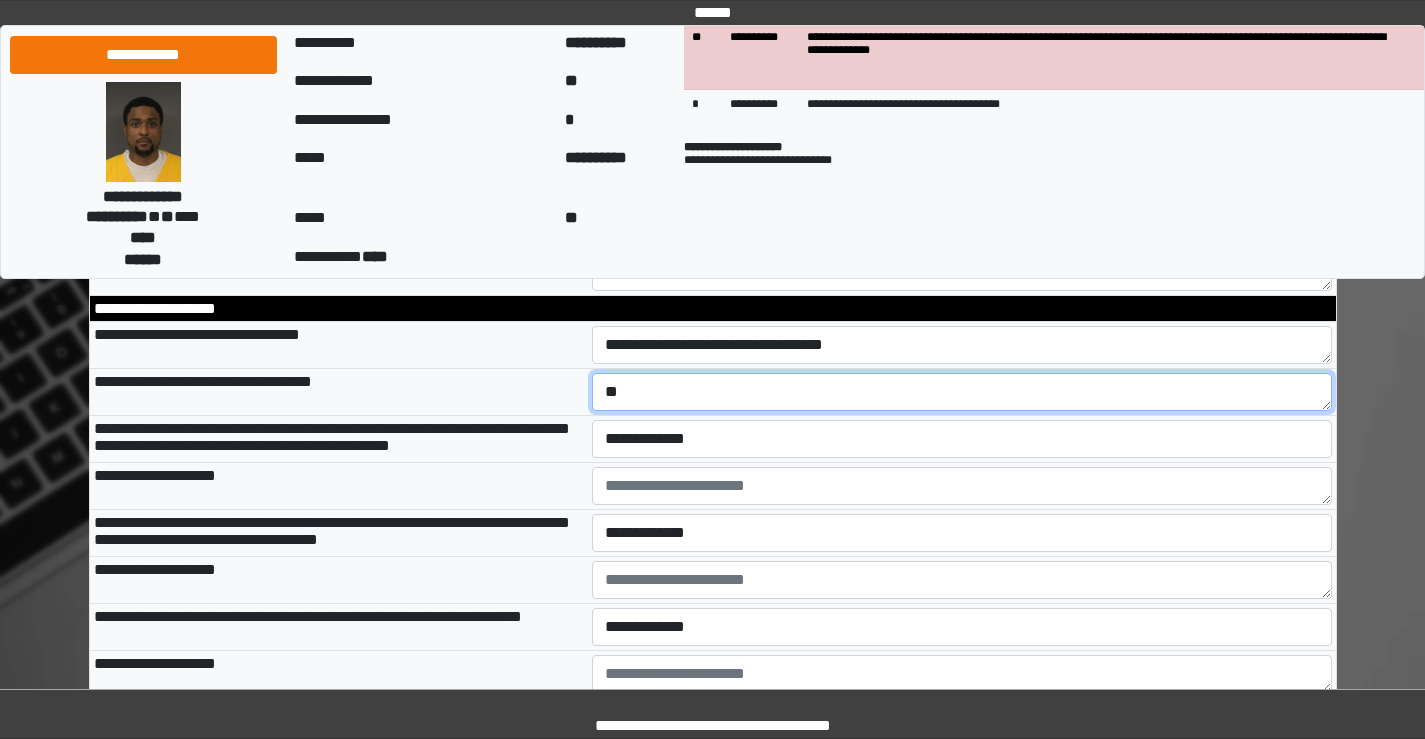 type on "**" 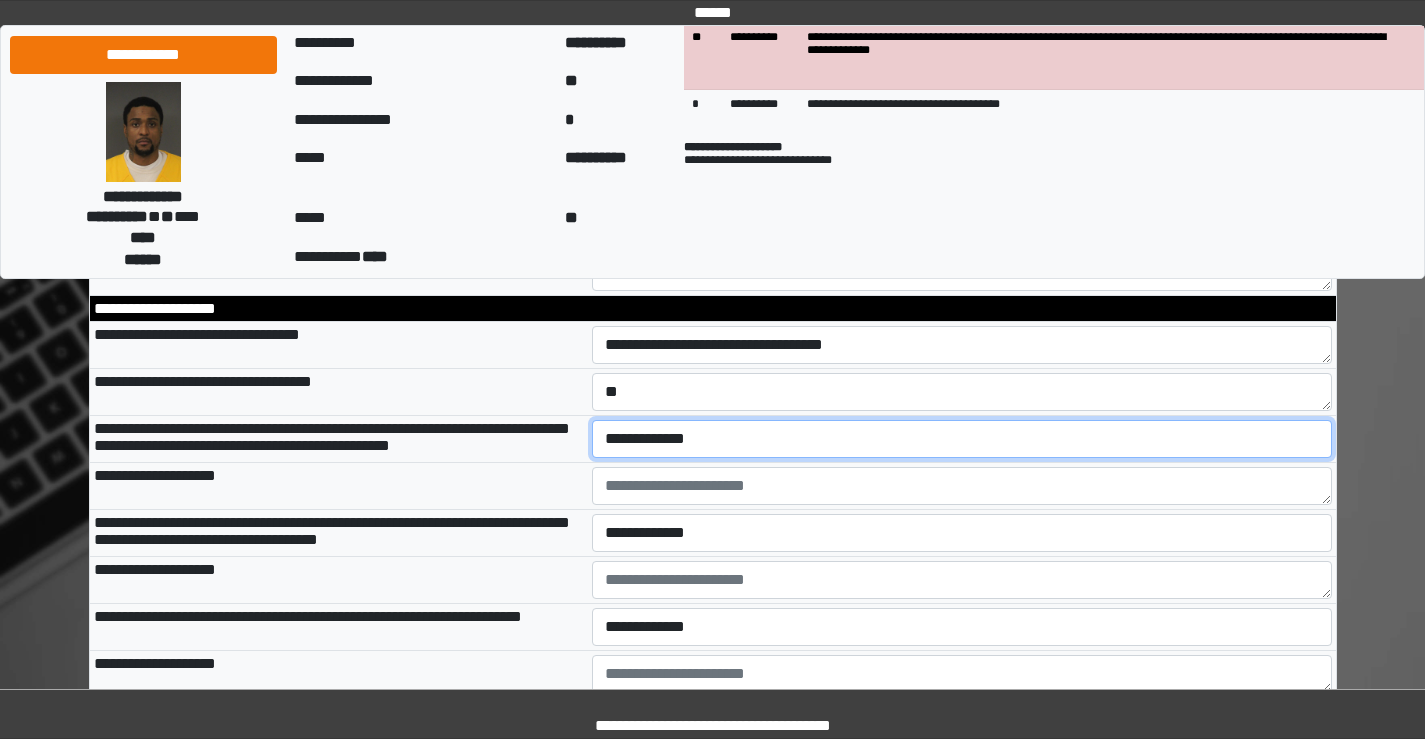 click on "**********" at bounding box center [962, 439] 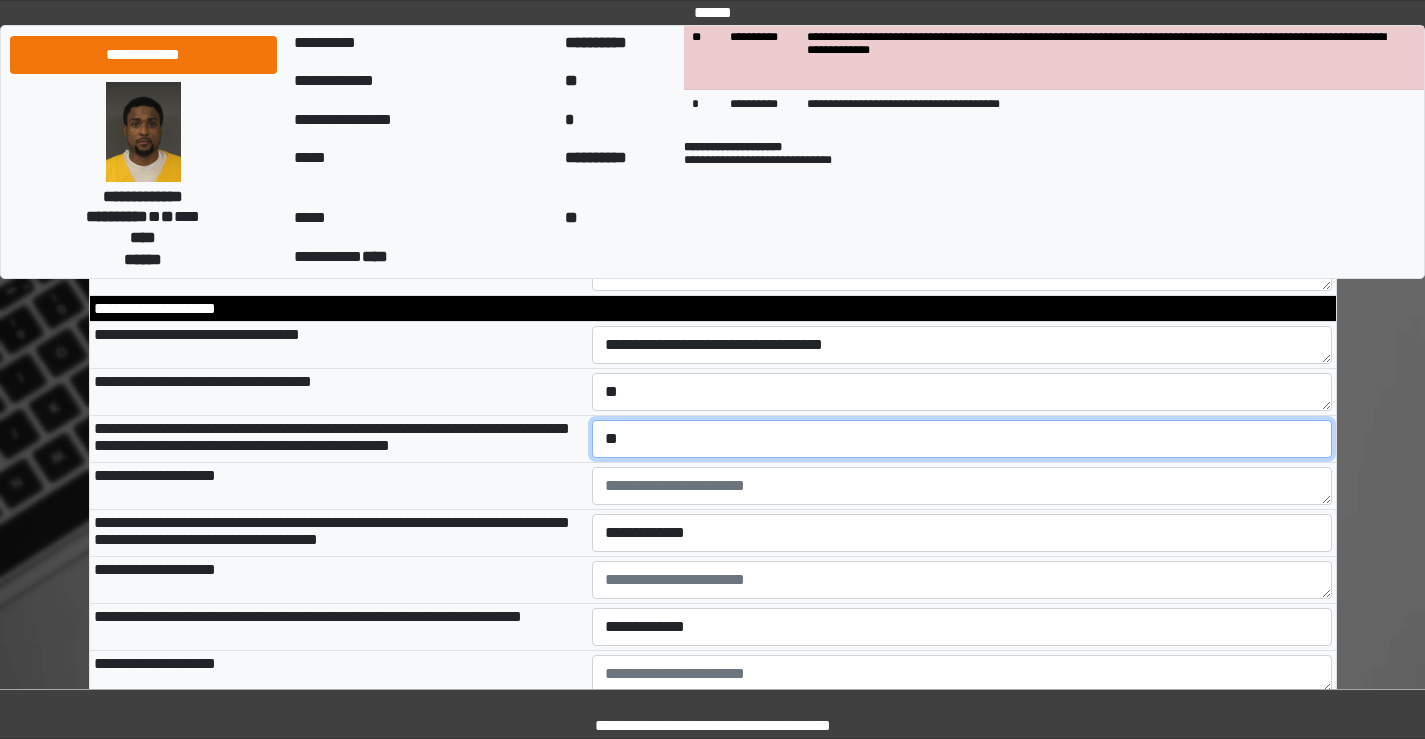 scroll, scrollTop: 2700, scrollLeft: 0, axis: vertical 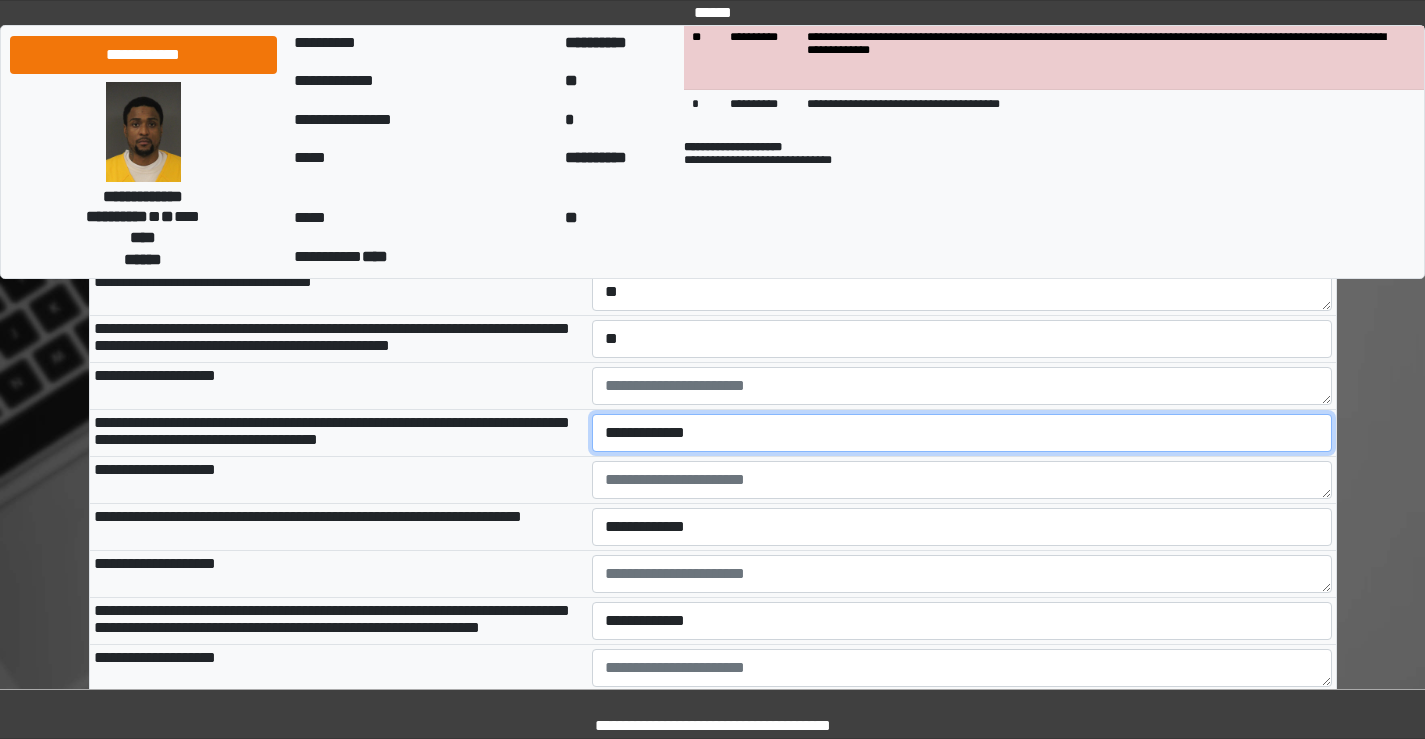 click on "**********" at bounding box center (962, 433) 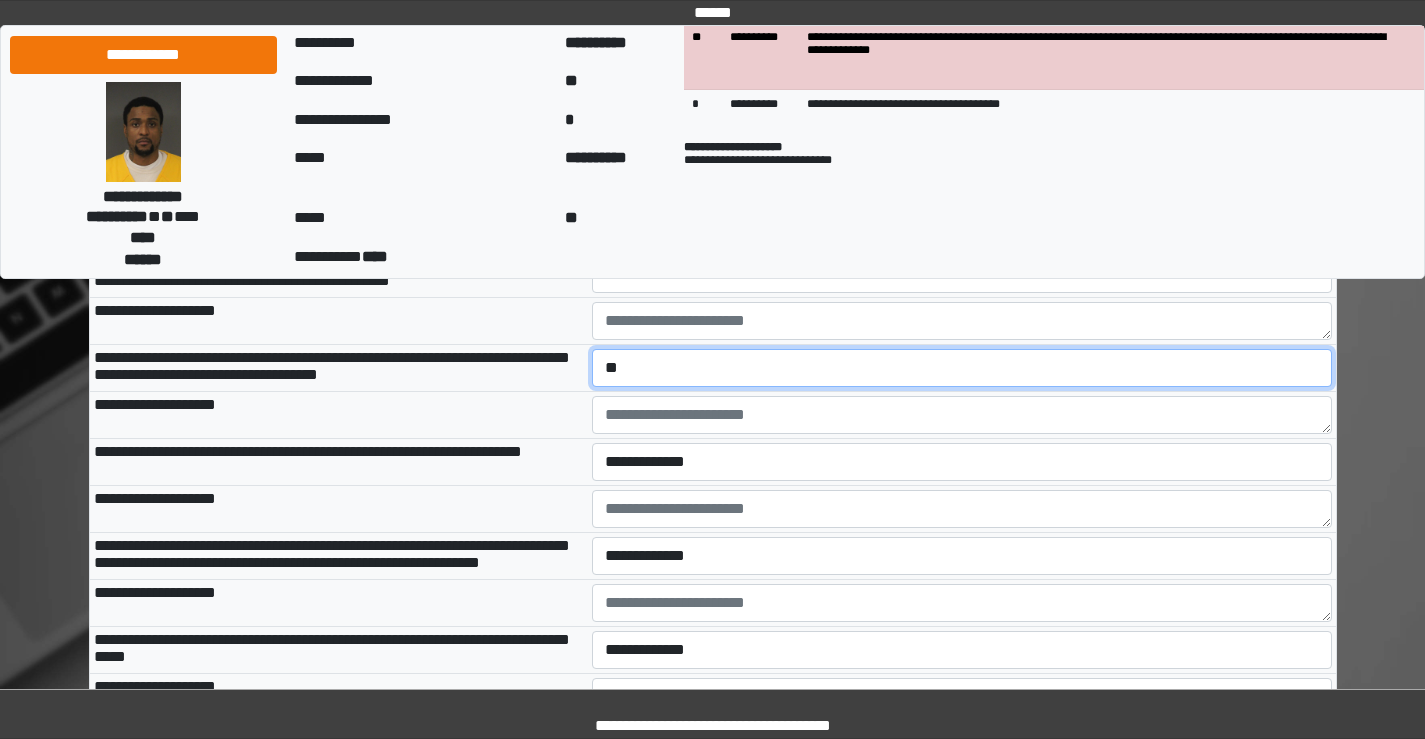 scroll, scrollTop: 2800, scrollLeft: 0, axis: vertical 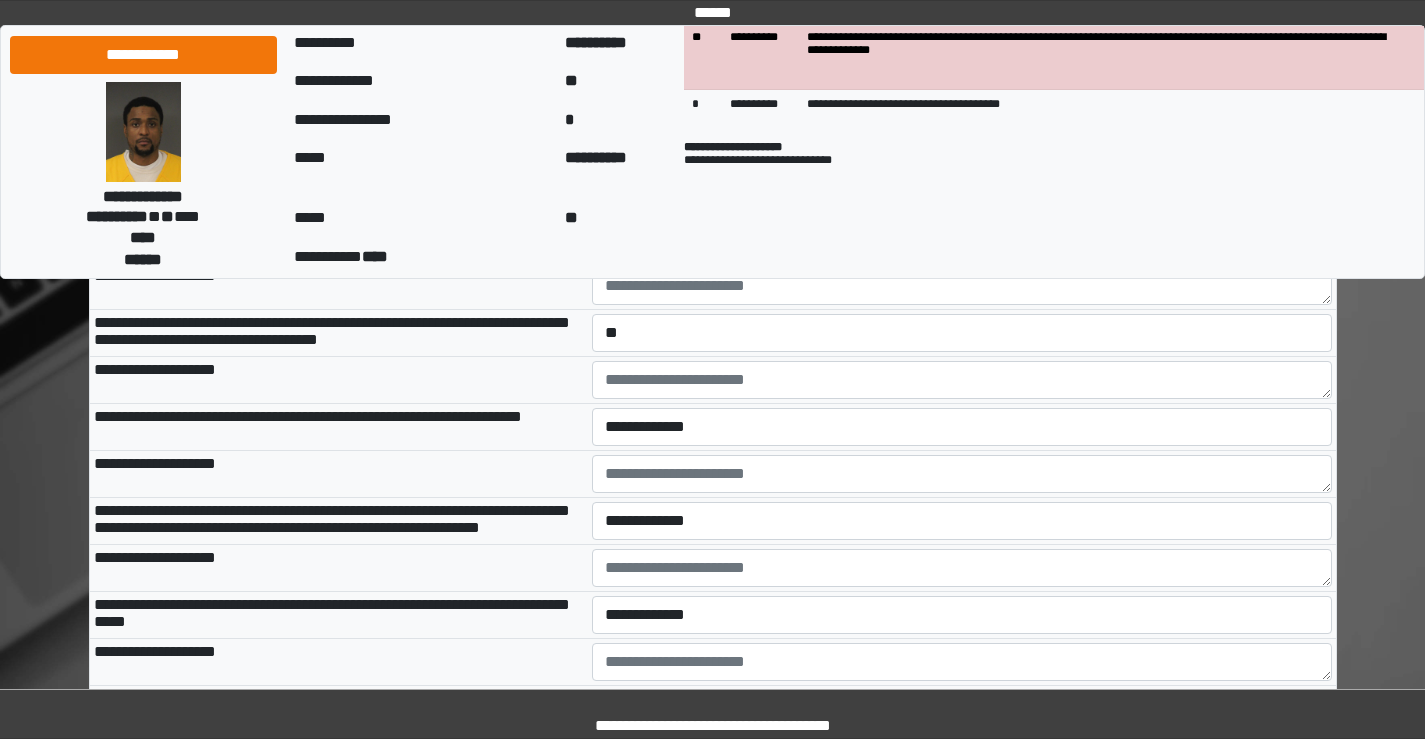 click on "**********" at bounding box center (962, 427) 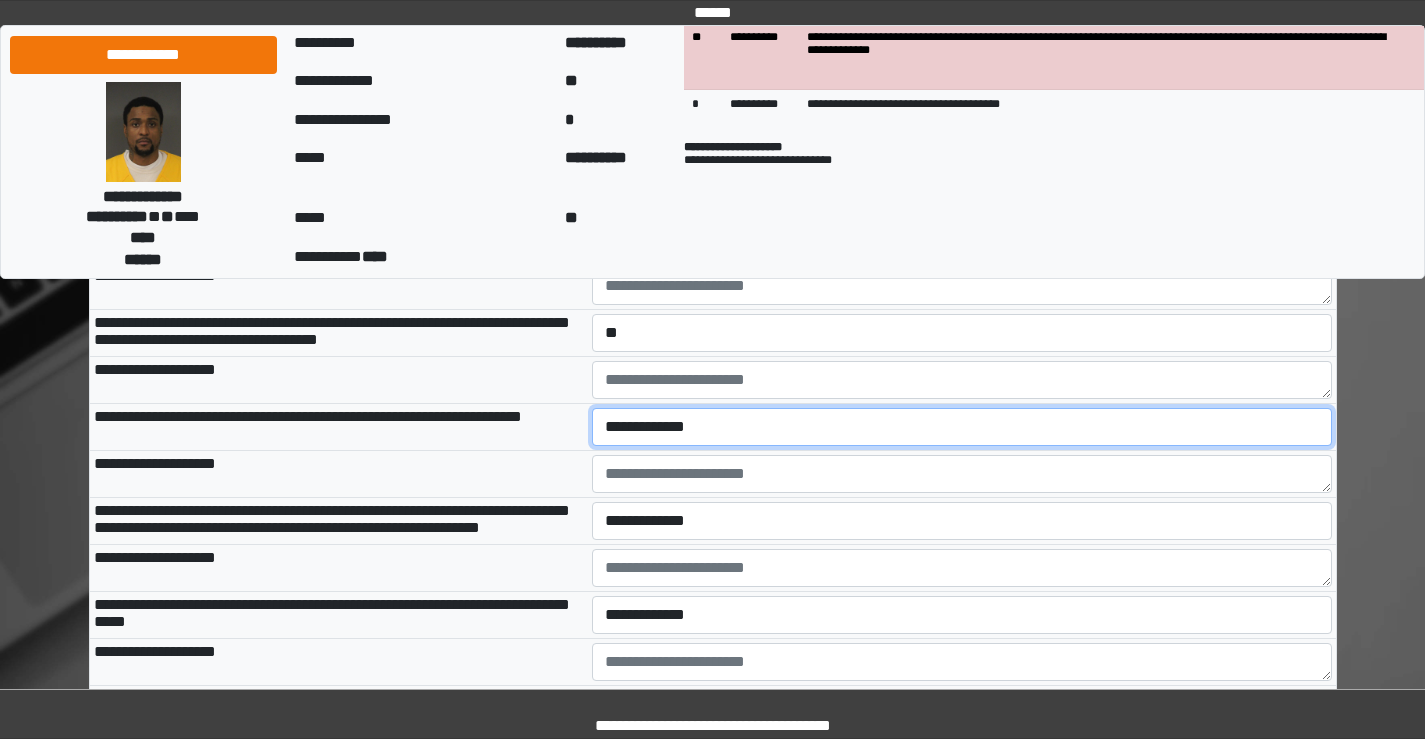 click on "**********" at bounding box center [962, 427] 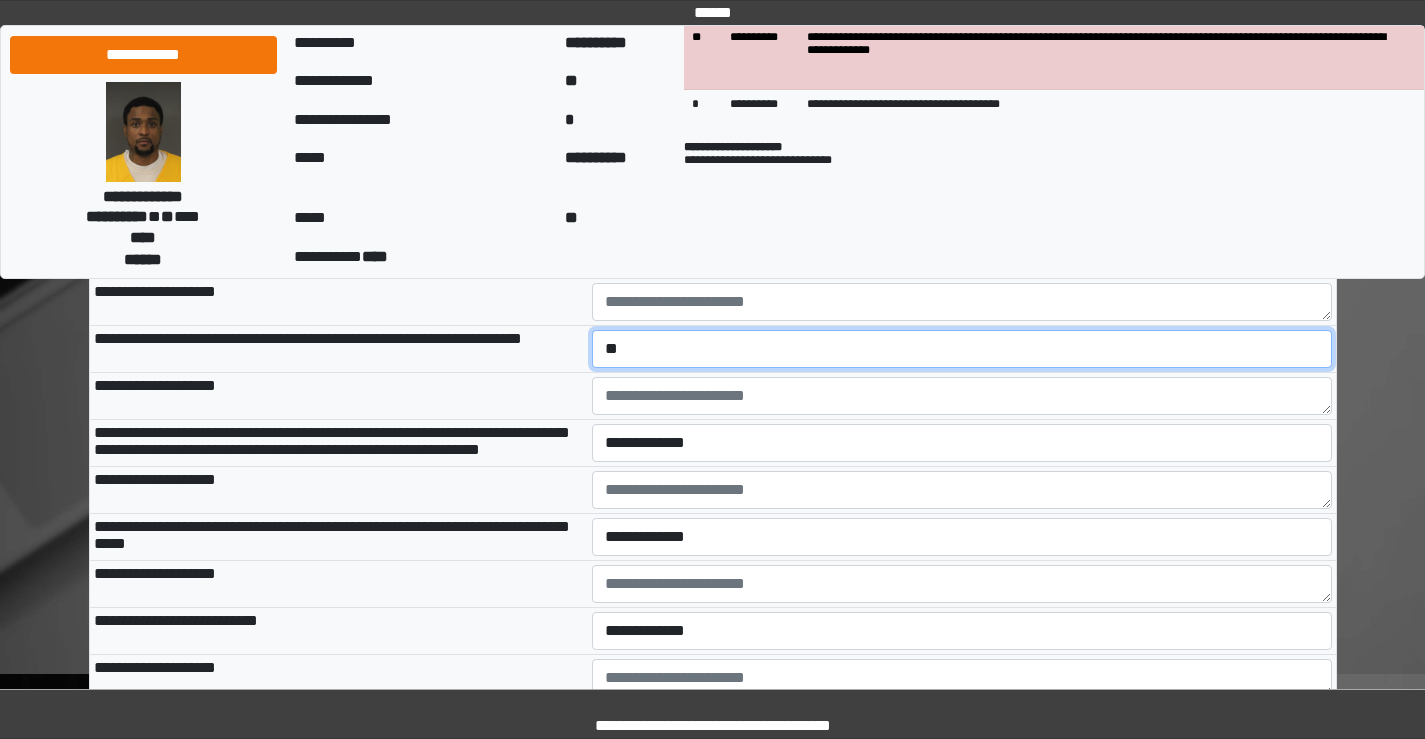 scroll, scrollTop: 2900, scrollLeft: 0, axis: vertical 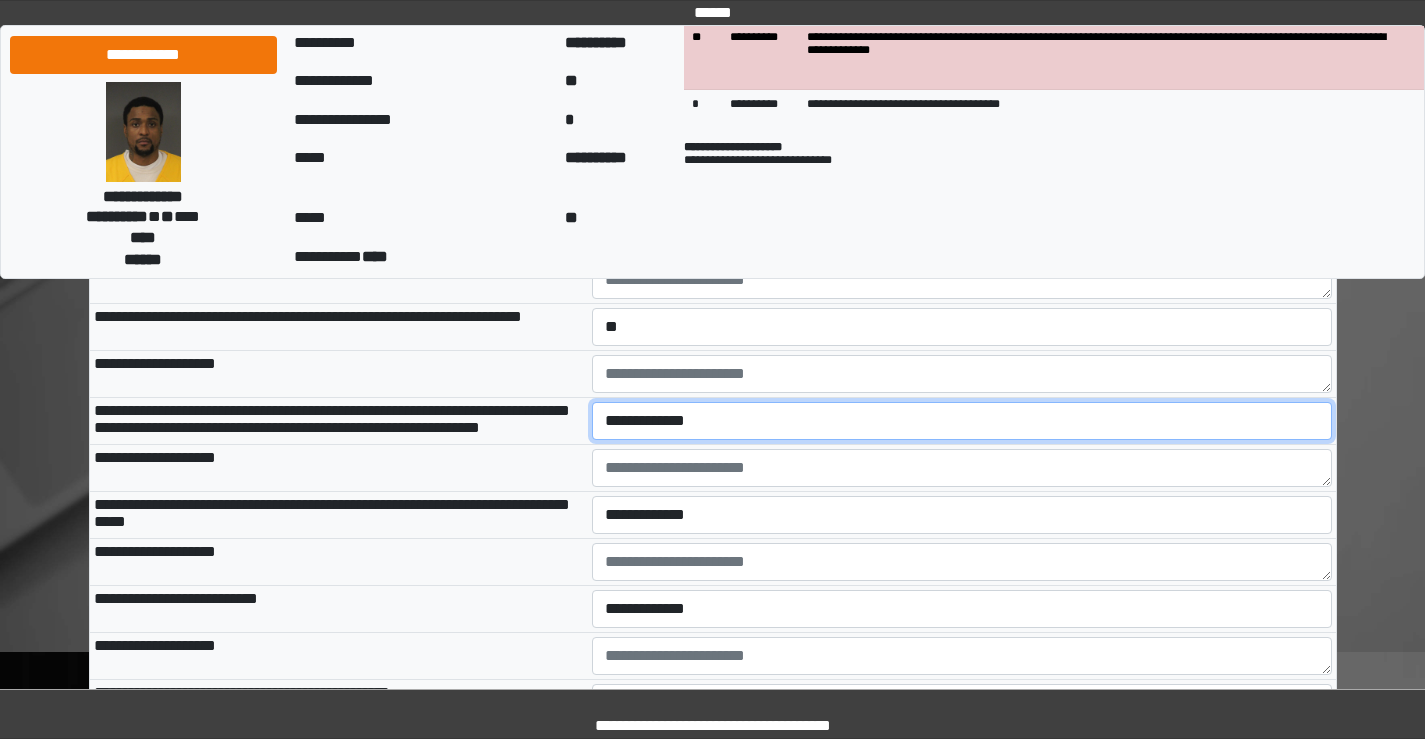 click on "**********" at bounding box center (962, 421) 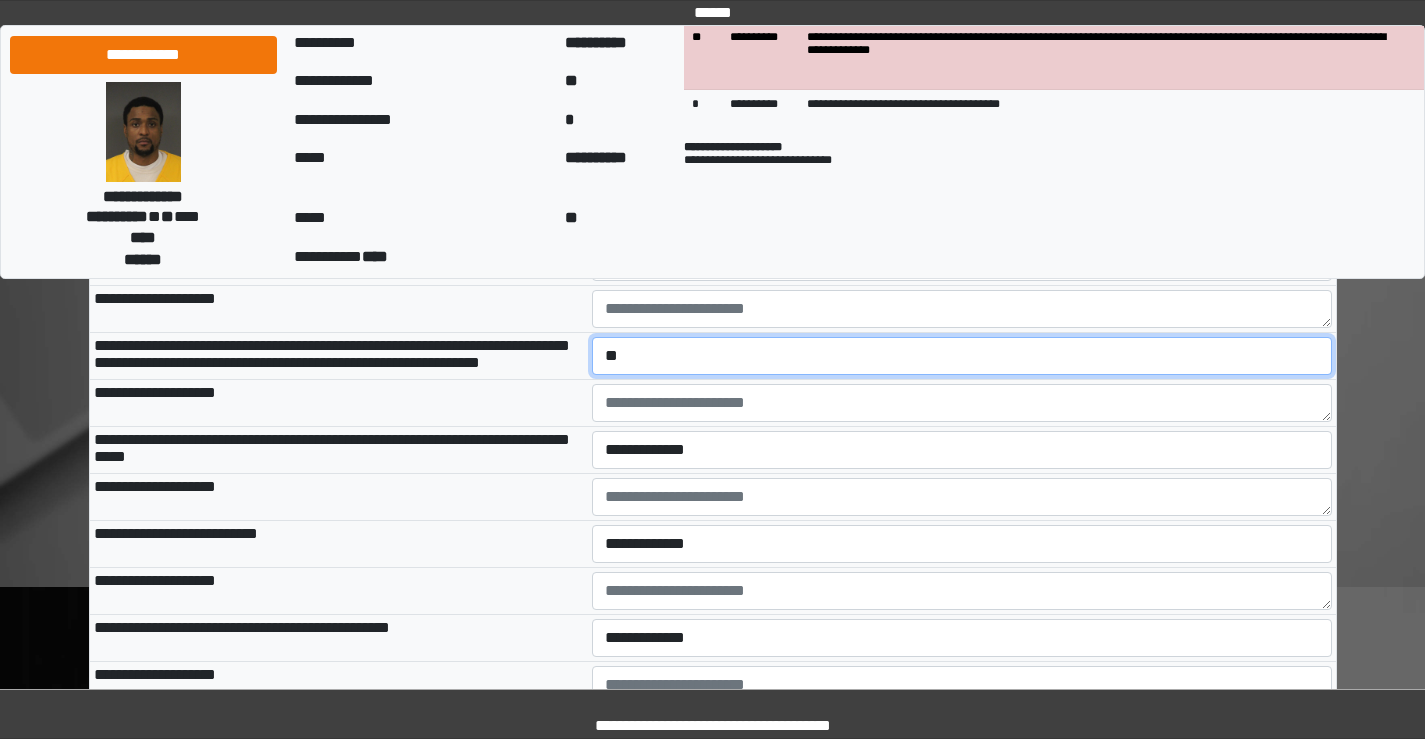 scroll, scrollTop: 3000, scrollLeft: 0, axis: vertical 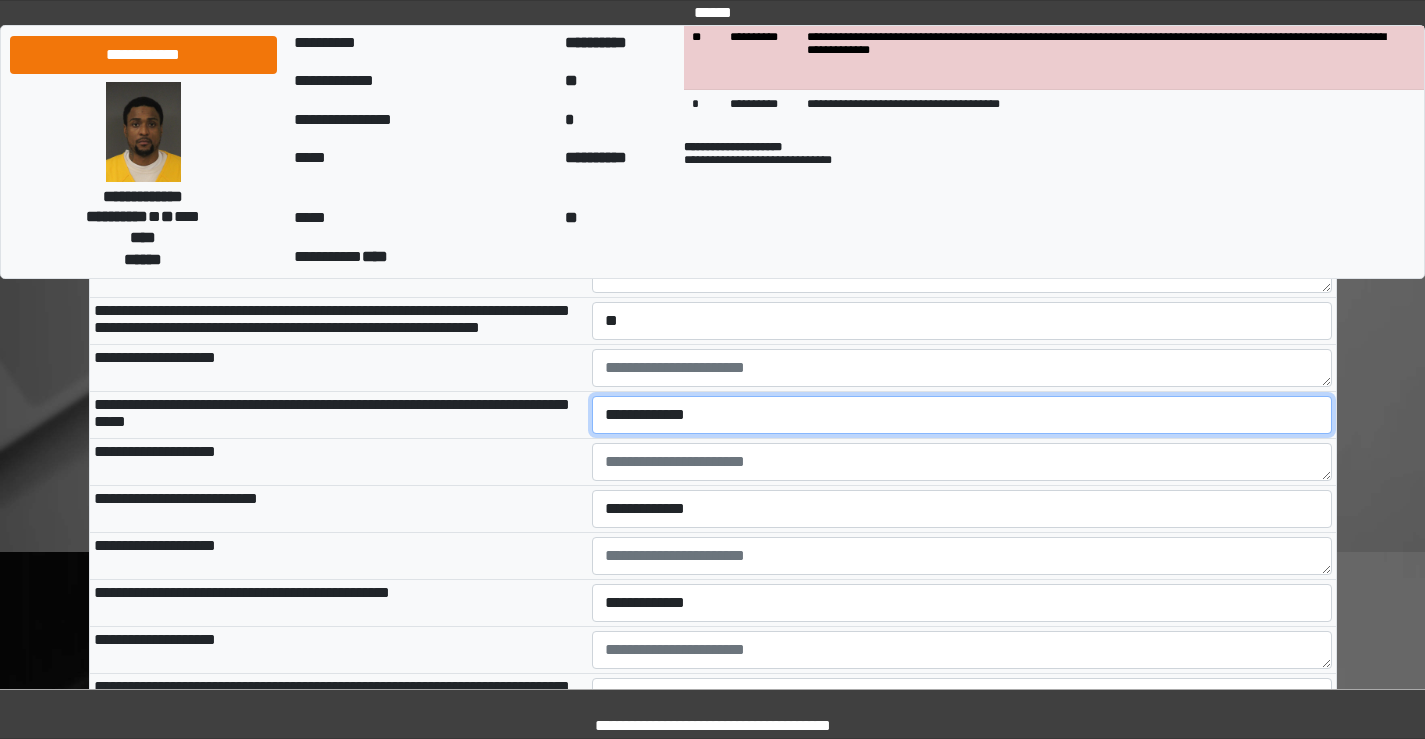 click on "**********" at bounding box center [962, 415] 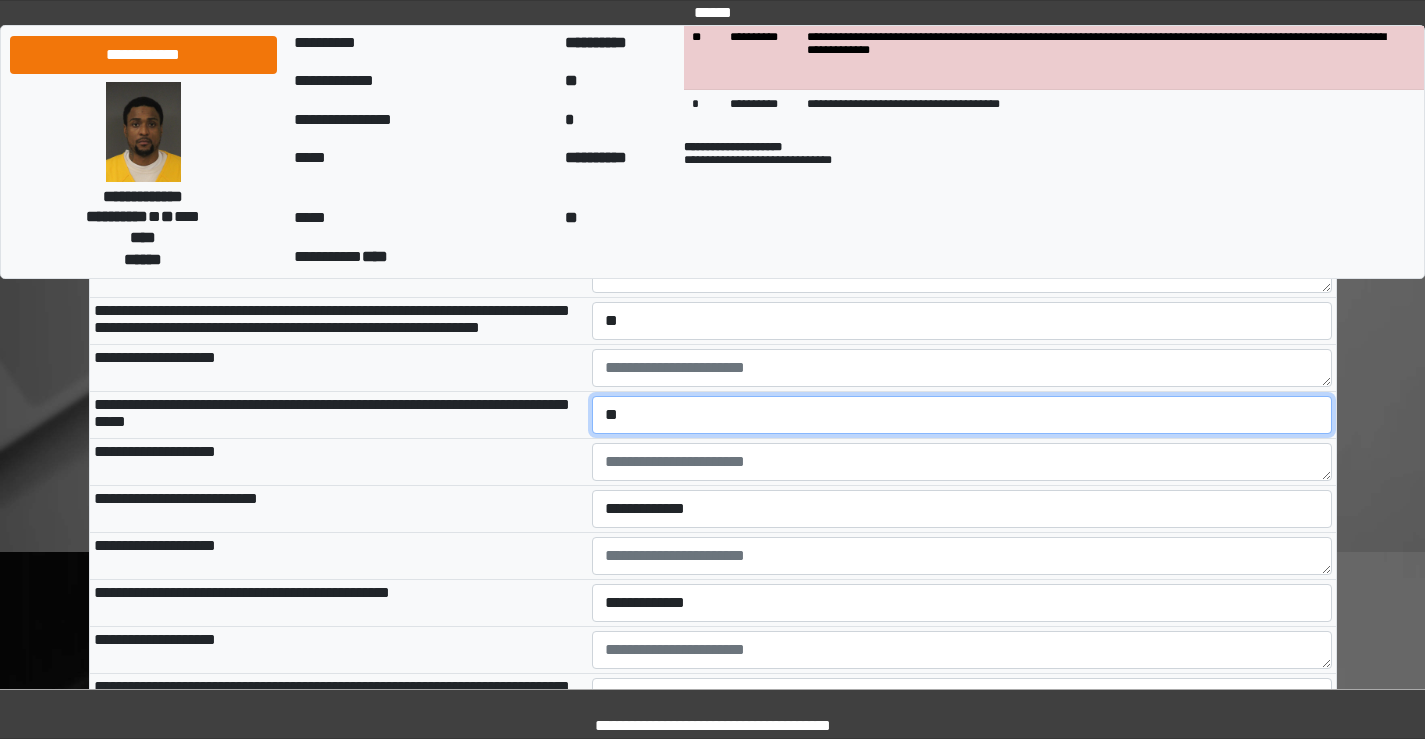 click on "**********" at bounding box center (962, 415) 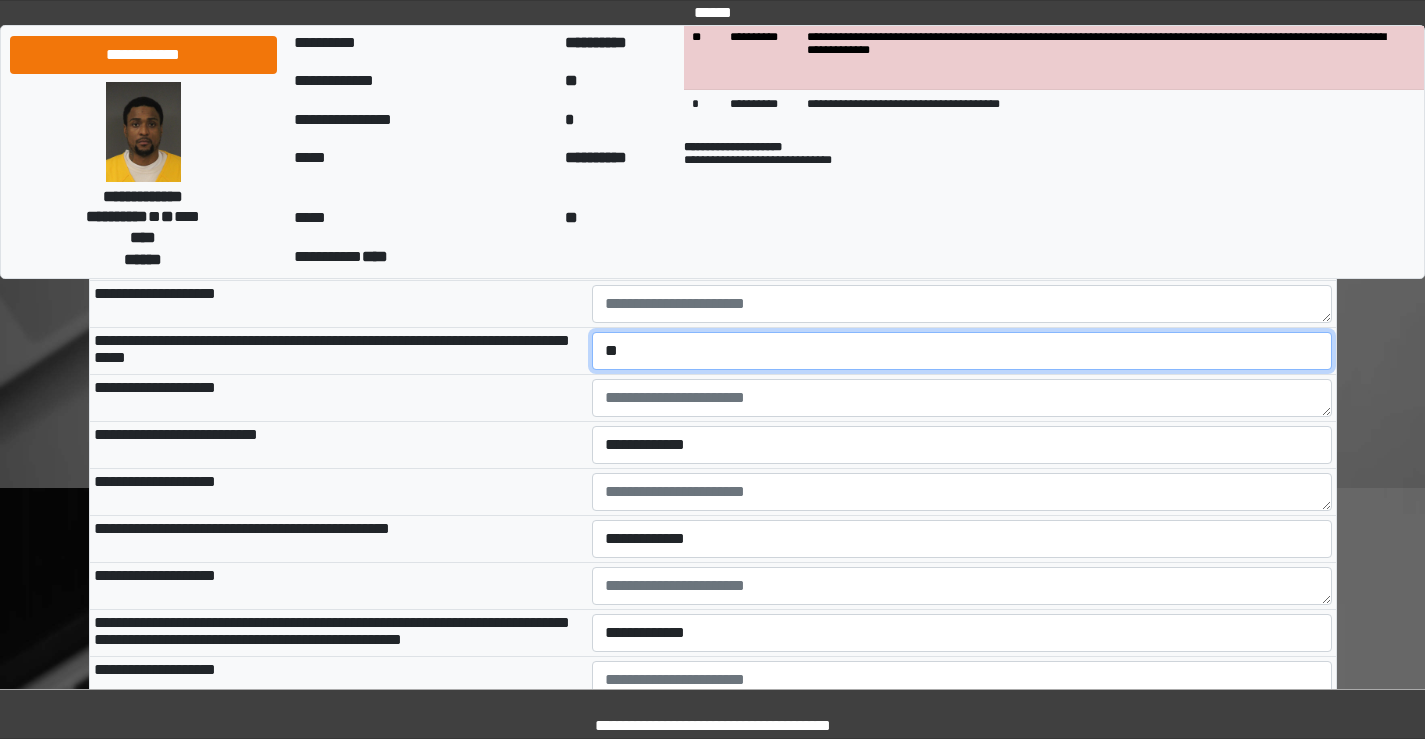 scroll, scrollTop: 3100, scrollLeft: 0, axis: vertical 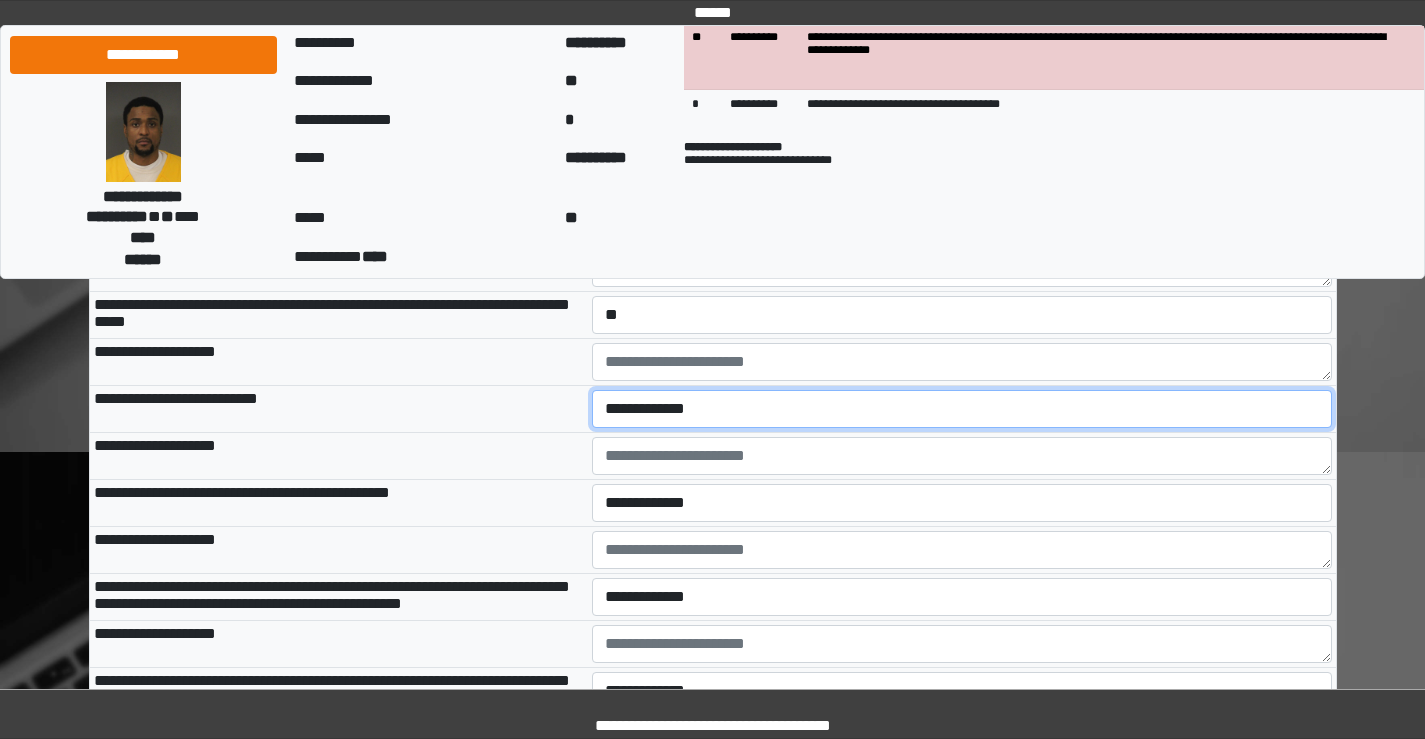click on "**********" at bounding box center [962, 409] 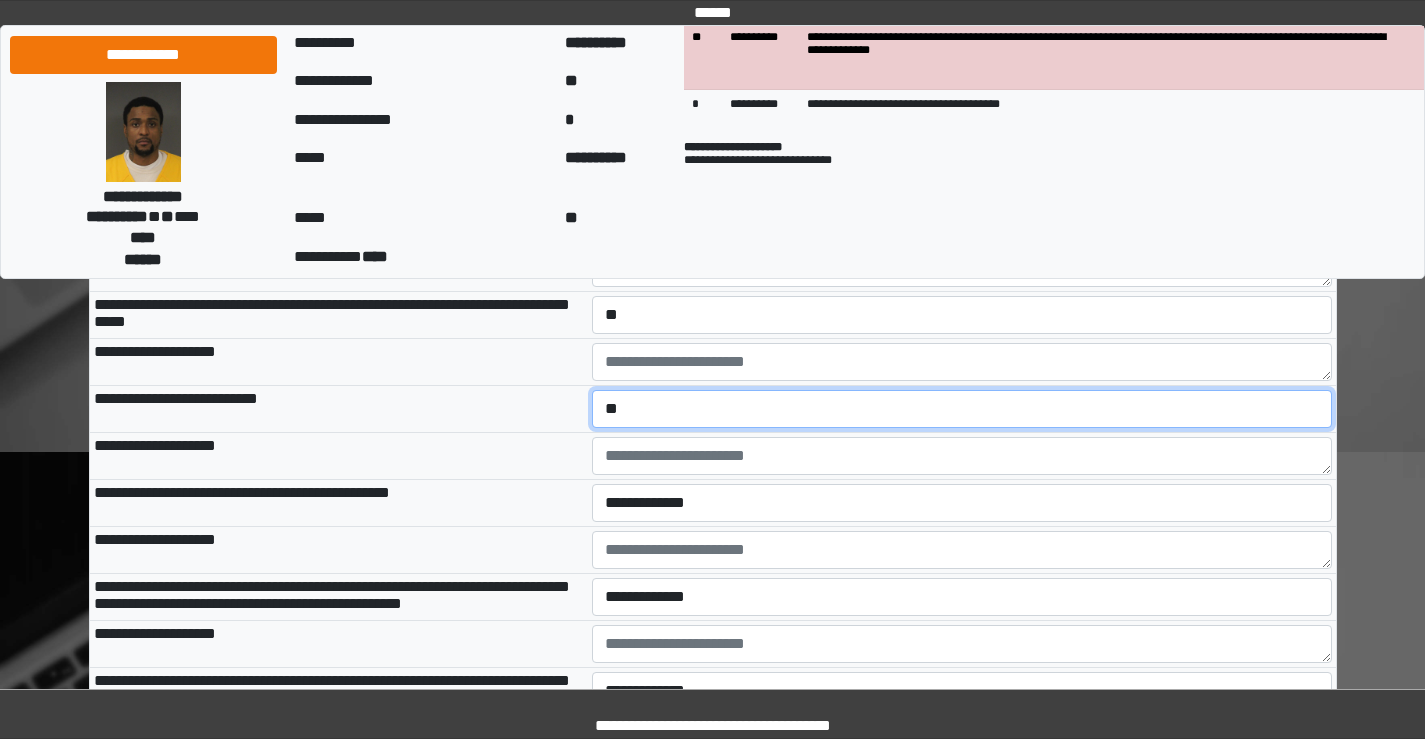click on "**********" at bounding box center (962, 409) 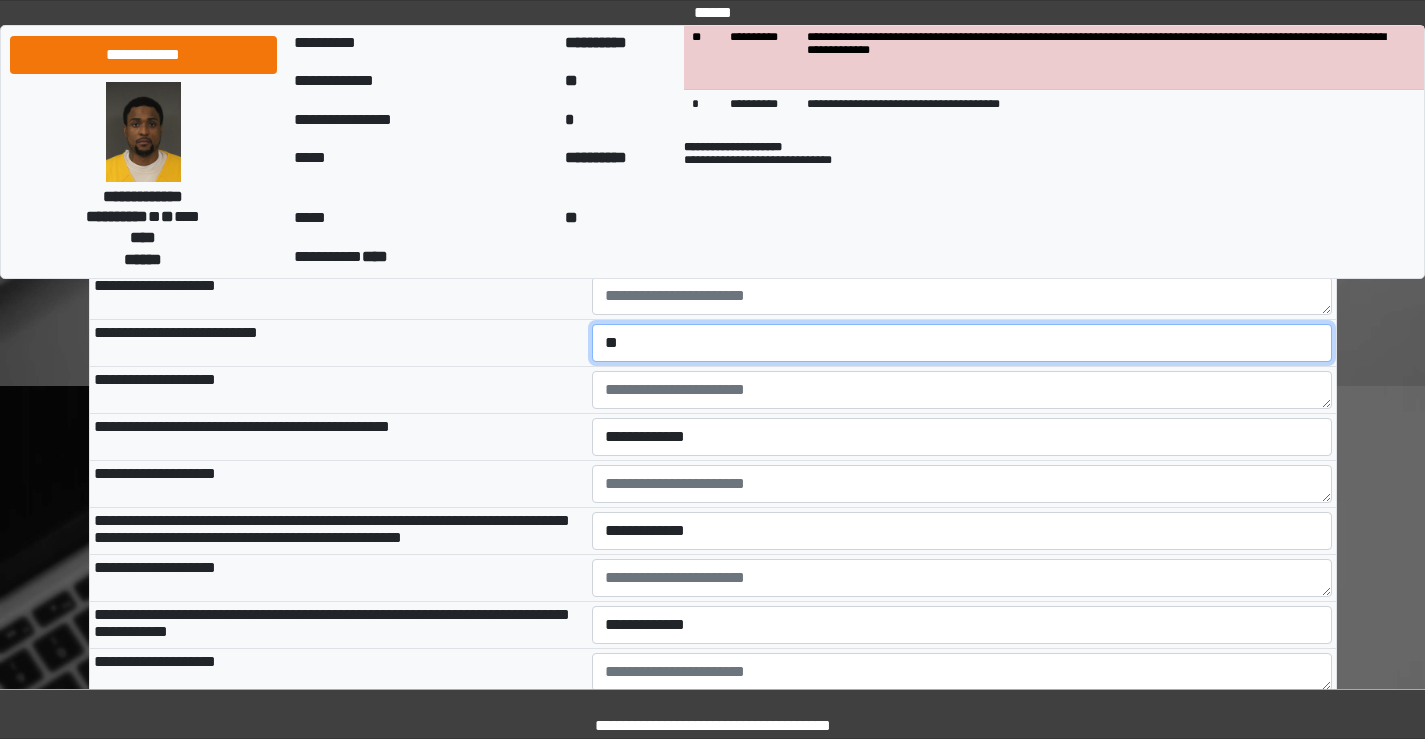 scroll, scrollTop: 3200, scrollLeft: 0, axis: vertical 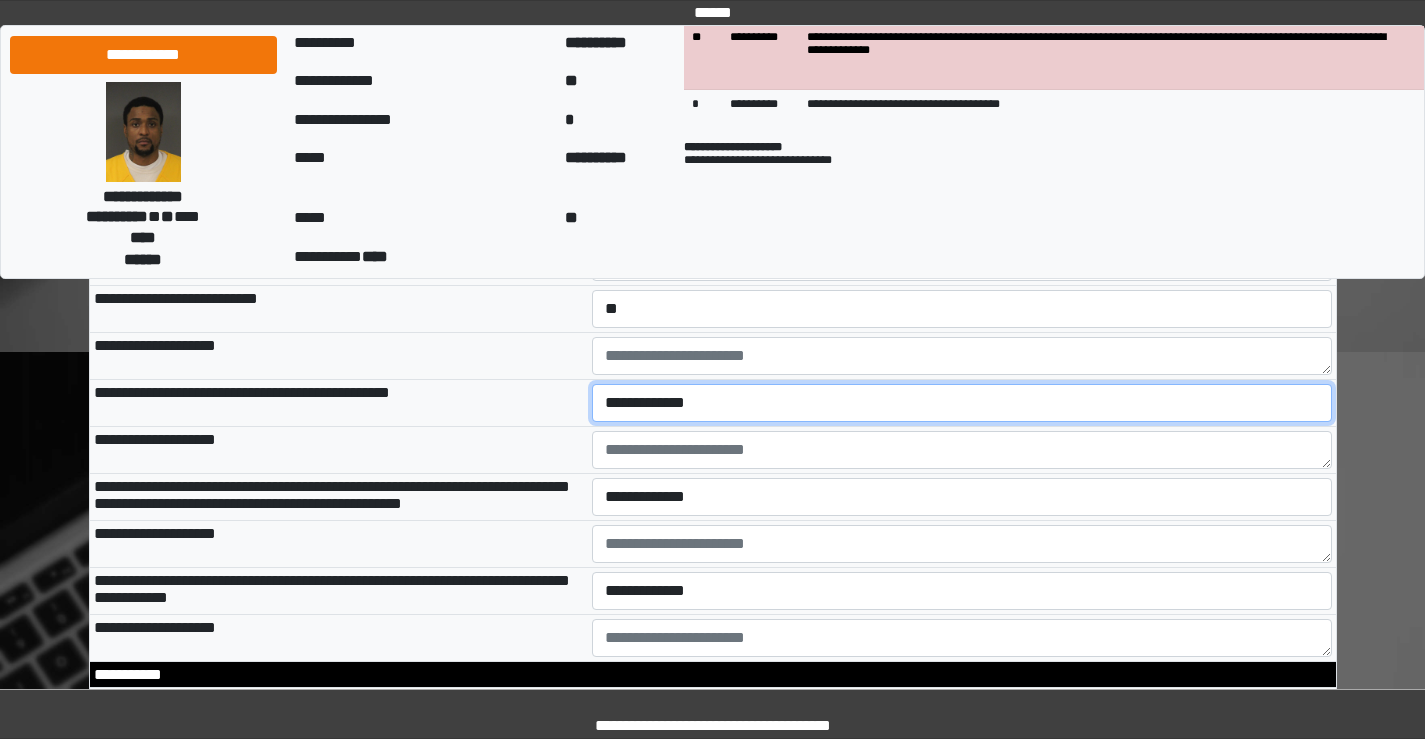 click on "**********" at bounding box center (962, 403) 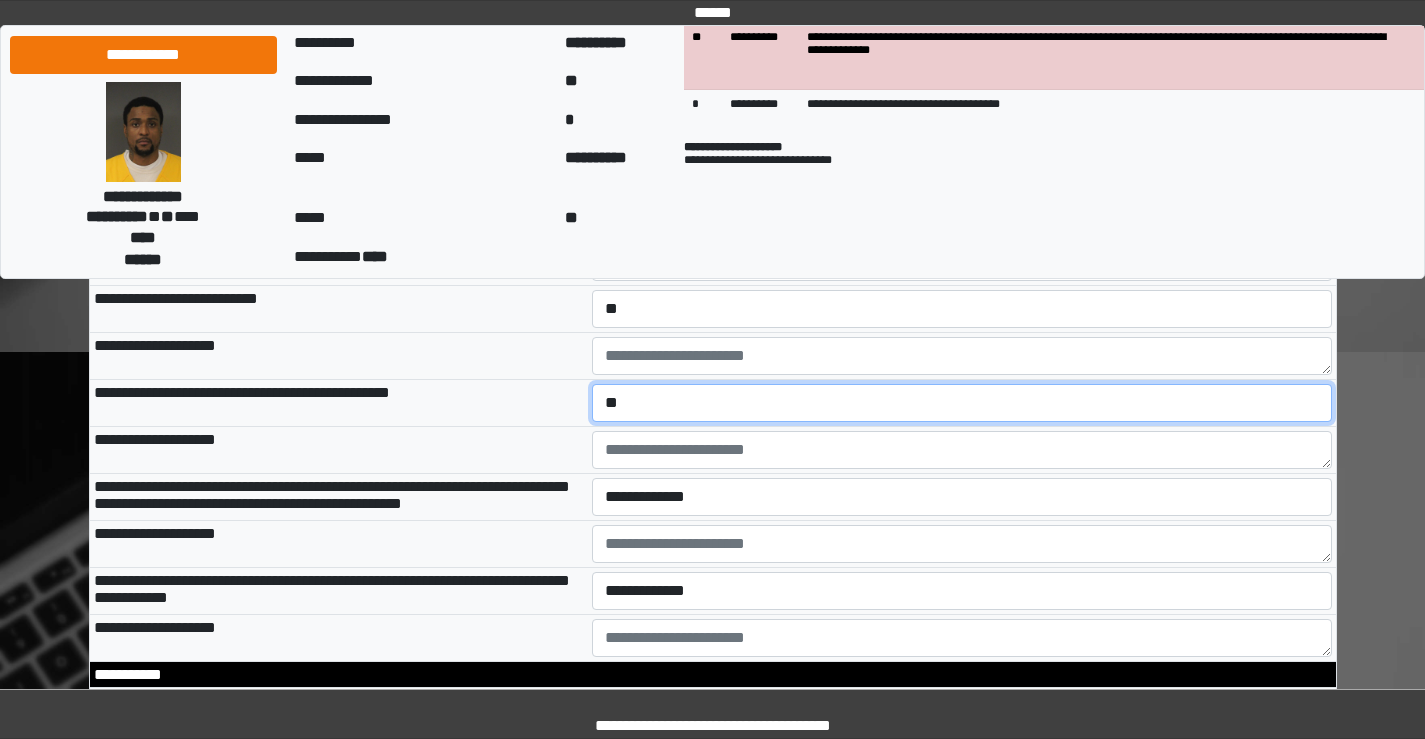 click on "**********" at bounding box center [962, 403] 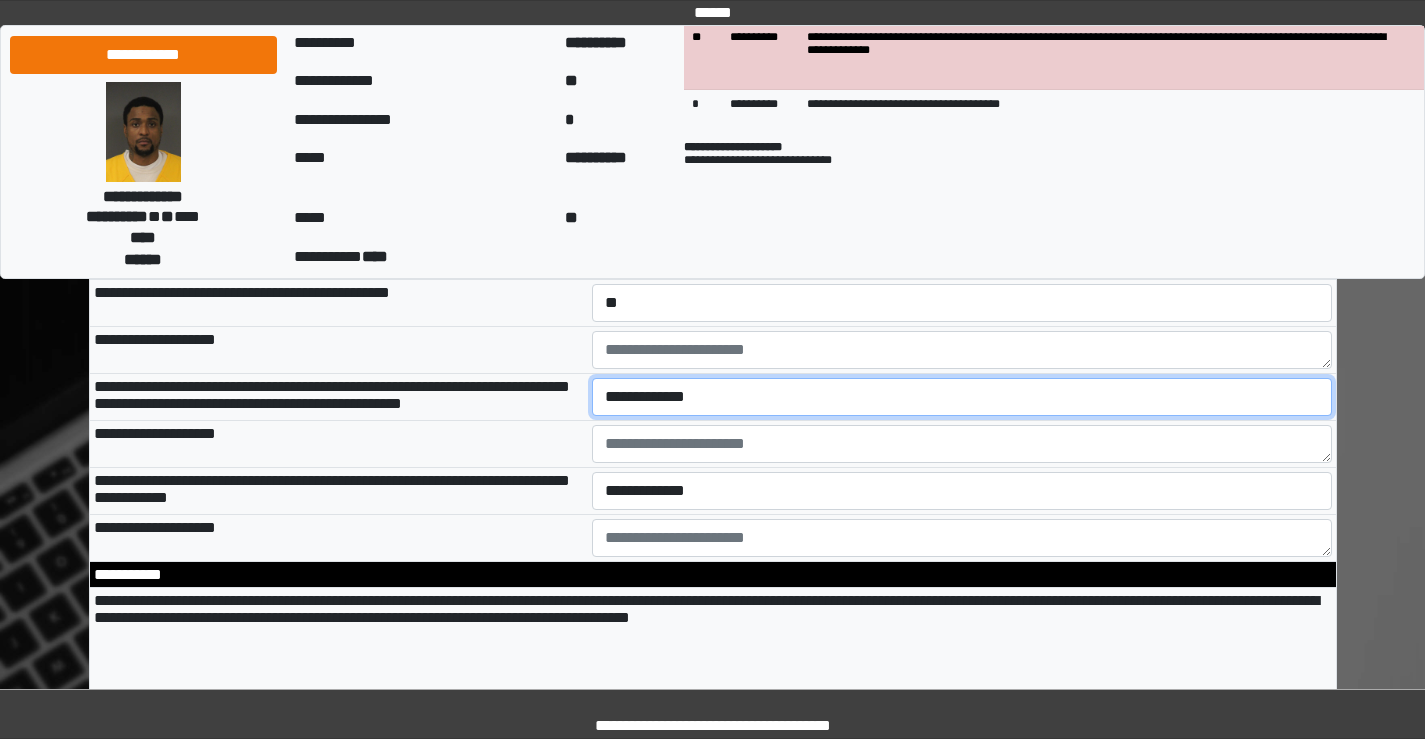 click on "**********" at bounding box center (962, 397) 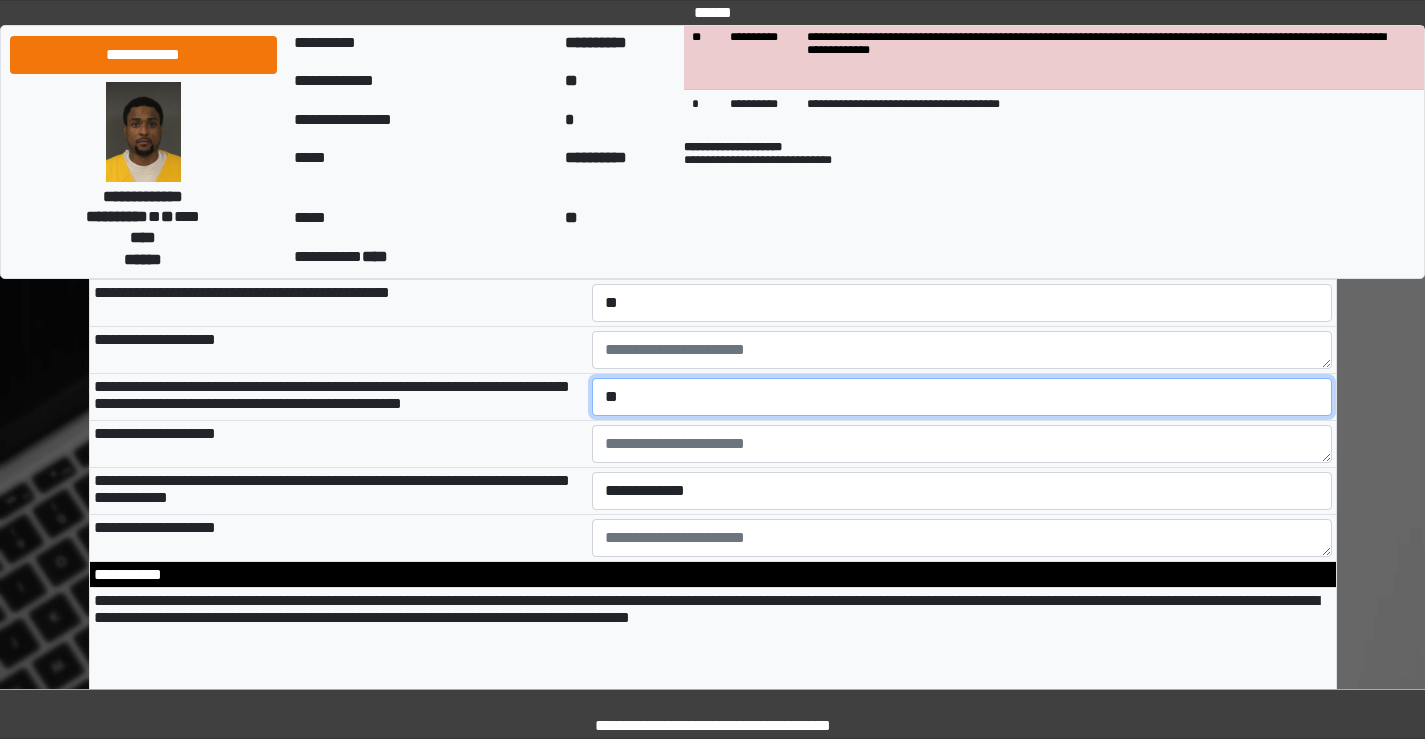 click on "**********" at bounding box center (962, 397) 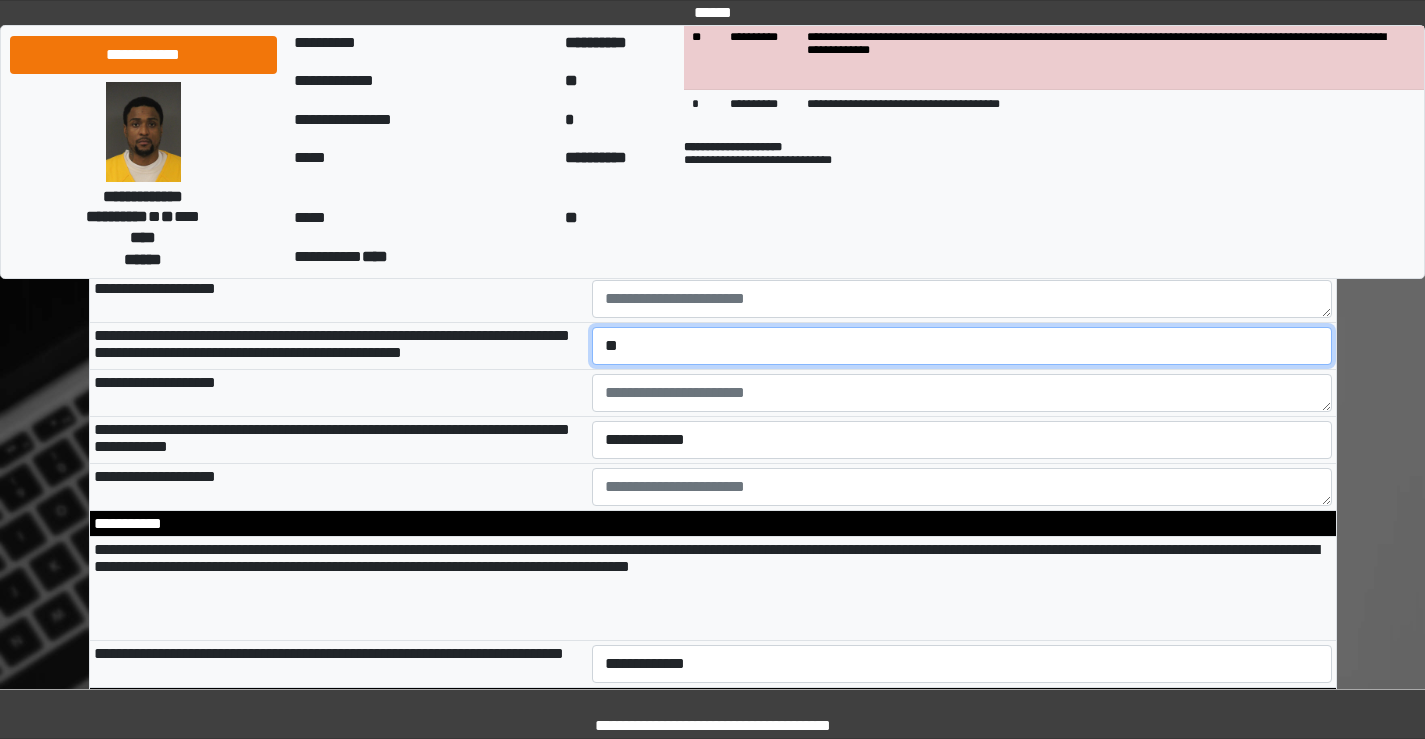 scroll, scrollTop: 3400, scrollLeft: 0, axis: vertical 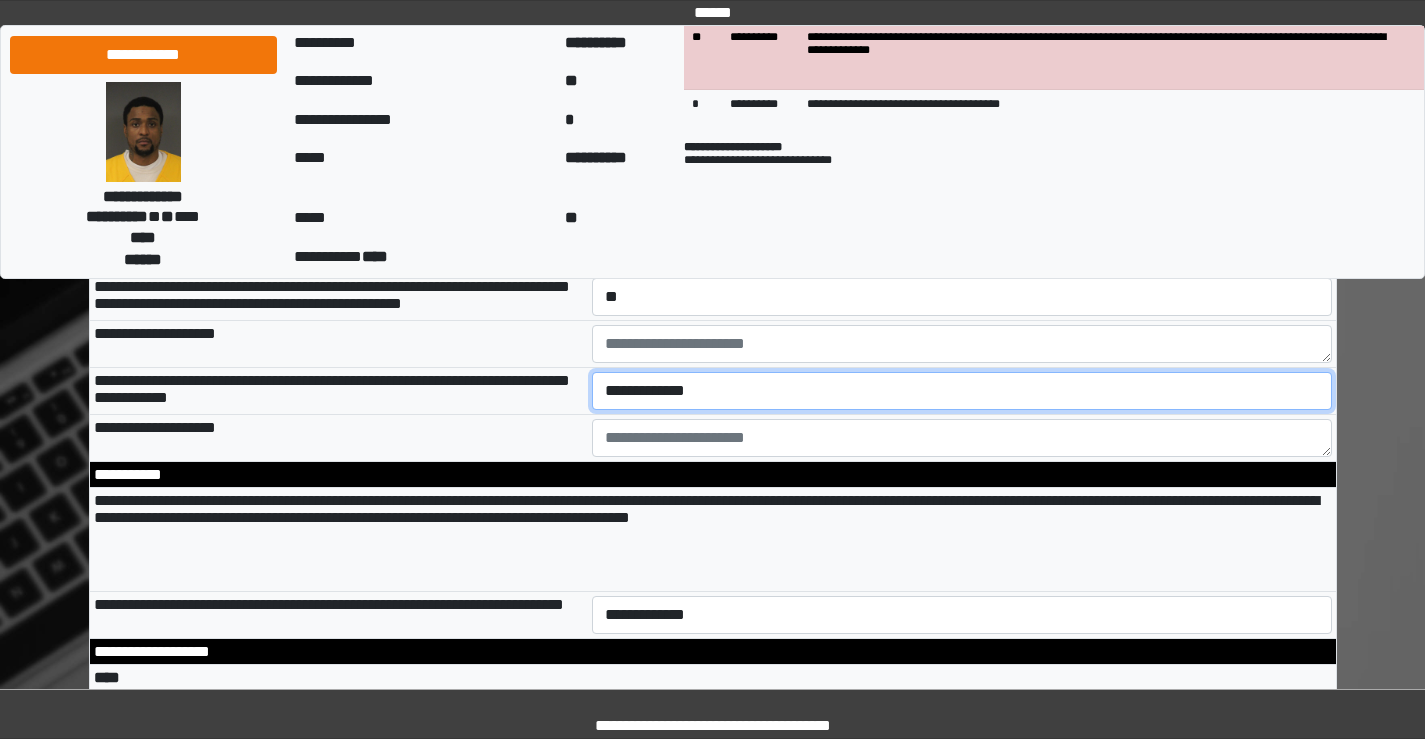 click on "**********" at bounding box center (962, 391) 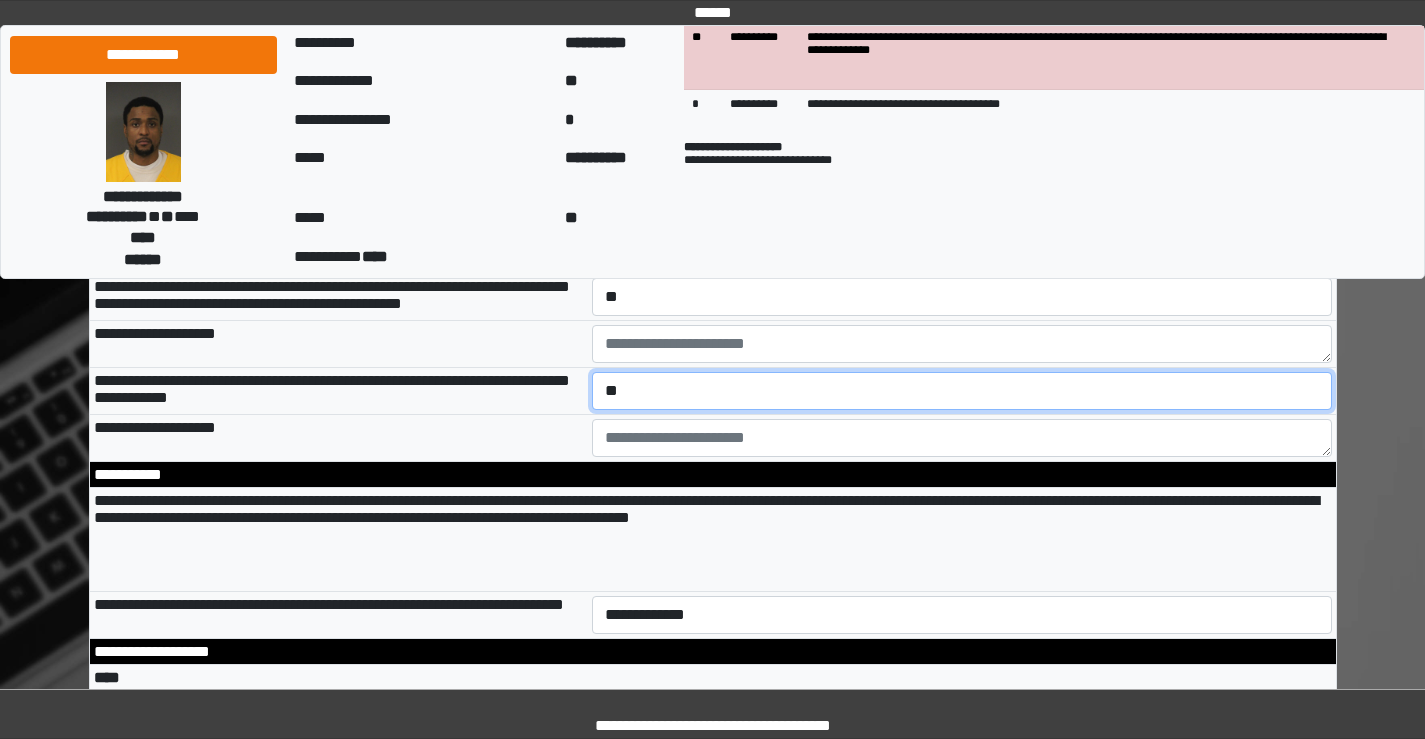 click on "**********" at bounding box center [962, 391] 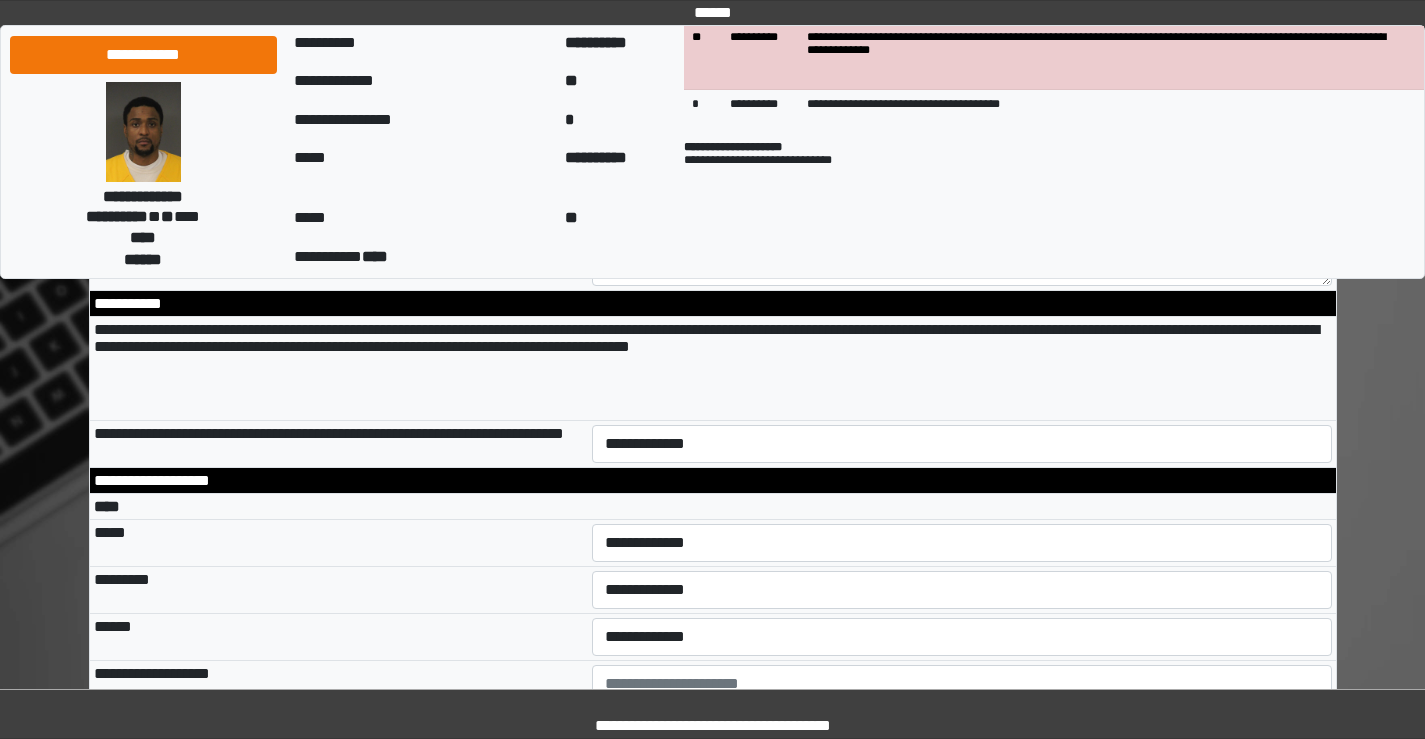 scroll, scrollTop: 3600, scrollLeft: 0, axis: vertical 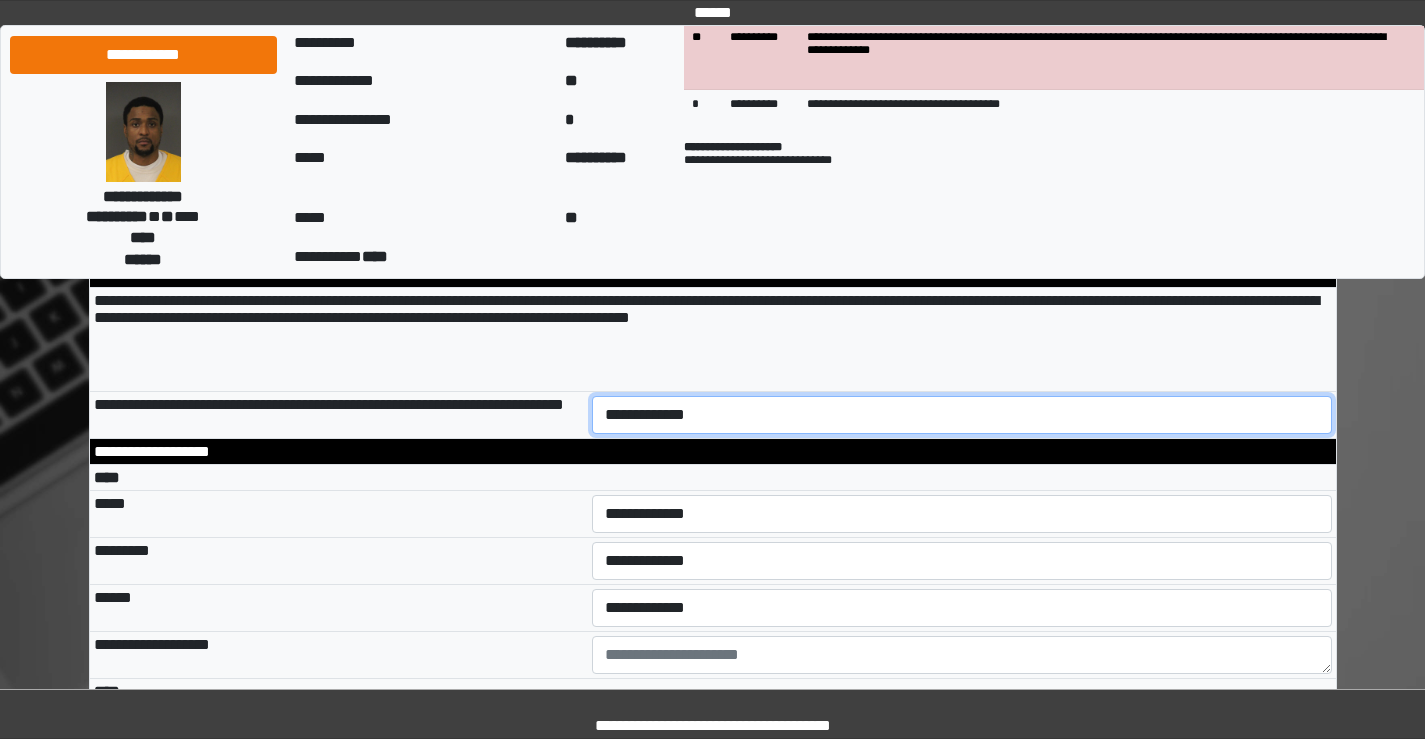 click on "**********" at bounding box center [962, 415] 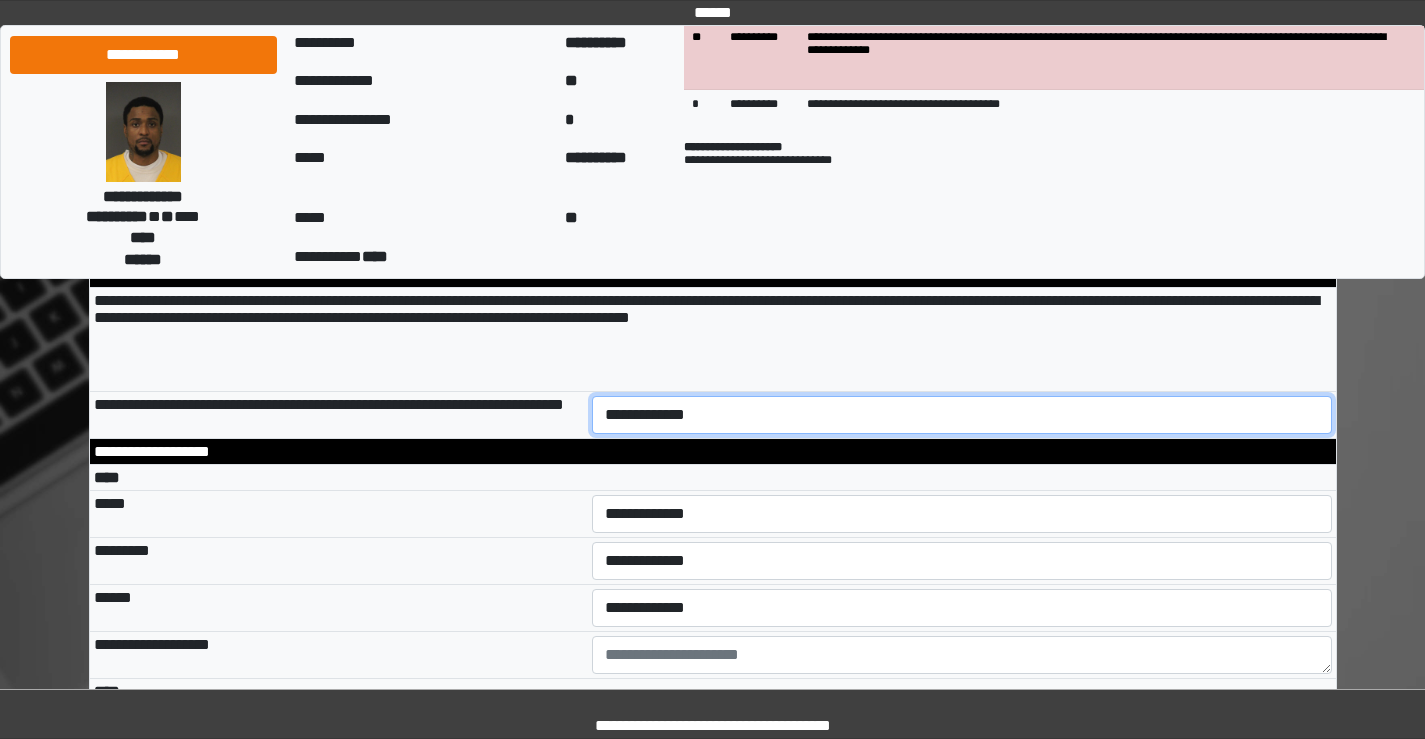 select on "*" 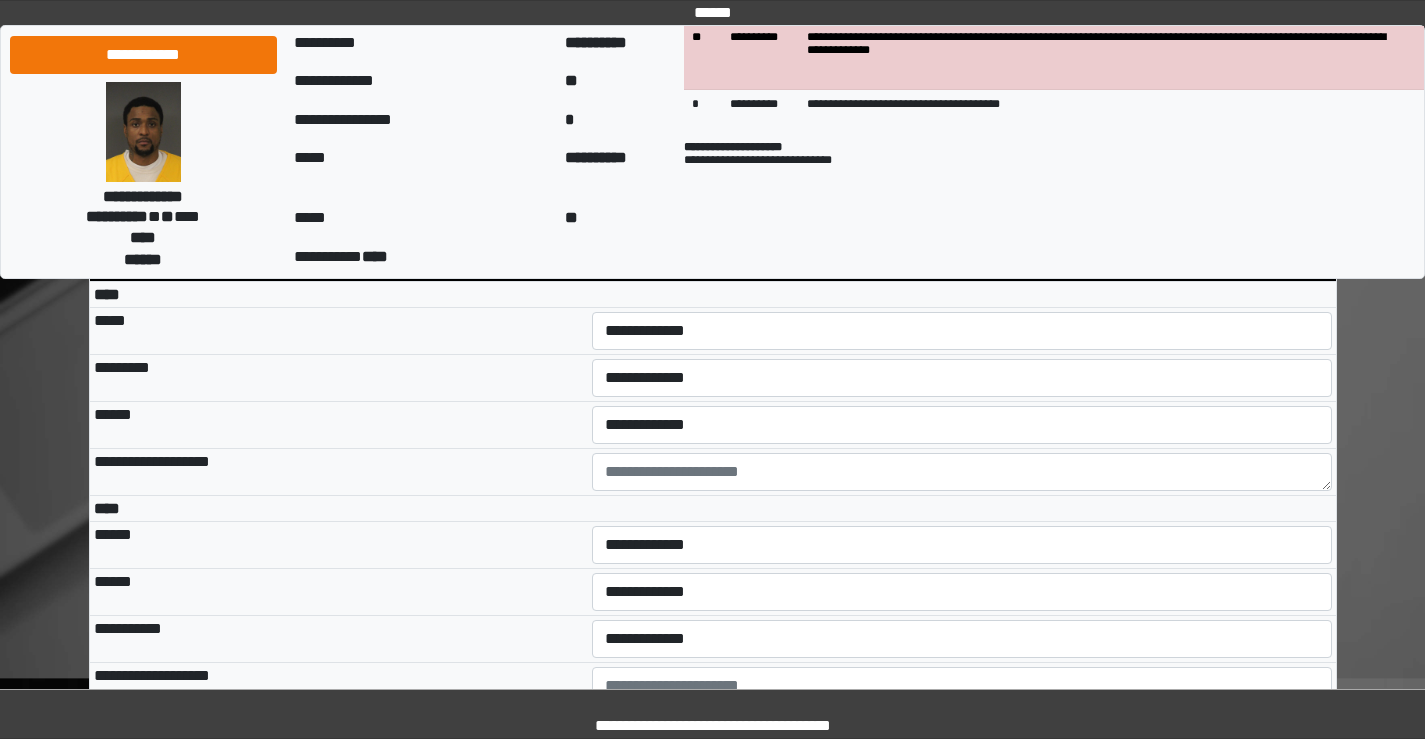 scroll, scrollTop: 3800, scrollLeft: 0, axis: vertical 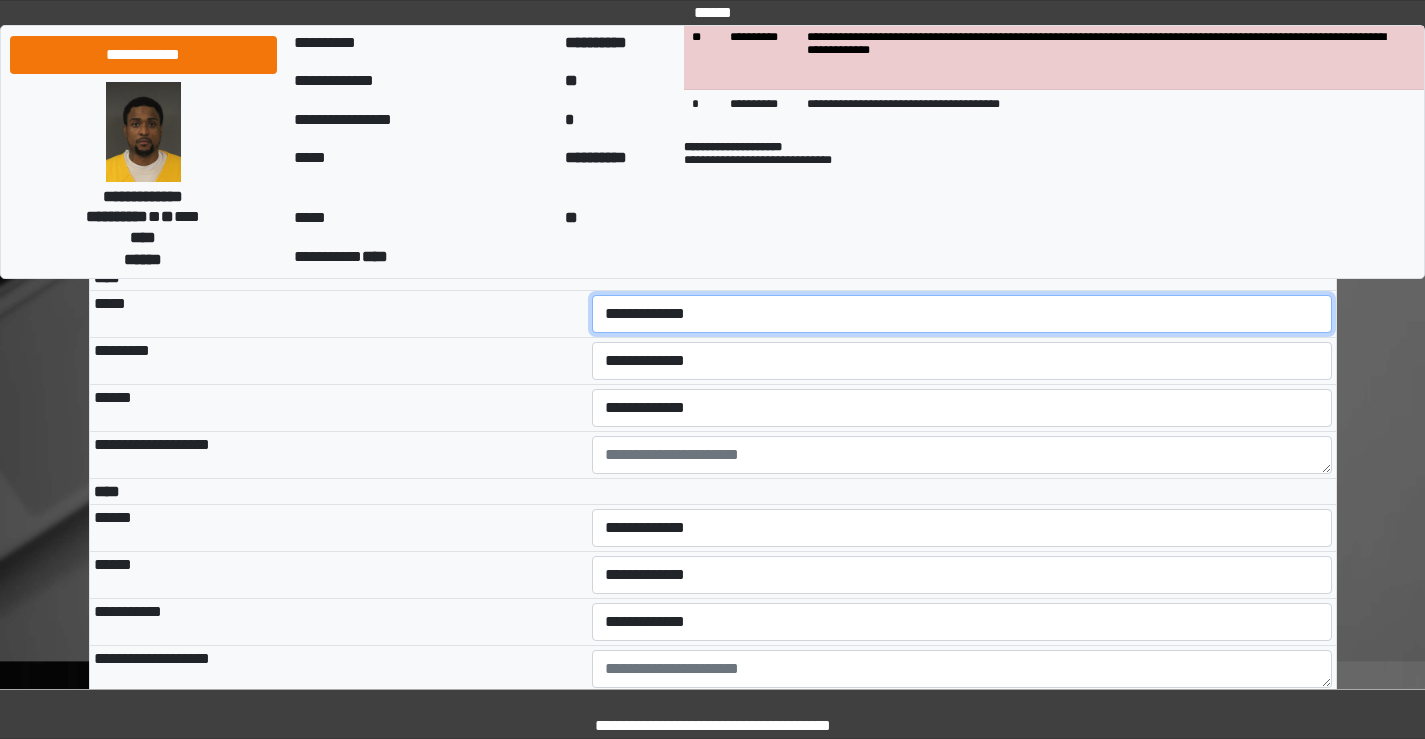 click on "**********" at bounding box center [962, 314] 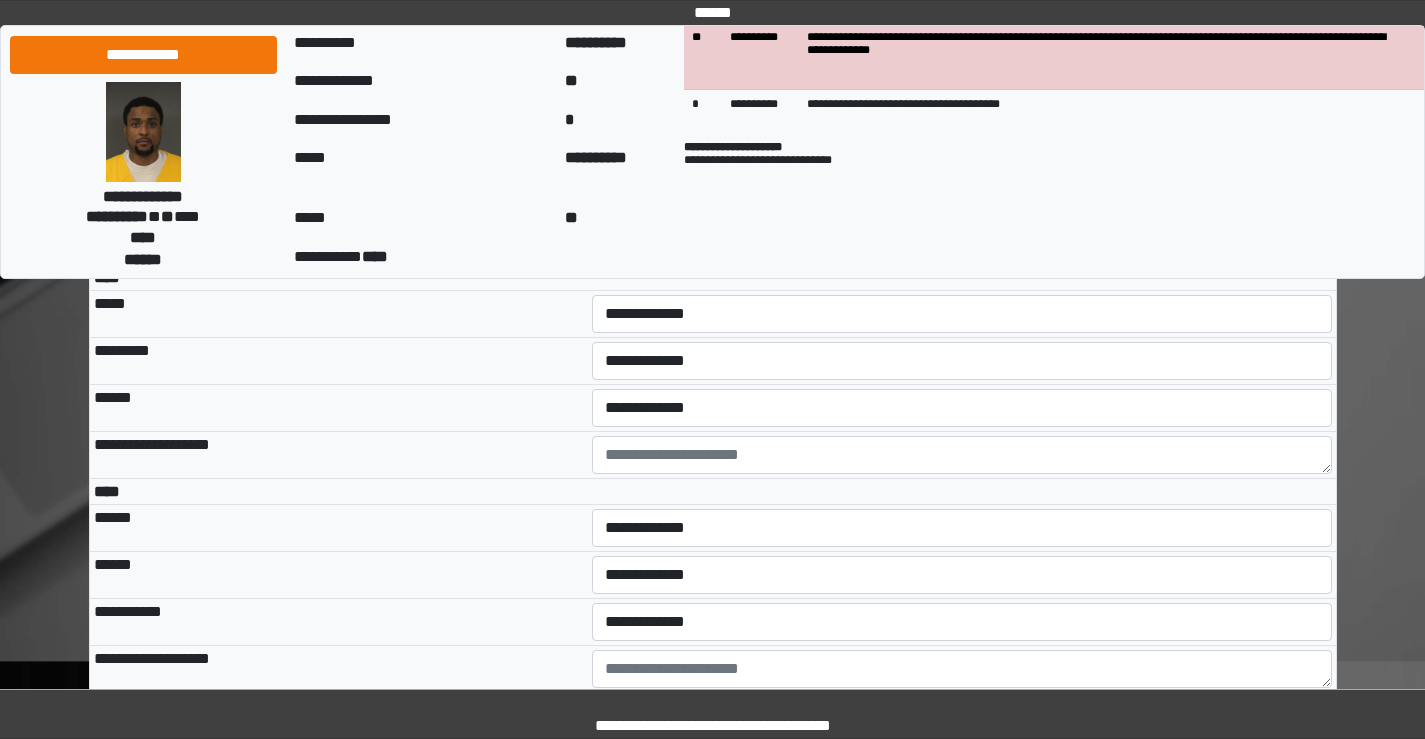 click on "*****" at bounding box center (339, 314) 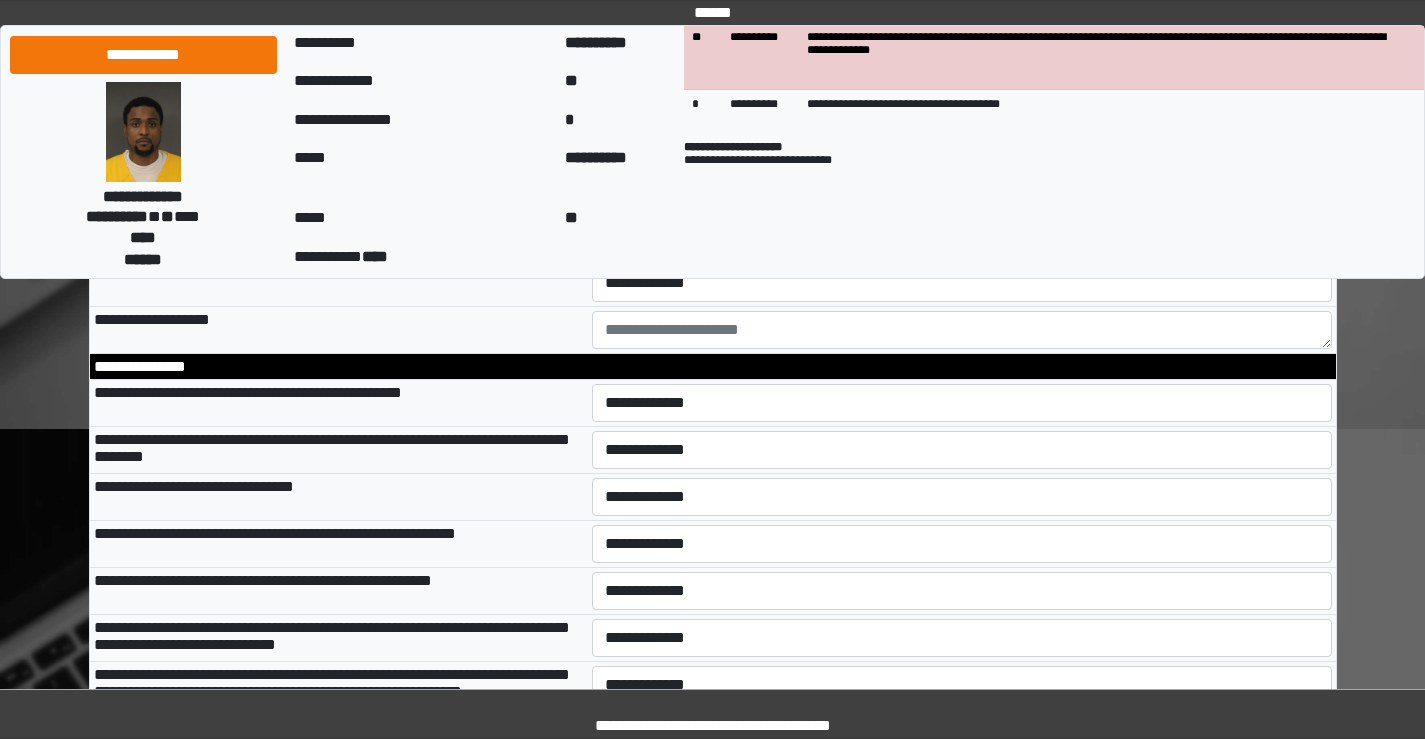 scroll, scrollTop: 6000, scrollLeft: 0, axis: vertical 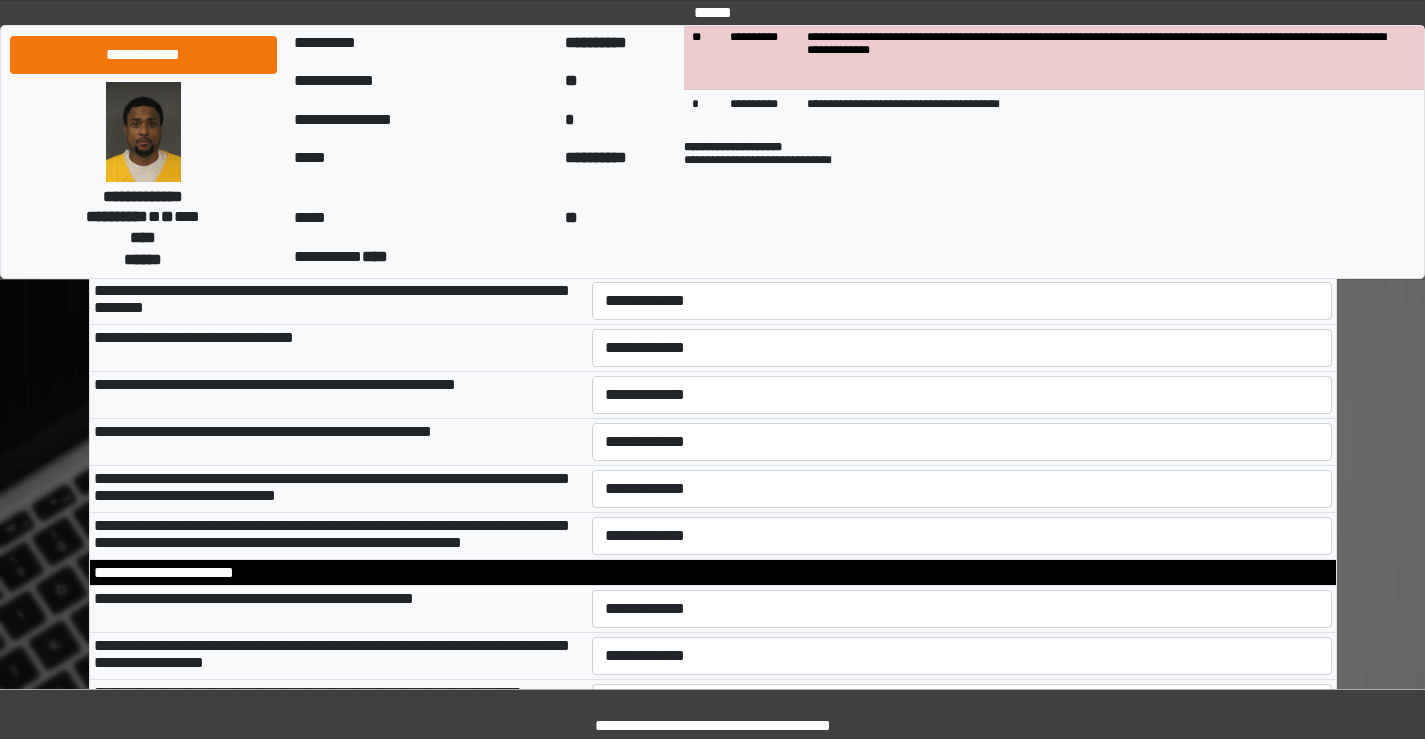 click on "**********" at bounding box center [962, 254] 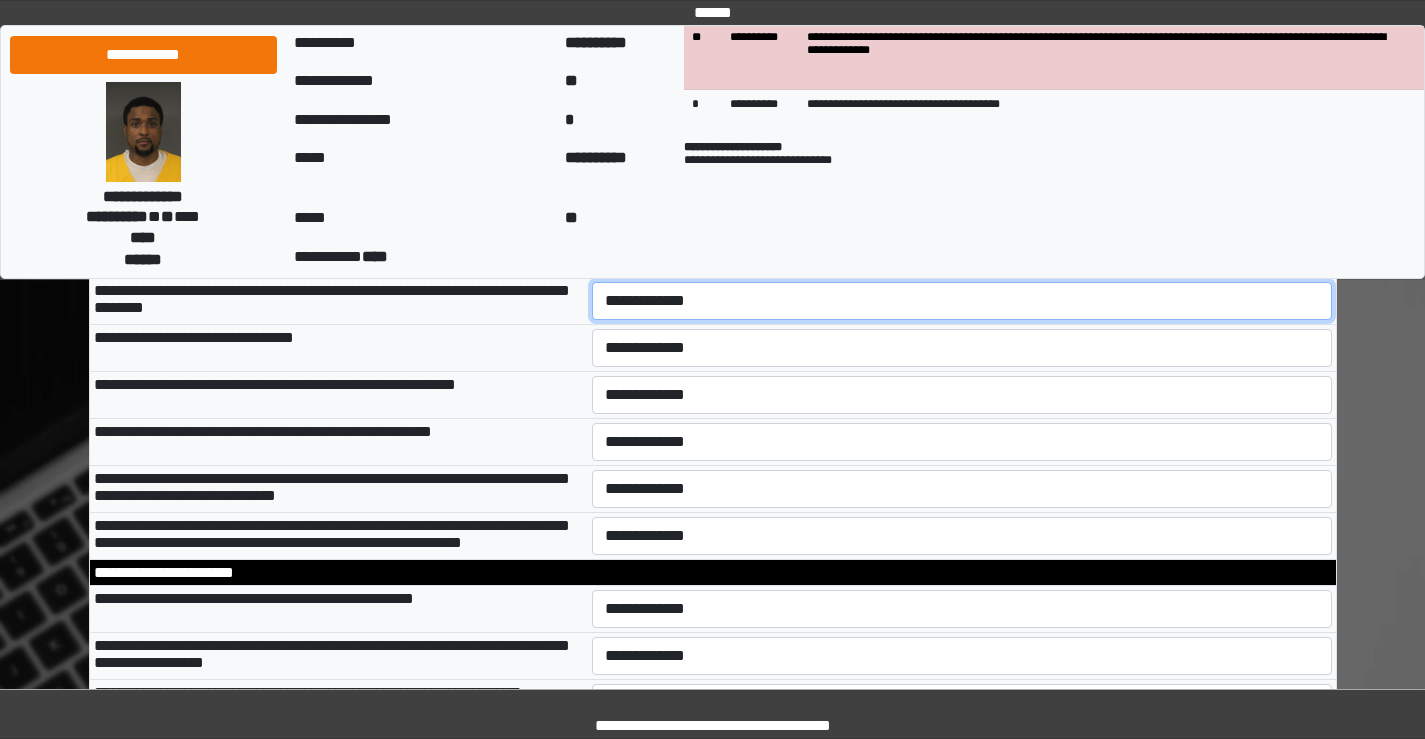 click on "**********" at bounding box center [962, 301] 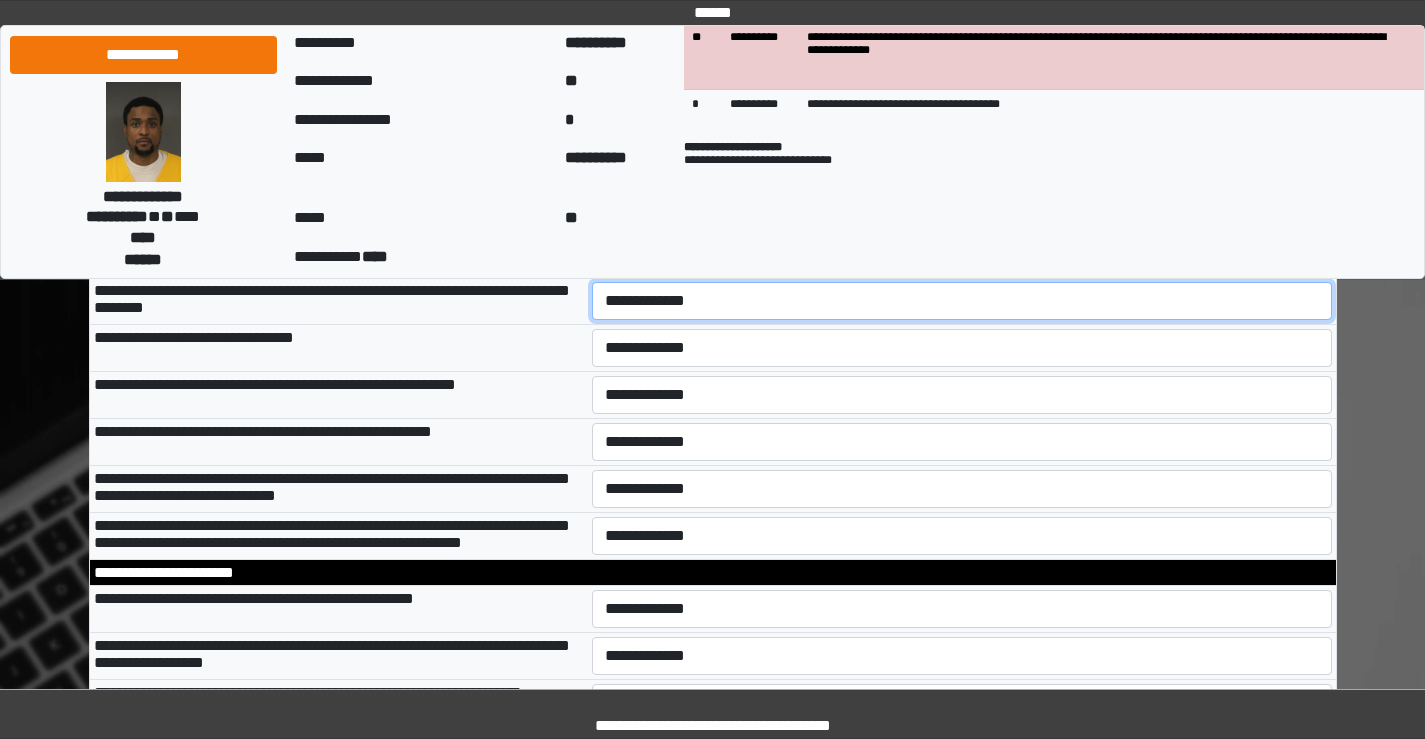 select on "*" 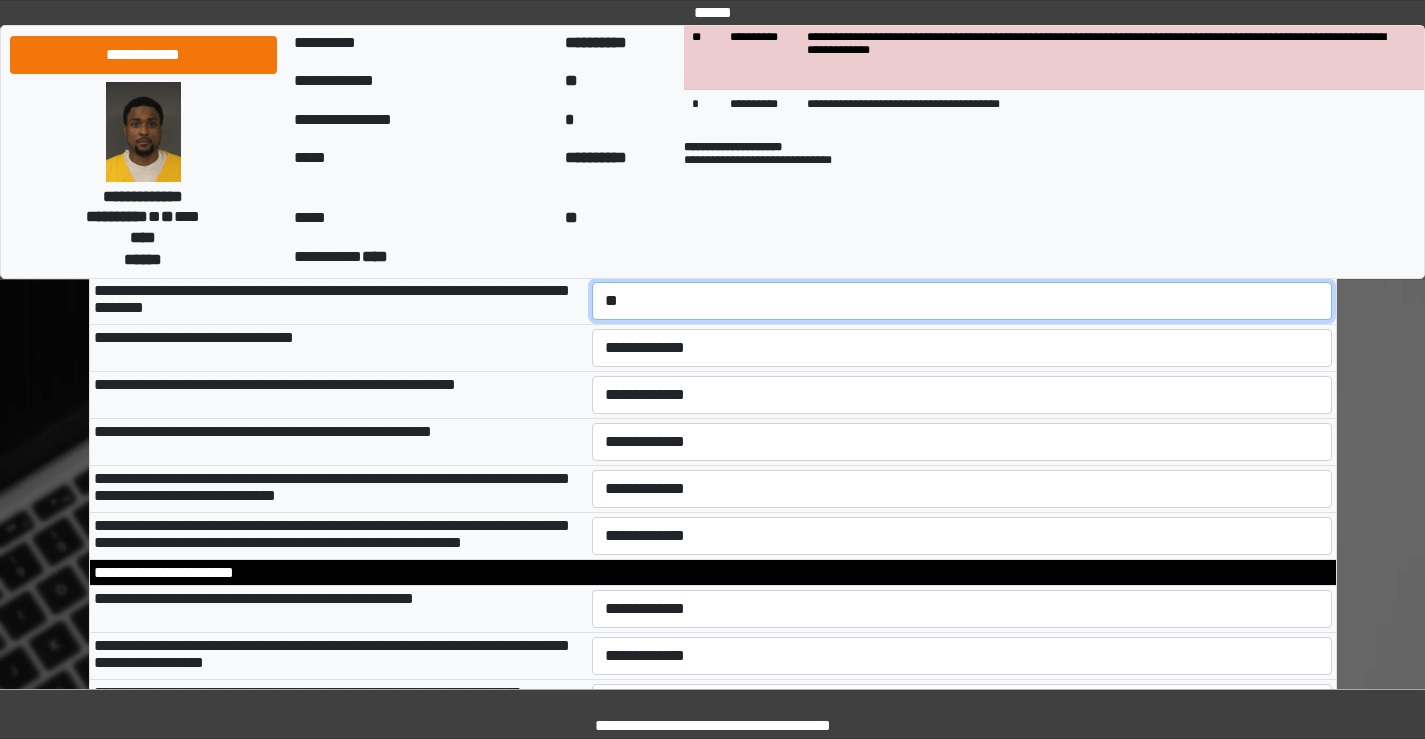 click on "**********" at bounding box center (962, 301) 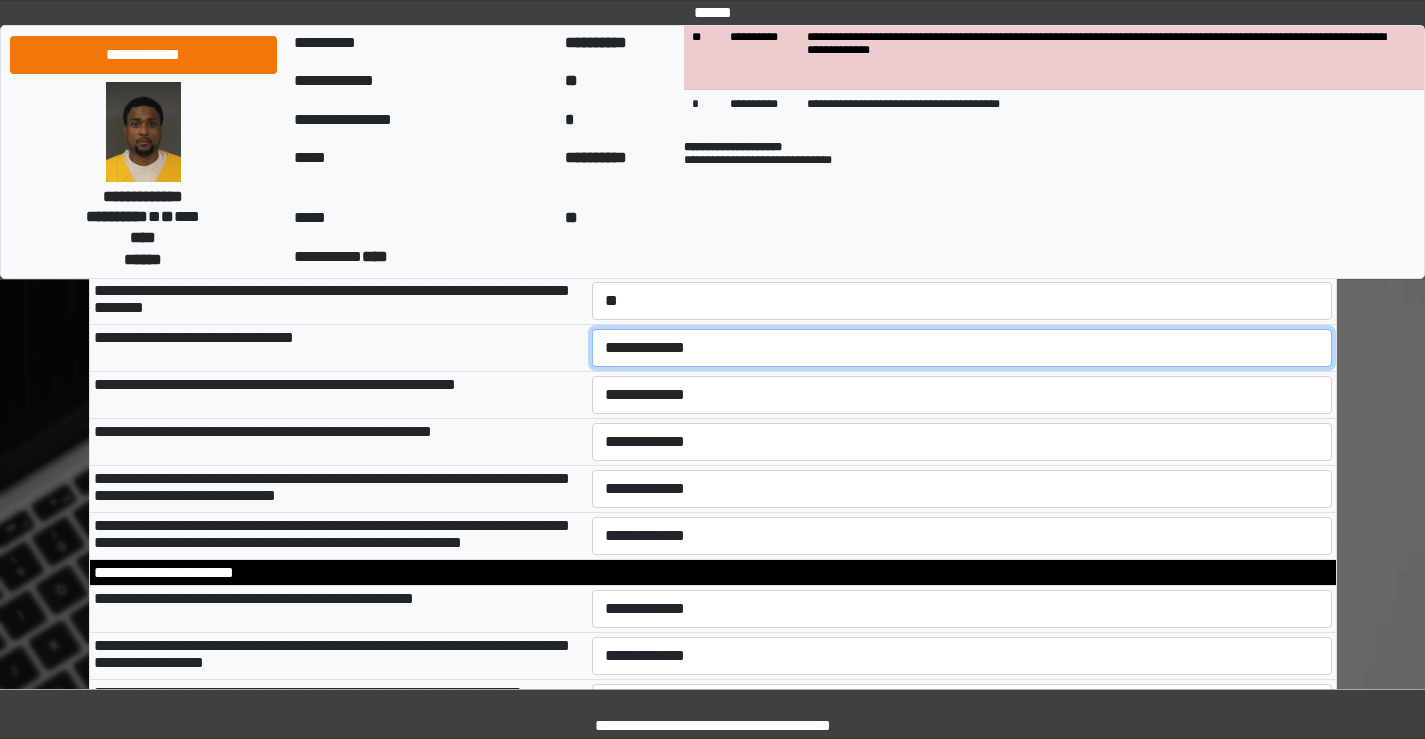 click on "**********" at bounding box center (962, 348) 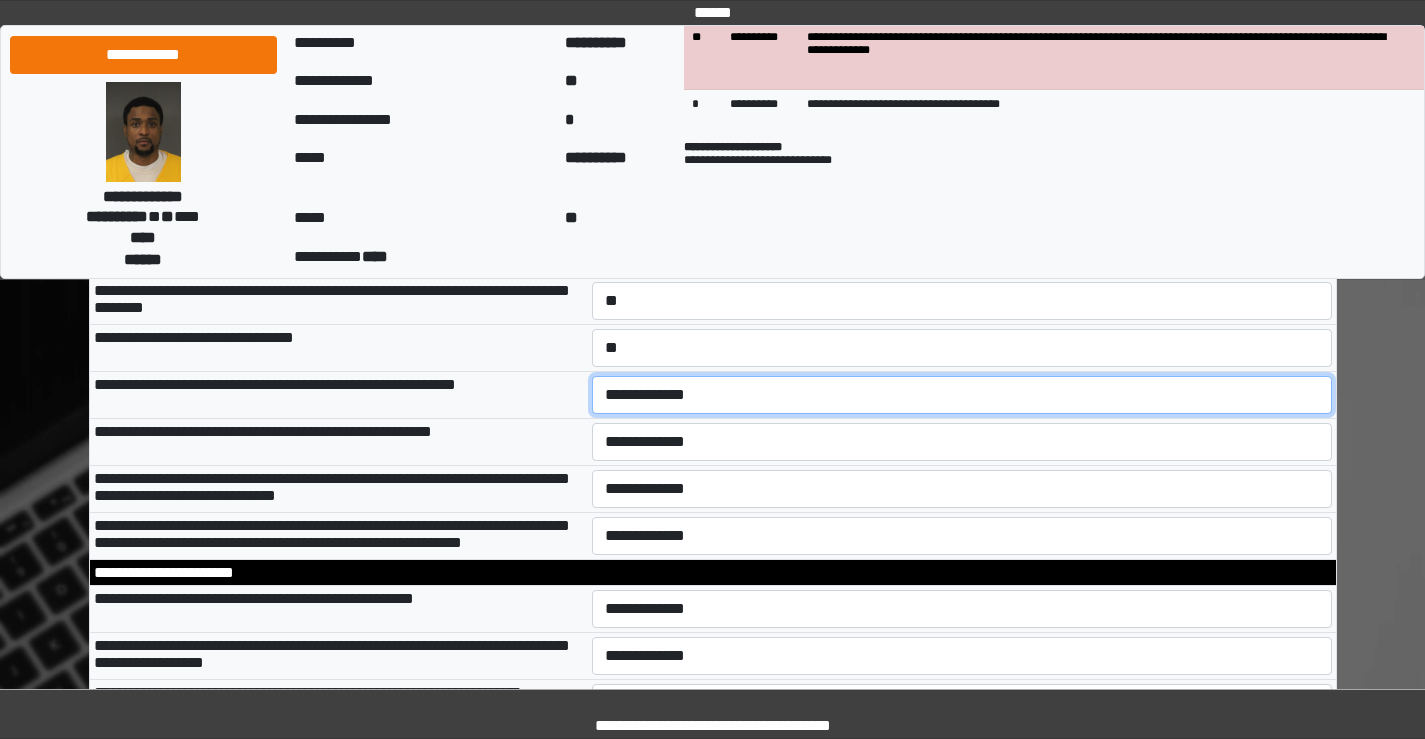 click on "**********" at bounding box center (962, 395) 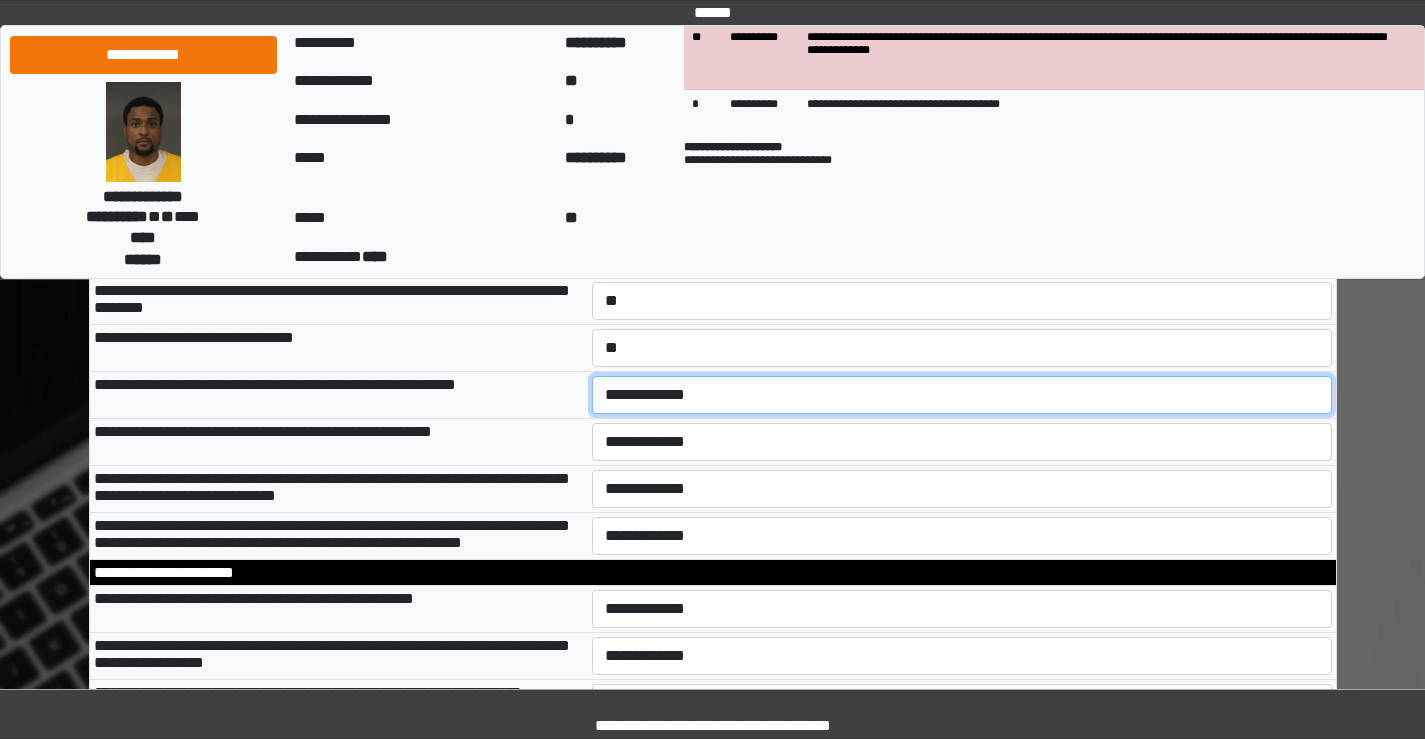 select on "*" 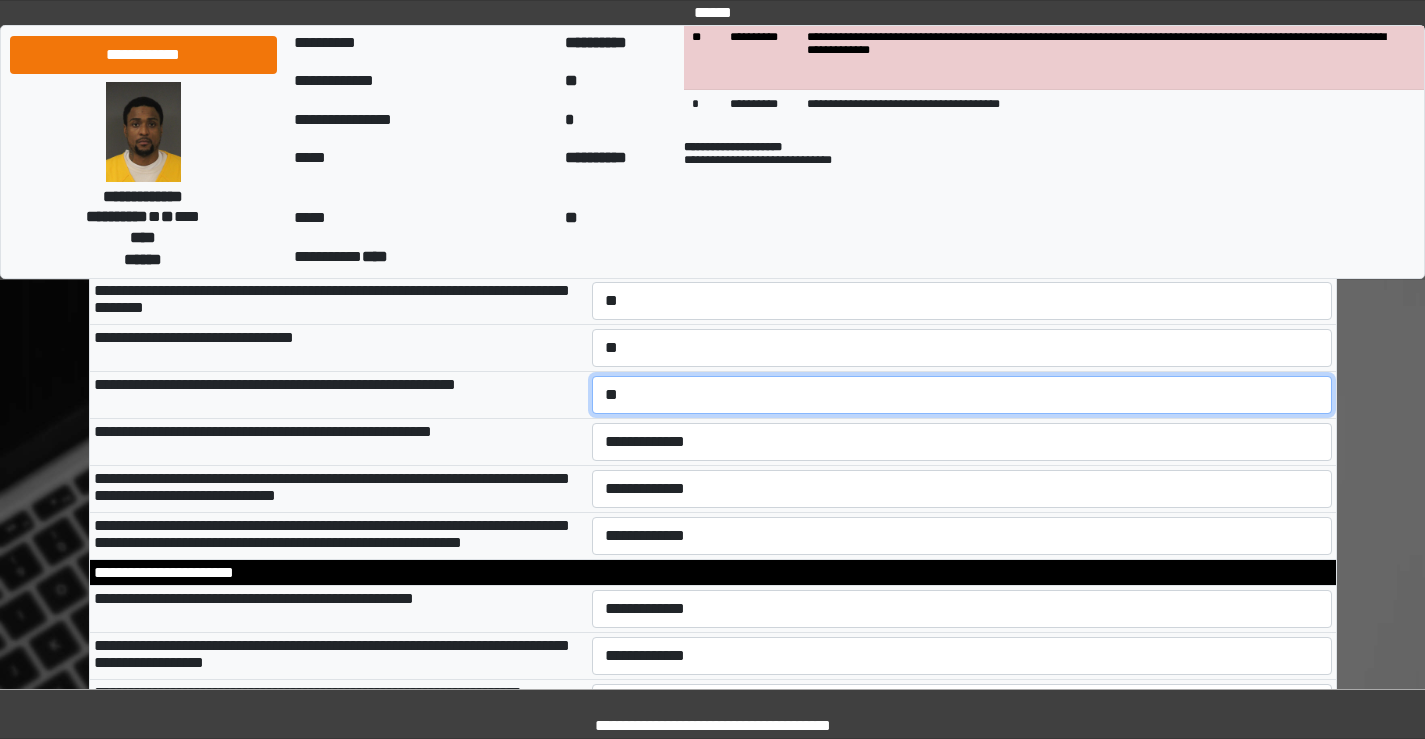 click on "**********" at bounding box center [962, 395] 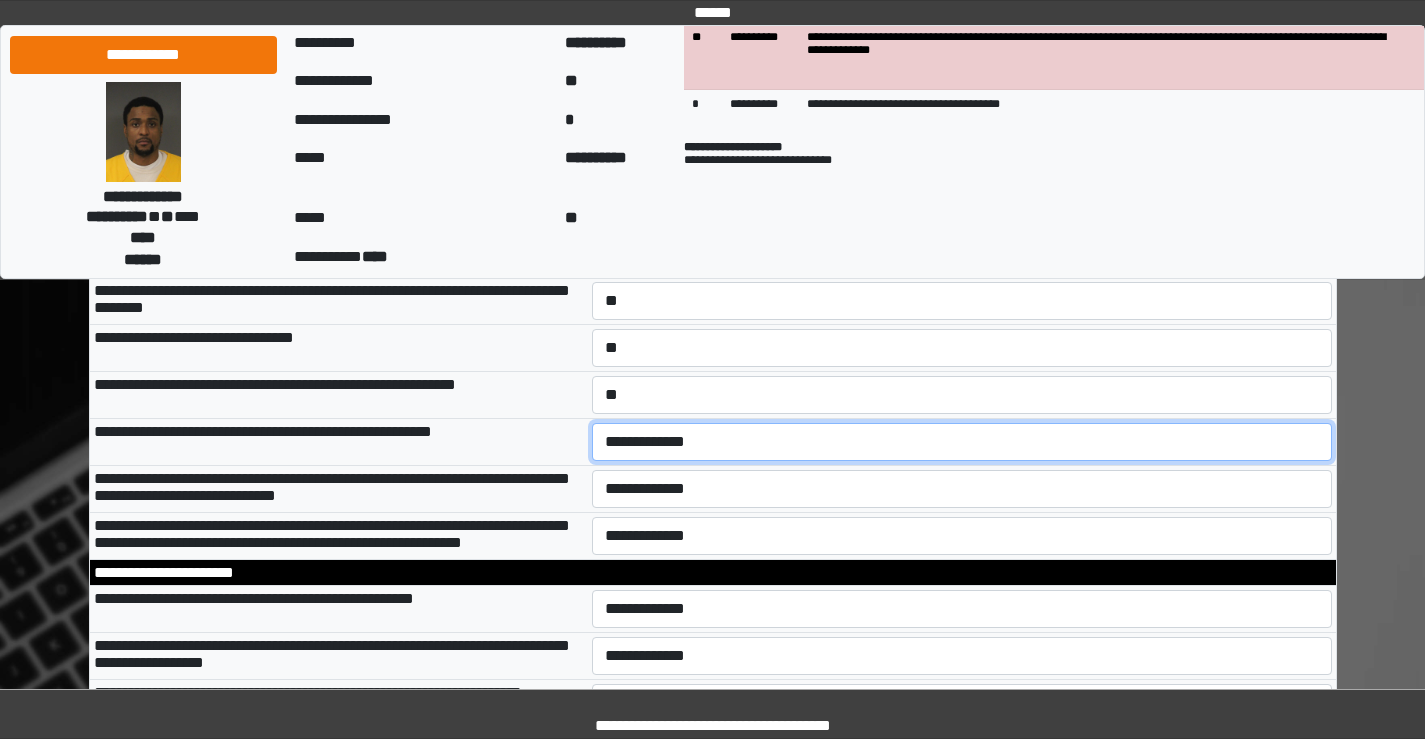 click on "**********" at bounding box center [962, 442] 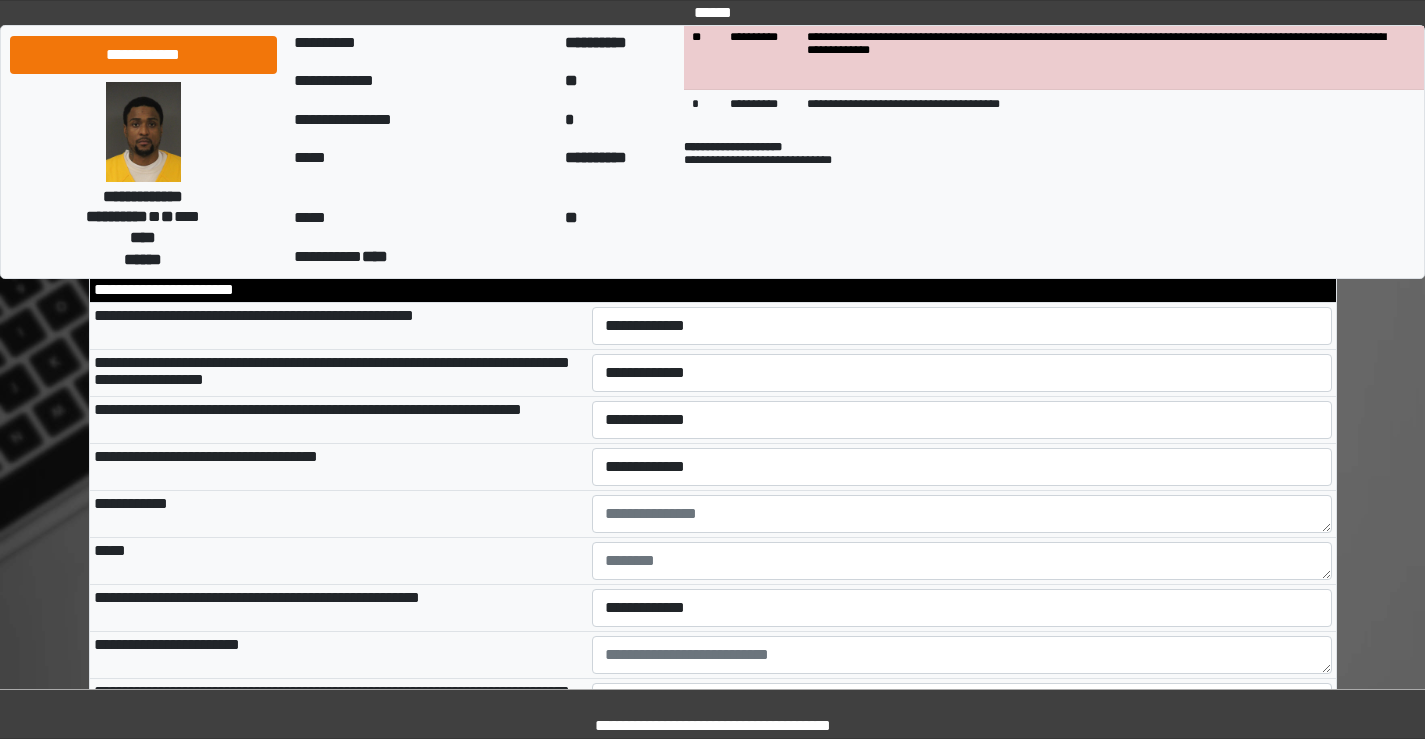 scroll, scrollTop: 6300, scrollLeft: 0, axis: vertical 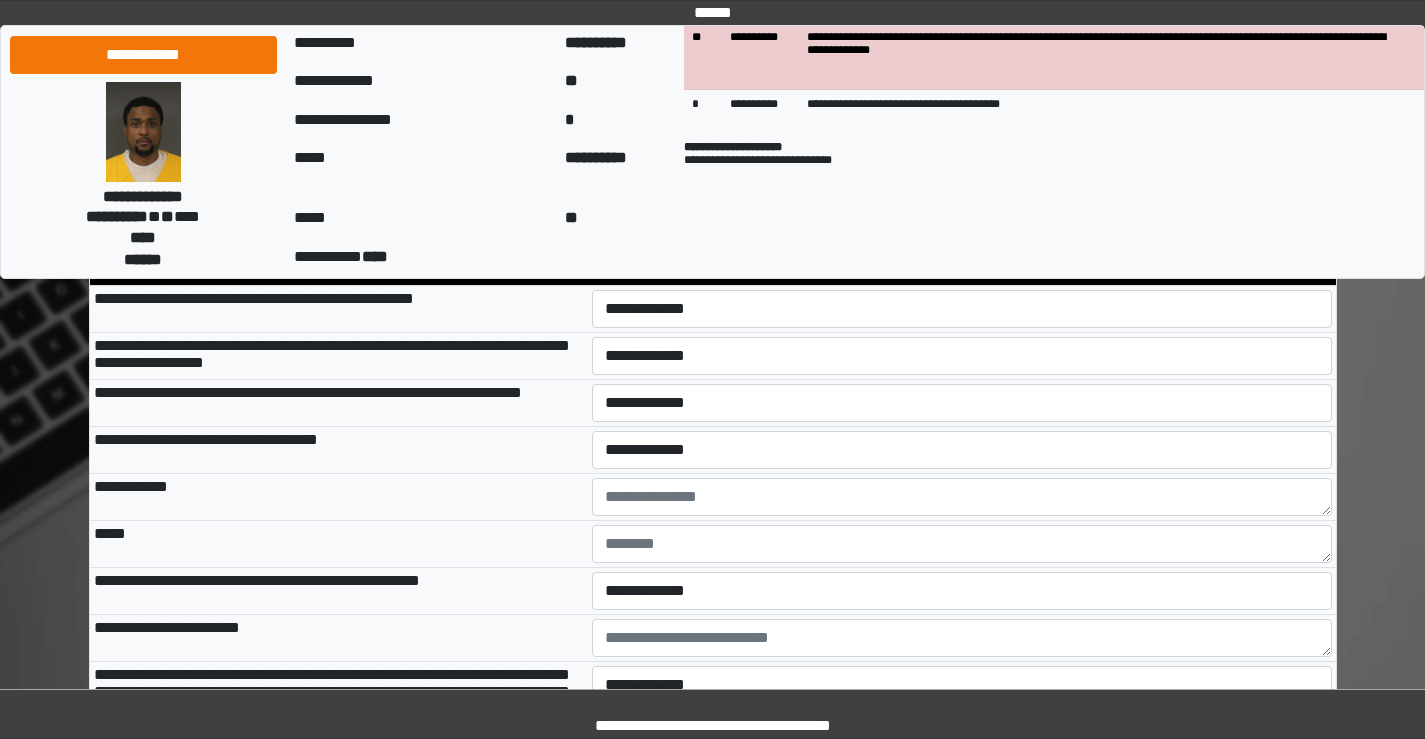 click on "**********" at bounding box center (962, 189) 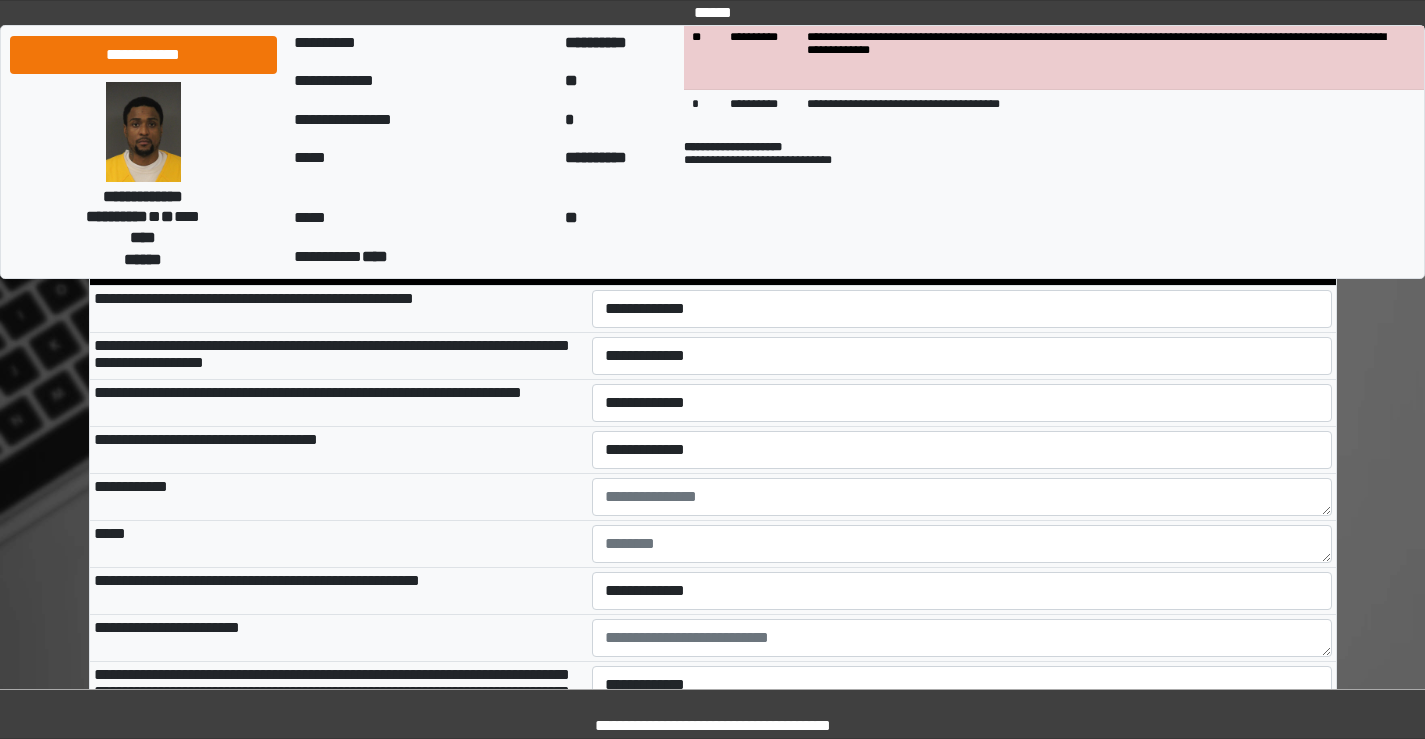 click on "**********" at bounding box center [962, 236] 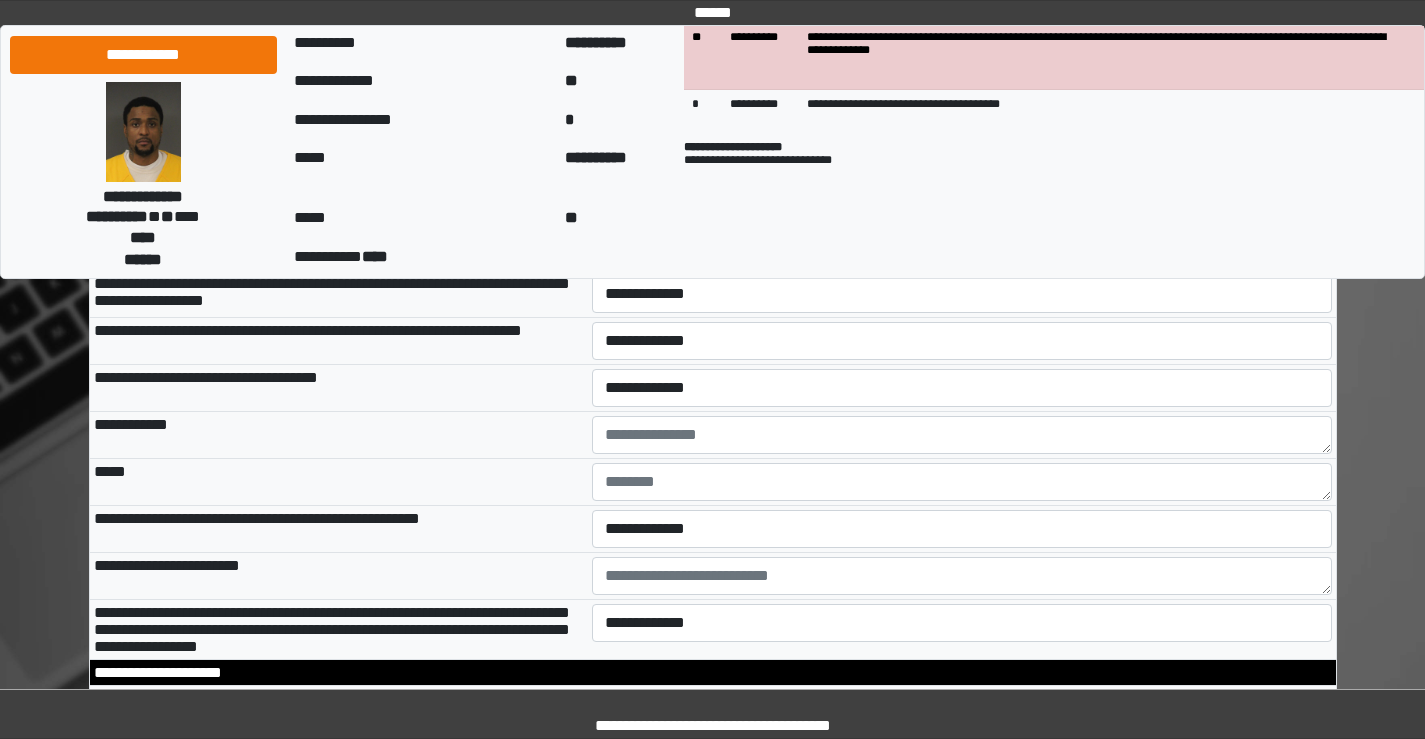 scroll, scrollTop: 6500, scrollLeft: 0, axis: vertical 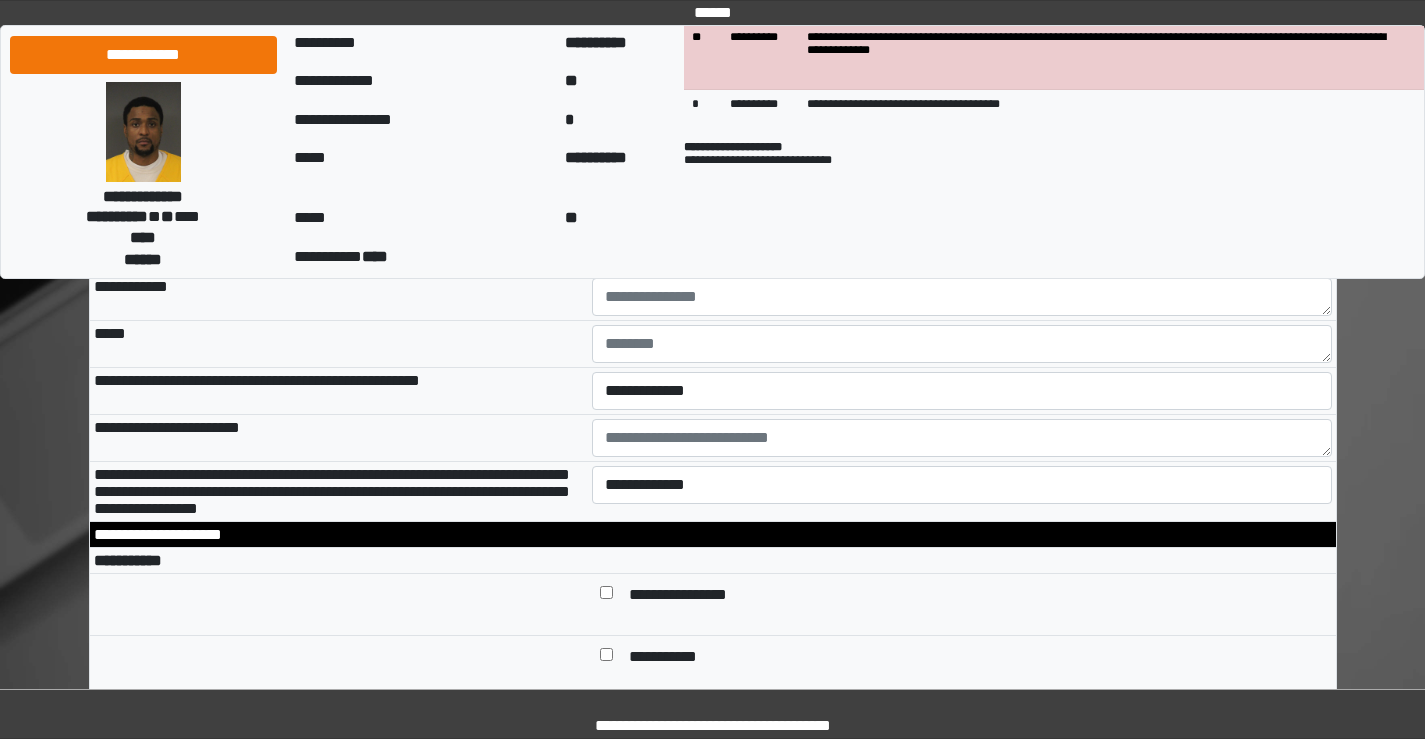 click on "**********" at bounding box center [962, 109] 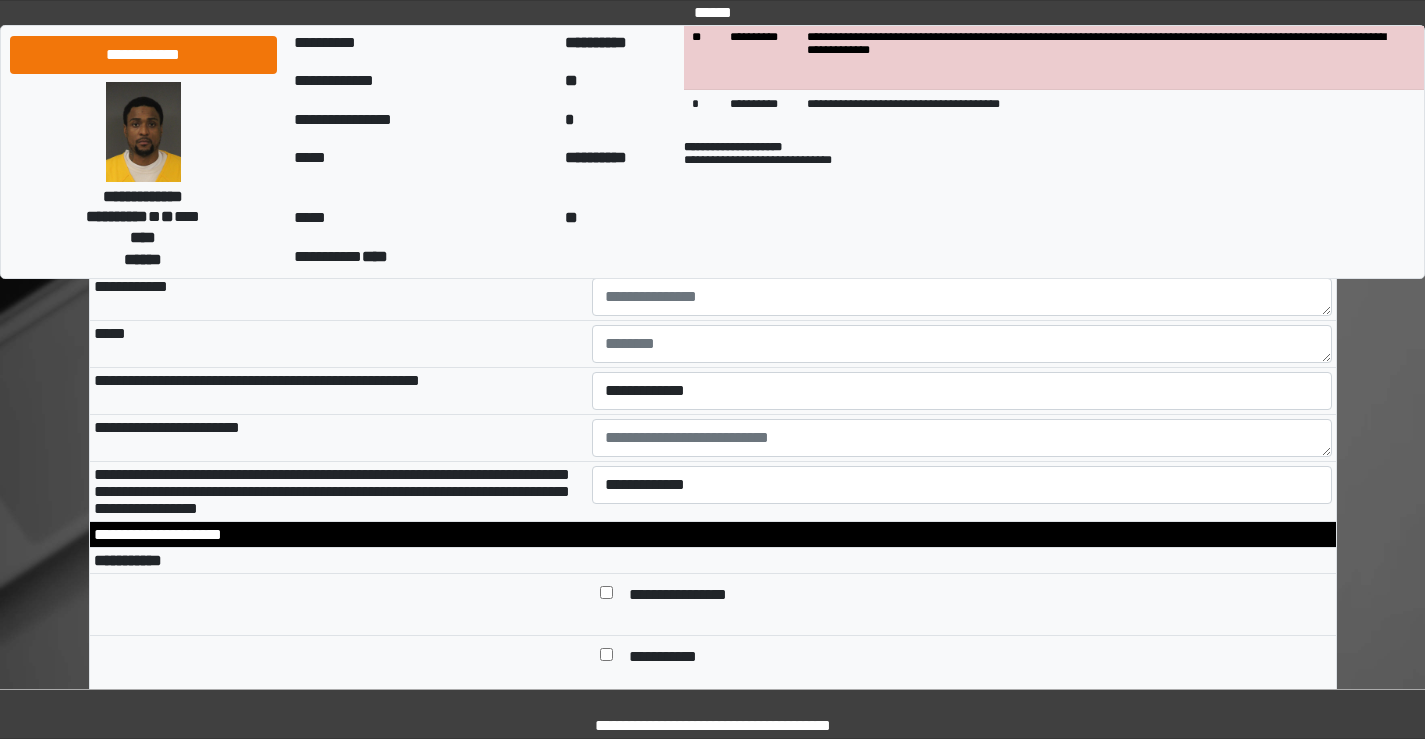 click on "**********" at bounding box center [962, 156] 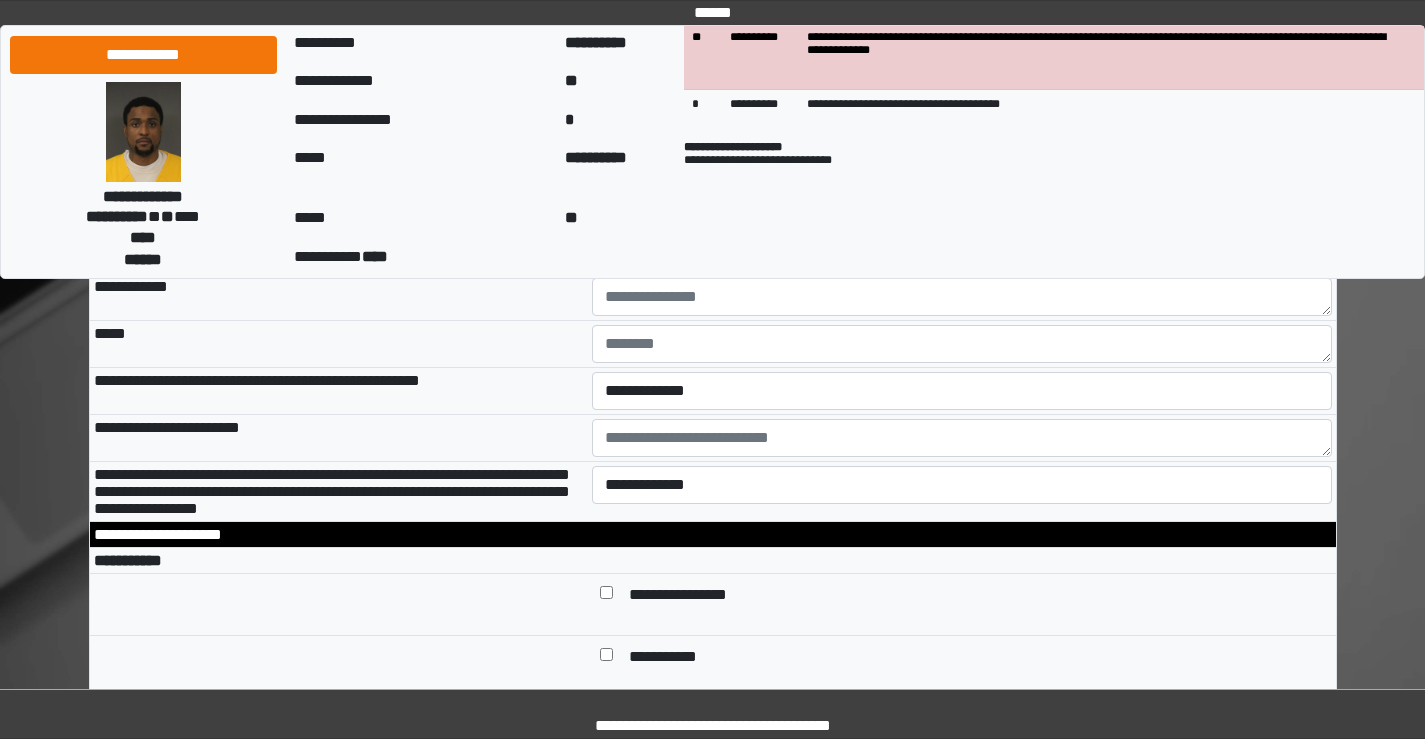 select on "*" 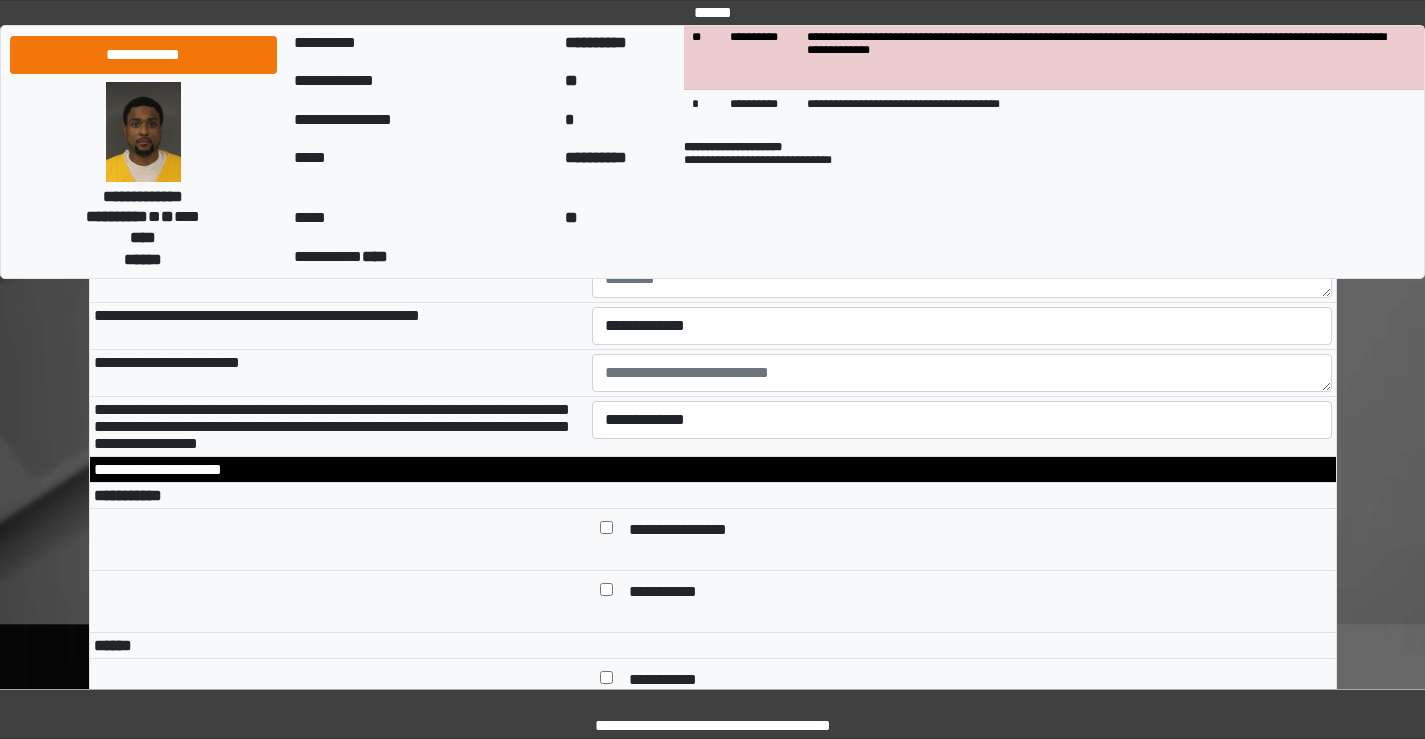 scroll, scrollTop: 6600, scrollLeft: 0, axis: vertical 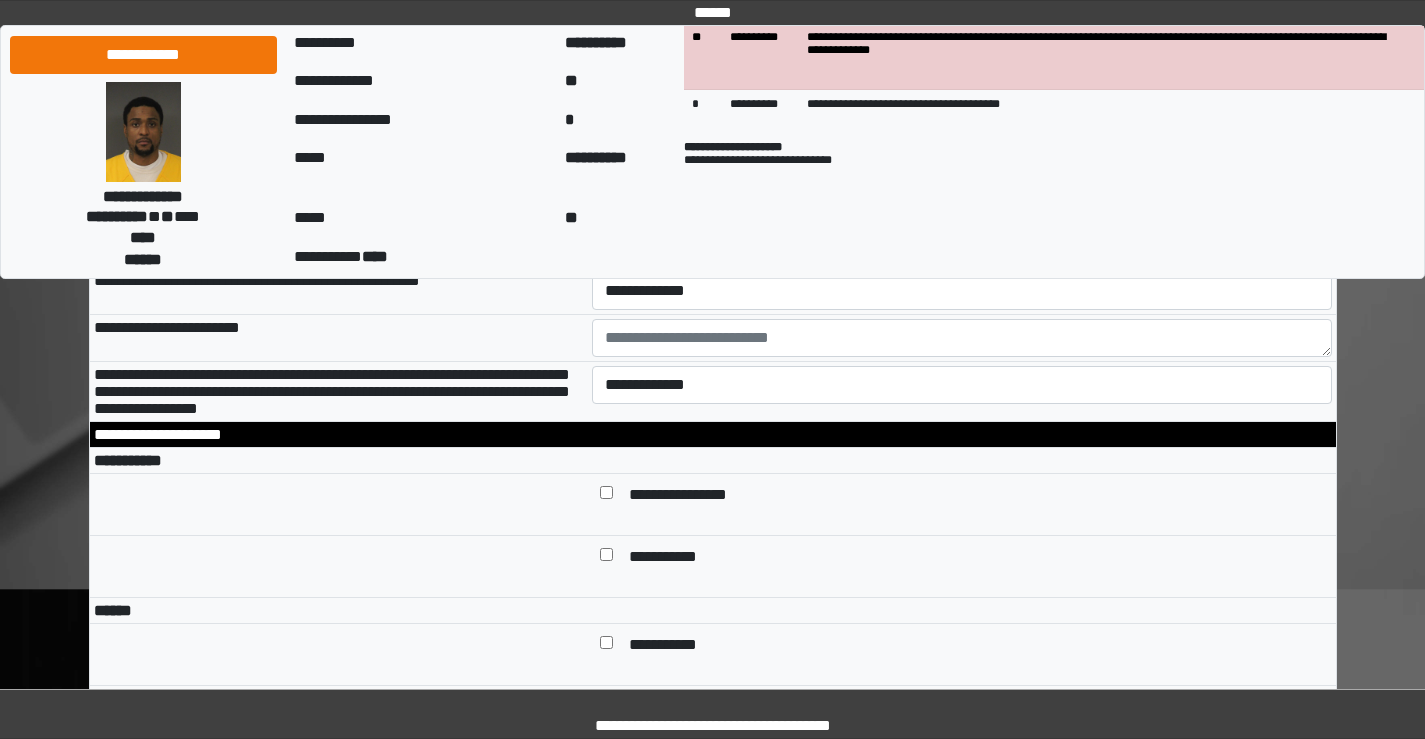 click on "**********" at bounding box center (962, 150) 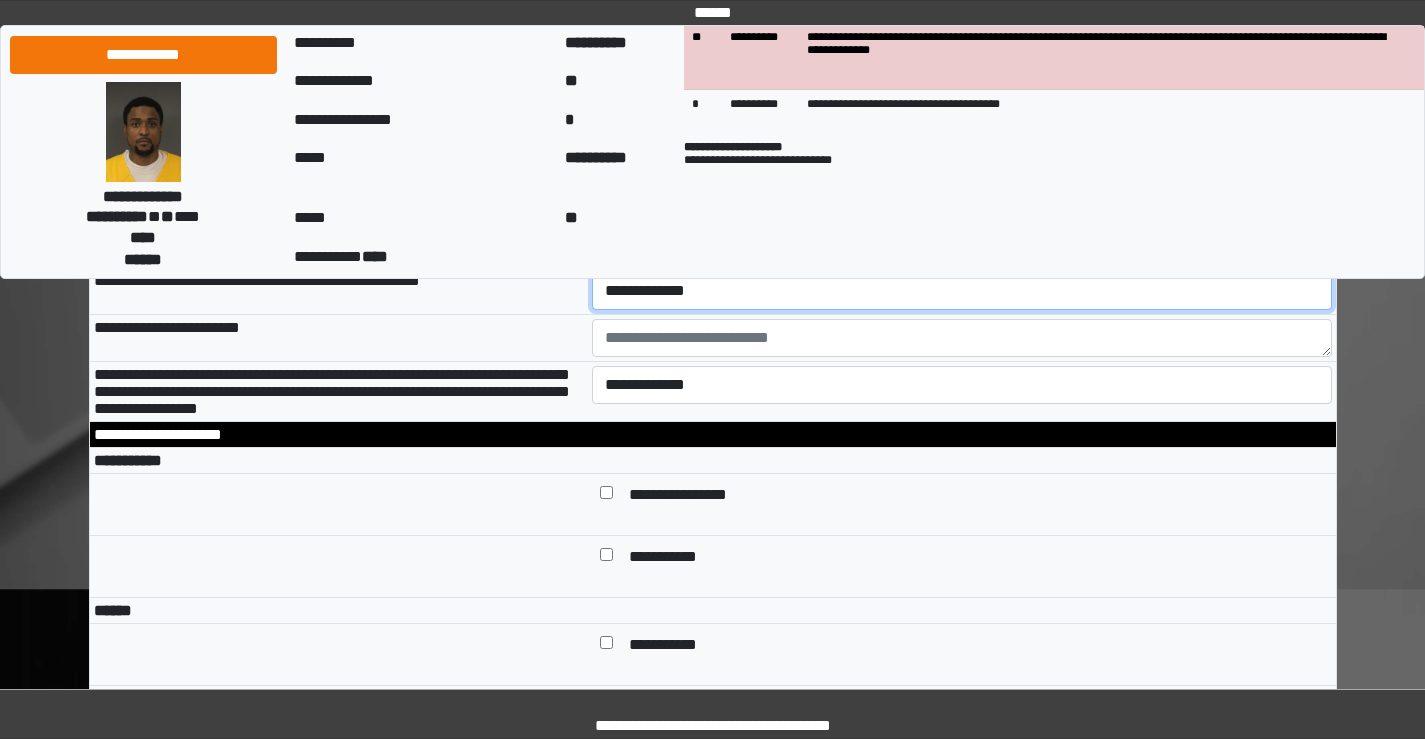 click on "**********" at bounding box center [962, 291] 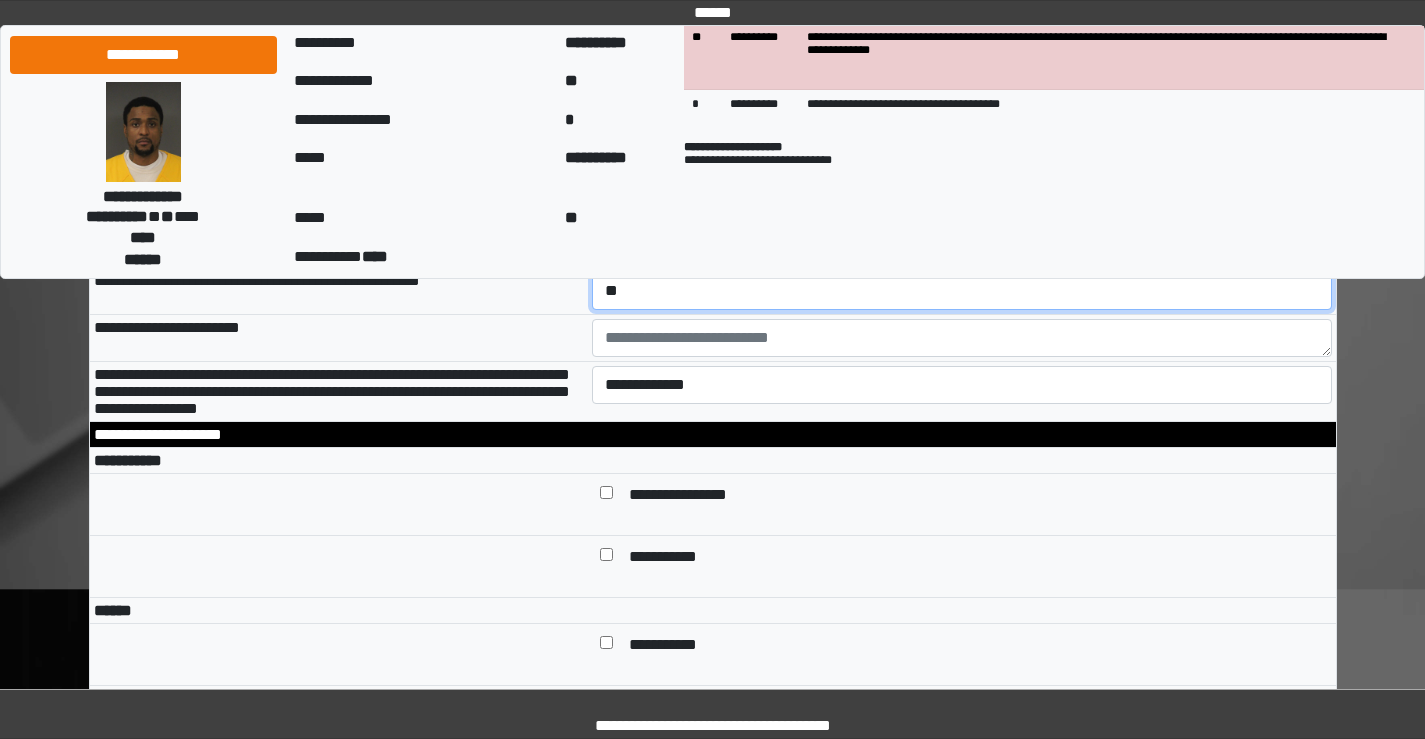 scroll, scrollTop: 6700, scrollLeft: 0, axis: vertical 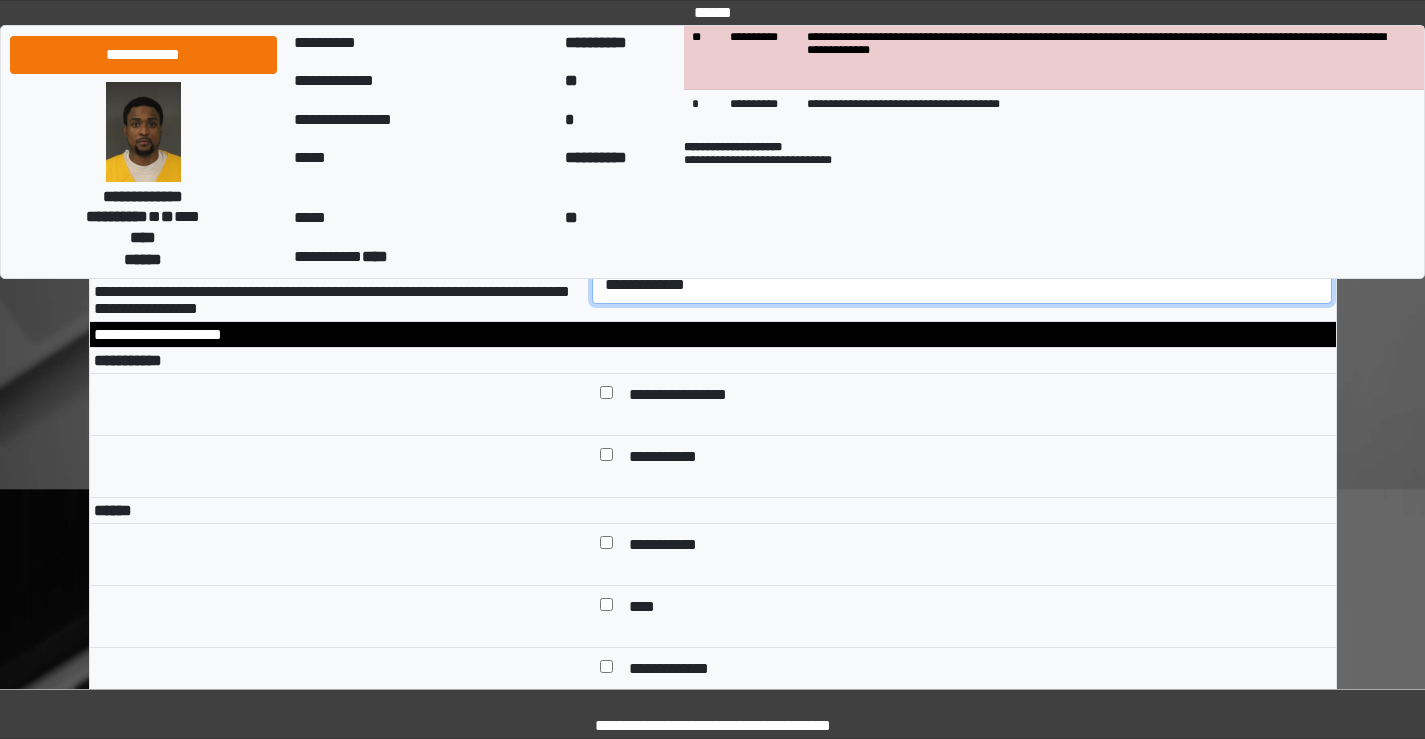 click on "**********" at bounding box center [962, 285] 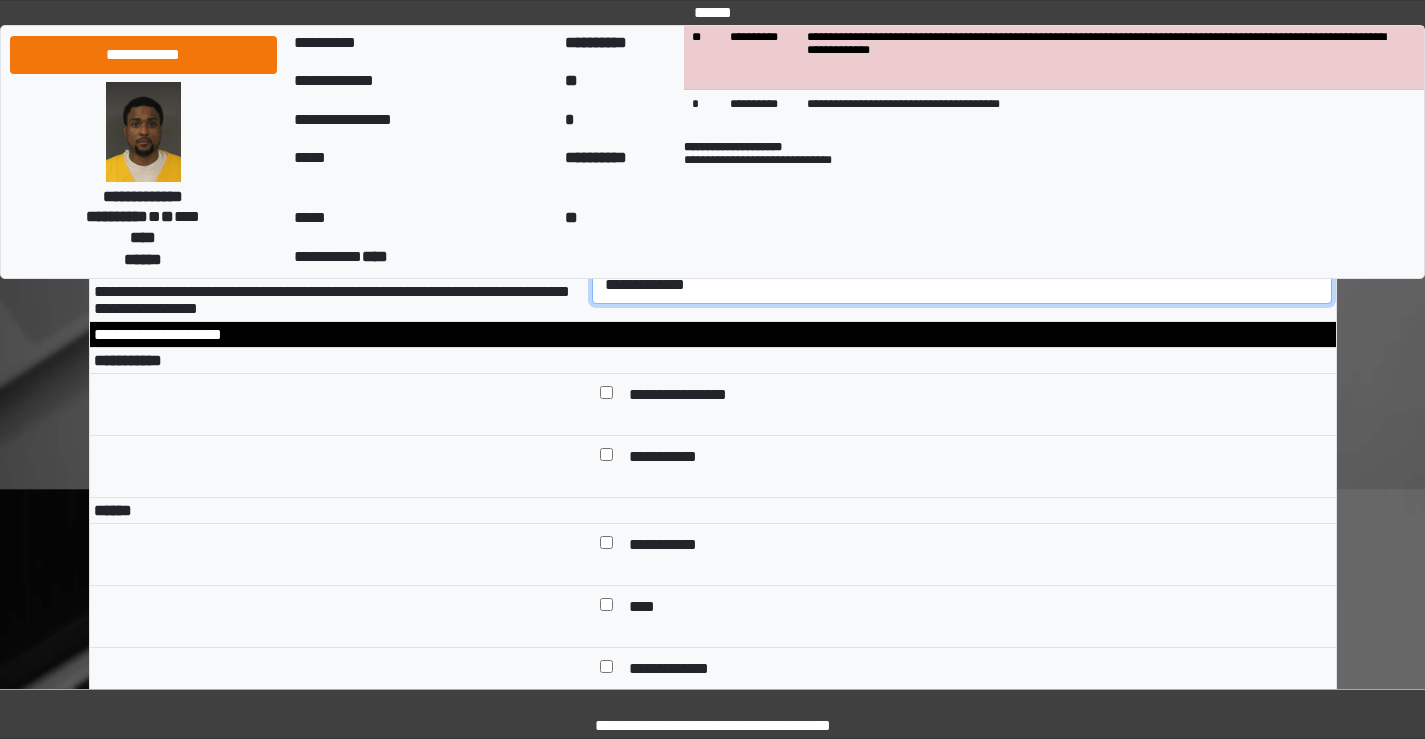 select on "*" 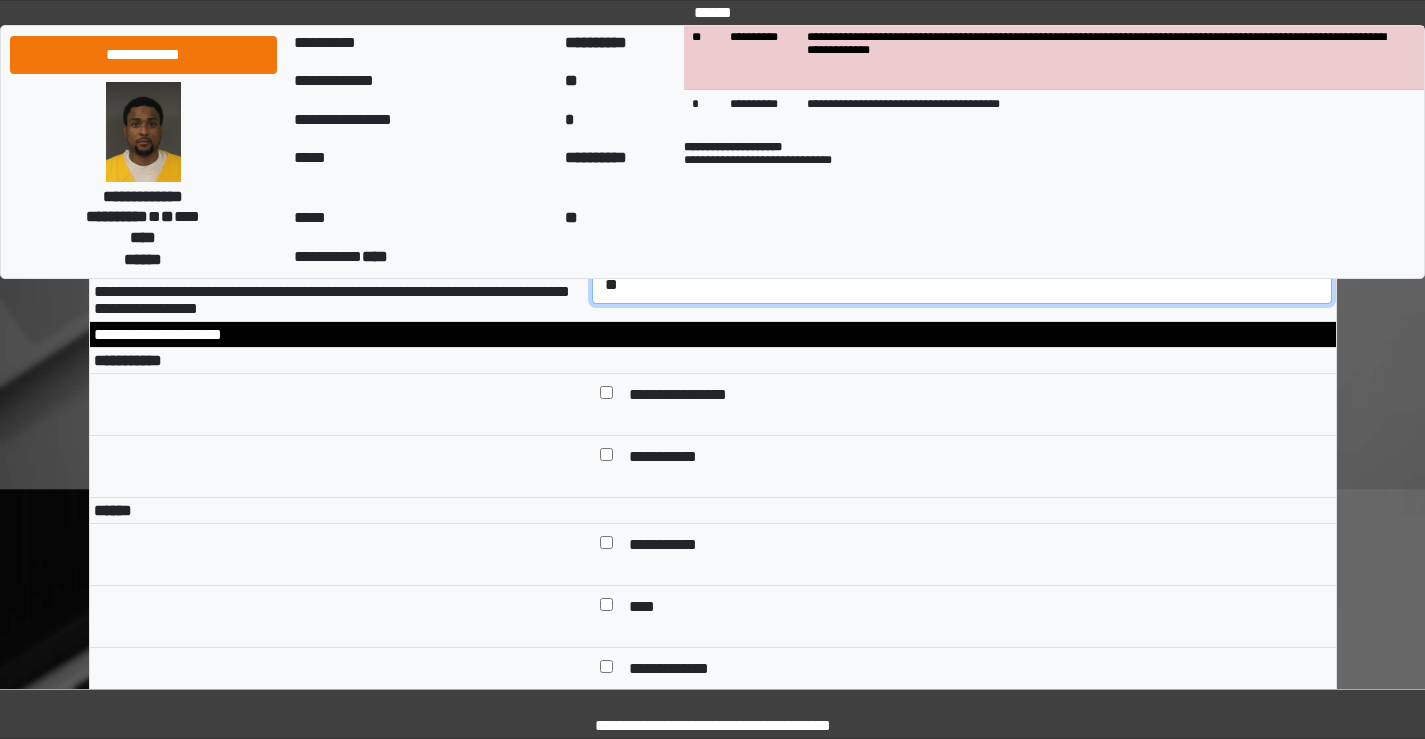 click on "**********" at bounding box center [962, 285] 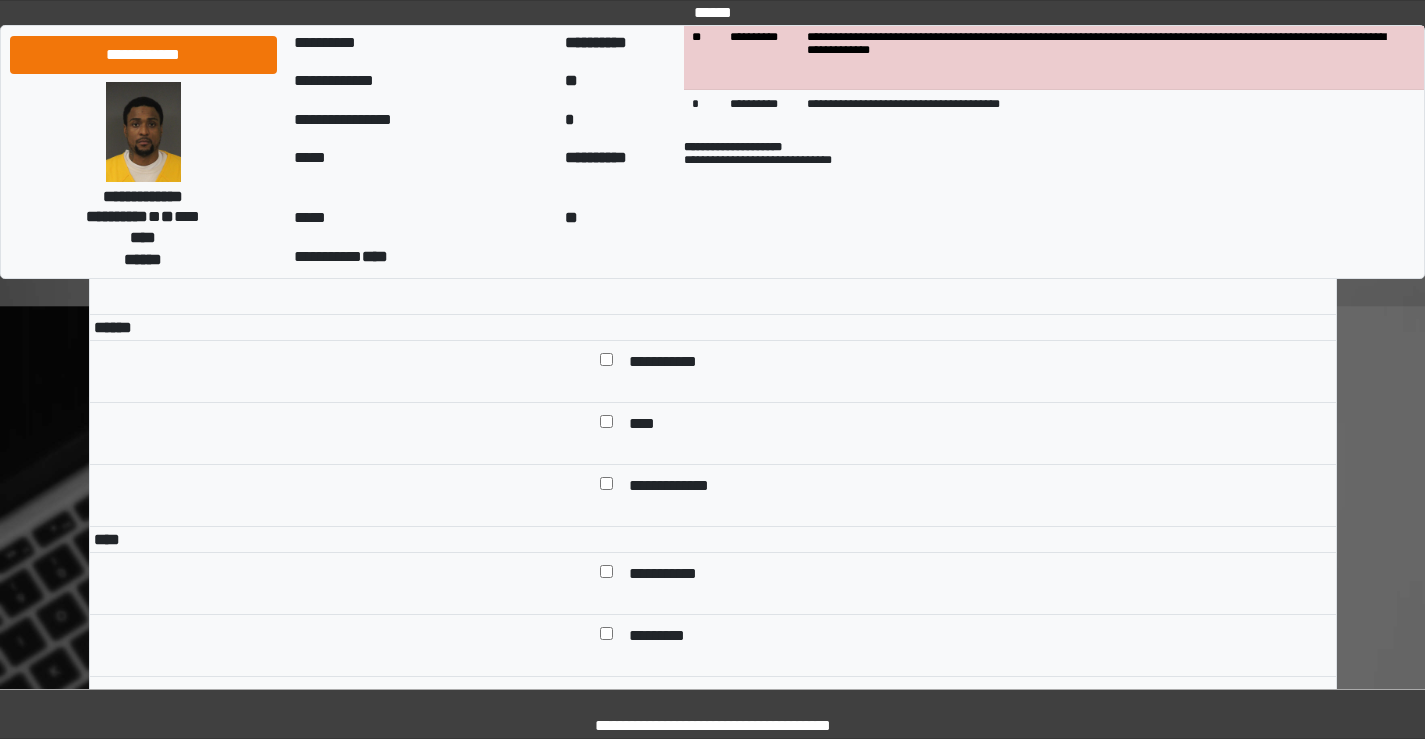 scroll, scrollTop: 6900, scrollLeft: 0, axis: vertical 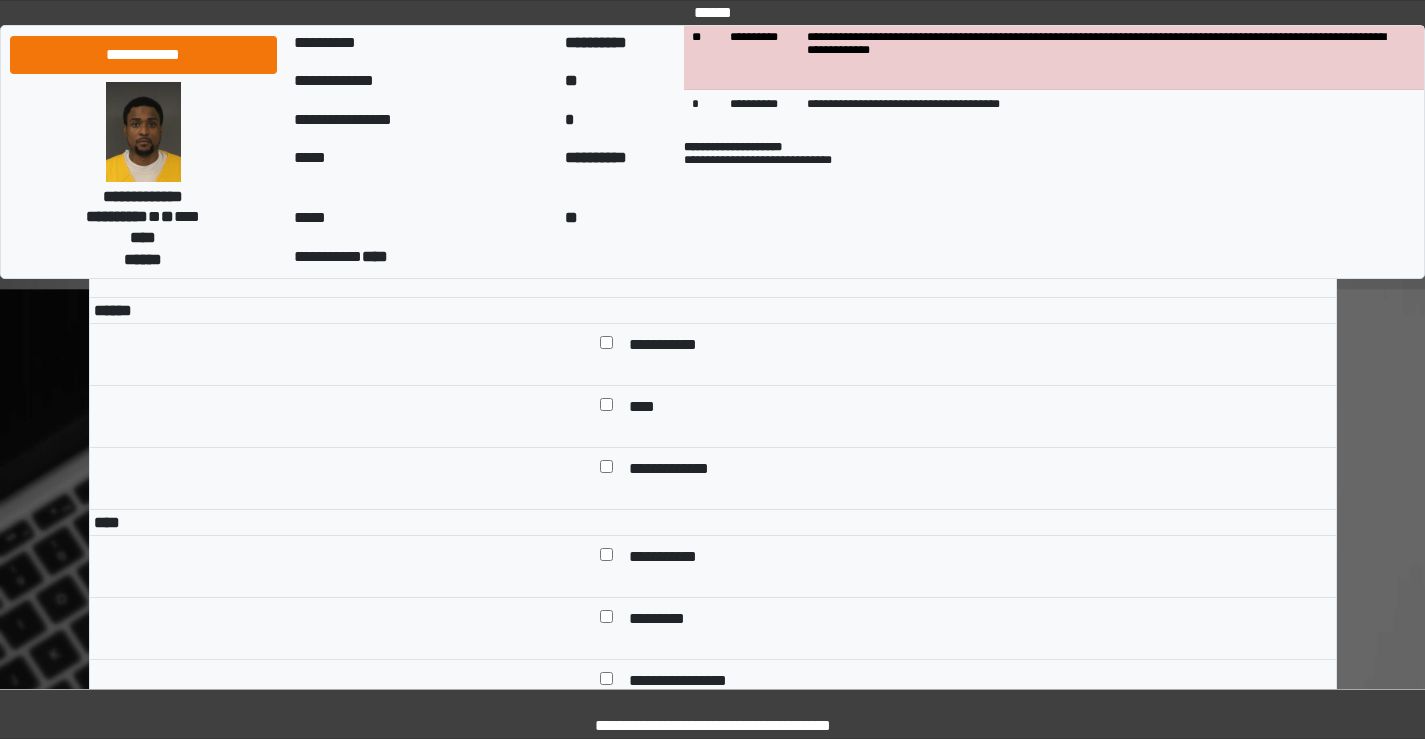 click at bounding box center (606, 196) 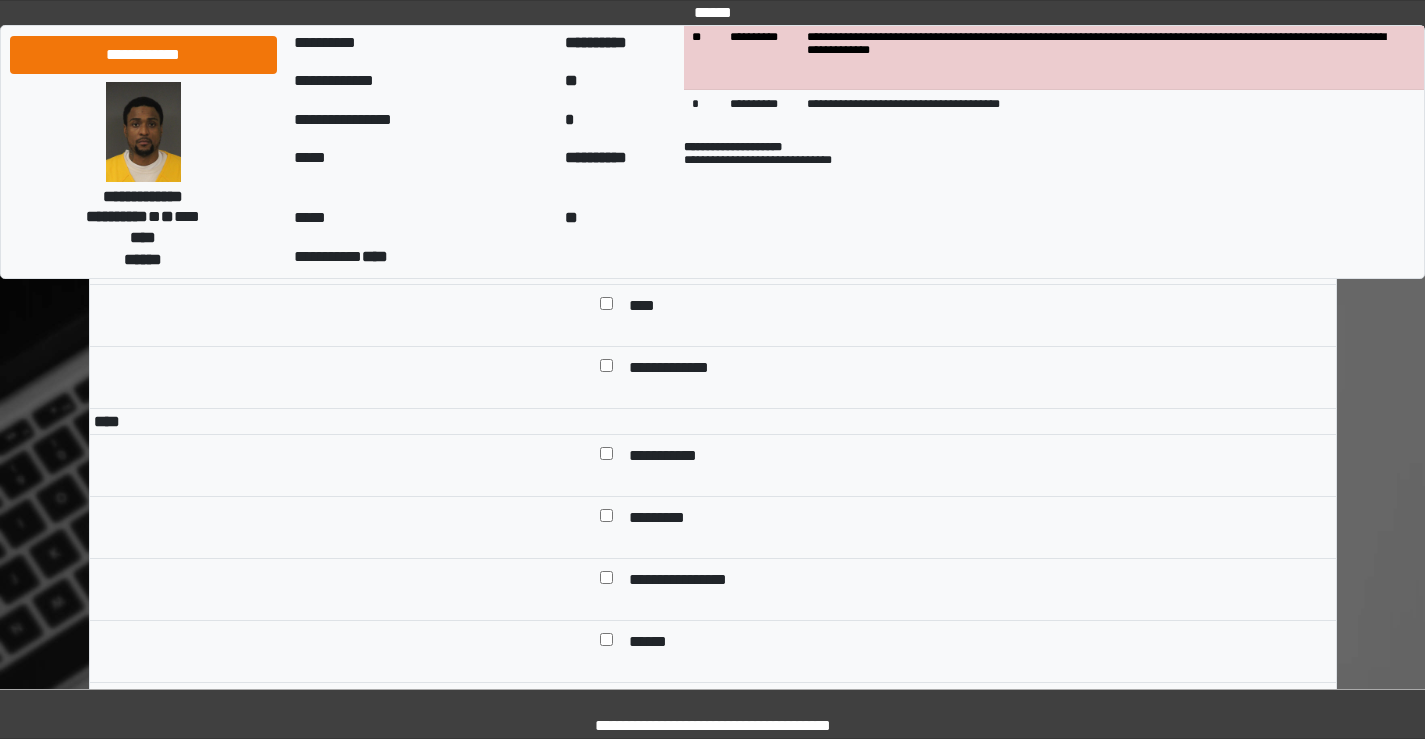 scroll, scrollTop: 7000, scrollLeft: 0, axis: vertical 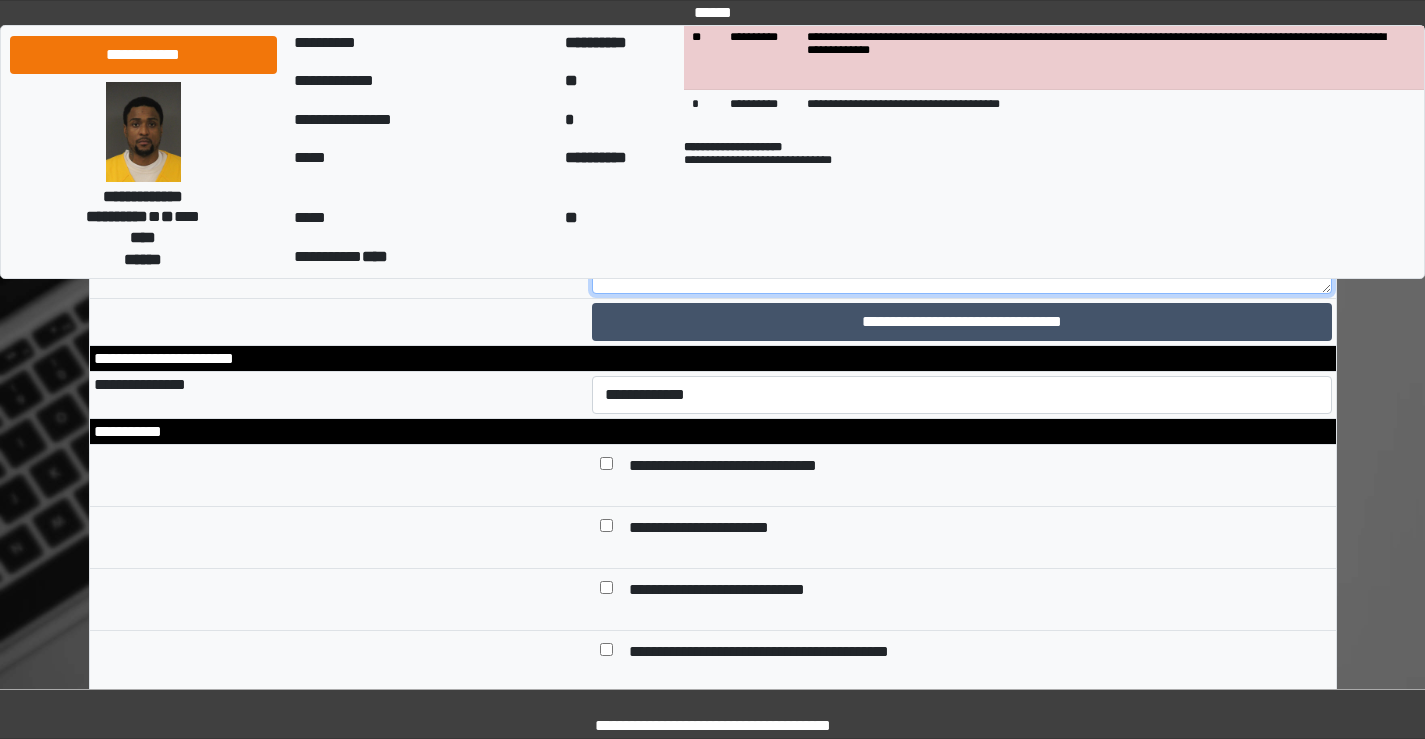 click at bounding box center (962, 239) 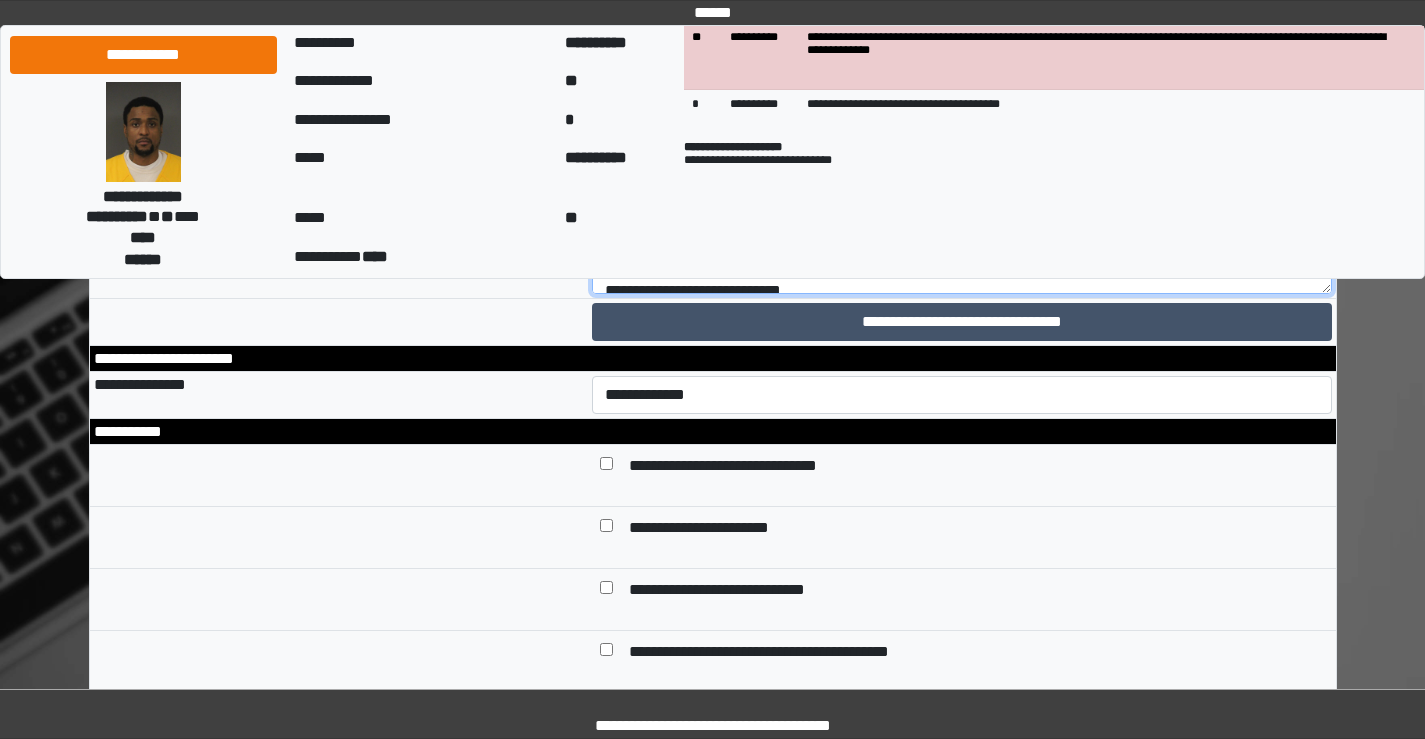 scroll, scrollTop: 200, scrollLeft: 0, axis: vertical 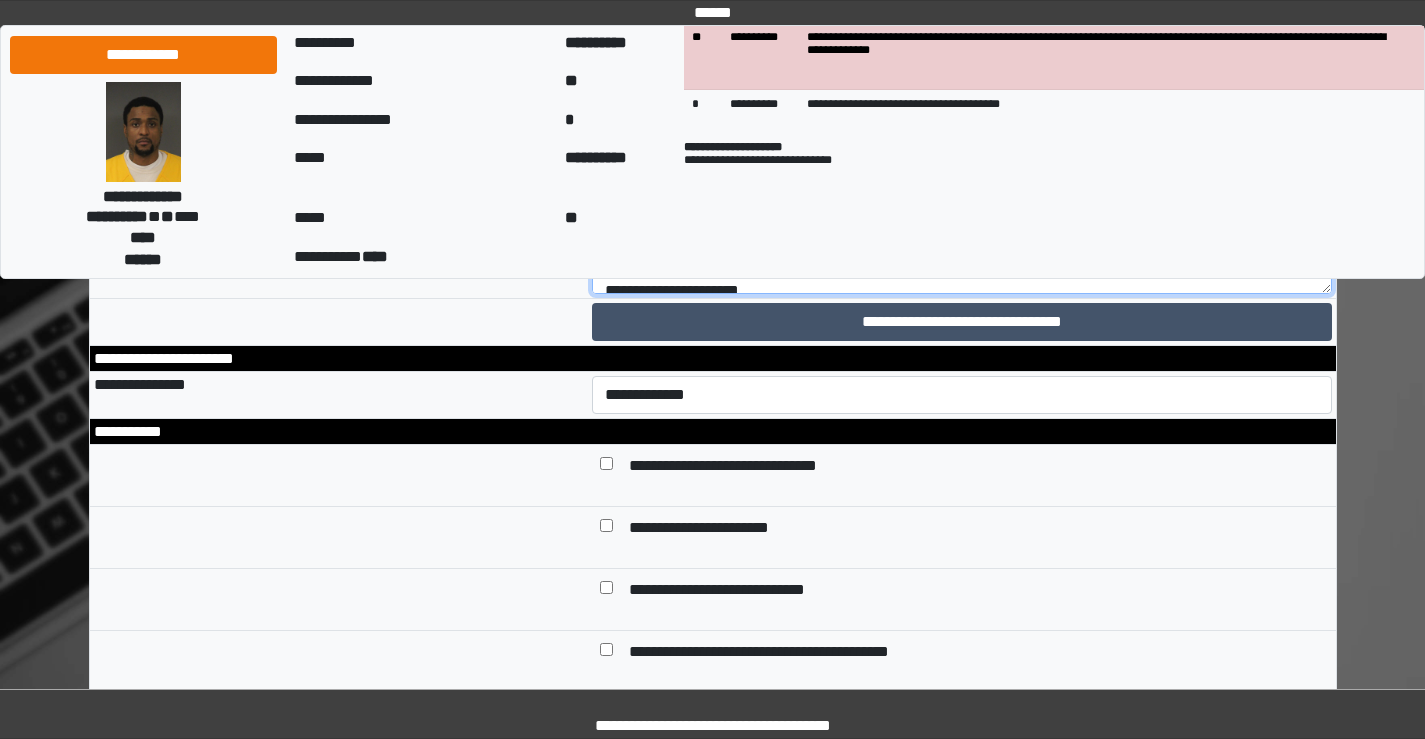 click on "**********" at bounding box center [962, 239] 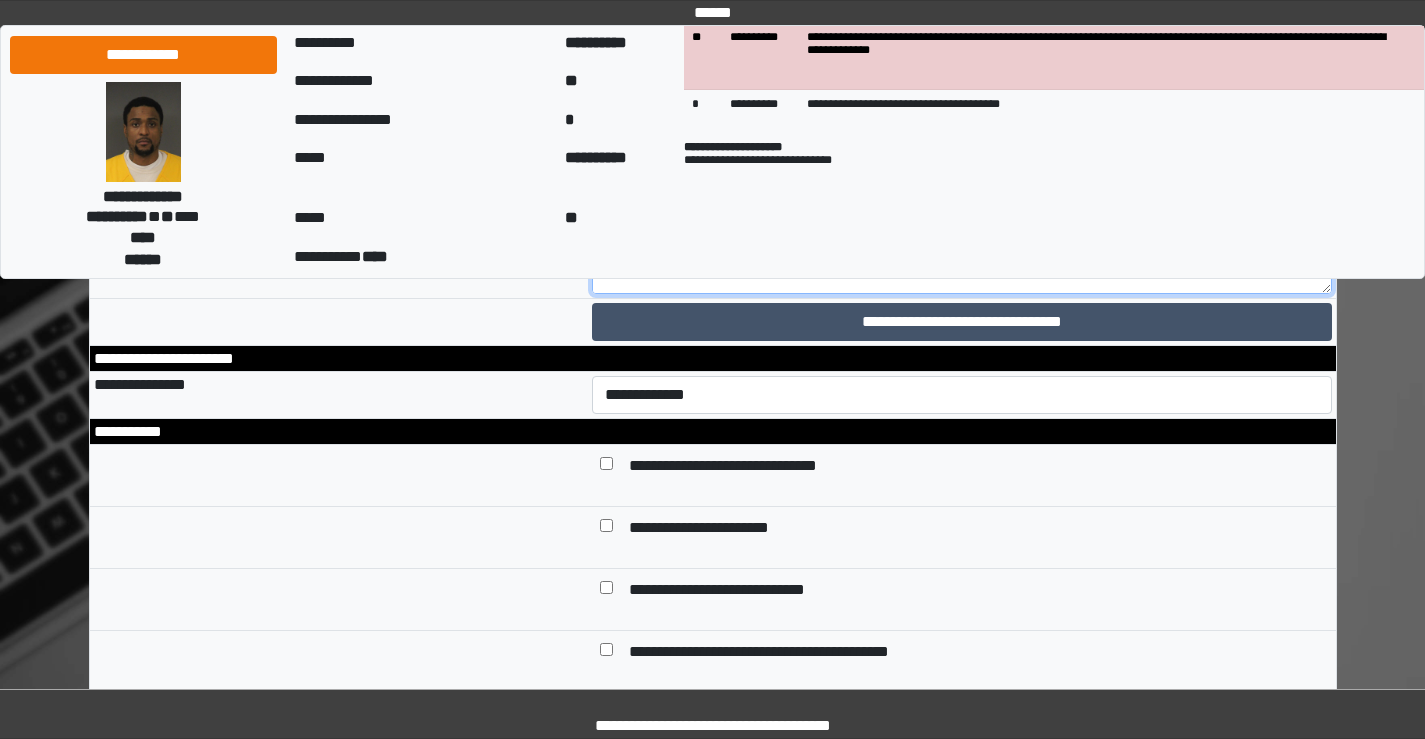 scroll, scrollTop: 300, scrollLeft: 0, axis: vertical 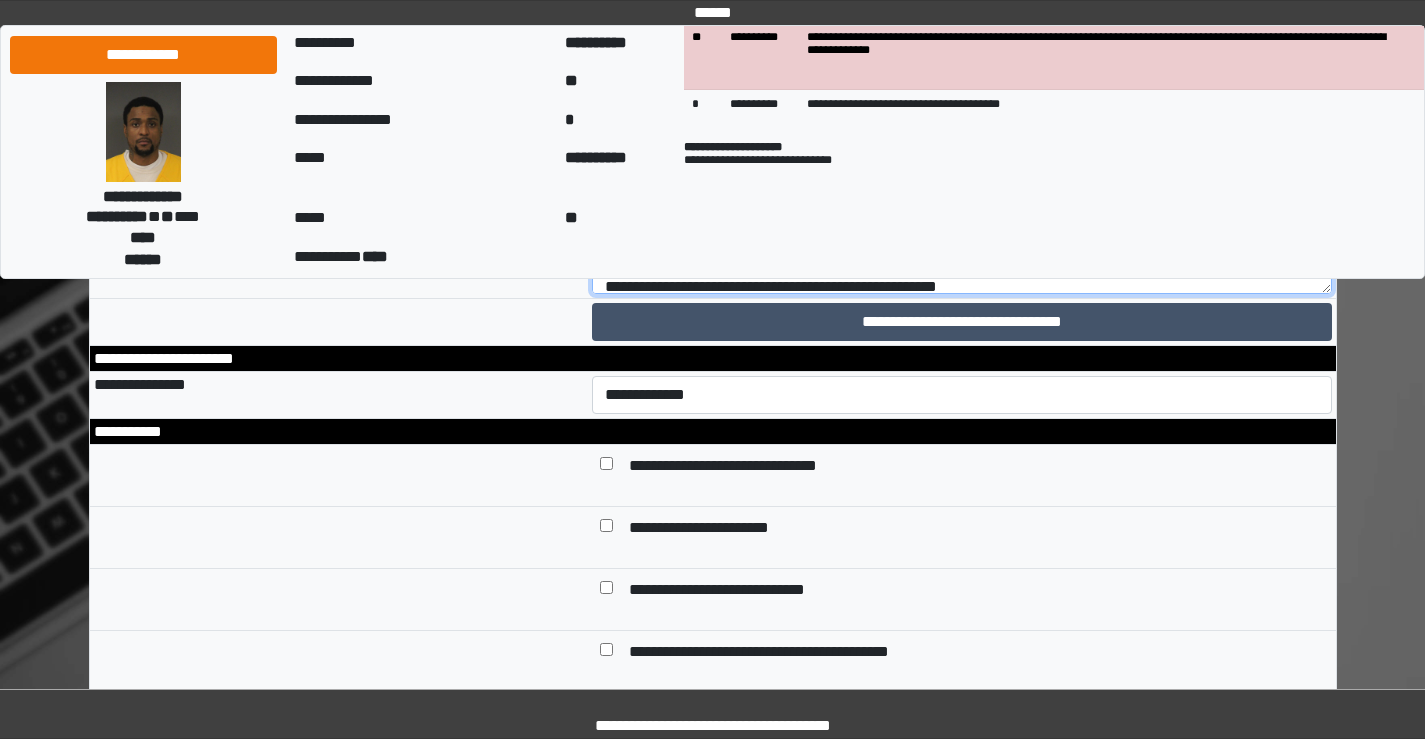 click on "**********" at bounding box center [962, 239] 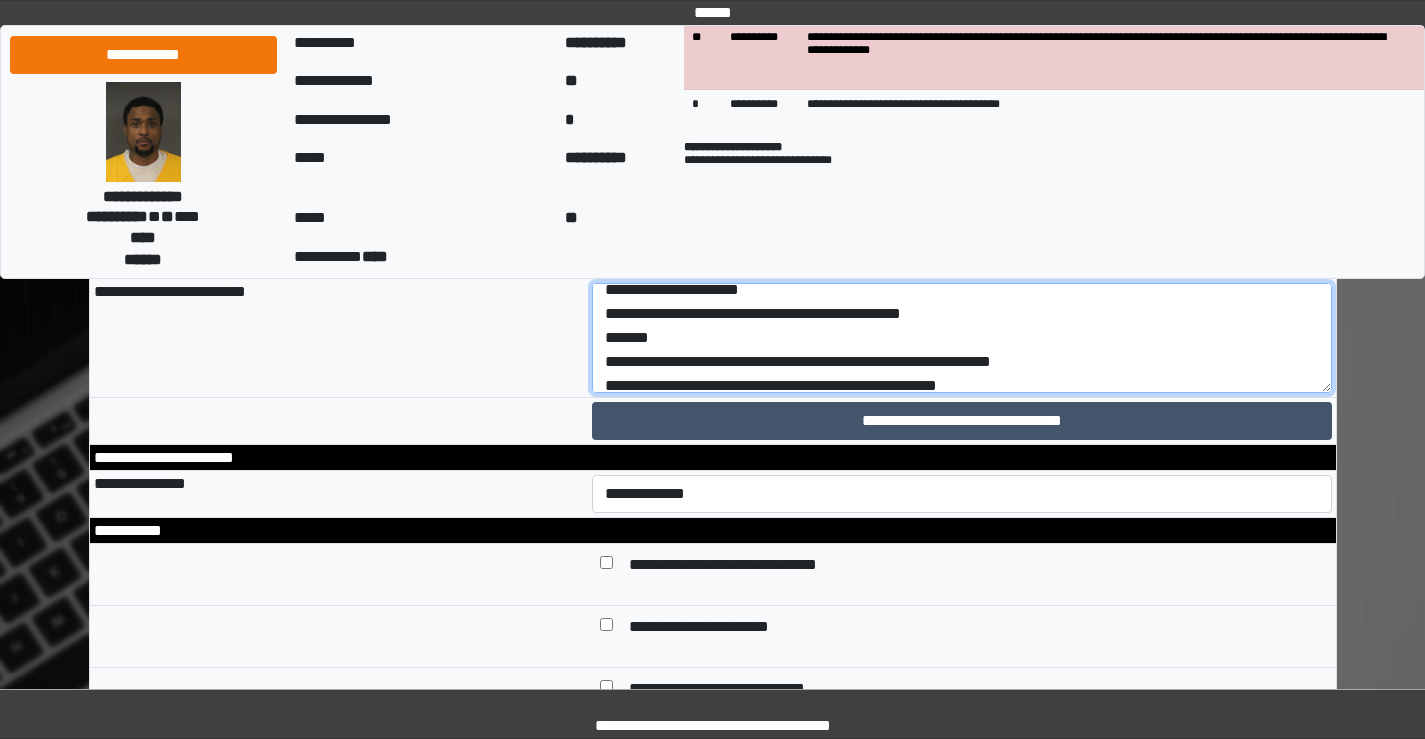scroll, scrollTop: 8800, scrollLeft: 0, axis: vertical 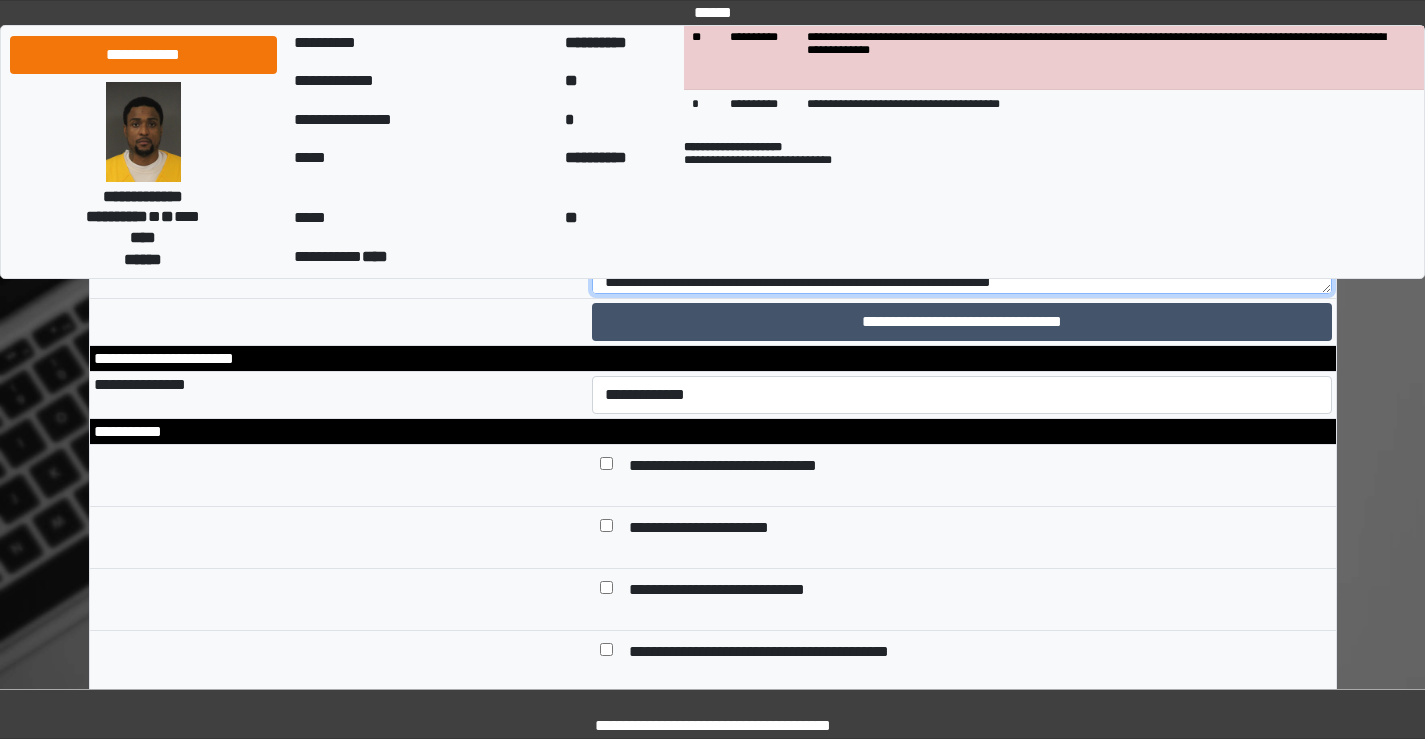 click on "**********" at bounding box center (962, 239) 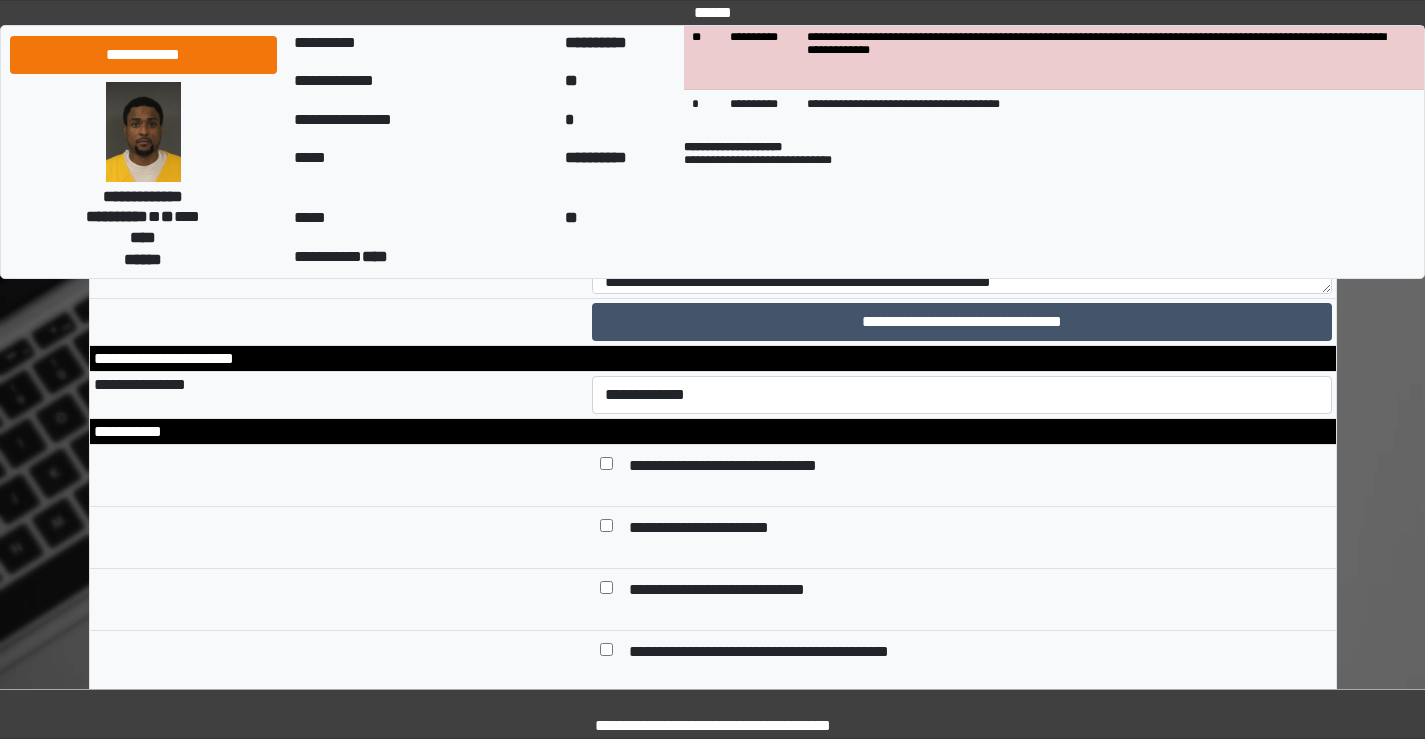 drag, startPoint x: 1177, startPoint y: 524, endPoint x: 1202, endPoint y: 560, distance: 43.829212 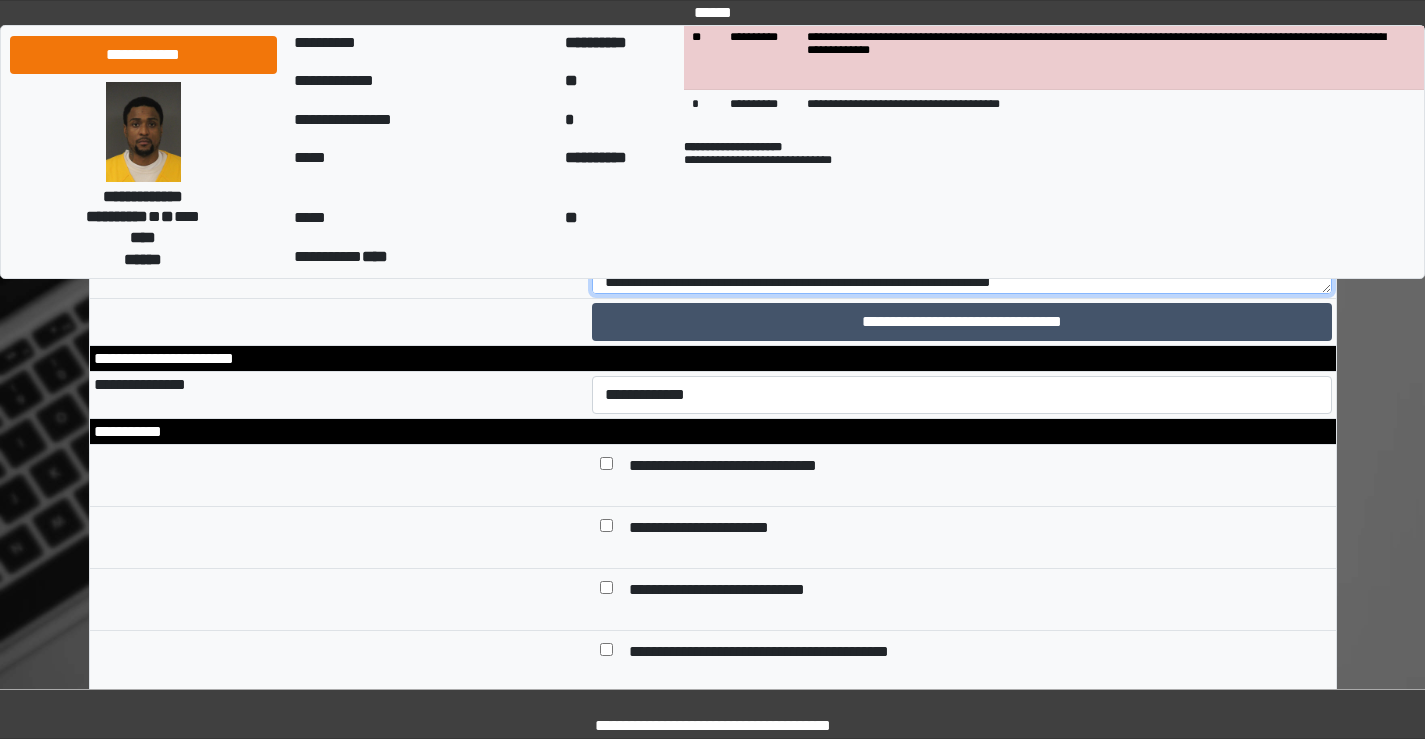 click on "**********" at bounding box center [962, 239] 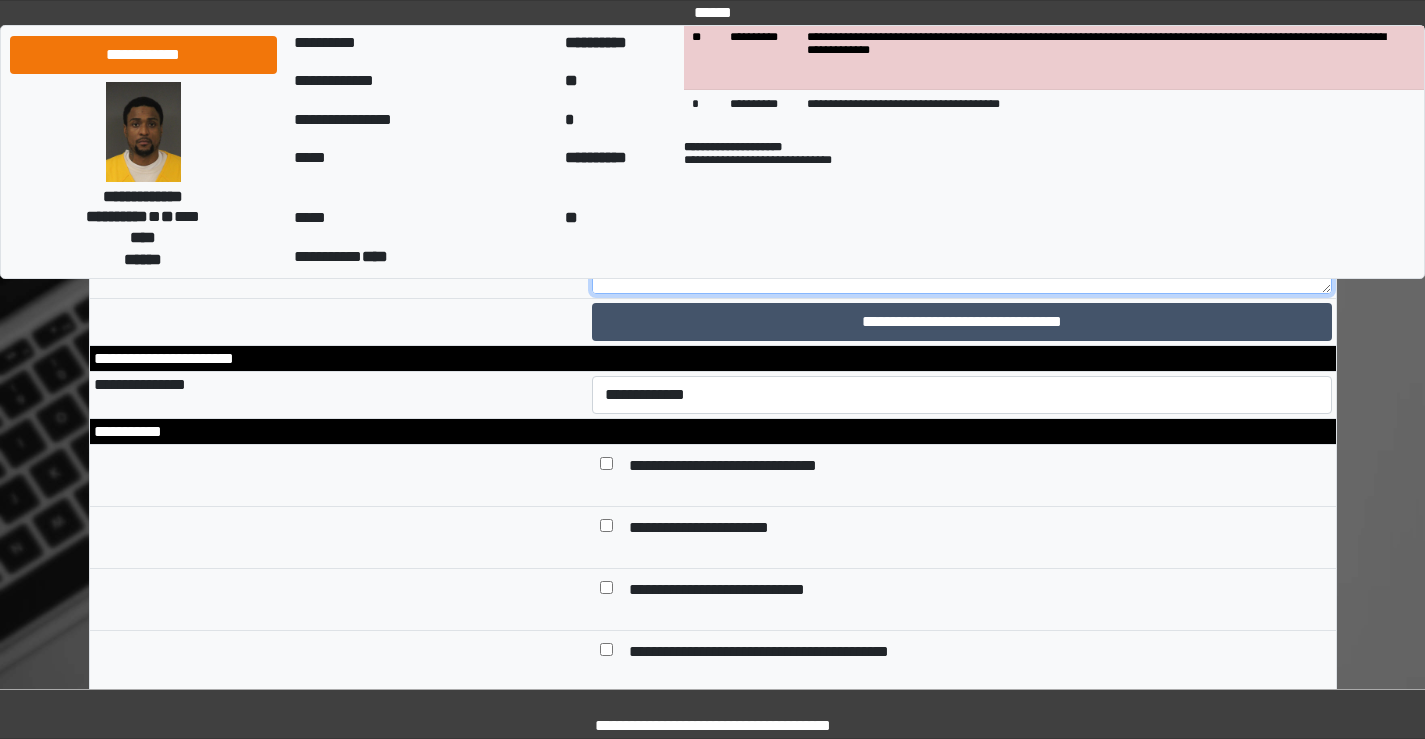 scroll, scrollTop: 456, scrollLeft: 0, axis: vertical 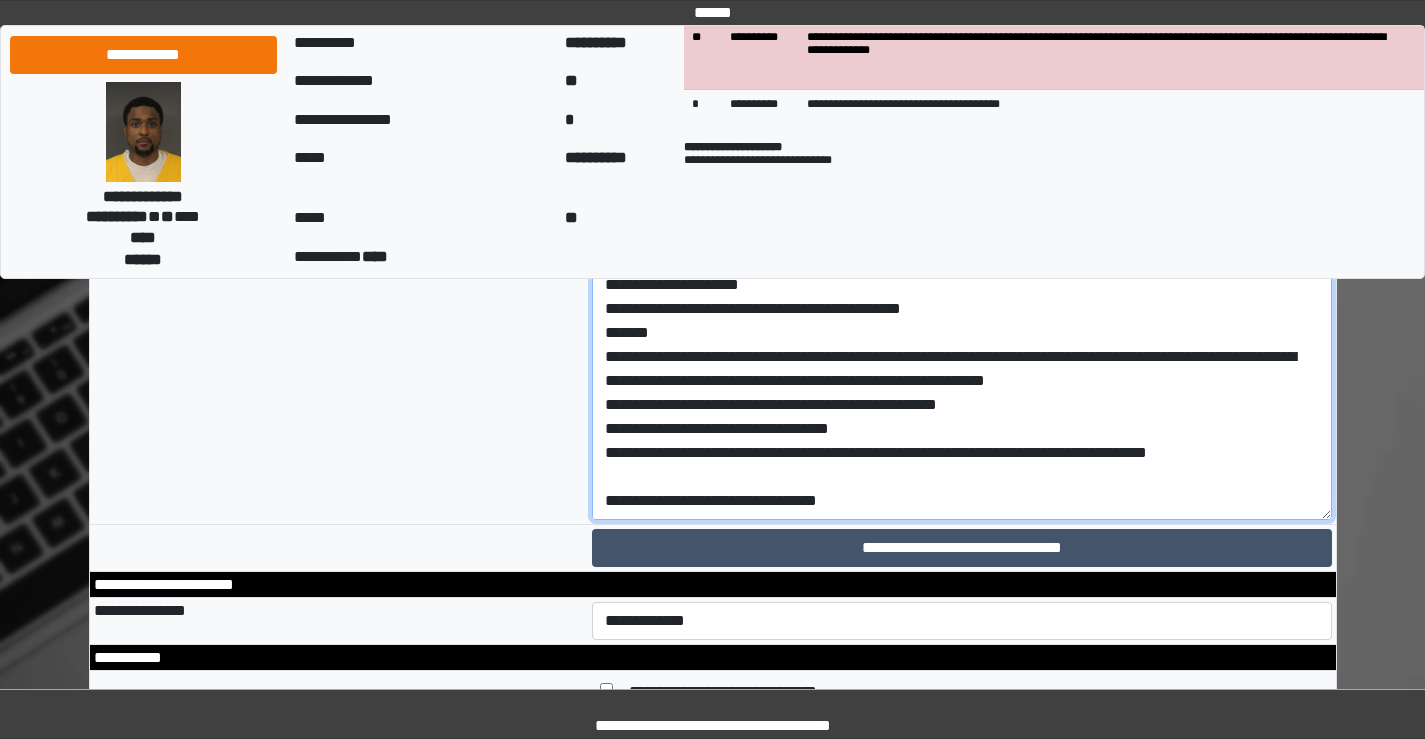 drag, startPoint x: 1328, startPoint y: 552, endPoint x: 1149, endPoint y: 648, distance: 203.1182 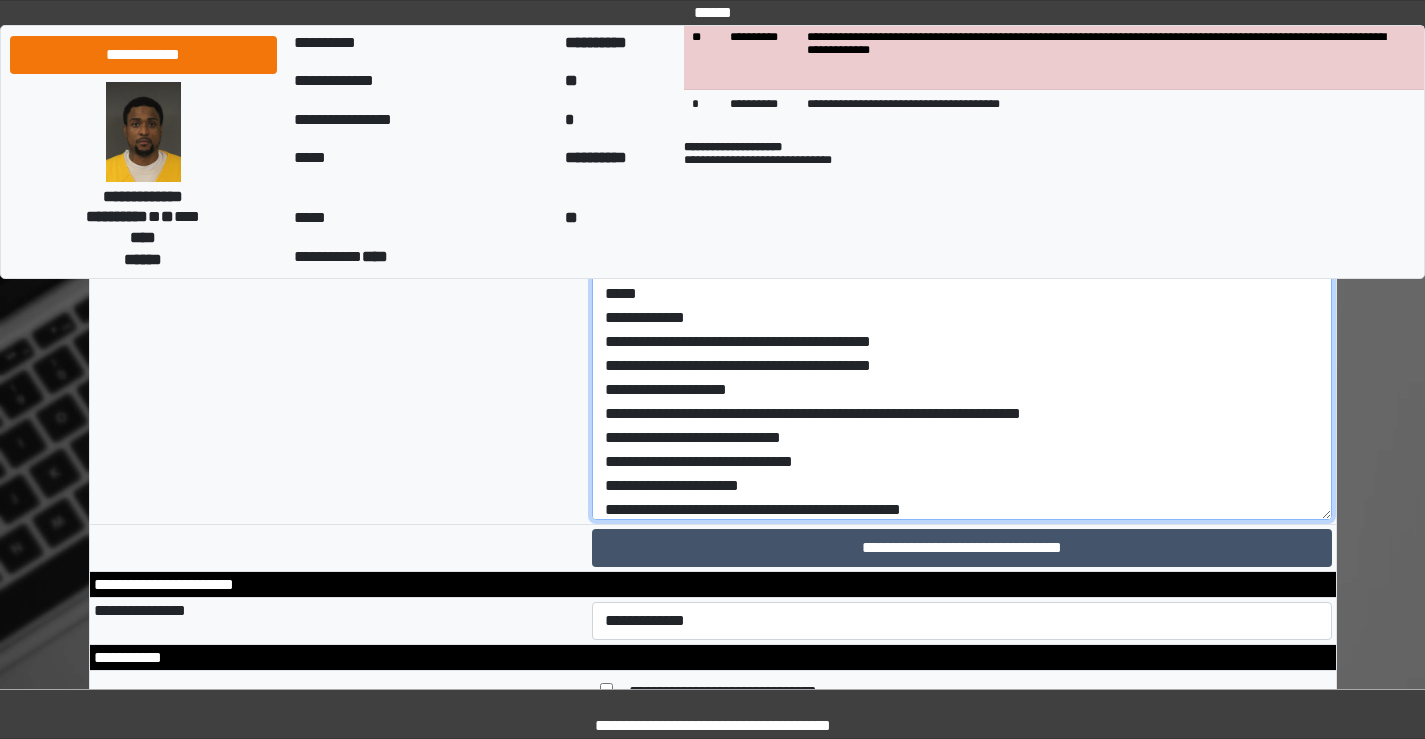 scroll, scrollTop: 0, scrollLeft: 0, axis: both 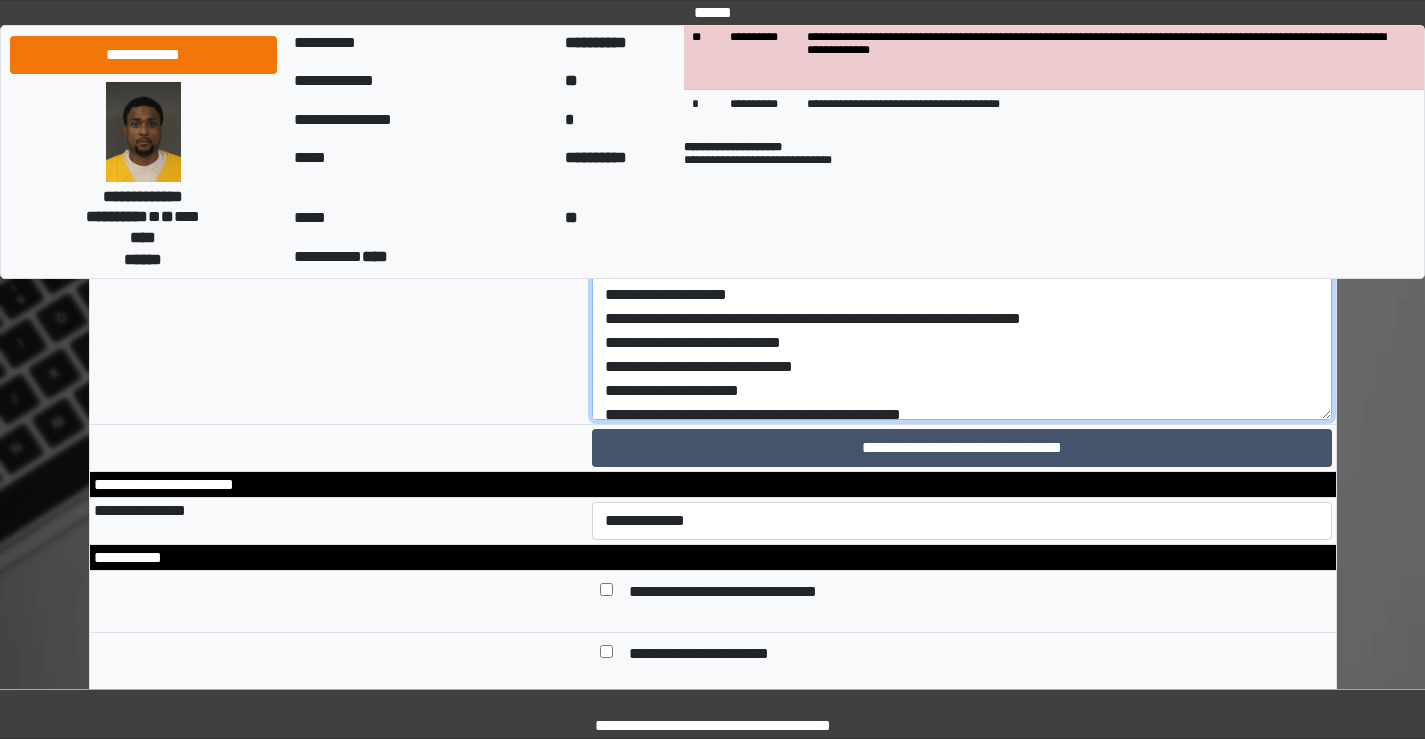 click on "**********" at bounding box center [962, 252] 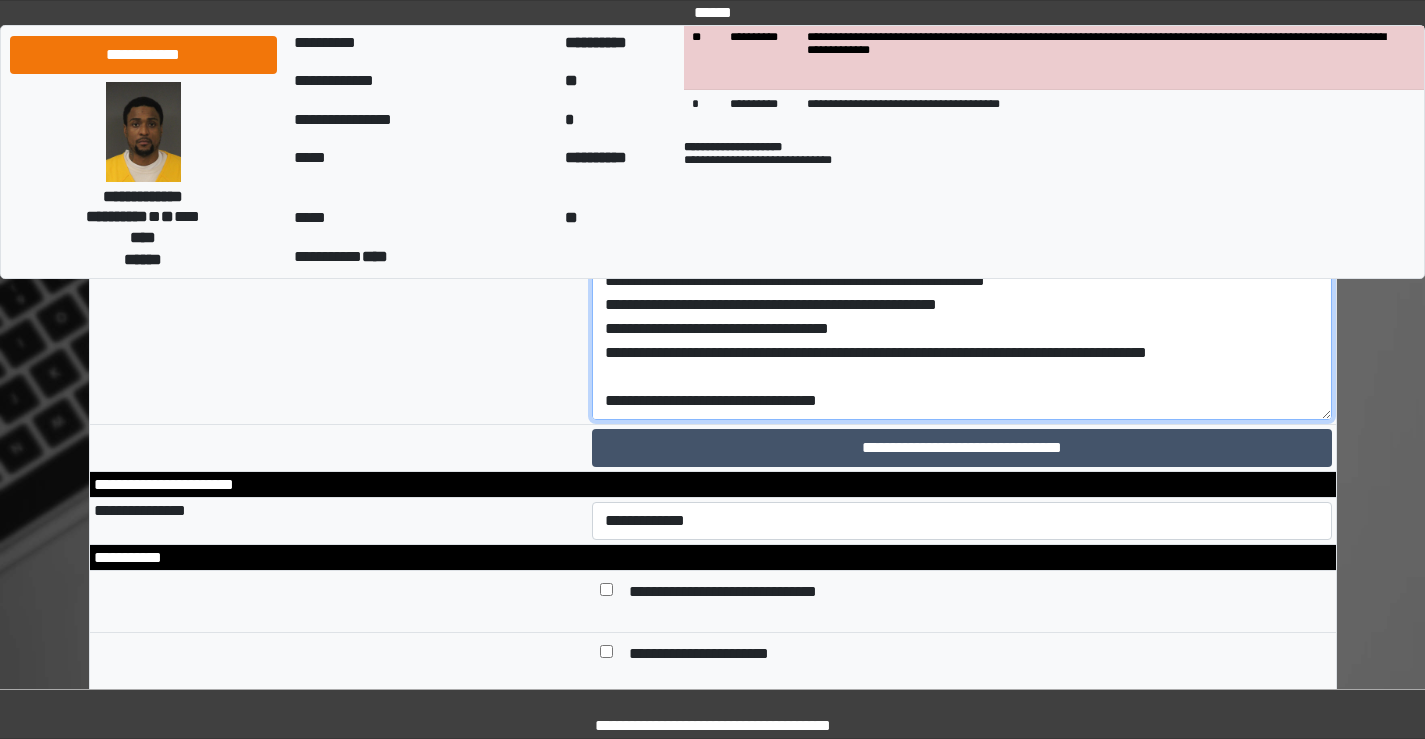 scroll, scrollTop: 230, scrollLeft: 0, axis: vertical 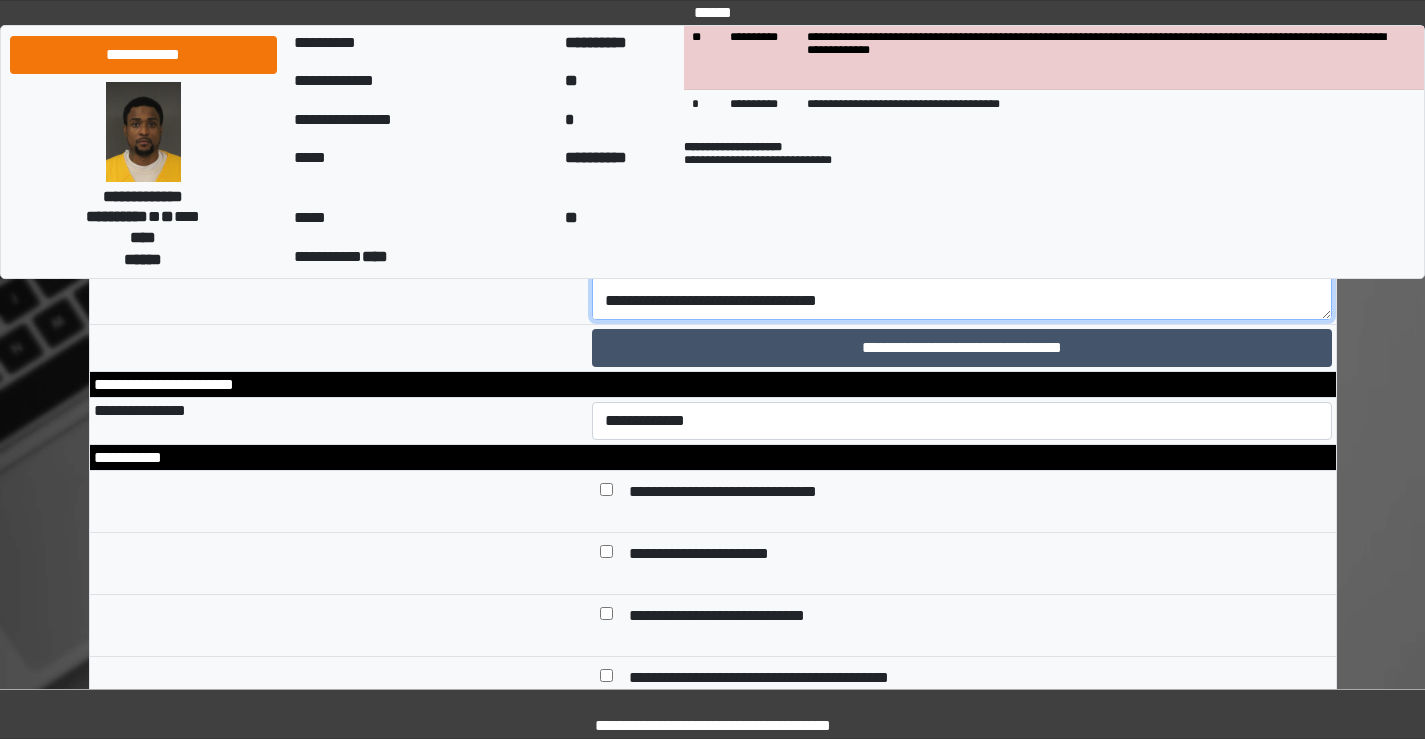 drag, startPoint x: 770, startPoint y: 539, endPoint x: 847, endPoint y: 543, distance: 77.10383 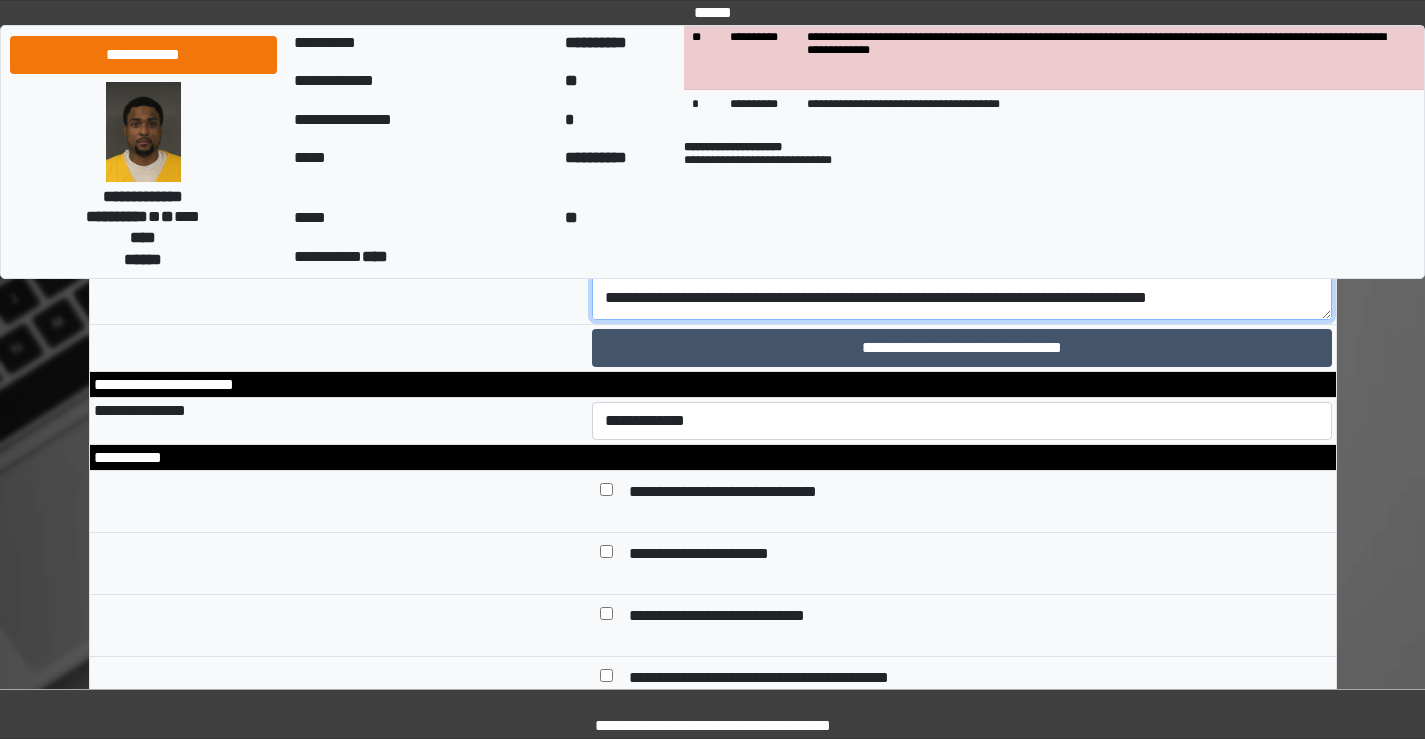 scroll, scrollTop: 130, scrollLeft: 0, axis: vertical 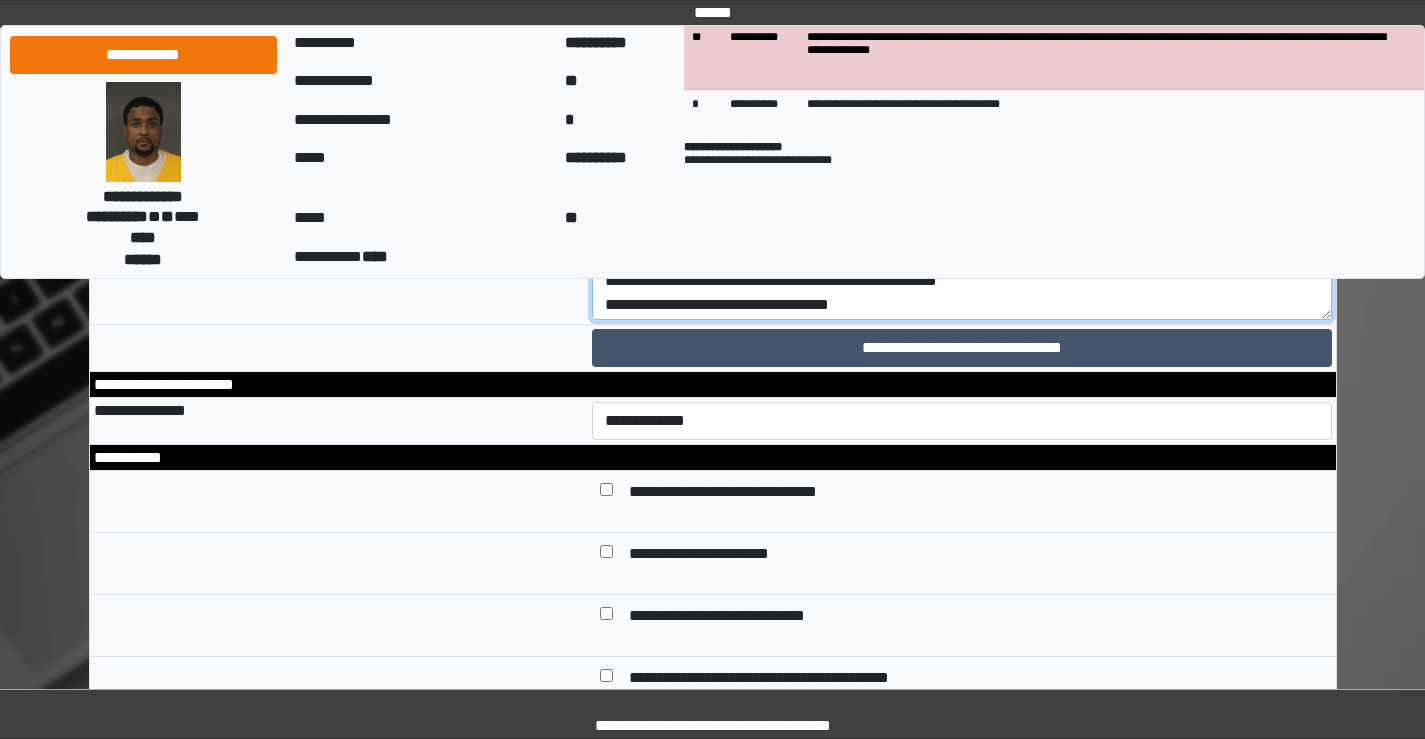 click on "**********" at bounding box center [962, 152] 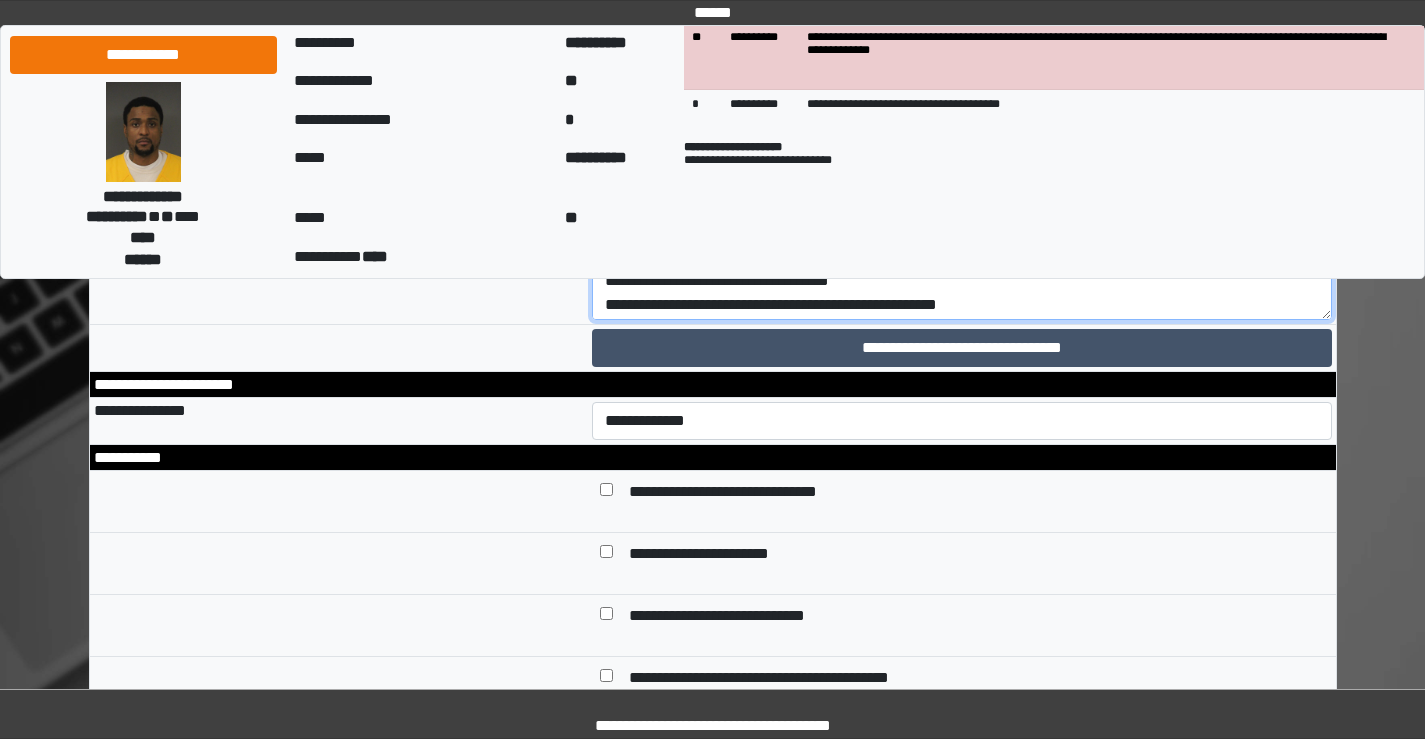 click on "**********" at bounding box center (962, 152) 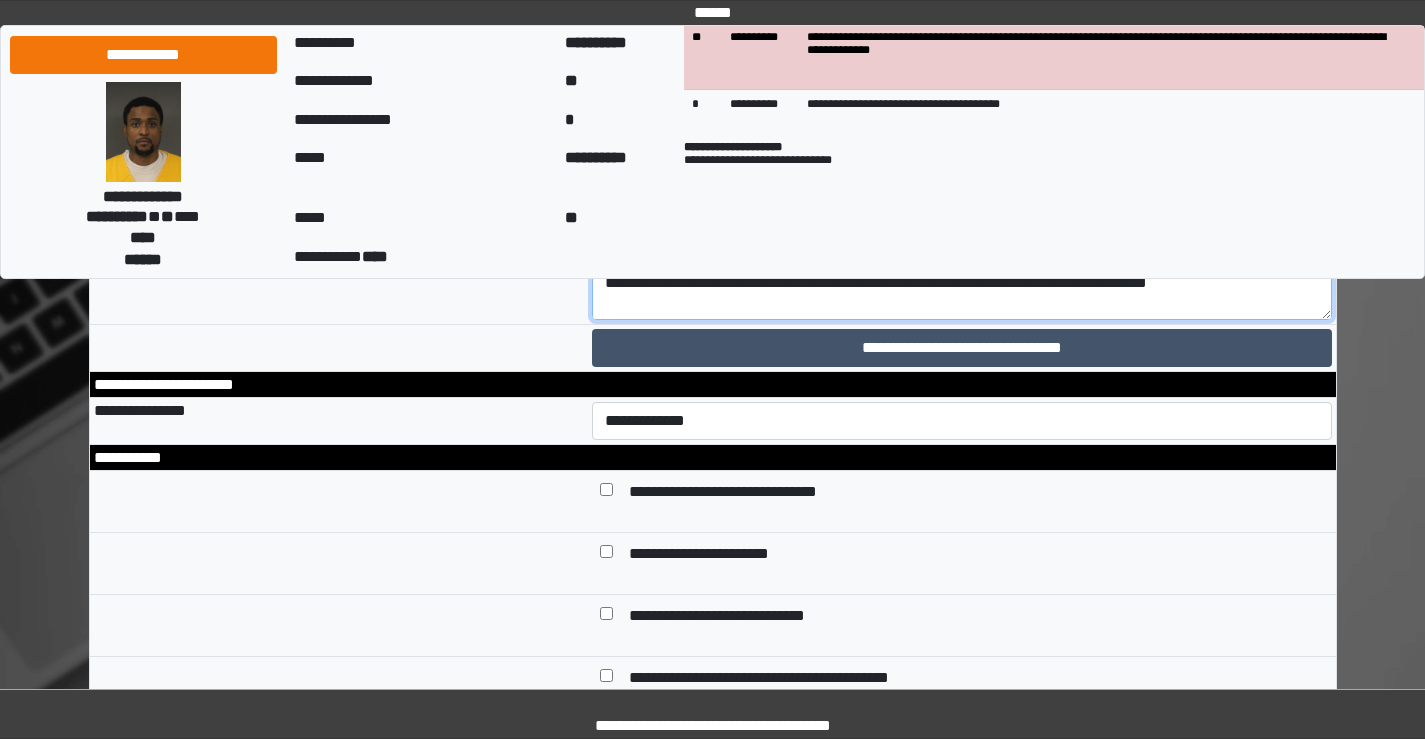 scroll, scrollTop: 230, scrollLeft: 0, axis: vertical 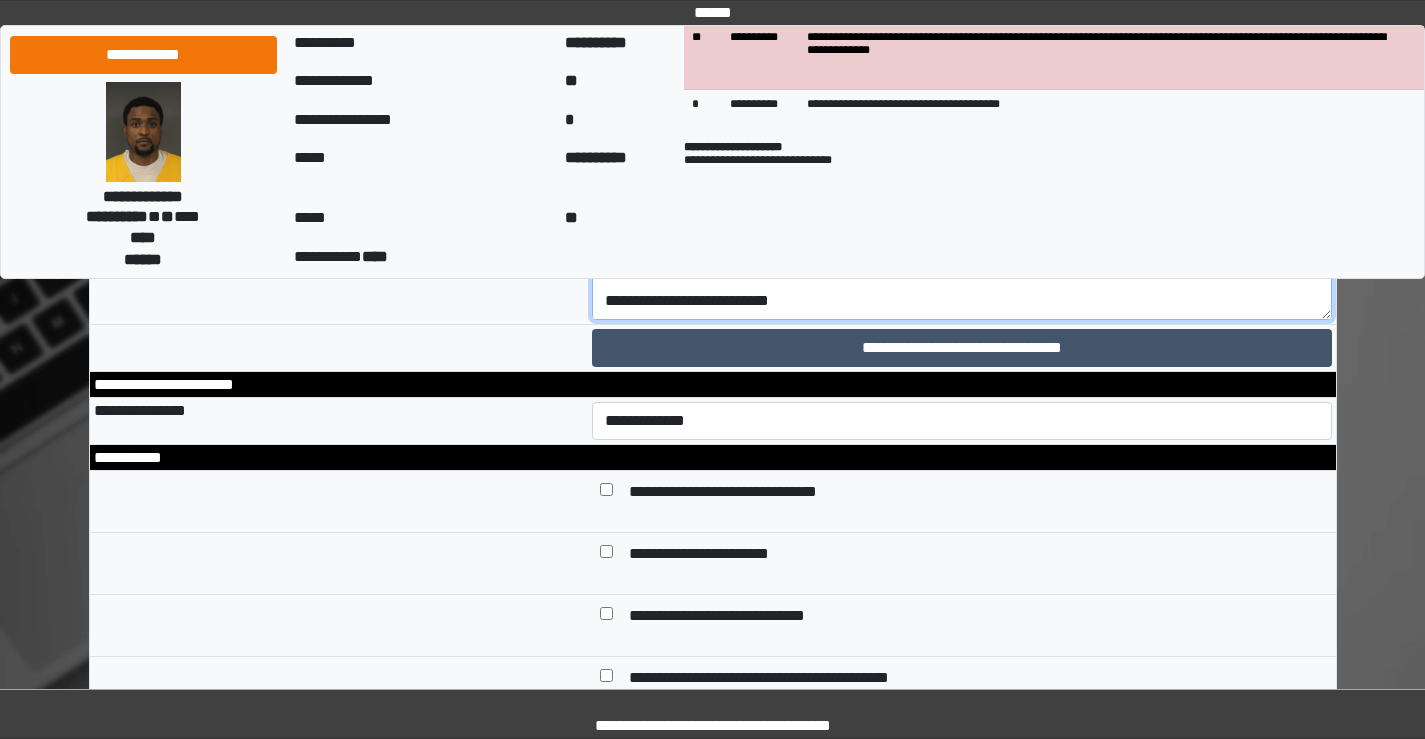 click on "**********" at bounding box center [962, 152] 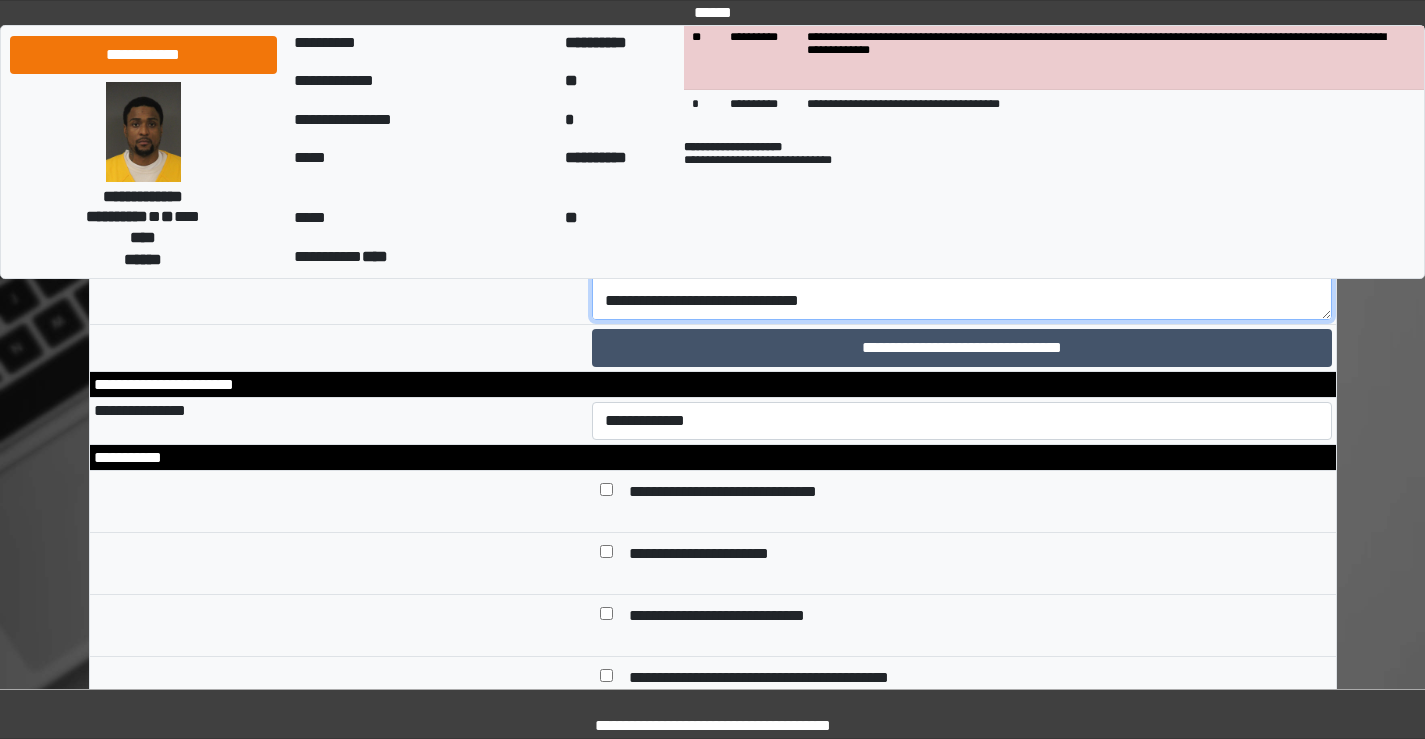 click on "**********" at bounding box center (962, 152) 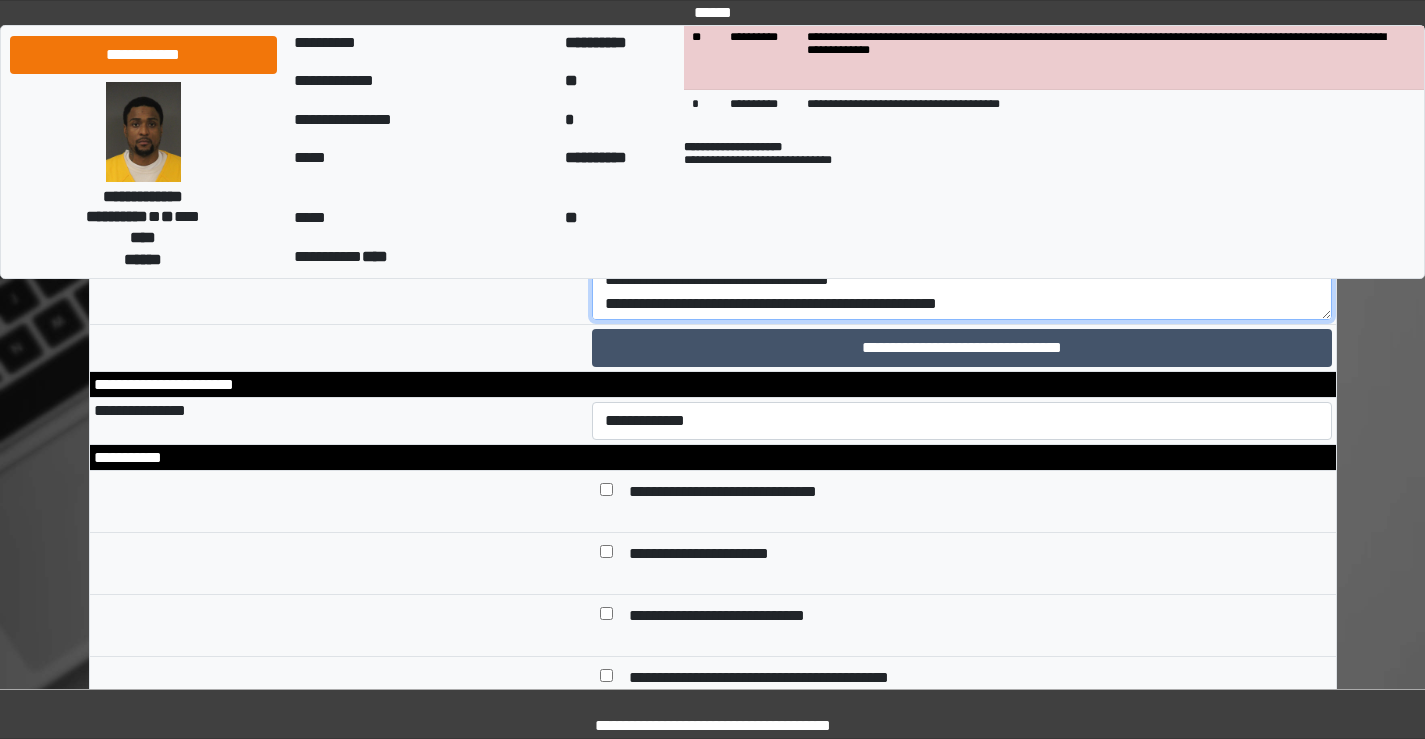 scroll, scrollTop: 0, scrollLeft: 0, axis: both 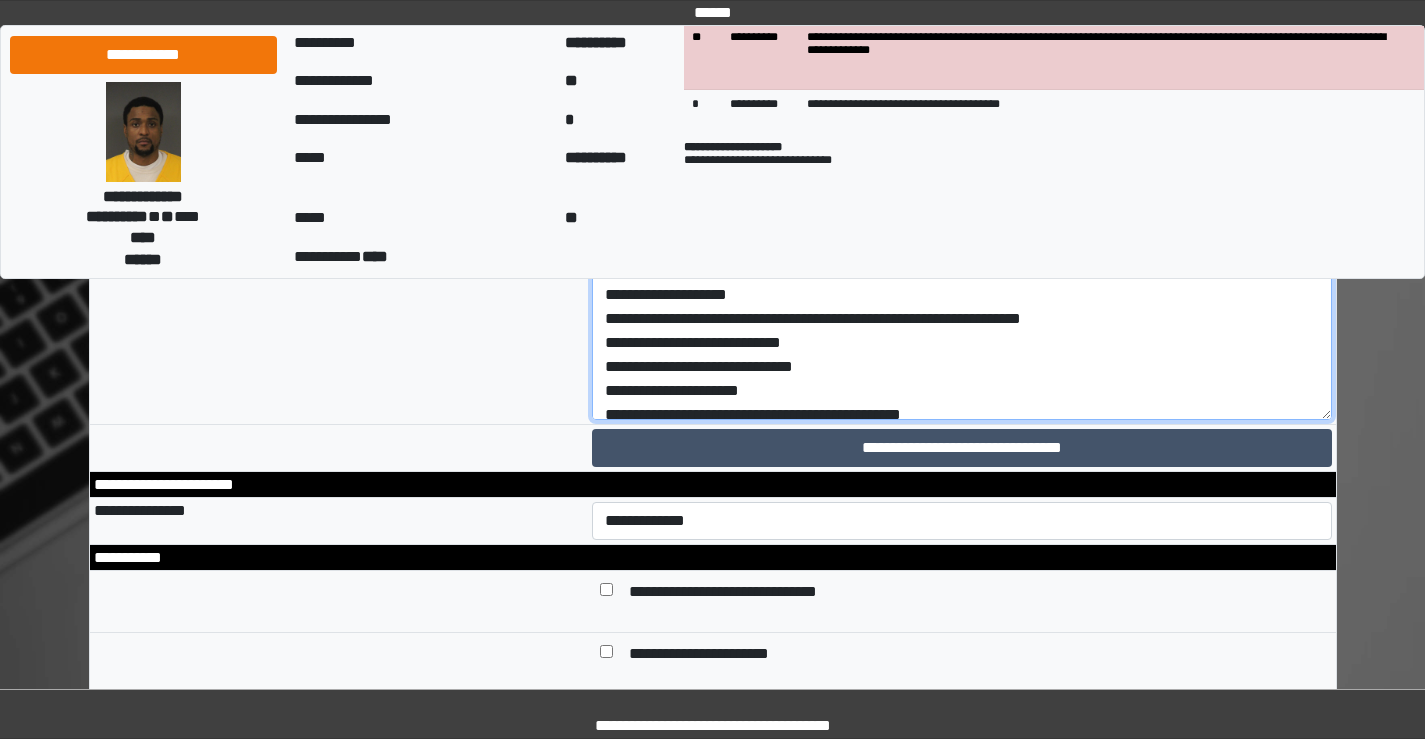 click on "**********" at bounding box center [962, 252] 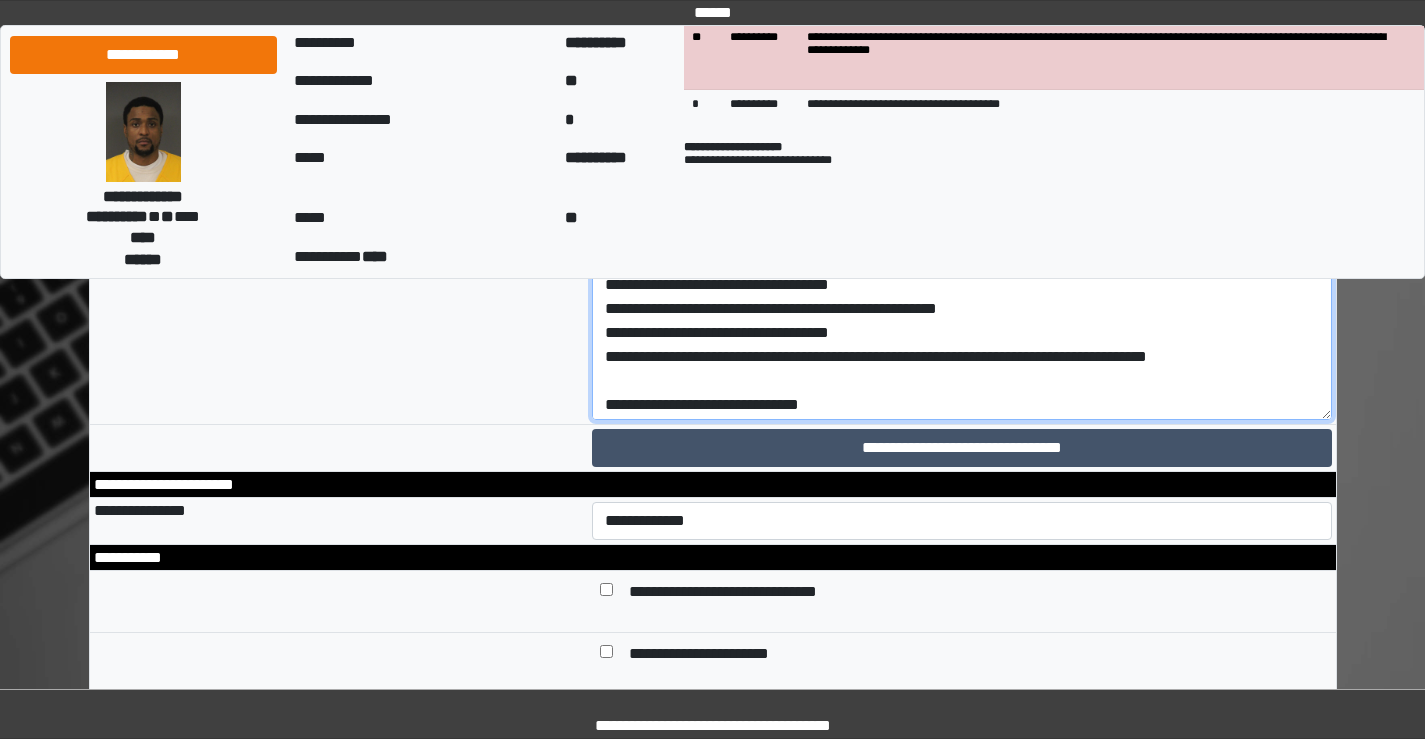 scroll, scrollTop: 278, scrollLeft: 0, axis: vertical 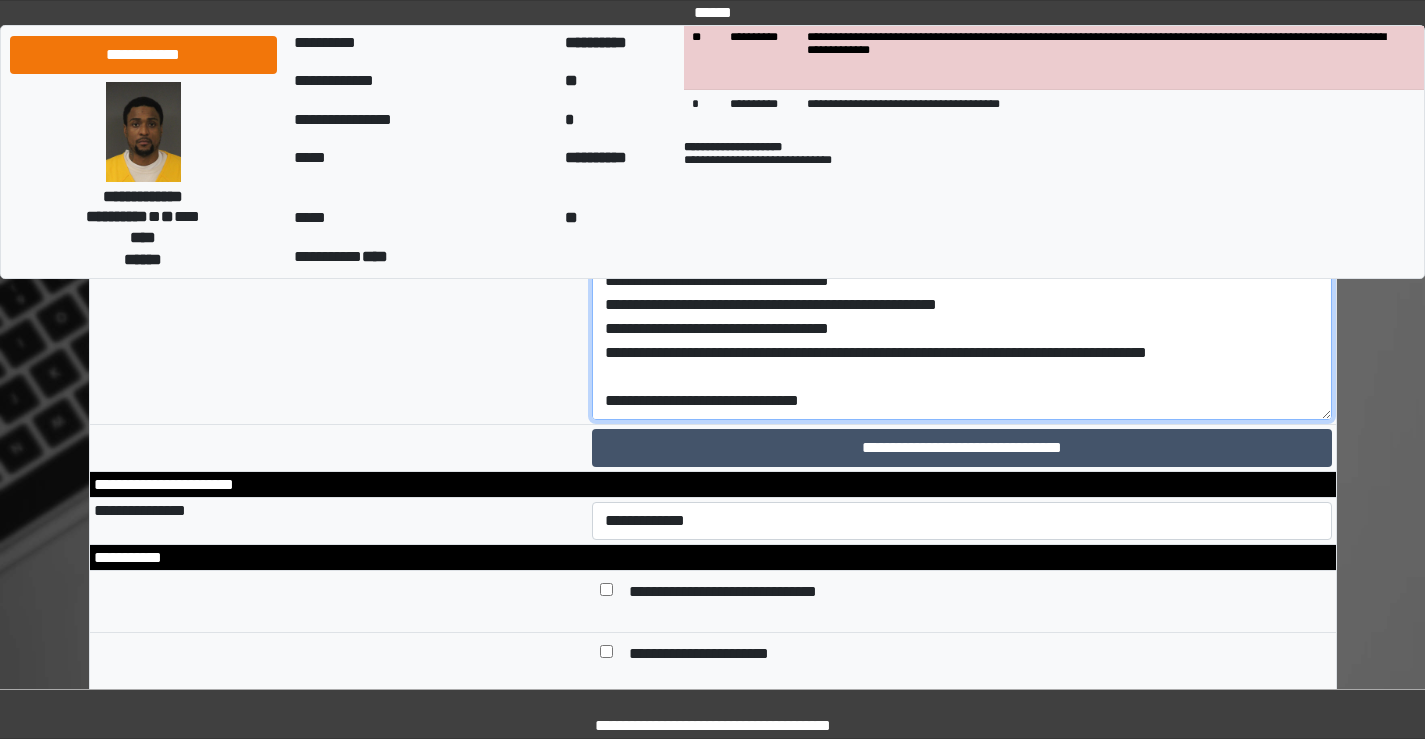 click on "**********" at bounding box center [962, 252] 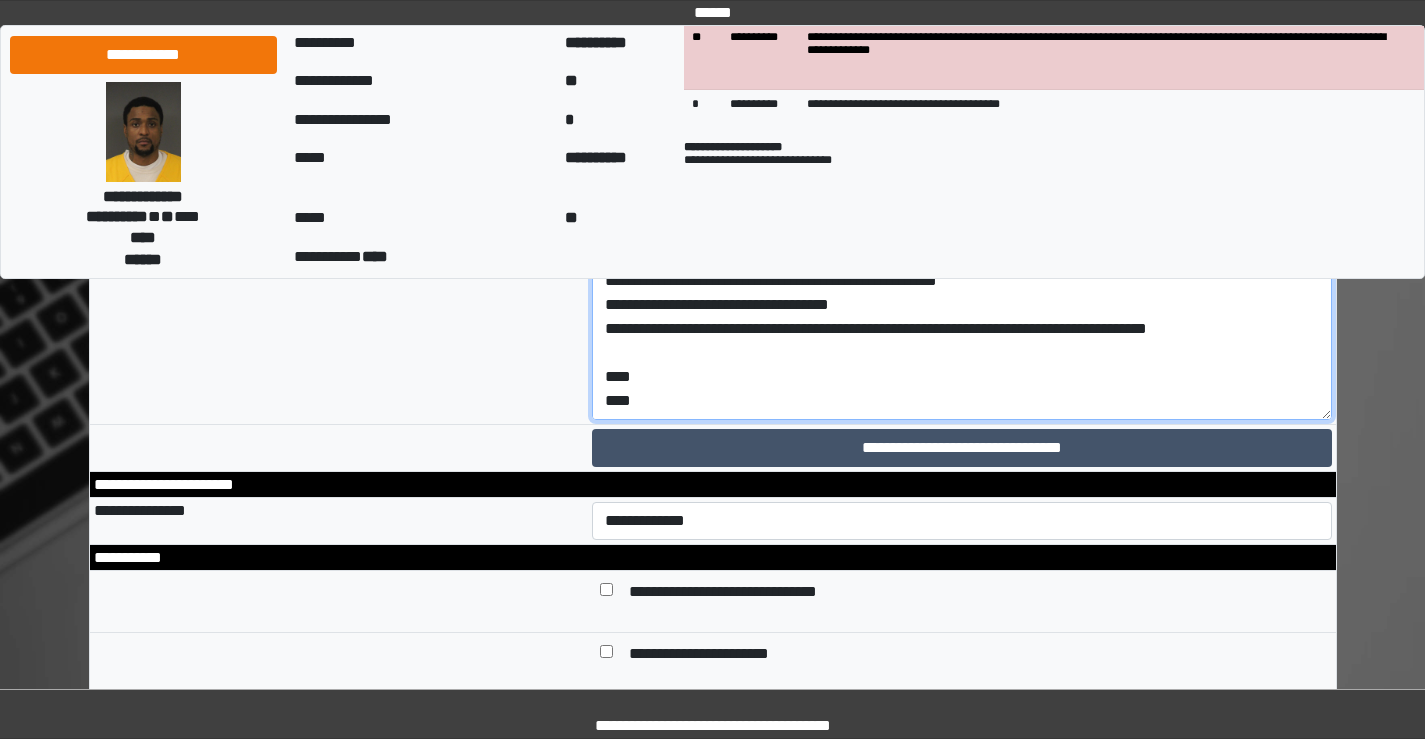 scroll, scrollTop: 295, scrollLeft: 0, axis: vertical 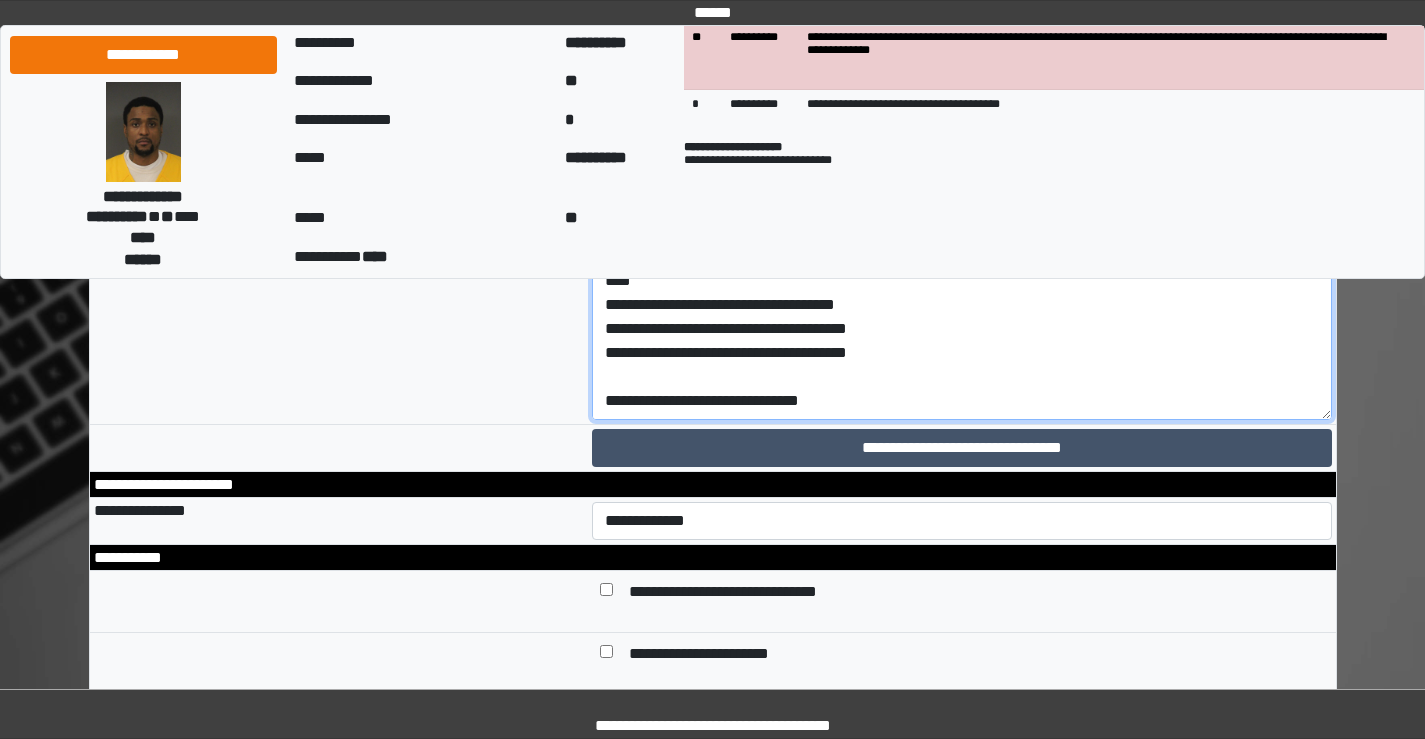 click on "**********" at bounding box center (962, 252) 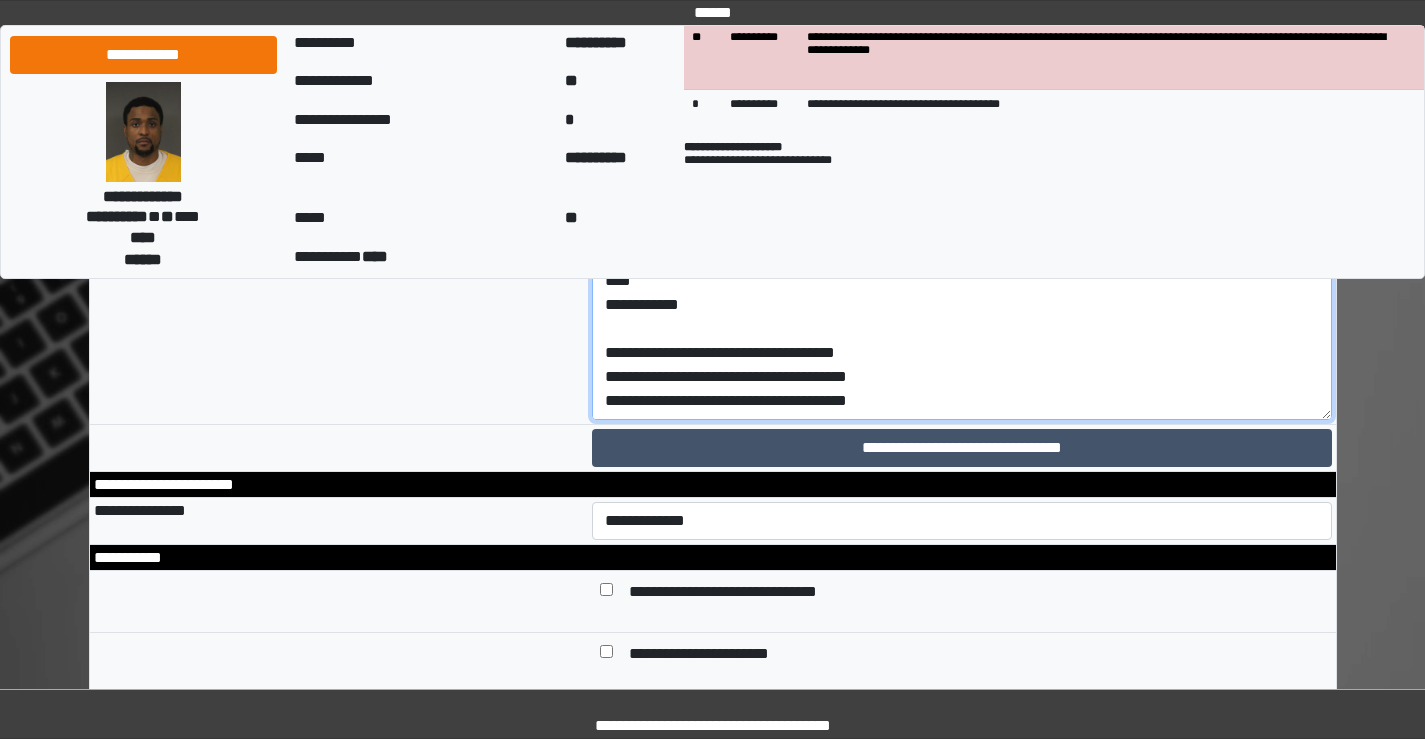 click at bounding box center (962, 252) 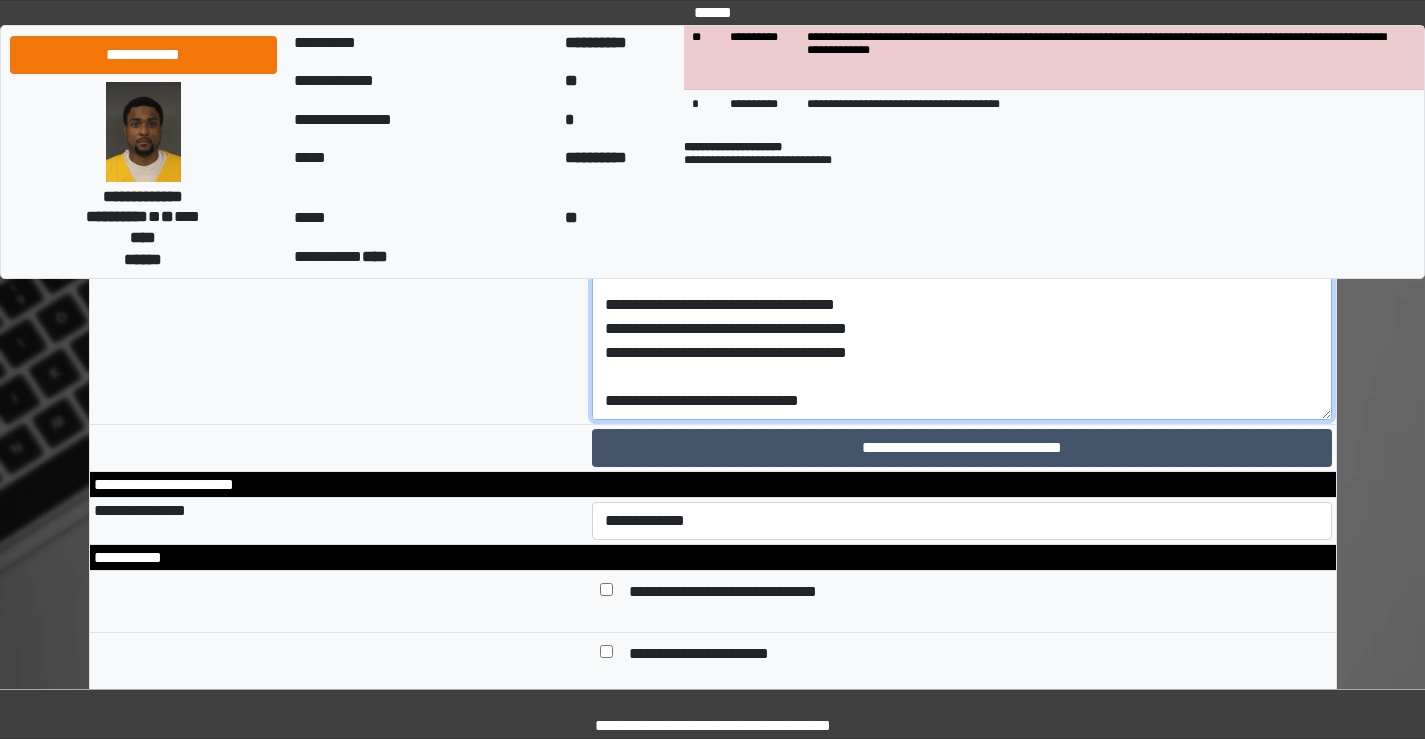 scroll, scrollTop: 470, scrollLeft: 0, axis: vertical 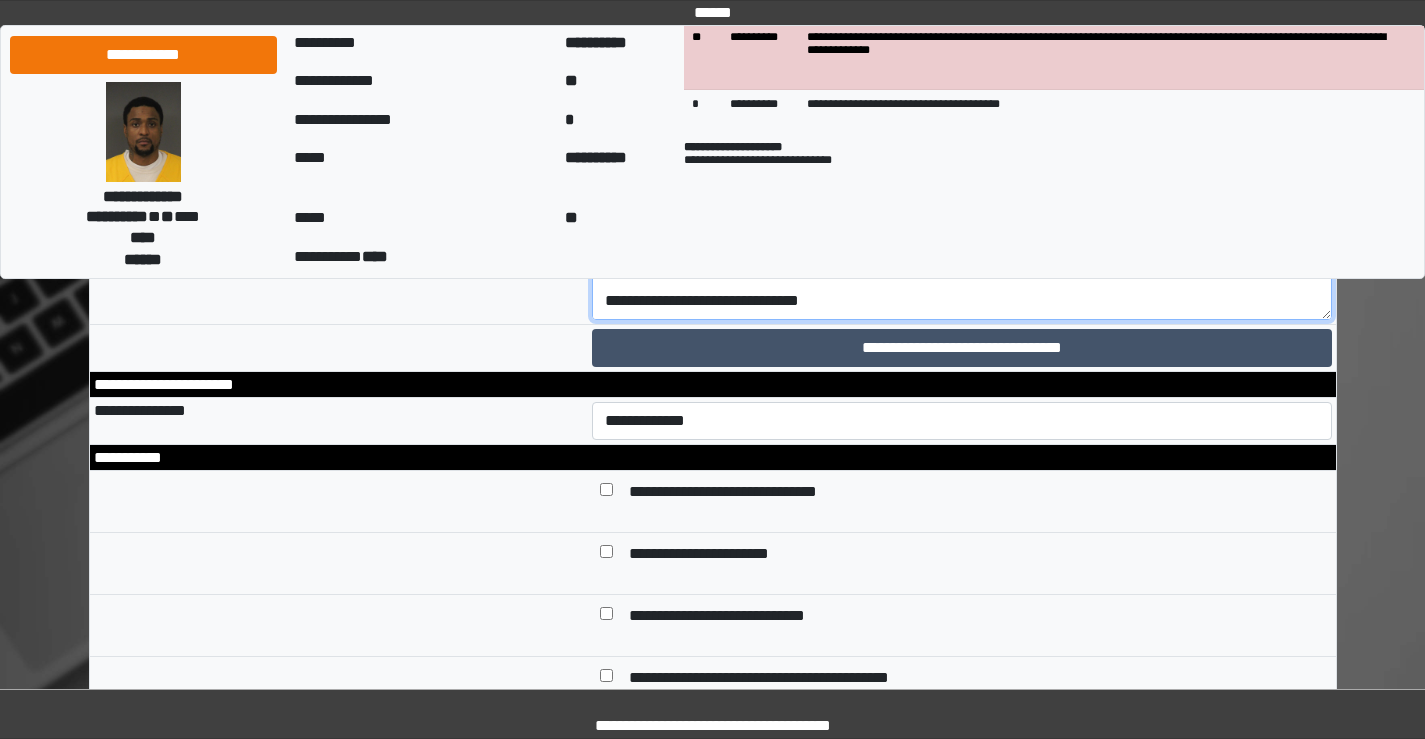 click at bounding box center (962, 152) 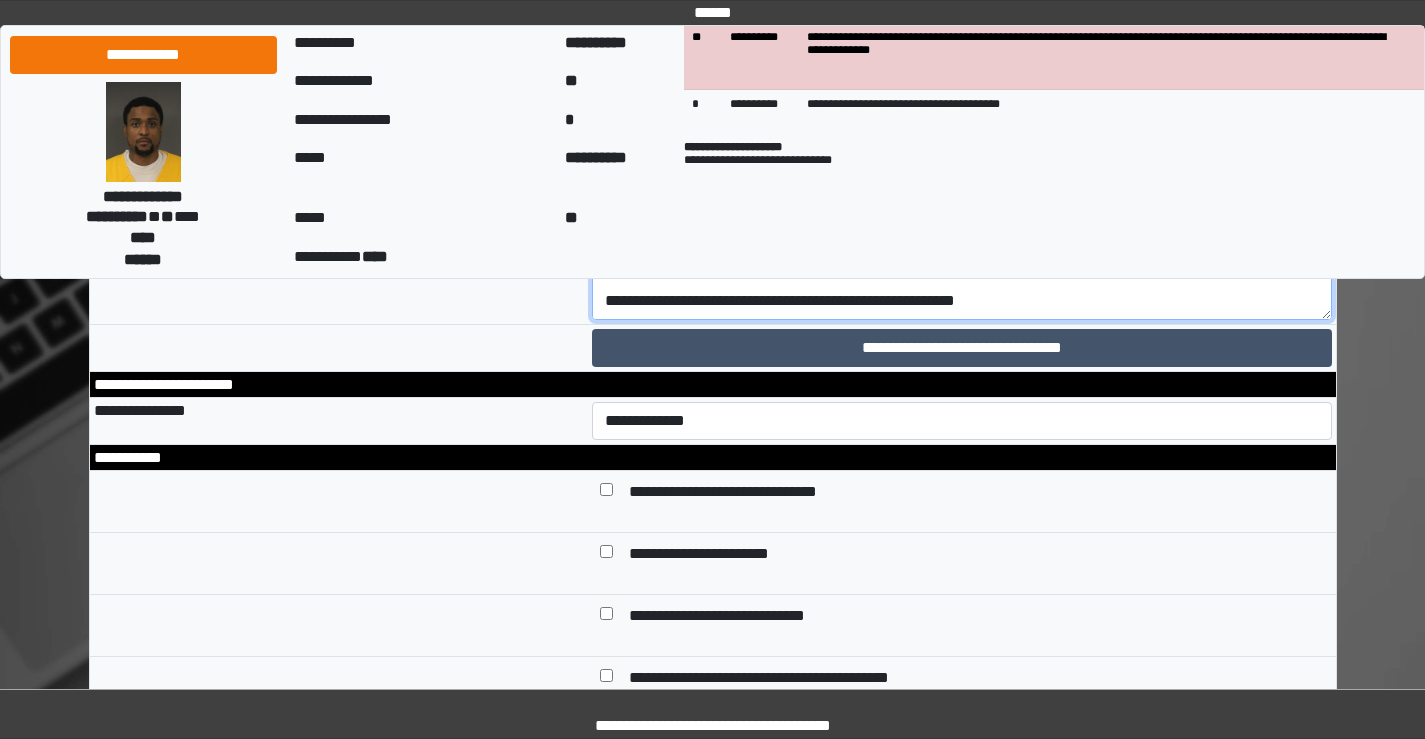 drag, startPoint x: 648, startPoint y: 545, endPoint x: 1029, endPoint y: 535, distance: 381.13123 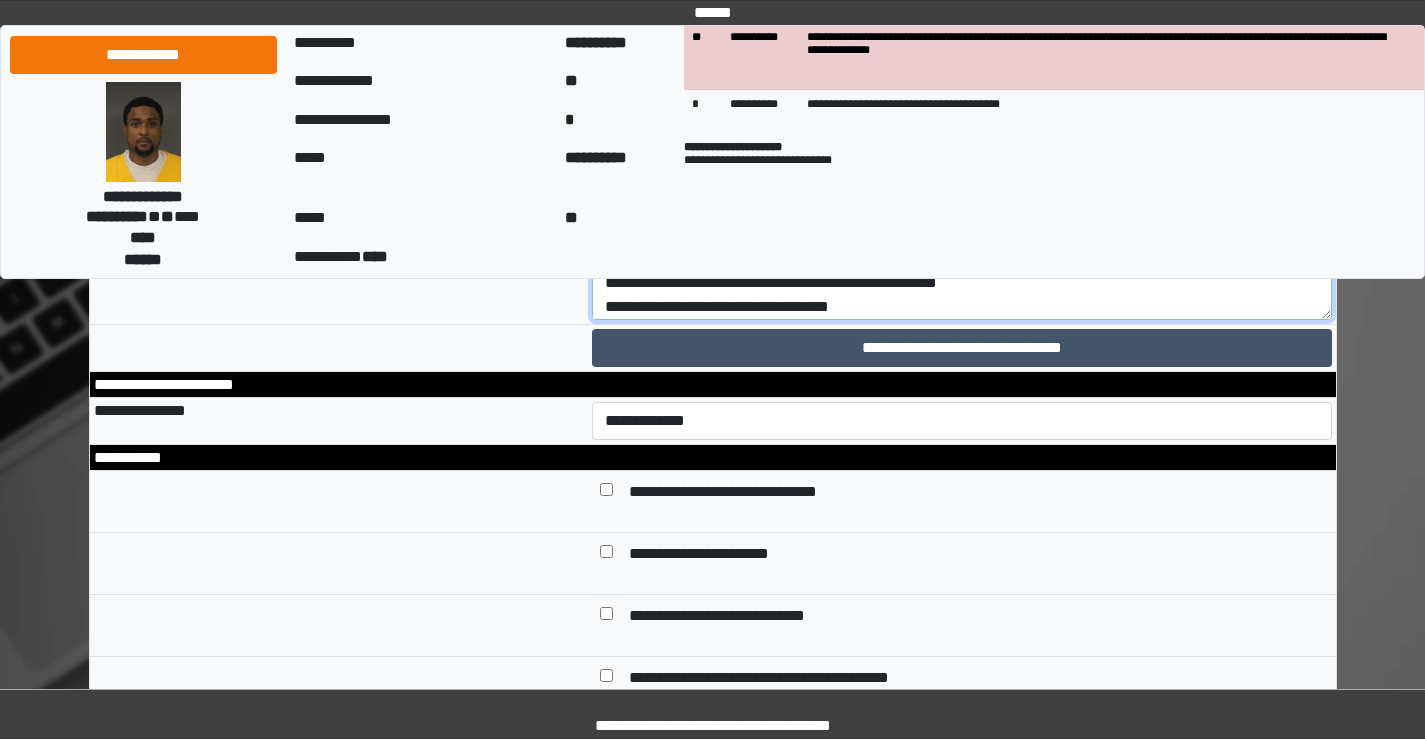 scroll, scrollTop: 170, scrollLeft: 0, axis: vertical 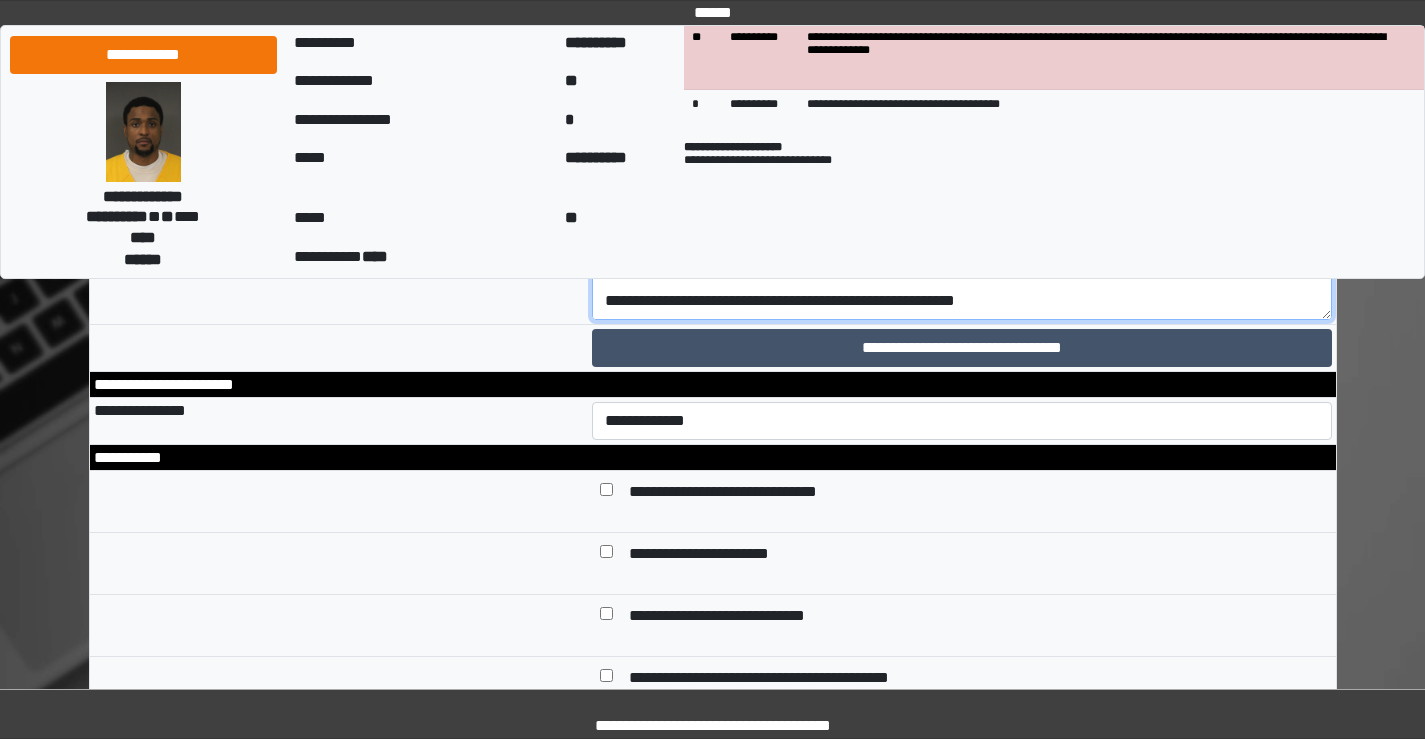 drag, startPoint x: 642, startPoint y: 542, endPoint x: 1008, endPoint y: 549, distance: 366.06693 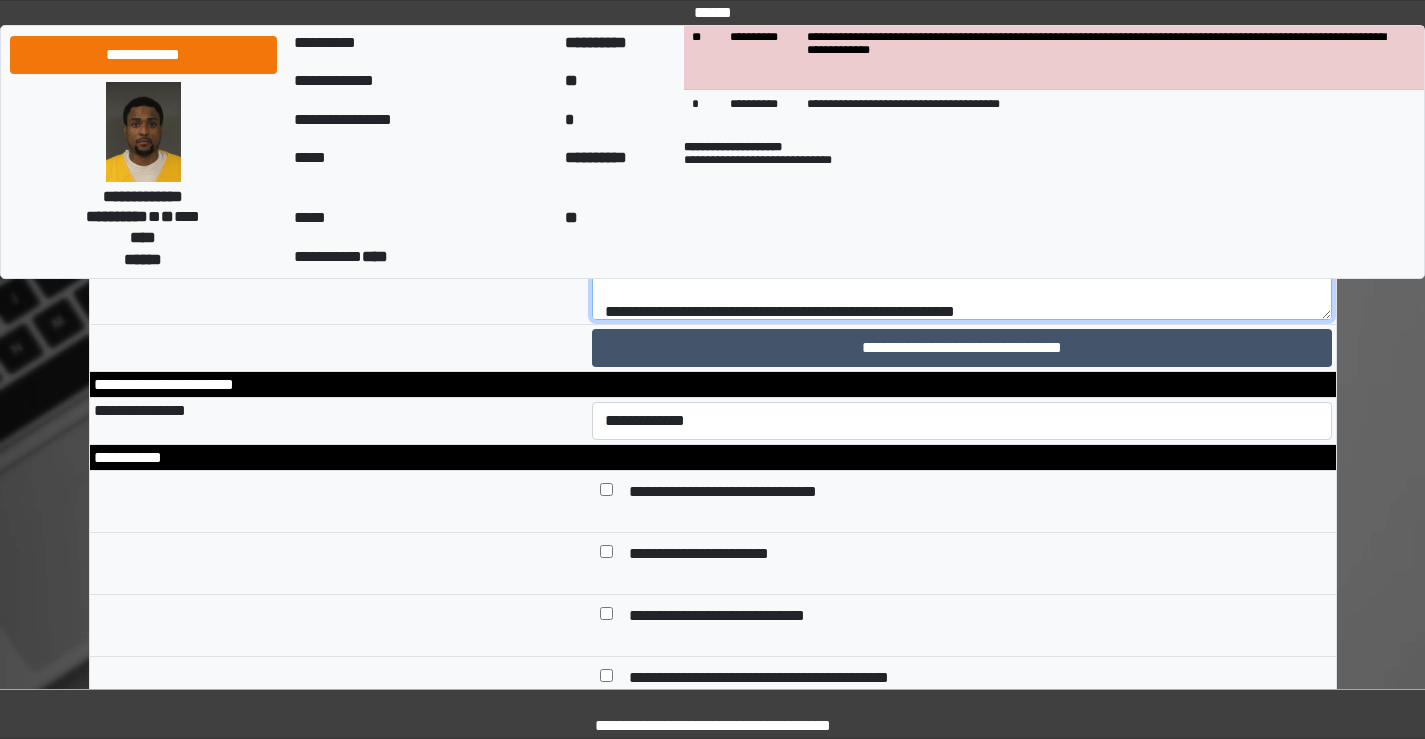scroll, scrollTop: 470, scrollLeft: 0, axis: vertical 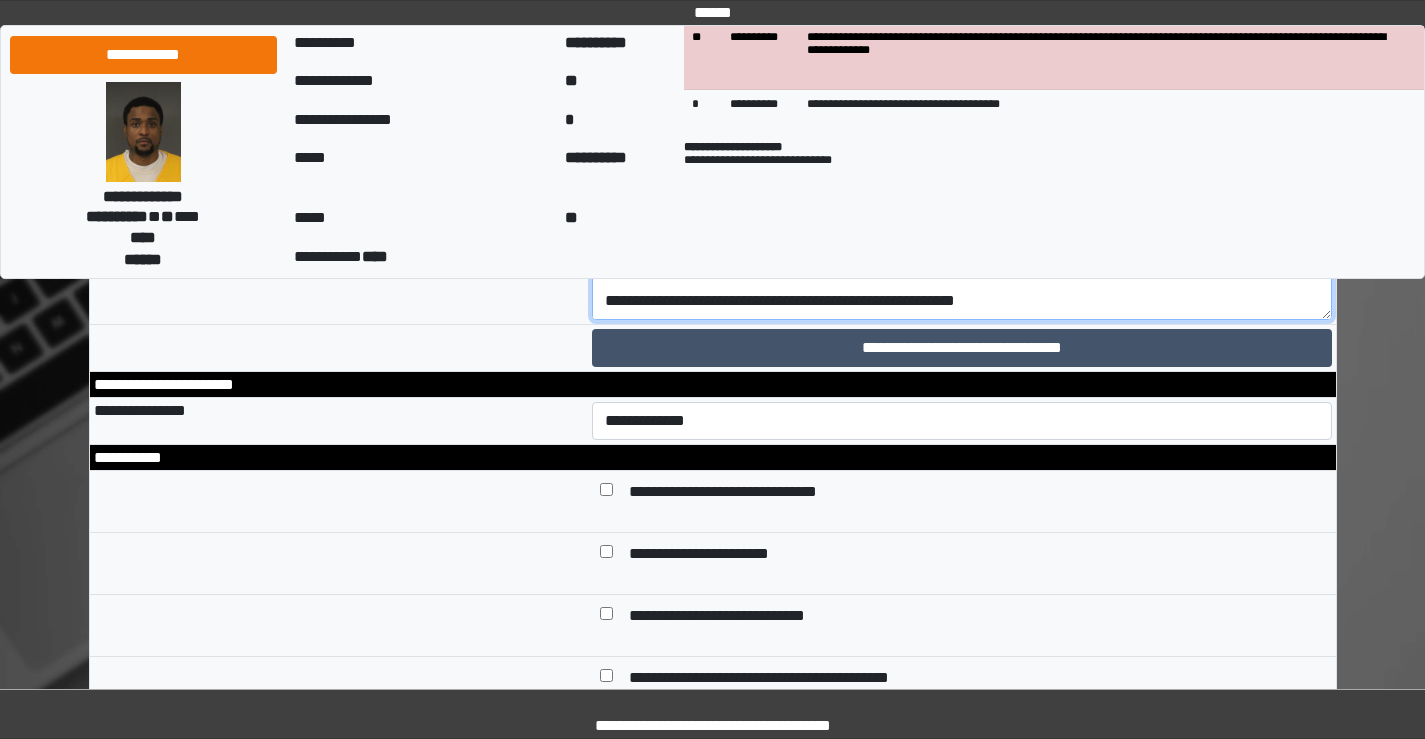 click at bounding box center (962, 152) 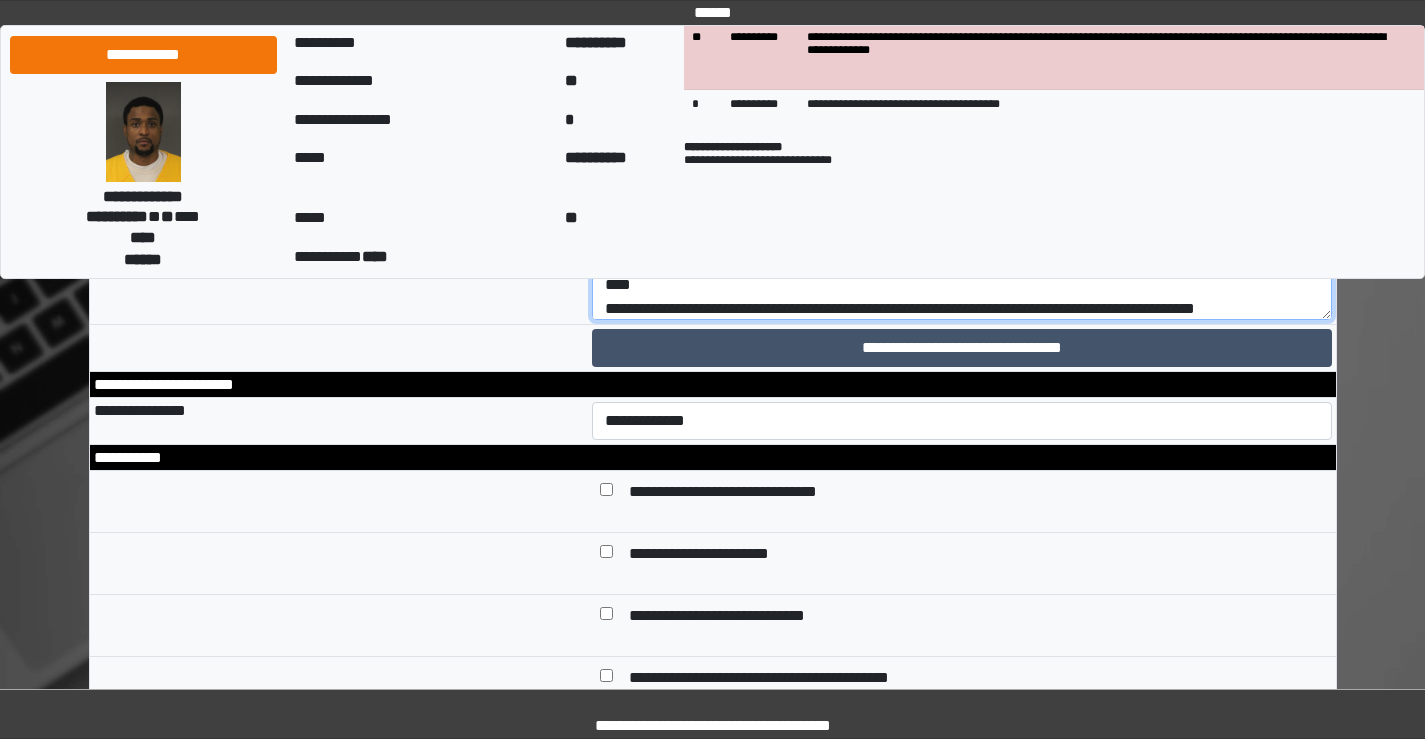 scroll, scrollTop: 370, scrollLeft: 0, axis: vertical 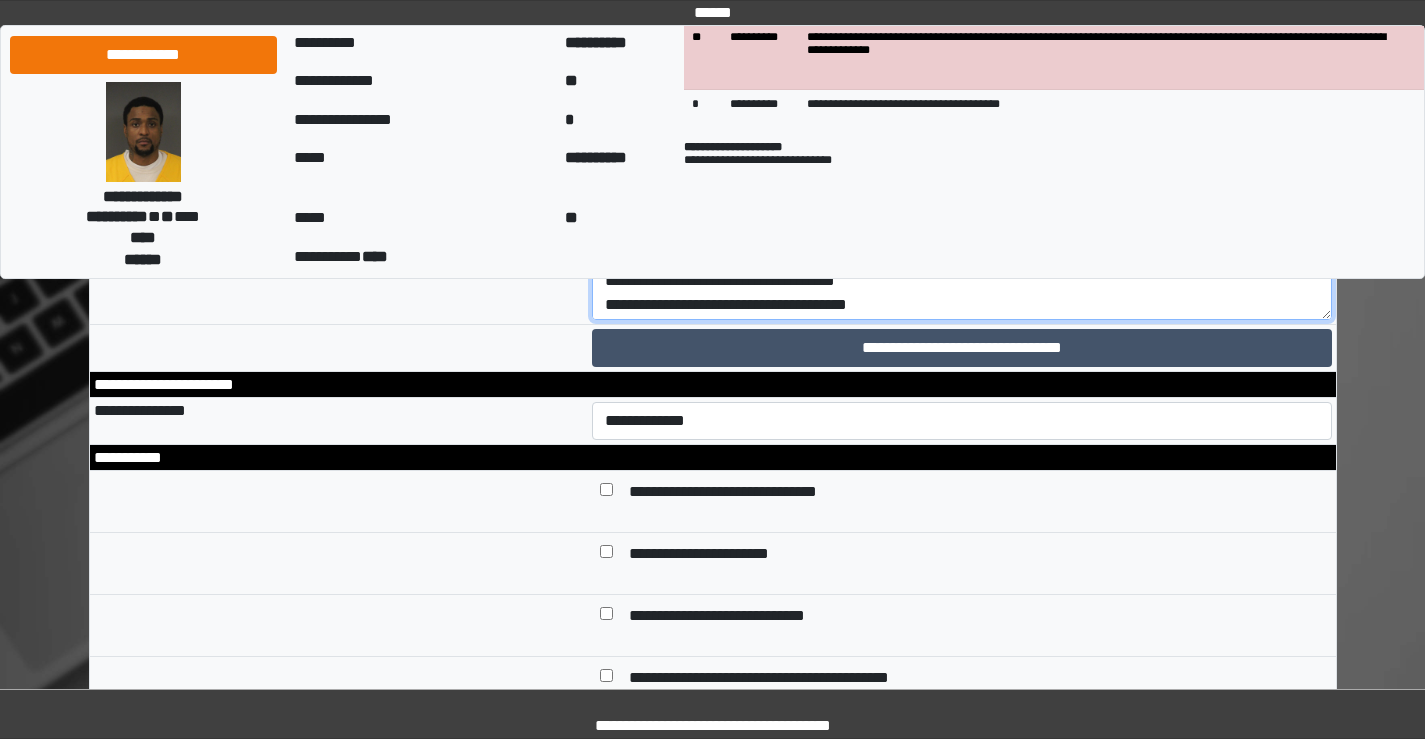 drag, startPoint x: 1010, startPoint y: 474, endPoint x: 1122, endPoint y: 448, distance: 114.97826 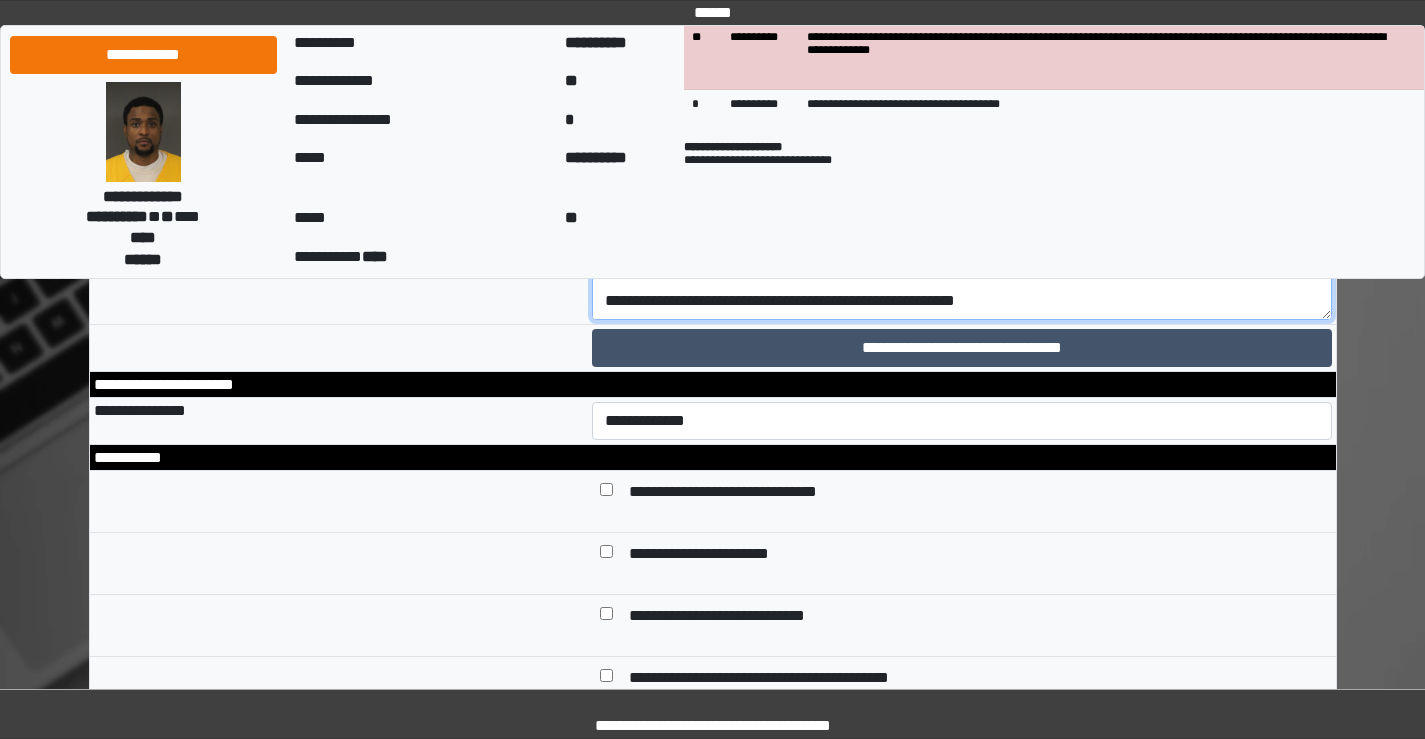 scroll, scrollTop: 494, scrollLeft: 0, axis: vertical 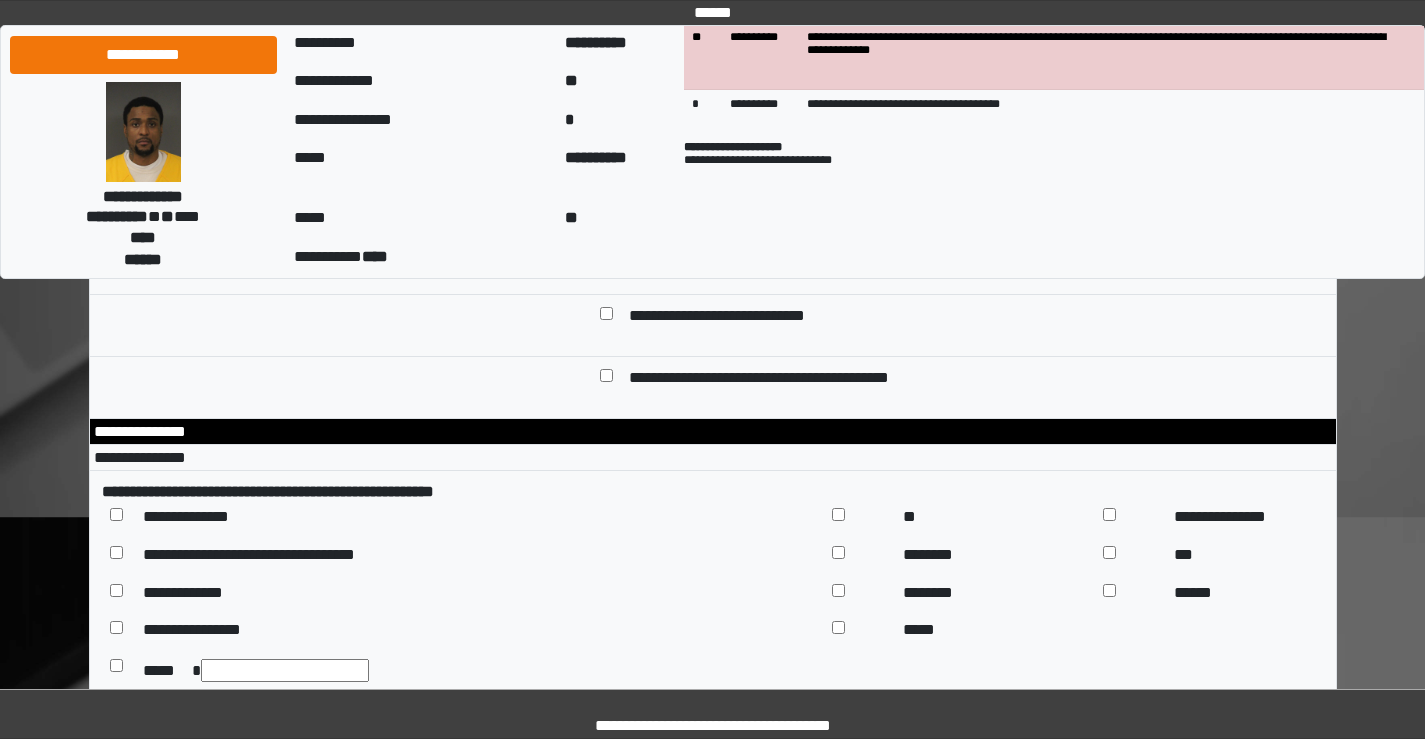 type on "**********" 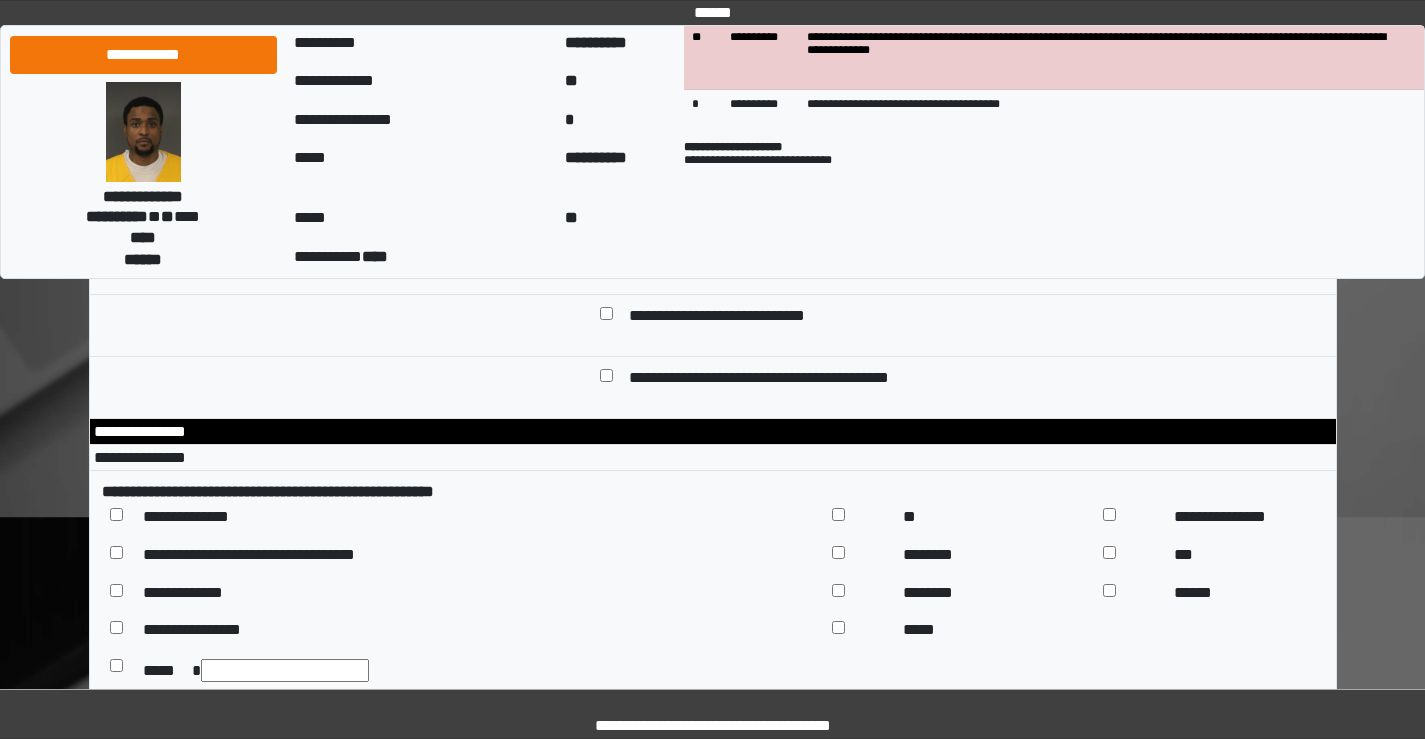 click at bounding box center [606, 193] 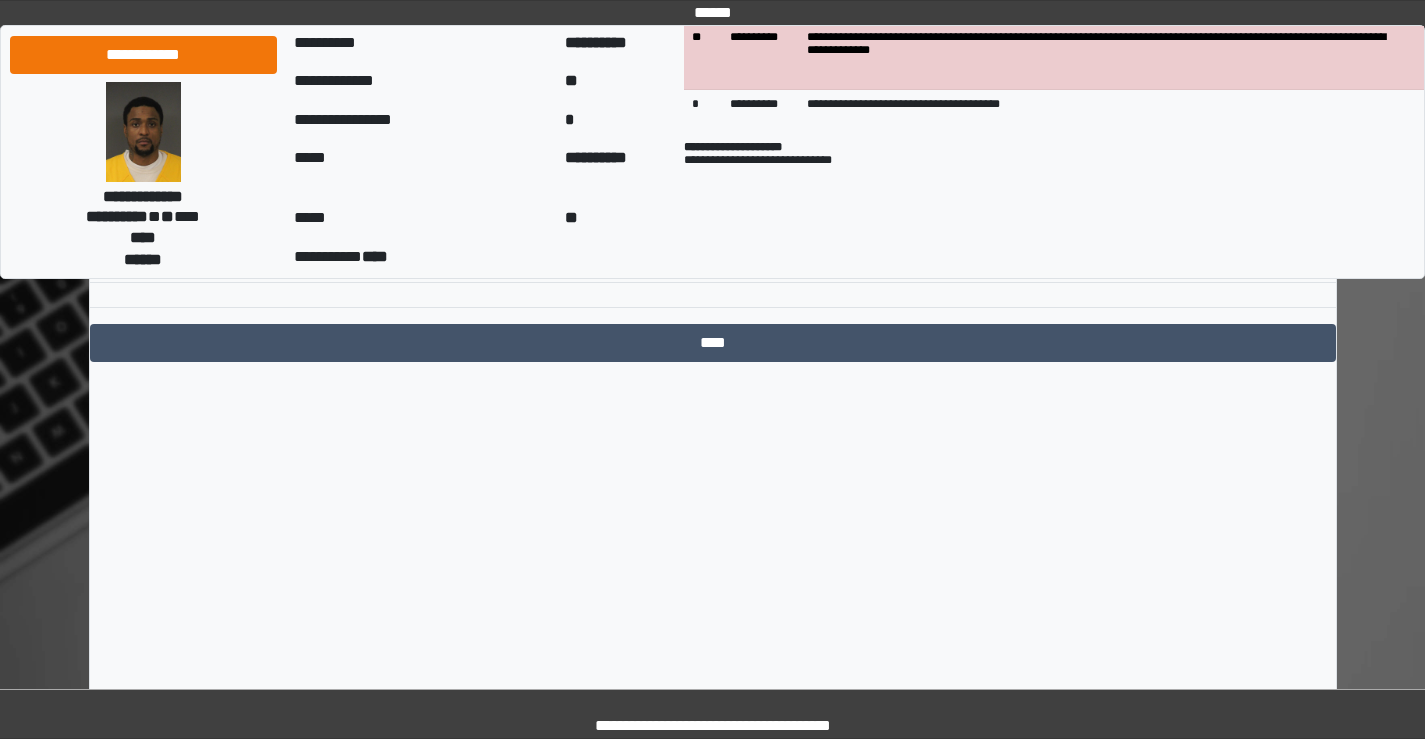 scroll, scrollTop: 9935, scrollLeft: 0, axis: vertical 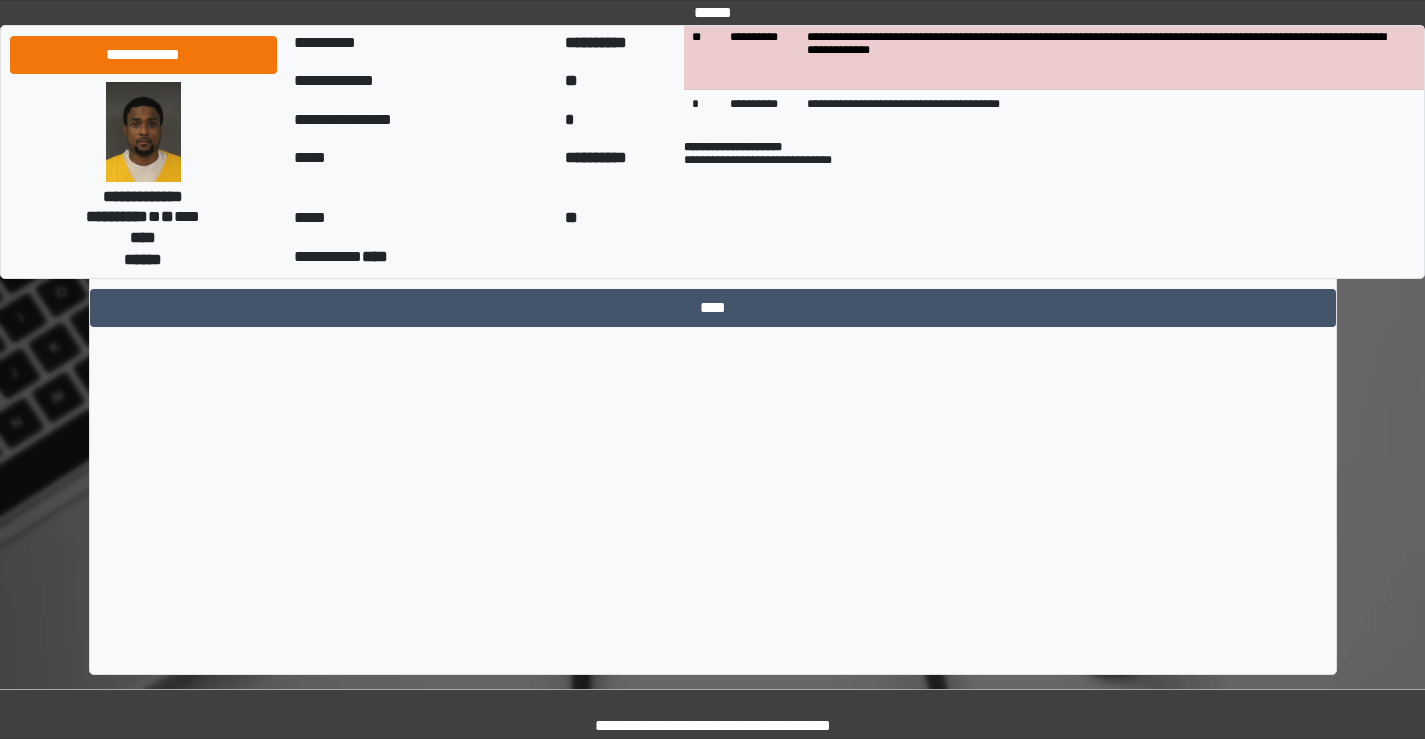 click at bounding box center [962, 224] 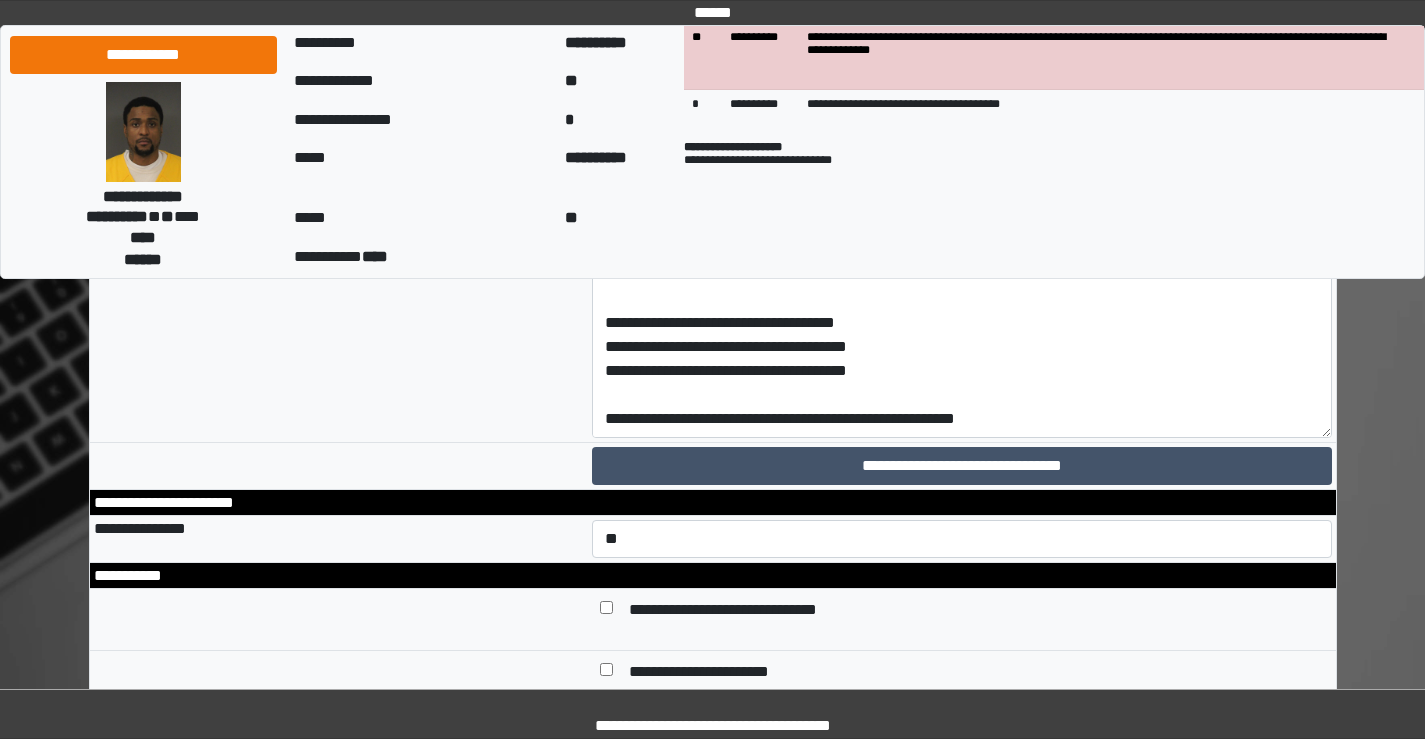 scroll, scrollTop: 9035, scrollLeft: 0, axis: vertical 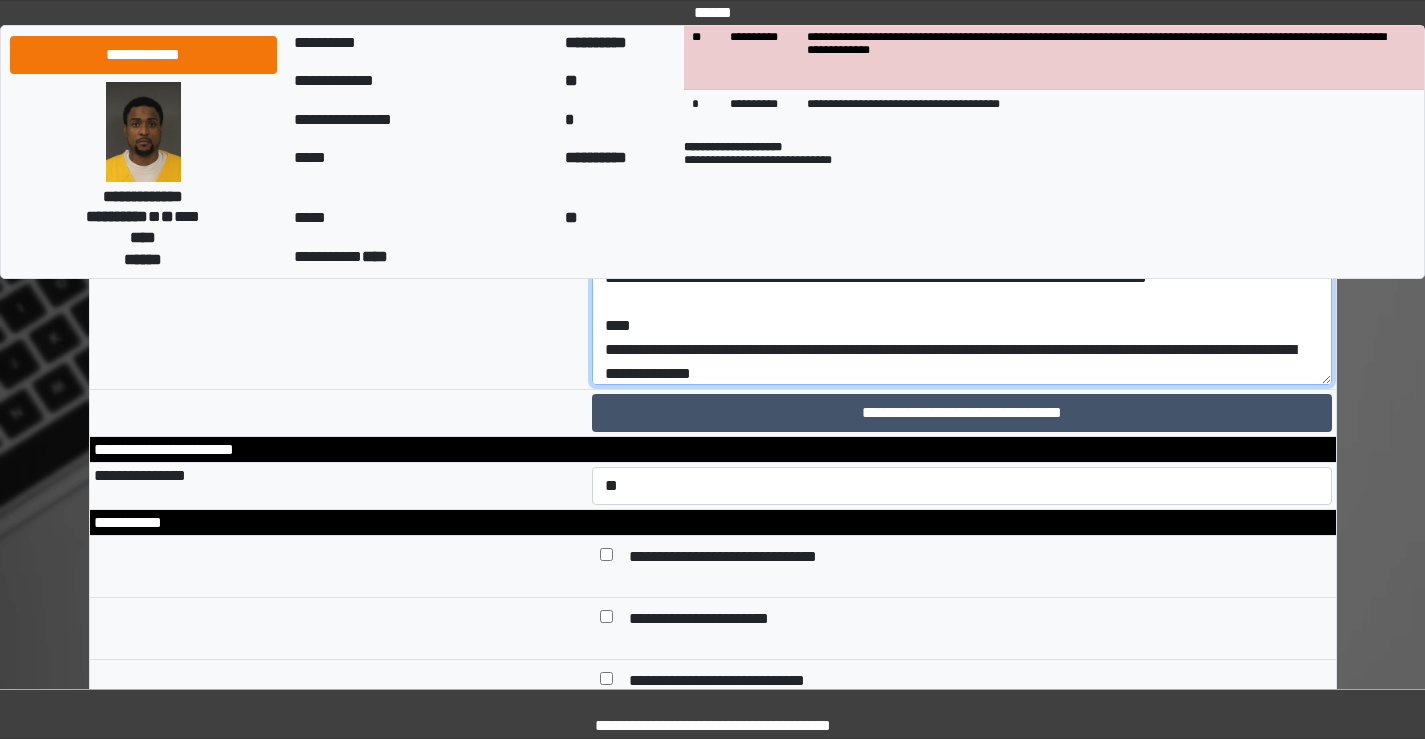 click at bounding box center (962, 217) 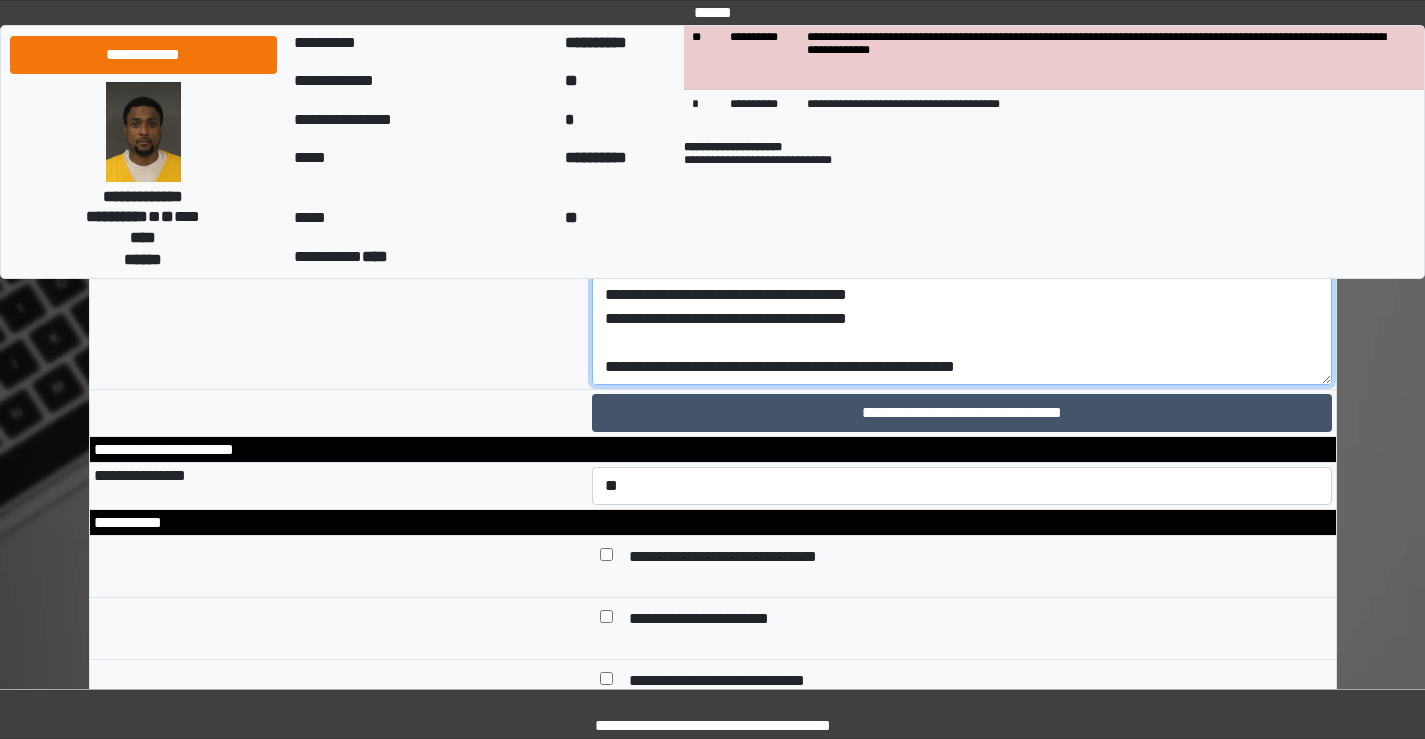 scroll, scrollTop: 518, scrollLeft: 0, axis: vertical 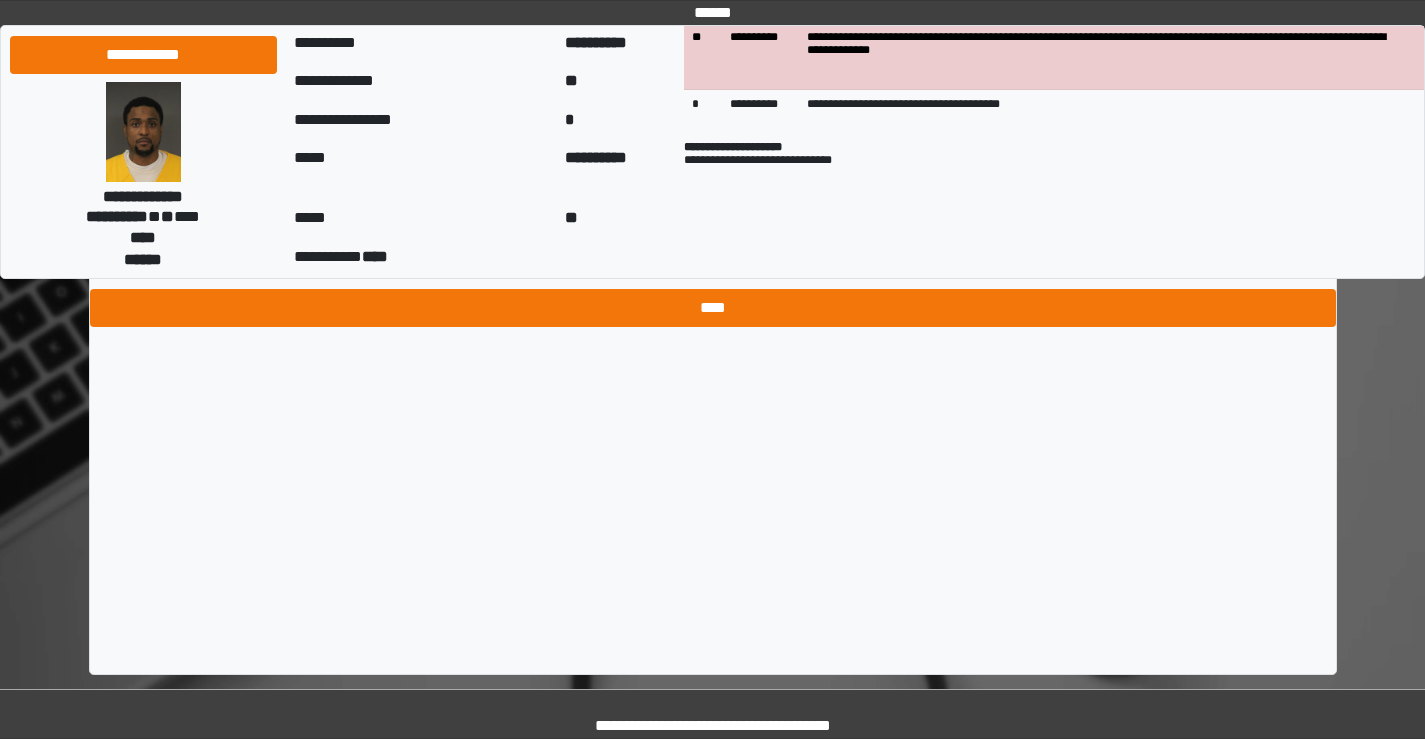 type on "**********" 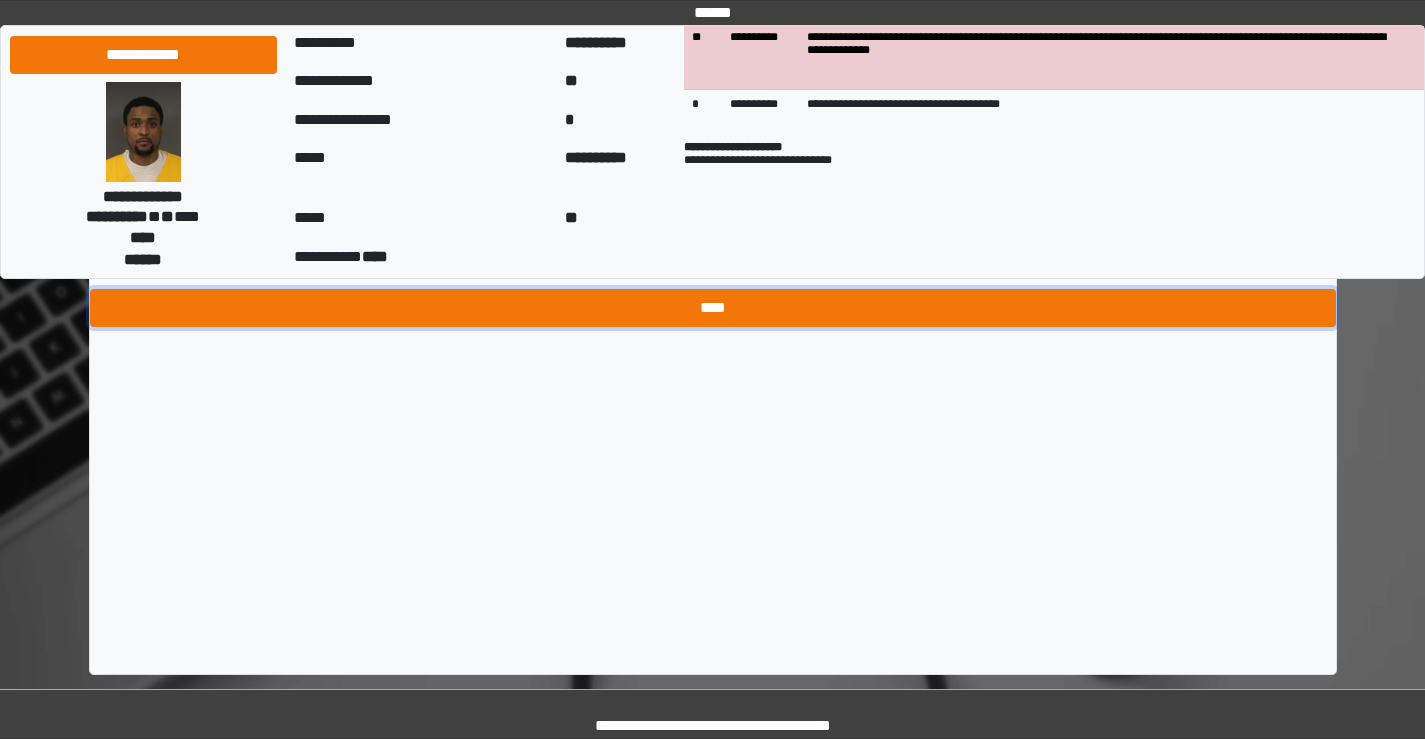 click on "****" at bounding box center [713, 308] 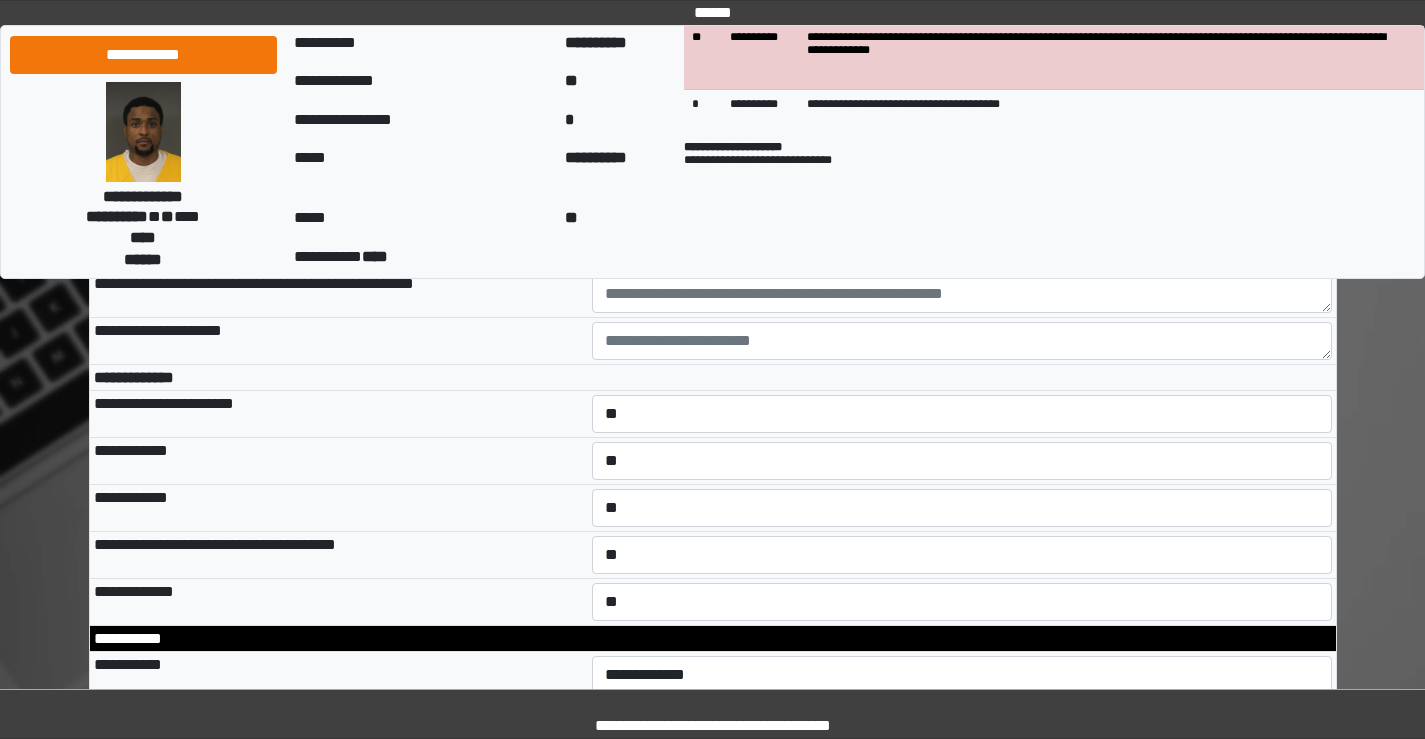 scroll, scrollTop: 178, scrollLeft: 0, axis: vertical 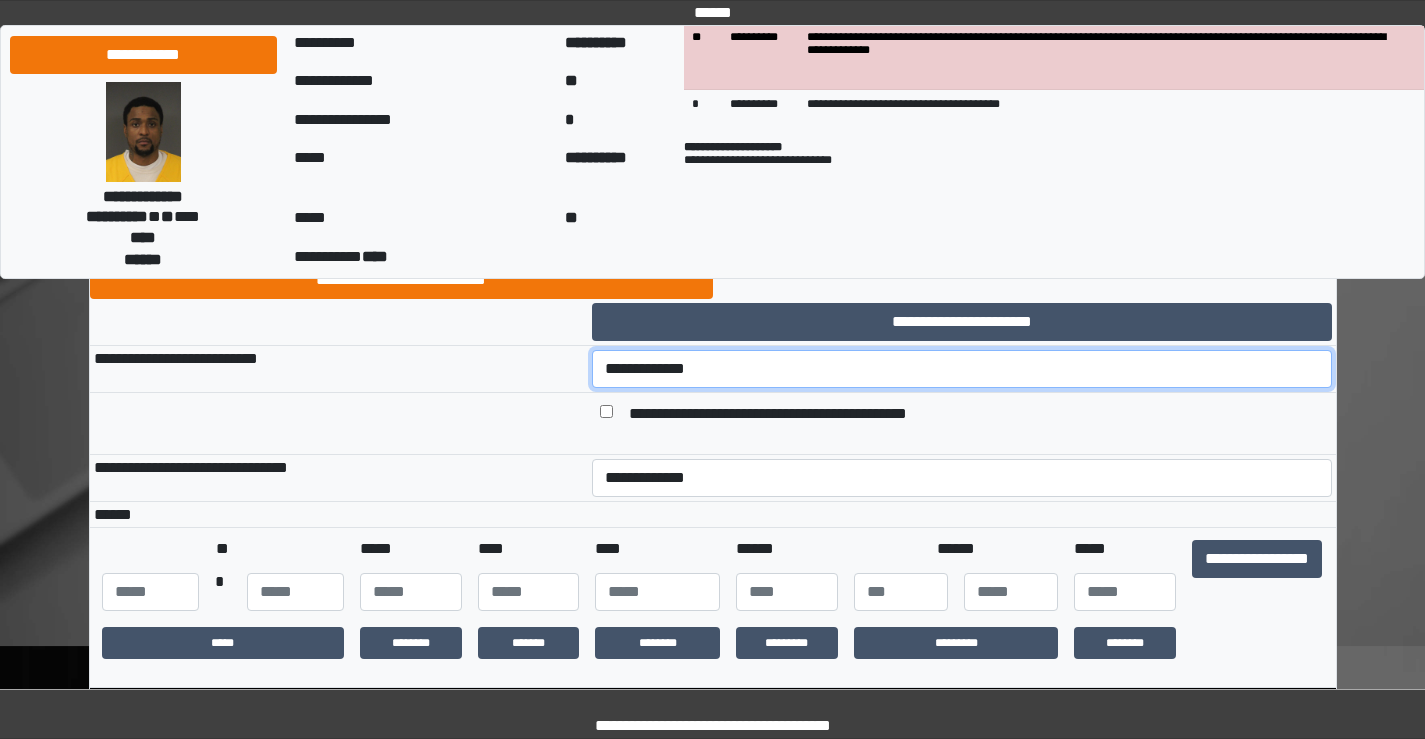 click on "**********" at bounding box center (962, 369) 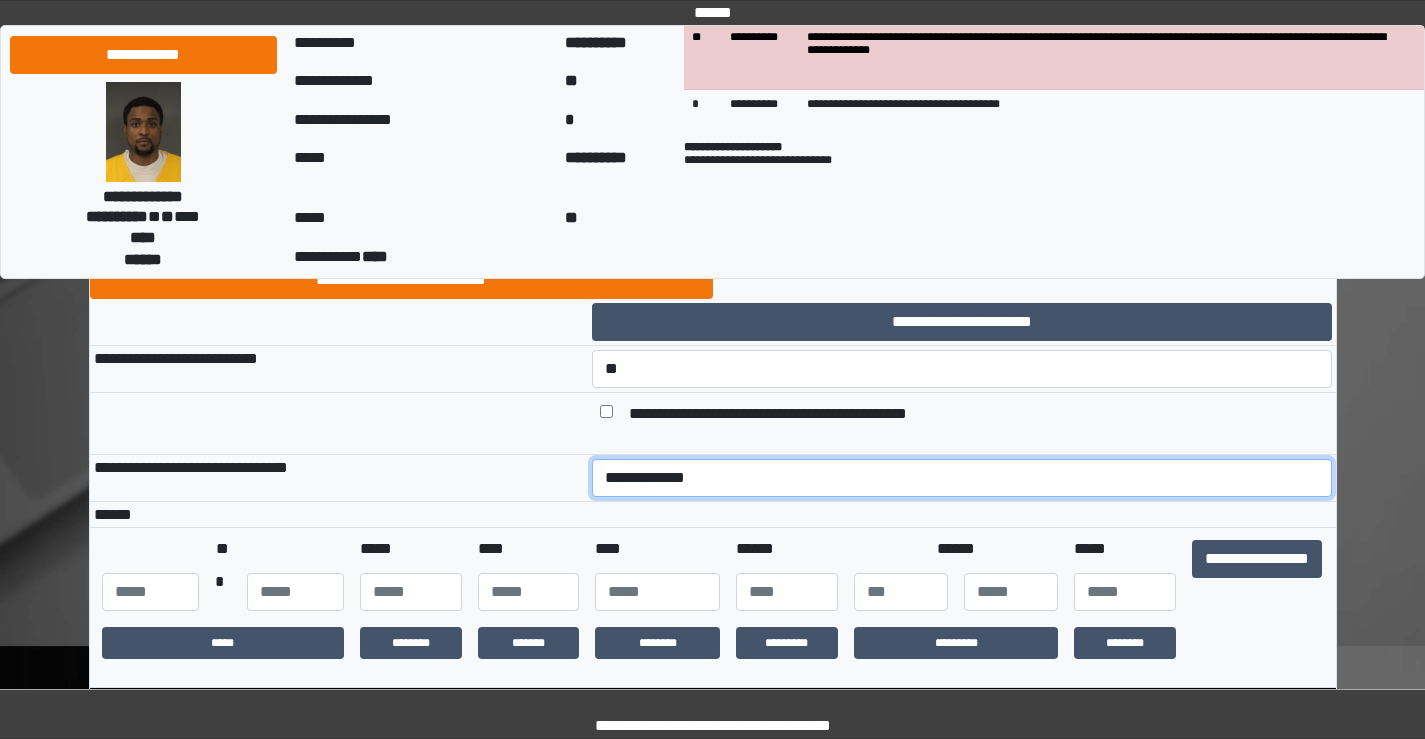 click on "**********" at bounding box center [962, 478] 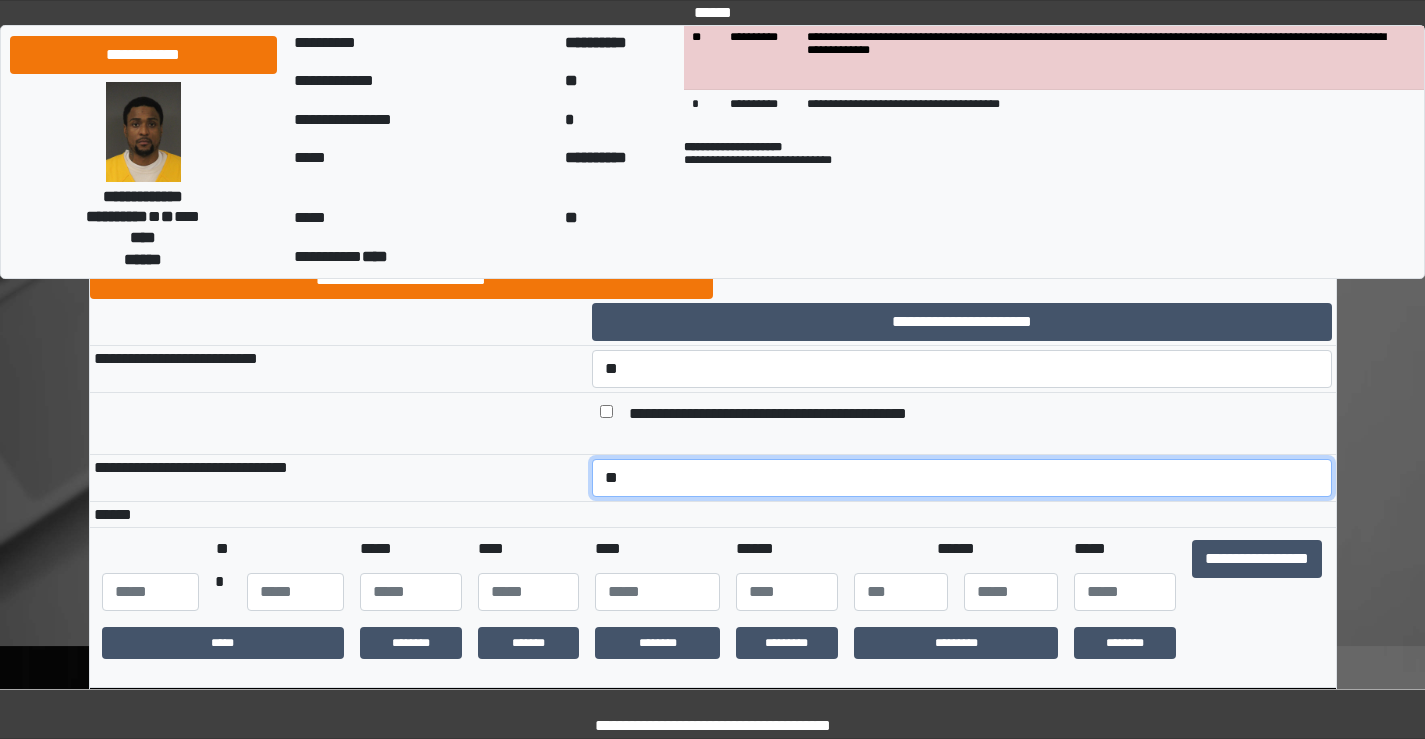click on "**********" at bounding box center [962, 478] 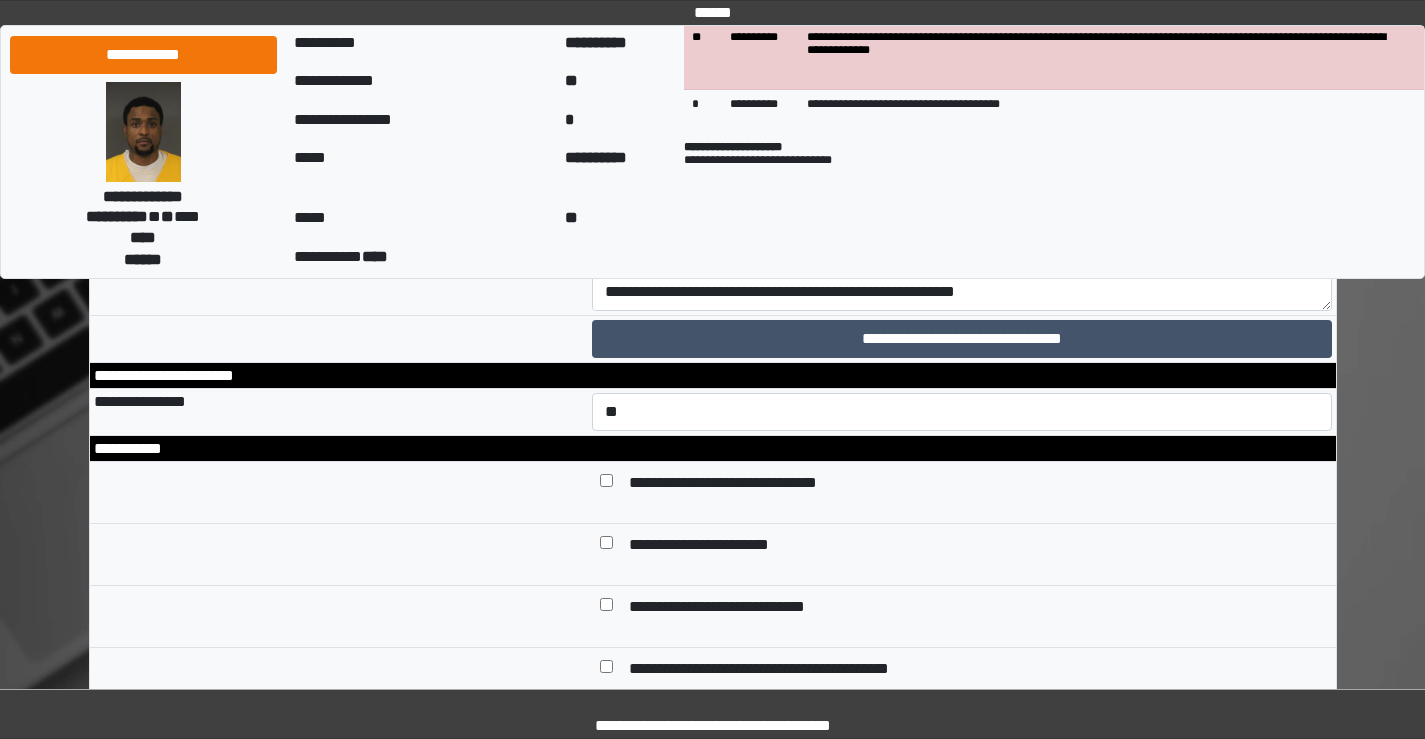 scroll, scrollTop: 9078, scrollLeft: 0, axis: vertical 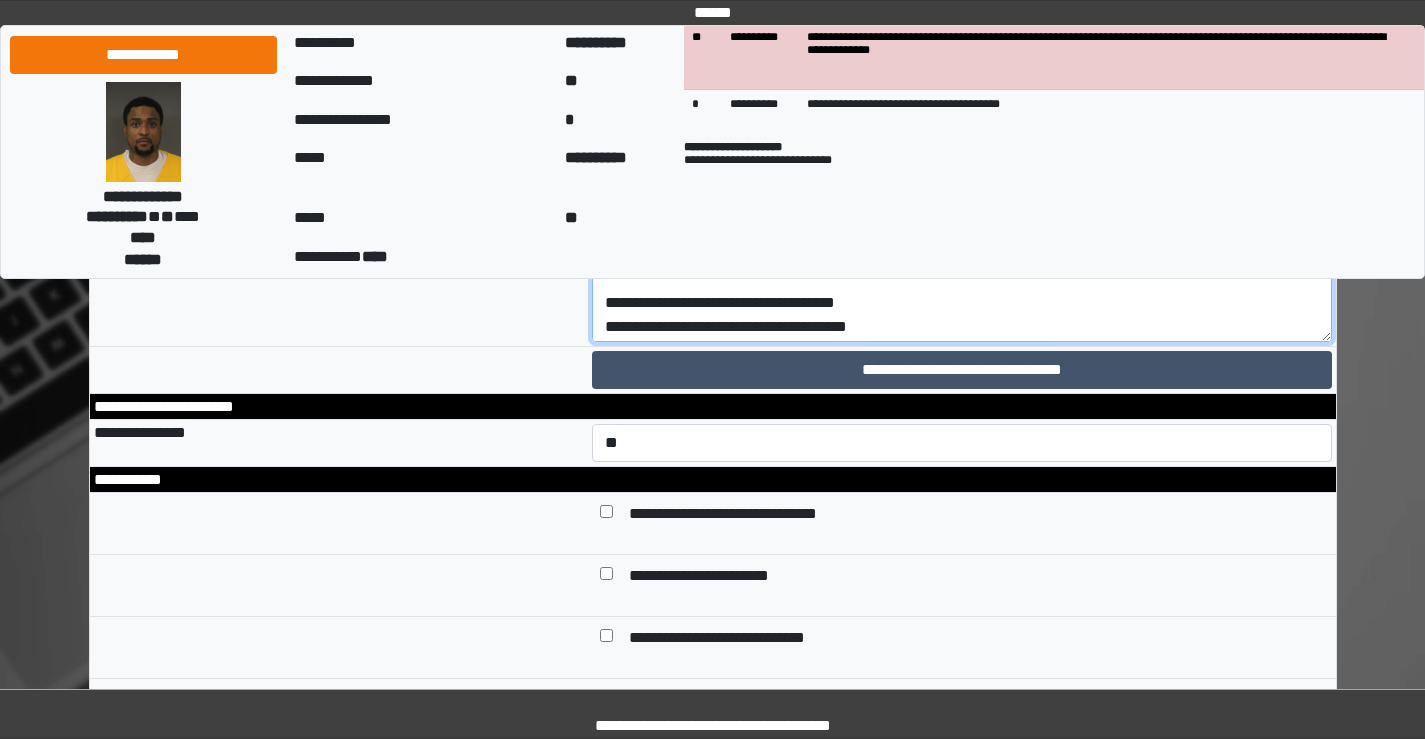 click at bounding box center (962, 174) 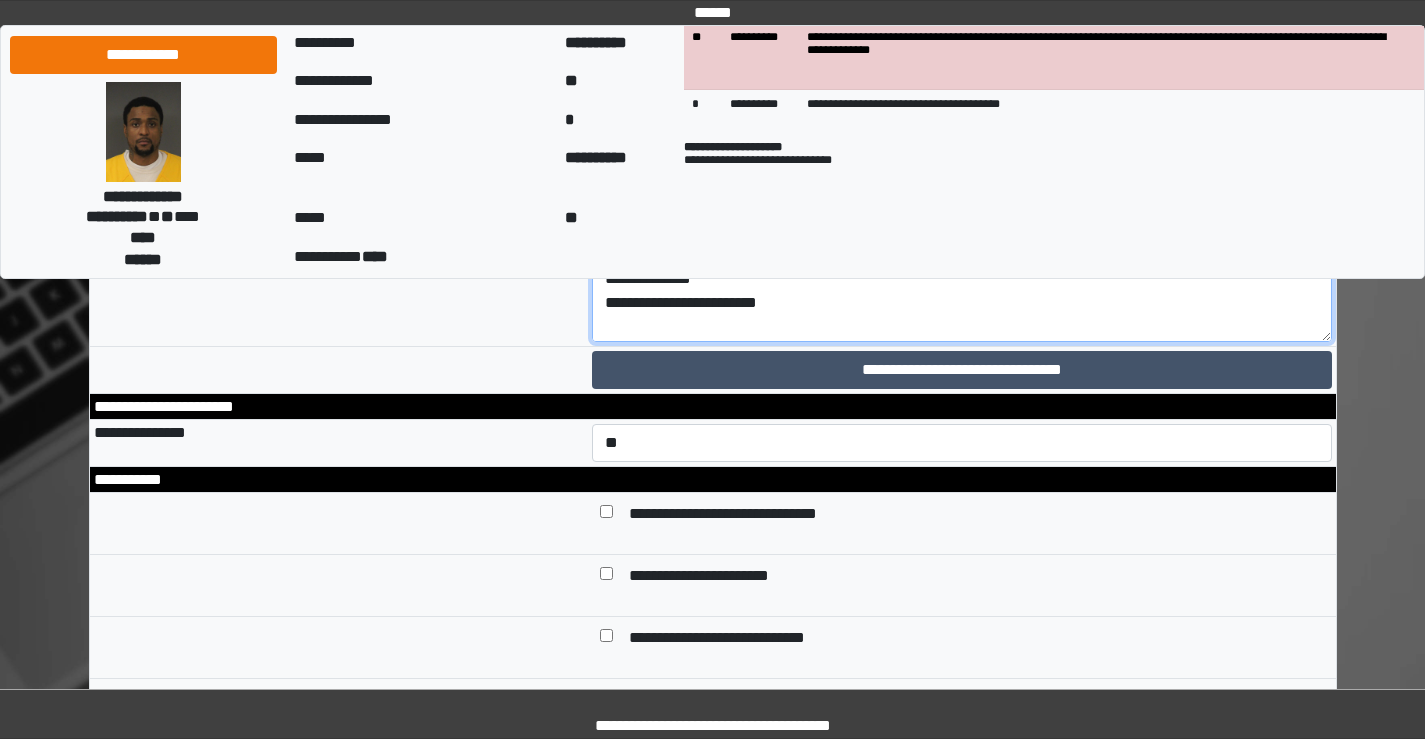 scroll, scrollTop: 318, scrollLeft: 0, axis: vertical 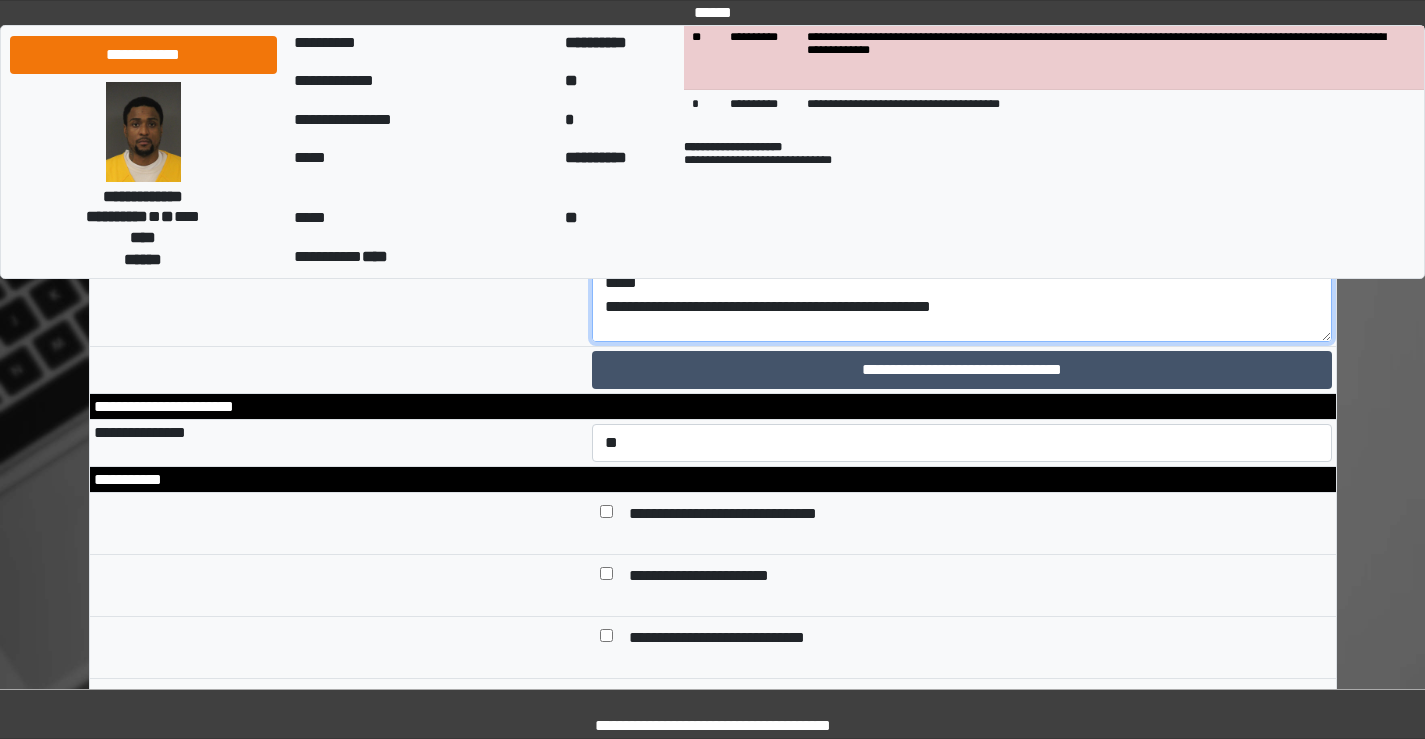 click at bounding box center [962, 174] 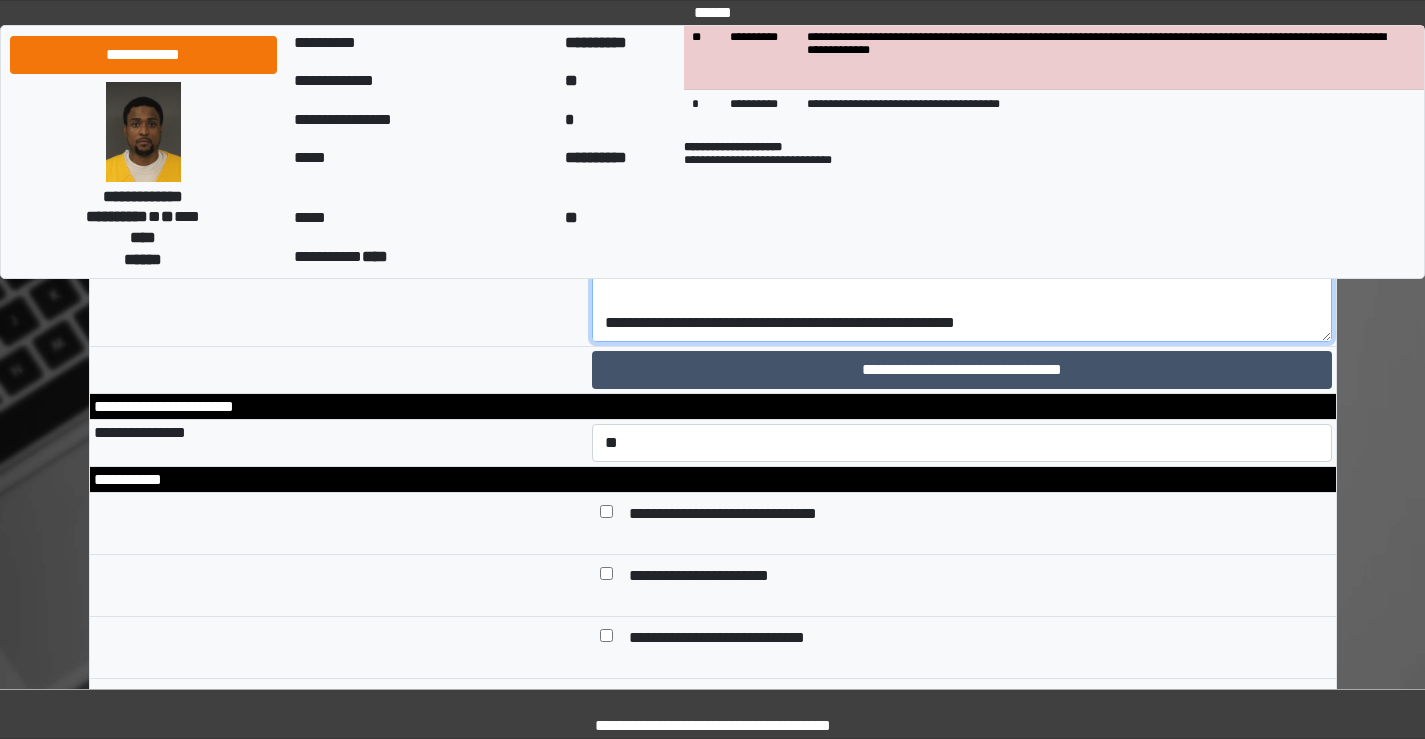 scroll, scrollTop: 566, scrollLeft: 0, axis: vertical 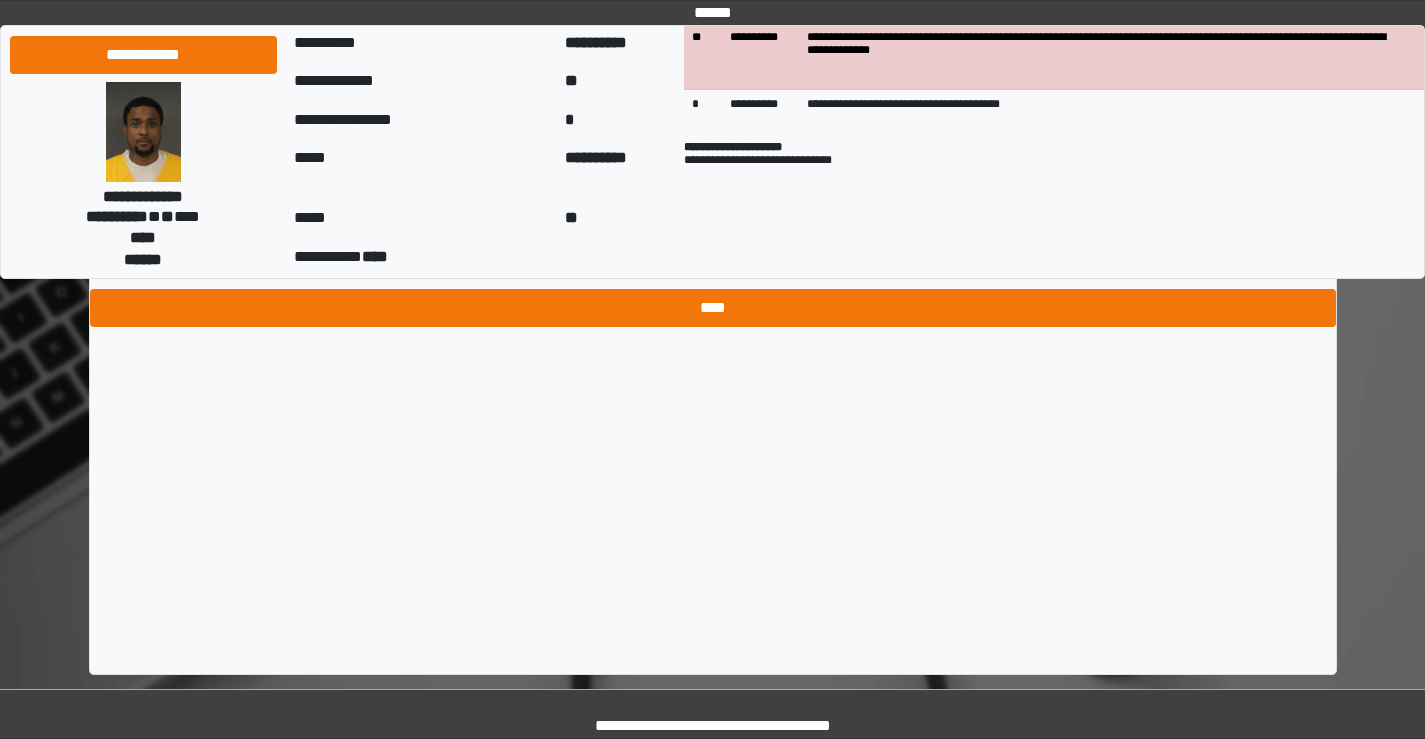 type on "**********" 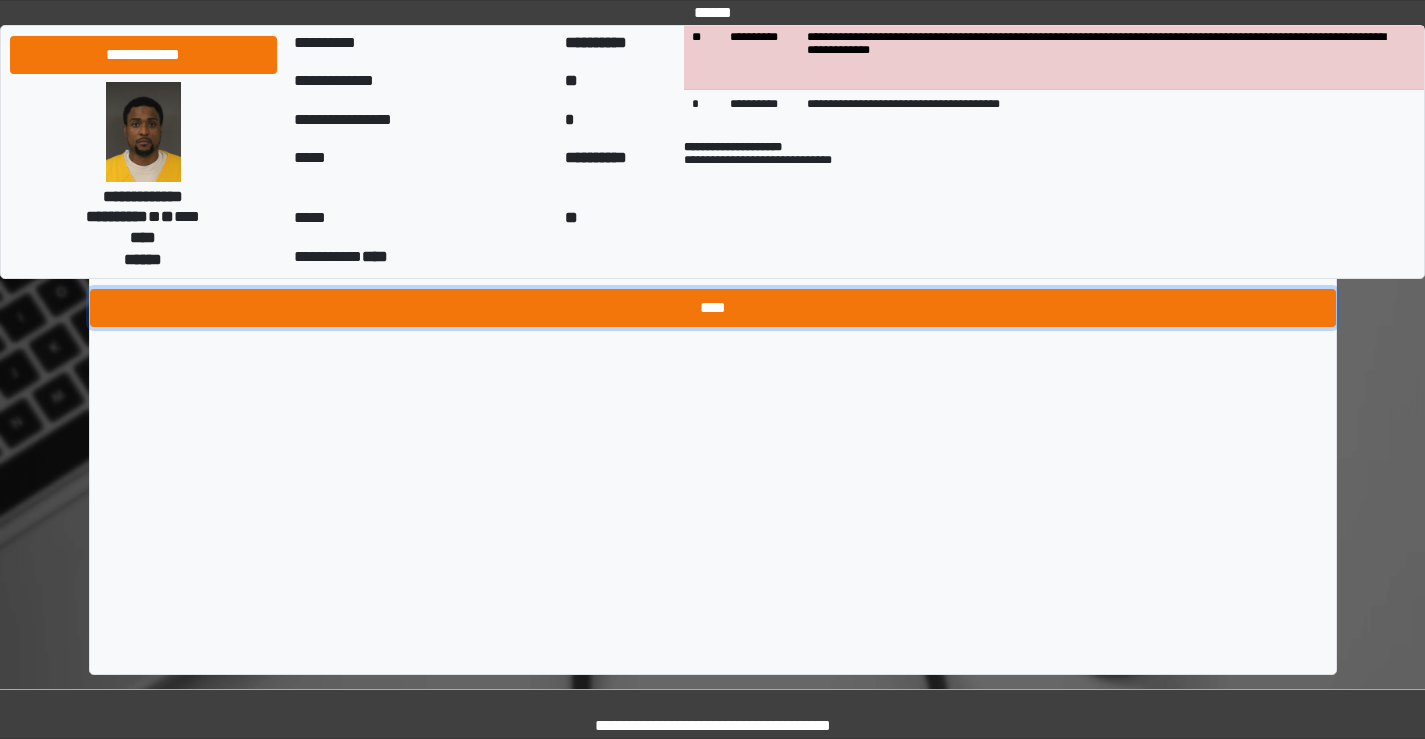 click on "****" at bounding box center (713, 308) 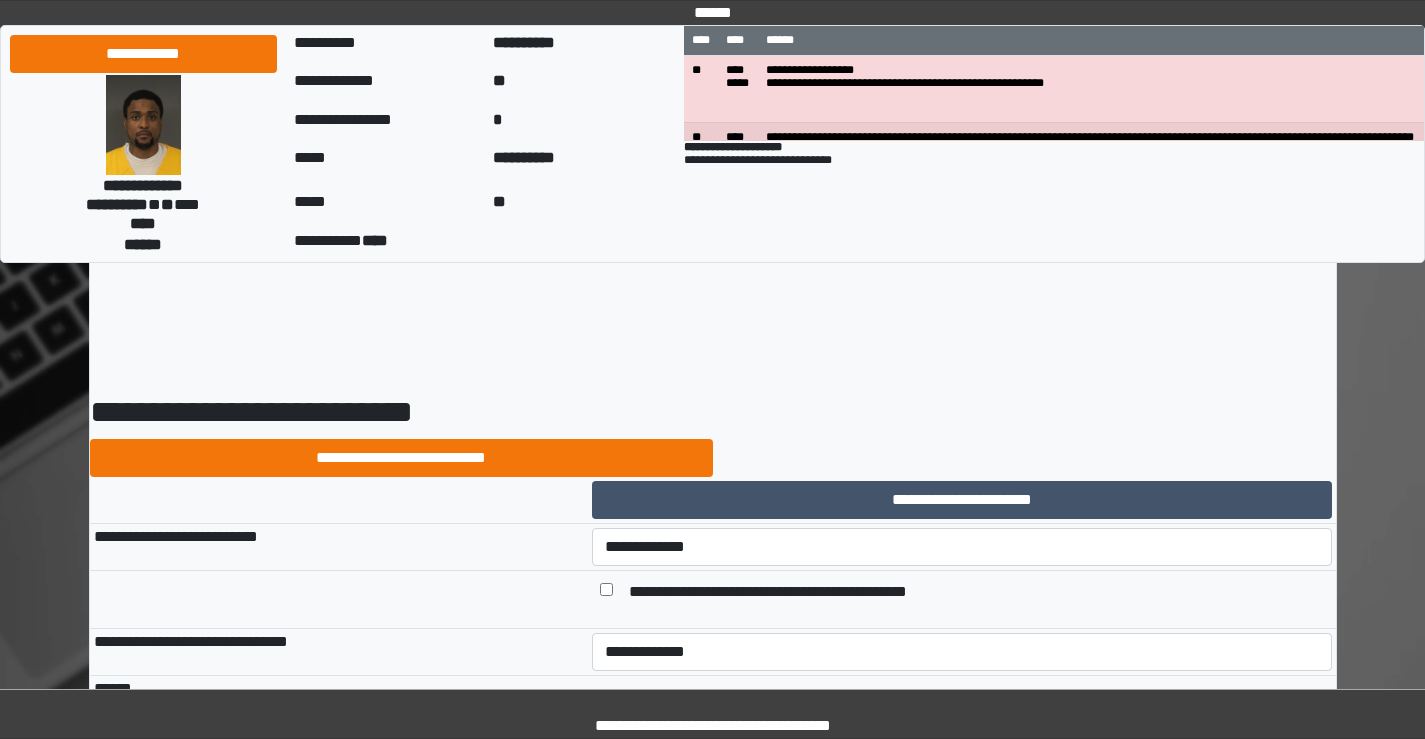 select on "***" 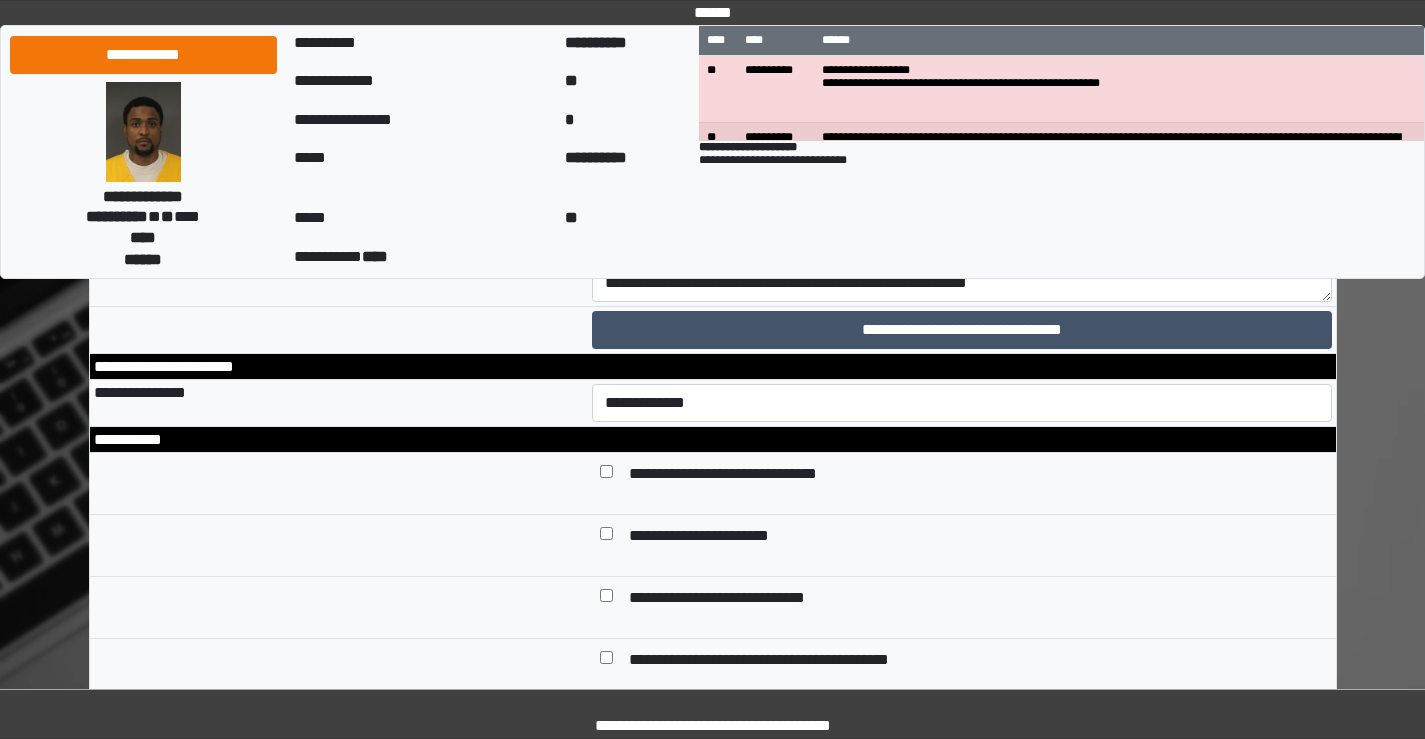 scroll, scrollTop: 8900, scrollLeft: 0, axis: vertical 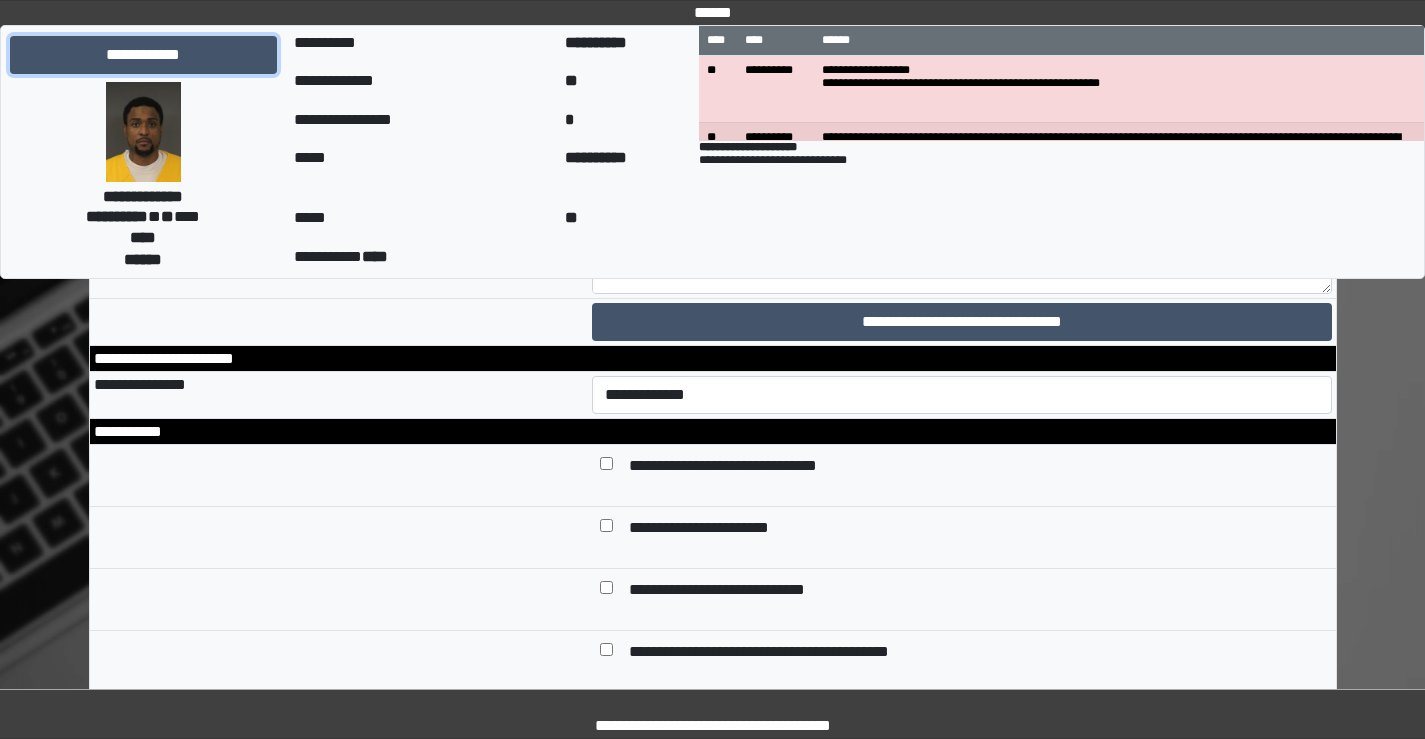 click on "**********" at bounding box center [143, 55] 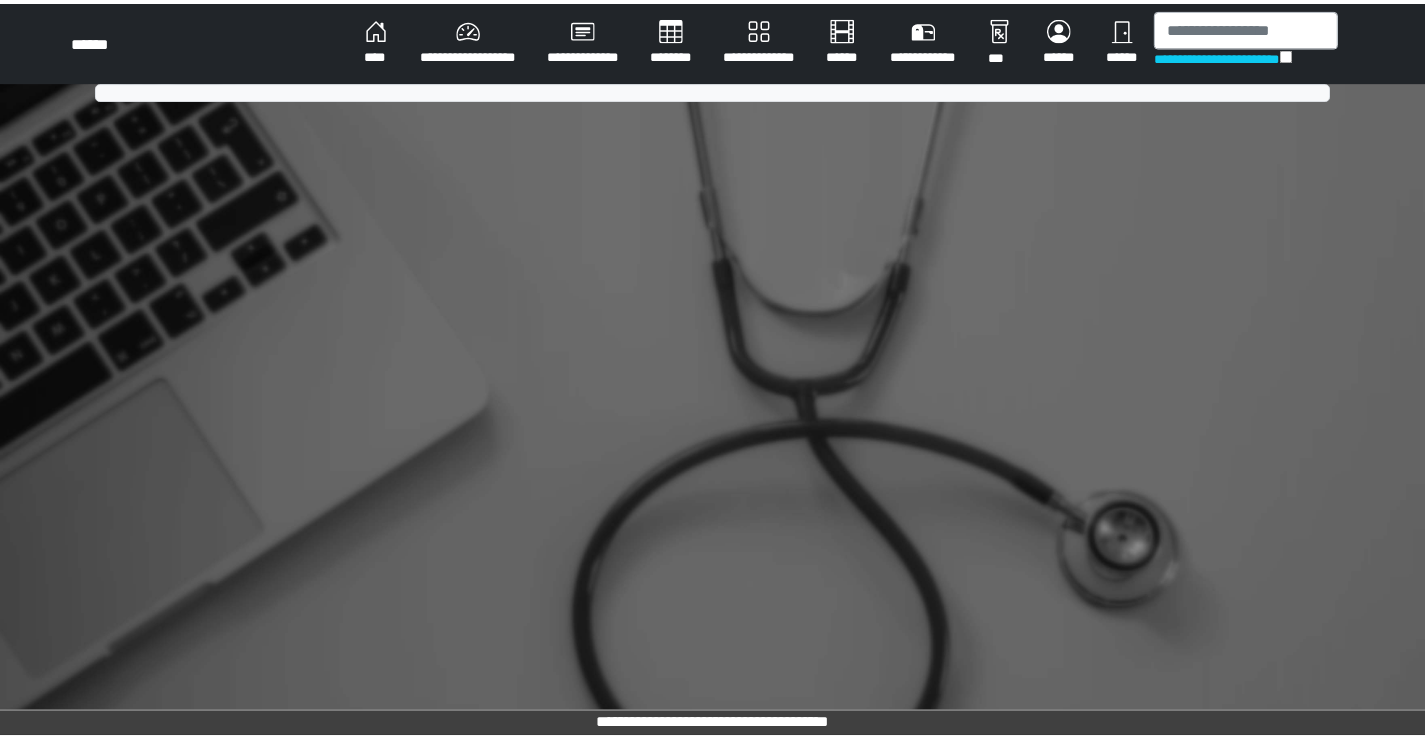 scroll, scrollTop: 0, scrollLeft: 0, axis: both 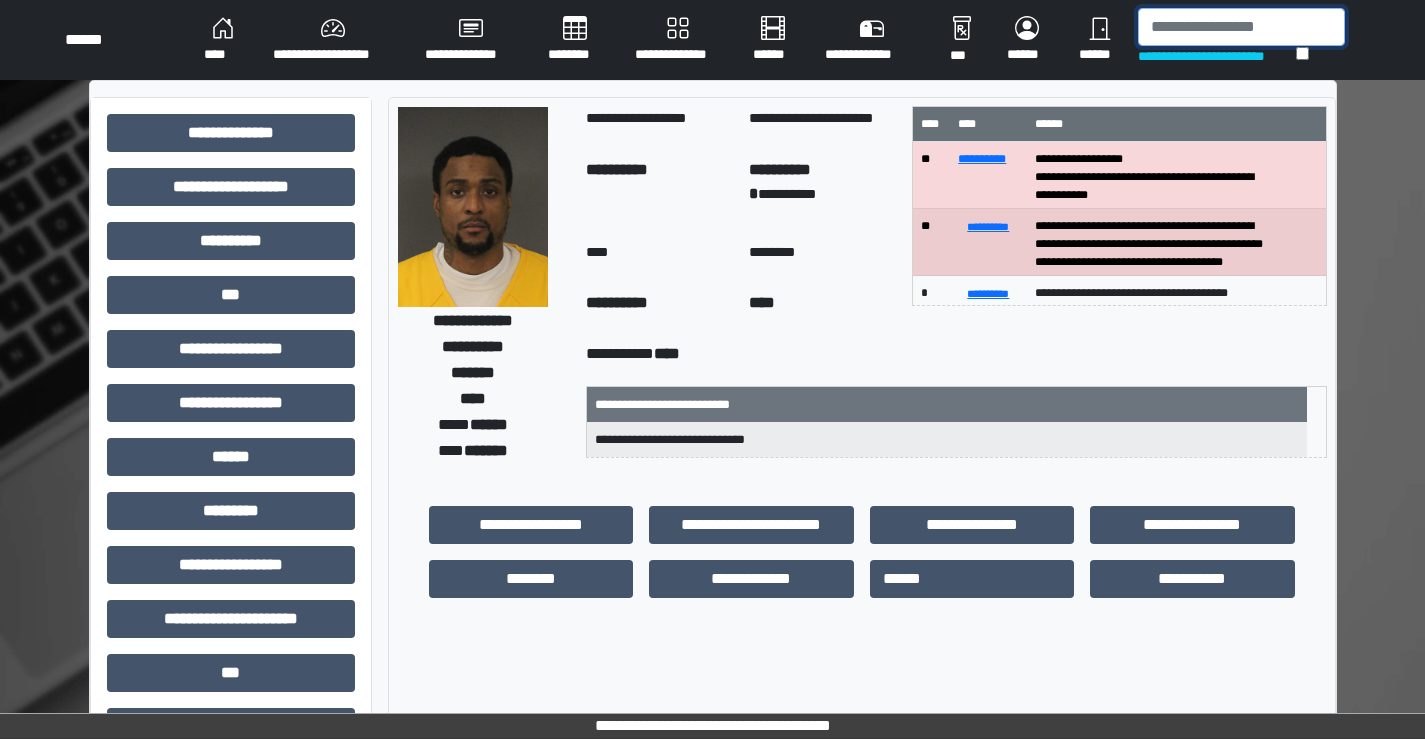 click at bounding box center (1241, 27) 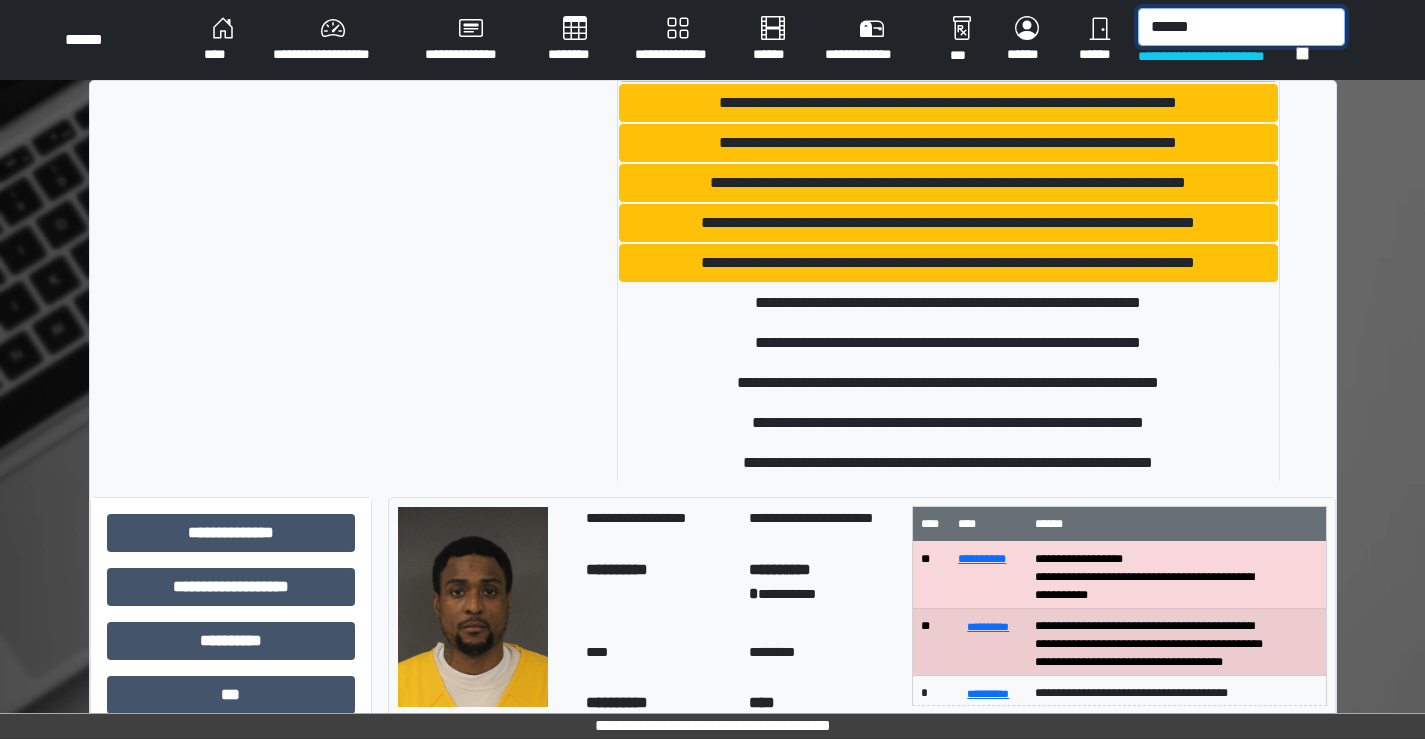 scroll, scrollTop: 778, scrollLeft: 0, axis: vertical 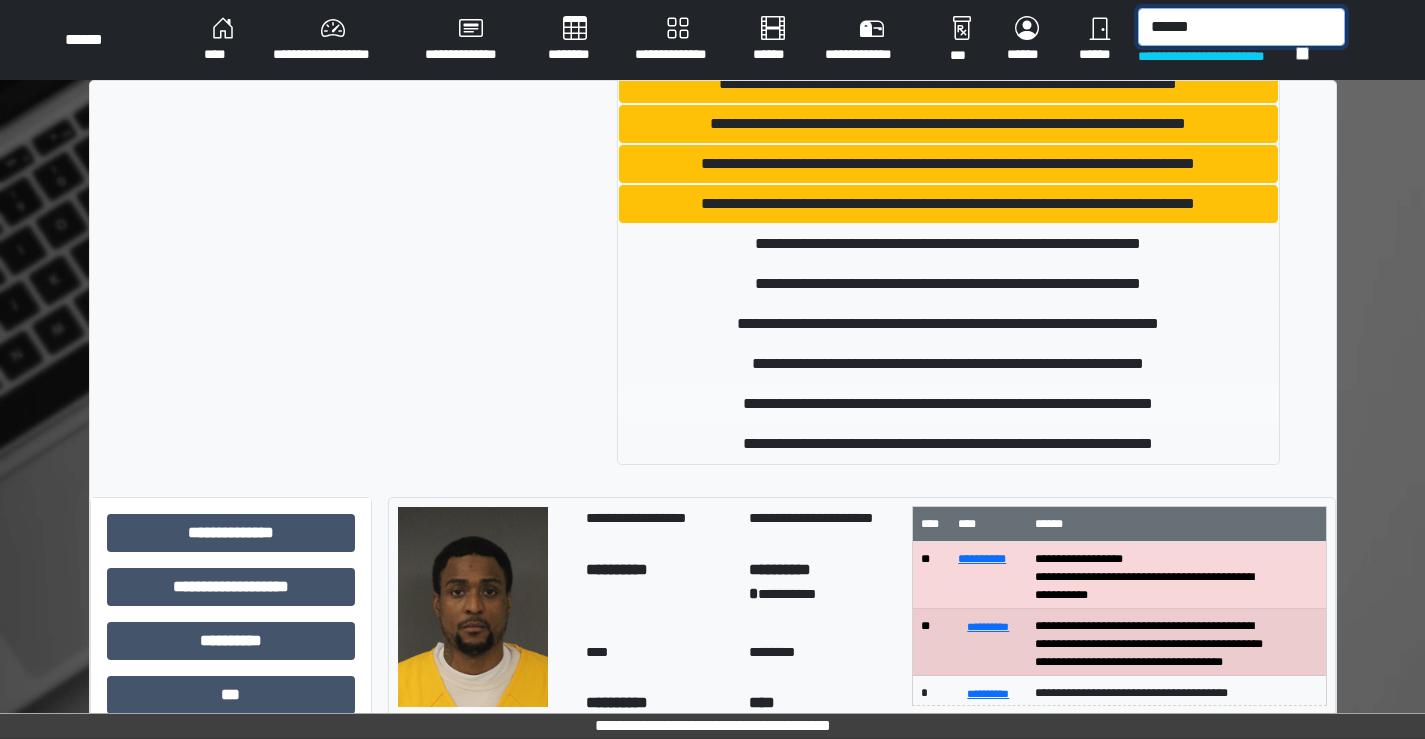 type on "******" 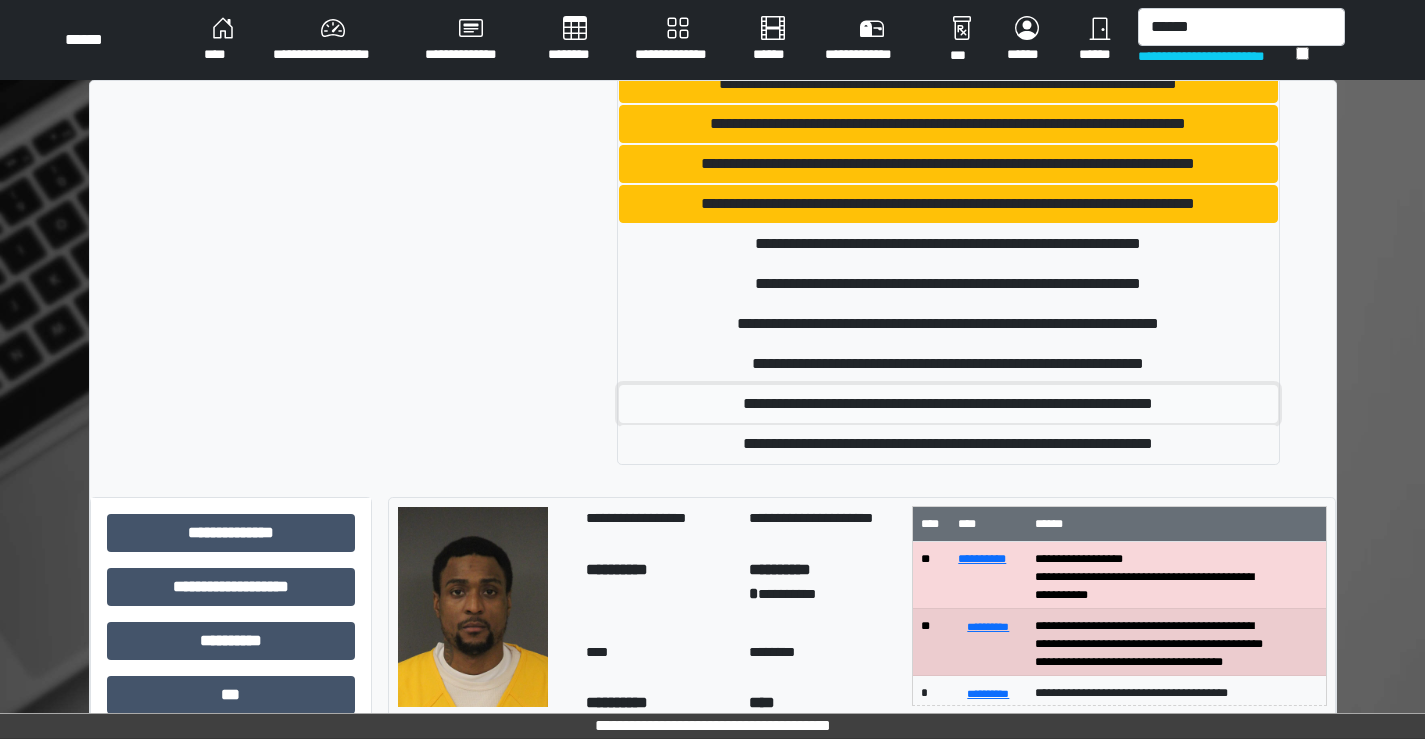 click on "**********" at bounding box center [948, 404] 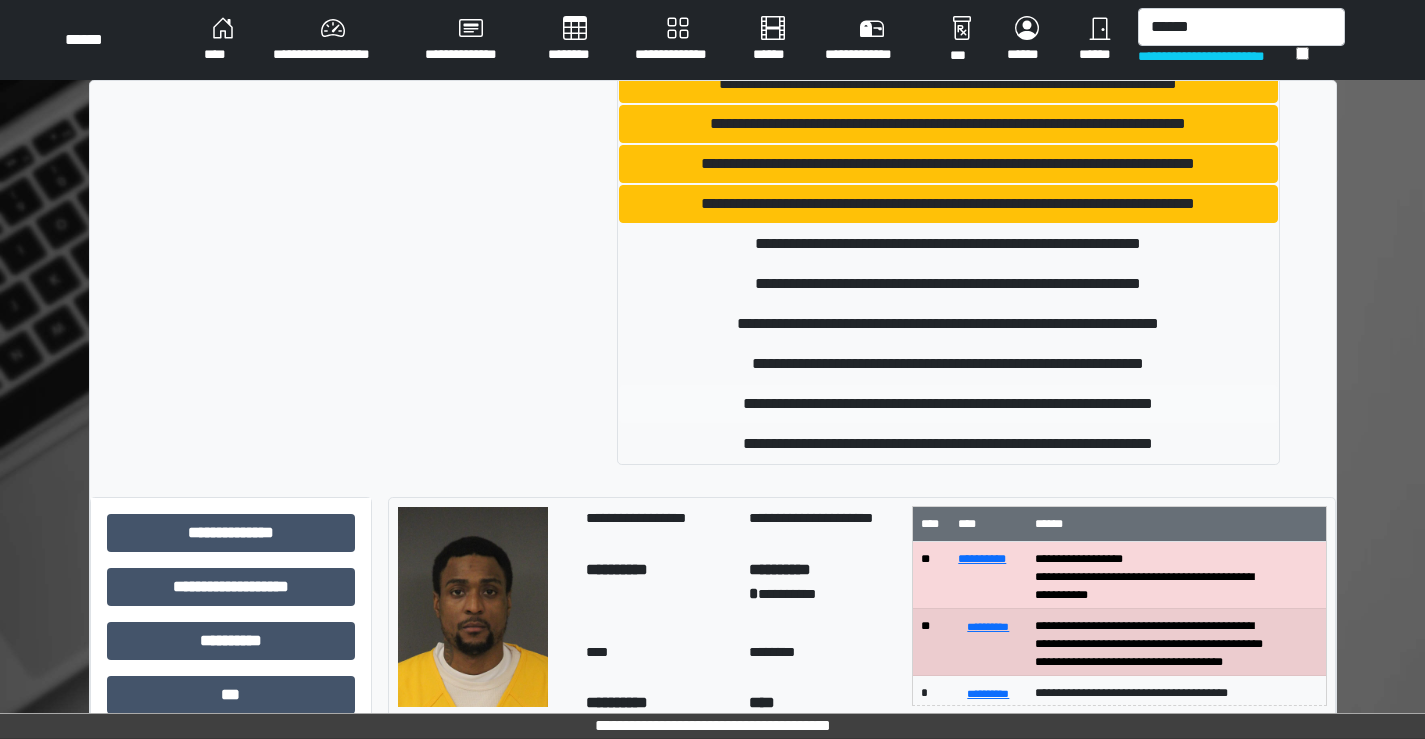 type 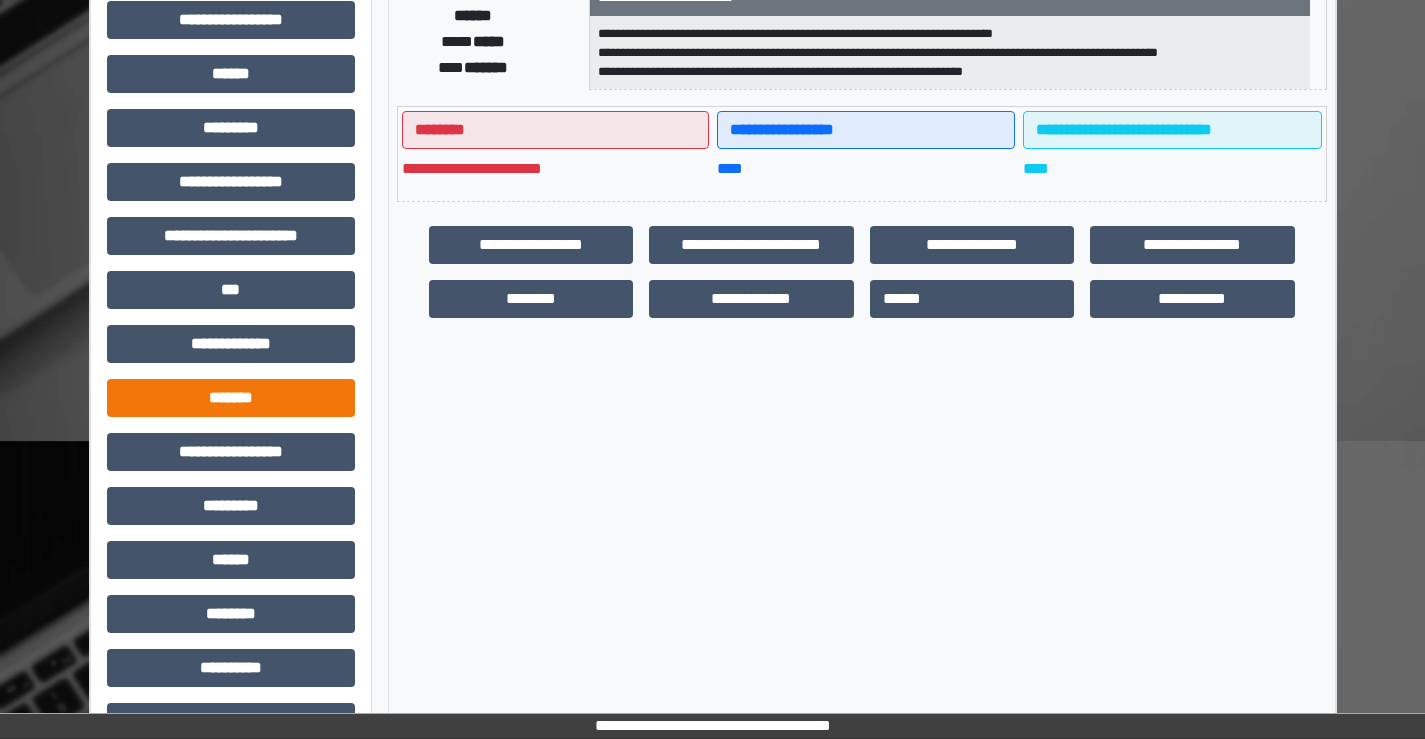 scroll, scrollTop: 435, scrollLeft: 0, axis: vertical 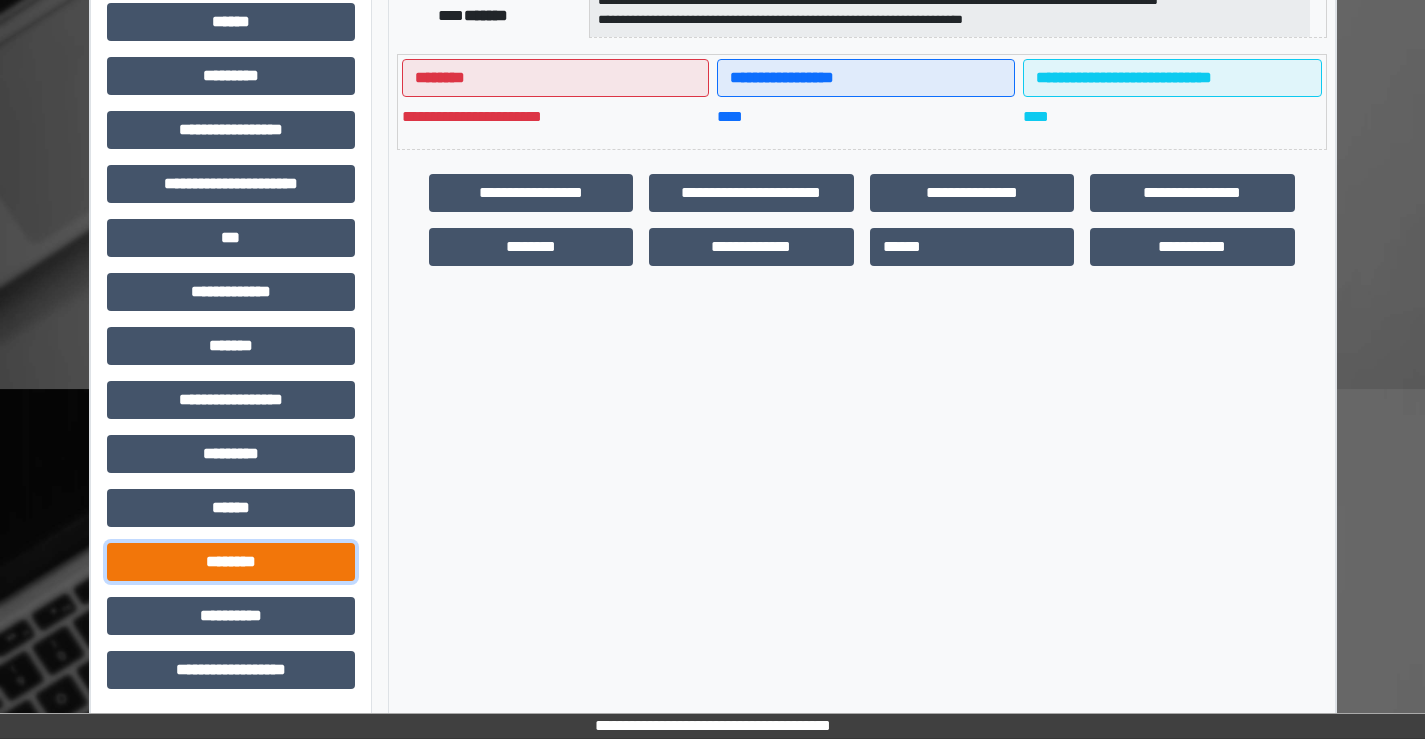 click on "********" at bounding box center (231, 562) 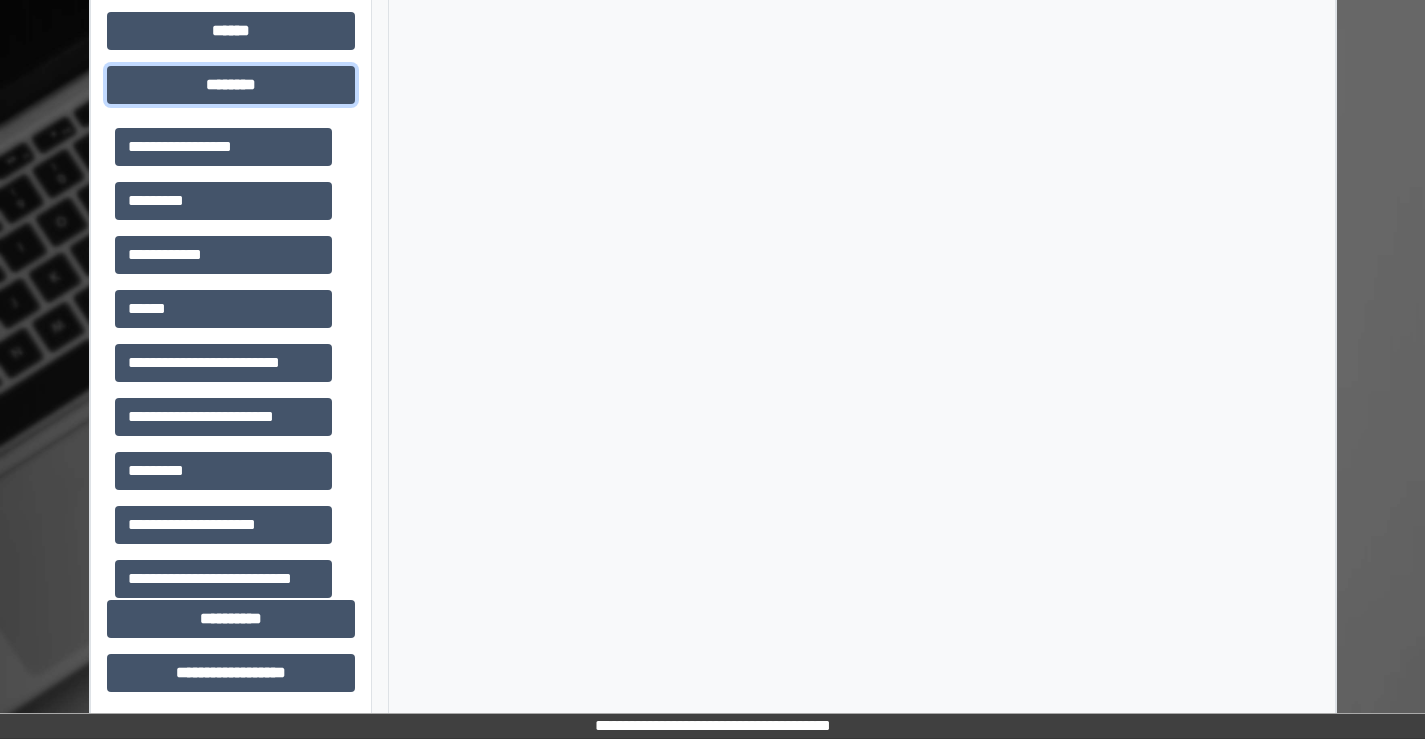 scroll, scrollTop: 915, scrollLeft: 0, axis: vertical 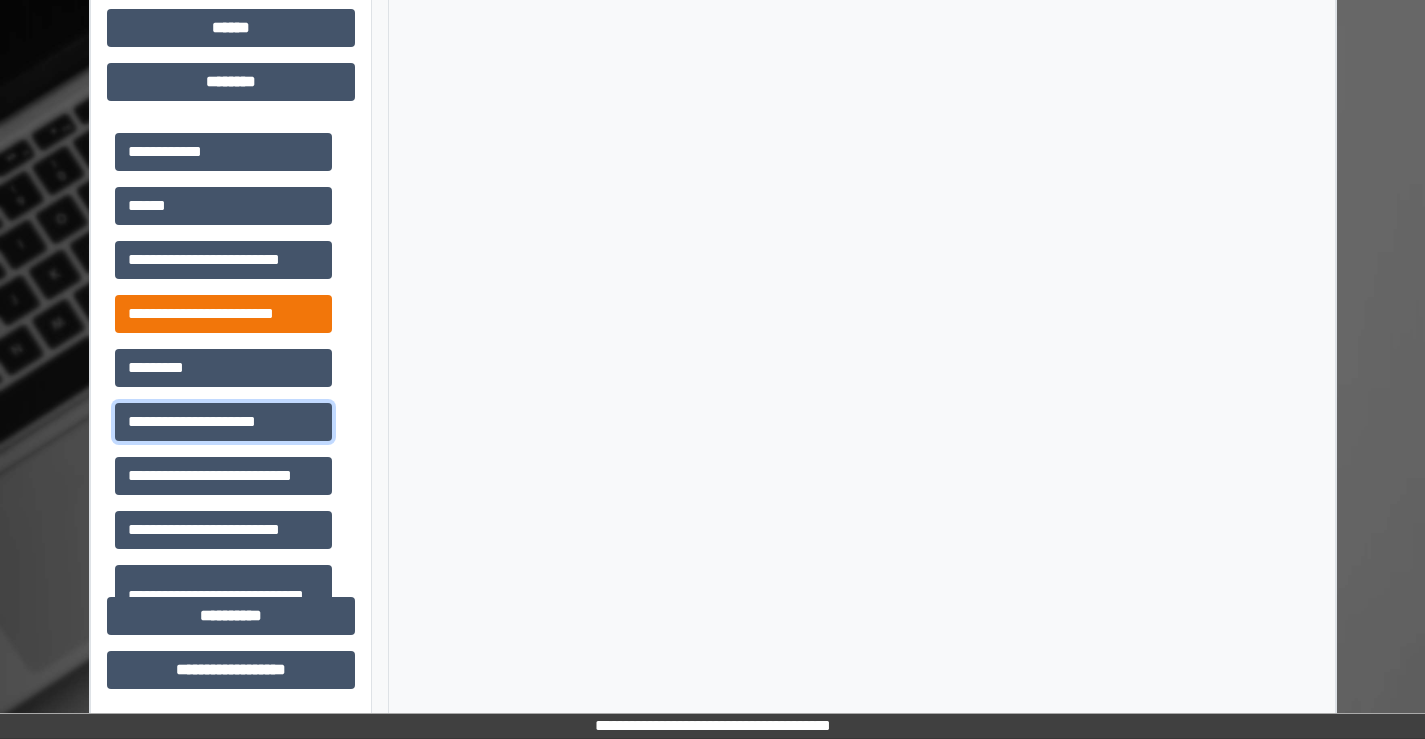 click on "**********" at bounding box center (223, 422) 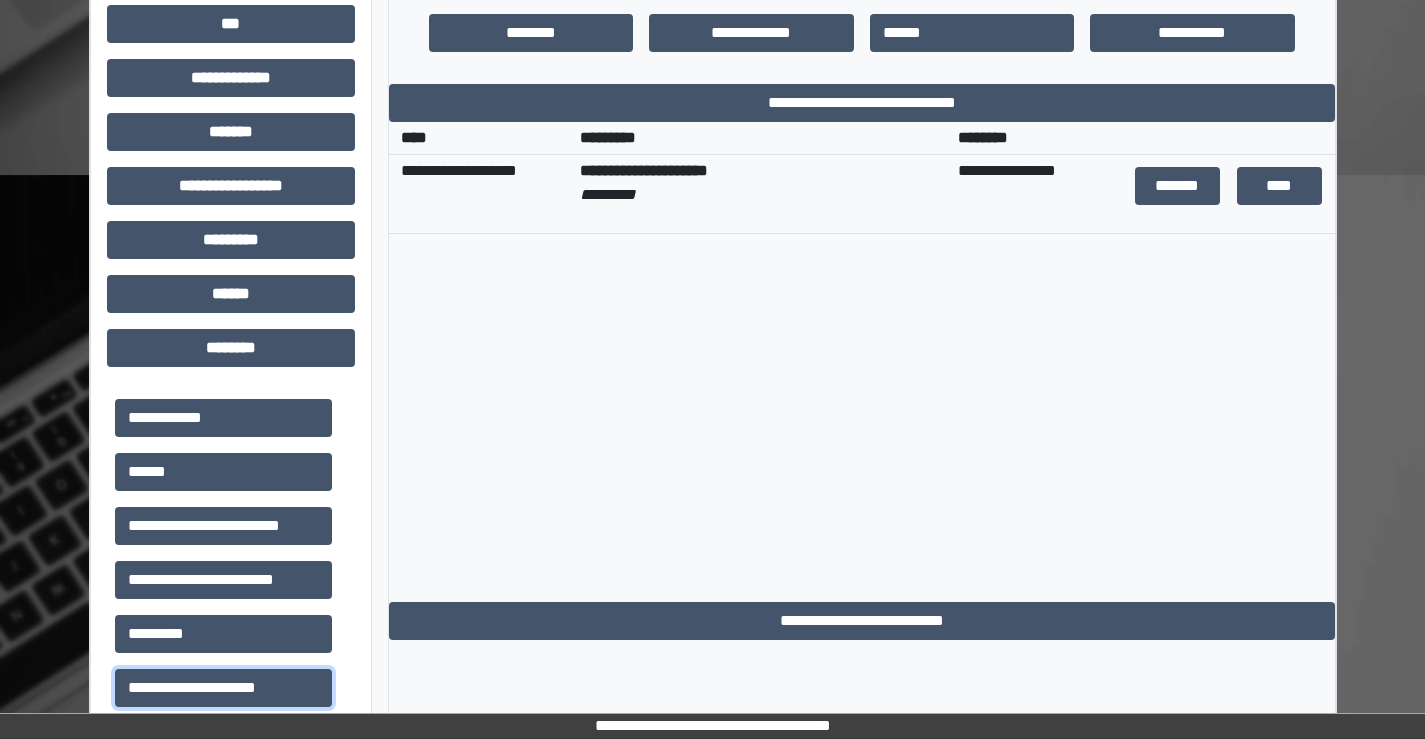 scroll, scrollTop: 515, scrollLeft: 0, axis: vertical 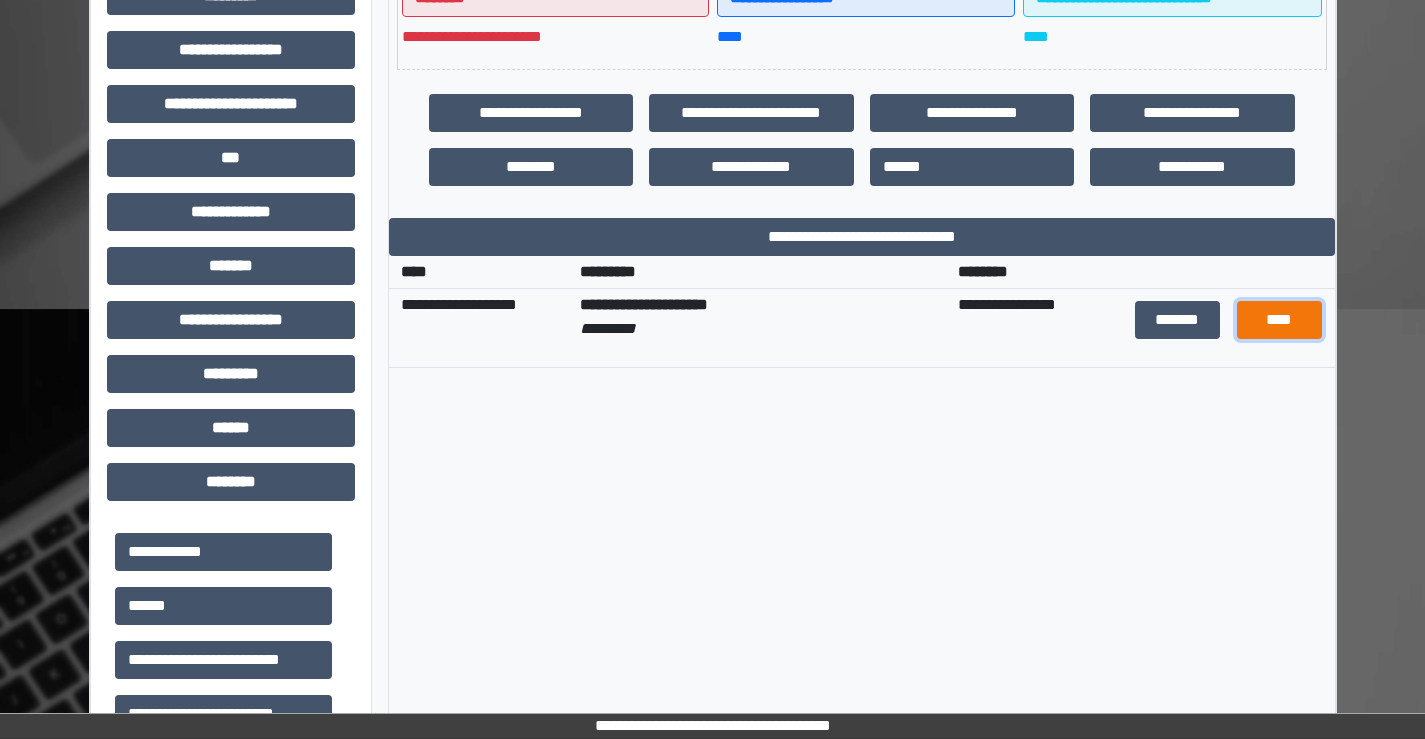 click on "****" at bounding box center [1279, 320] 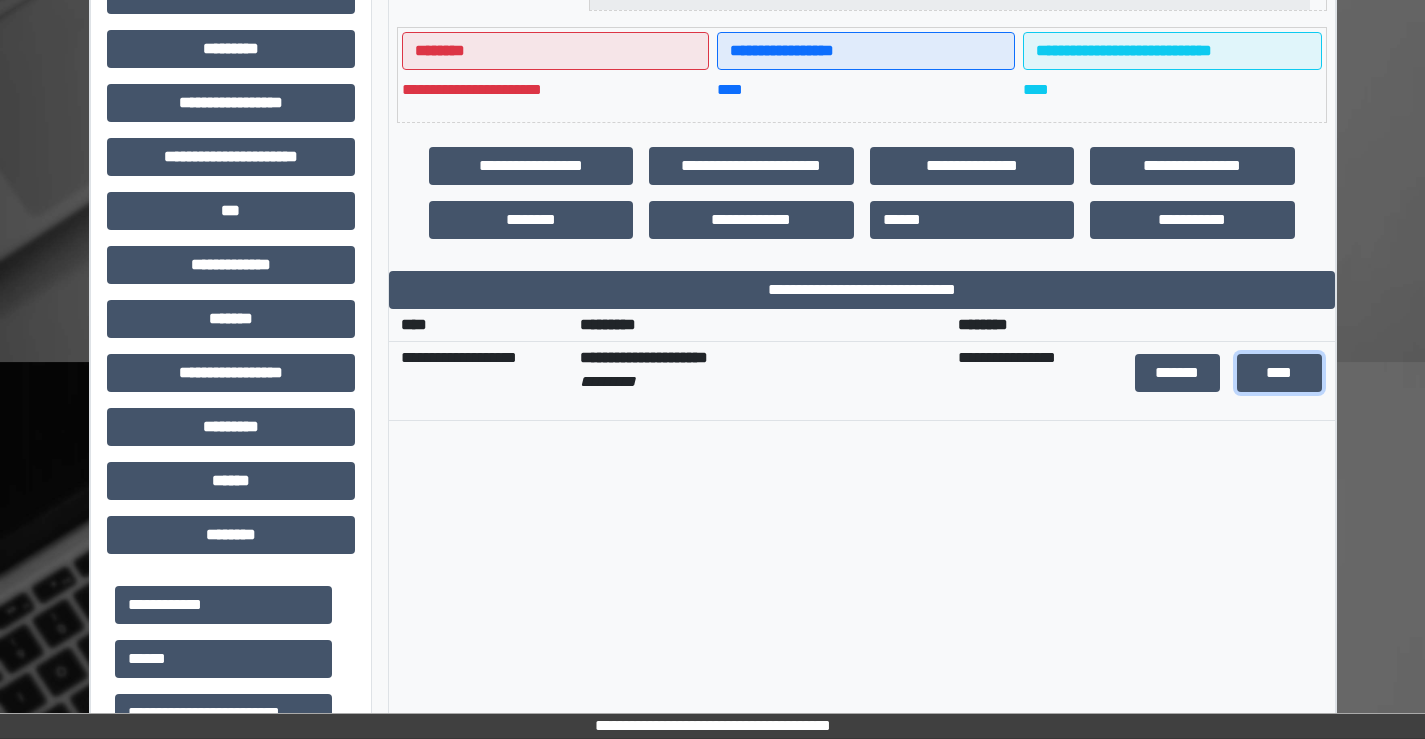 scroll, scrollTop: 500, scrollLeft: 0, axis: vertical 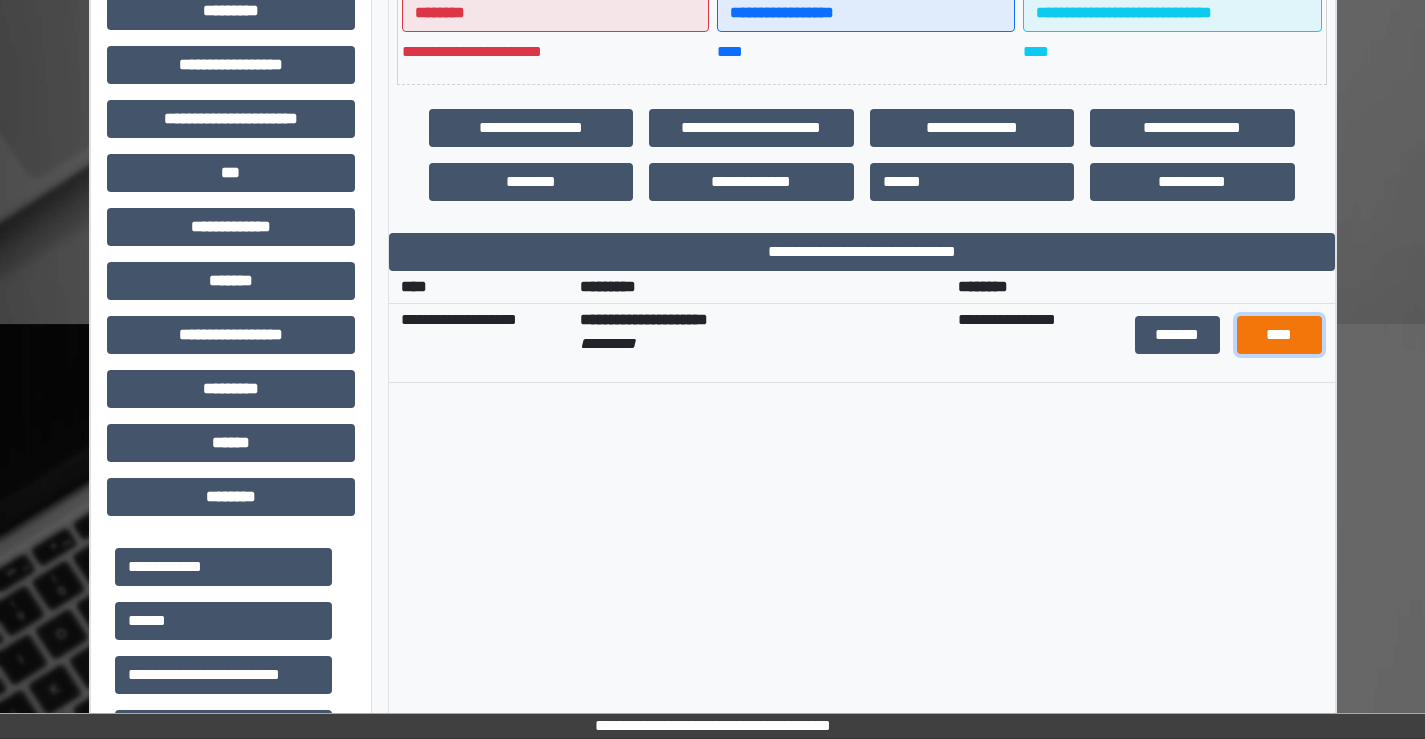 click on "****" at bounding box center [1279, 335] 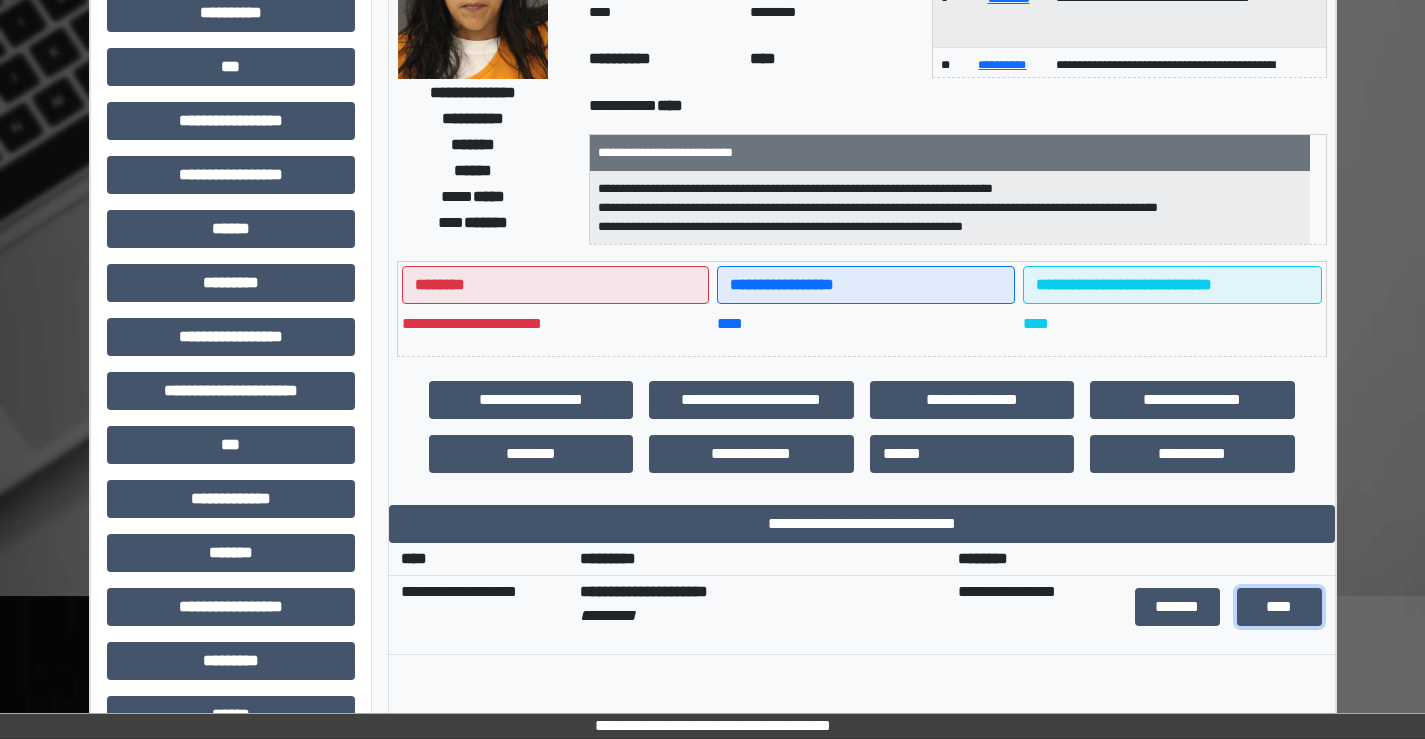 scroll, scrollTop: 300, scrollLeft: 0, axis: vertical 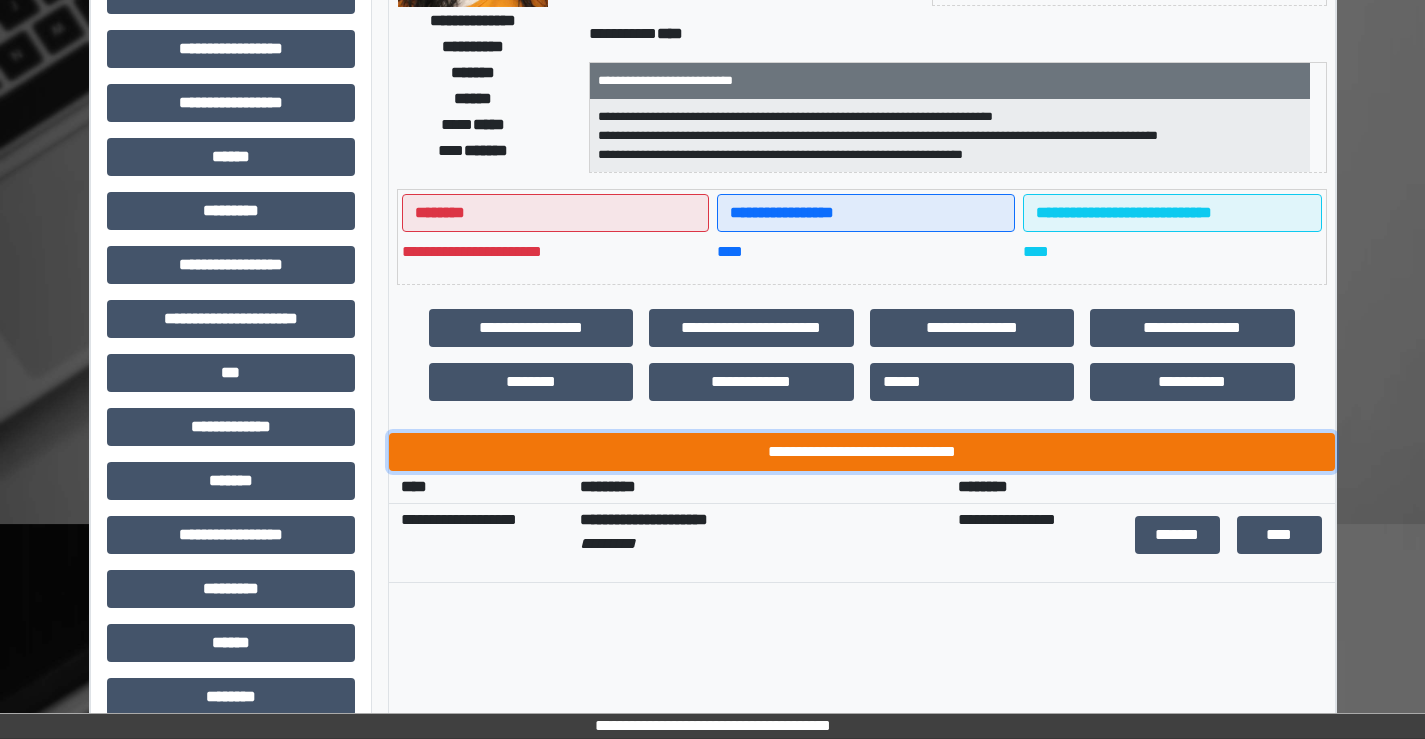 click on "**********" at bounding box center [862, 452] 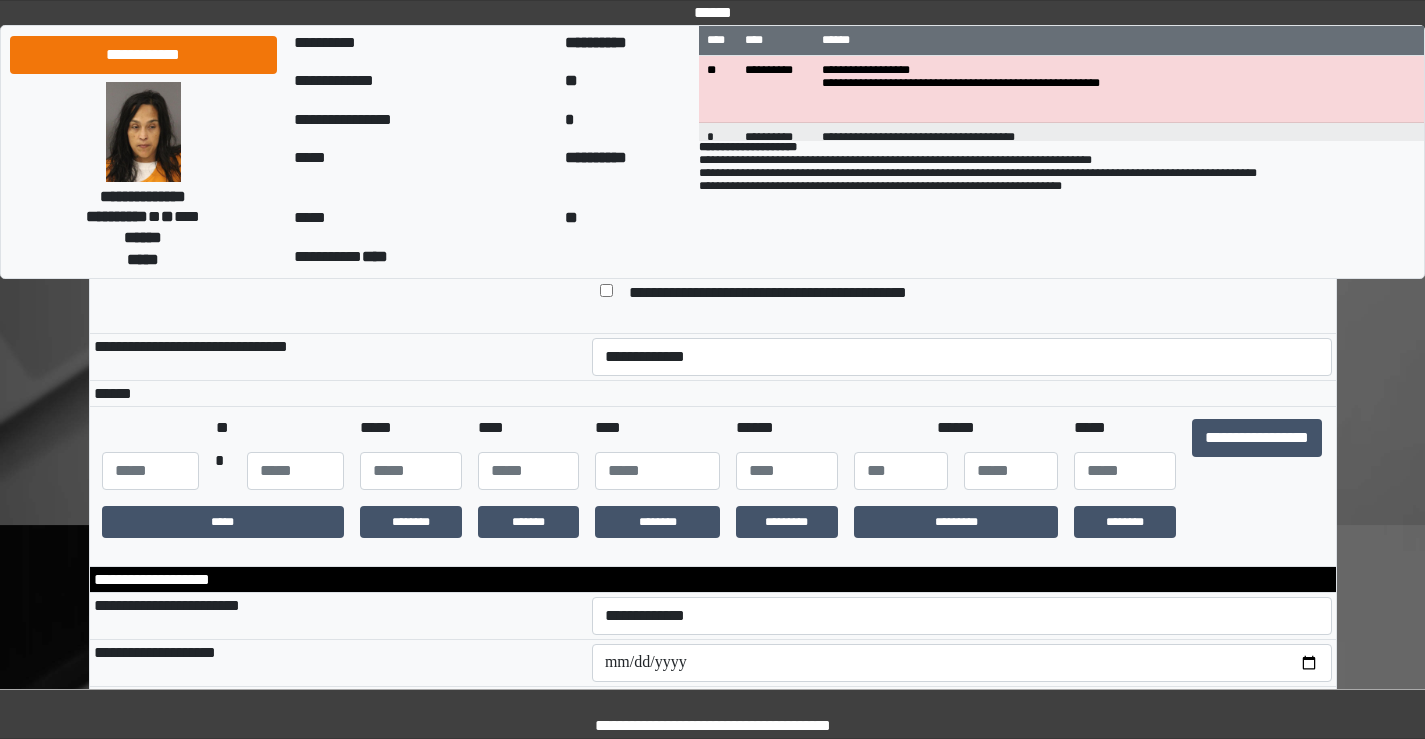 scroll, scrollTop: 300, scrollLeft: 0, axis: vertical 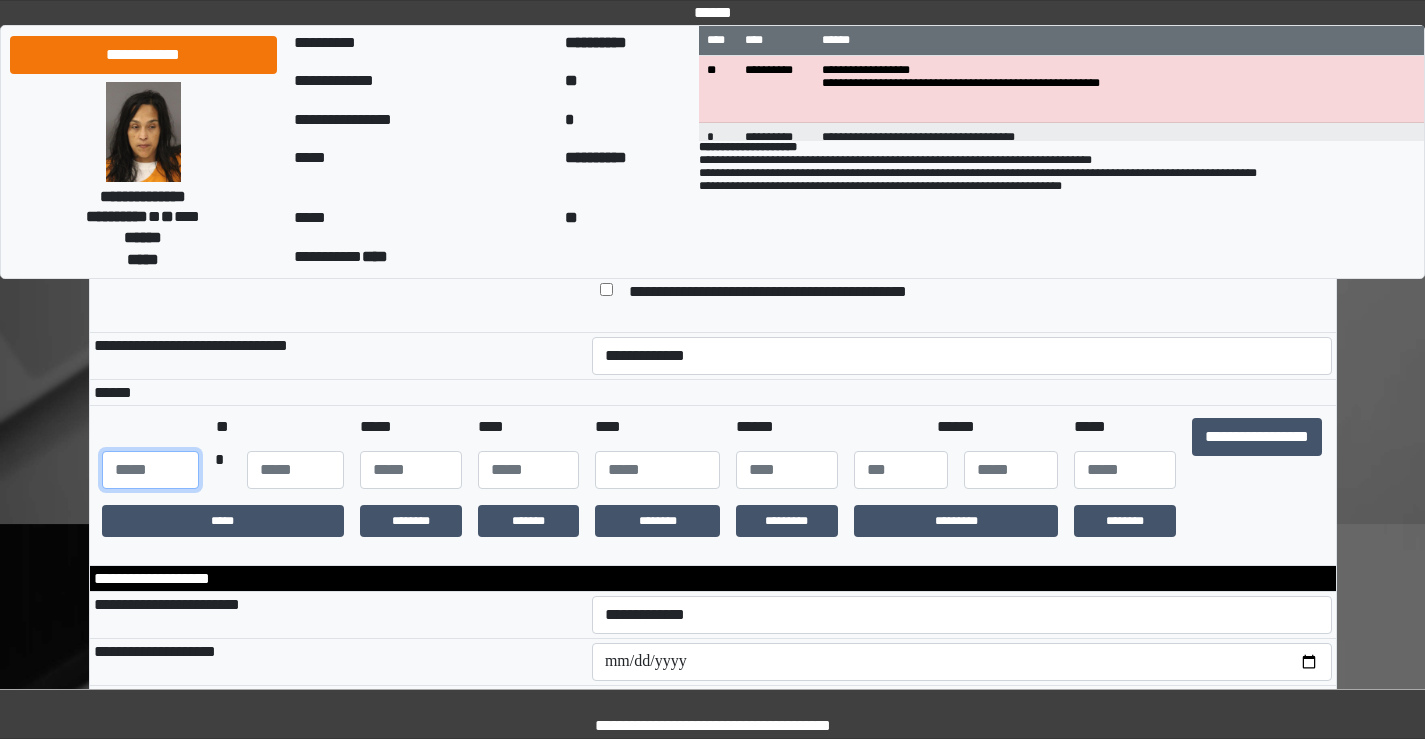 click at bounding box center (150, 470) 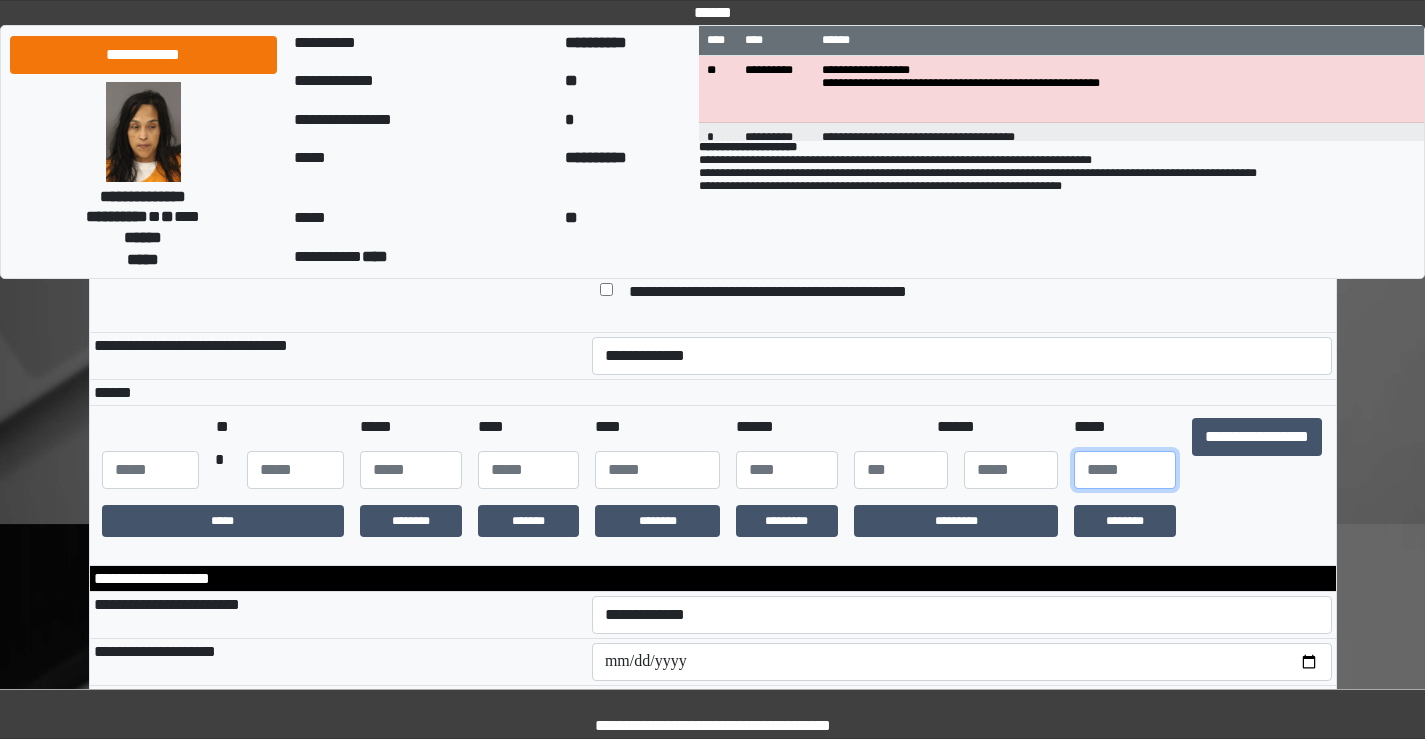 click at bounding box center (1125, 470) 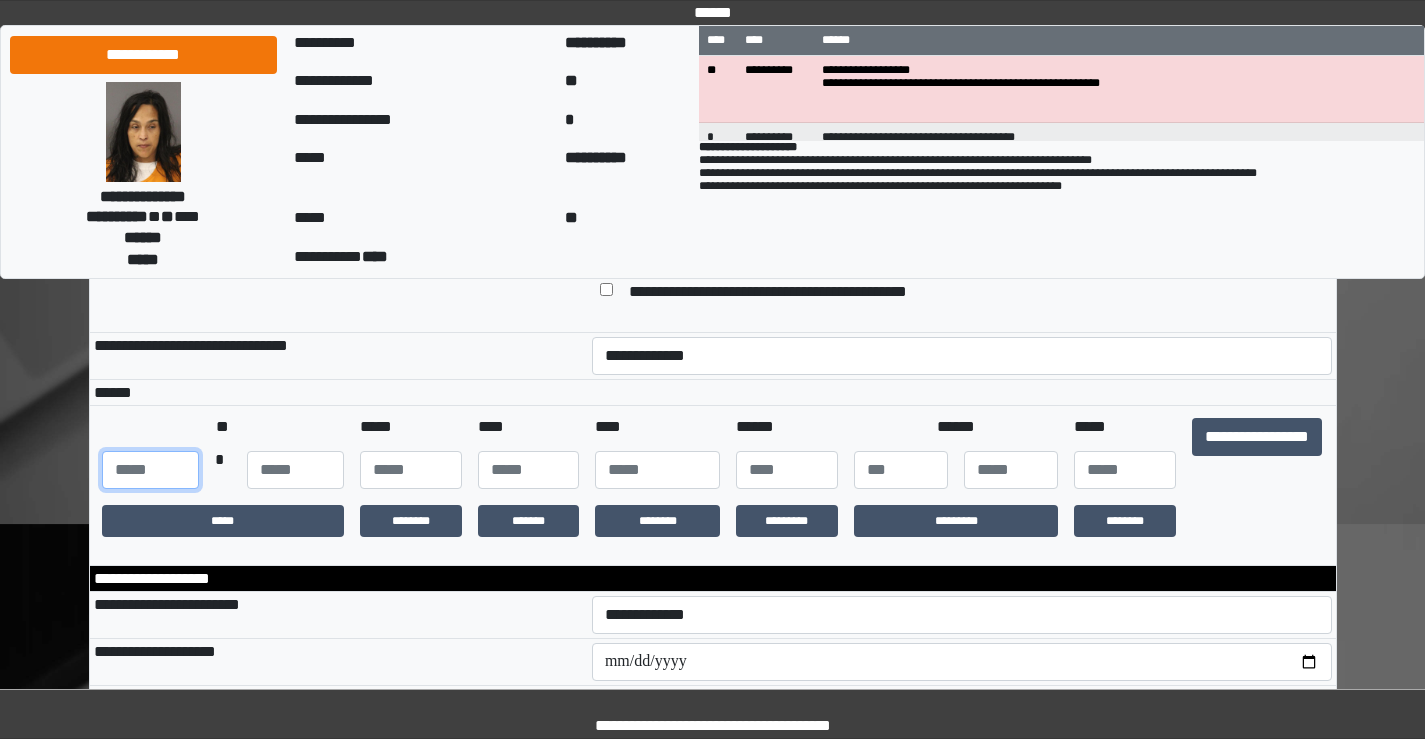 click at bounding box center [150, 470] 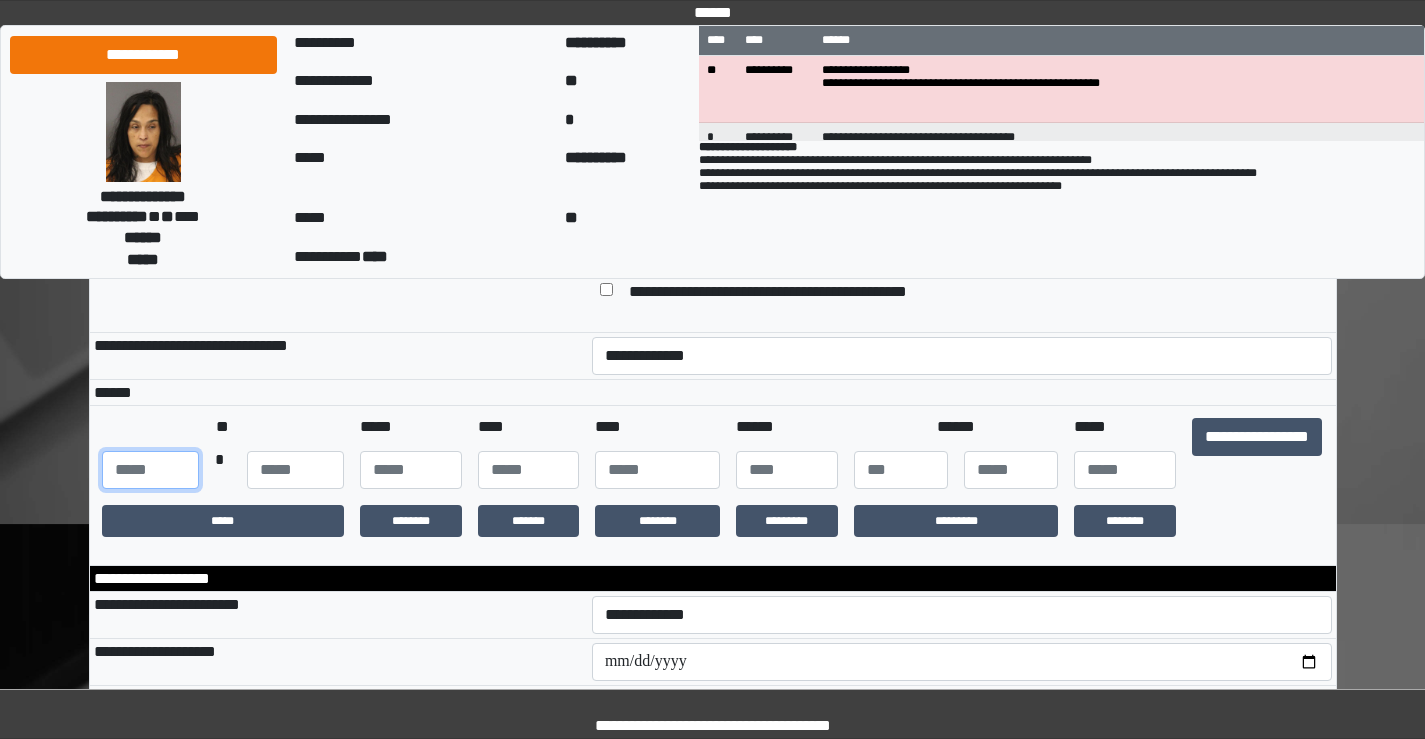 type on "***" 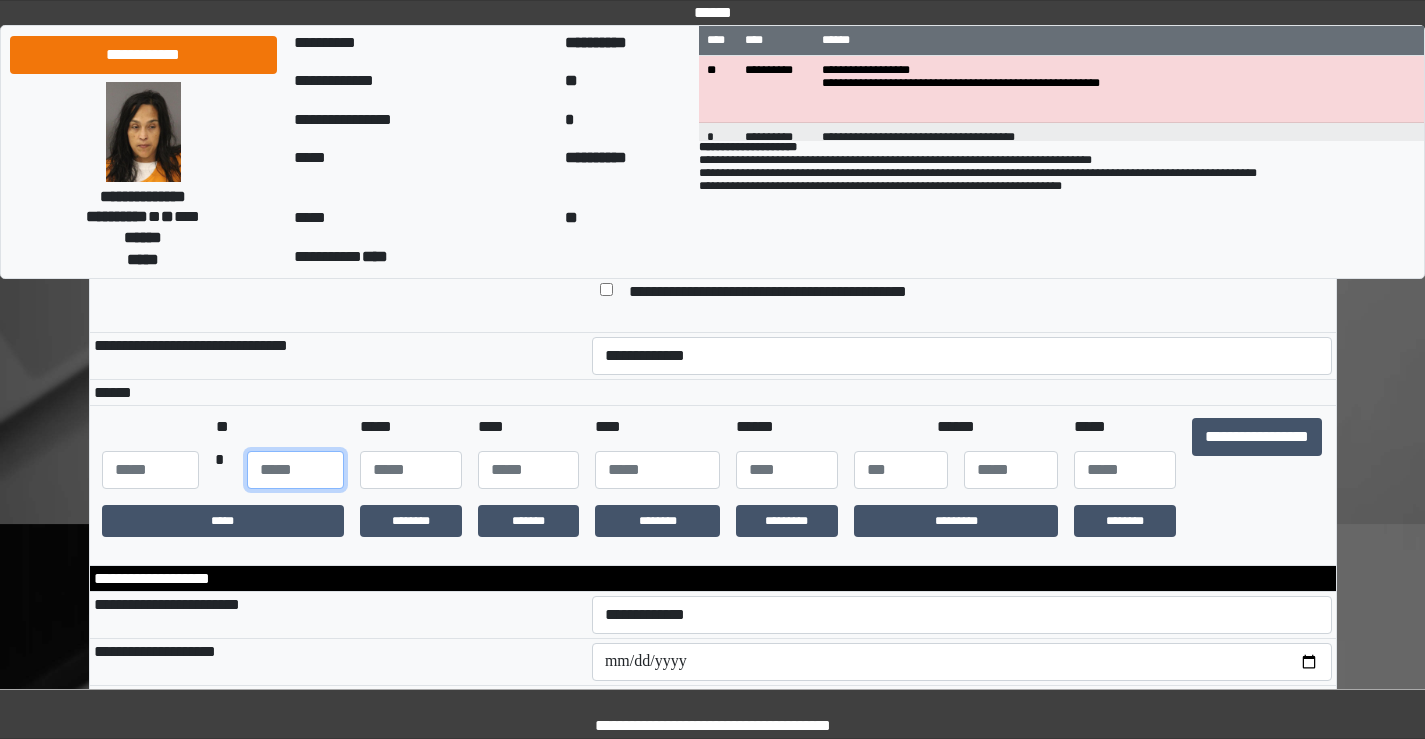 click at bounding box center [295, 470] 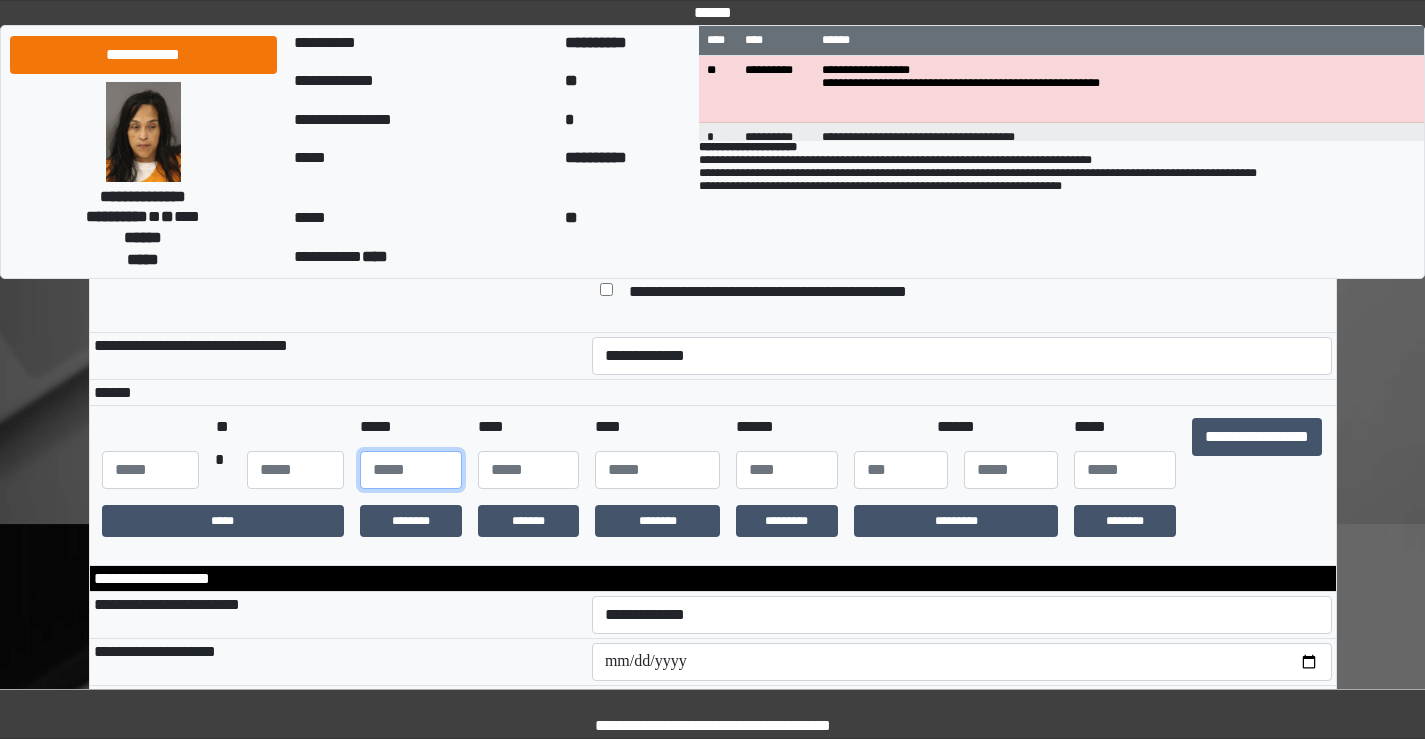 click at bounding box center (411, 470) 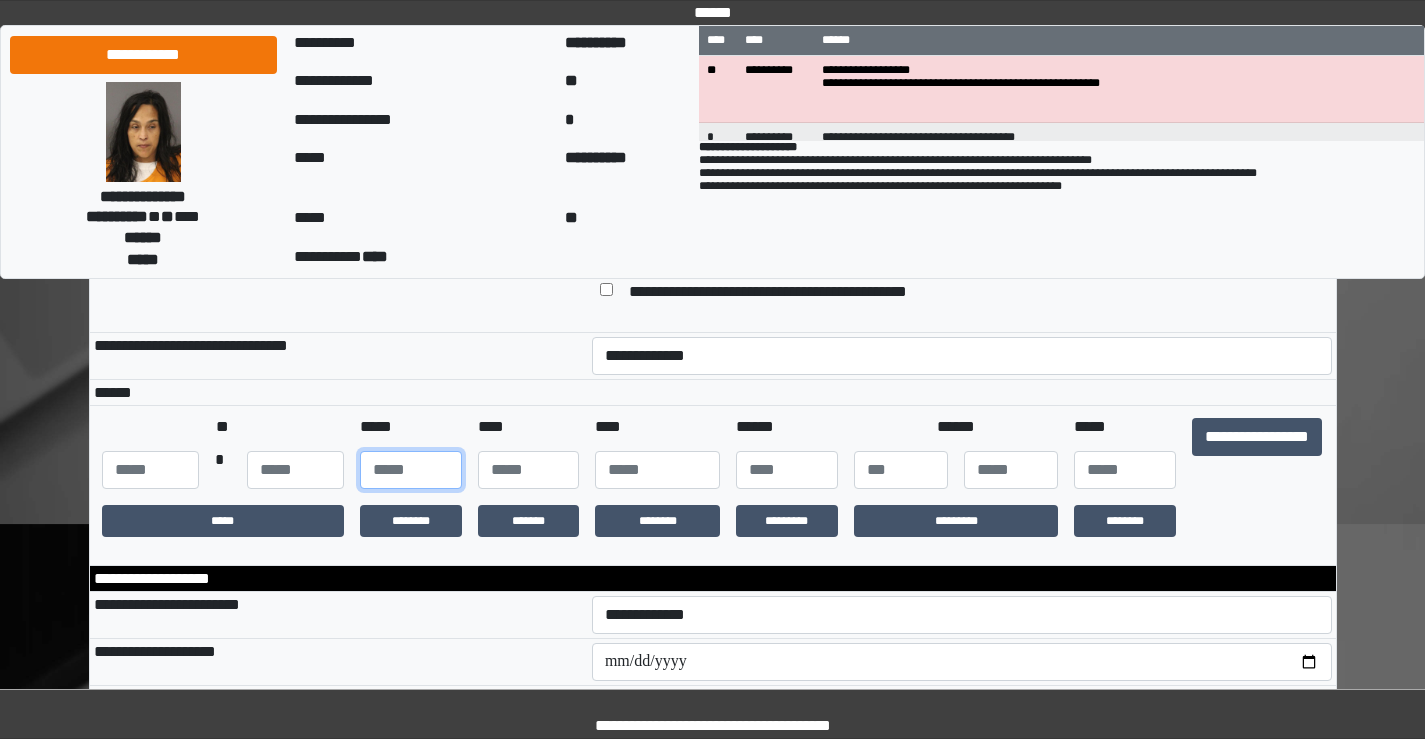 type on "**" 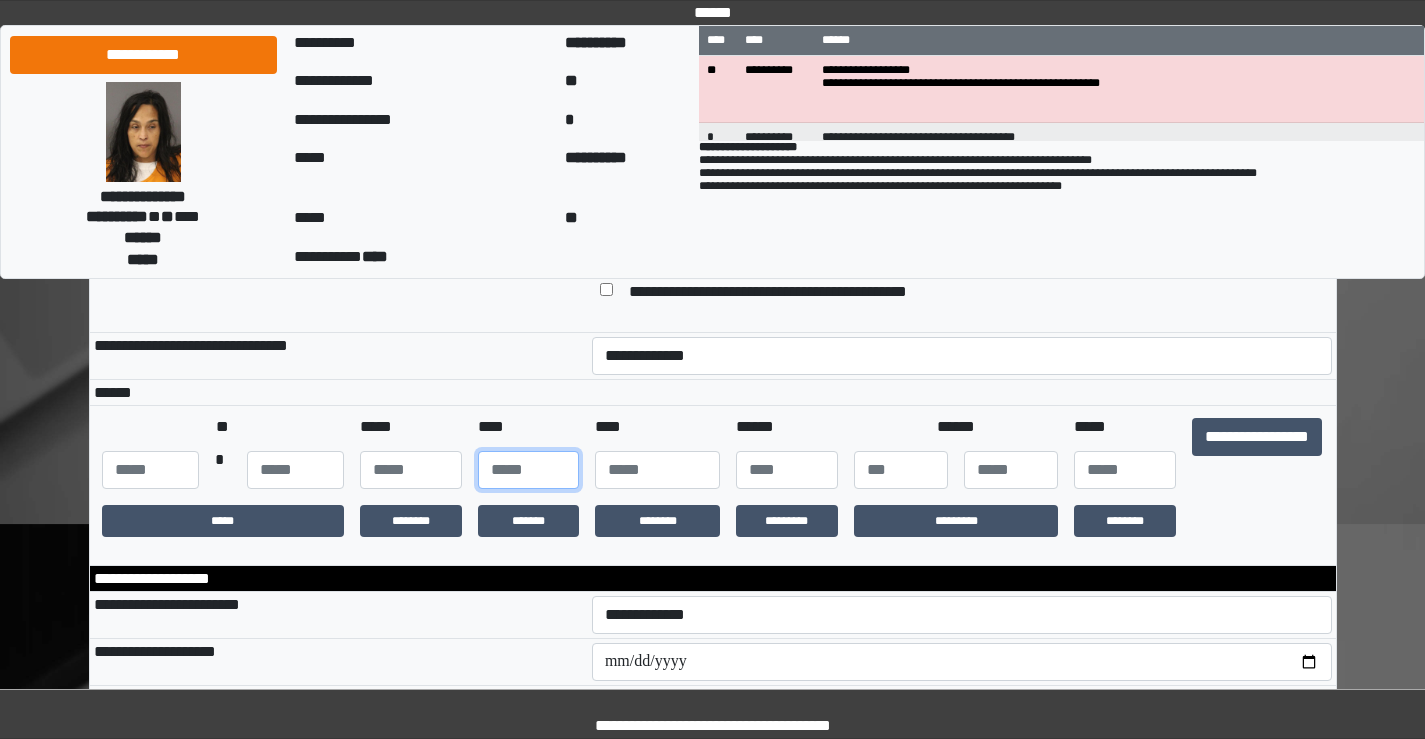 click at bounding box center (529, 470) 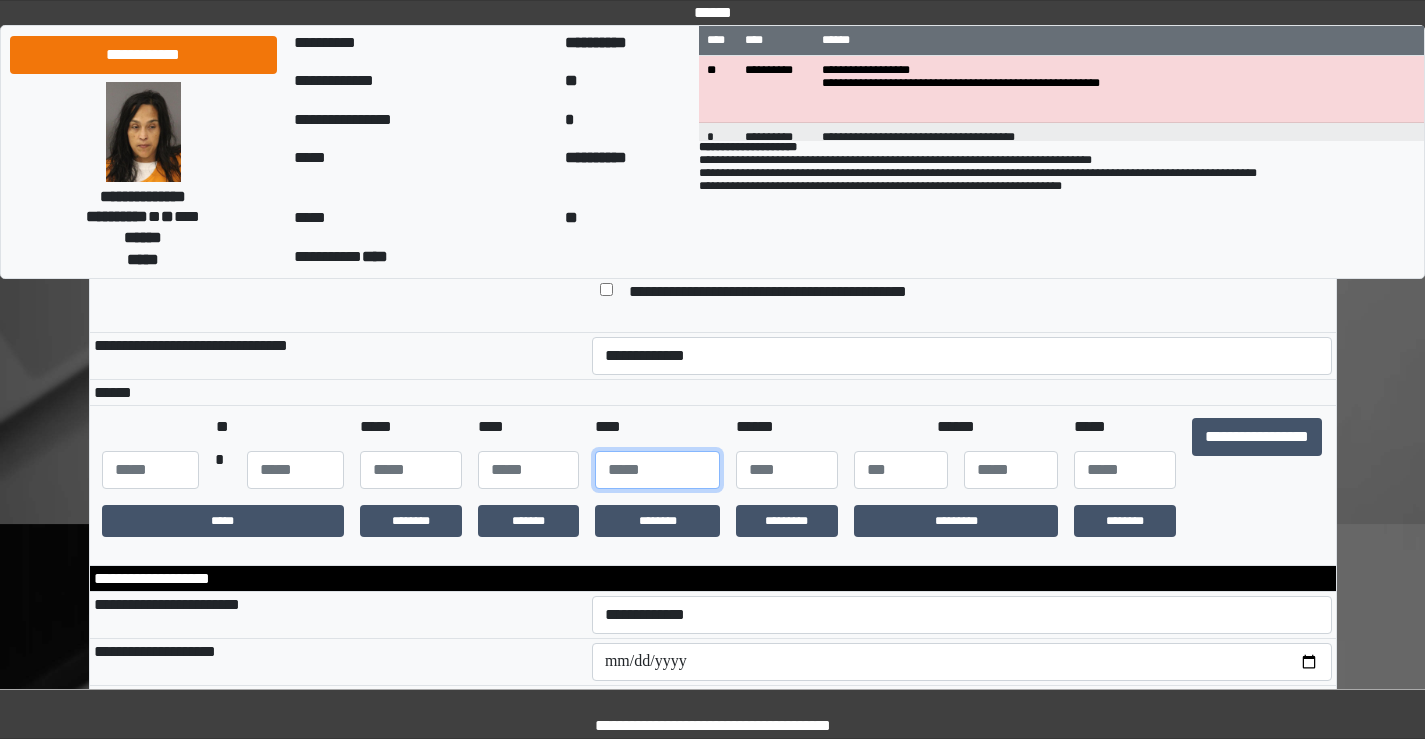 click at bounding box center [657, 470] 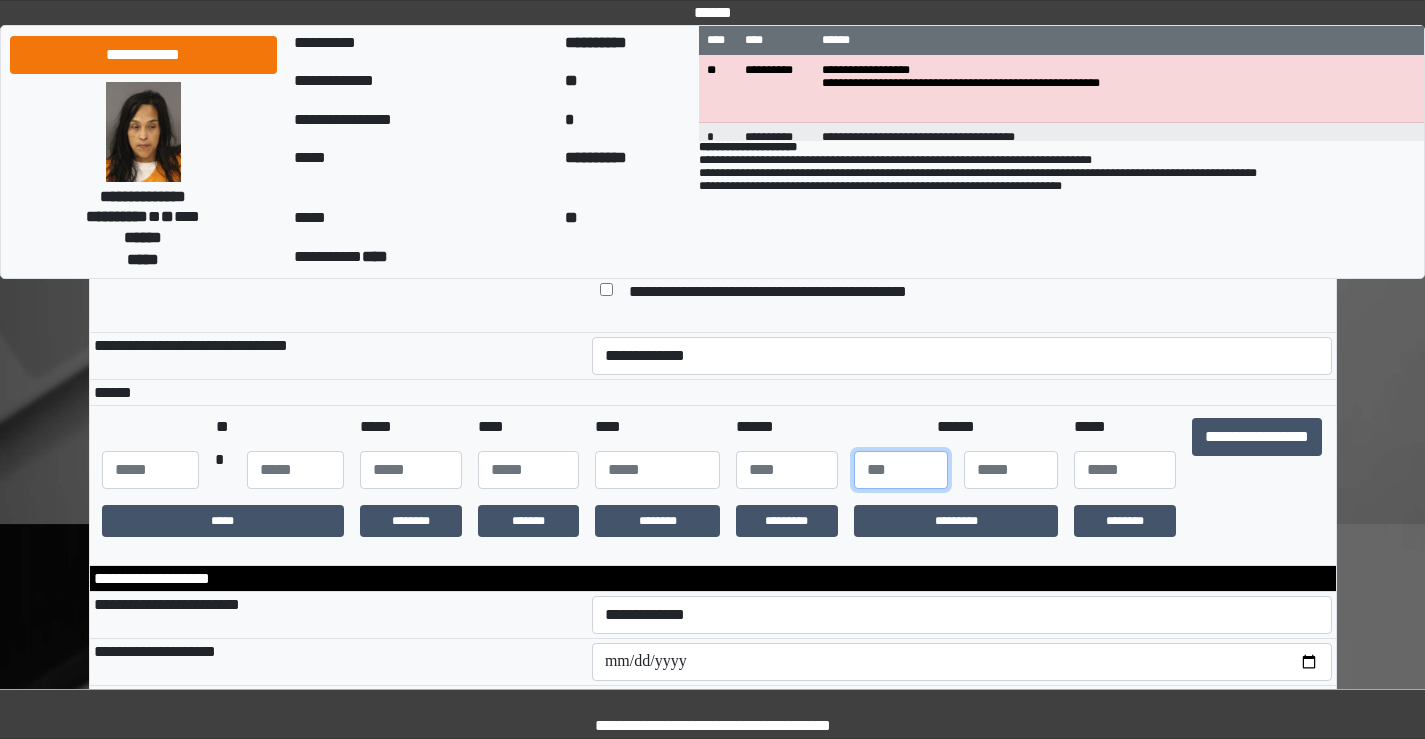 click at bounding box center [901, 470] 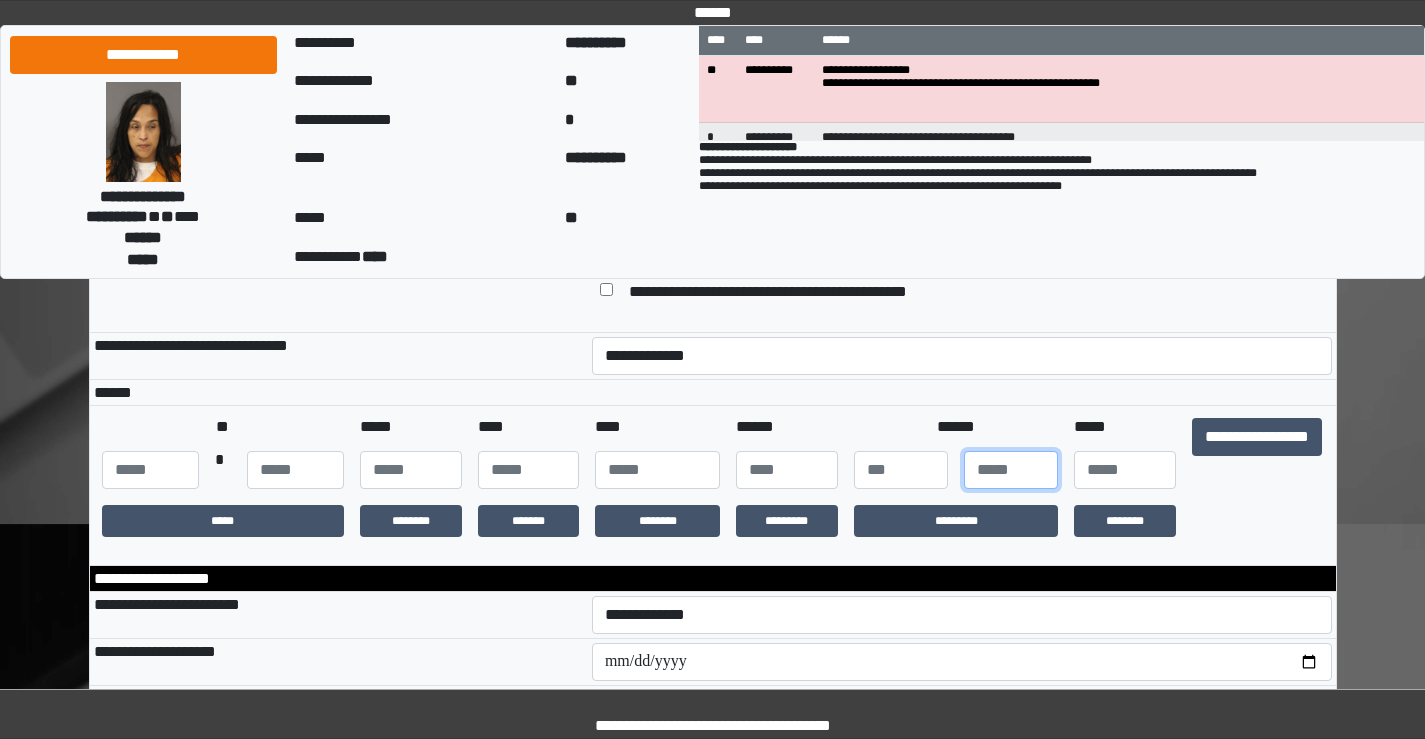type on "*" 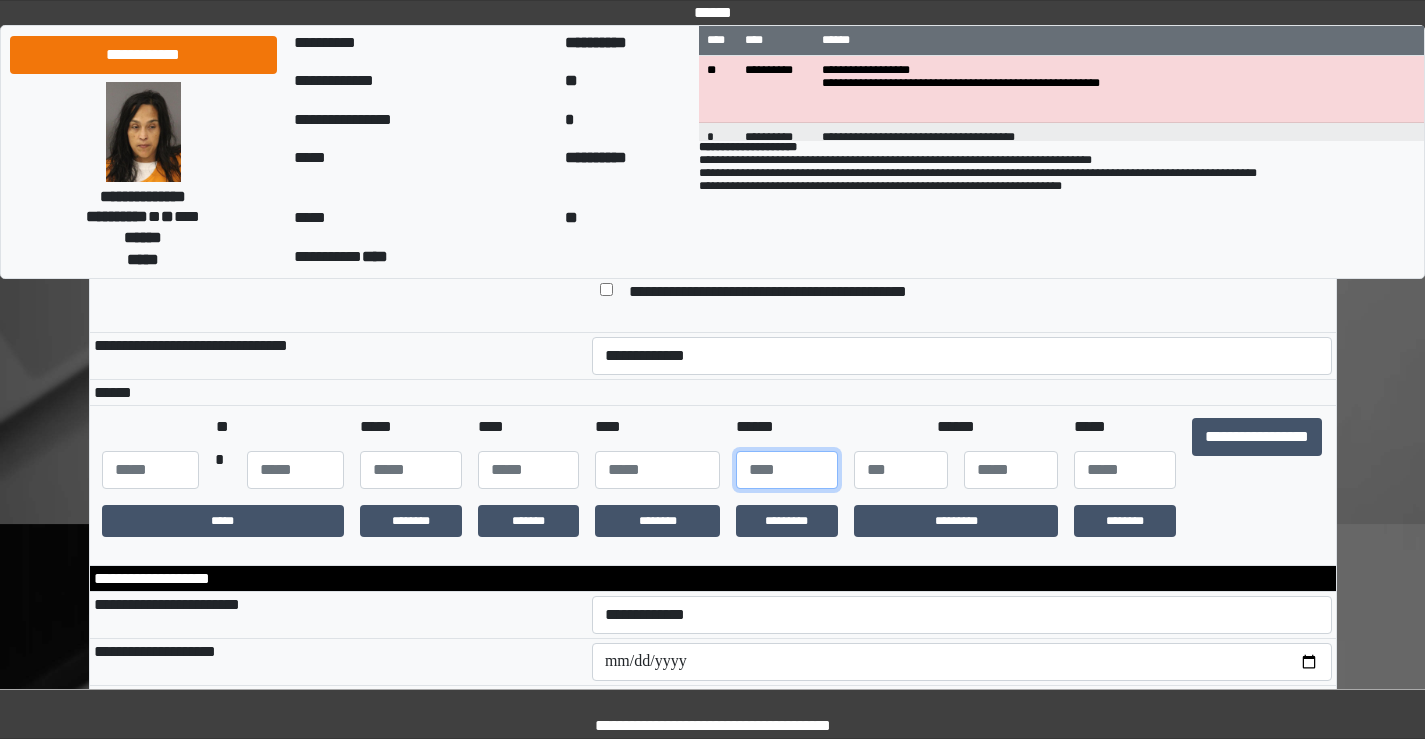 click at bounding box center (787, 470) 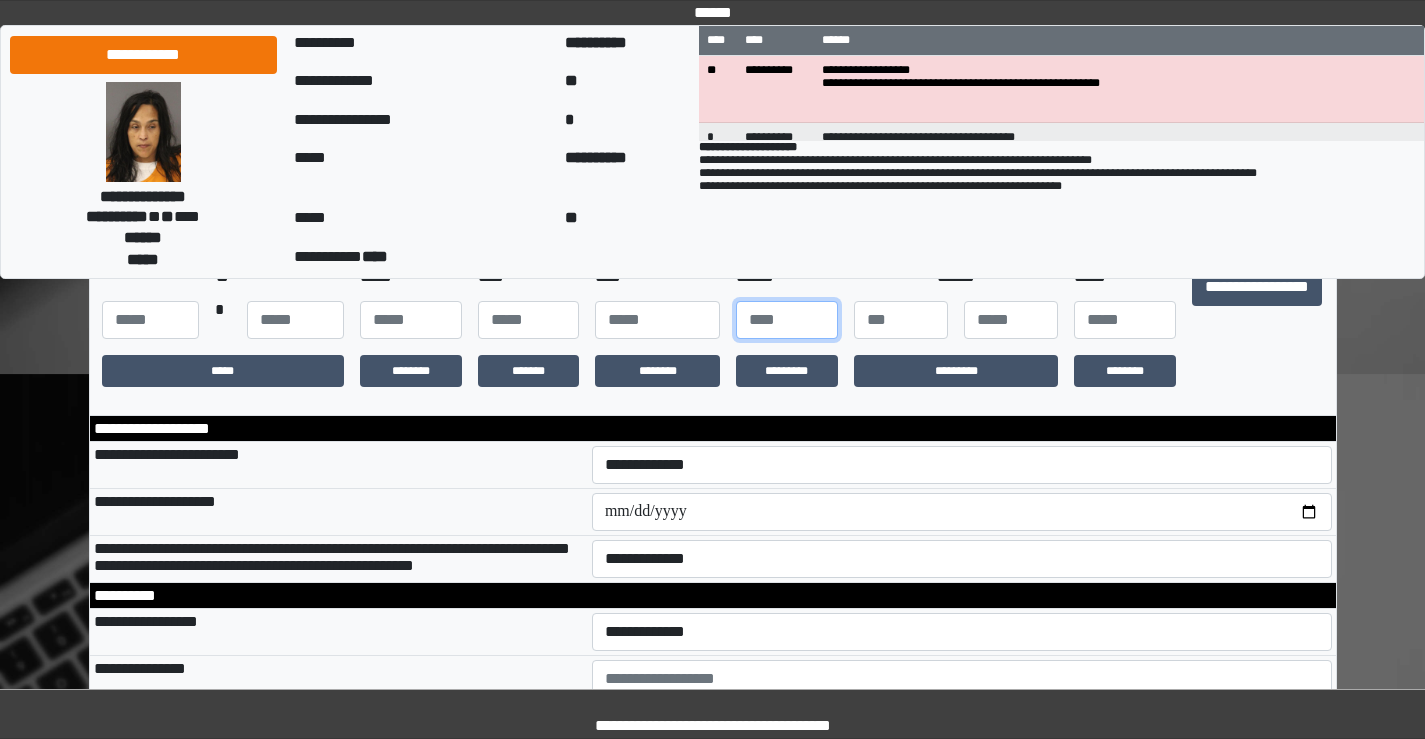 scroll, scrollTop: 500, scrollLeft: 0, axis: vertical 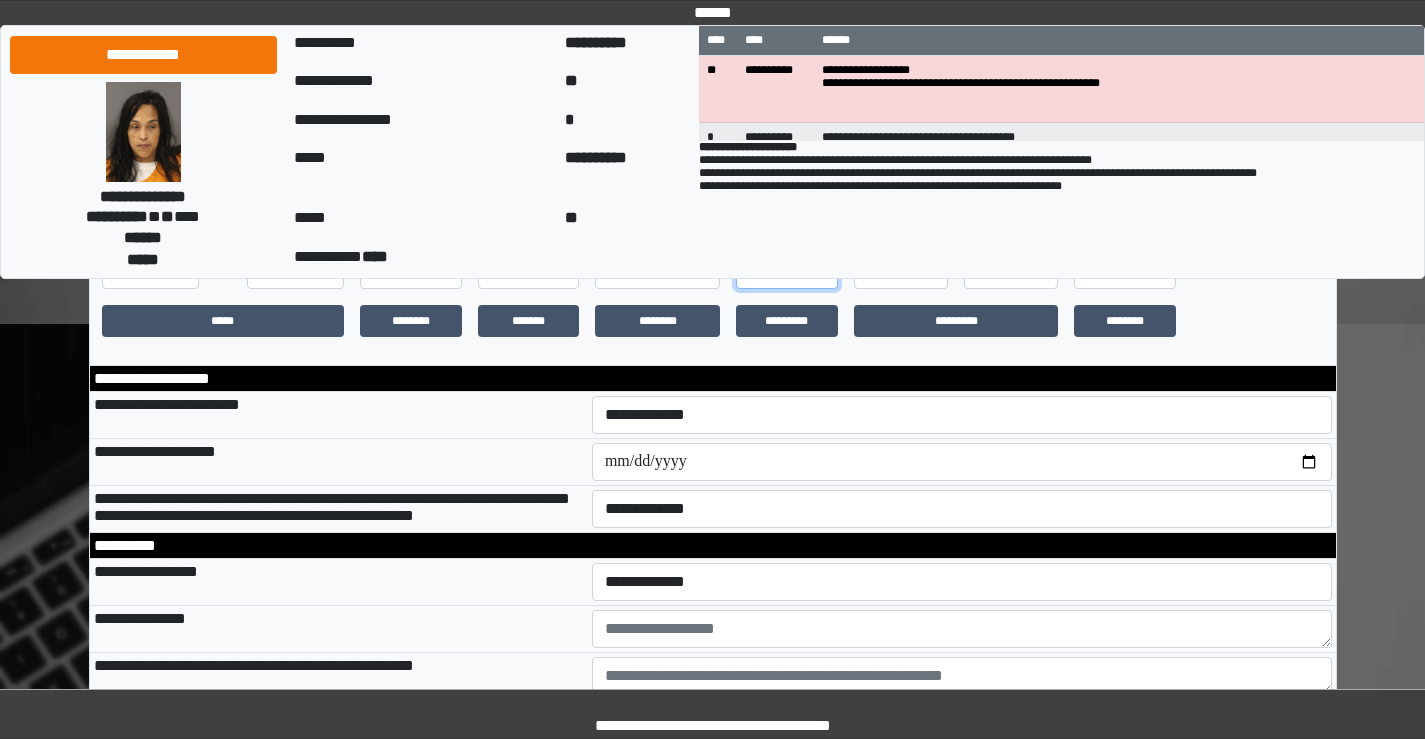 type on "***" 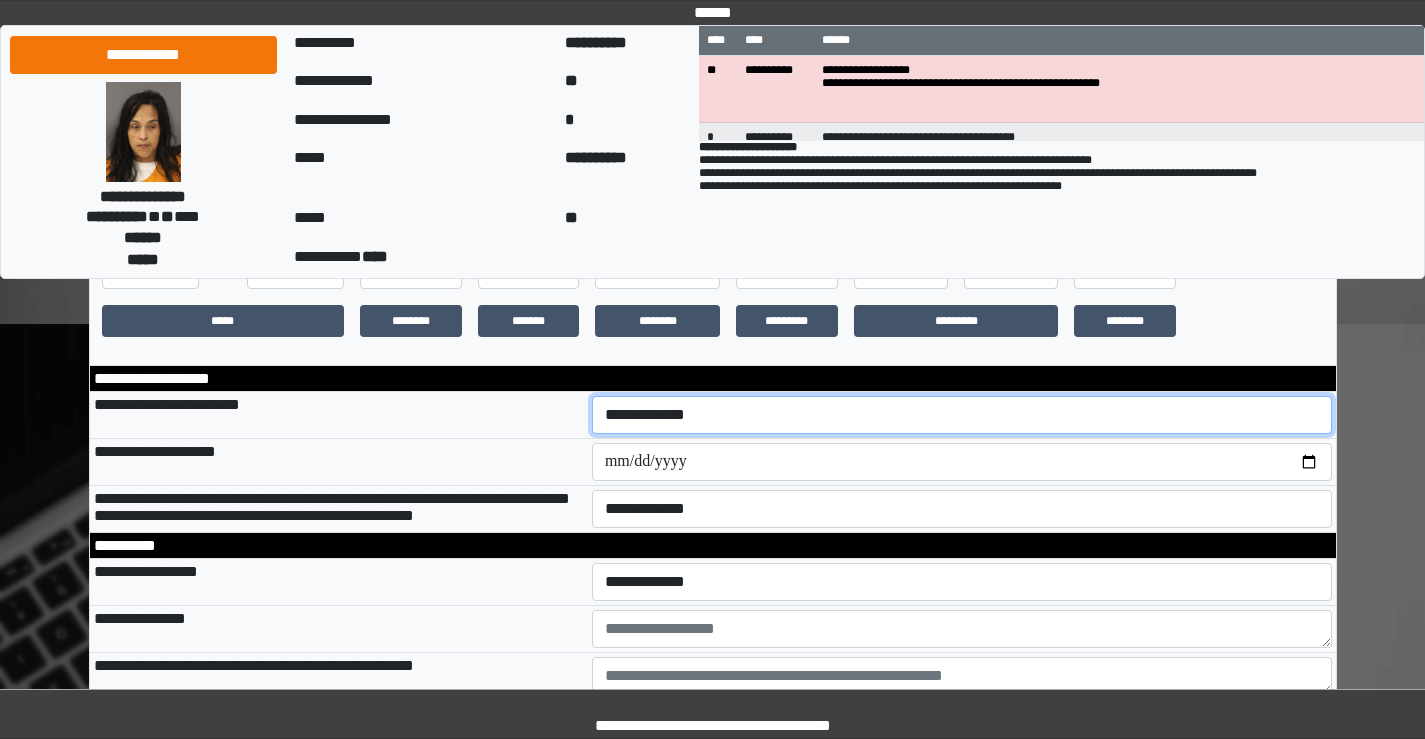 click on "**********" at bounding box center (962, 415) 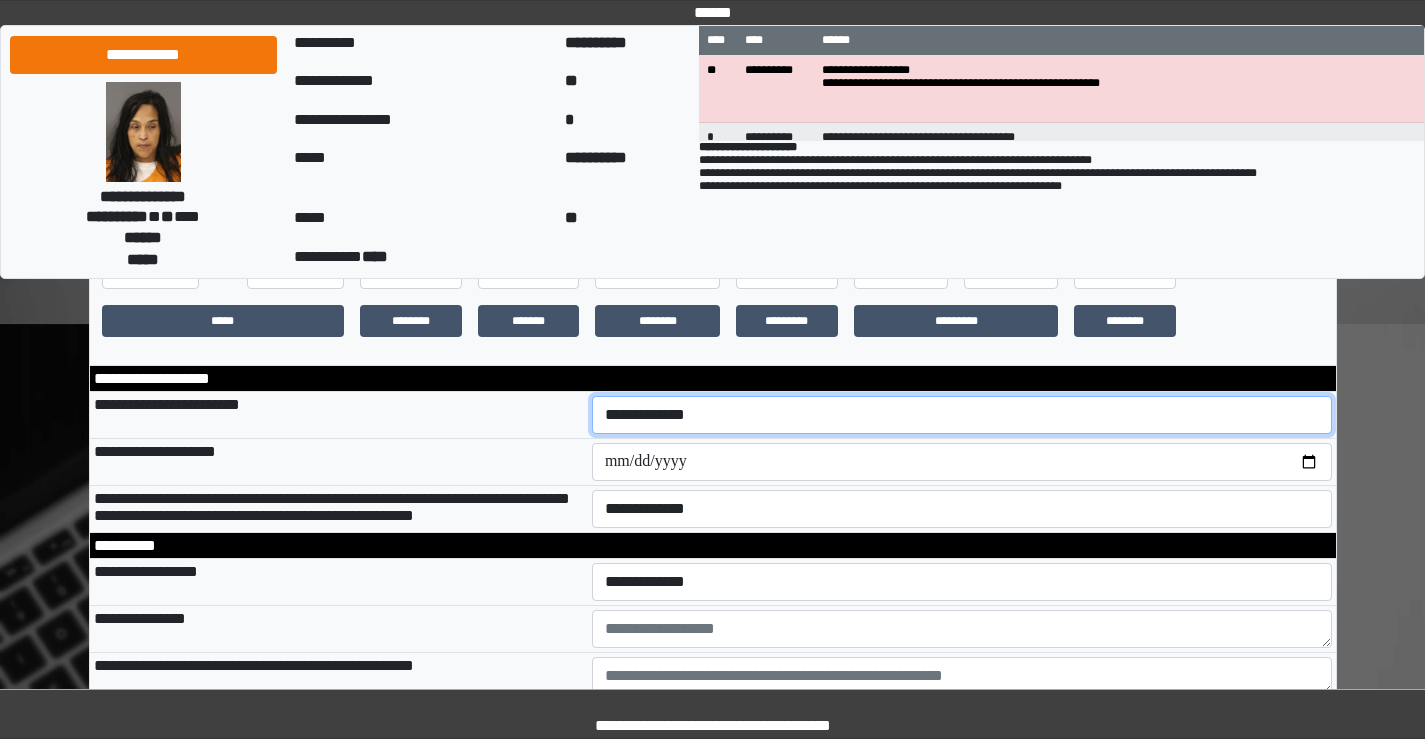 select on "***" 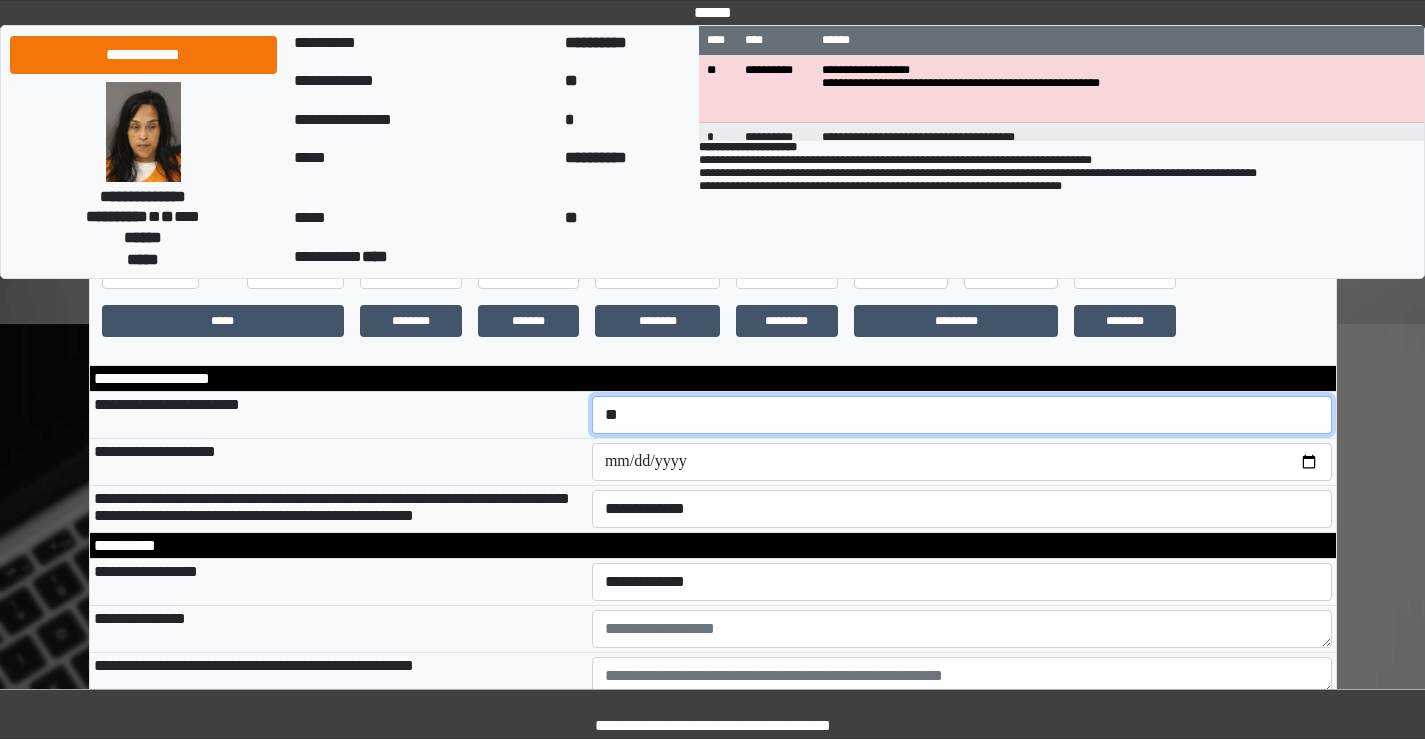 click on "**********" at bounding box center (962, 415) 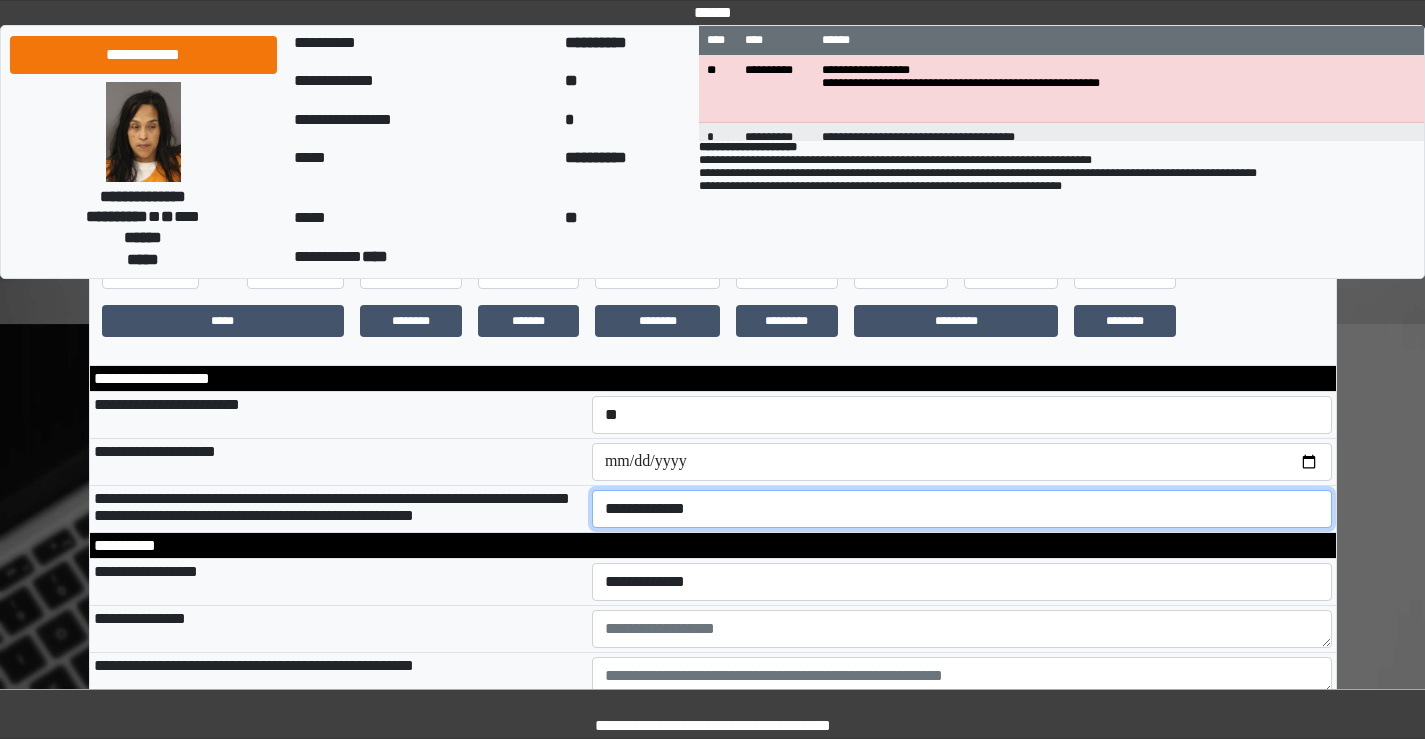 click on "**********" at bounding box center [962, 509] 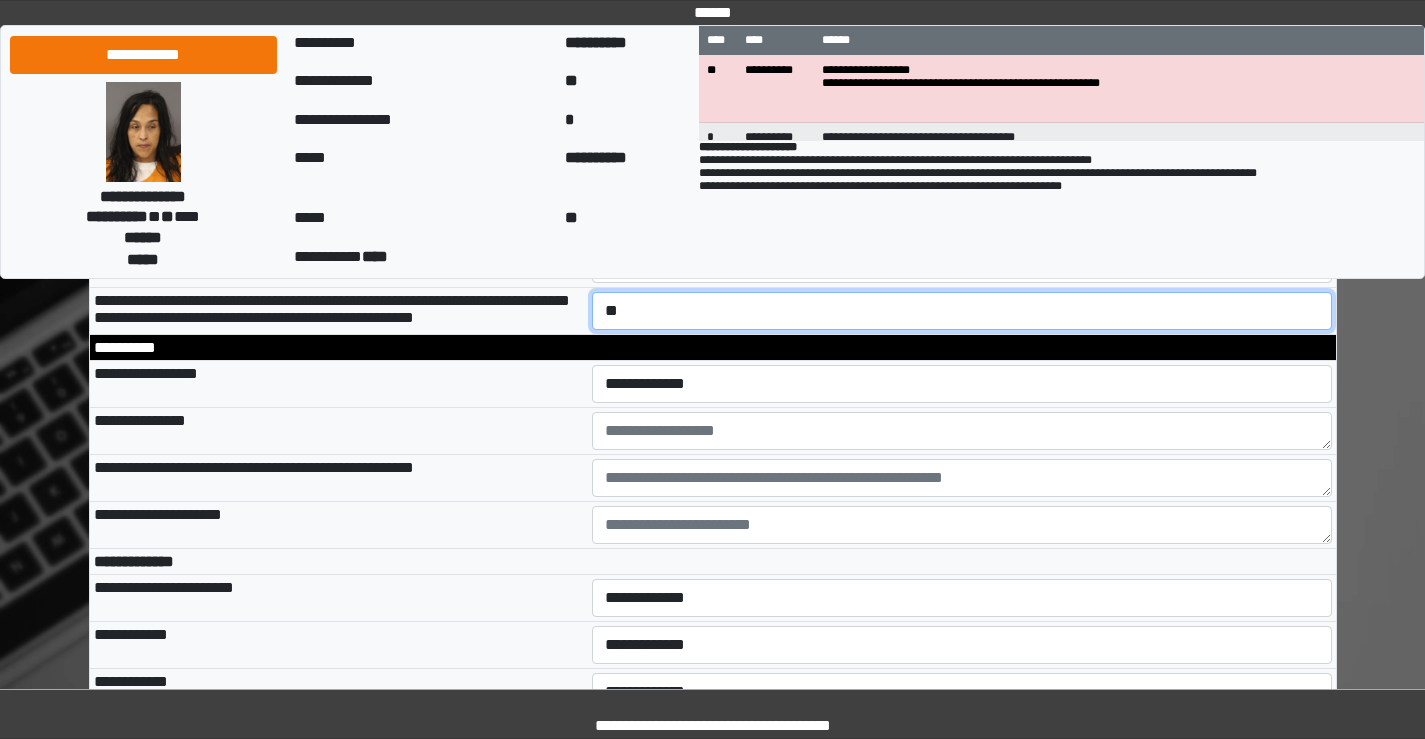 scroll, scrollTop: 700, scrollLeft: 0, axis: vertical 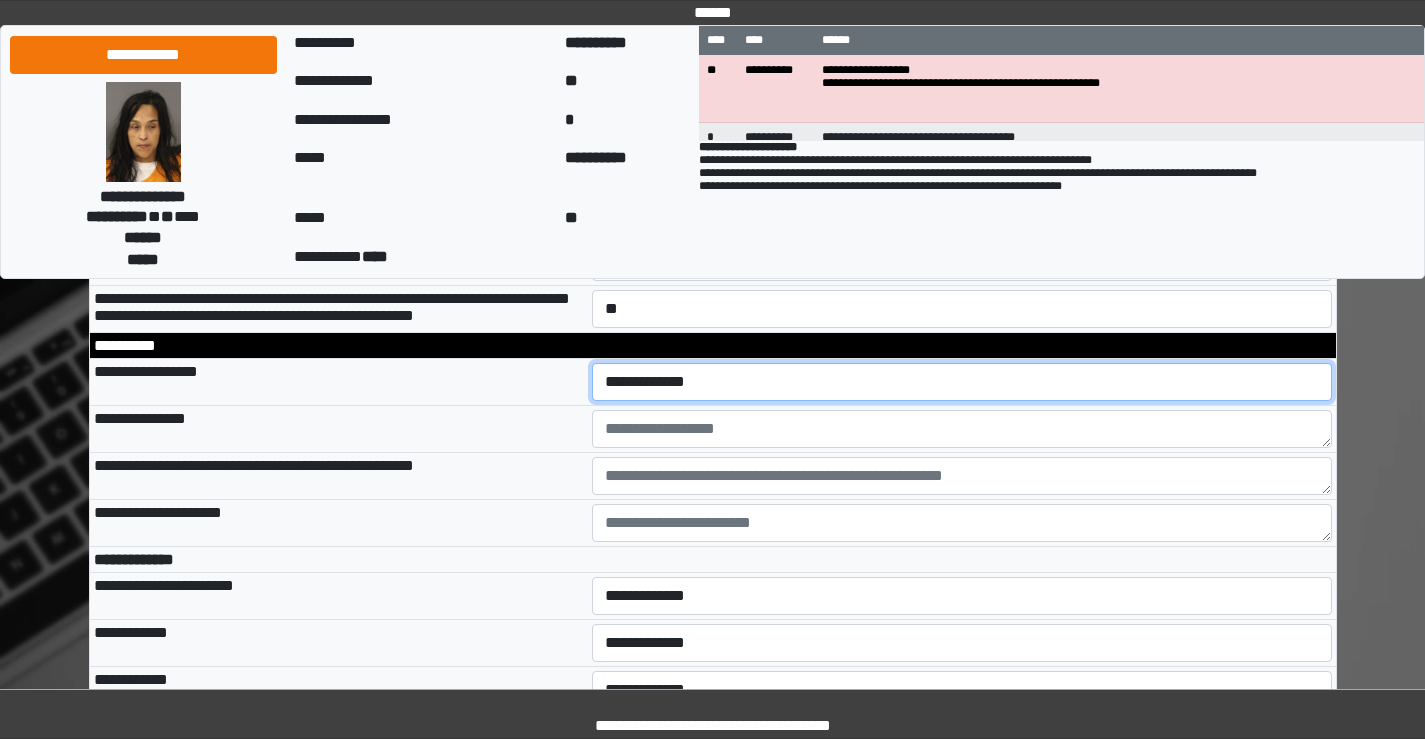 click on "**********" at bounding box center (962, 382) 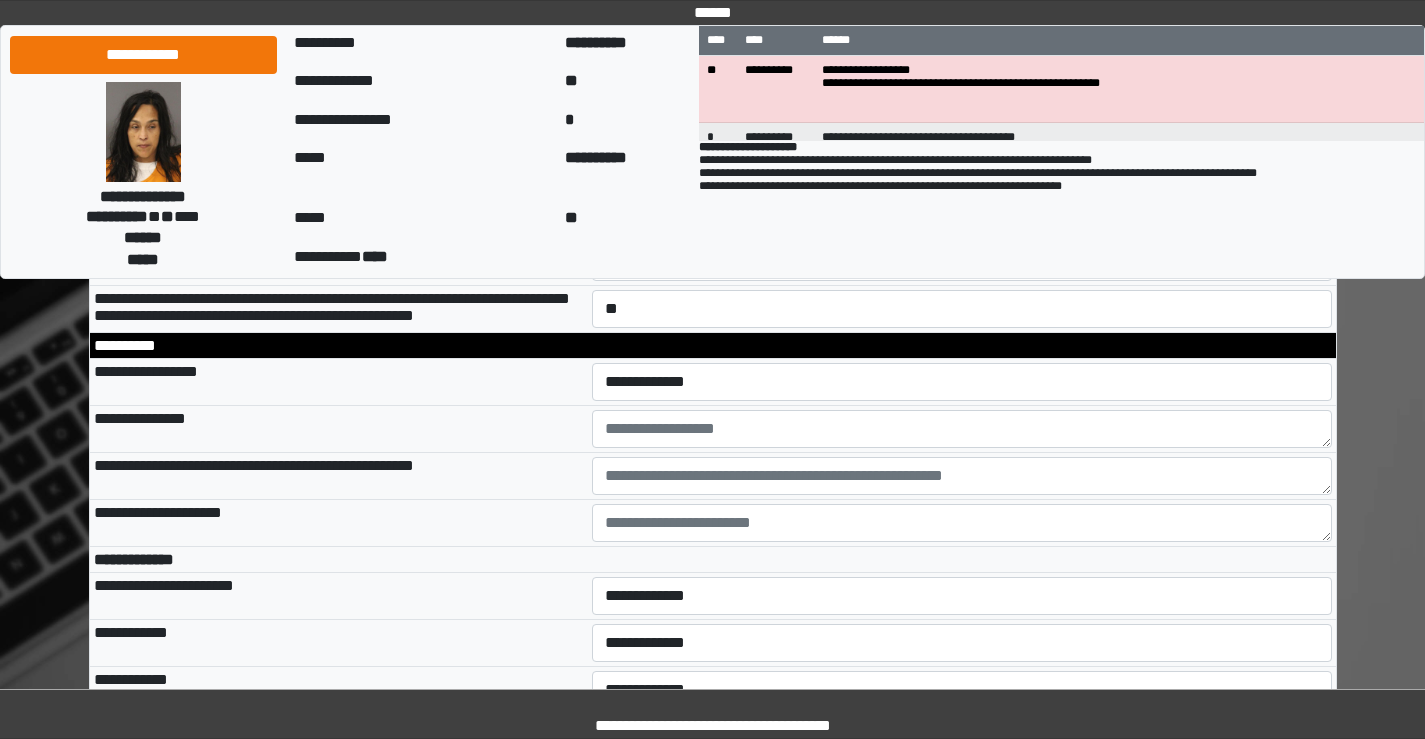 click on "**********" at bounding box center (339, 382) 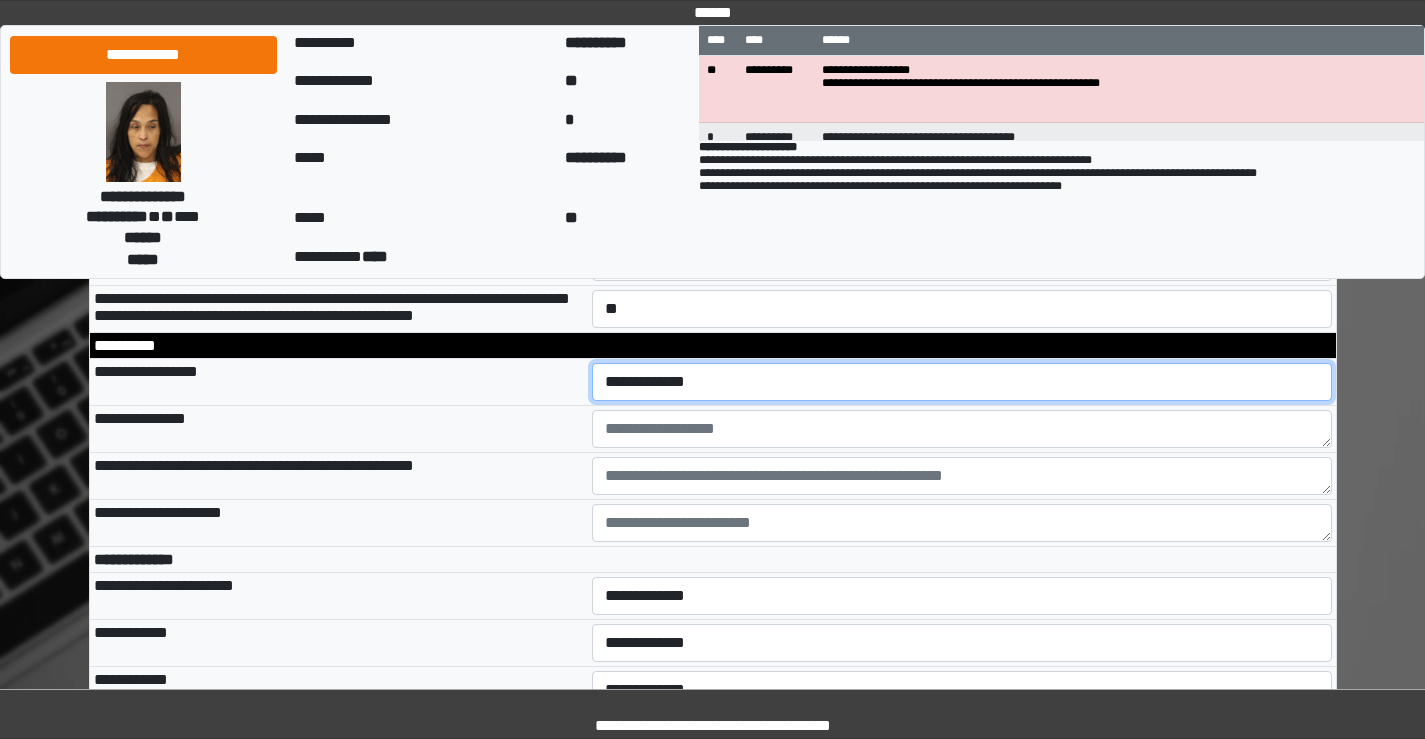 click on "**********" at bounding box center [962, 382] 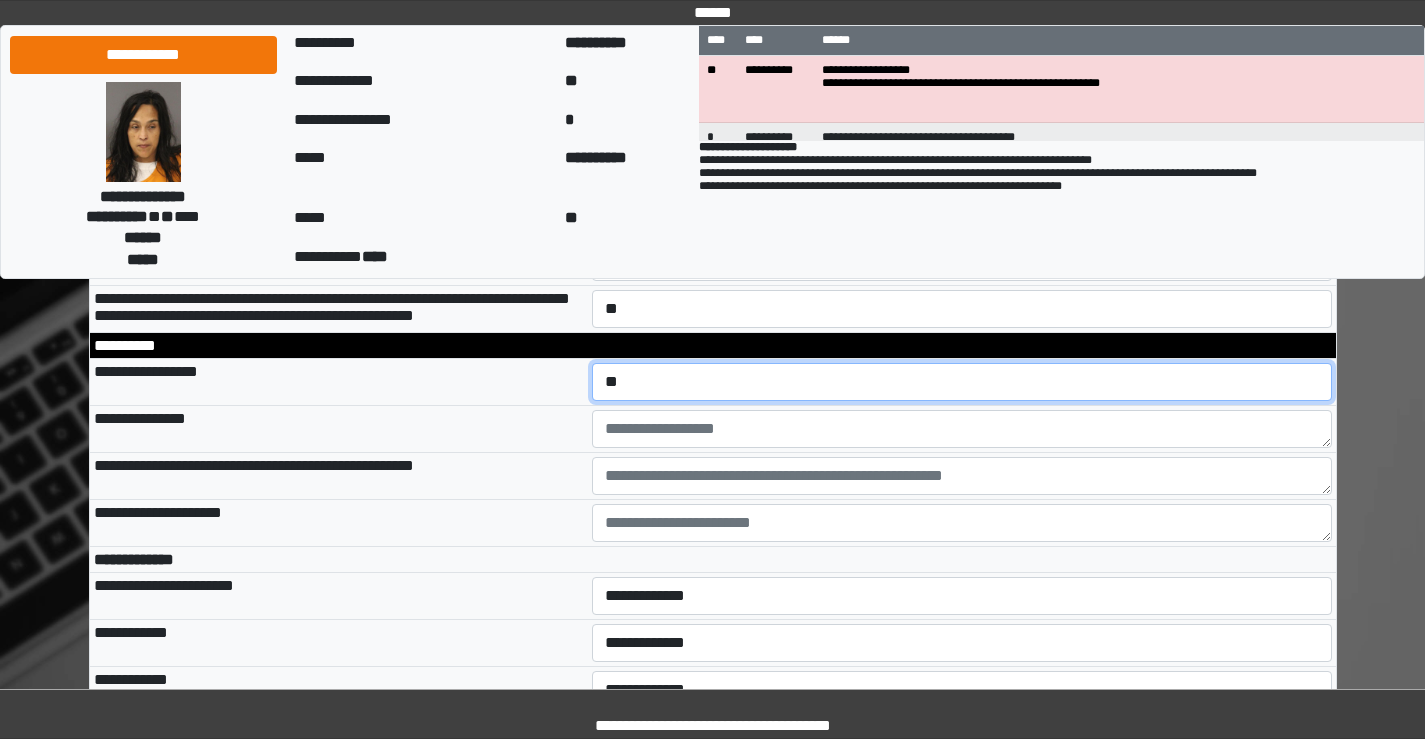 click on "**********" at bounding box center (962, 382) 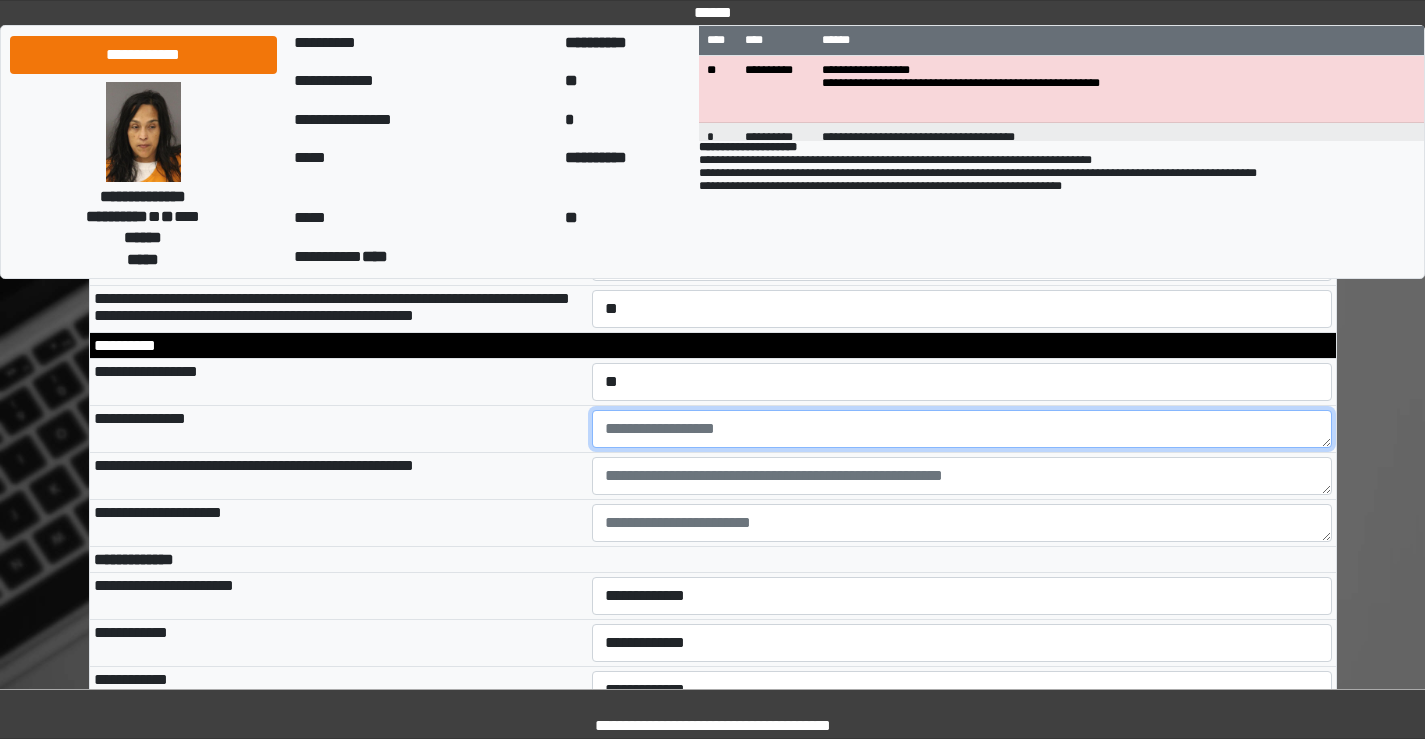 click at bounding box center [962, 429] 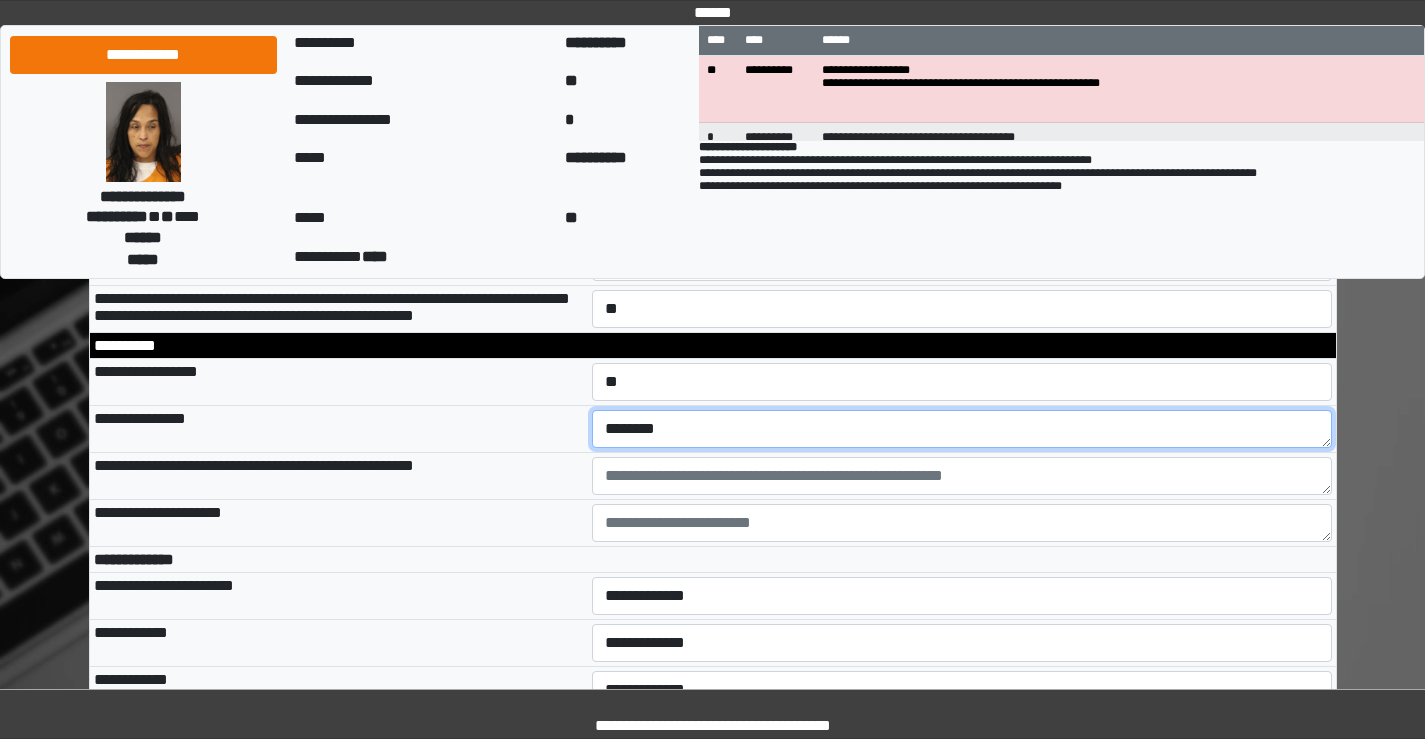 type on "********" 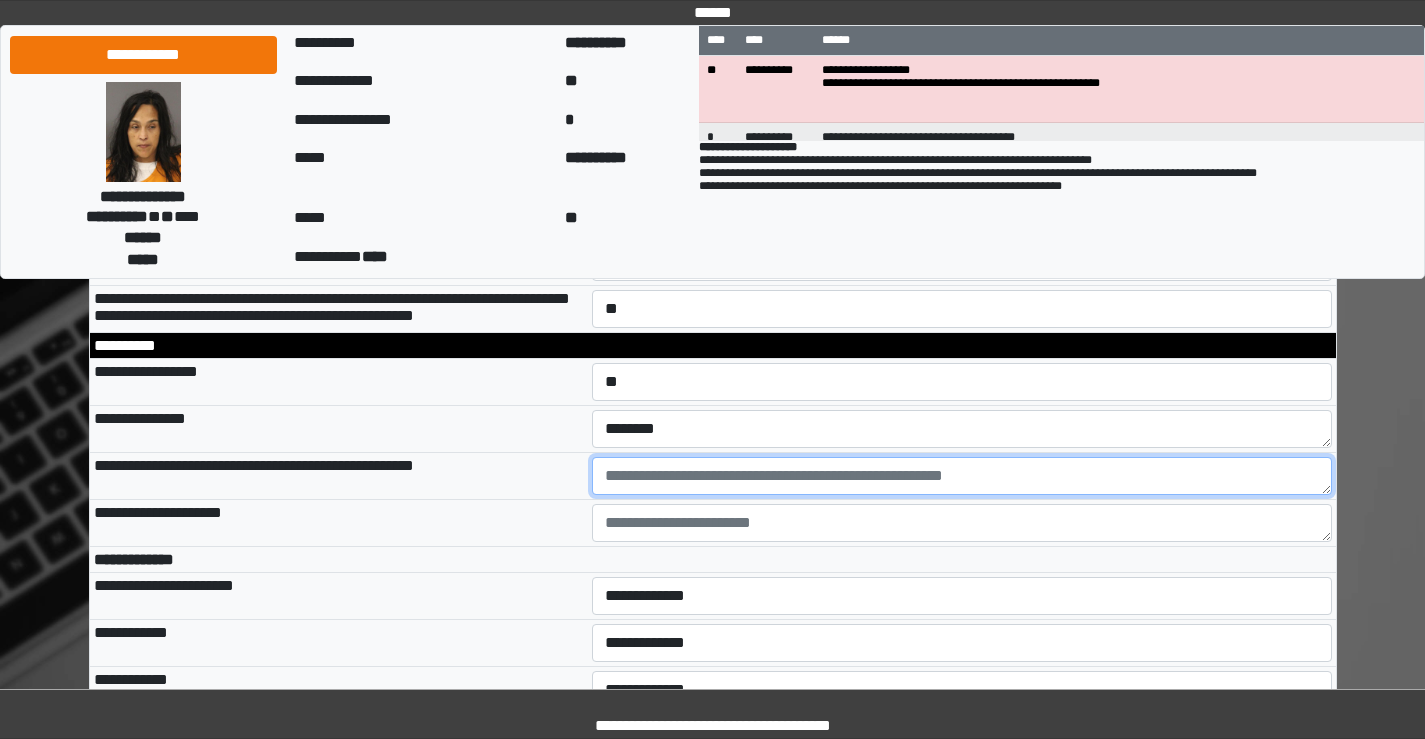click at bounding box center [962, 476] 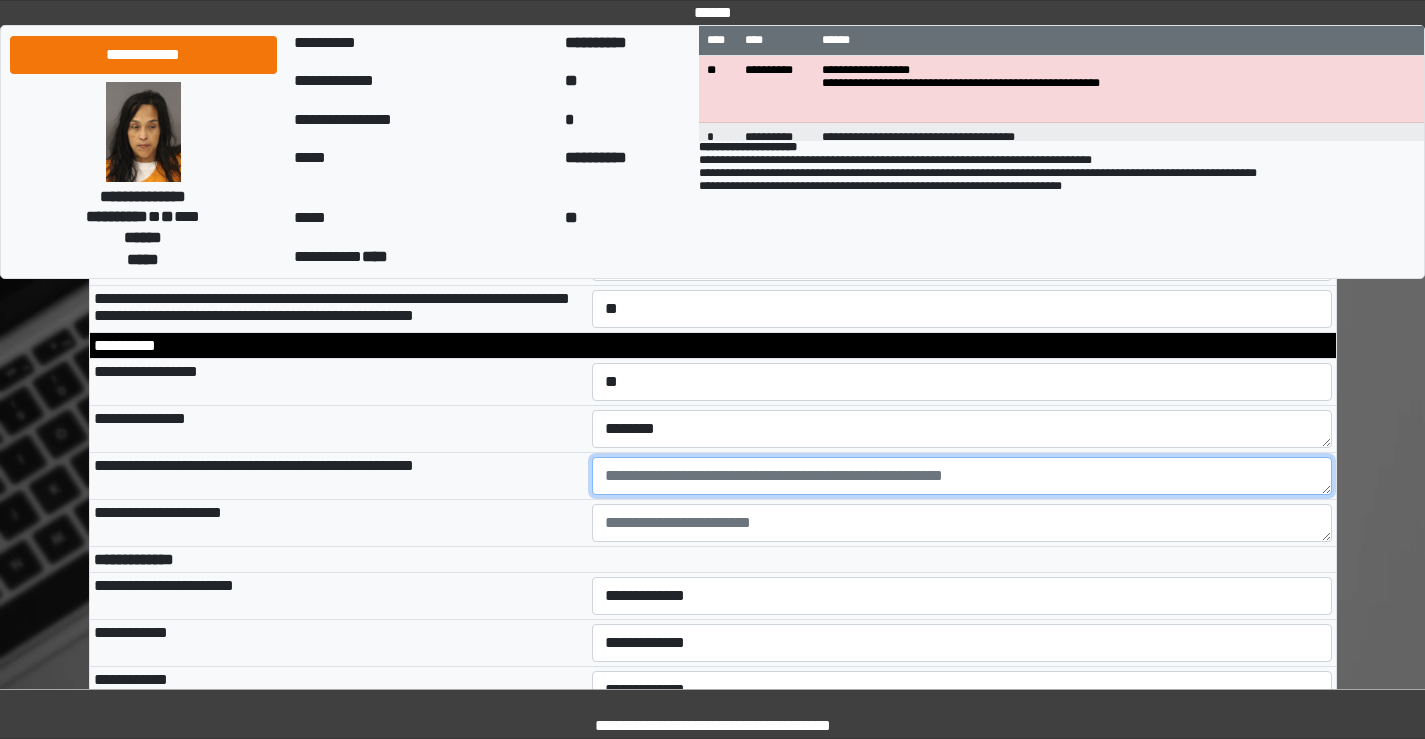 scroll, scrollTop: 800, scrollLeft: 0, axis: vertical 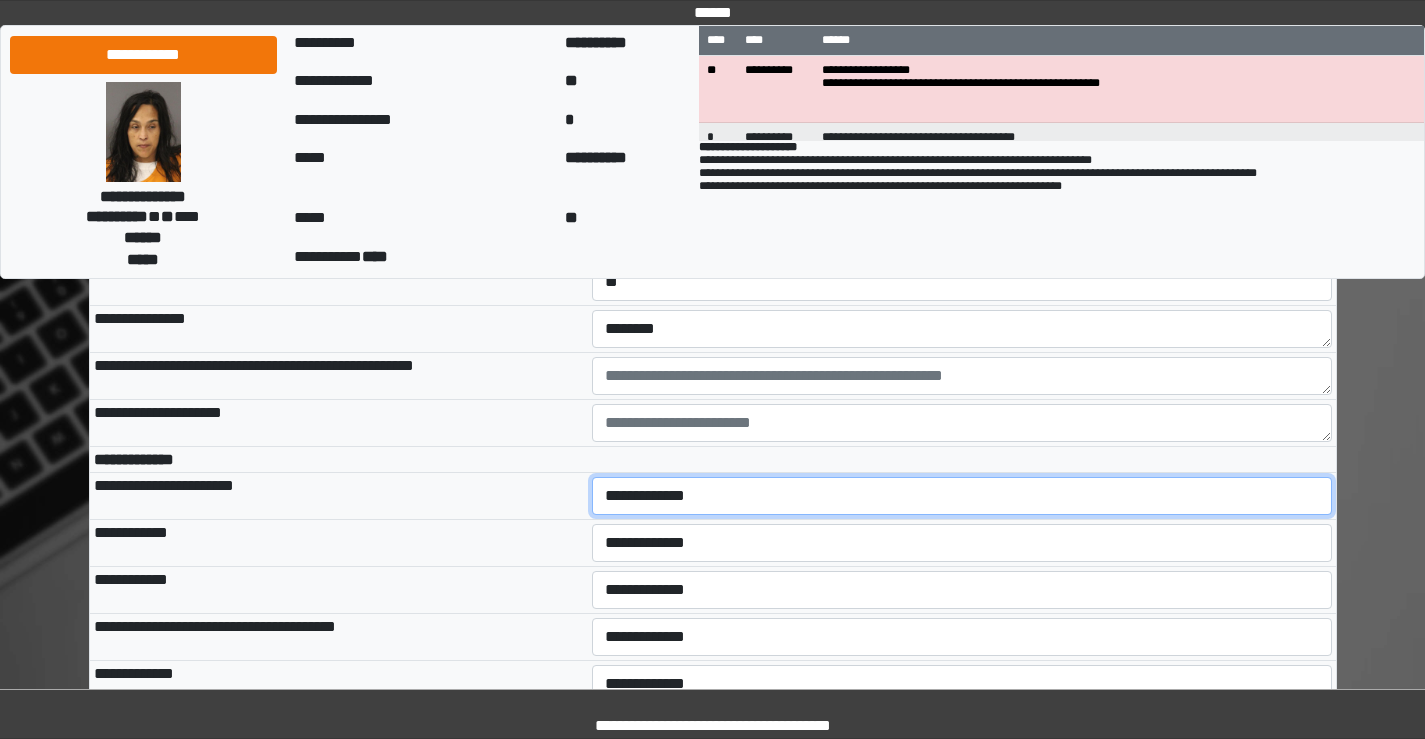 click on "**********" at bounding box center [962, 496] 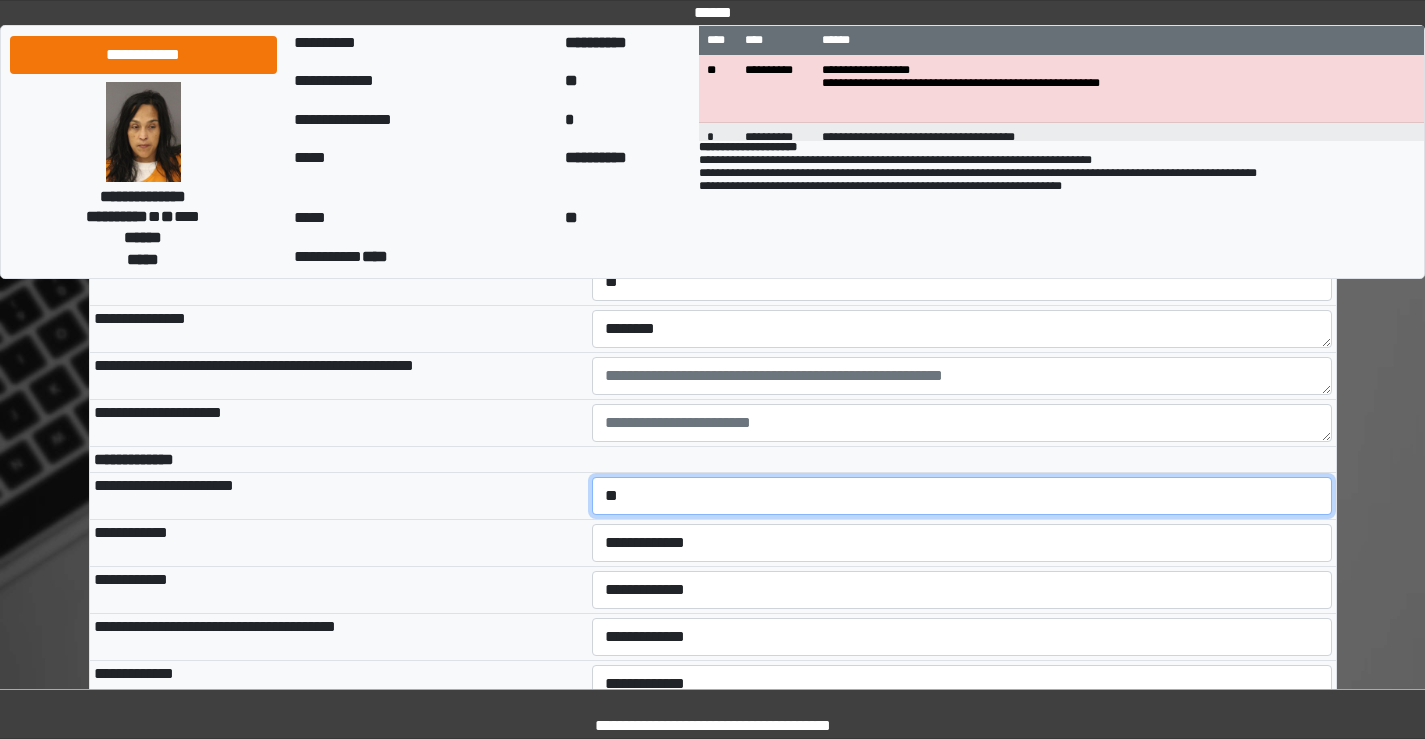 click on "**********" at bounding box center [962, 496] 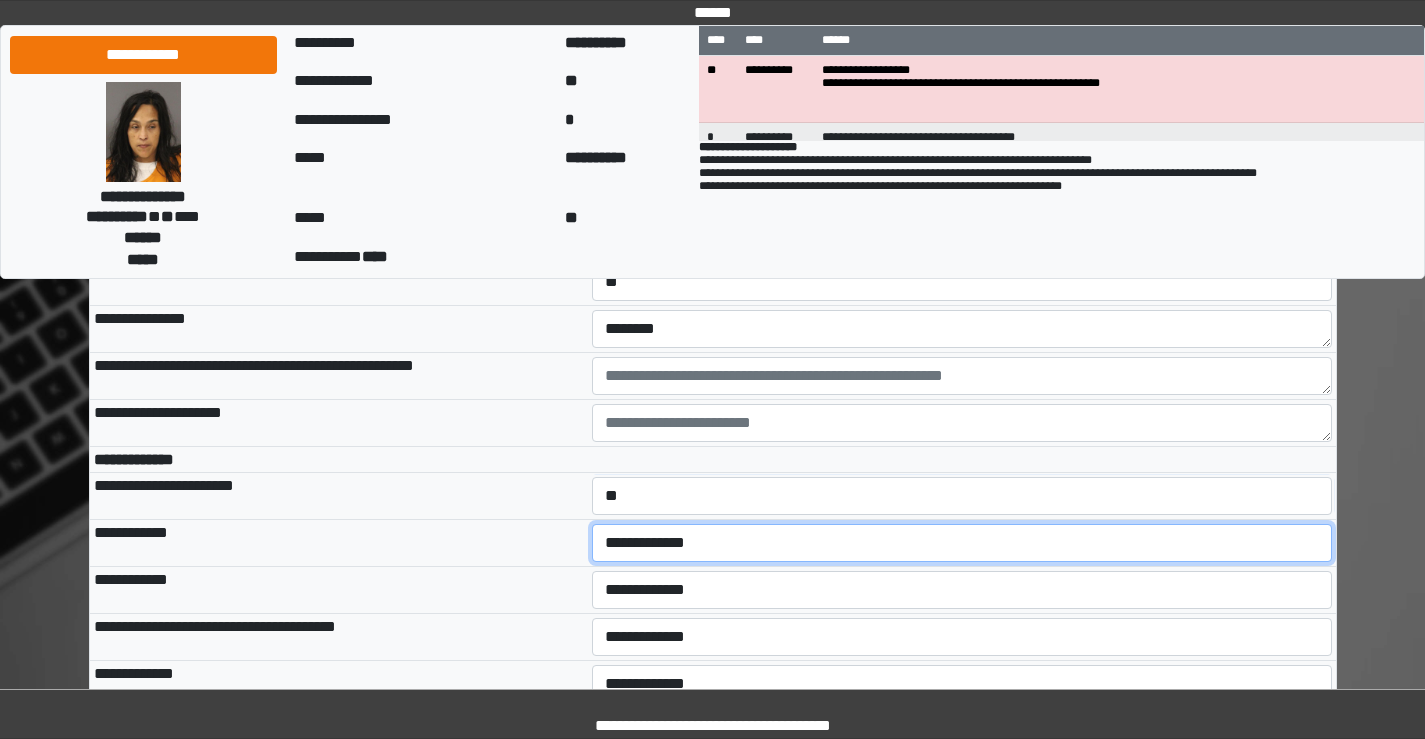 click on "**********" at bounding box center [962, 543] 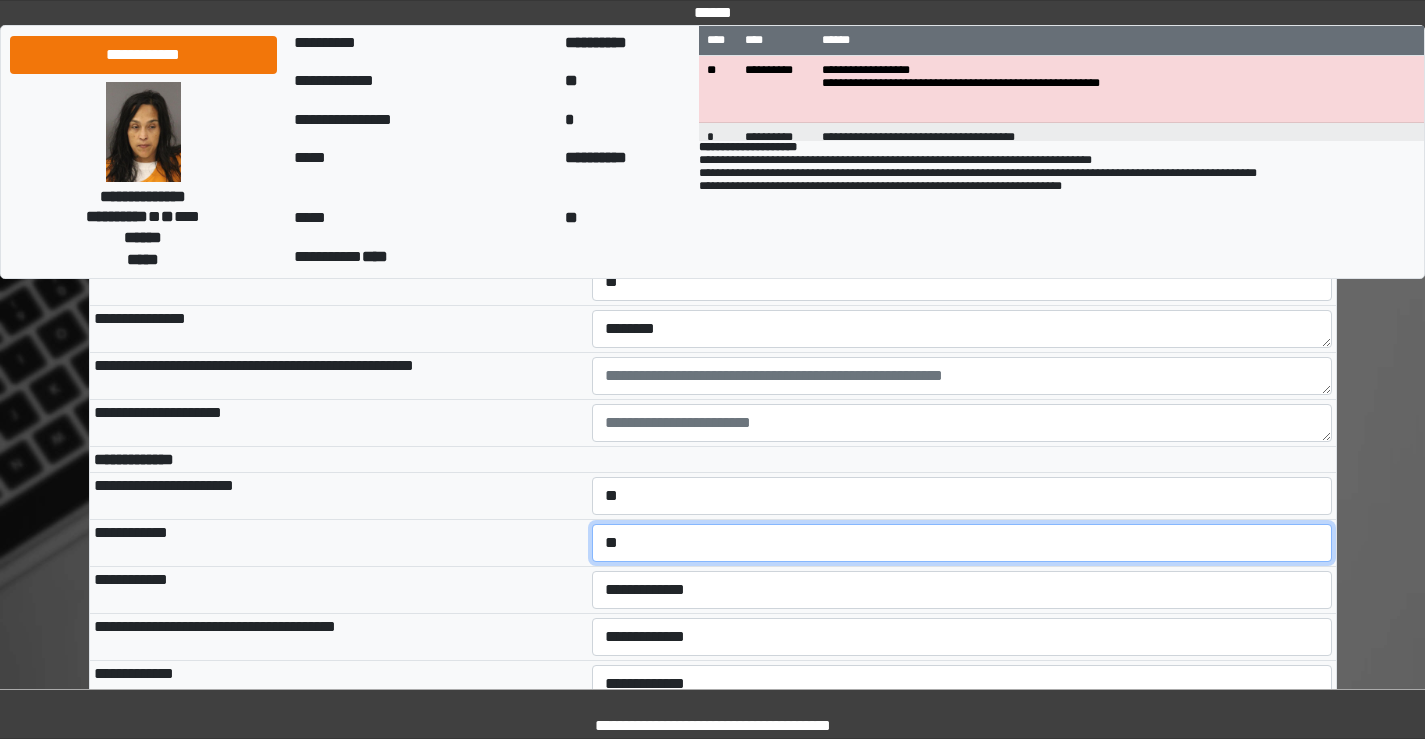scroll, scrollTop: 900, scrollLeft: 0, axis: vertical 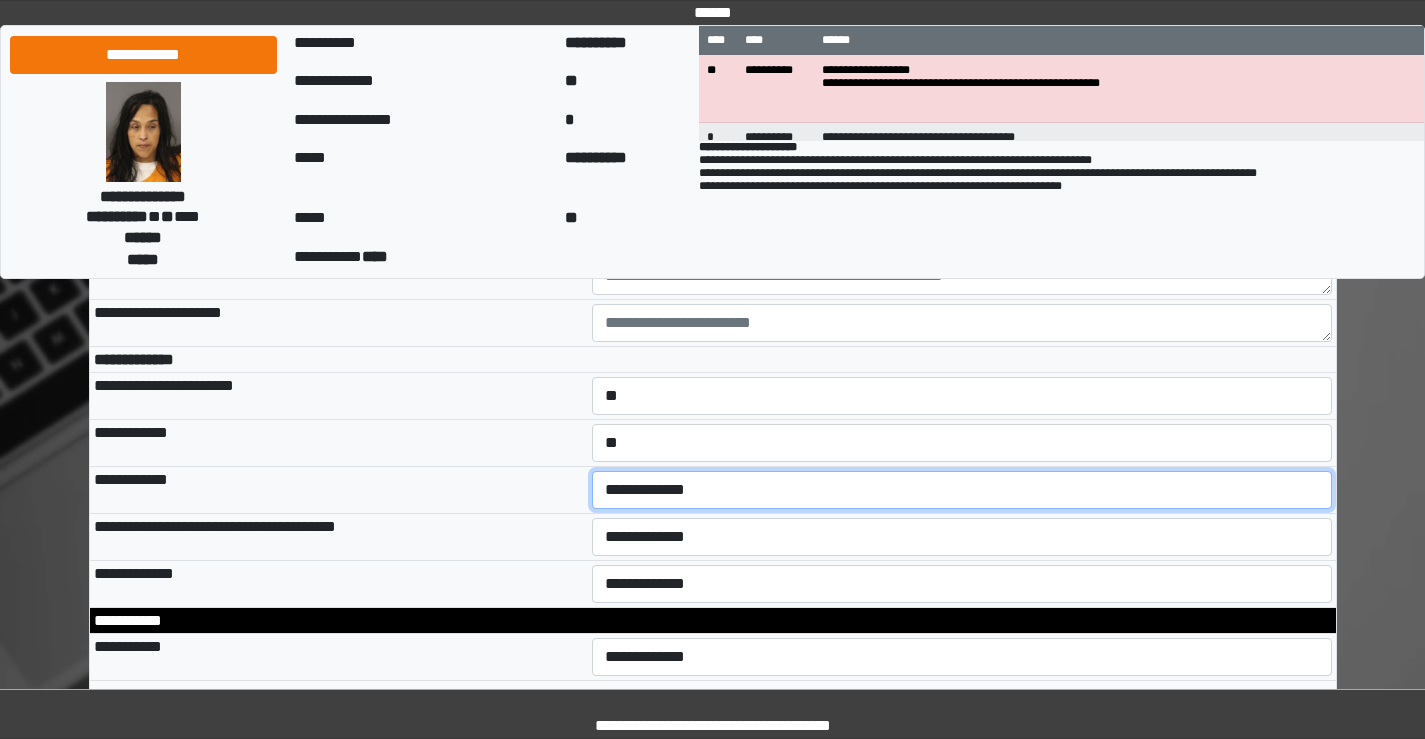 drag, startPoint x: 644, startPoint y: 512, endPoint x: 644, endPoint y: 524, distance: 12 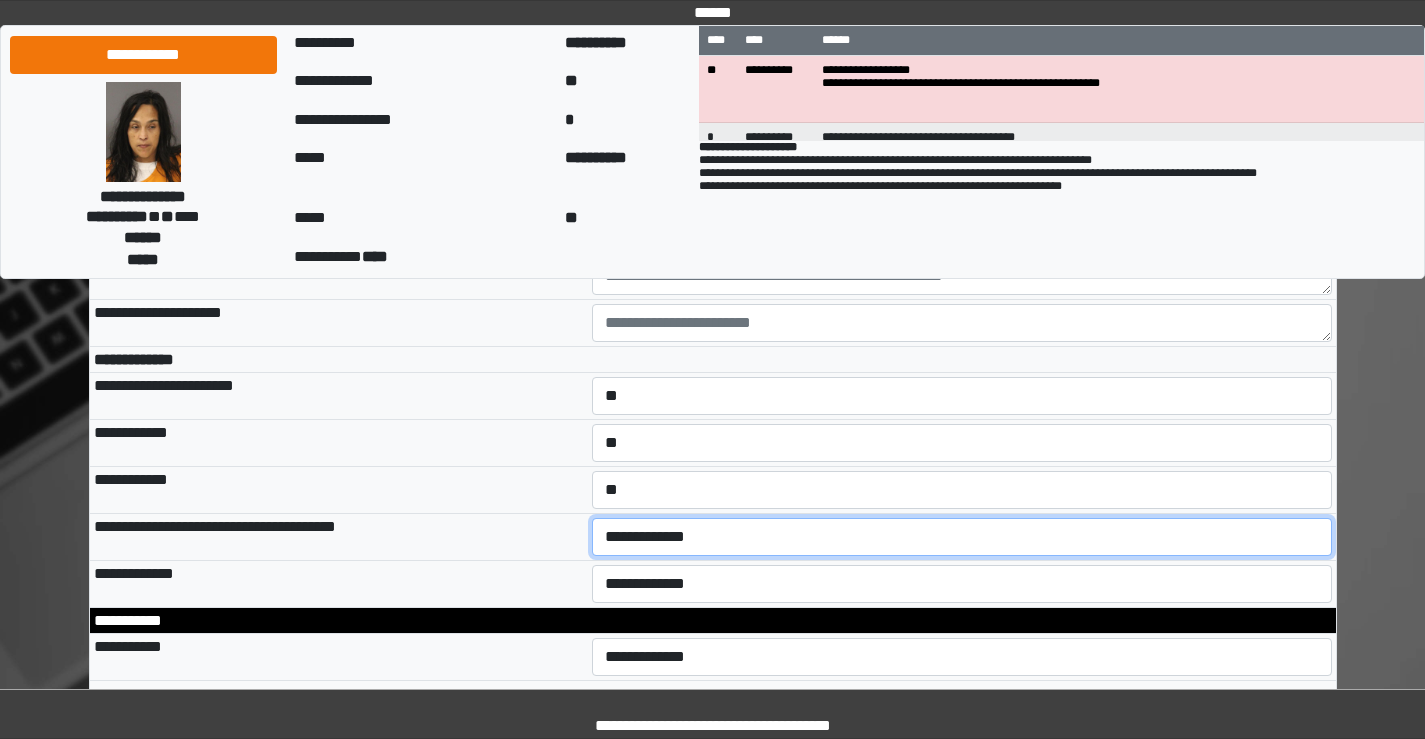 click on "**********" at bounding box center [962, 537] 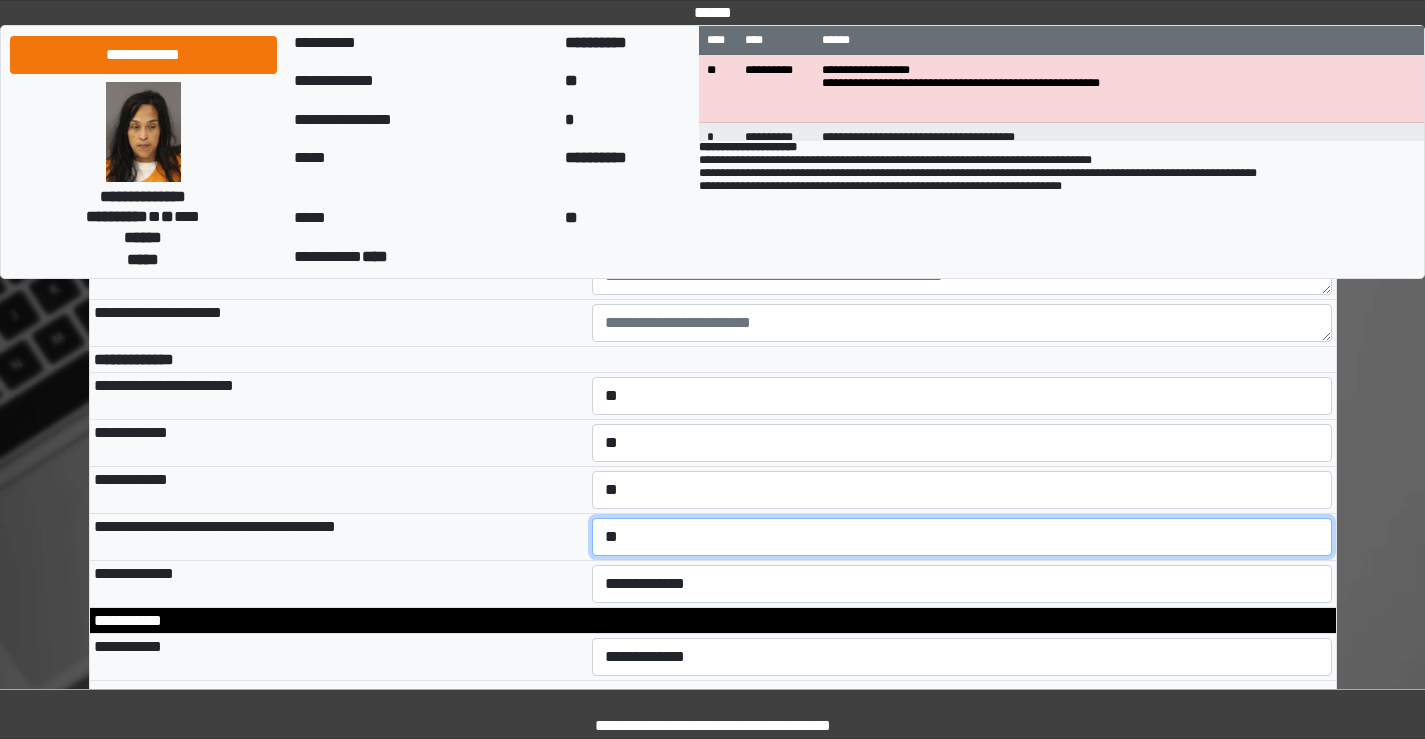 click on "**********" at bounding box center [962, 537] 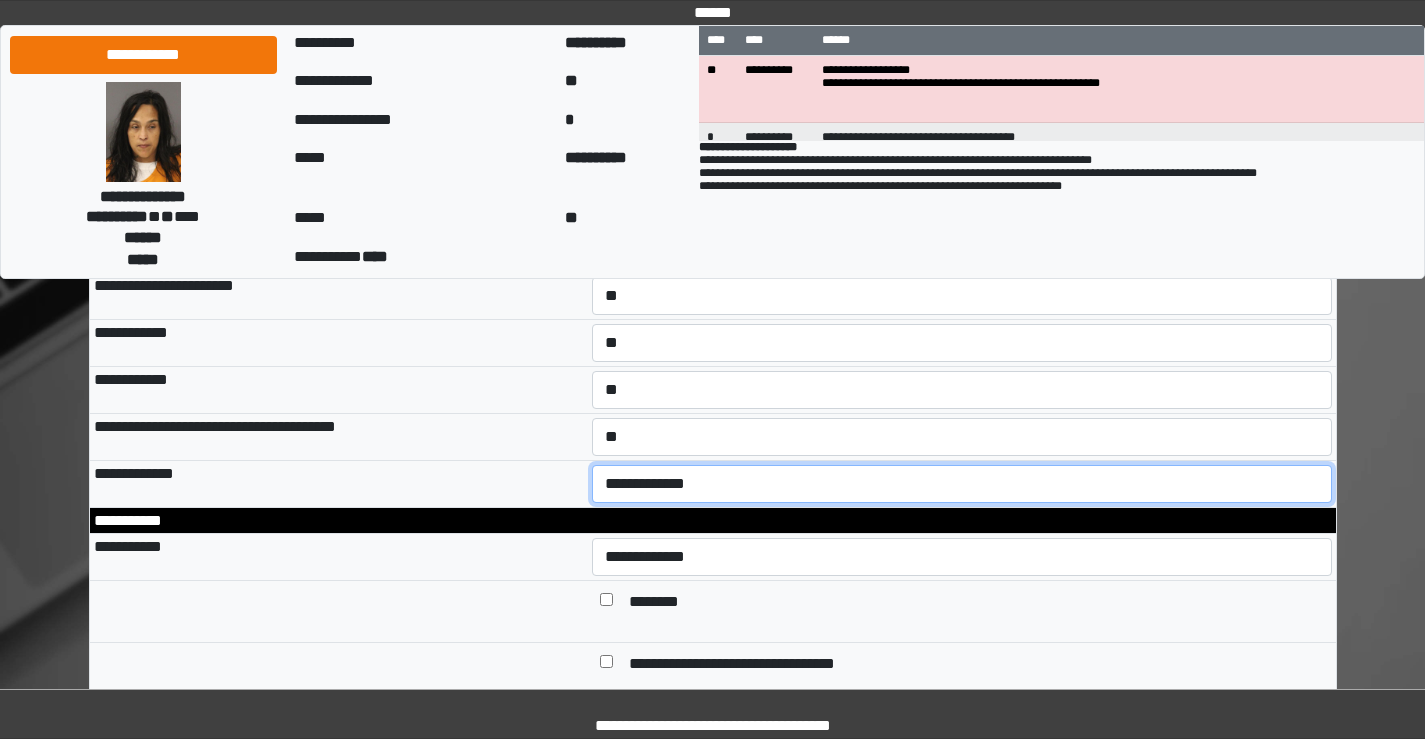 click on "**********" at bounding box center (962, 484) 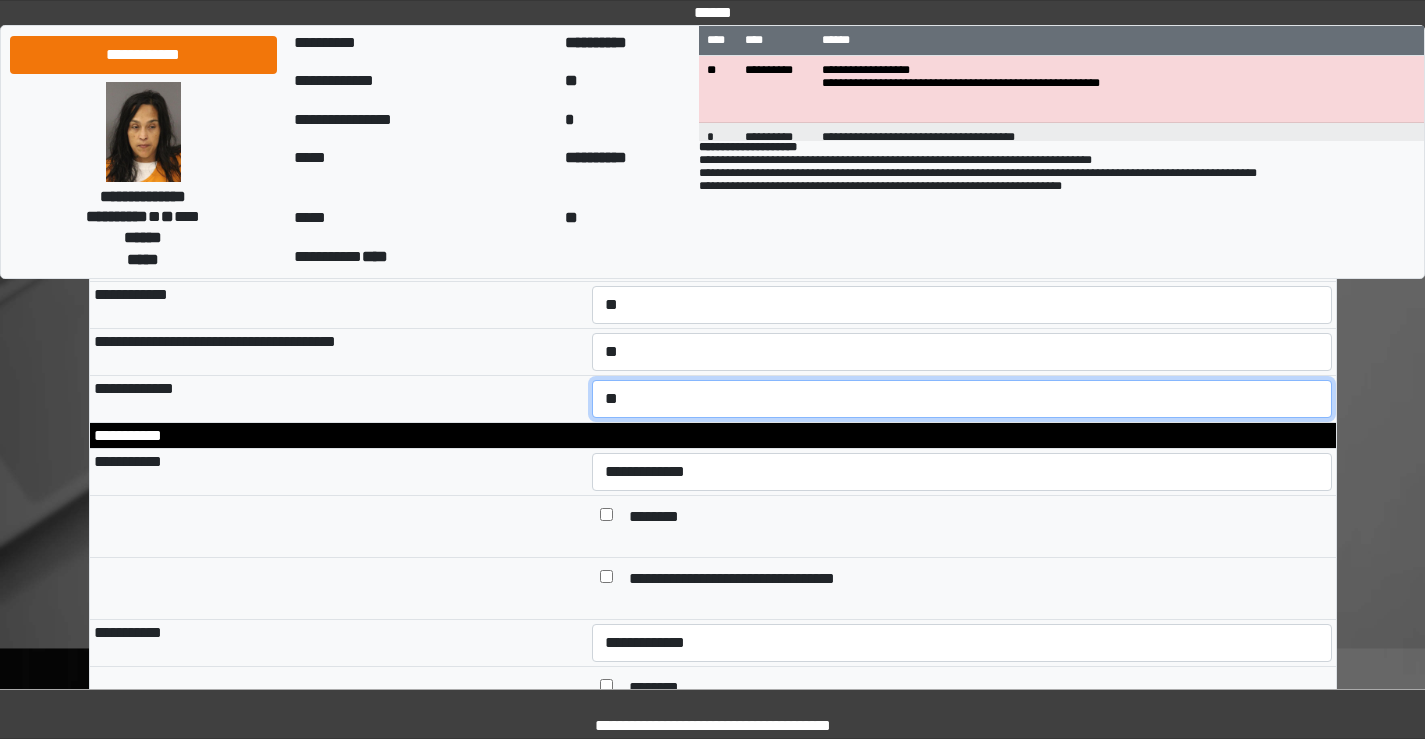 scroll, scrollTop: 1200, scrollLeft: 0, axis: vertical 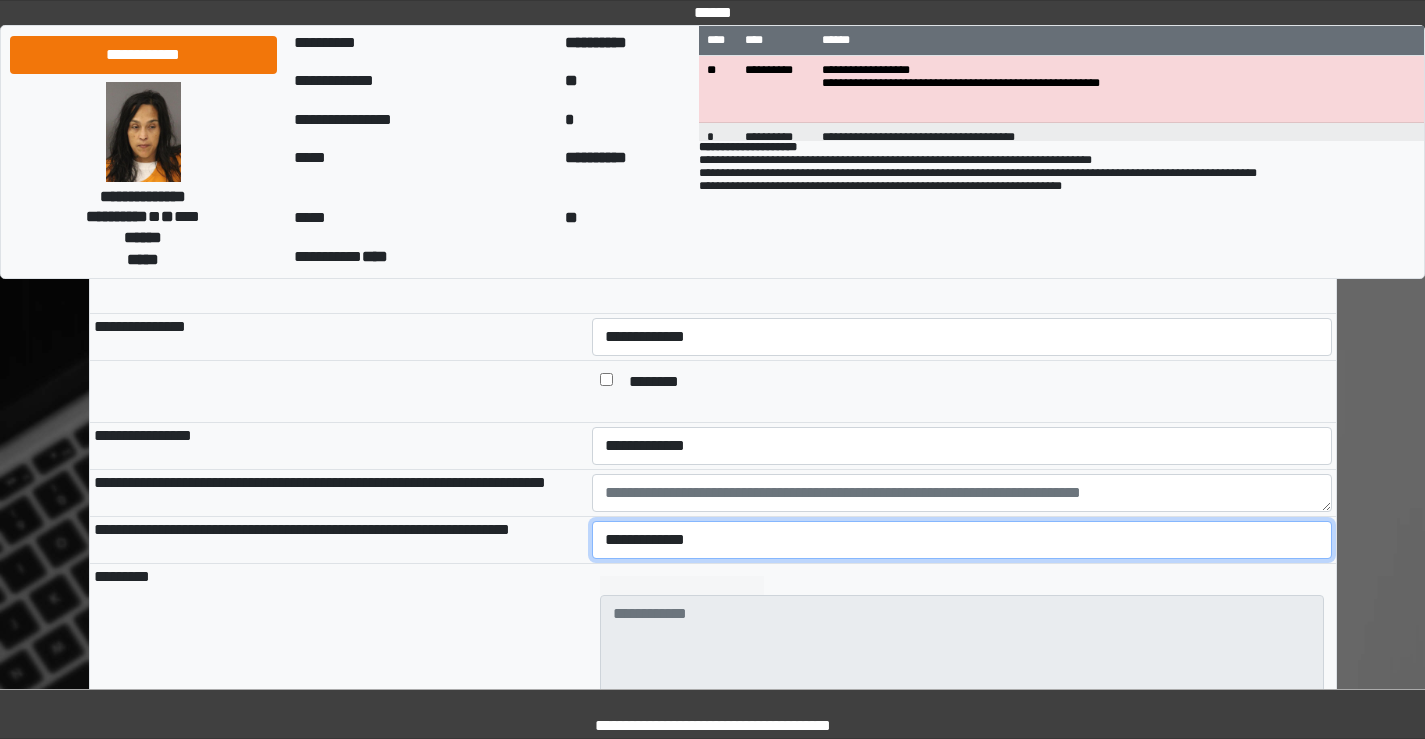 click on "**********" at bounding box center (962, 540) 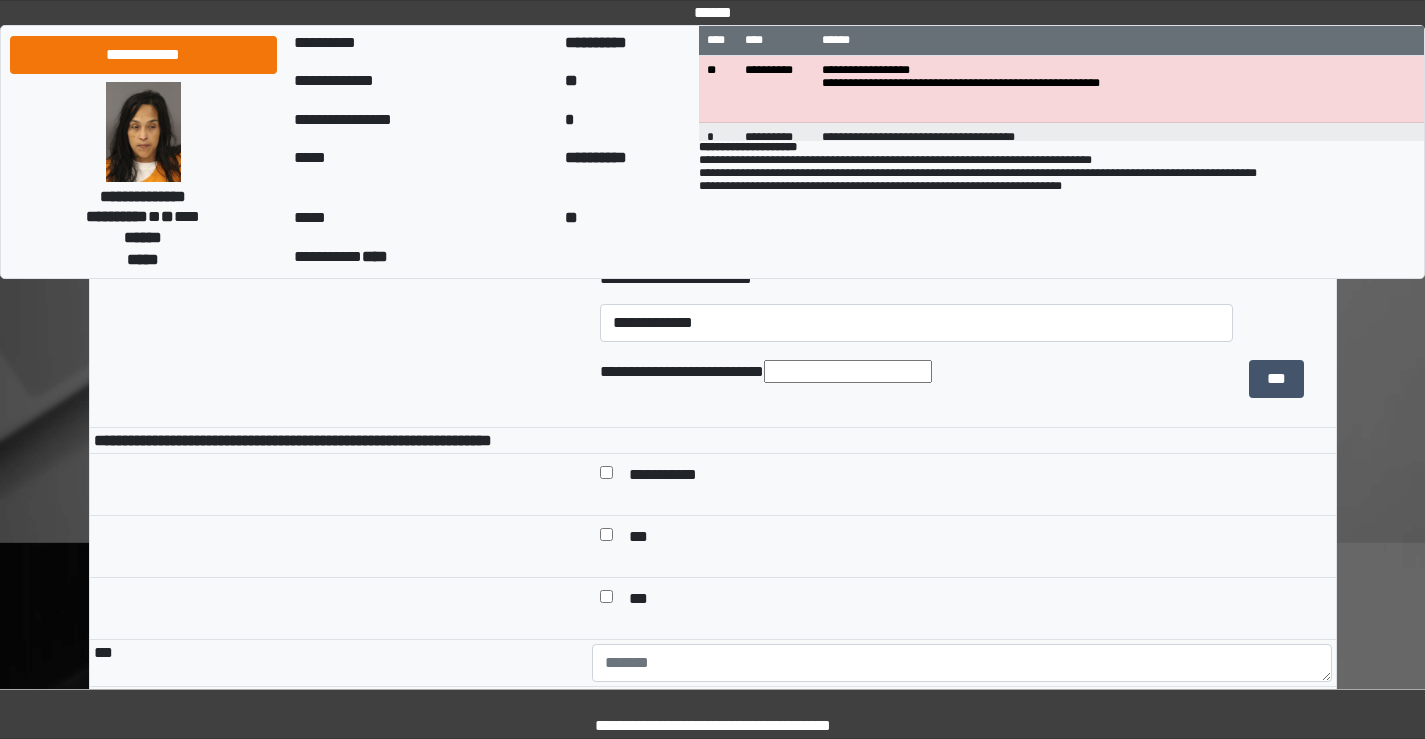 scroll, scrollTop: 2200, scrollLeft: 0, axis: vertical 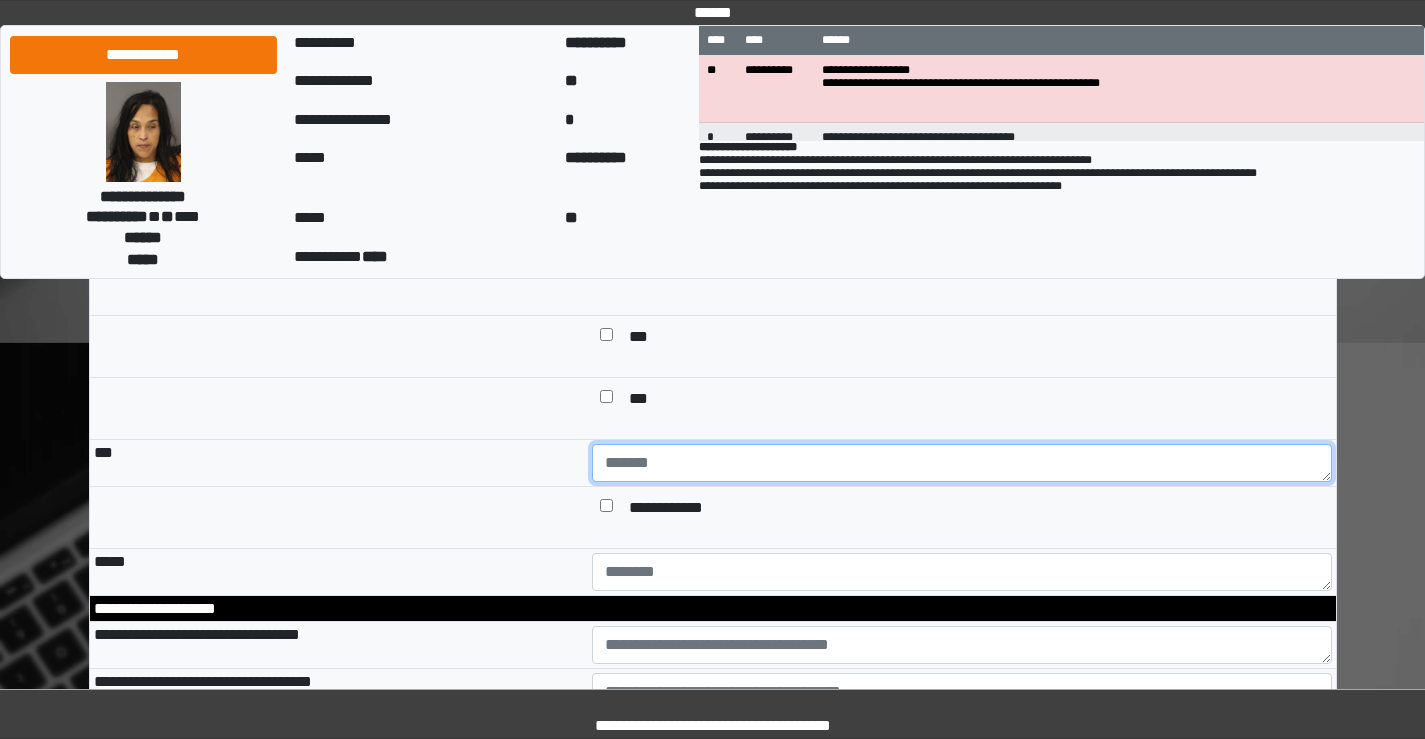 click at bounding box center [962, 463] 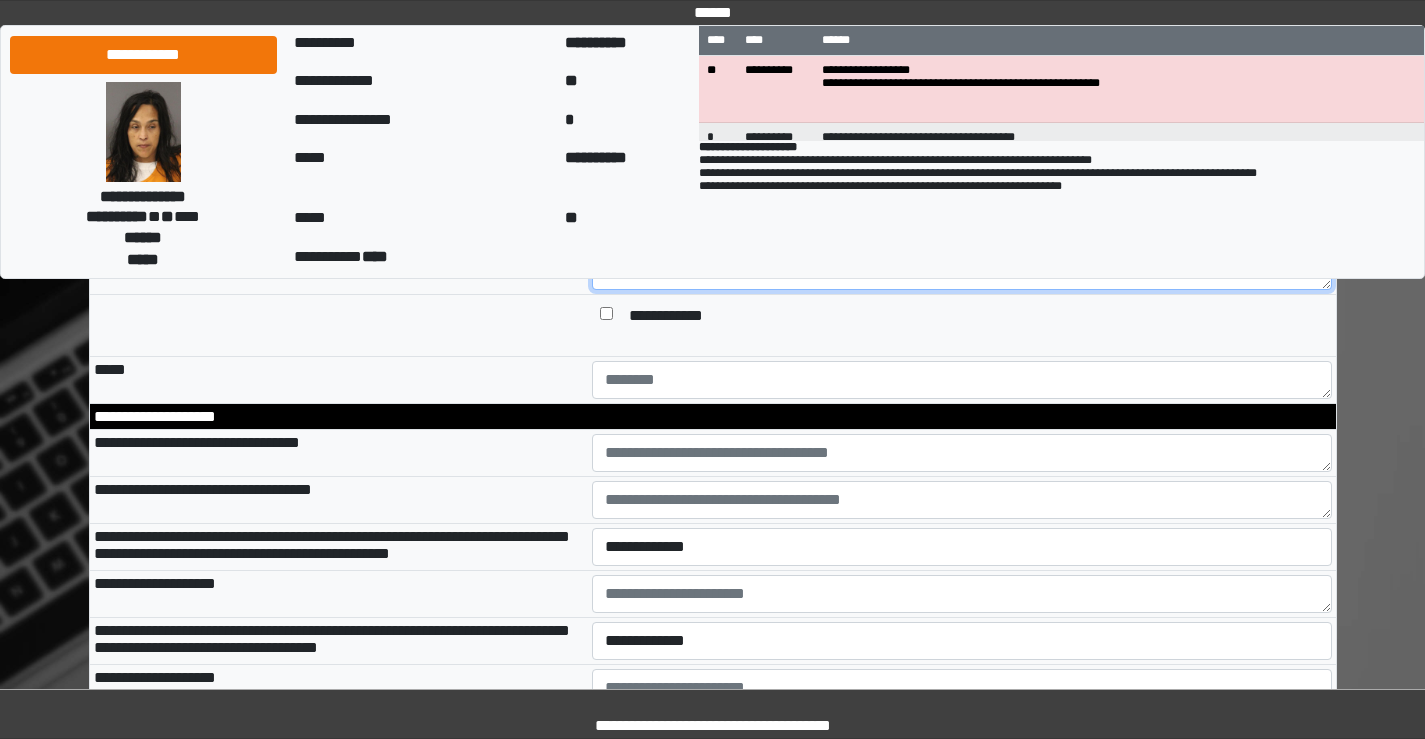 scroll, scrollTop: 2500, scrollLeft: 0, axis: vertical 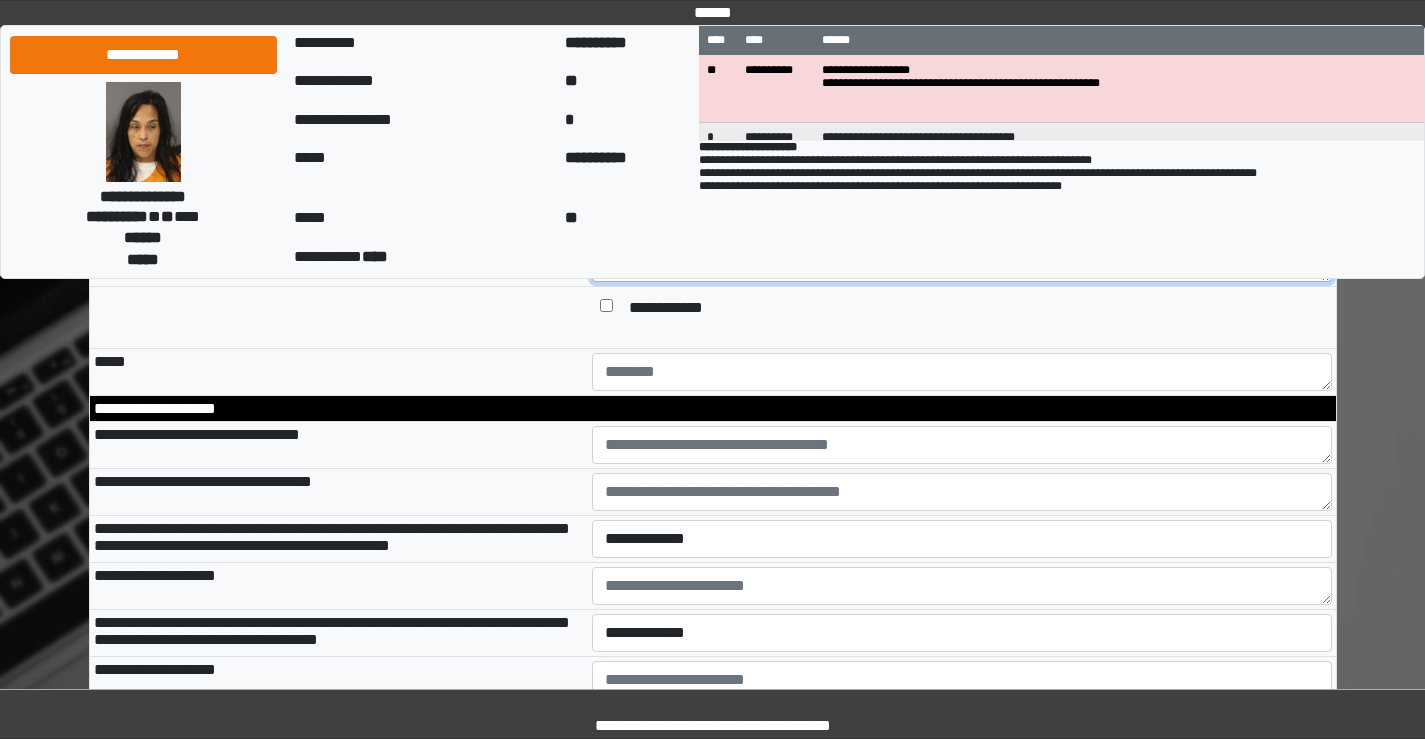 type on "**********" 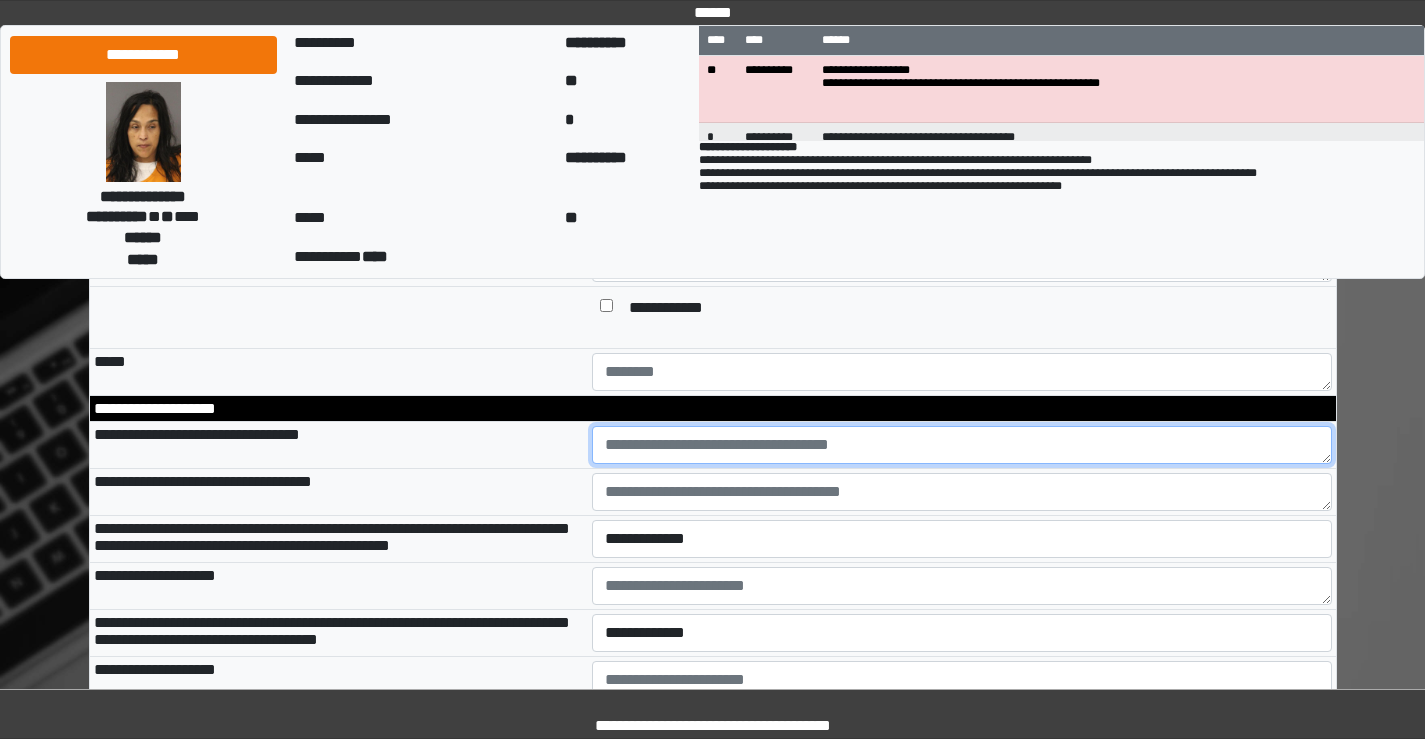 click at bounding box center (962, 445) 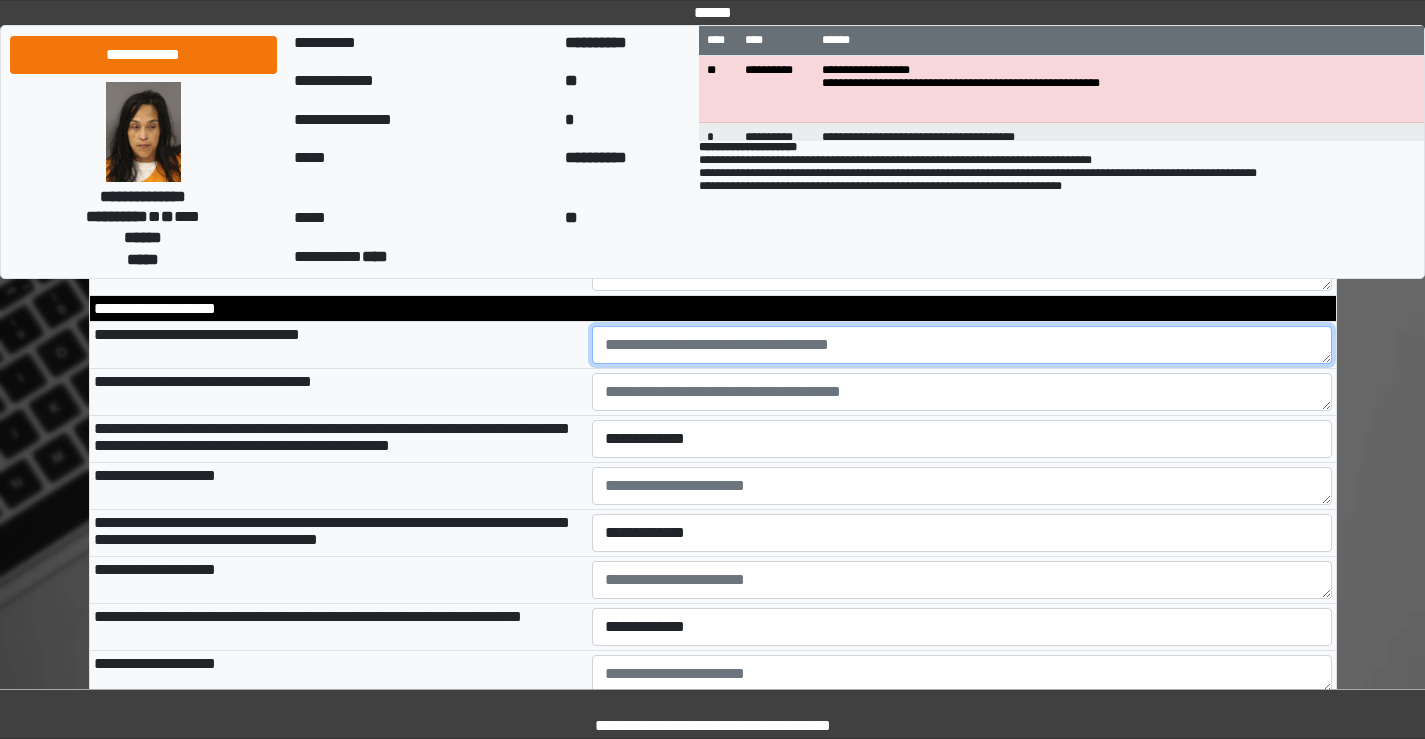 click at bounding box center [962, 345] 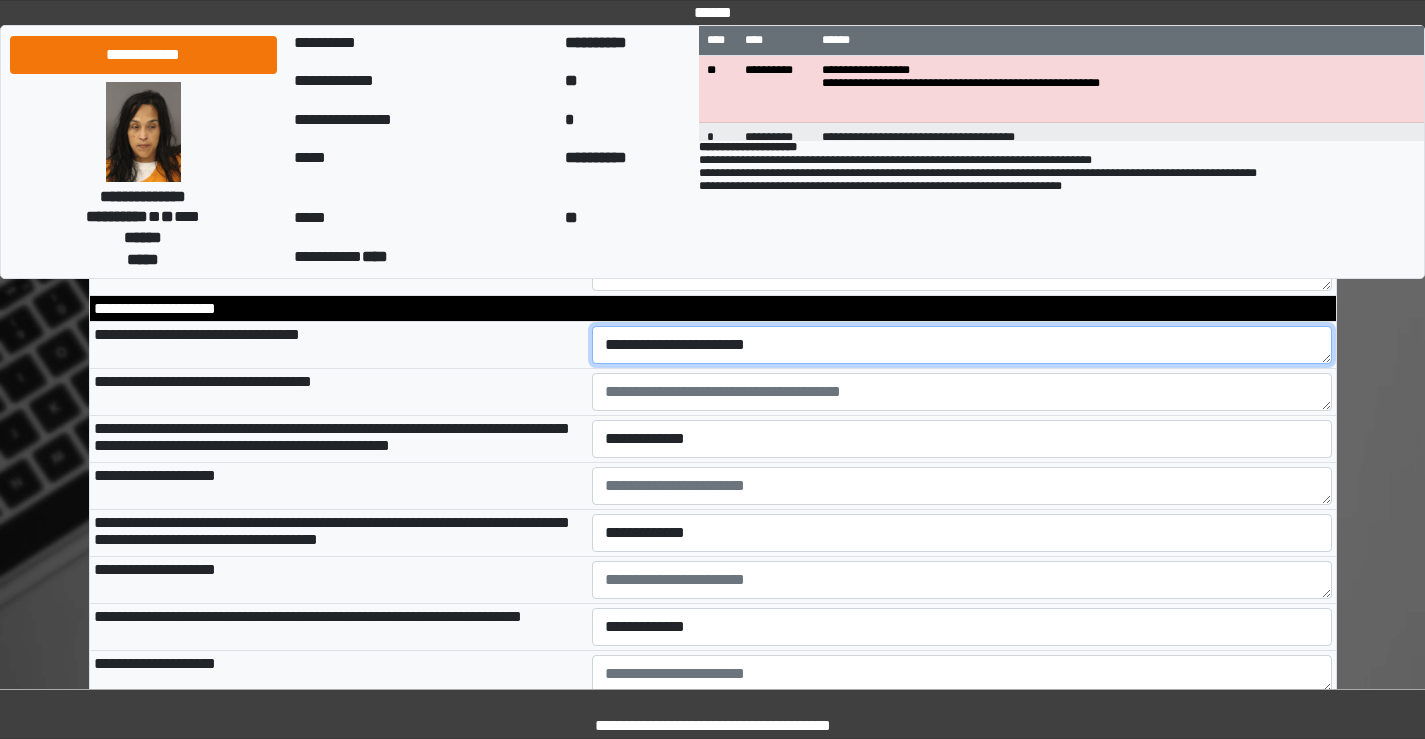 type on "**********" 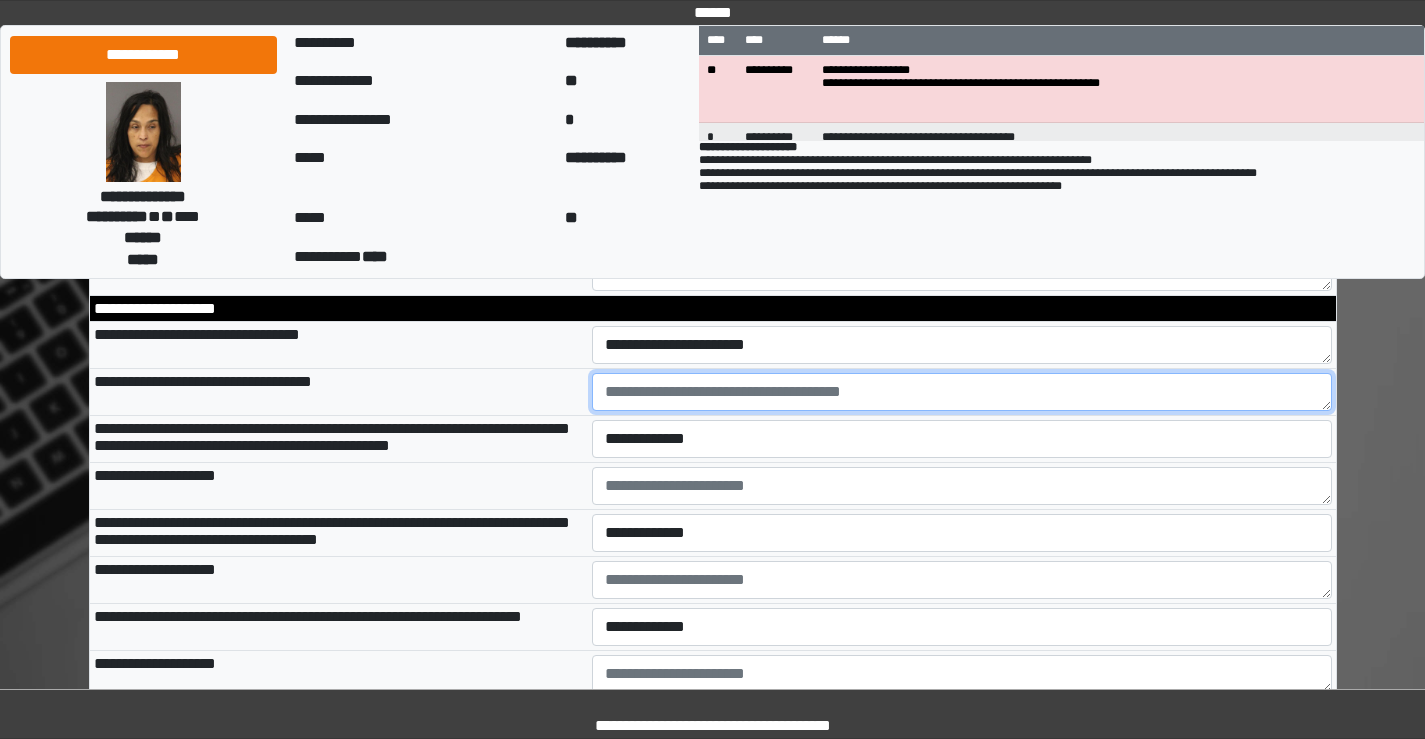 click at bounding box center (962, 392) 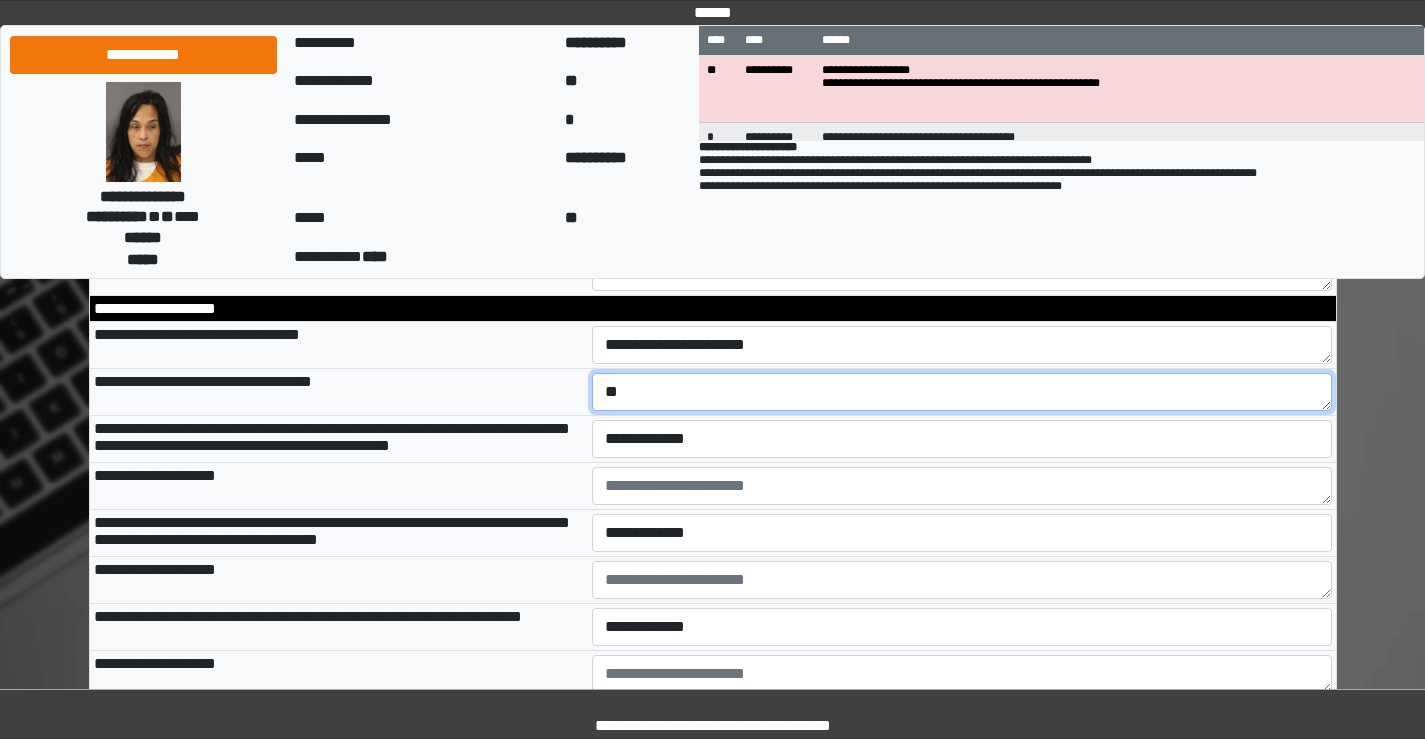 type on "**" 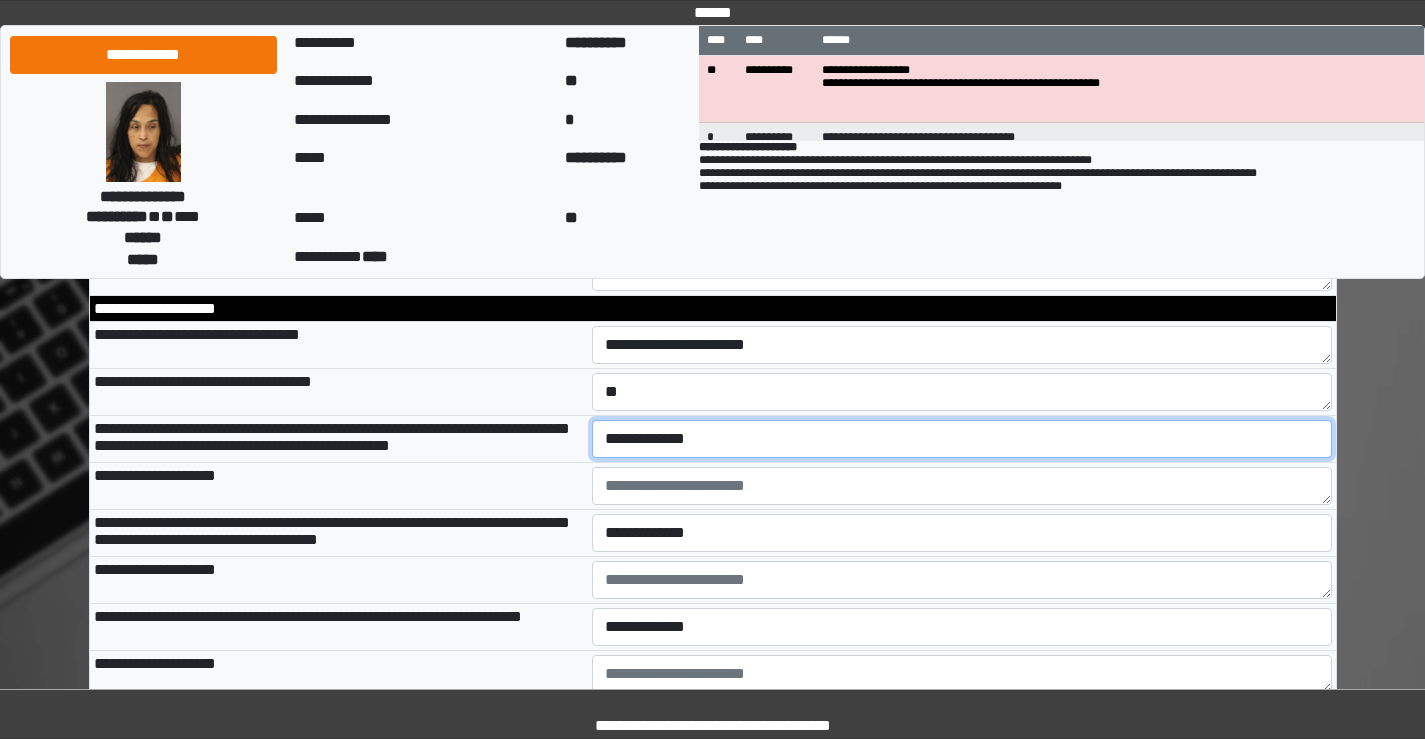 drag, startPoint x: 694, startPoint y: 495, endPoint x: 692, endPoint y: 516, distance: 21.095022 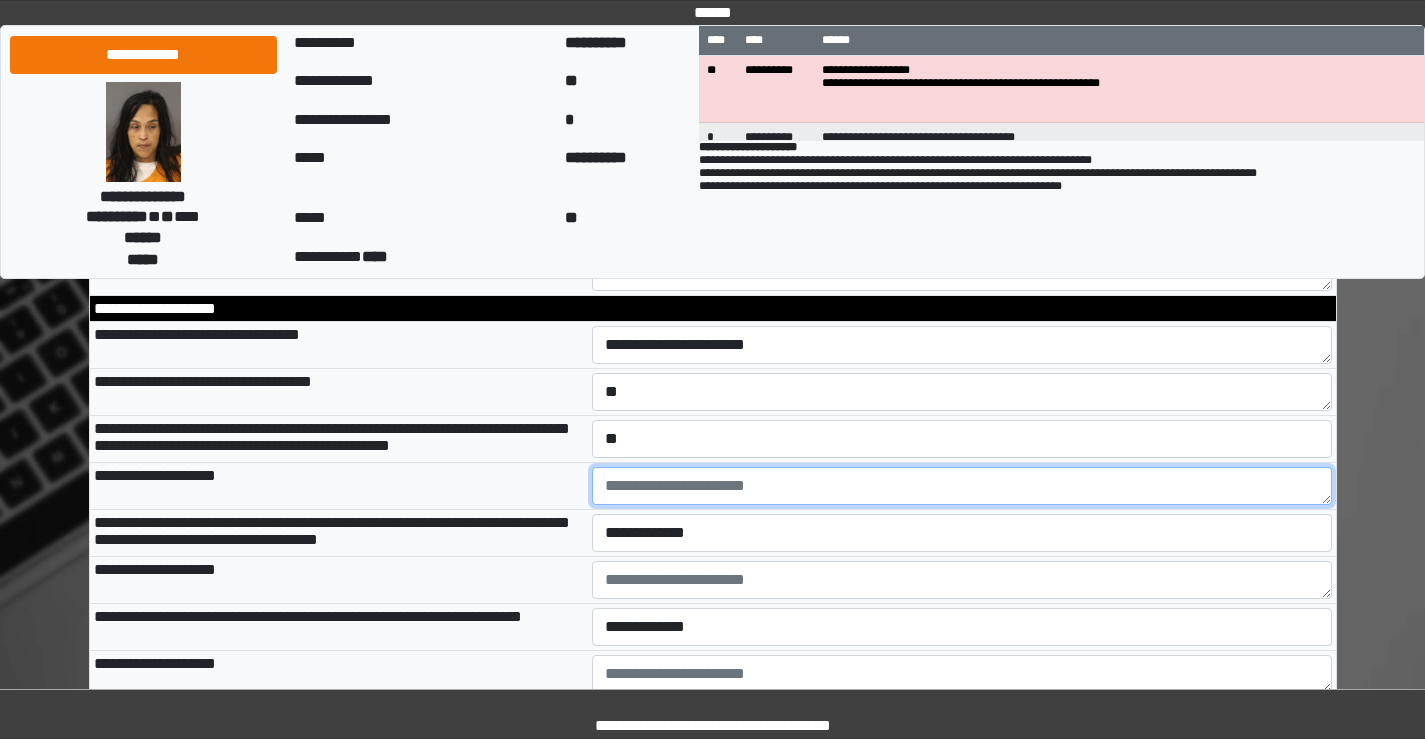 click at bounding box center [962, 486] 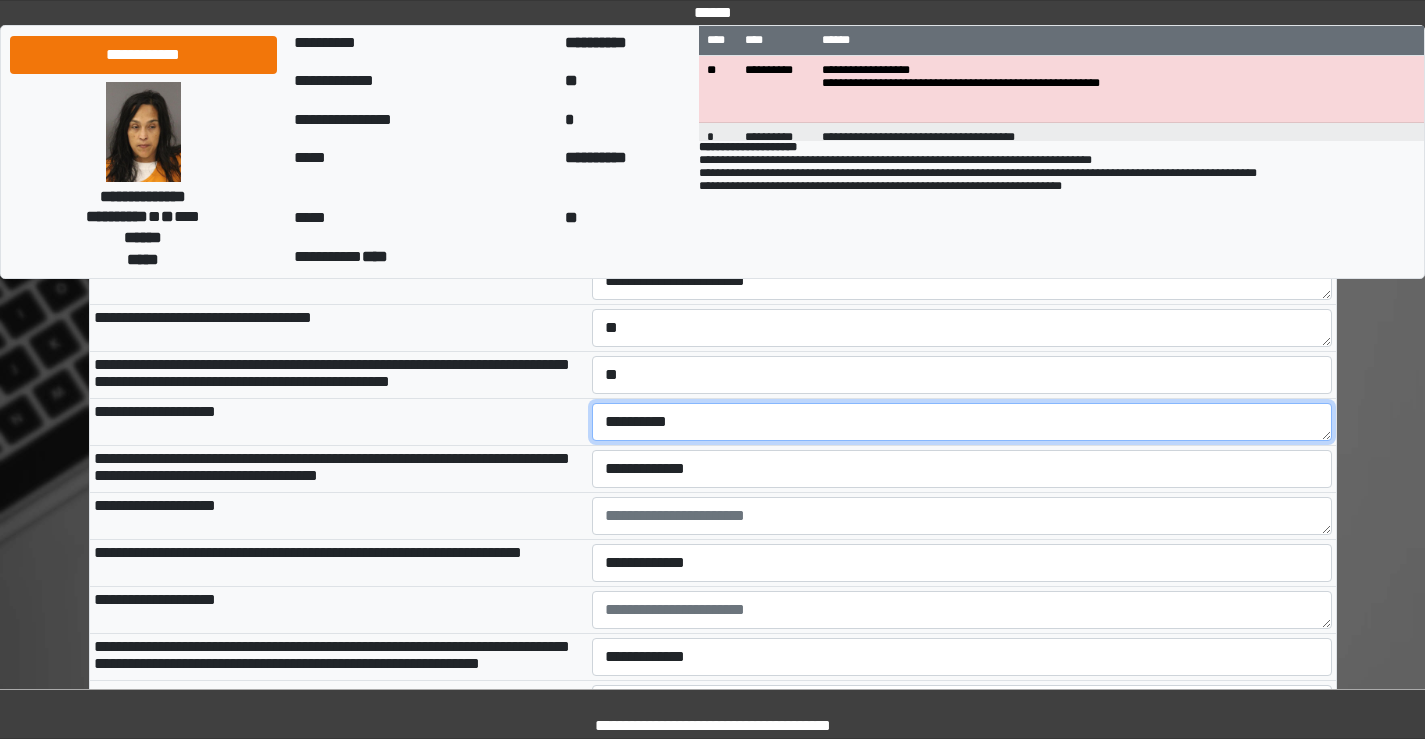 scroll, scrollTop: 2700, scrollLeft: 0, axis: vertical 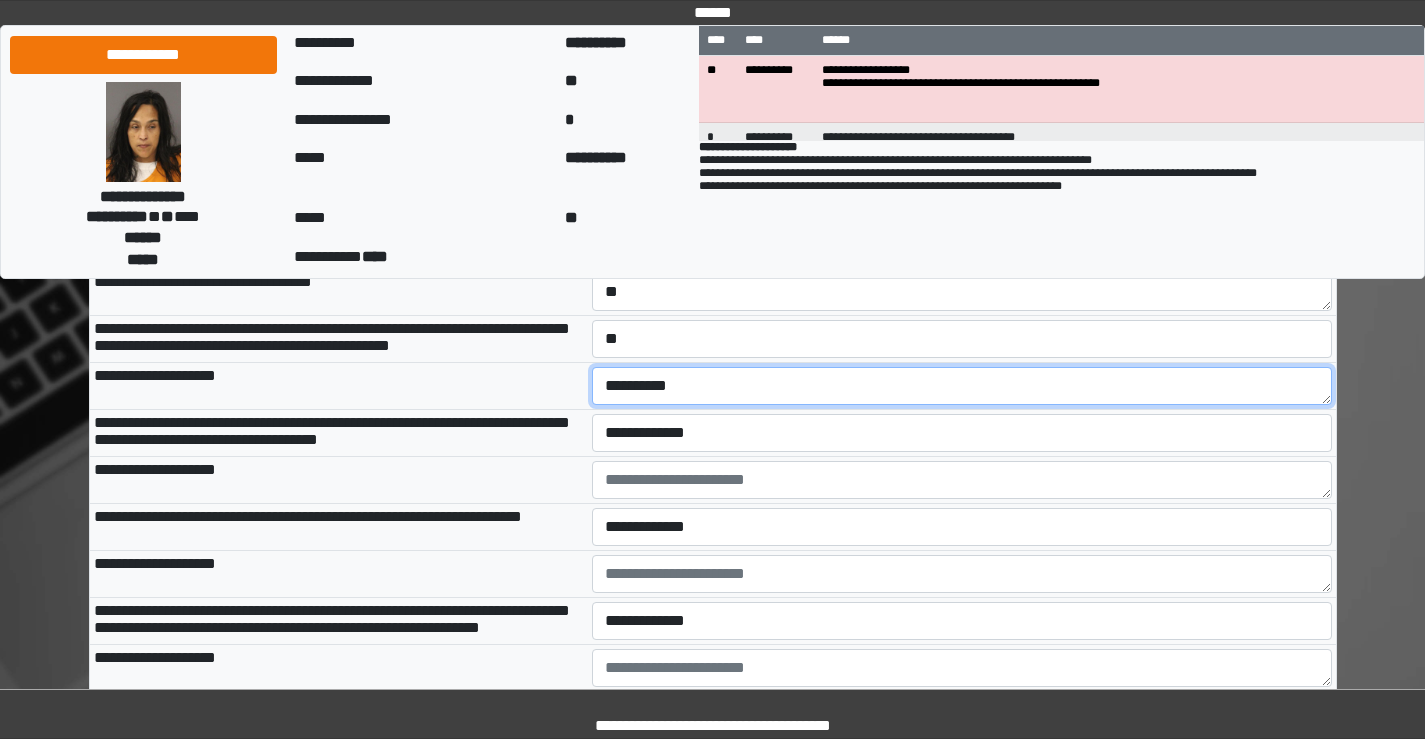 type on "**********" 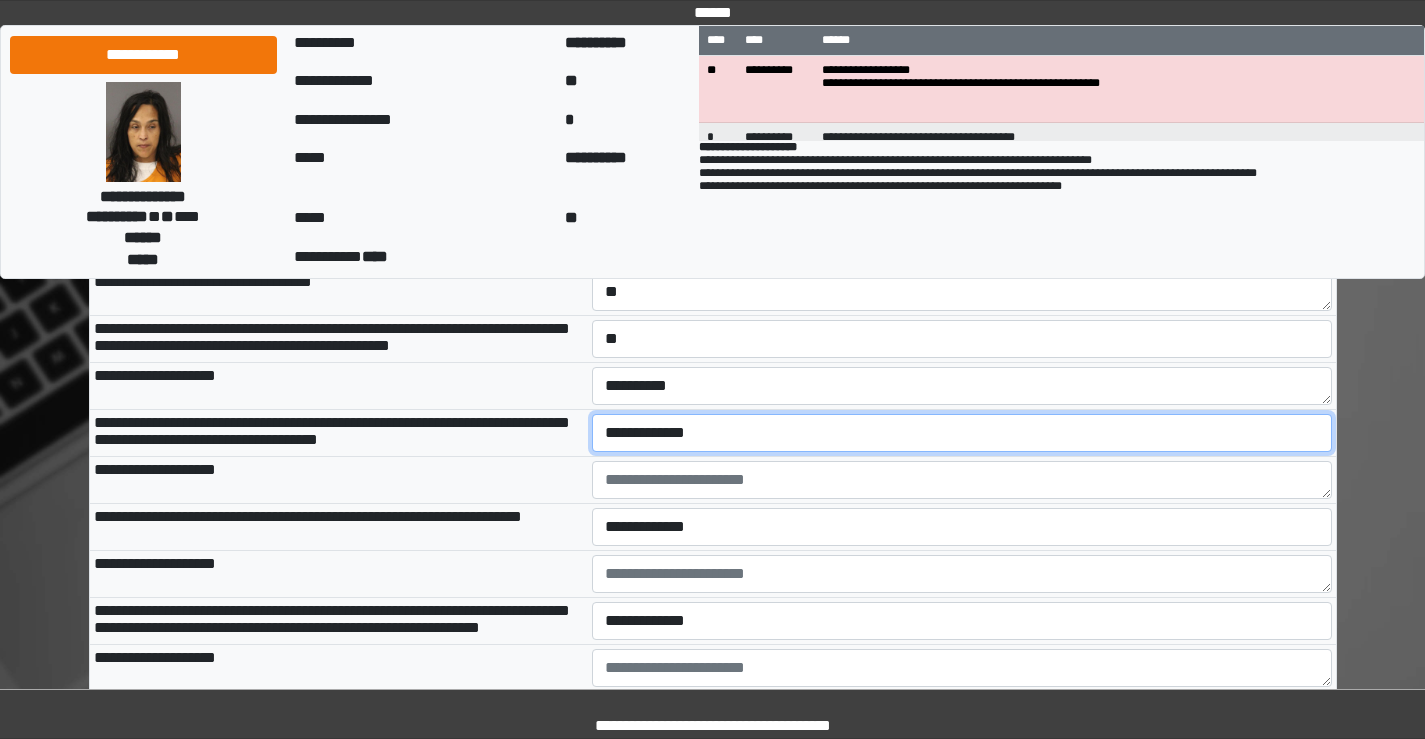 click on "**********" at bounding box center [962, 433] 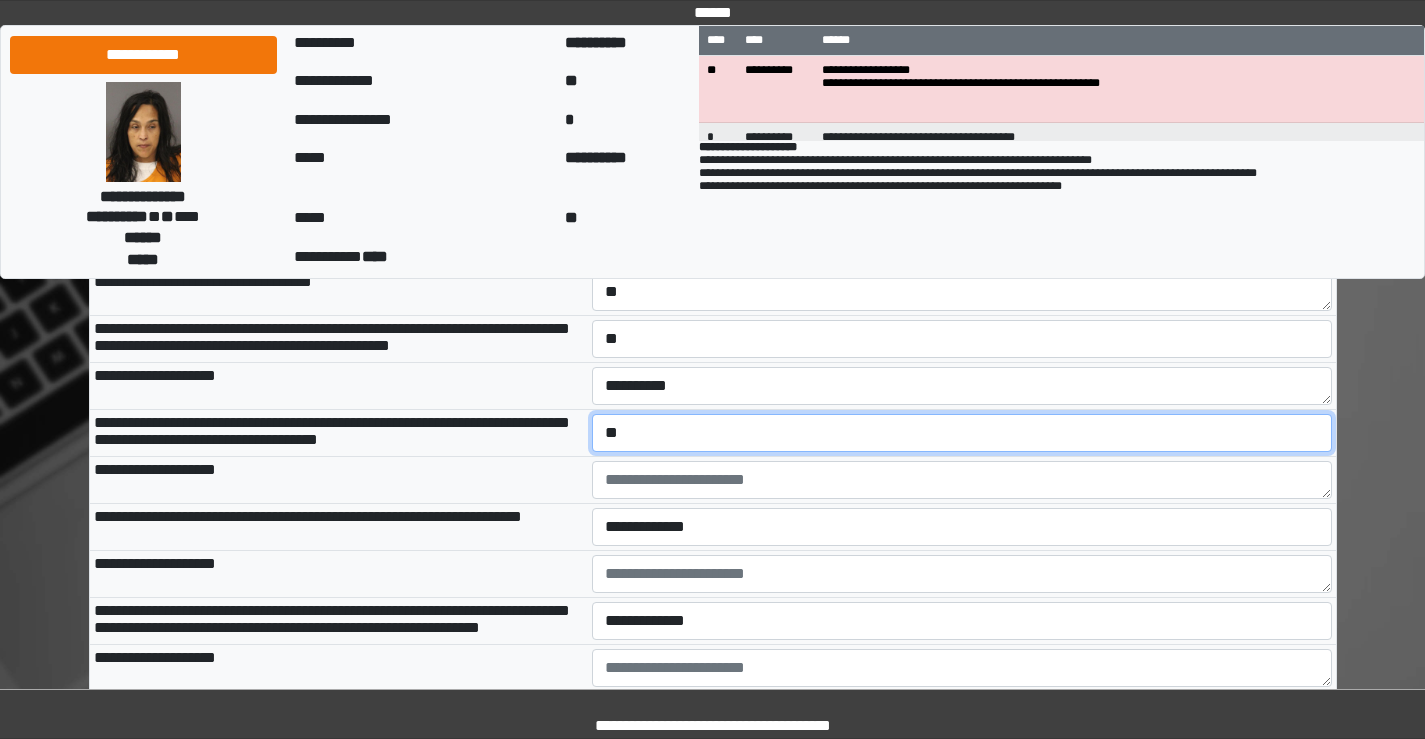 click on "**********" at bounding box center [962, 433] 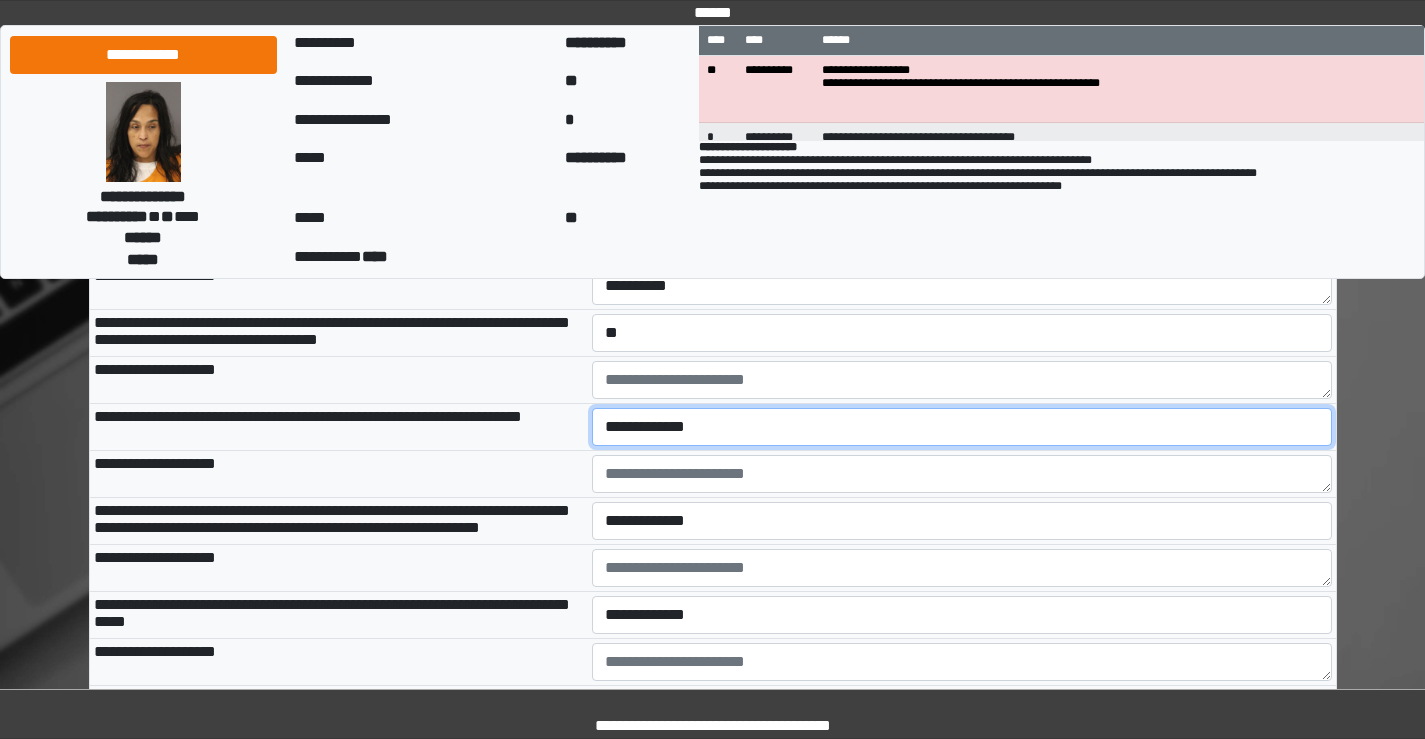 click on "**********" at bounding box center [962, 427] 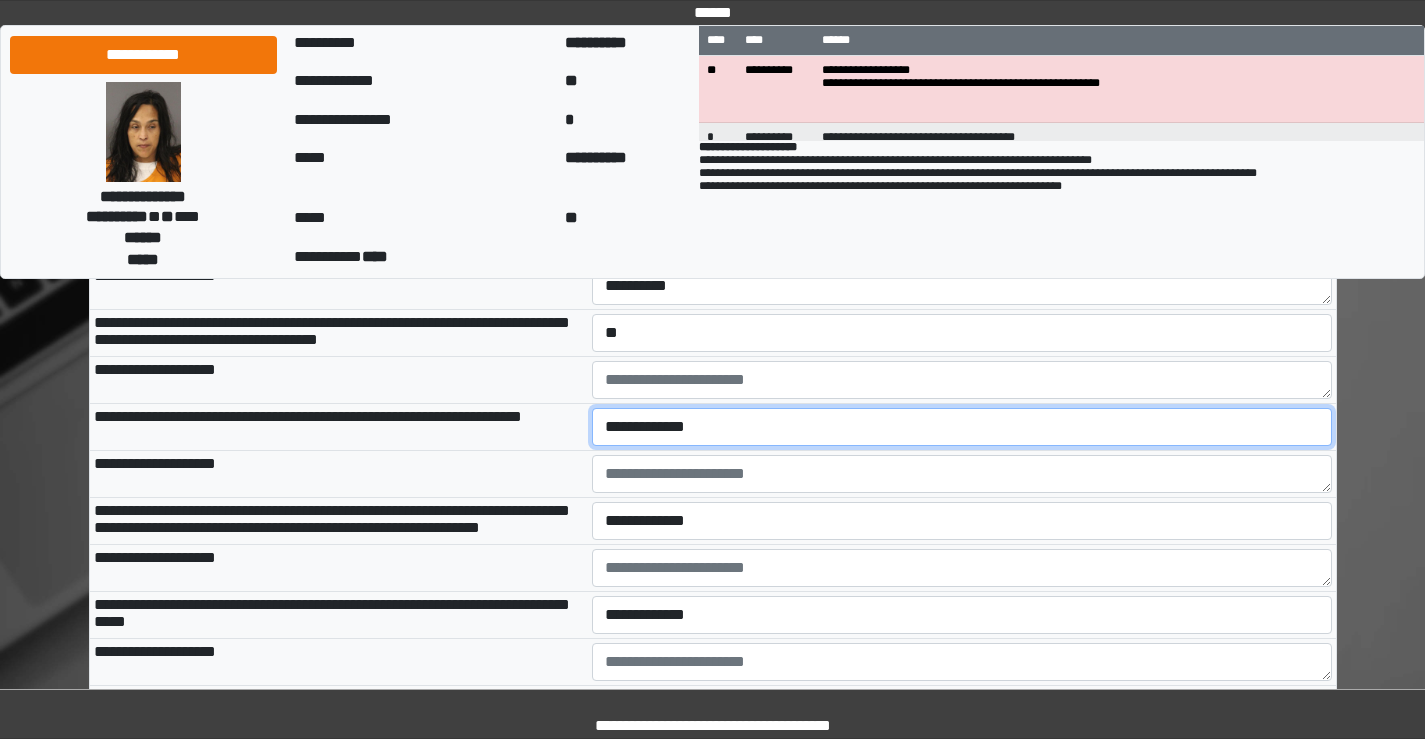 select on "*" 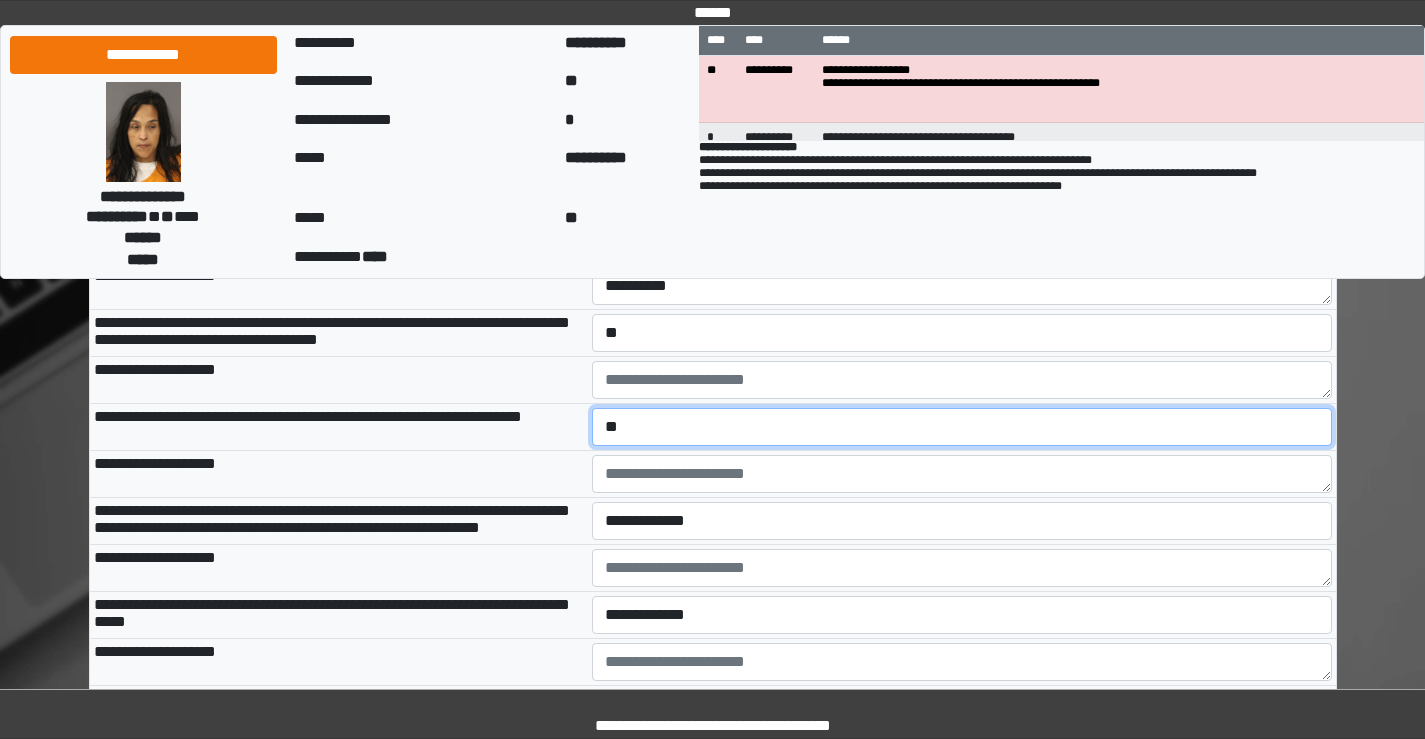 scroll, scrollTop: 2900, scrollLeft: 0, axis: vertical 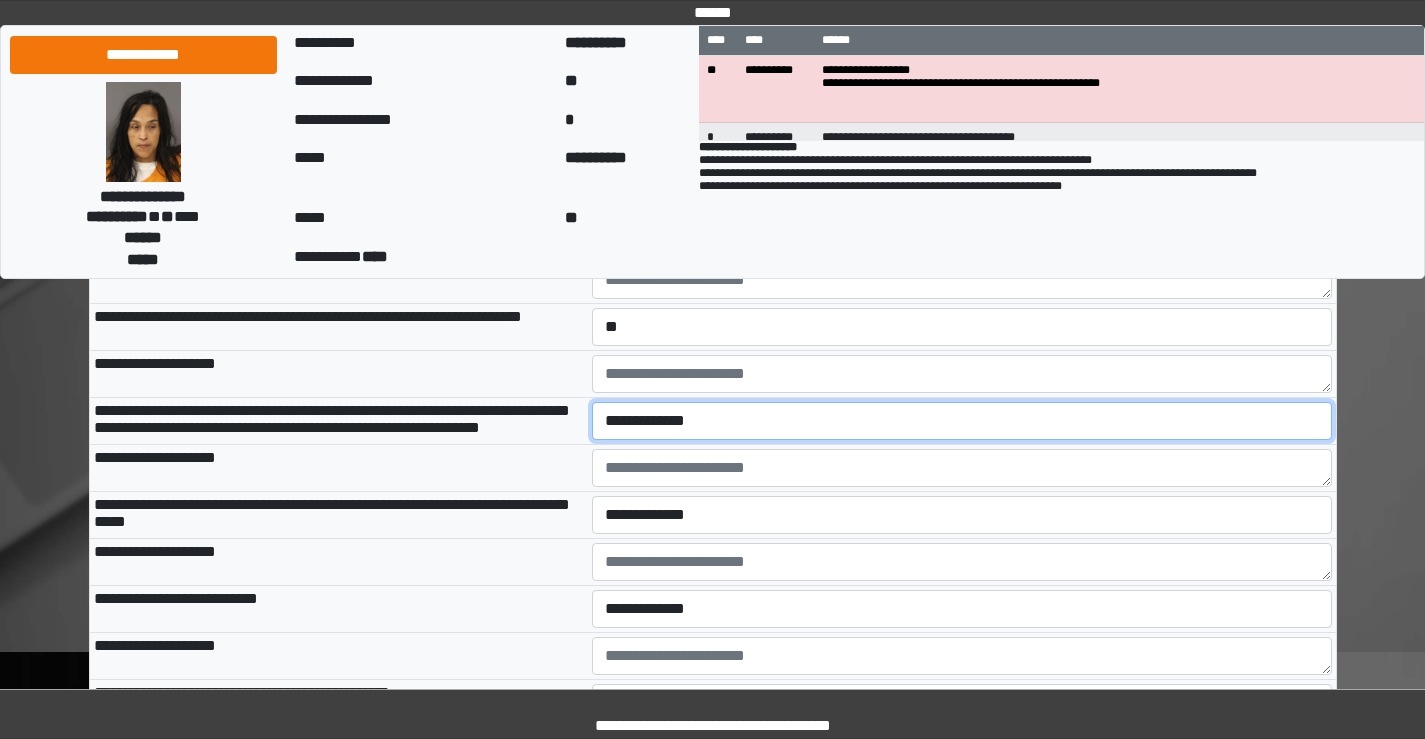 click on "**********" at bounding box center (962, 421) 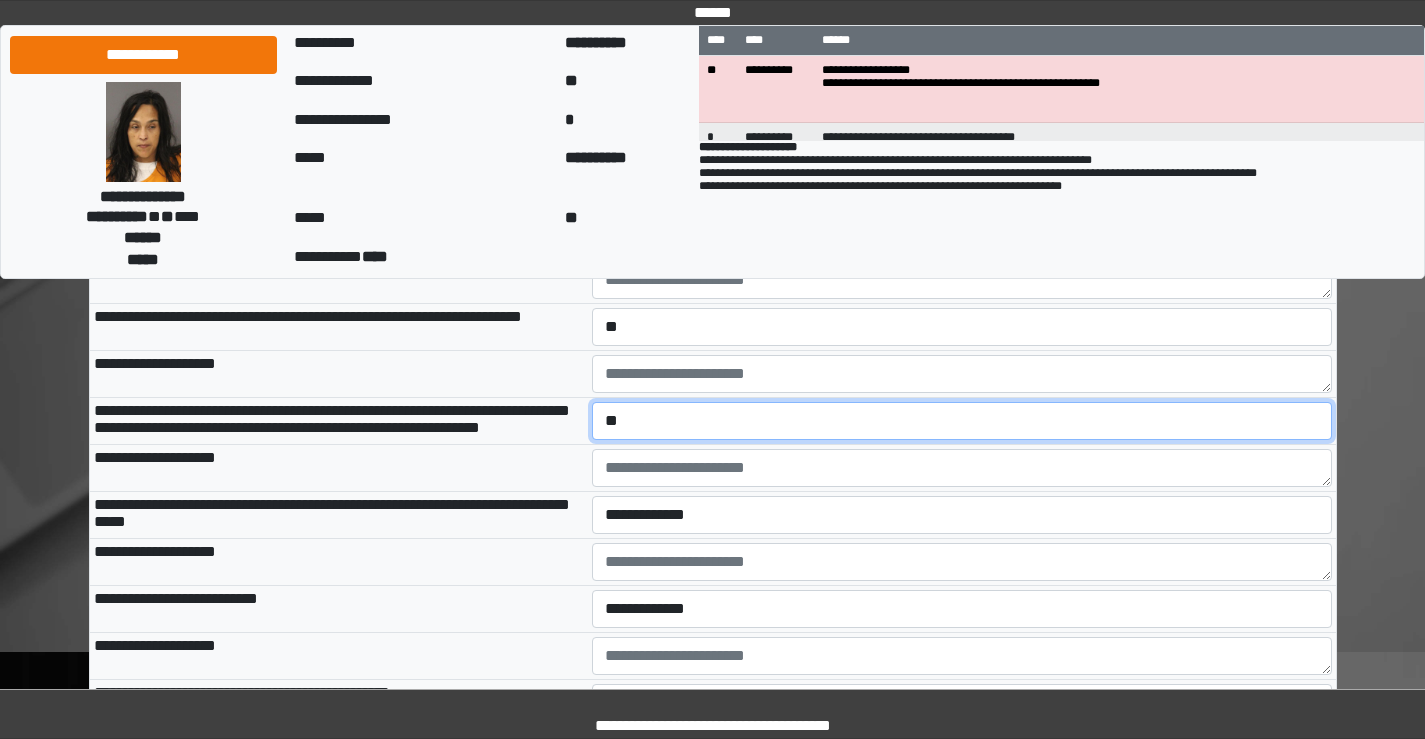 click on "**********" at bounding box center [962, 421] 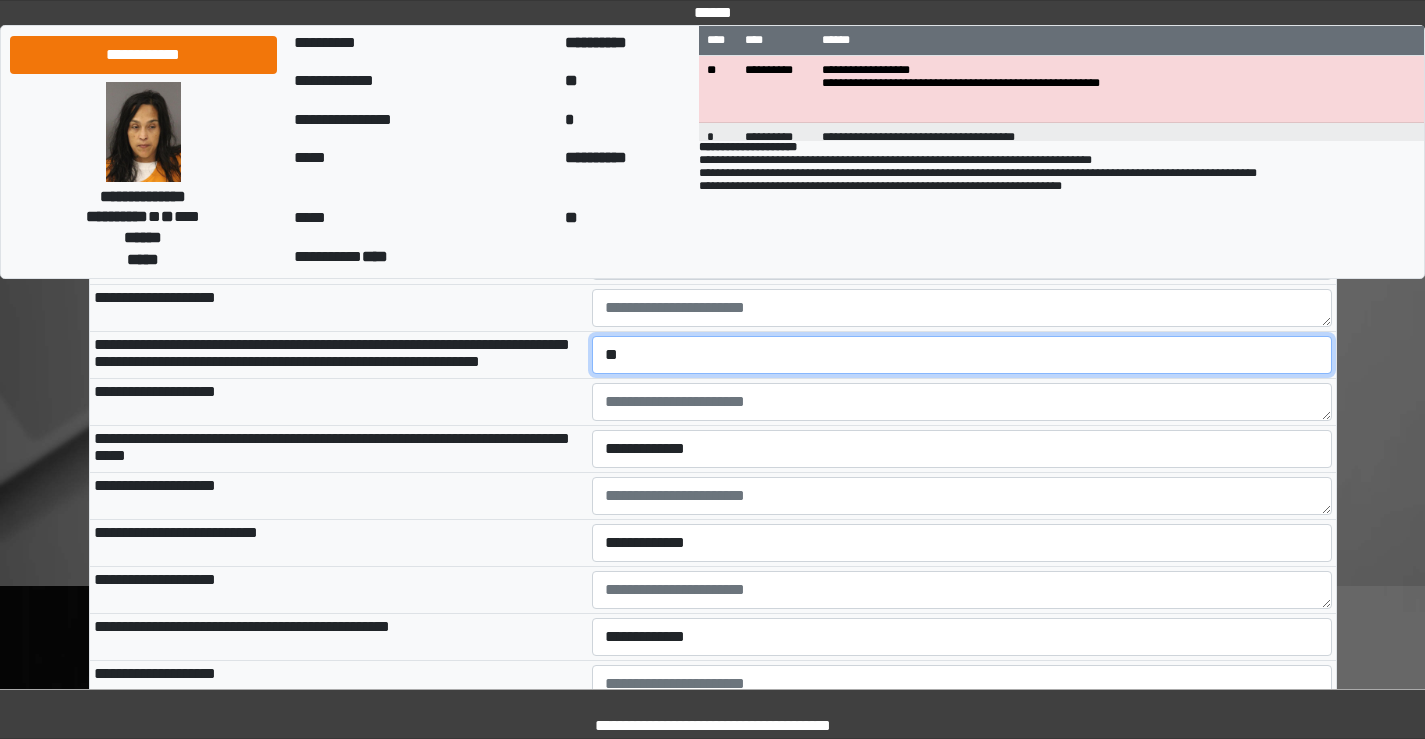 scroll, scrollTop: 3000, scrollLeft: 0, axis: vertical 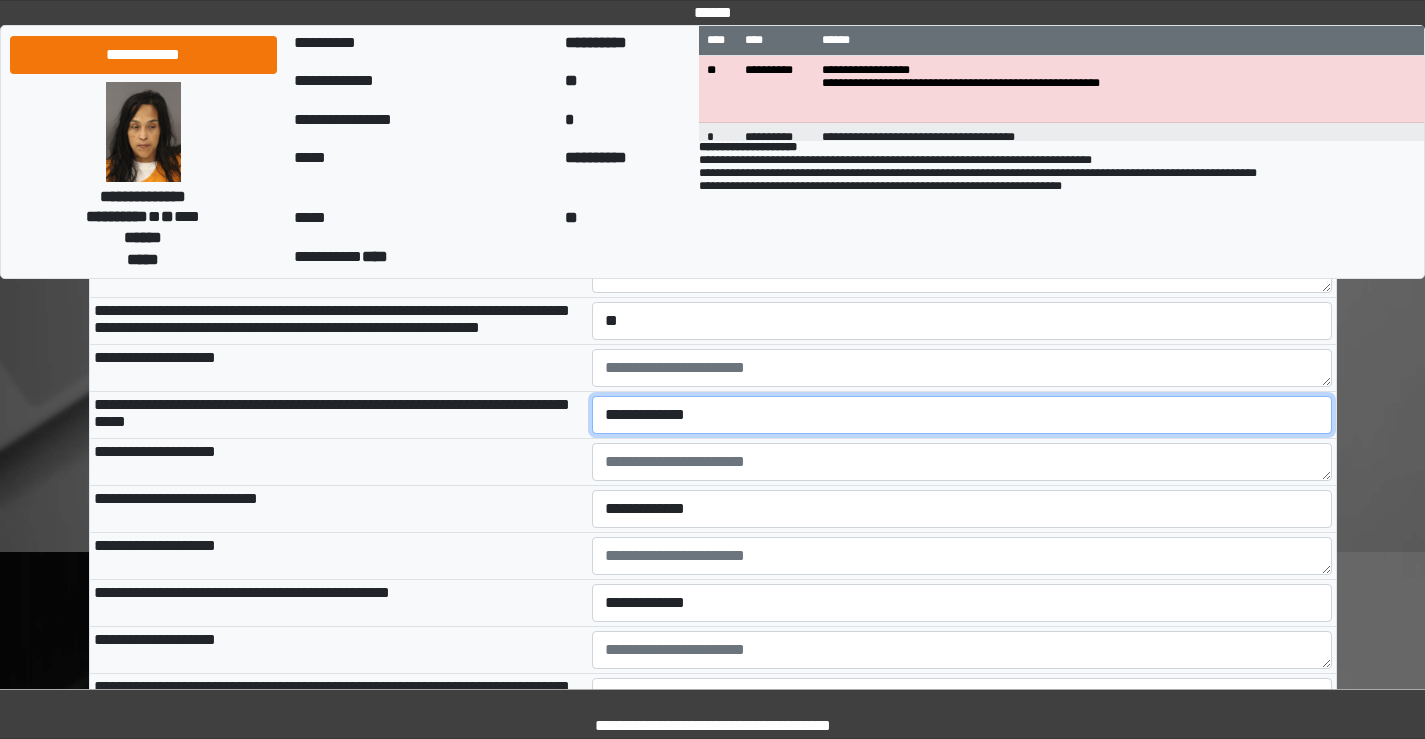 drag, startPoint x: 648, startPoint y: 505, endPoint x: 641, endPoint y: 521, distance: 17.464249 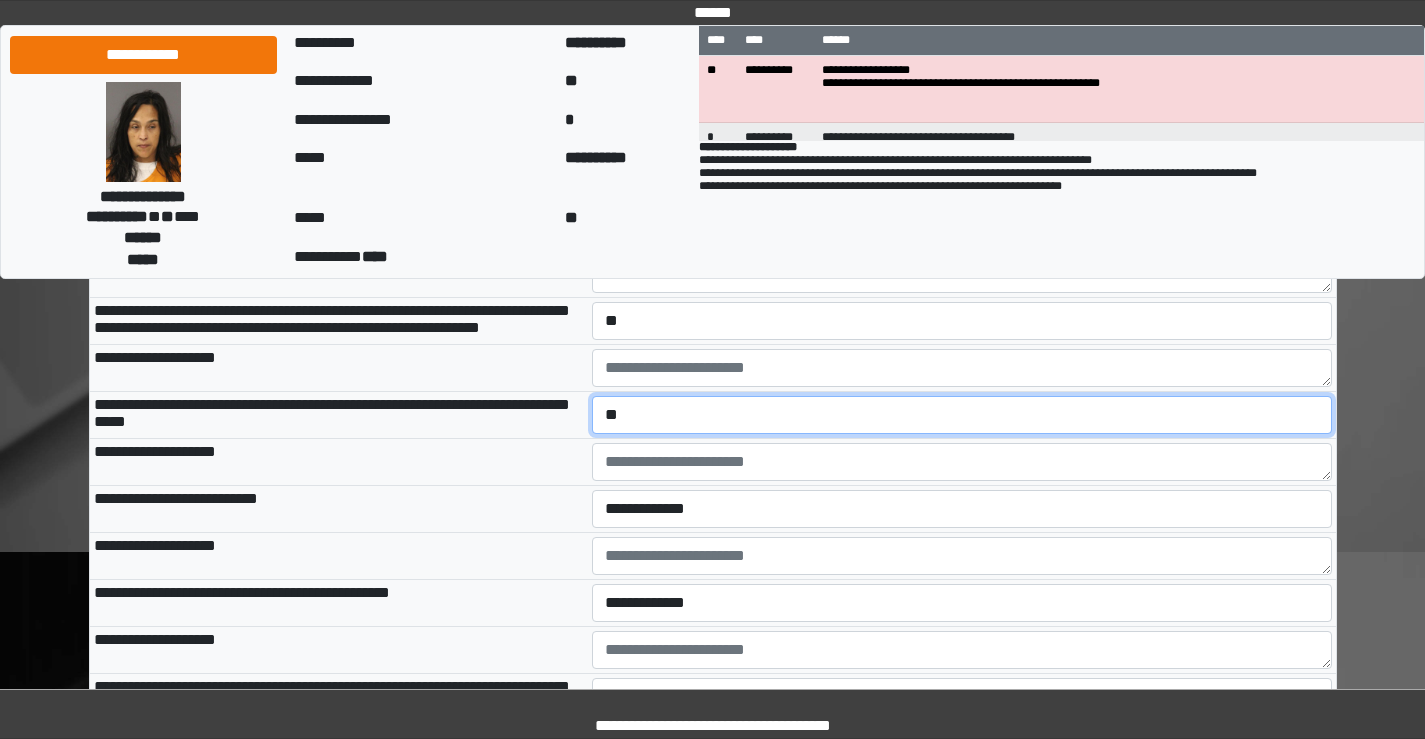 click on "**********" at bounding box center (962, 415) 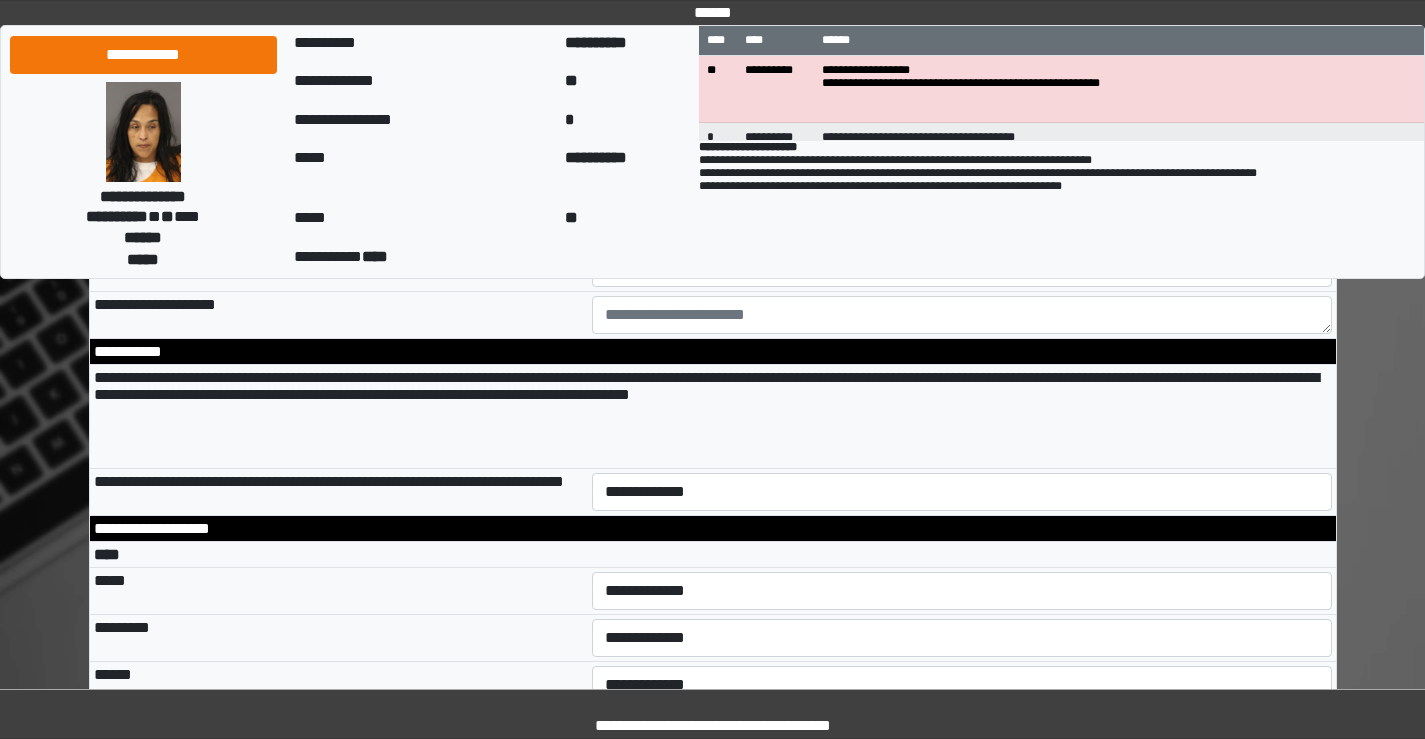 scroll, scrollTop: 3600, scrollLeft: 0, axis: vertical 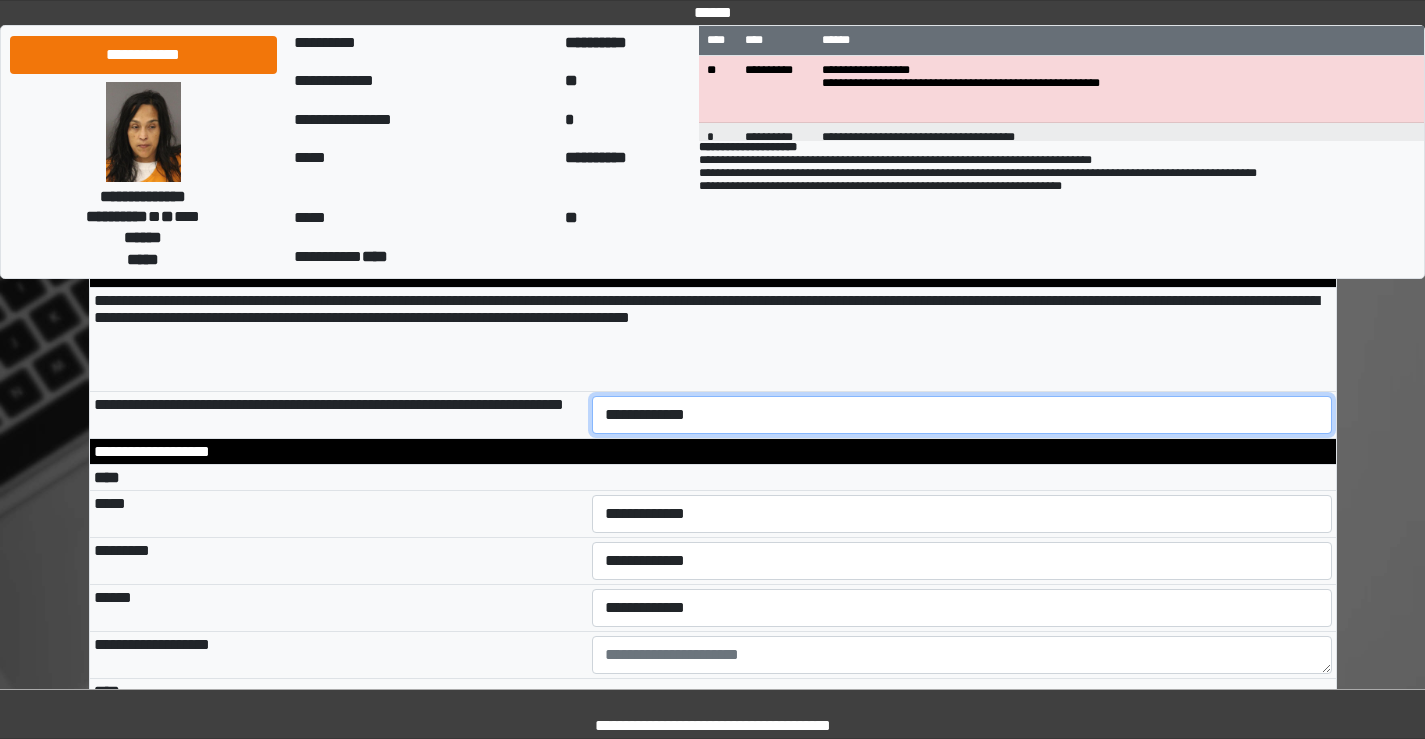 click on "**********" at bounding box center (962, 415) 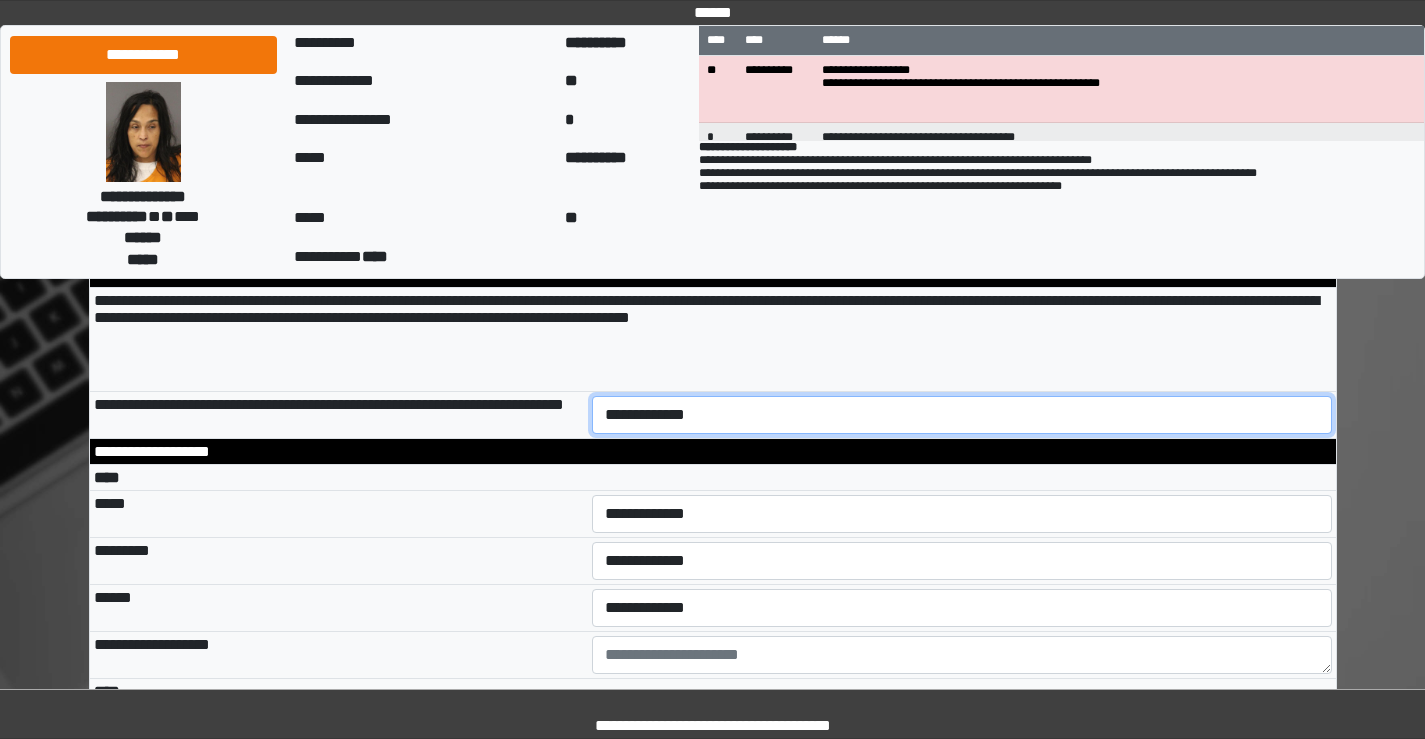 select on "*" 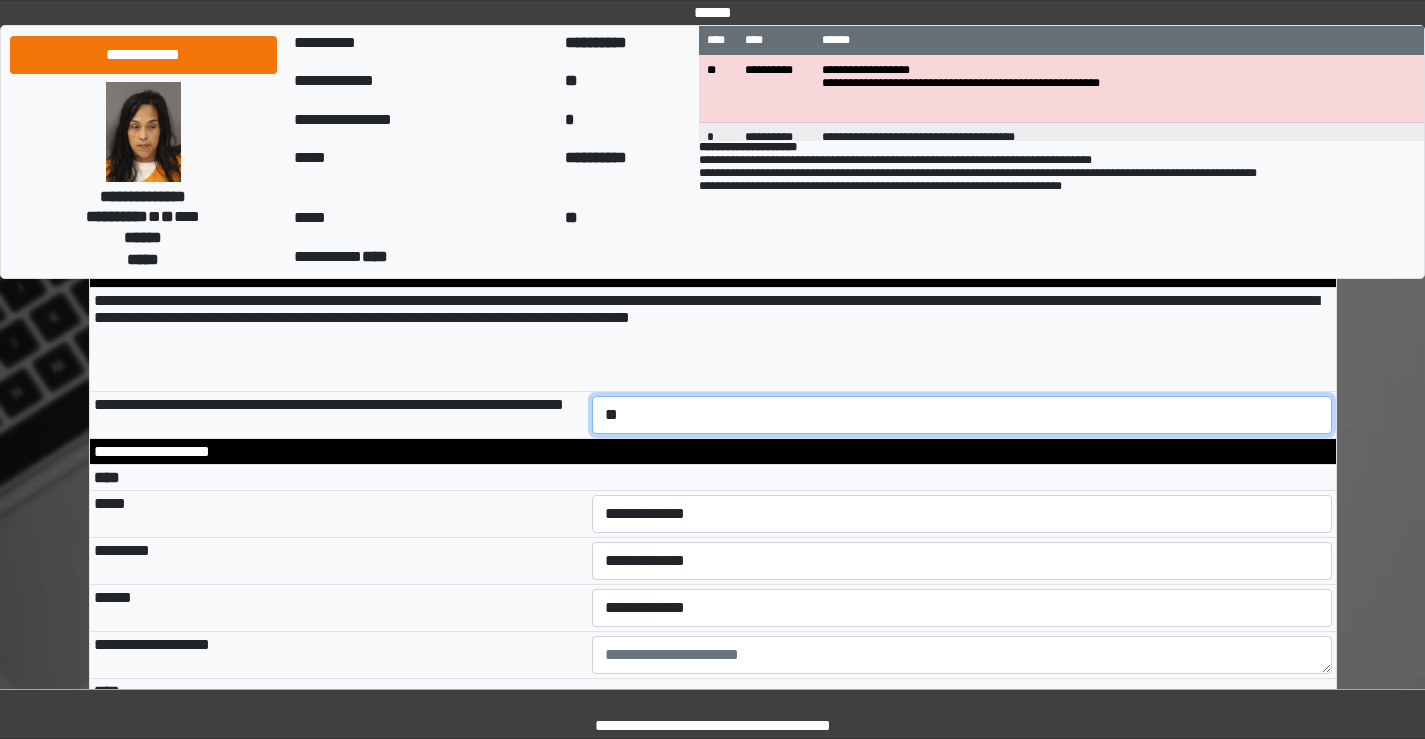 click on "**********" at bounding box center (962, 415) 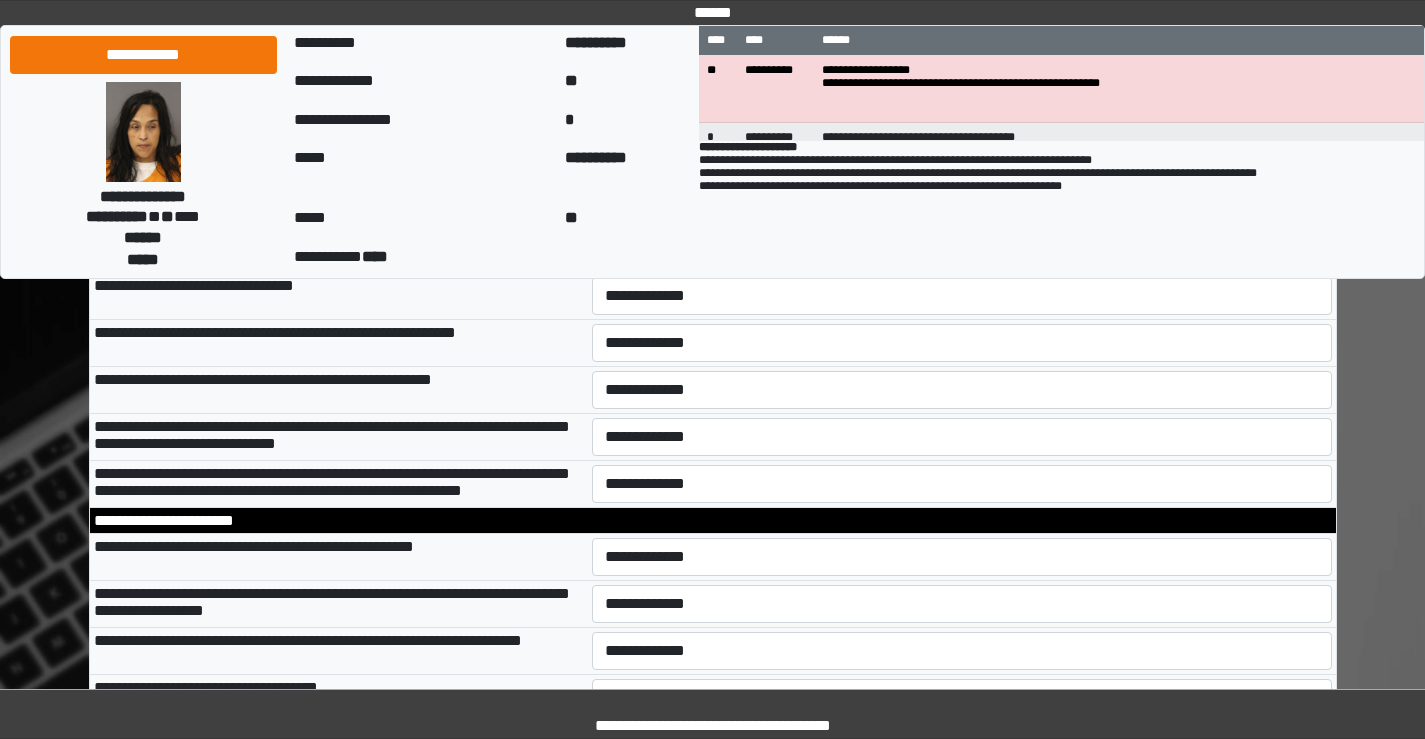 scroll, scrollTop: 6100, scrollLeft: 0, axis: vertical 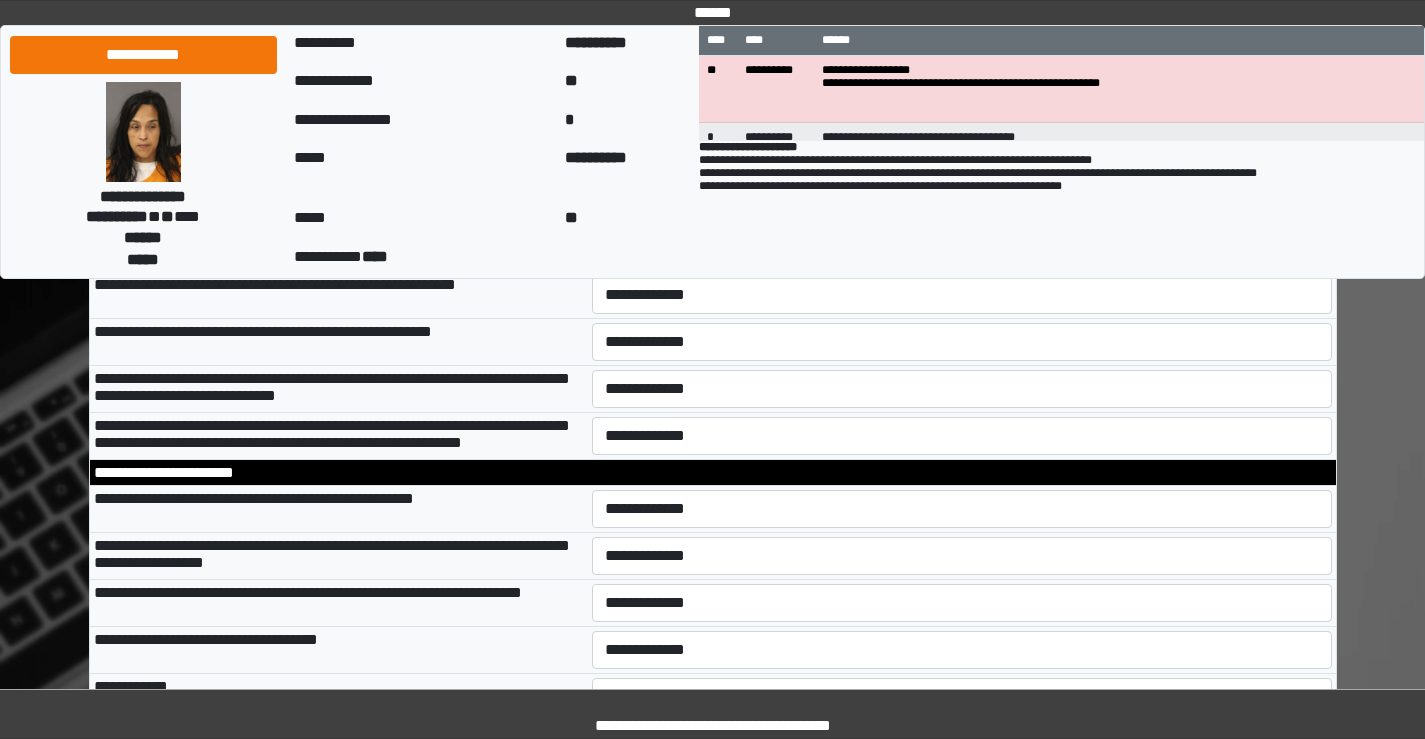 click on "**********" at bounding box center (962, 154) 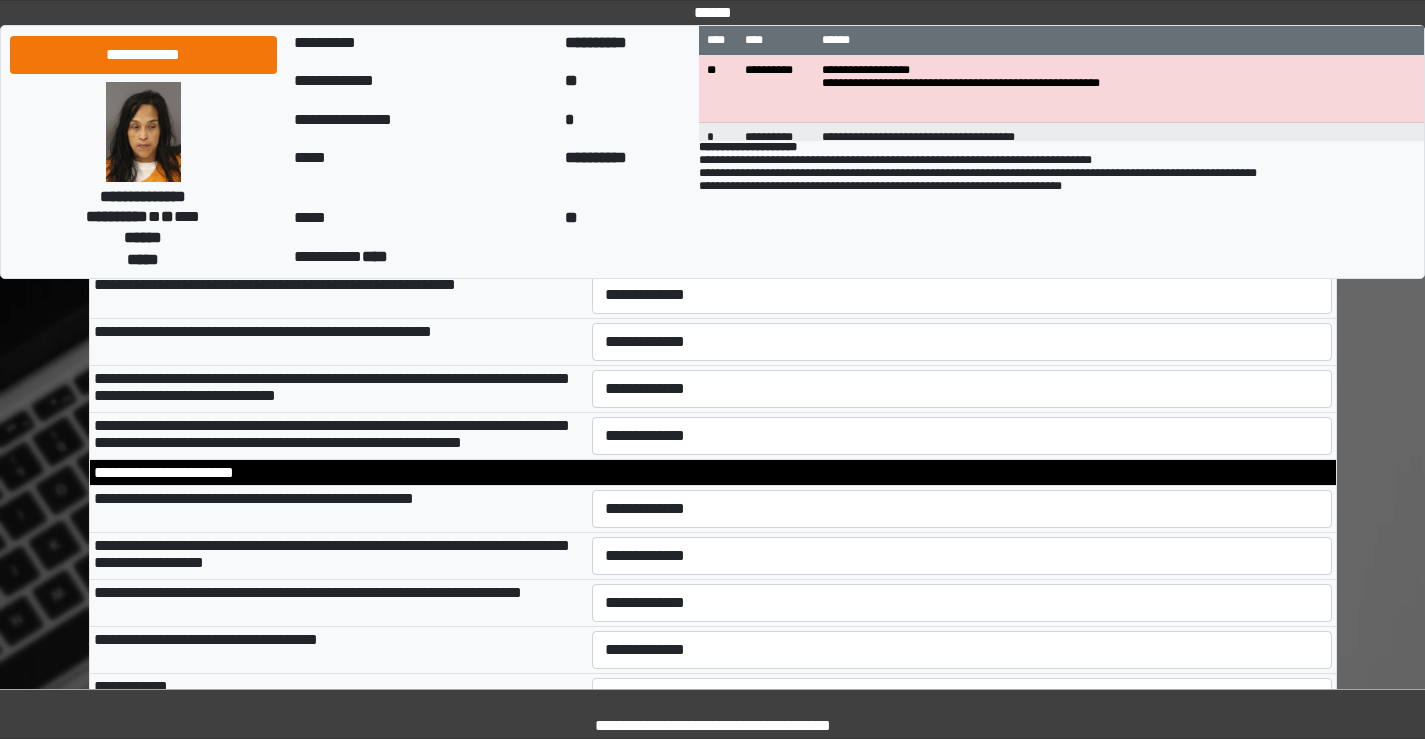 select on "*" 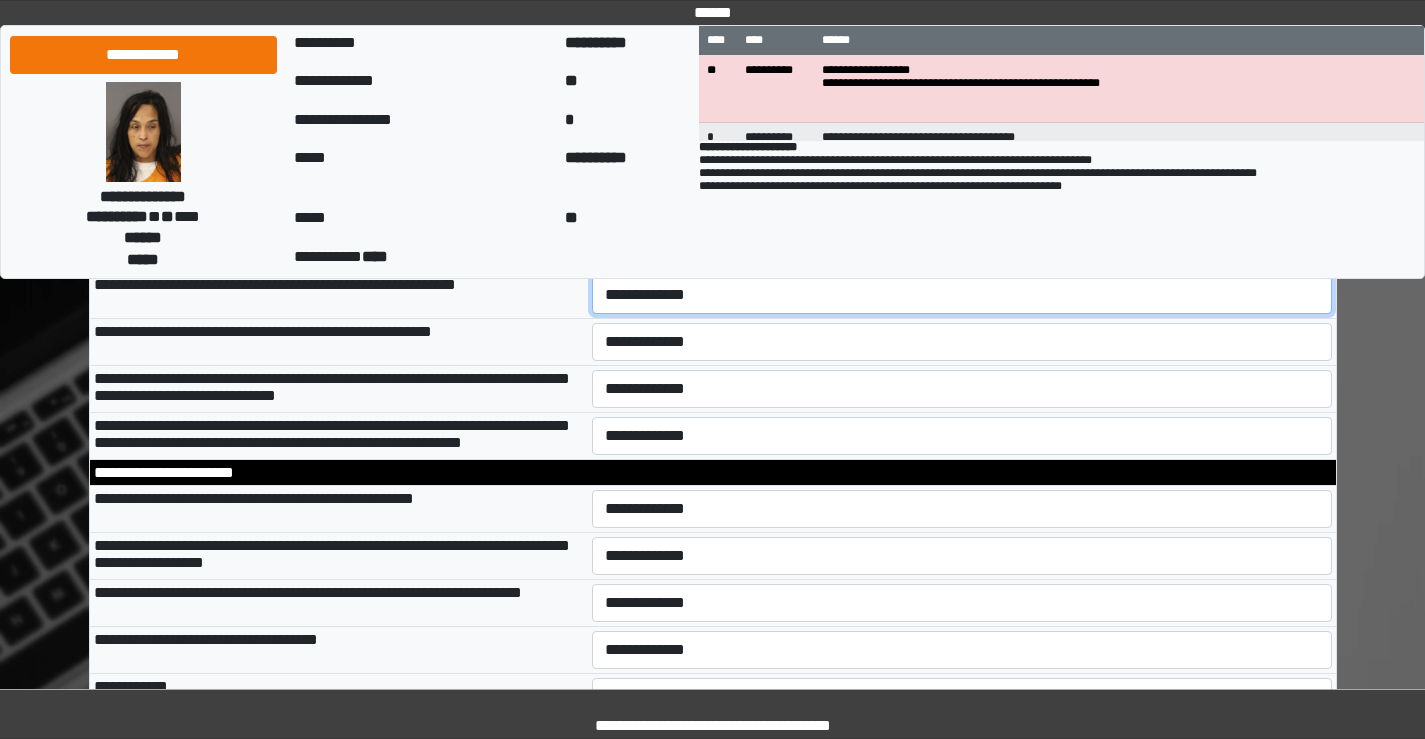 click on "**********" at bounding box center [962, 295] 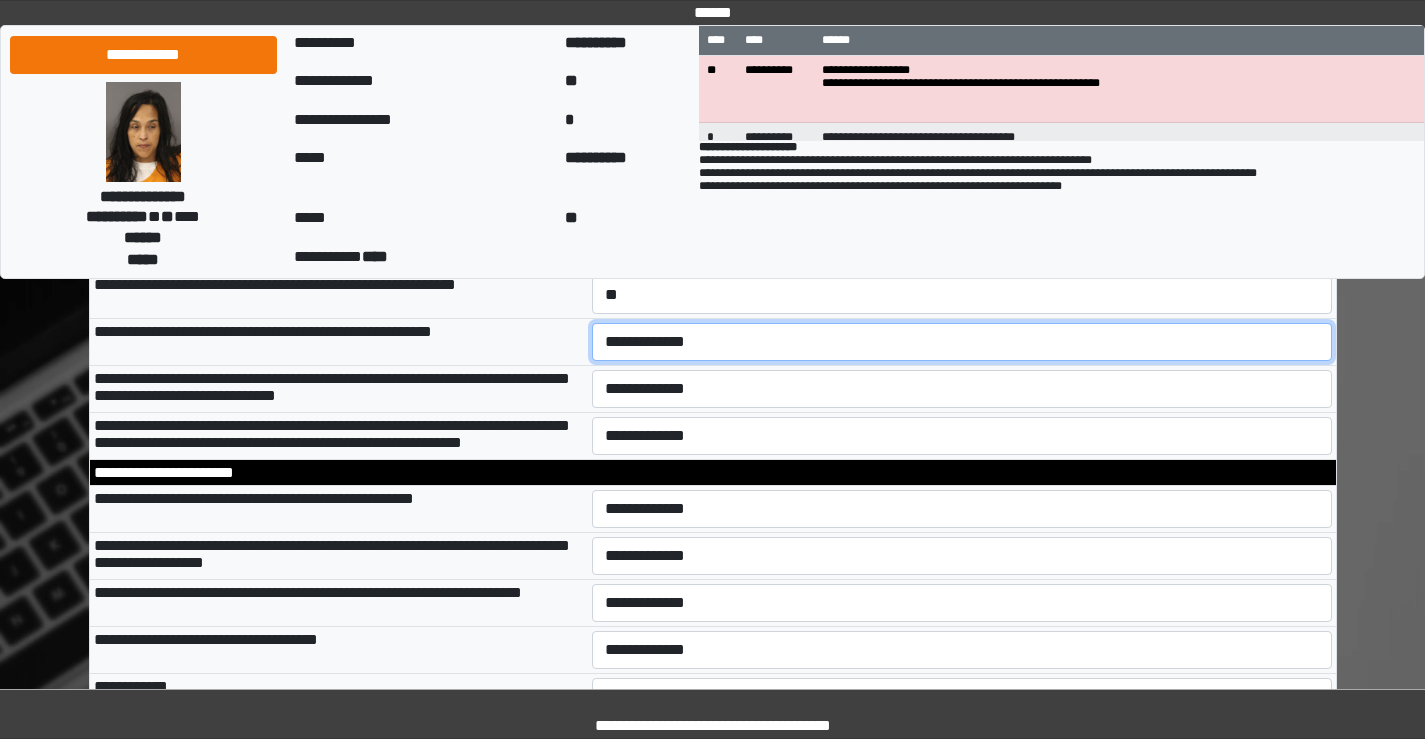 click on "**********" at bounding box center [962, 342] 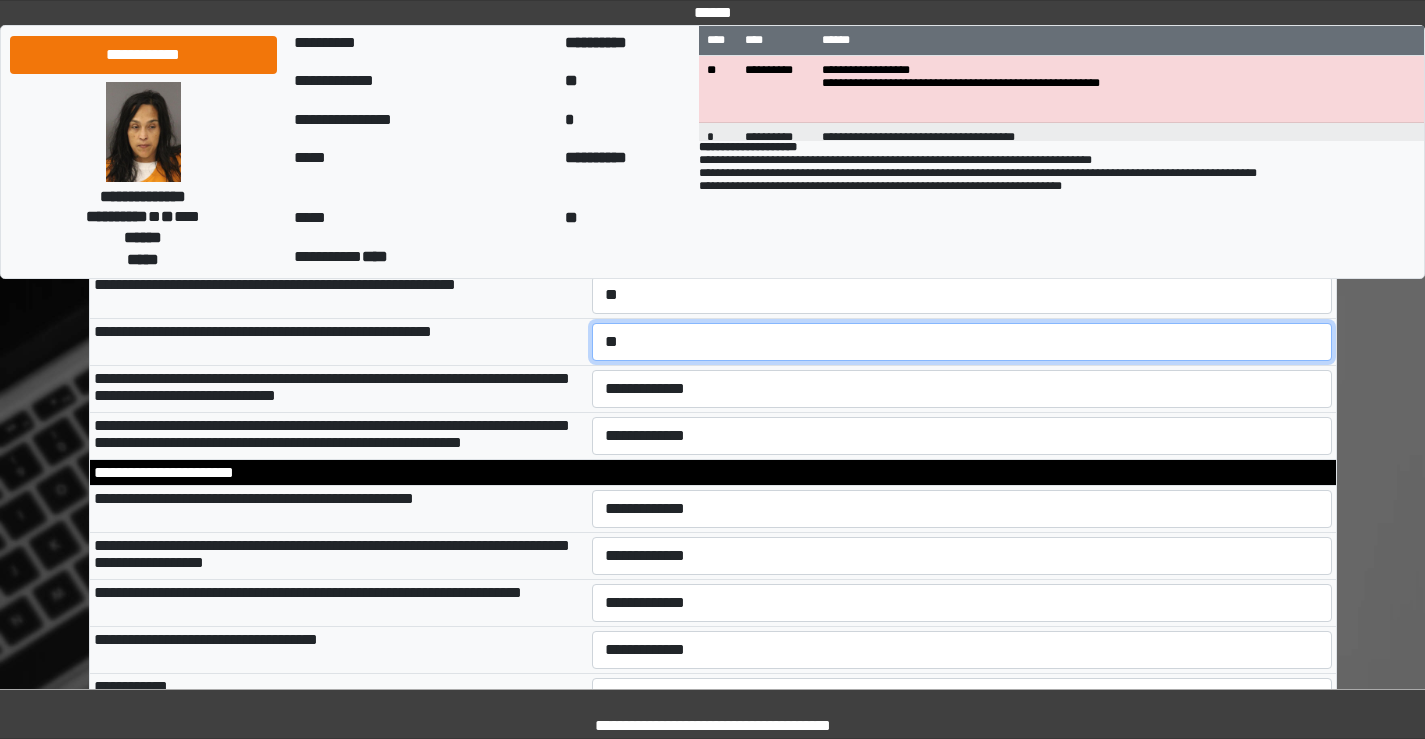 click on "**********" at bounding box center (962, 342) 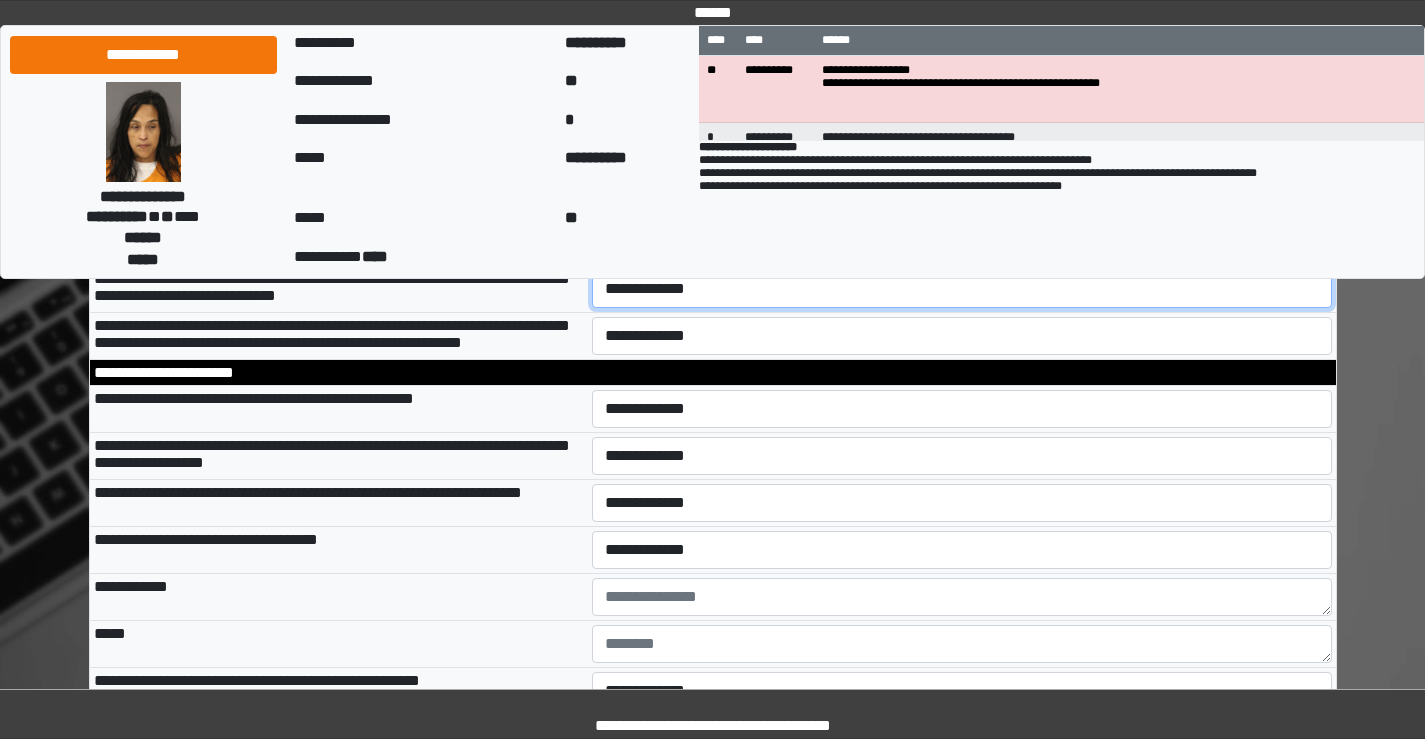 click on "**********" at bounding box center [962, 289] 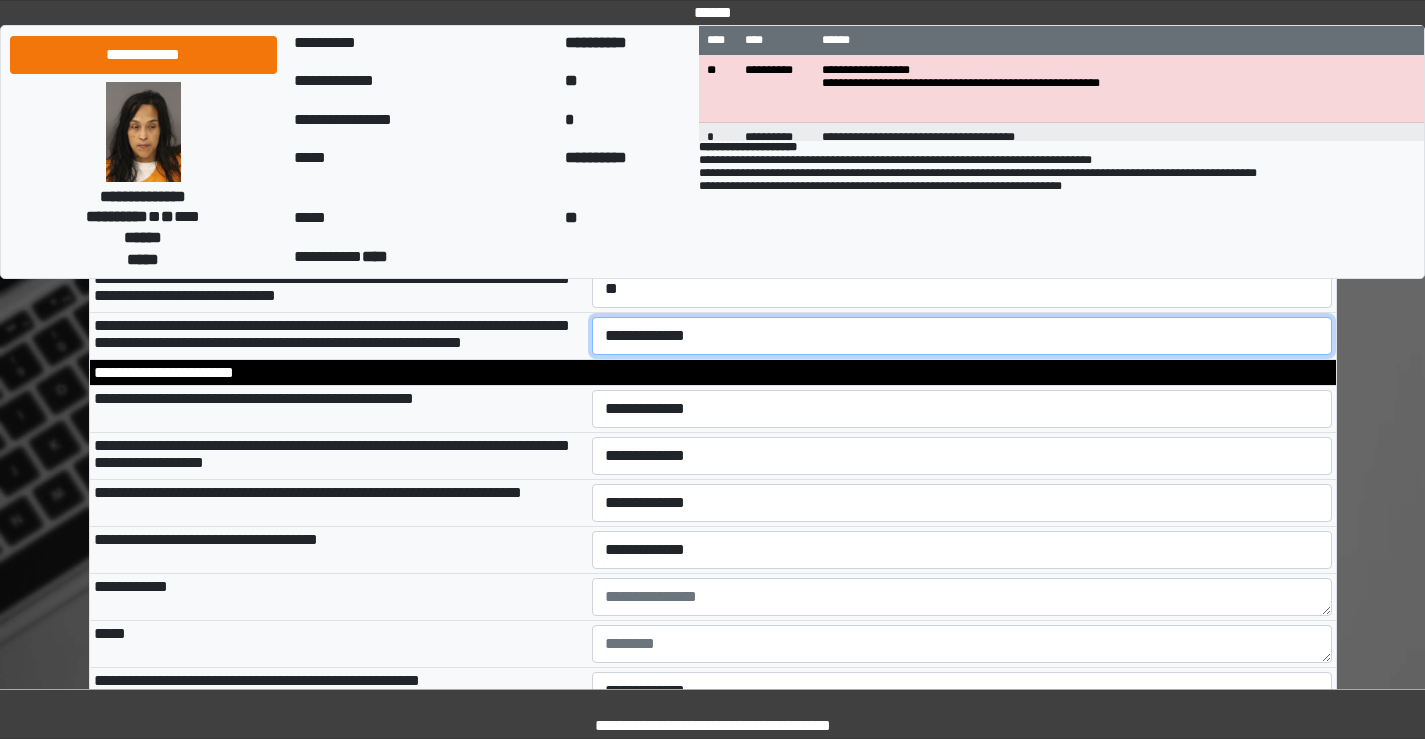 click on "**********" at bounding box center [962, 336] 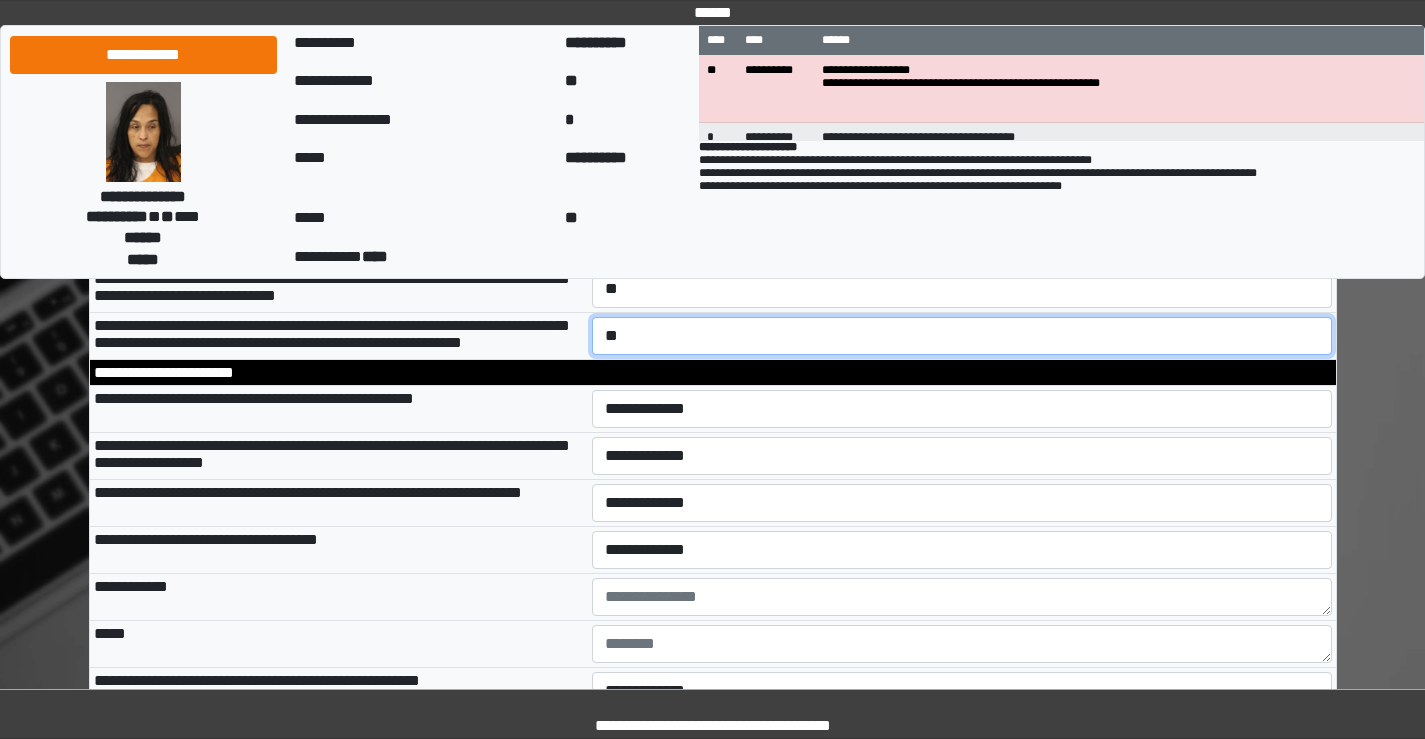 click on "**********" at bounding box center [962, 336] 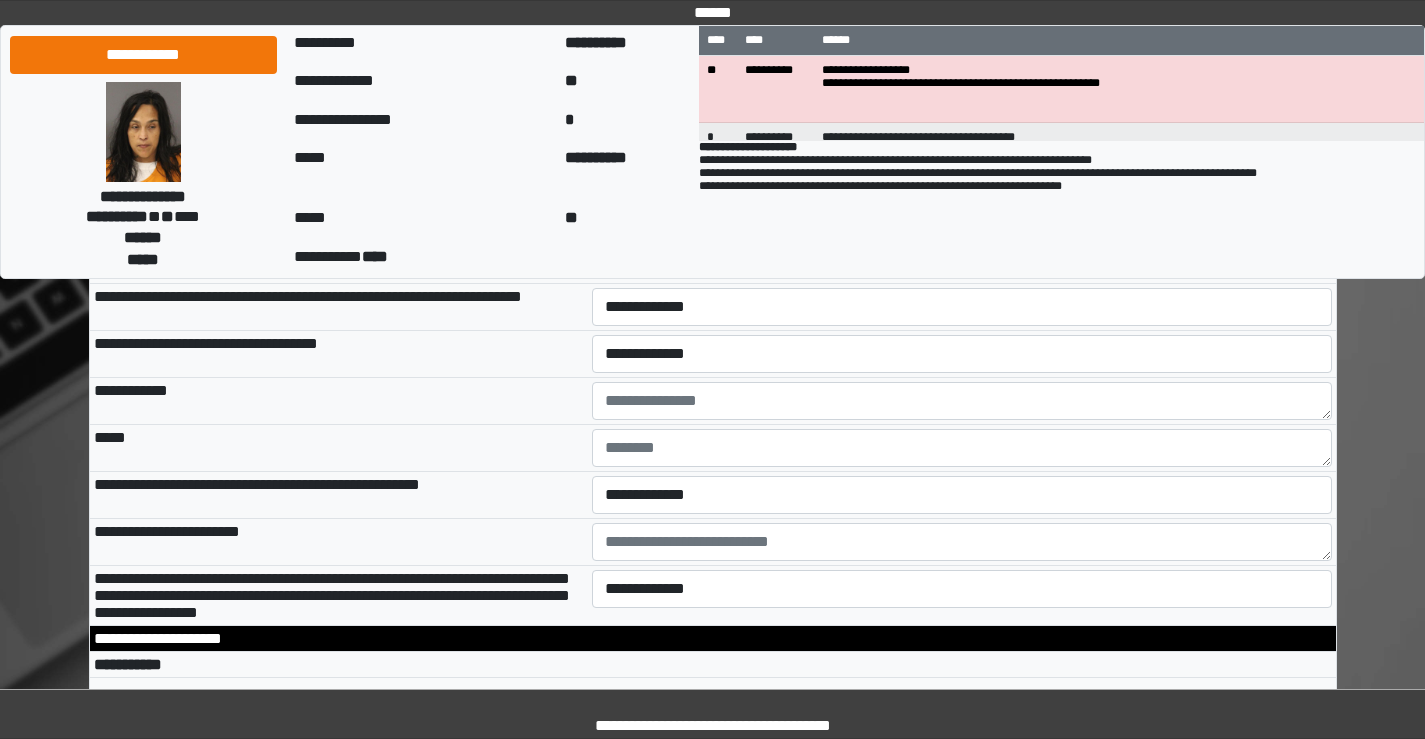 scroll, scrollTop: 6400, scrollLeft: 0, axis: vertical 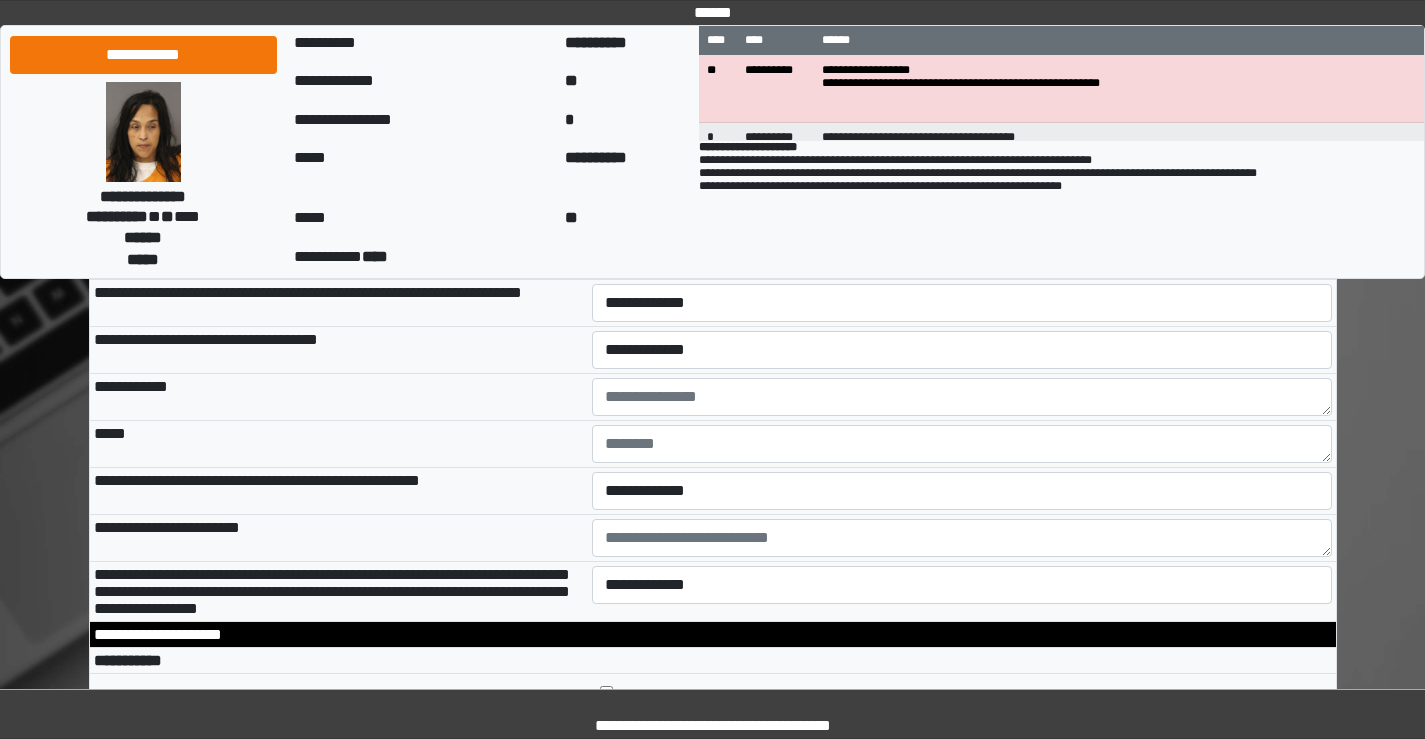 click on "**********" at bounding box center [962, 209] 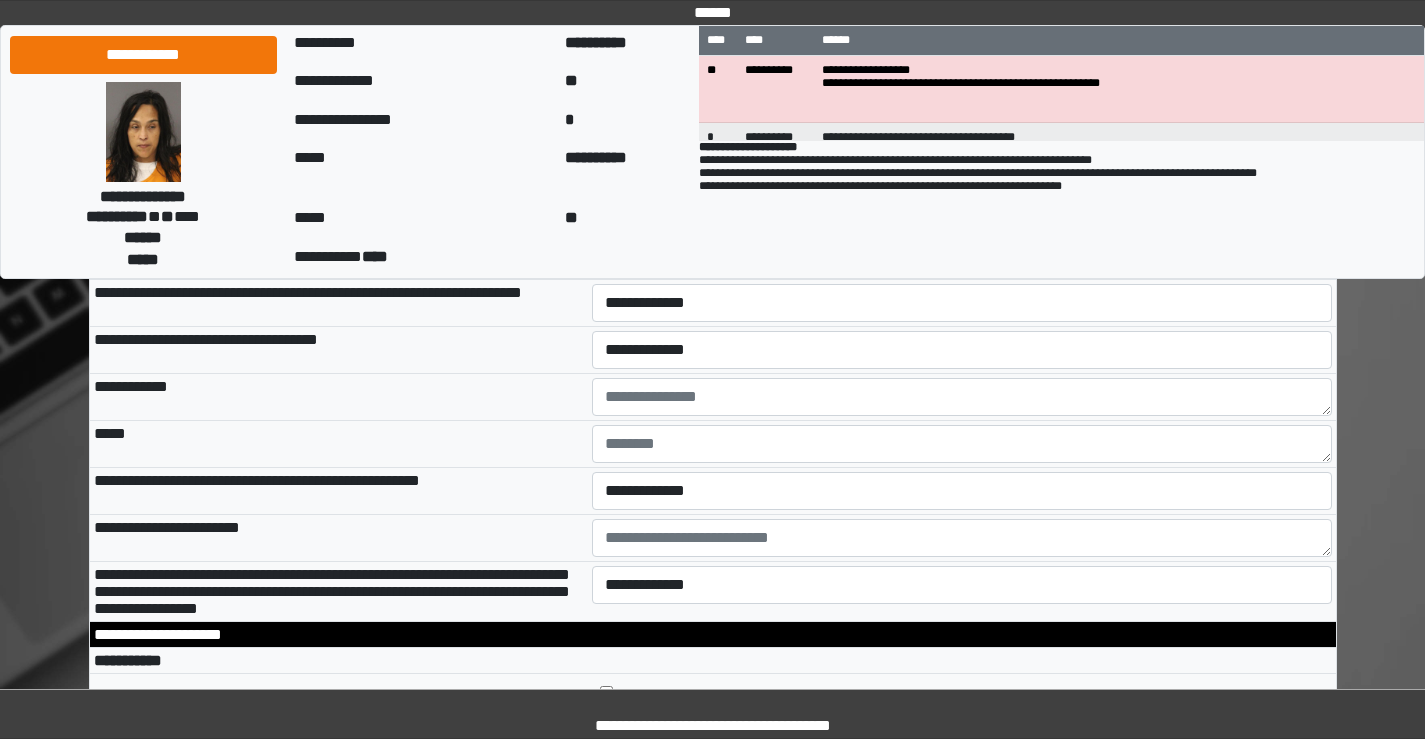 select on "*" 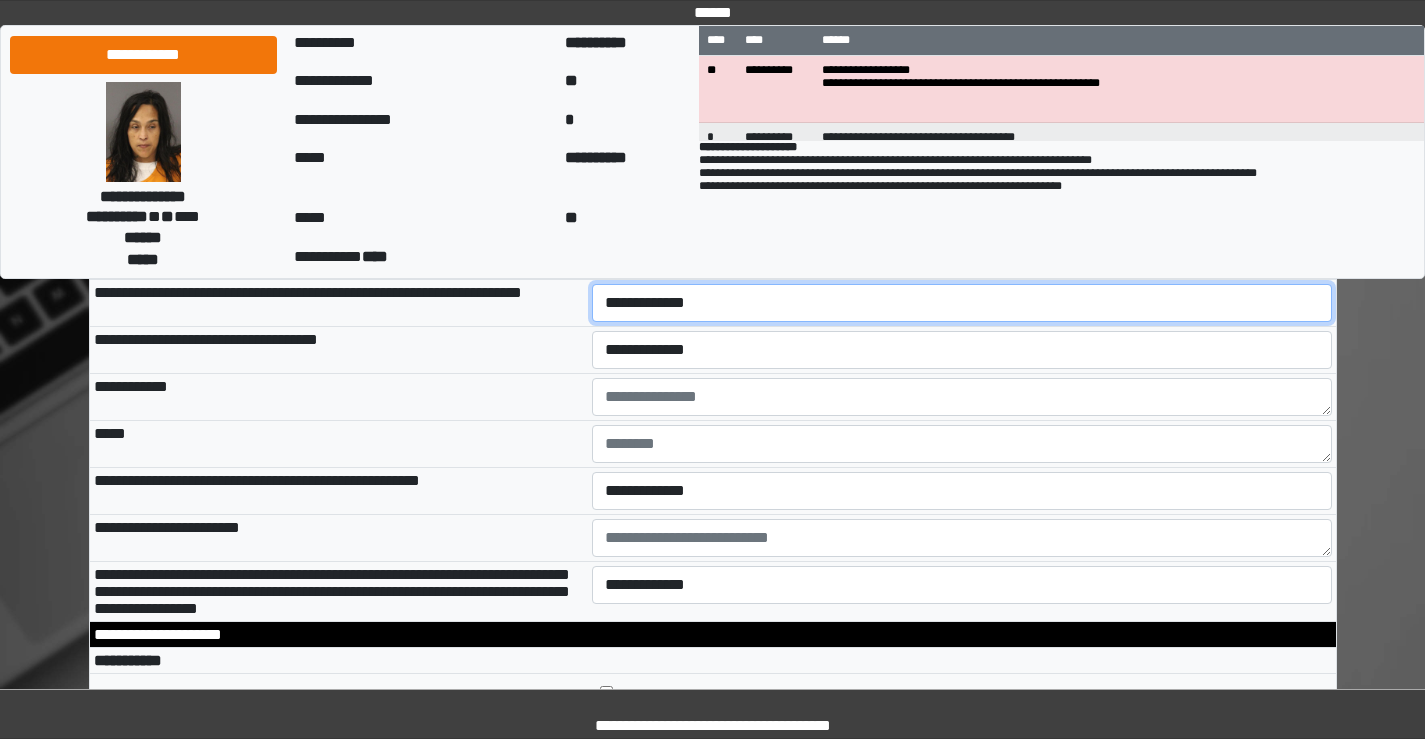 click on "**********" at bounding box center [962, 303] 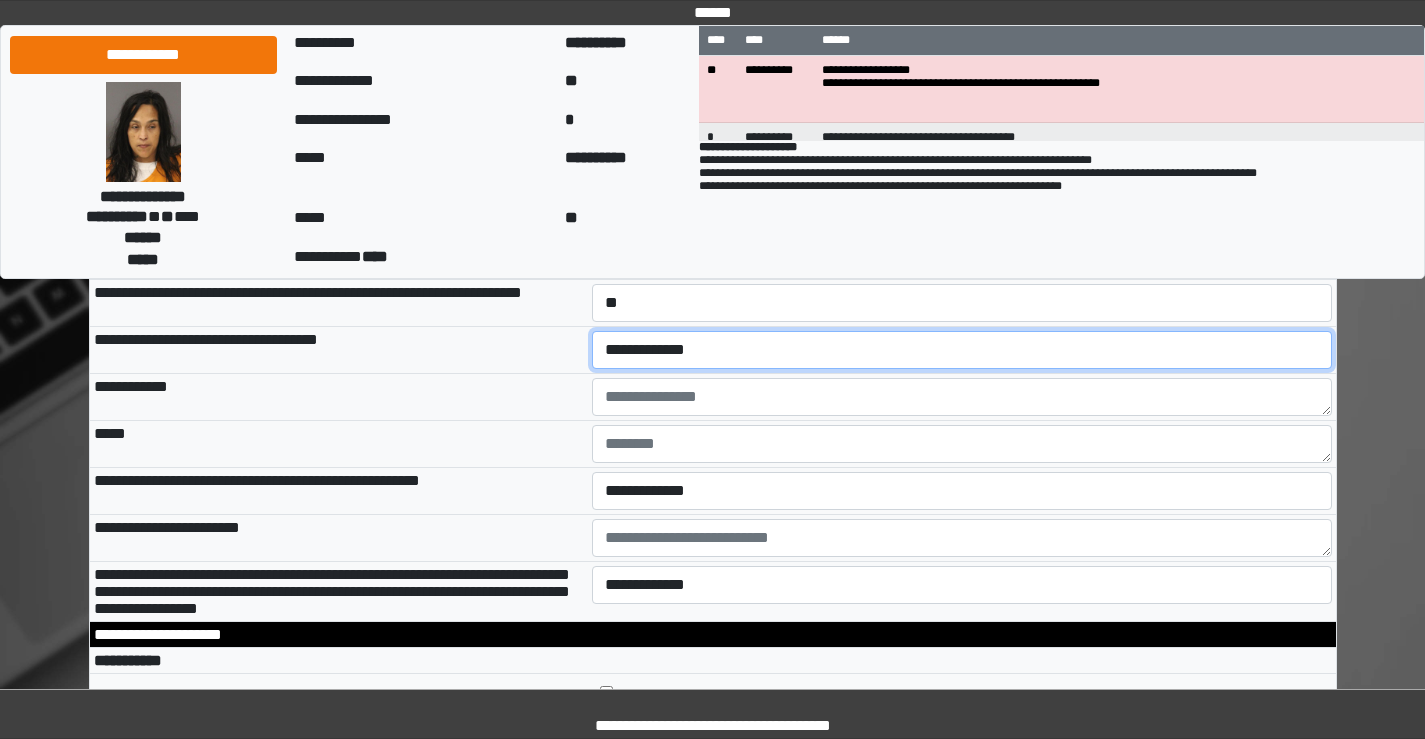 click on "**********" at bounding box center [962, 350] 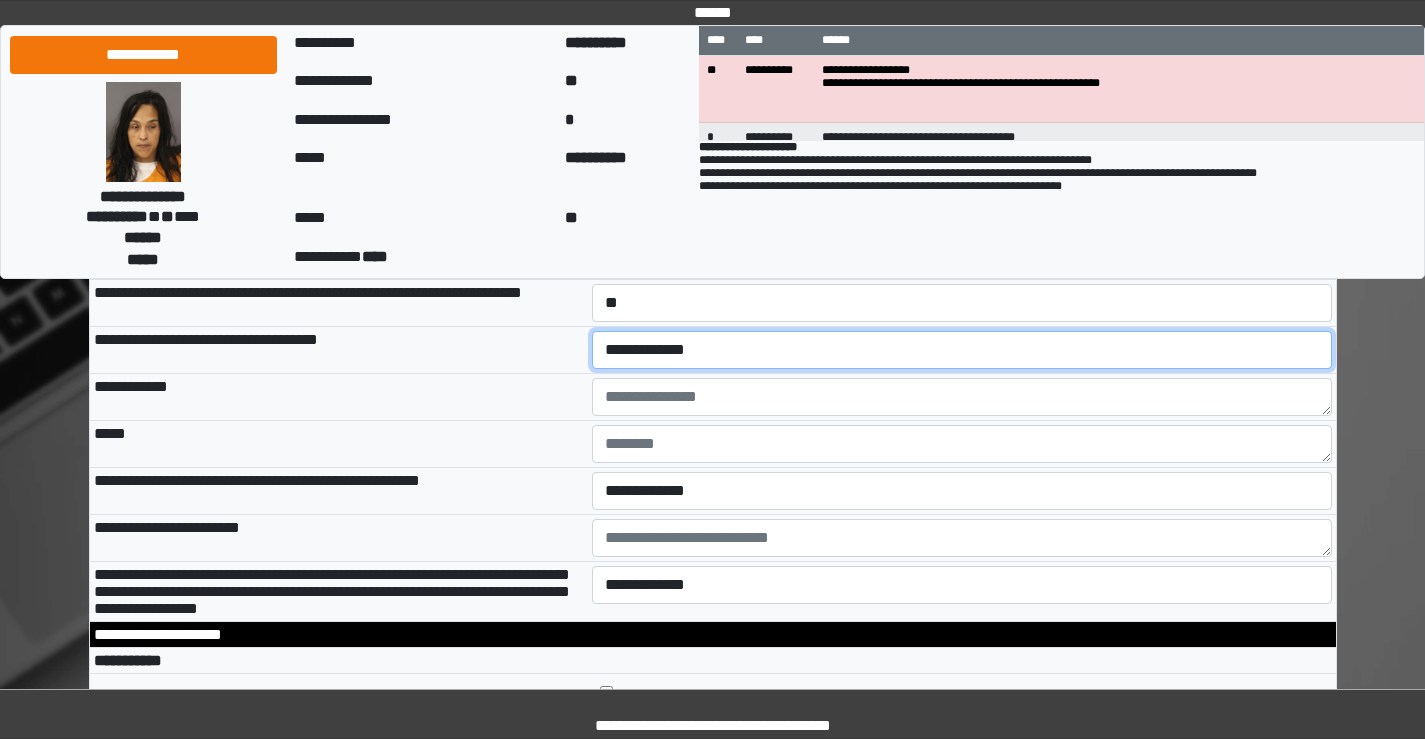 select on "*" 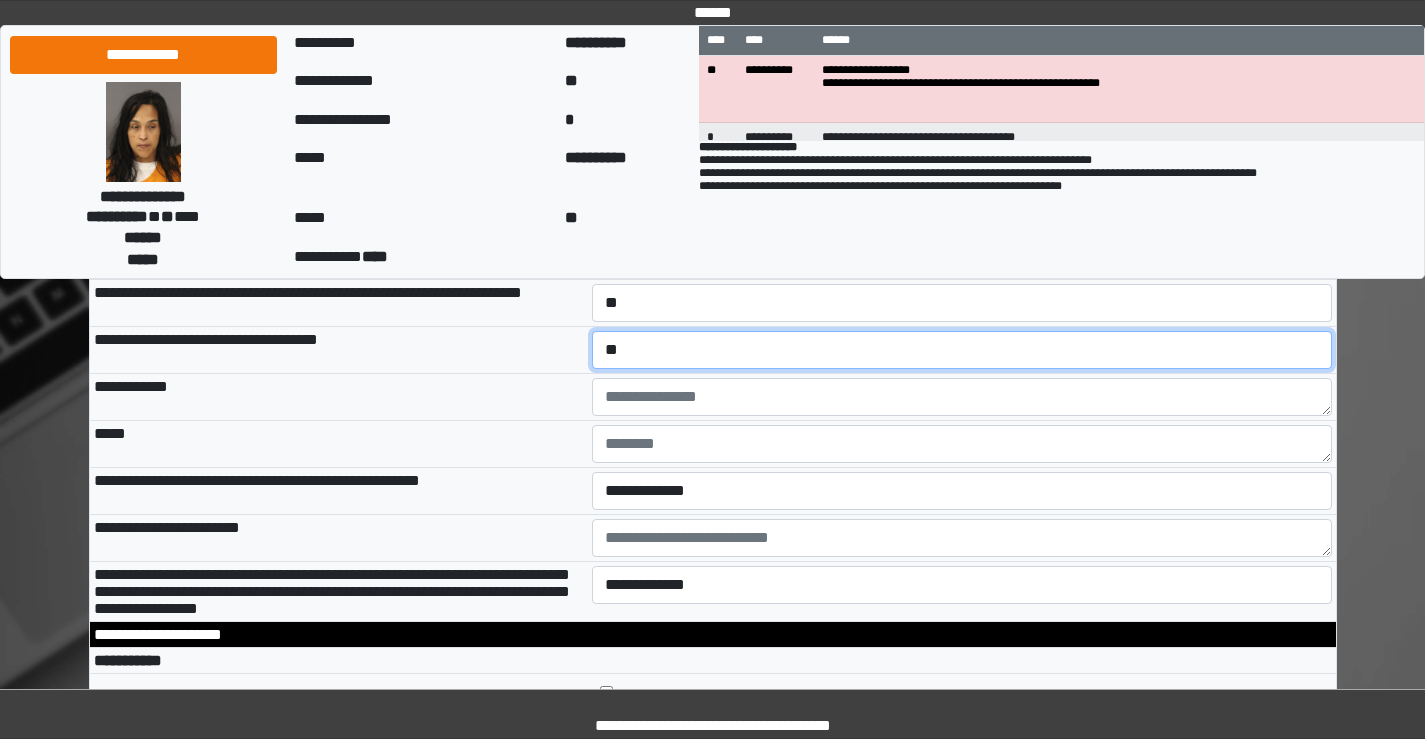 click on "**********" at bounding box center (962, 350) 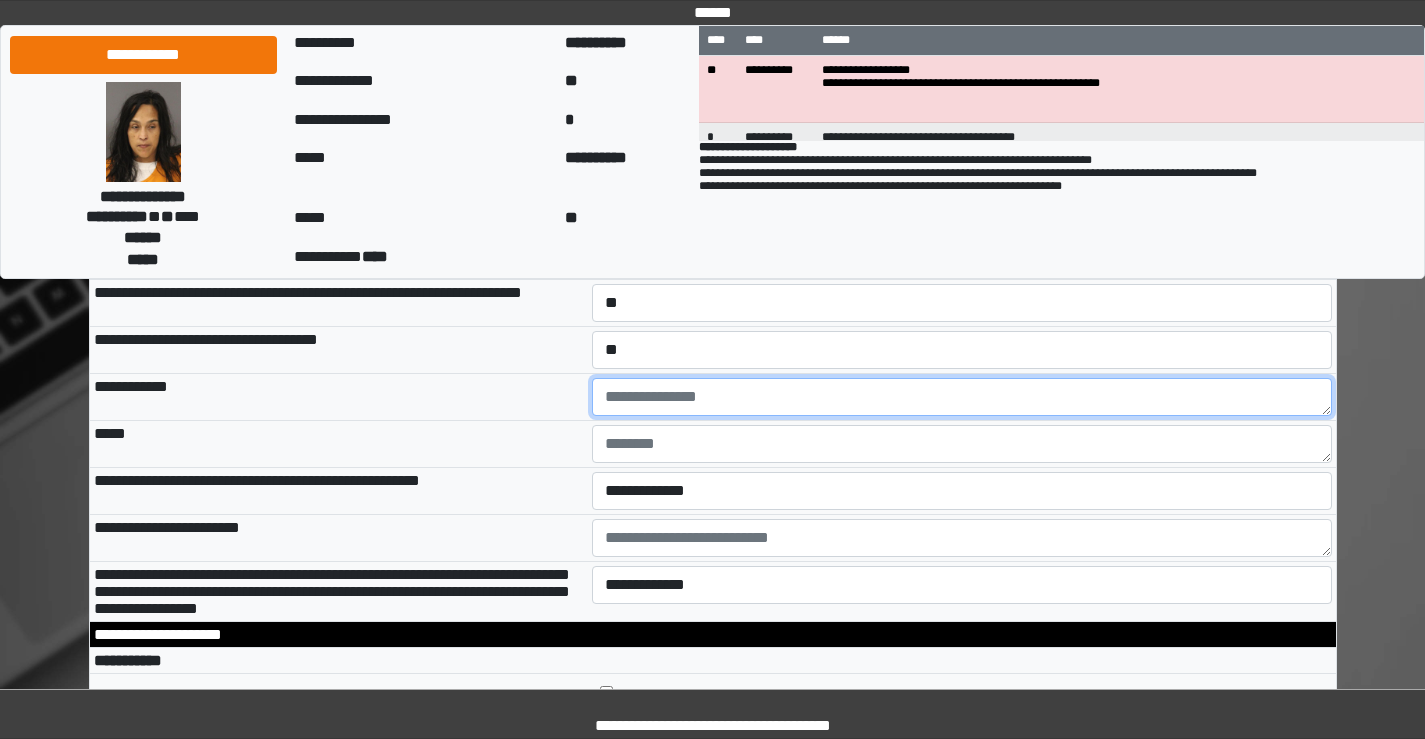 click at bounding box center (962, 397) 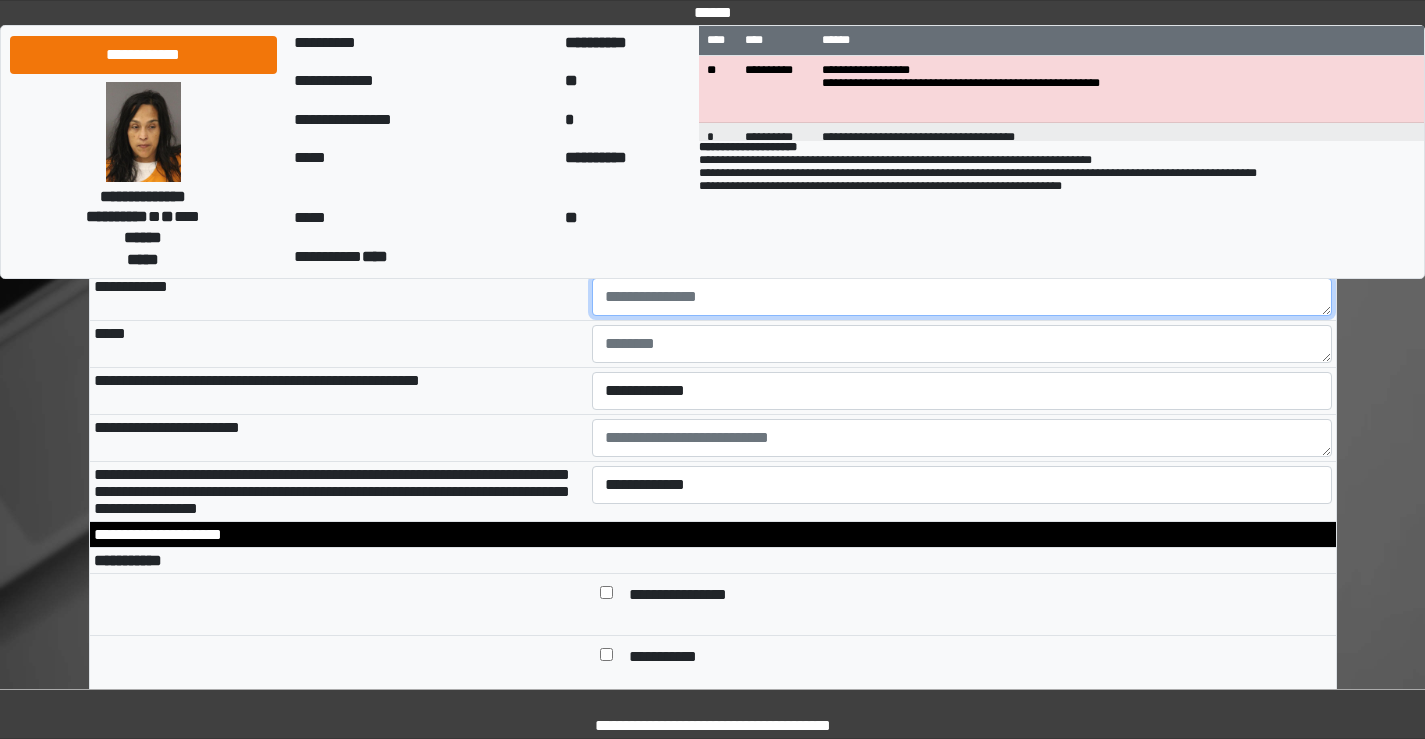 scroll, scrollTop: 6600, scrollLeft: 0, axis: vertical 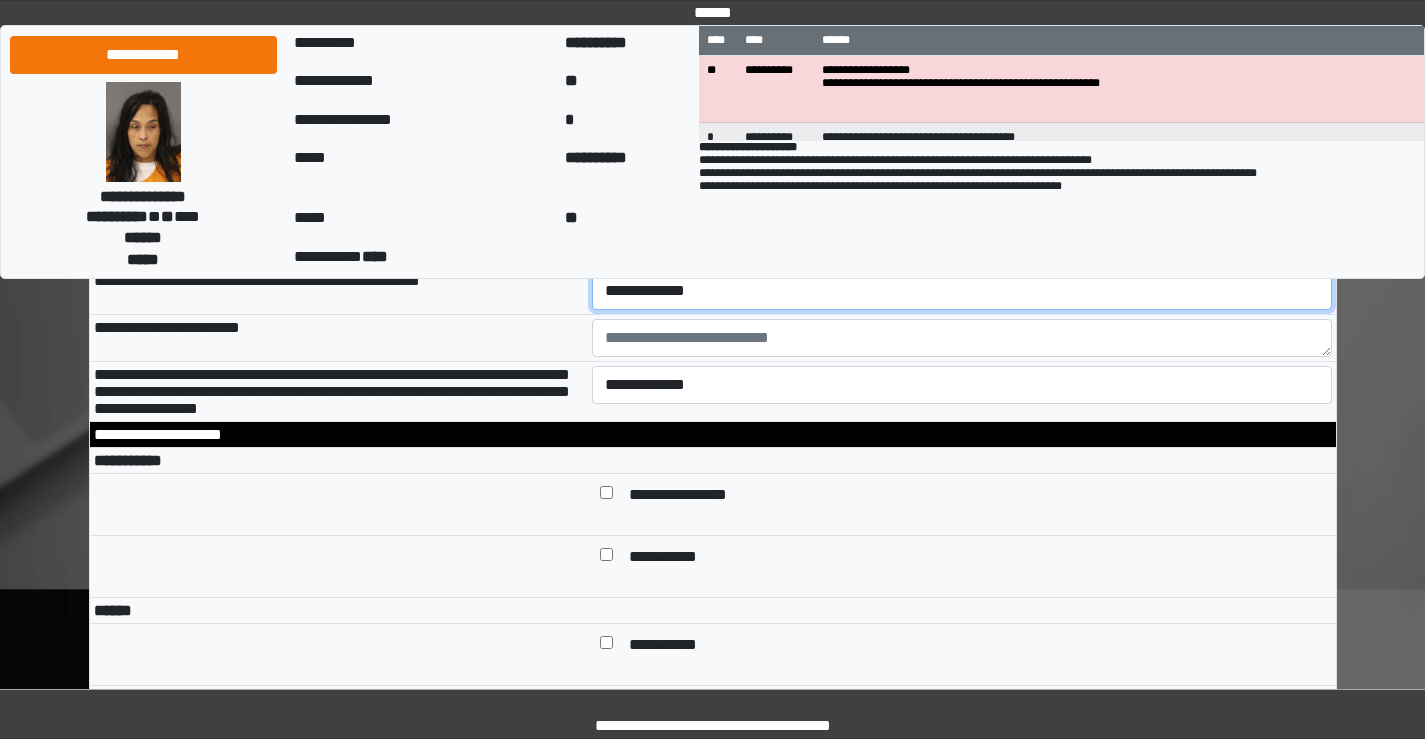 click on "**********" at bounding box center [962, 291] 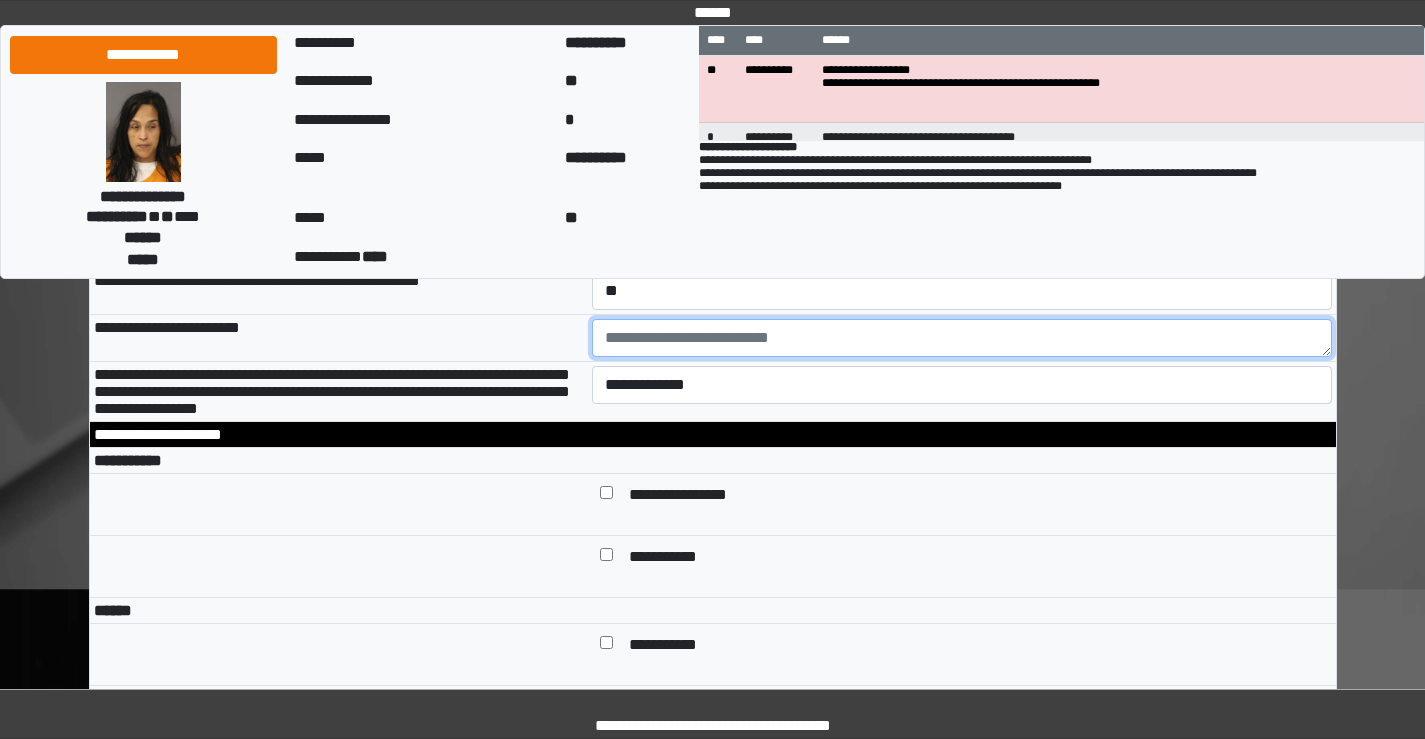 click at bounding box center (962, 338) 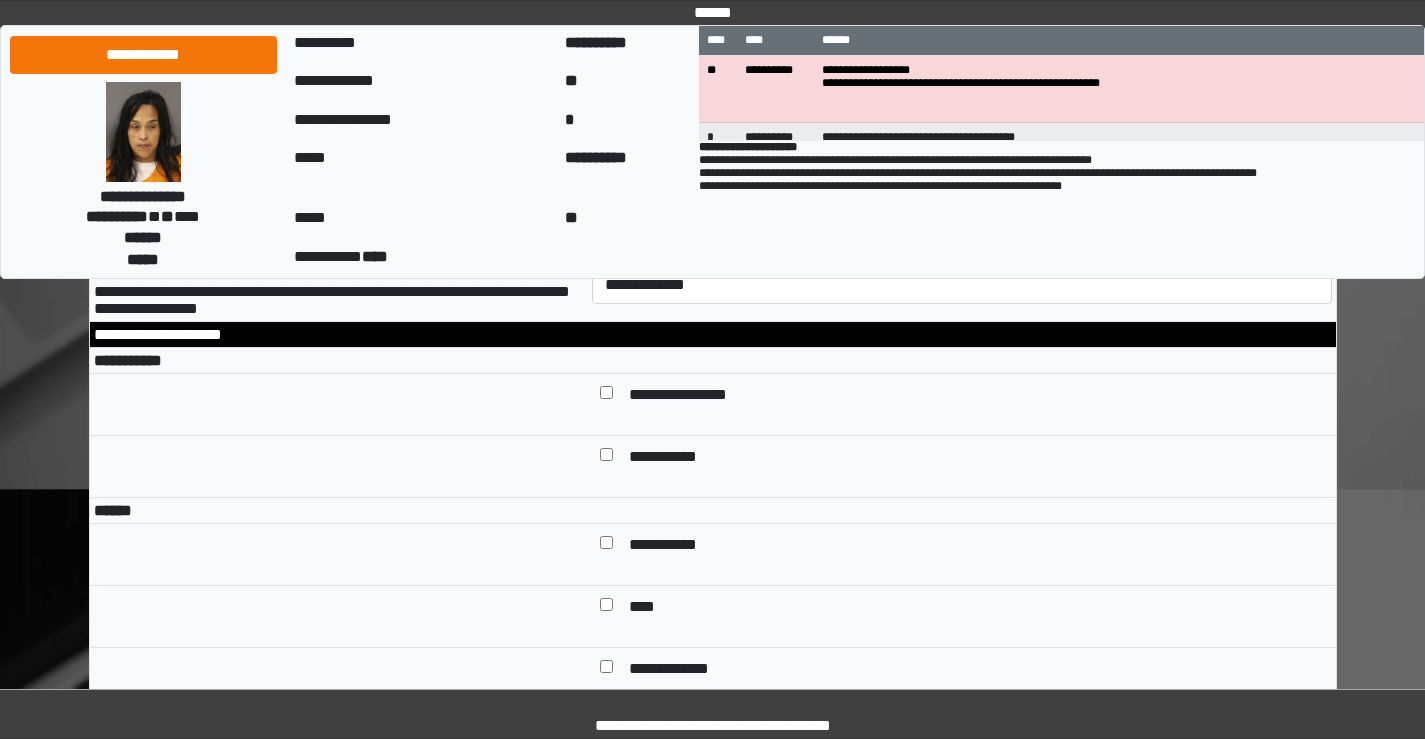 click on "**********" at bounding box center [962, 292] 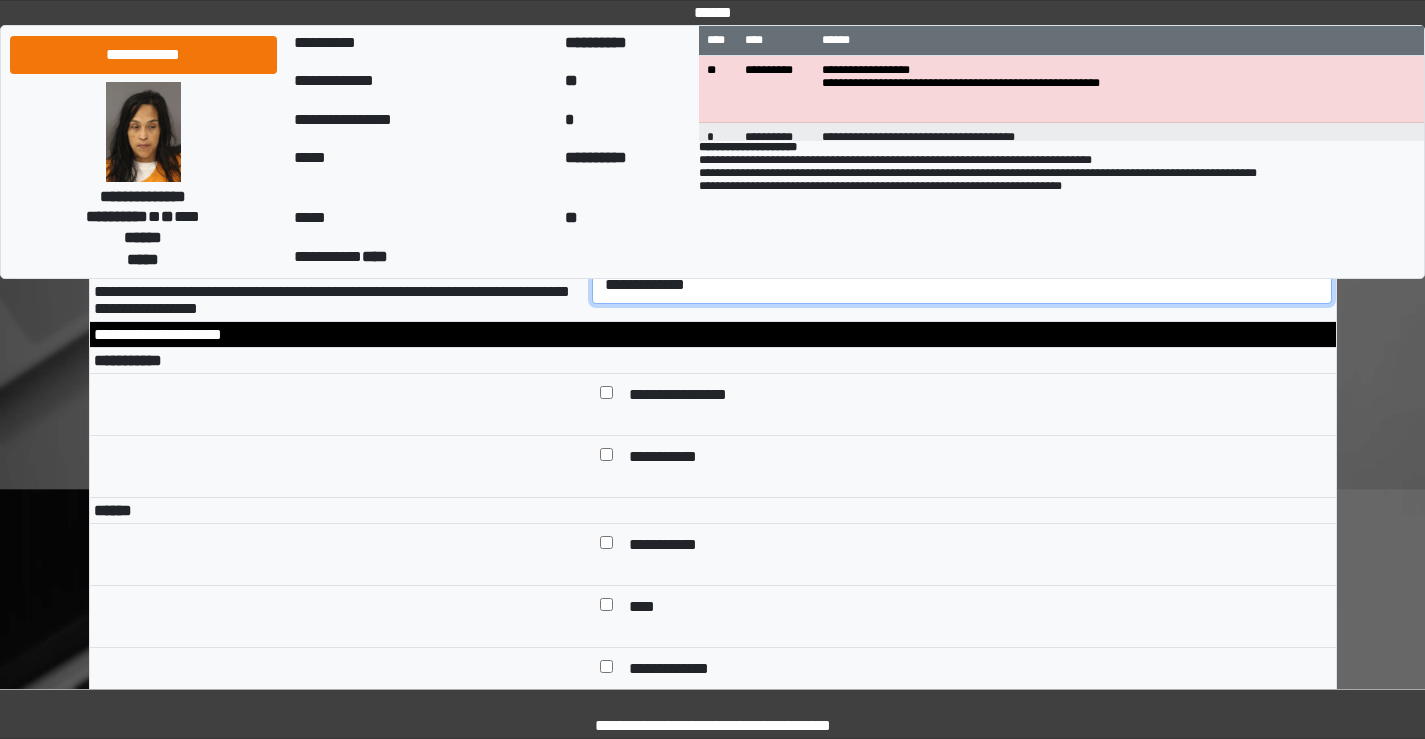 click on "**********" at bounding box center (962, 285) 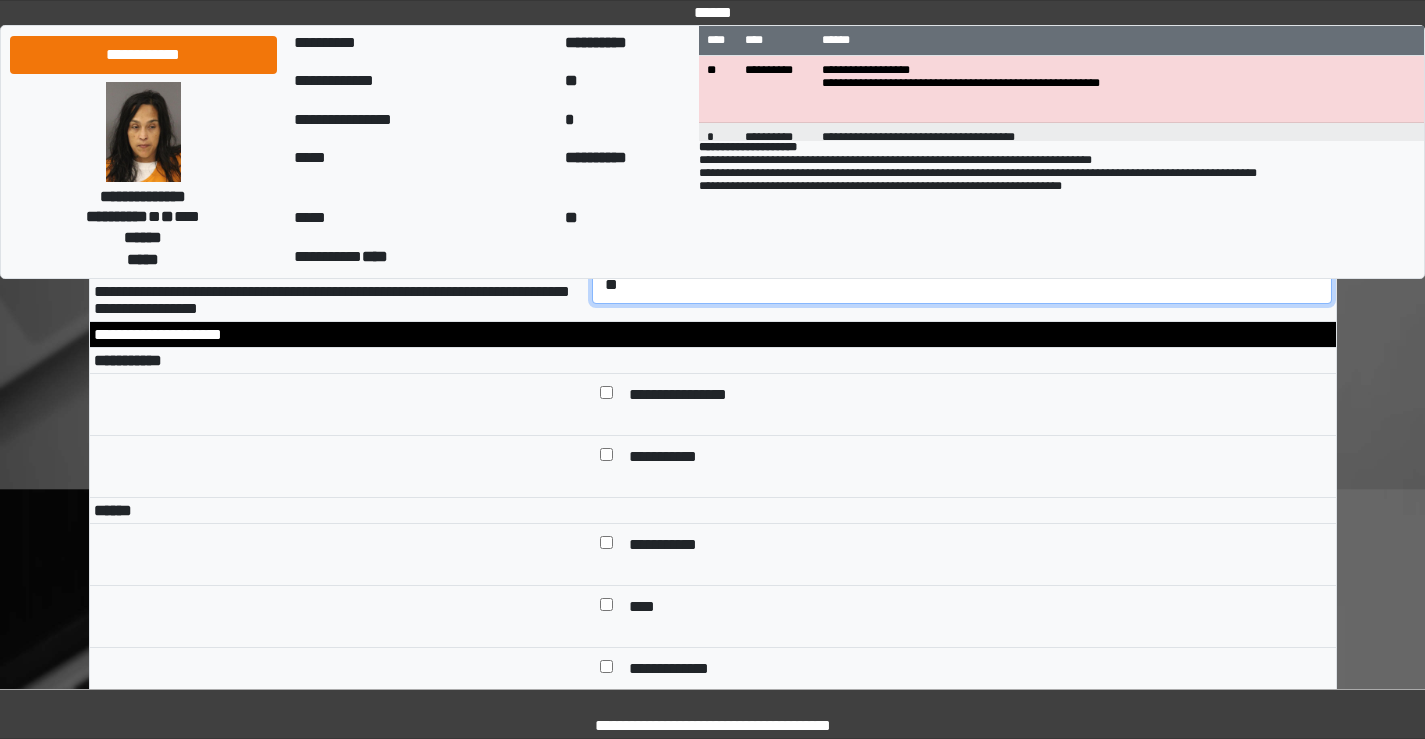 click on "**********" at bounding box center [962, 285] 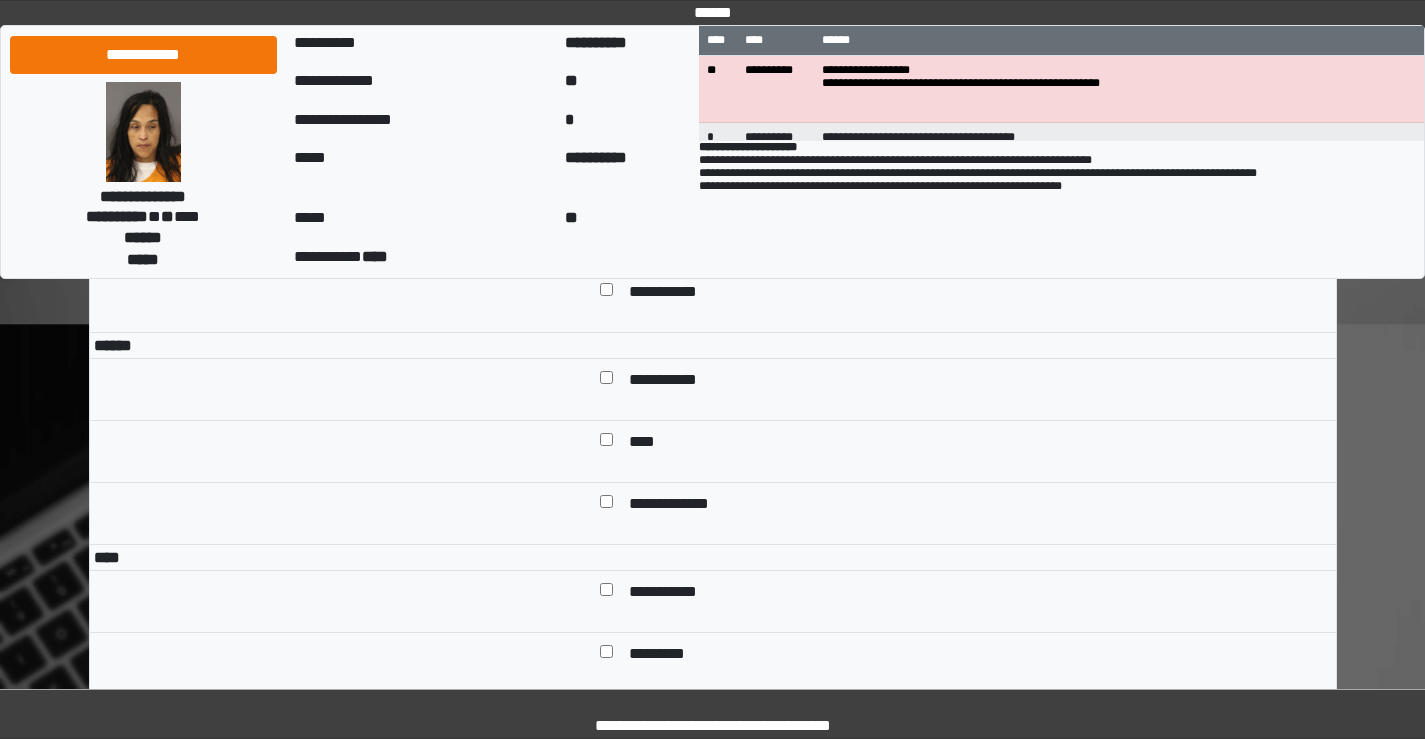 scroll, scrollTop: 6900, scrollLeft: 0, axis: vertical 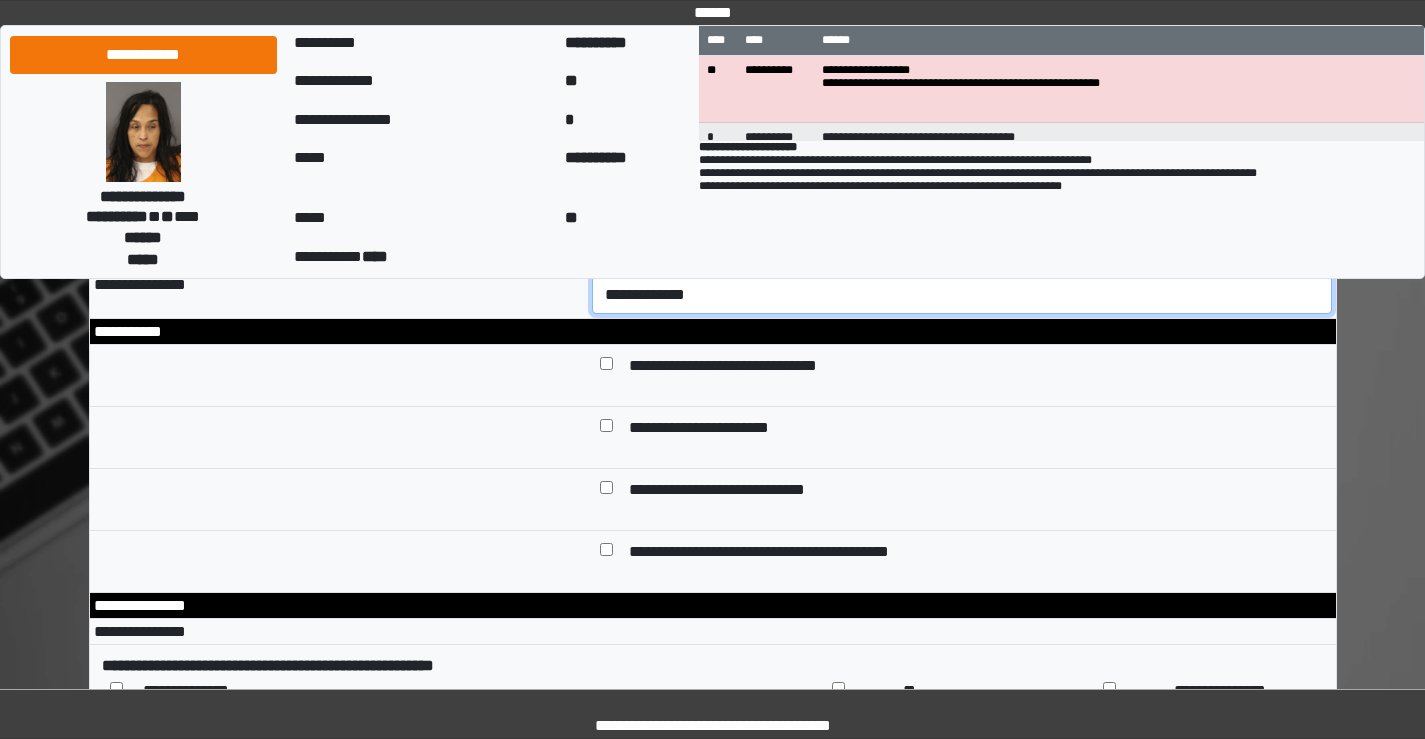 click on "**********" at bounding box center (962, 295) 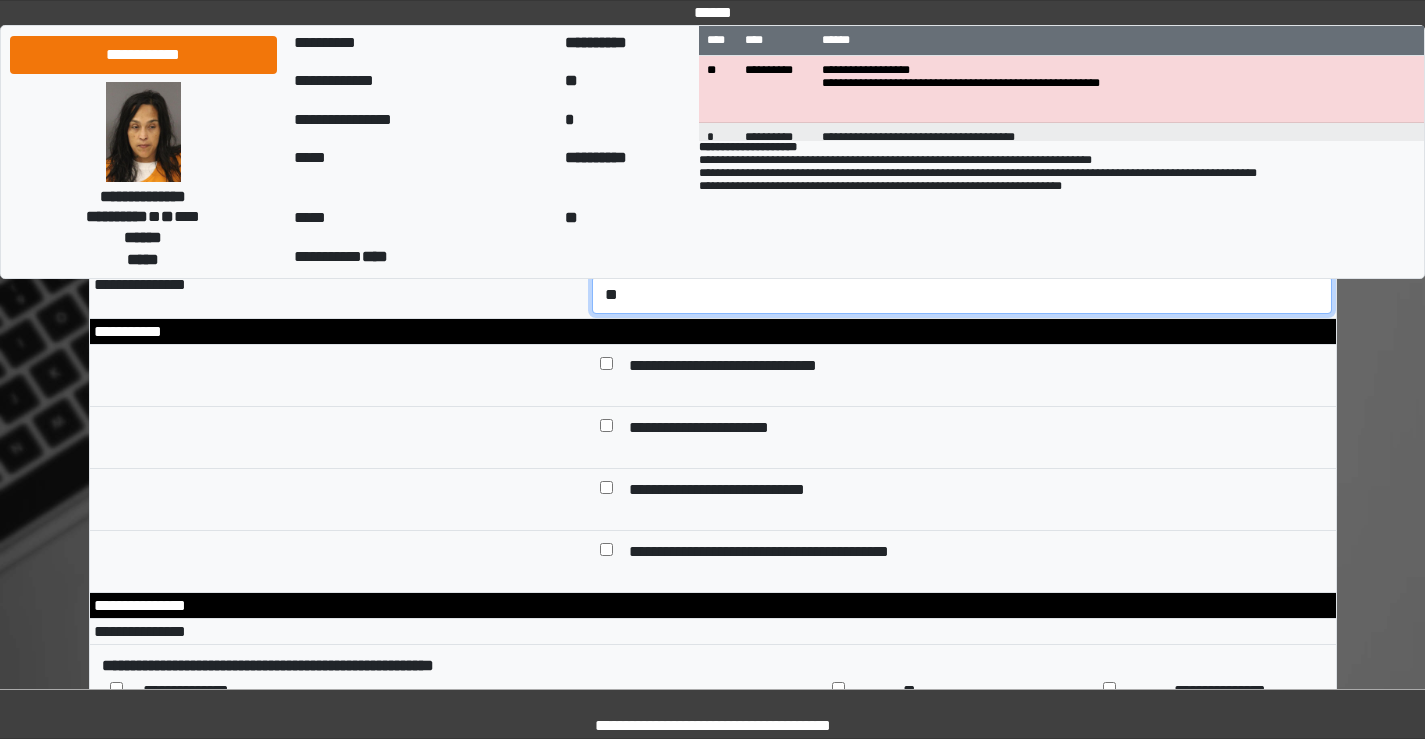 click on "**********" at bounding box center [962, 295] 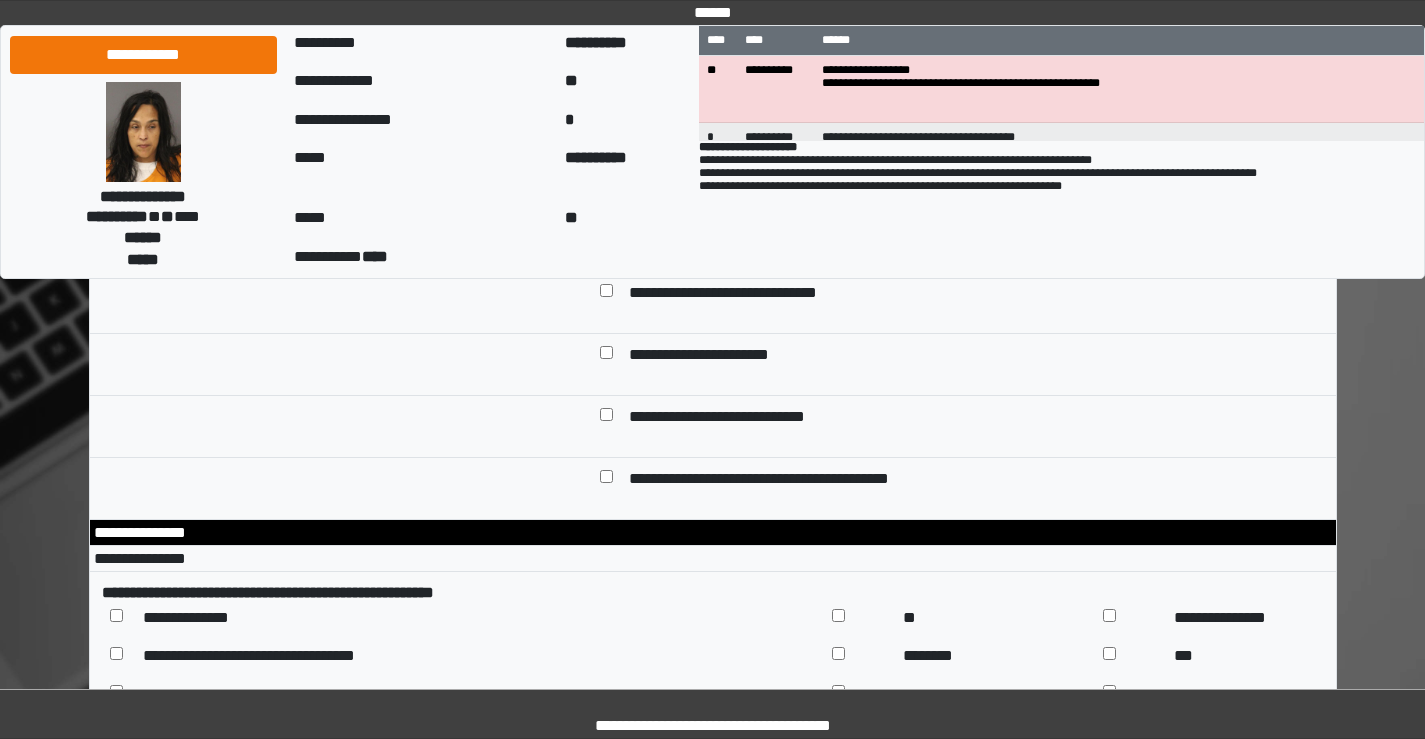 scroll, scrollTop: 9200, scrollLeft: 0, axis: vertical 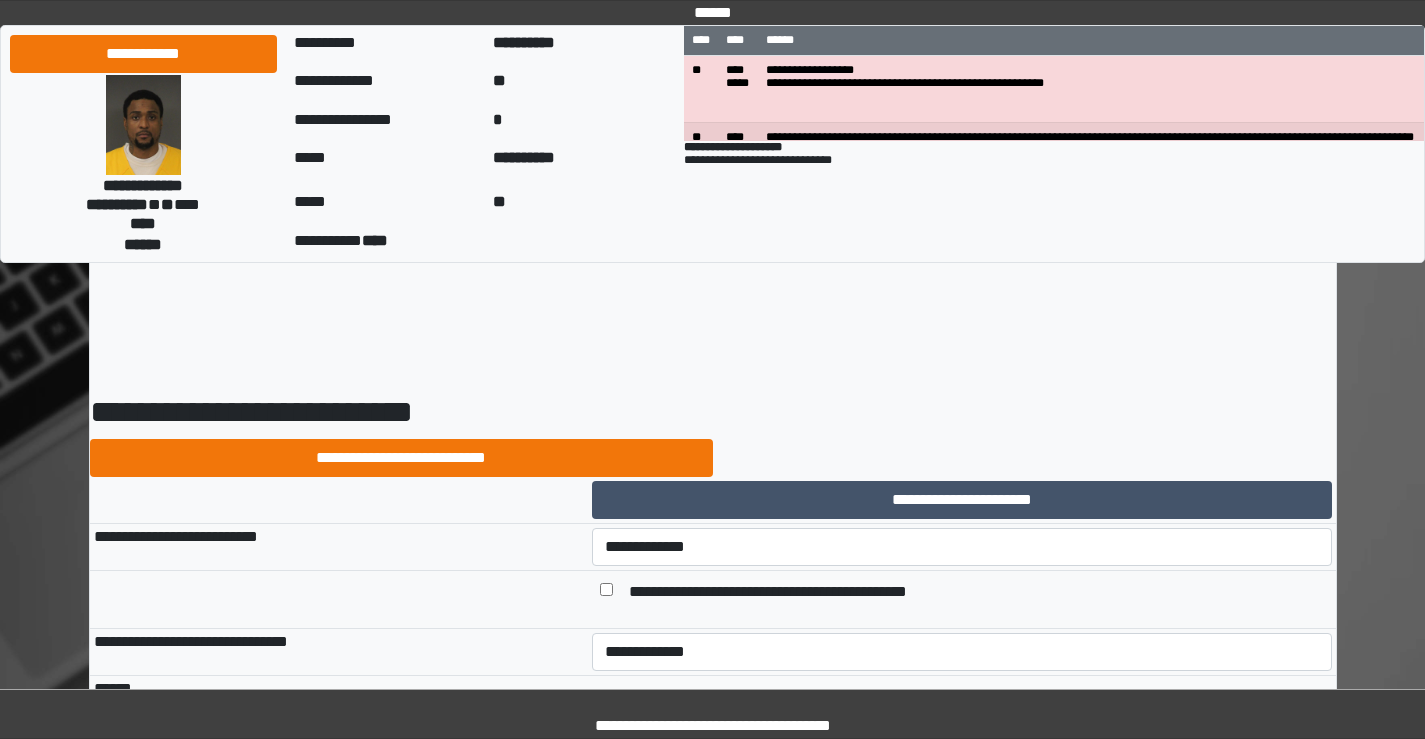 select on "***" 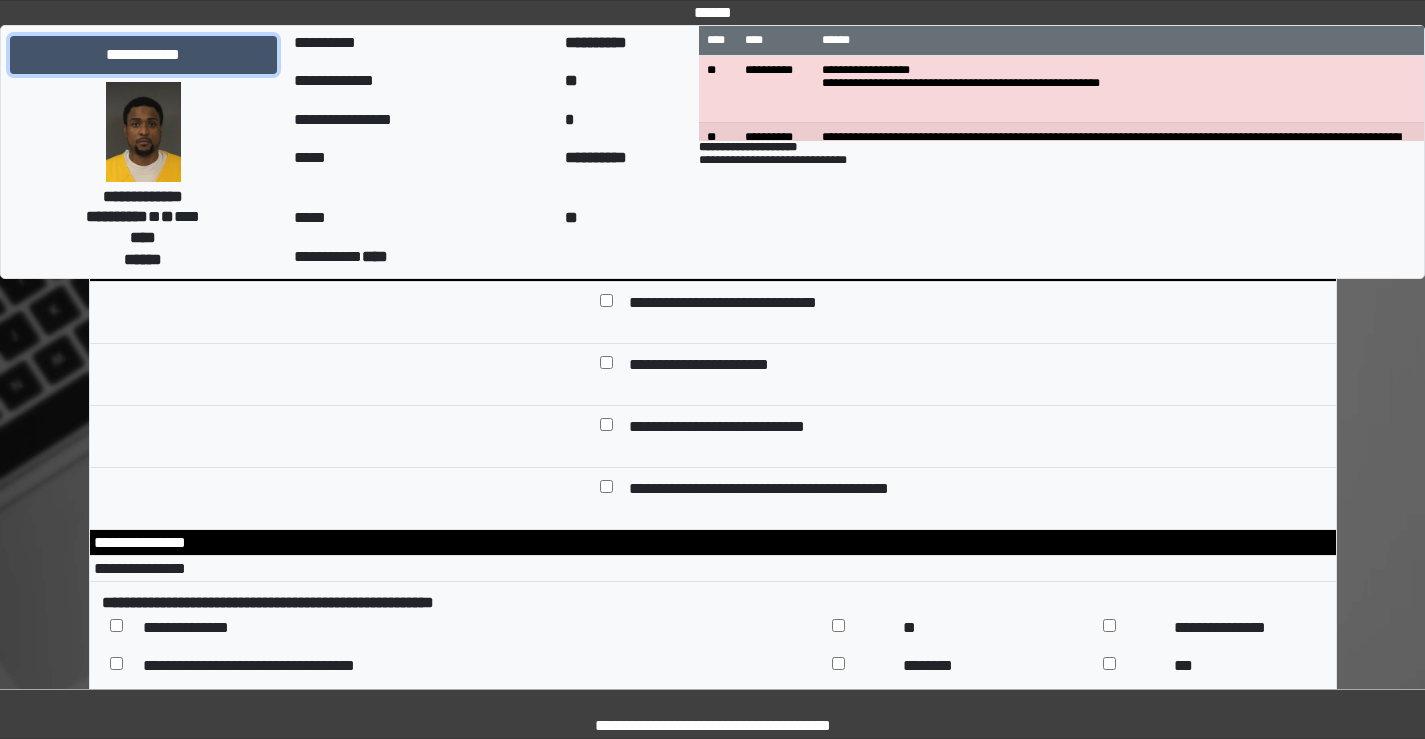 scroll, scrollTop: 9100, scrollLeft: 0, axis: vertical 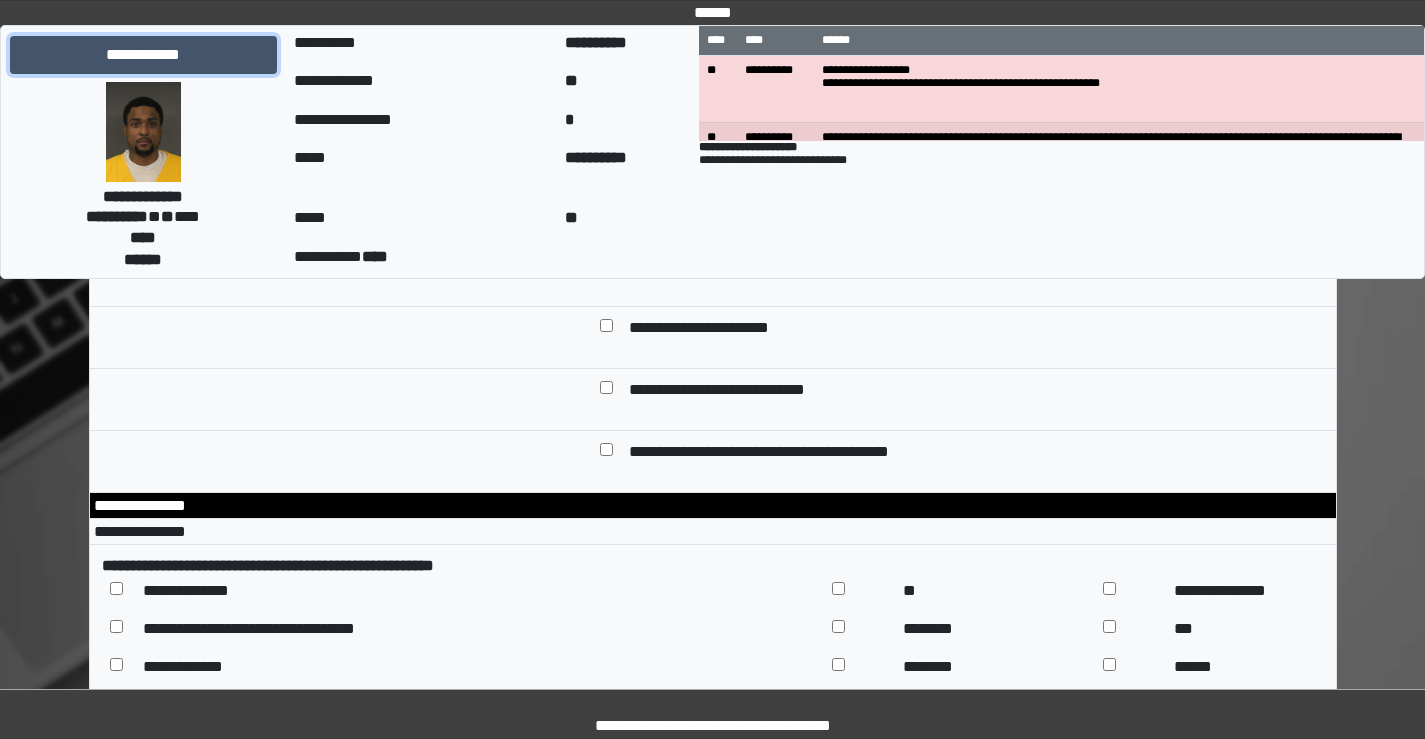 click on "**********" at bounding box center (143, 55) 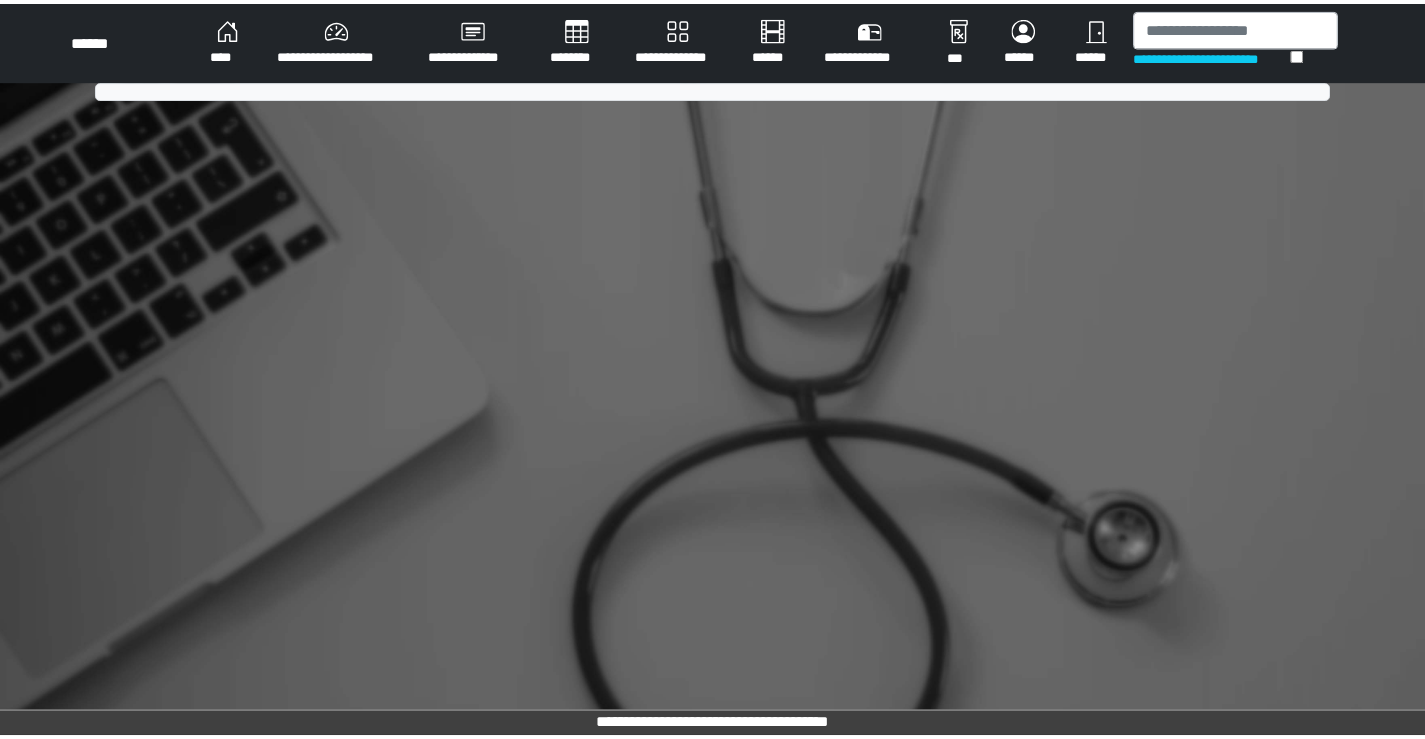 scroll, scrollTop: 0, scrollLeft: 0, axis: both 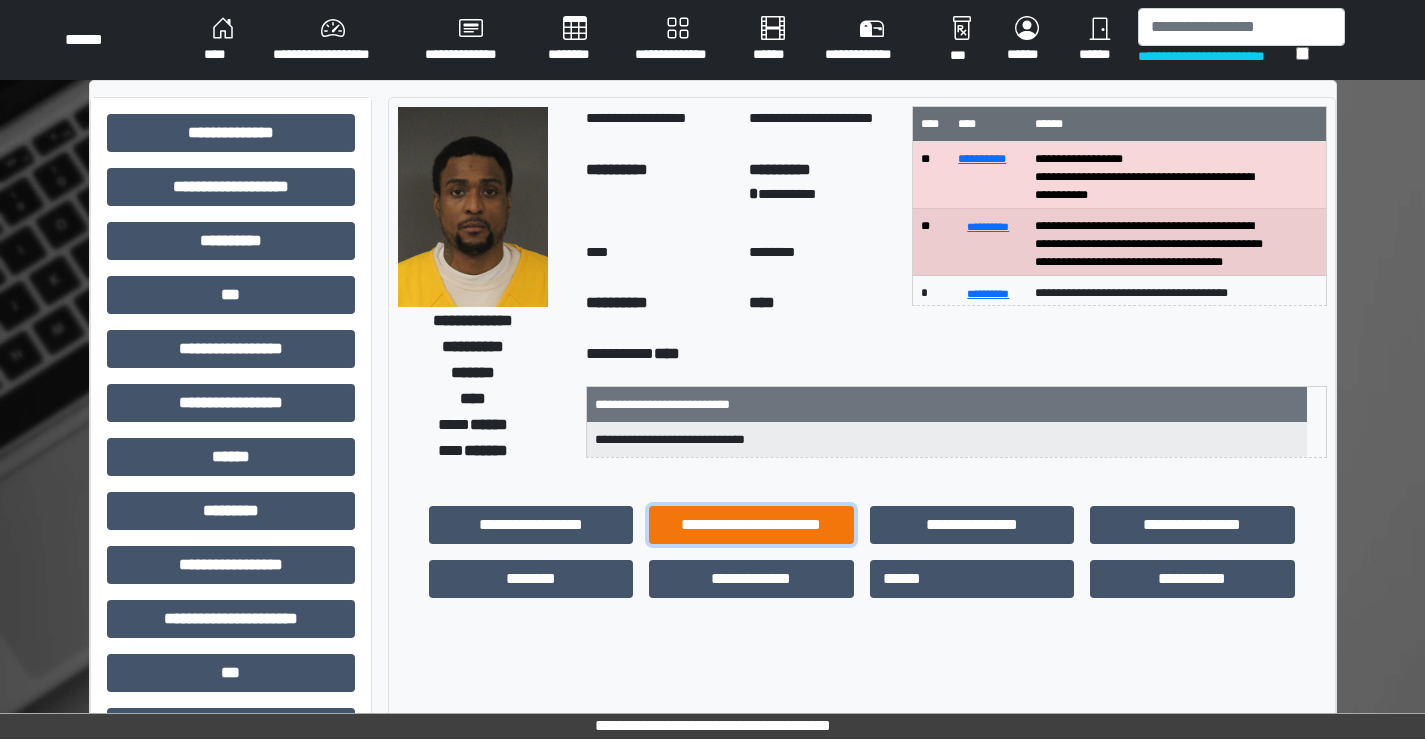 click on "**********" at bounding box center [751, 525] 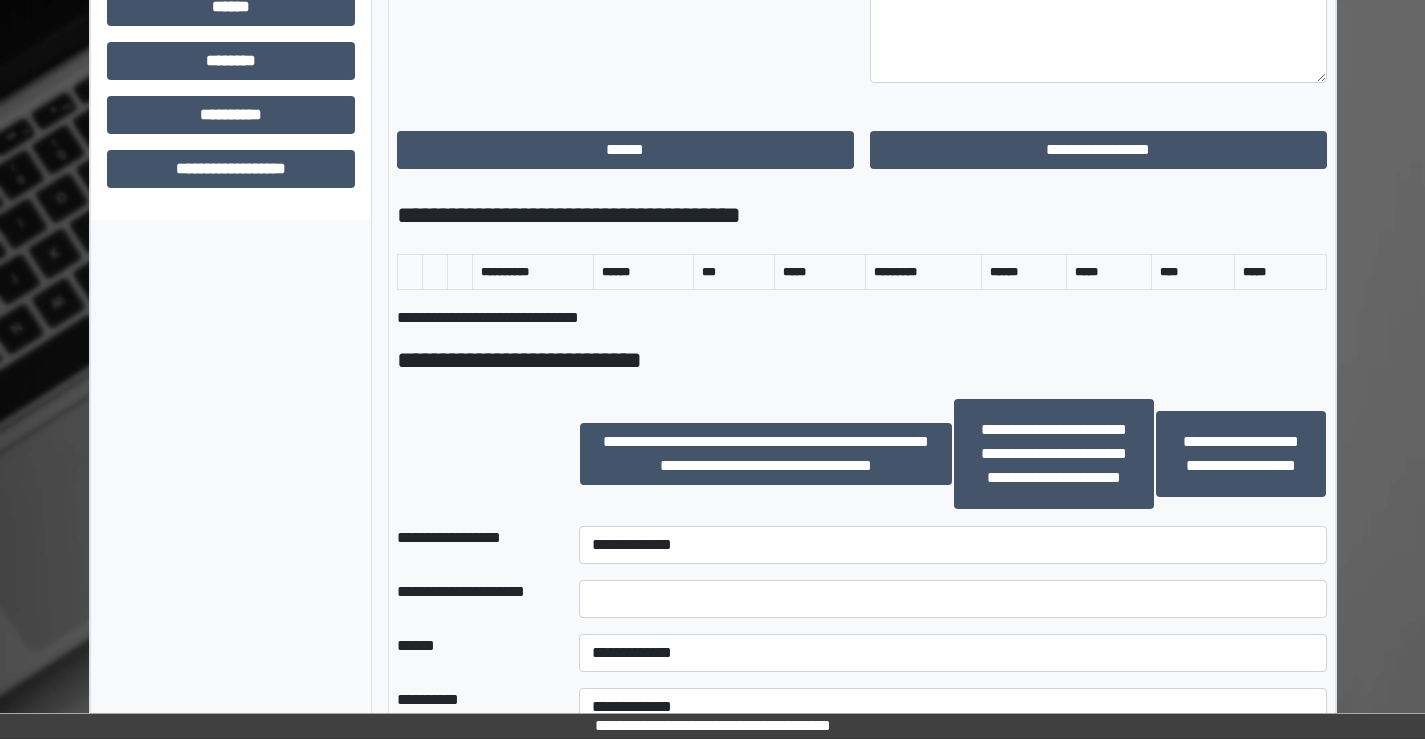 scroll, scrollTop: 1100, scrollLeft: 0, axis: vertical 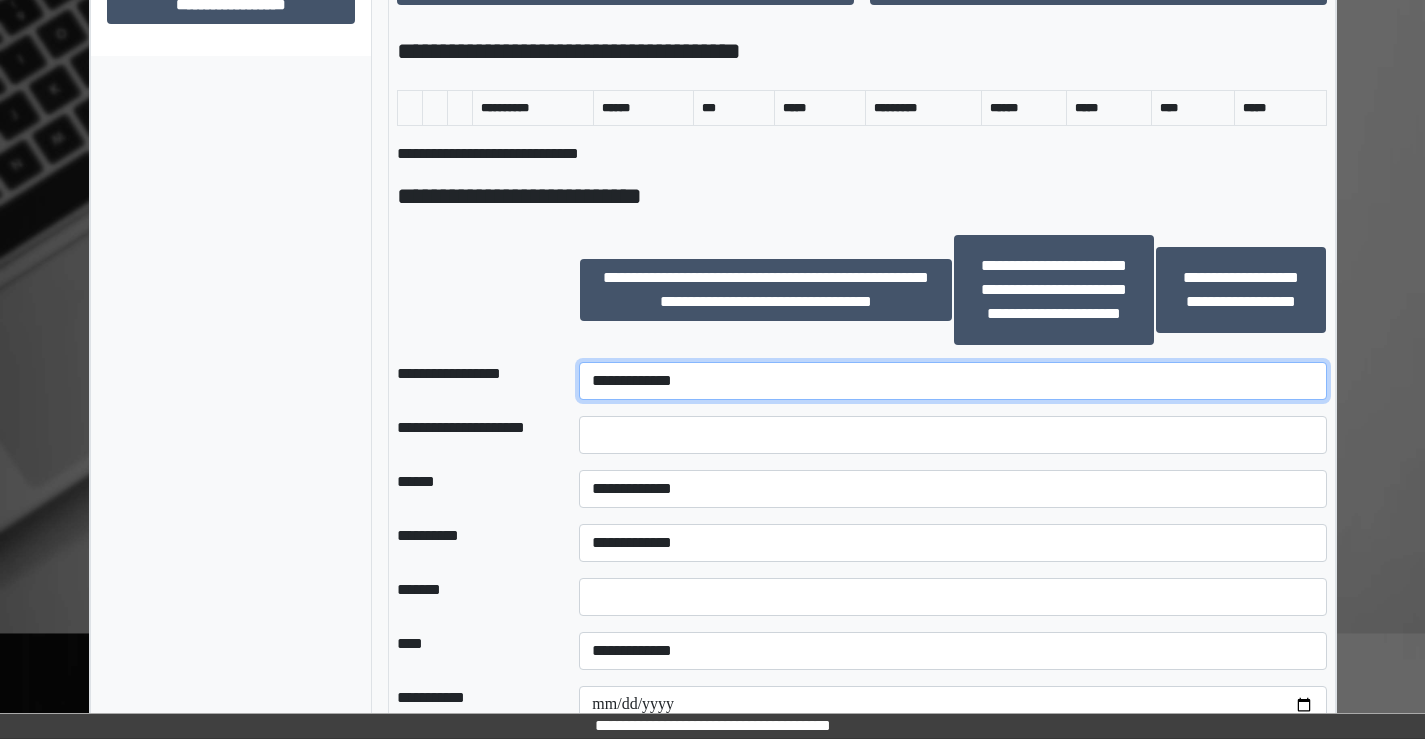 click on "**********" at bounding box center (952, 381) 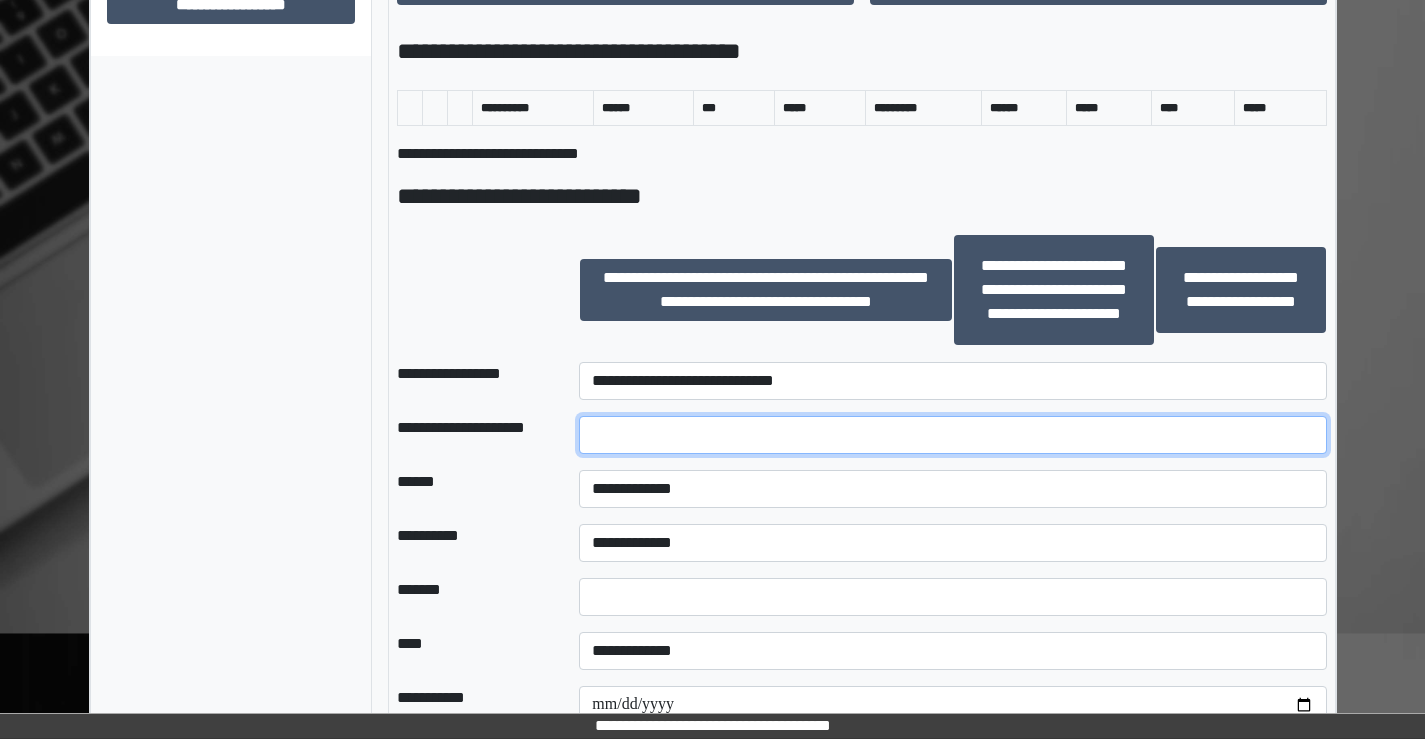 click at bounding box center [952, 435] 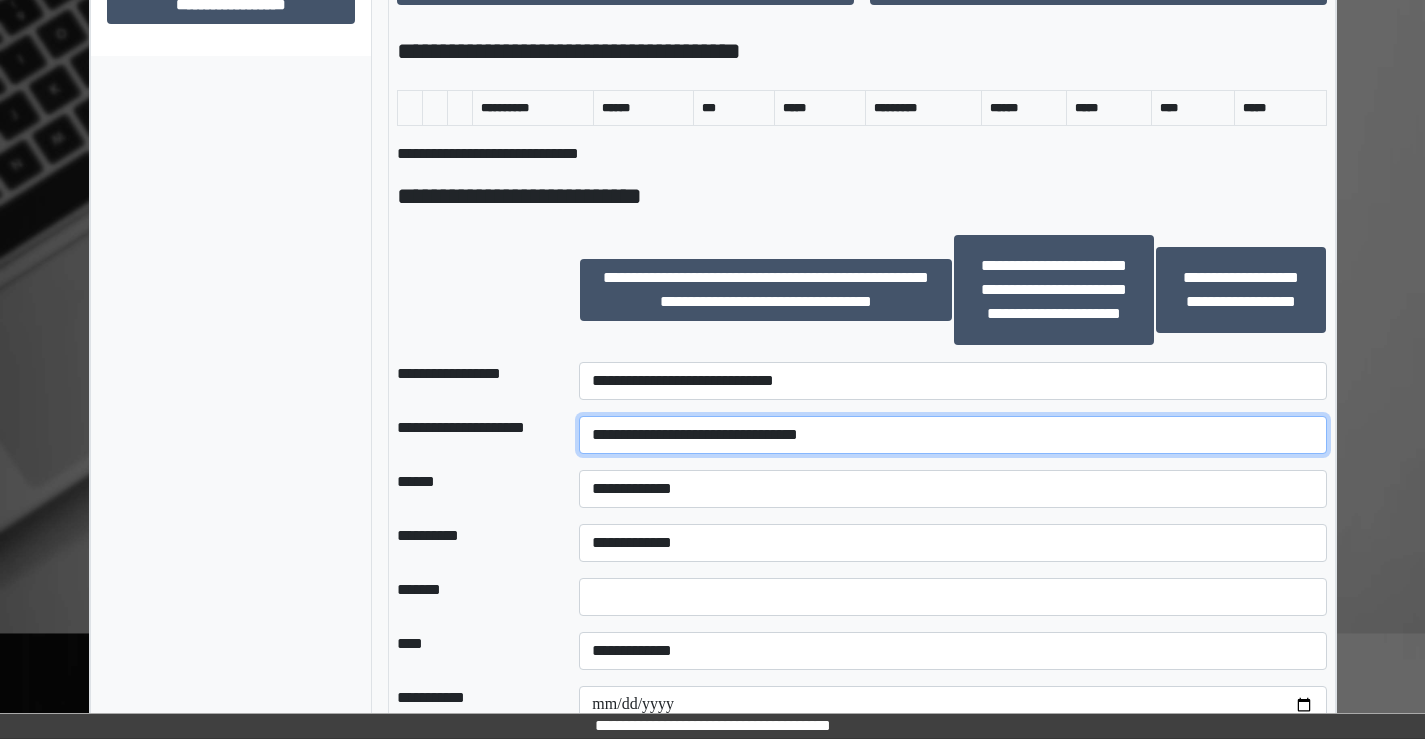 type on "**********" 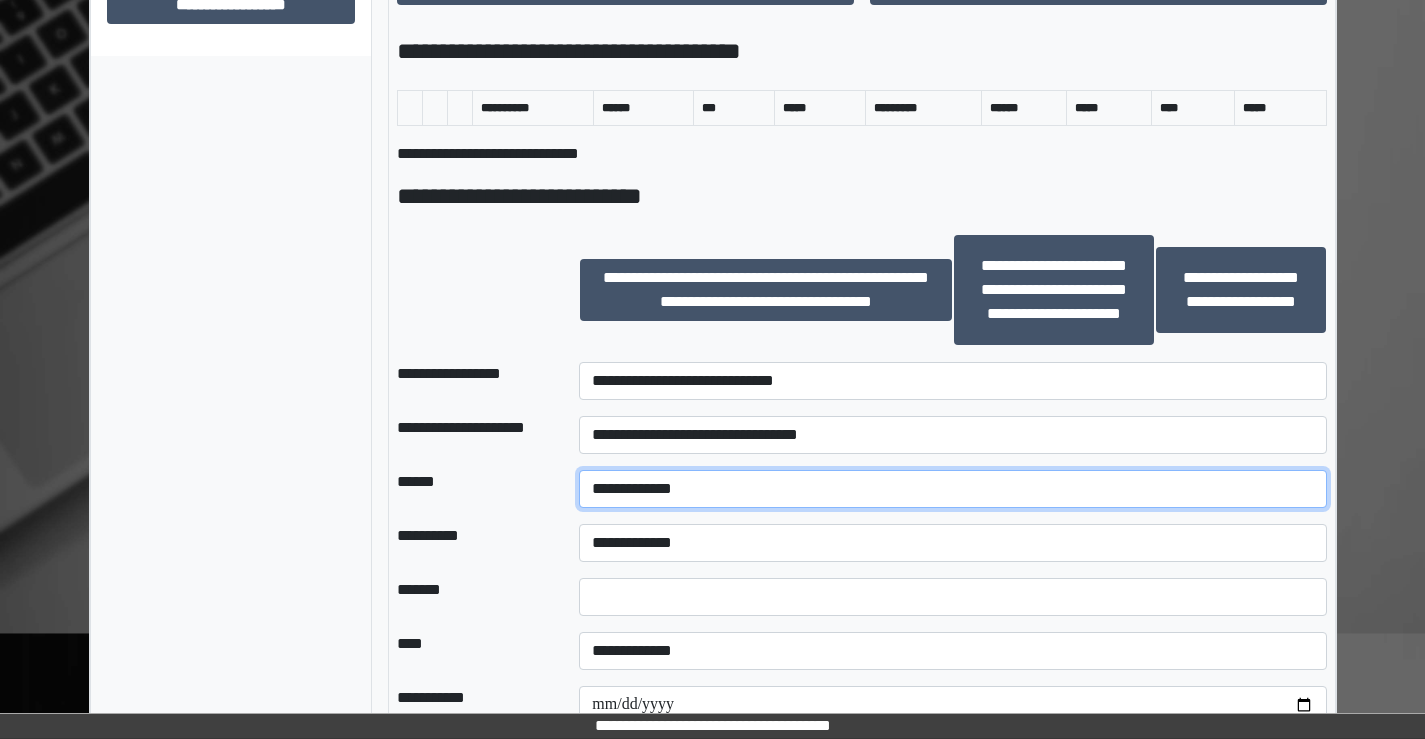 click on "**********" at bounding box center (952, 489) 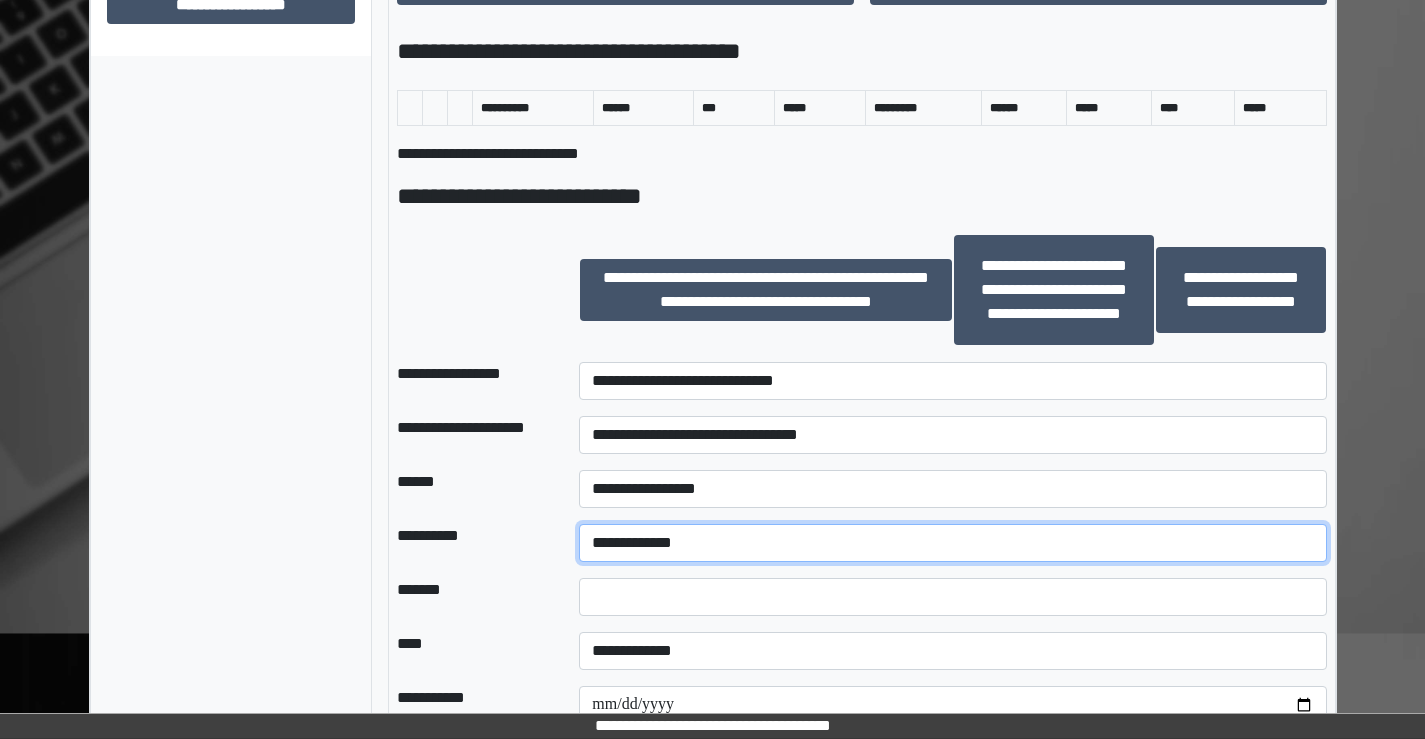 click on "**********" at bounding box center (952, 543) 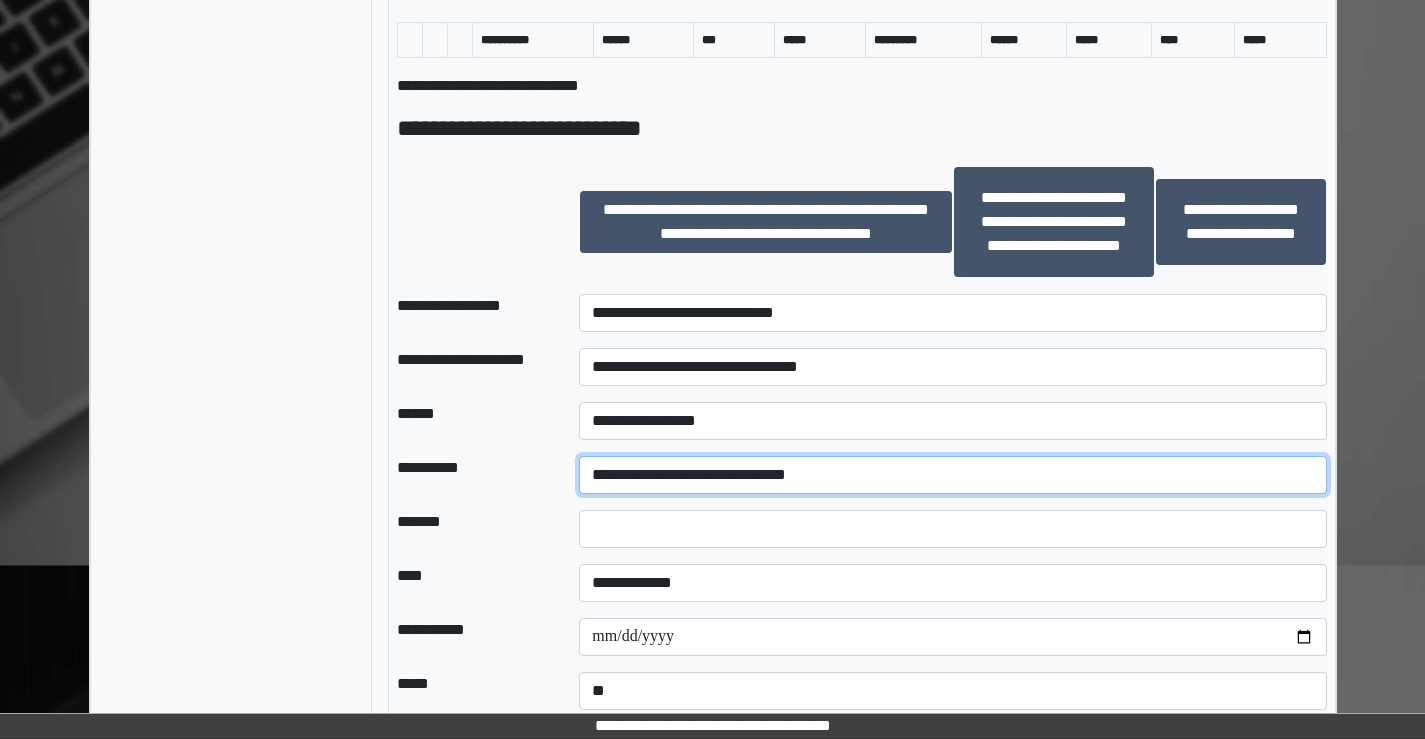 scroll, scrollTop: 1200, scrollLeft: 0, axis: vertical 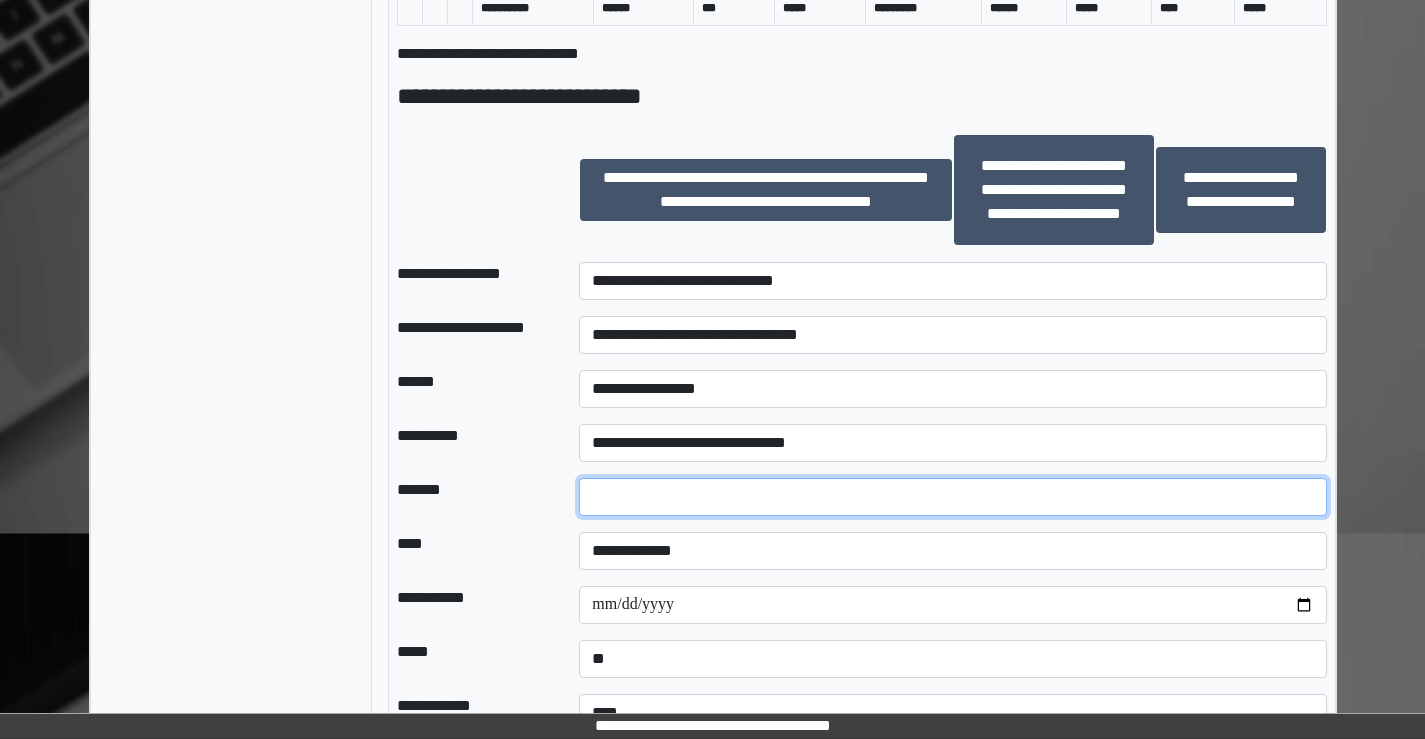 click at bounding box center (952, 497) 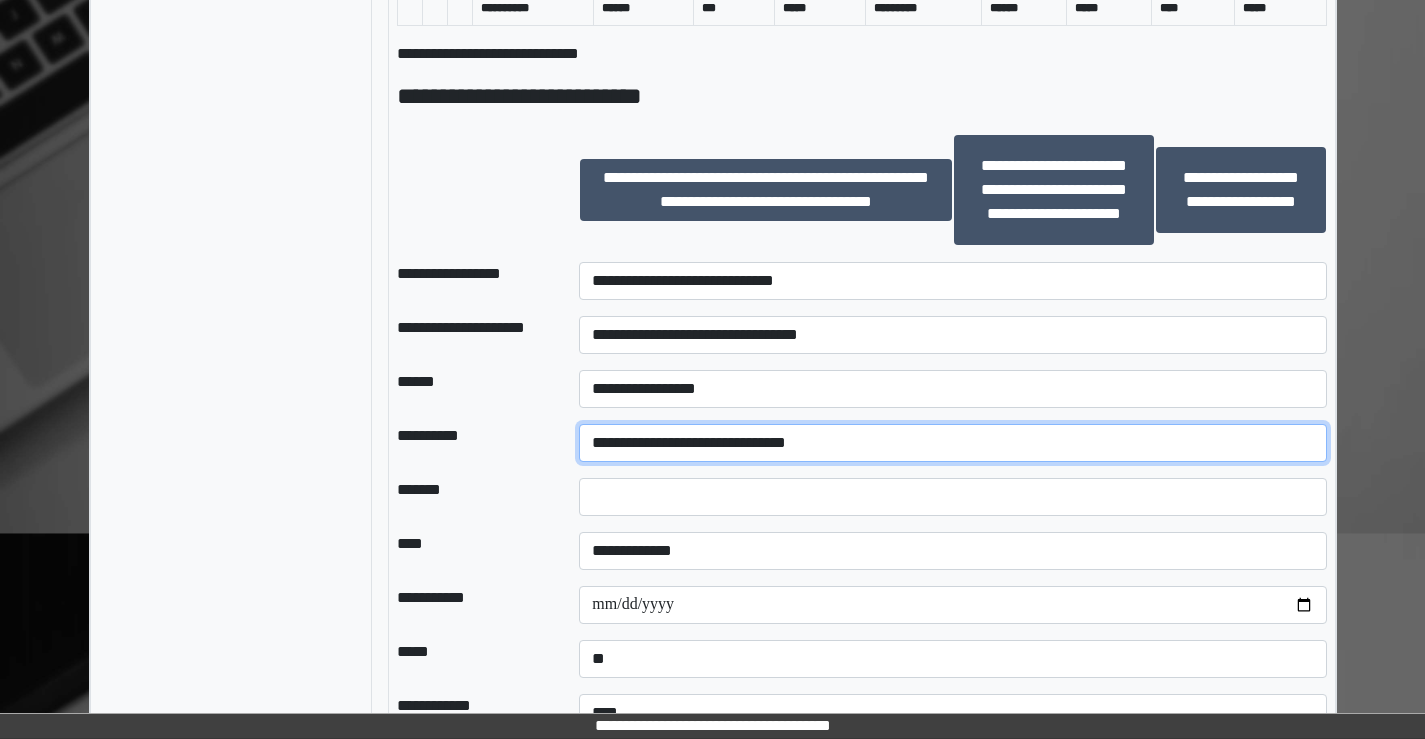 click on "**********" at bounding box center (952, 443) 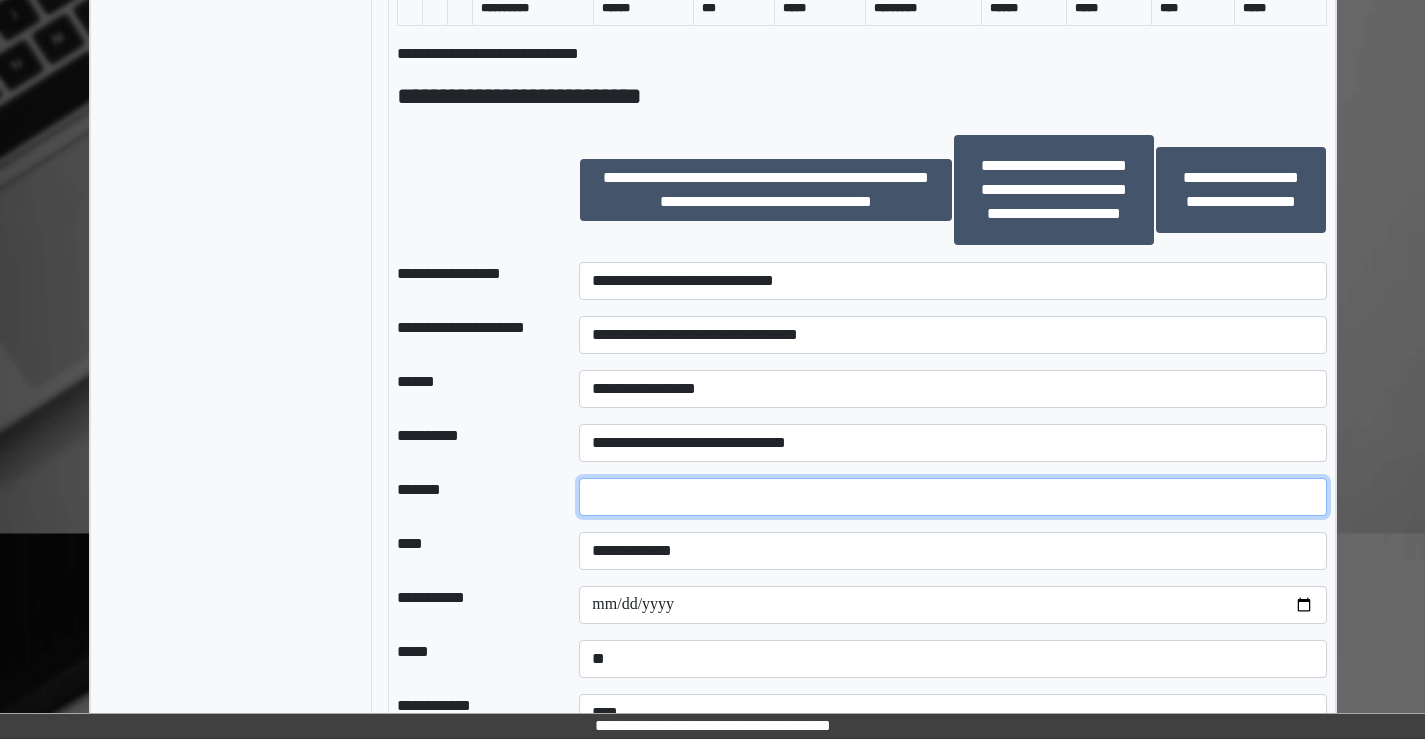 click on "**" at bounding box center [952, 497] 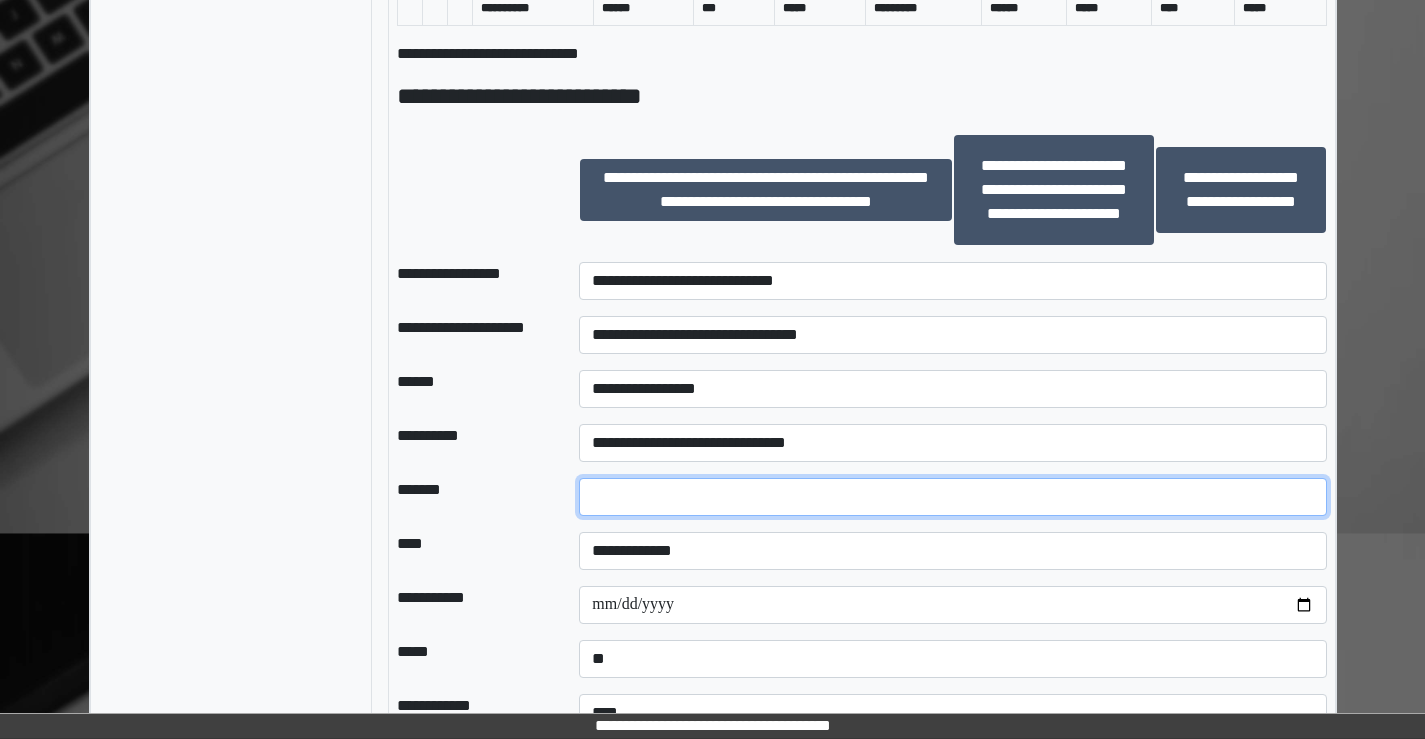 type on "*" 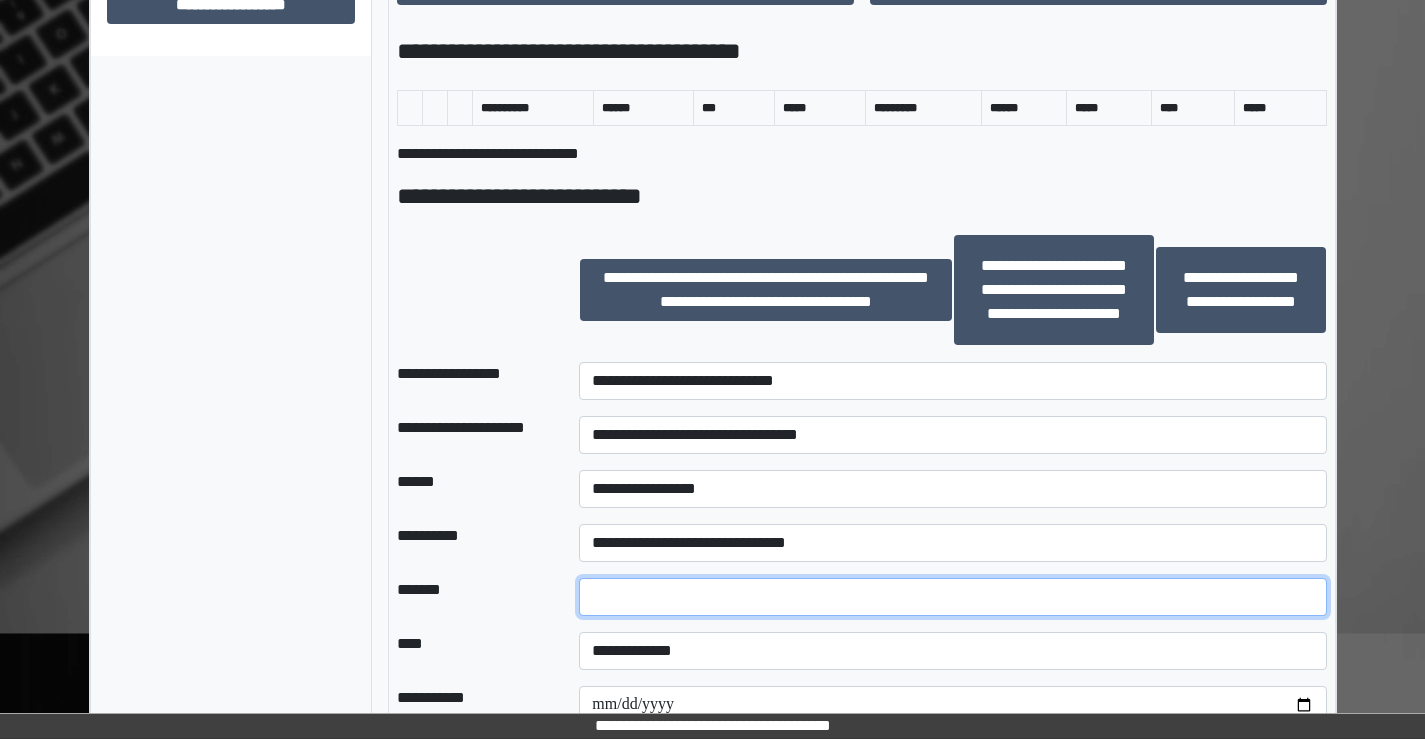 scroll, scrollTop: 1200, scrollLeft: 0, axis: vertical 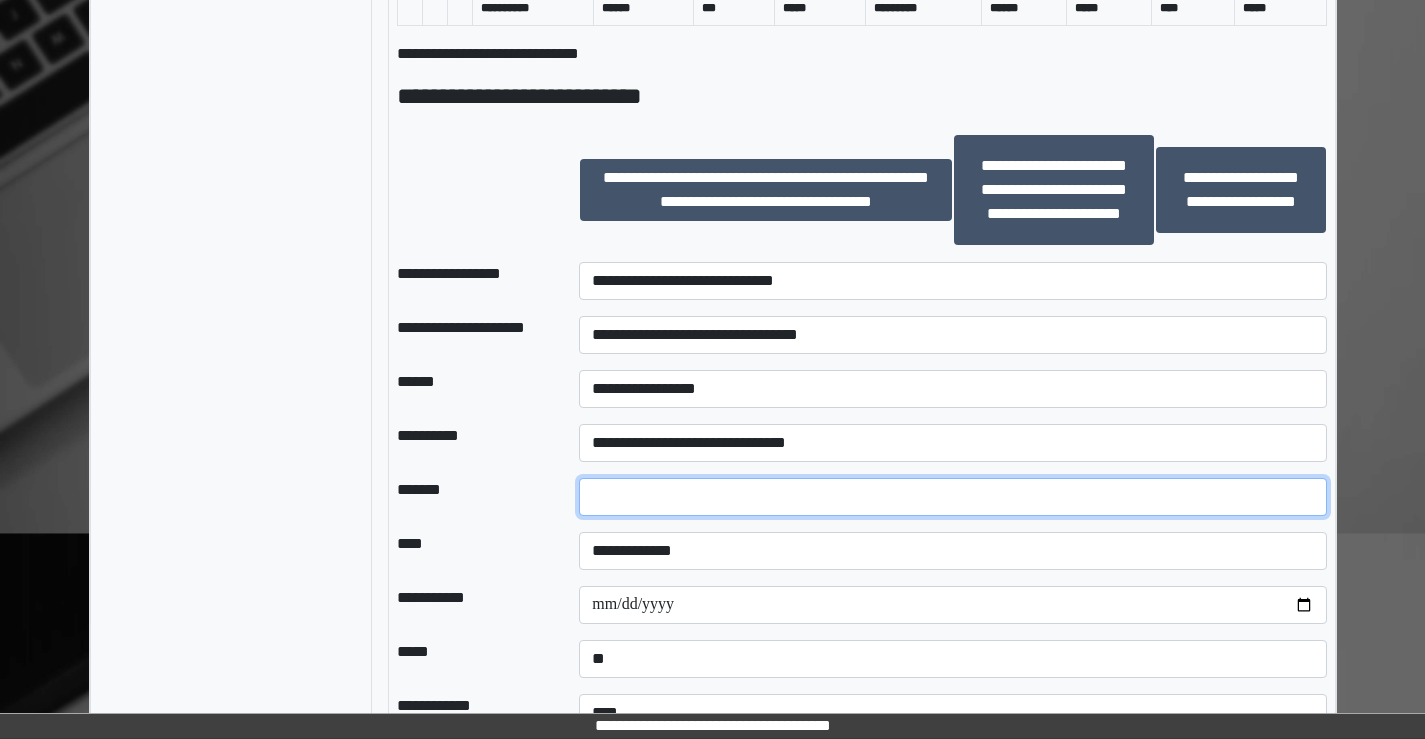 type on "*" 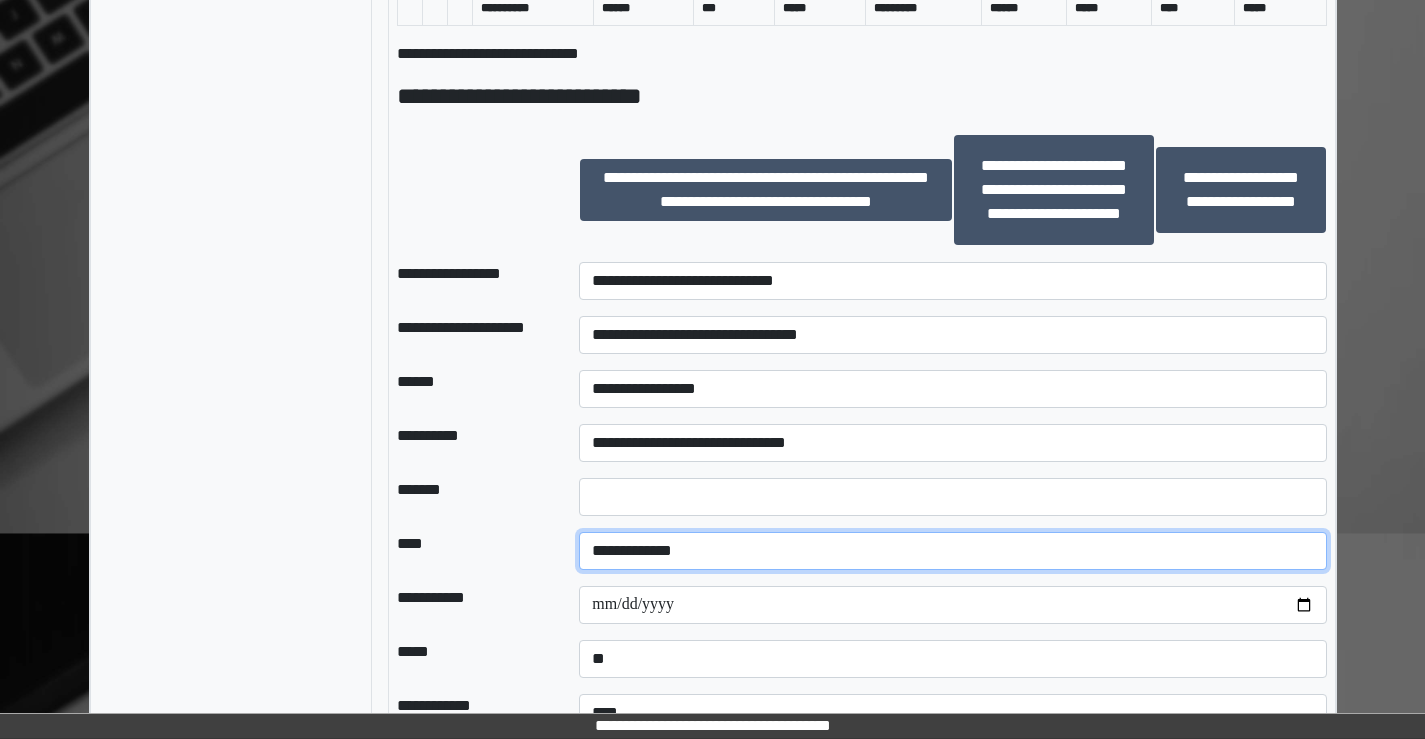 click on "**********" at bounding box center [952, 551] 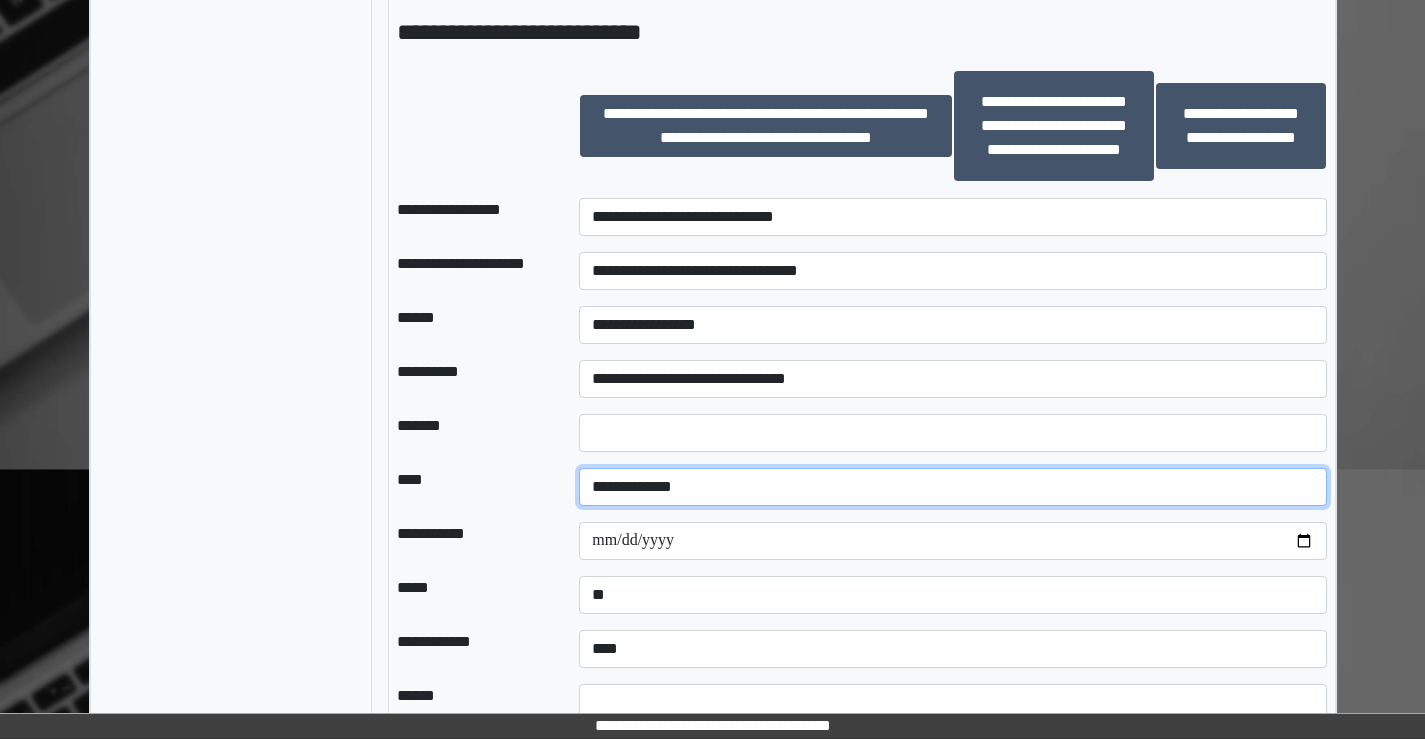 scroll, scrollTop: 1300, scrollLeft: 0, axis: vertical 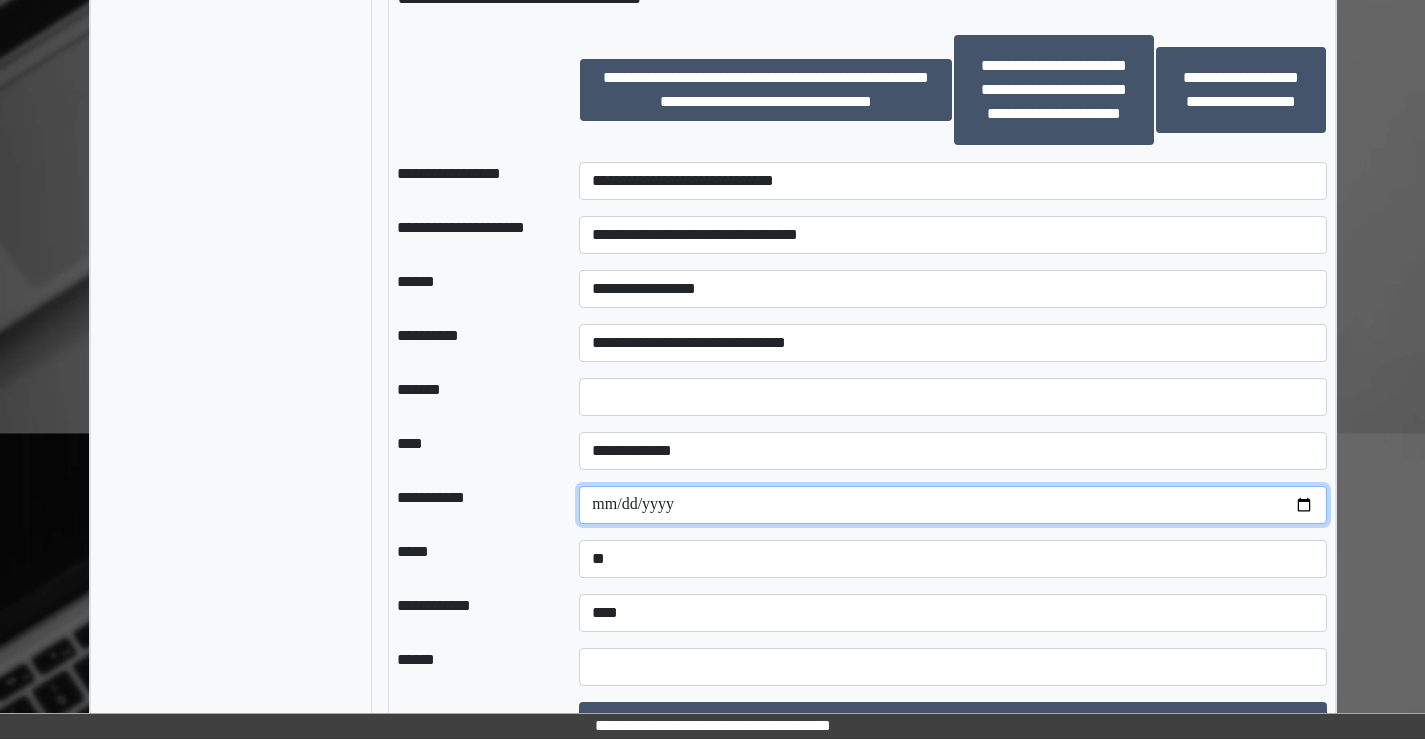 click at bounding box center (952, 505) 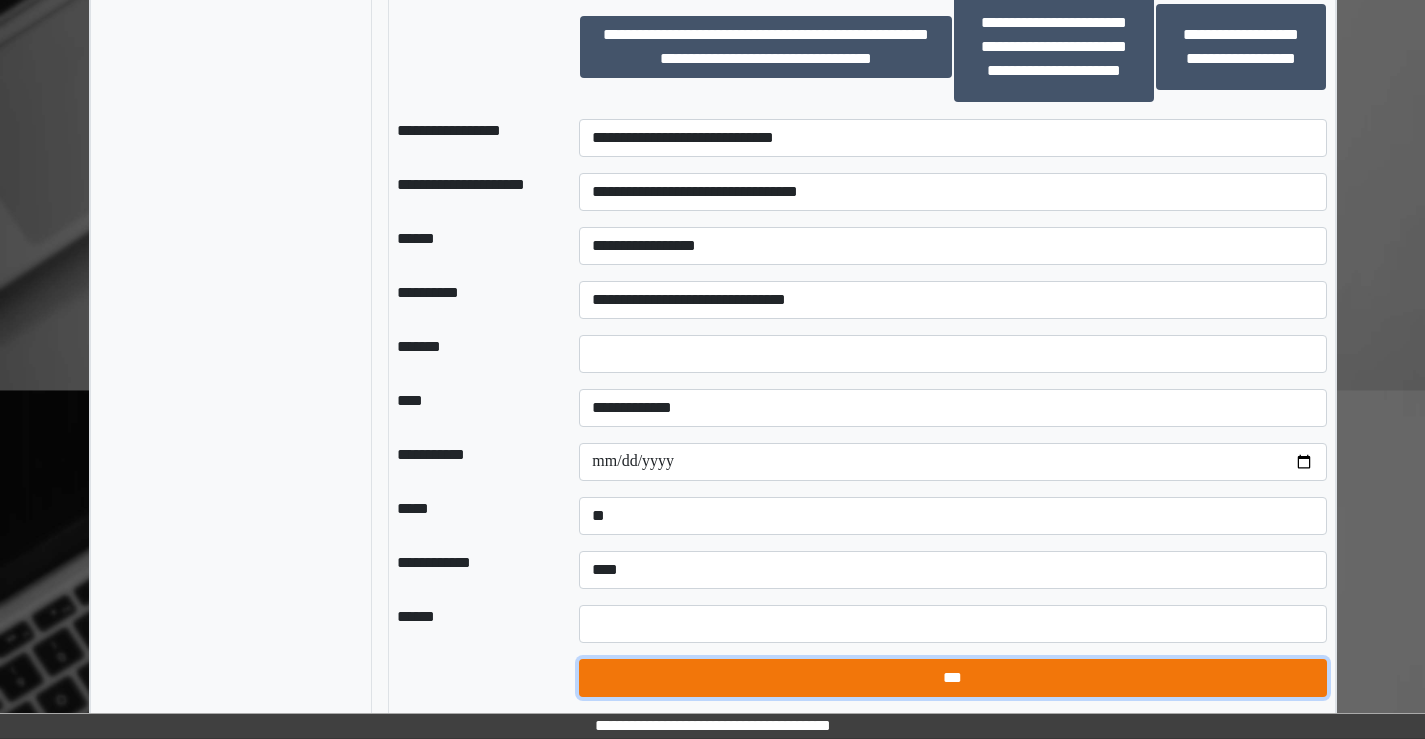 click on "***" at bounding box center [952, 678] 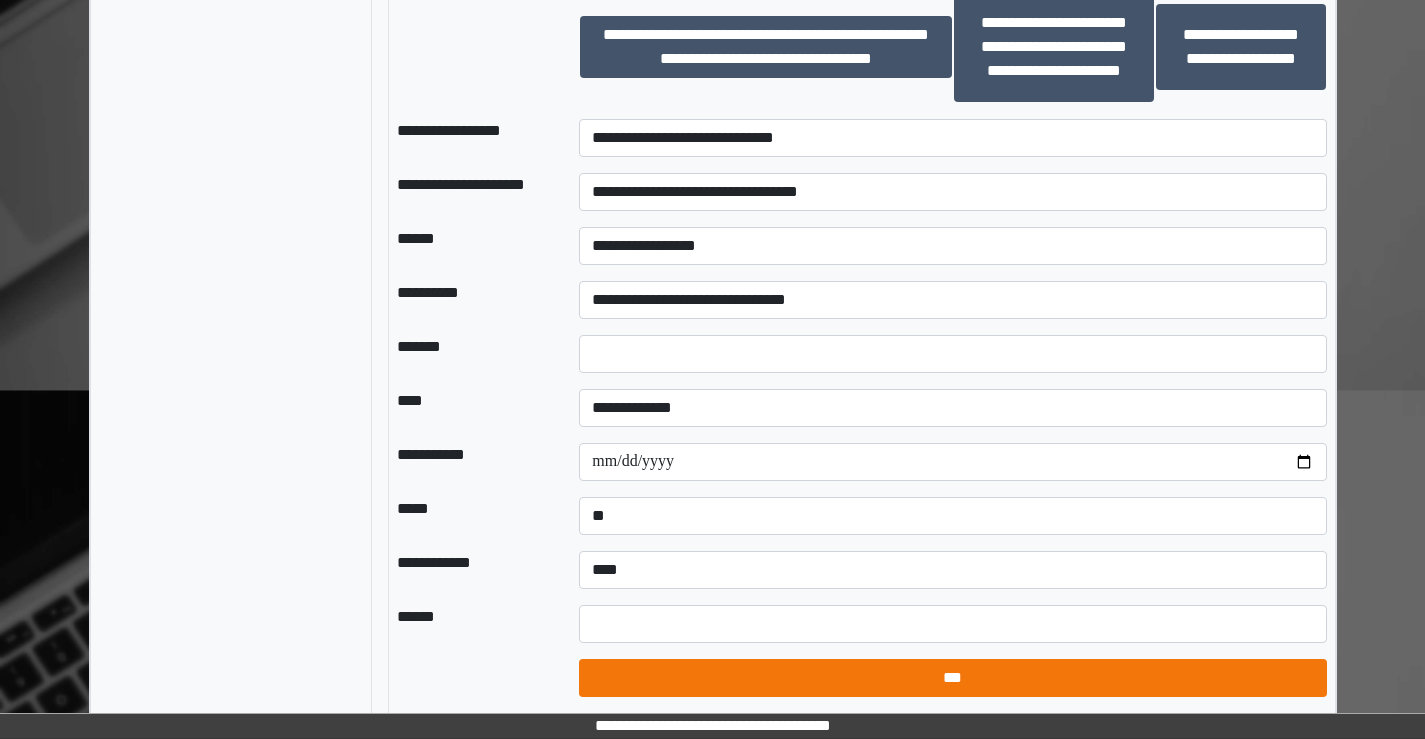 select on "*" 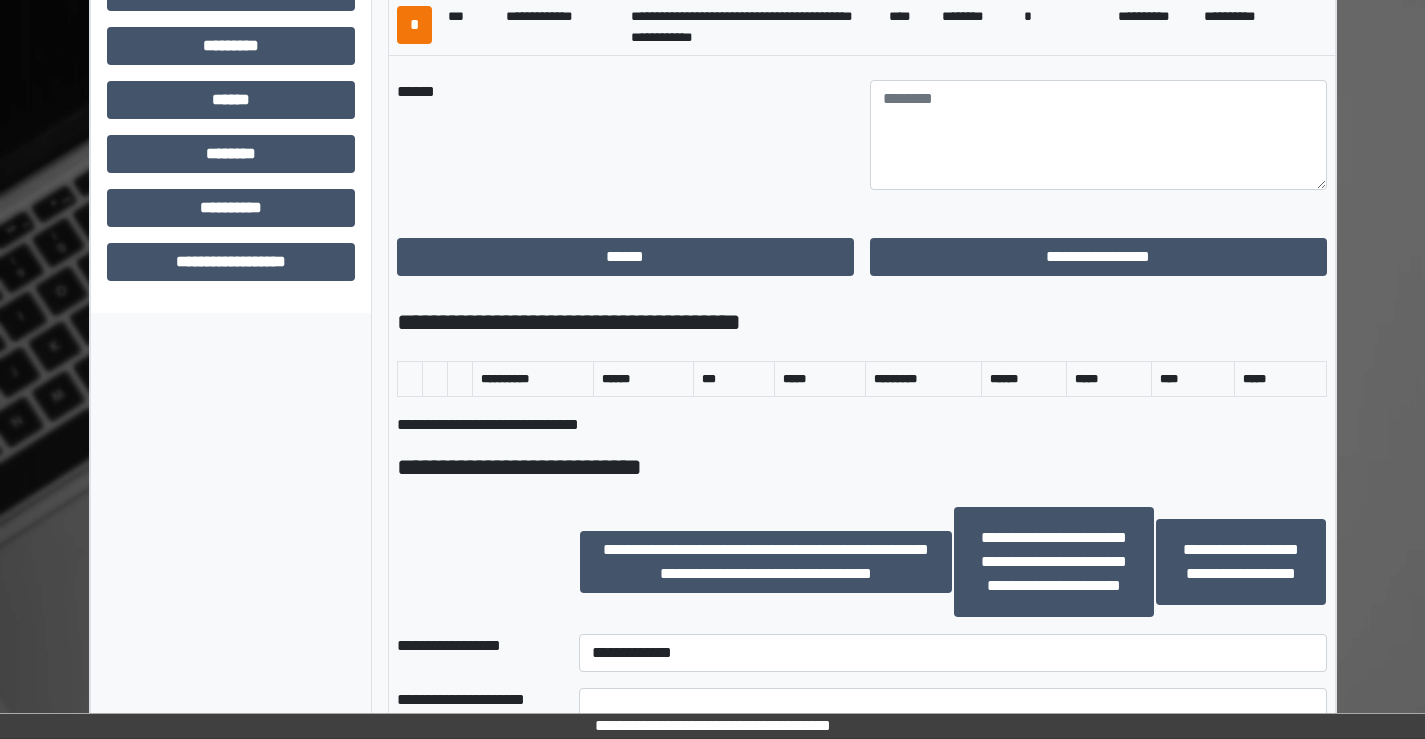 scroll, scrollTop: 743, scrollLeft: 0, axis: vertical 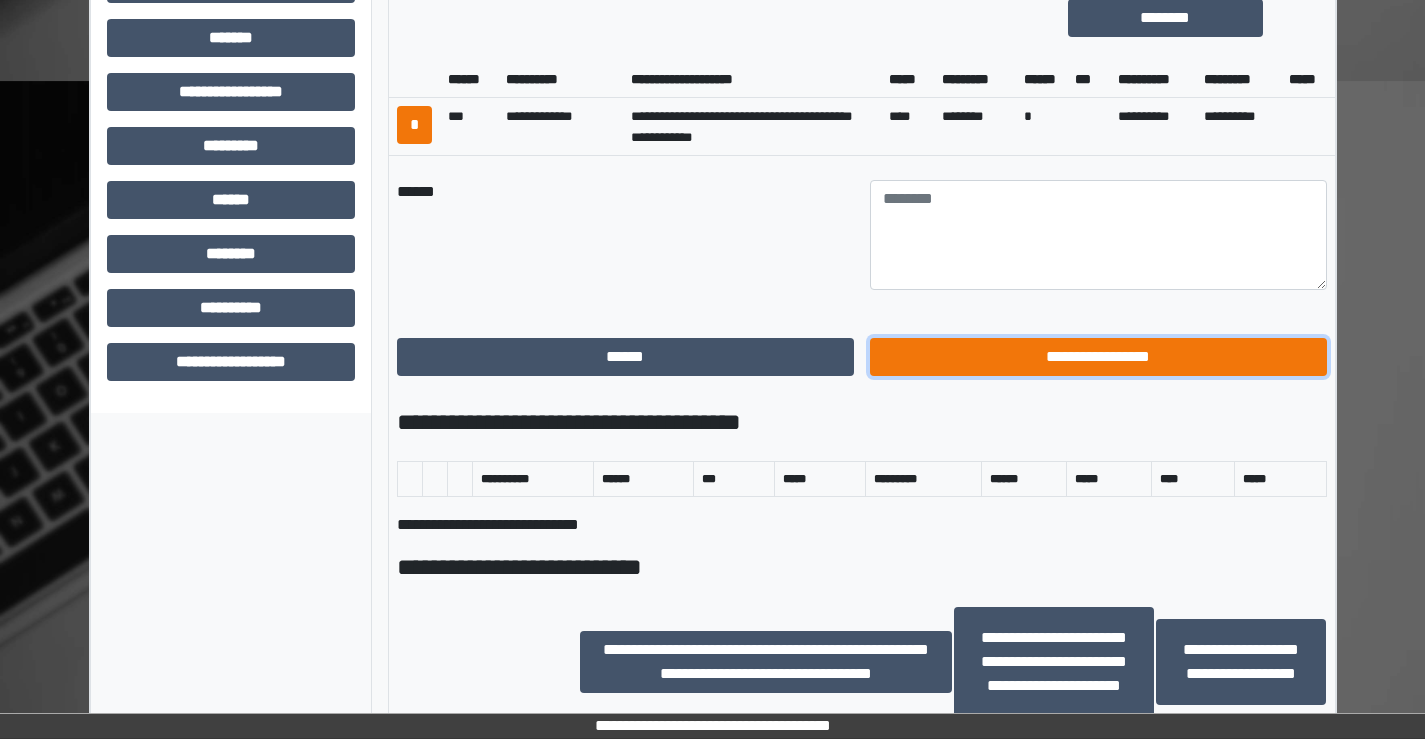 click on "**********" at bounding box center [1098, 357] 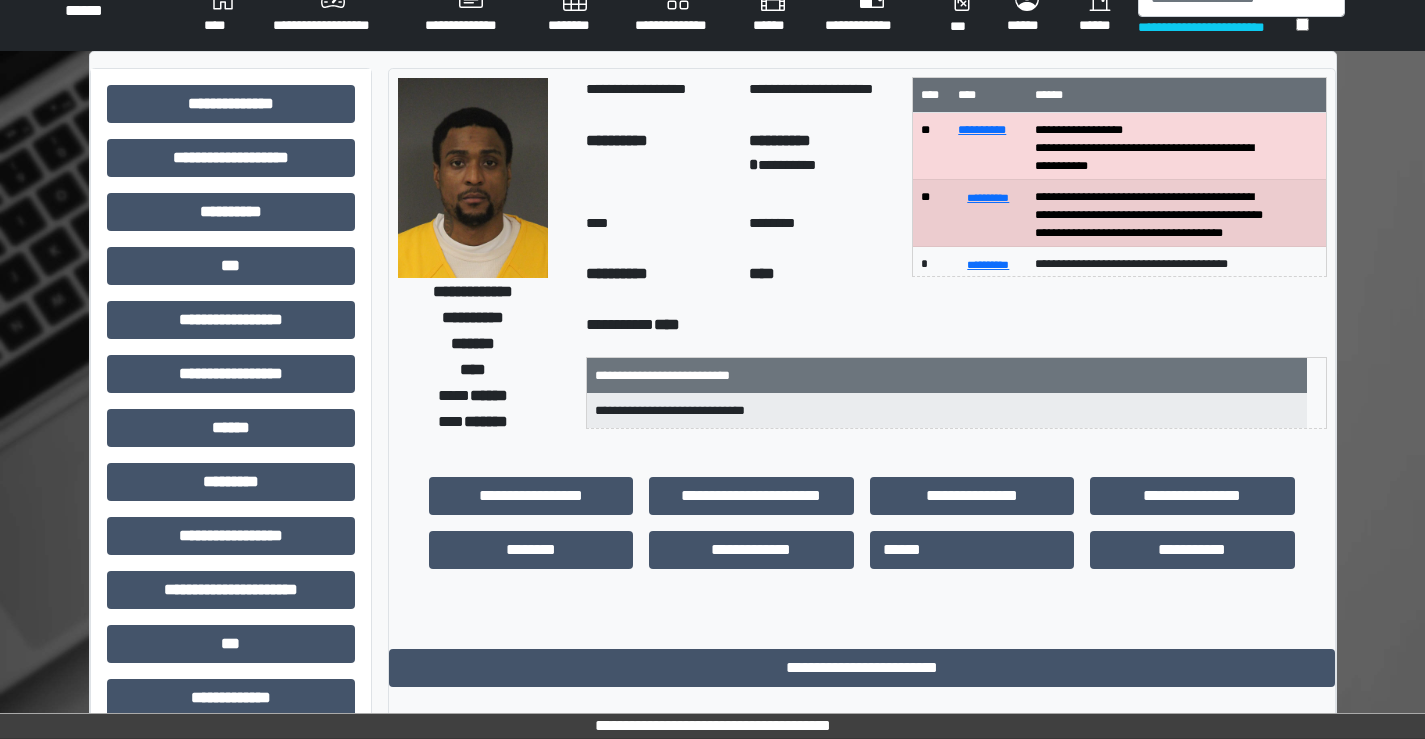 scroll, scrollTop: 0, scrollLeft: 0, axis: both 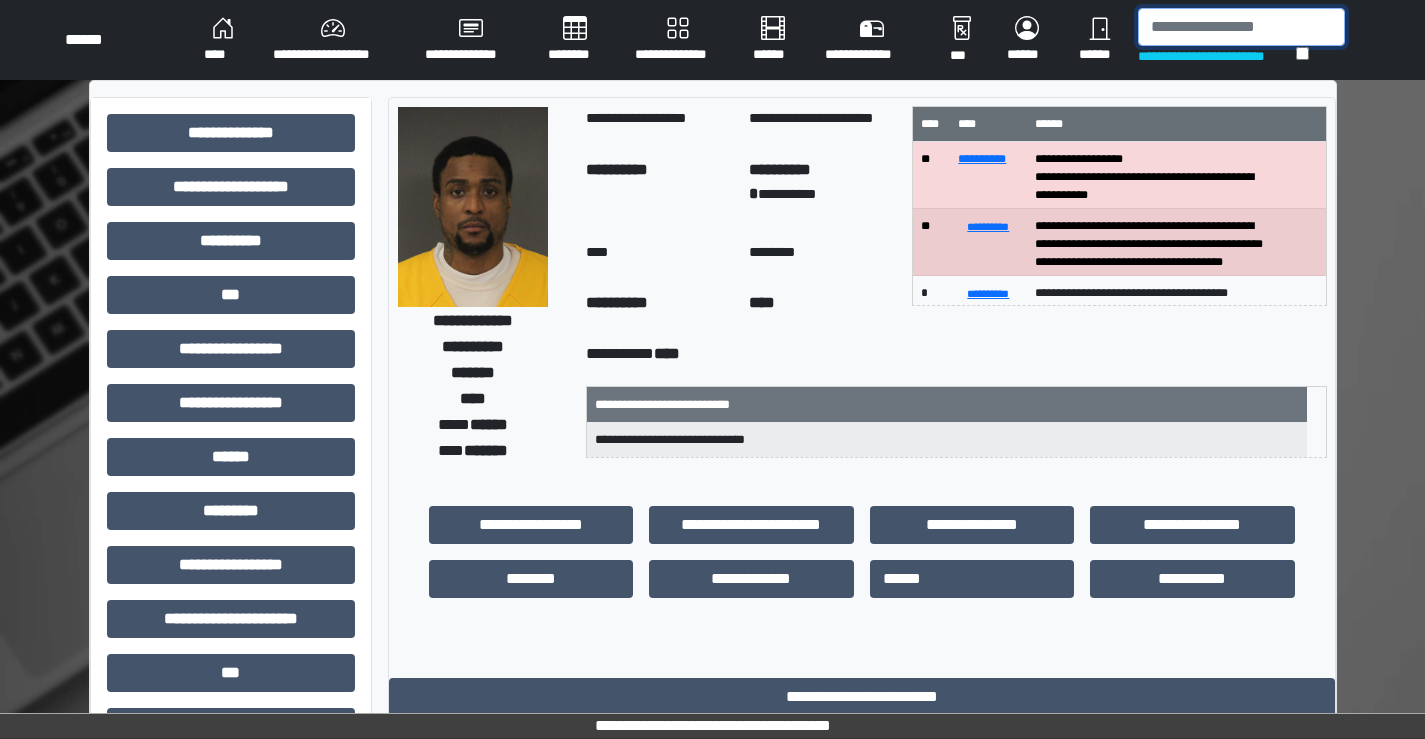 click at bounding box center (1241, 27) 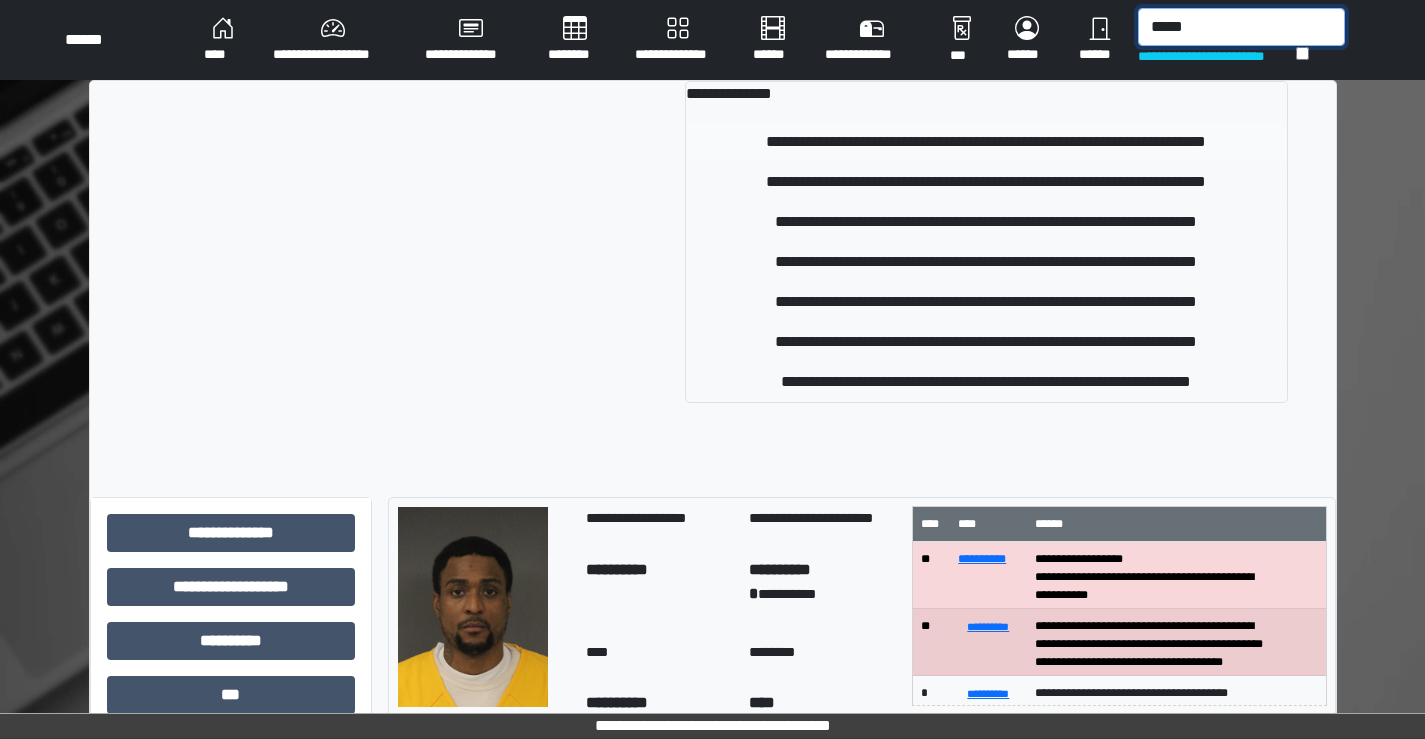 type on "*****" 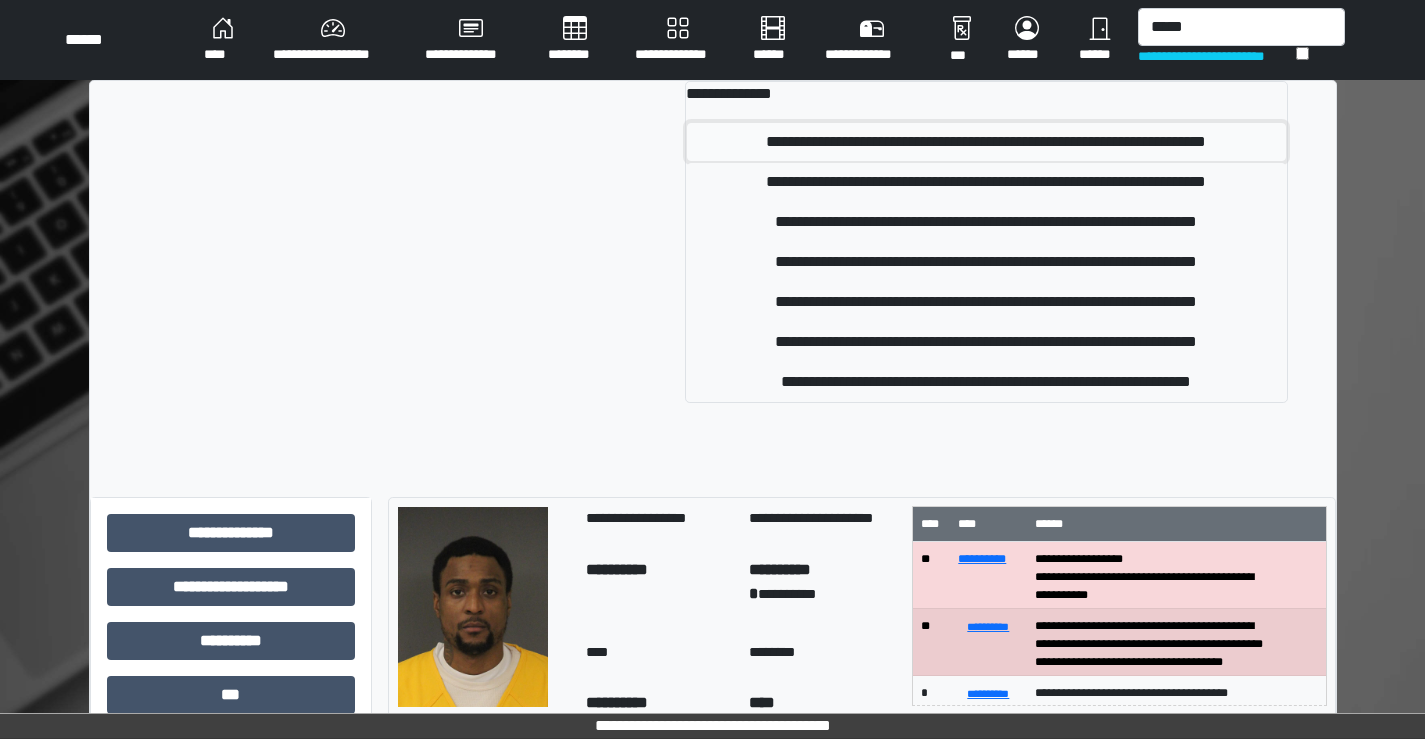 click on "**********" at bounding box center (986, 142) 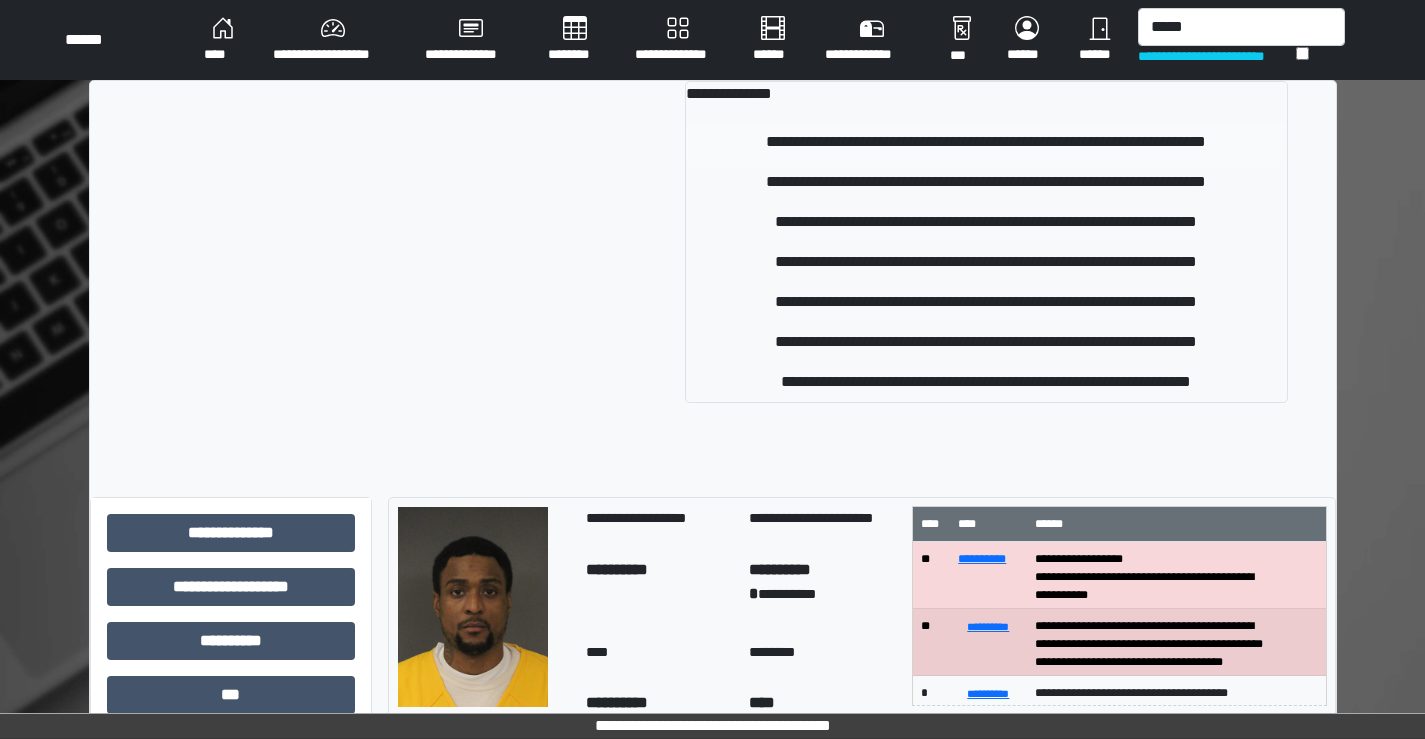 type 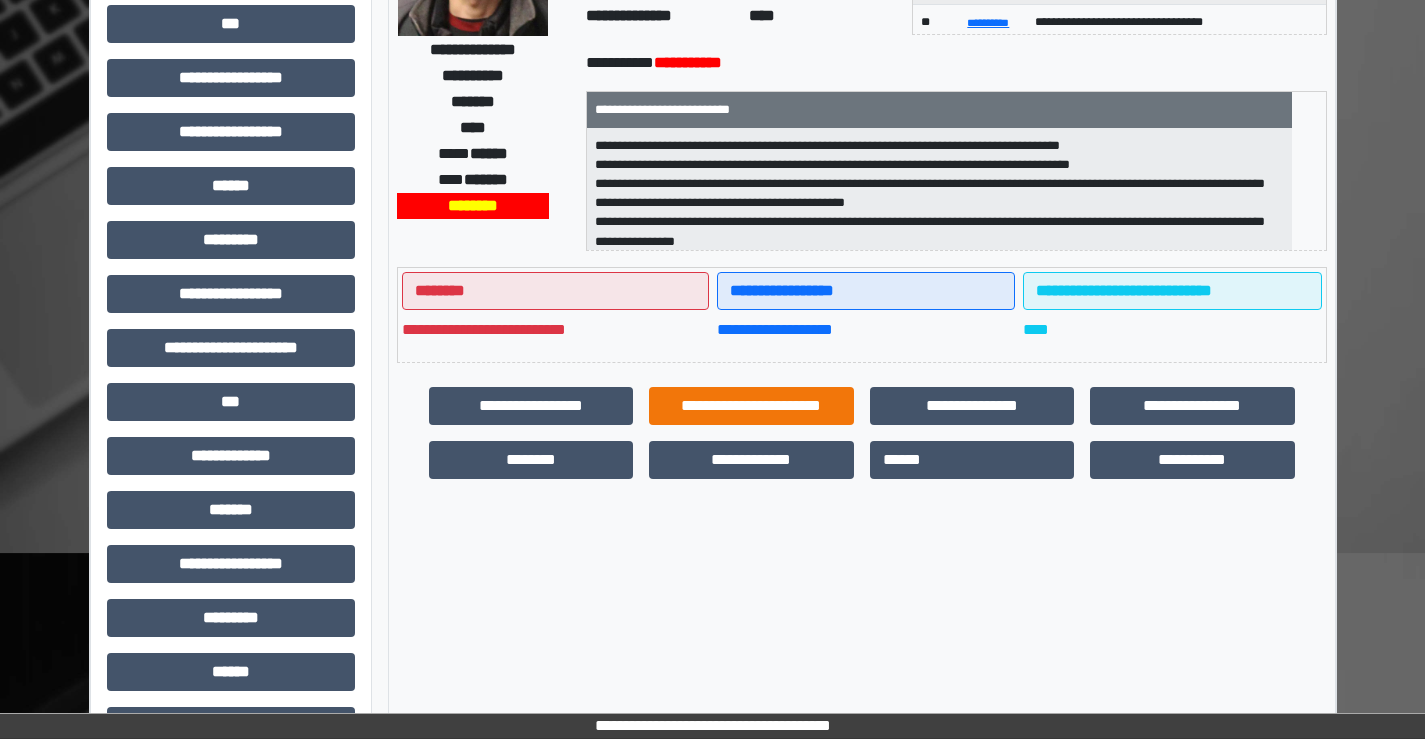 scroll, scrollTop: 300, scrollLeft: 0, axis: vertical 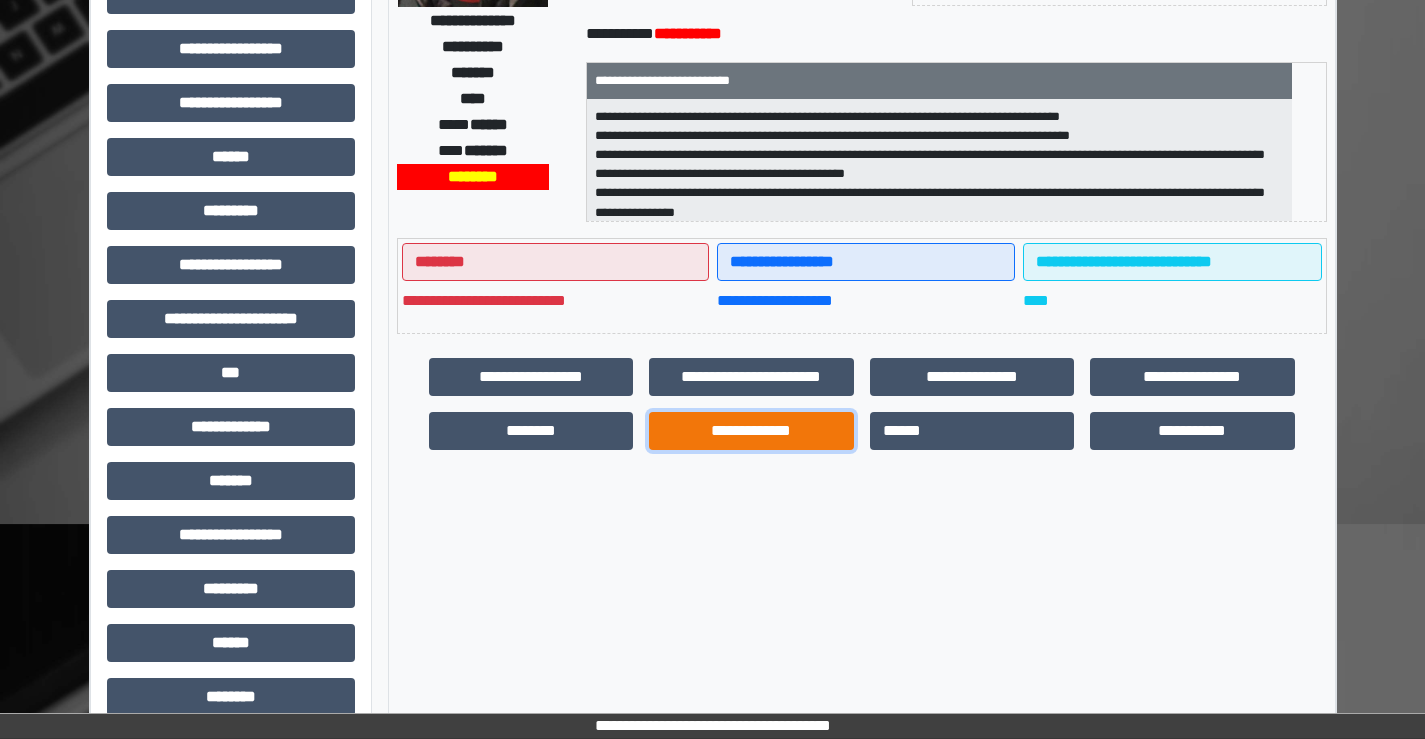 click on "**********" at bounding box center [751, 431] 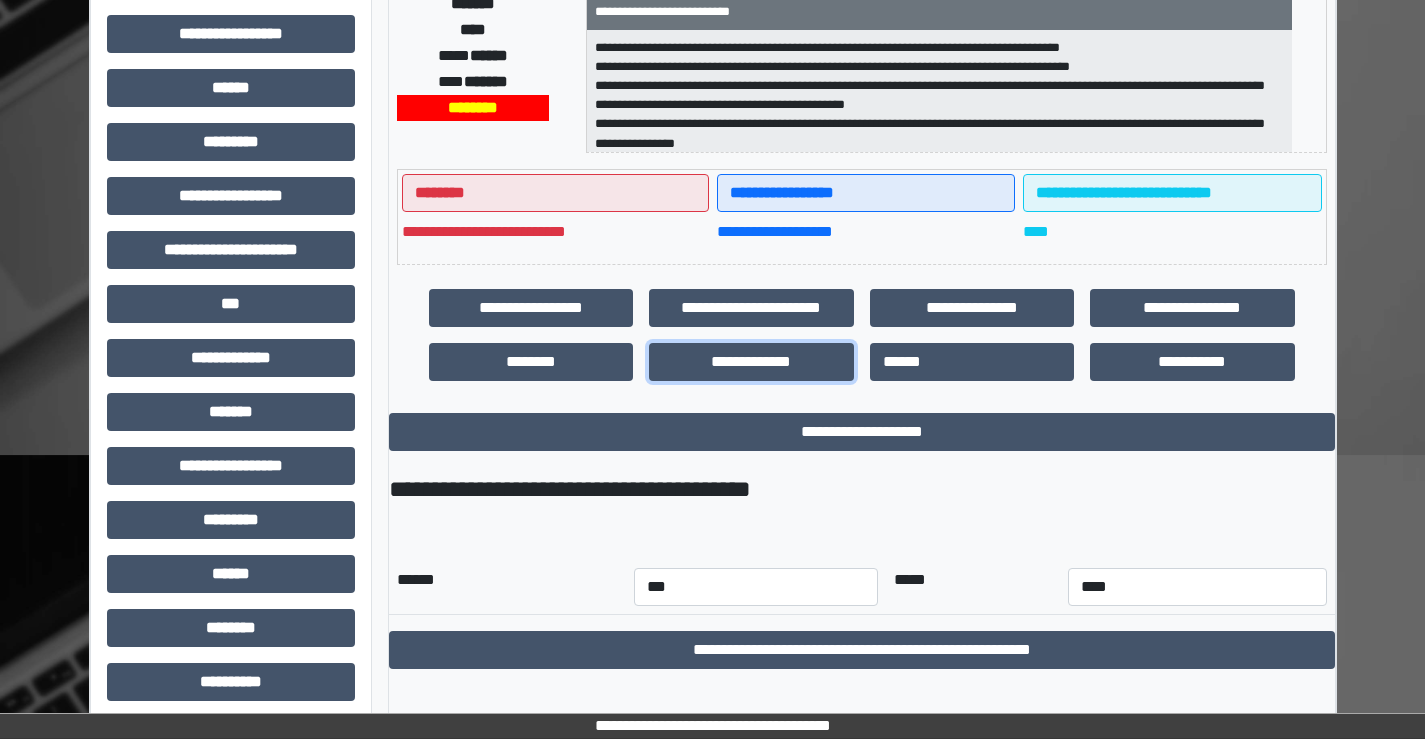 scroll, scrollTop: 435, scrollLeft: 0, axis: vertical 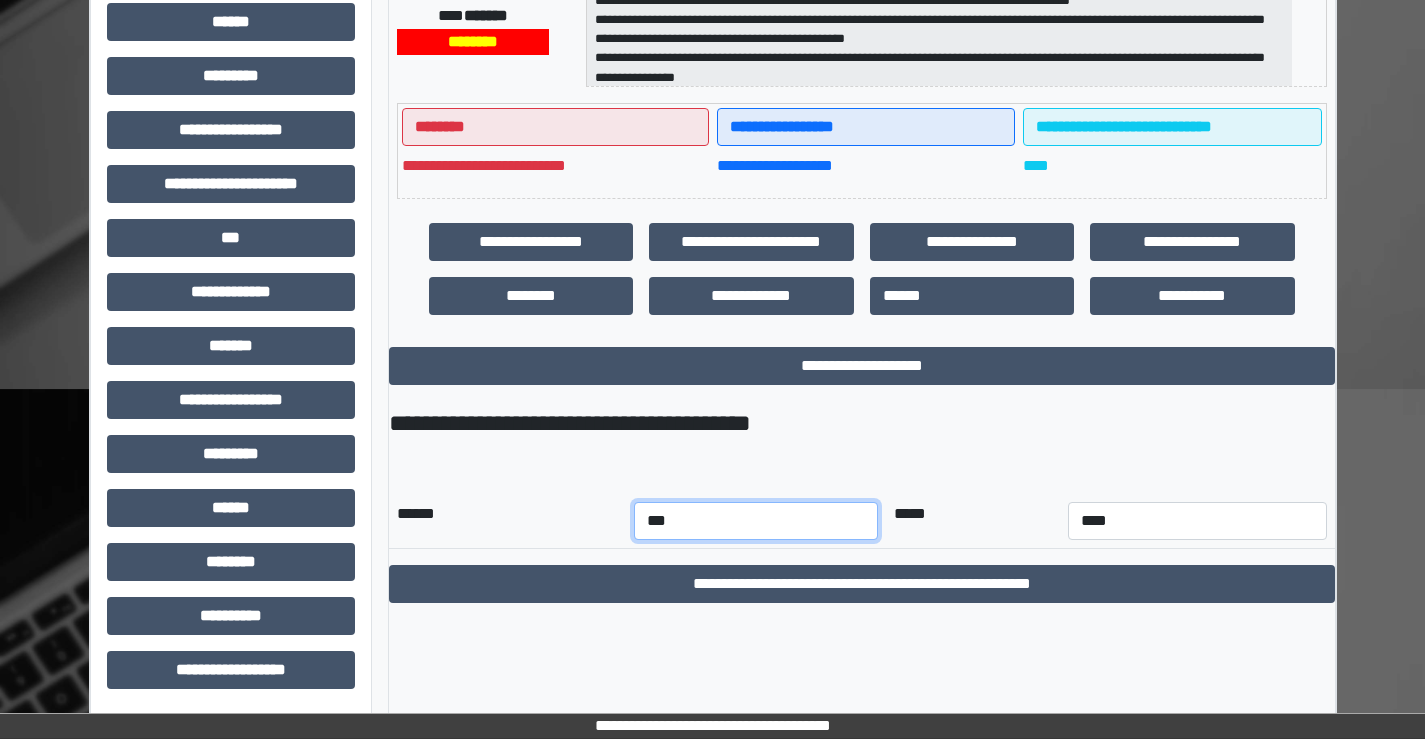 click on "***
***
***
***
***
***
***
***
***
***
***
***" at bounding box center (756, 521) 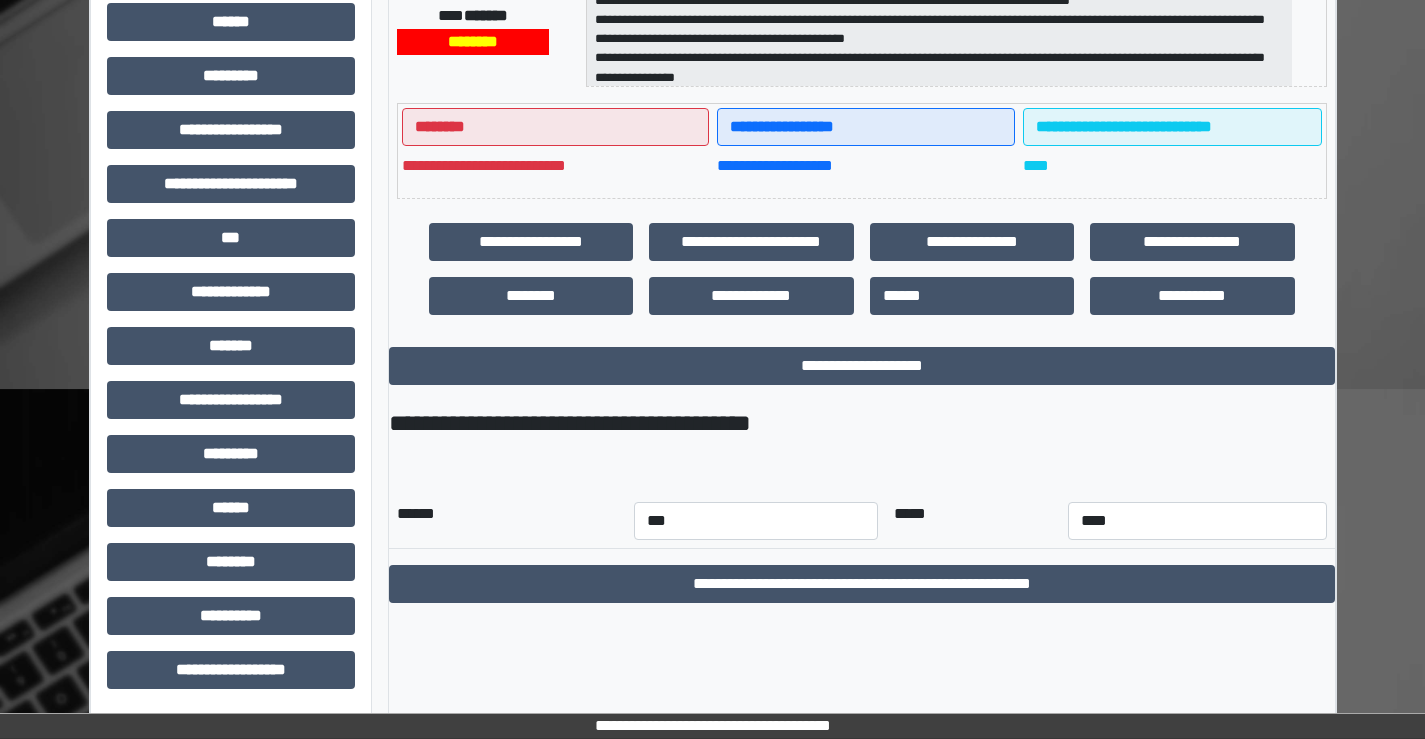 click on "**********" at bounding box center [862, 494] 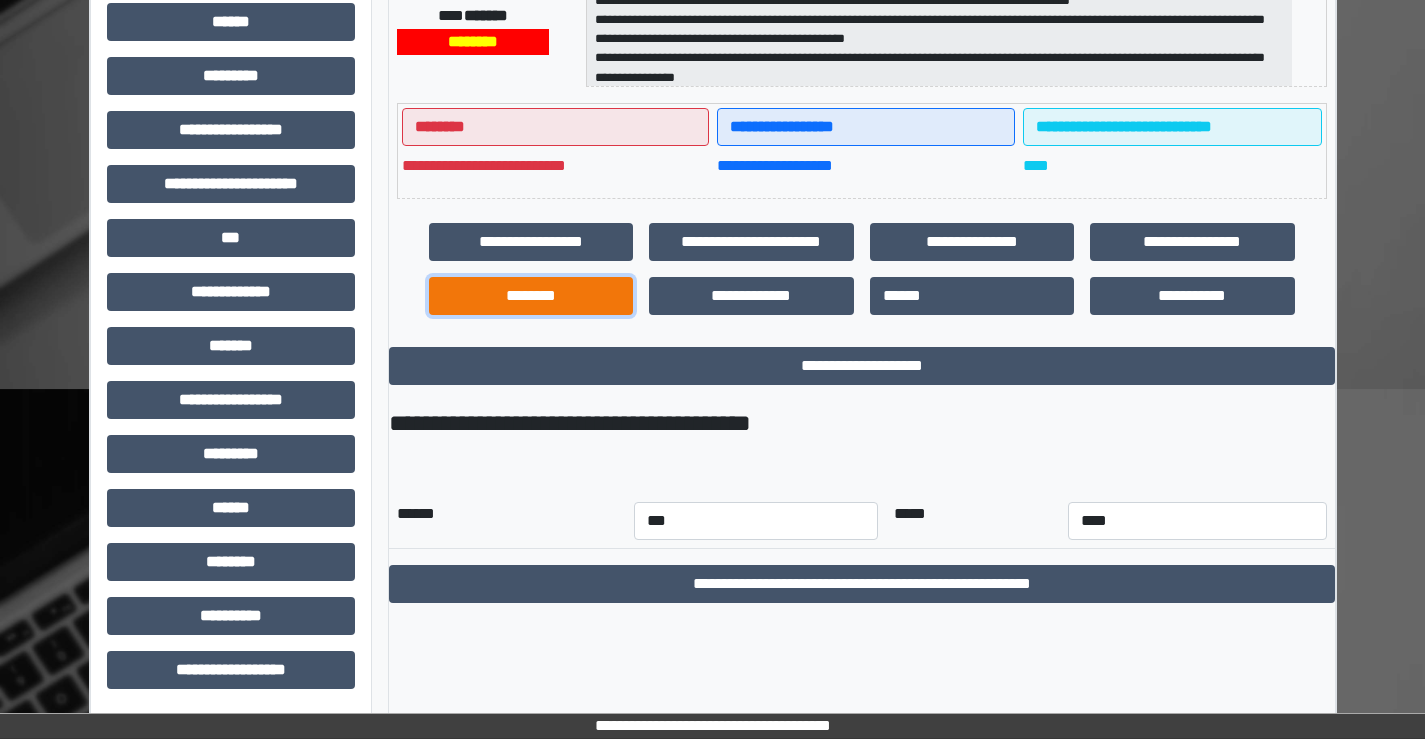 click on "********" at bounding box center [531, 296] 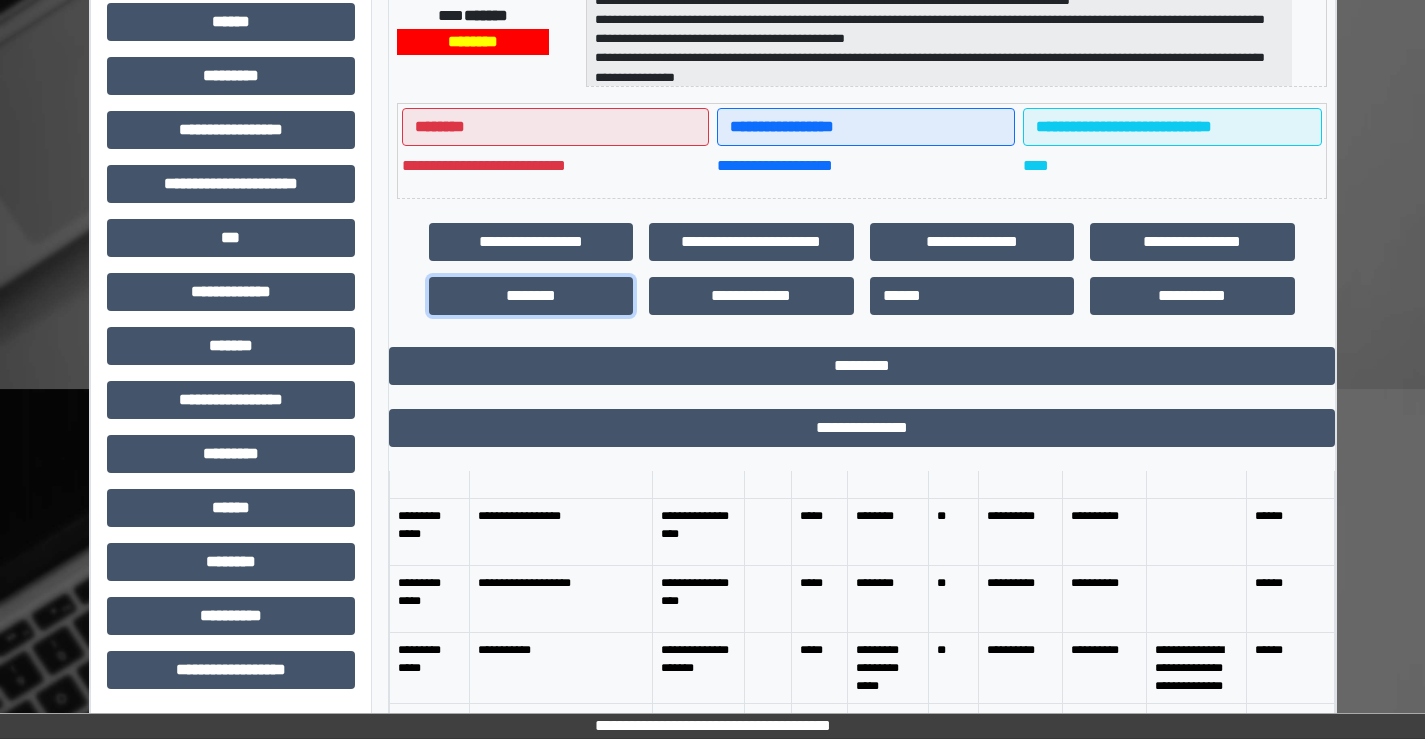 scroll, scrollTop: 300, scrollLeft: 0, axis: vertical 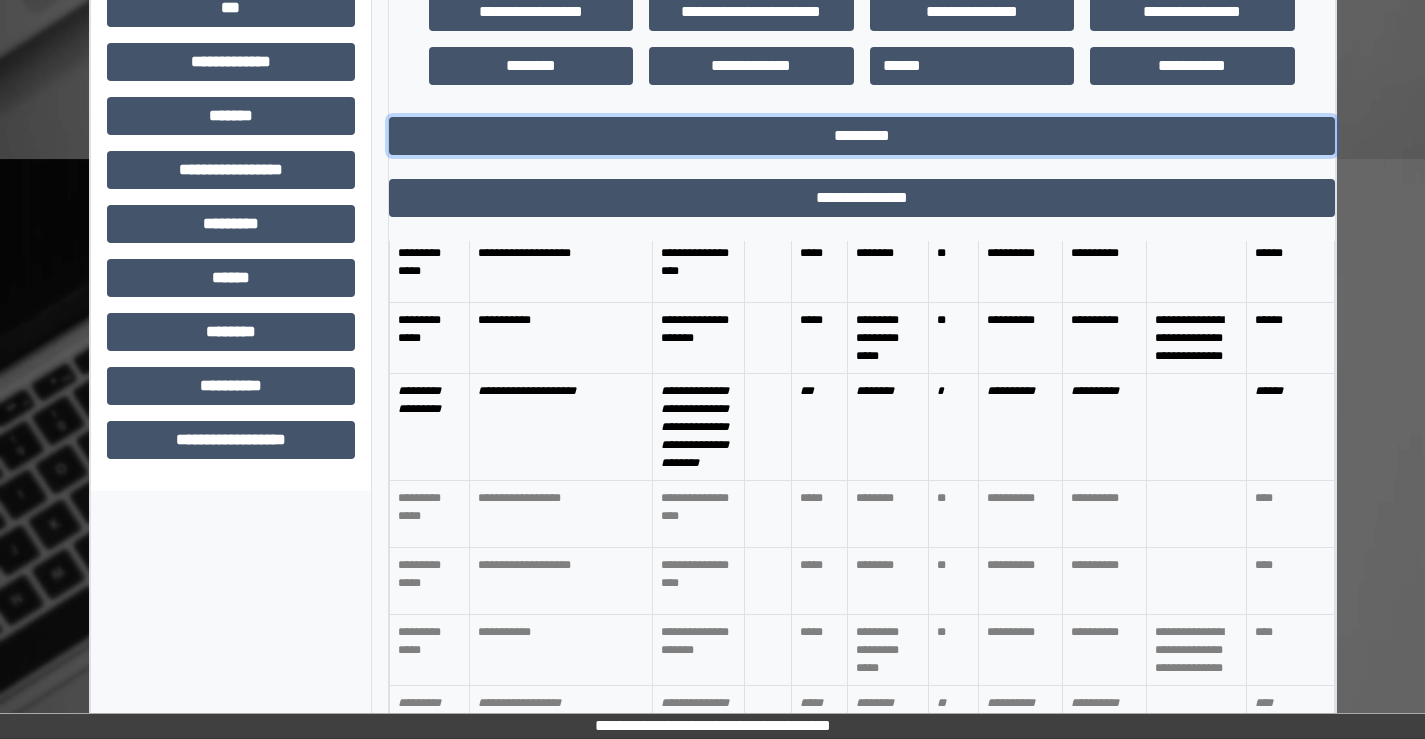 click on "*********" at bounding box center [862, 136] 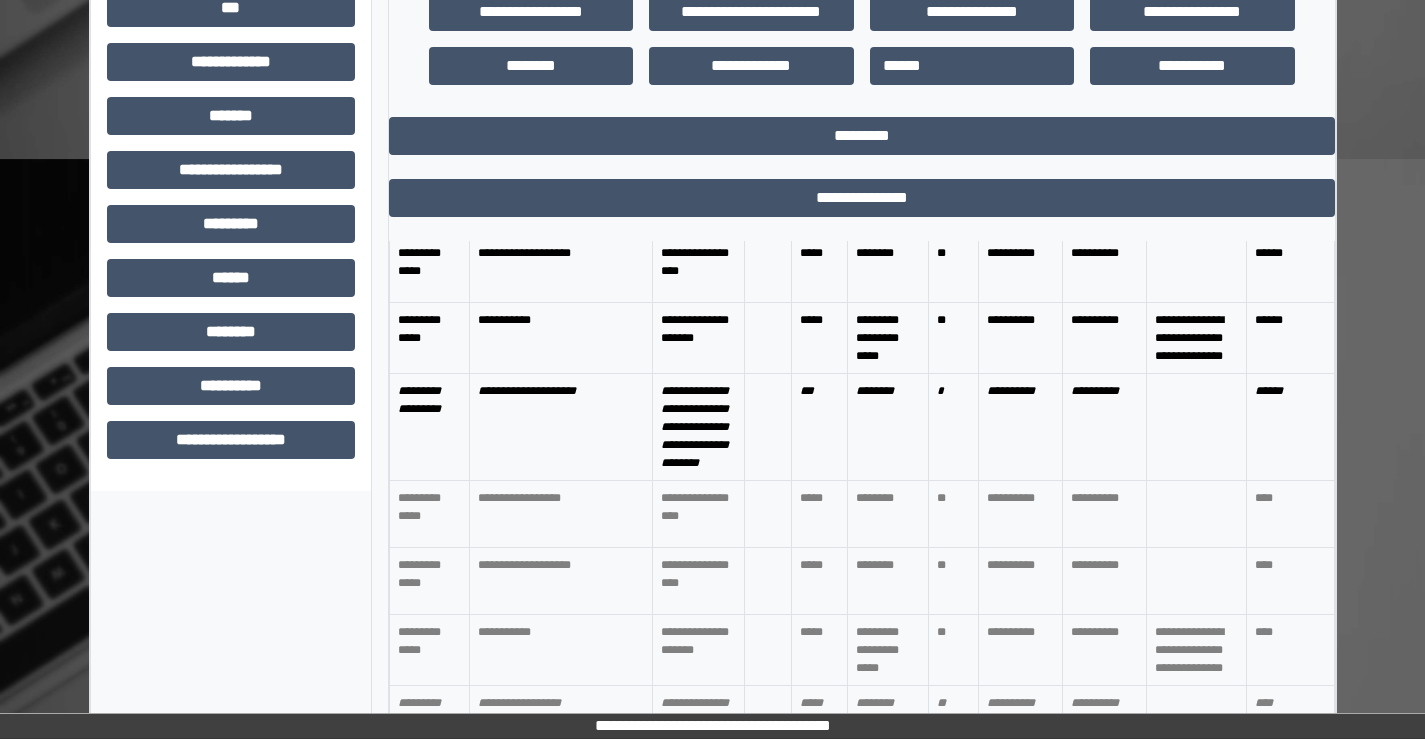 scroll, scrollTop: 435, scrollLeft: 0, axis: vertical 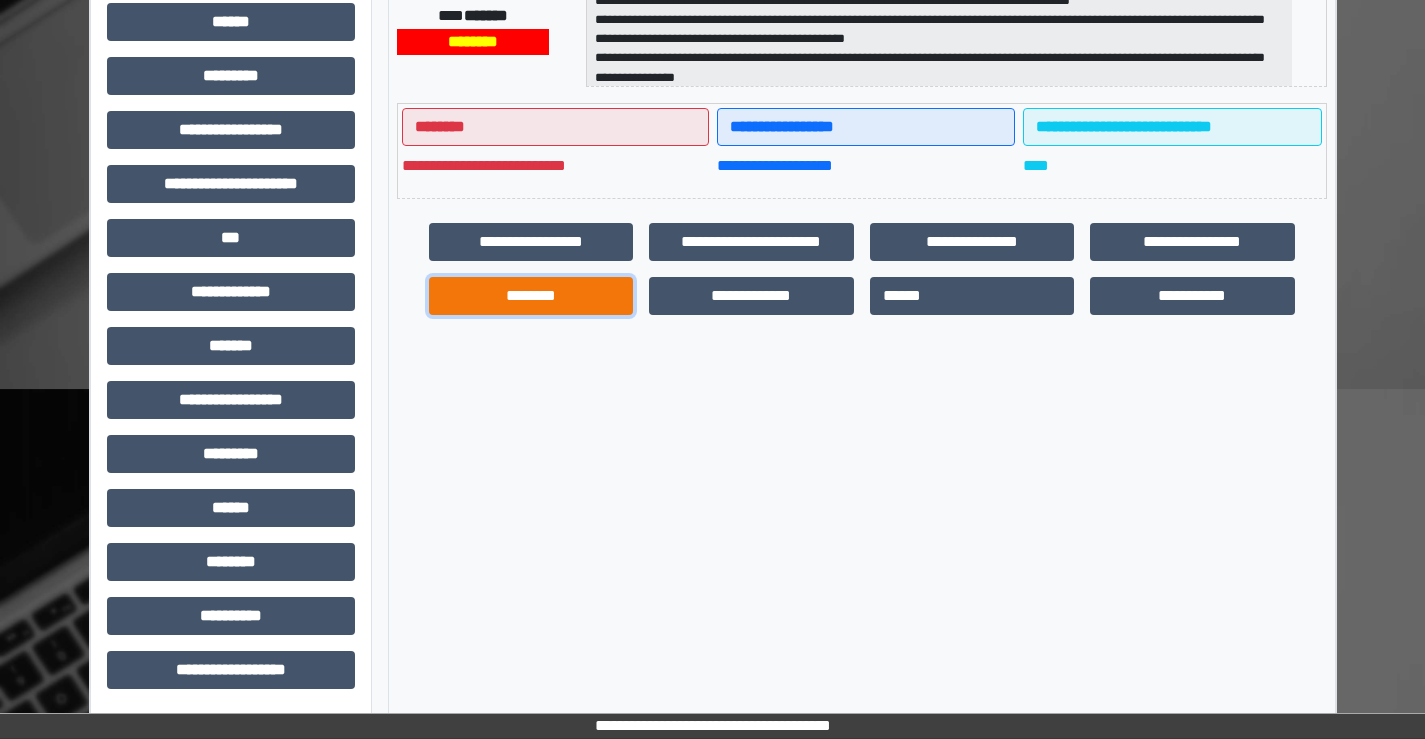 click on "********" at bounding box center (531, 296) 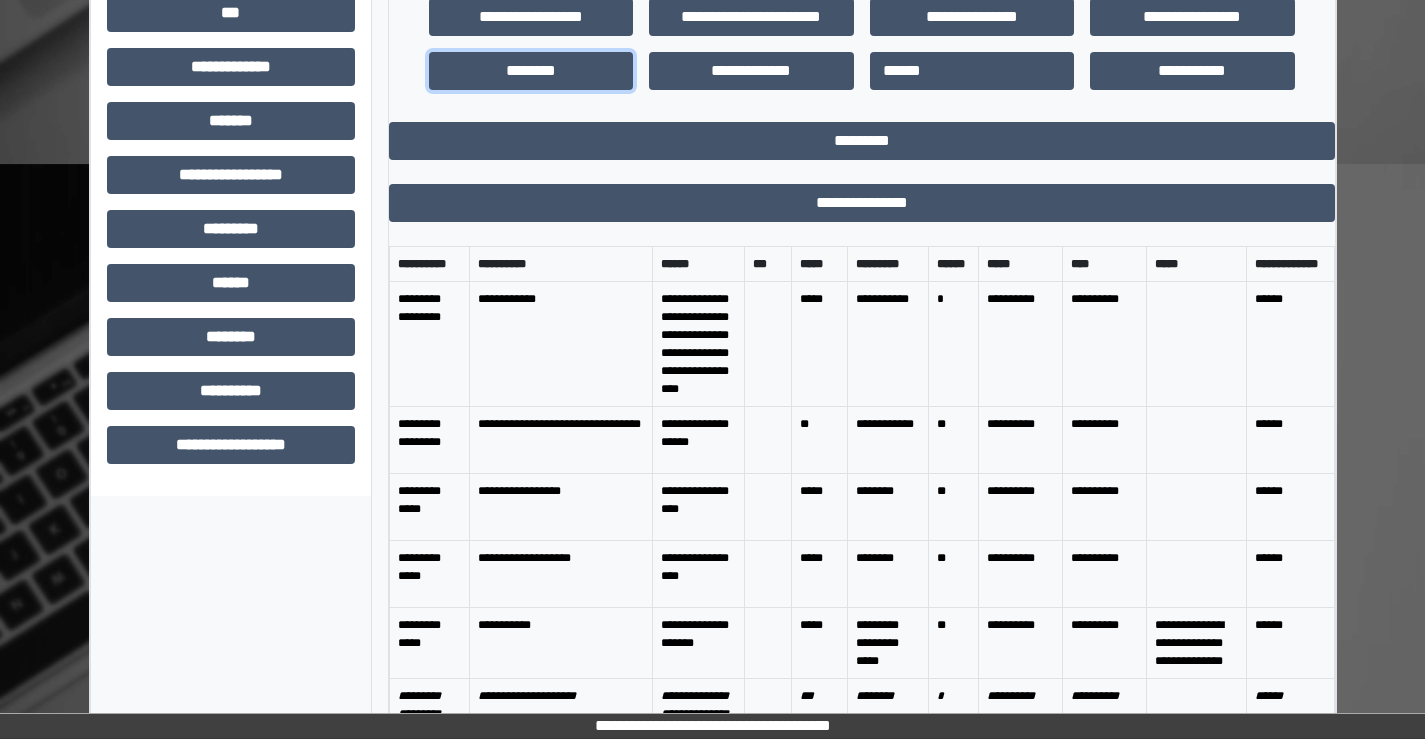 scroll, scrollTop: 665, scrollLeft: 0, axis: vertical 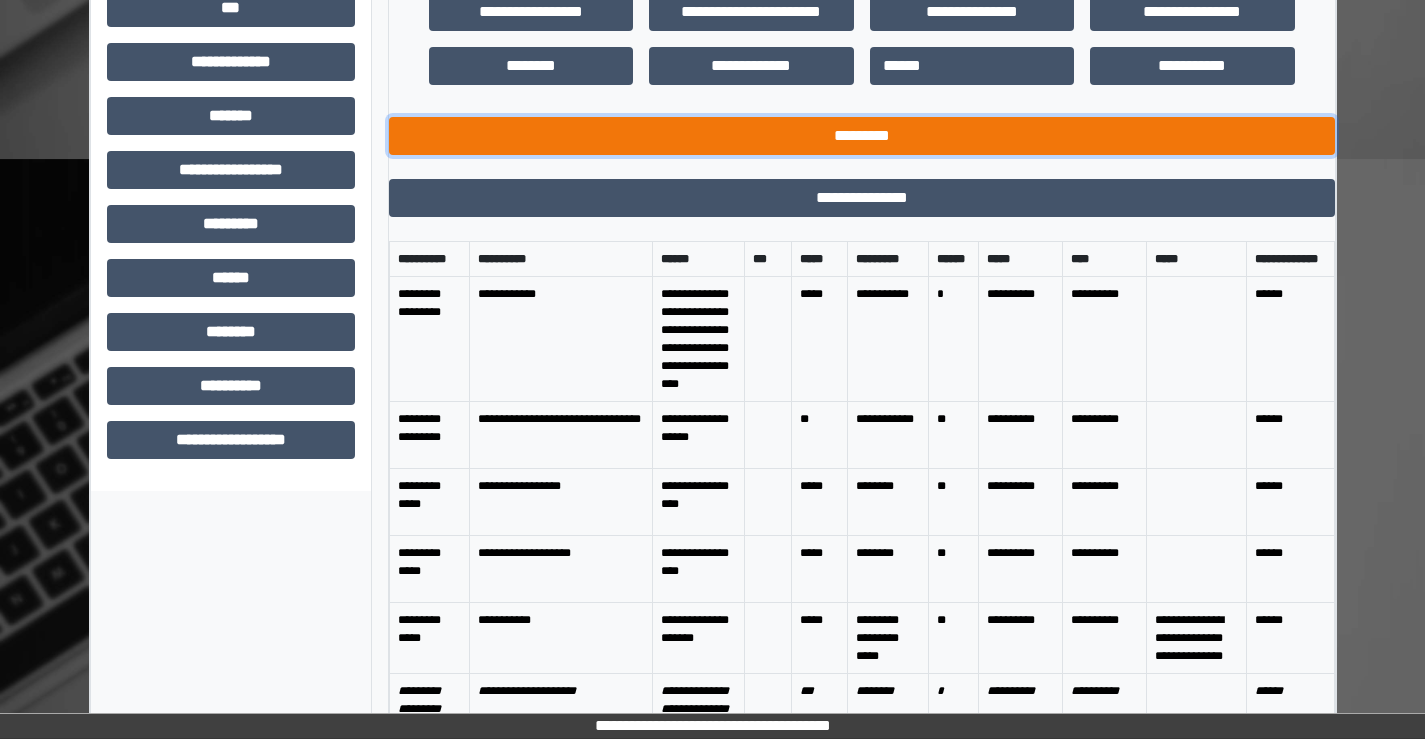 click on "*********" at bounding box center (862, 136) 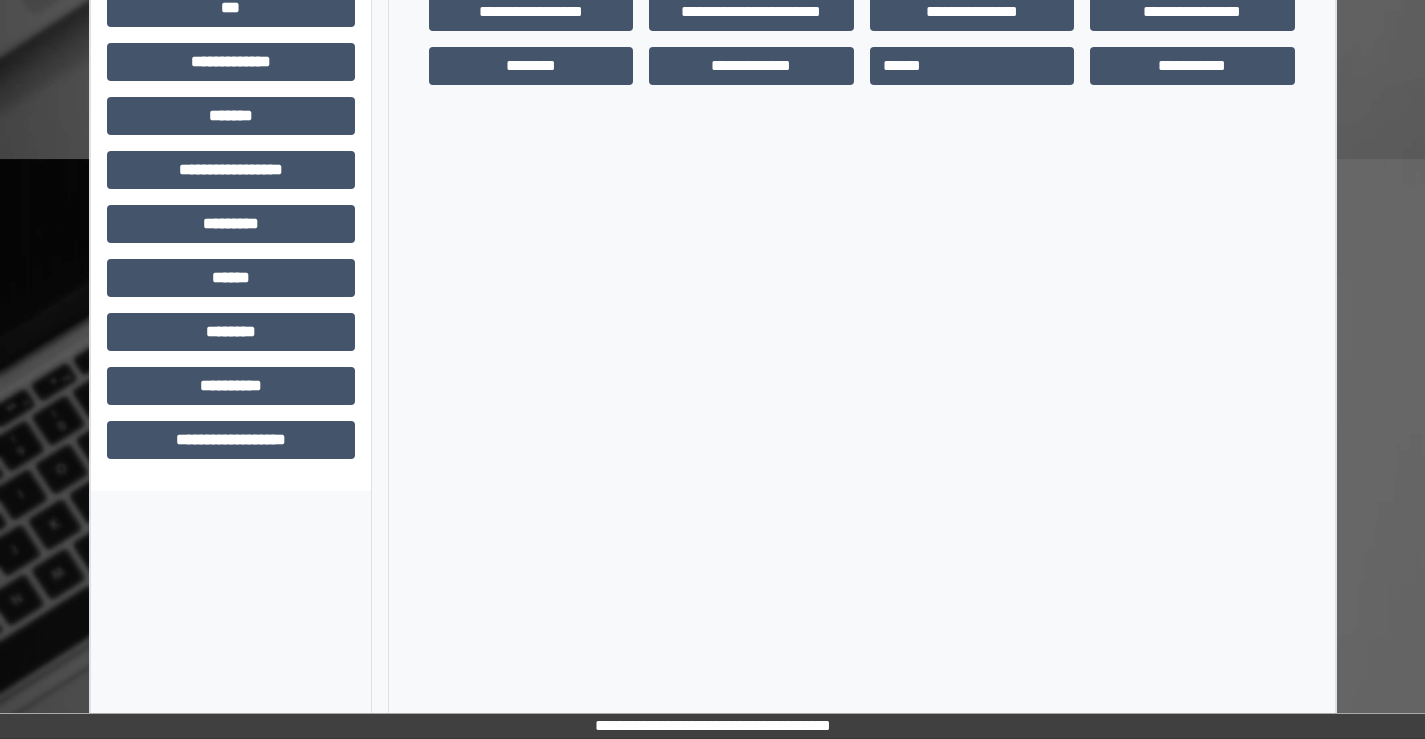 scroll, scrollTop: 435, scrollLeft: 0, axis: vertical 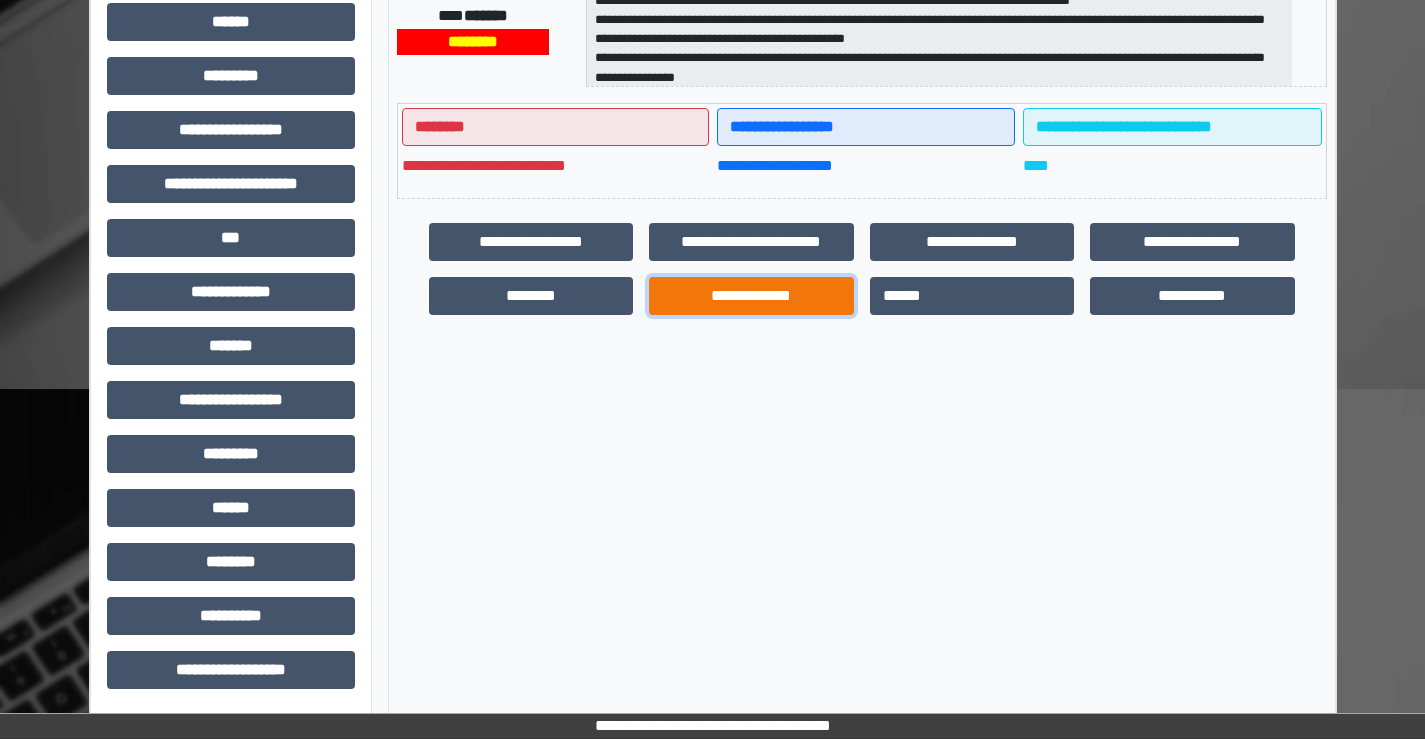 click on "**********" at bounding box center (751, 296) 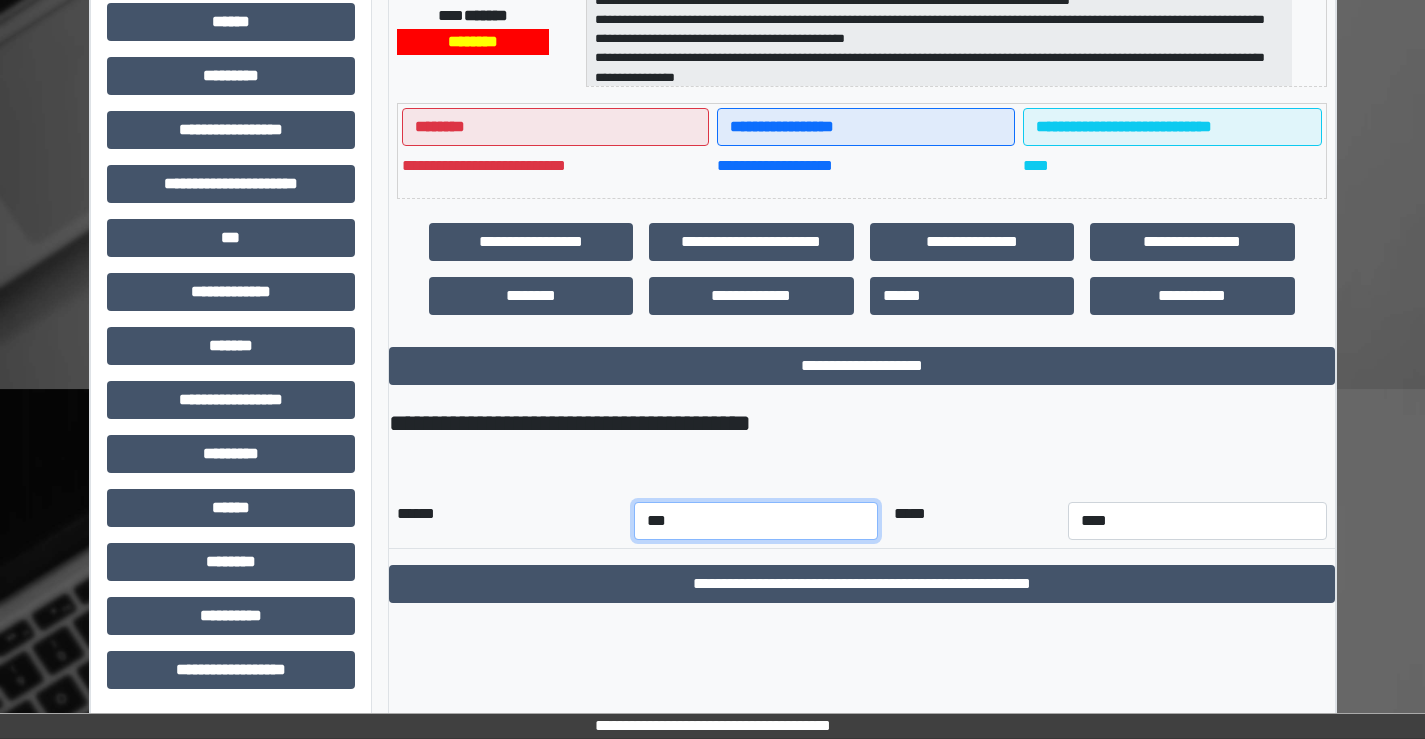 click on "***
***
***
***
***
***
***
***
***
***
***
***" at bounding box center [756, 521] 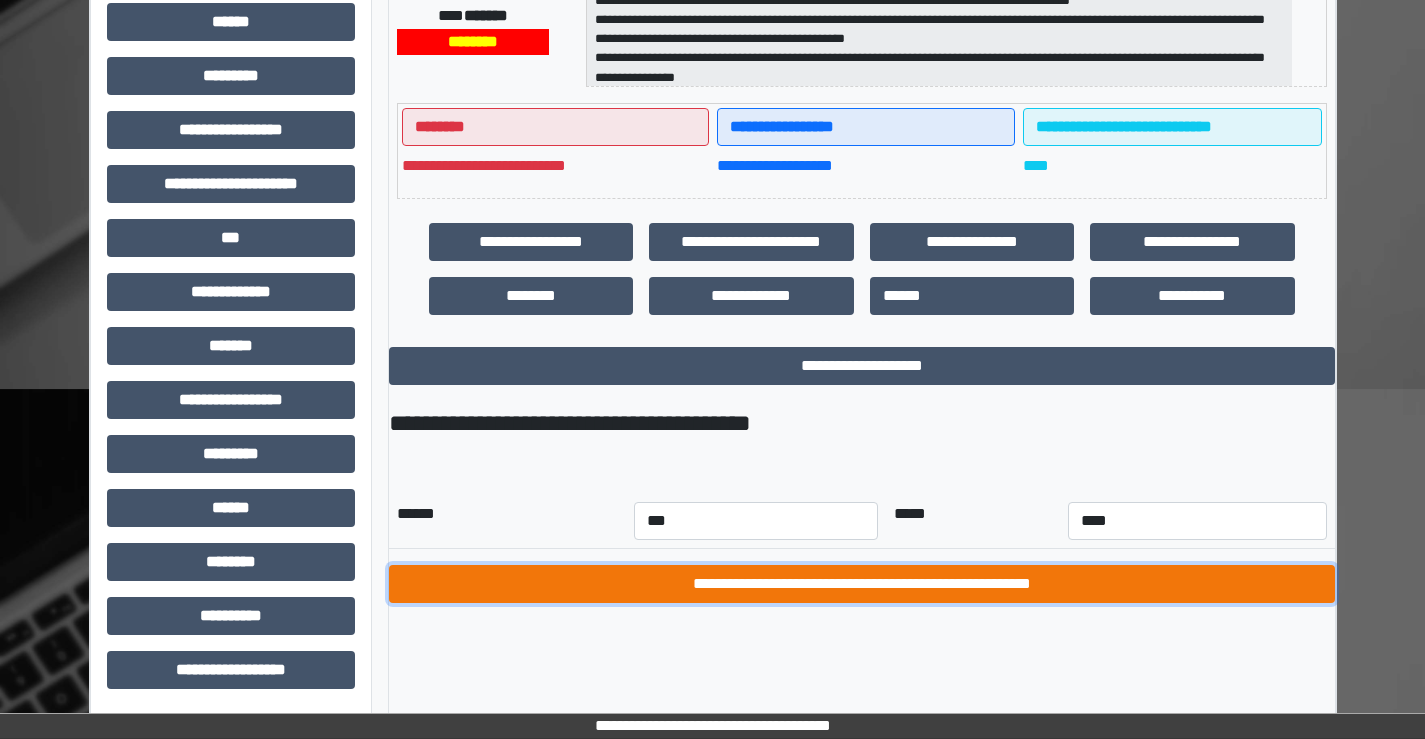 click on "**********" at bounding box center (862, 584) 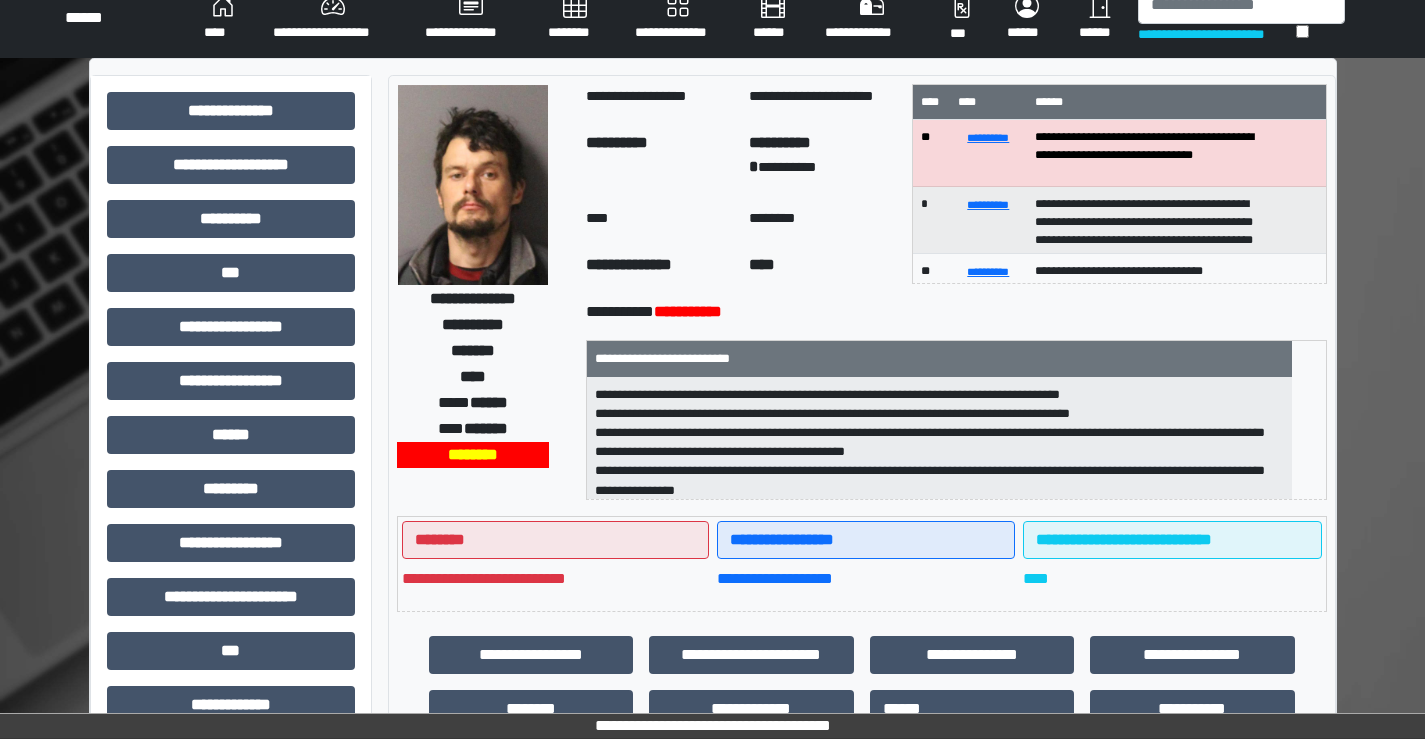 scroll, scrollTop: 0, scrollLeft: 0, axis: both 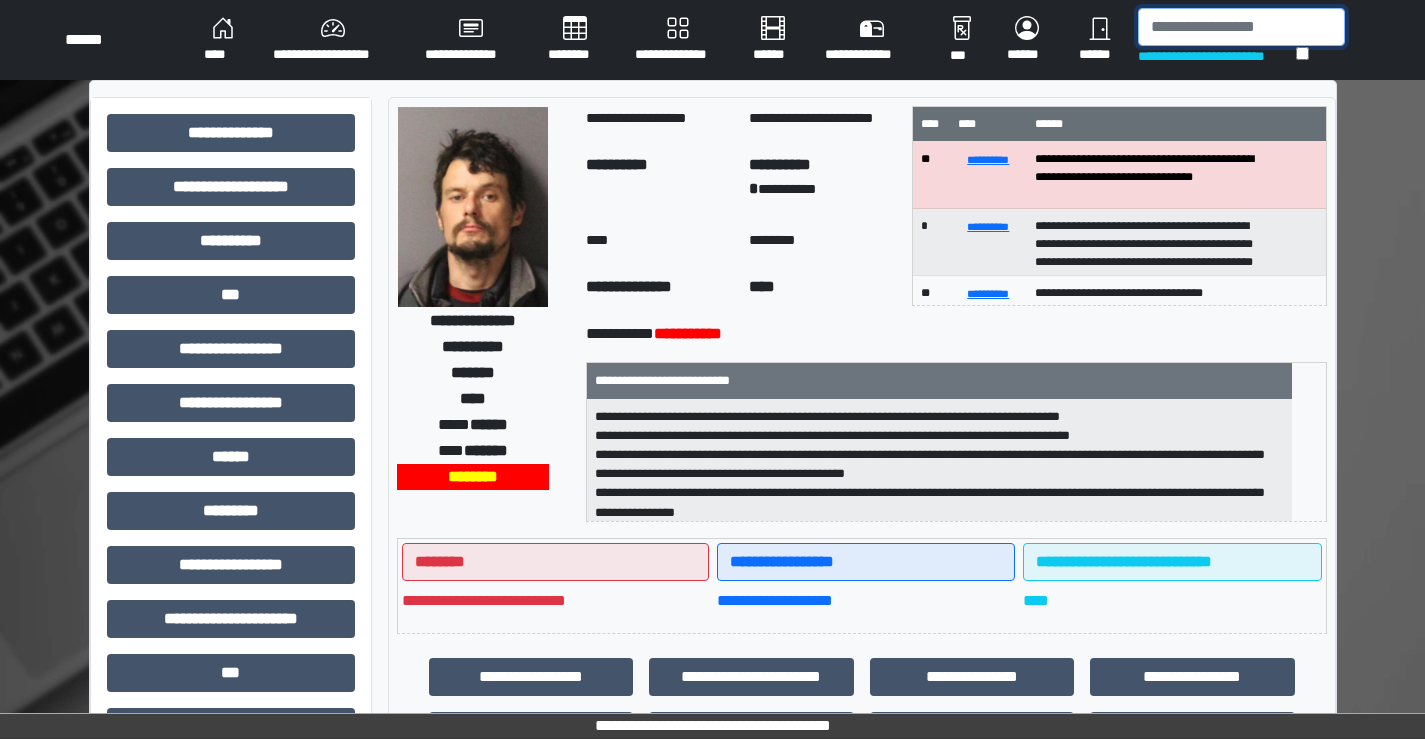 click at bounding box center (1241, 27) 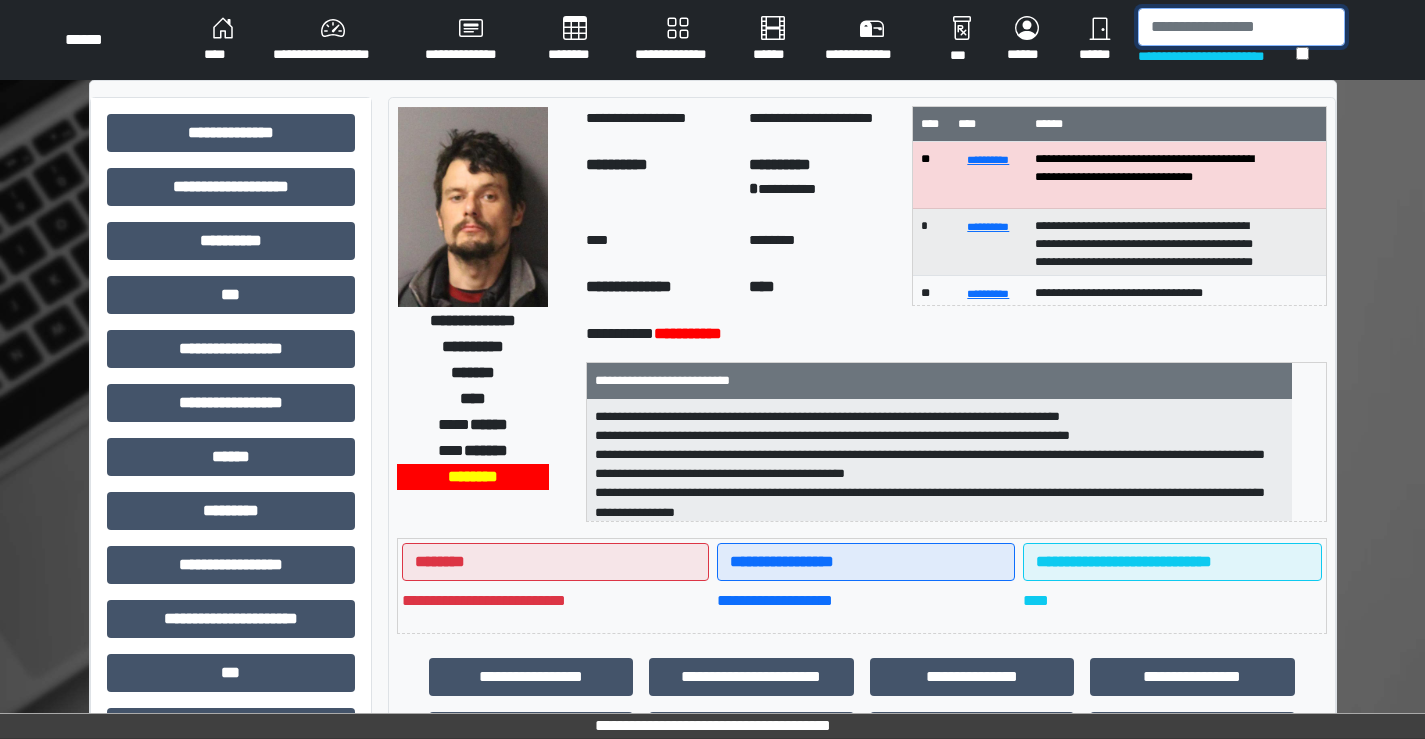 scroll, scrollTop: 2, scrollLeft: 0, axis: vertical 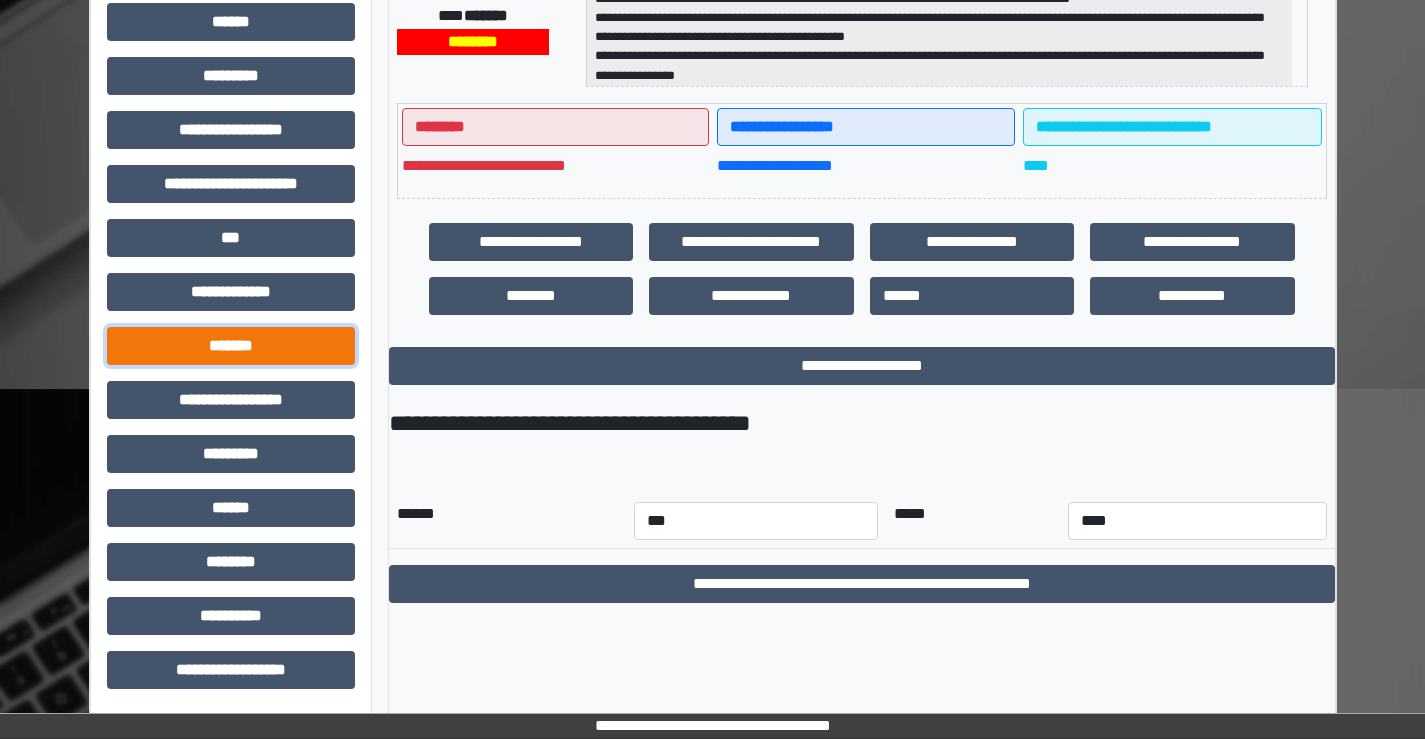 click on "*******" at bounding box center [231, 346] 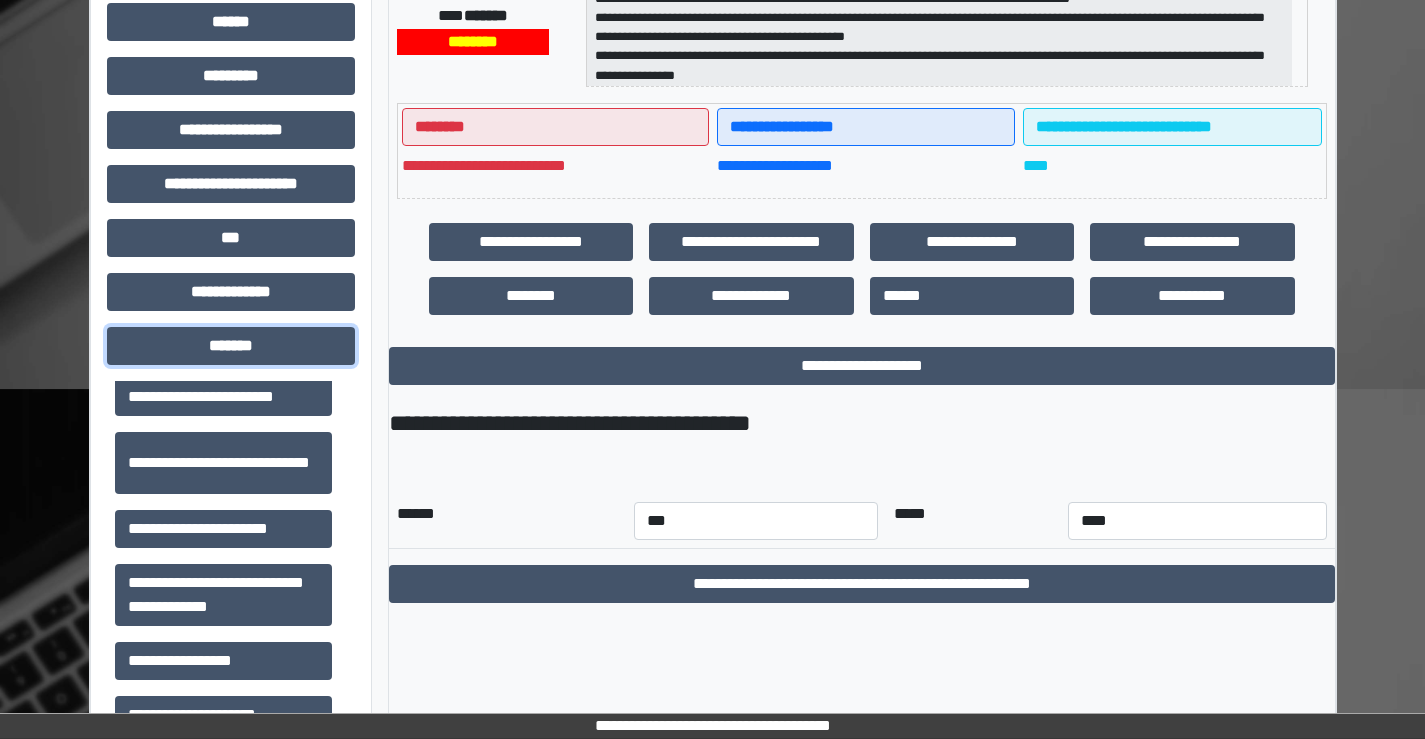 scroll, scrollTop: 922, scrollLeft: 0, axis: vertical 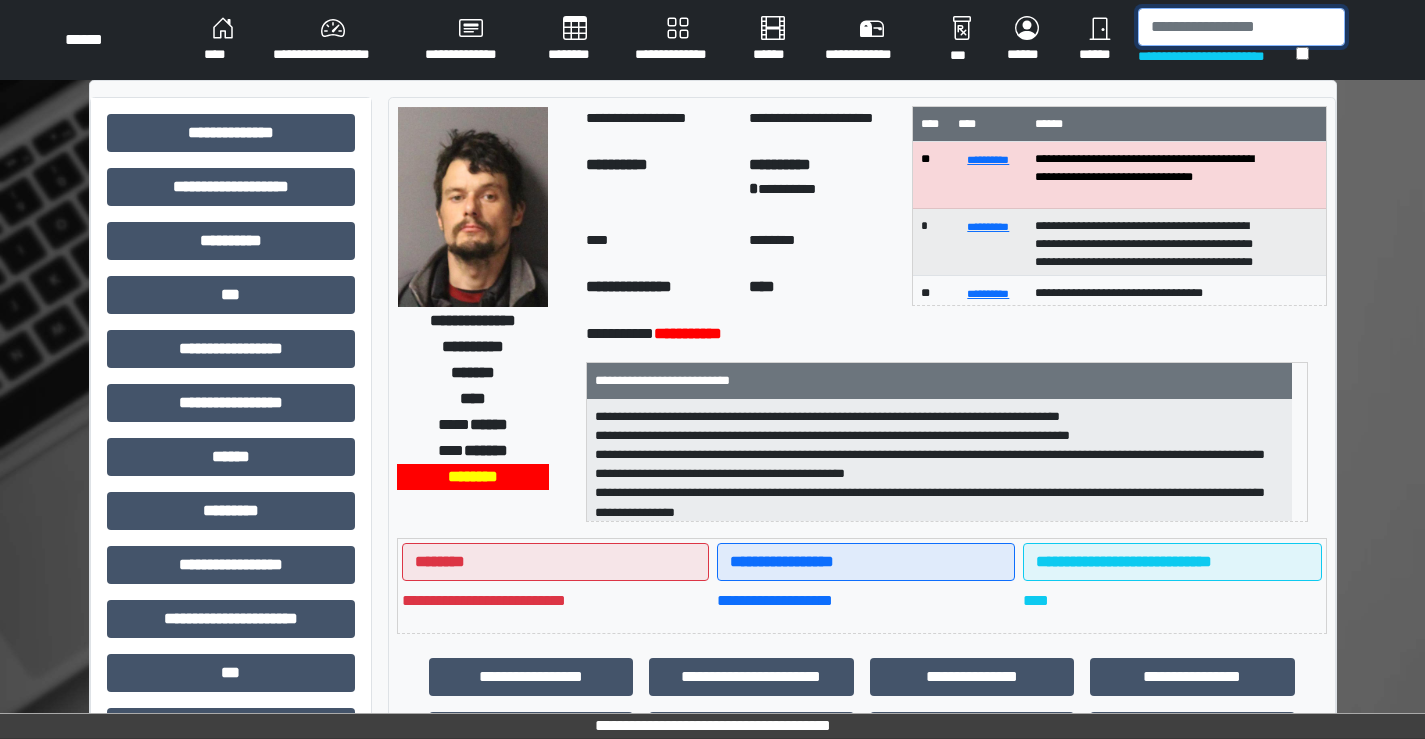 click at bounding box center [1241, 27] 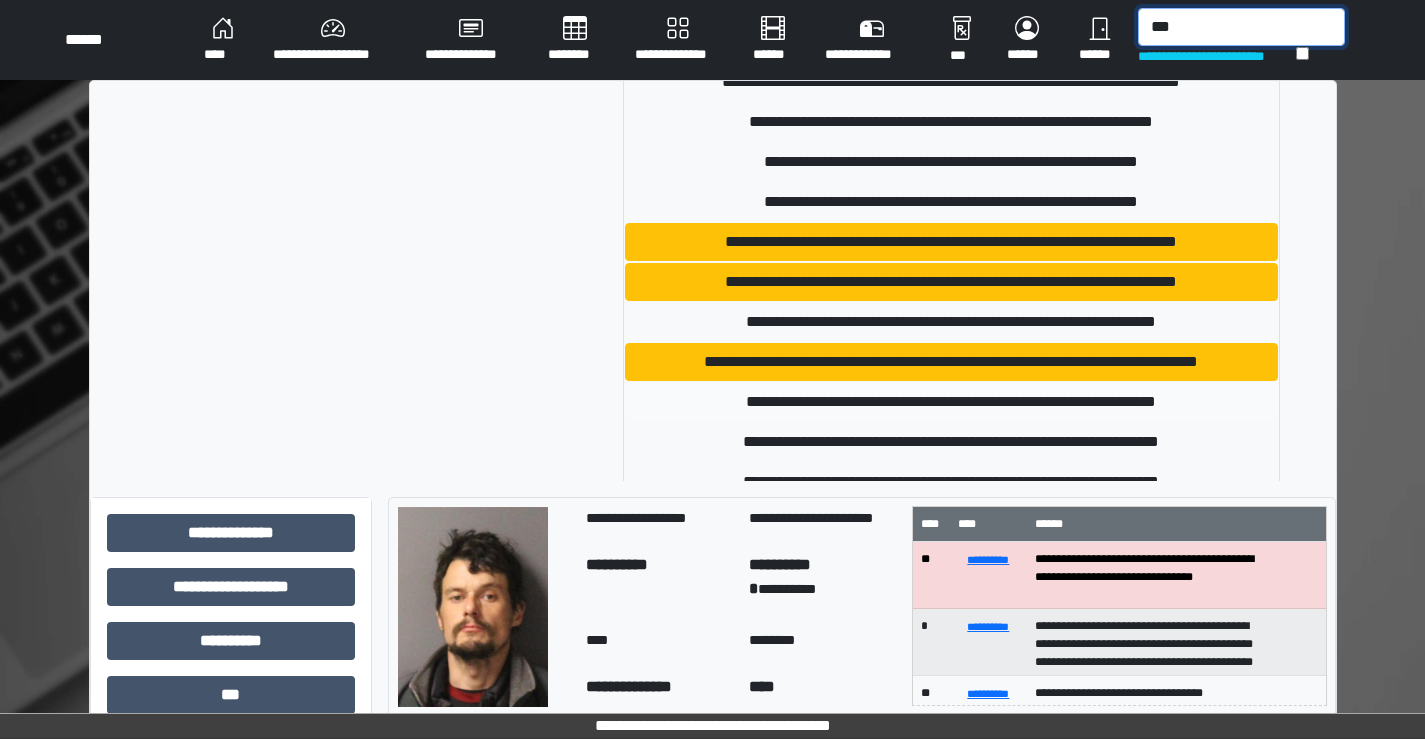 scroll, scrollTop: 200, scrollLeft: 0, axis: vertical 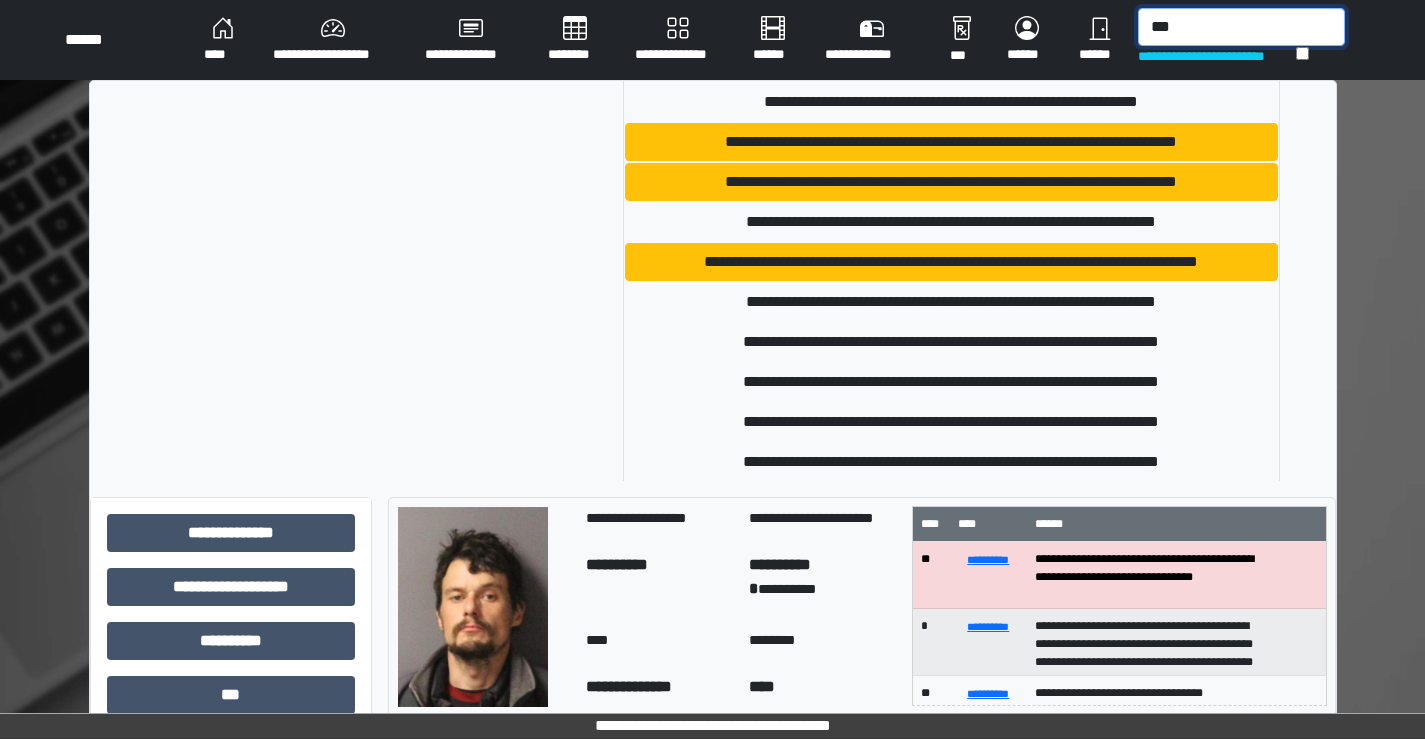 type on "***" 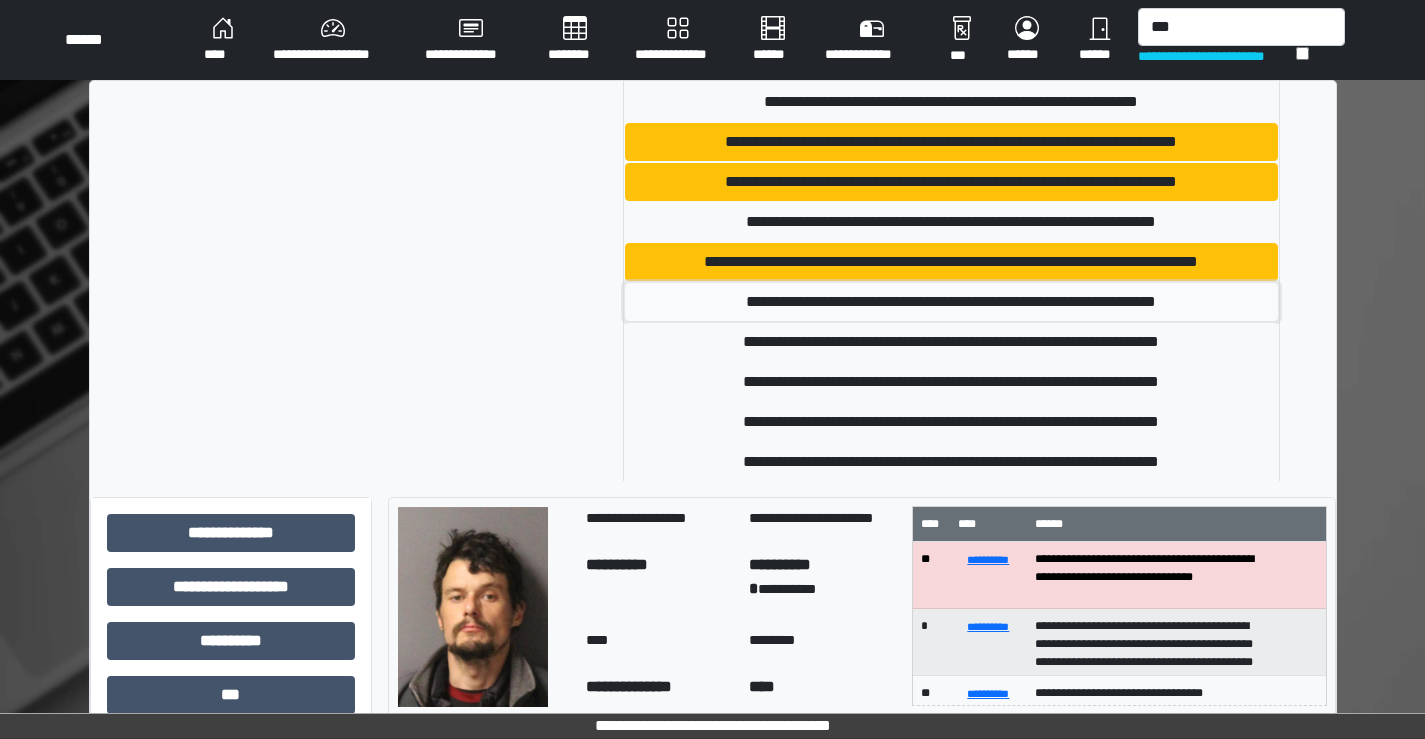 click on "**********" at bounding box center (952, 302) 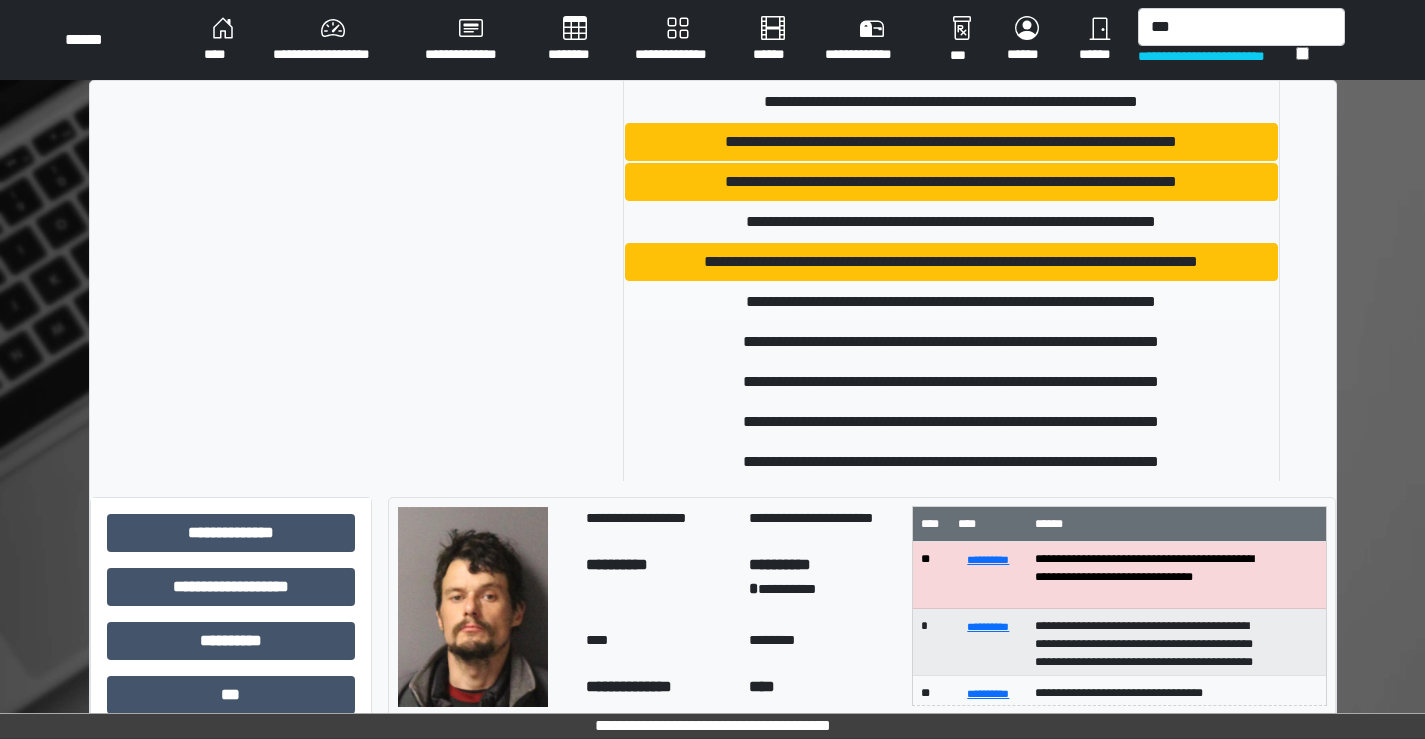 type 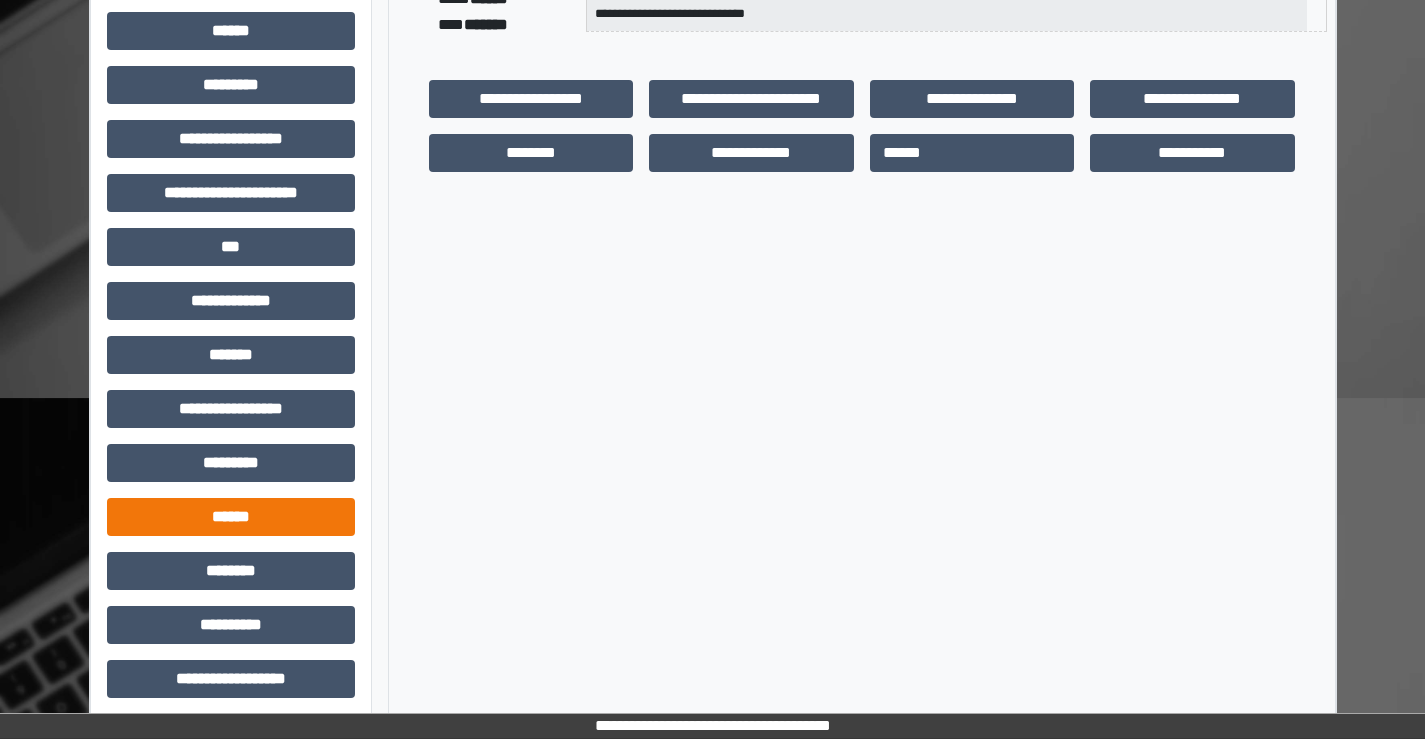 scroll, scrollTop: 435, scrollLeft: 0, axis: vertical 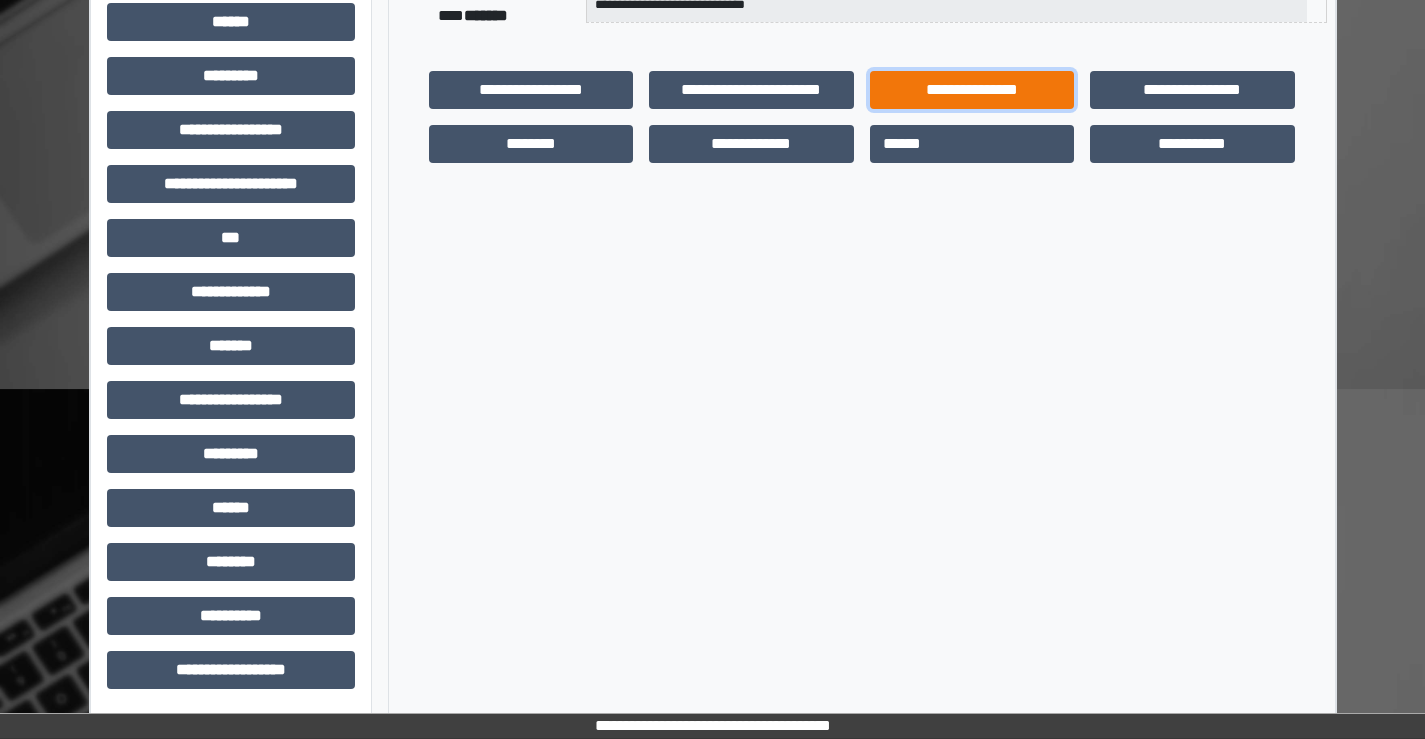 click on "**********" at bounding box center (972, 90) 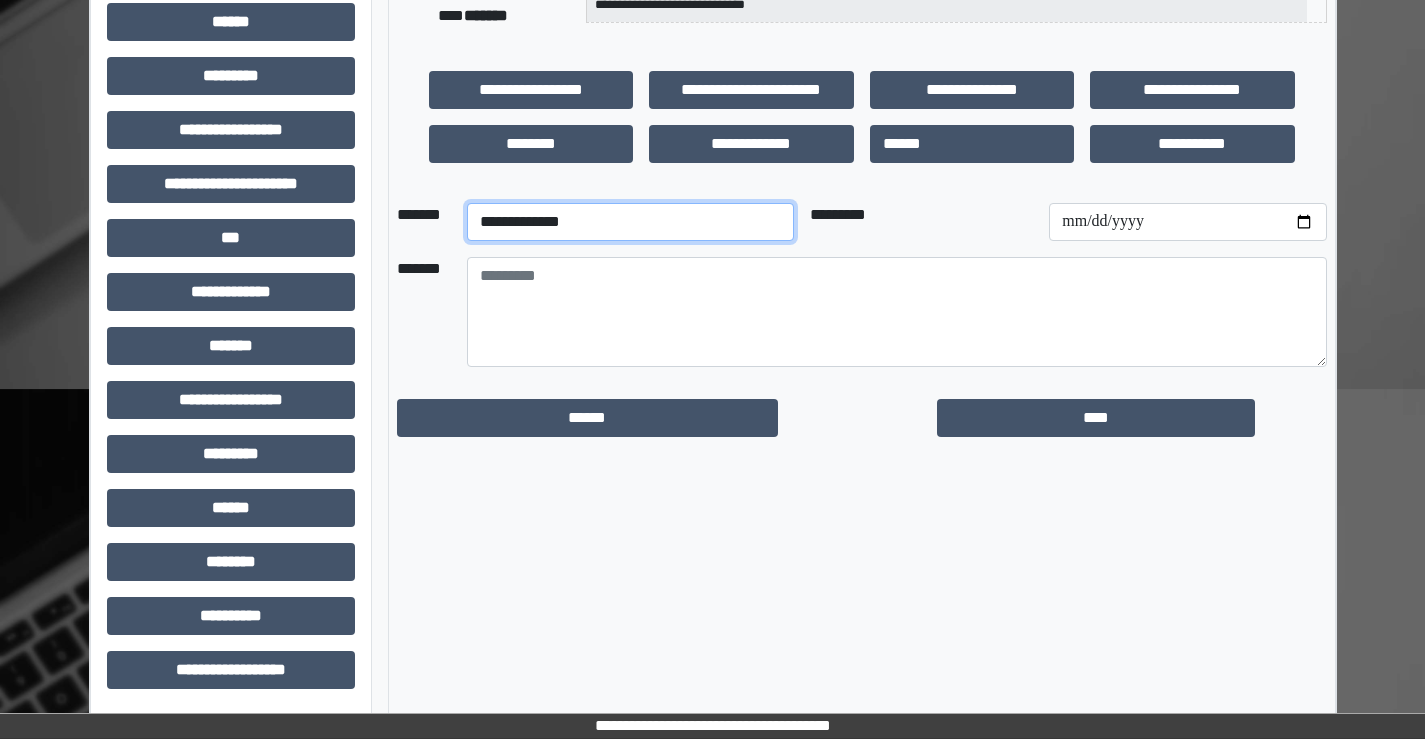 click on "**********" at bounding box center [630, 222] 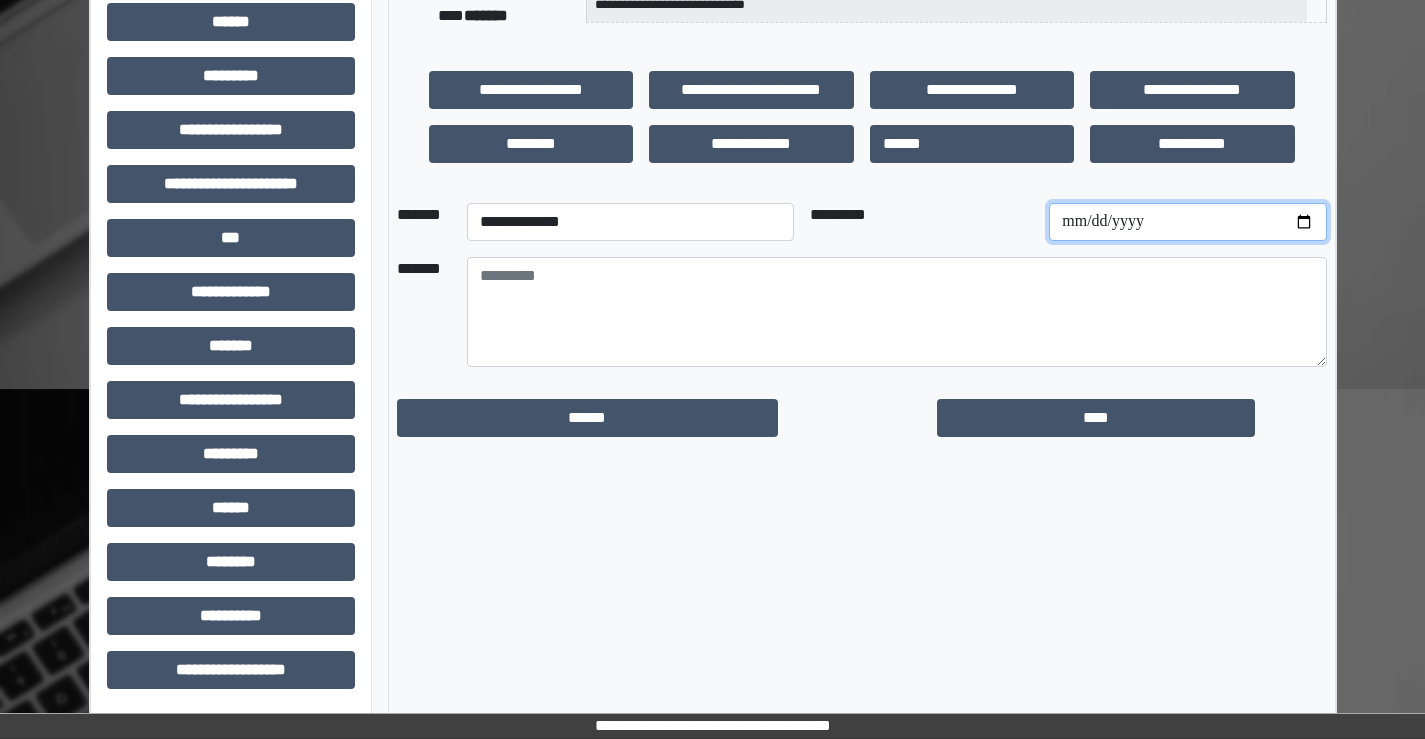 click at bounding box center [1187, 222] 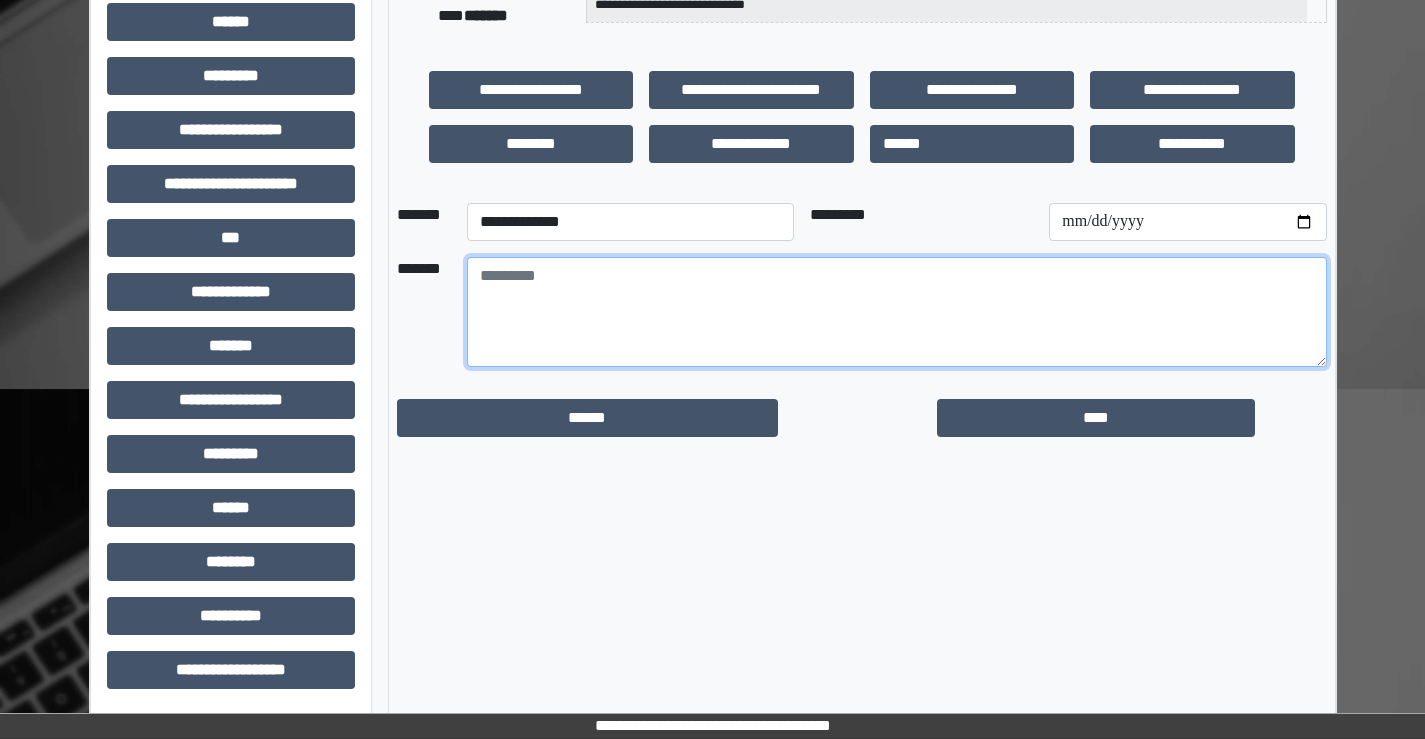 click at bounding box center [897, 312] 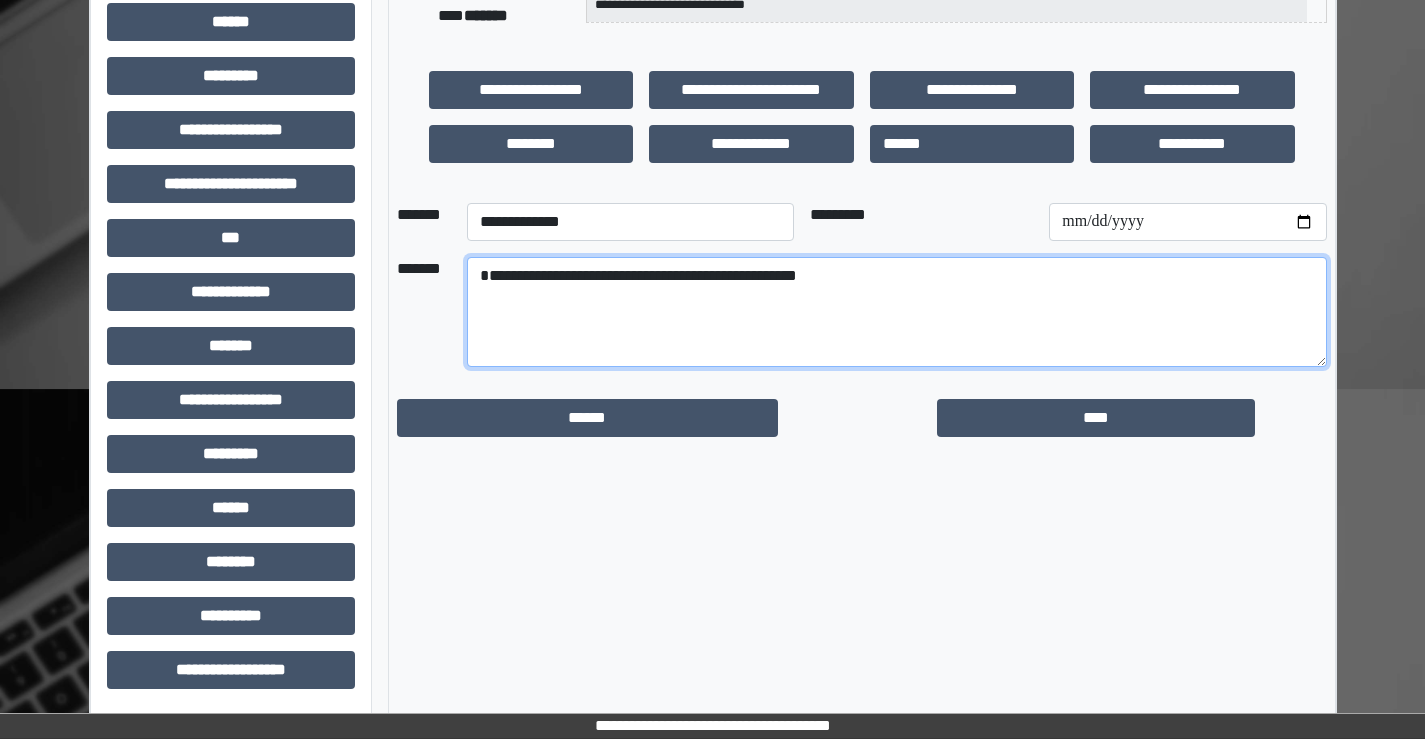 click on "**********" at bounding box center (897, 312) 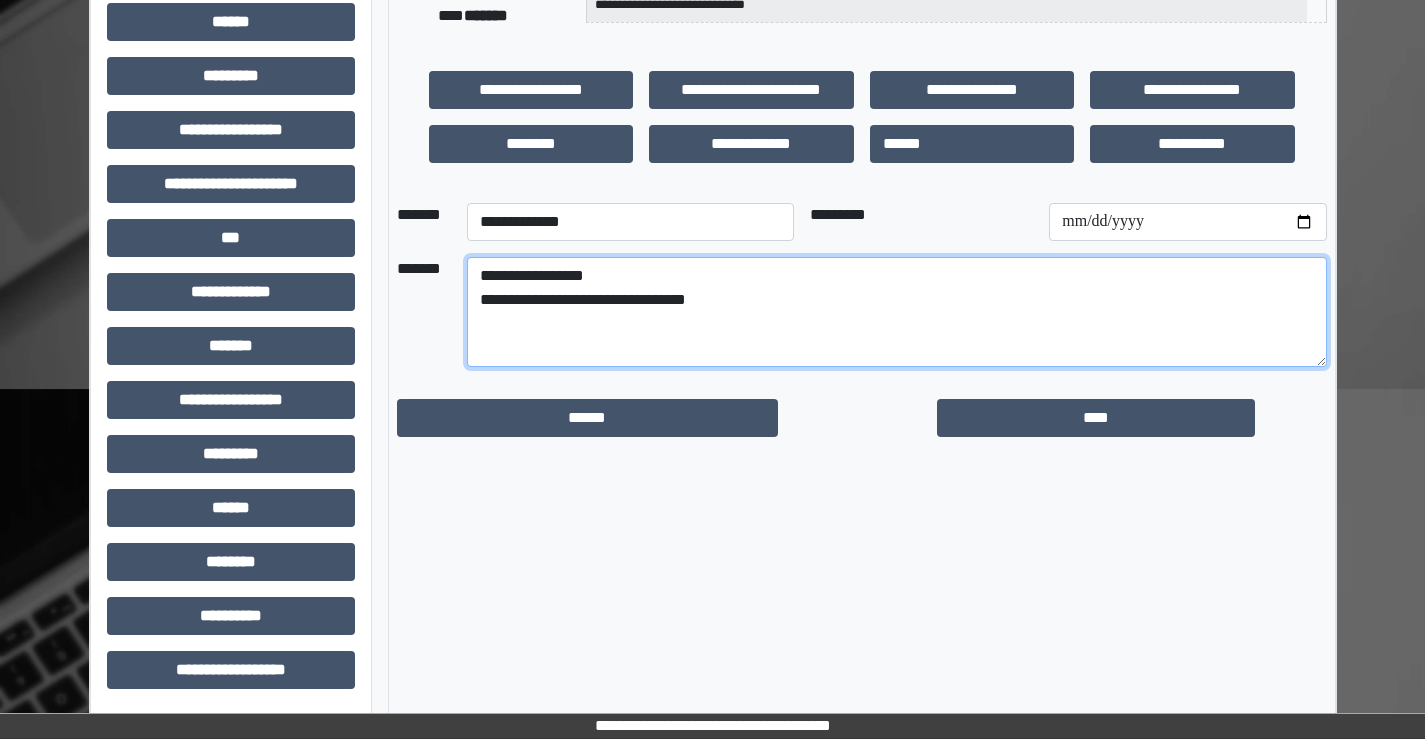click on "**********" at bounding box center (897, 312) 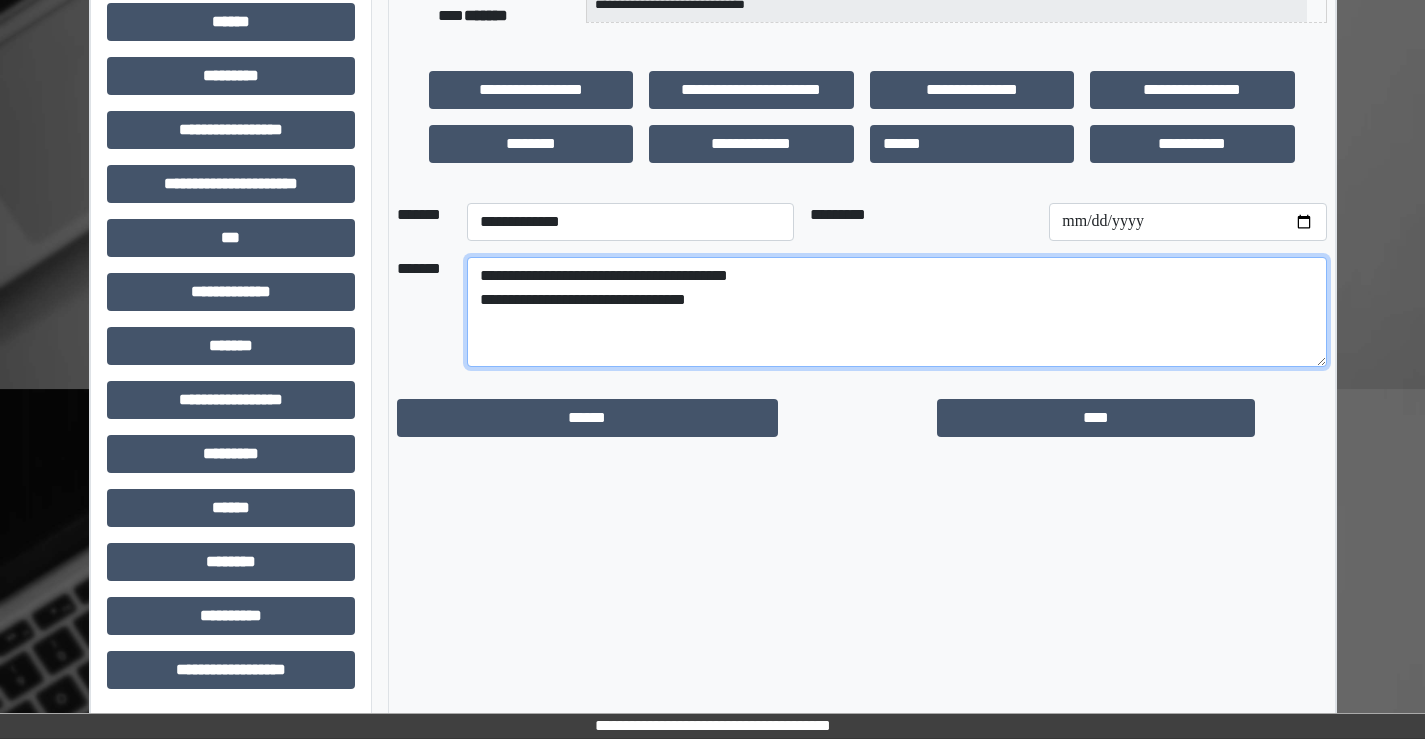 drag, startPoint x: 545, startPoint y: 297, endPoint x: 719, endPoint y: 295, distance: 174.01149 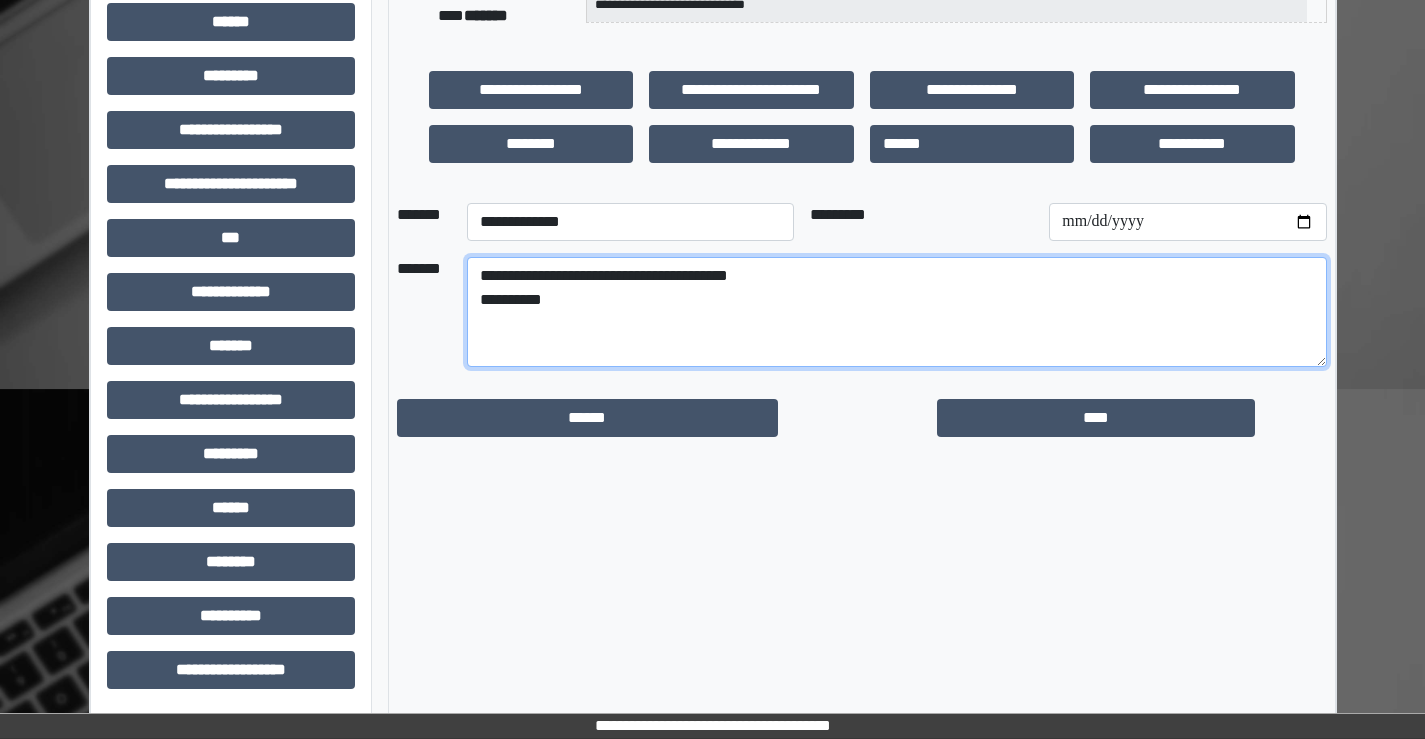 click on "**********" at bounding box center (897, 312) 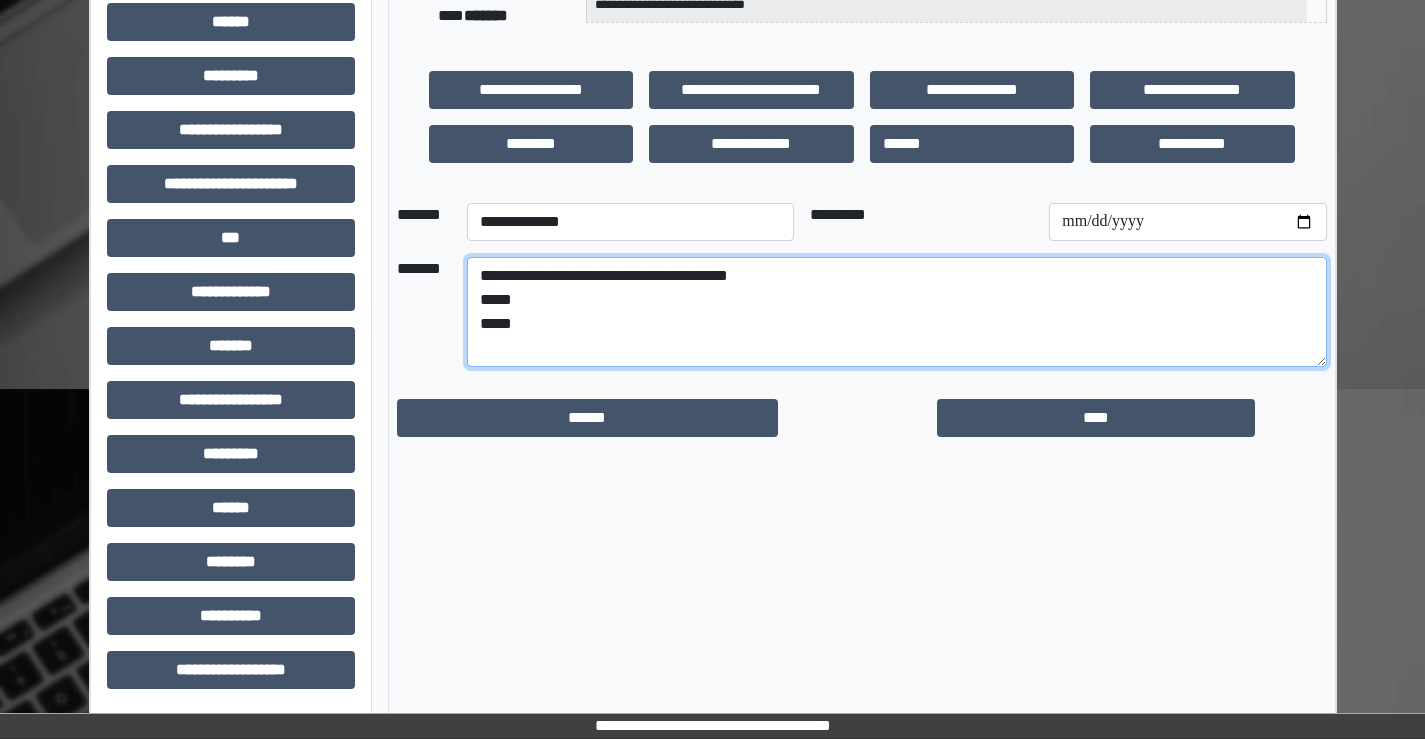 click on "**********" at bounding box center [897, 312] 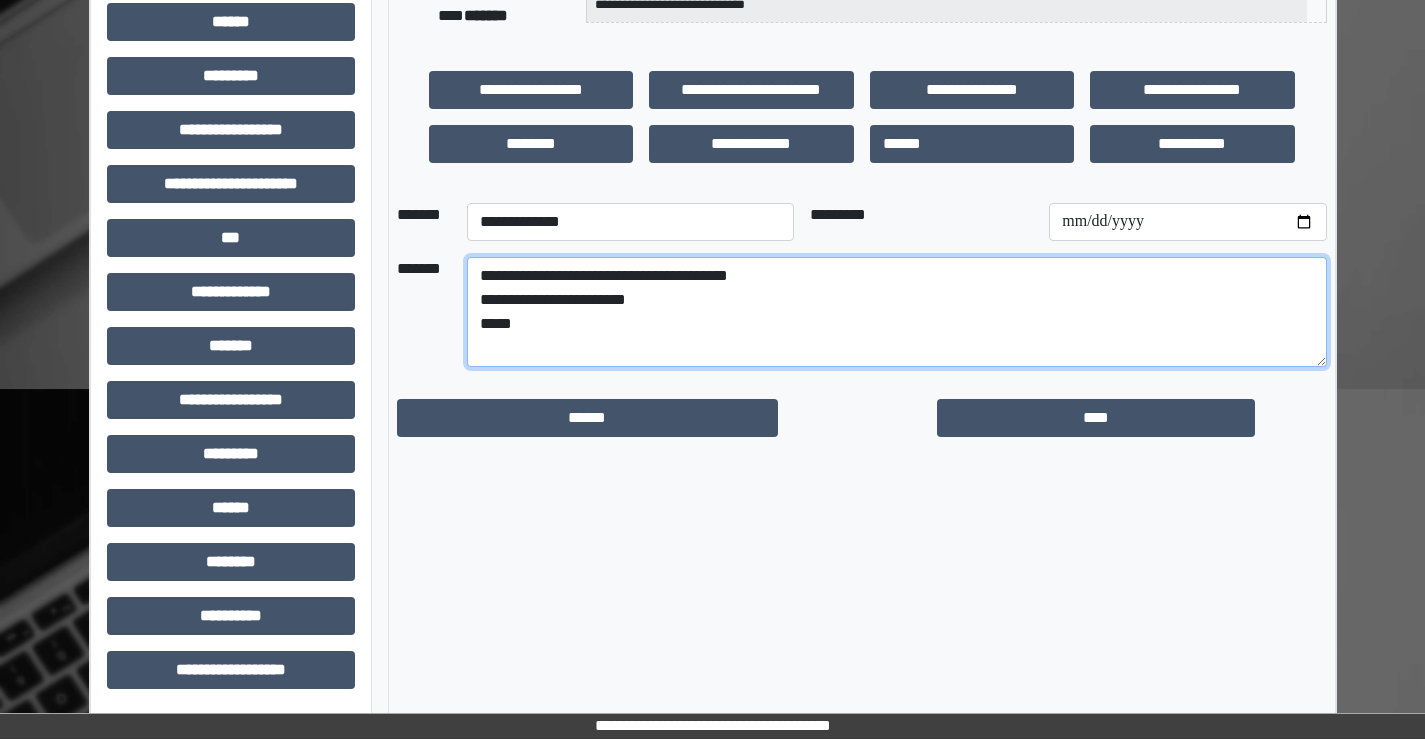 click on "**********" at bounding box center (897, 312) 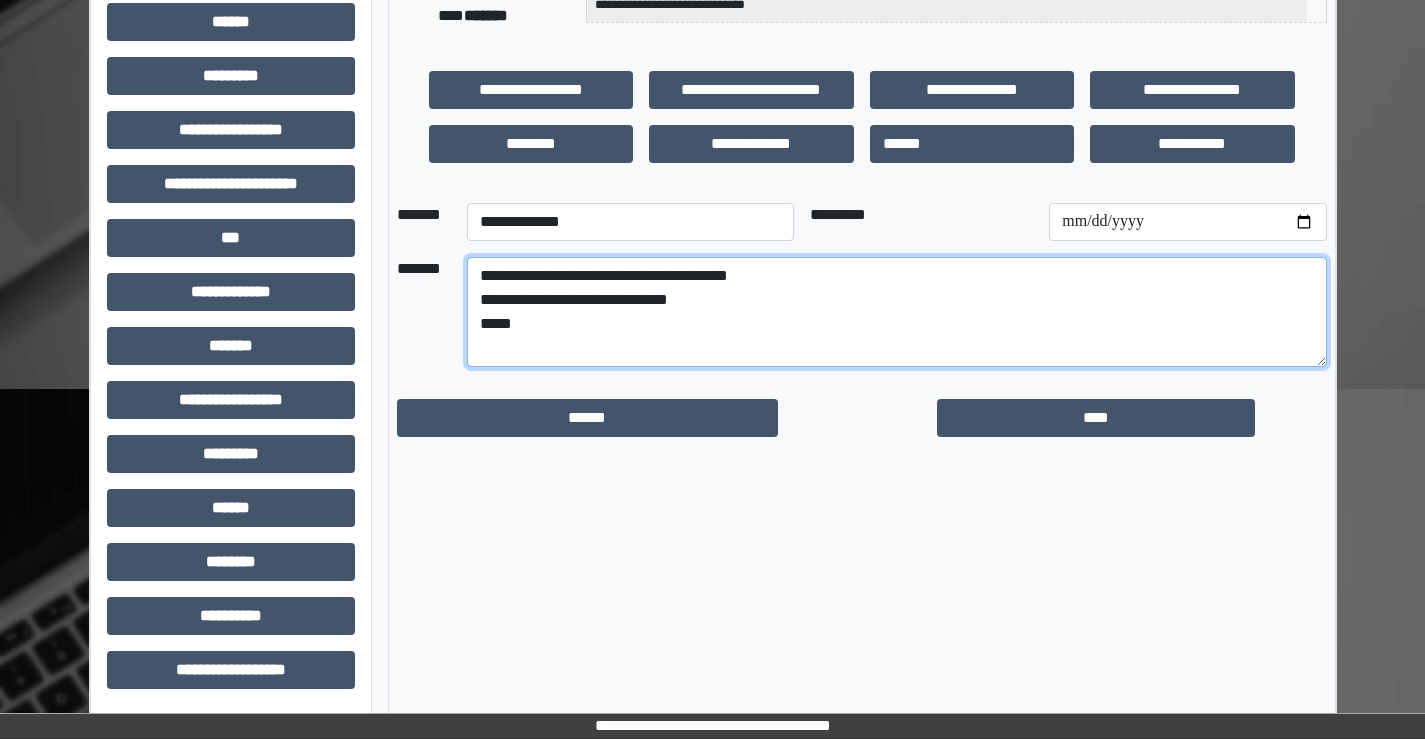 drag, startPoint x: 615, startPoint y: 300, endPoint x: 655, endPoint y: 284, distance: 43.081318 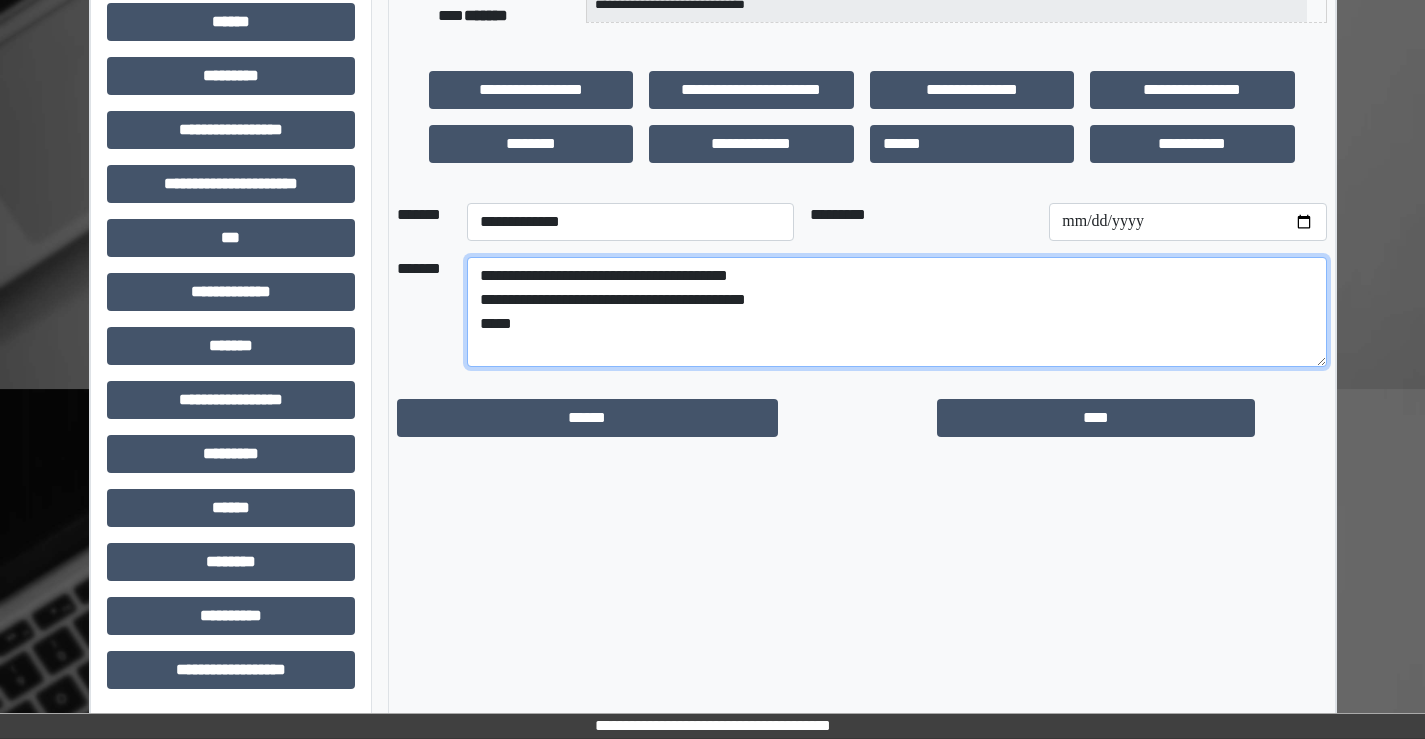click on "**********" at bounding box center [897, 312] 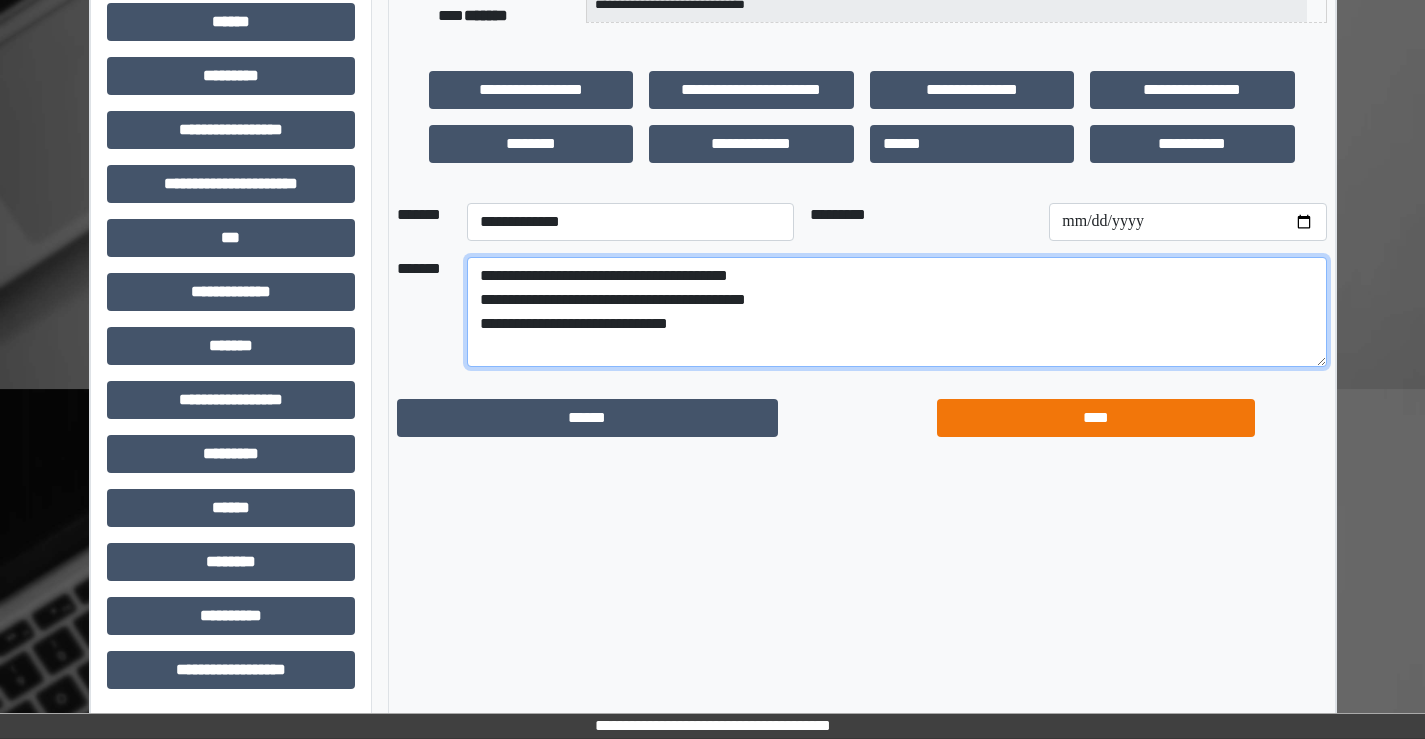 type on "**********" 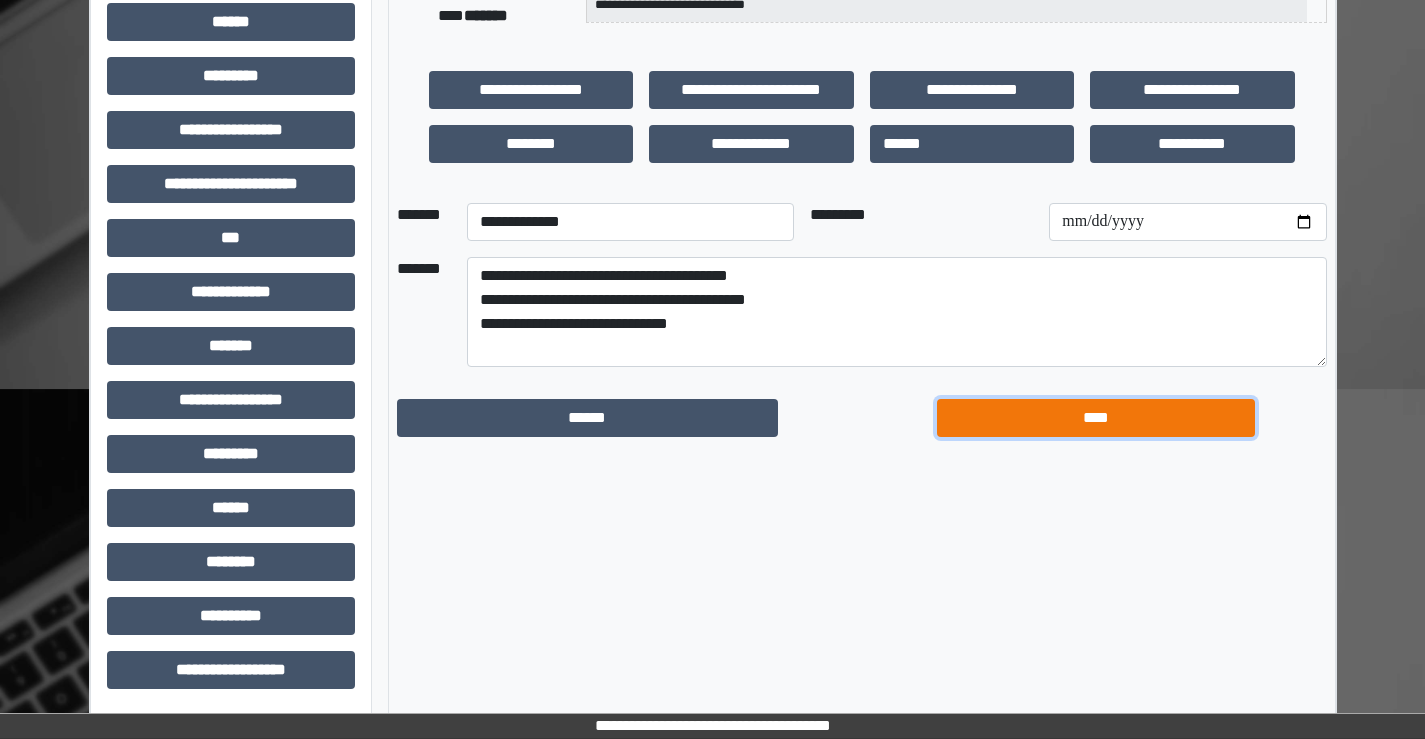click on "****" at bounding box center [1096, 418] 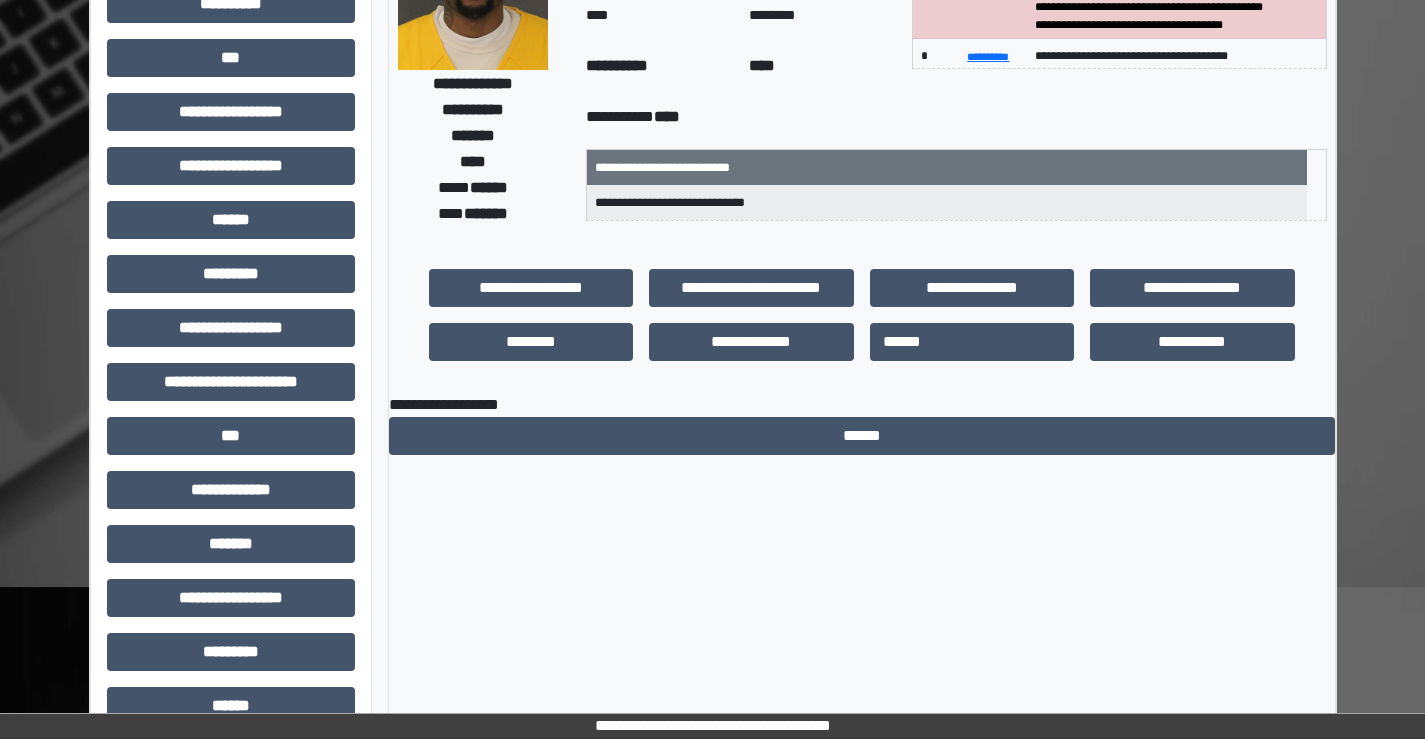 scroll, scrollTop: 0, scrollLeft: 0, axis: both 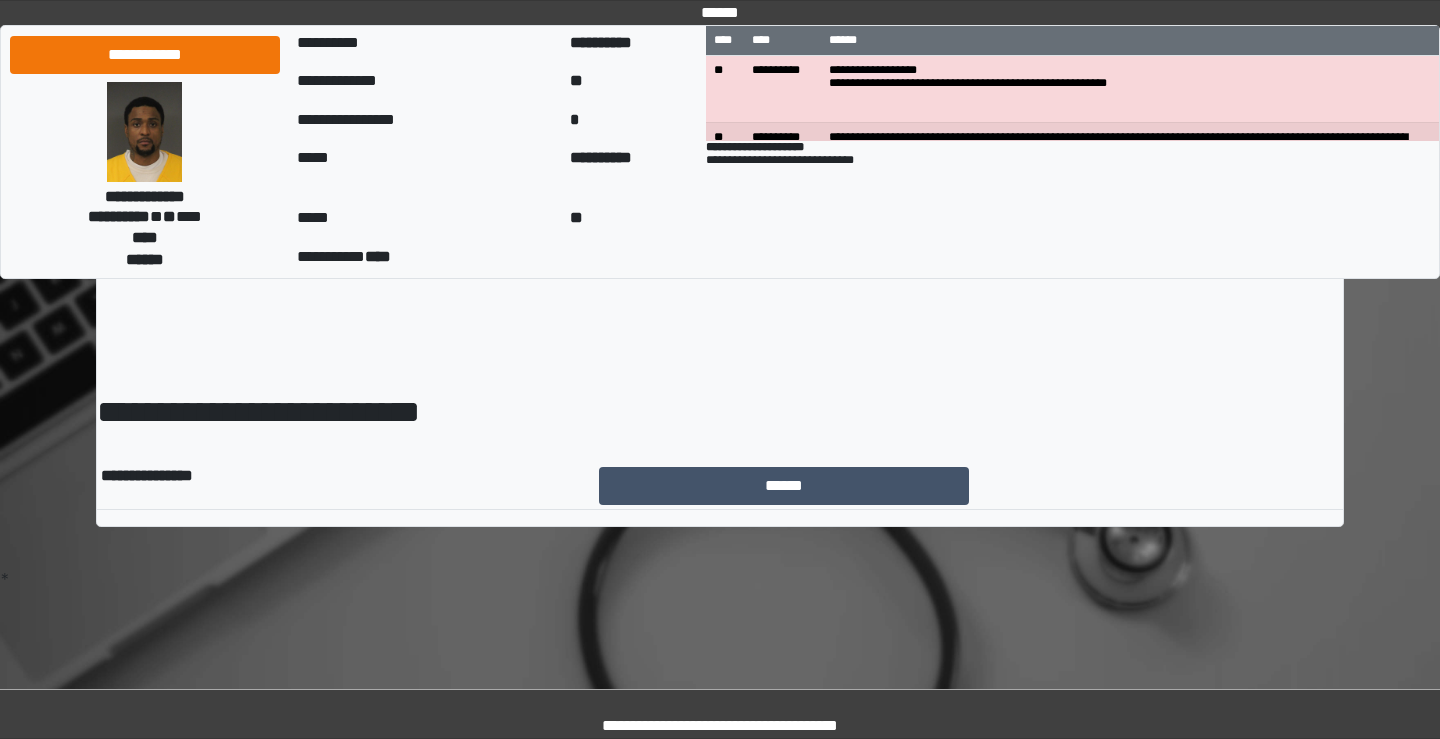click on "**********" at bounding box center [1130, 89] 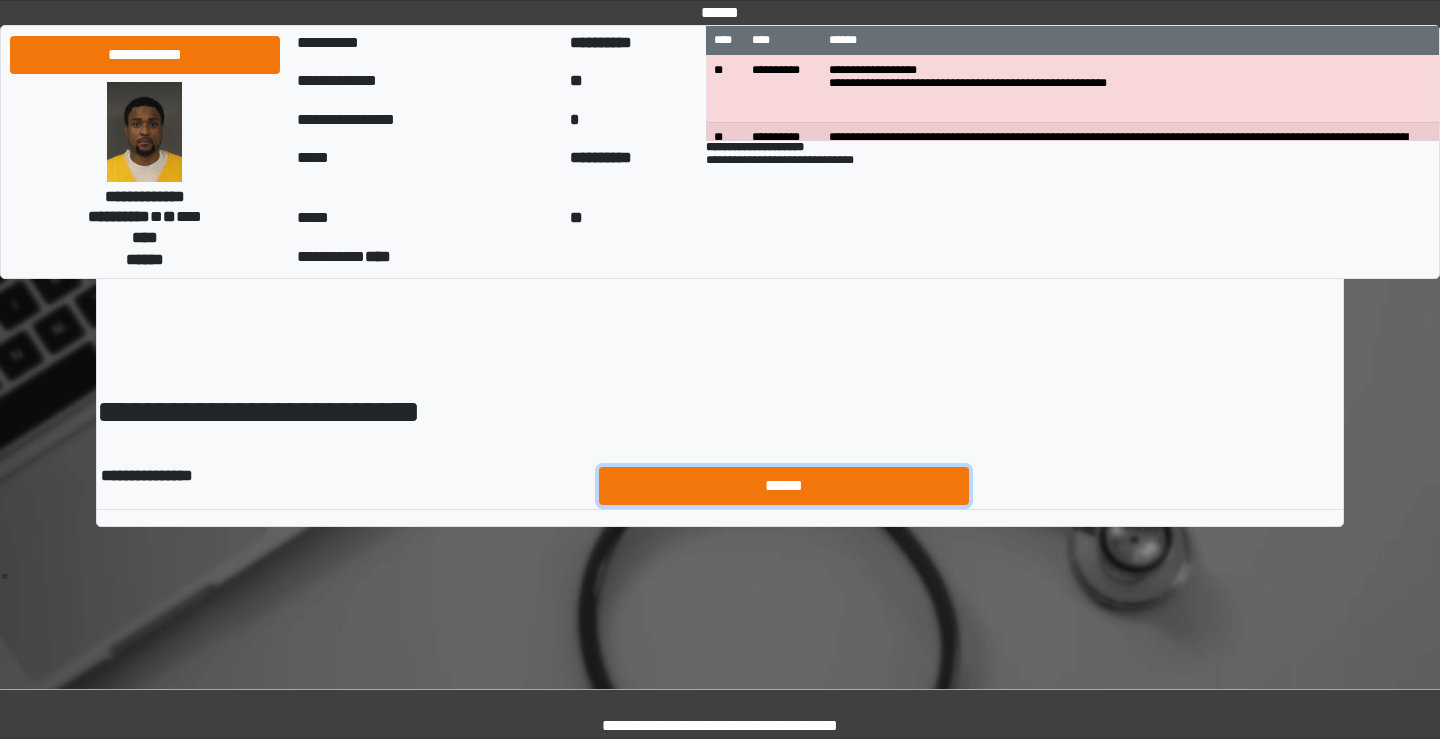 click on "******" at bounding box center (784, 486) 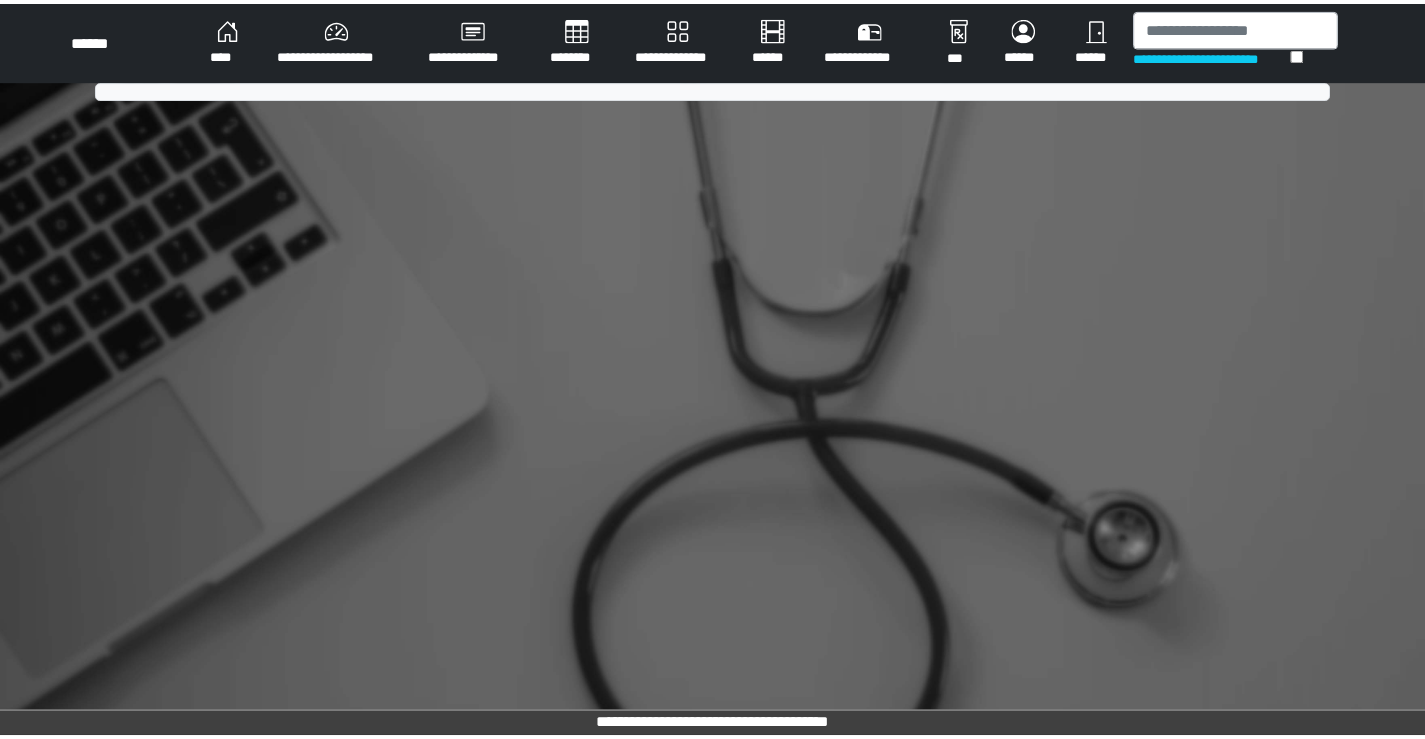 scroll, scrollTop: 0, scrollLeft: 0, axis: both 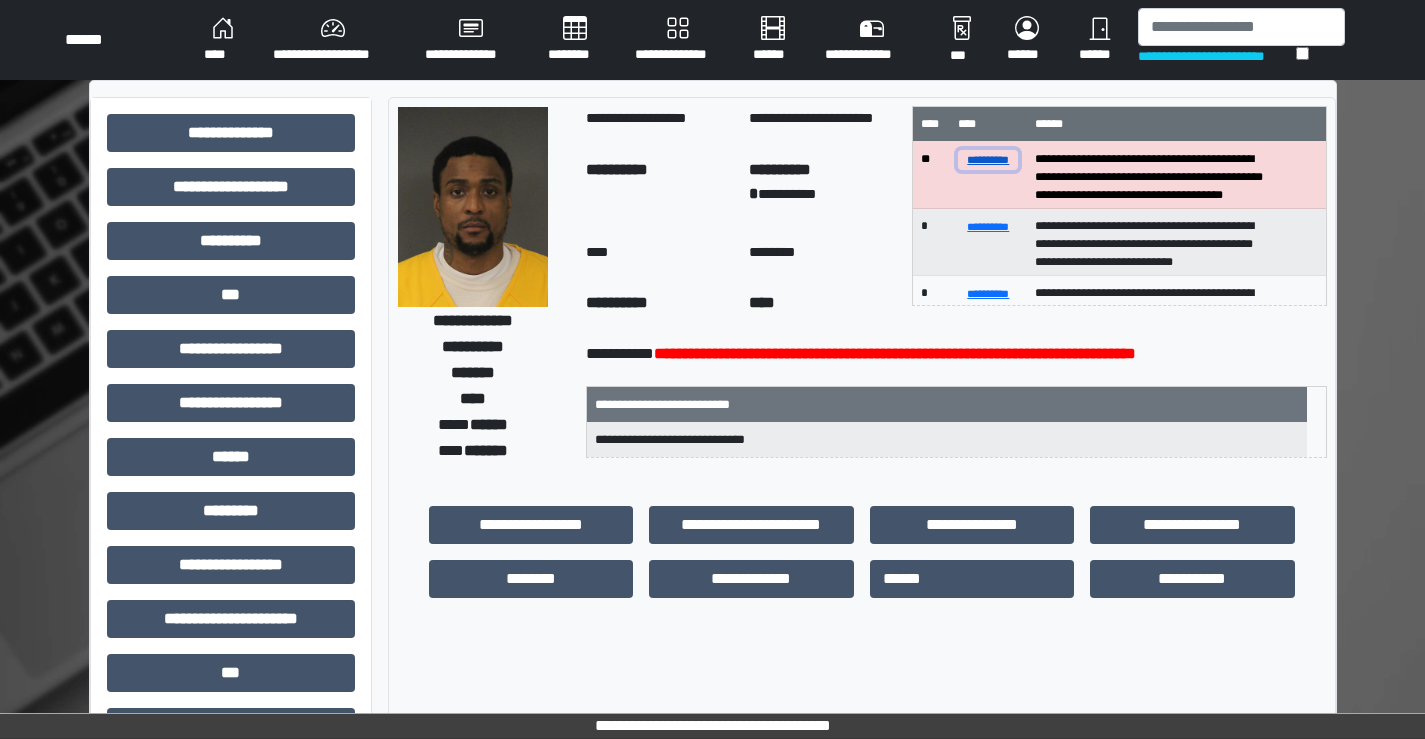 click on "**********" at bounding box center [988, 159] 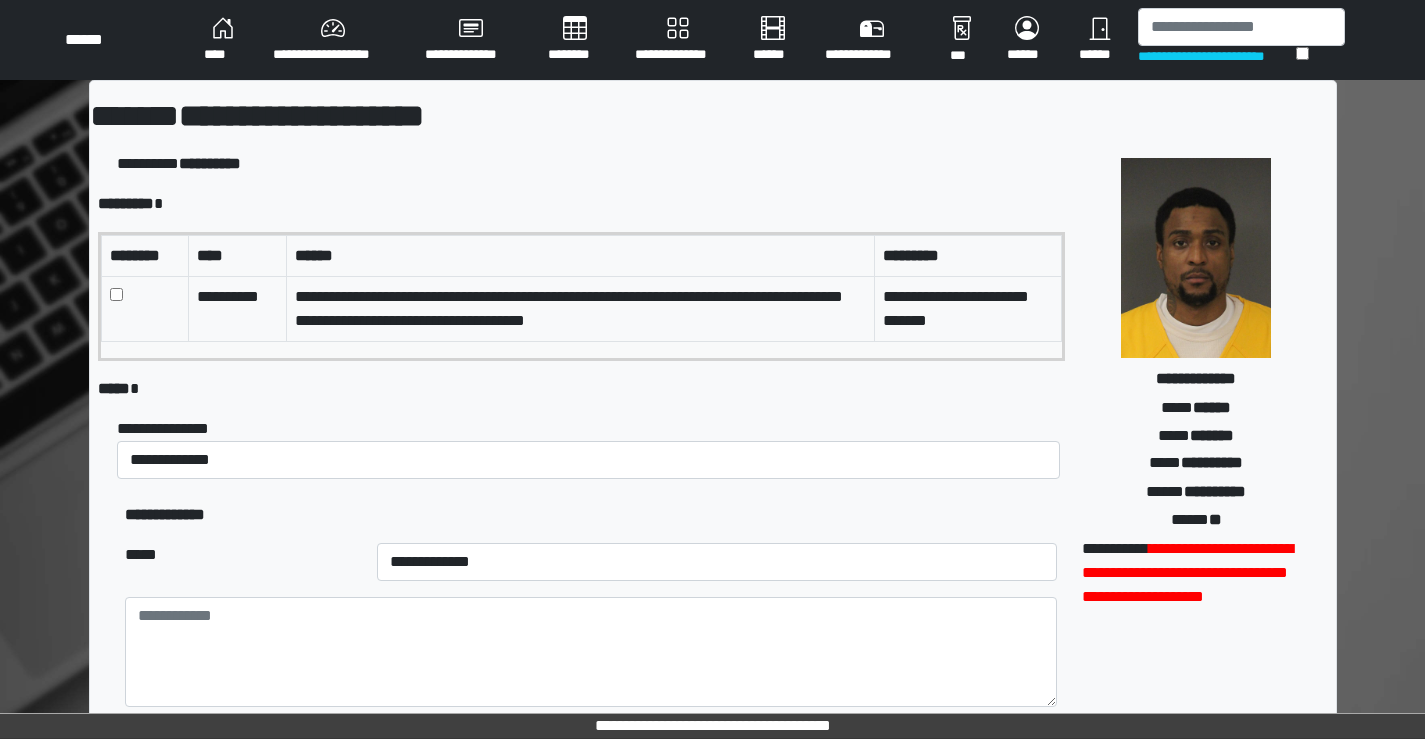 scroll, scrollTop: 100, scrollLeft: 0, axis: vertical 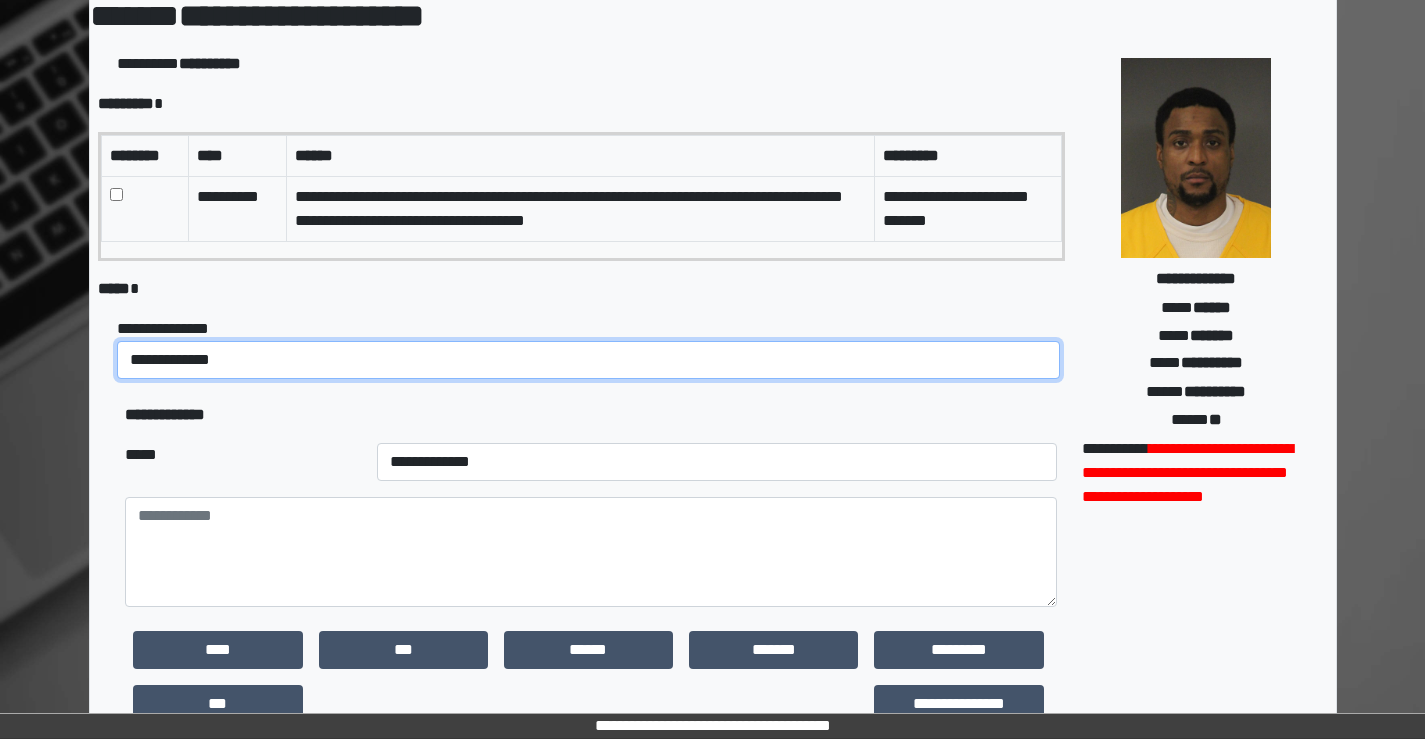 click on "**********" at bounding box center [588, 360] 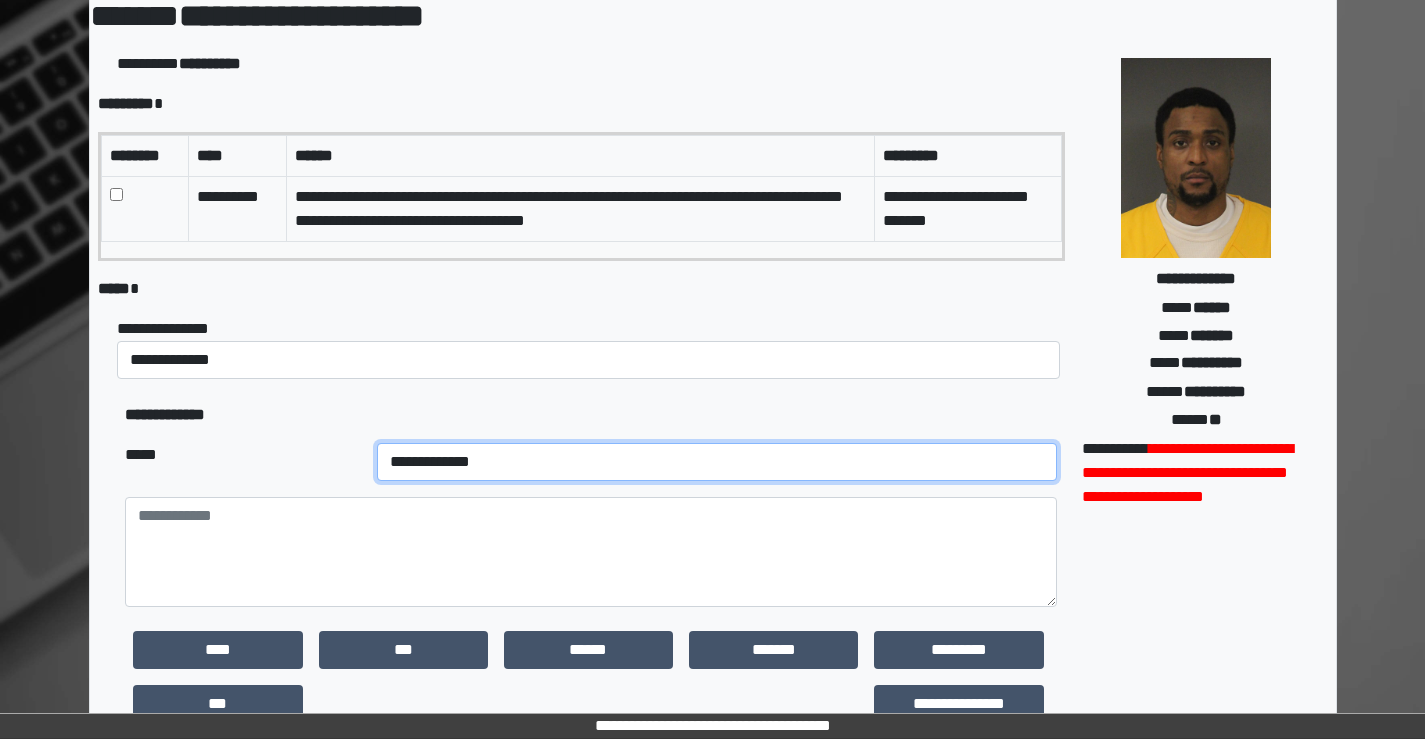 click on "**********" at bounding box center [717, 462] 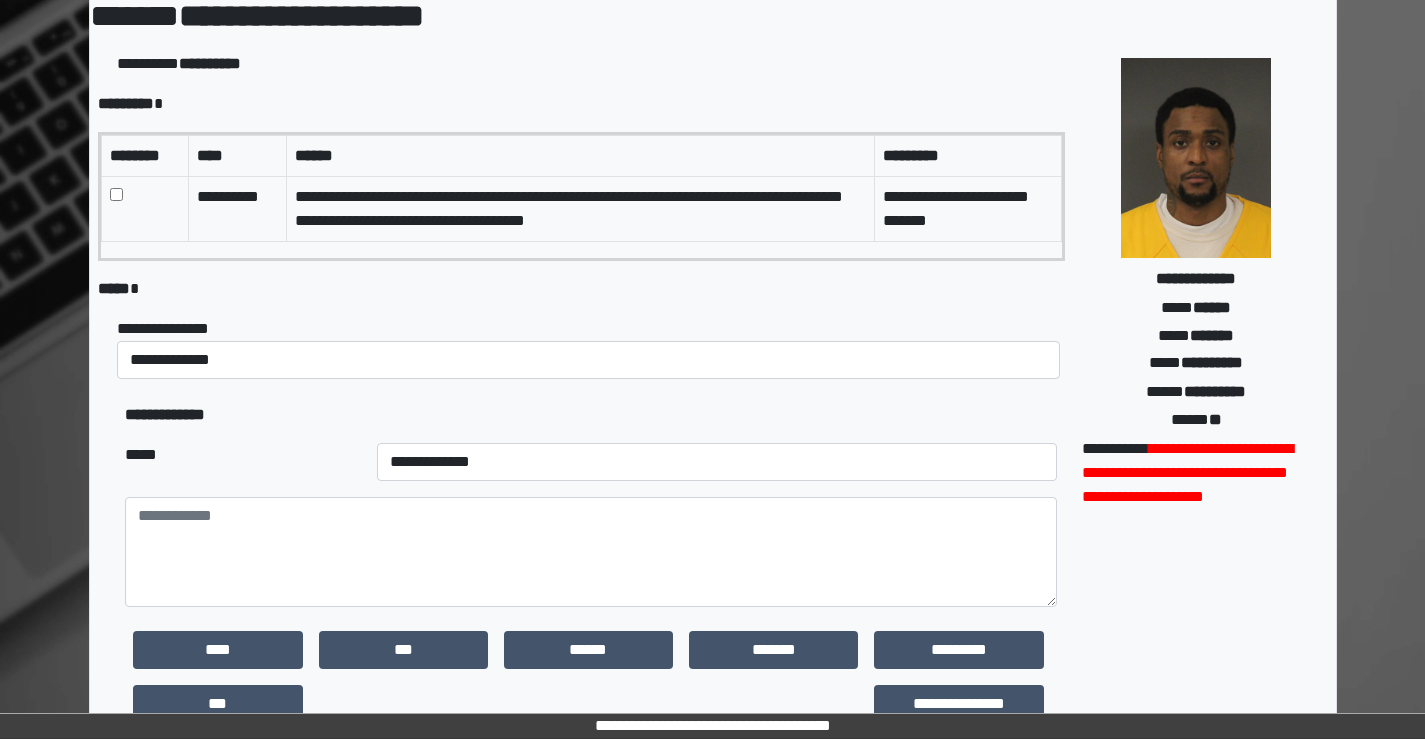 click on "**********" at bounding box center [590, 64] 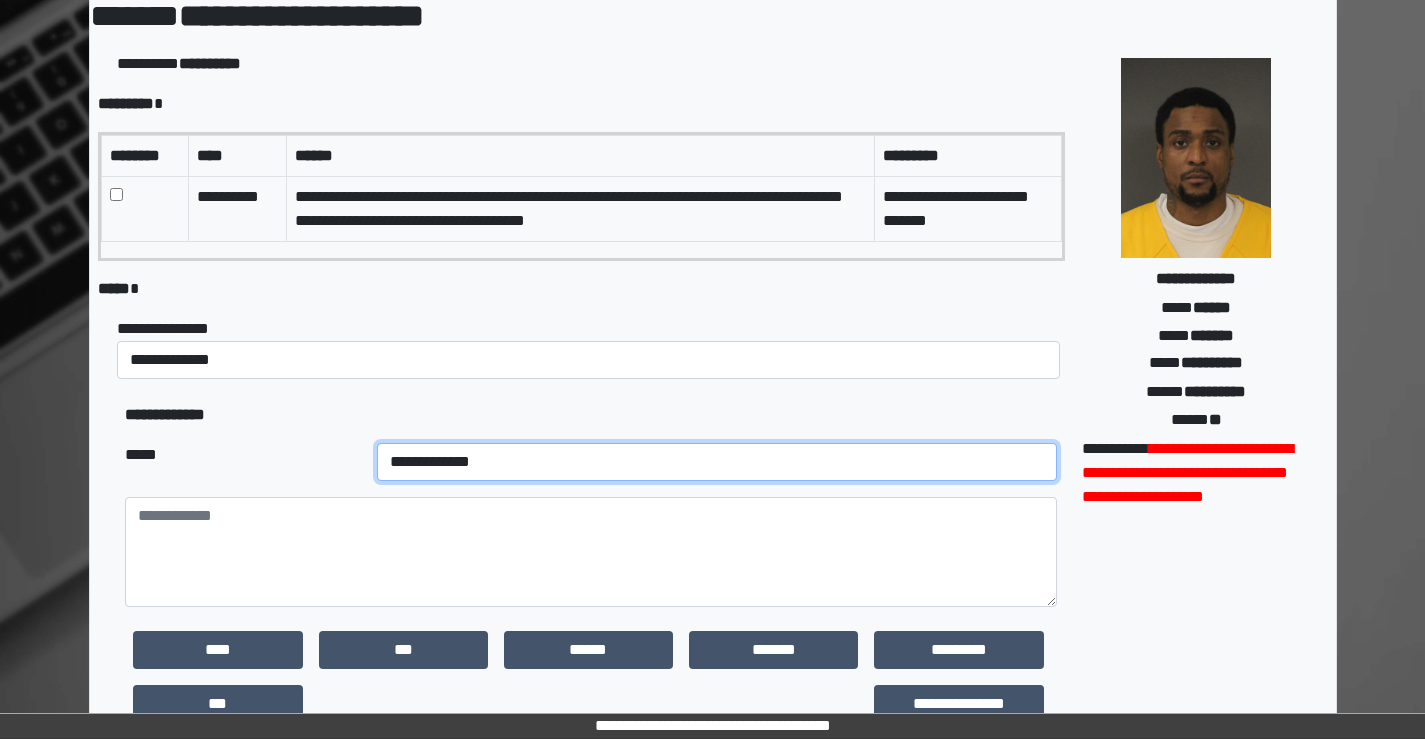 click on "**********" at bounding box center (717, 462) 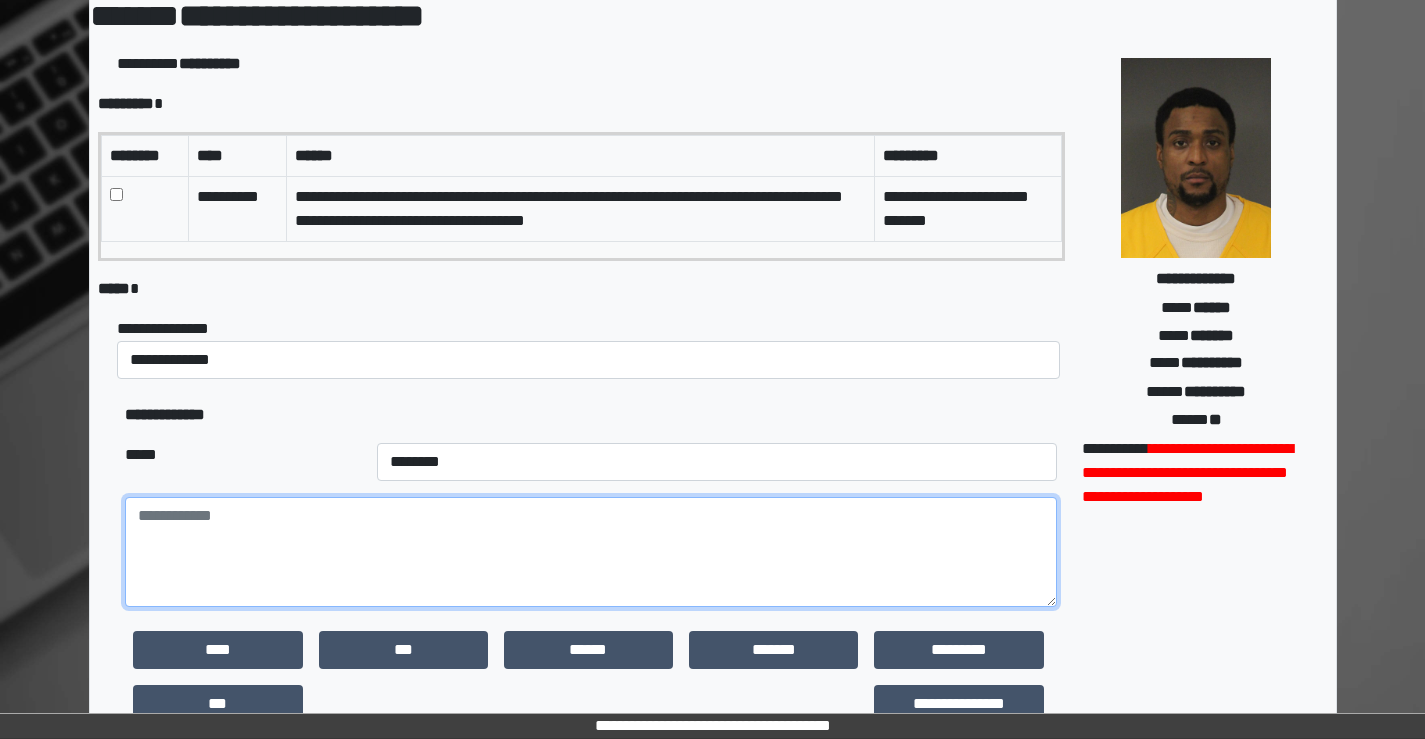 click at bounding box center (590, 552) 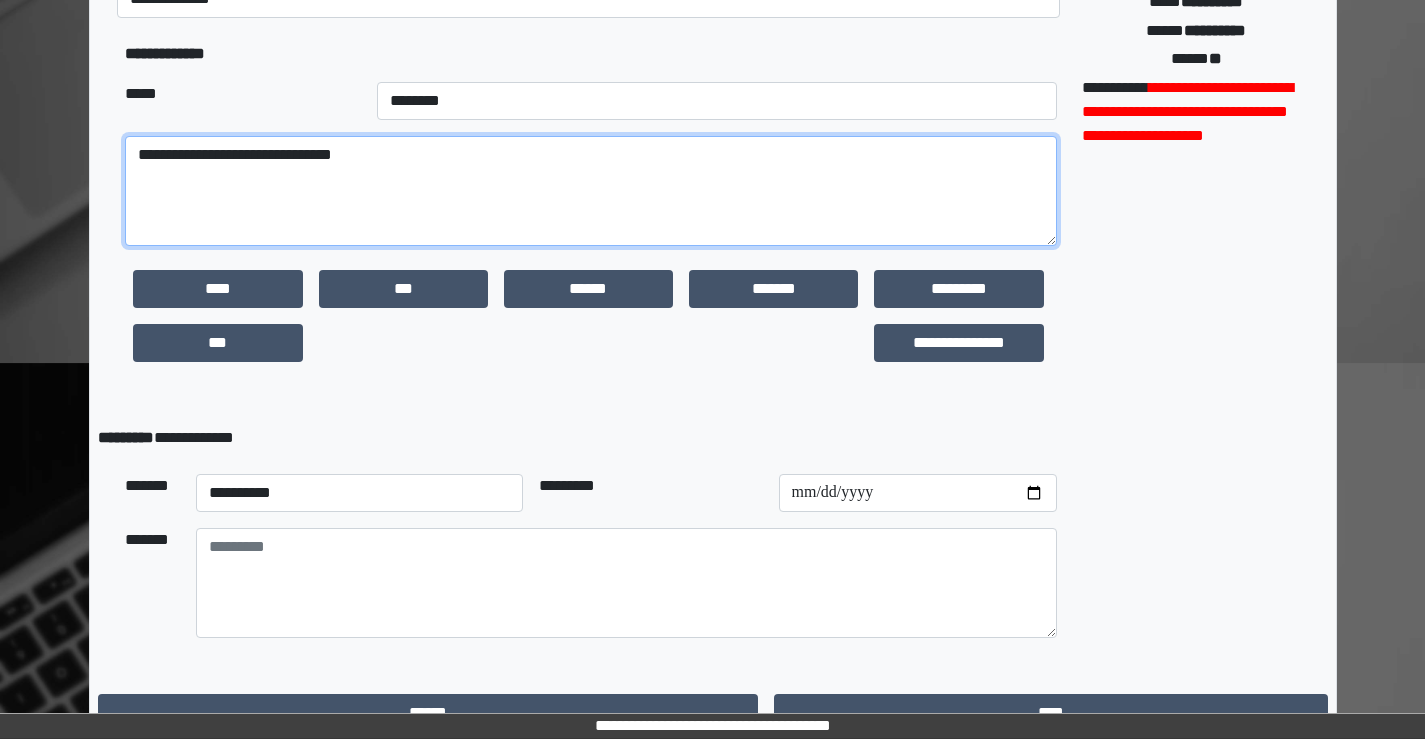 scroll, scrollTop: 495, scrollLeft: 0, axis: vertical 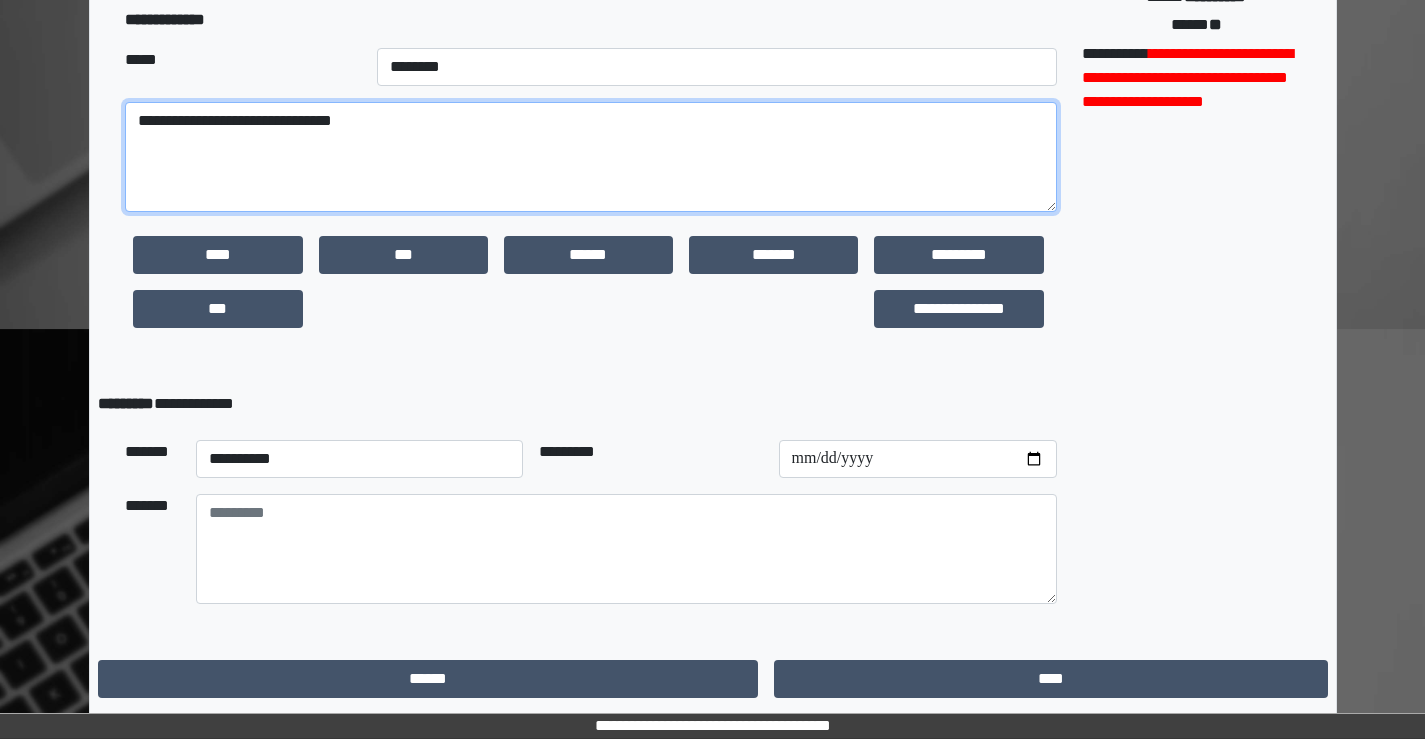 type on "**********" 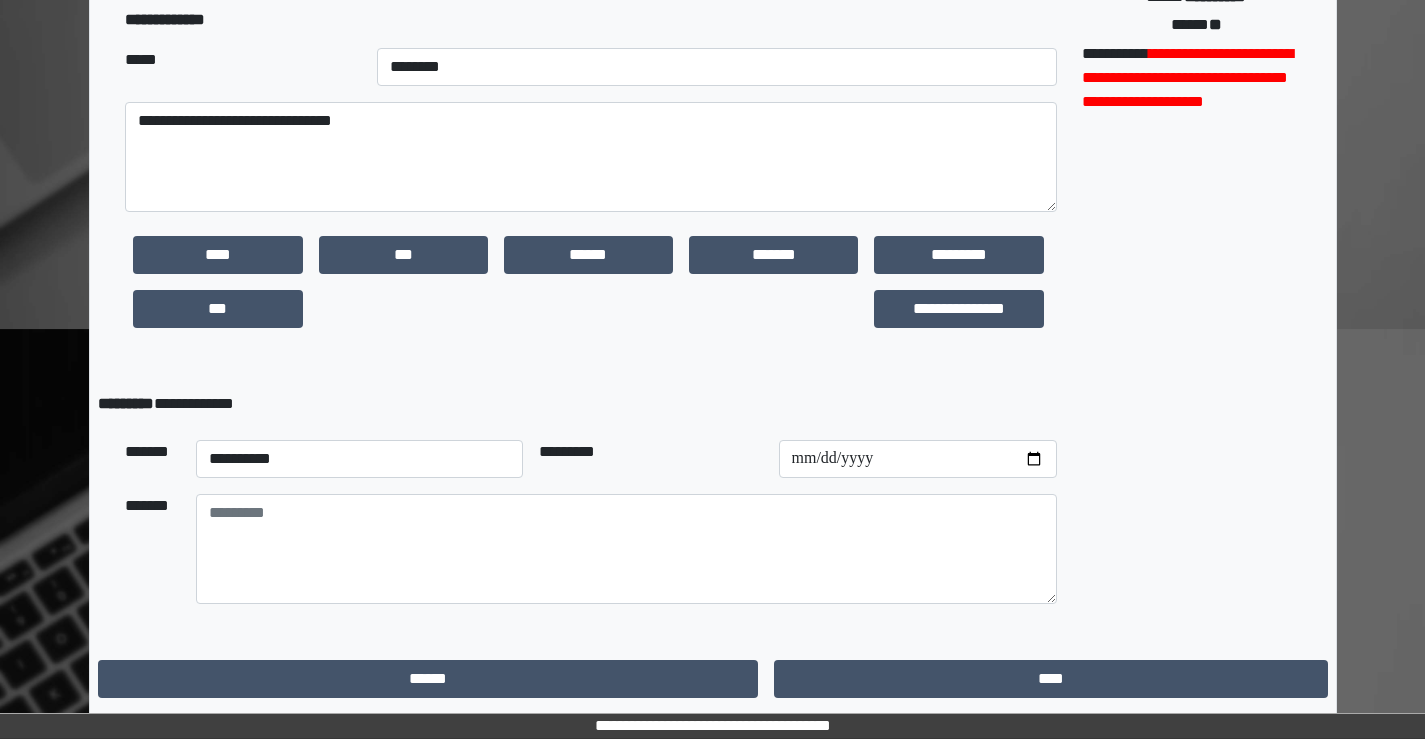click on "**********" at bounding box center (713, 153) 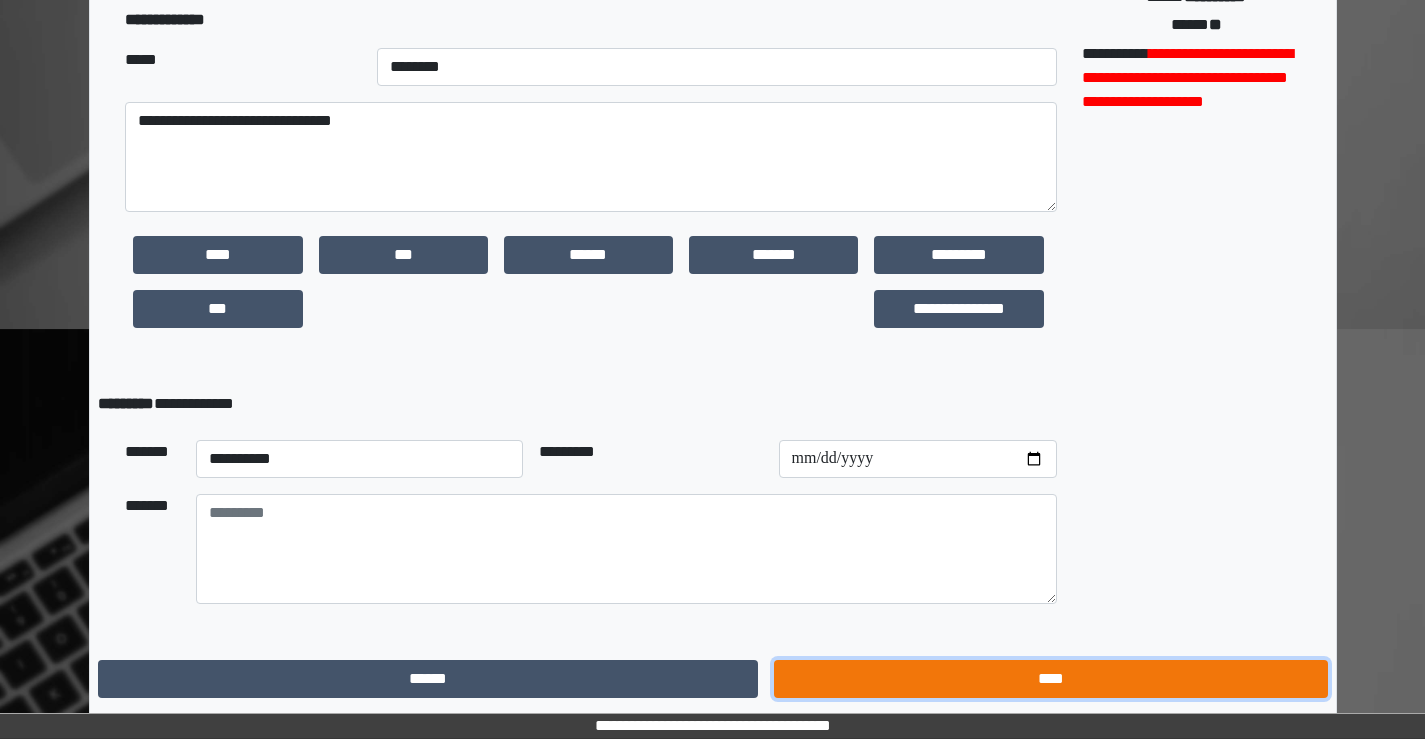 click on "****" at bounding box center [1050, 679] 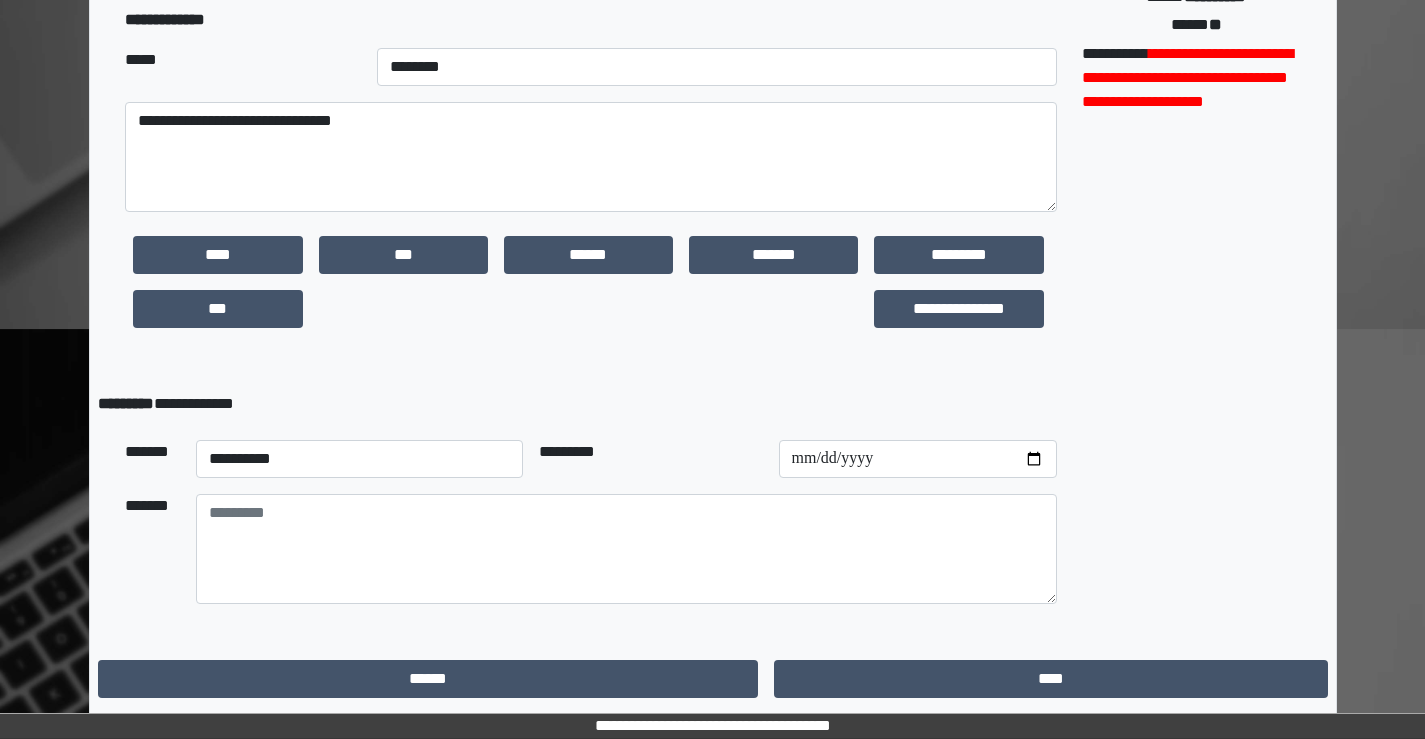 scroll, scrollTop: 0, scrollLeft: 0, axis: both 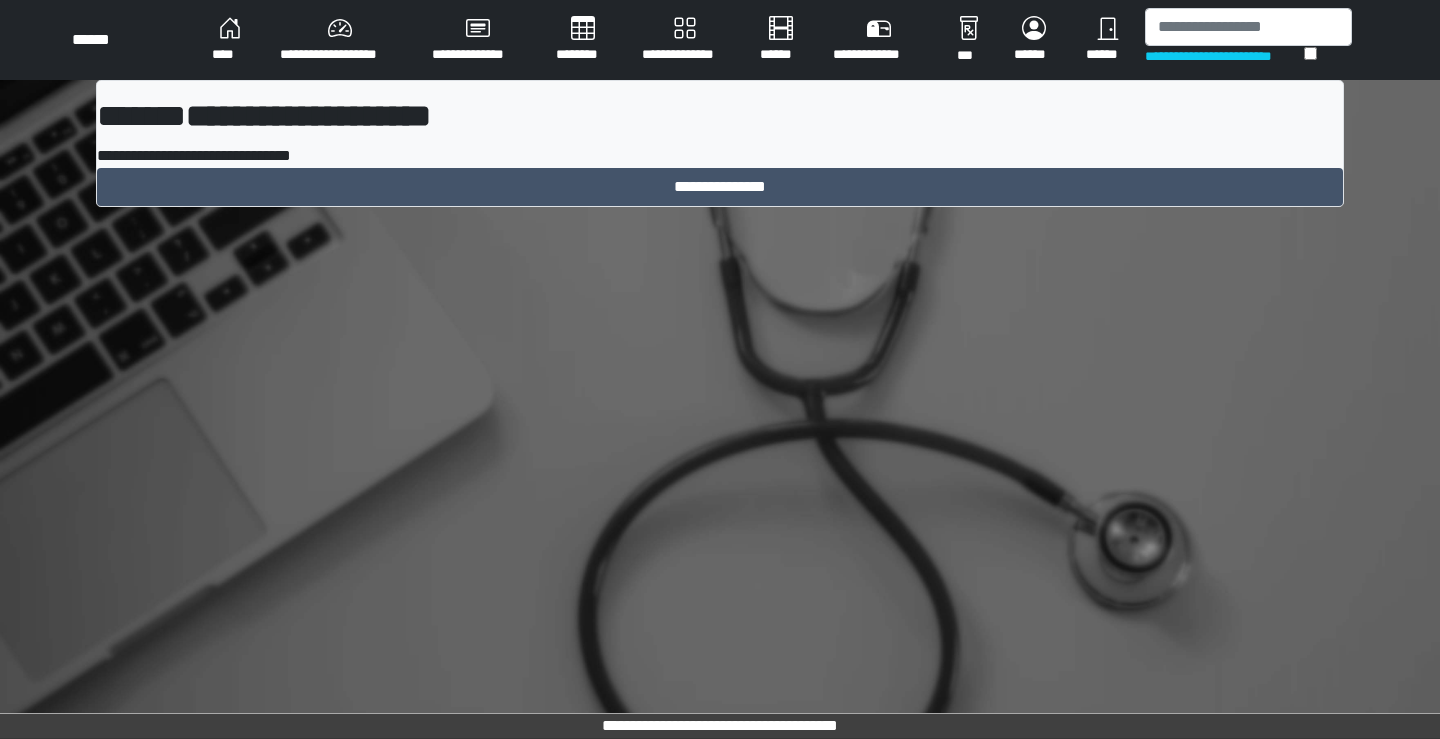 click on "****" at bounding box center [230, 40] 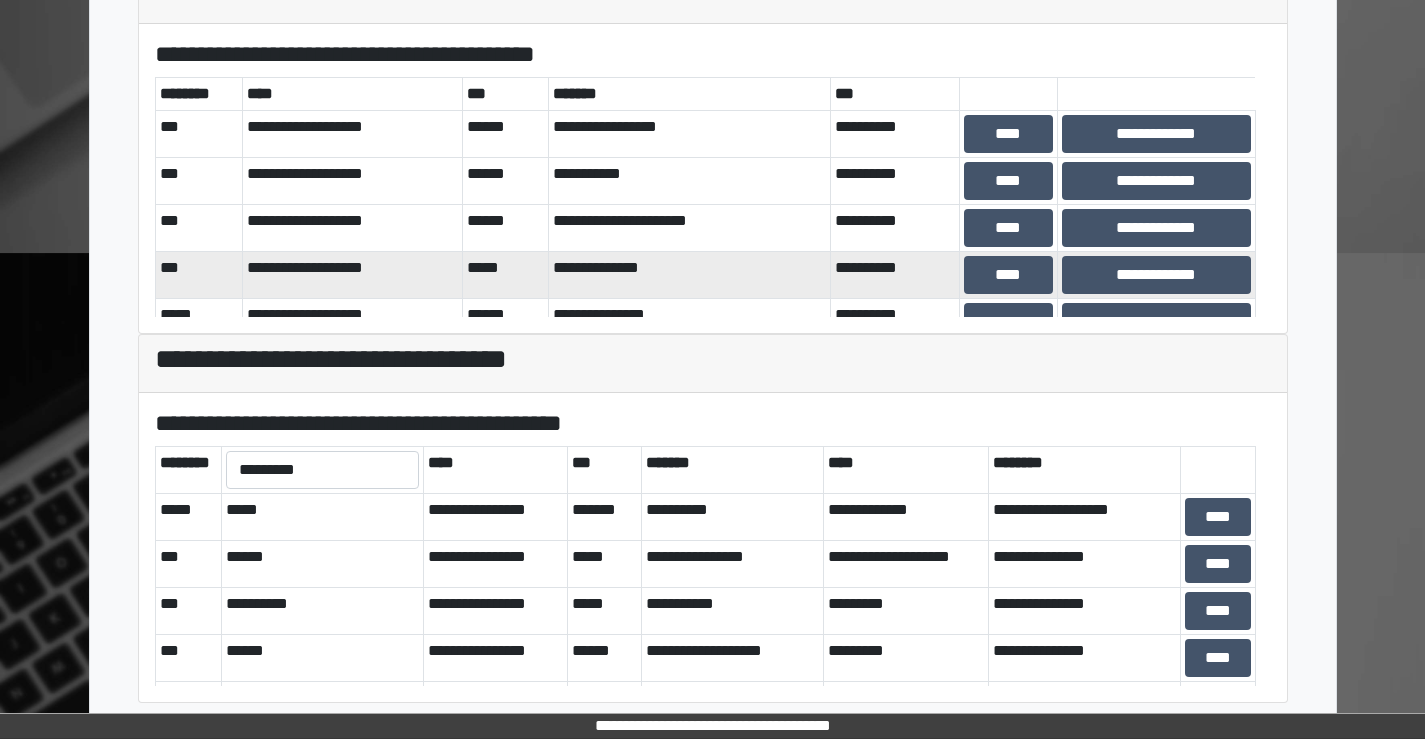 scroll, scrollTop: 576, scrollLeft: 0, axis: vertical 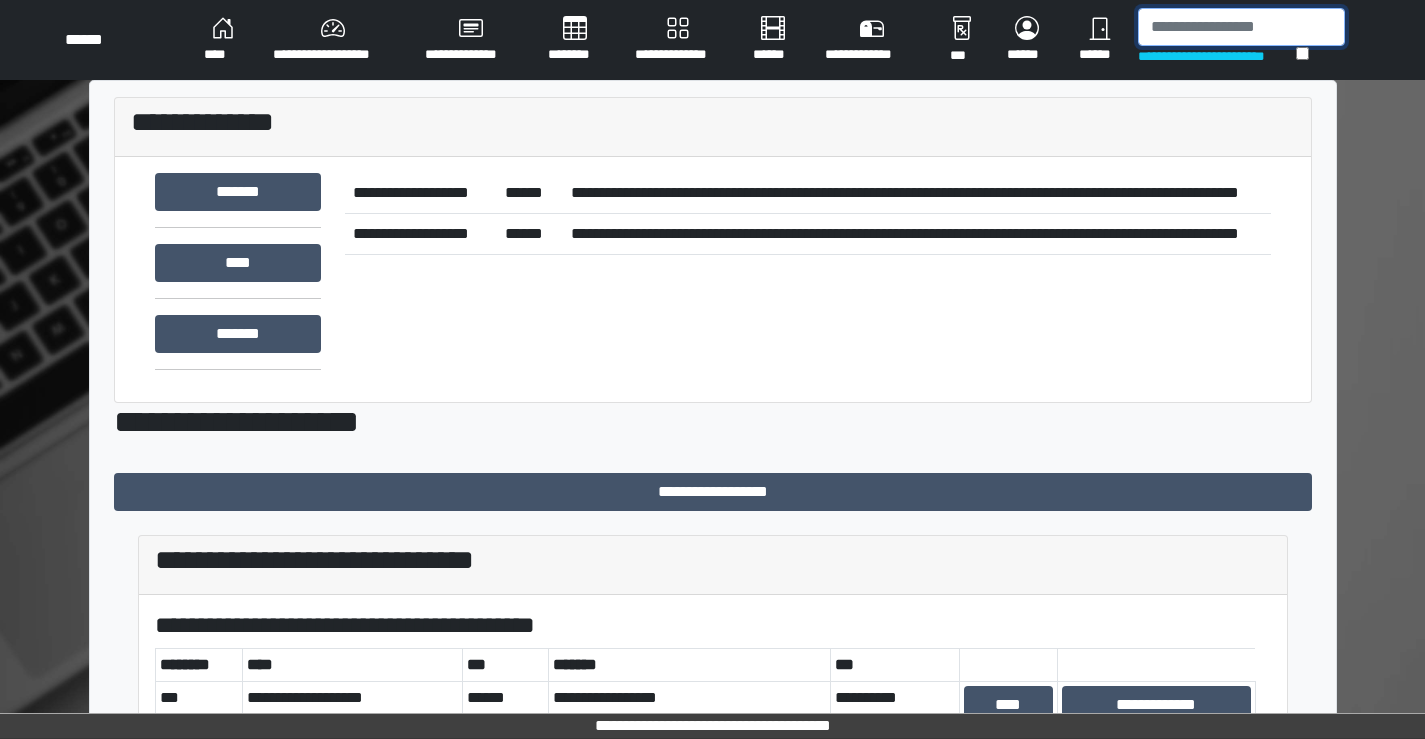 click at bounding box center (1241, 27) 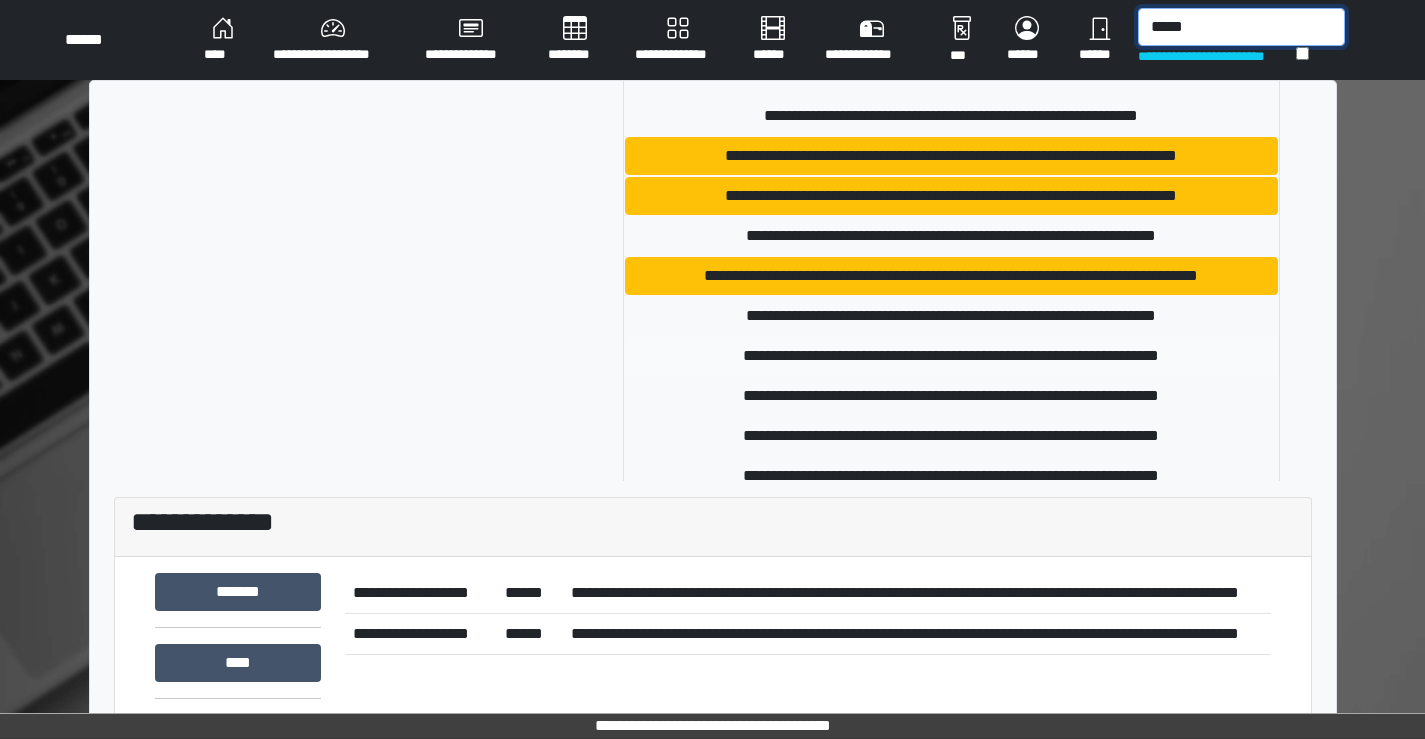 scroll, scrollTop: 178, scrollLeft: 0, axis: vertical 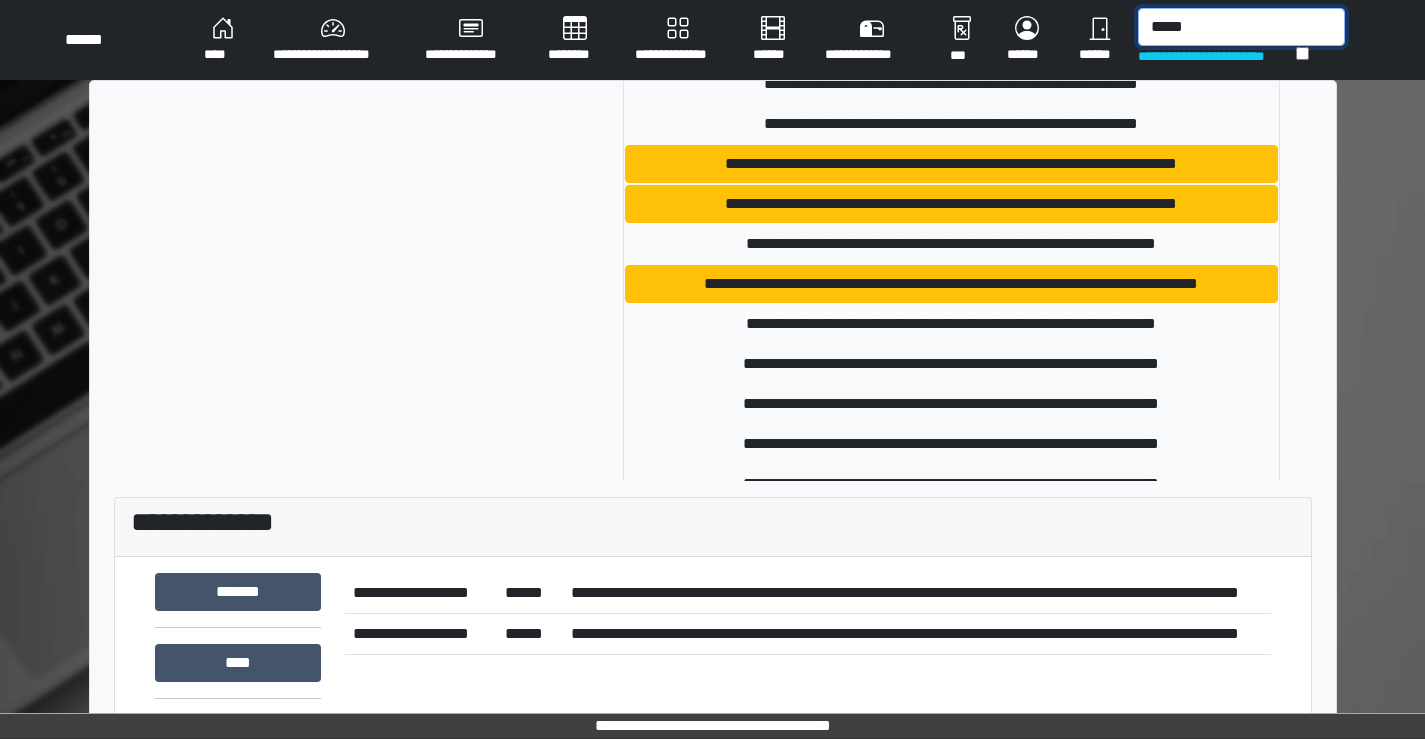 type on "*****" 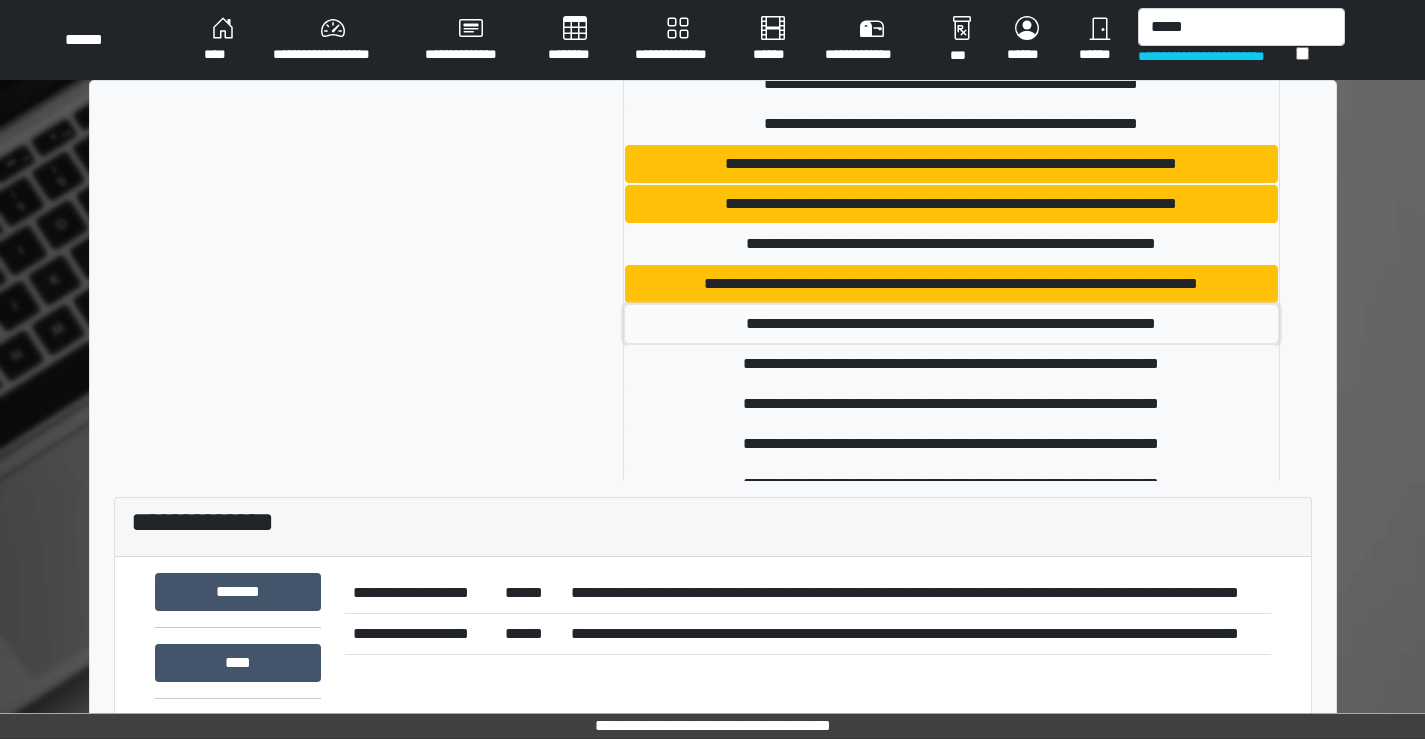 click on "**********" at bounding box center [952, 324] 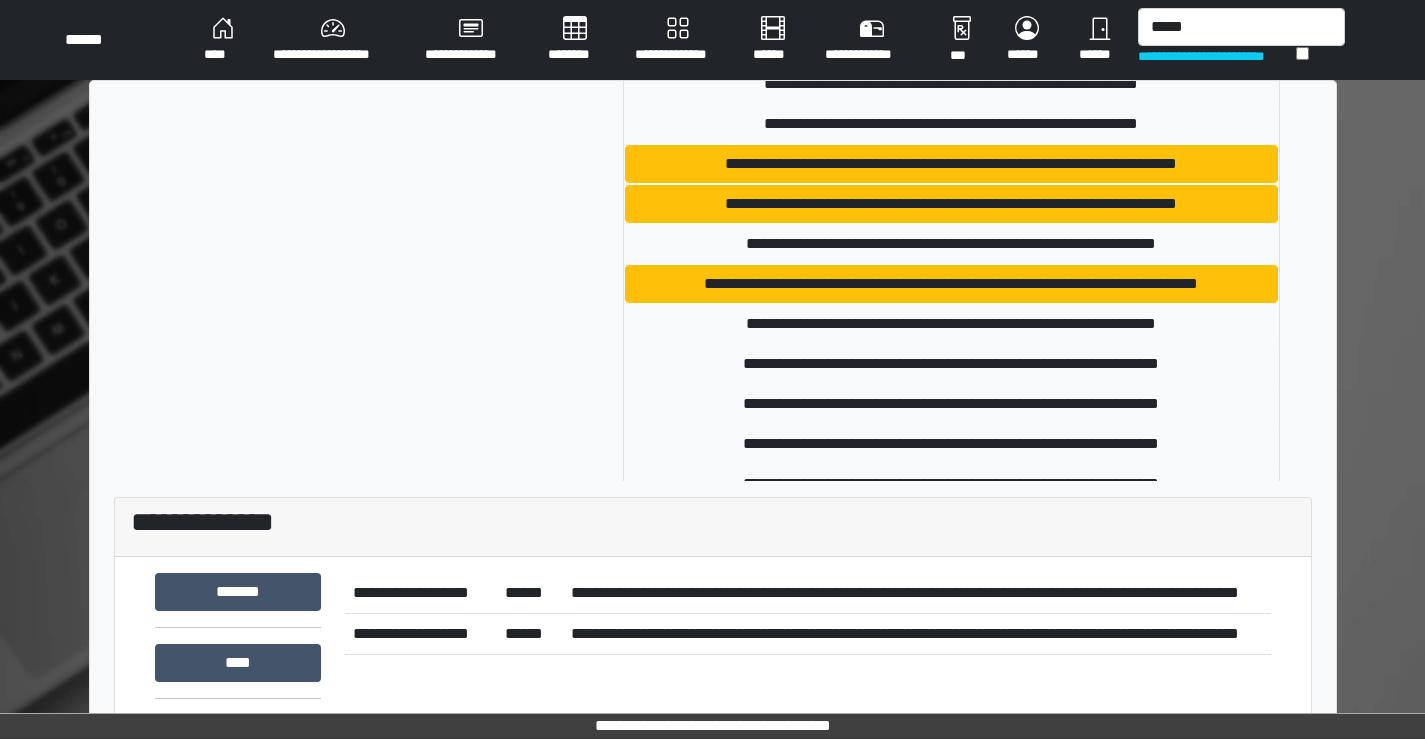 type 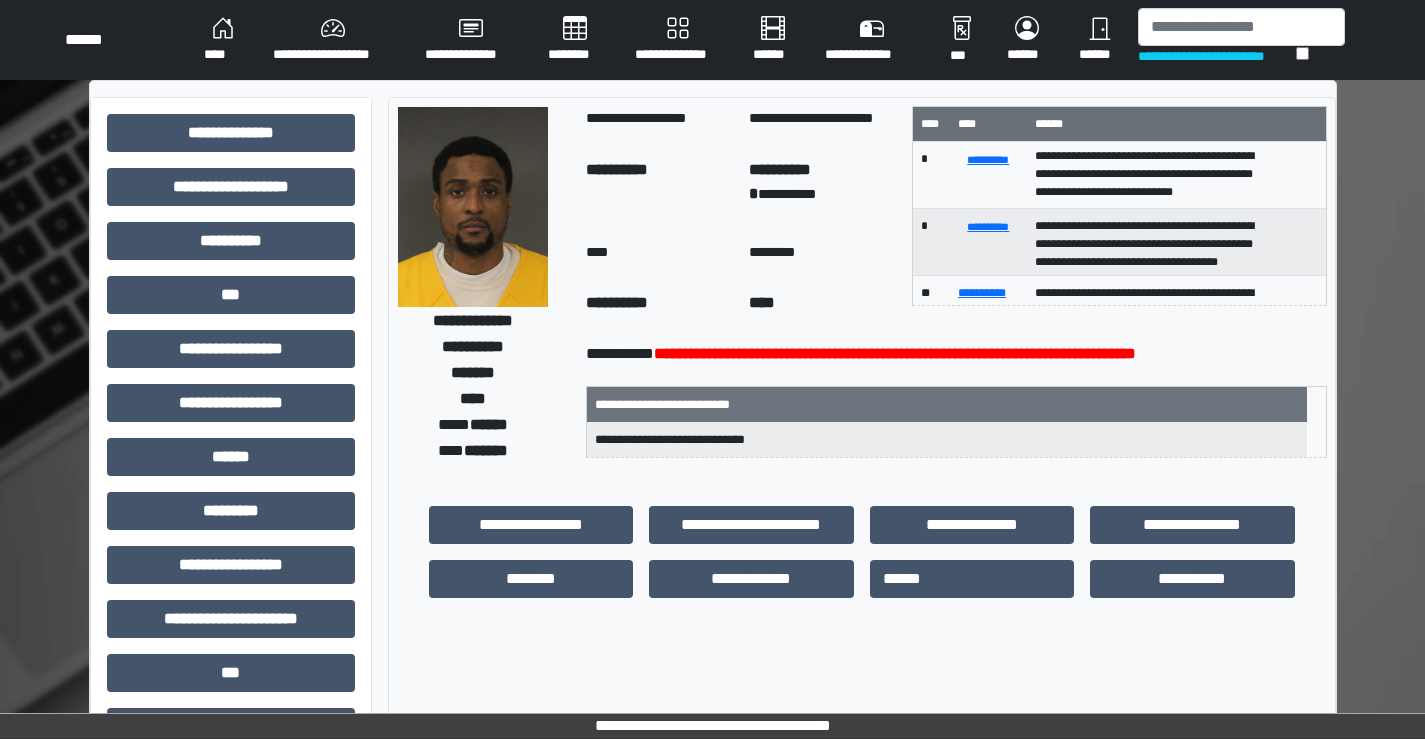 scroll, scrollTop: 4, scrollLeft: 0, axis: vertical 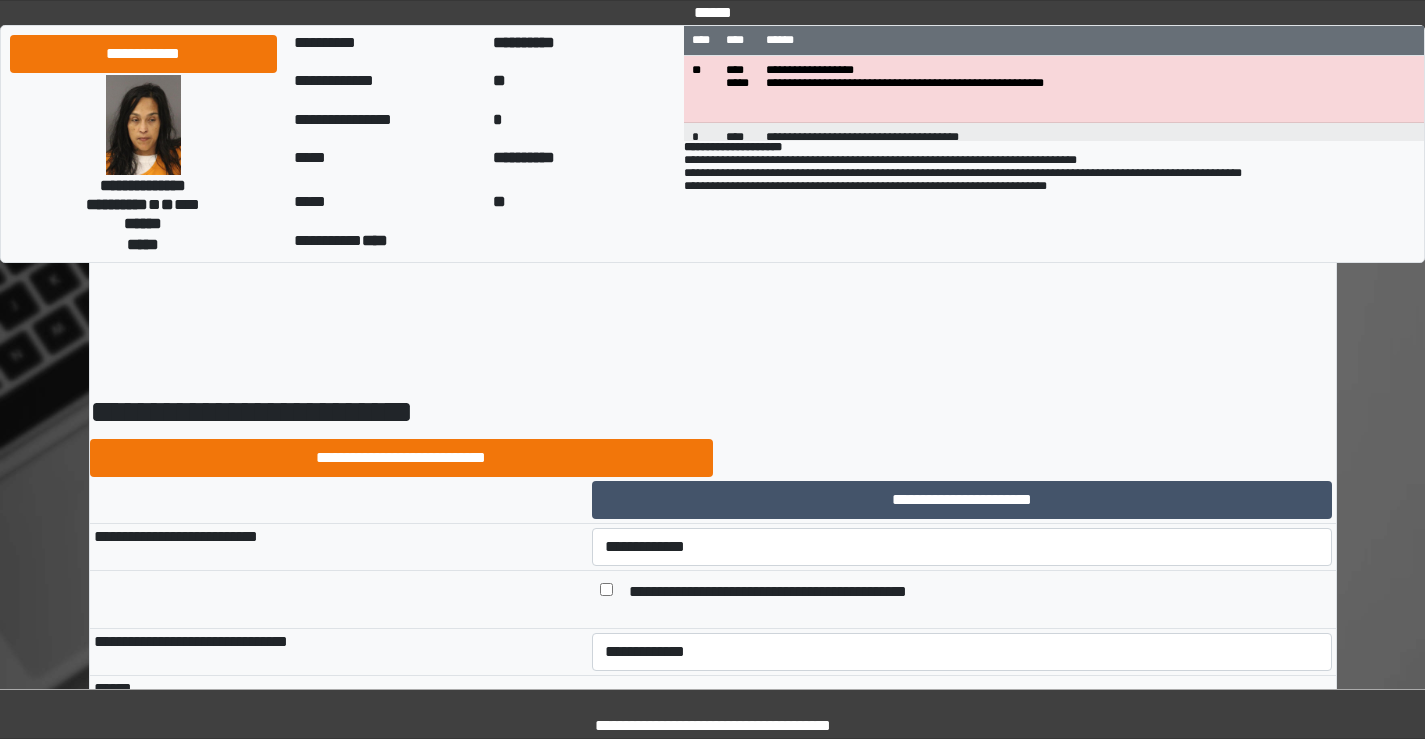 select on "***" 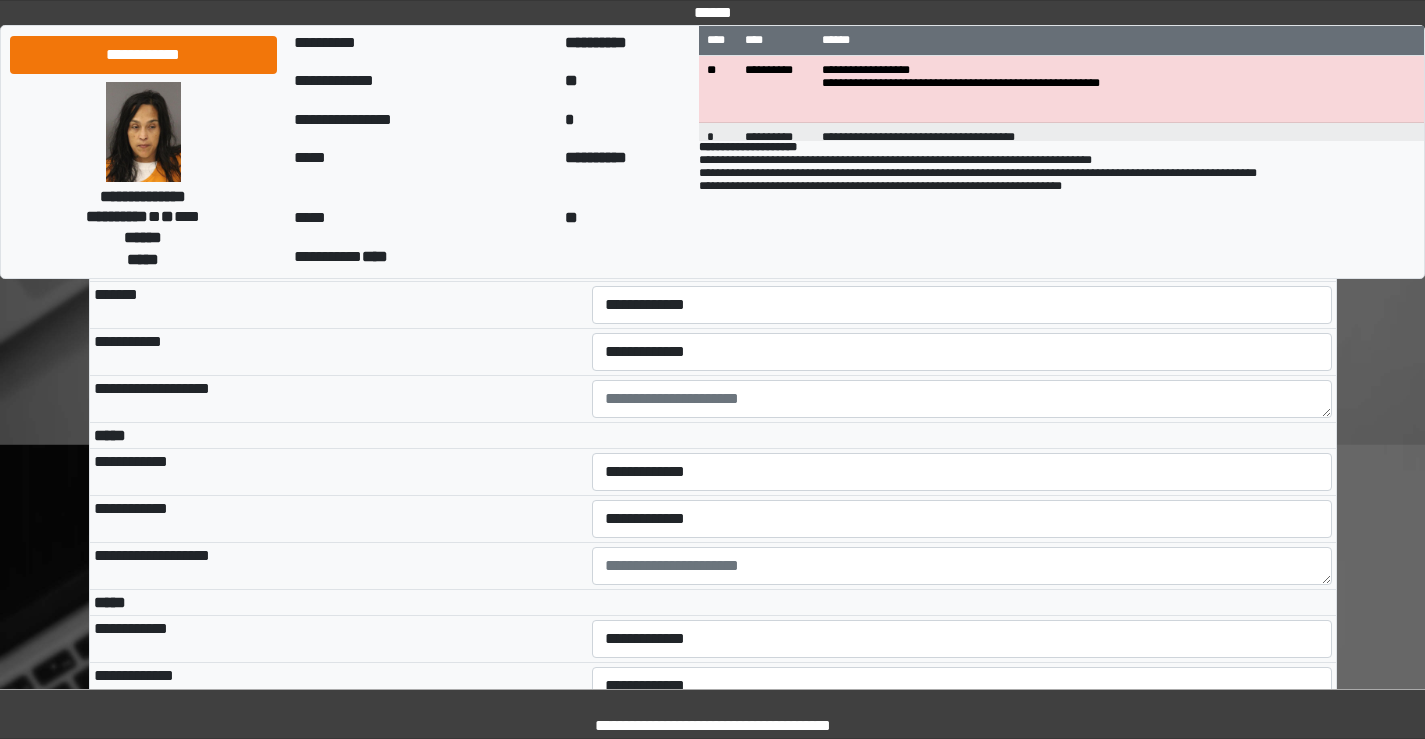 scroll, scrollTop: 4900, scrollLeft: 0, axis: vertical 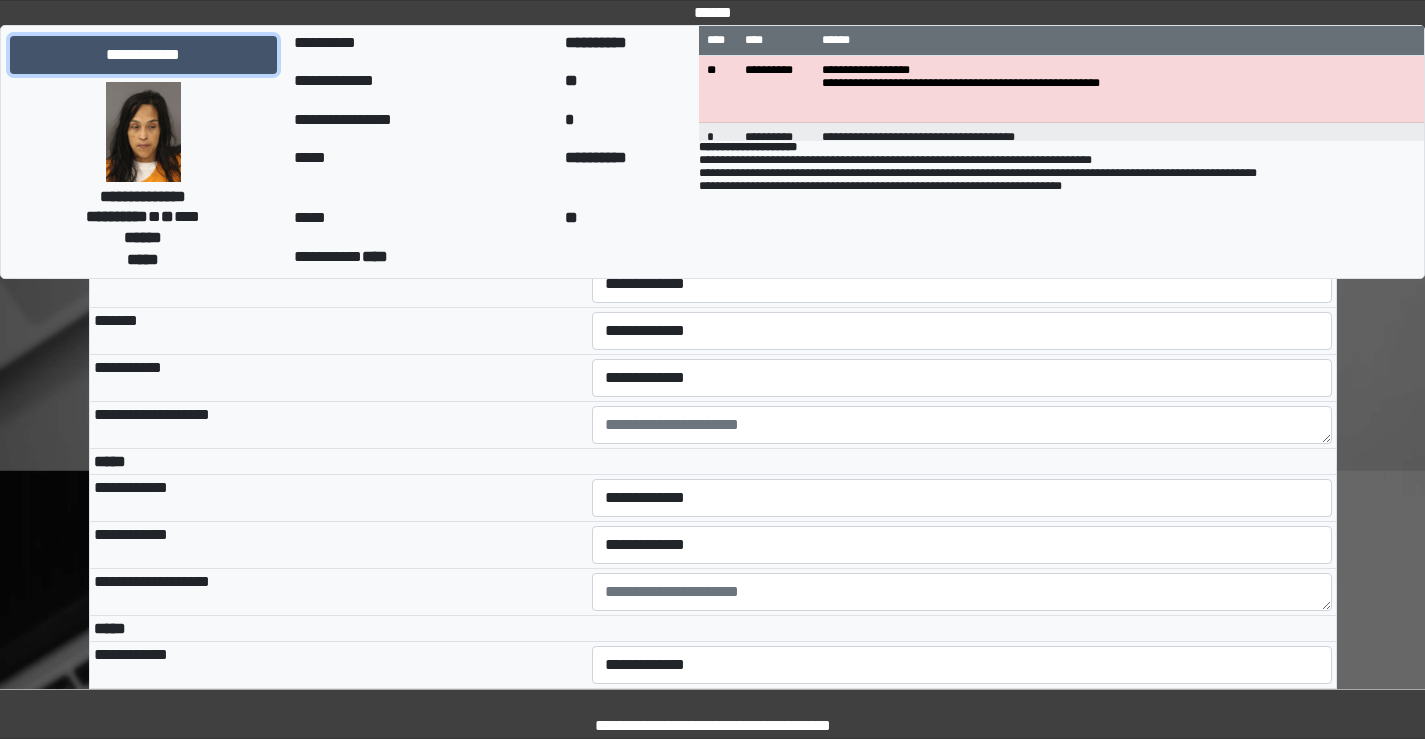 click on "**********" at bounding box center (143, 55) 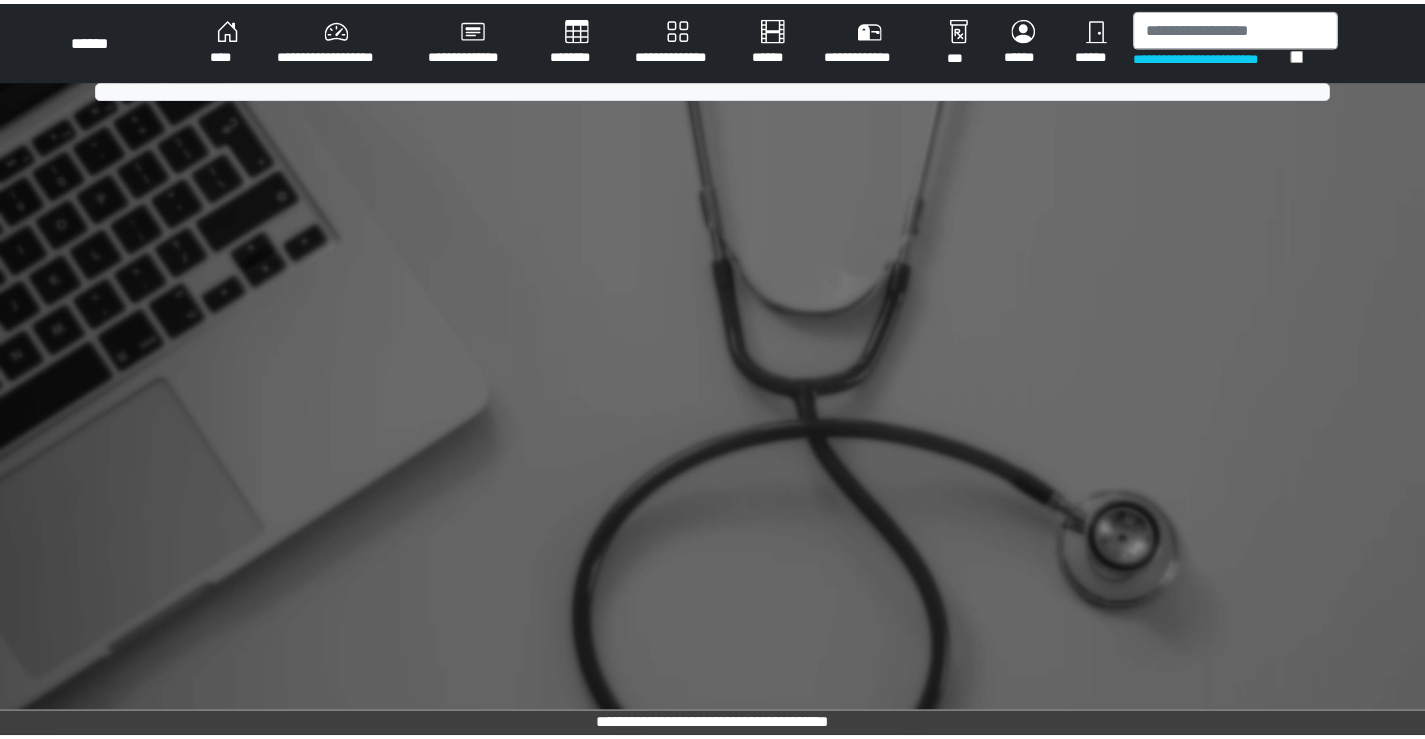 scroll, scrollTop: 0, scrollLeft: 0, axis: both 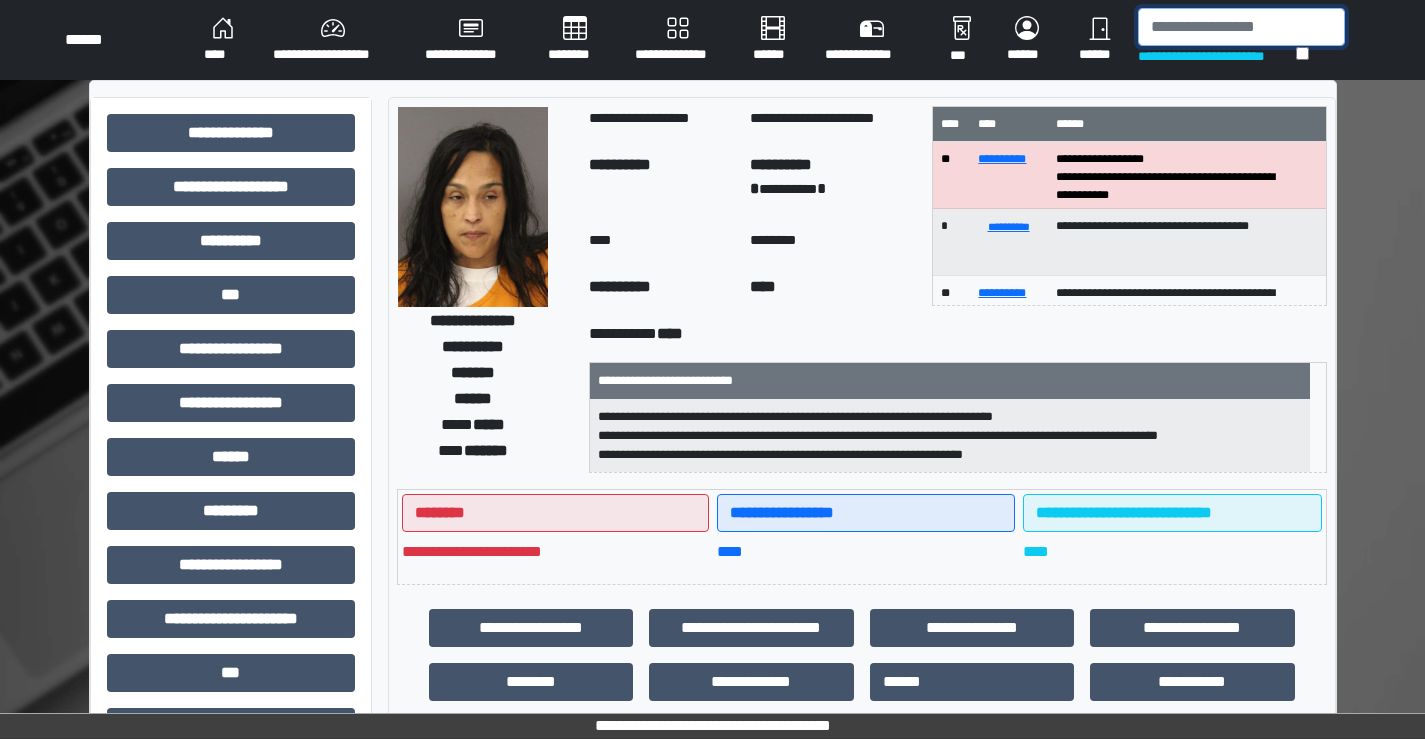 click at bounding box center [1241, 27] 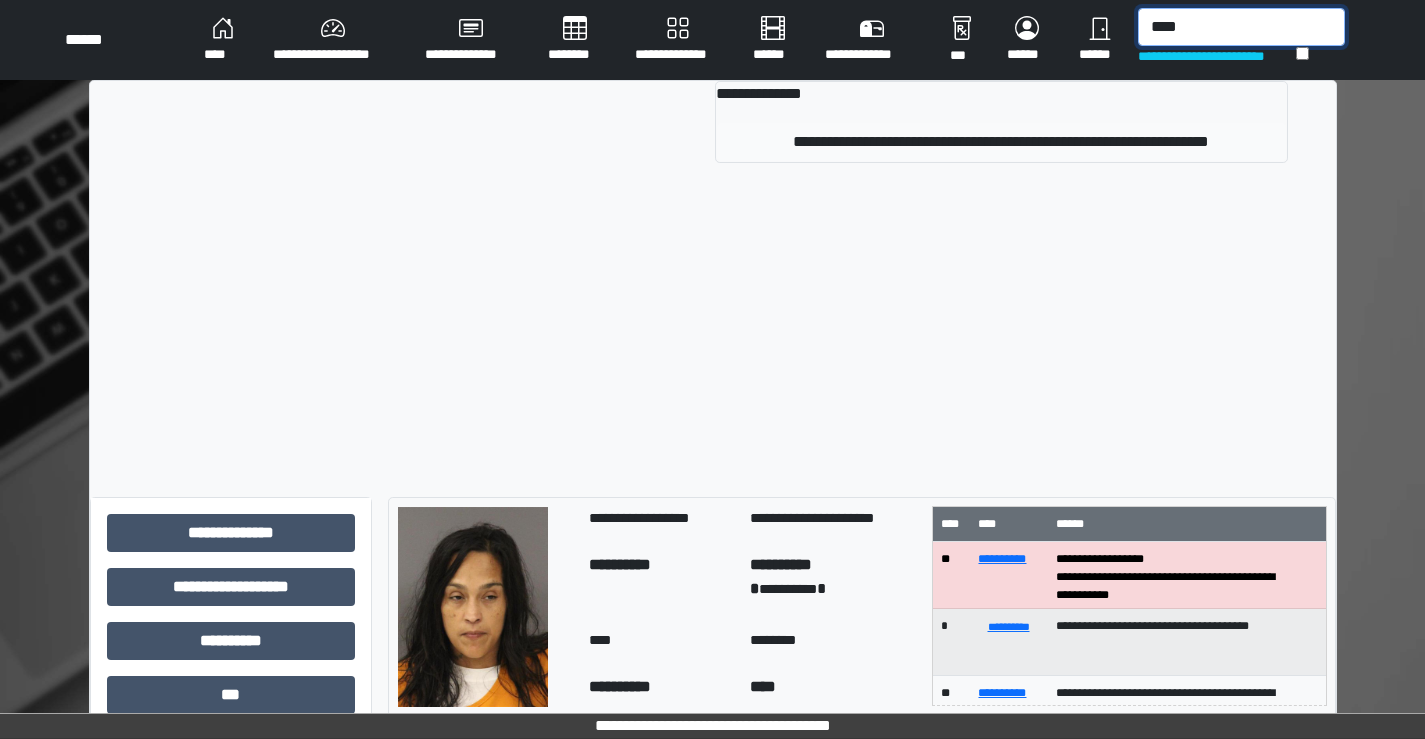 type on "****" 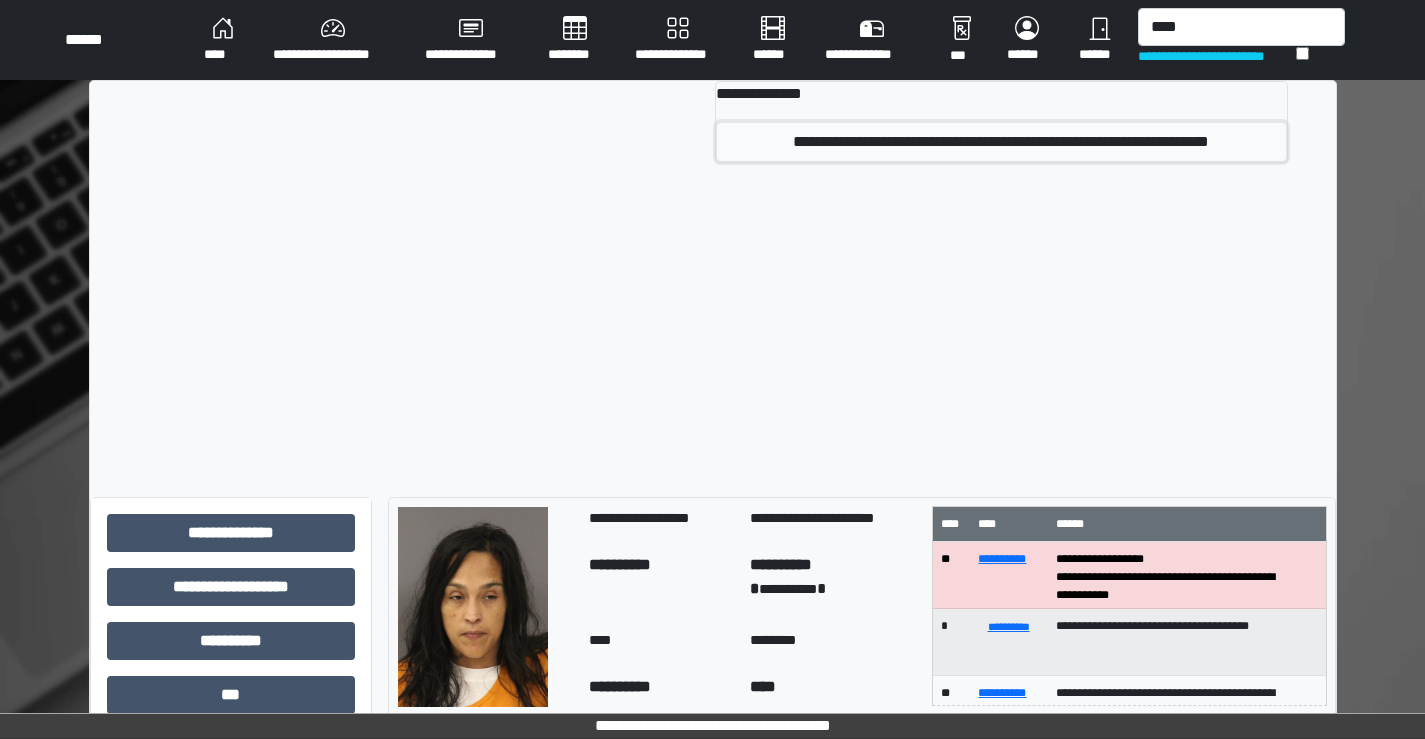 click on "**********" at bounding box center (1001, 142) 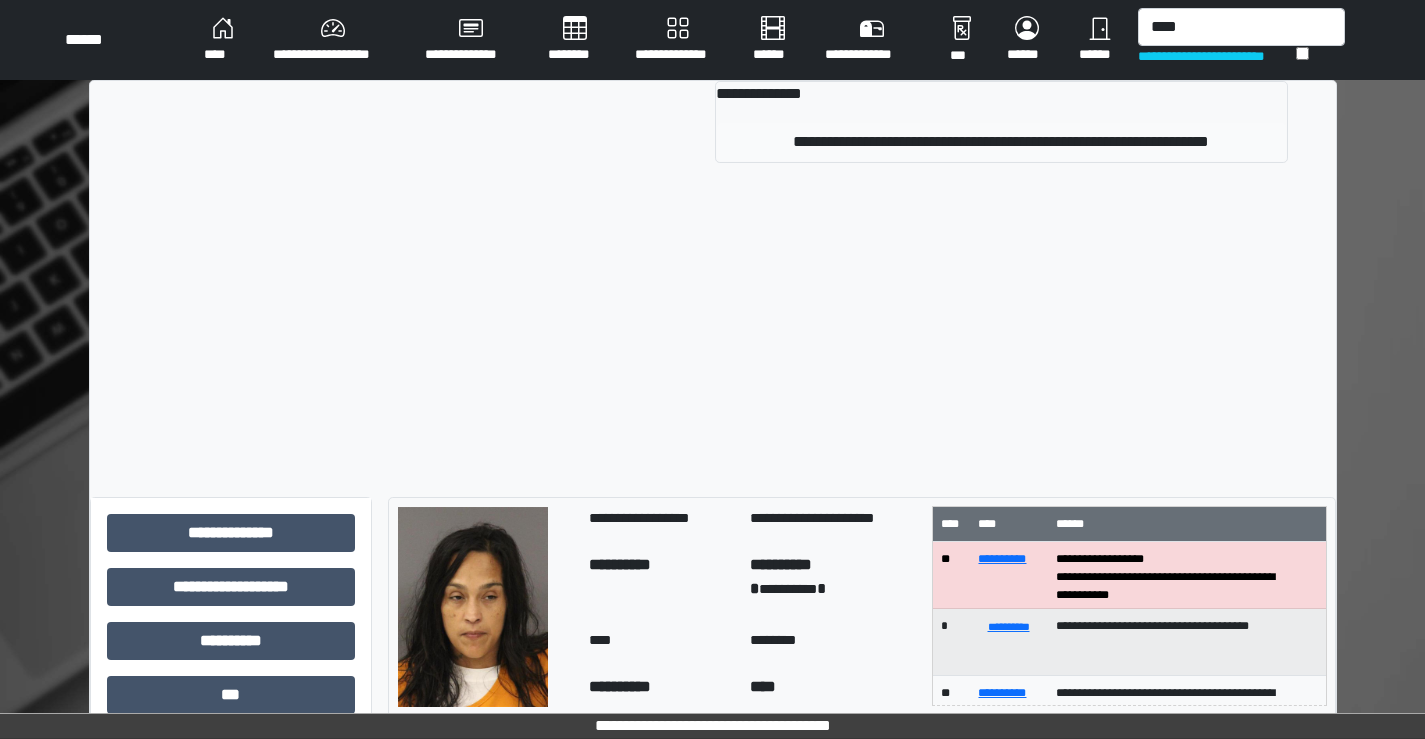 type 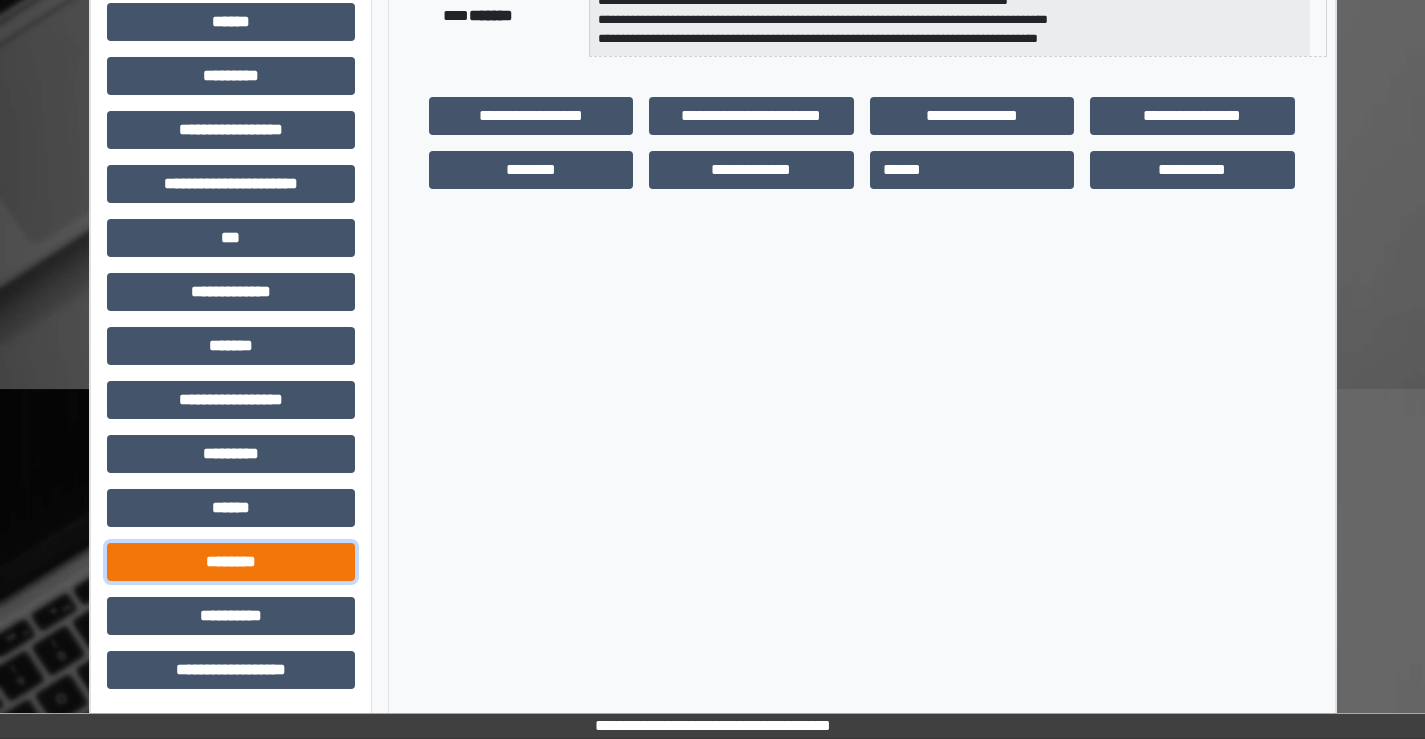 click on "********" at bounding box center (231, 562) 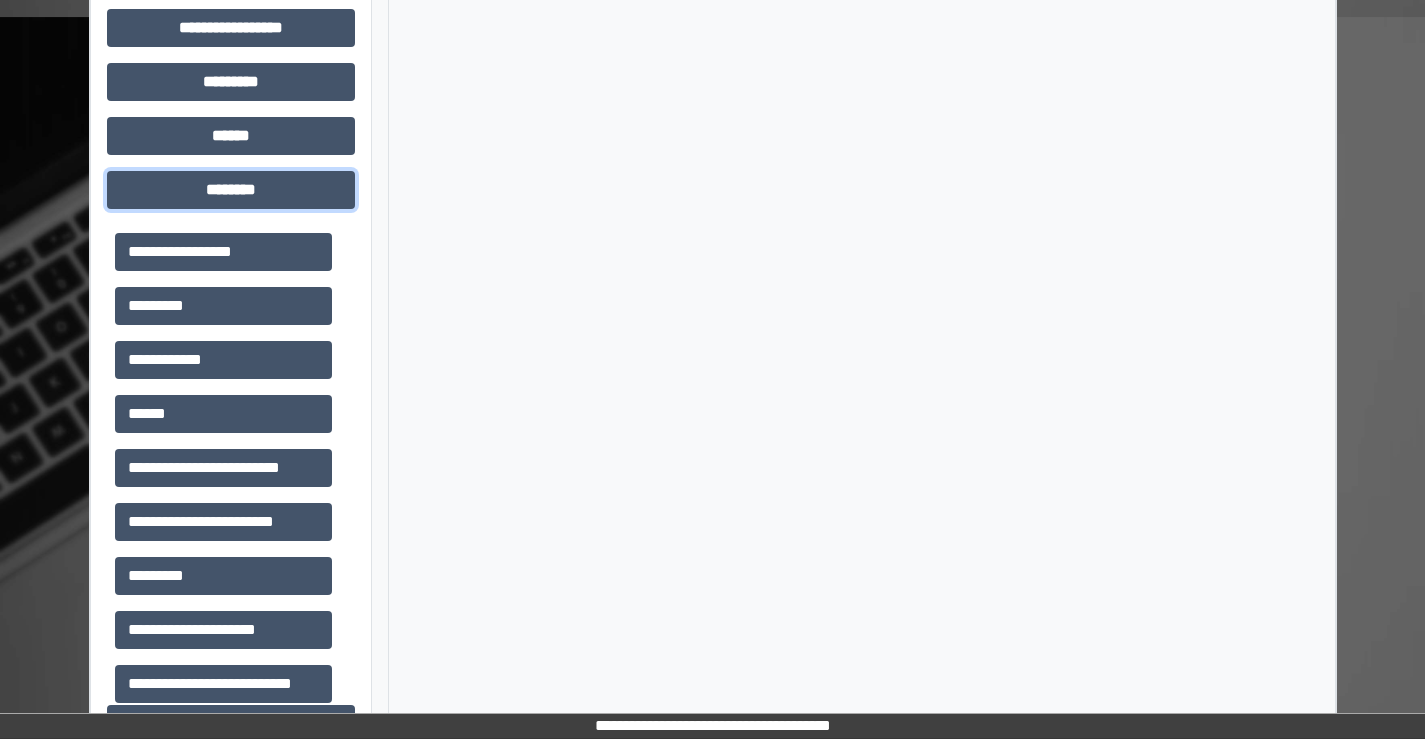 scroll, scrollTop: 835, scrollLeft: 0, axis: vertical 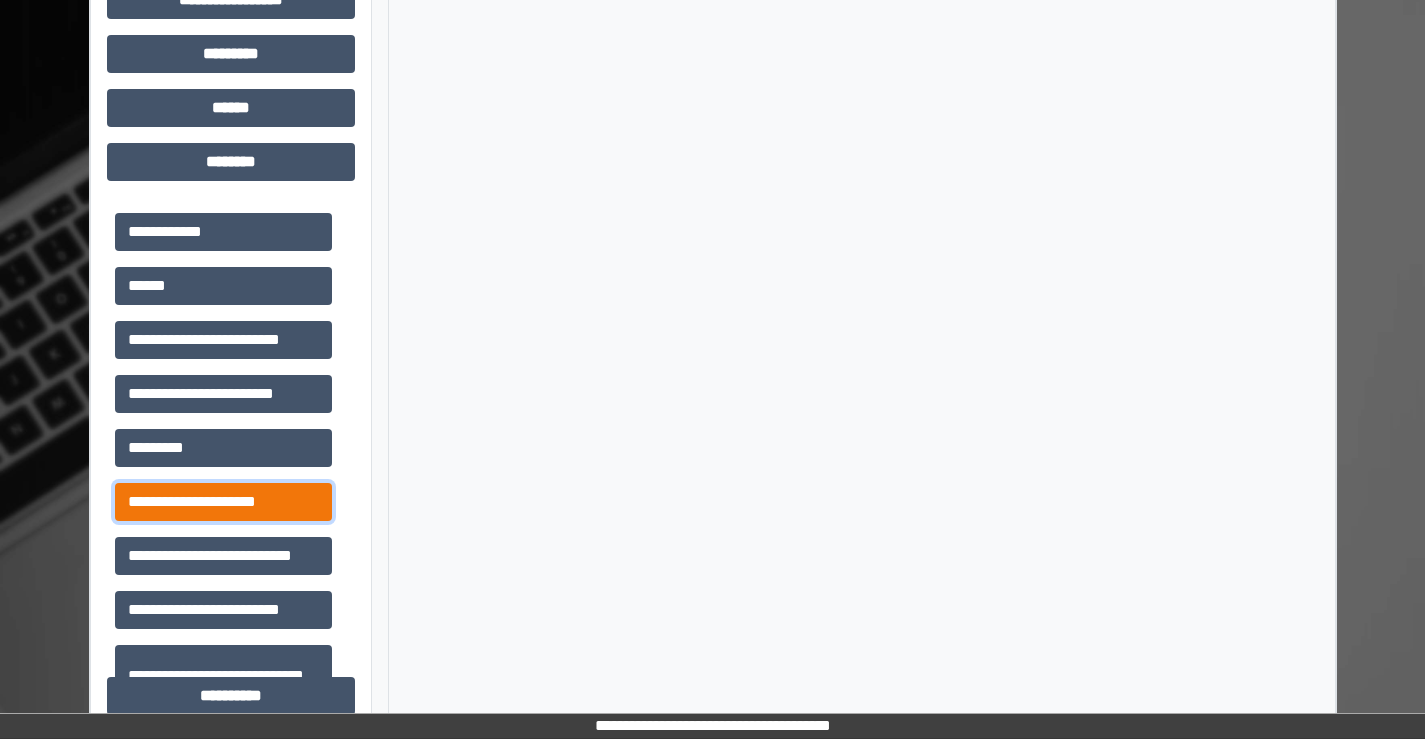 drag, startPoint x: 261, startPoint y: 503, endPoint x: 271, endPoint y: 500, distance: 10.440307 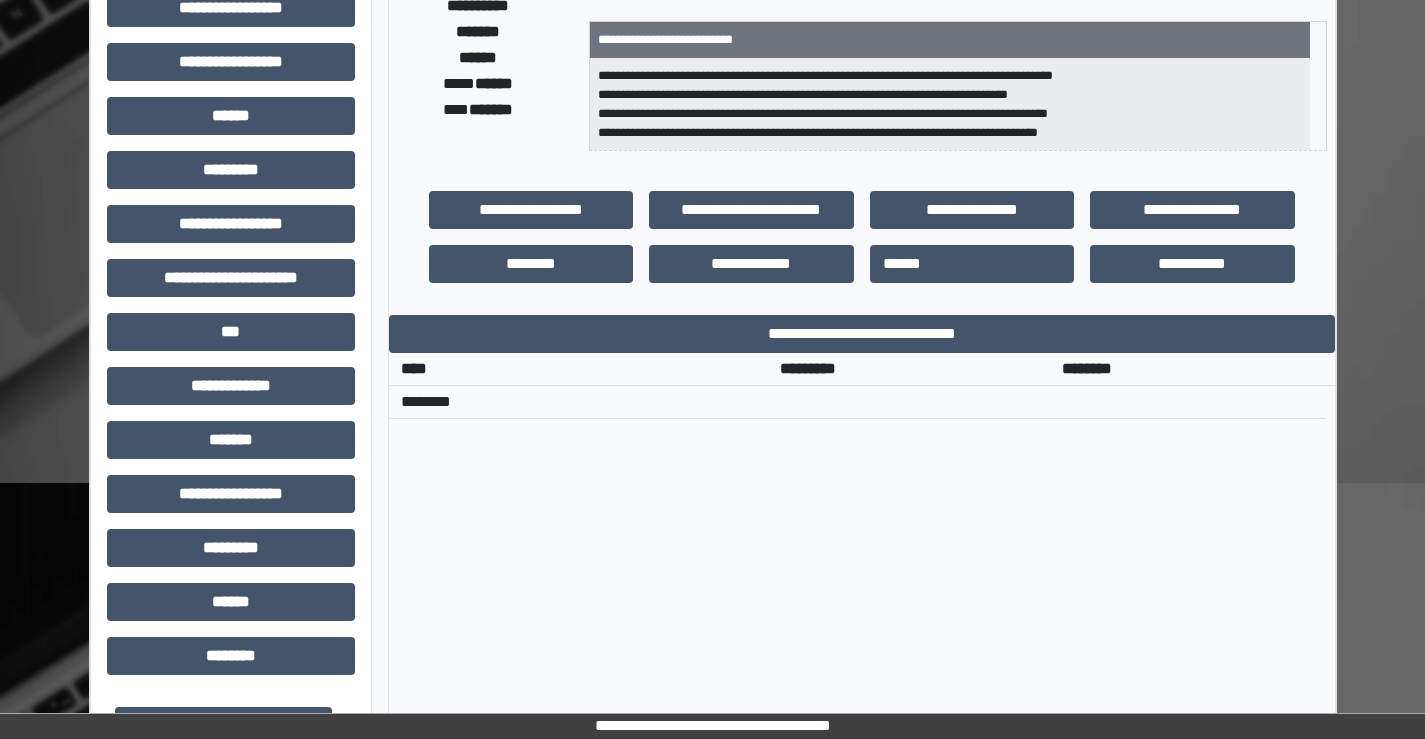 scroll, scrollTop: 335, scrollLeft: 0, axis: vertical 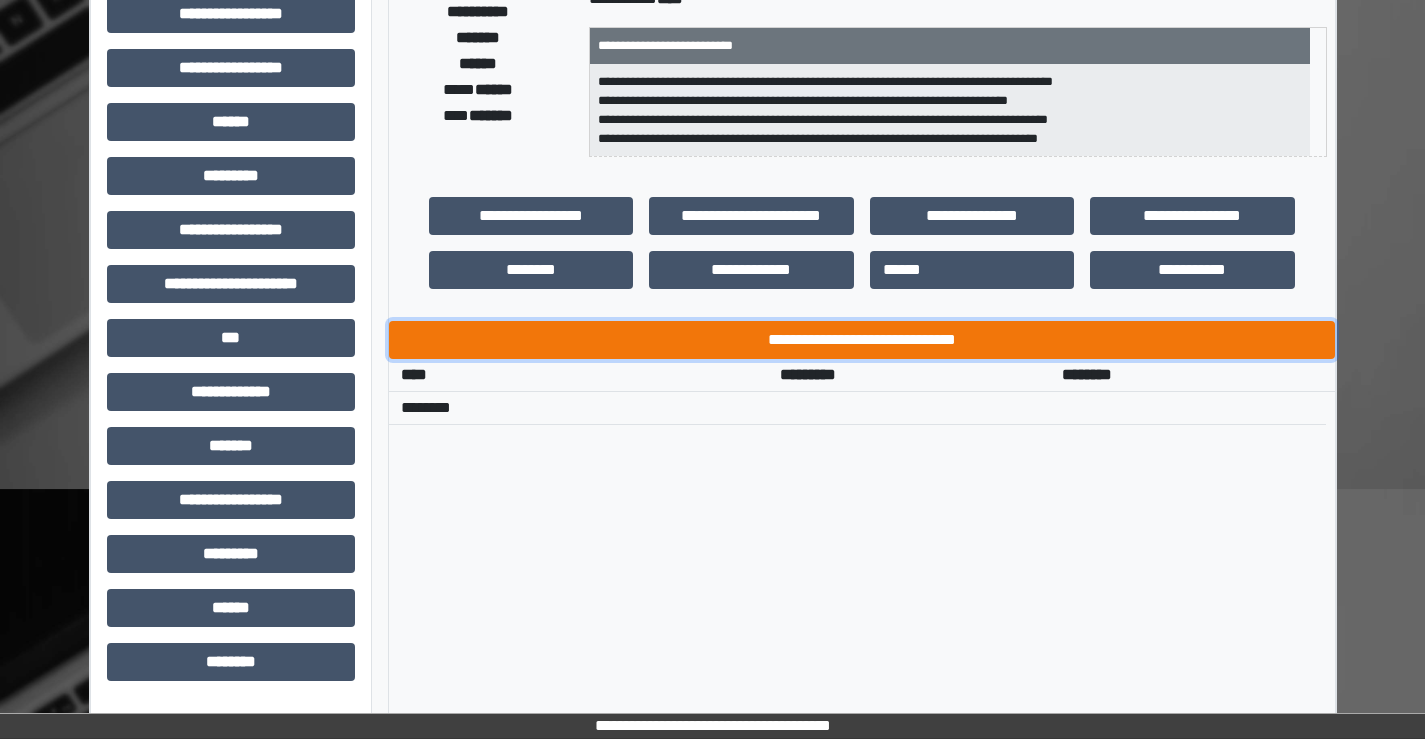 click on "**********" at bounding box center [862, 340] 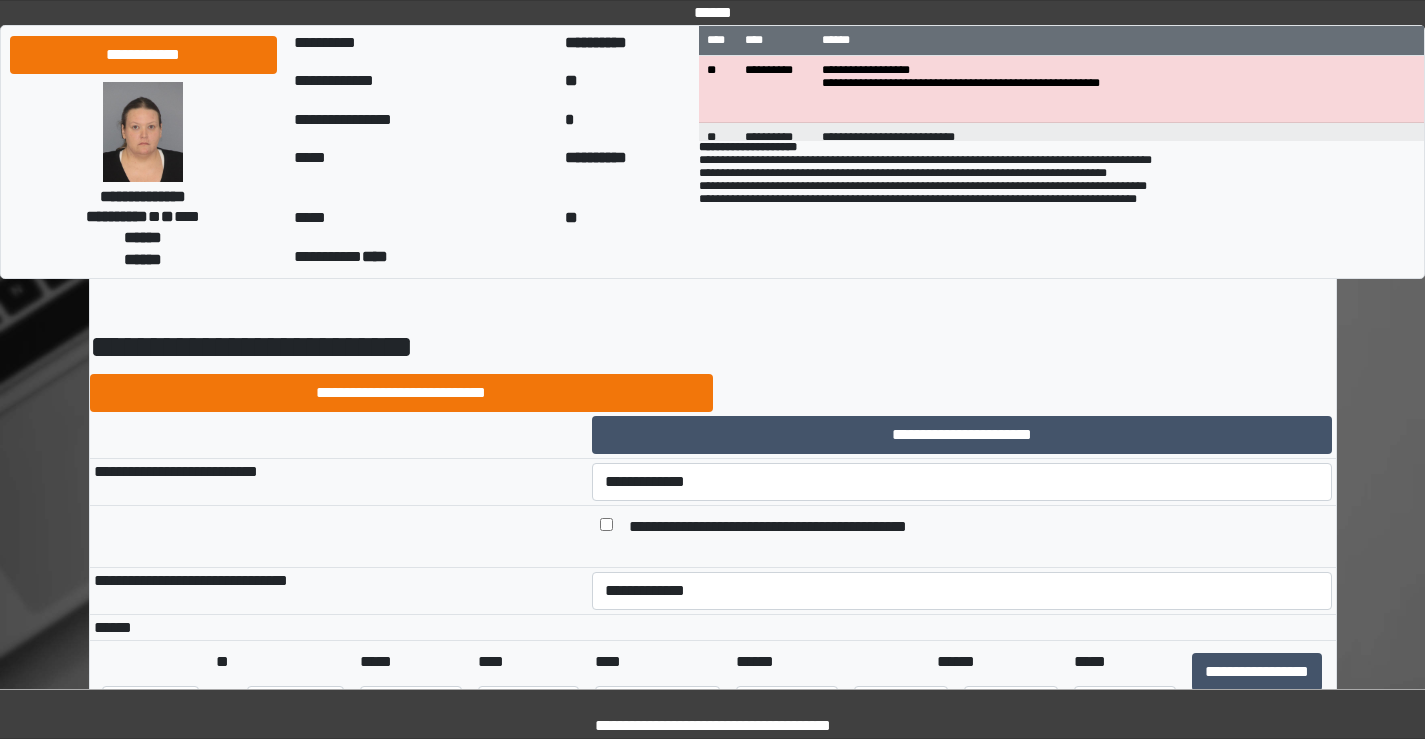 scroll, scrollTop: 100, scrollLeft: 0, axis: vertical 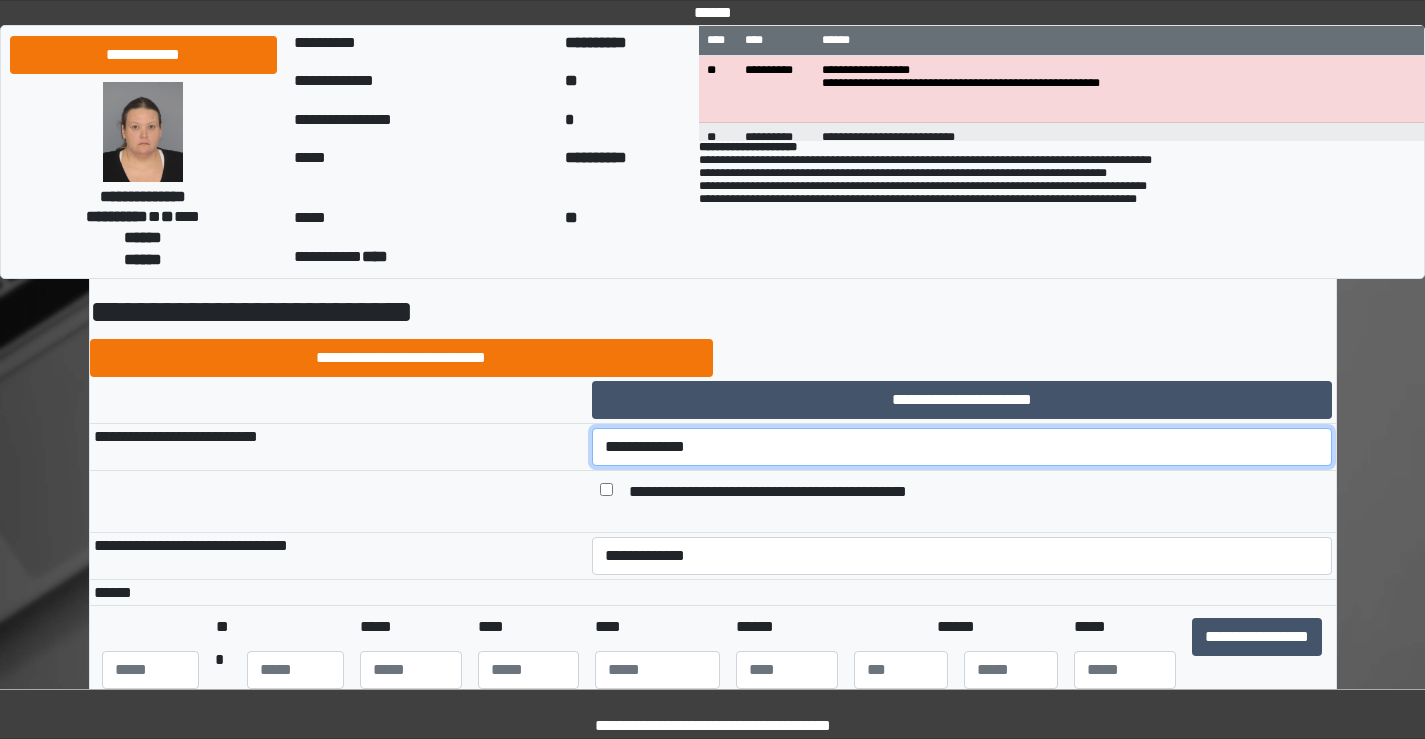 click on "**********" at bounding box center (962, 447) 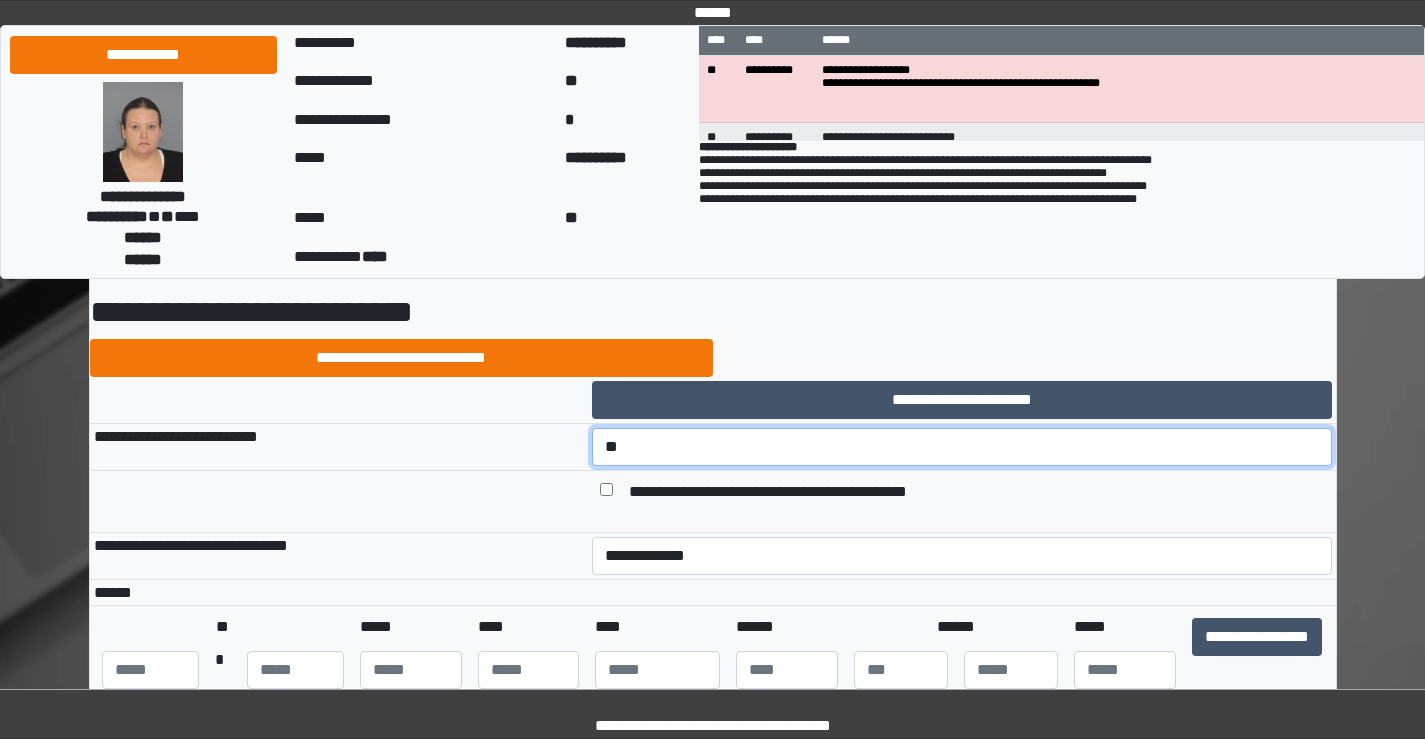 click on "**********" at bounding box center [962, 447] 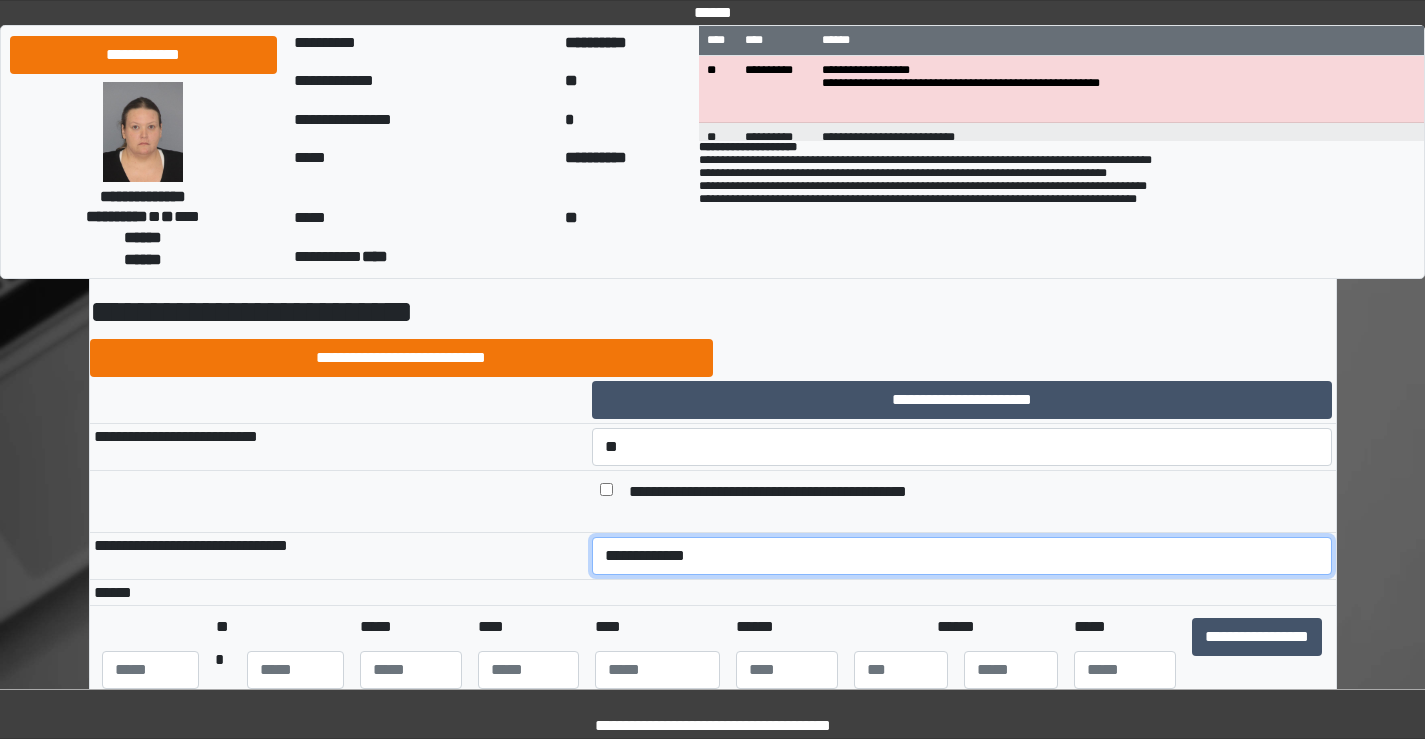 click on "**********" at bounding box center (962, 556) 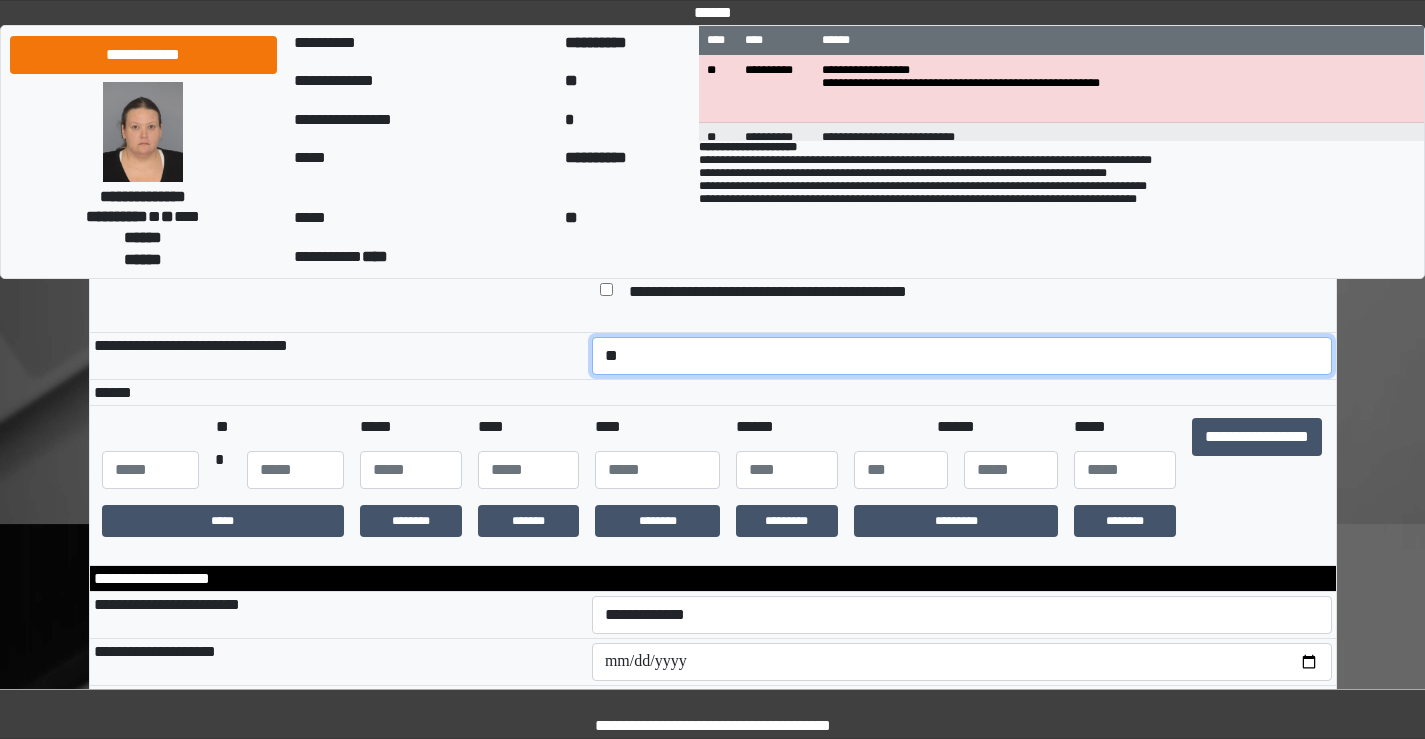 scroll, scrollTop: 400, scrollLeft: 0, axis: vertical 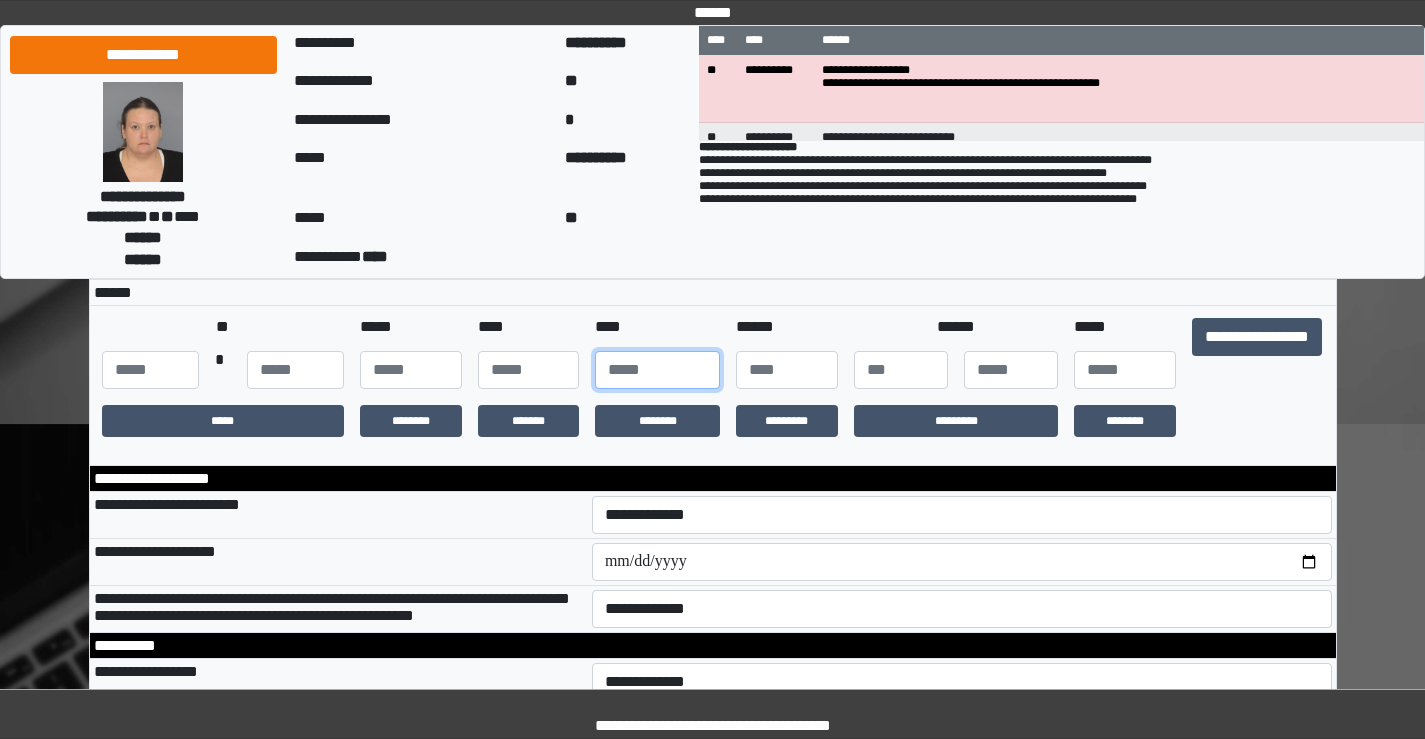 click at bounding box center [657, 370] 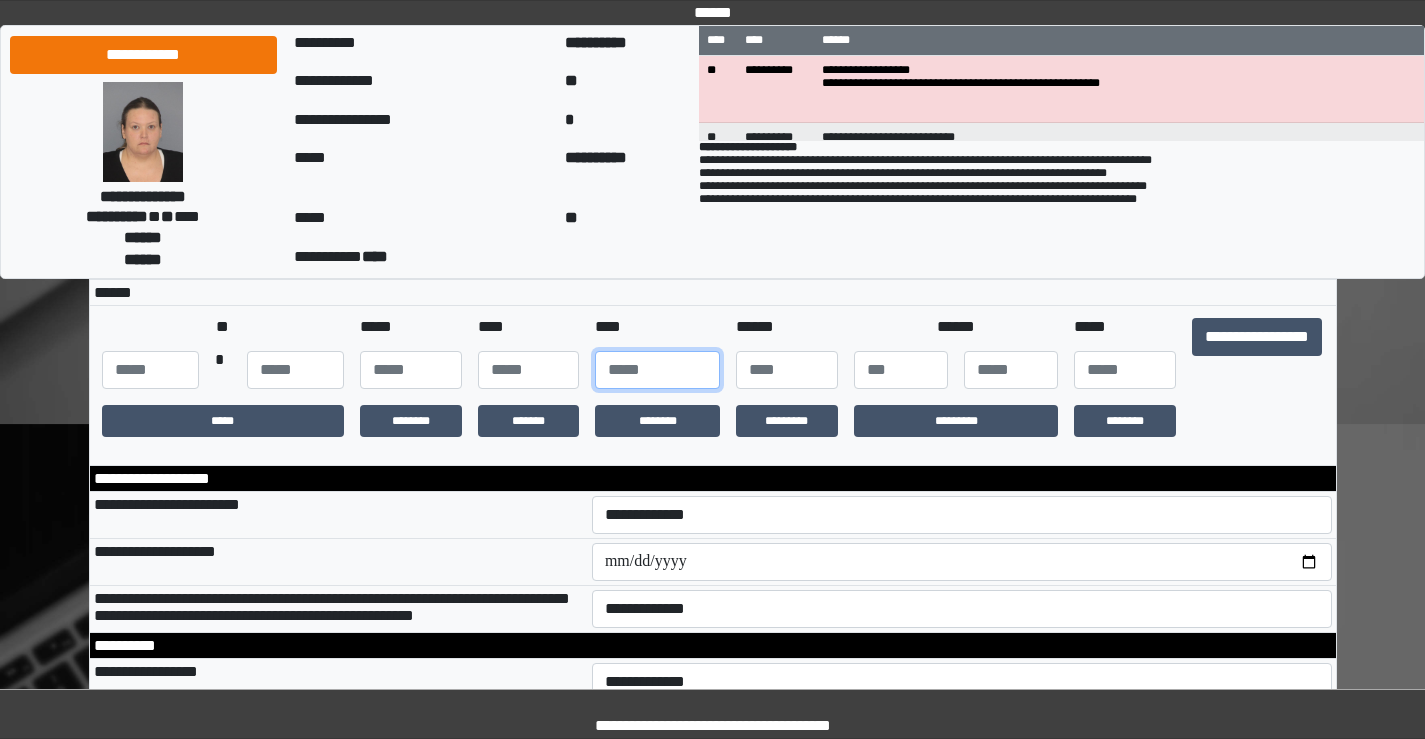 type on "****" 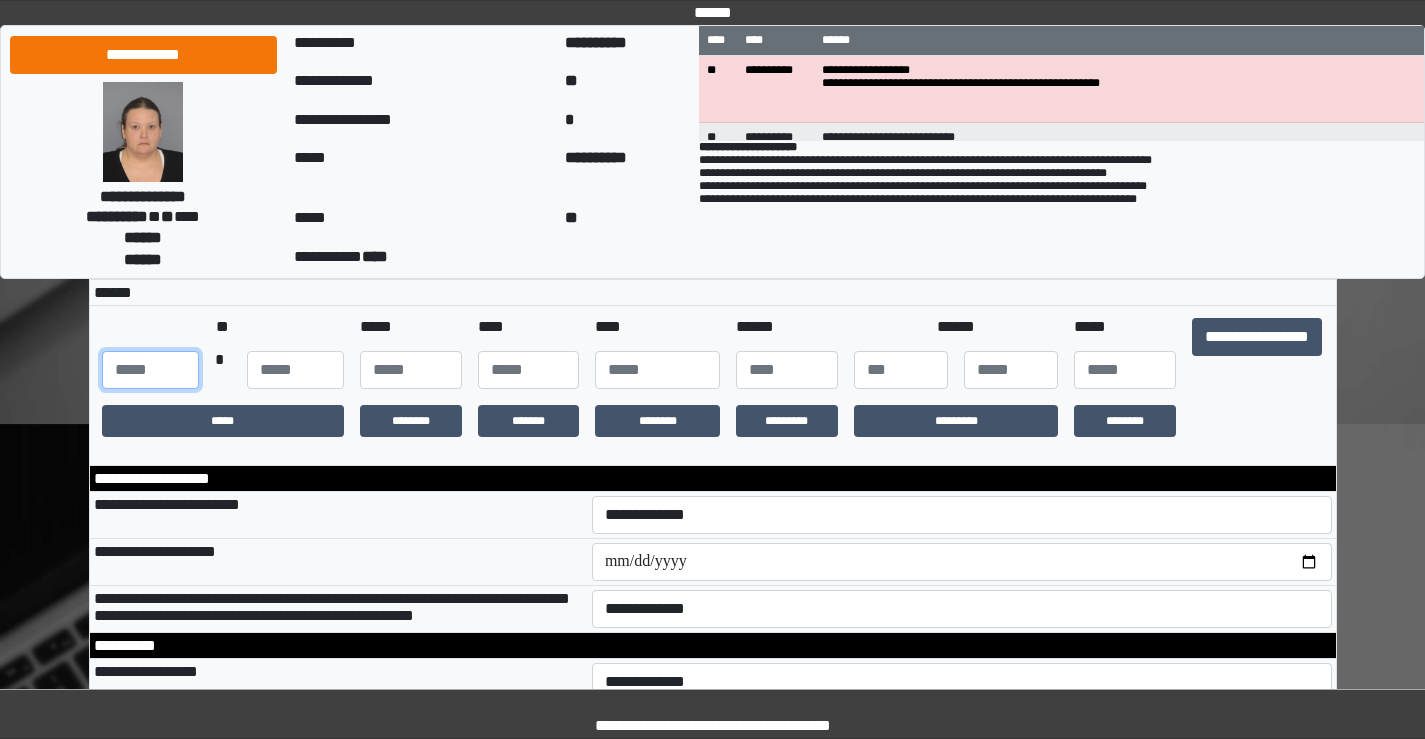click at bounding box center (150, 370) 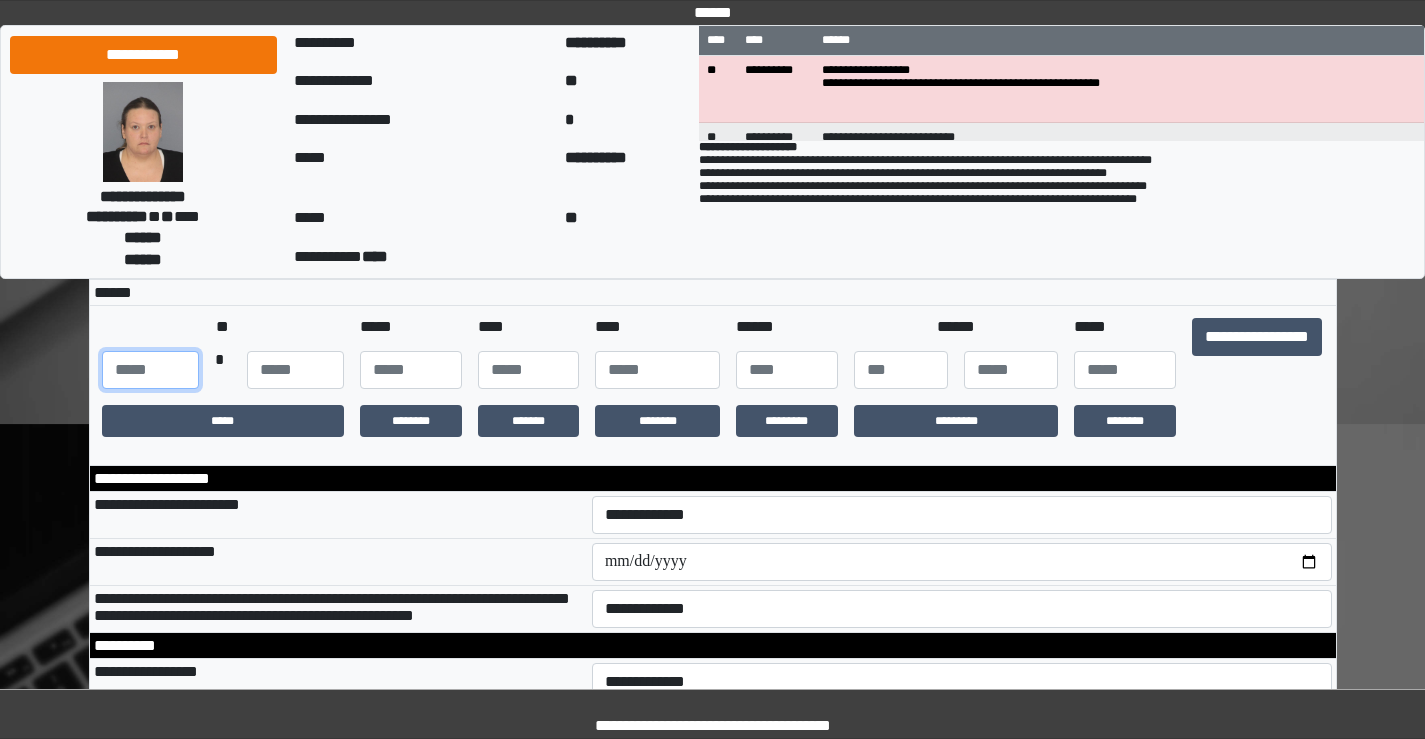 type on "***" 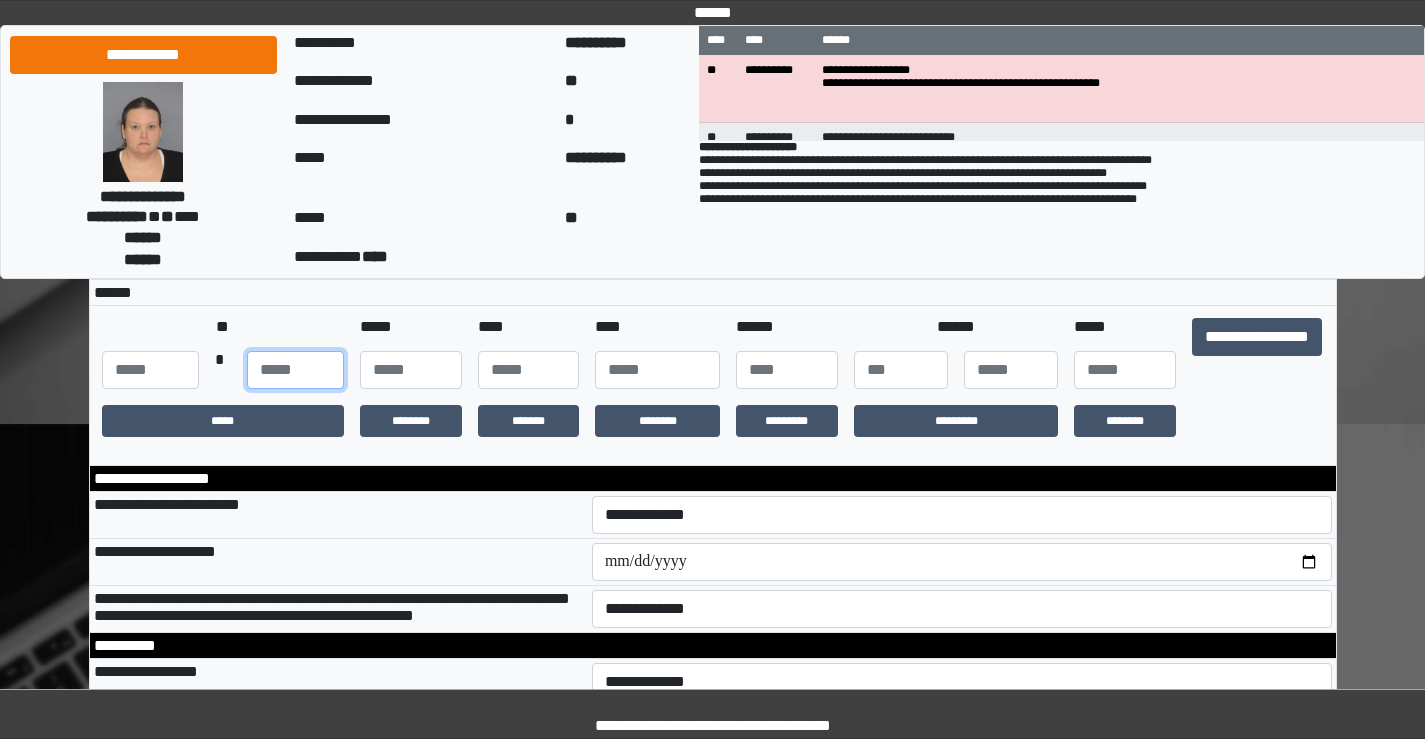 type on "**" 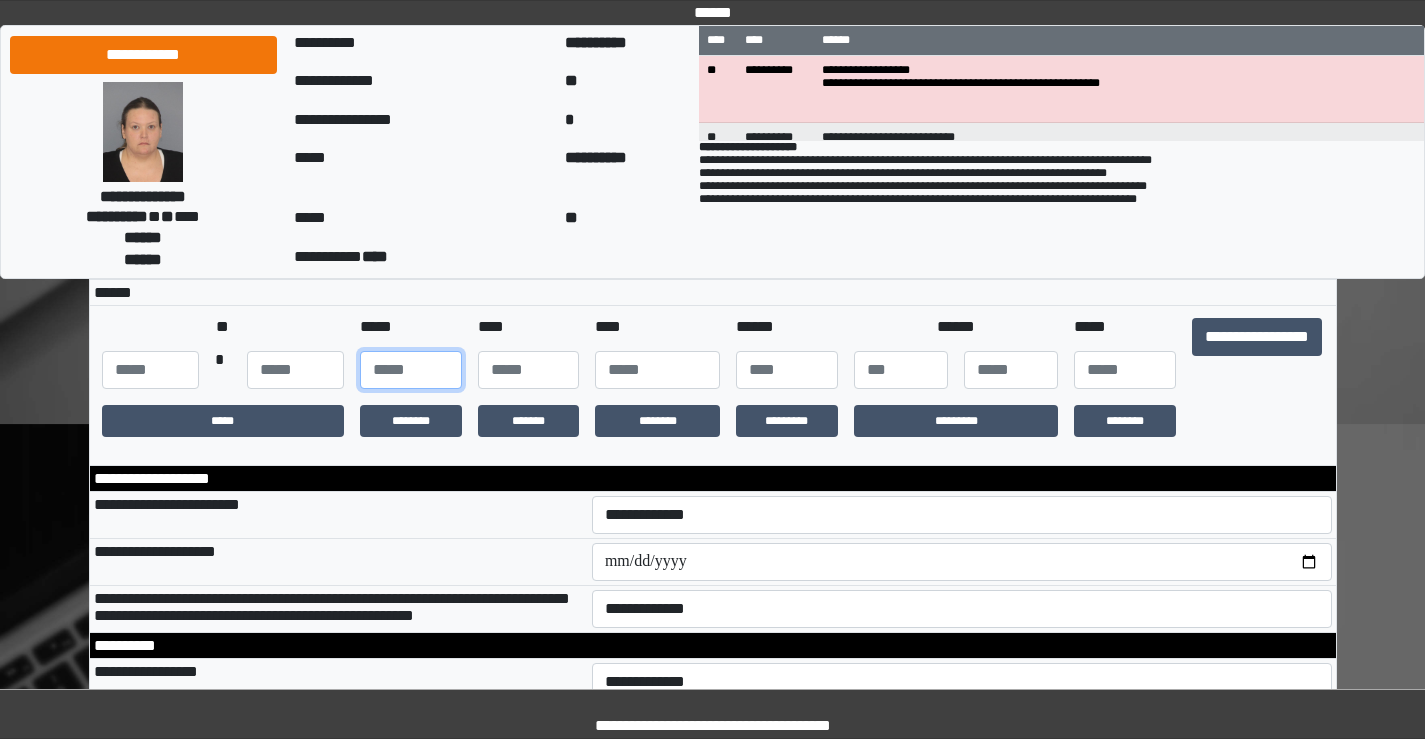 type on "**" 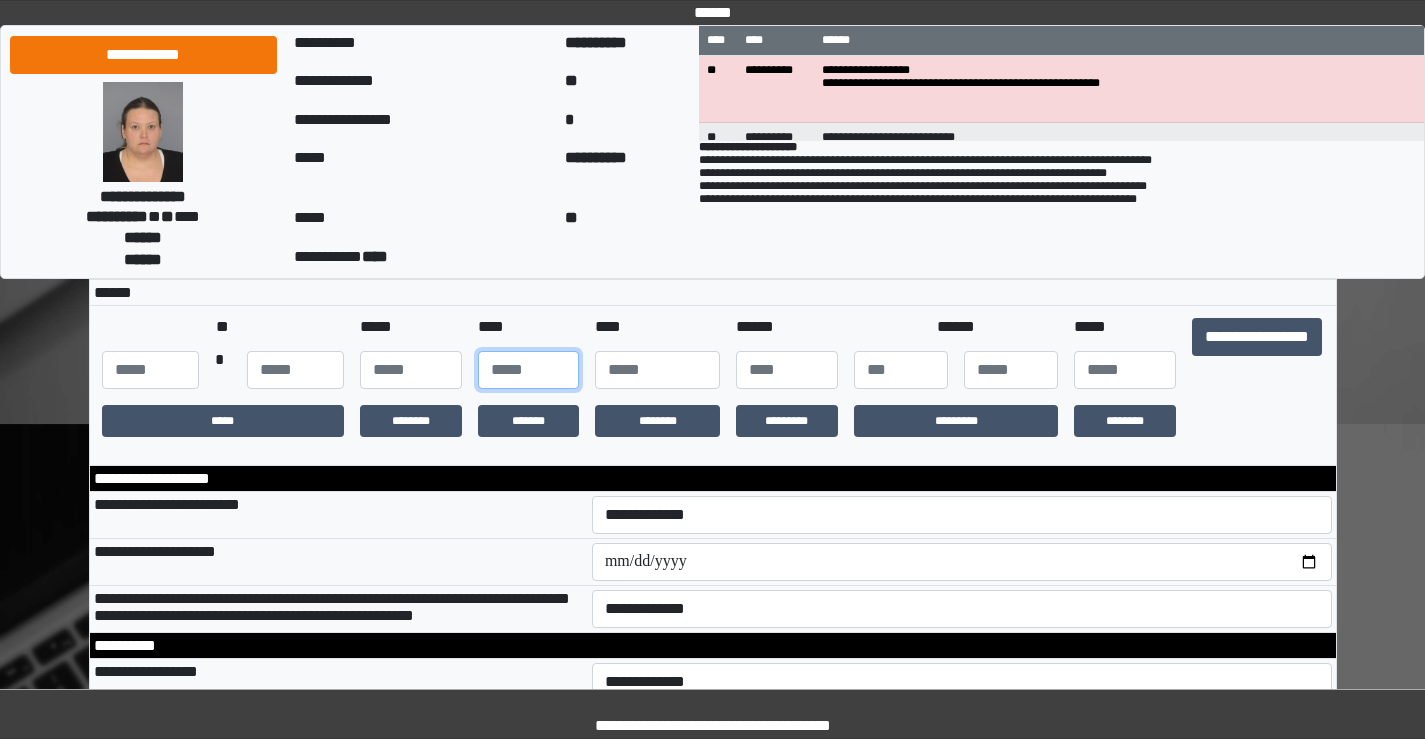 type on "**" 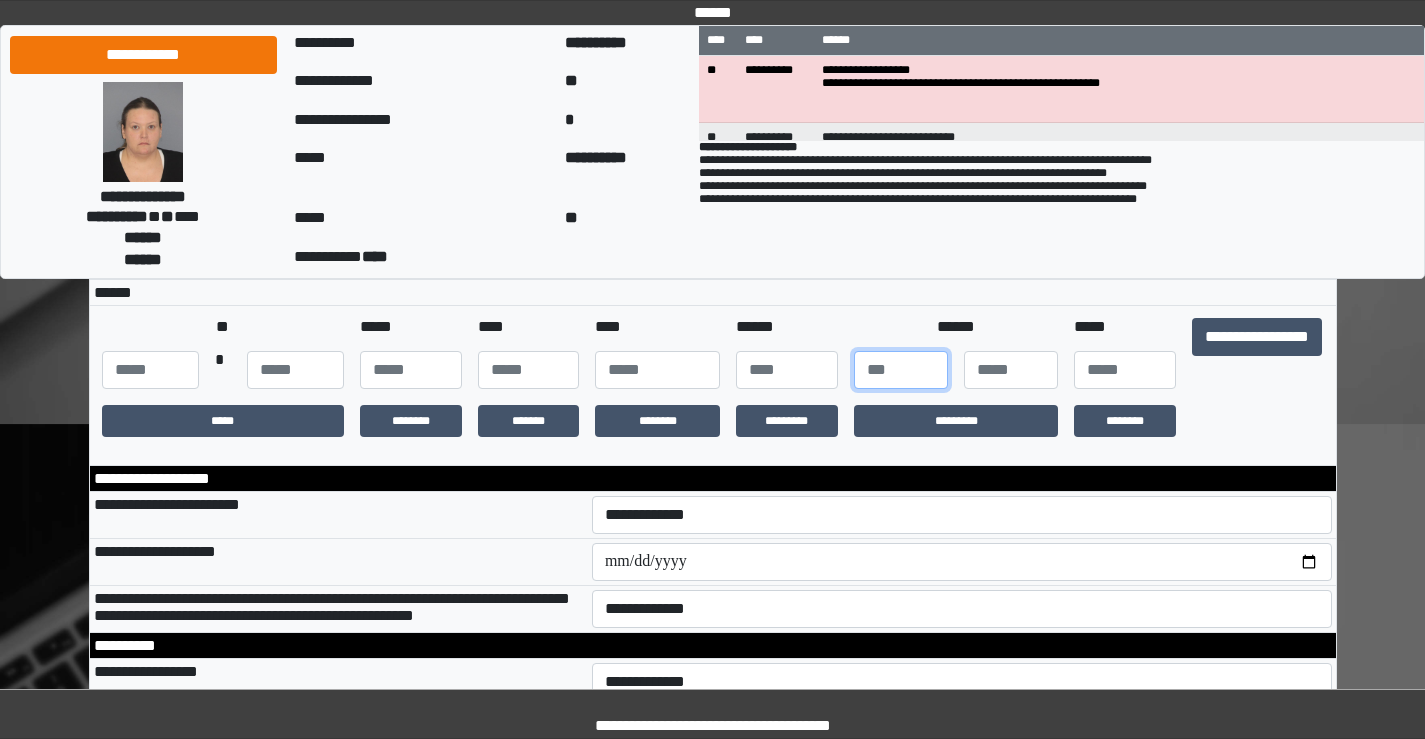 type on "*" 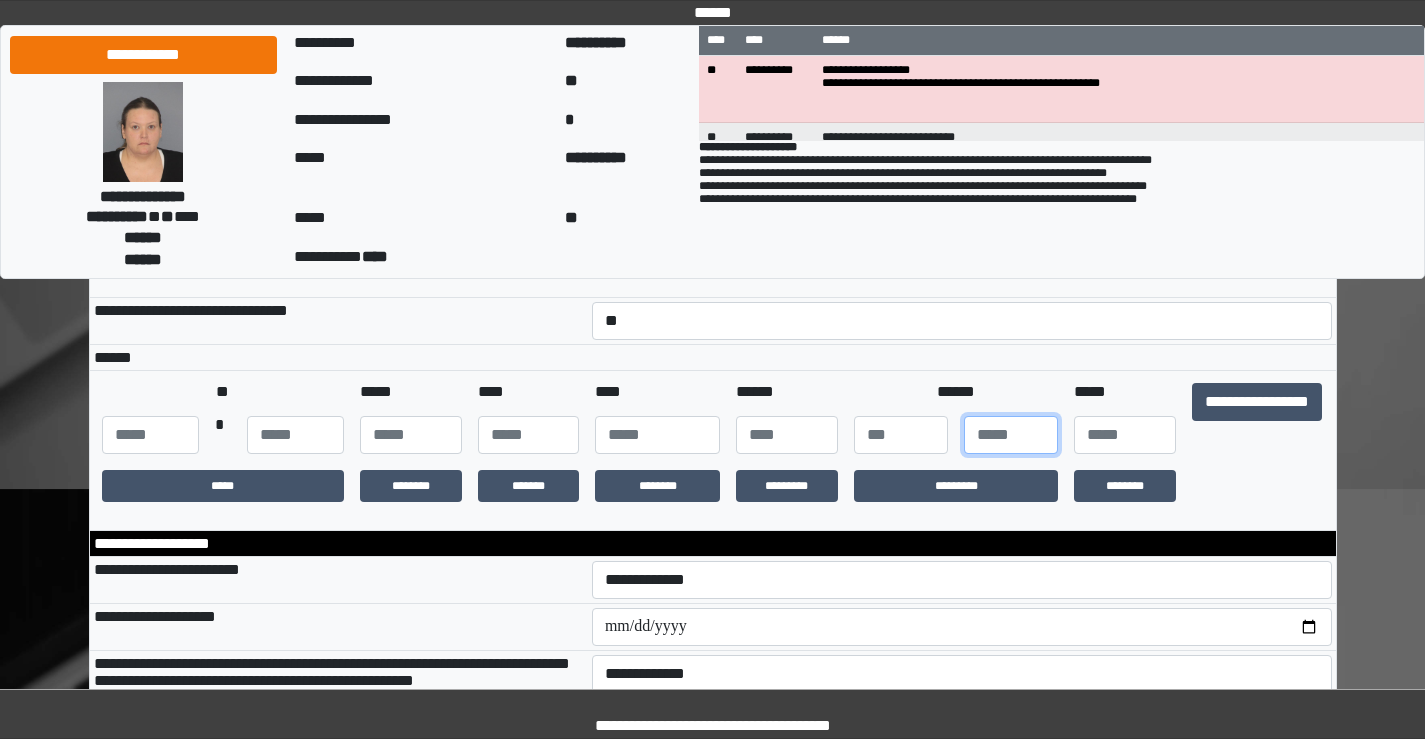 scroll, scrollTop: 300, scrollLeft: 0, axis: vertical 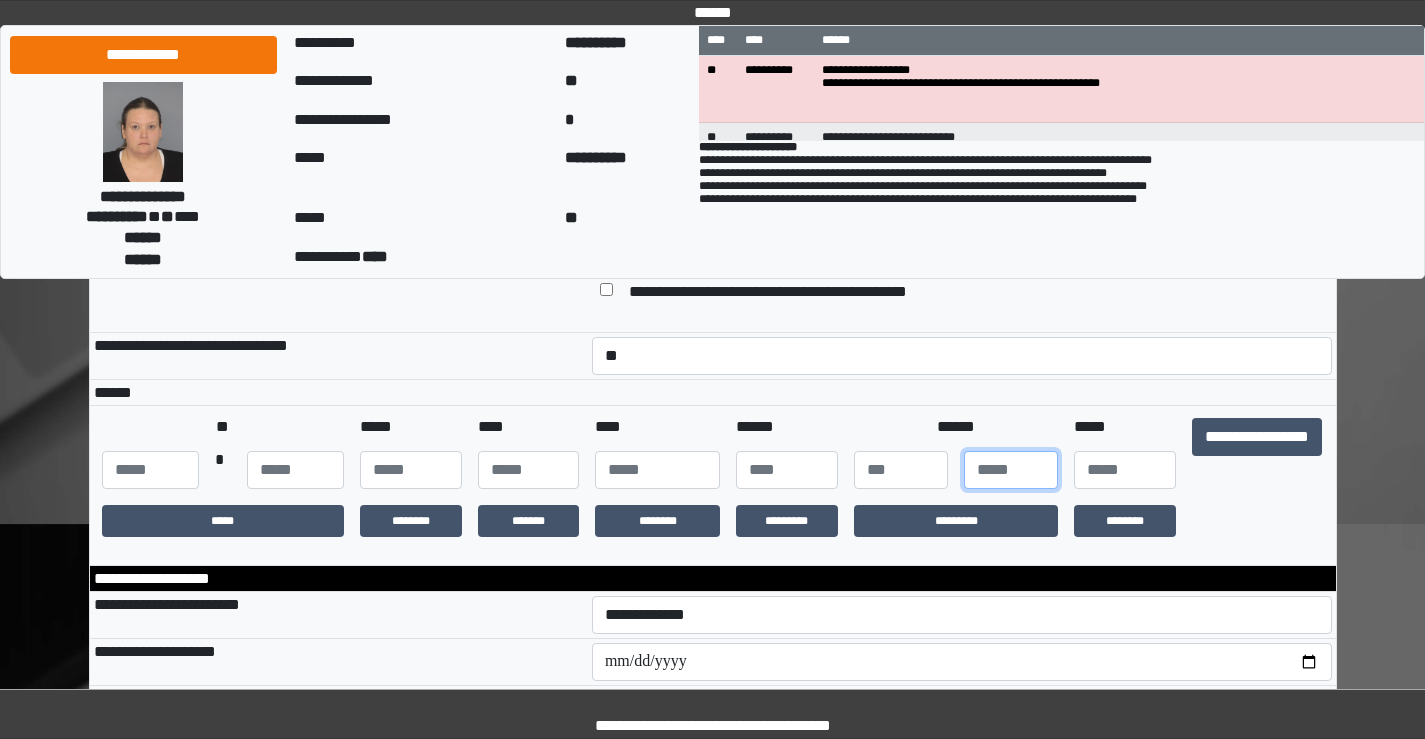 type on "*" 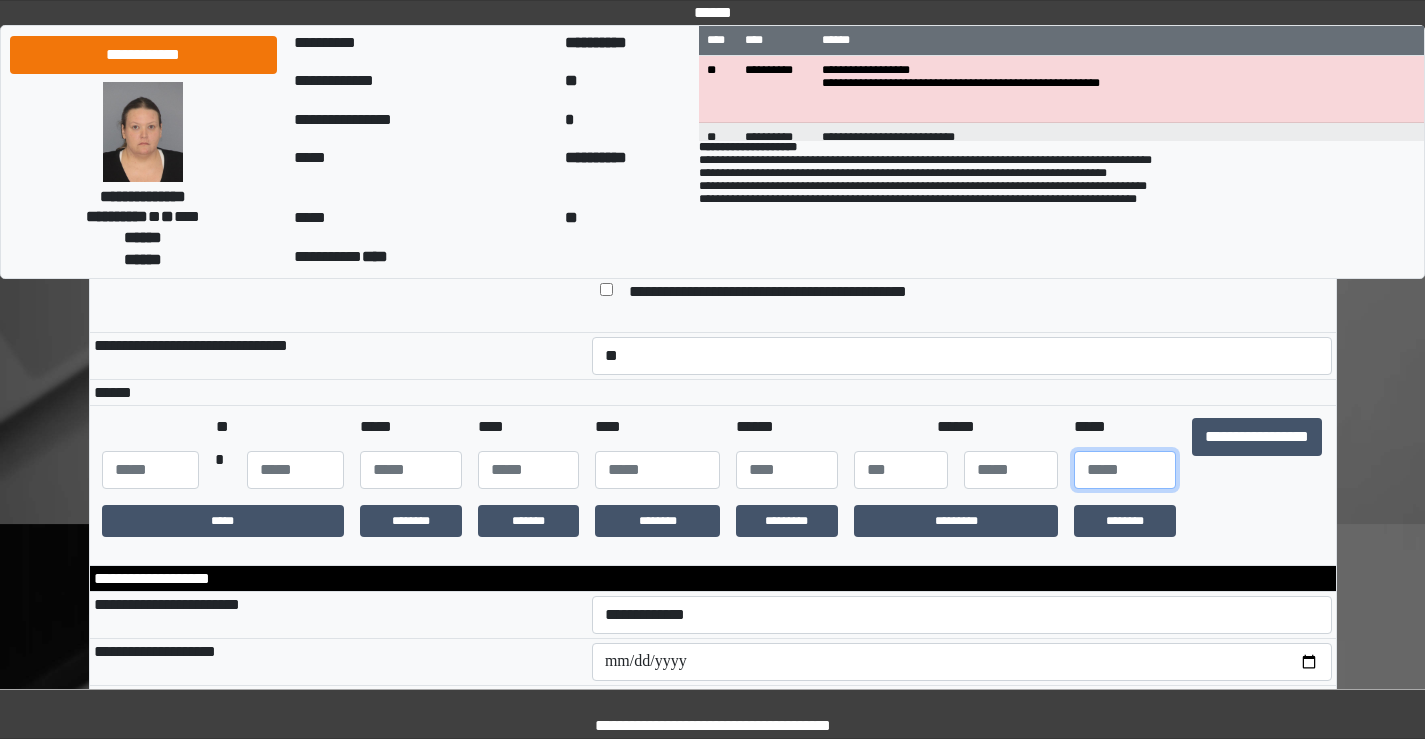click at bounding box center [1125, 470] 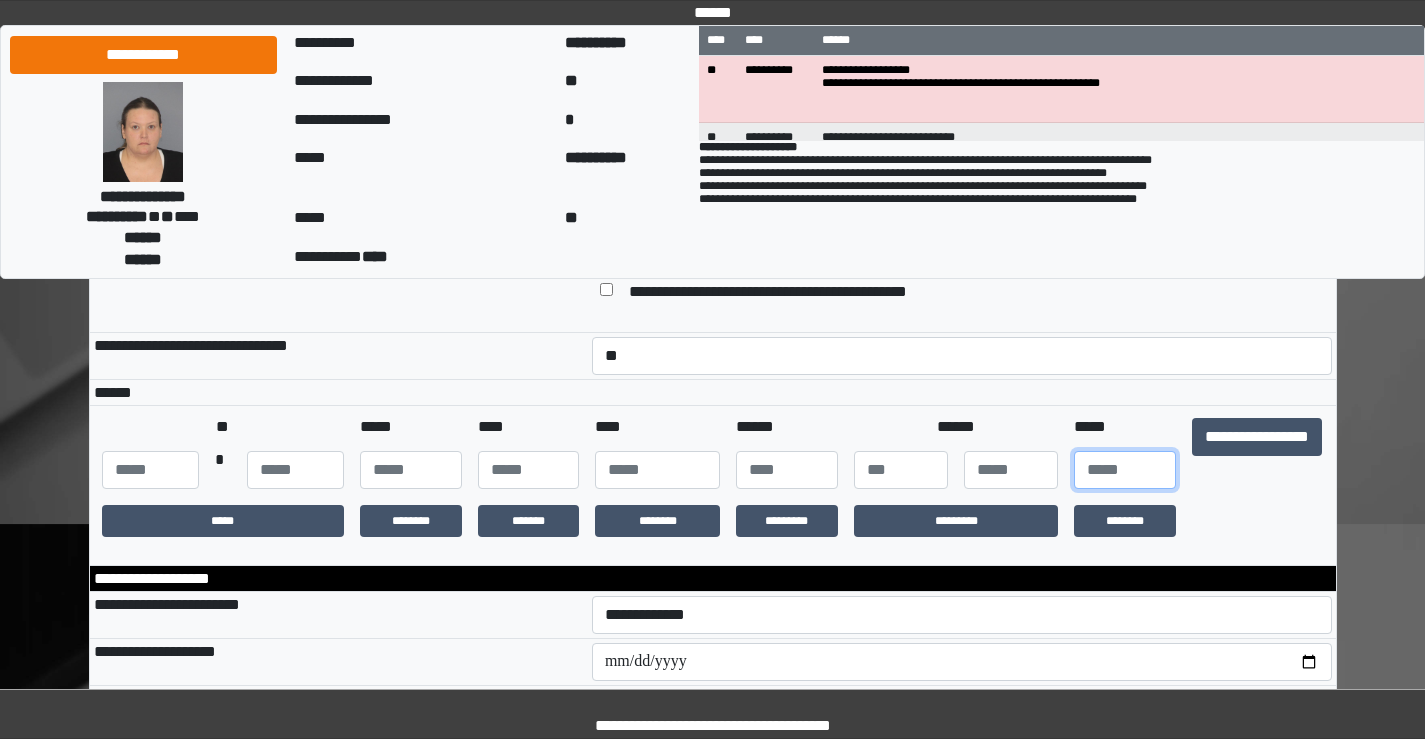 type on "**" 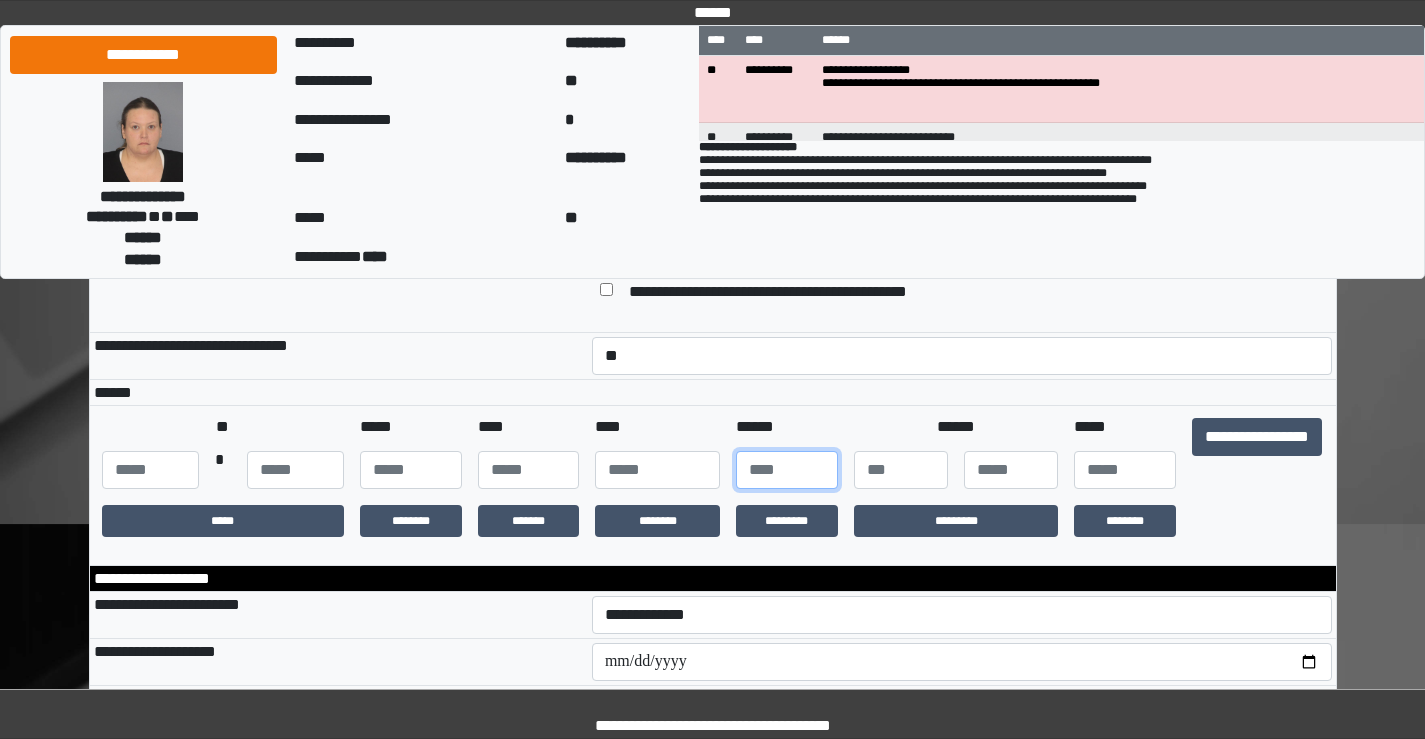 click at bounding box center (787, 470) 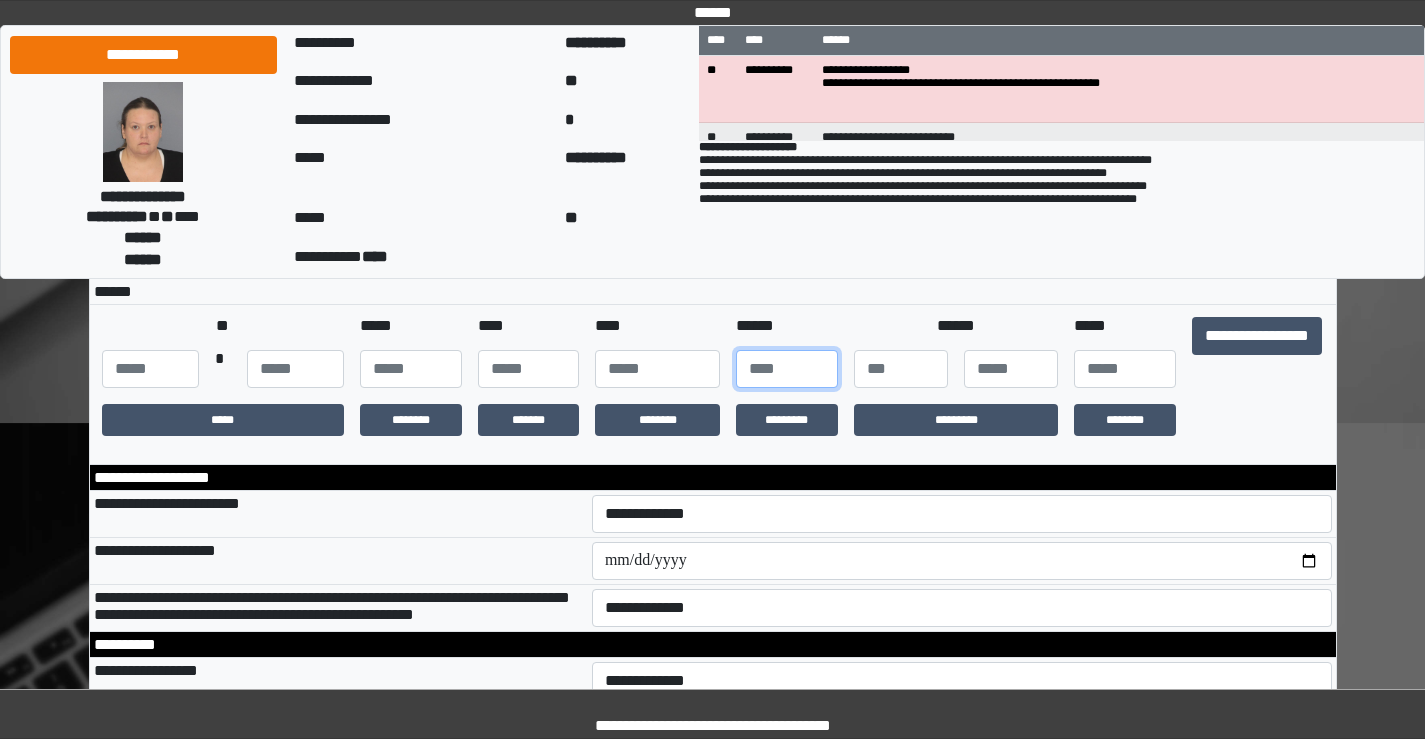 scroll, scrollTop: 500, scrollLeft: 0, axis: vertical 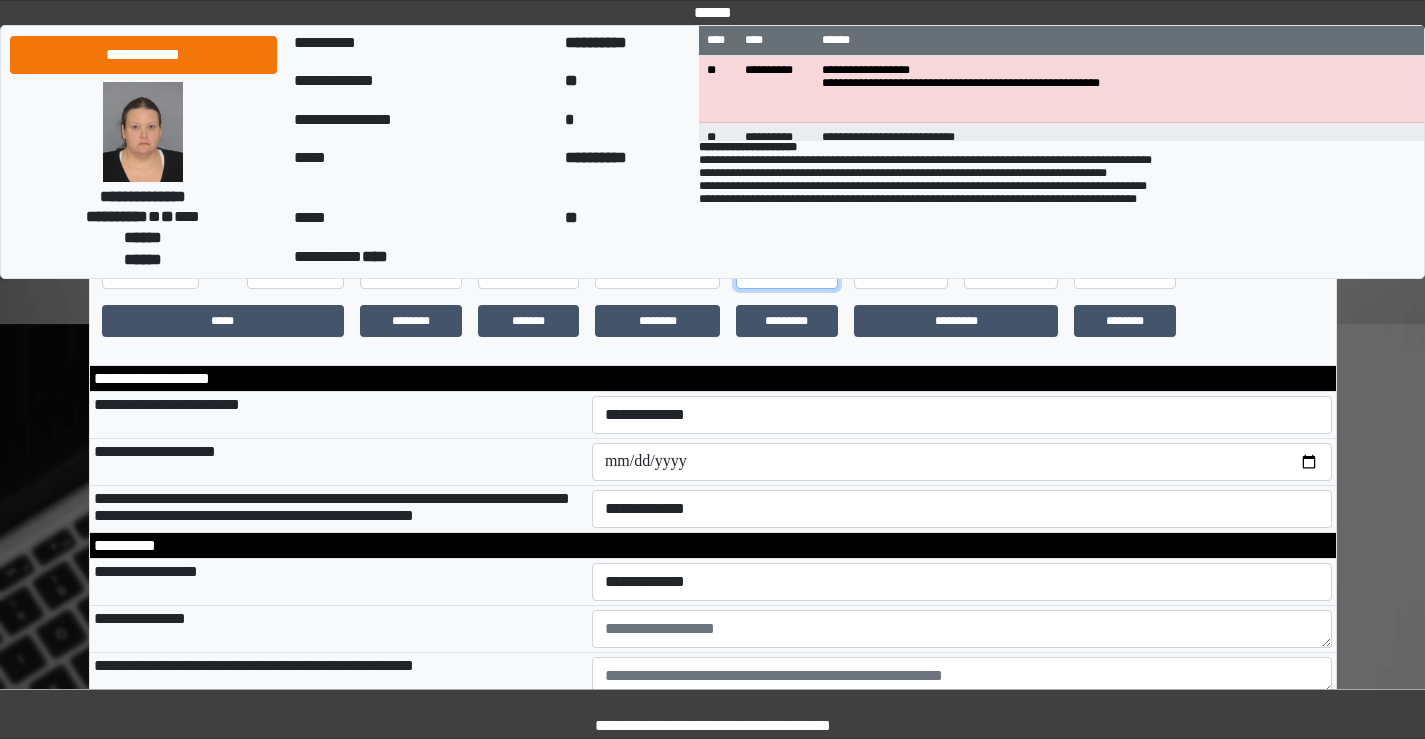 type on "***" 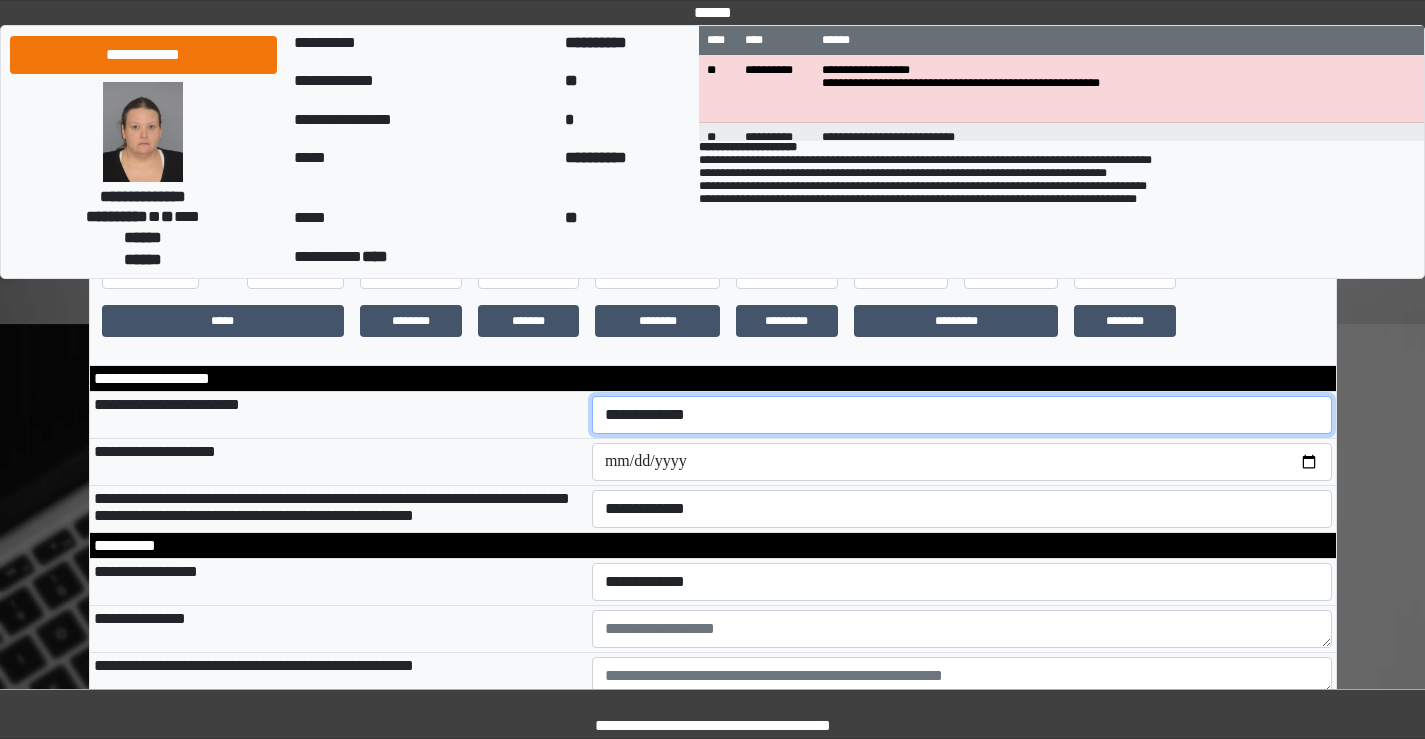 click on "**********" at bounding box center [962, 415] 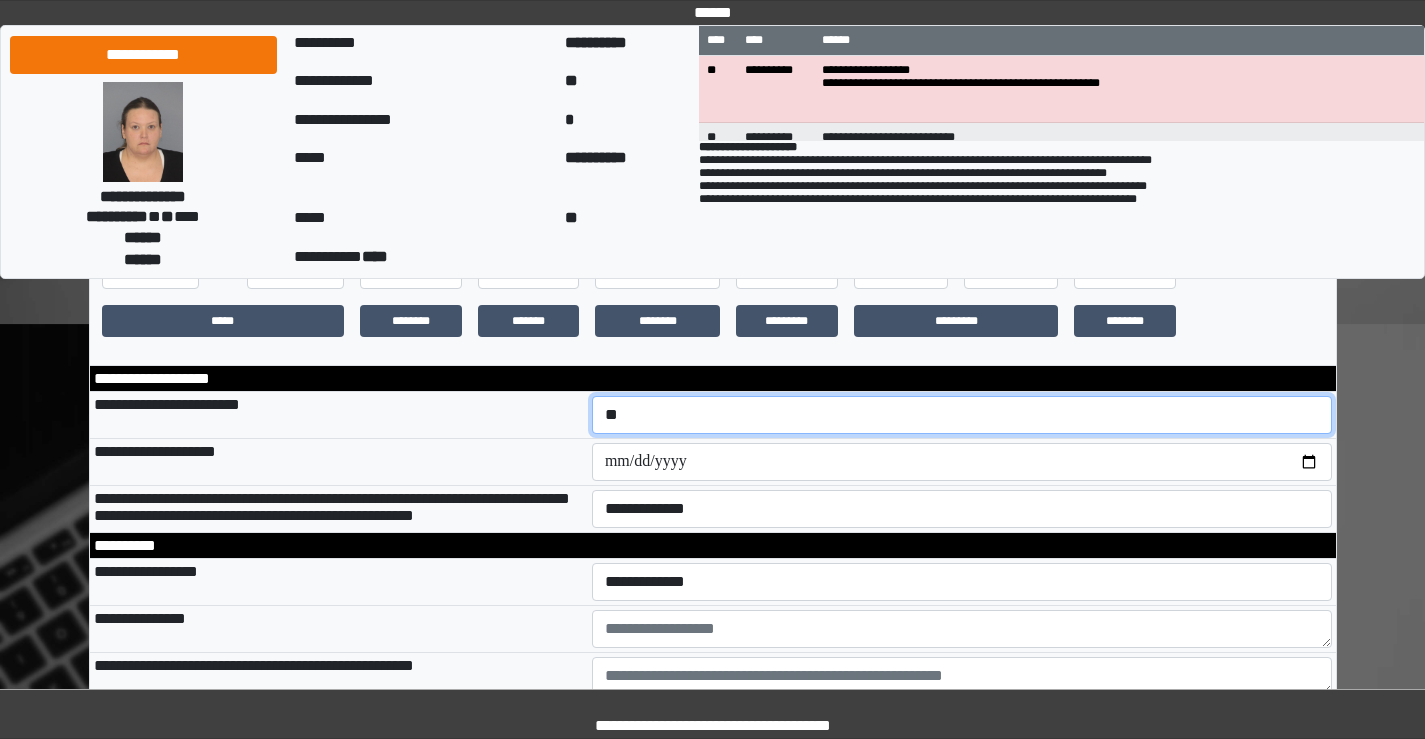 click on "**********" at bounding box center (962, 415) 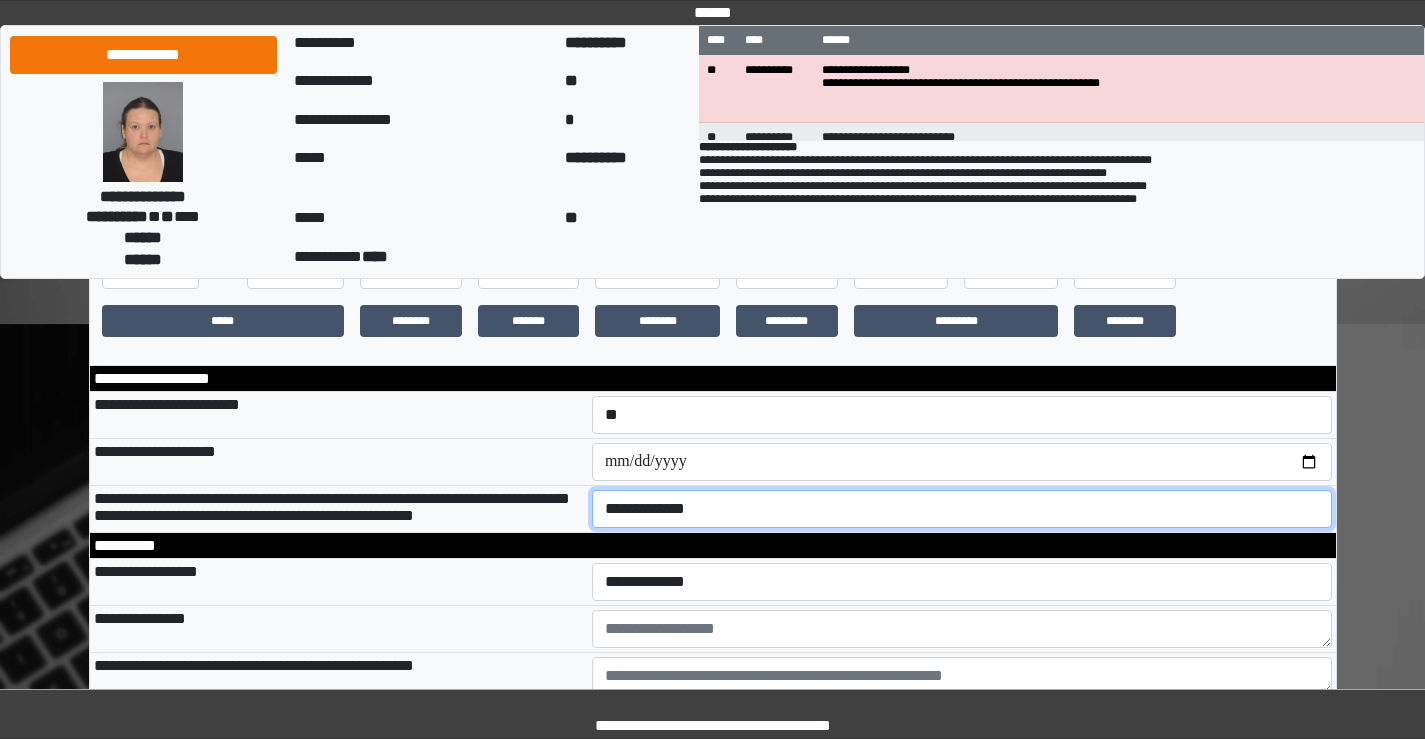 click on "**********" at bounding box center [962, 509] 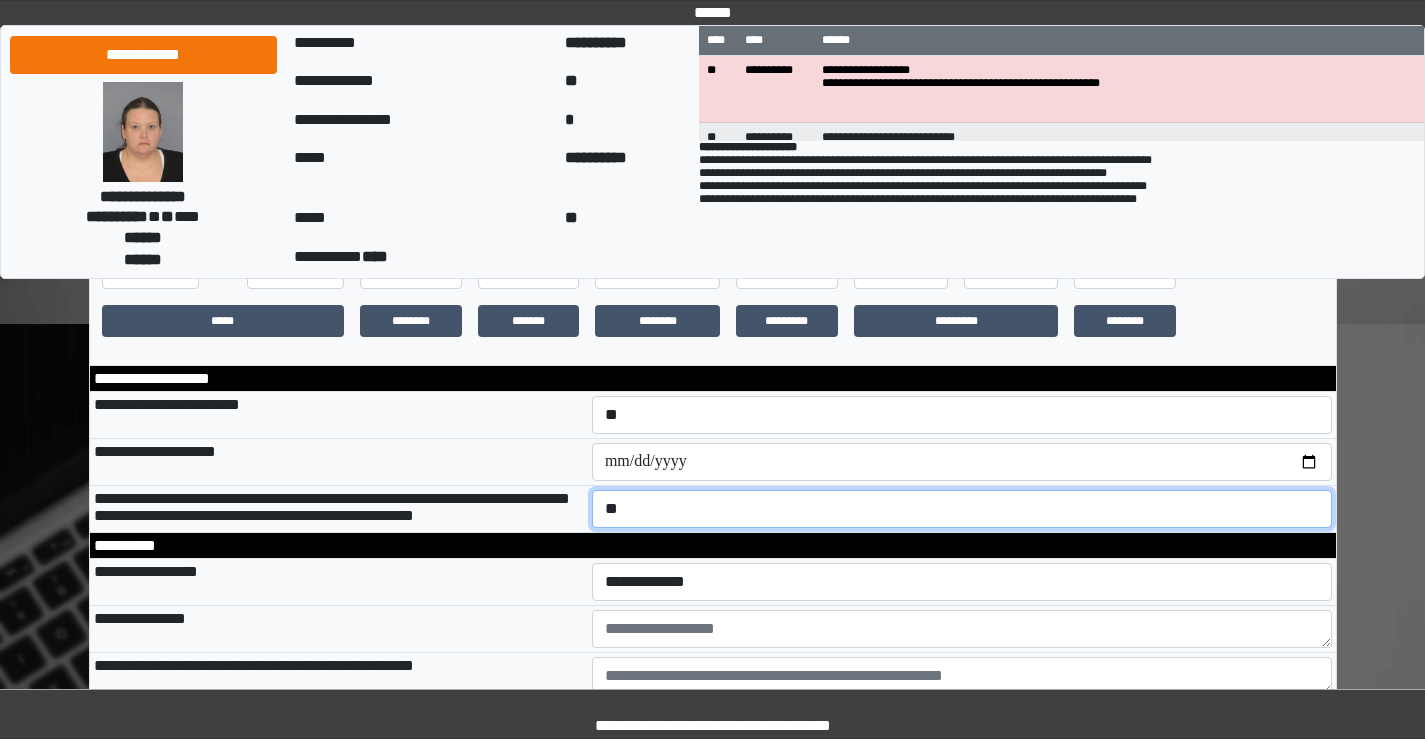 click on "**********" at bounding box center (962, 509) 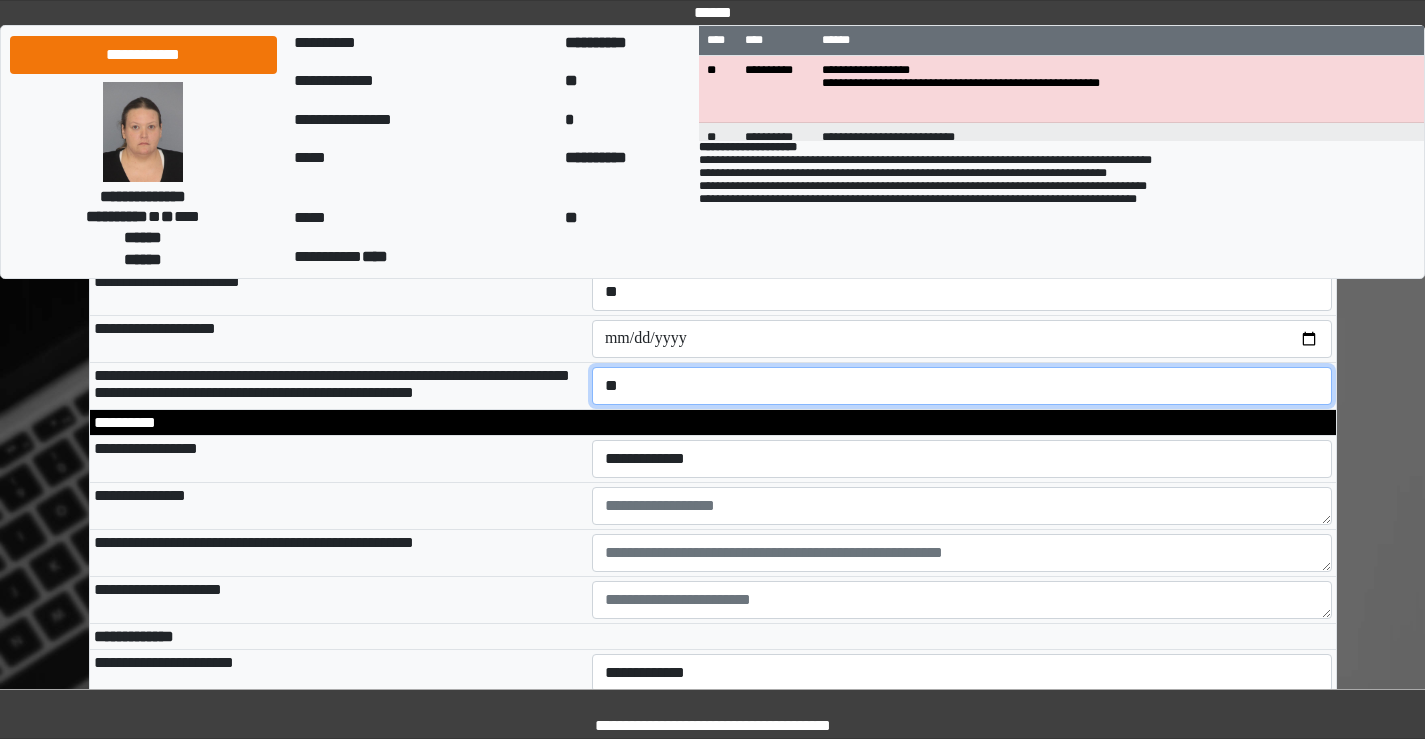 scroll, scrollTop: 600, scrollLeft: 0, axis: vertical 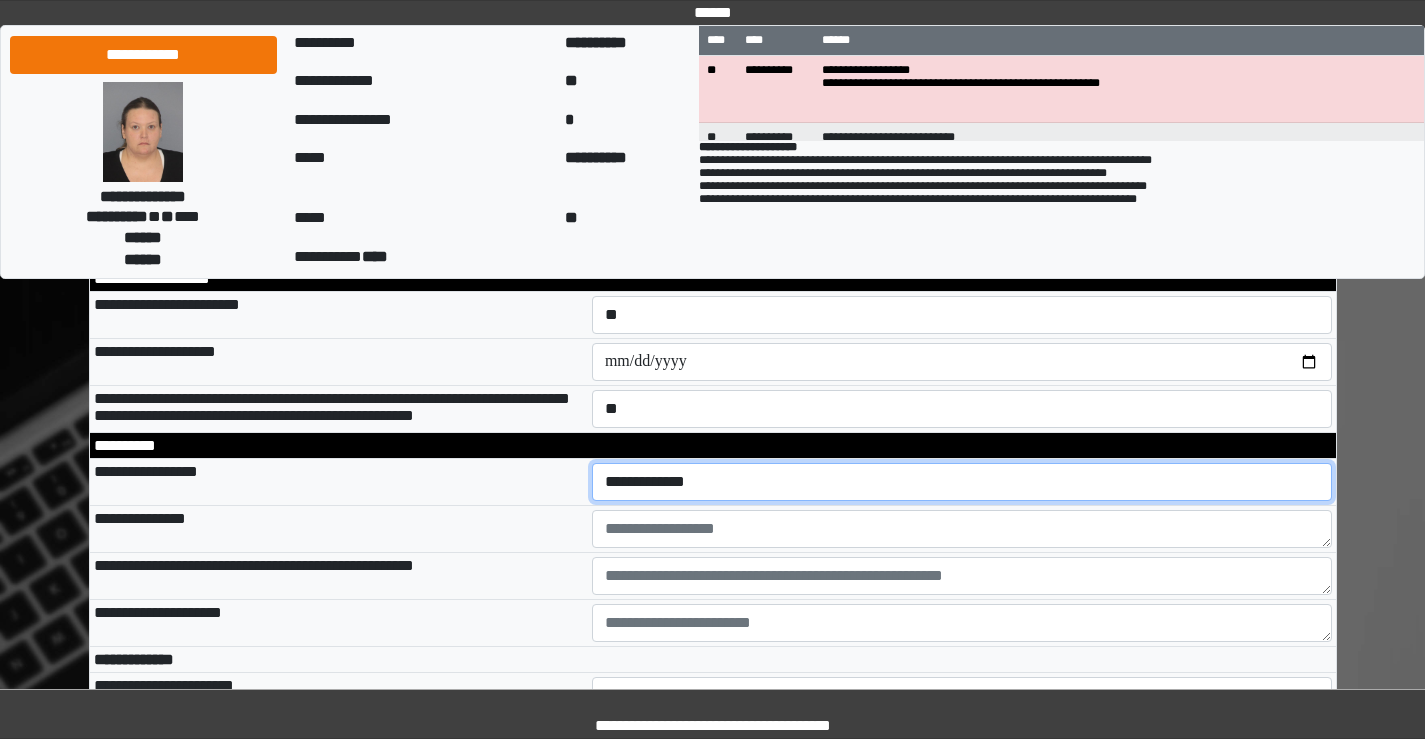 click on "**********" at bounding box center [962, 482] 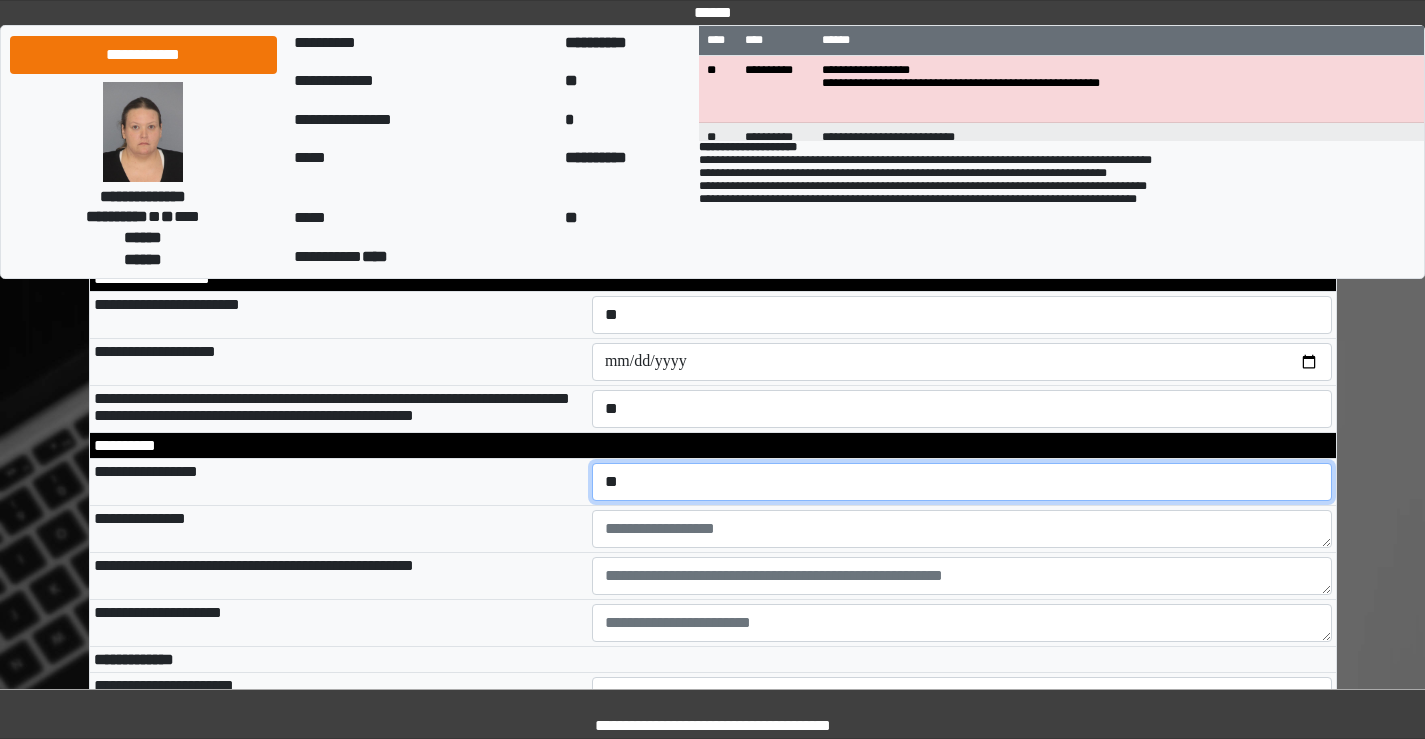 click on "**********" at bounding box center [962, 482] 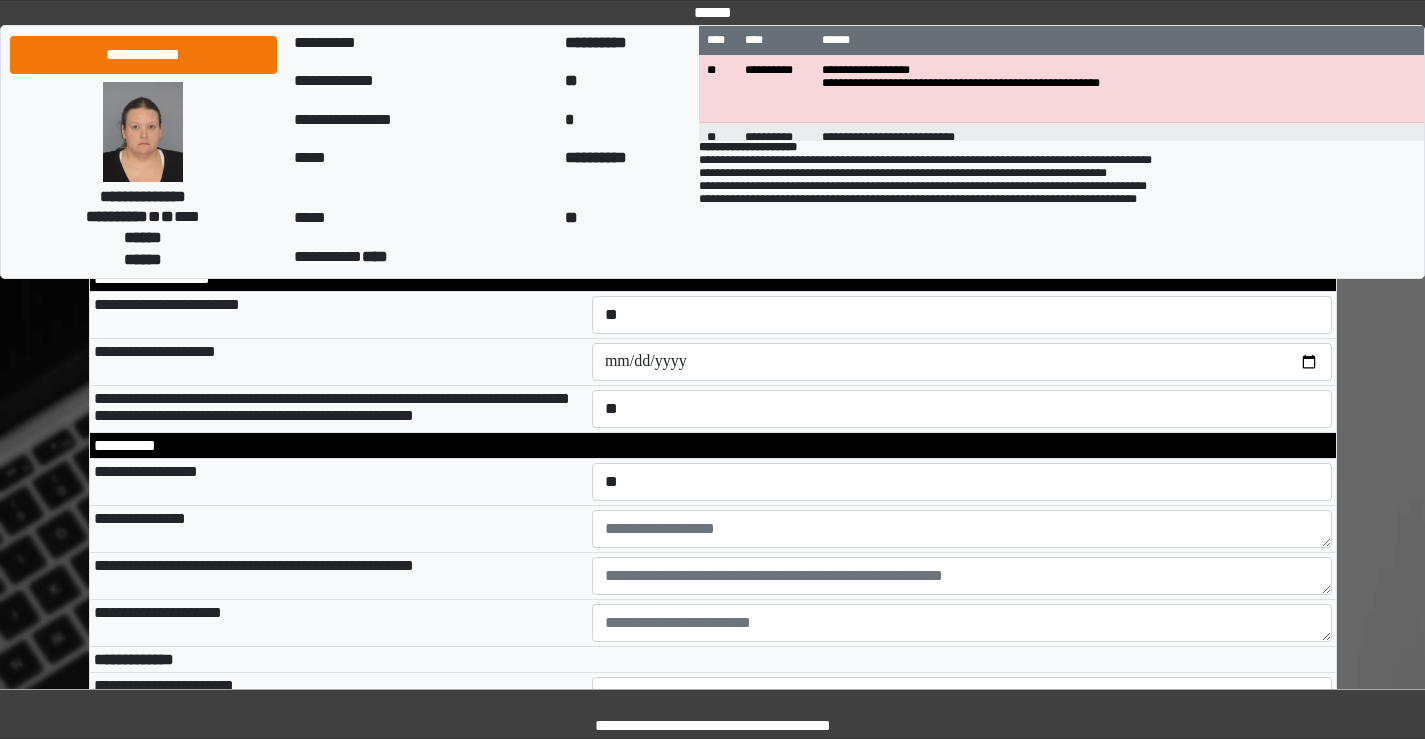 click at bounding box center [962, 576] 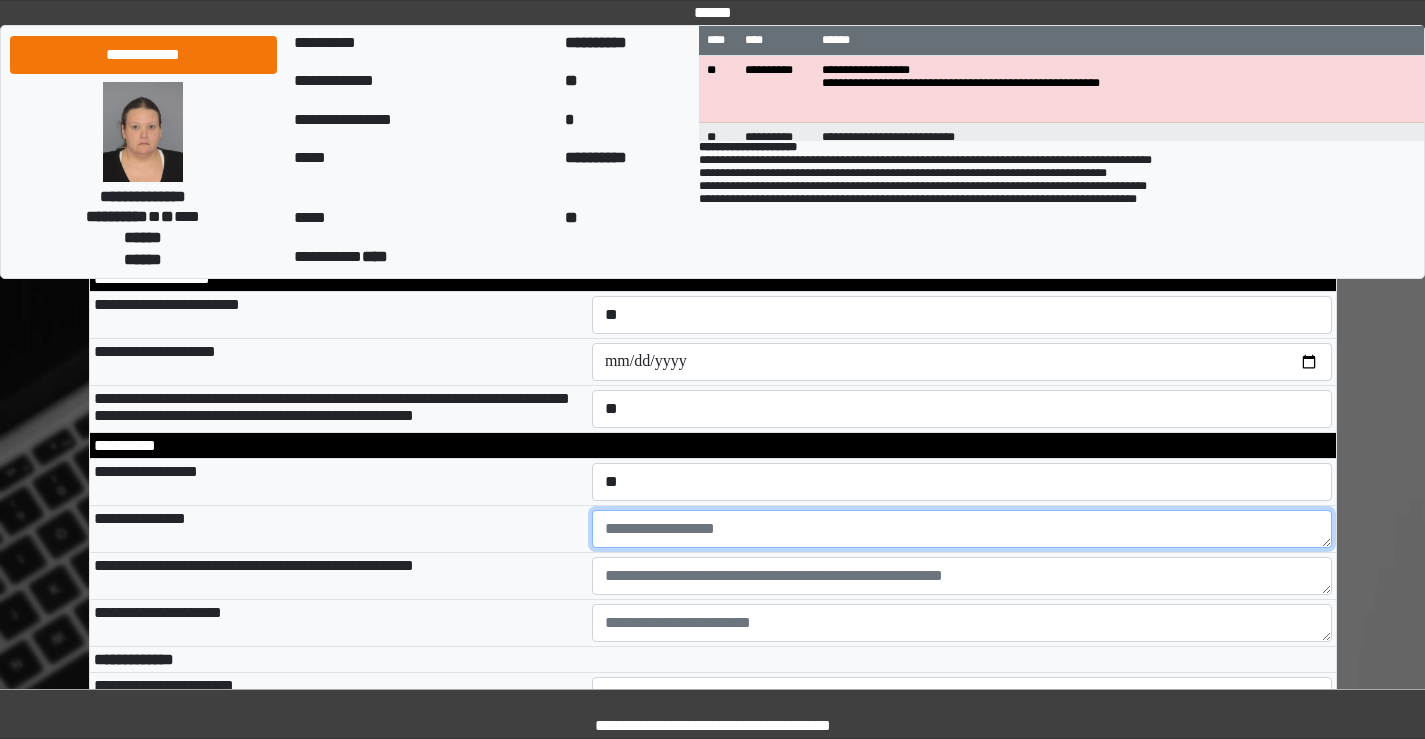 click at bounding box center [962, 529] 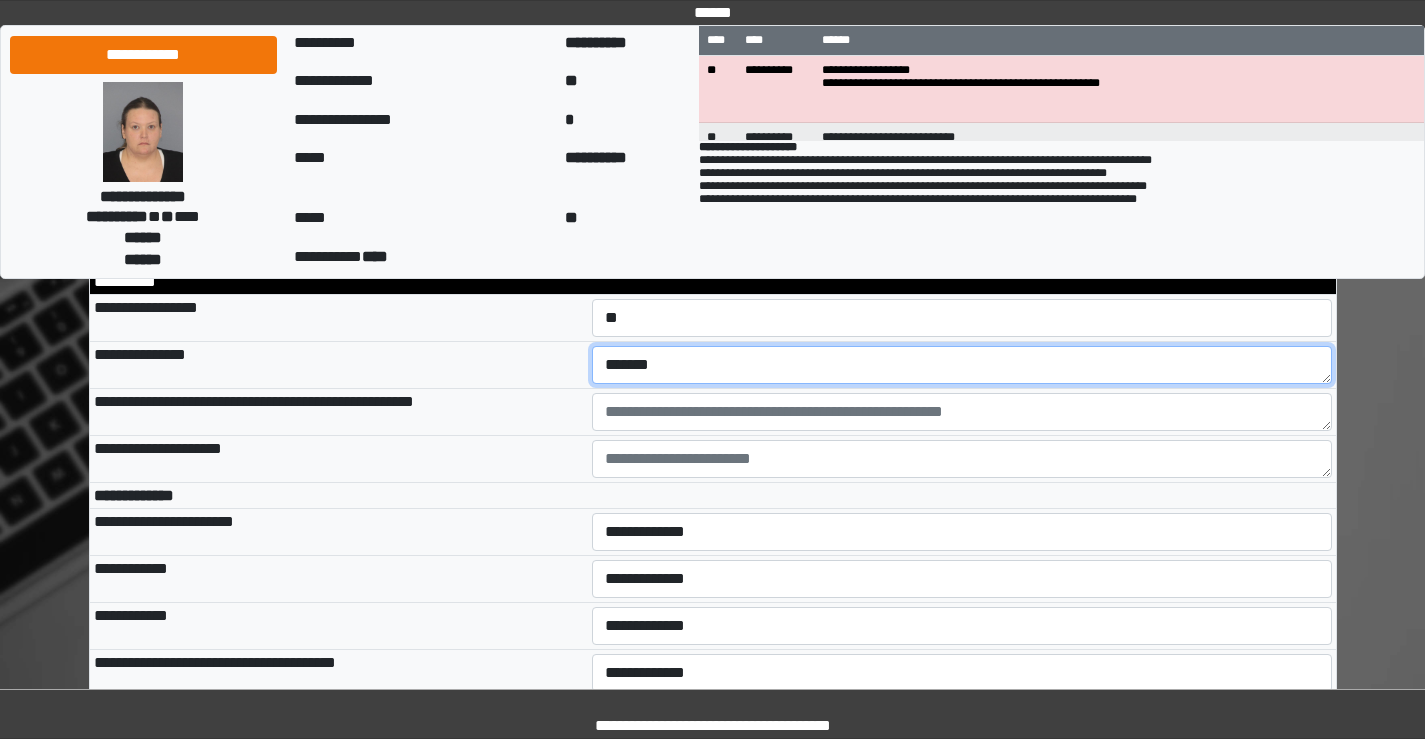scroll, scrollTop: 800, scrollLeft: 0, axis: vertical 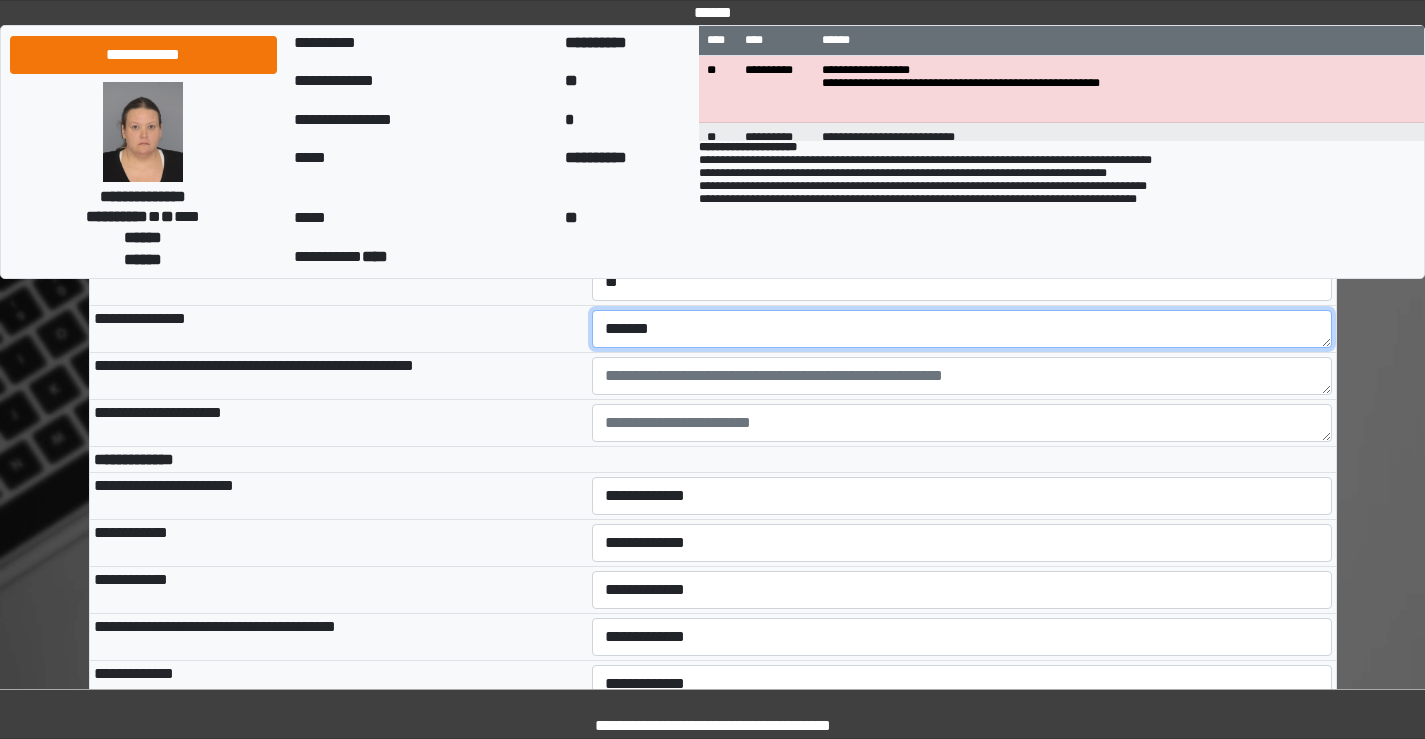 type on "*******" 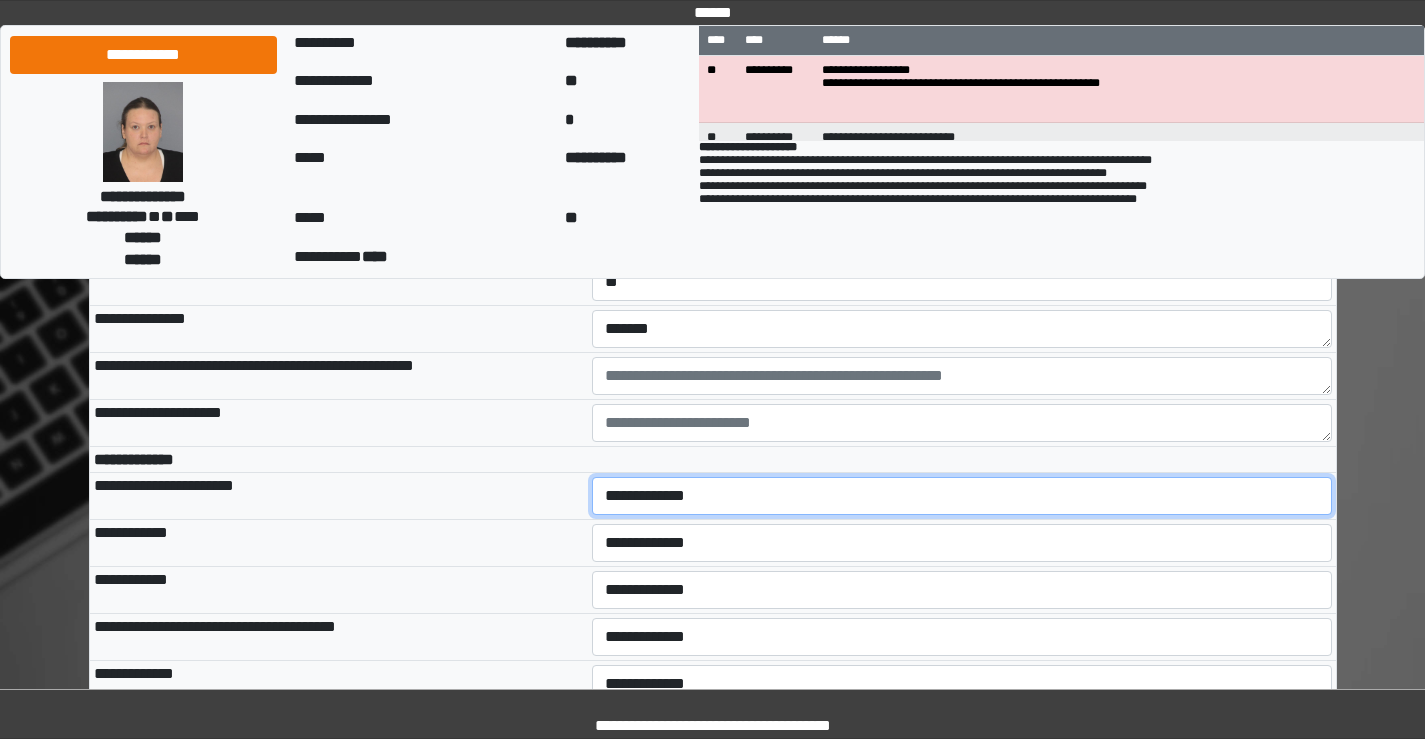 click on "**********" at bounding box center [962, 496] 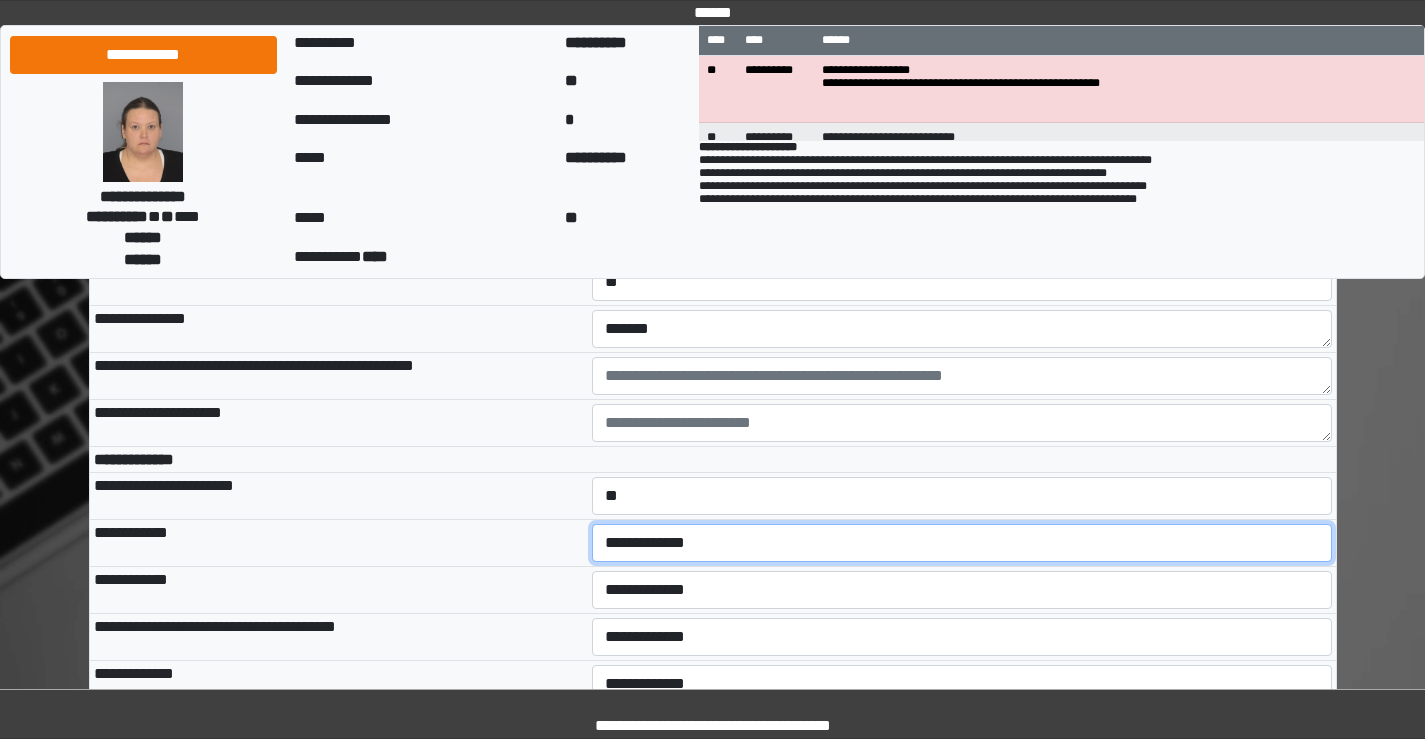 click on "**********" at bounding box center [962, 543] 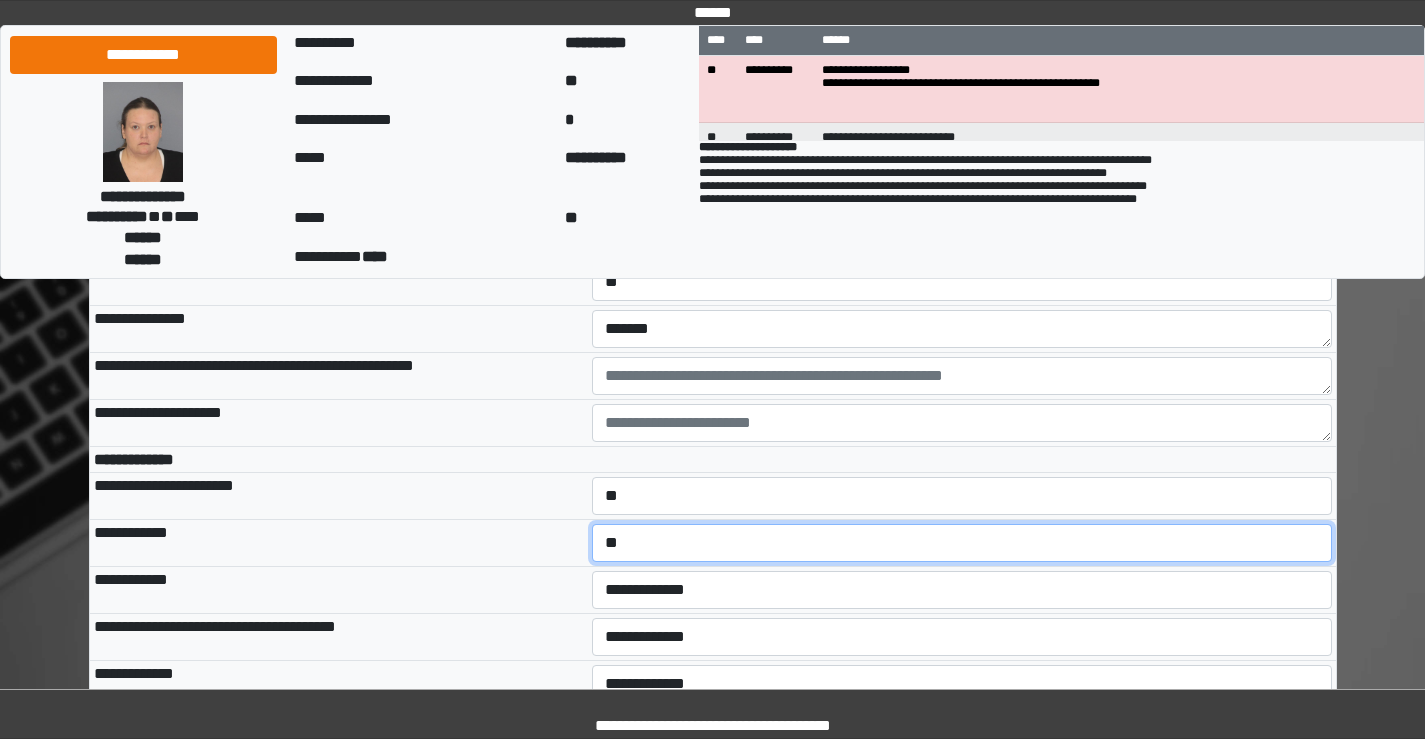 click on "**********" at bounding box center [962, 543] 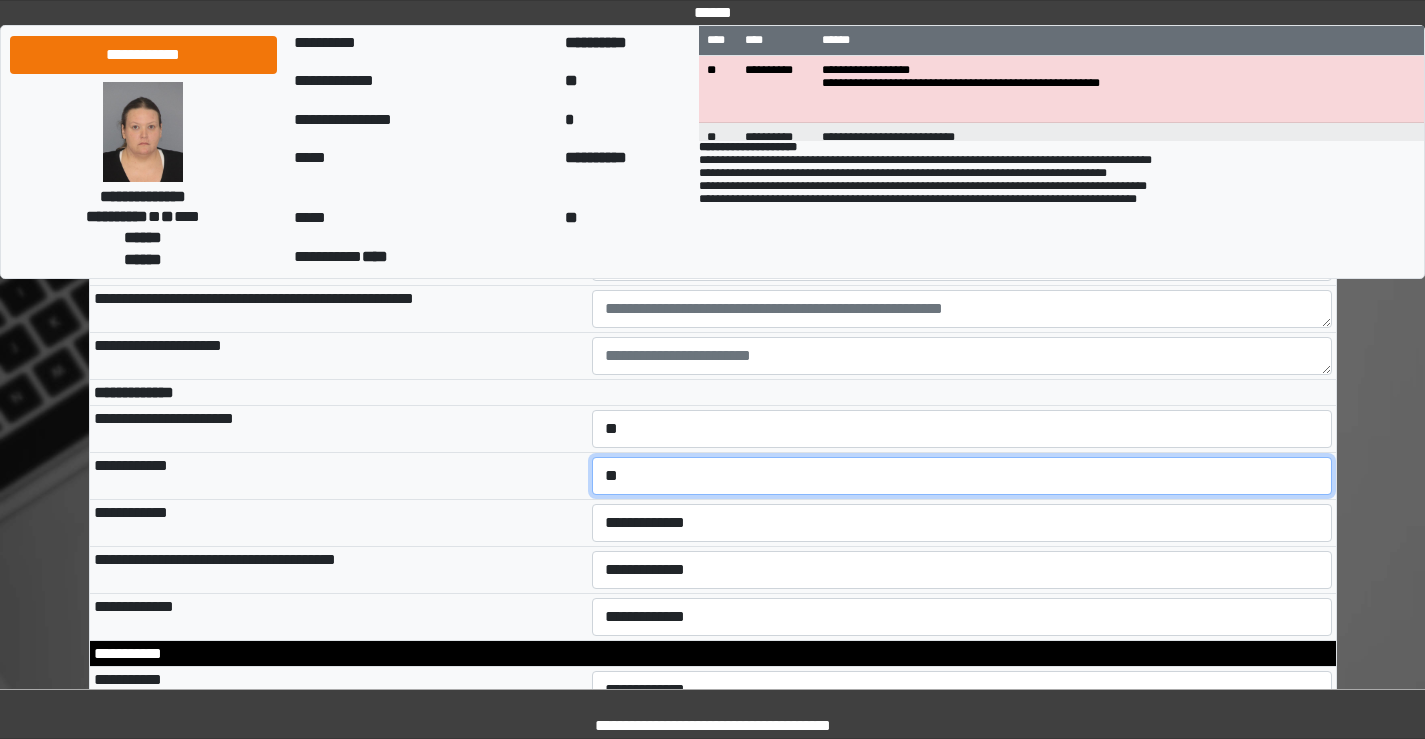 scroll, scrollTop: 900, scrollLeft: 0, axis: vertical 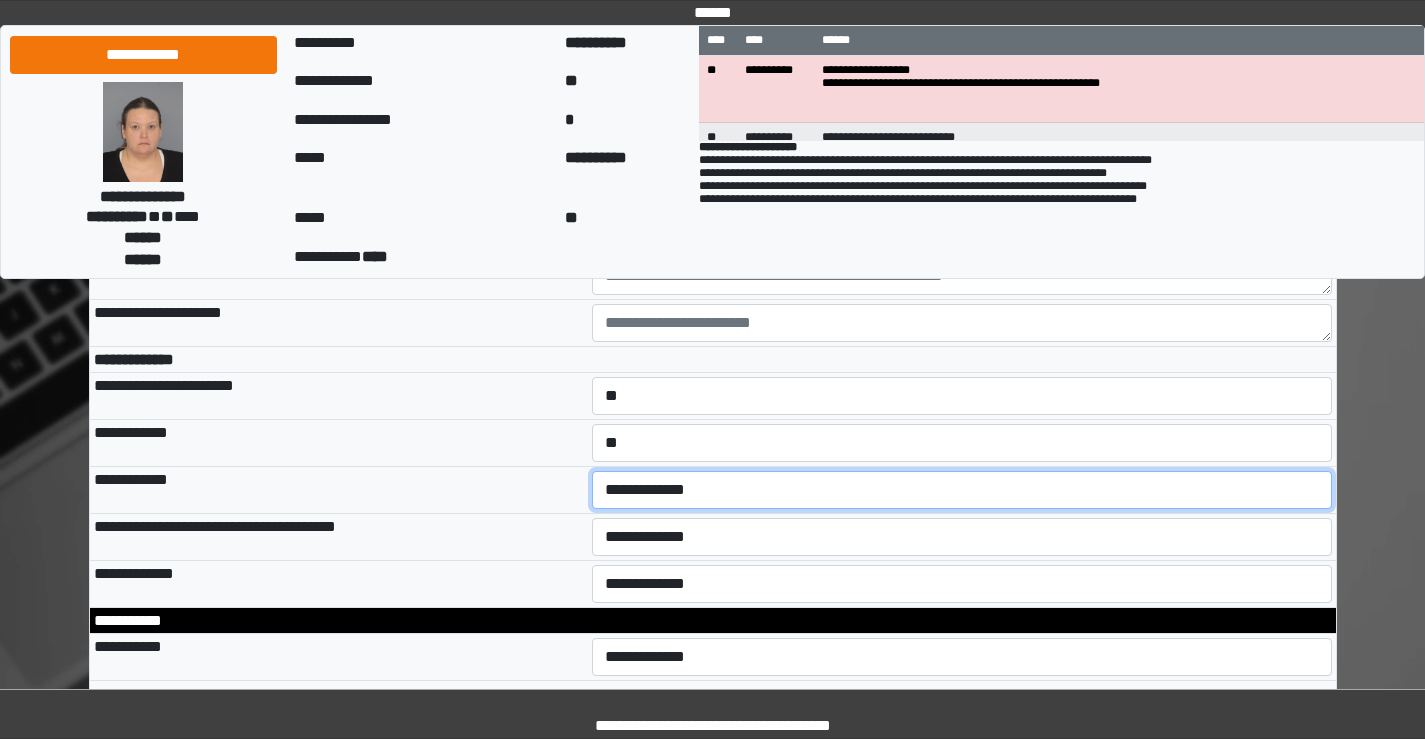 click on "**********" at bounding box center [962, 490] 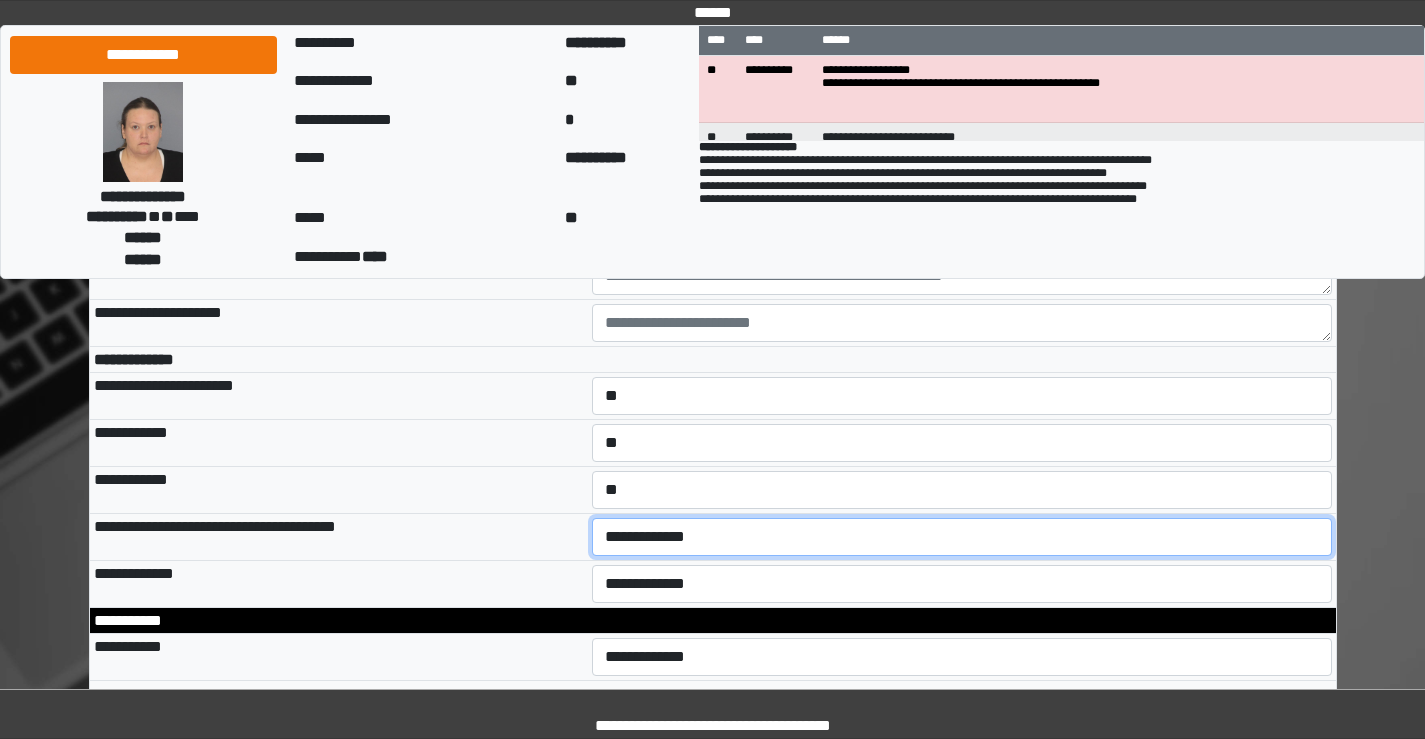 click on "**********" at bounding box center [962, 537] 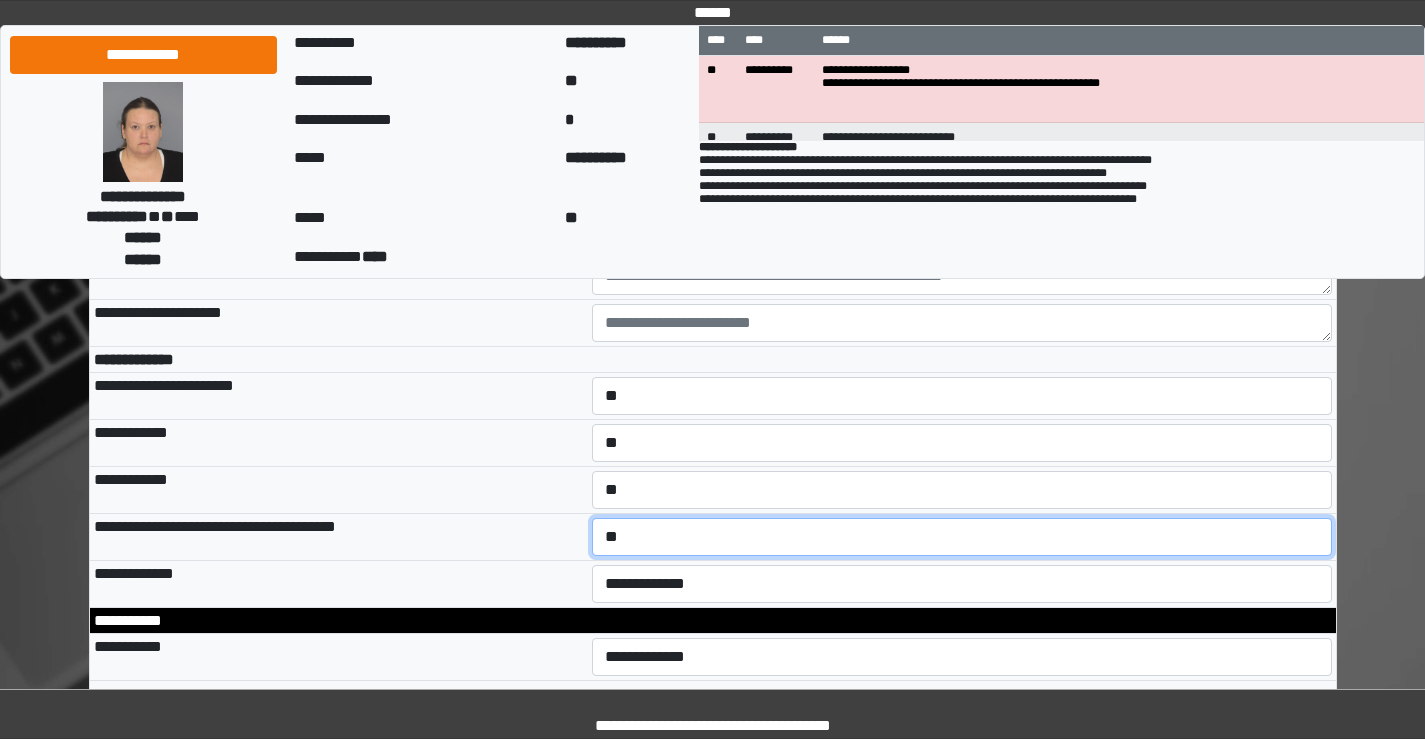 click on "**********" at bounding box center (962, 537) 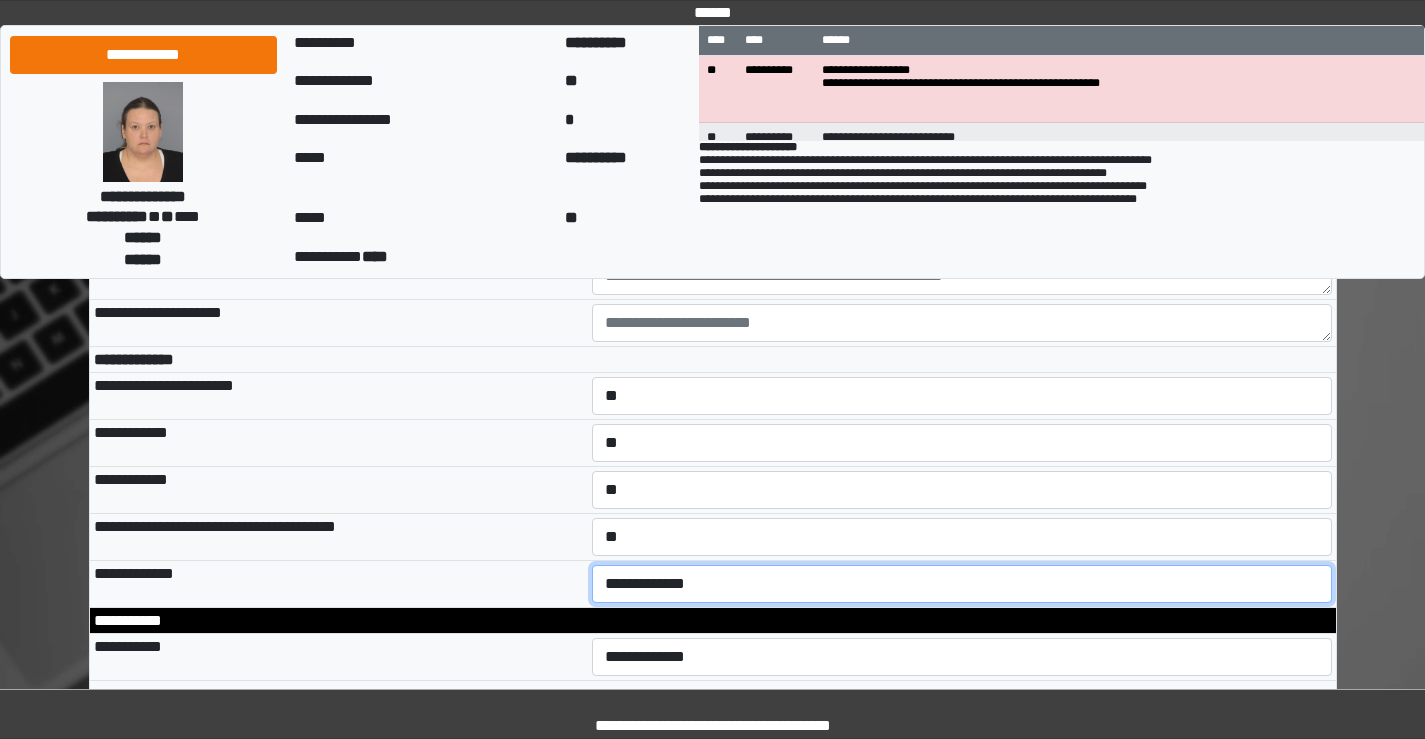 click on "**********" at bounding box center (962, 584) 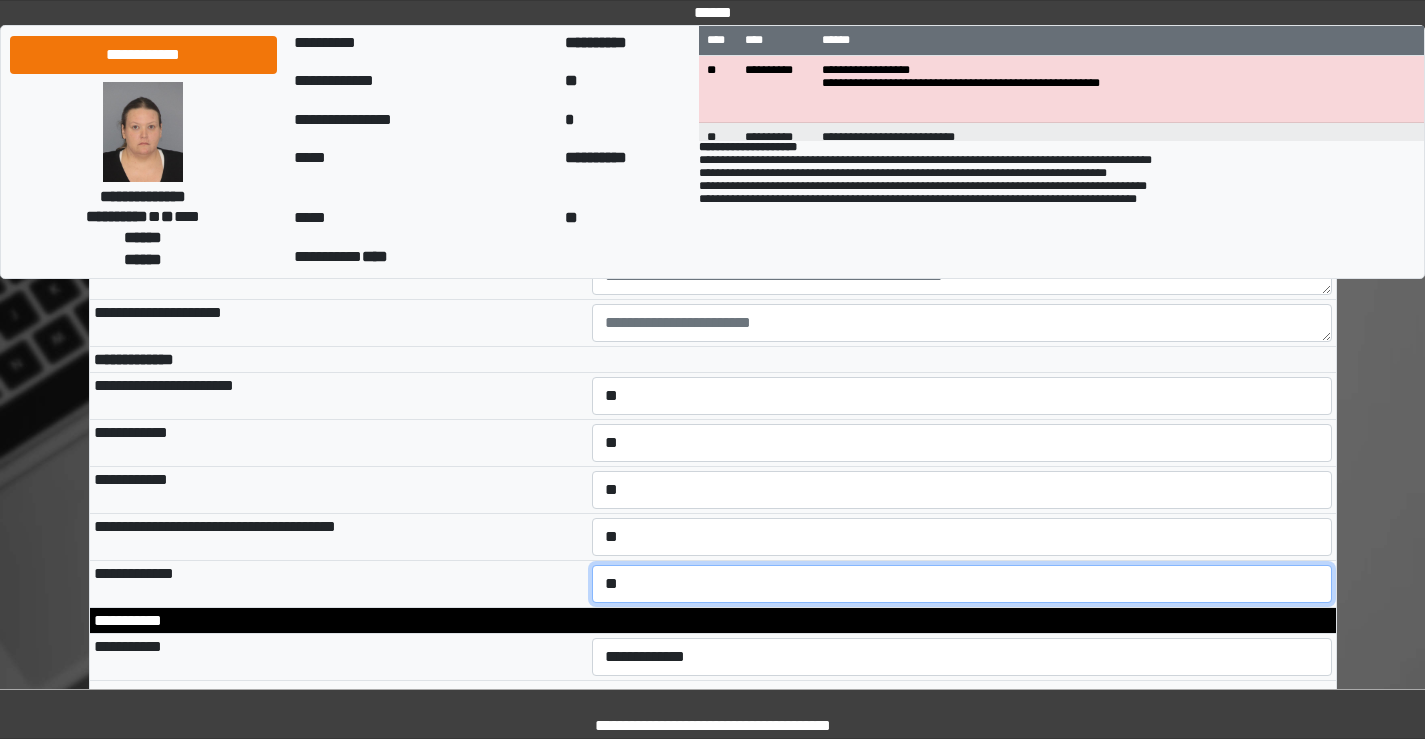 click on "**********" at bounding box center [962, 584] 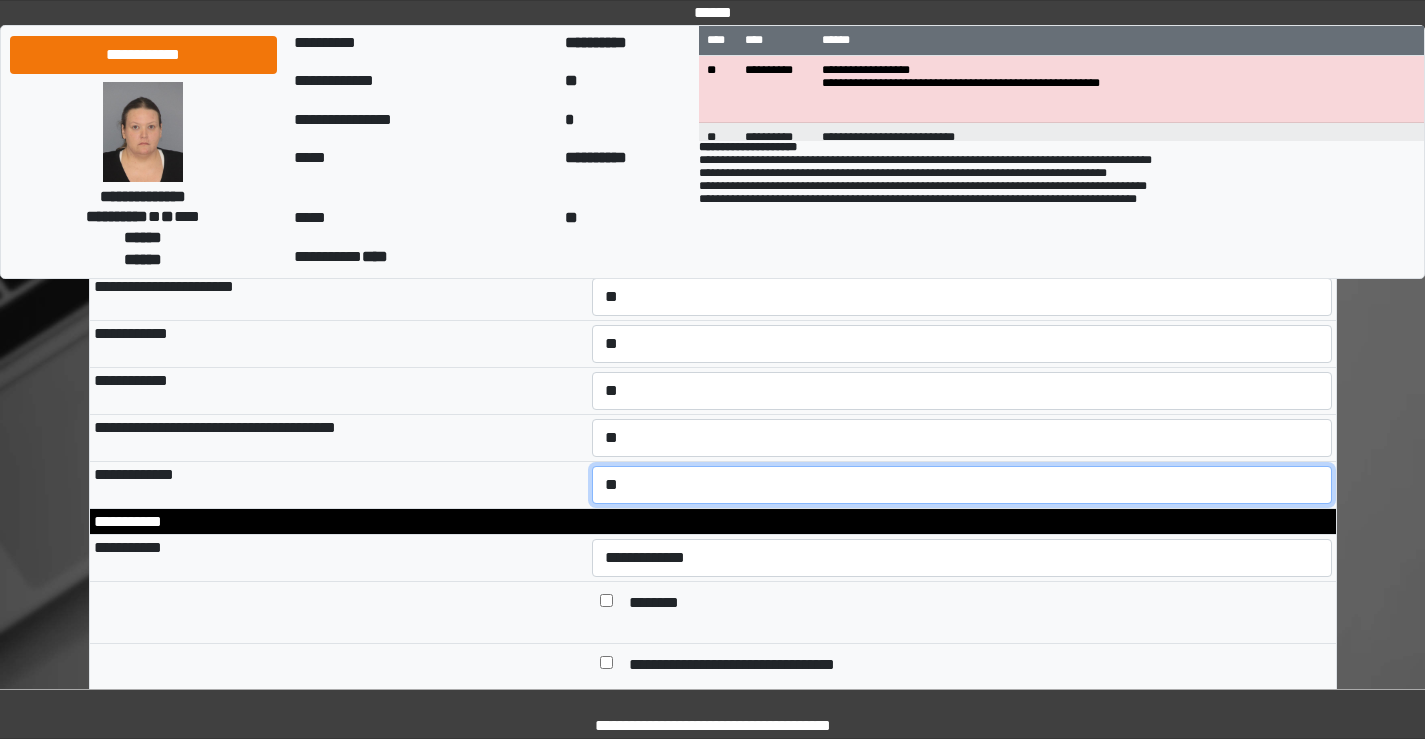 scroll, scrollTop: 1100, scrollLeft: 0, axis: vertical 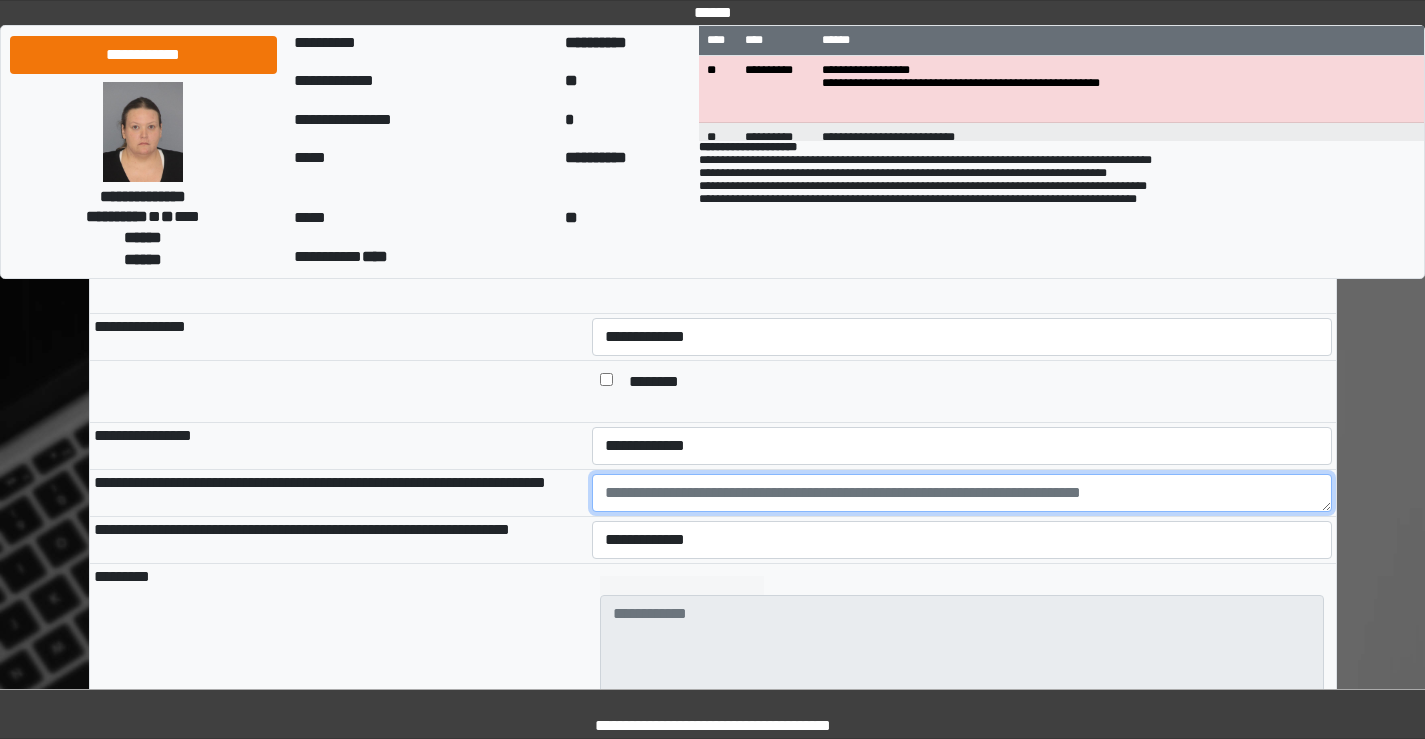 click at bounding box center (962, 493) 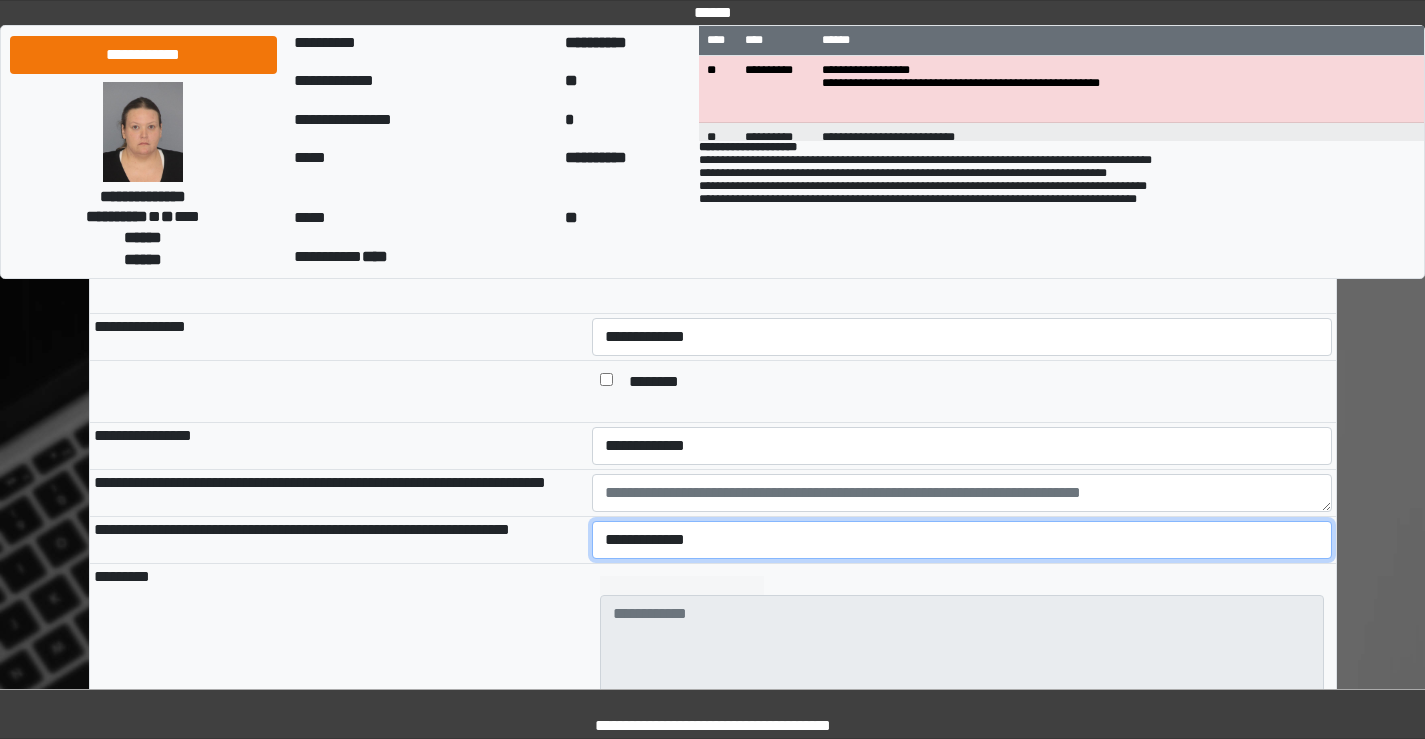 click on "**********" at bounding box center [962, 540] 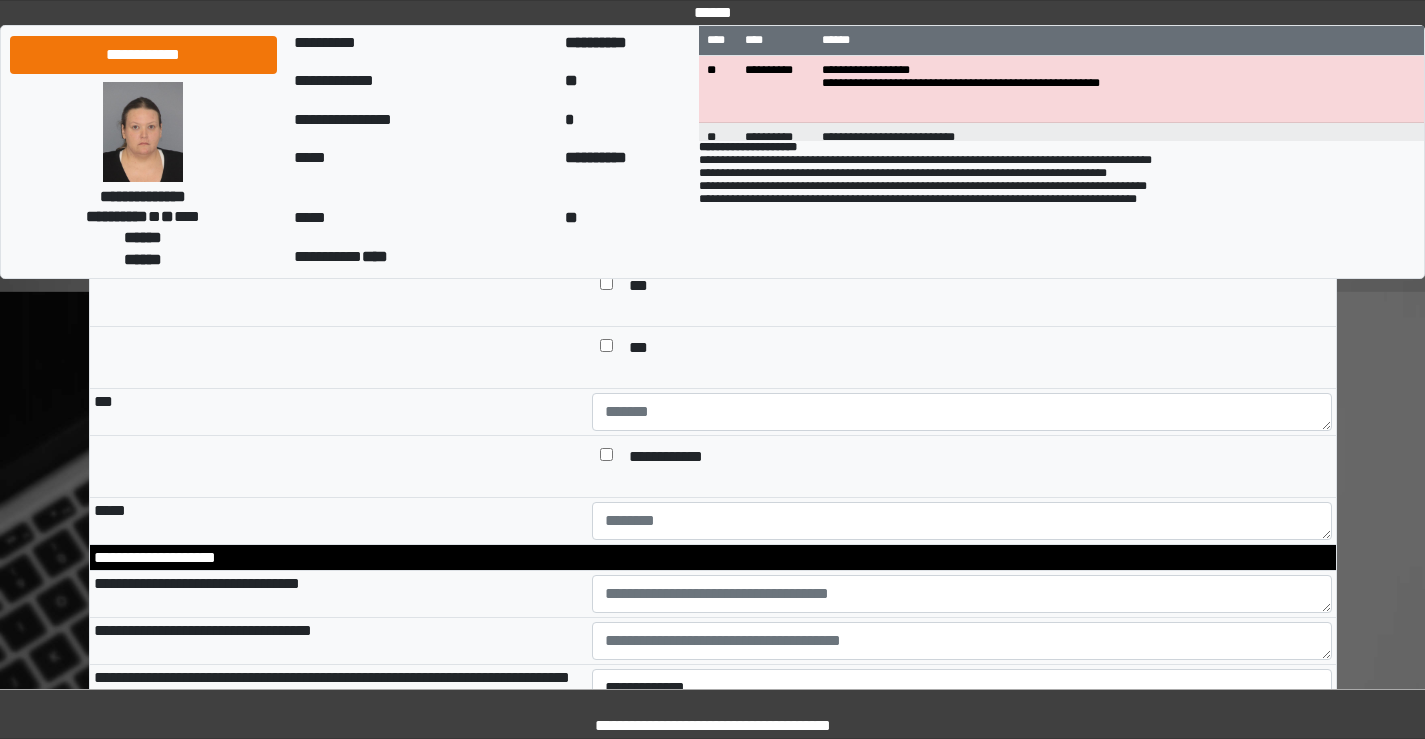 scroll, scrollTop: 2400, scrollLeft: 0, axis: vertical 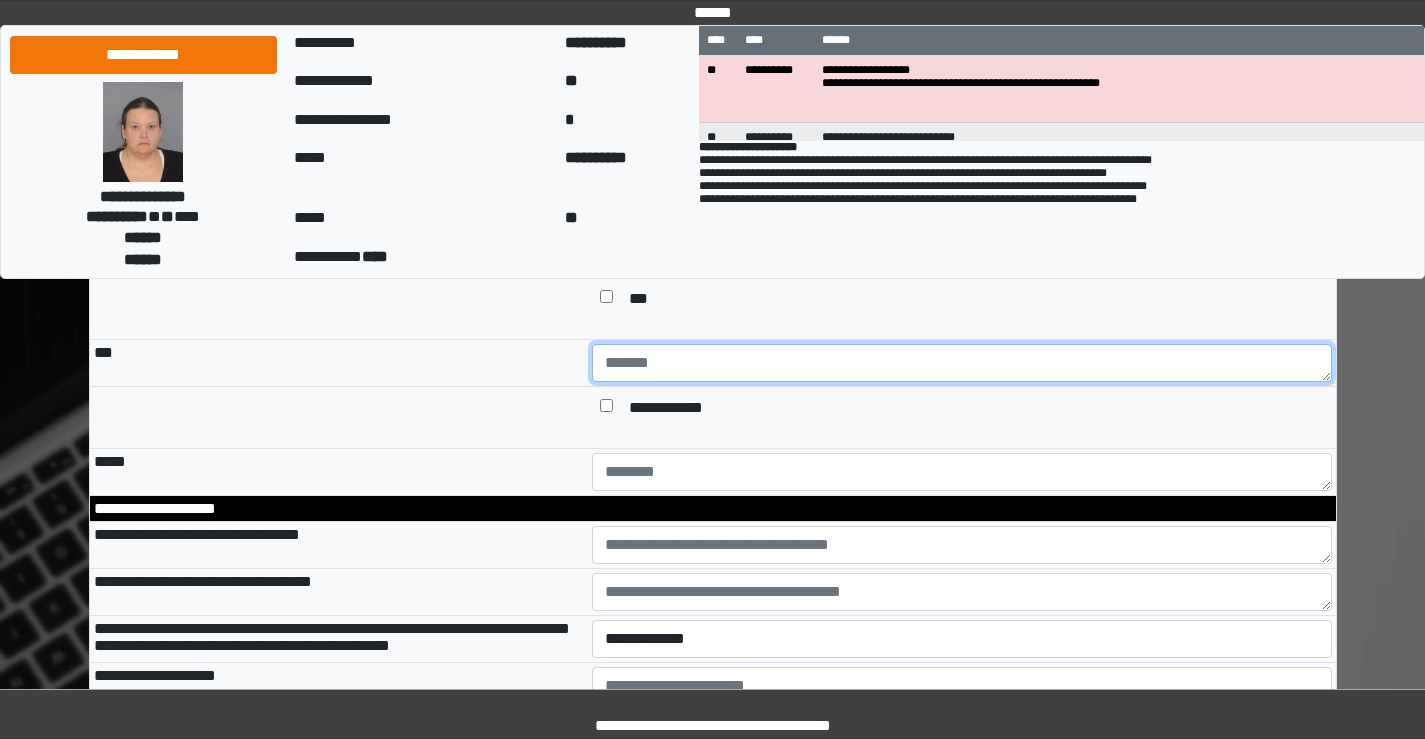 click at bounding box center [962, 363] 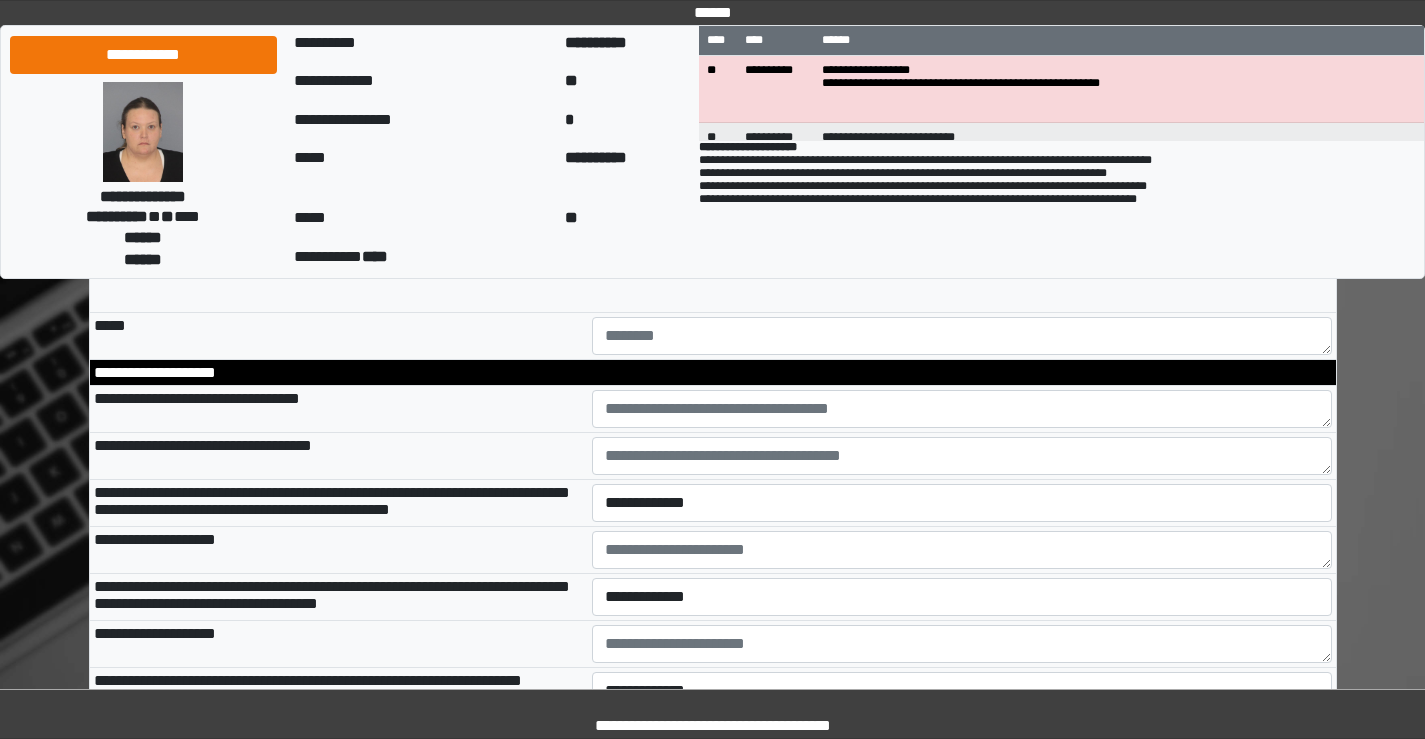 scroll, scrollTop: 2600, scrollLeft: 0, axis: vertical 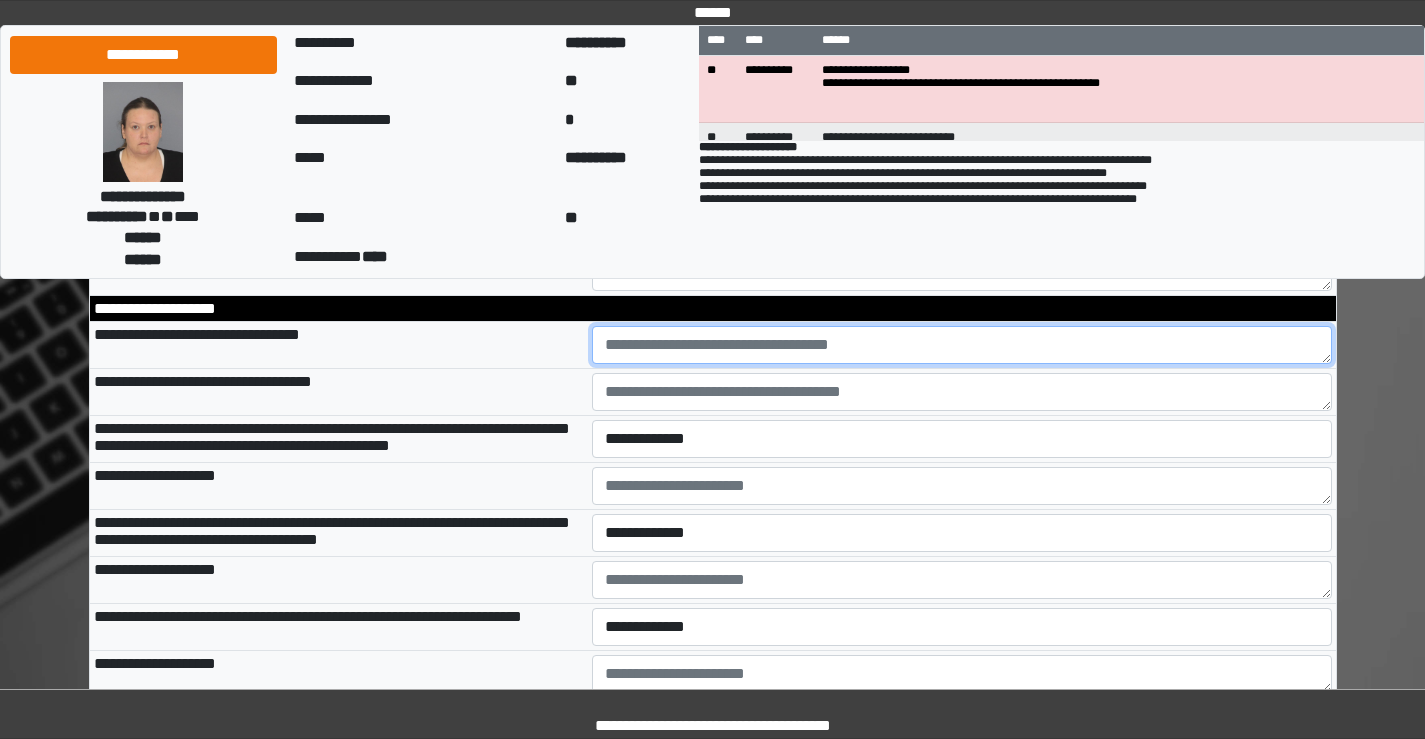 click at bounding box center [962, 345] 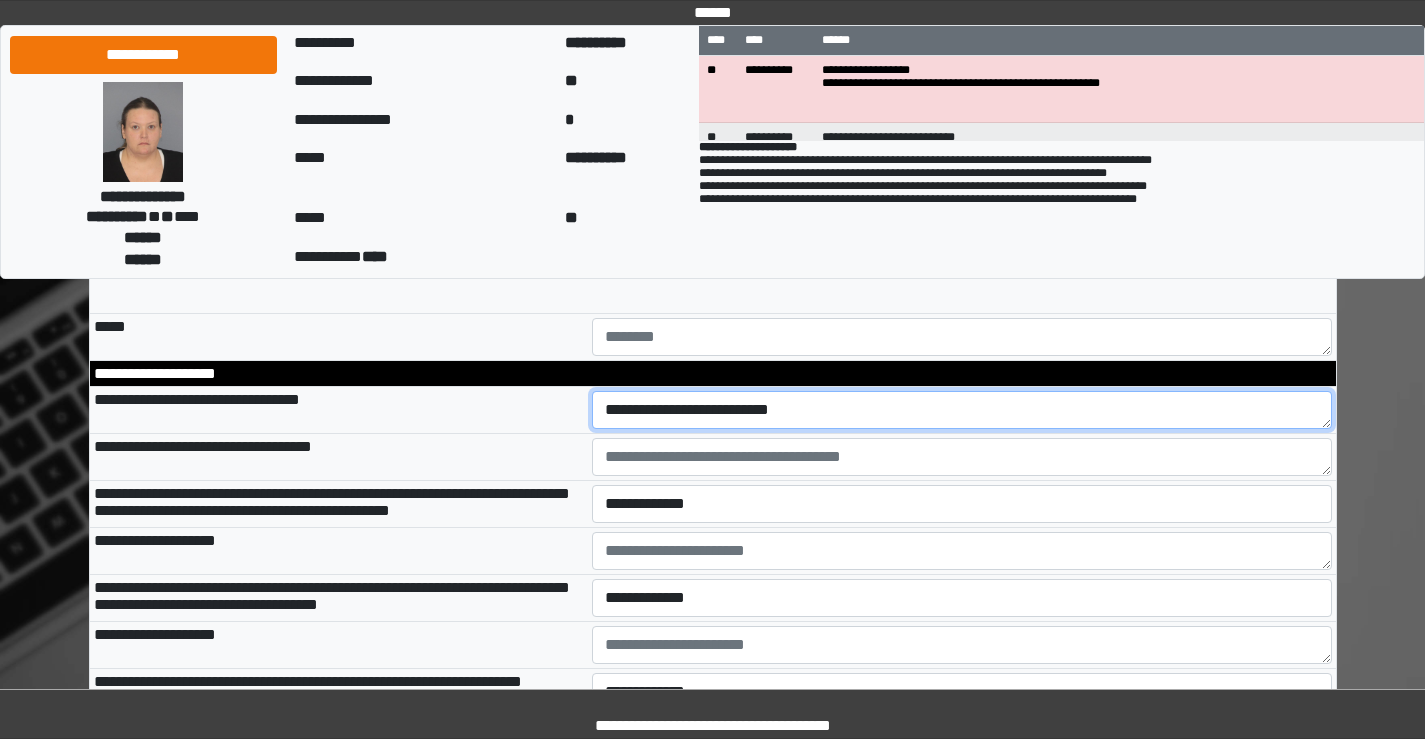 scroll, scrollTop: 2500, scrollLeft: 0, axis: vertical 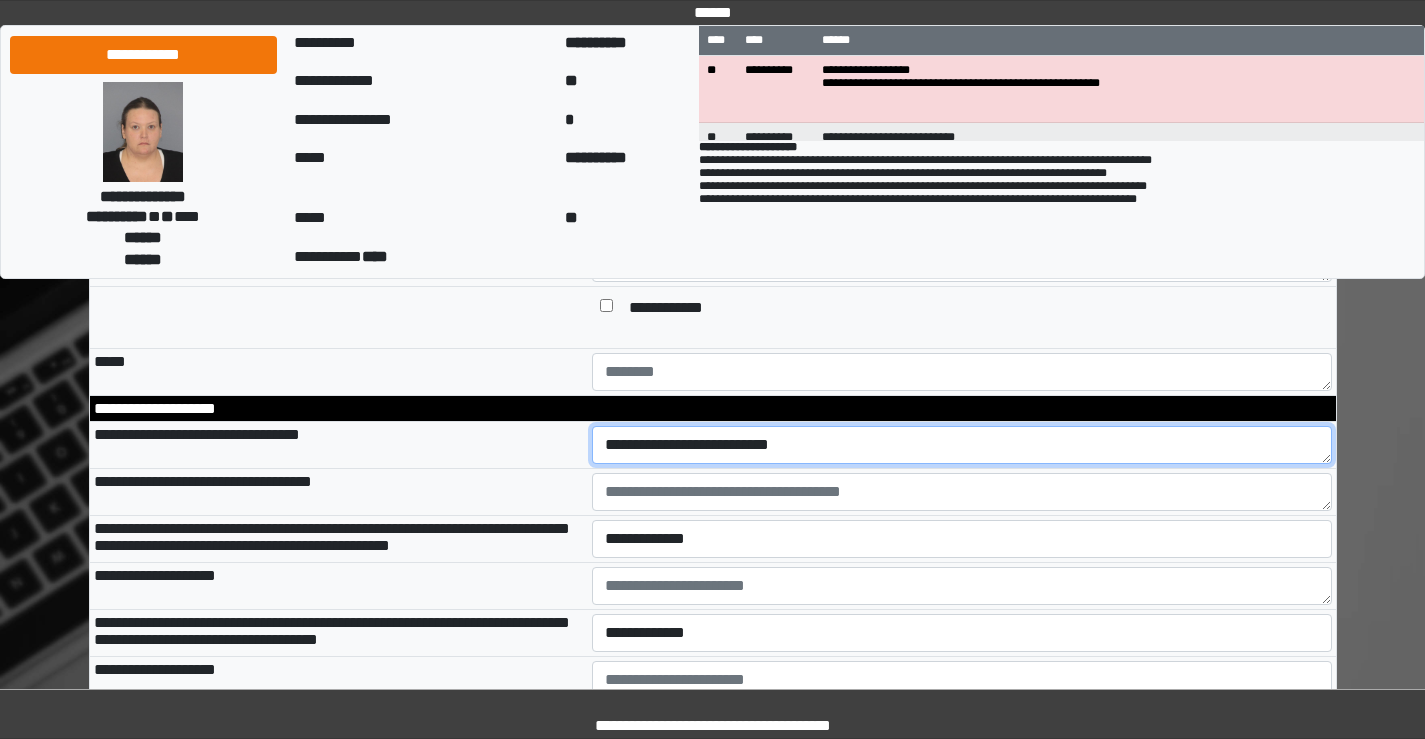 type on "**********" 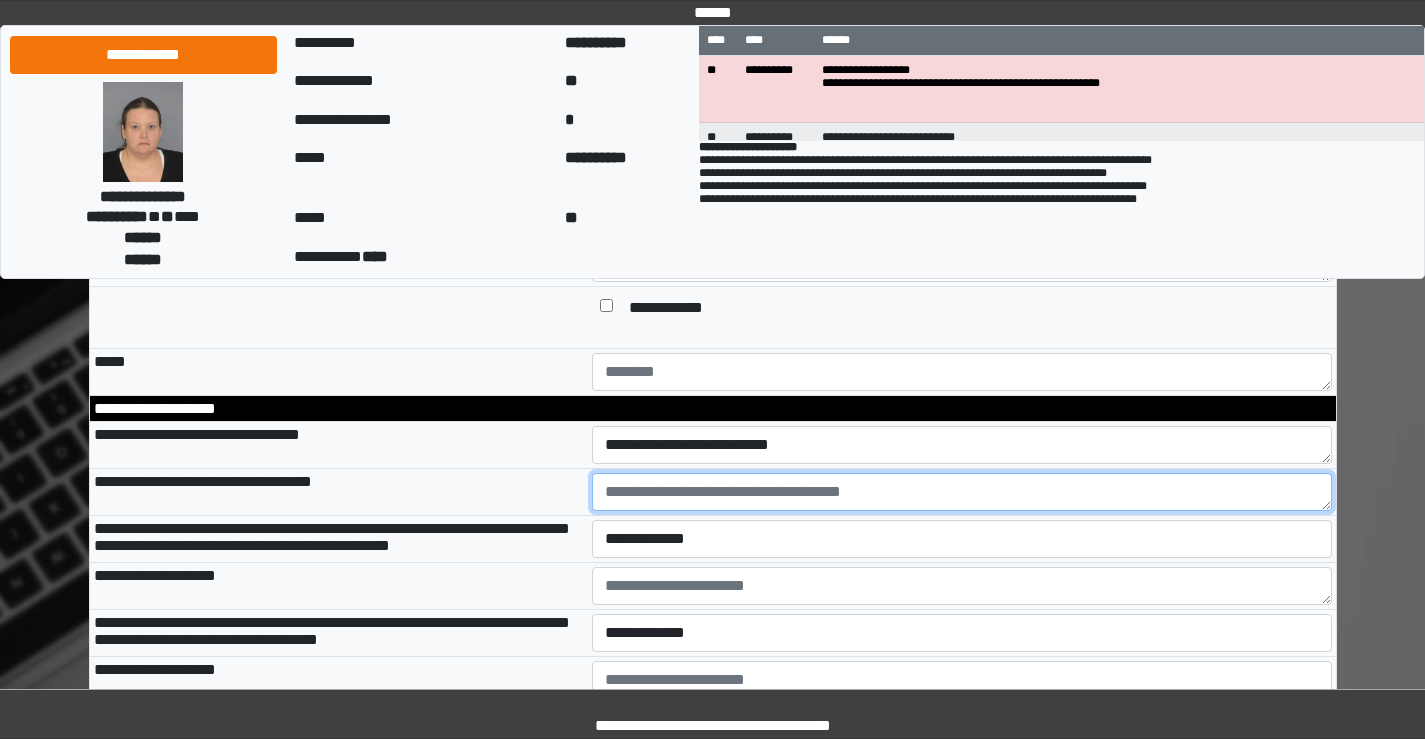 click at bounding box center (962, 492) 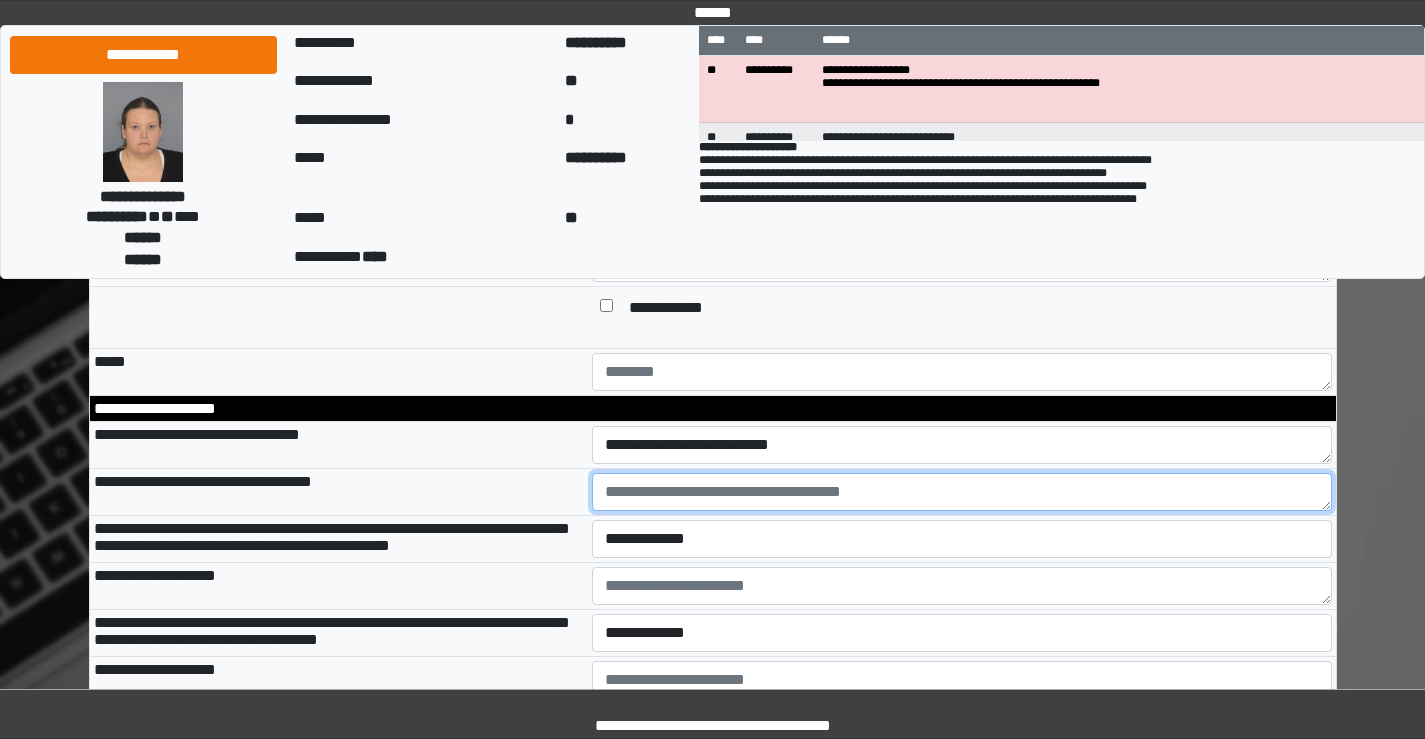 click at bounding box center (962, 492) 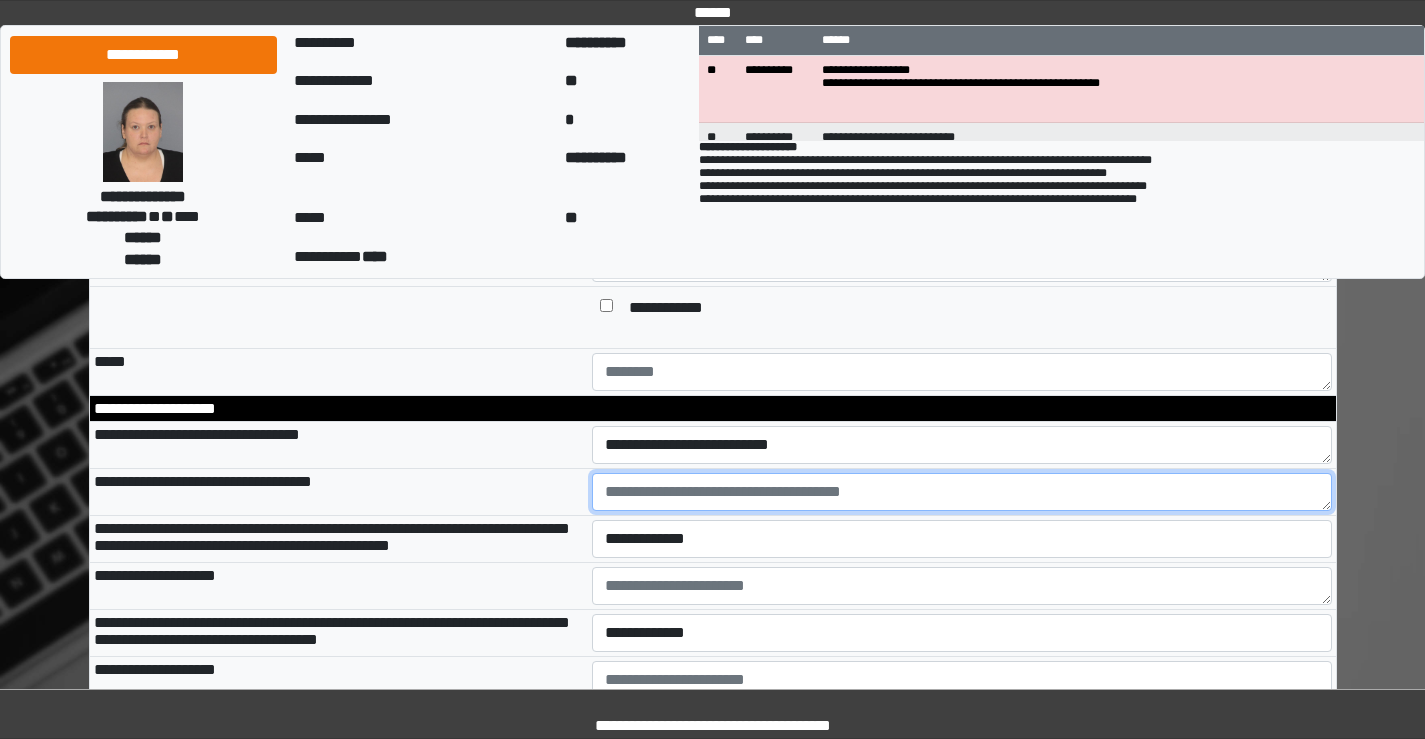click at bounding box center [962, 492] 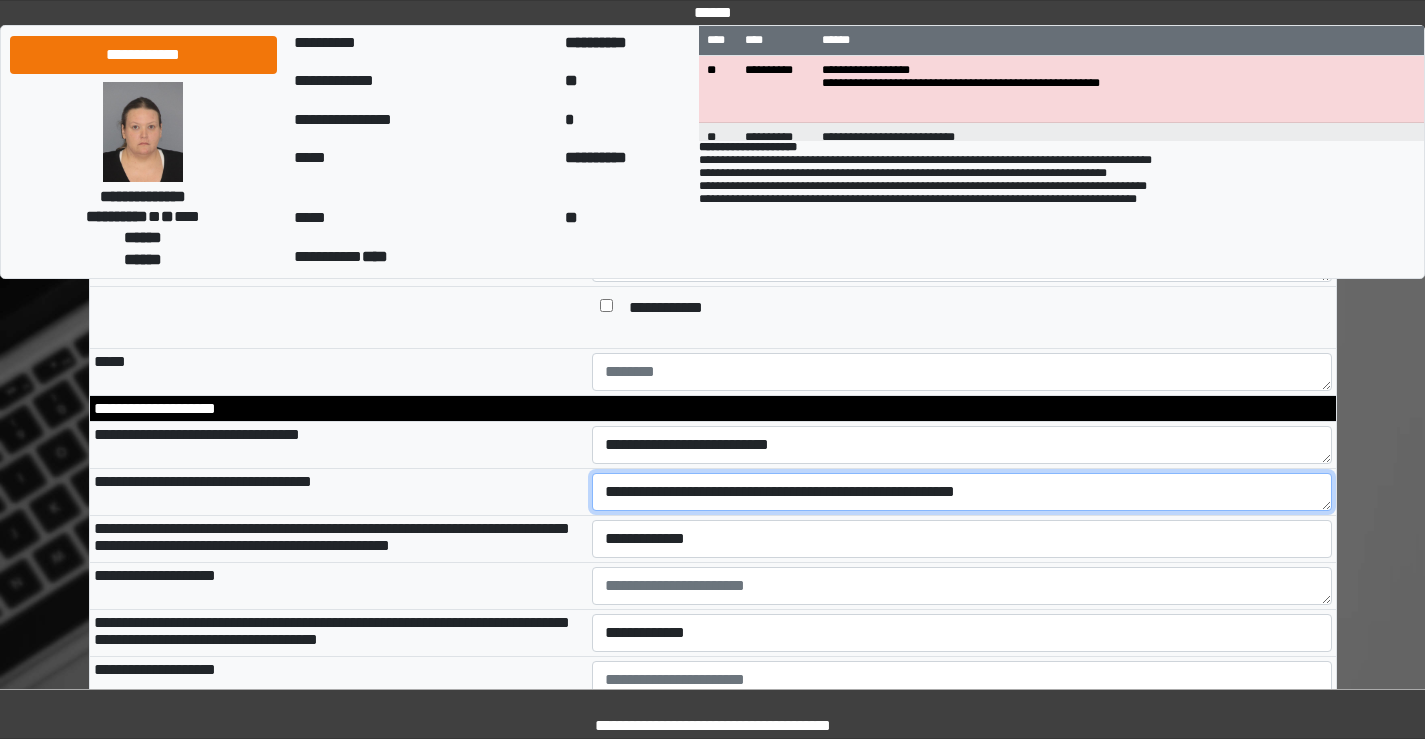 type on "**********" 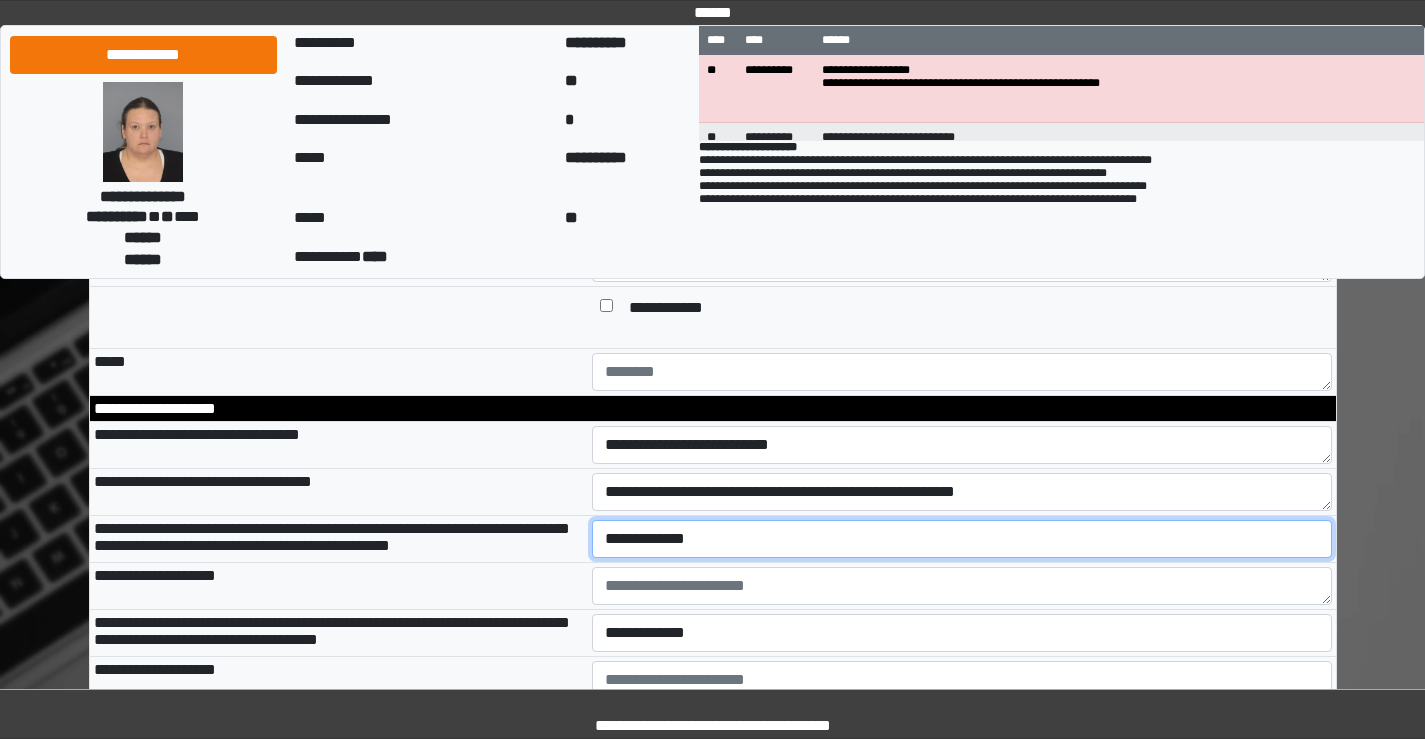 click on "**********" at bounding box center [962, 539] 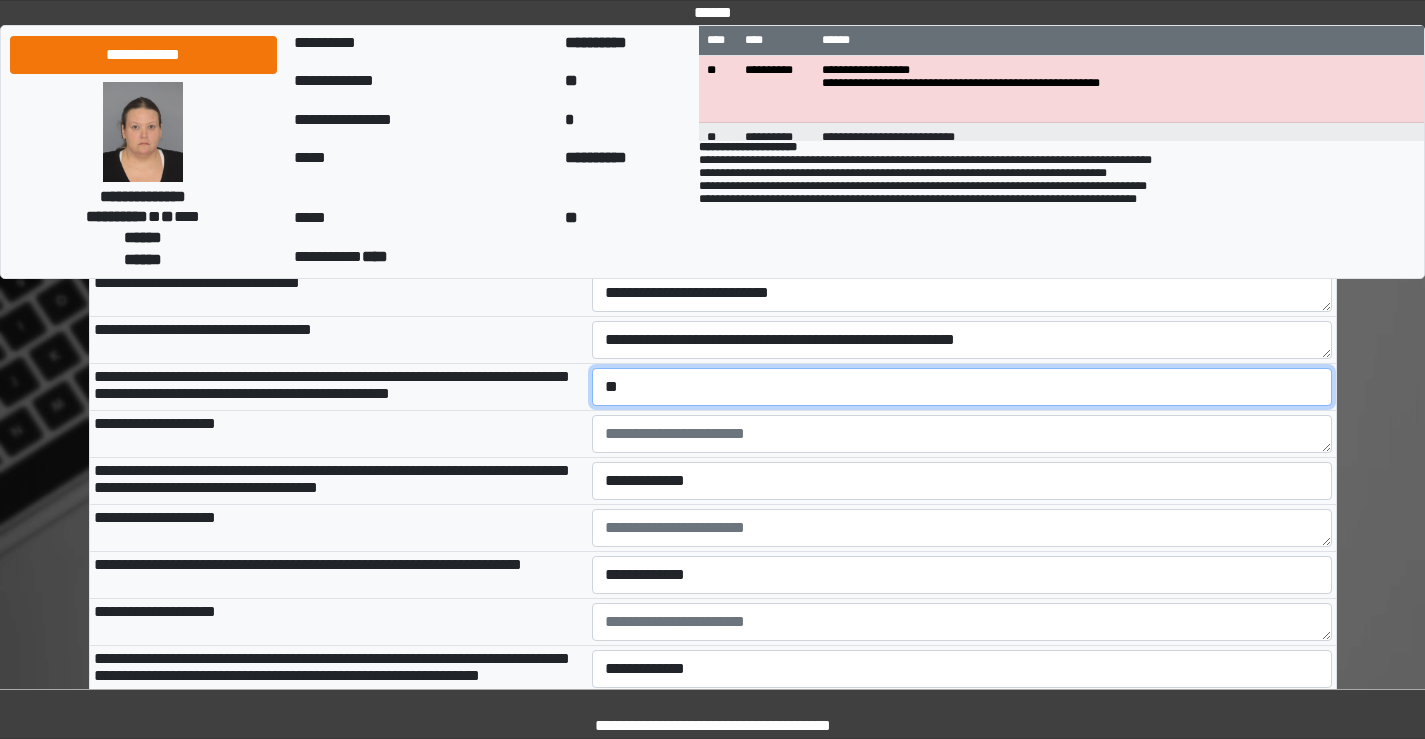 scroll, scrollTop: 2700, scrollLeft: 0, axis: vertical 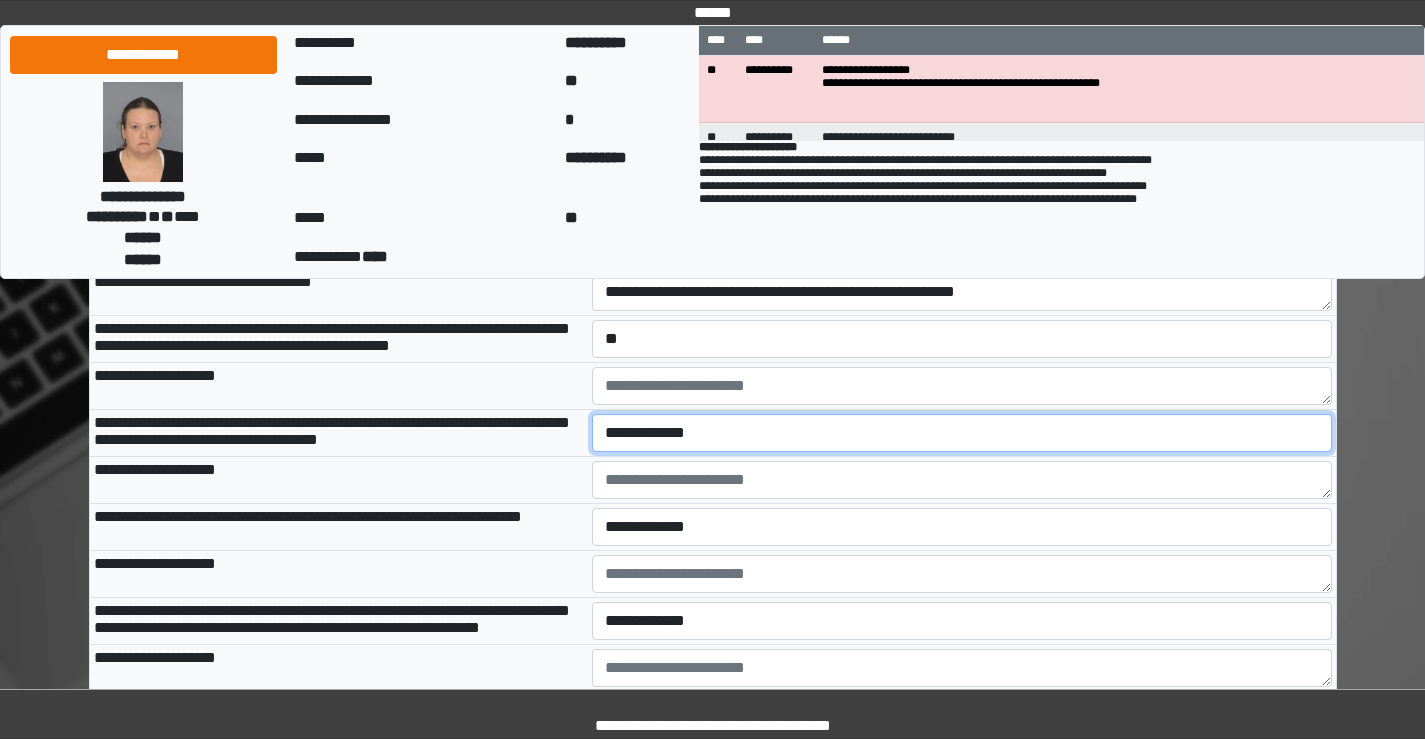 click on "**********" at bounding box center (962, 433) 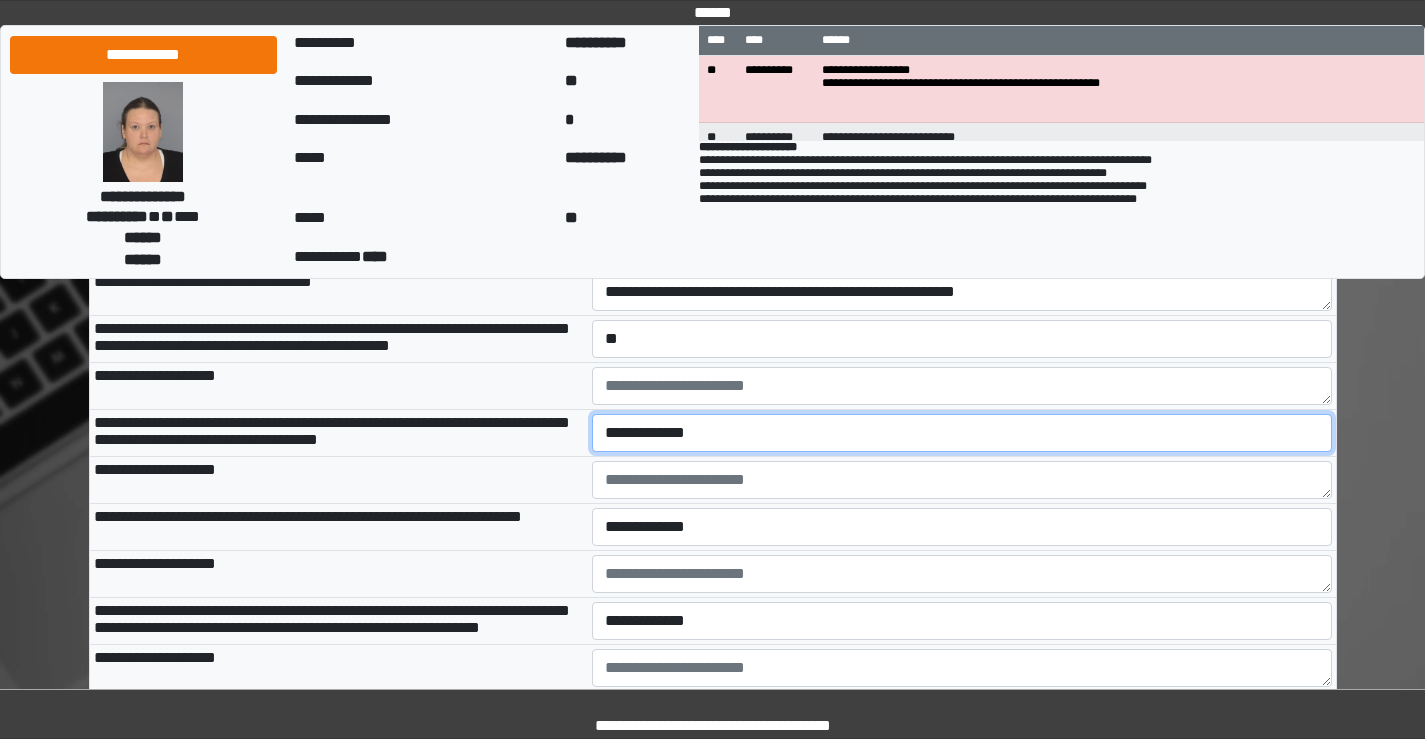 select on "*" 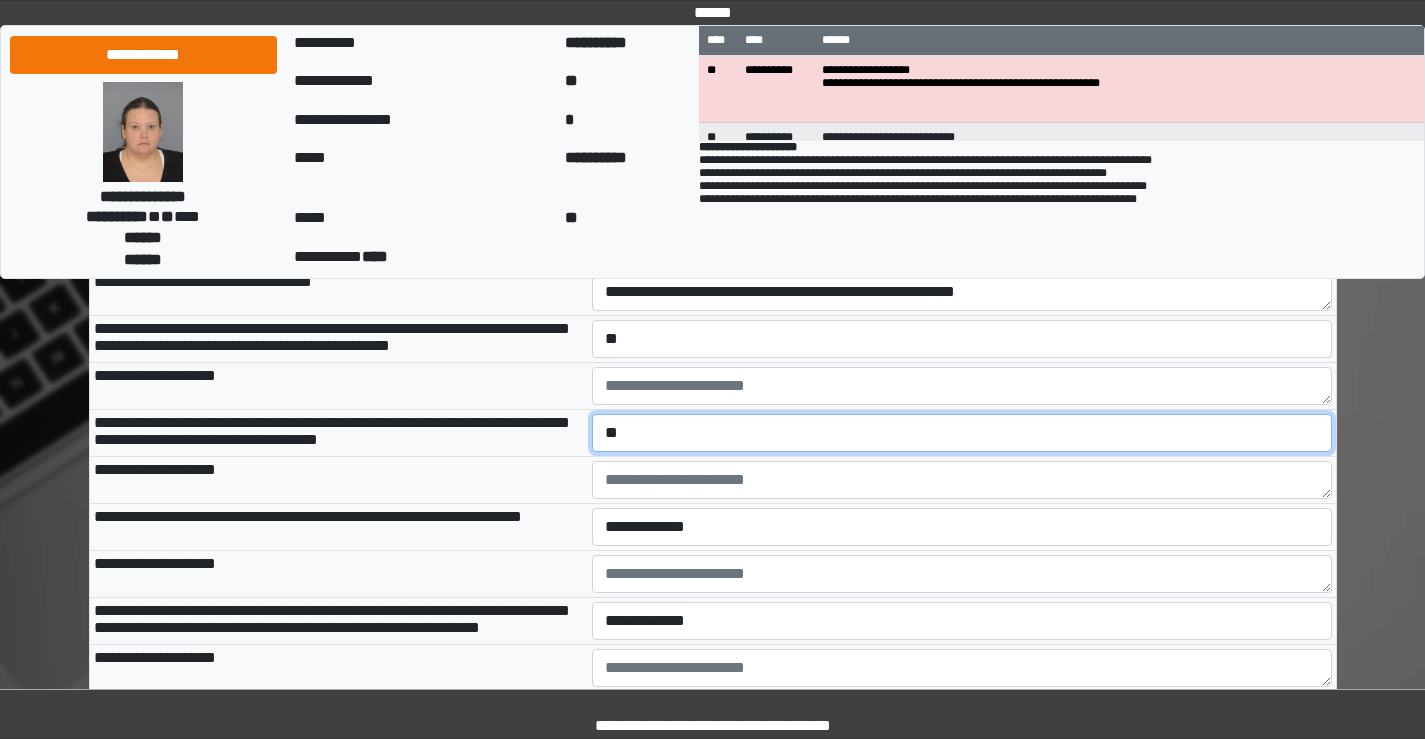 click on "**********" at bounding box center [962, 433] 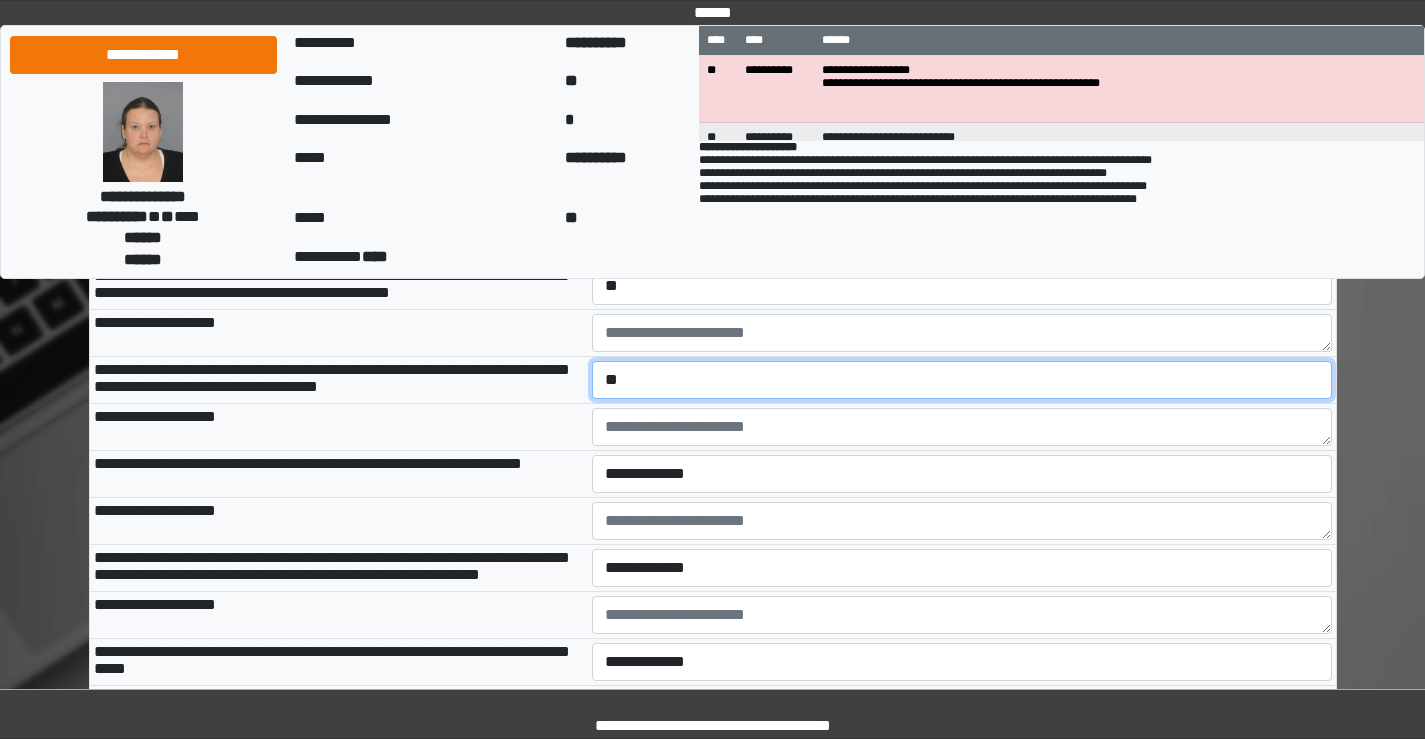 scroll, scrollTop: 2800, scrollLeft: 0, axis: vertical 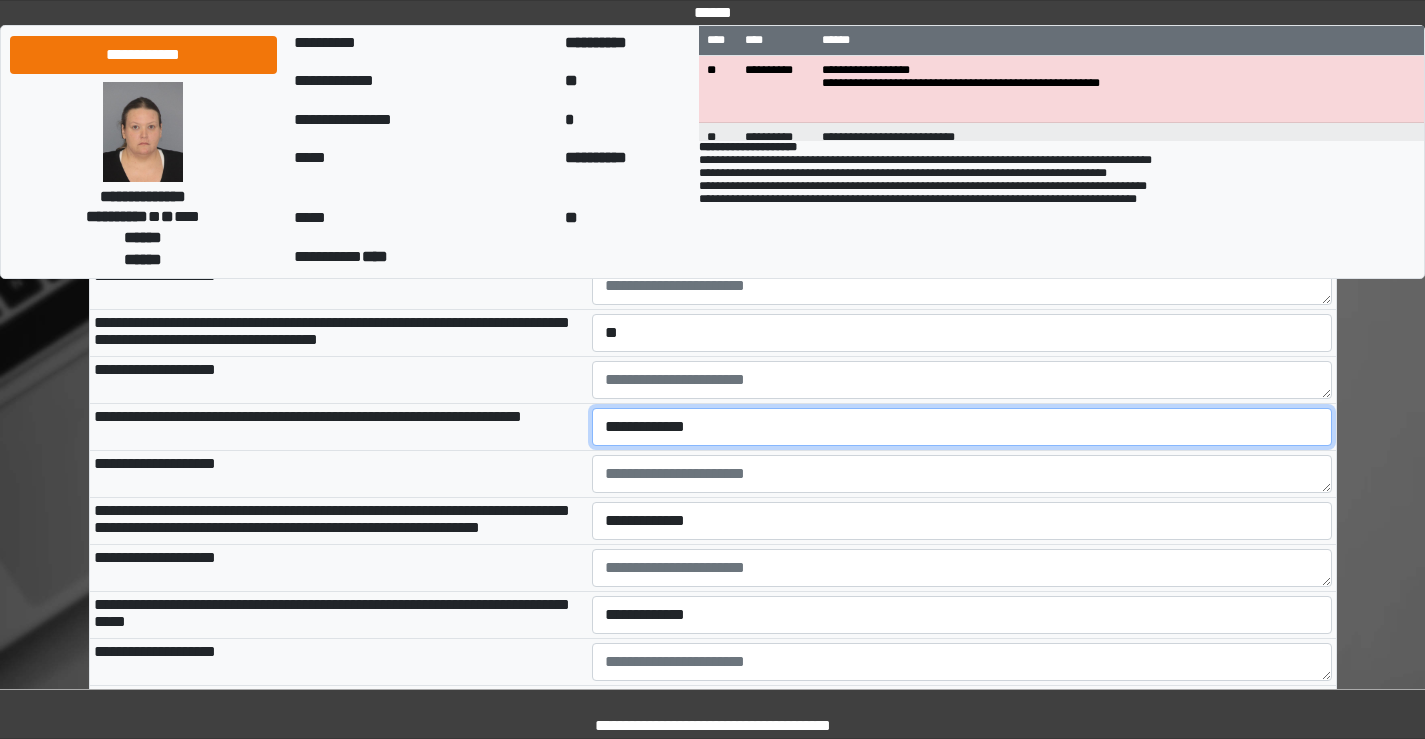 click on "**********" at bounding box center (962, 427) 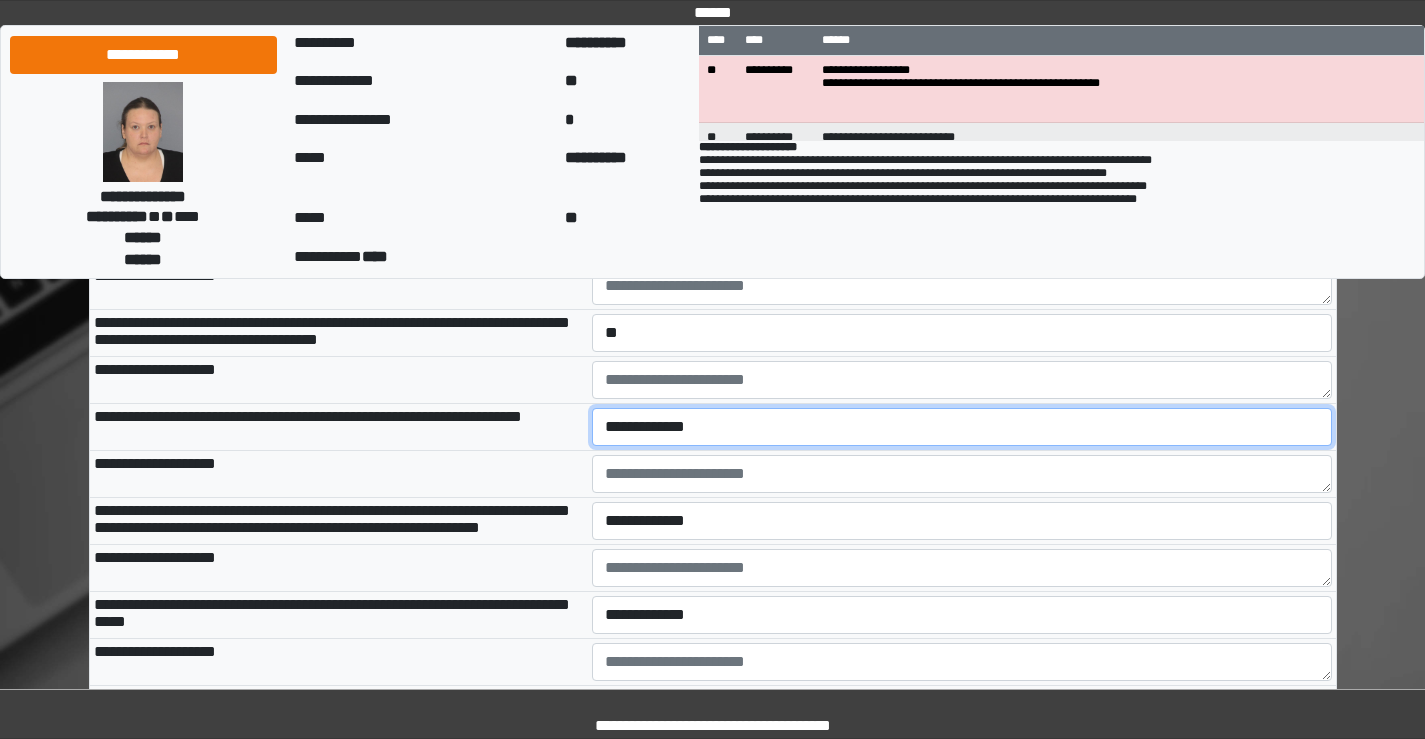 click on "**********" at bounding box center [962, 427] 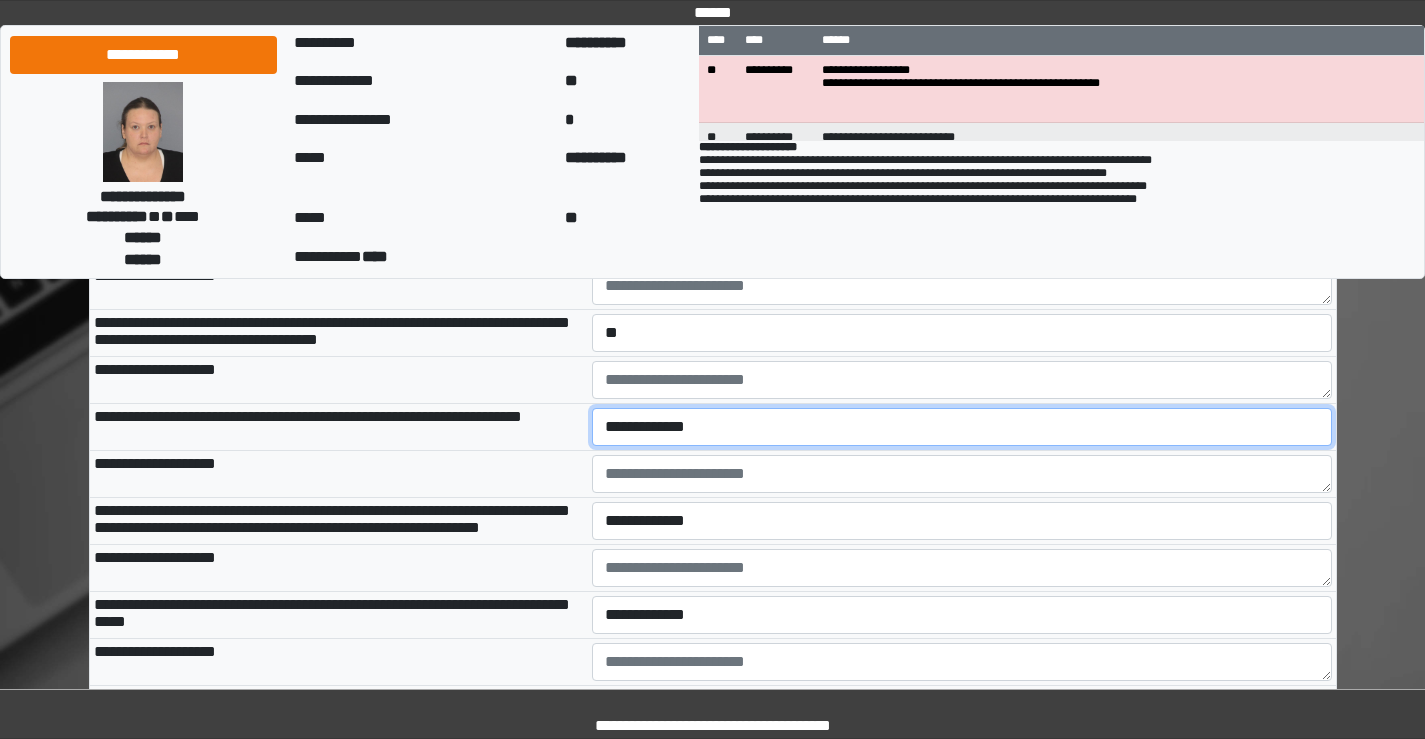 select on "*" 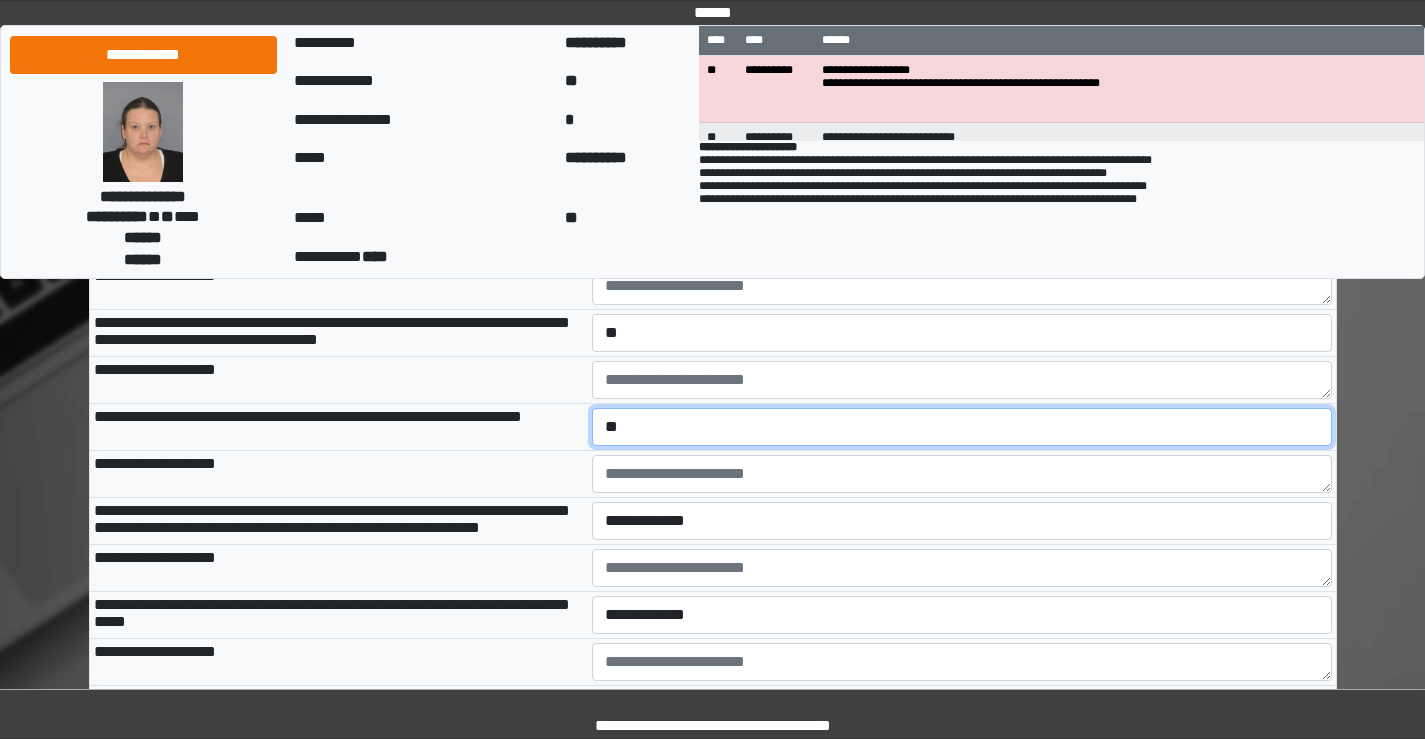 click on "**********" at bounding box center (962, 427) 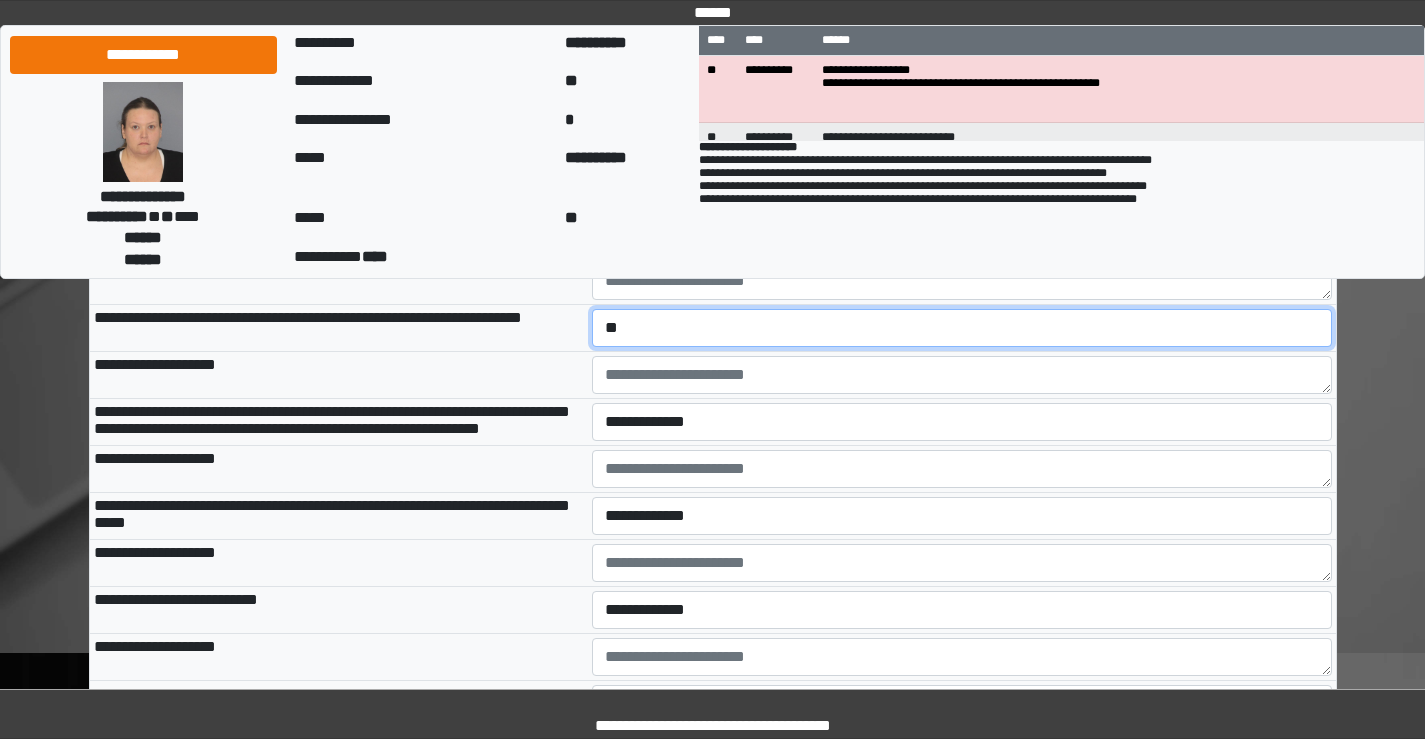 scroll, scrollTop: 2900, scrollLeft: 0, axis: vertical 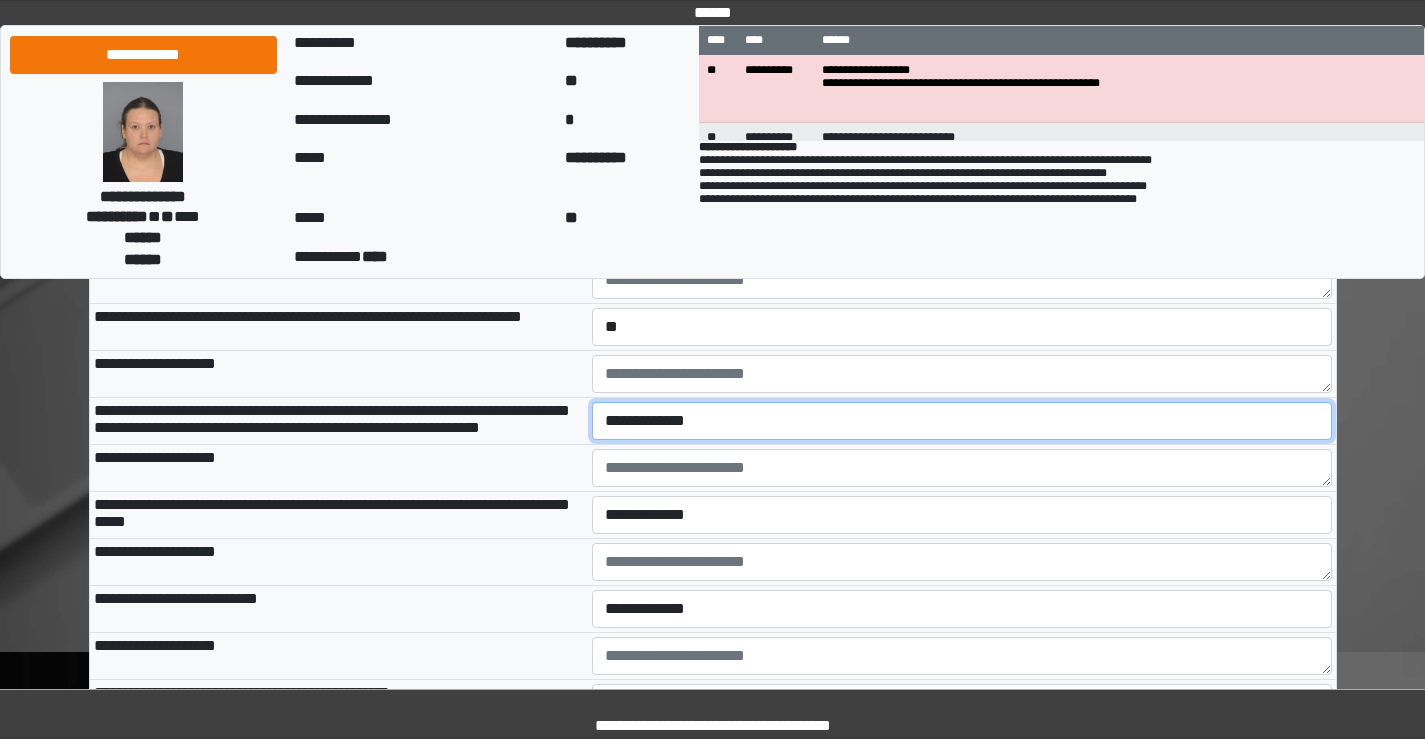 click on "**********" at bounding box center (962, 421) 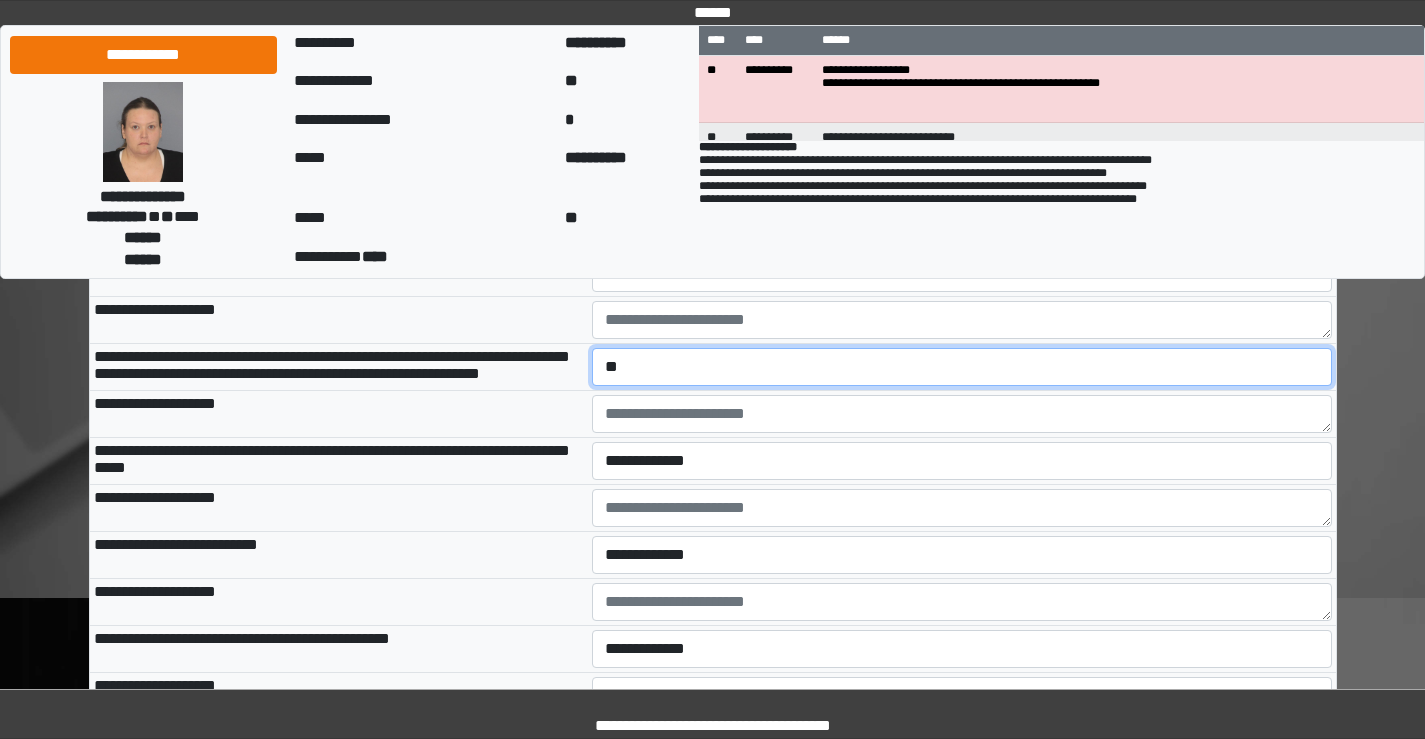 scroll, scrollTop: 3000, scrollLeft: 0, axis: vertical 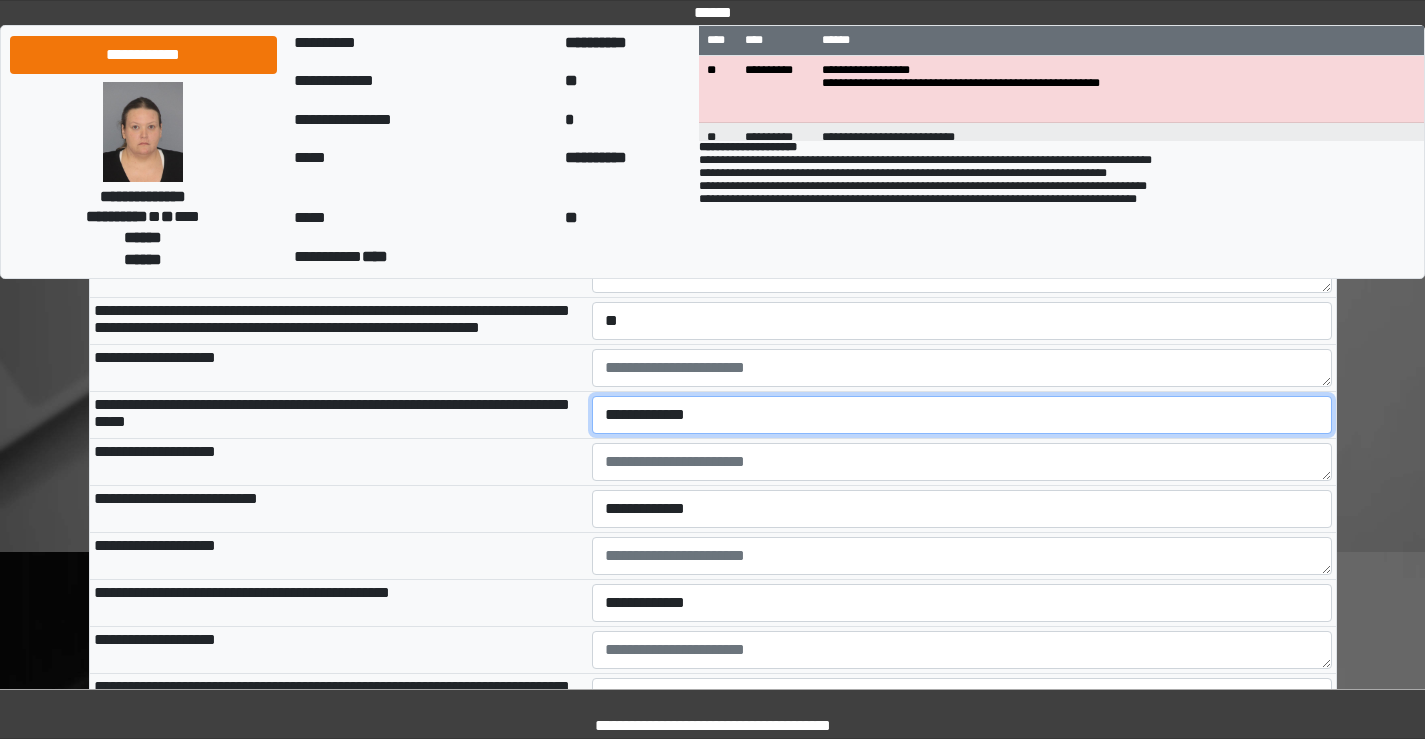 click on "**********" at bounding box center [962, 415] 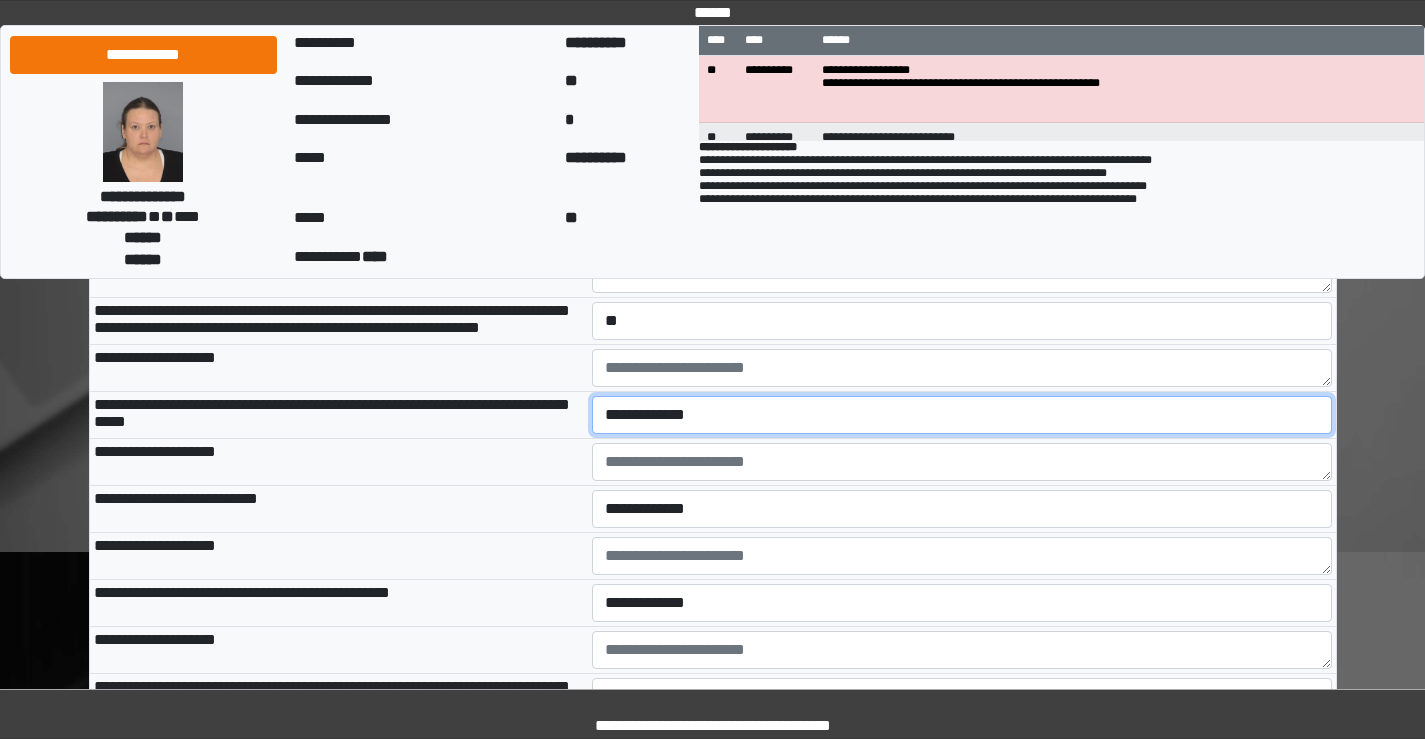 select on "*" 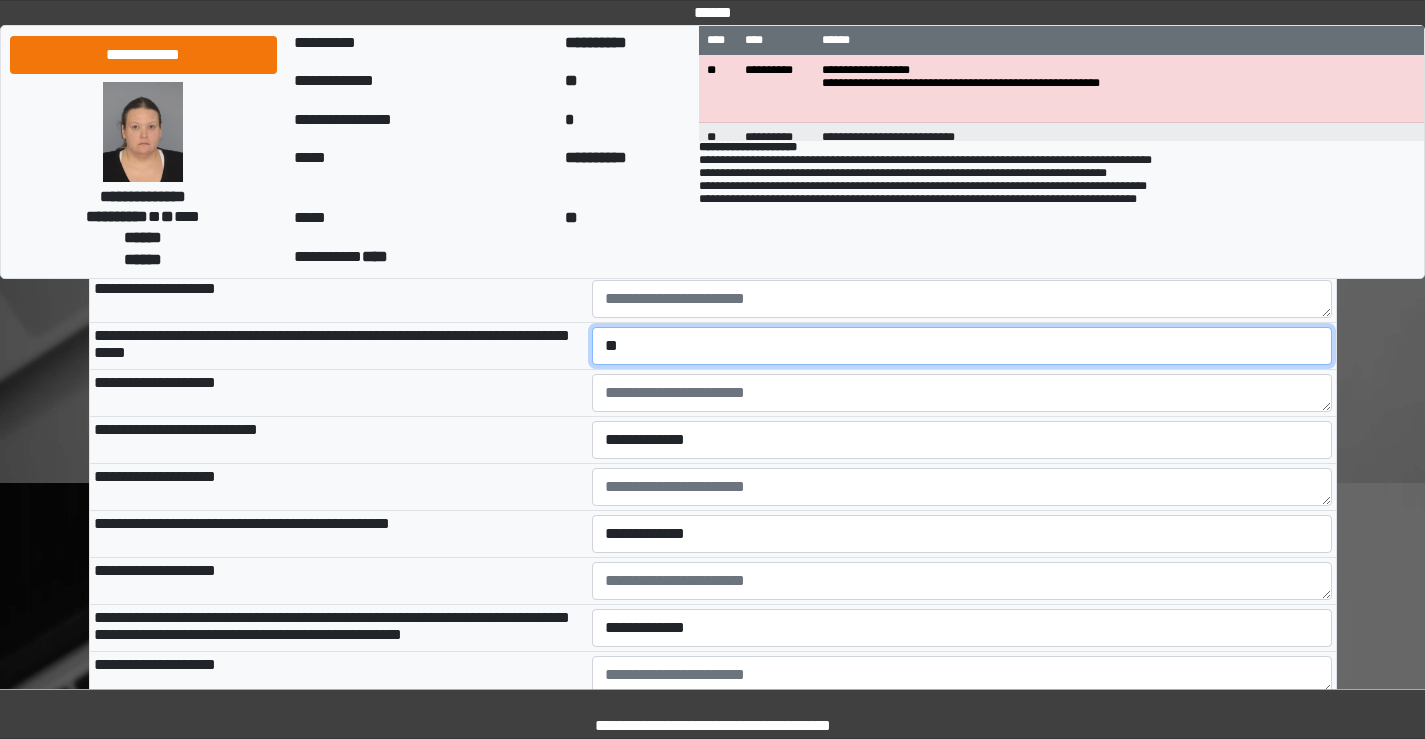 scroll, scrollTop: 3100, scrollLeft: 0, axis: vertical 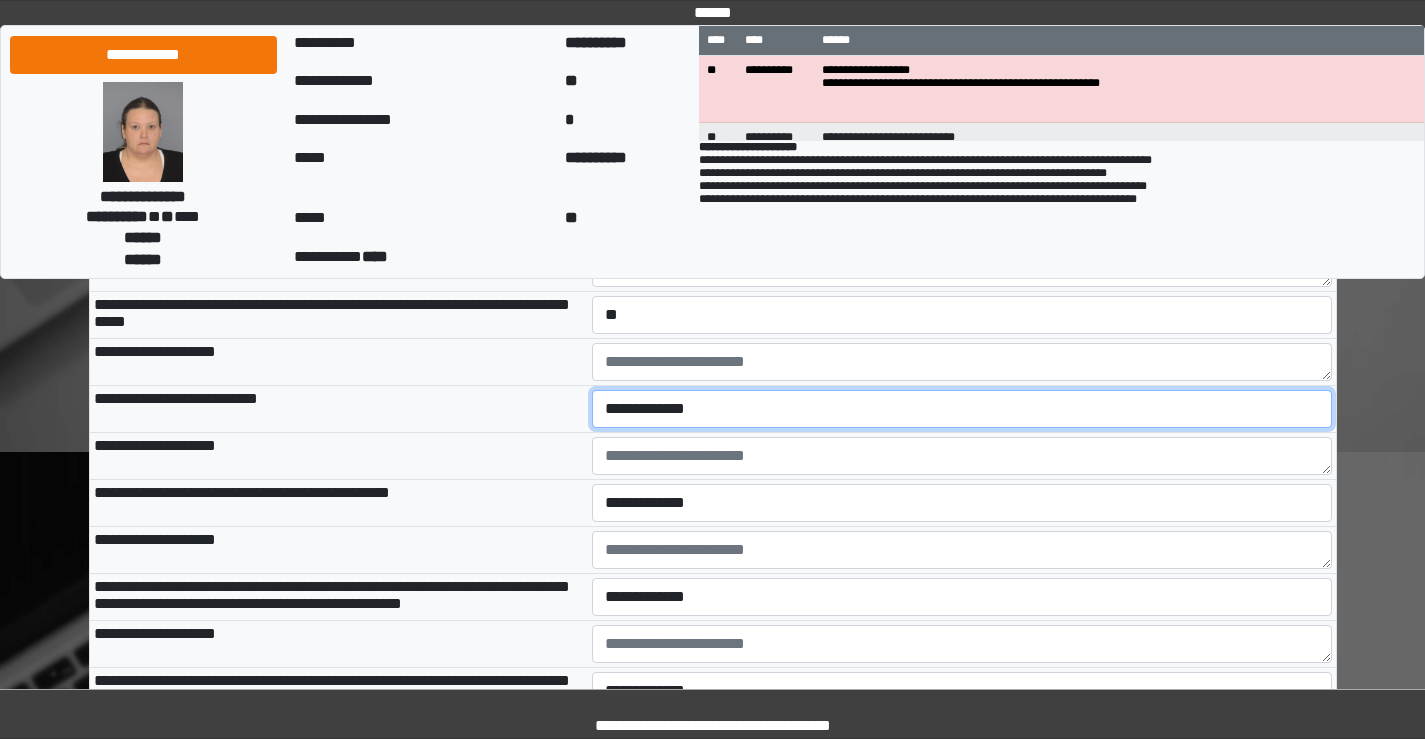click on "**********" at bounding box center [962, 409] 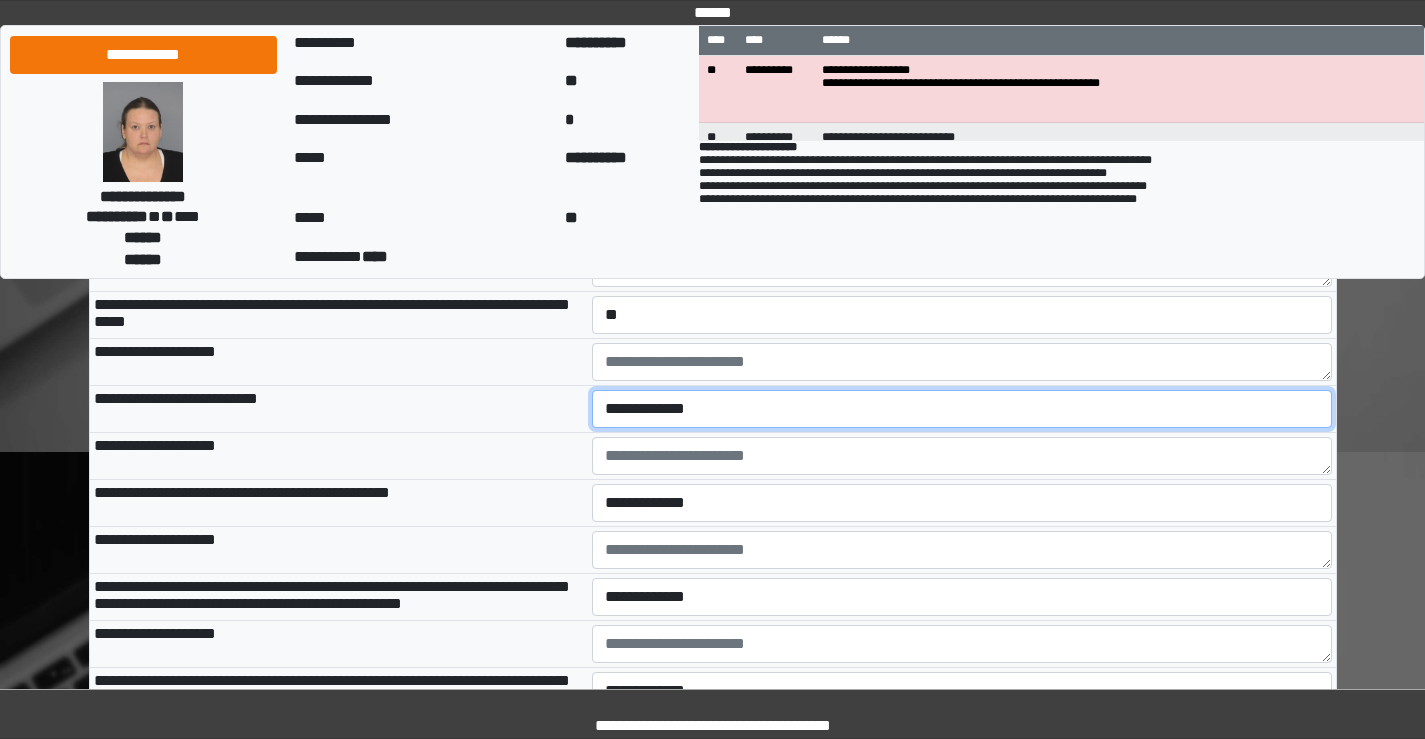 select on "*" 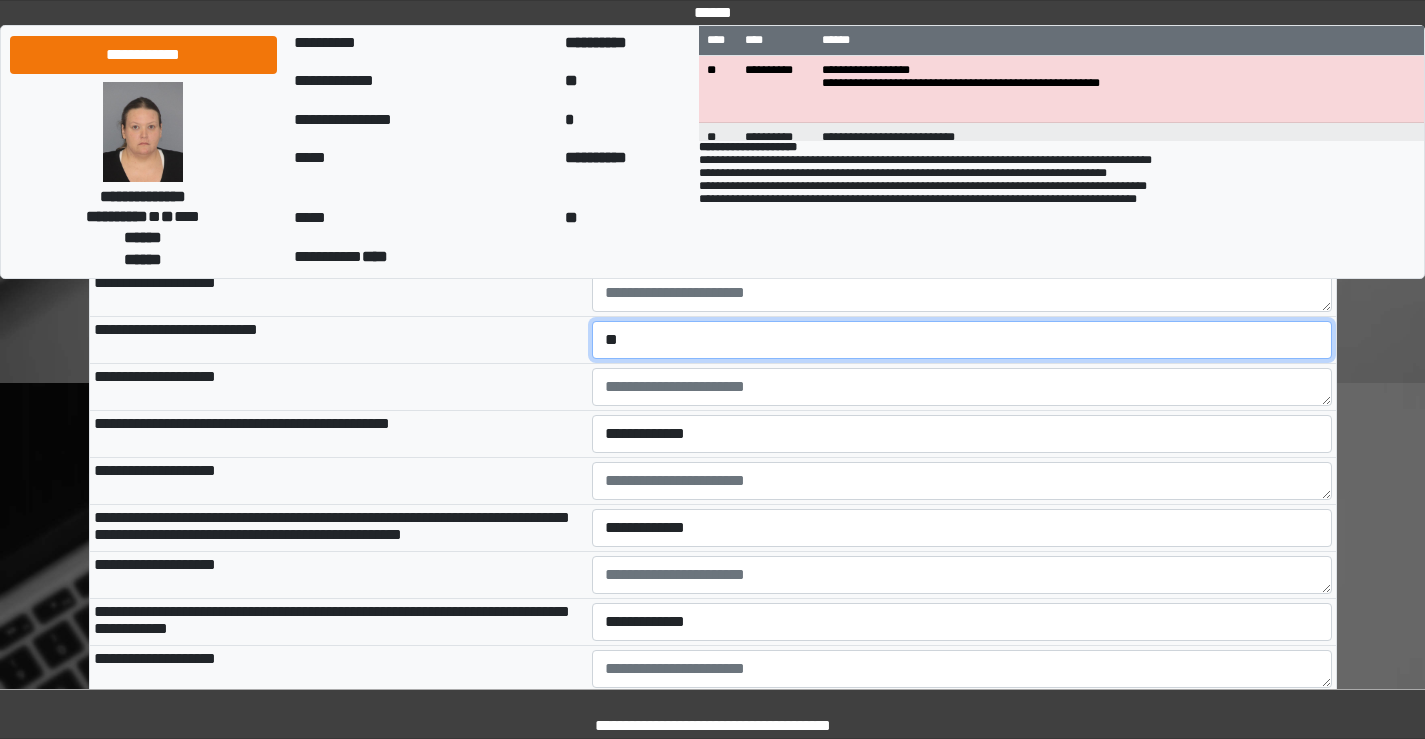 scroll, scrollTop: 3200, scrollLeft: 0, axis: vertical 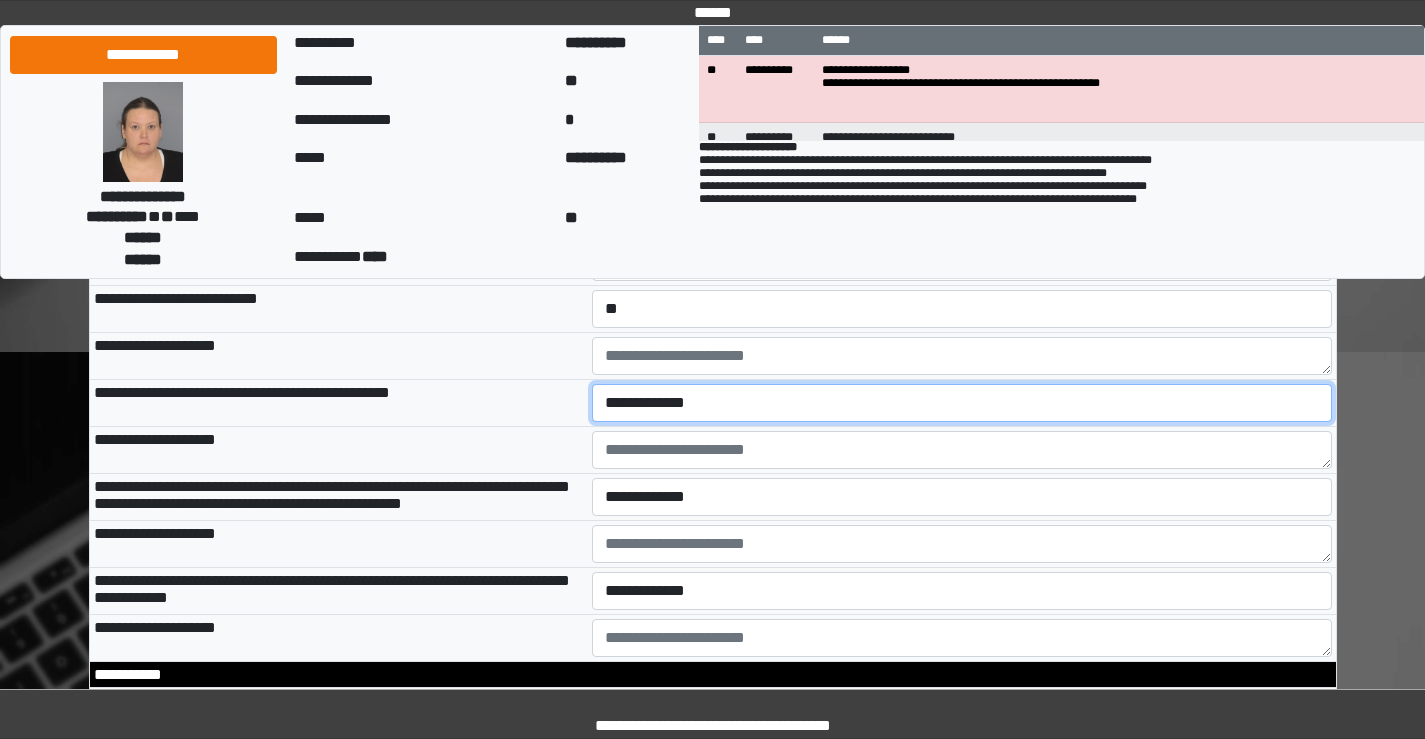 click on "**********" at bounding box center (962, 403) 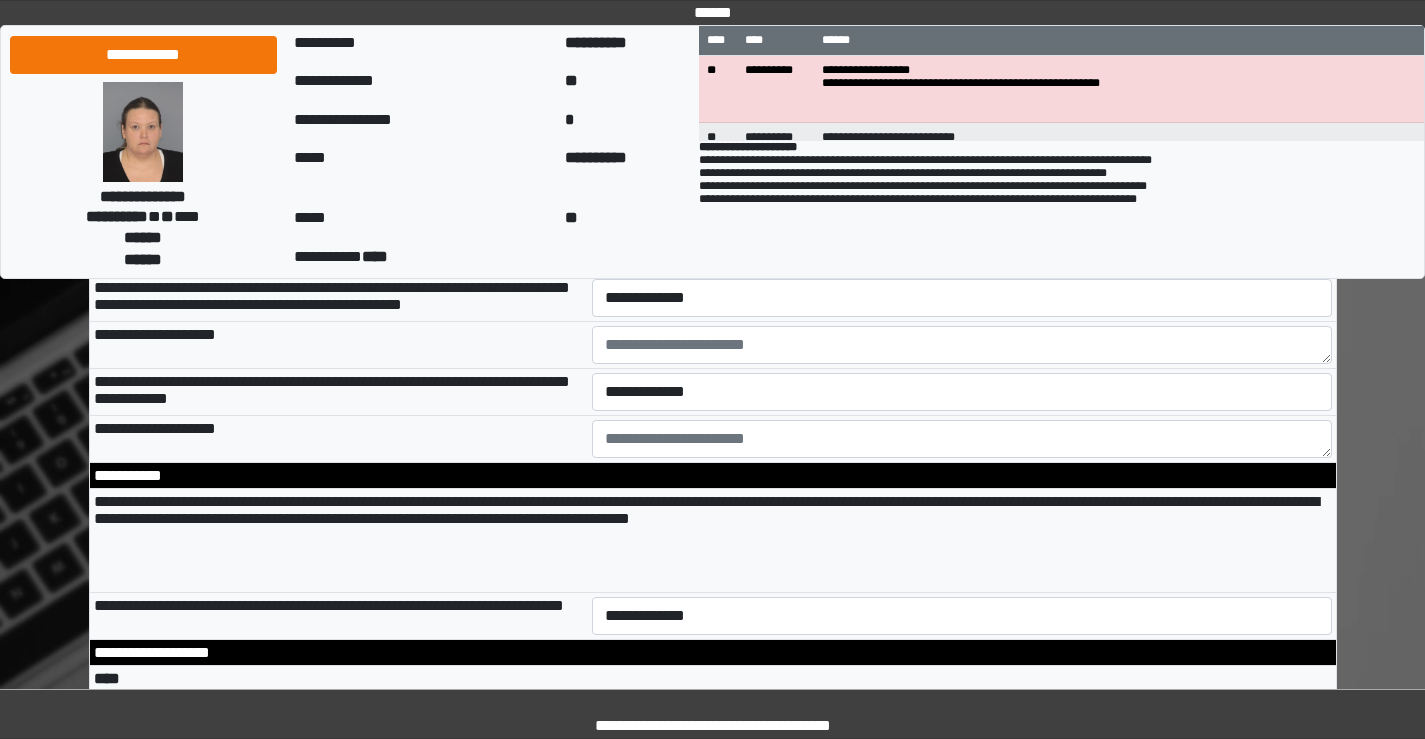 scroll, scrollTop: 3400, scrollLeft: 0, axis: vertical 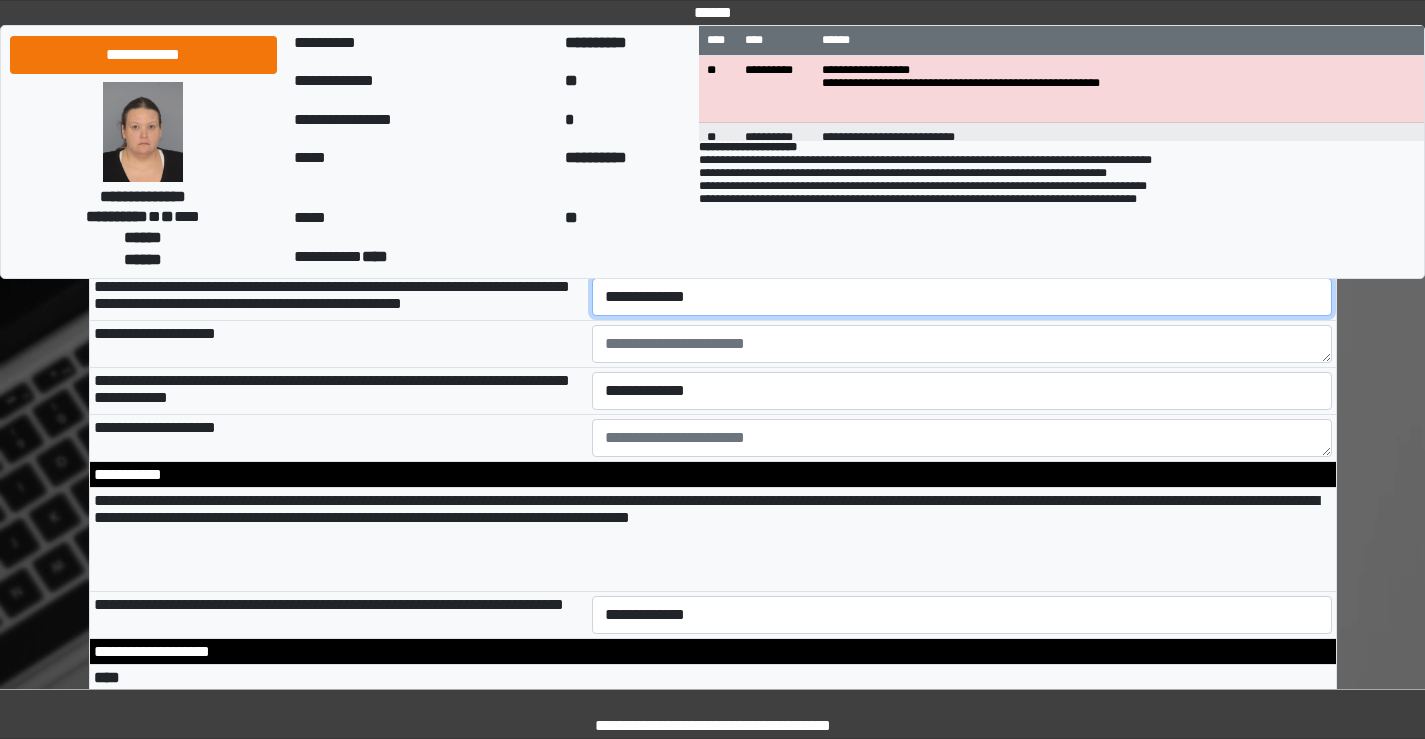 click on "**********" at bounding box center (962, 297) 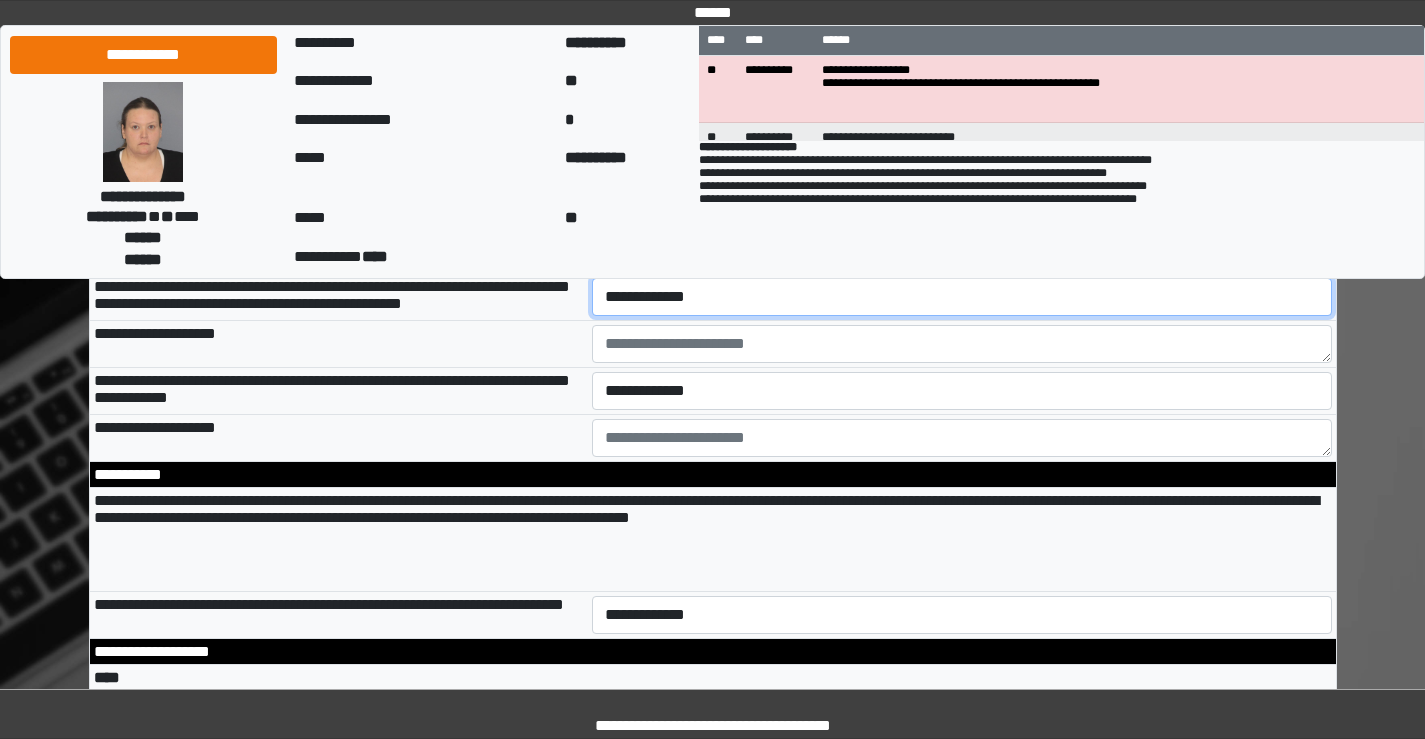select on "*" 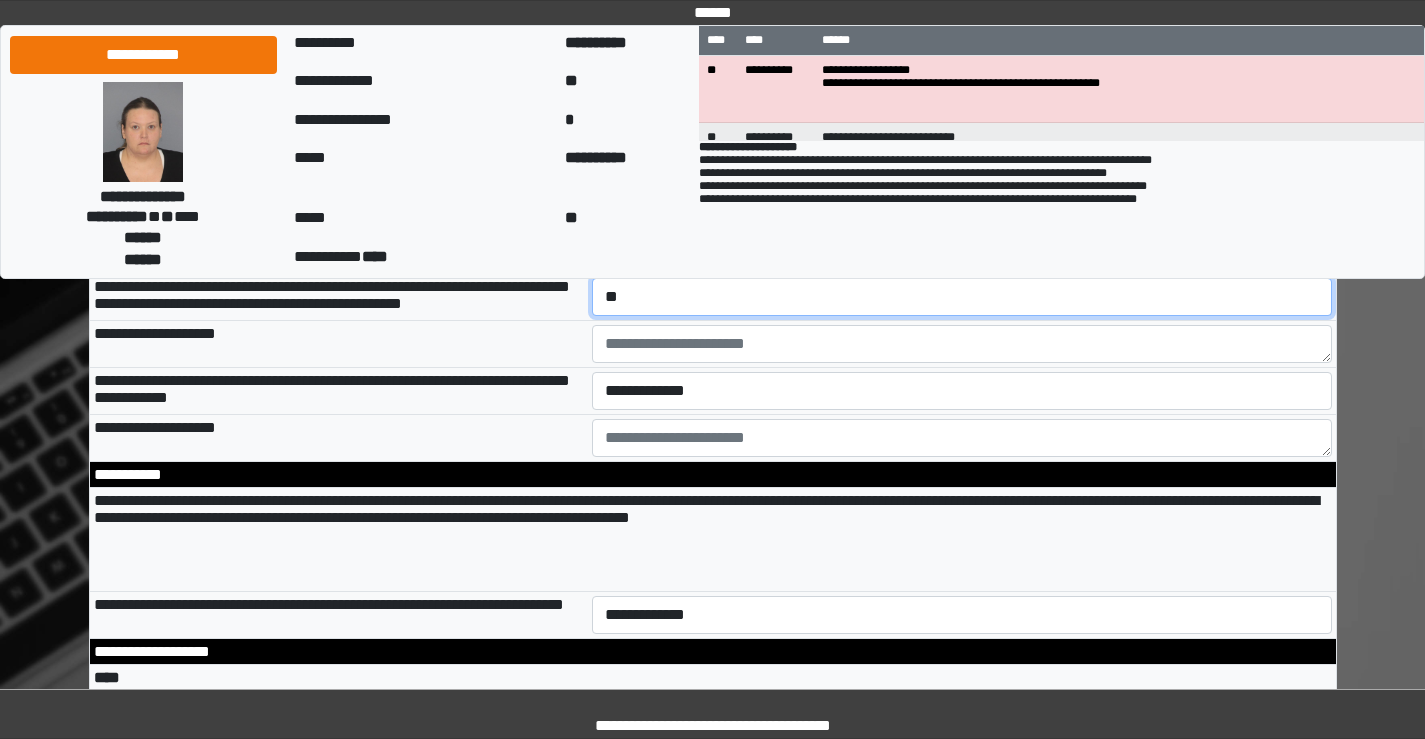 click on "**********" at bounding box center (962, 297) 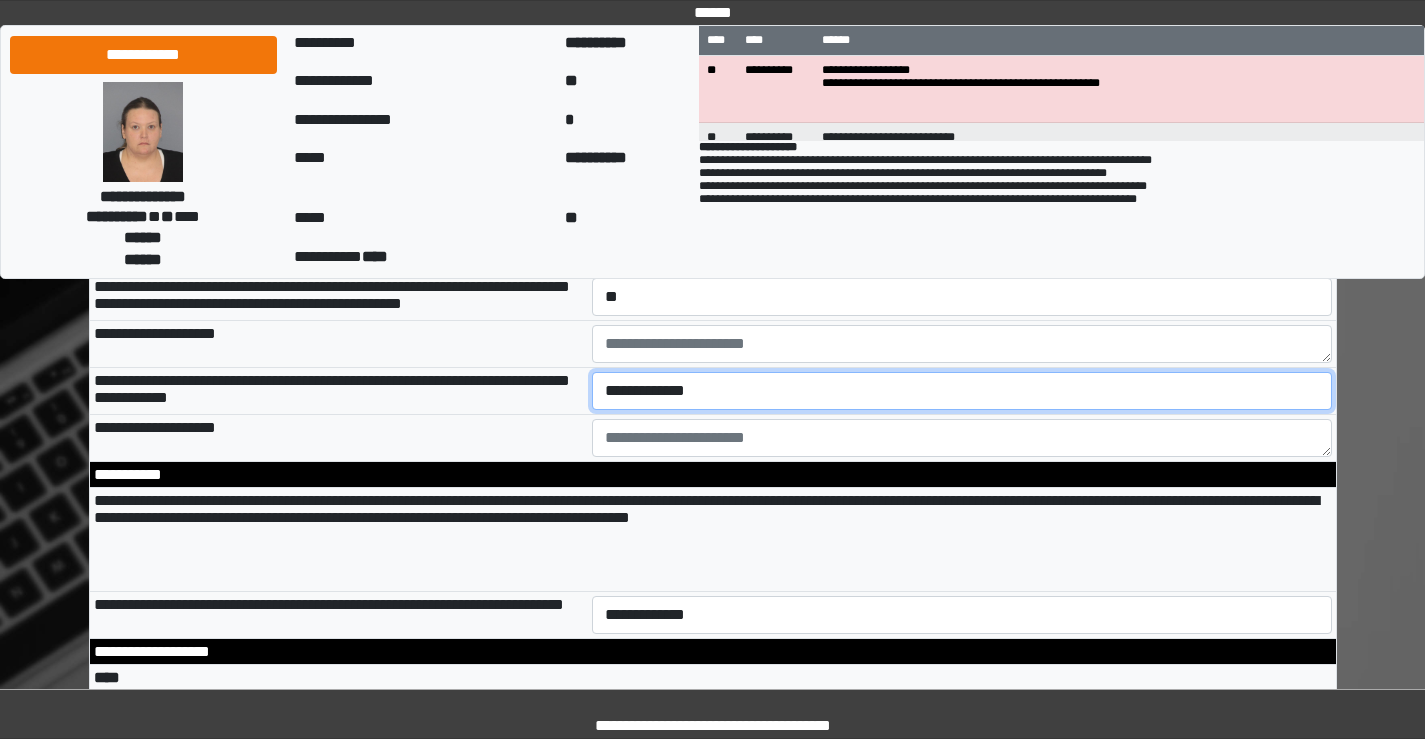 click on "**********" at bounding box center (962, 391) 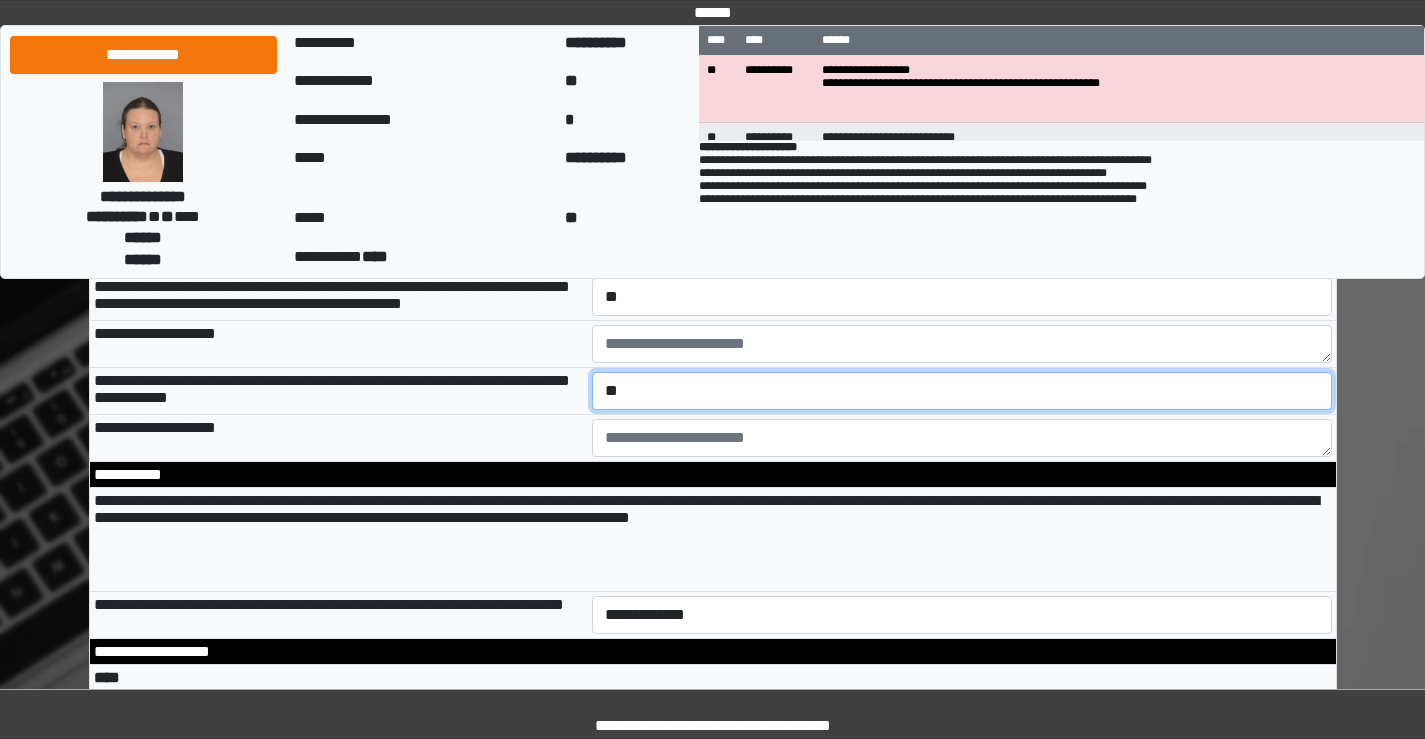 click on "**********" at bounding box center (962, 391) 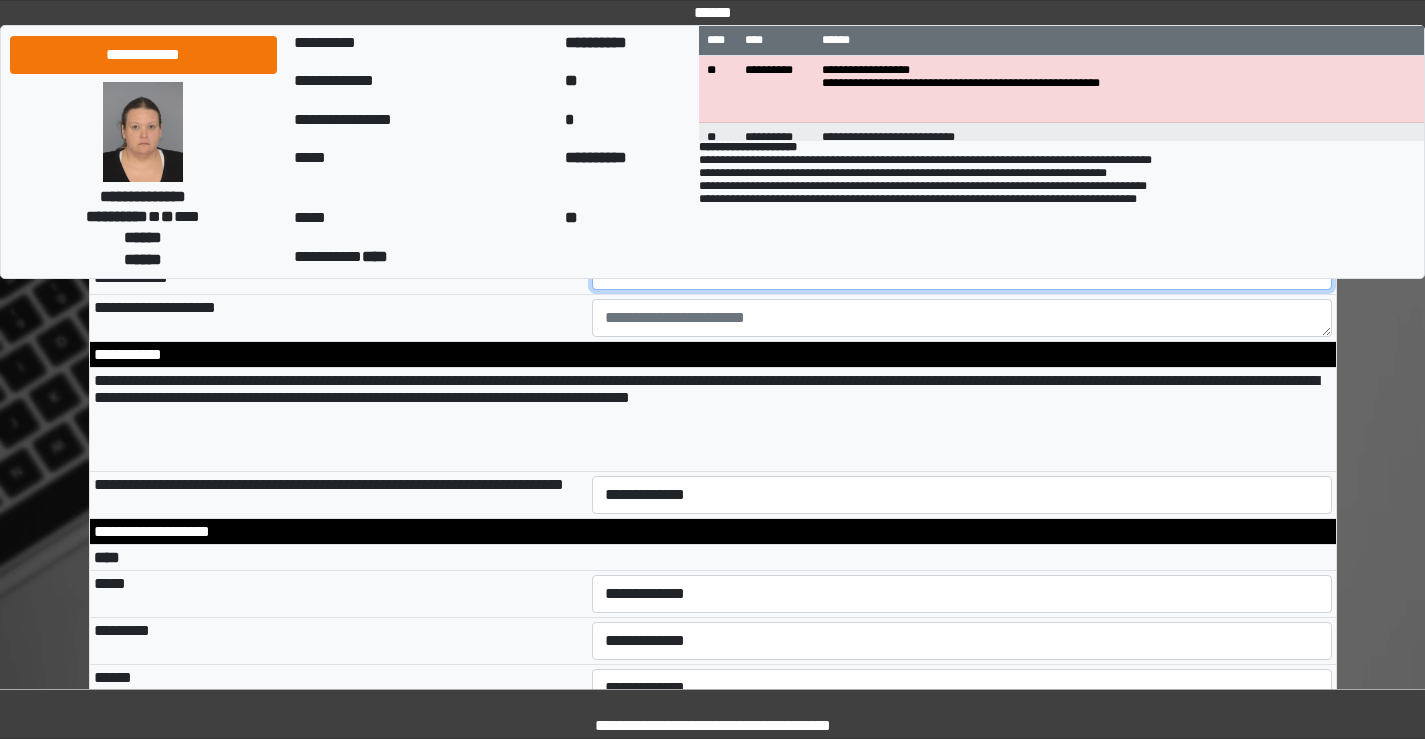 scroll, scrollTop: 3600, scrollLeft: 0, axis: vertical 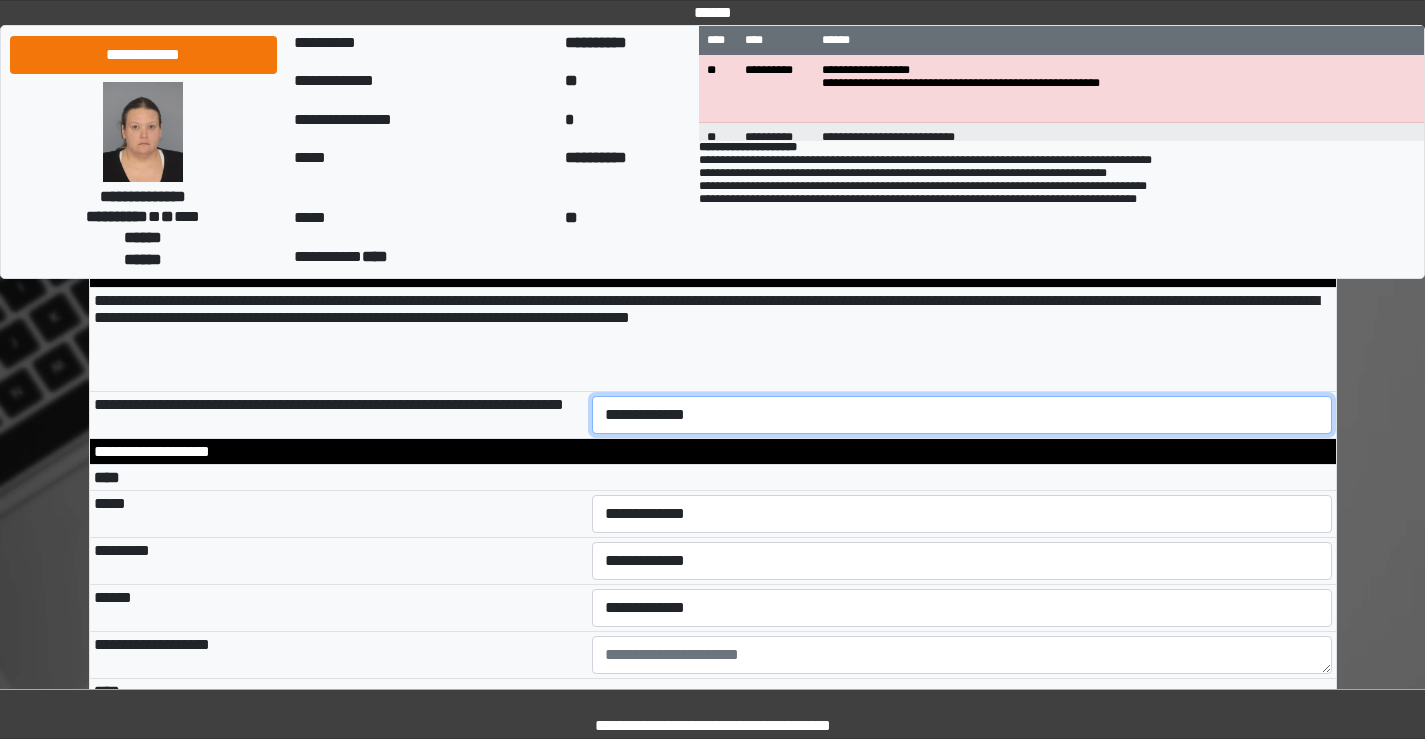 click on "**********" at bounding box center [962, 415] 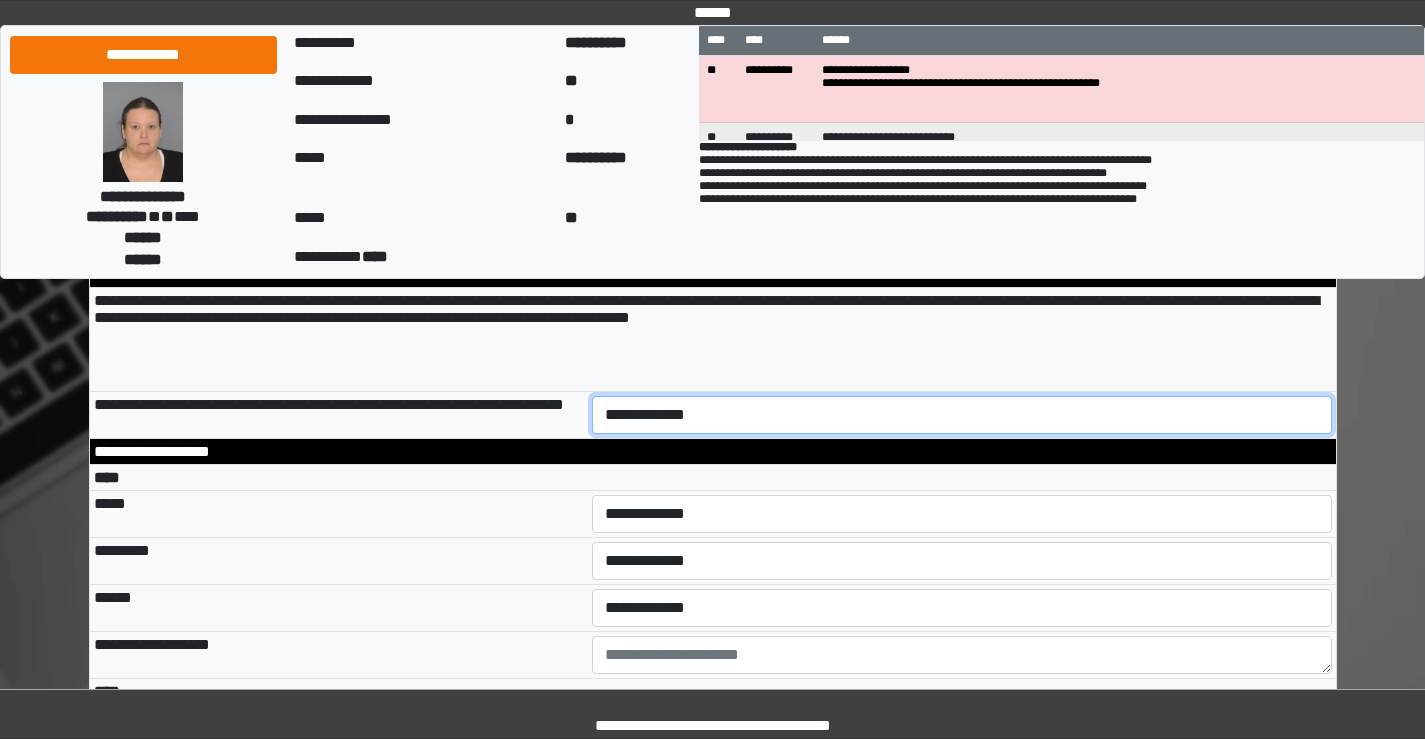 select on "*" 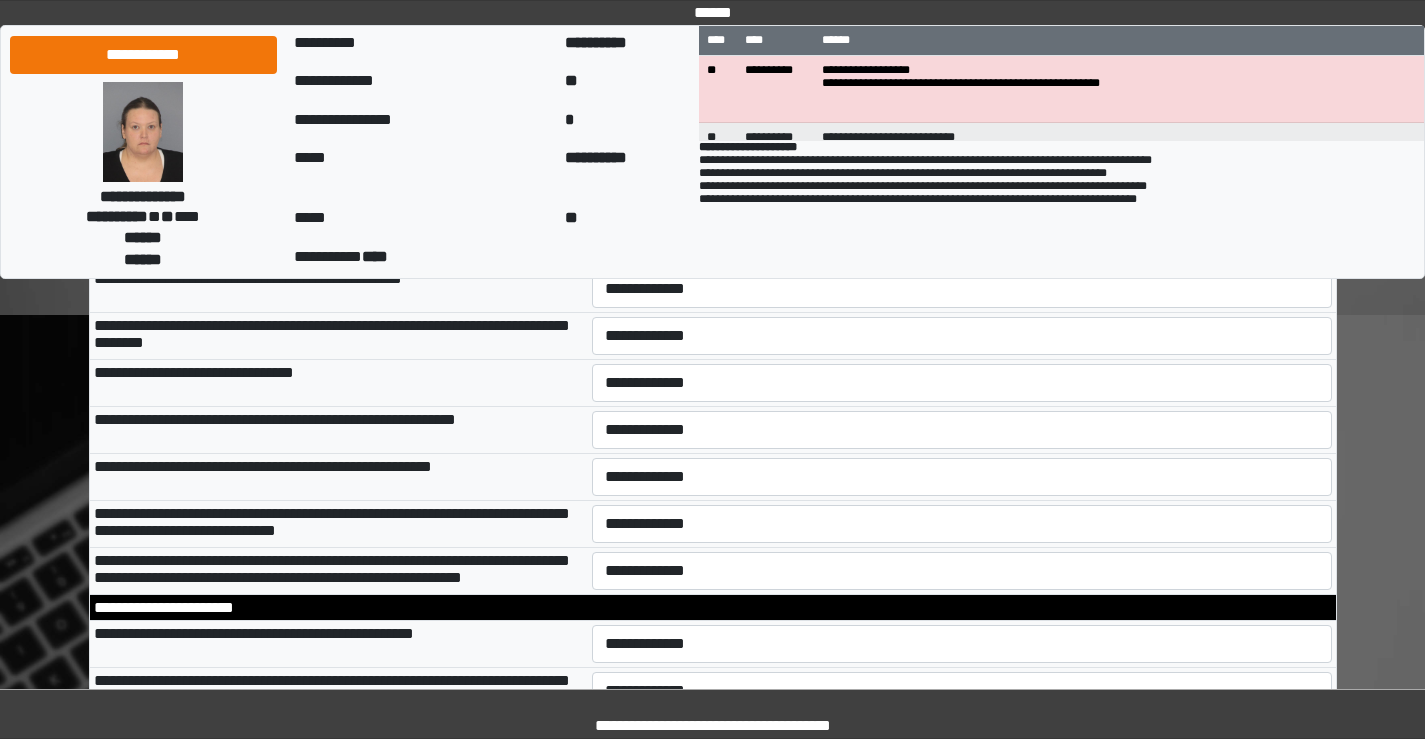 scroll, scrollTop: 6000, scrollLeft: 0, axis: vertical 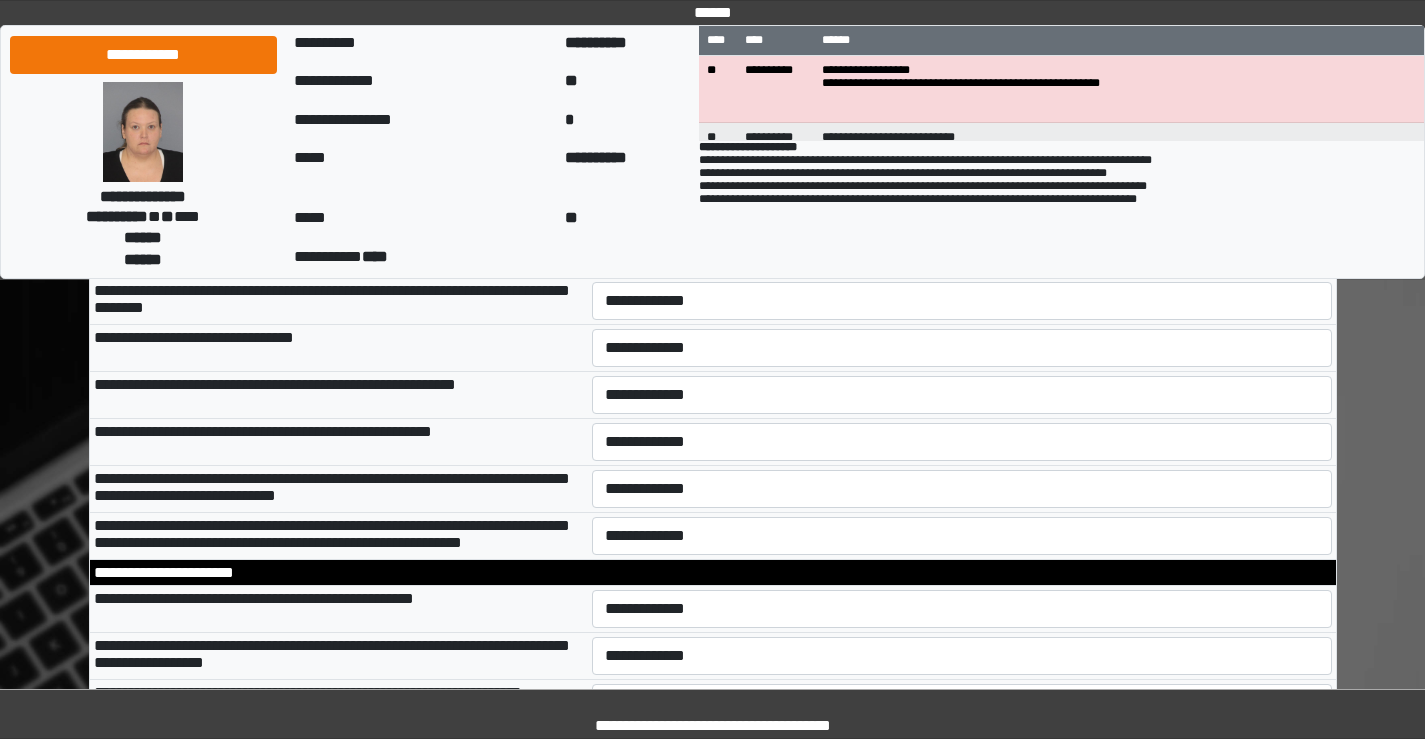 click on "**********" at bounding box center [962, 254] 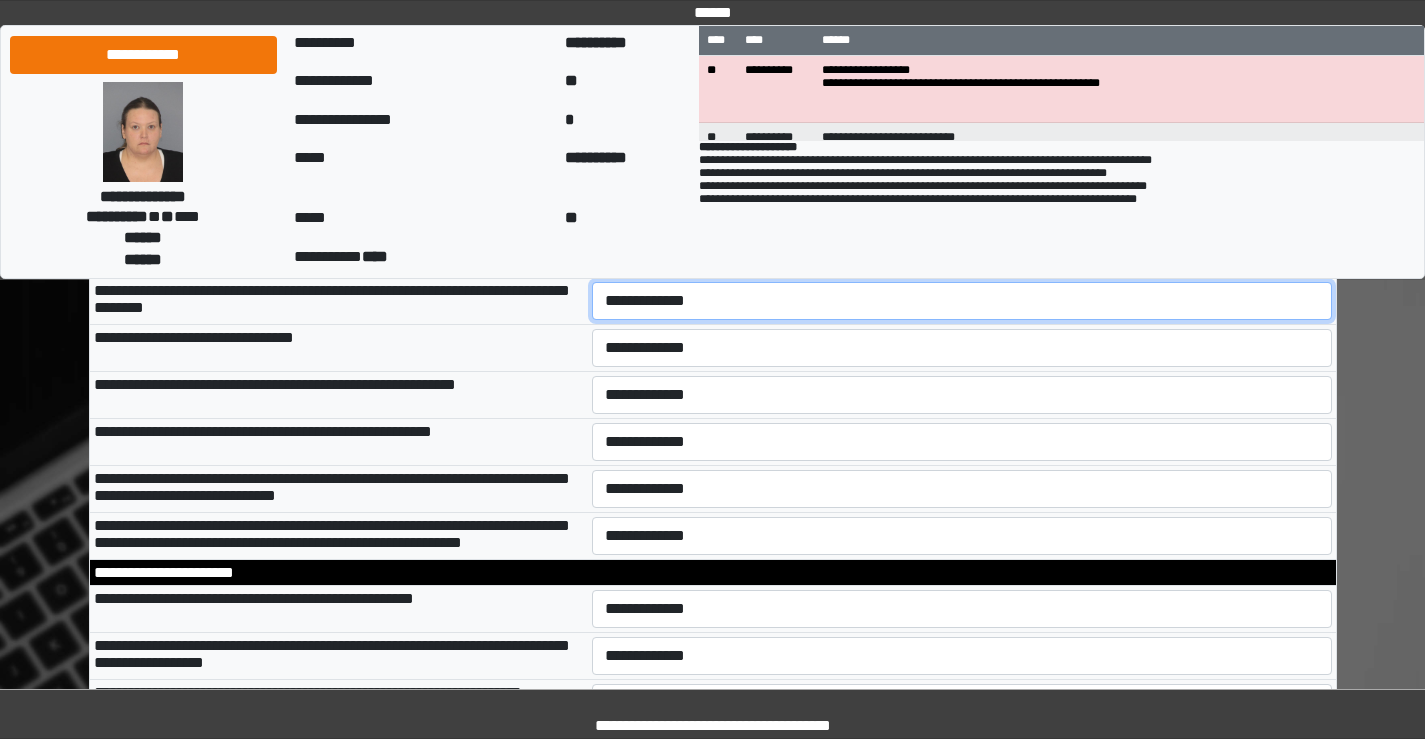 click on "**********" at bounding box center [962, 301] 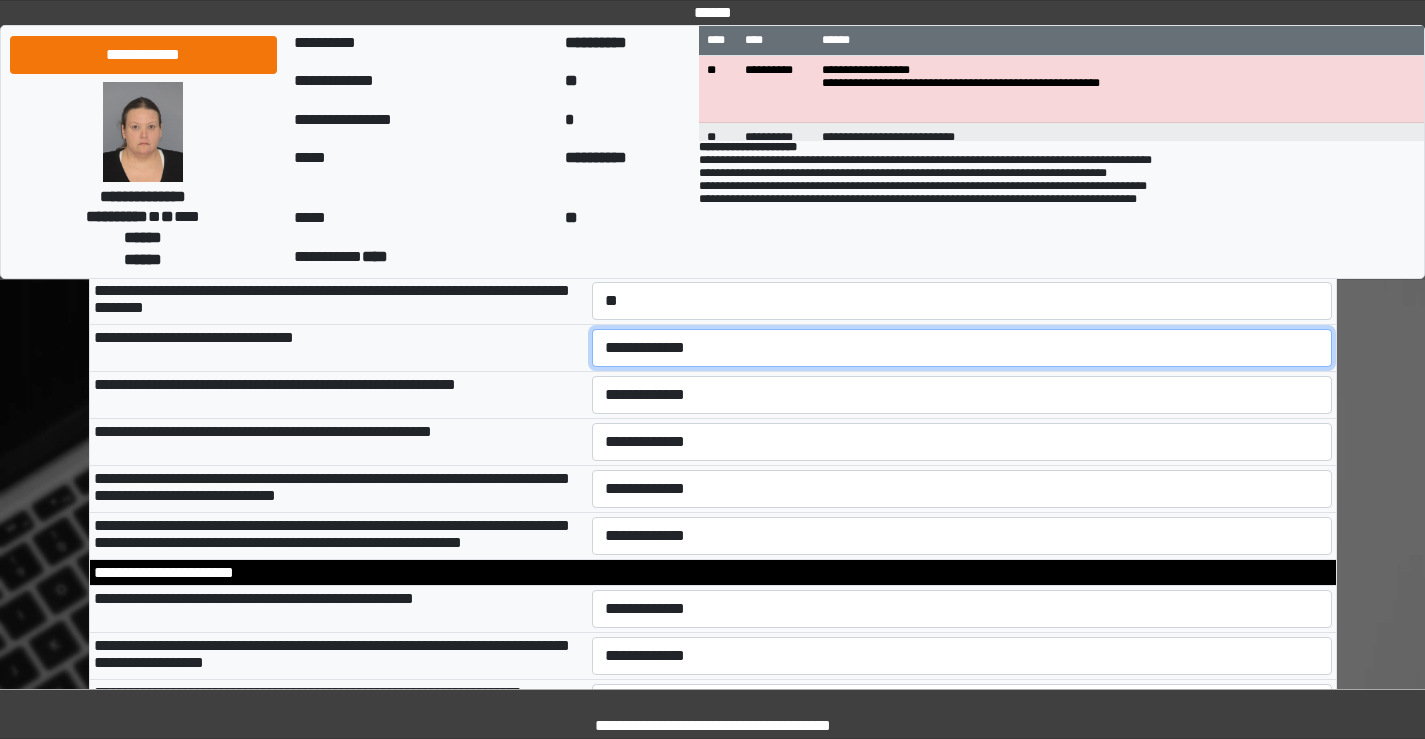 click on "**********" at bounding box center (962, 348) 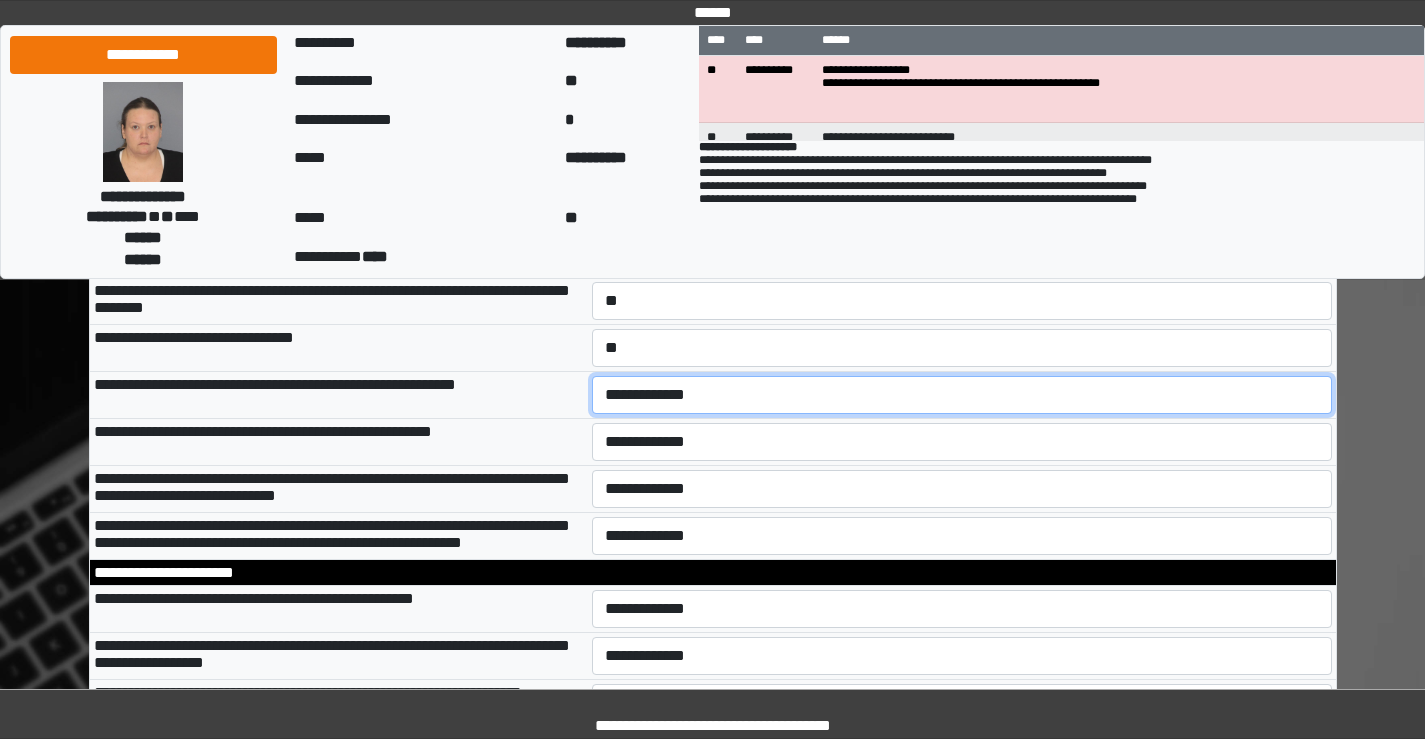 click on "**********" at bounding box center [962, 395] 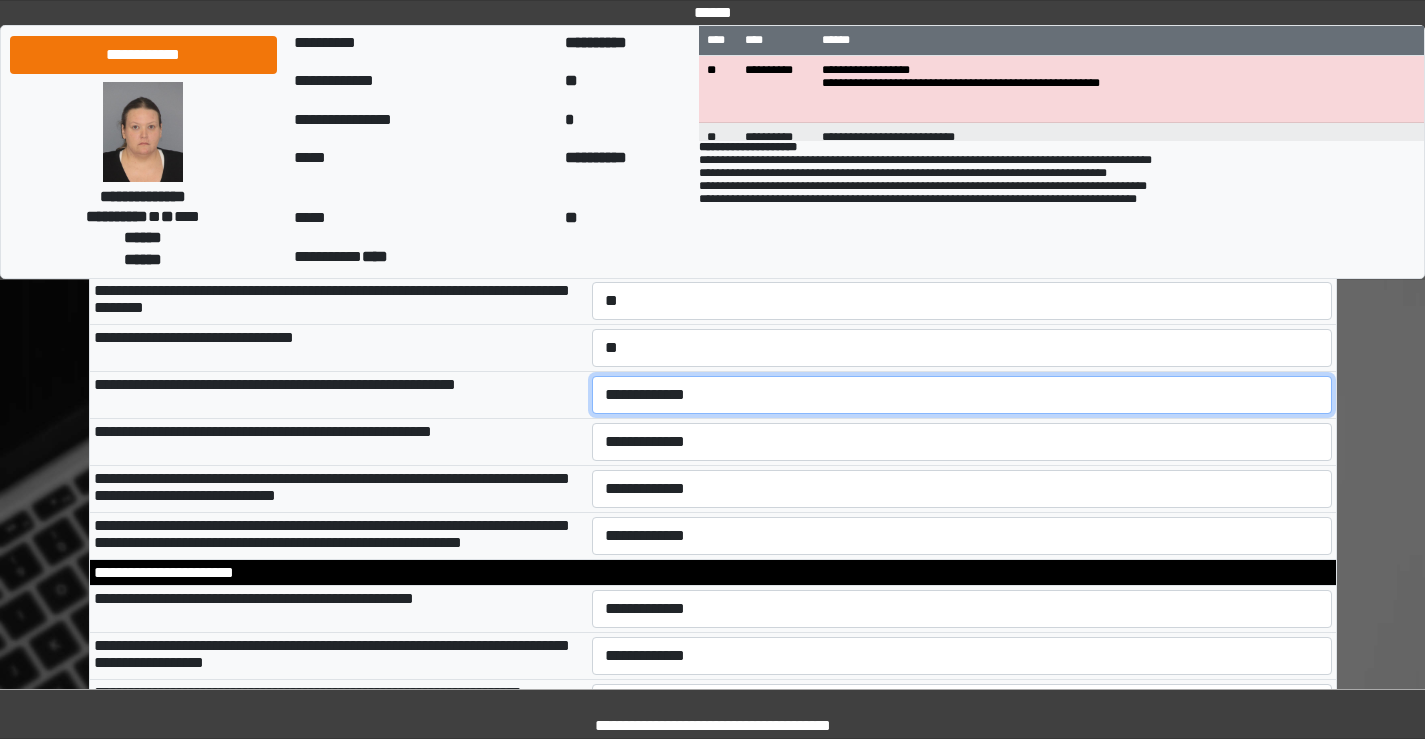 select on "*" 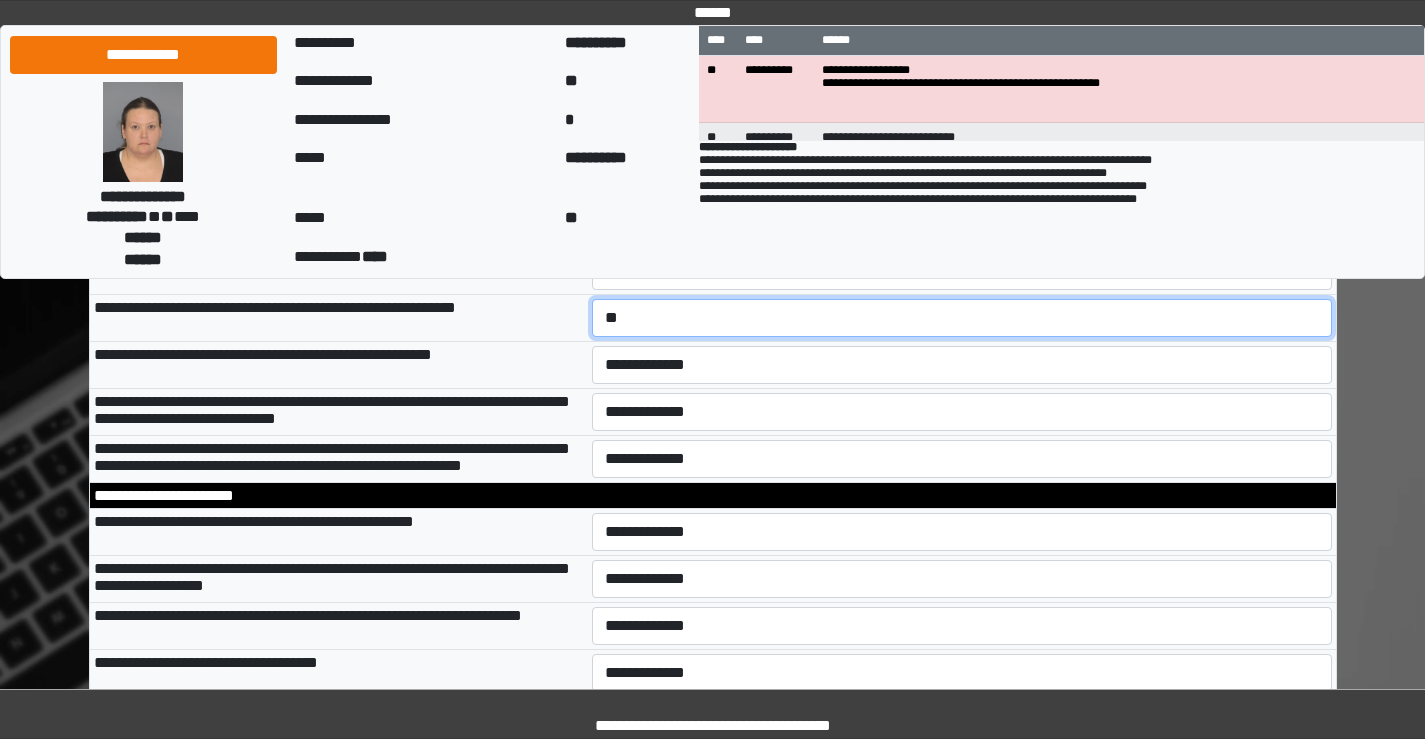 scroll, scrollTop: 6100, scrollLeft: 0, axis: vertical 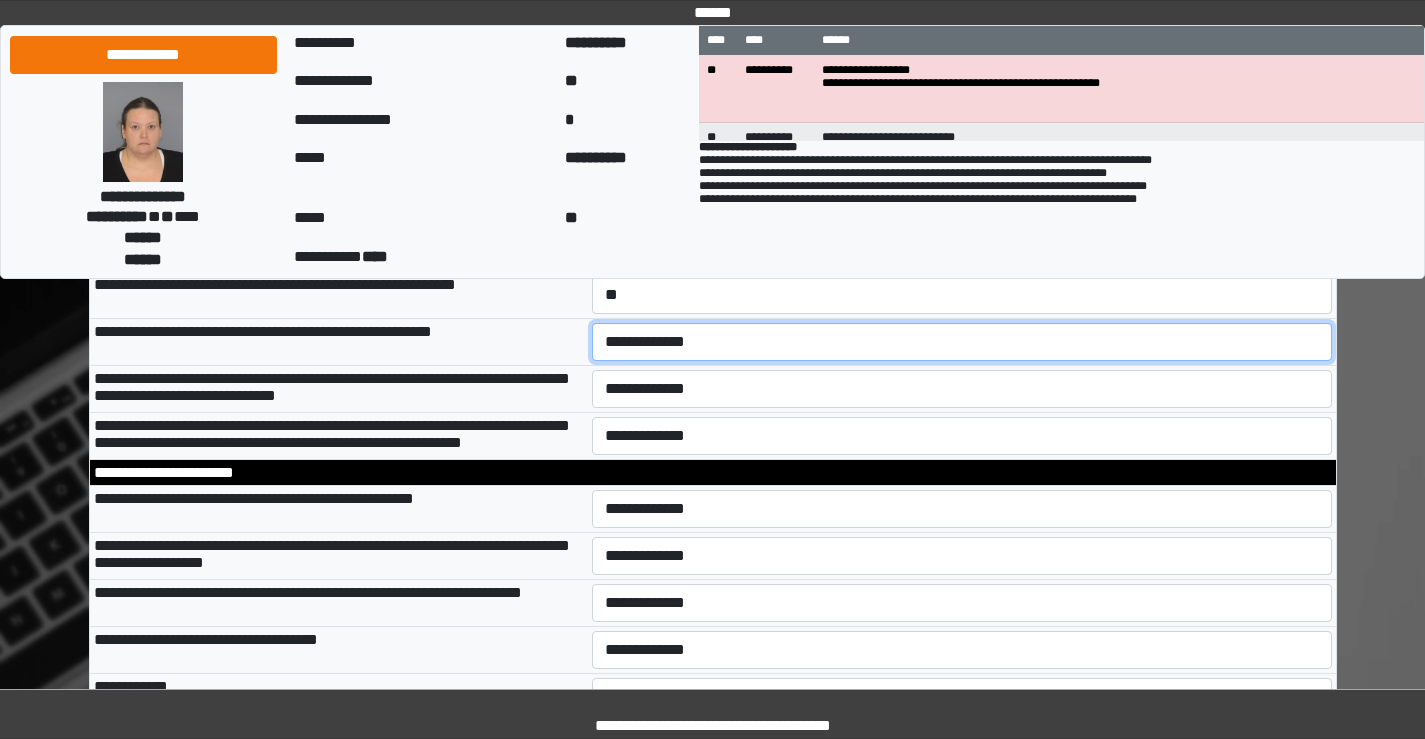 click on "**********" at bounding box center [962, 342] 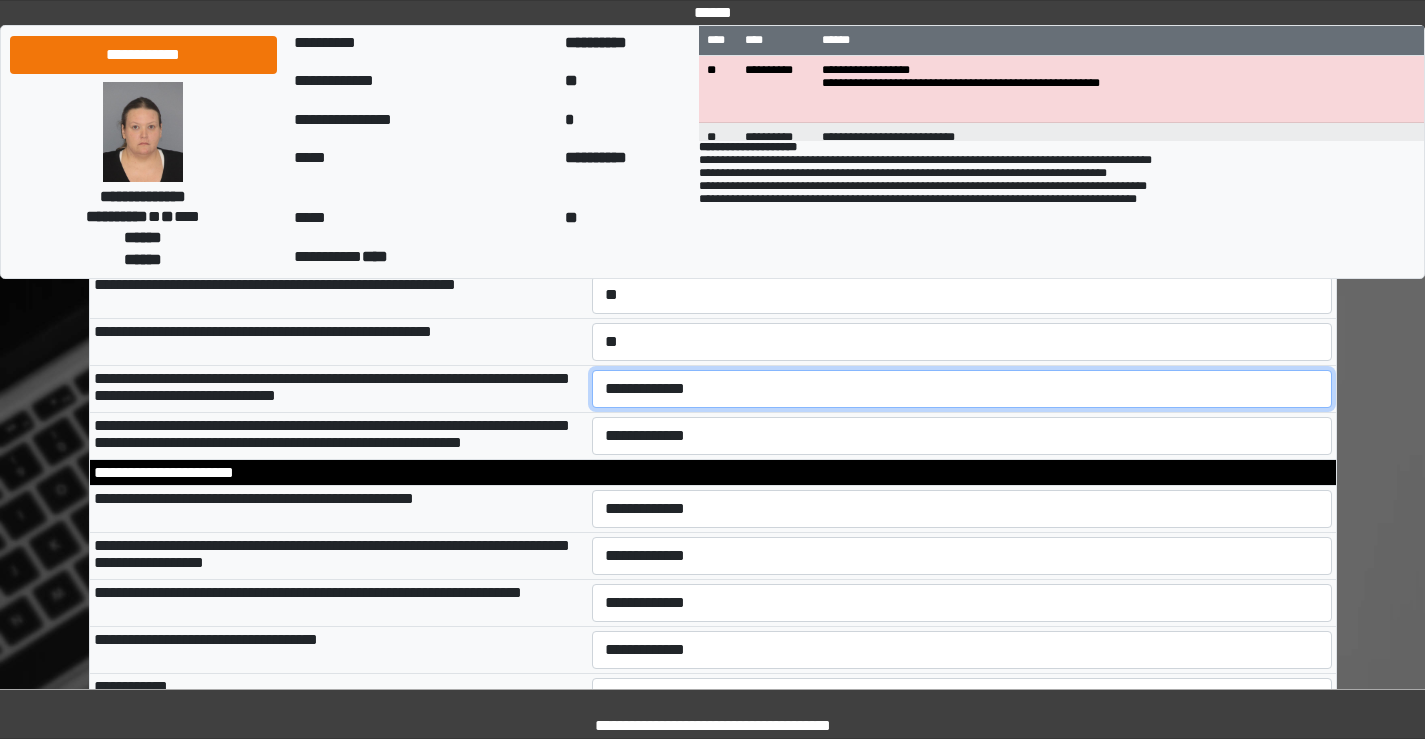 click on "**********" at bounding box center [962, 389] 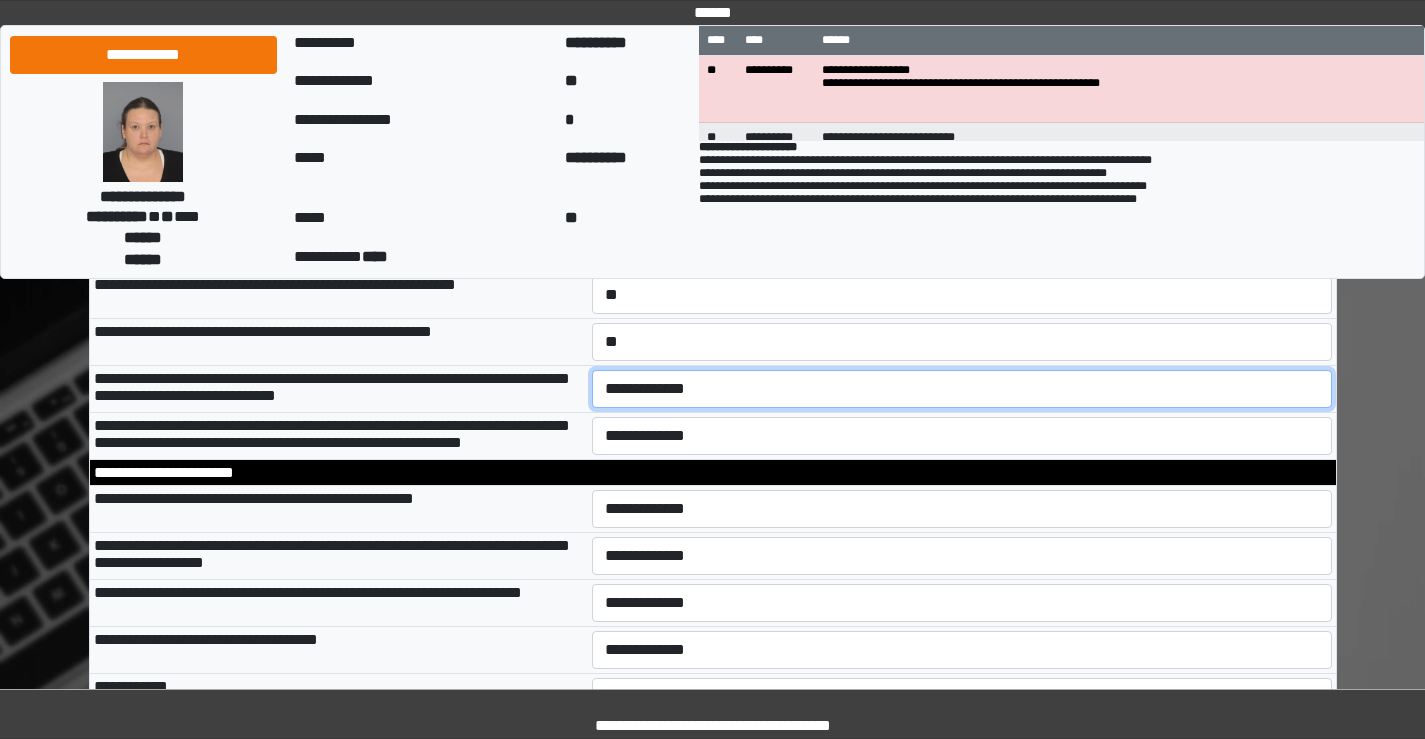select on "*" 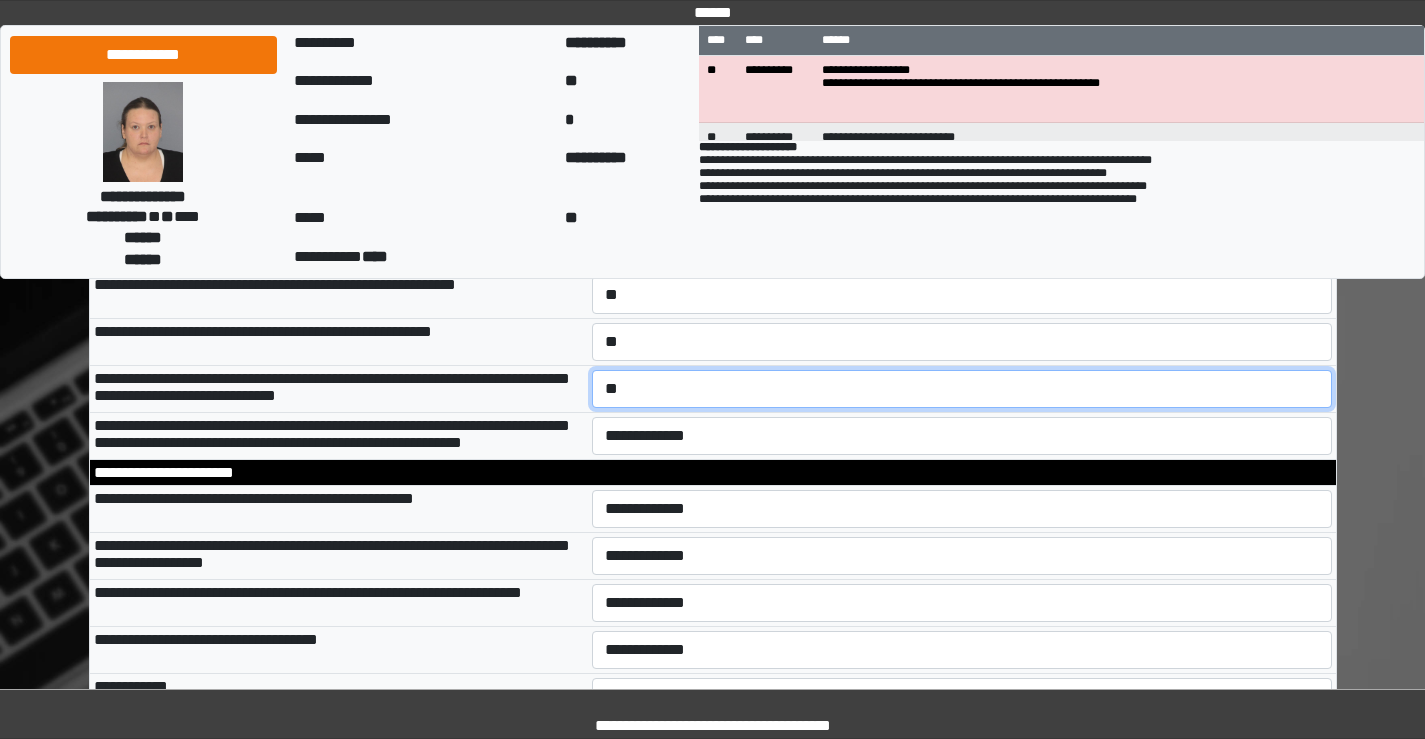 click on "**********" at bounding box center (962, 389) 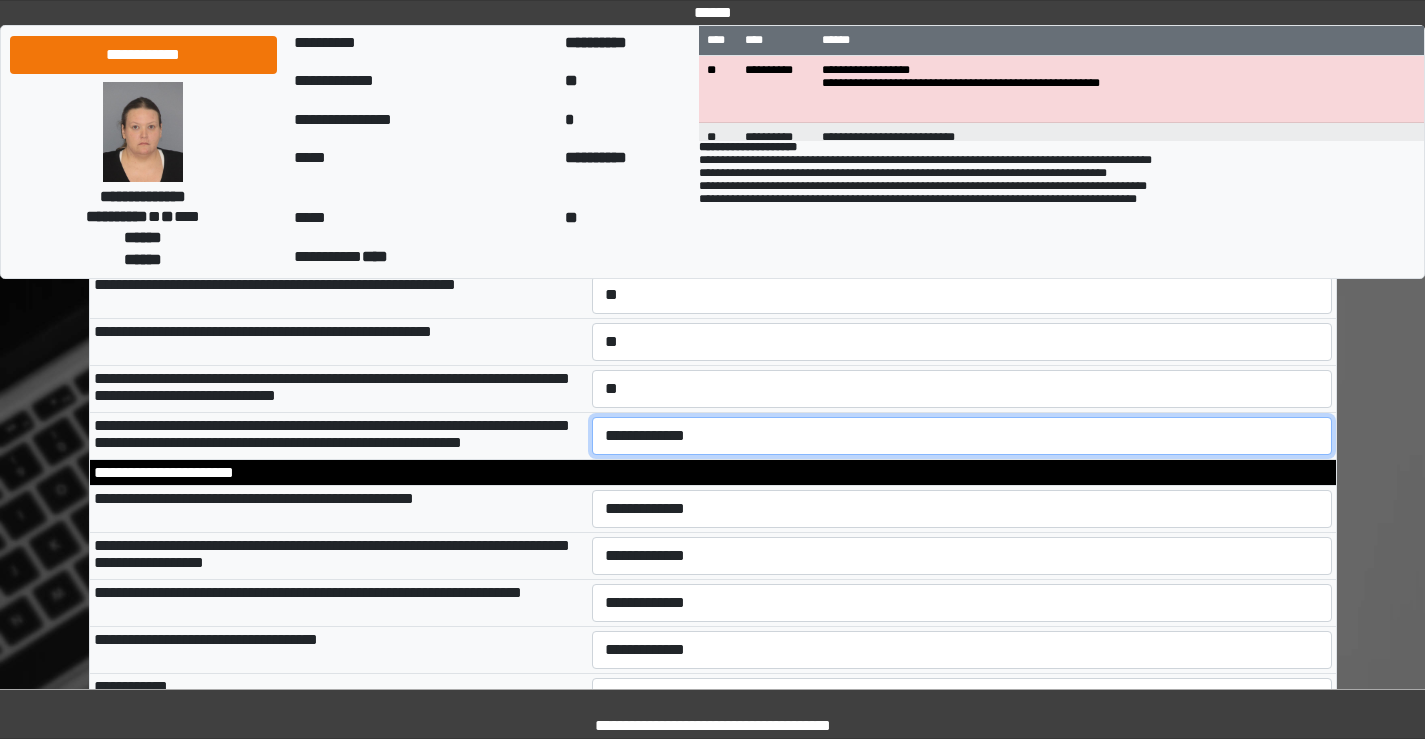 click on "**********" at bounding box center (962, 436) 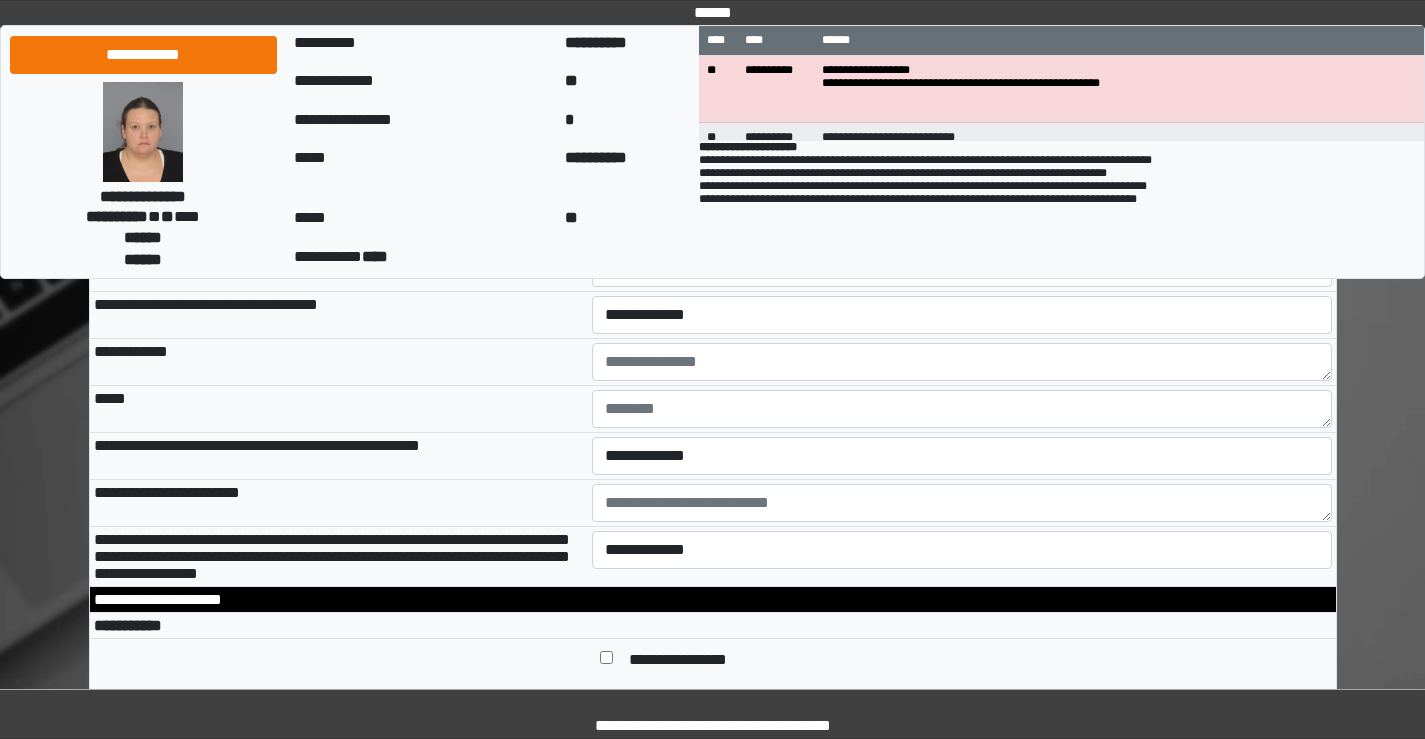 scroll, scrollTop: 6400, scrollLeft: 0, axis: vertical 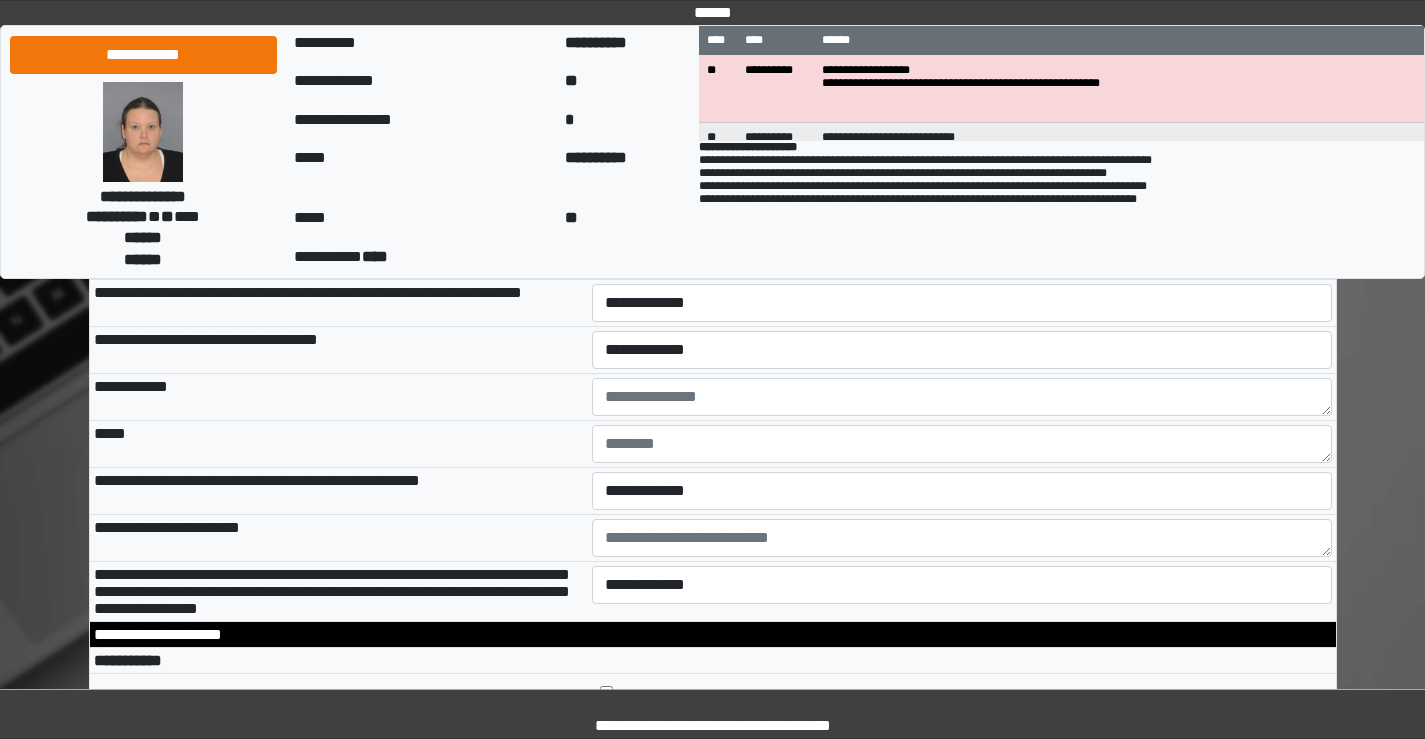 click on "**********" at bounding box center (962, 209) 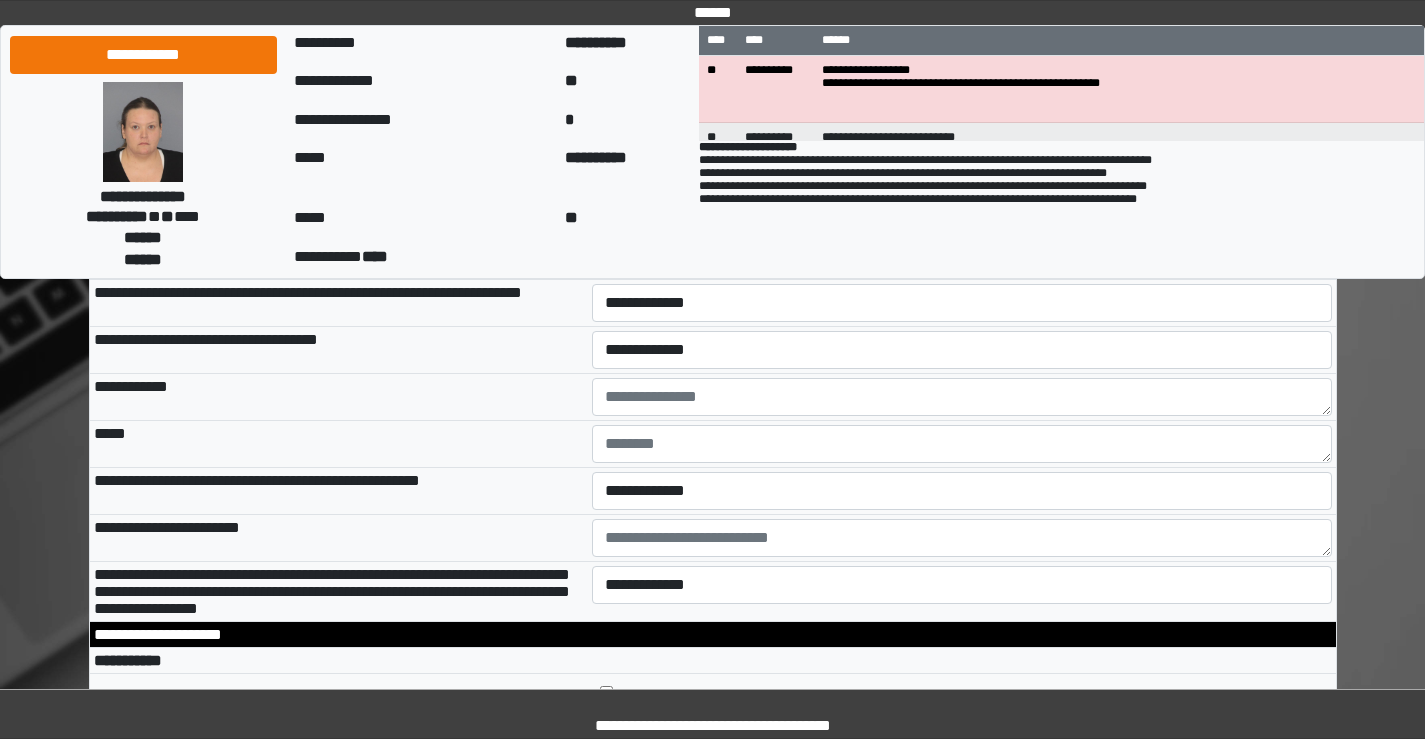 click on "**********" at bounding box center [962, 256] 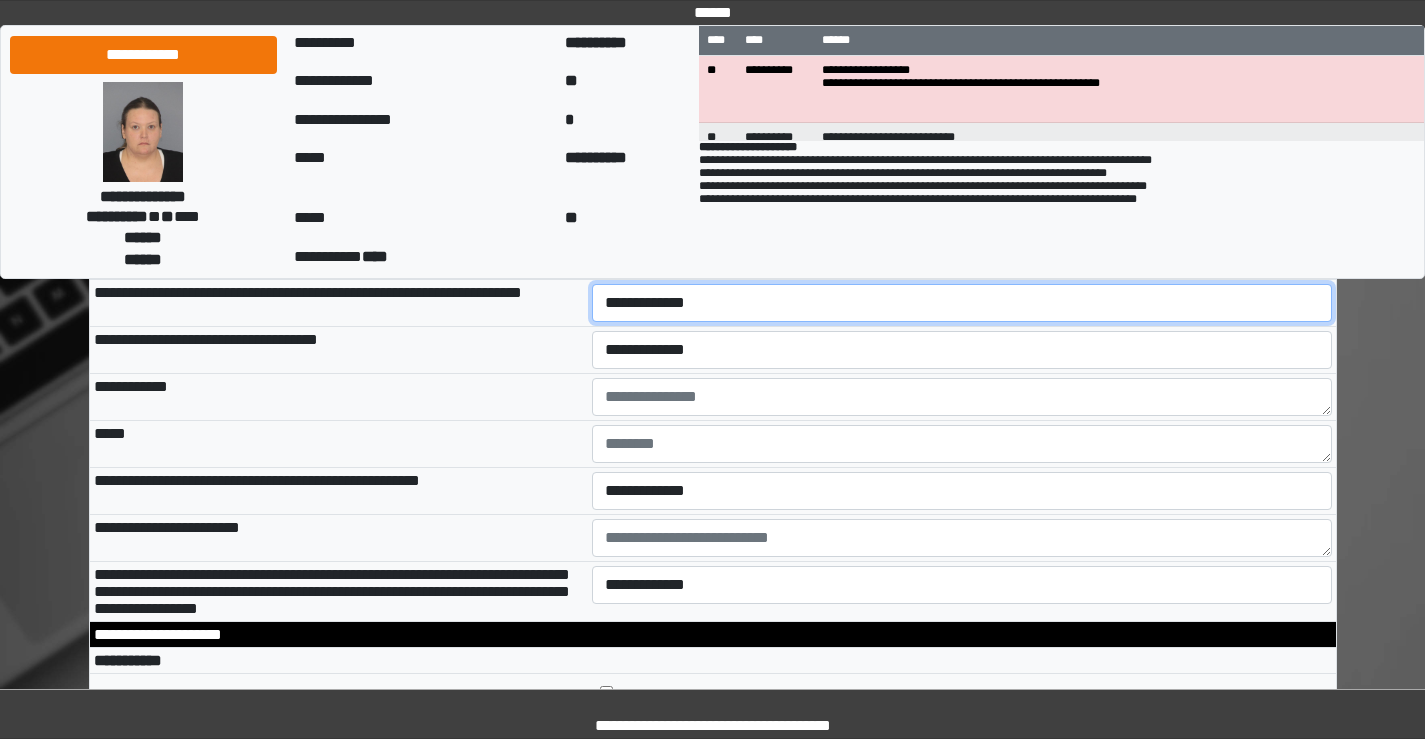 click on "**********" at bounding box center (962, 303) 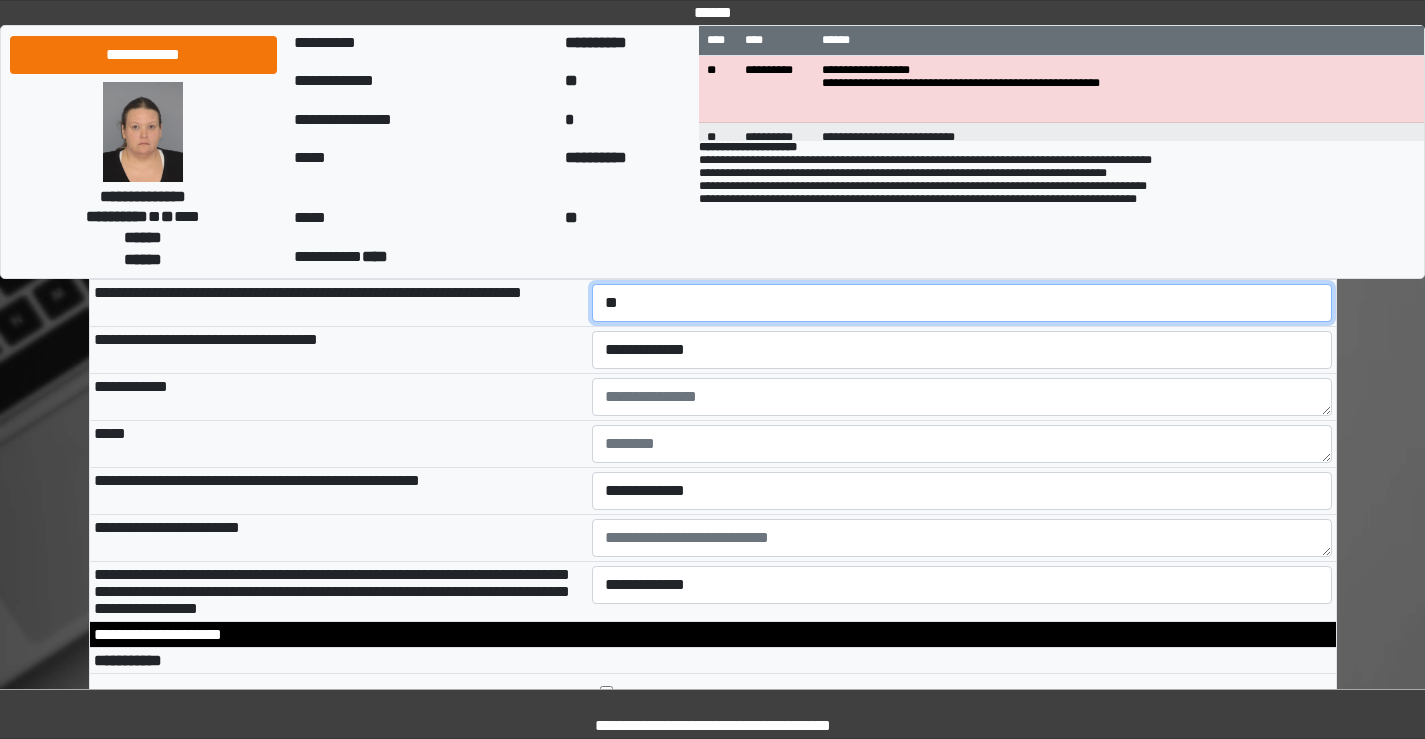 click on "**********" at bounding box center (962, 303) 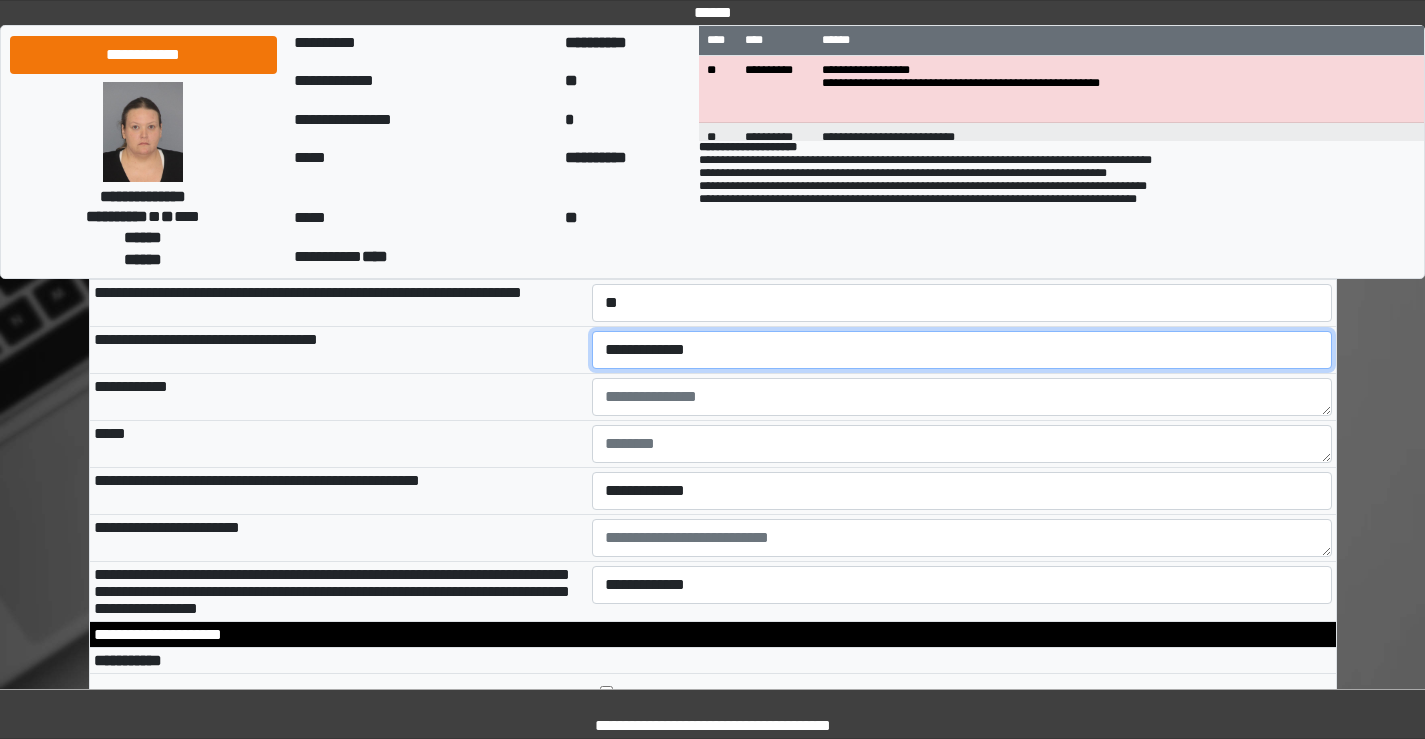 click on "**********" at bounding box center (962, 350) 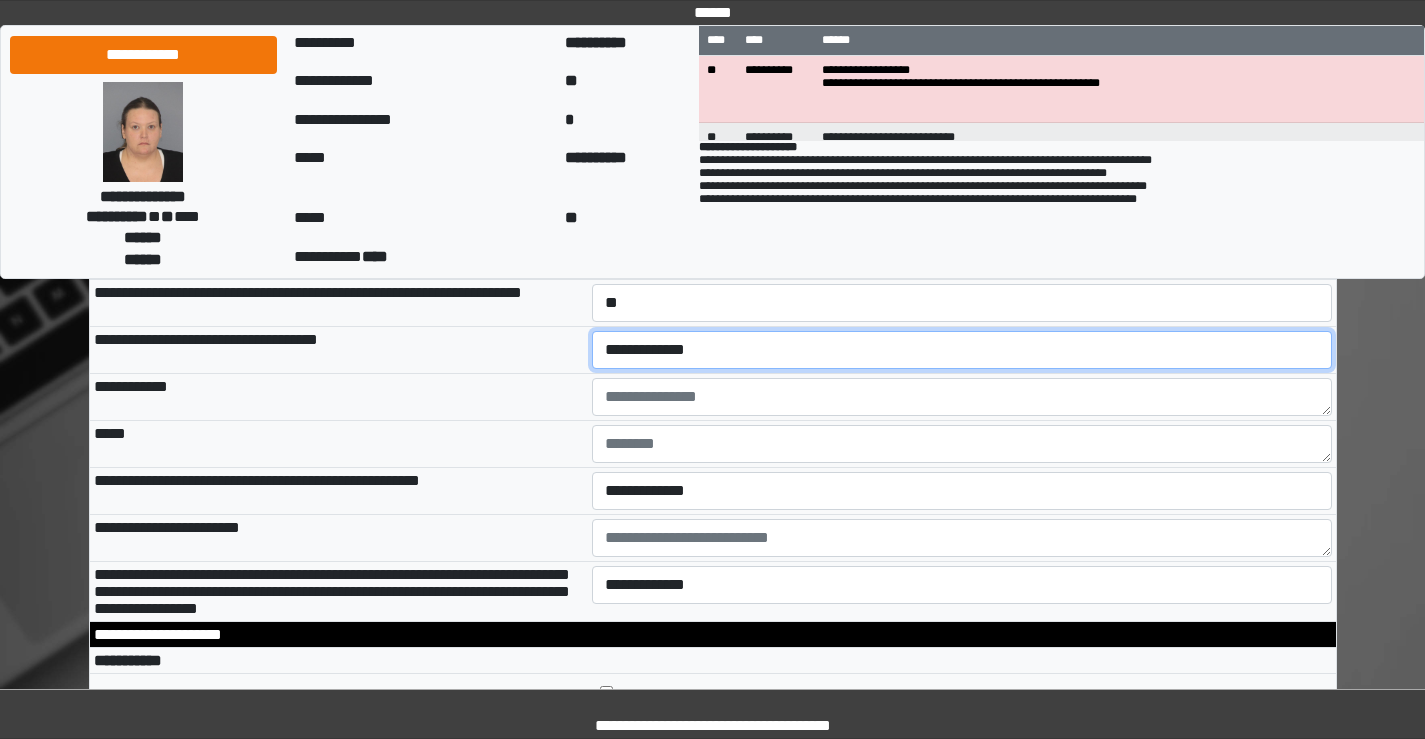 select on "*" 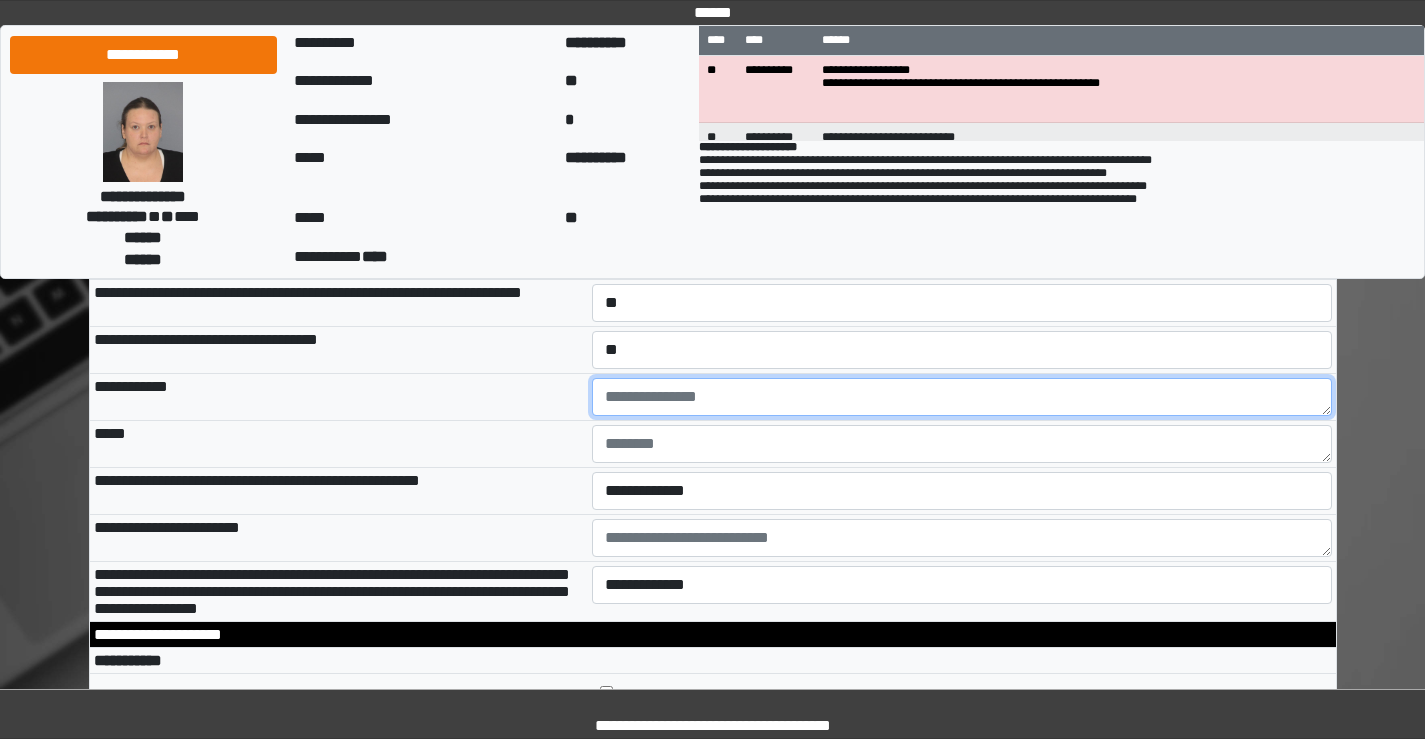 click at bounding box center [962, 397] 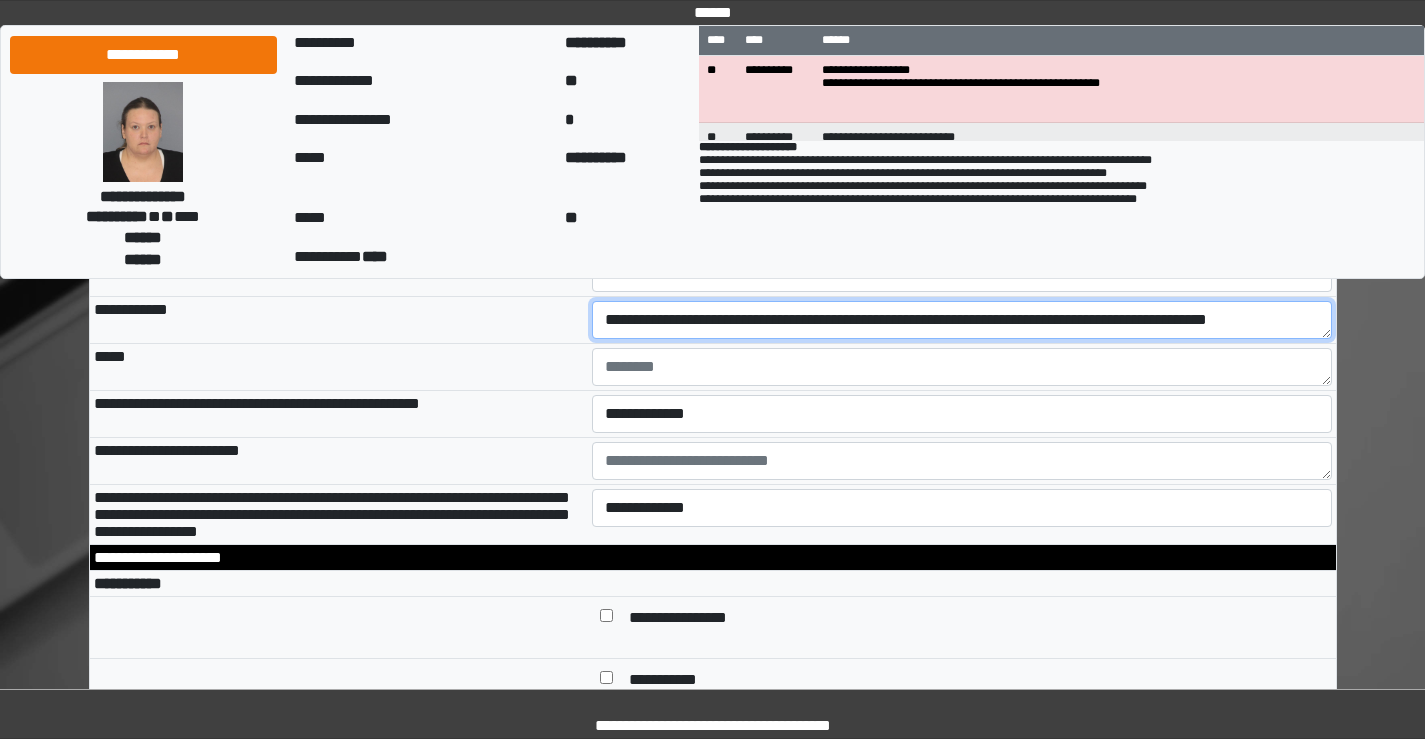 scroll, scrollTop: 6500, scrollLeft: 0, axis: vertical 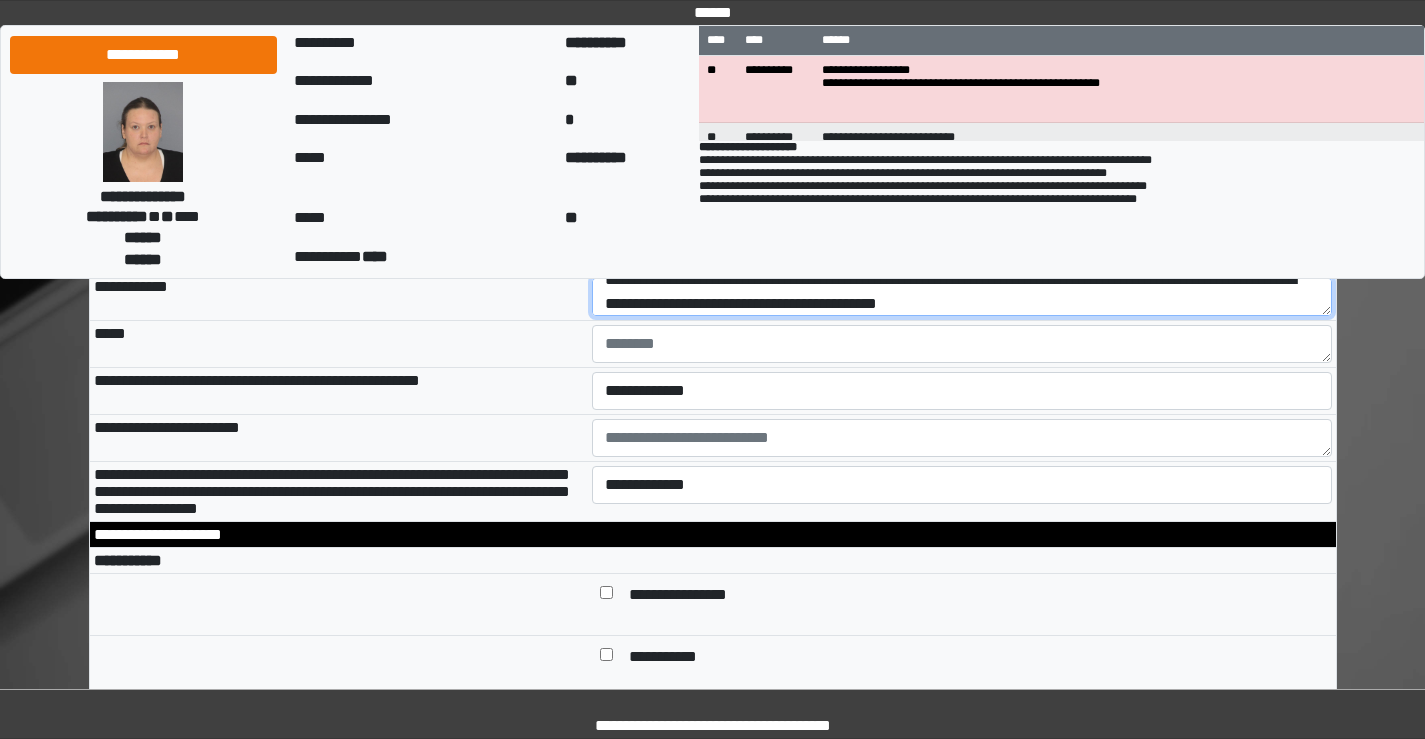 type on "**********" 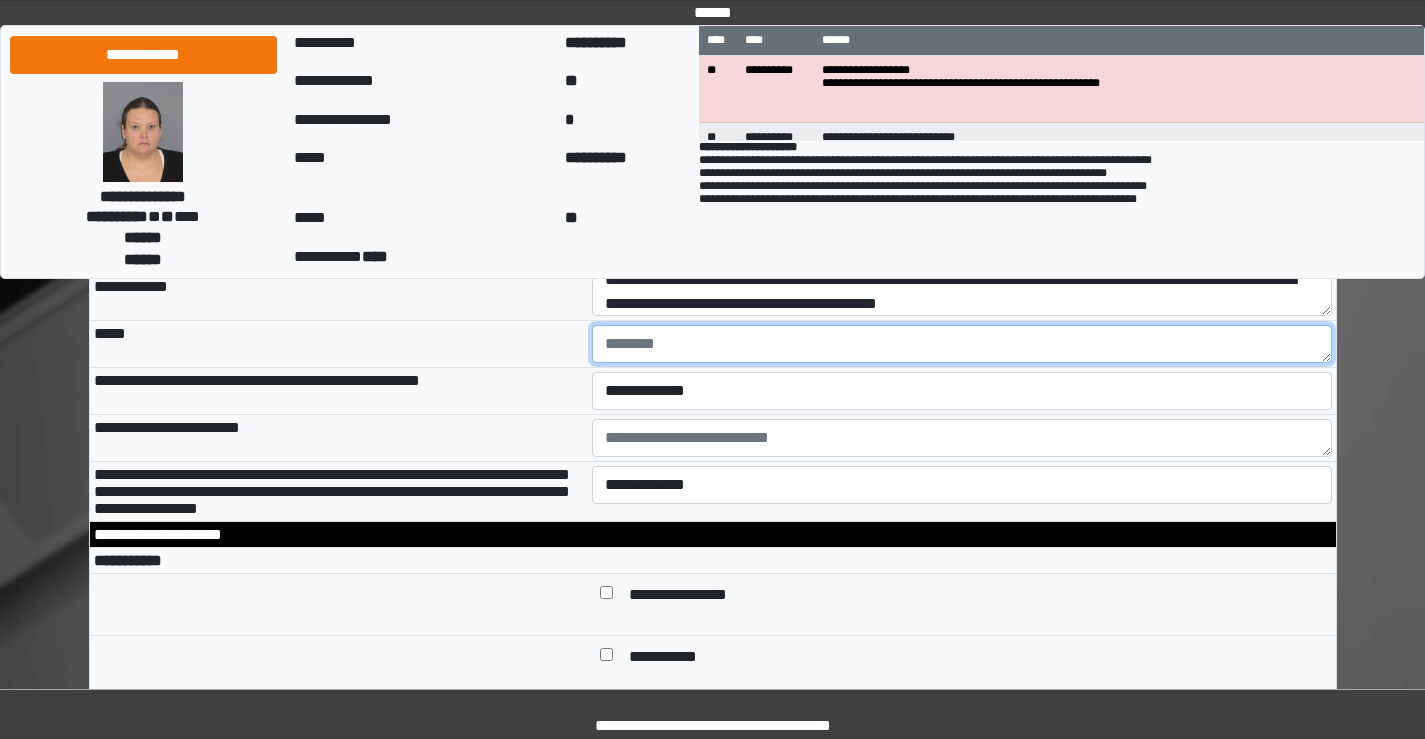 click at bounding box center (962, 344) 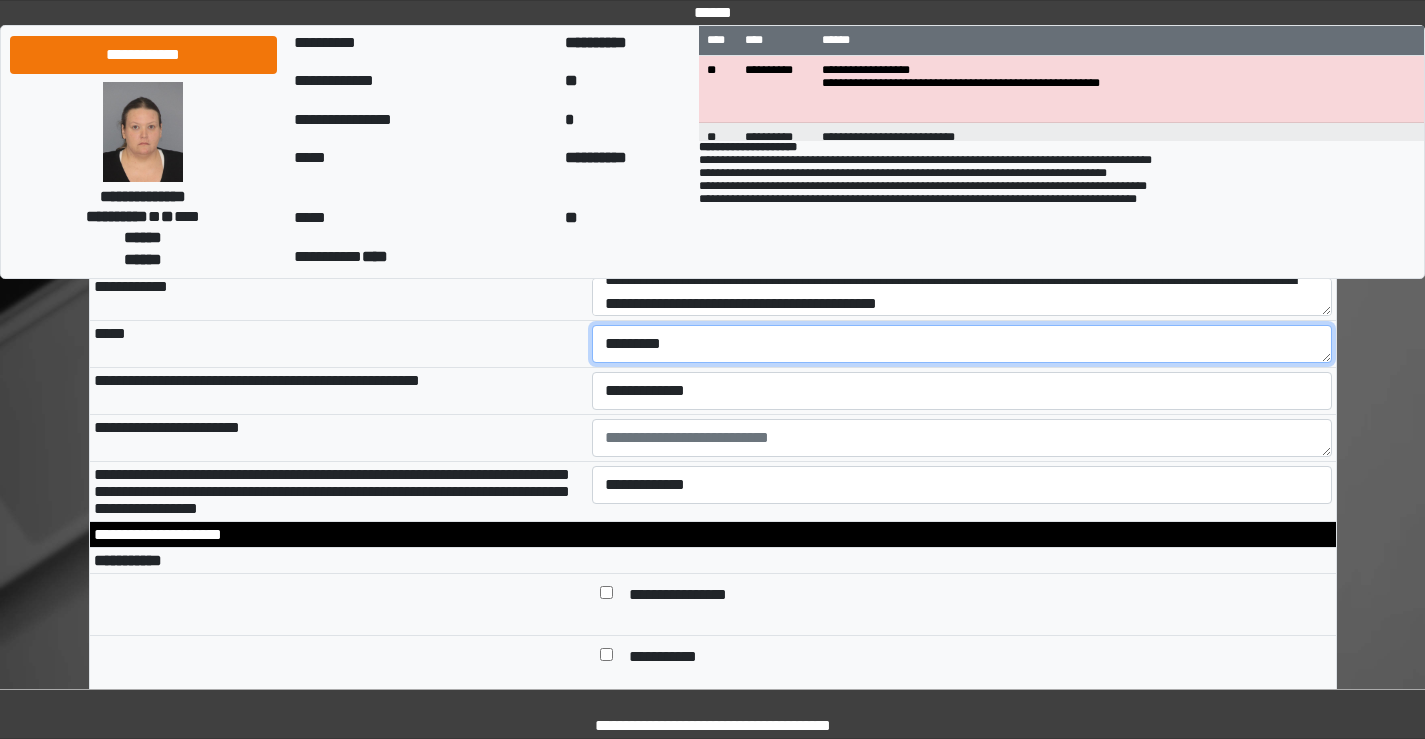type on "*********" 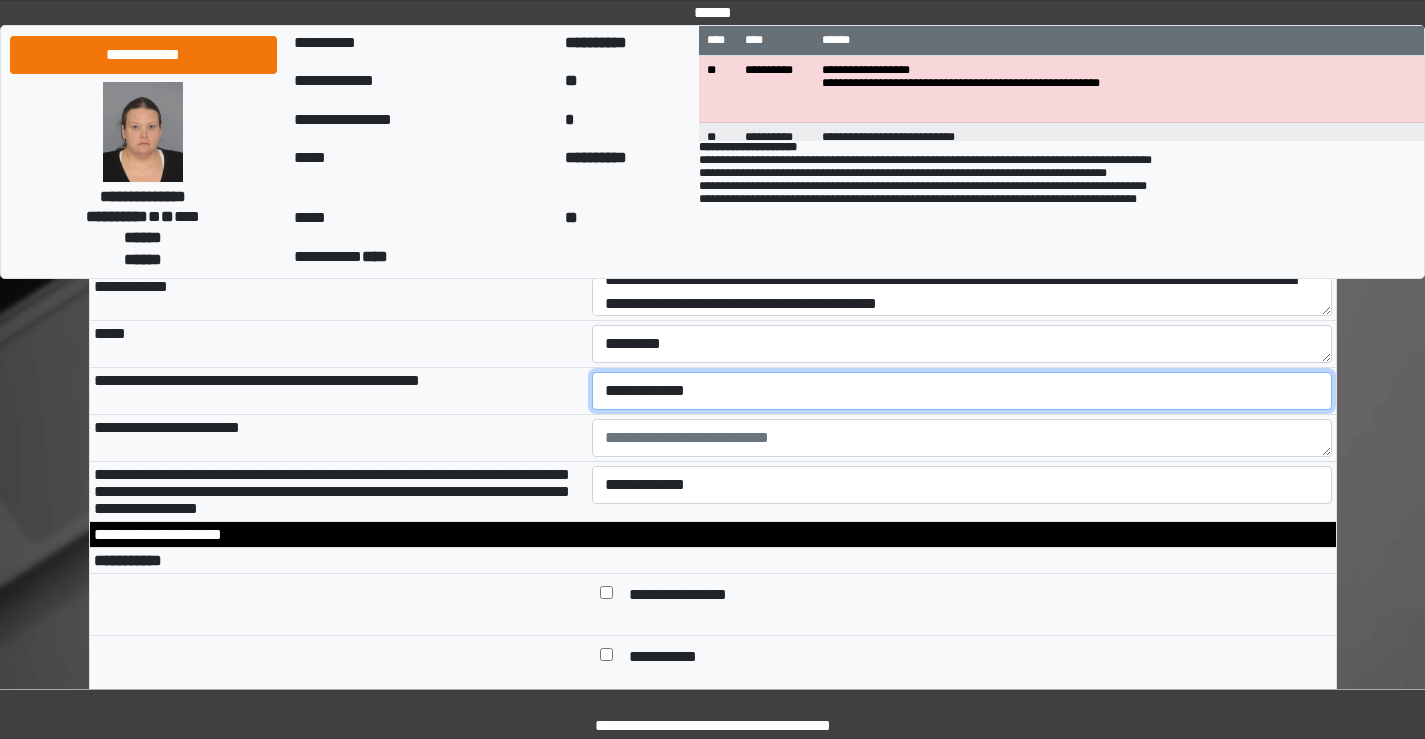 click on "**********" at bounding box center [962, 391] 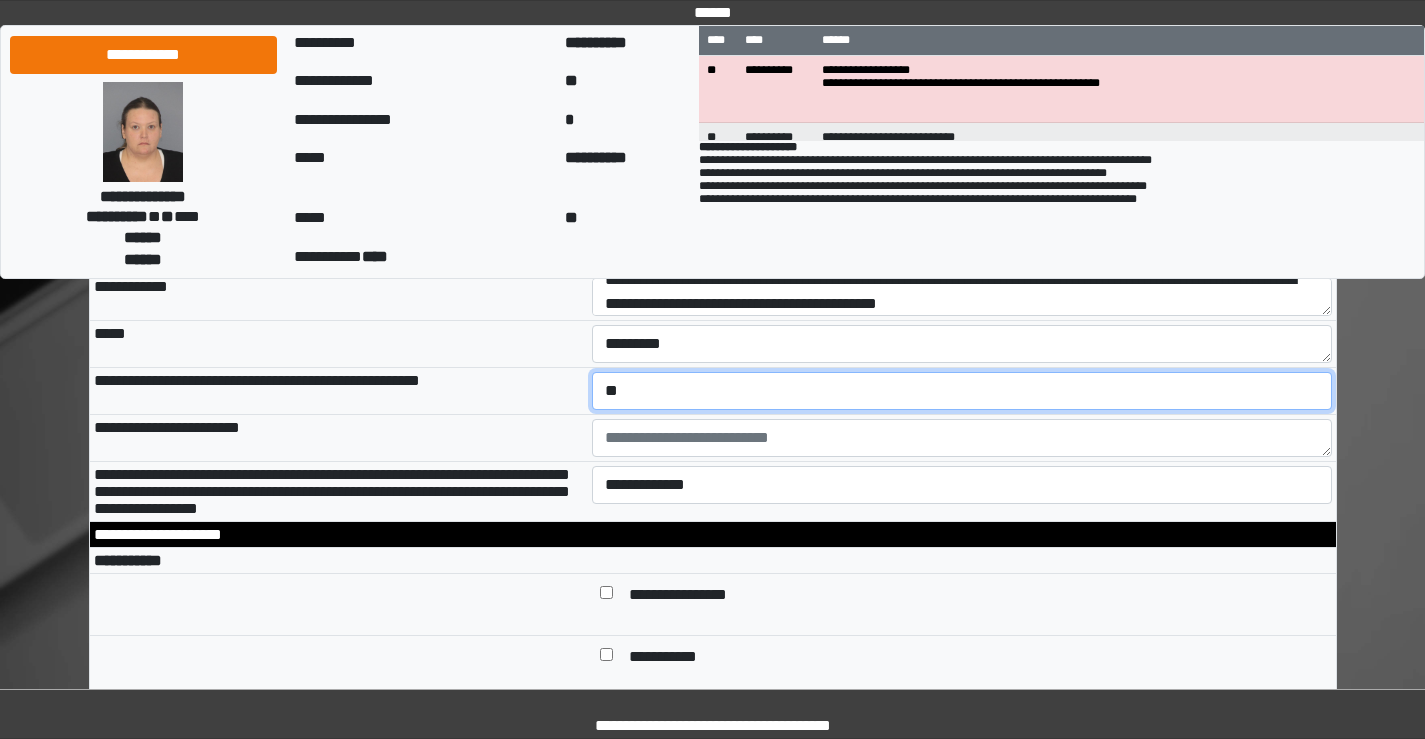 click on "**********" at bounding box center (962, 391) 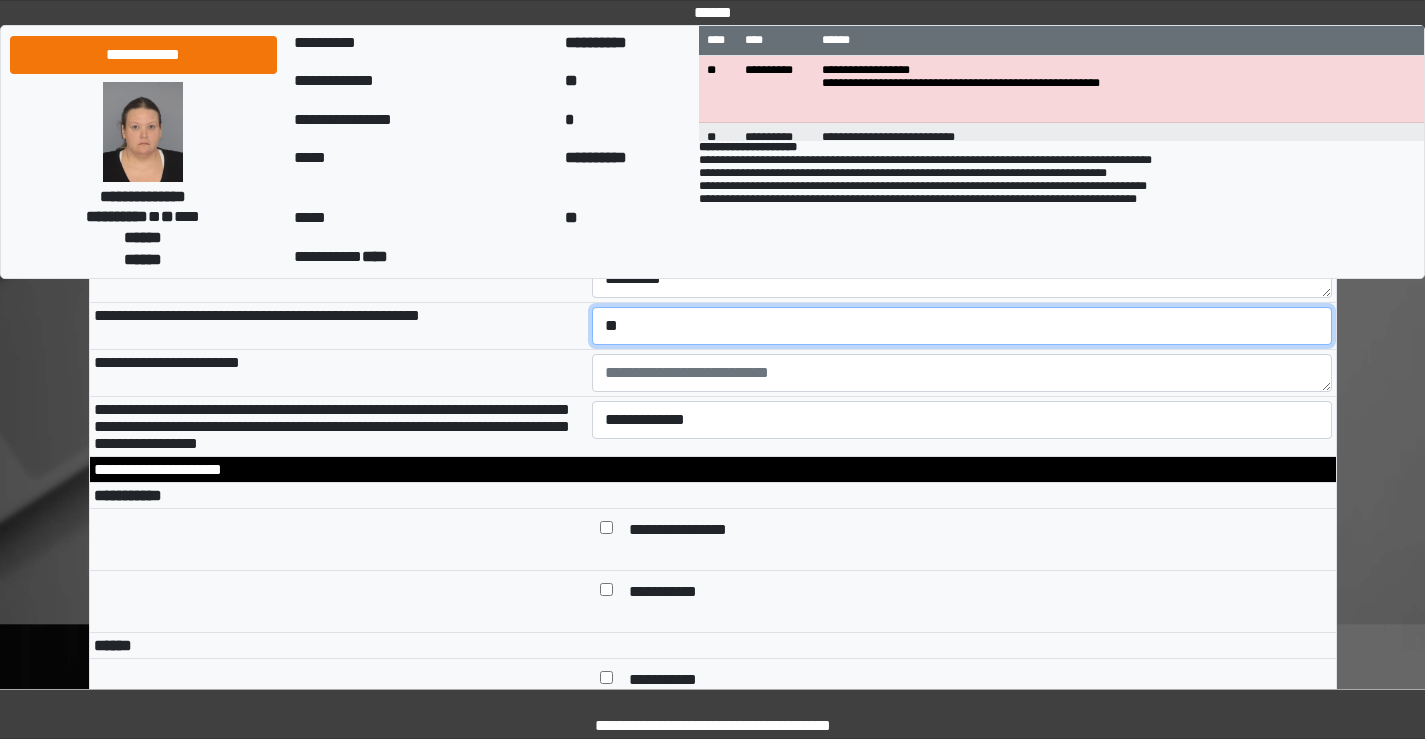 scroll, scrollTop: 6600, scrollLeft: 0, axis: vertical 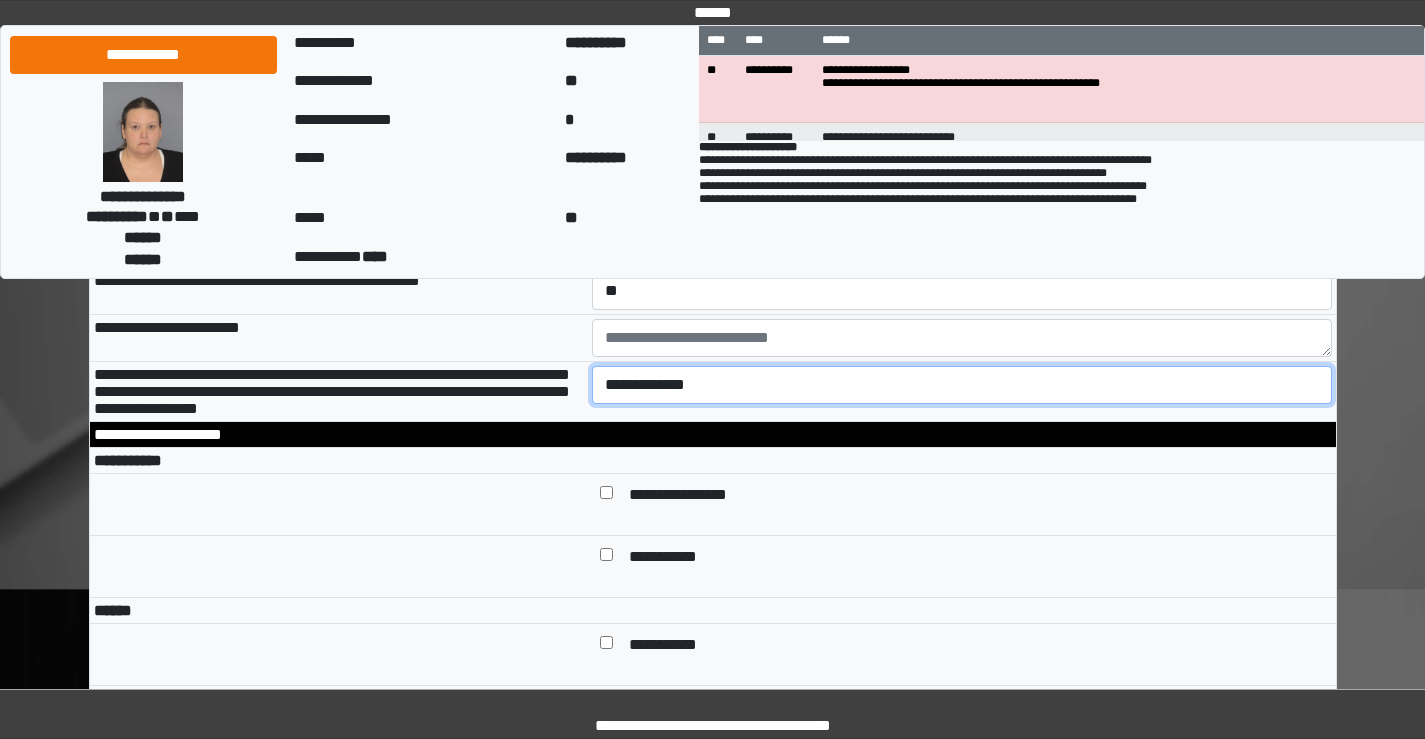 click on "**********" at bounding box center [962, 385] 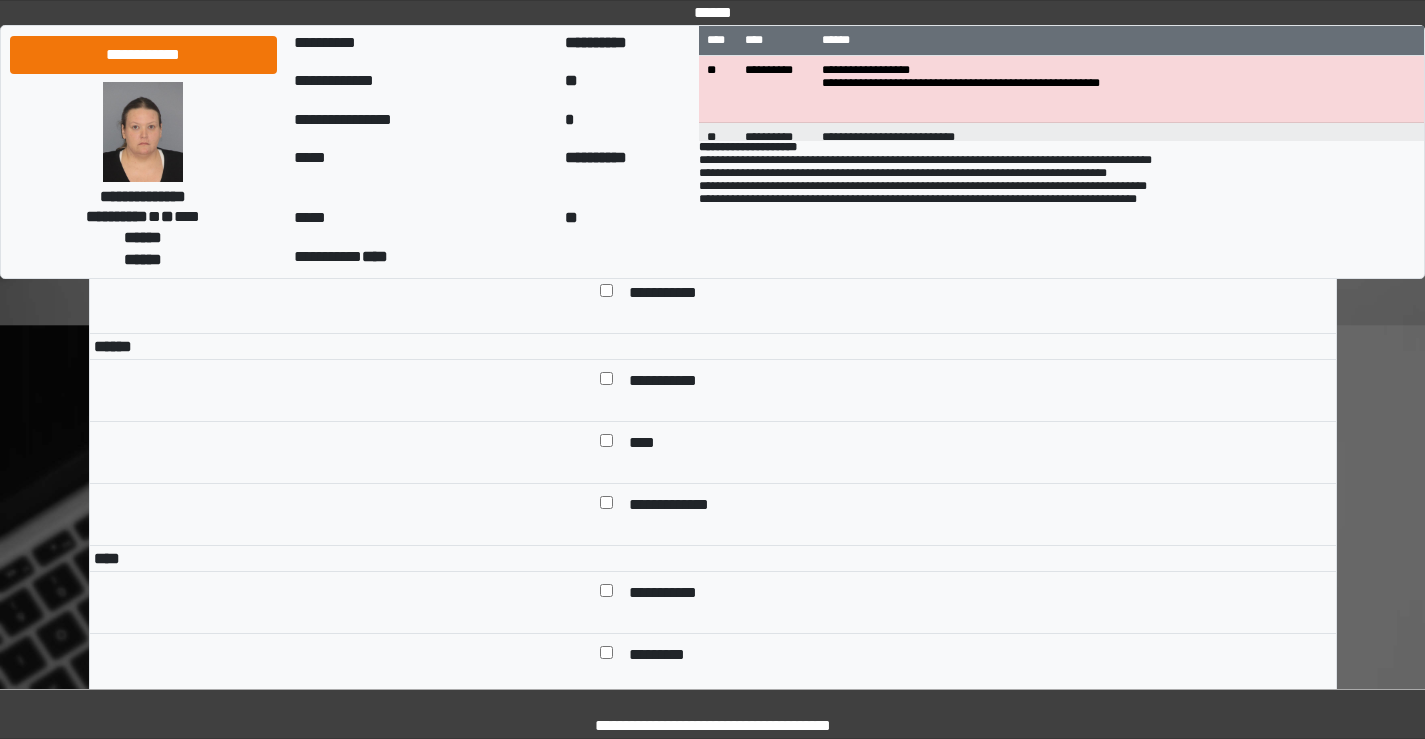 scroll, scrollTop: 6900, scrollLeft: 0, axis: vertical 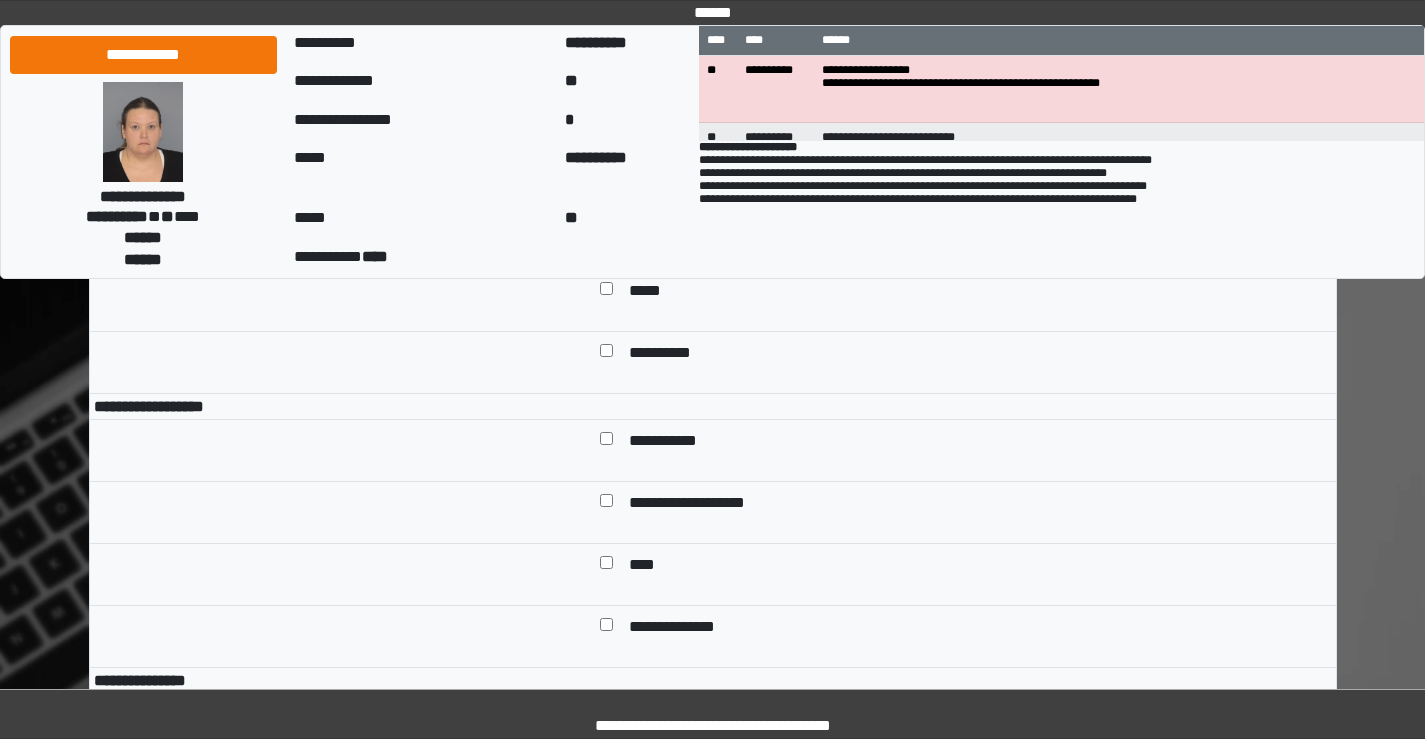 click at bounding box center [606, 230] 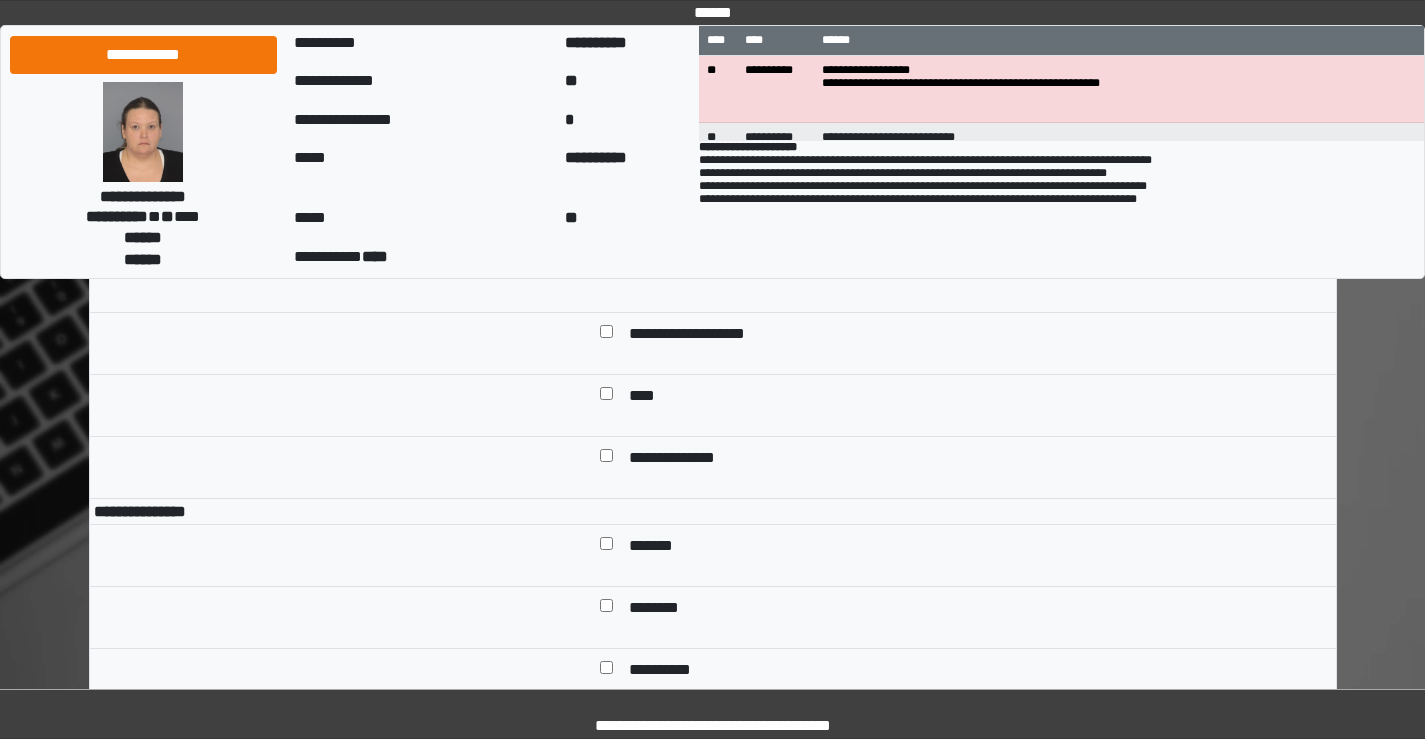 scroll, scrollTop: 8100, scrollLeft: 0, axis: vertical 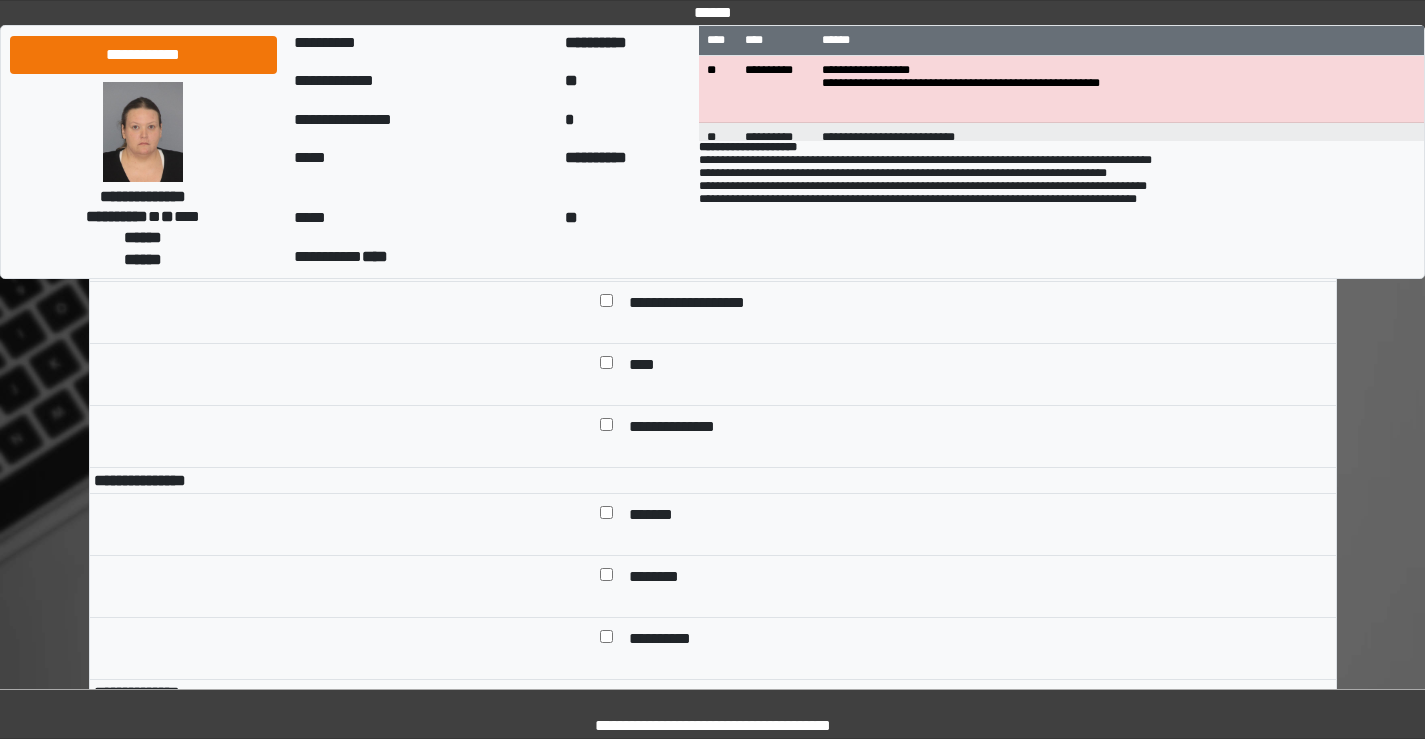 click at bounding box center (606, 154) 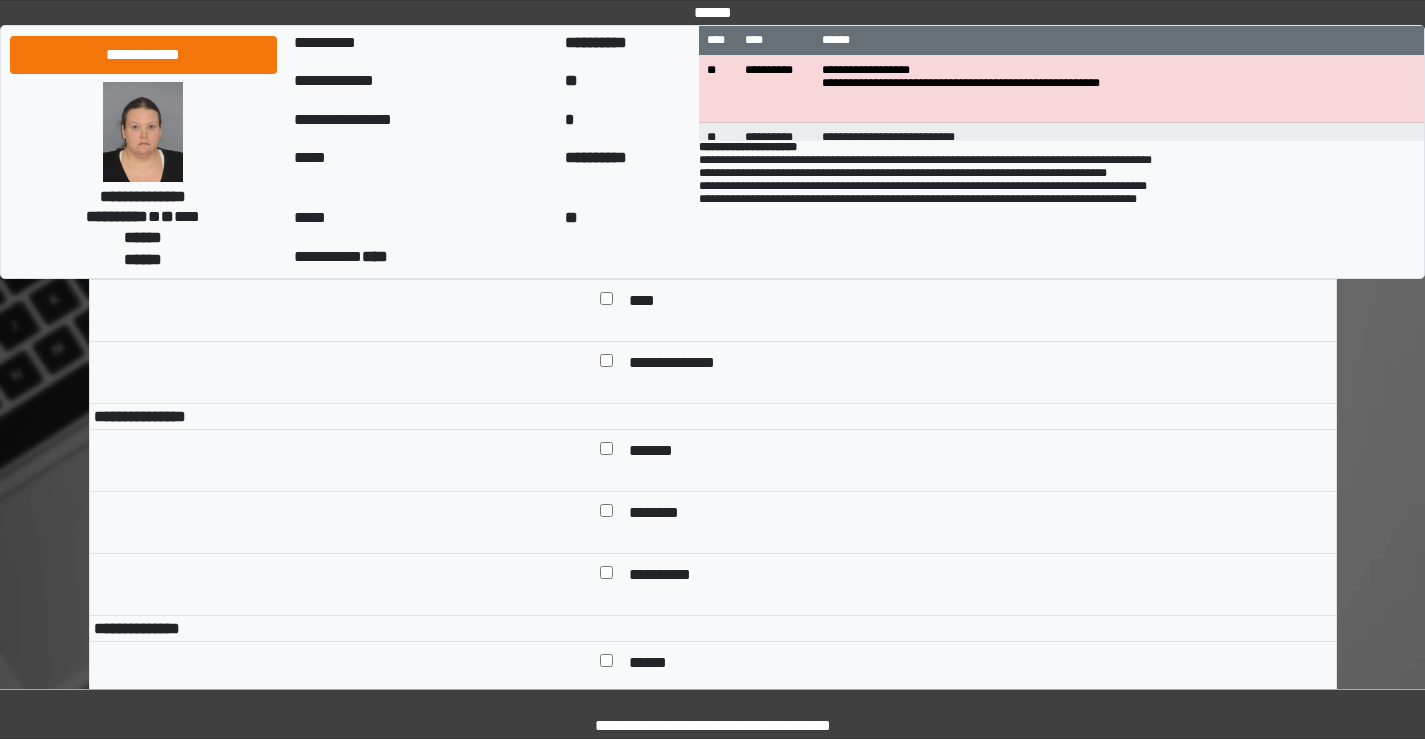 scroll, scrollTop: 8200, scrollLeft: 0, axis: vertical 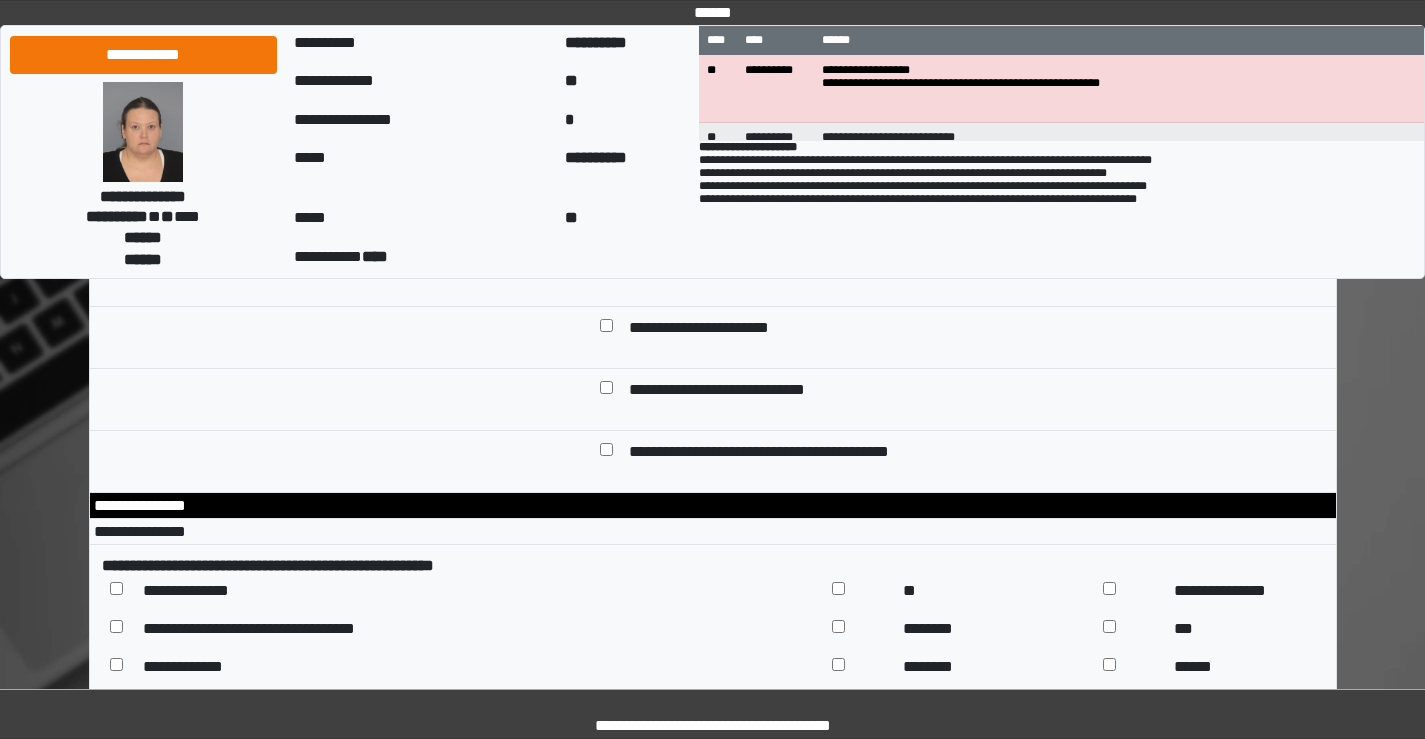 click on "**********" at bounding box center [962, 195] 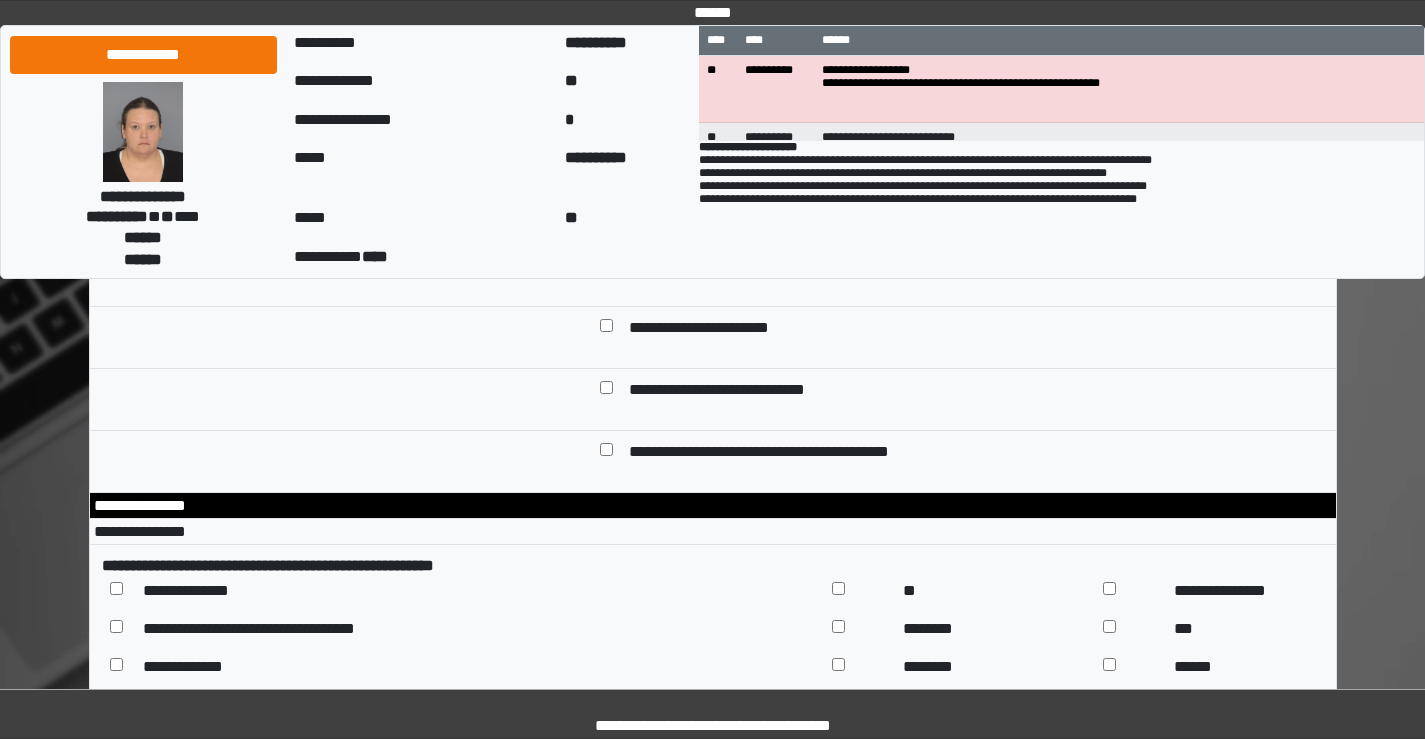 select on "*" 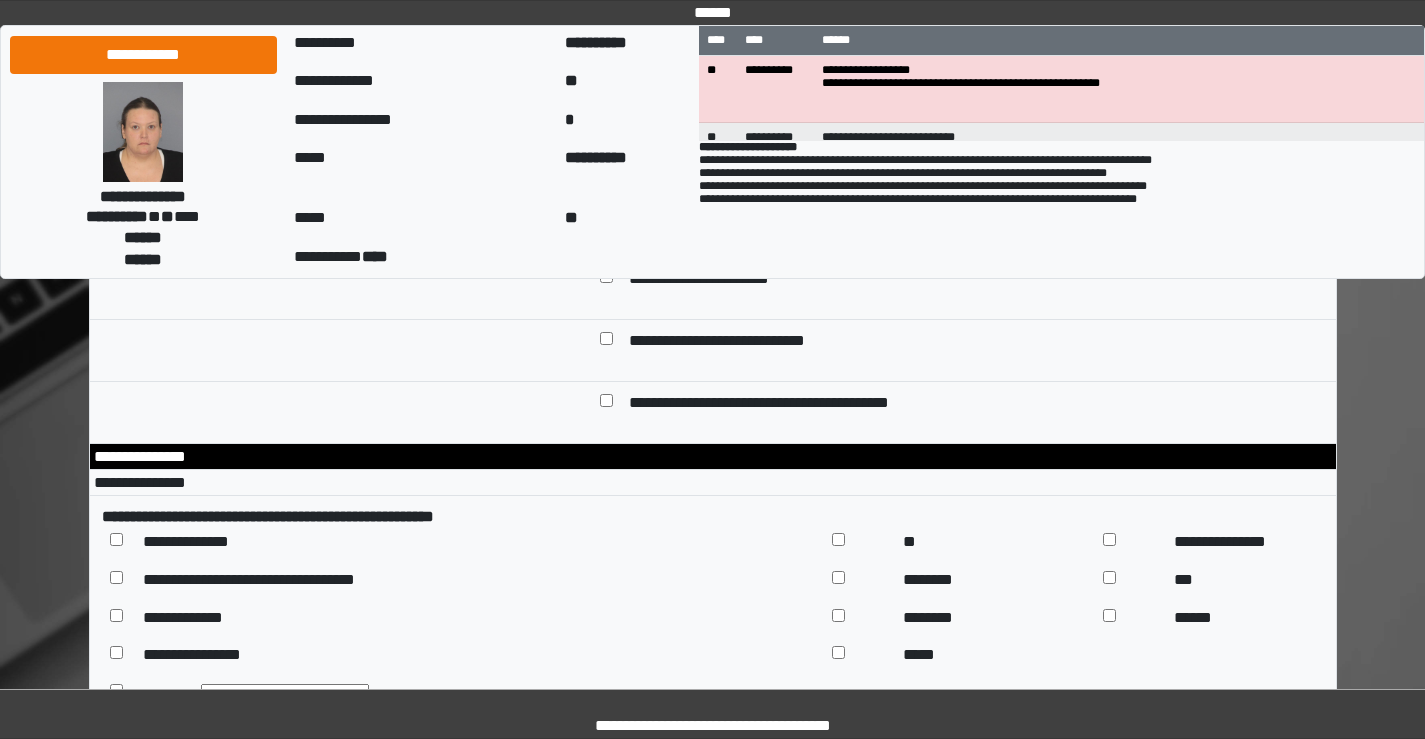scroll, scrollTop: 9300, scrollLeft: 0, axis: vertical 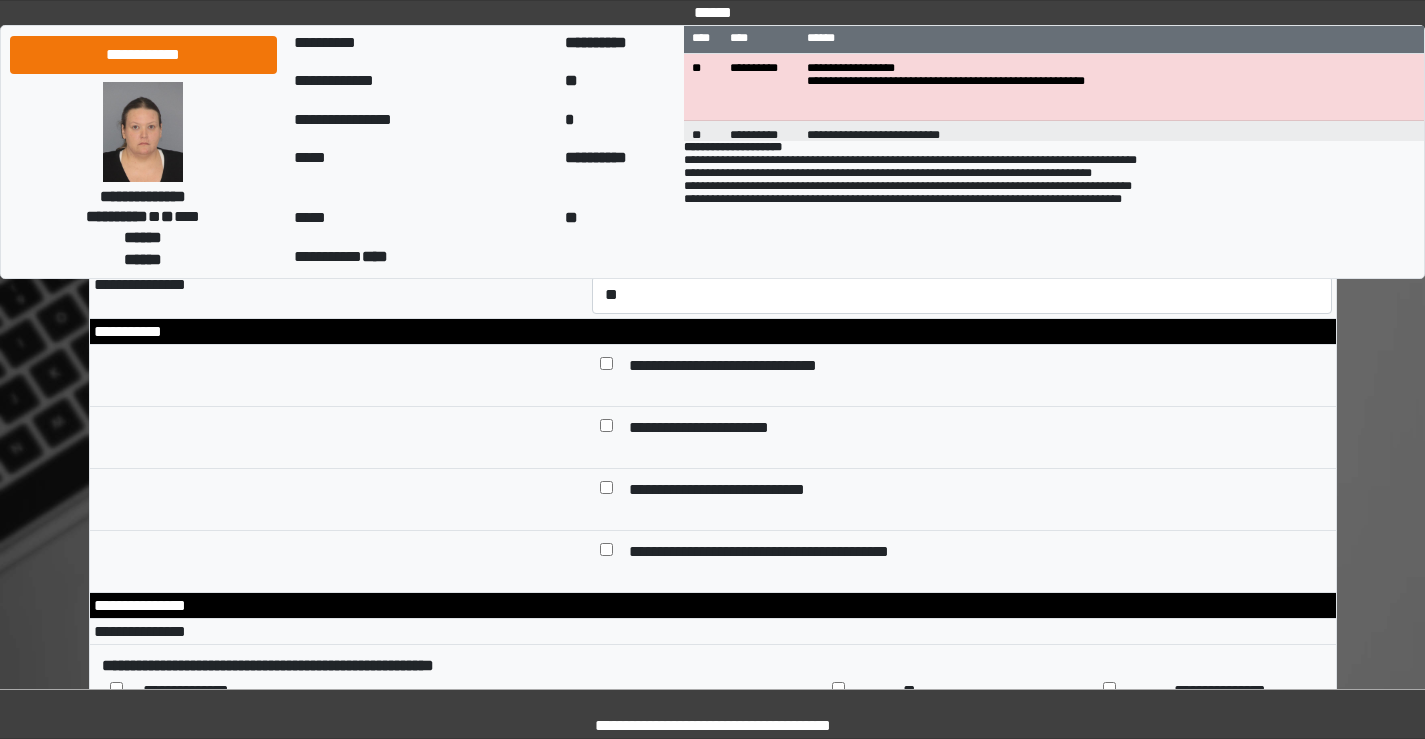 click at bounding box center (962, 139) 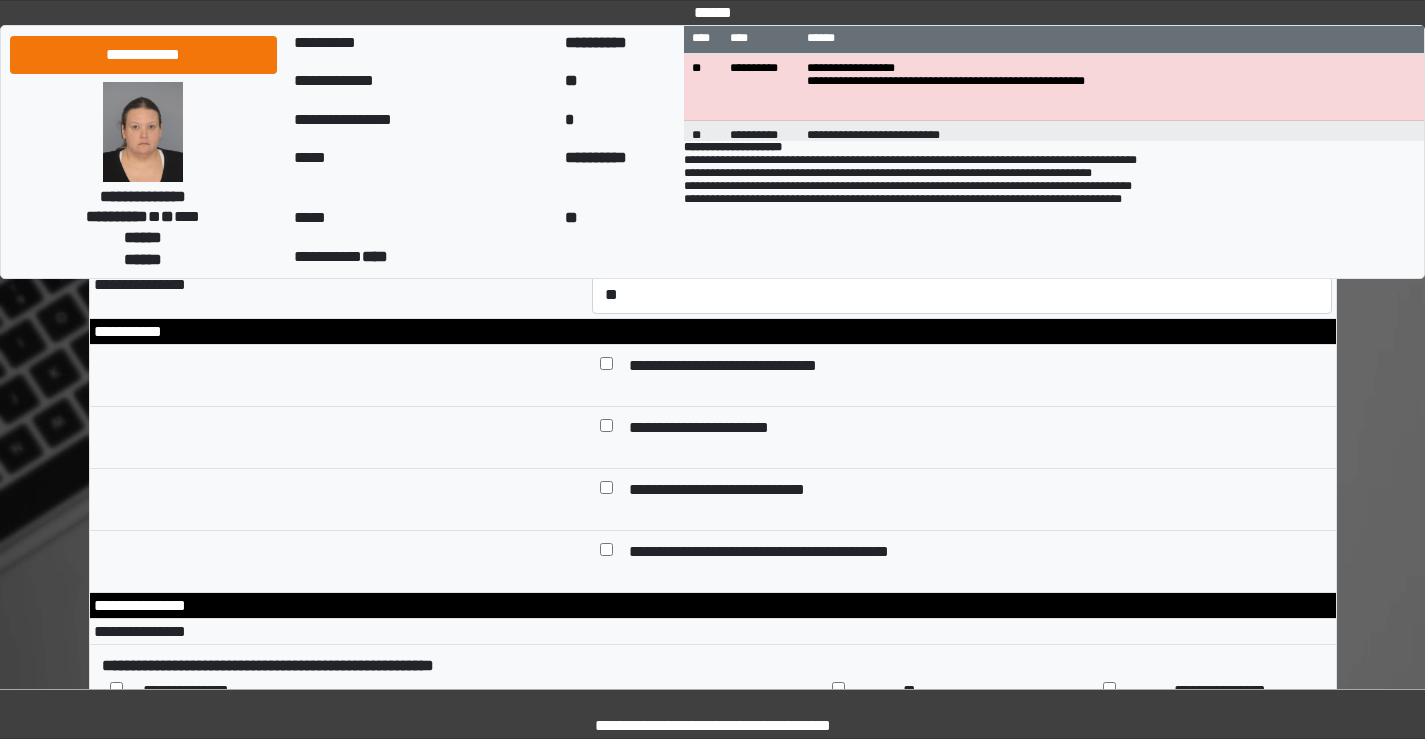 scroll, scrollTop: 0, scrollLeft: 0, axis: both 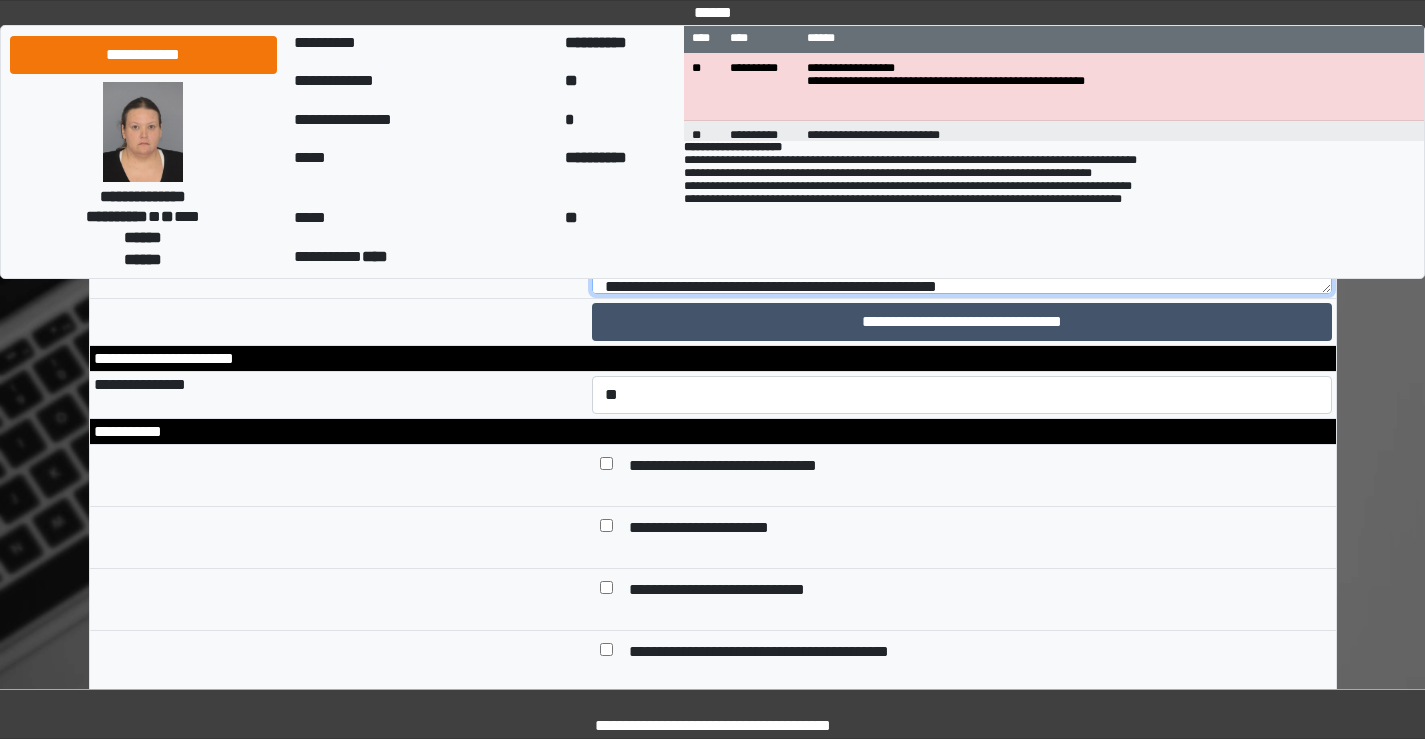 drag, startPoint x: 799, startPoint y: 526, endPoint x: 1052, endPoint y: 520, distance: 253.07114 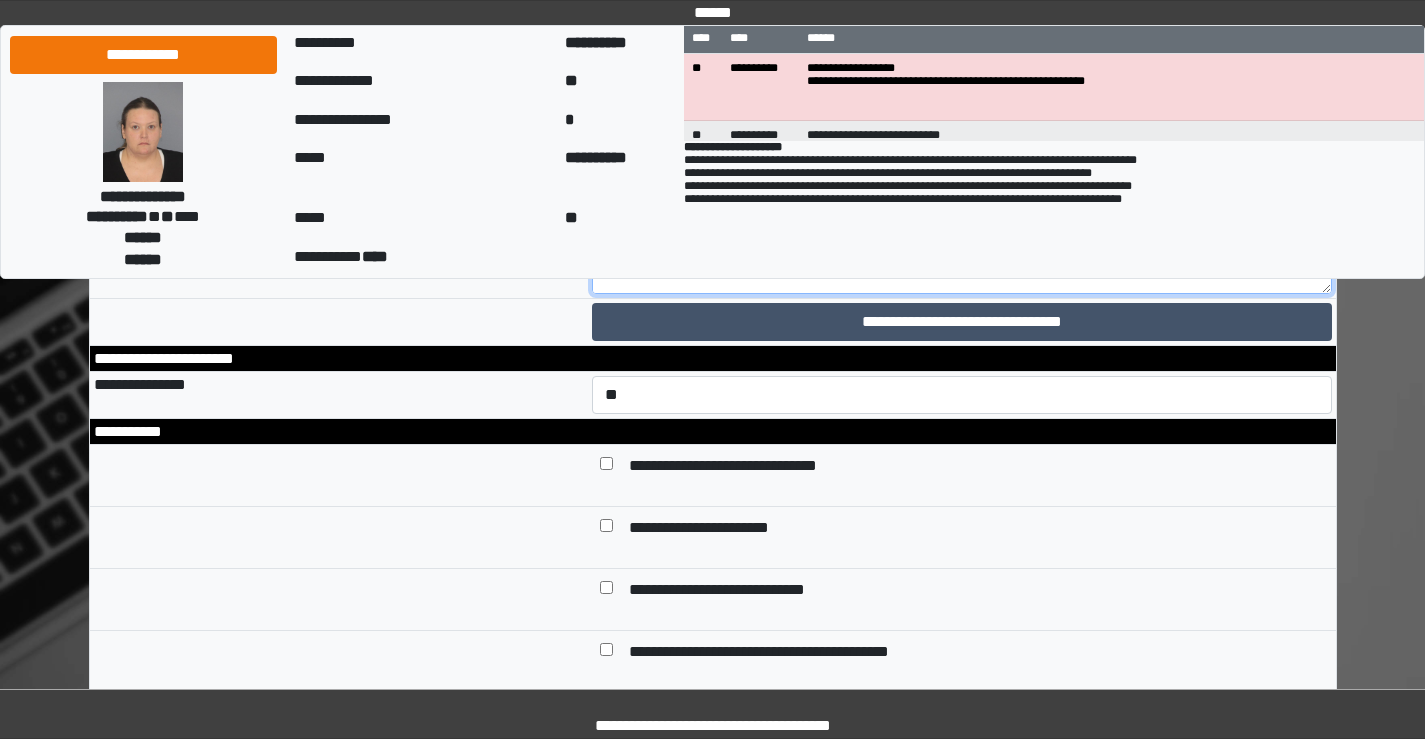 scroll, scrollTop: 400, scrollLeft: 0, axis: vertical 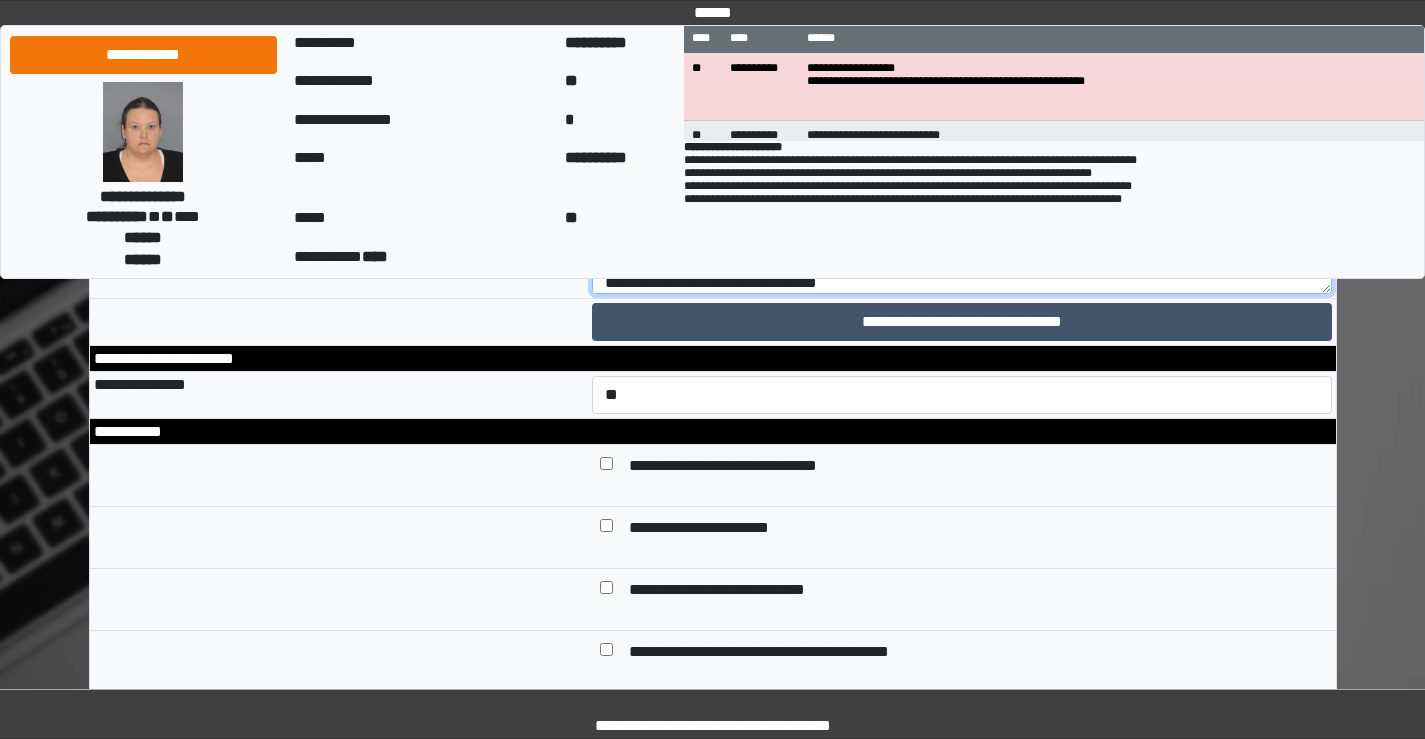 click on "**********" at bounding box center (962, 239) 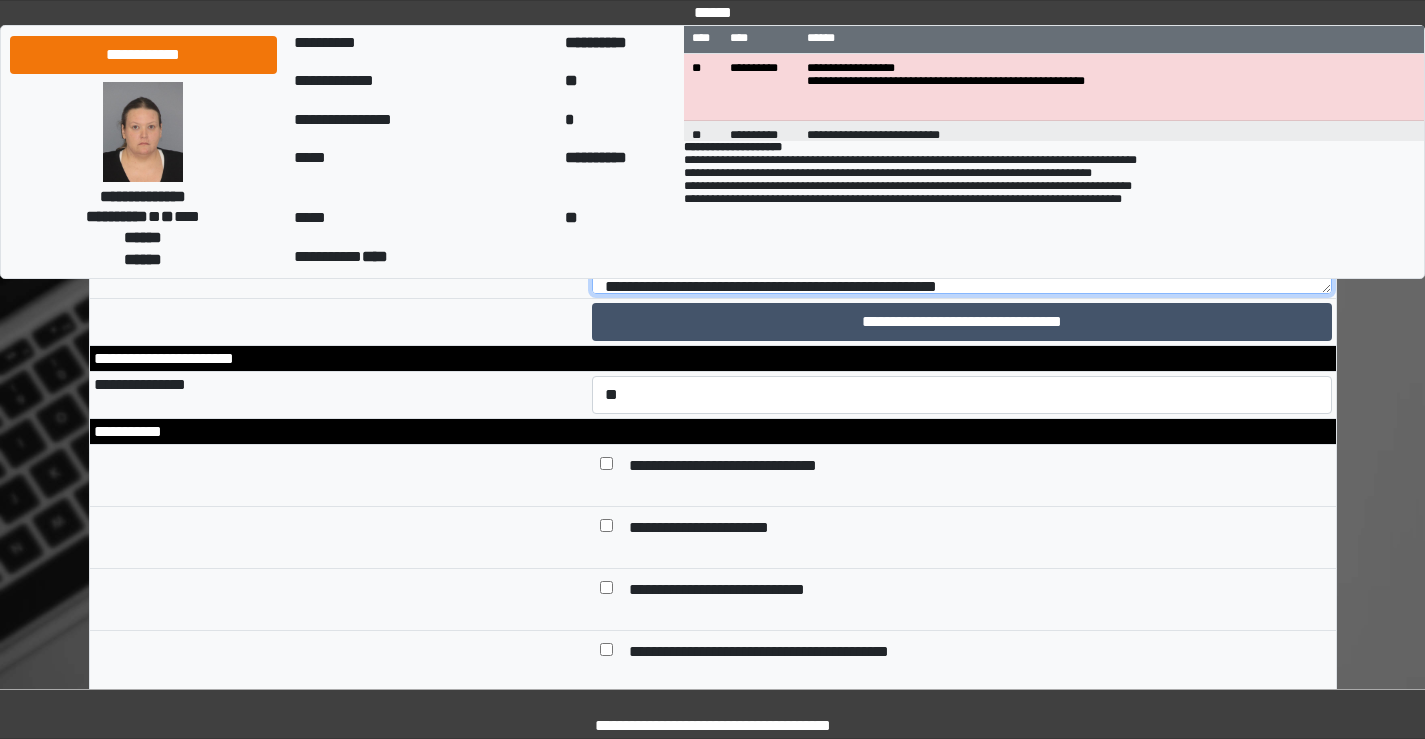 scroll, scrollTop: 400, scrollLeft: 0, axis: vertical 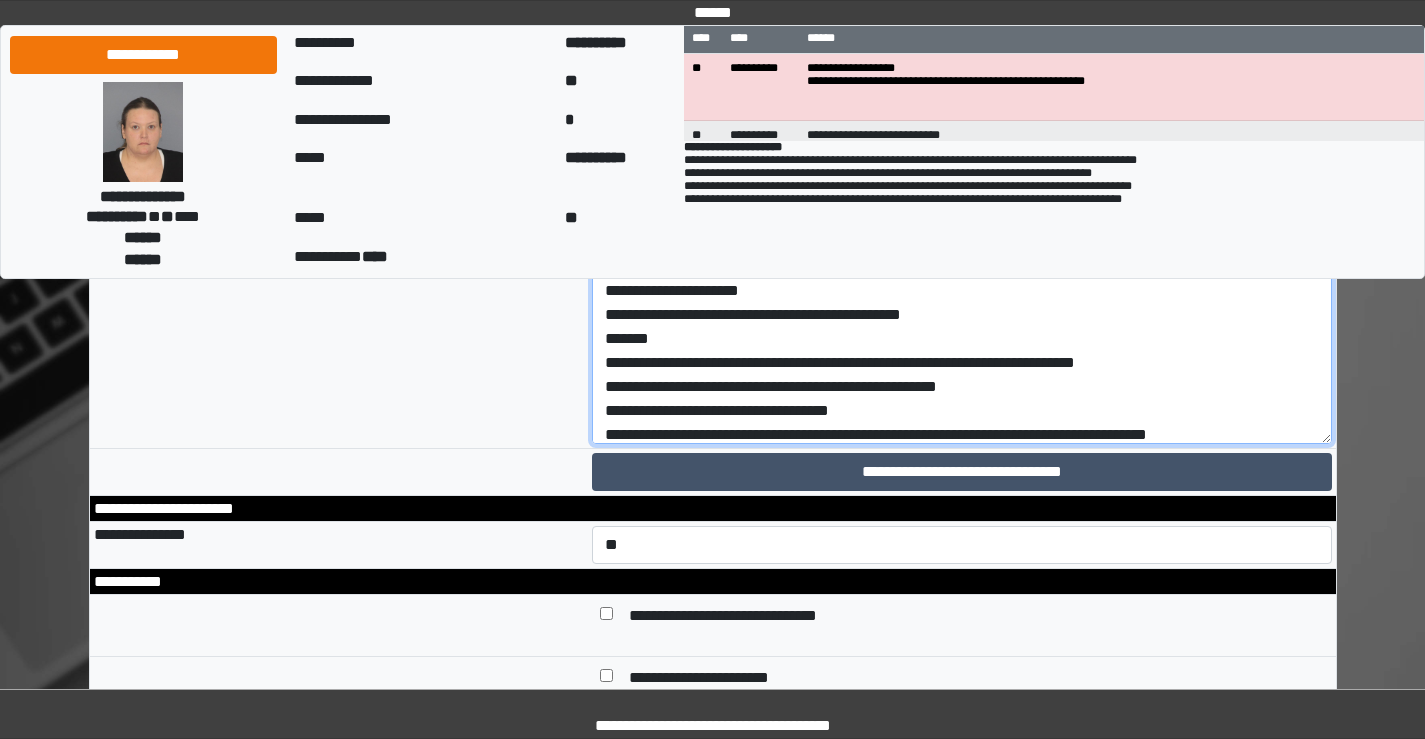 drag, startPoint x: 1329, startPoint y: 349, endPoint x: 1394, endPoint y: 704, distance: 360.90164 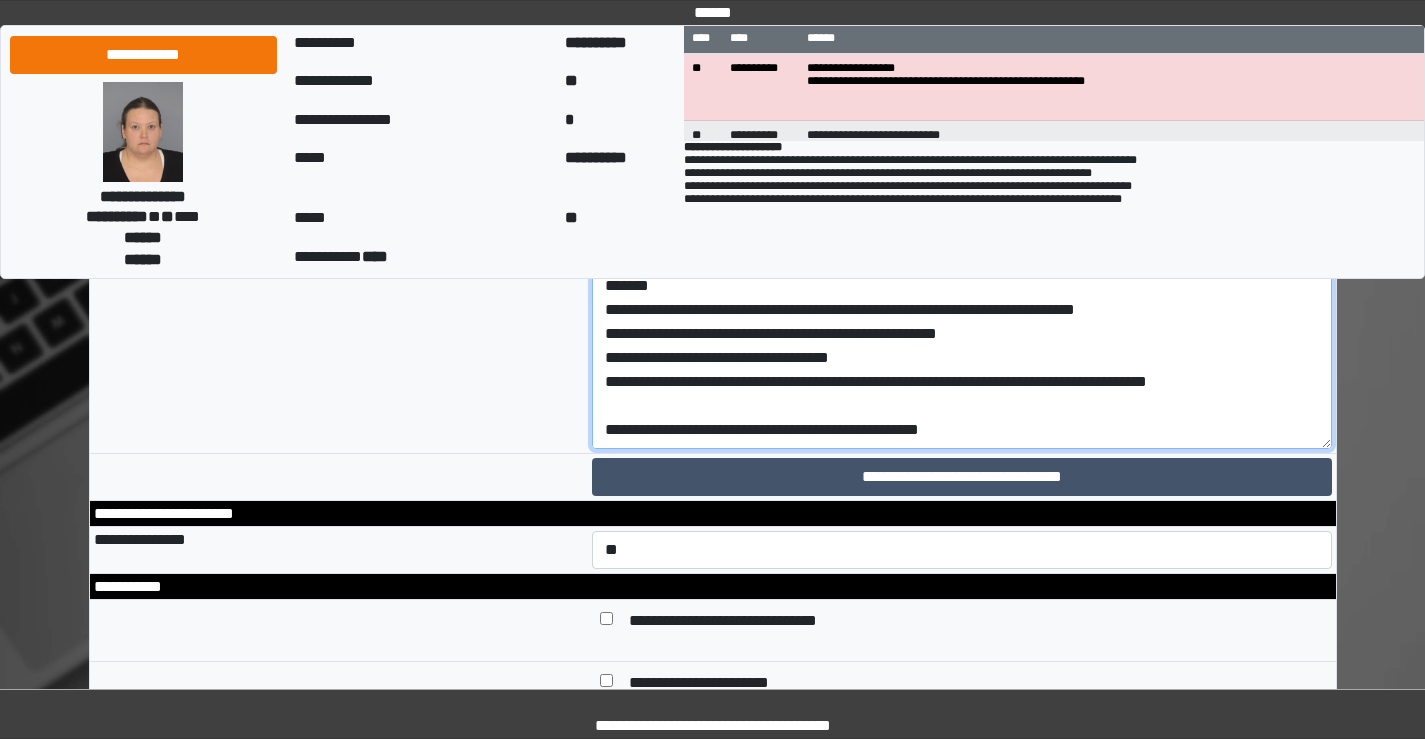 scroll, scrollTop: 0, scrollLeft: 0, axis: both 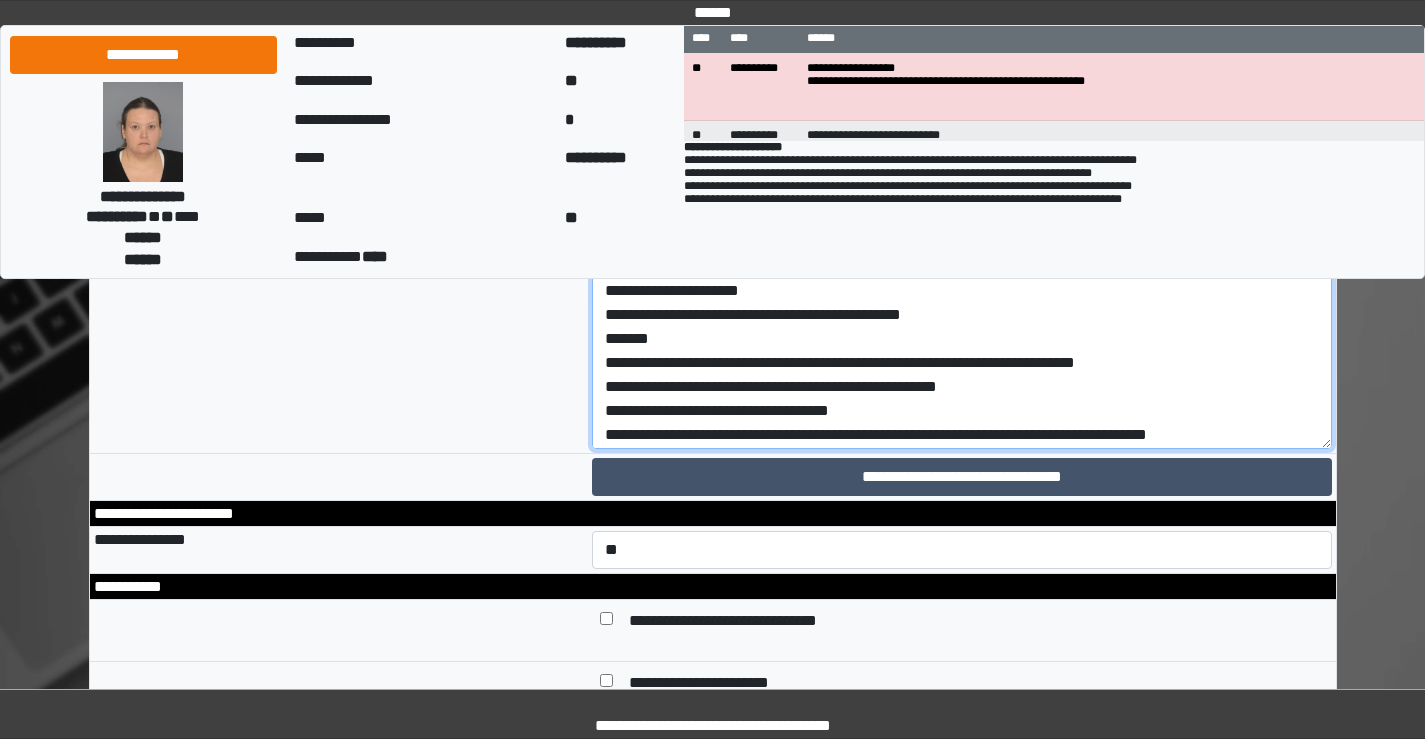 click on "**********" at bounding box center (962, 216) 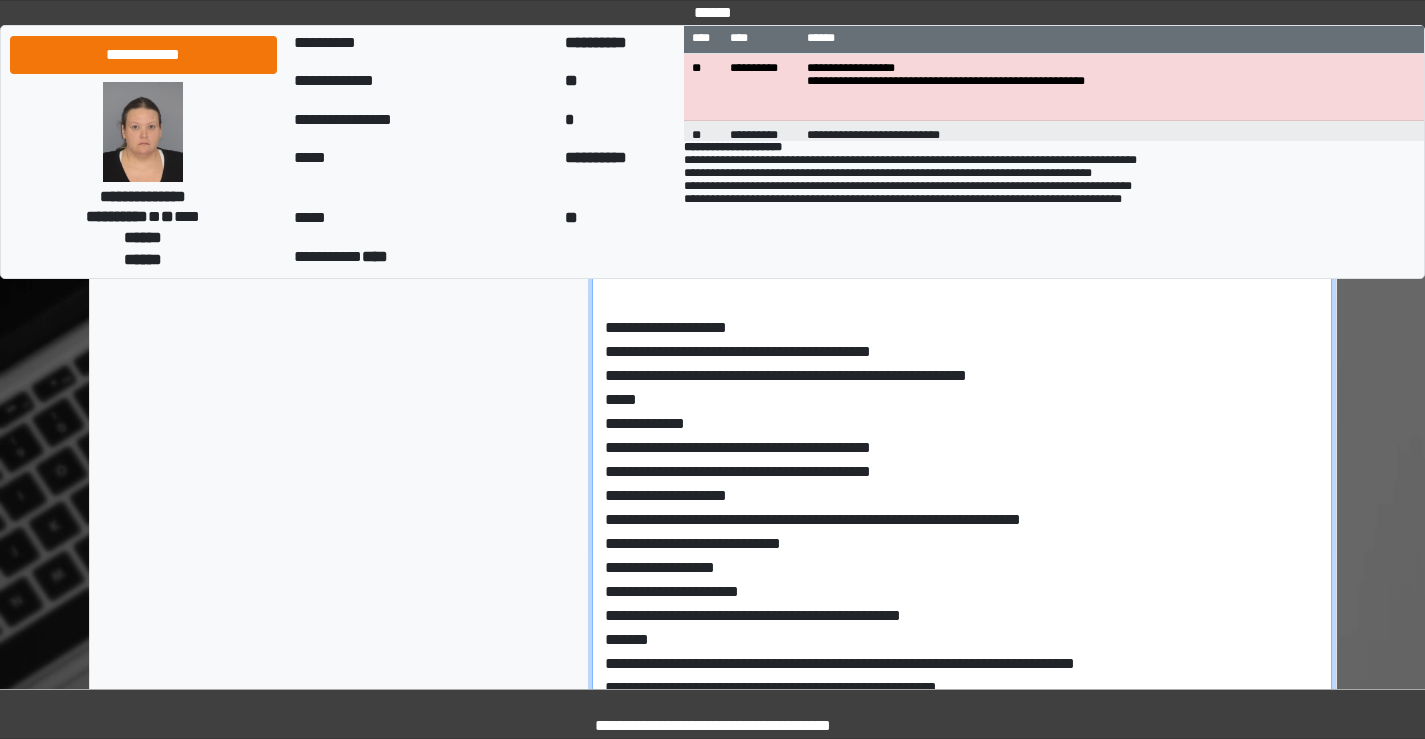 scroll, scrollTop: 8800, scrollLeft: 0, axis: vertical 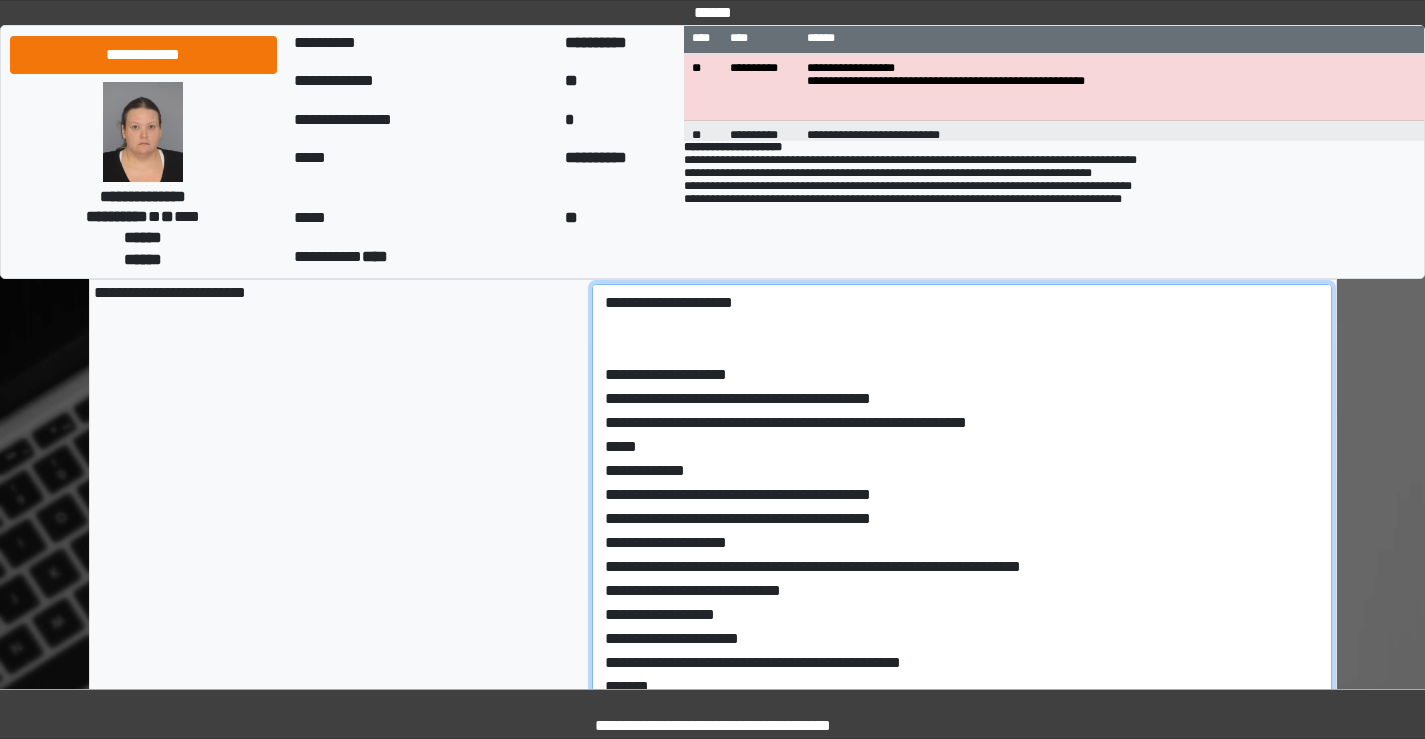 drag, startPoint x: 734, startPoint y: 569, endPoint x: 761, endPoint y: 569, distance: 27 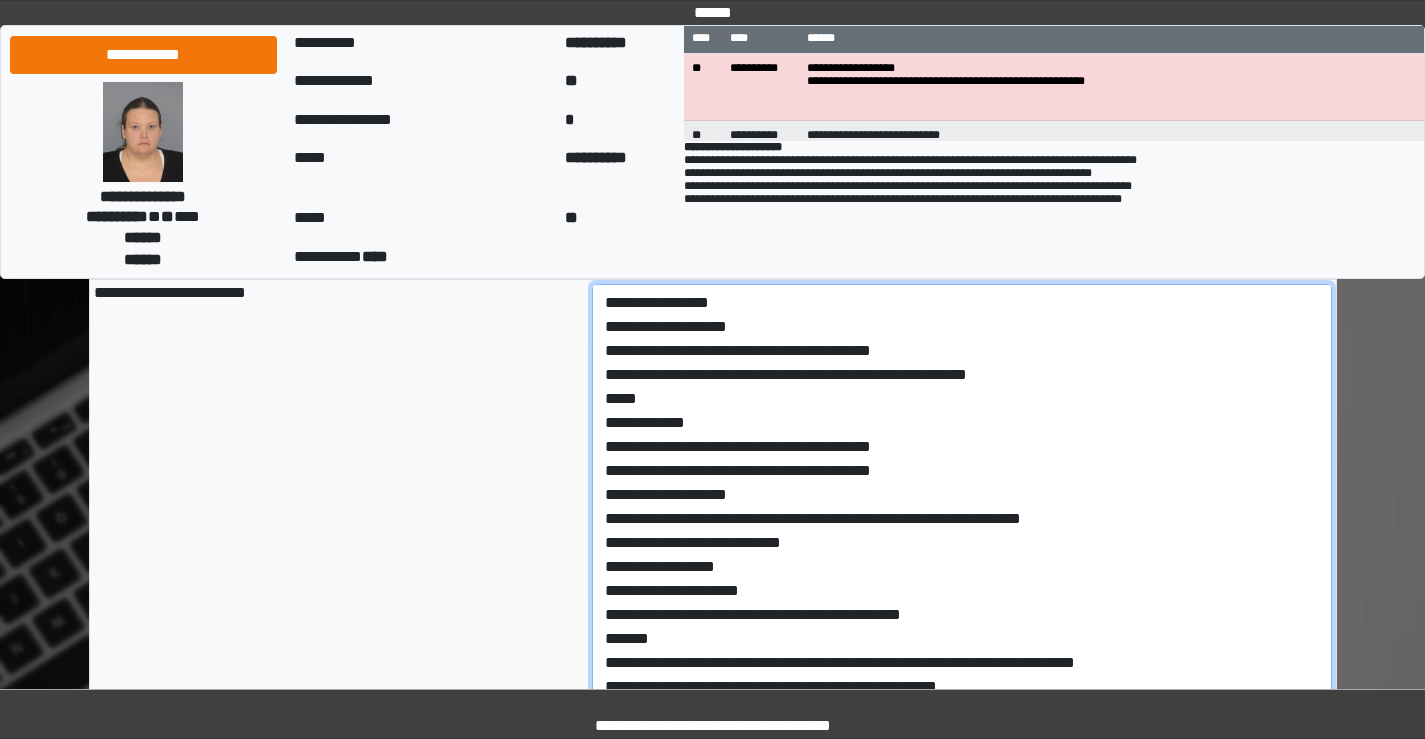 click on "**********" at bounding box center [962, 516] 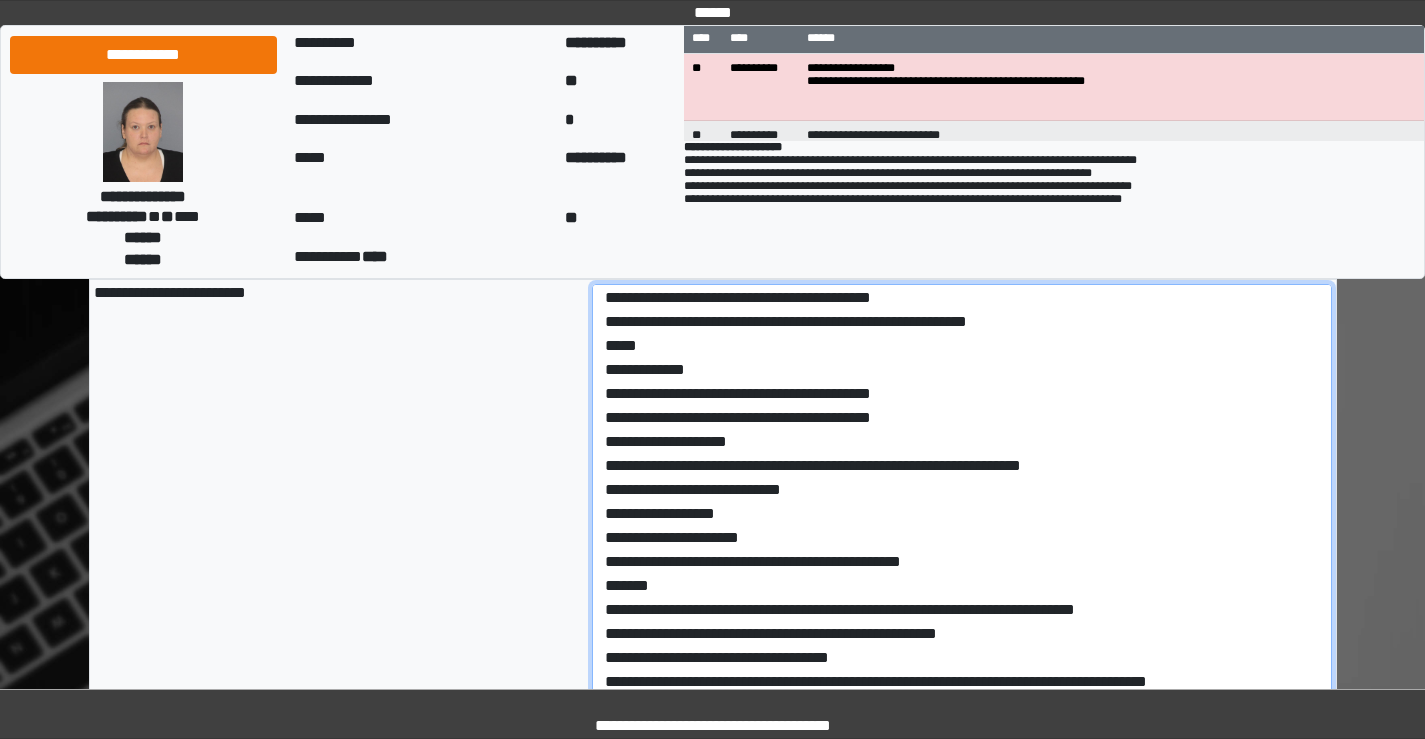 scroll, scrollTop: 125, scrollLeft: 0, axis: vertical 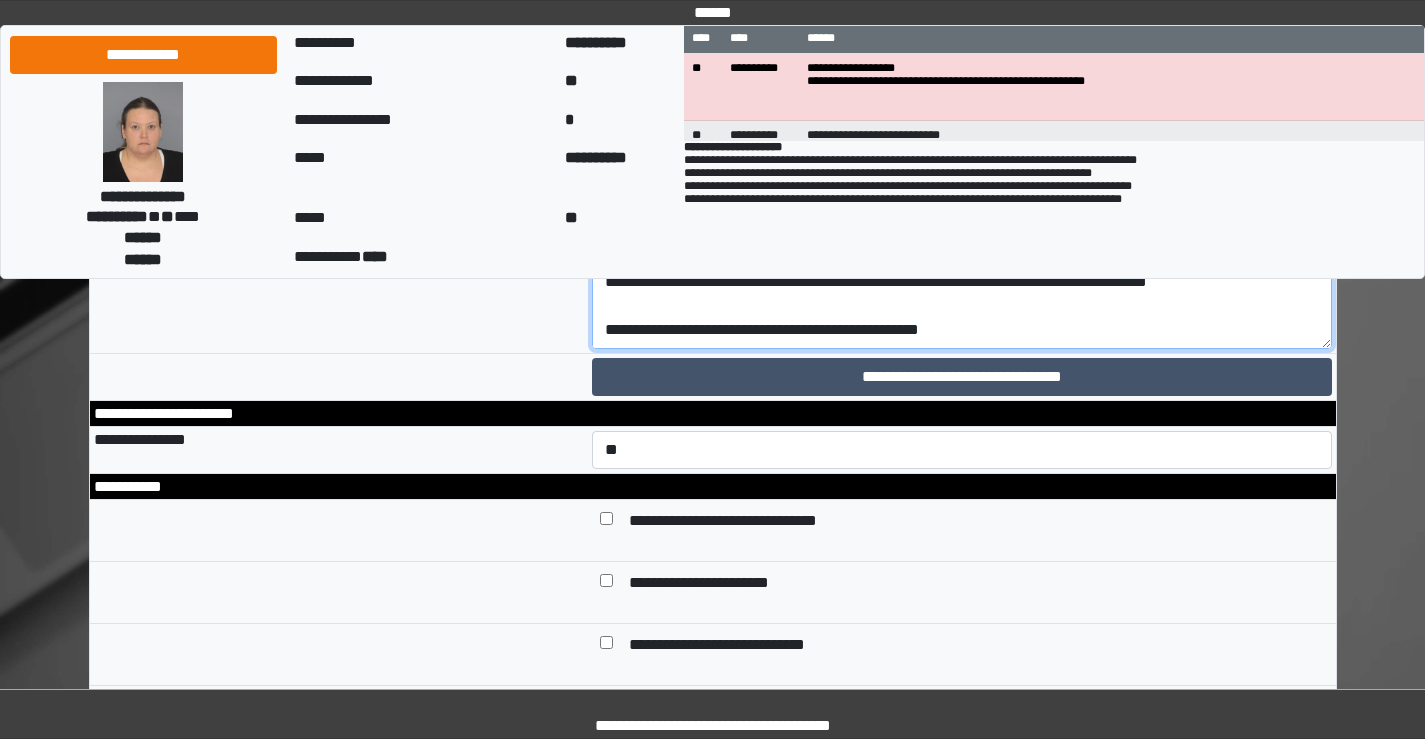 click on "**********" at bounding box center (962, 116) 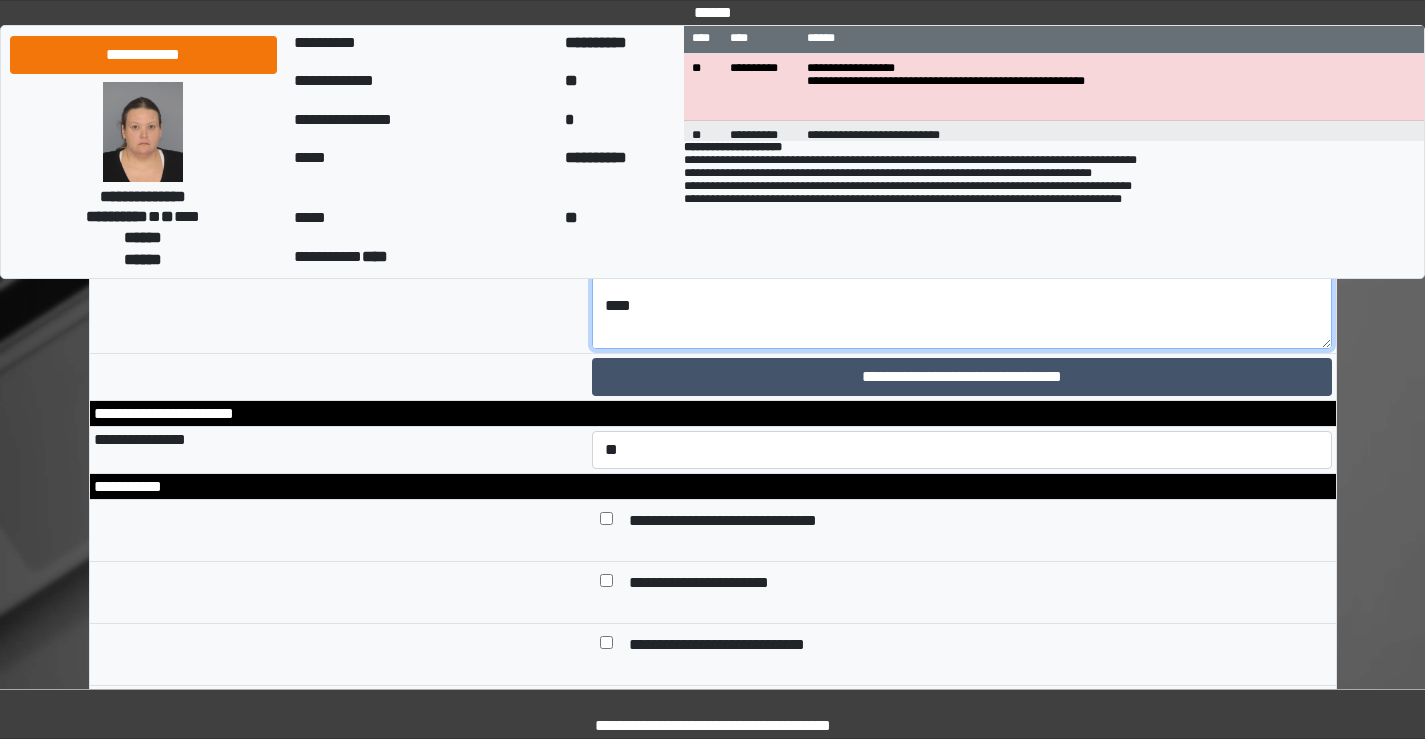 scroll, scrollTop: 142, scrollLeft: 0, axis: vertical 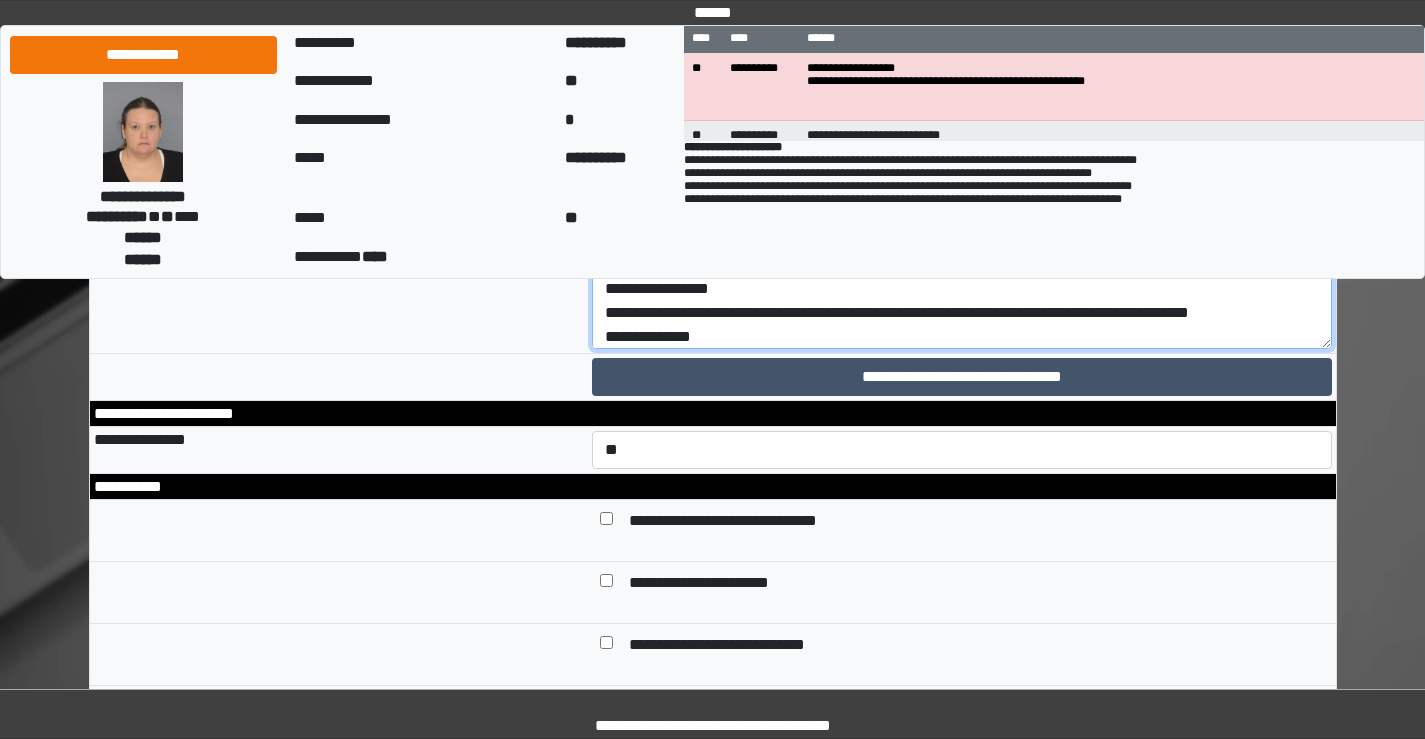 drag, startPoint x: 1136, startPoint y: 573, endPoint x: 1252, endPoint y: 575, distance: 116.01724 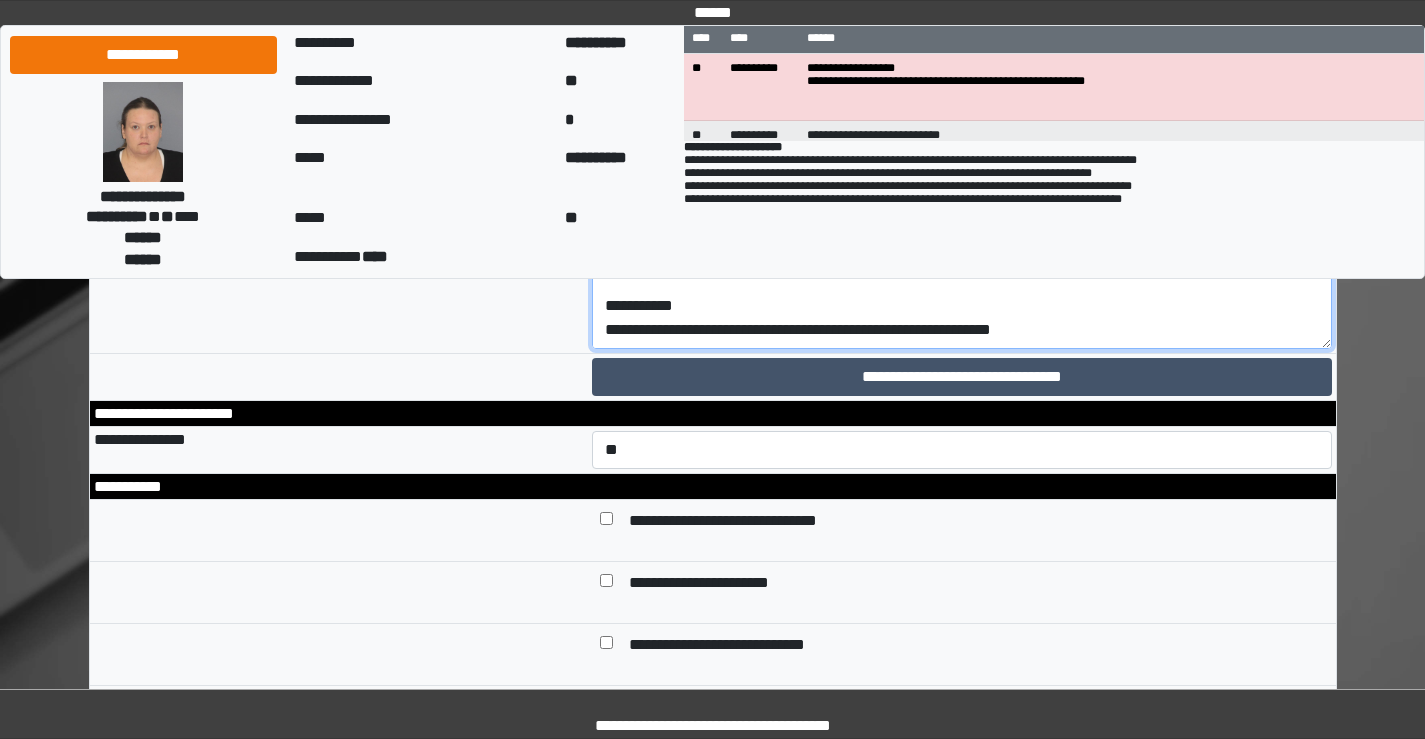 scroll, scrollTop: 341, scrollLeft: 0, axis: vertical 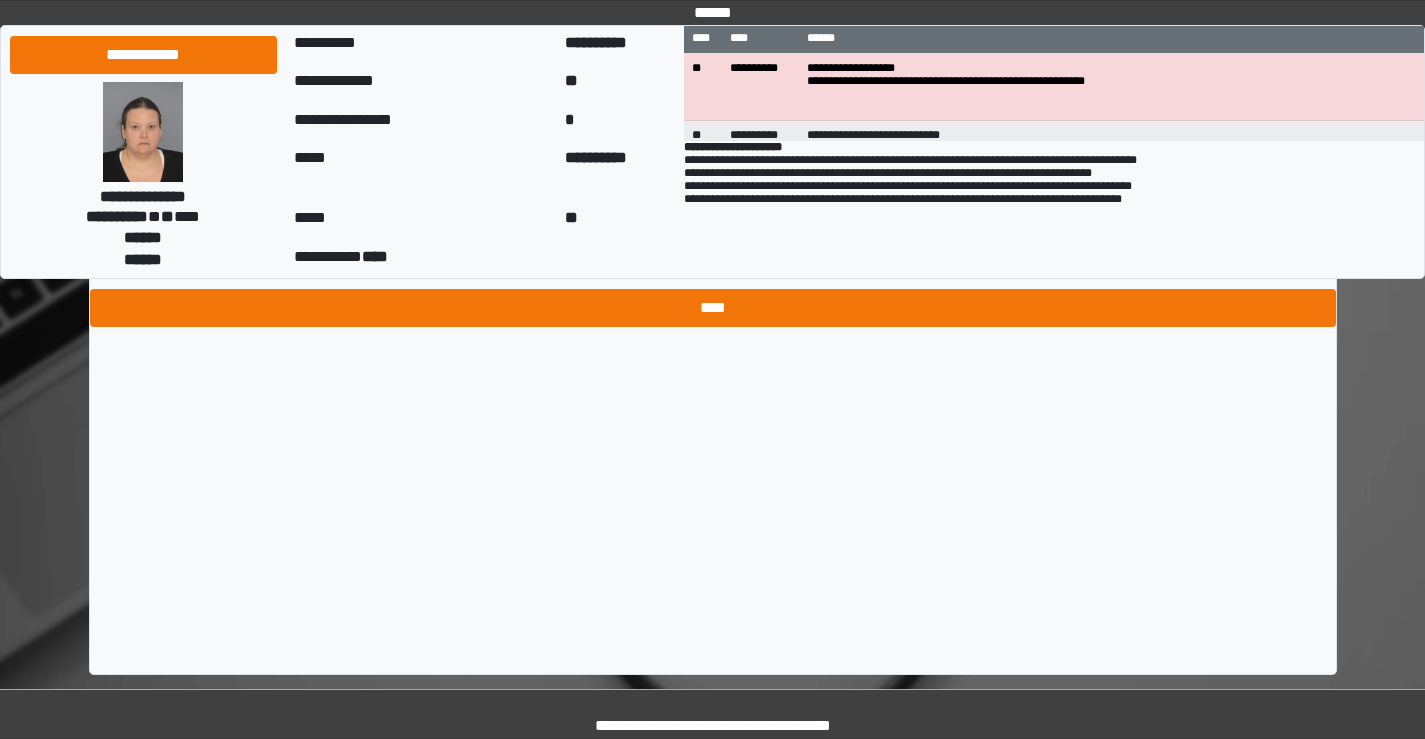 type on "**********" 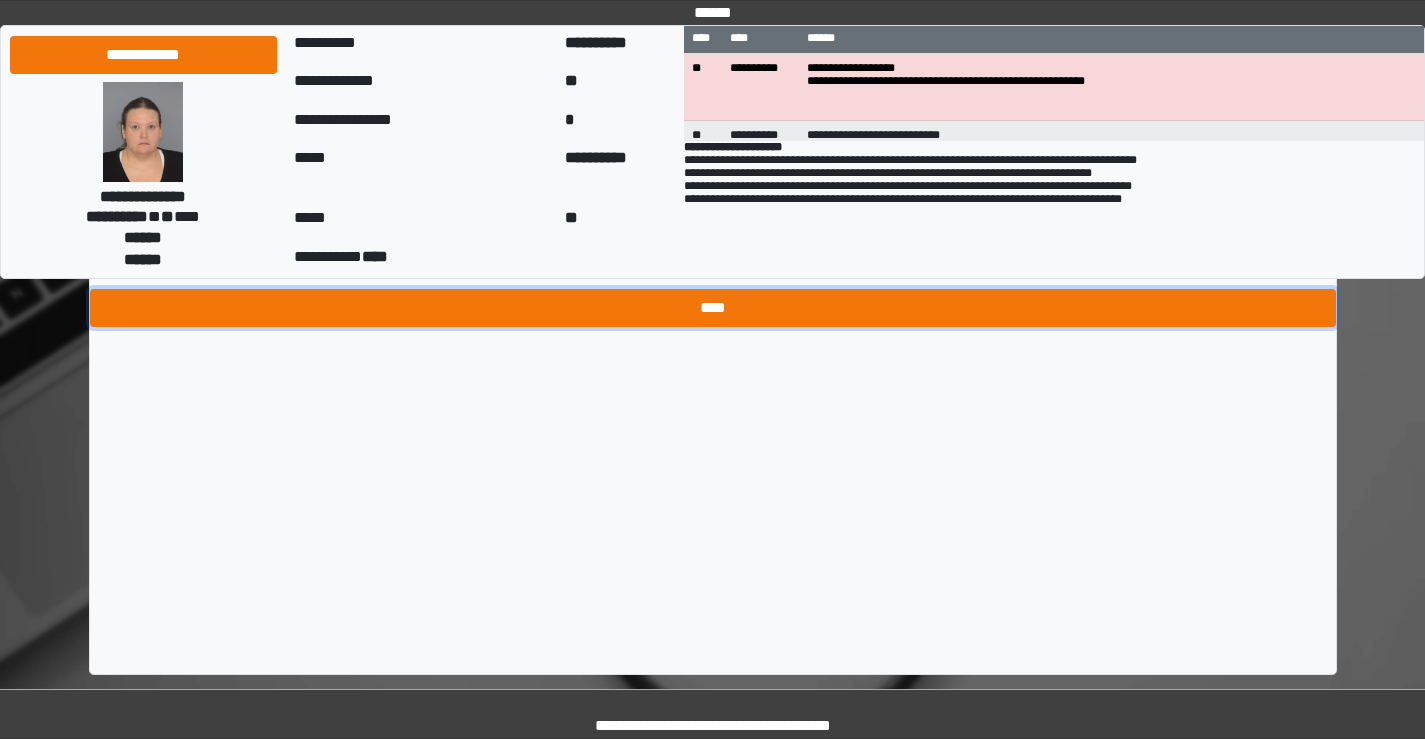click on "****" at bounding box center (713, 308) 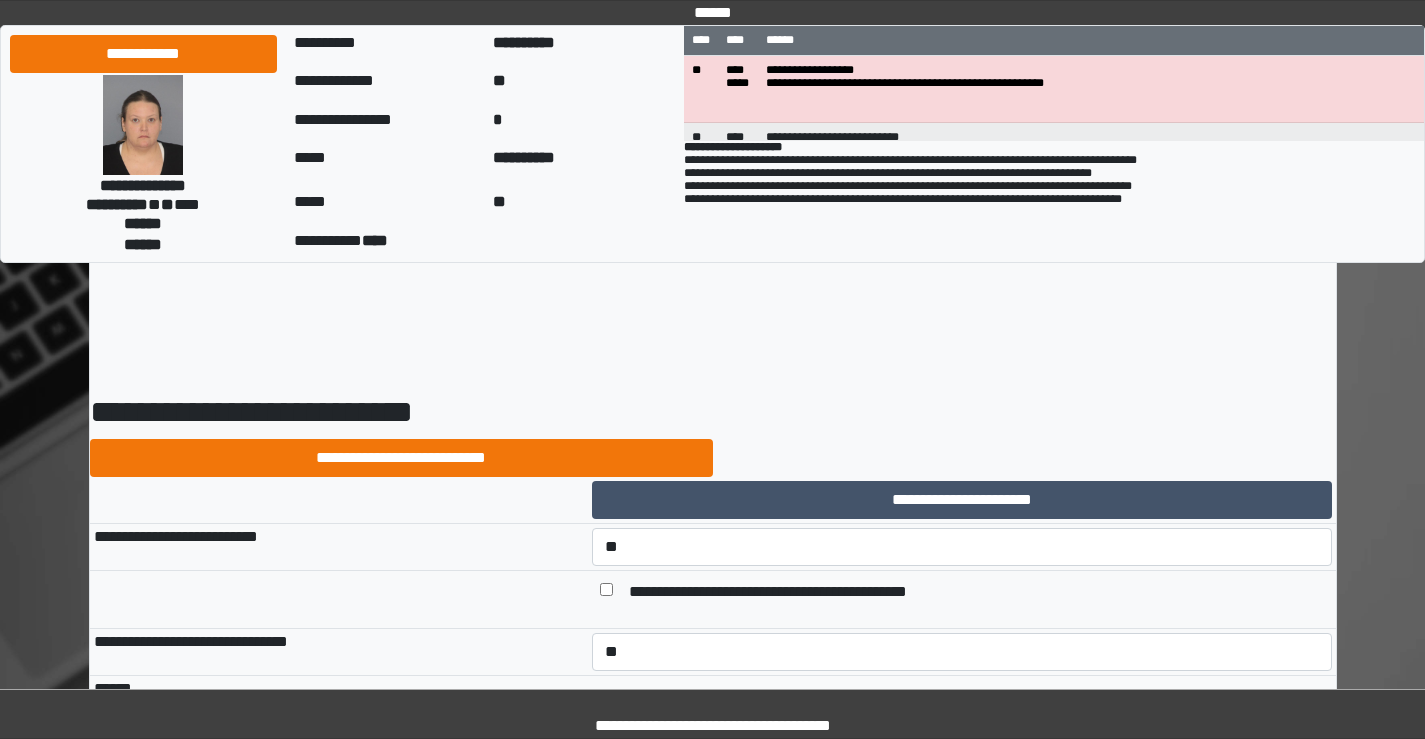 select on "*" 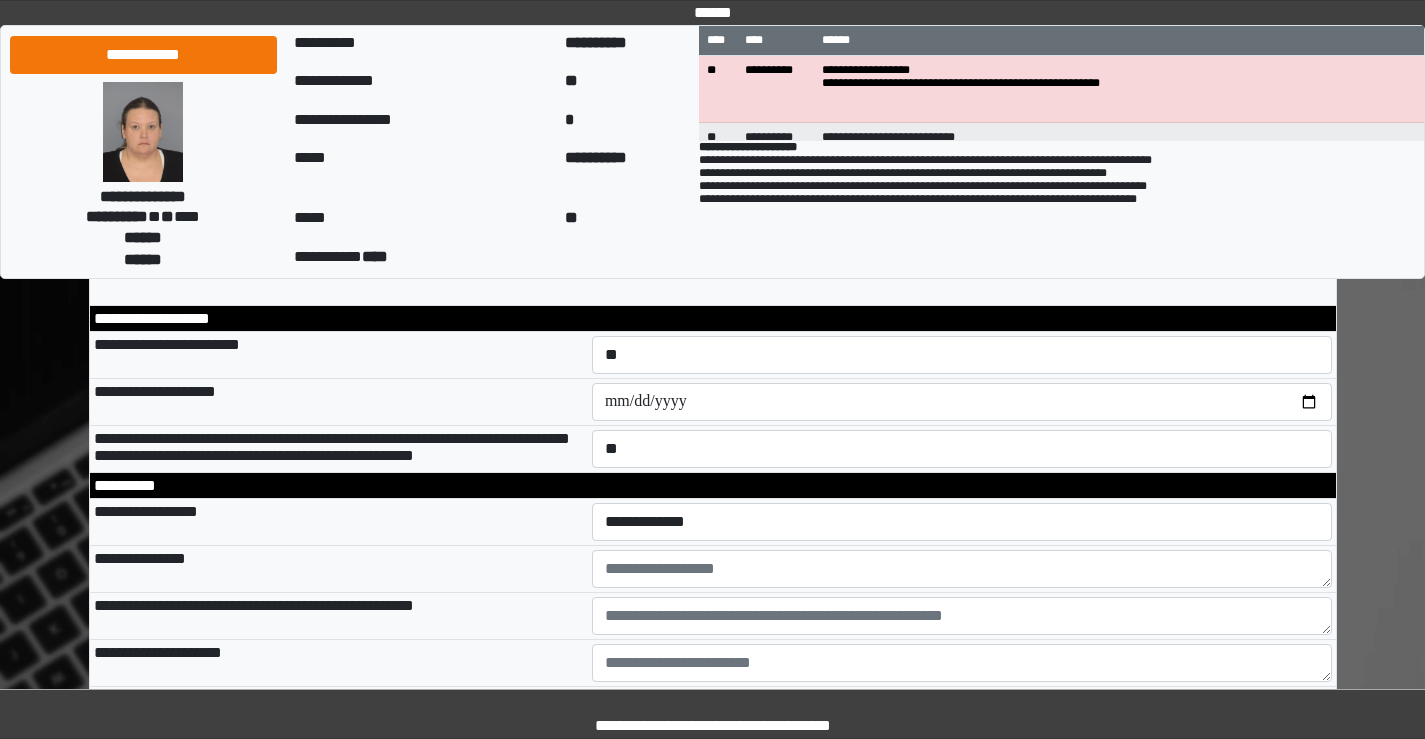 scroll, scrollTop: 600, scrollLeft: 0, axis: vertical 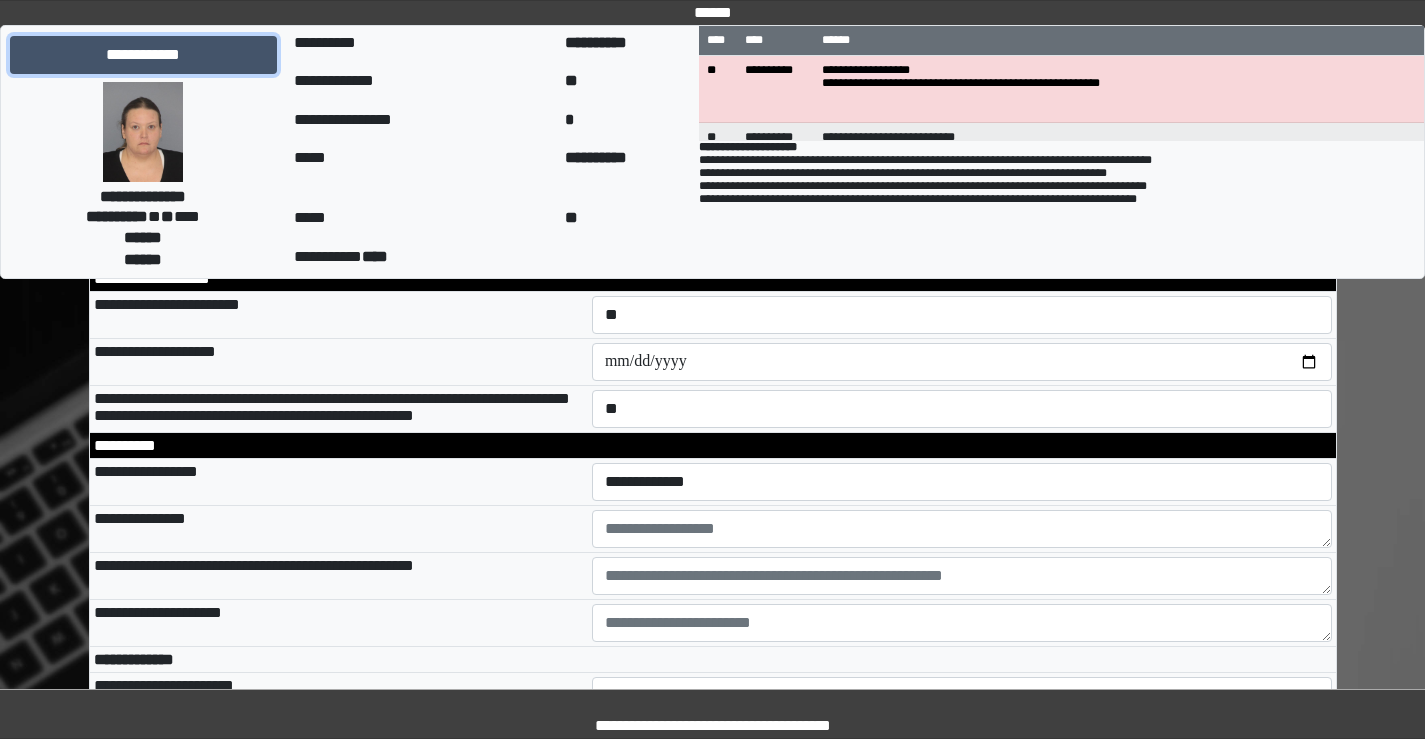 click on "**********" at bounding box center (143, 55) 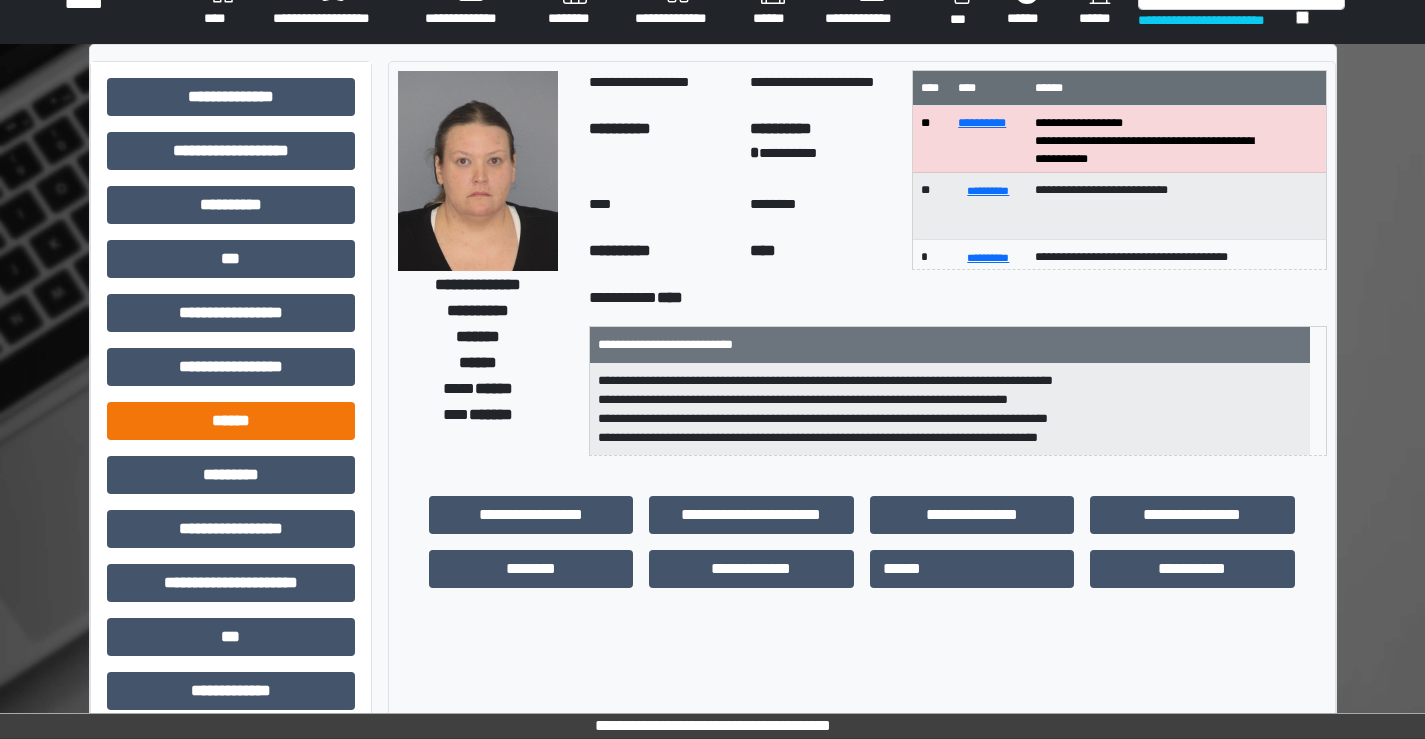 scroll, scrollTop: 100, scrollLeft: 0, axis: vertical 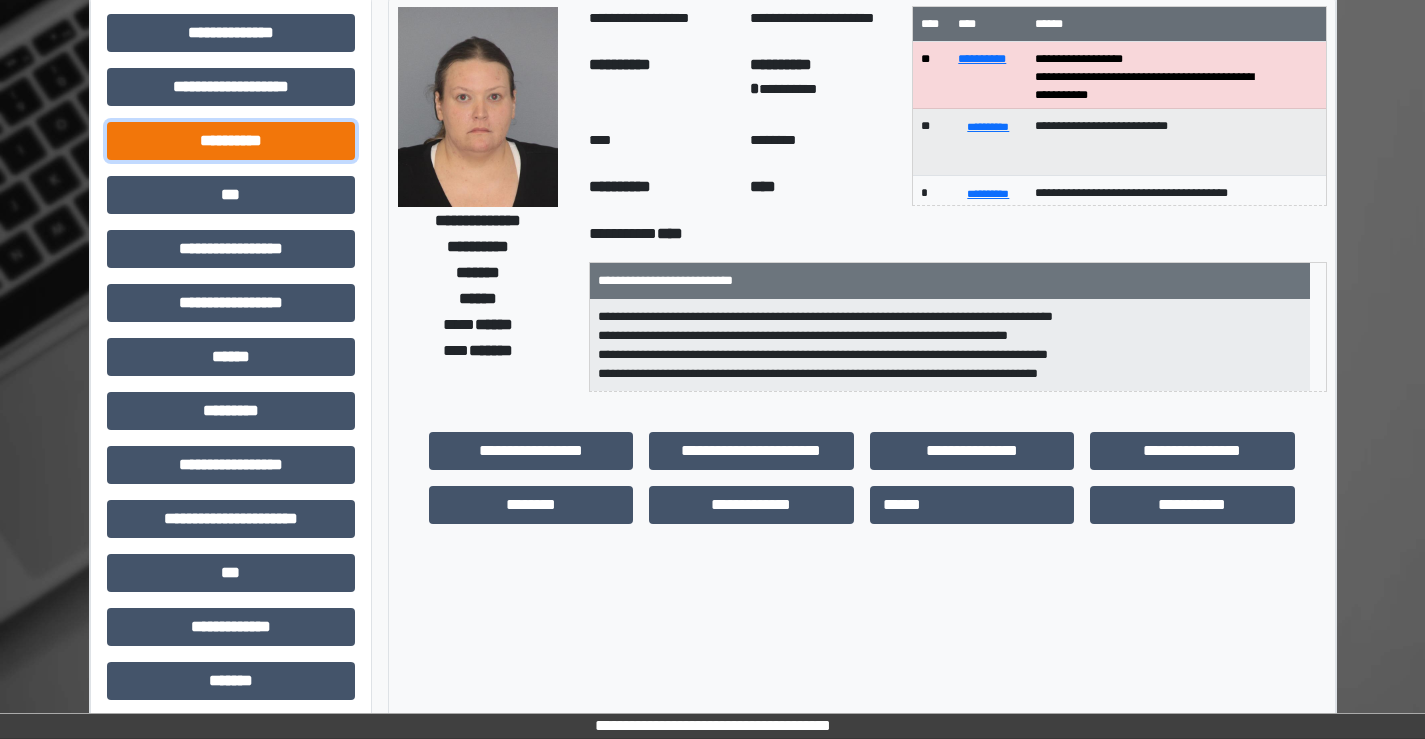 click on "**********" at bounding box center (231, 141) 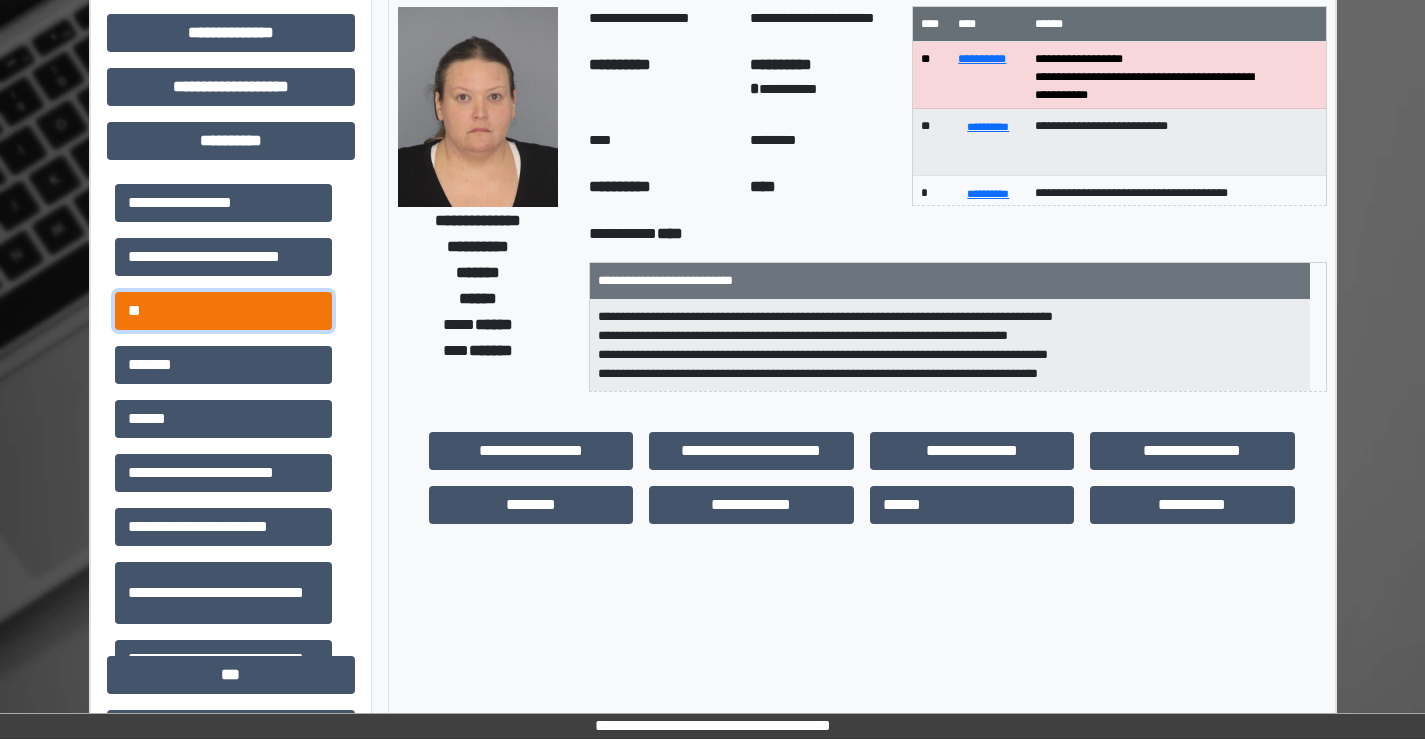 click on "**" at bounding box center [223, 311] 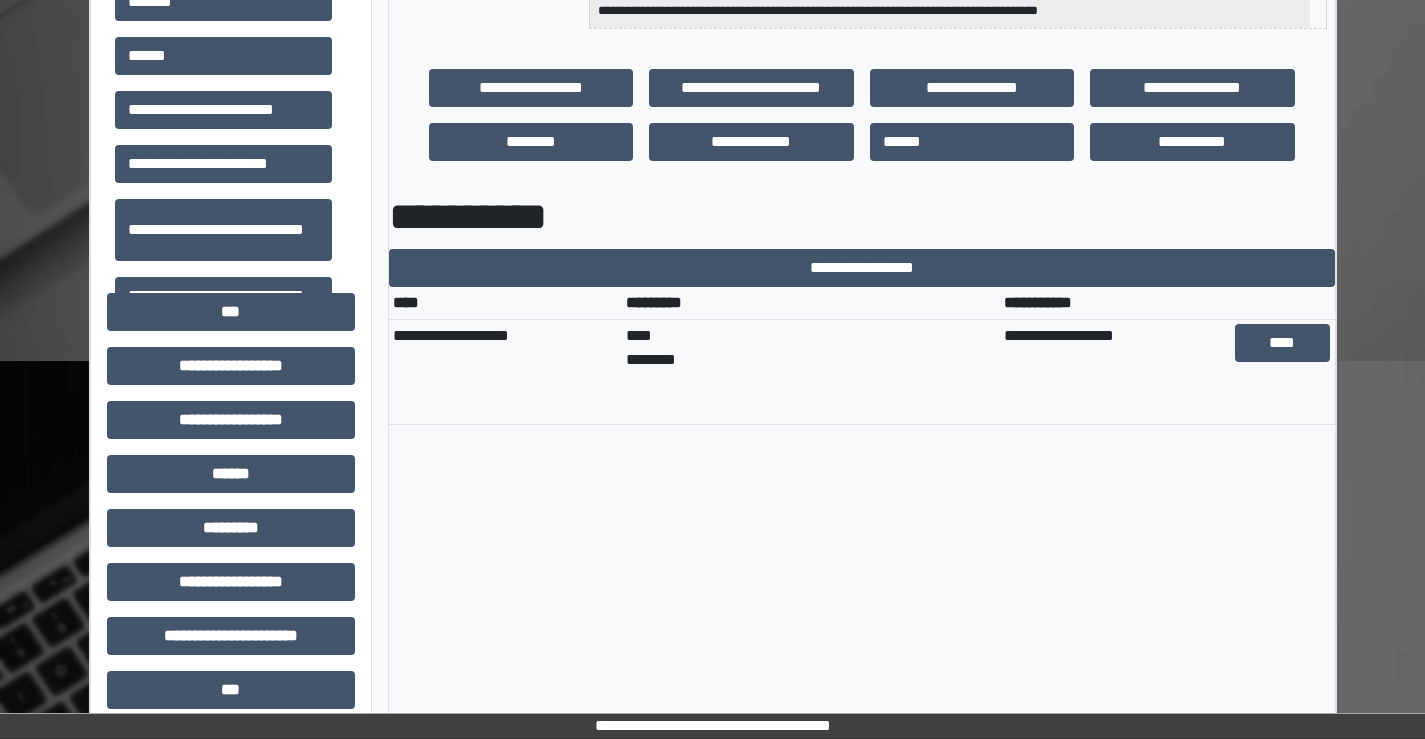 scroll, scrollTop: 500, scrollLeft: 0, axis: vertical 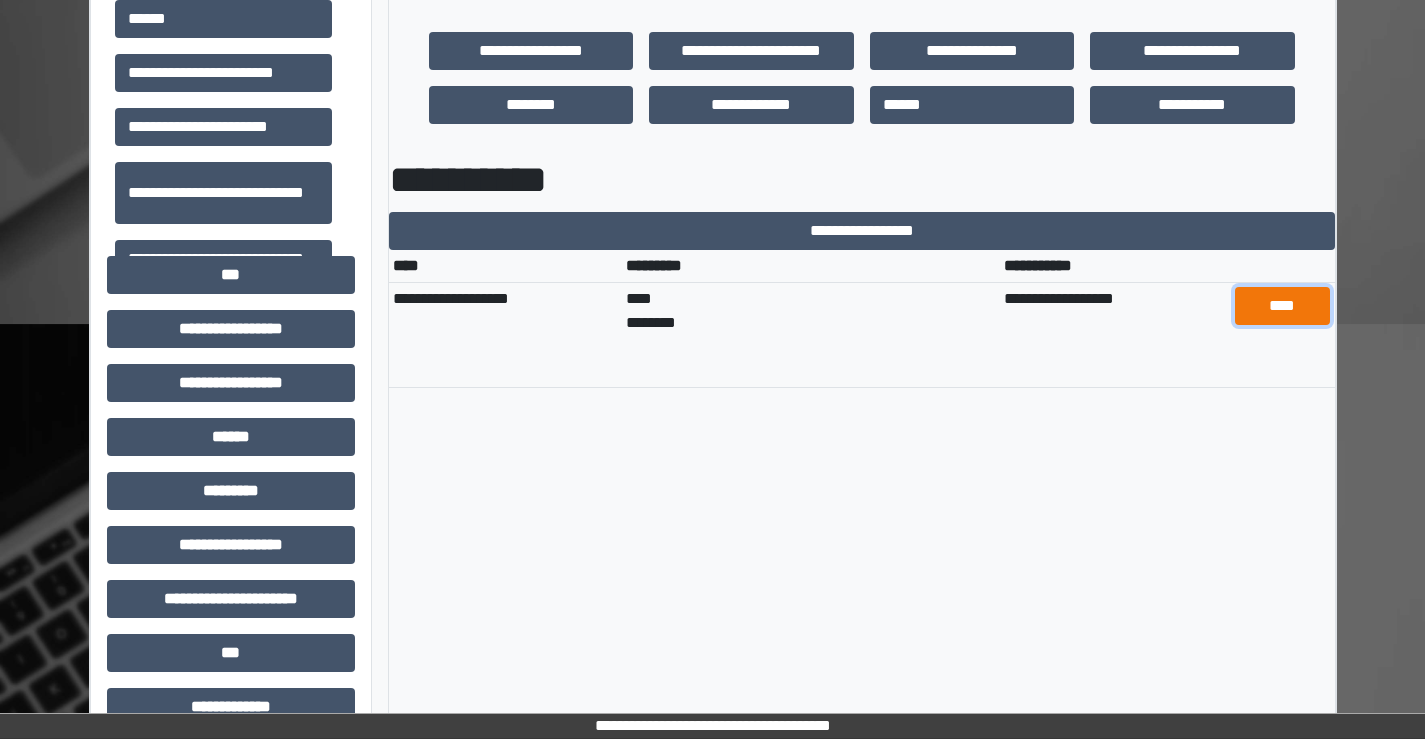 click on "****" at bounding box center [1282, 306] 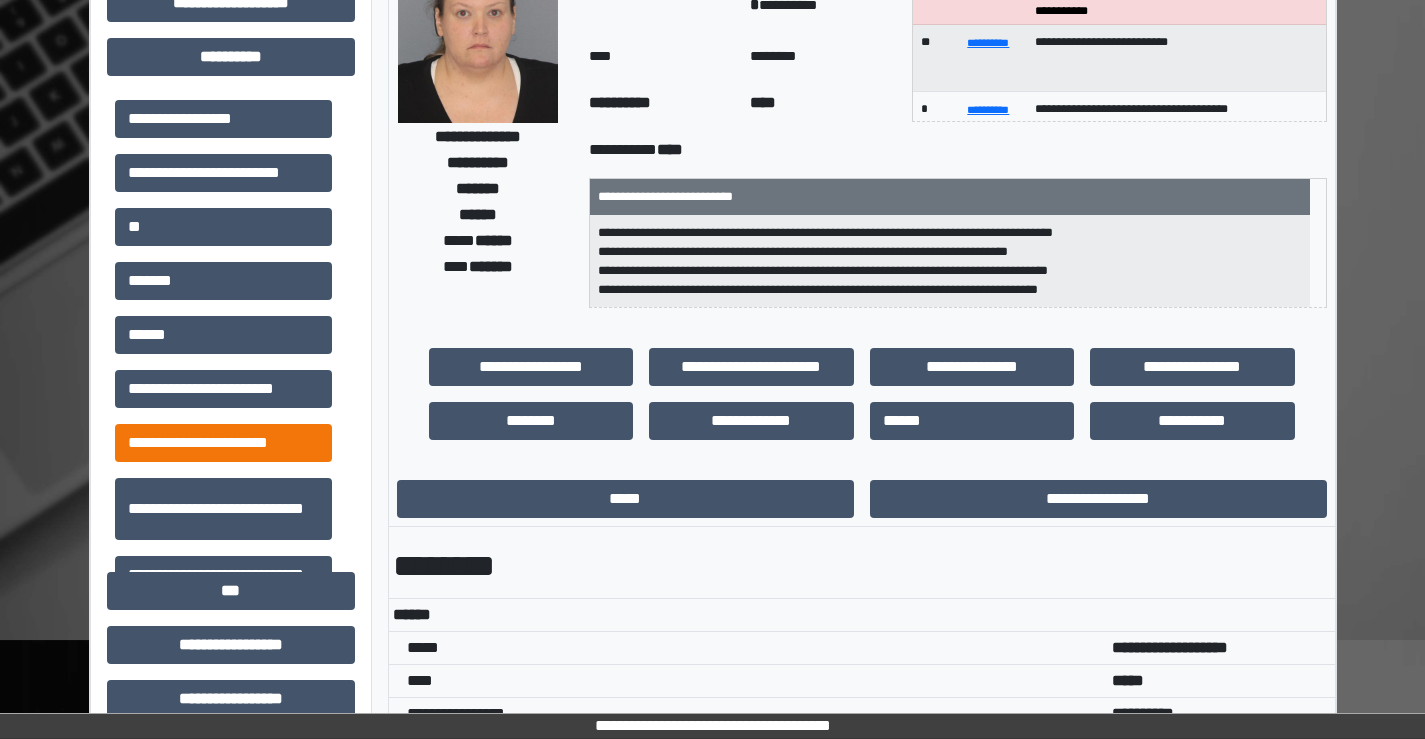 scroll, scrollTop: 115, scrollLeft: 0, axis: vertical 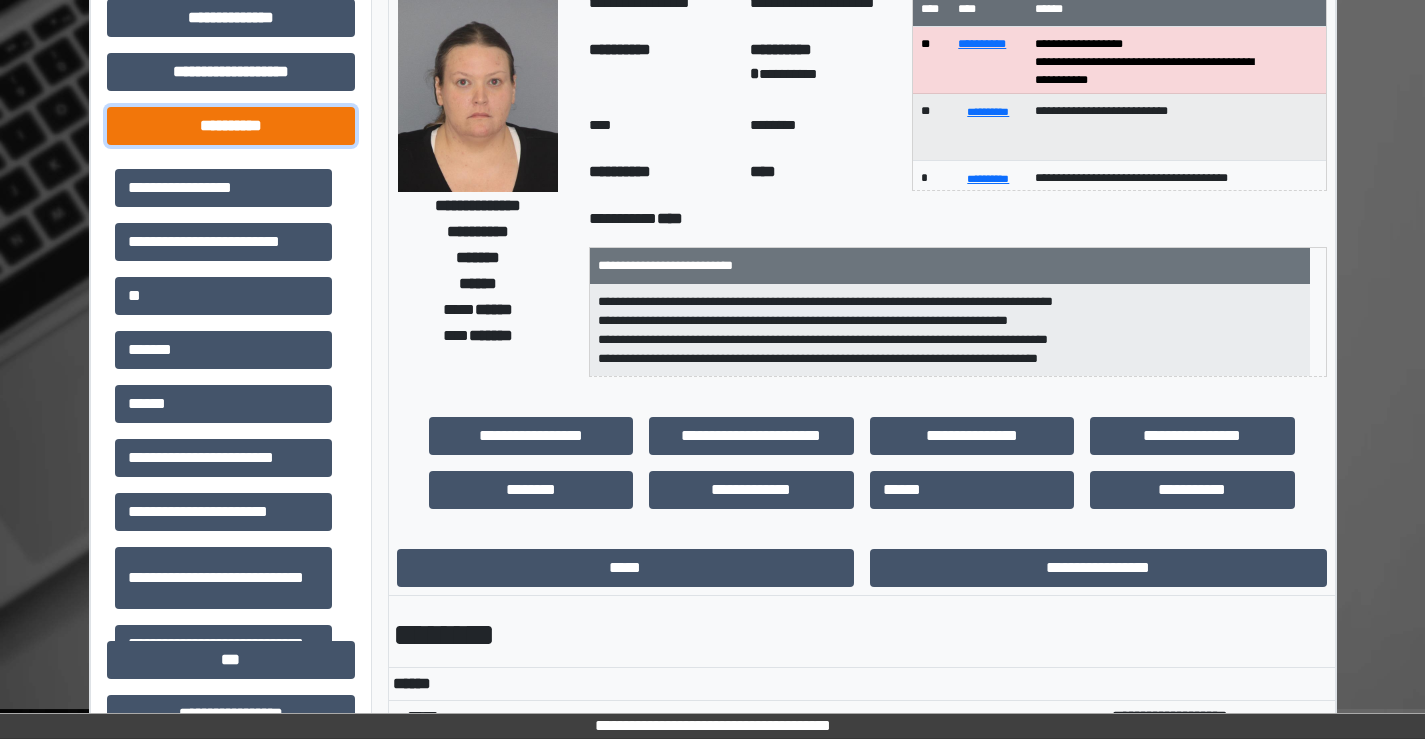 click on "**********" at bounding box center (231, 126) 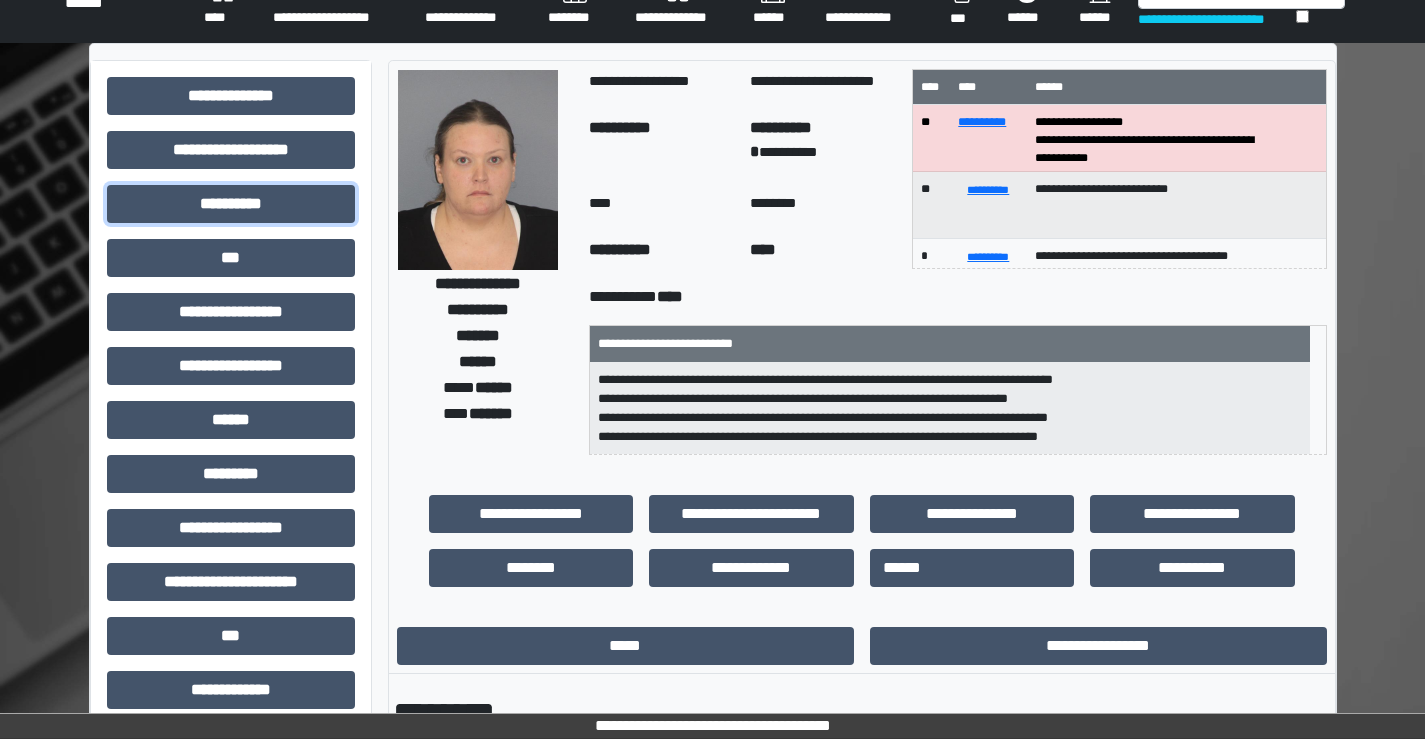 scroll, scrollTop: 0, scrollLeft: 0, axis: both 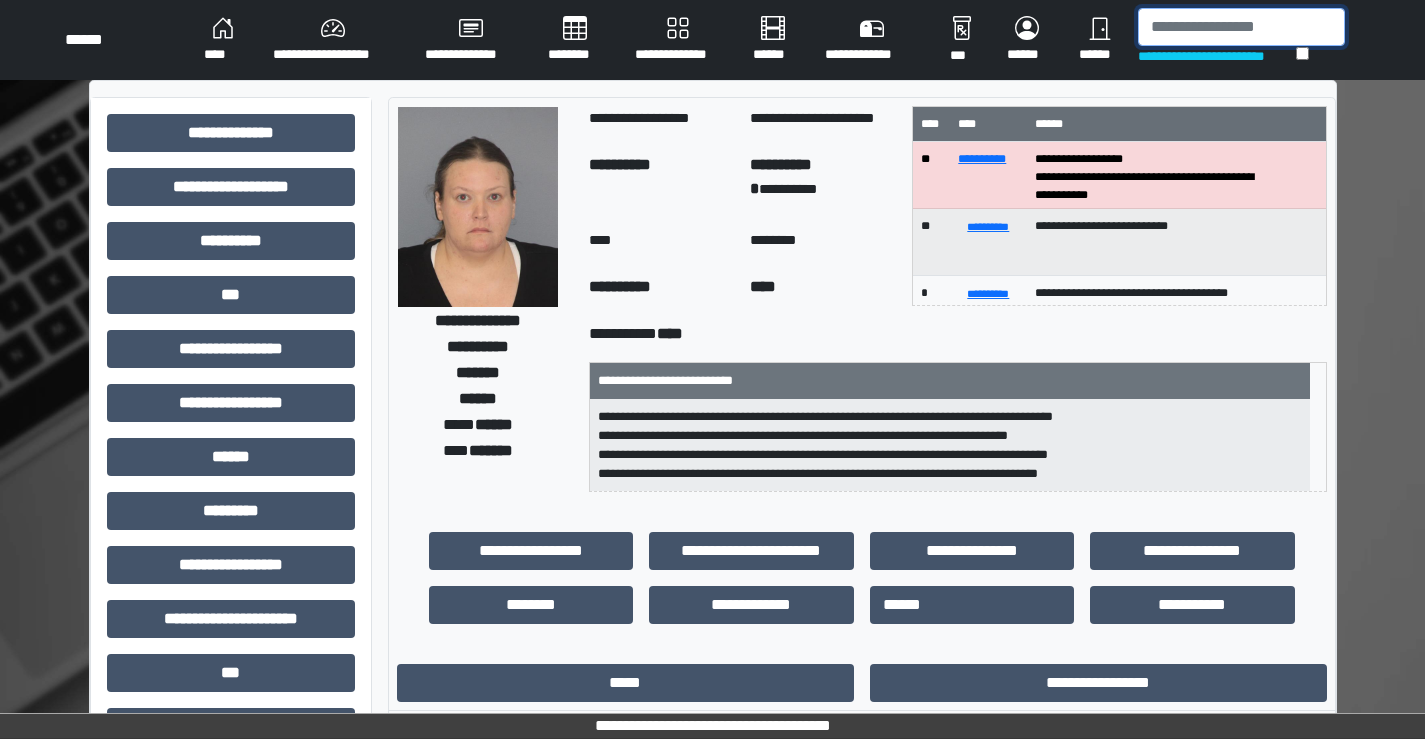 click at bounding box center (1241, 27) 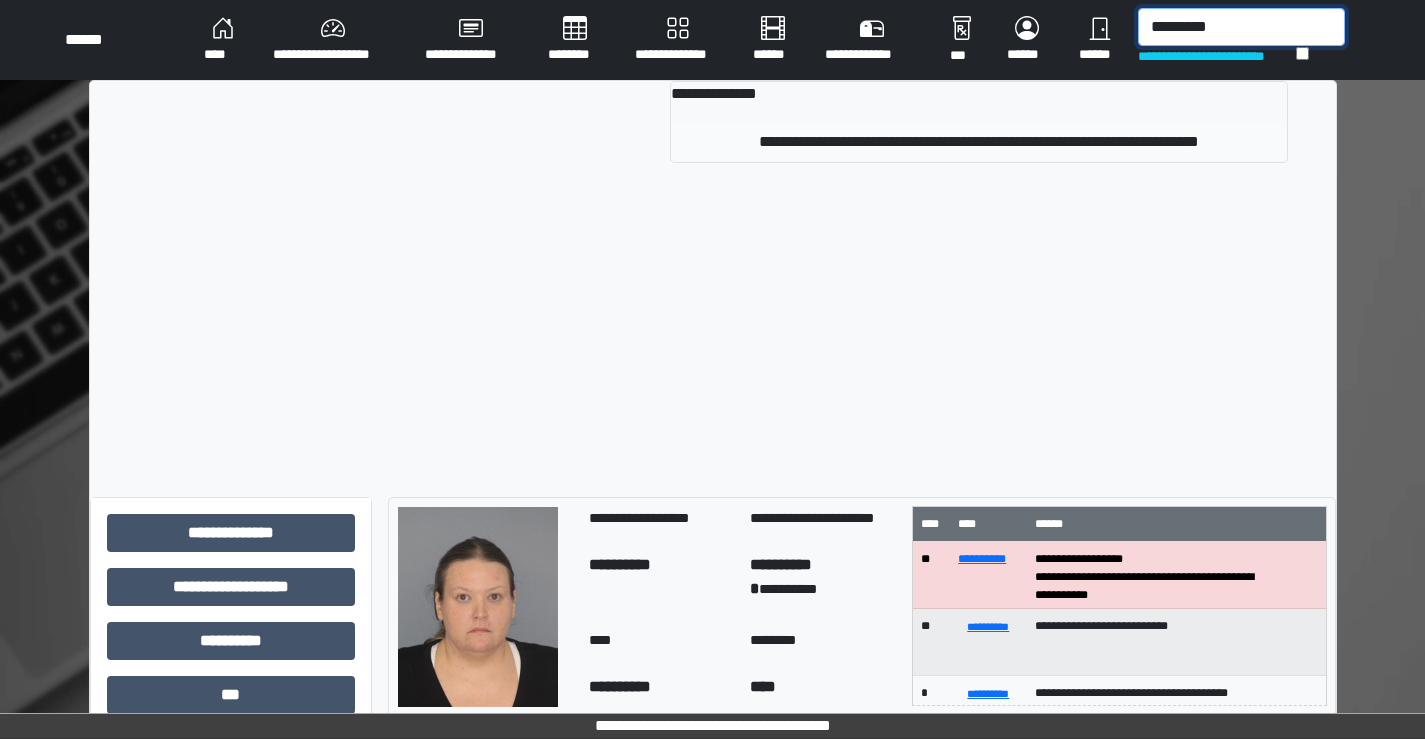 type on "*********" 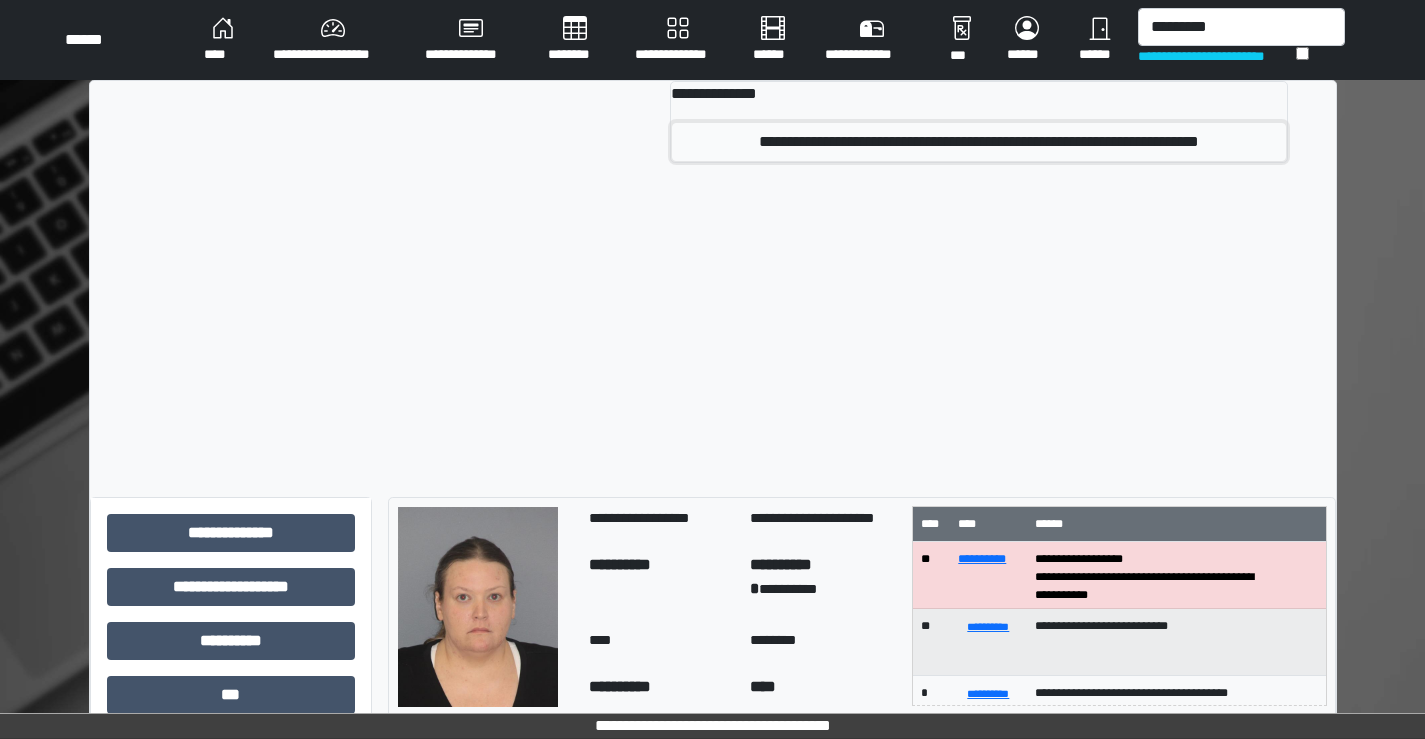 click on "**********" at bounding box center [979, 142] 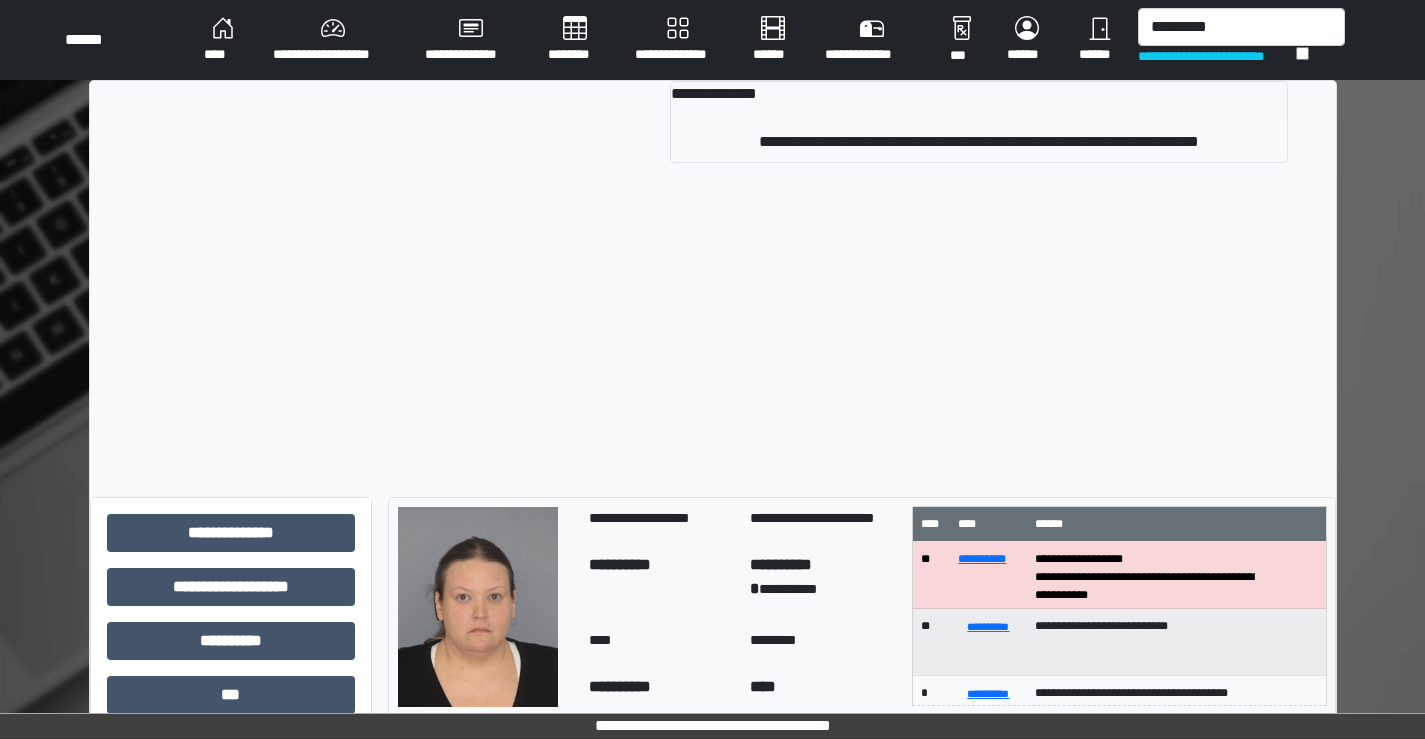 type 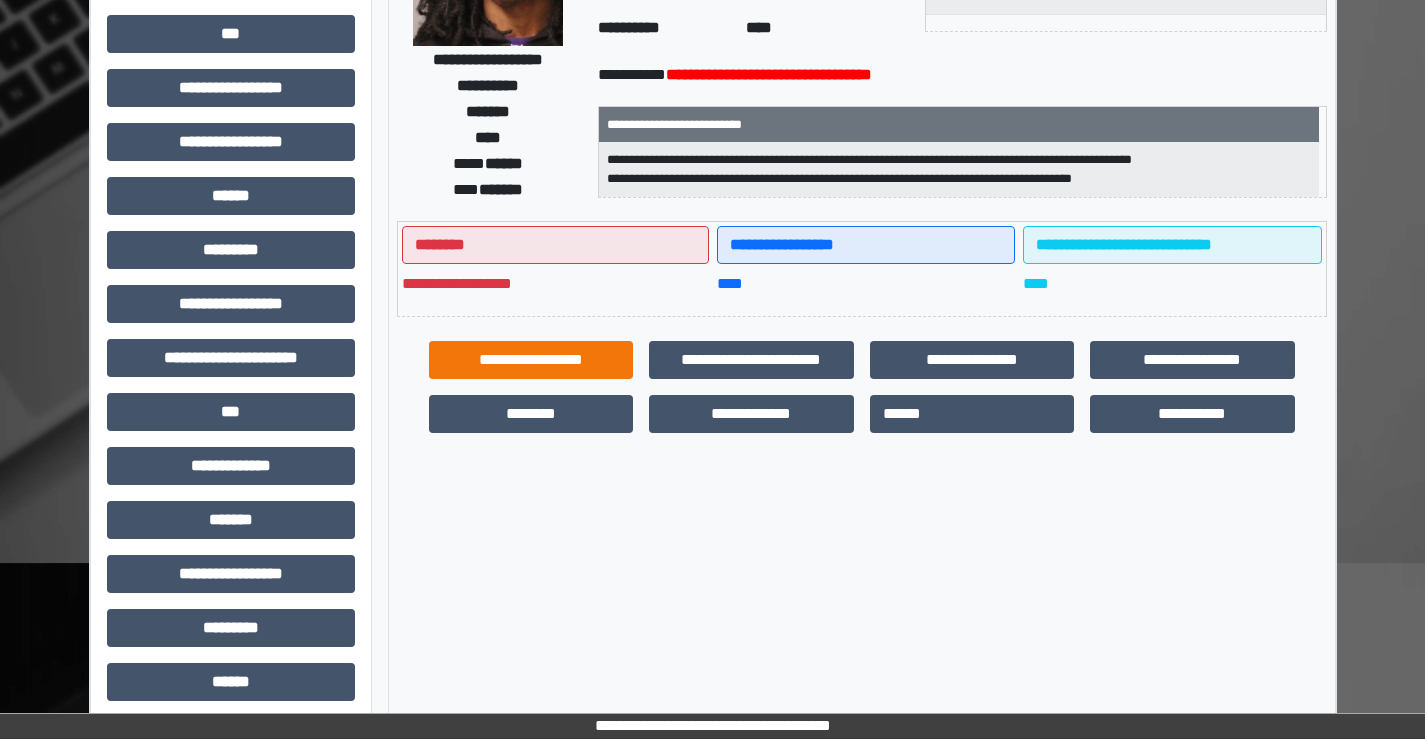 scroll, scrollTop: 300, scrollLeft: 0, axis: vertical 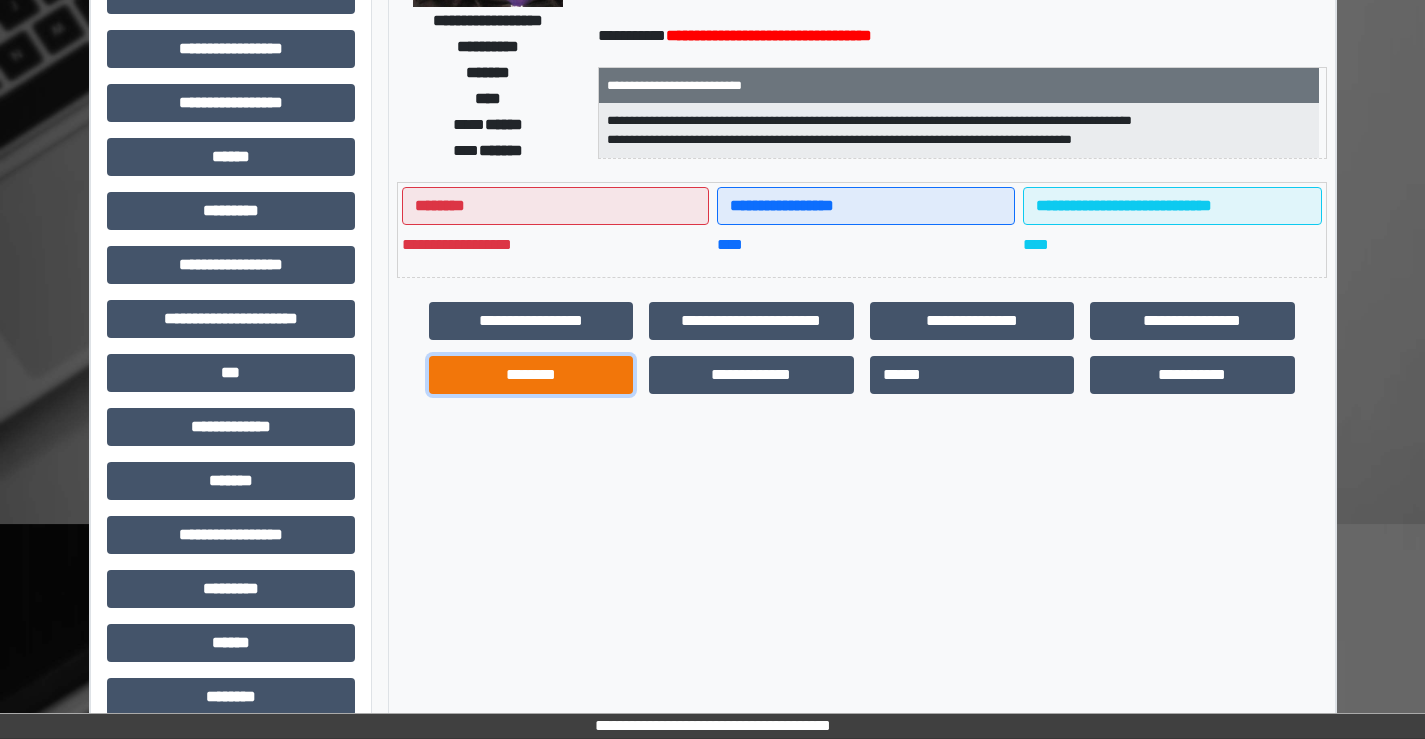 click on "********" at bounding box center [531, 375] 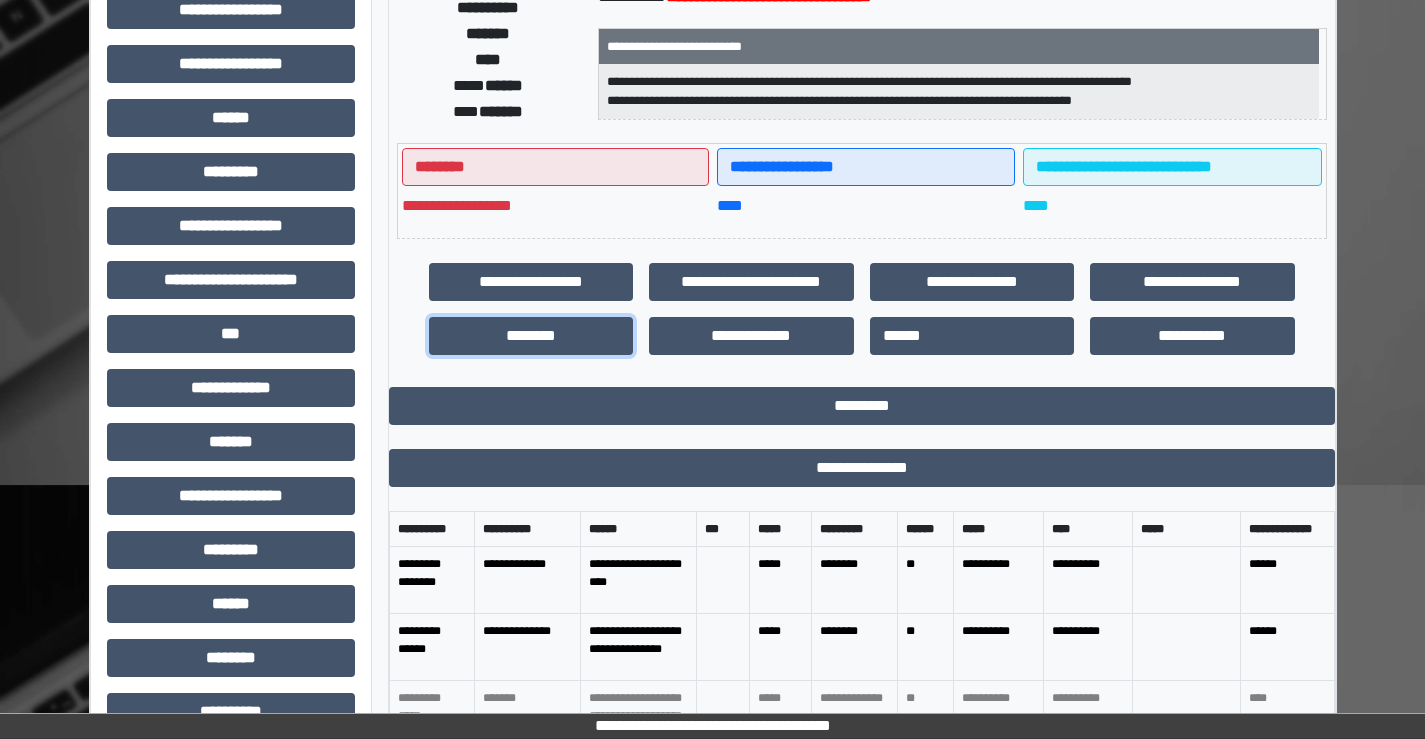 scroll, scrollTop: 400, scrollLeft: 0, axis: vertical 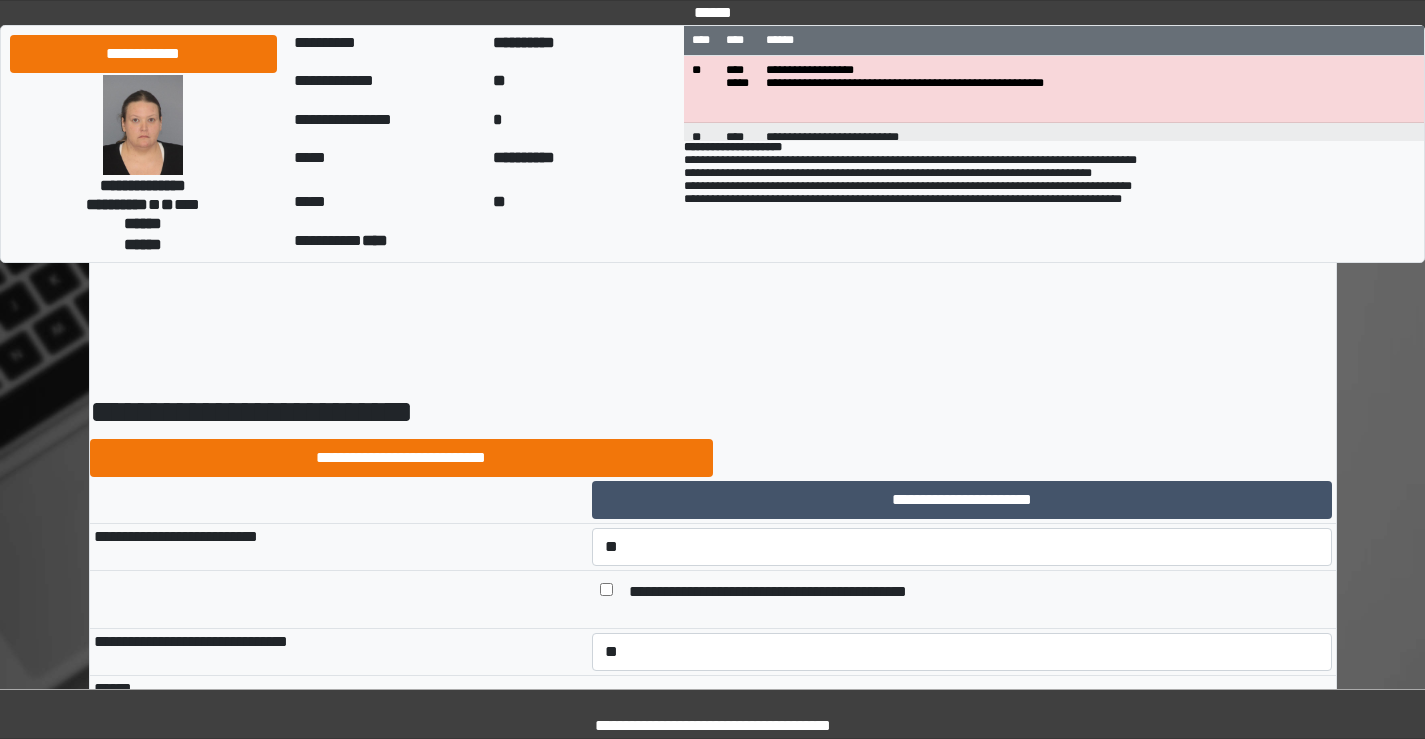 select on "*" 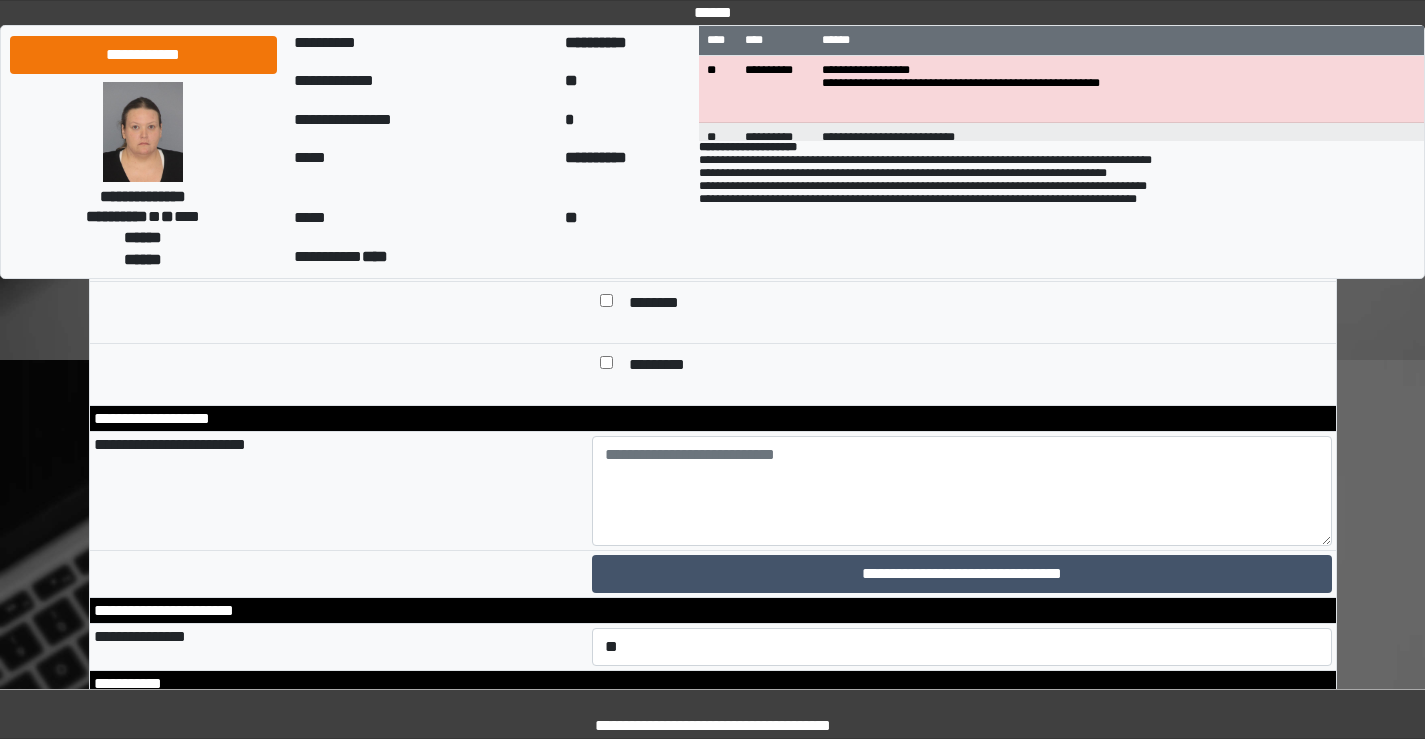 scroll, scrollTop: 8800, scrollLeft: 0, axis: vertical 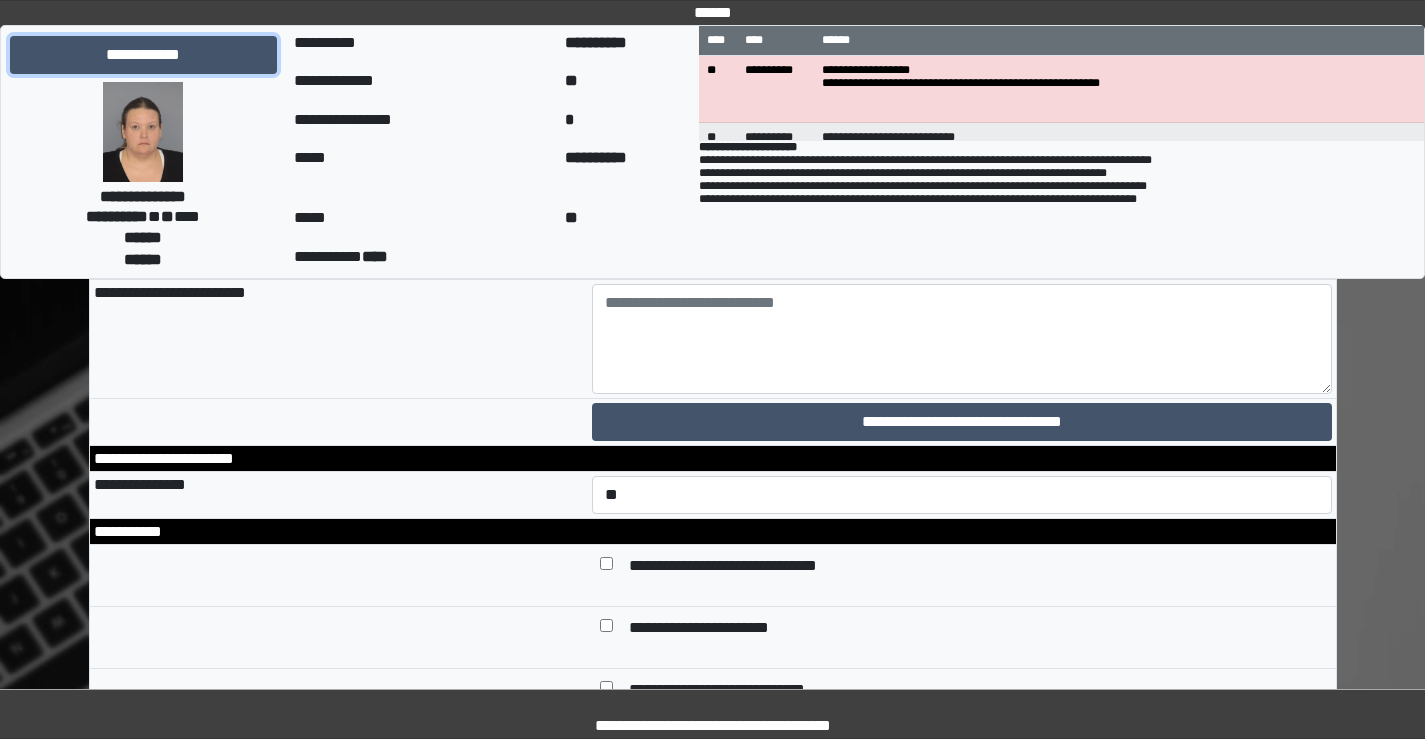 drag, startPoint x: 213, startPoint y: 52, endPoint x: 264, endPoint y: 60, distance: 51.62364 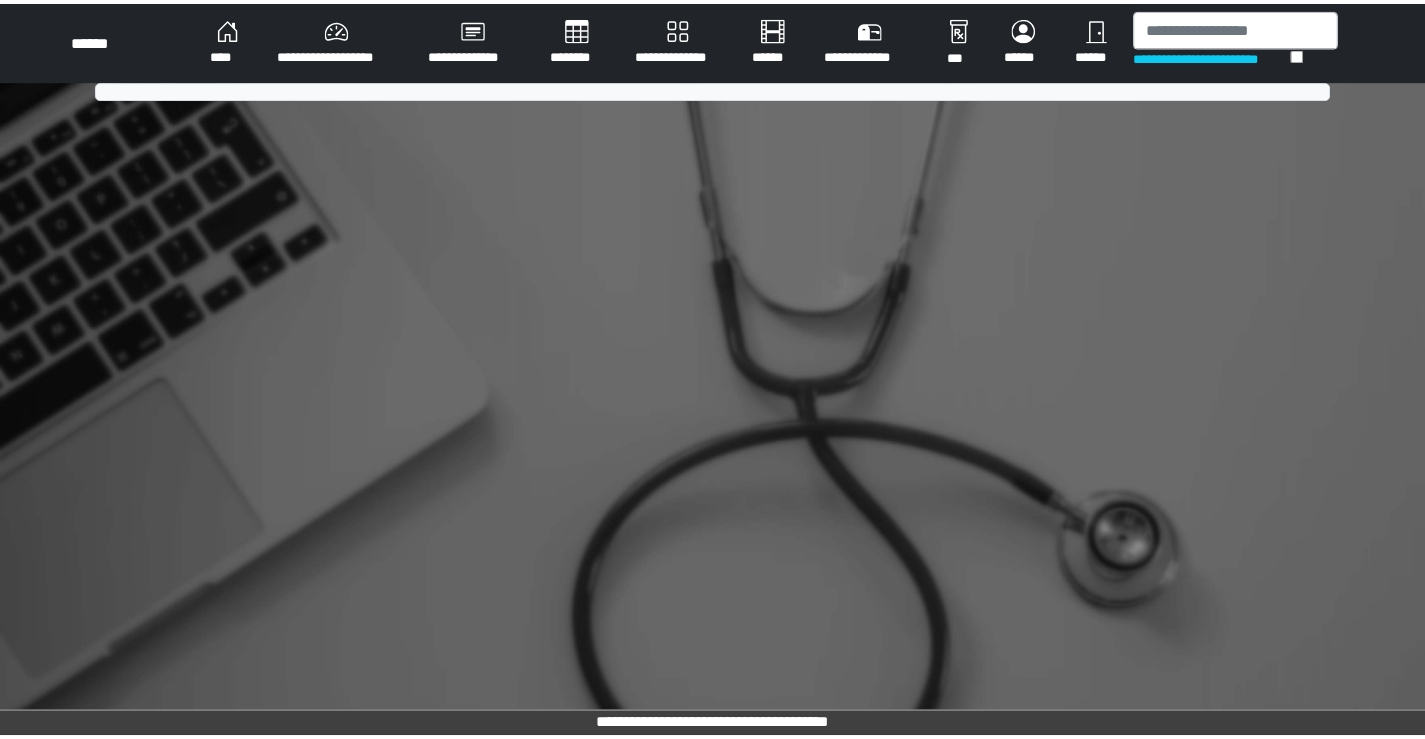 scroll, scrollTop: 0, scrollLeft: 0, axis: both 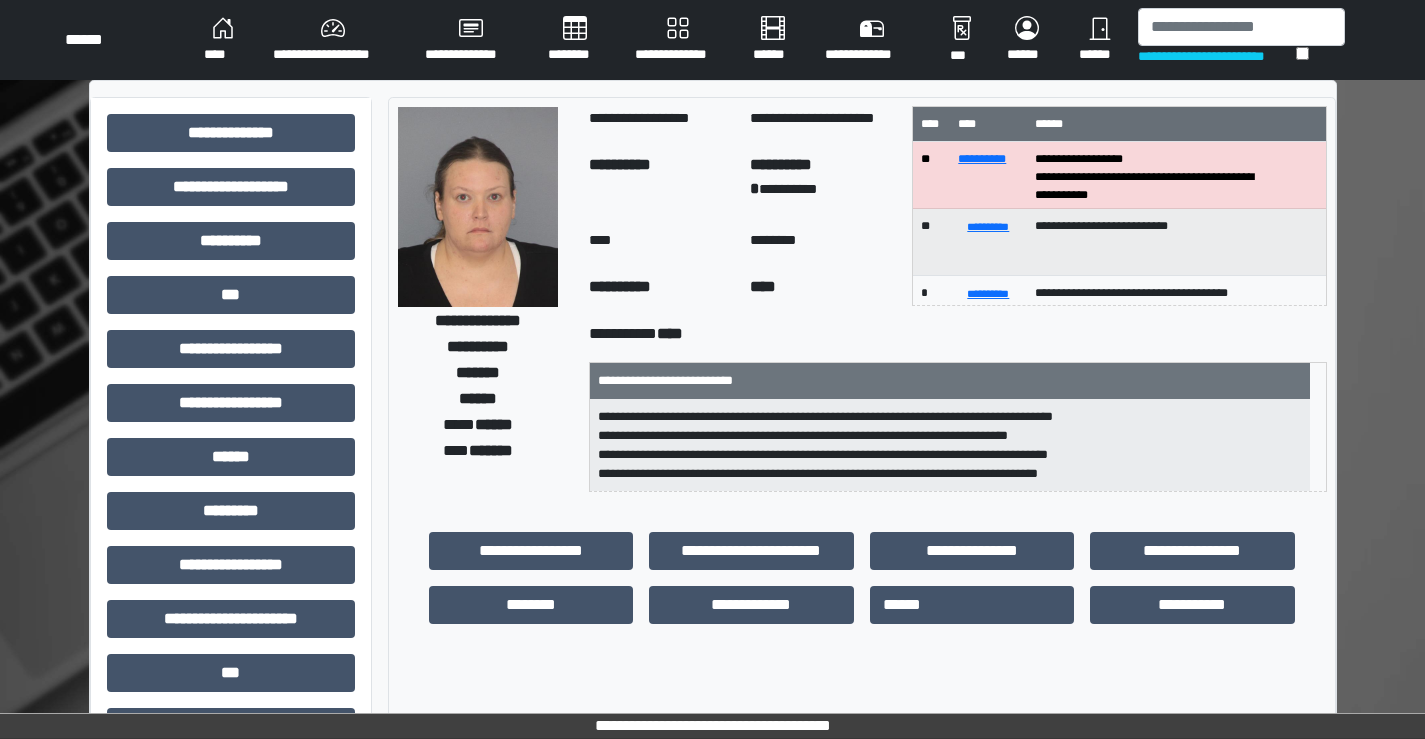 click at bounding box center (478, 207) 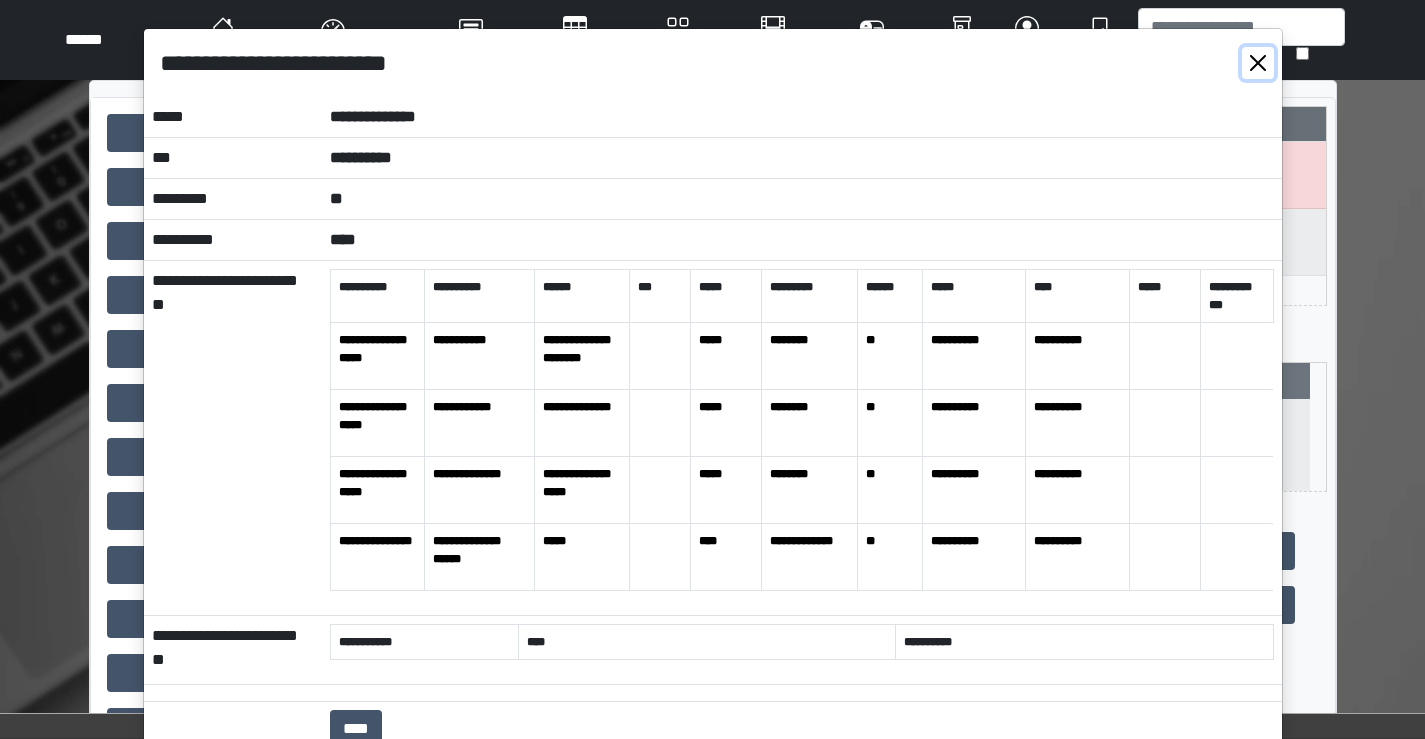 click at bounding box center (1258, 63) 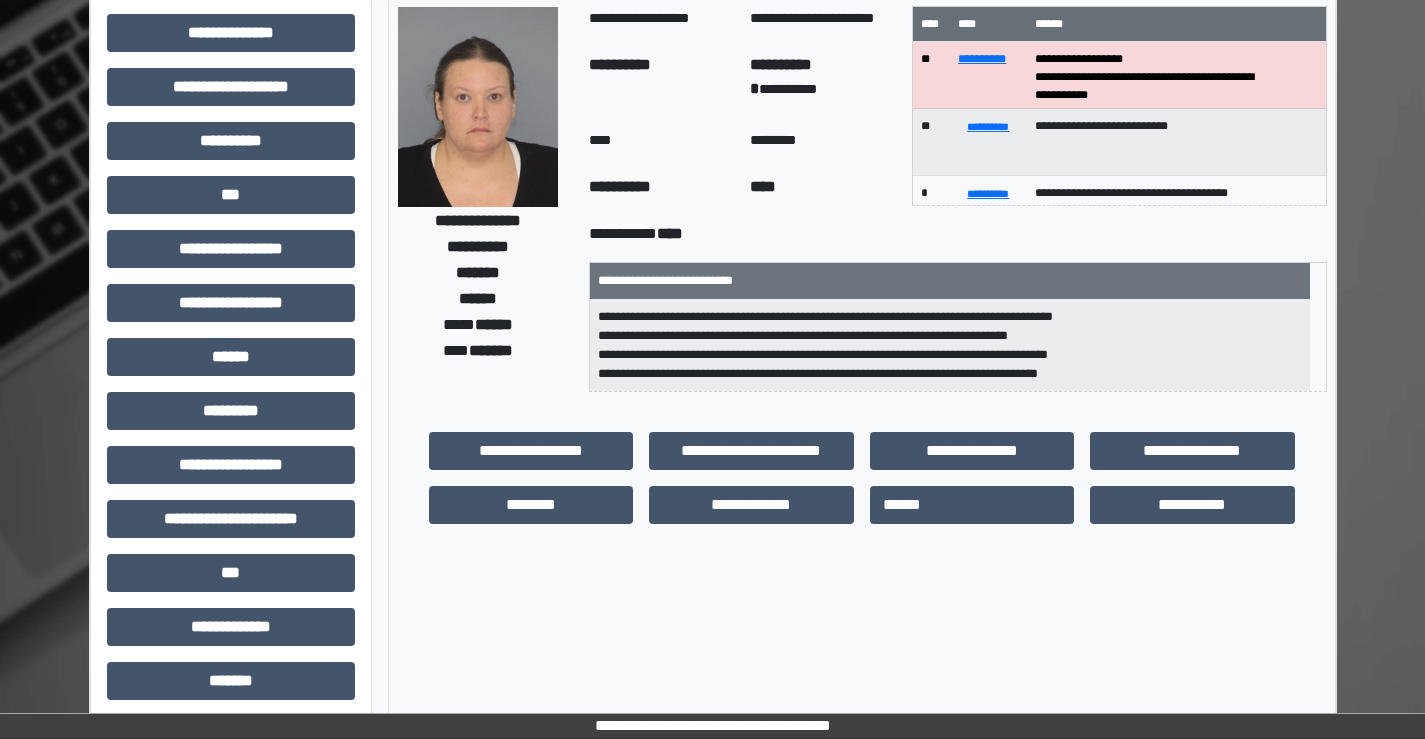 scroll, scrollTop: 0, scrollLeft: 0, axis: both 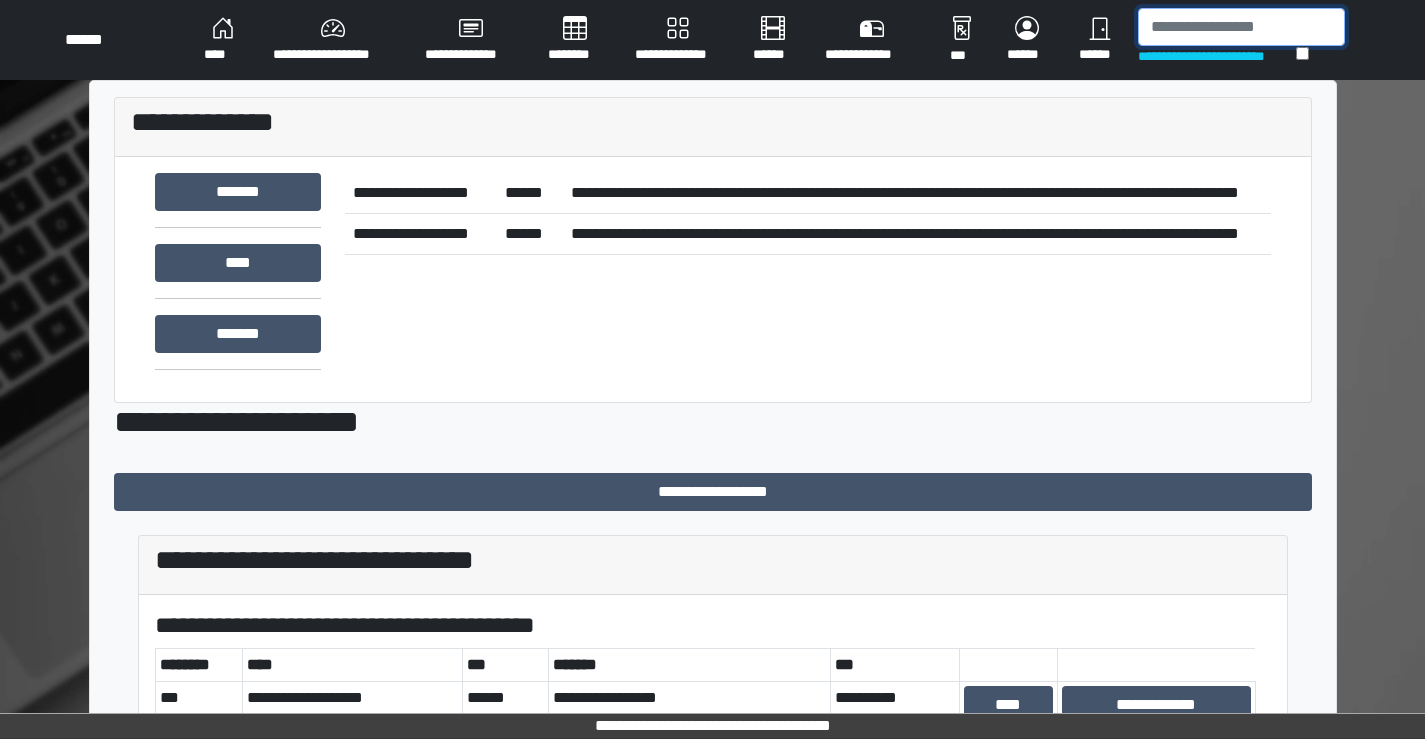 click at bounding box center (1241, 27) 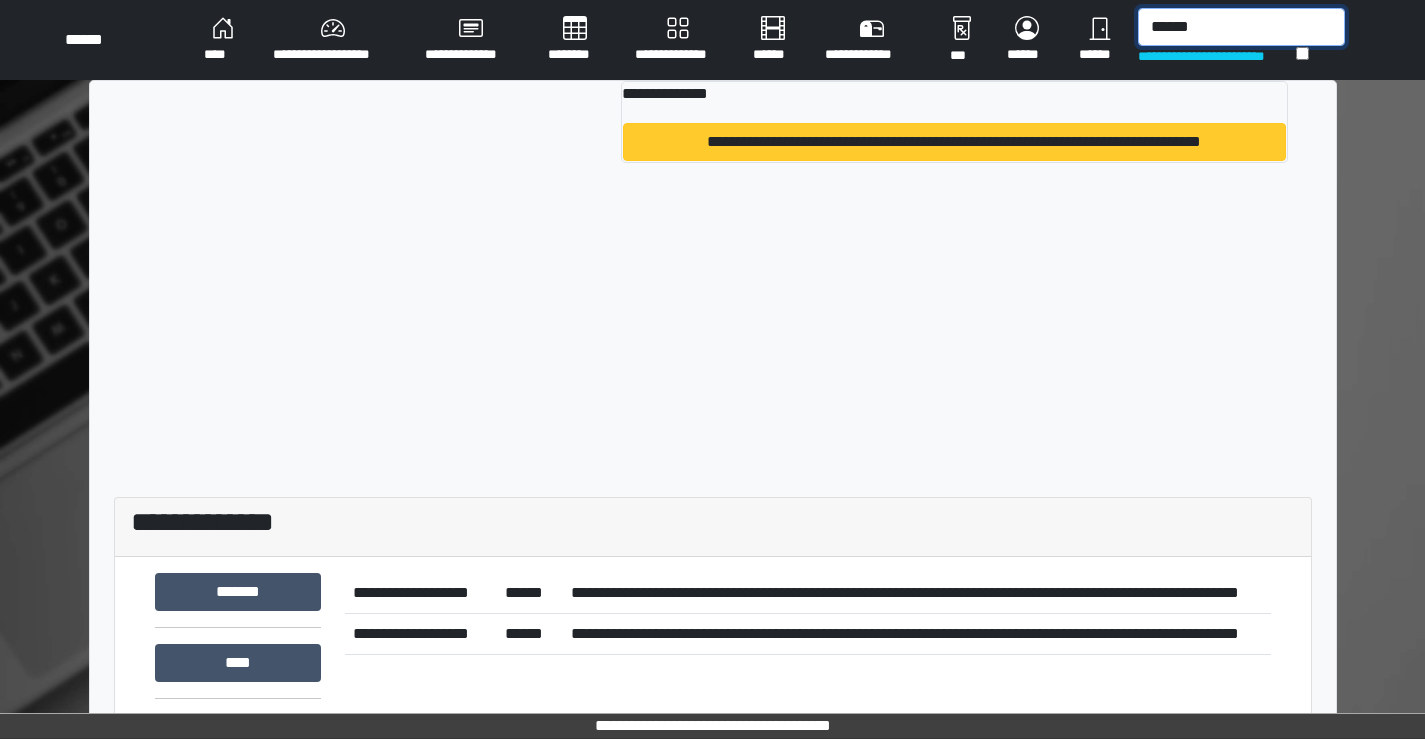 type on "******" 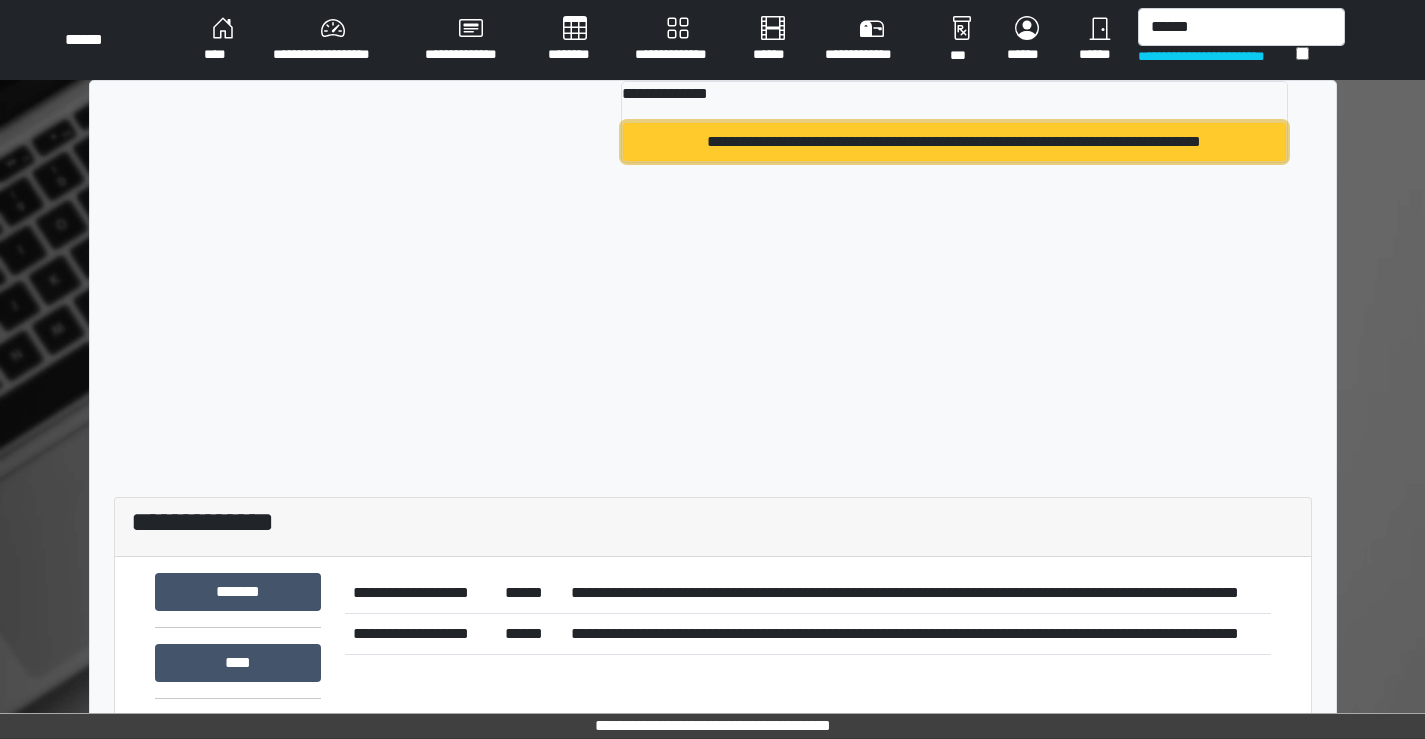 click on "**********" at bounding box center (954, 142) 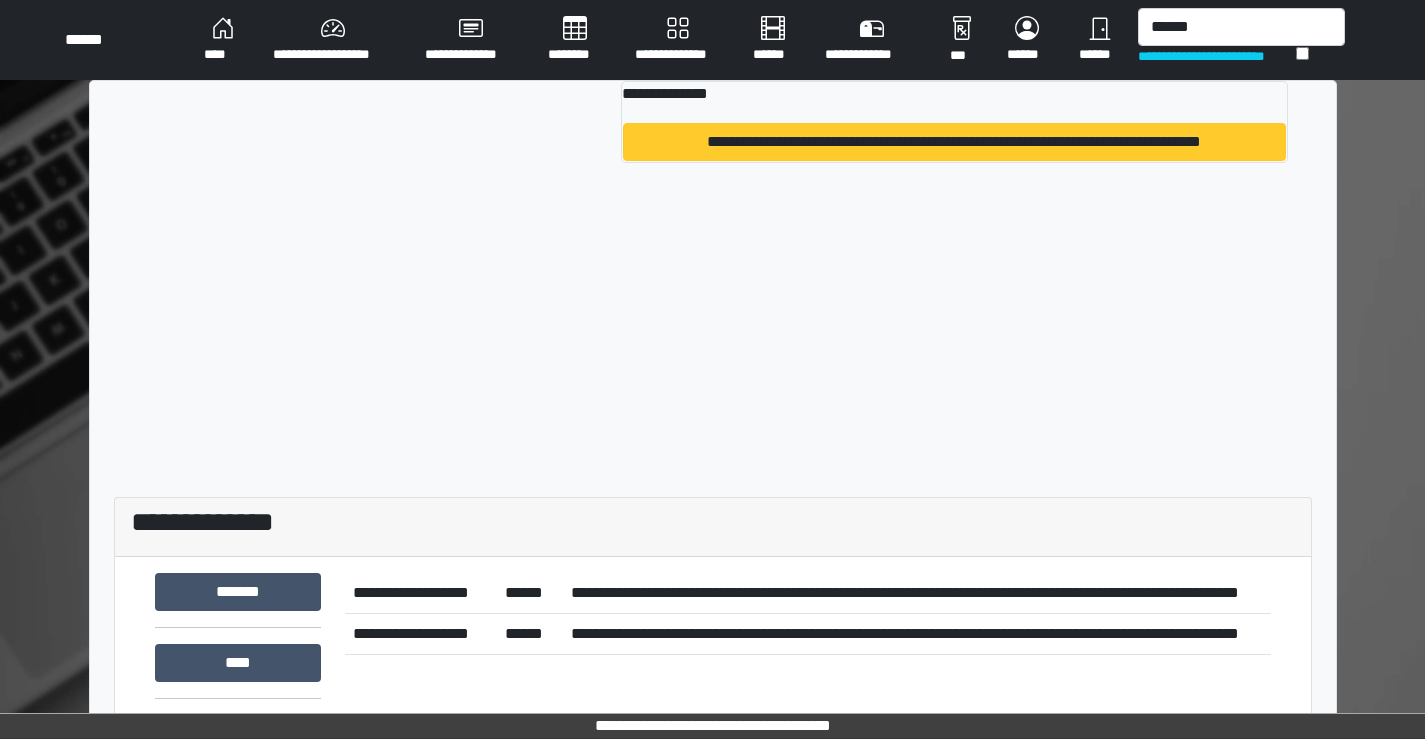type 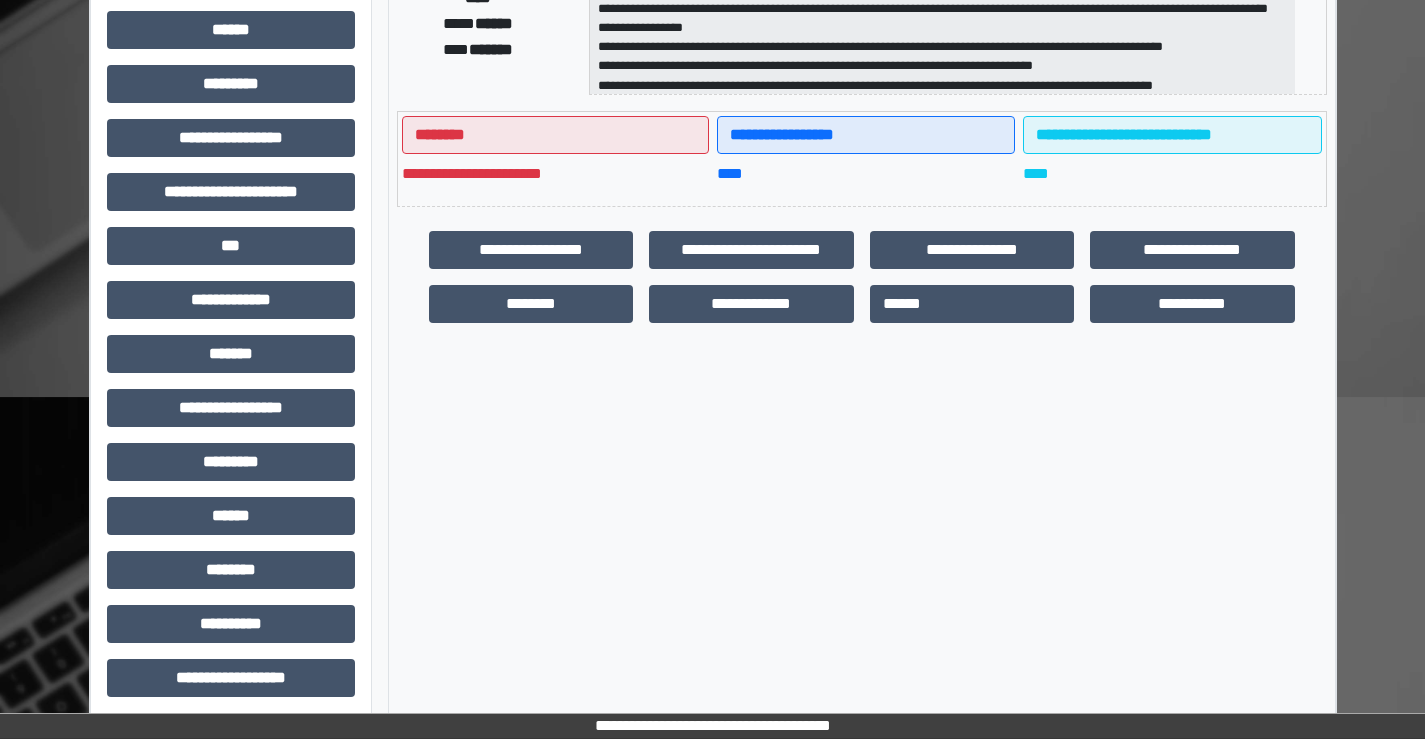 scroll, scrollTop: 435, scrollLeft: 0, axis: vertical 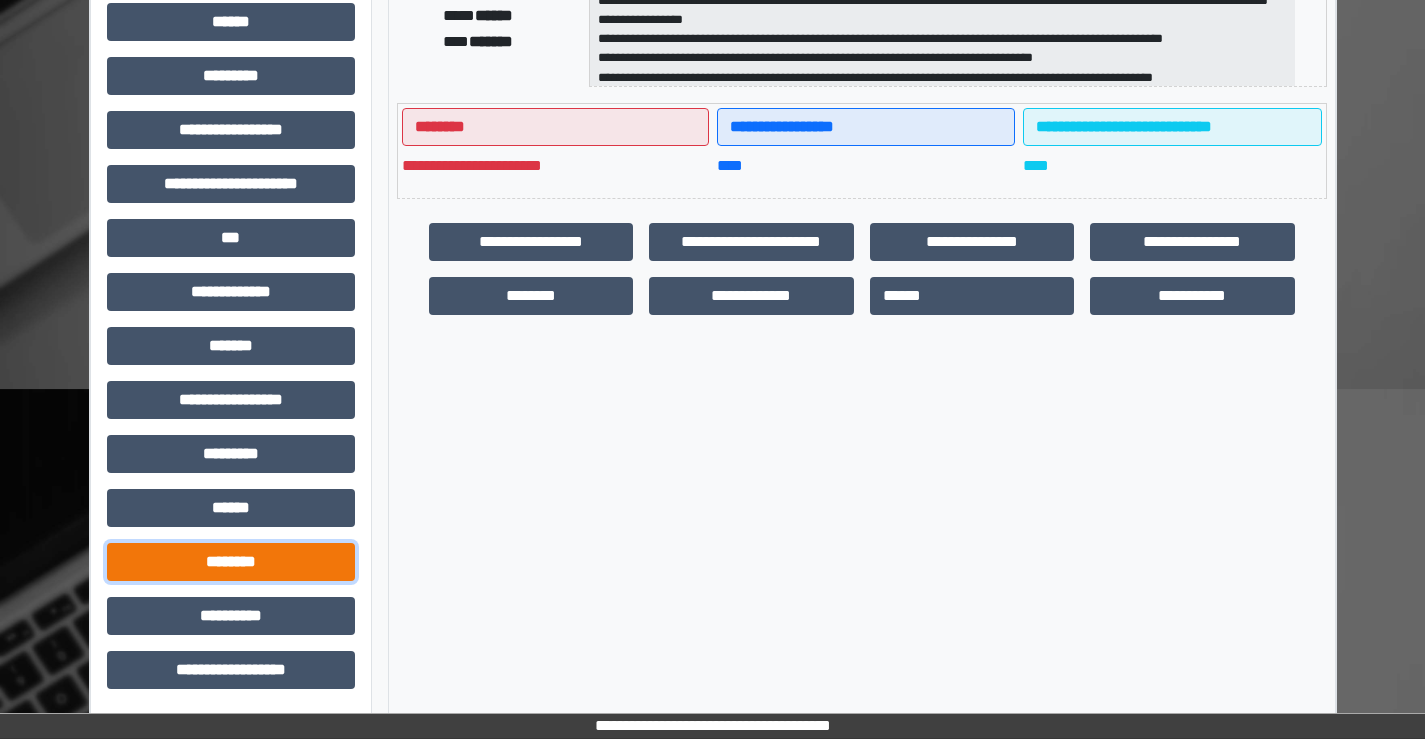 click on "********" at bounding box center [231, 562] 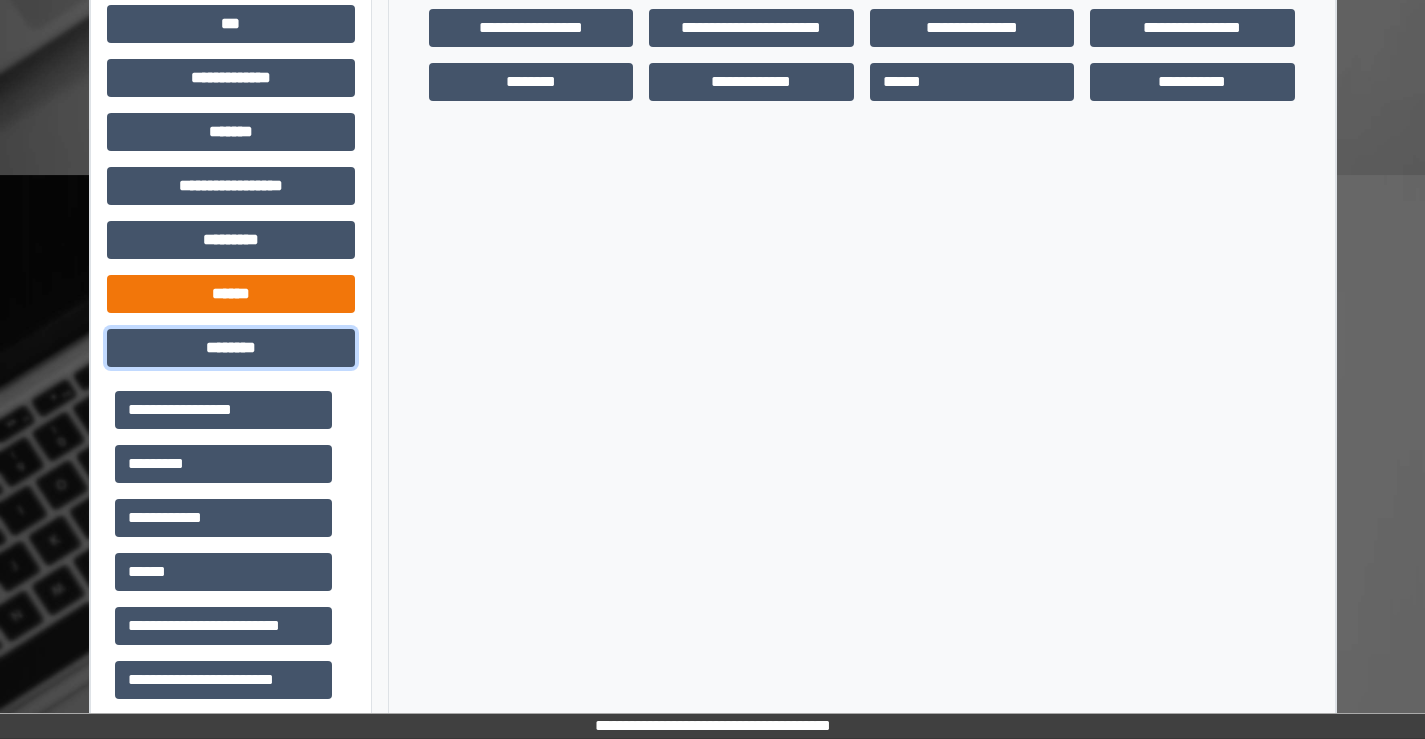 scroll, scrollTop: 735, scrollLeft: 0, axis: vertical 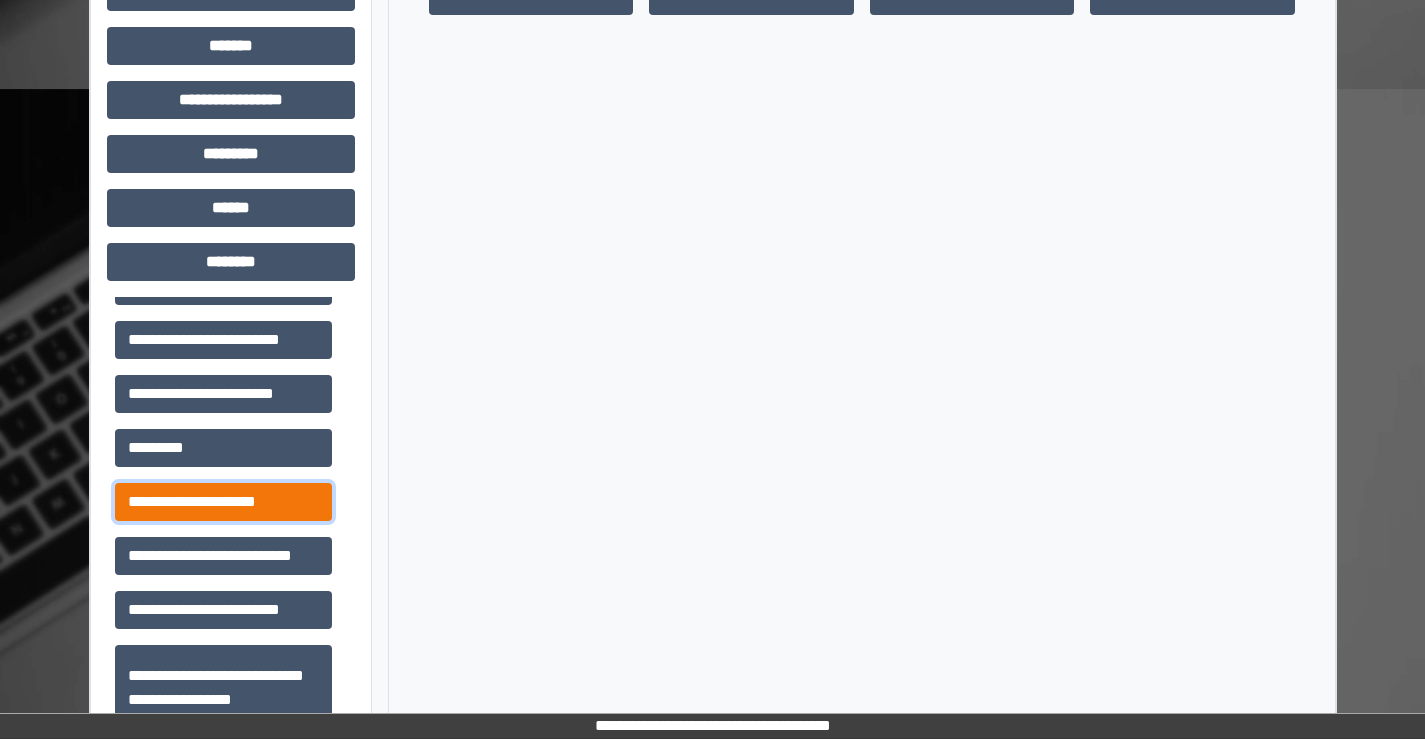 click on "**********" at bounding box center [223, 502] 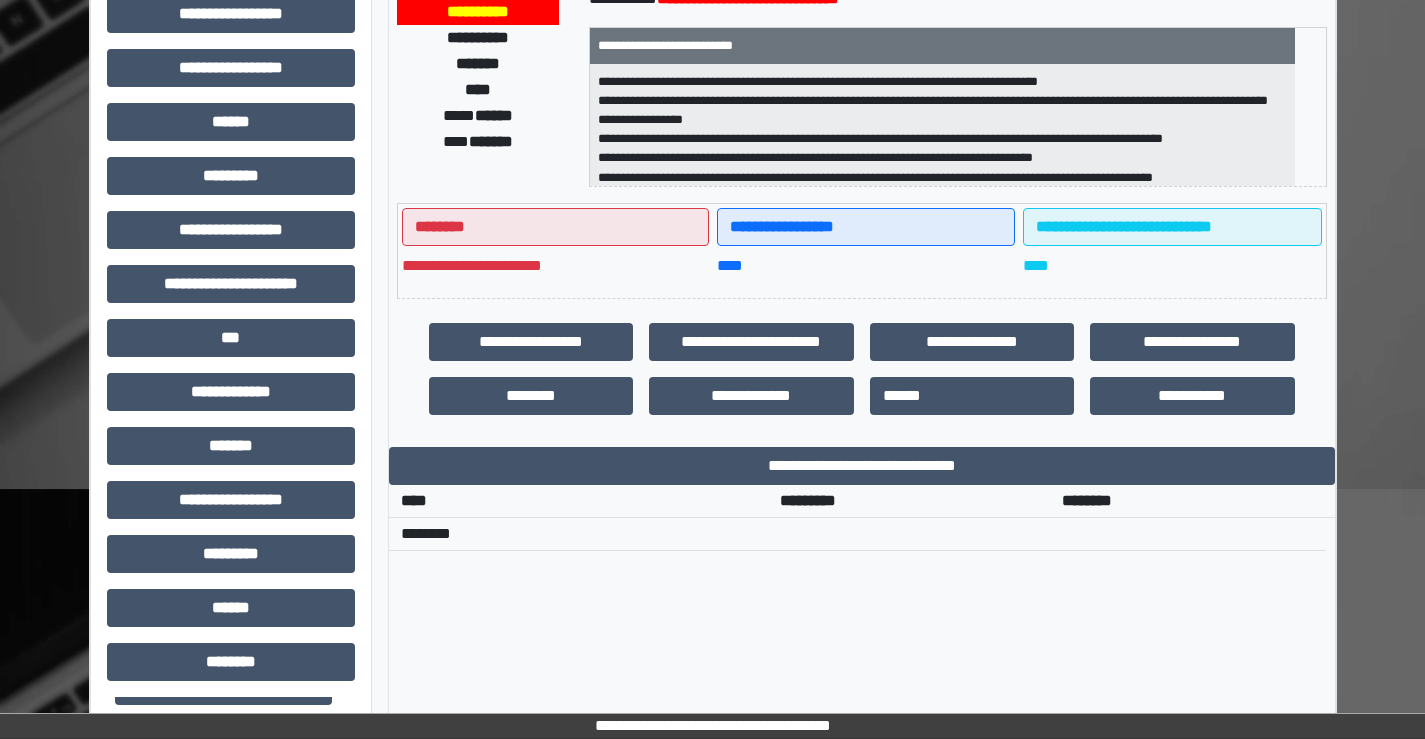 scroll, scrollTop: 735, scrollLeft: 0, axis: vertical 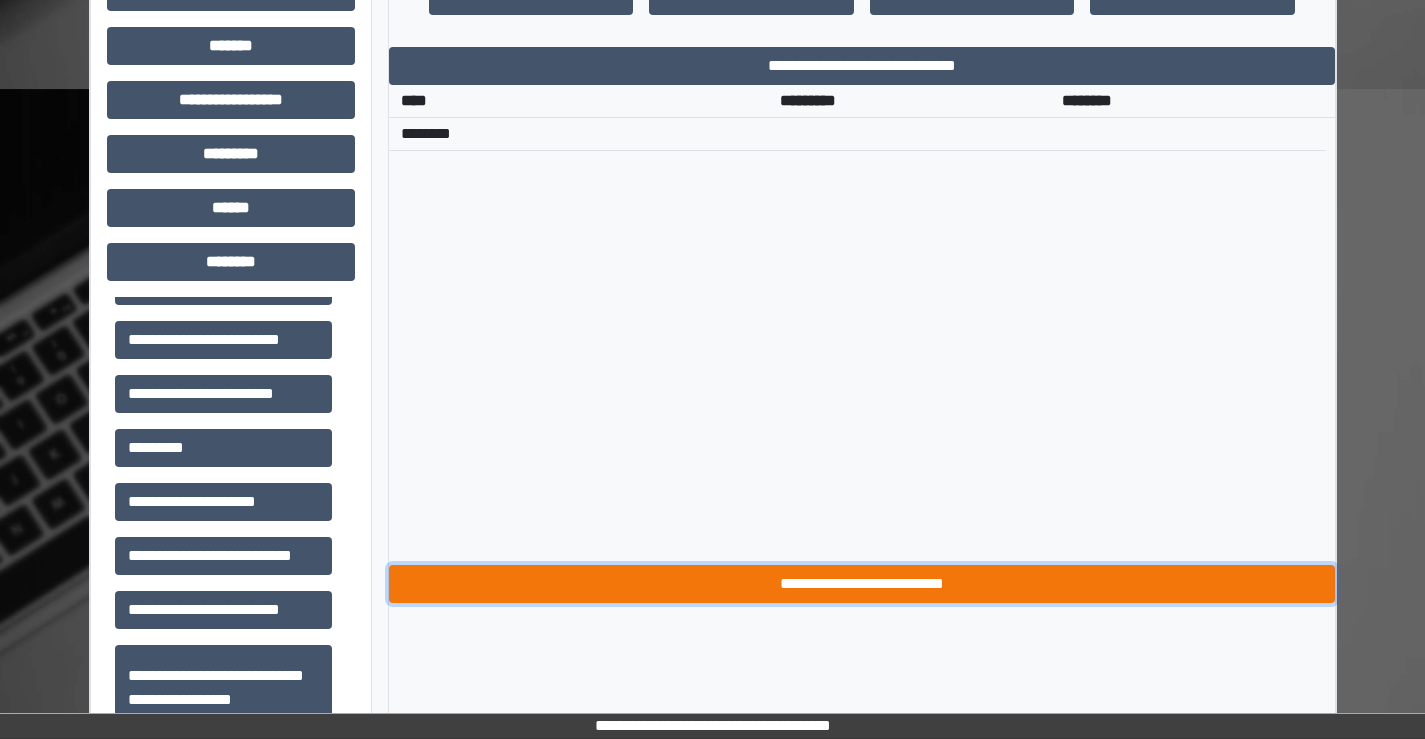 click on "**********" at bounding box center (862, 584) 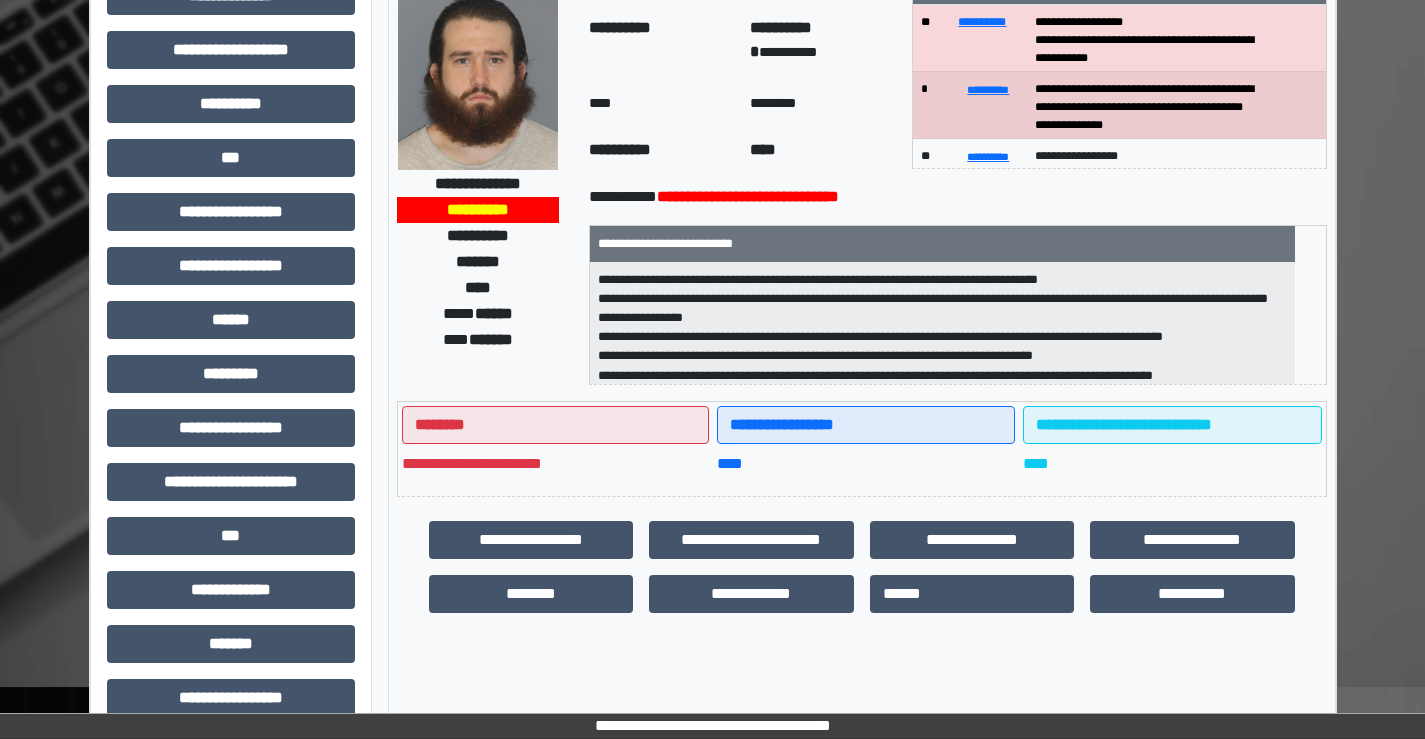 scroll, scrollTop: 0, scrollLeft: 0, axis: both 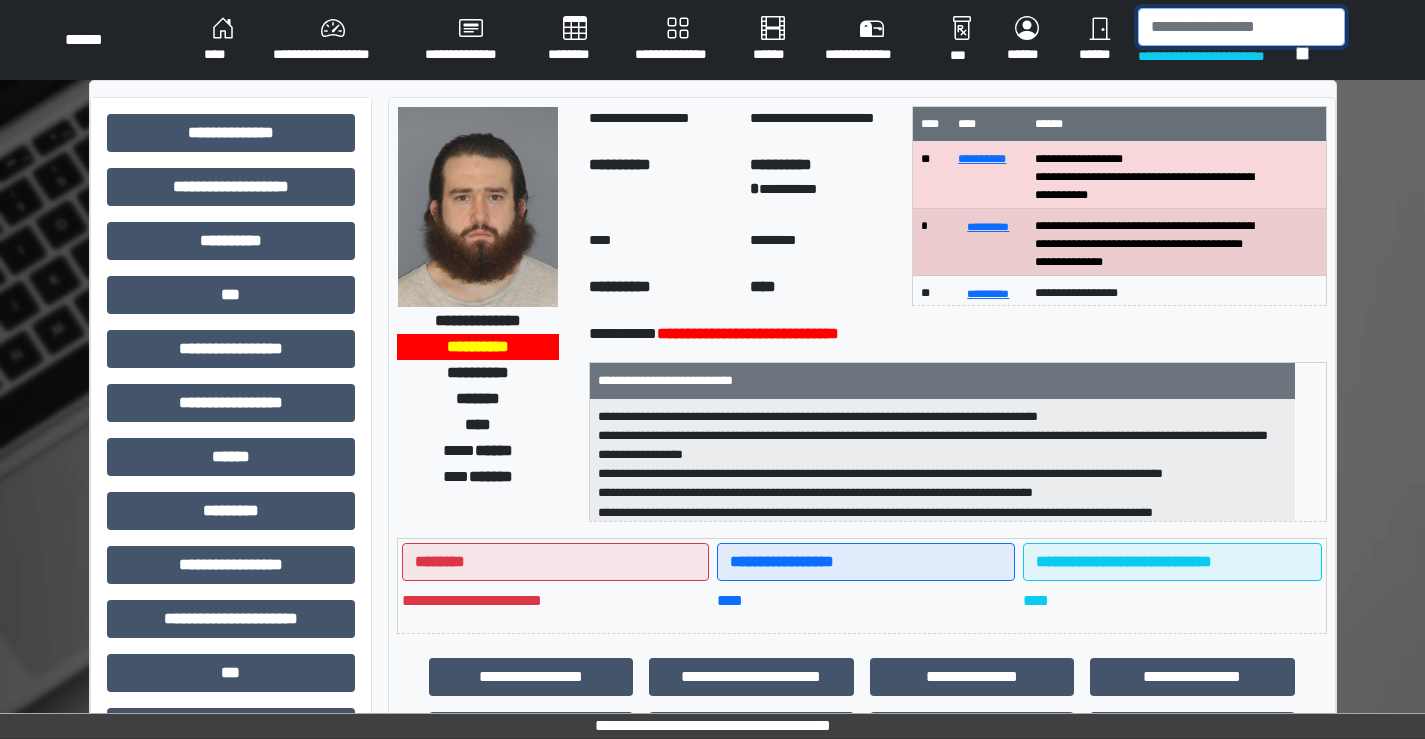click at bounding box center [1241, 27] 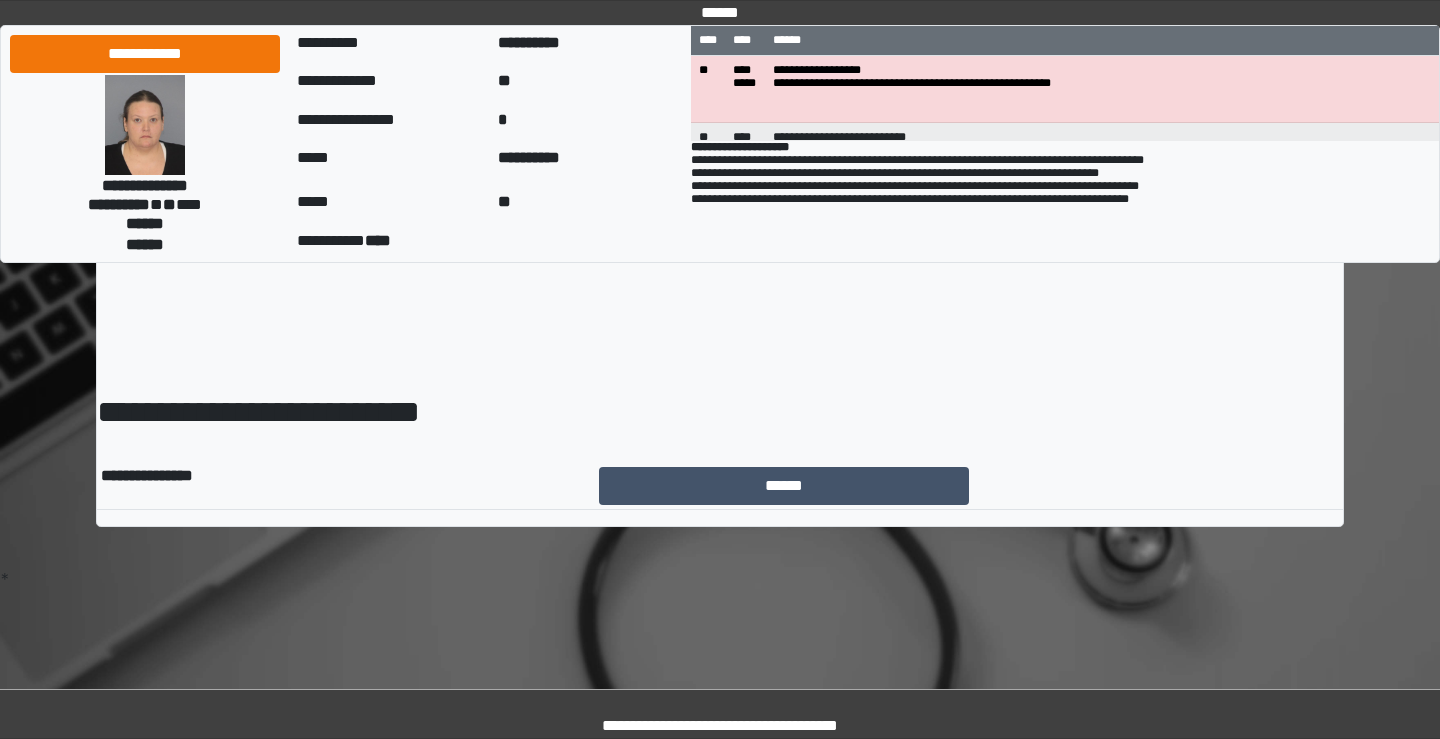 scroll, scrollTop: 0, scrollLeft: 0, axis: both 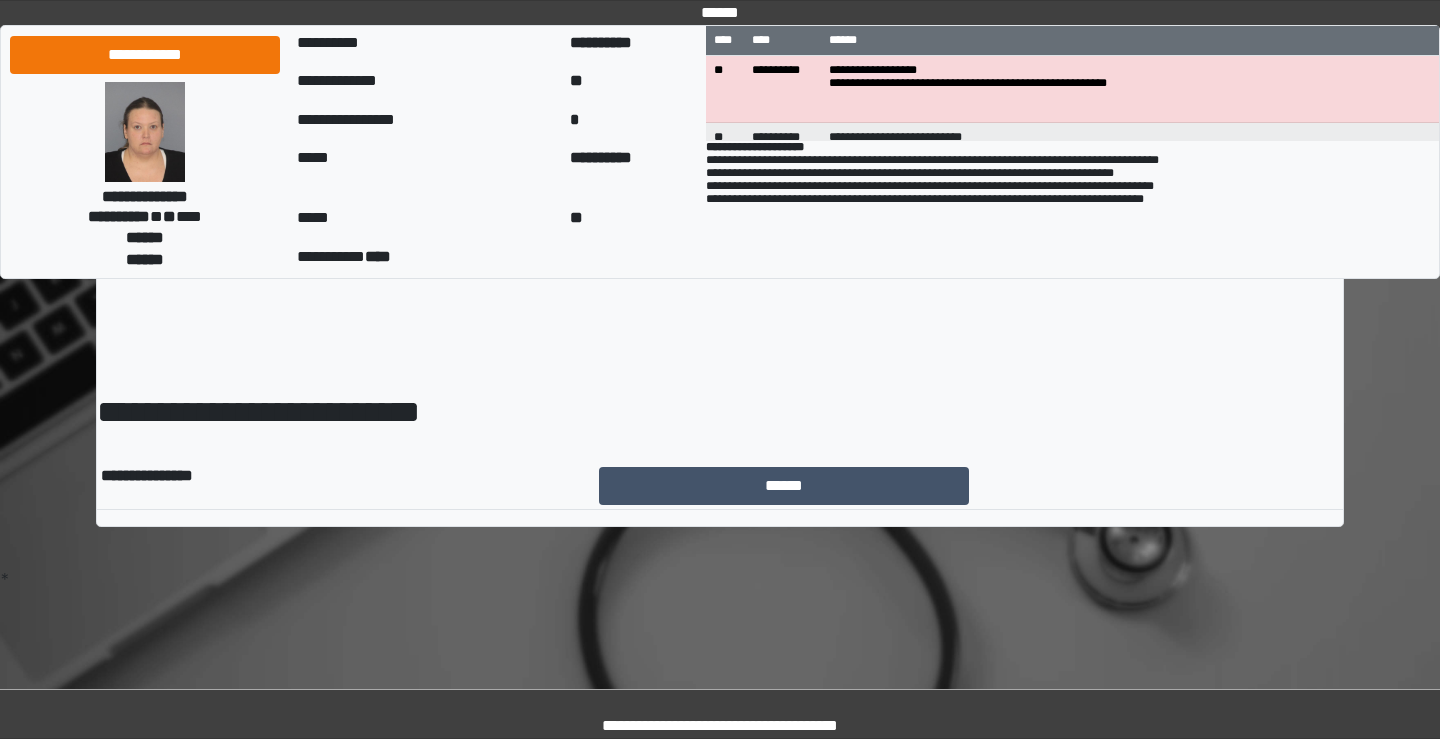click on "**********" at bounding box center [1130, 89] 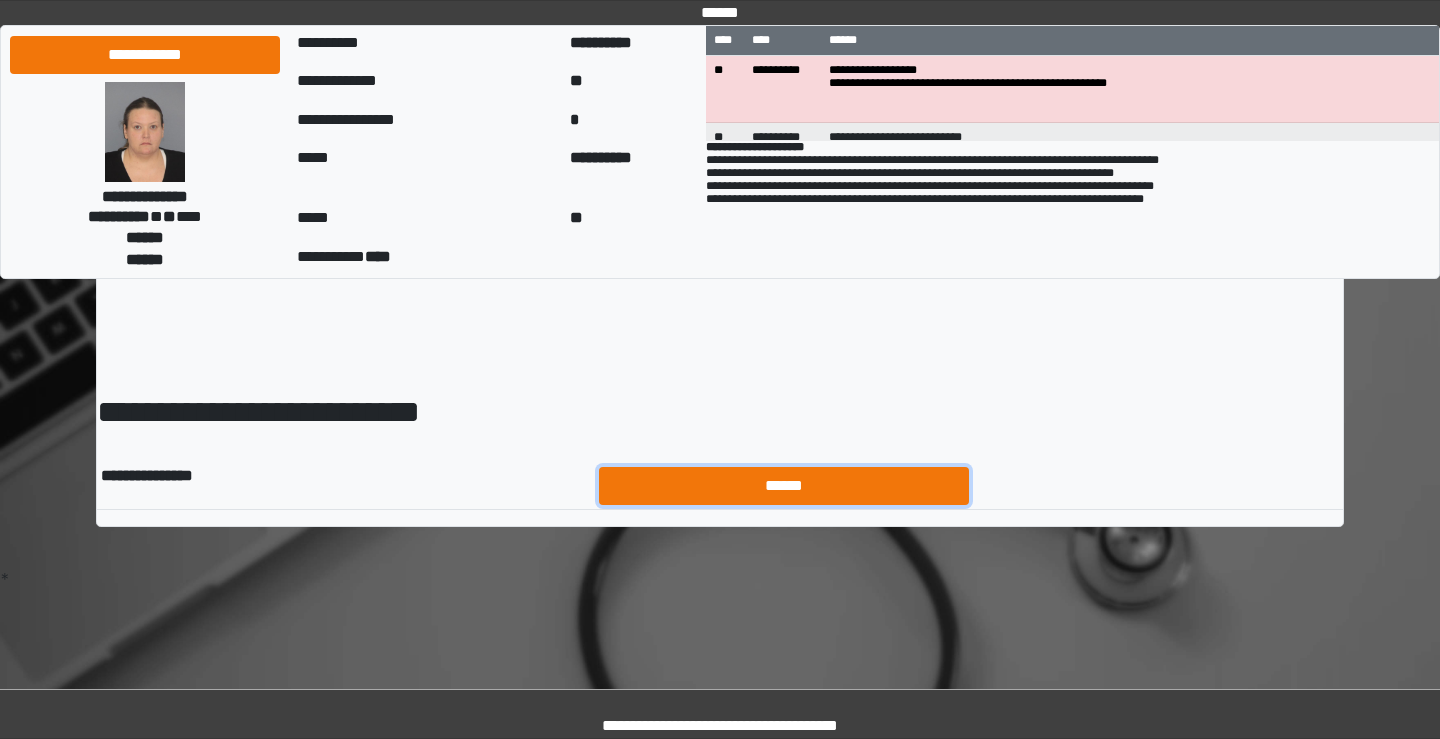 click on "******" at bounding box center (784, 486) 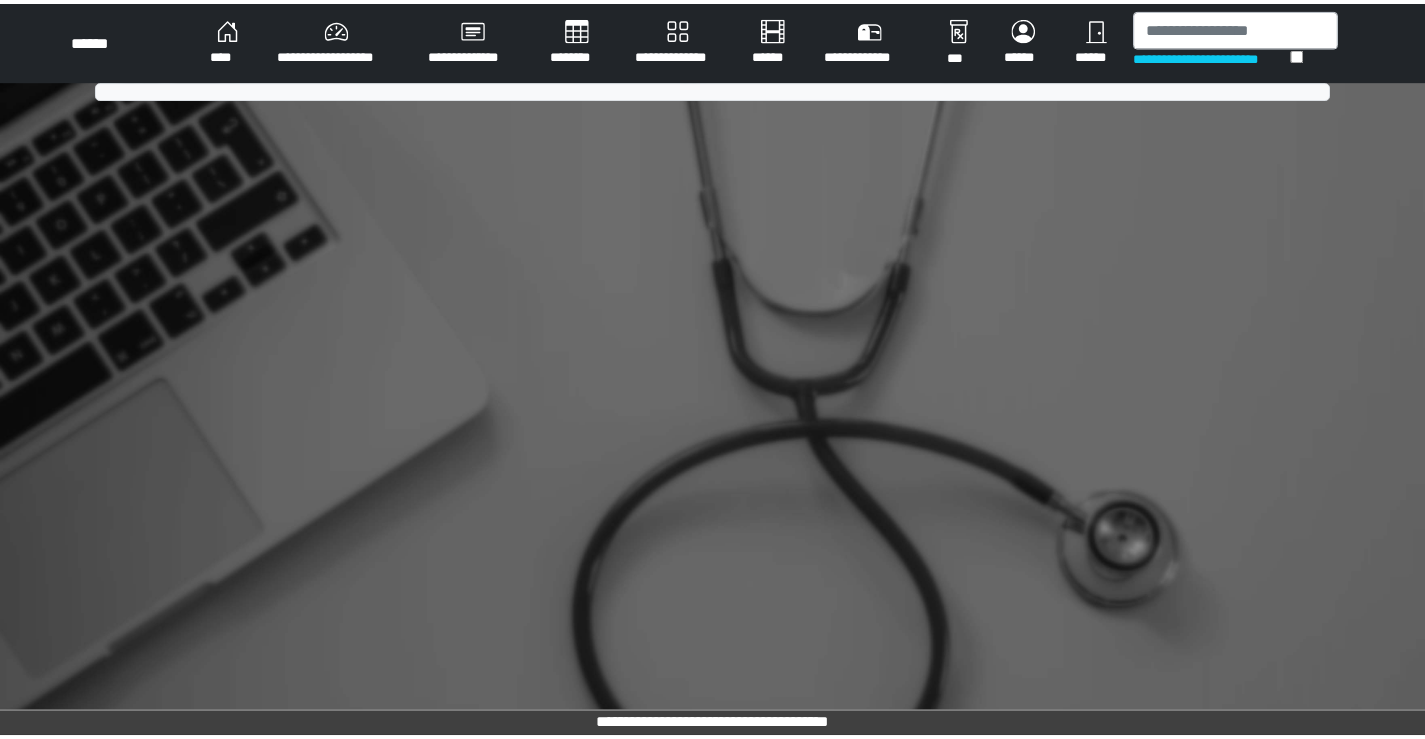 scroll, scrollTop: 0, scrollLeft: 0, axis: both 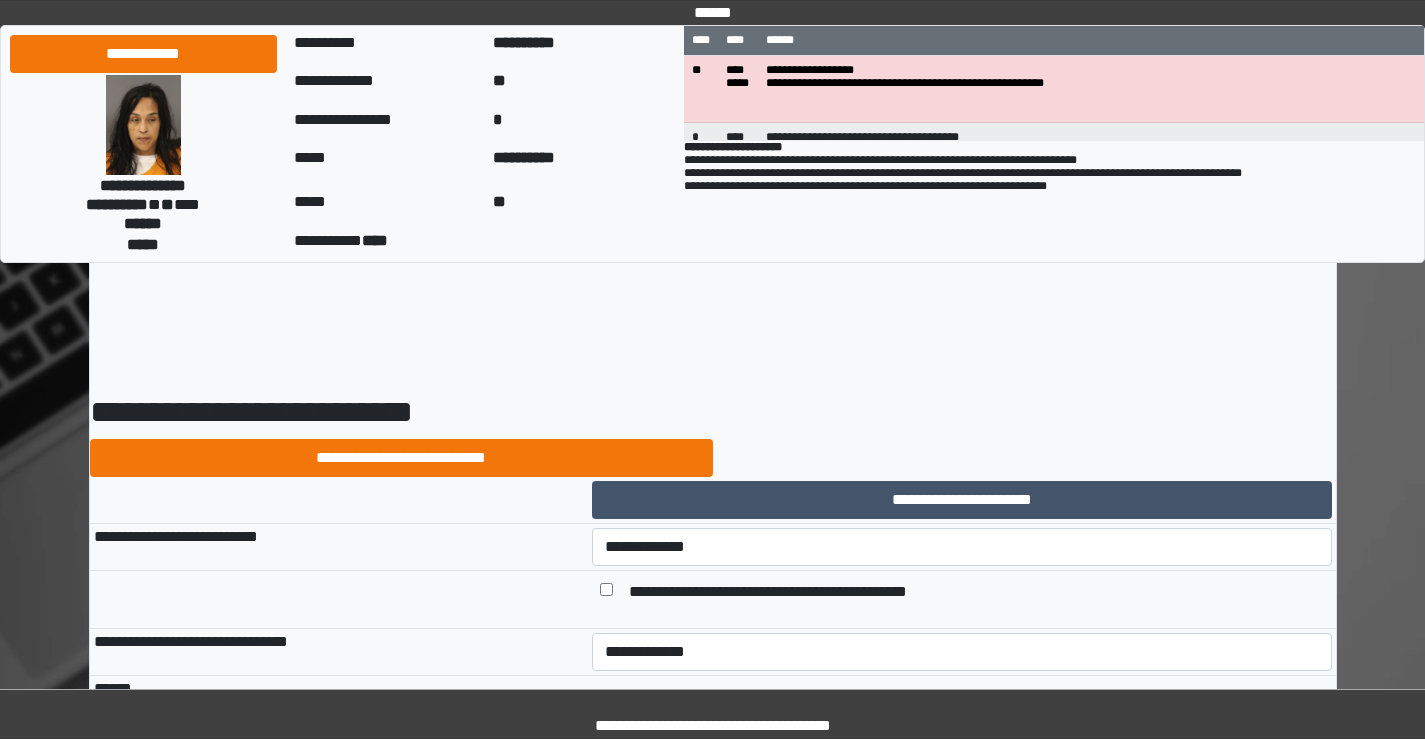 select on "***" 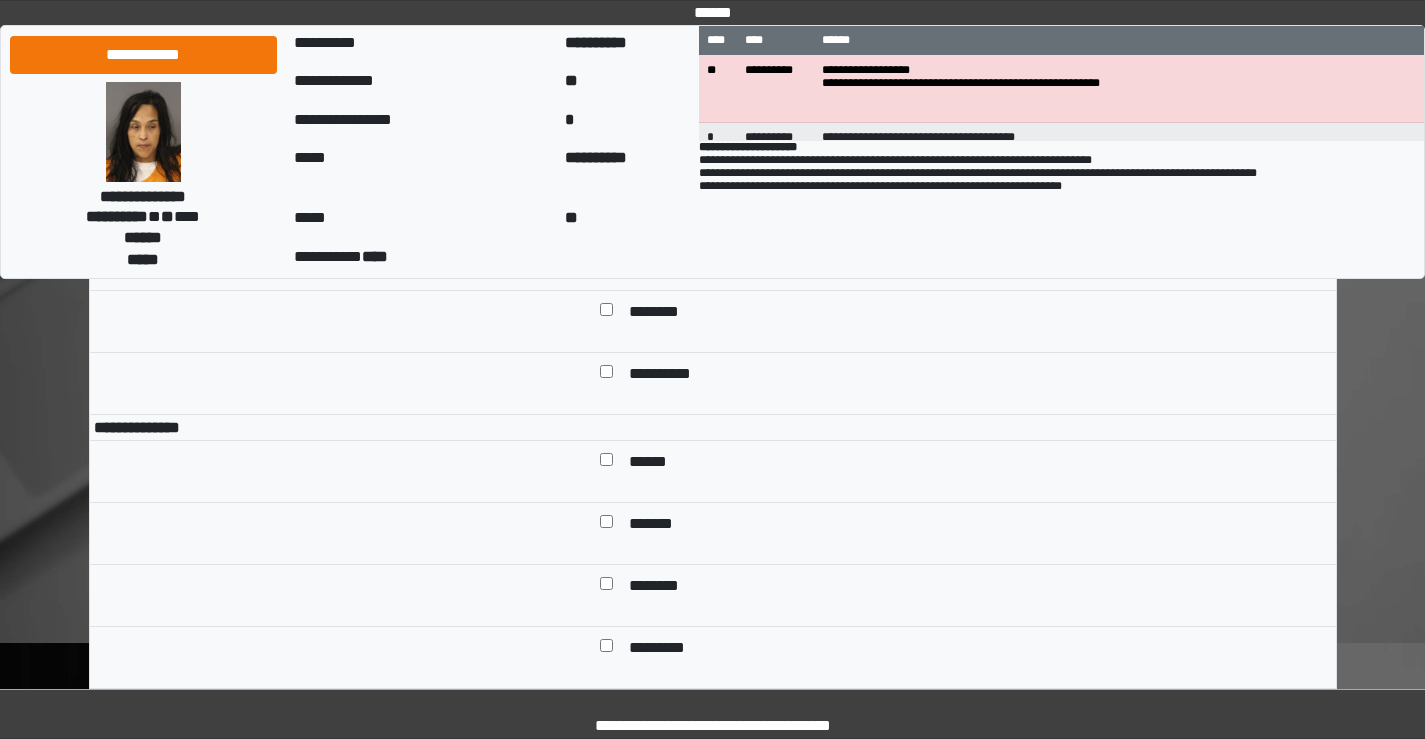 scroll, scrollTop: 8600, scrollLeft: 0, axis: vertical 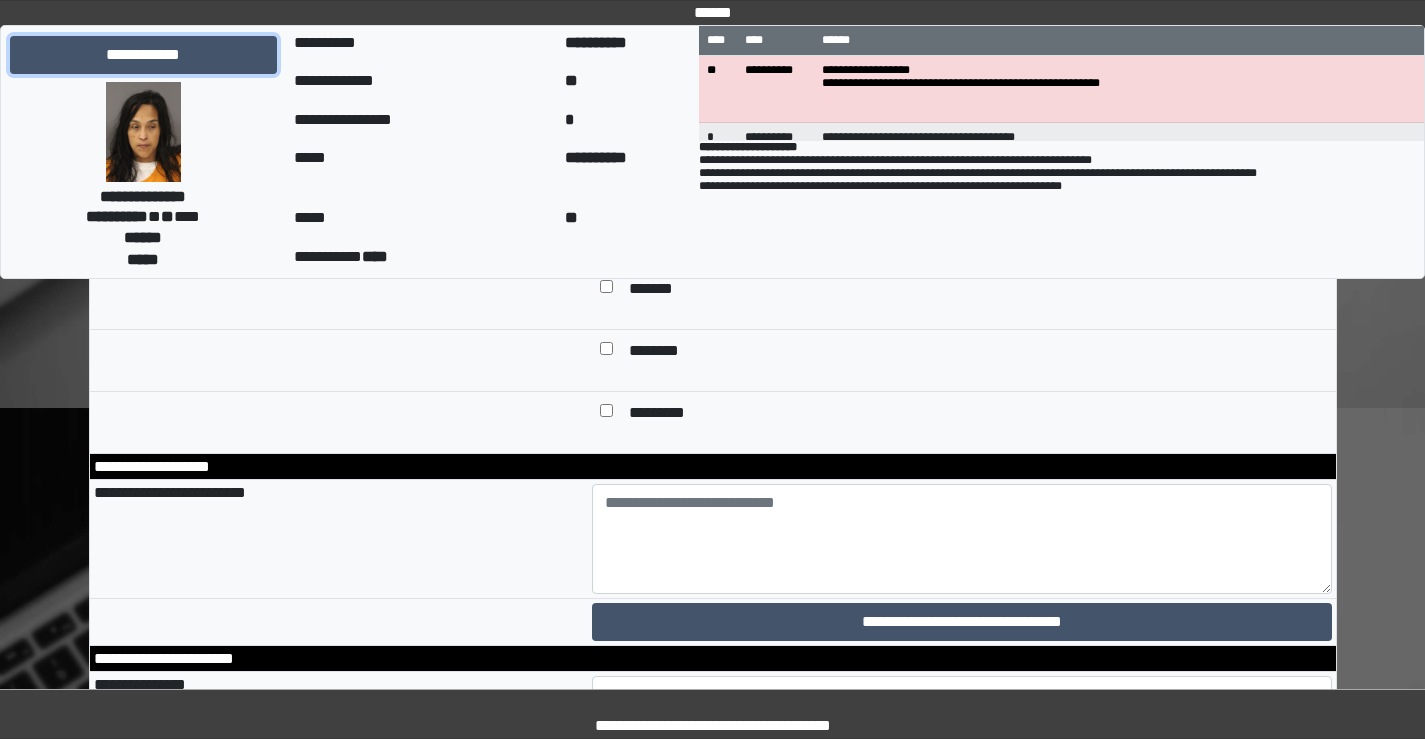 click on "**********" at bounding box center (143, 55) 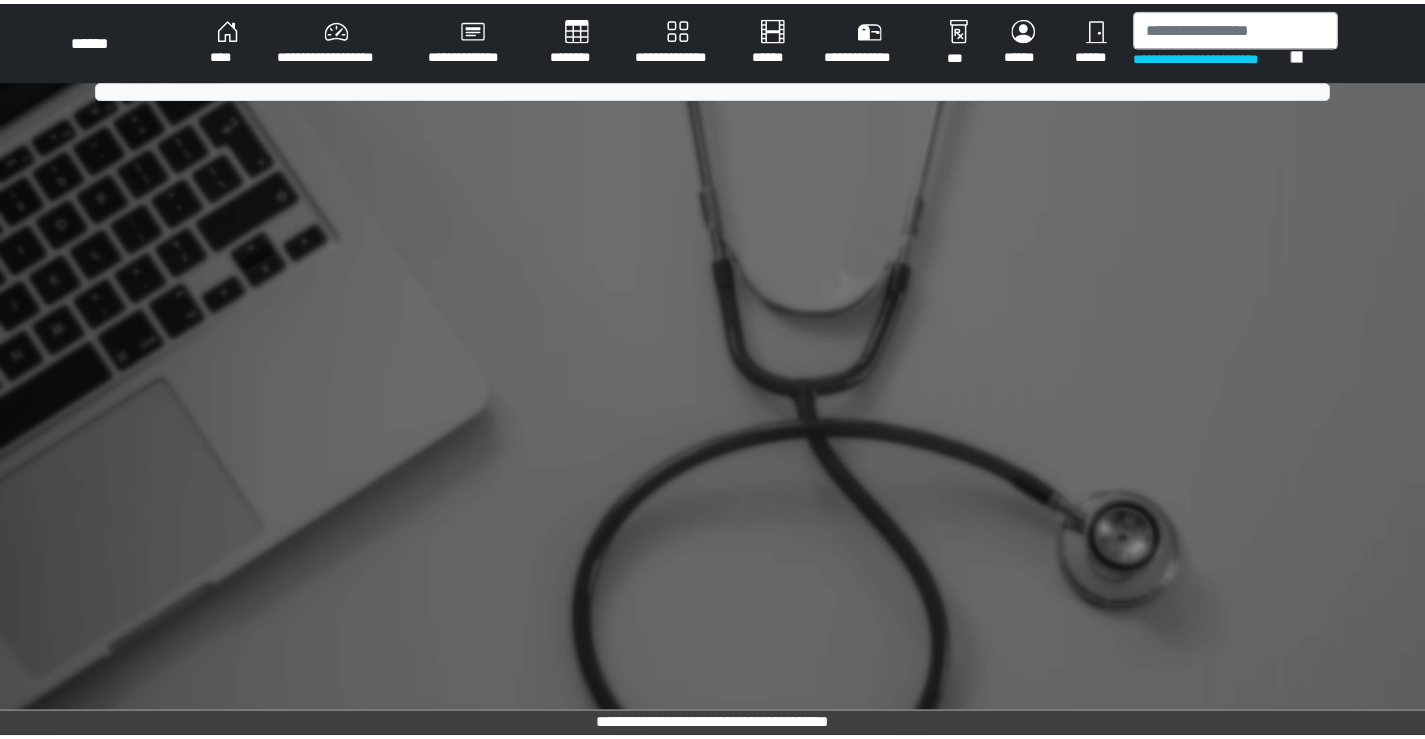 scroll, scrollTop: 0, scrollLeft: 0, axis: both 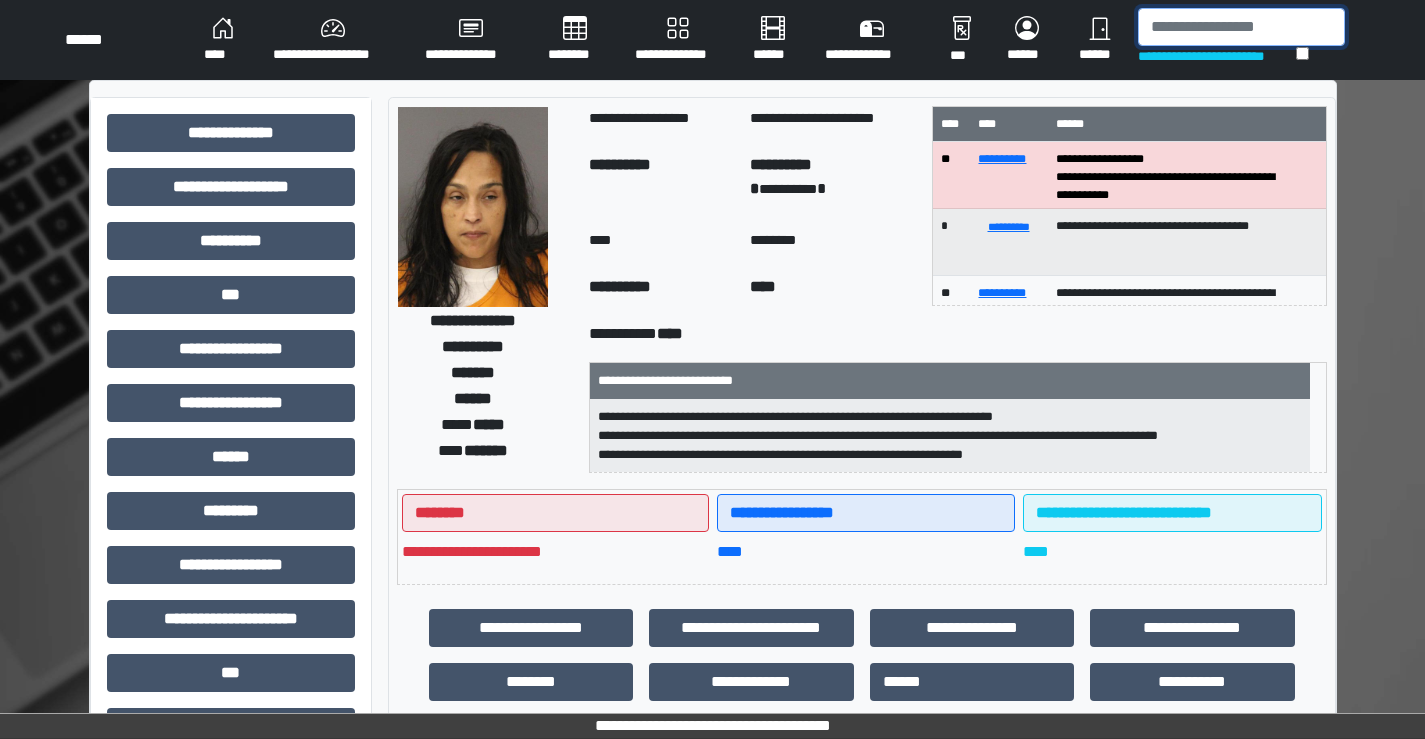 click at bounding box center [1241, 27] 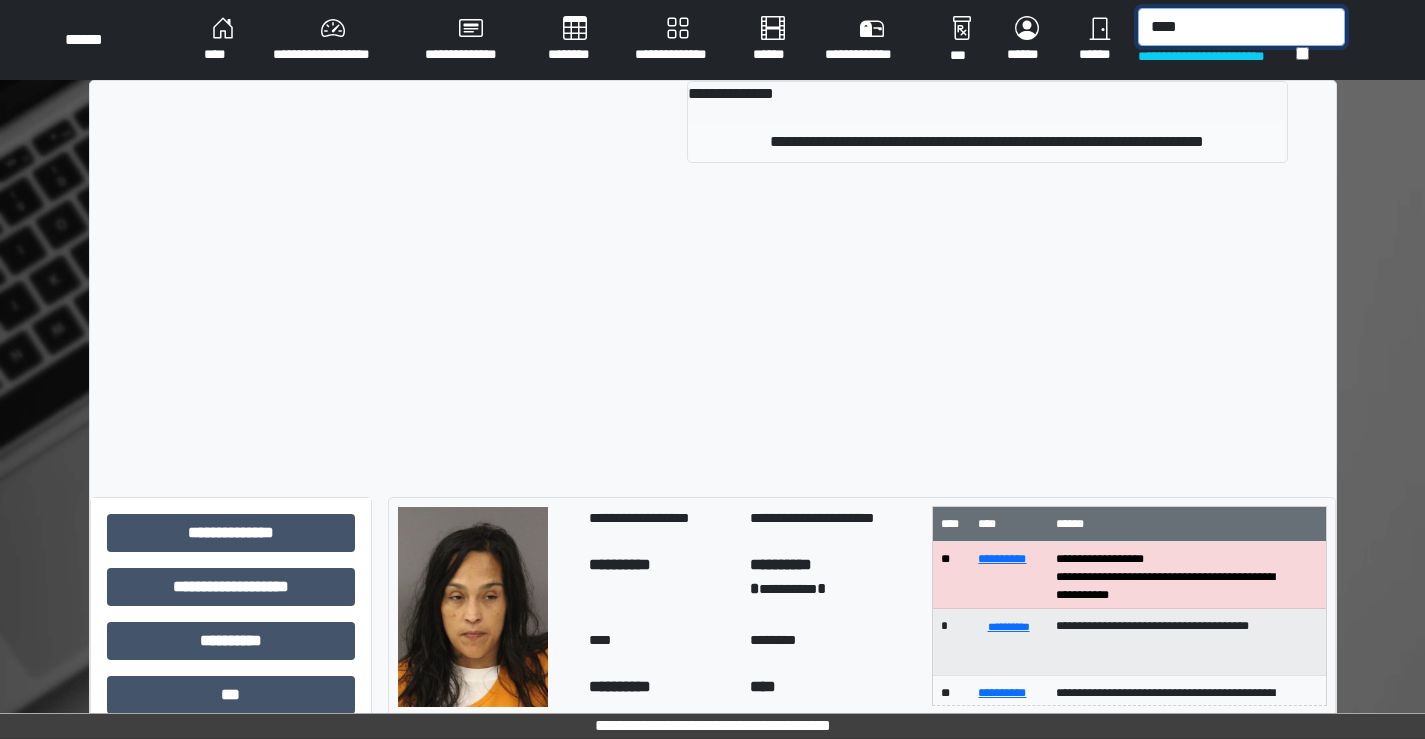 type on "****" 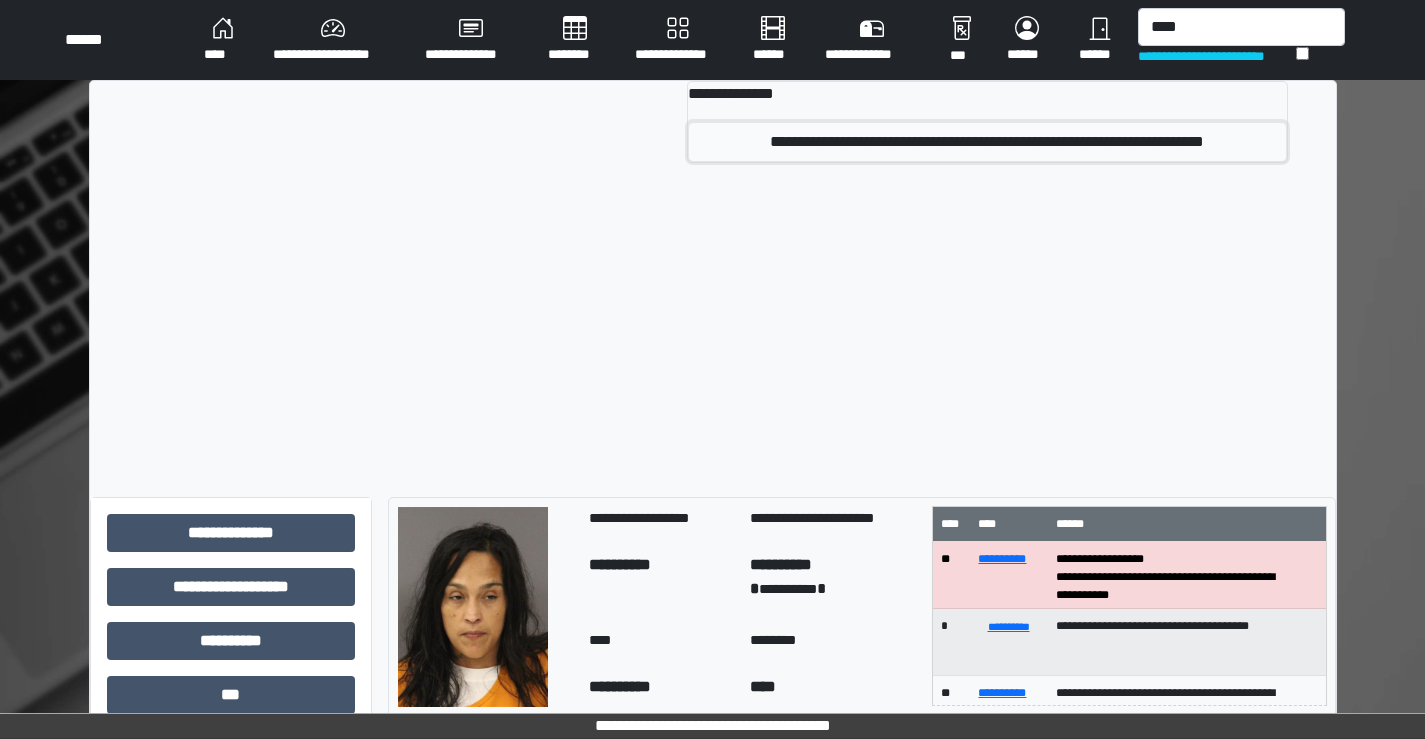 click on "**********" at bounding box center [987, 142] 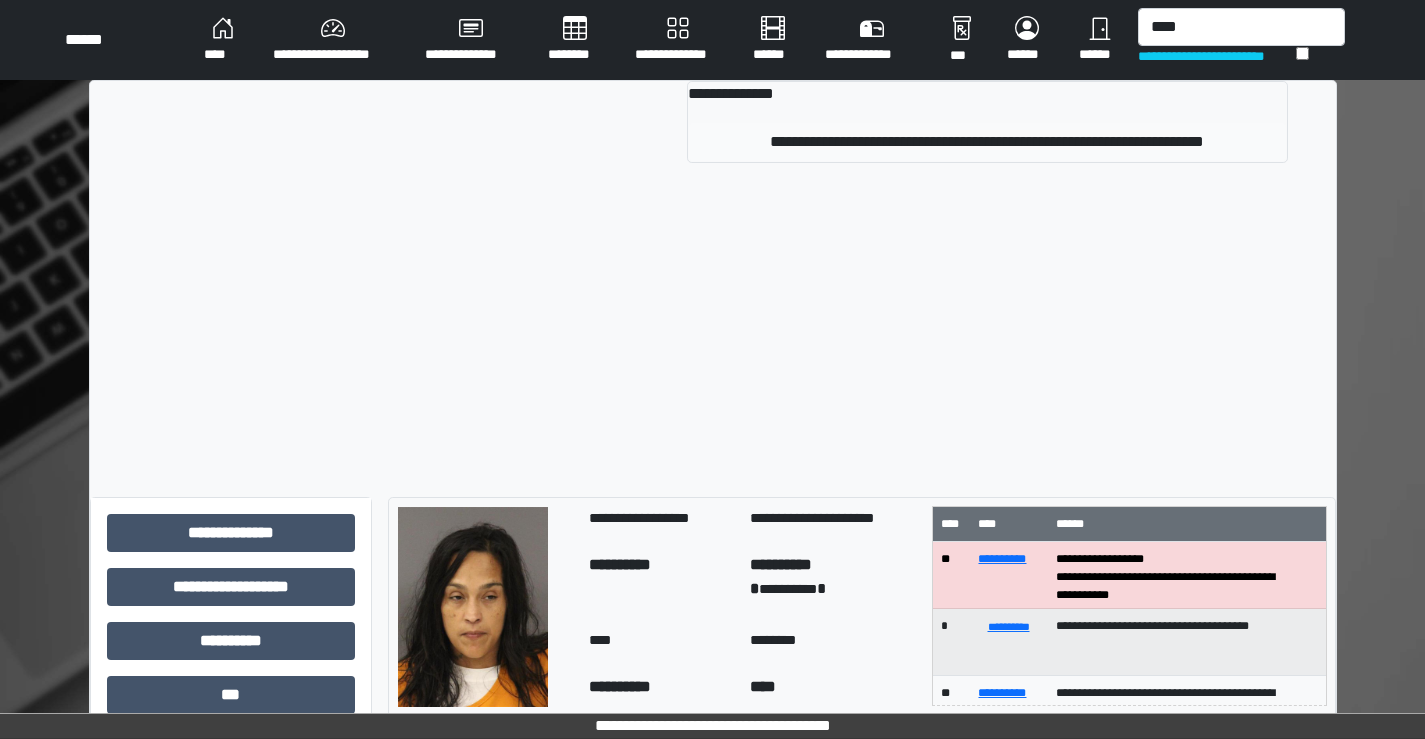 type 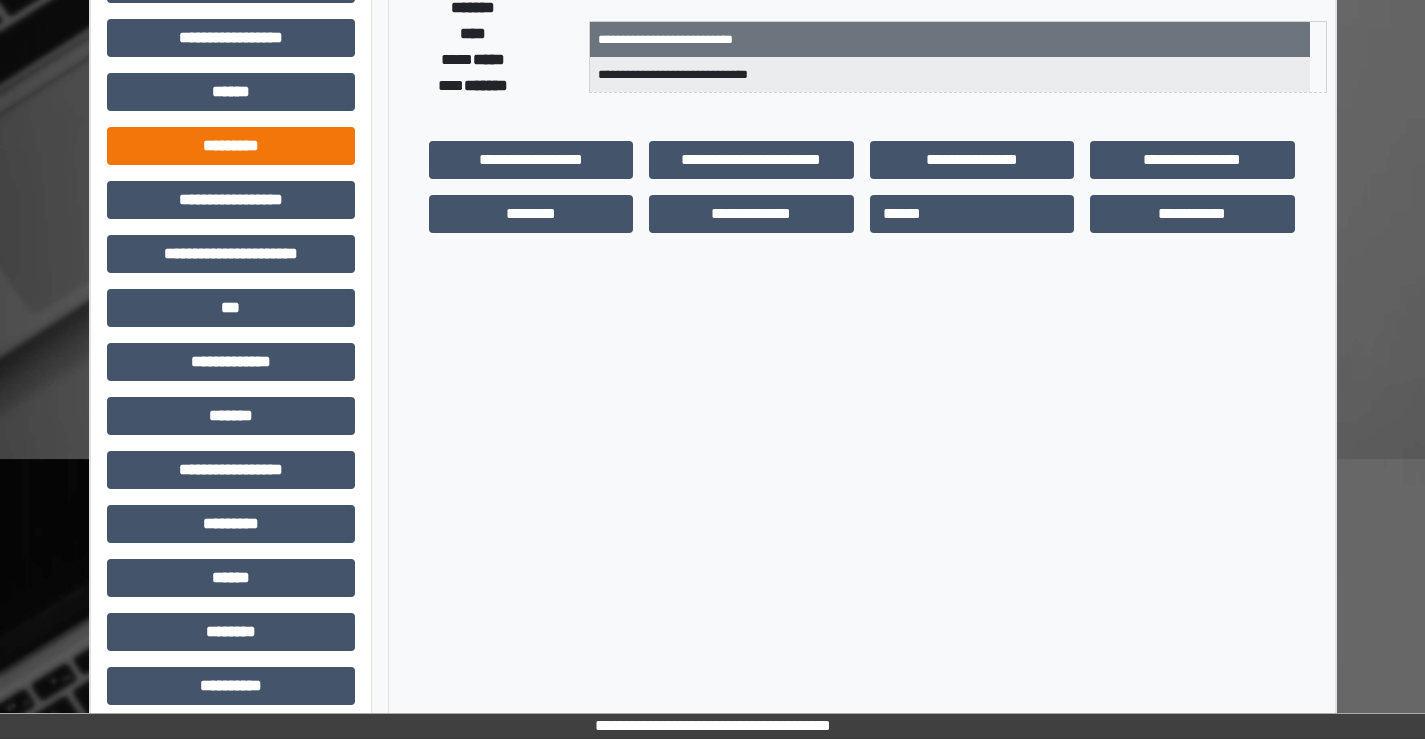 scroll, scrollTop: 400, scrollLeft: 0, axis: vertical 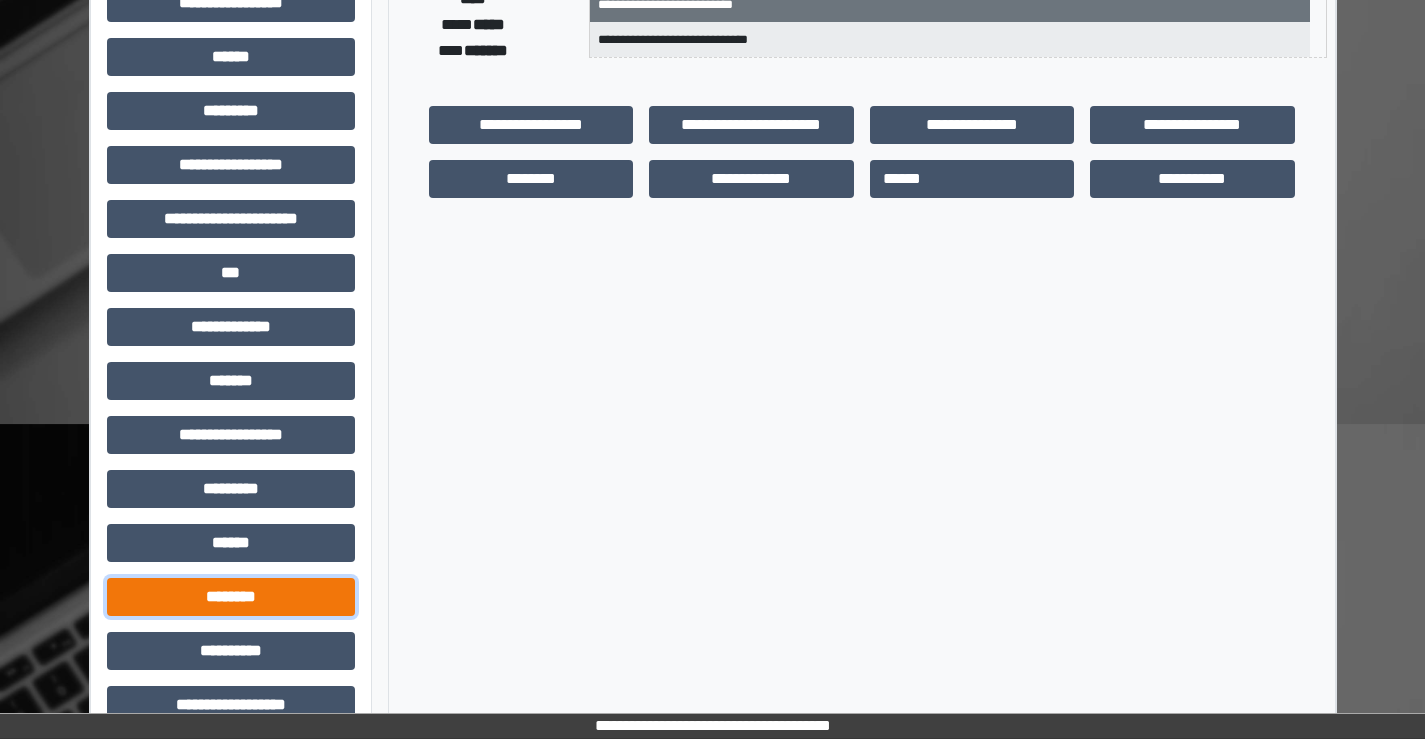 click on "********" at bounding box center [231, 597] 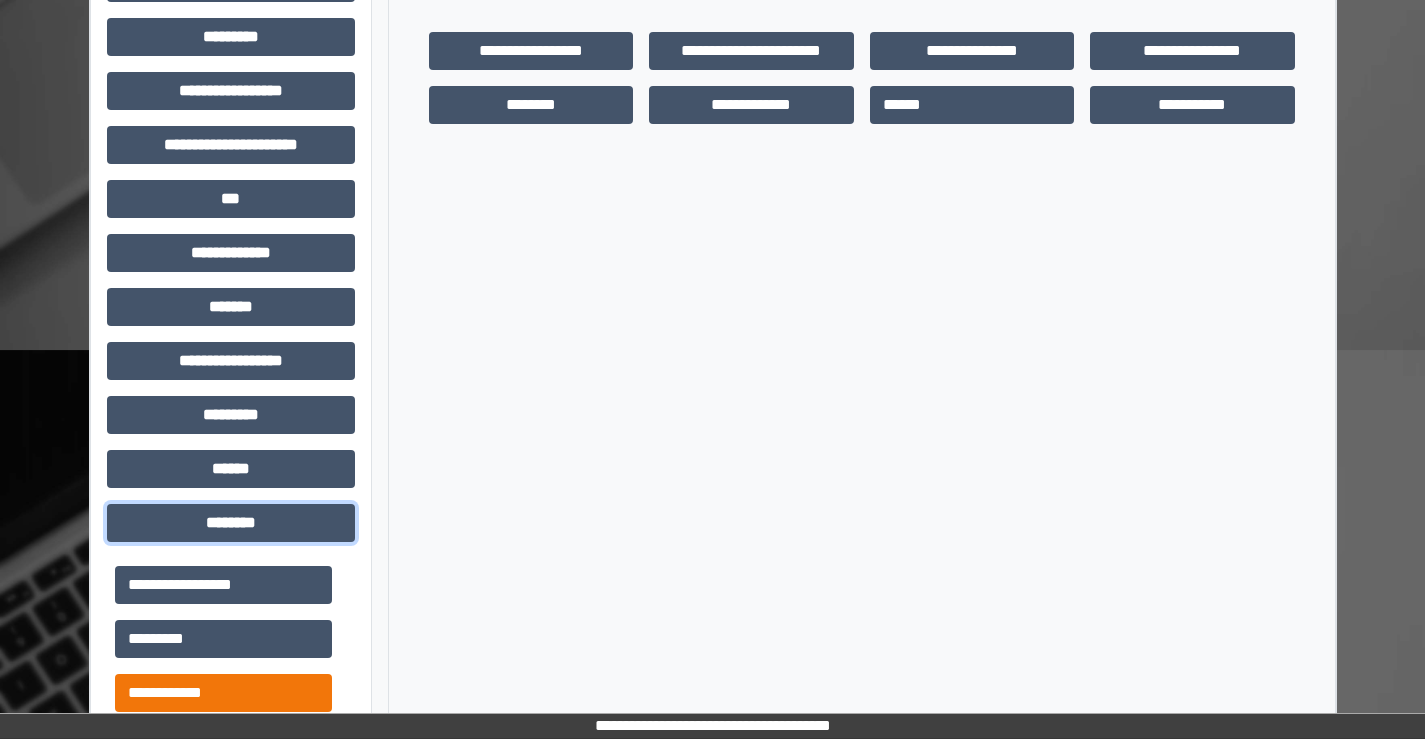 scroll, scrollTop: 600, scrollLeft: 0, axis: vertical 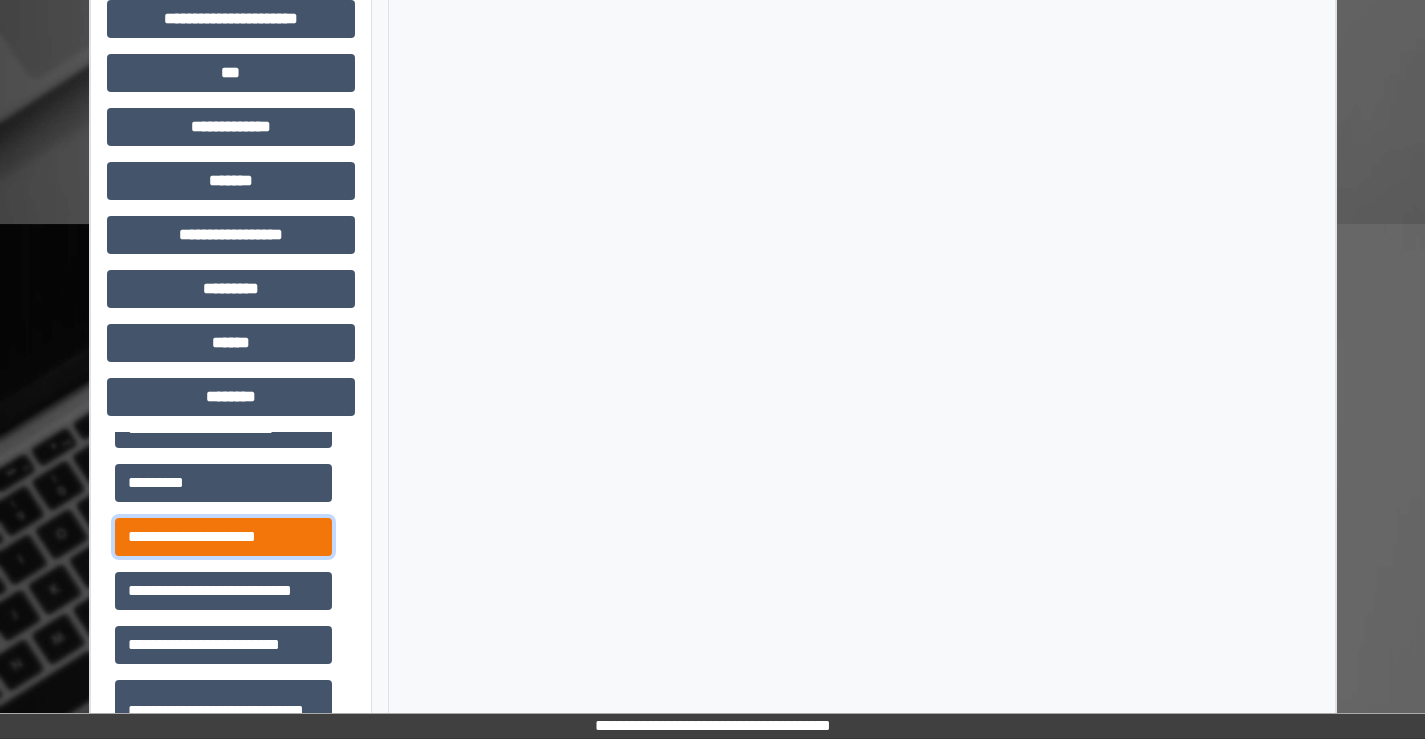 click on "**********" at bounding box center (223, 537) 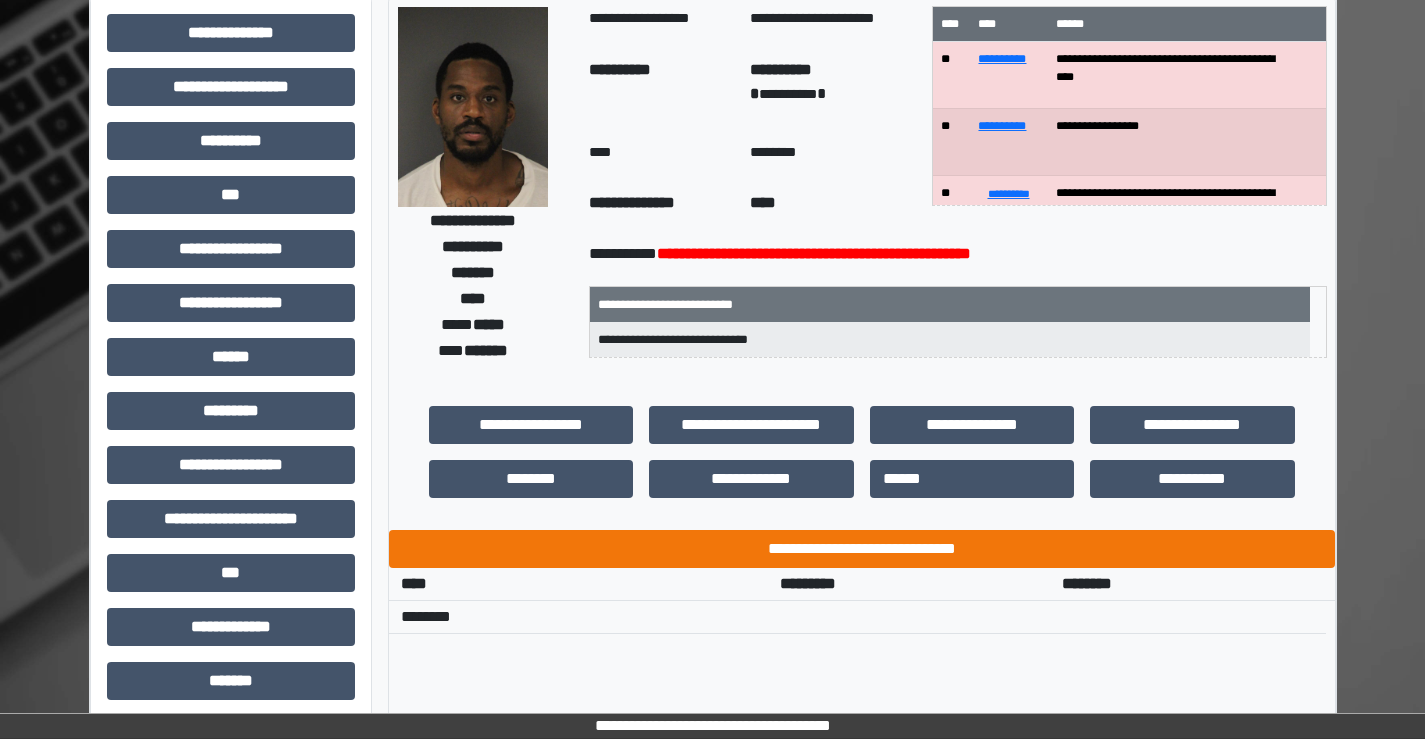 scroll, scrollTop: 0, scrollLeft: 0, axis: both 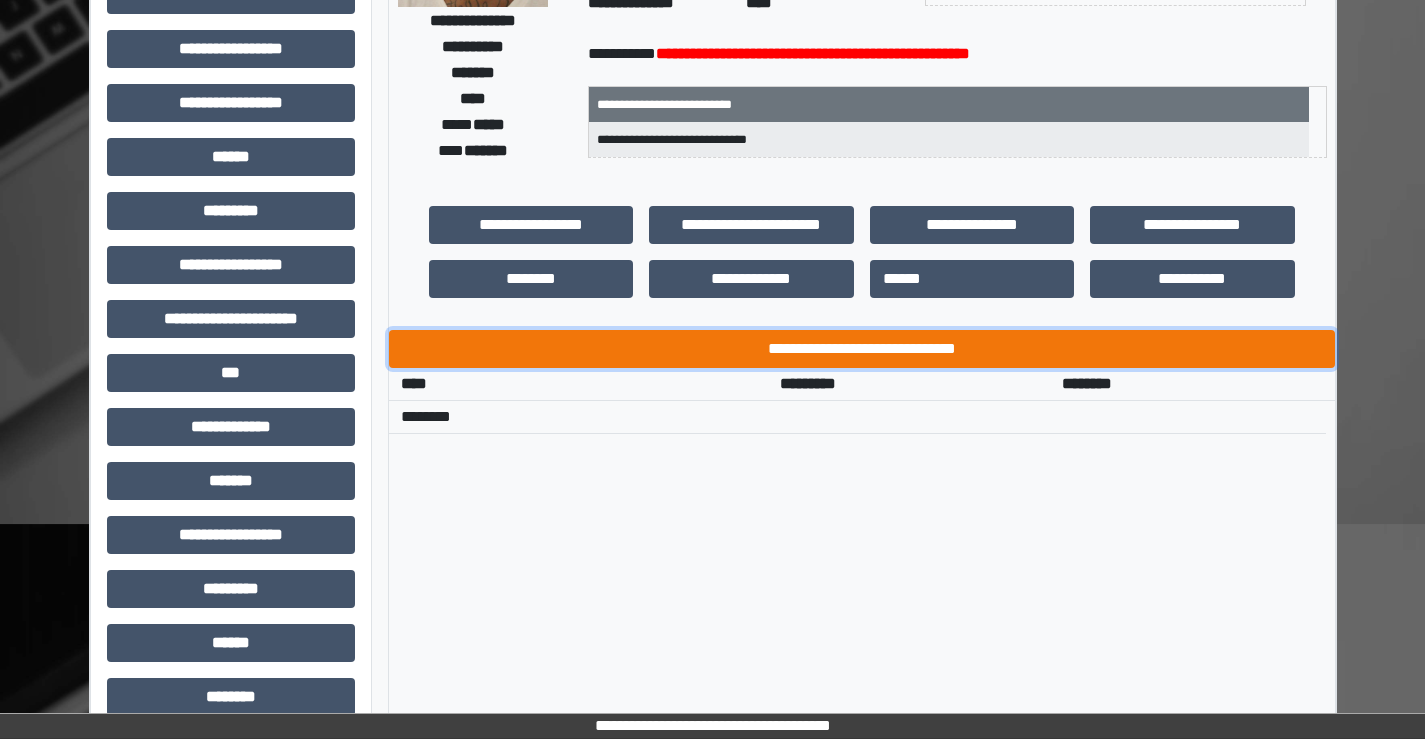 click on "**********" at bounding box center [862, 349] 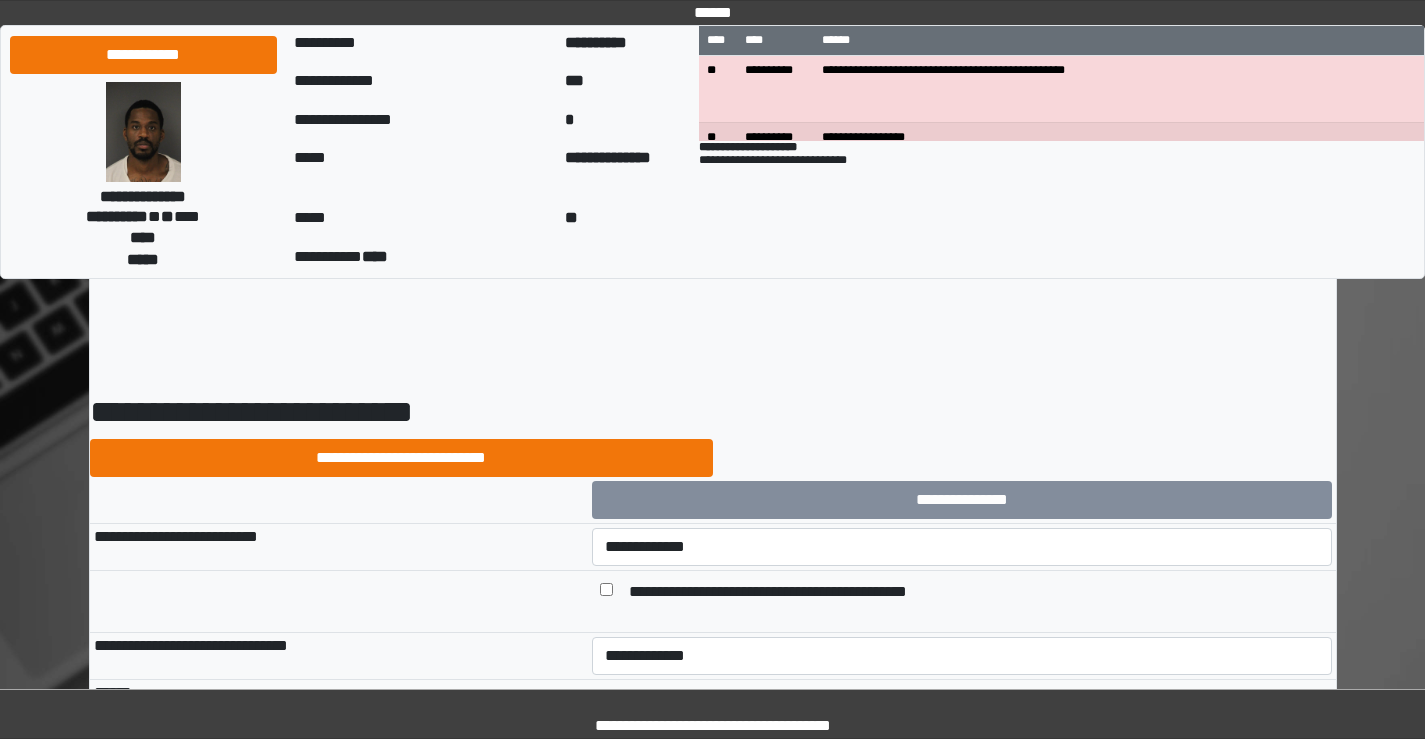 scroll, scrollTop: 0, scrollLeft: 0, axis: both 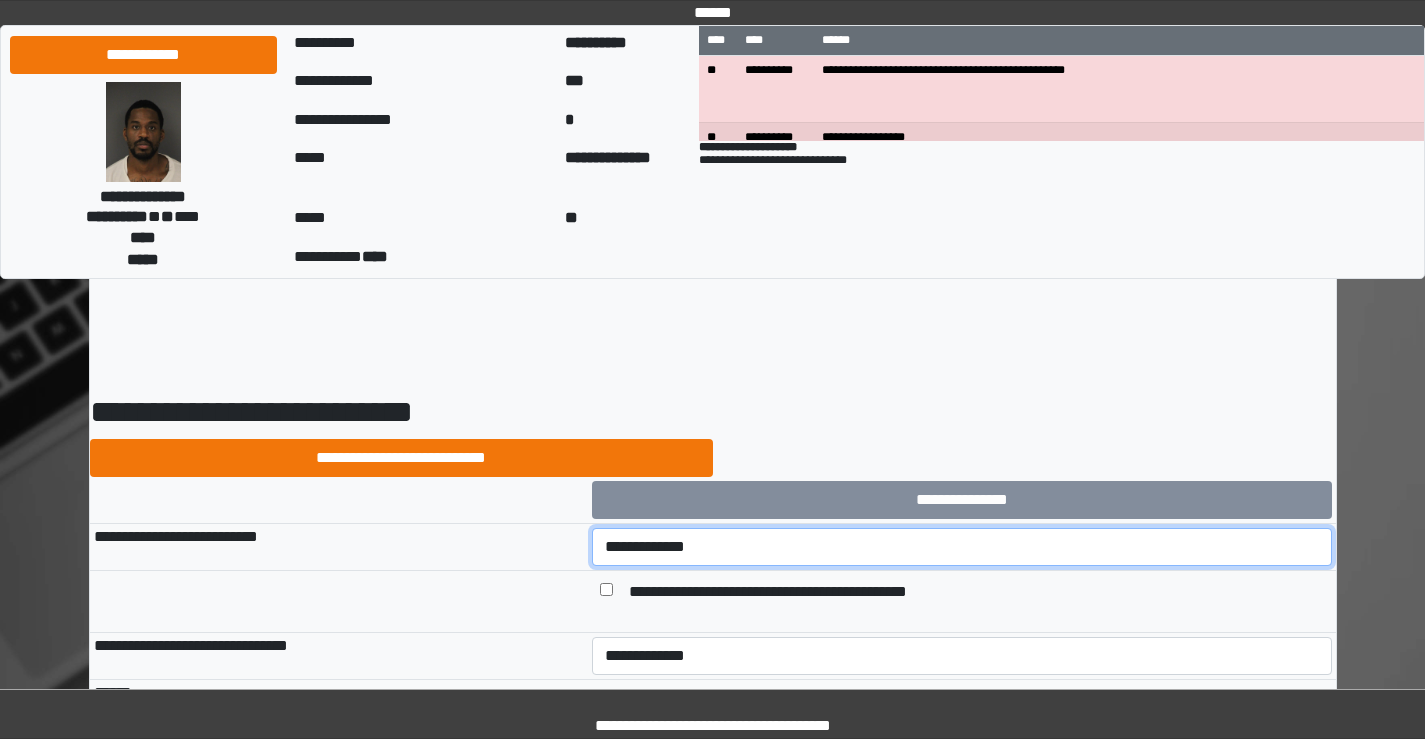 click on "**********" at bounding box center (962, 547) 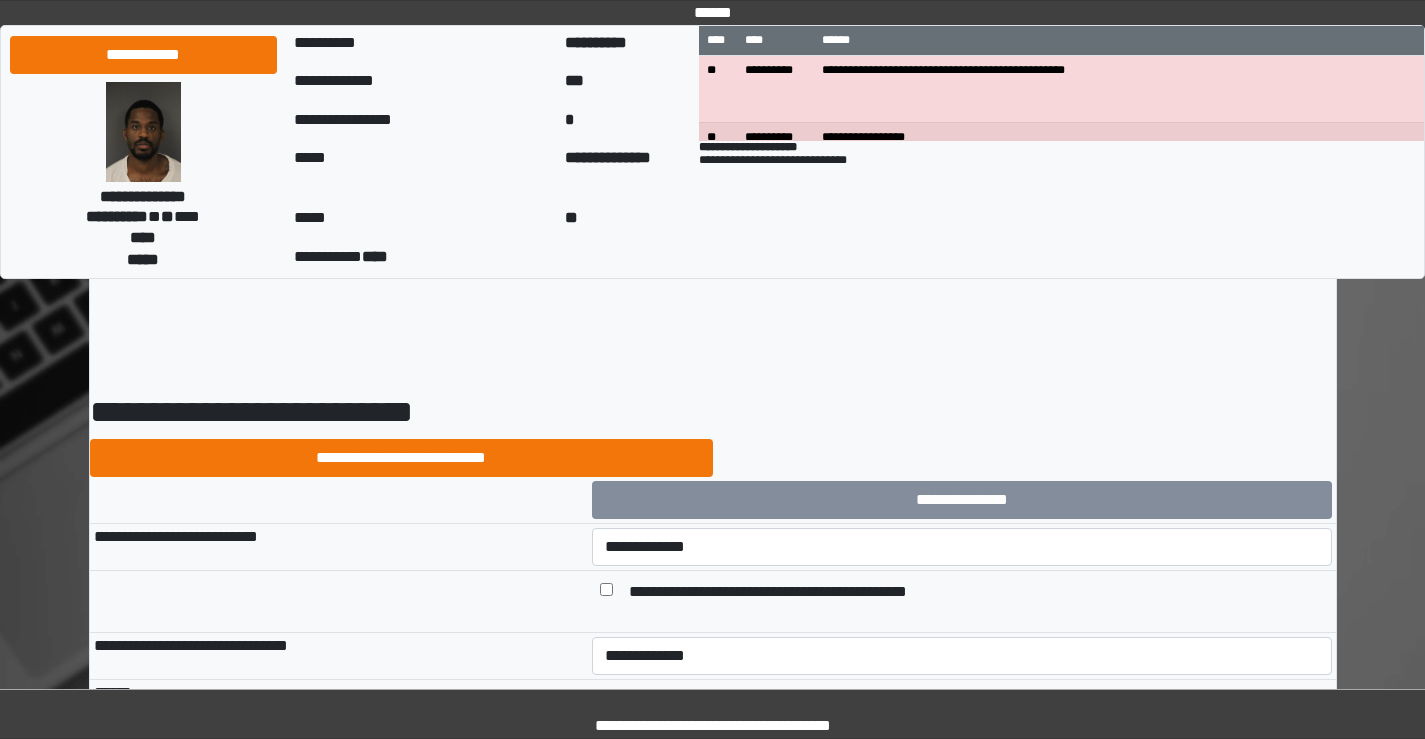 click on "**********" at bounding box center (339, 547) 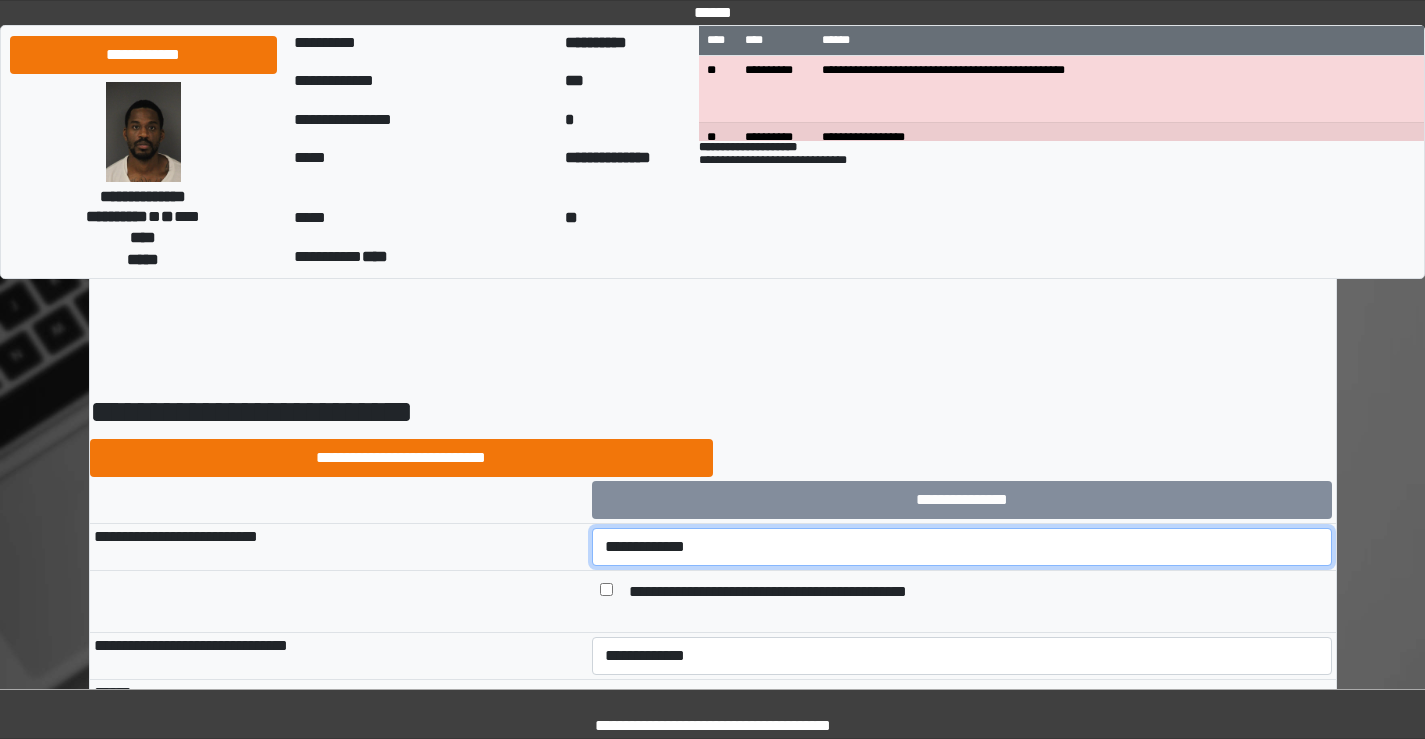 click on "**********" at bounding box center [962, 547] 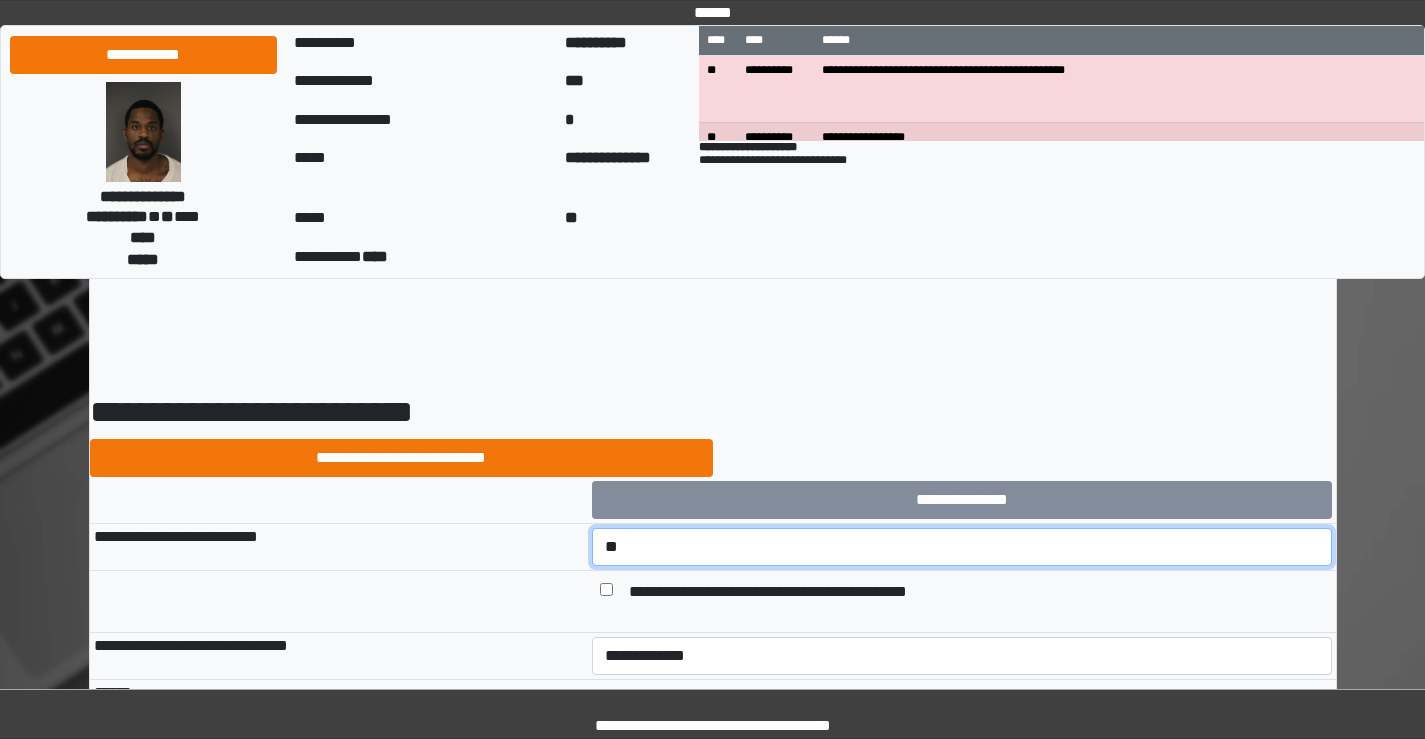 click on "**********" at bounding box center (962, 547) 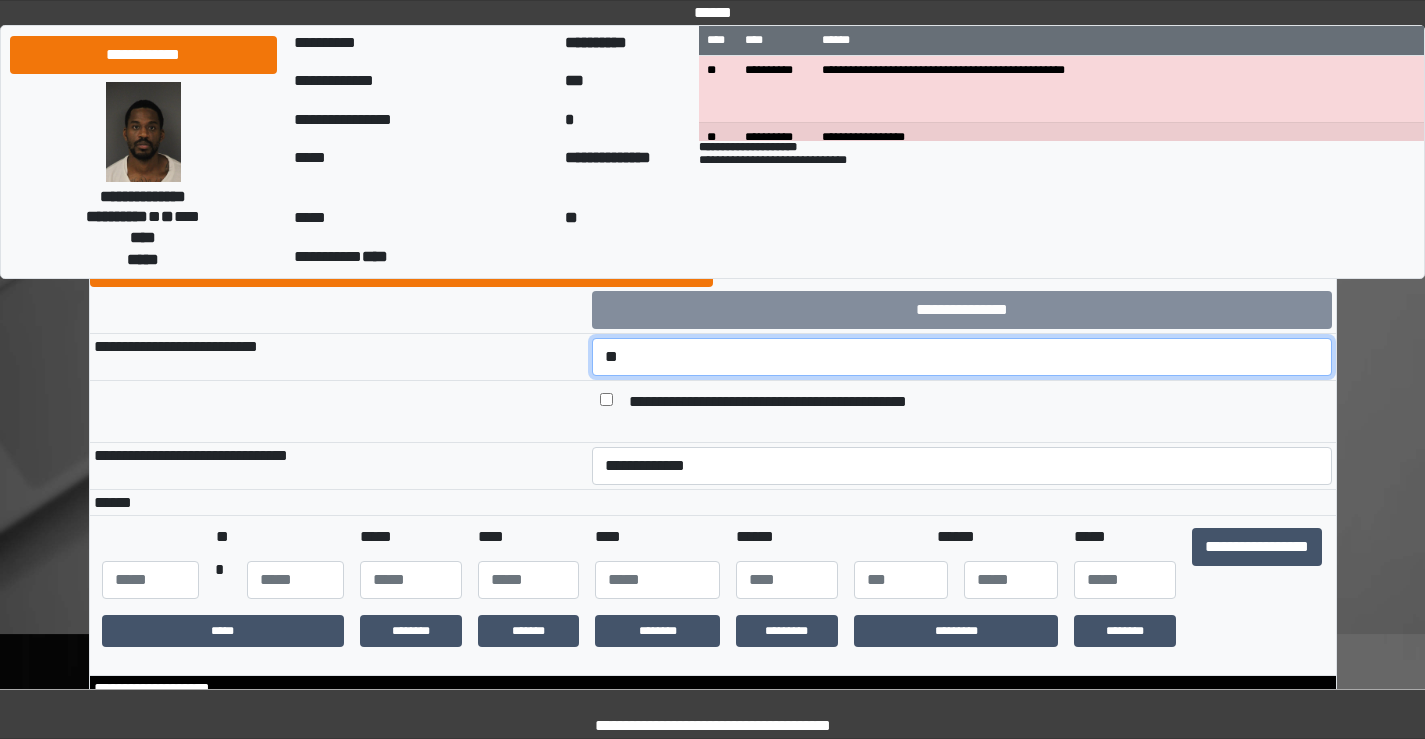 scroll, scrollTop: 200, scrollLeft: 0, axis: vertical 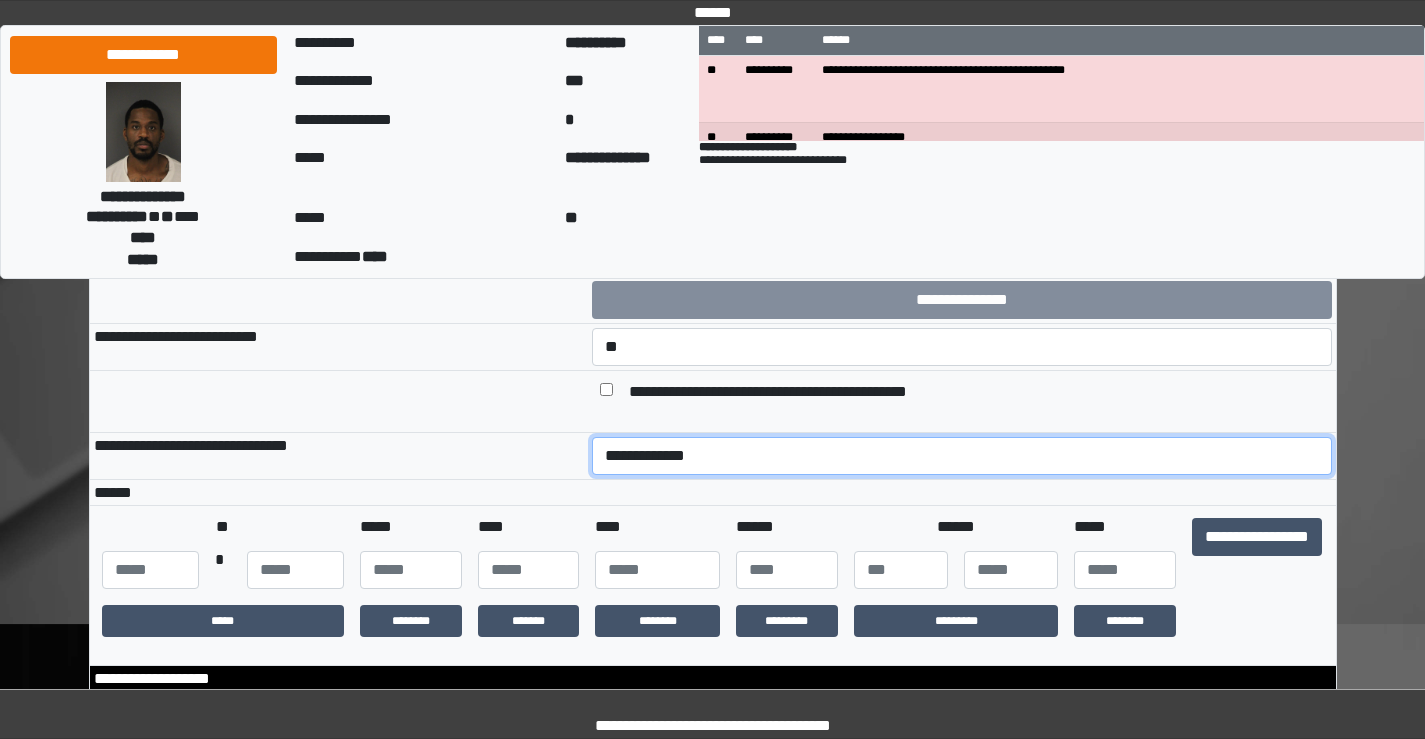 click on "**********" at bounding box center (962, 456) 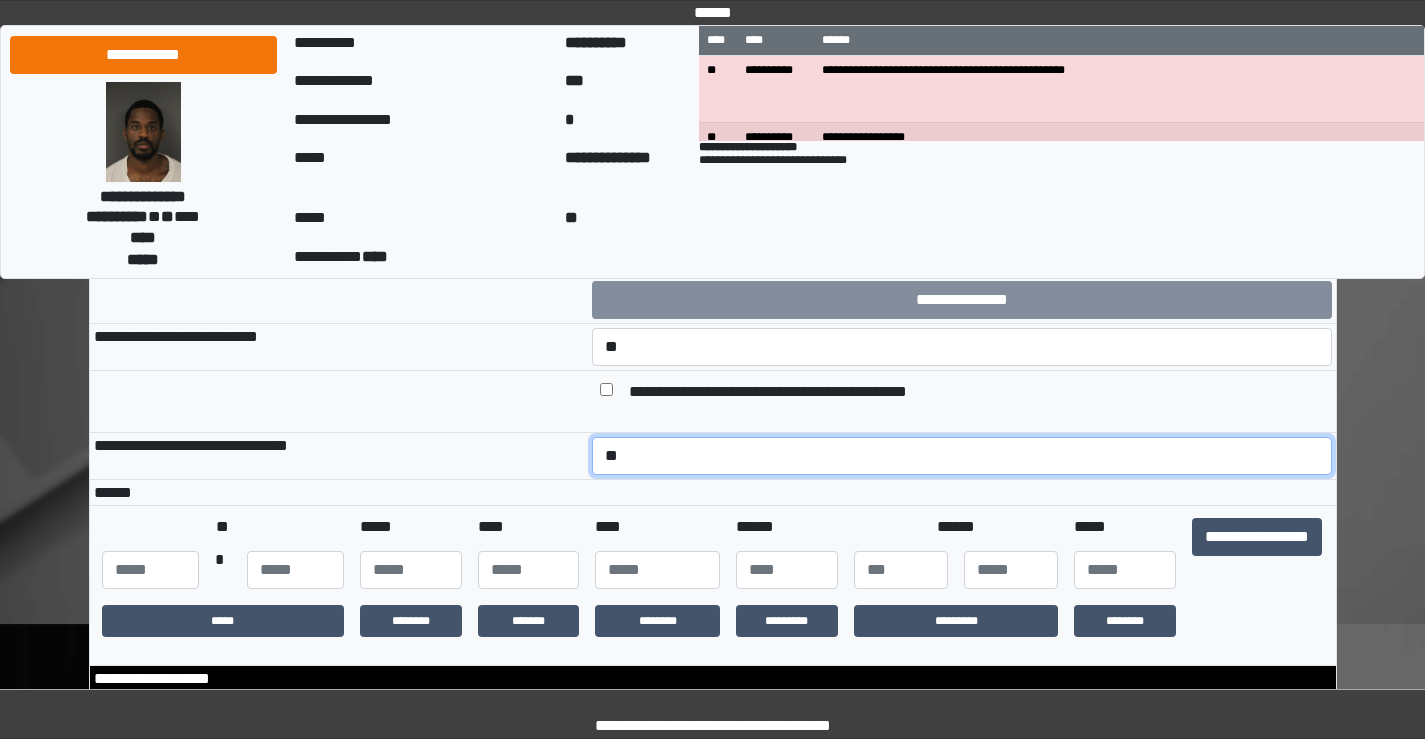 click on "**********" at bounding box center (962, 456) 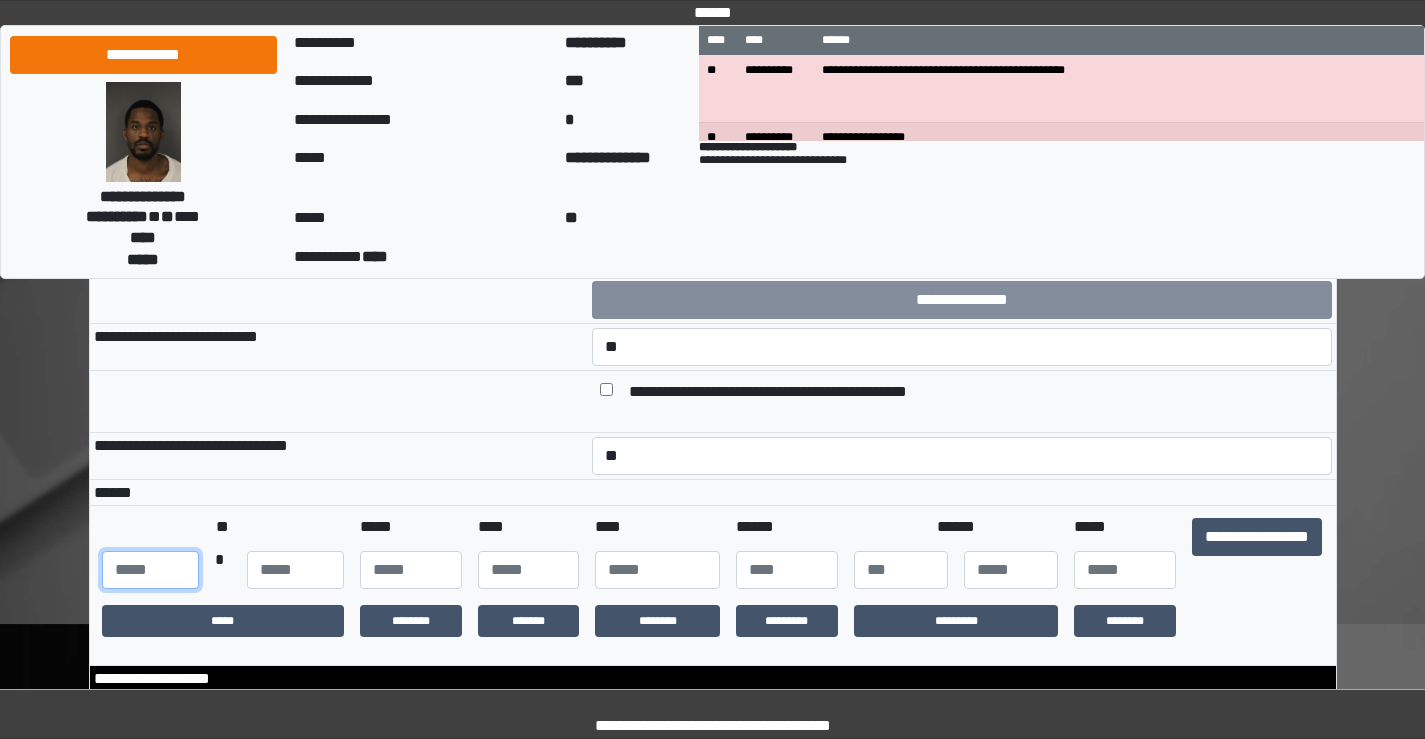 click at bounding box center (150, 570) 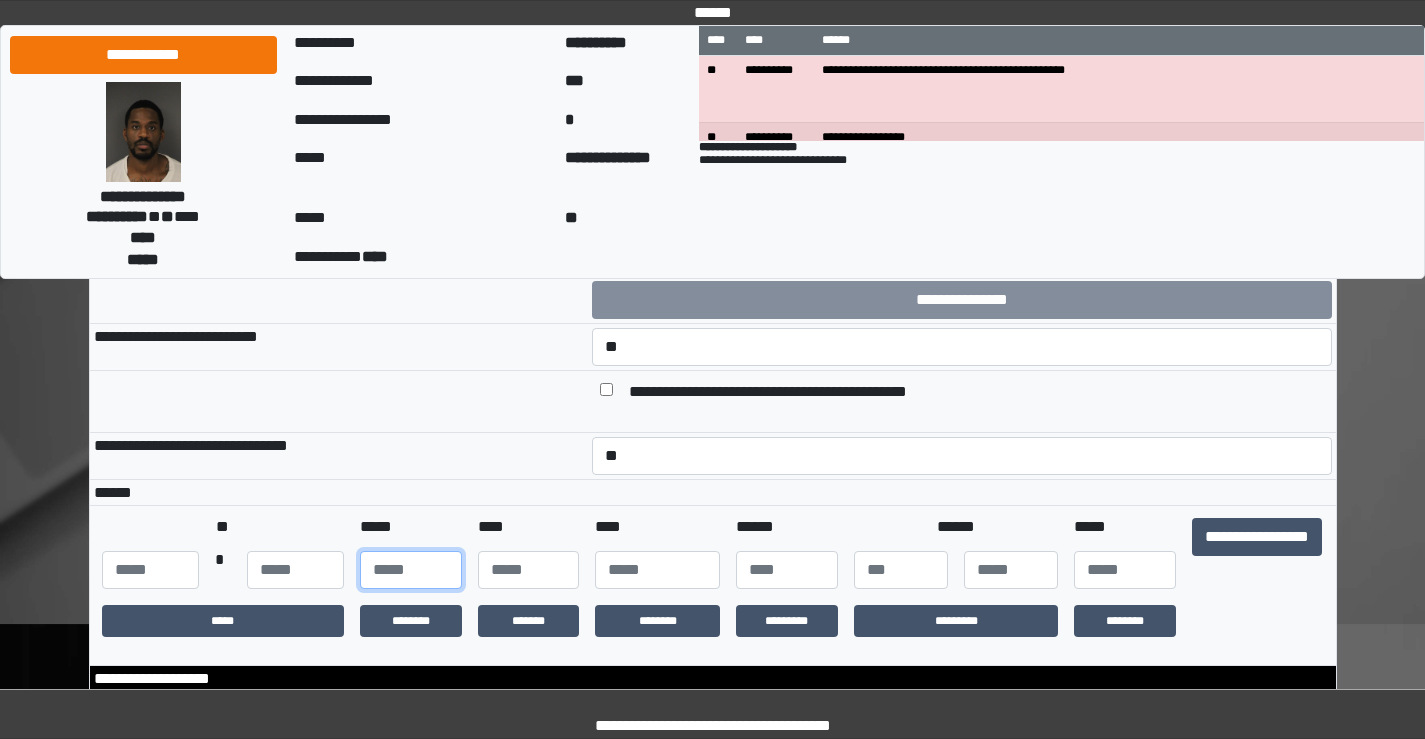 click at bounding box center [411, 570] 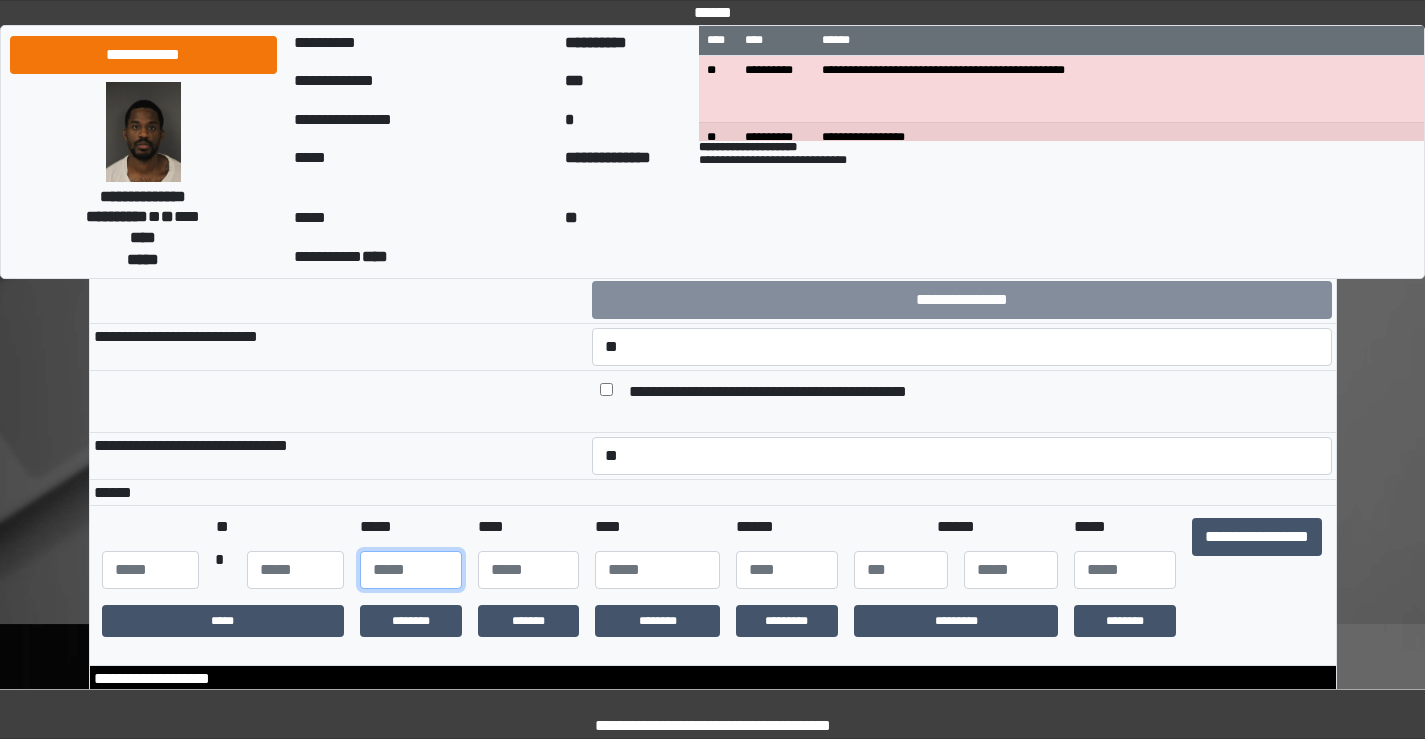 type on "**" 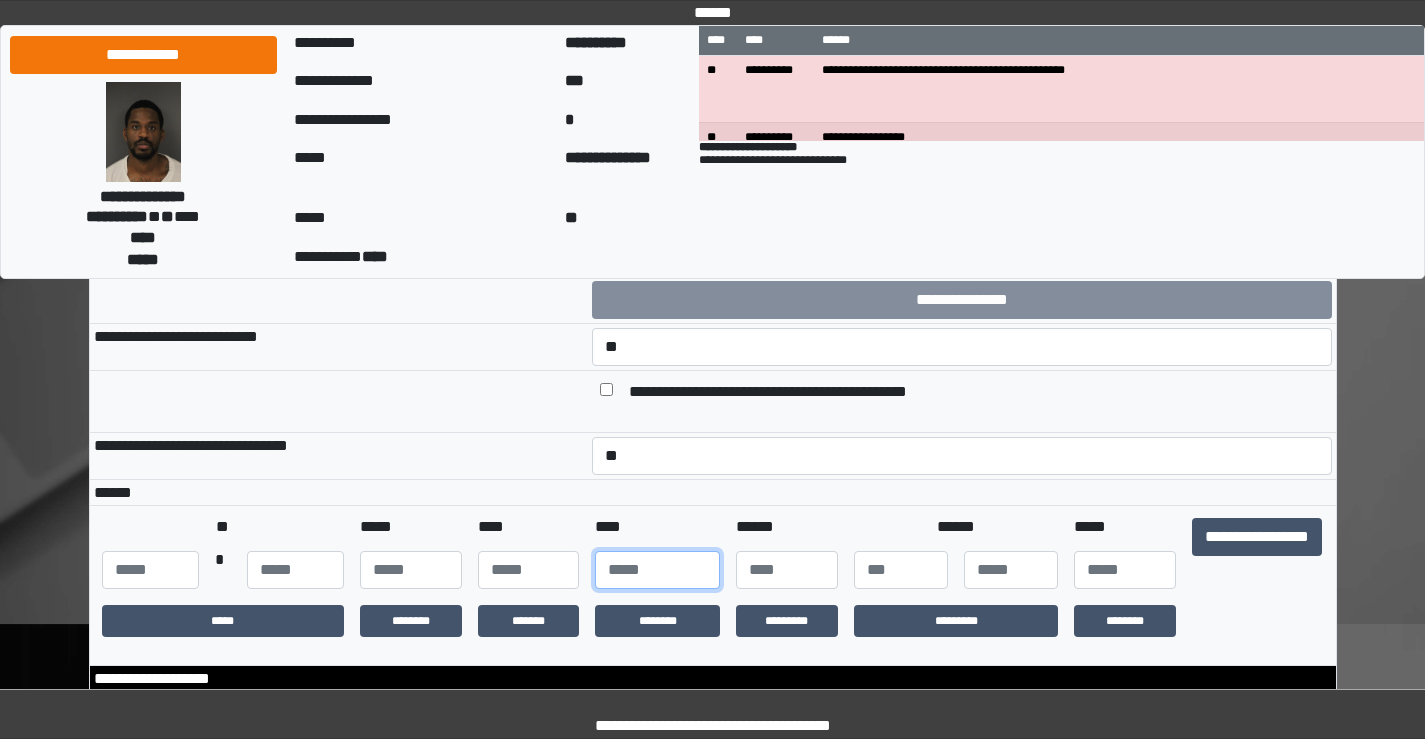 click at bounding box center [657, 570] 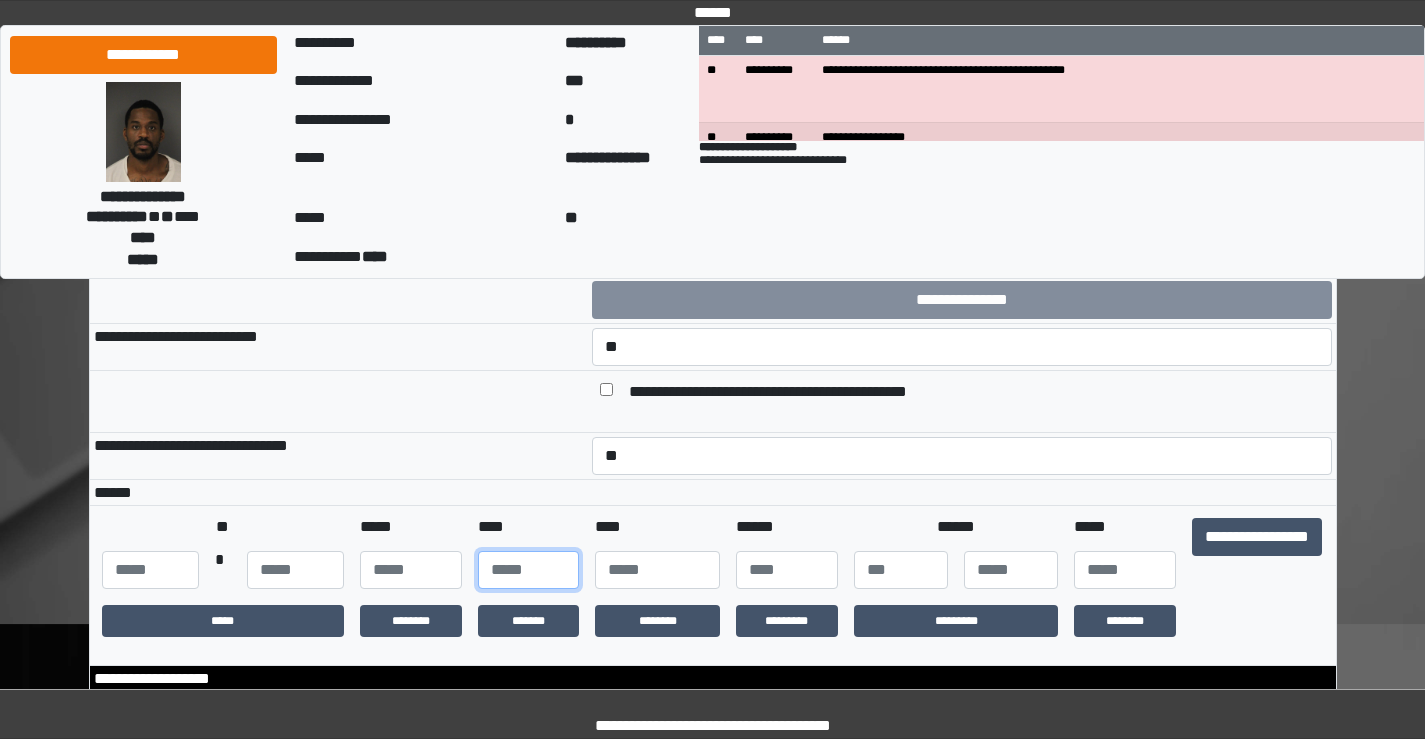 click at bounding box center (529, 570) 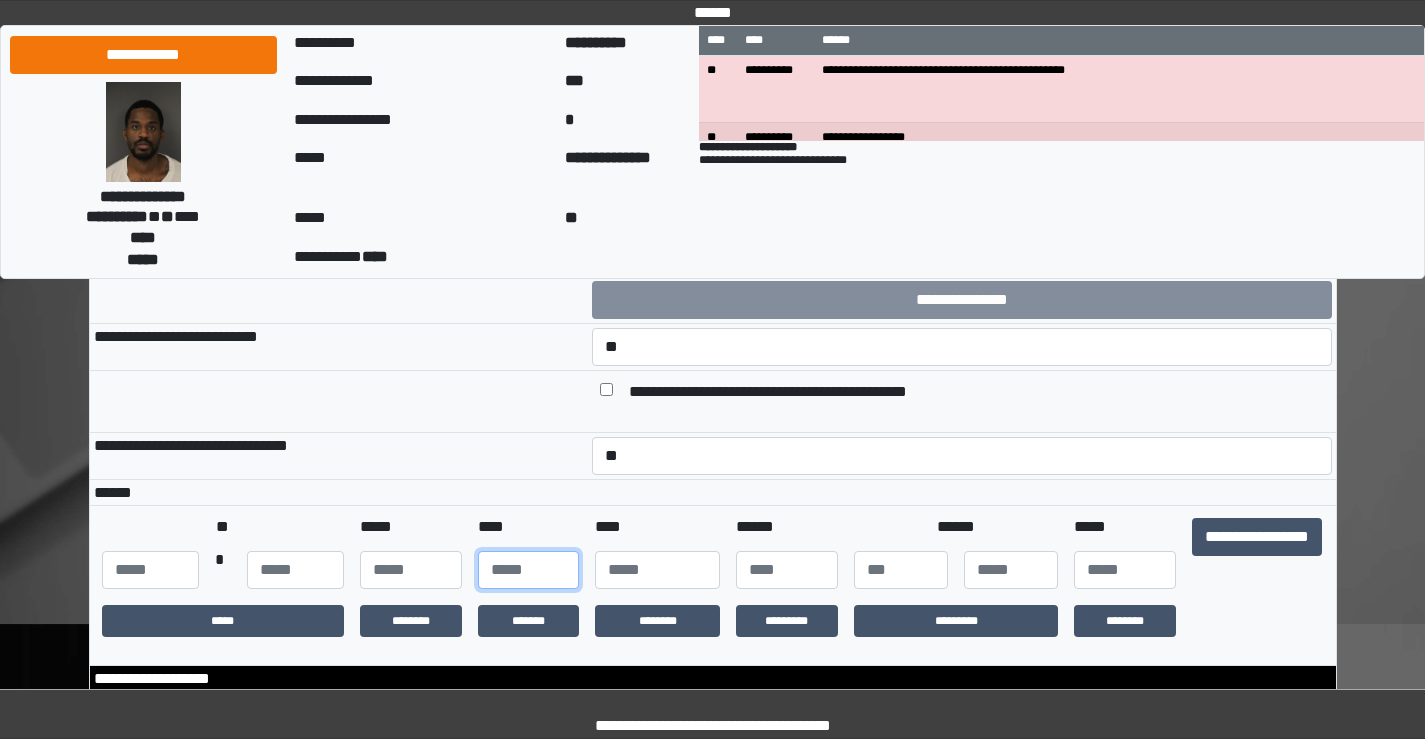 type on "**" 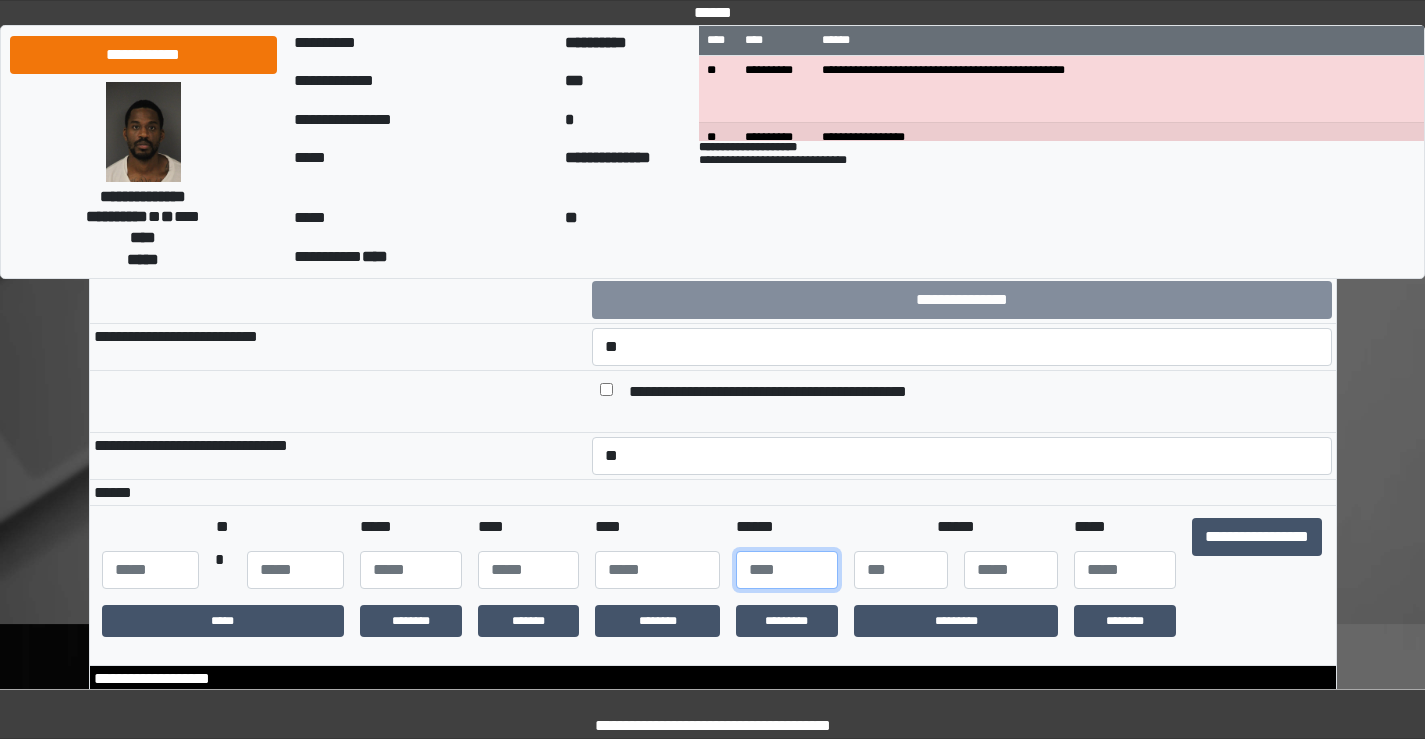 click at bounding box center (787, 570) 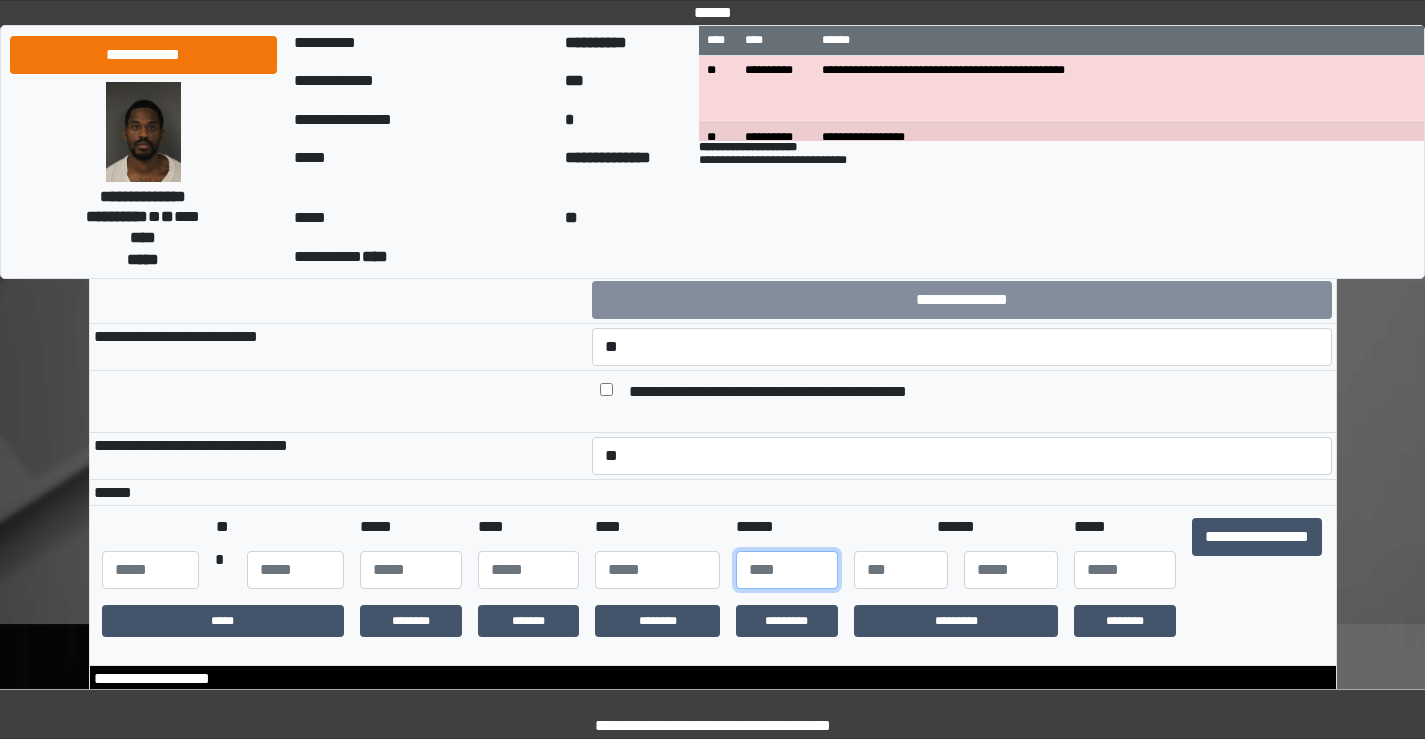 type on "***" 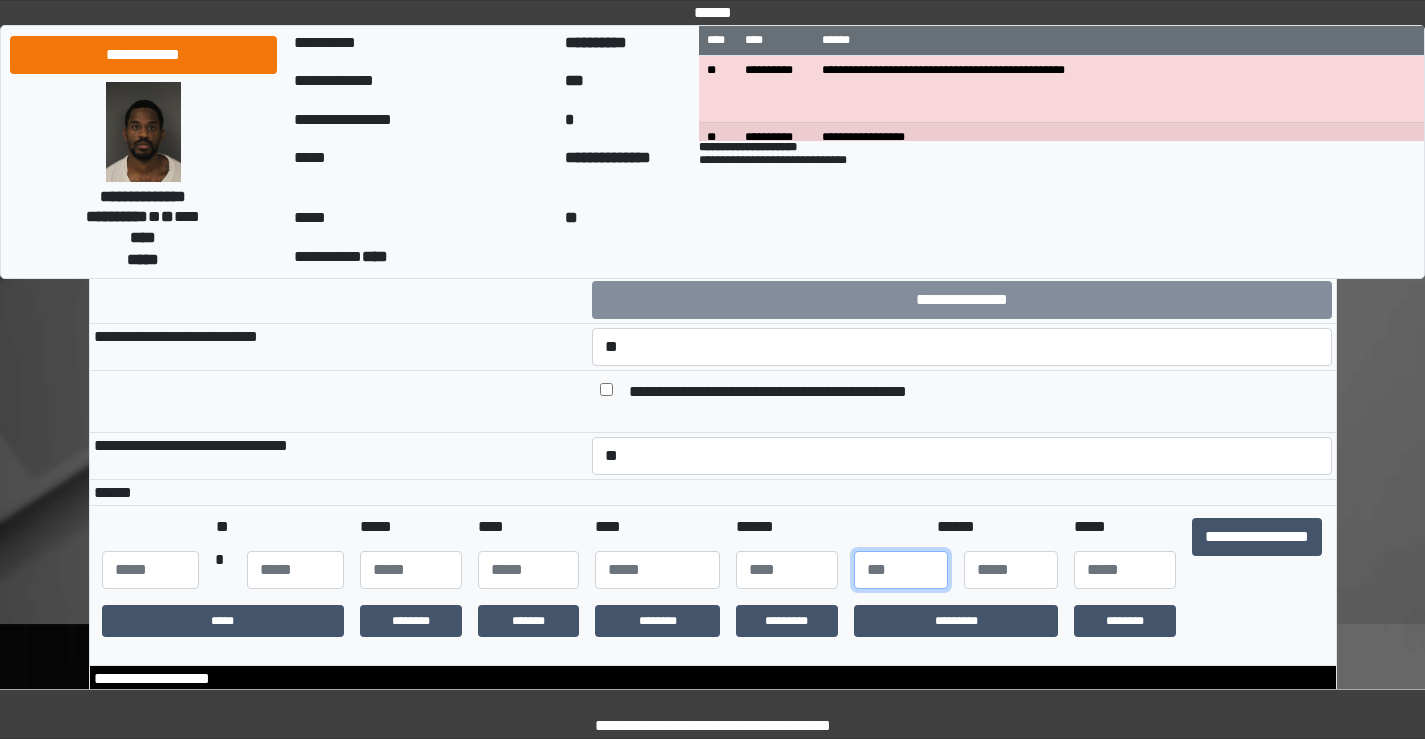 click at bounding box center [901, 570] 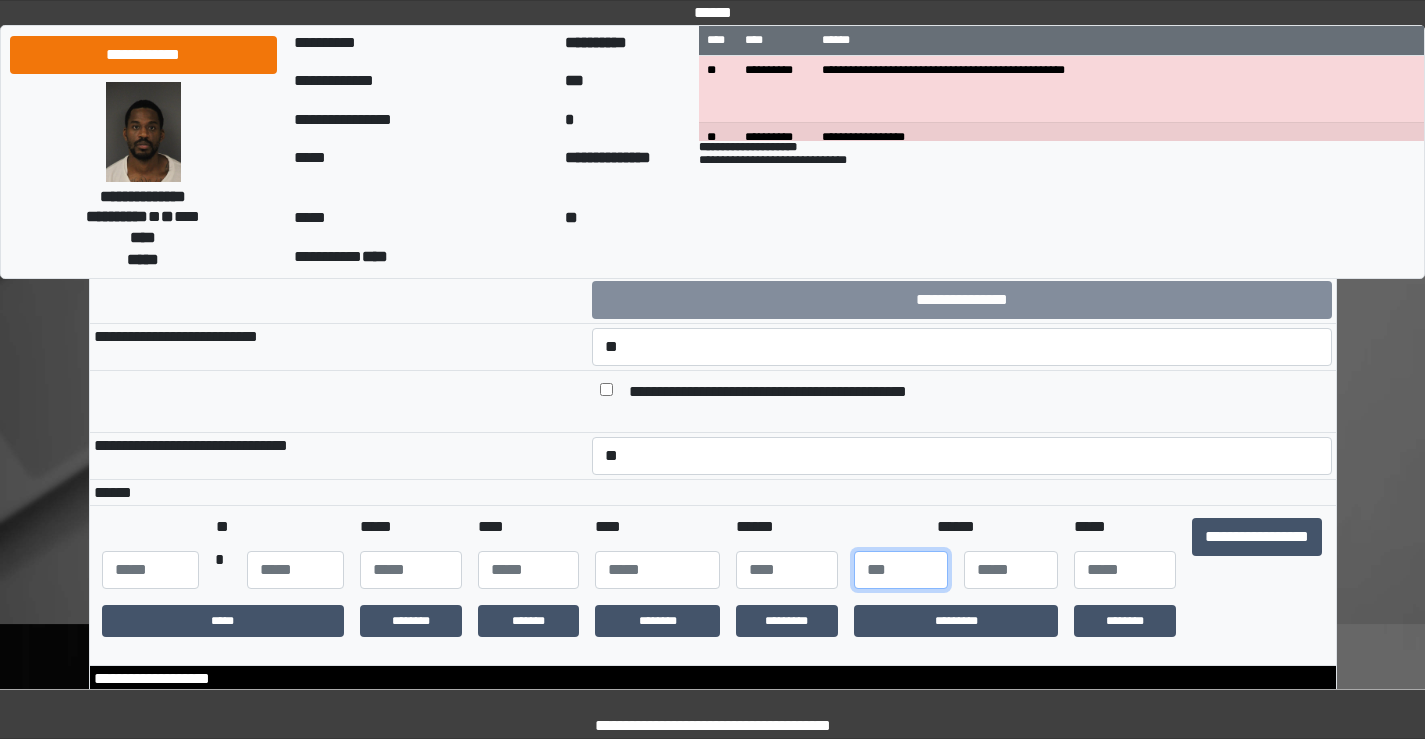 type on "*" 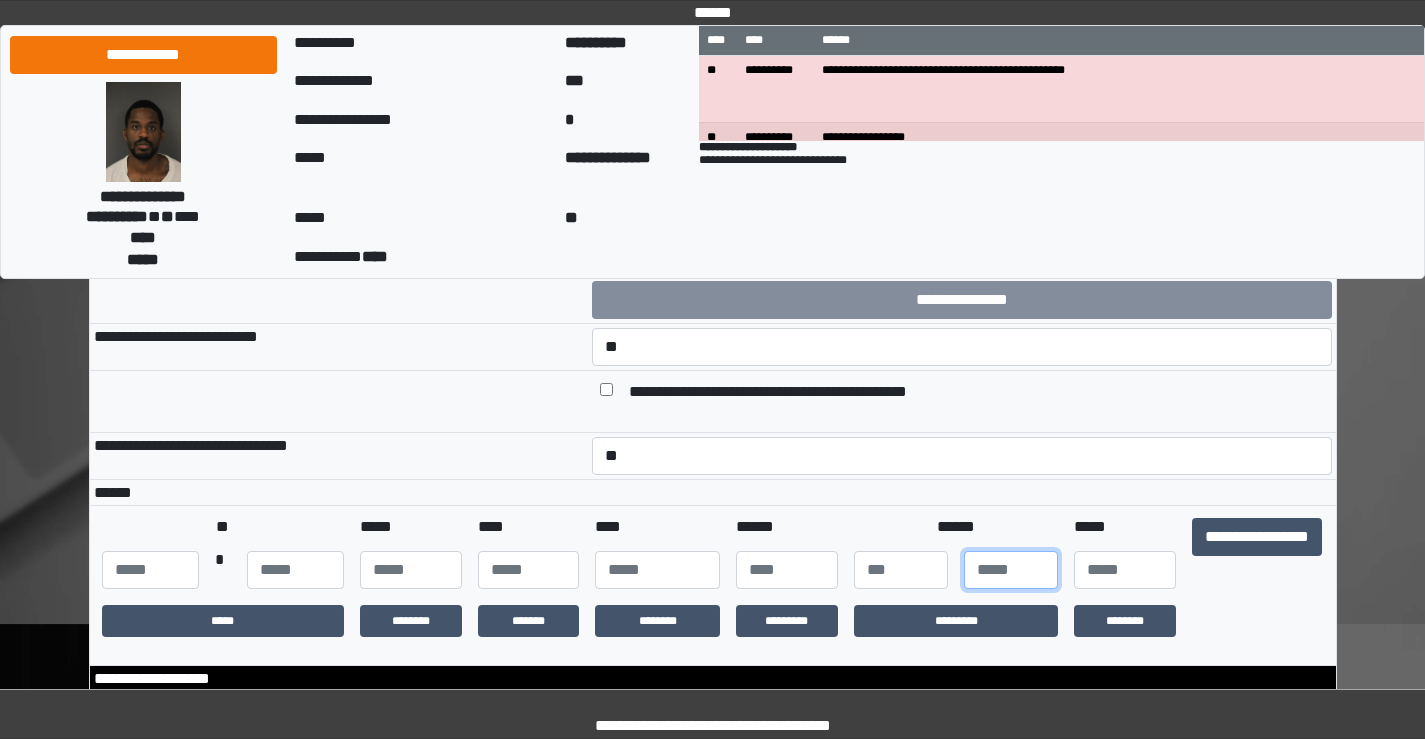 type on "**" 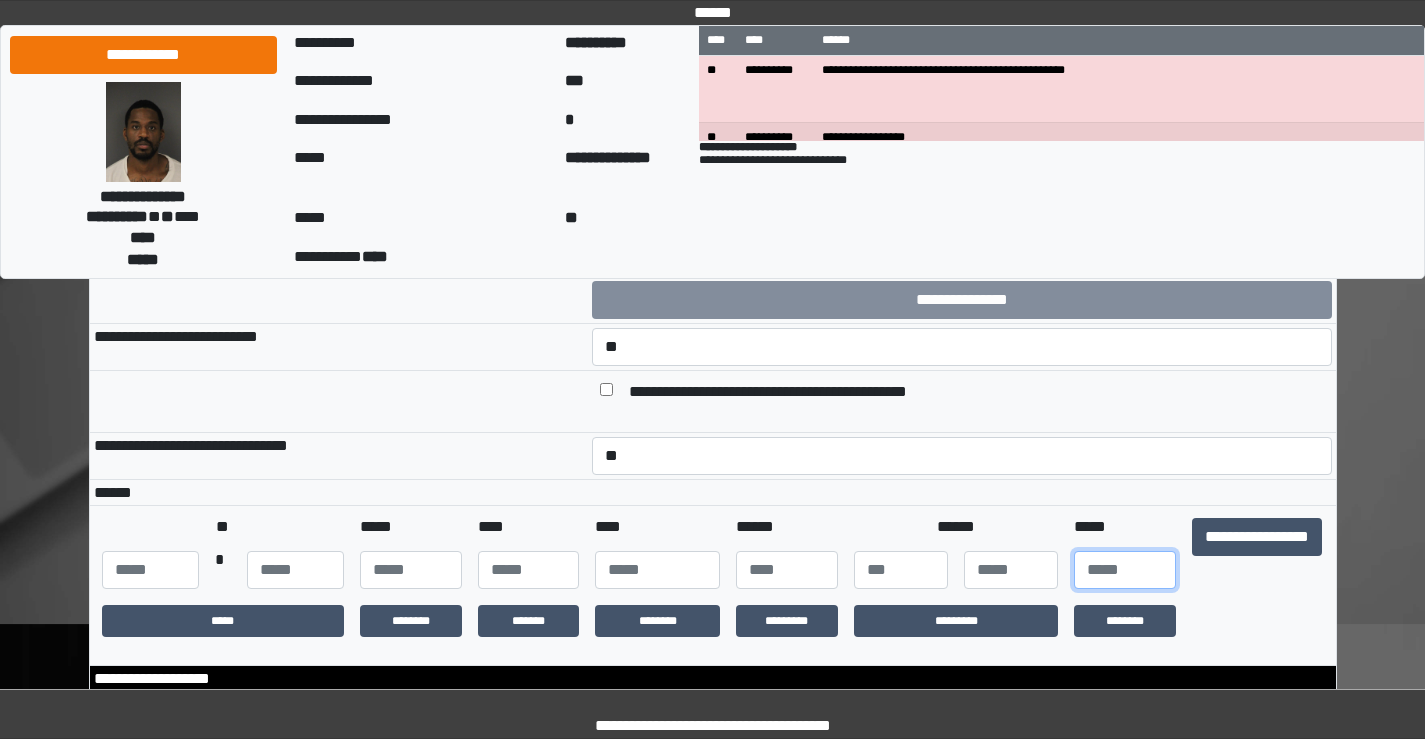 type on "**" 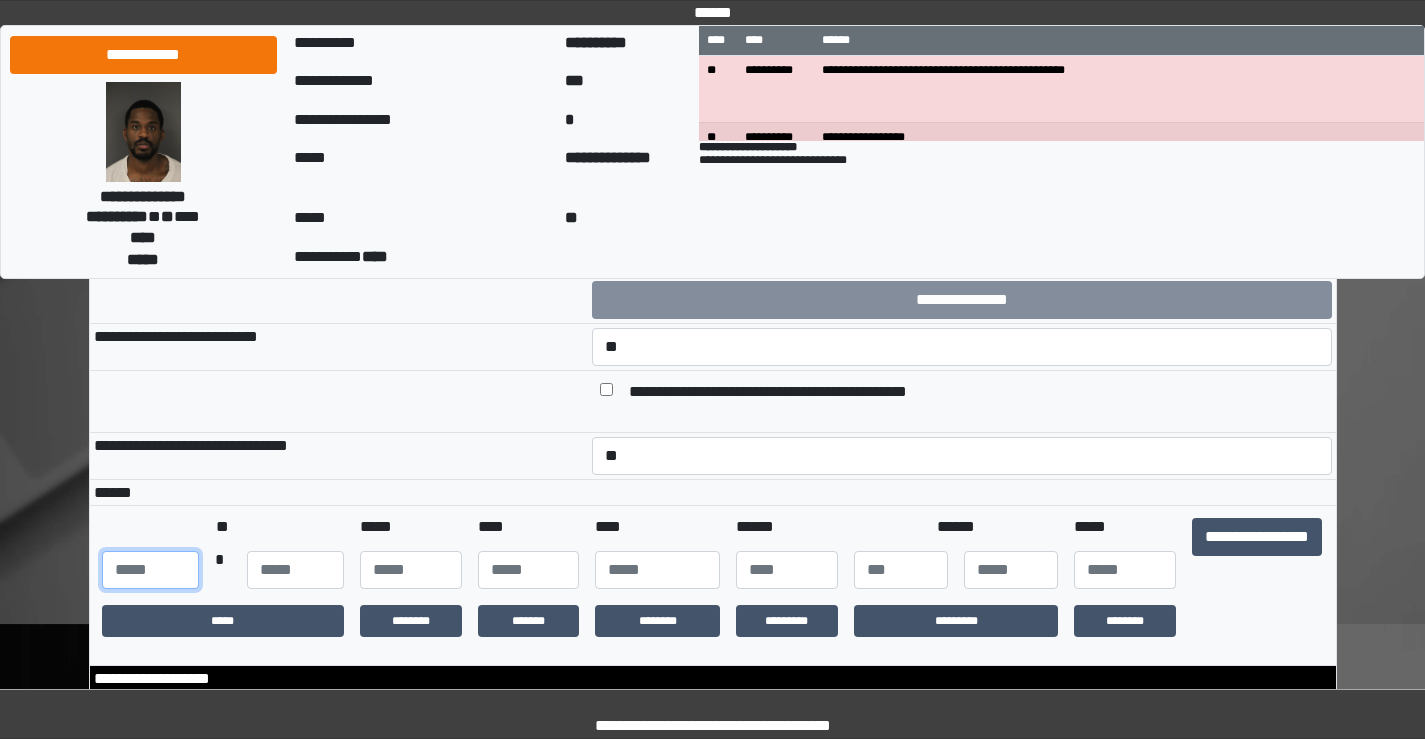 click at bounding box center (150, 570) 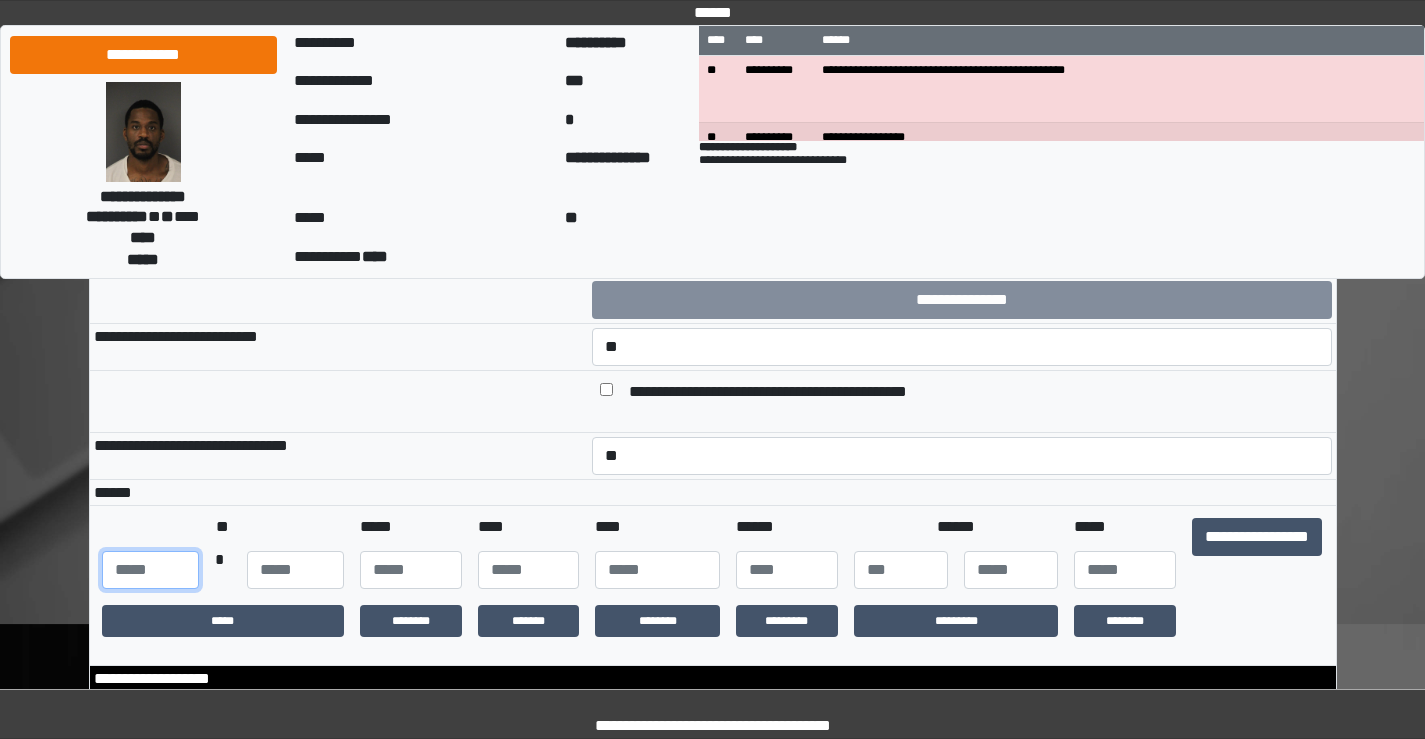 type on "***" 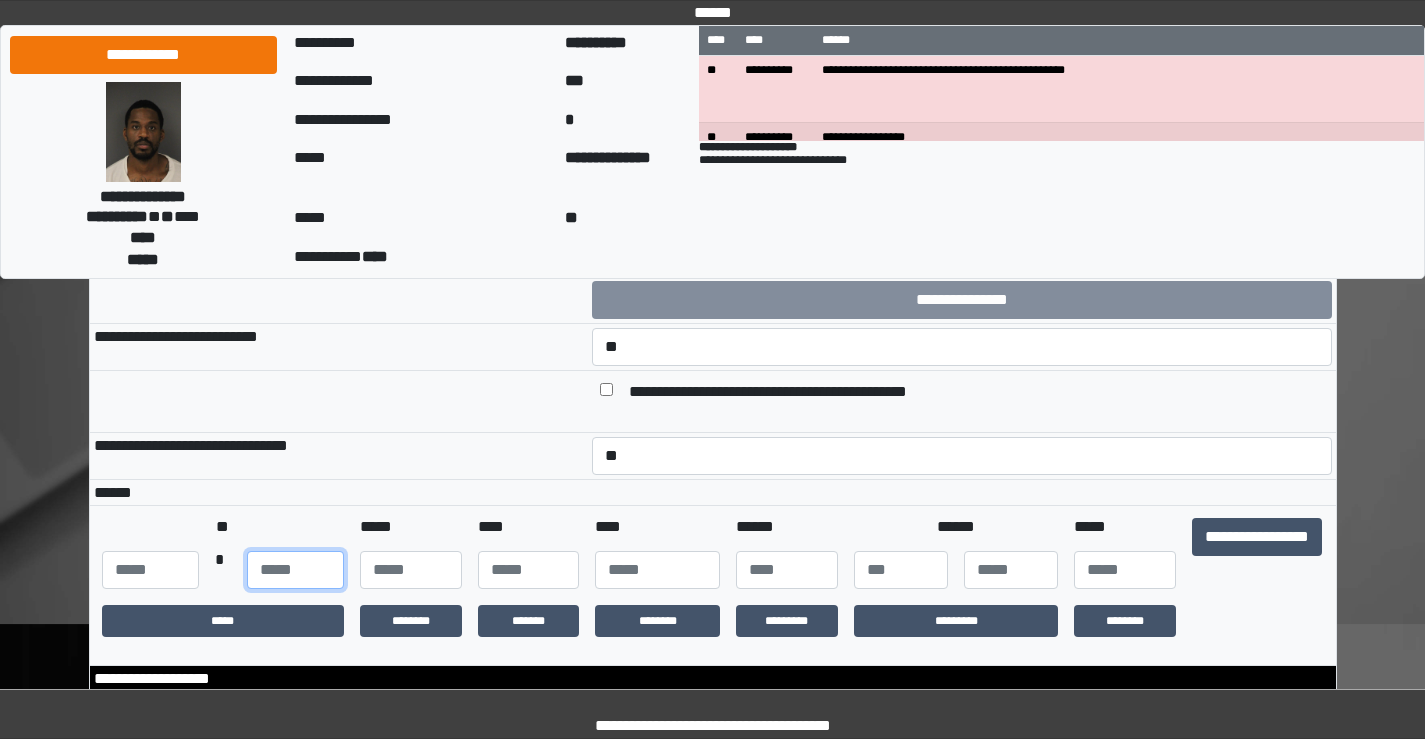 type on "**" 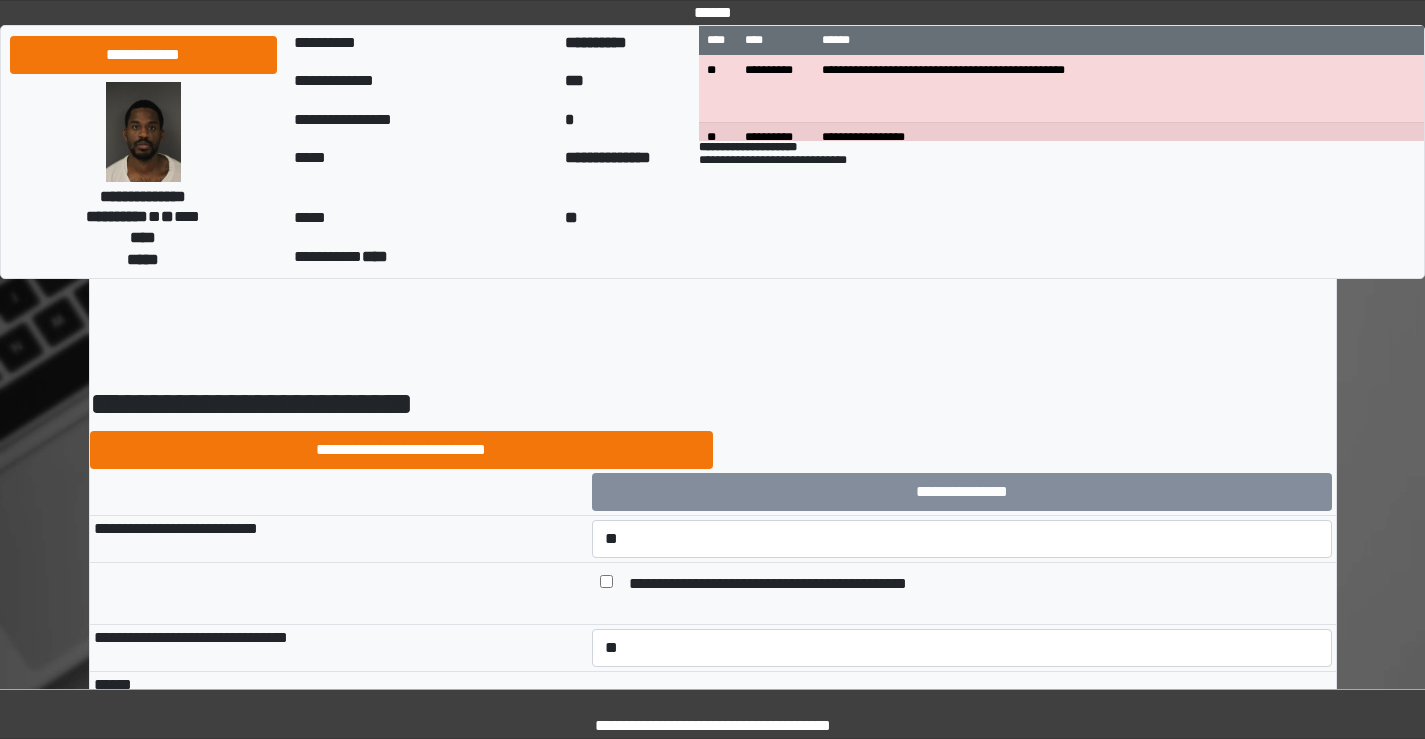 scroll, scrollTop: 0, scrollLeft: 0, axis: both 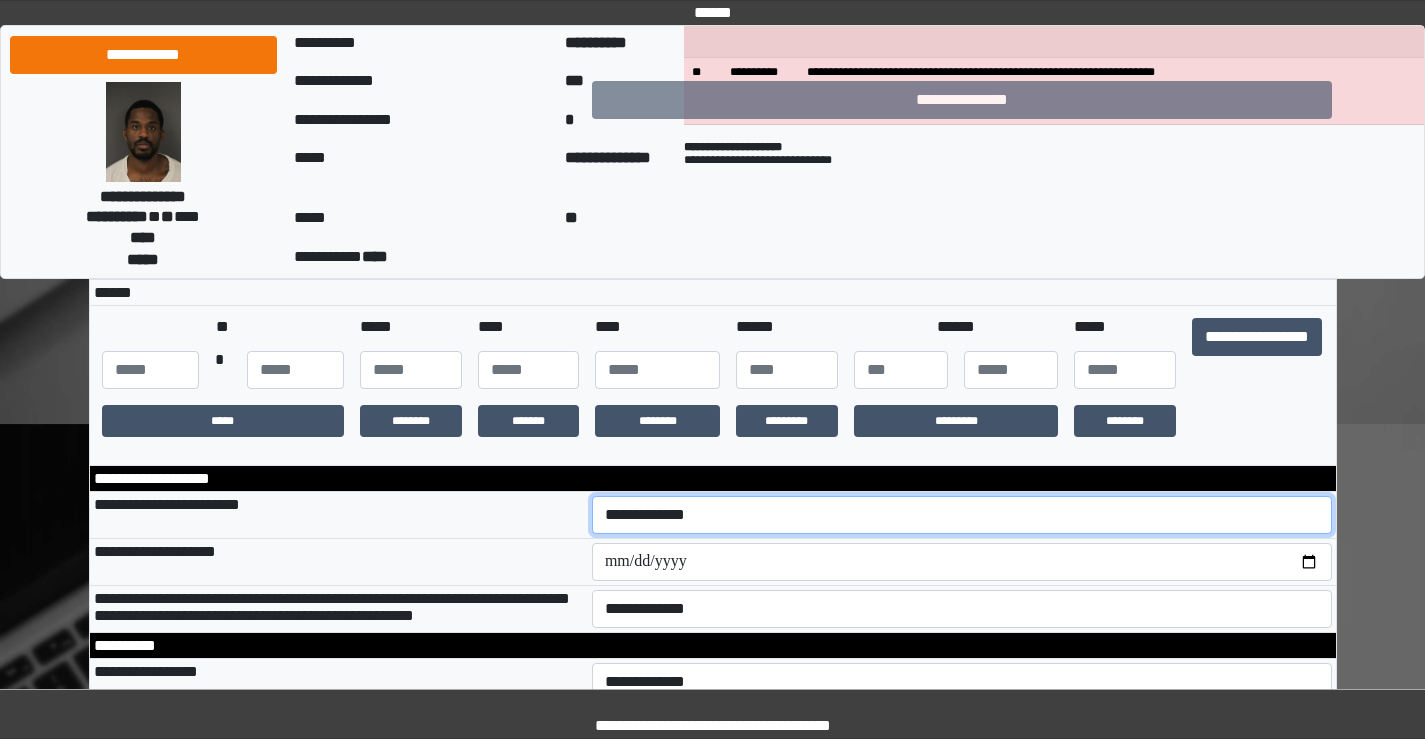 click on "**********" at bounding box center (962, 515) 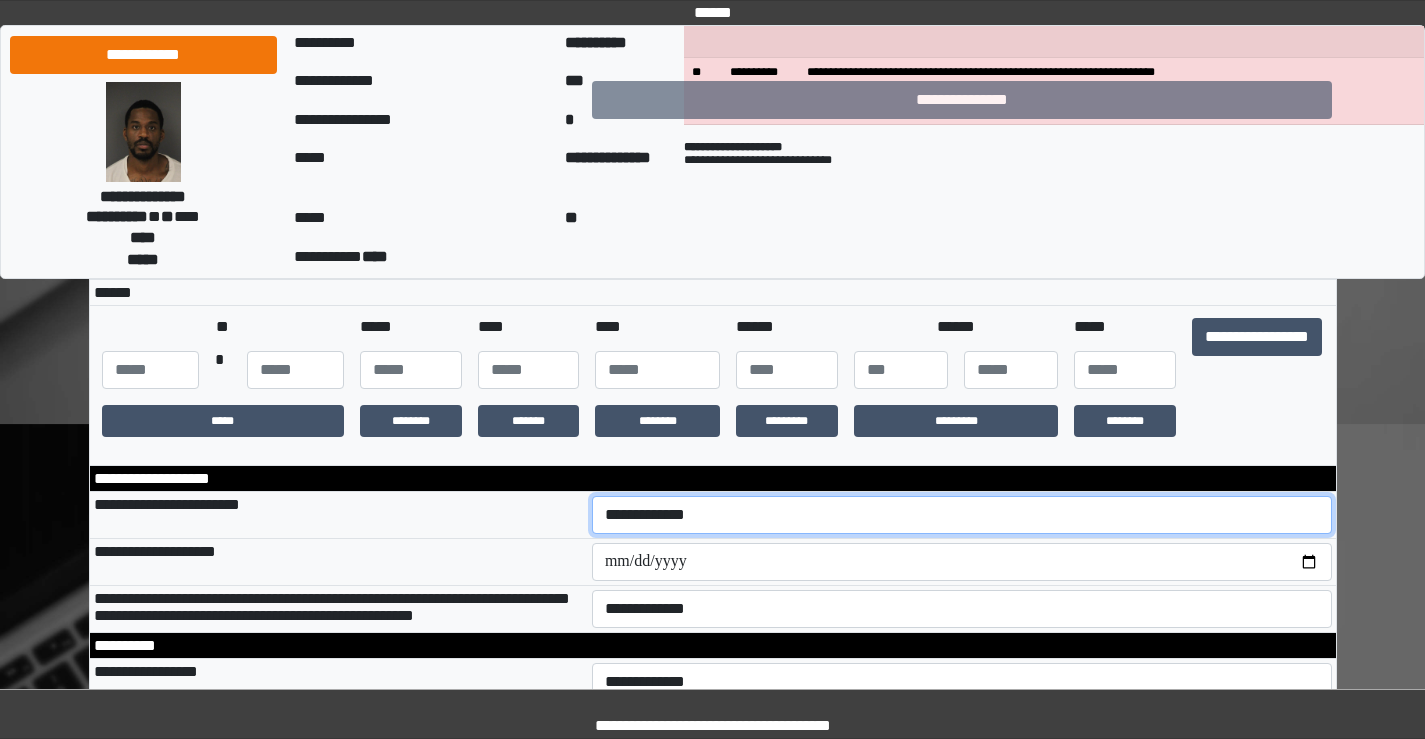 select on "***" 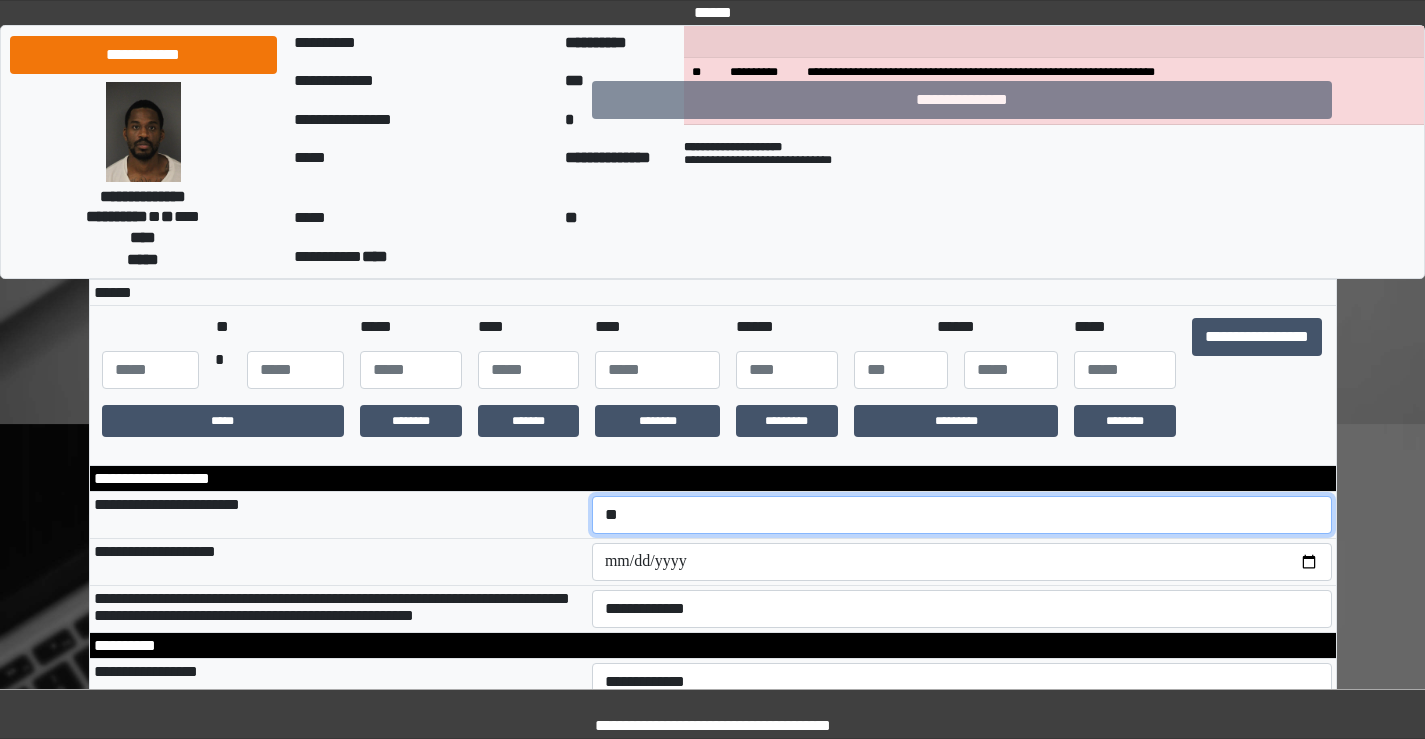 click on "**********" at bounding box center (962, 515) 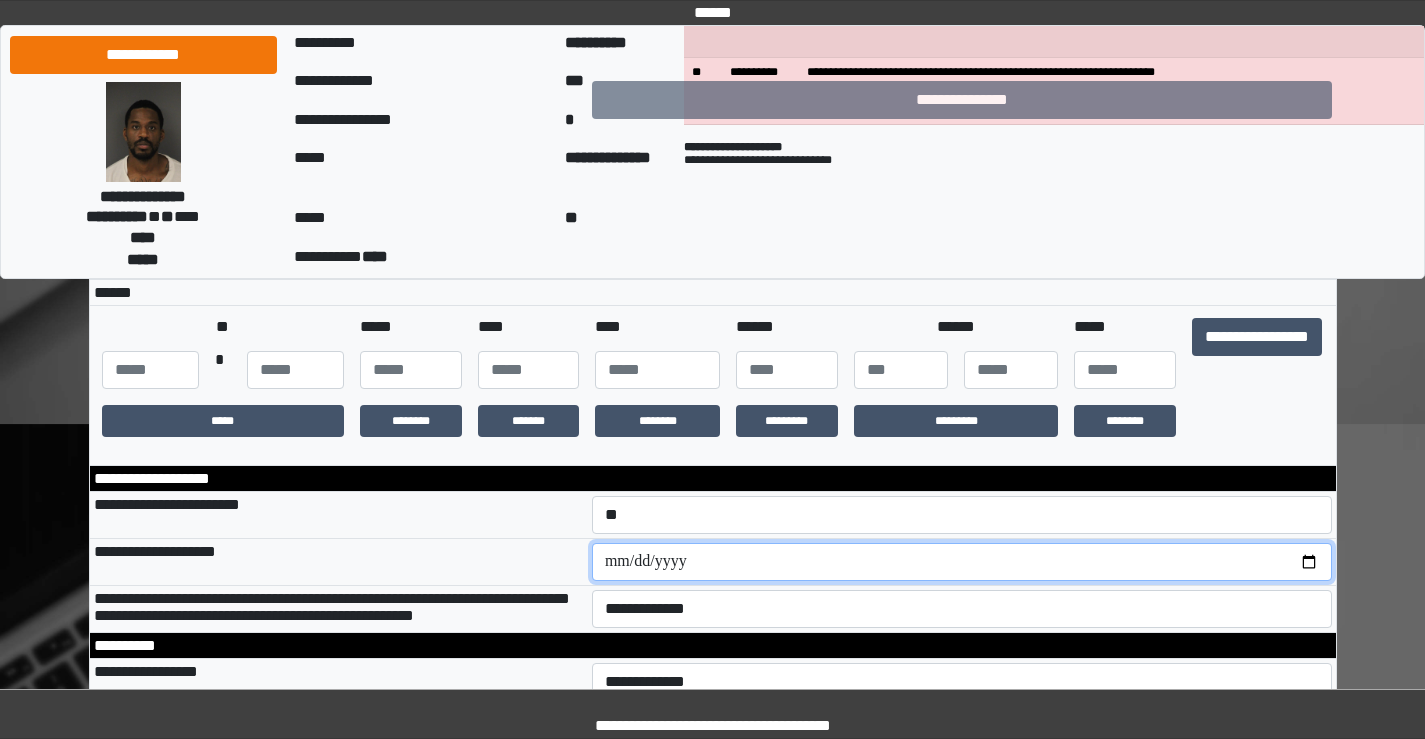 click at bounding box center (962, 562) 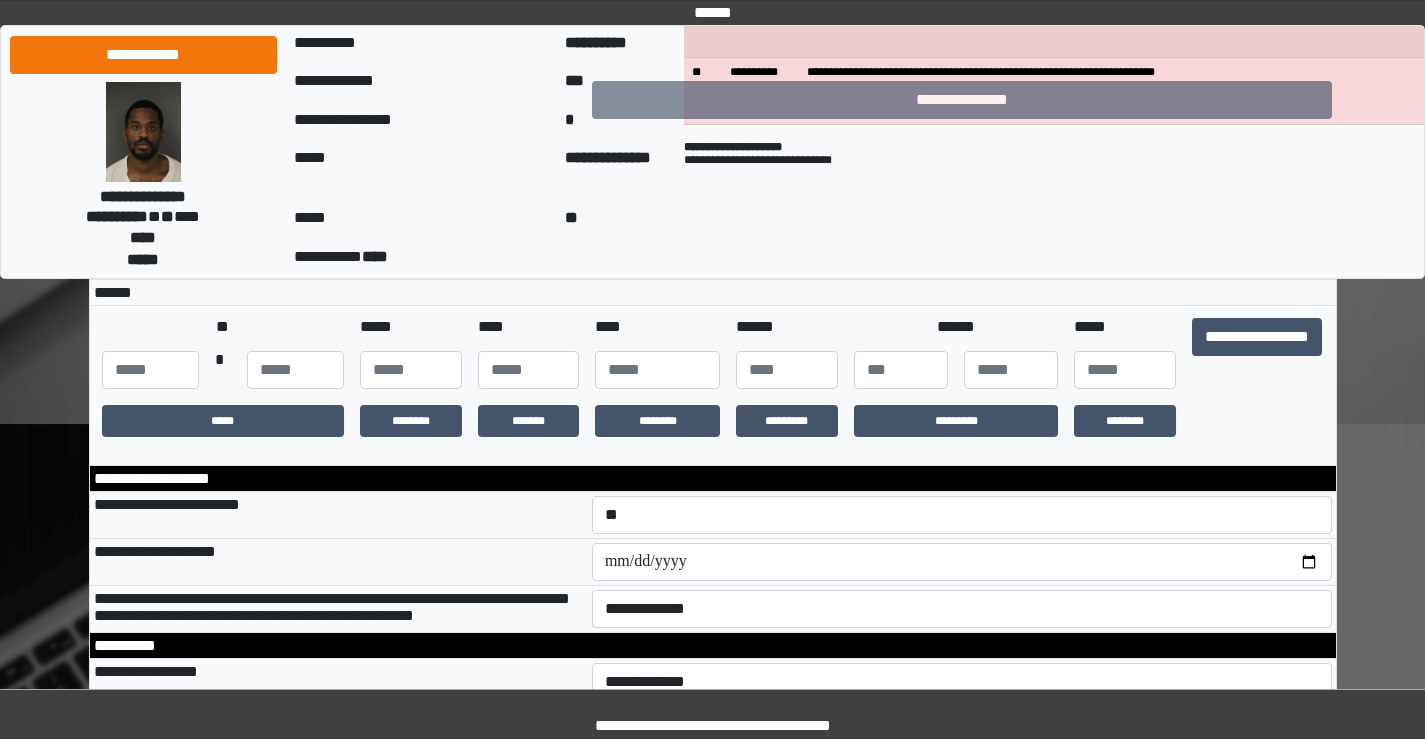 click on "**********" at bounding box center [339, 562] 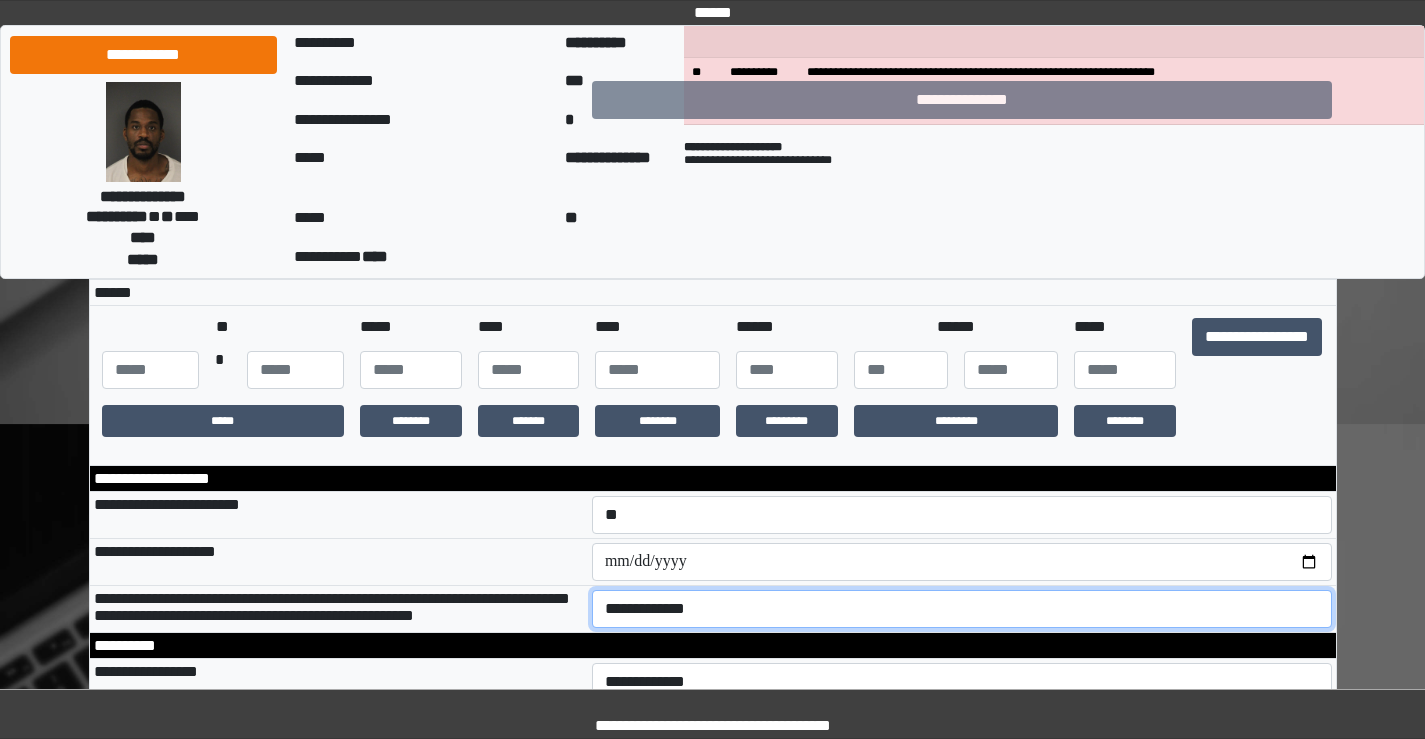 click on "**********" at bounding box center (962, 609) 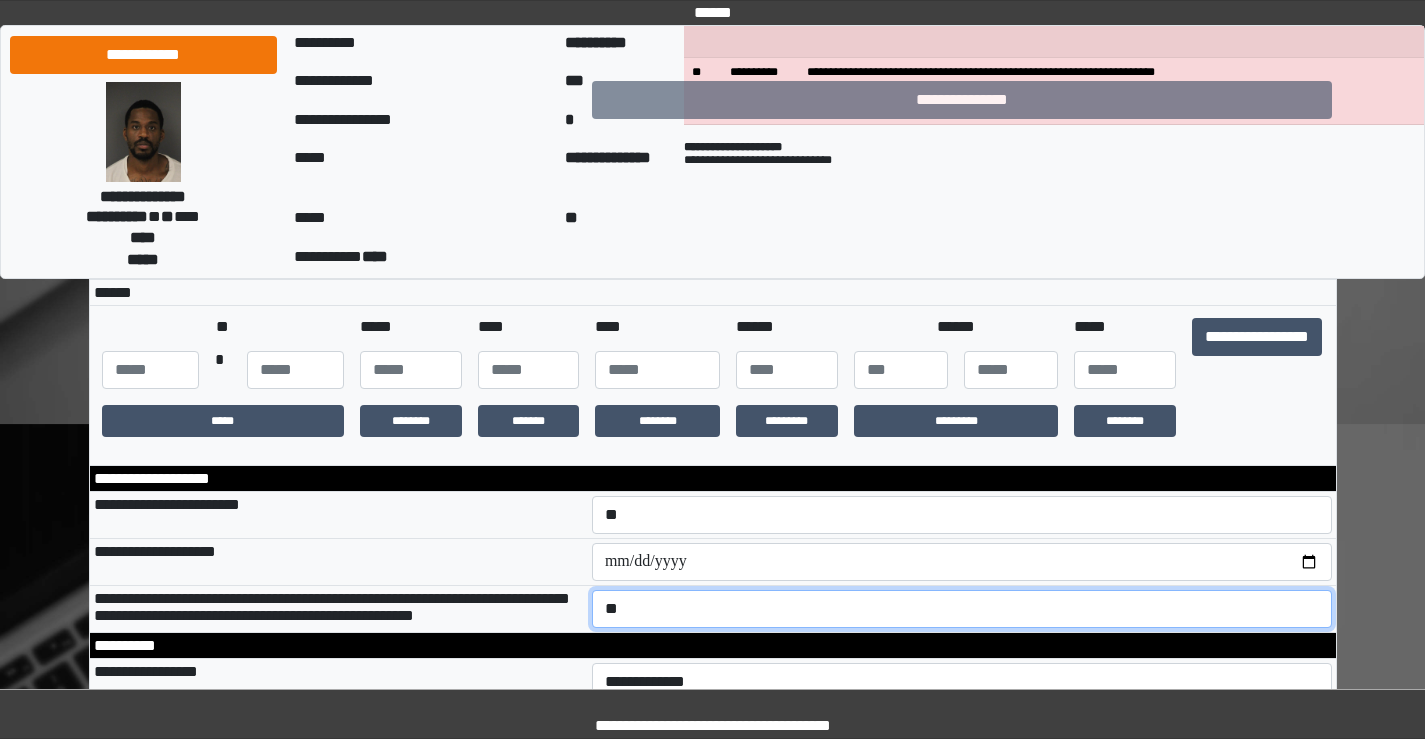 click on "**********" at bounding box center [962, 609] 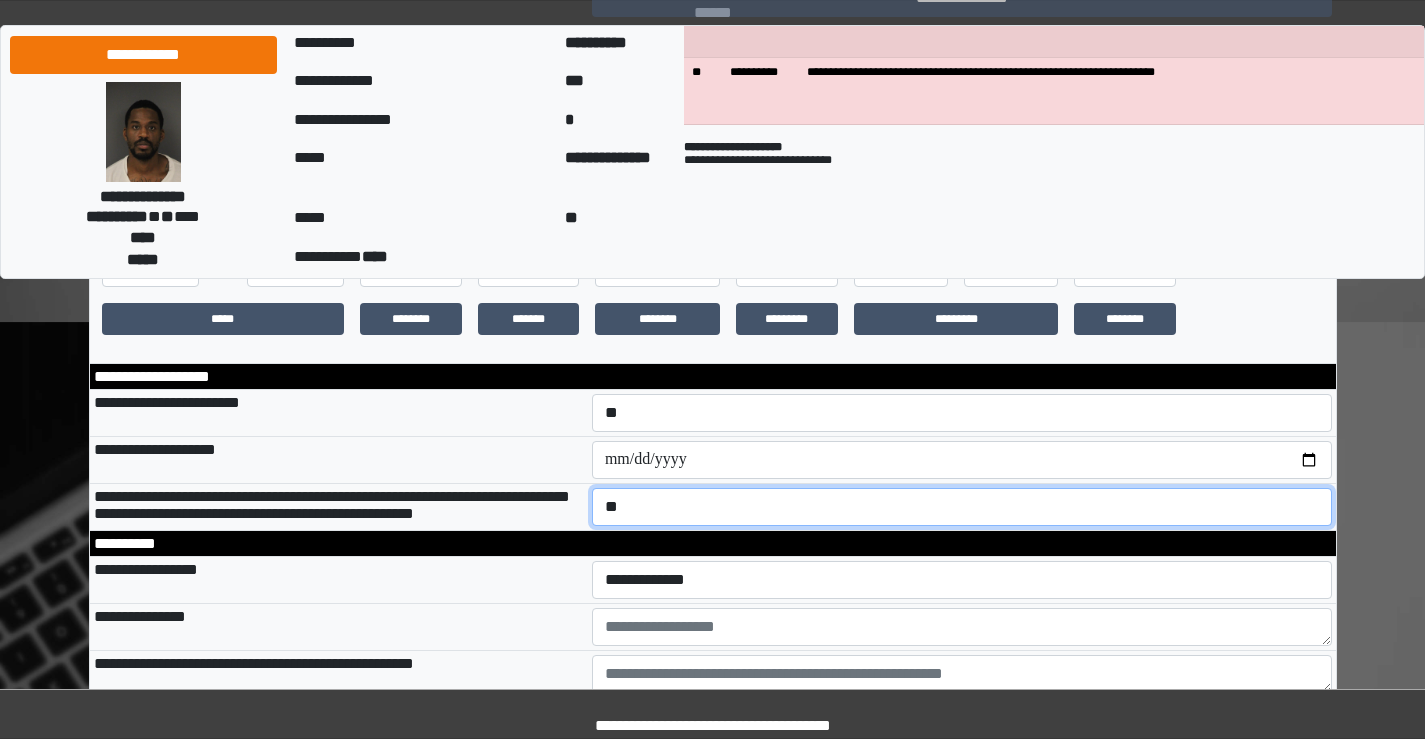 scroll, scrollTop: 500, scrollLeft: 0, axis: vertical 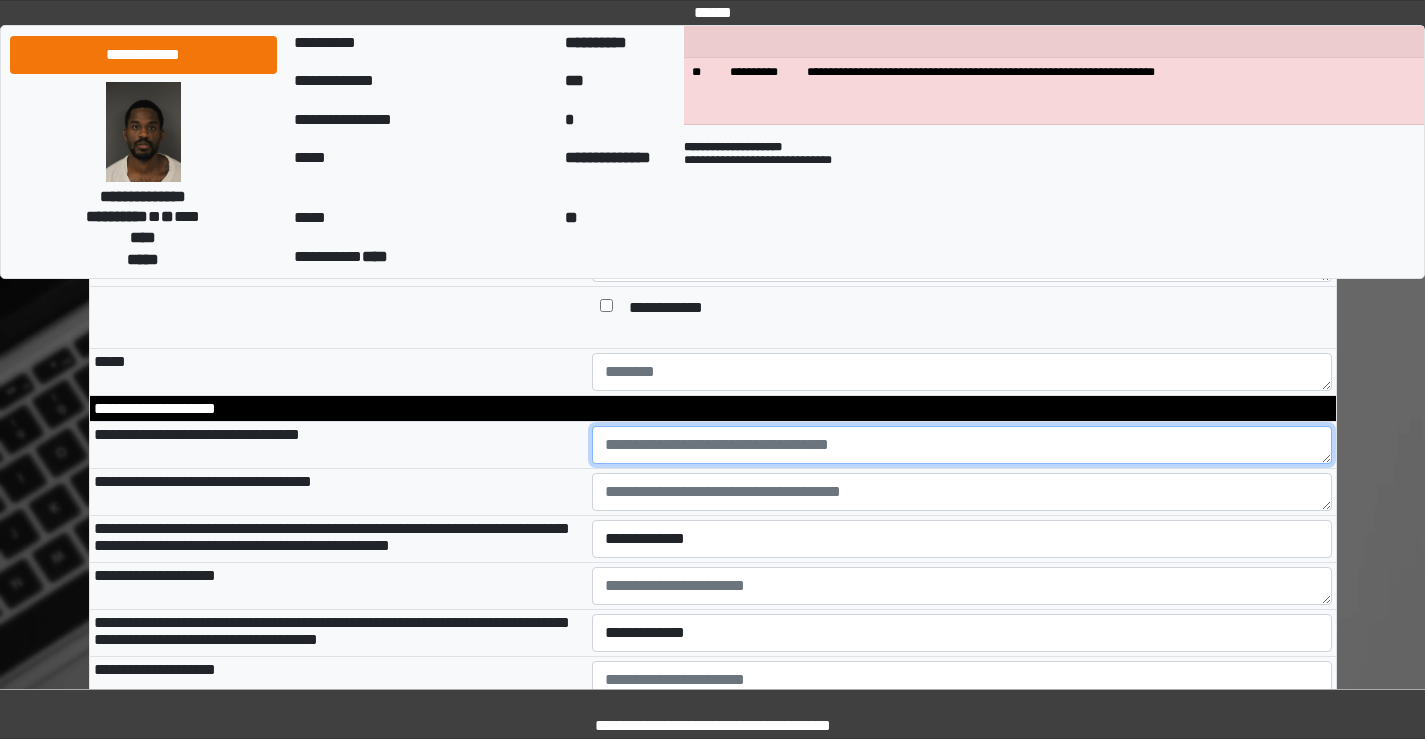 click at bounding box center [962, 445] 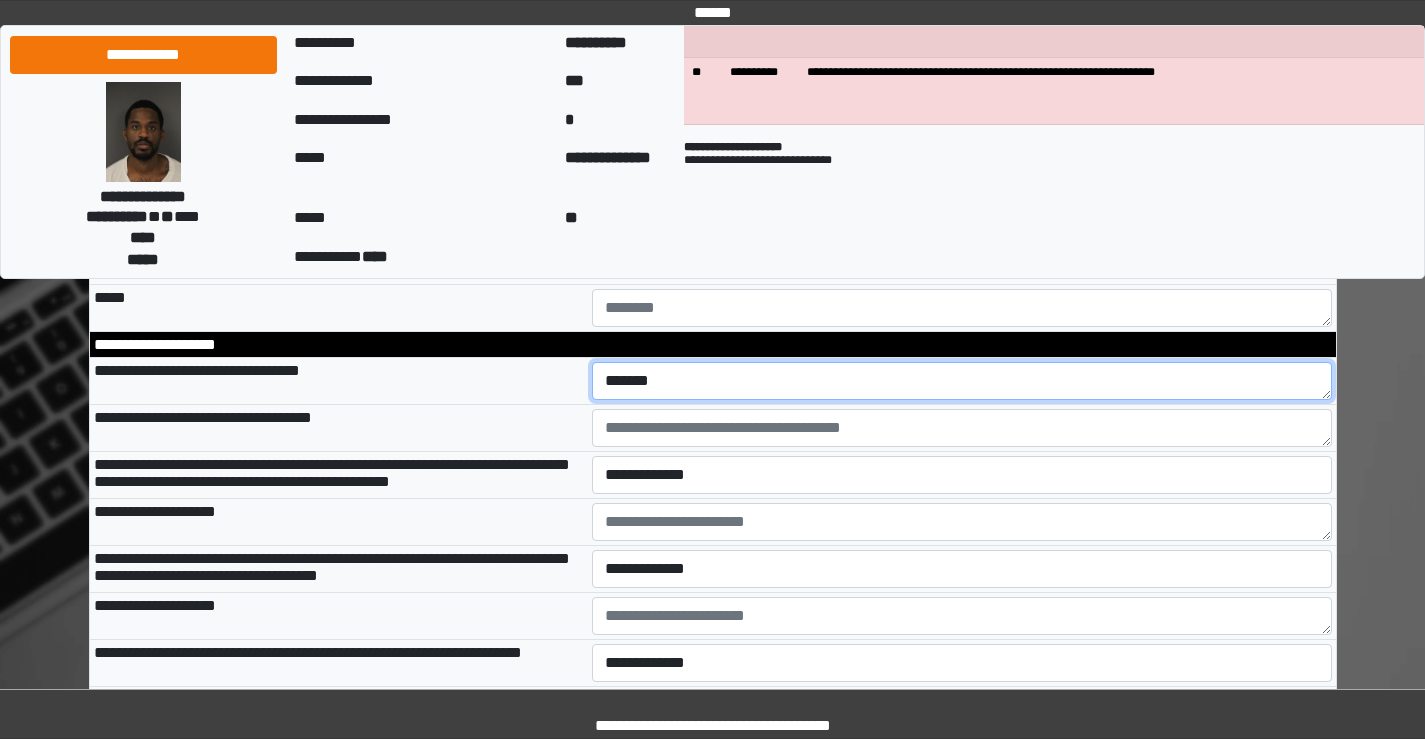 scroll, scrollTop: 2600, scrollLeft: 0, axis: vertical 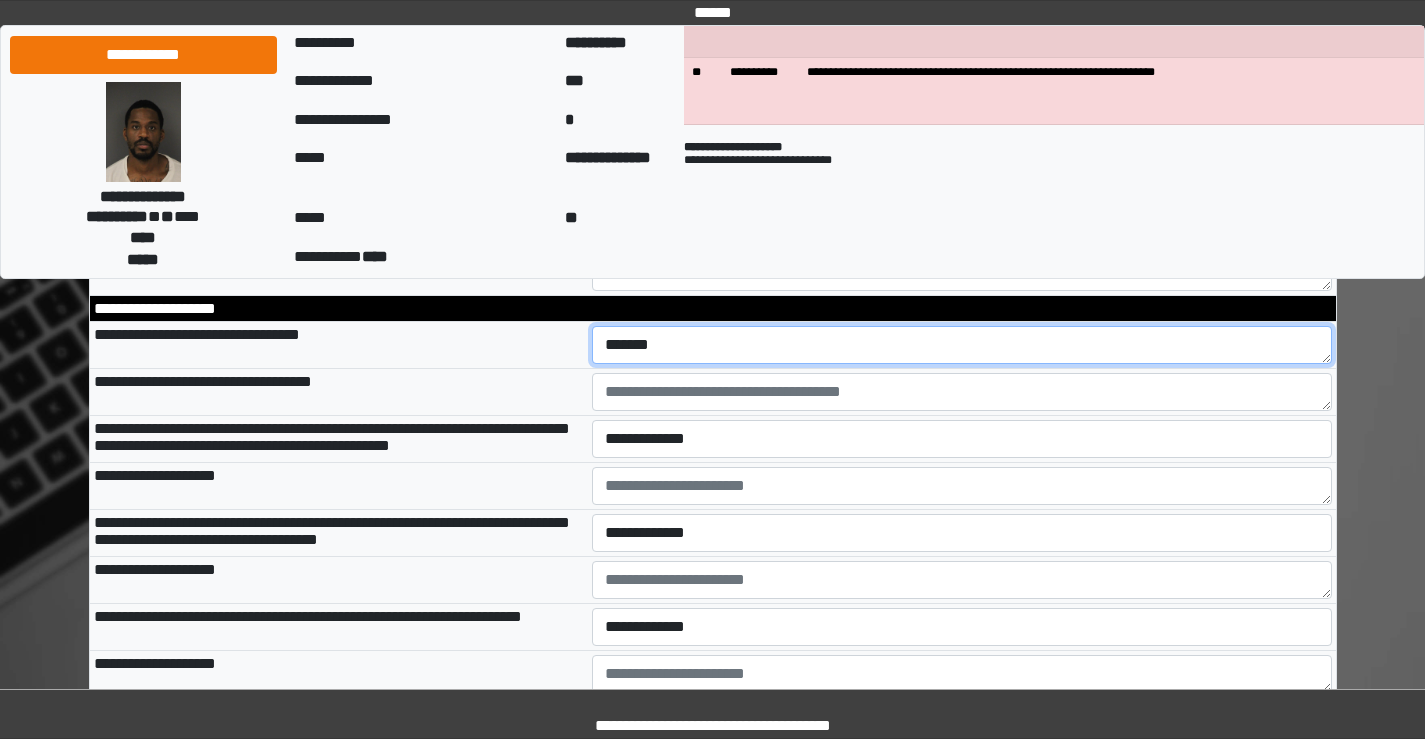 type on "******" 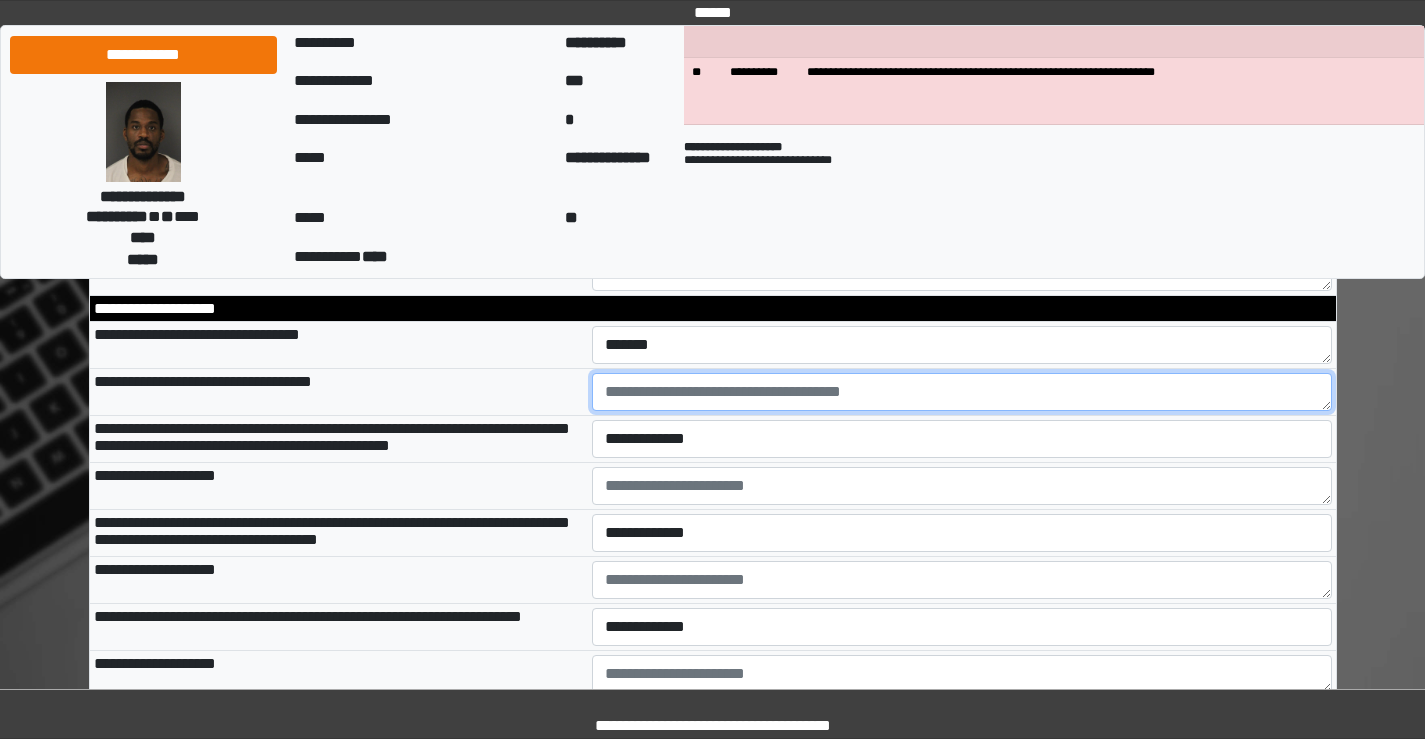 click at bounding box center [962, 392] 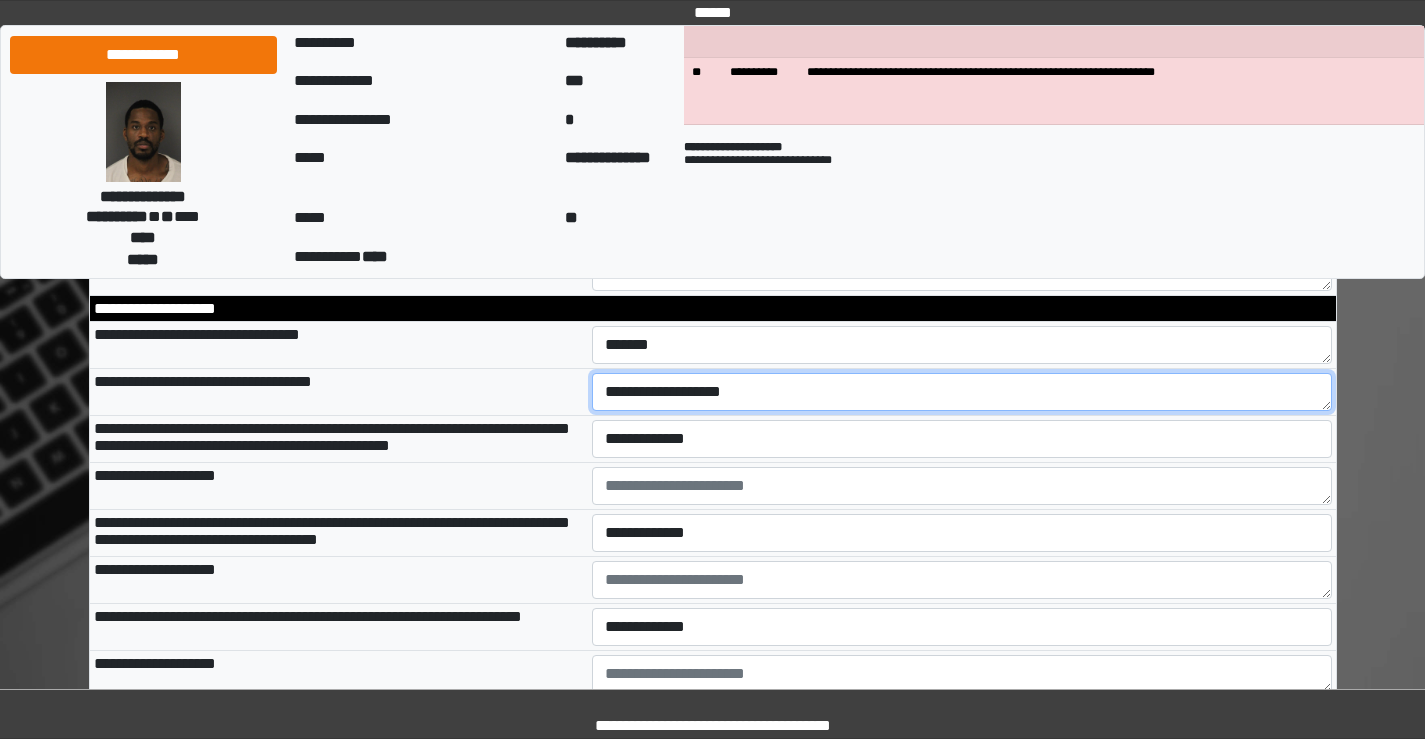type on "**********" 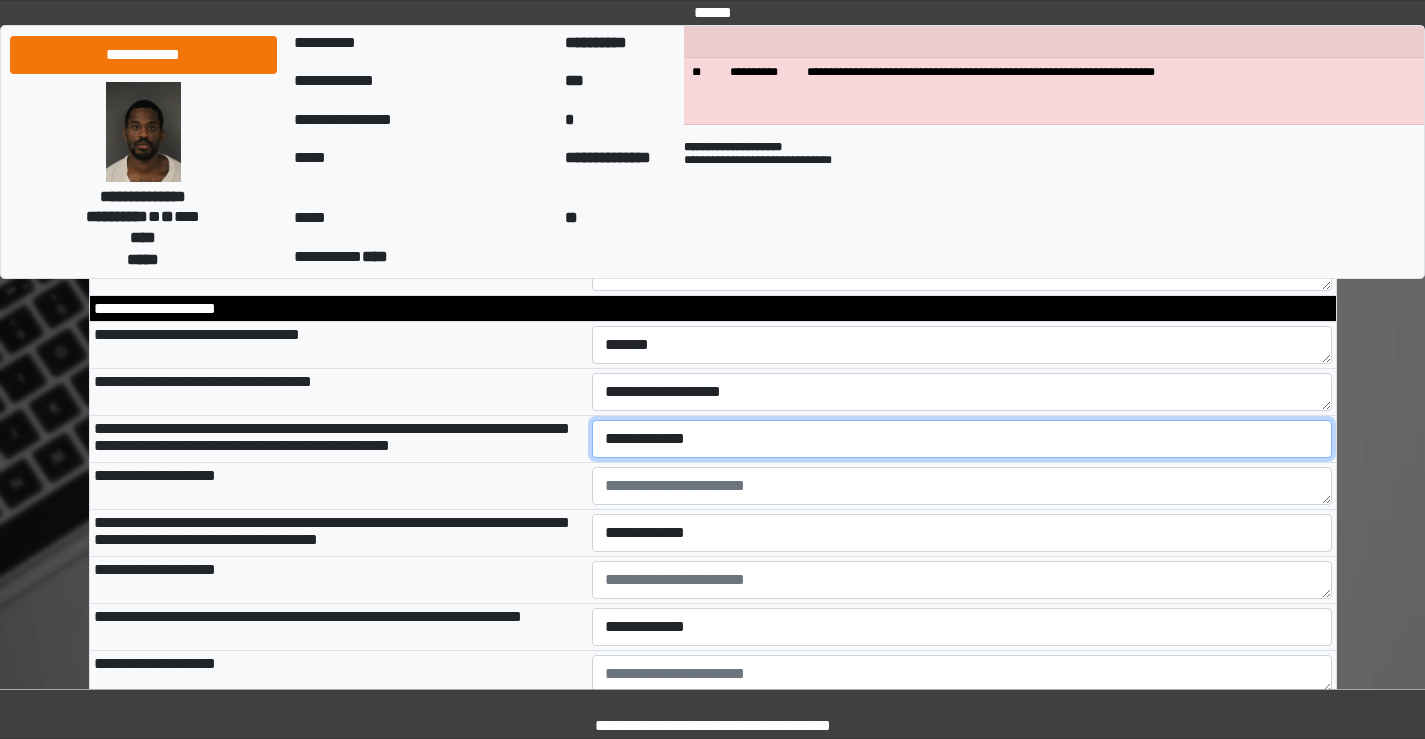 click on "**********" at bounding box center [962, 439] 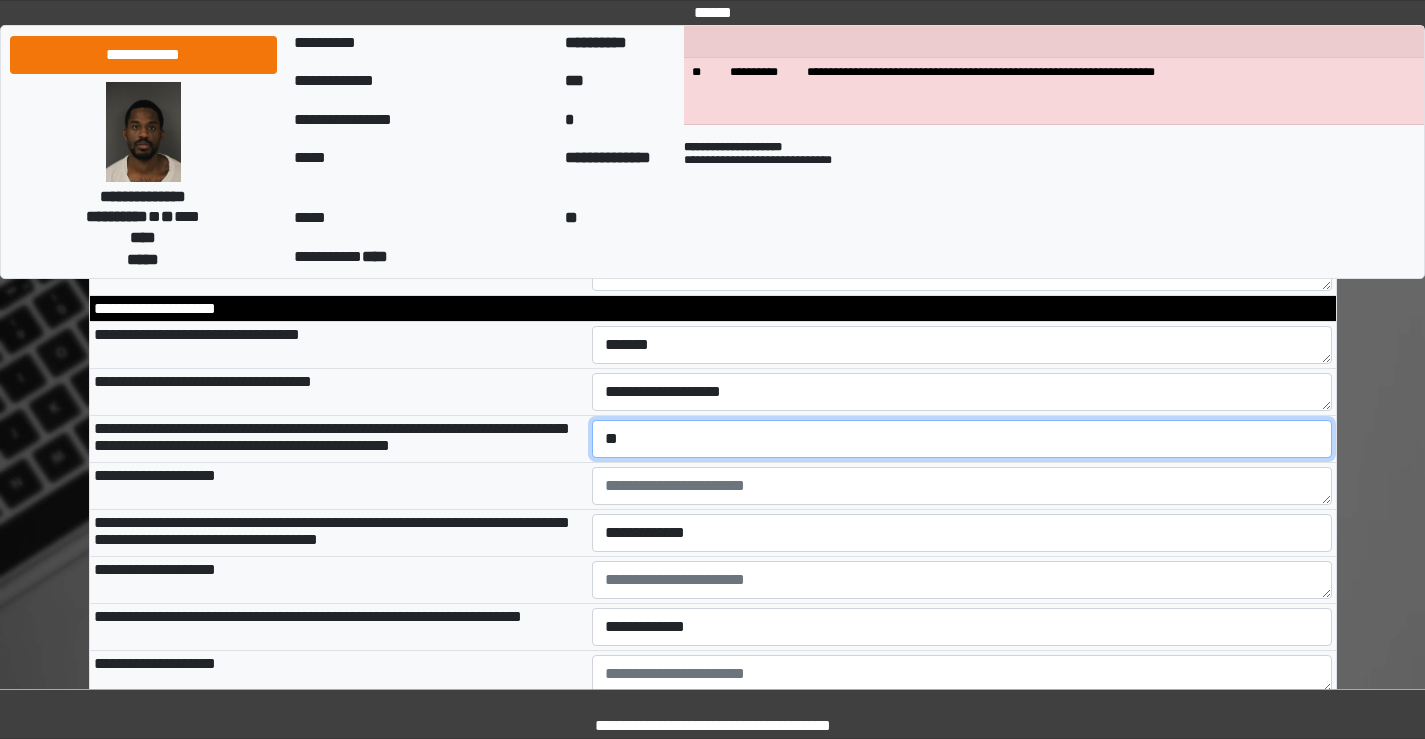 click on "**********" at bounding box center (962, 439) 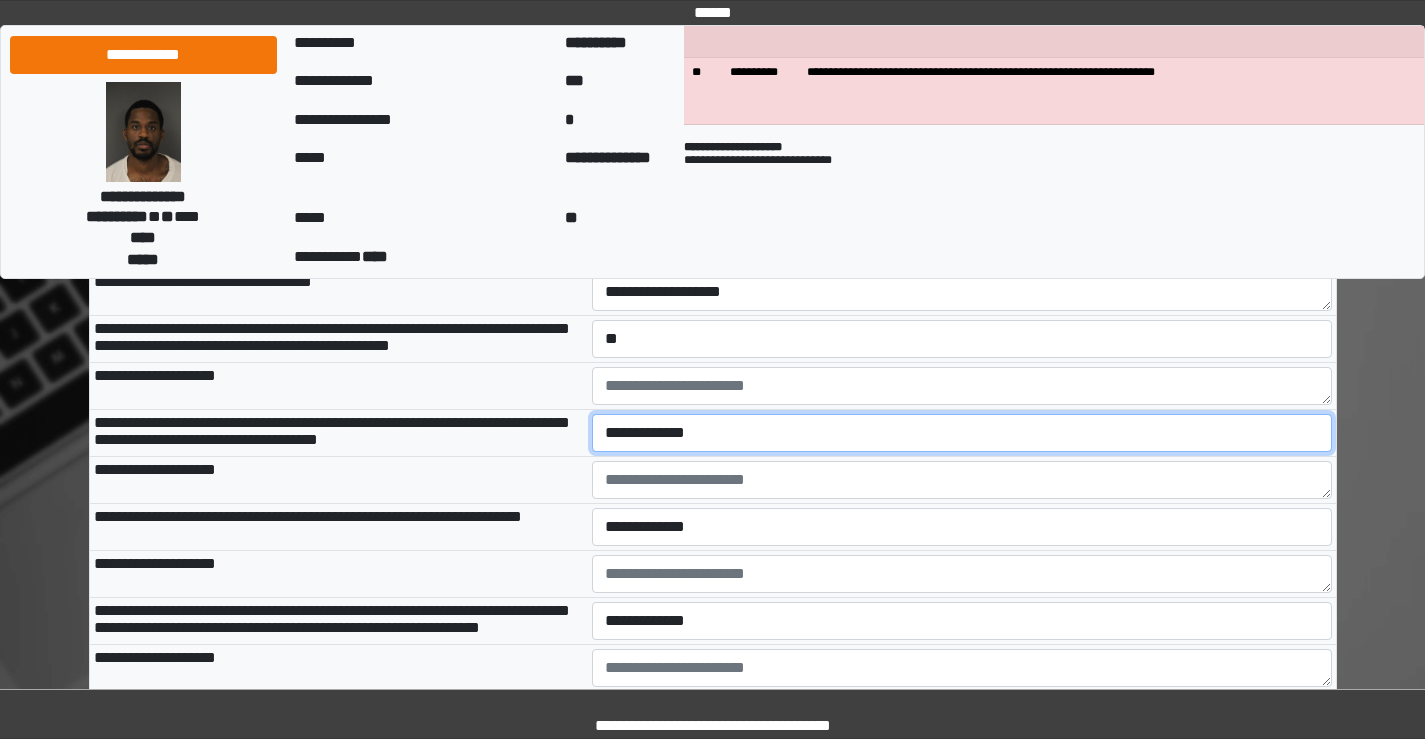 click on "**********" at bounding box center [962, 433] 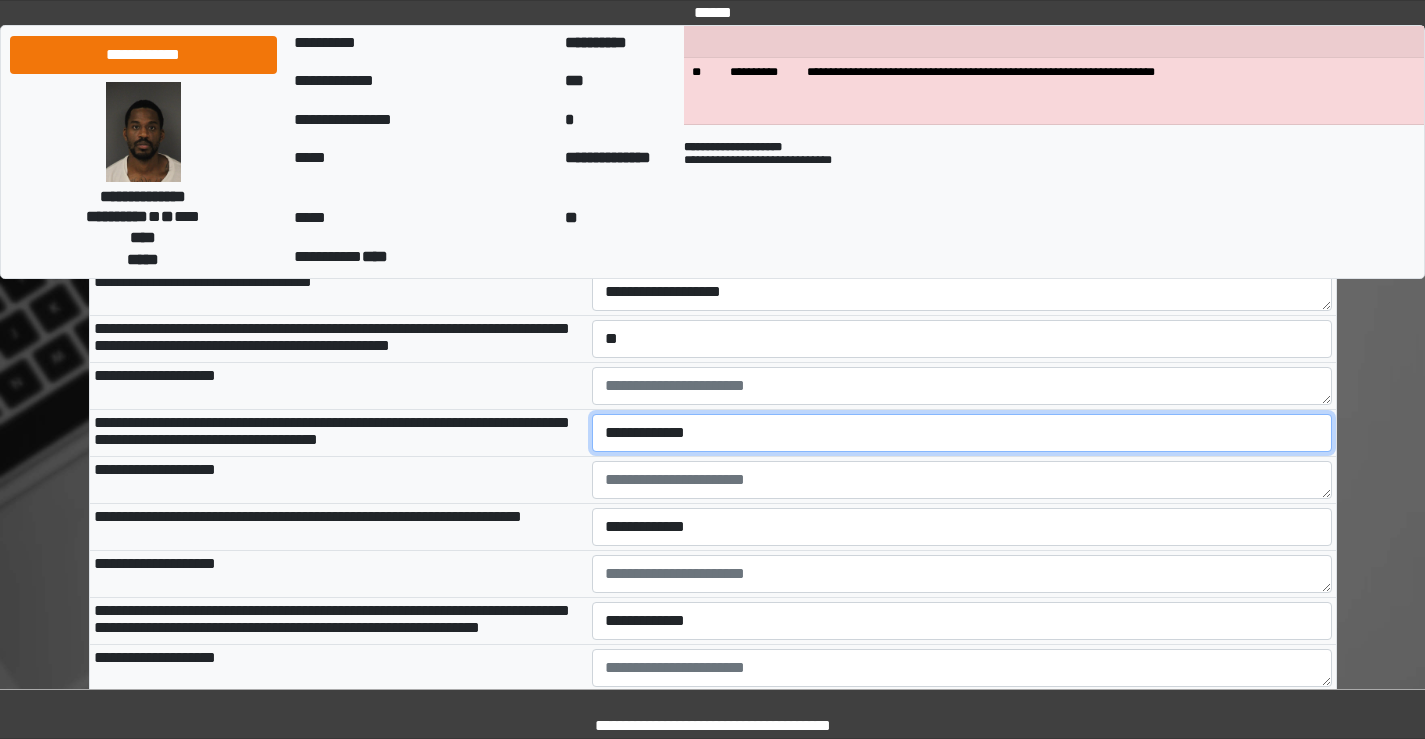select on "*" 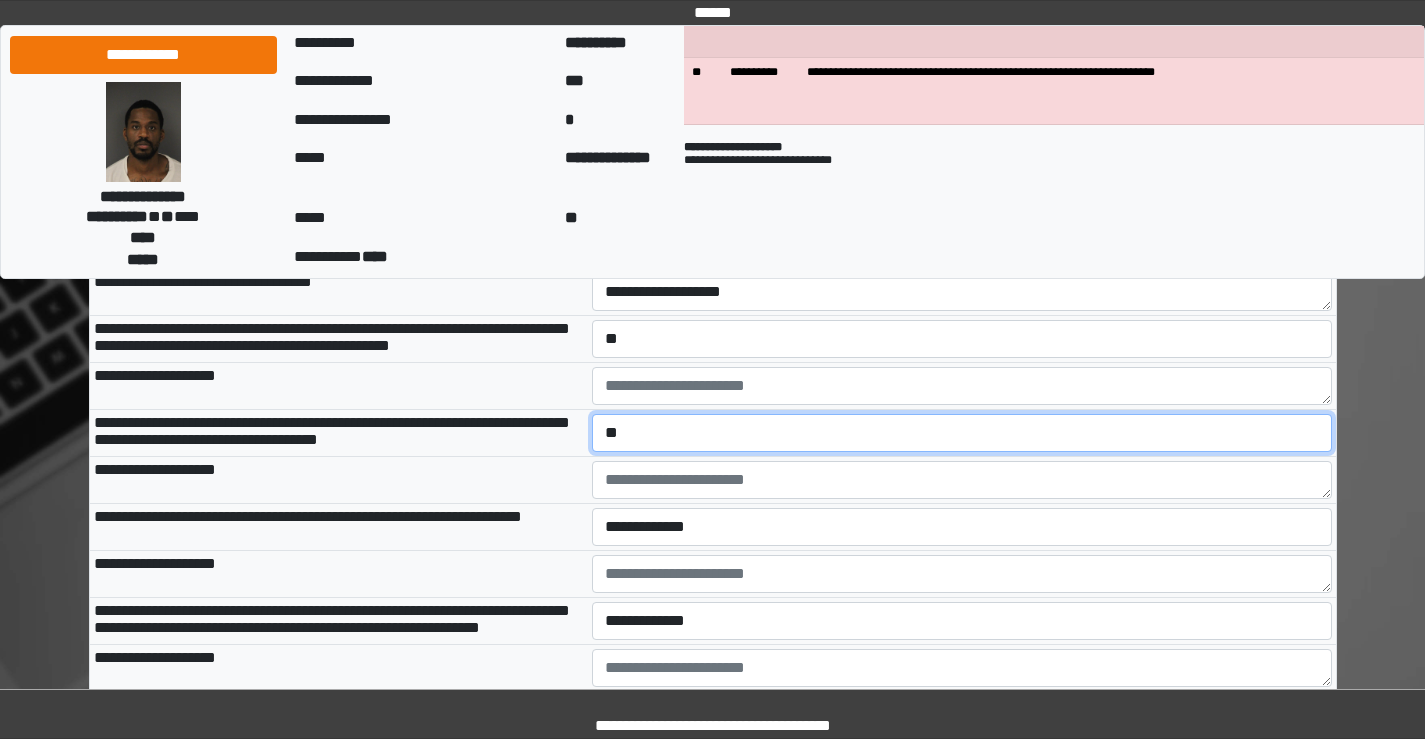click on "**********" at bounding box center [962, 433] 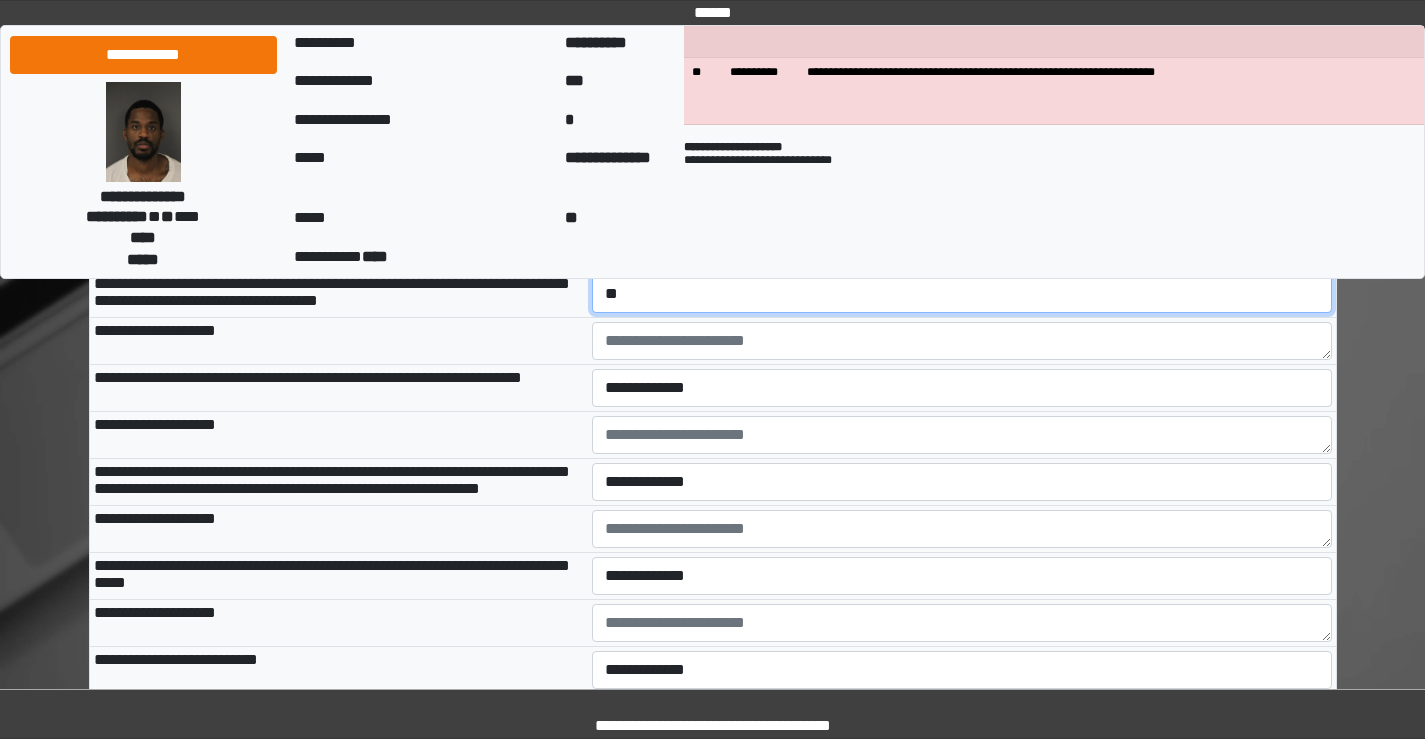 scroll, scrollTop: 2900, scrollLeft: 0, axis: vertical 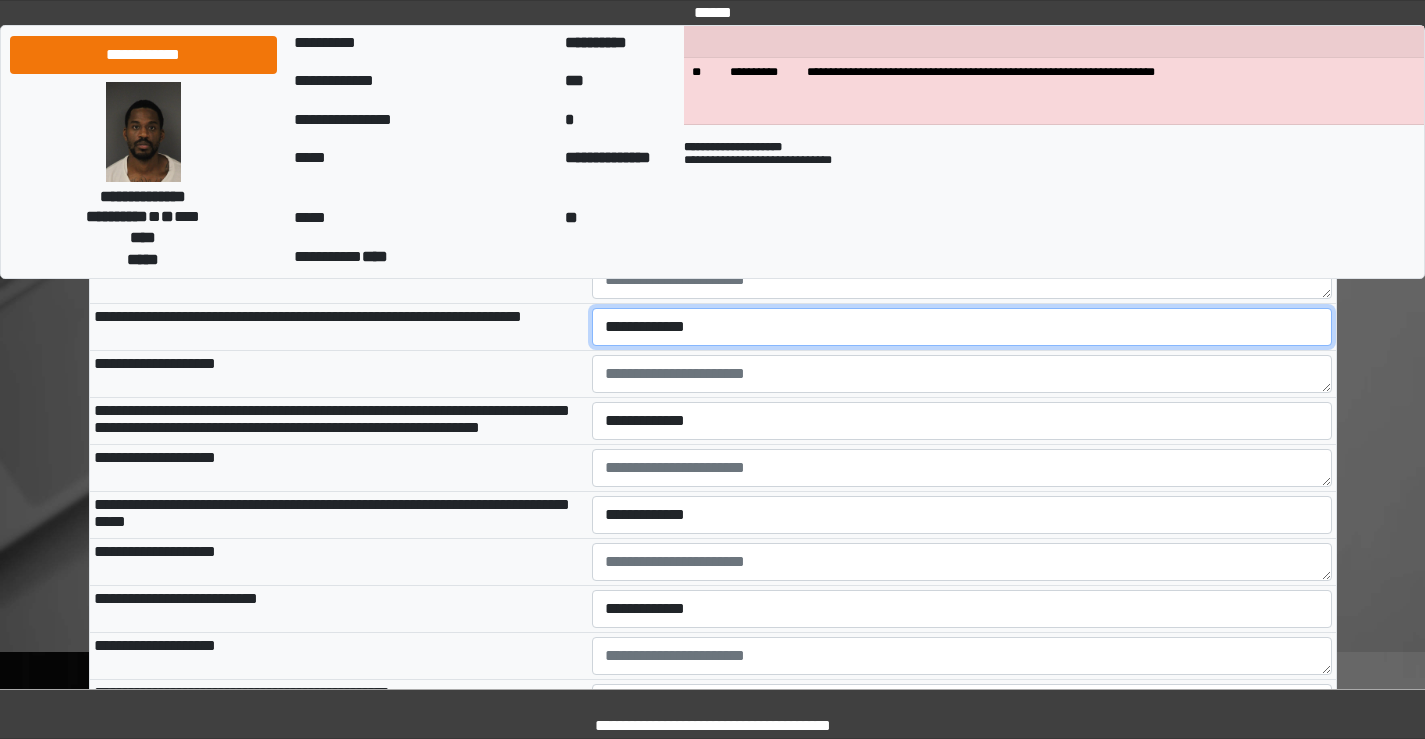 click on "**********" at bounding box center (962, 327) 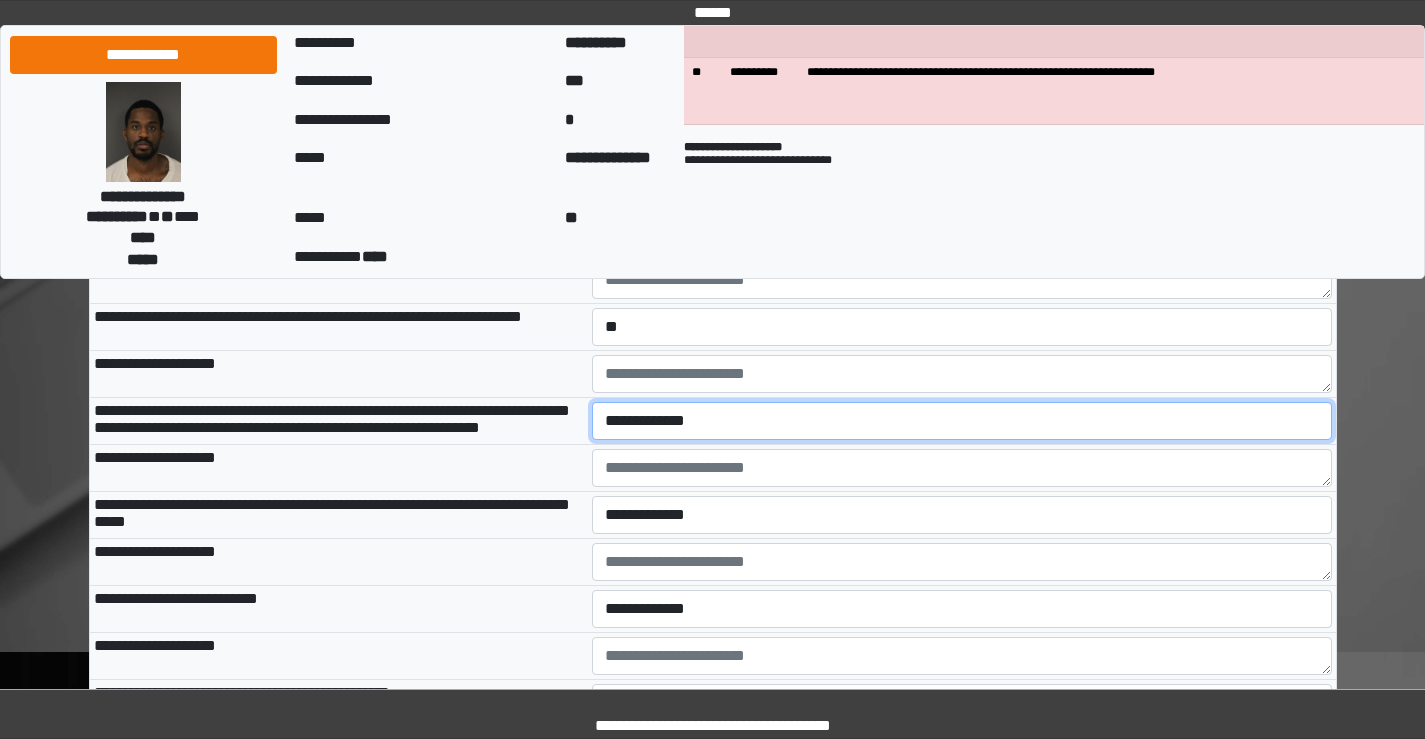 click on "**********" at bounding box center (962, 421) 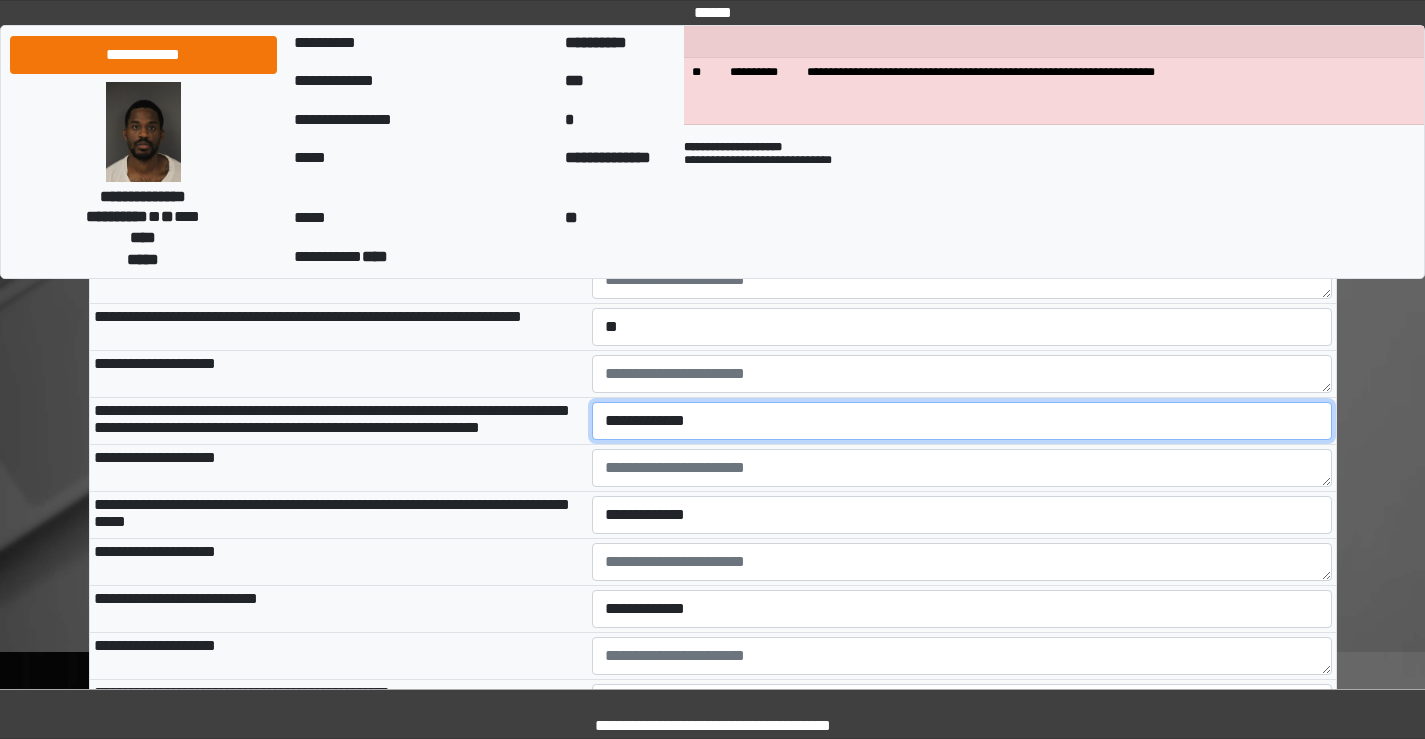 select on "*" 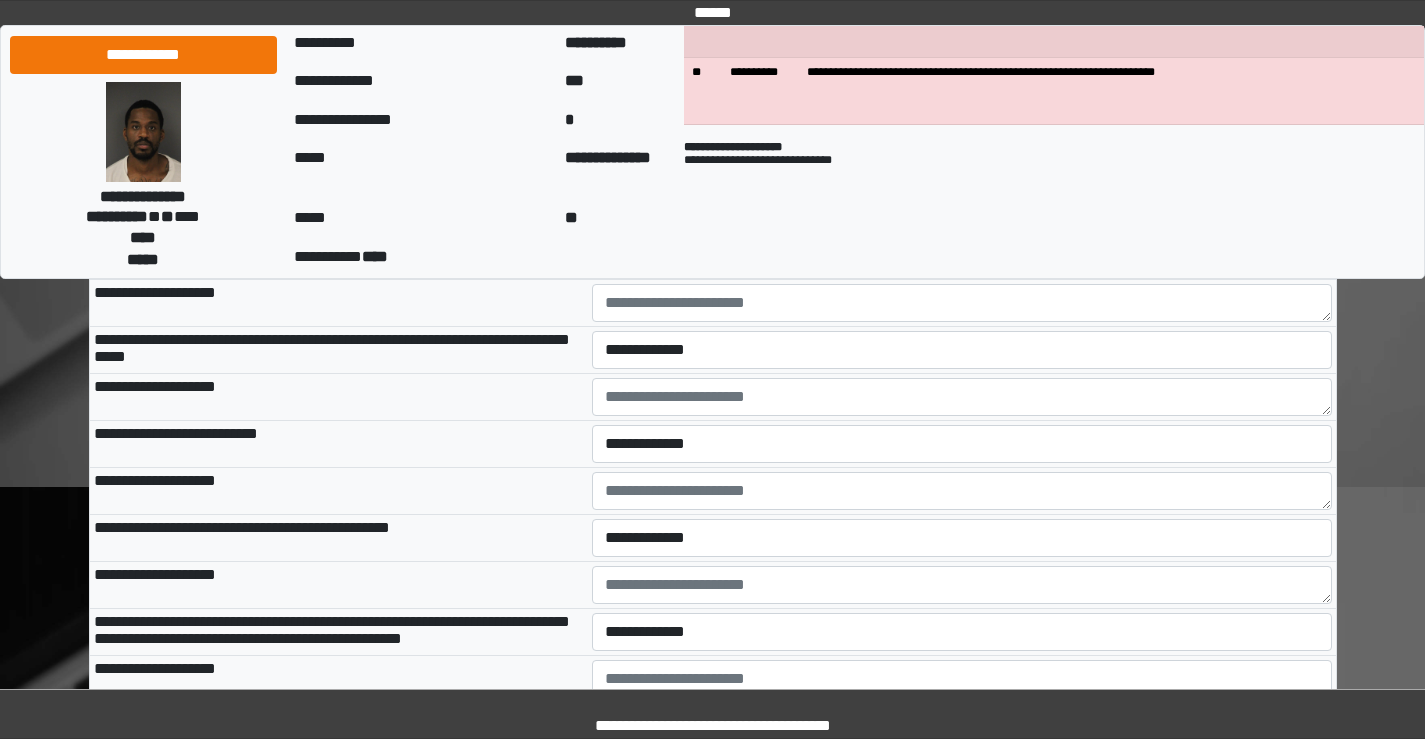 scroll, scrollTop: 3100, scrollLeft: 0, axis: vertical 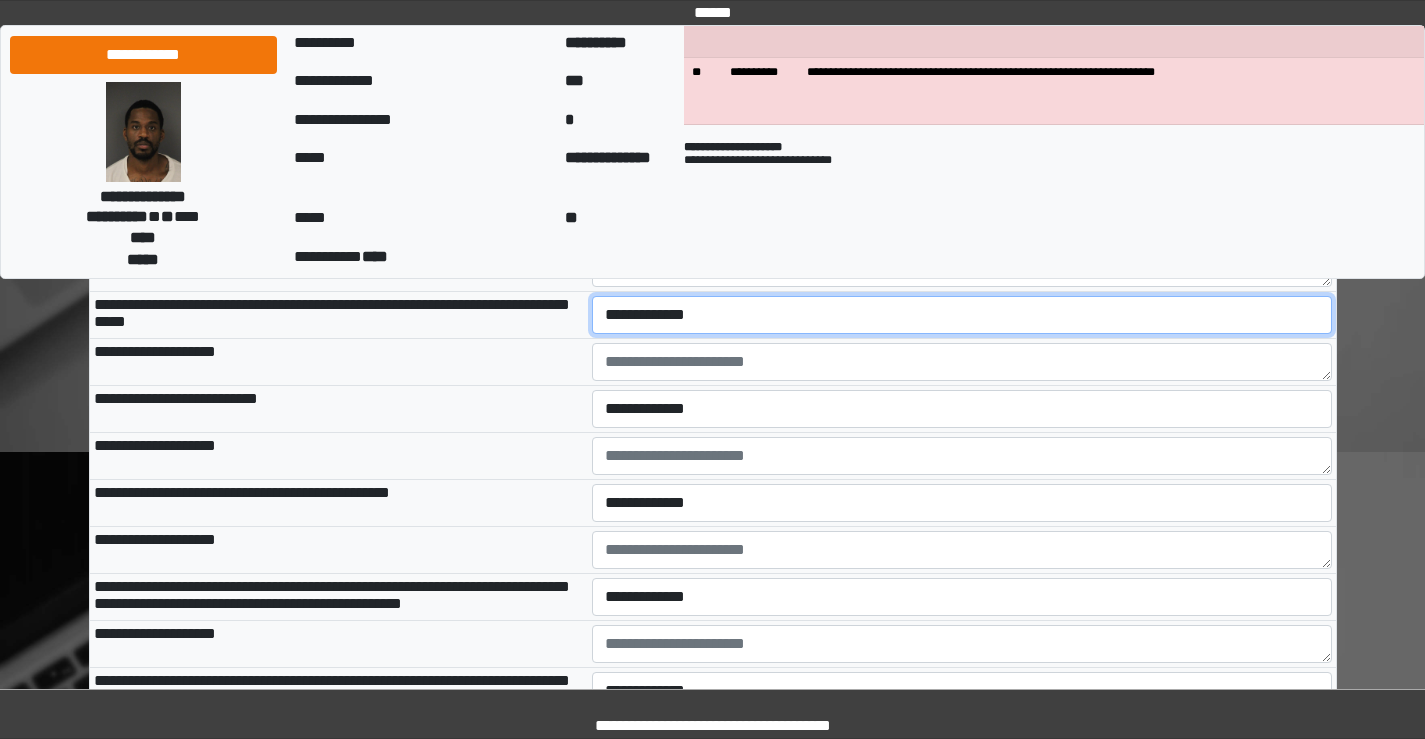 click on "**********" at bounding box center [962, 315] 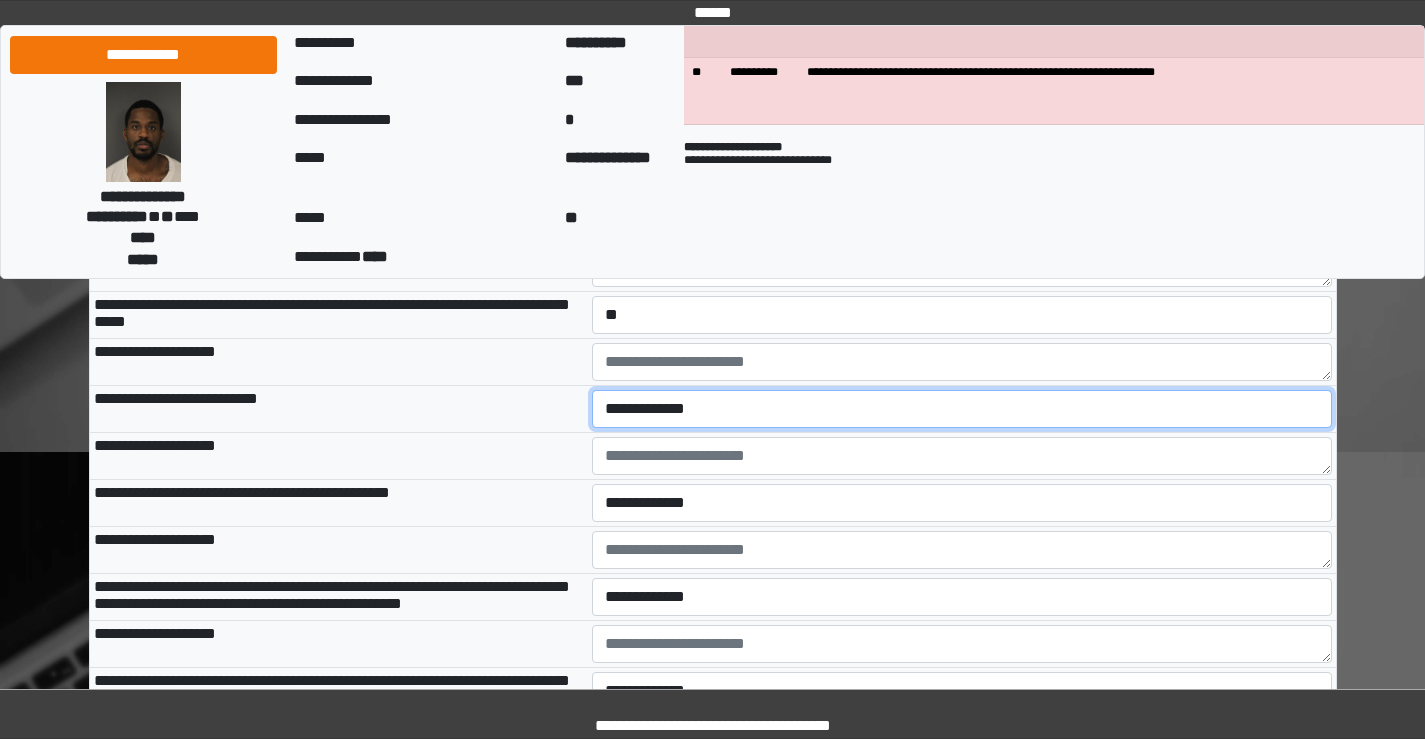 click on "**********" at bounding box center (962, 409) 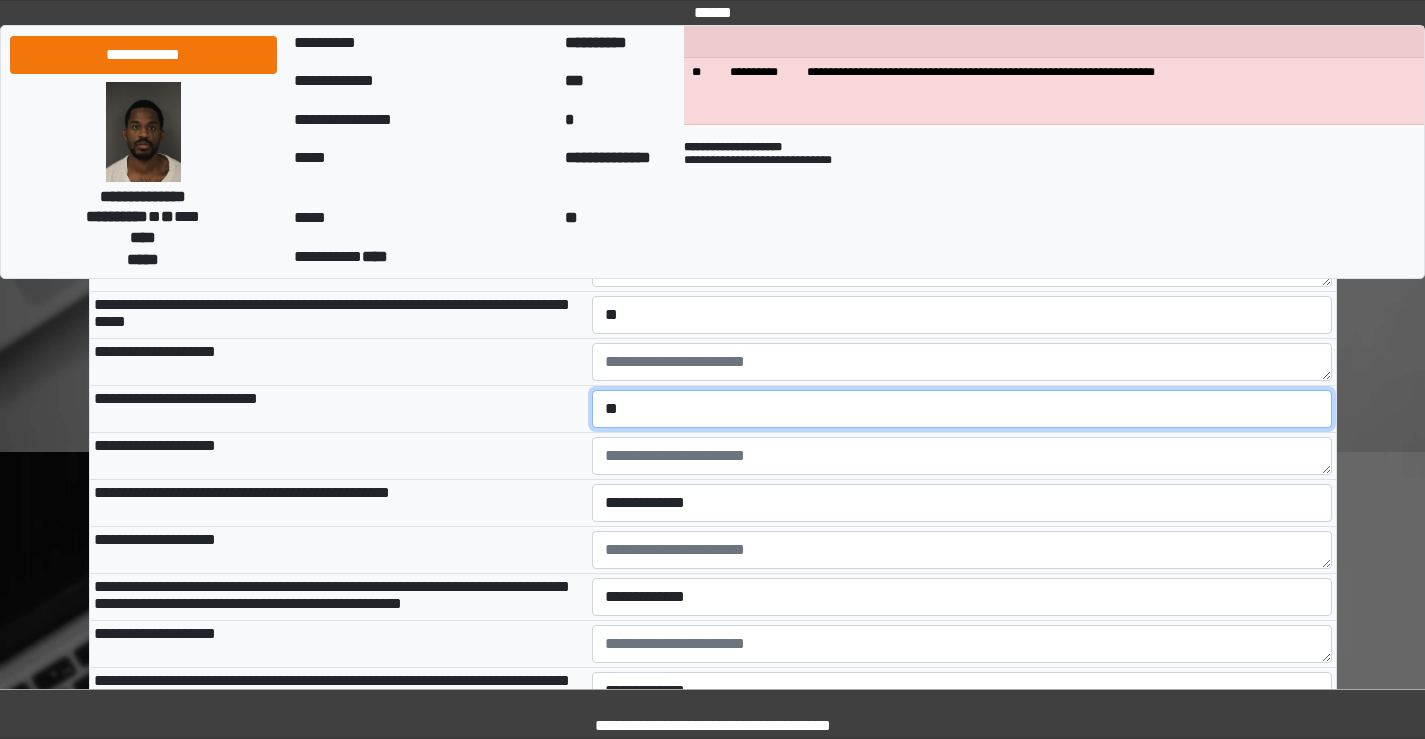 scroll, scrollTop: 3200, scrollLeft: 0, axis: vertical 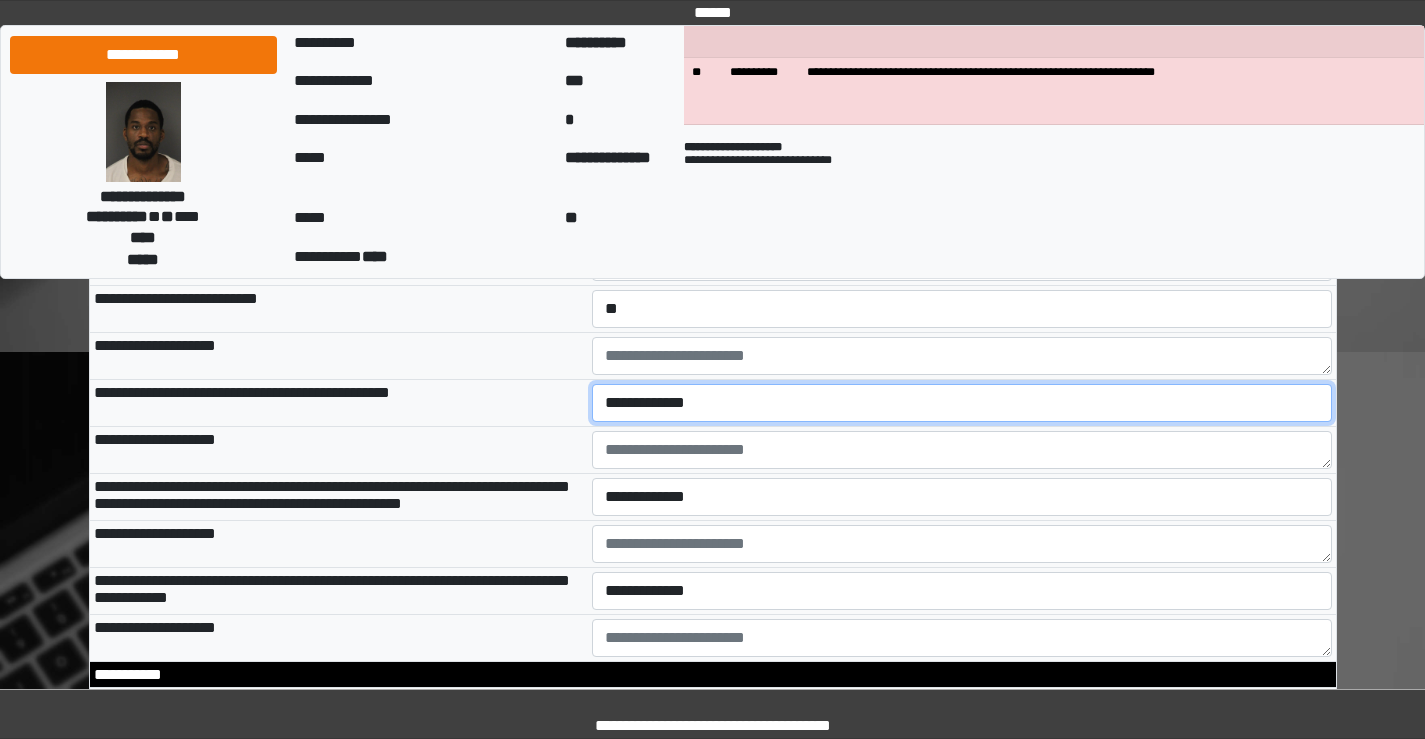 click on "**********" at bounding box center (962, 403) 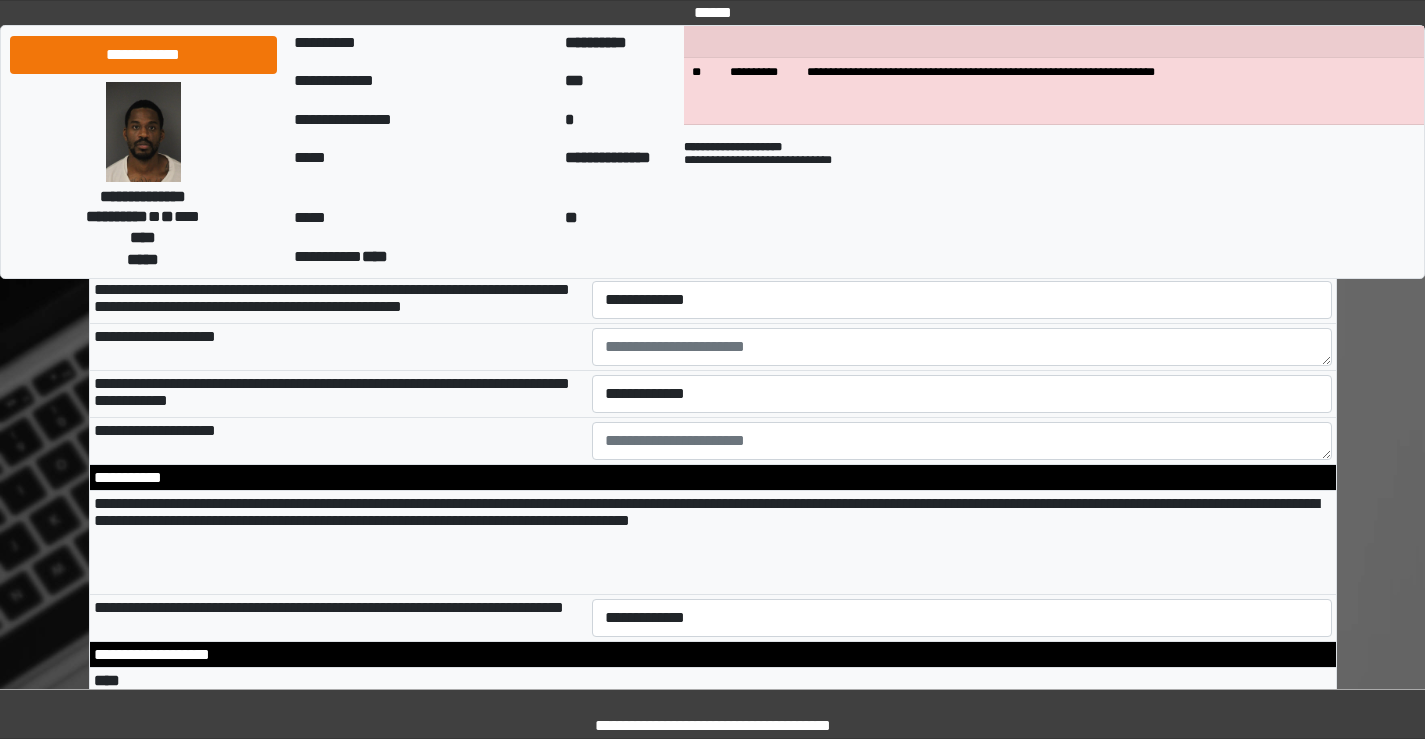 scroll, scrollTop: 3400, scrollLeft: 0, axis: vertical 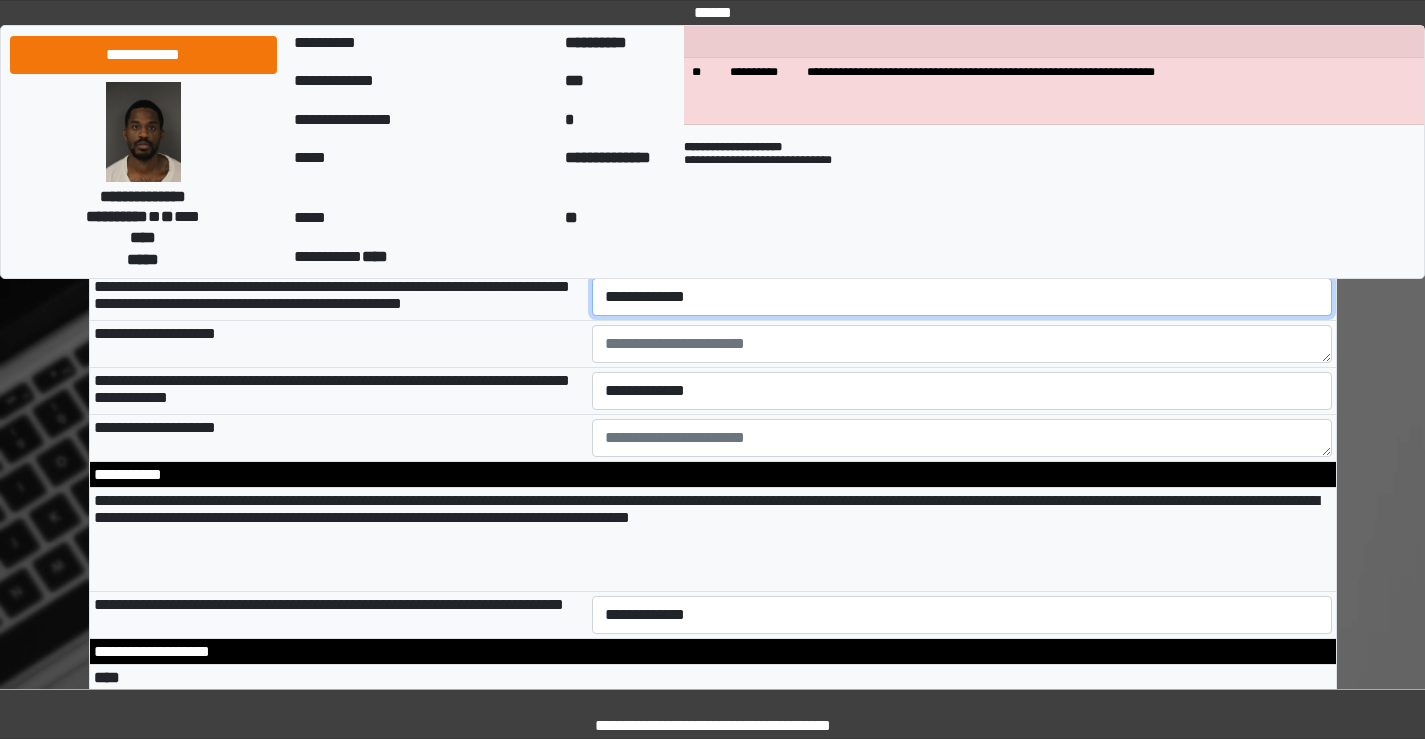click on "**********" at bounding box center (962, 297) 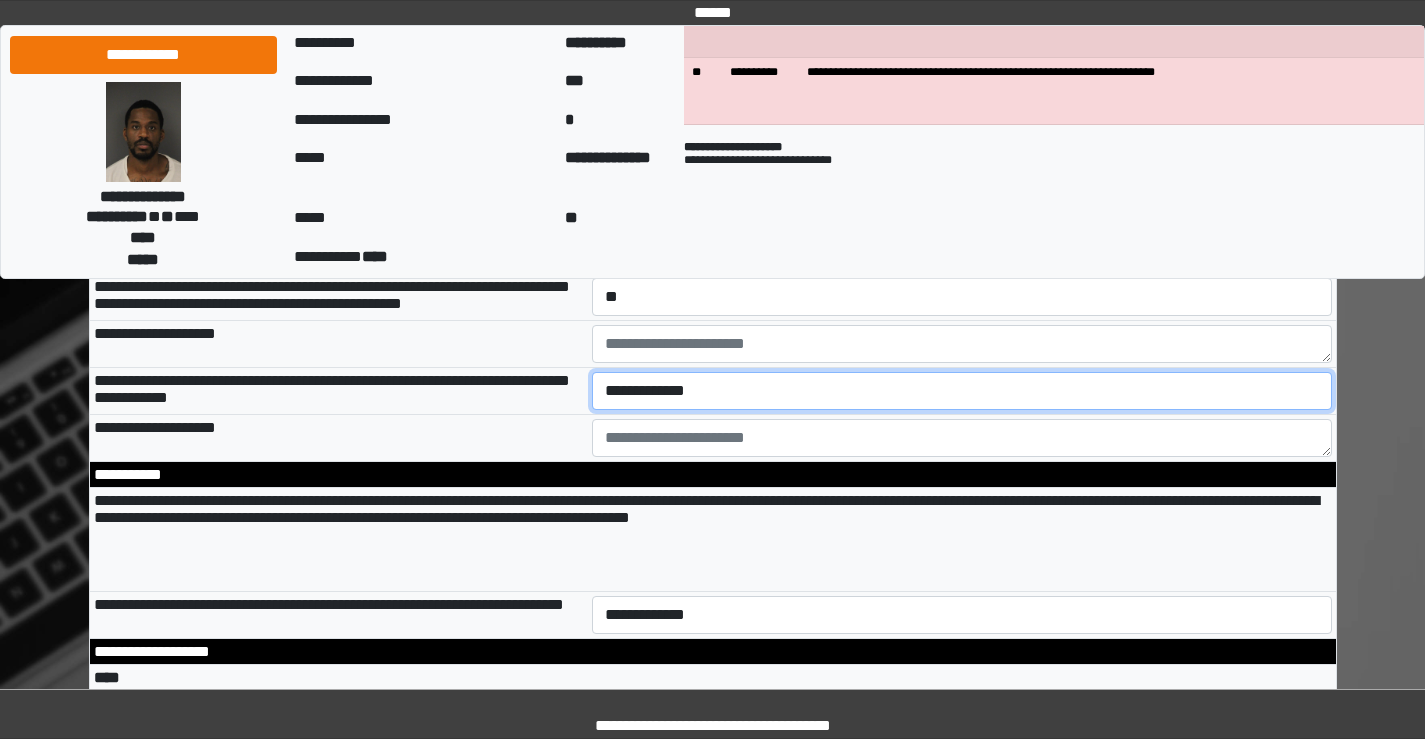 click on "**********" at bounding box center (962, 391) 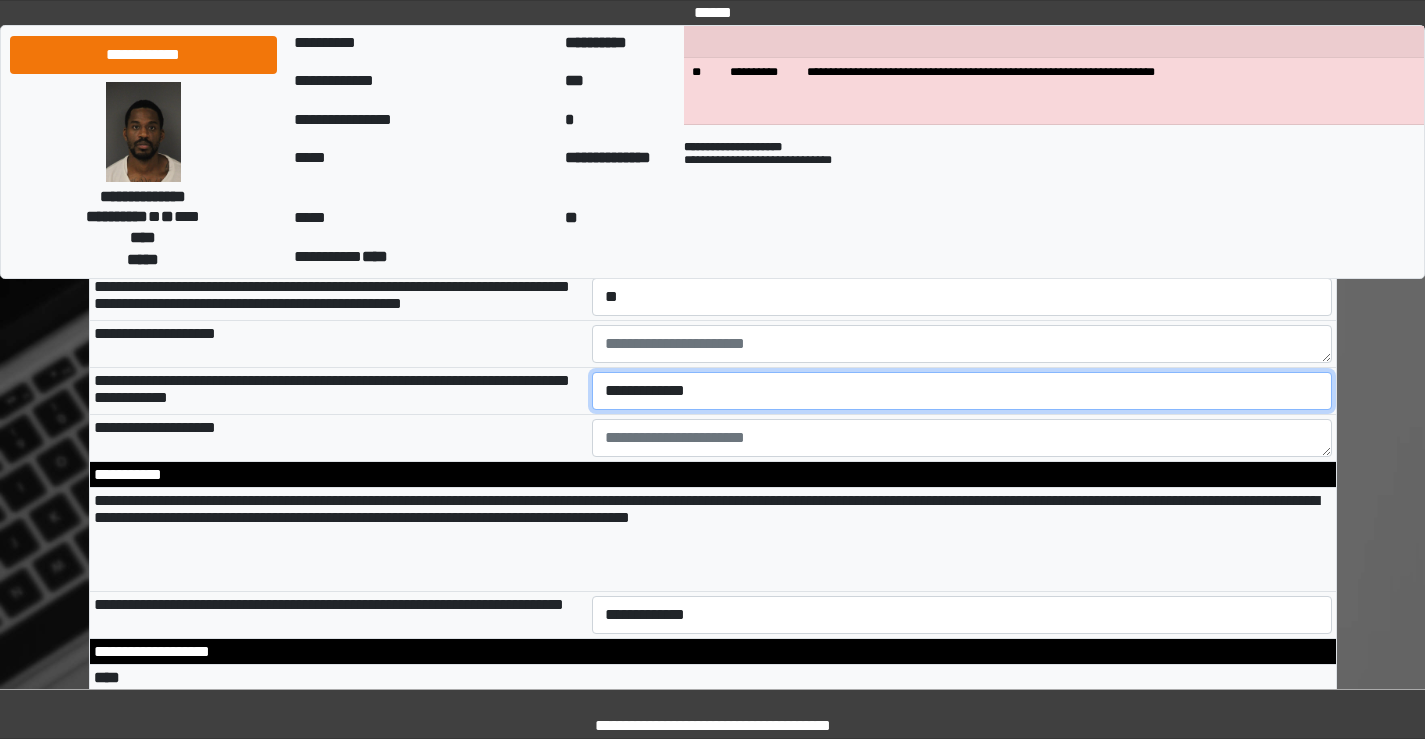 select on "*" 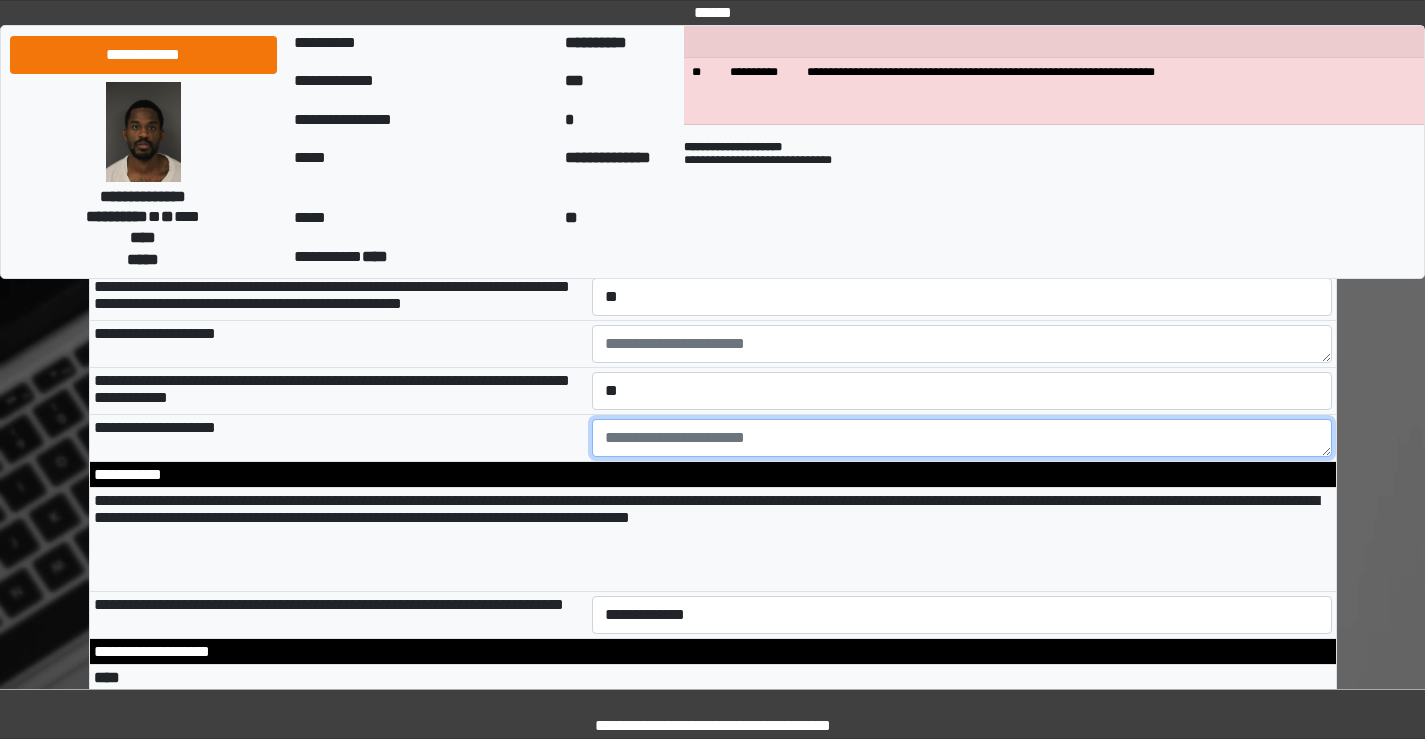 click at bounding box center [962, 438] 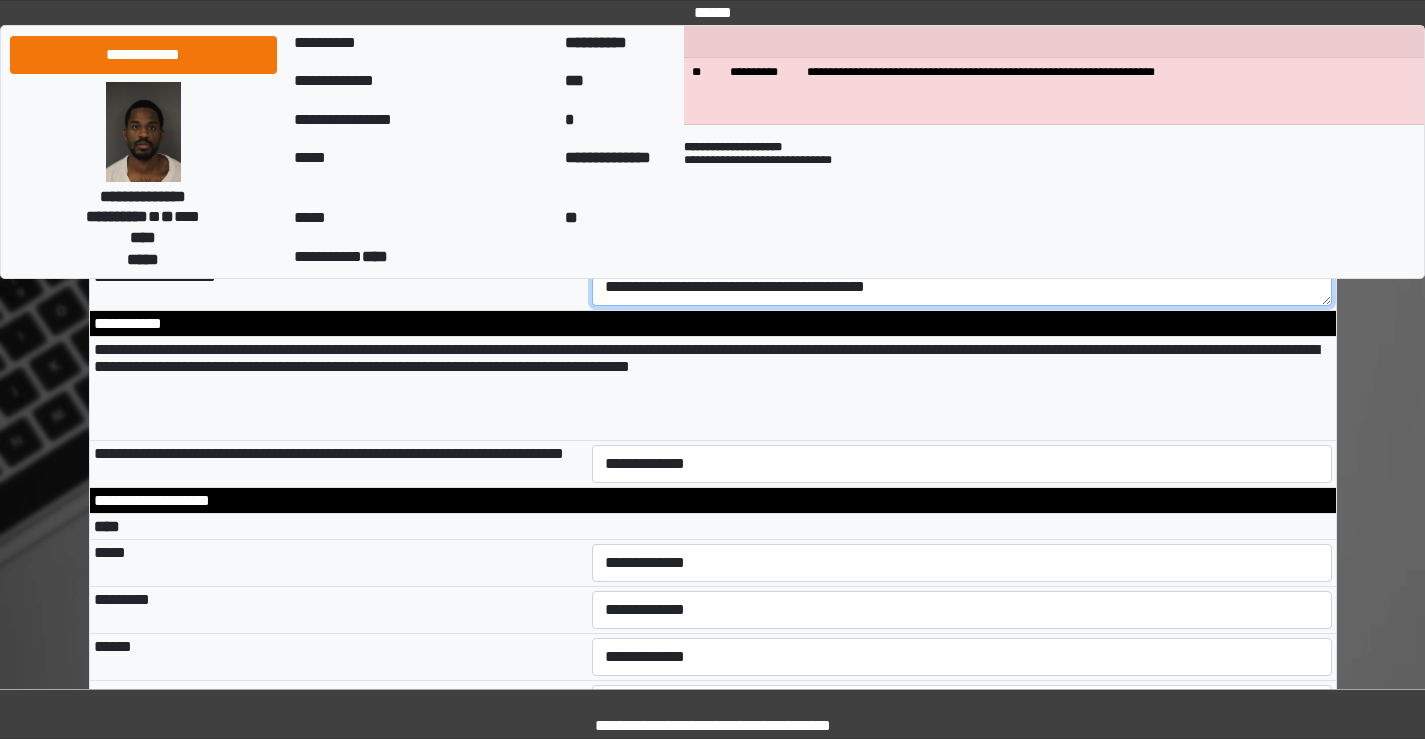 scroll, scrollTop: 3600, scrollLeft: 0, axis: vertical 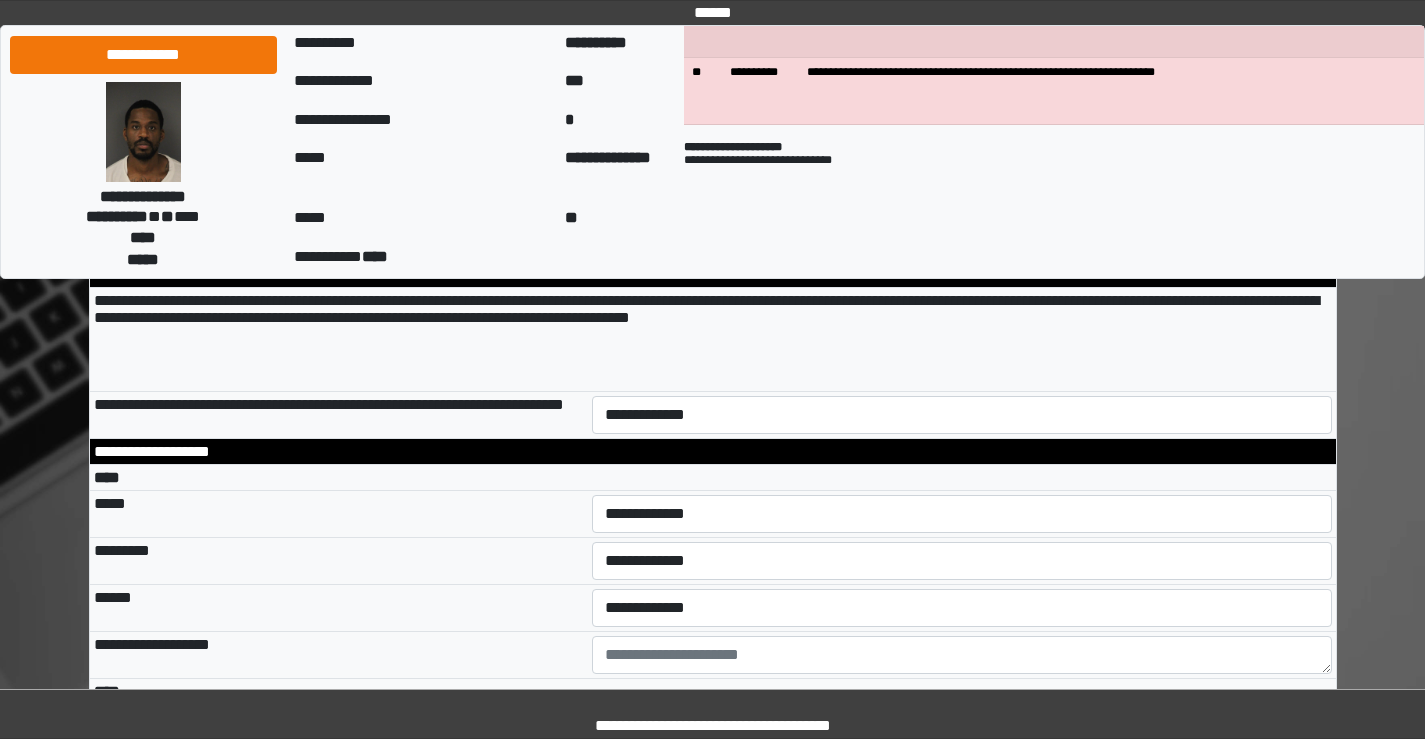 type on "**********" 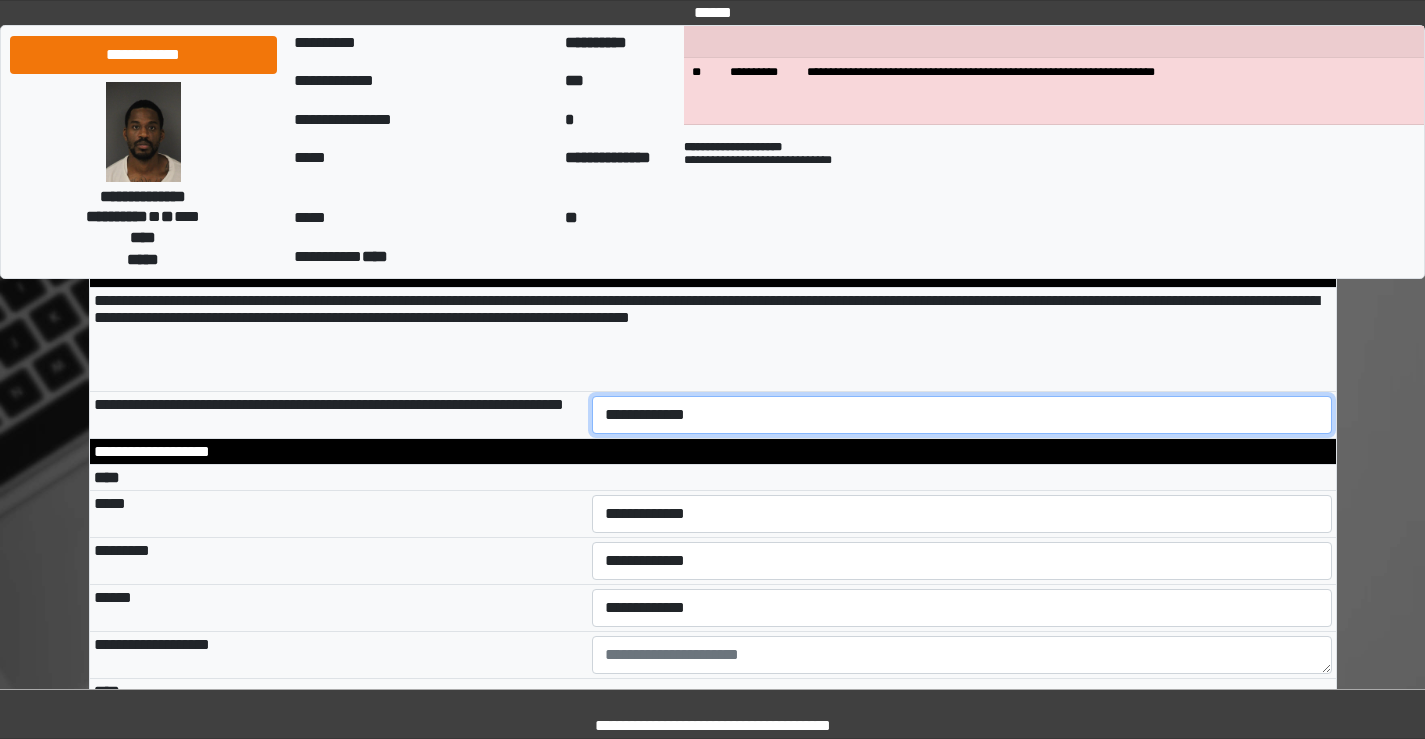 click on "**********" at bounding box center (962, 415) 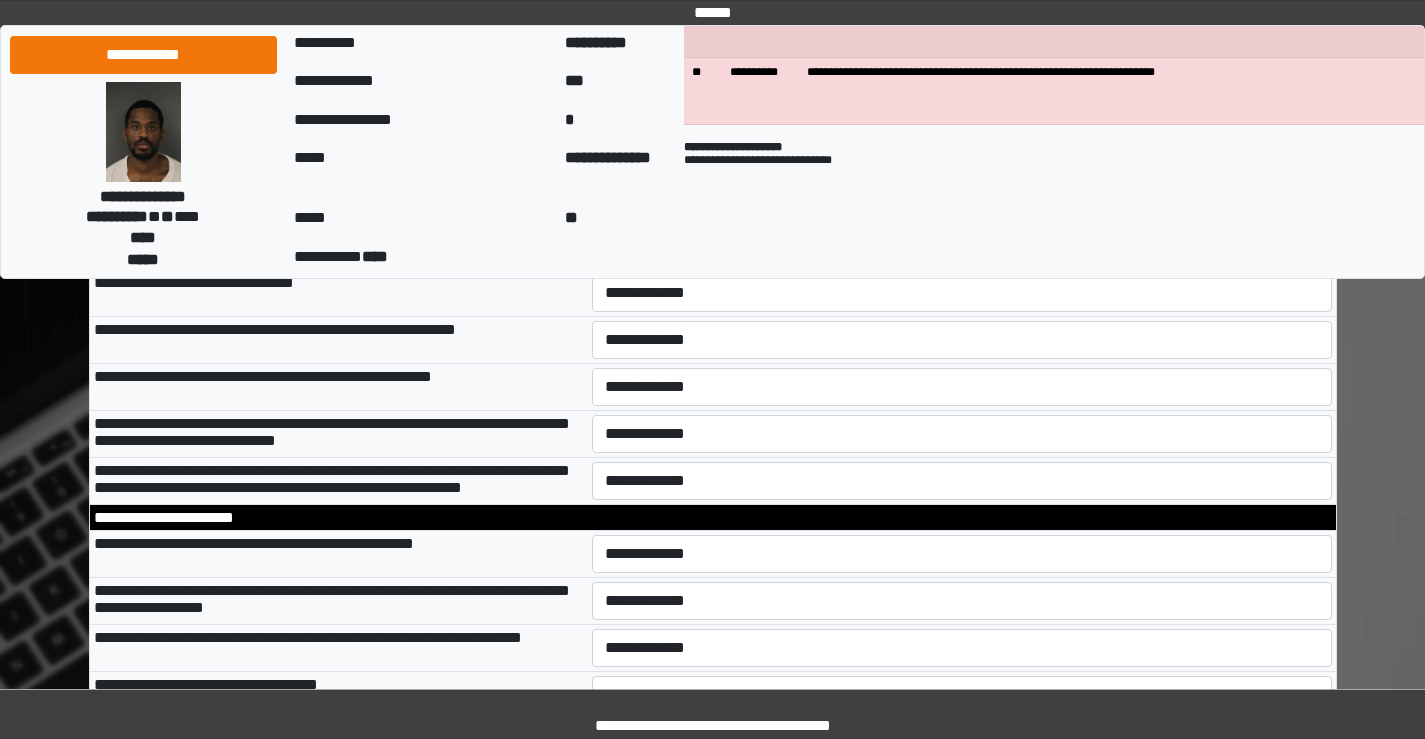scroll, scrollTop: 6100, scrollLeft: 0, axis: vertical 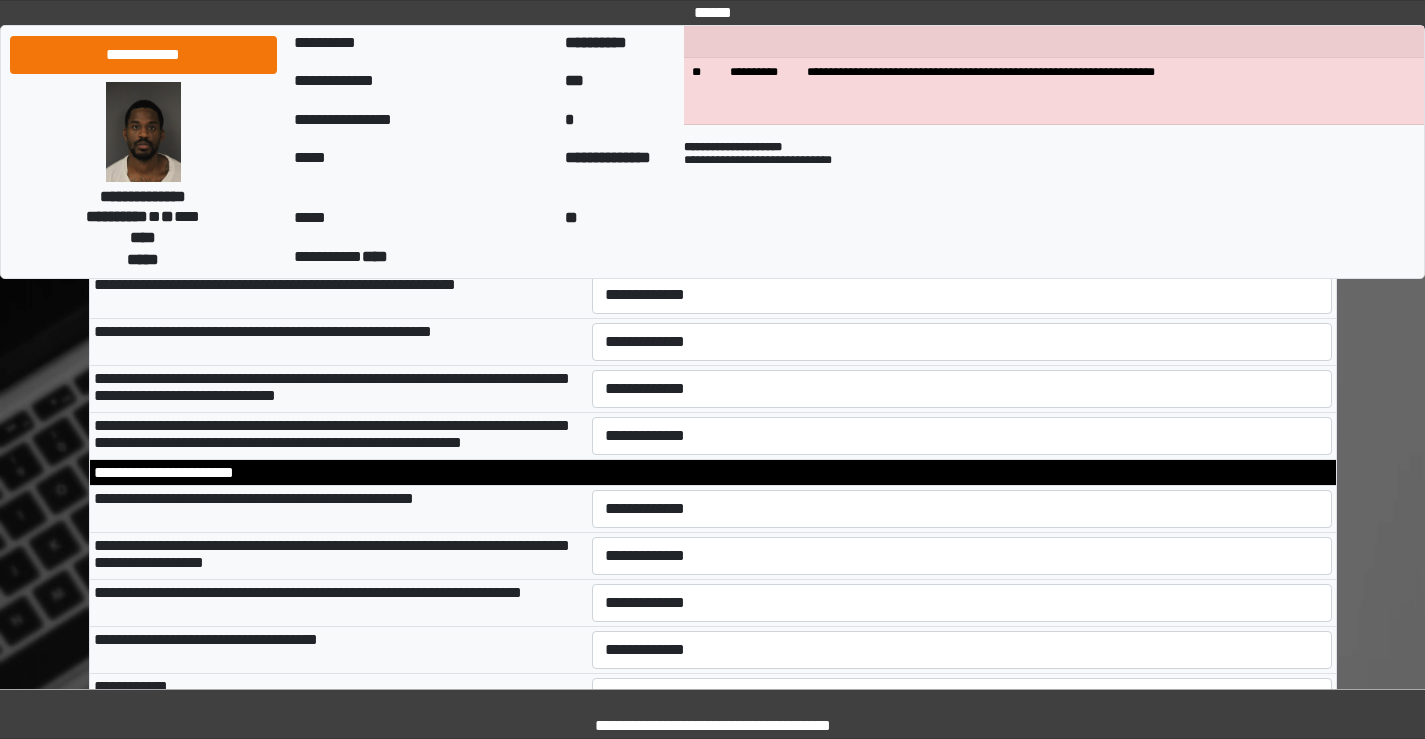 click on "**********" at bounding box center [962, 154] 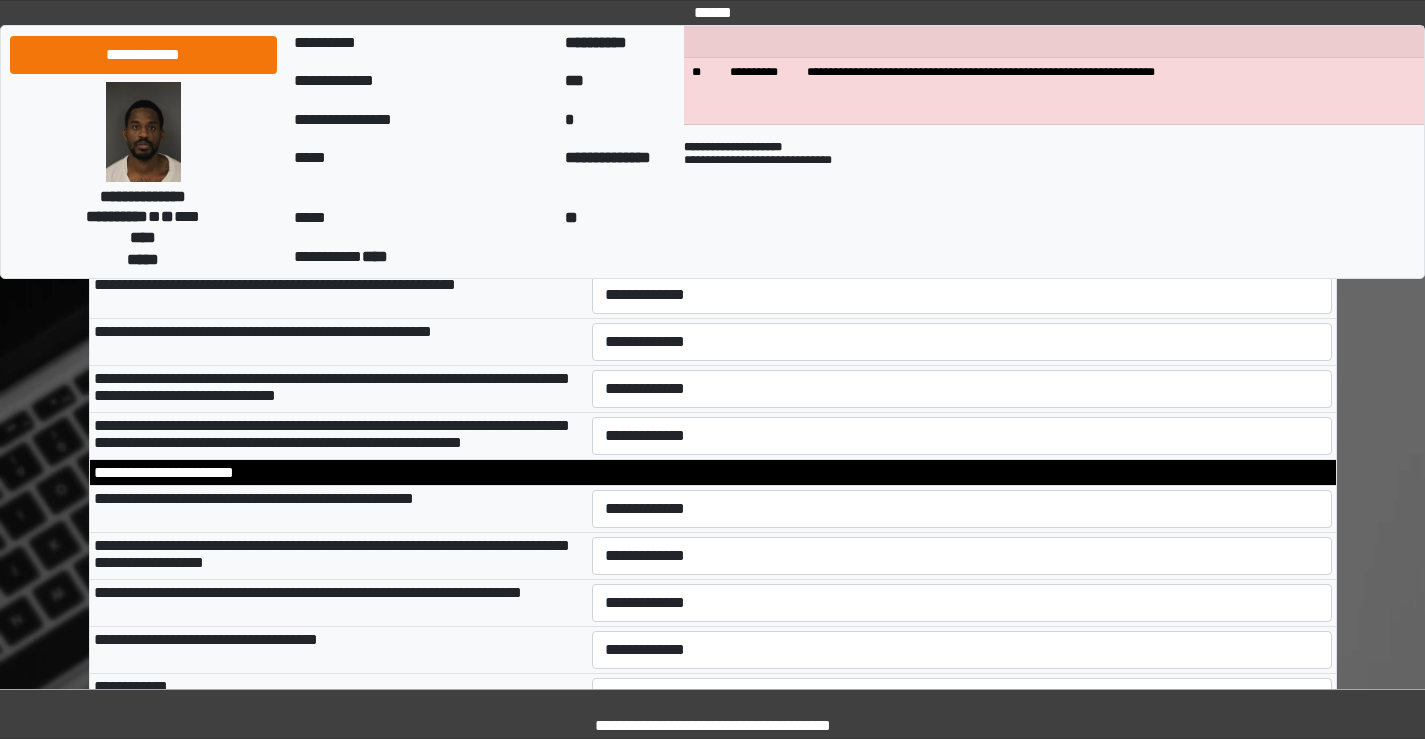 select on "*" 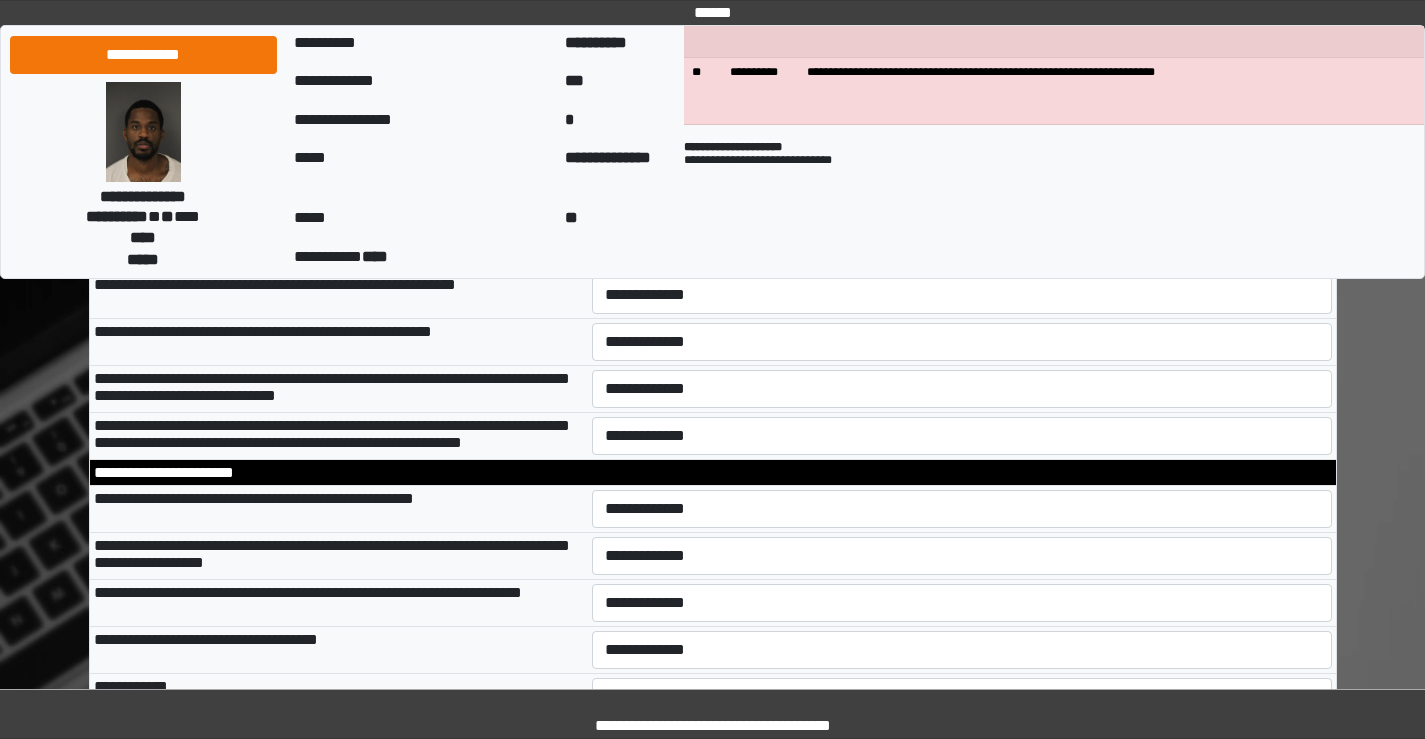 click on "**********" at bounding box center [962, 248] 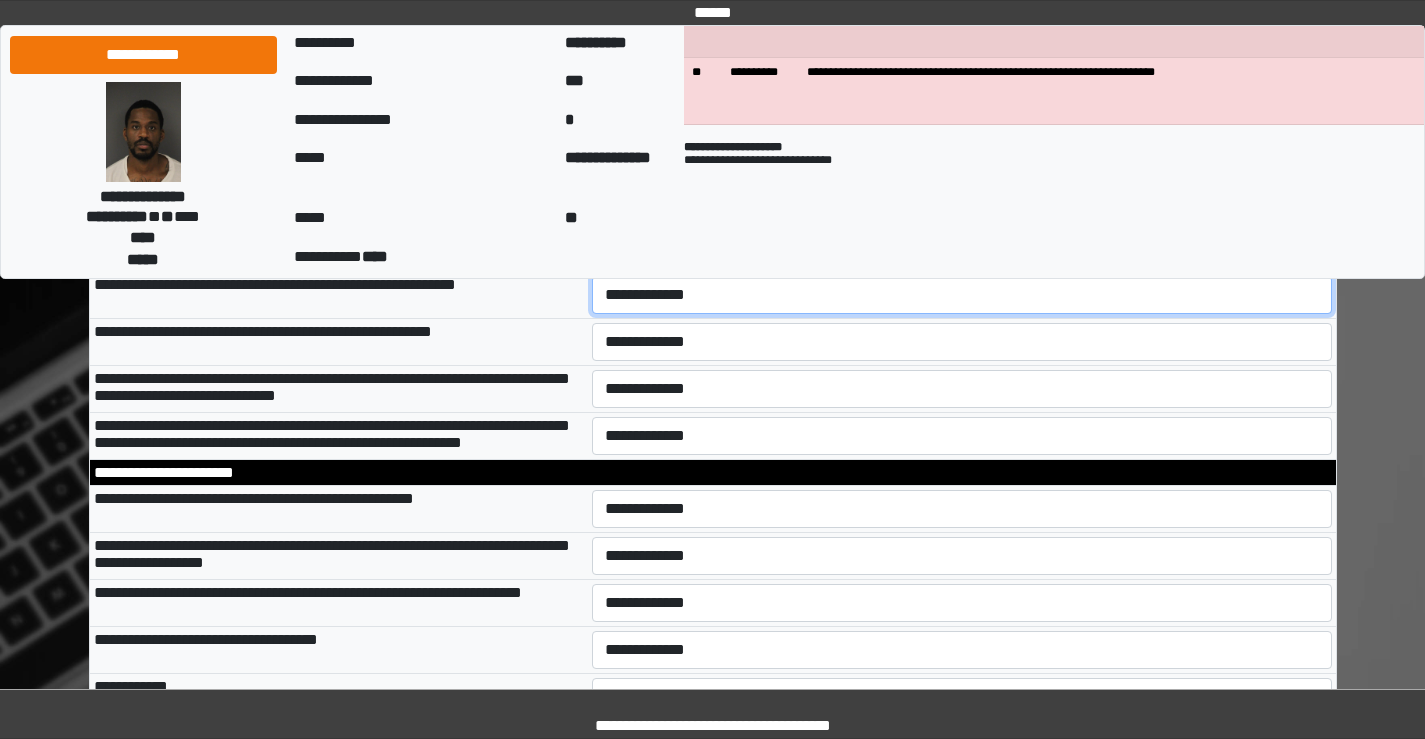 click on "**********" at bounding box center (962, 295) 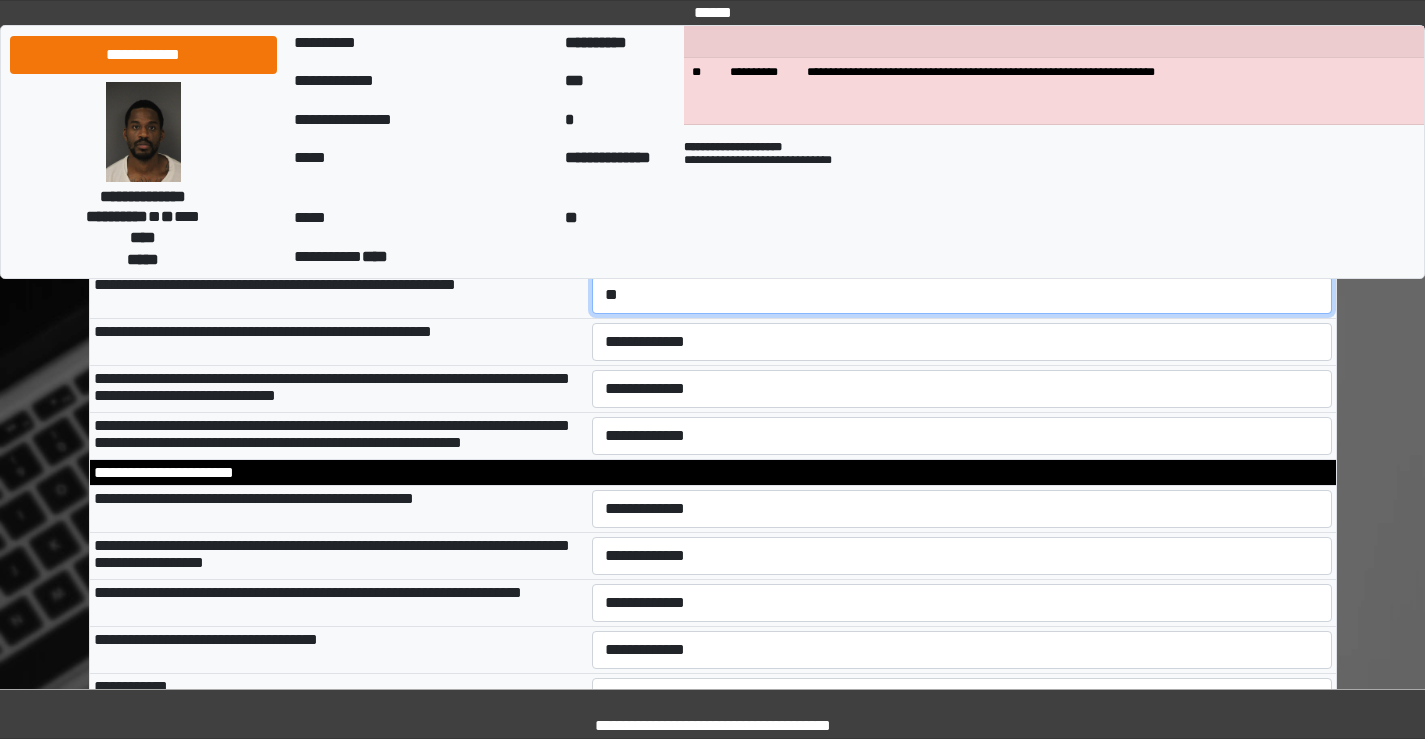 click on "**********" at bounding box center (962, 295) 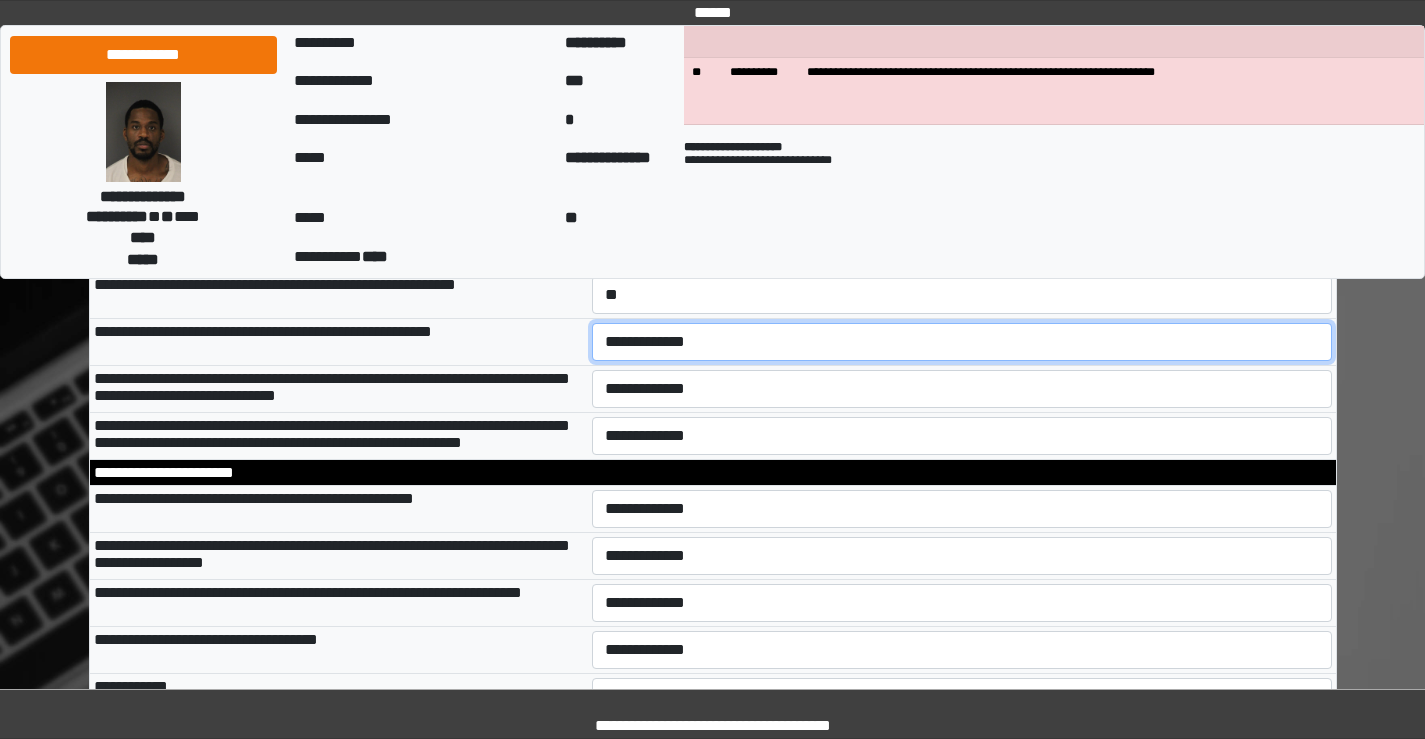click on "**********" at bounding box center [962, 342] 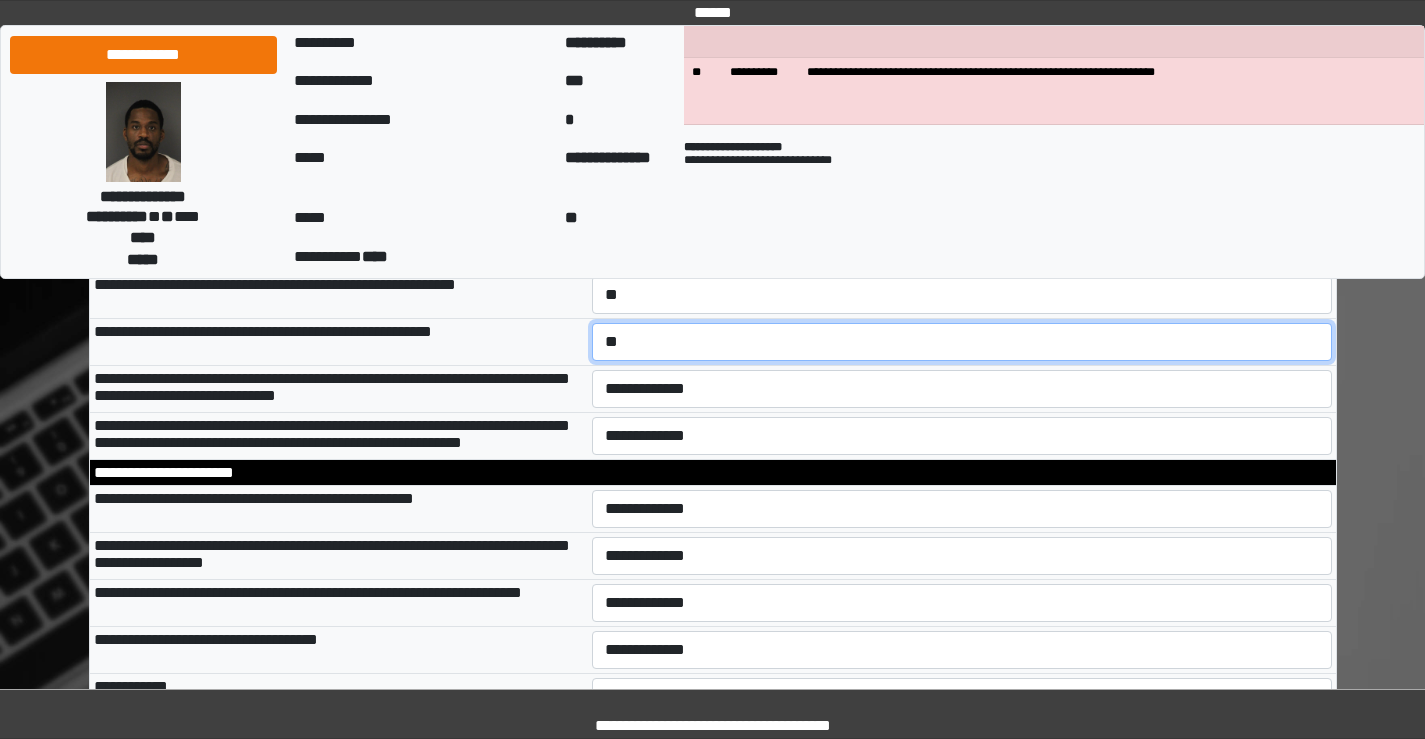 scroll, scrollTop: 6200, scrollLeft: 0, axis: vertical 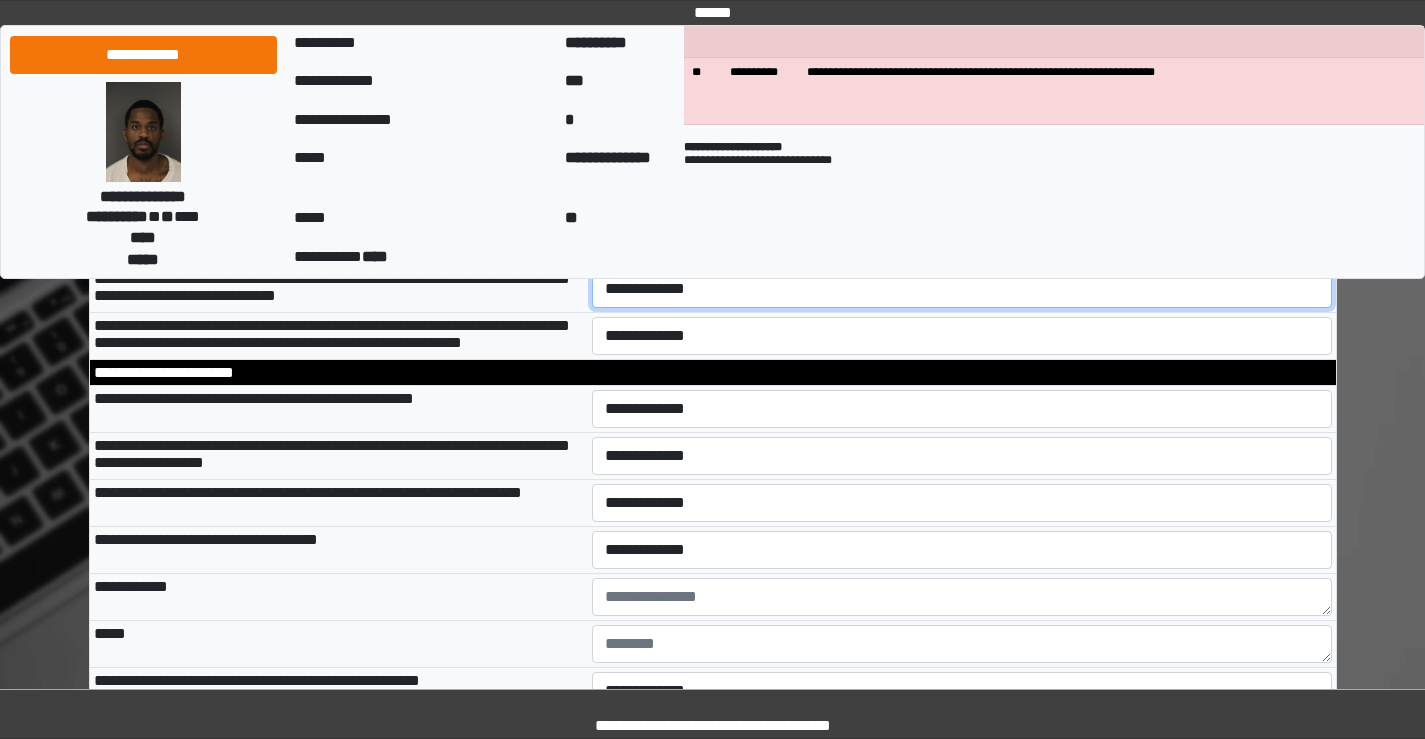 drag, startPoint x: 682, startPoint y: 459, endPoint x: 672, endPoint y: 477, distance: 20.59126 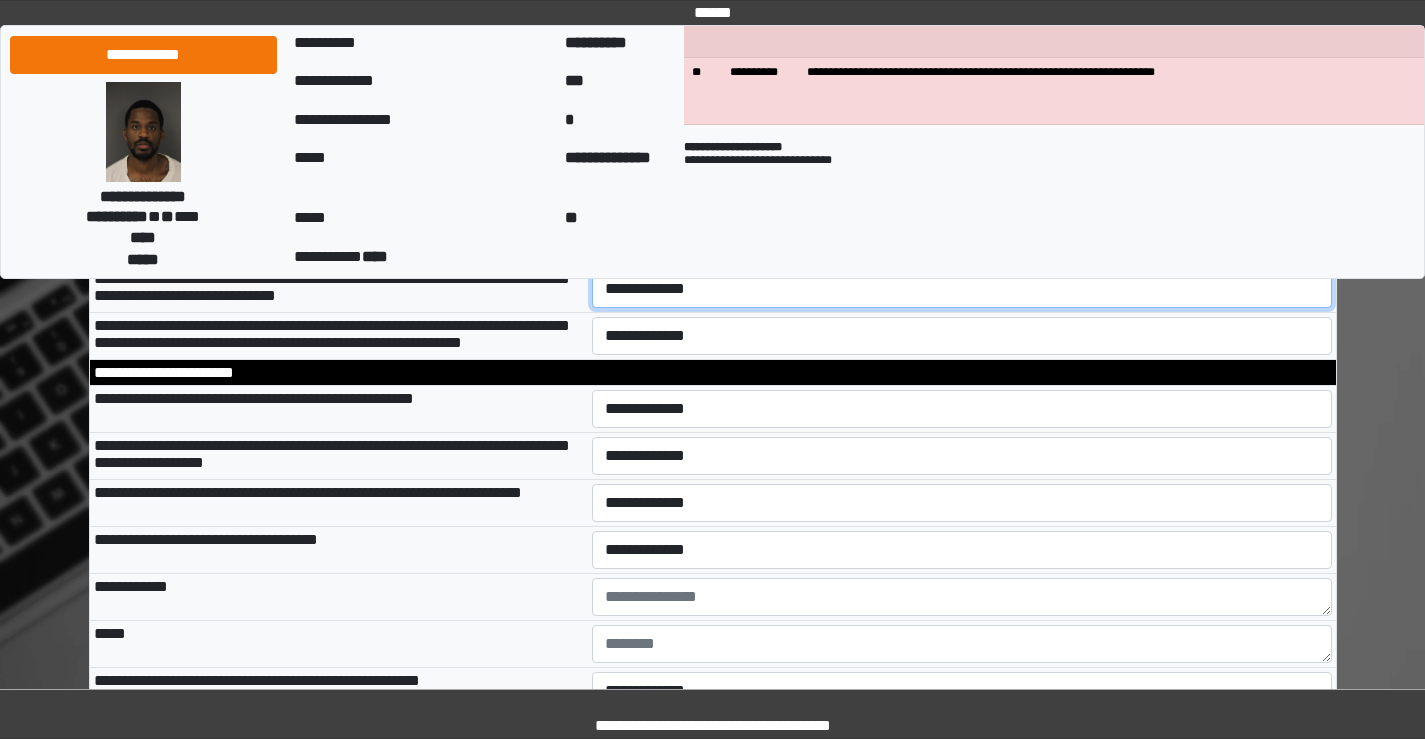 select on "*" 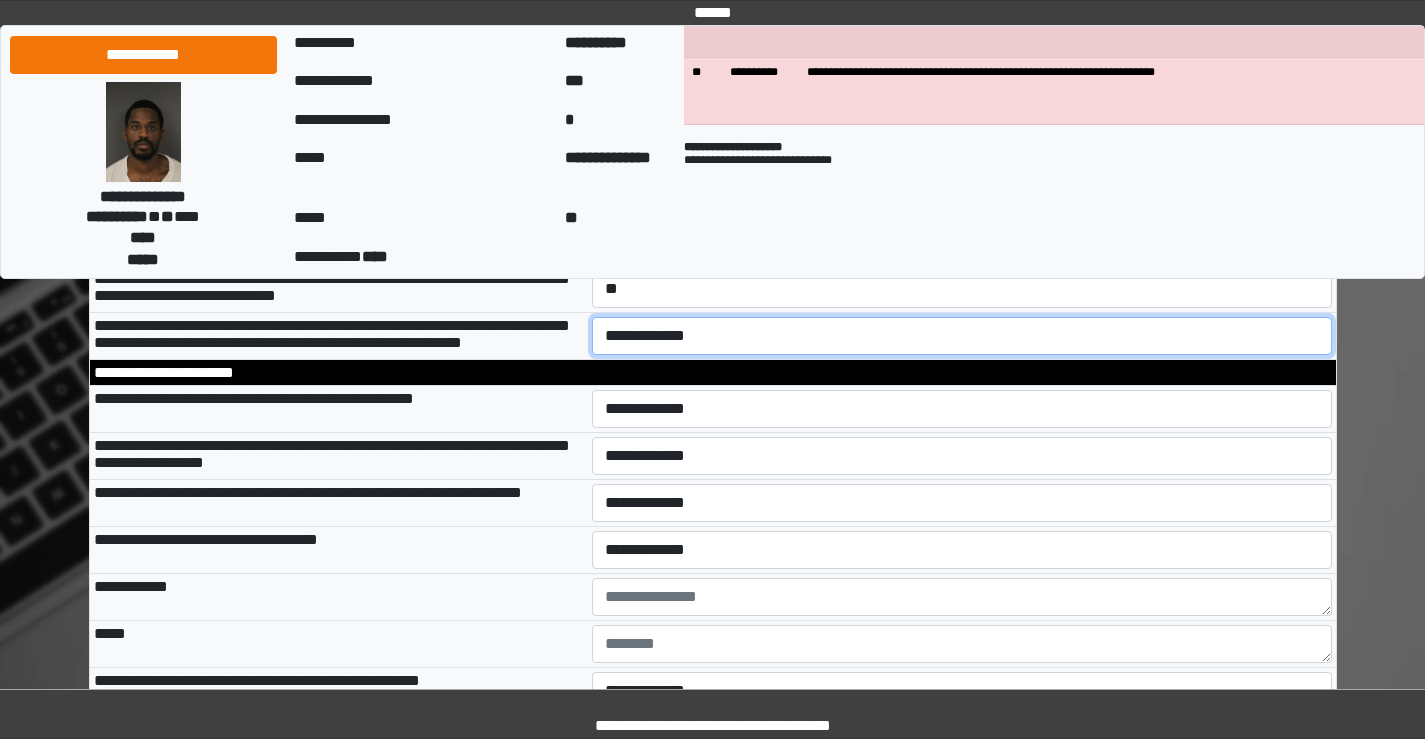 click on "**********" at bounding box center [962, 336] 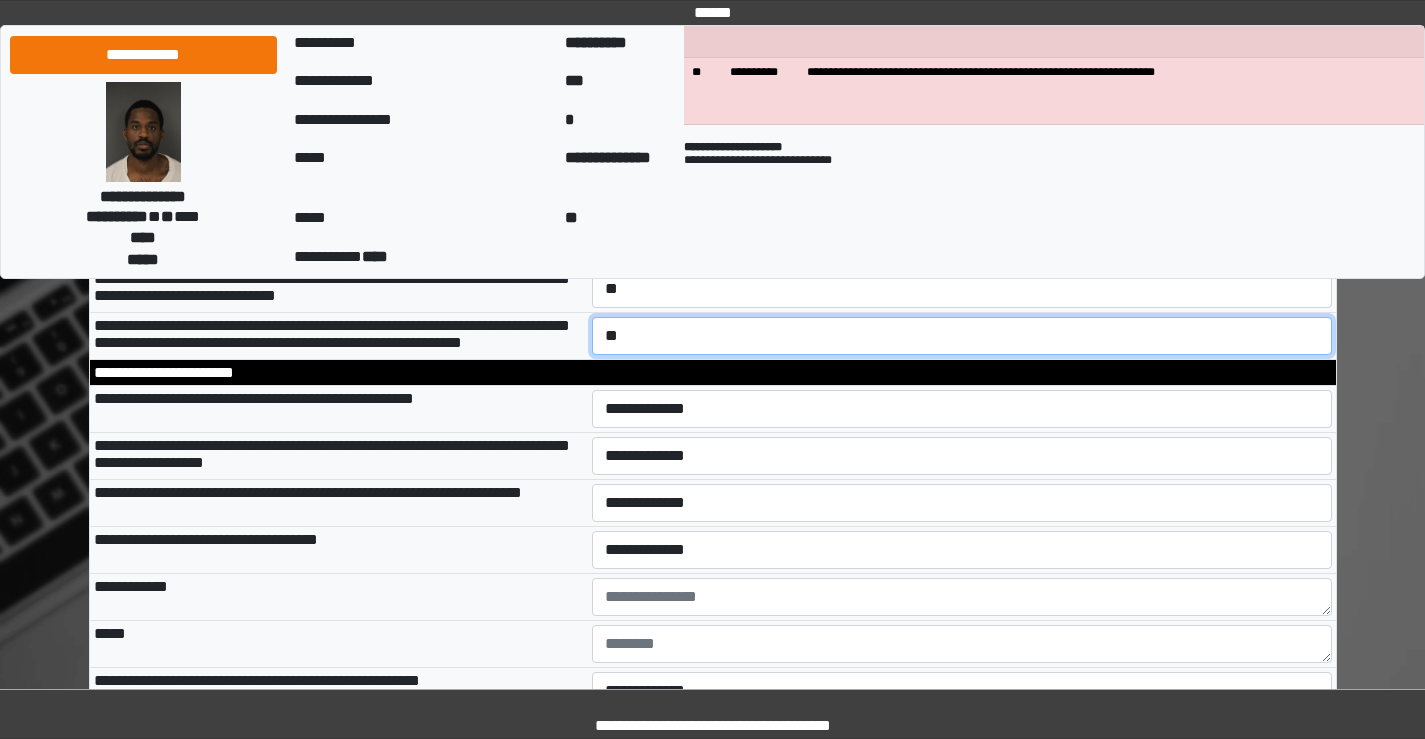 click on "**********" at bounding box center (962, 336) 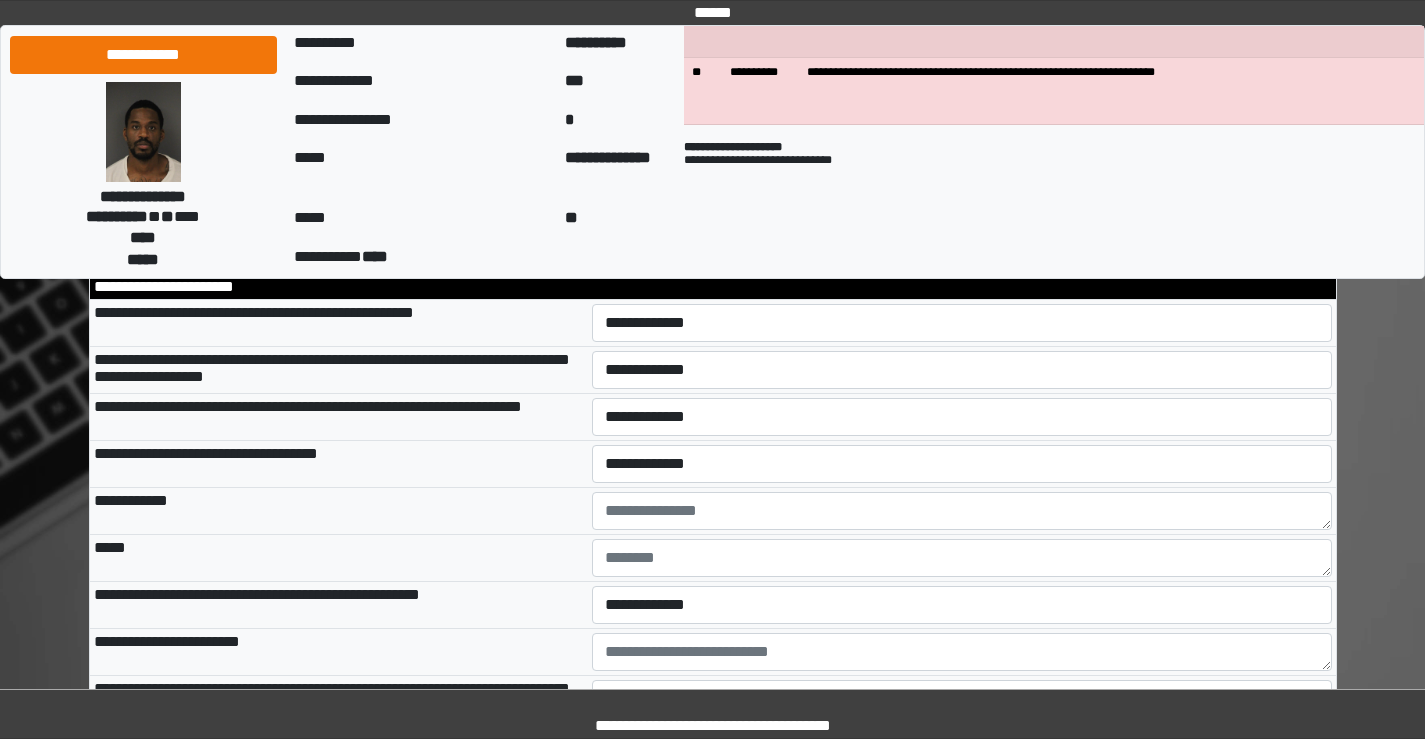 scroll, scrollTop: 6400, scrollLeft: 0, axis: vertical 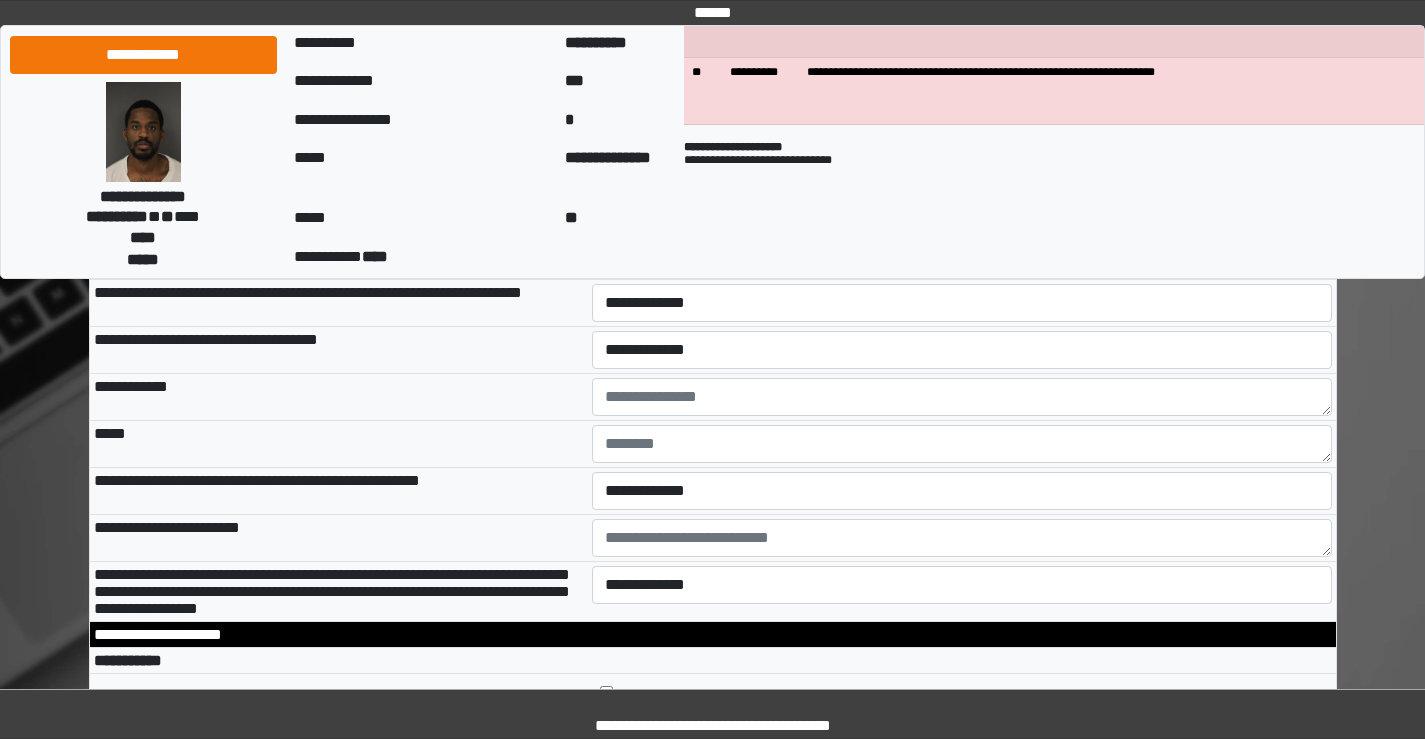 click on "**********" at bounding box center (962, 209) 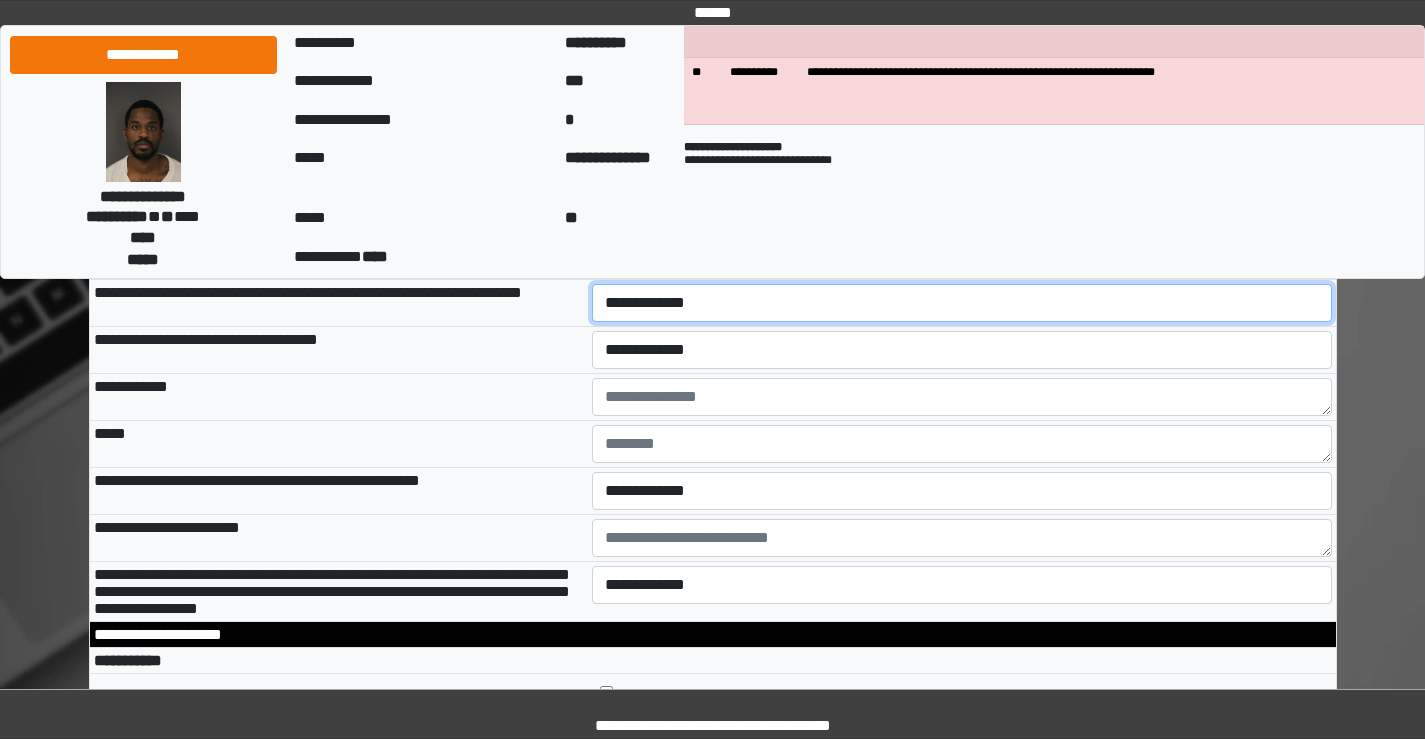 click on "**********" at bounding box center [962, 303] 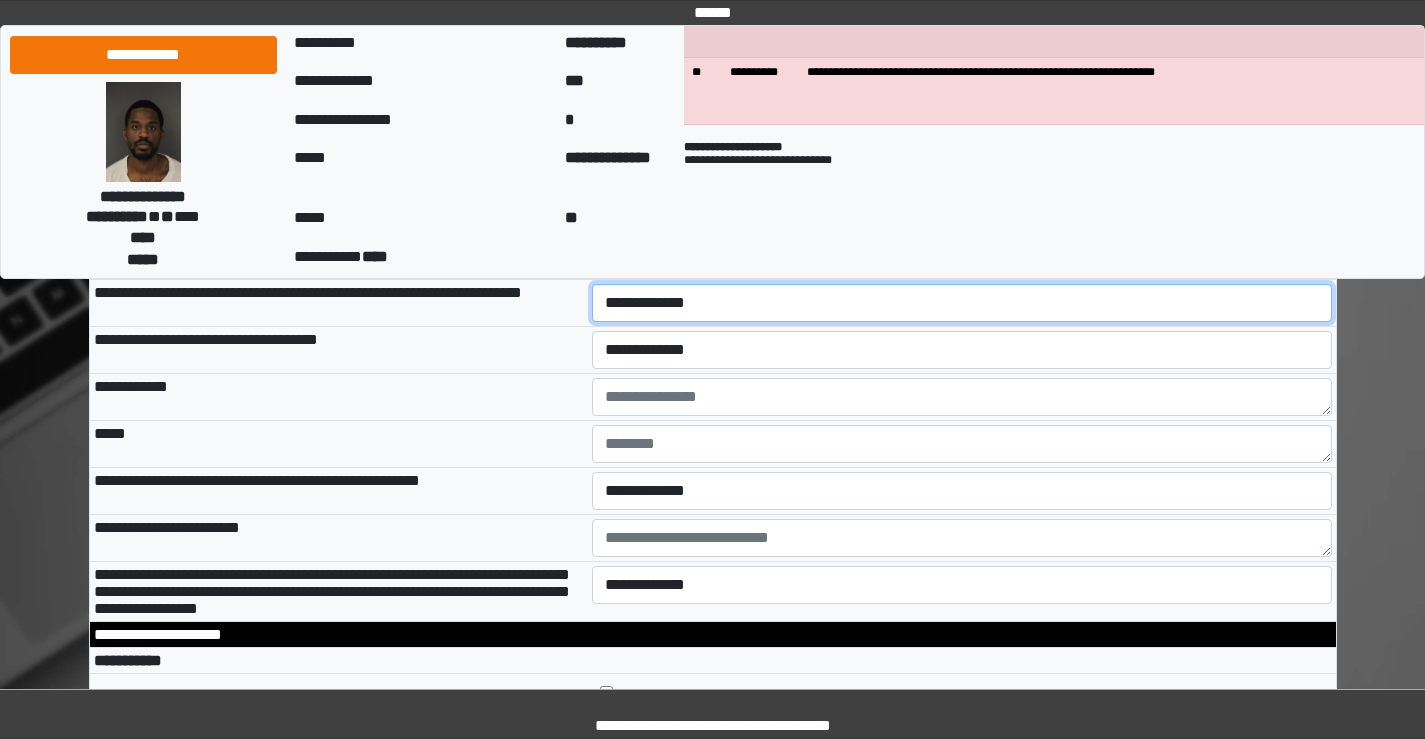 select on "*" 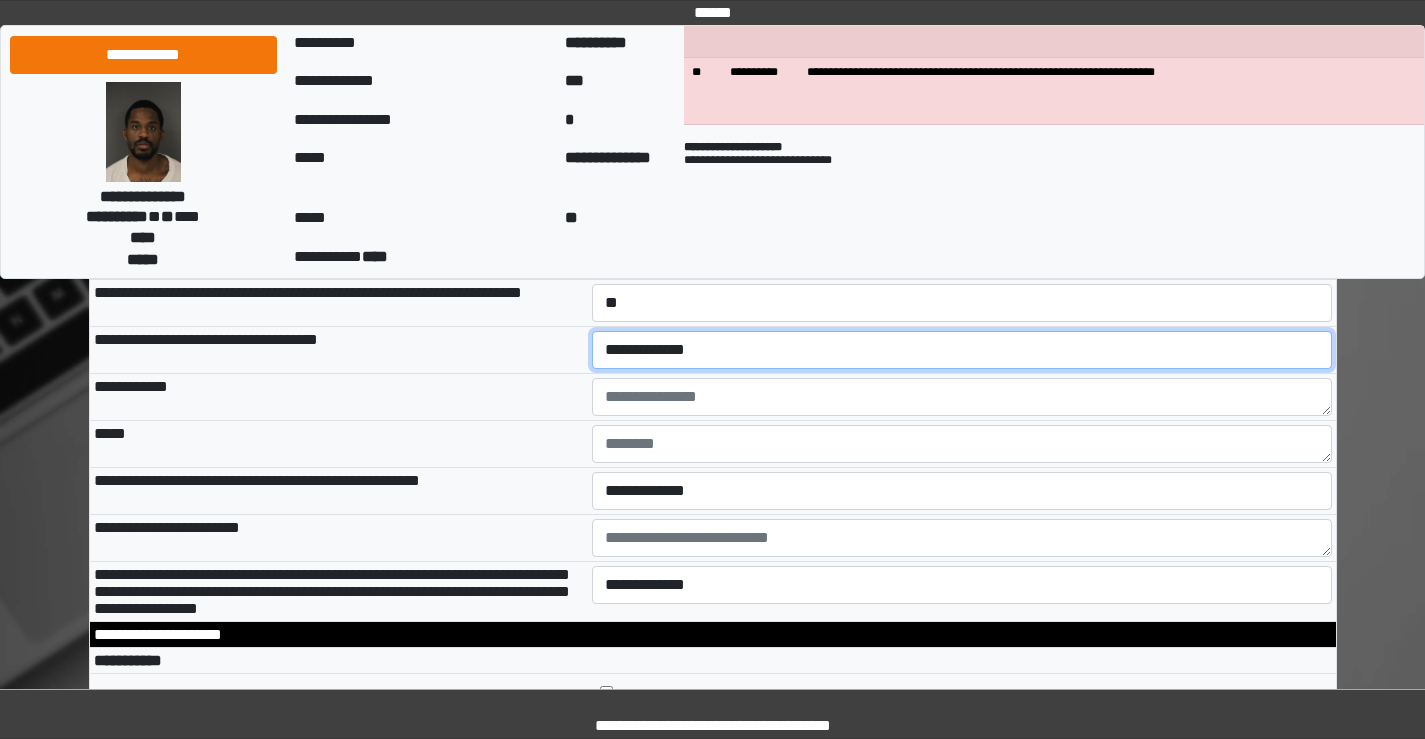 drag, startPoint x: 653, startPoint y: 555, endPoint x: 654, endPoint y: 568, distance: 13.038404 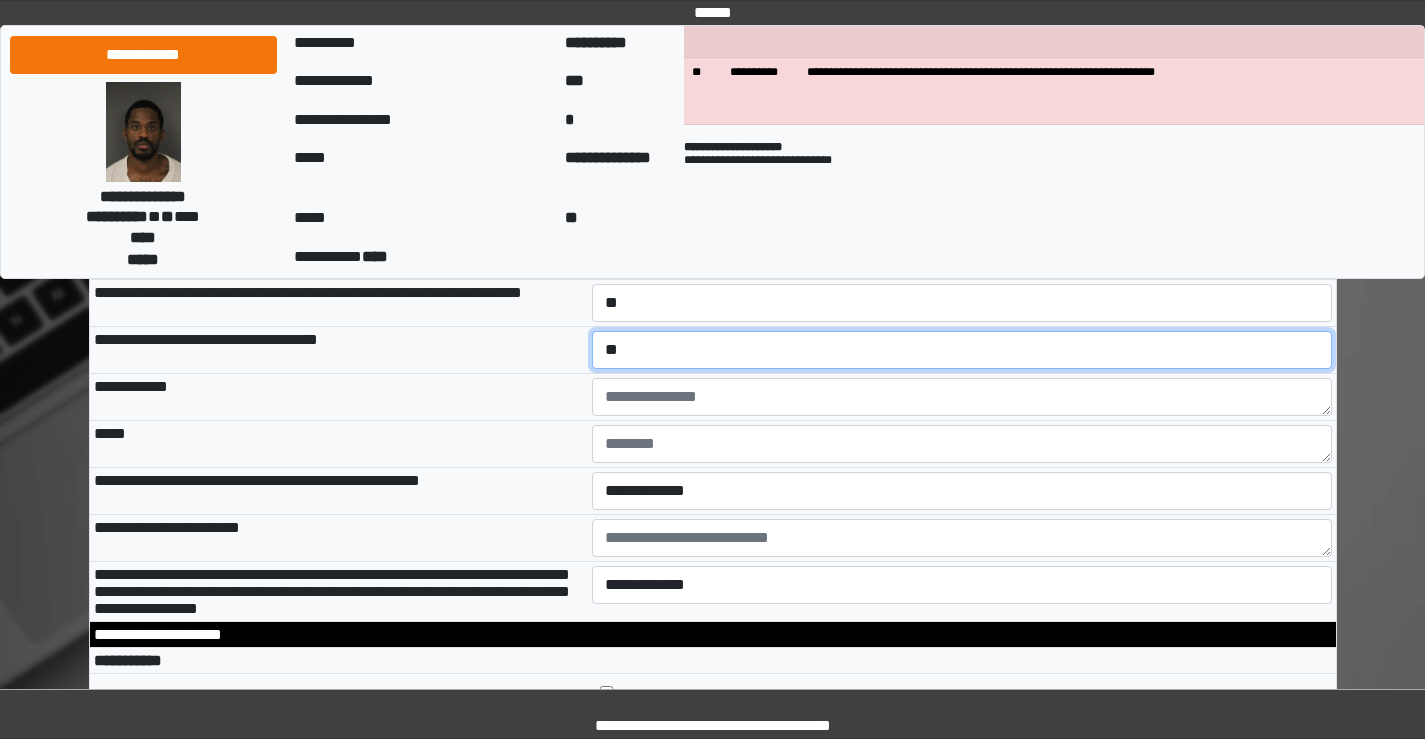 click on "**********" at bounding box center (962, 350) 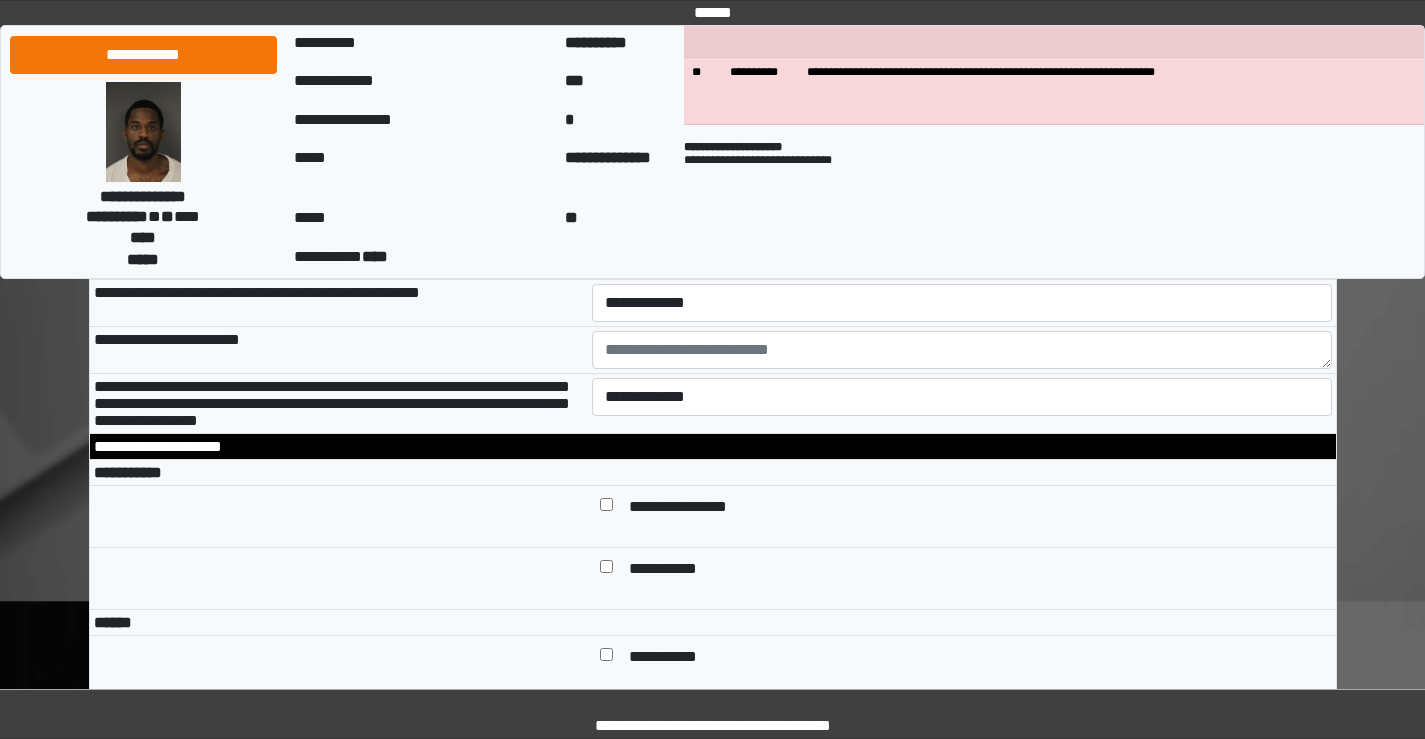 scroll, scrollTop: 6600, scrollLeft: 0, axis: vertical 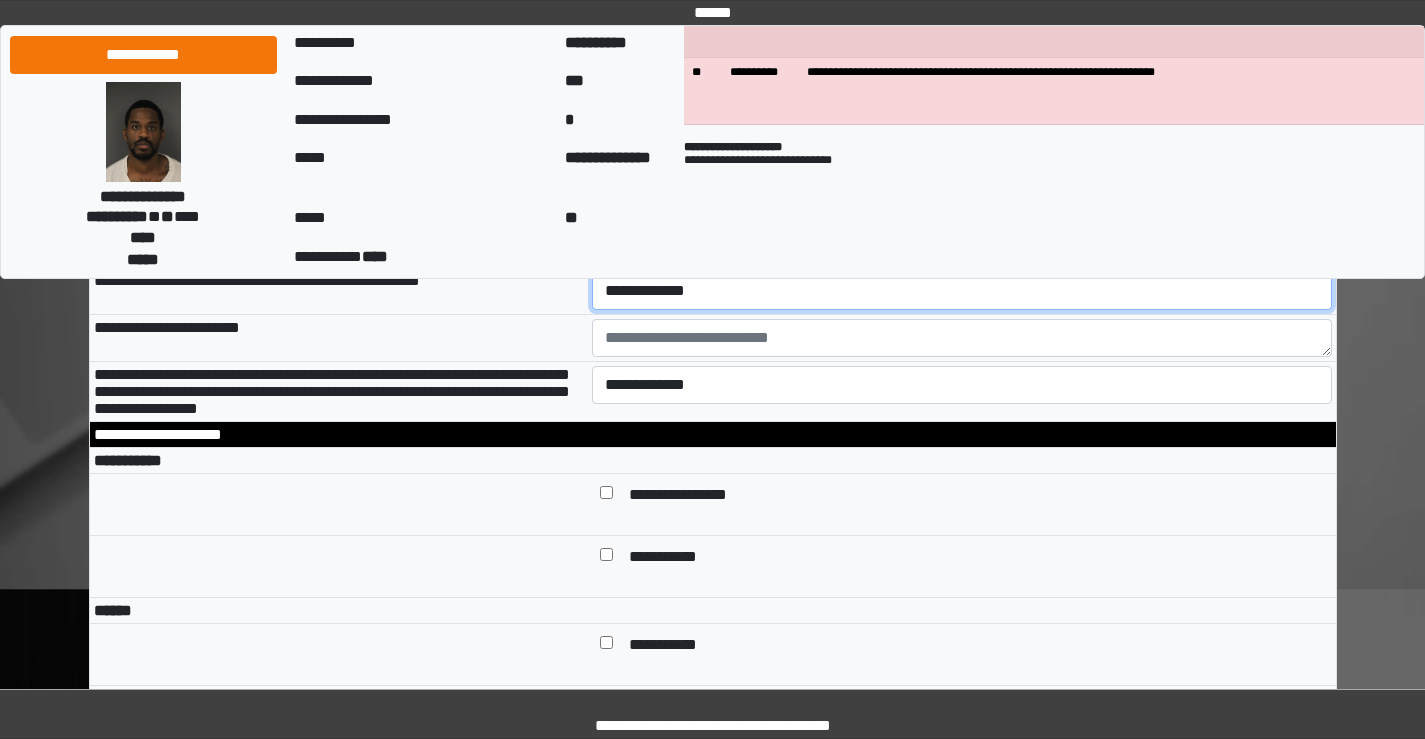 click on "**********" at bounding box center (962, 291) 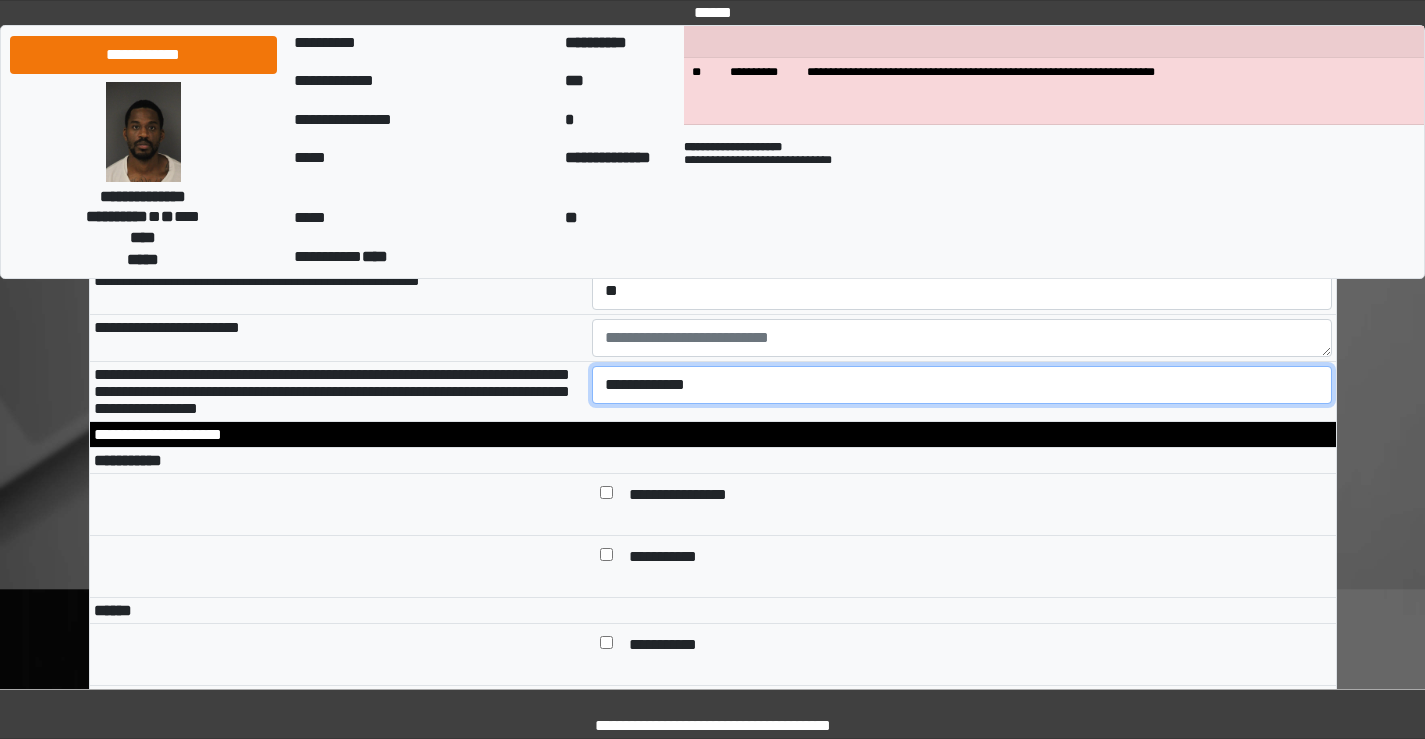 click on "**********" at bounding box center [962, 385] 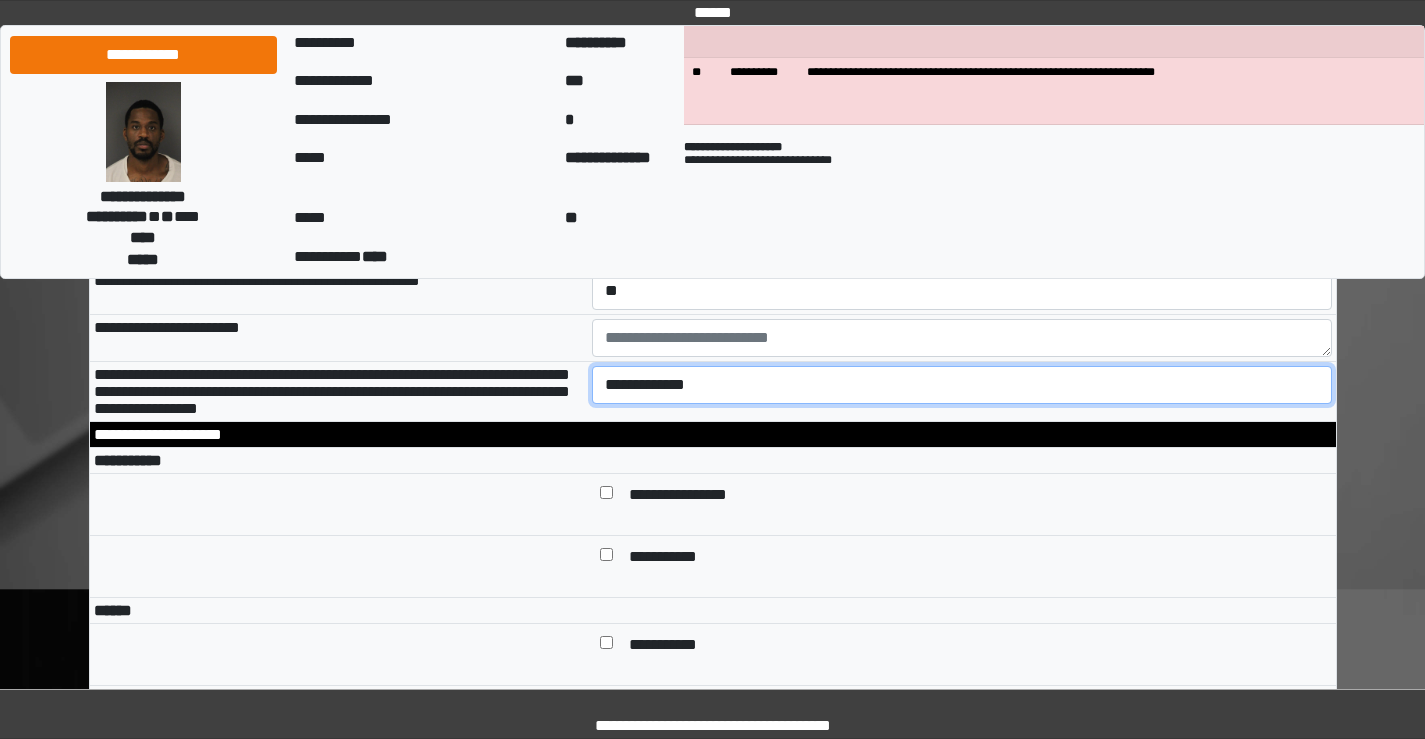 select on "*" 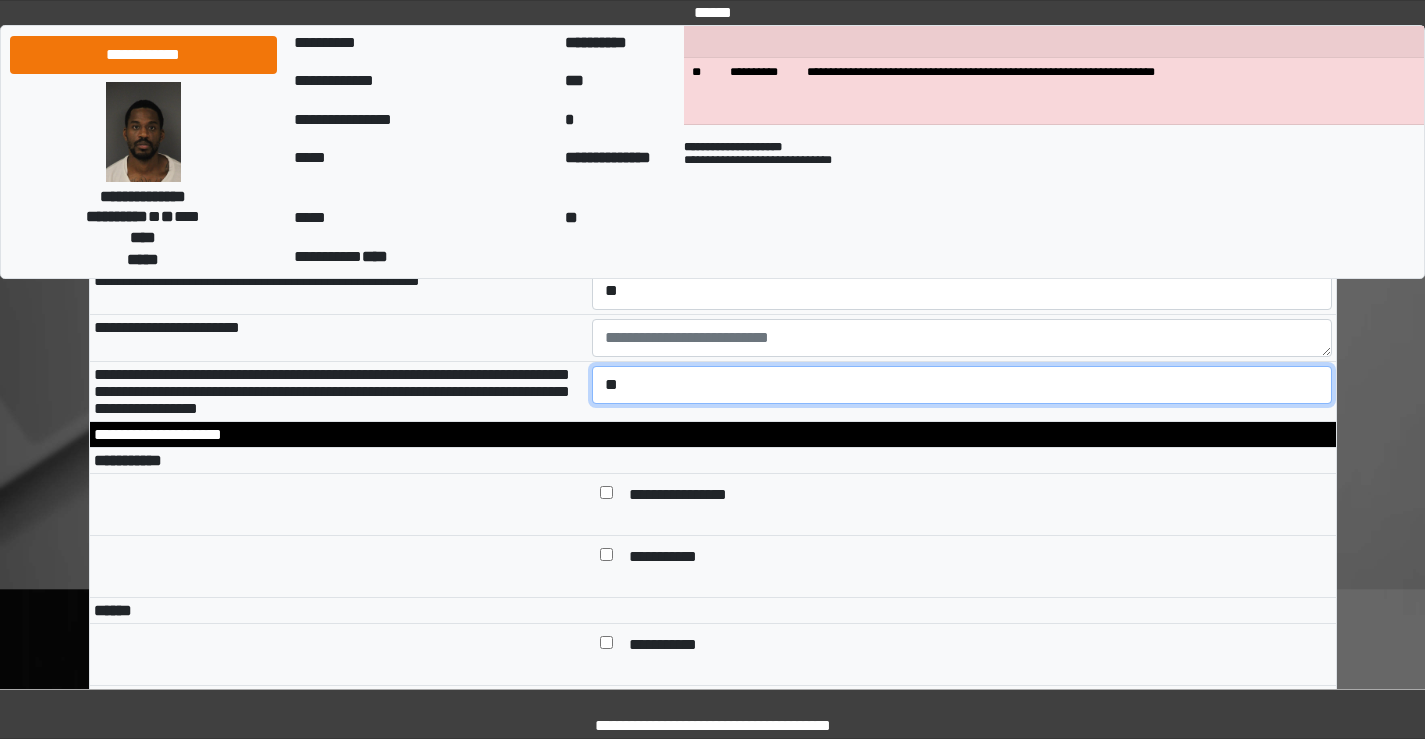 click on "**********" at bounding box center (962, 385) 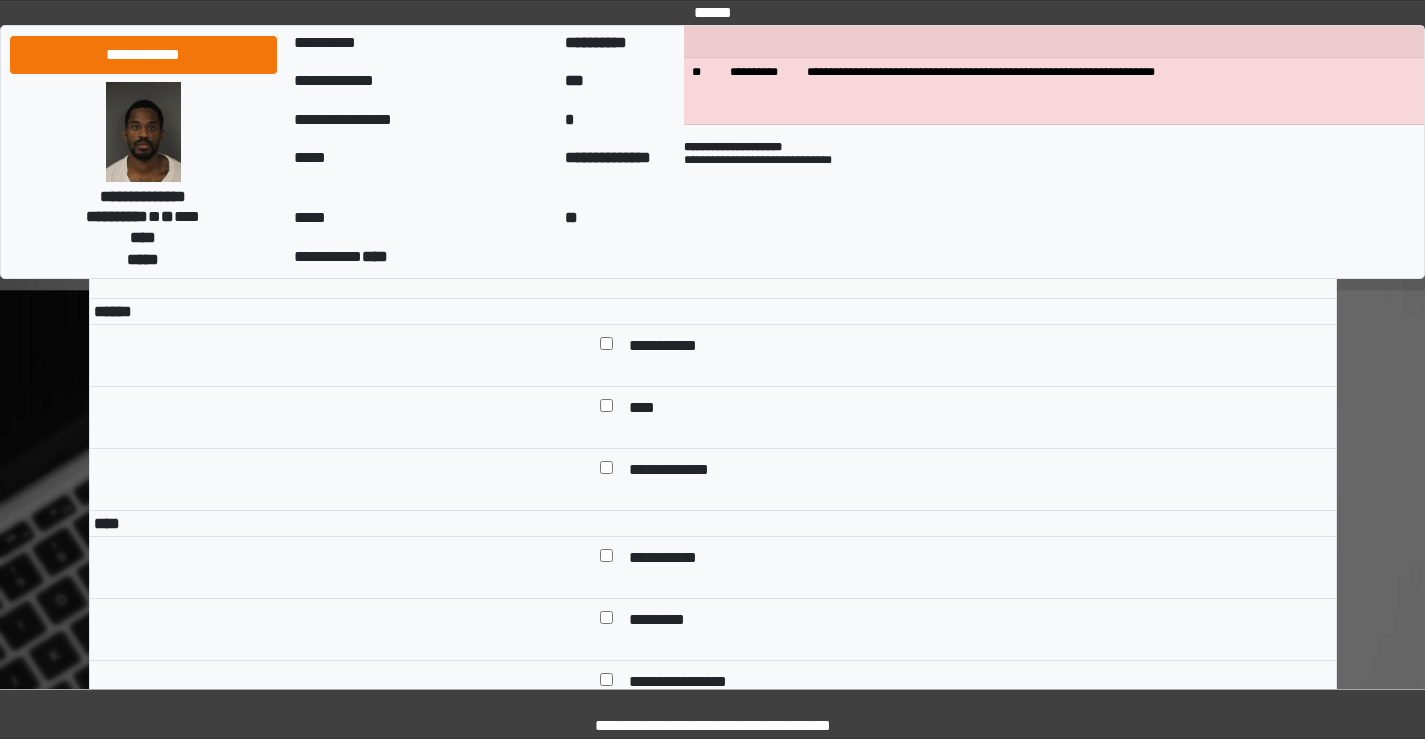 scroll, scrollTop: 6900, scrollLeft: 0, axis: vertical 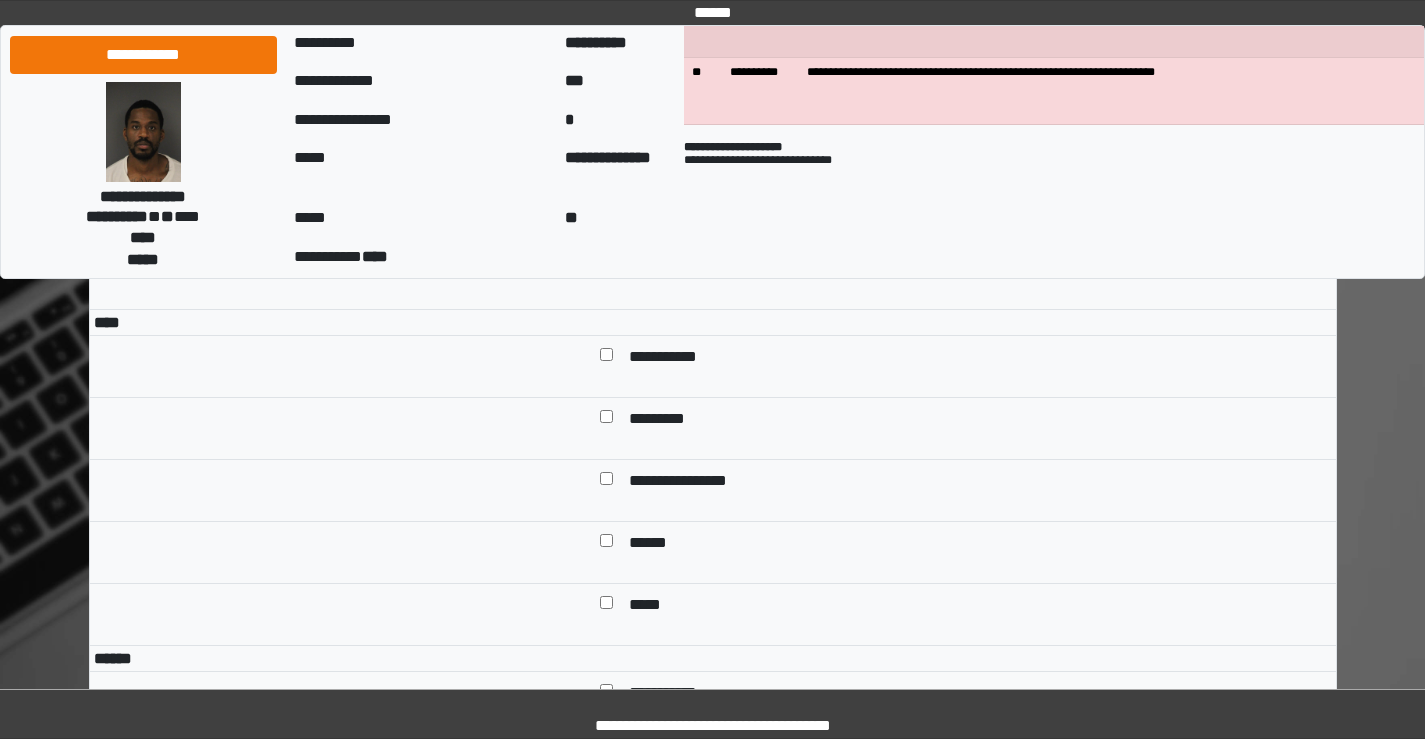 click at bounding box center [606, 146] 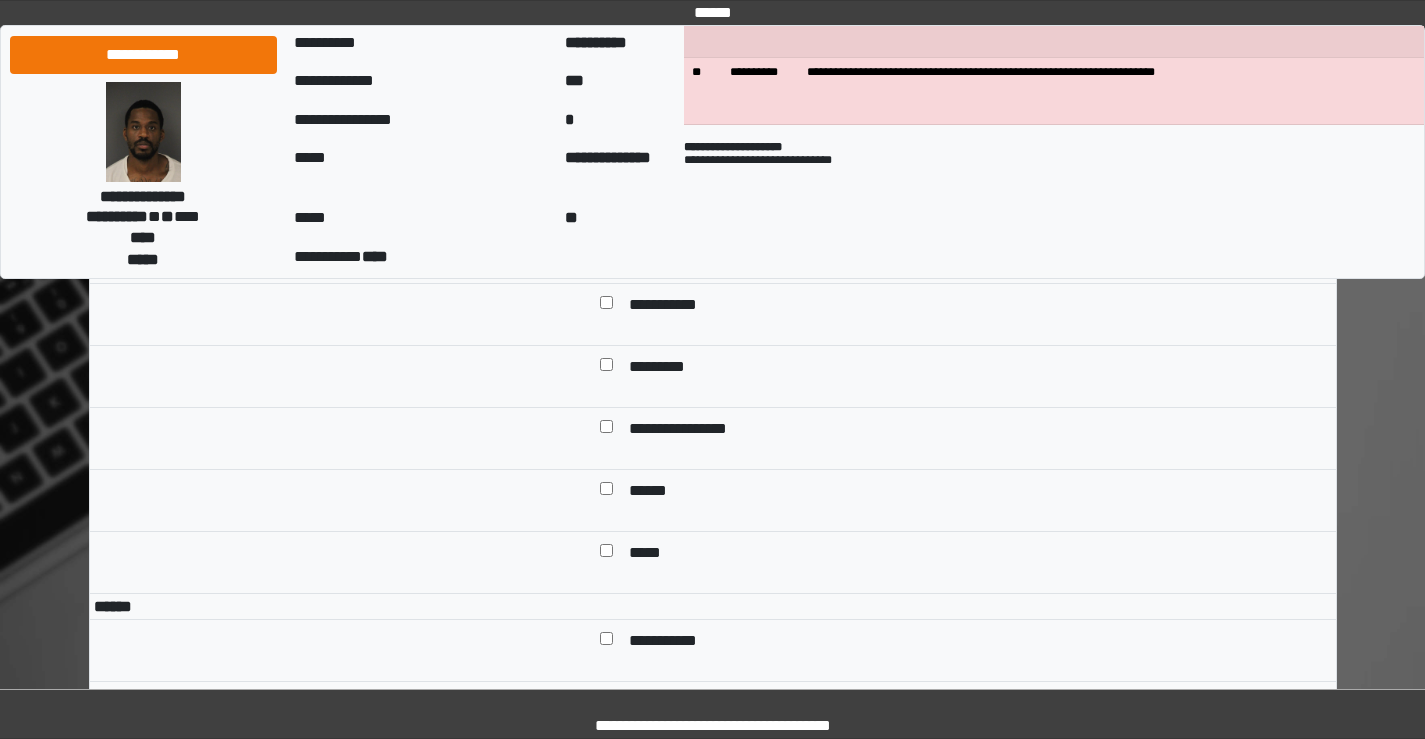 scroll, scrollTop: 7300, scrollLeft: 0, axis: vertical 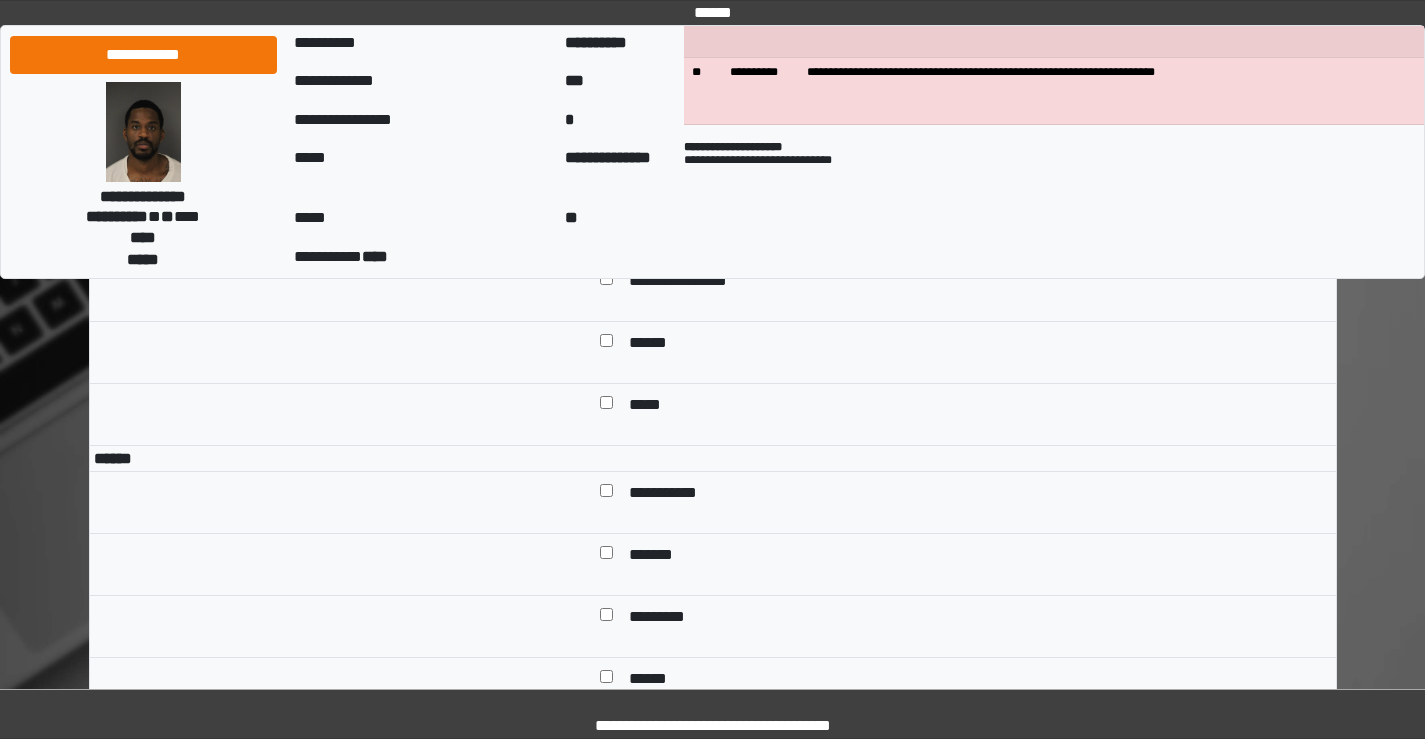 click at bounding box center (606, 158) 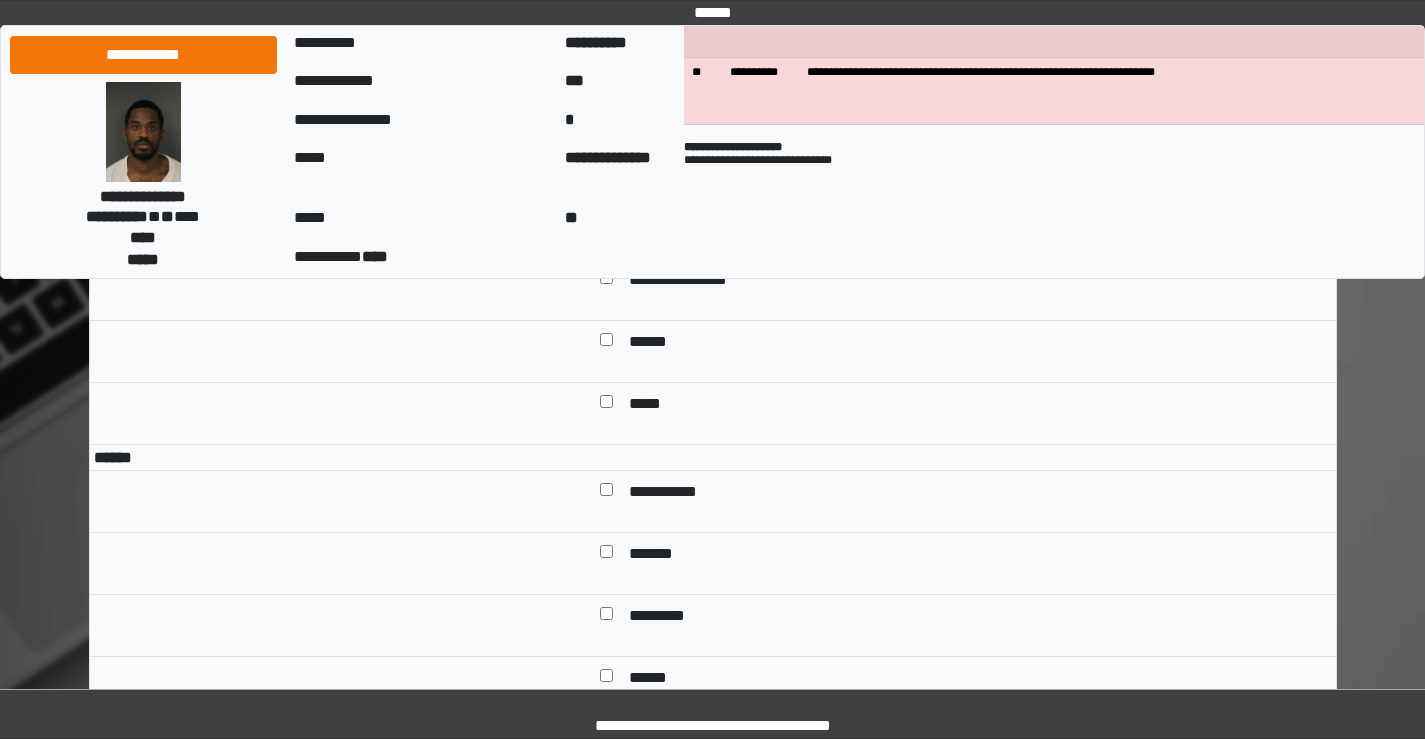scroll, scrollTop: 7300, scrollLeft: 0, axis: vertical 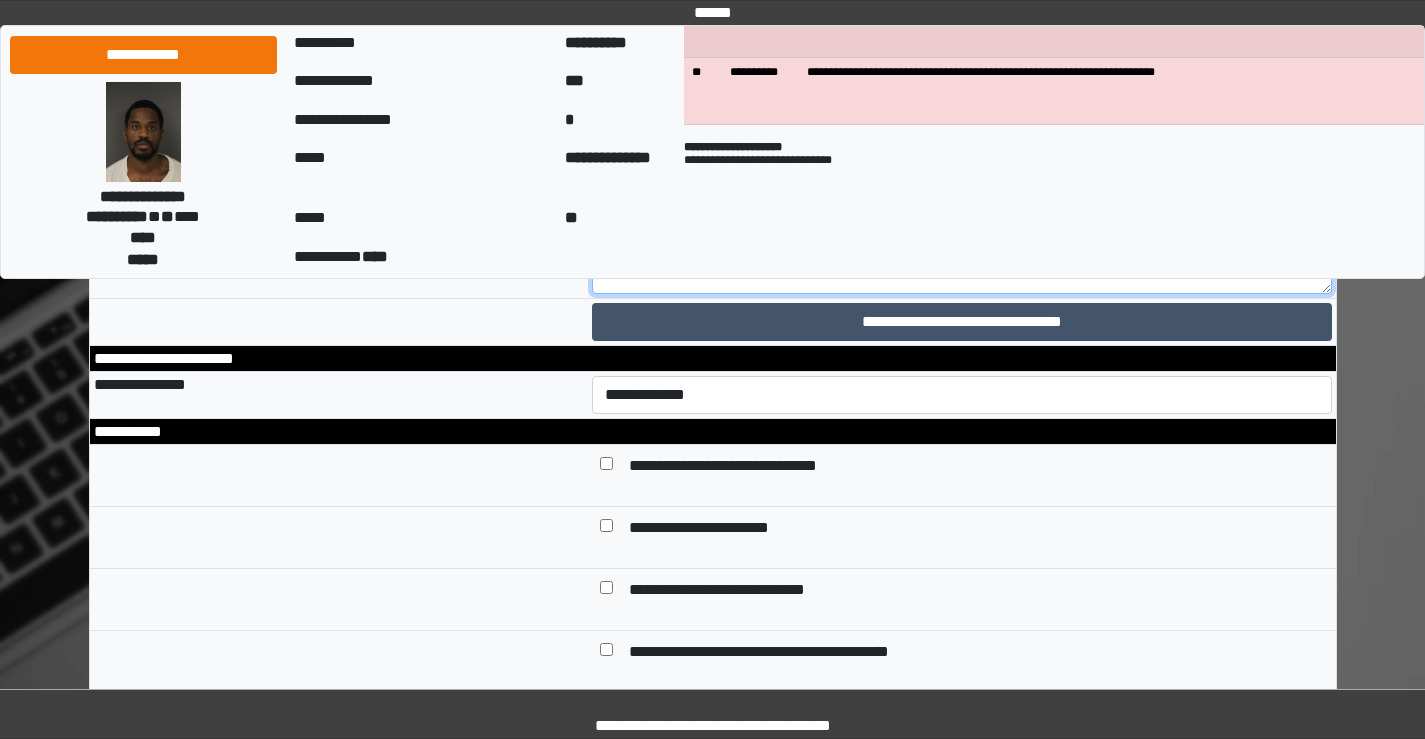 click at bounding box center [962, 239] 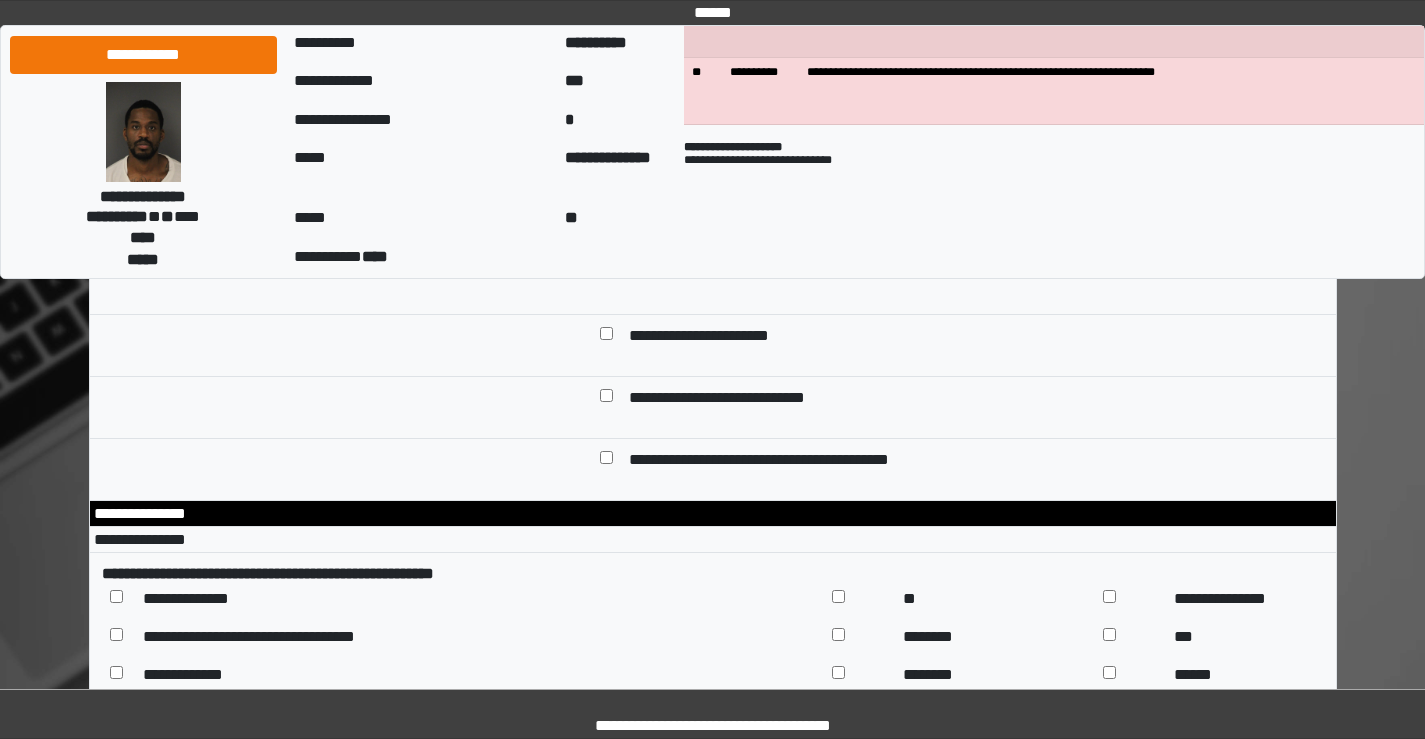 scroll, scrollTop: 9100, scrollLeft: 0, axis: vertical 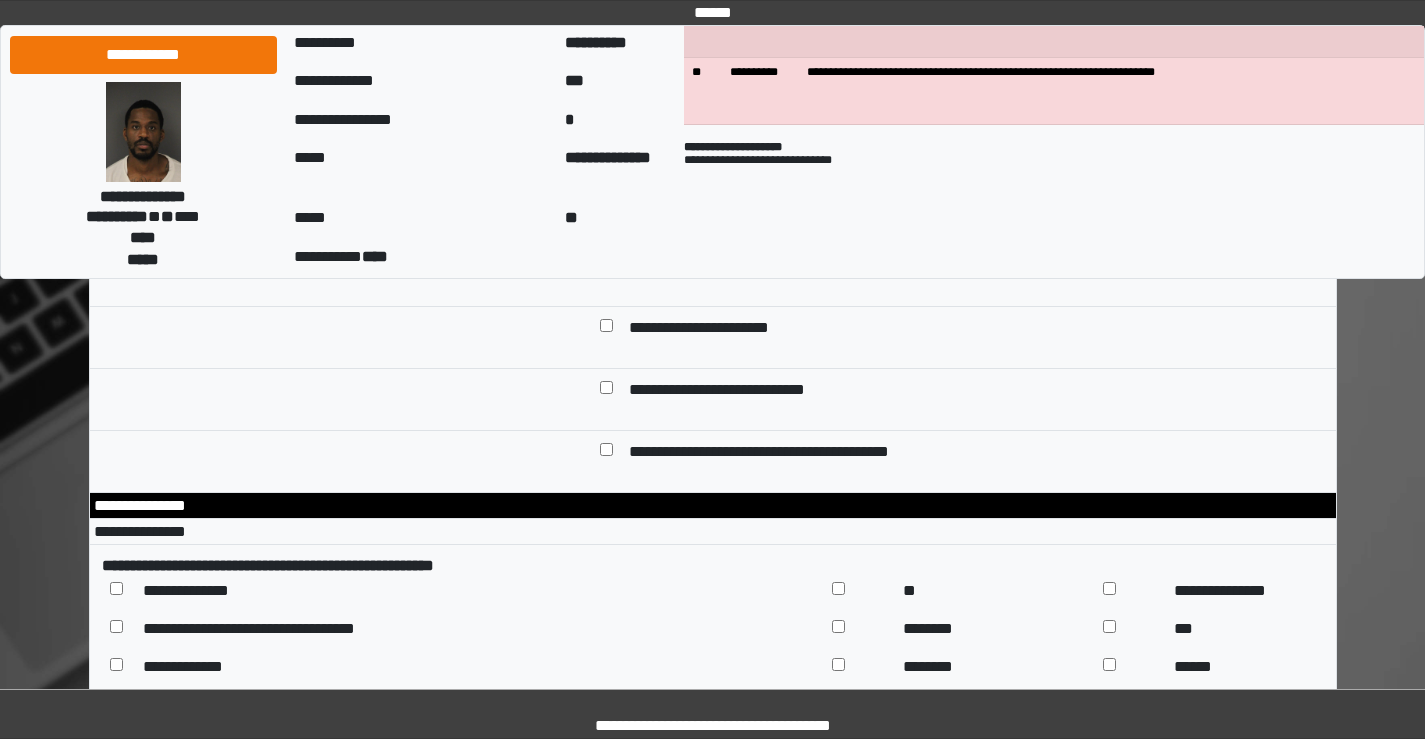 click on "**********" at bounding box center [962, 195] 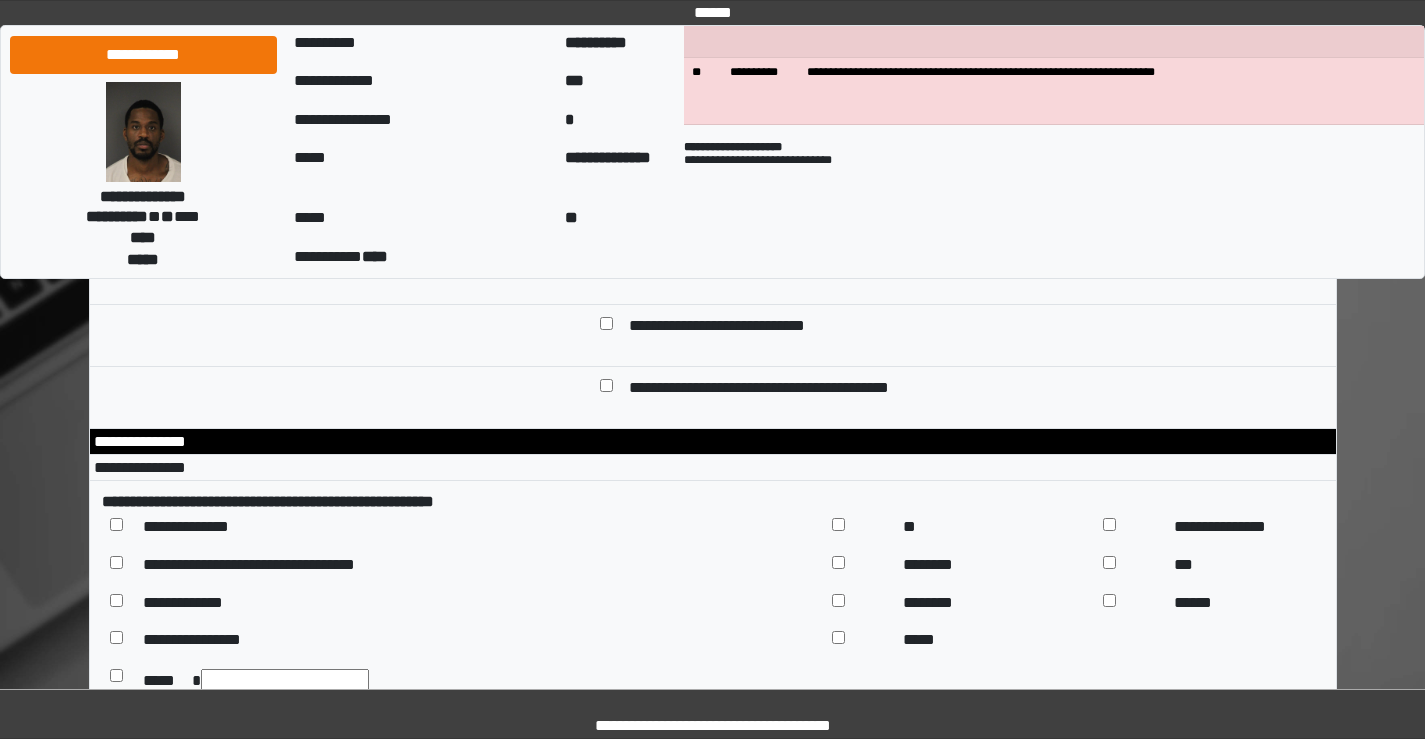 scroll, scrollTop: 9200, scrollLeft: 0, axis: vertical 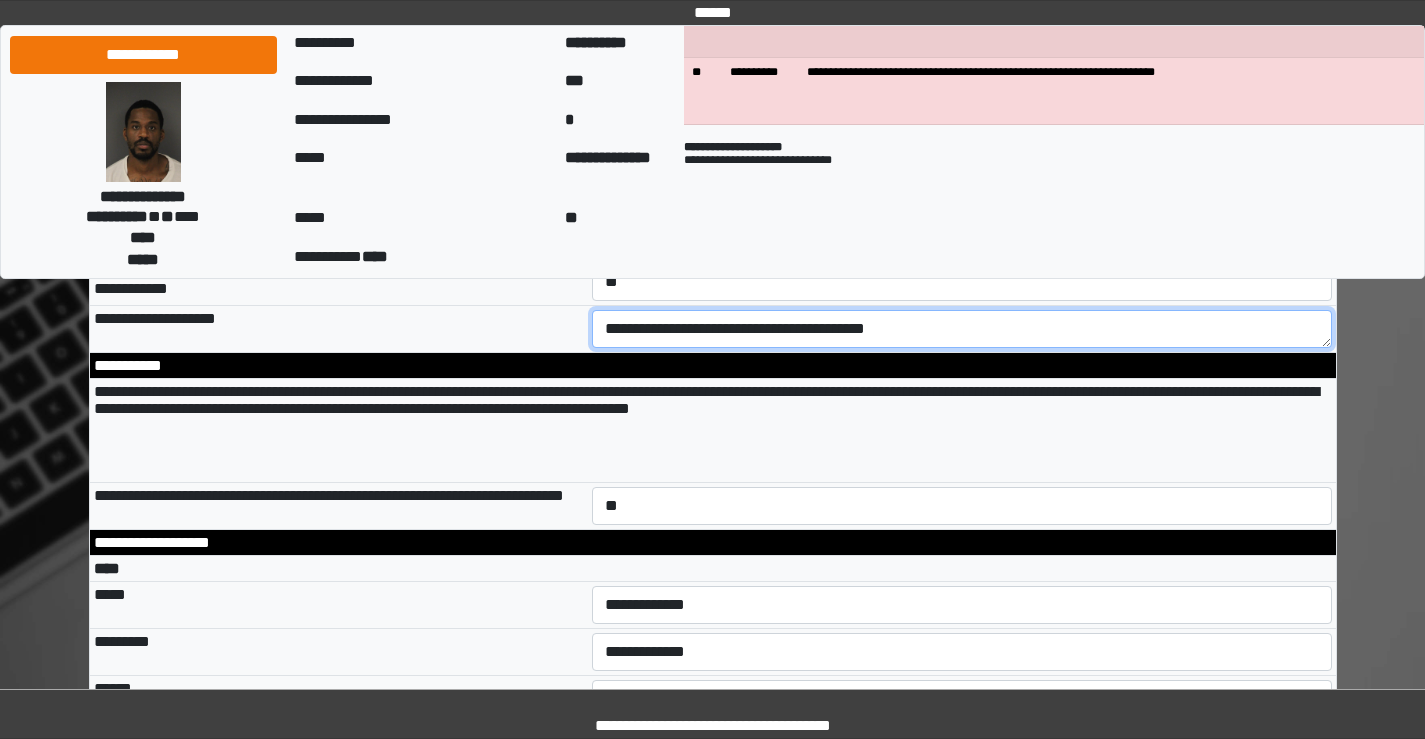 click on "**********" at bounding box center (962, 329) 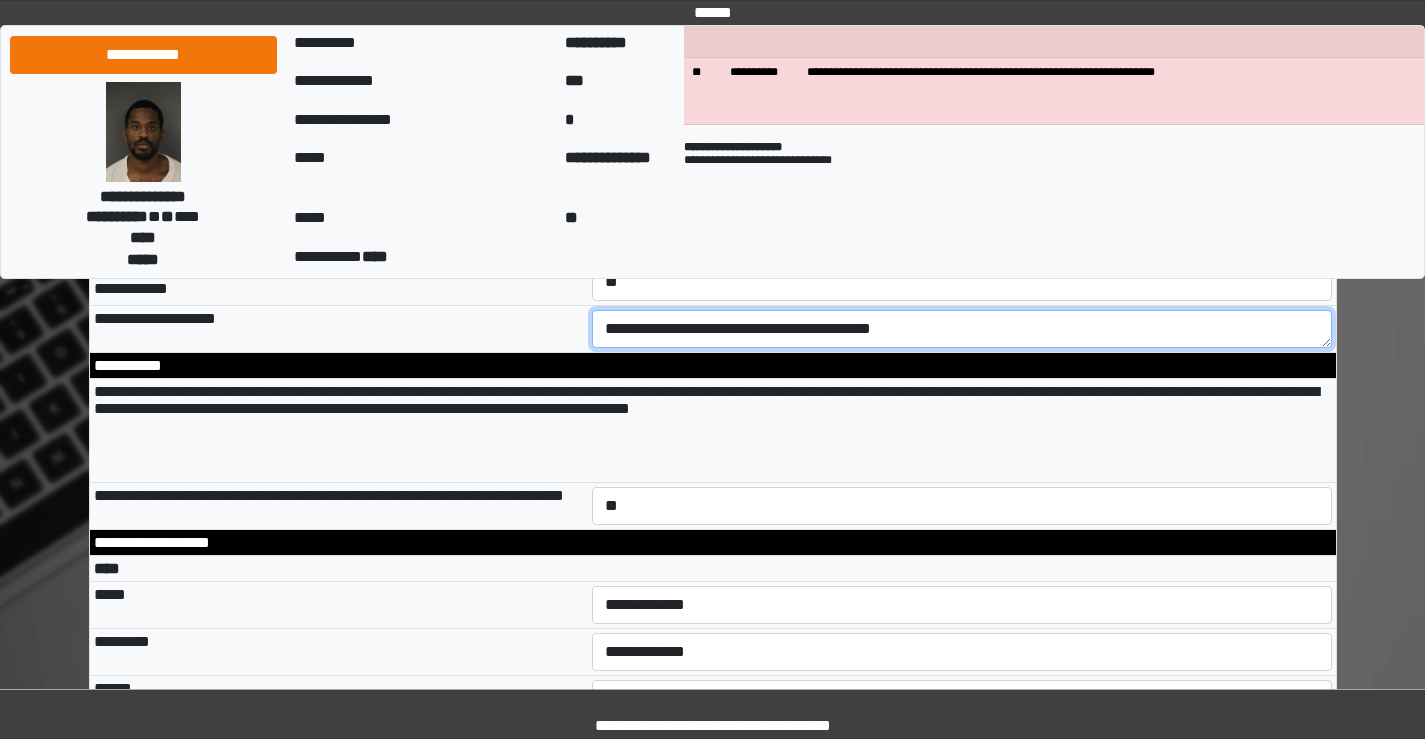 type on "**********" 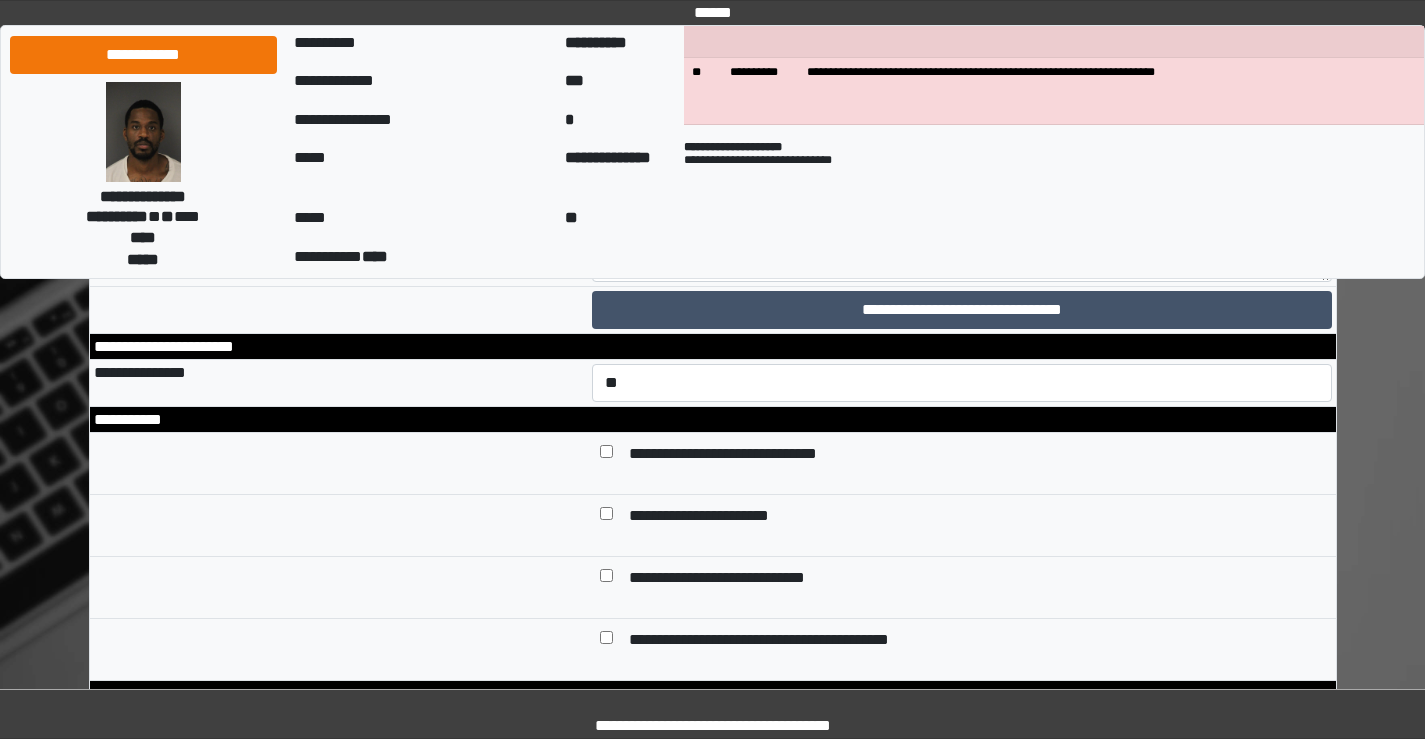 scroll, scrollTop: 9009, scrollLeft: 0, axis: vertical 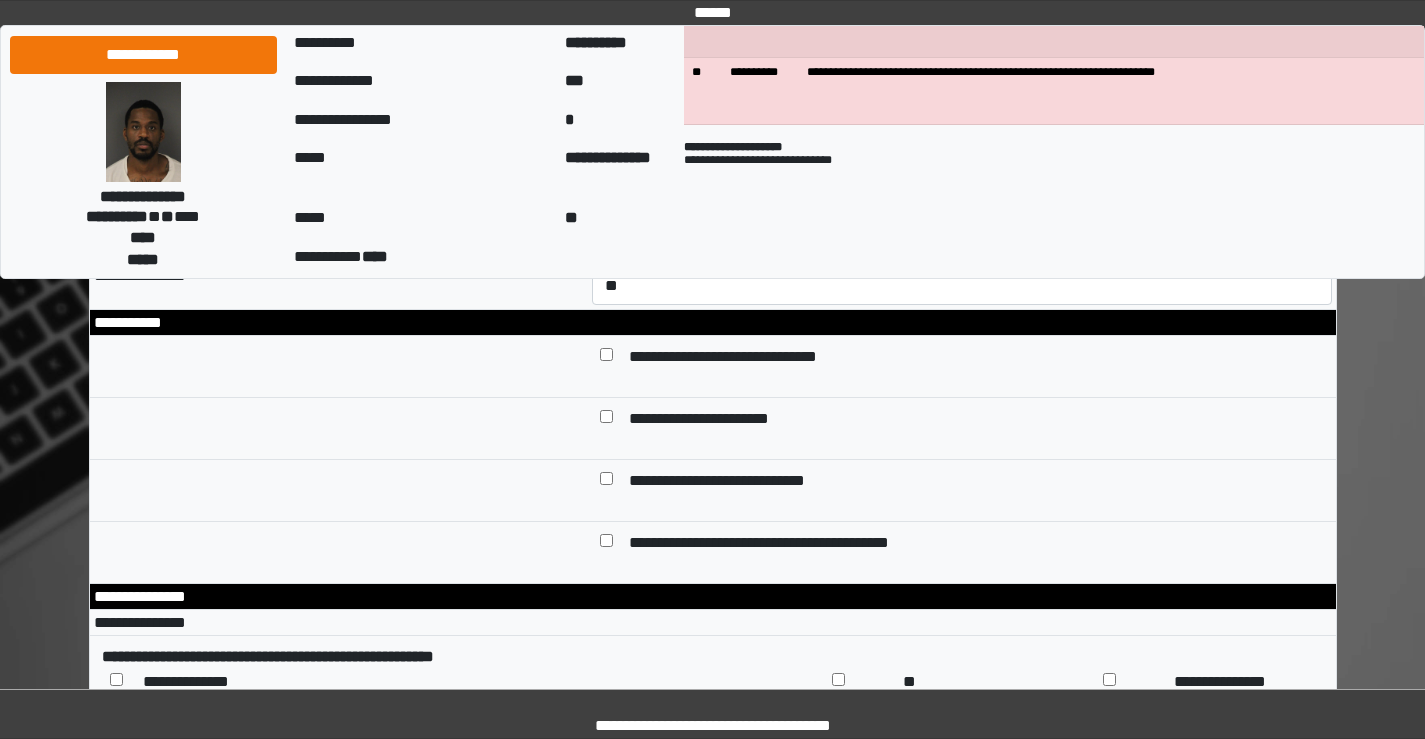 drag, startPoint x: 675, startPoint y: 334, endPoint x: 696, endPoint y: 356, distance: 30.413813 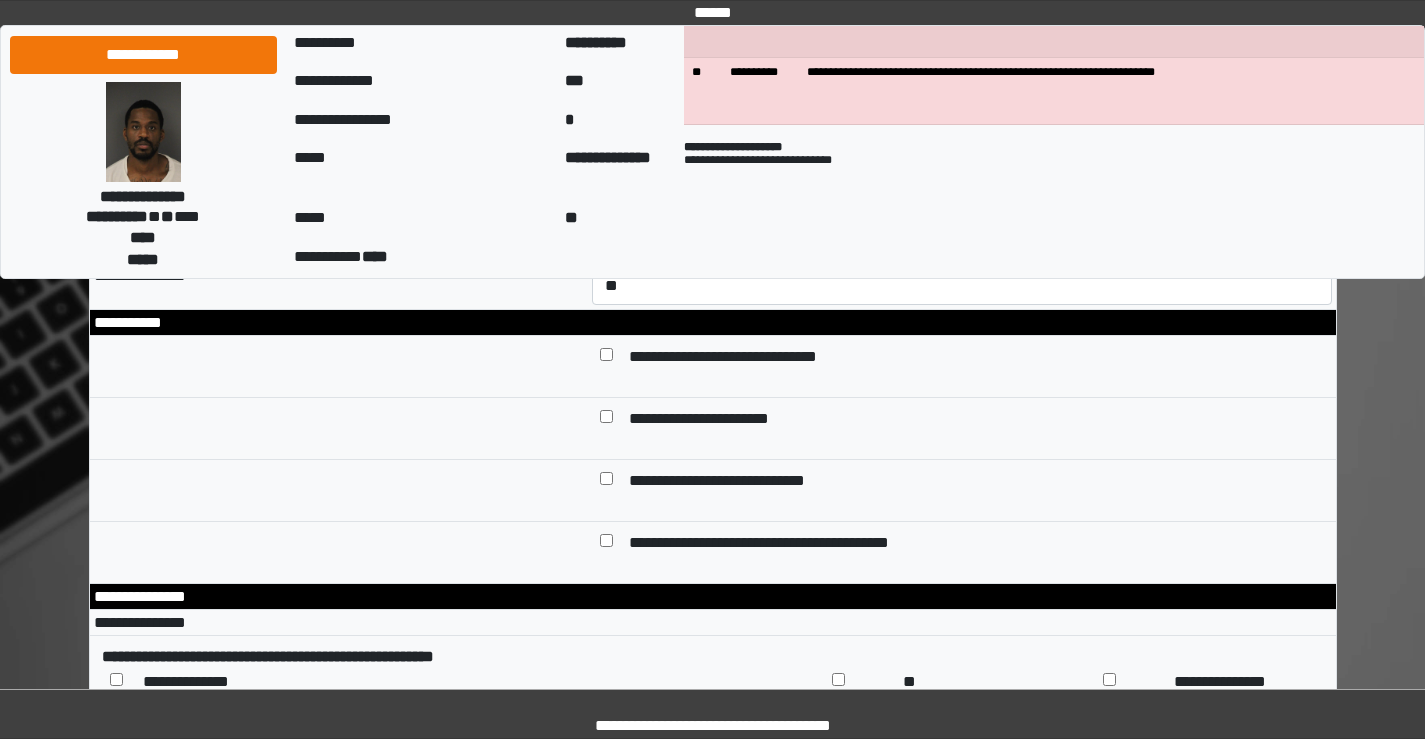 scroll, scrollTop: 0, scrollLeft: 0, axis: both 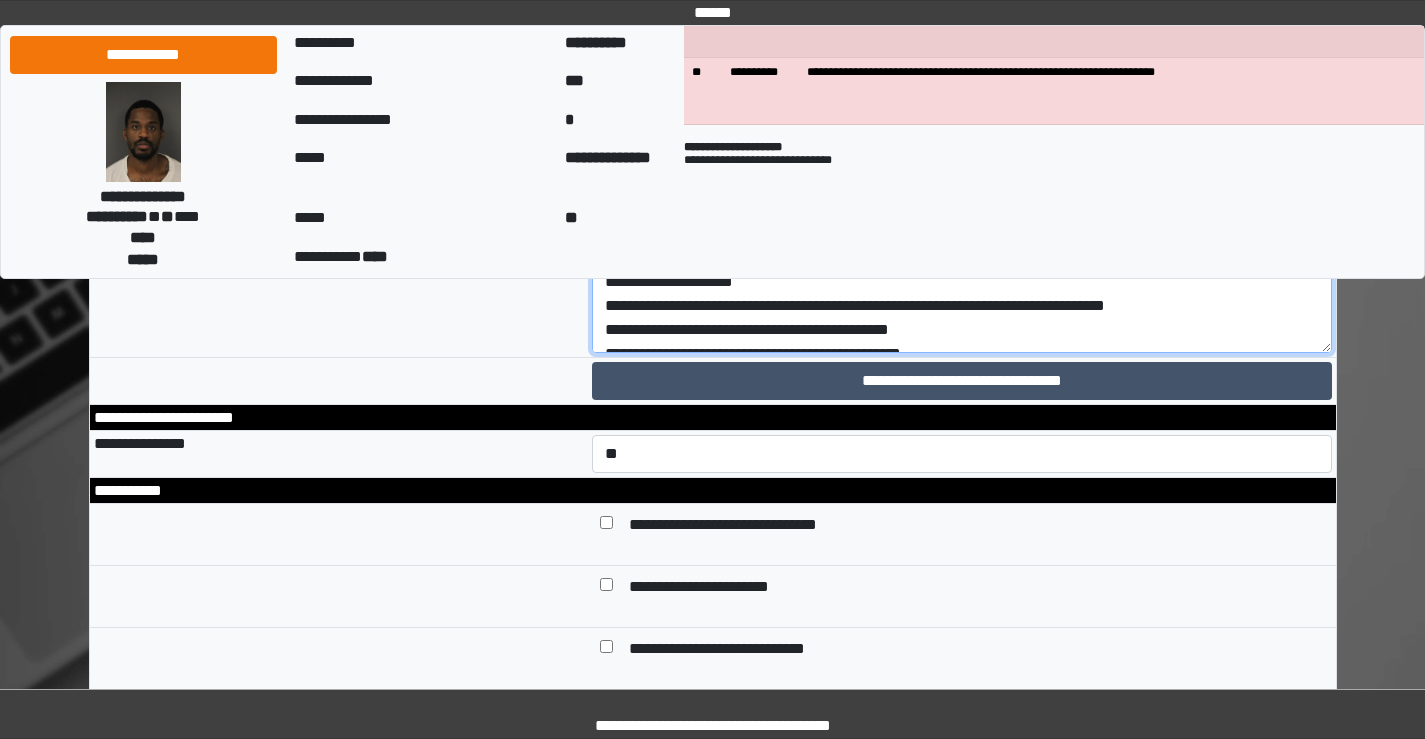 drag, startPoint x: 1323, startPoint y: 344, endPoint x: 1352, endPoint y: 620, distance: 277.51938 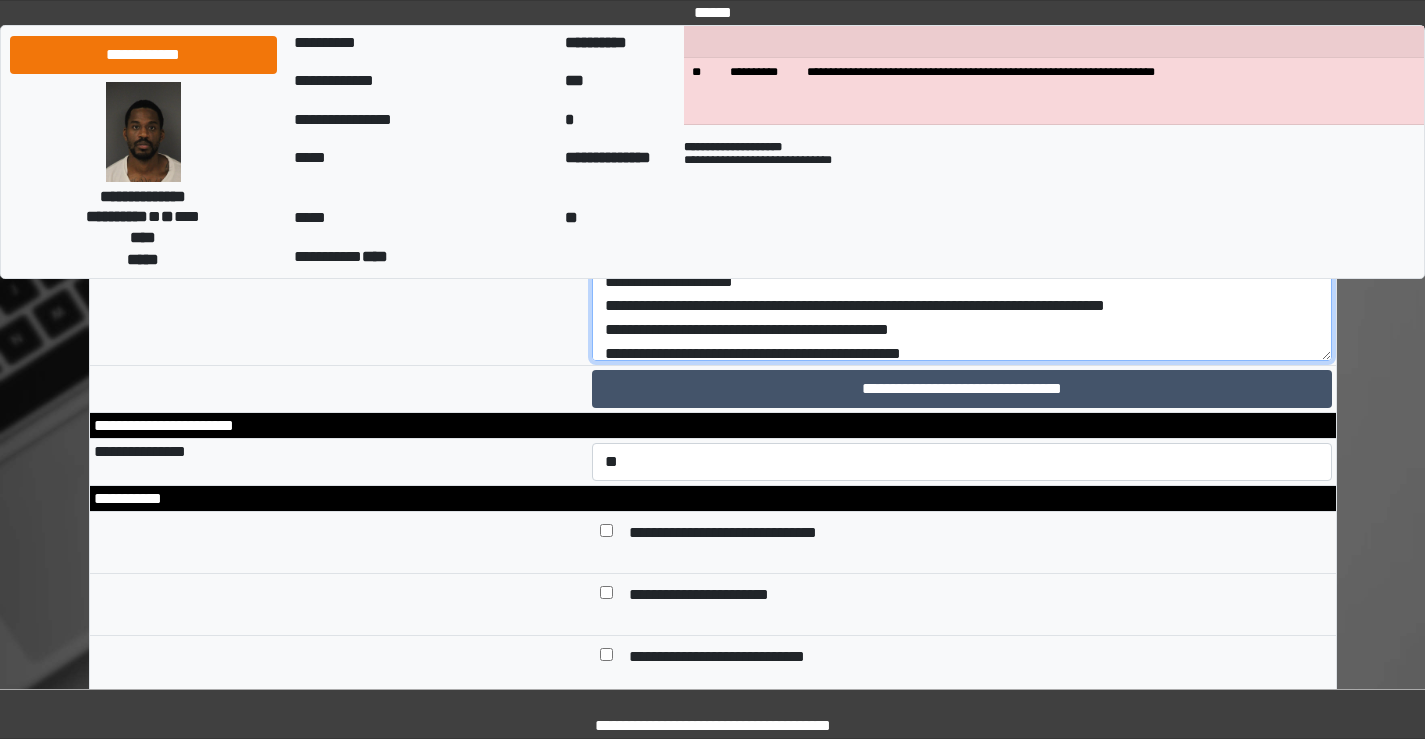 drag, startPoint x: 607, startPoint y: 351, endPoint x: 787, endPoint y: 351, distance: 180 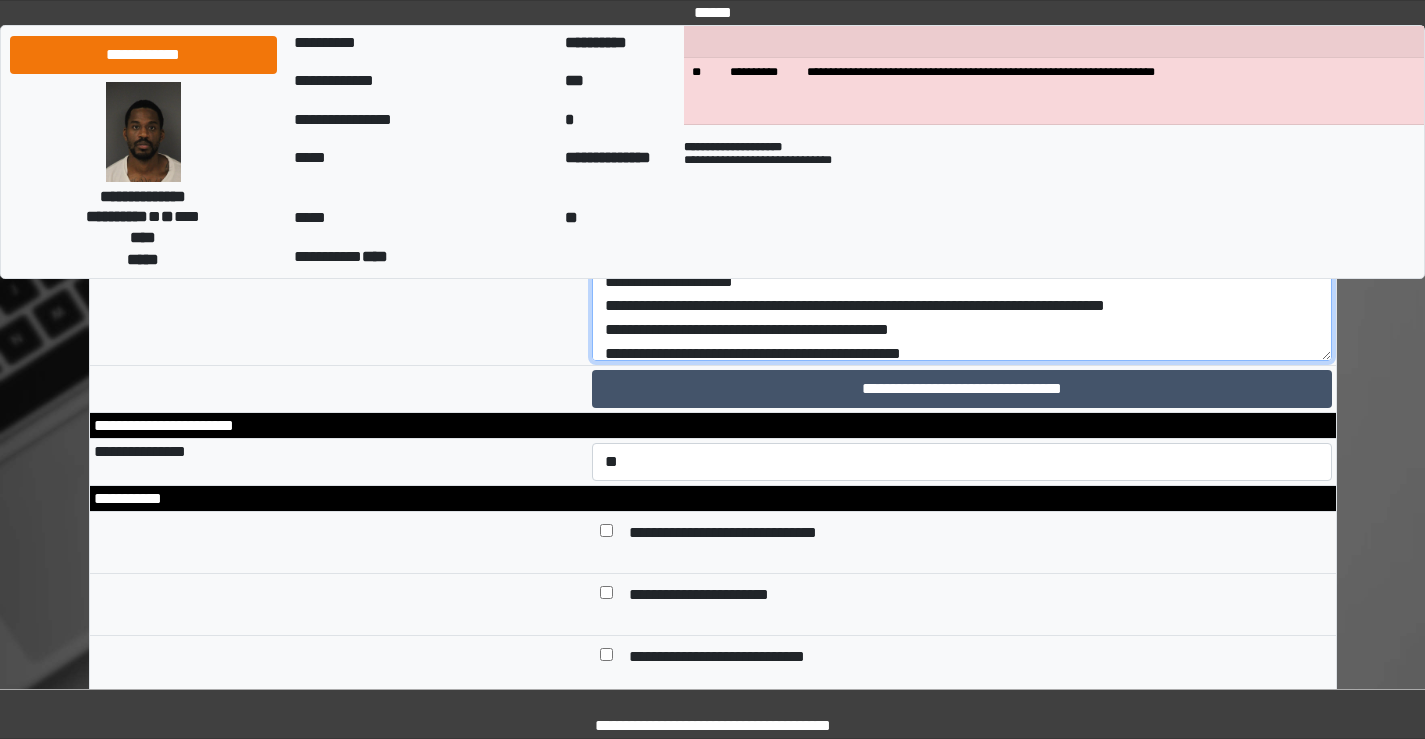 drag, startPoint x: 658, startPoint y: 353, endPoint x: 814, endPoint y: 353, distance: 156 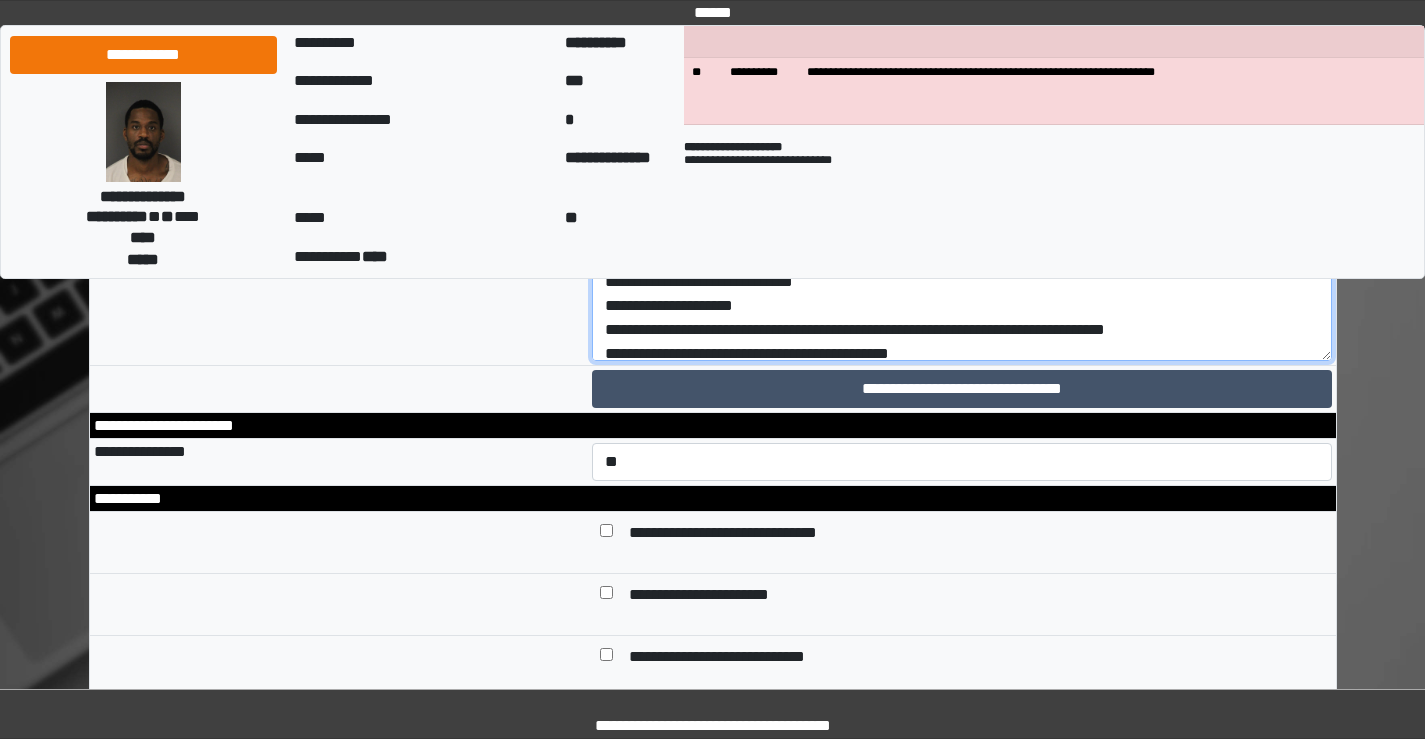 paste on "**********" 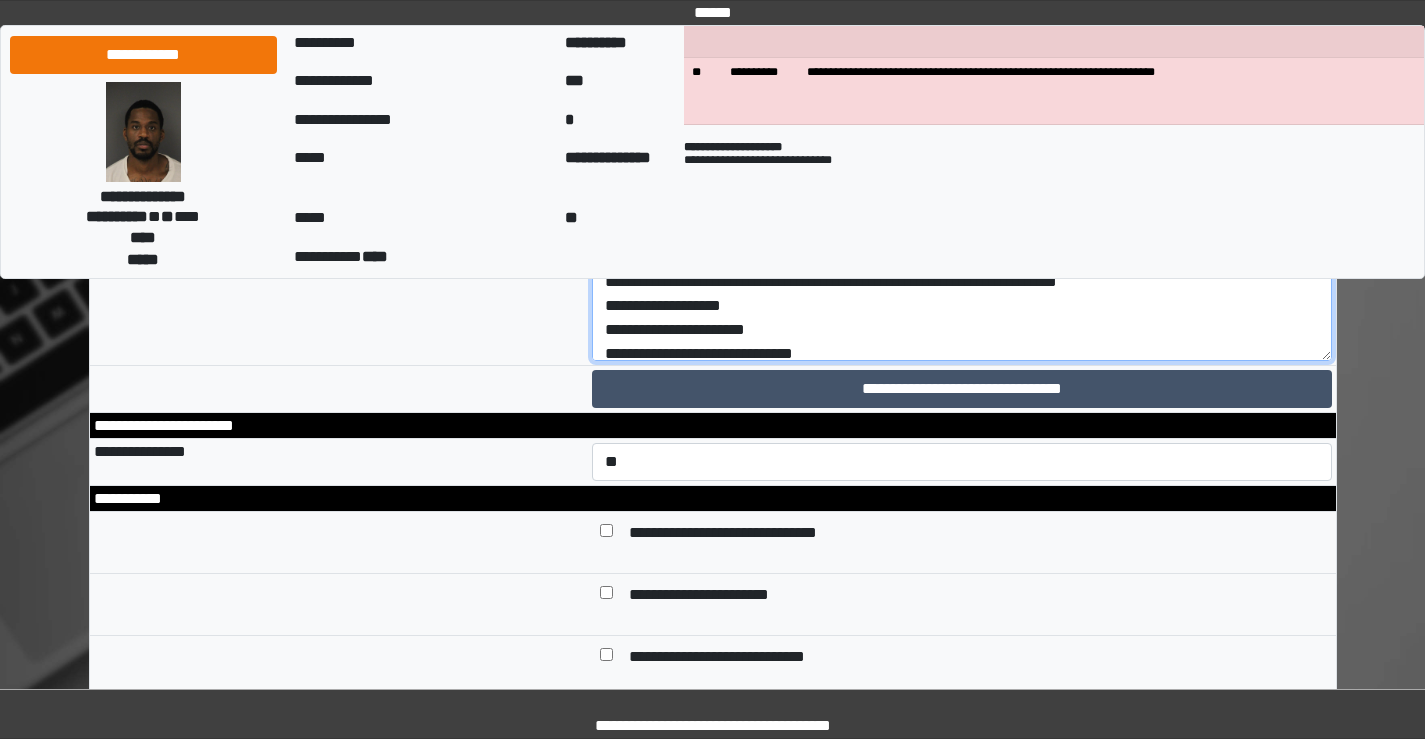 click on "**********" at bounding box center (962, 168) 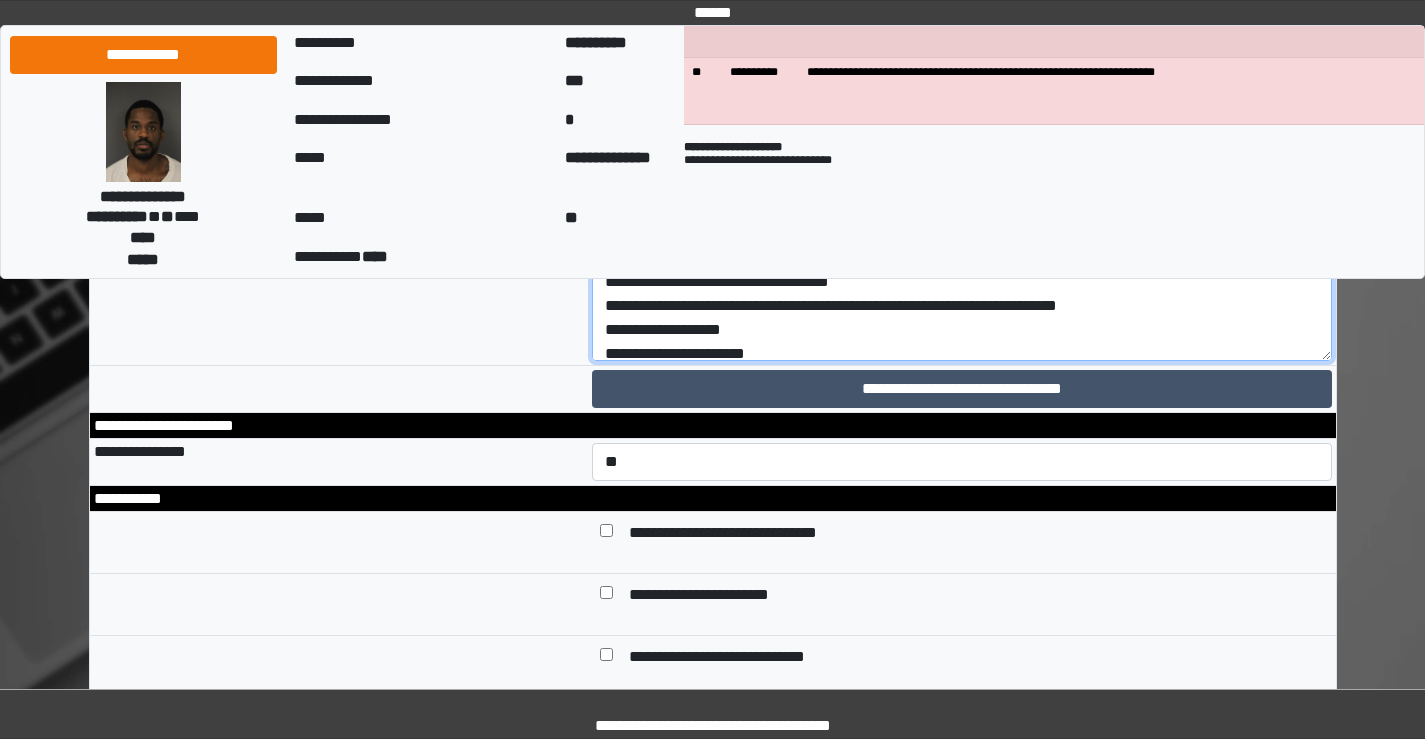 click on "**********" at bounding box center (962, 168) 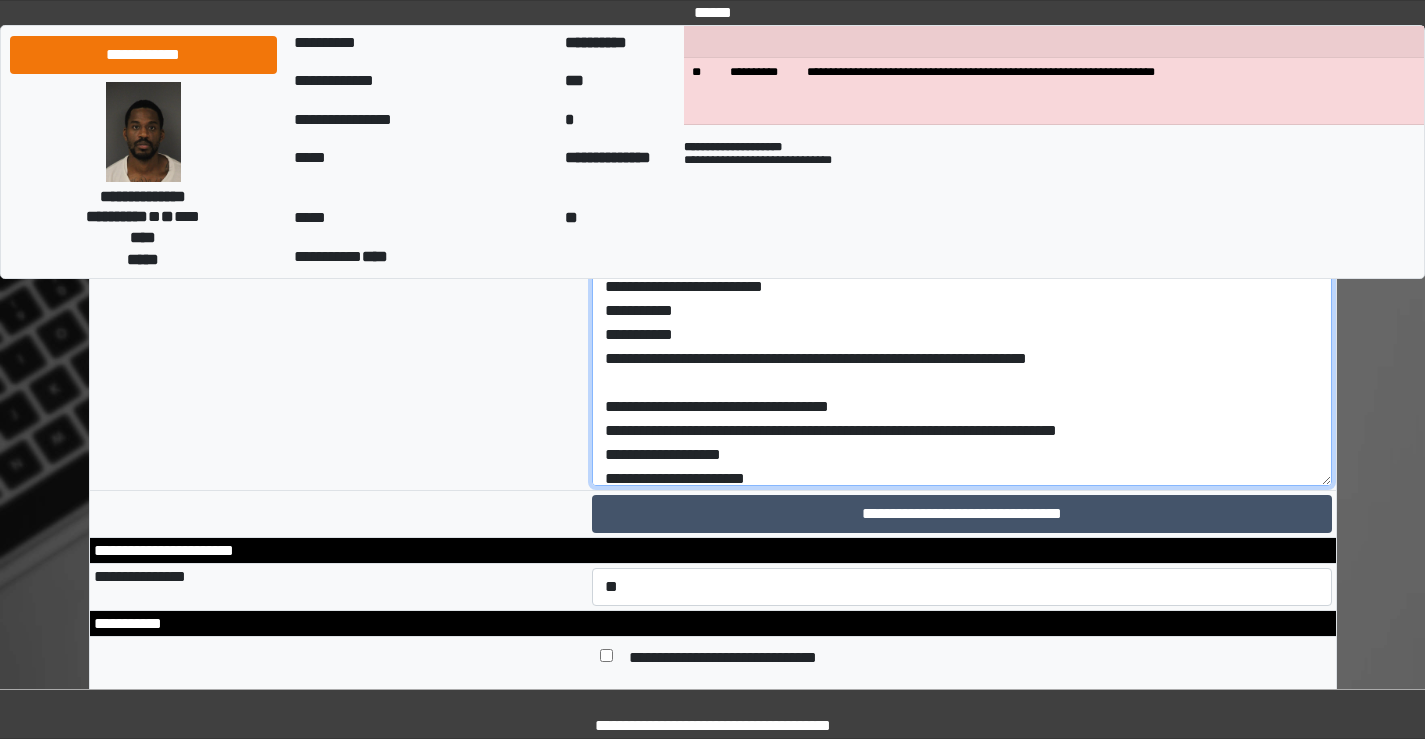 scroll, scrollTop: 9009, scrollLeft: 0, axis: vertical 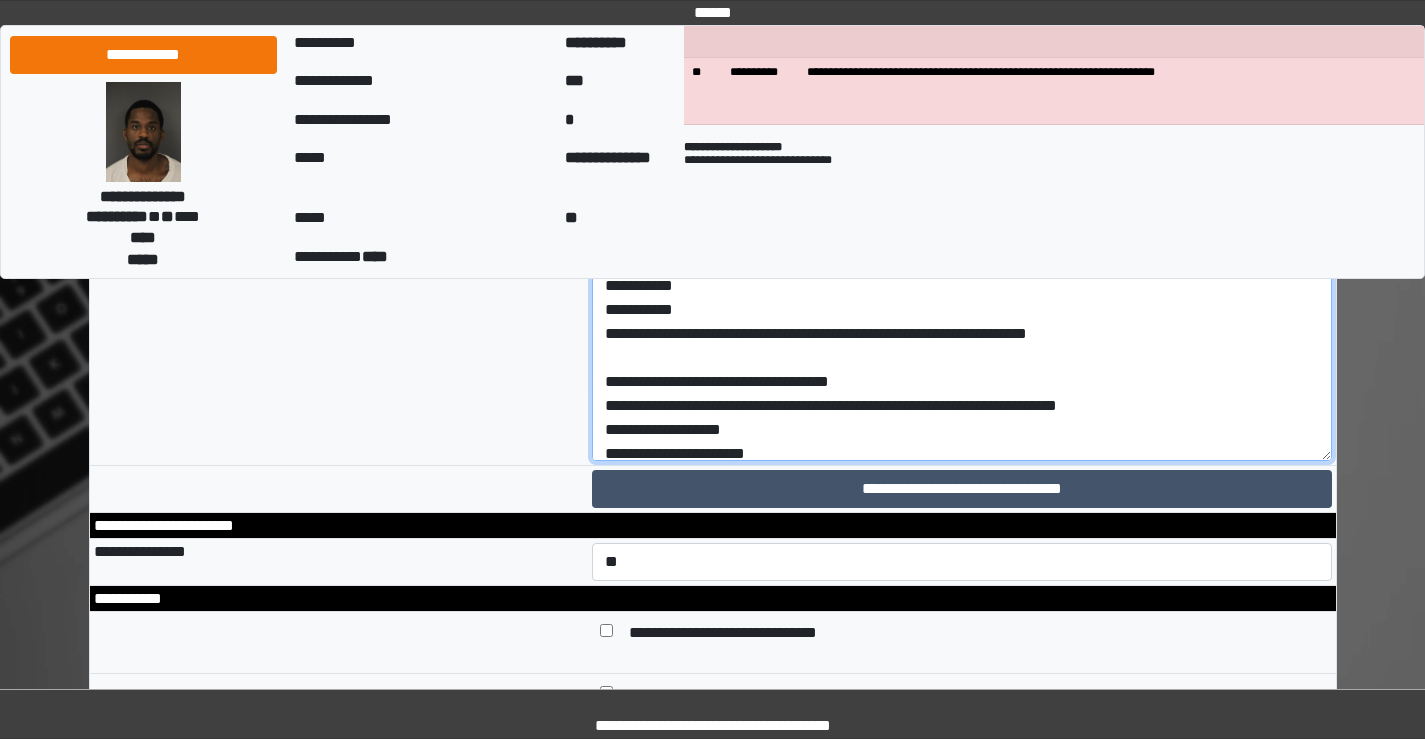 click on "**********" at bounding box center [962, 268] 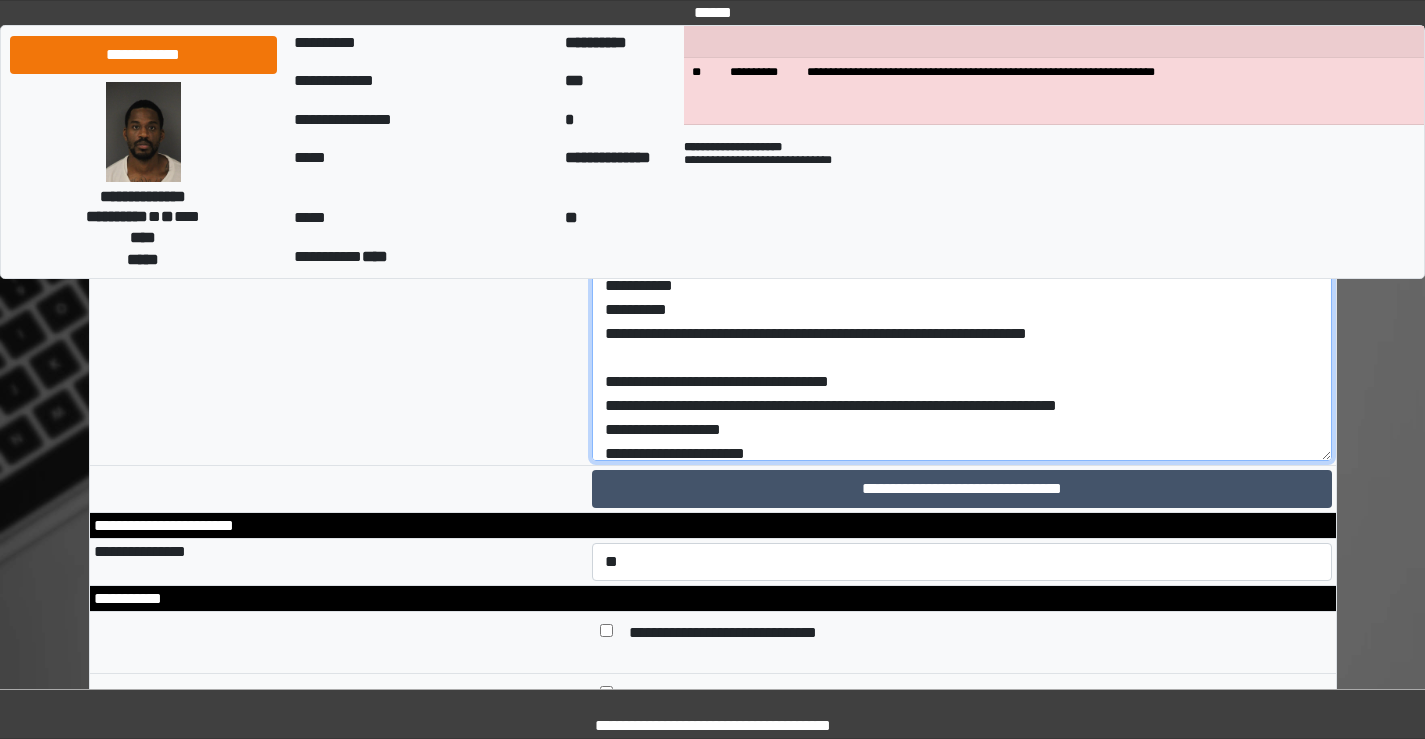 click on "**********" at bounding box center [962, 268] 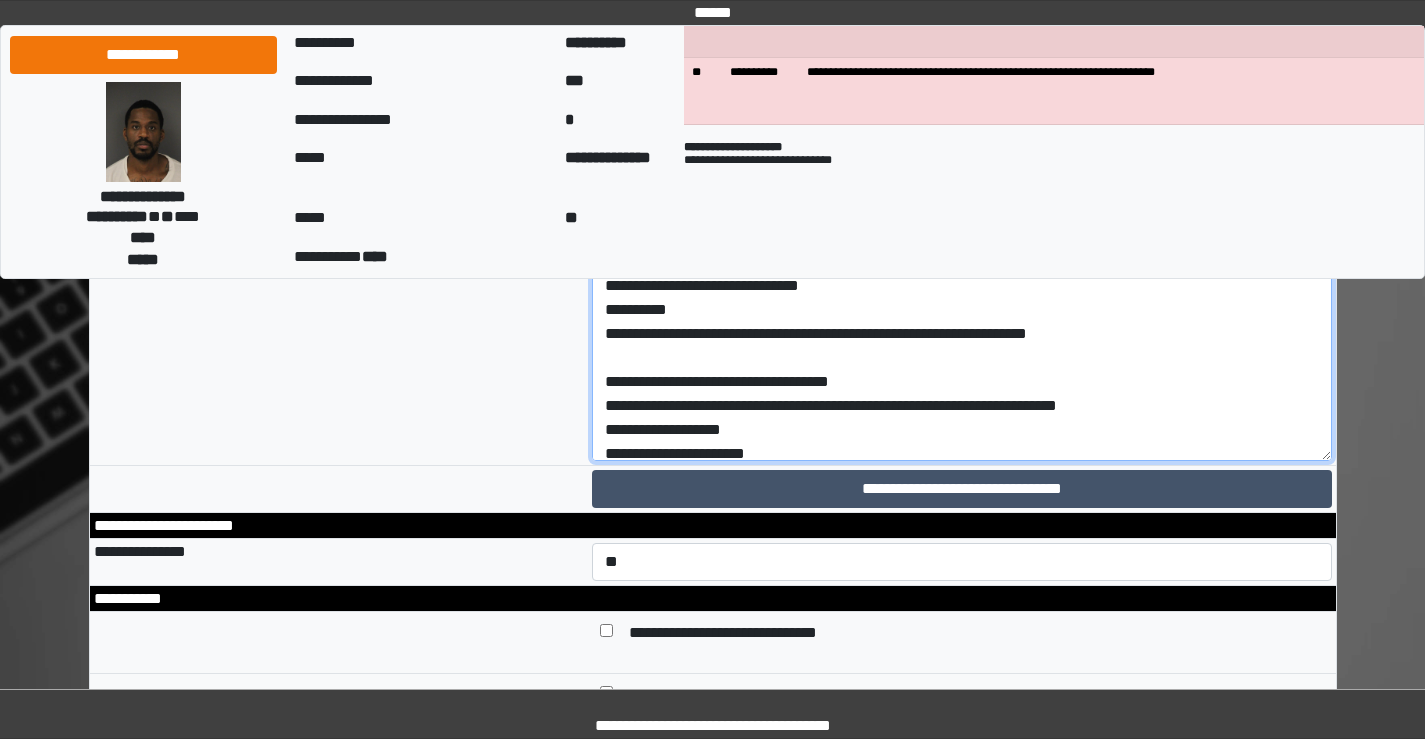 click on "**********" at bounding box center [962, 268] 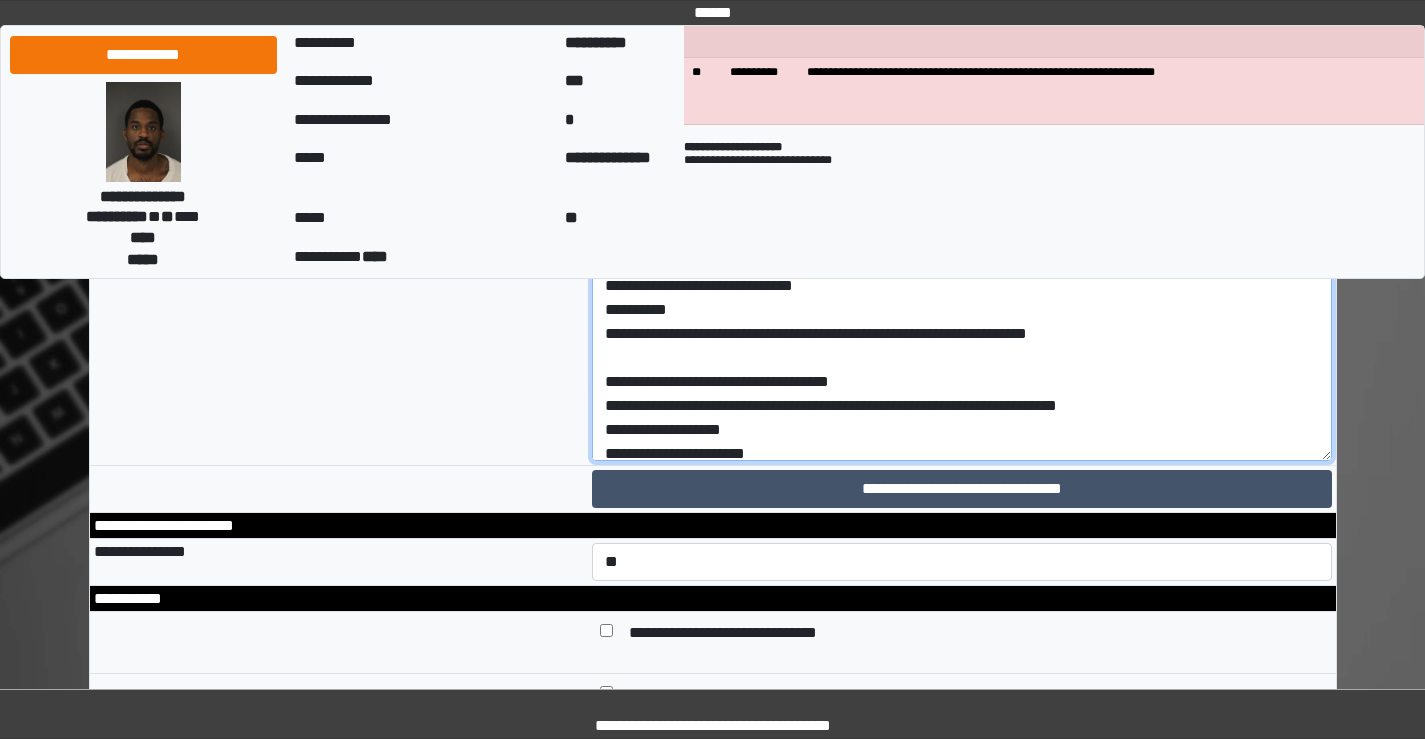 click on "**********" at bounding box center [962, 268] 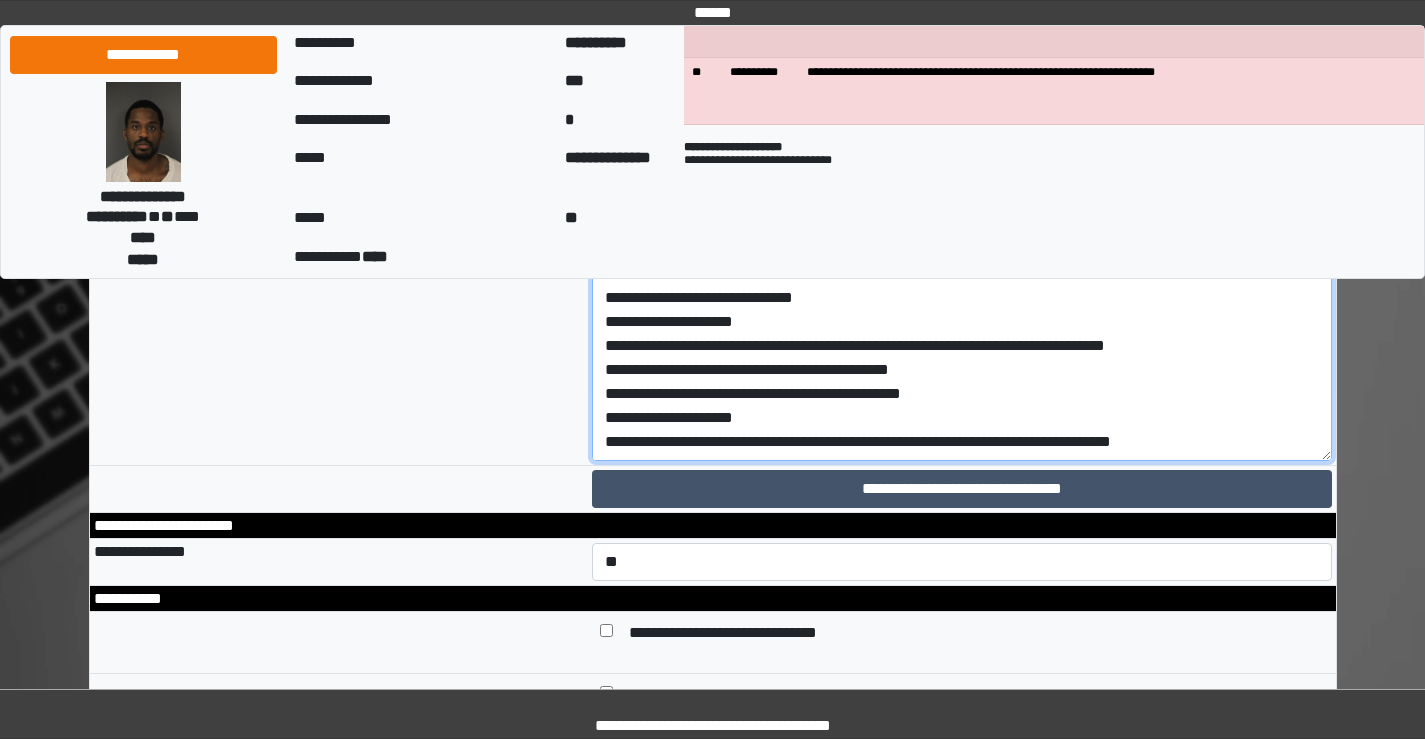 scroll, scrollTop: 100, scrollLeft: 0, axis: vertical 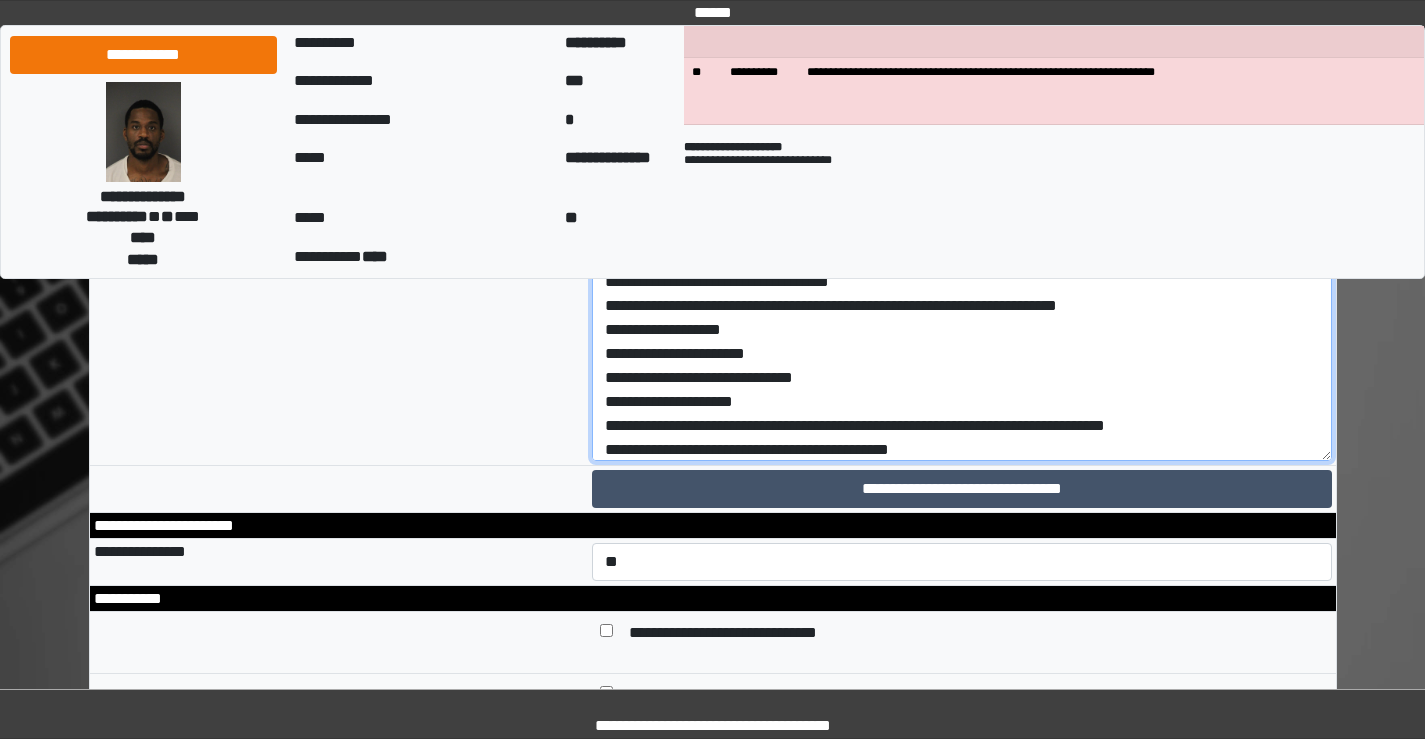 click on "**********" at bounding box center [962, 268] 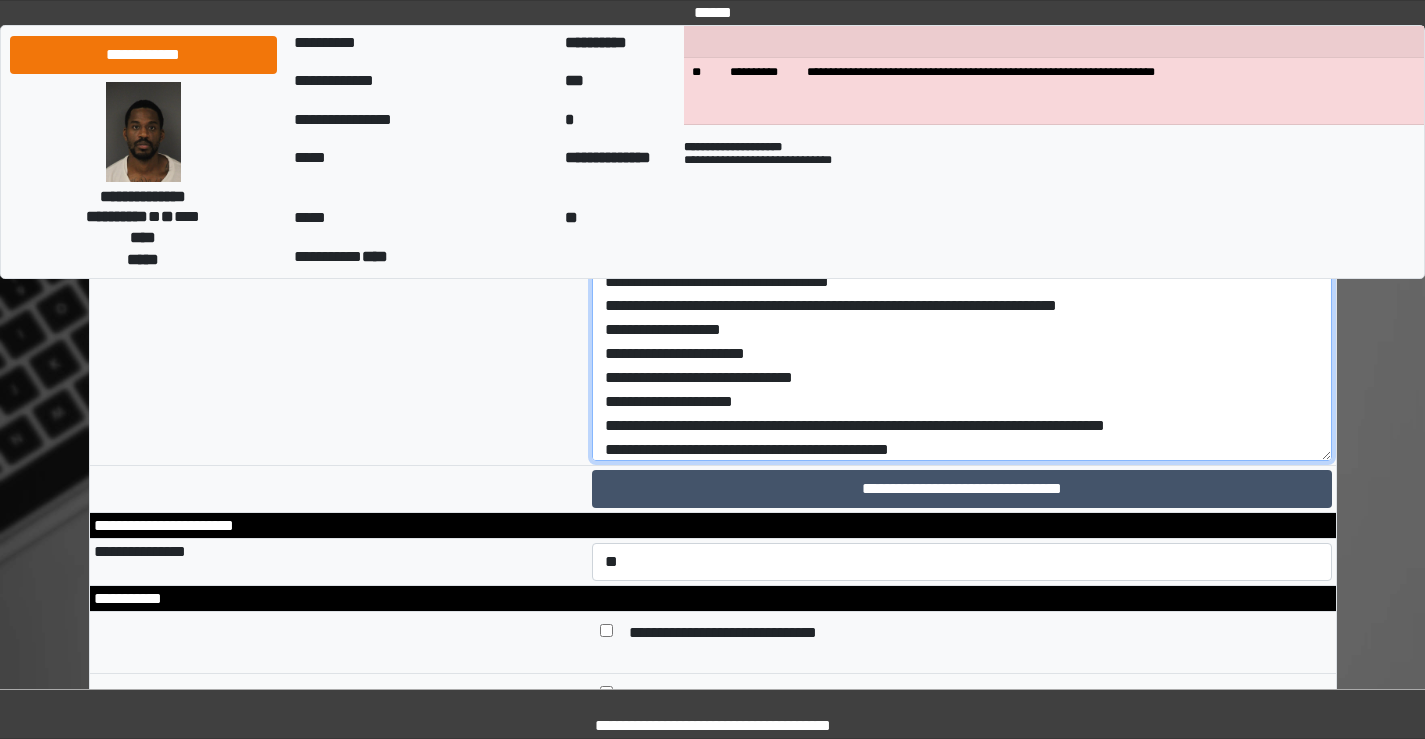 click on "**********" at bounding box center [962, 268] 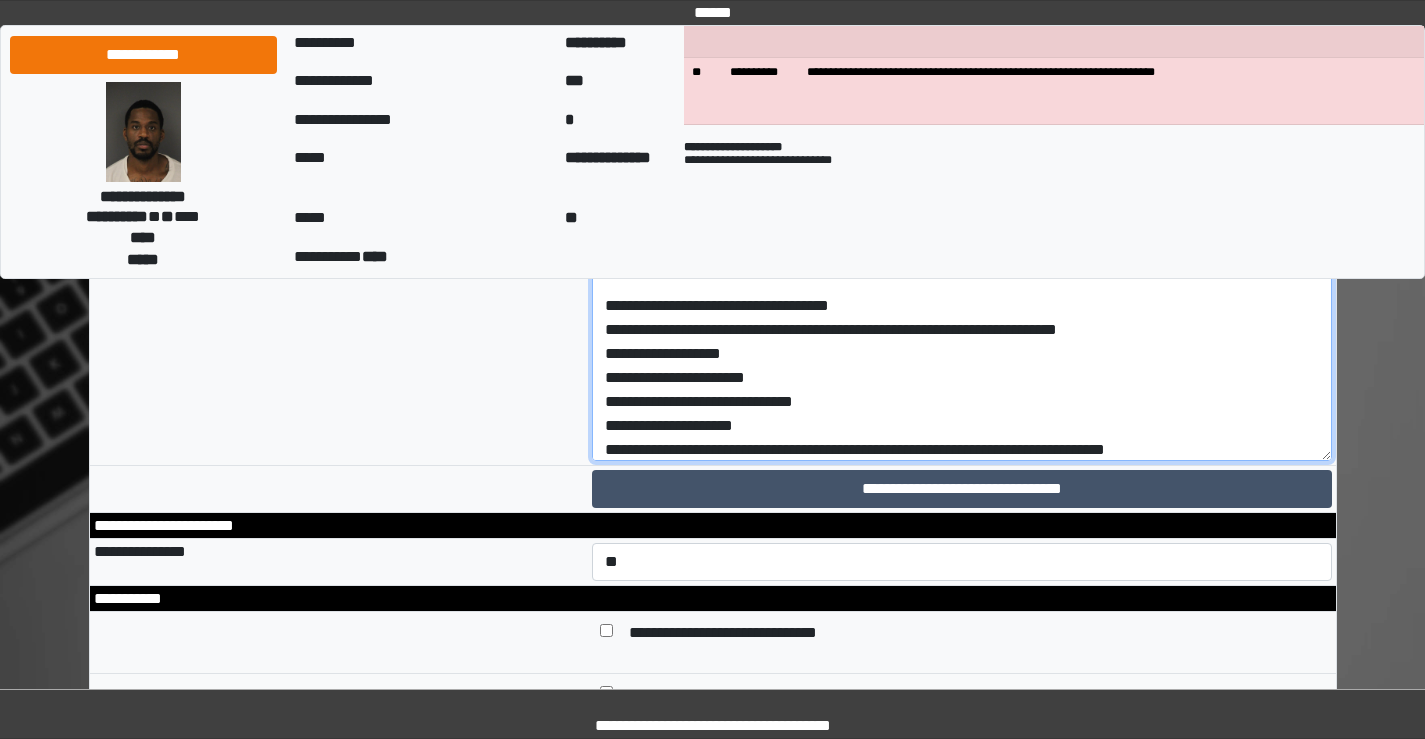 click on "**********" at bounding box center (962, 268) 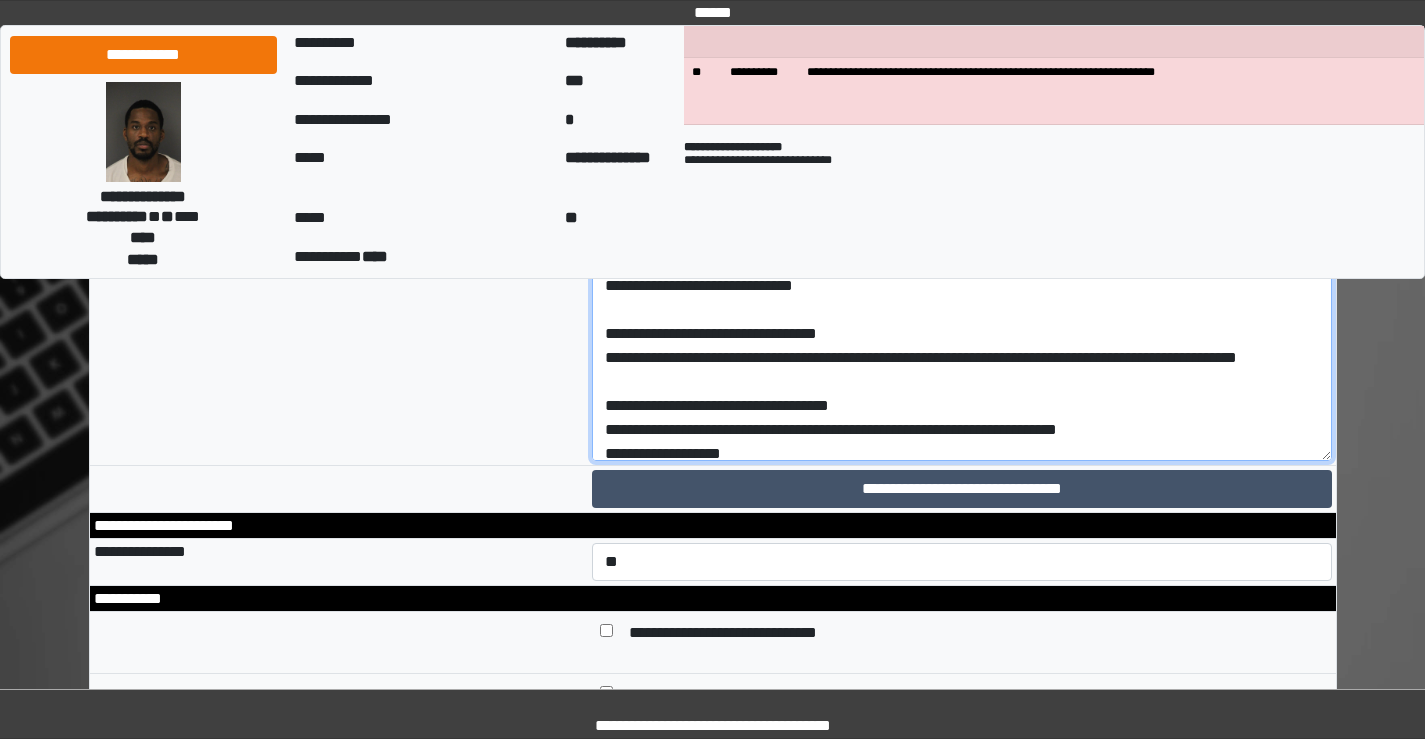click on "**********" at bounding box center (962, 268) 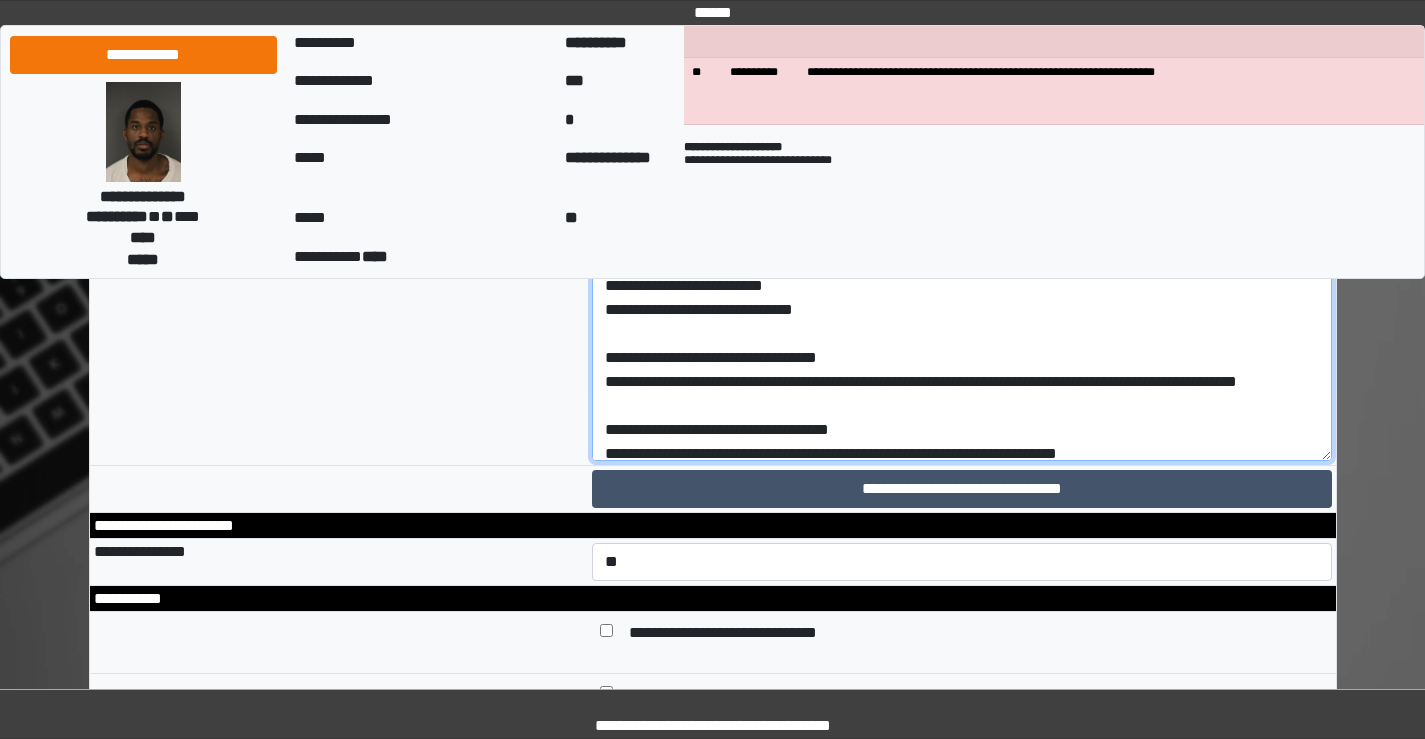 click on "**********" at bounding box center (962, 268) 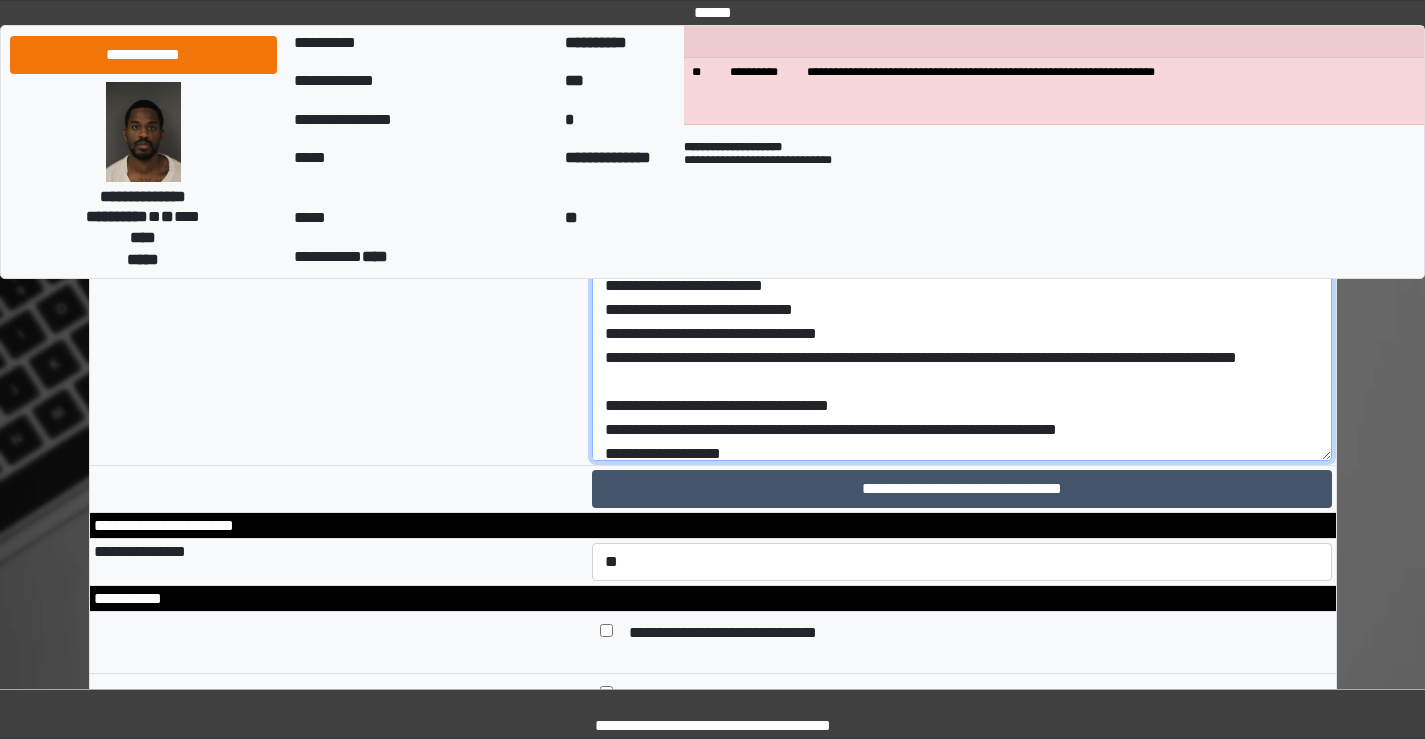 click on "**********" at bounding box center (962, 268) 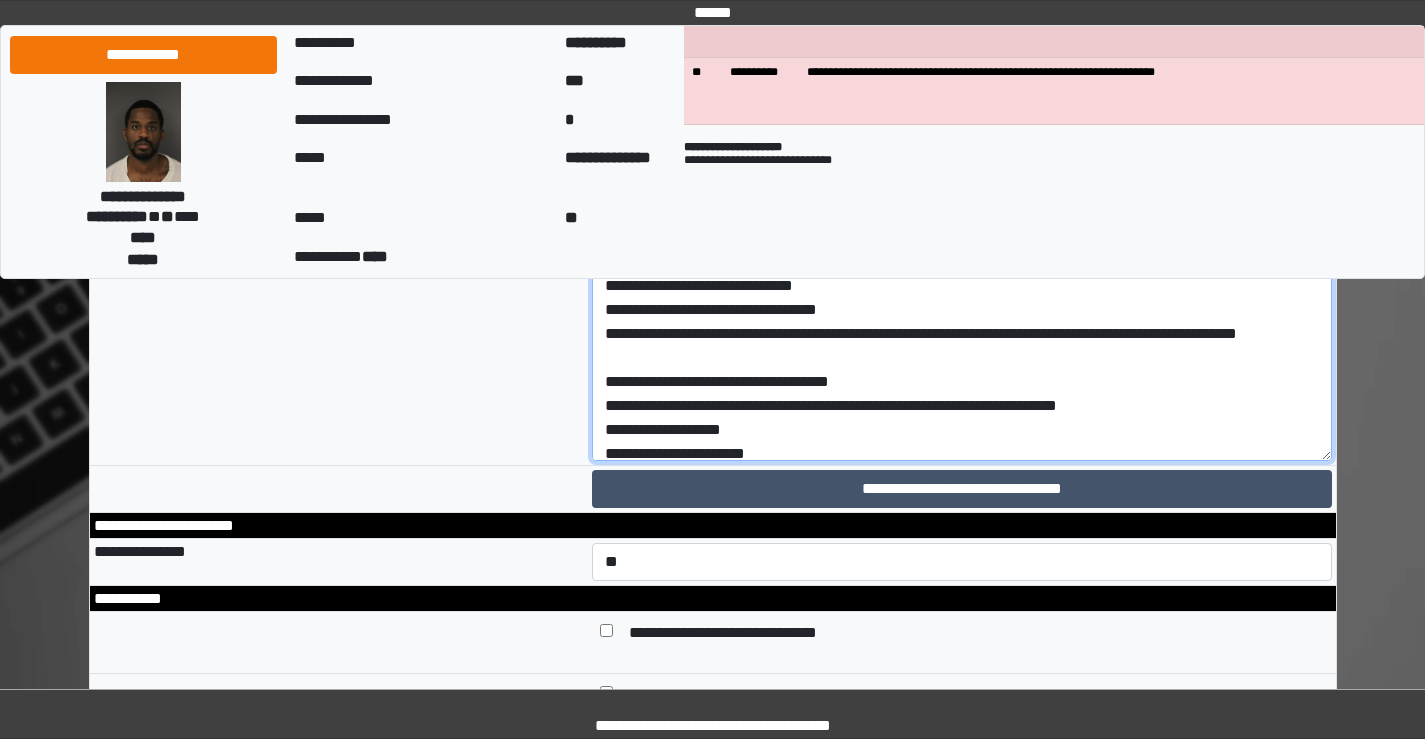 scroll, scrollTop: 8909, scrollLeft: 0, axis: vertical 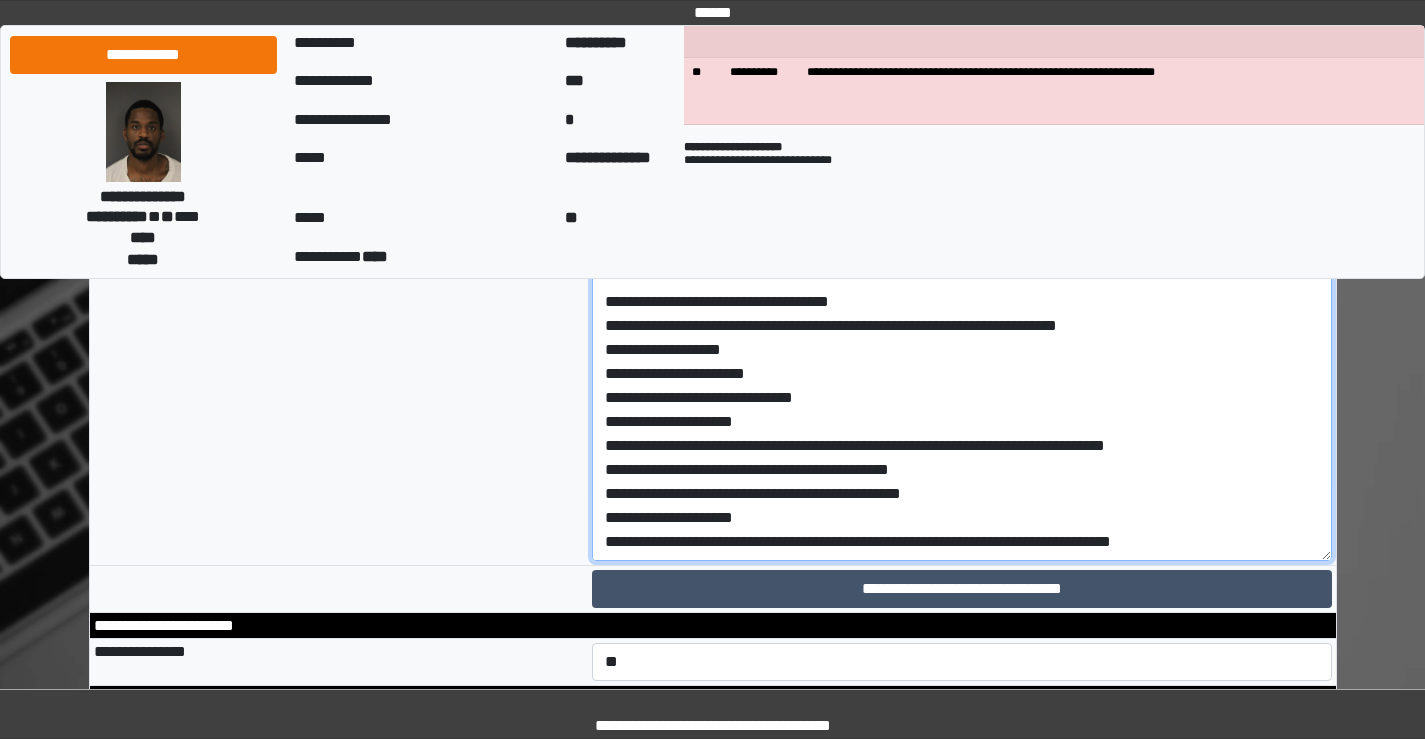 click on "**********" at bounding box center (962, 368) 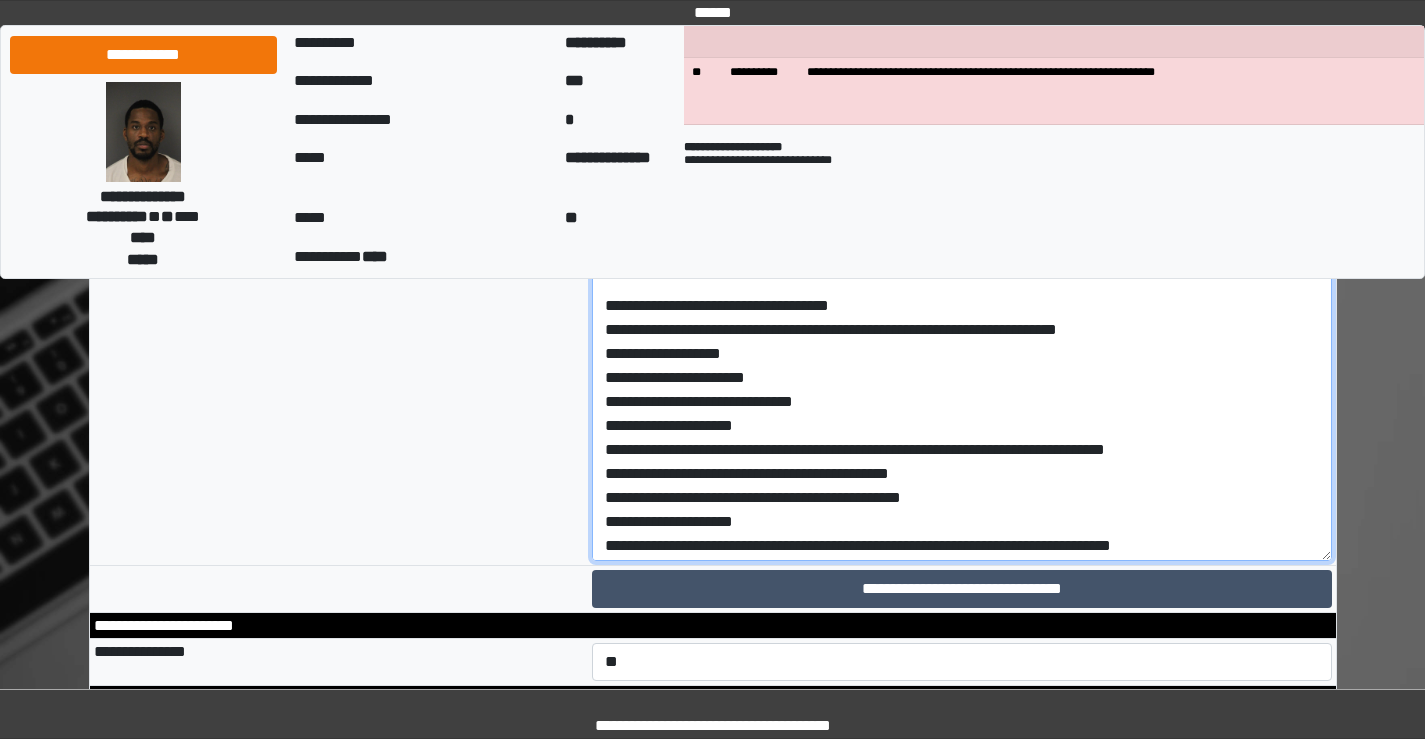 scroll, scrollTop: 252, scrollLeft: 0, axis: vertical 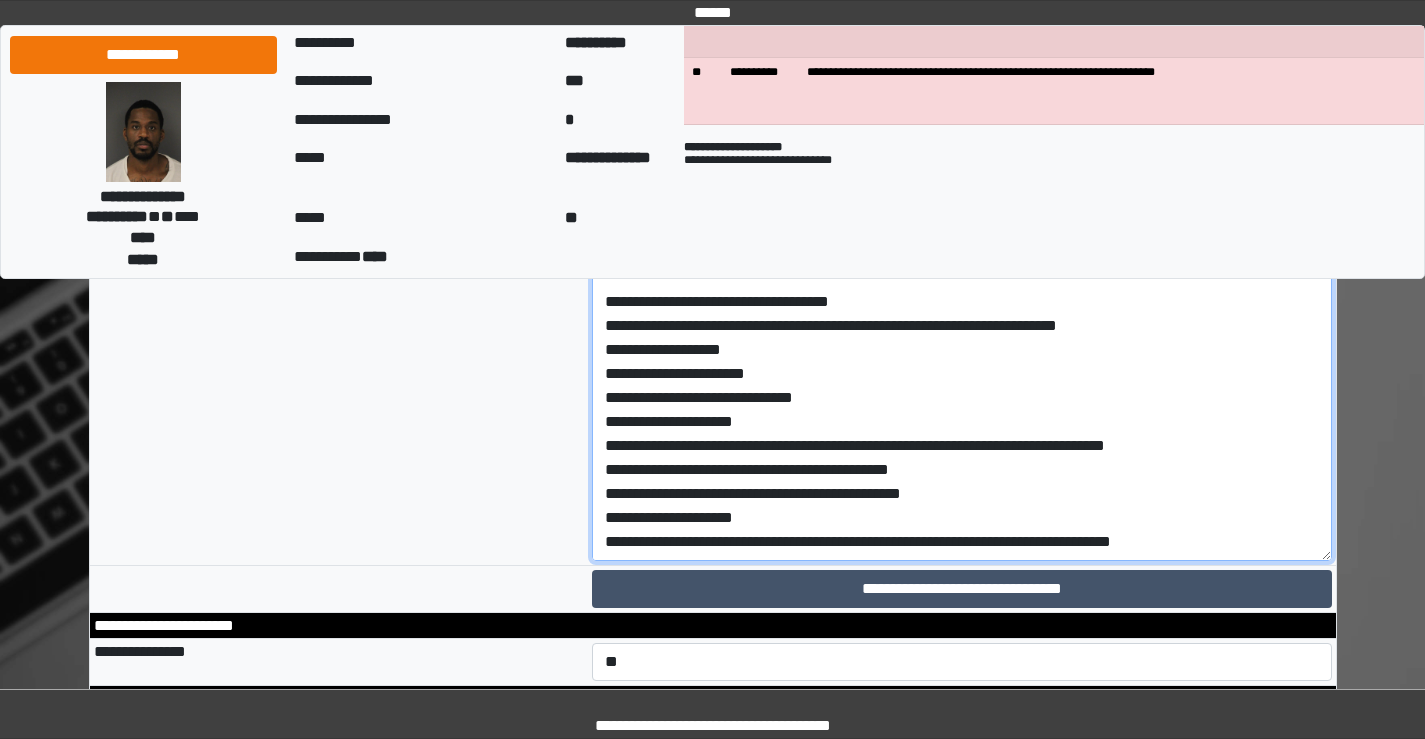 drag, startPoint x: 648, startPoint y: 539, endPoint x: 888, endPoint y: 539, distance: 240 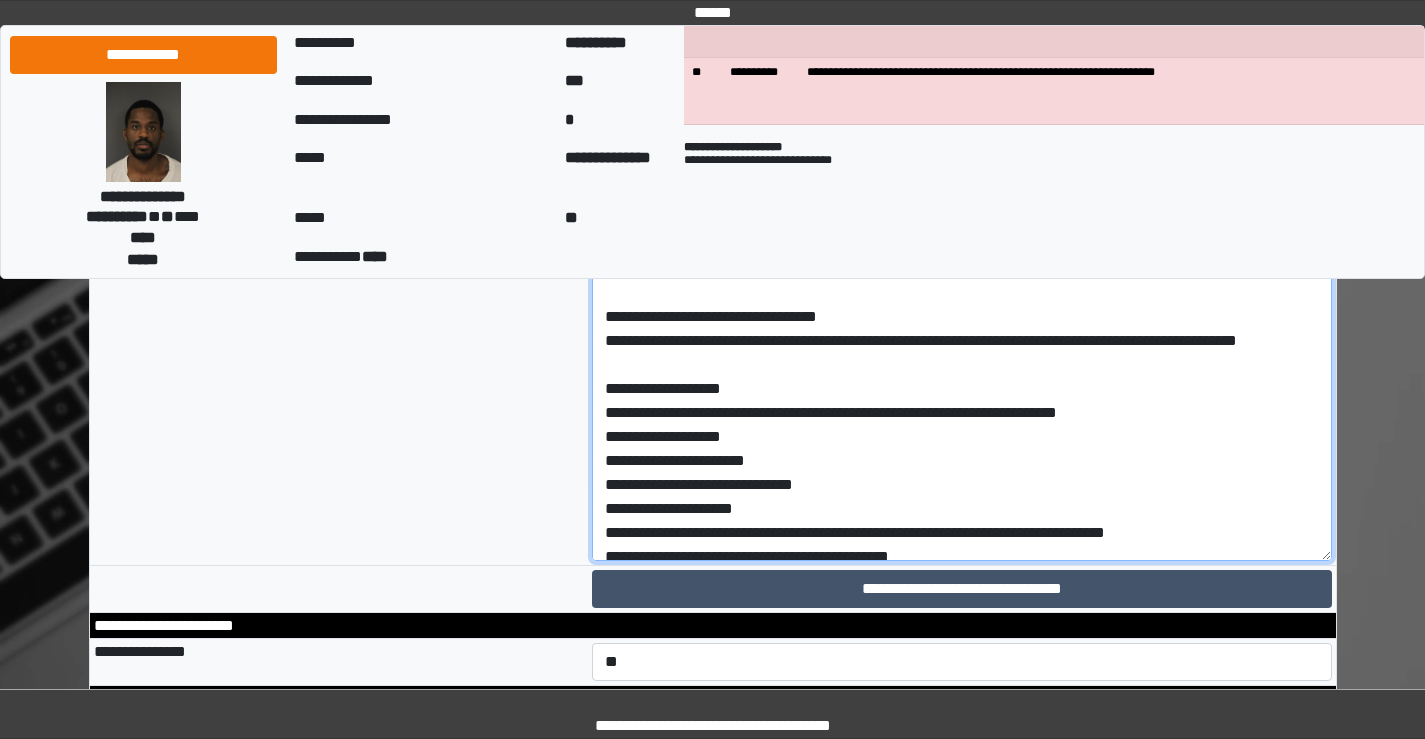 scroll, scrollTop: 152, scrollLeft: 0, axis: vertical 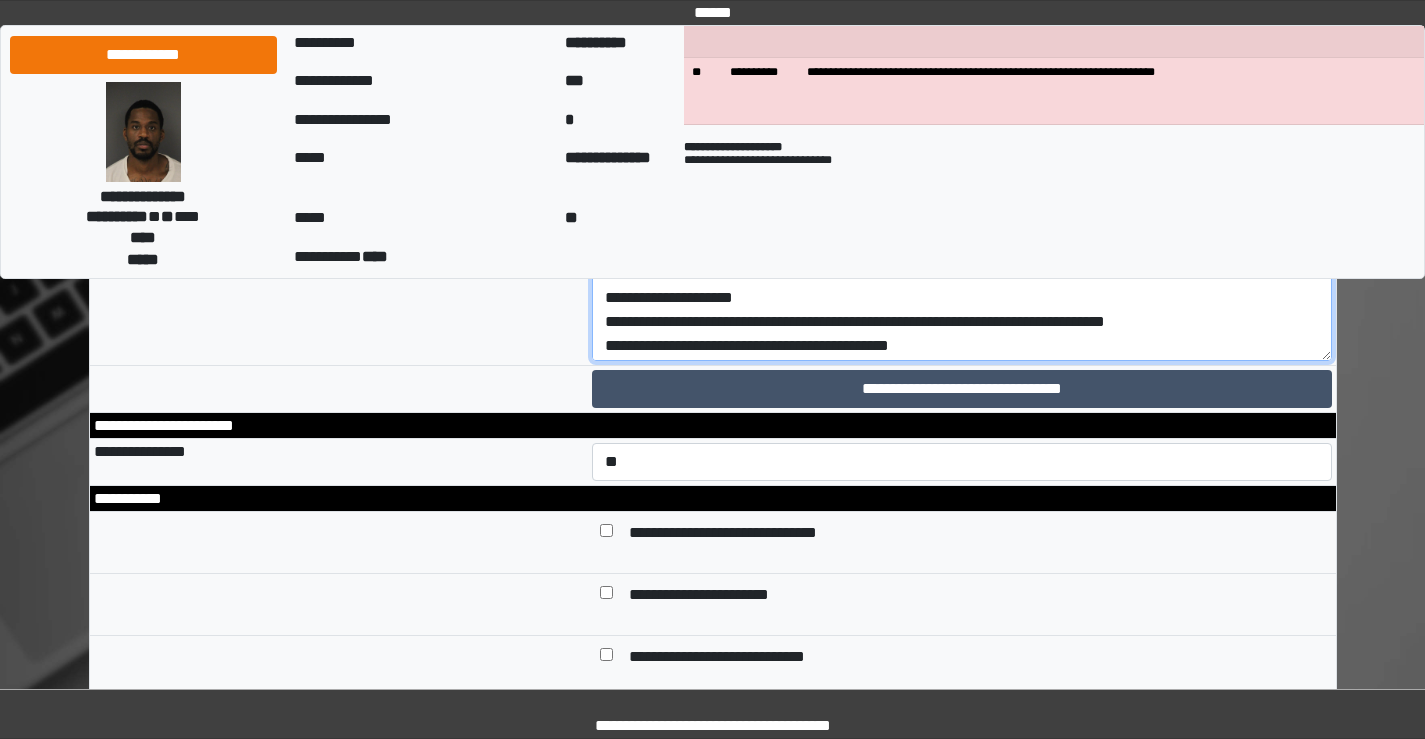 click on "**********" at bounding box center (962, 168) 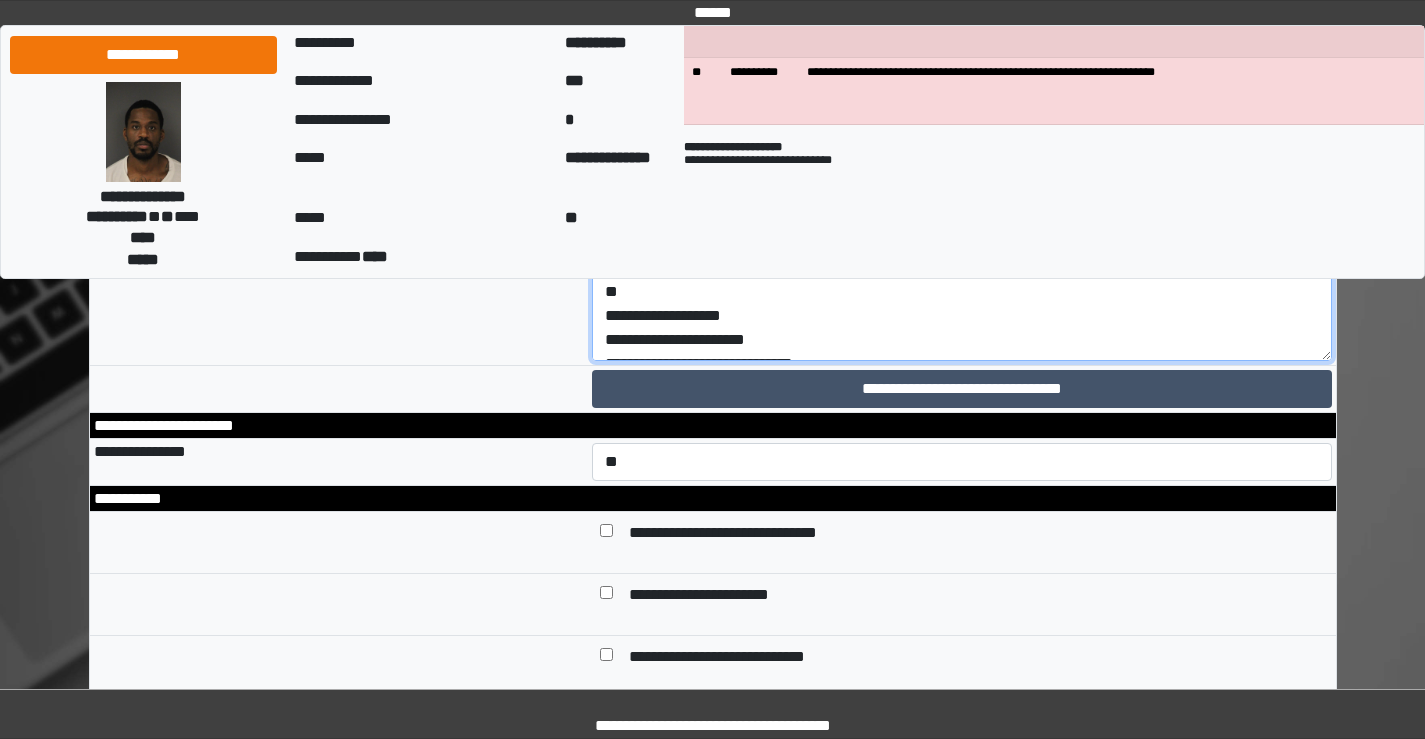 scroll, scrollTop: 52, scrollLeft: 0, axis: vertical 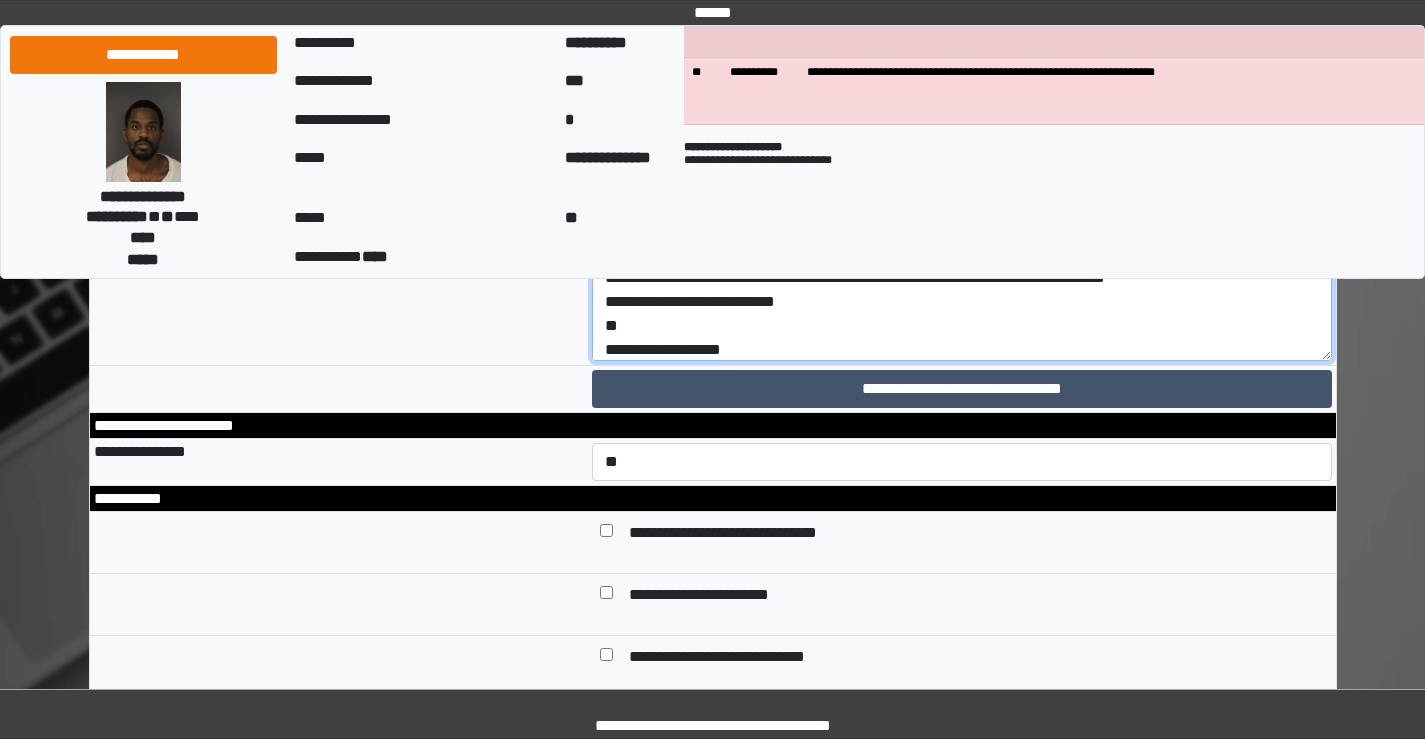 click on "**********" at bounding box center [962, 168] 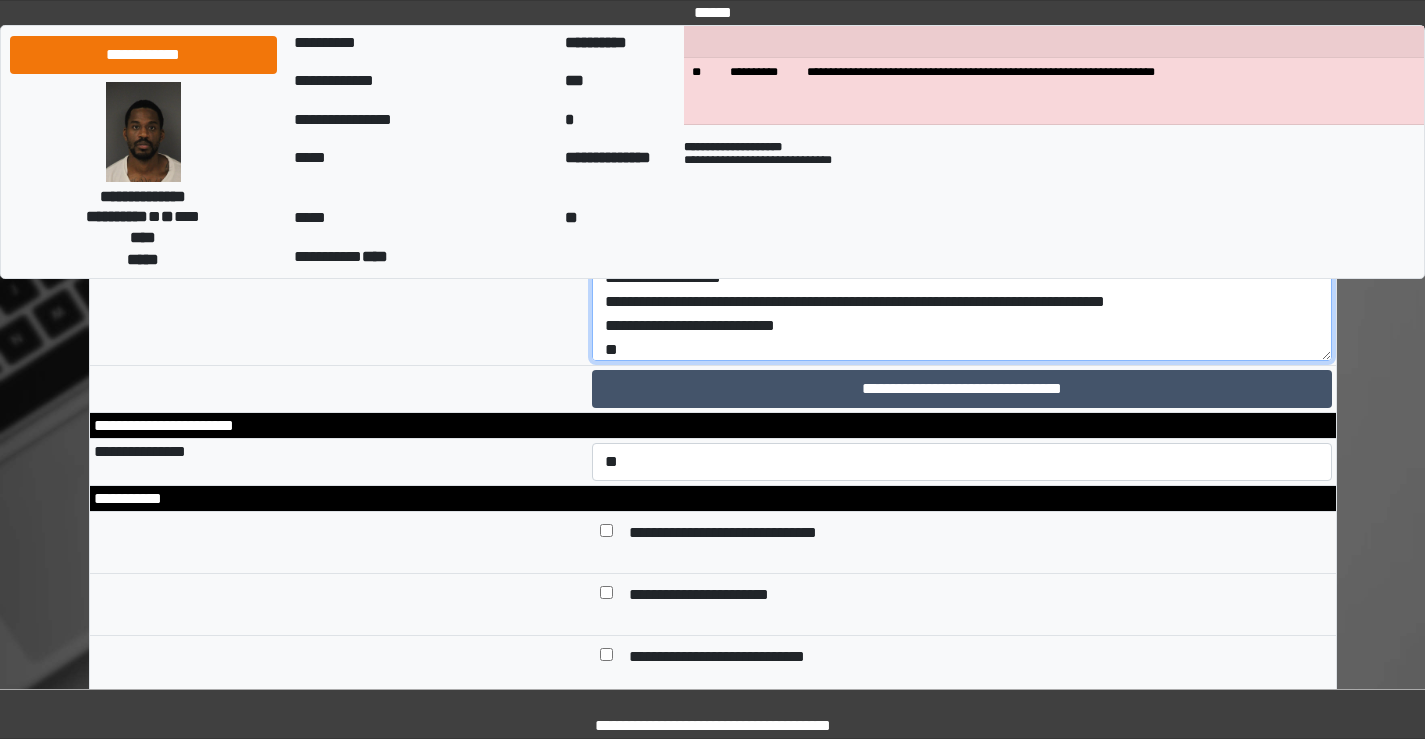 scroll, scrollTop: 152, scrollLeft: 0, axis: vertical 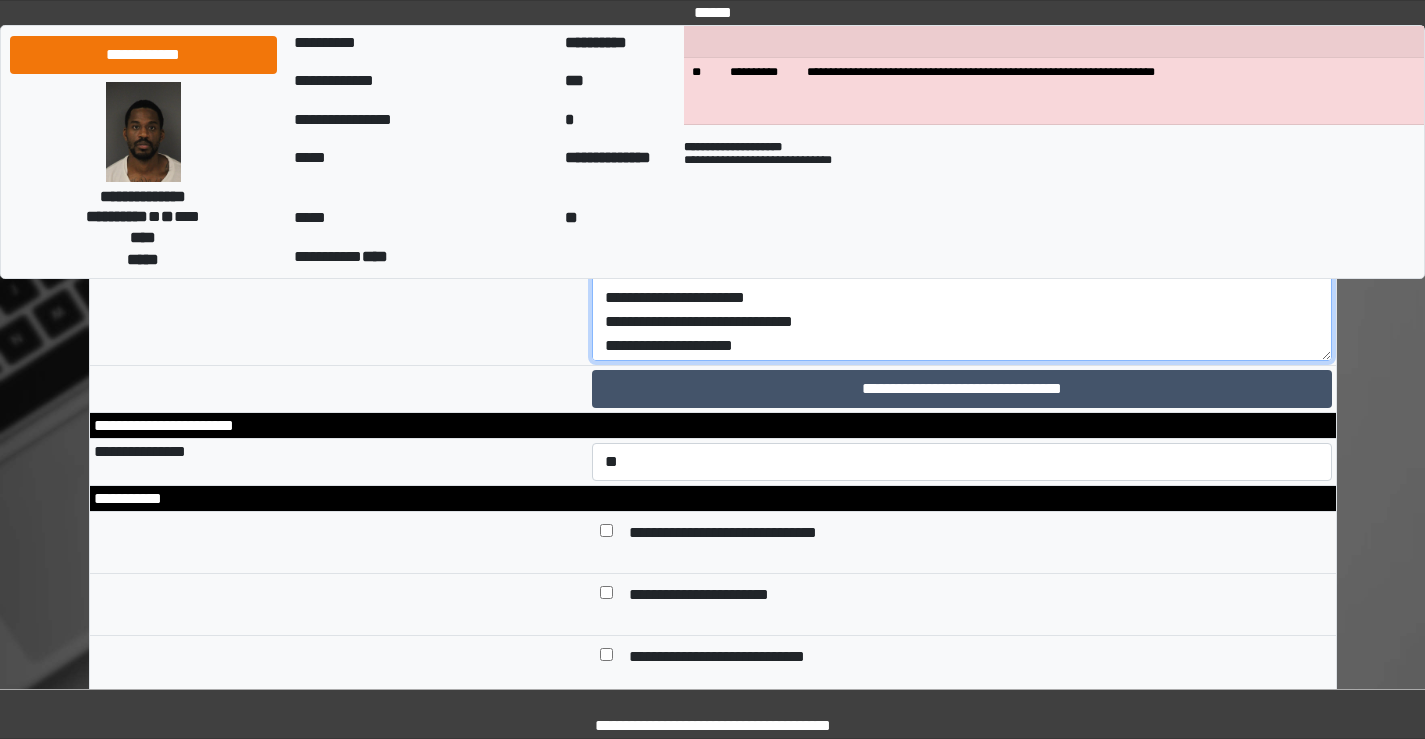 click on "**********" at bounding box center (962, 168) 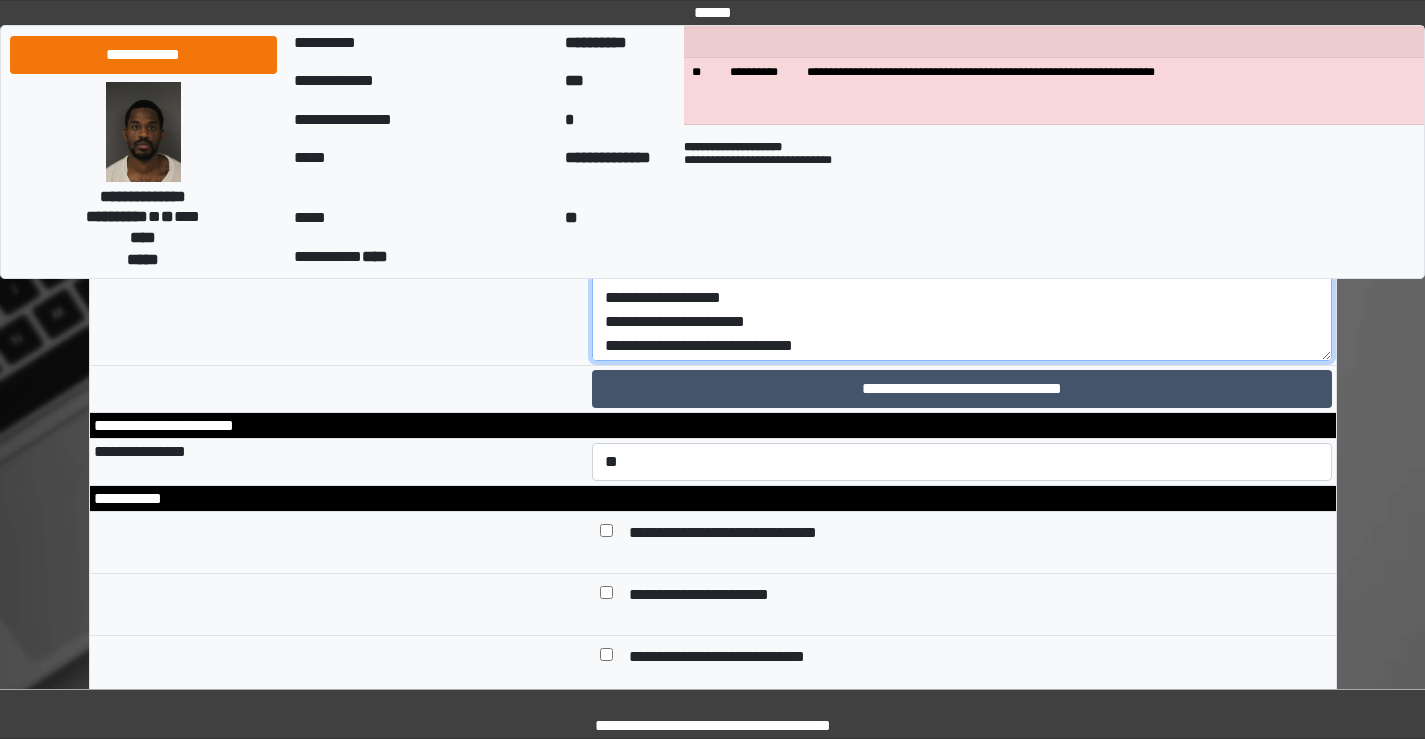 click on "**********" at bounding box center (962, 168) 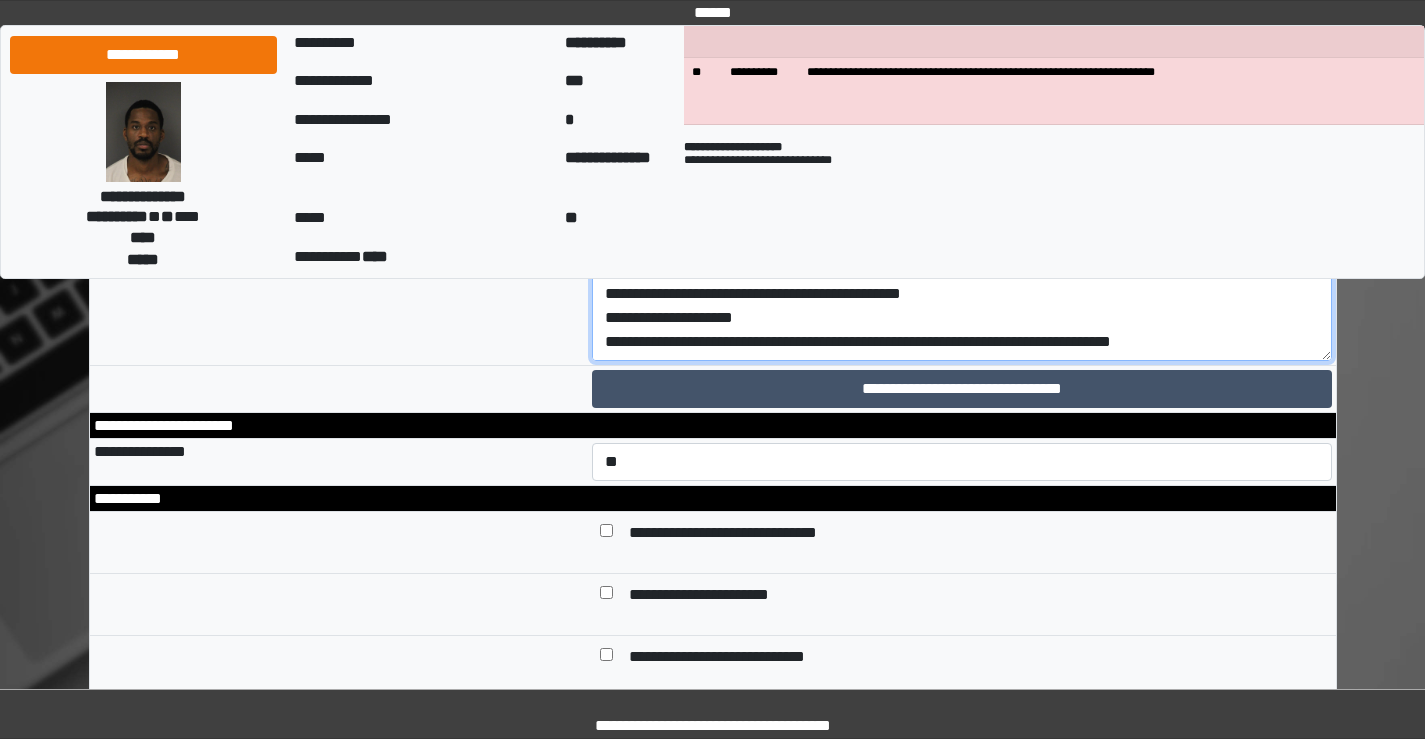 scroll, scrollTop: 348, scrollLeft: 0, axis: vertical 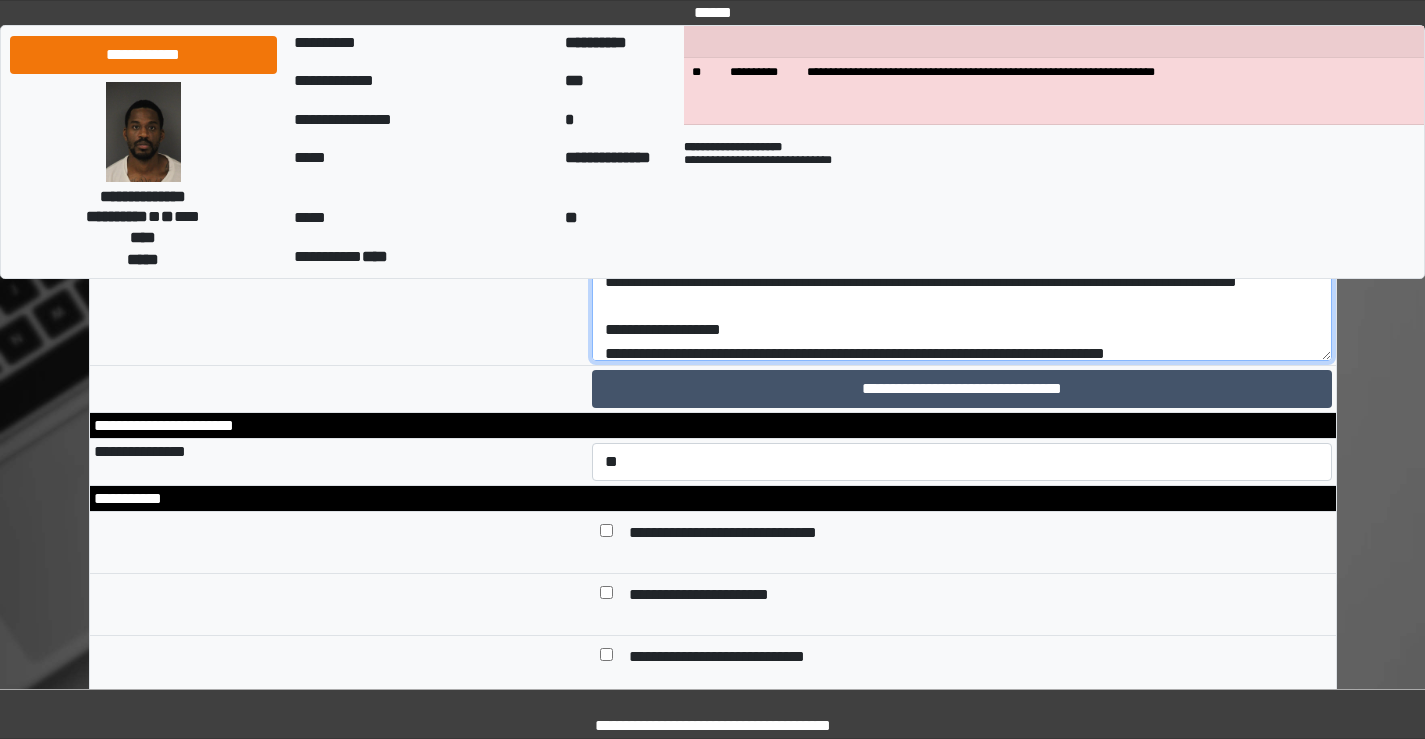 click on "**********" at bounding box center (962, 168) 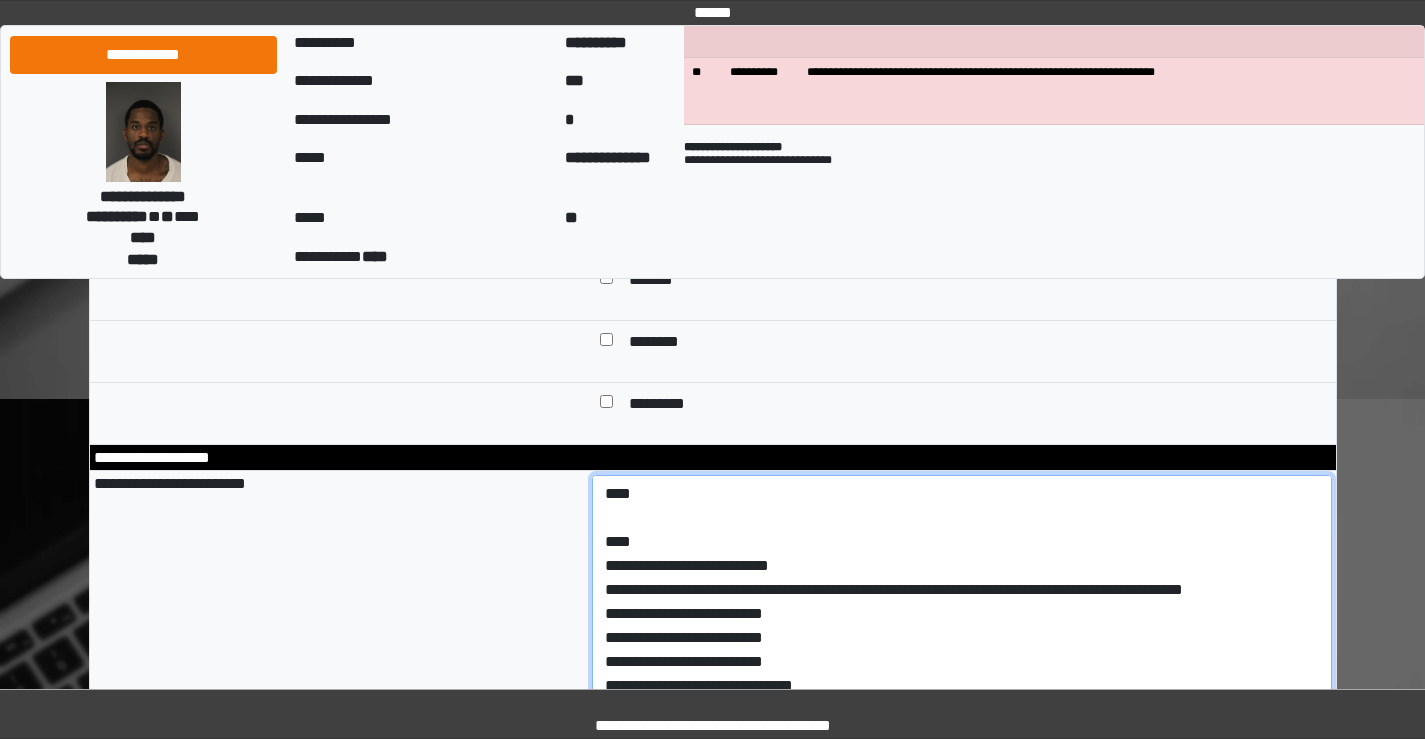 scroll, scrollTop: 9009, scrollLeft: 0, axis: vertical 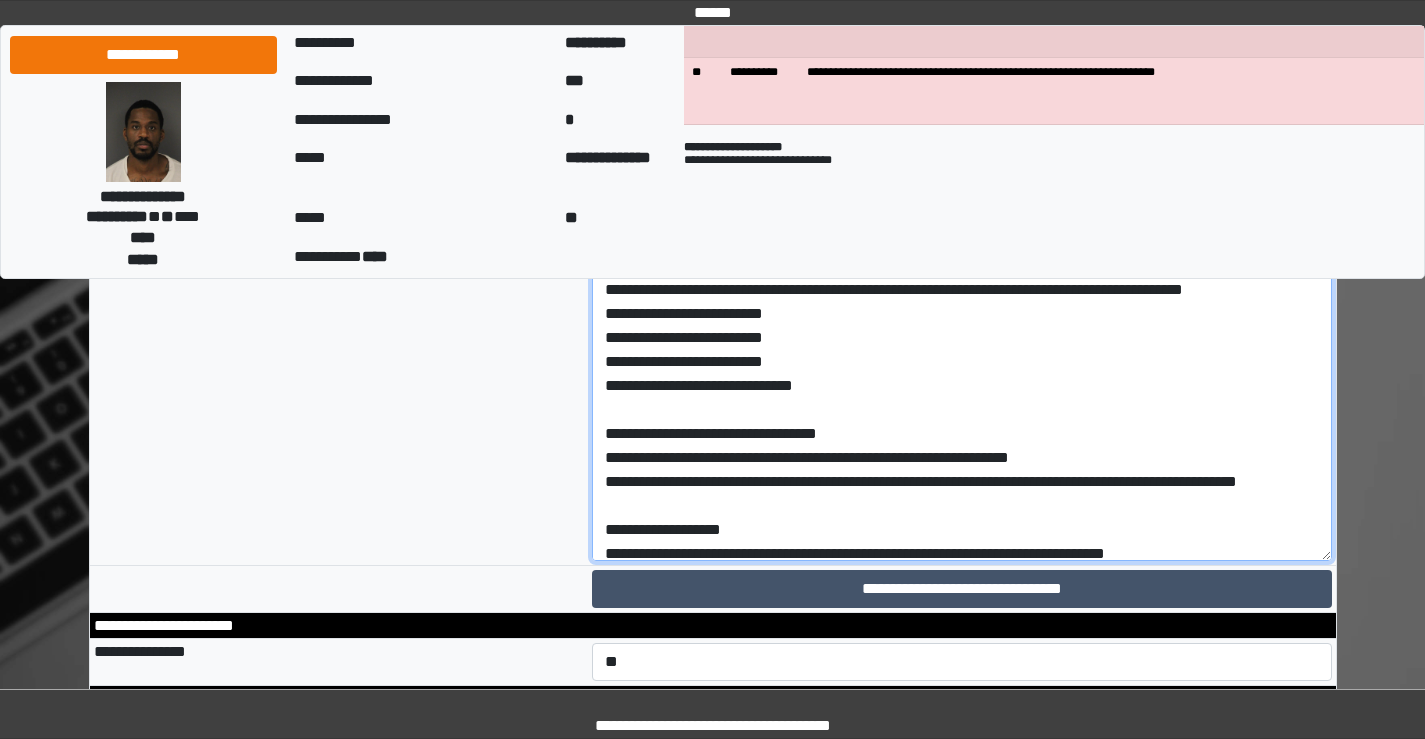 drag, startPoint x: 602, startPoint y: 448, endPoint x: 584, endPoint y: 458, distance: 20.59126 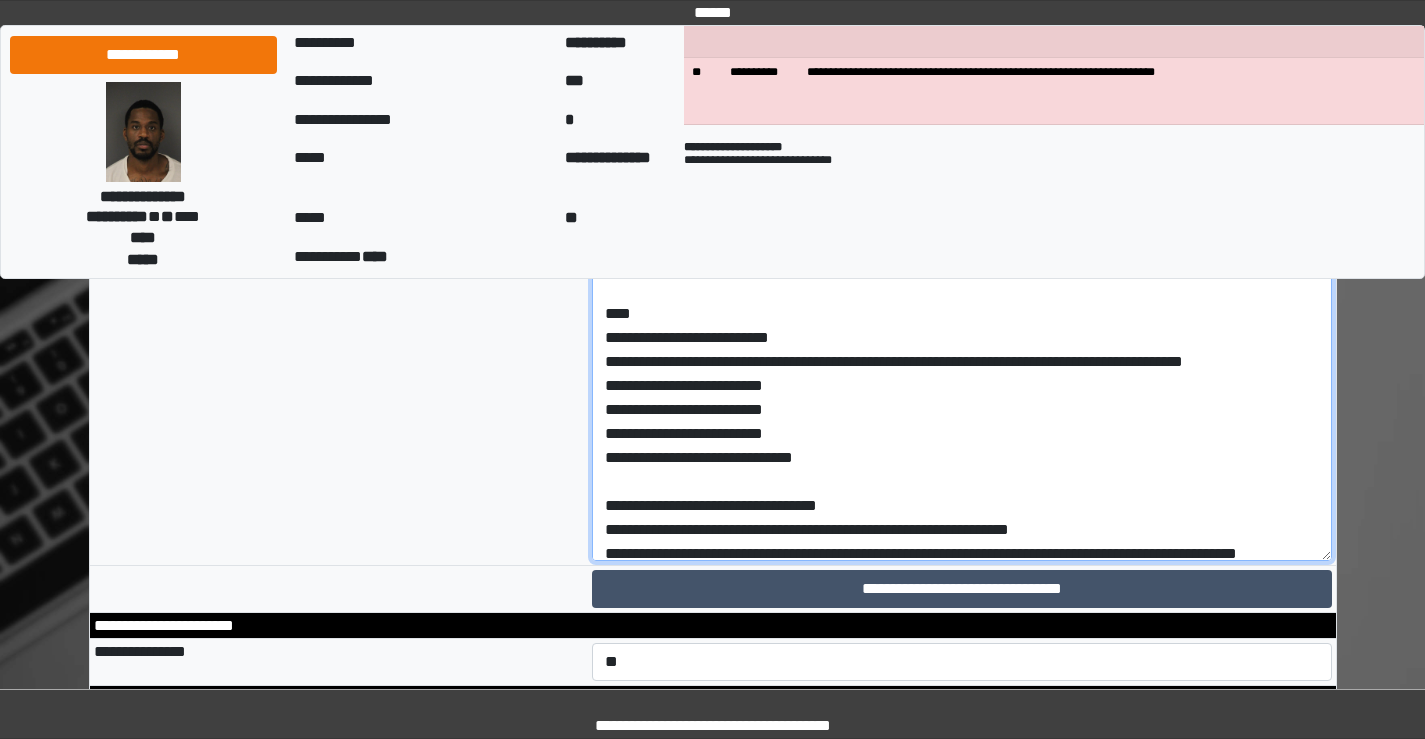 paste on "**********" 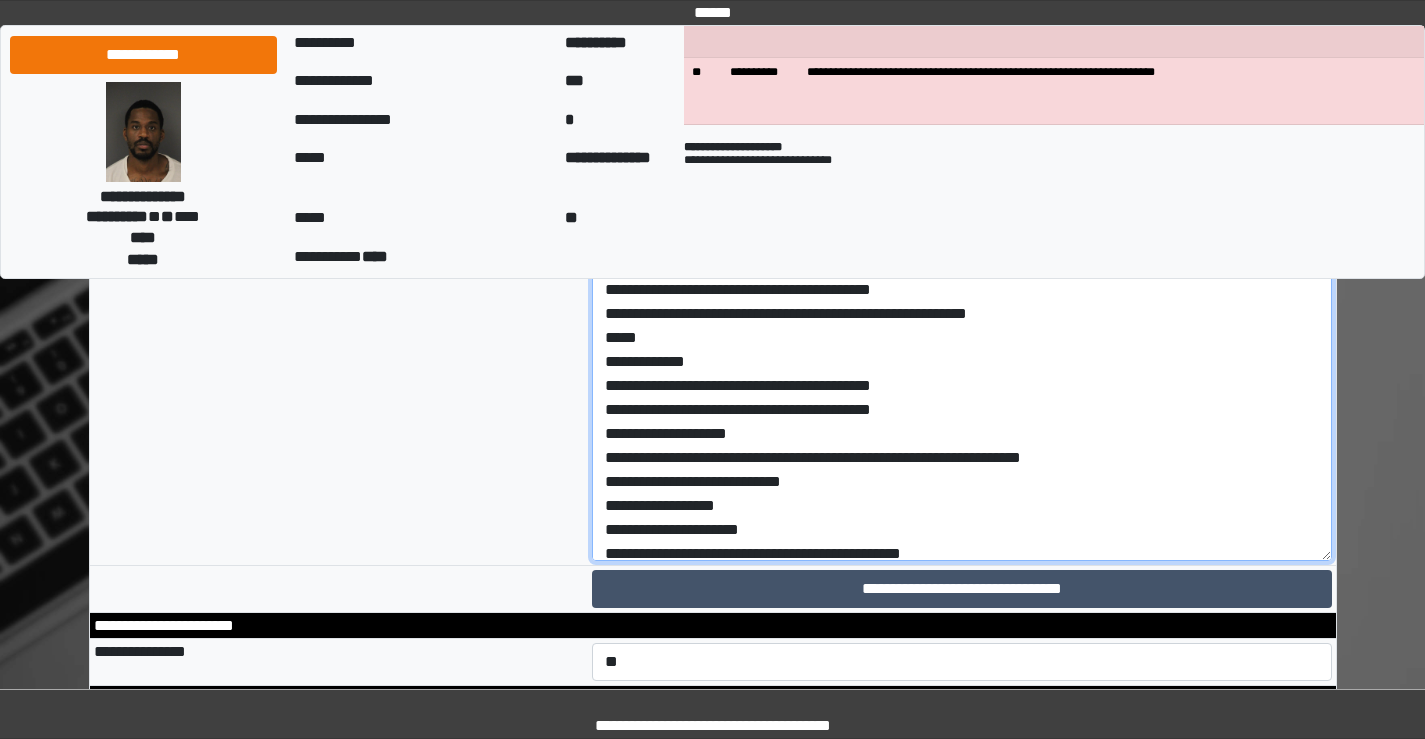 scroll, scrollTop: 197, scrollLeft: 0, axis: vertical 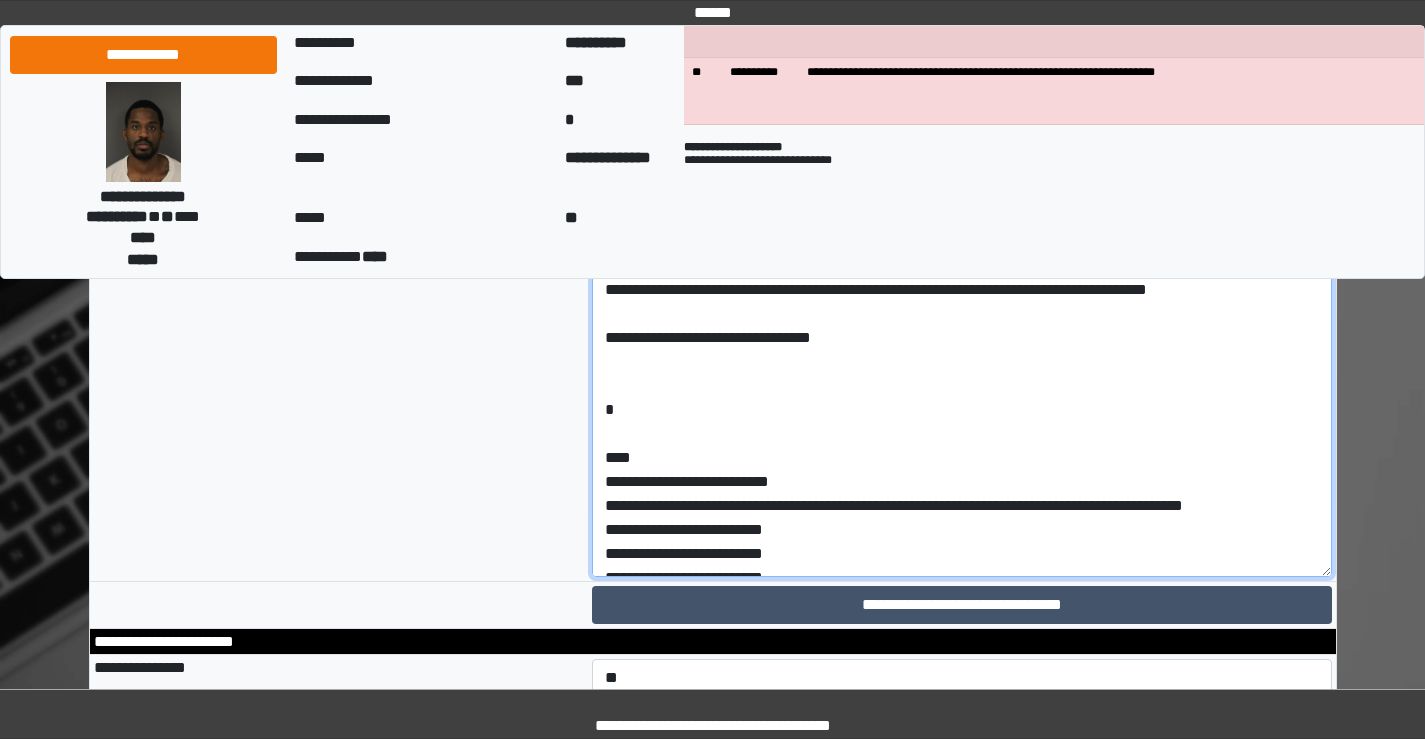 drag, startPoint x: 837, startPoint y: 603, endPoint x: 605, endPoint y: 597, distance: 232.07758 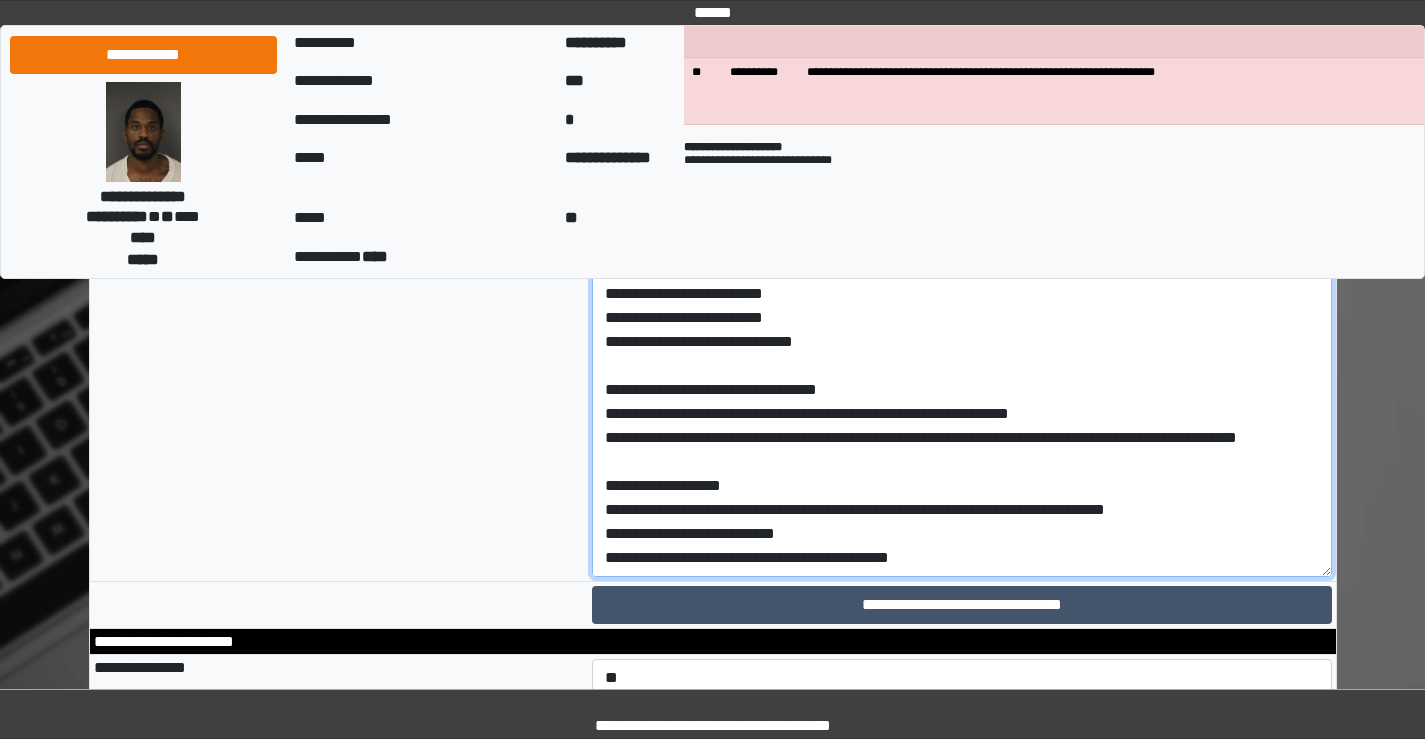 scroll, scrollTop: 732, scrollLeft: 0, axis: vertical 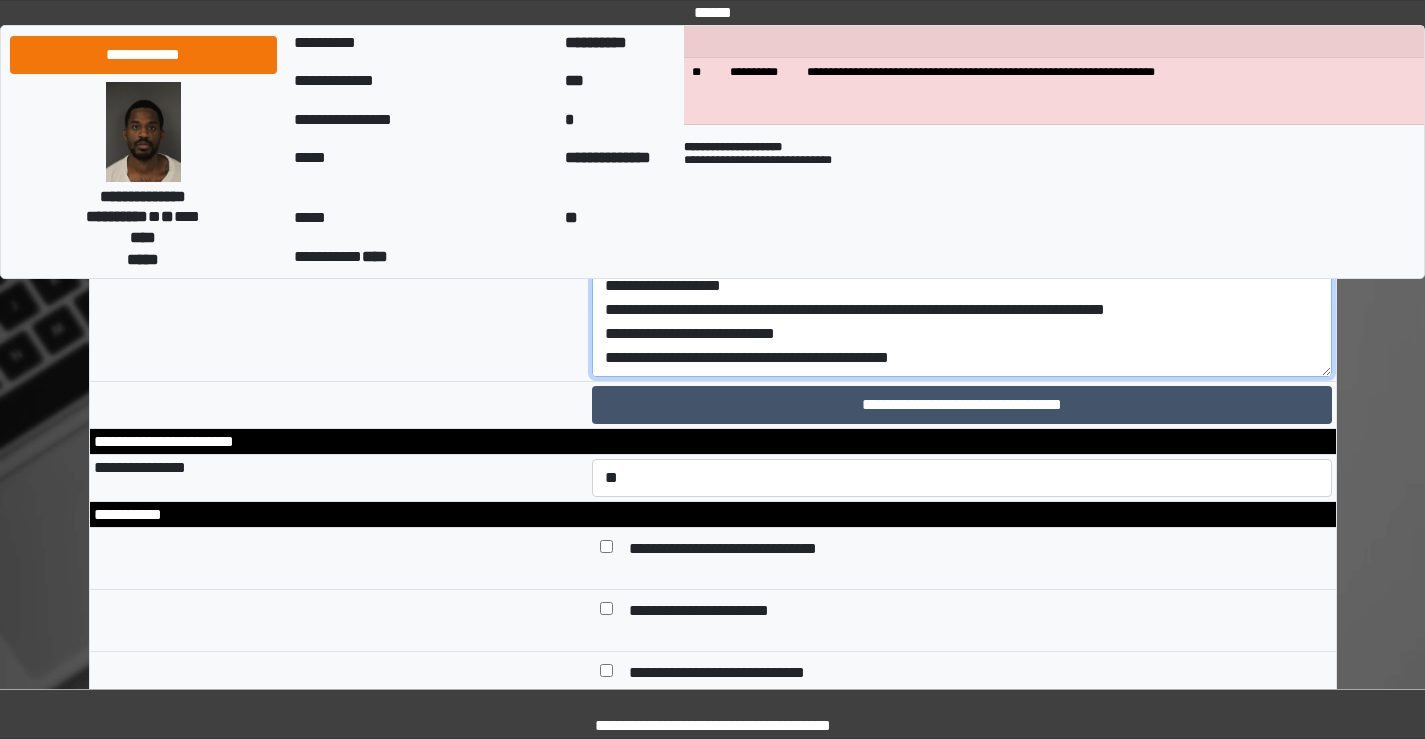 click at bounding box center (962, 184) 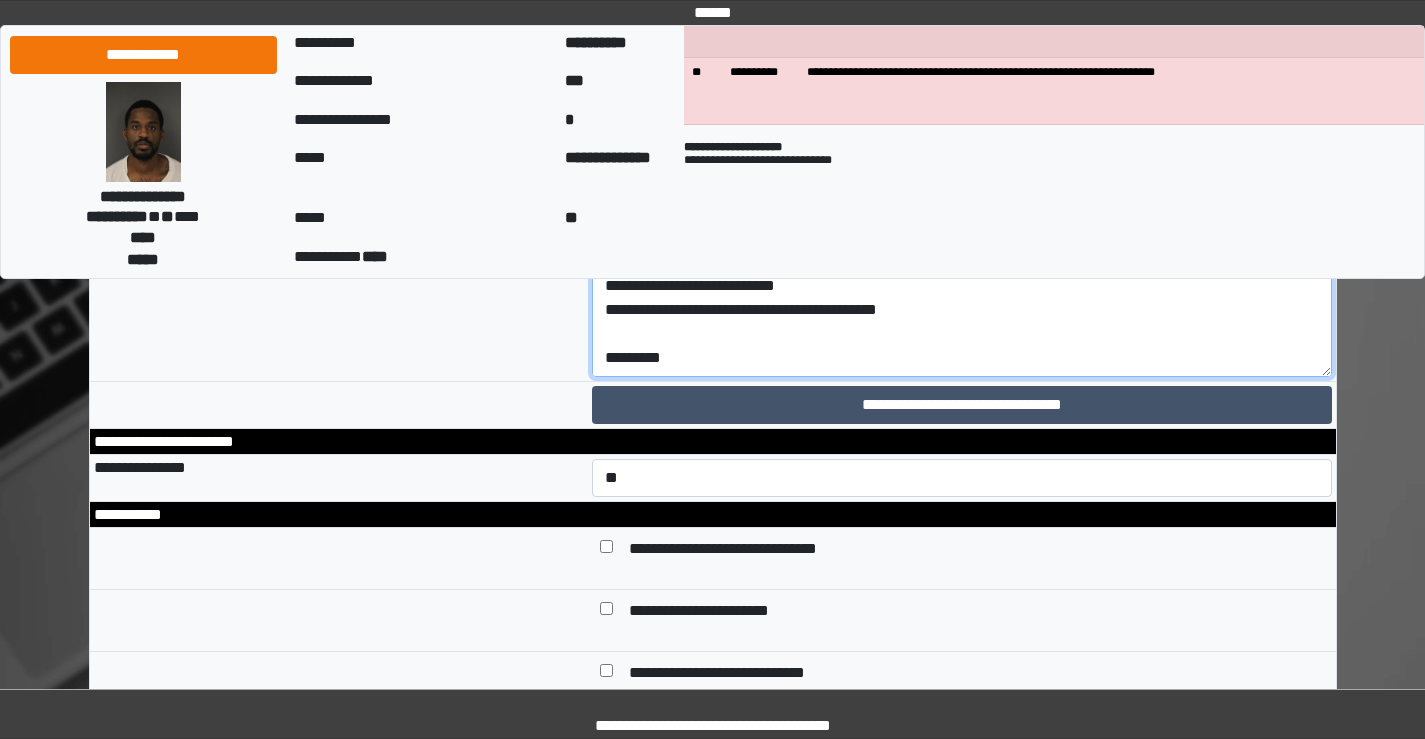scroll, scrollTop: 749, scrollLeft: 0, axis: vertical 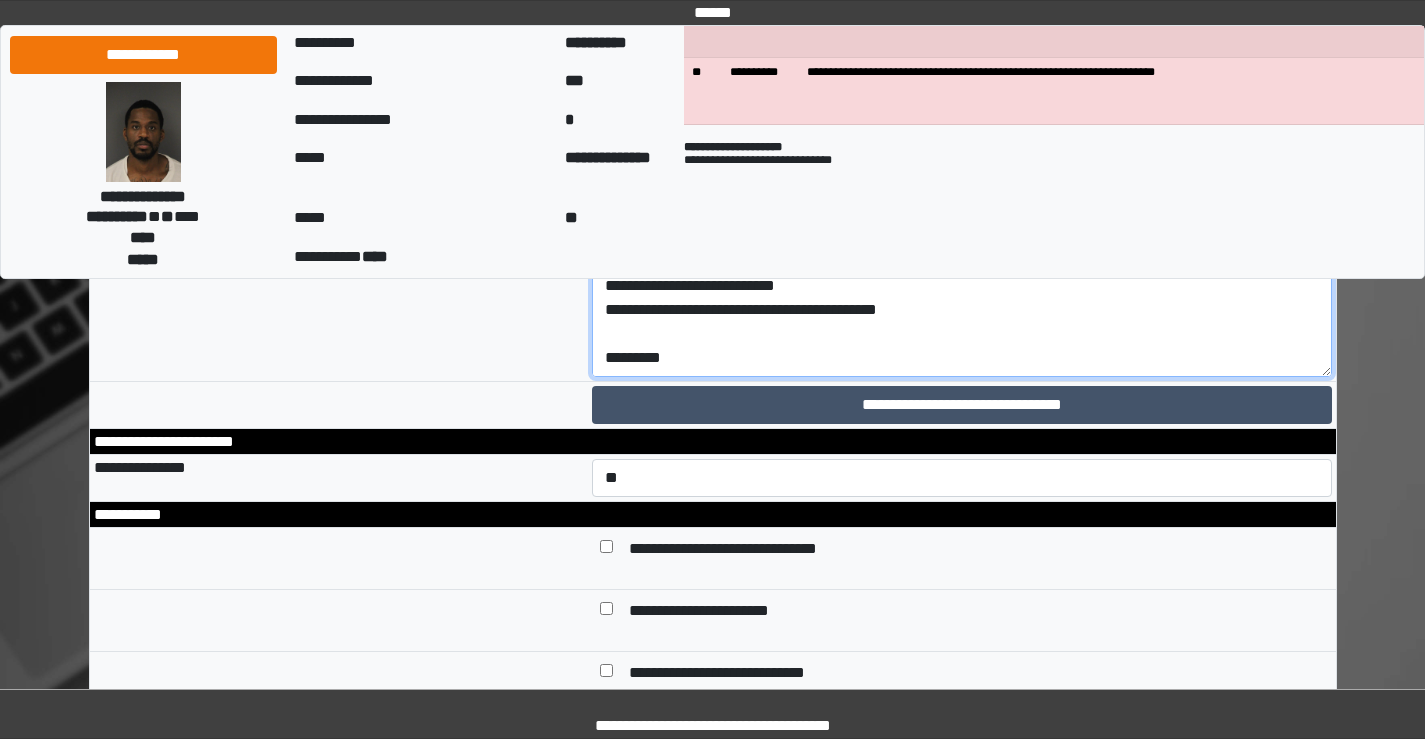 paste on "**********" 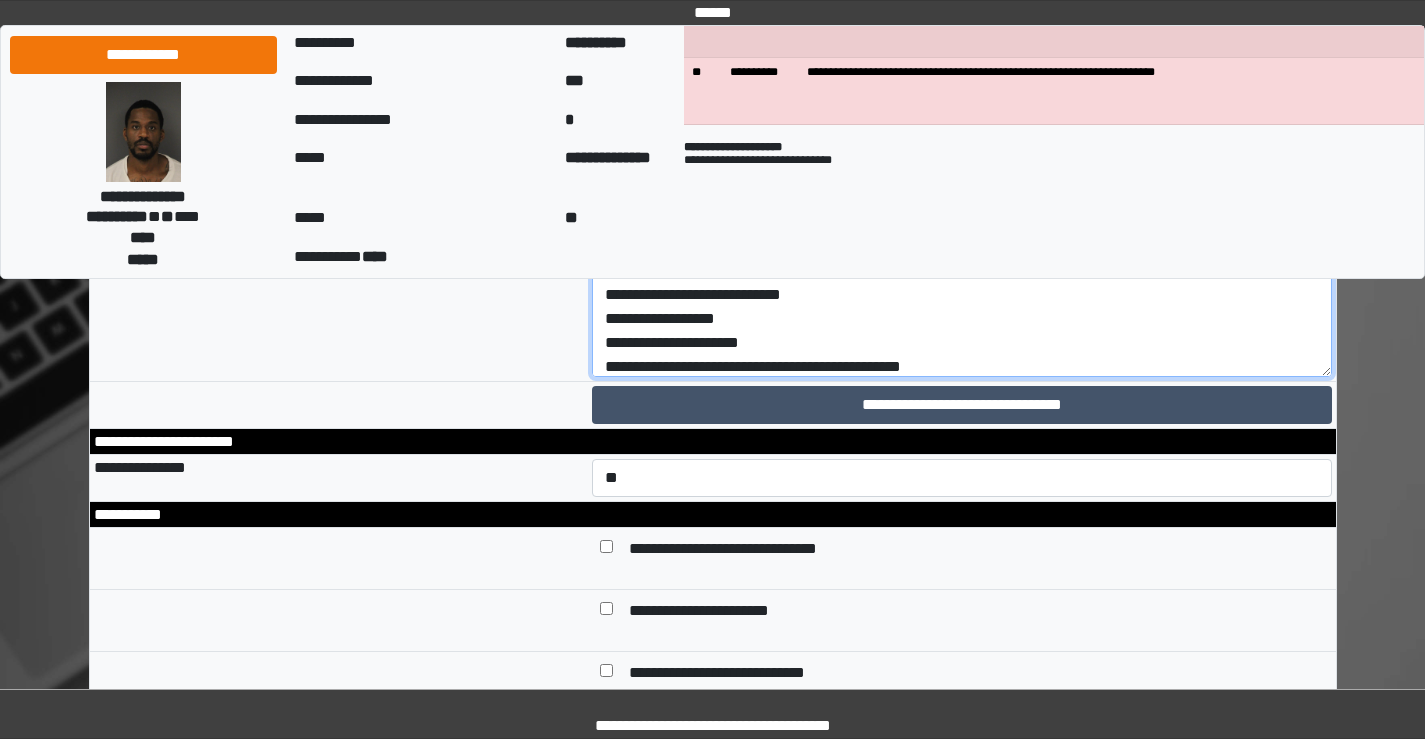 scroll, scrollTop: 0, scrollLeft: 0, axis: both 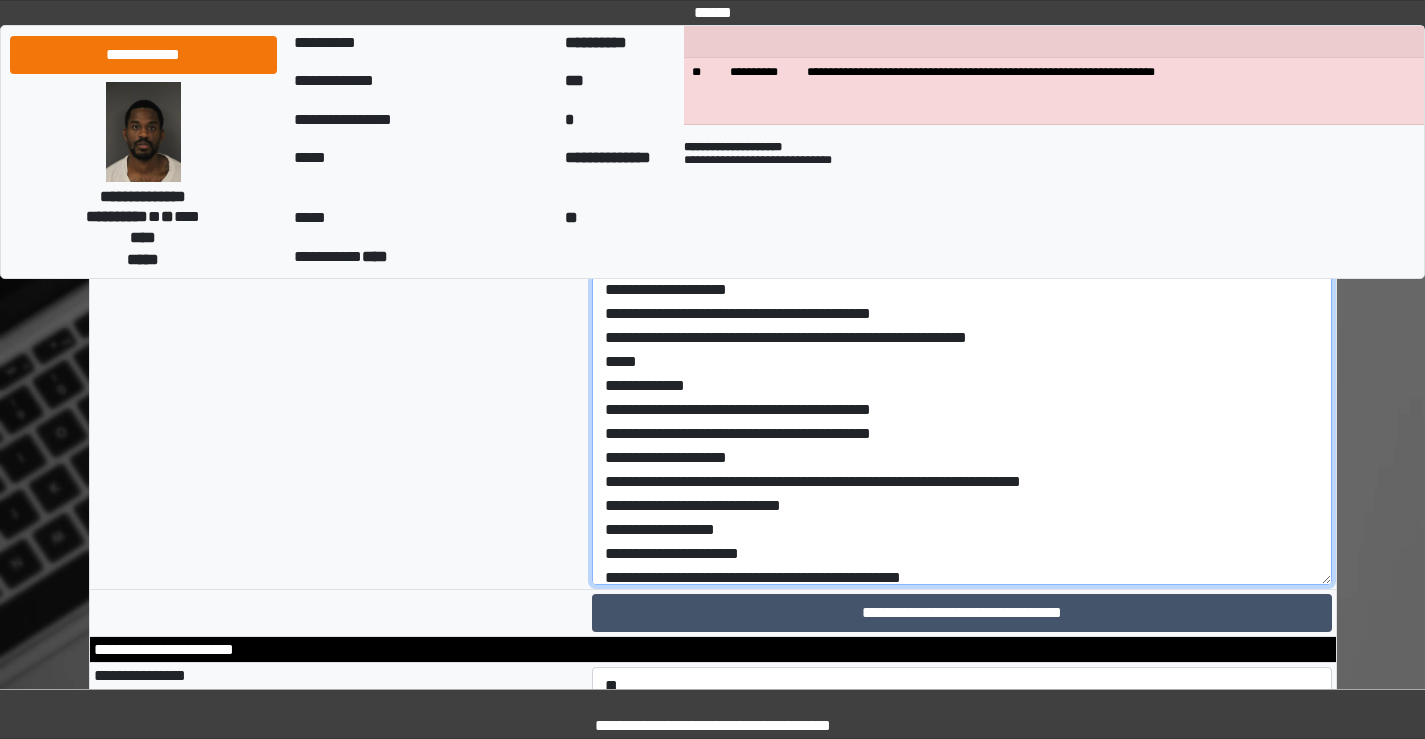 click at bounding box center (962, 392) 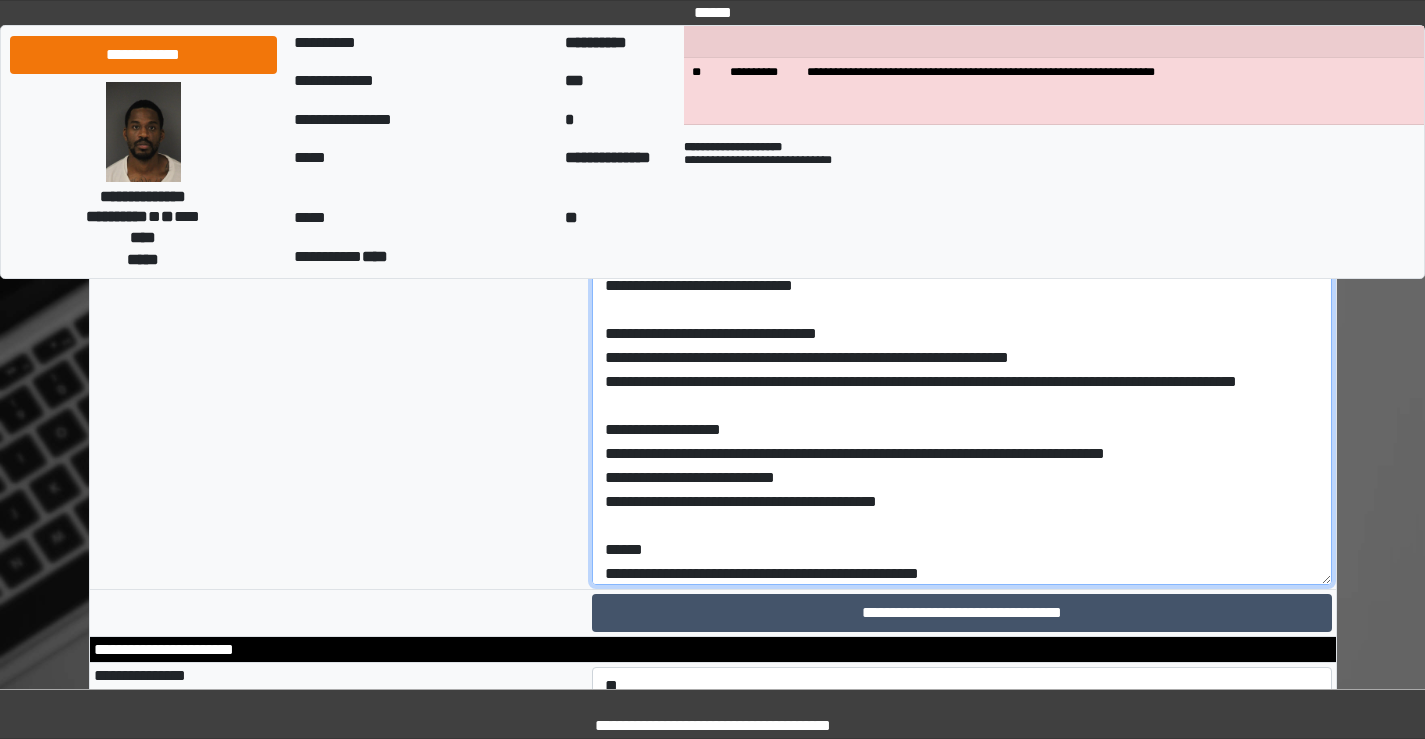 scroll, scrollTop: 780, scrollLeft: 0, axis: vertical 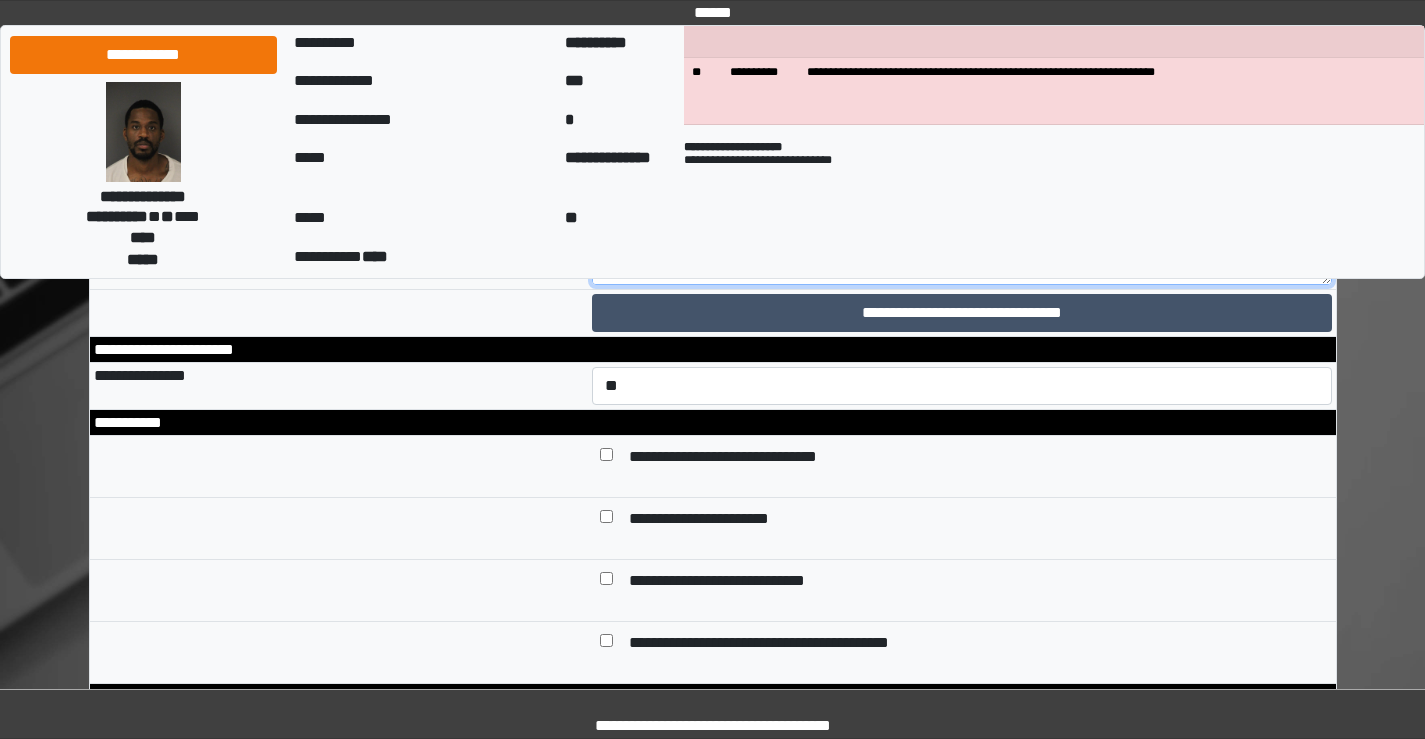 click at bounding box center (962, 92) 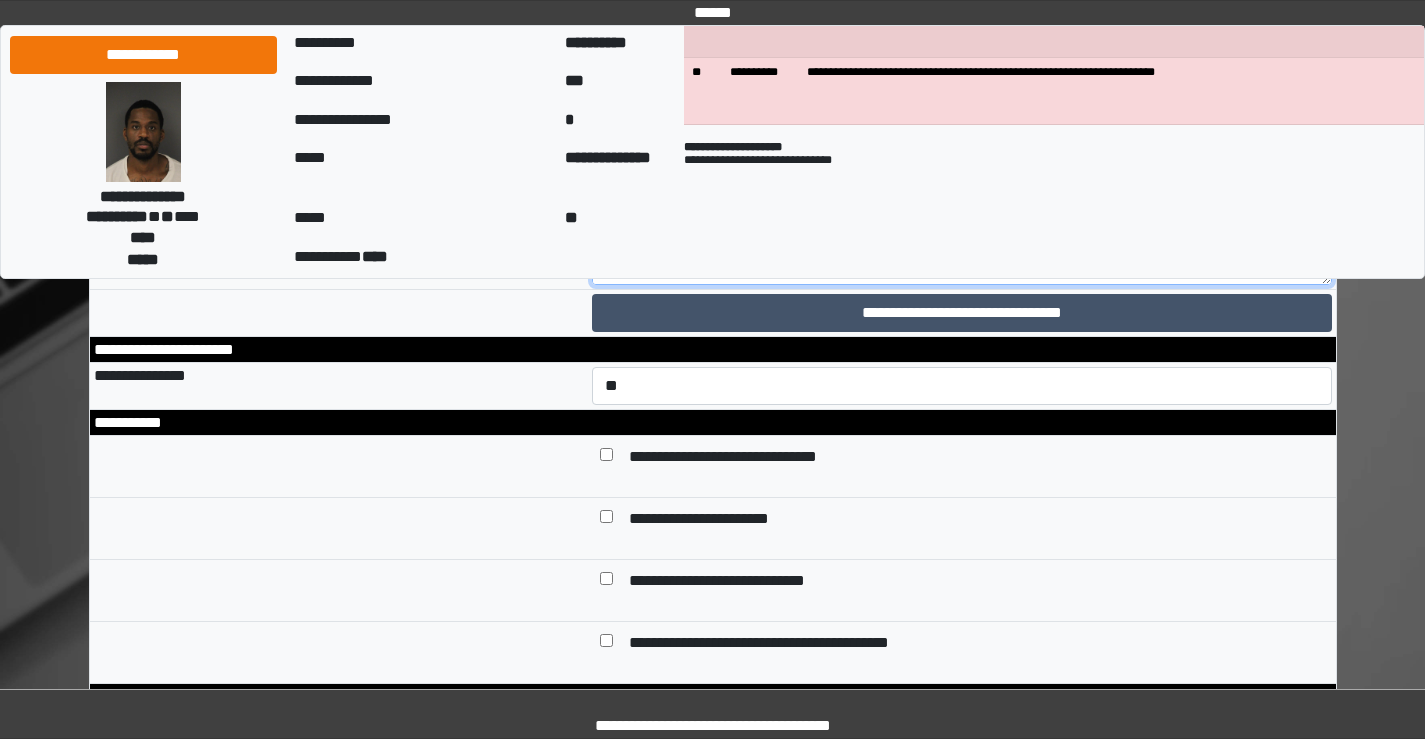 scroll, scrollTop: 752, scrollLeft: 0, axis: vertical 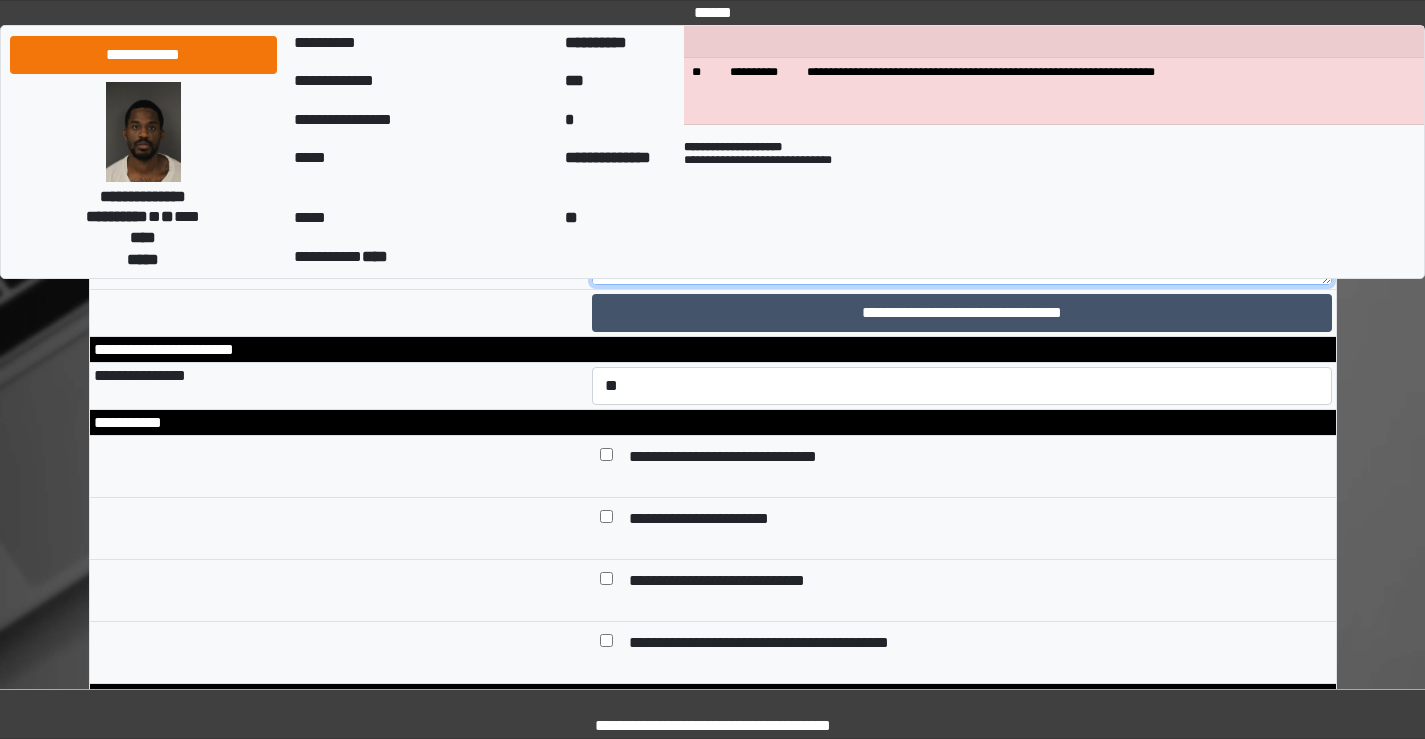 click at bounding box center (962, 92) 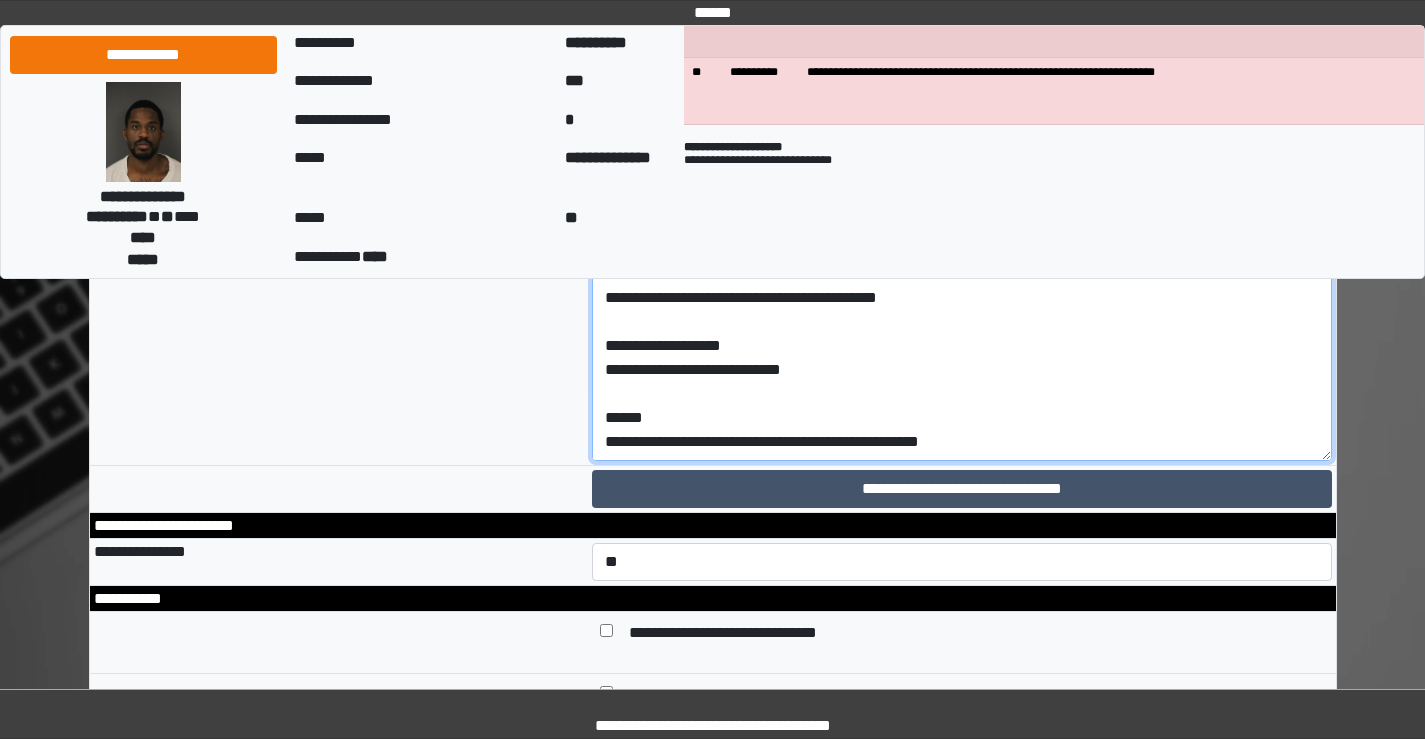scroll, scrollTop: 8885, scrollLeft: 0, axis: vertical 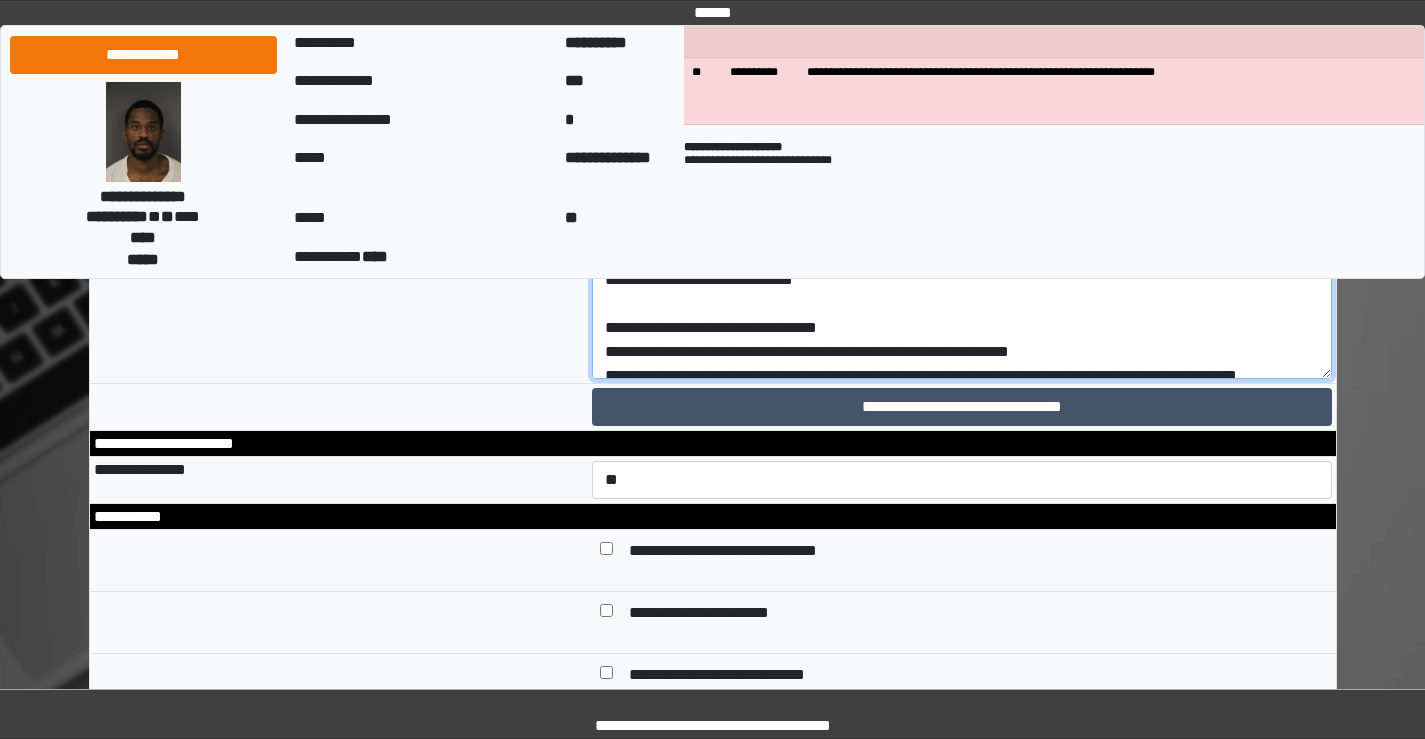 click at bounding box center (962, 186) 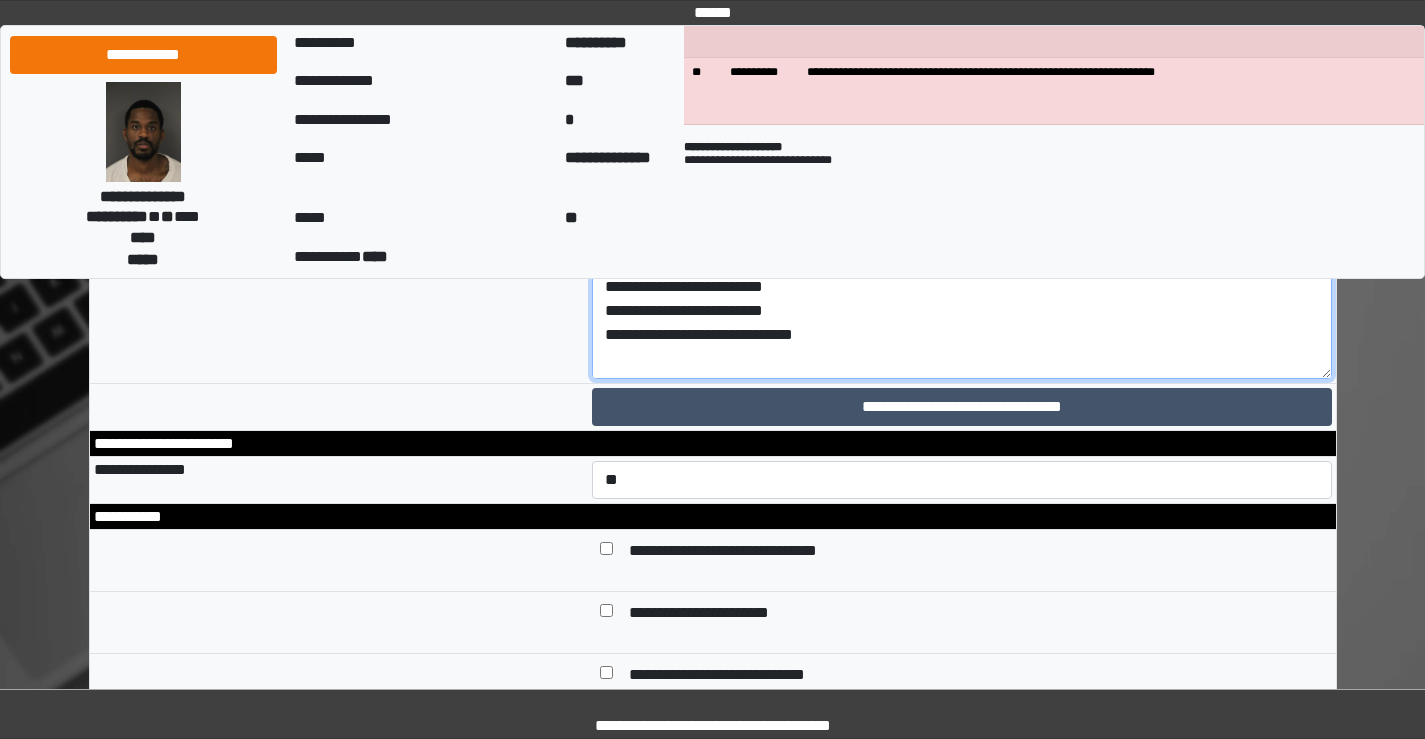 scroll, scrollTop: 400, scrollLeft: 0, axis: vertical 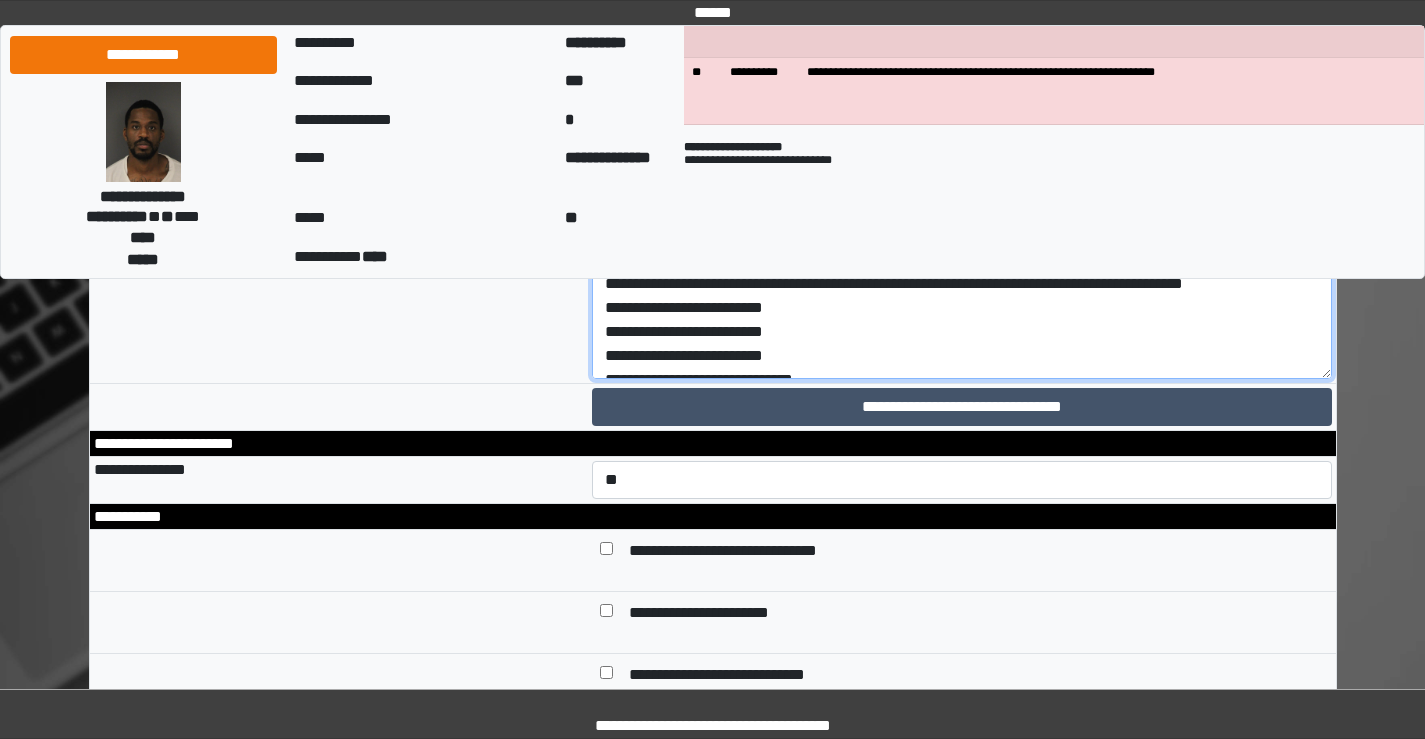 drag, startPoint x: 879, startPoint y: 389, endPoint x: 518, endPoint y: 381, distance: 361.08862 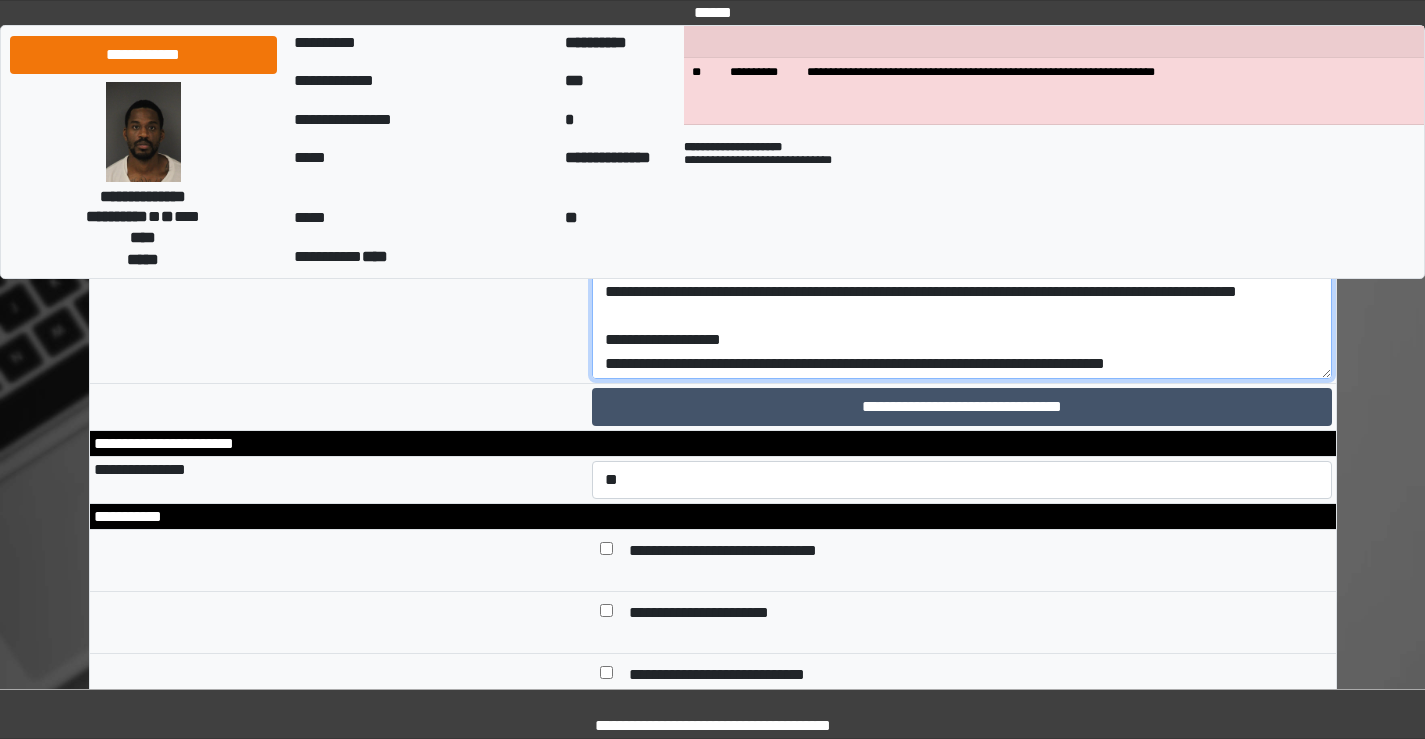 scroll, scrollTop: 500, scrollLeft: 0, axis: vertical 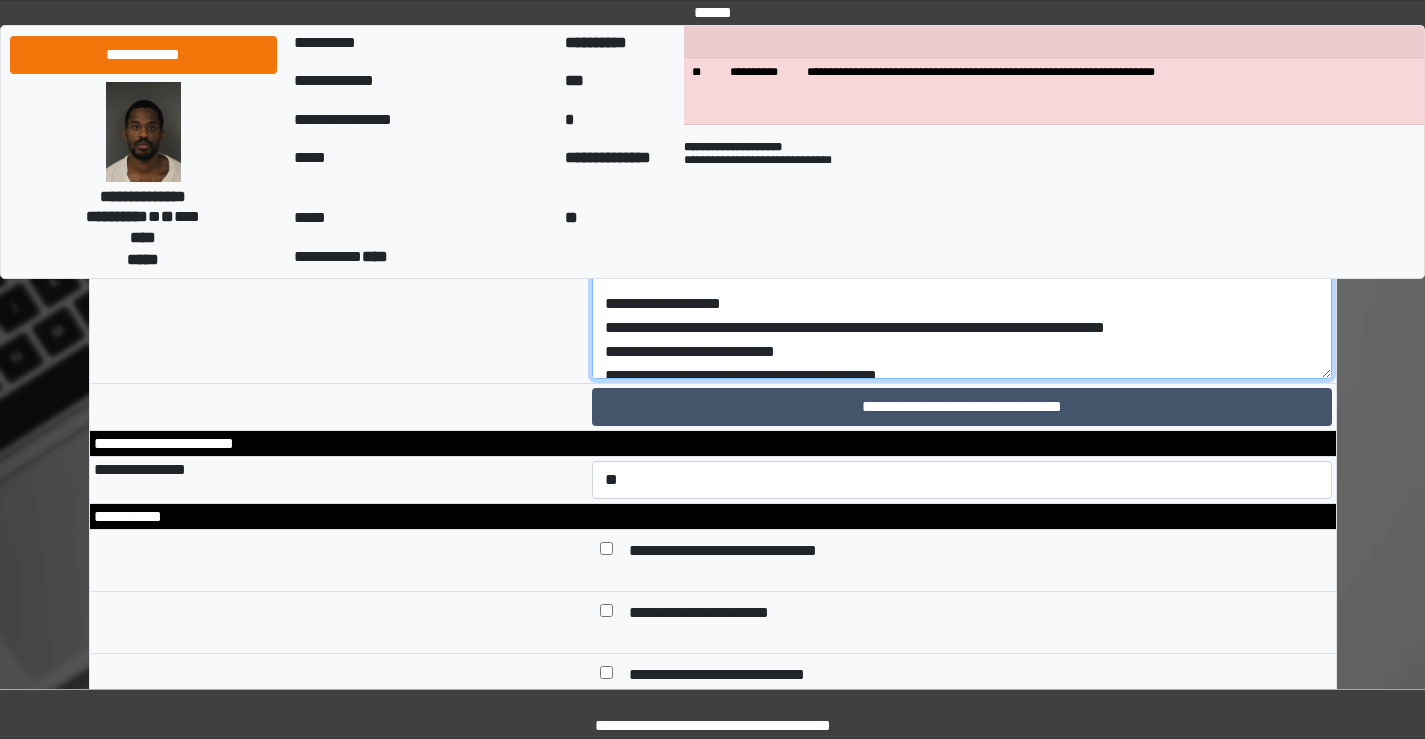 click at bounding box center [962, 186] 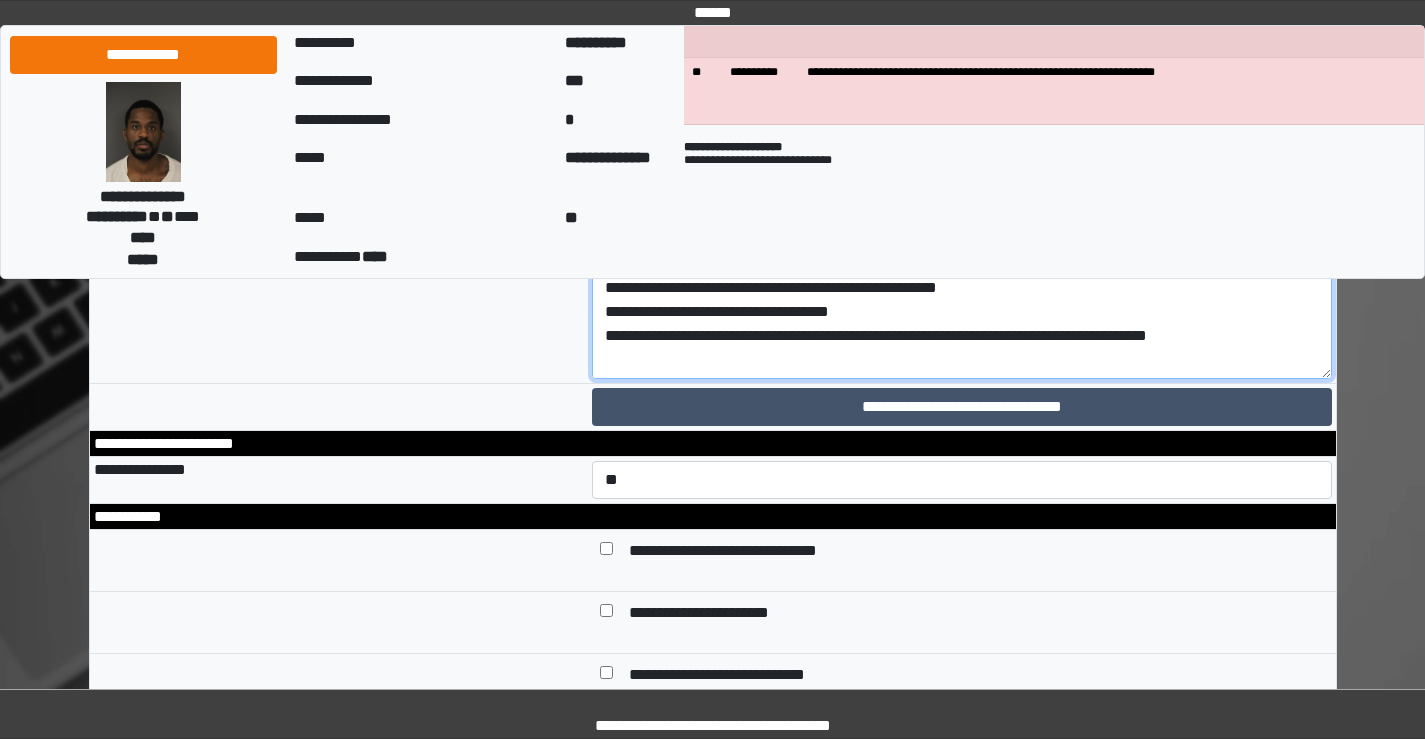 scroll, scrollTop: 0, scrollLeft: 0, axis: both 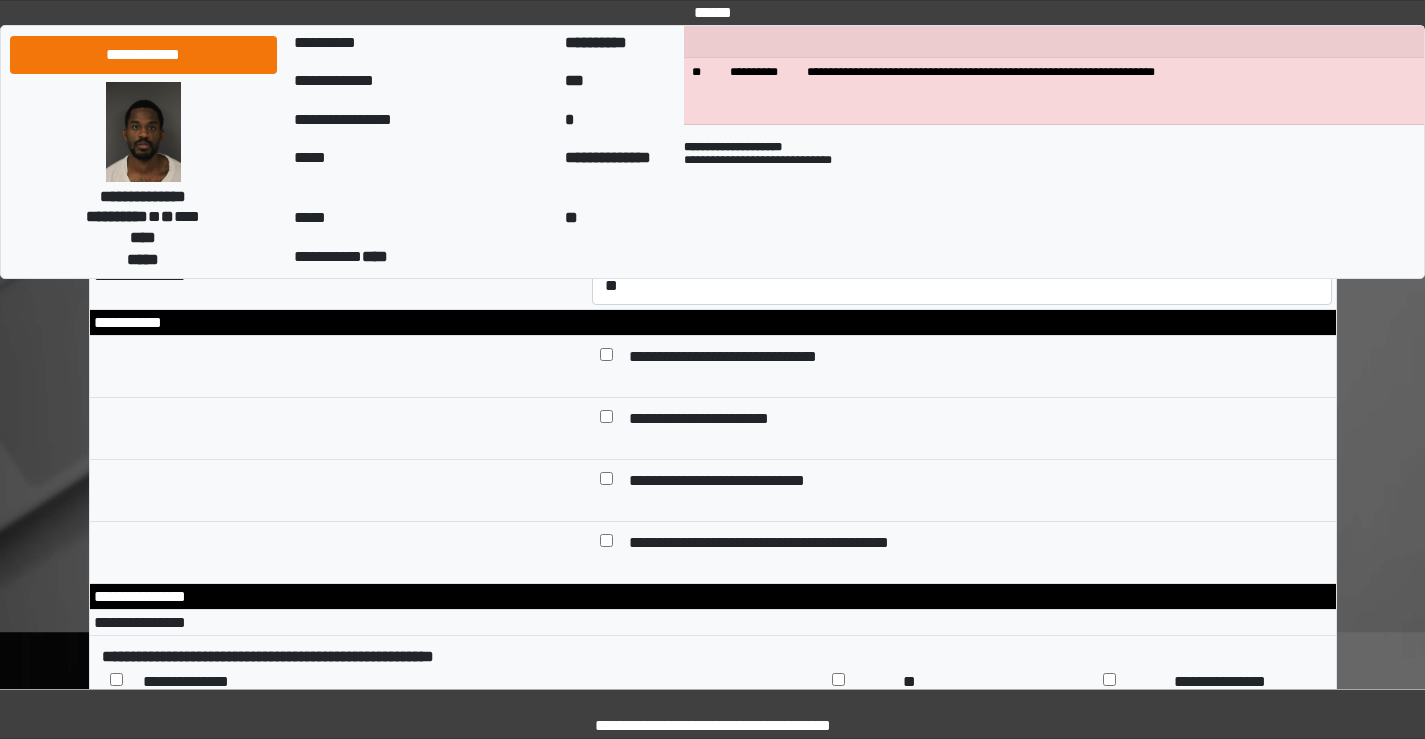 drag, startPoint x: 899, startPoint y: 391, endPoint x: 639, endPoint y: 389, distance: 260.0077 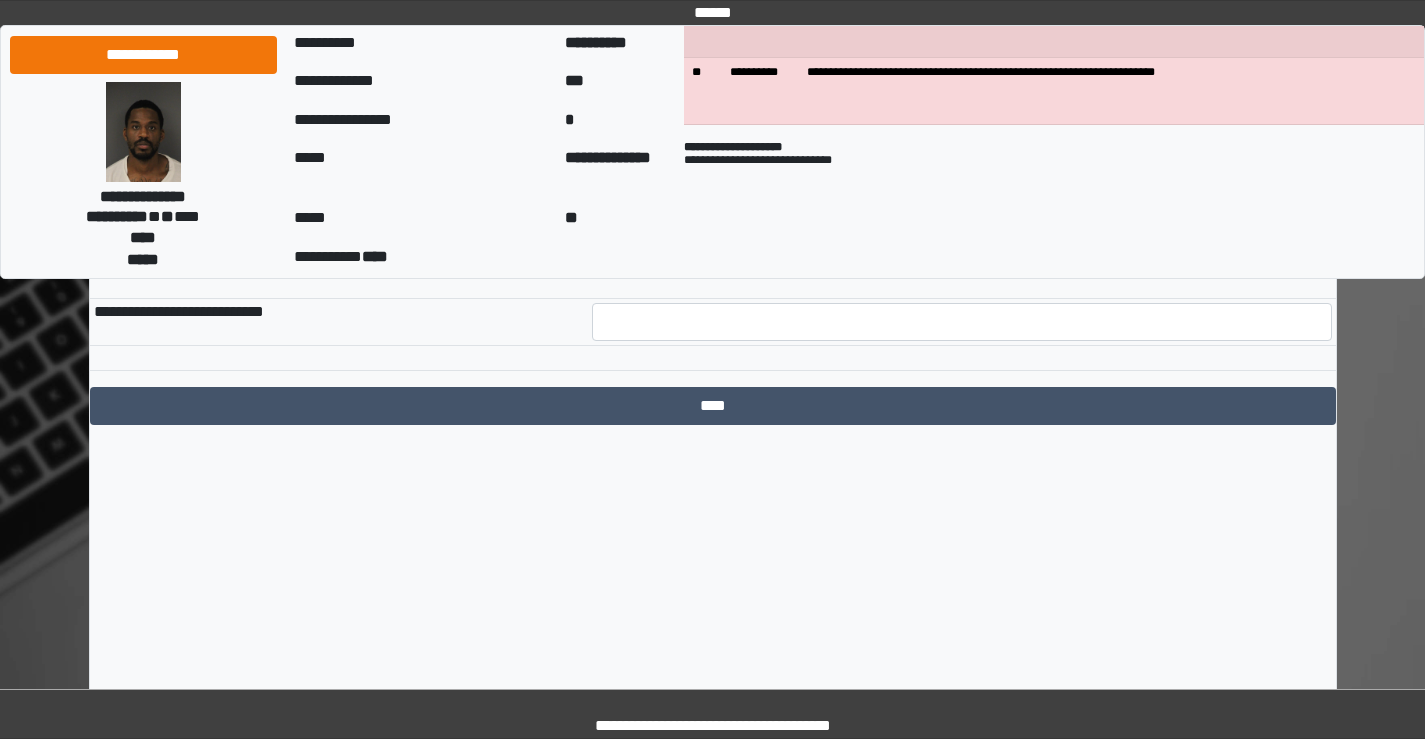 scroll, scrollTop: 9985, scrollLeft: 0, axis: vertical 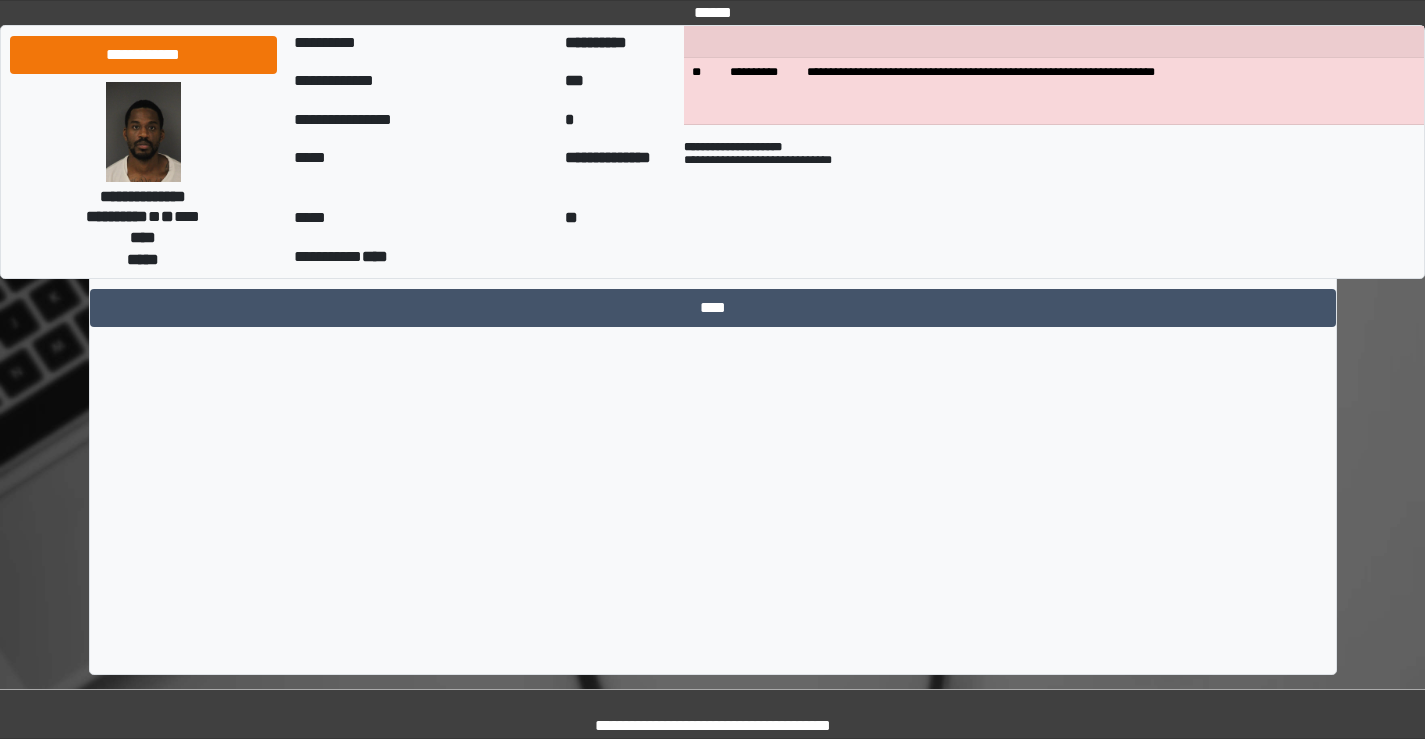 type on "**********" 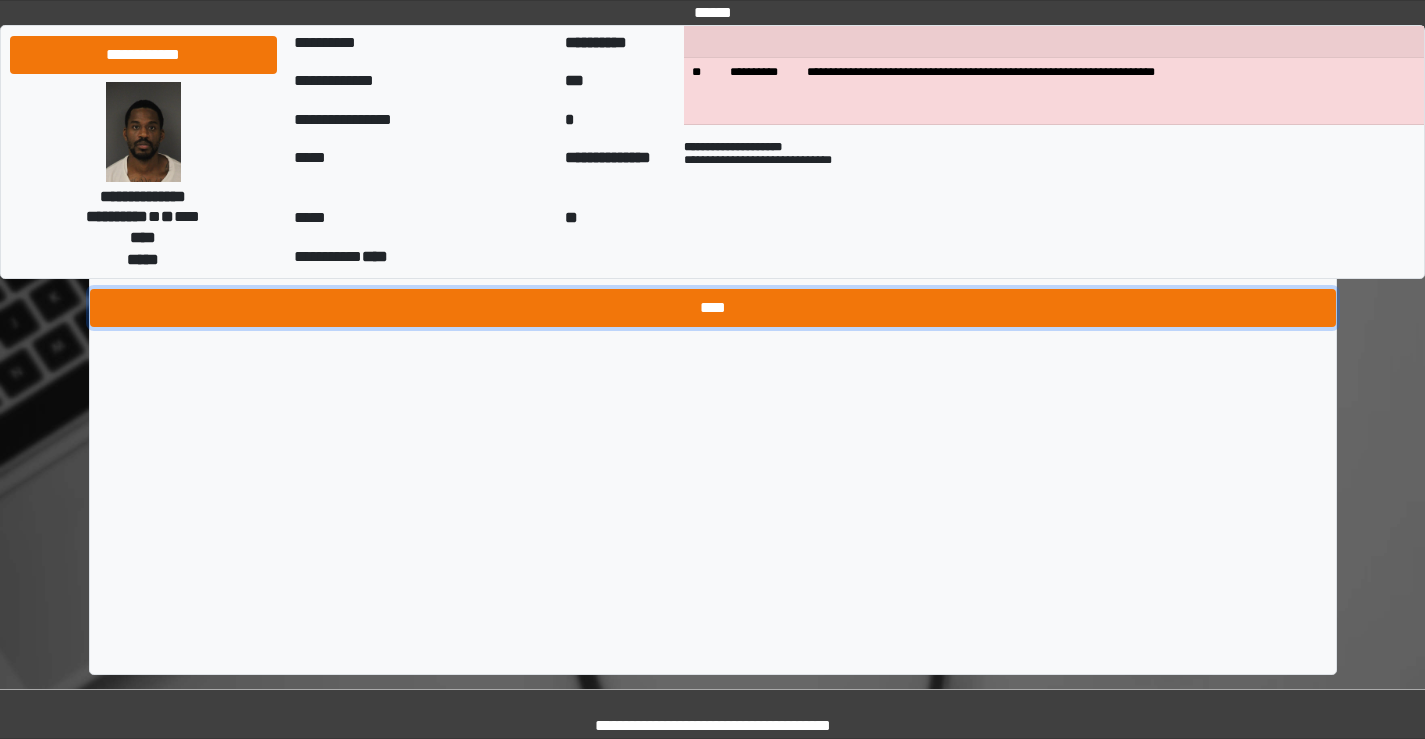 click on "****" at bounding box center [713, 308] 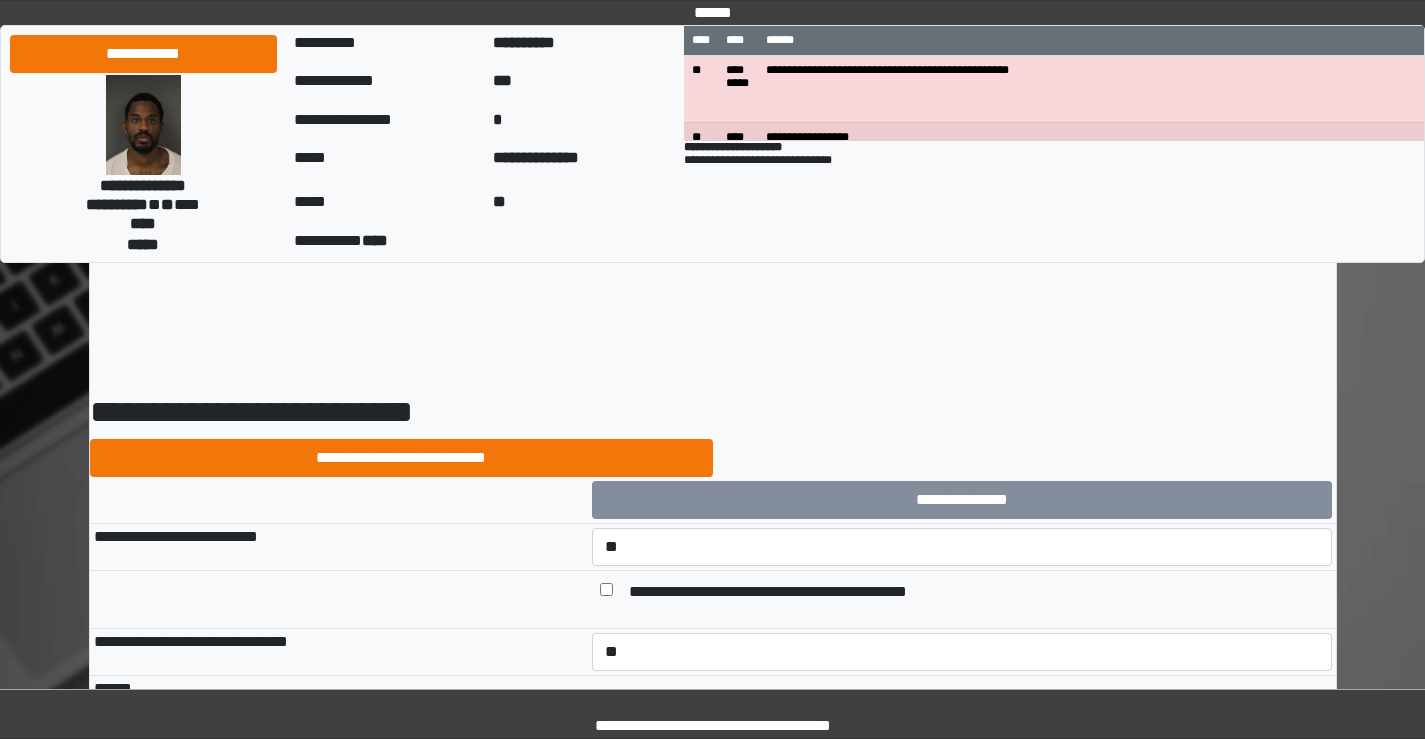 select on "*" 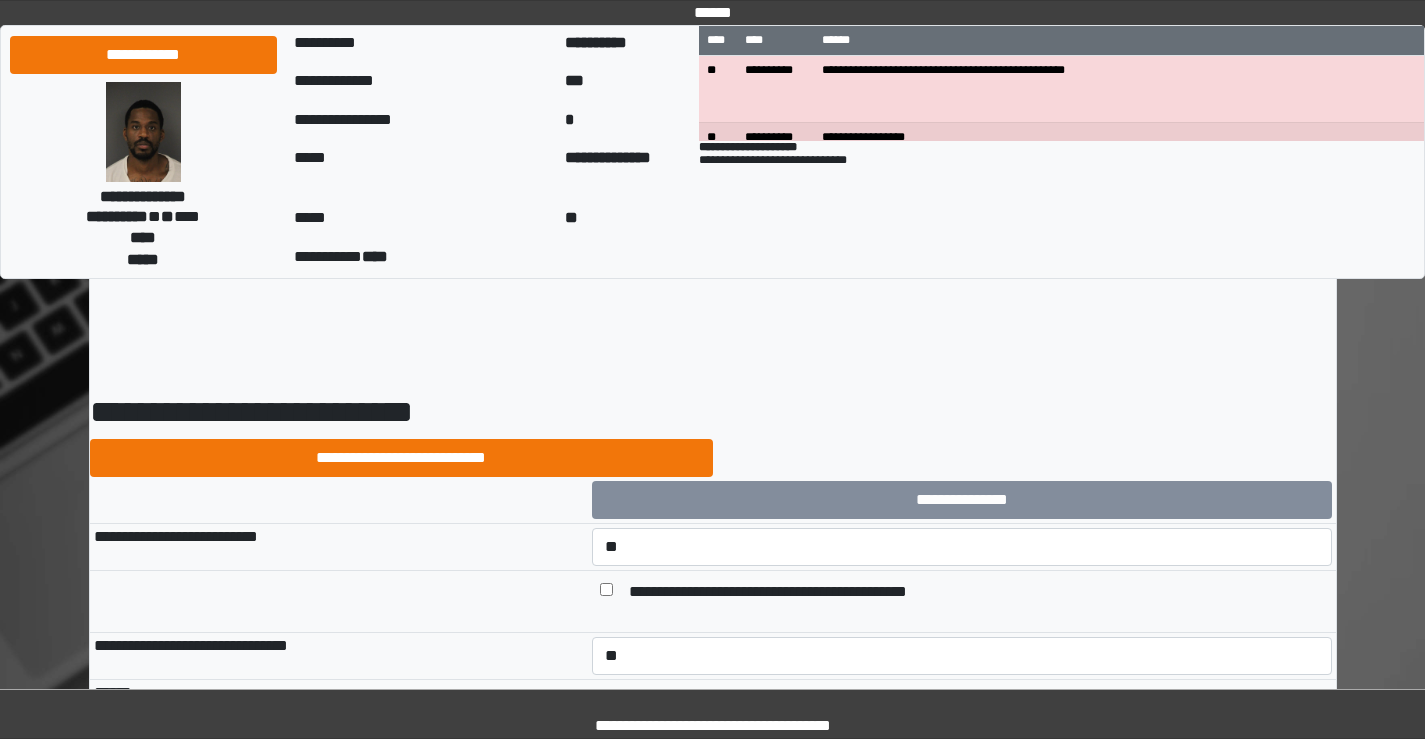 scroll, scrollTop: 300, scrollLeft: 0, axis: vertical 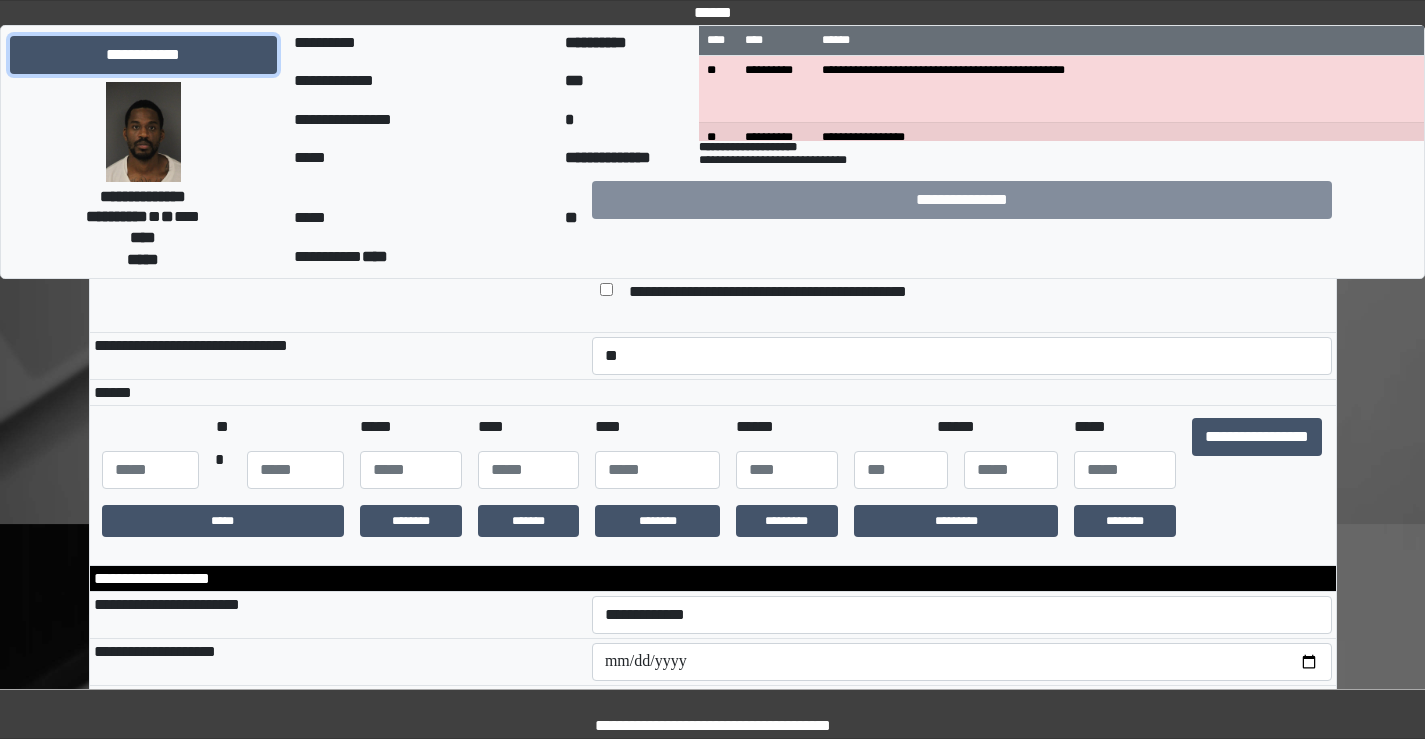 click on "**********" at bounding box center (143, 55) 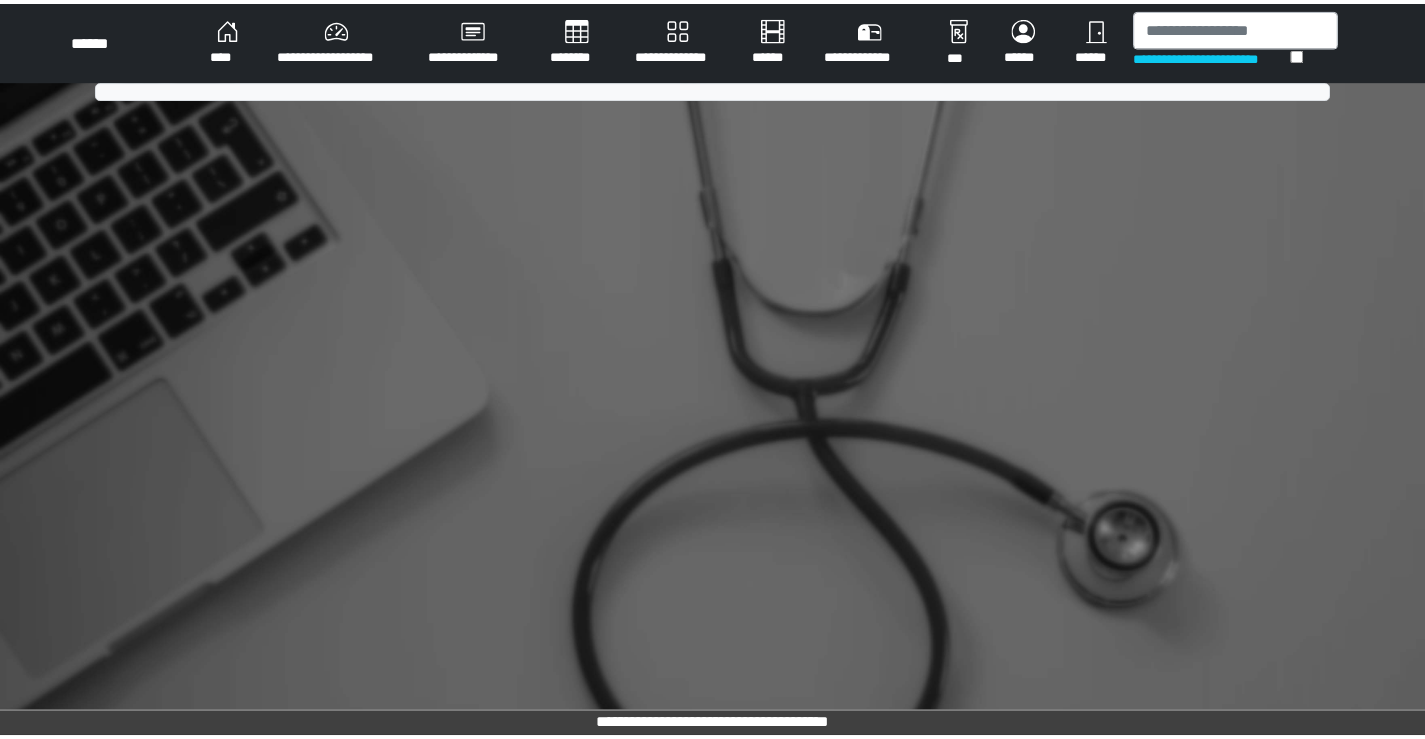scroll, scrollTop: 0, scrollLeft: 0, axis: both 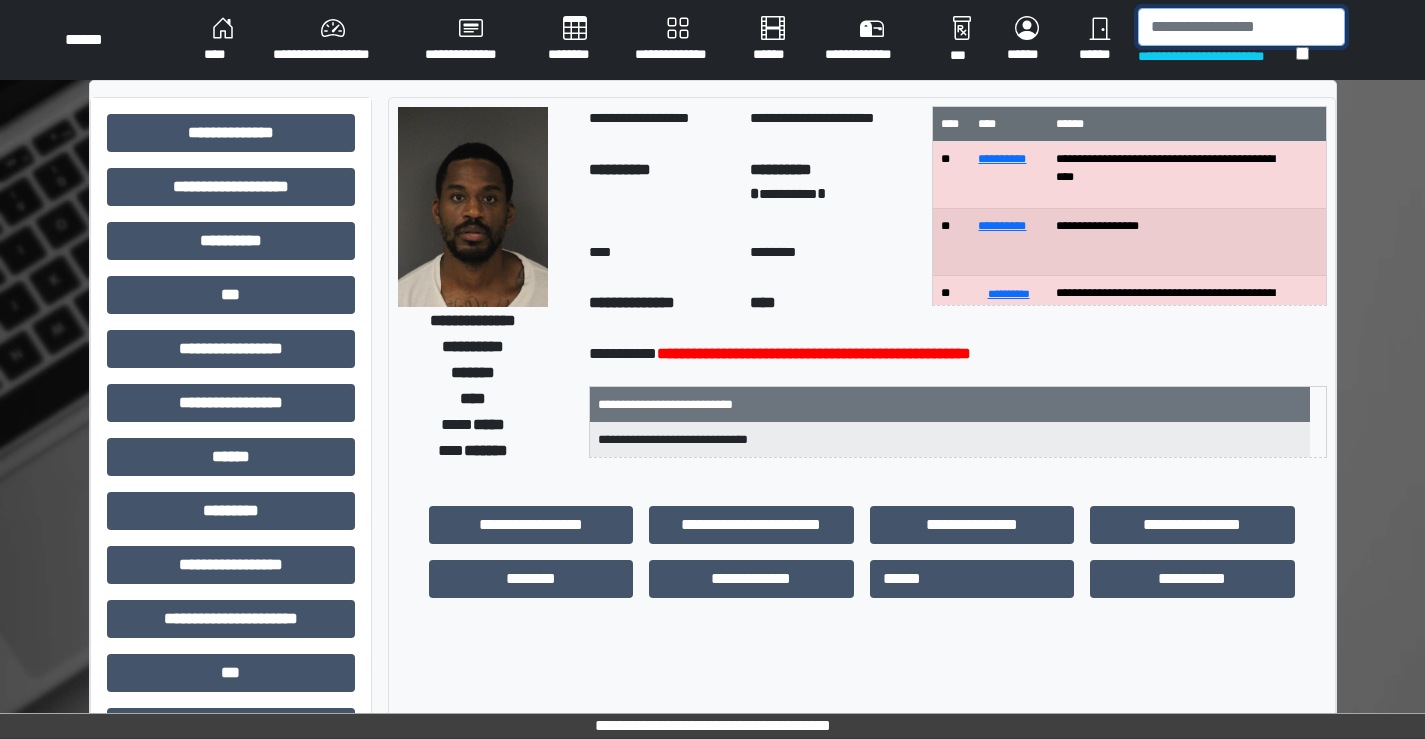 click at bounding box center (1241, 27) 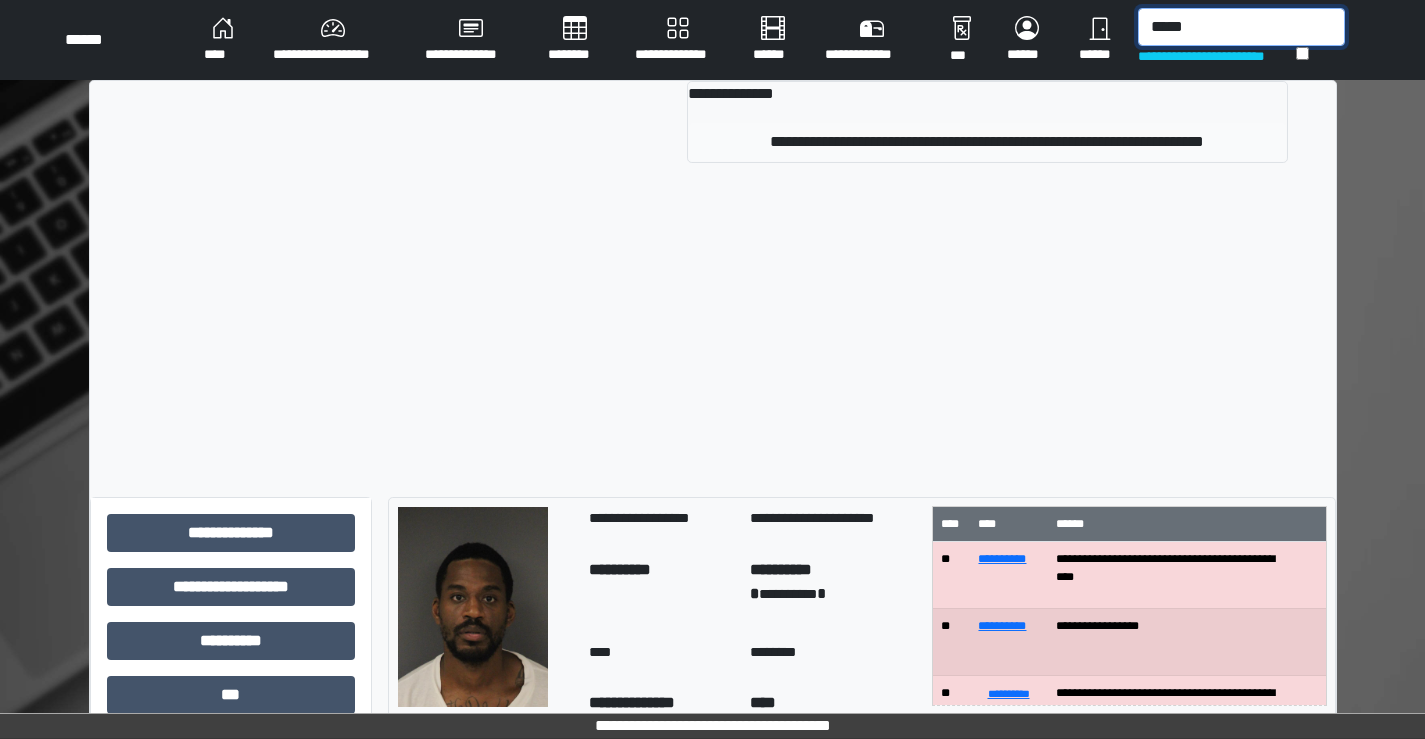 type on "*****" 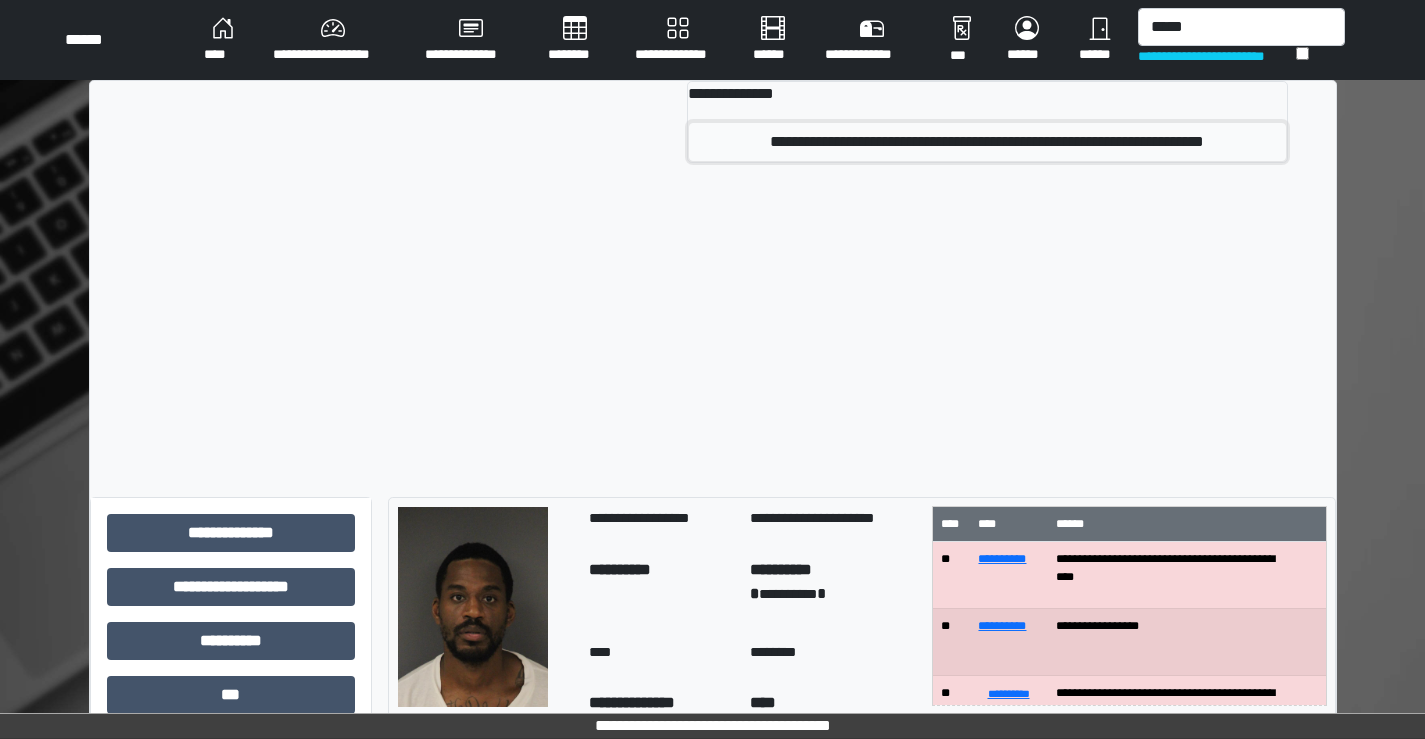 click on "**********" at bounding box center [987, 142] 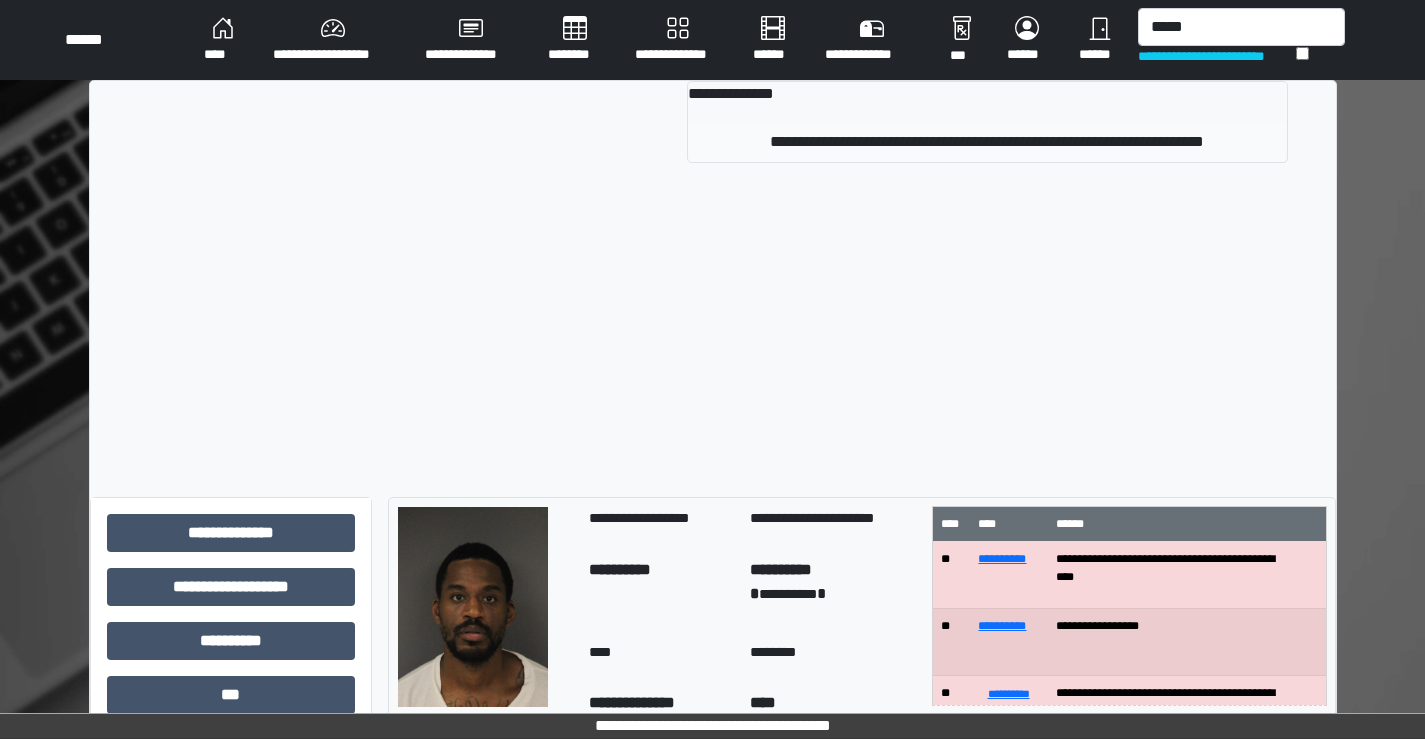 type 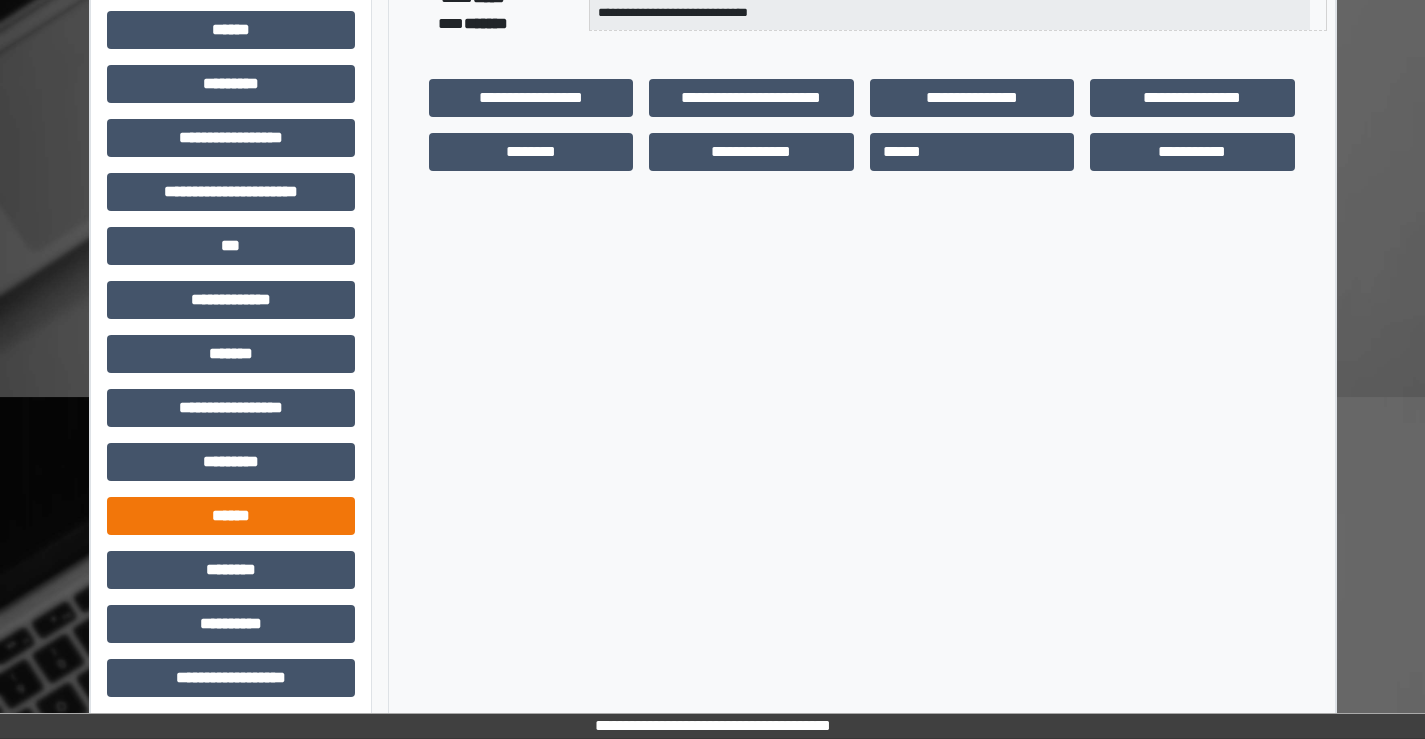 scroll, scrollTop: 435, scrollLeft: 0, axis: vertical 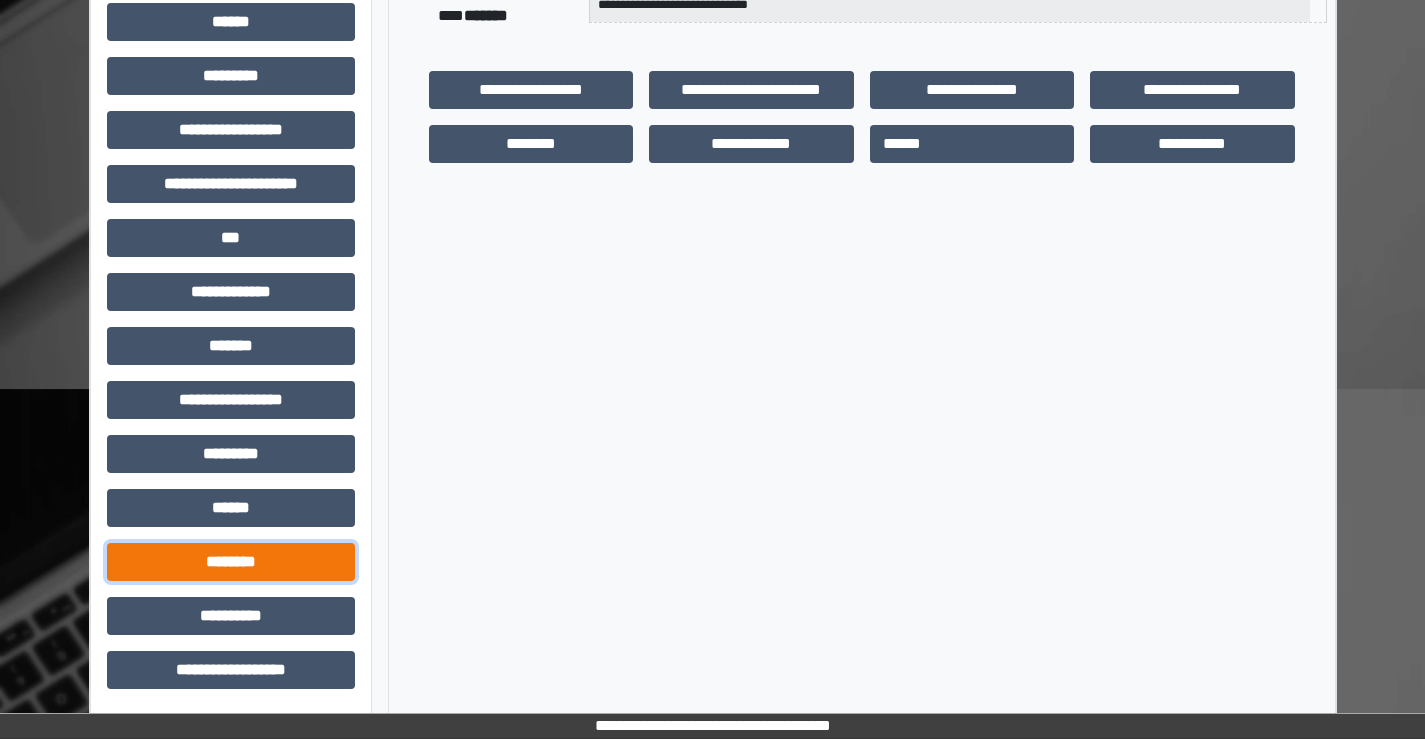 click on "********" at bounding box center (231, 562) 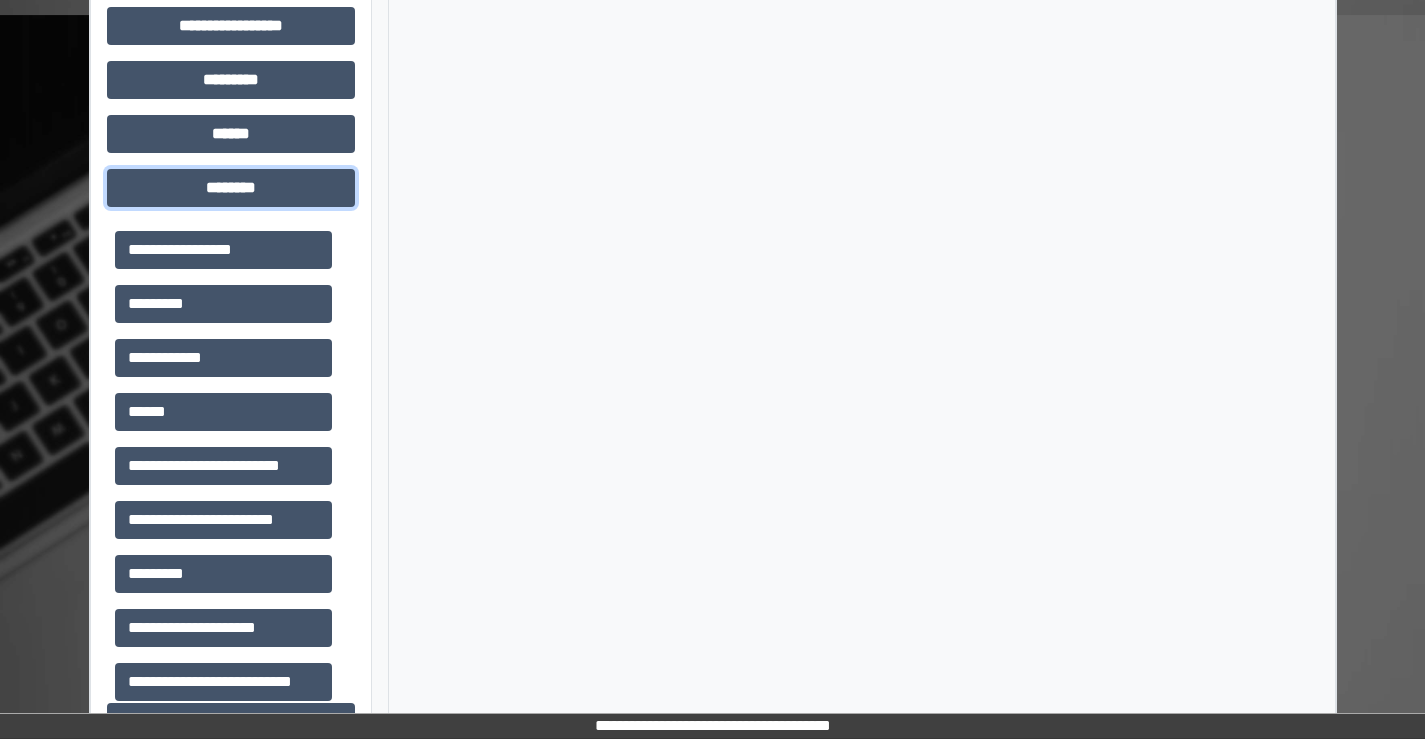 scroll, scrollTop: 835, scrollLeft: 0, axis: vertical 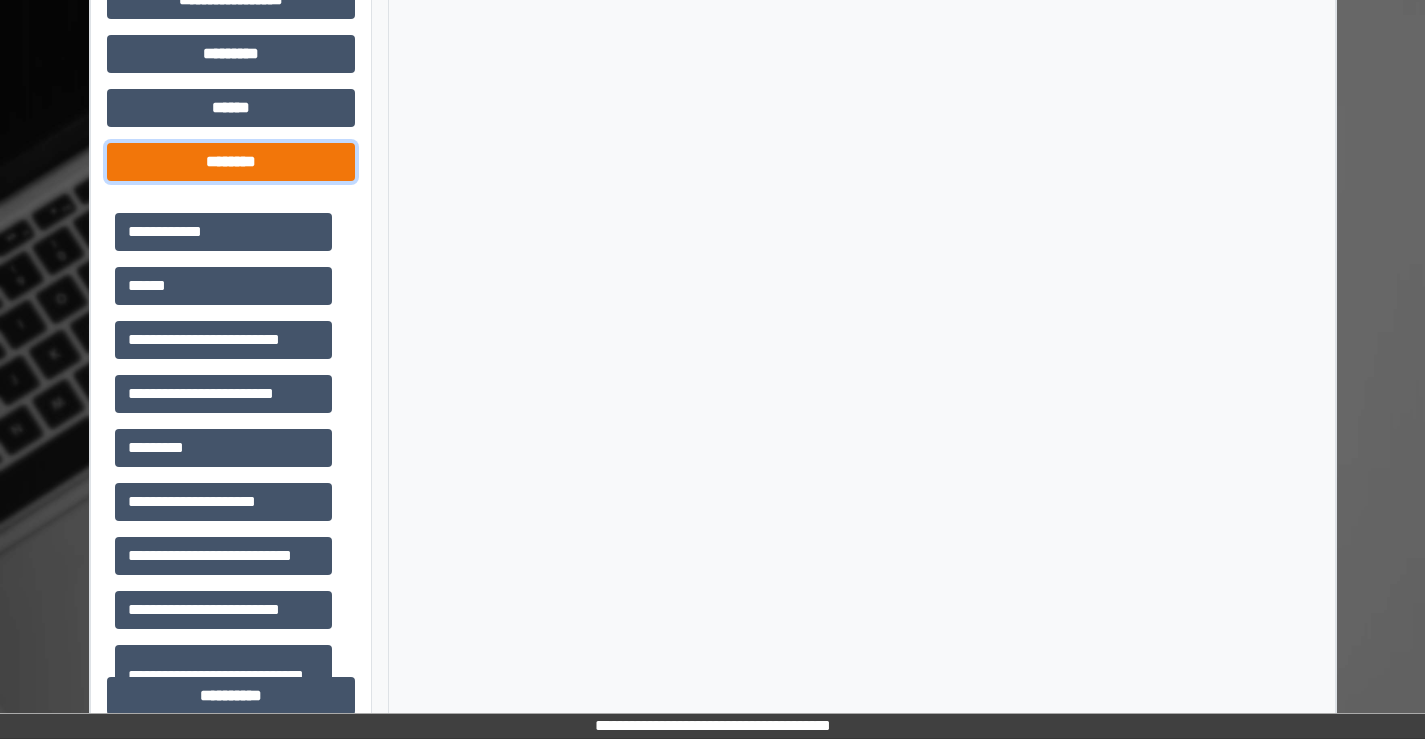 click on "********" at bounding box center (231, 162) 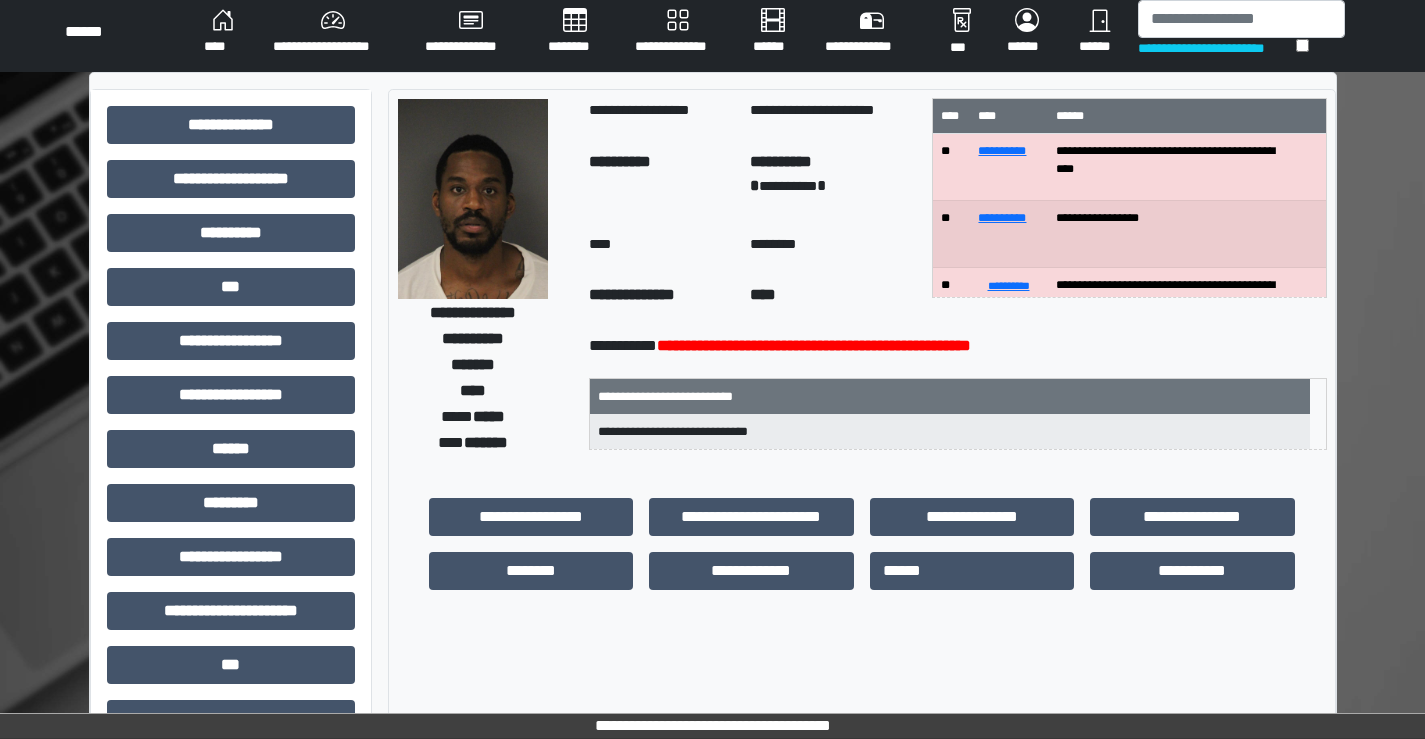 scroll, scrollTop: 0, scrollLeft: 0, axis: both 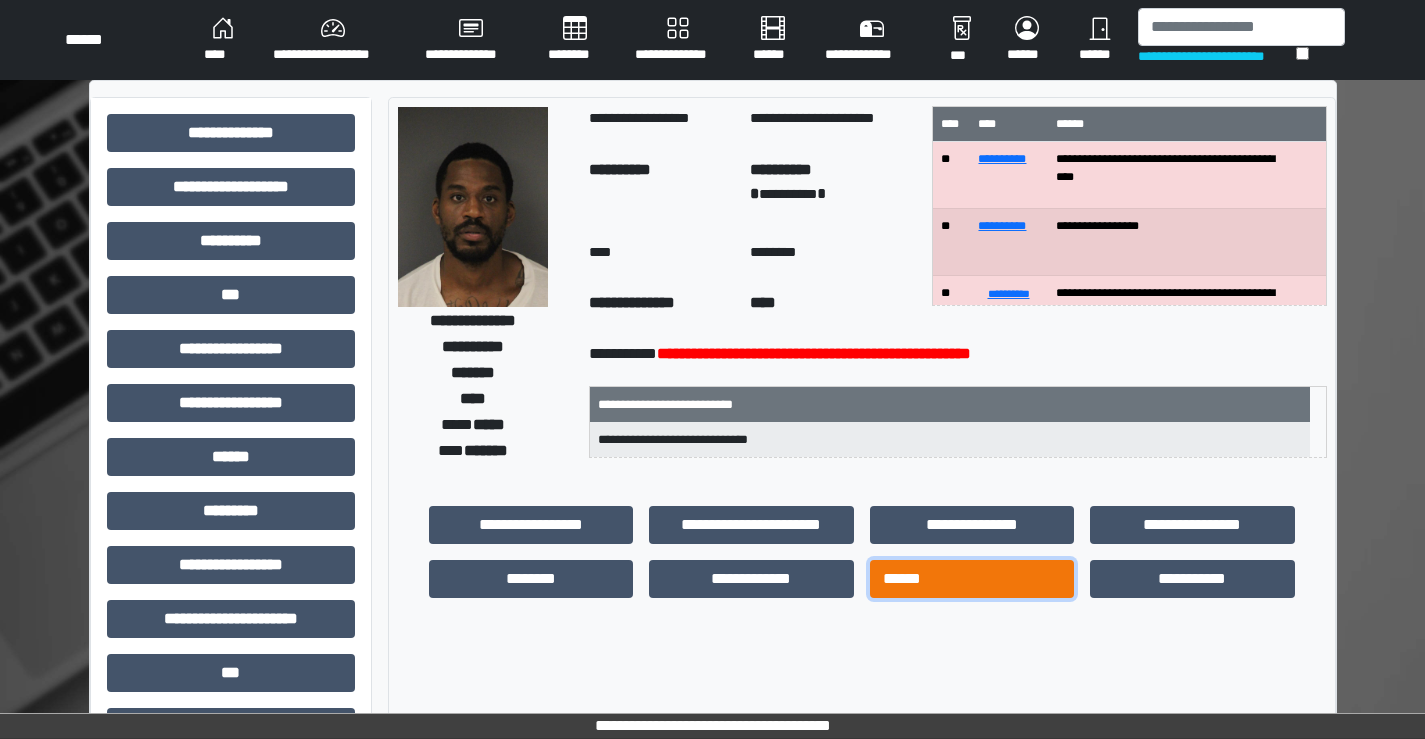 click on "******" at bounding box center [972, 579] 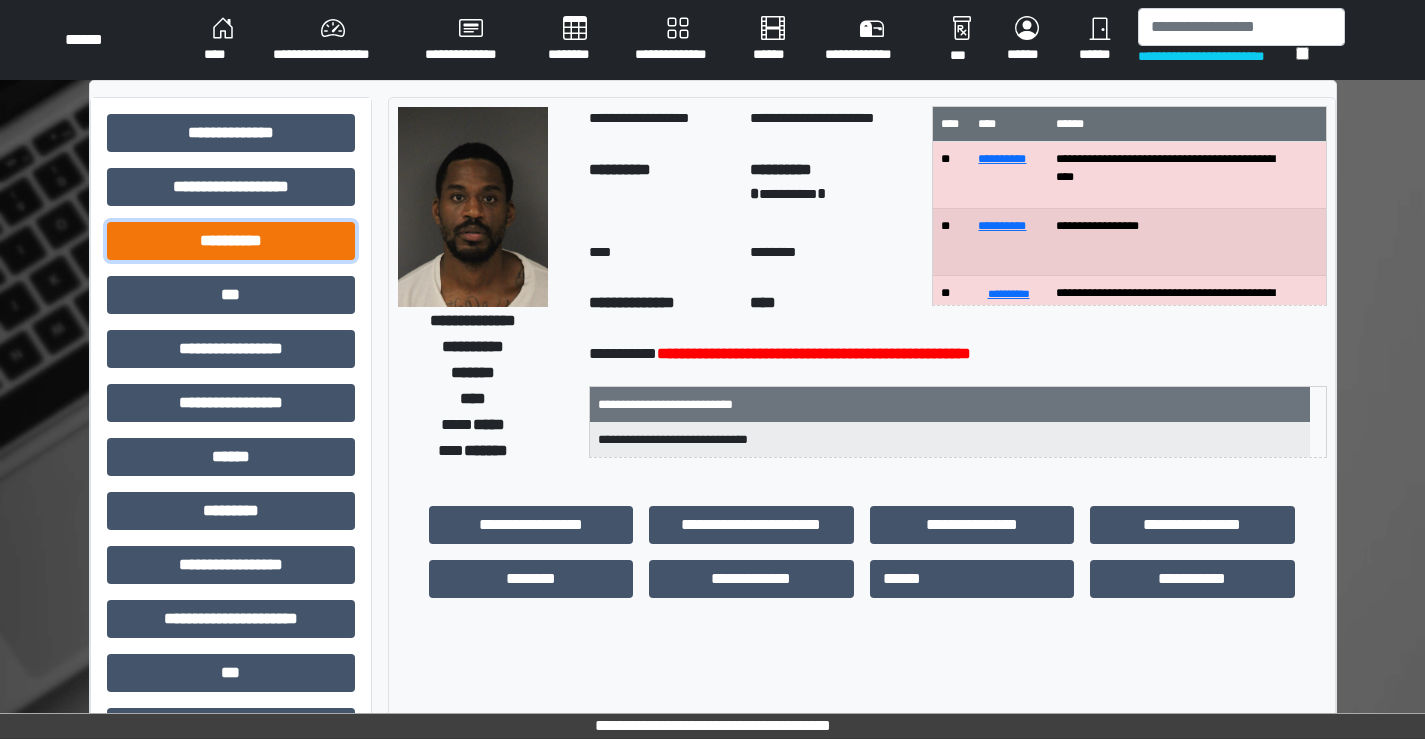 click on "**********" at bounding box center (231, 241) 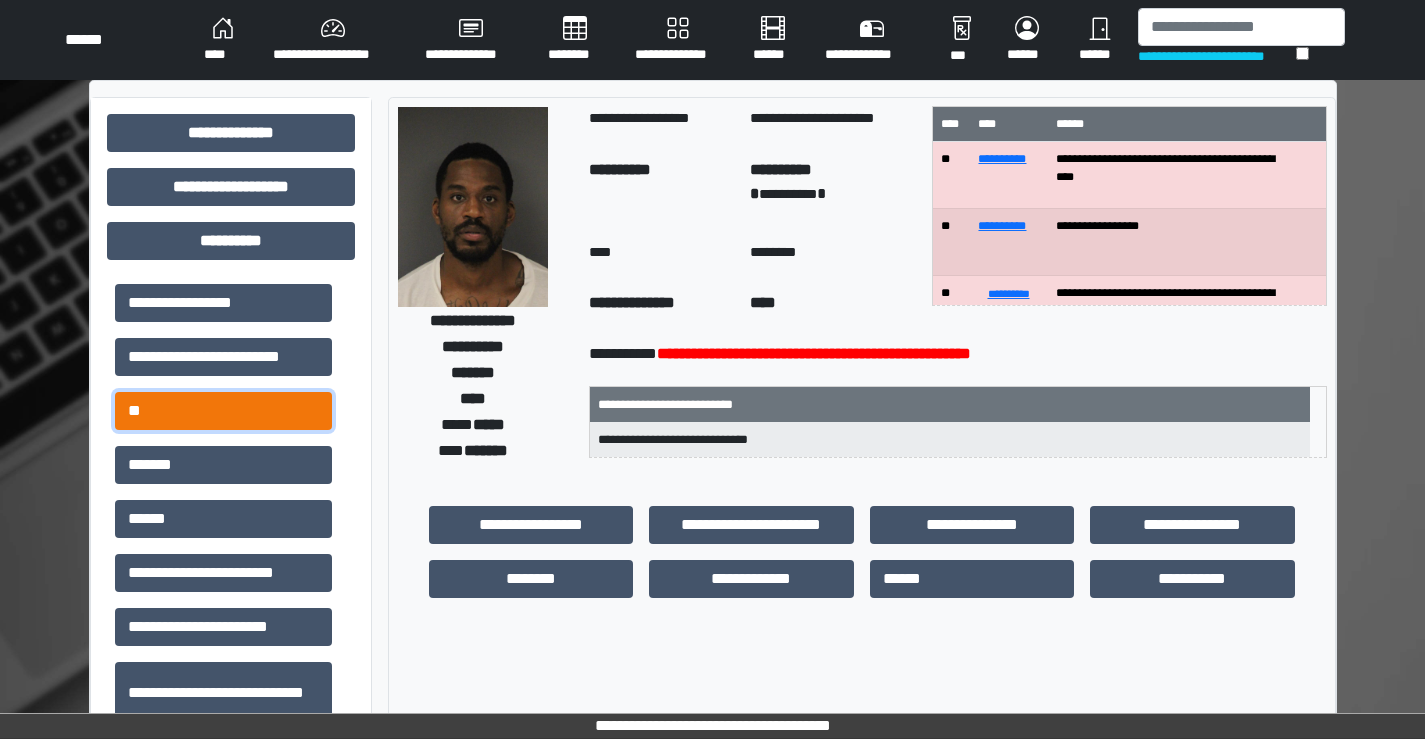 click on "**" at bounding box center [223, 411] 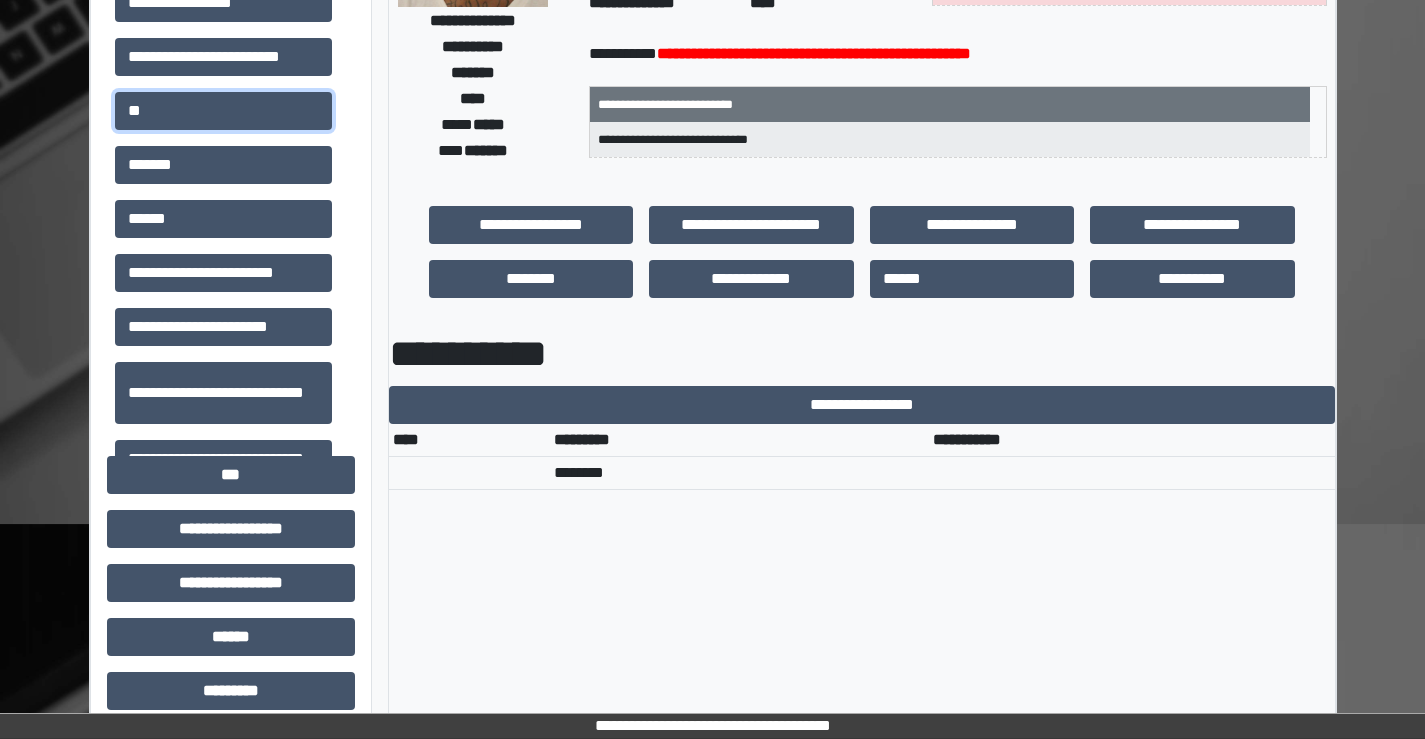 scroll, scrollTop: 200, scrollLeft: 0, axis: vertical 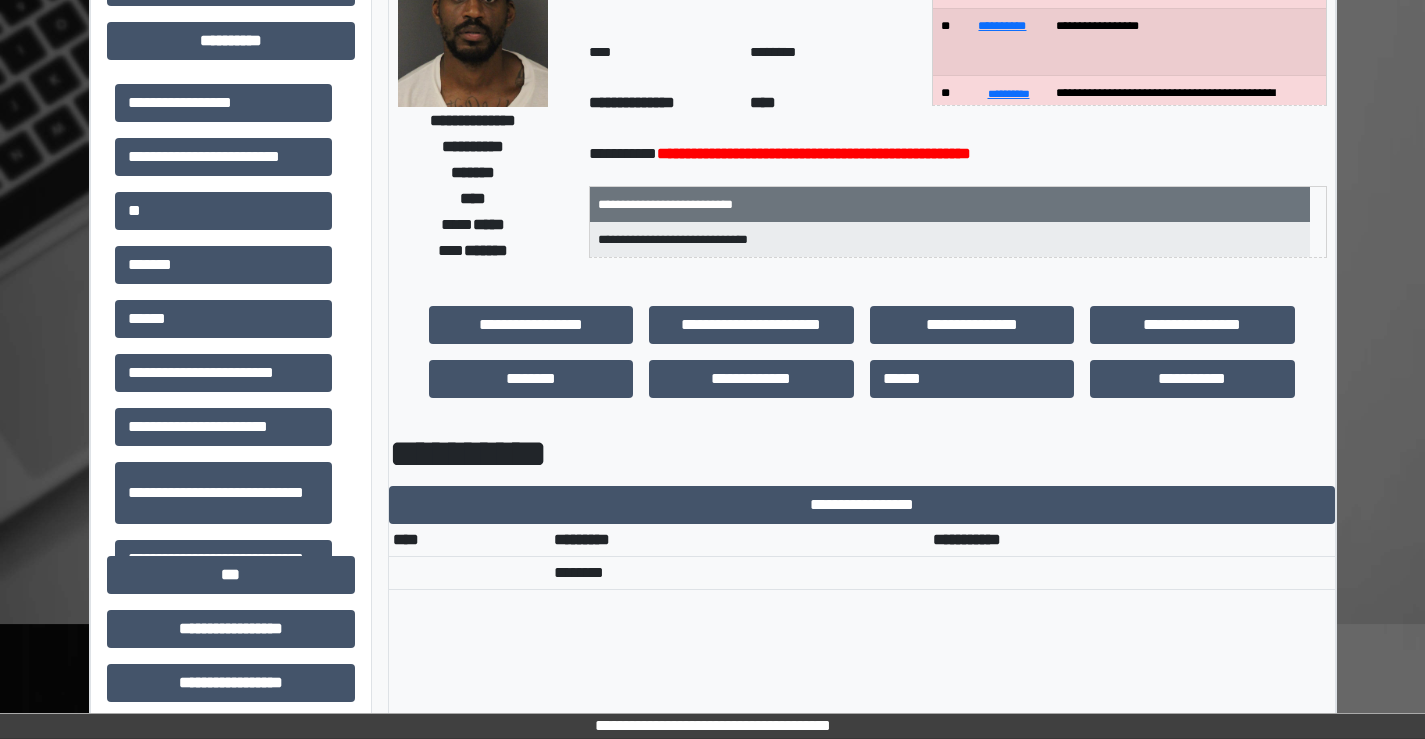 click on "**" at bounding box center [223, 211] 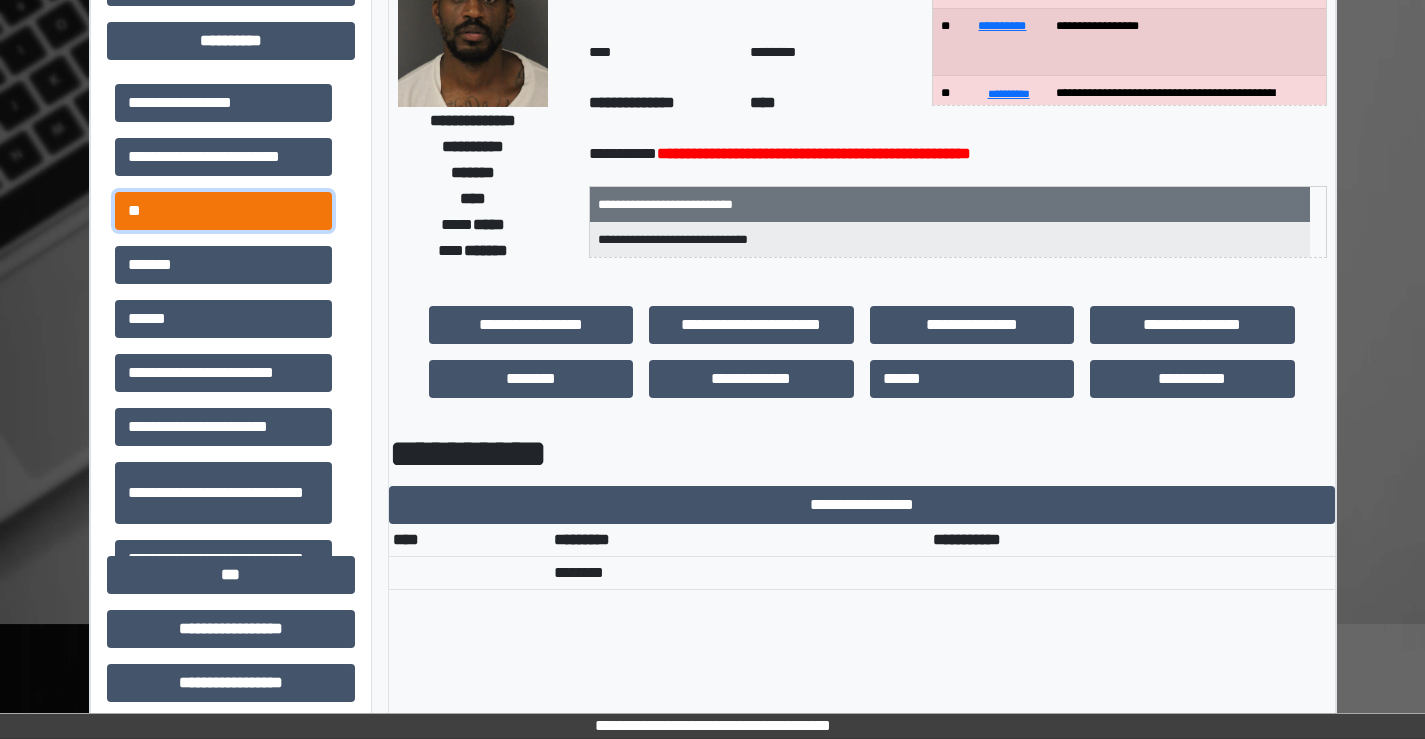 click on "**" at bounding box center (223, 211) 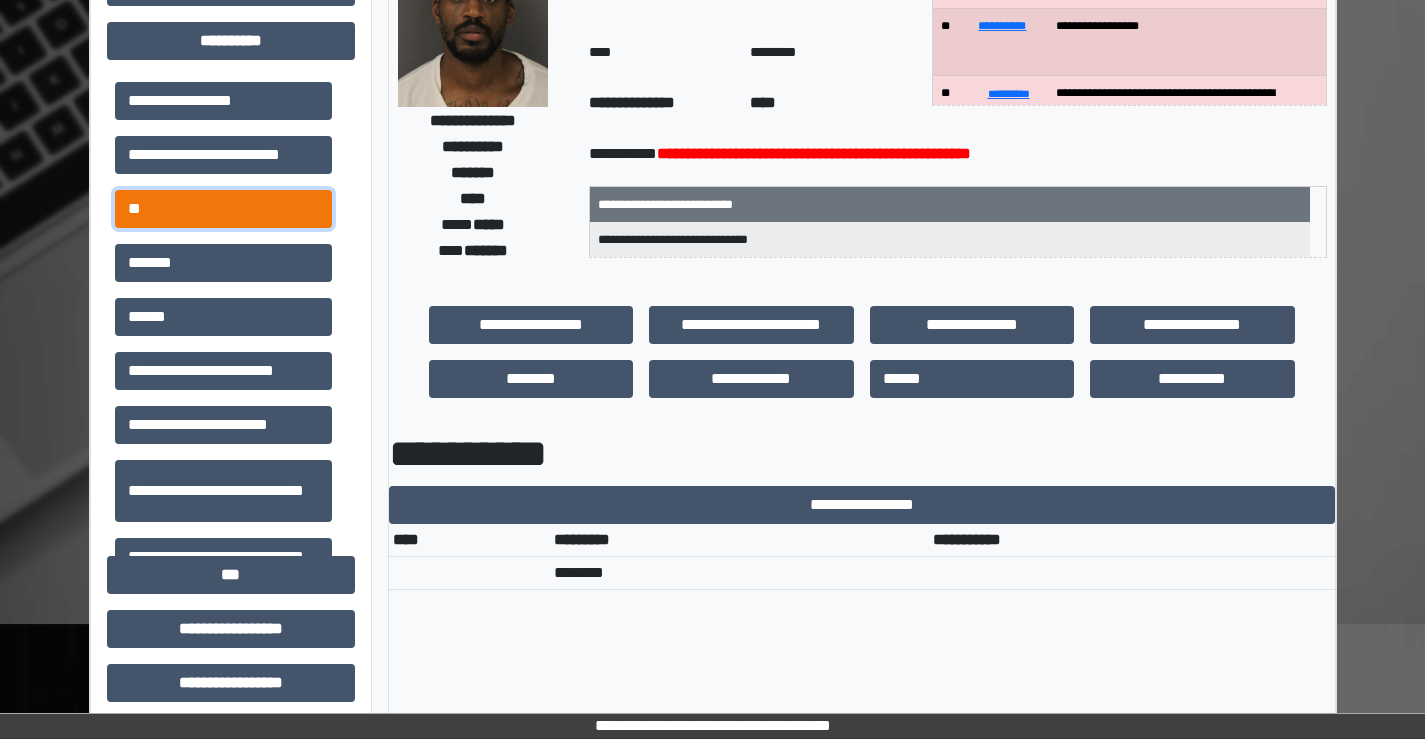 scroll, scrollTop: 0, scrollLeft: 0, axis: both 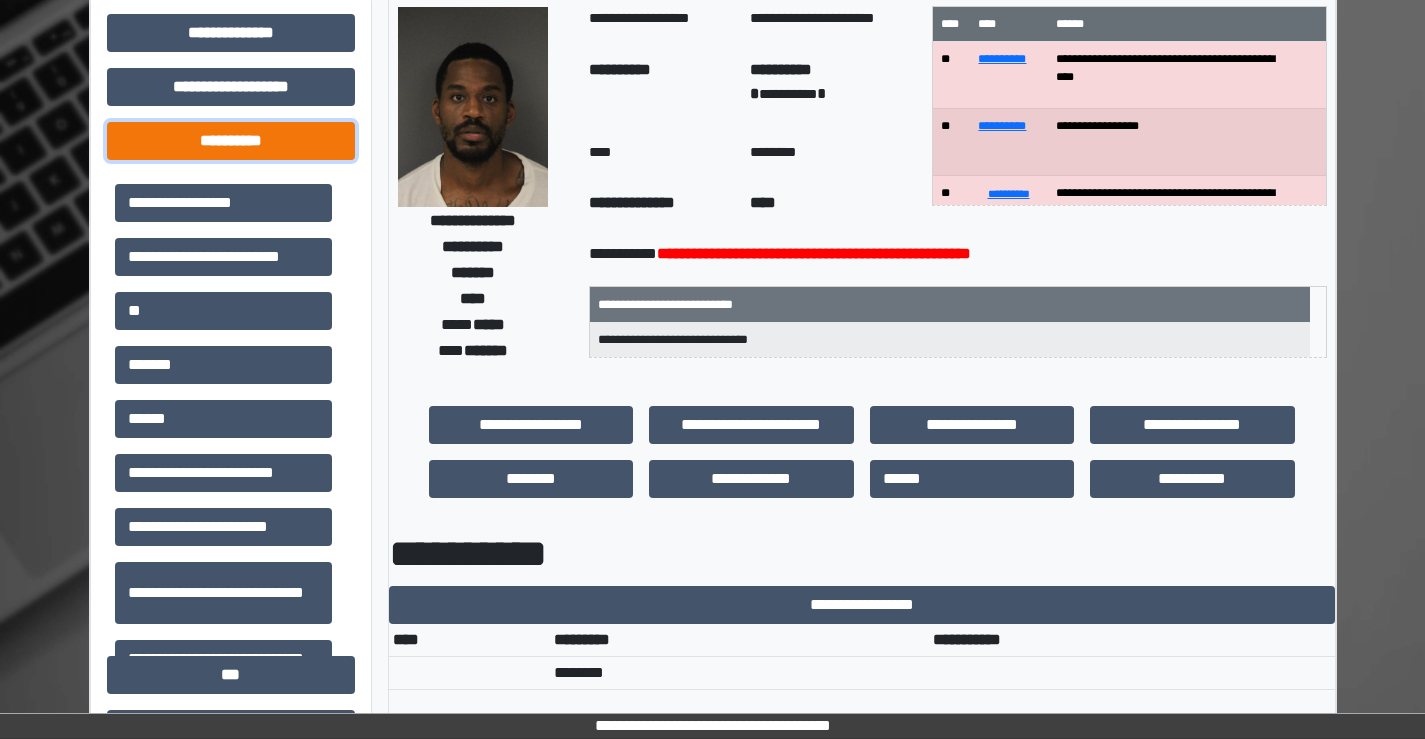 click on "**********" at bounding box center [231, 141] 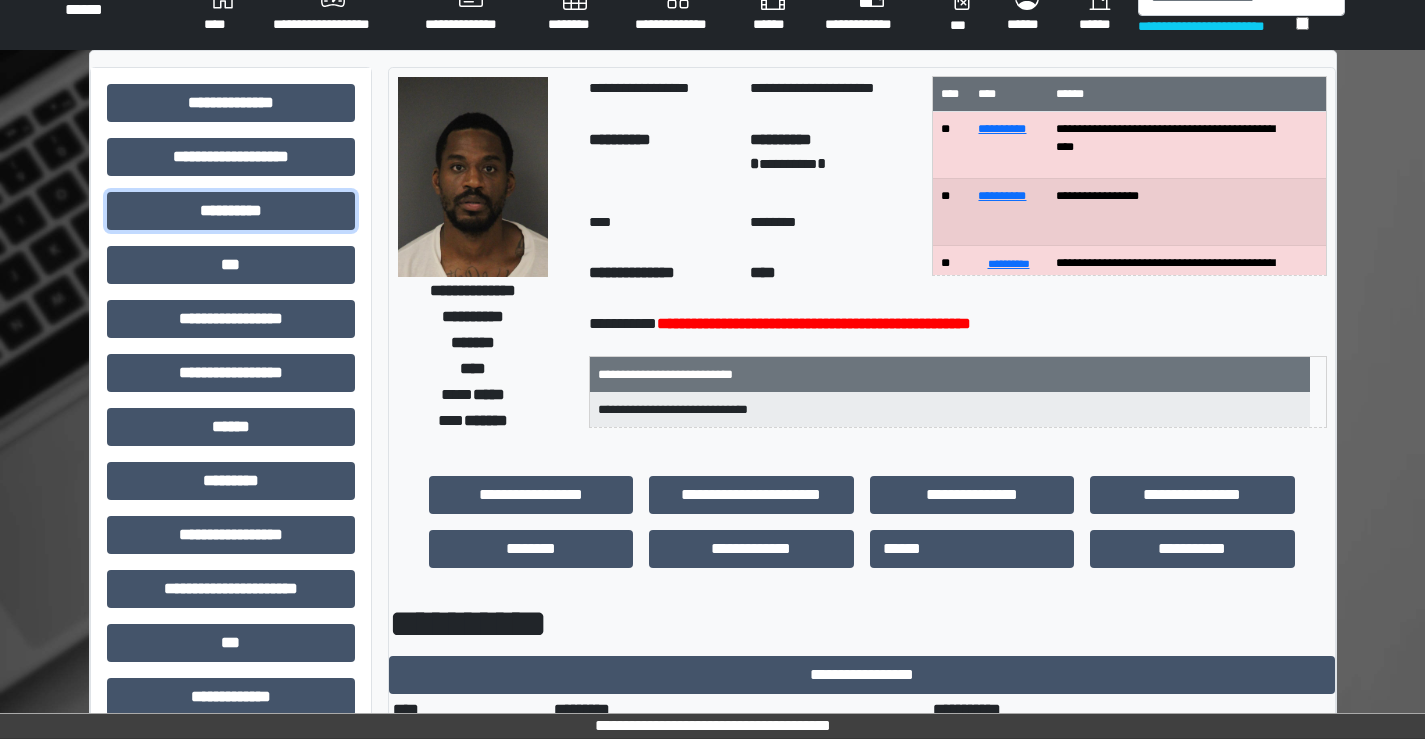 scroll, scrollTop: 0, scrollLeft: 0, axis: both 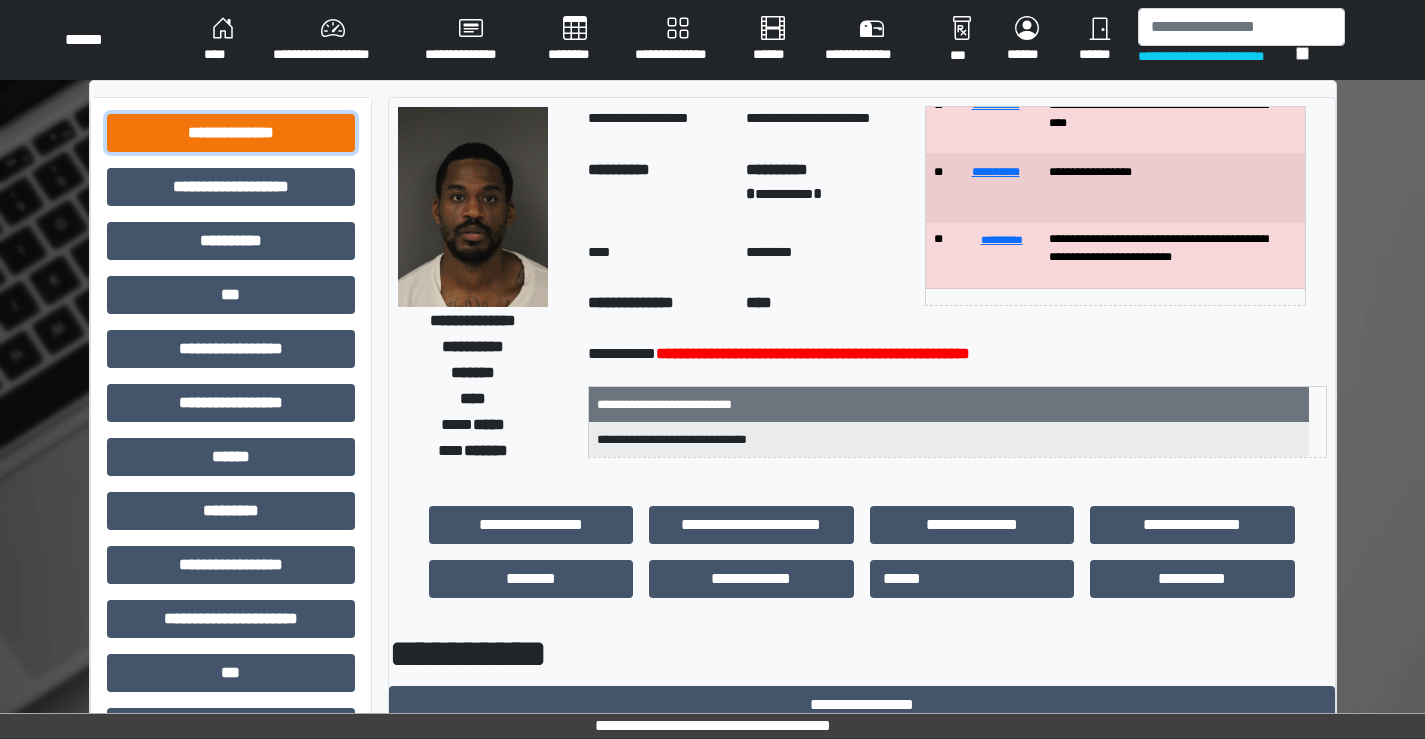 click on "**********" at bounding box center [231, 133] 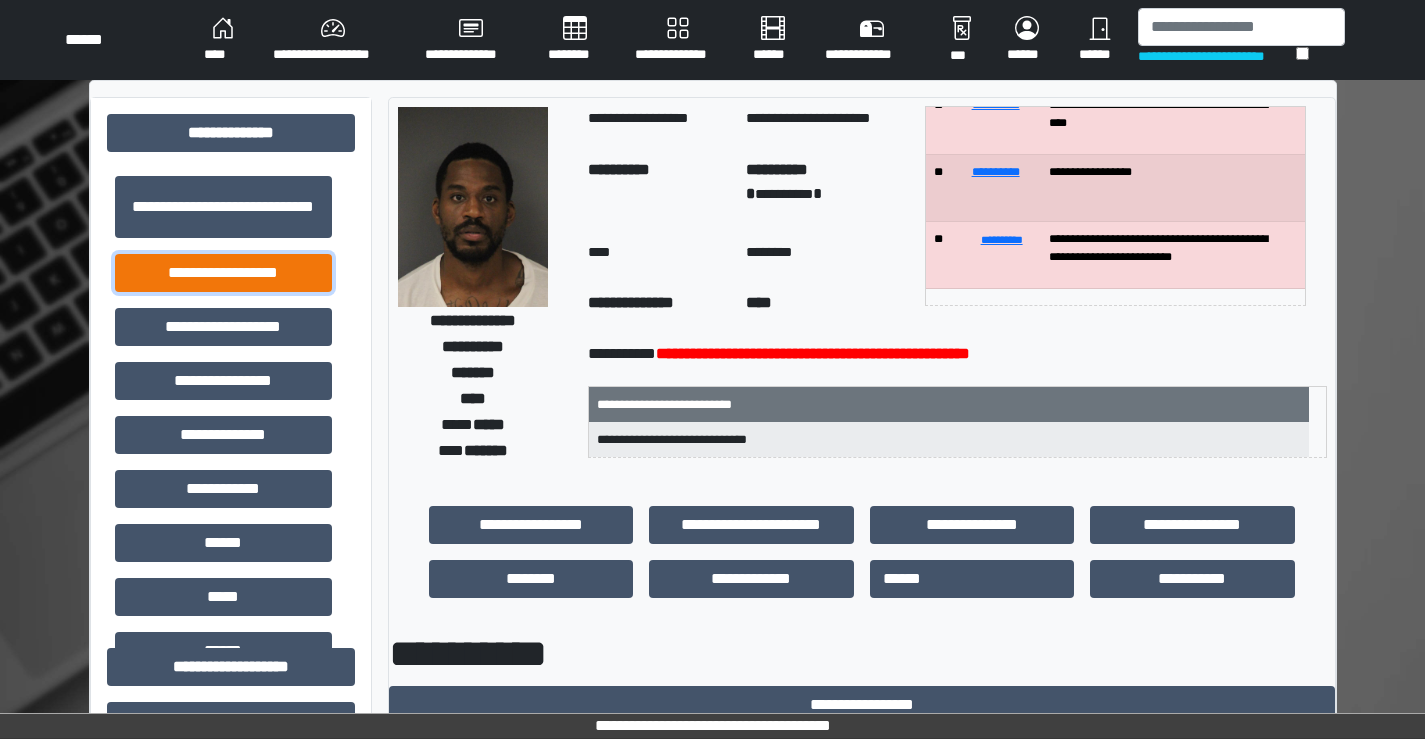 drag, startPoint x: 216, startPoint y: 270, endPoint x: 269, endPoint y: 276, distance: 53.338543 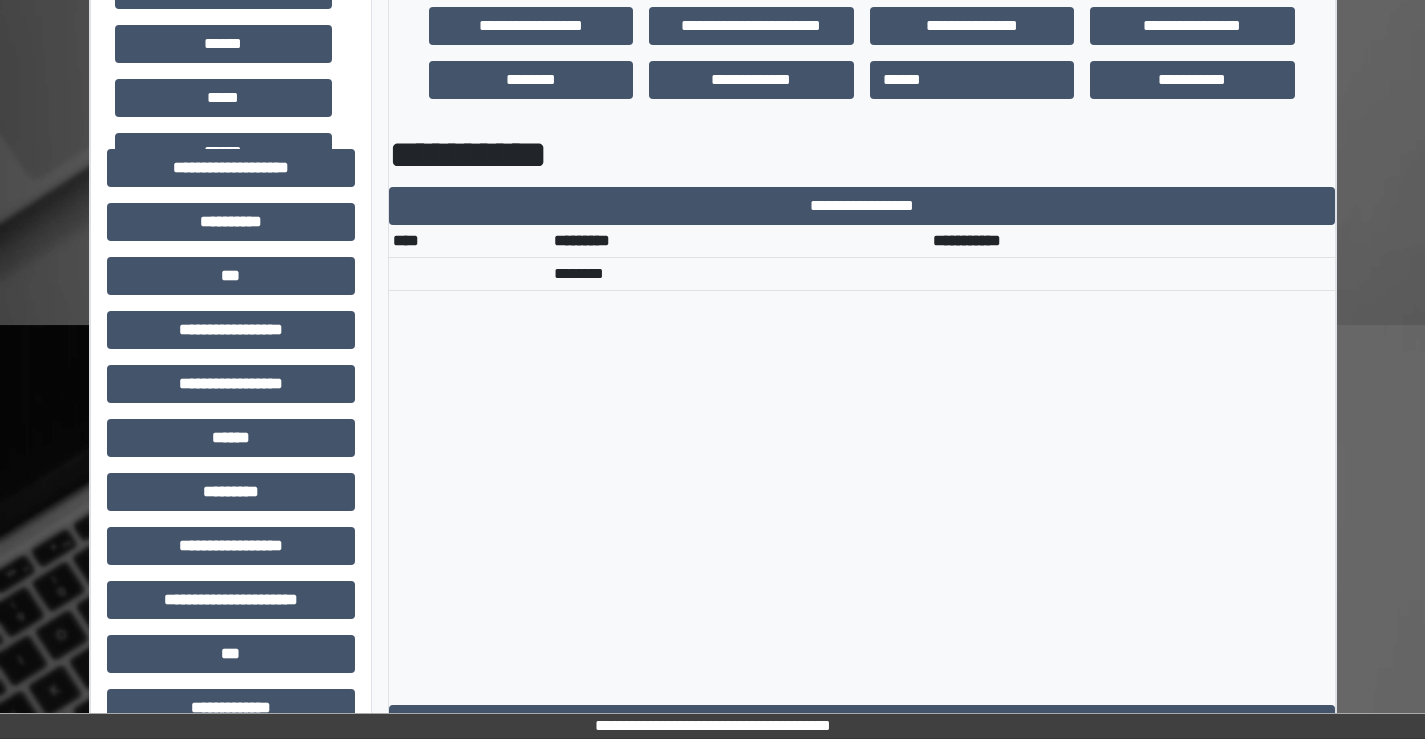 scroll, scrollTop: 500, scrollLeft: 0, axis: vertical 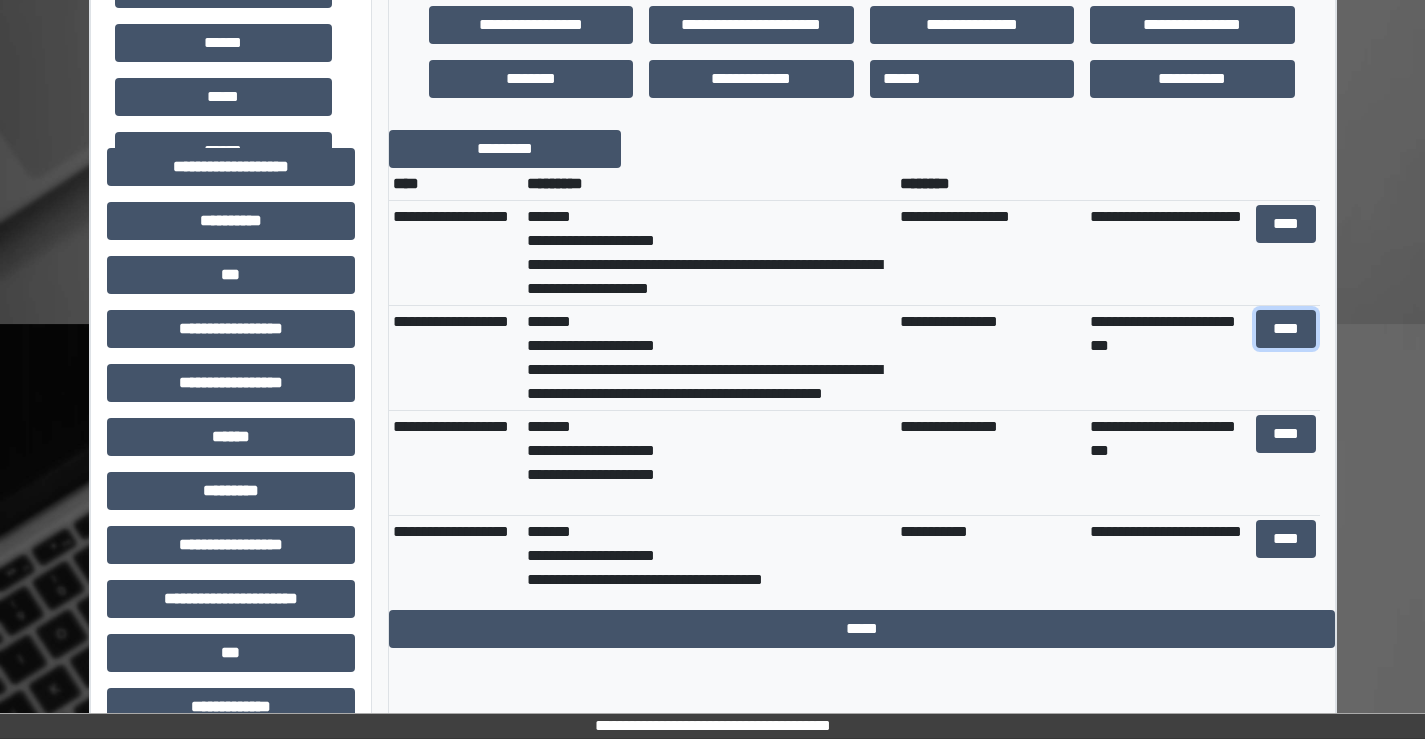 click on "****" at bounding box center [1286, 329] 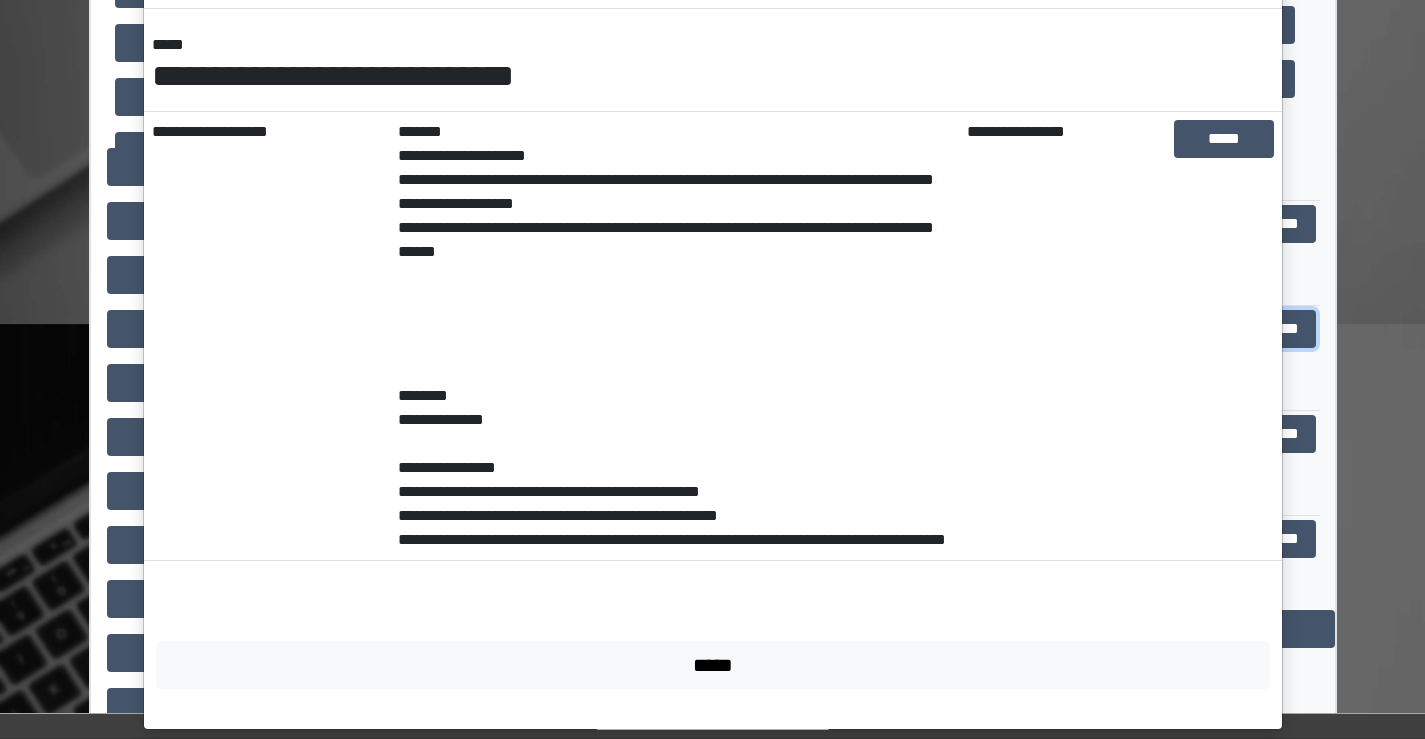 scroll, scrollTop: 288, scrollLeft: 0, axis: vertical 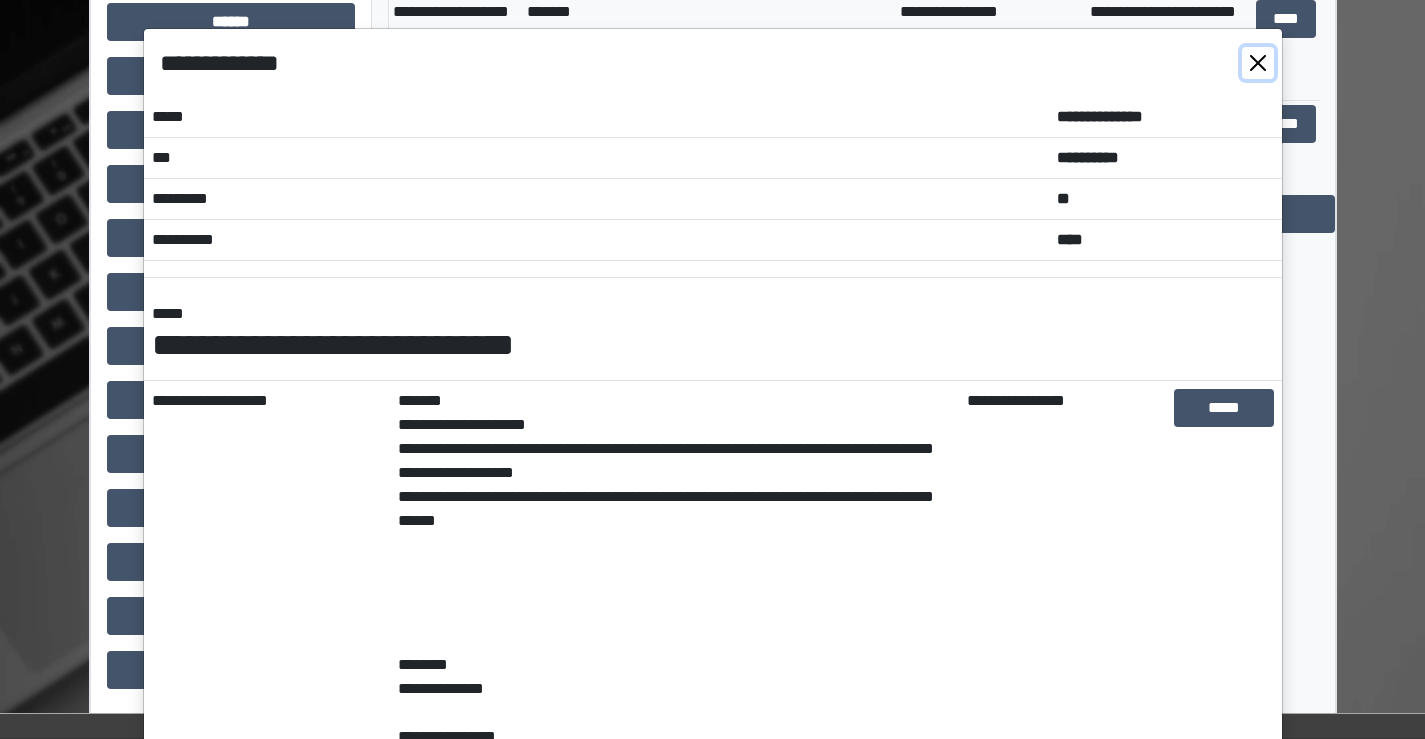 click at bounding box center (1258, 63) 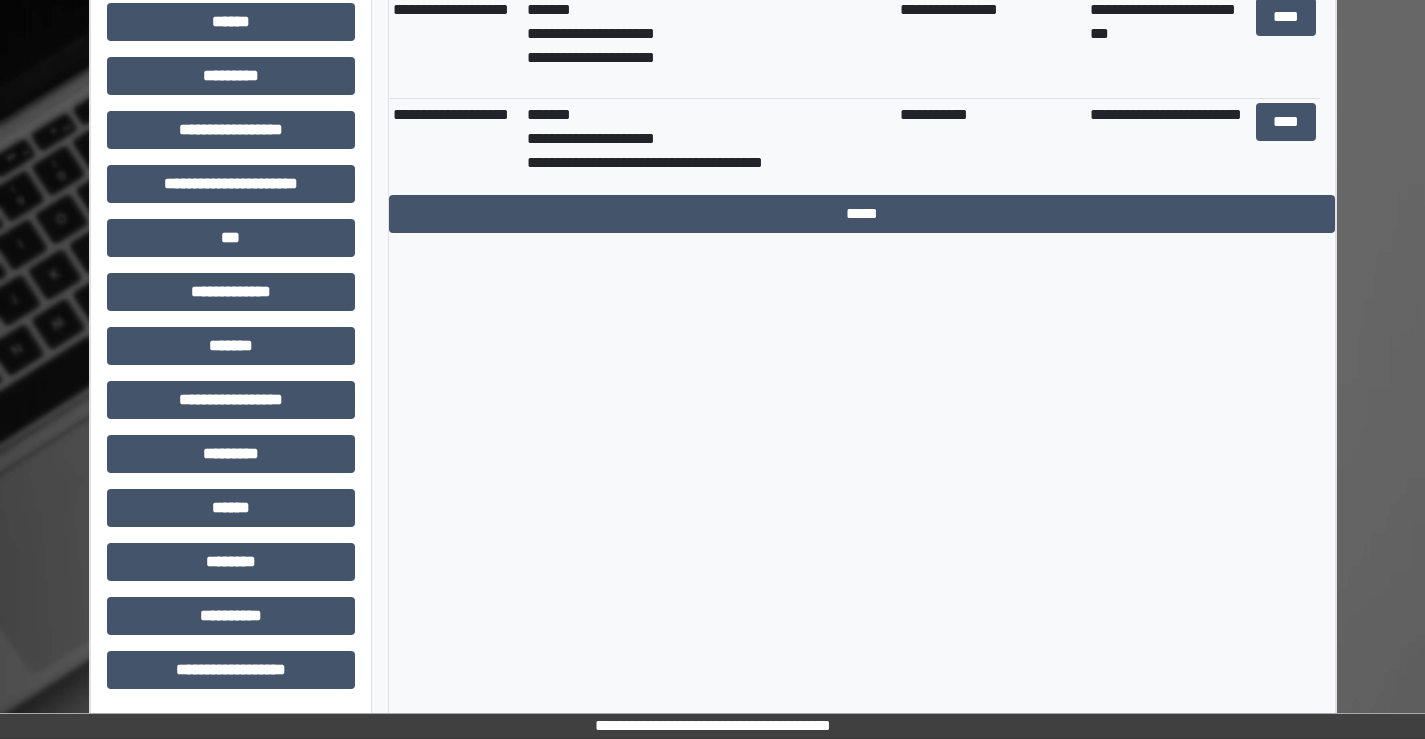 scroll, scrollTop: 0, scrollLeft: 0, axis: both 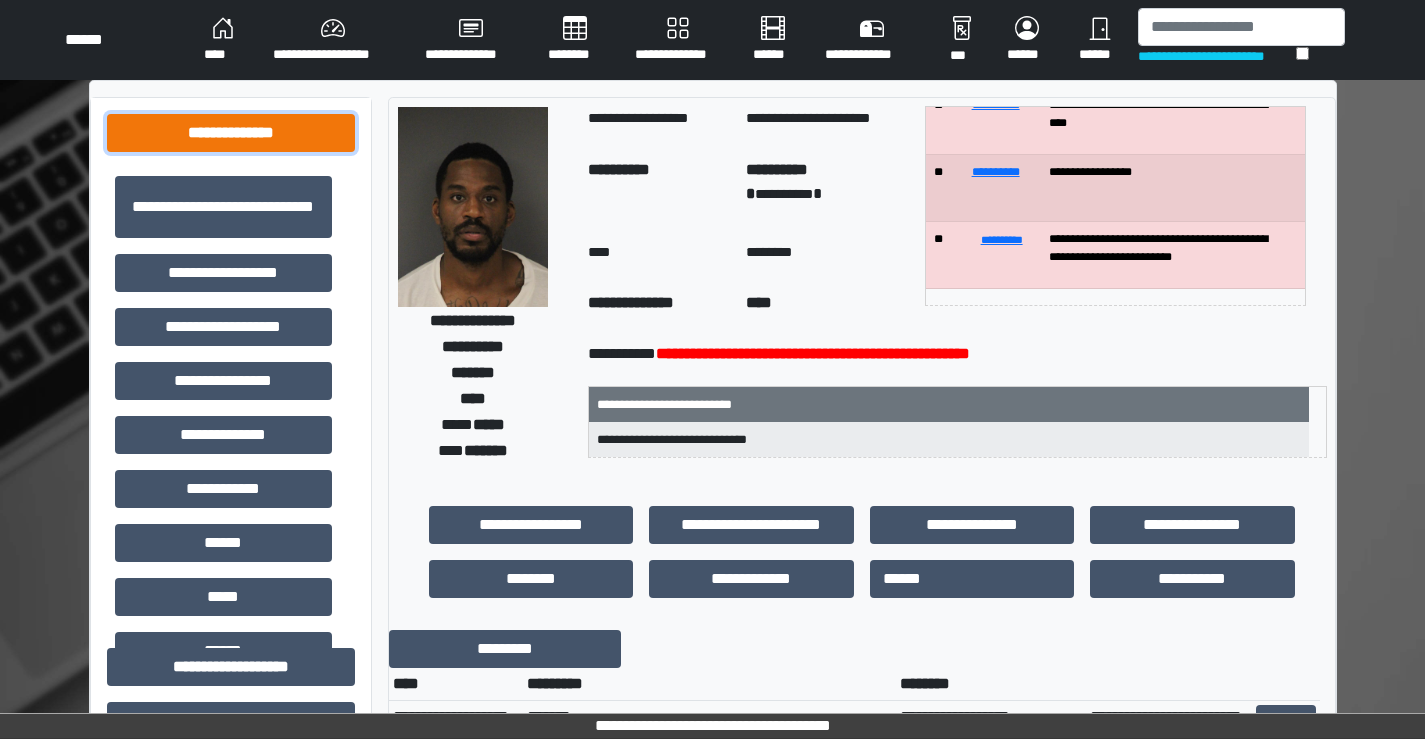 click on "**********" at bounding box center [231, 133] 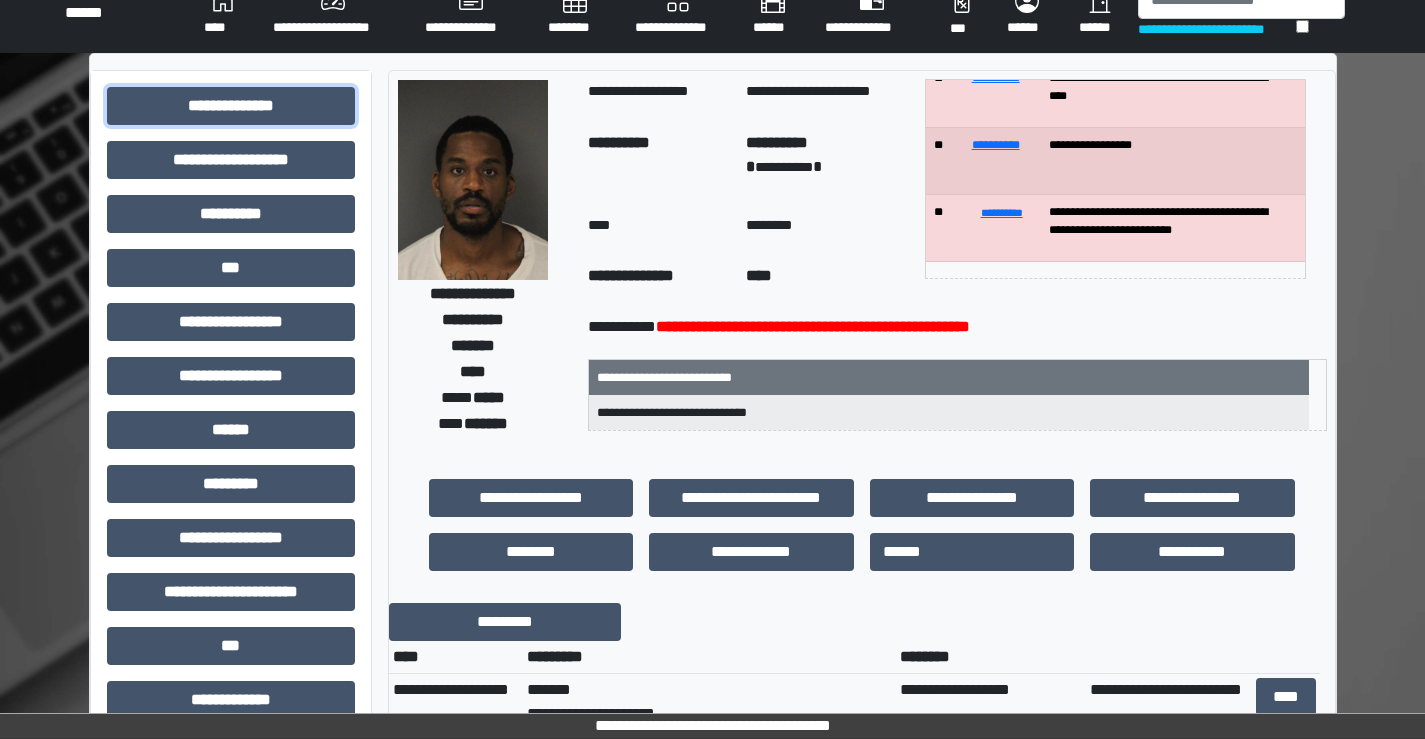 scroll, scrollTop: 0, scrollLeft: 0, axis: both 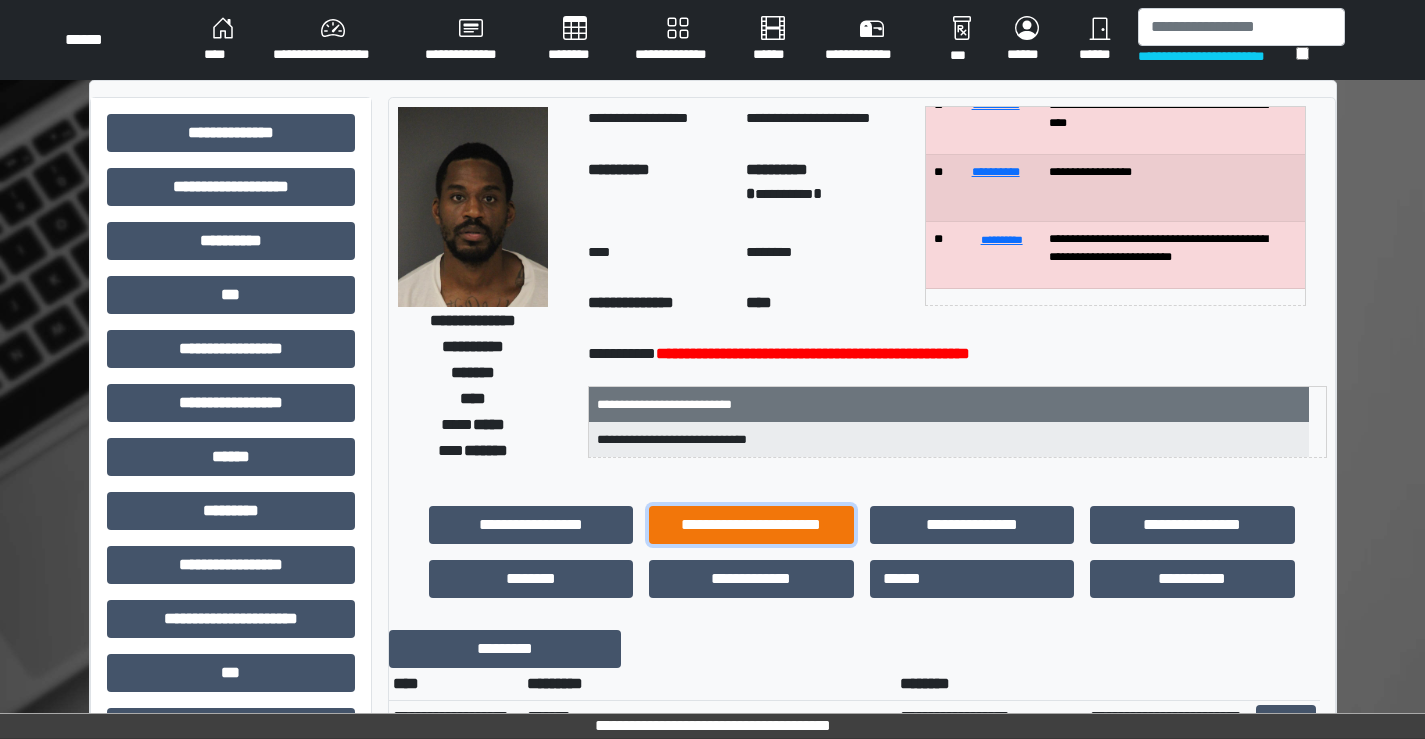 click on "**********" at bounding box center (751, 525) 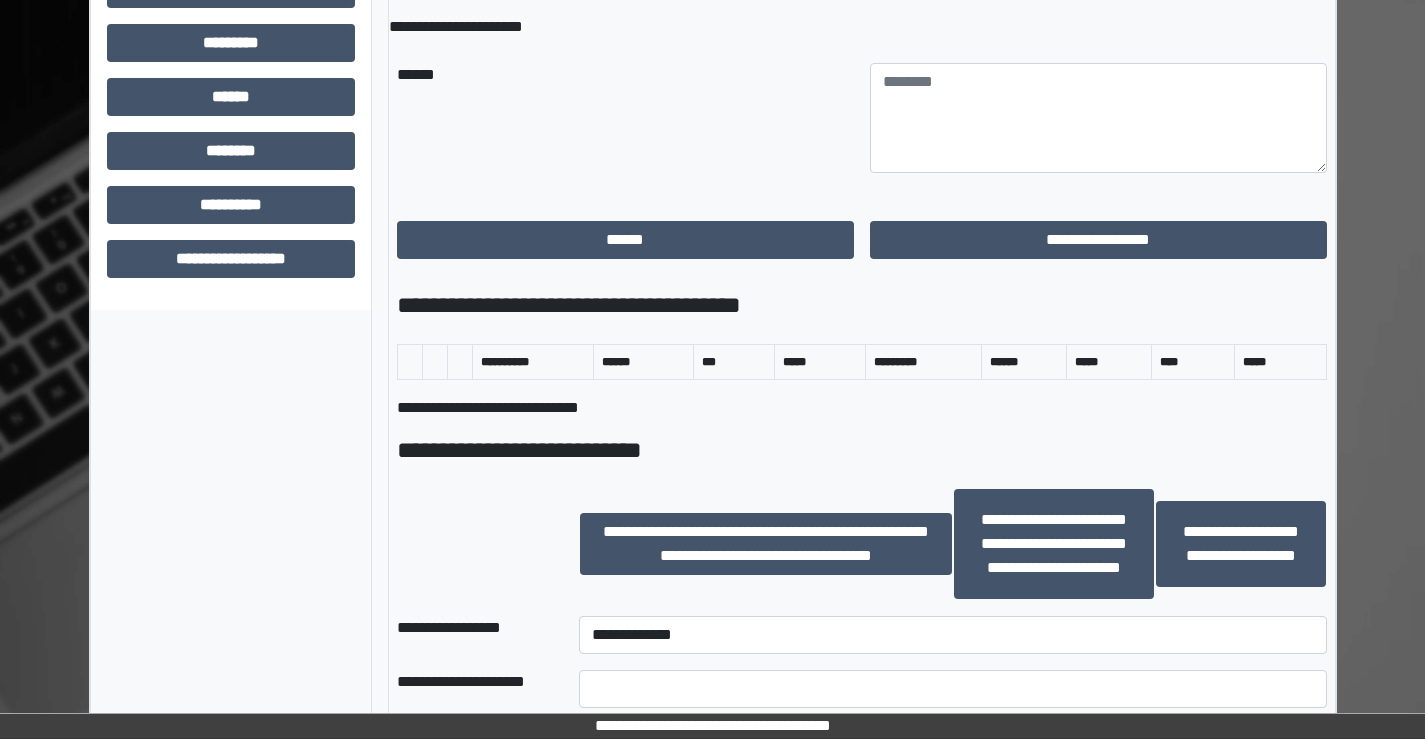 scroll, scrollTop: 900, scrollLeft: 0, axis: vertical 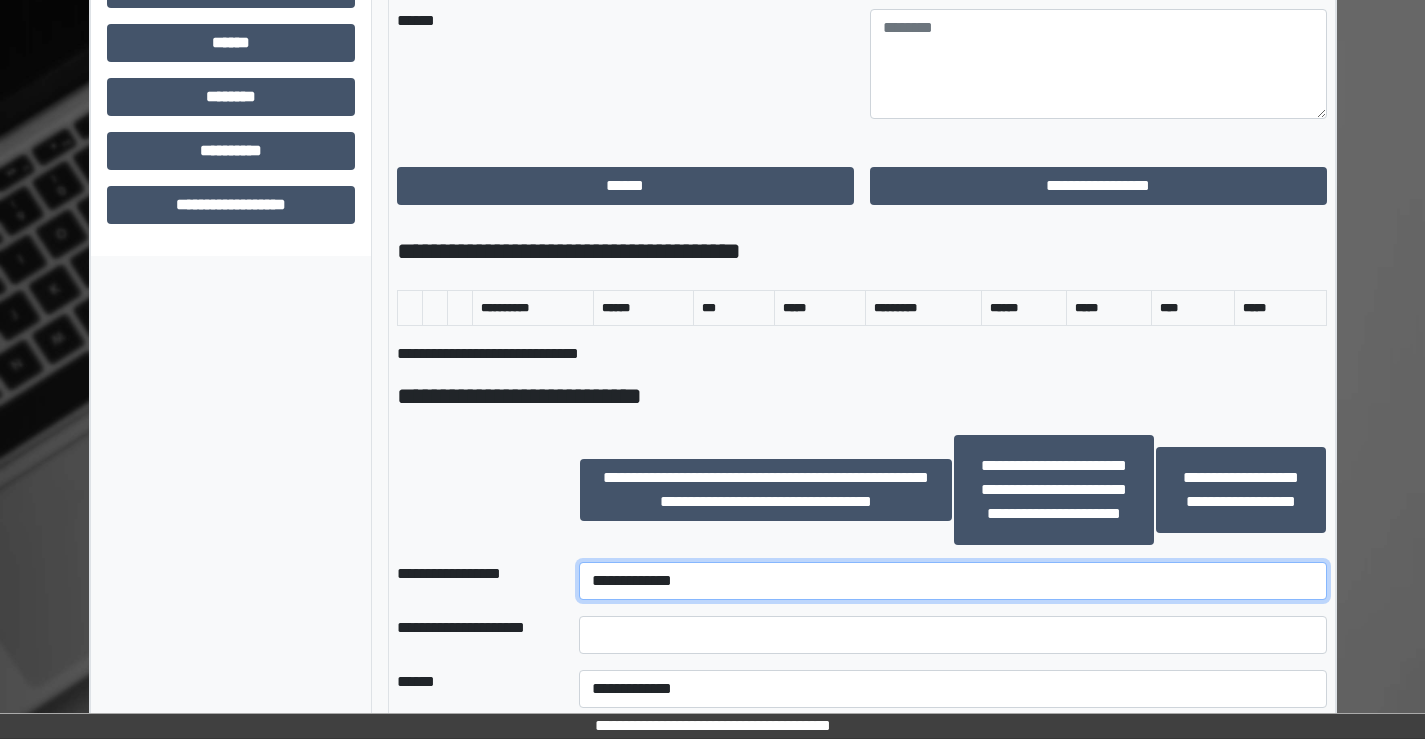 click on "**********" at bounding box center (952, 581) 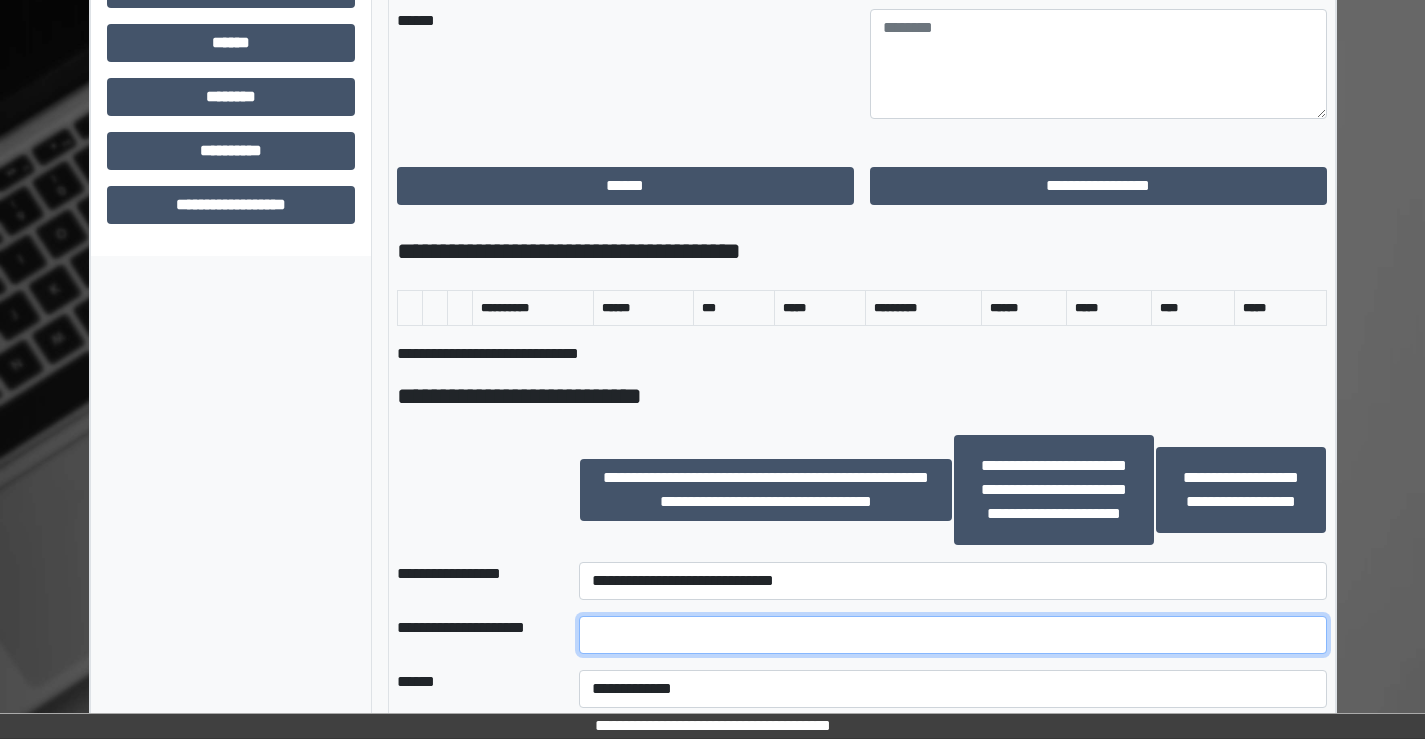 click at bounding box center [952, 635] 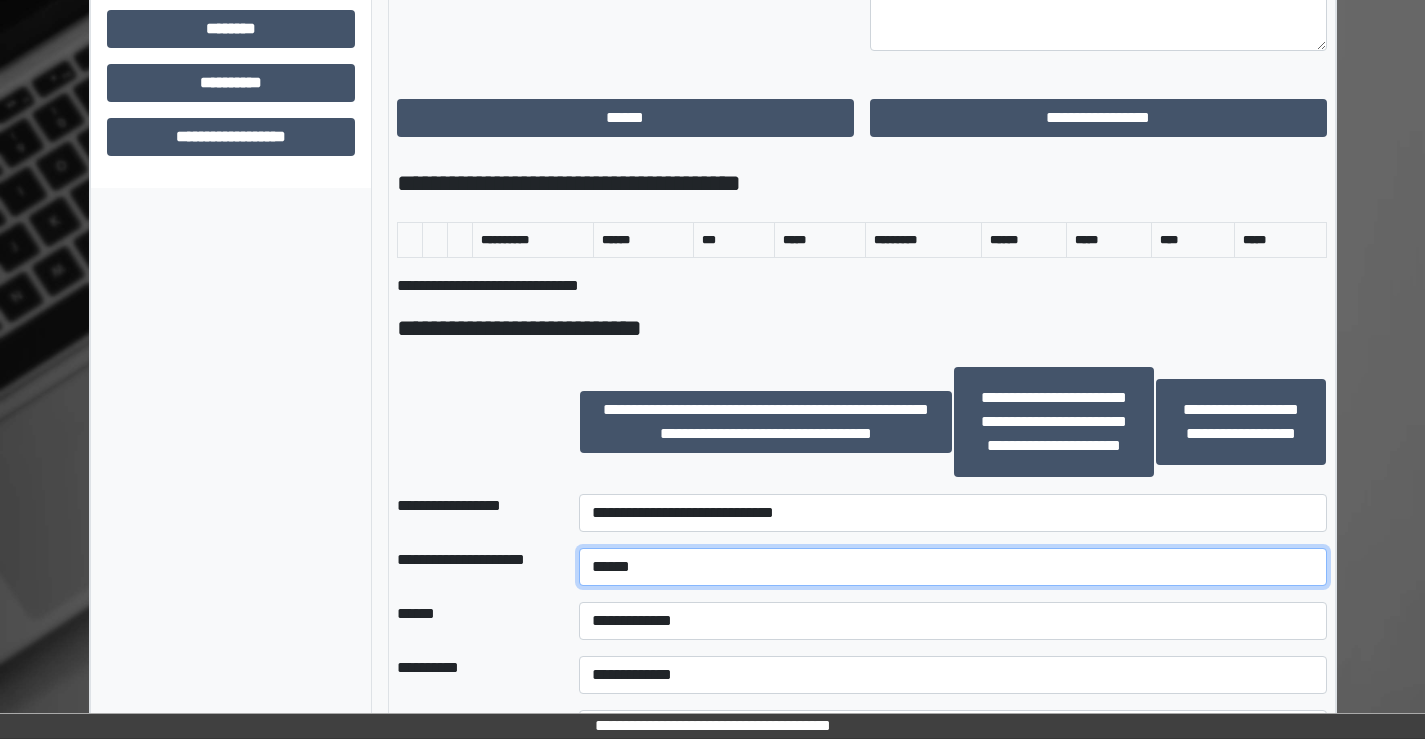scroll, scrollTop: 1000, scrollLeft: 0, axis: vertical 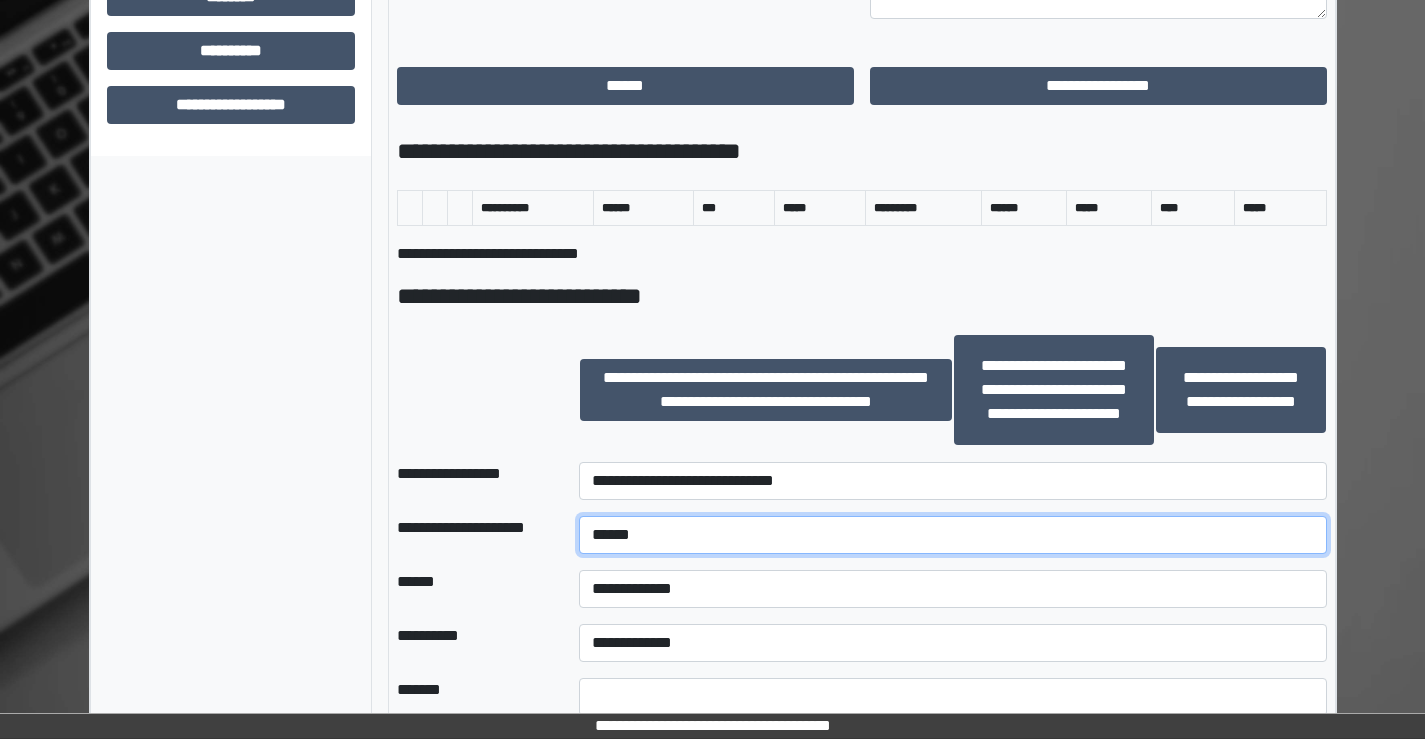 type on "******" 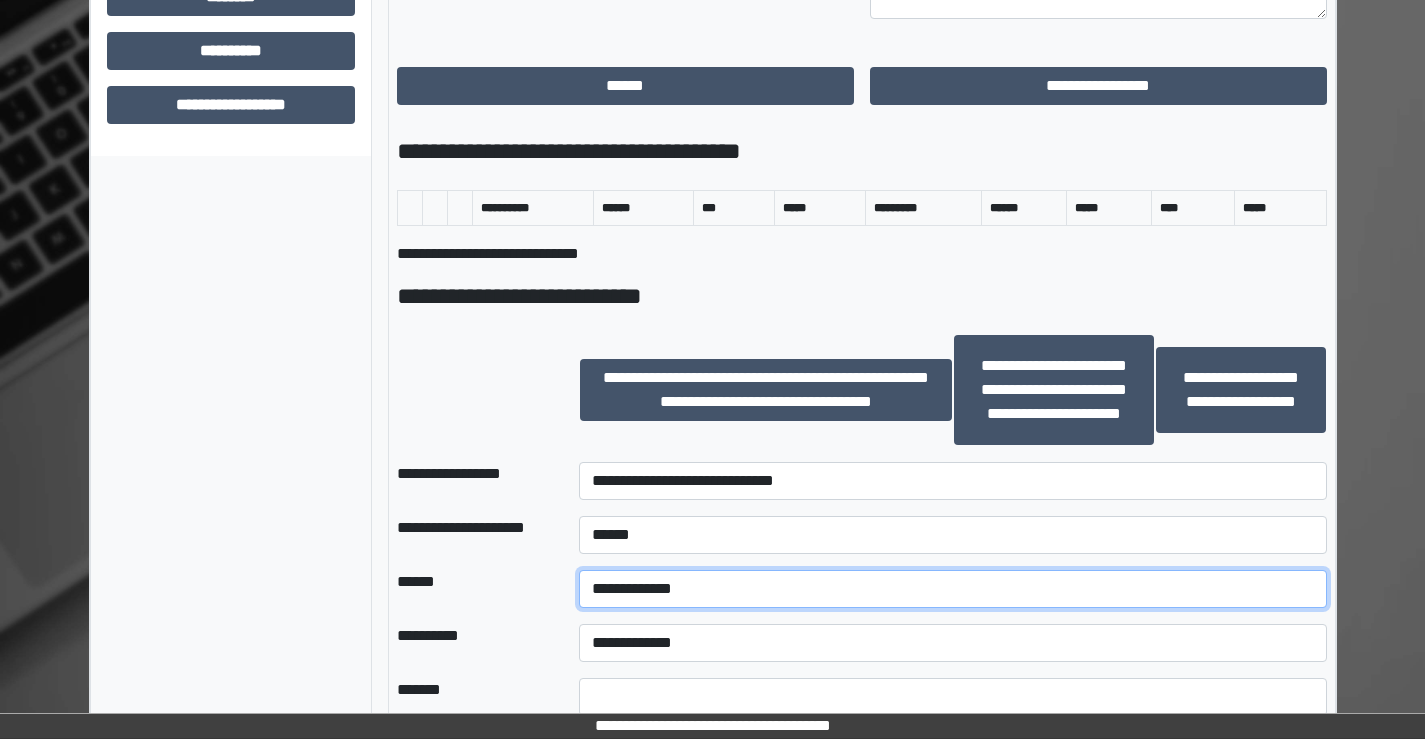 drag, startPoint x: 644, startPoint y: 580, endPoint x: 653, endPoint y: 589, distance: 12.727922 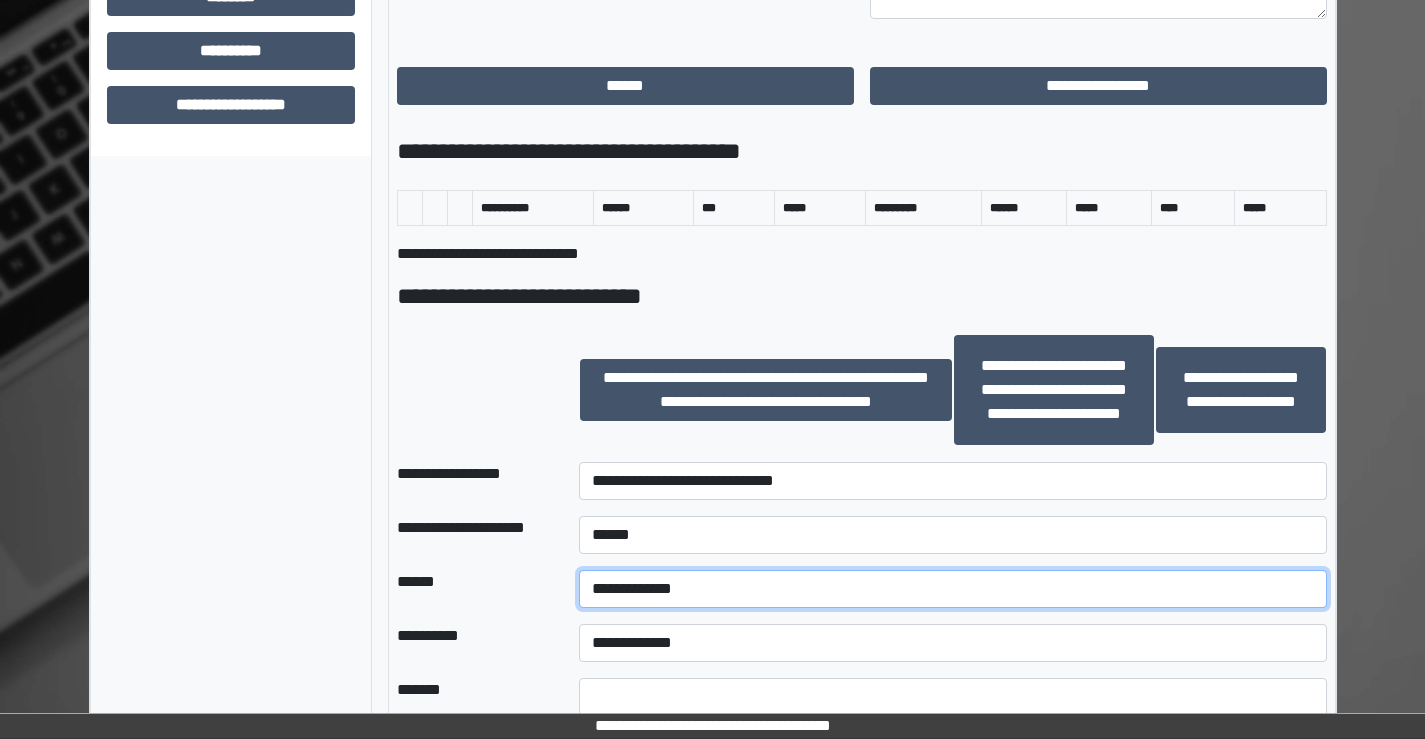 select on "*" 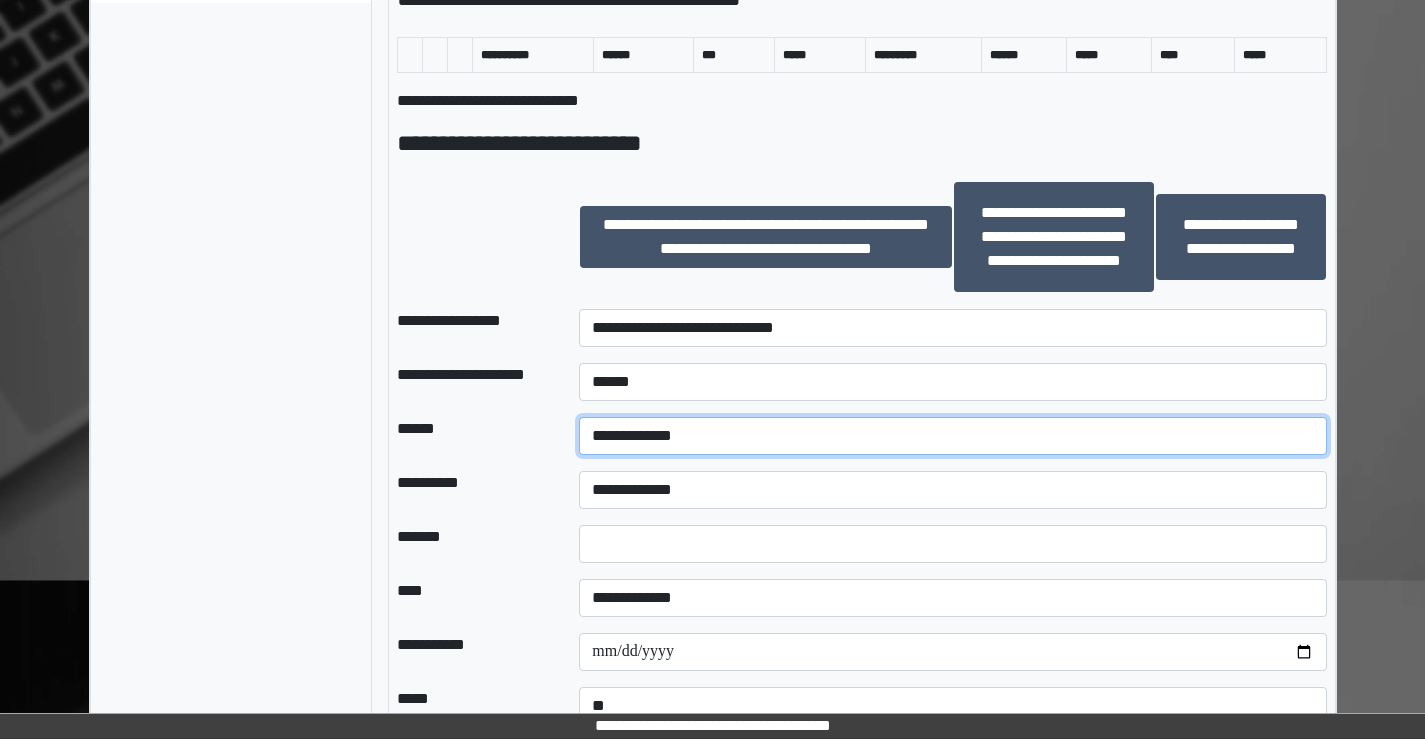 scroll, scrollTop: 1200, scrollLeft: 0, axis: vertical 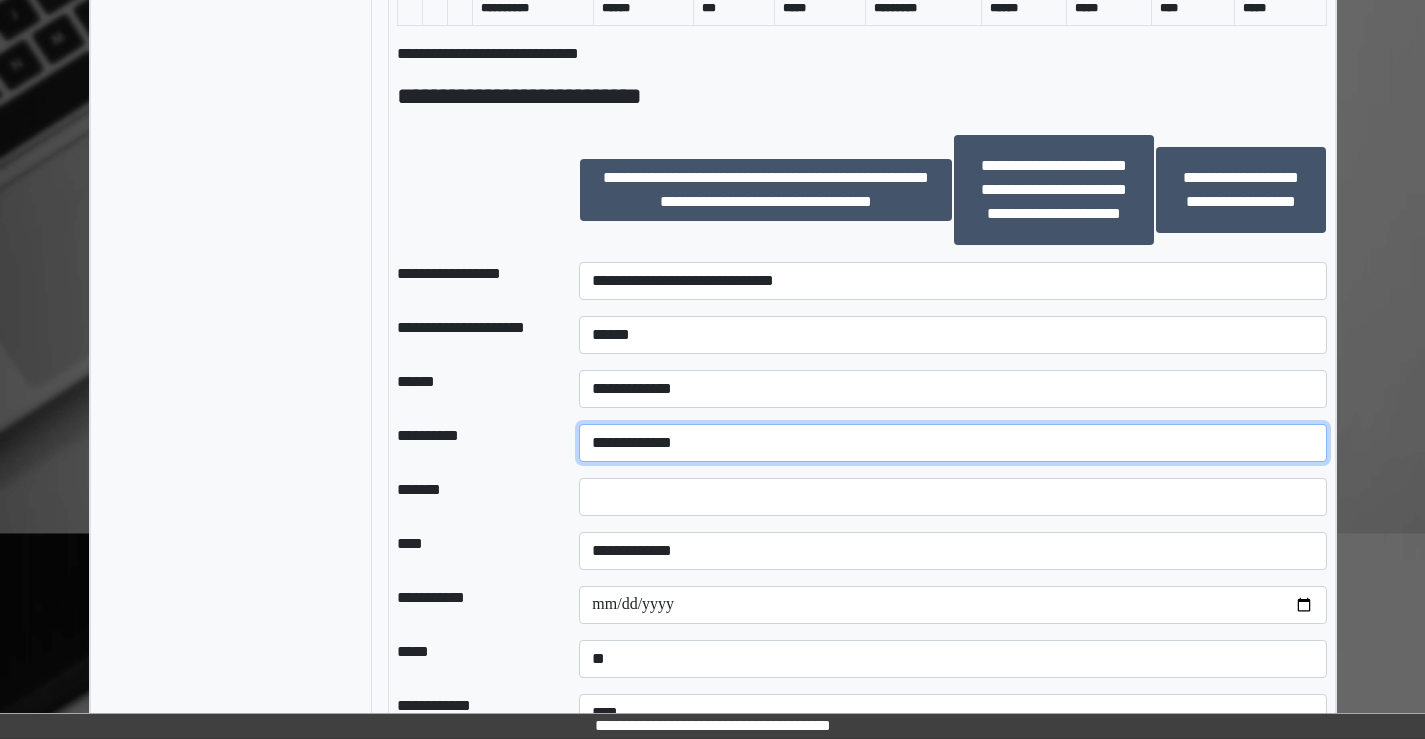 click on "**********" at bounding box center (952, 443) 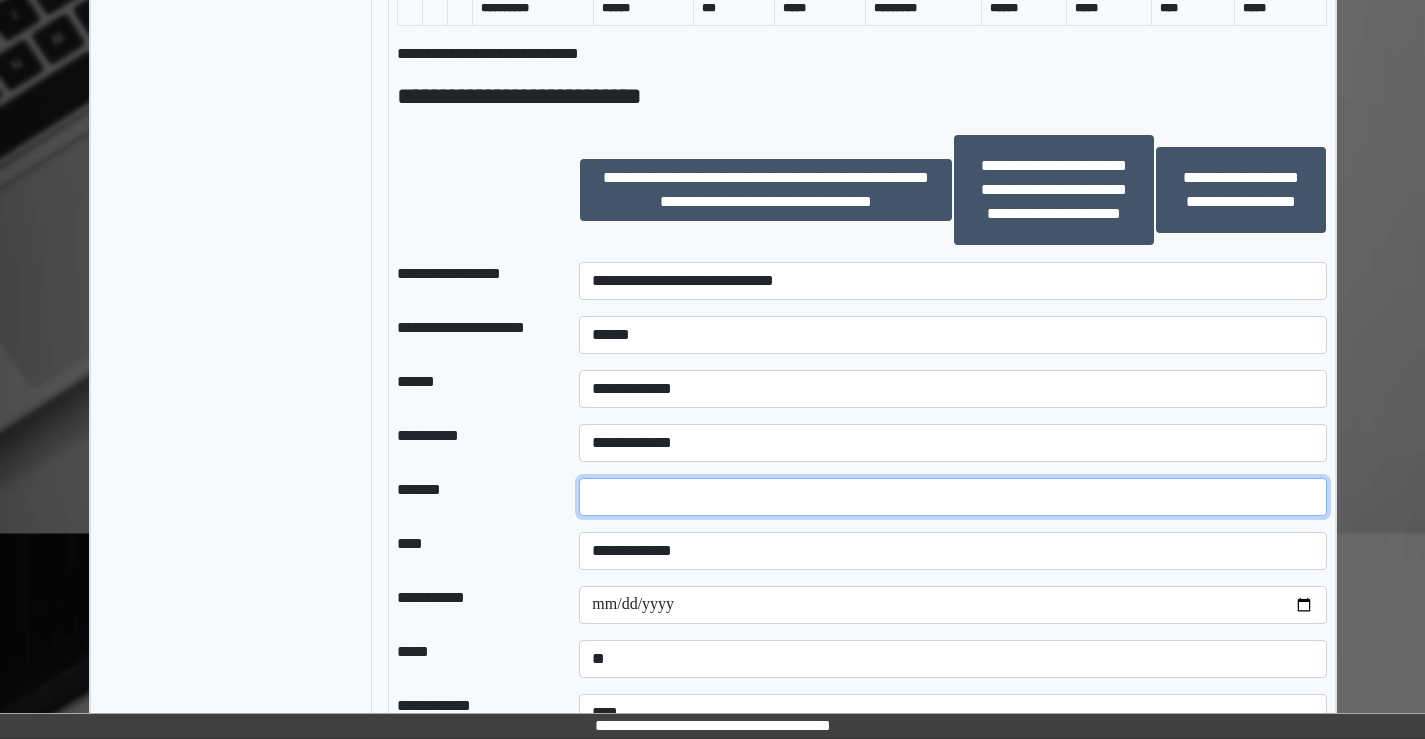 click at bounding box center [952, 497] 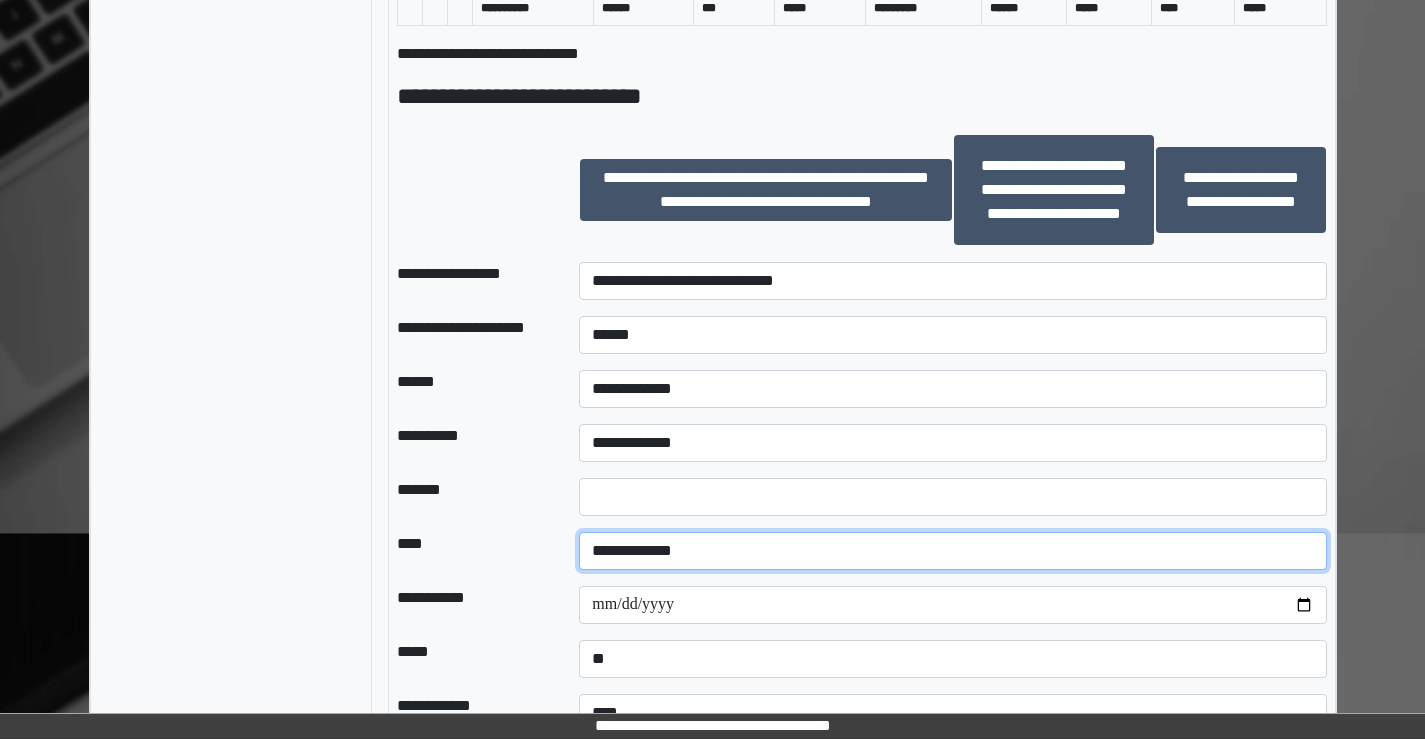 click on "**********" at bounding box center (952, 551) 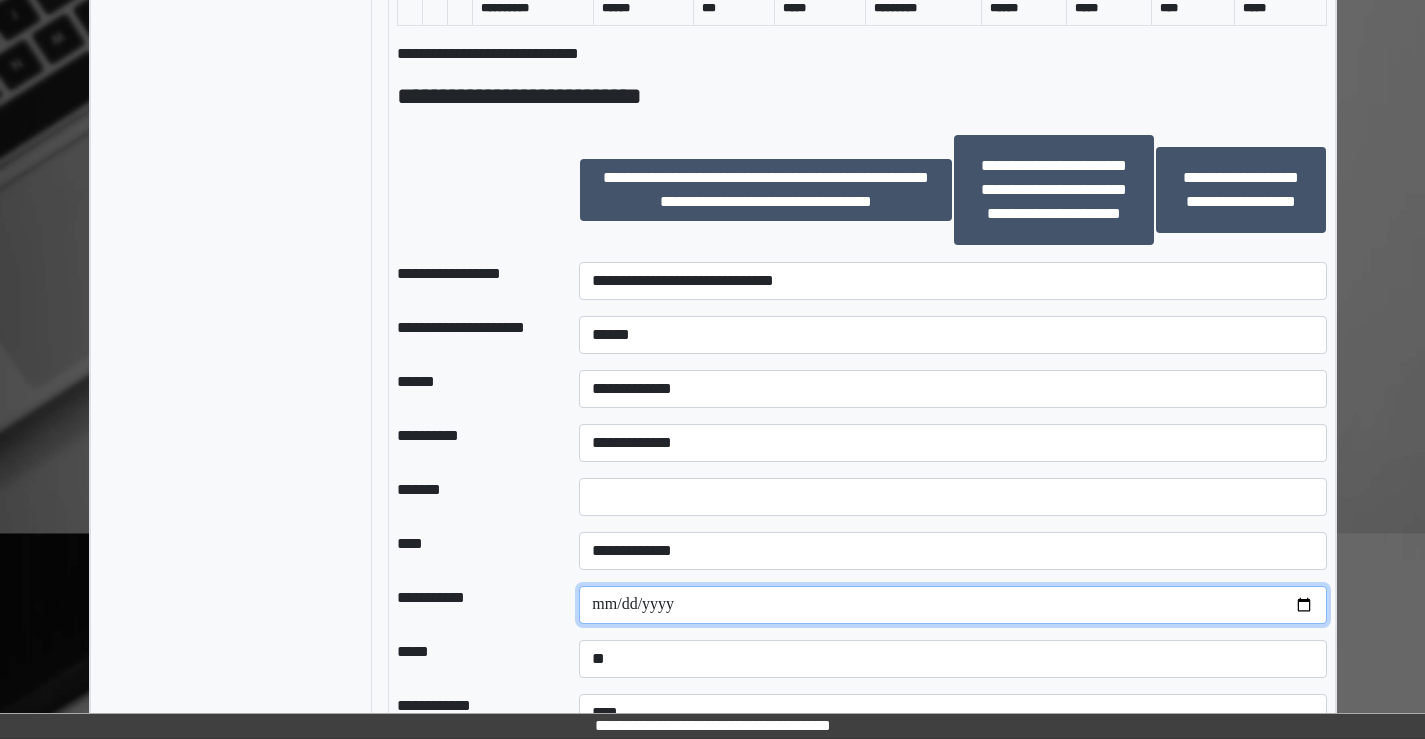 click at bounding box center [952, 605] 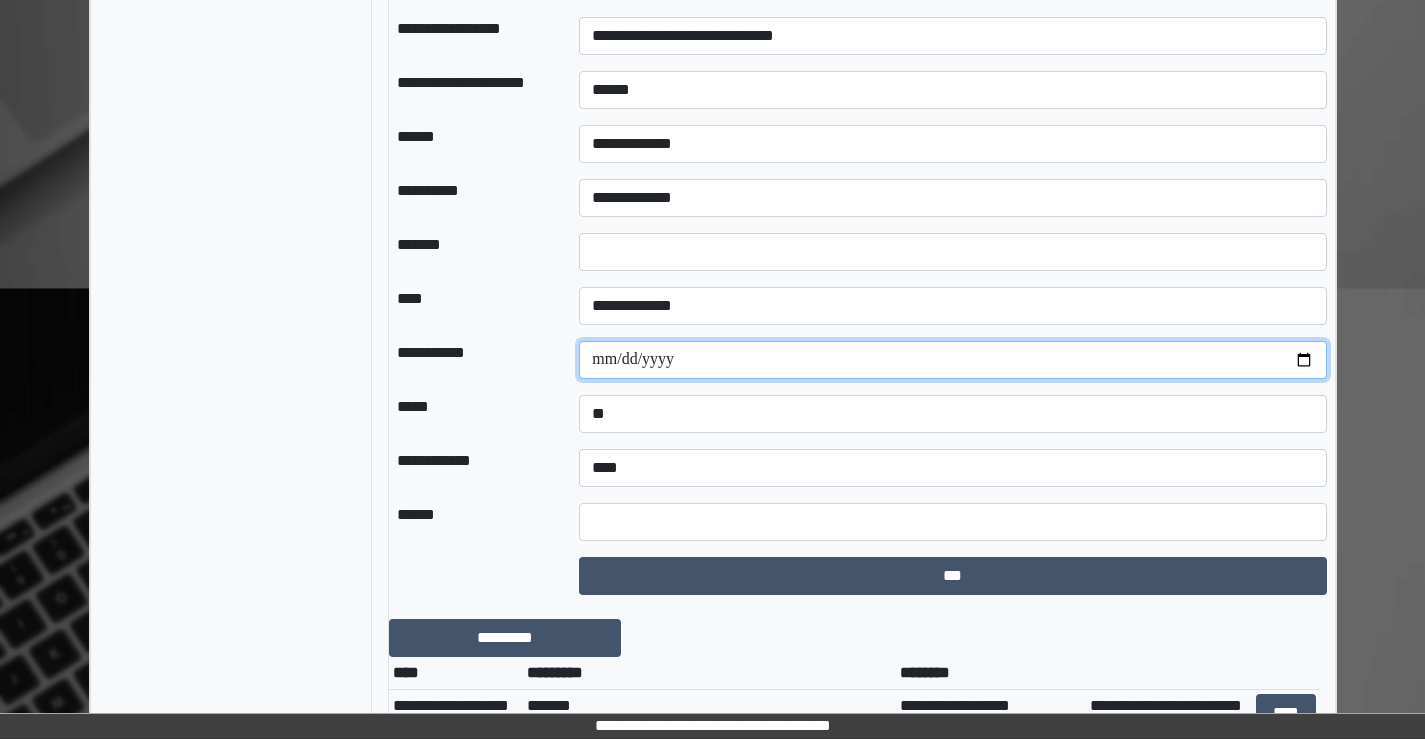 scroll, scrollTop: 1500, scrollLeft: 0, axis: vertical 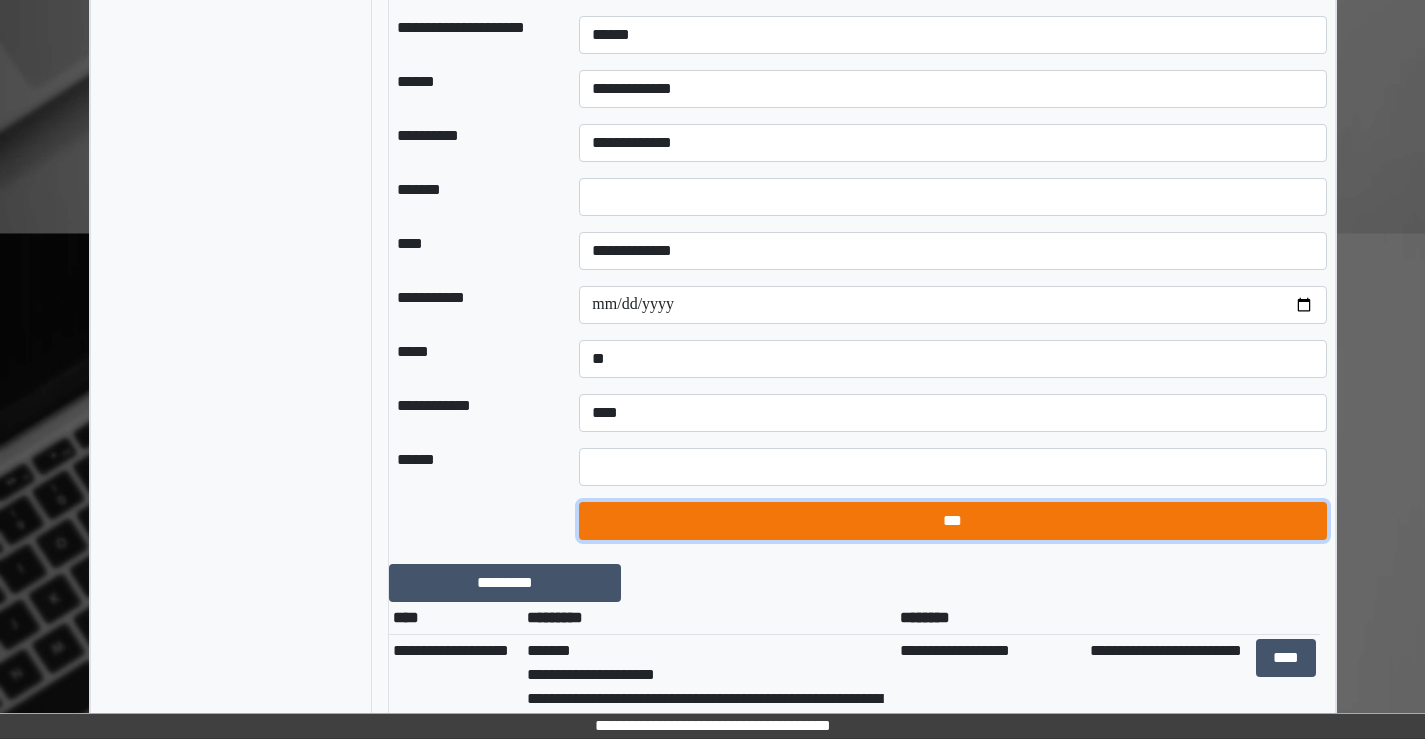 click on "***" at bounding box center (952, 521) 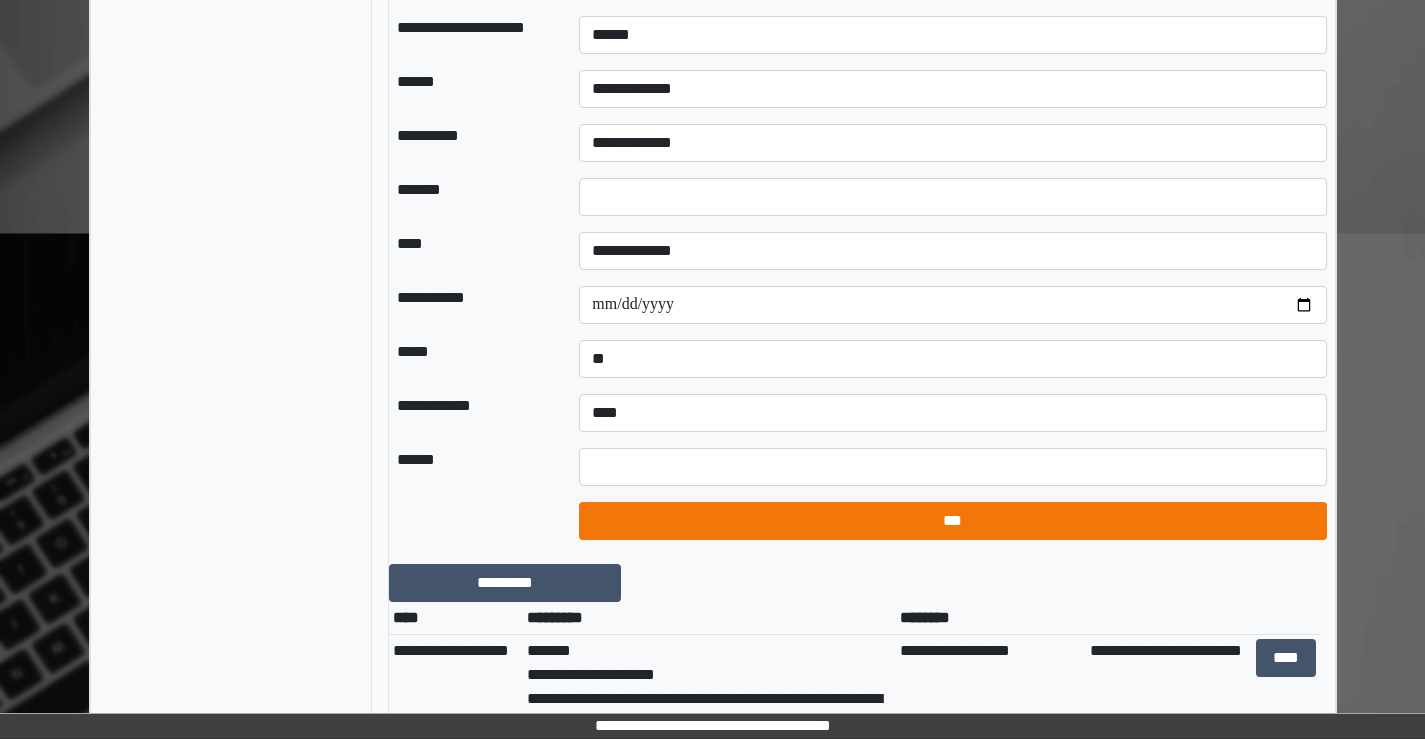 select on "*" 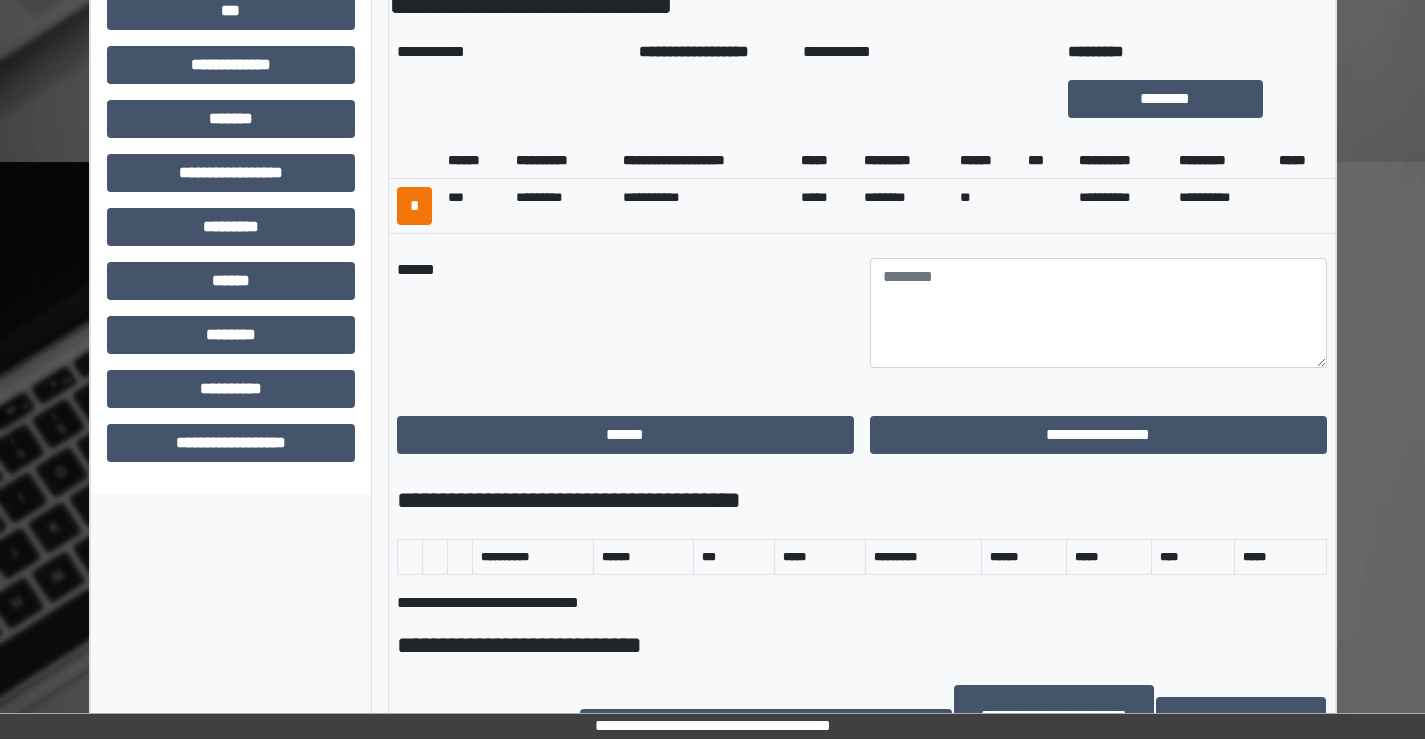 scroll, scrollTop: 700, scrollLeft: 0, axis: vertical 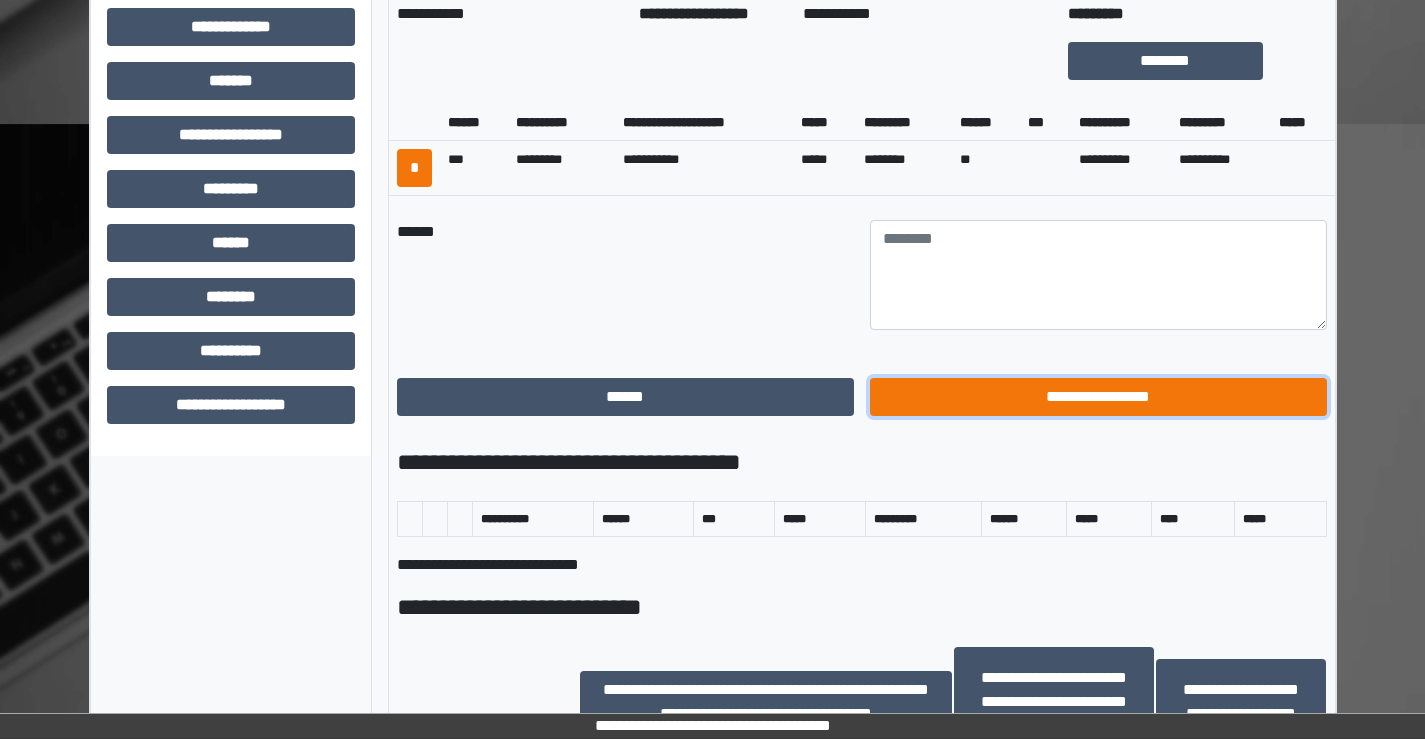 click on "**********" at bounding box center [1098, 397] 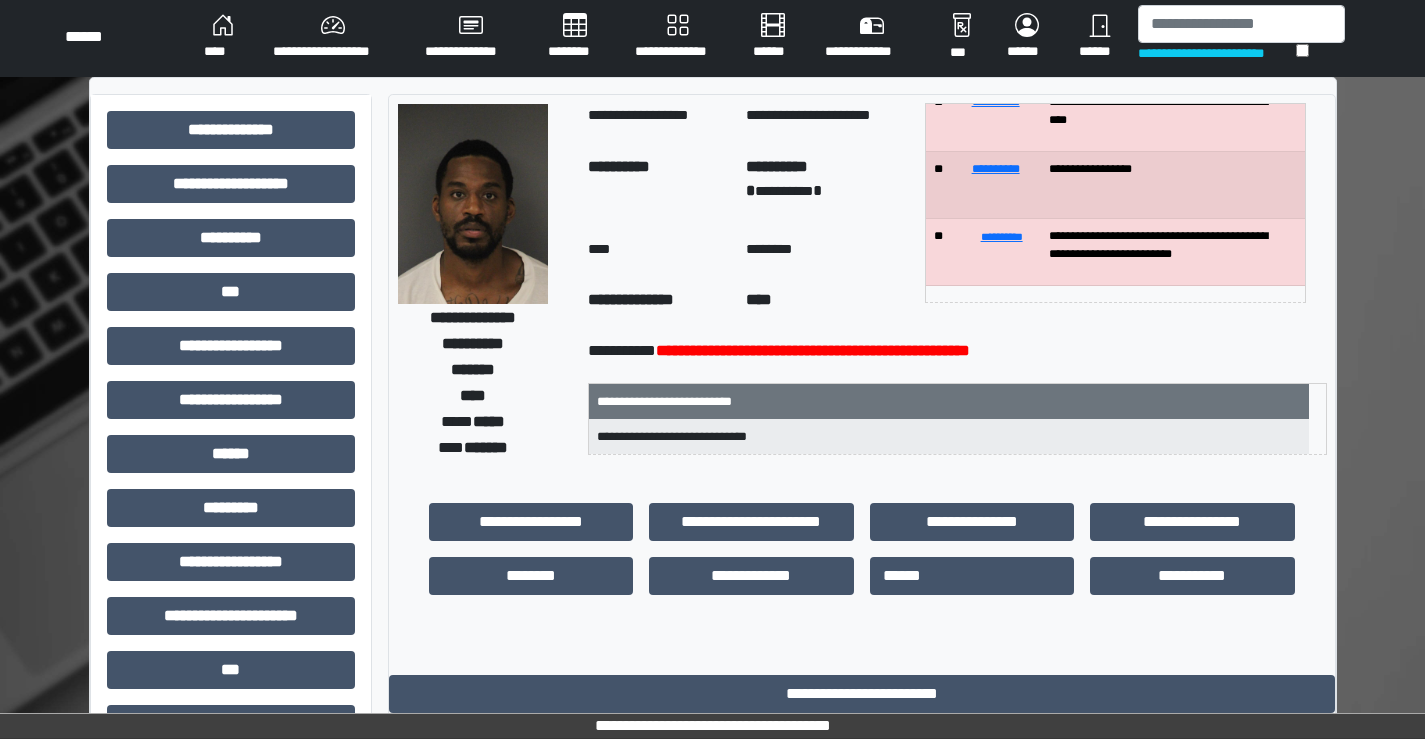 scroll, scrollTop: 0, scrollLeft: 0, axis: both 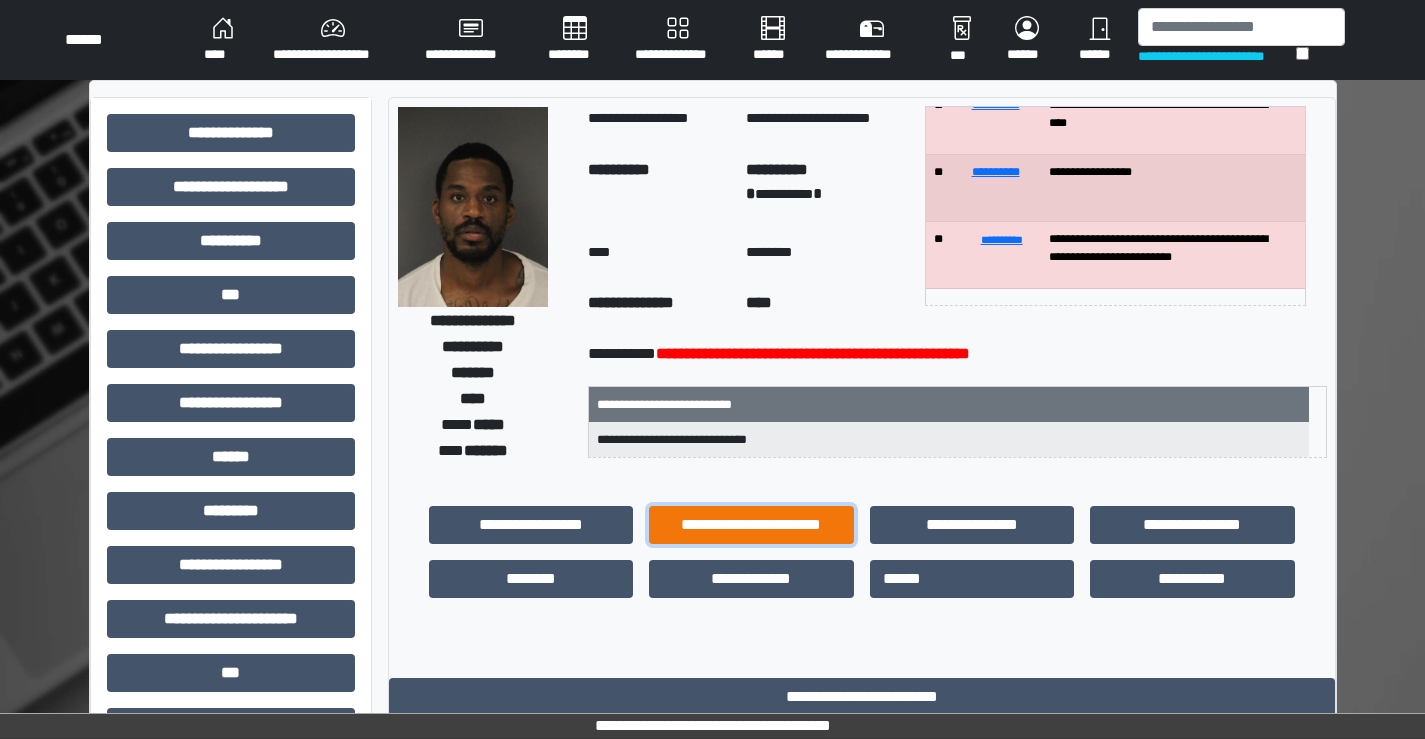 click on "**********" at bounding box center (751, 525) 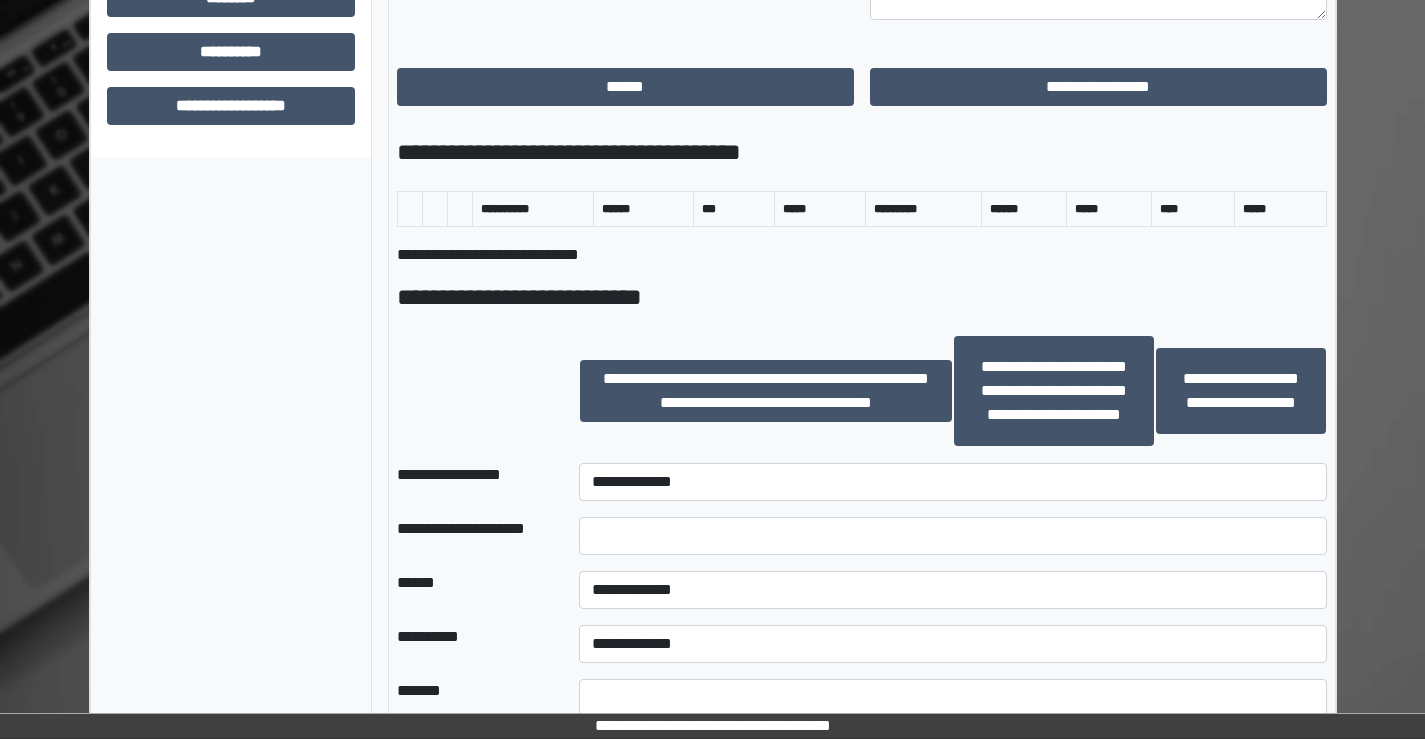 scroll, scrollTop: 1000, scrollLeft: 0, axis: vertical 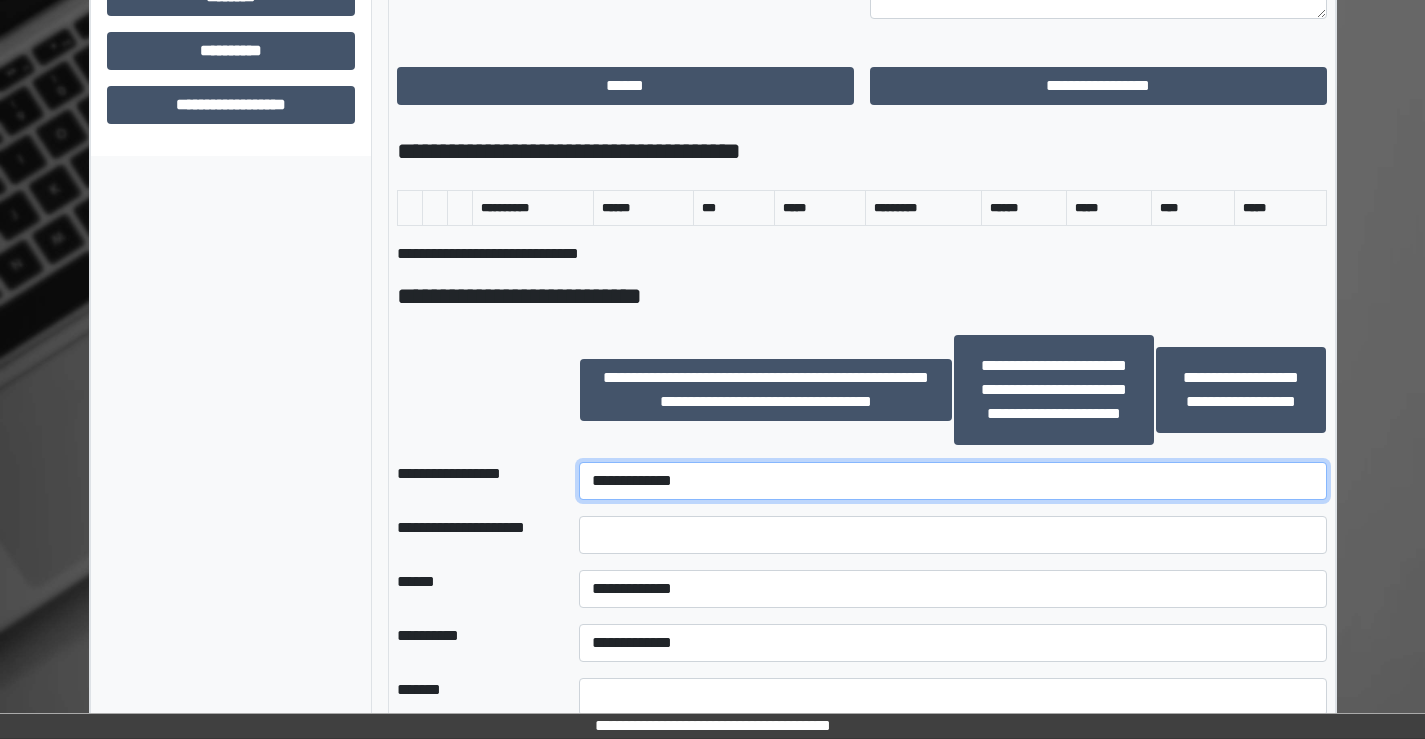 click on "**********" at bounding box center (952, 481) 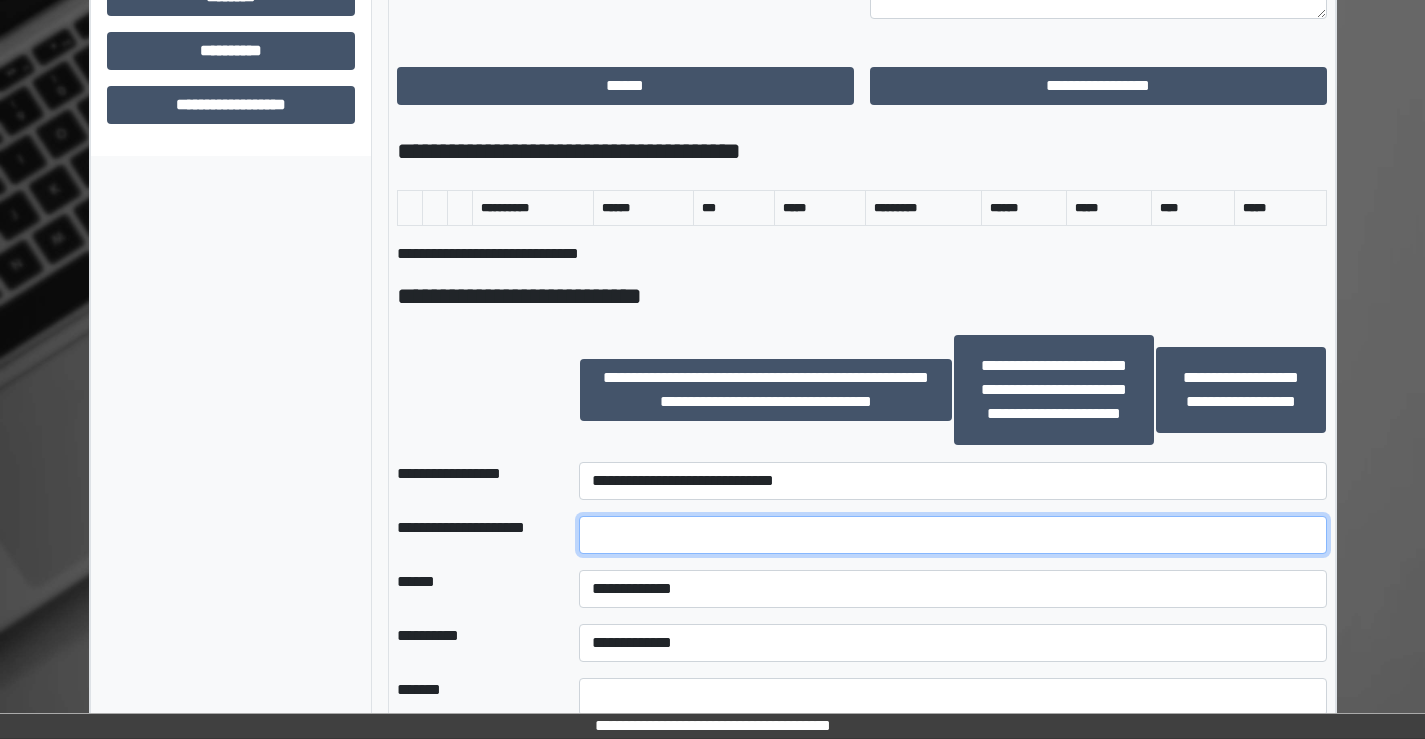 click at bounding box center (952, 535) 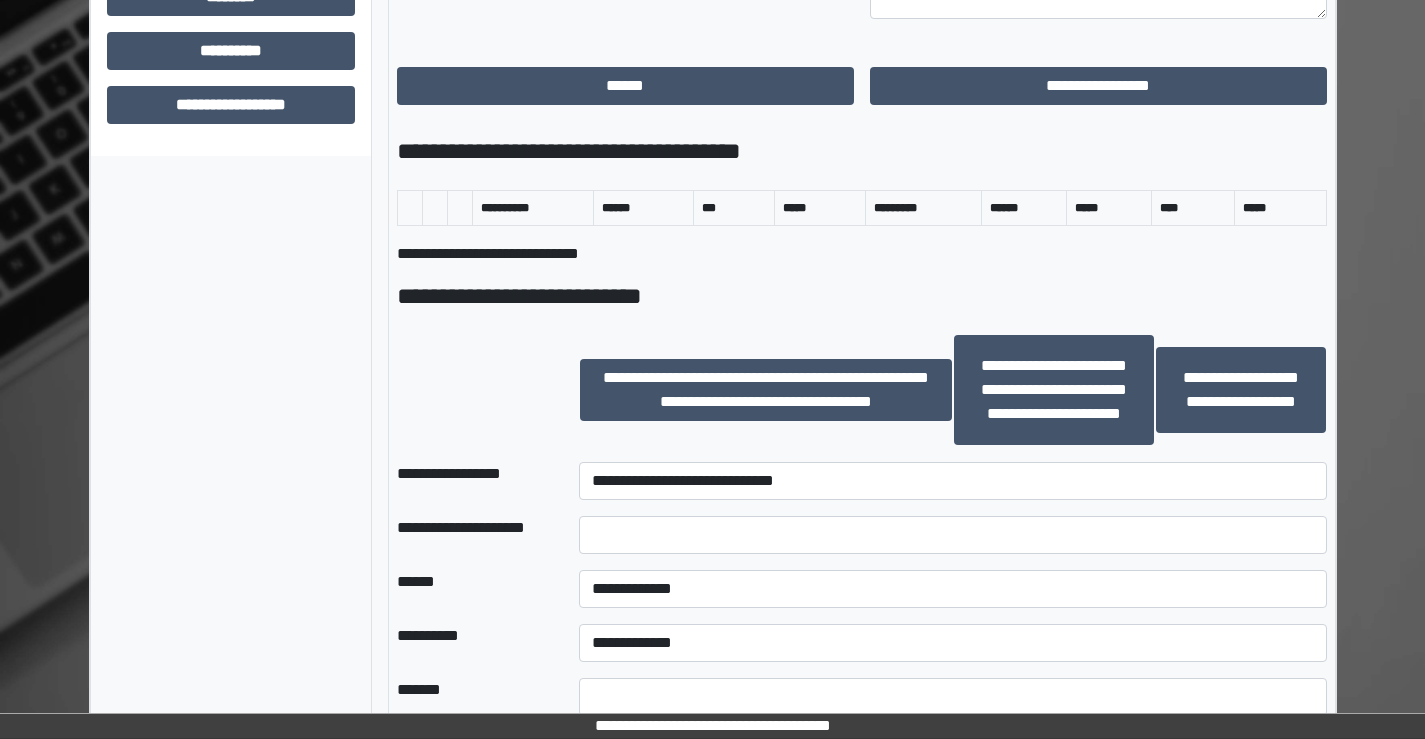 click on "**********" at bounding box center (472, 481) 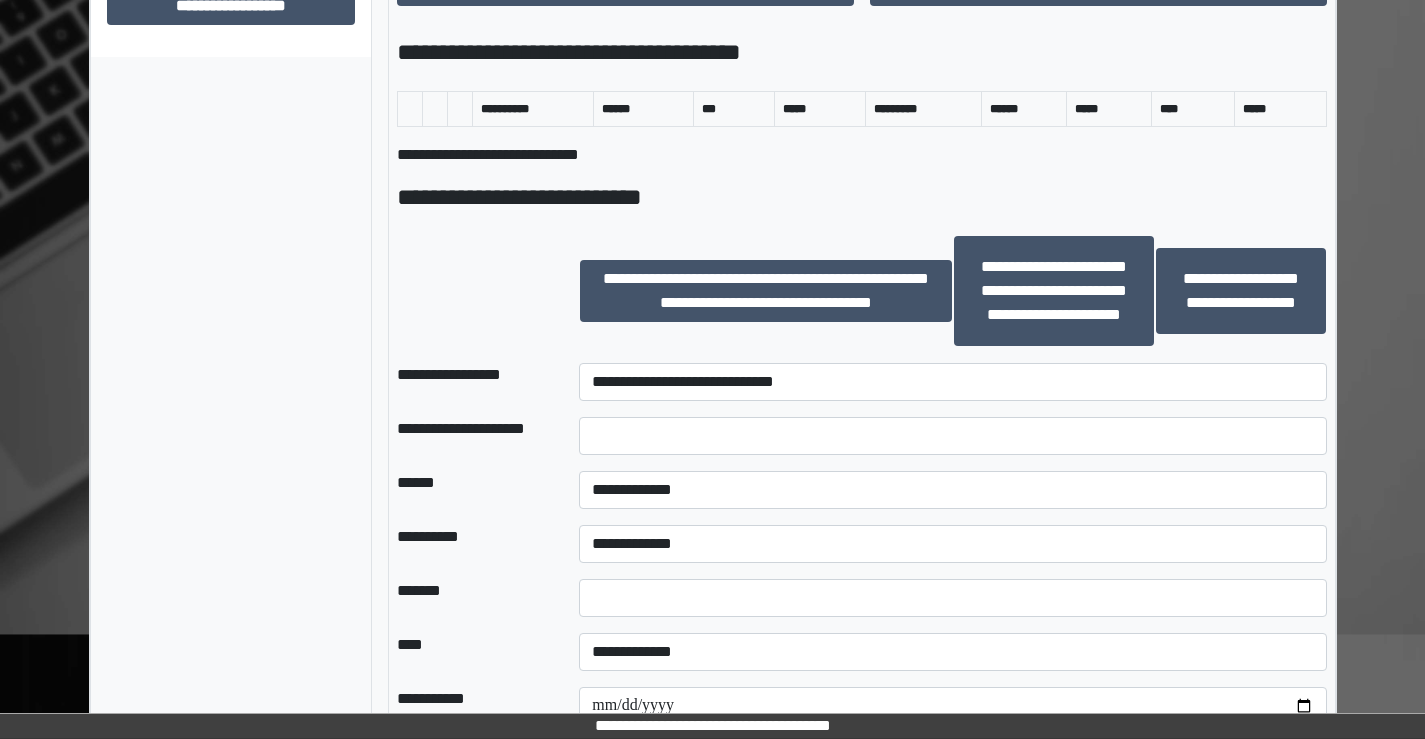 scroll, scrollTop: 1100, scrollLeft: 0, axis: vertical 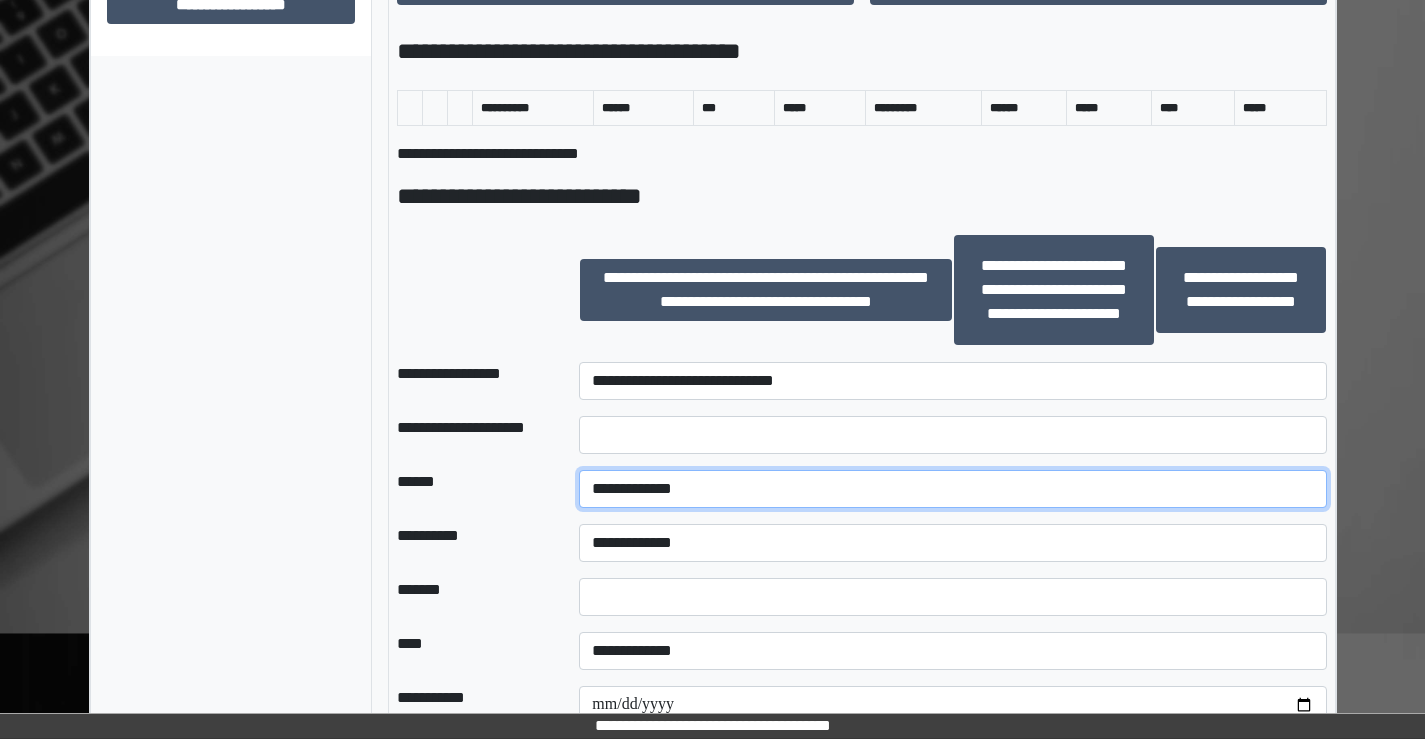 click on "**********" at bounding box center [952, 489] 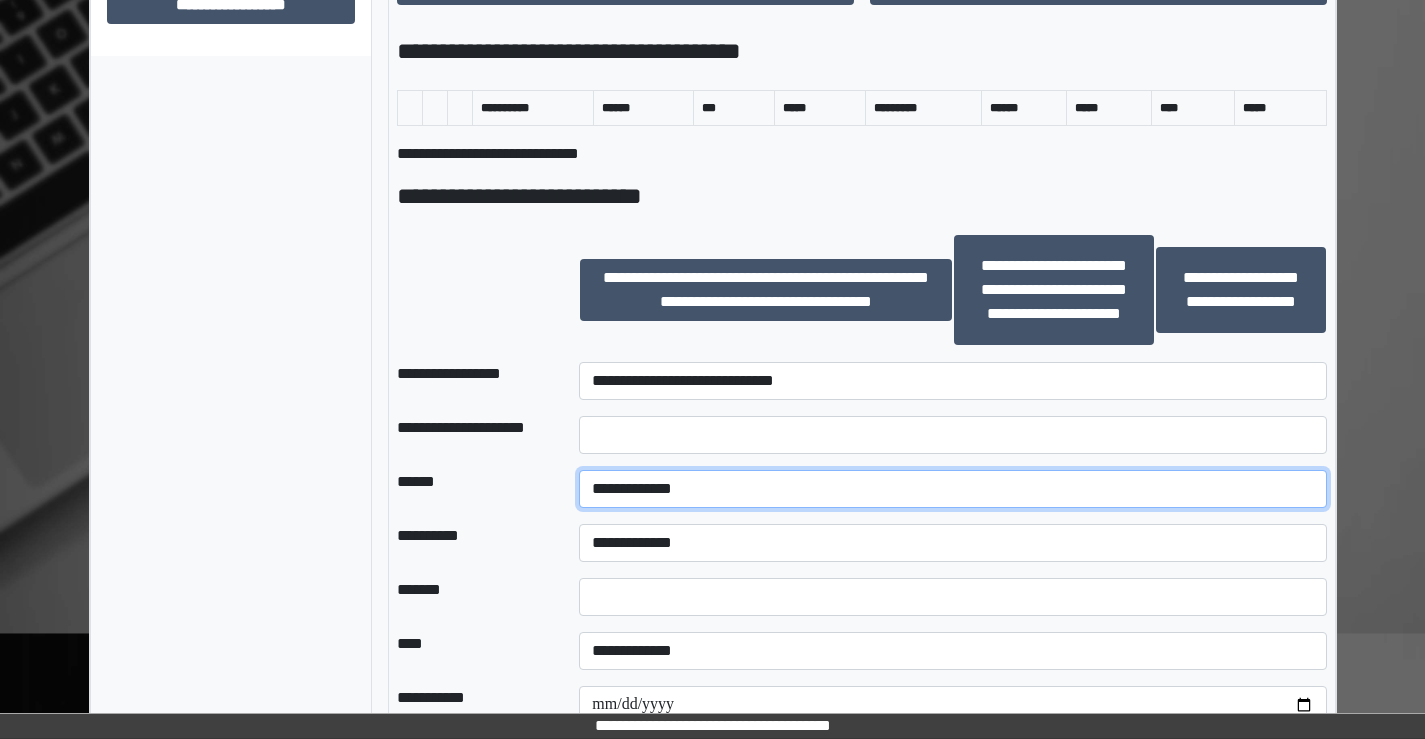select on "**" 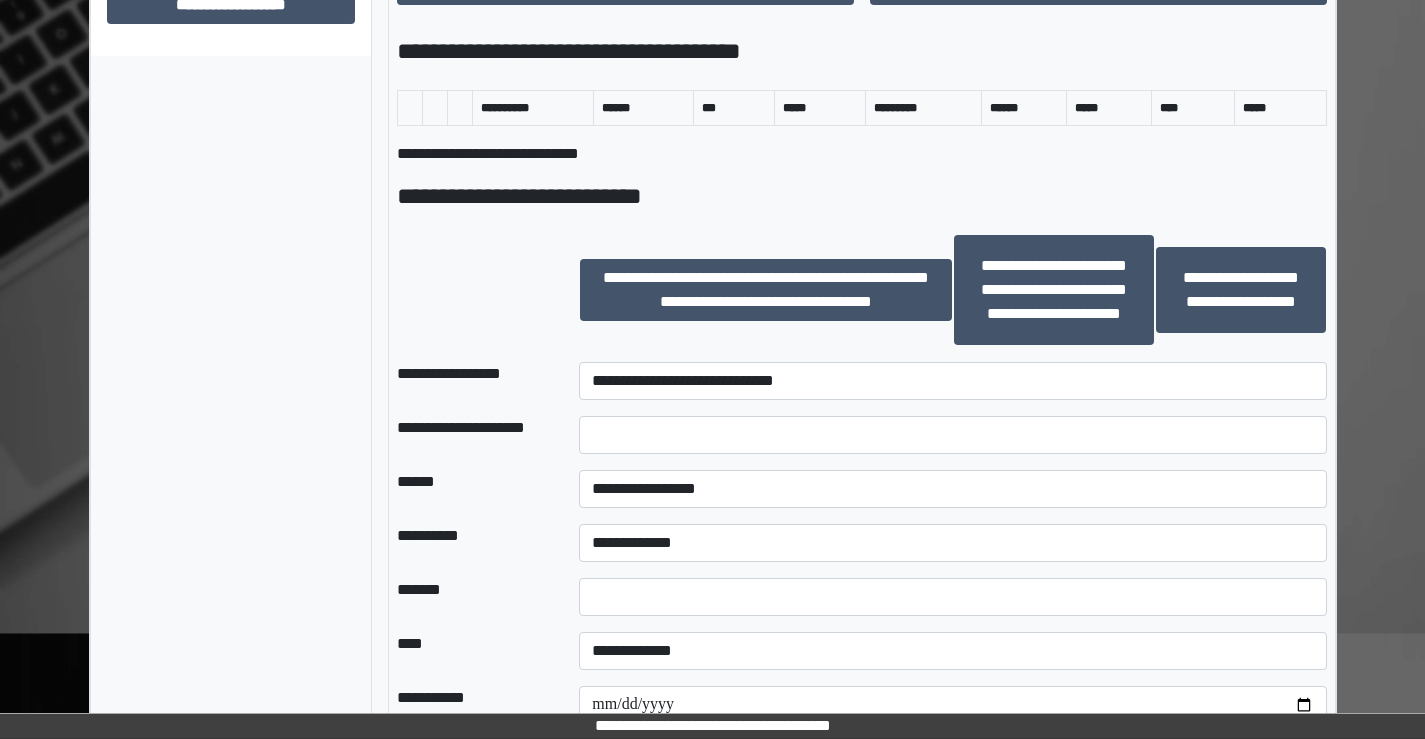 click on "**********" at bounding box center (472, 435) 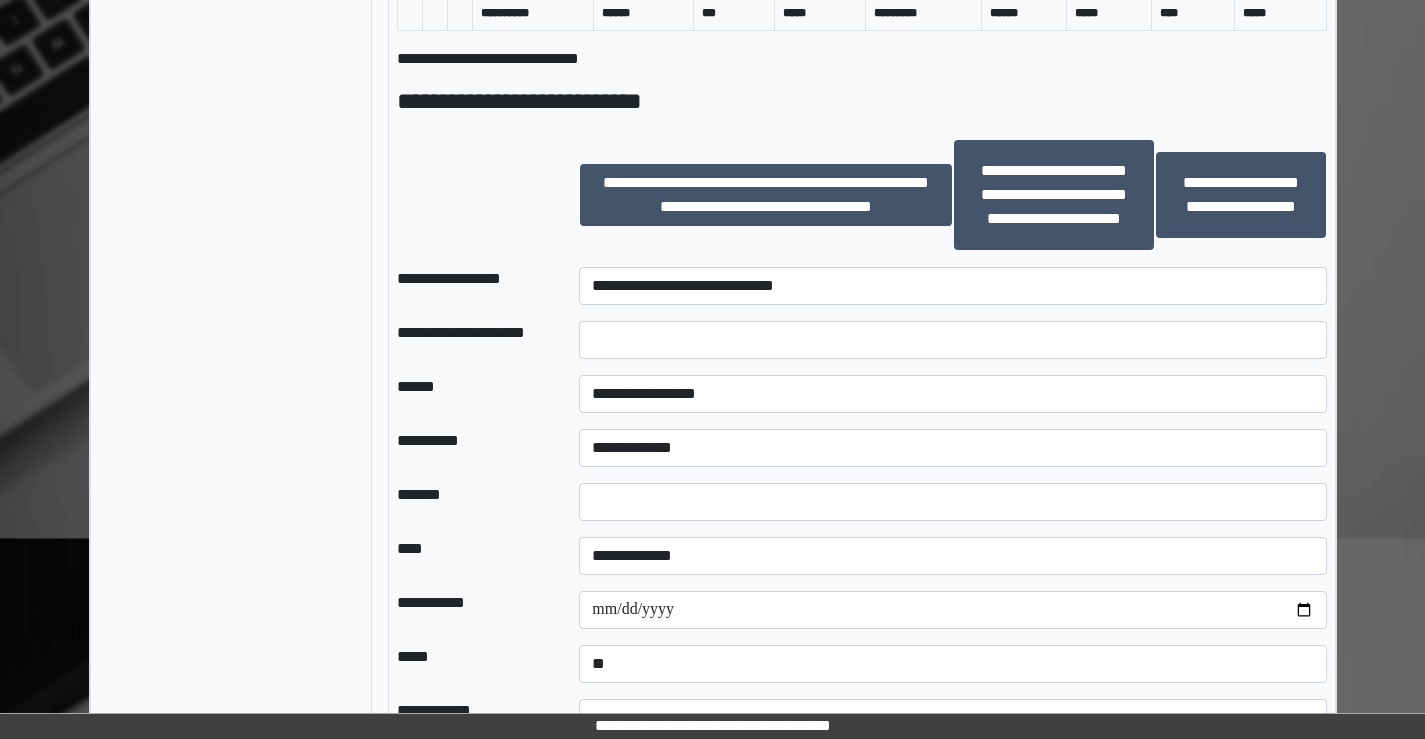 scroll, scrollTop: 1200, scrollLeft: 0, axis: vertical 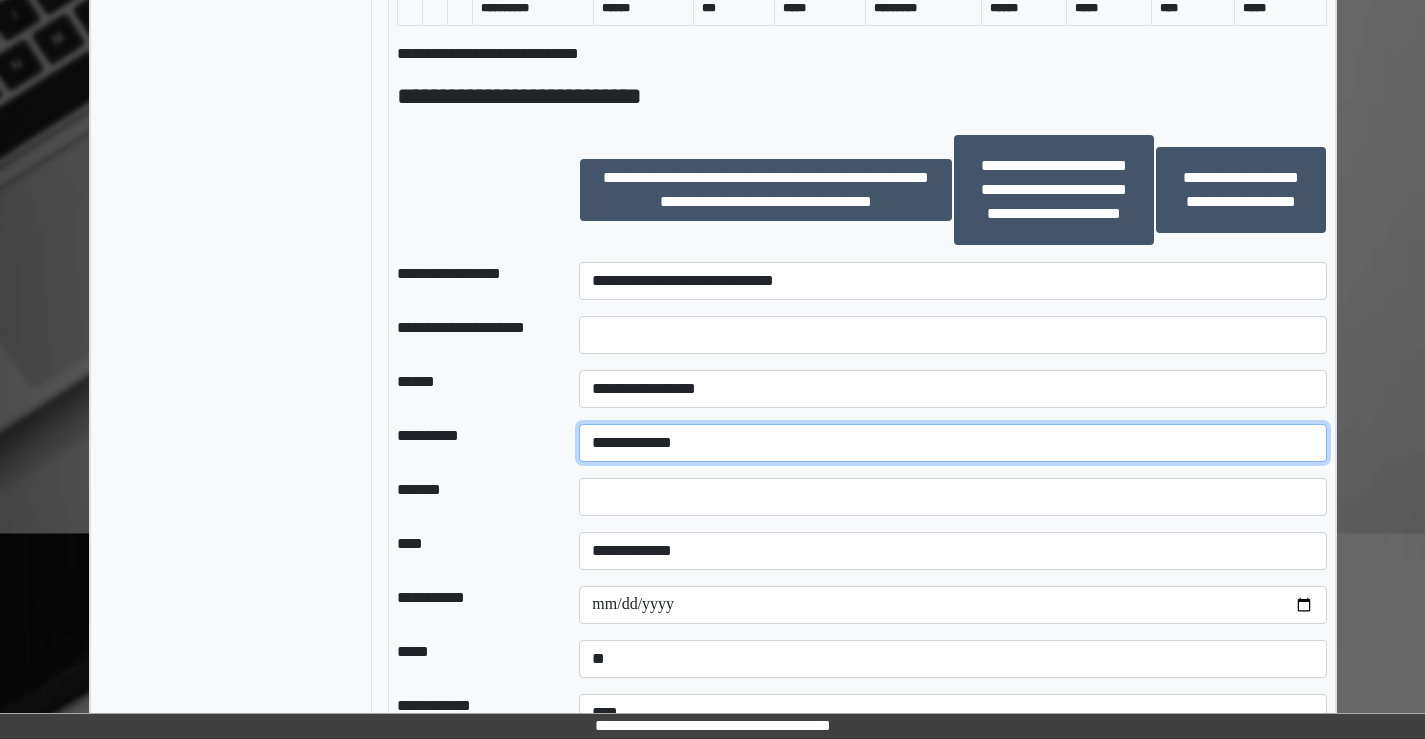 click on "**********" at bounding box center [952, 443] 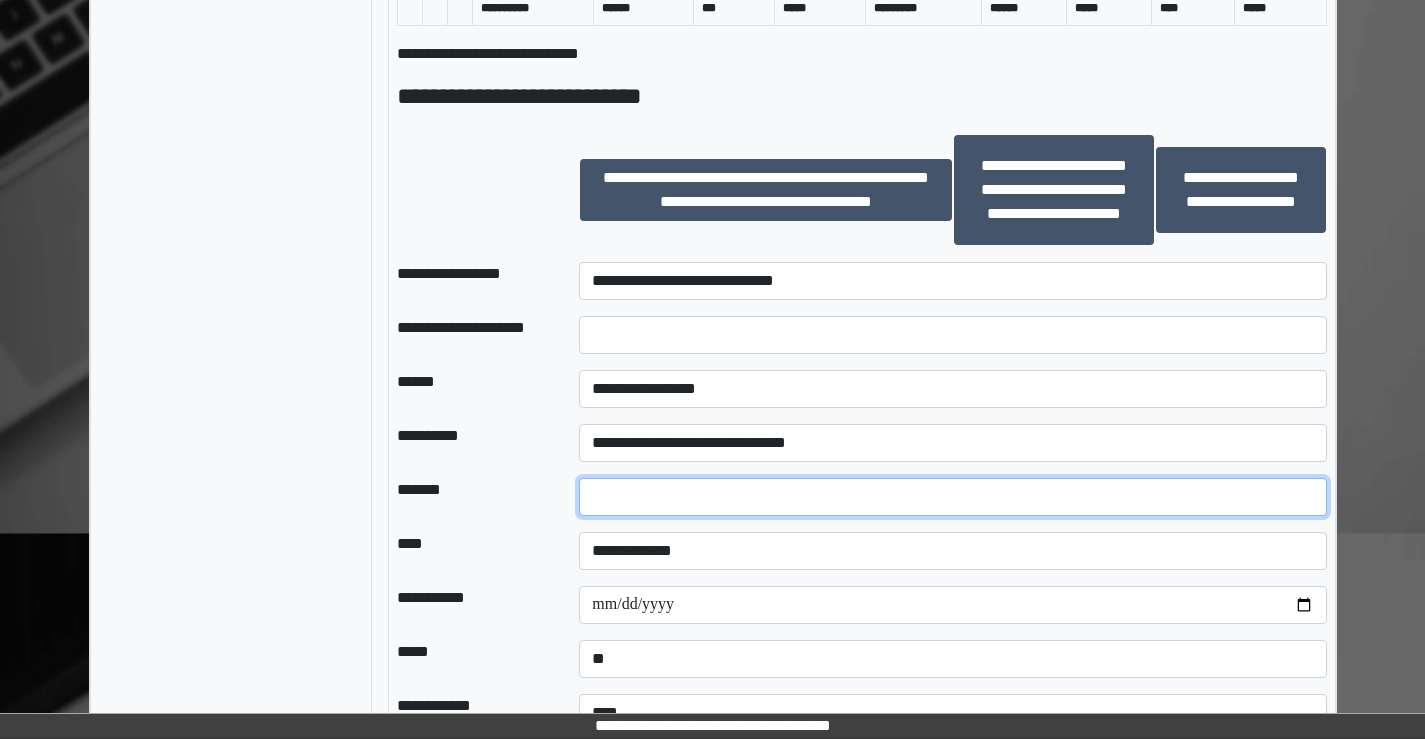 click at bounding box center [952, 497] 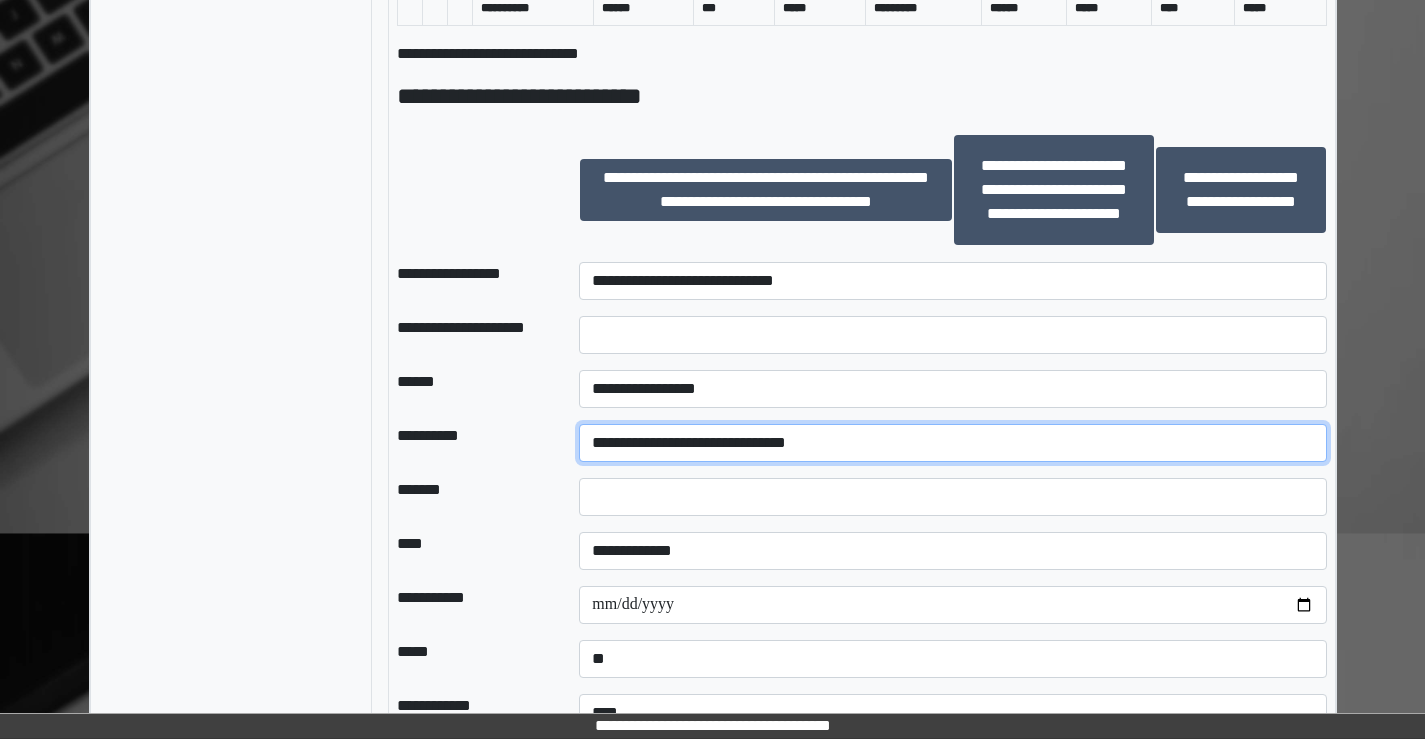 click on "**********" at bounding box center (952, 443) 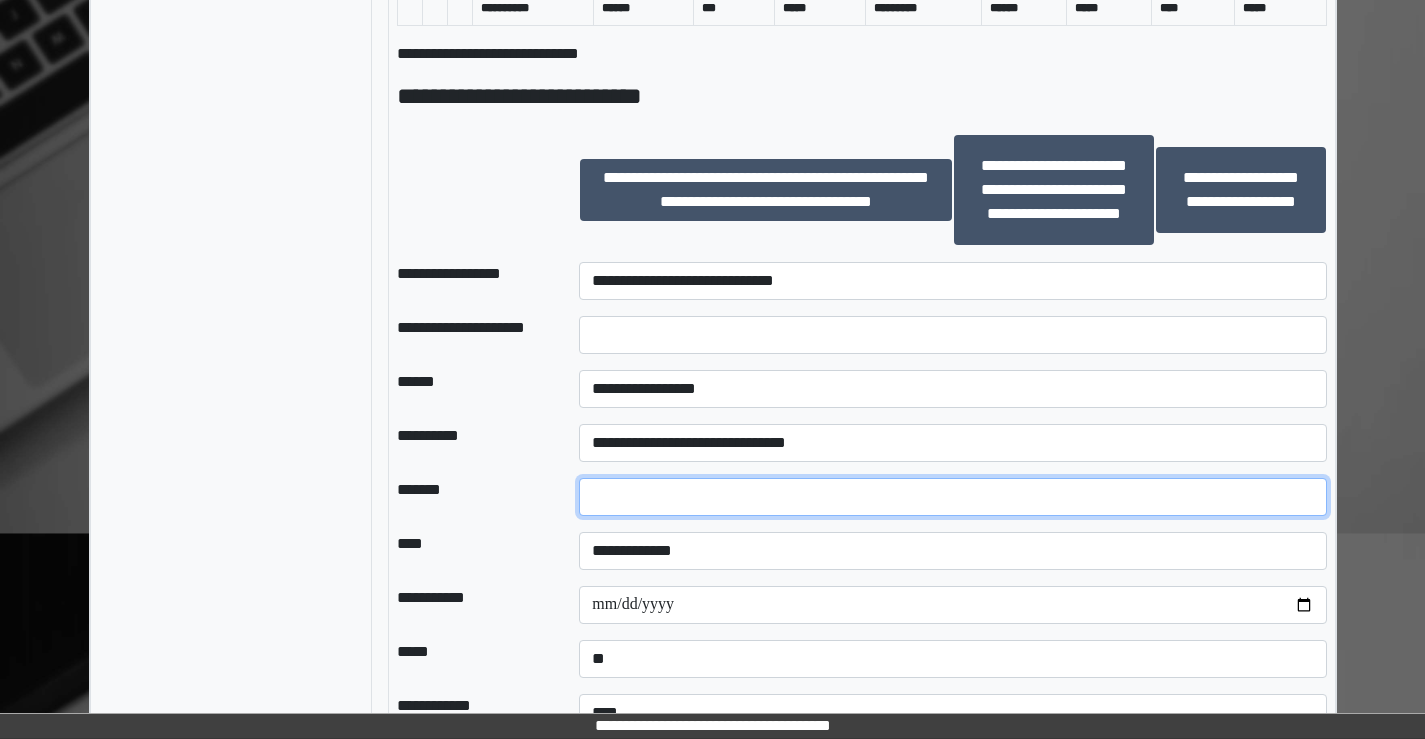 click at bounding box center [952, 497] 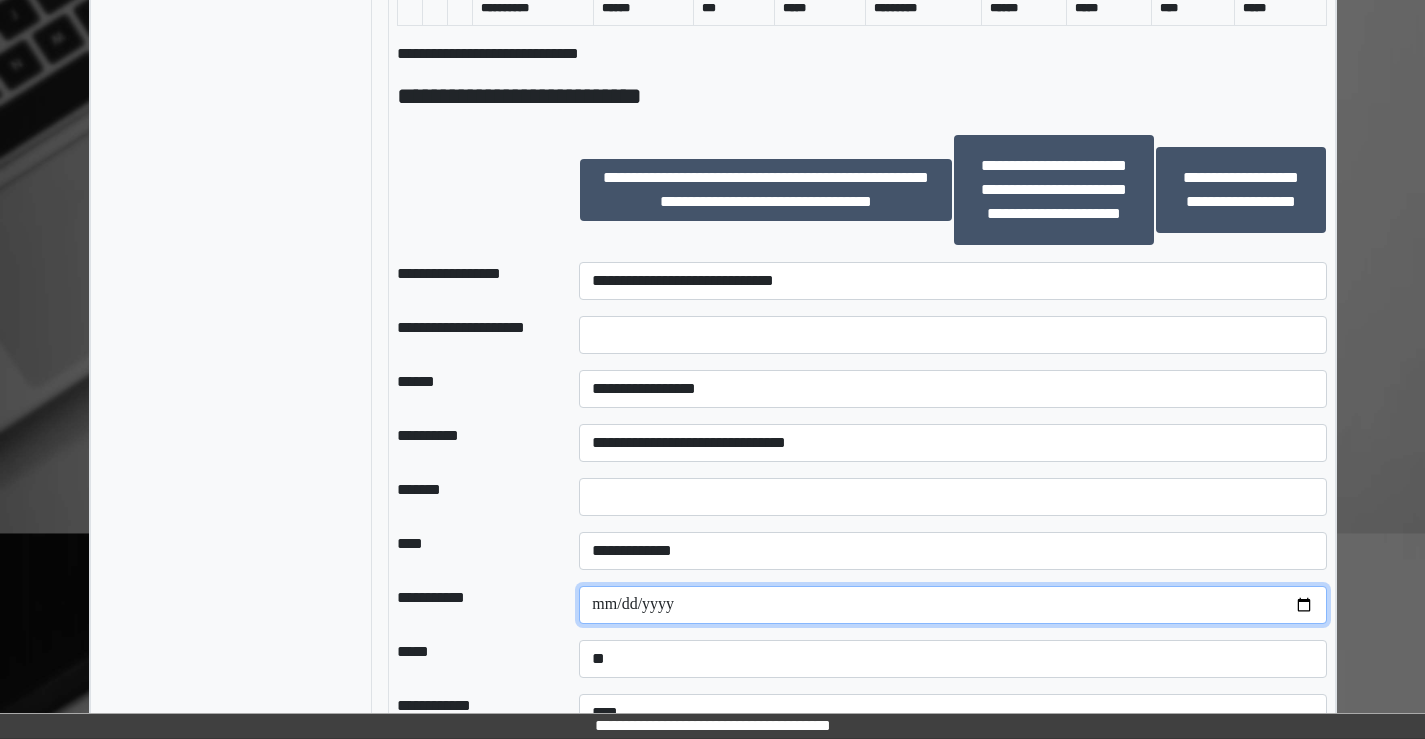 click at bounding box center [952, 605] 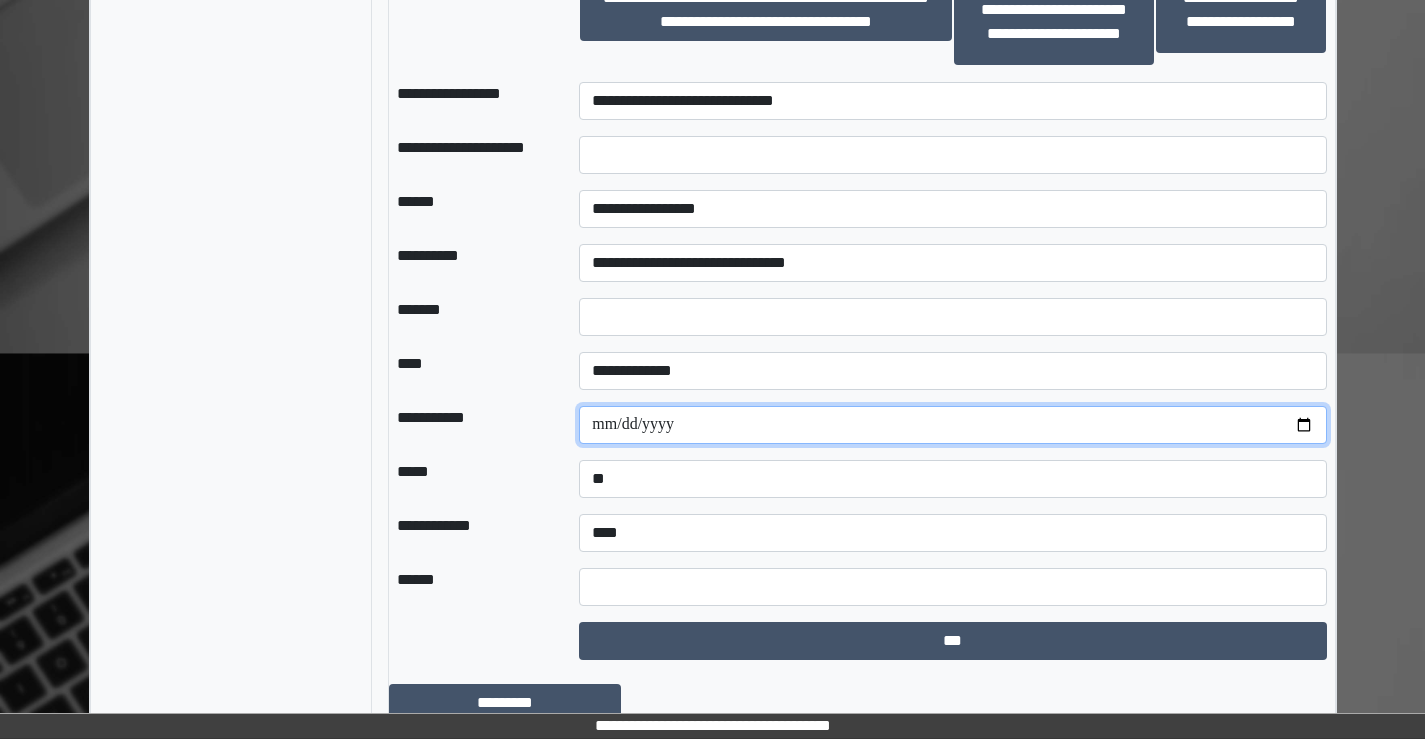 scroll, scrollTop: 1400, scrollLeft: 0, axis: vertical 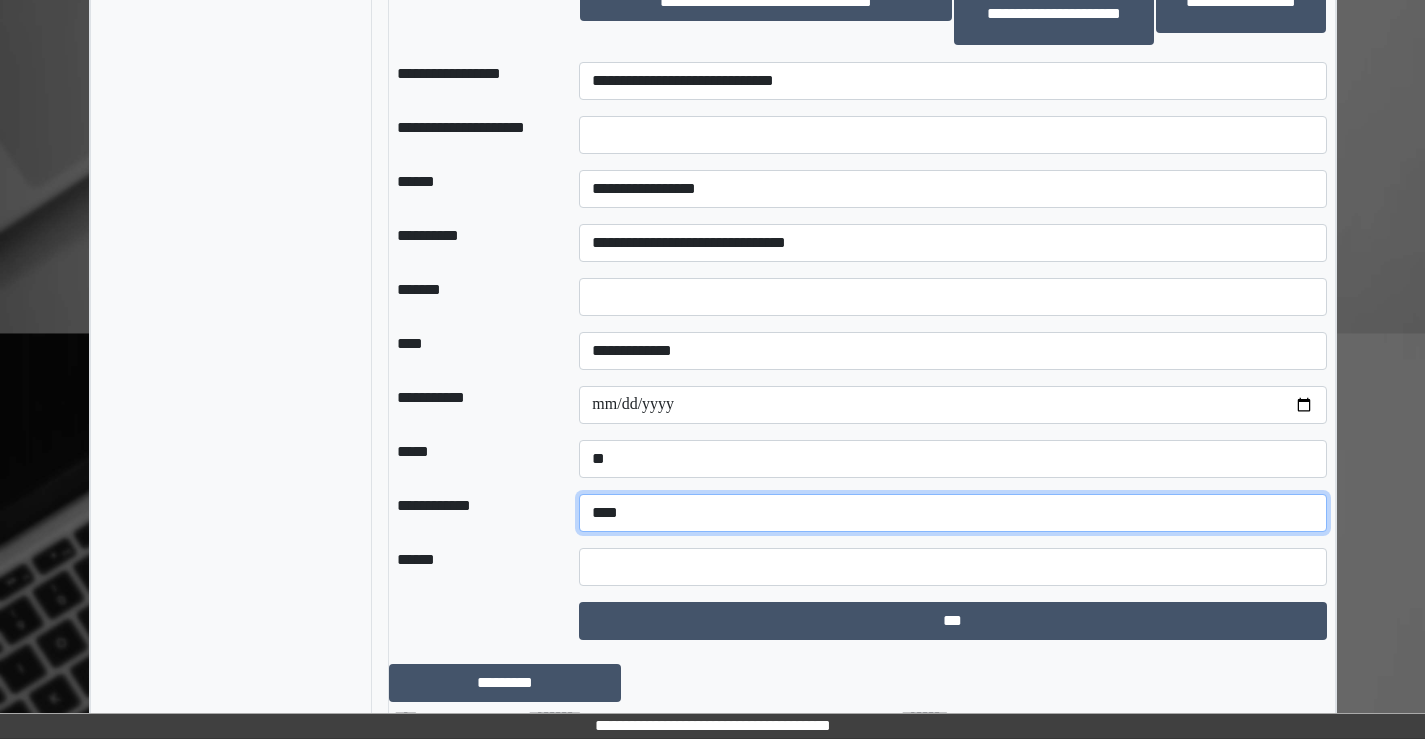 drag, startPoint x: 714, startPoint y: 514, endPoint x: 710, endPoint y: 531, distance: 17.464249 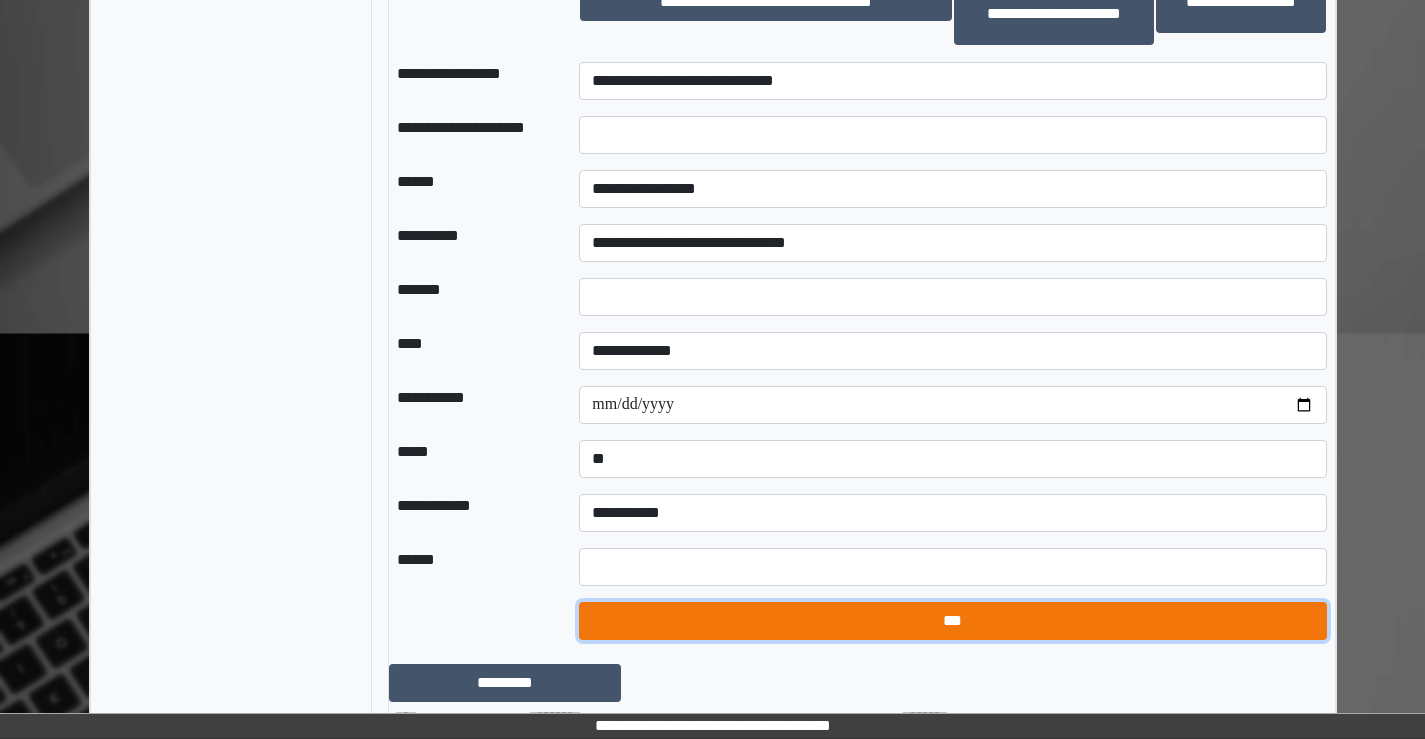 click on "***" at bounding box center [952, 621] 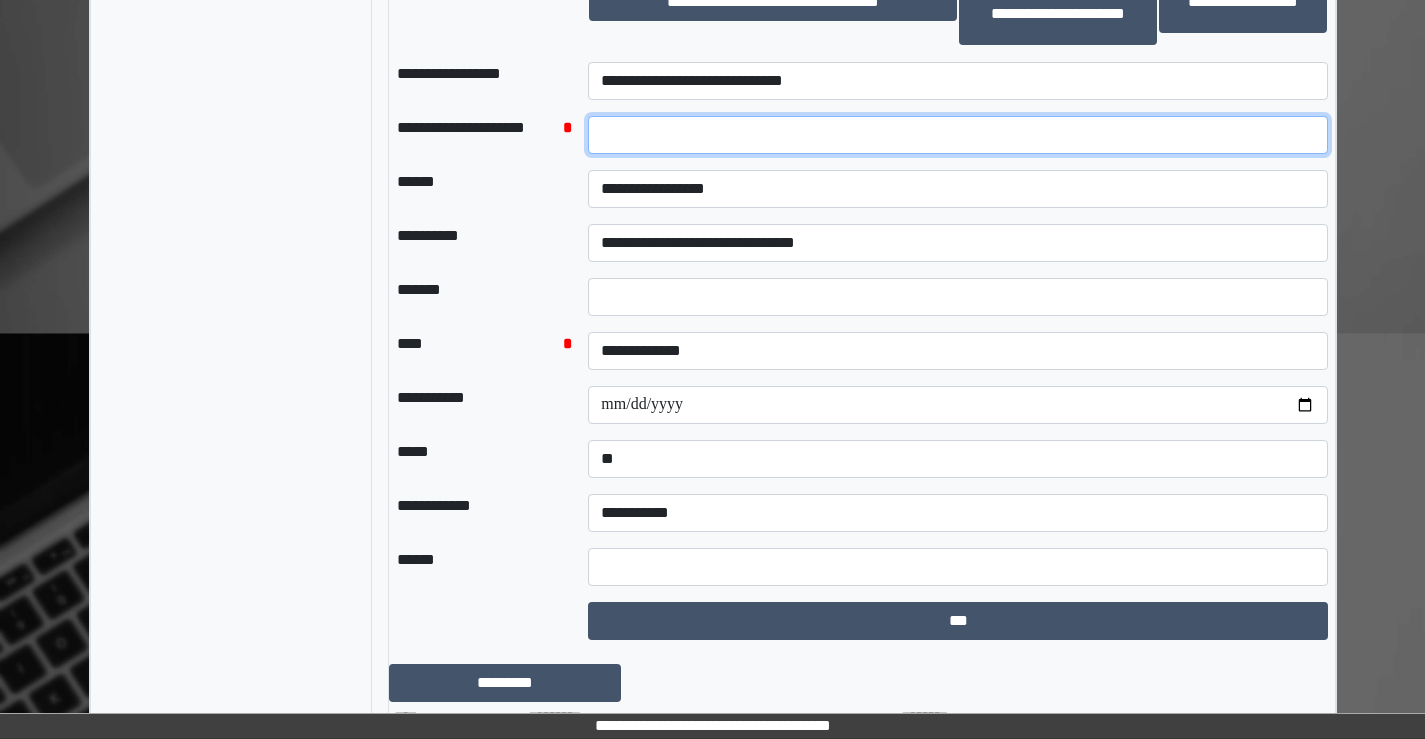 click at bounding box center [958, 135] 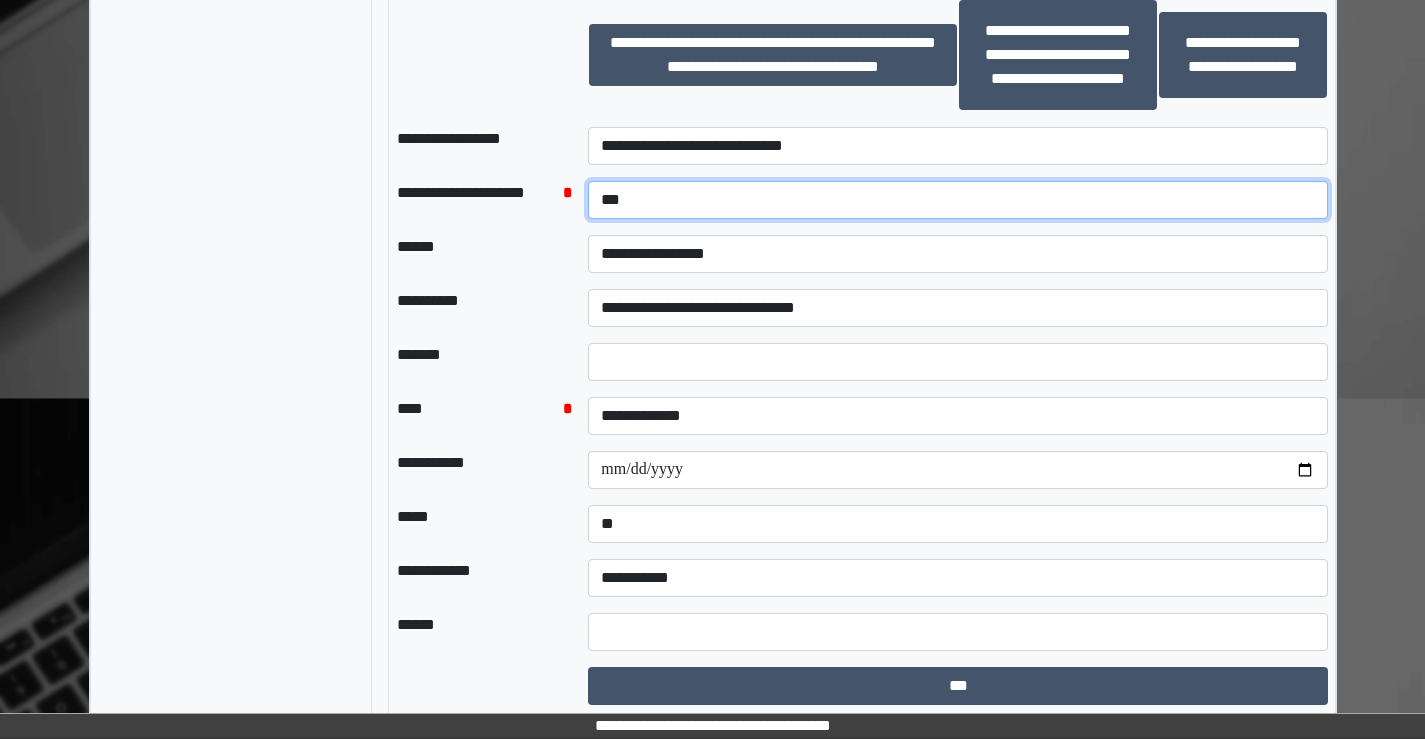 scroll, scrollTop: 1300, scrollLeft: 0, axis: vertical 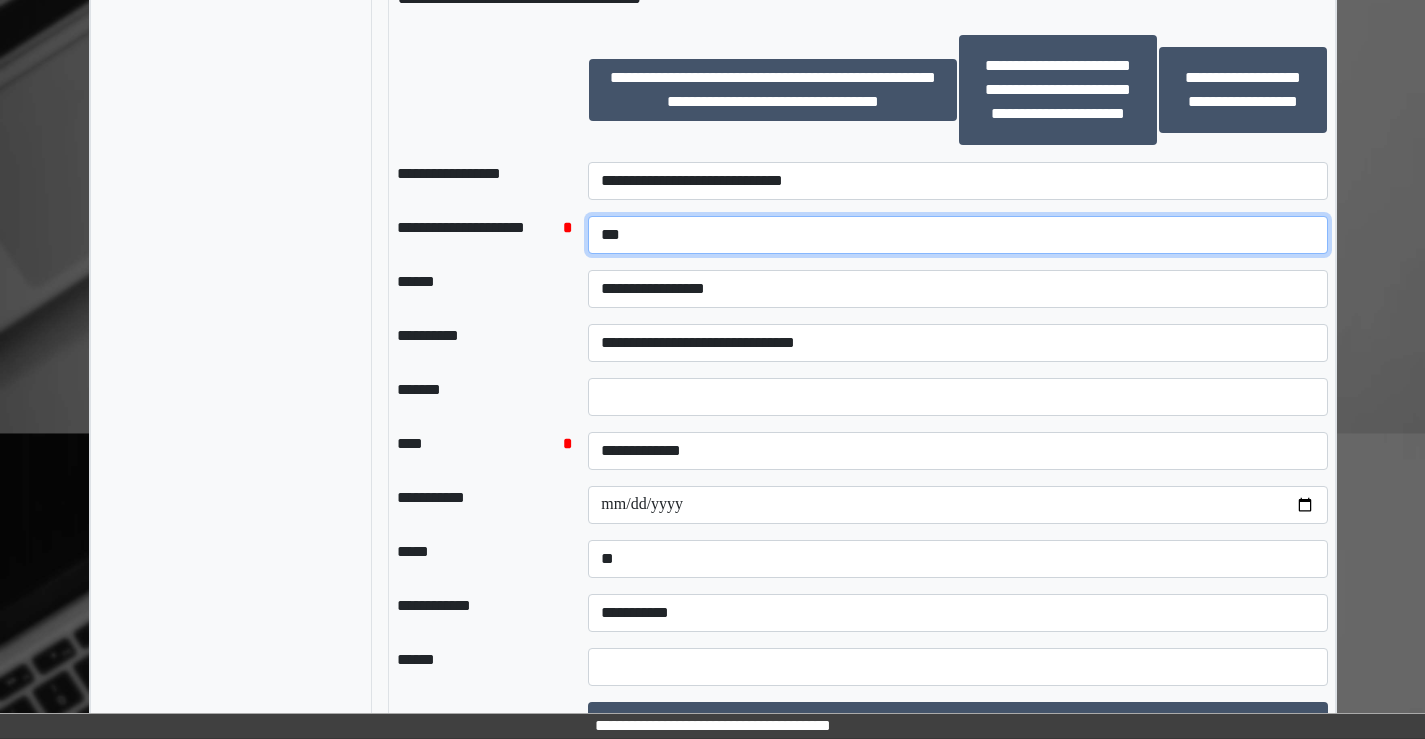type on "***" 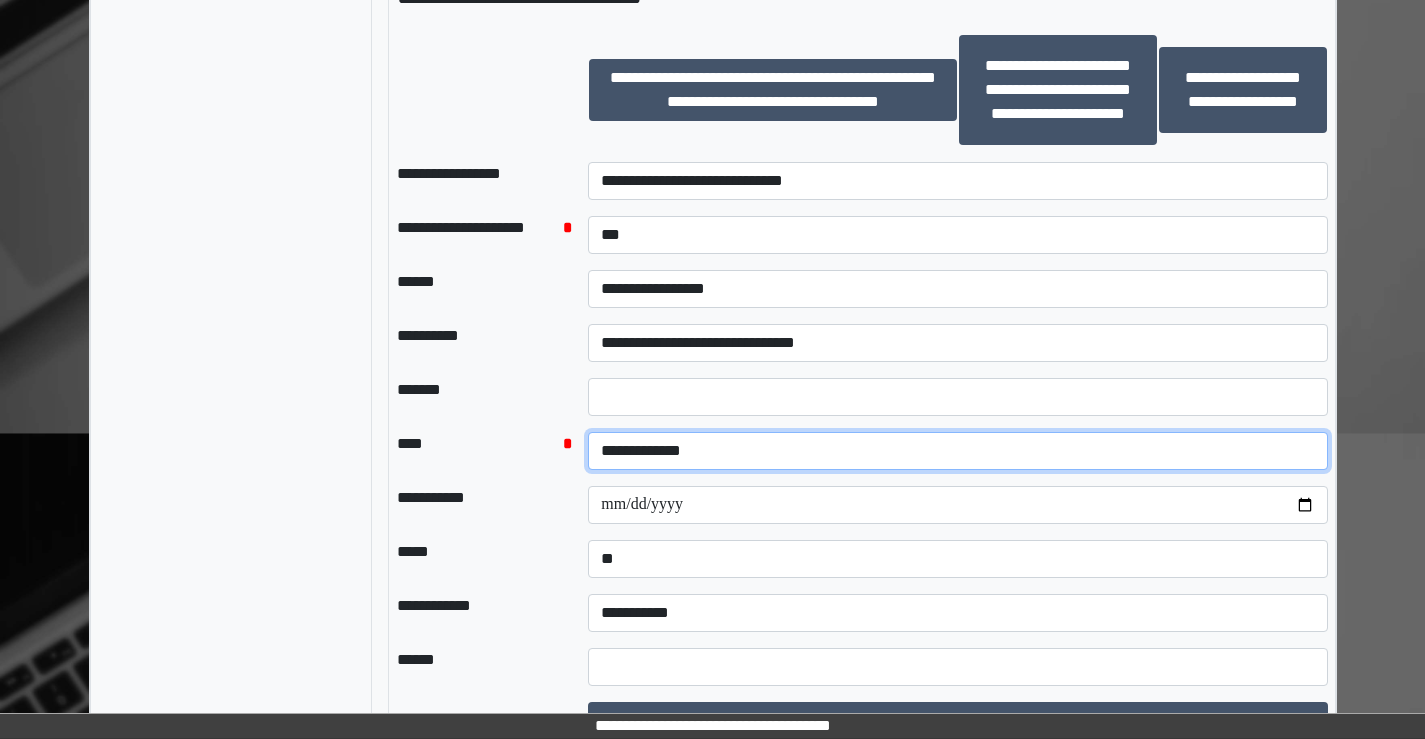 click on "**********" at bounding box center (958, 451) 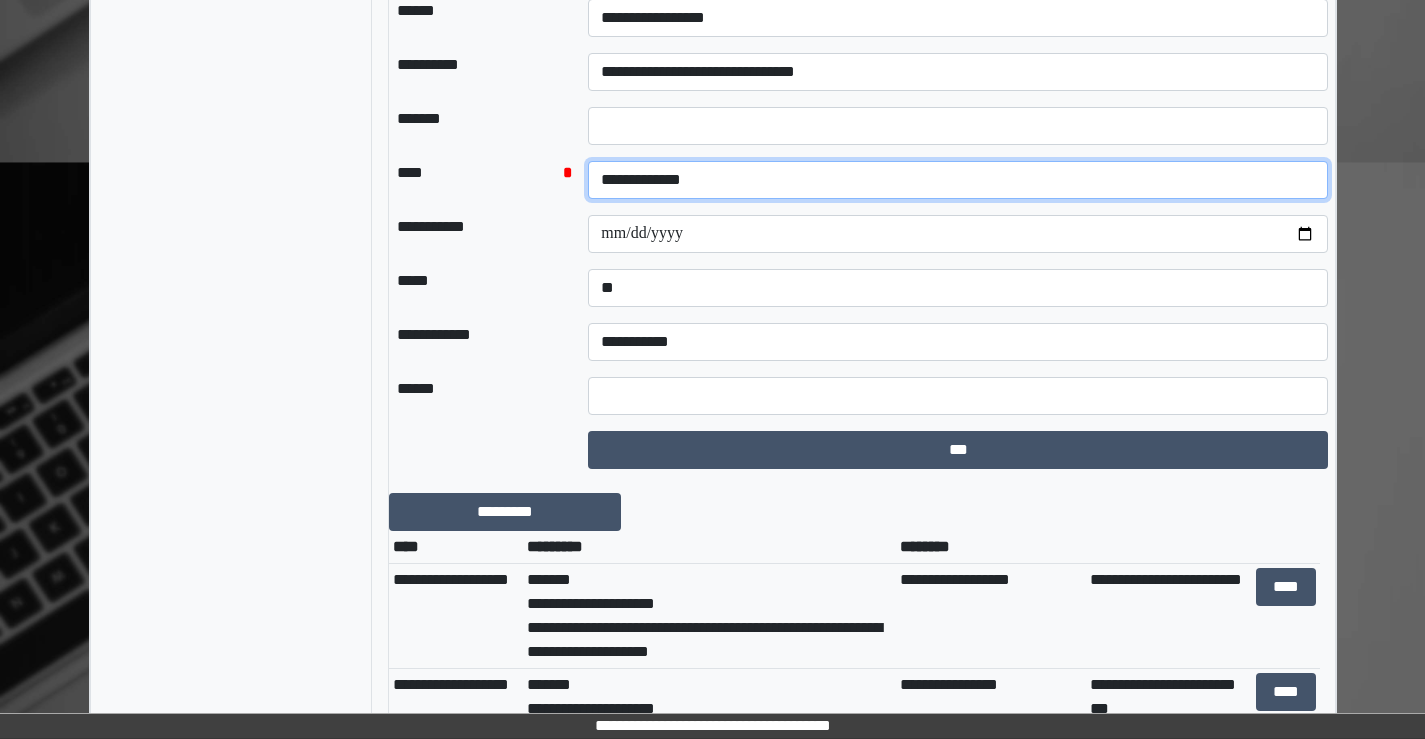 scroll, scrollTop: 1600, scrollLeft: 0, axis: vertical 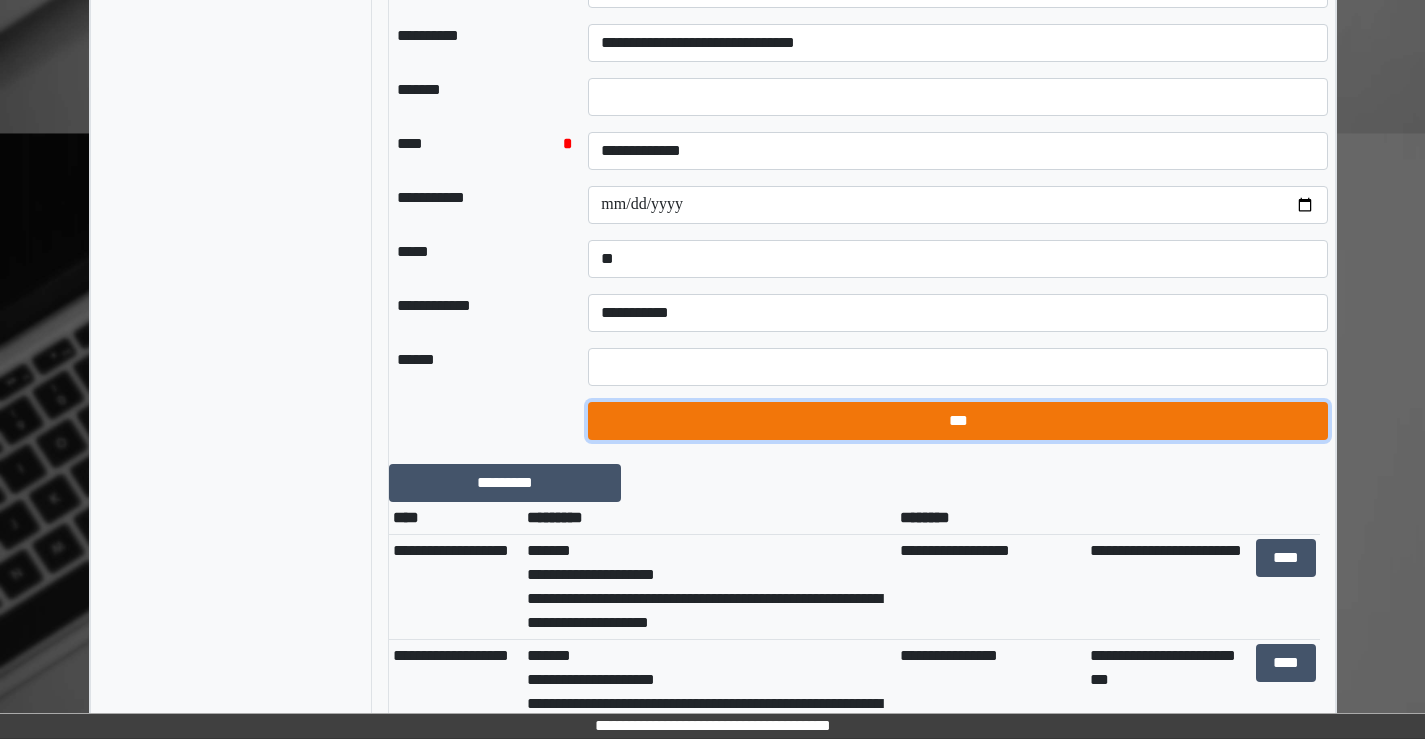 click on "***" at bounding box center (958, 421) 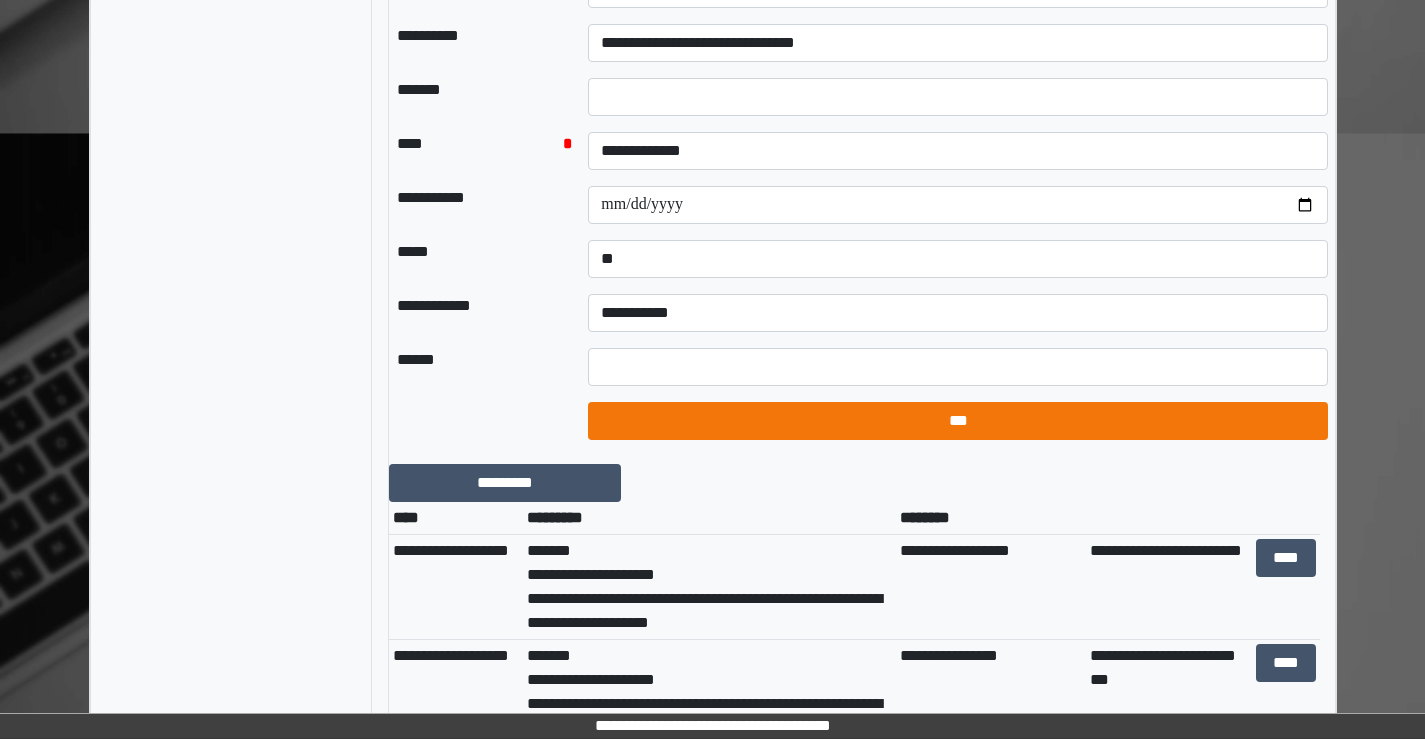 select on "*" 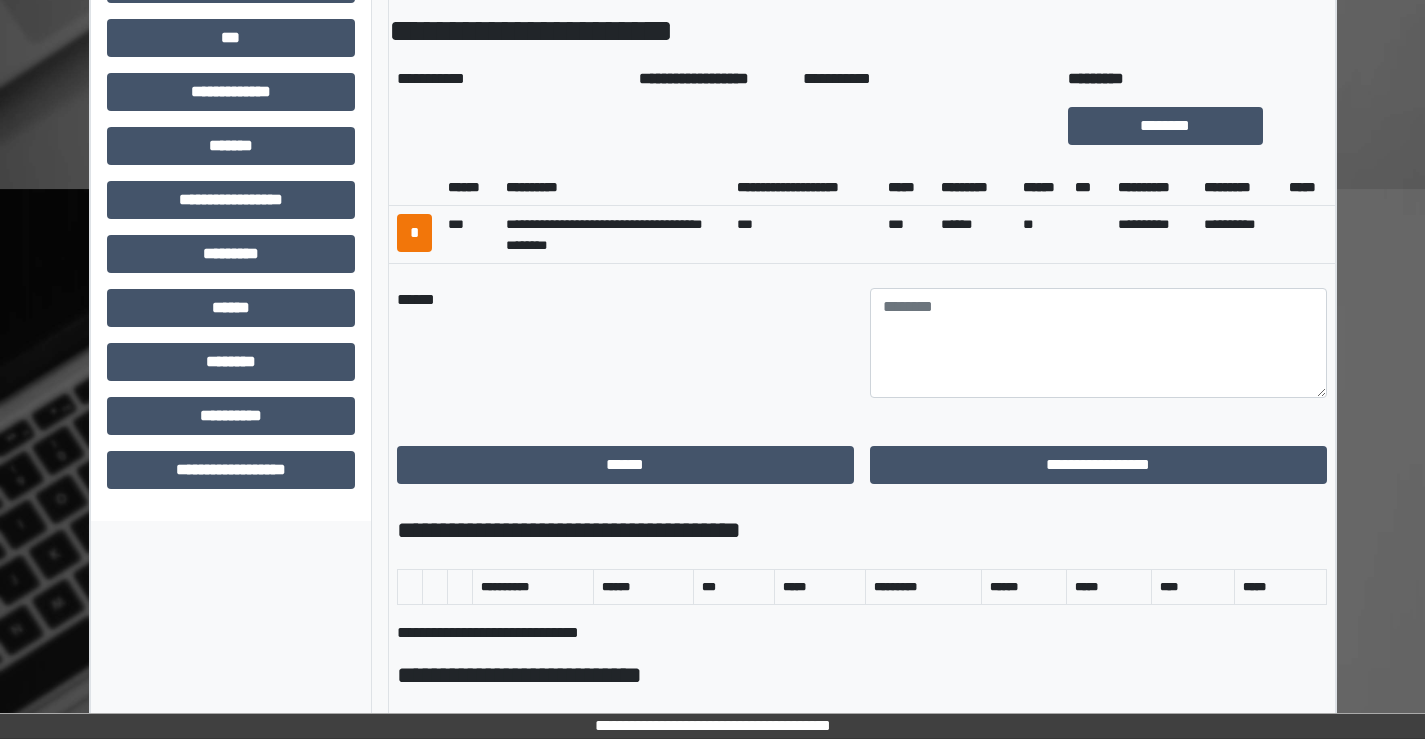 scroll, scrollTop: 600, scrollLeft: 0, axis: vertical 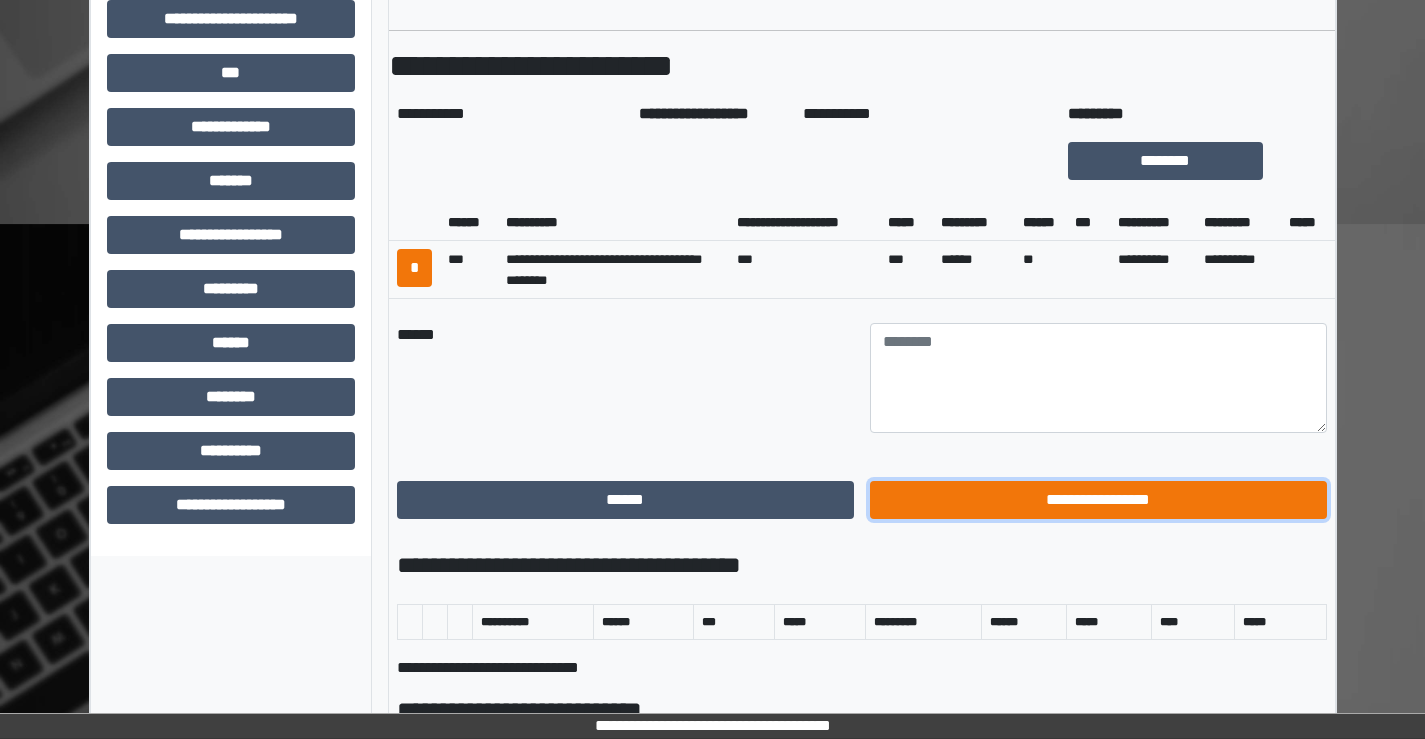 click on "**********" at bounding box center (1098, 500) 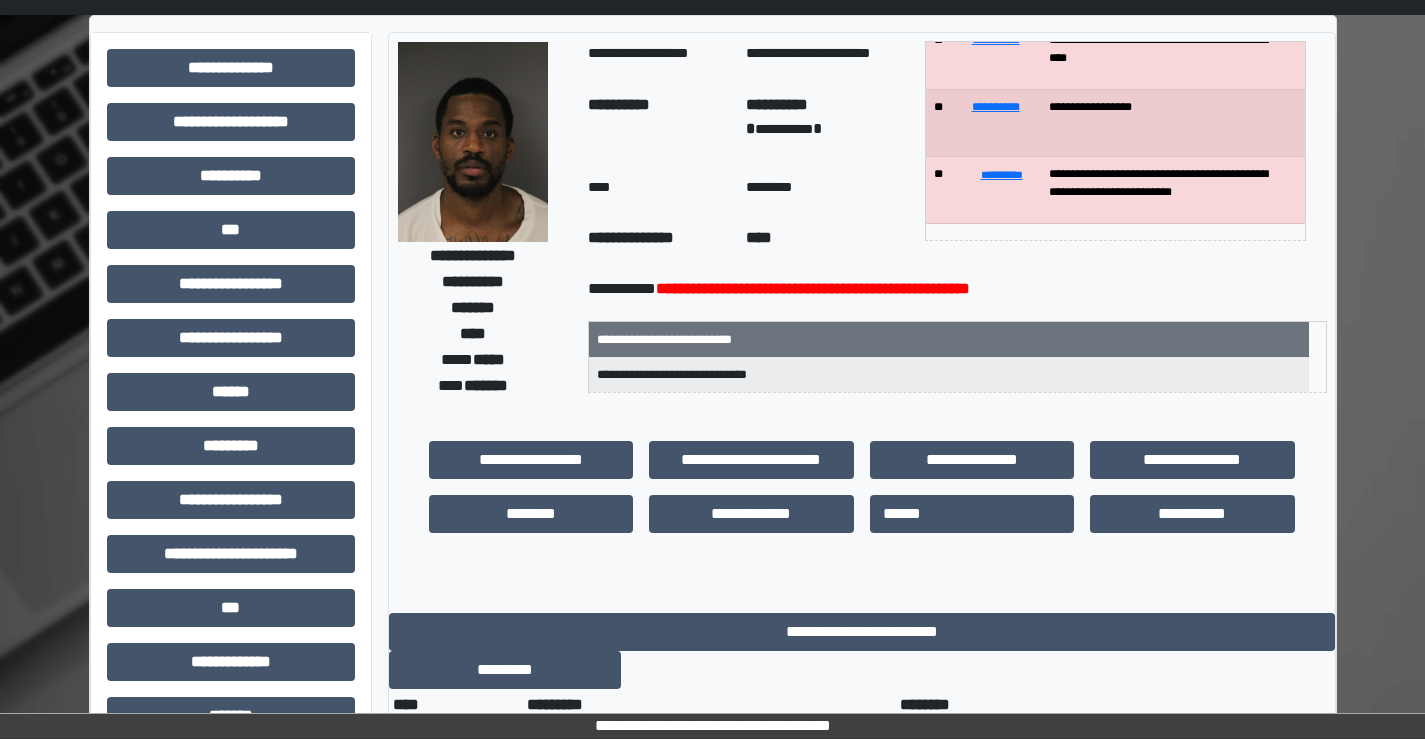 scroll, scrollTop: 100, scrollLeft: 0, axis: vertical 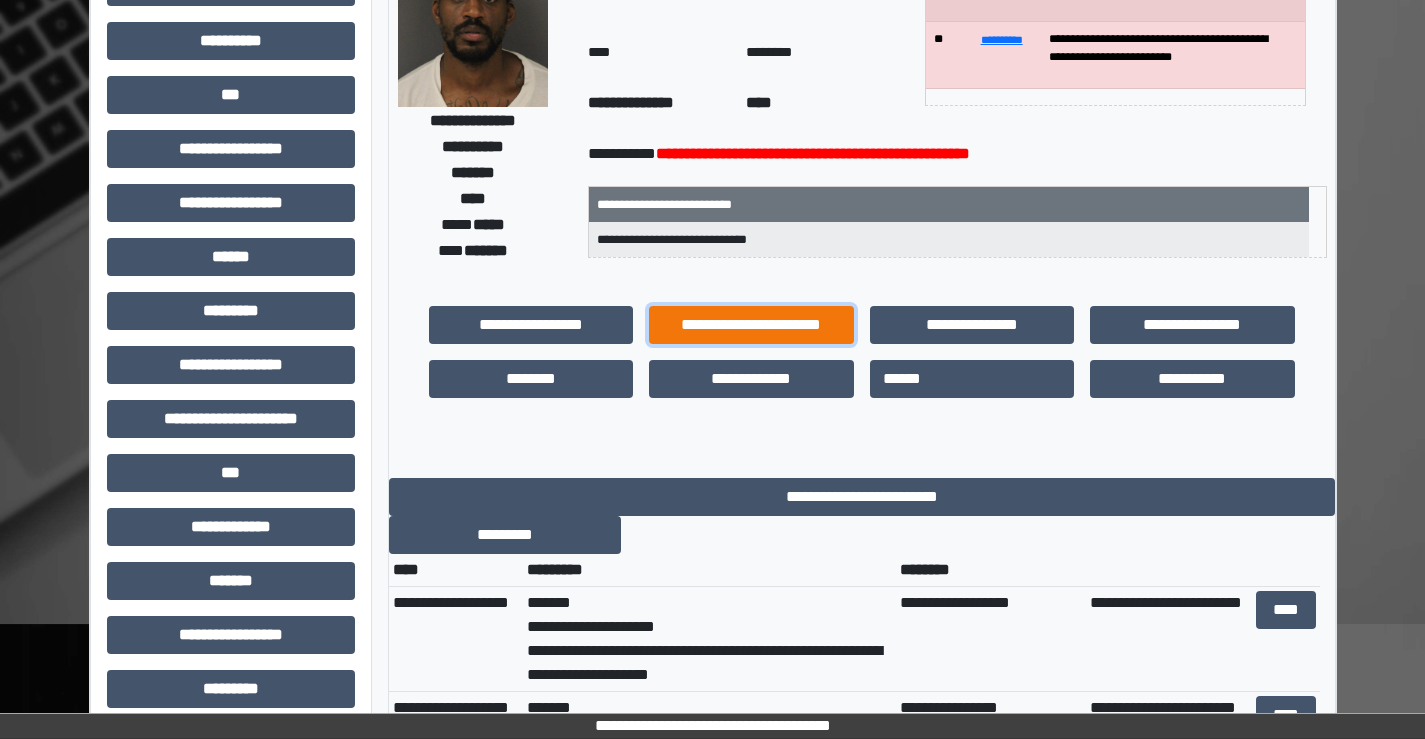click on "**********" at bounding box center (751, 325) 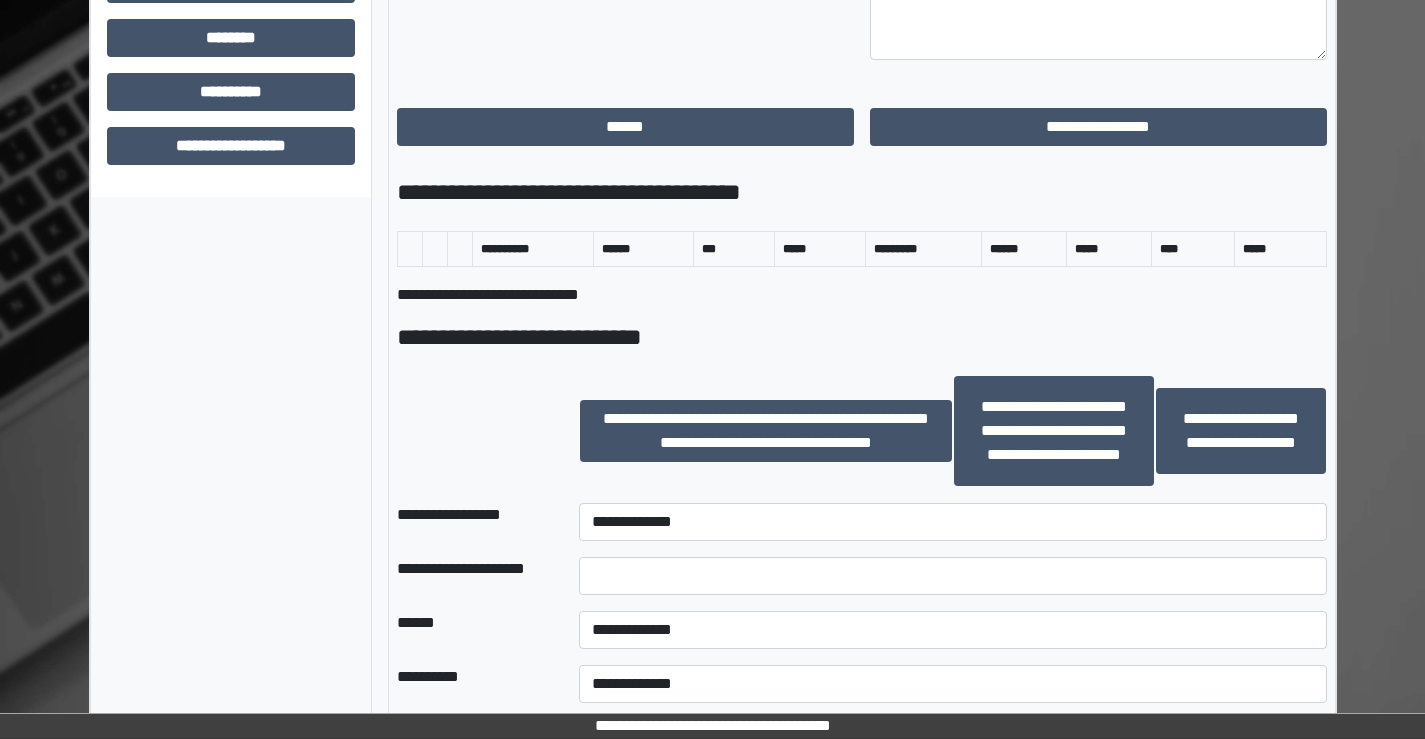 scroll, scrollTop: 1000, scrollLeft: 0, axis: vertical 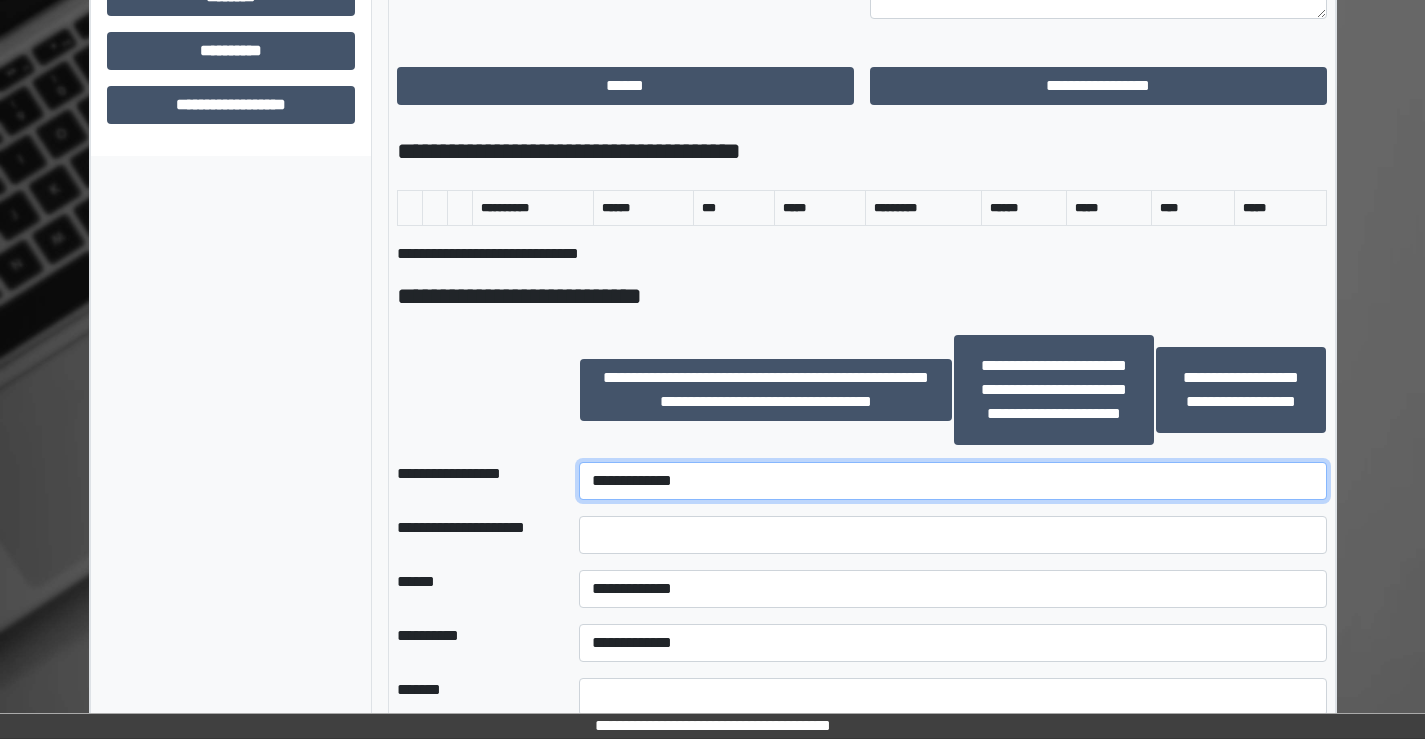 click on "**********" at bounding box center [952, 481] 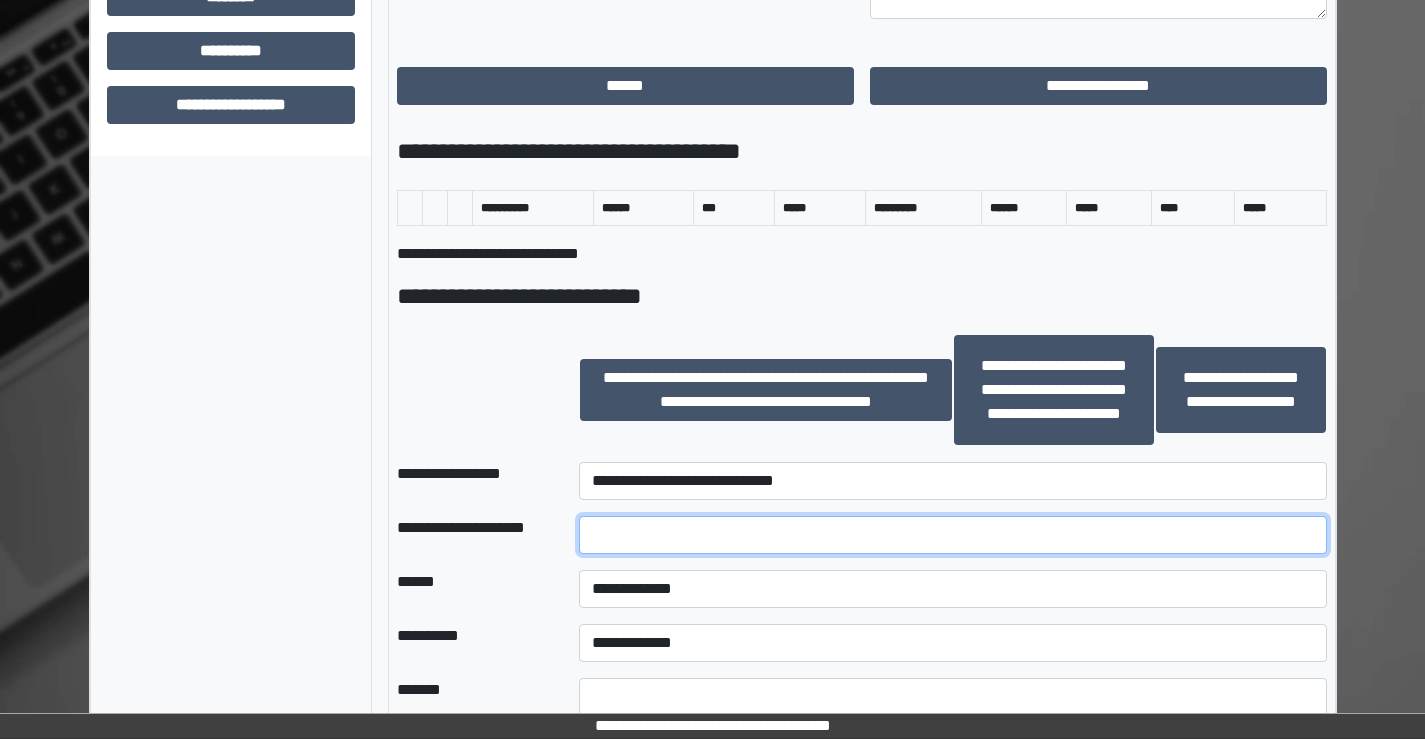 click at bounding box center (952, 535) 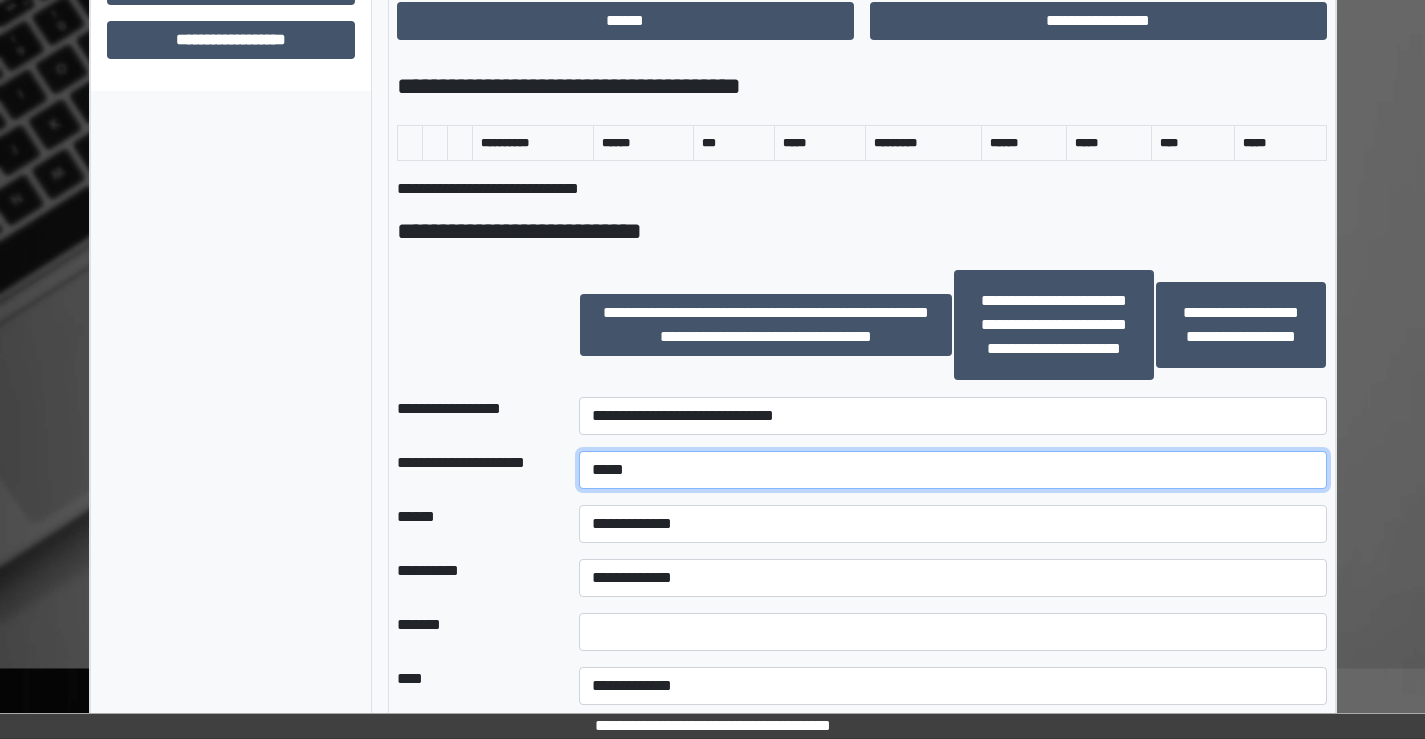 scroll, scrollTop: 1100, scrollLeft: 0, axis: vertical 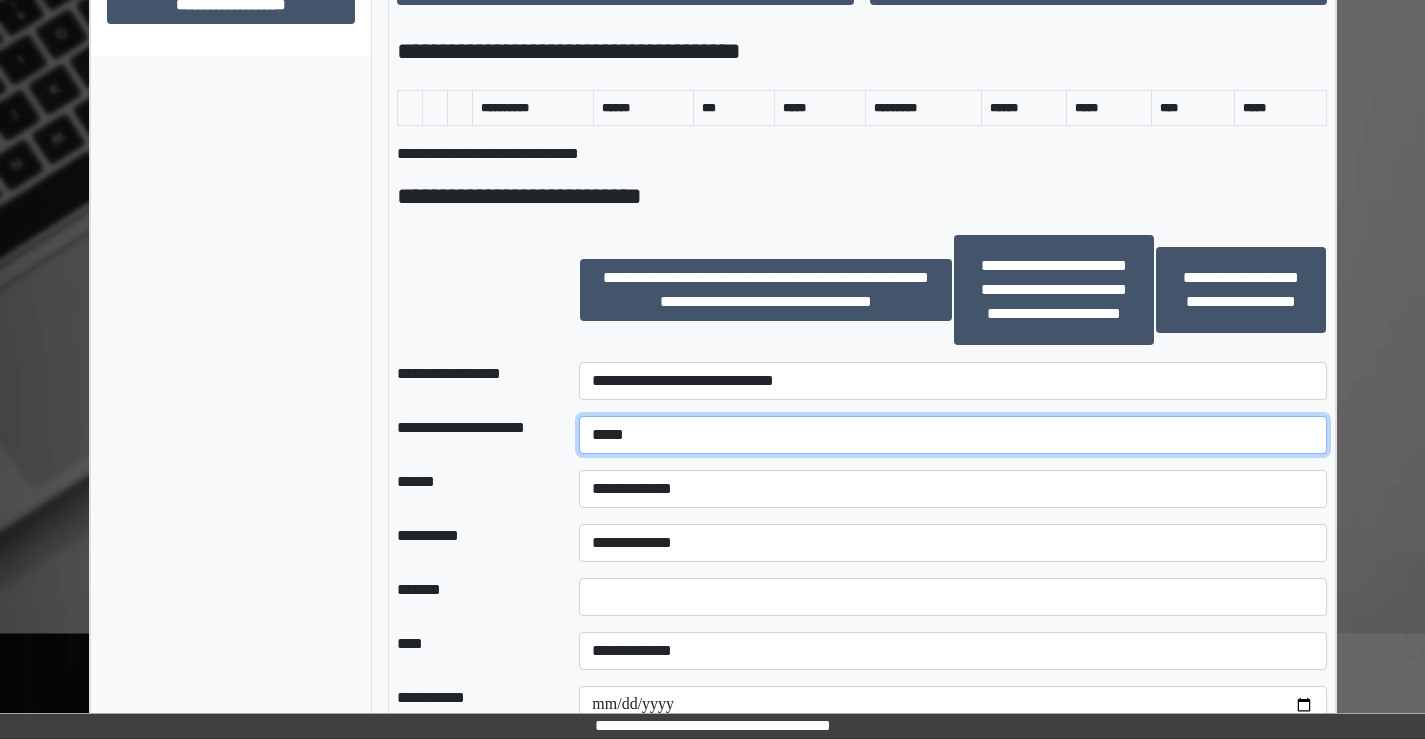 type on "*****" 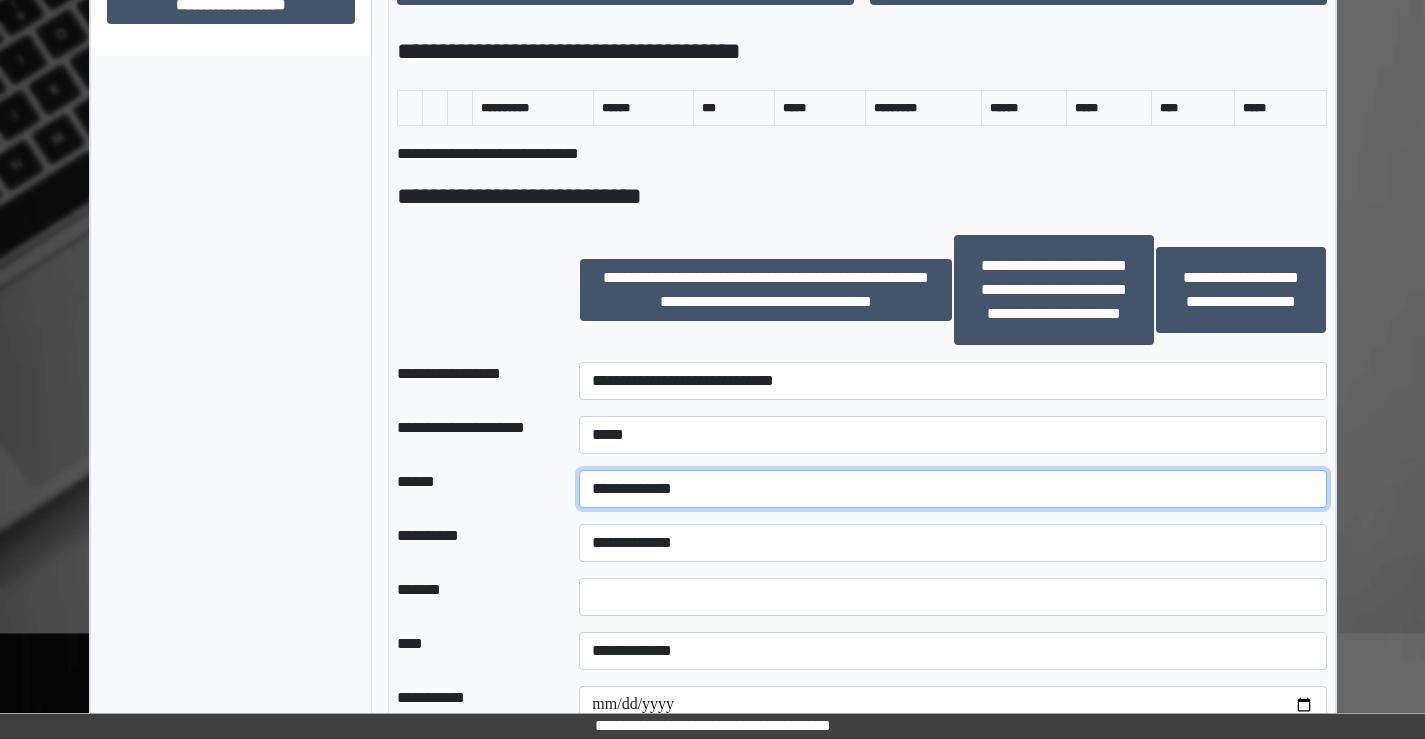 click on "**********" at bounding box center [952, 489] 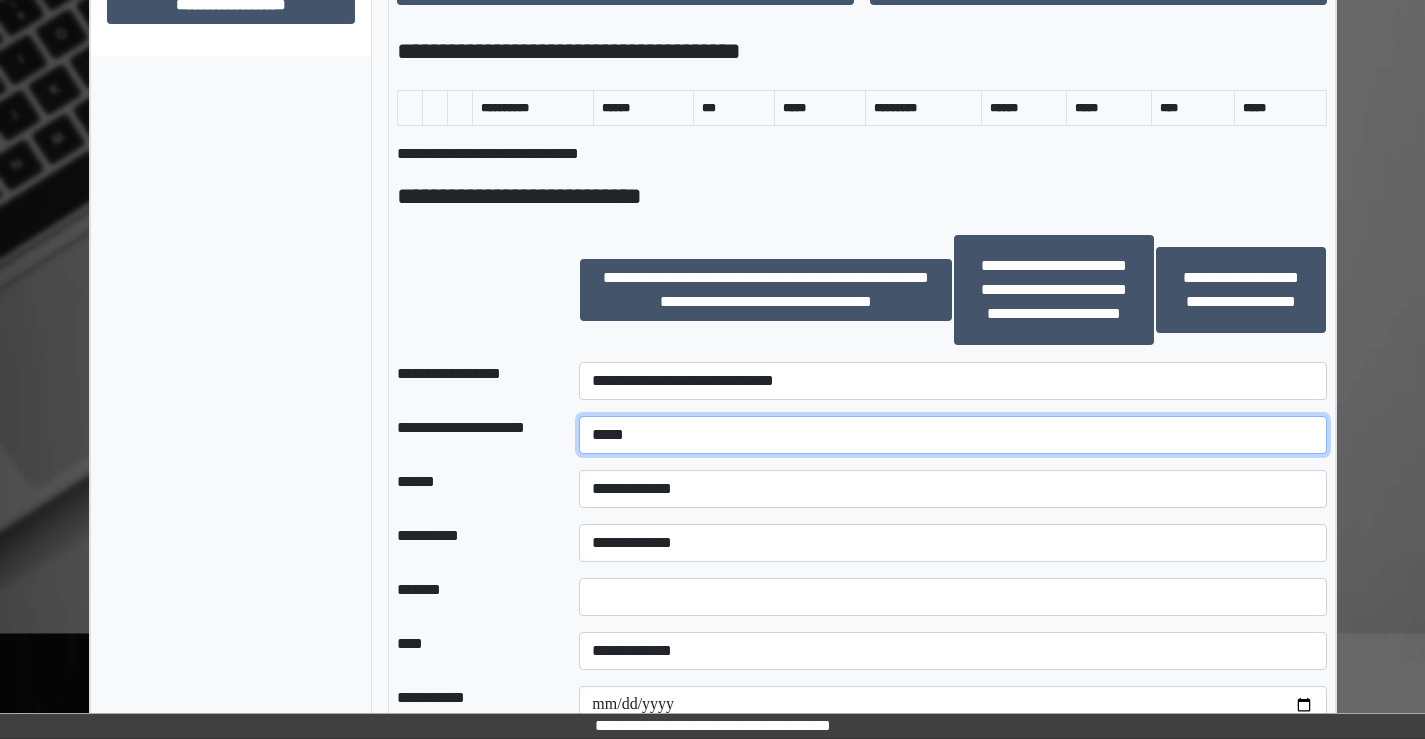 click on "*****" at bounding box center (952, 435) 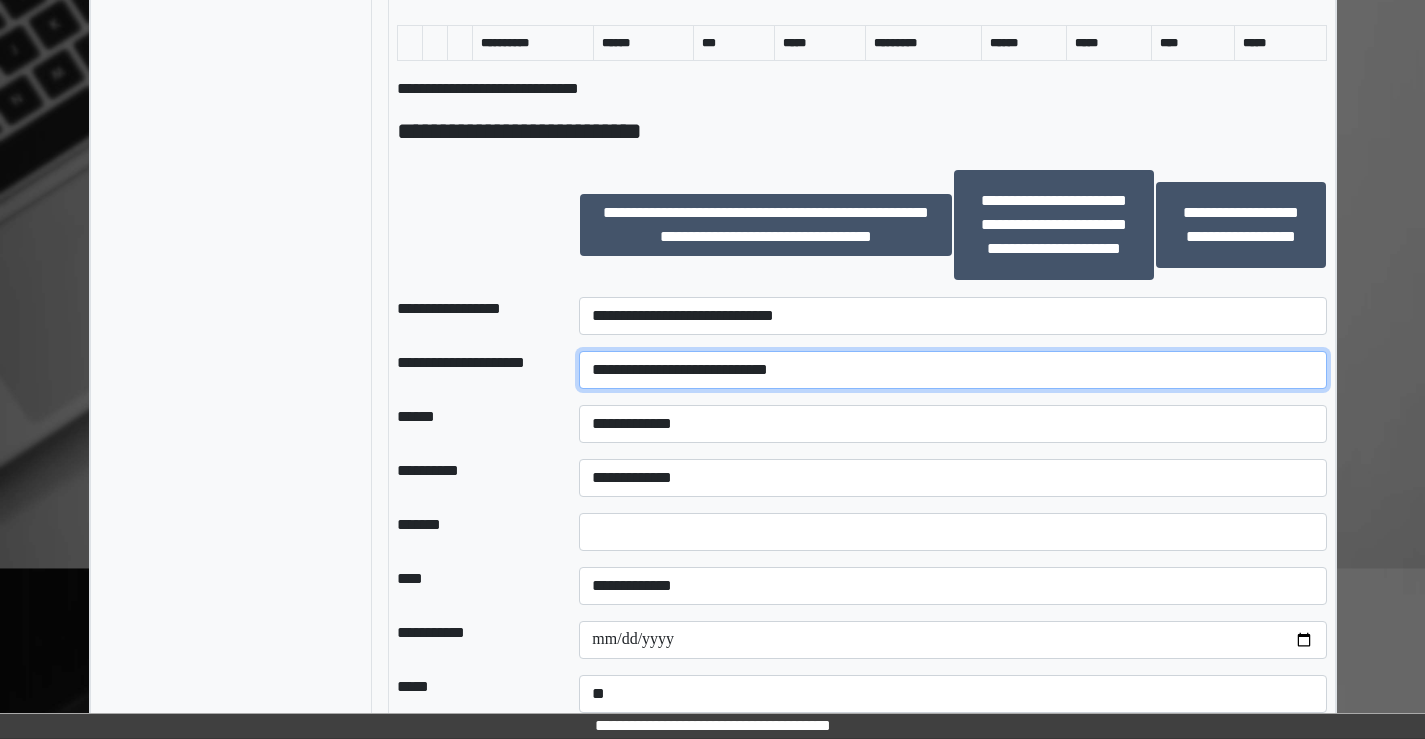 scroll, scrollTop: 1200, scrollLeft: 0, axis: vertical 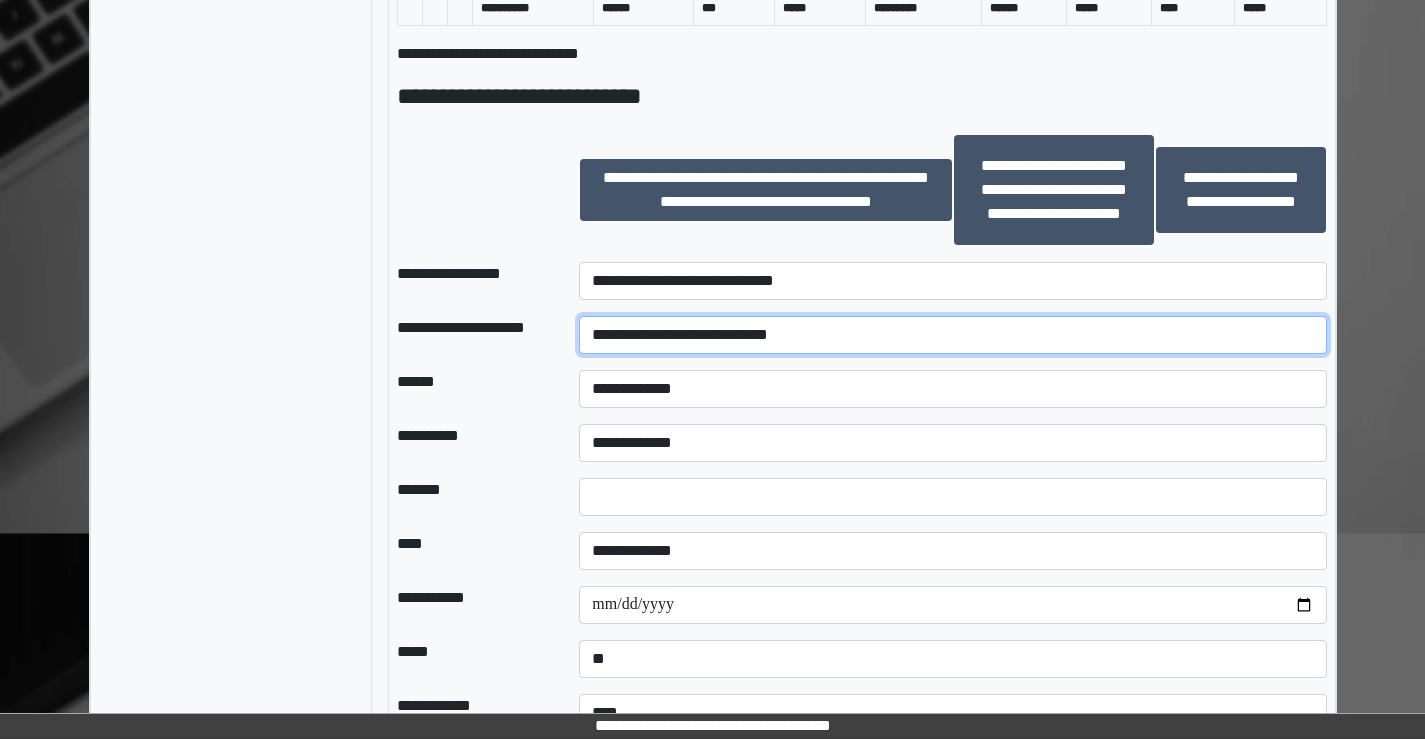 type on "**********" 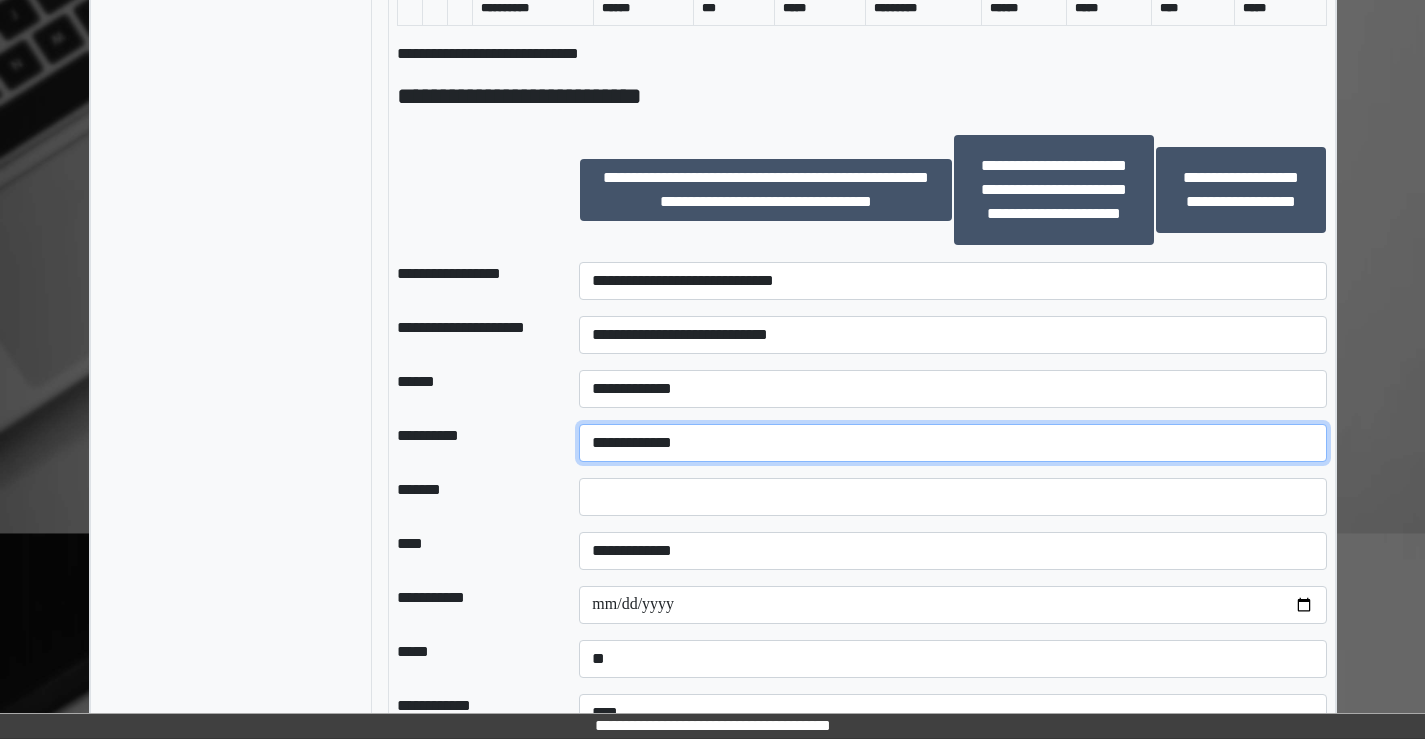 click on "**********" at bounding box center (952, 443) 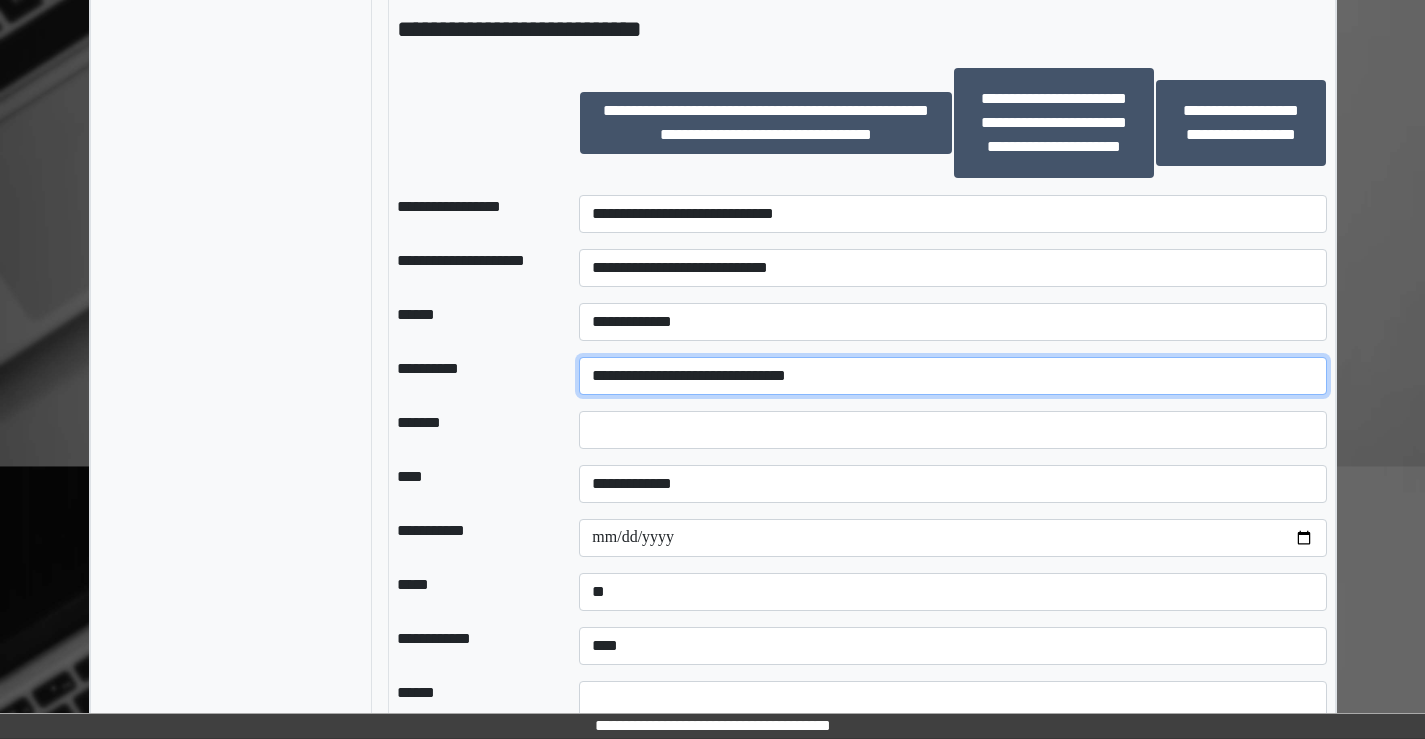 scroll, scrollTop: 1300, scrollLeft: 0, axis: vertical 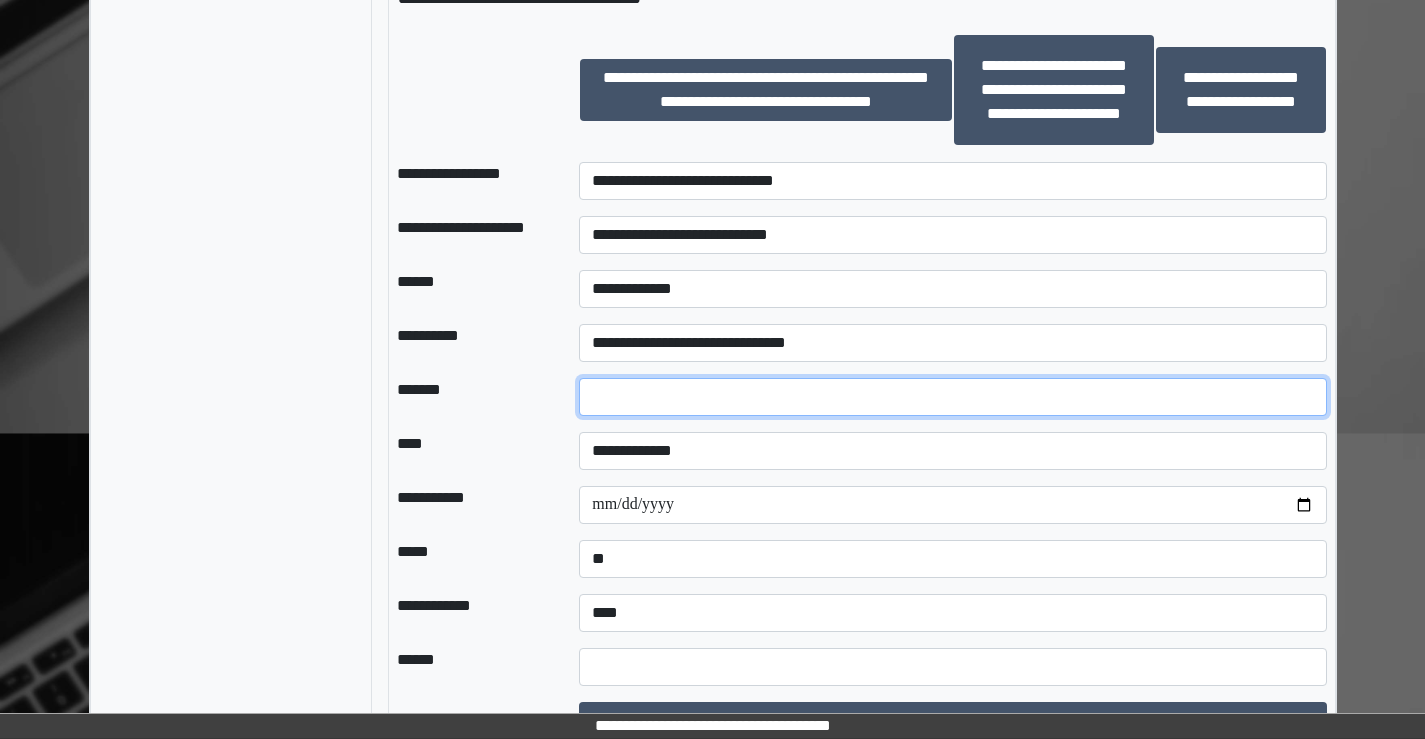 click at bounding box center (952, 397) 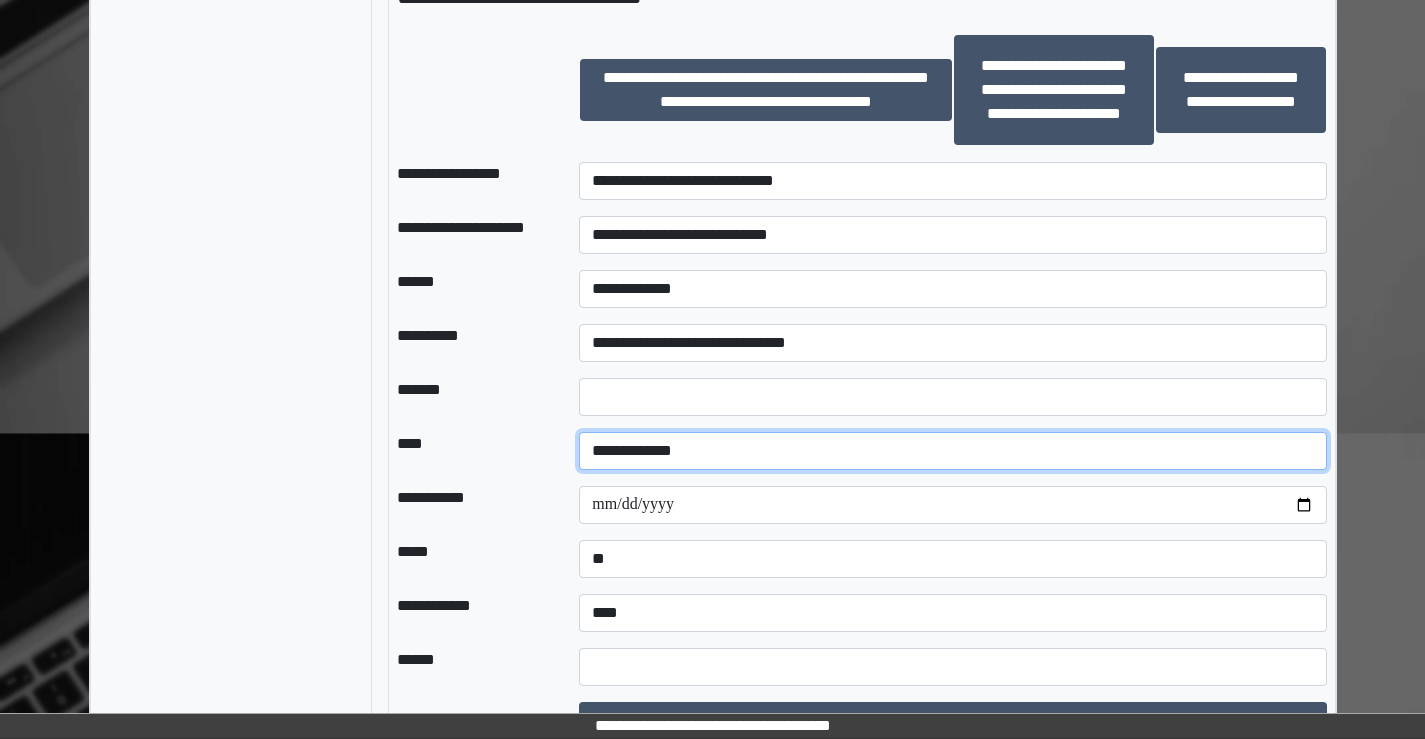 click on "**********" at bounding box center [952, 451] 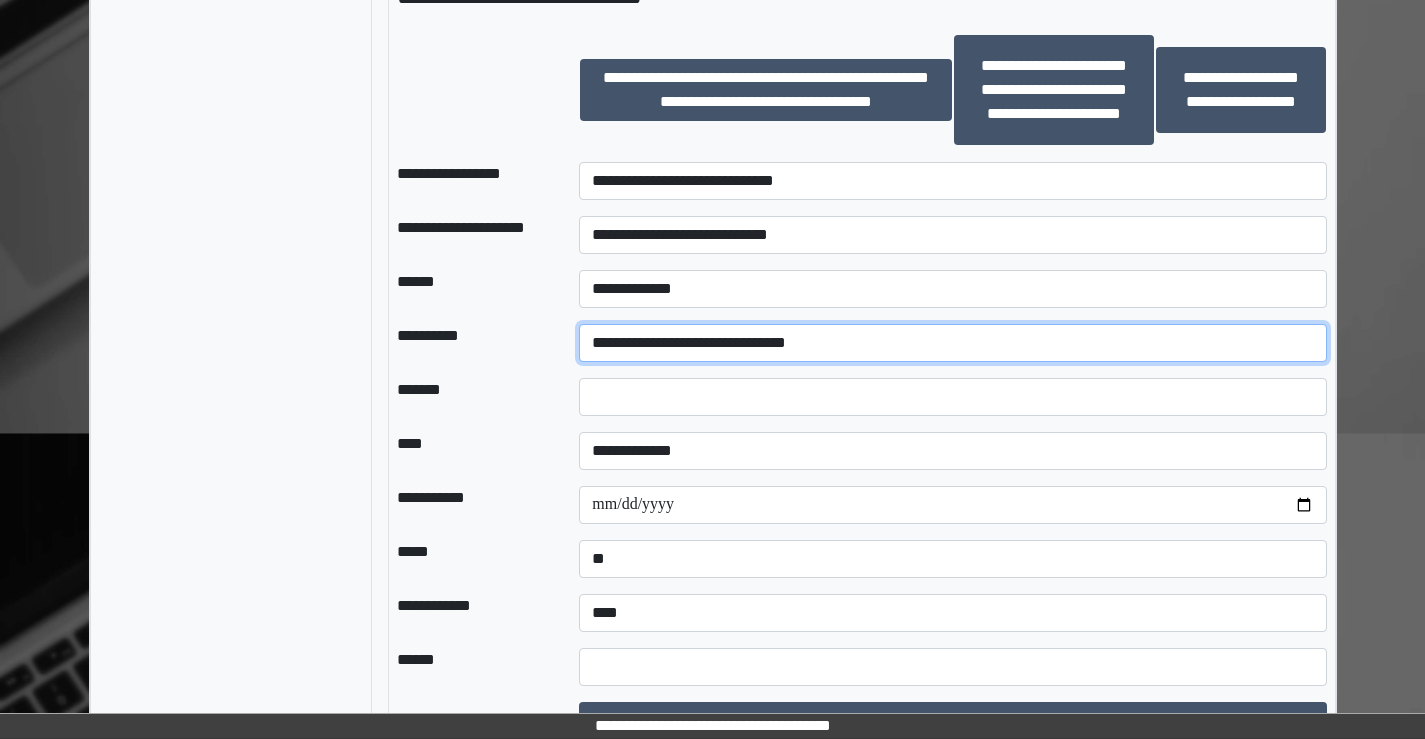 click on "**********" at bounding box center (952, 343) 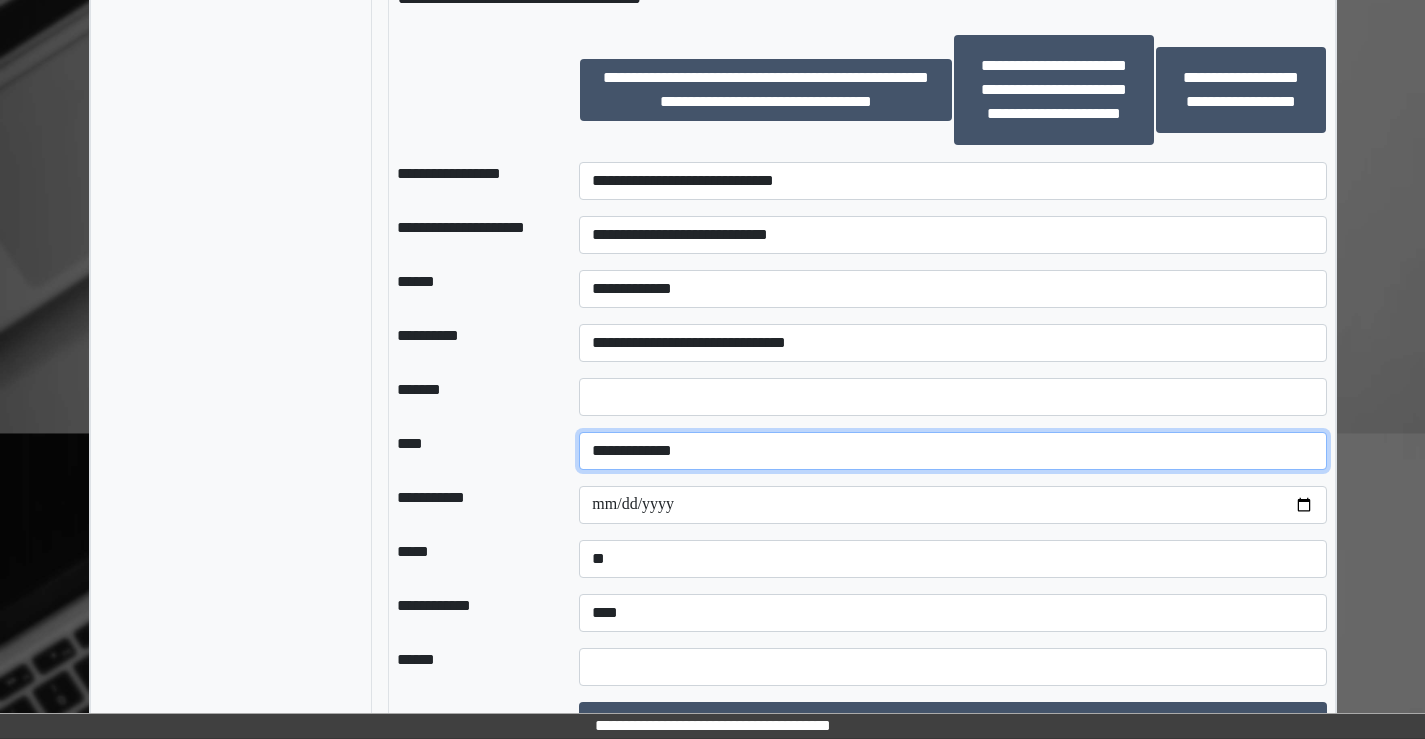 click on "**********" at bounding box center (952, 451) 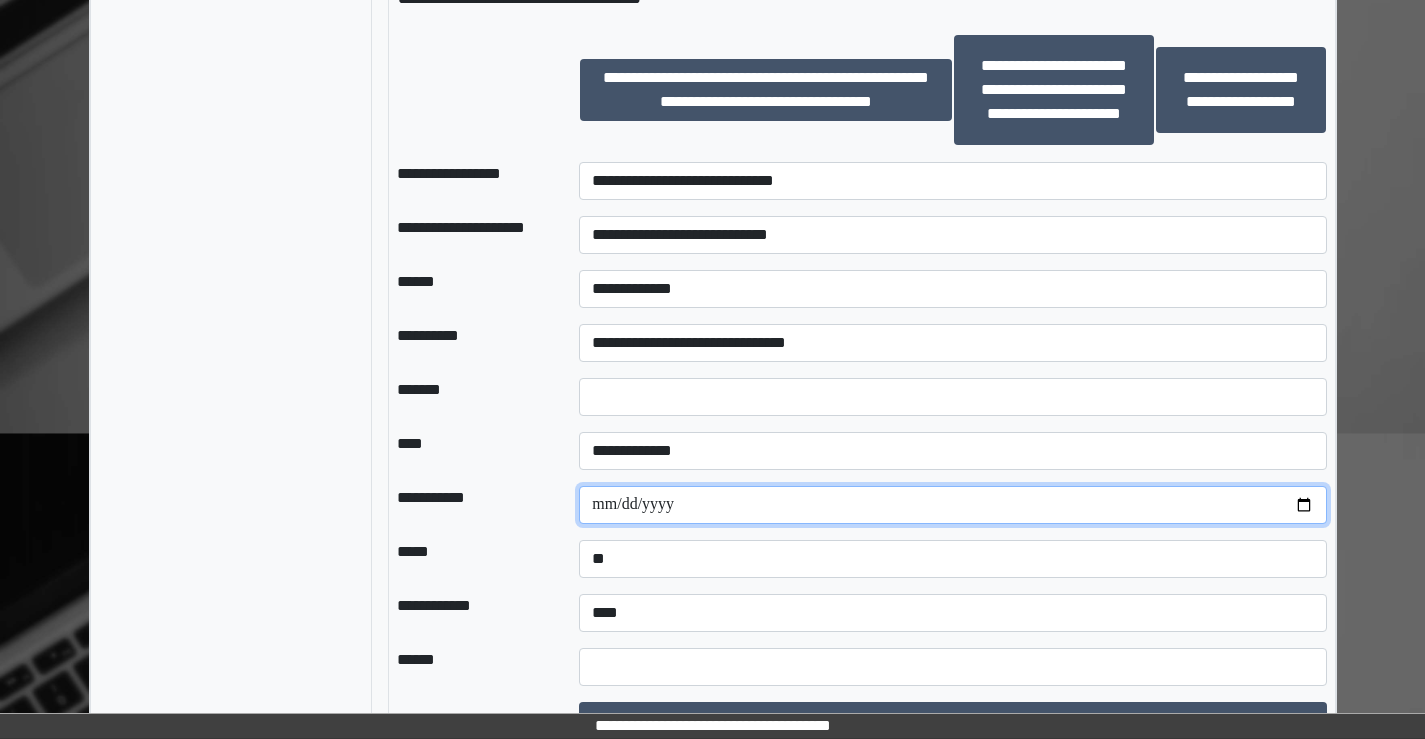 click at bounding box center (952, 505) 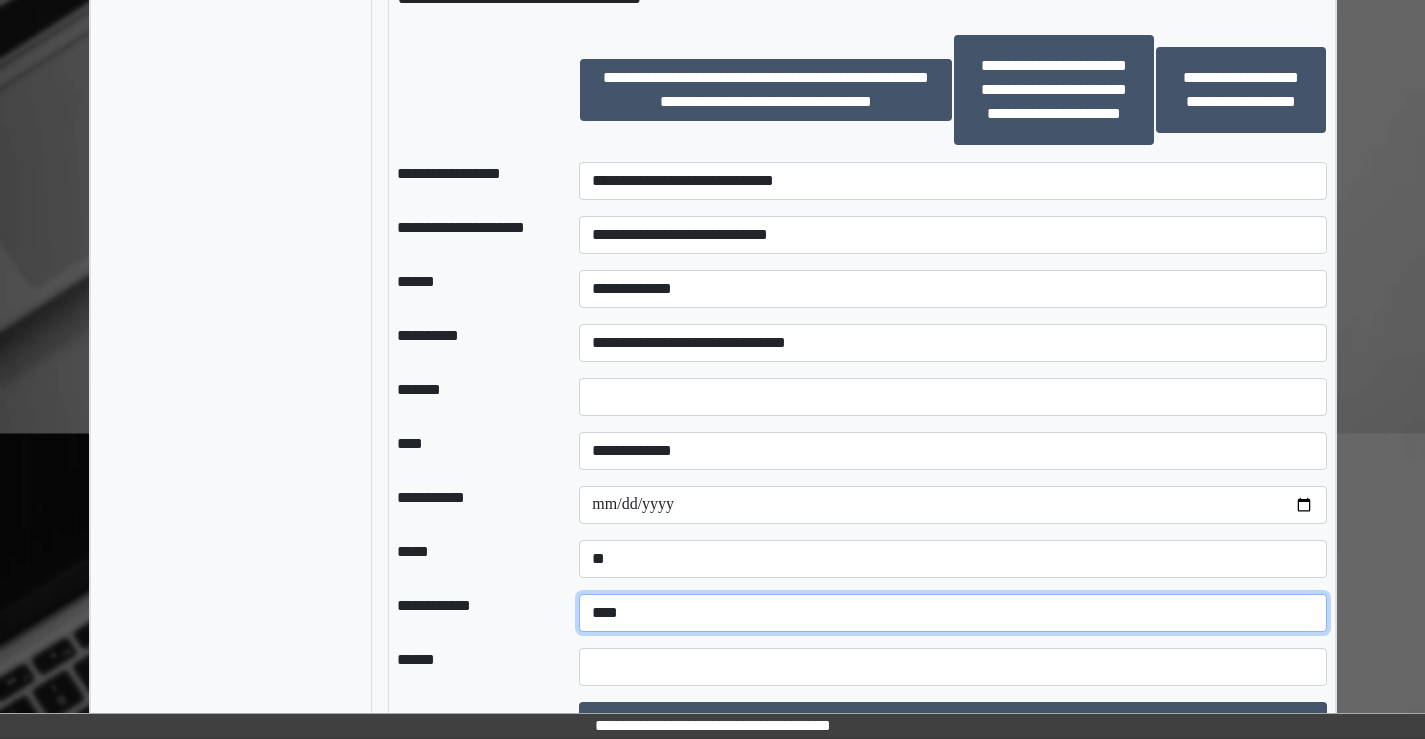 click on "**********" at bounding box center [952, 613] 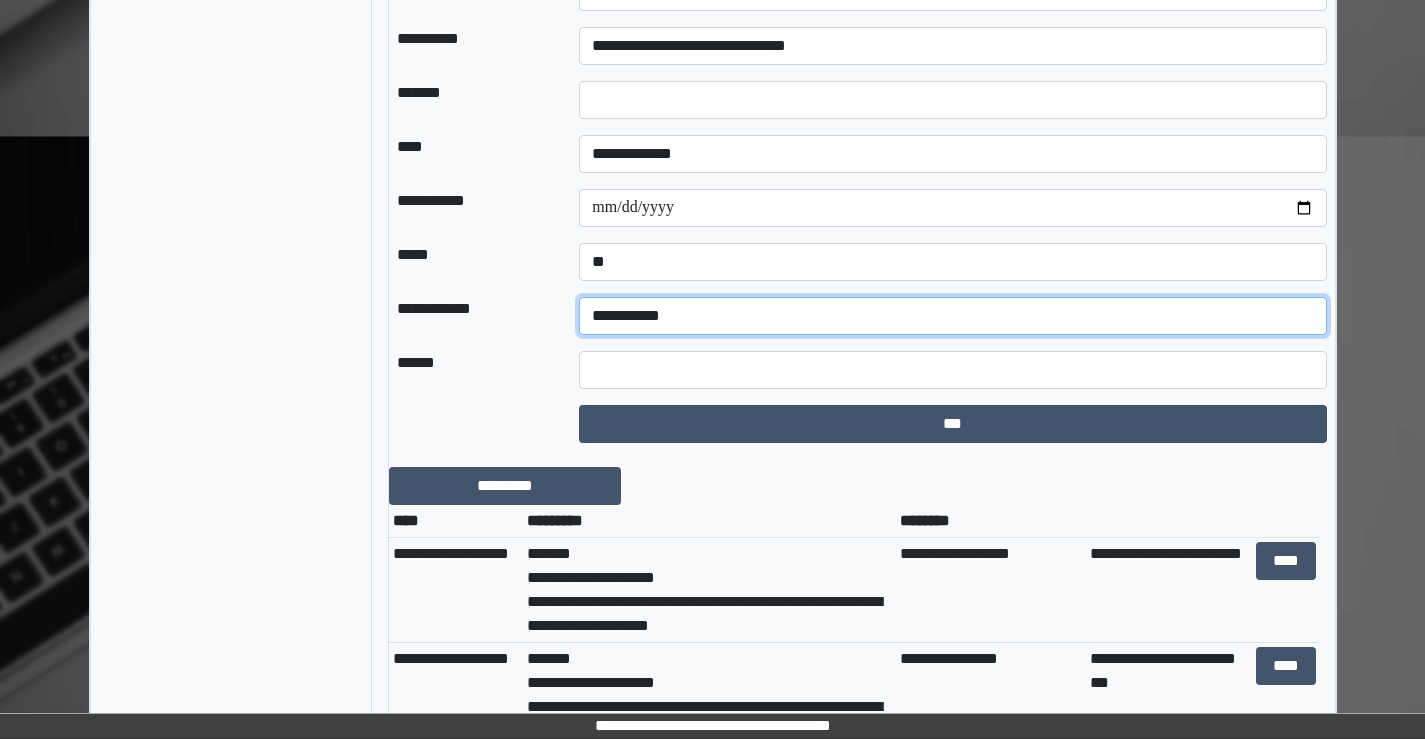 scroll, scrollTop: 1600, scrollLeft: 0, axis: vertical 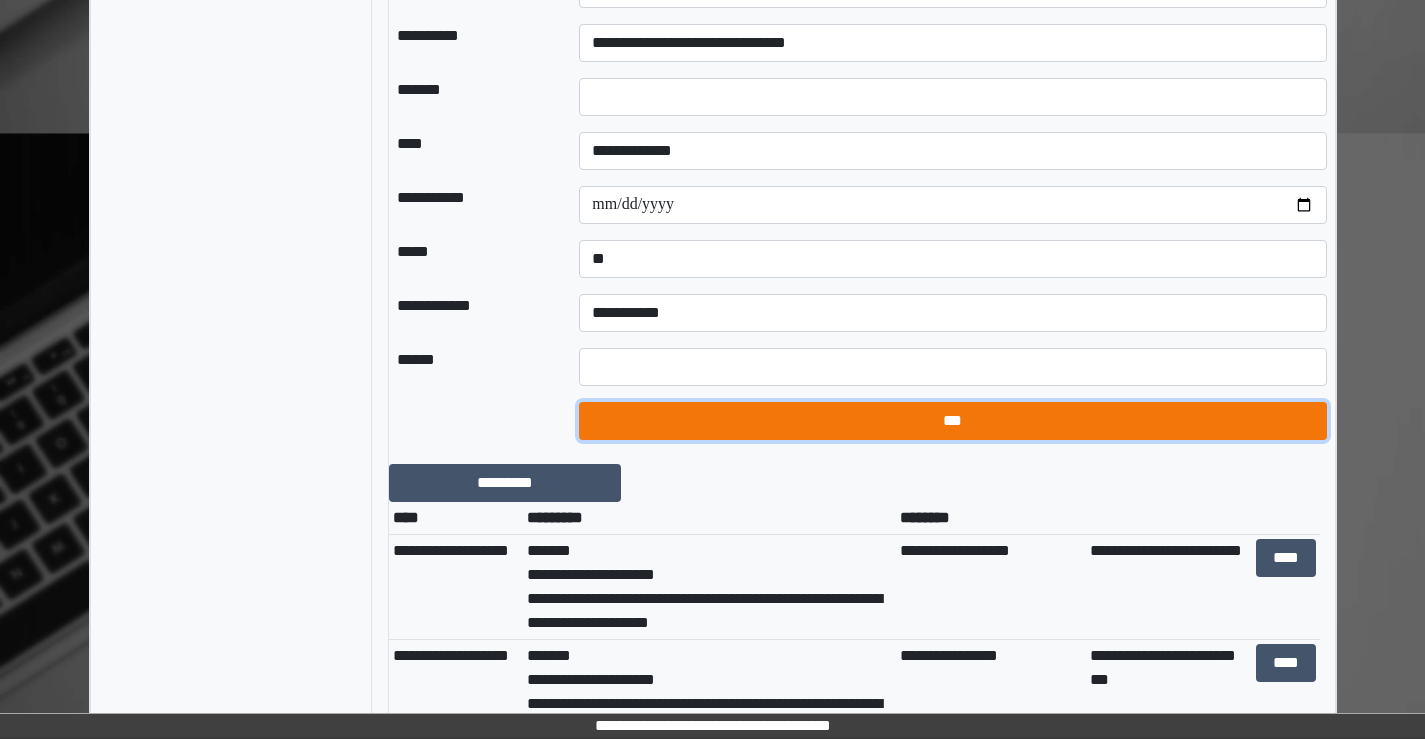 click on "***" at bounding box center [952, 421] 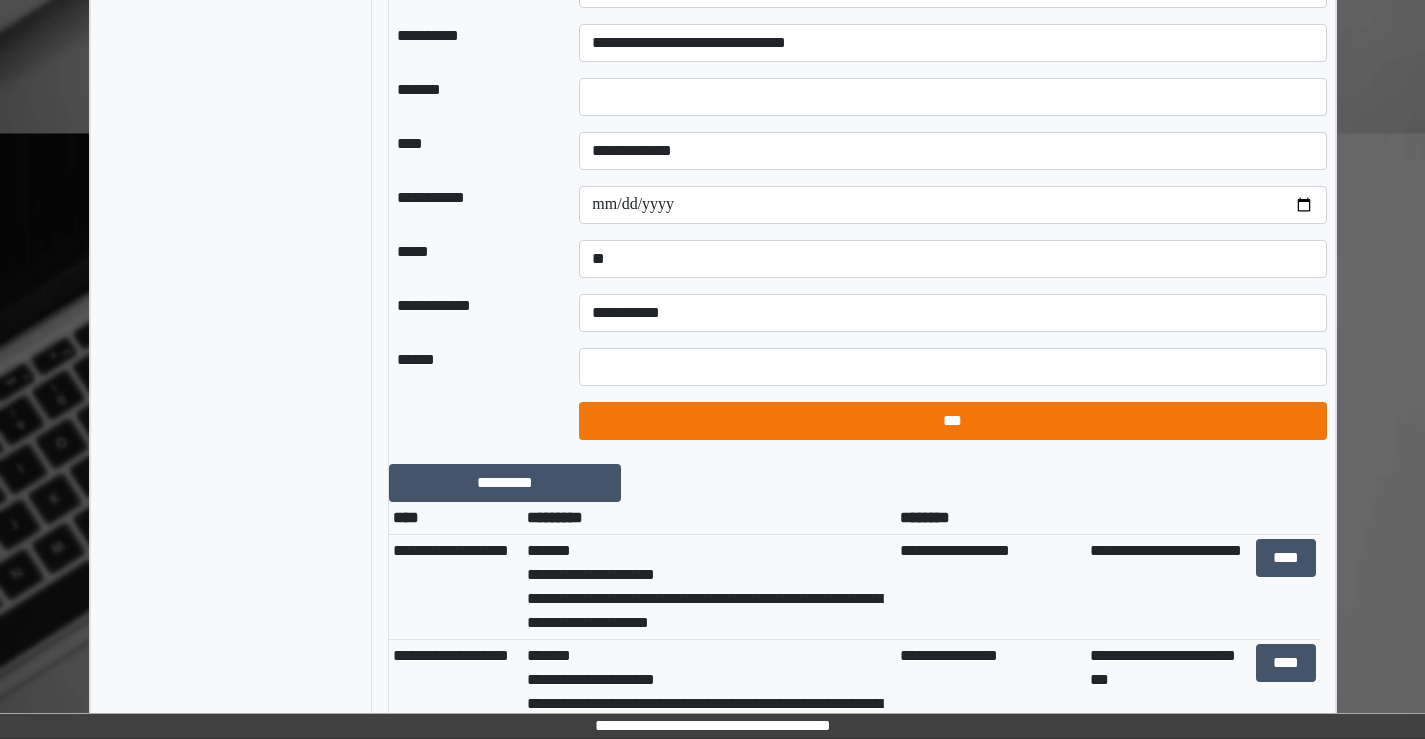 select on "*" 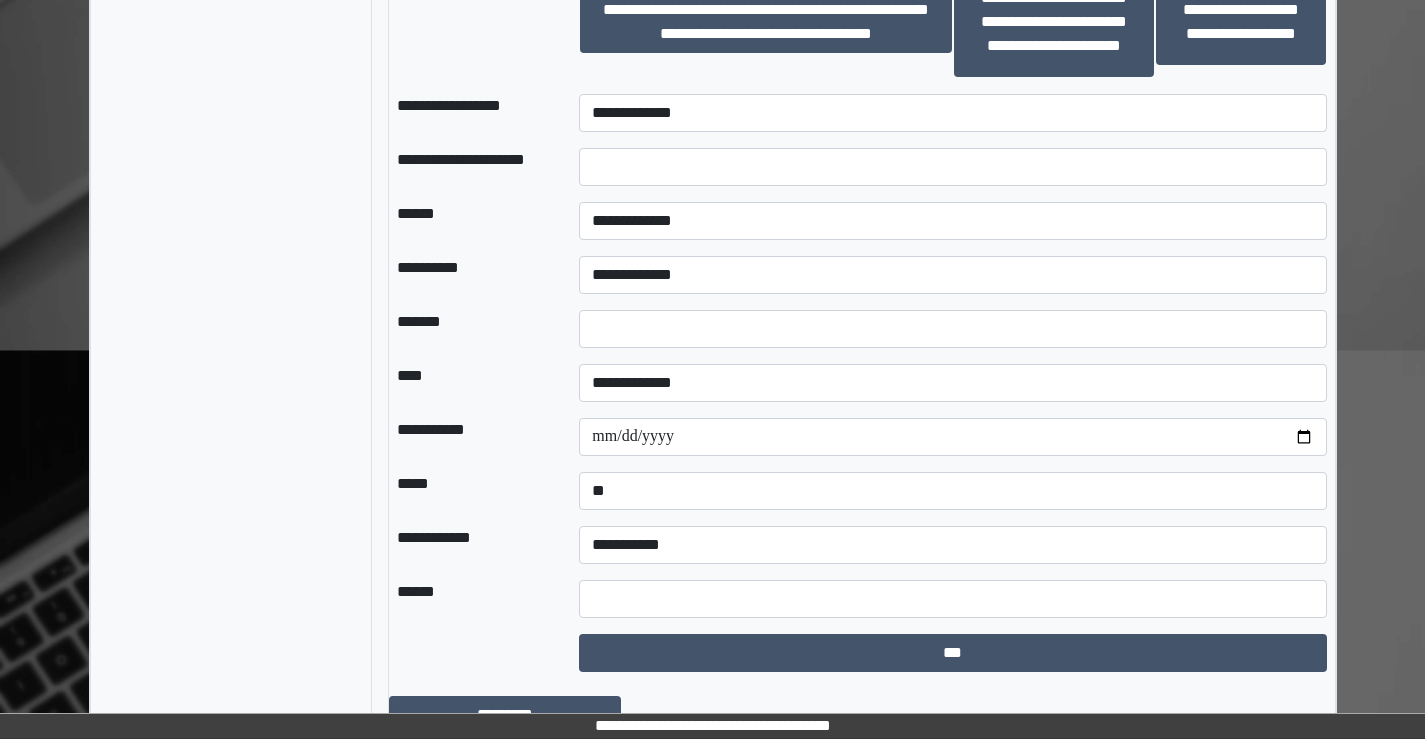 scroll, scrollTop: 1100, scrollLeft: 0, axis: vertical 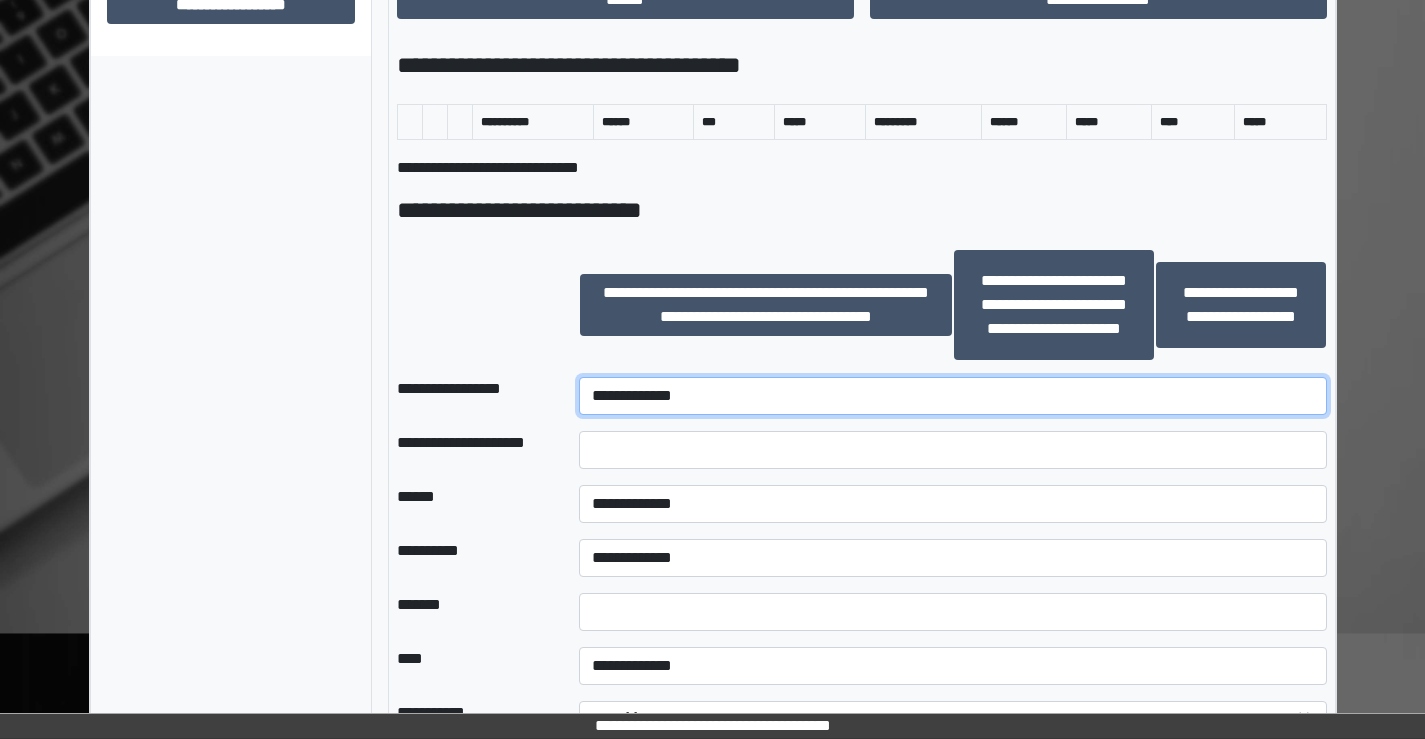 drag, startPoint x: 608, startPoint y: 437, endPoint x: 594, endPoint y: 437, distance: 14 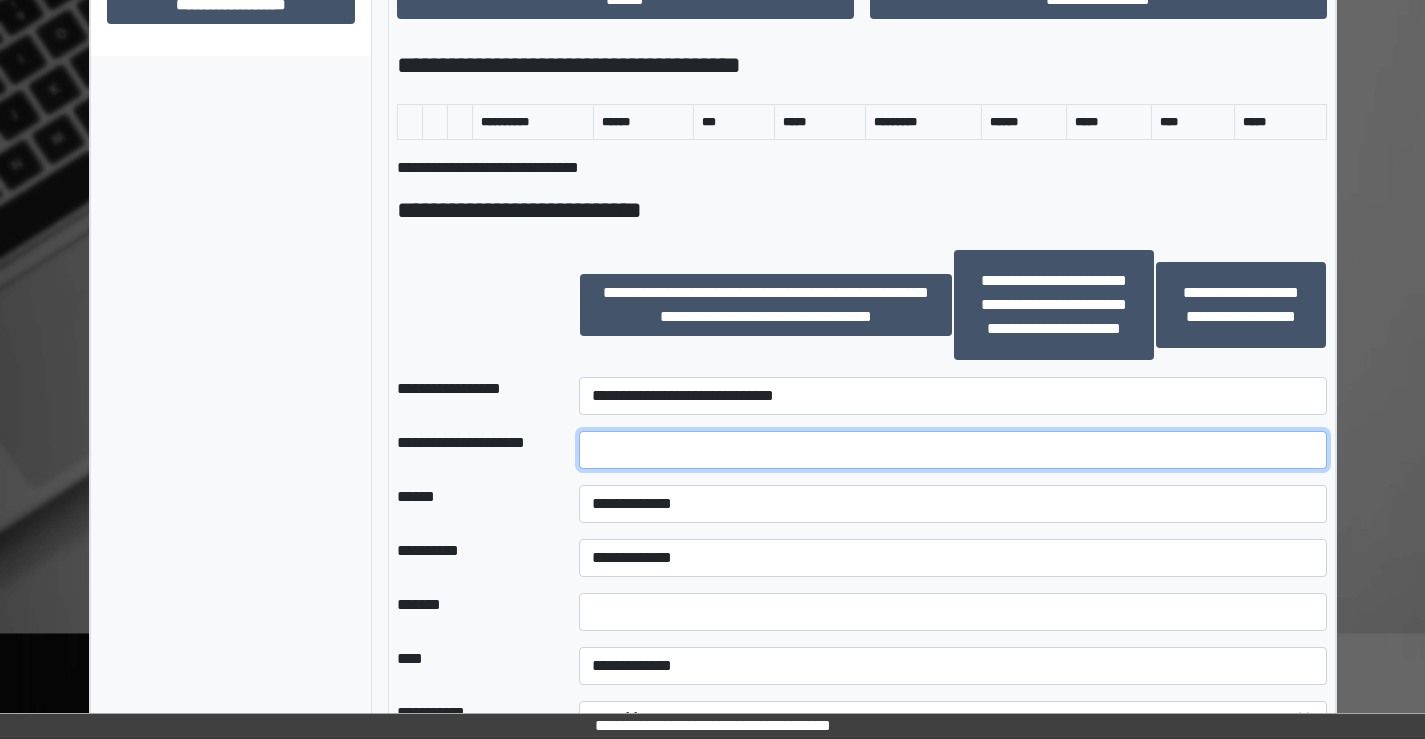 click at bounding box center [952, 450] 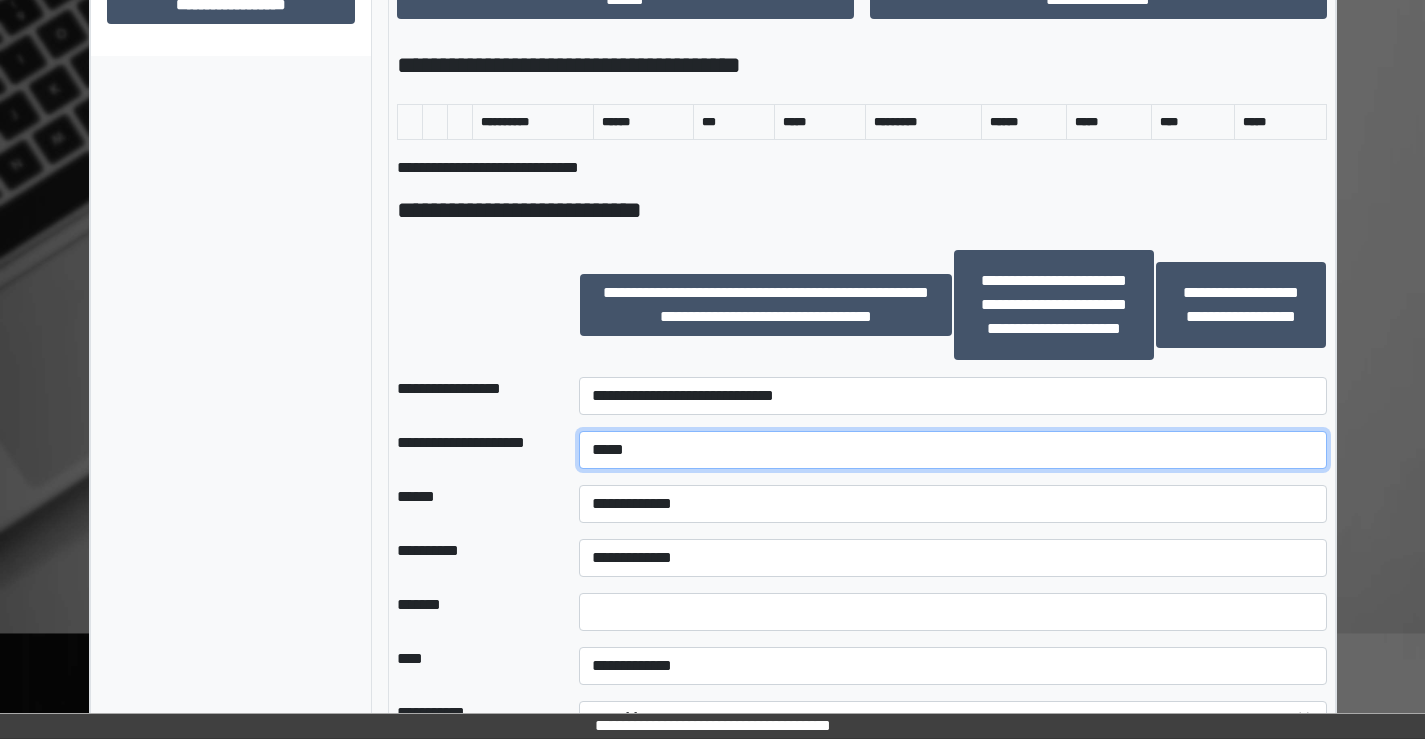 type on "*****" 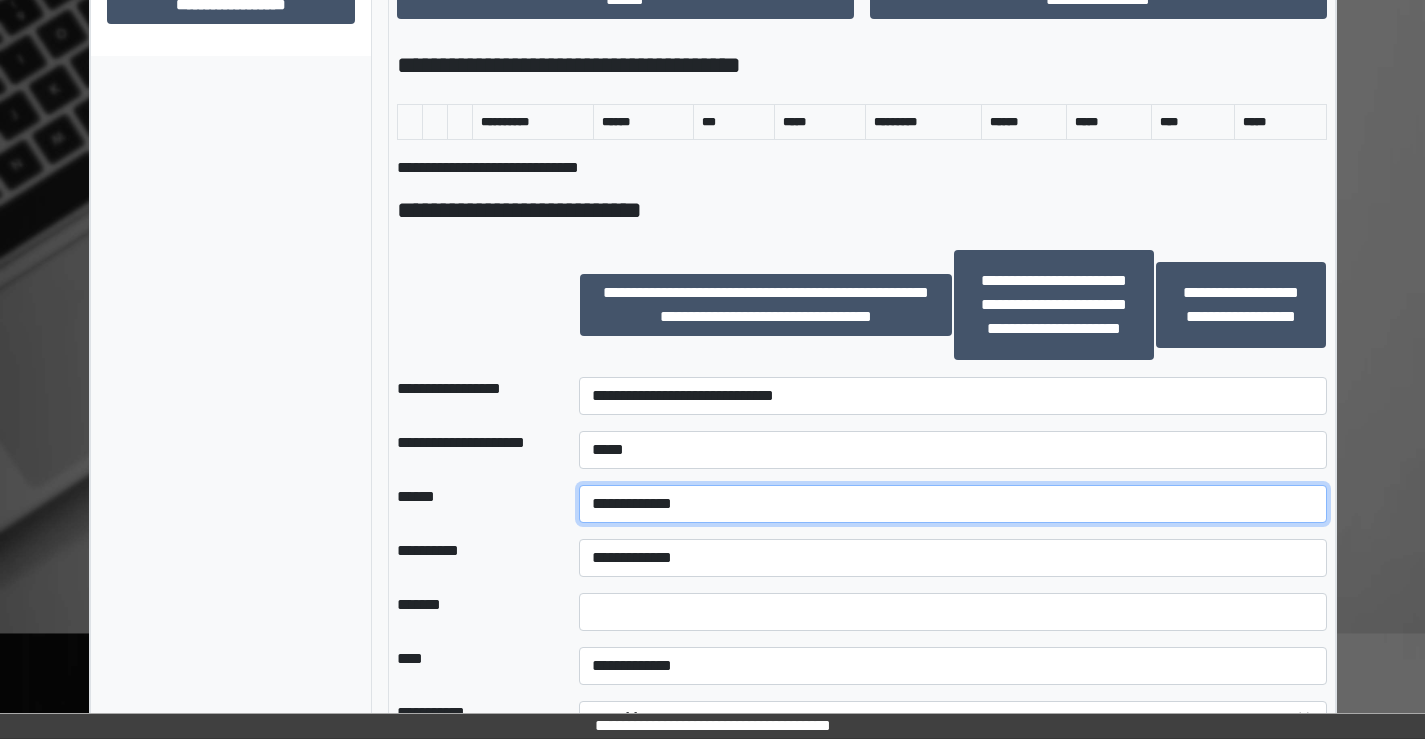 click on "**********" at bounding box center [952, 504] 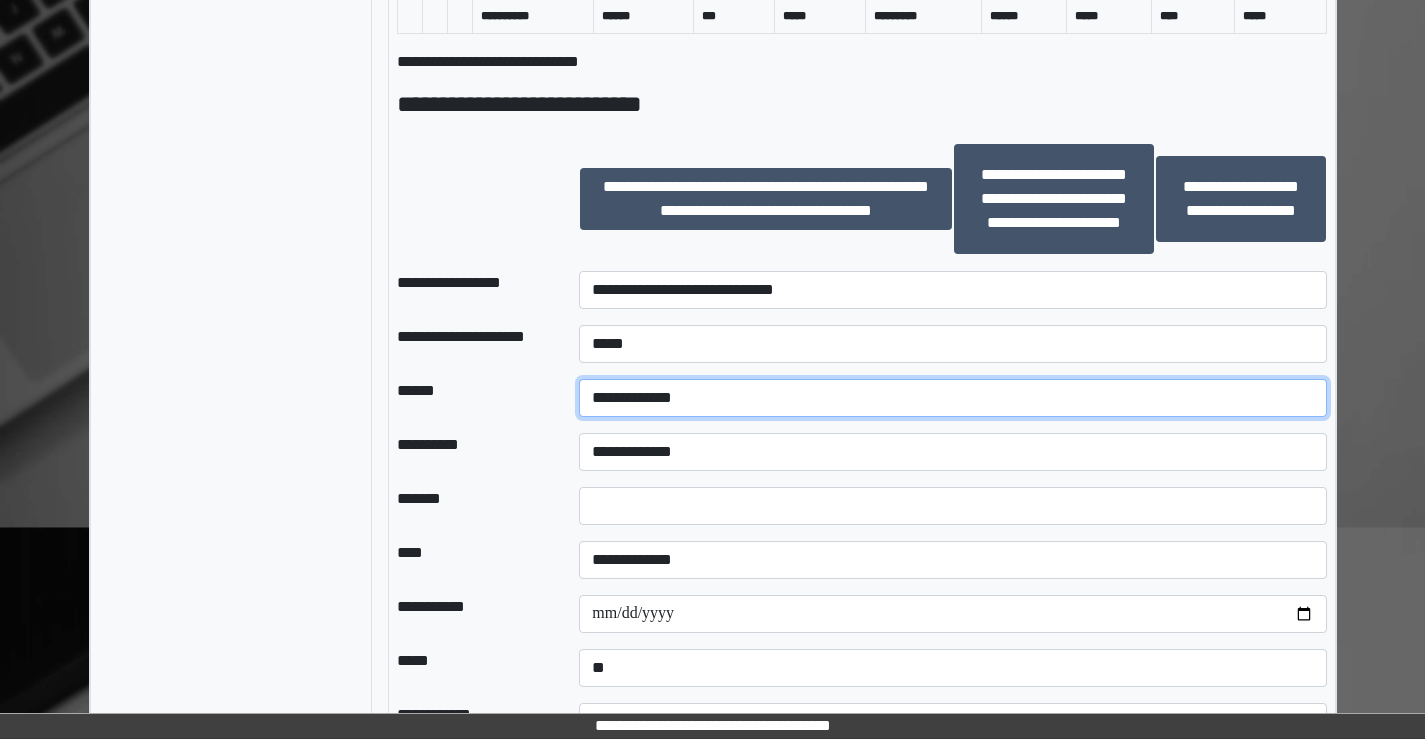 scroll, scrollTop: 1300, scrollLeft: 0, axis: vertical 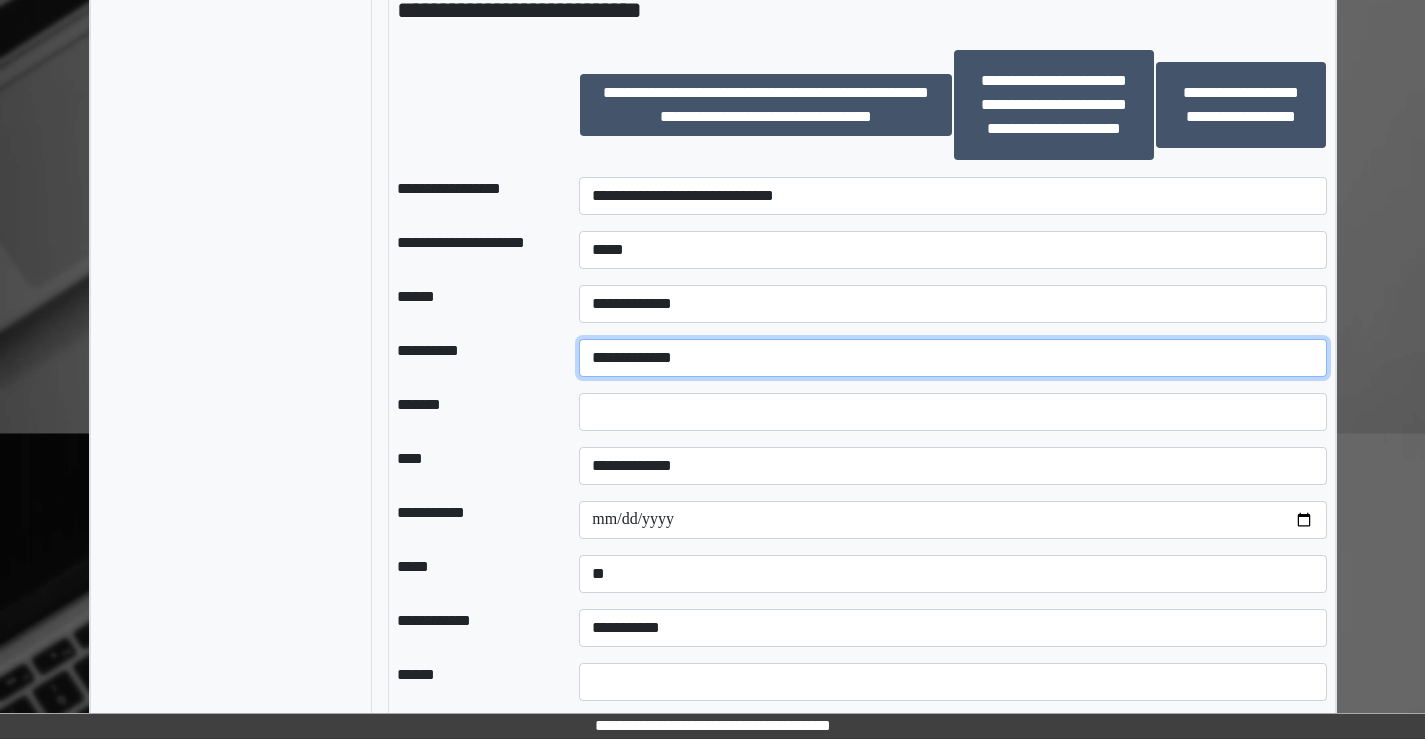 click on "**********" at bounding box center [952, 358] 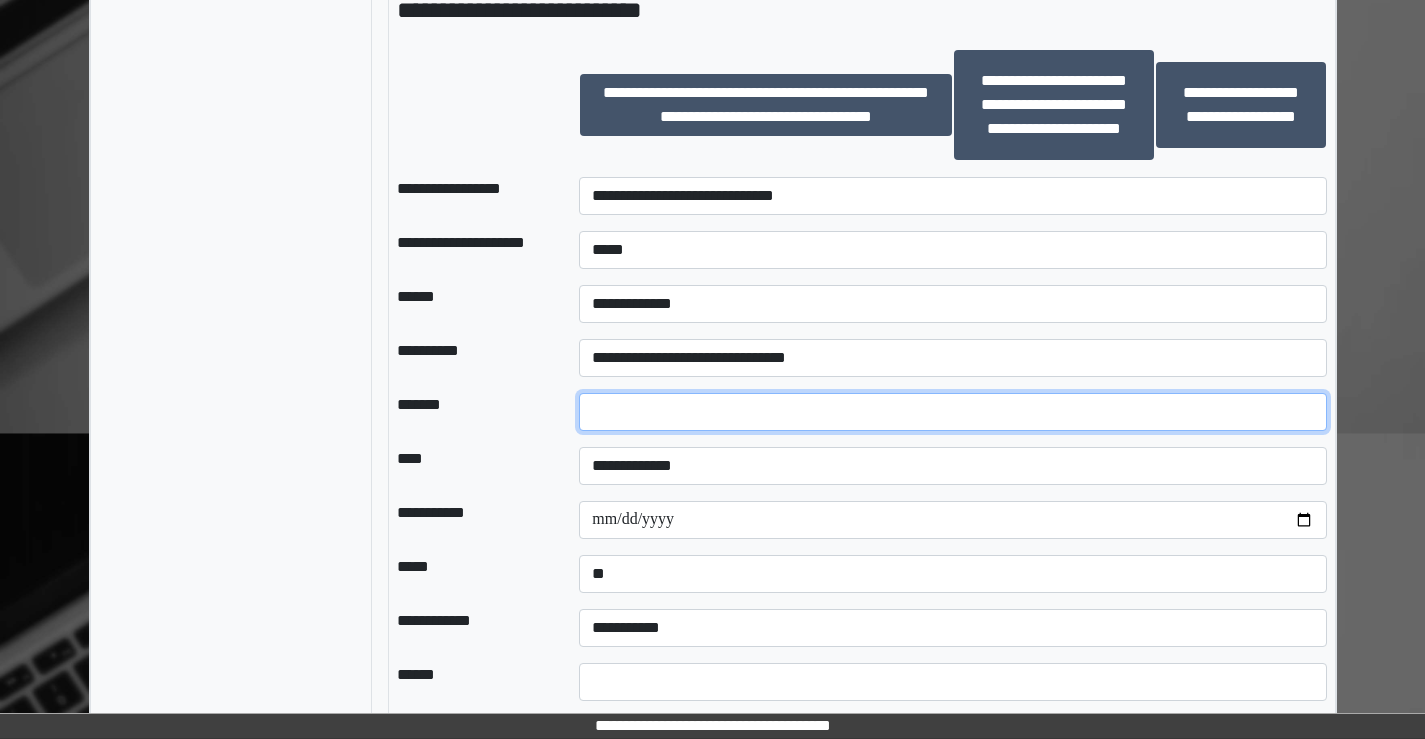 click on "*" at bounding box center [952, 412] 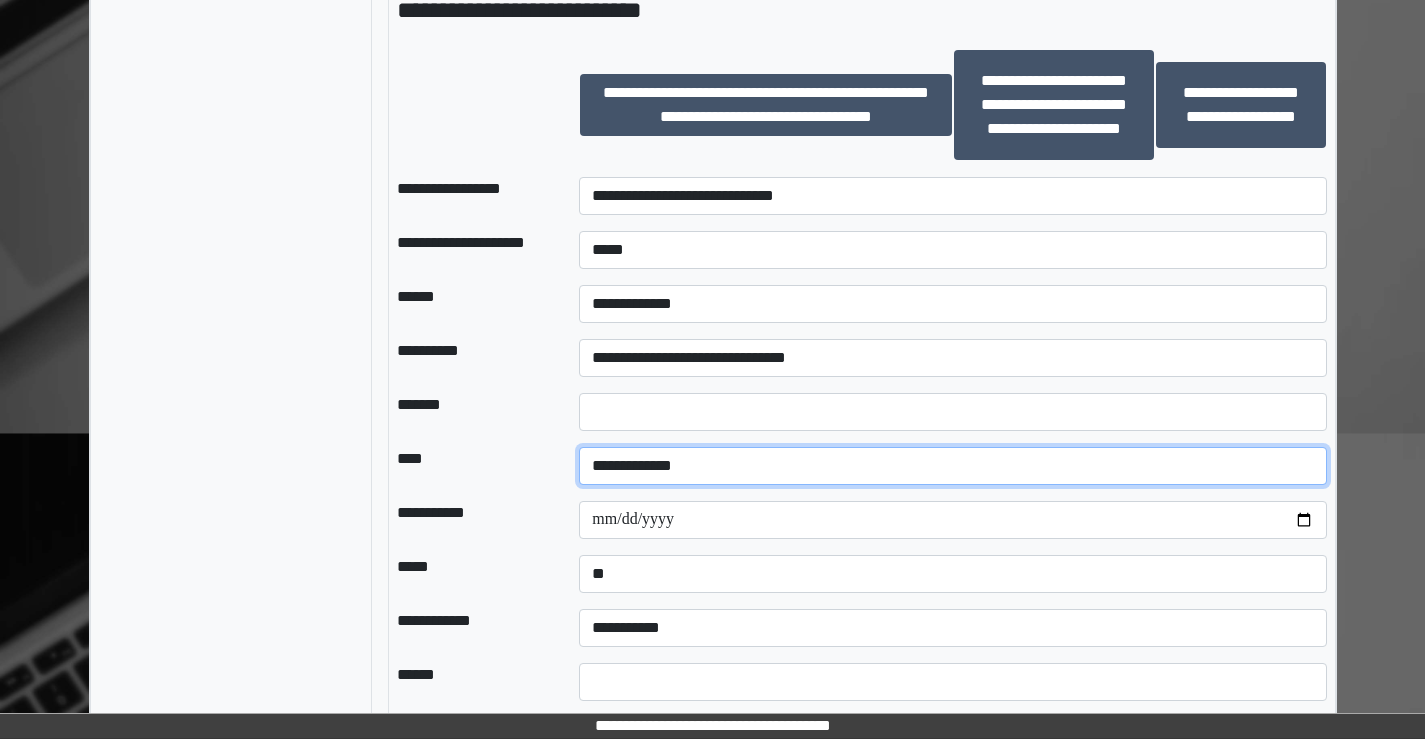 click on "**********" at bounding box center [952, 466] 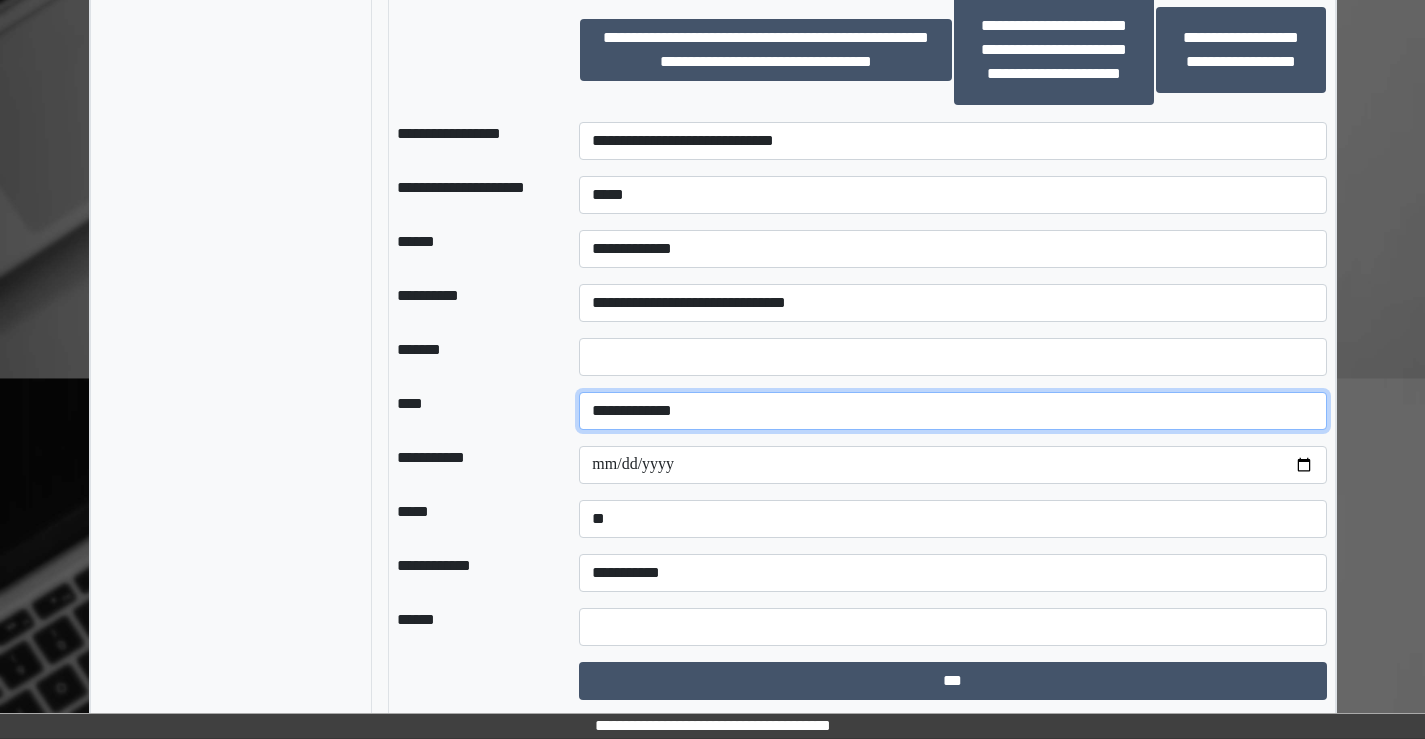 scroll, scrollTop: 1400, scrollLeft: 0, axis: vertical 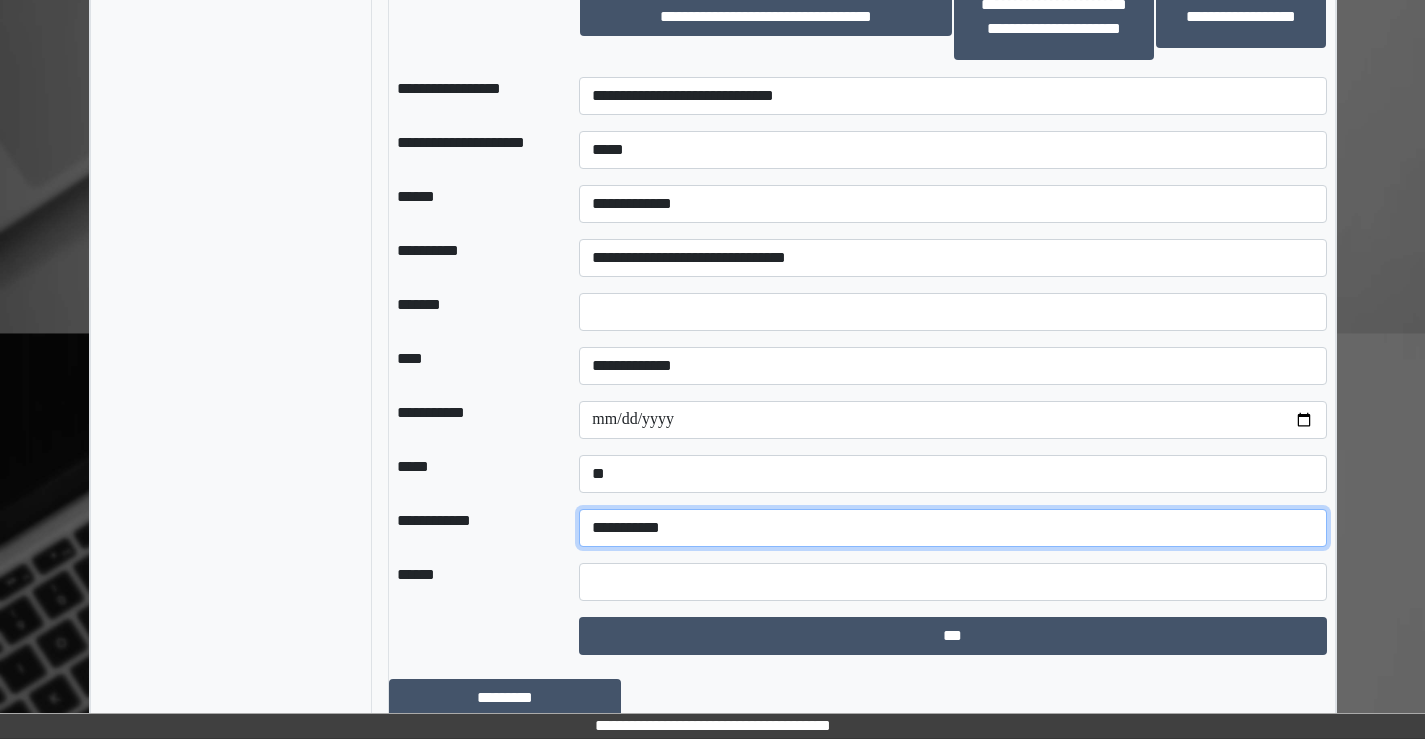 click on "**********" at bounding box center [952, 528] 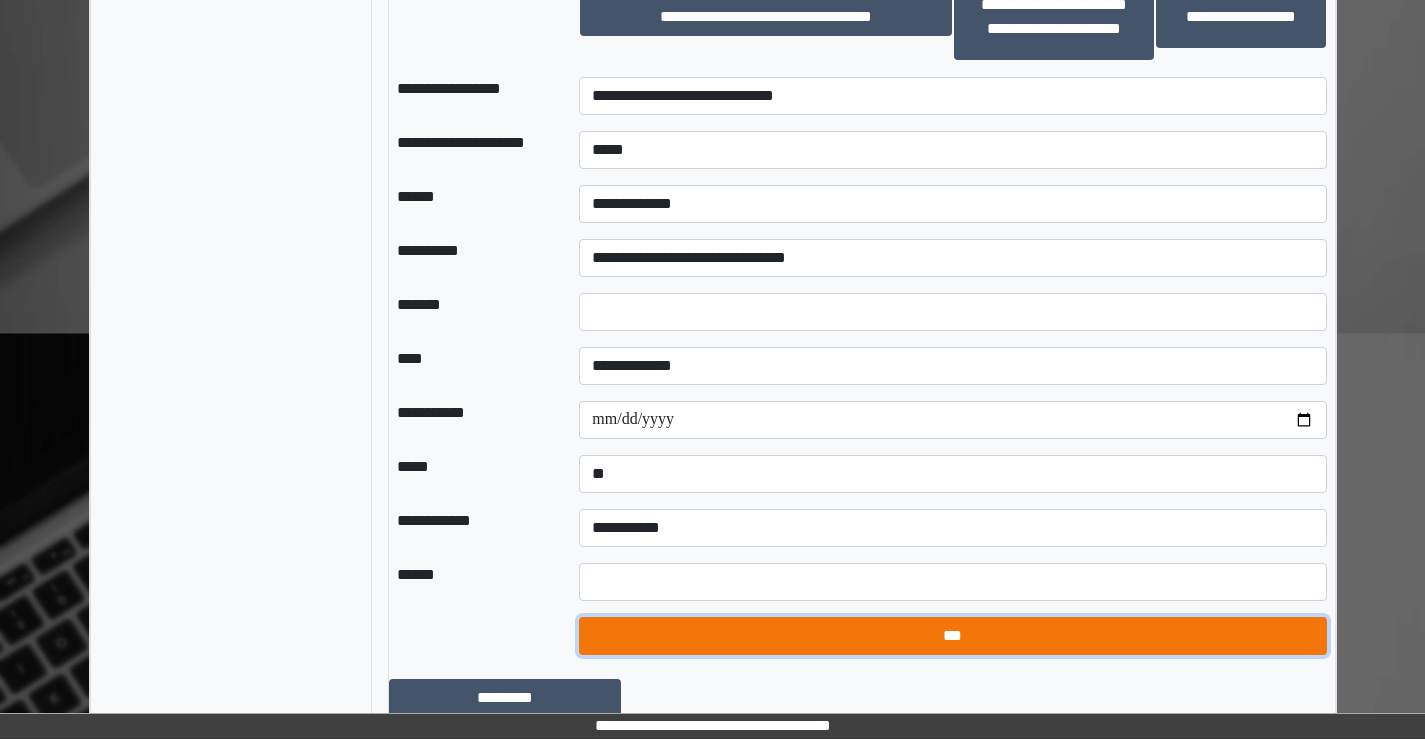 click on "***" at bounding box center [952, 636] 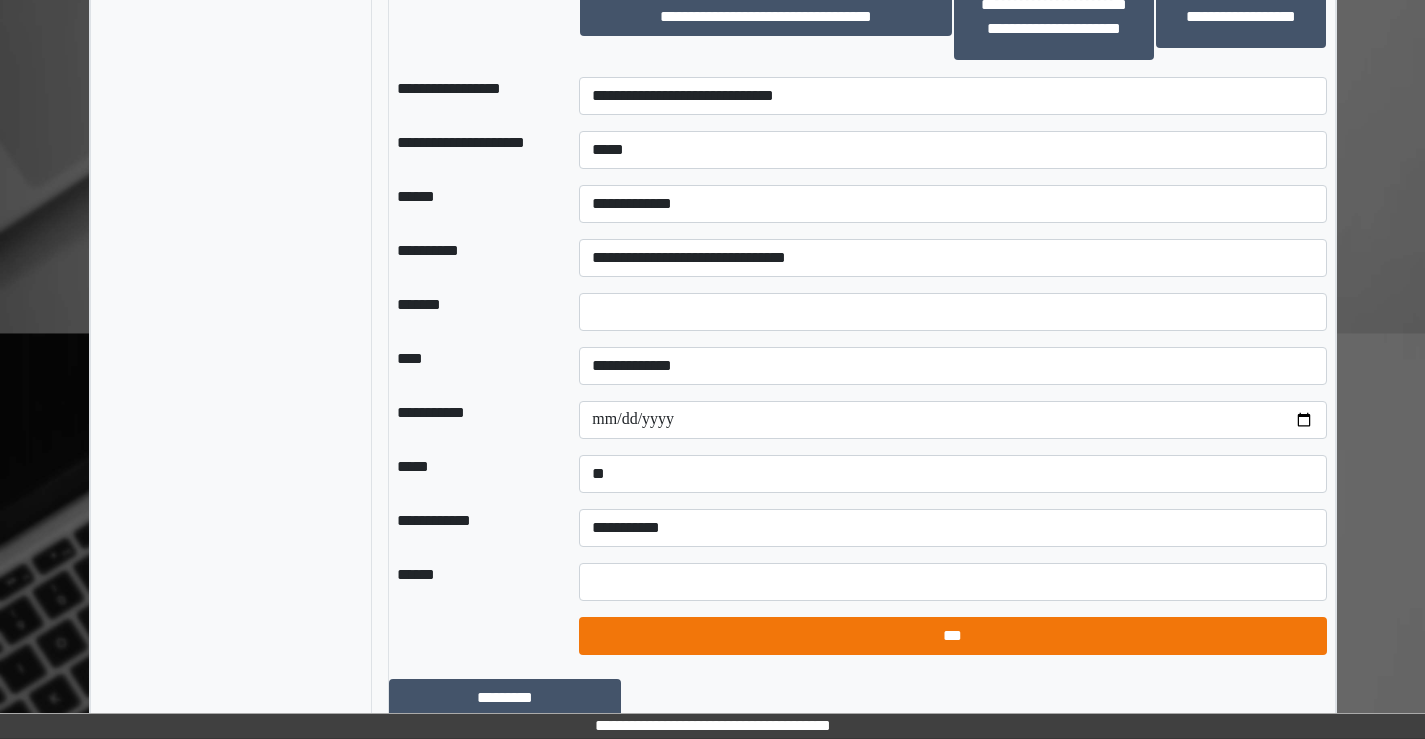 select on "*" 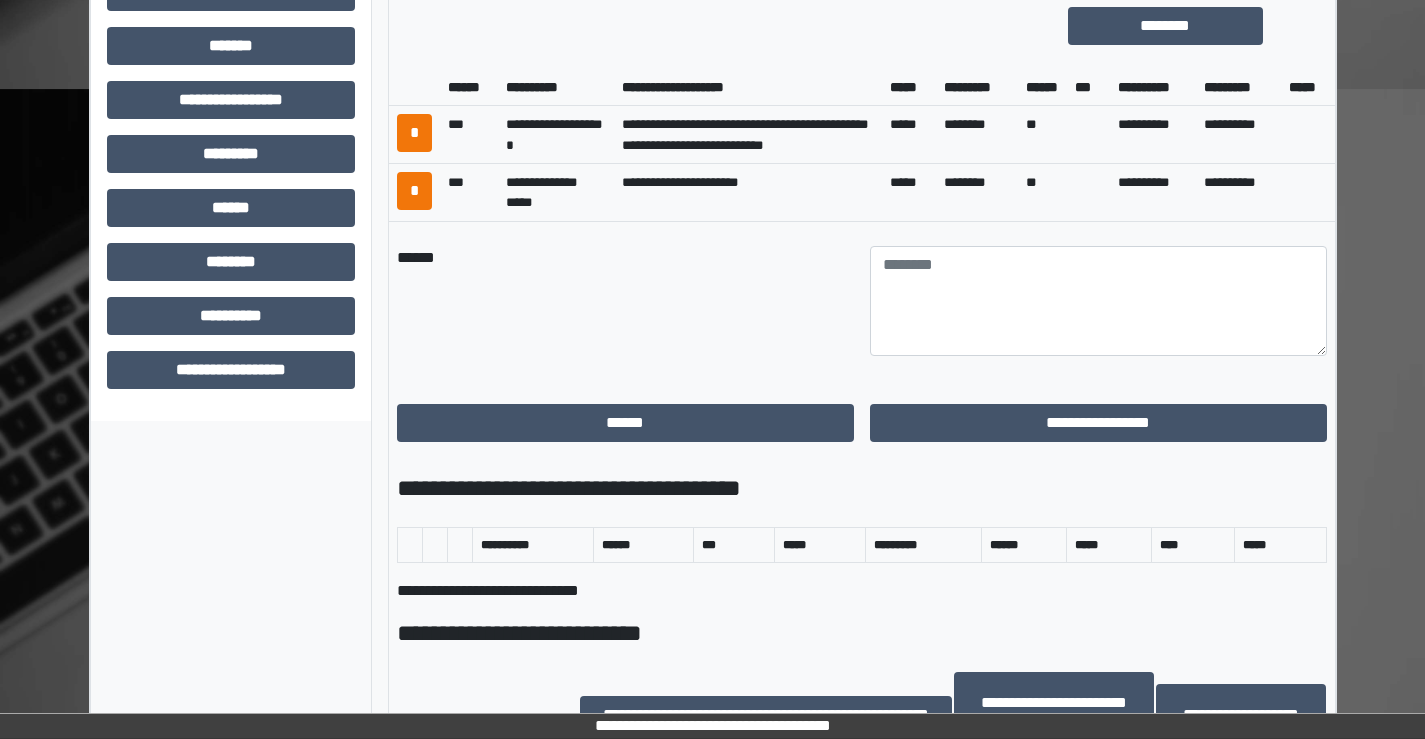 scroll, scrollTop: 700, scrollLeft: 0, axis: vertical 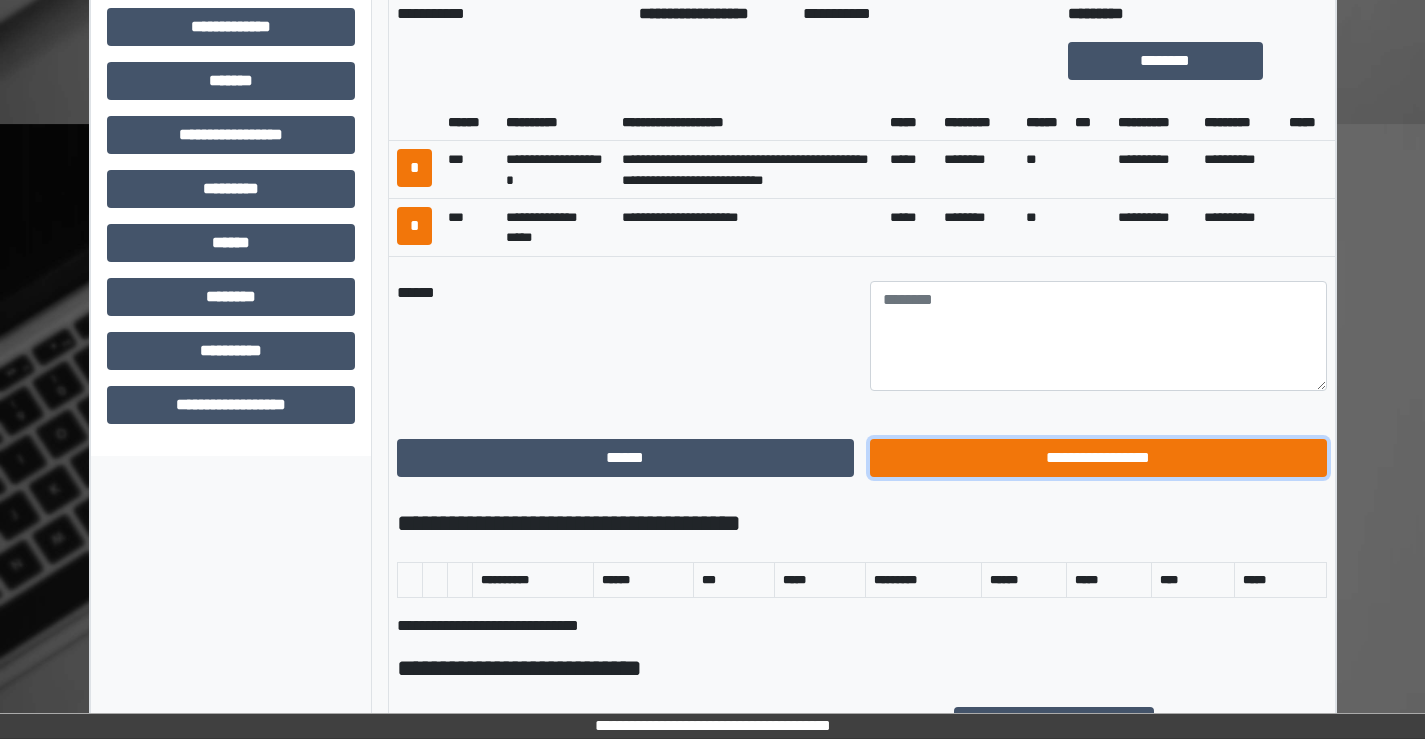 click on "**********" at bounding box center [1098, 458] 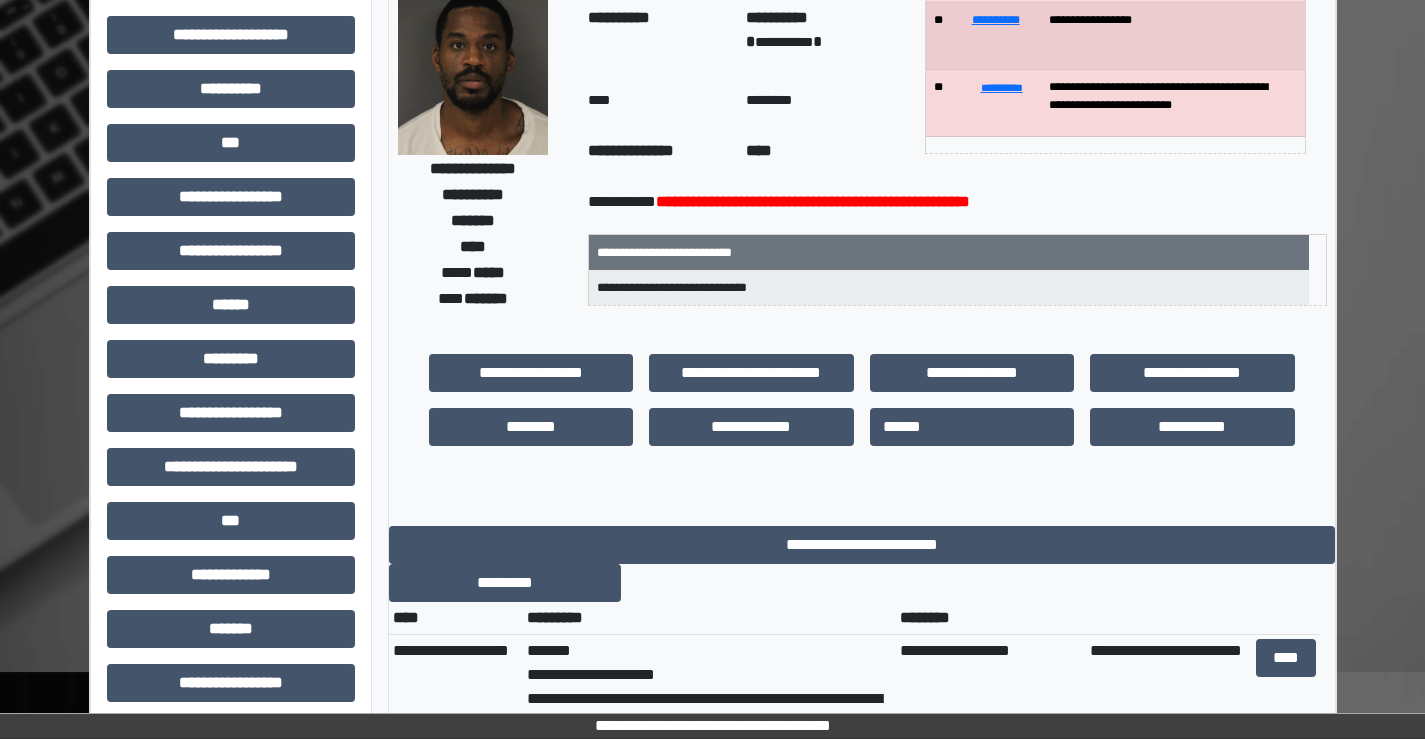 scroll, scrollTop: 200, scrollLeft: 0, axis: vertical 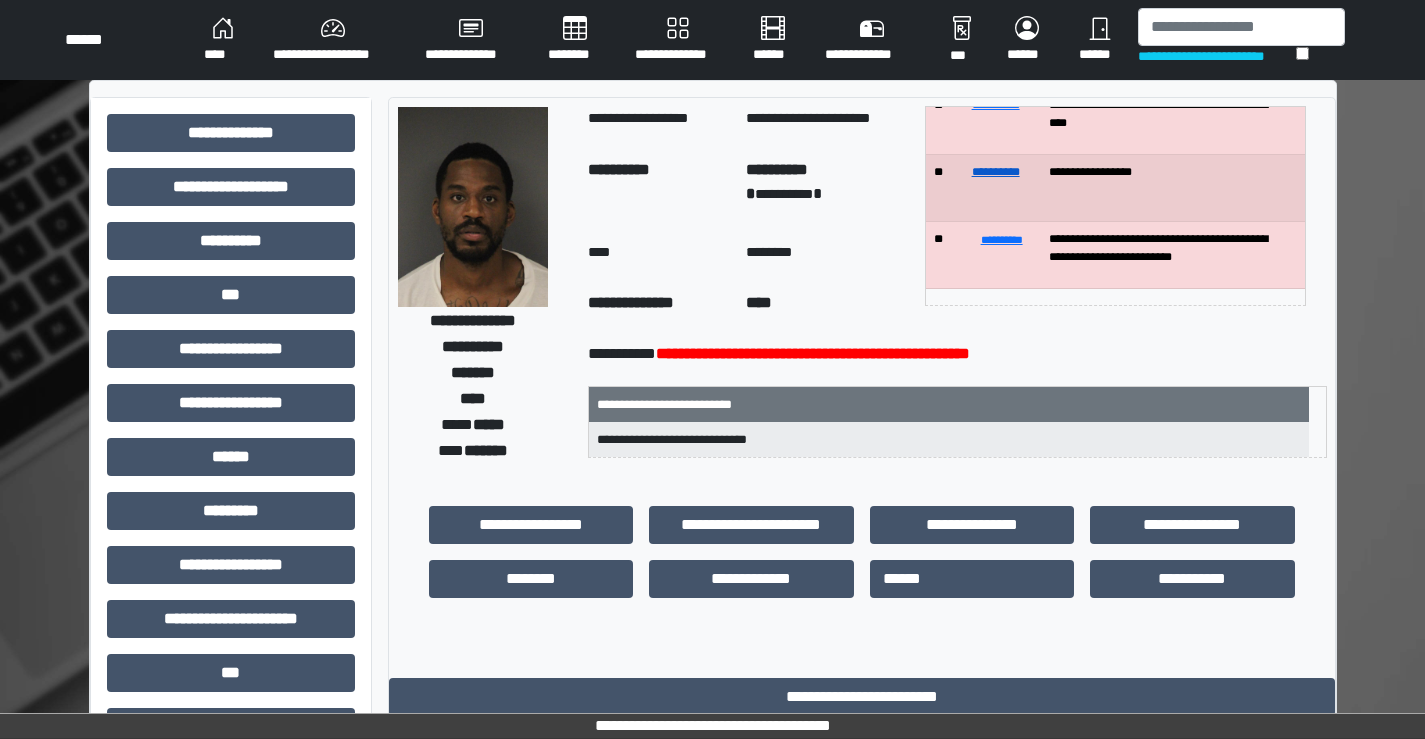click on "**********" at bounding box center (996, 172) 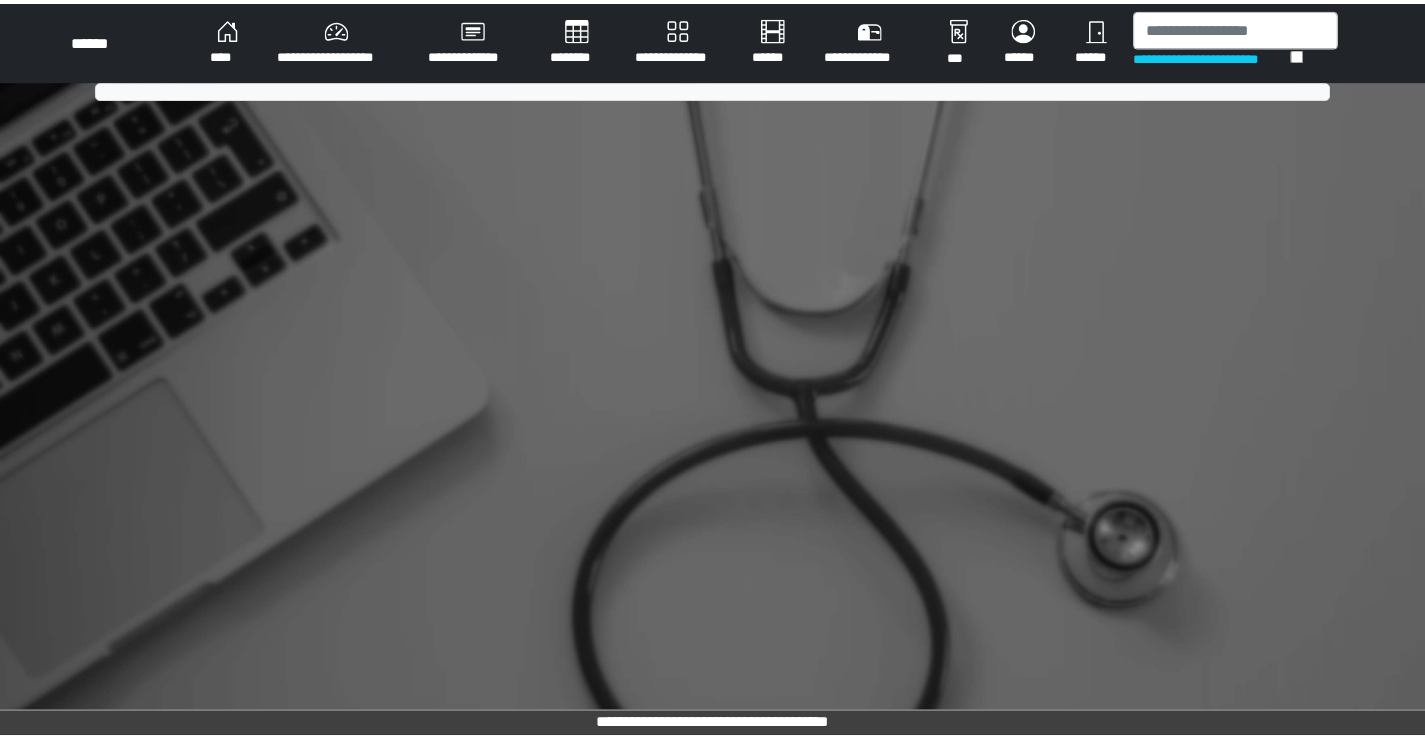 scroll, scrollTop: 0, scrollLeft: 0, axis: both 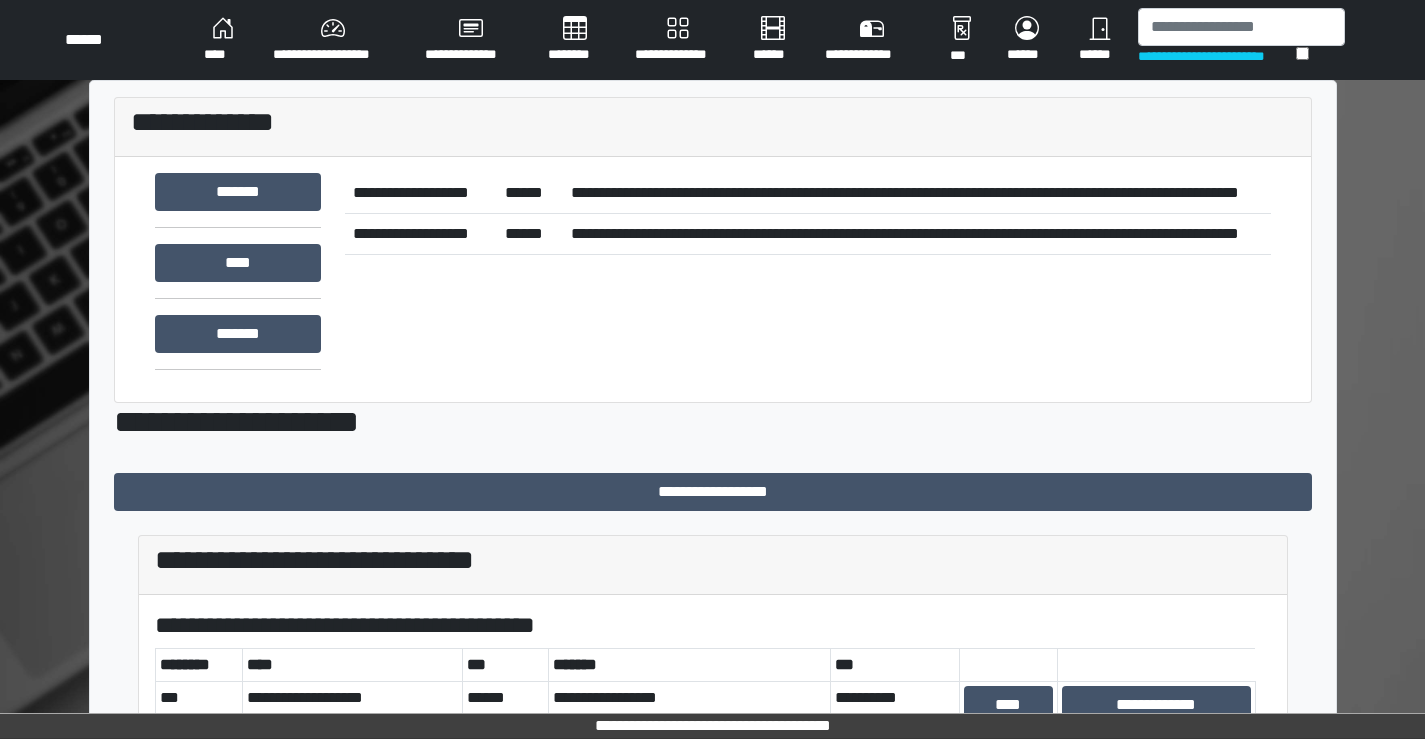click on "****" at bounding box center [222, 40] 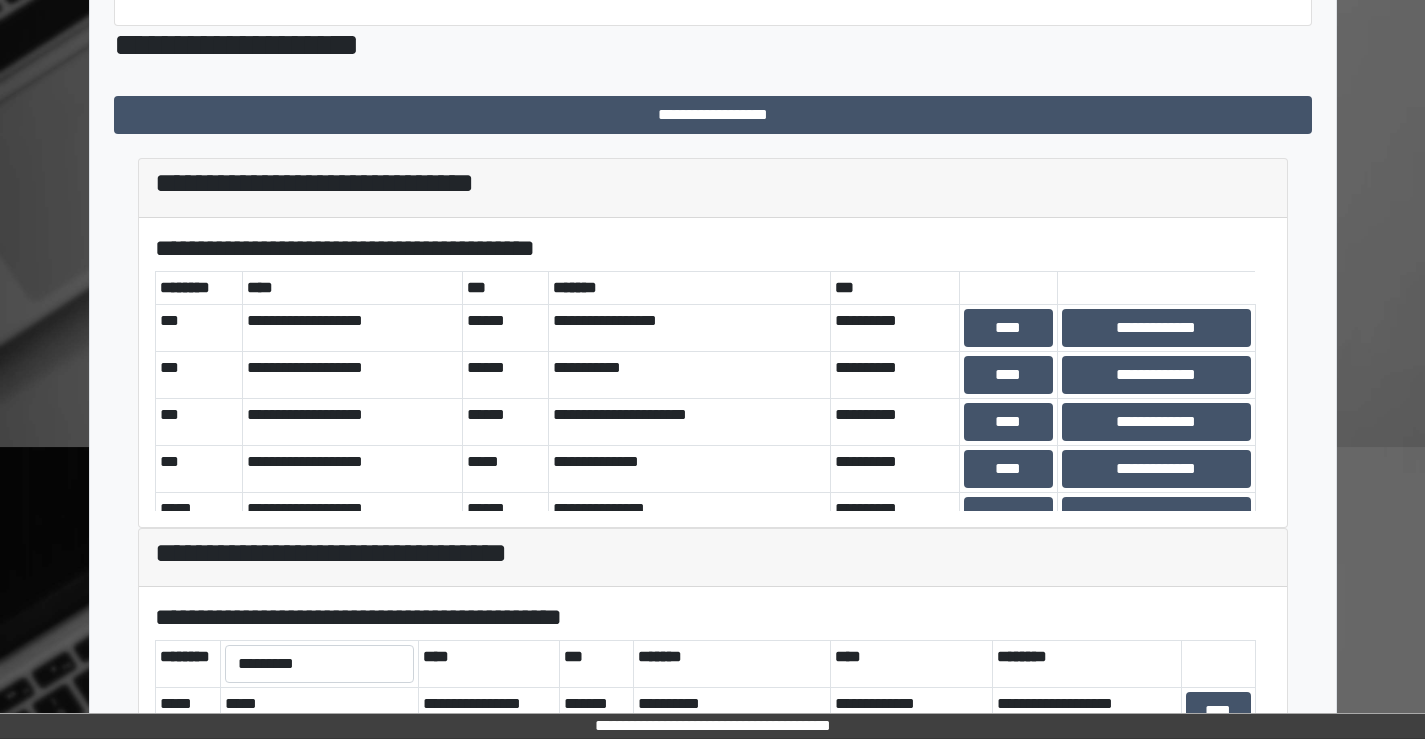 scroll, scrollTop: 400, scrollLeft: 0, axis: vertical 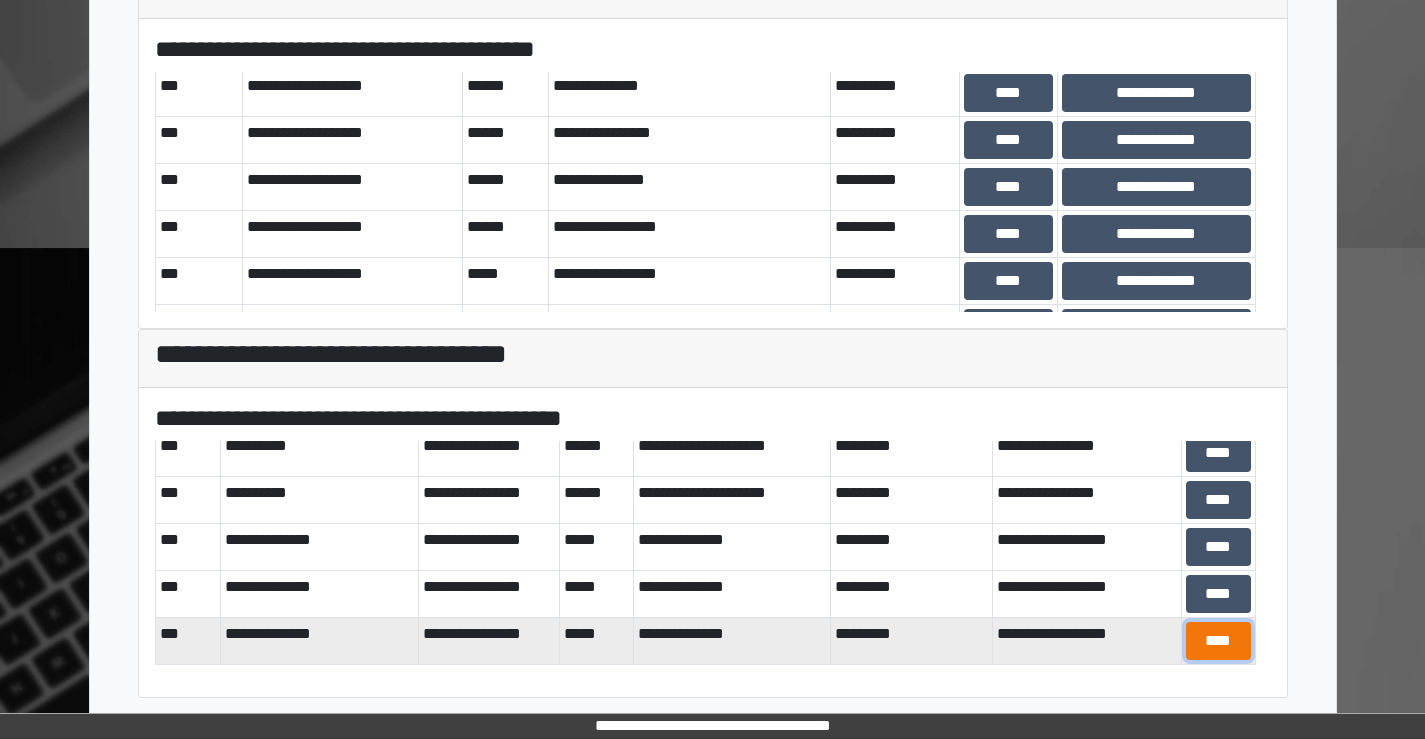 click on "****" at bounding box center [1218, 641] 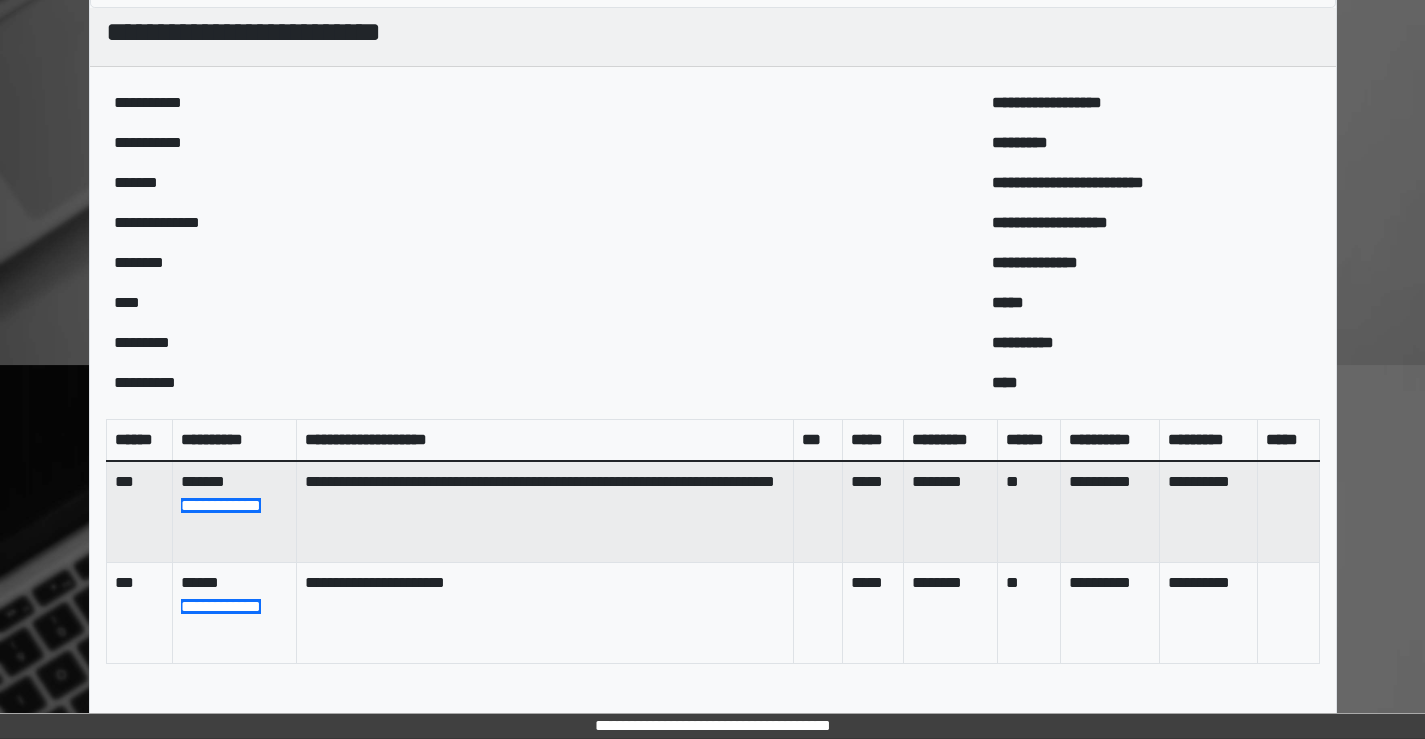 scroll, scrollTop: 0, scrollLeft: 0, axis: both 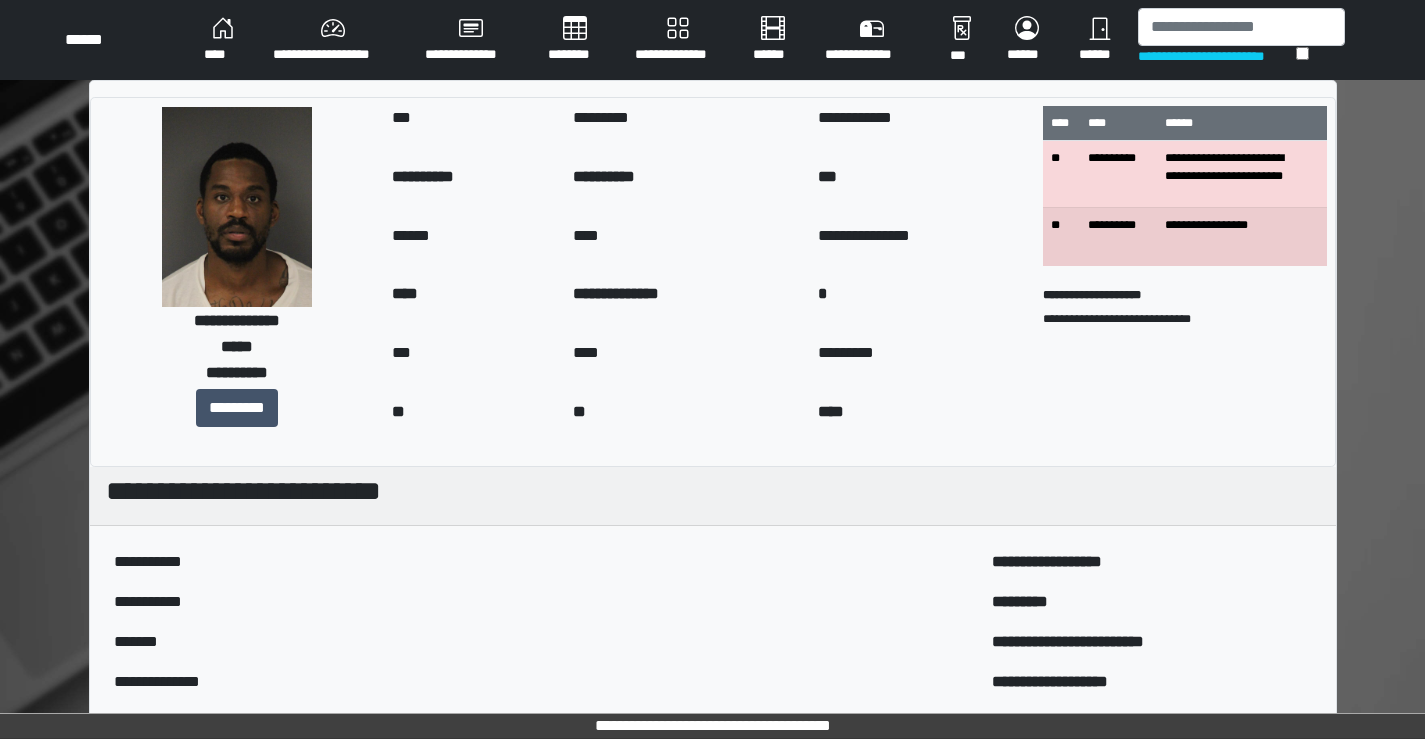 click on "****" at bounding box center [222, 40] 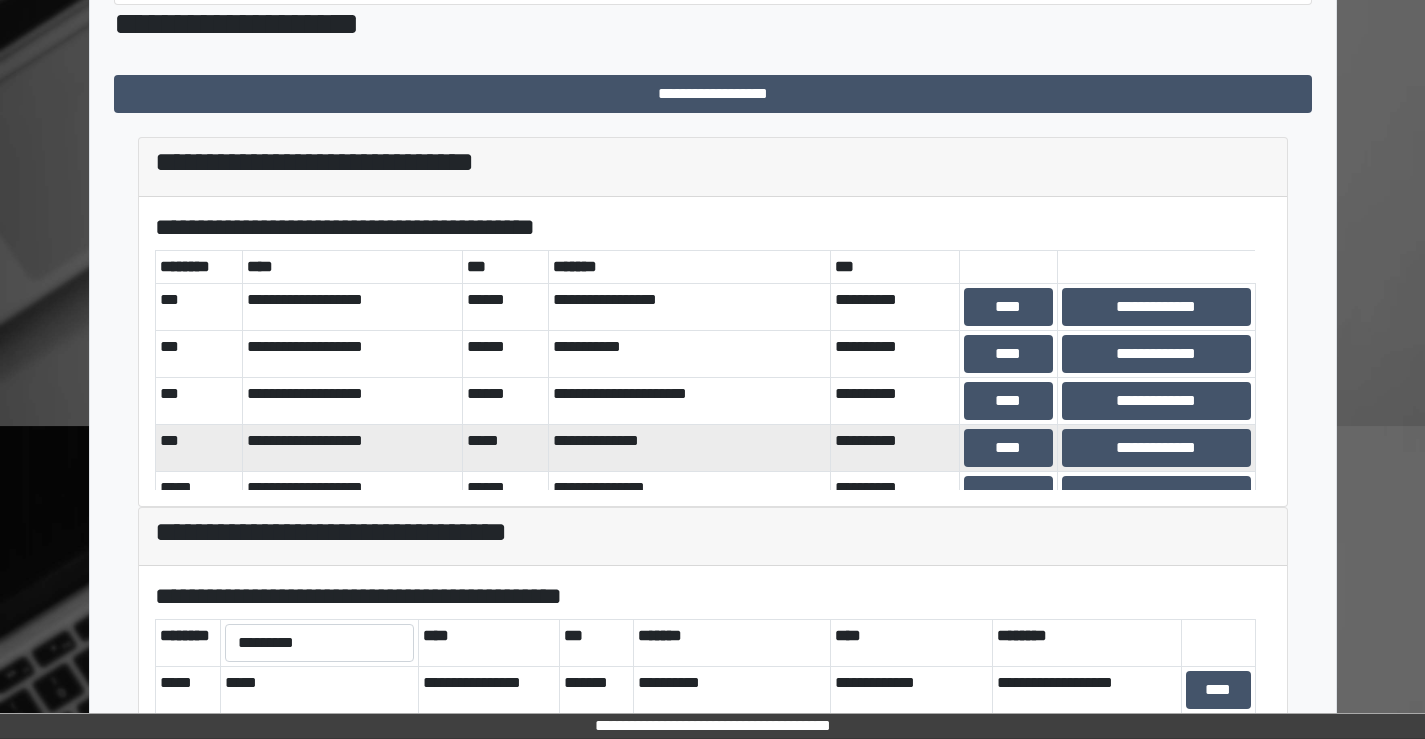 scroll, scrollTop: 400, scrollLeft: 0, axis: vertical 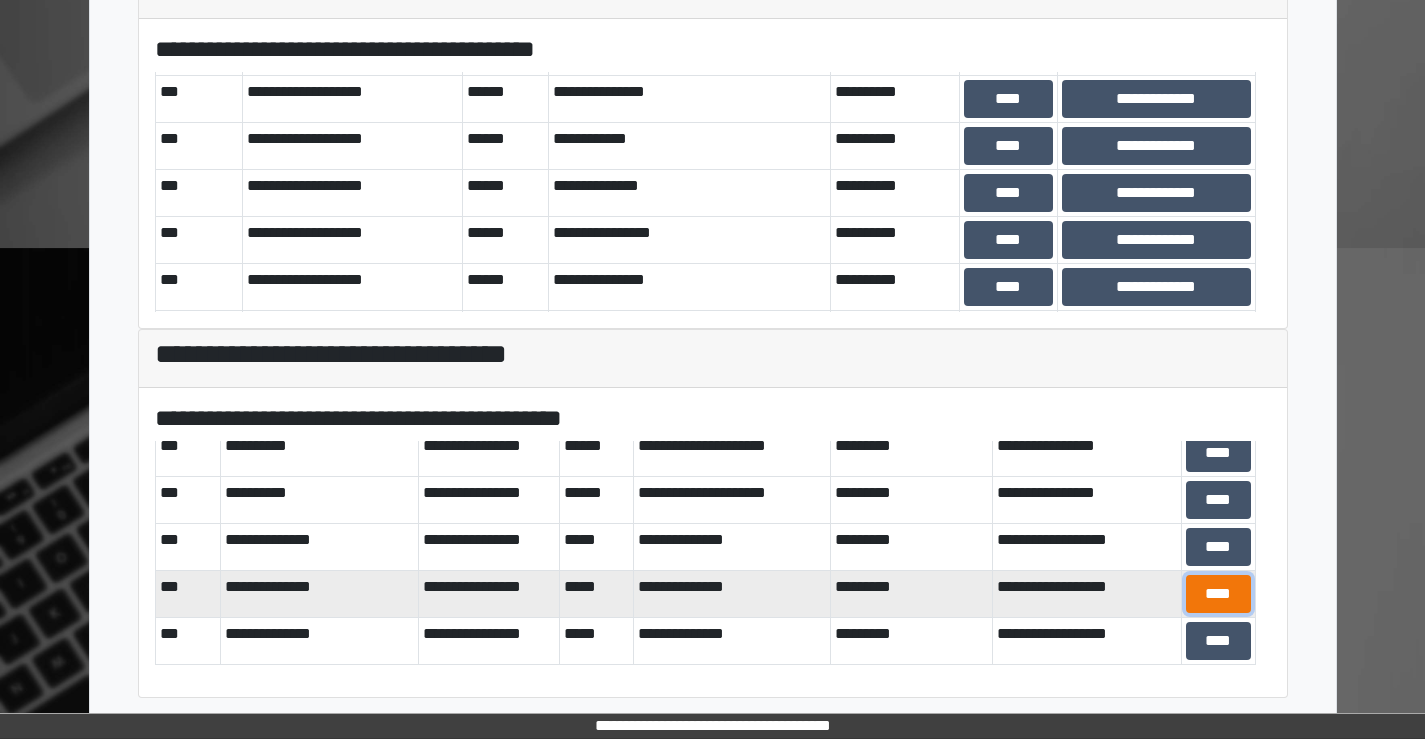 click on "****" at bounding box center (1218, 594) 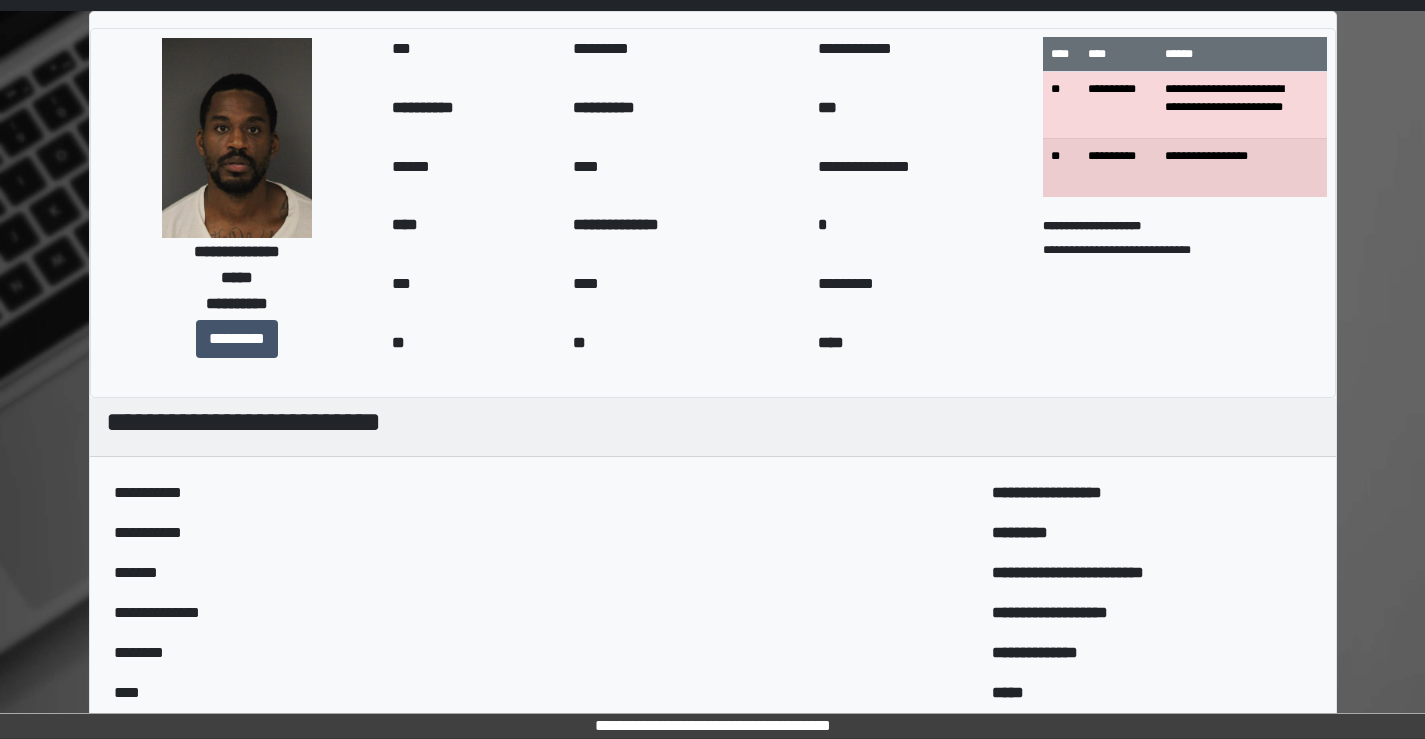 scroll, scrollTop: 0, scrollLeft: 0, axis: both 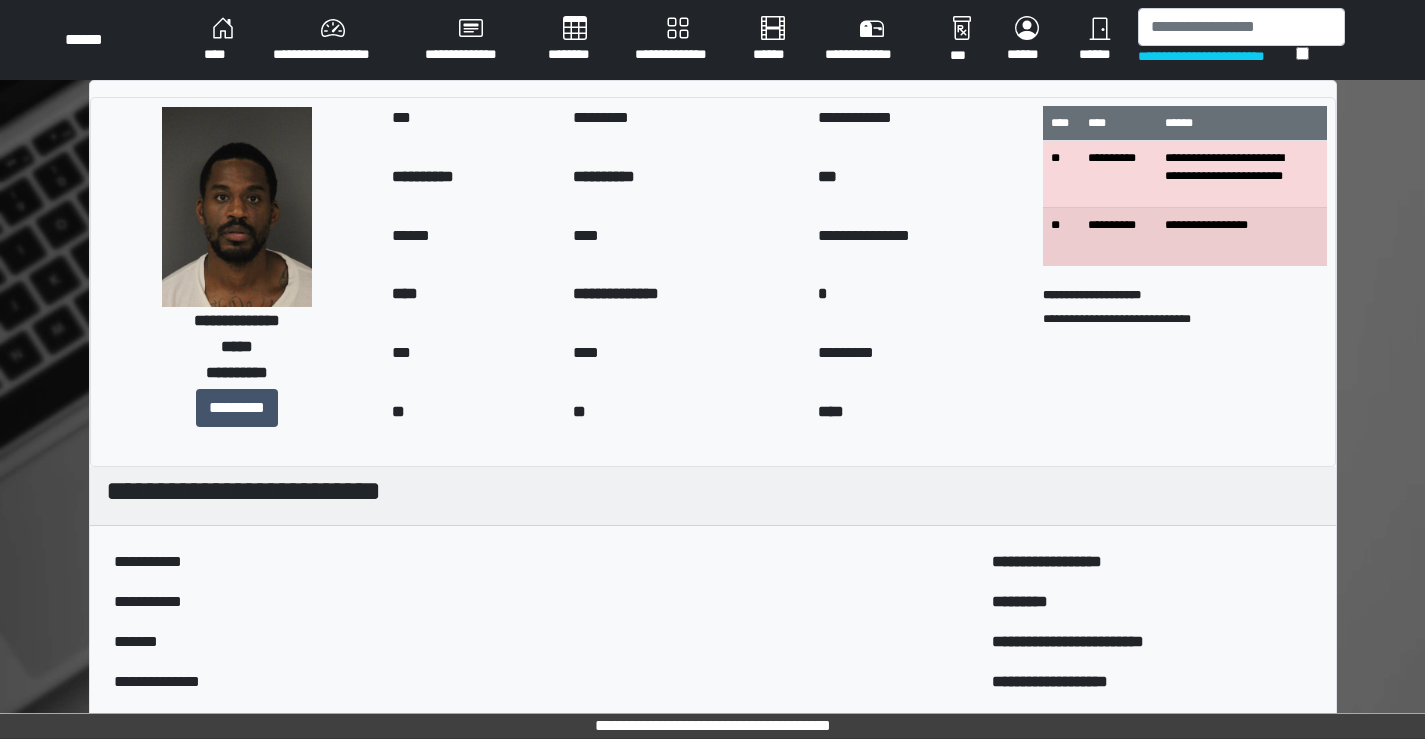 click on "****" at bounding box center (222, 40) 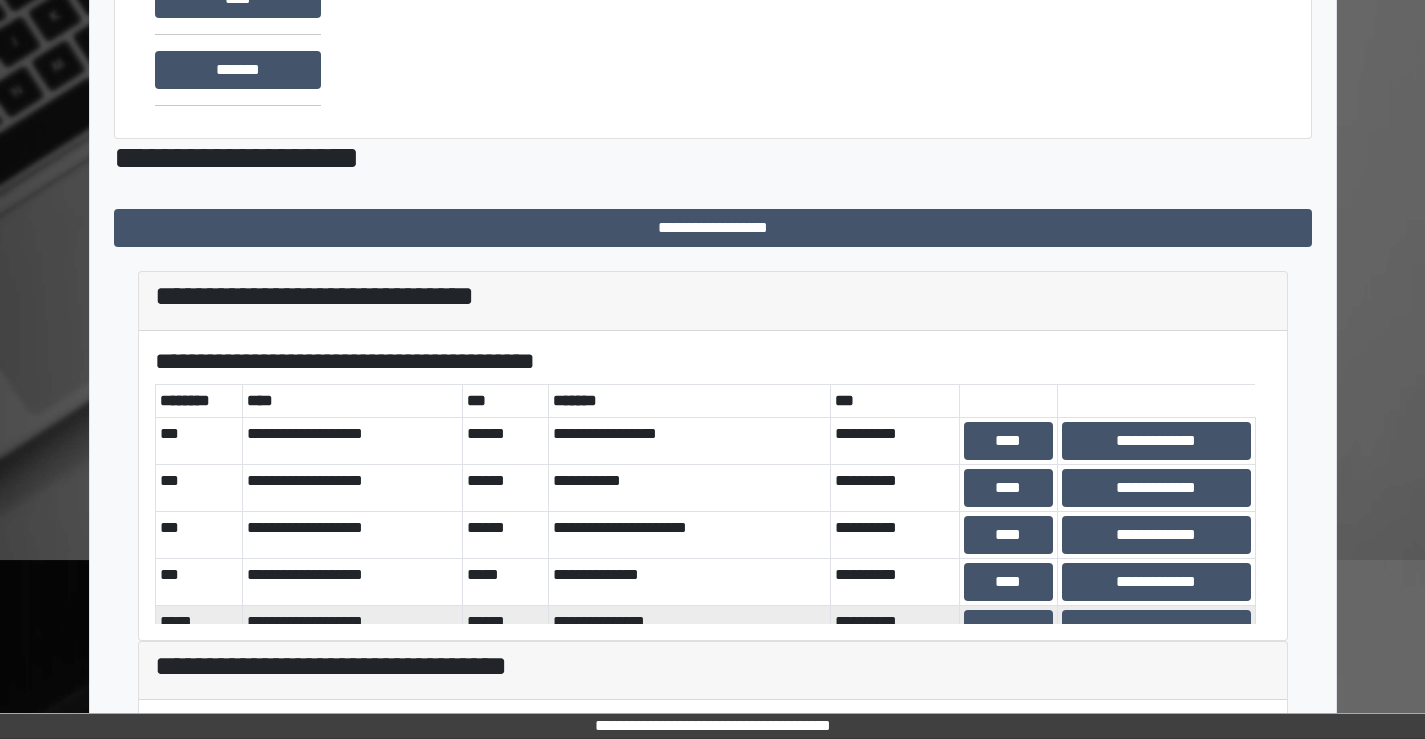 scroll, scrollTop: 500, scrollLeft: 0, axis: vertical 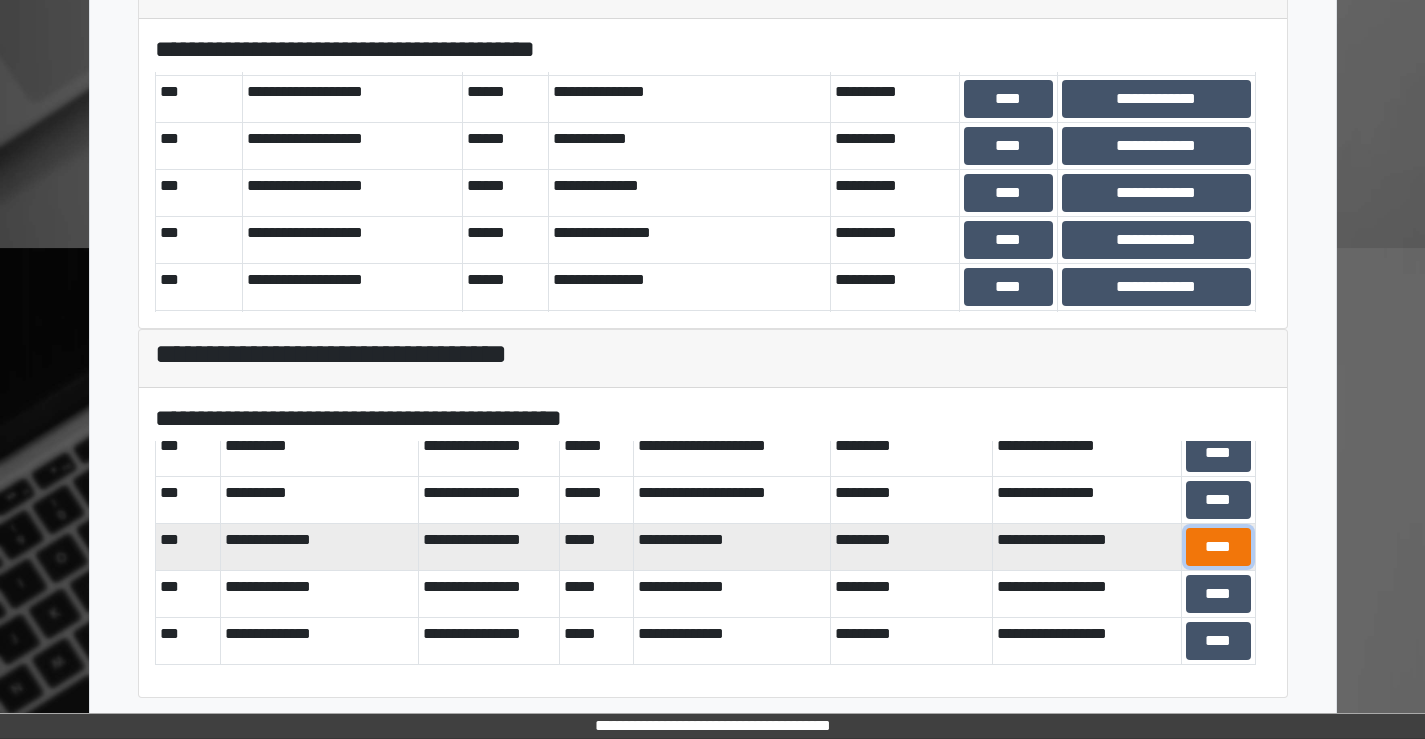 click on "****" at bounding box center (1218, 547) 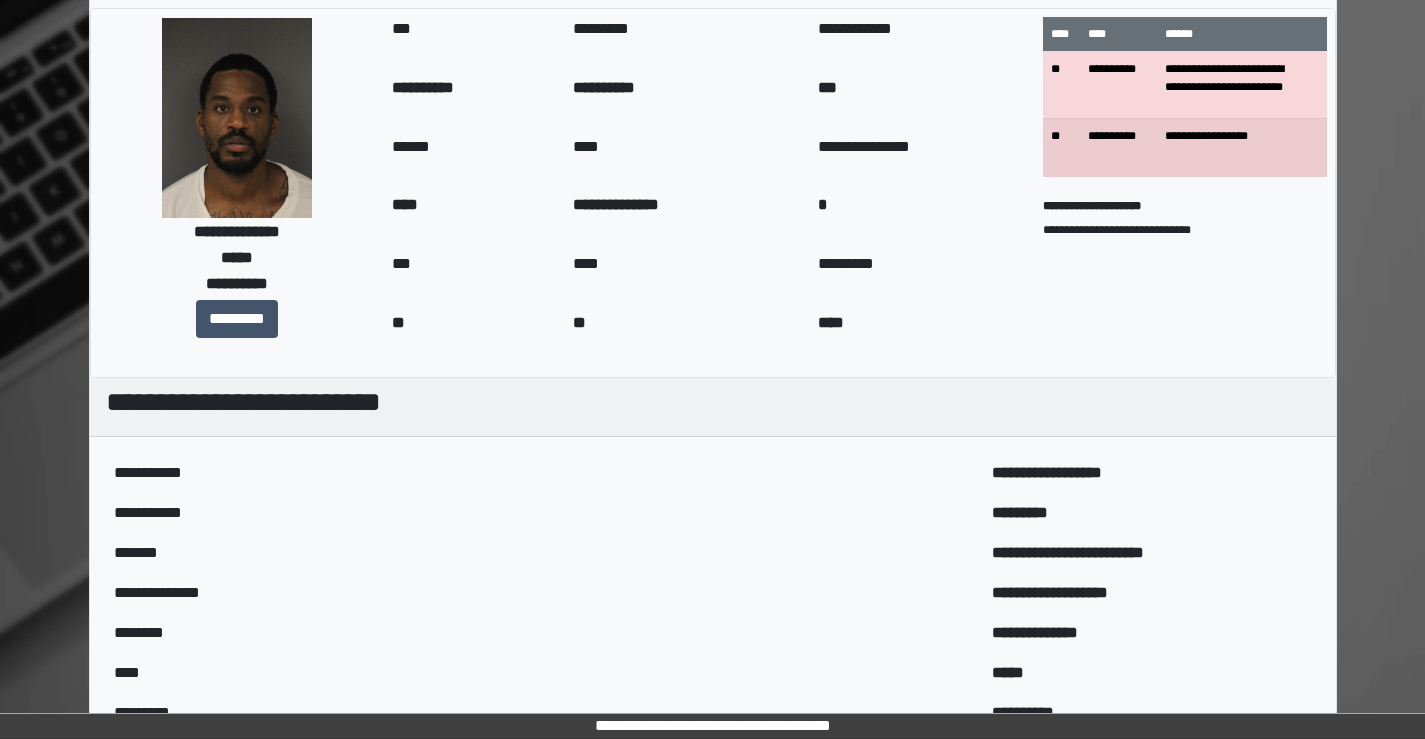 scroll, scrollTop: 0, scrollLeft: 0, axis: both 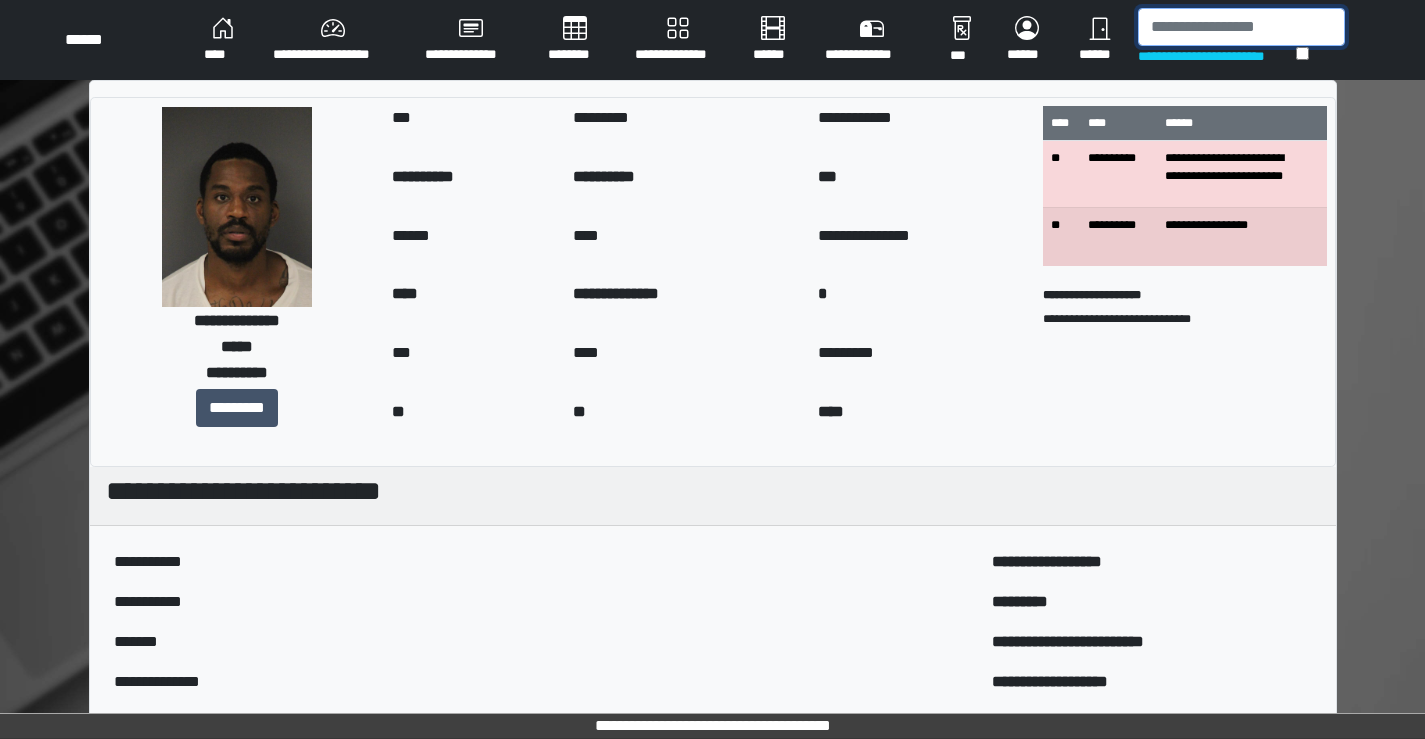 click at bounding box center [1241, 27] 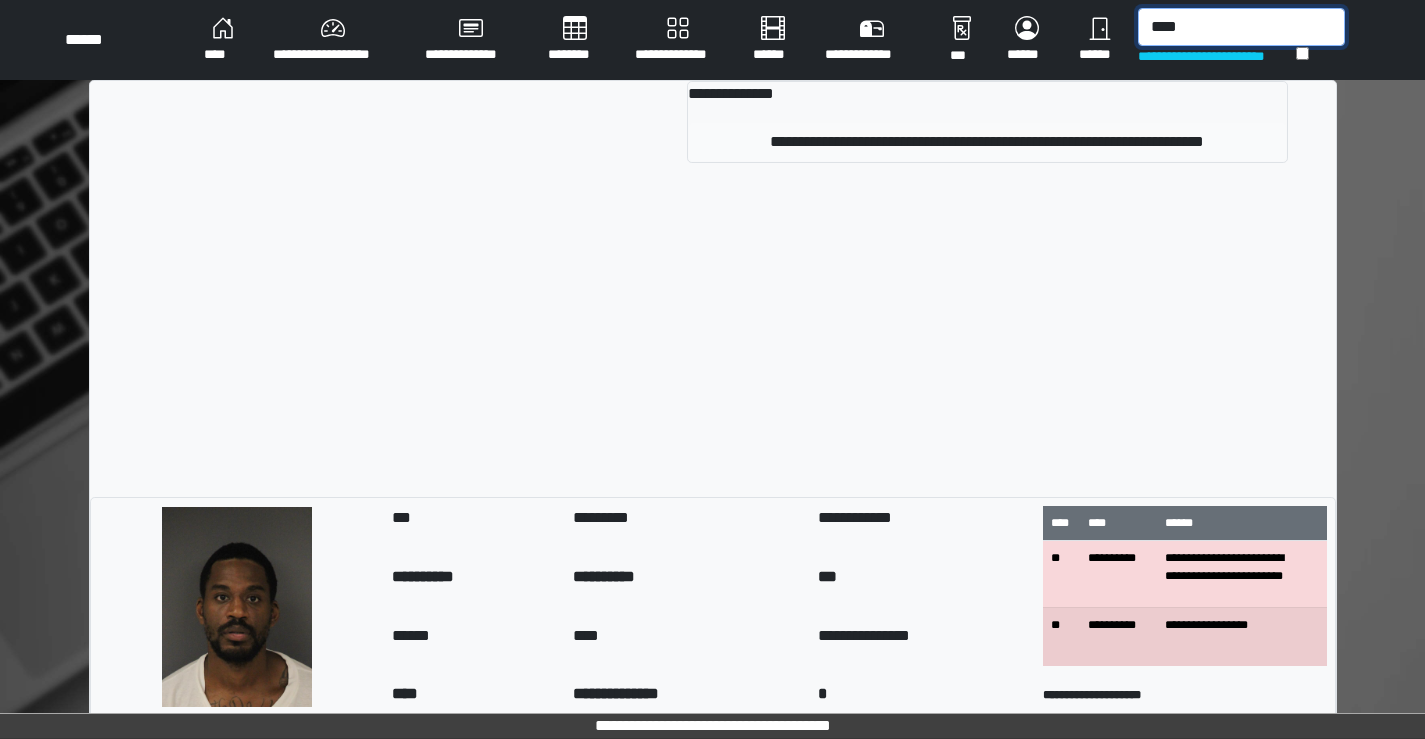 type on "****" 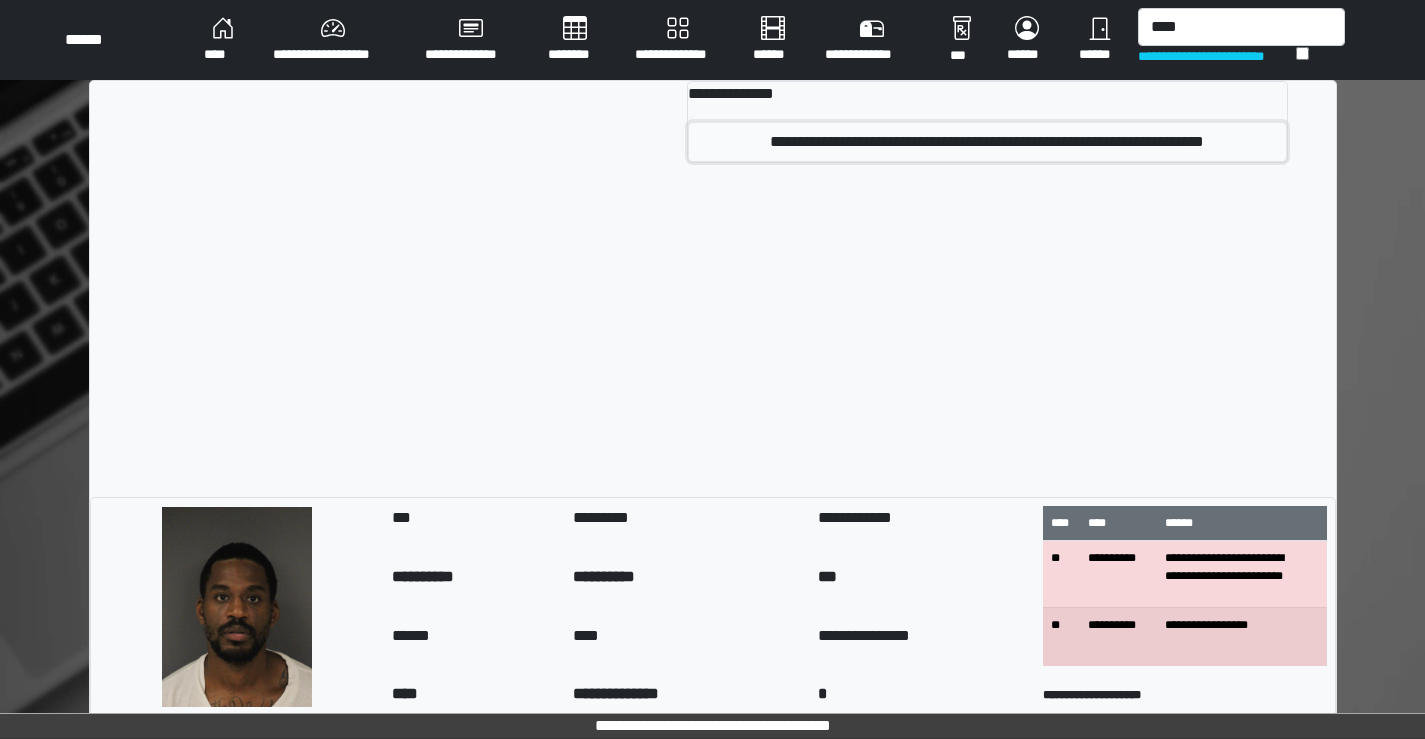 drag, startPoint x: 887, startPoint y: 158, endPoint x: 928, endPoint y: 149, distance: 41.976185 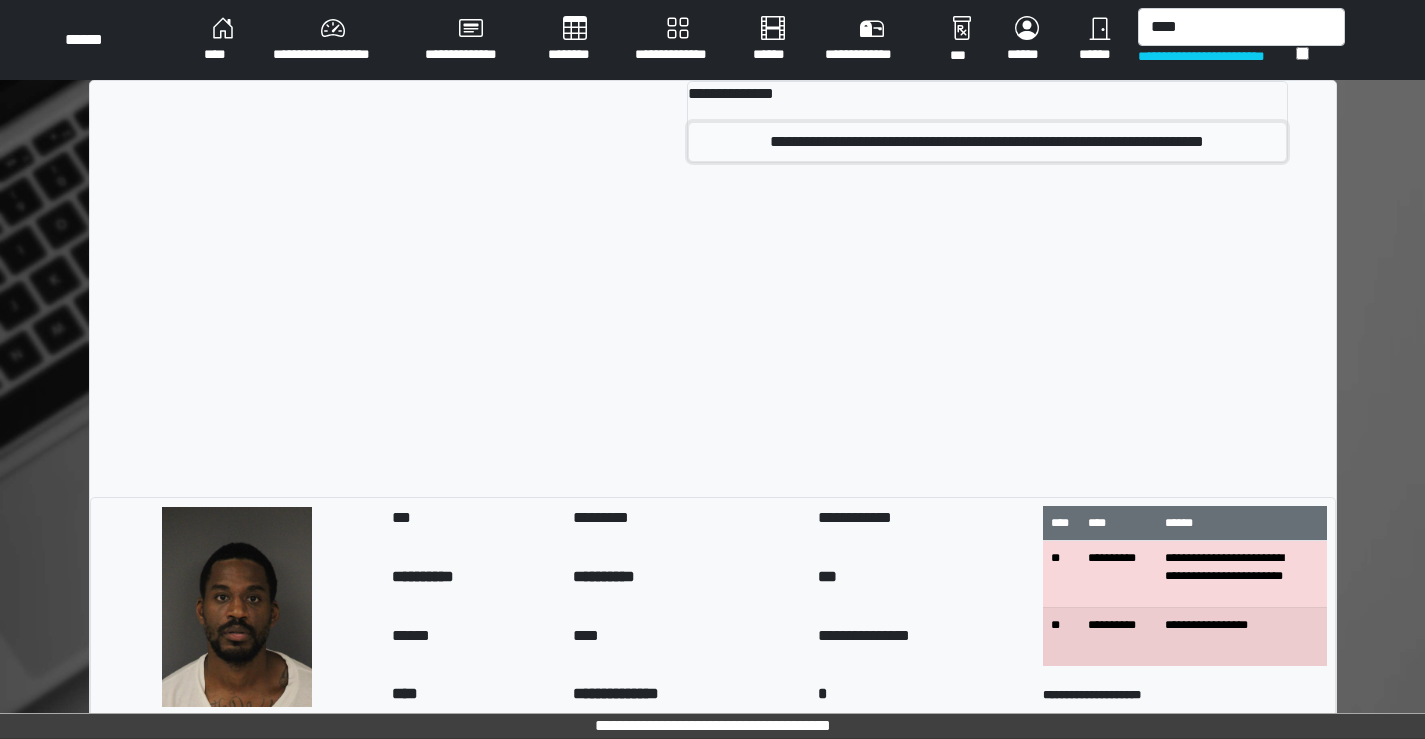 click on "**********" at bounding box center (987, 142) 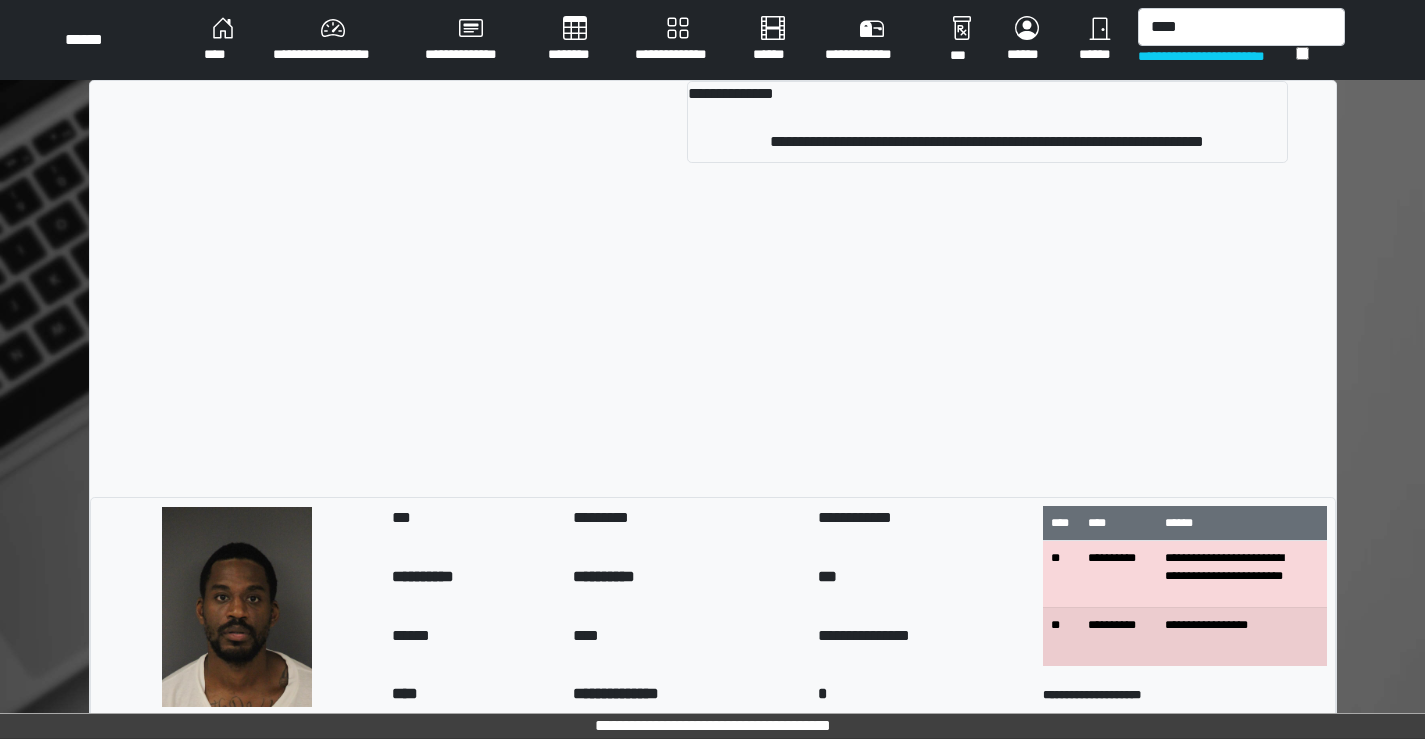 type 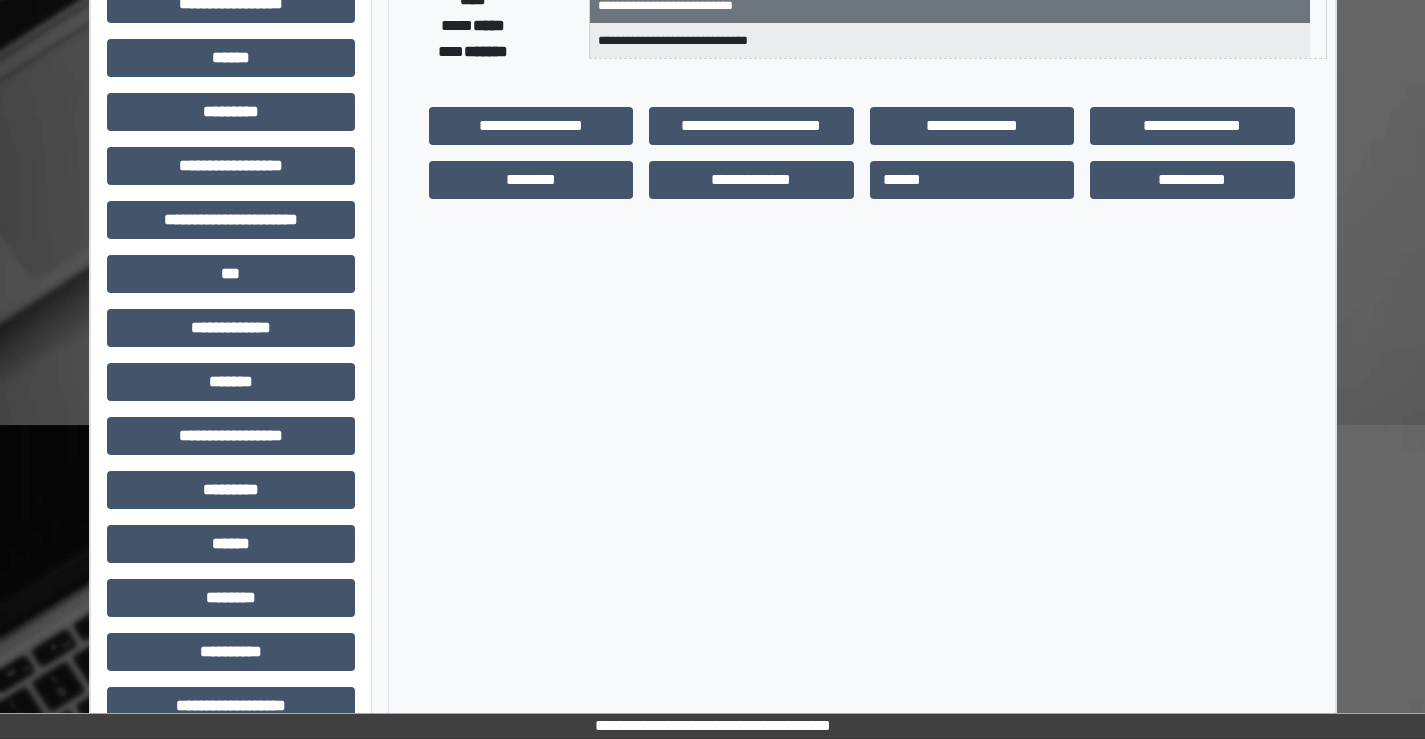 scroll, scrollTop: 400, scrollLeft: 0, axis: vertical 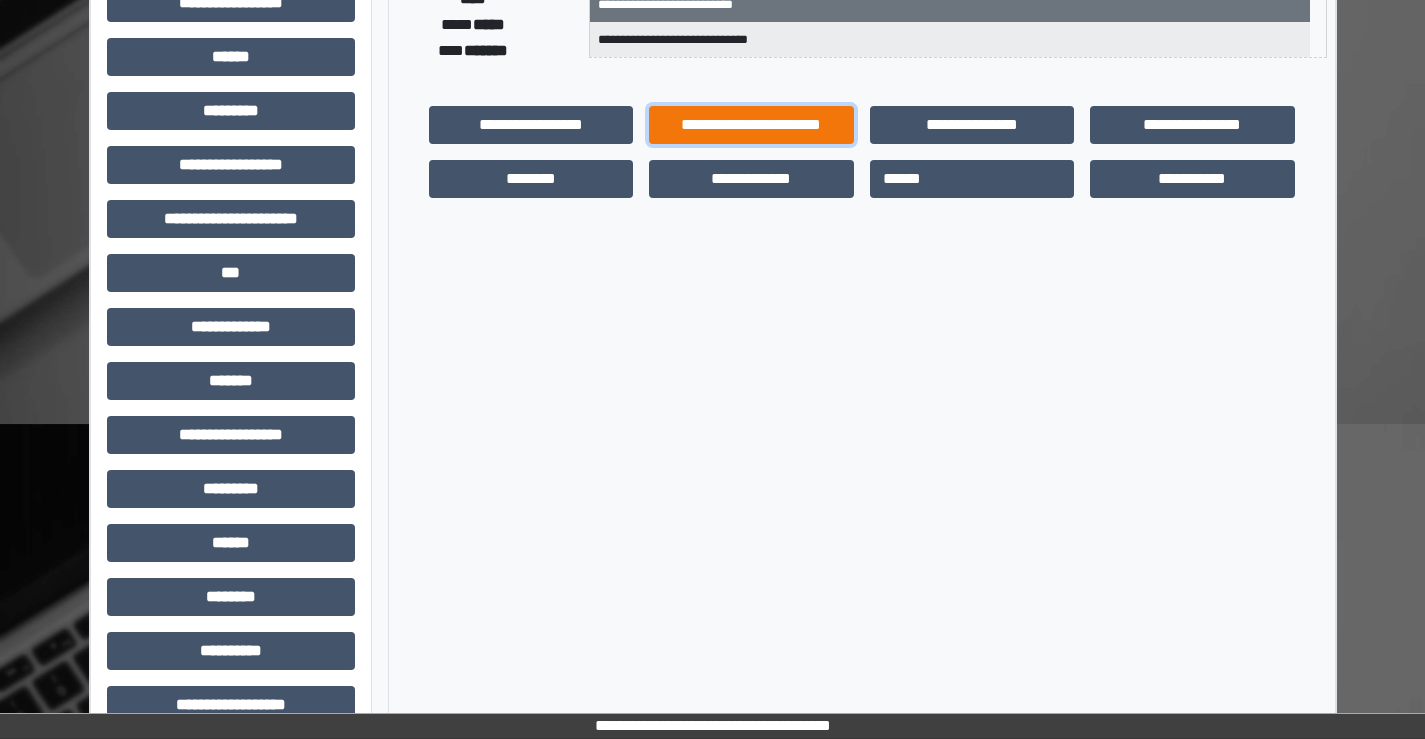 click on "**********" at bounding box center (751, 125) 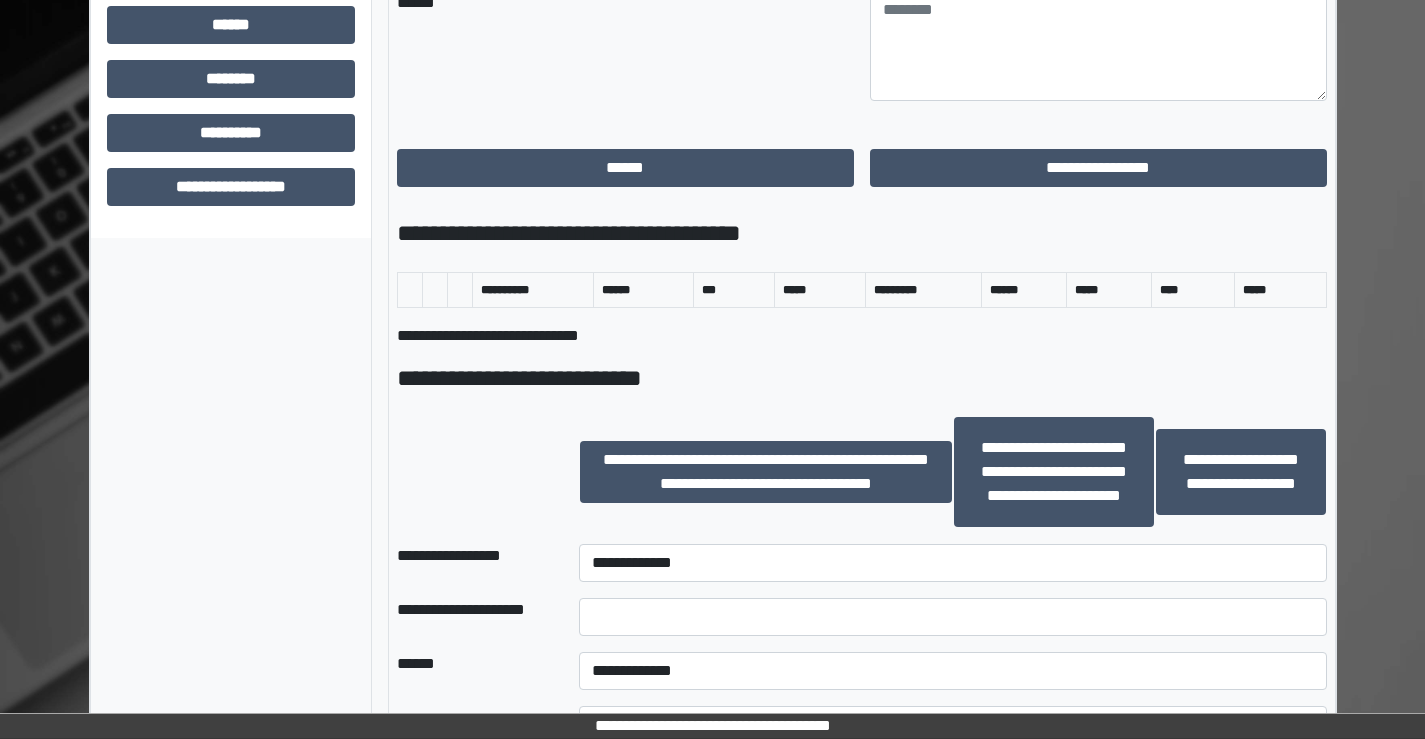 scroll, scrollTop: 1100, scrollLeft: 0, axis: vertical 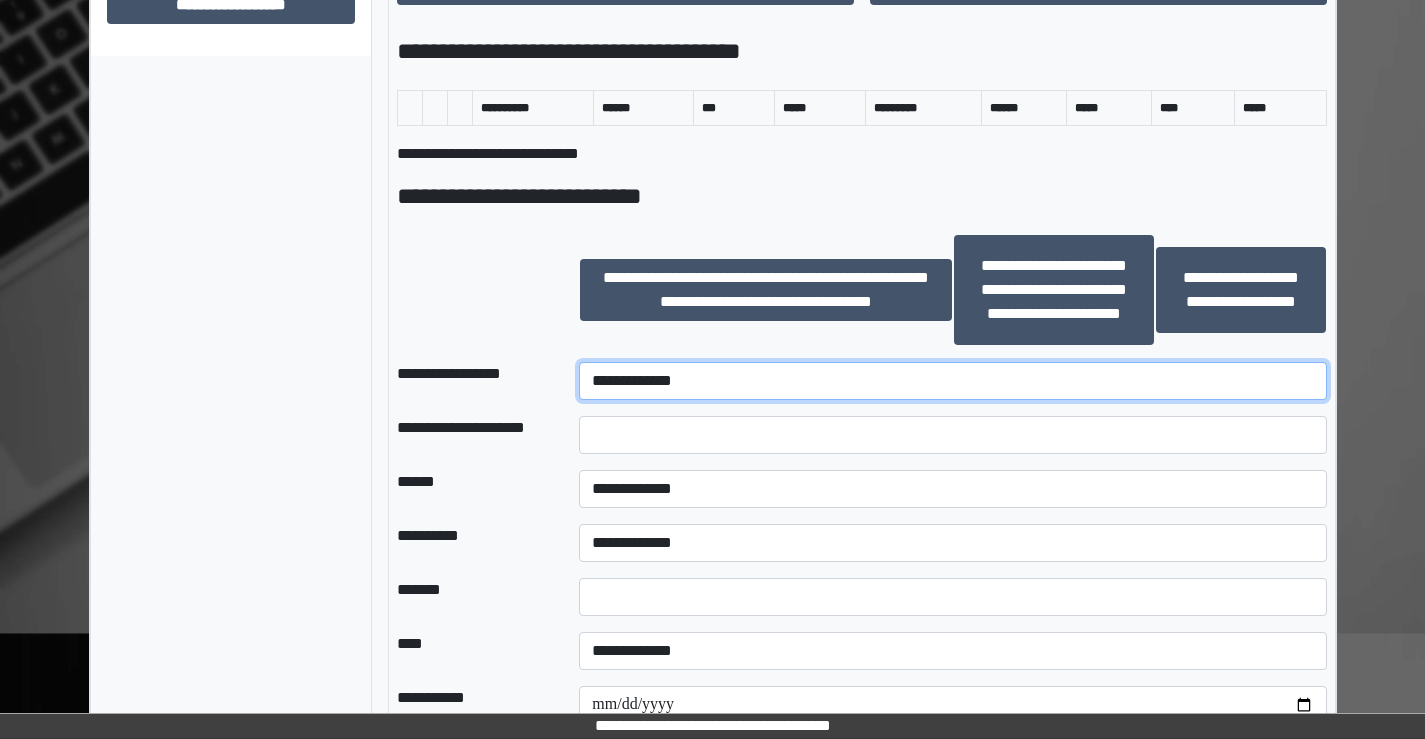 click on "**********" at bounding box center (952, 381) 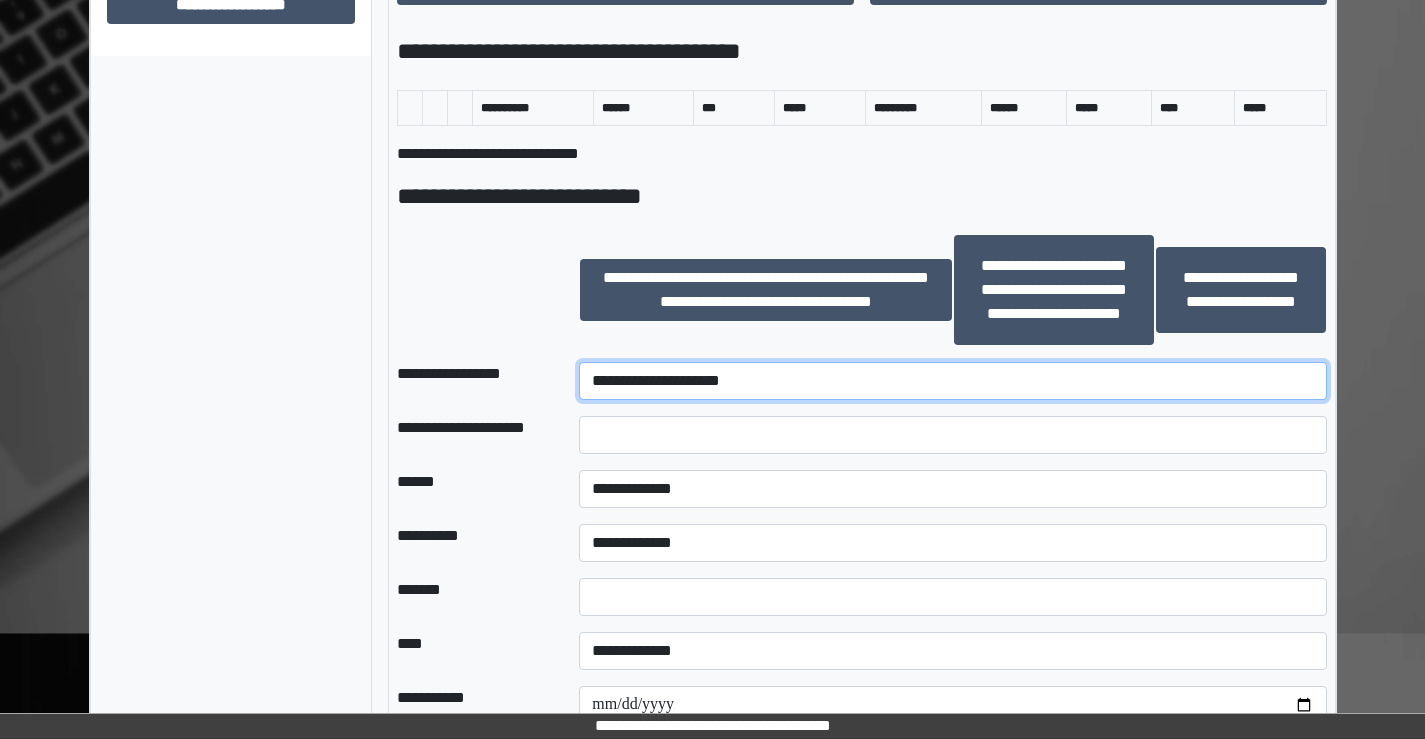 click on "**********" at bounding box center (952, 381) 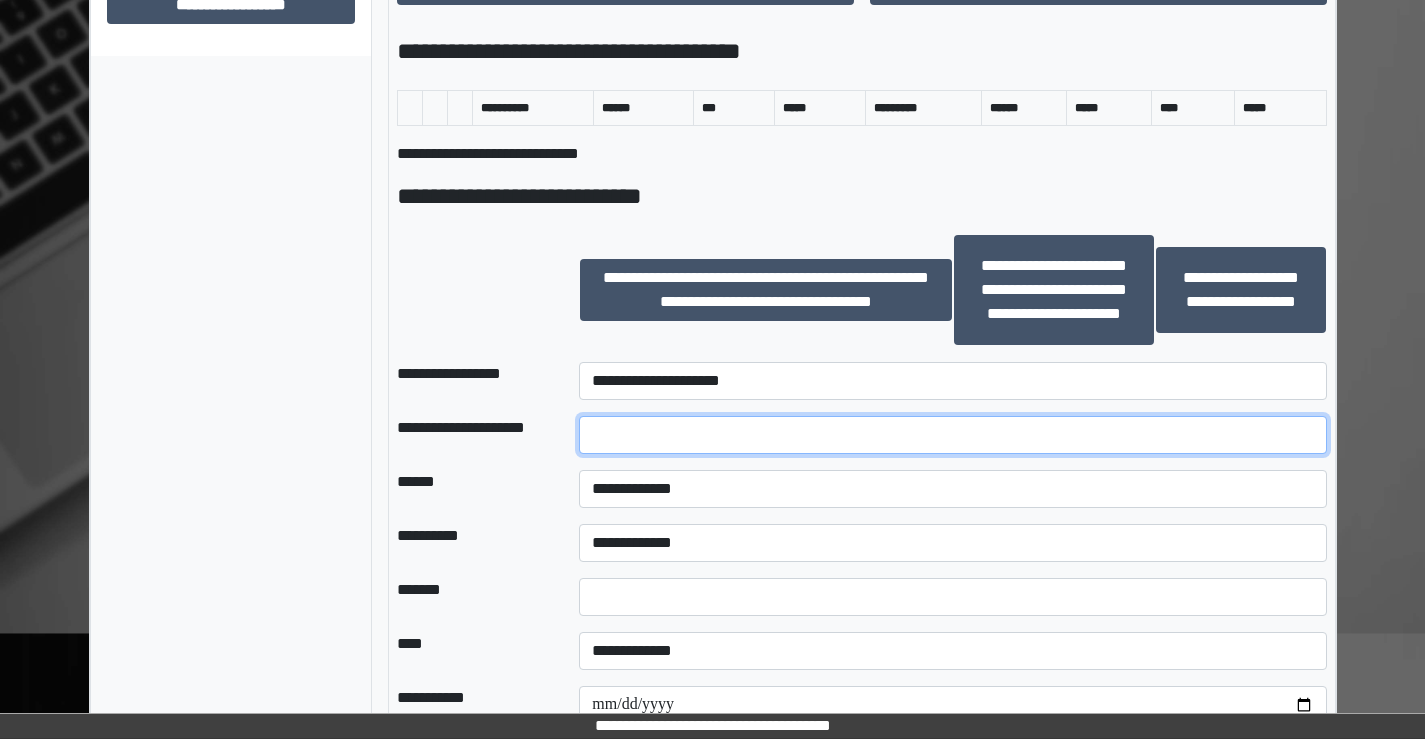 click at bounding box center (952, 435) 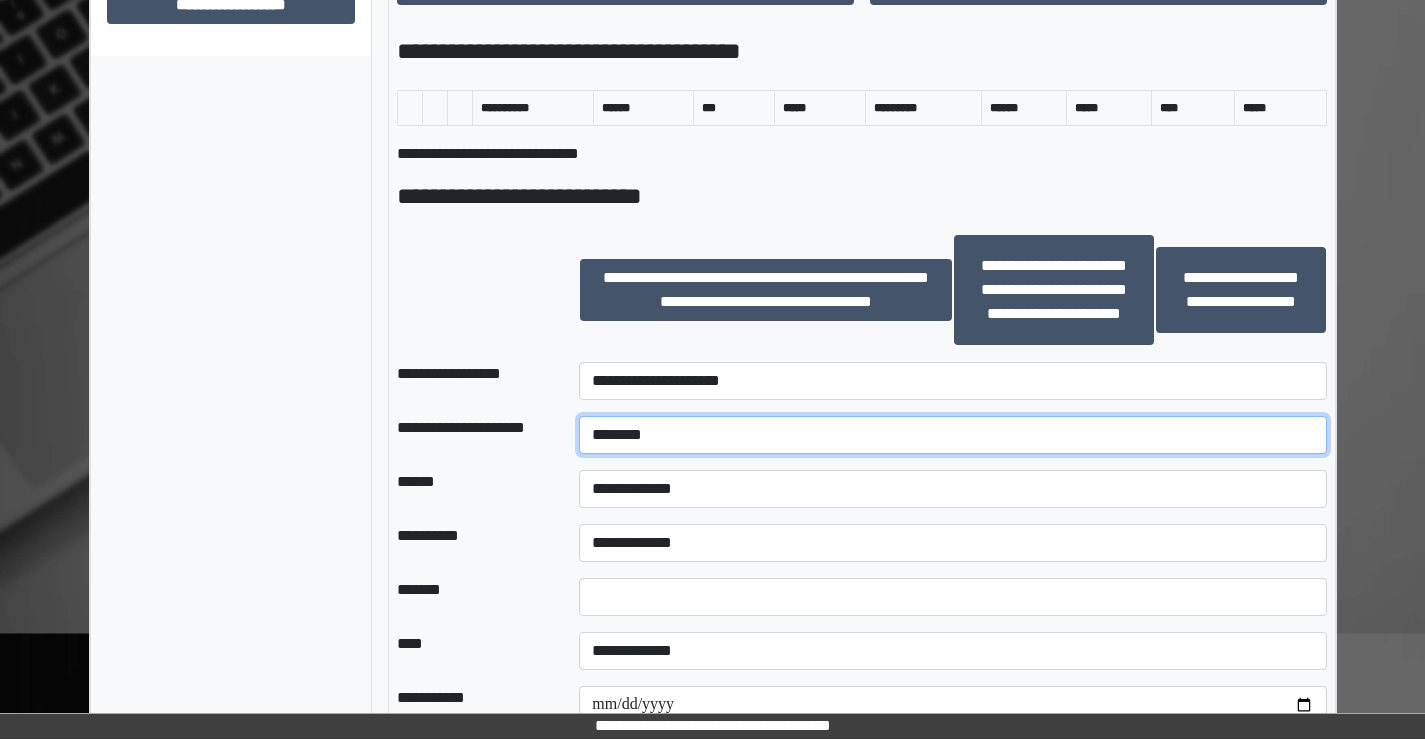 type on "********" 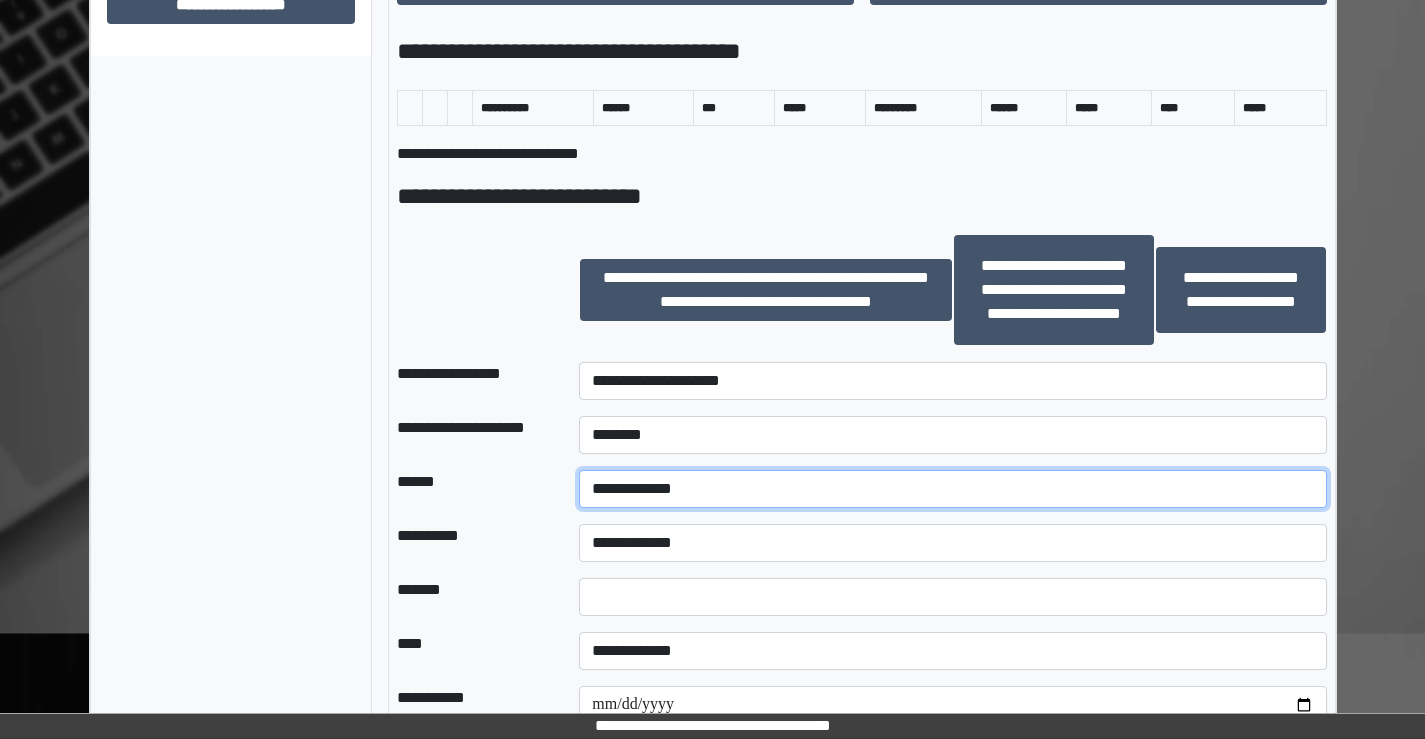 click on "**********" at bounding box center [952, 489] 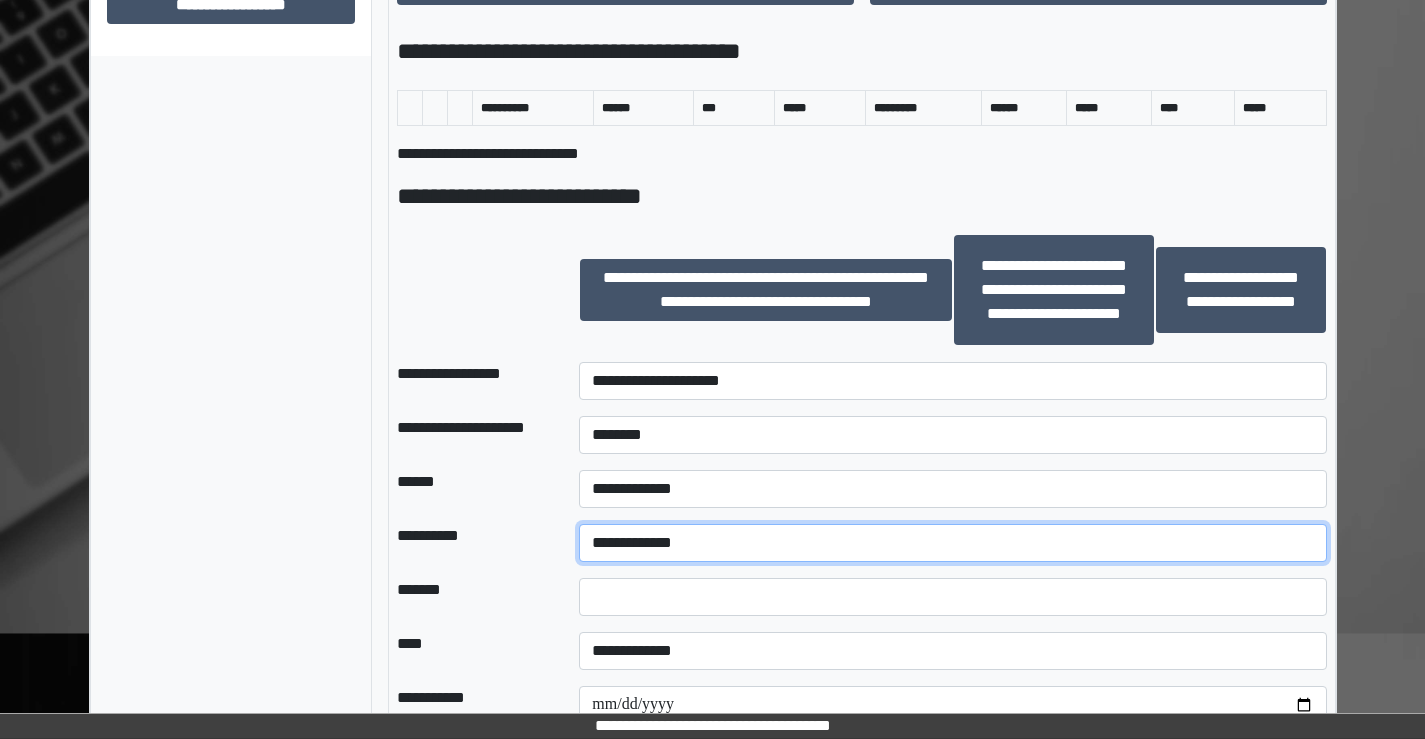 click on "**********" at bounding box center [952, 543] 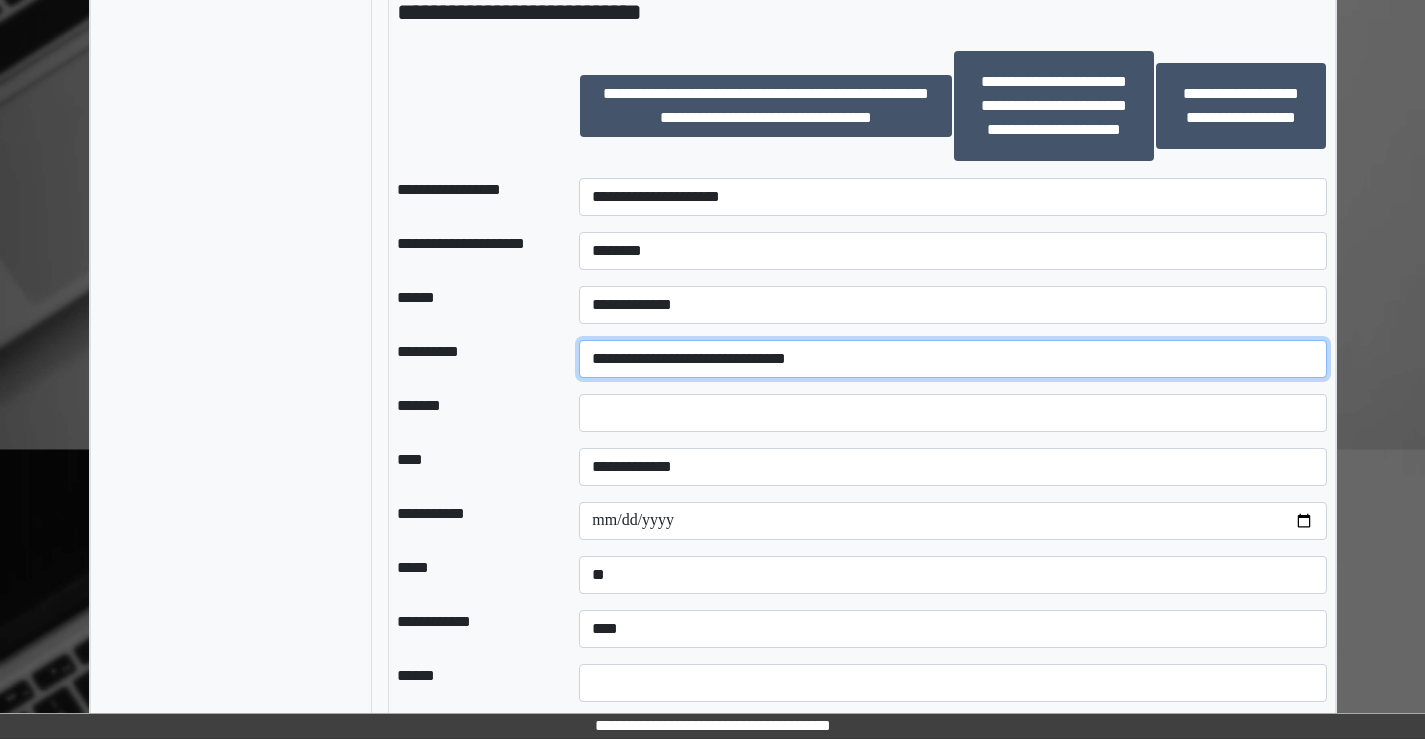 scroll, scrollTop: 1300, scrollLeft: 0, axis: vertical 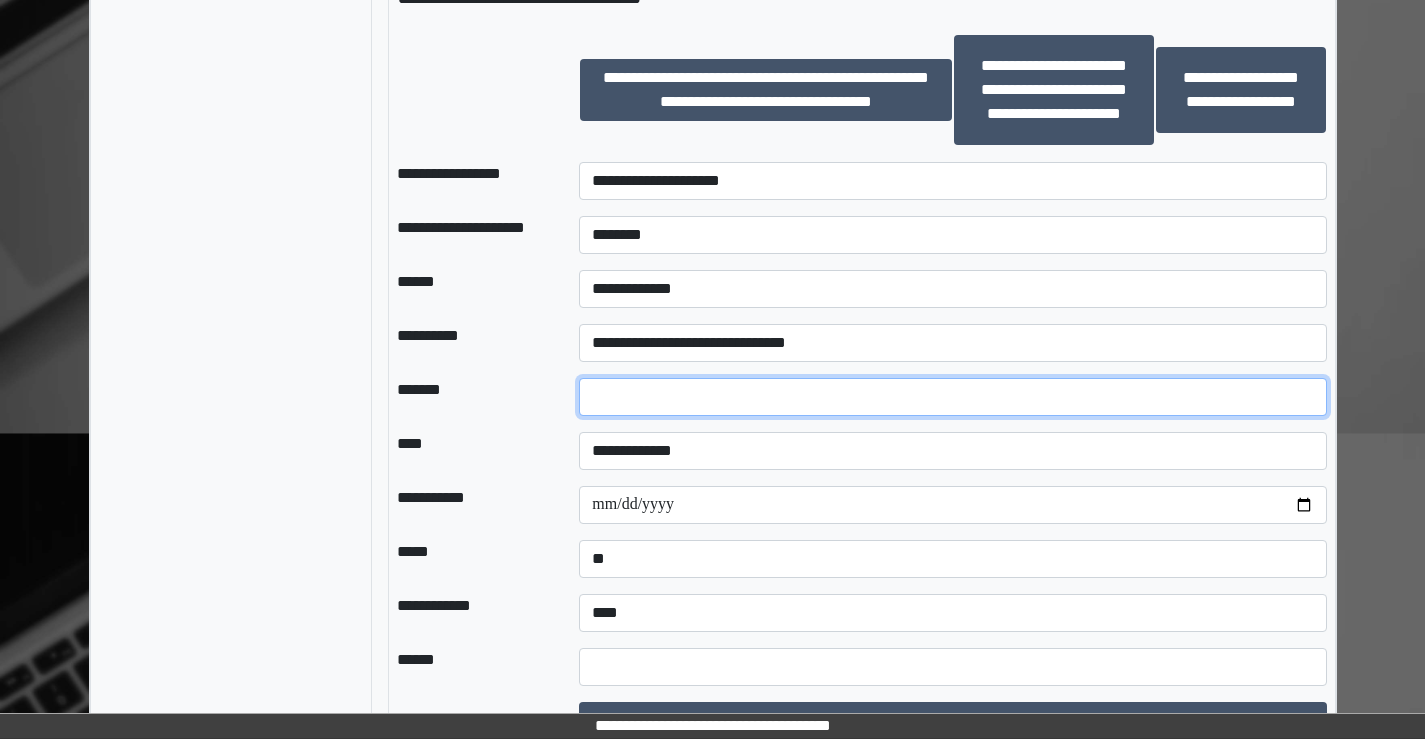 click at bounding box center (952, 397) 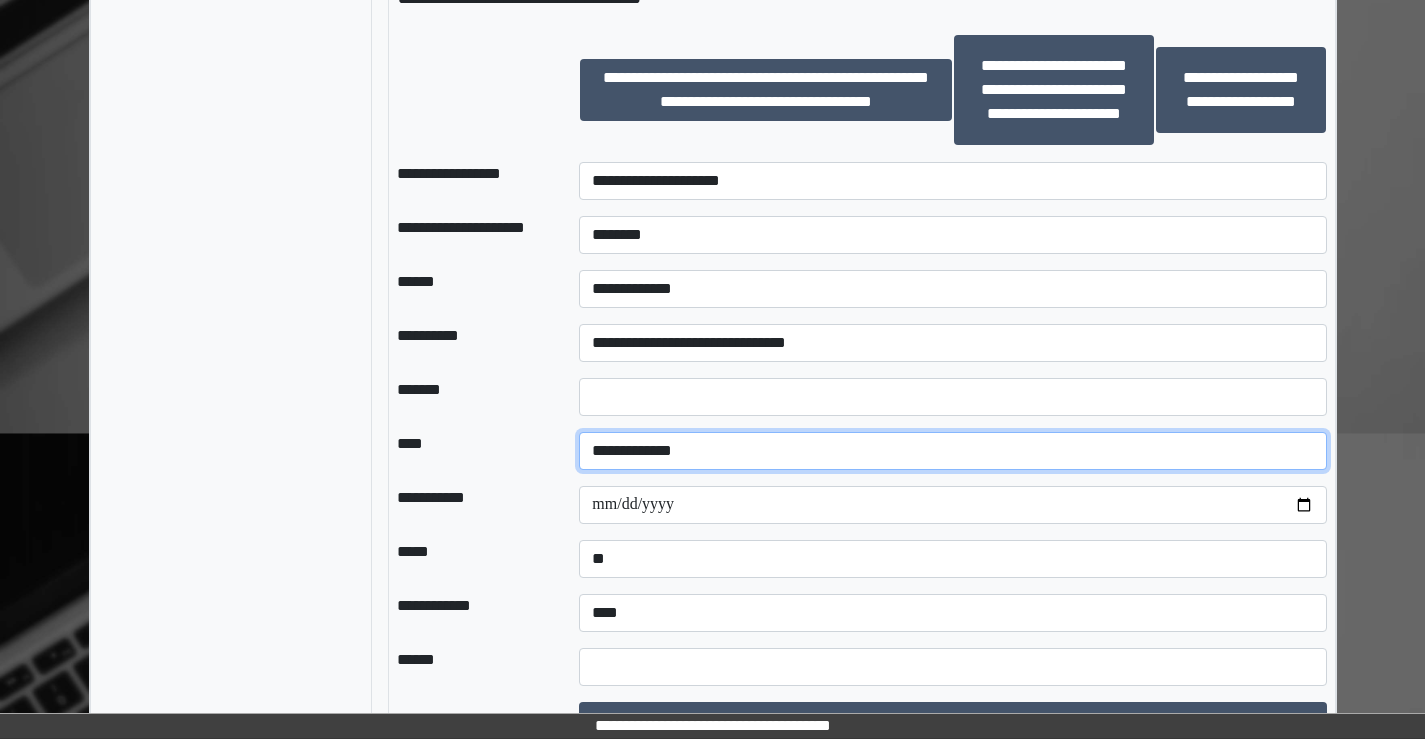 click on "**********" at bounding box center (952, 451) 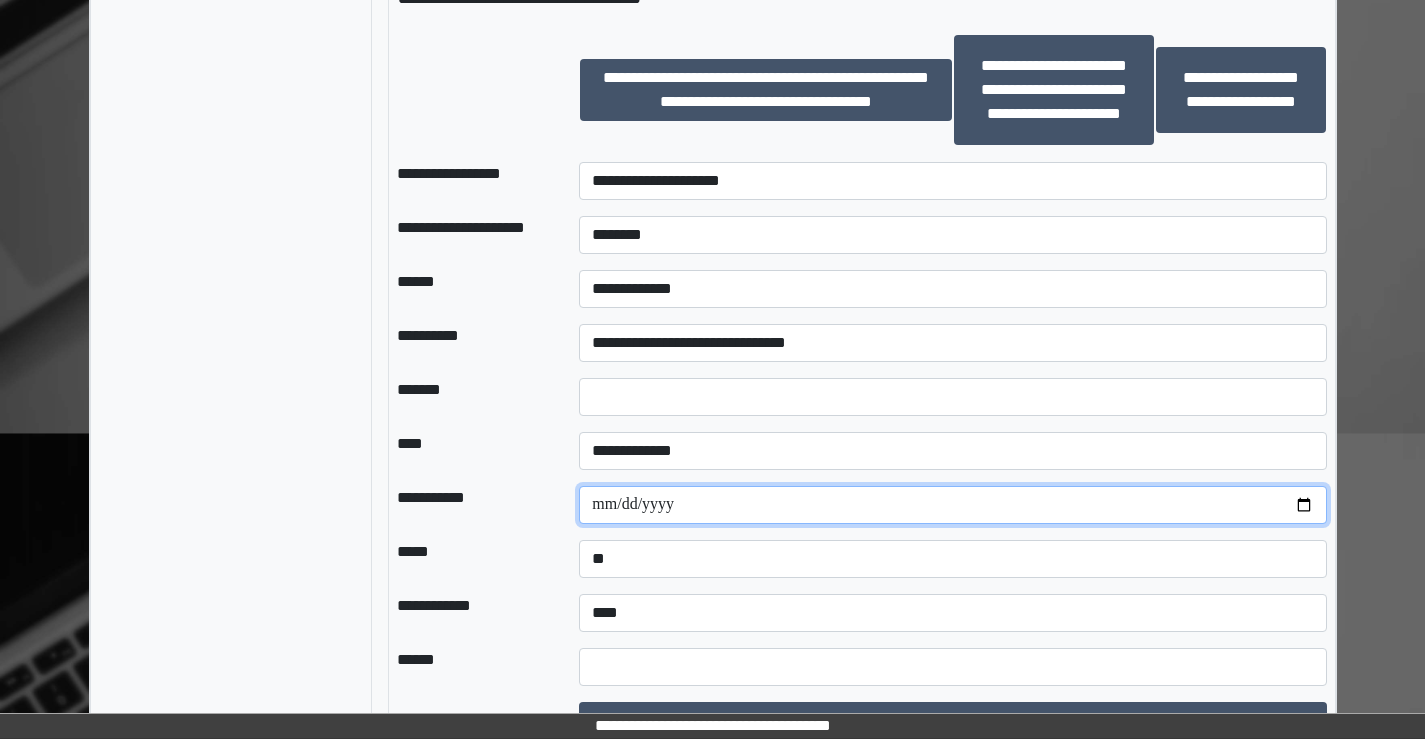drag, startPoint x: 1318, startPoint y: 507, endPoint x: 1297, endPoint y: 503, distance: 21.377558 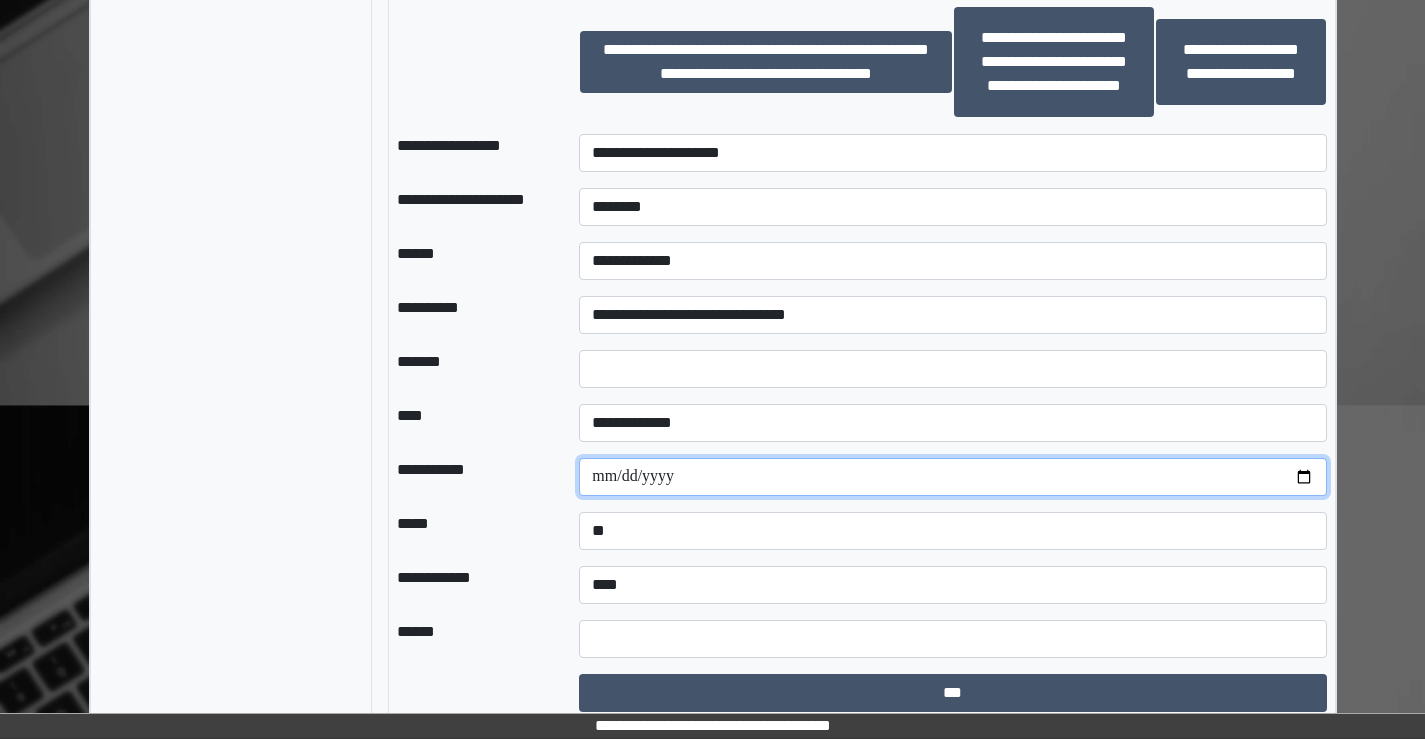 scroll, scrollTop: 1343, scrollLeft: 0, axis: vertical 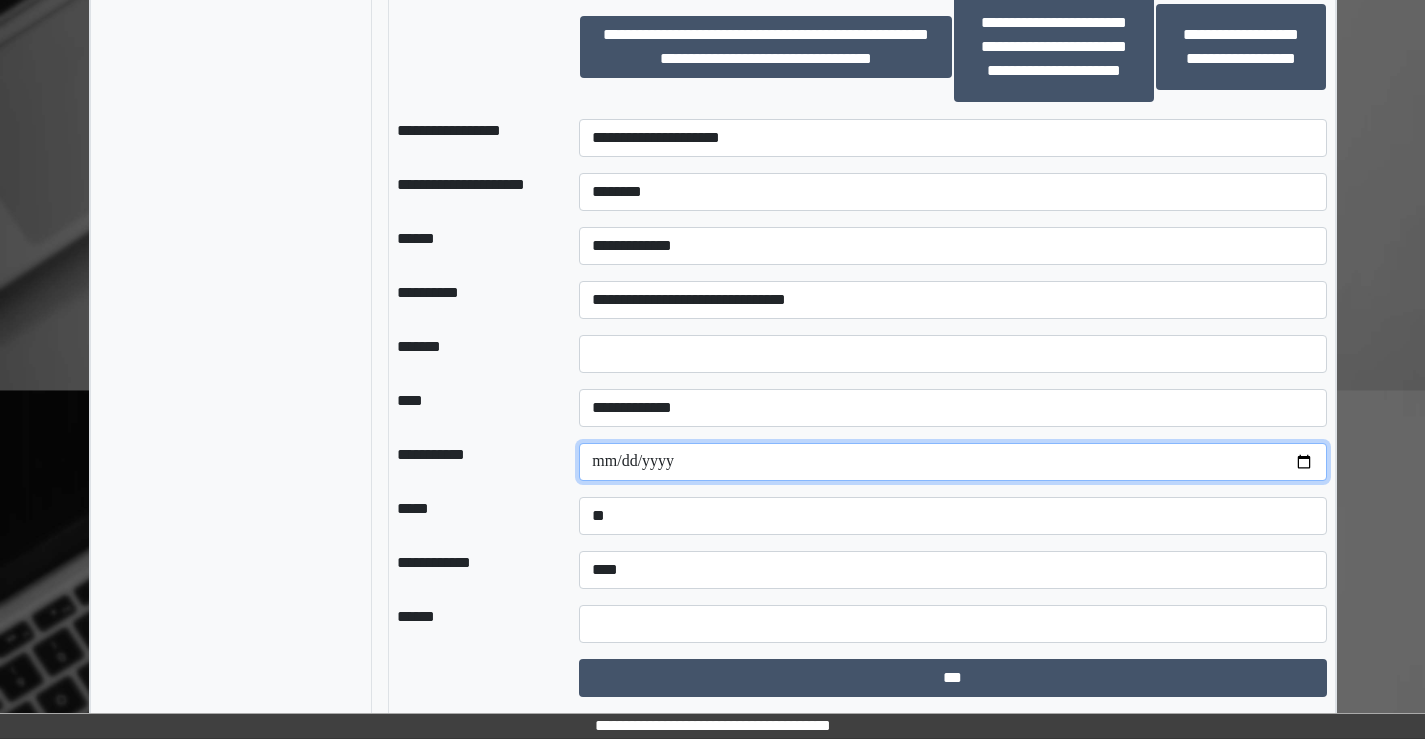 click at bounding box center (952, 462) 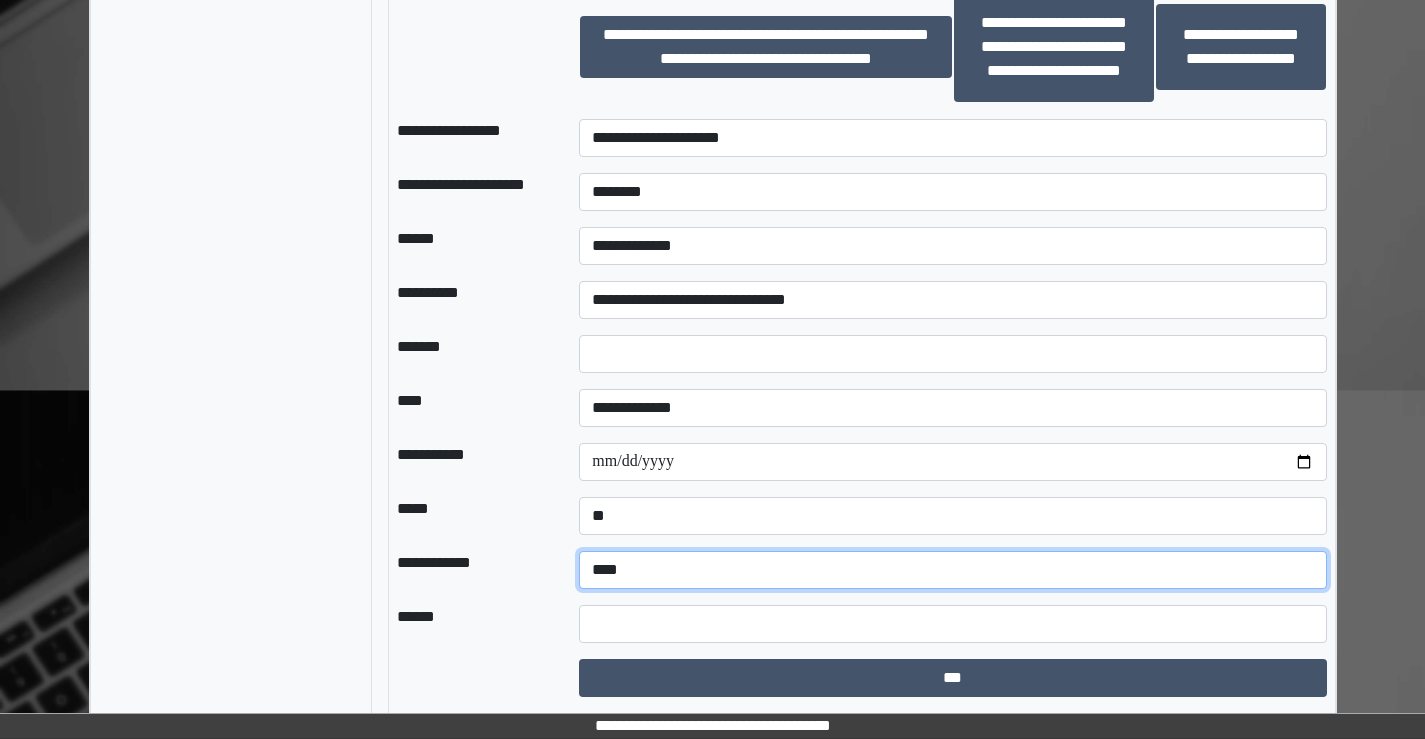 click on "**********" at bounding box center (952, 570) 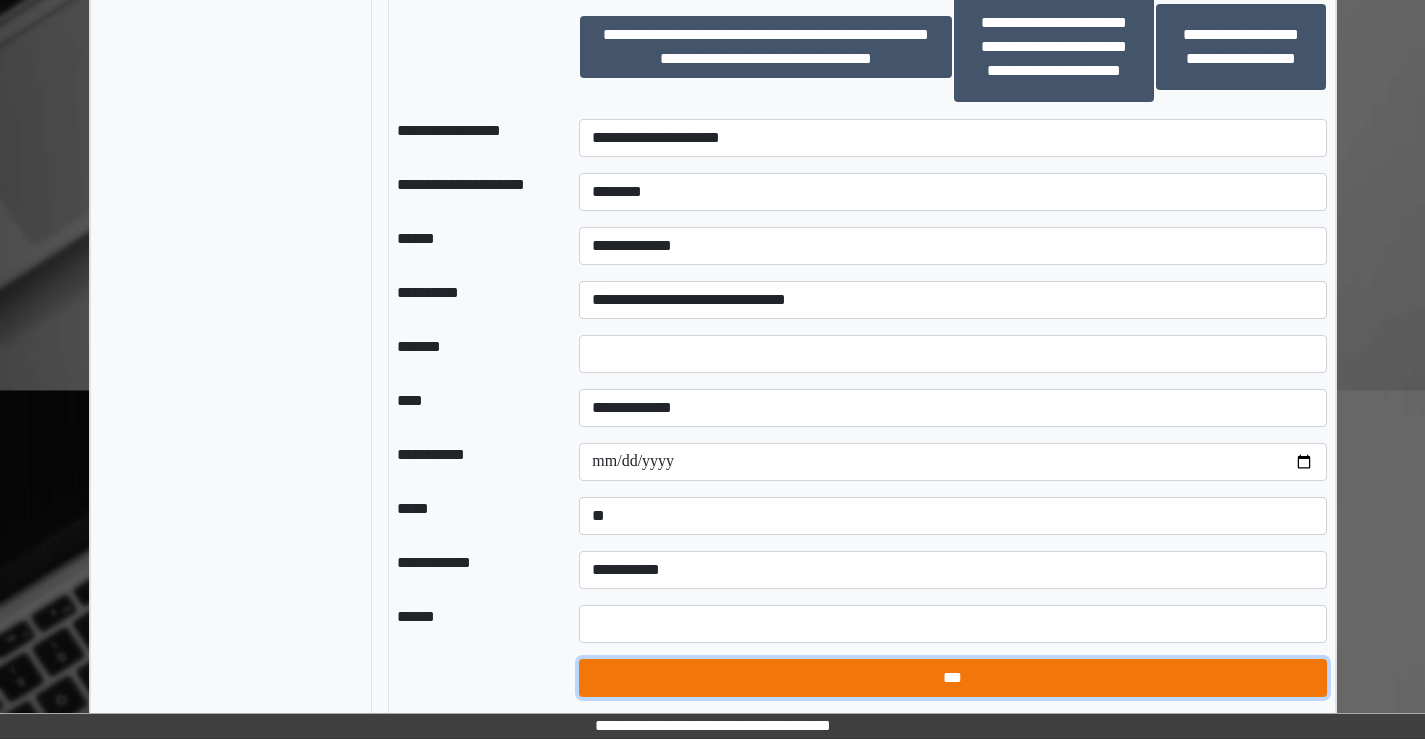 click on "***" at bounding box center [952, 678] 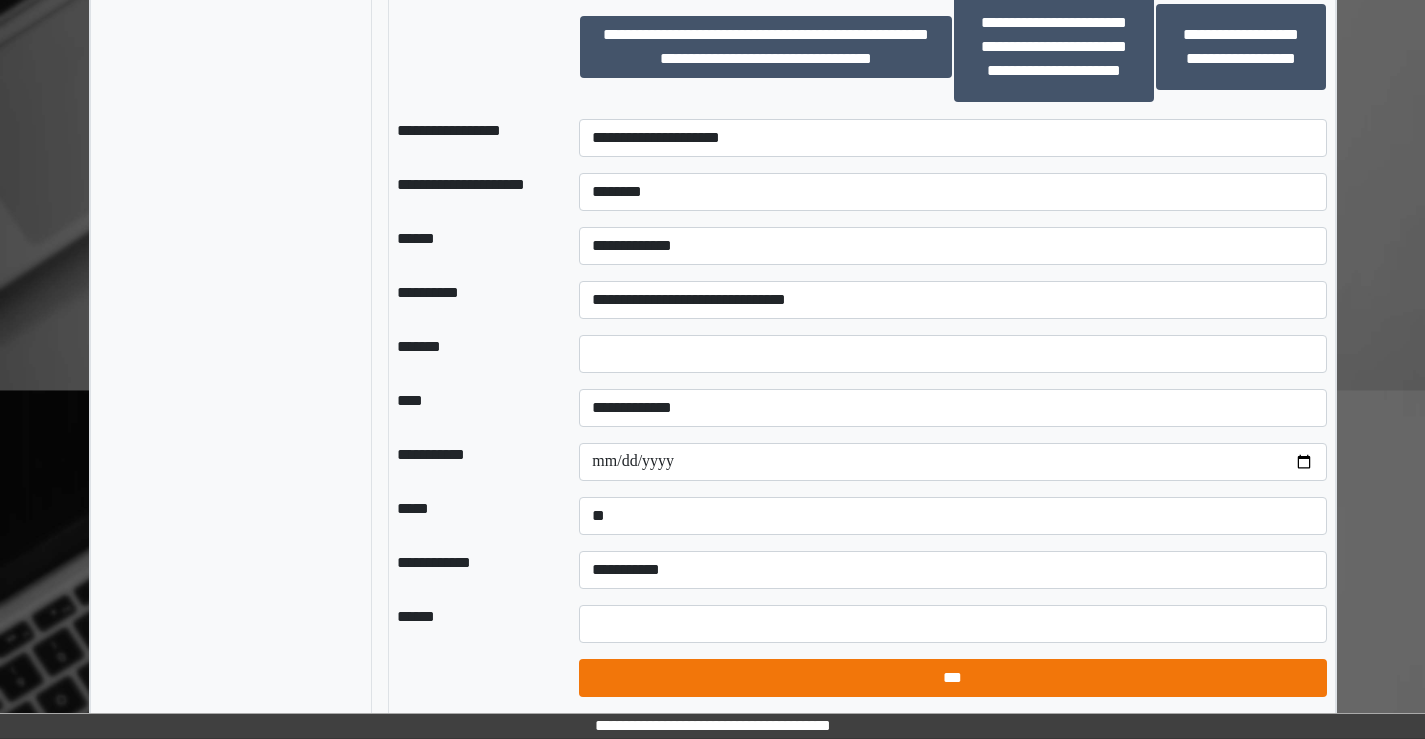 select on "*" 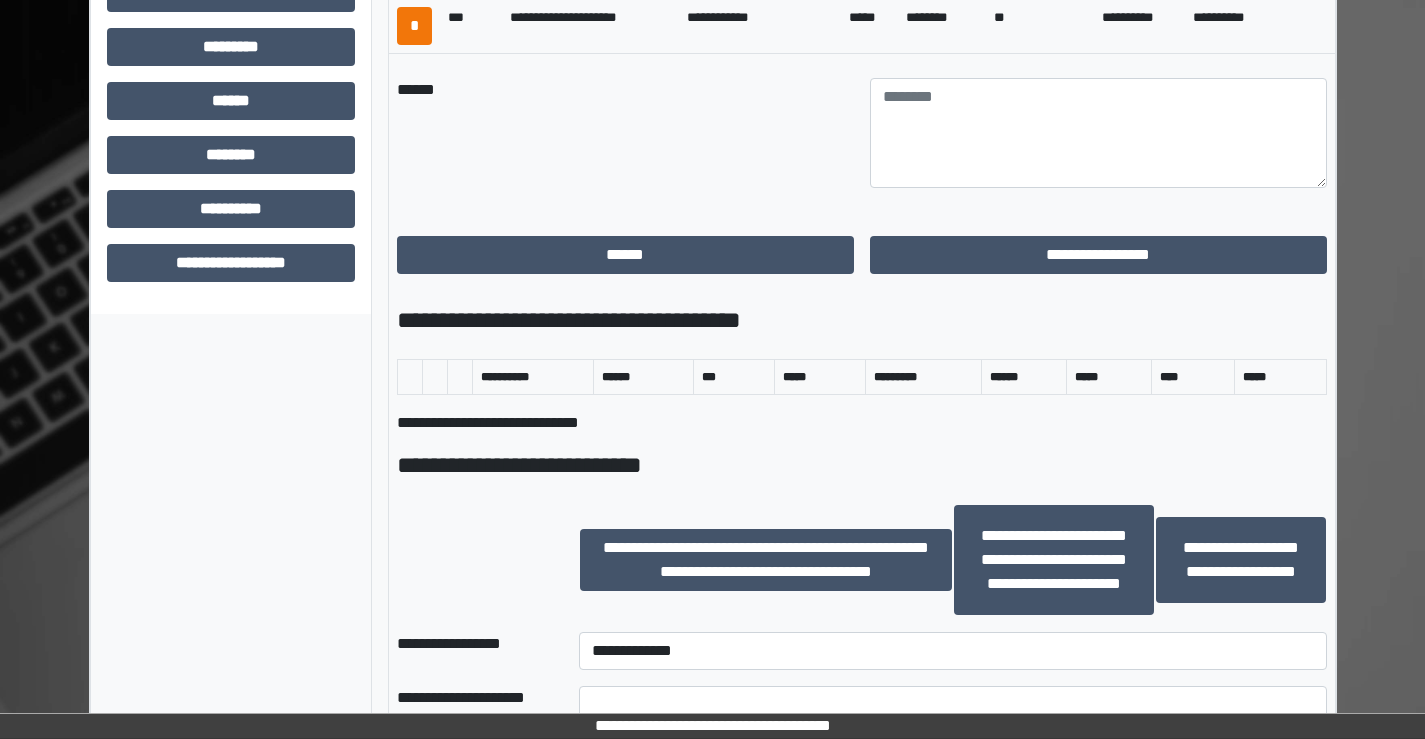 scroll, scrollTop: 443, scrollLeft: 0, axis: vertical 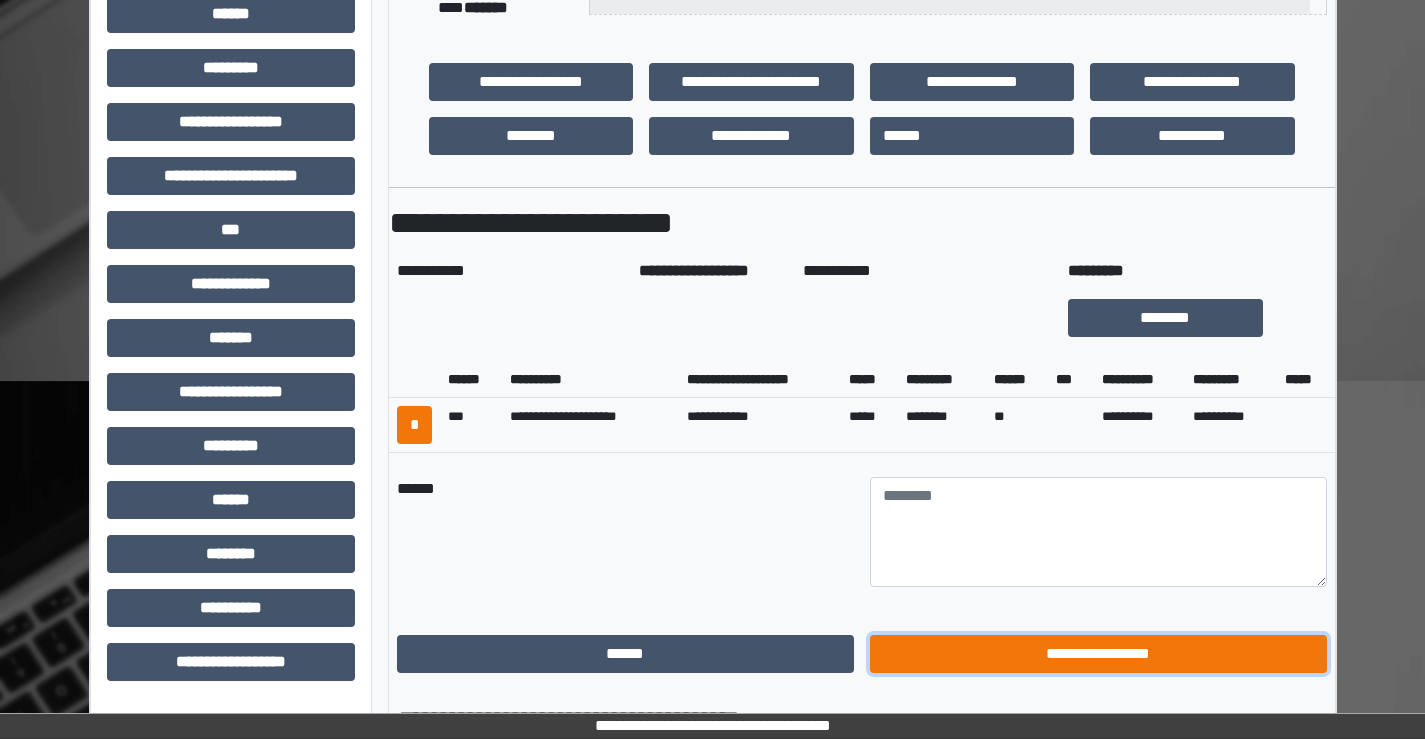 click on "**********" at bounding box center [1098, 654] 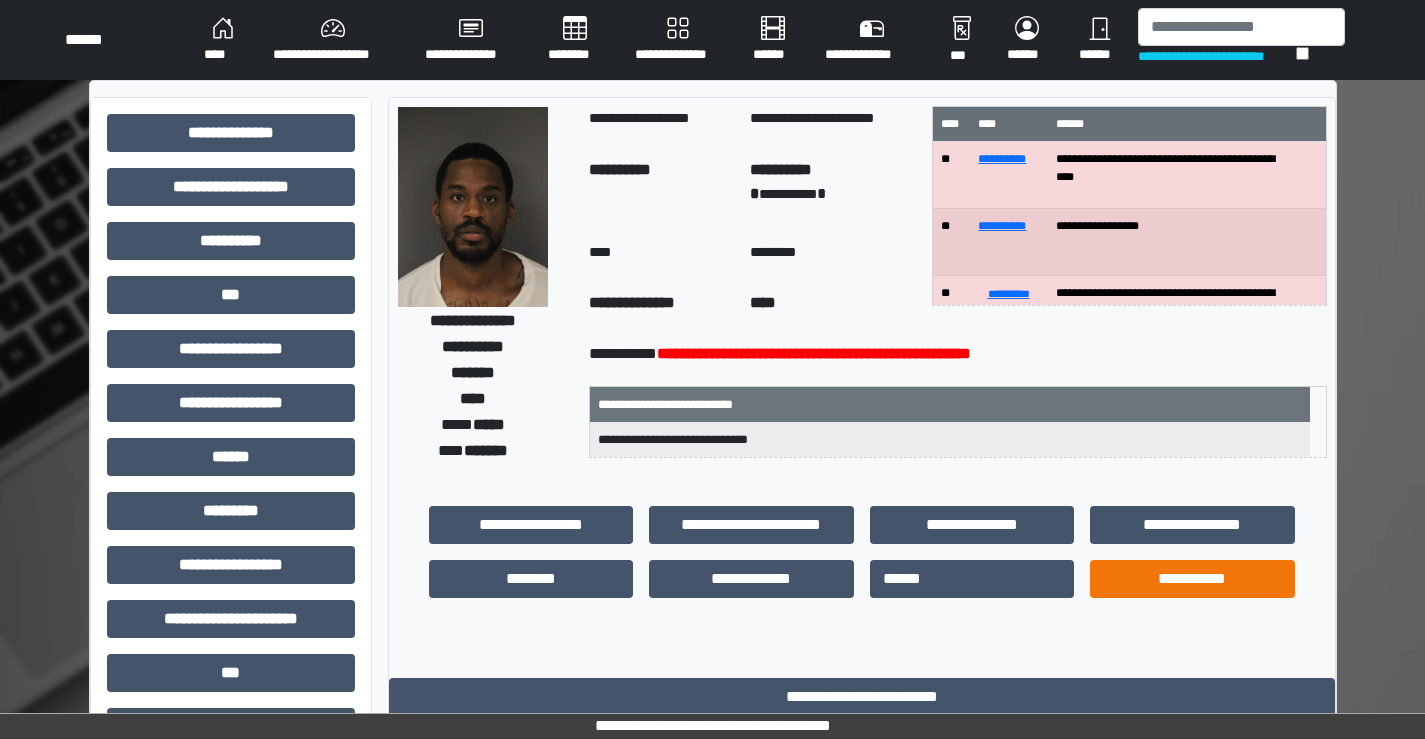 scroll, scrollTop: 100, scrollLeft: 0, axis: vertical 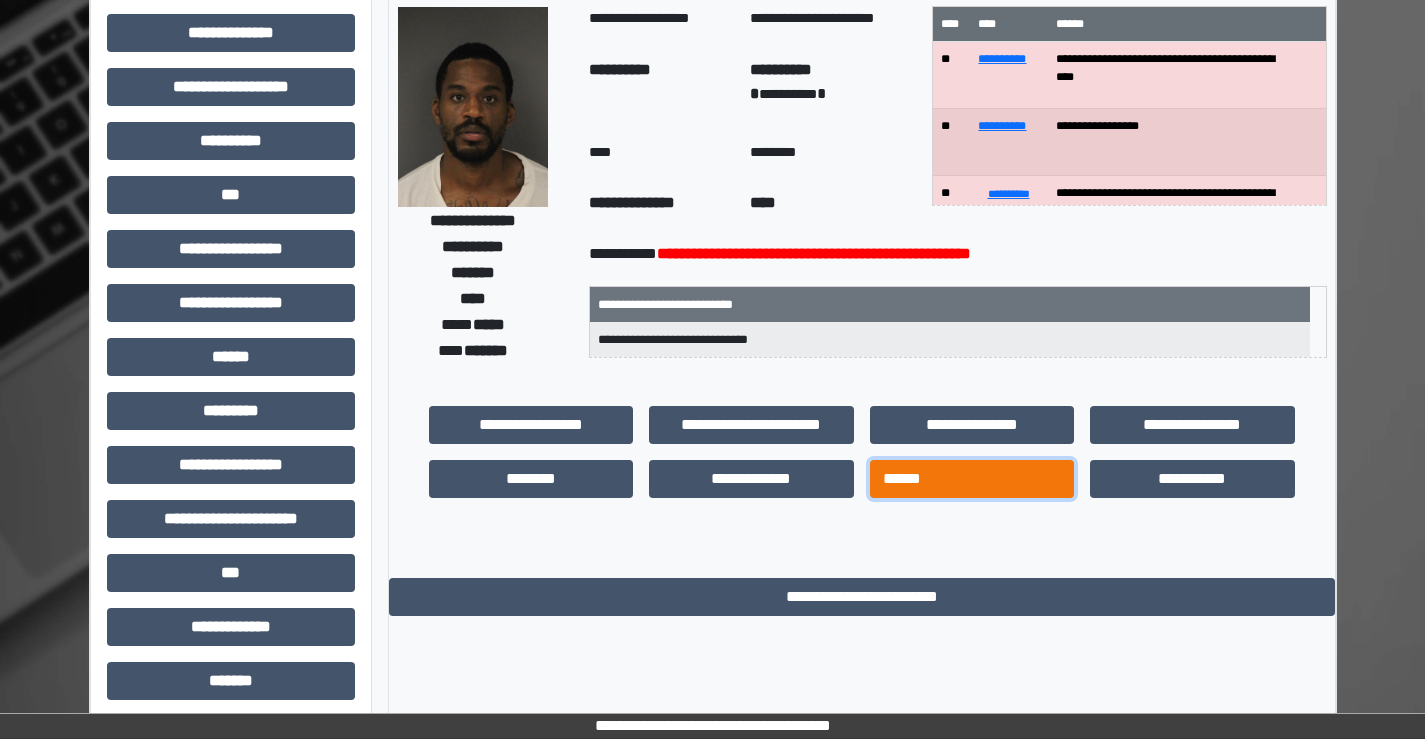 click on "******" at bounding box center [972, 479] 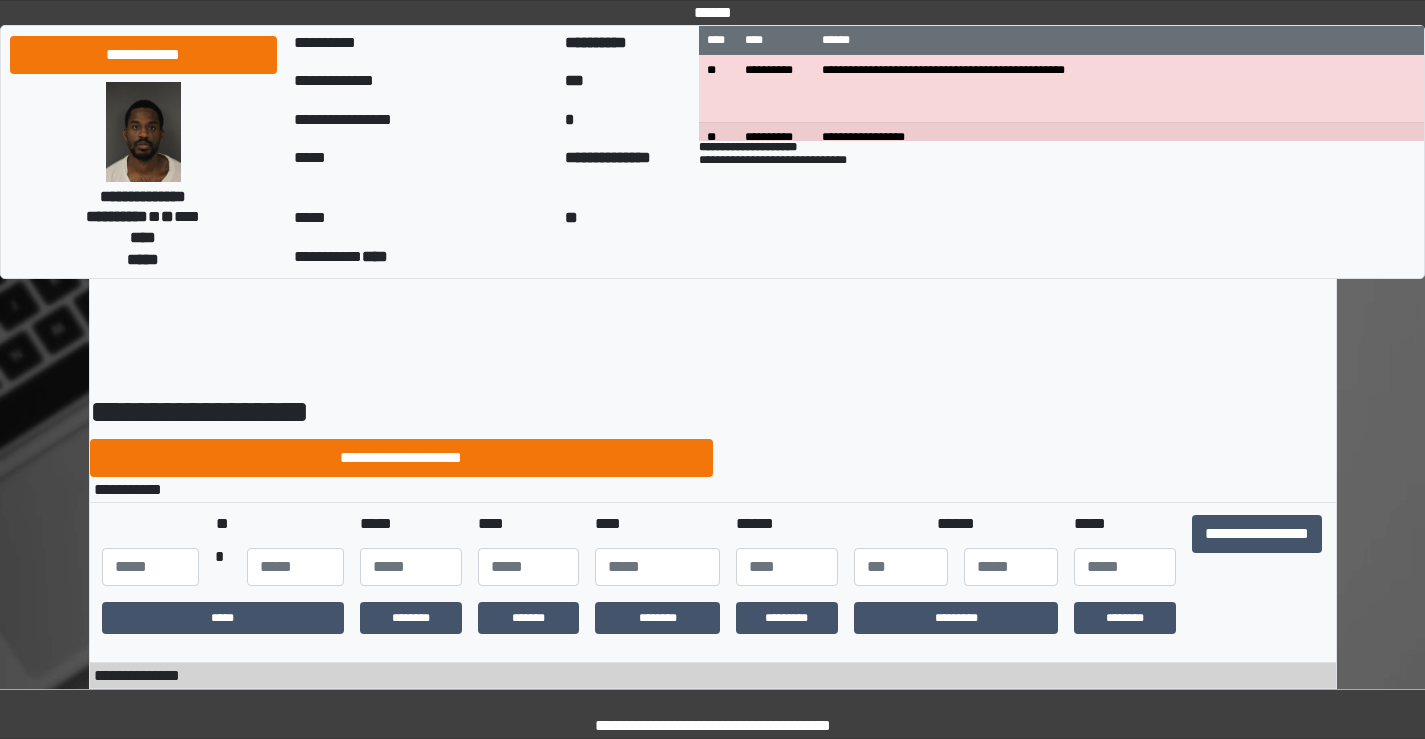 scroll, scrollTop: 0, scrollLeft: 0, axis: both 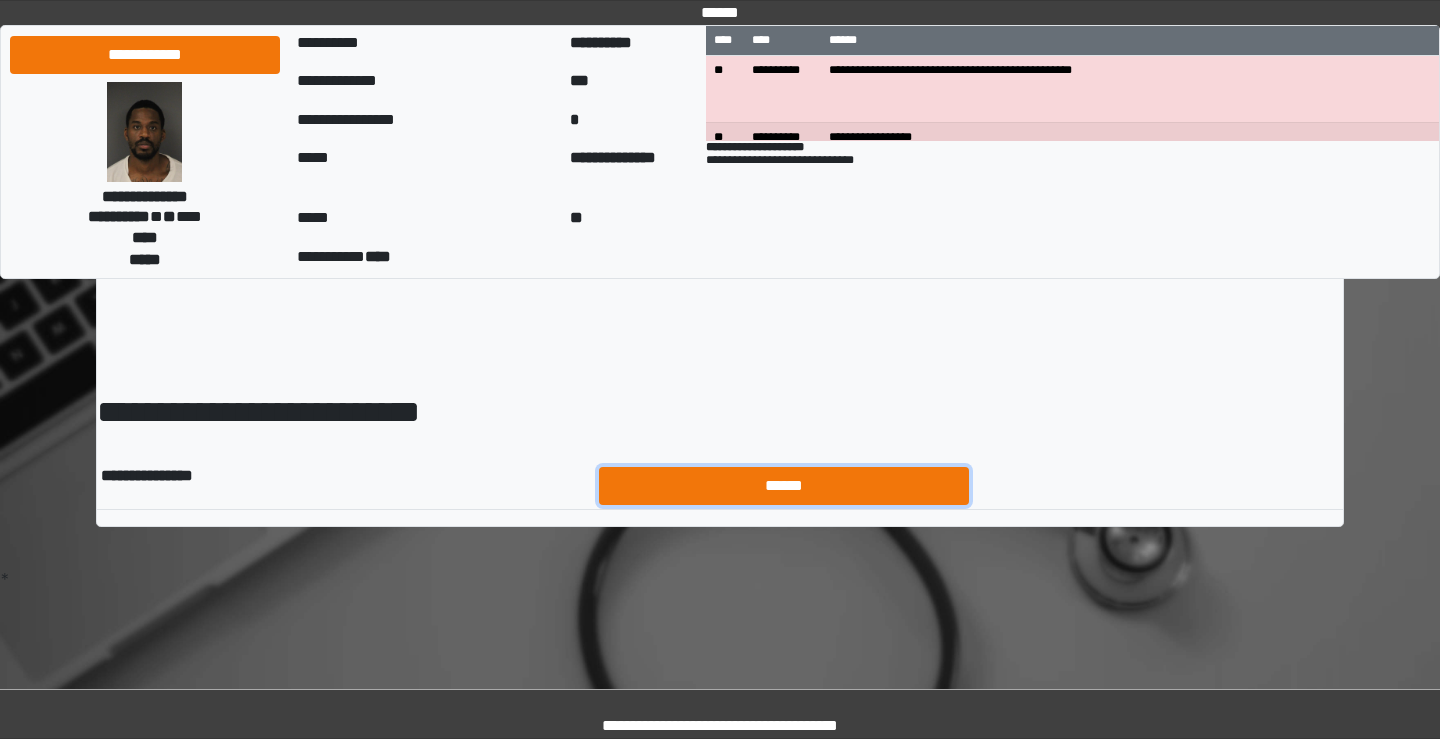 click on "******" at bounding box center [784, 486] 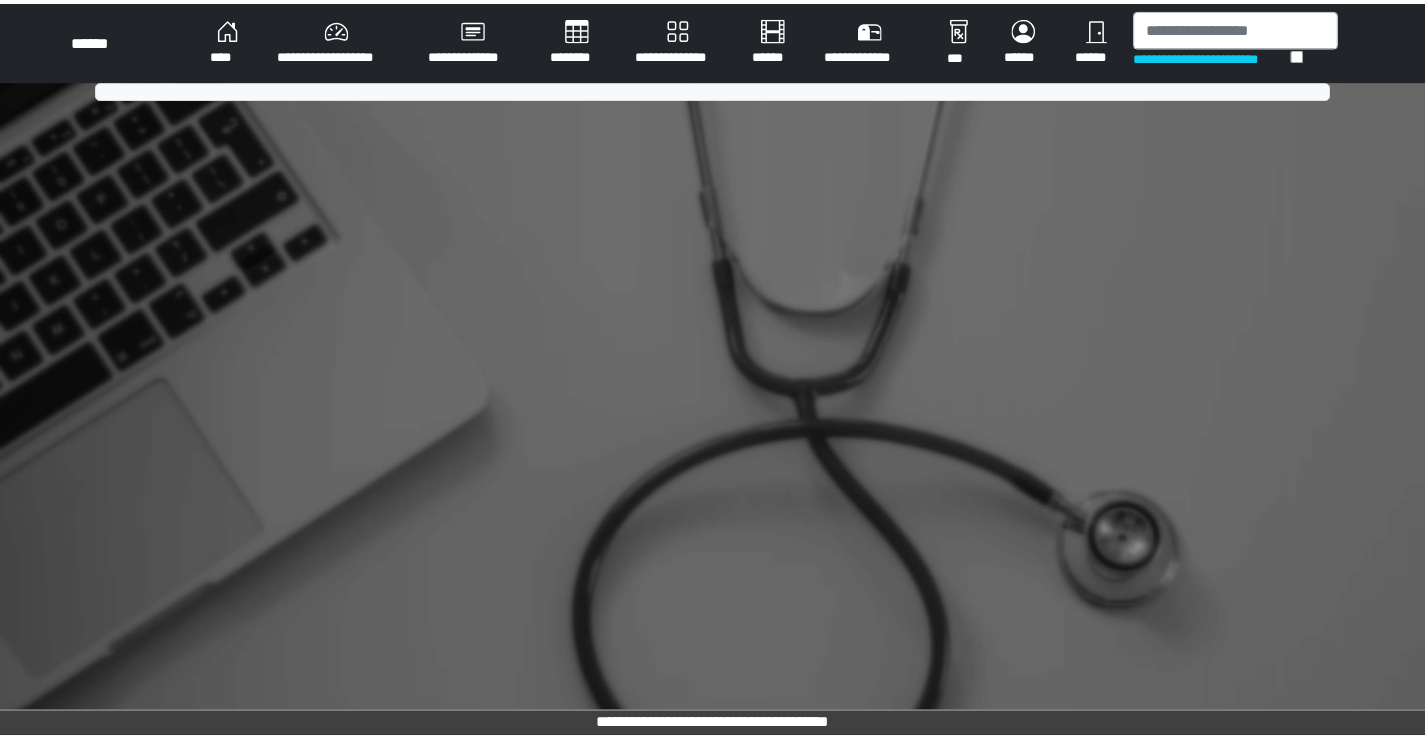 scroll, scrollTop: 0, scrollLeft: 0, axis: both 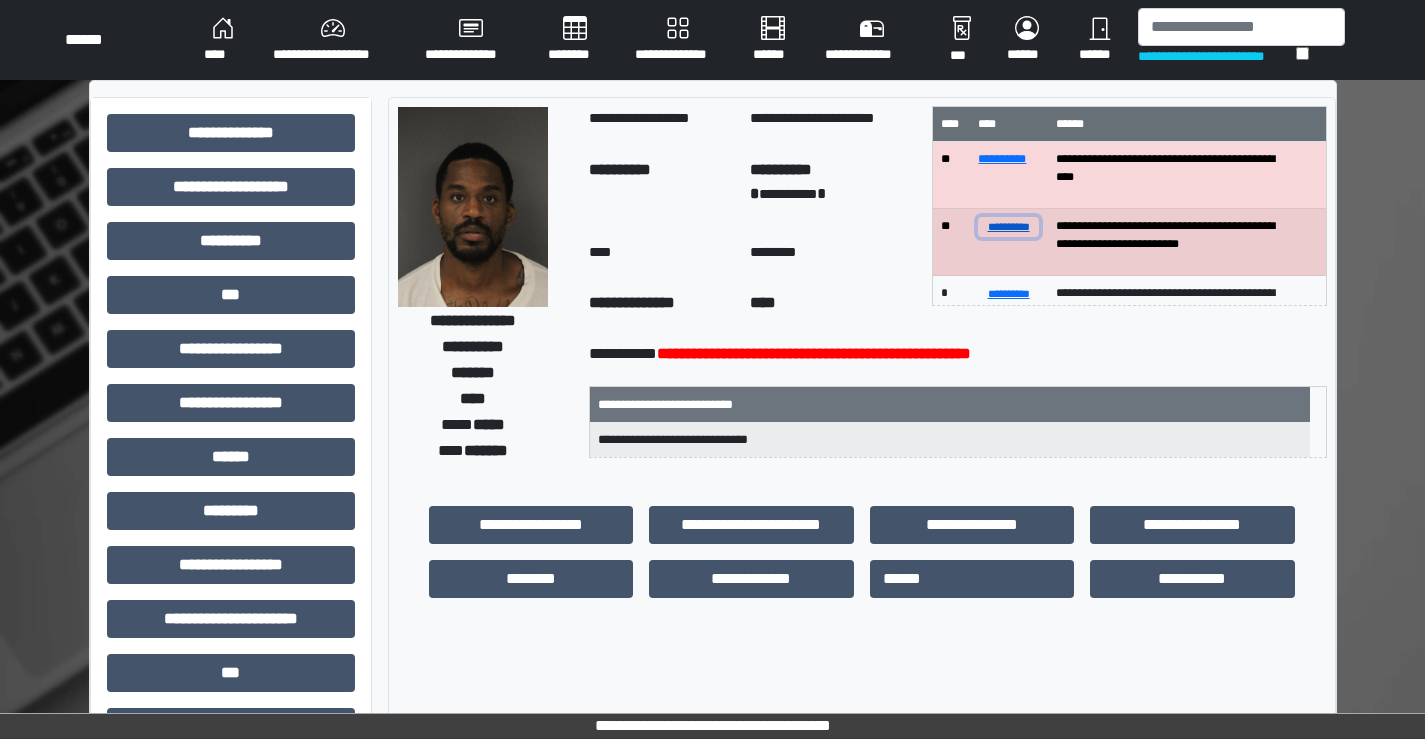 click on "**********" at bounding box center (1008, 226) 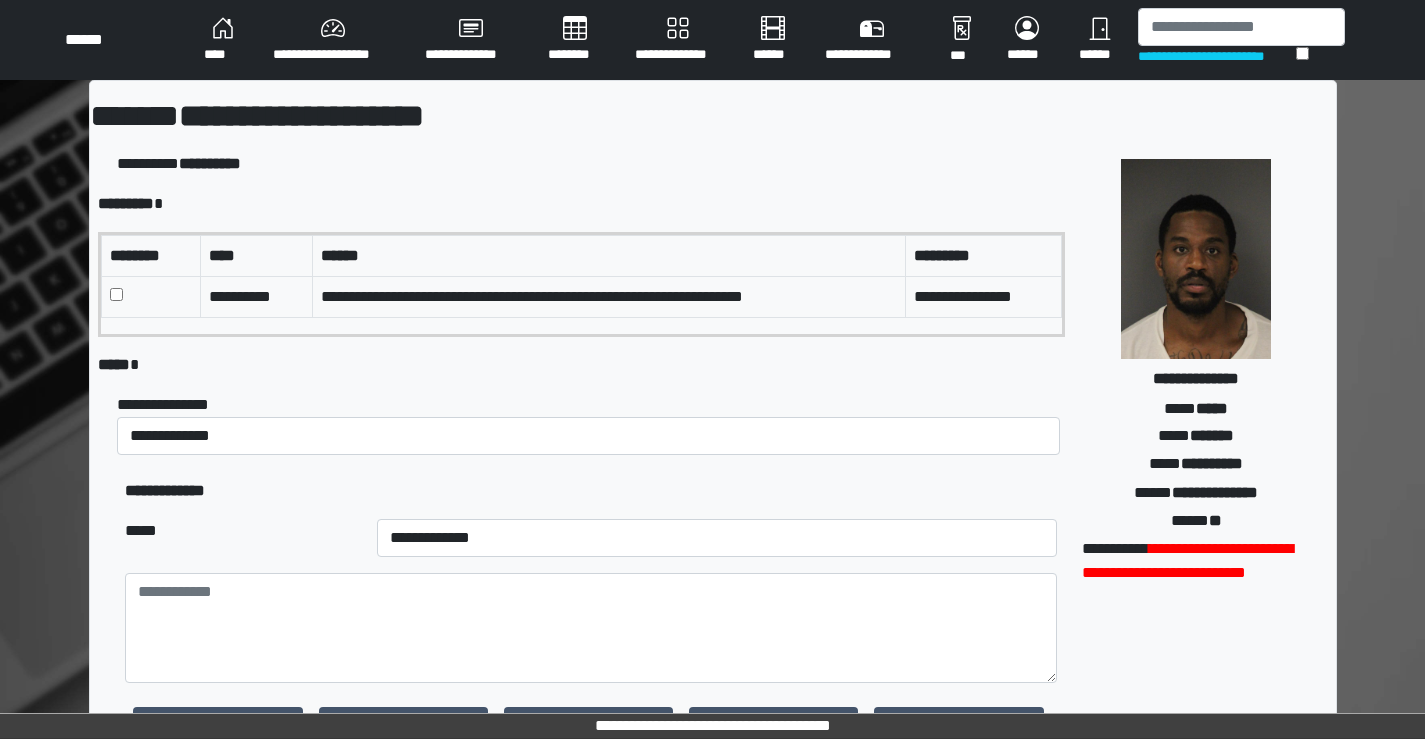 drag, startPoint x: 258, startPoint y: 403, endPoint x: 255, endPoint y: 432, distance: 29.15476 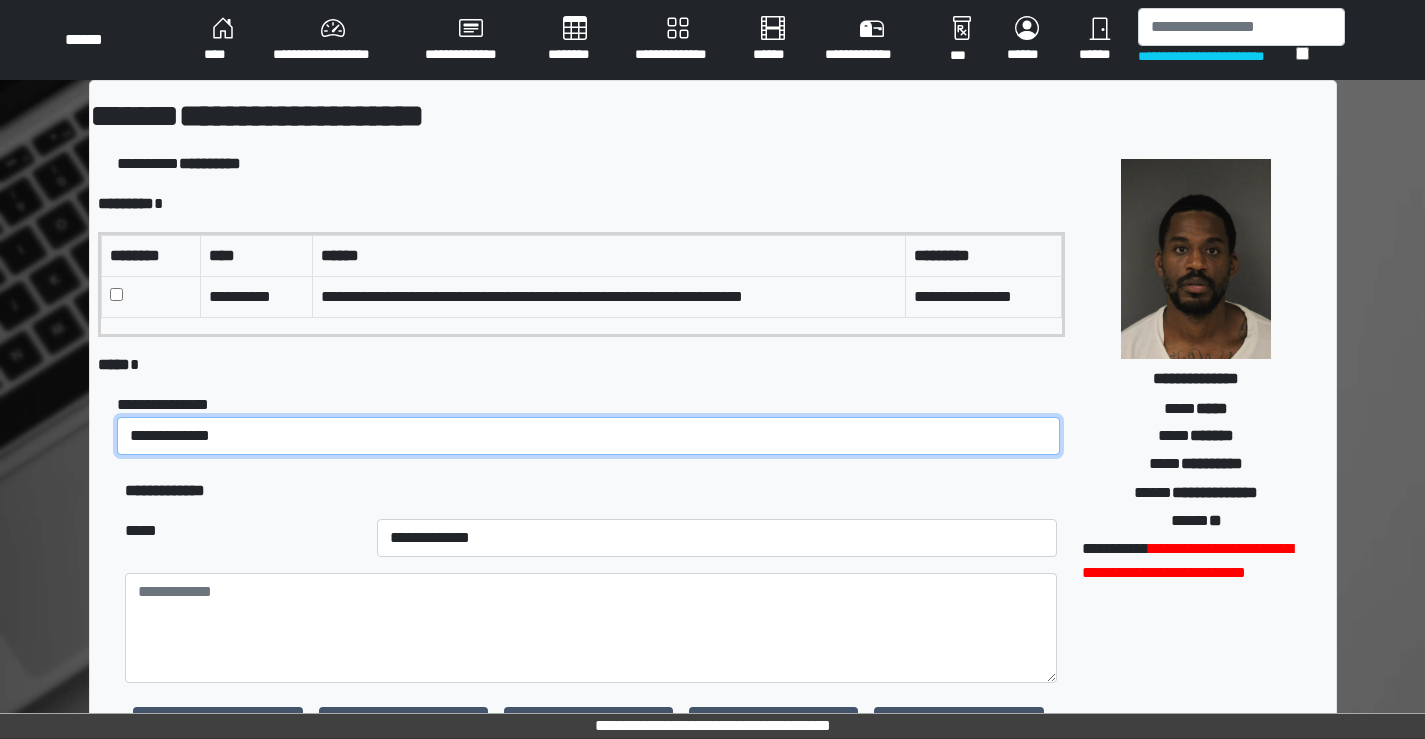 drag, startPoint x: 255, startPoint y: 435, endPoint x: 257, endPoint y: 452, distance: 17.117243 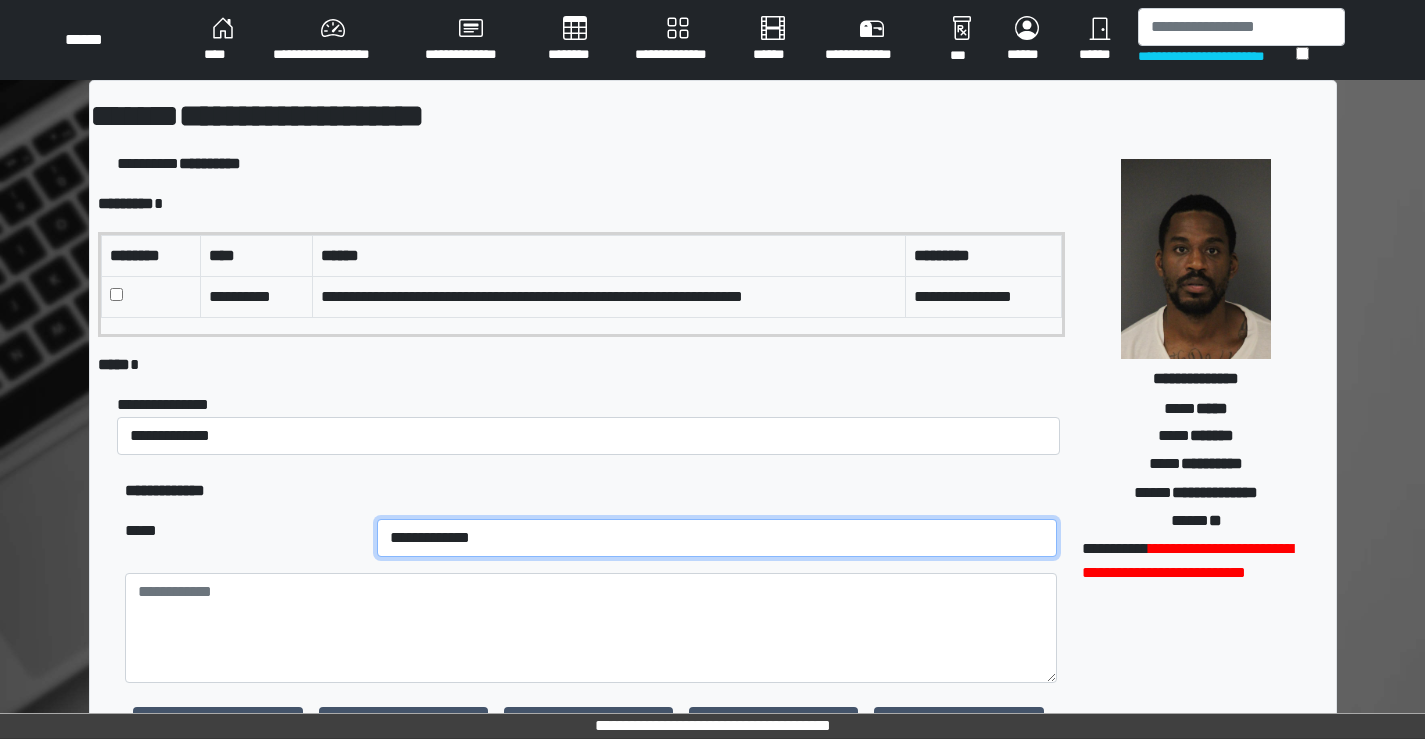 drag, startPoint x: 388, startPoint y: 547, endPoint x: 369, endPoint y: 544, distance: 19.235384 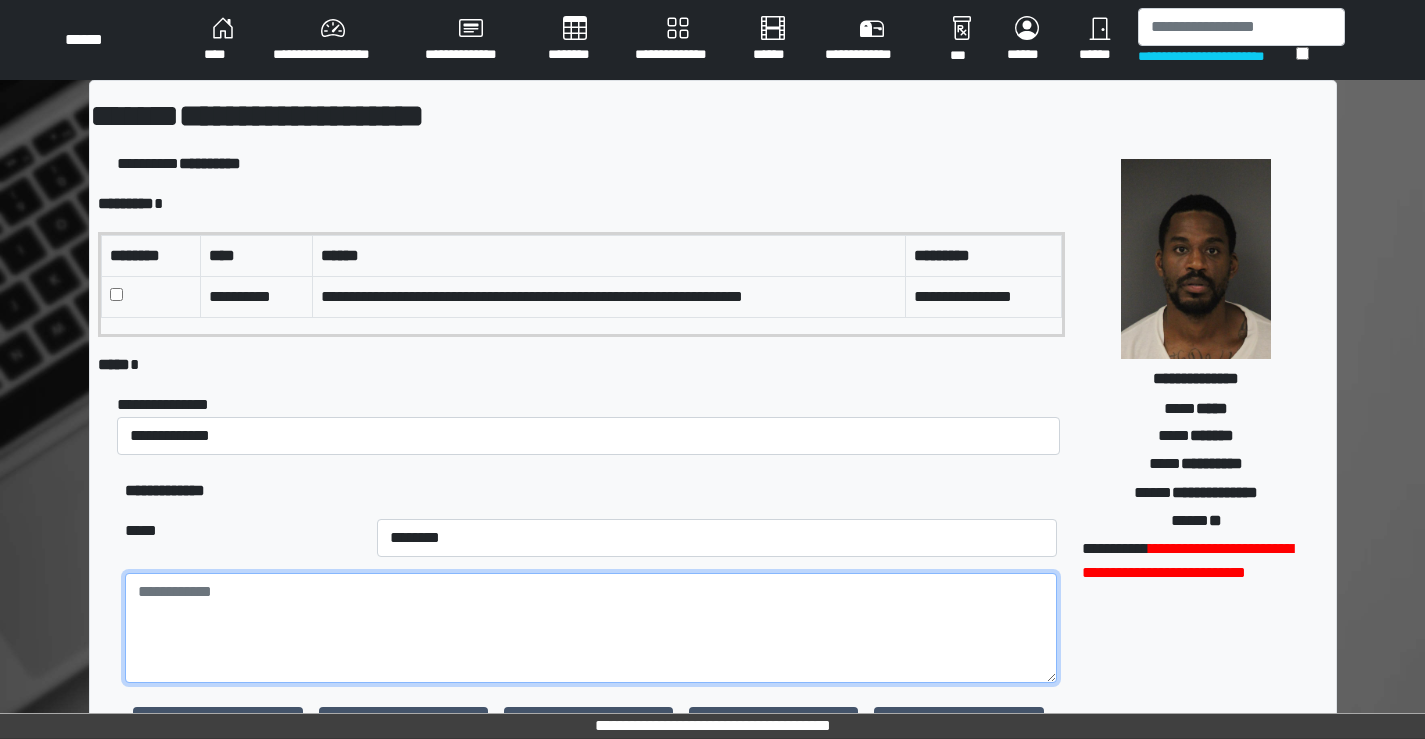 click at bounding box center (590, 628) 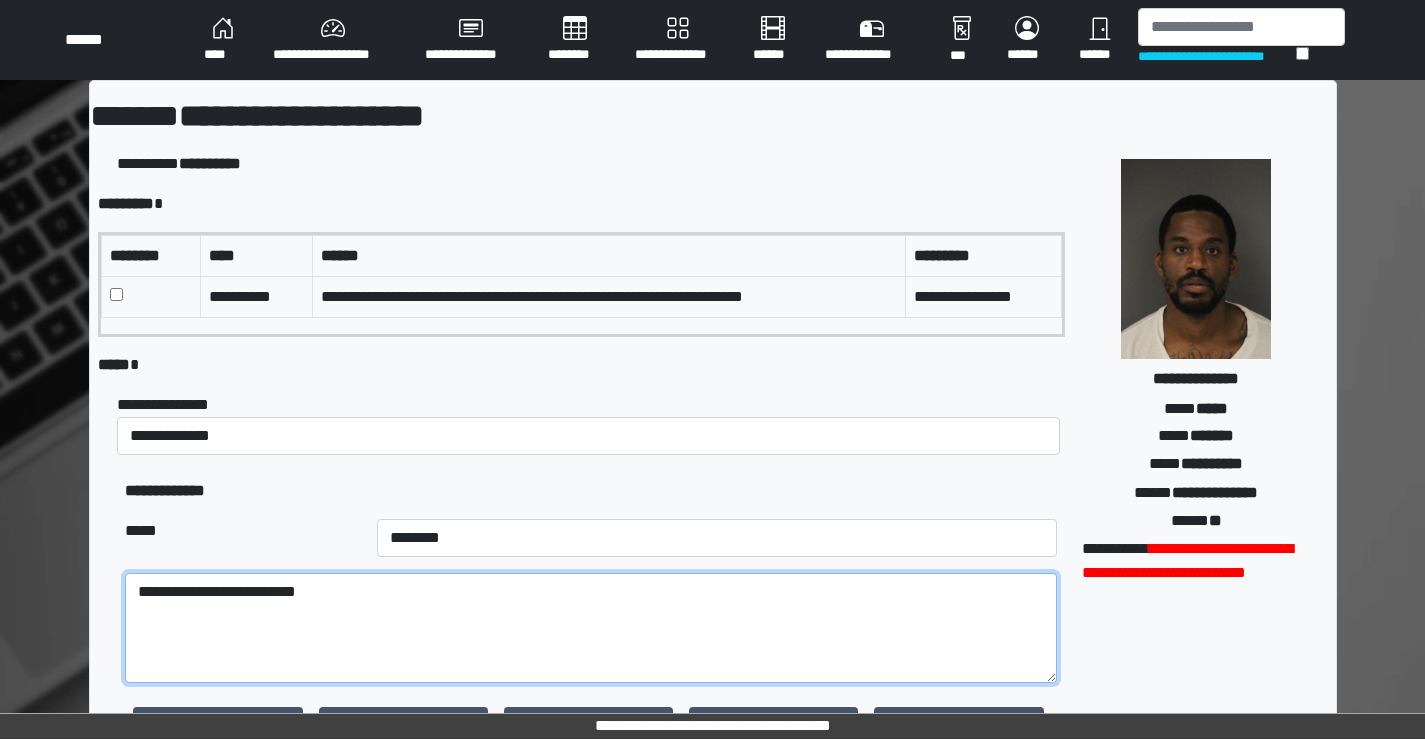 click on "**********" at bounding box center [590, 628] 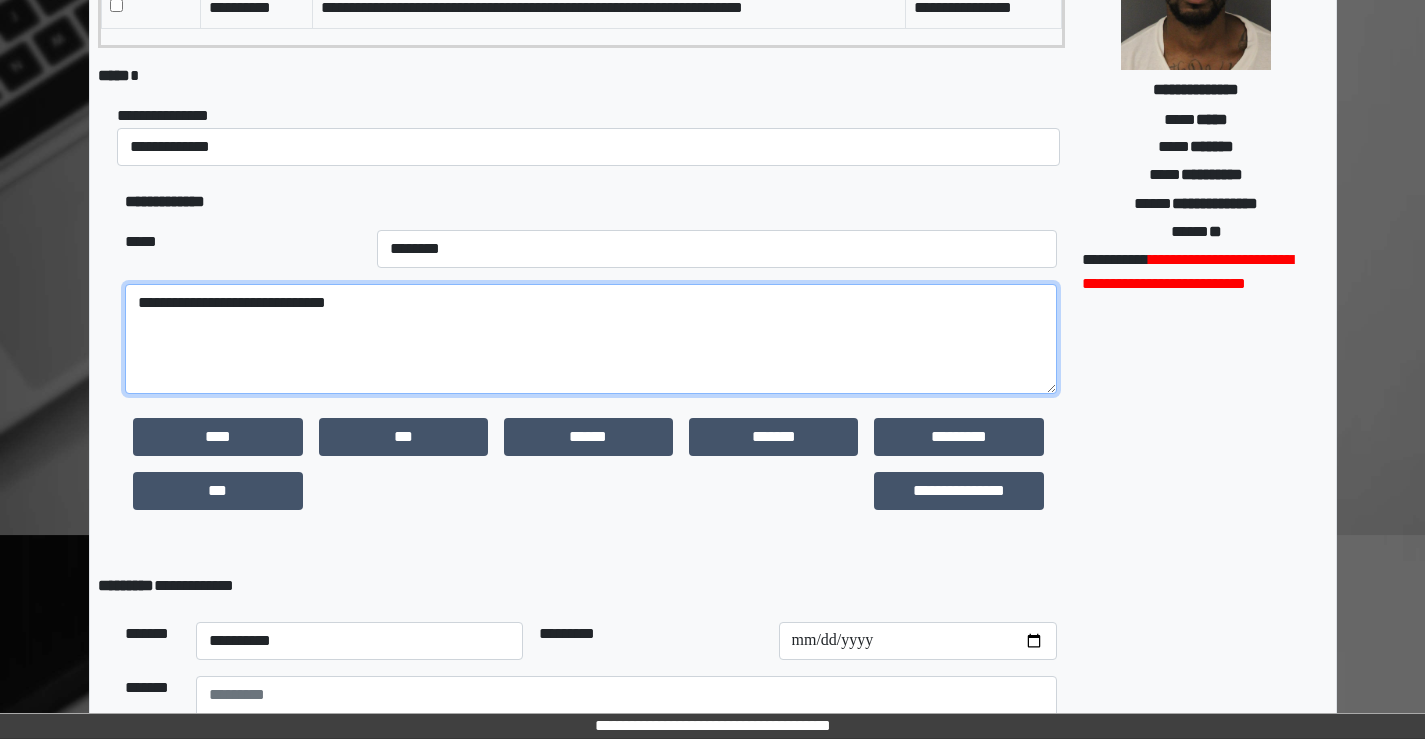 scroll, scrollTop: 471, scrollLeft: 0, axis: vertical 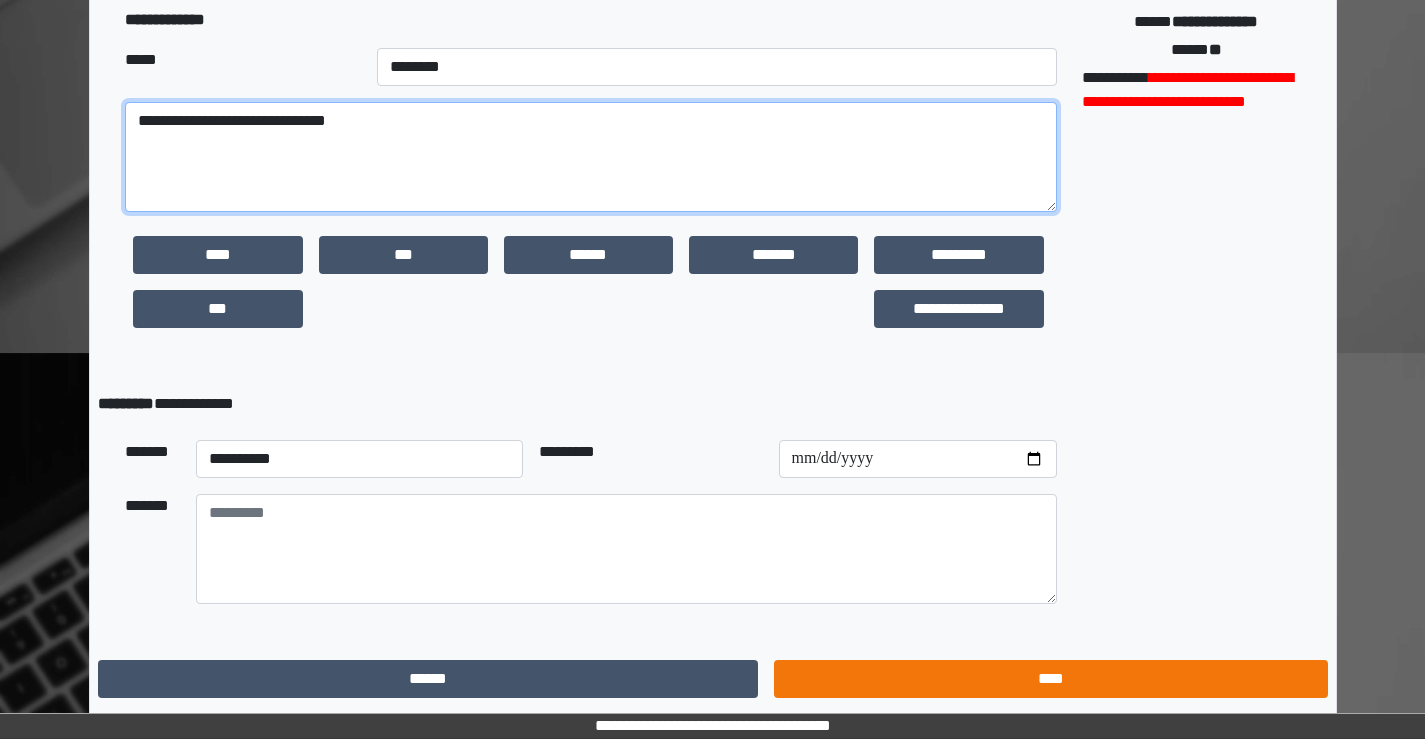 type on "**********" 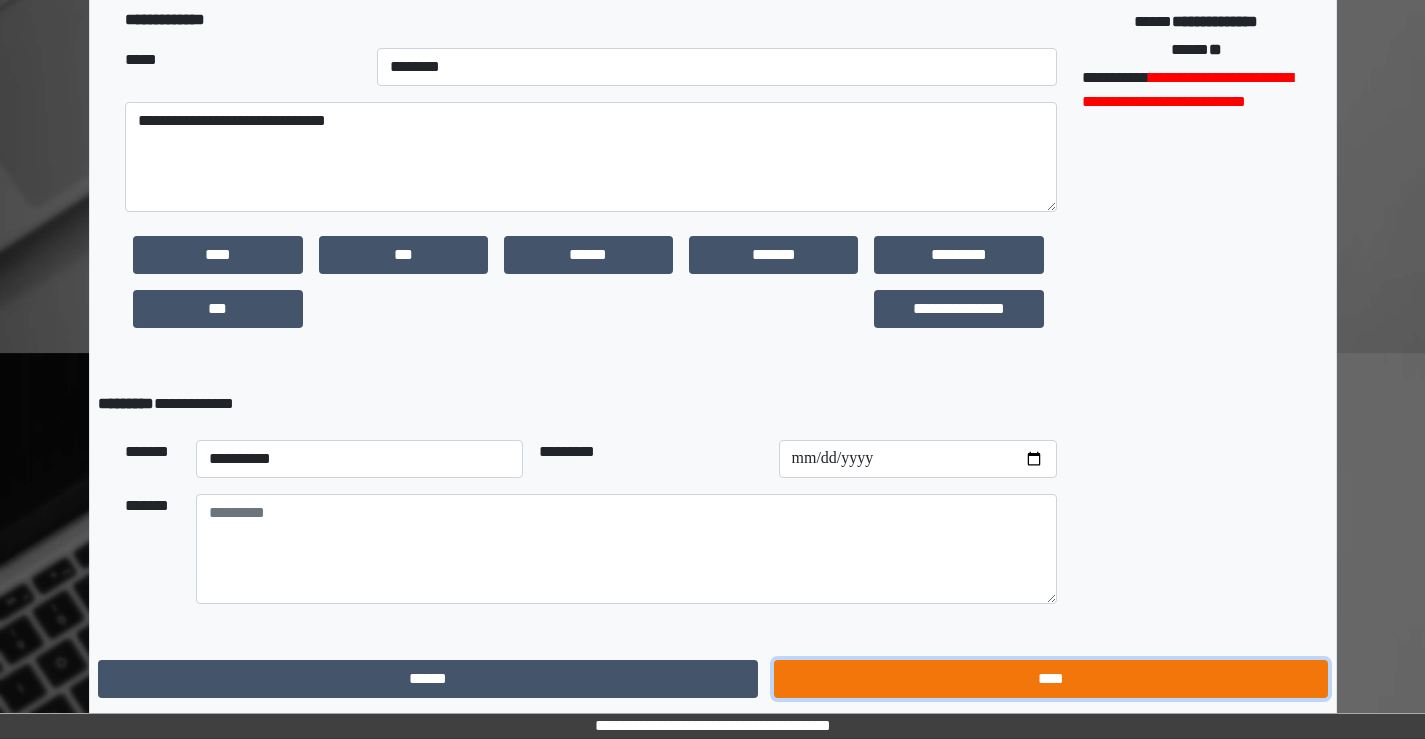 click on "****" at bounding box center (1050, 679) 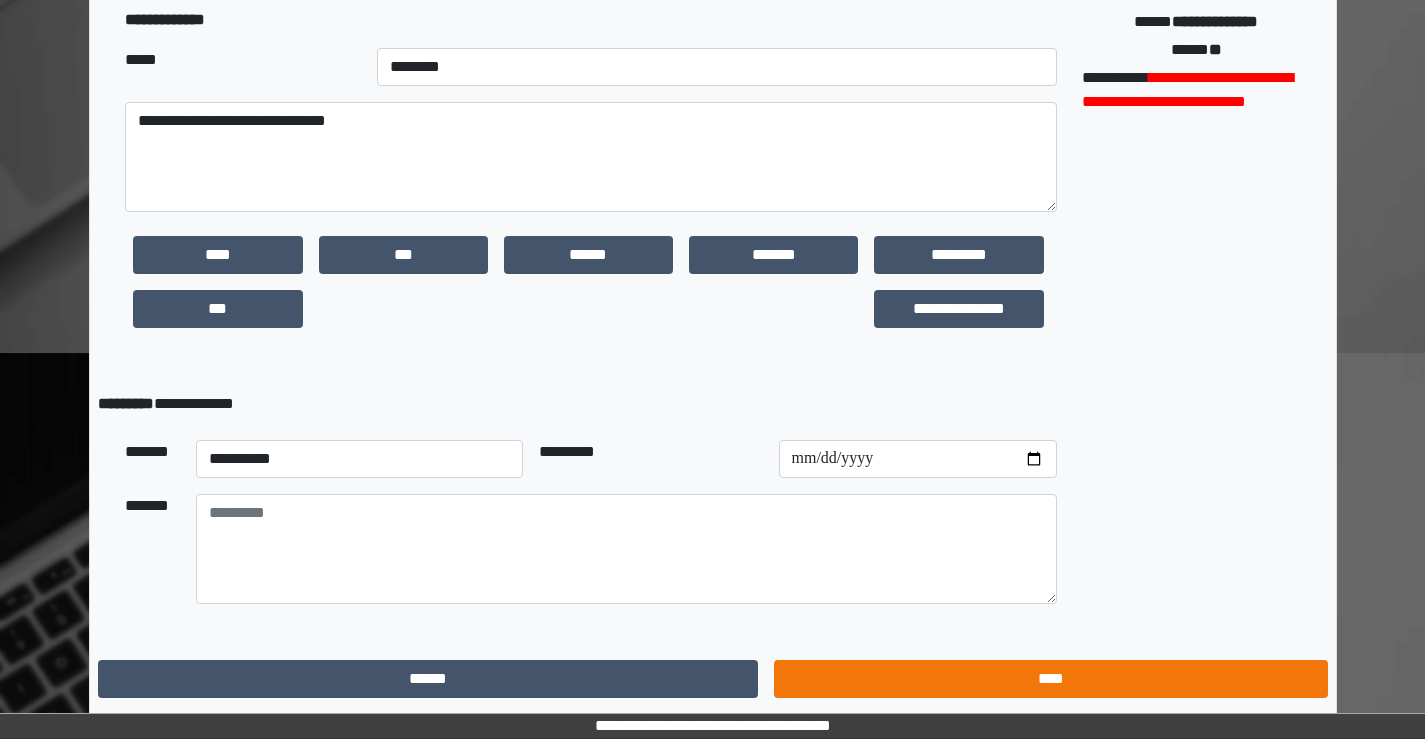 scroll, scrollTop: 0, scrollLeft: 0, axis: both 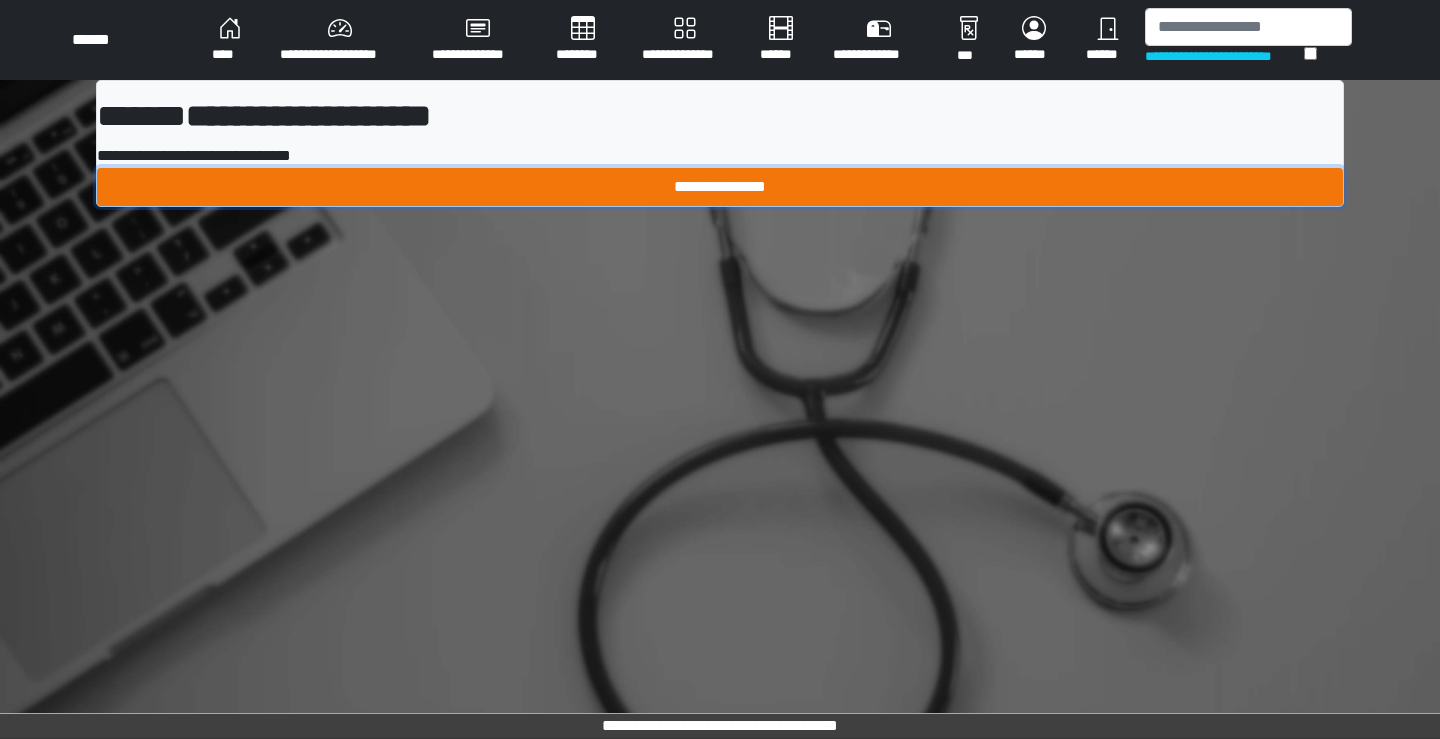 click on "**********" at bounding box center [720, 187] 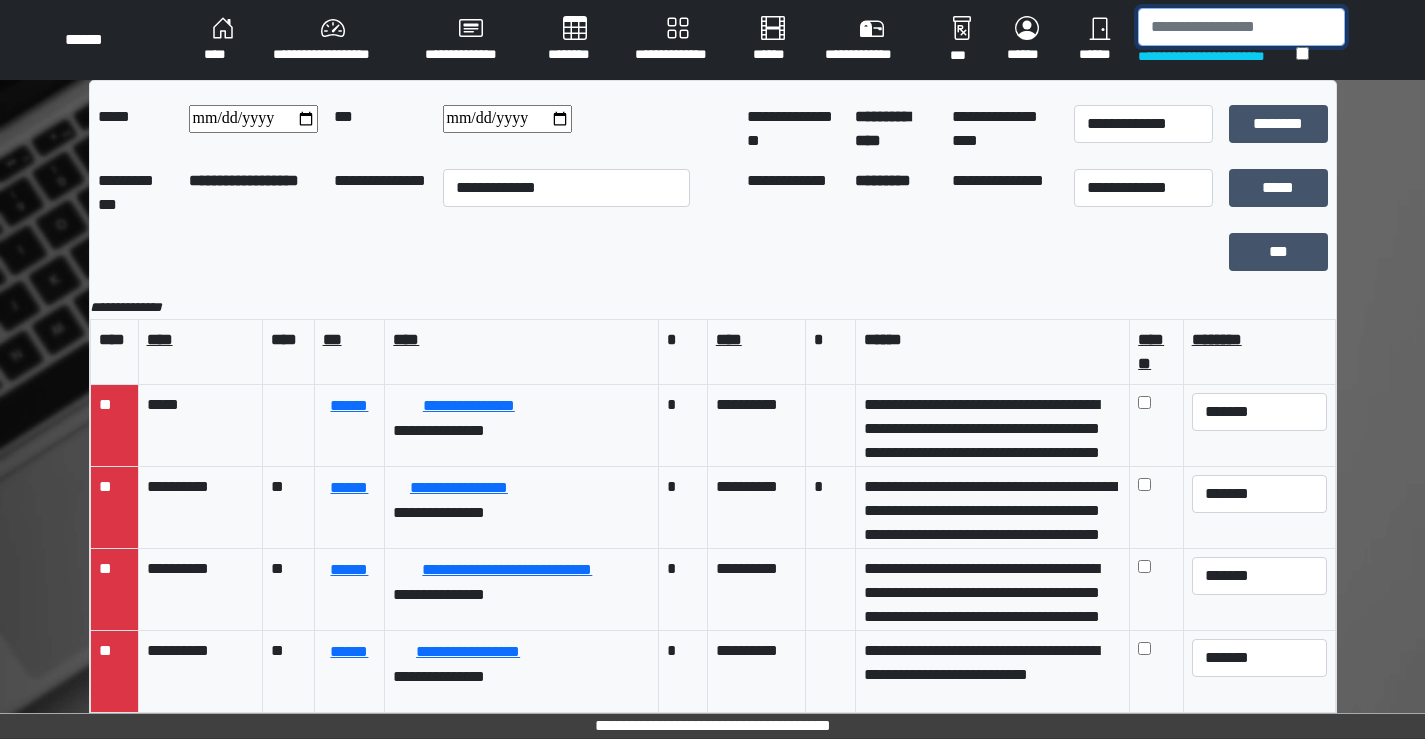 click at bounding box center [1241, 27] 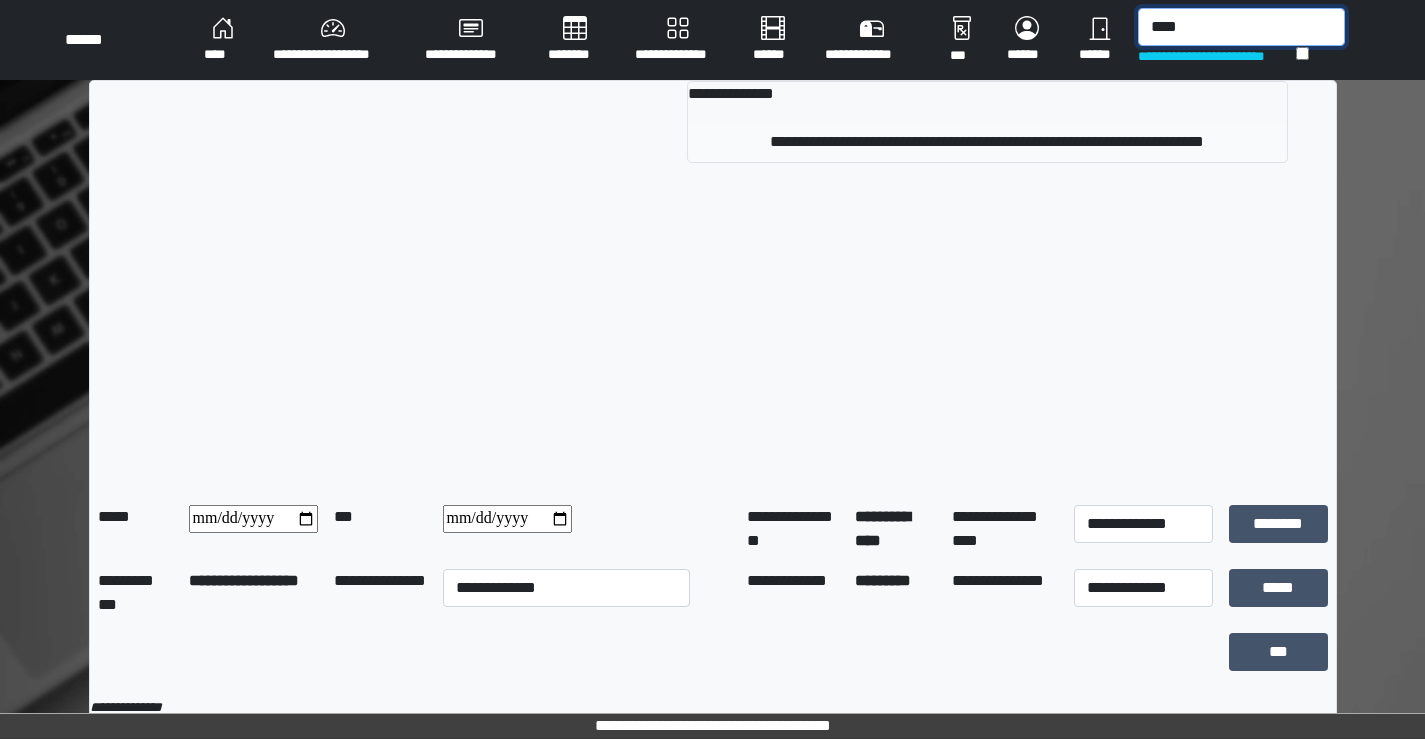 type on "****" 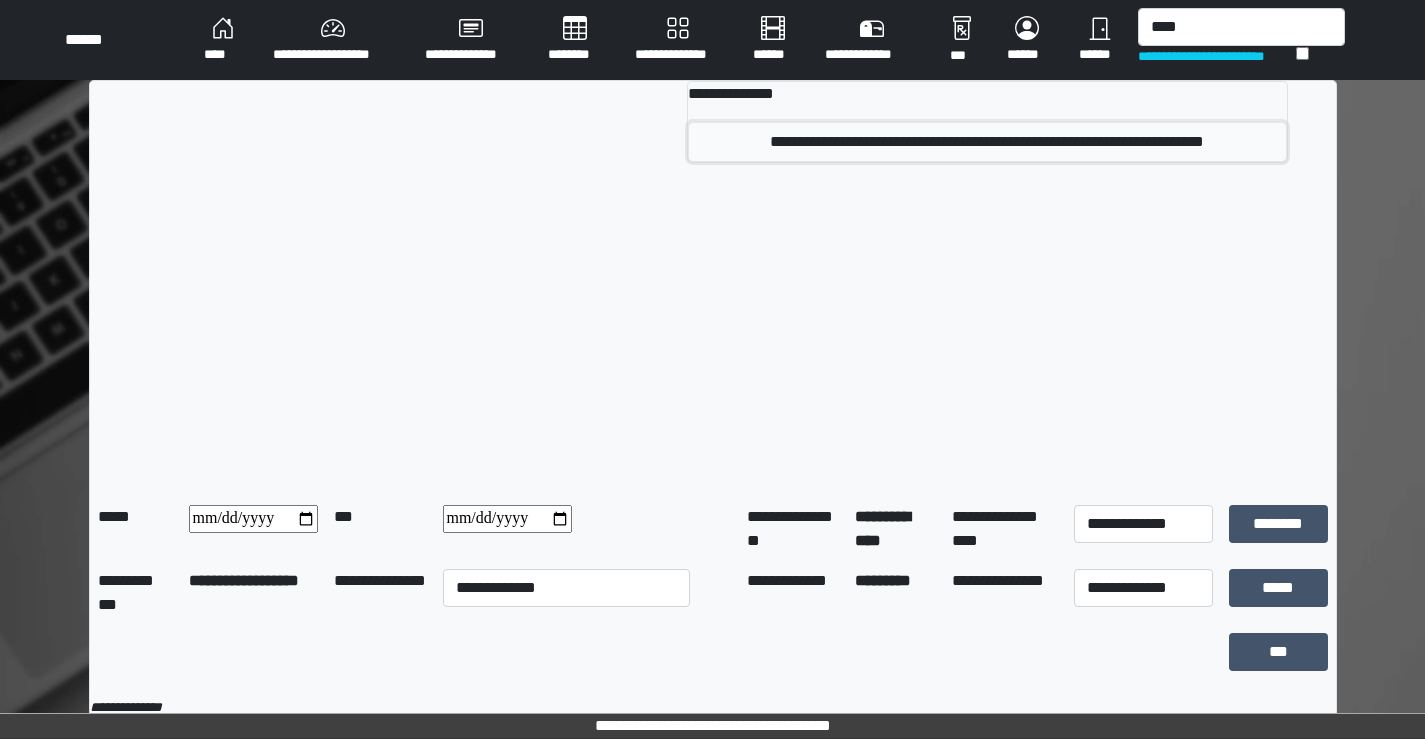click on "**********" at bounding box center [987, 142] 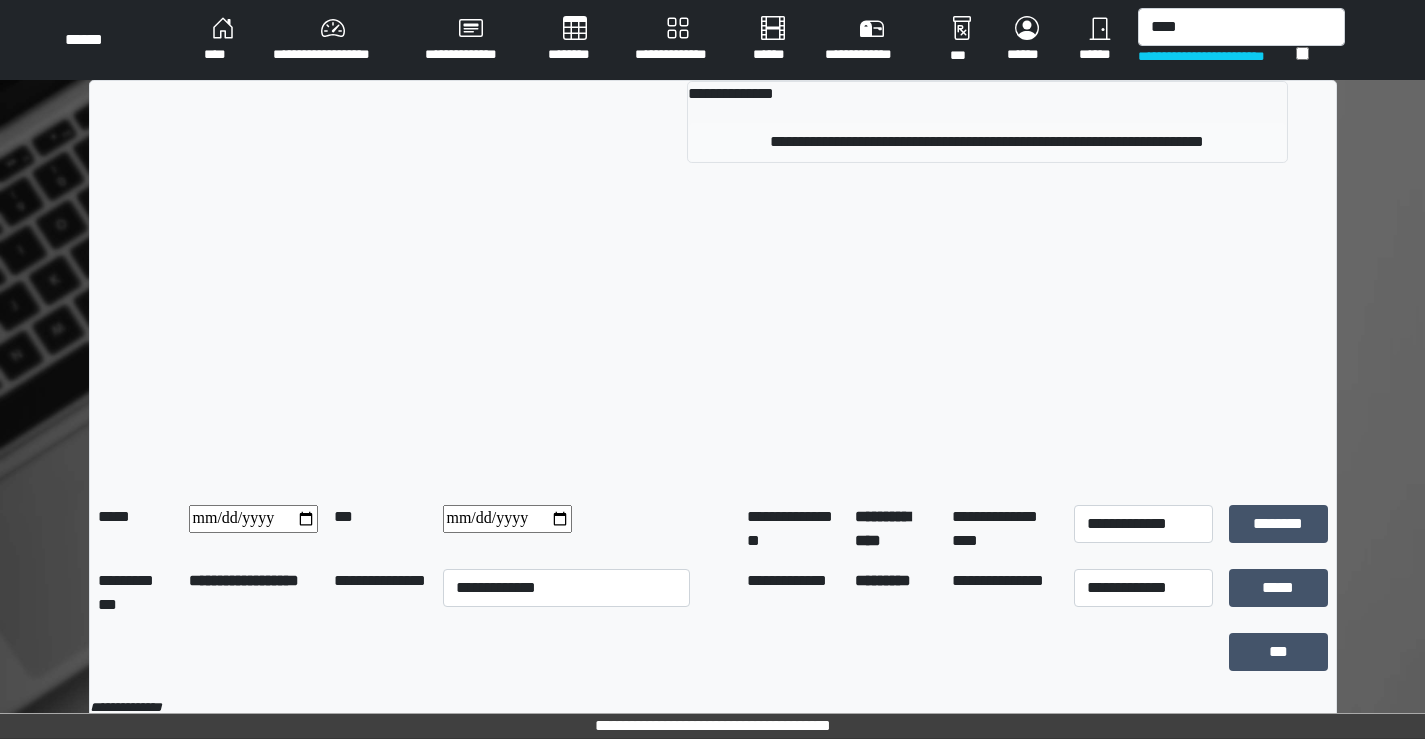 type 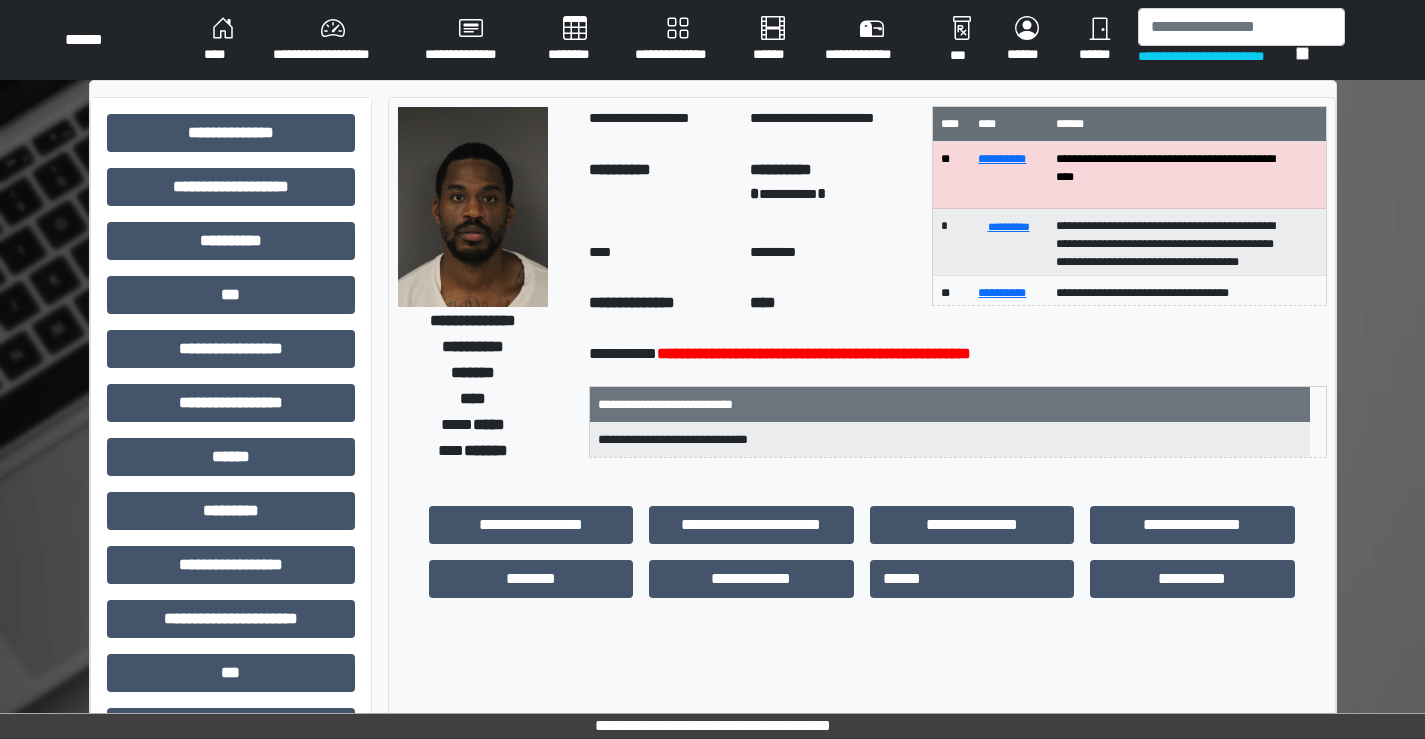 scroll, scrollTop: 22, scrollLeft: 0, axis: vertical 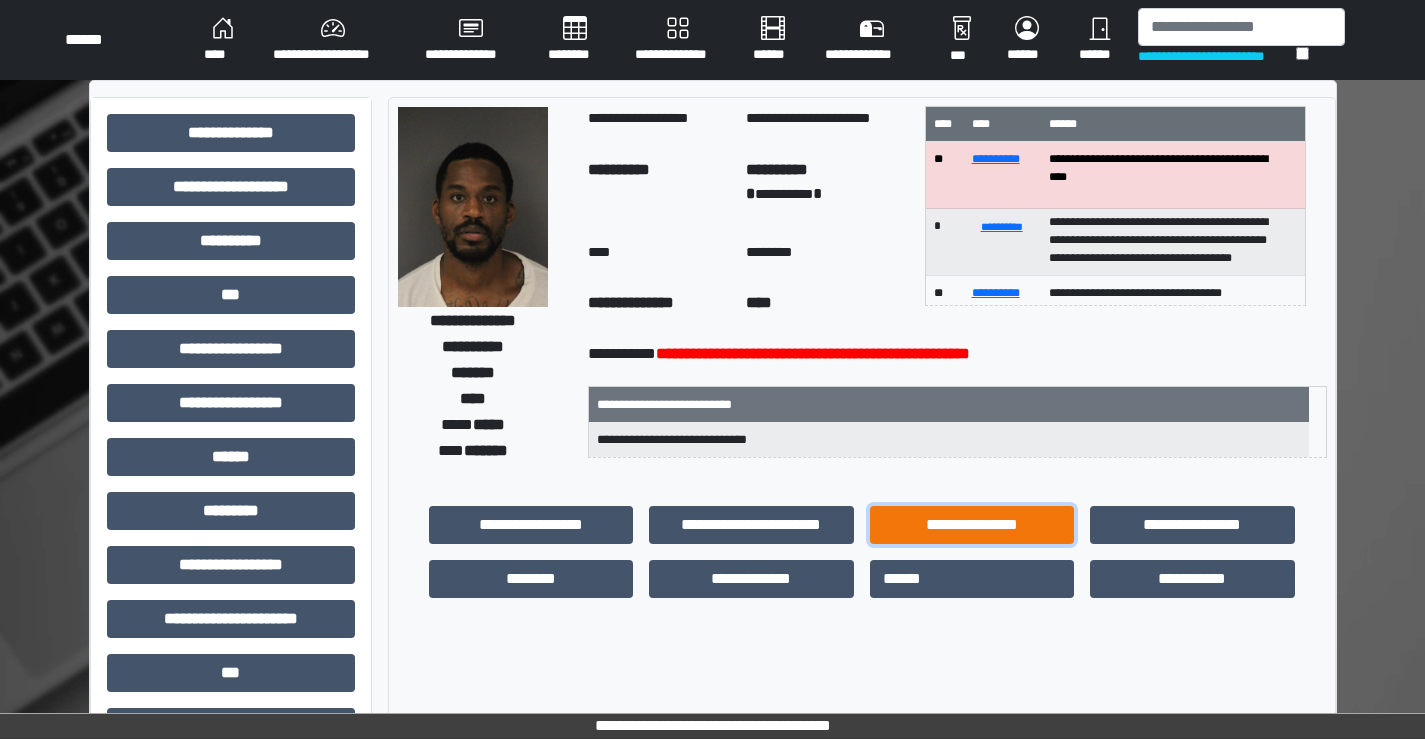 click on "**********" at bounding box center (972, 525) 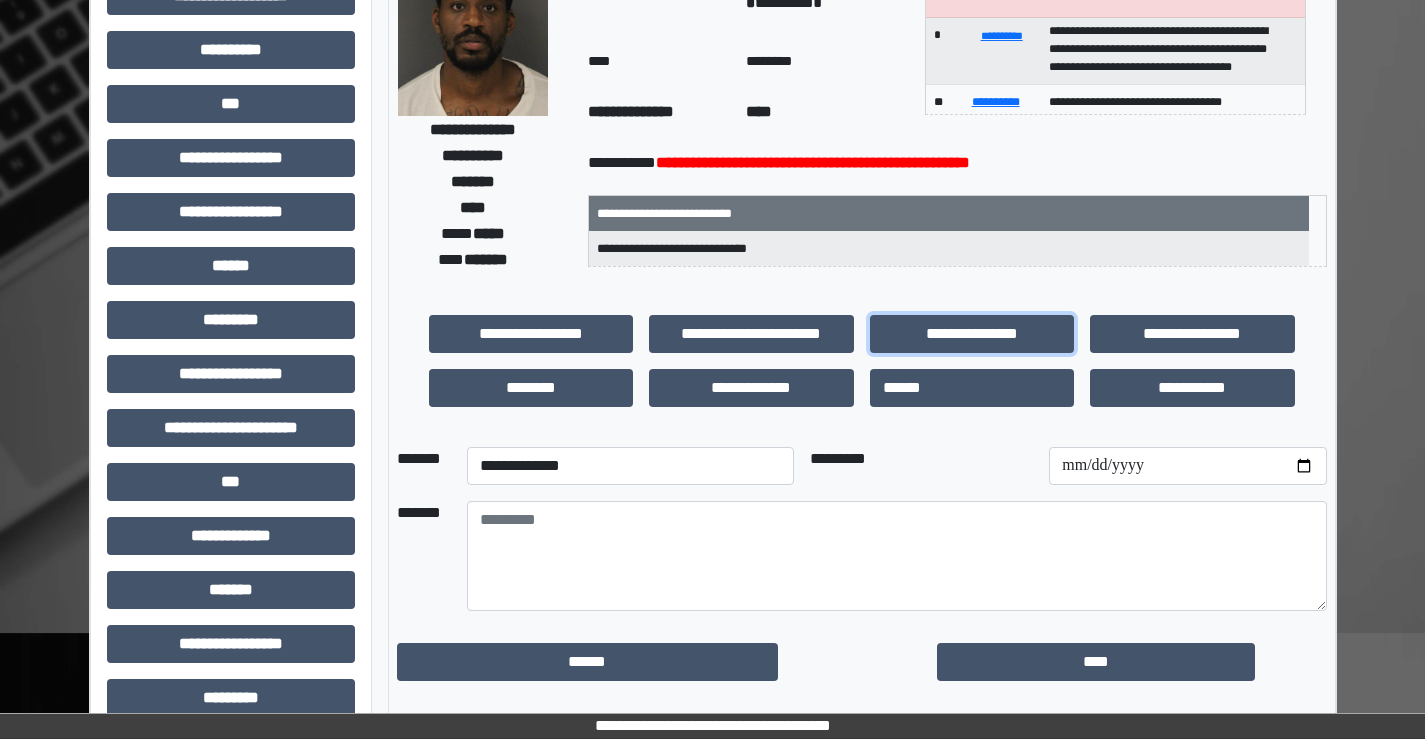 scroll, scrollTop: 300, scrollLeft: 0, axis: vertical 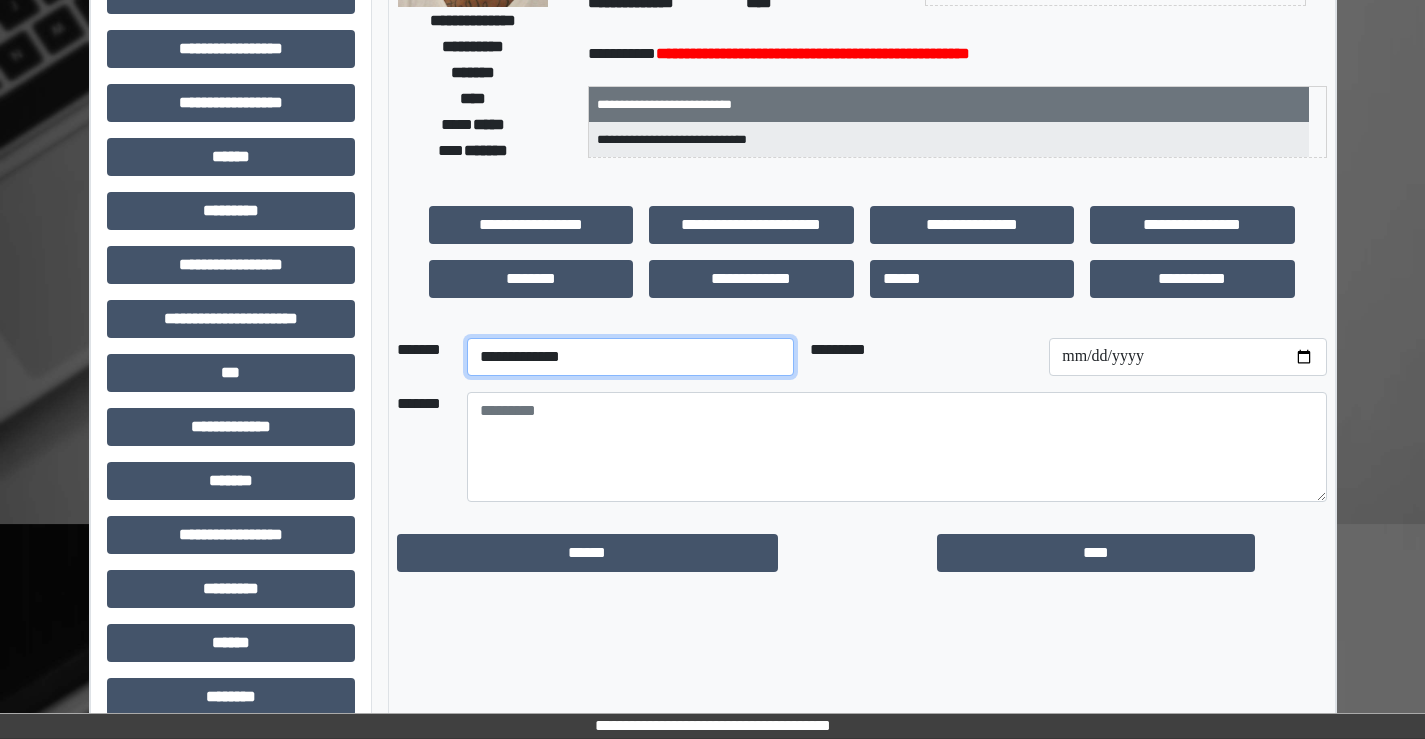 click on "**********" at bounding box center (630, 357) 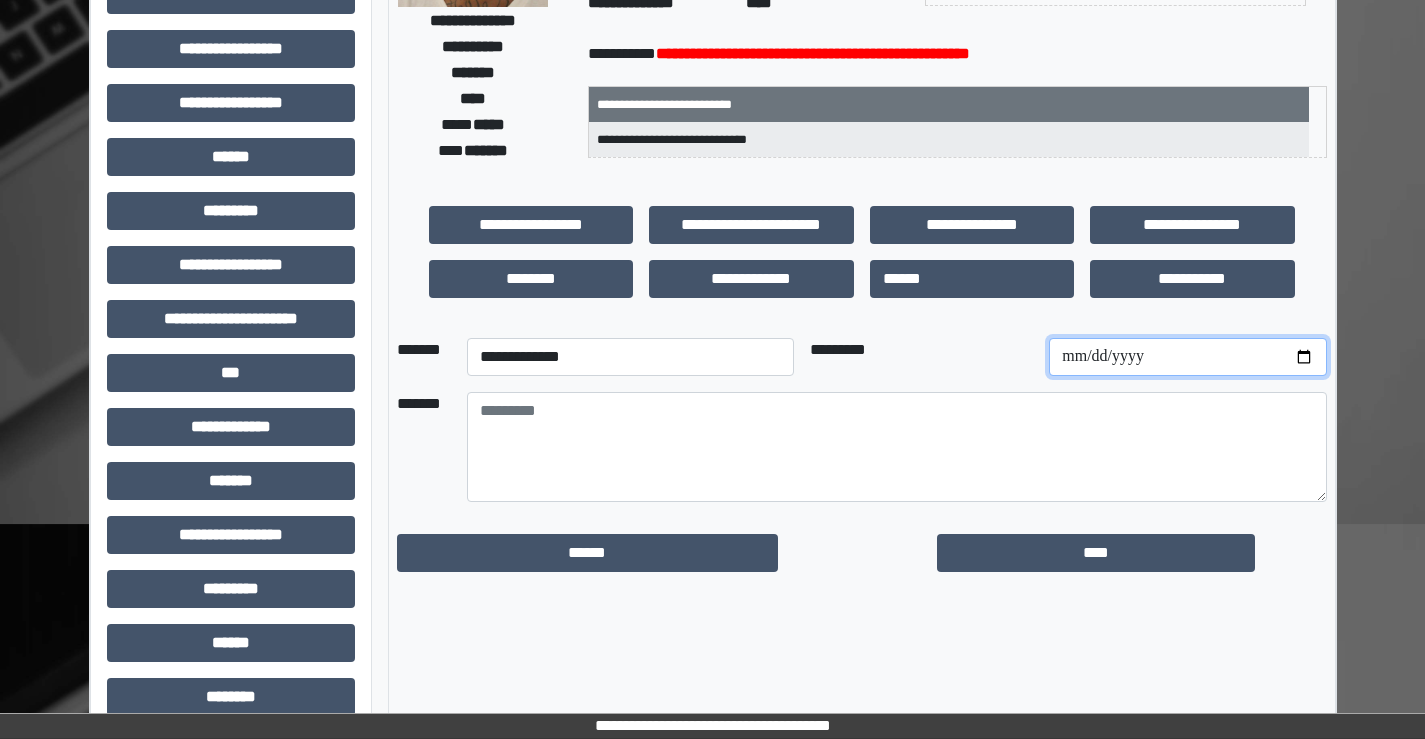 click at bounding box center (1187, 357) 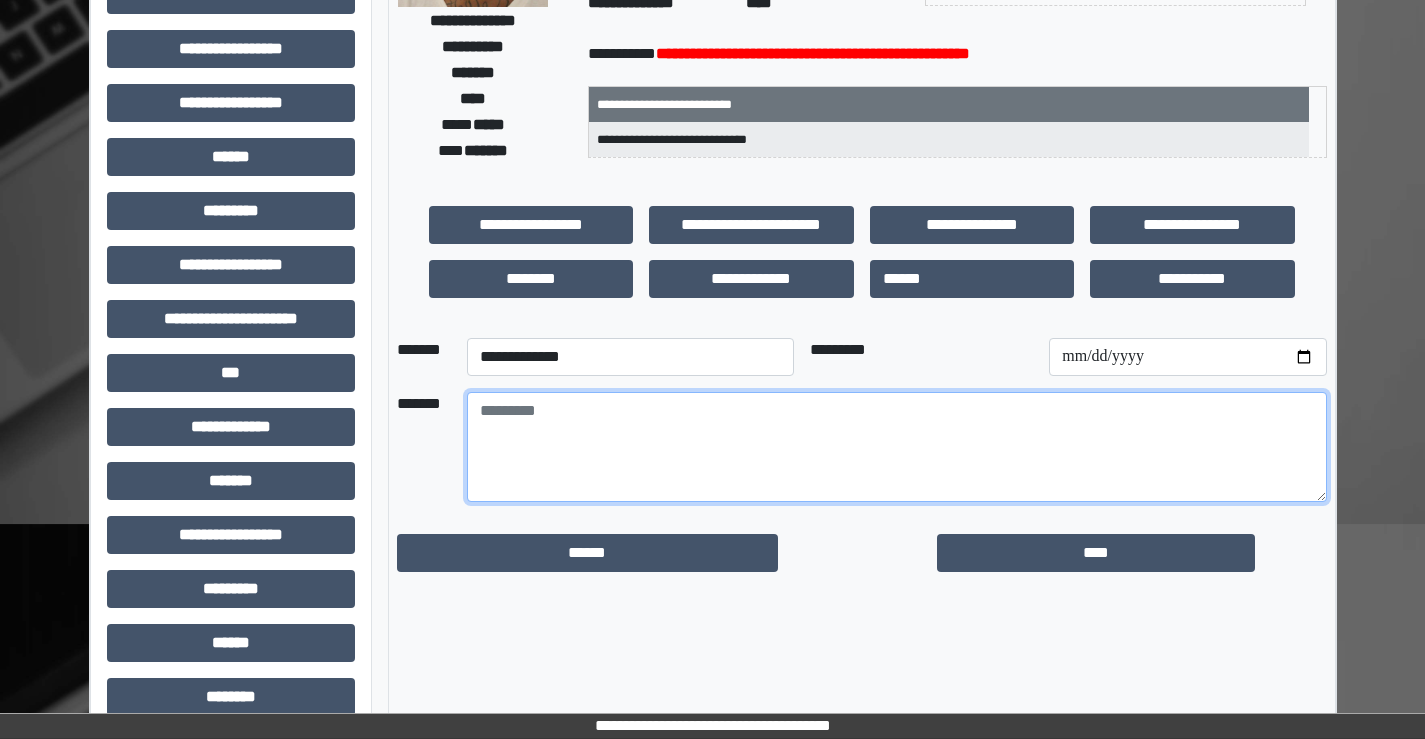 click at bounding box center [897, 447] 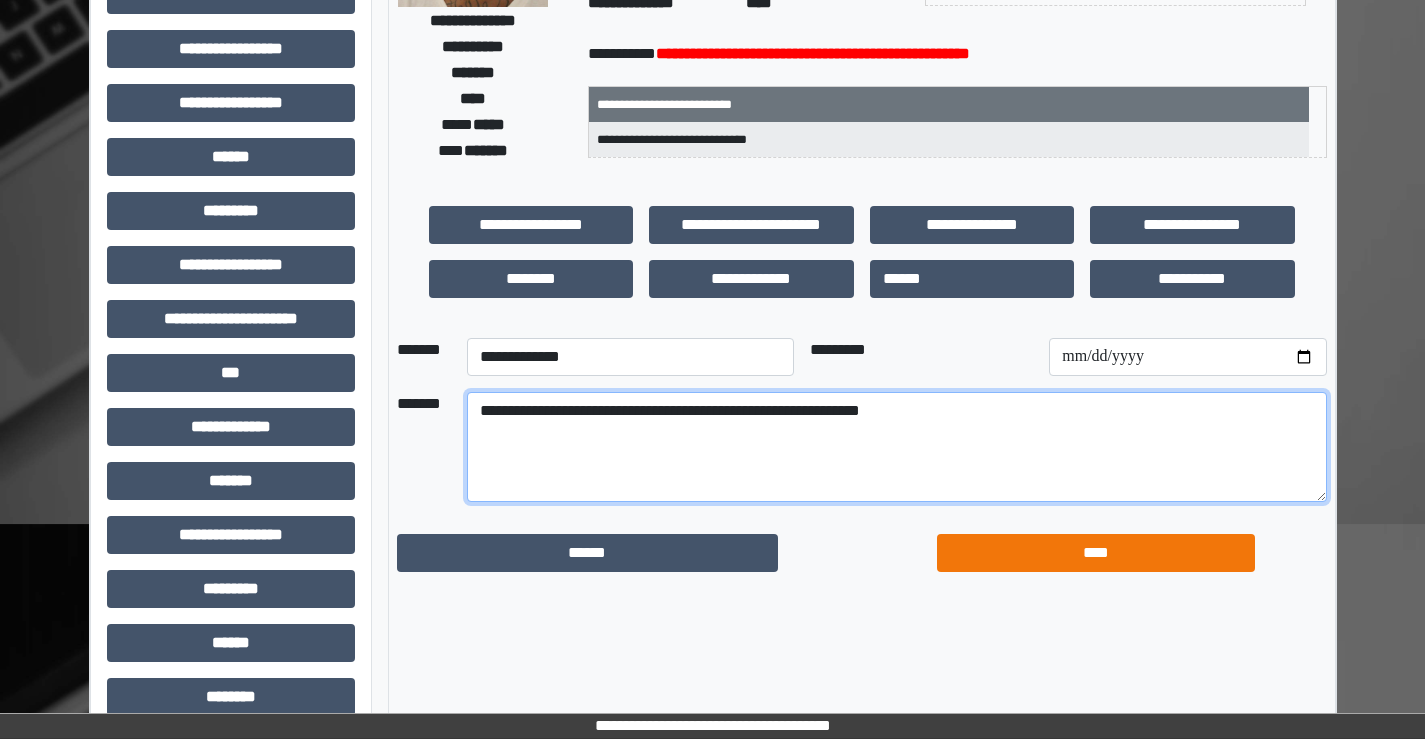 type on "**********" 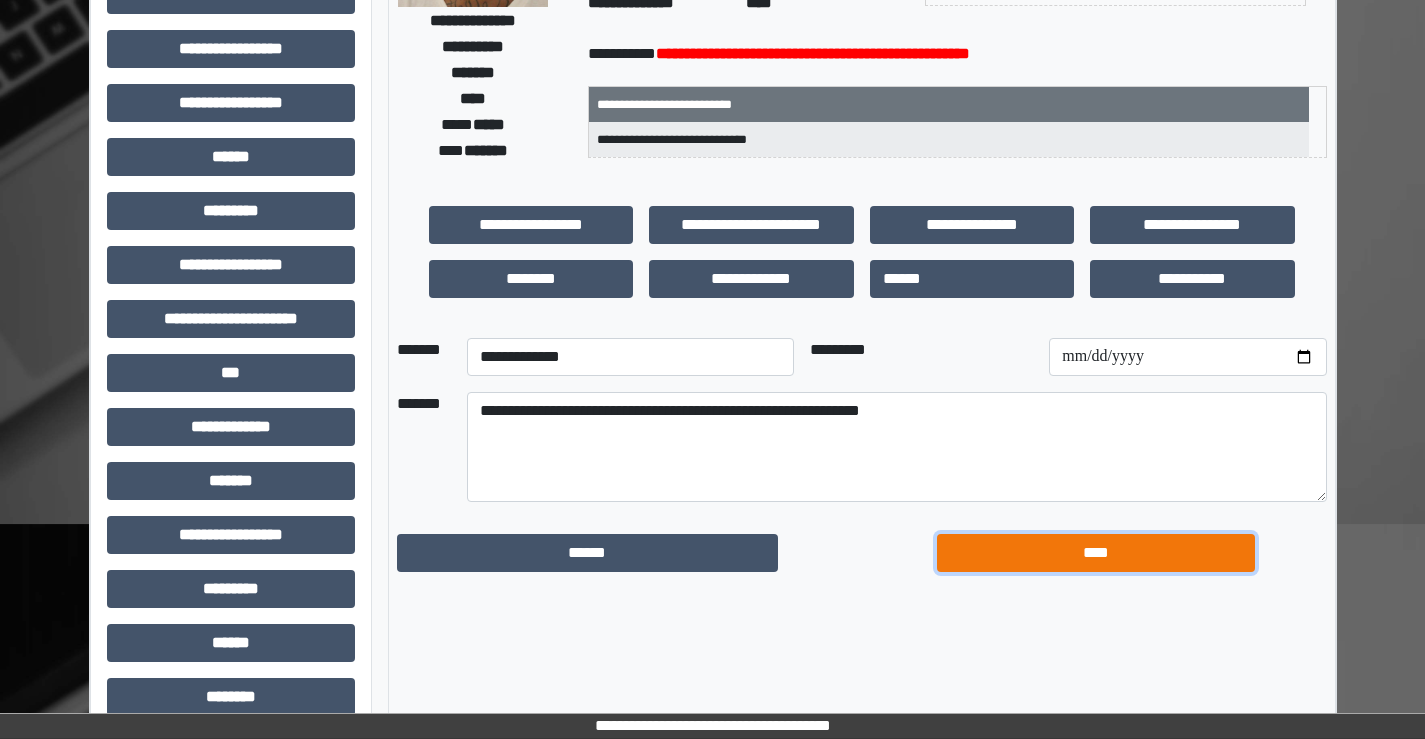 drag, startPoint x: 1185, startPoint y: 559, endPoint x: 1137, endPoint y: 527, distance: 57.68882 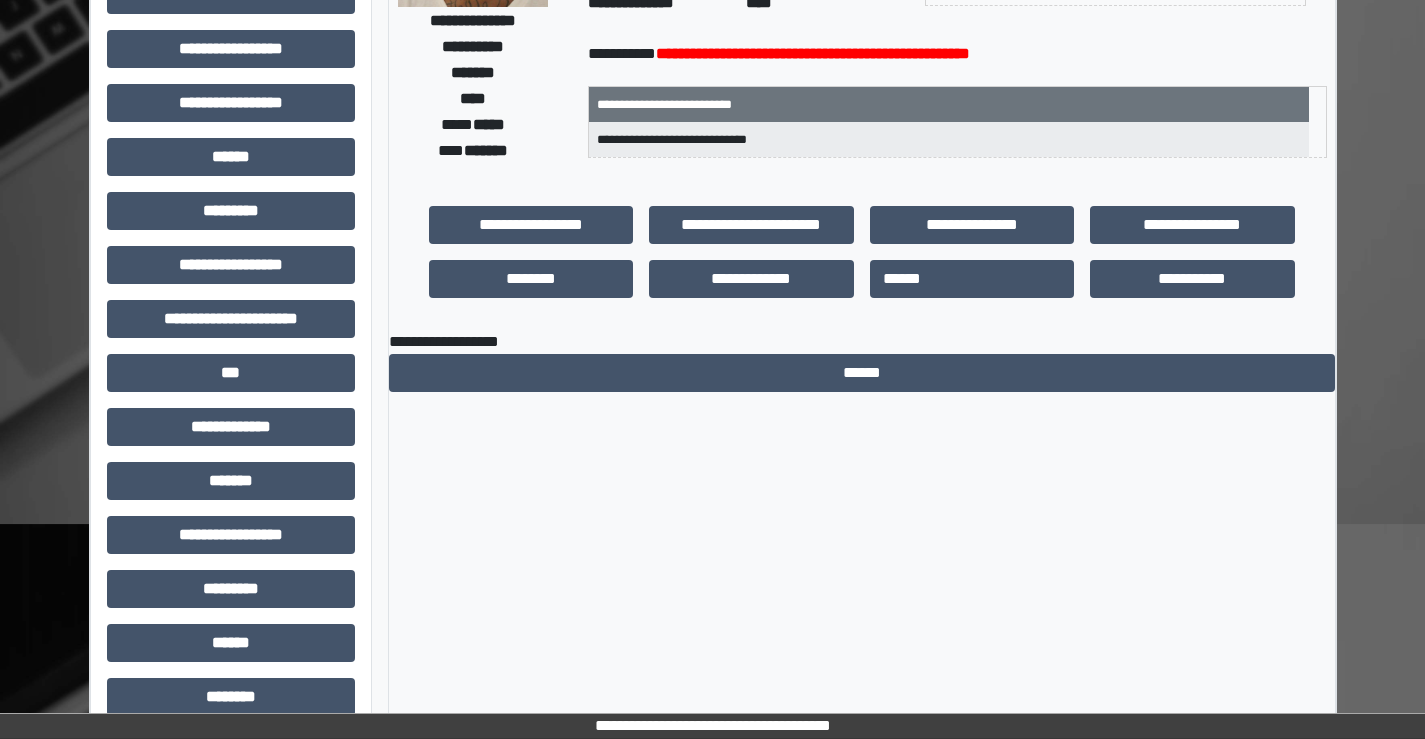 scroll, scrollTop: 0, scrollLeft: 0, axis: both 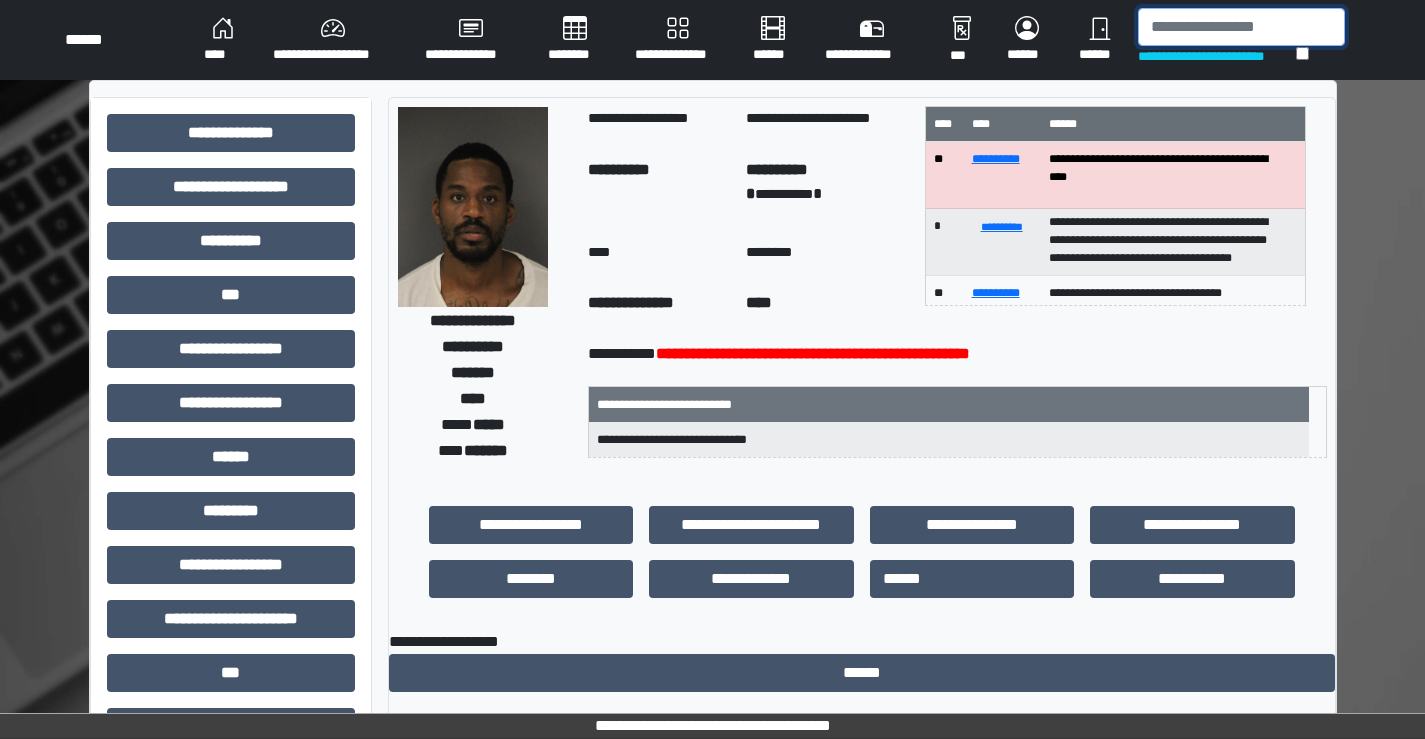 click at bounding box center (1241, 27) 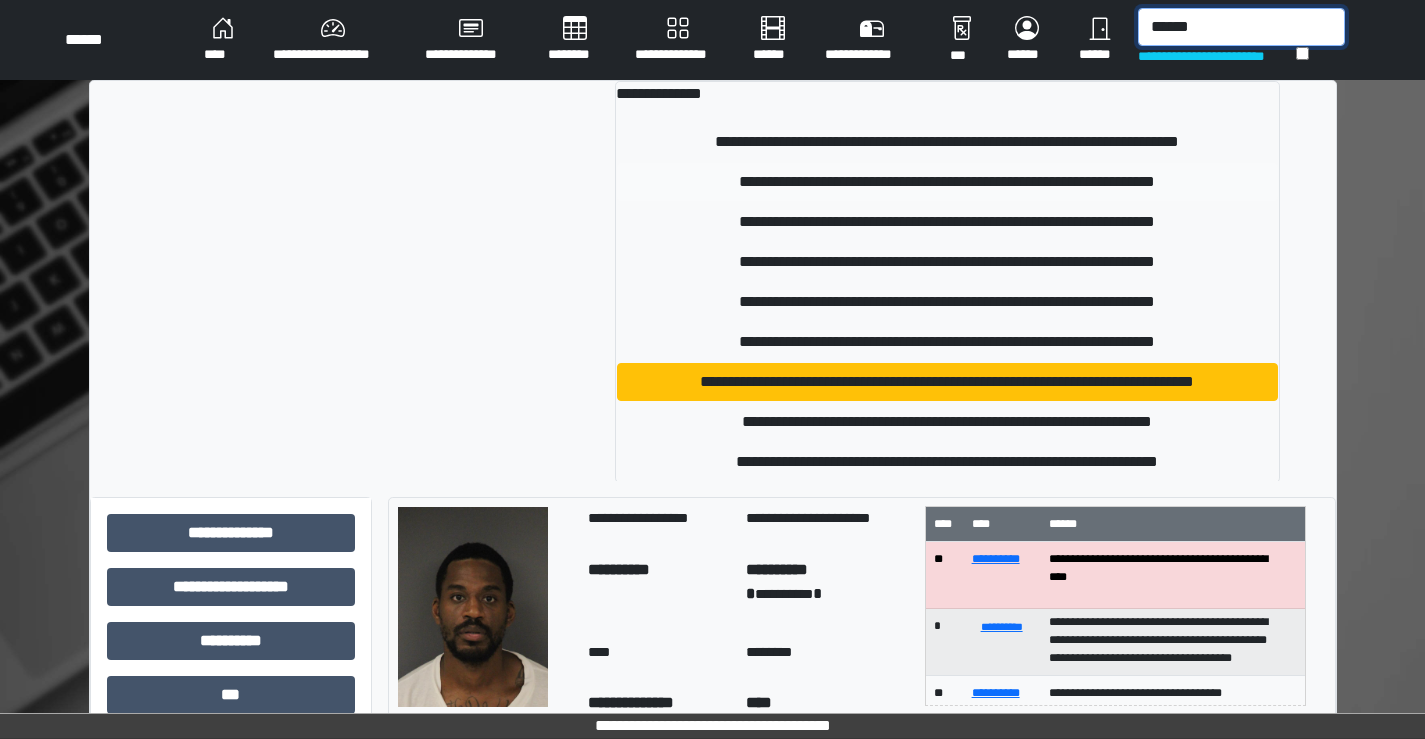 type on "******" 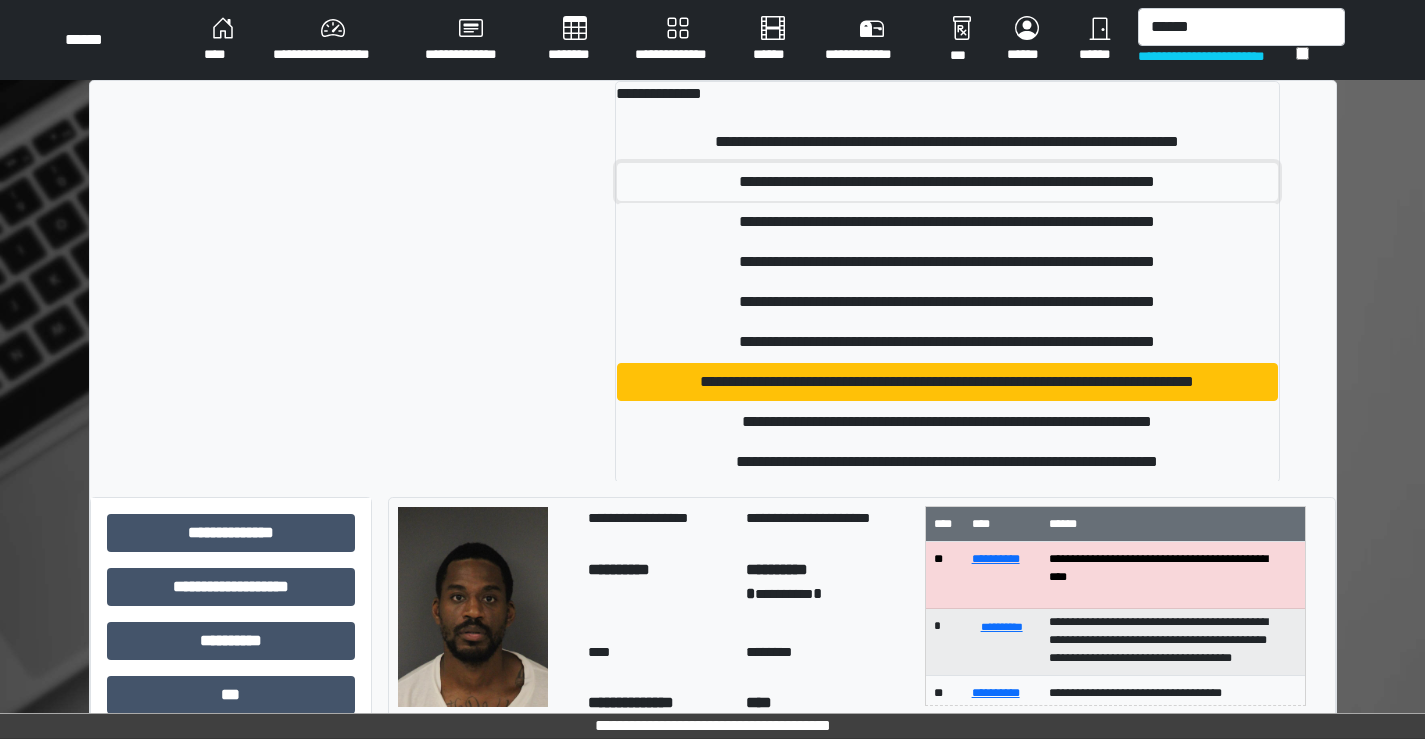 click on "**********" at bounding box center (947, 182) 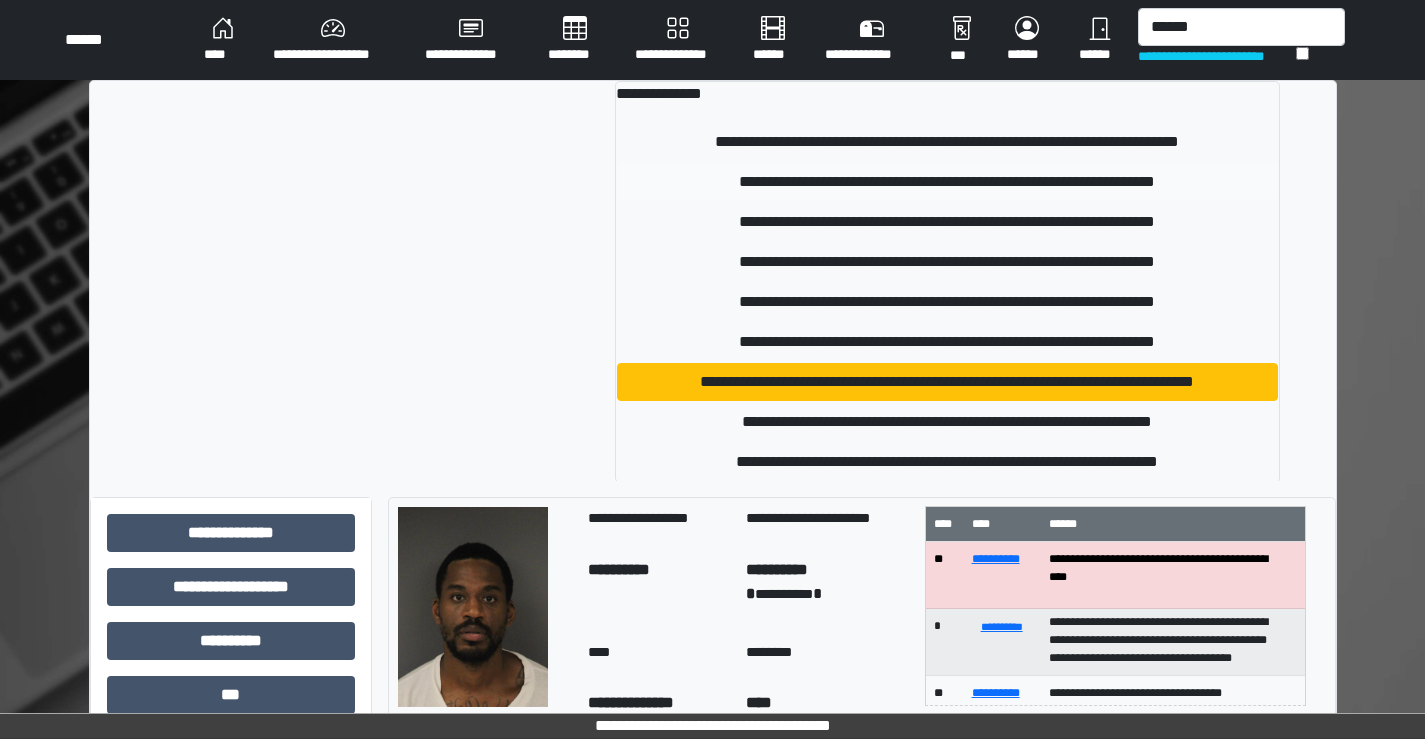 type 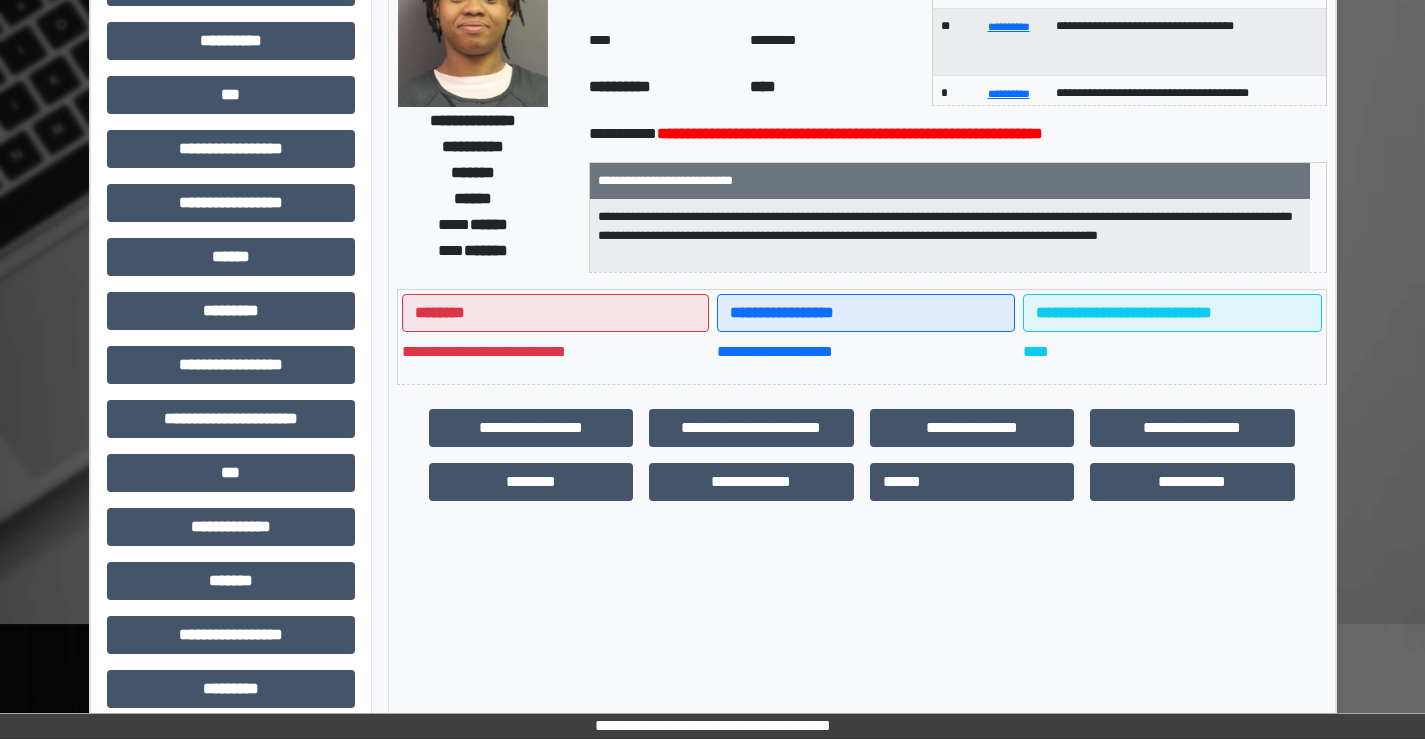 scroll, scrollTop: 300, scrollLeft: 0, axis: vertical 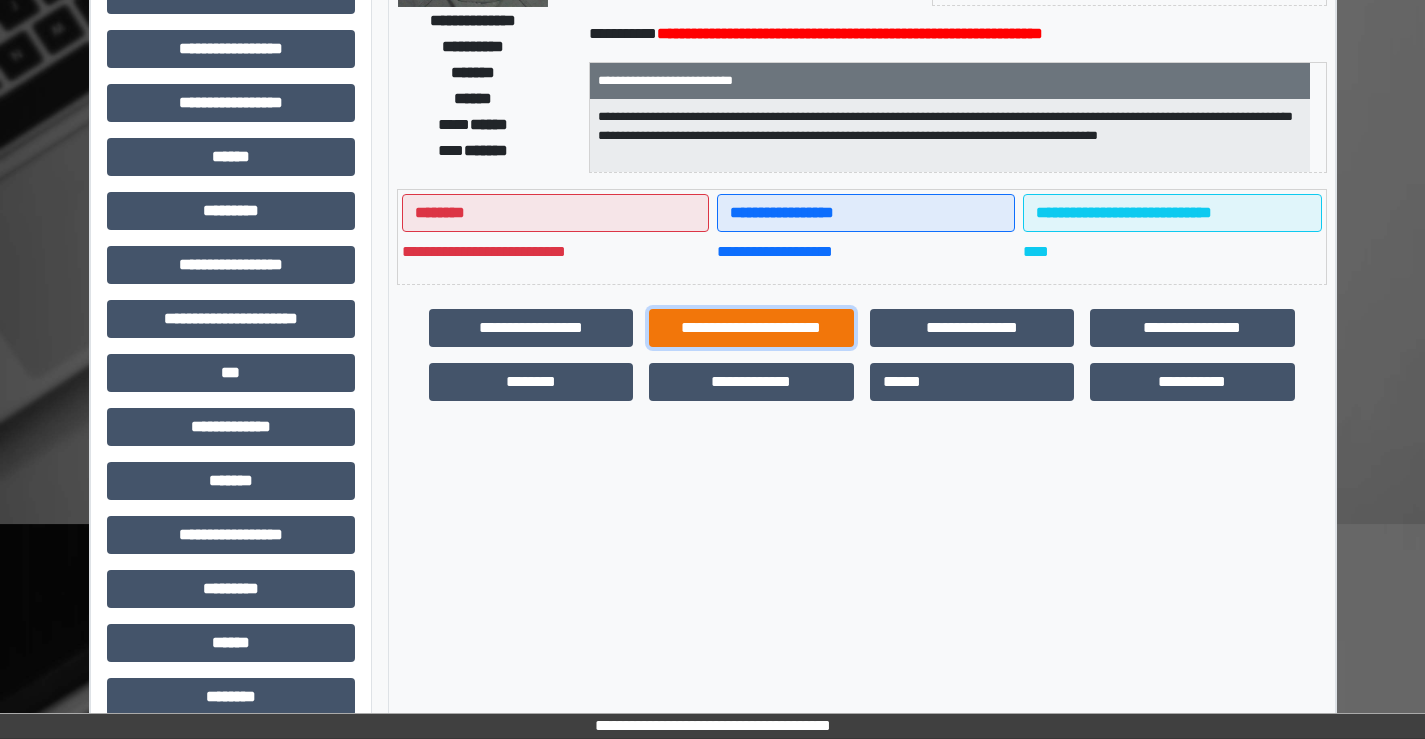click on "**********" at bounding box center (751, 328) 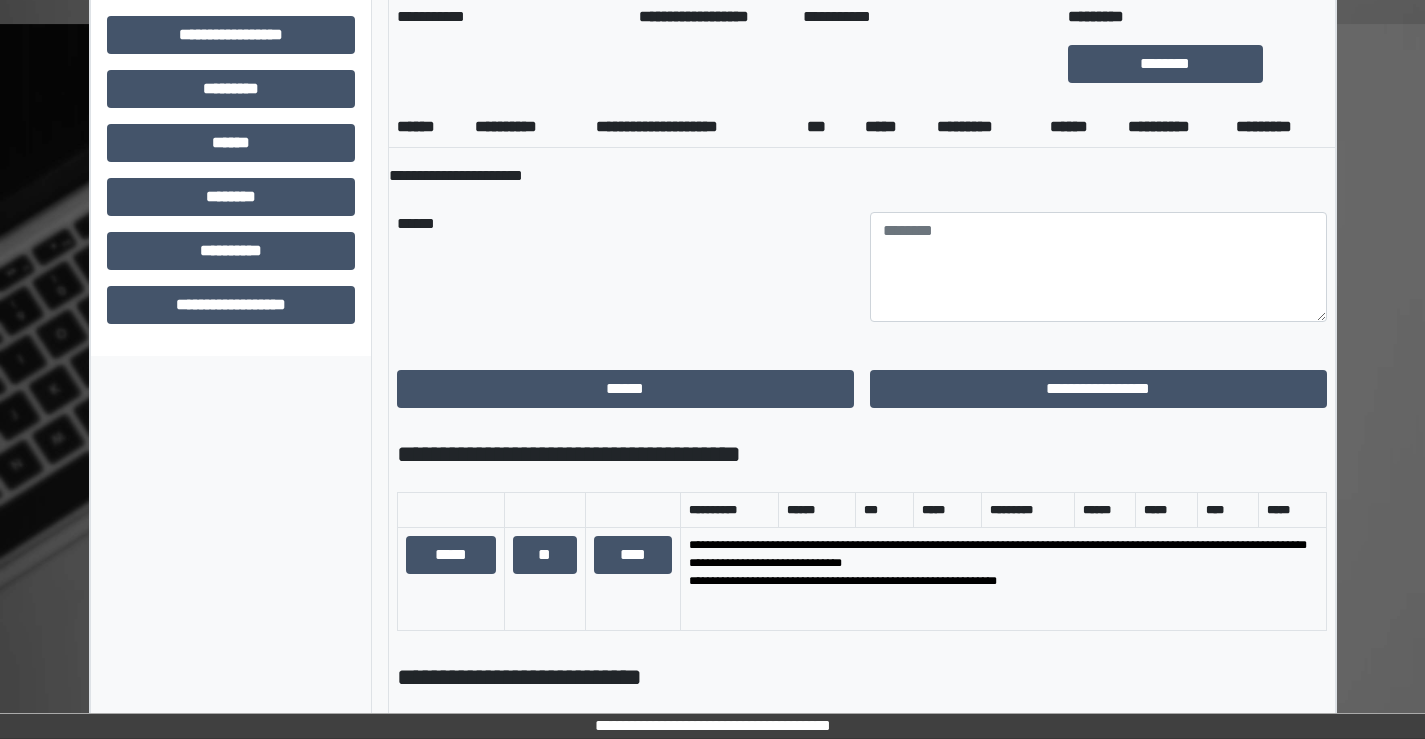 scroll, scrollTop: 1200, scrollLeft: 0, axis: vertical 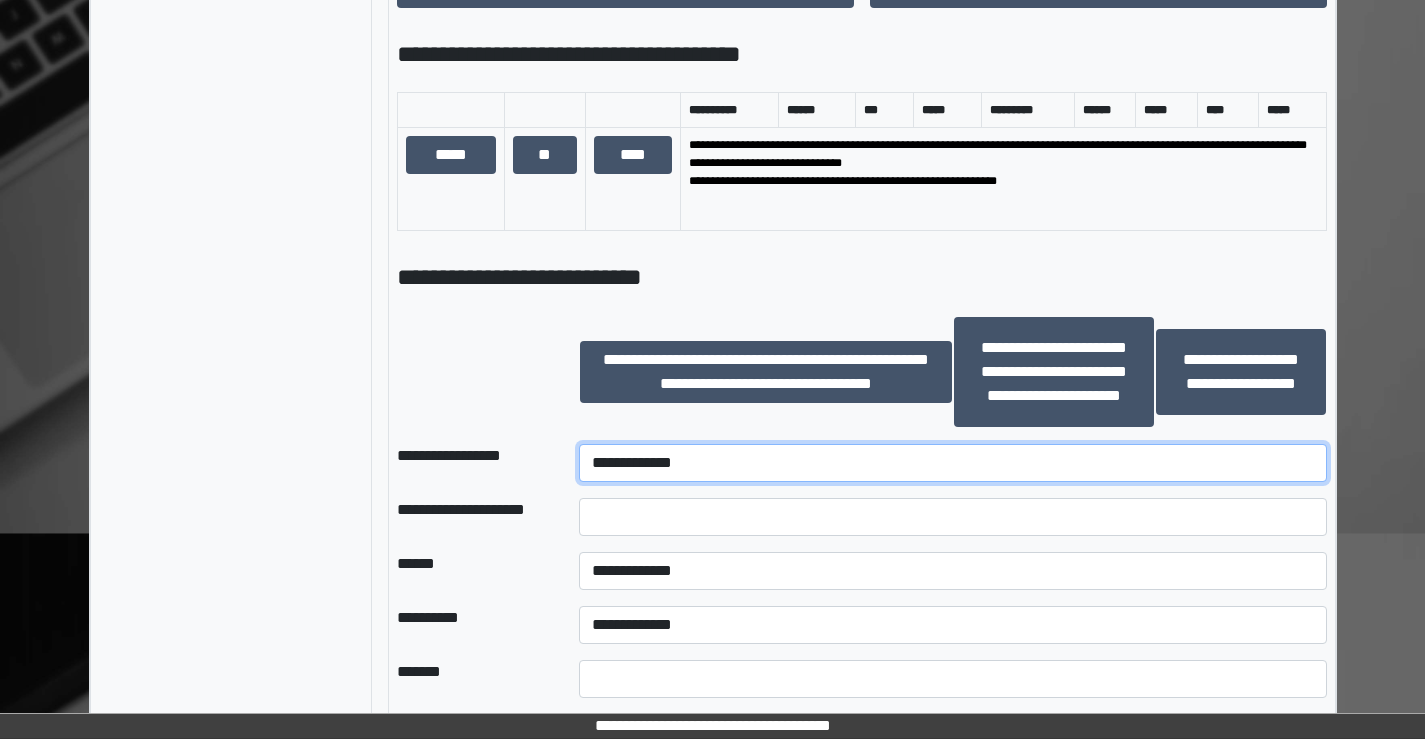 click on "**********" at bounding box center [952, 463] 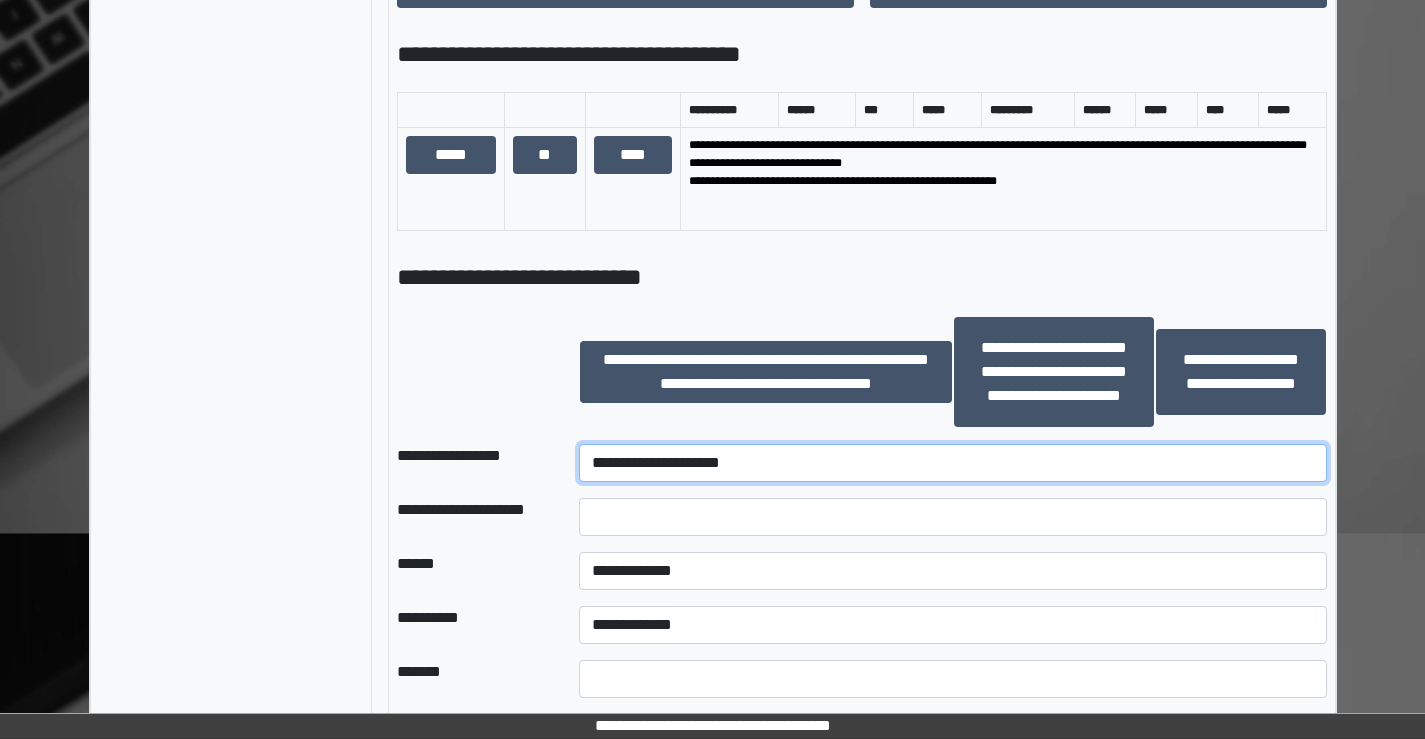 click on "**********" at bounding box center [952, 463] 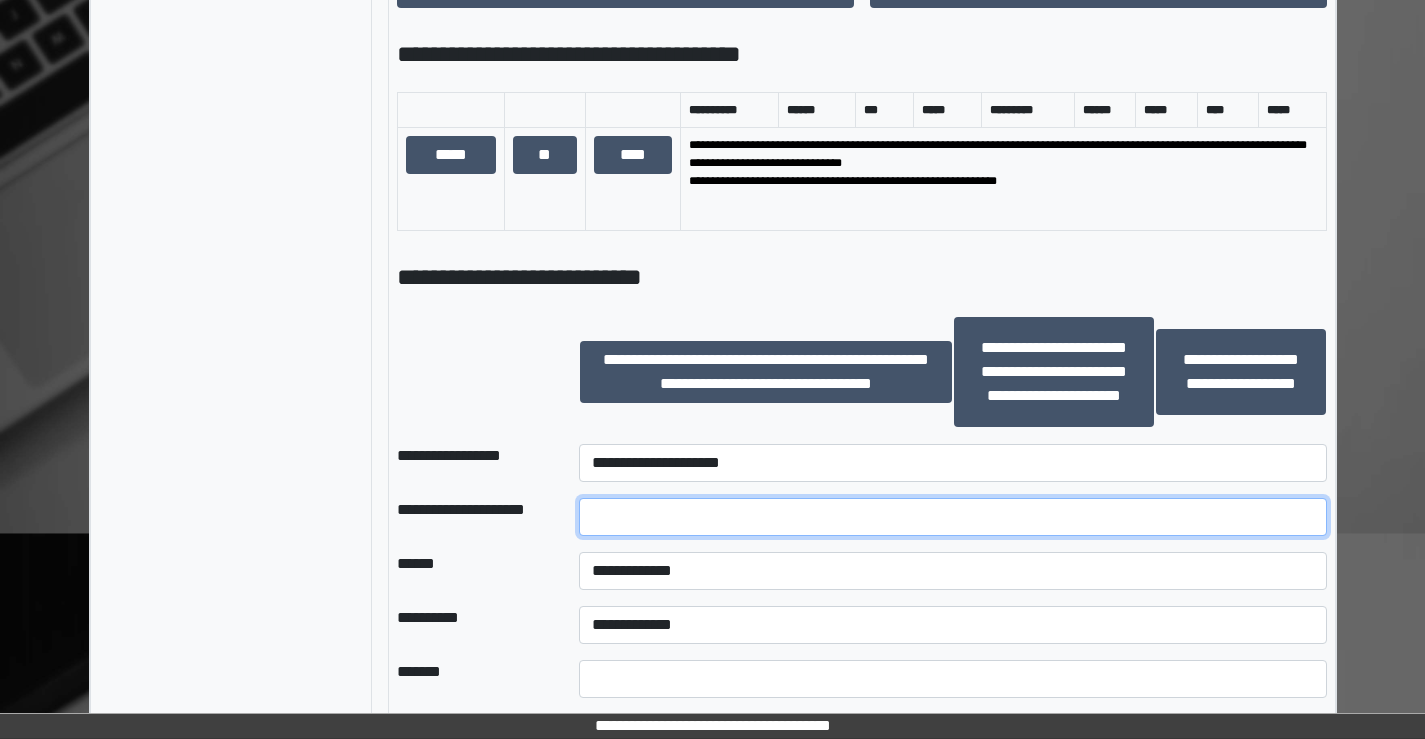 click at bounding box center [952, 517] 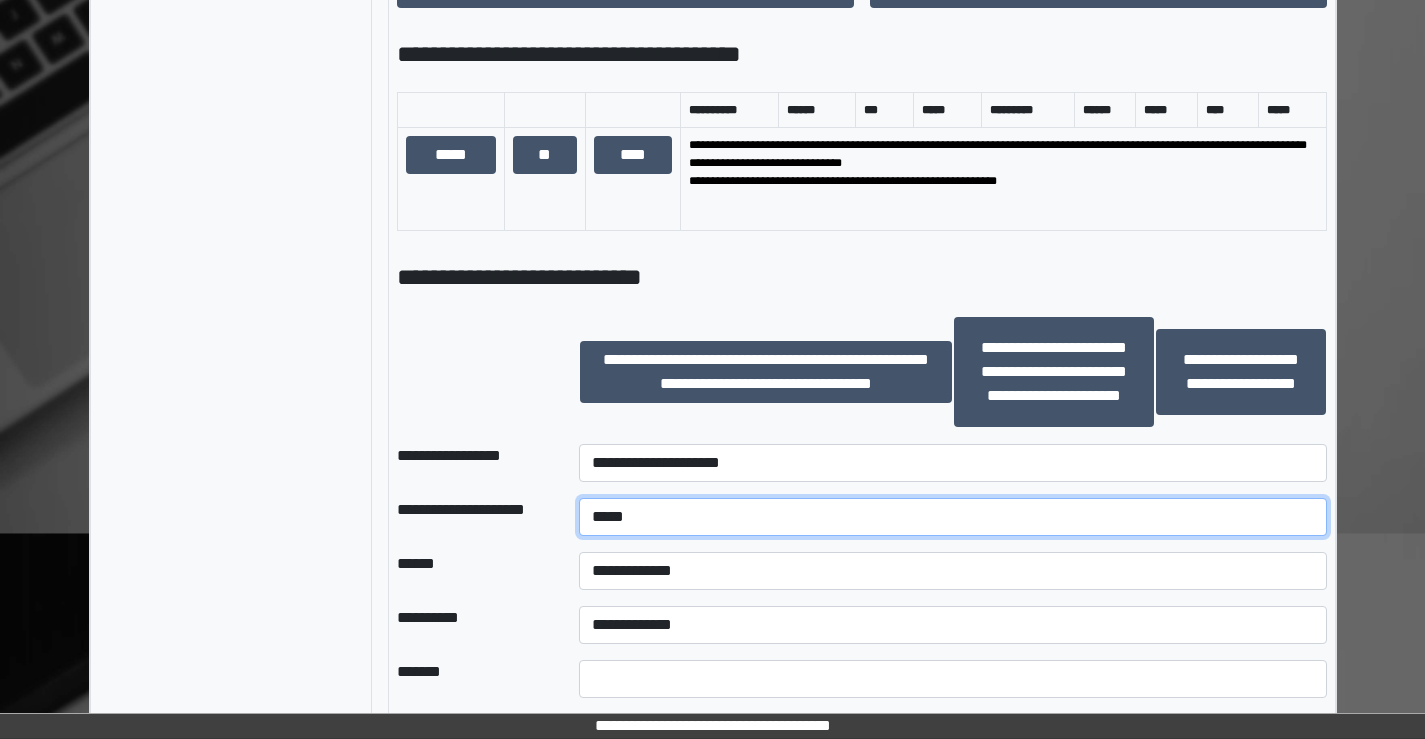 type on "*****" 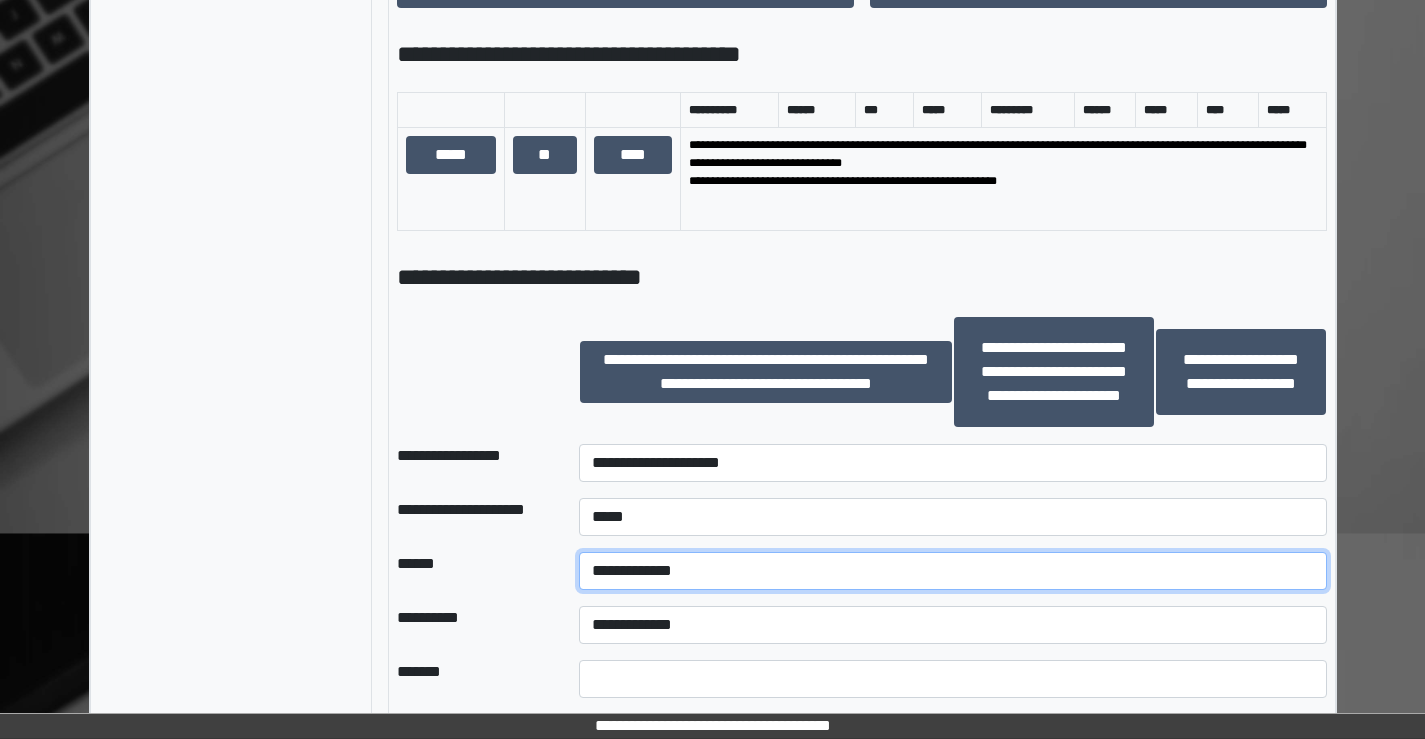 click on "**********" at bounding box center [952, 571] 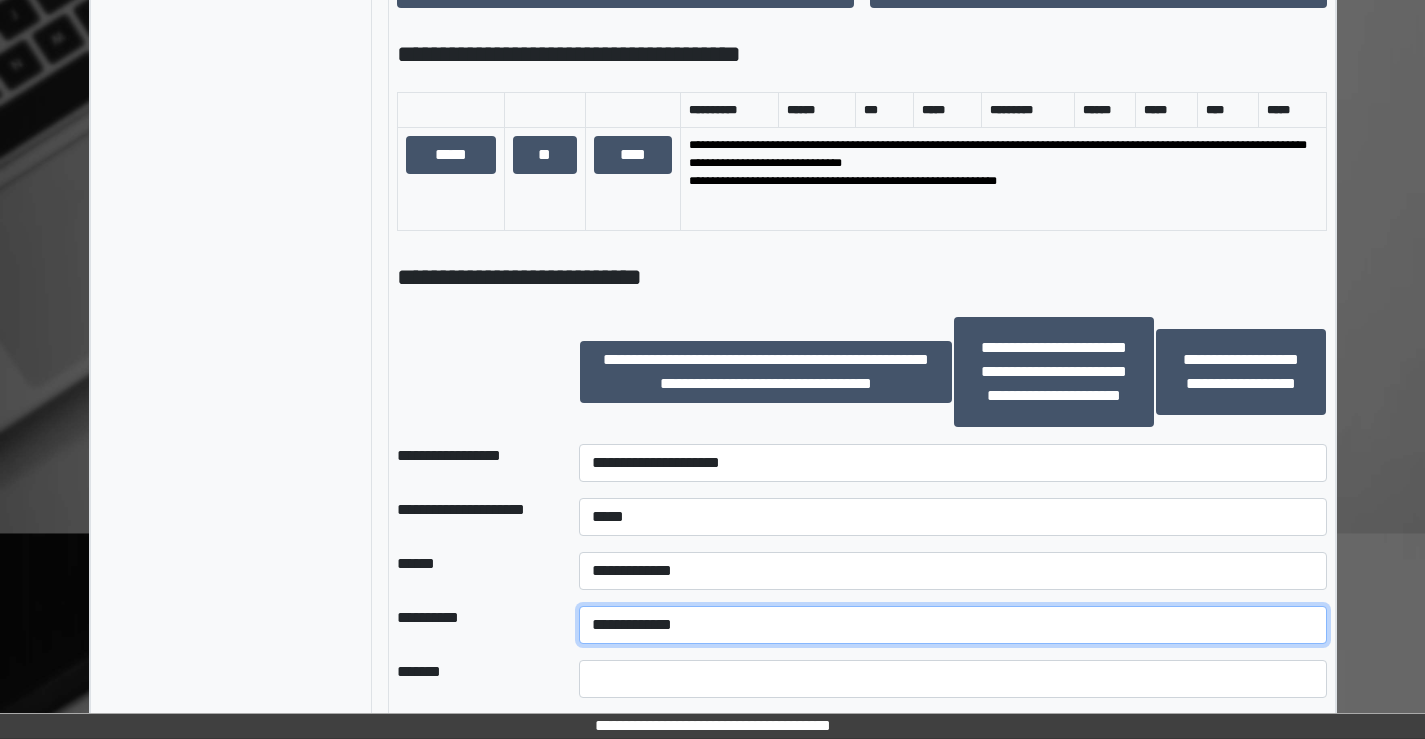 click on "**********" at bounding box center (952, 625) 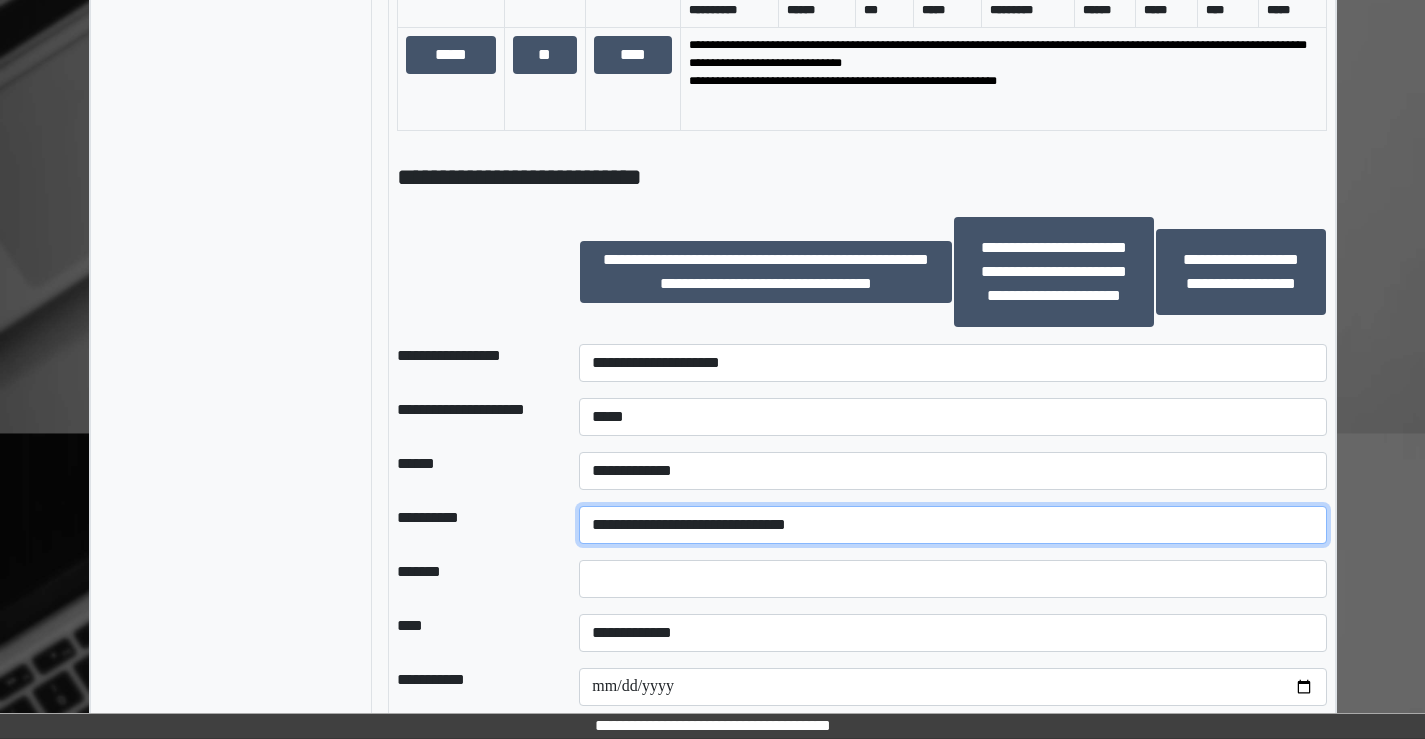 scroll, scrollTop: 1400, scrollLeft: 0, axis: vertical 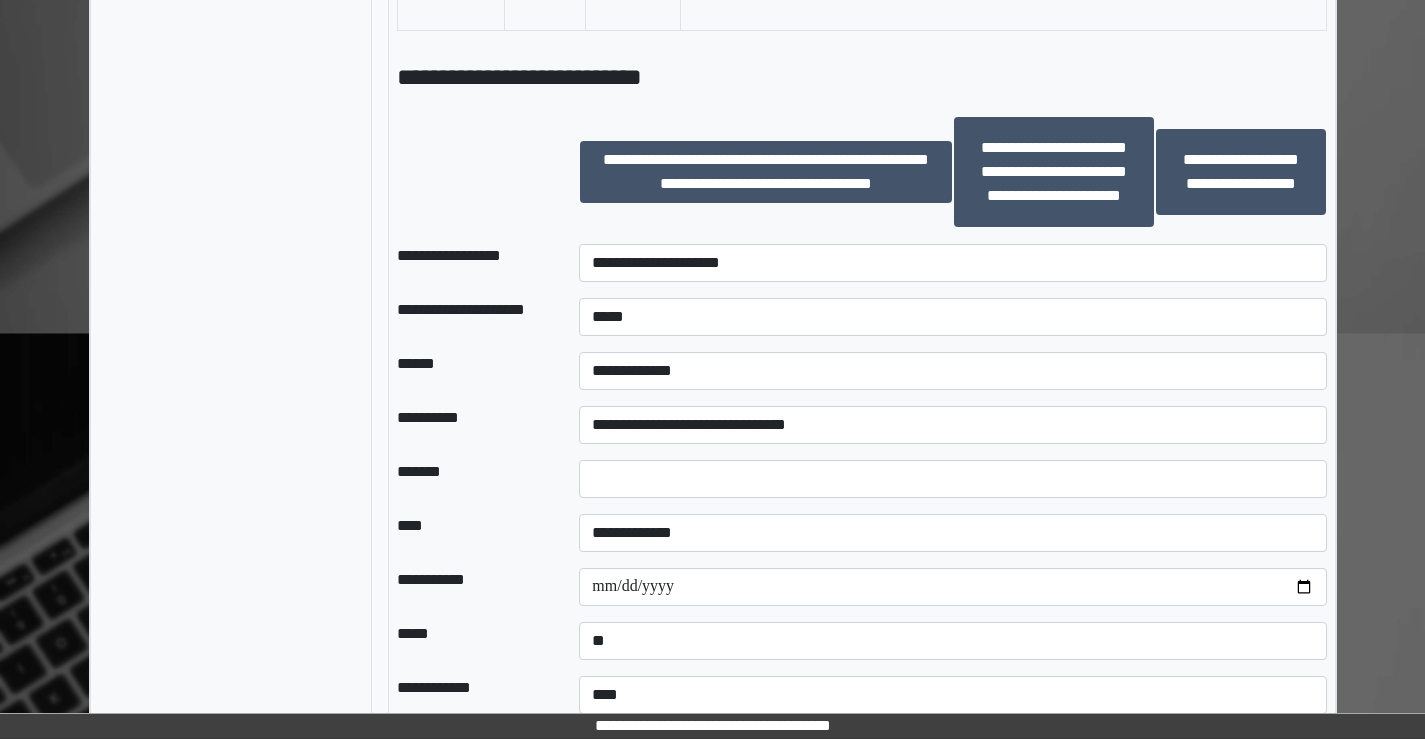 click on "**********" at bounding box center [952, 425] 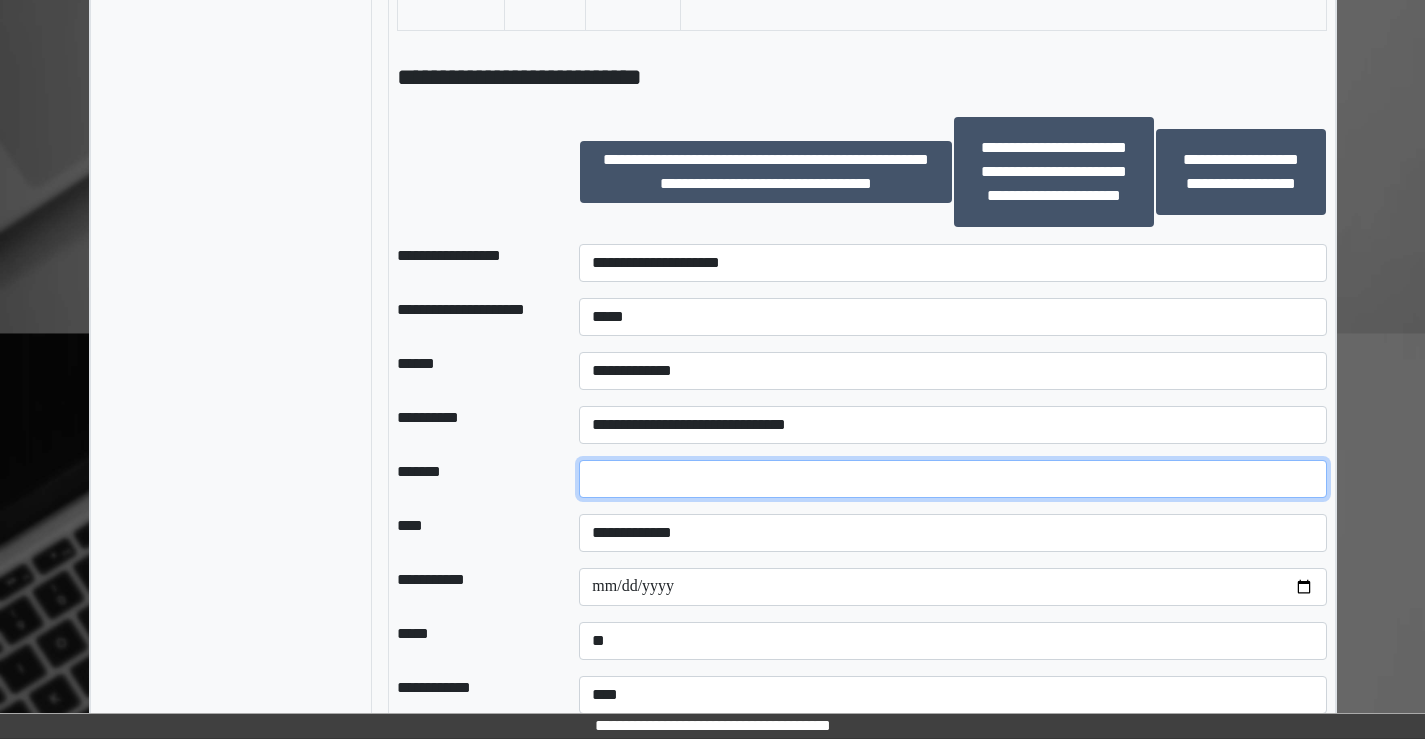 click at bounding box center (952, 479) 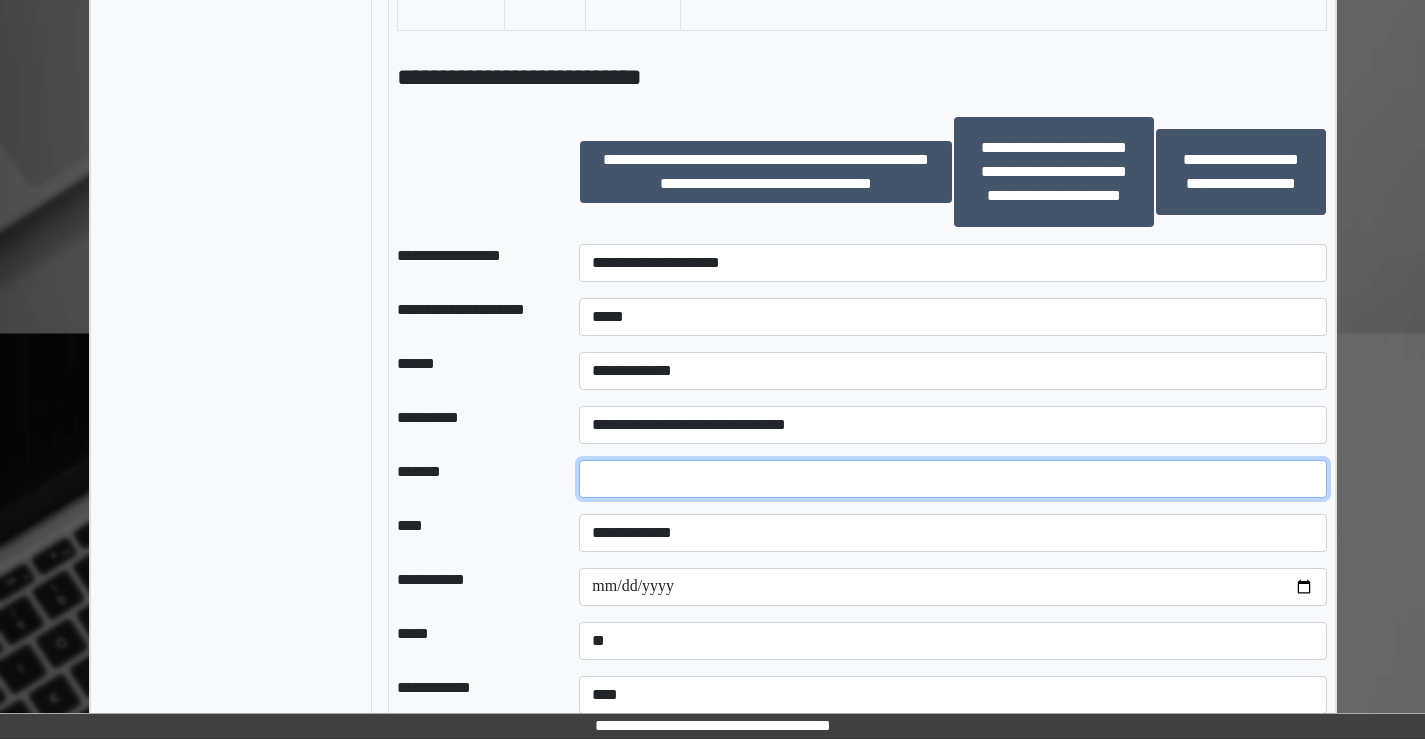 type on "**" 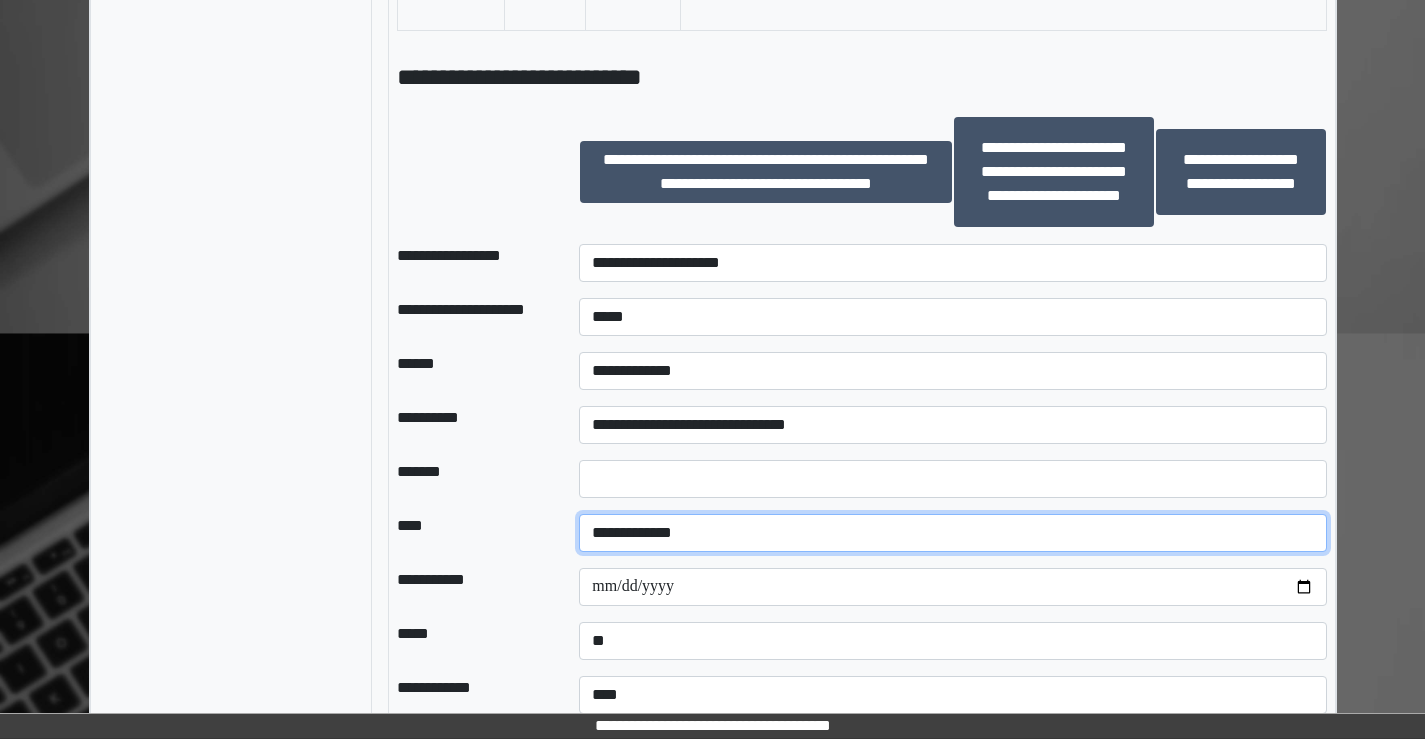 click on "**********" at bounding box center (952, 533) 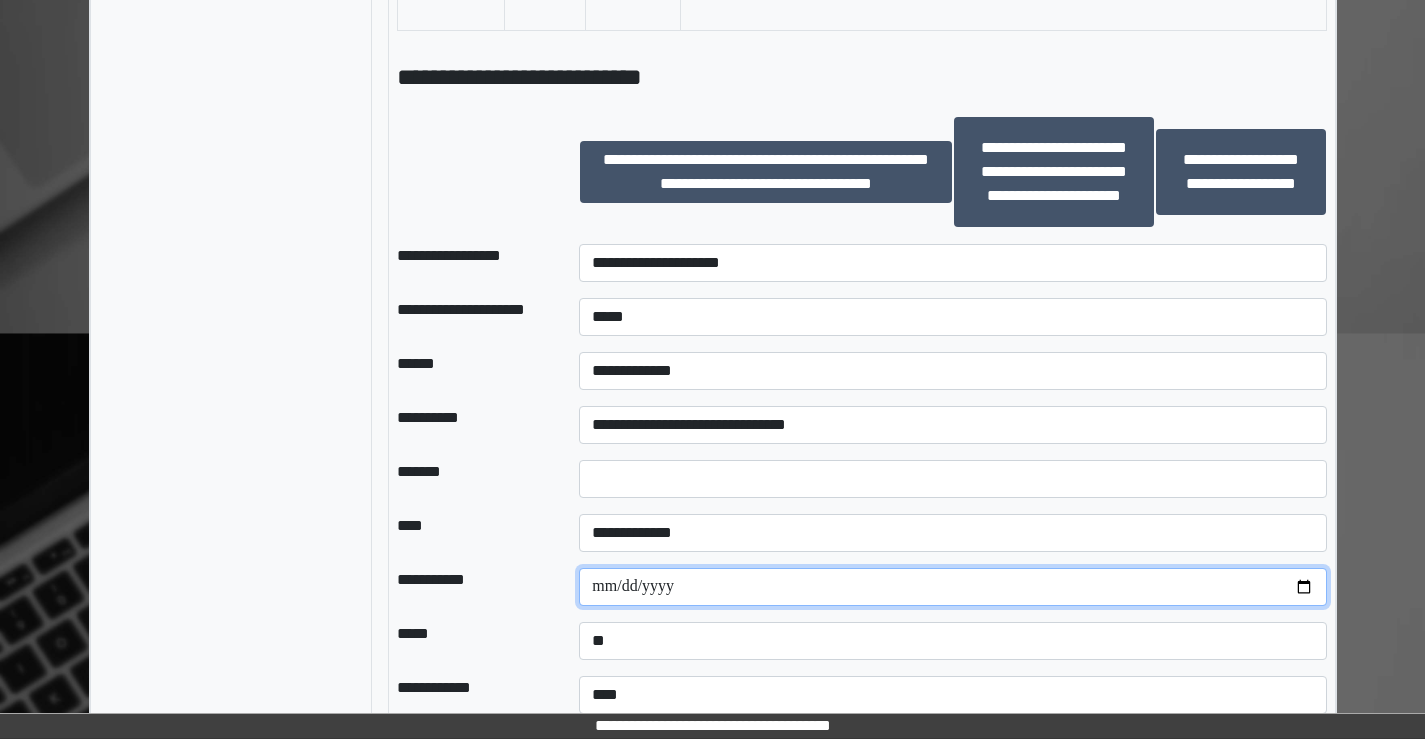click at bounding box center (952, 587) 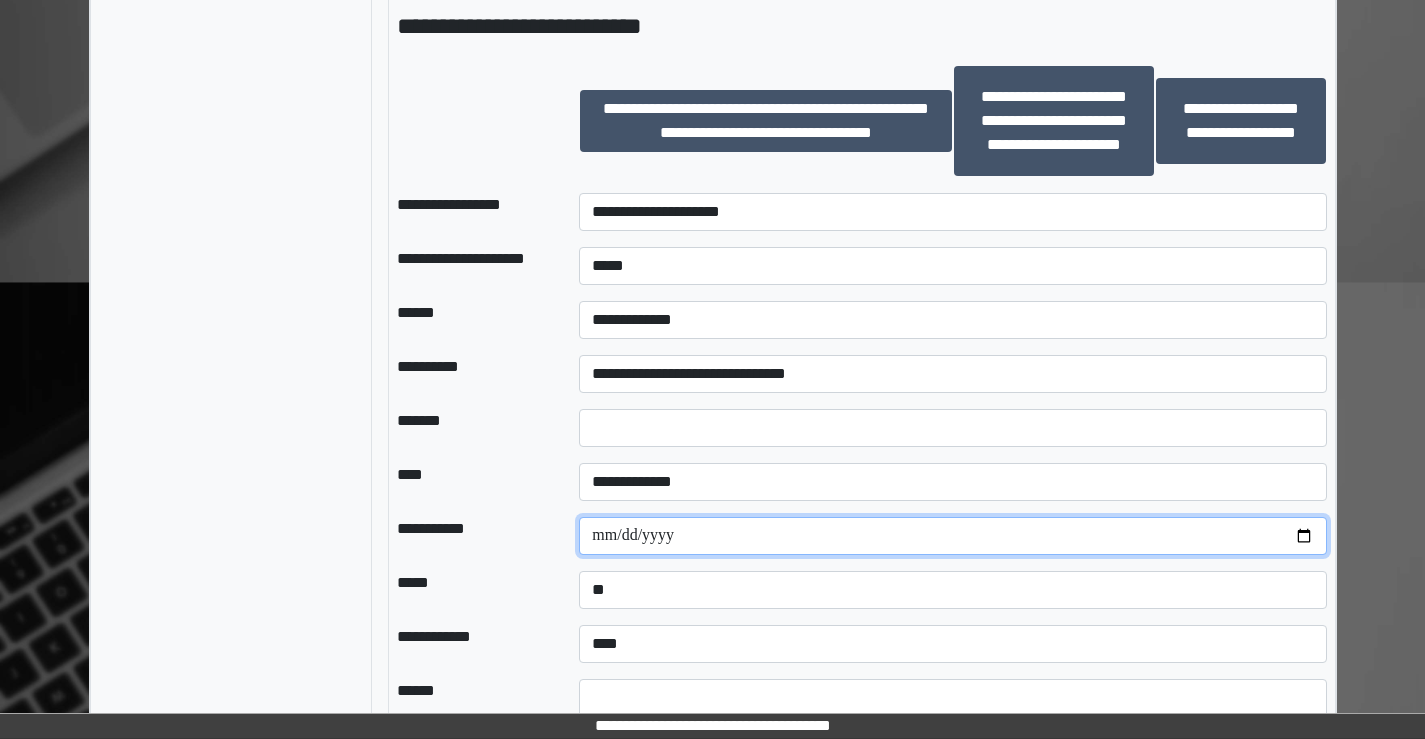 scroll, scrollTop: 1500, scrollLeft: 0, axis: vertical 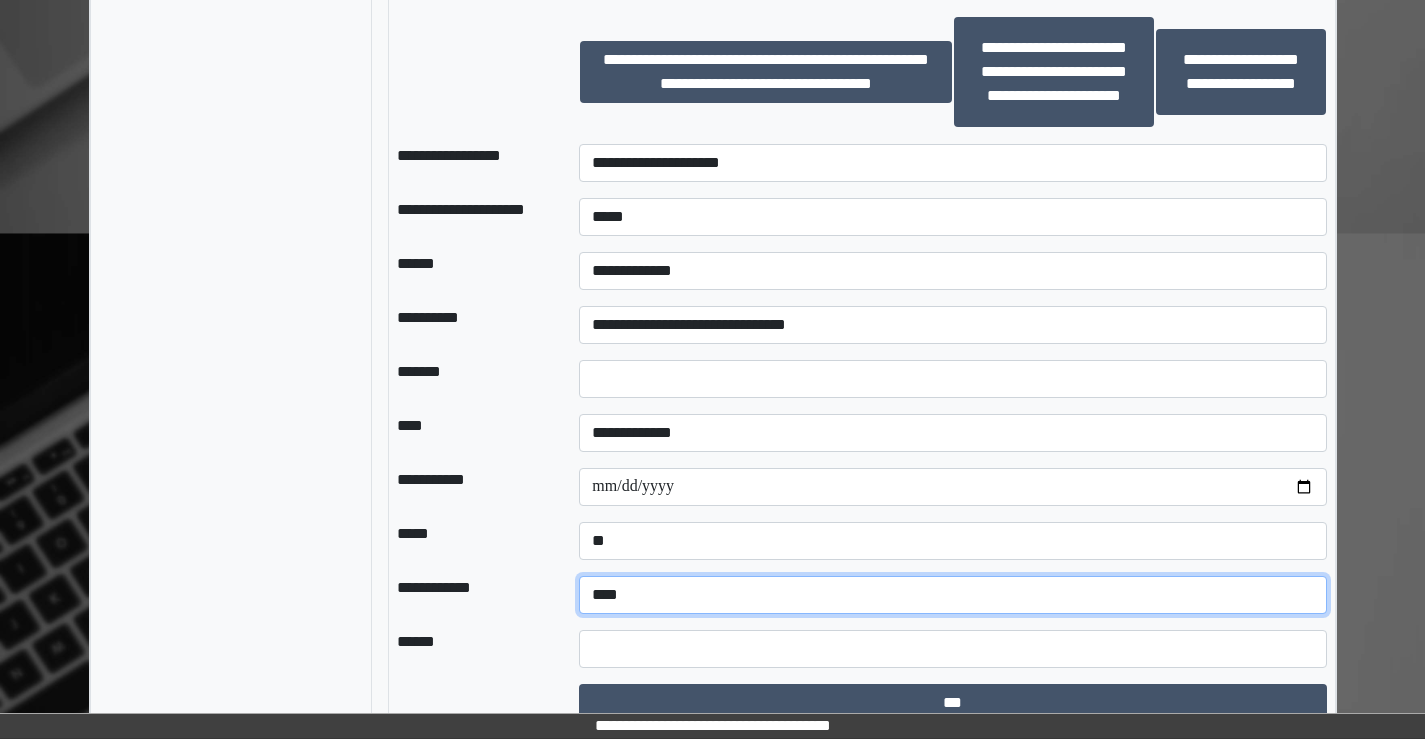 click on "**********" at bounding box center [952, 595] 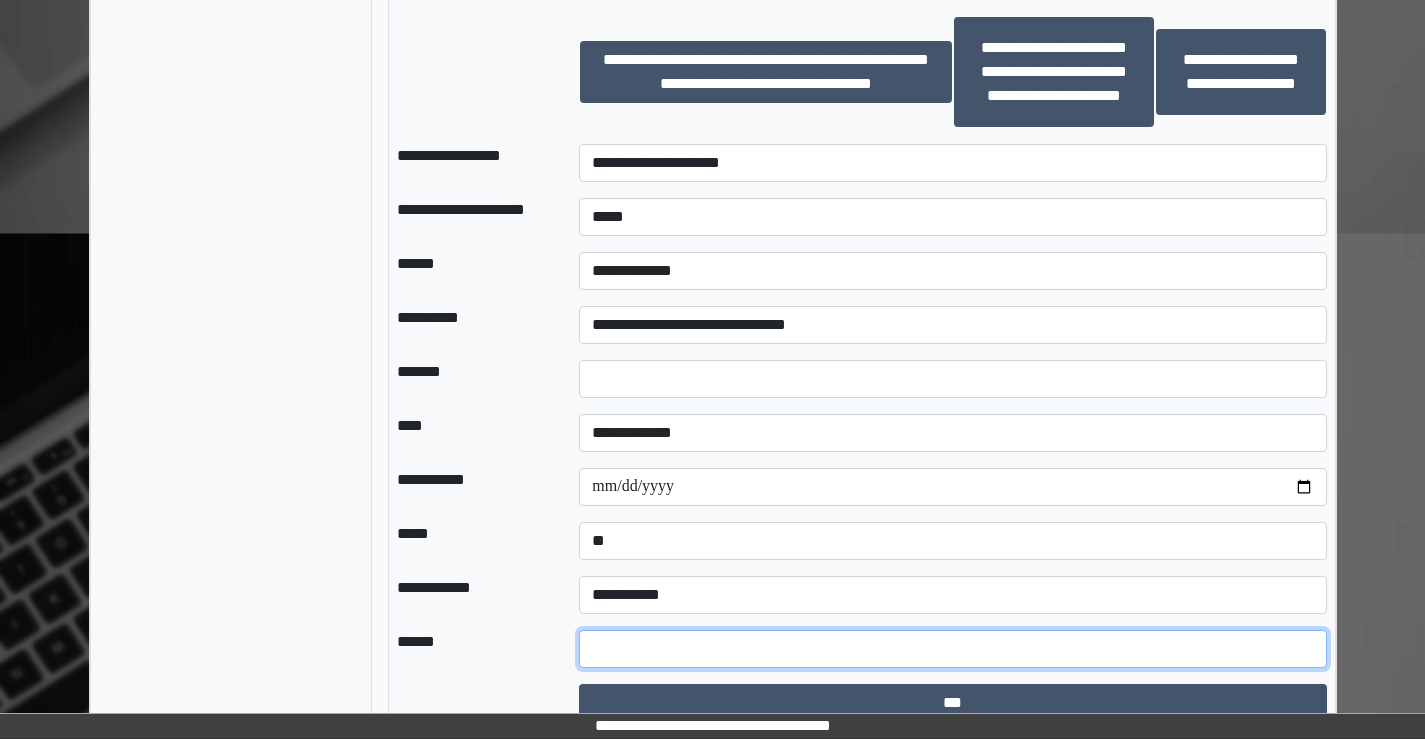 click at bounding box center [952, 649] 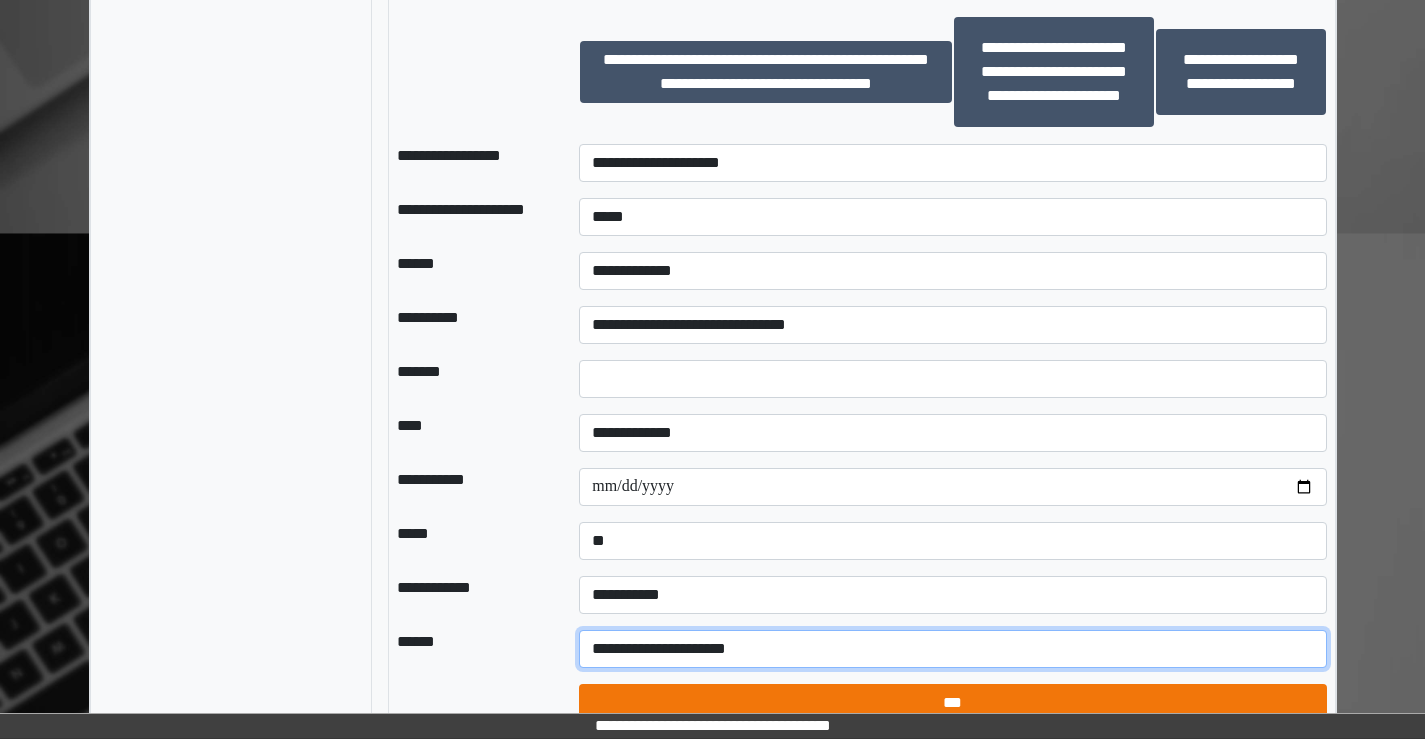 type on "**********" 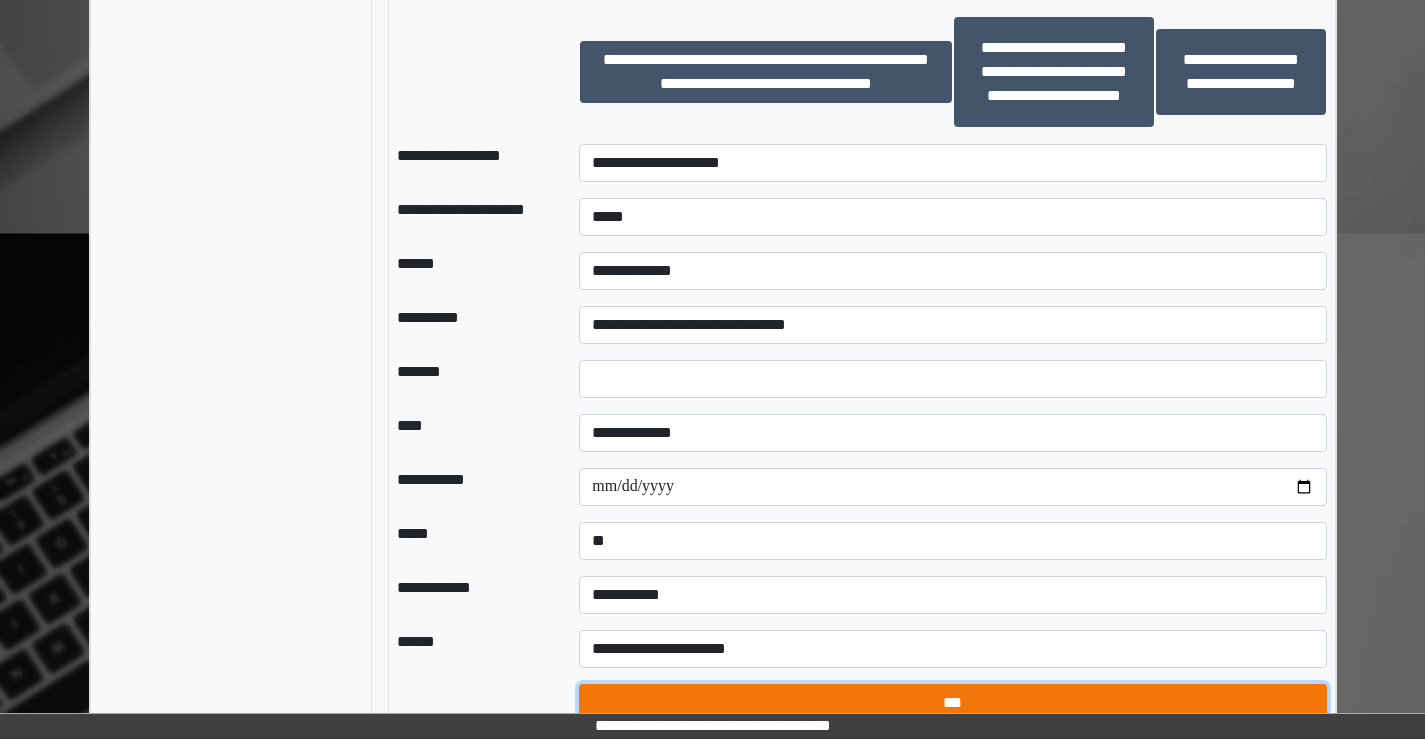 click on "***" at bounding box center [952, 703] 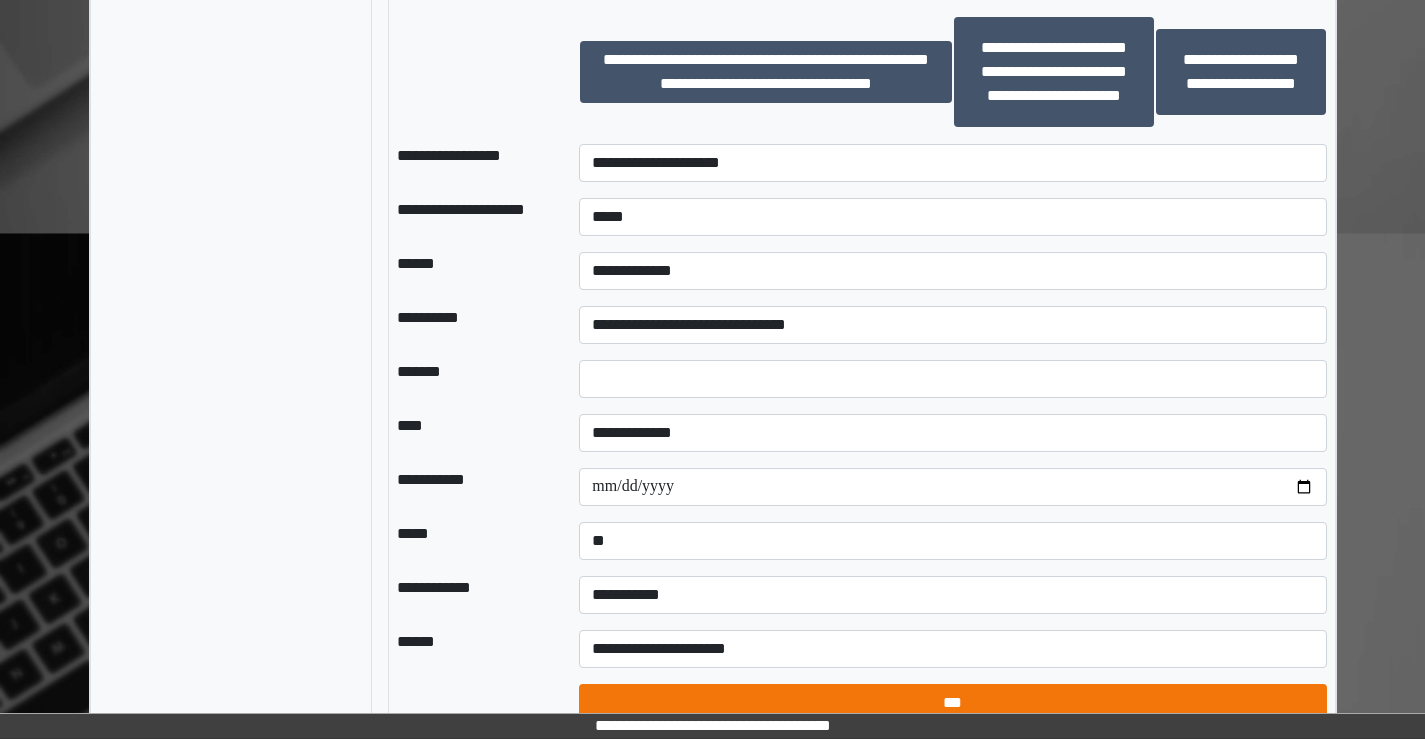 select on "*" 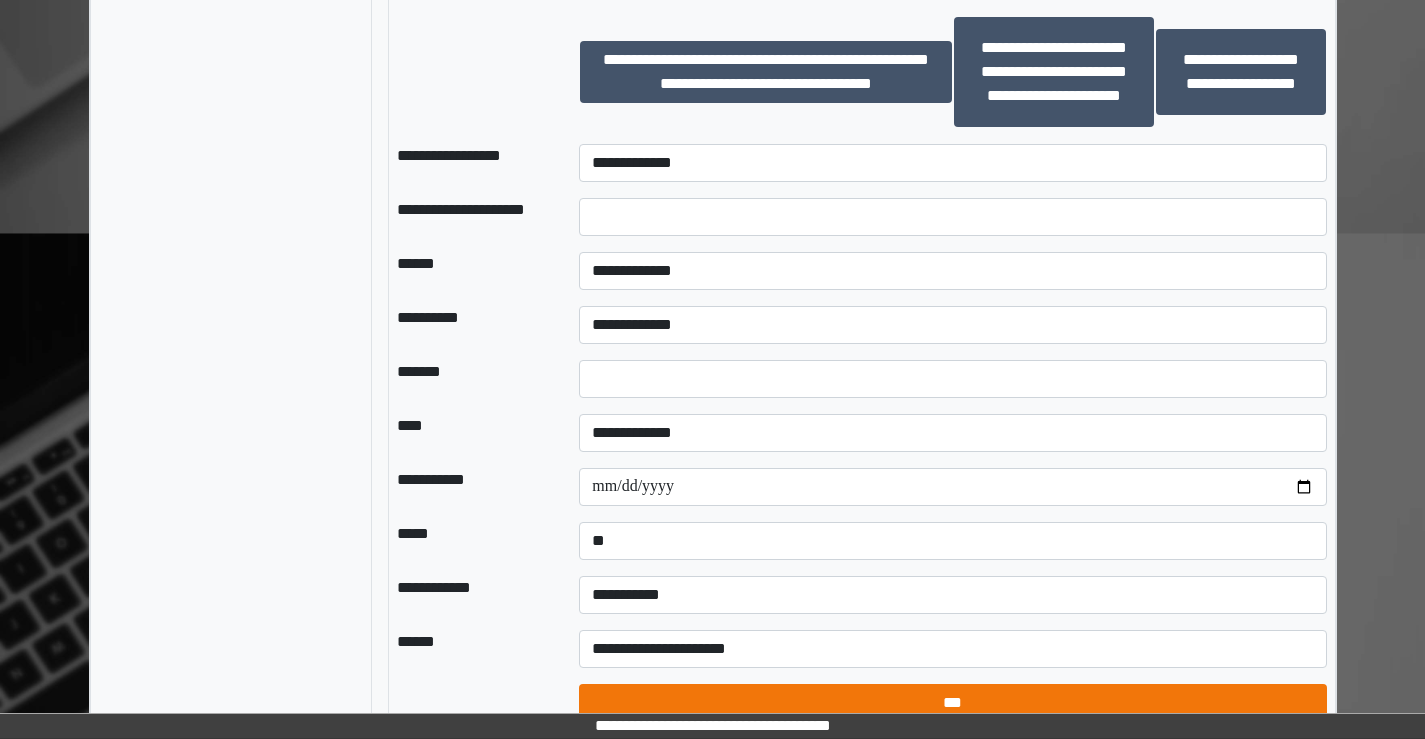 select on "*" 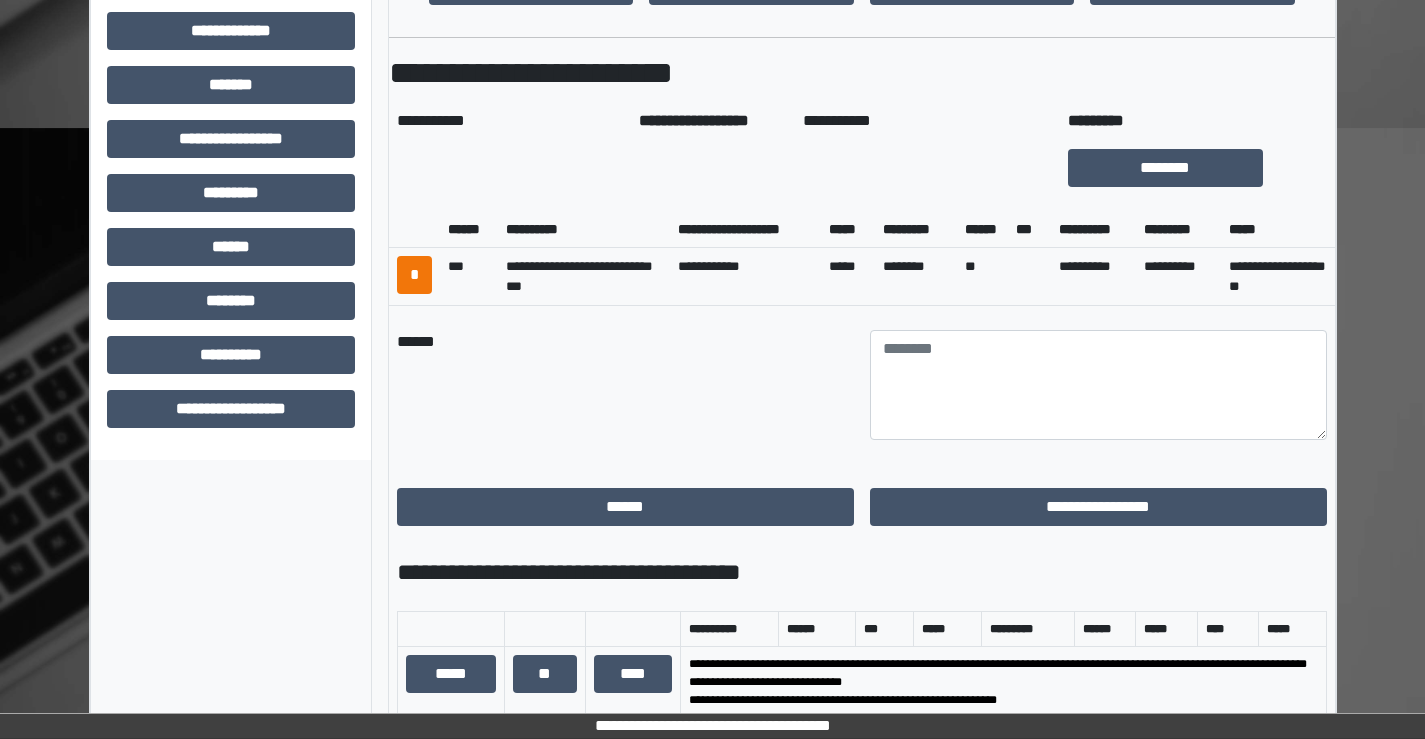 scroll, scrollTop: 660, scrollLeft: 0, axis: vertical 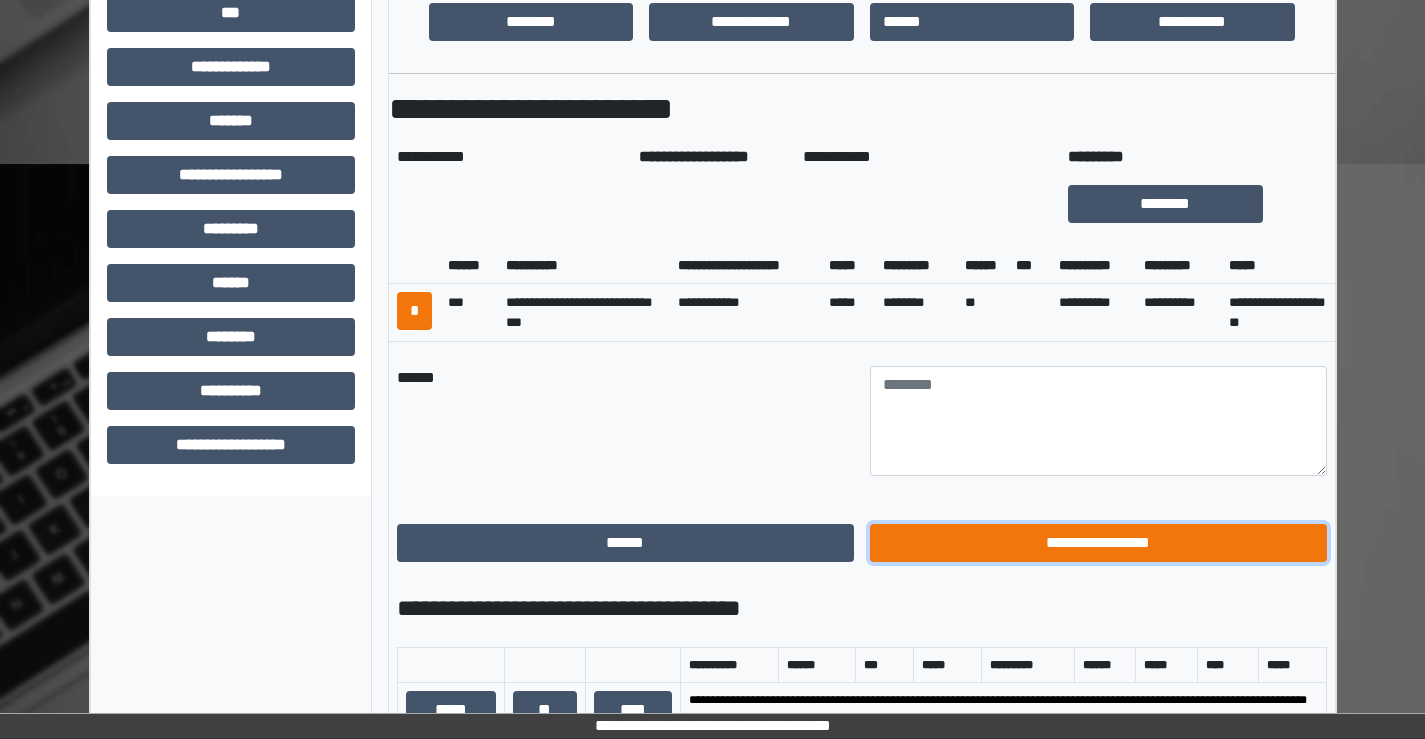 click on "**********" at bounding box center (1098, 543) 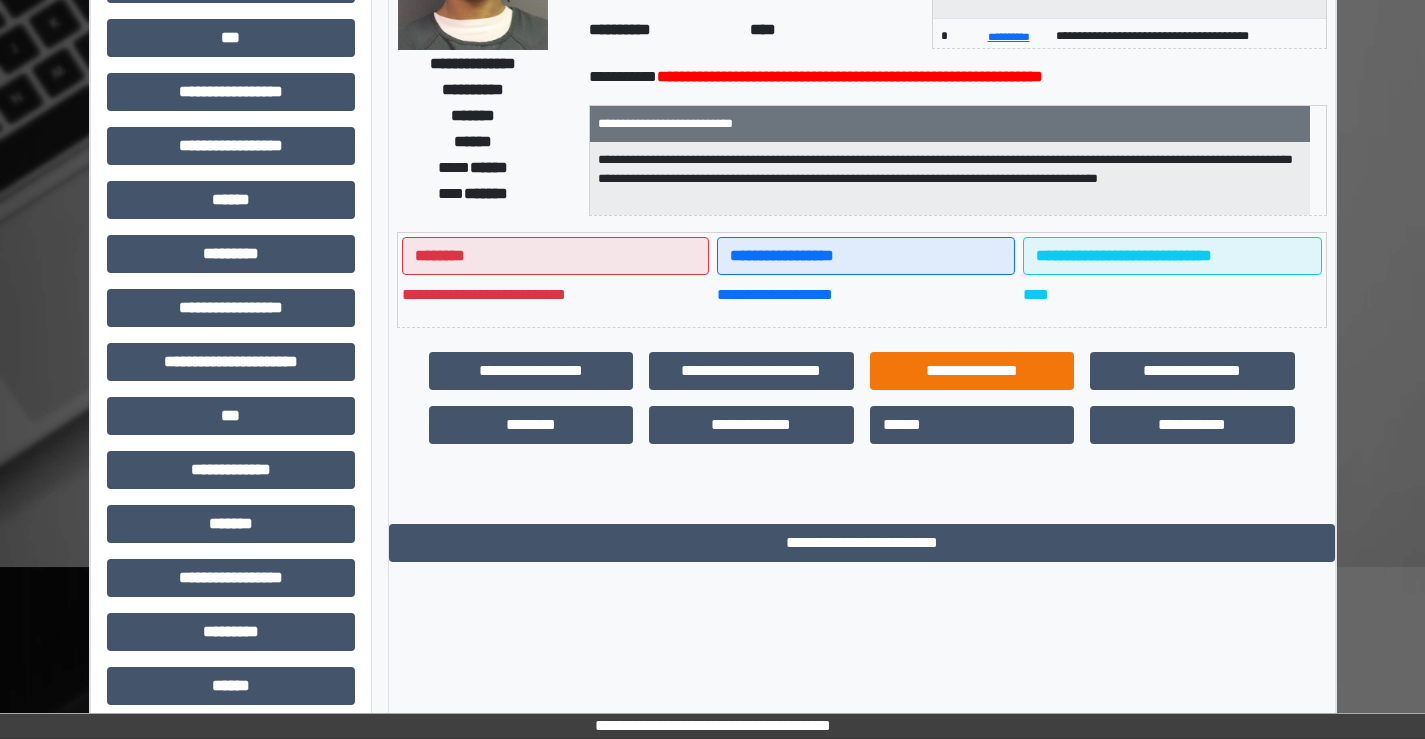 scroll, scrollTop: 0, scrollLeft: 0, axis: both 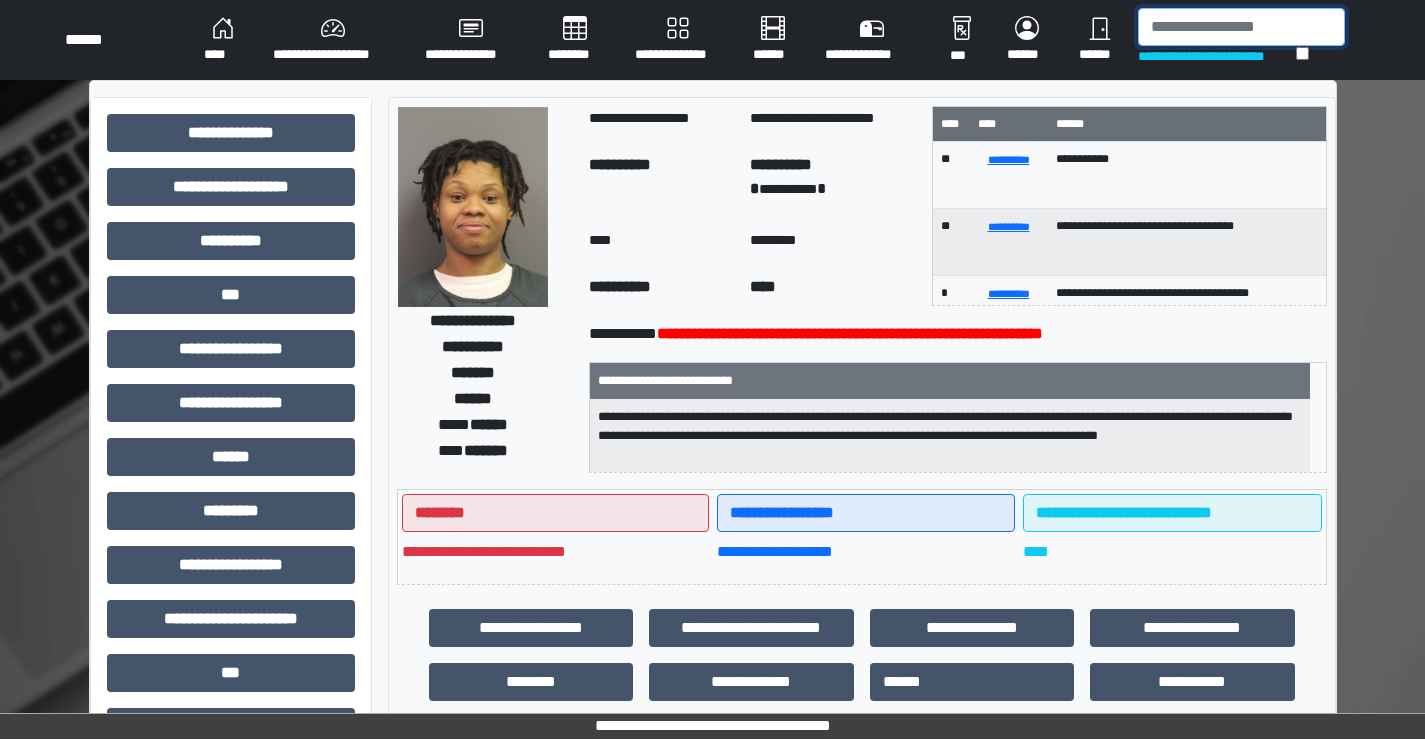 click at bounding box center (1241, 27) 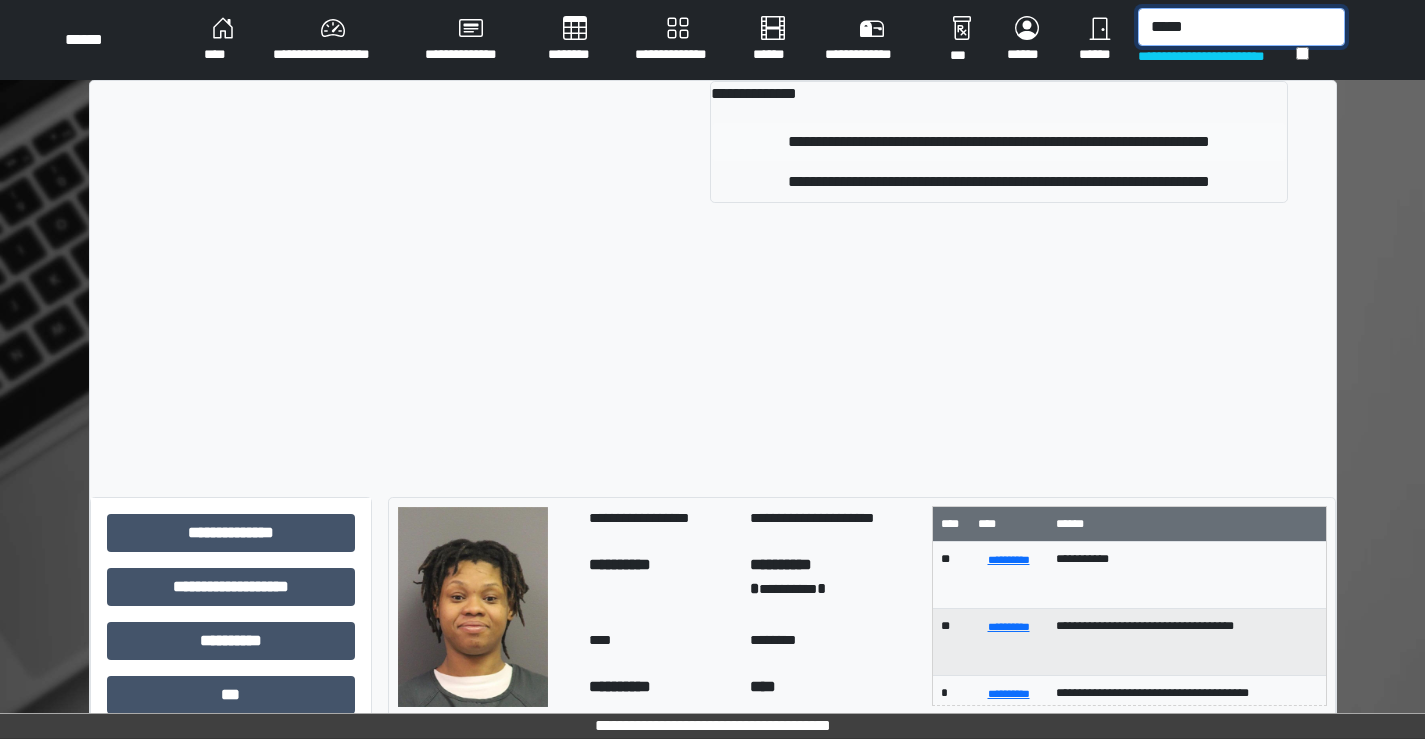 type on "*****" 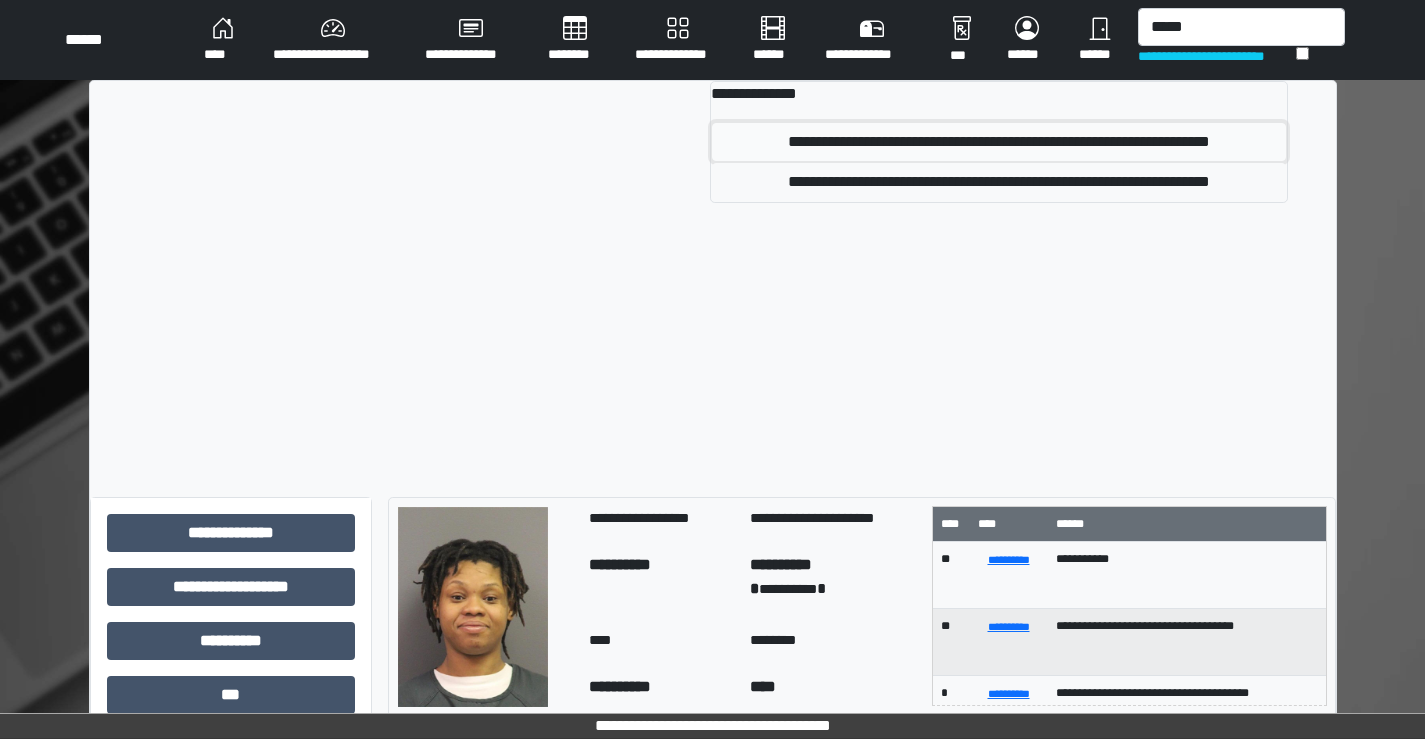 click on "**********" at bounding box center [998, 142] 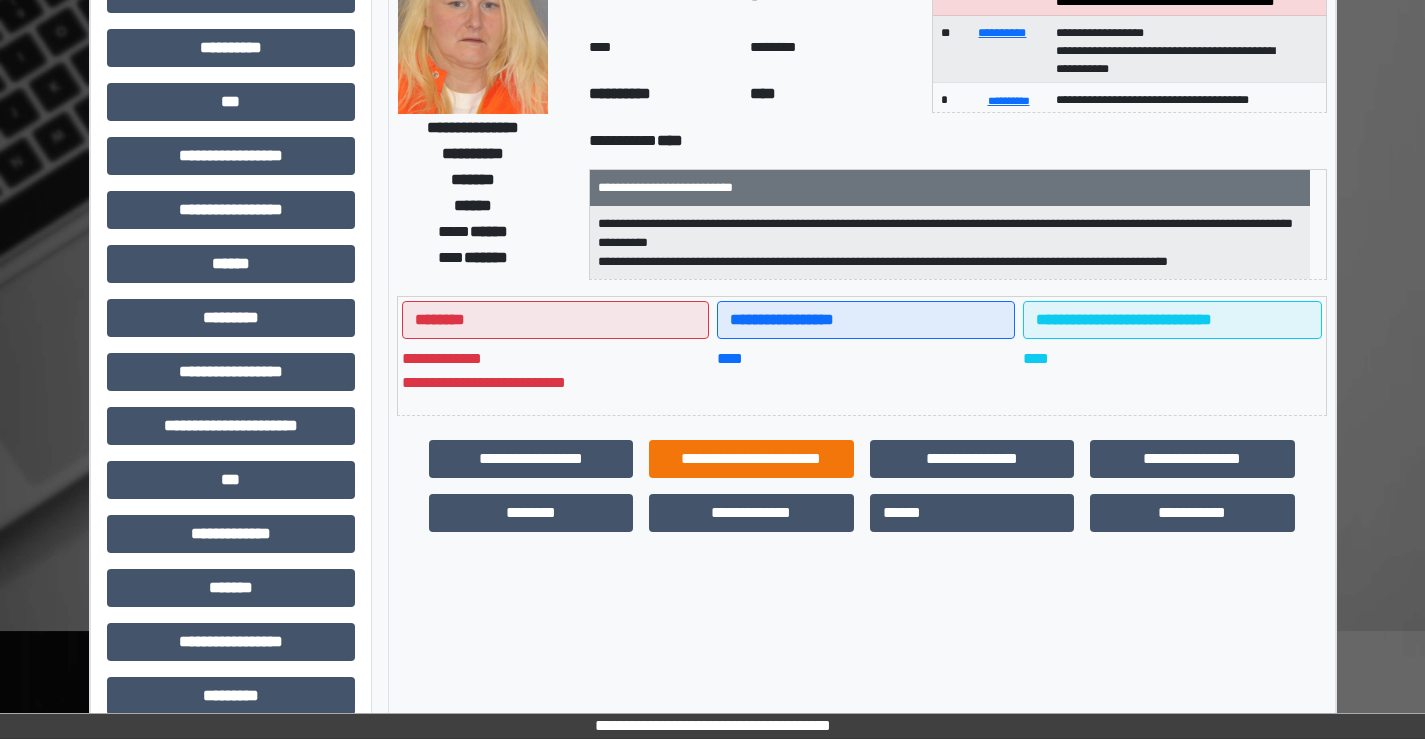 scroll, scrollTop: 200, scrollLeft: 0, axis: vertical 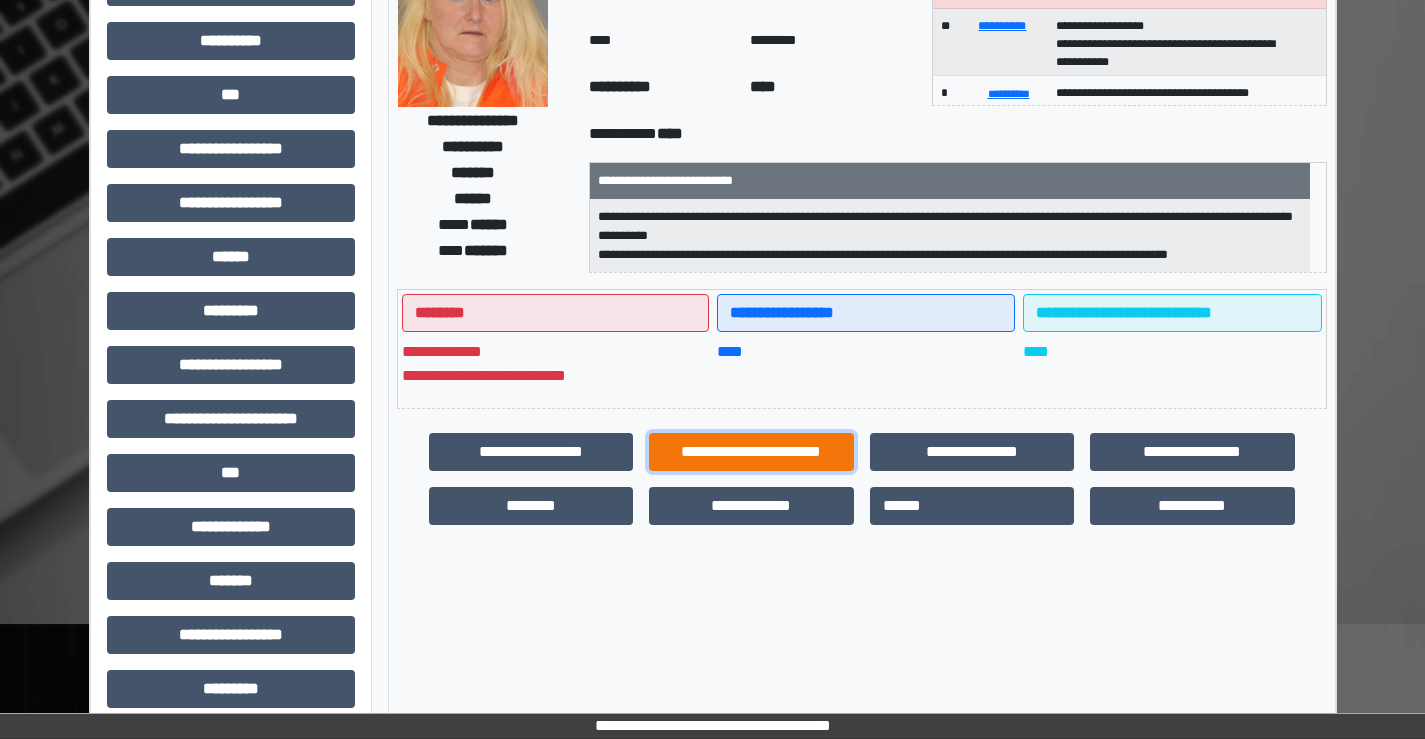 click on "**********" at bounding box center [751, 452] 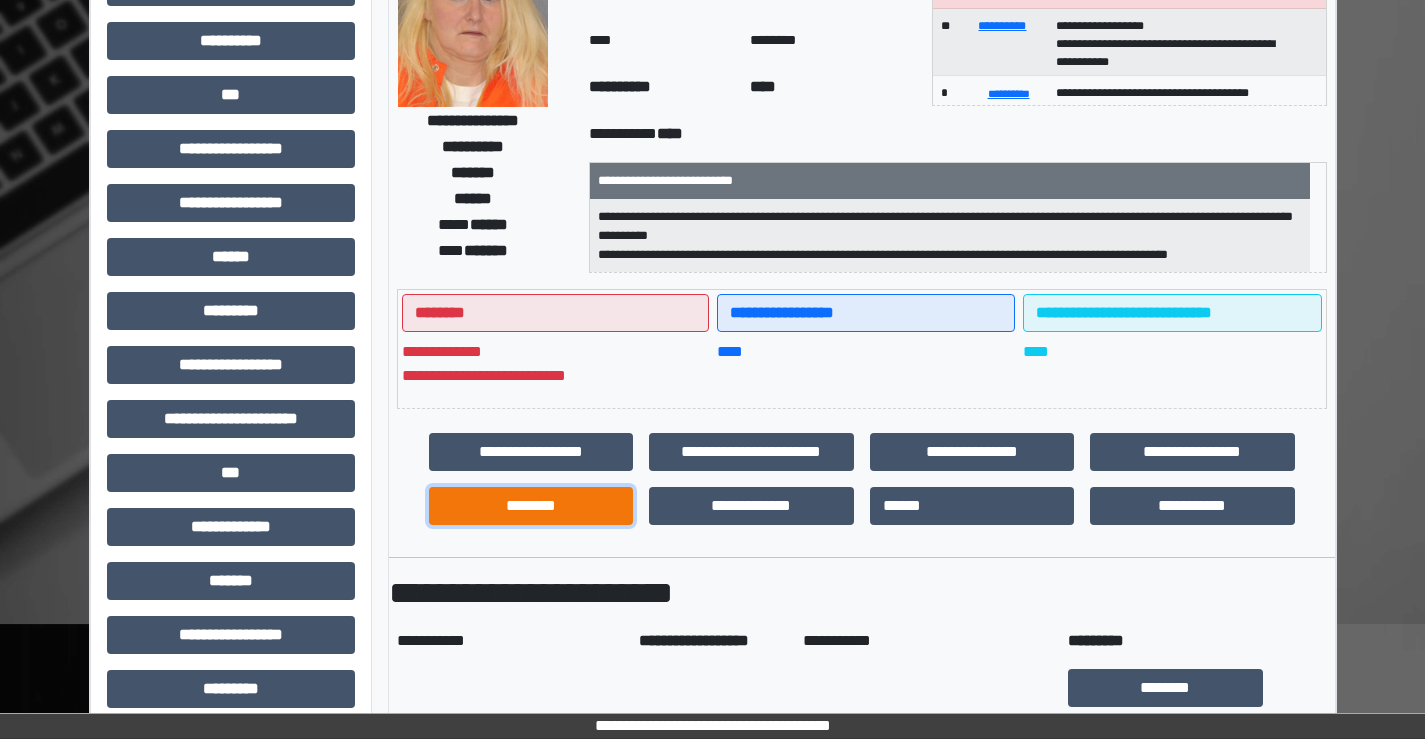 click on "********" at bounding box center (531, 506) 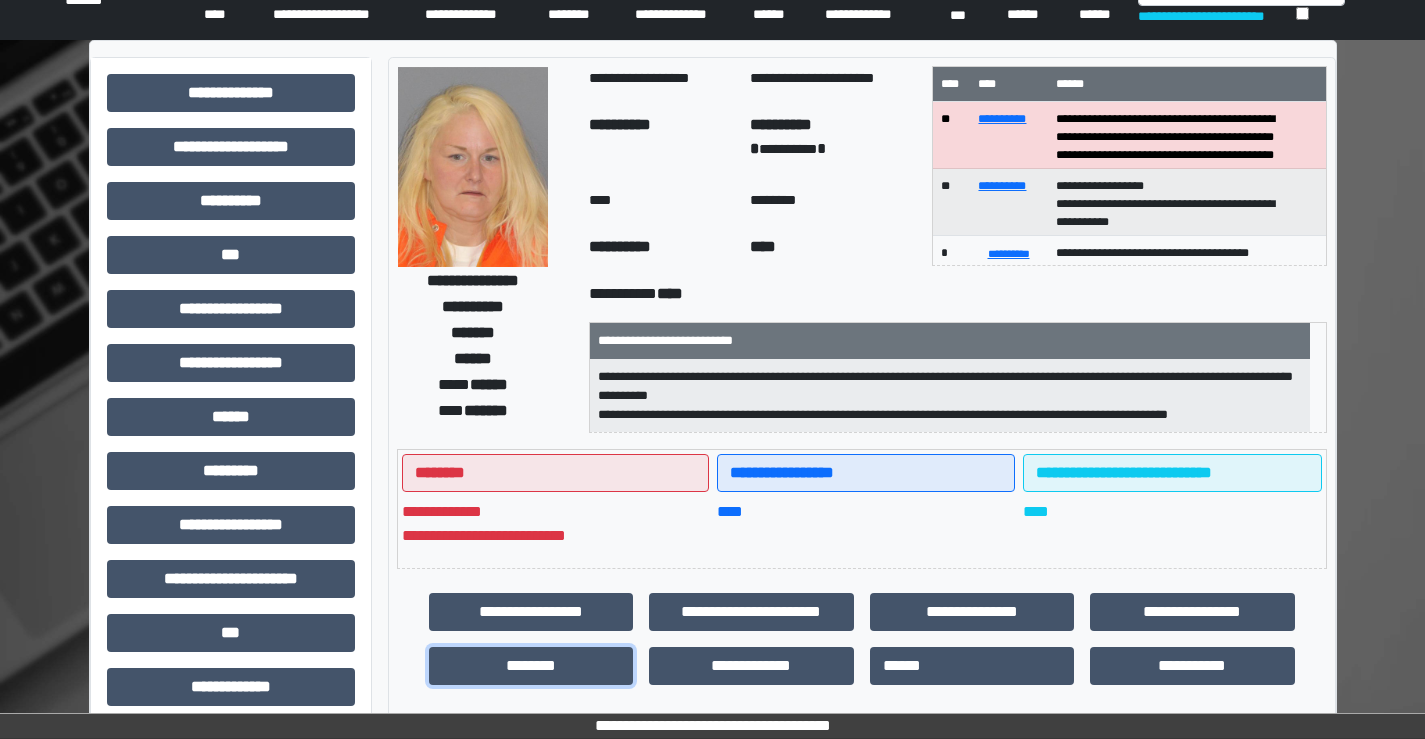 scroll, scrollTop: 0, scrollLeft: 0, axis: both 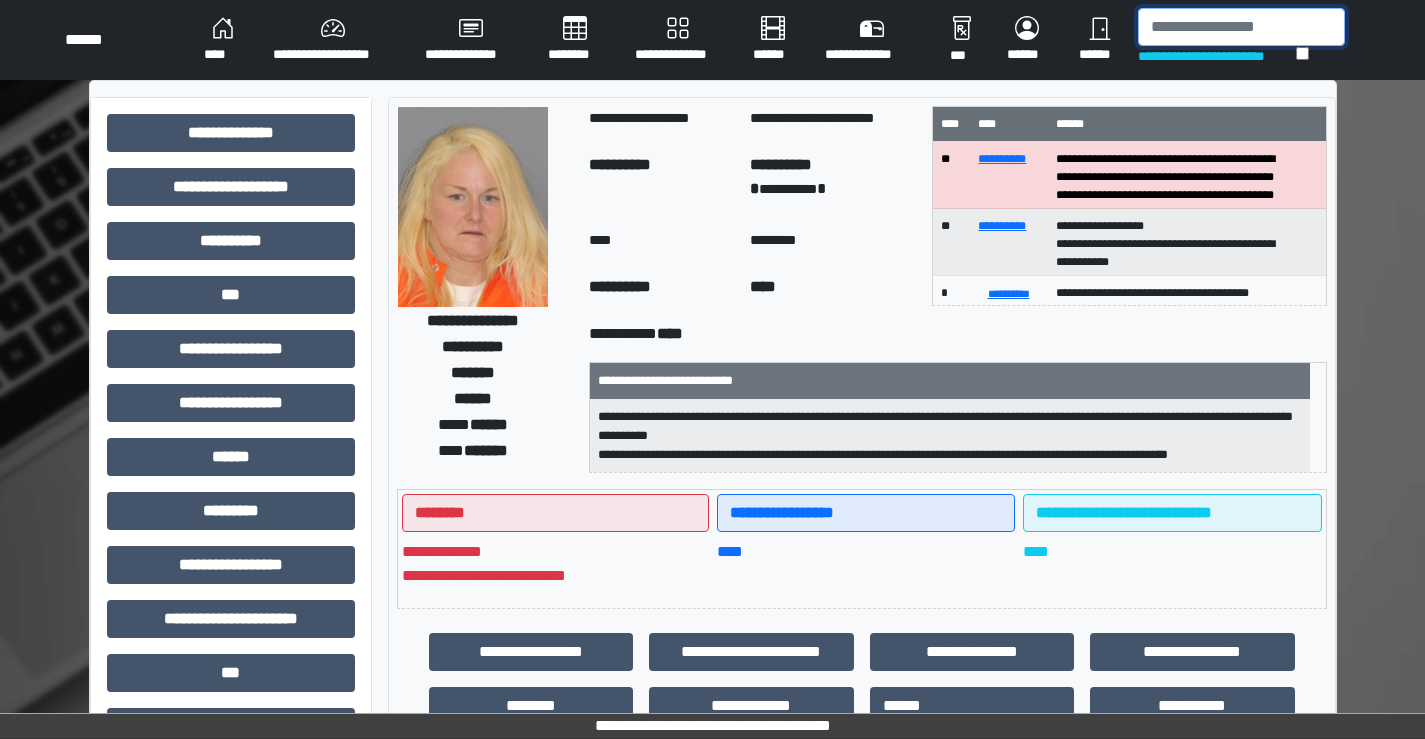 click at bounding box center [1241, 27] 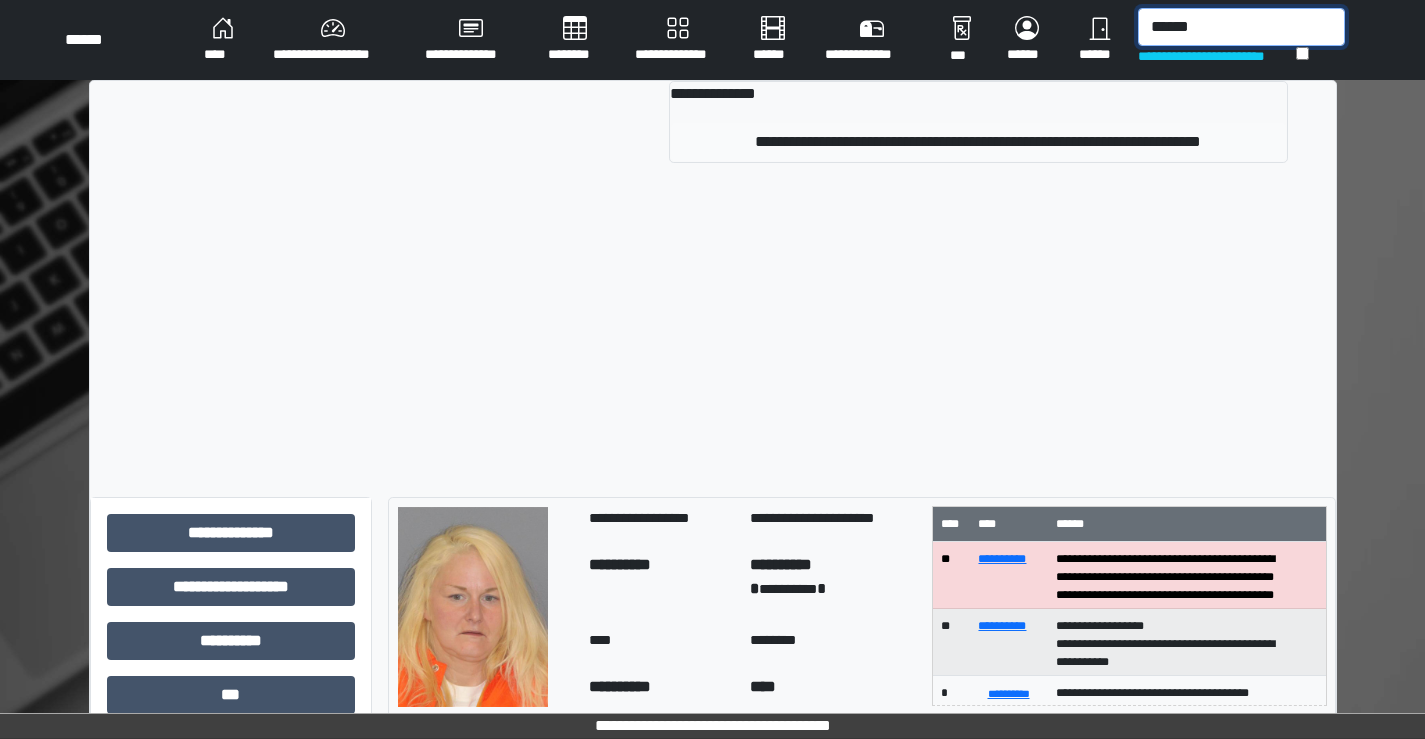 type on "******" 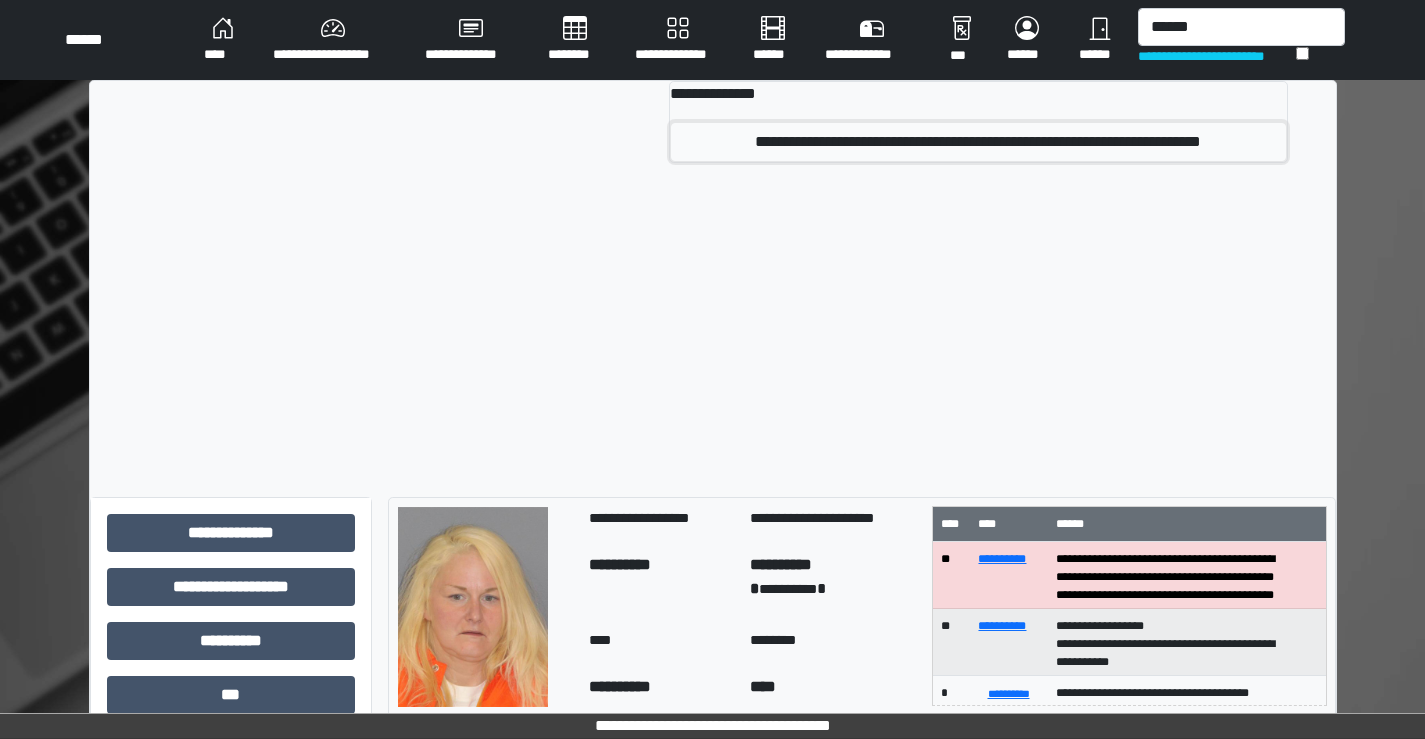click on "**********" at bounding box center [978, 142] 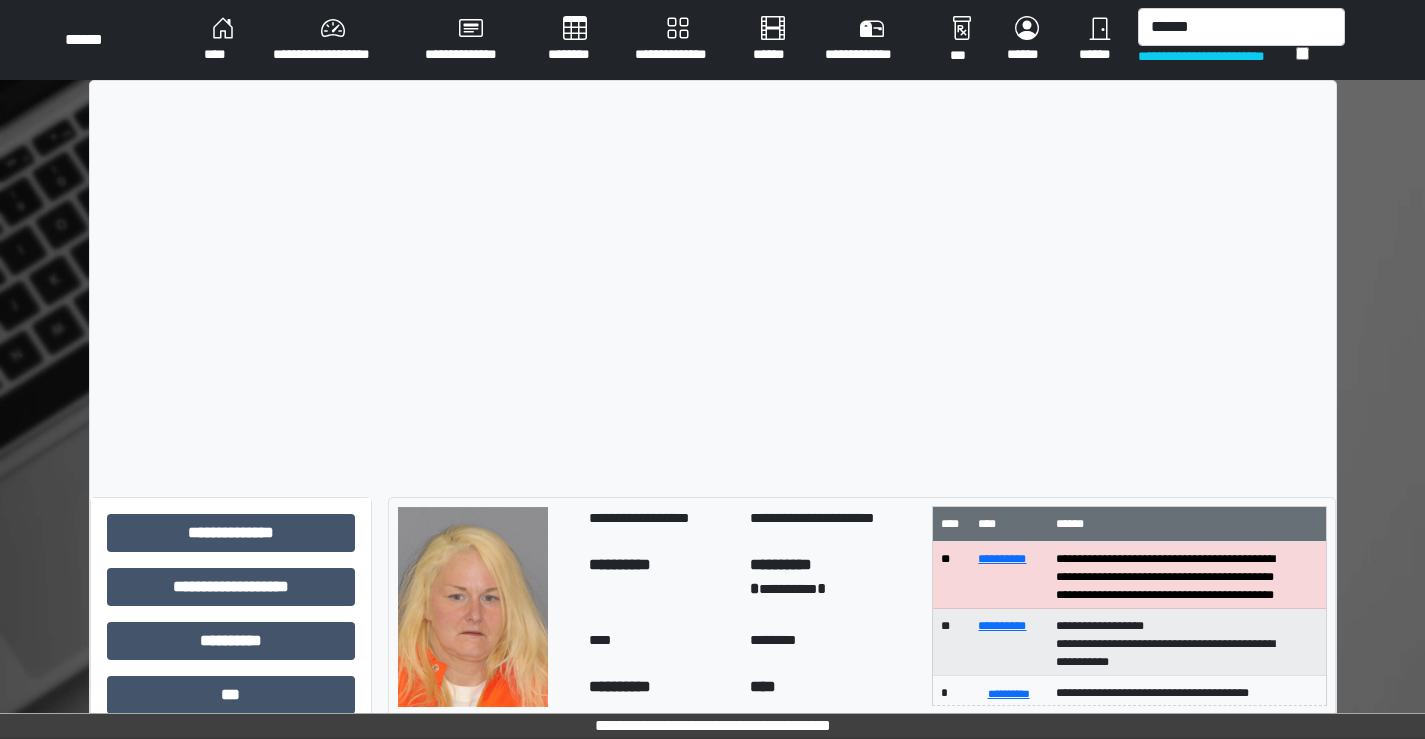 type 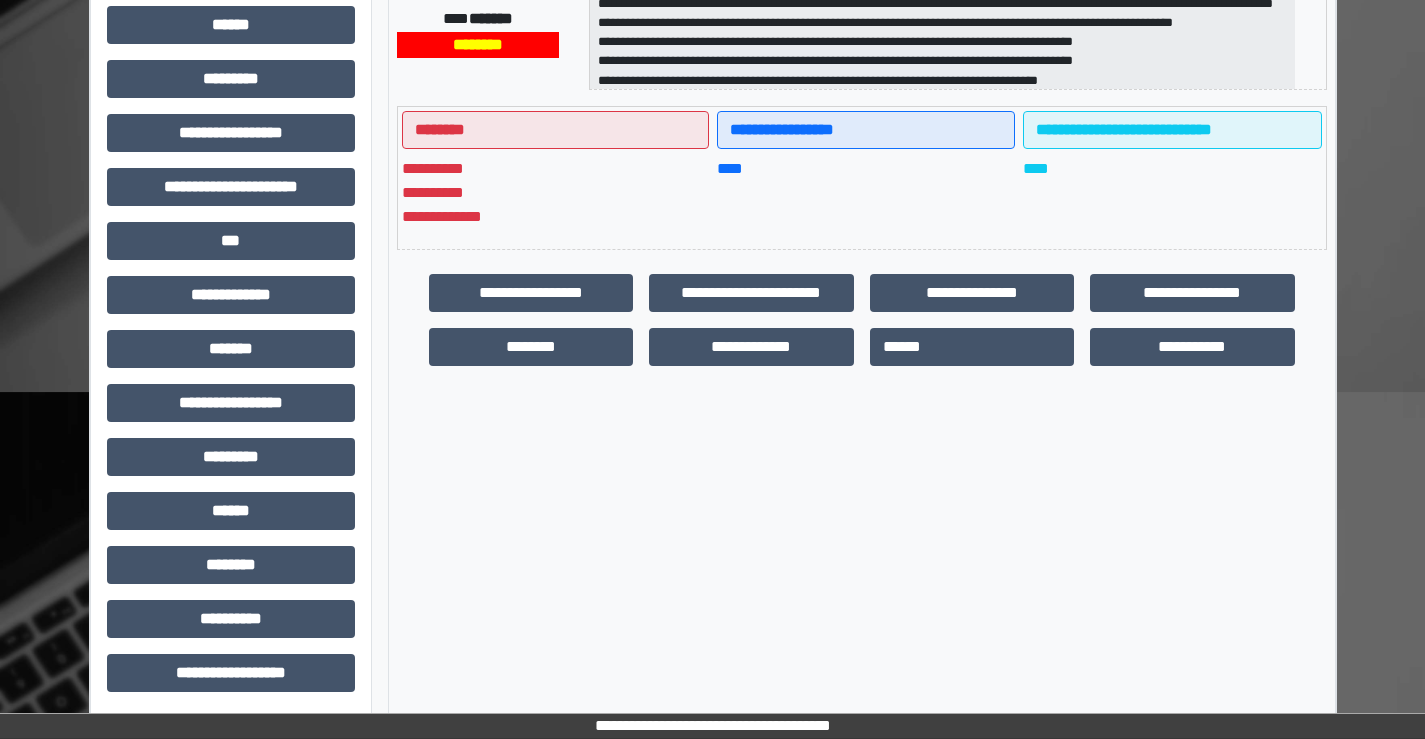 scroll, scrollTop: 435, scrollLeft: 0, axis: vertical 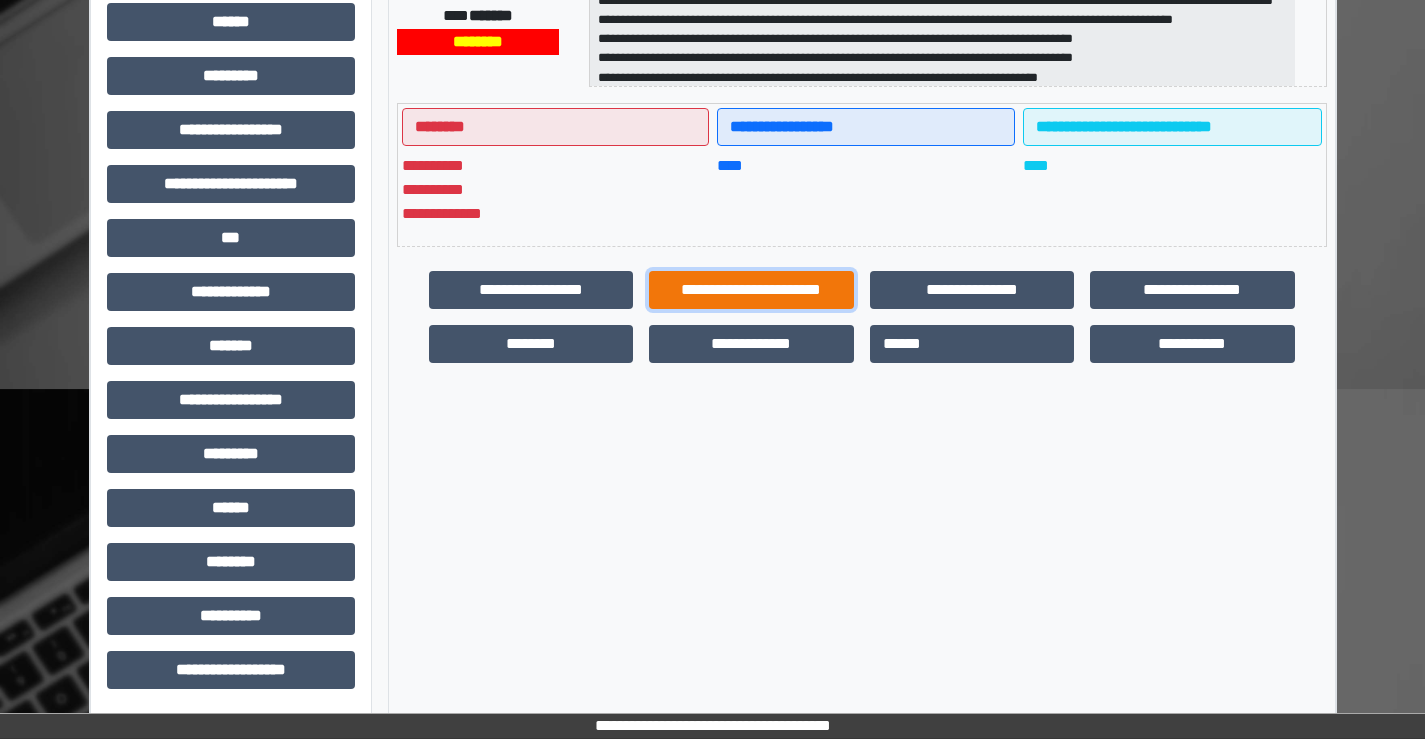 click on "**********" at bounding box center (751, 290) 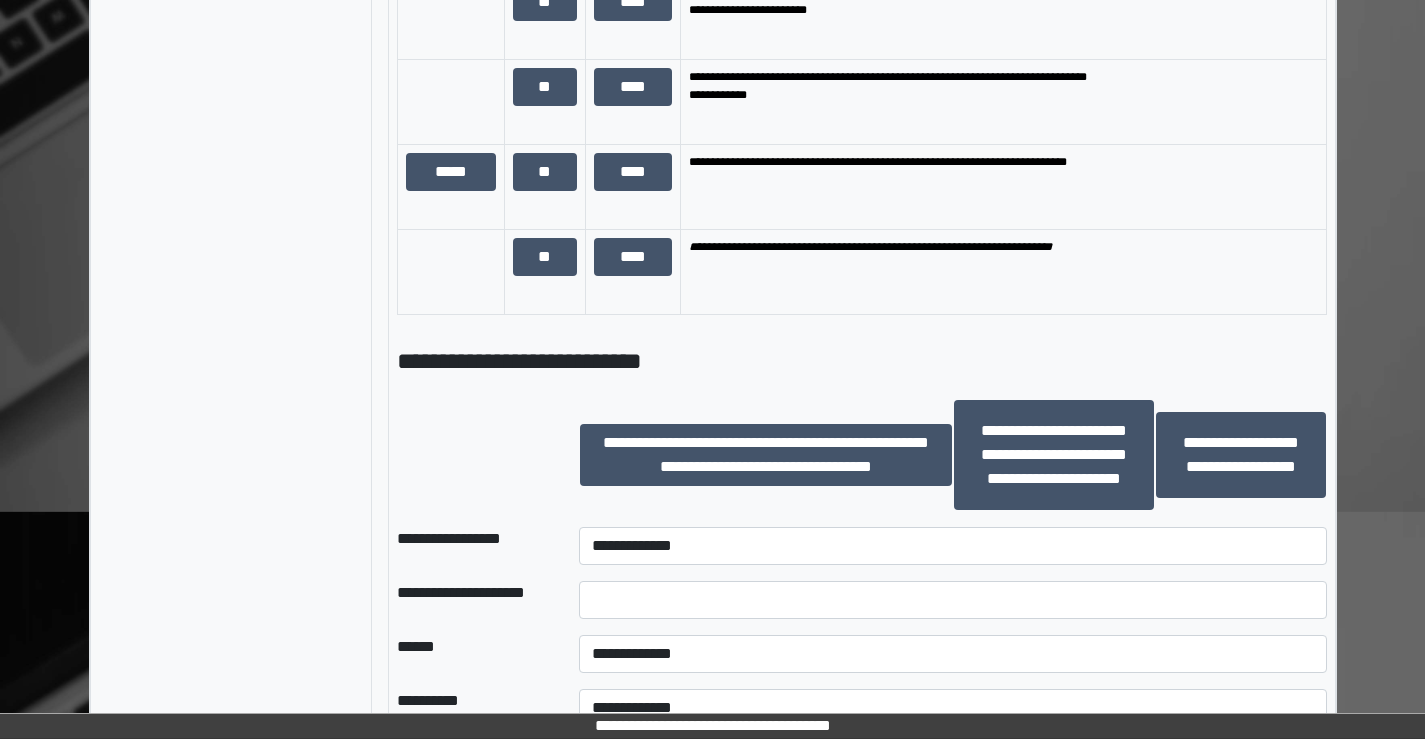 scroll, scrollTop: 2335, scrollLeft: 0, axis: vertical 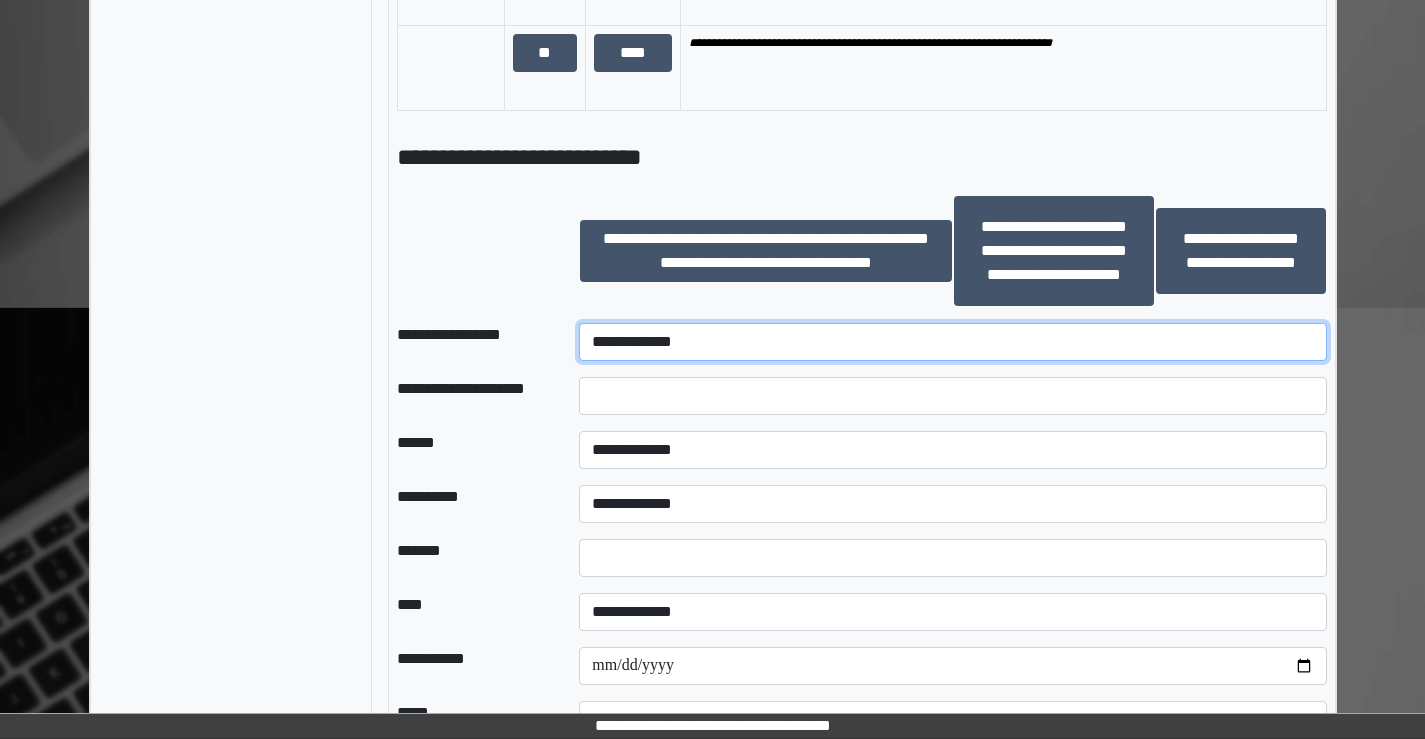click on "**********" at bounding box center (952, 342) 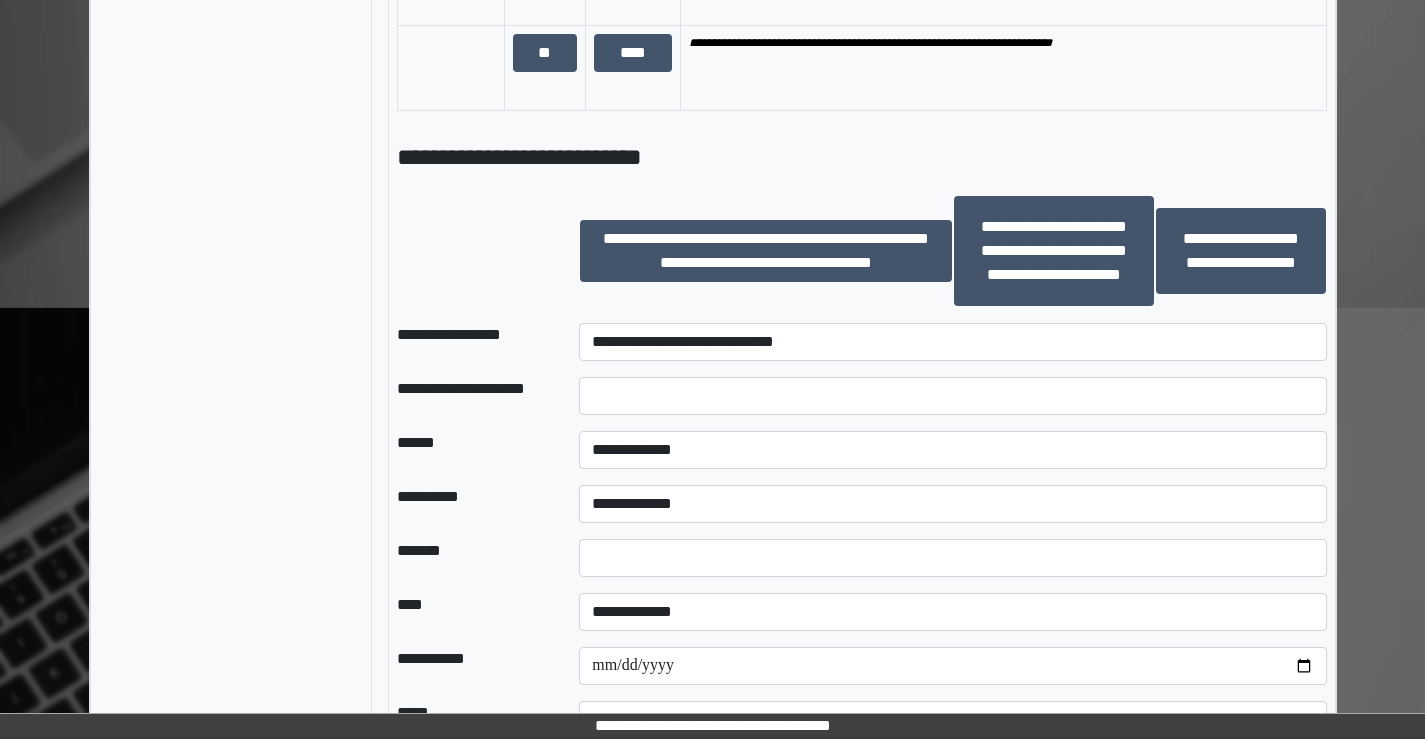 drag, startPoint x: 663, startPoint y: 376, endPoint x: 661, endPoint y: 394, distance: 18.110771 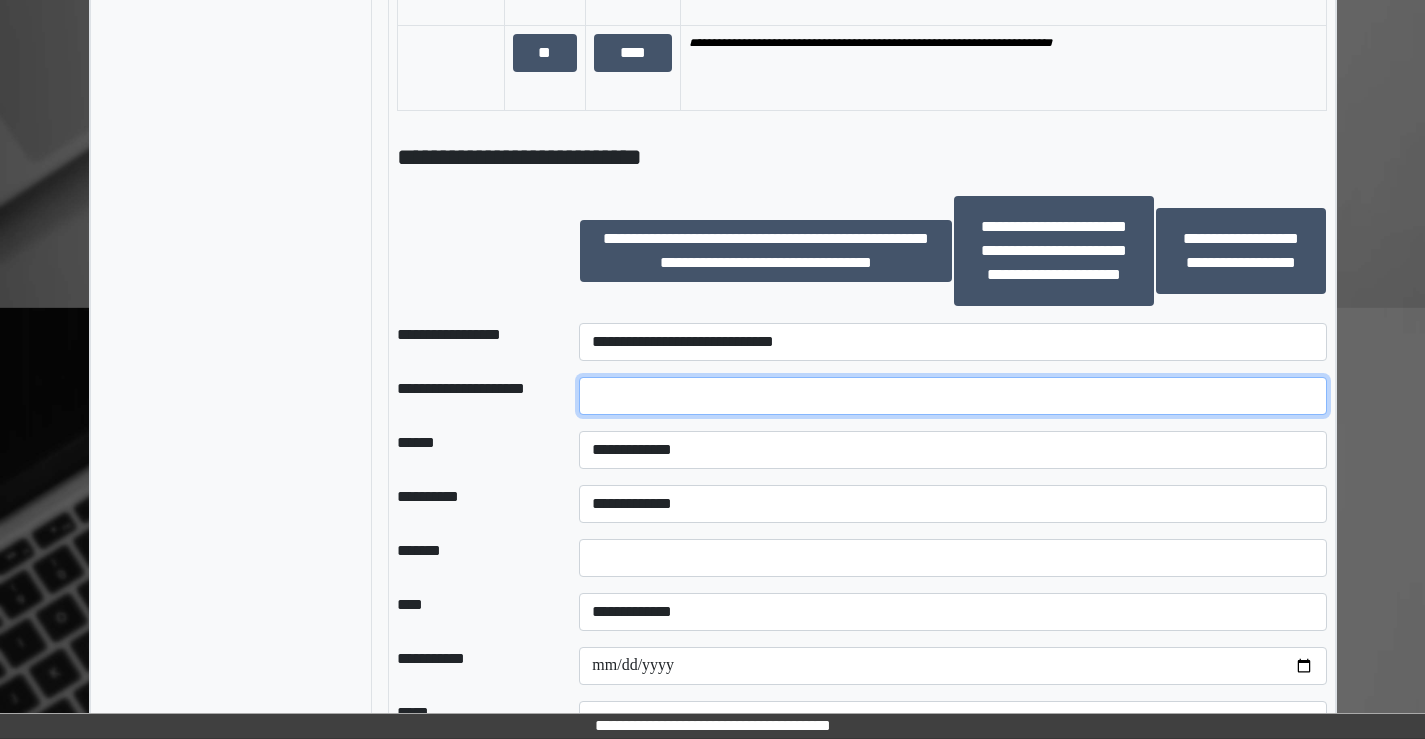 click at bounding box center (952, 396) 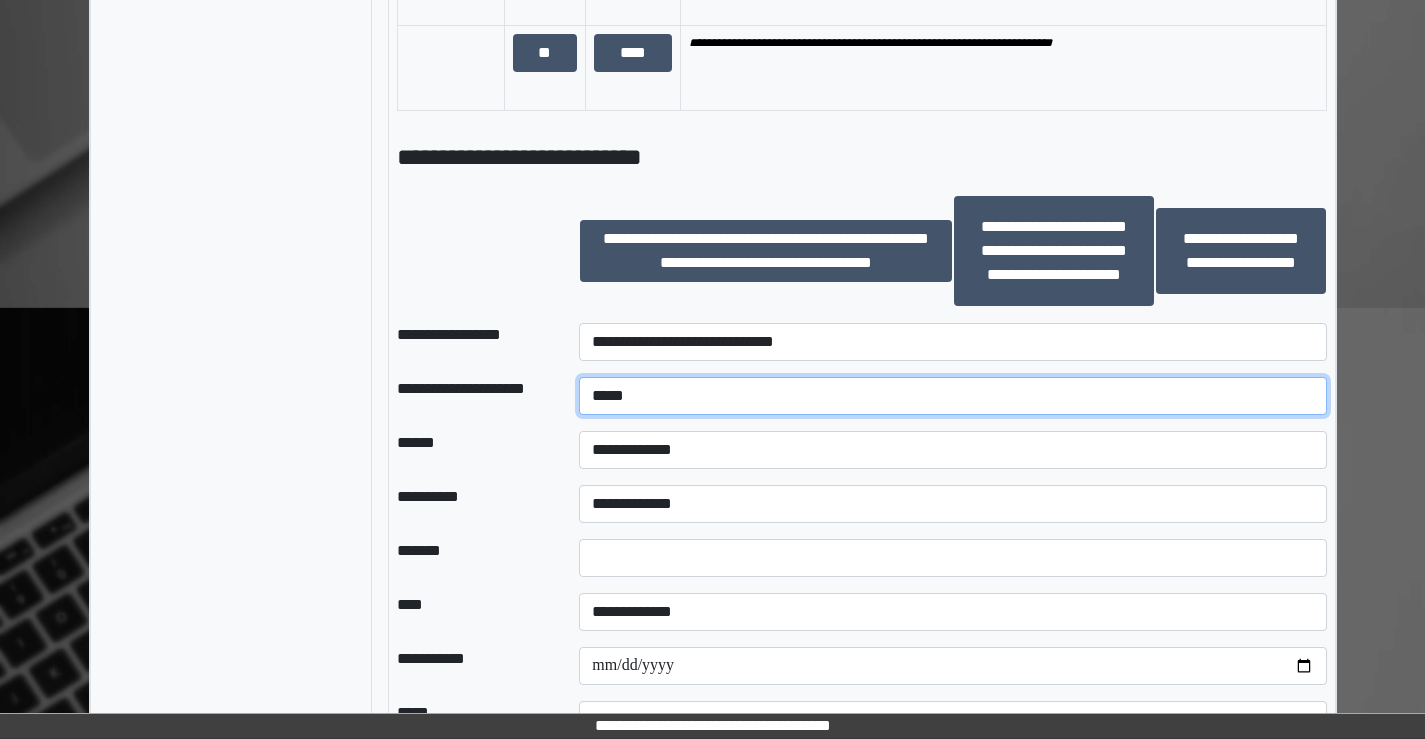 type on "*****" 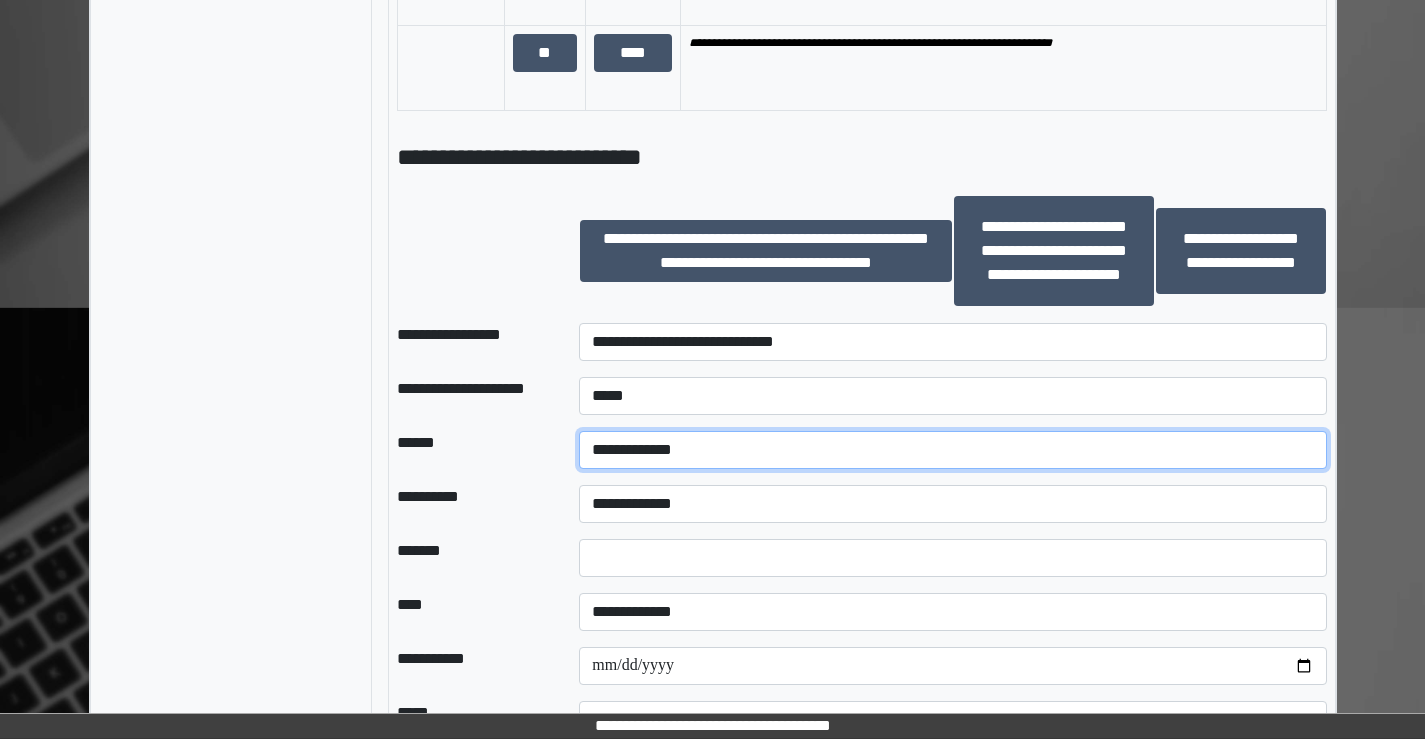 click on "**********" at bounding box center (952, 450) 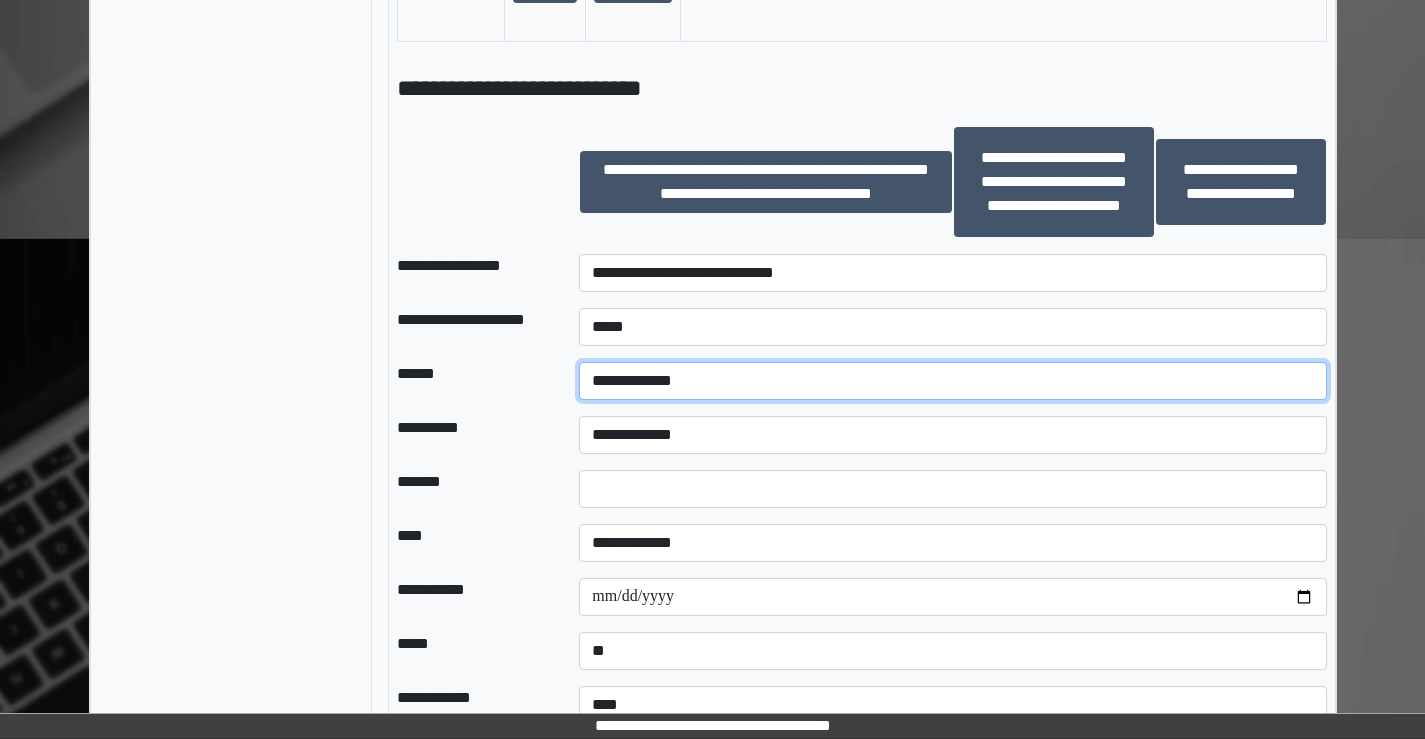 scroll, scrollTop: 2435, scrollLeft: 0, axis: vertical 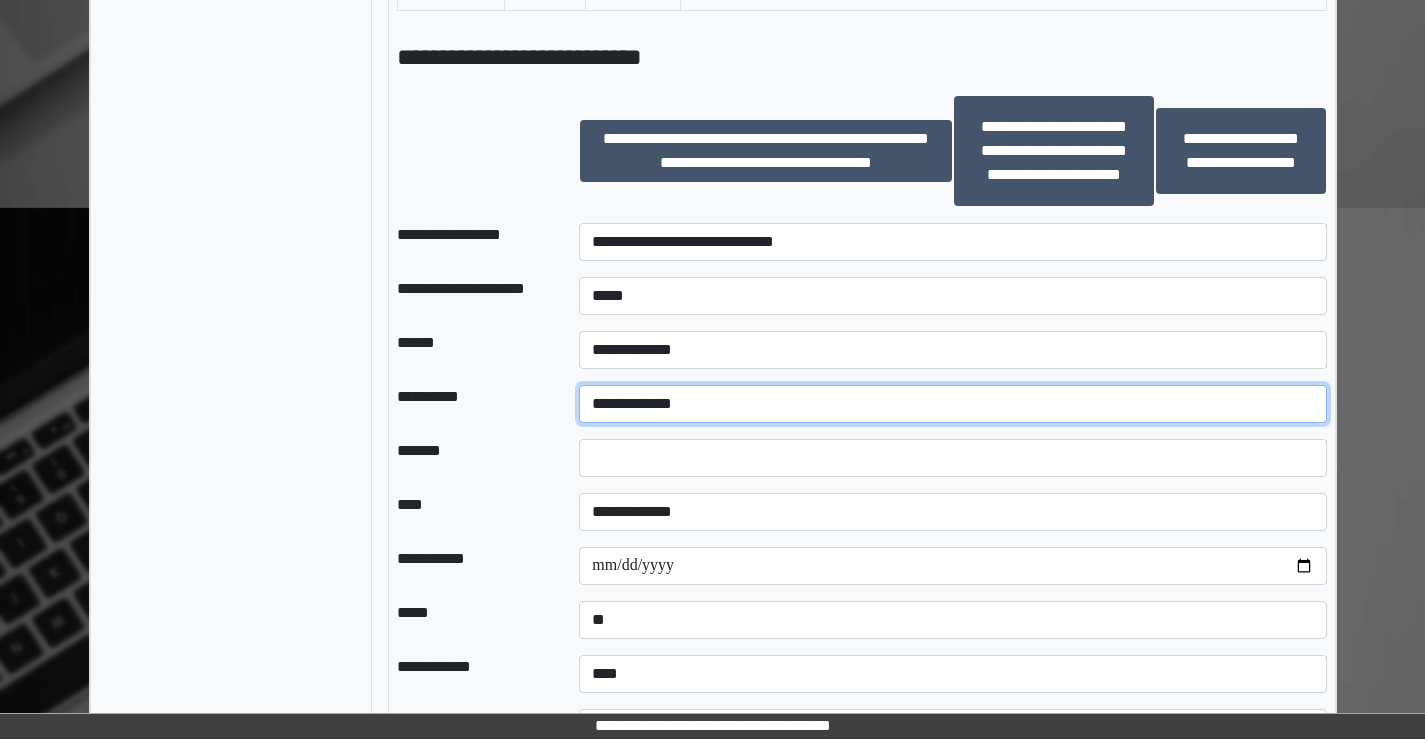 click on "**********" at bounding box center [952, 404] 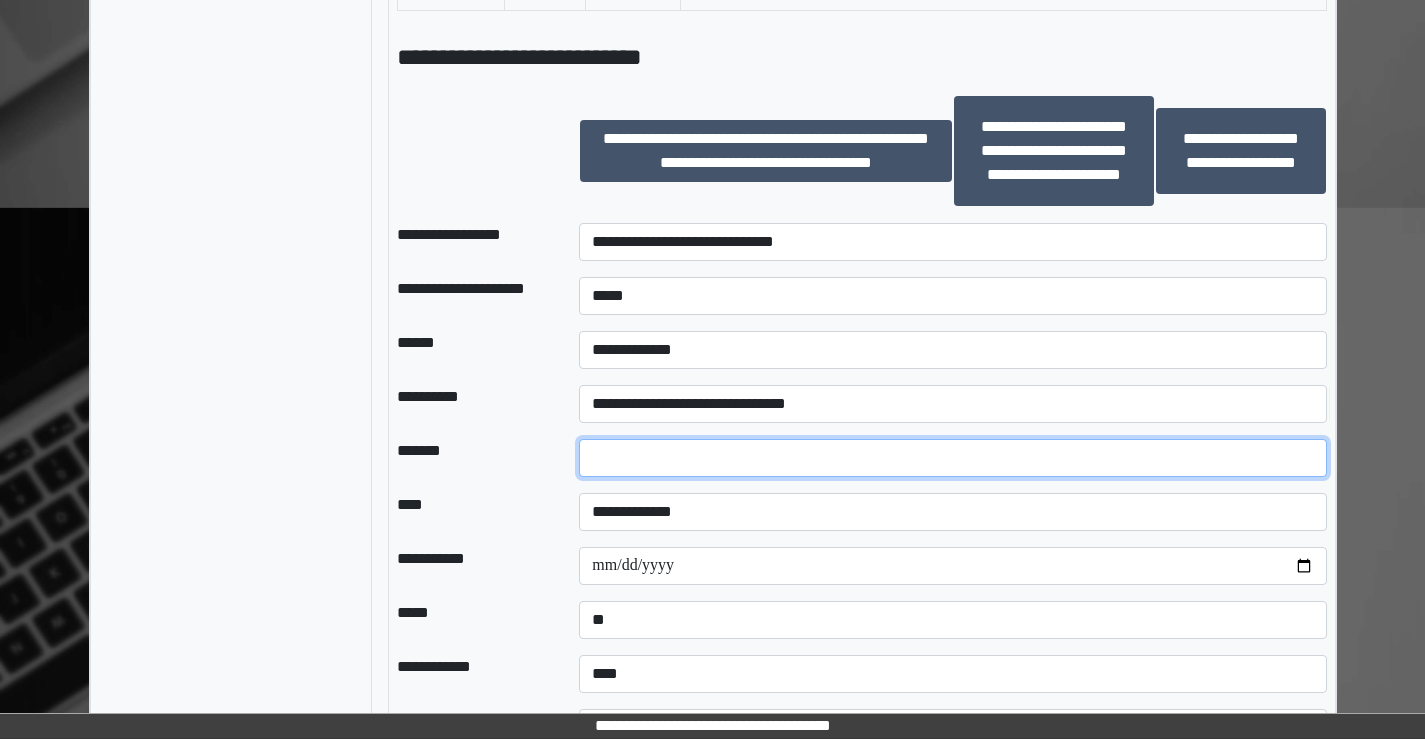 click at bounding box center [952, 458] 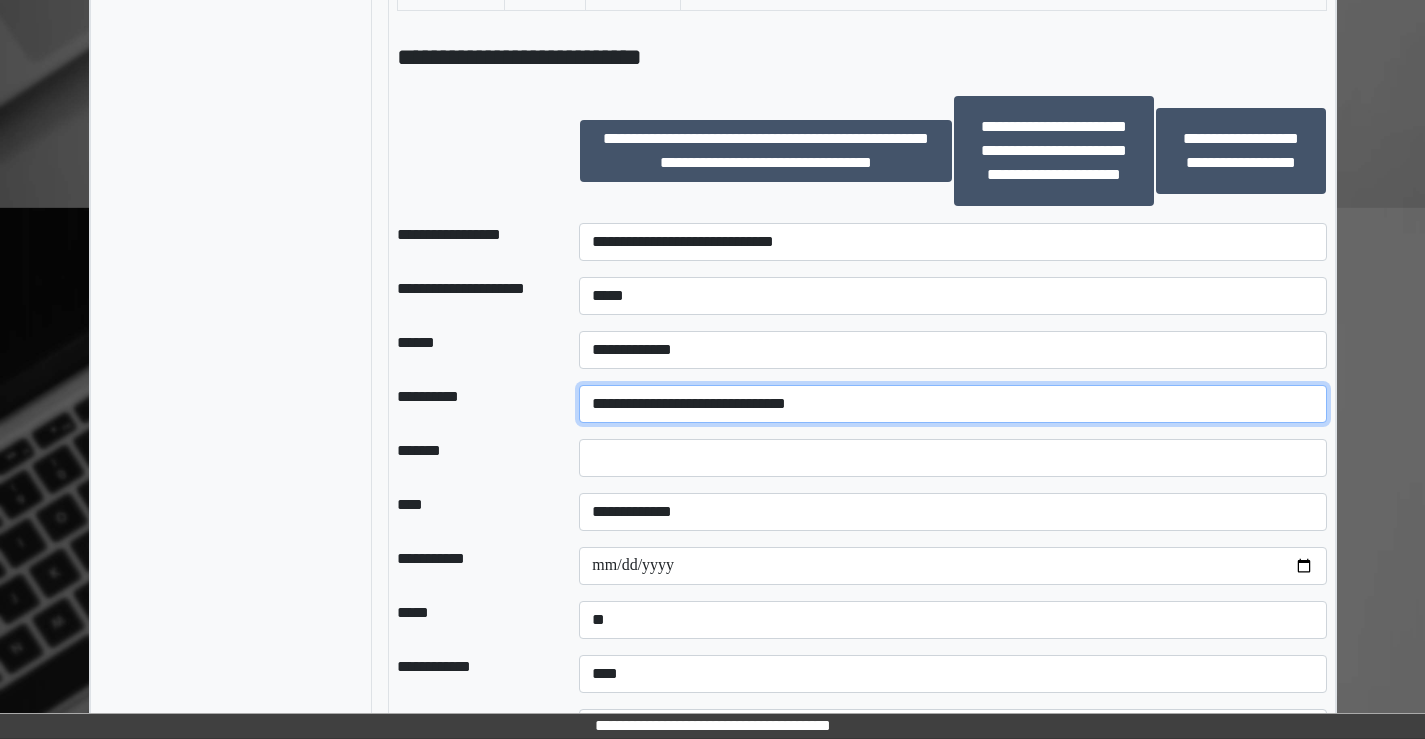 click on "**********" at bounding box center (952, 404) 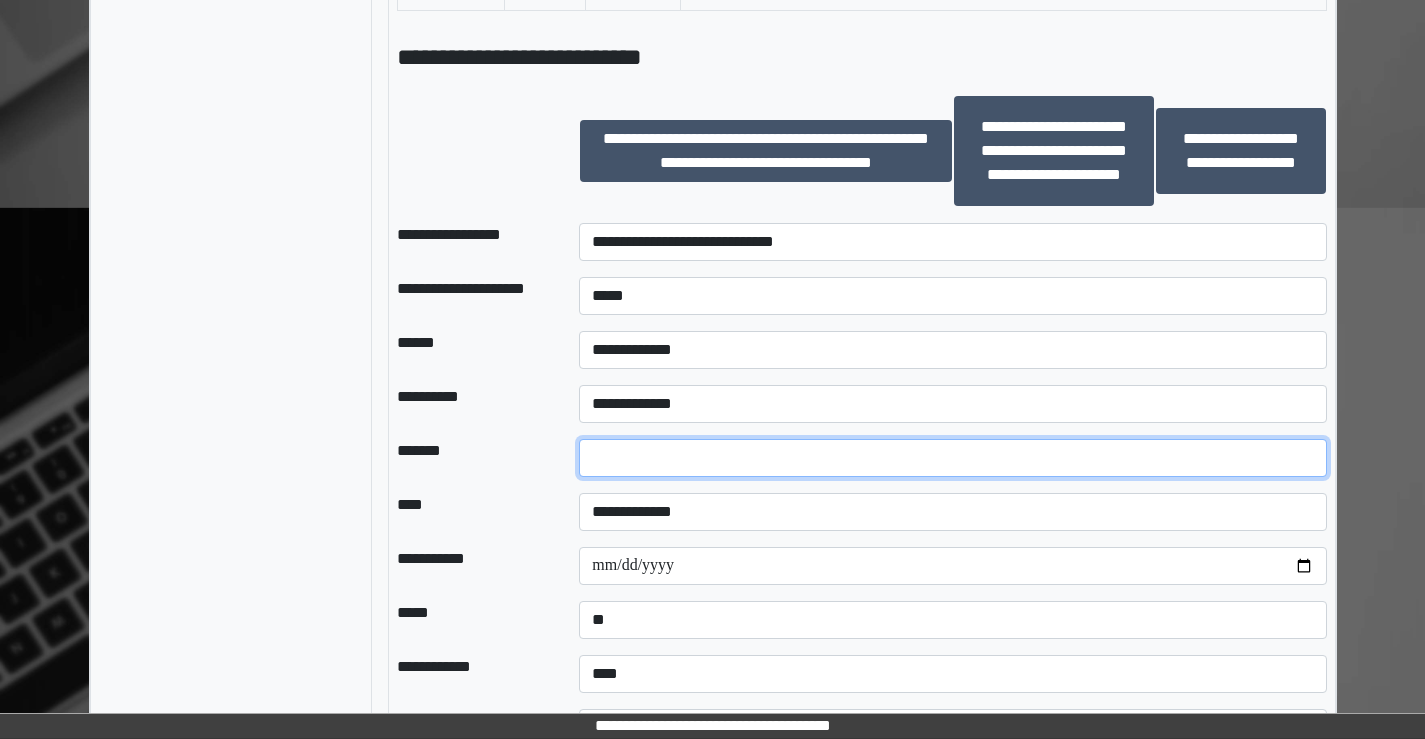 click at bounding box center (952, 458) 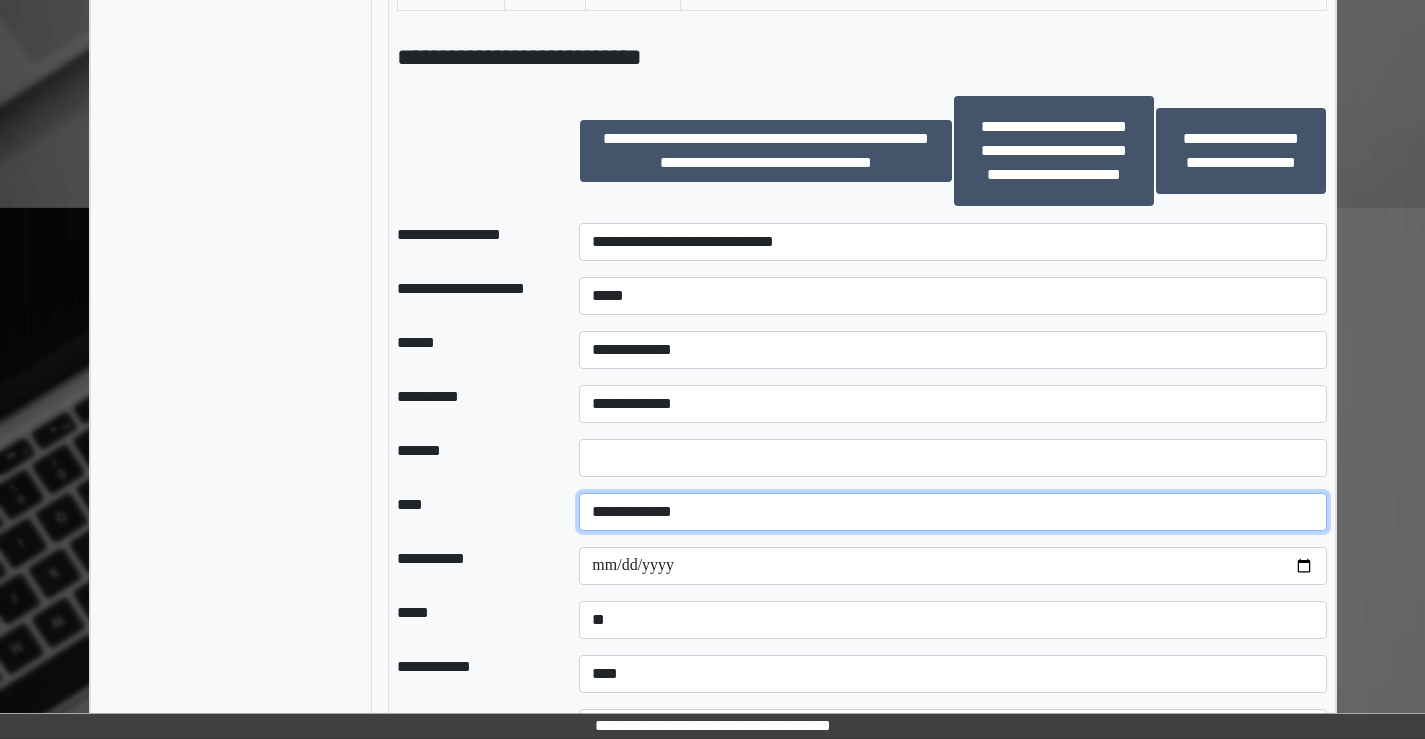 click on "**********" at bounding box center (952, 512) 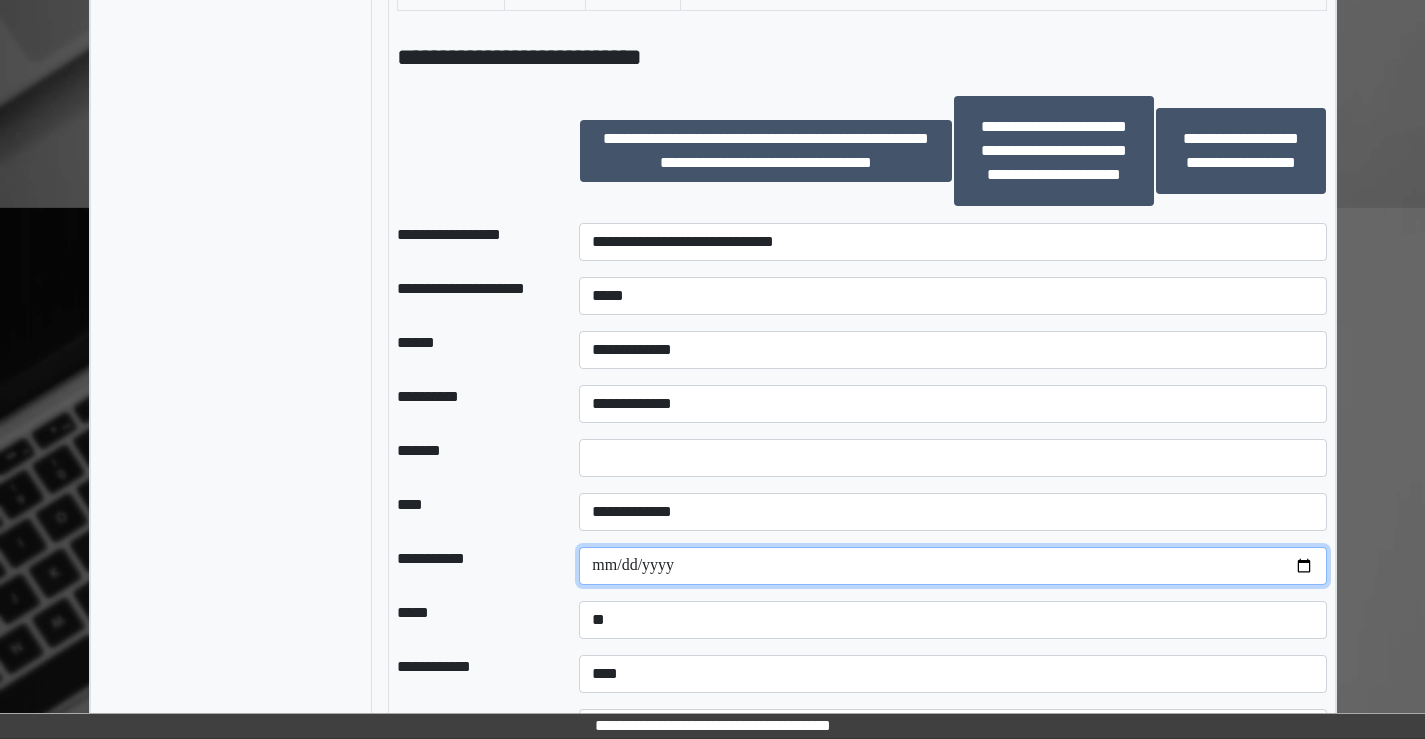 click at bounding box center (952, 566) 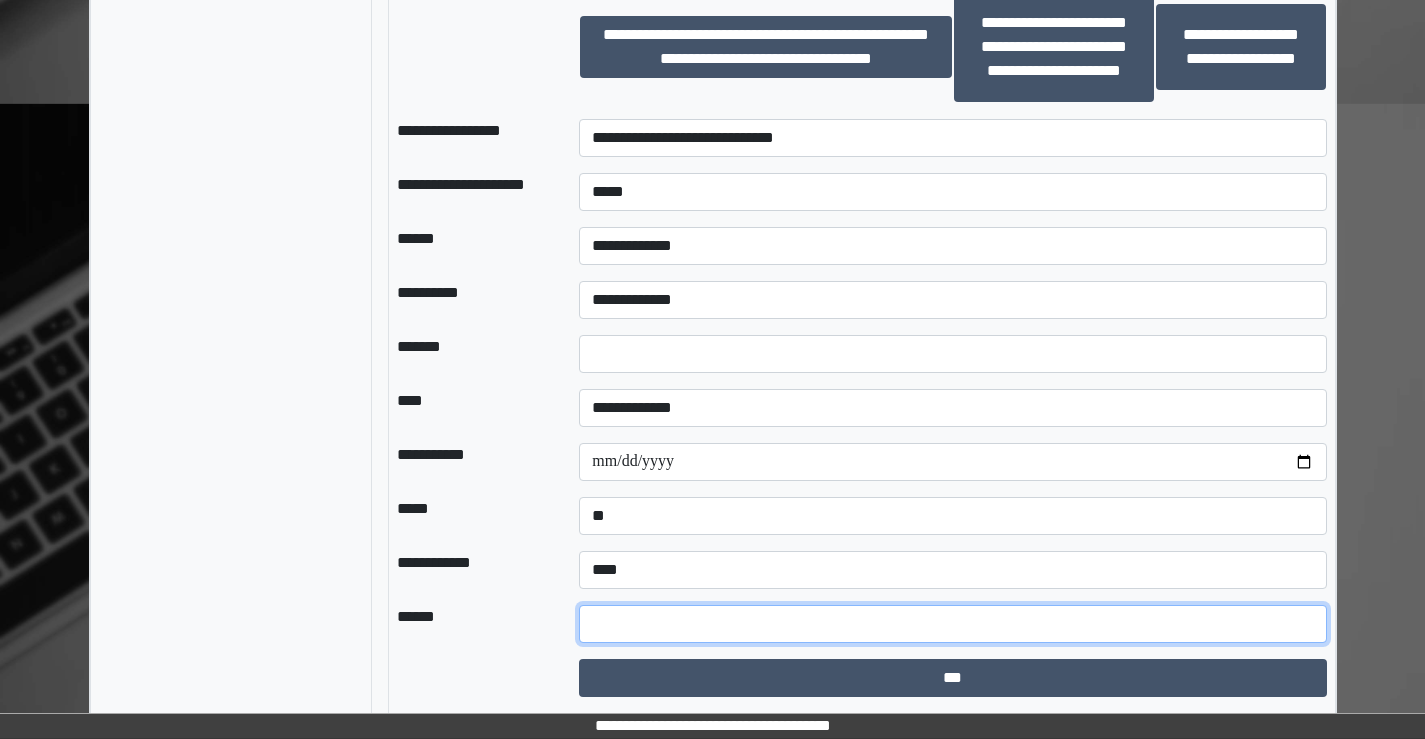 click at bounding box center (952, 624) 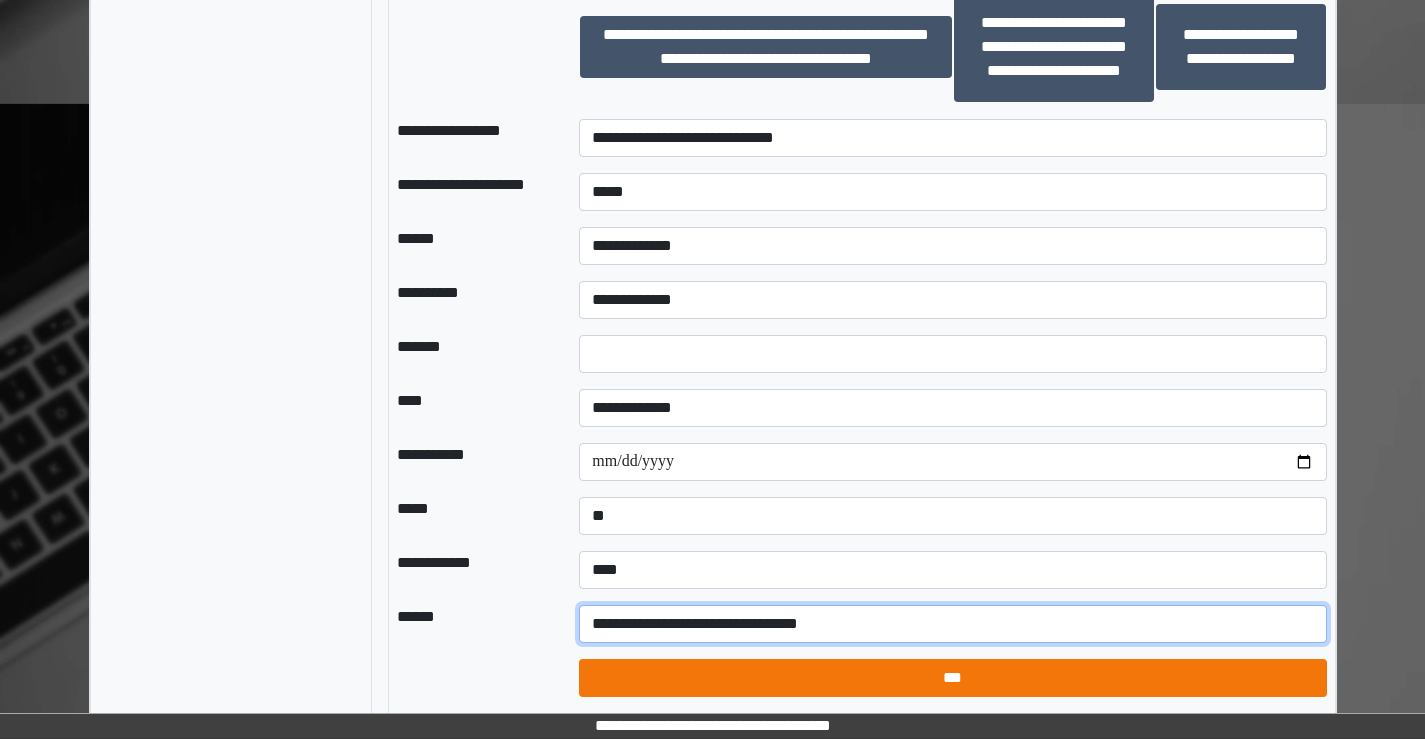 type on "**********" 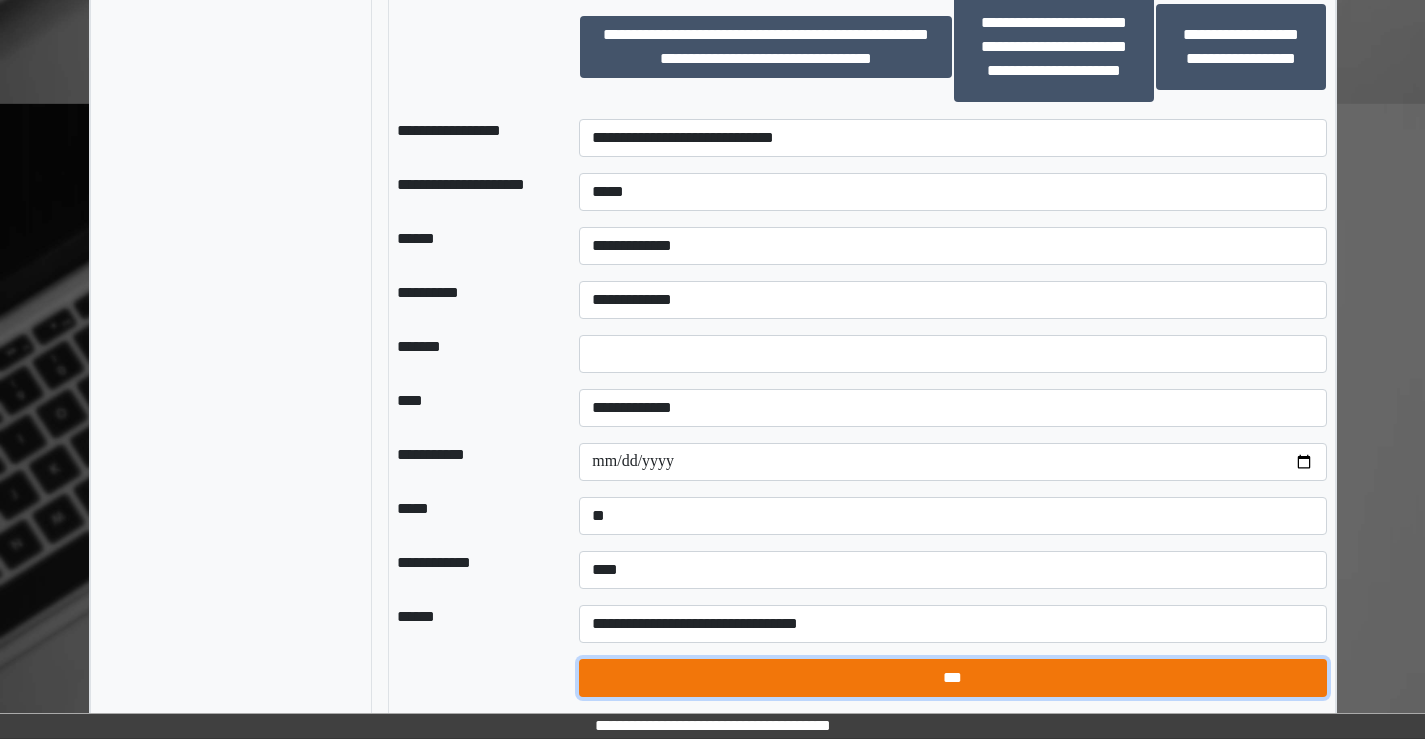 click on "***" at bounding box center (952, 678) 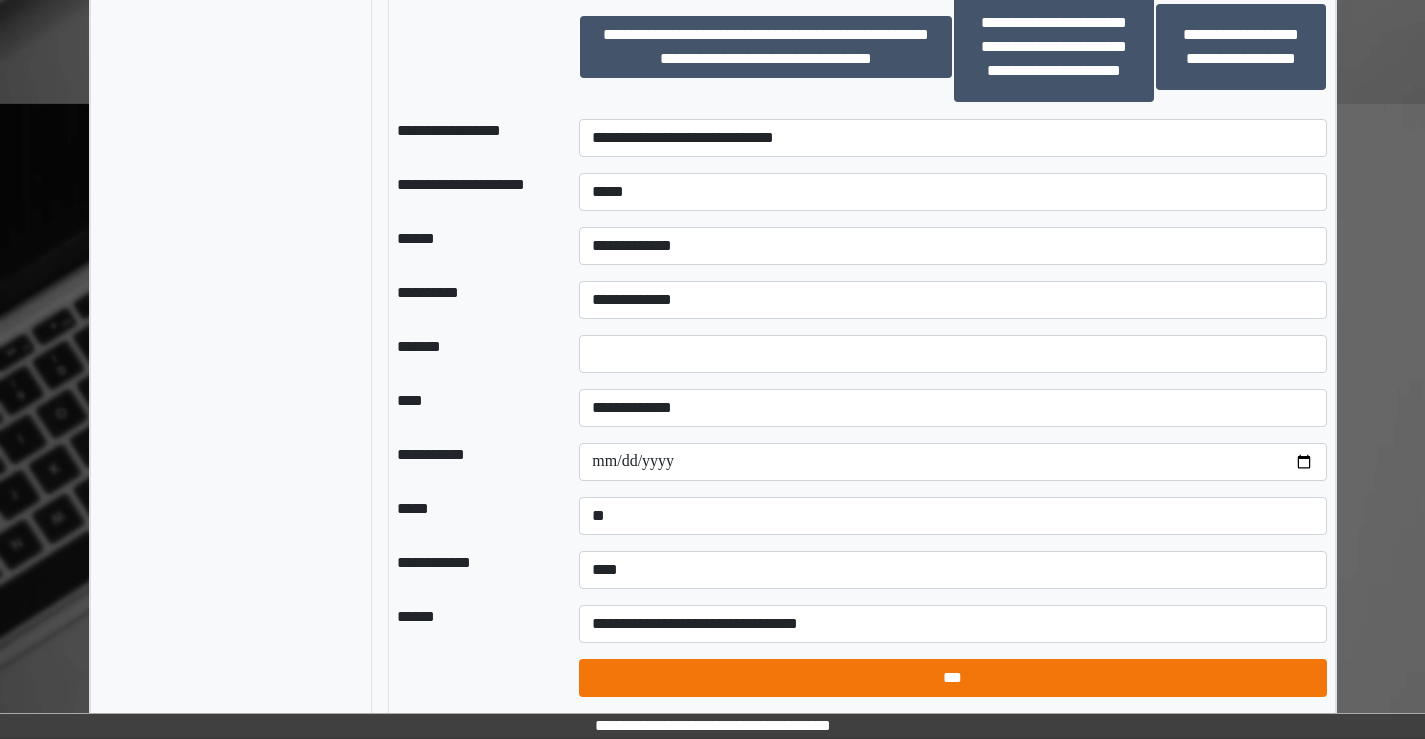 select on "*" 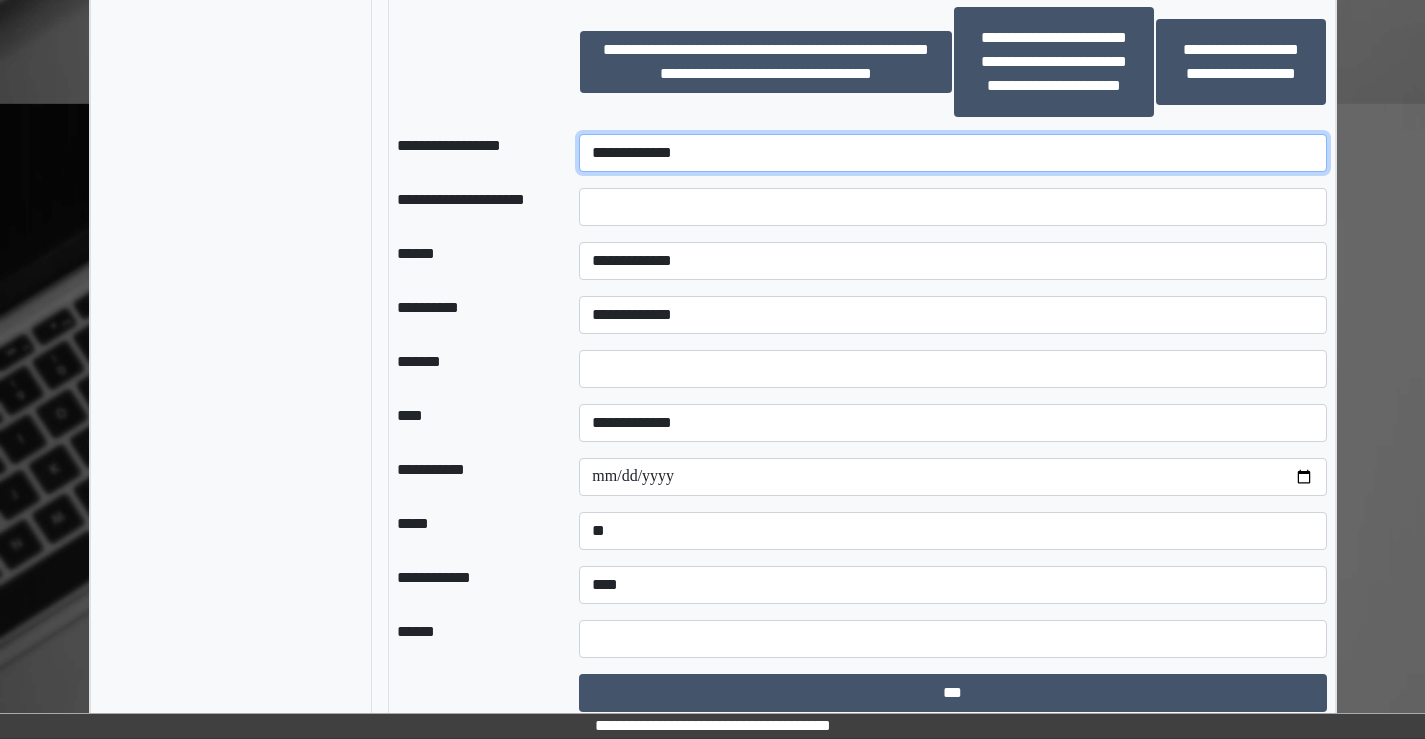 click on "**********" at bounding box center (952, 153) 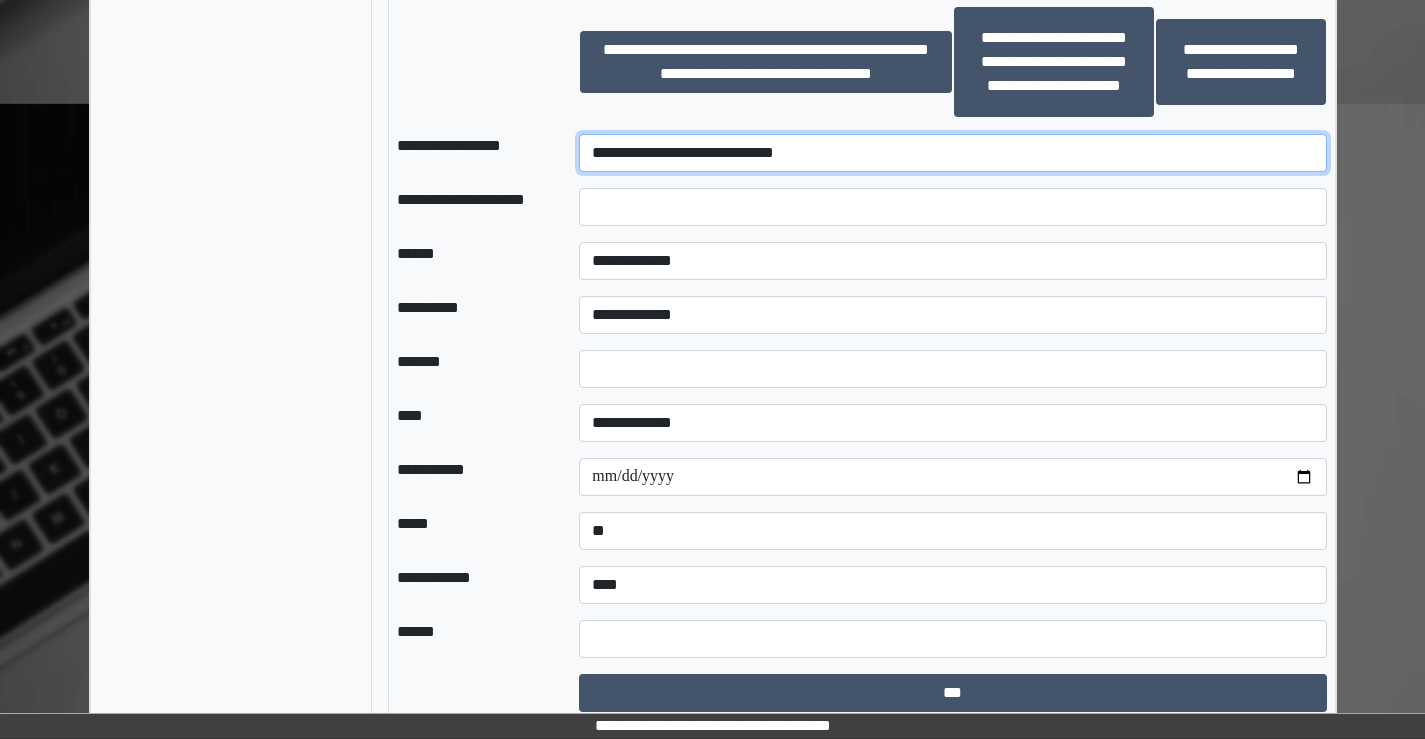 scroll, scrollTop: 2574, scrollLeft: 0, axis: vertical 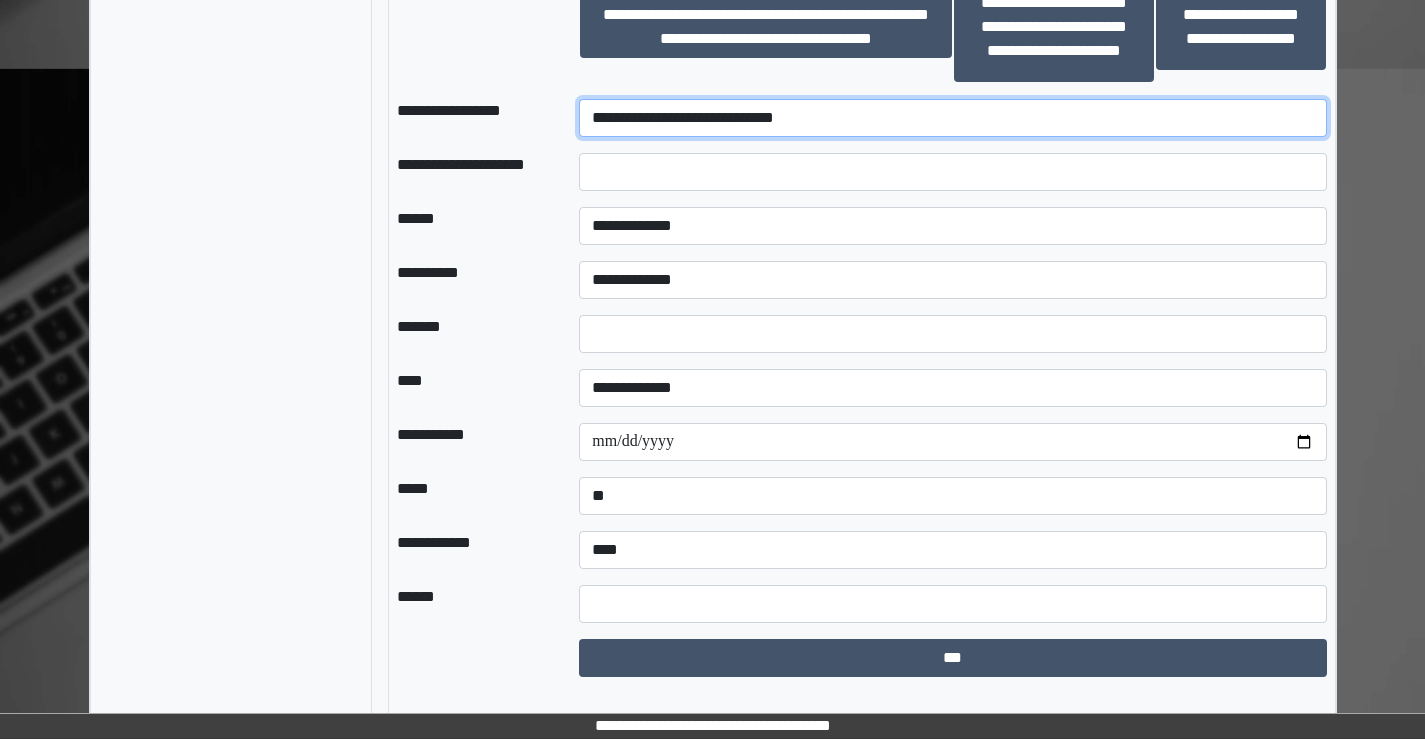 drag, startPoint x: 737, startPoint y: 135, endPoint x: 762, endPoint y: 143, distance: 26.24881 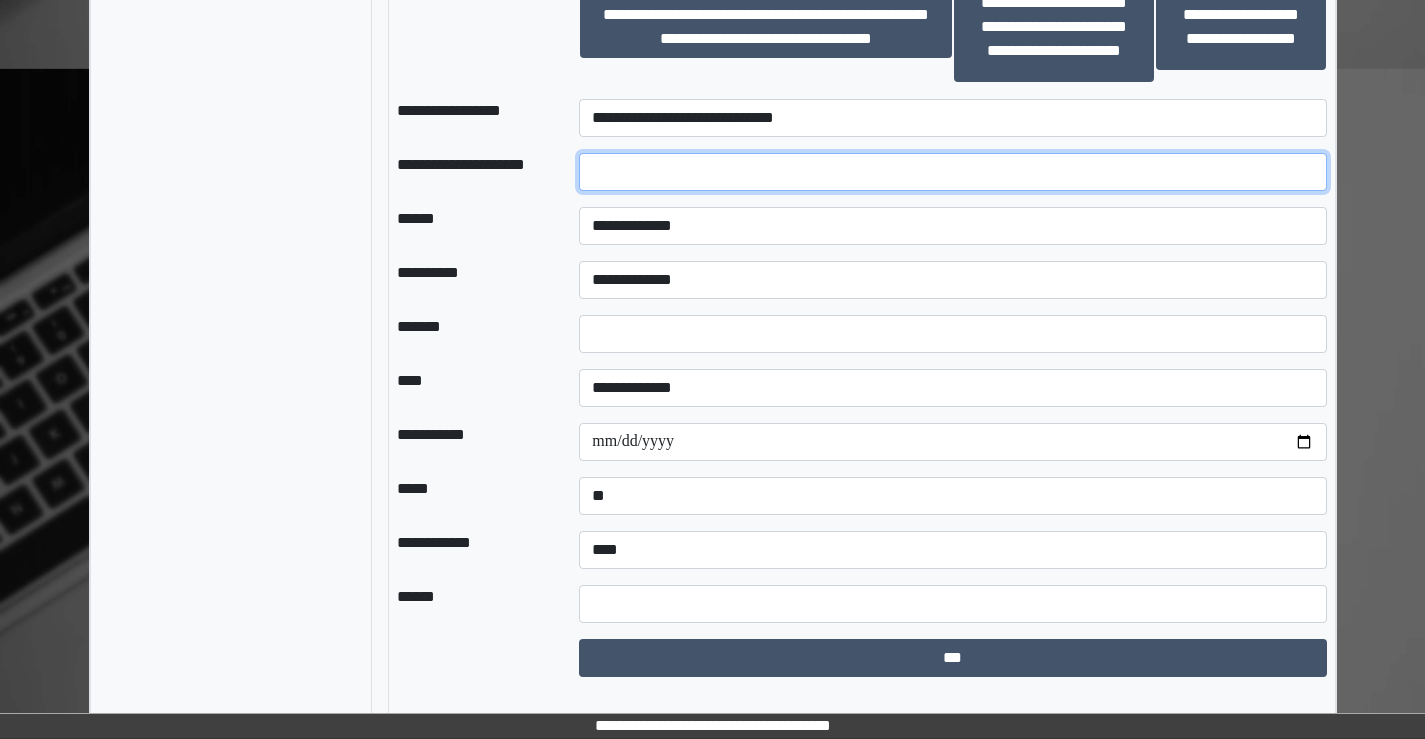 click at bounding box center (952, 172) 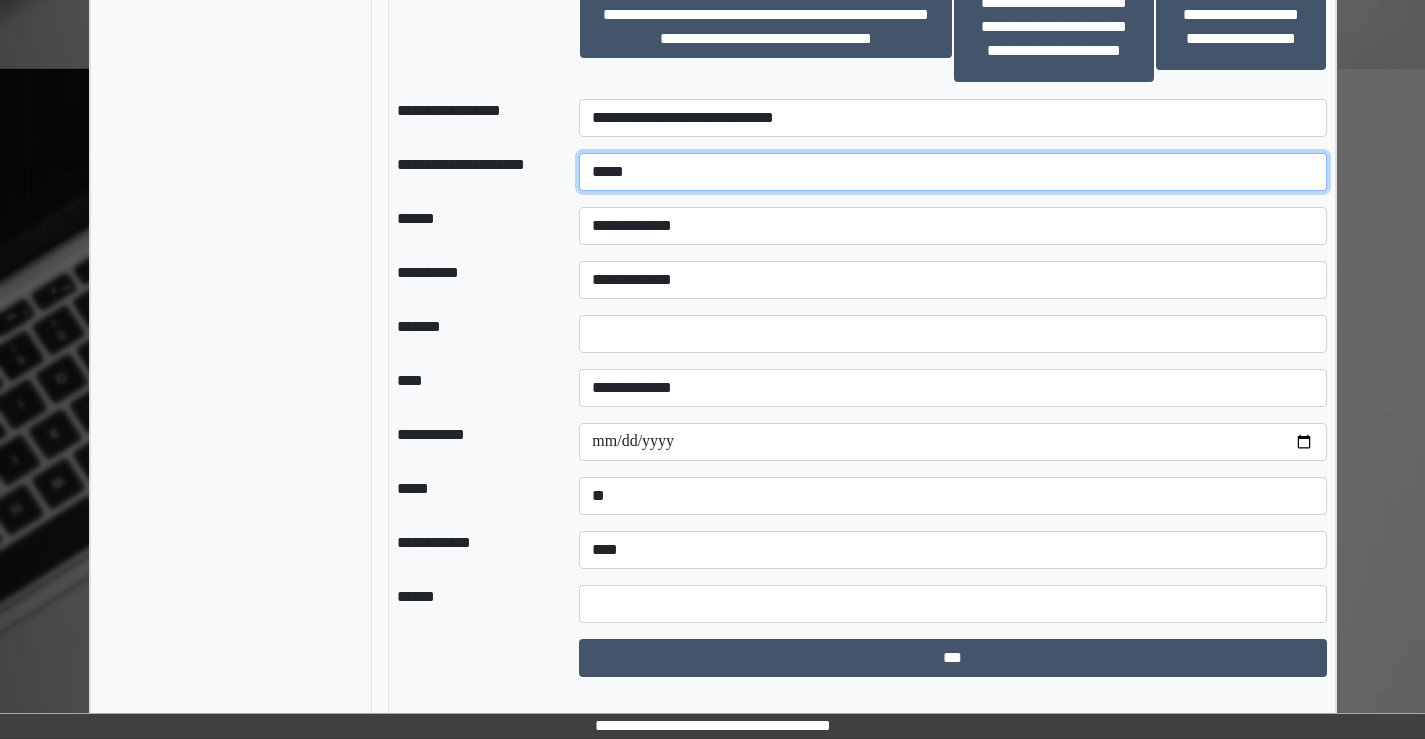 type on "*****" 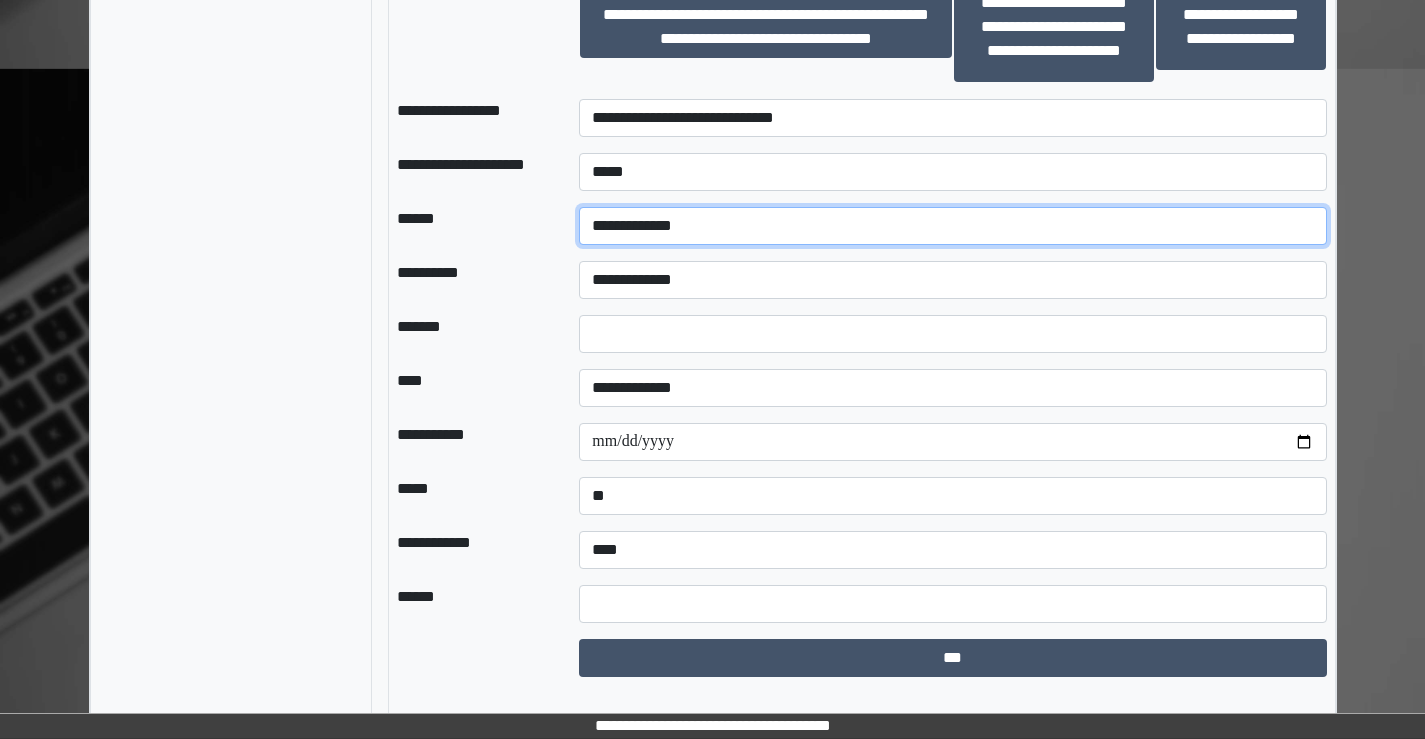click on "**********" at bounding box center (952, 226) 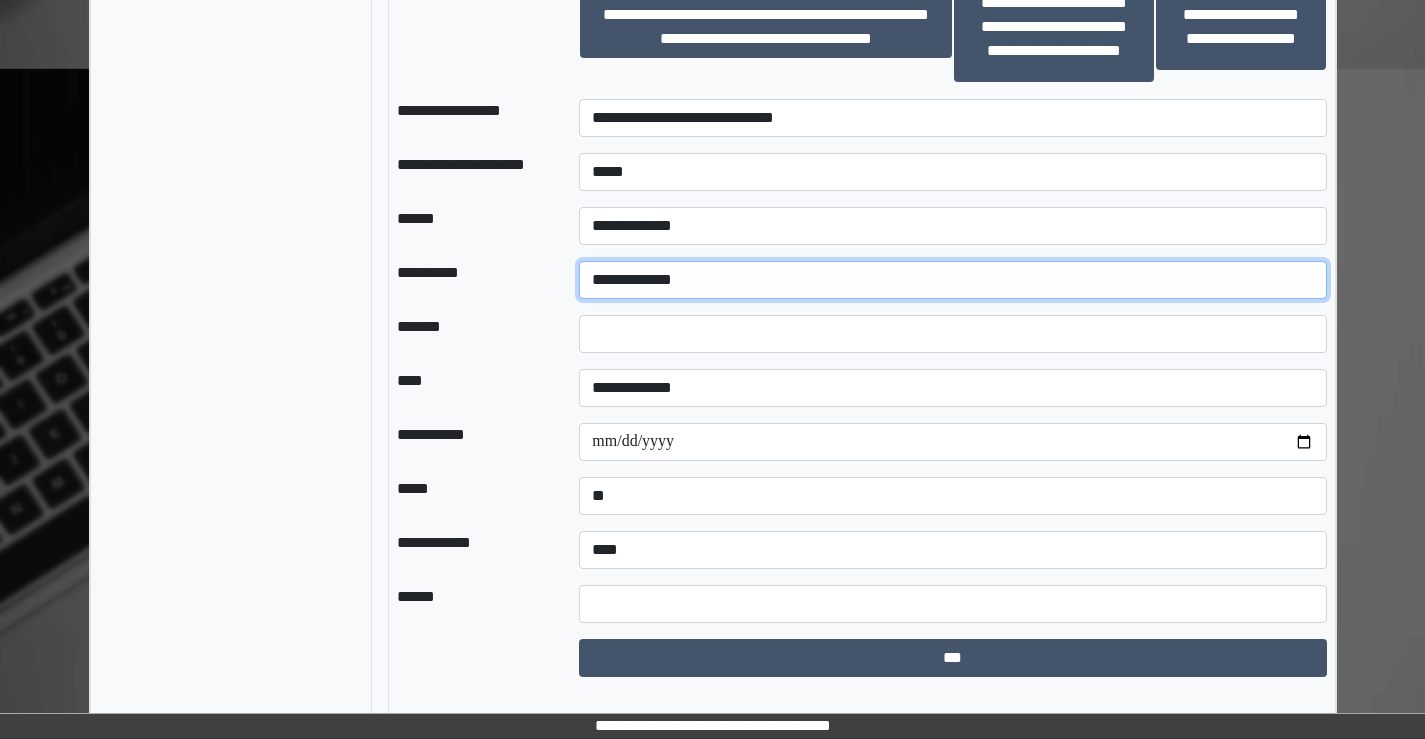 click on "**********" at bounding box center [952, 280] 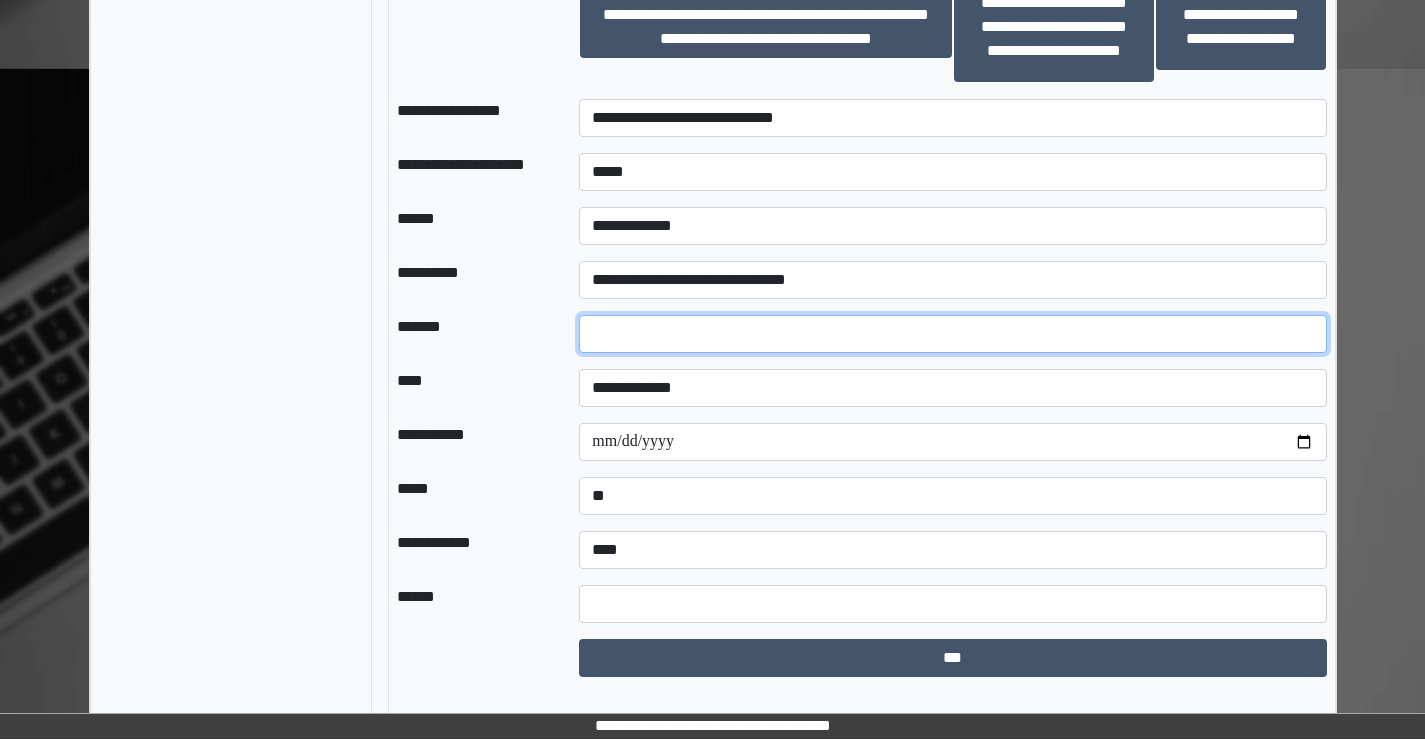 click on "*" at bounding box center [952, 334] 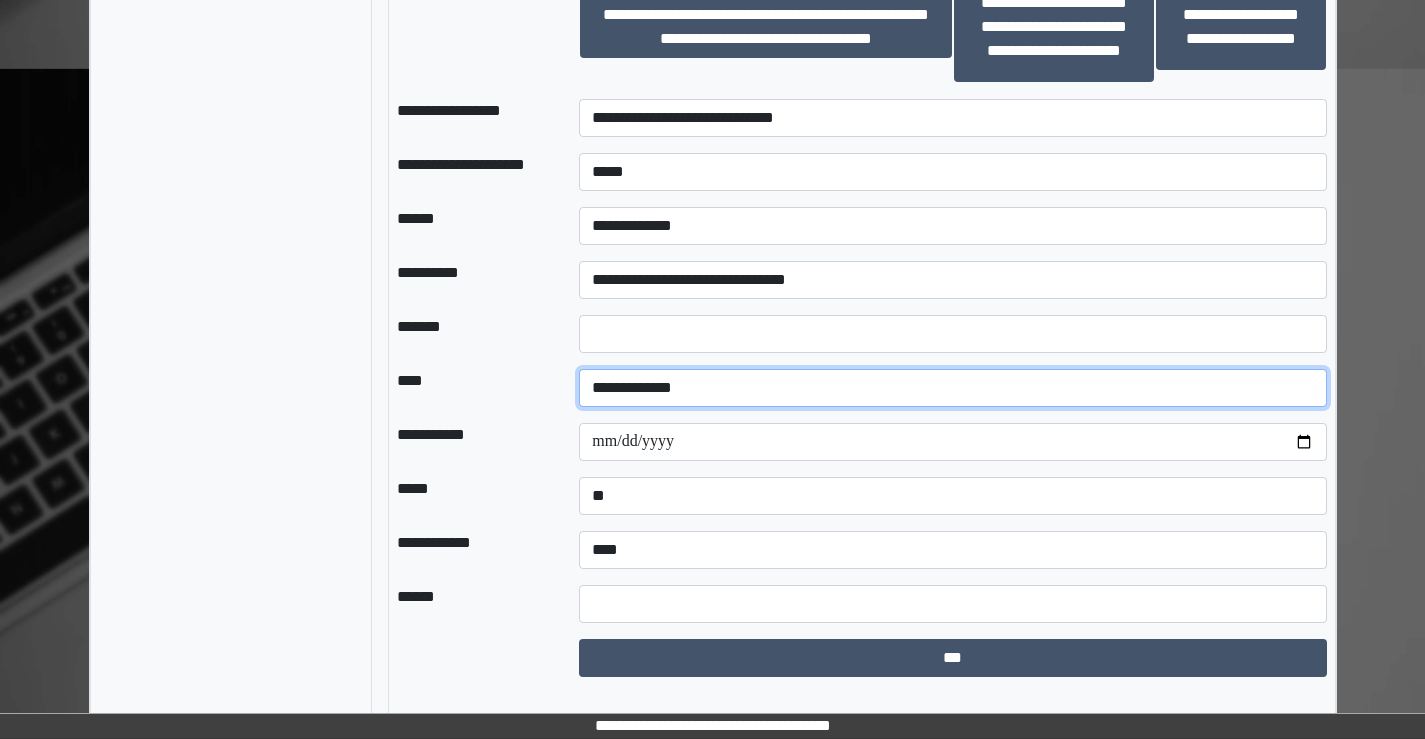 click on "**********" at bounding box center [952, 388] 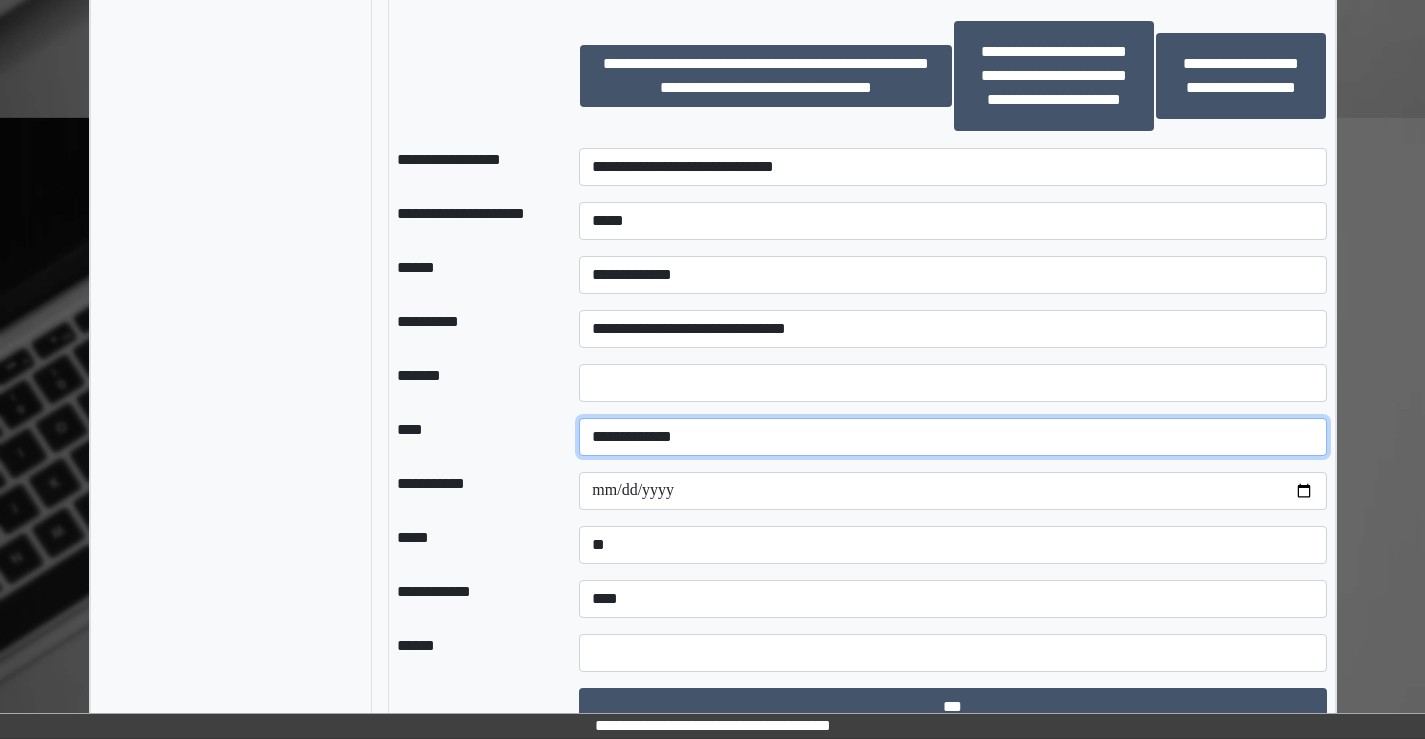 scroll, scrollTop: 2574, scrollLeft: 0, axis: vertical 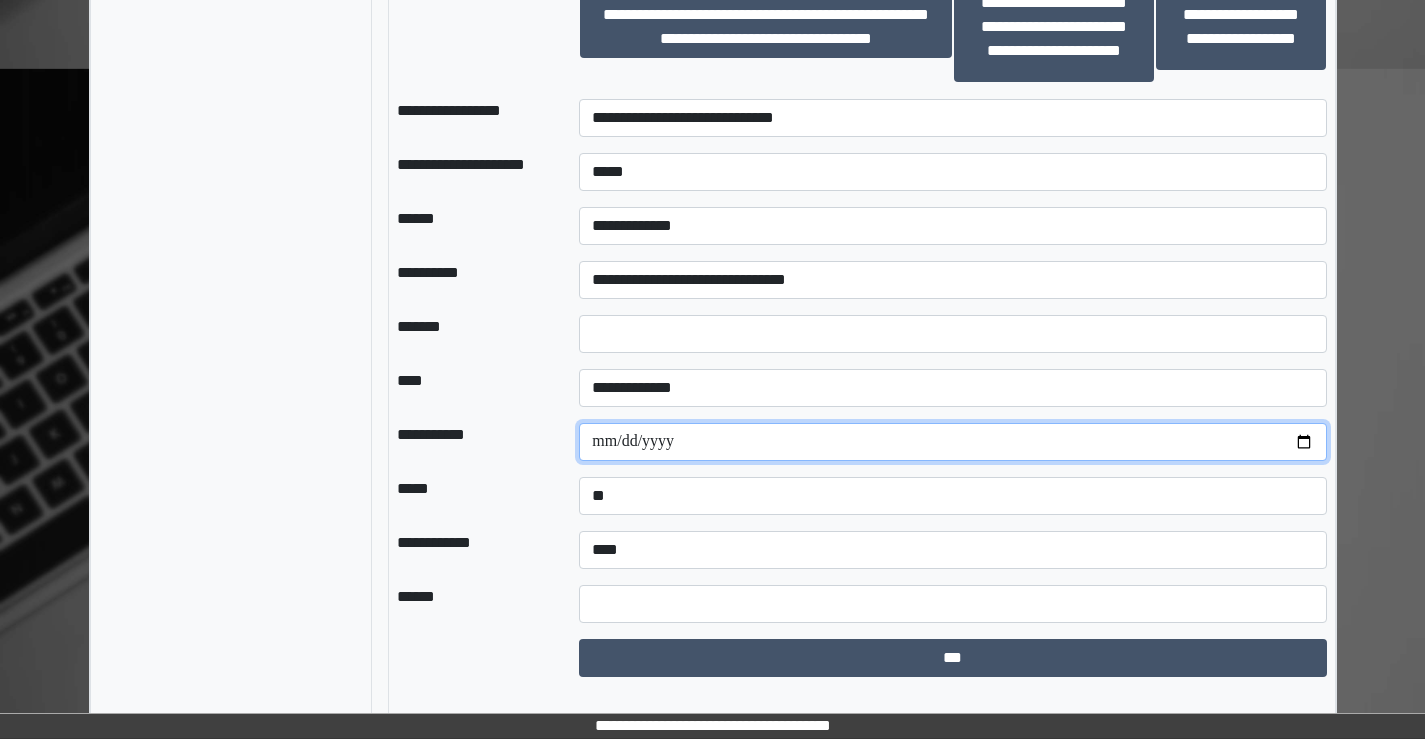 click on "**********" at bounding box center (952, 442) 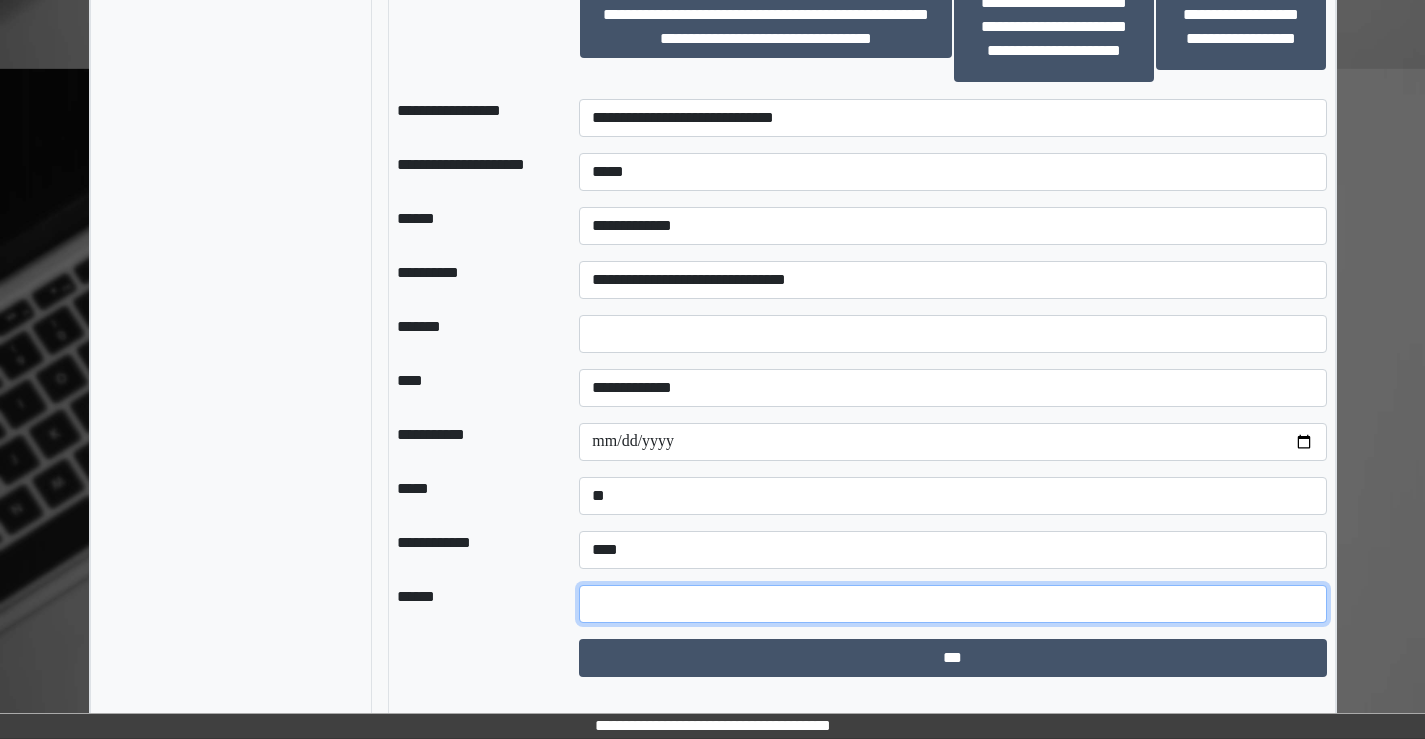 drag, startPoint x: 730, startPoint y: 628, endPoint x: 706, endPoint y: 627, distance: 24.020824 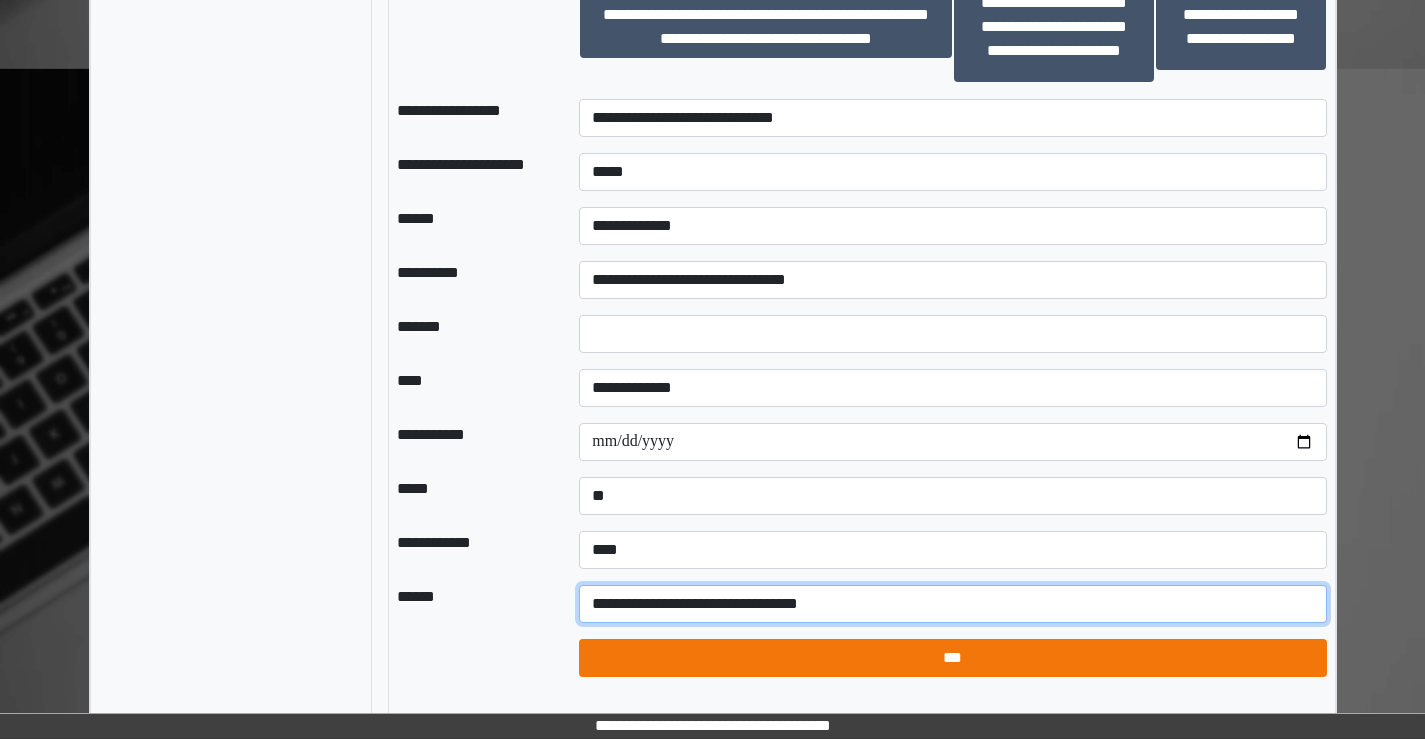 type on "**********" 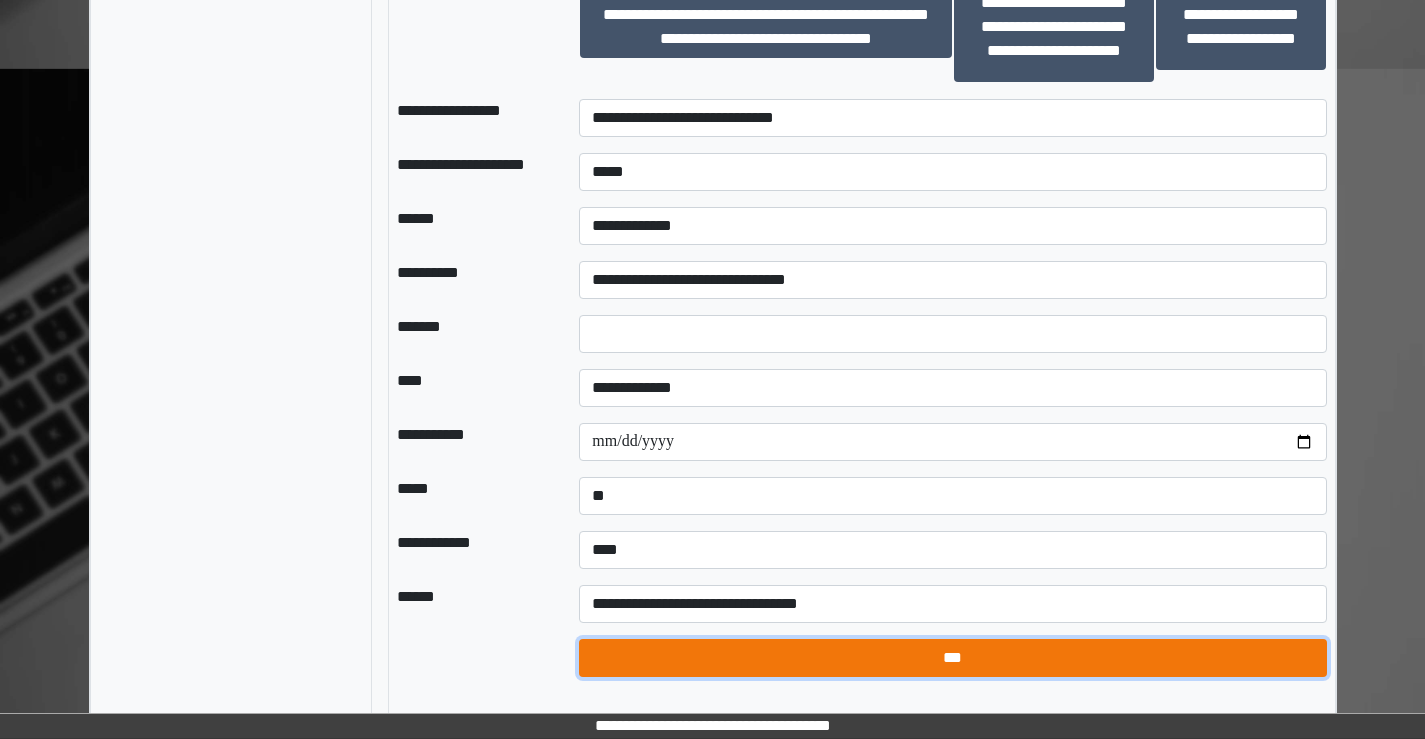 click on "***" at bounding box center [952, 658] 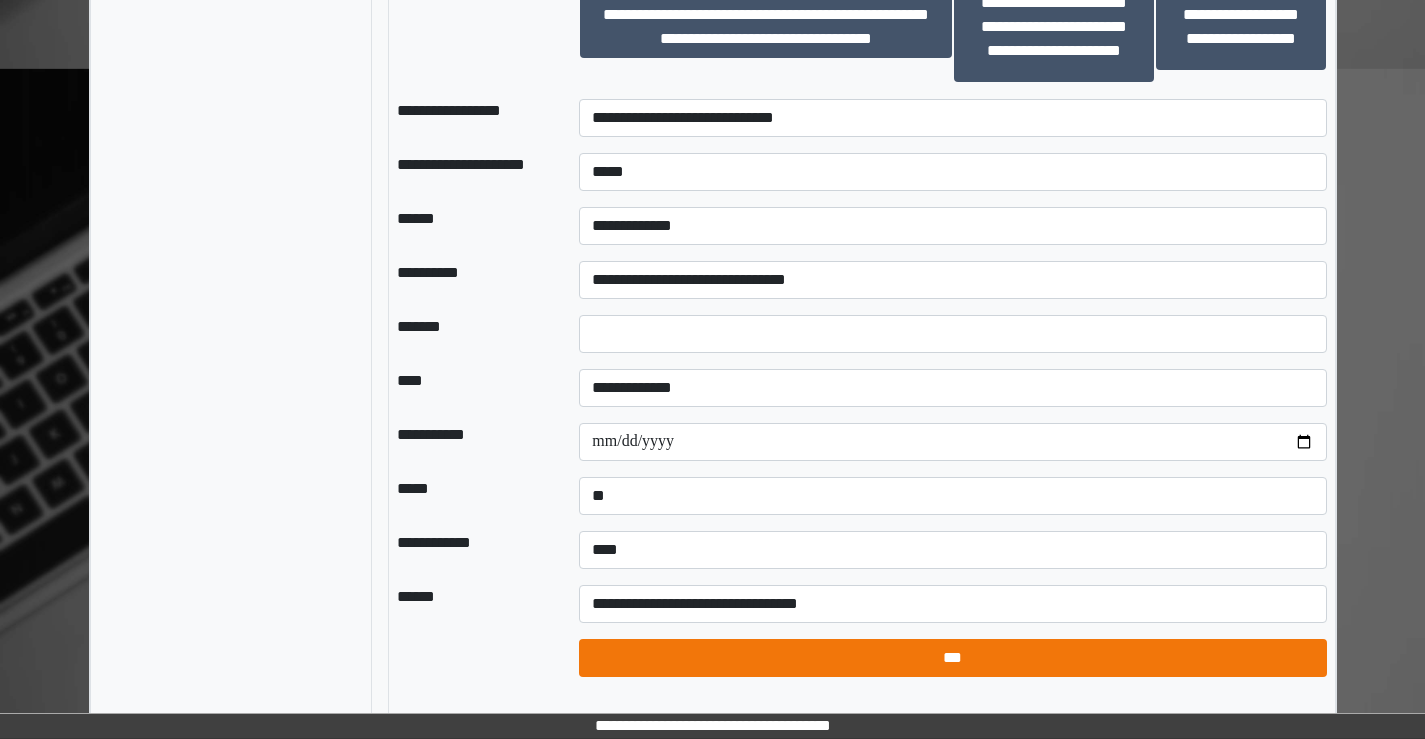 select on "*" 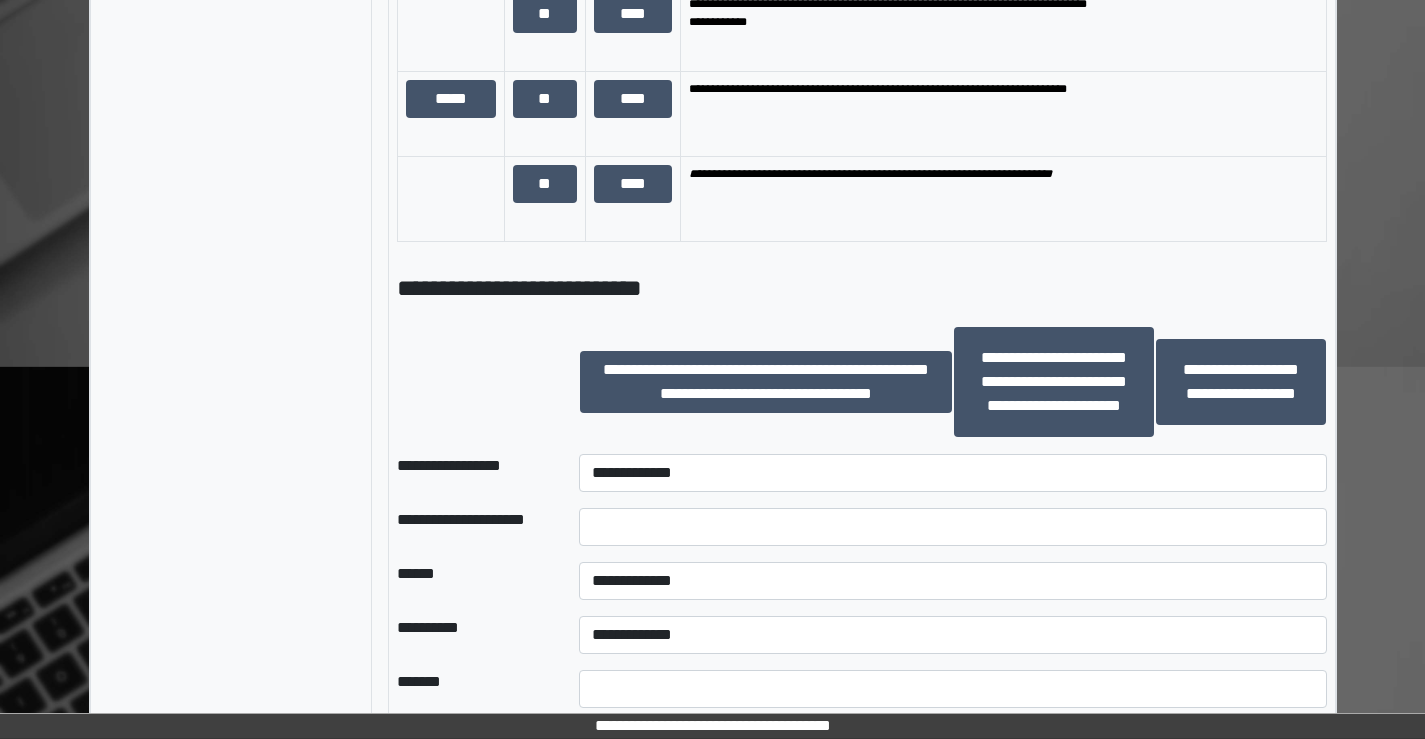 scroll, scrollTop: 2374, scrollLeft: 0, axis: vertical 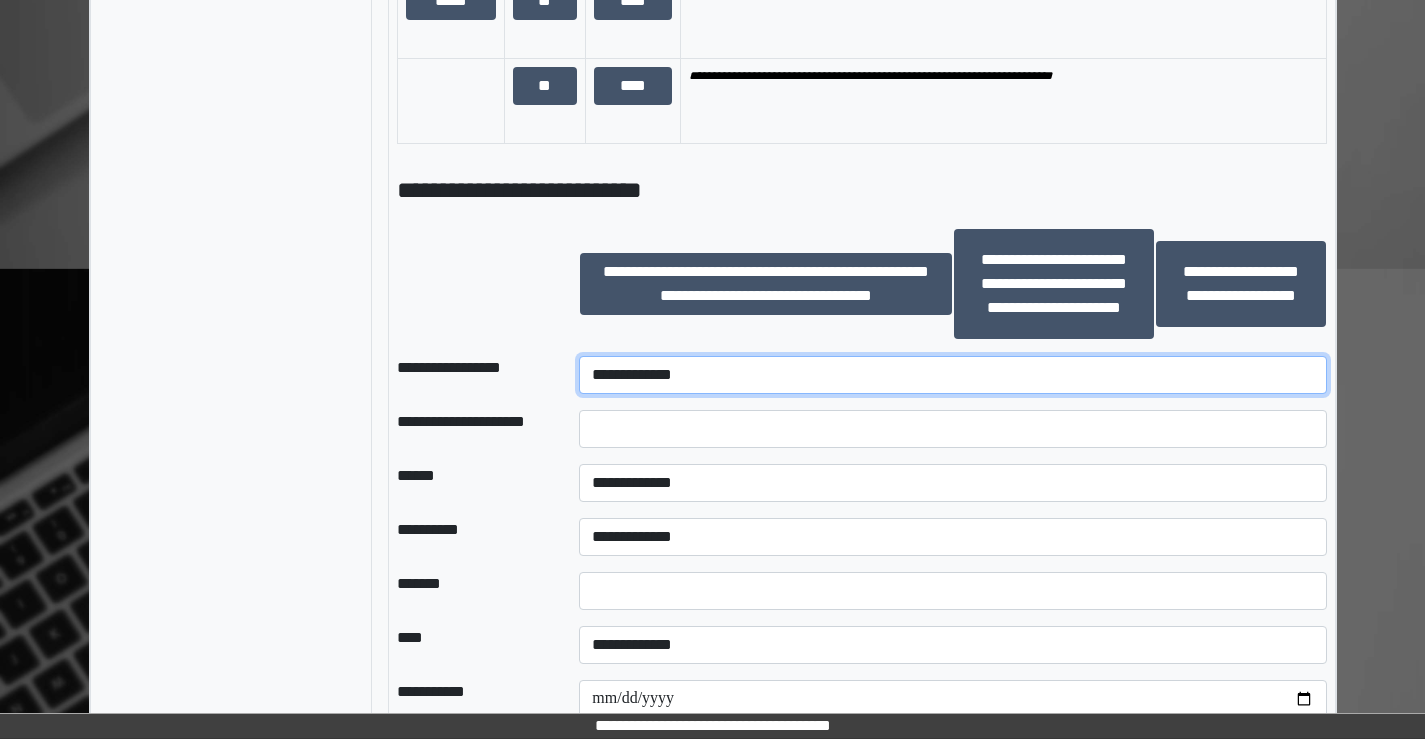 click on "**********" at bounding box center [952, 375] 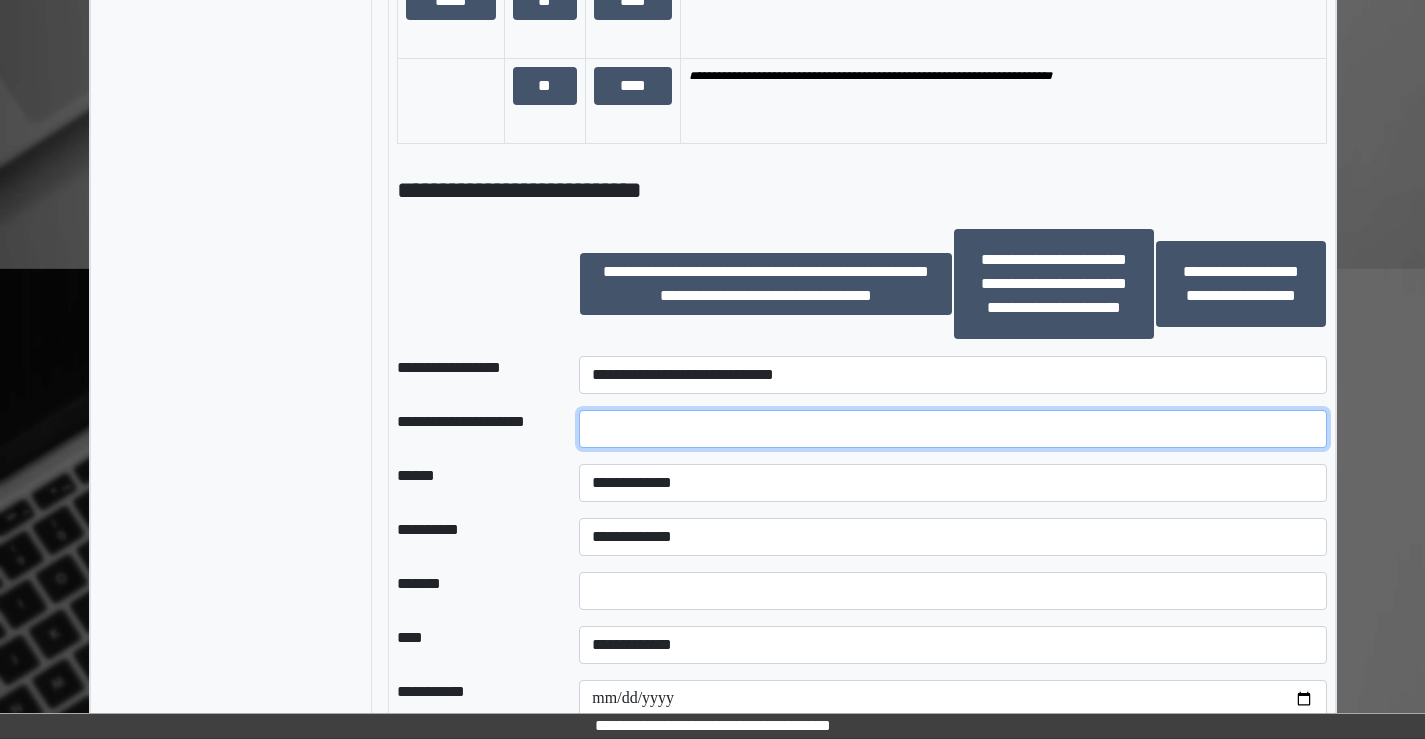 click at bounding box center (952, 429) 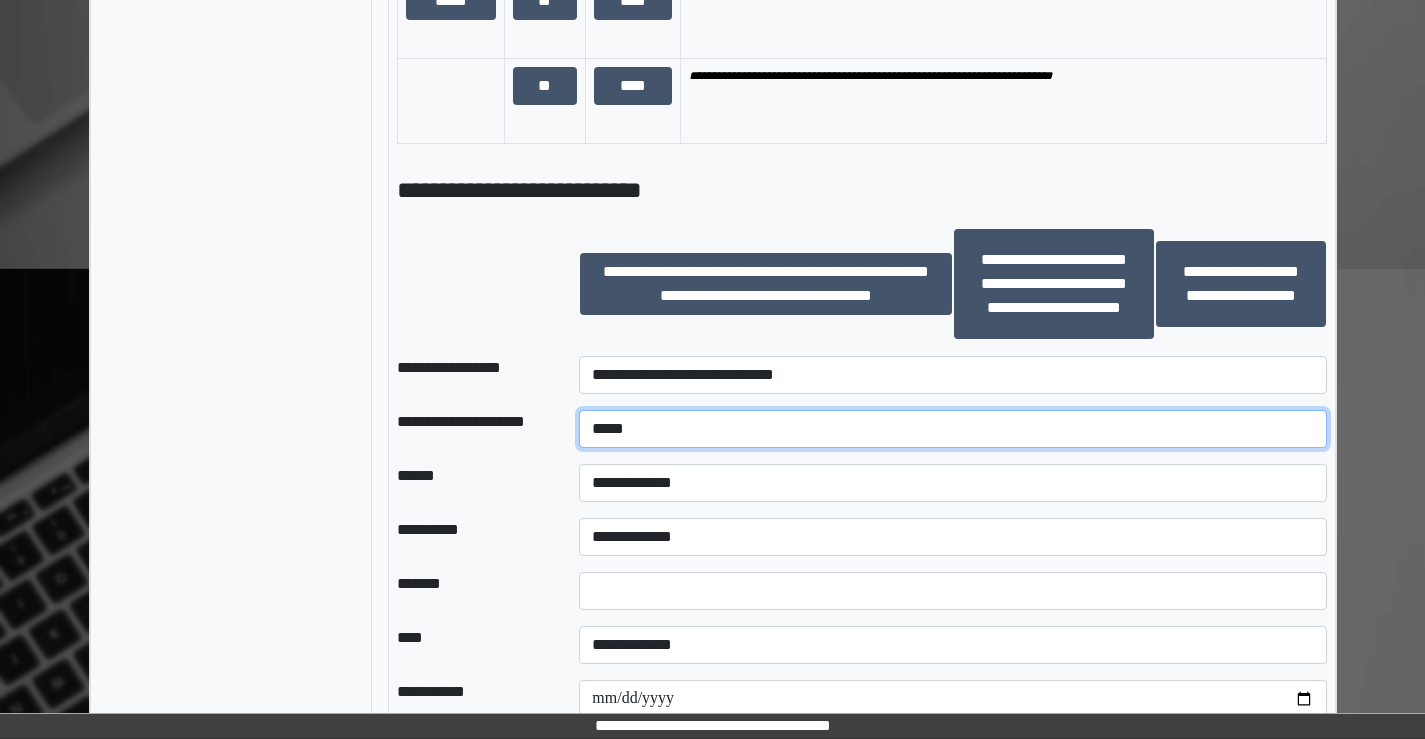 type on "*****" 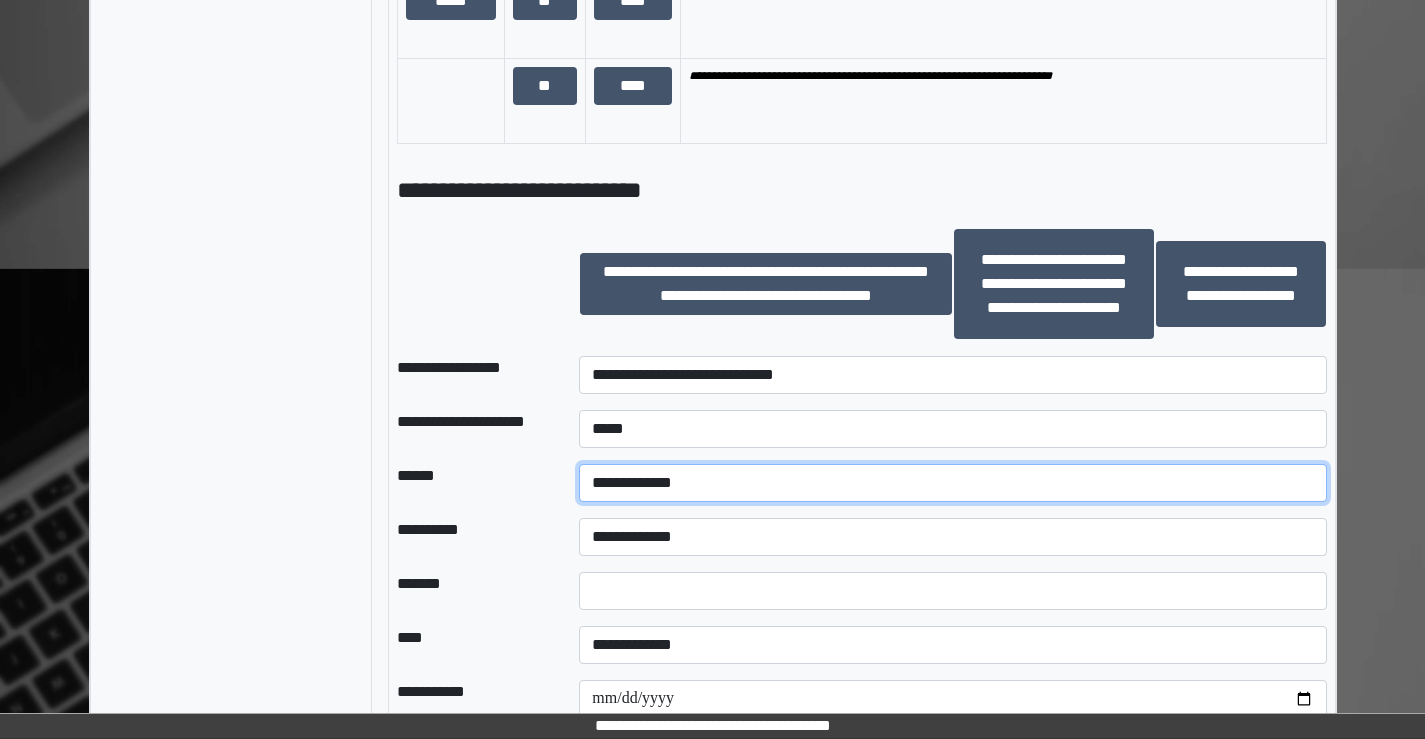 click on "**********" at bounding box center [952, 483] 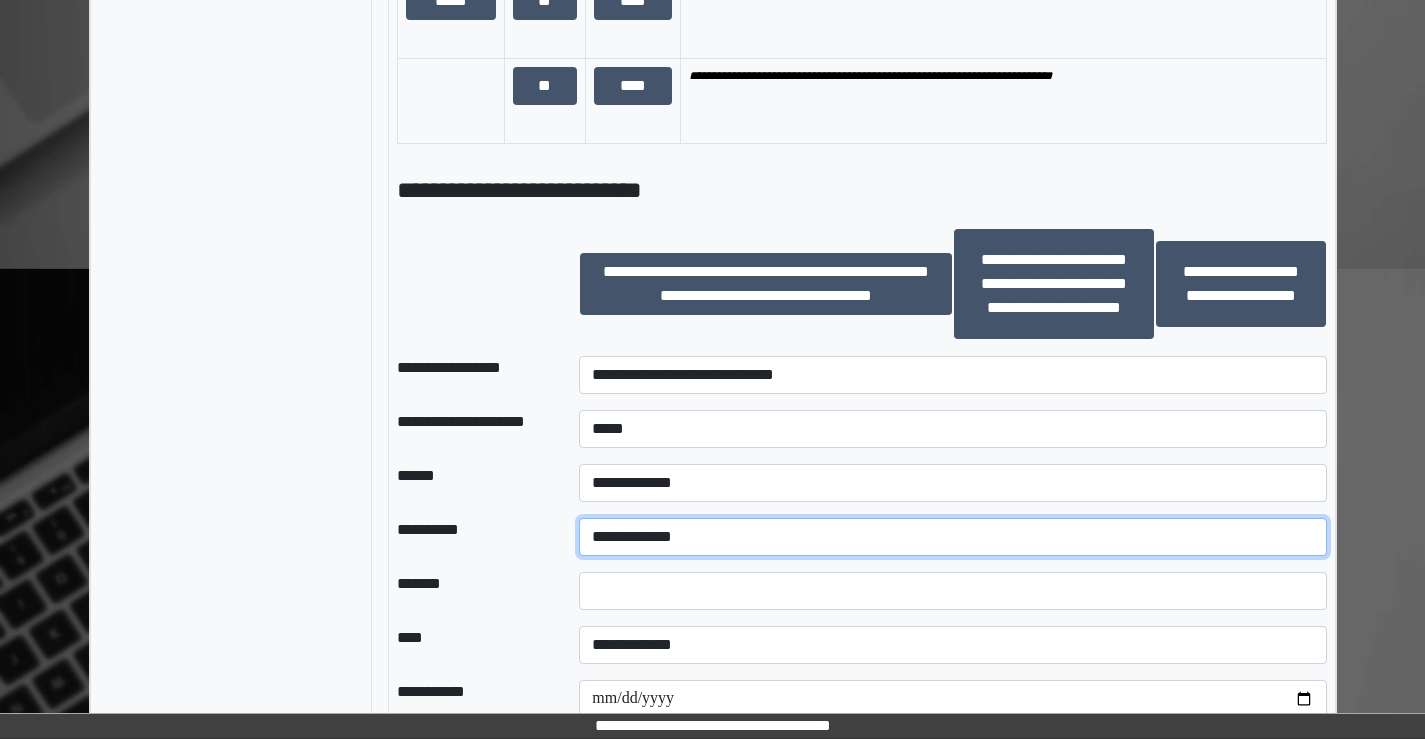 click on "**********" at bounding box center (952, 537) 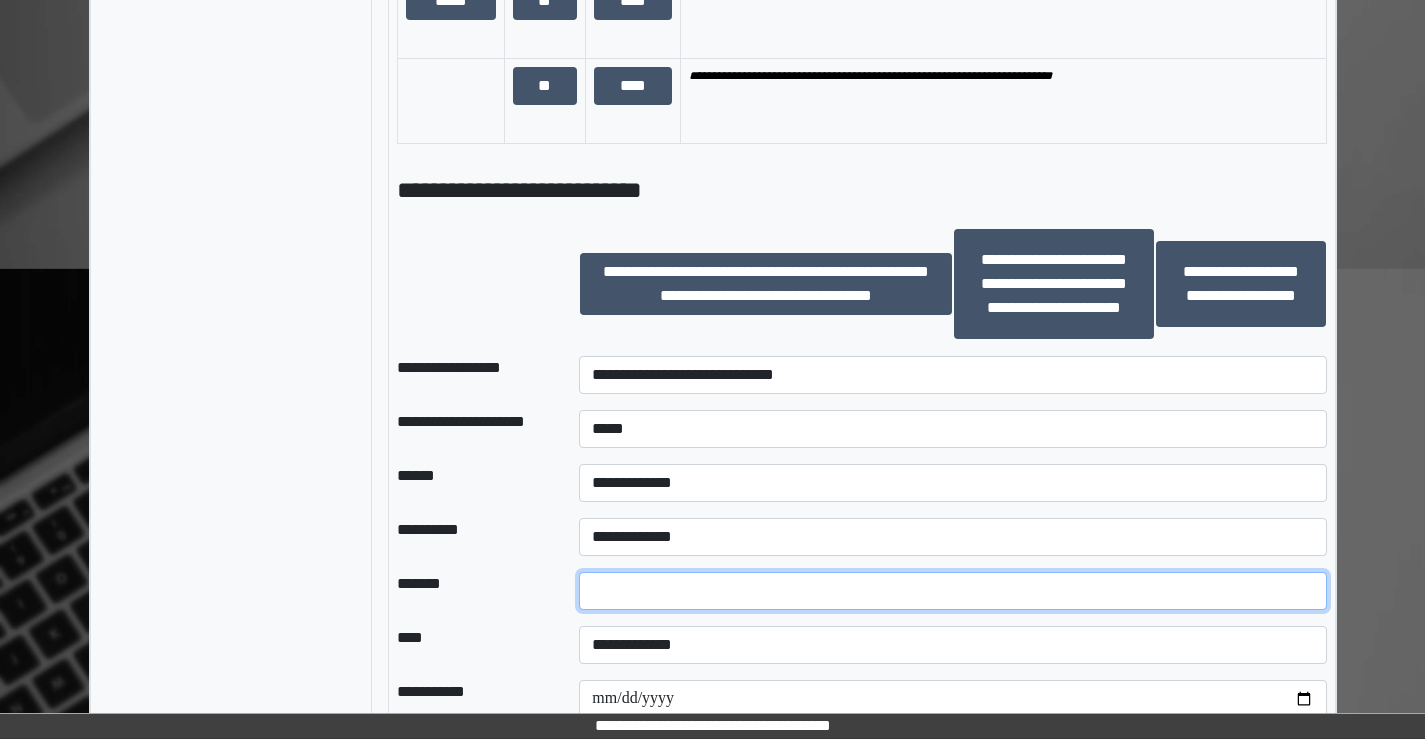 drag, startPoint x: 690, startPoint y: 589, endPoint x: 693, endPoint y: 611, distance: 22.203604 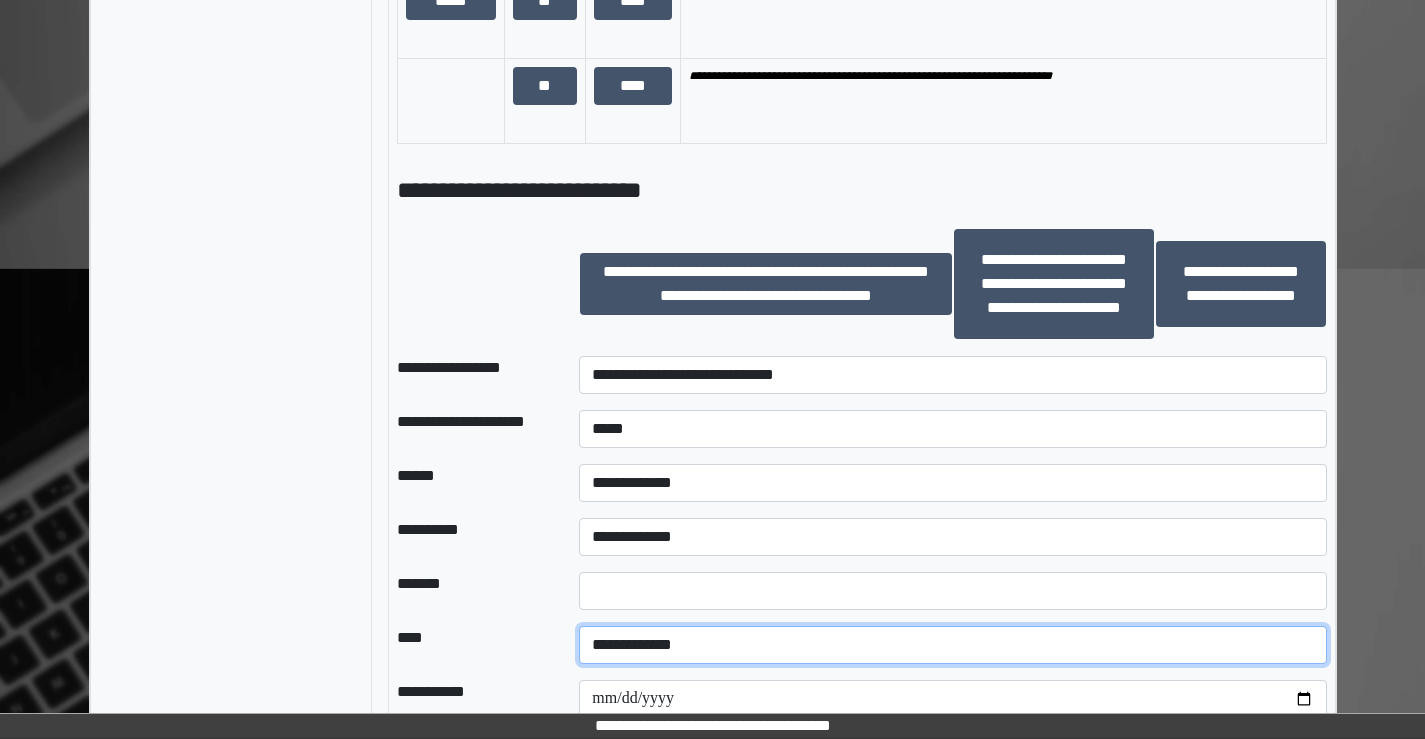 click on "**********" at bounding box center [952, 645] 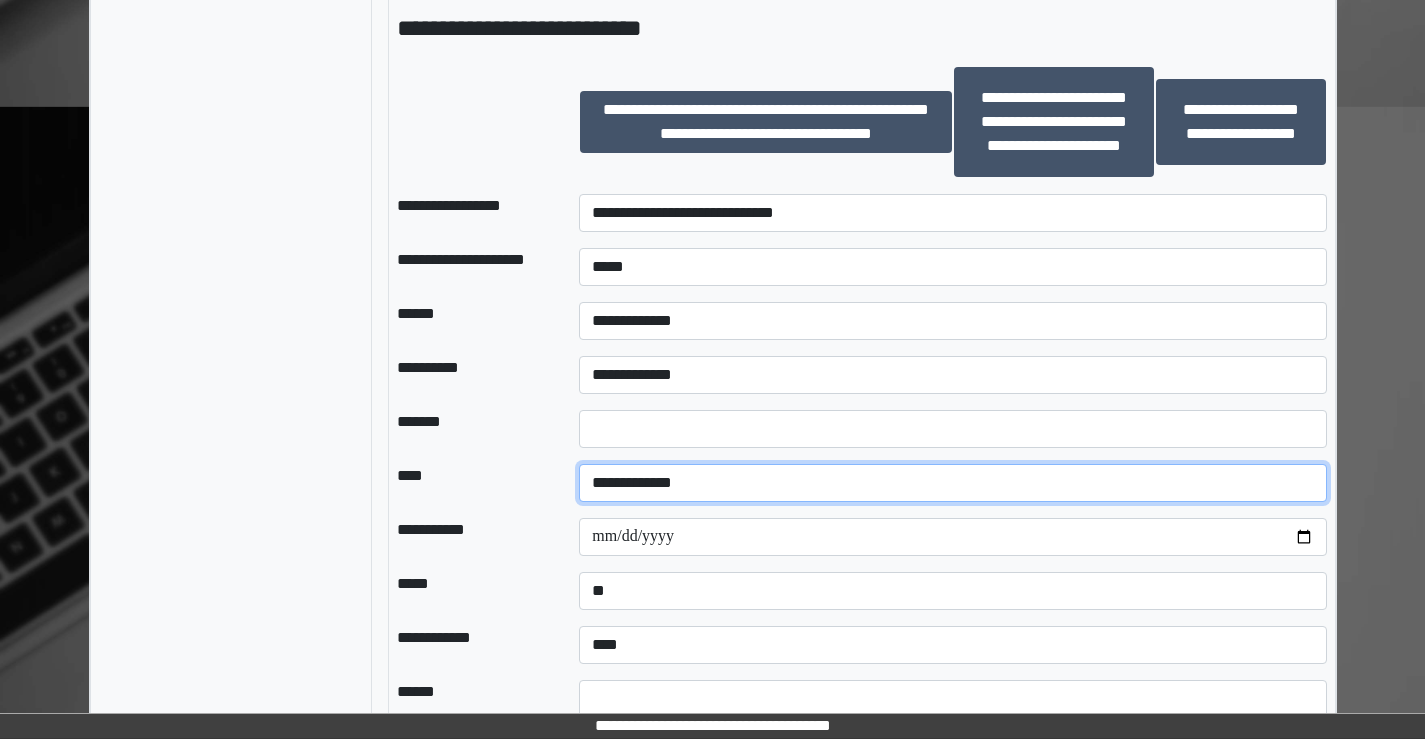 scroll, scrollTop: 2632, scrollLeft: 0, axis: vertical 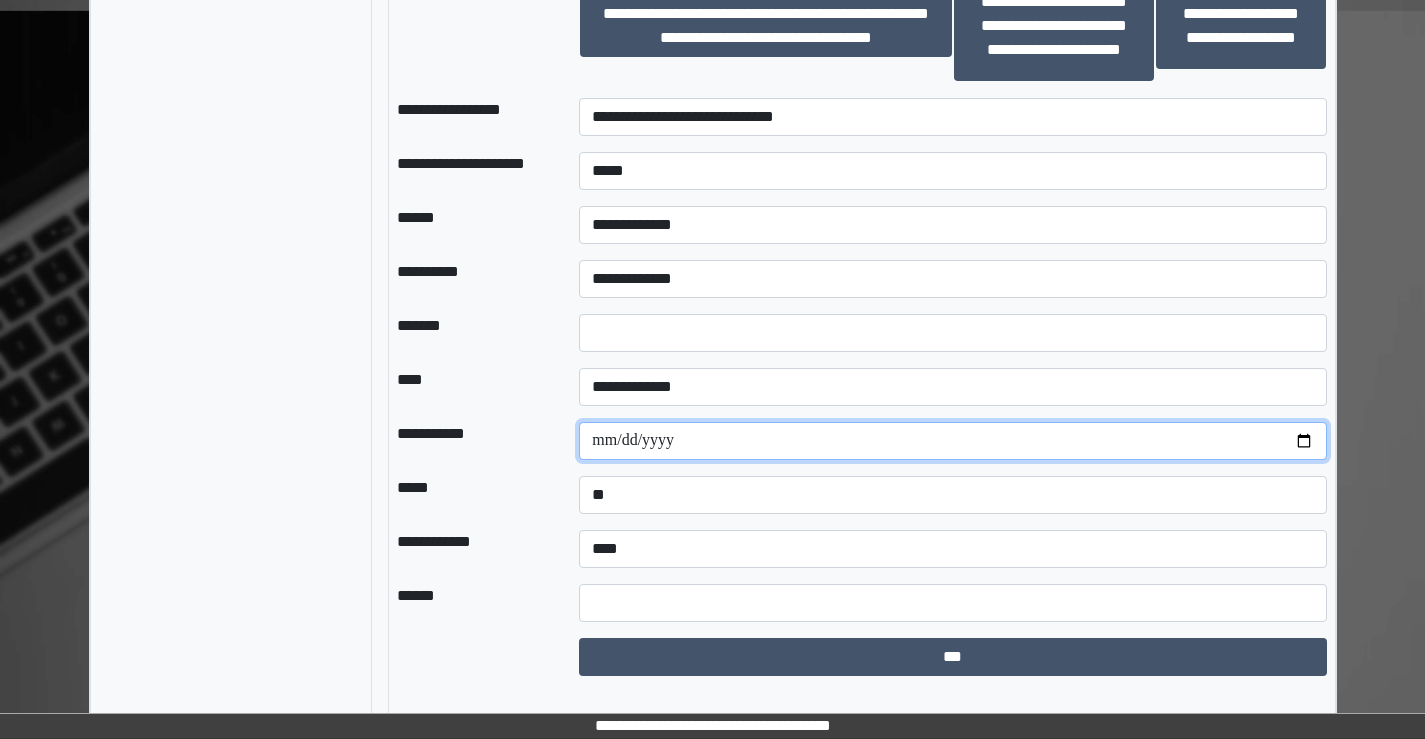 click on "**********" at bounding box center (952, 441) 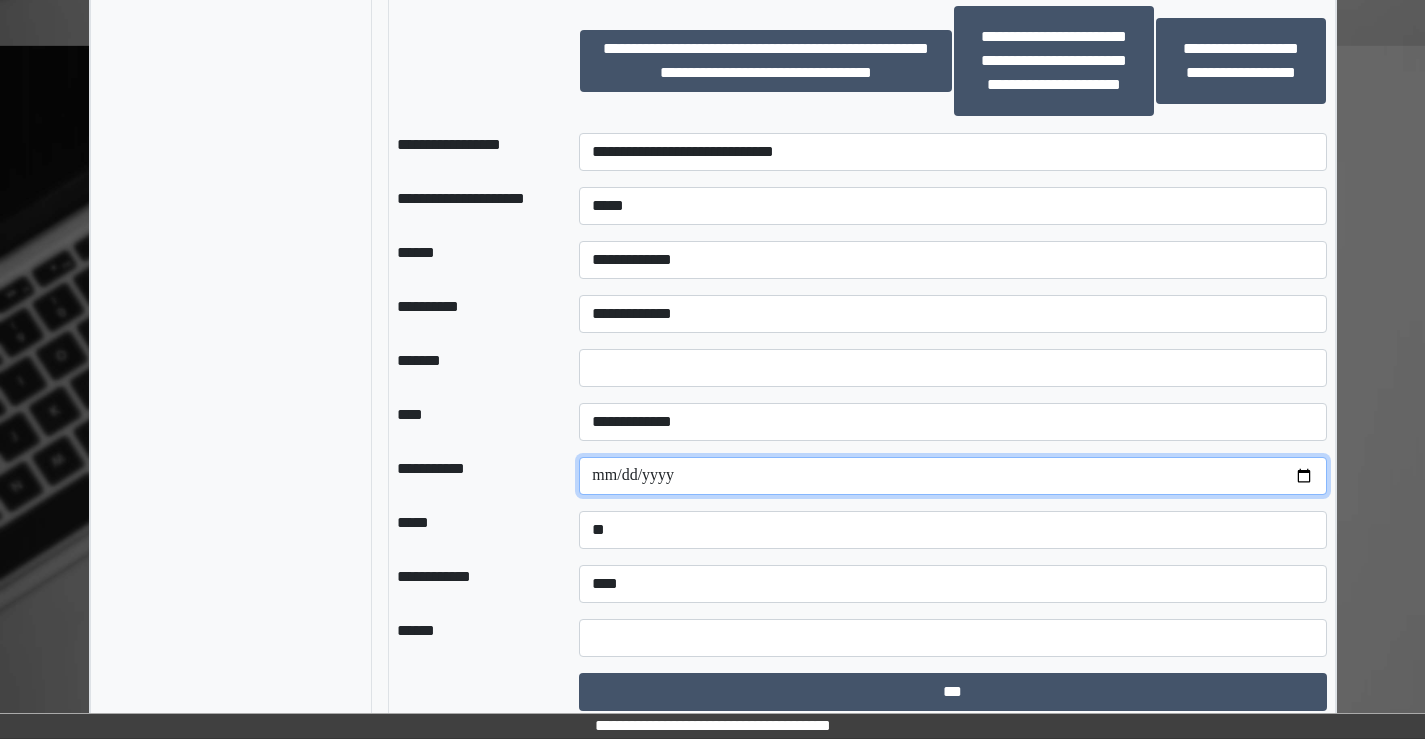scroll, scrollTop: 2632, scrollLeft: 0, axis: vertical 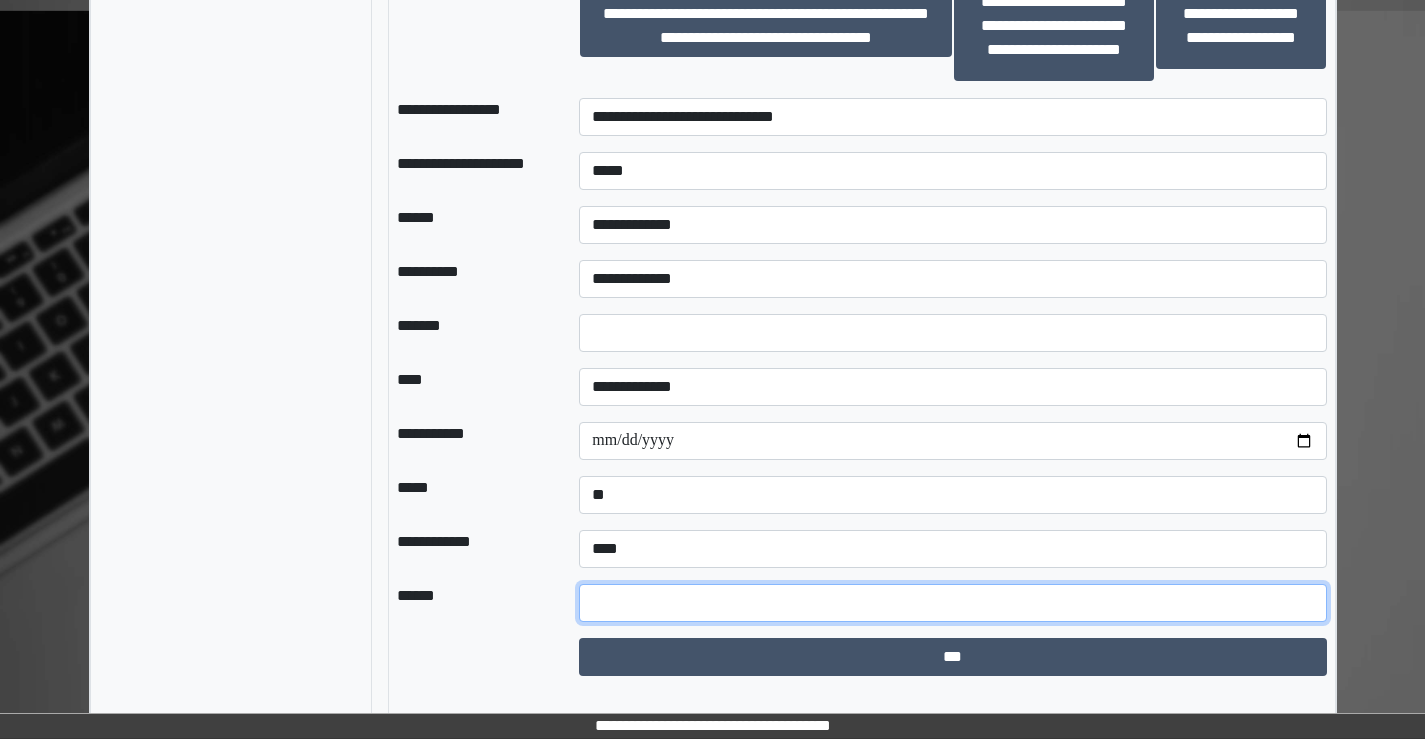 click at bounding box center [952, 603] 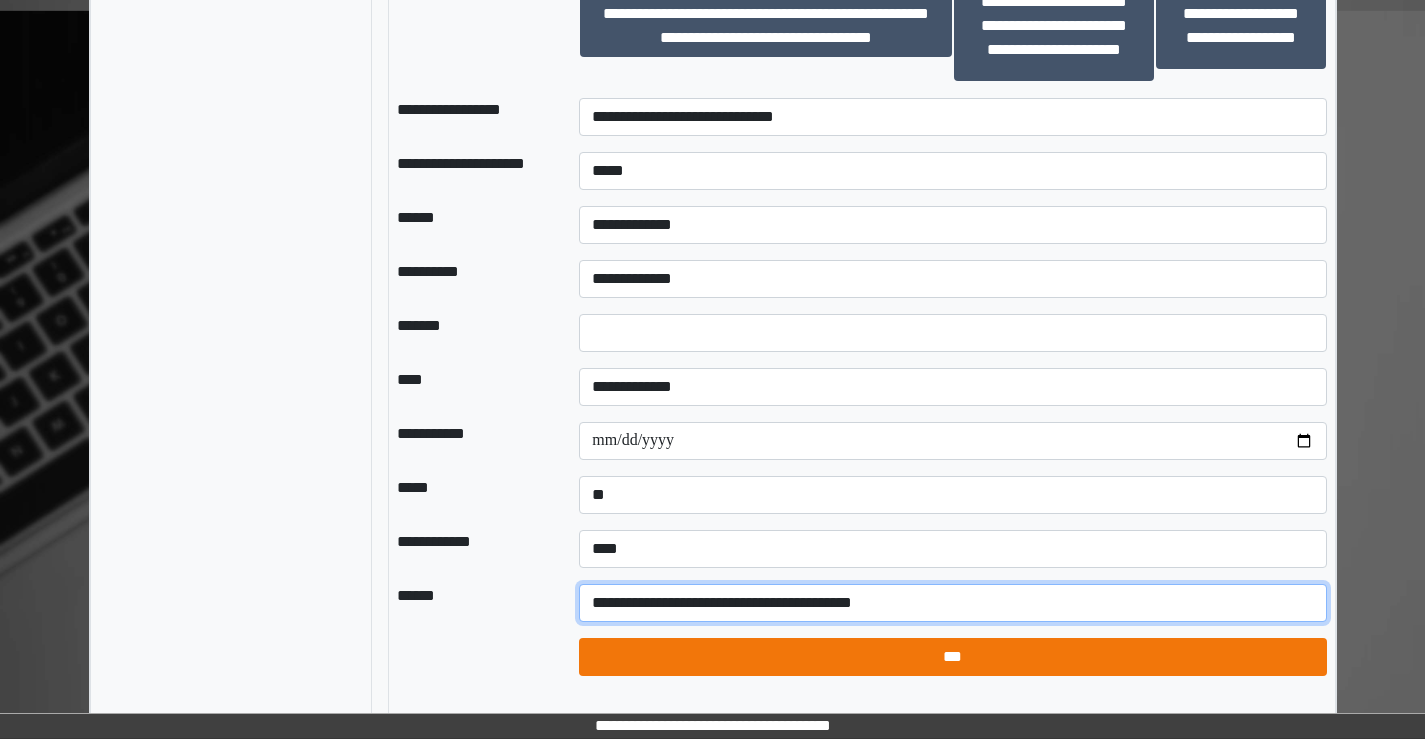 type on "**********" 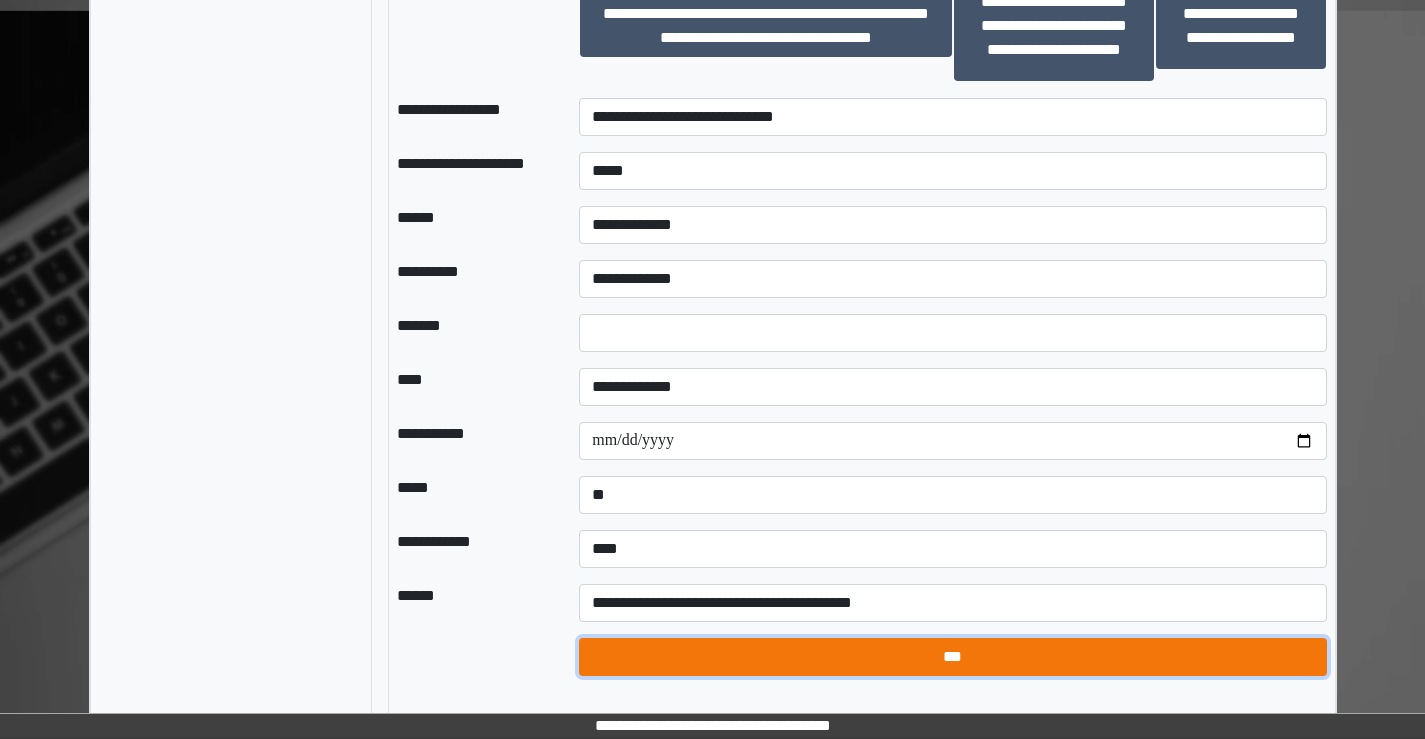 click on "***" at bounding box center [952, 657] 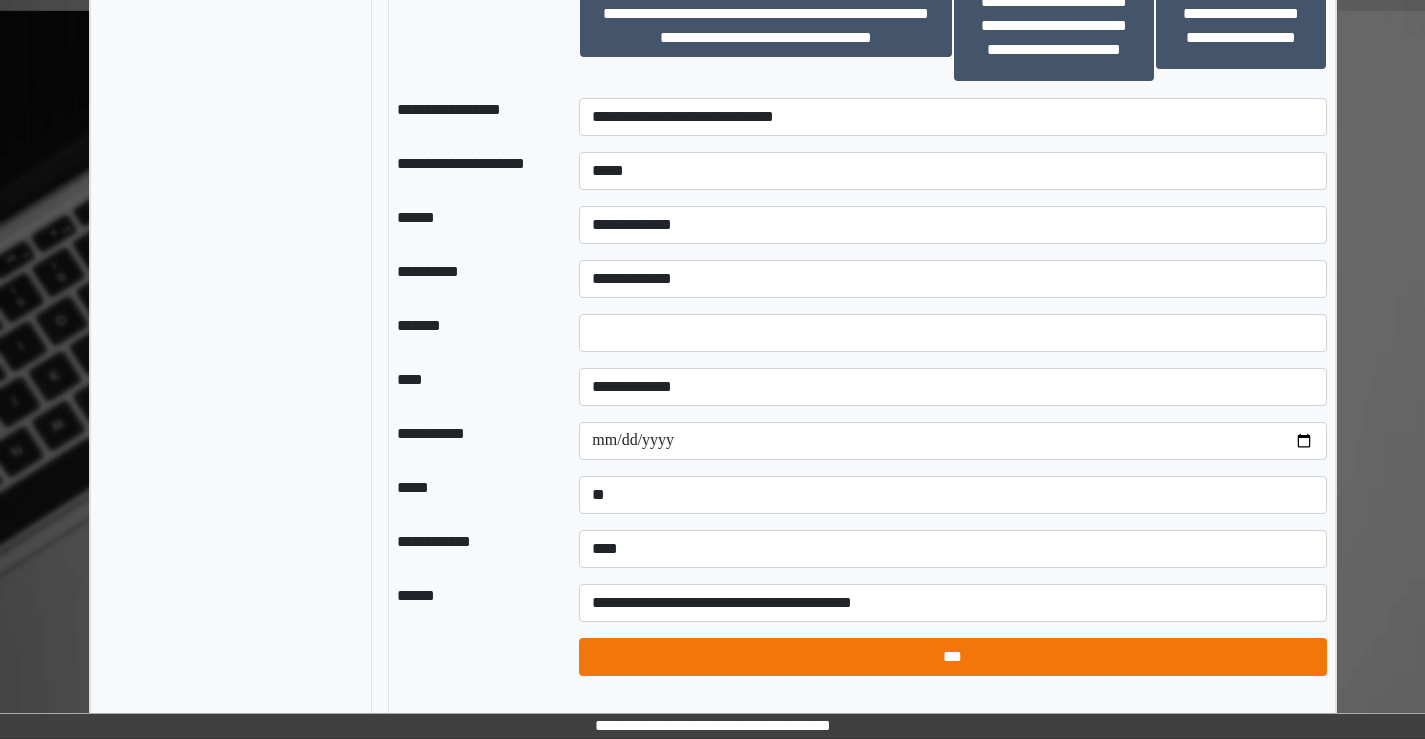 select on "*" 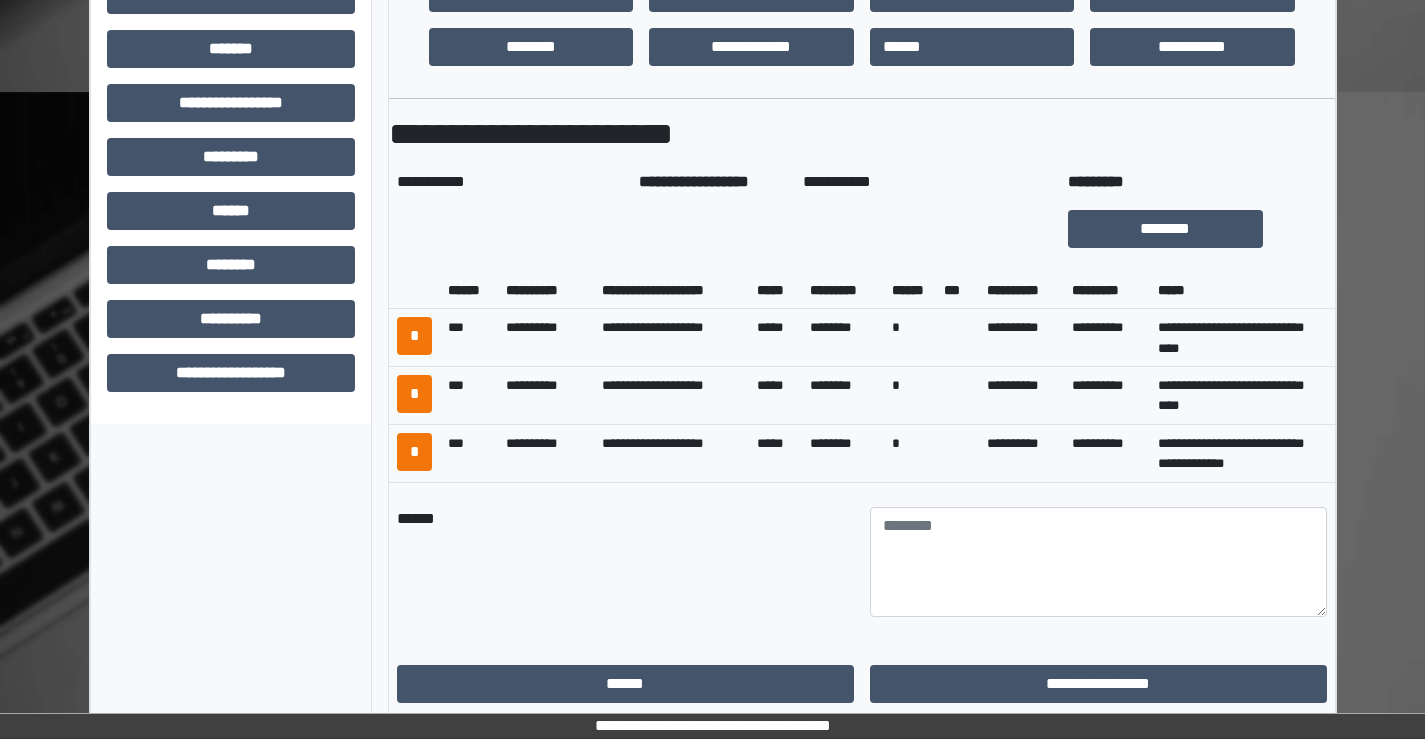 scroll, scrollTop: 832, scrollLeft: 0, axis: vertical 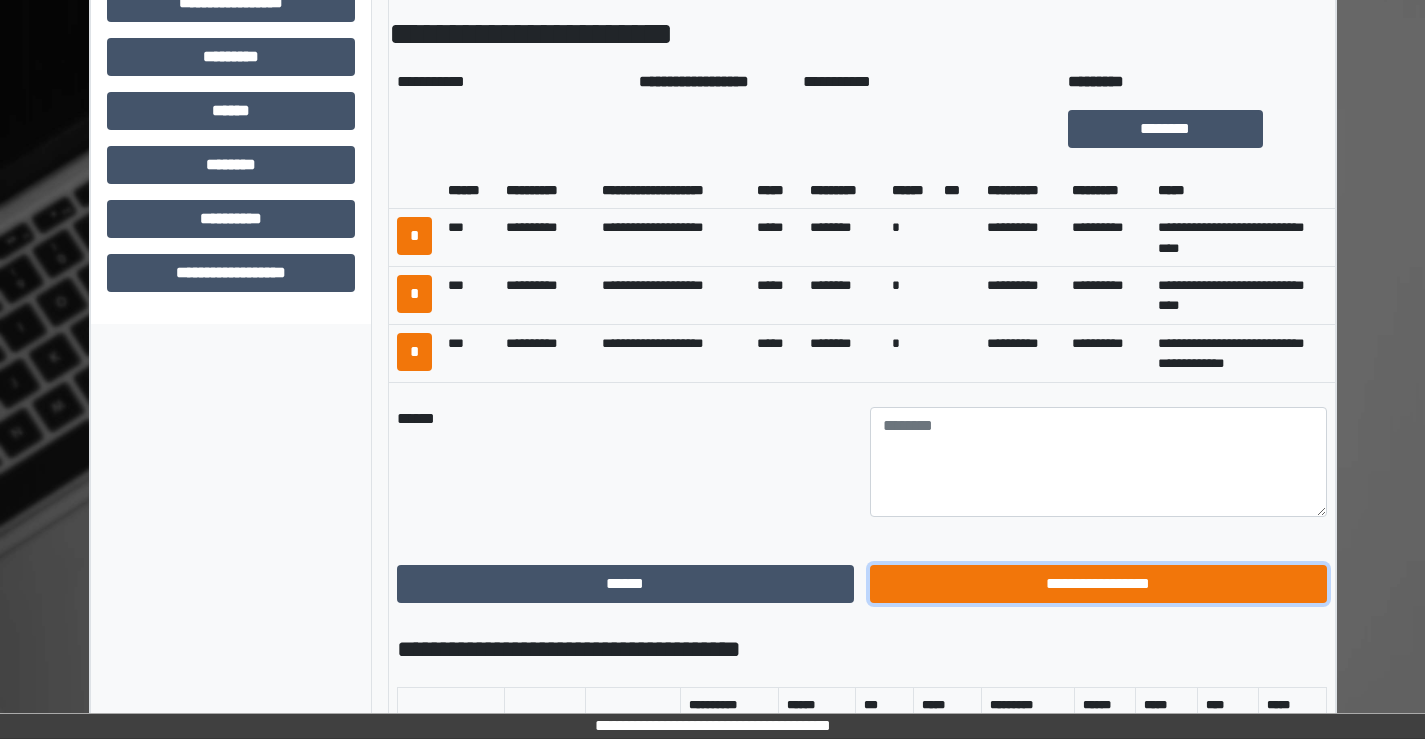 click on "**********" at bounding box center [1098, 584] 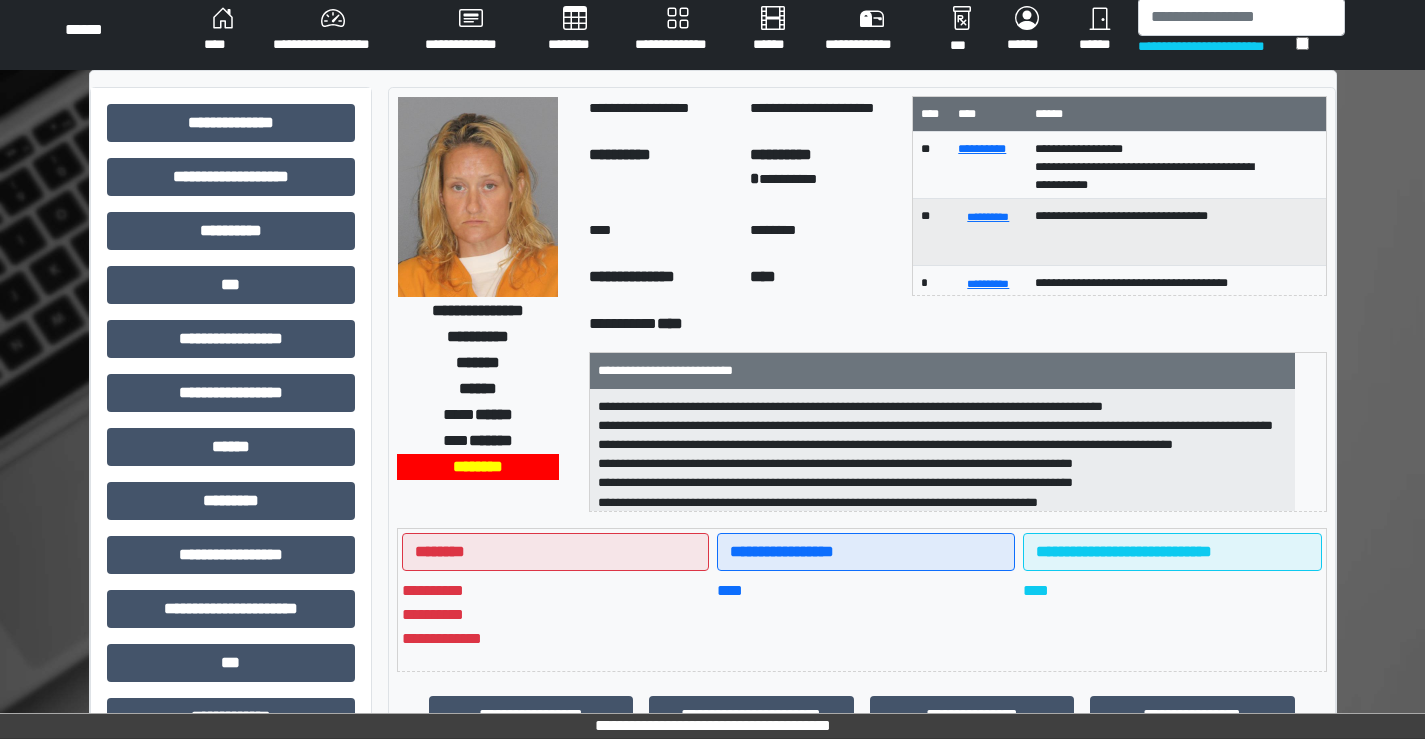 scroll, scrollTop: 0, scrollLeft: 0, axis: both 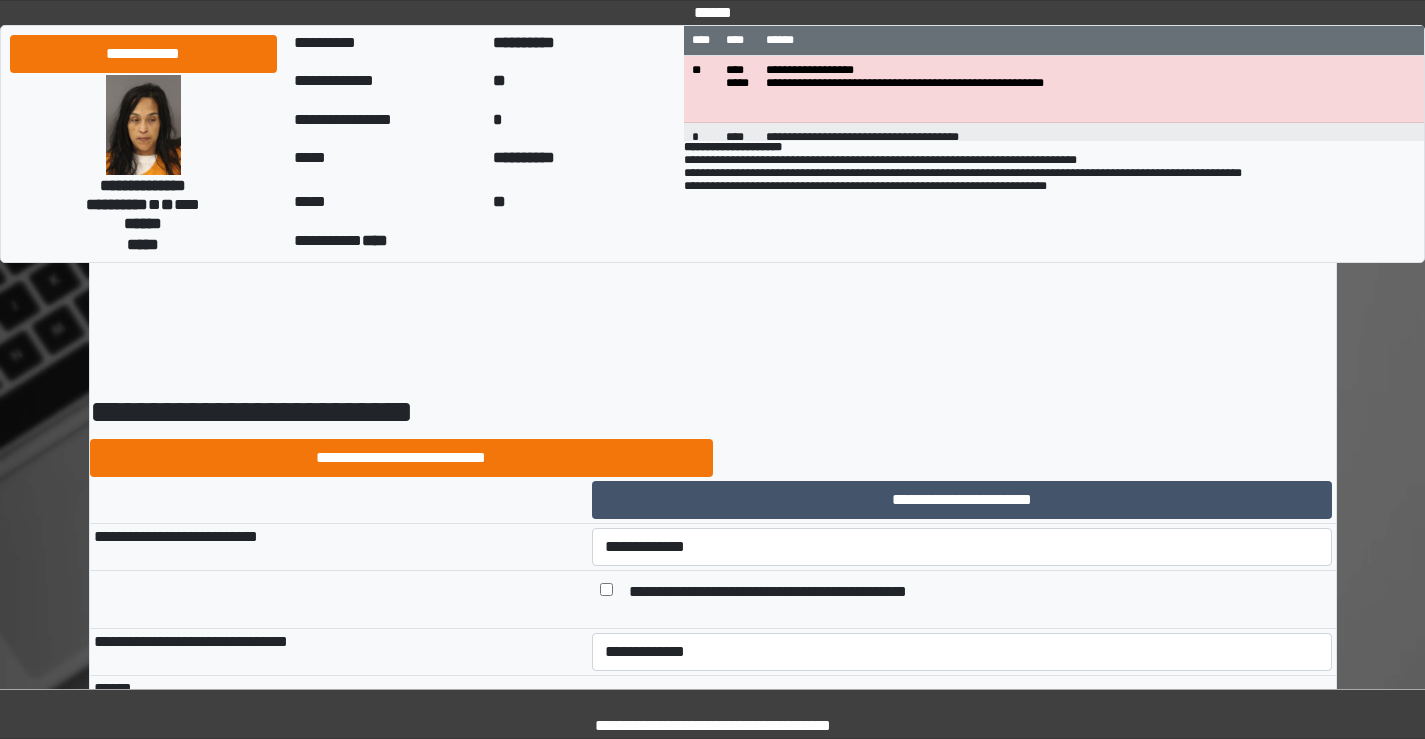select on "***" 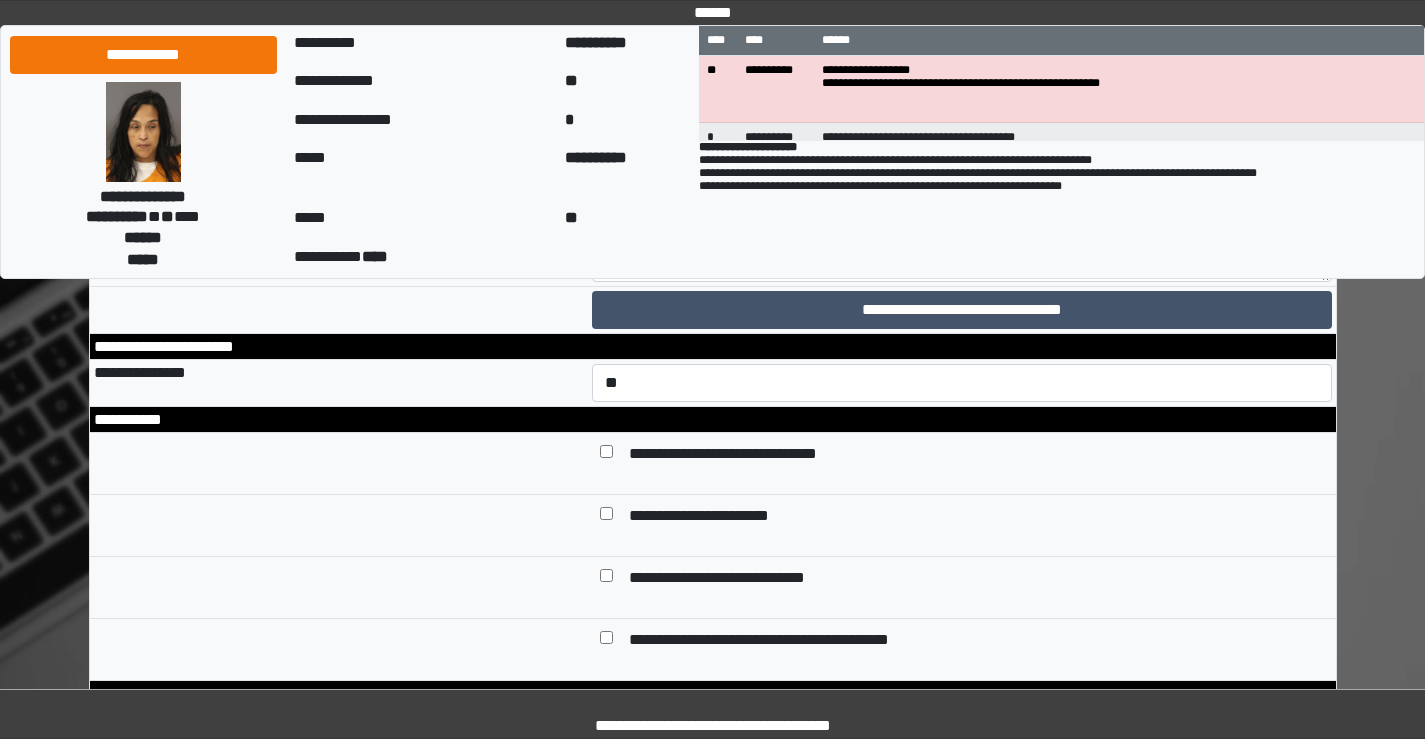 scroll, scrollTop: 8900, scrollLeft: 0, axis: vertical 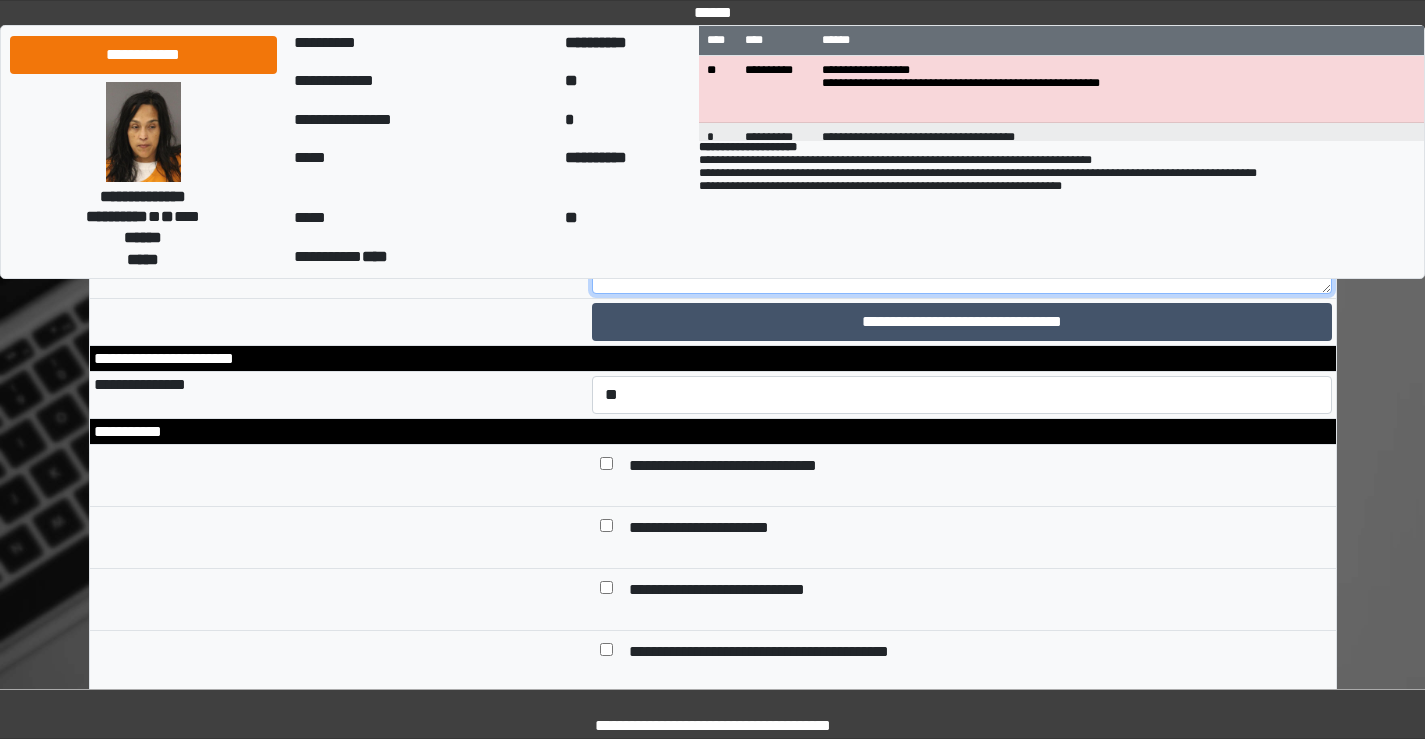 click at bounding box center [962, 239] 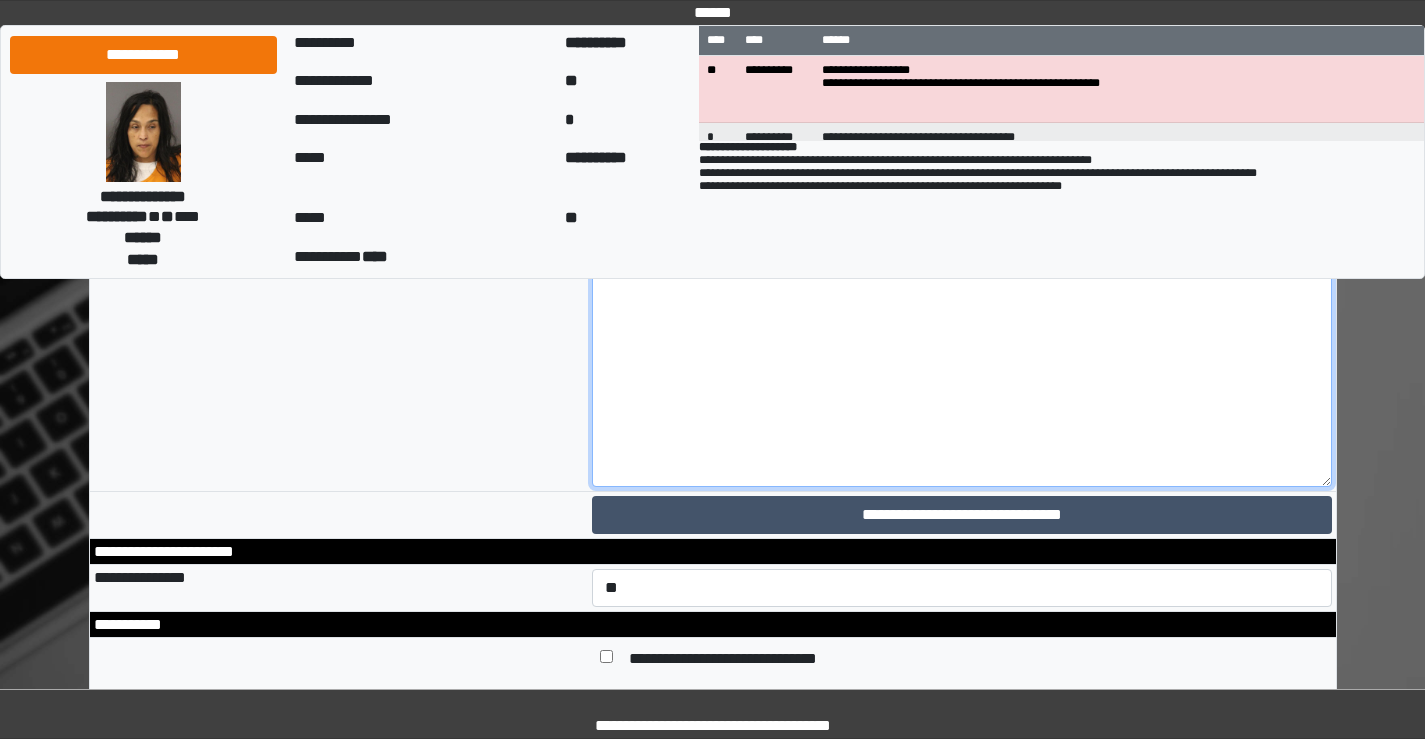 drag, startPoint x: 1328, startPoint y: 549, endPoint x: 1355, endPoint y: 747, distance: 199.83243 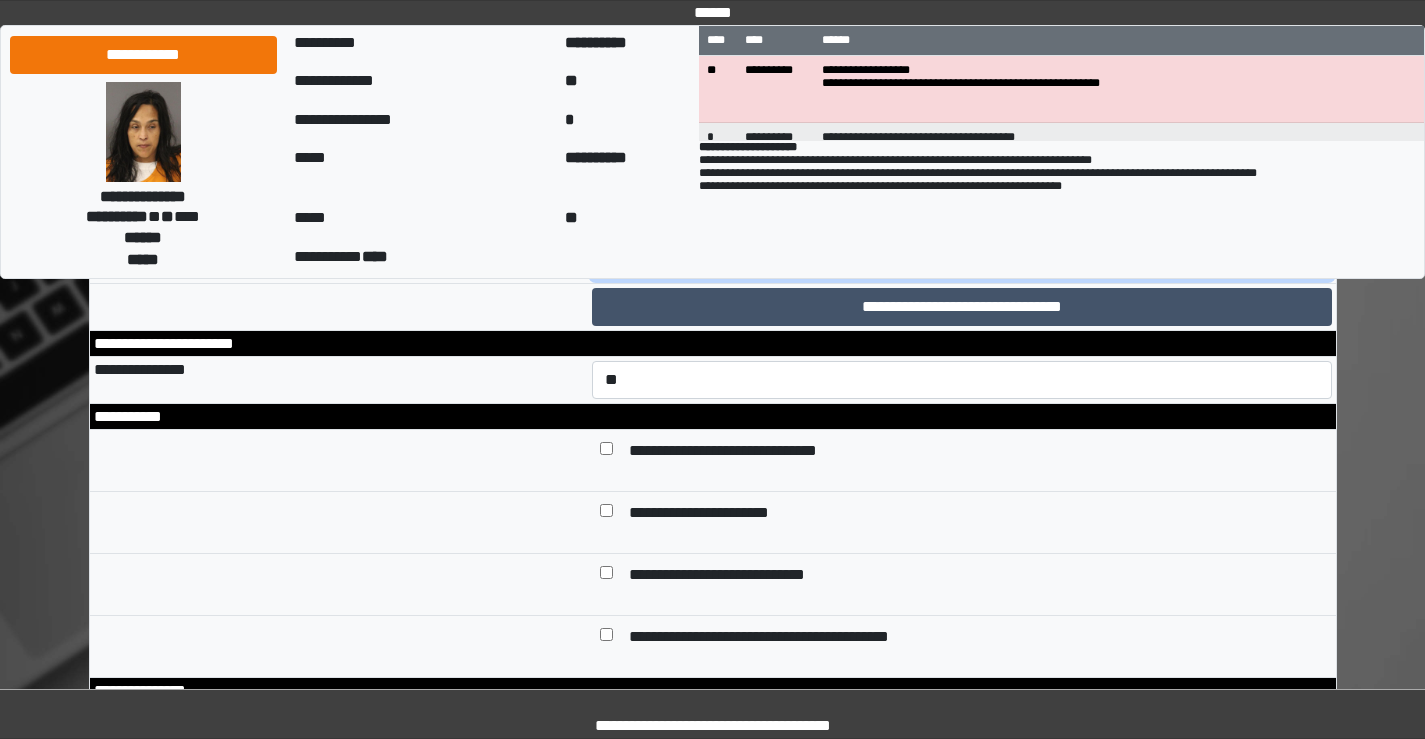 scroll, scrollTop: 9100, scrollLeft: 0, axis: vertical 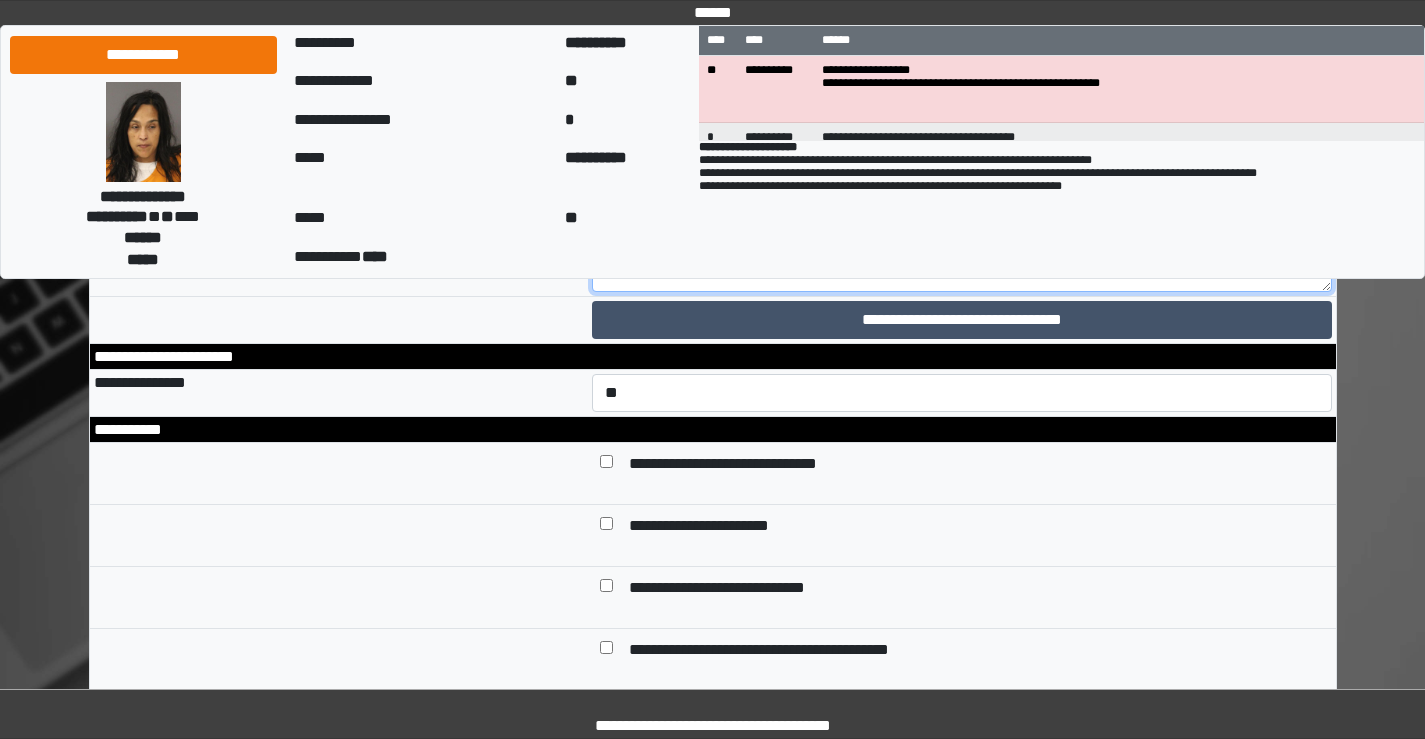 click at bounding box center [962, 138] 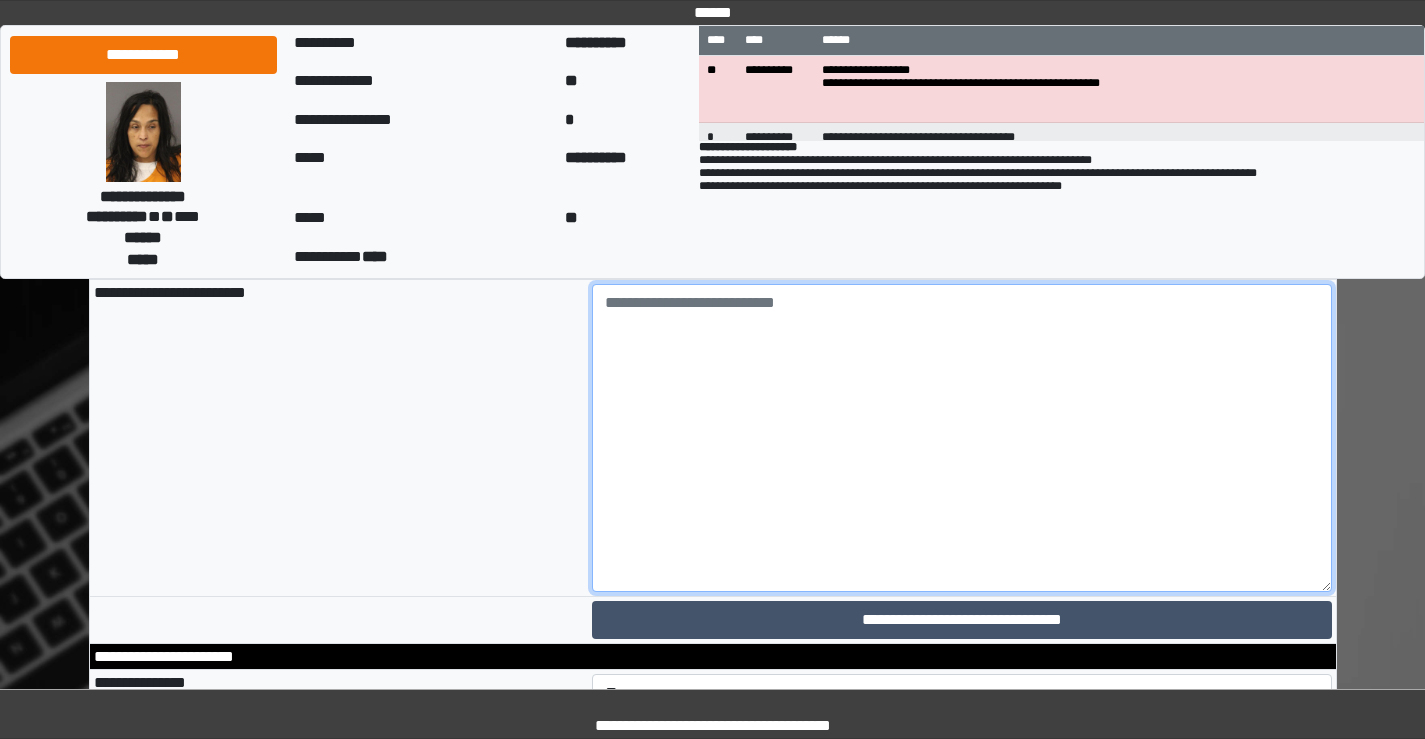 scroll, scrollTop: 8900, scrollLeft: 0, axis: vertical 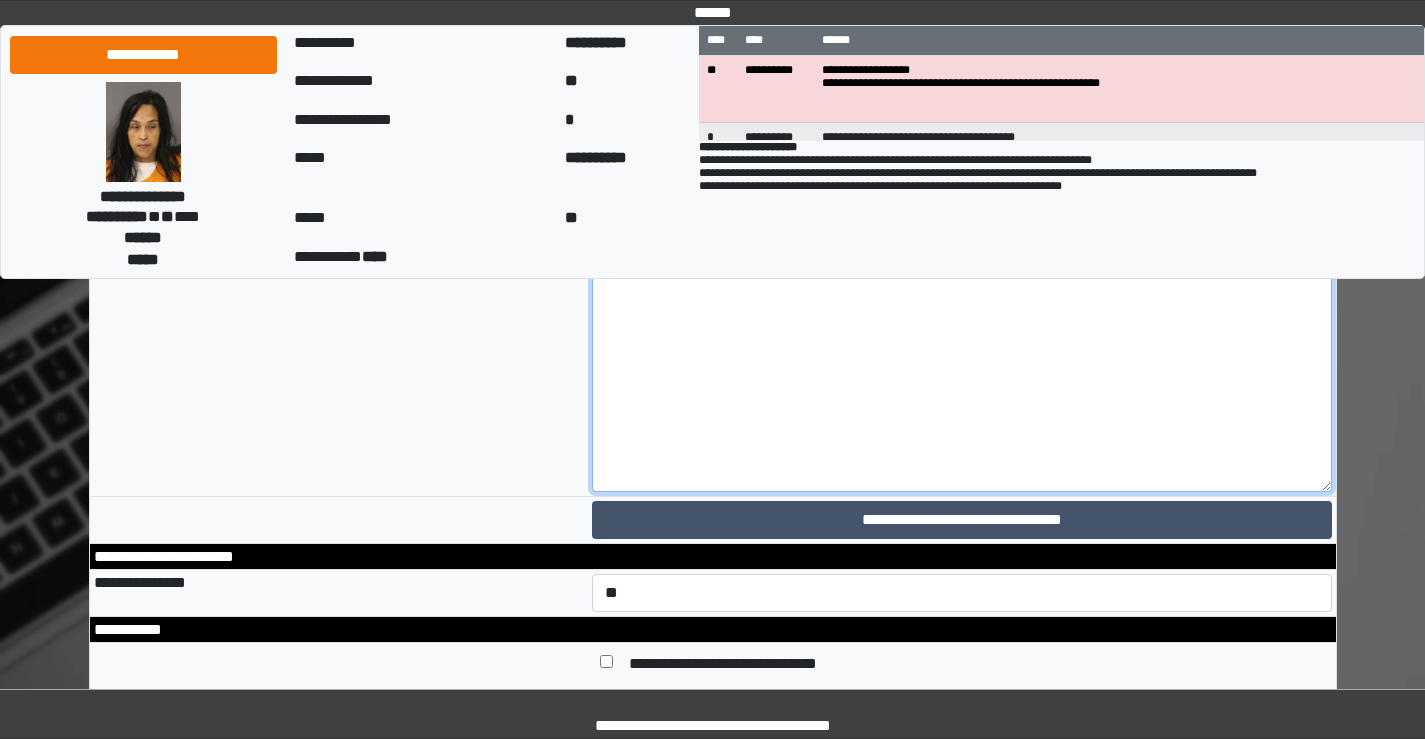 type on "*" 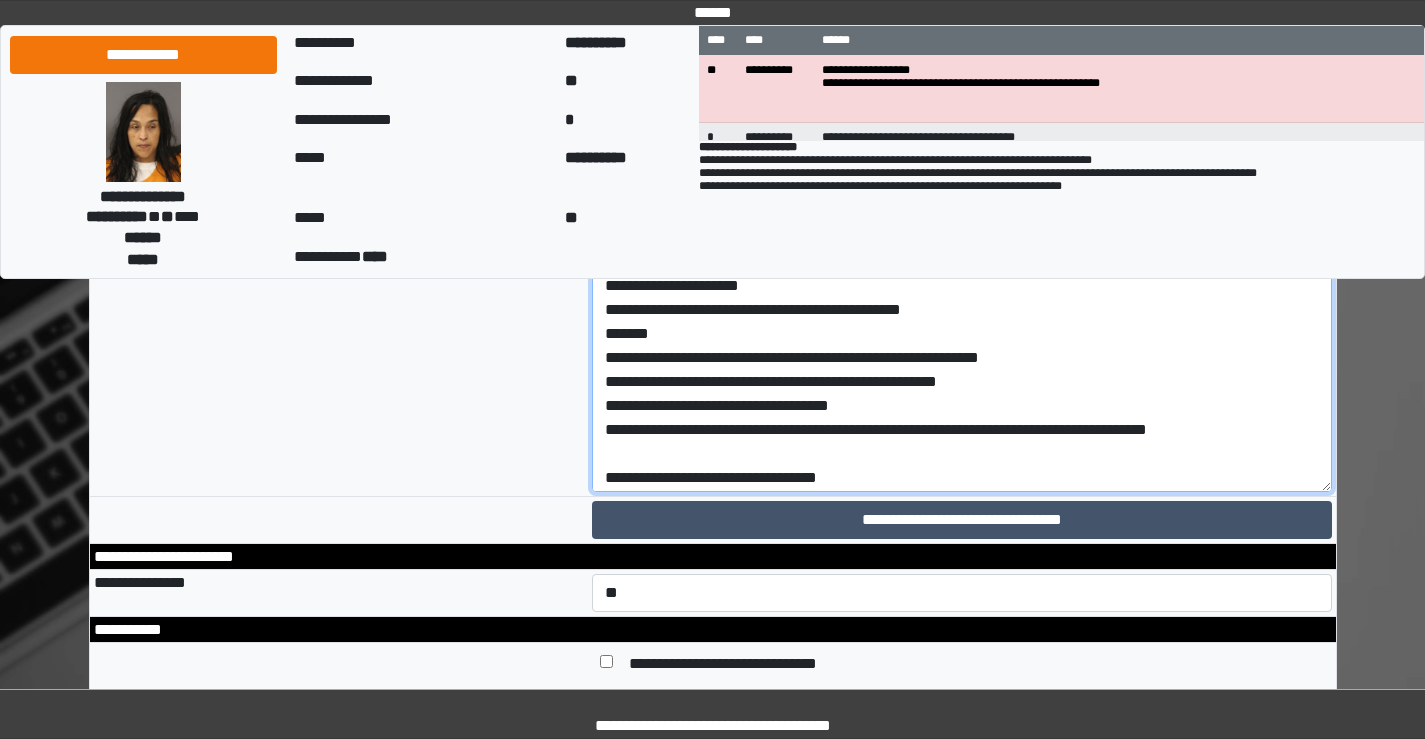 scroll, scrollTop: 282, scrollLeft: 0, axis: vertical 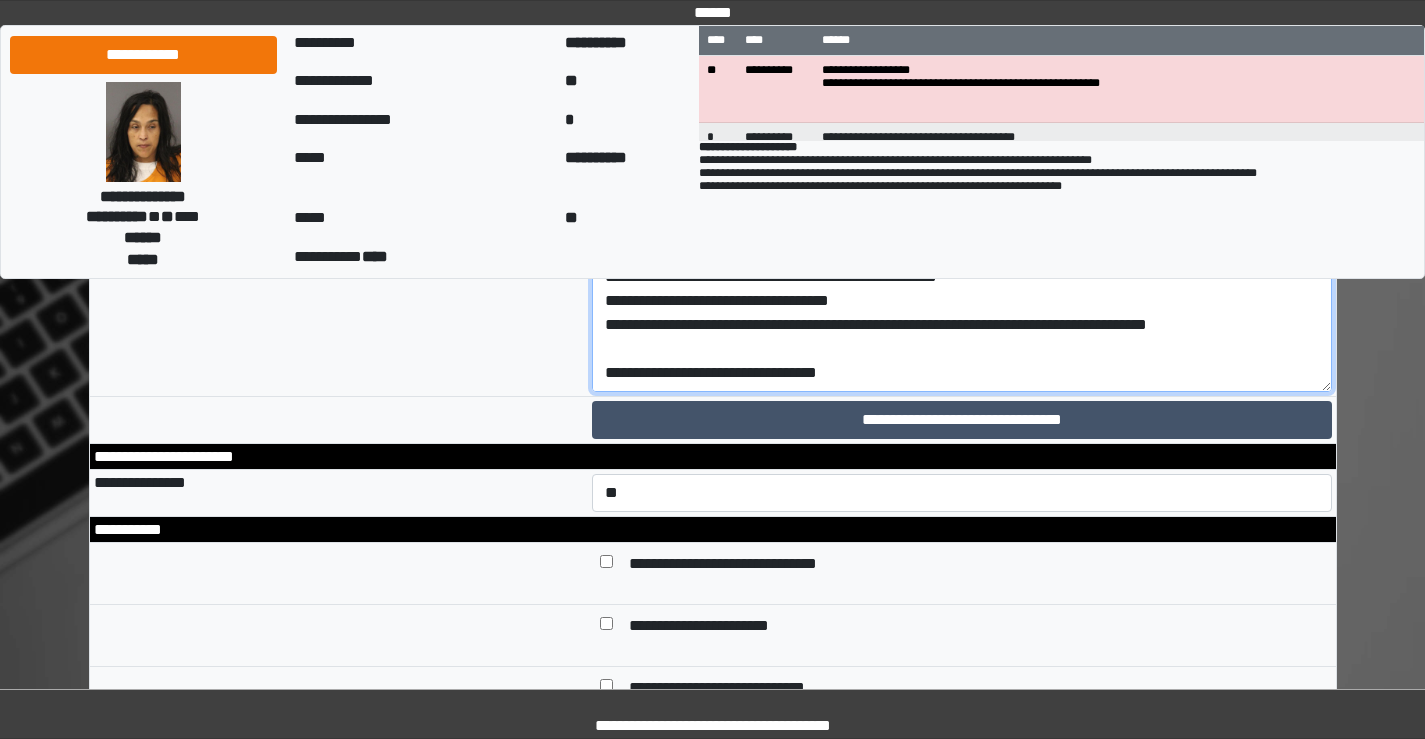 click on "**********" at bounding box center (962, 238) 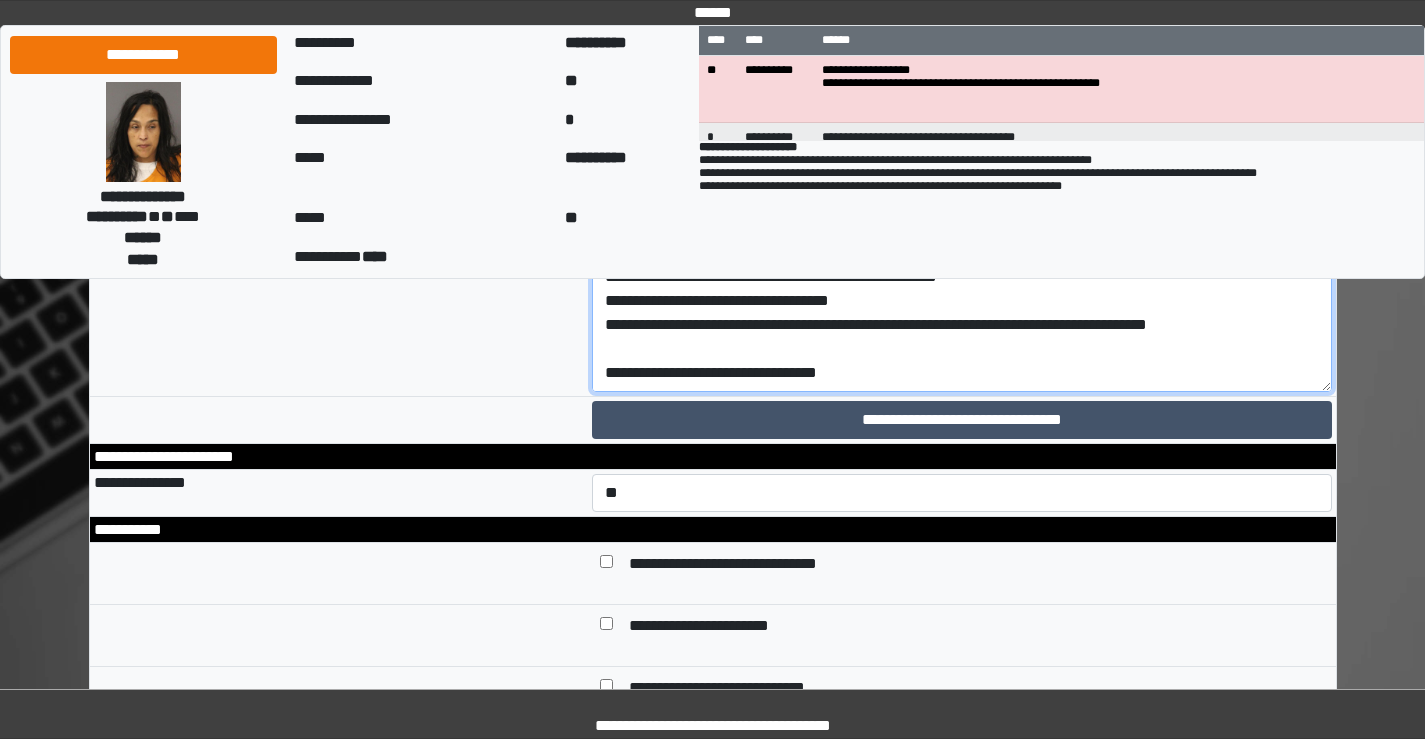 click on "**********" at bounding box center [962, 238] 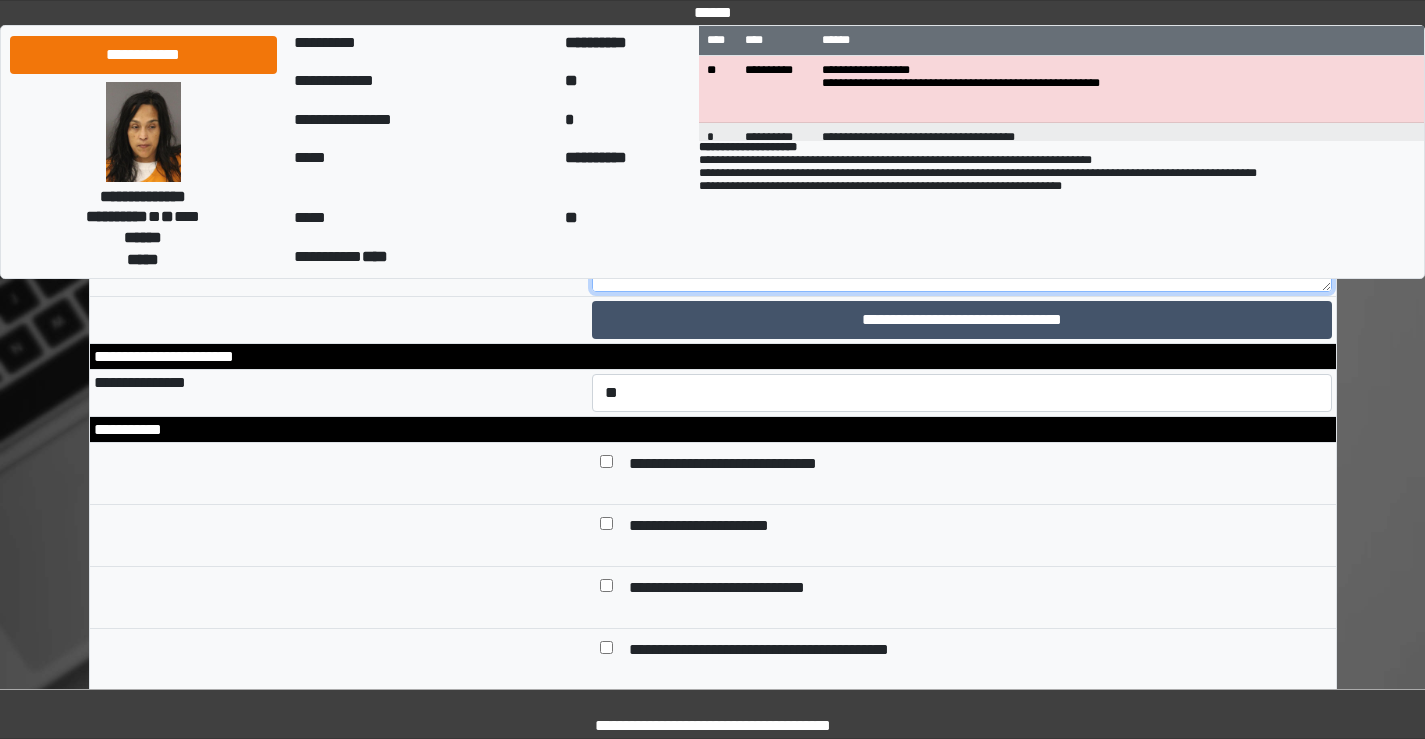 scroll, scrollTop: 306, scrollLeft: 0, axis: vertical 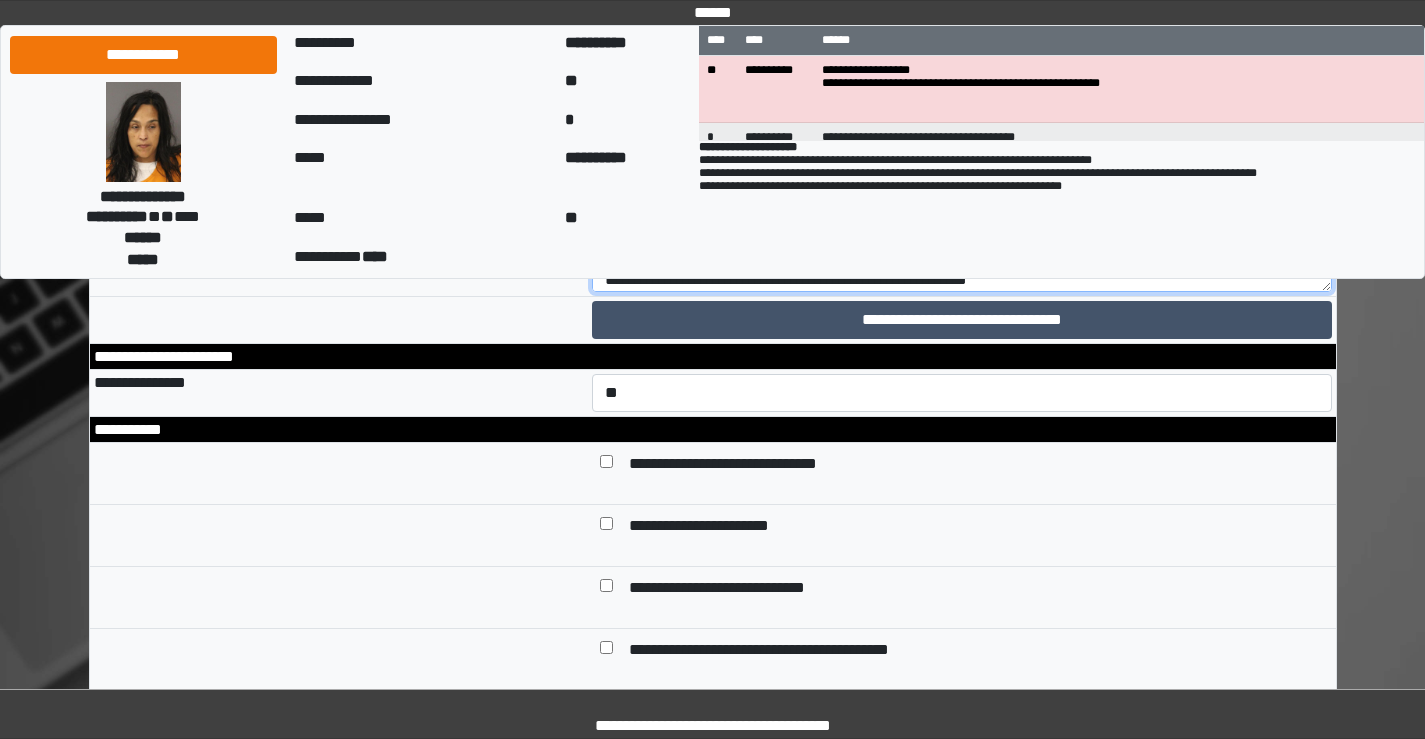 click on "**********" at bounding box center (962, 138) 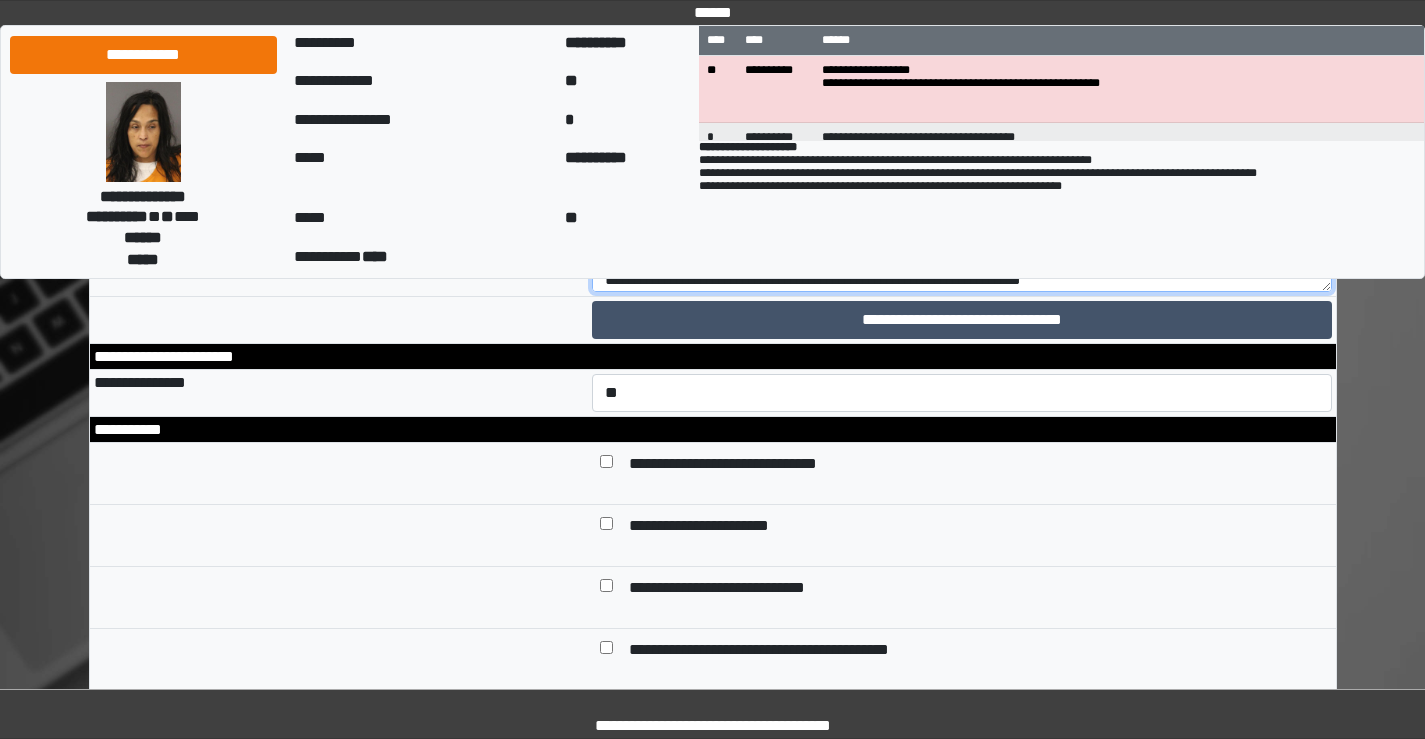 click on "**********" at bounding box center [962, 138] 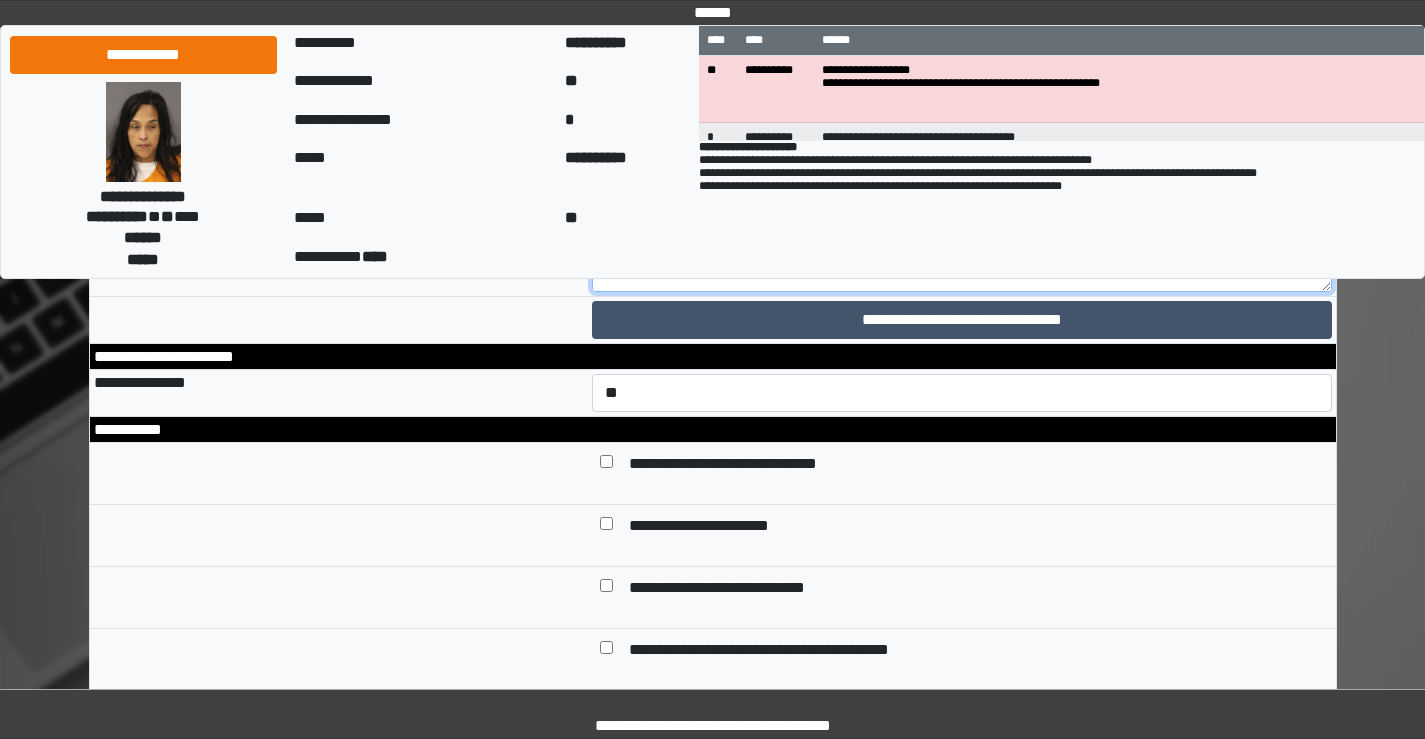 scroll, scrollTop: 391, scrollLeft: 0, axis: vertical 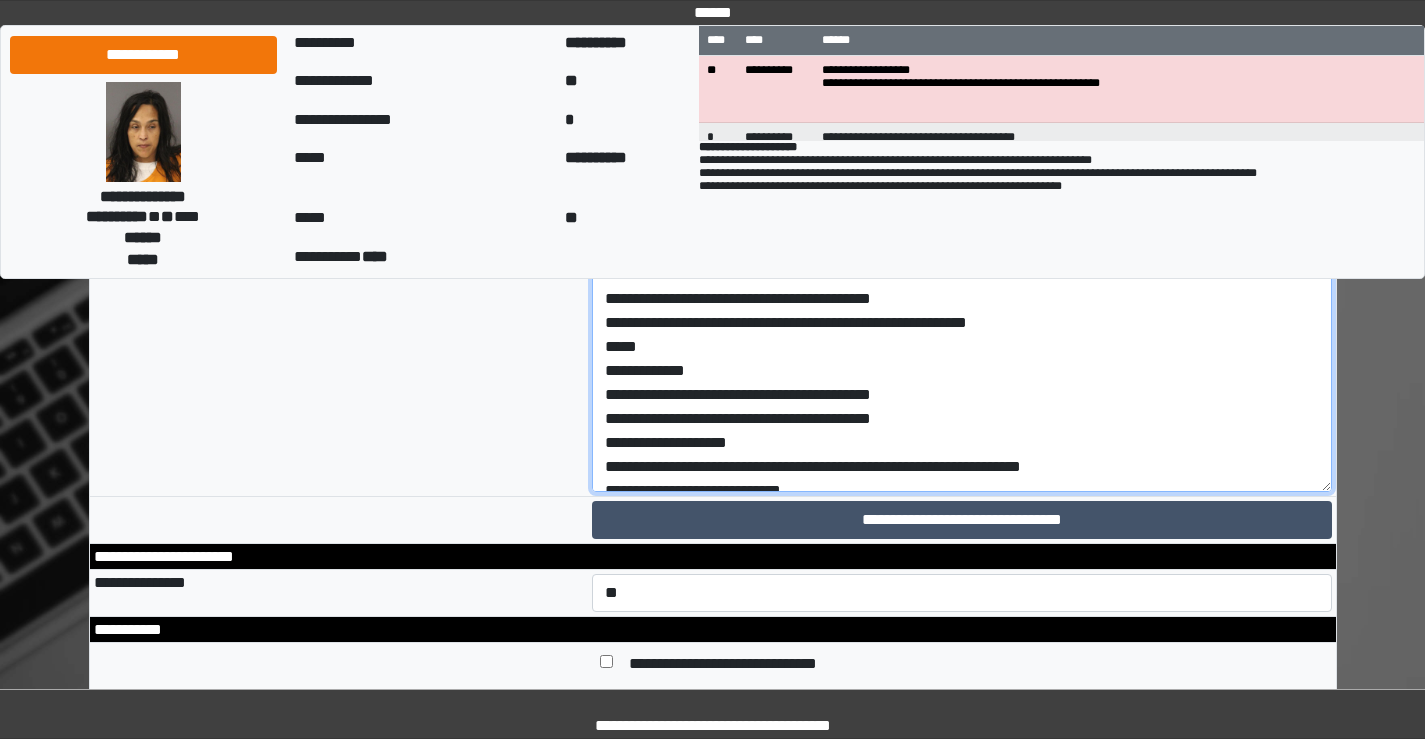 drag, startPoint x: 850, startPoint y: 512, endPoint x: 607, endPoint y: 470, distance: 246.60292 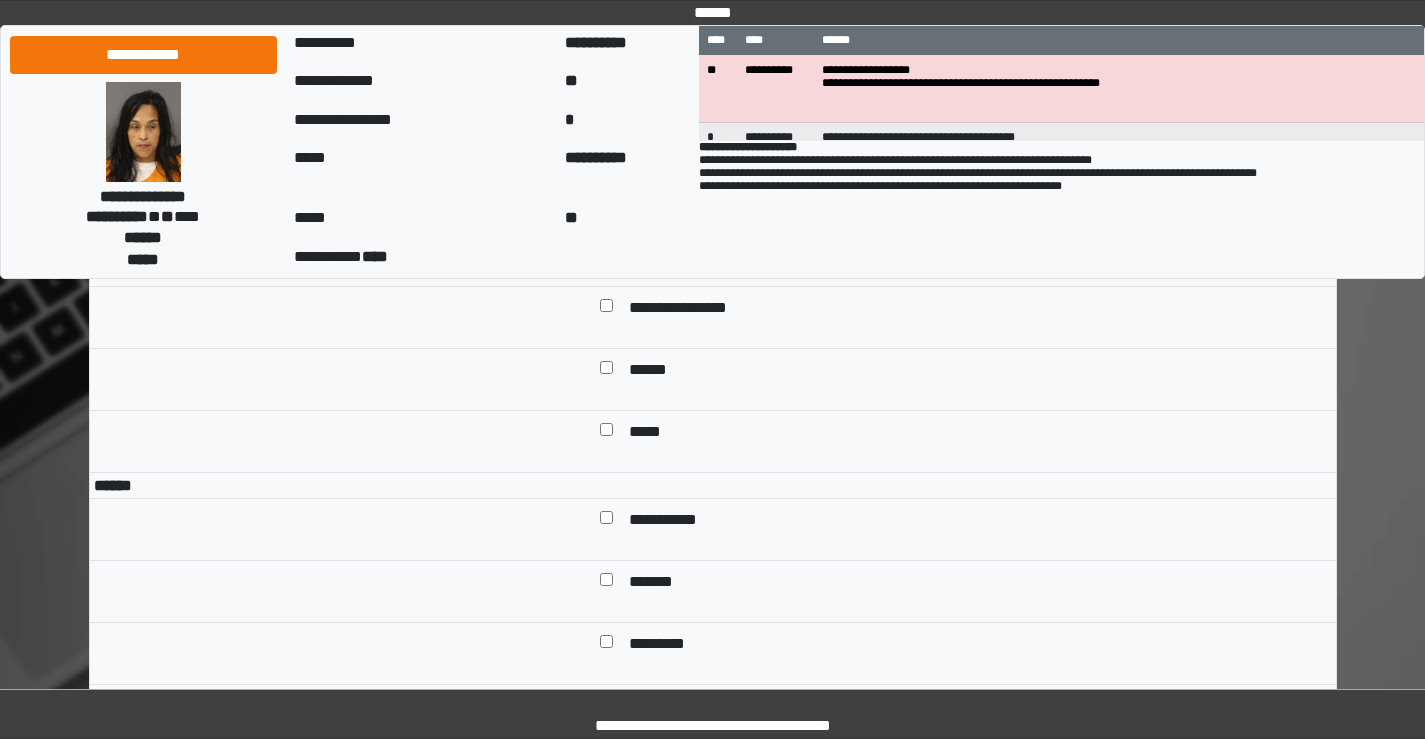 scroll, scrollTop: 7207, scrollLeft: 0, axis: vertical 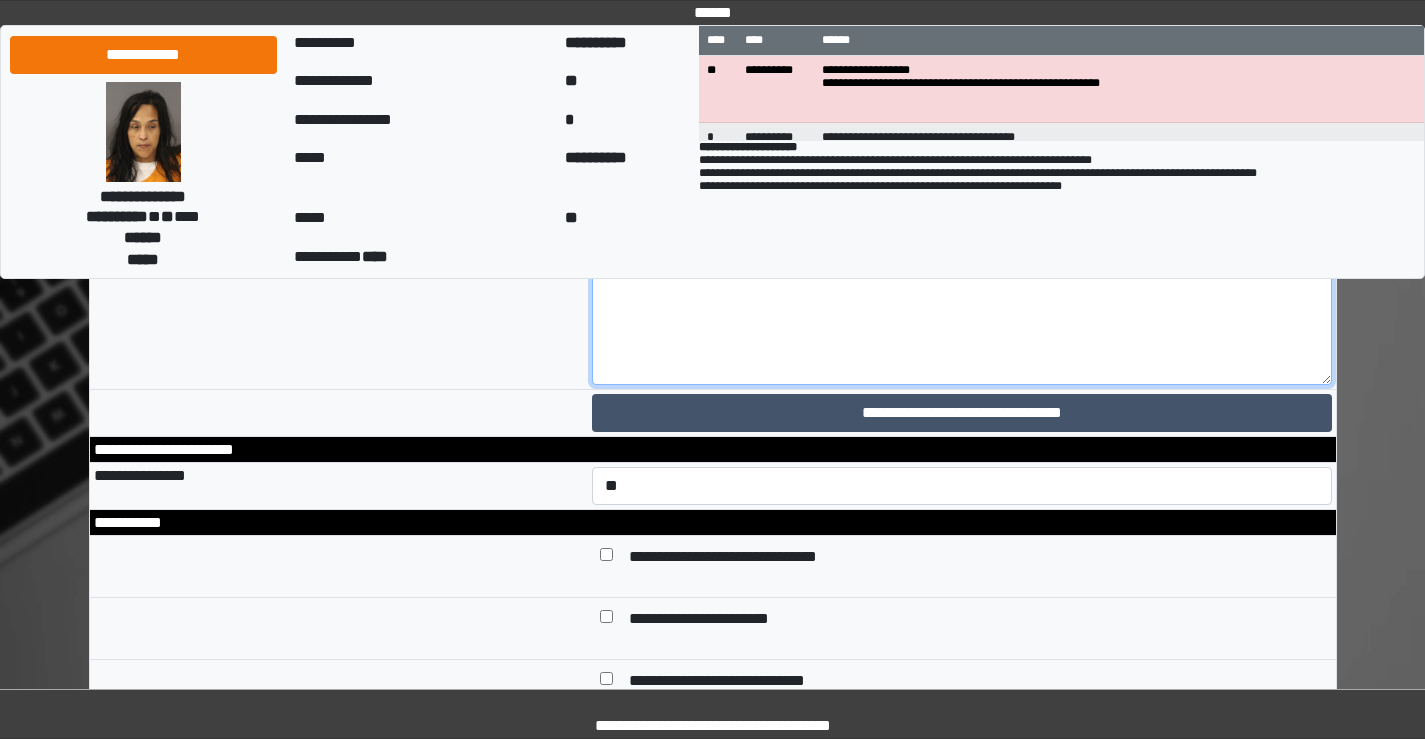 click at bounding box center (962, 231) 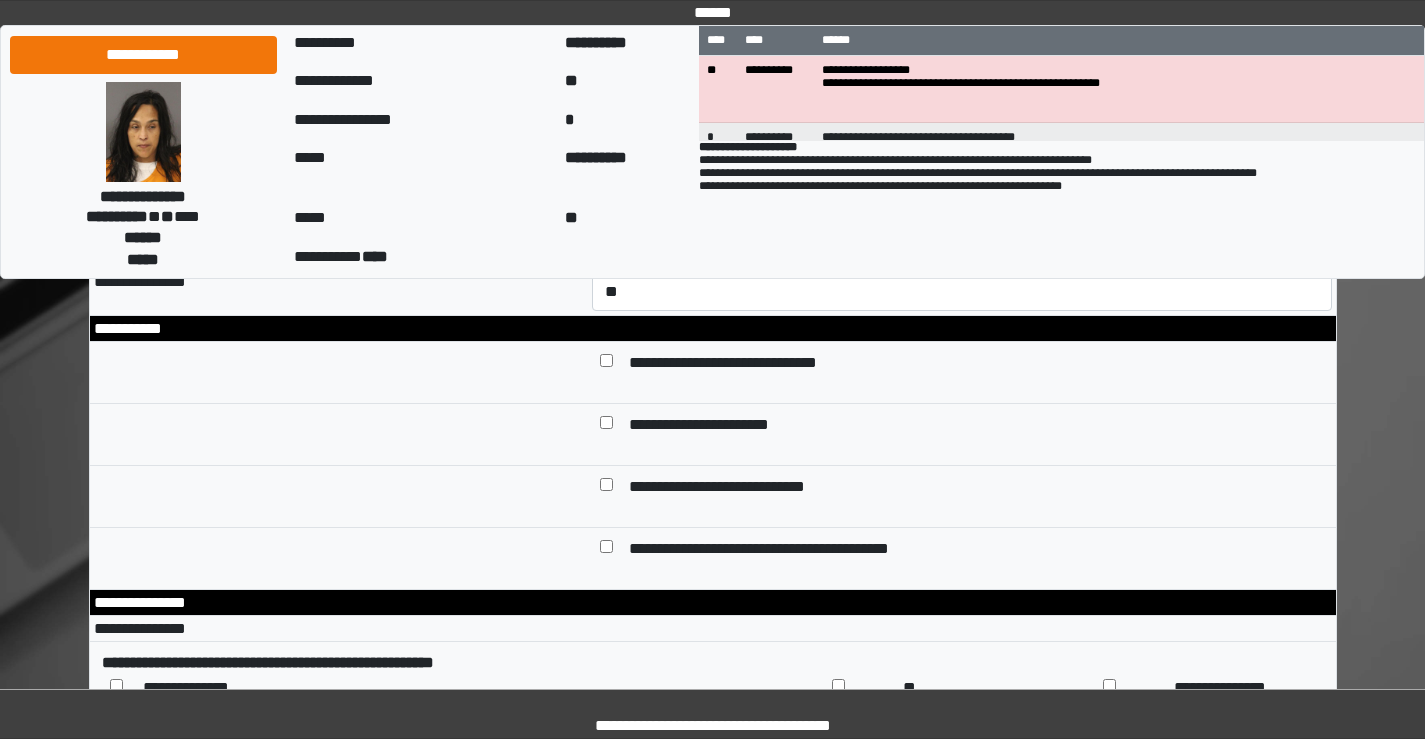 scroll, scrollTop: 9207, scrollLeft: 0, axis: vertical 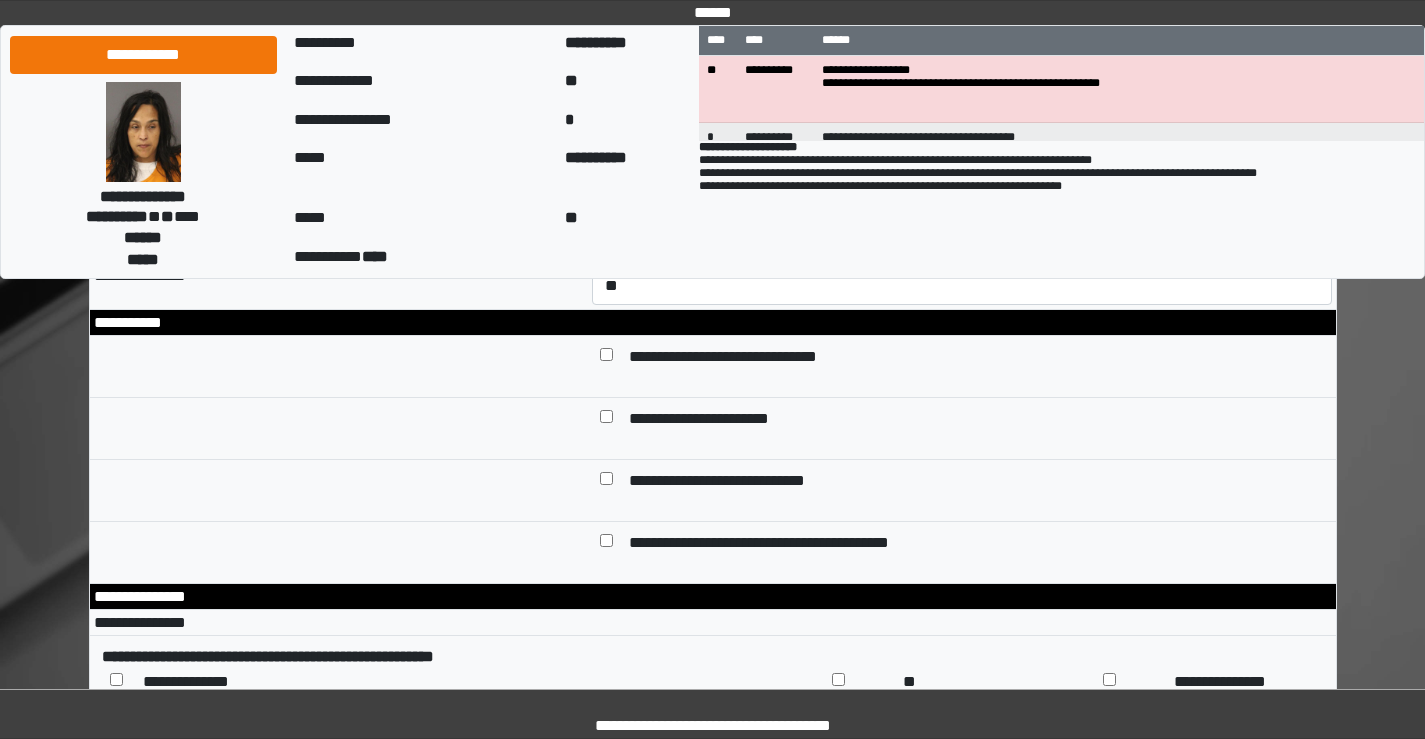 click at bounding box center [962, 31] 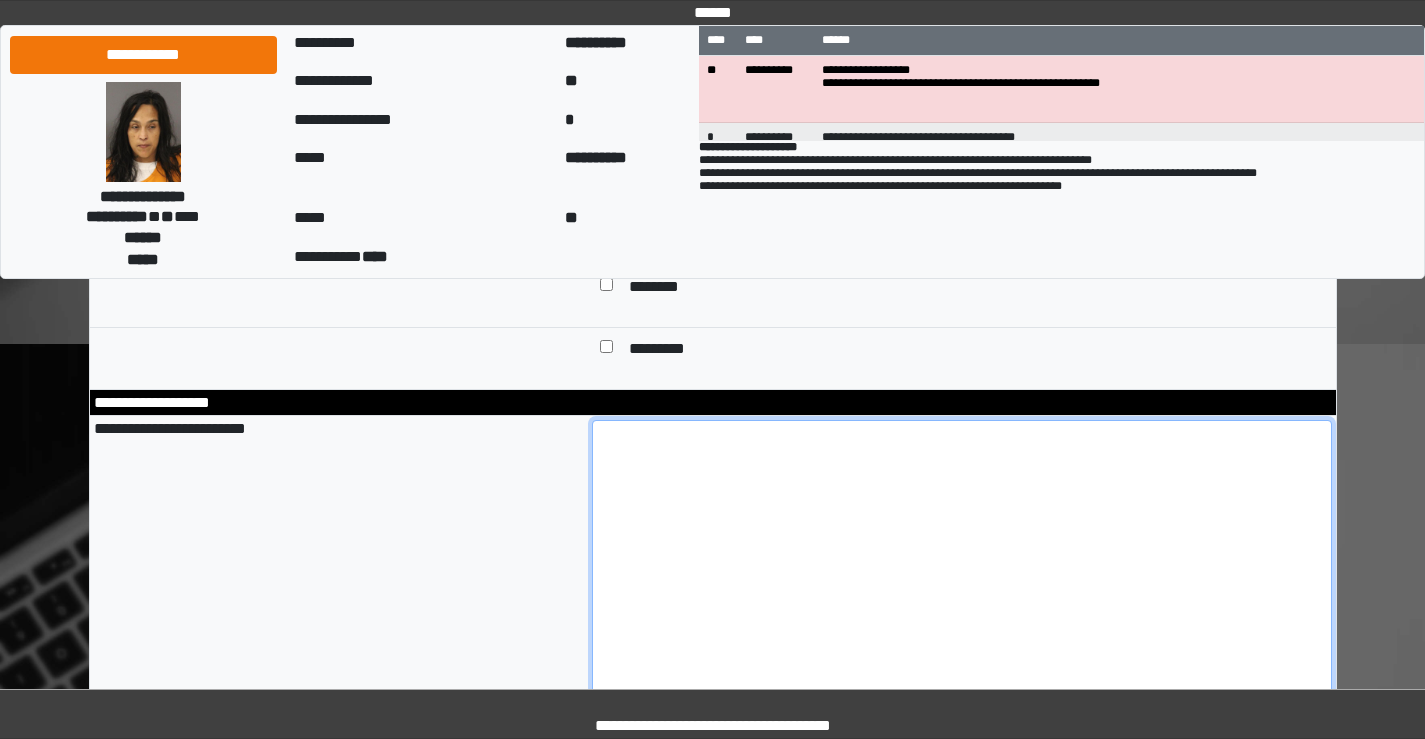scroll, scrollTop: 9007, scrollLeft: 0, axis: vertical 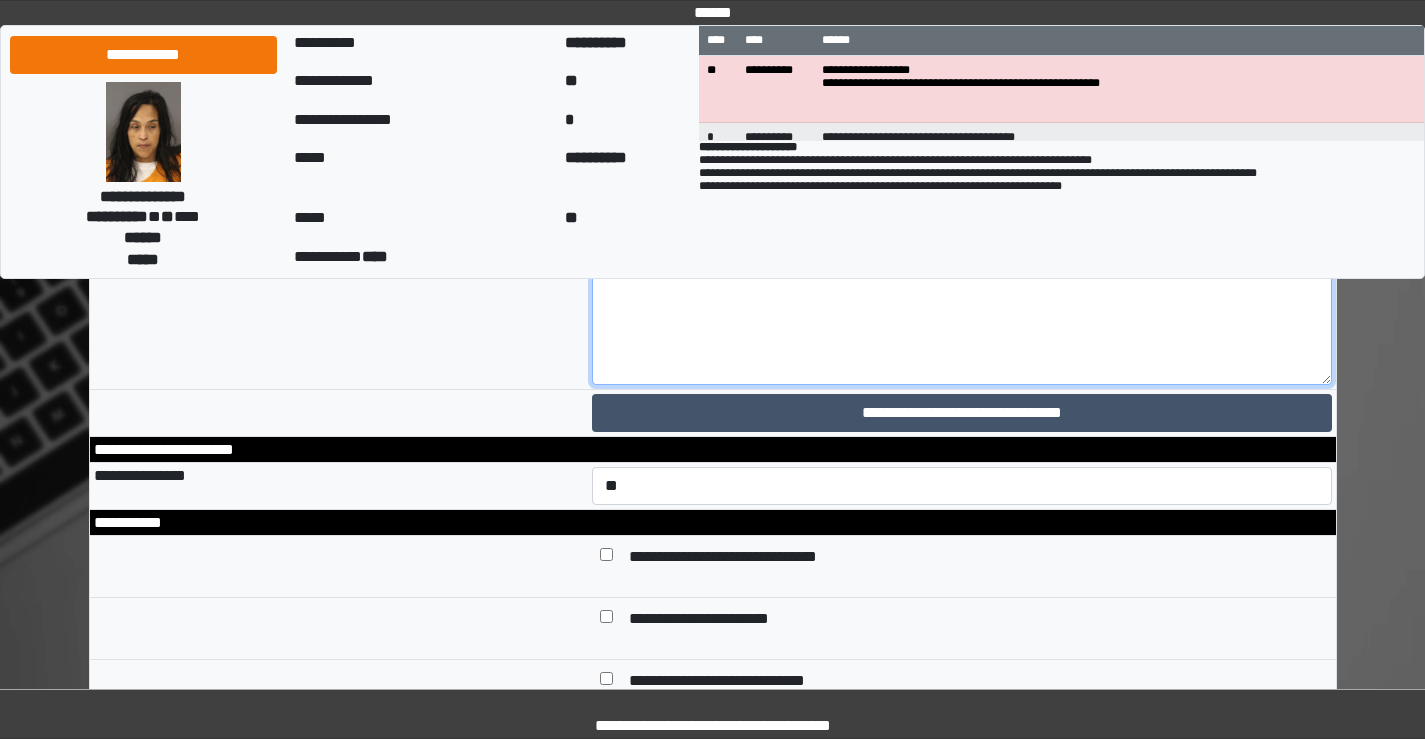 click at bounding box center (962, 231) 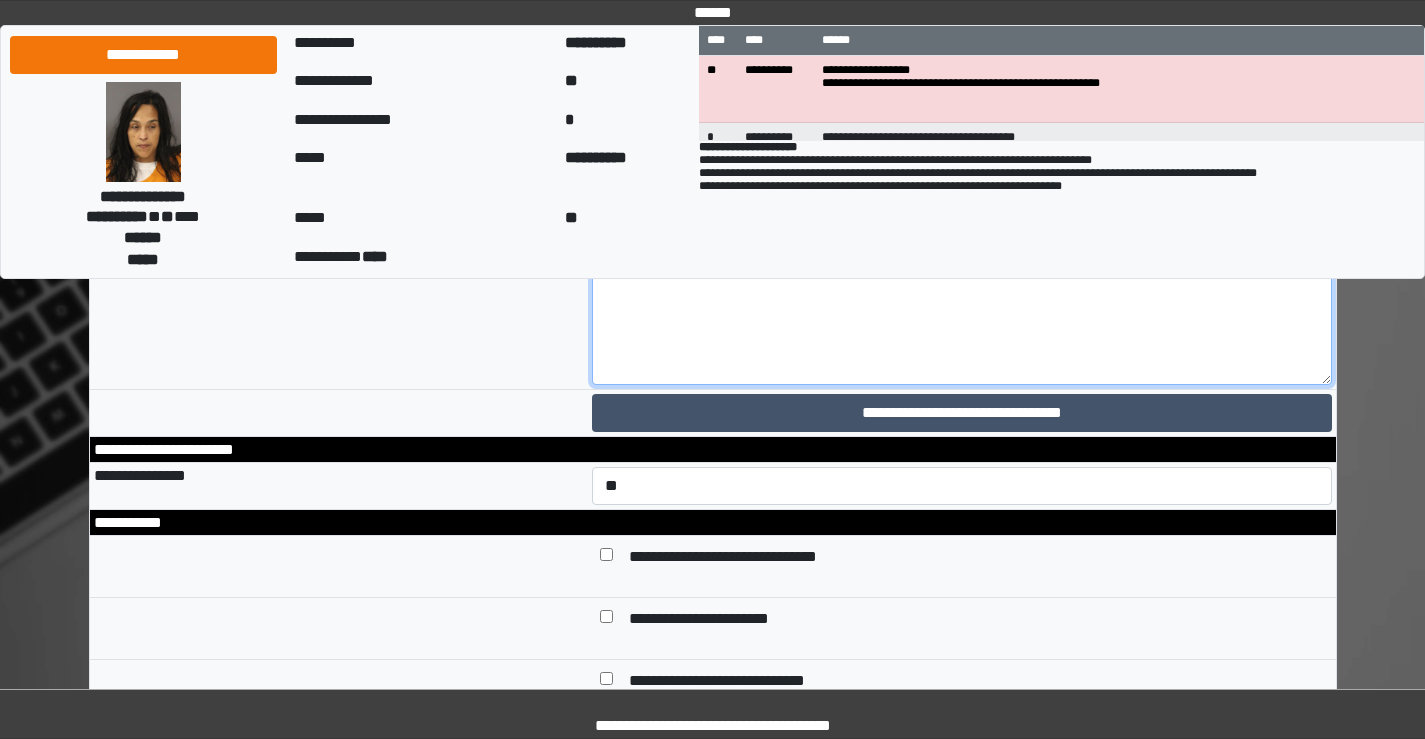 paste on "**********" 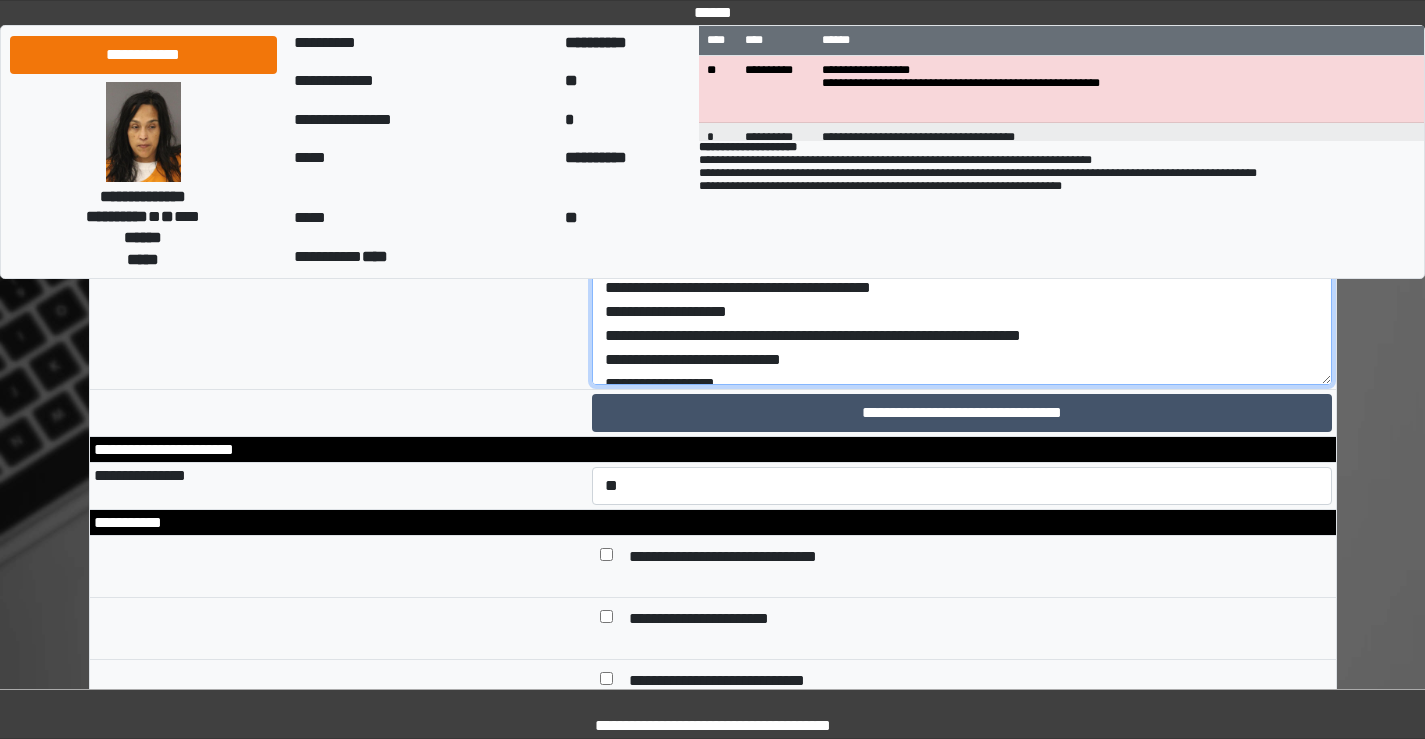 scroll, scrollTop: 251, scrollLeft: 0, axis: vertical 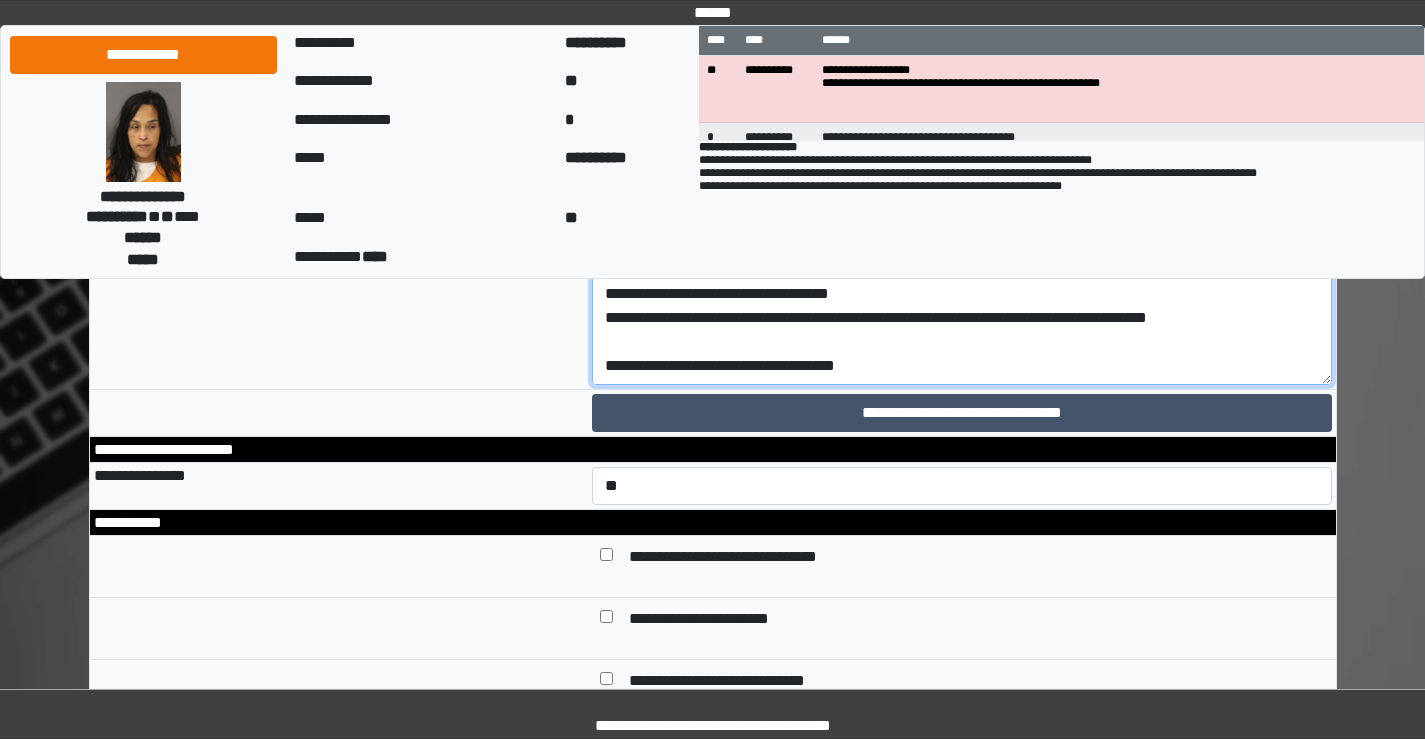 drag, startPoint x: 846, startPoint y: 612, endPoint x: 467, endPoint y: 605, distance: 379.06464 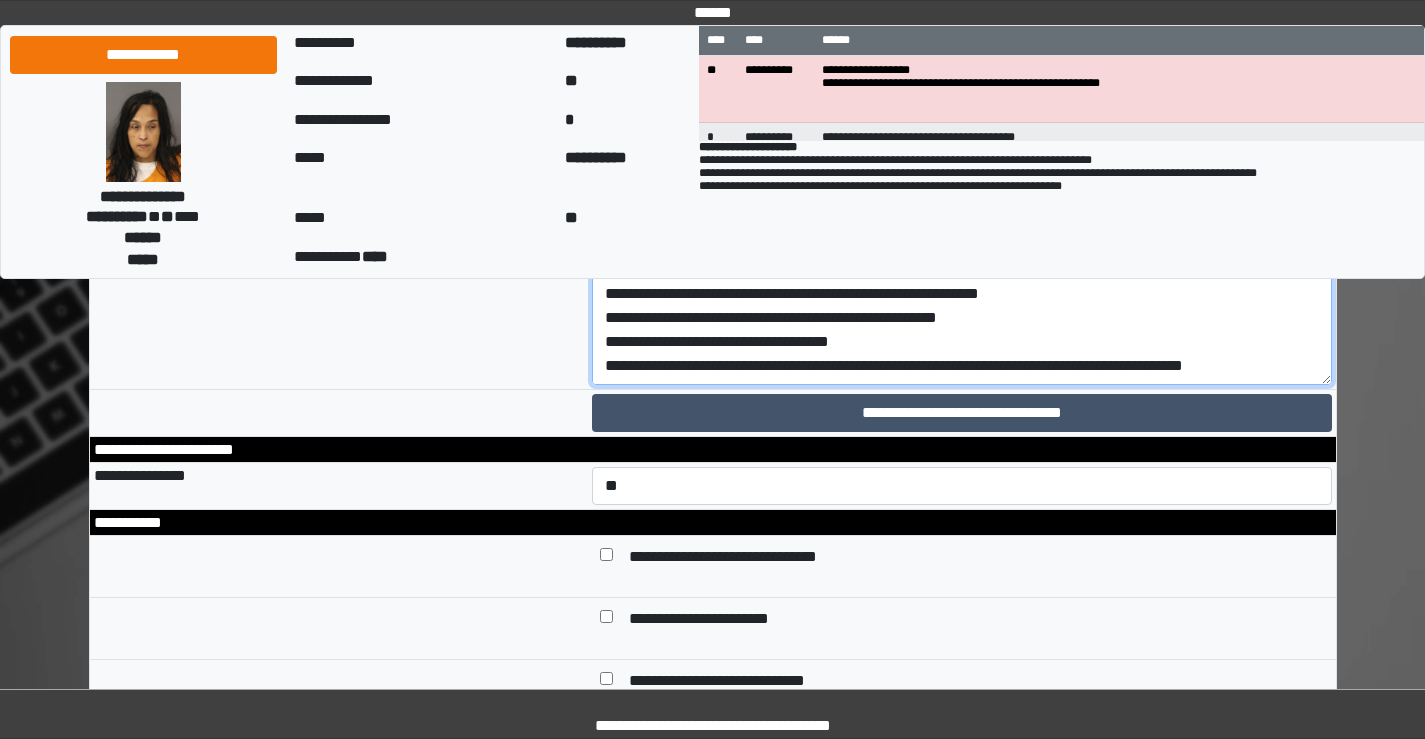 click on "**********" at bounding box center [962, 231] 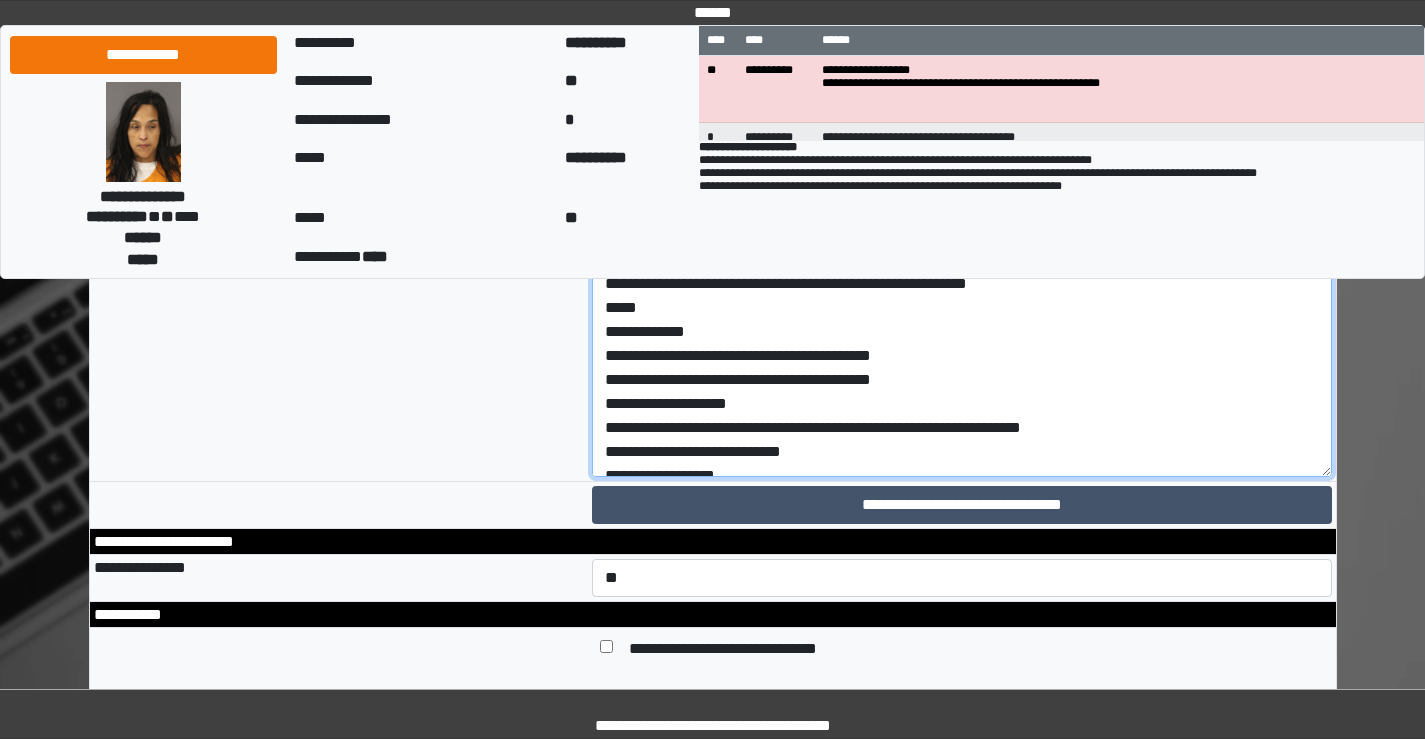 scroll, scrollTop: 9007, scrollLeft: 0, axis: vertical 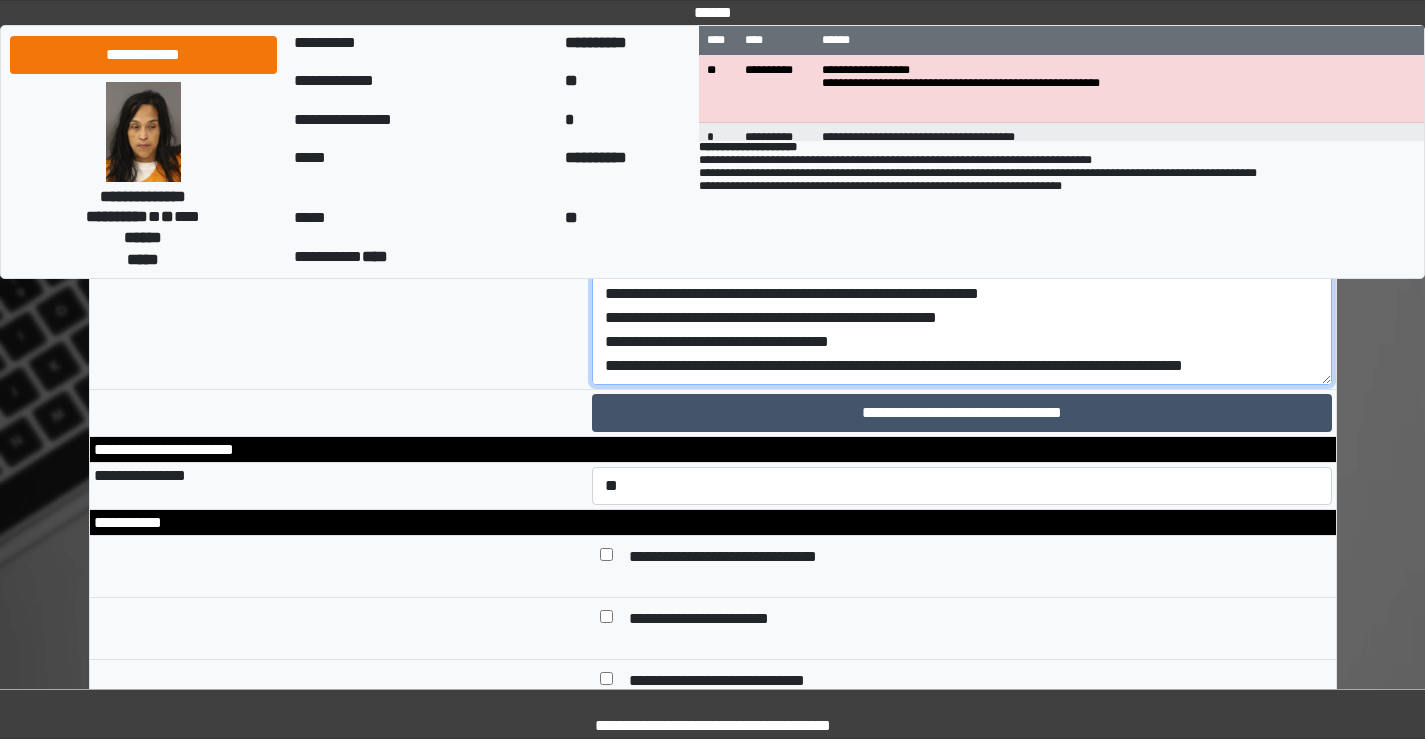 click on "**********" at bounding box center [962, 231] 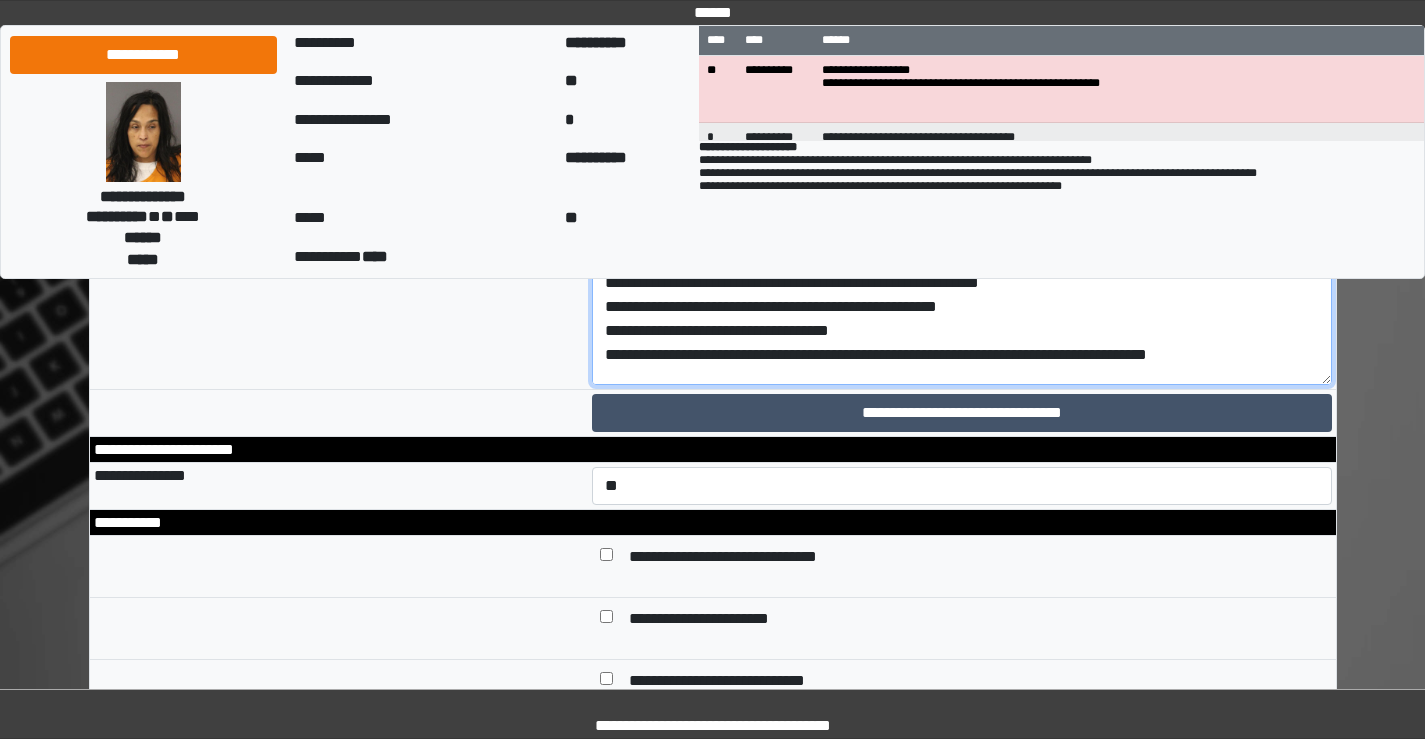 scroll, scrollTop: 100, scrollLeft: 0, axis: vertical 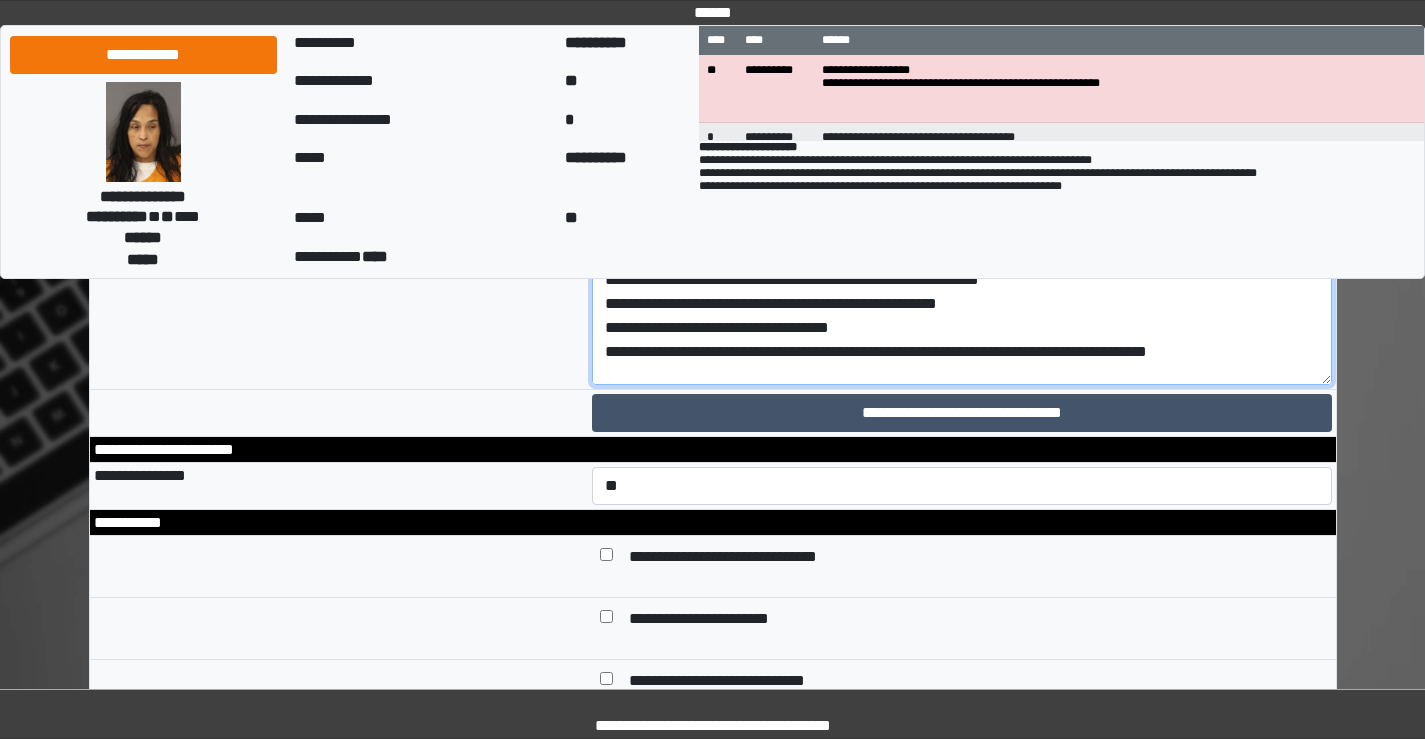 drag, startPoint x: 1014, startPoint y: 401, endPoint x: 1056, endPoint y: 407, distance: 42.426407 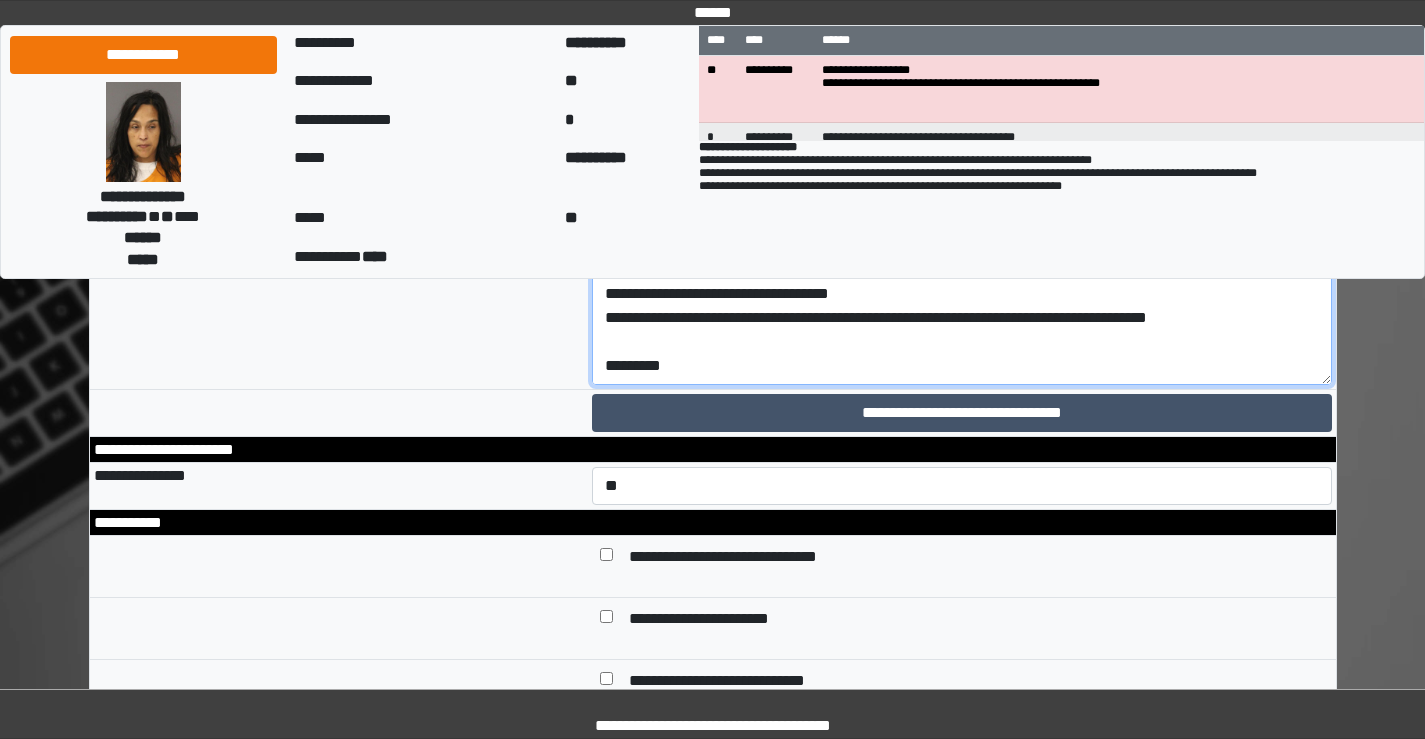 scroll, scrollTop: 378, scrollLeft: 0, axis: vertical 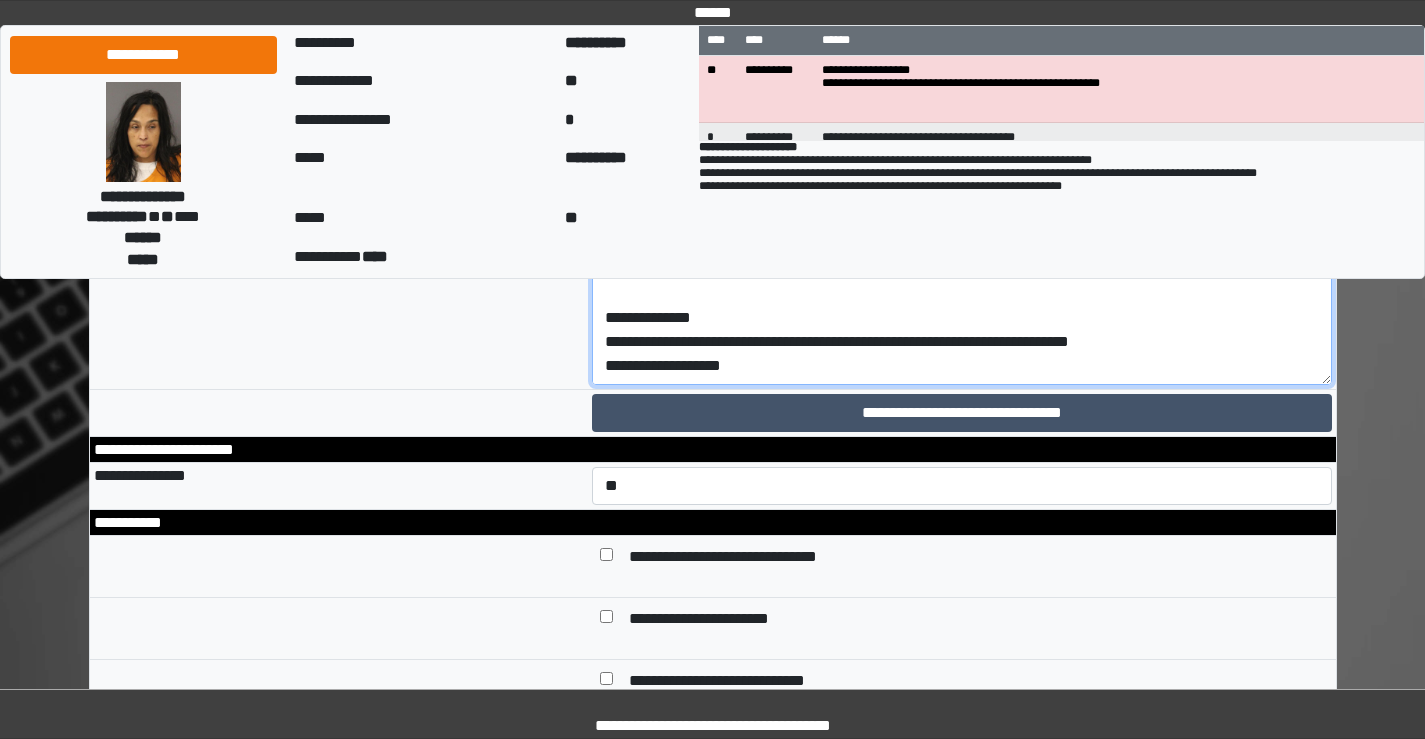 type on "**********" 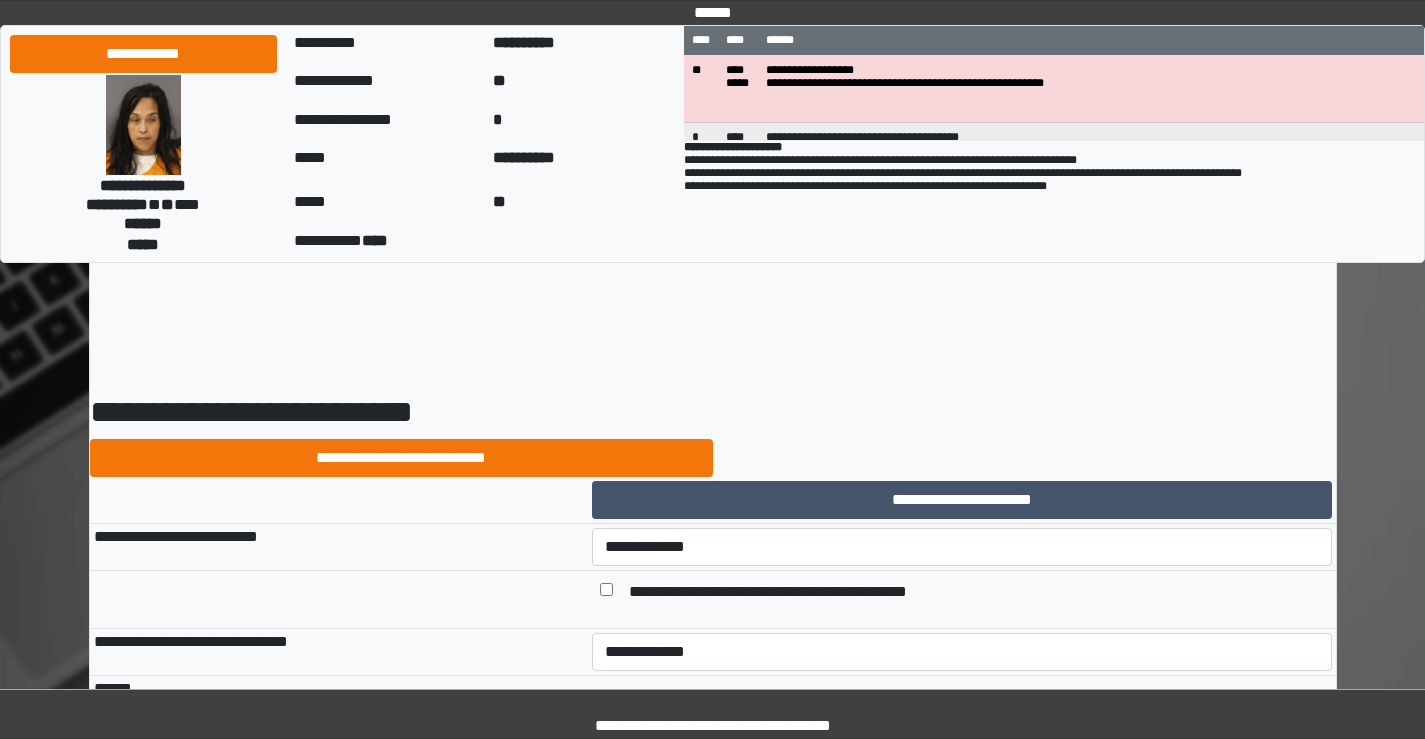 select on "***" 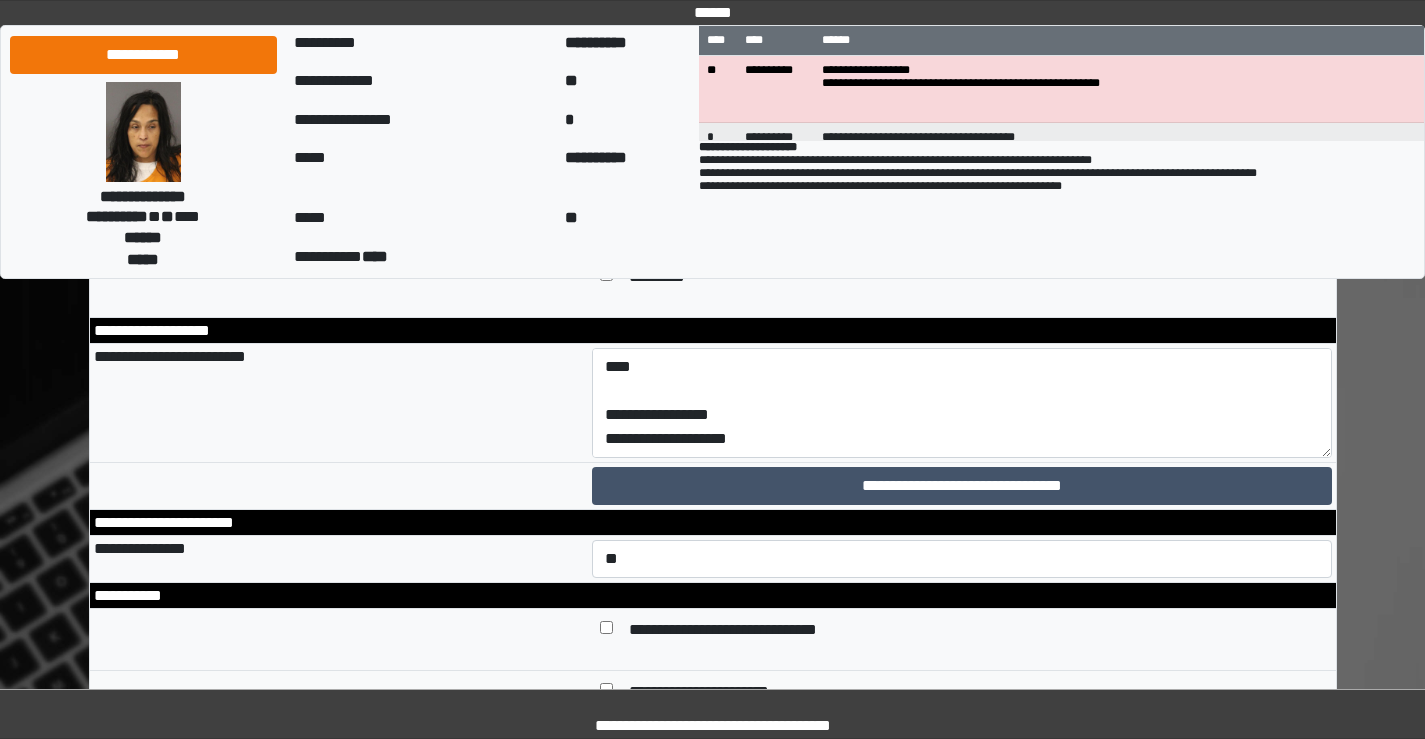 scroll, scrollTop: 9100, scrollLeft: 0, axis: vertical 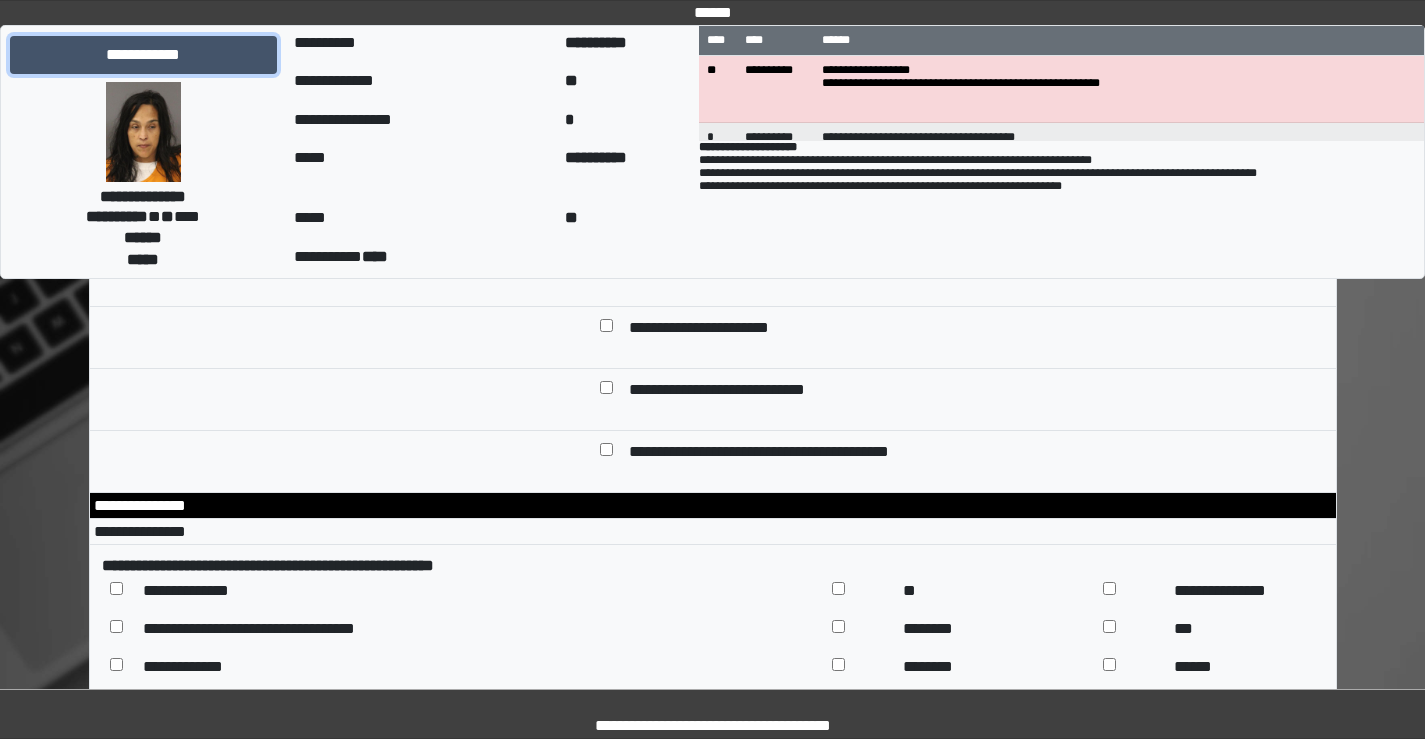 click on "**********" at bounding box center (143, 55) 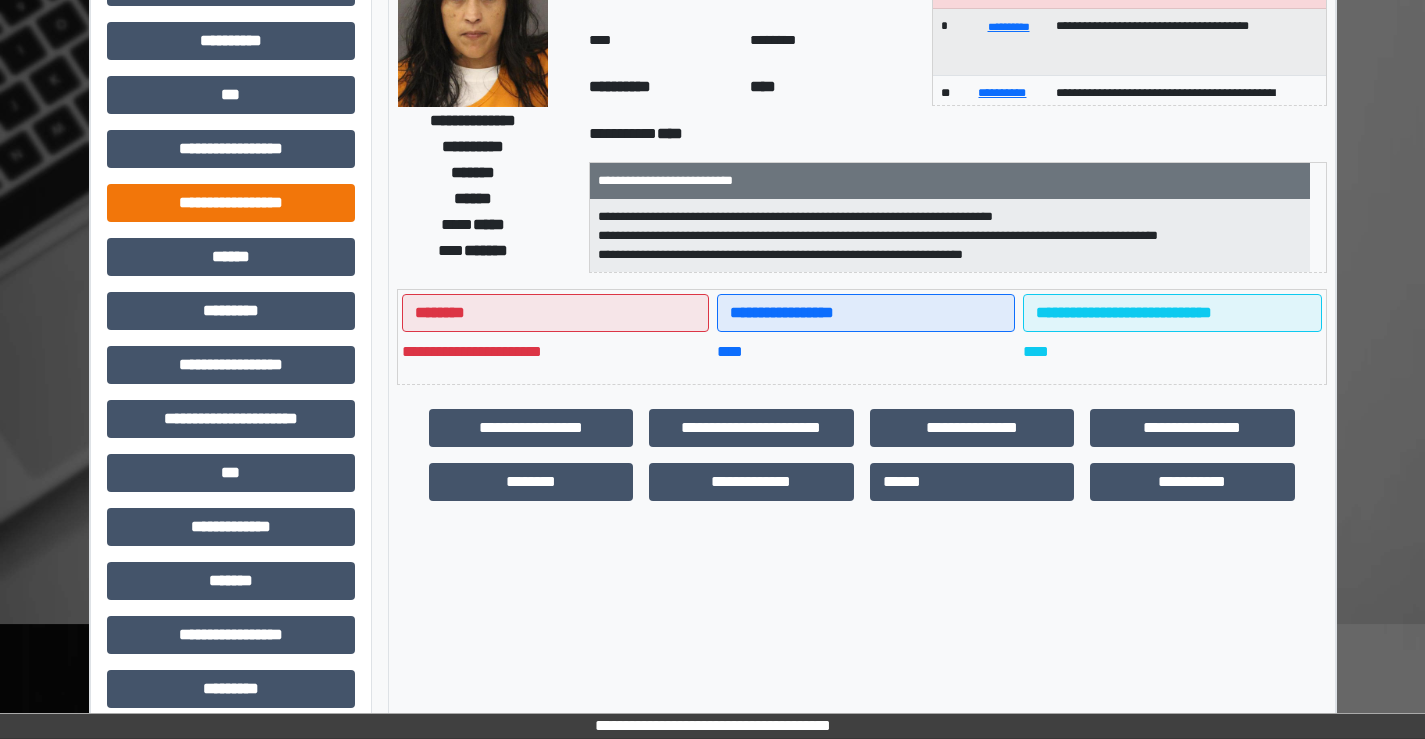scroll, scrollTop: 0, scrollLeft: 0, axis: both 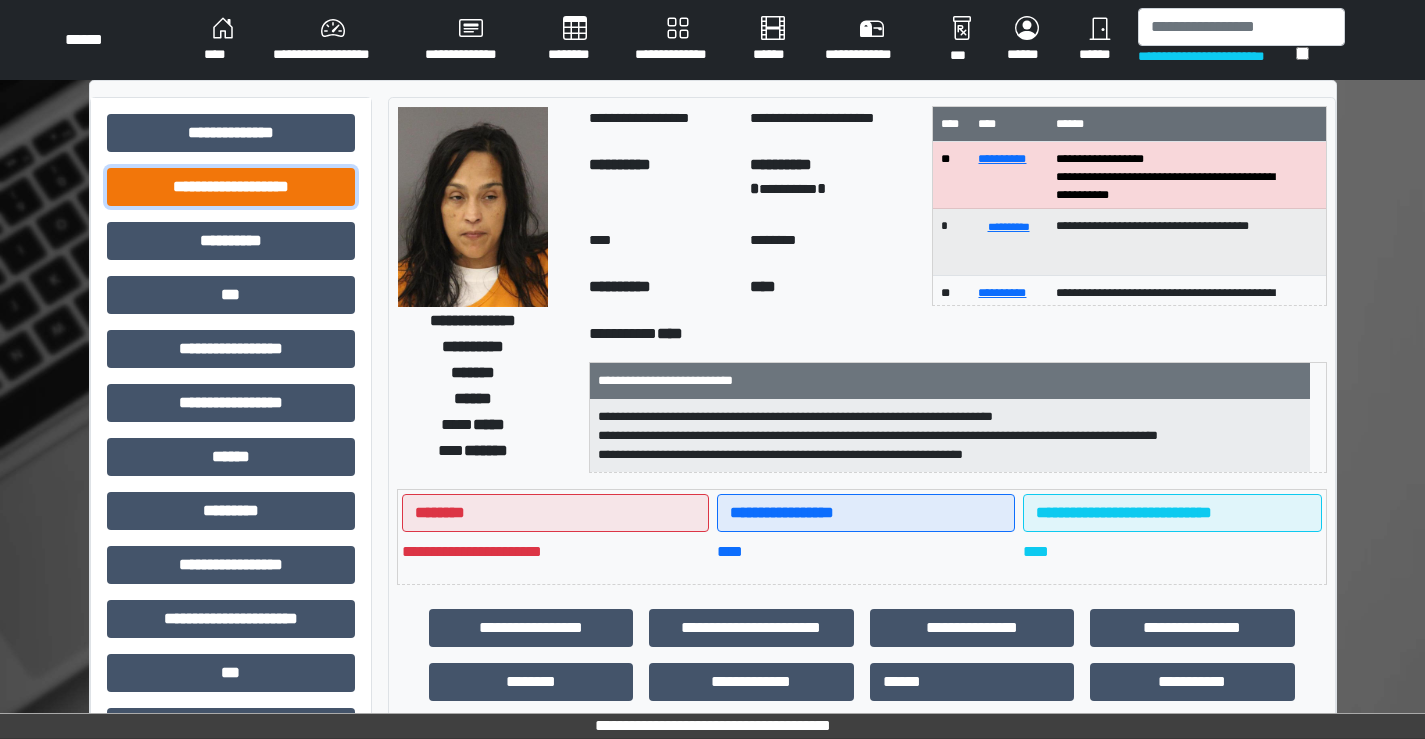 click on "**********" at bounding box center [231, 187] 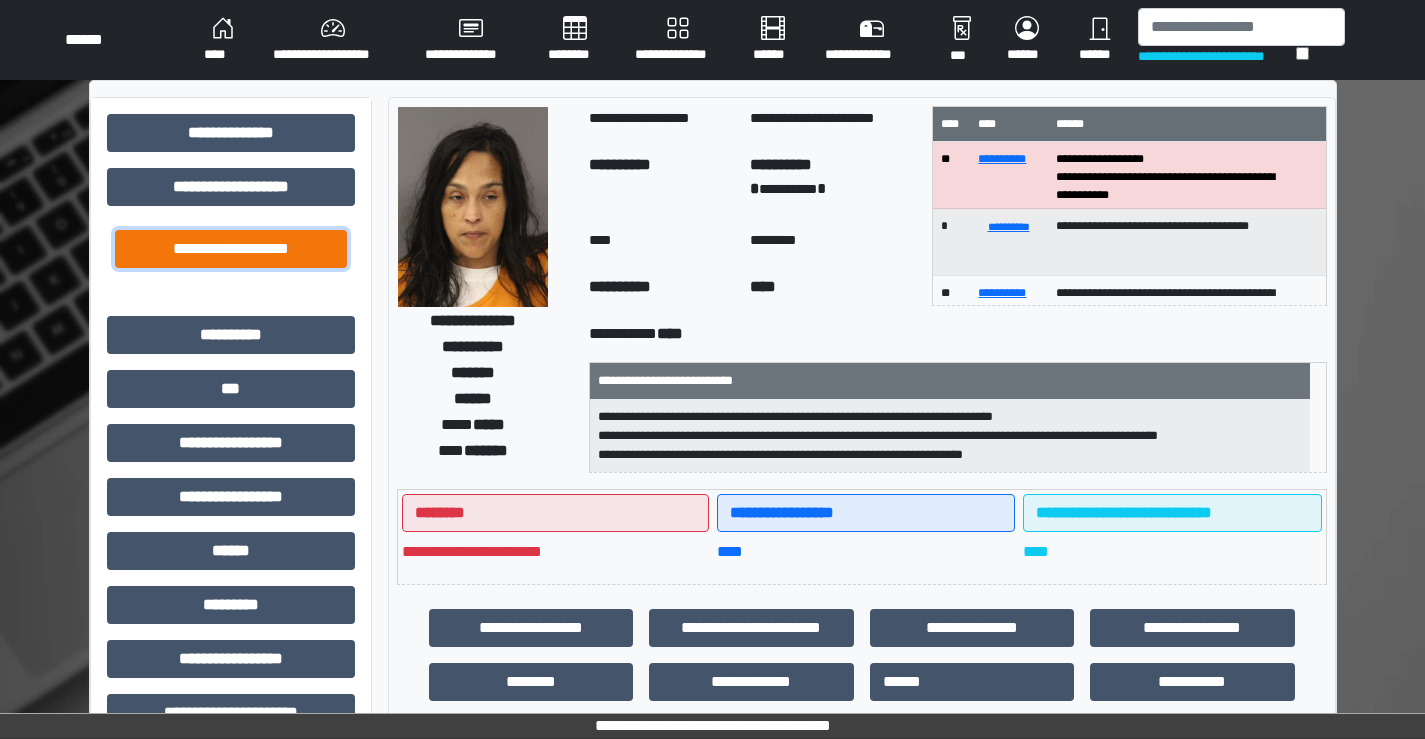 click on "**********" at bounding box center (231, 249) 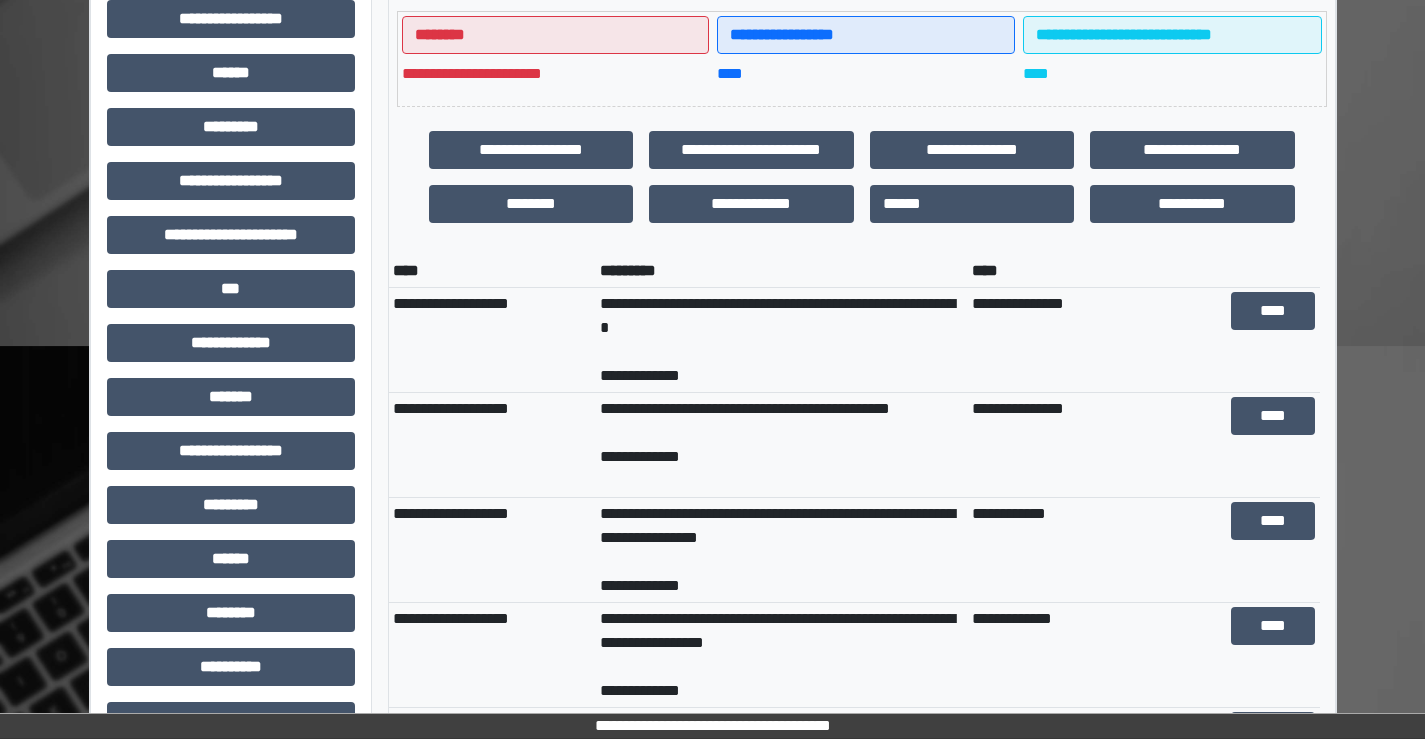 scroll, scrollTop: 500, scrollLeft: 0, axis: vertical 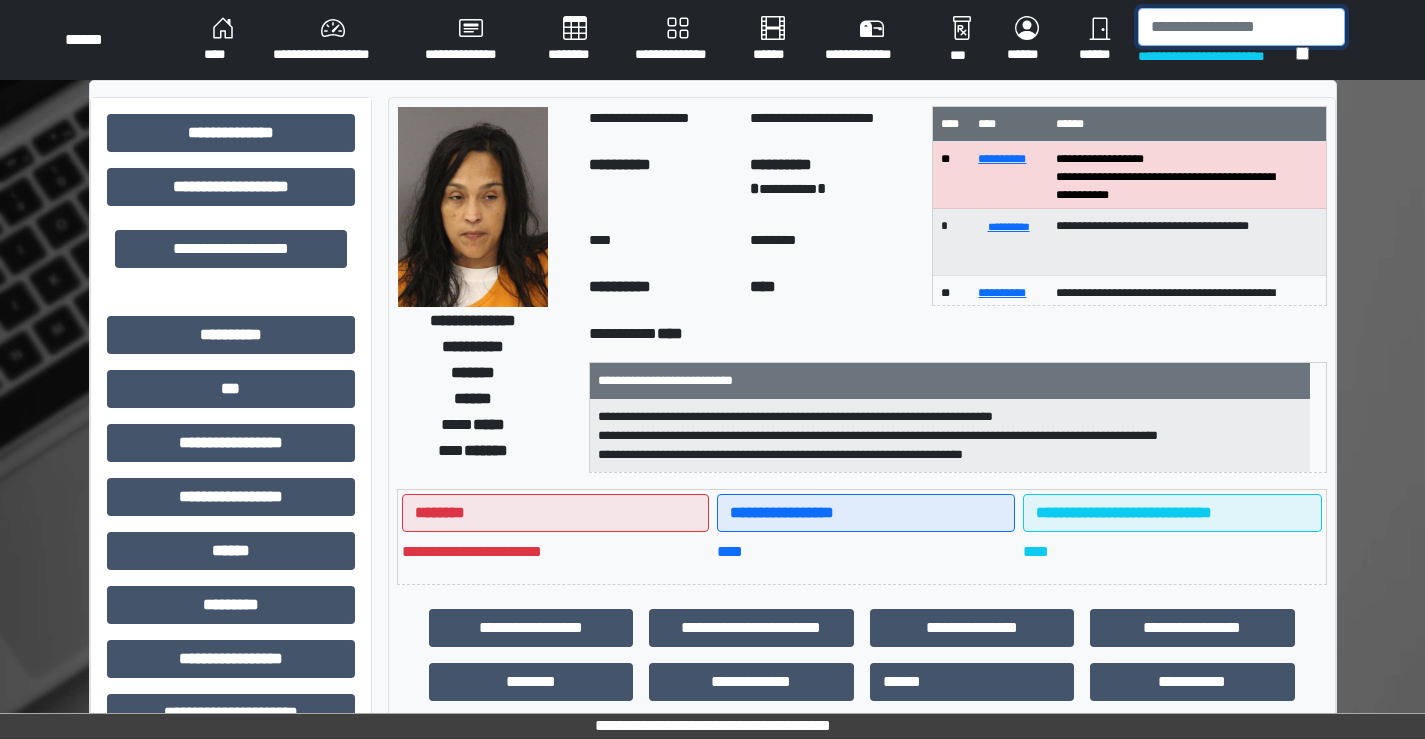 click at bounding box center (1241, 27) 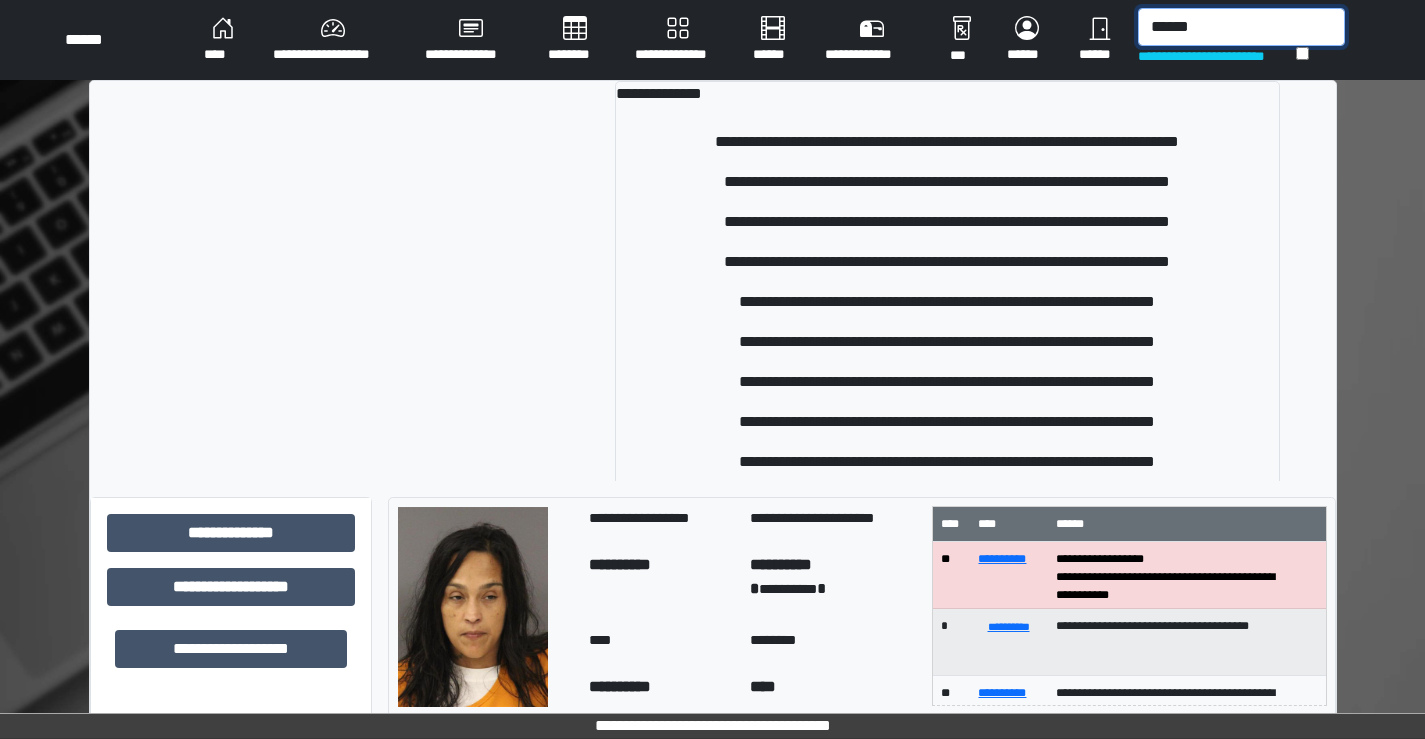 type on "******" 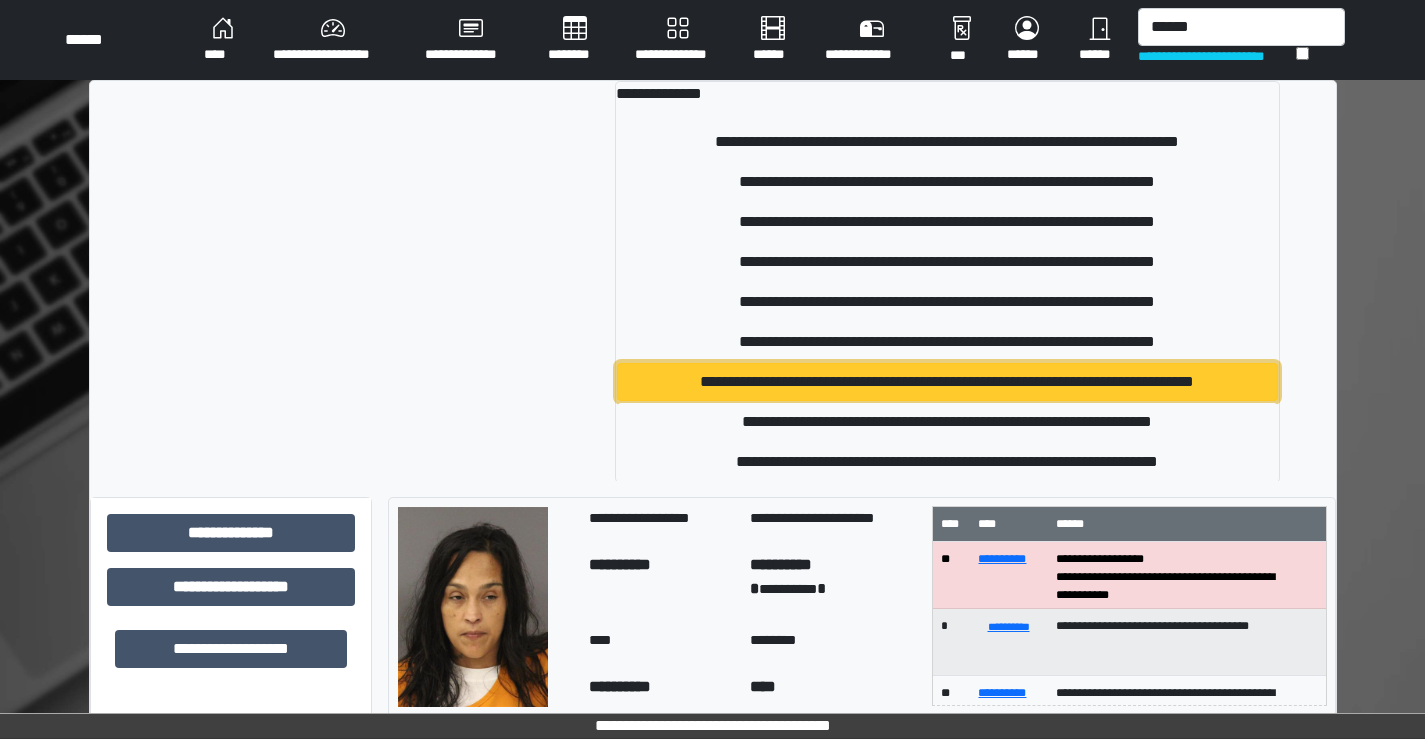 click on "**********" at bounding box center (947, 382) 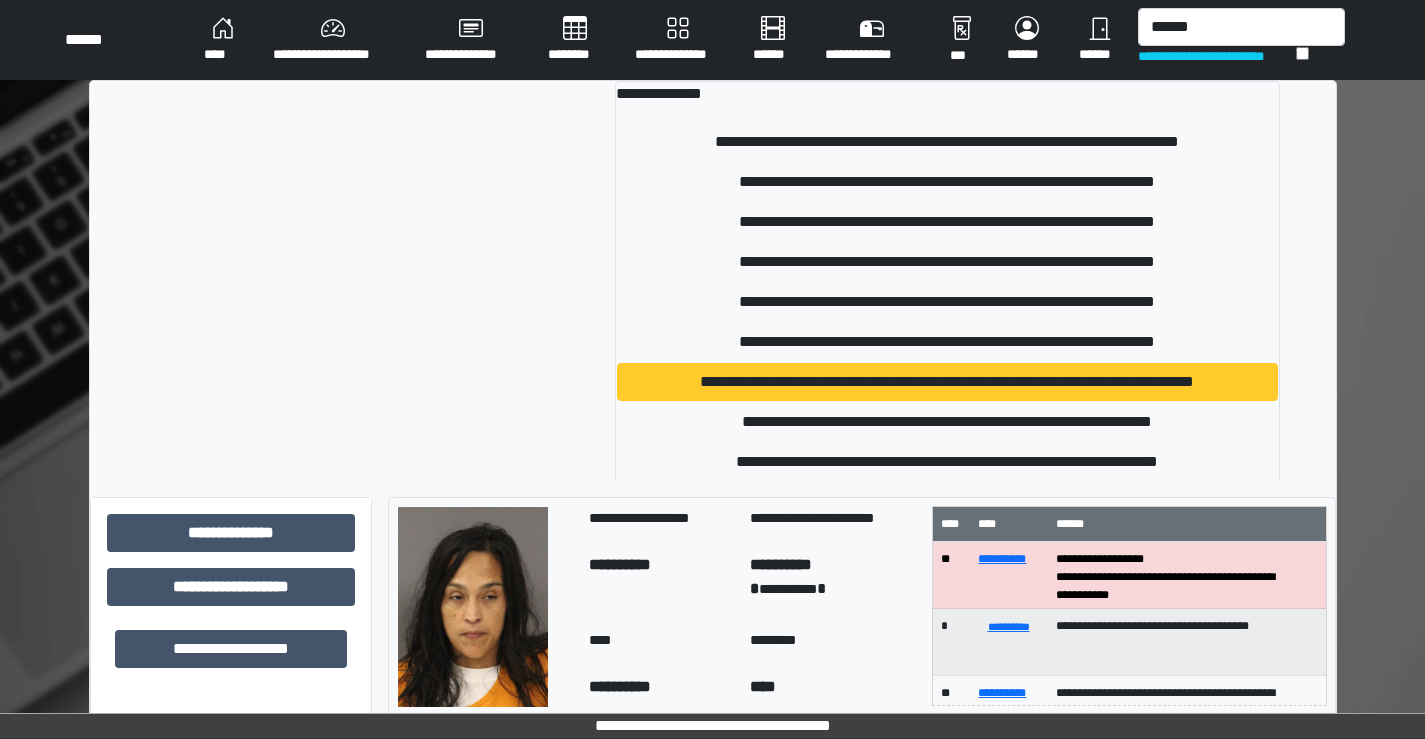type 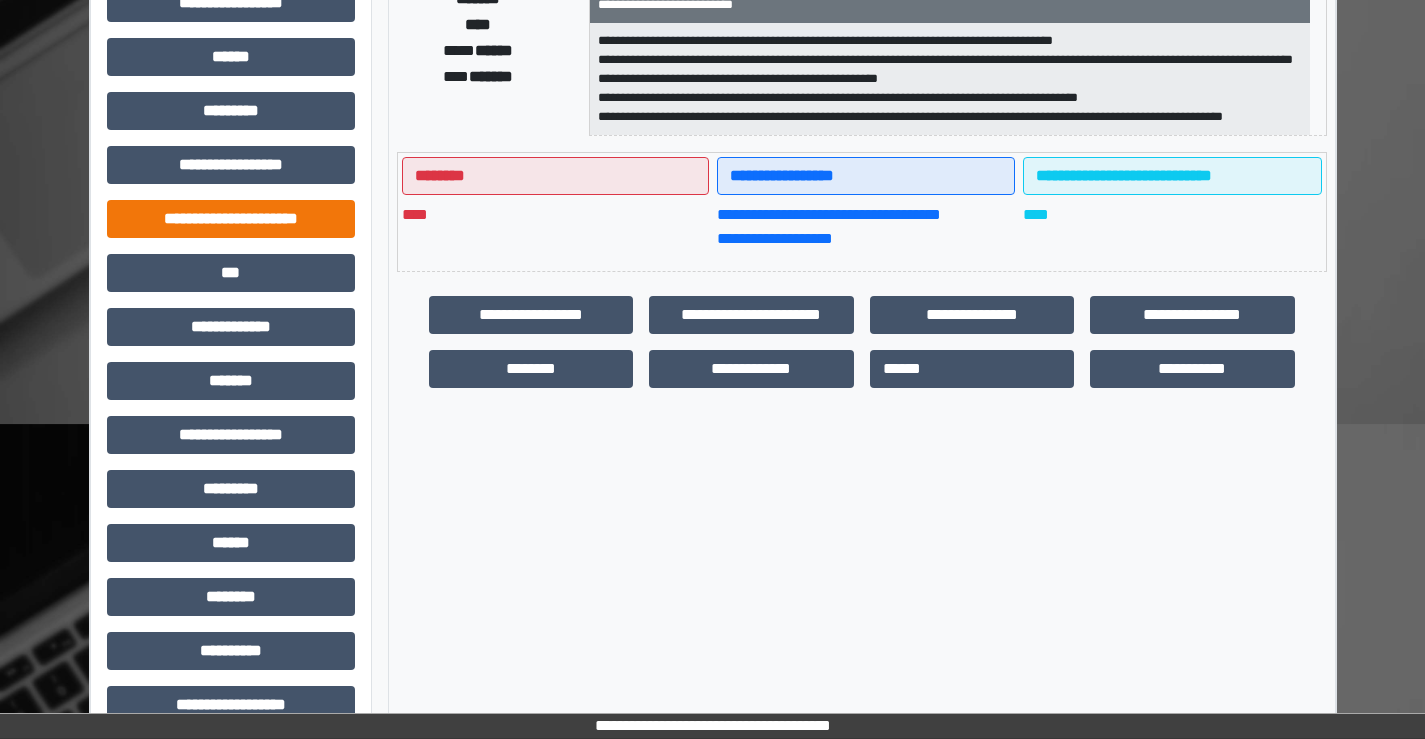 scroll, scrollTop: 435, scrollLeft: 0, axis: vertical 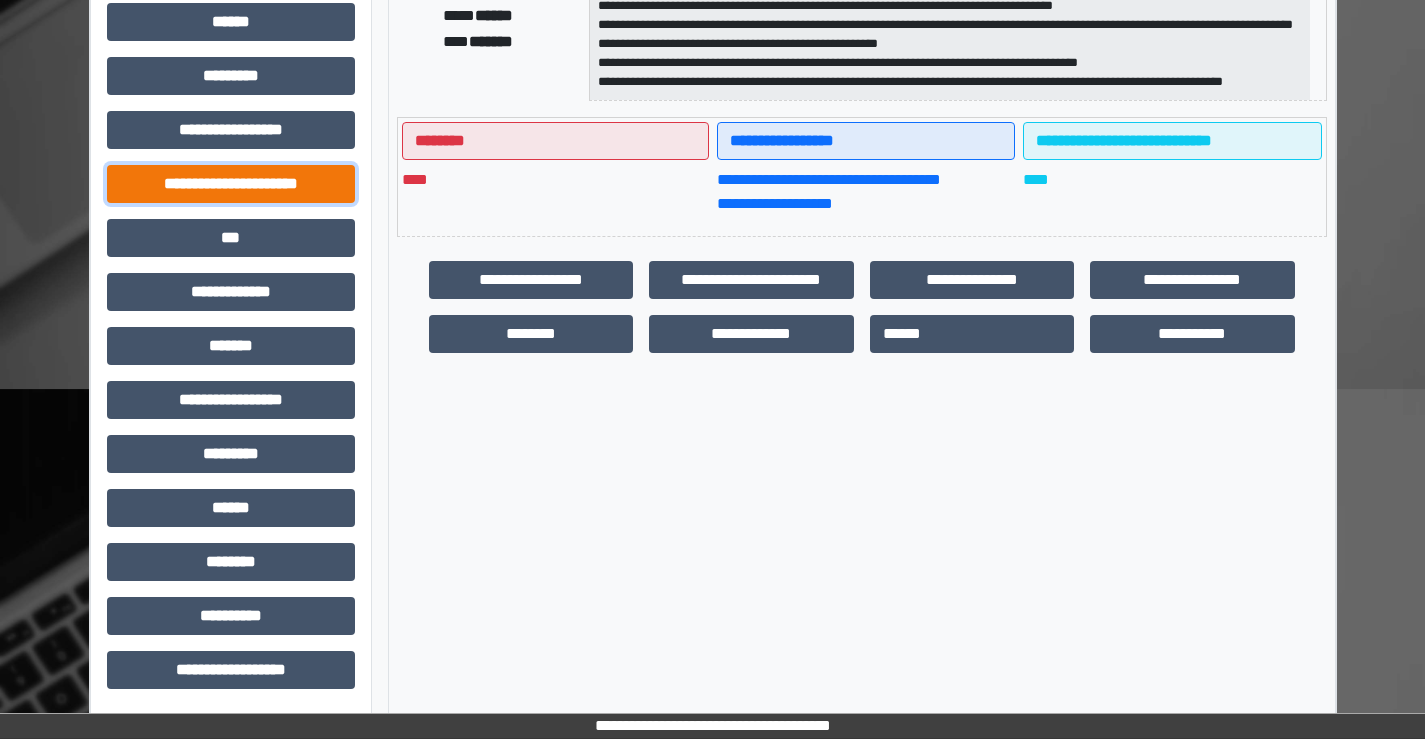 click on "**********" at bounding box center [231, 184] 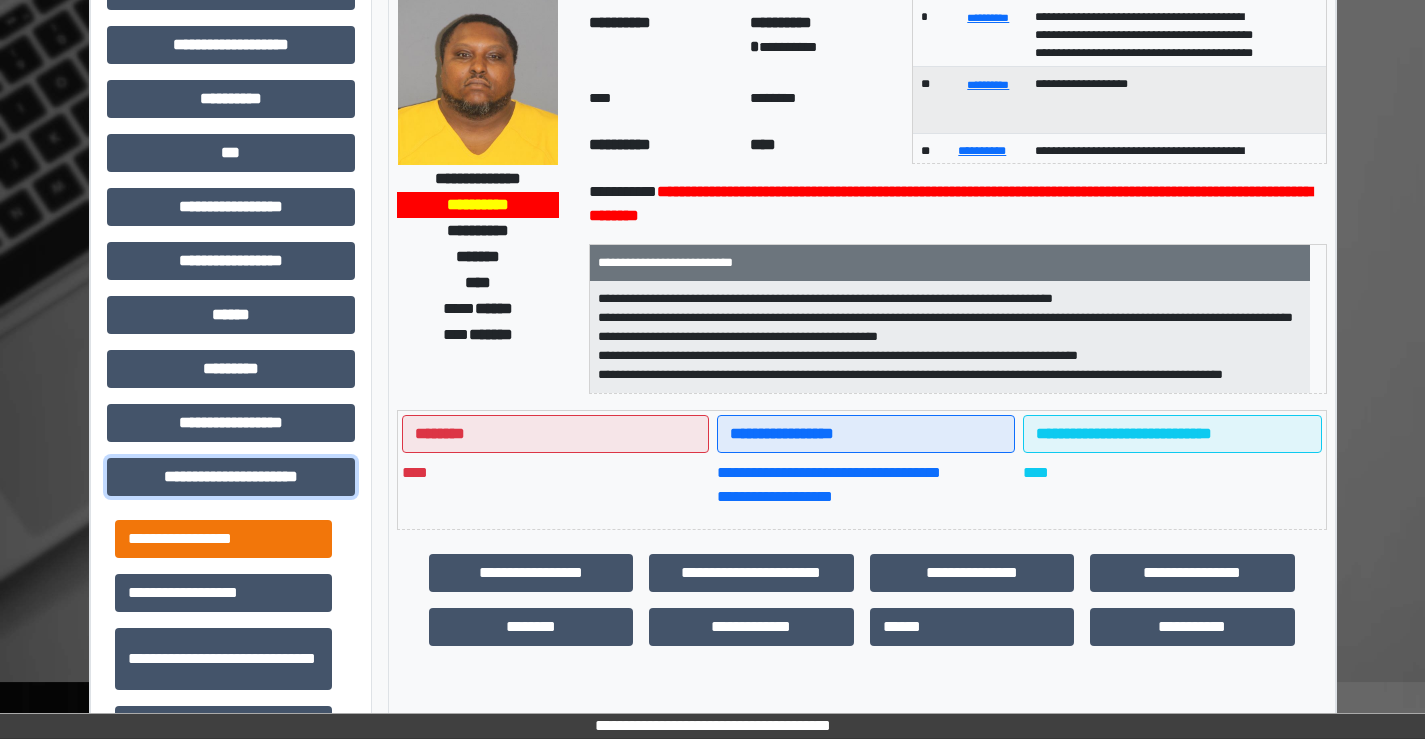 scroll, scrollTop: 135, scrollLeft: 0, axis: vertical 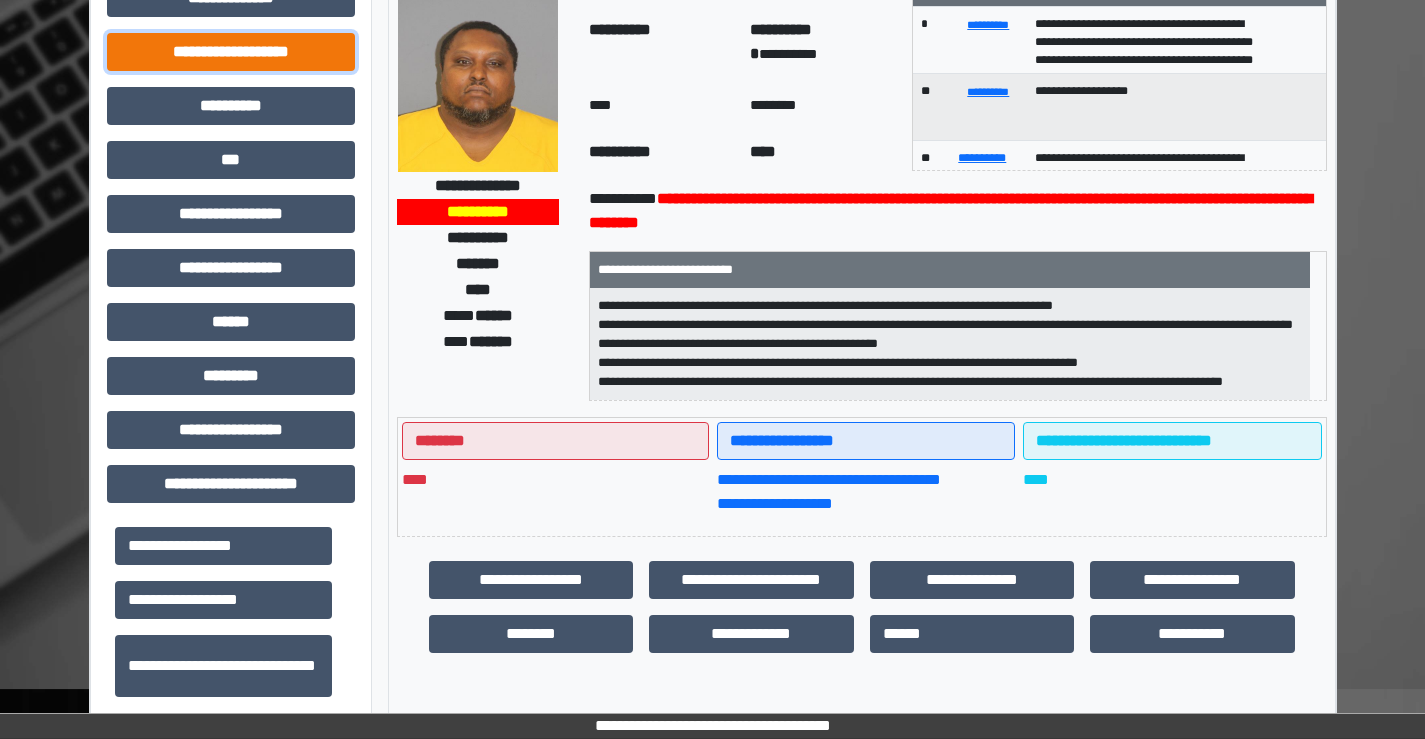 click on "**********" at bounding box center [231, 52] 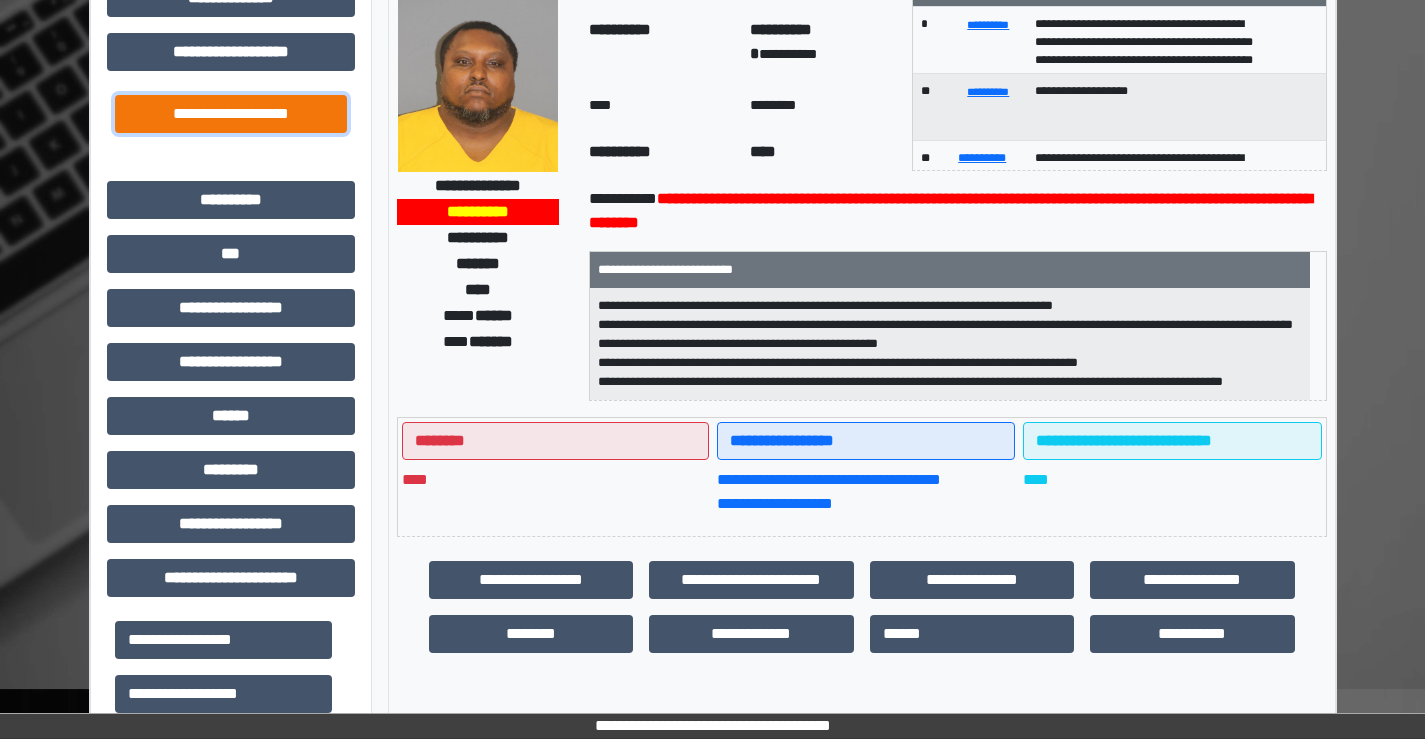 click on "**********" at bounding box center (231, 114) 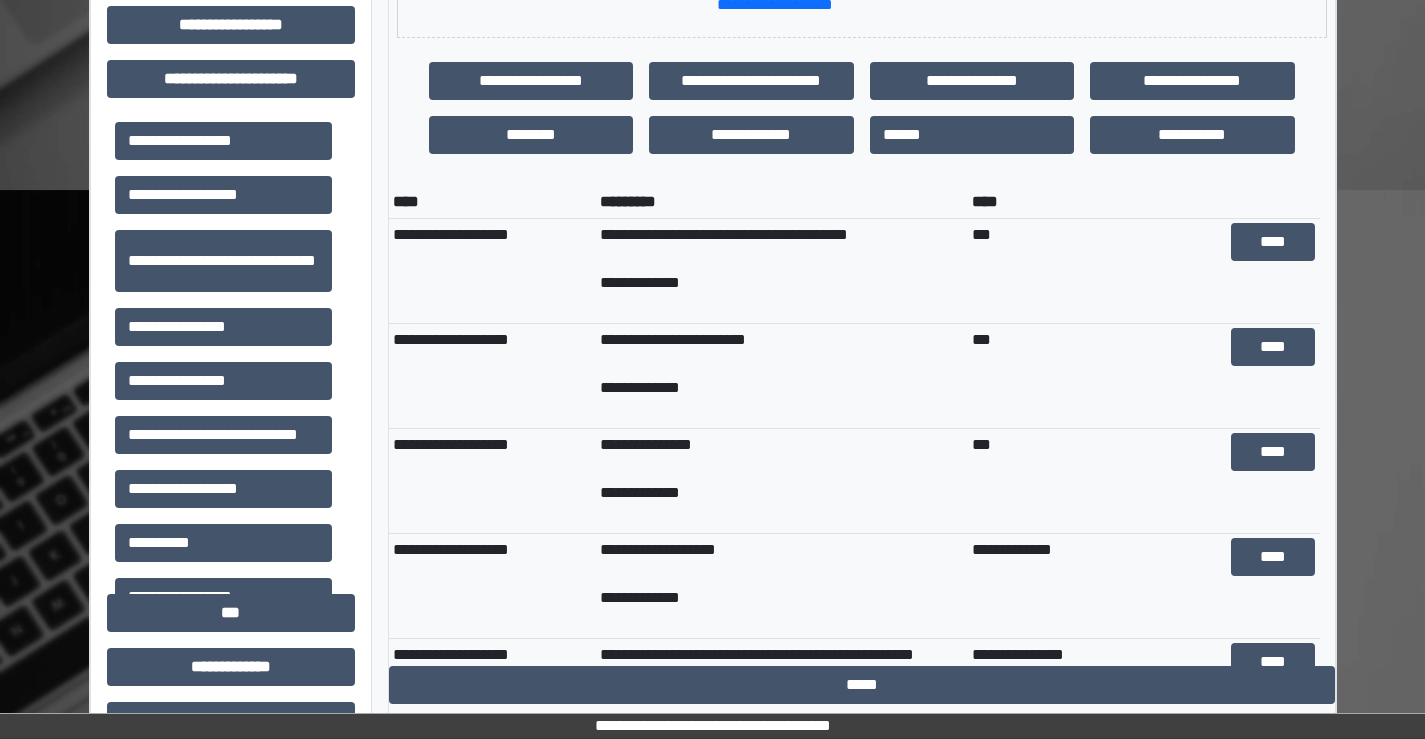 scroll, scrollTop: 635, scrollLeft: 0, axis: vertical 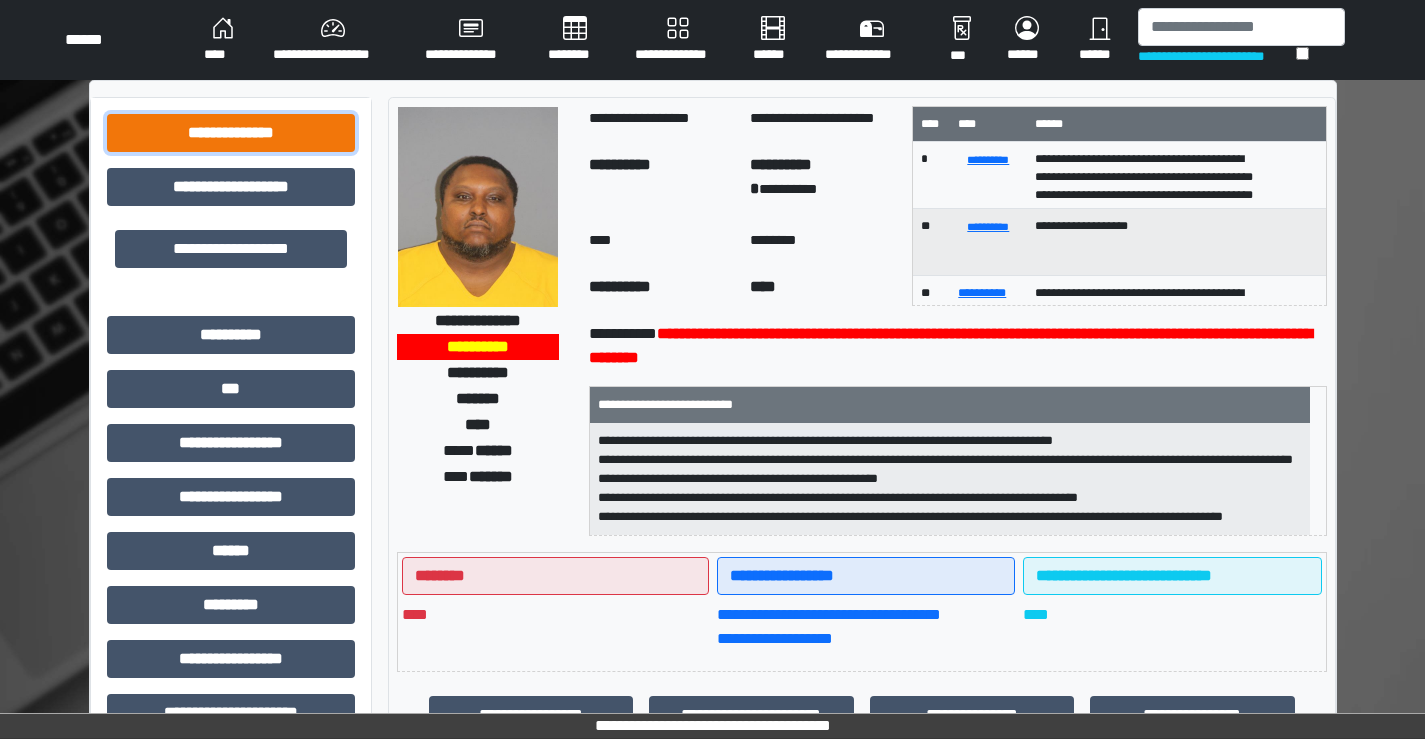 click on "**********" at bounding box center (231, 133) 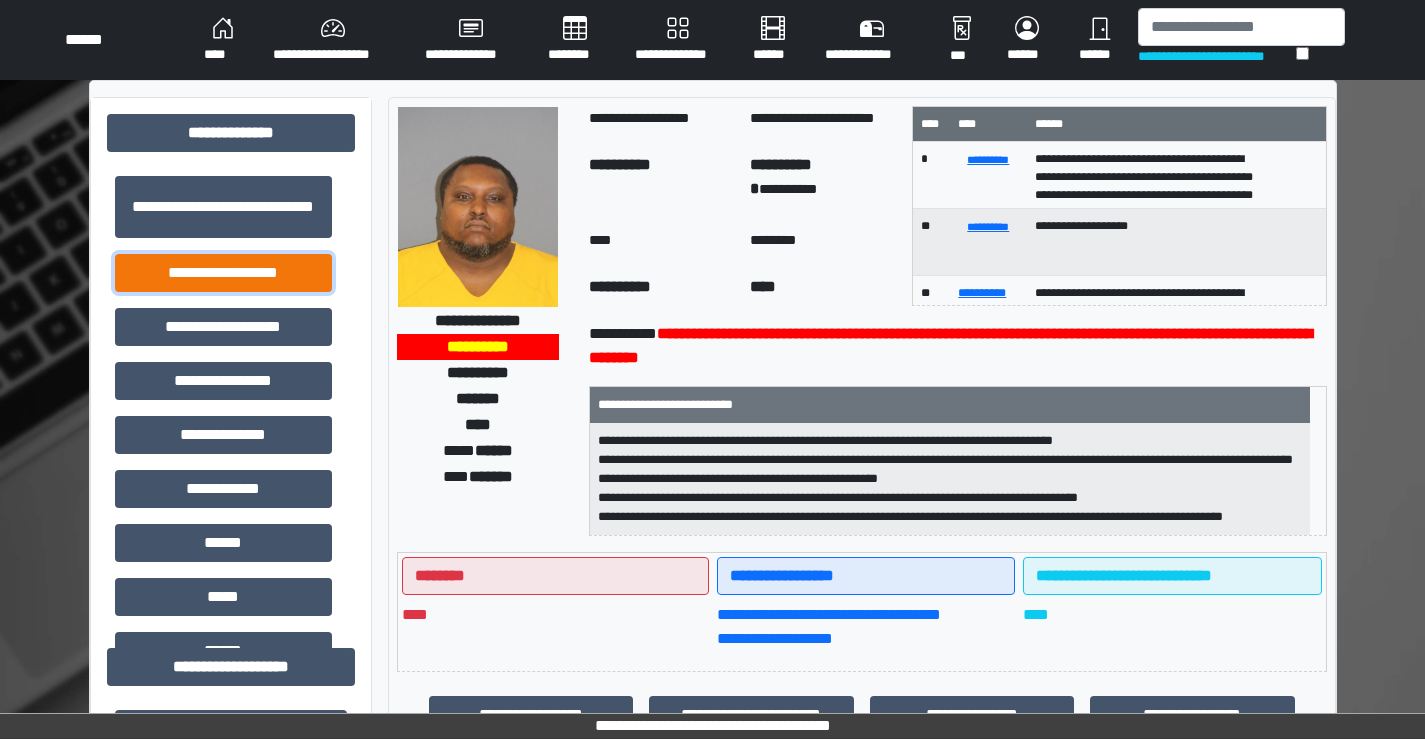 click on "**********" at bounding box center (223, 273) 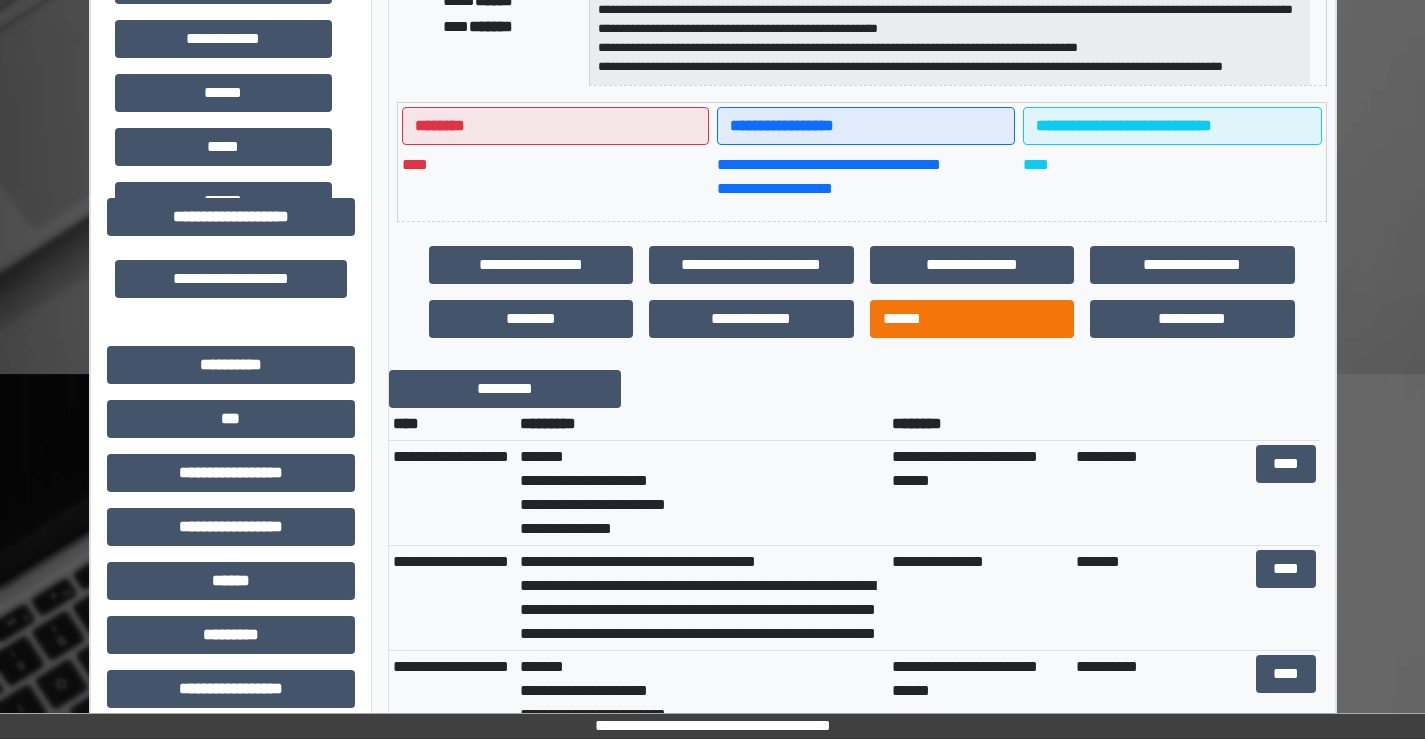 scroll, scrollTop: 500, scrollLeft: 0, axis: vertical 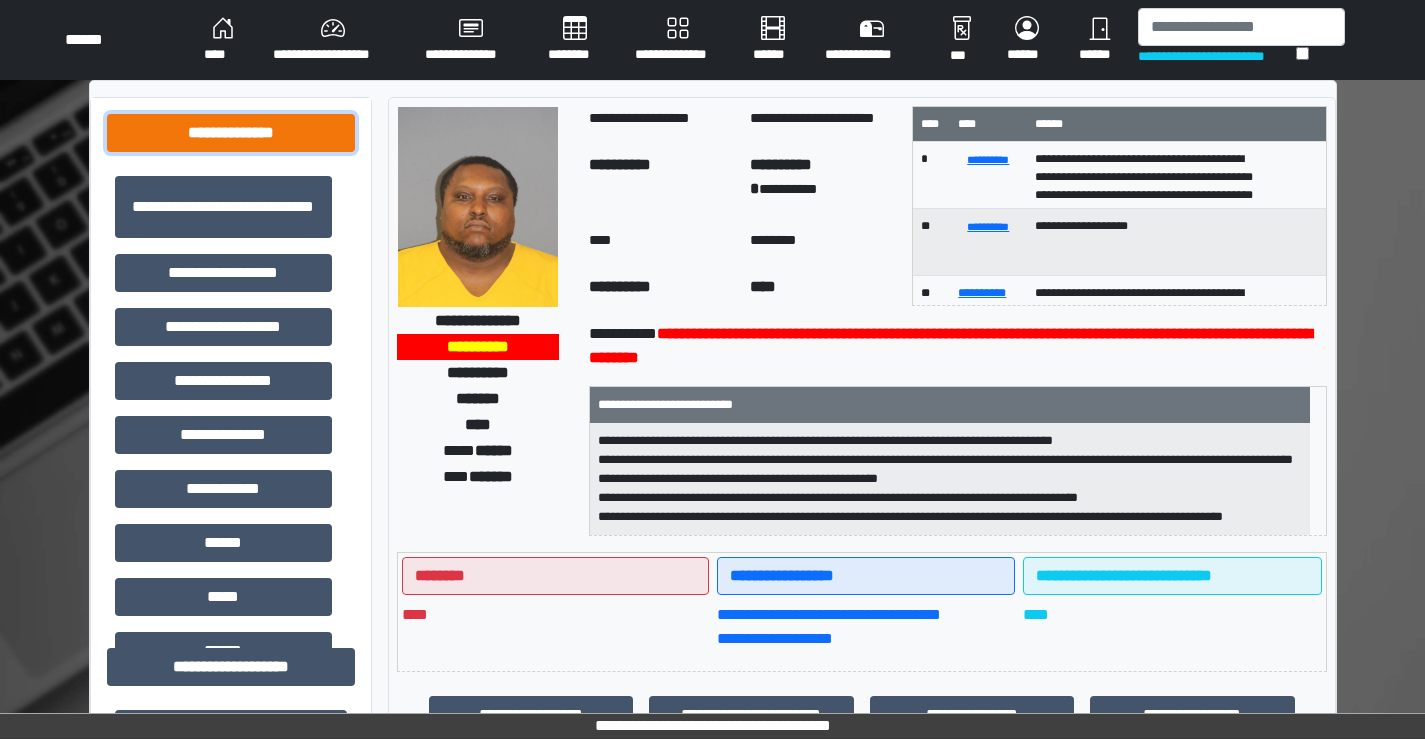click on "**********" at bounding box center (231, 133) 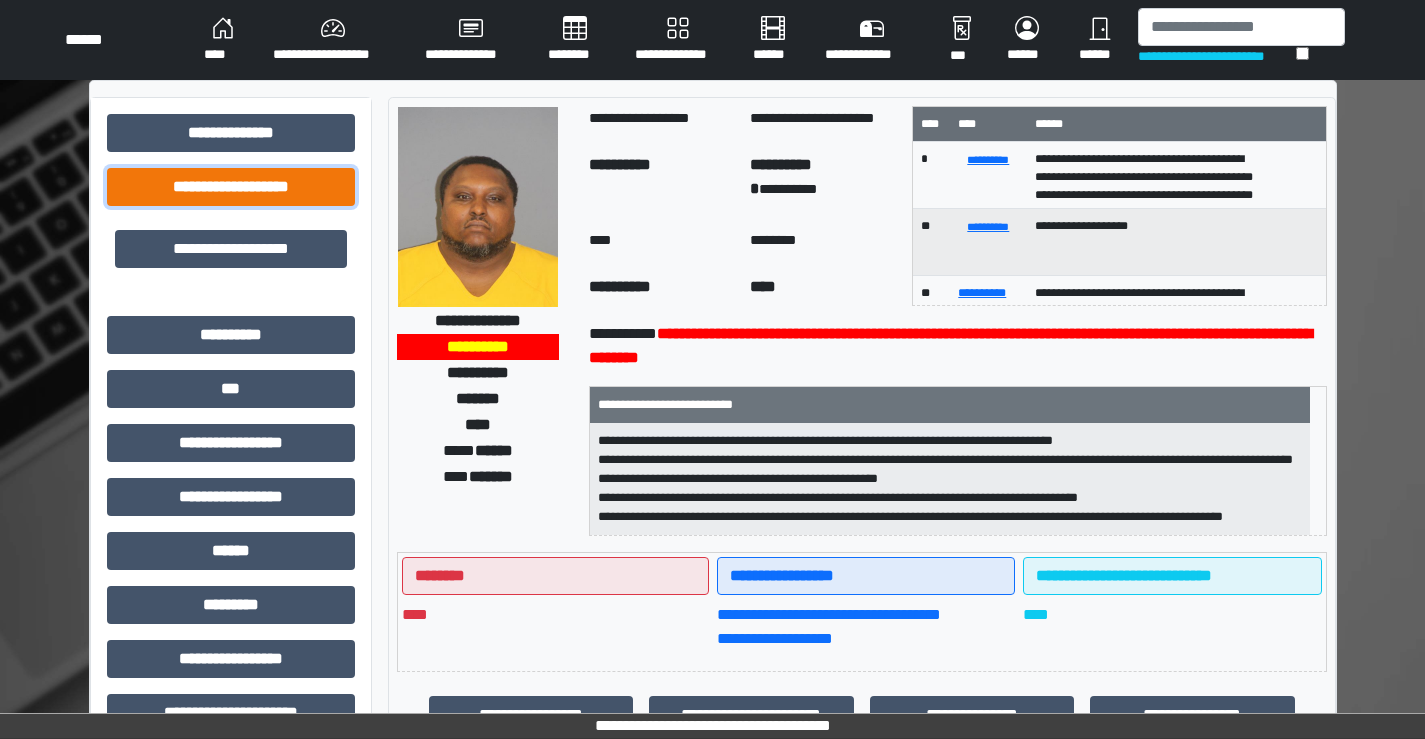click on "**********" at bounding box center (231, 187) 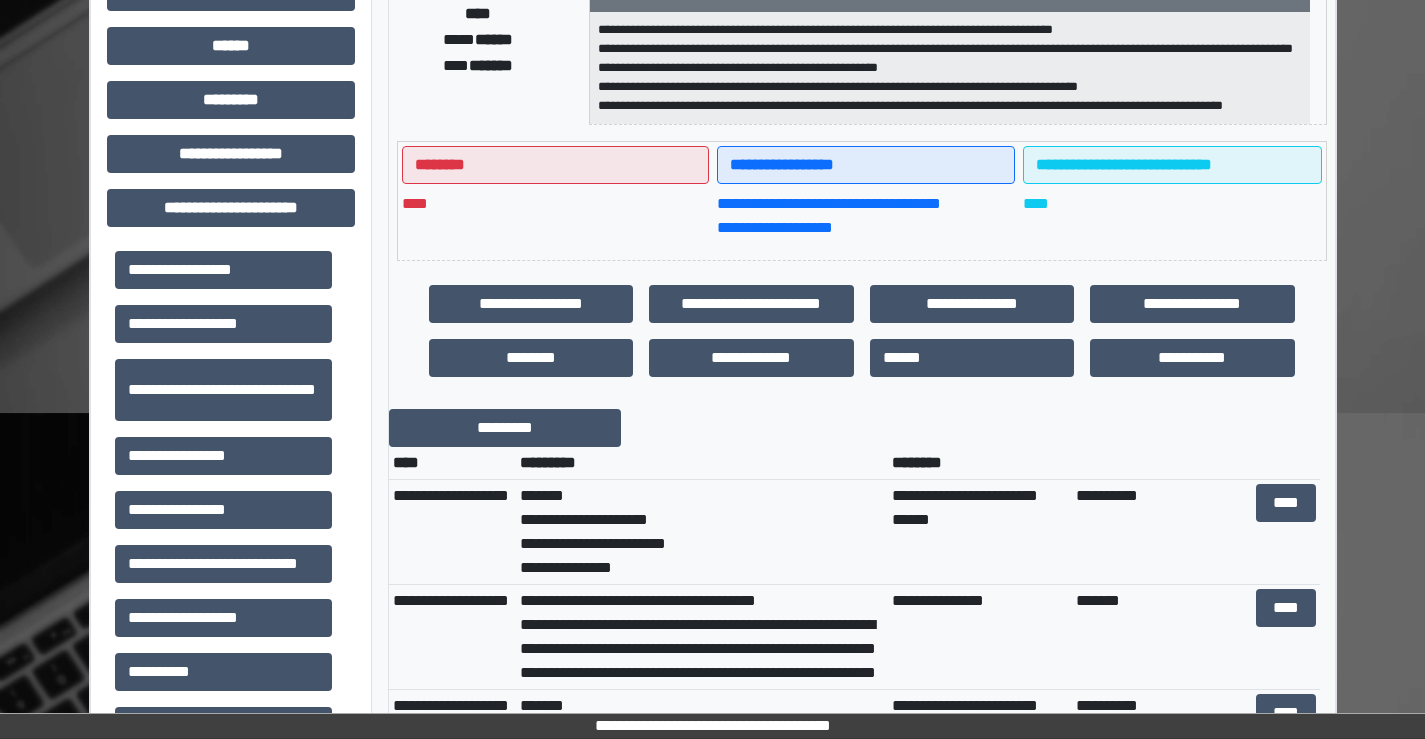 scroll, scrollTop: 600, scrollLeft: 0, axis: vertical 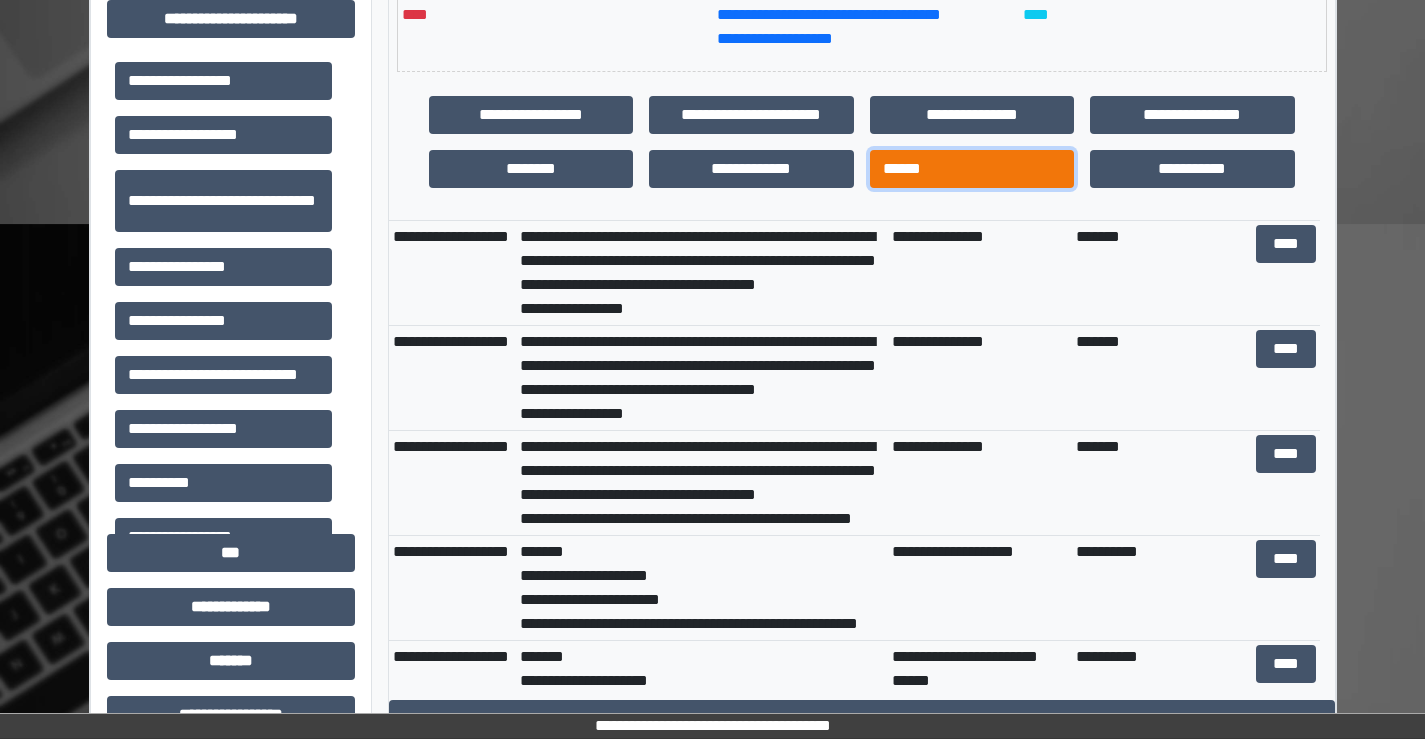 click on "******" at bounding box center (972, 169) 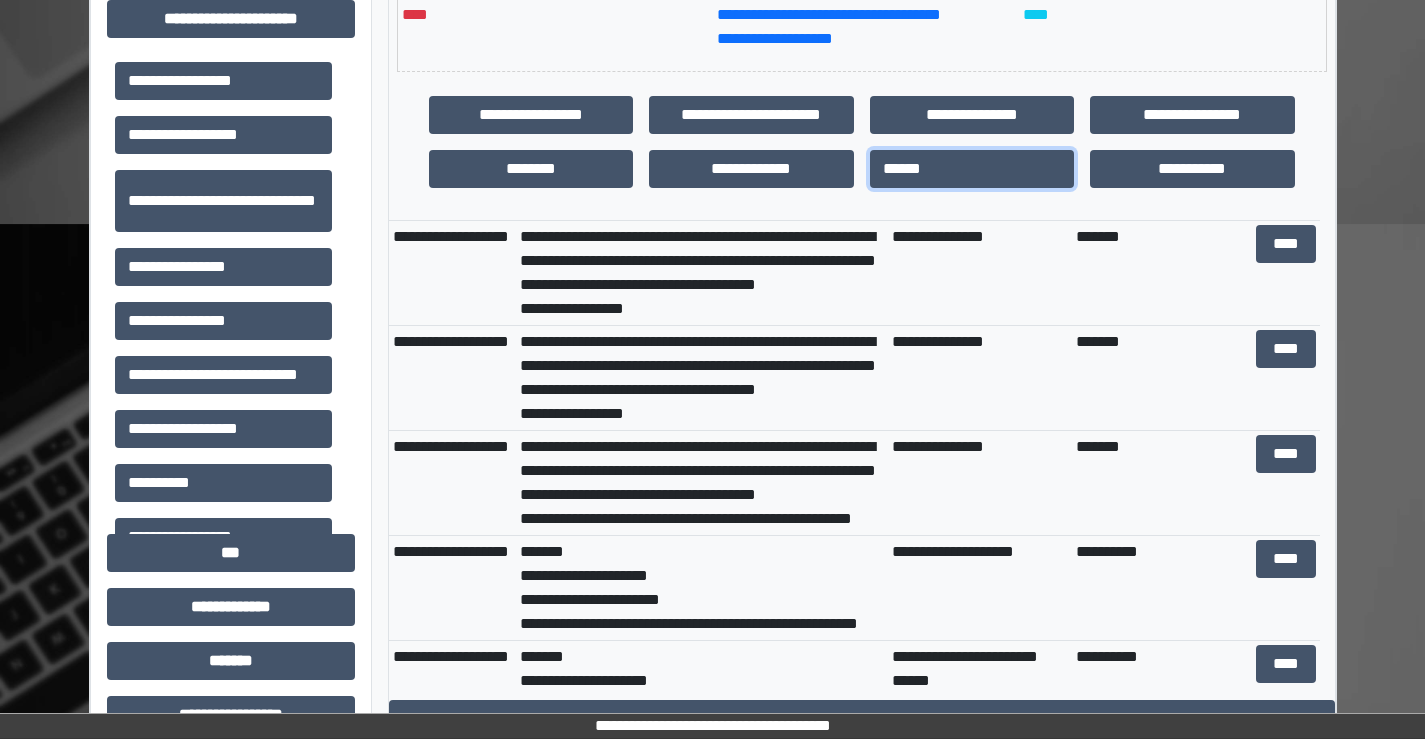 scroll, scrollTop: 46, scrollLeft: 0, axis: vertical 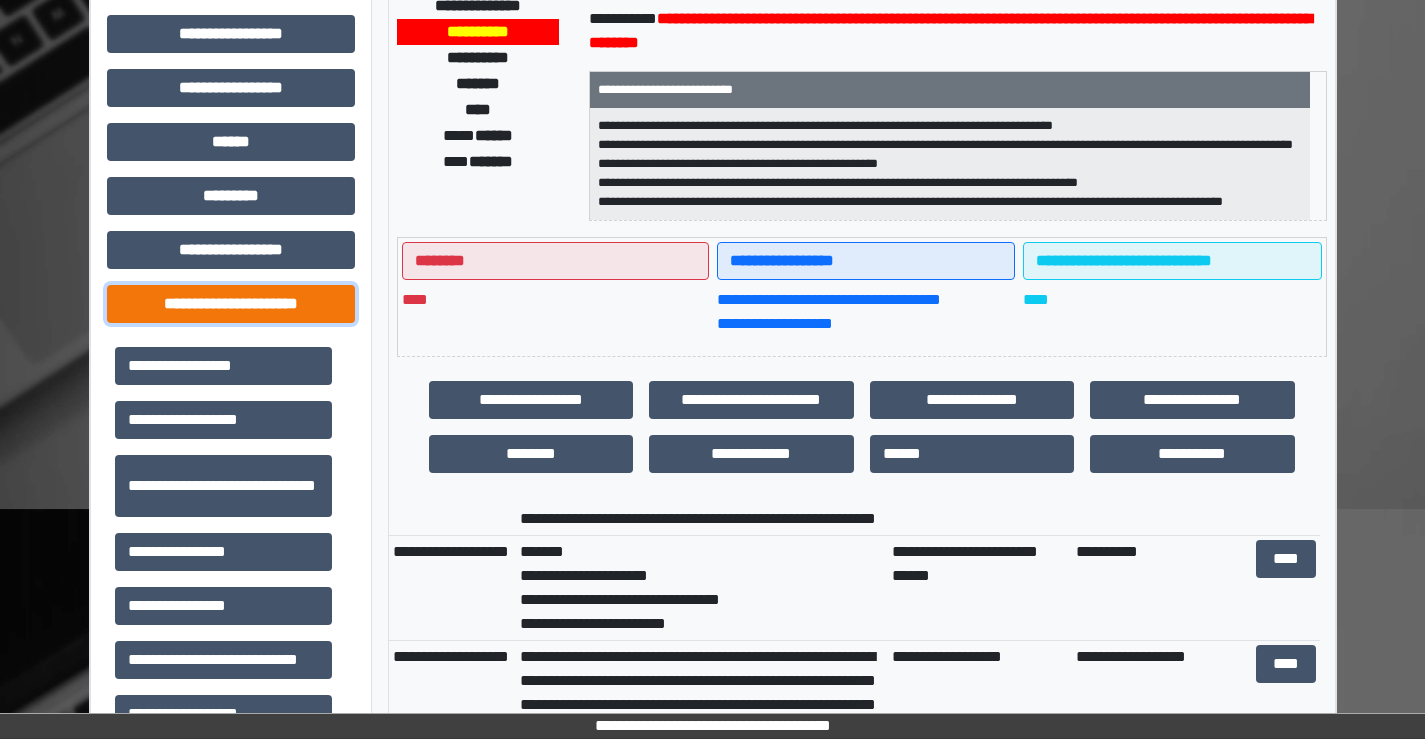 click on "**********" at bounding box center (231, 304) 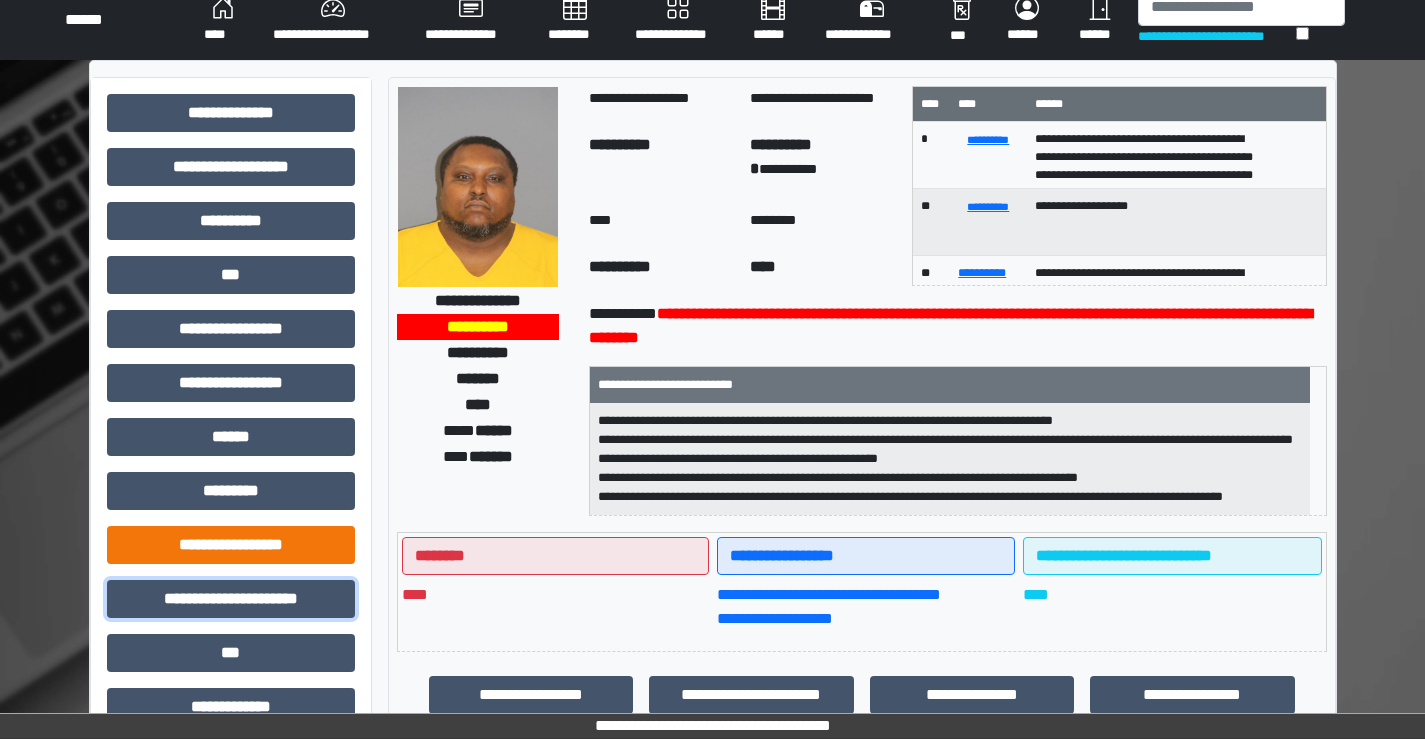 scroll, scrollTop: 15, scrollLeft: 0, axis: vertical 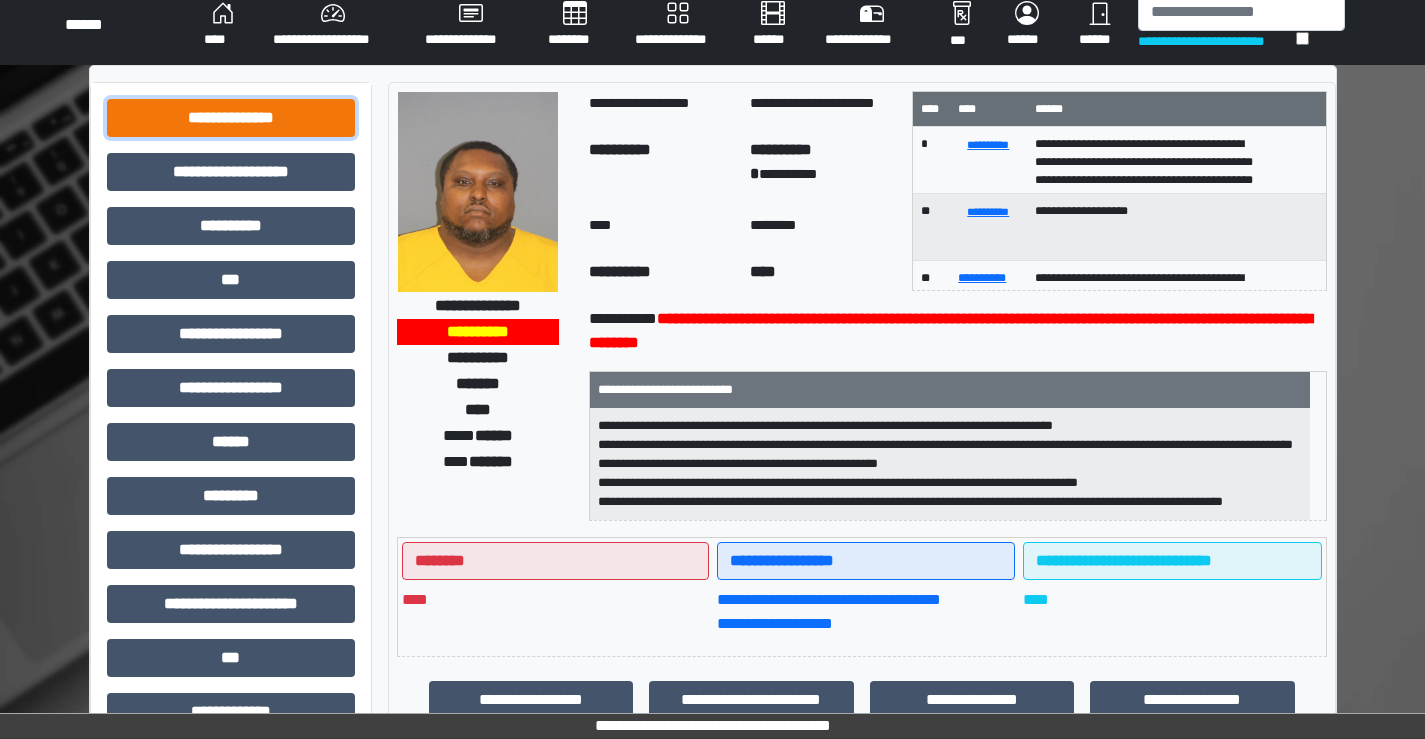 click on "**********" at bounding box center [231, 118] 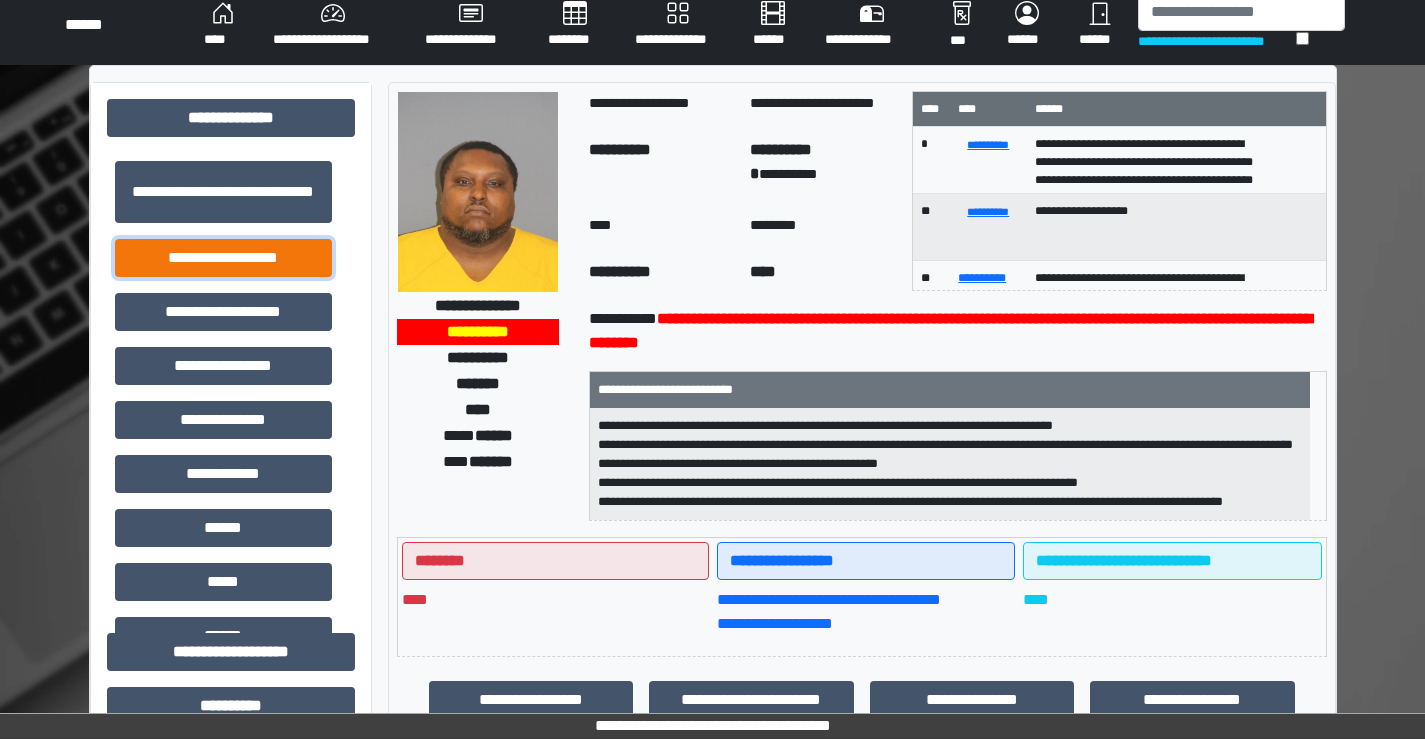 click on "**********" at bounding box center [223, 258] 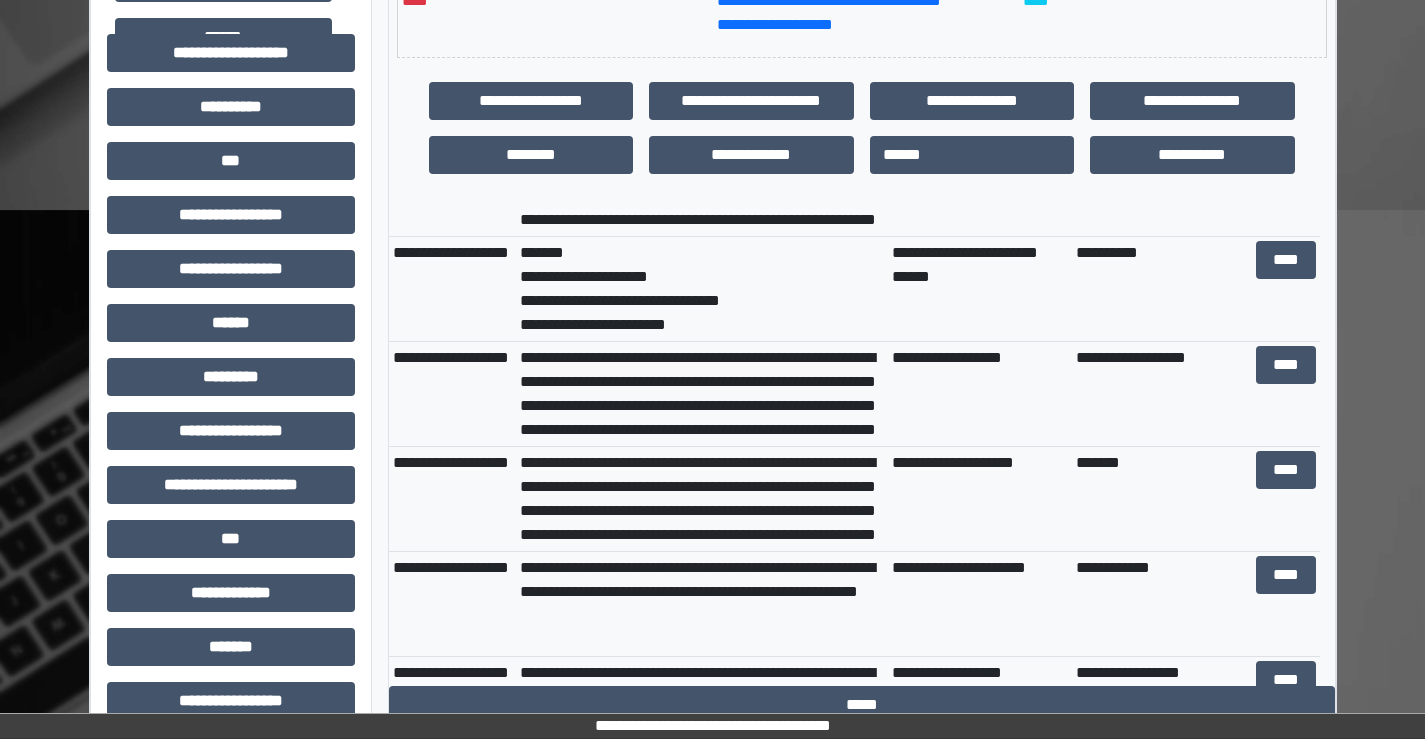 scroll, scrollTop: 615, scrollLeft: 0, axis: vertical 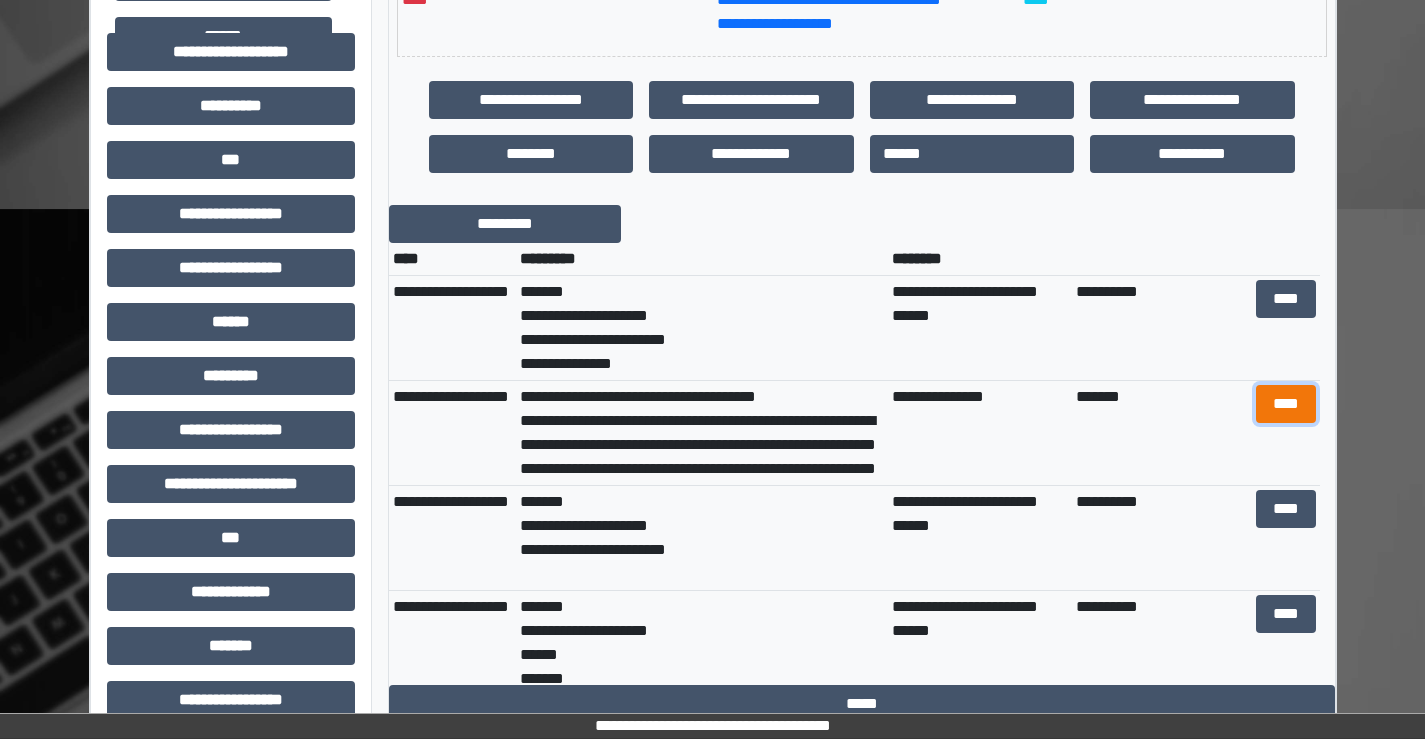 click on "****" at bounding box center (1286, 404) 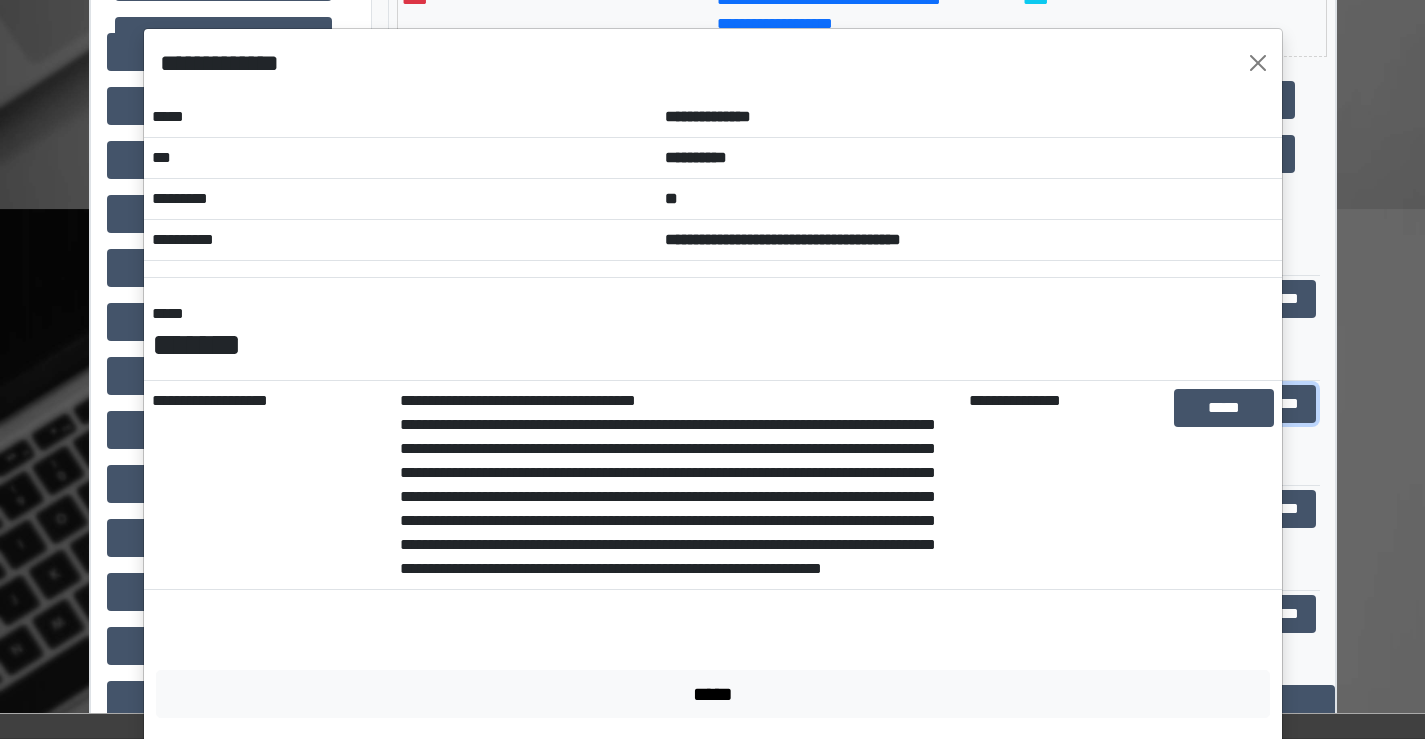 scroll, scrollTop: 72, scrollLeft: 0, axis: vertical 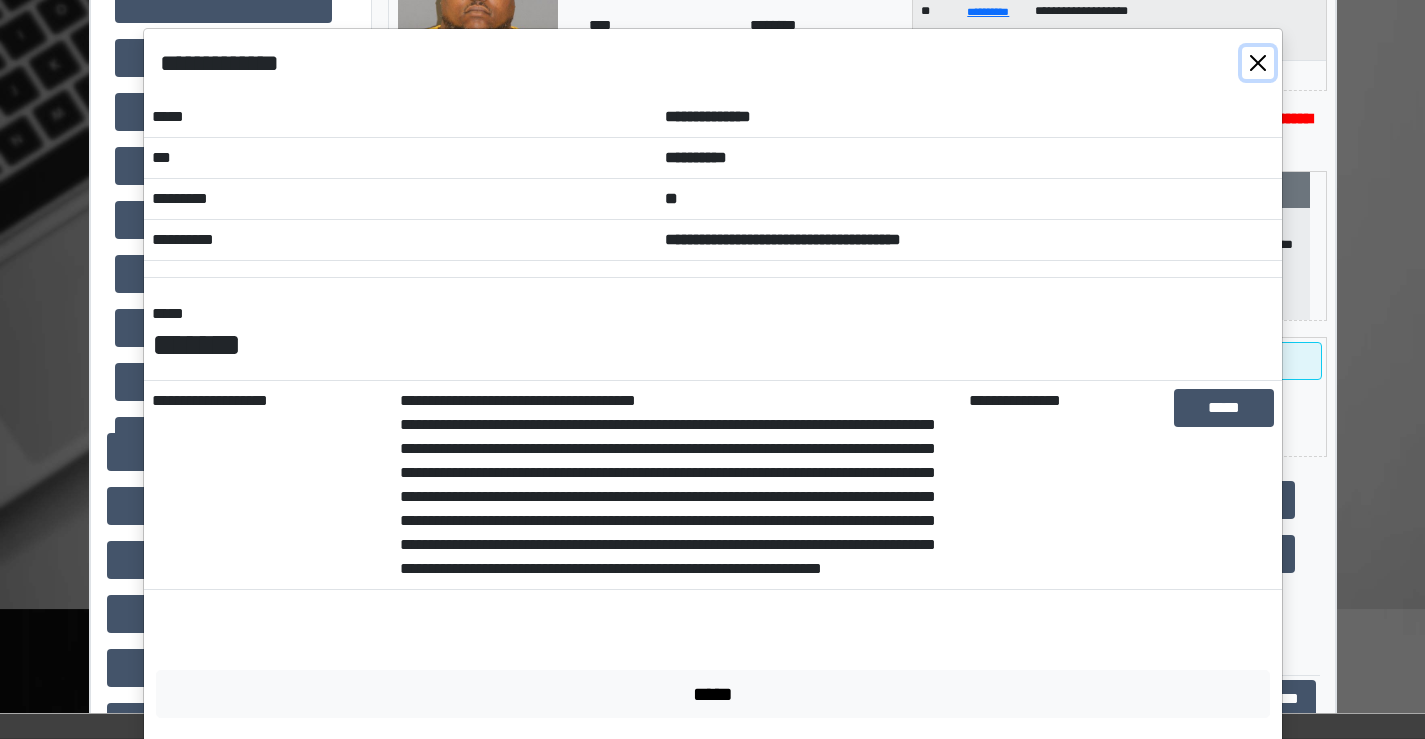 click at bounding box center (1258, 63) 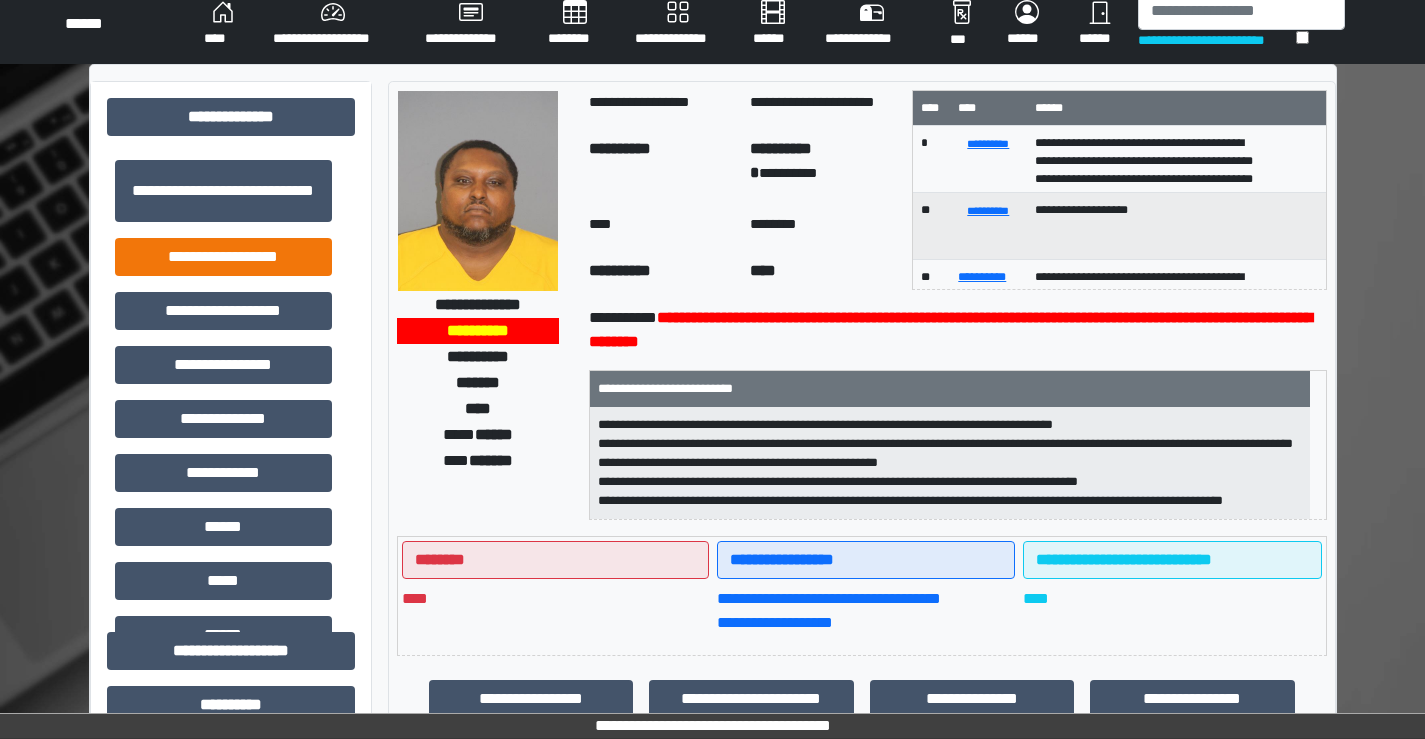scroll, scrollTop: 0, scrollLeft: 0, axis: both 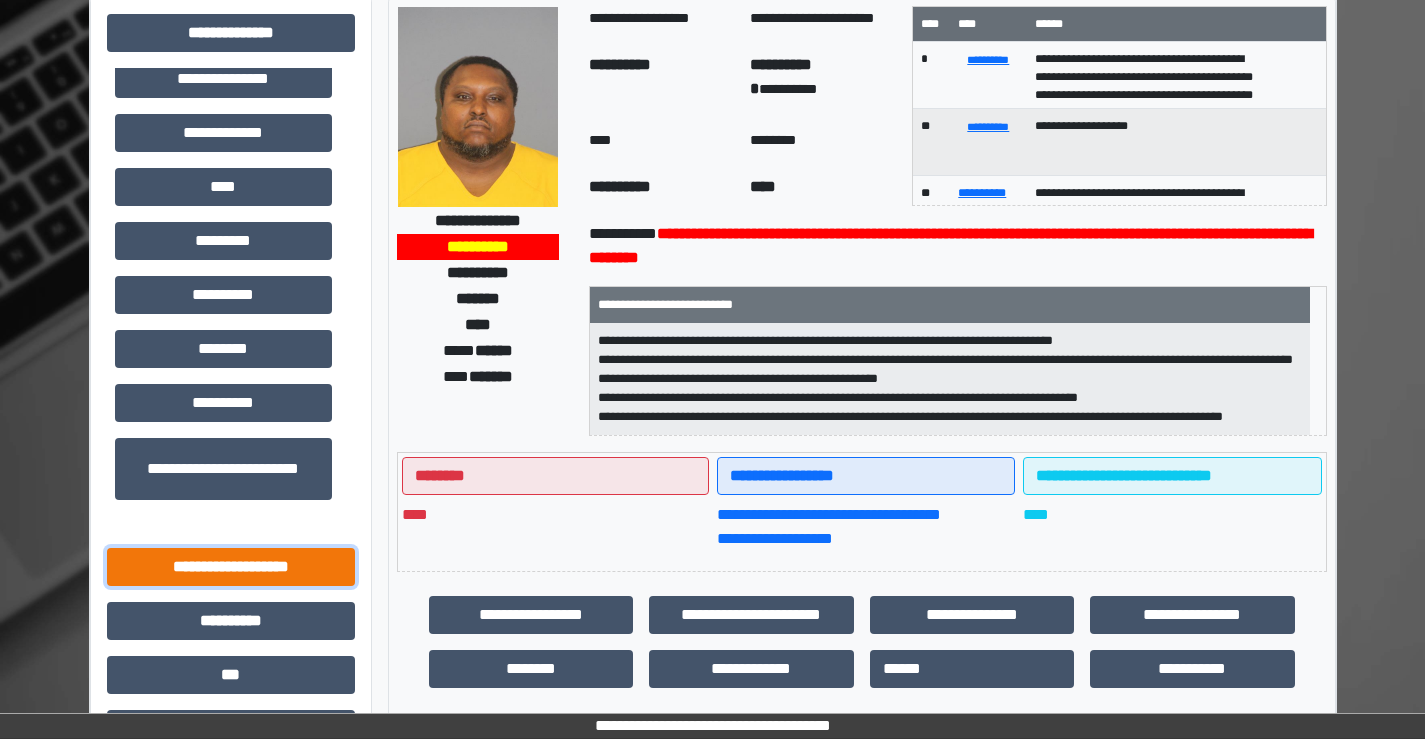click on "**********" at bounding box center [231, 567] 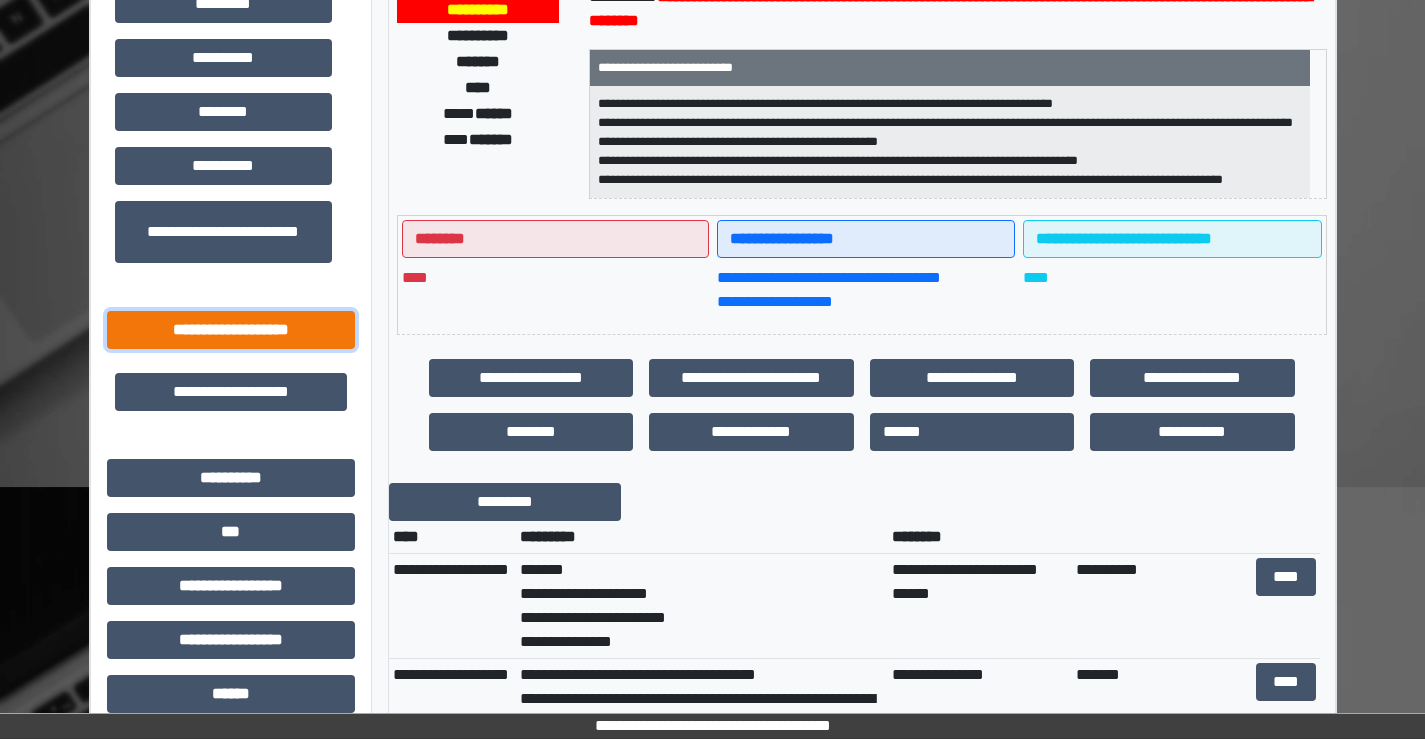 scroll, scrollTop: 400, scrollLeft: 0, axis: vertical 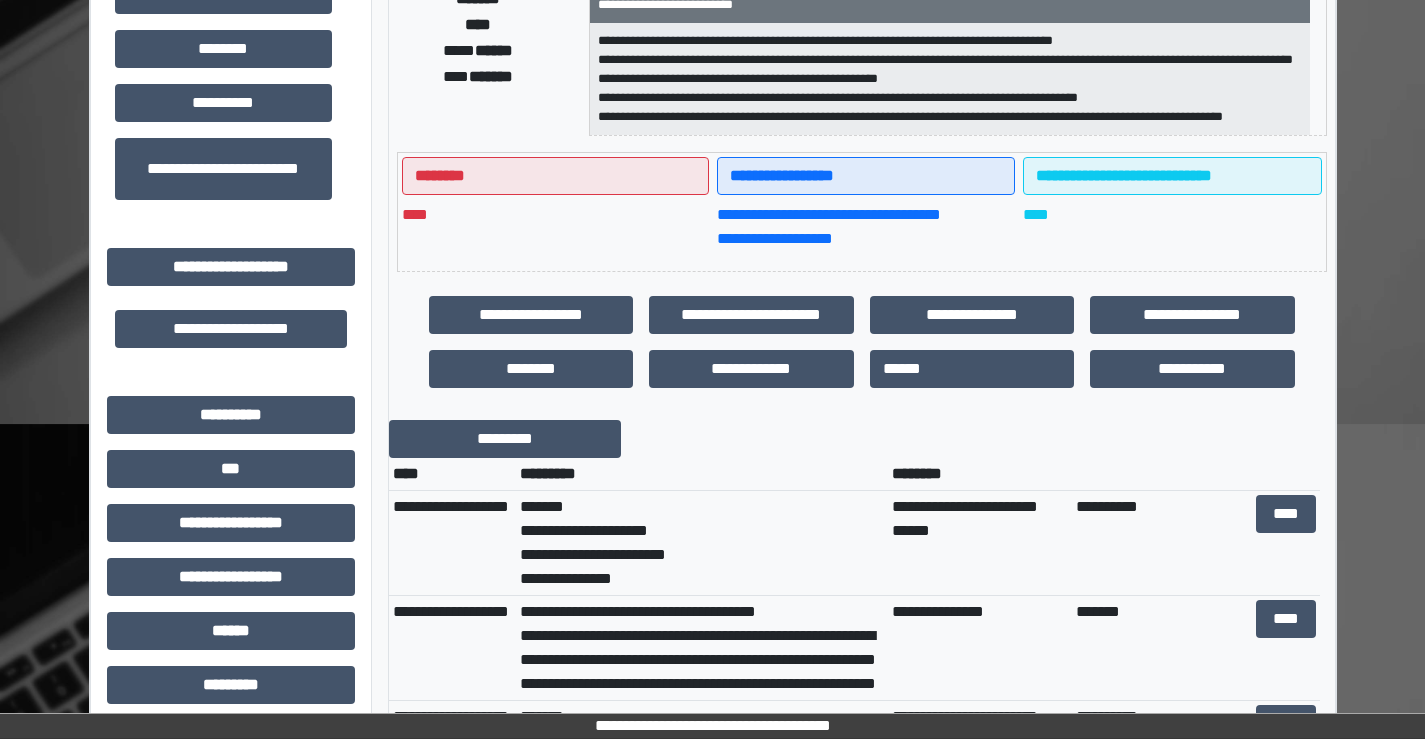 click on "**********" at bounding box center [231, 329] 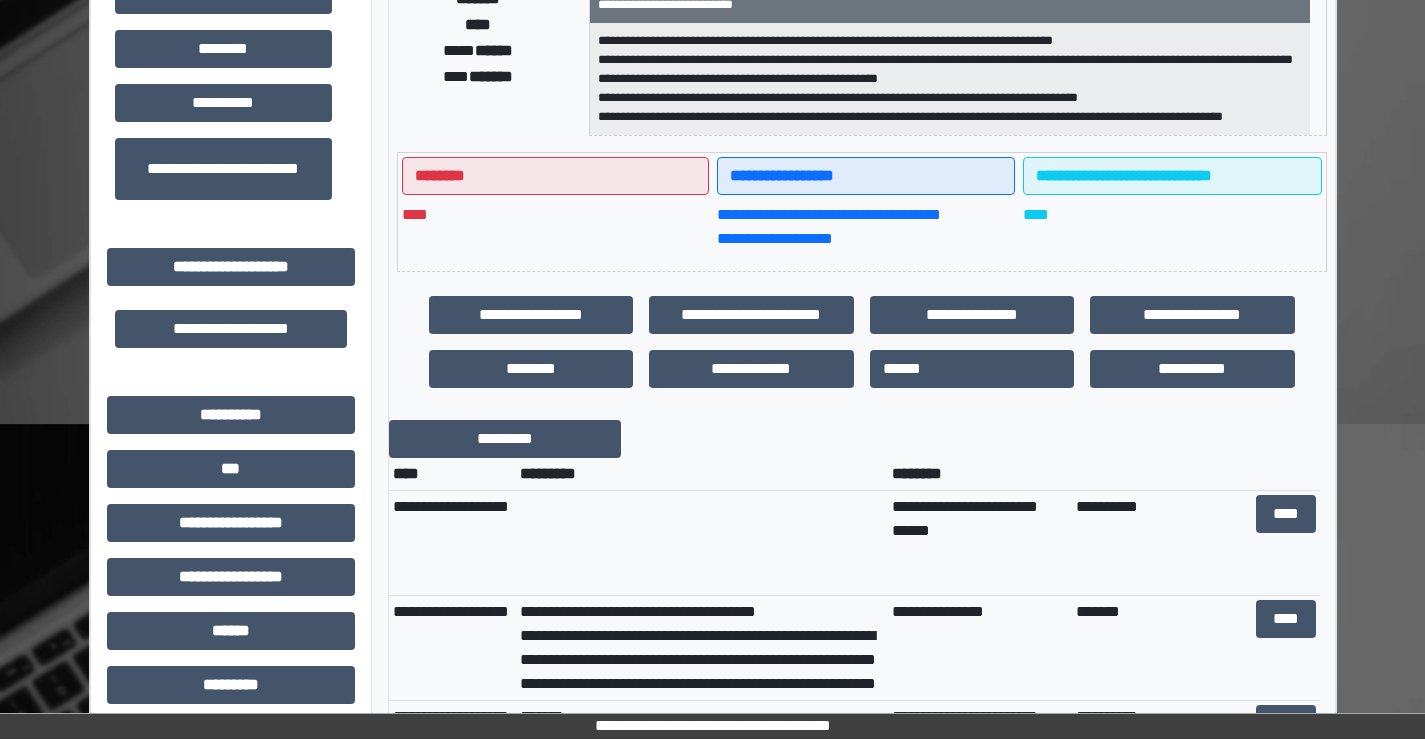 scroll, scrollTop: 144, scrollLeft: 0, axis: vertical 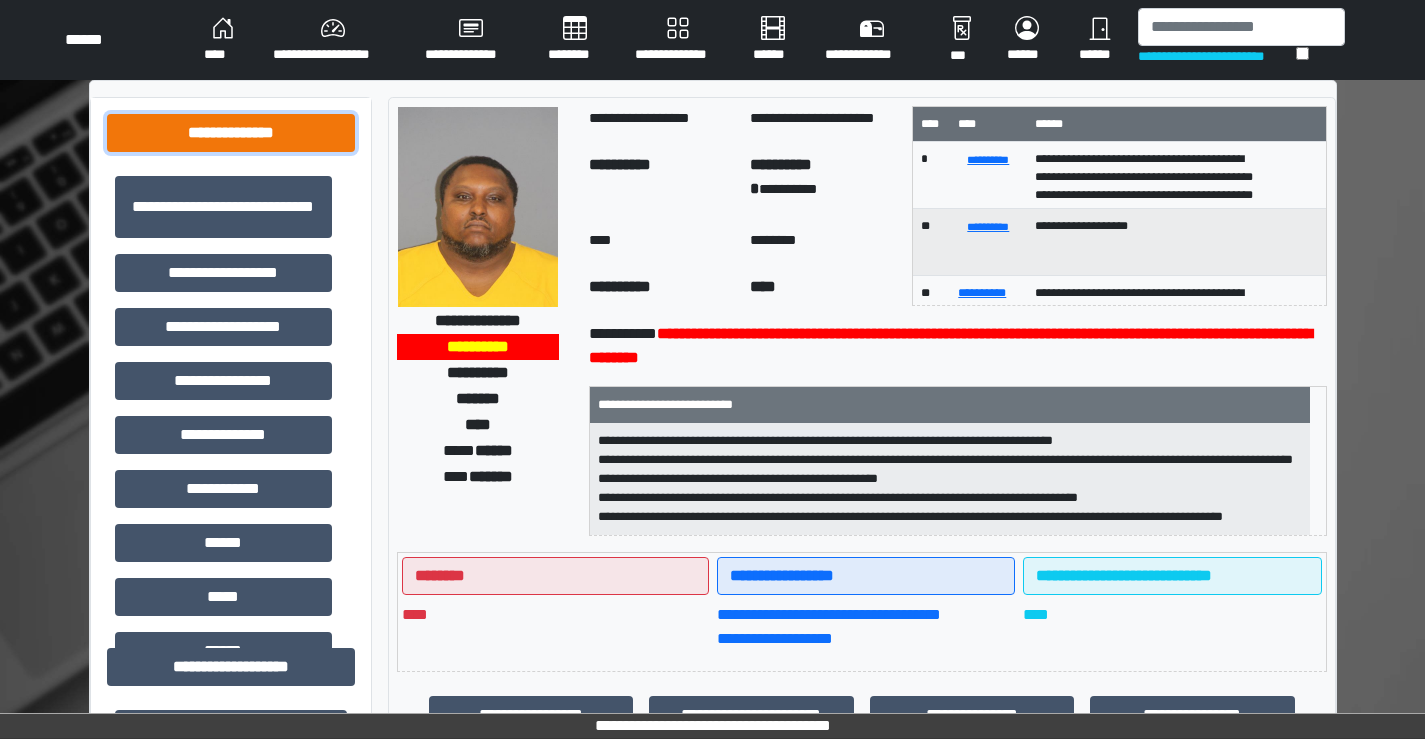 click on "**********" at bounding box center (231, 133) 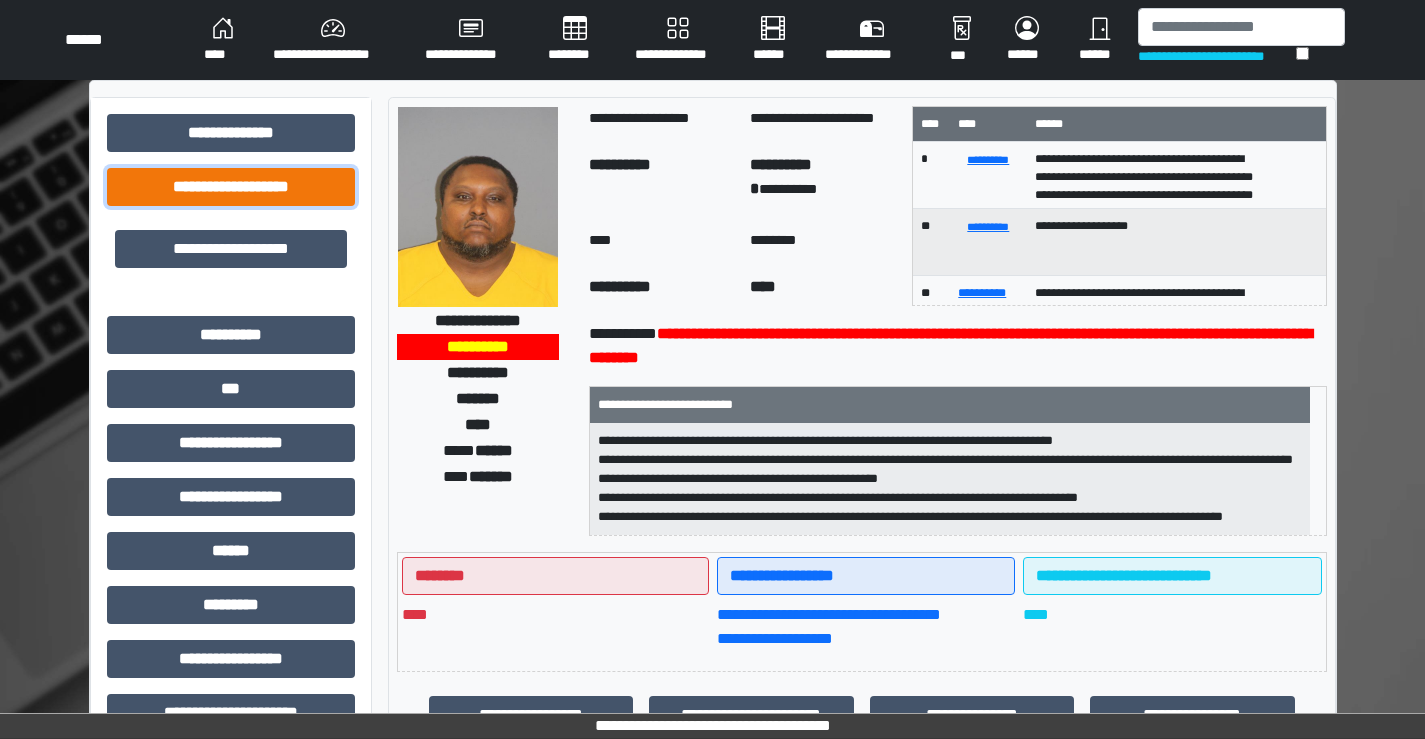 click on "**********" at bounding box center [231, 187] 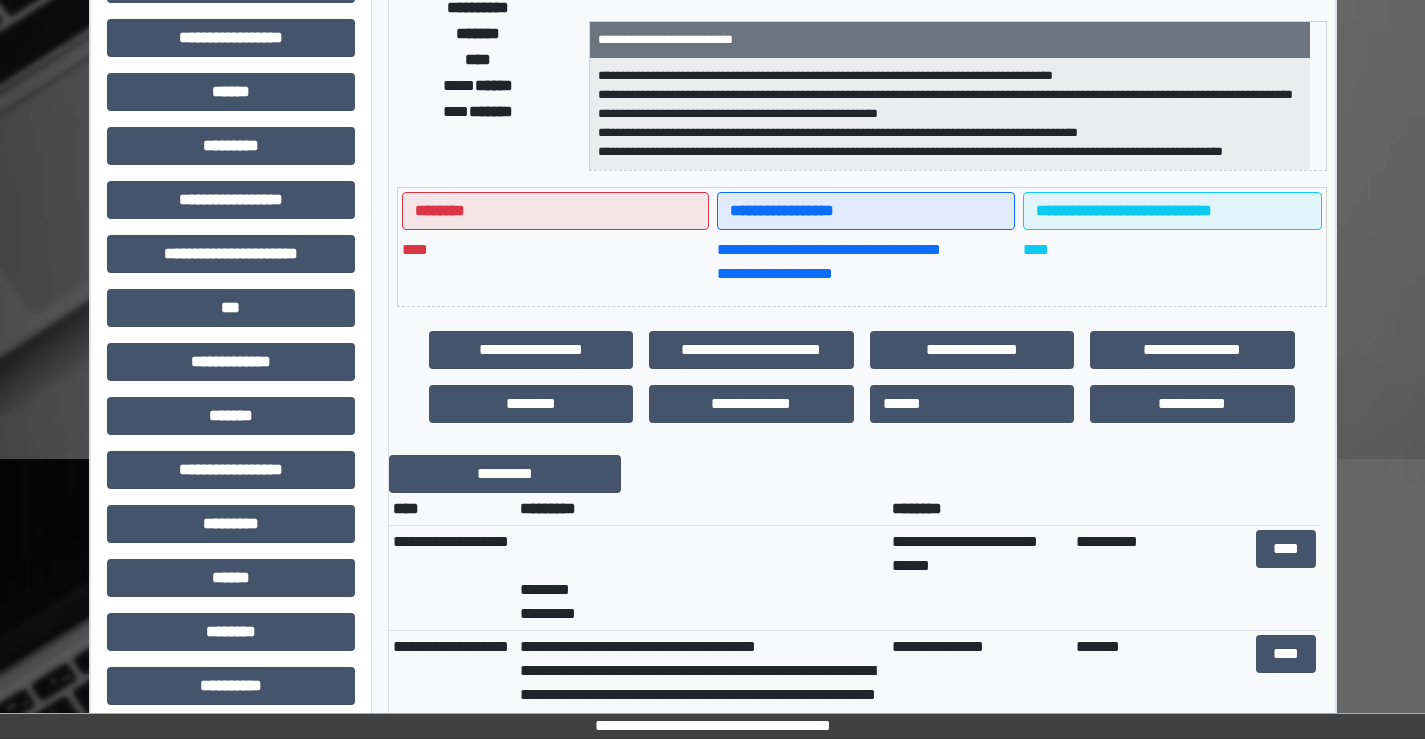 scroll, scrollTop: 400, scrollLeft: 0, axis: vertical 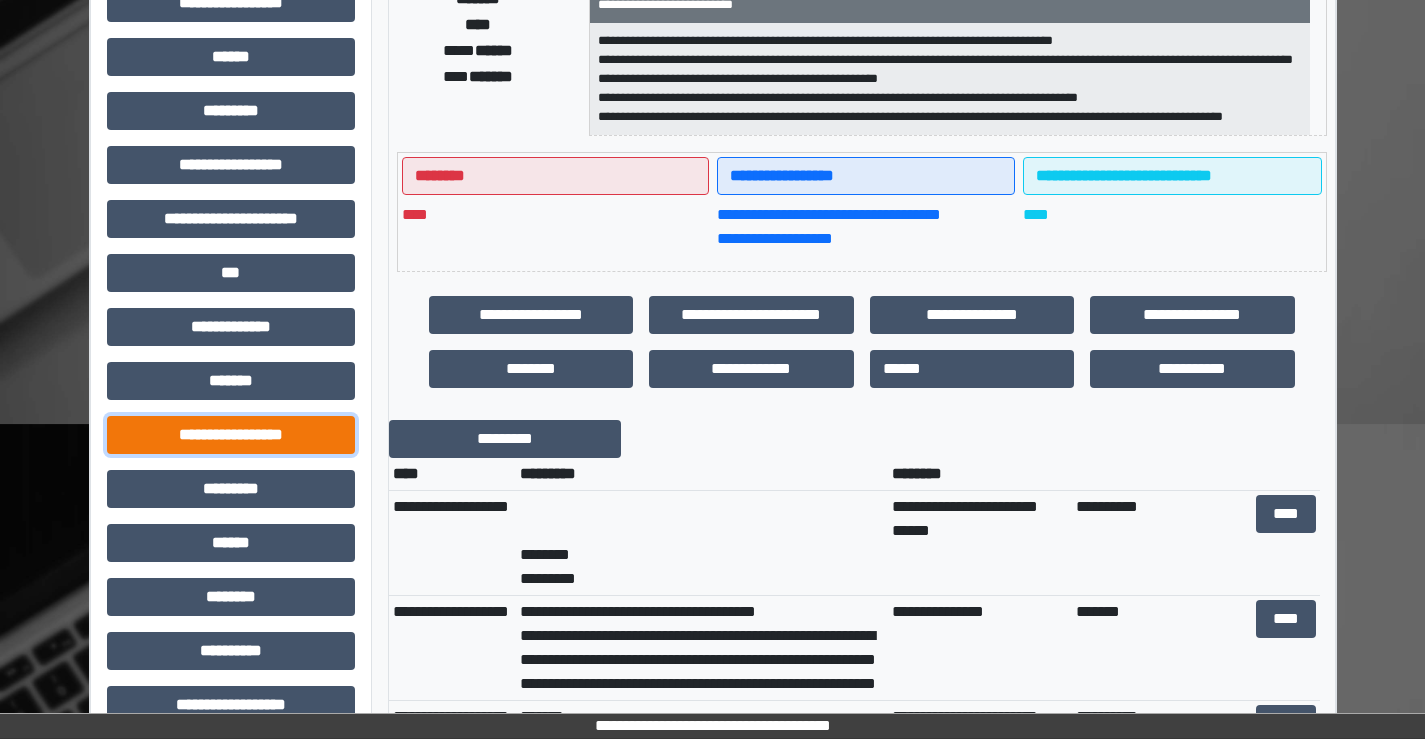 click on "**********" at bounding box center (231, 435) 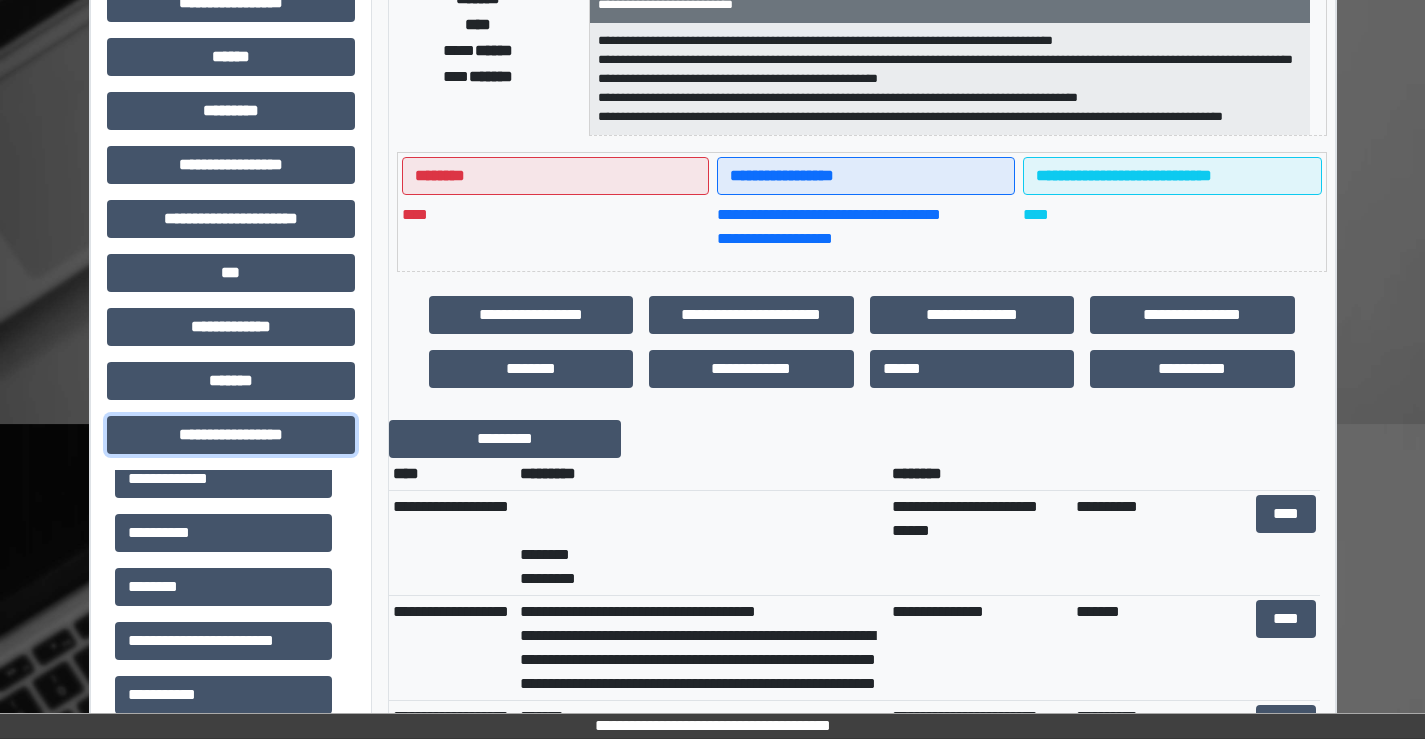 scroll, scrollTop: 1100, scrollLeft: 0, axis: vertical 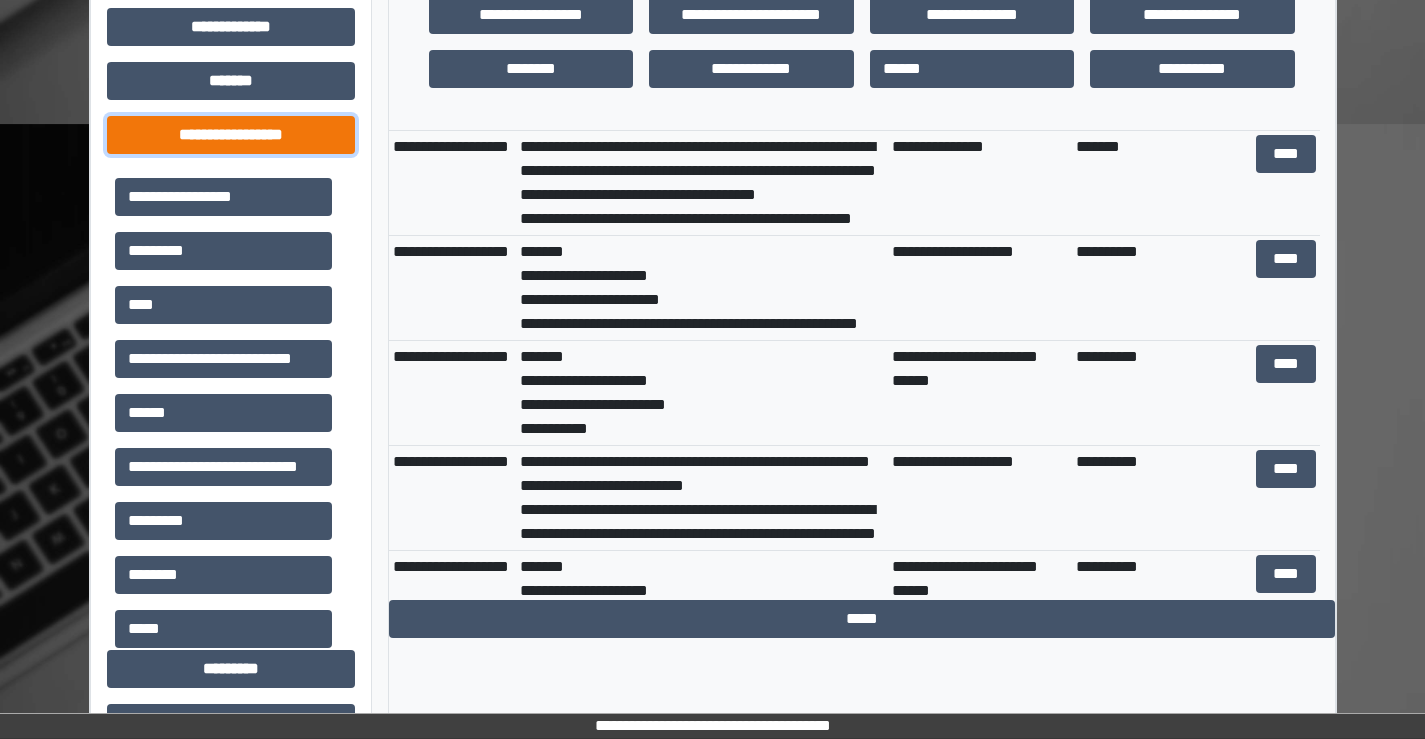 click on "**********" at bounding box center [231, 135] 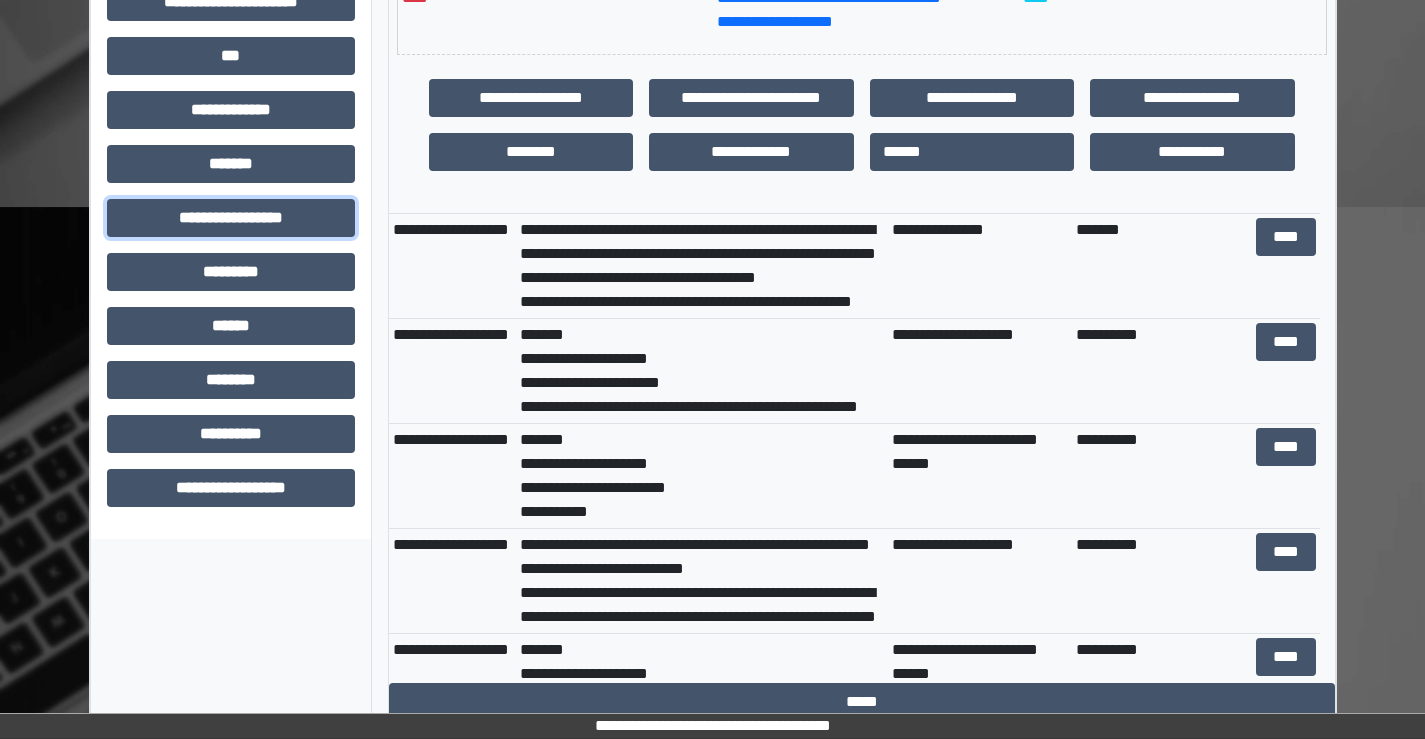 scroll, scrollTop: 617, scrollLeft: 0, axis: vertical 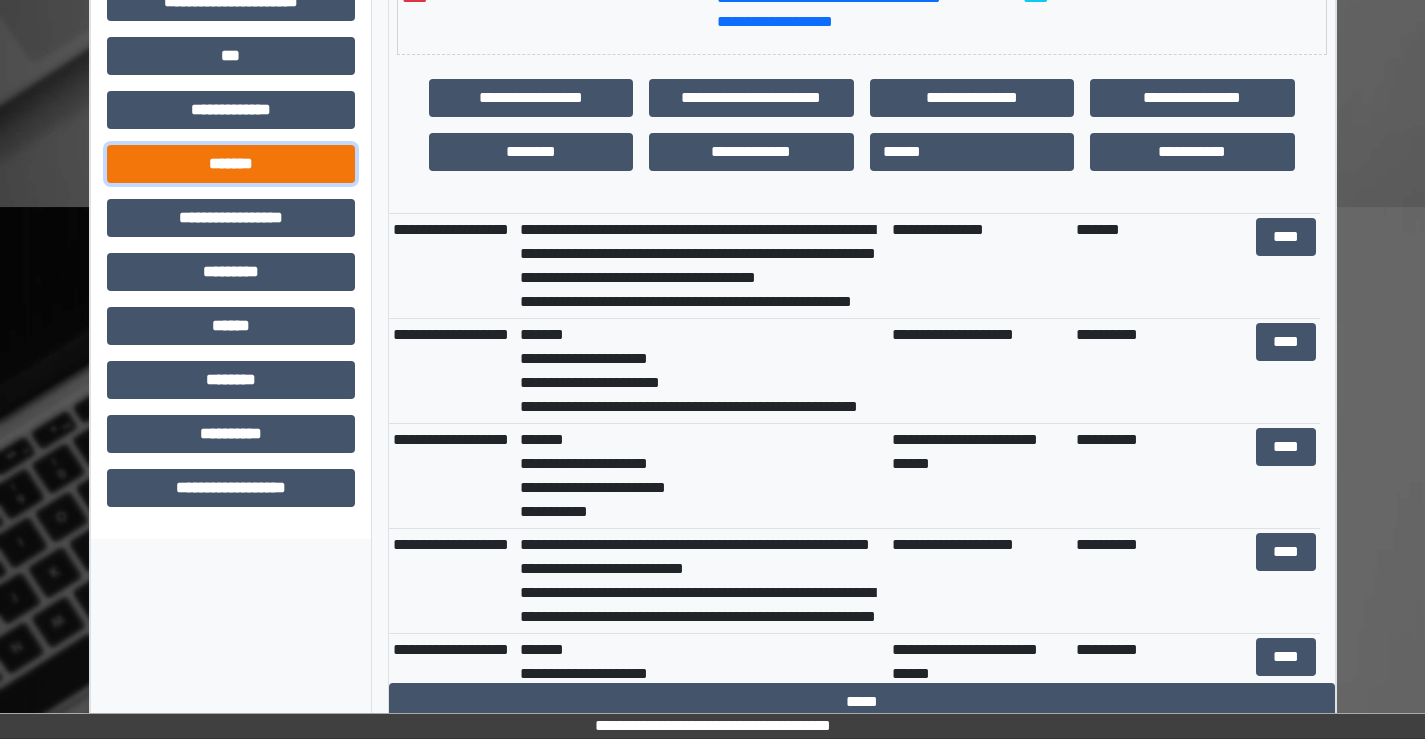 click on "*******" at bounding box center [231, 164] 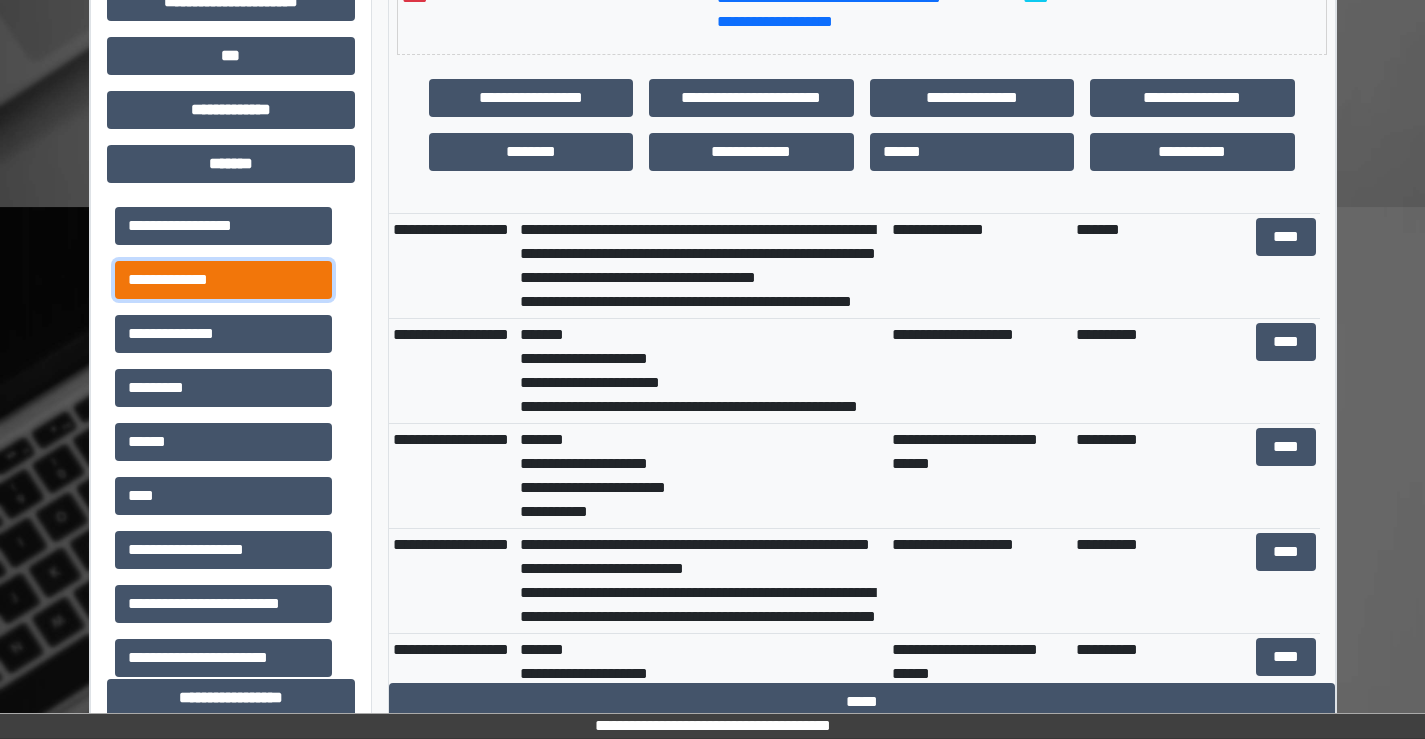 click on "**********" at bounding box center (223, 280) 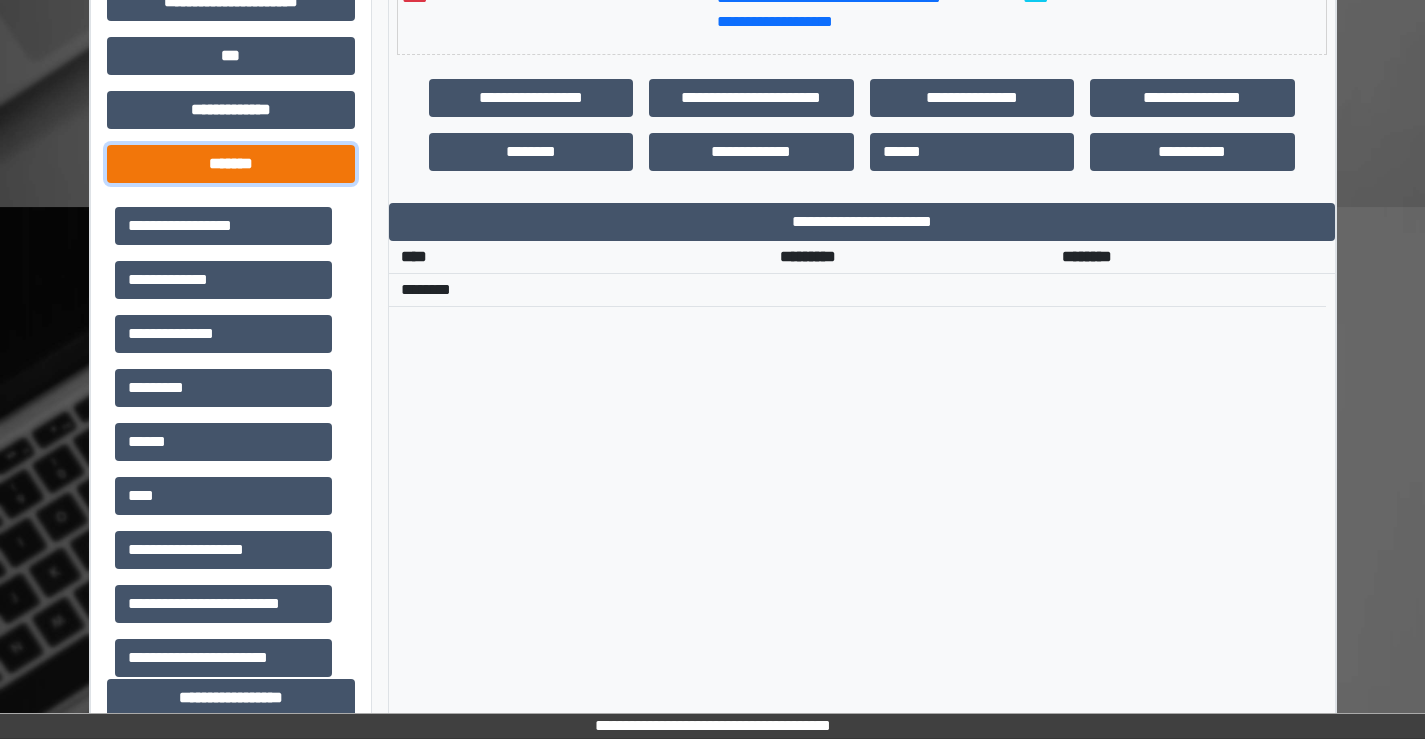 click on "*******" at bounding box center [231, 164] 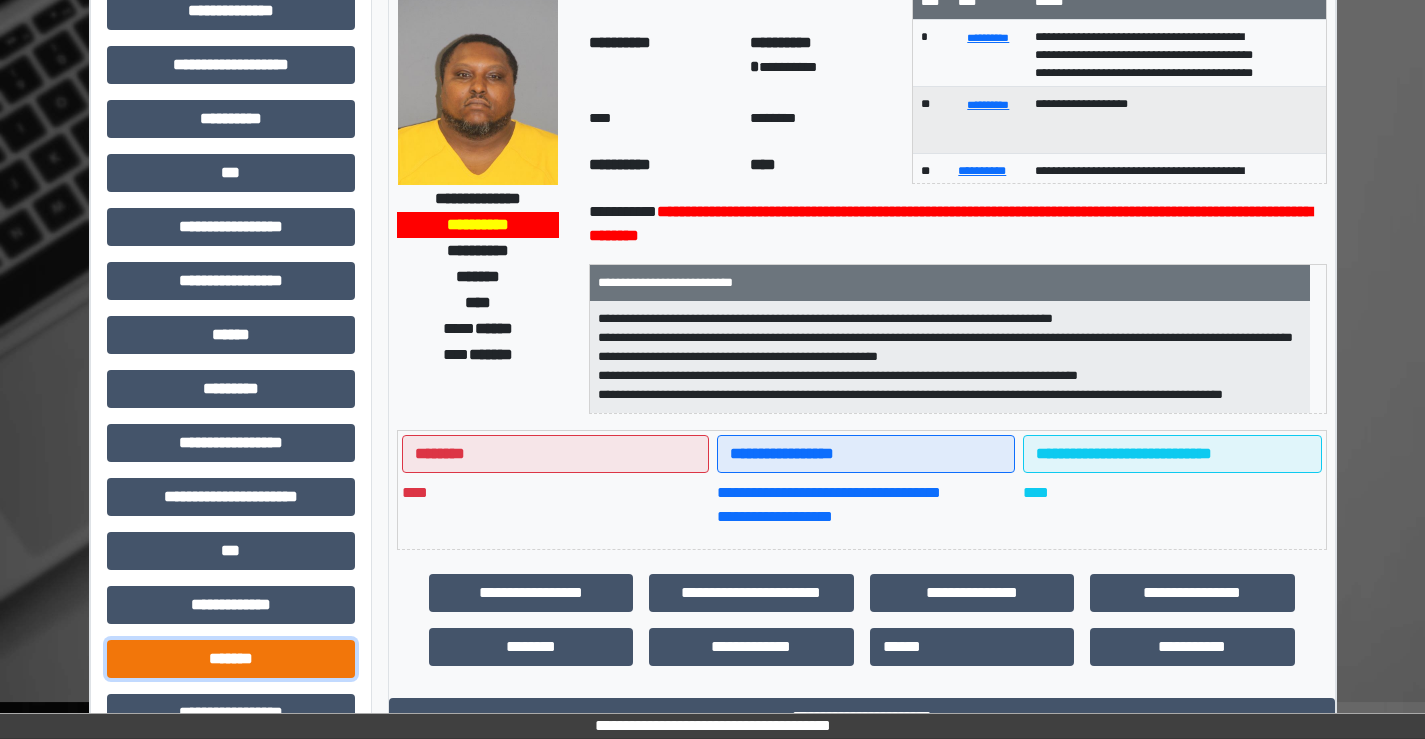 scroll, scrollTop: 0, scrollLeft: 0, axis: both 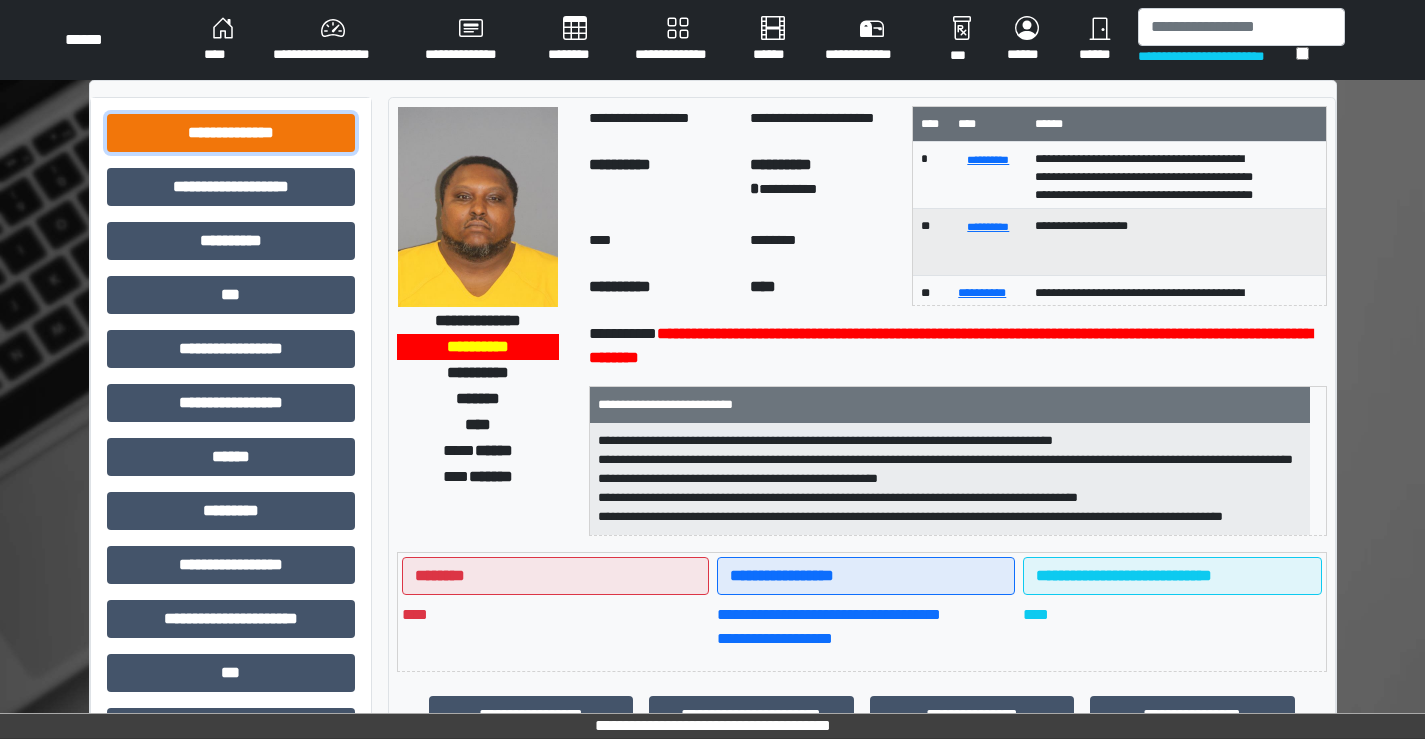 click on "**********" at bounding box center [231, 133] 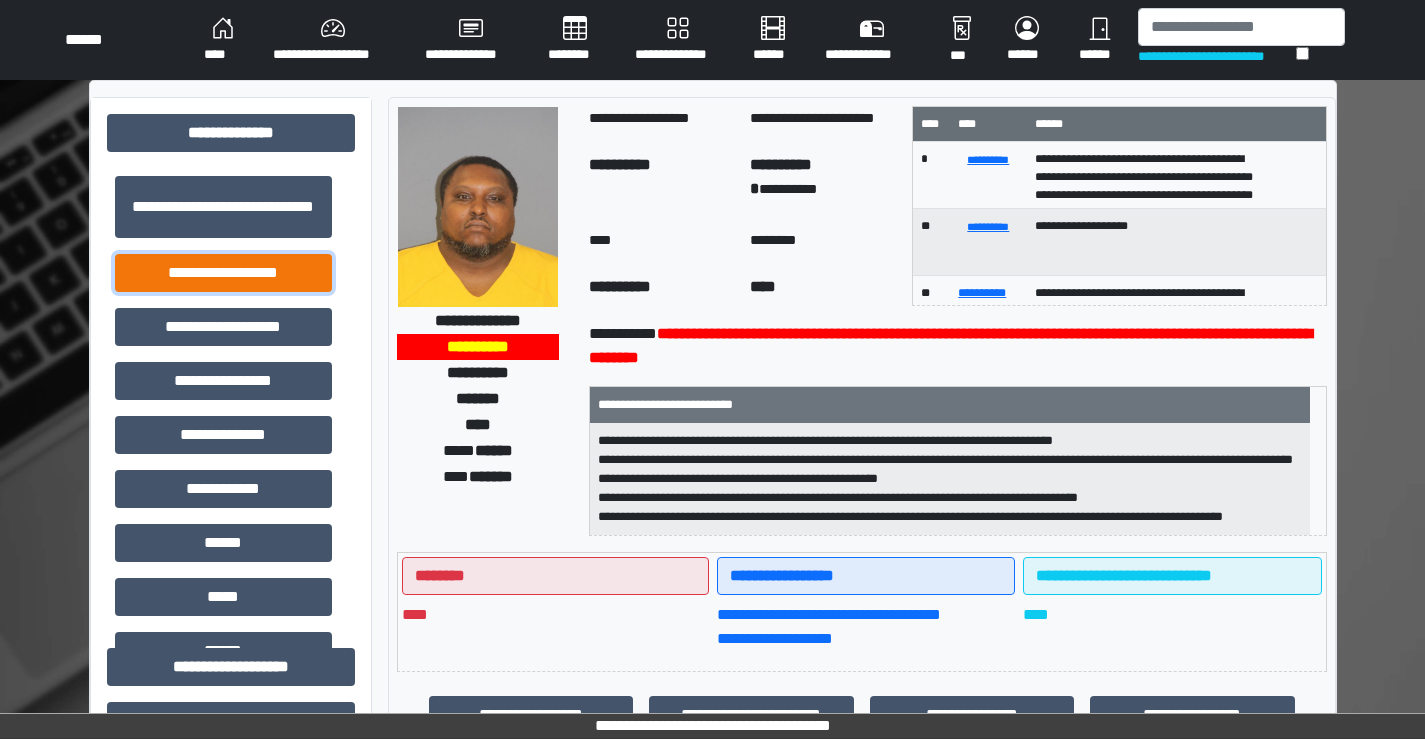 click on "**********" at bounding box center (223, 273) 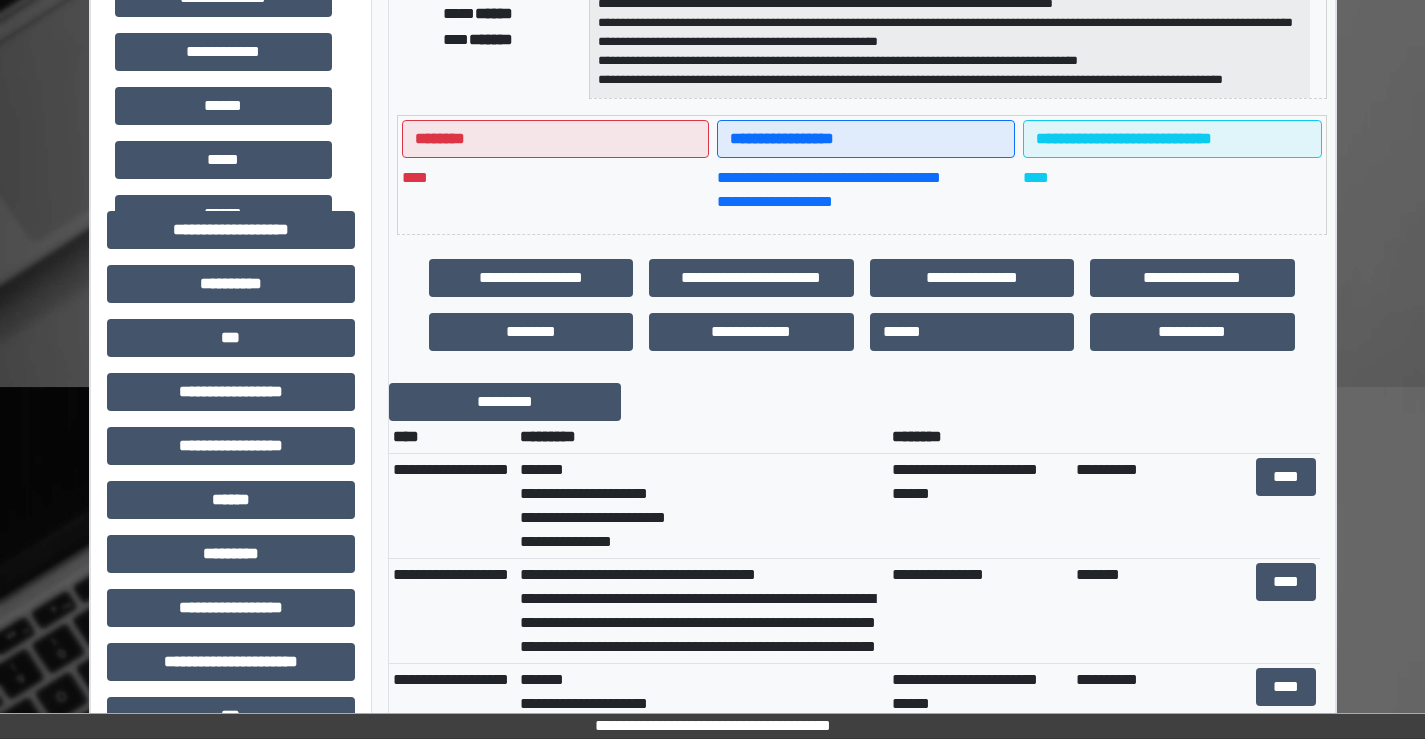 scroll, scrollTop: 500, scrollLeft: 0, axis: vertical 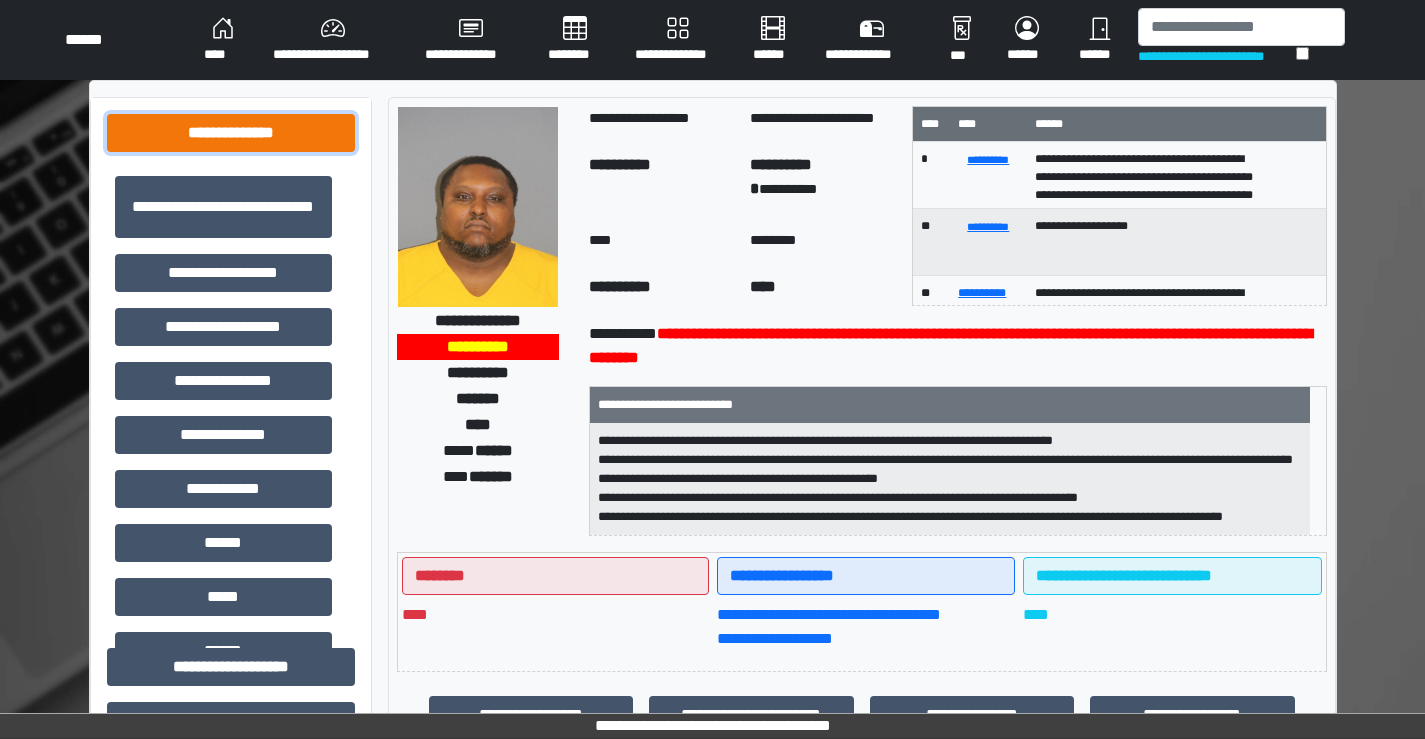 click on "**********" at bounding box center (231, 133) 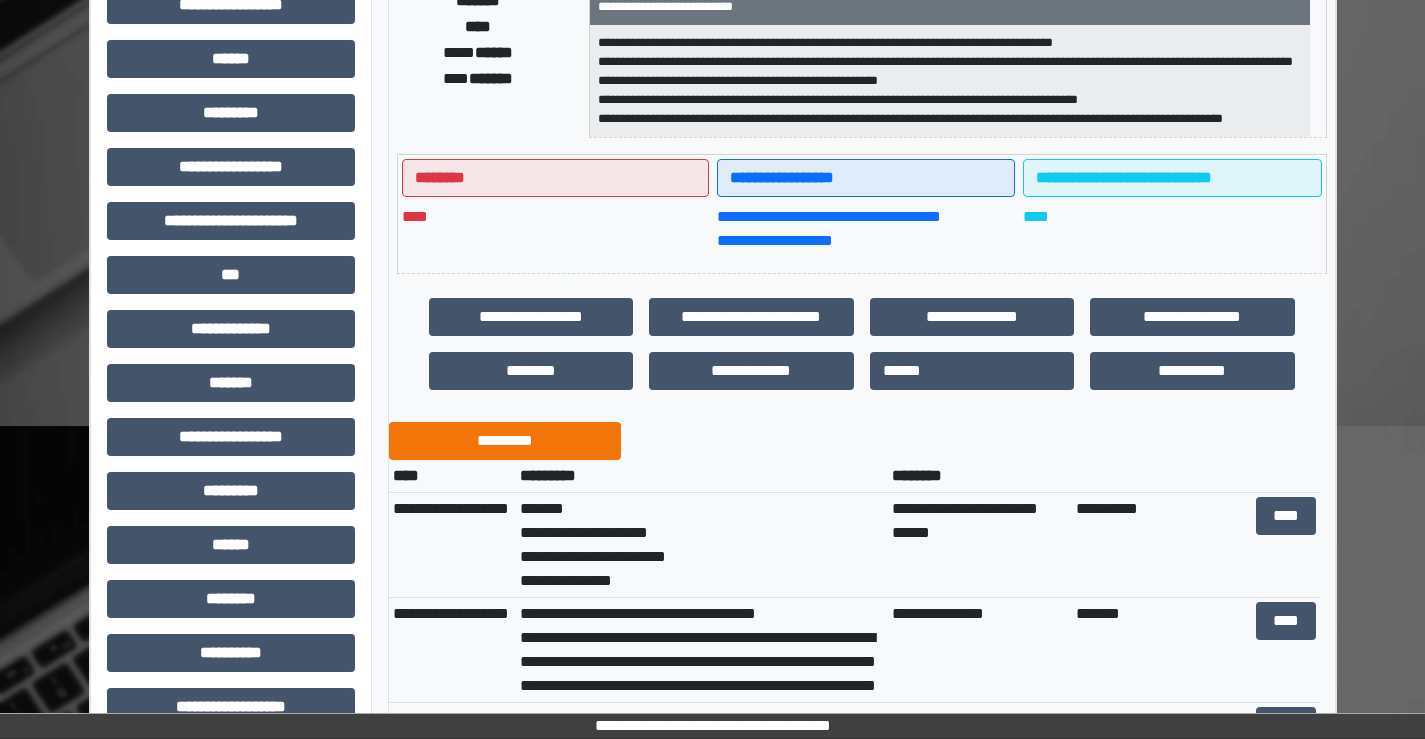scroll, scrollTop: 400, scrollLeft: 0, axis: vertical 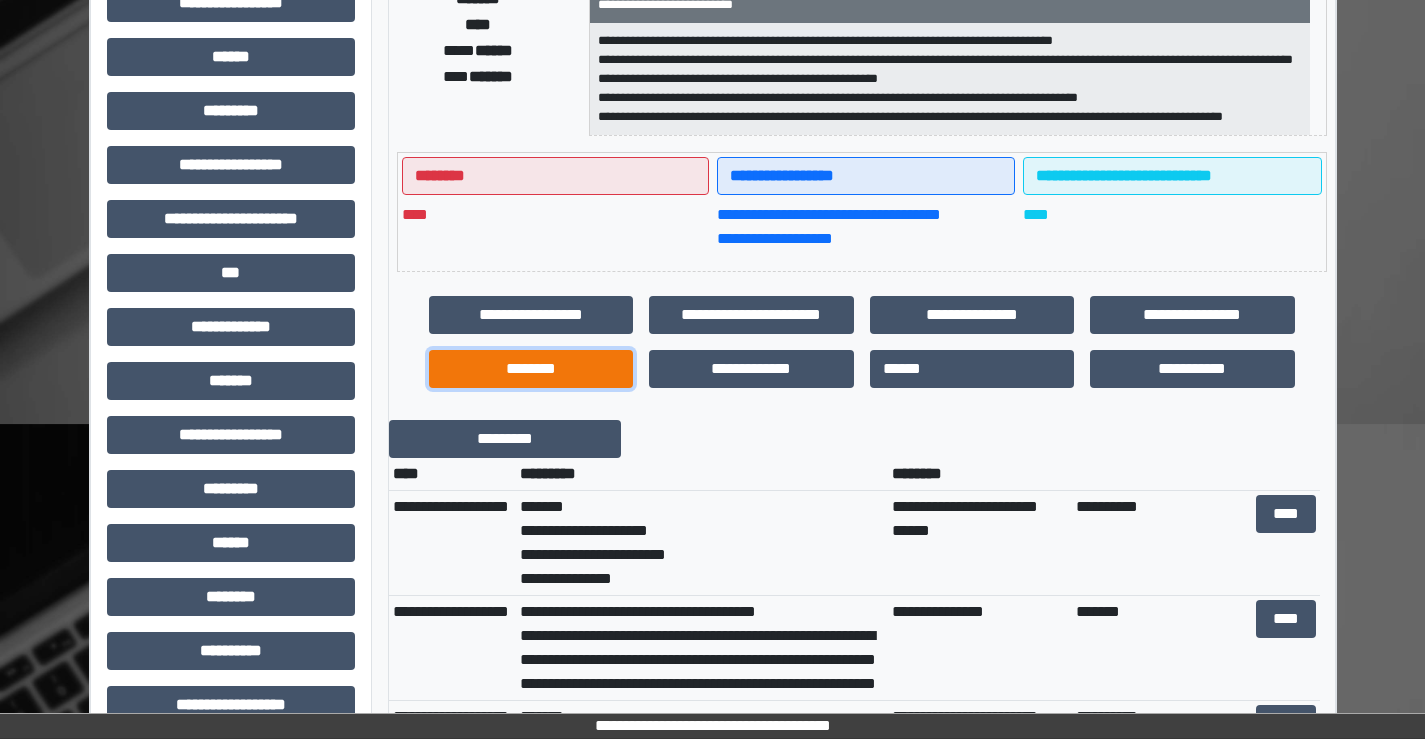 click on "********" at bounding box center (531, 369) 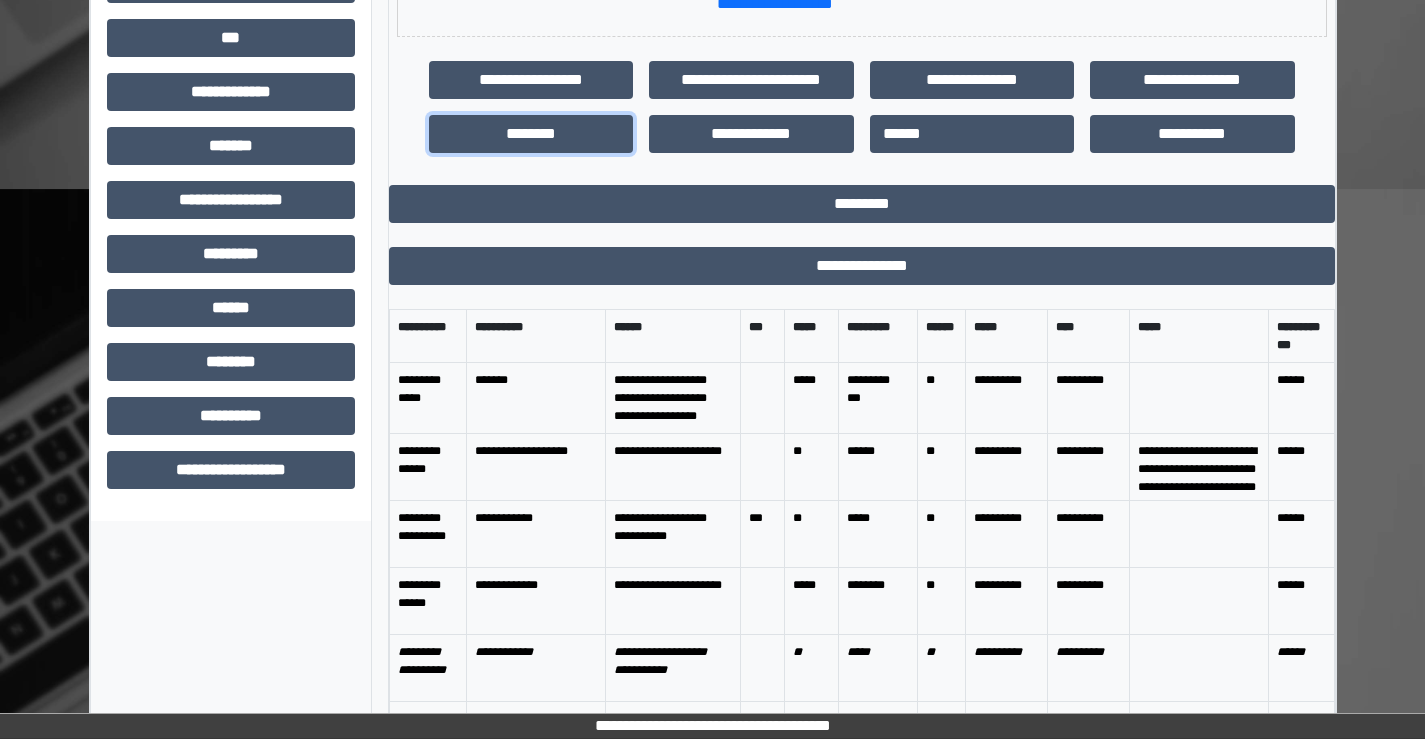 scroll, scrollTop: 600, scrollLeft: 0, axis: vertical 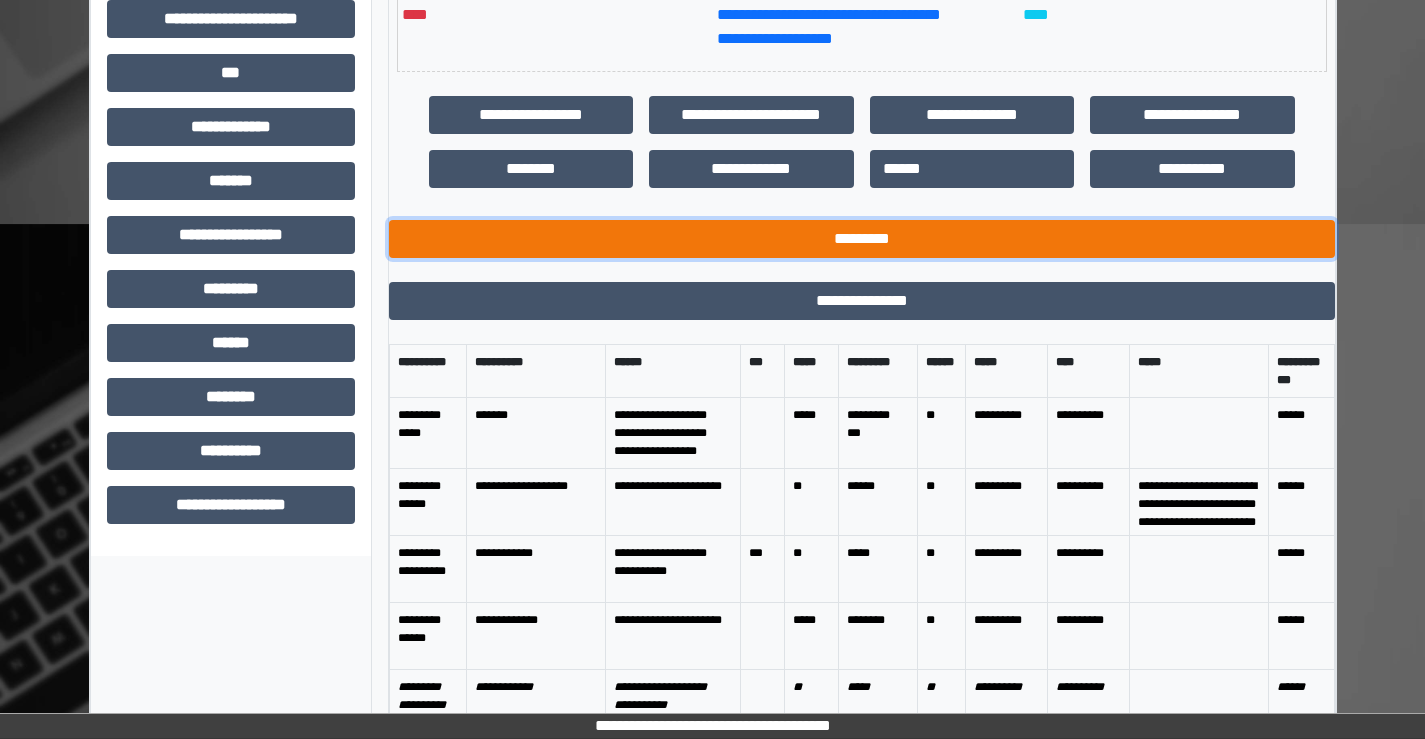 click on "*********" at bounding box center [862, 239] 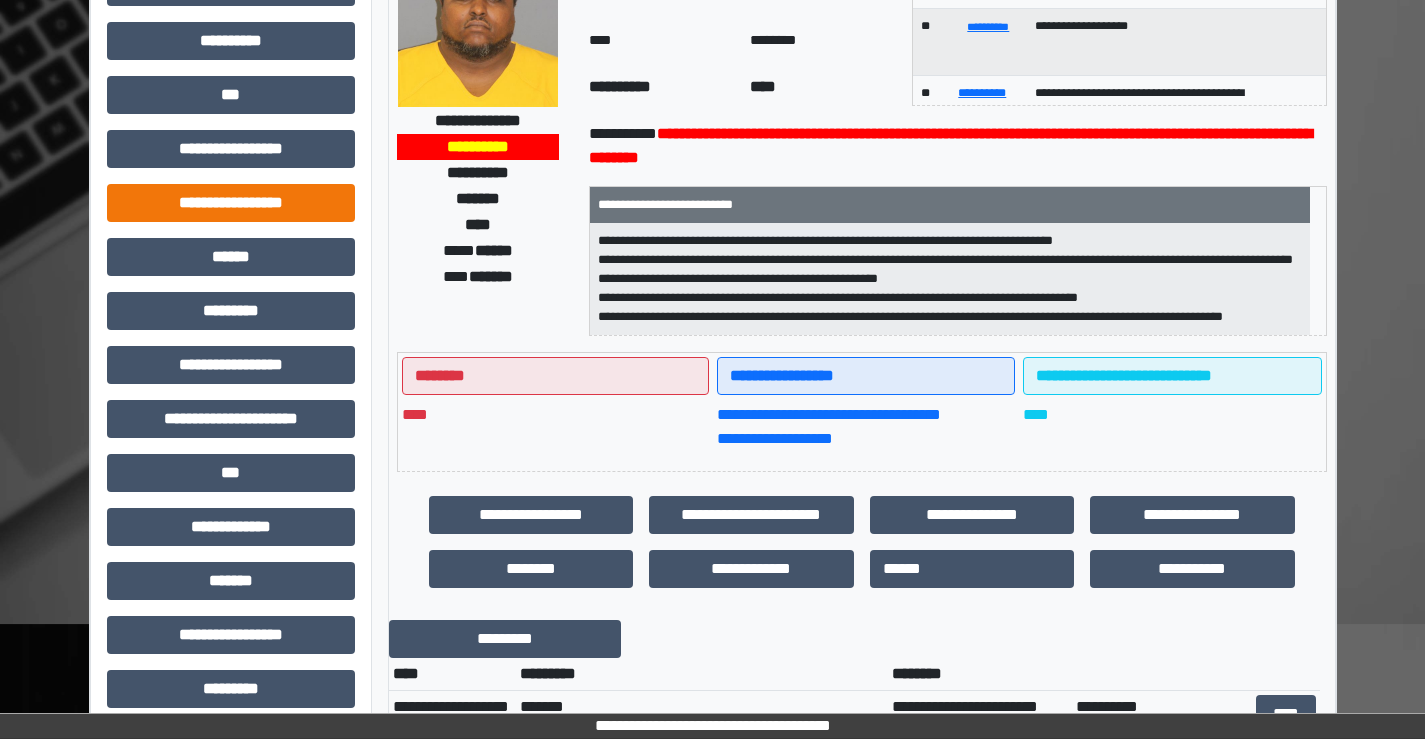 scroll, scrollTop: 0, scrollLeft: 0, axis: both 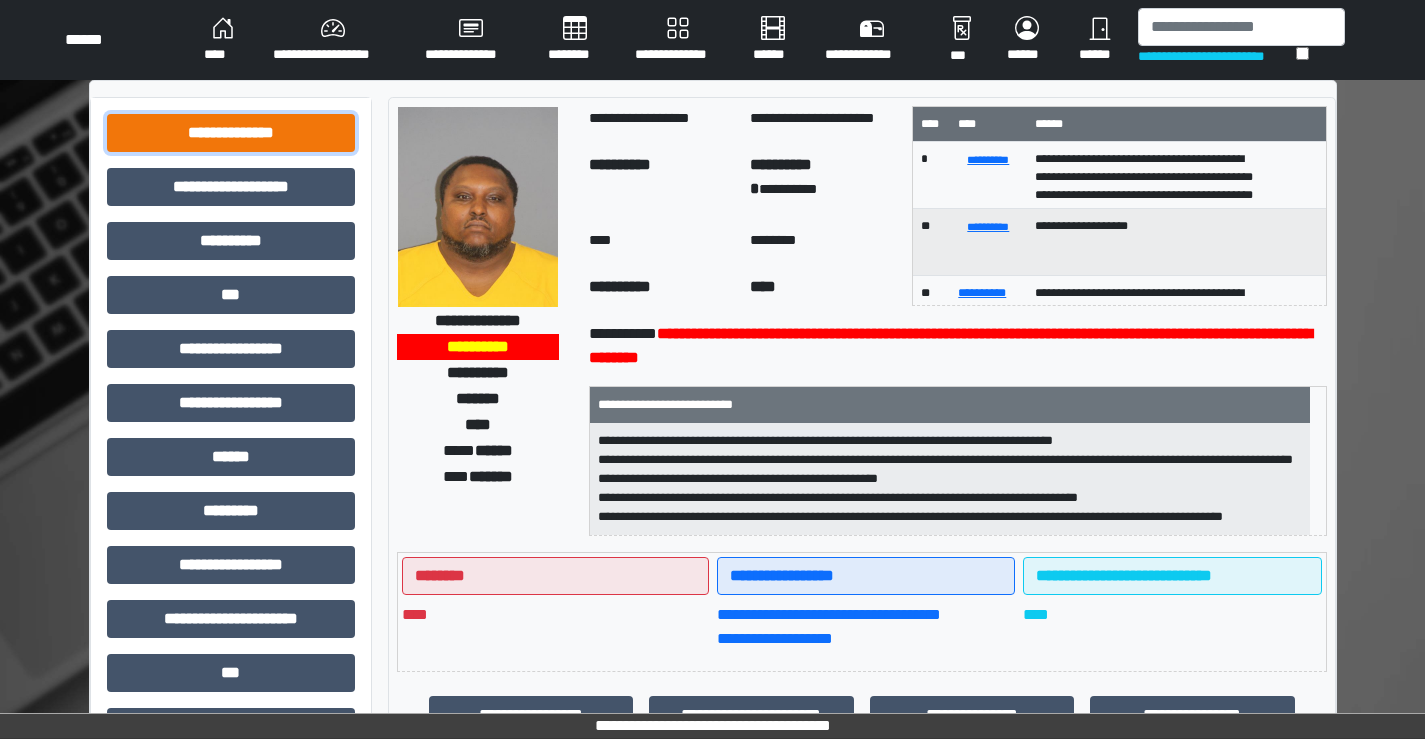 click on "**********" at bounding box center [231, 133] 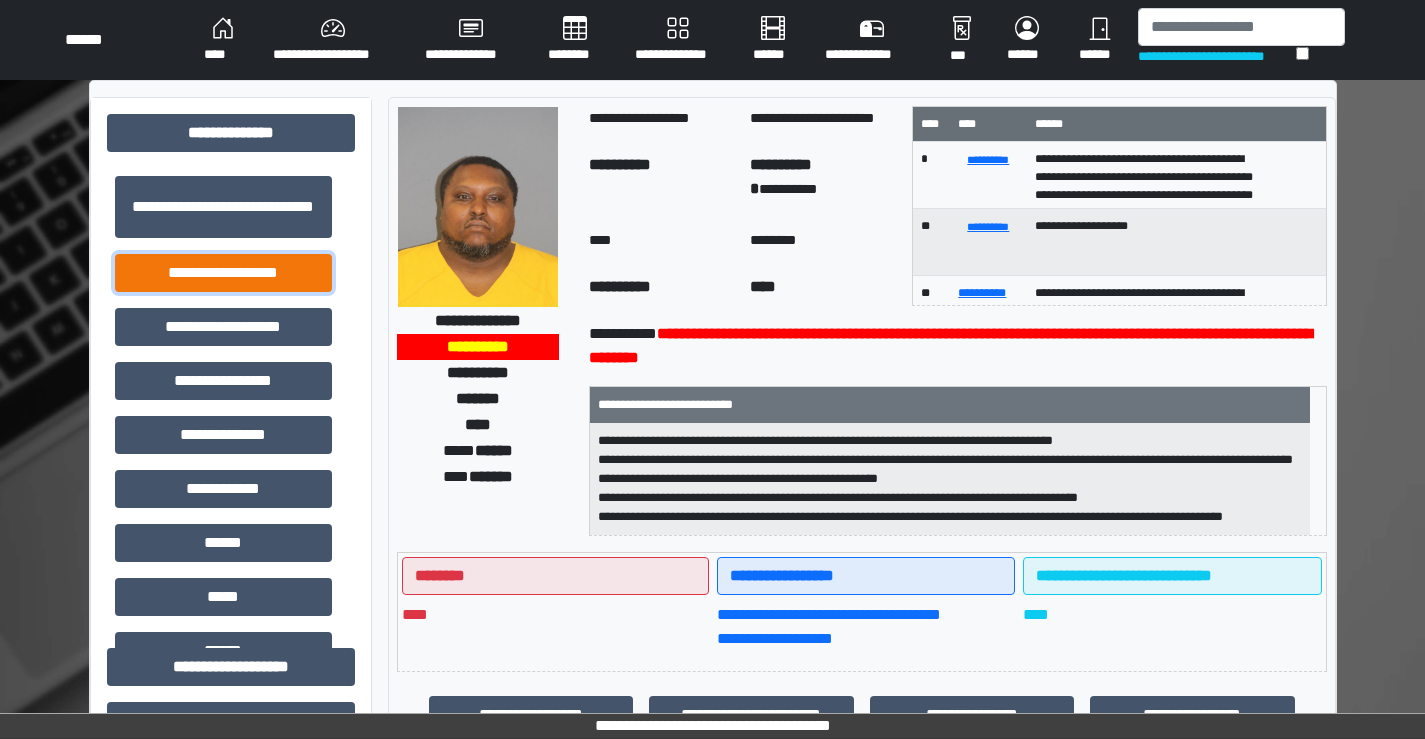 click on "**********" at bounding box center (223, 273) 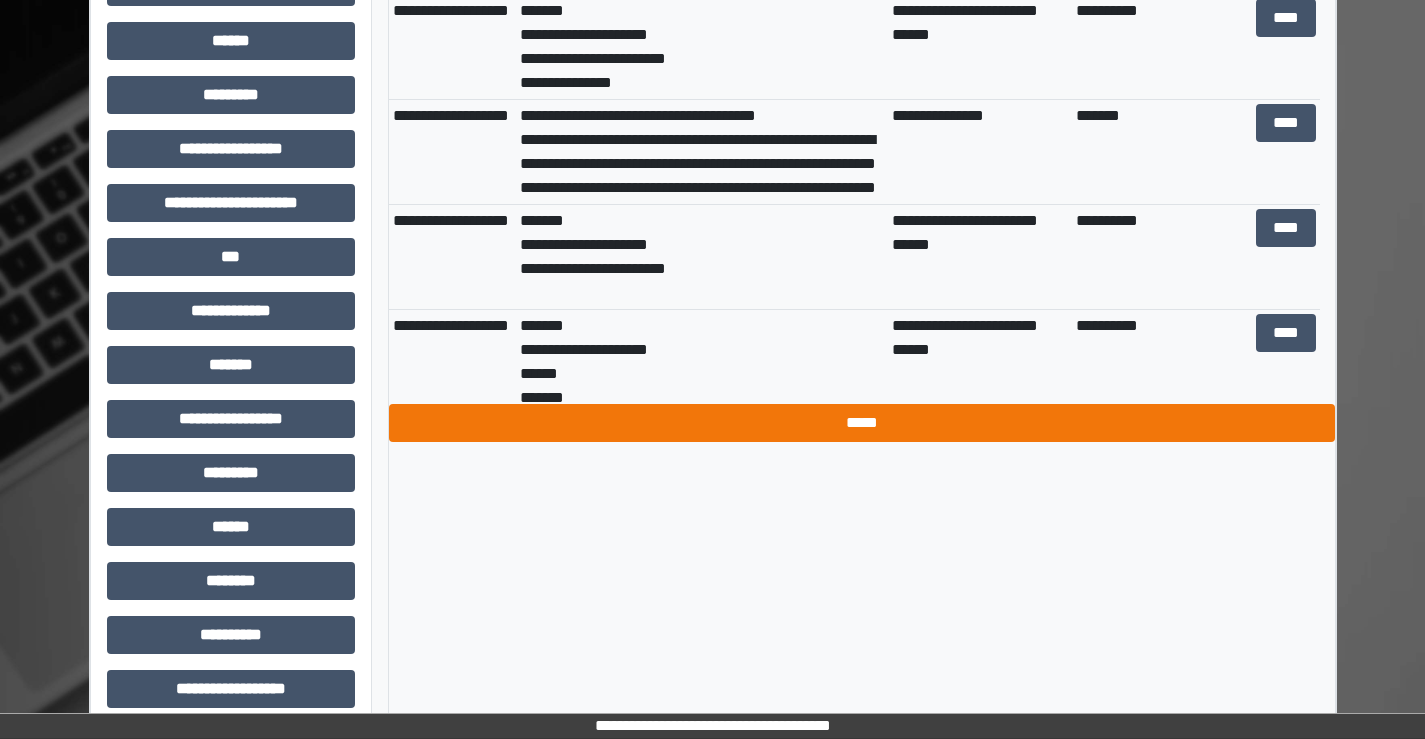 scroll, scrollTop: 900, scrollLeft: 0, axis: vertical 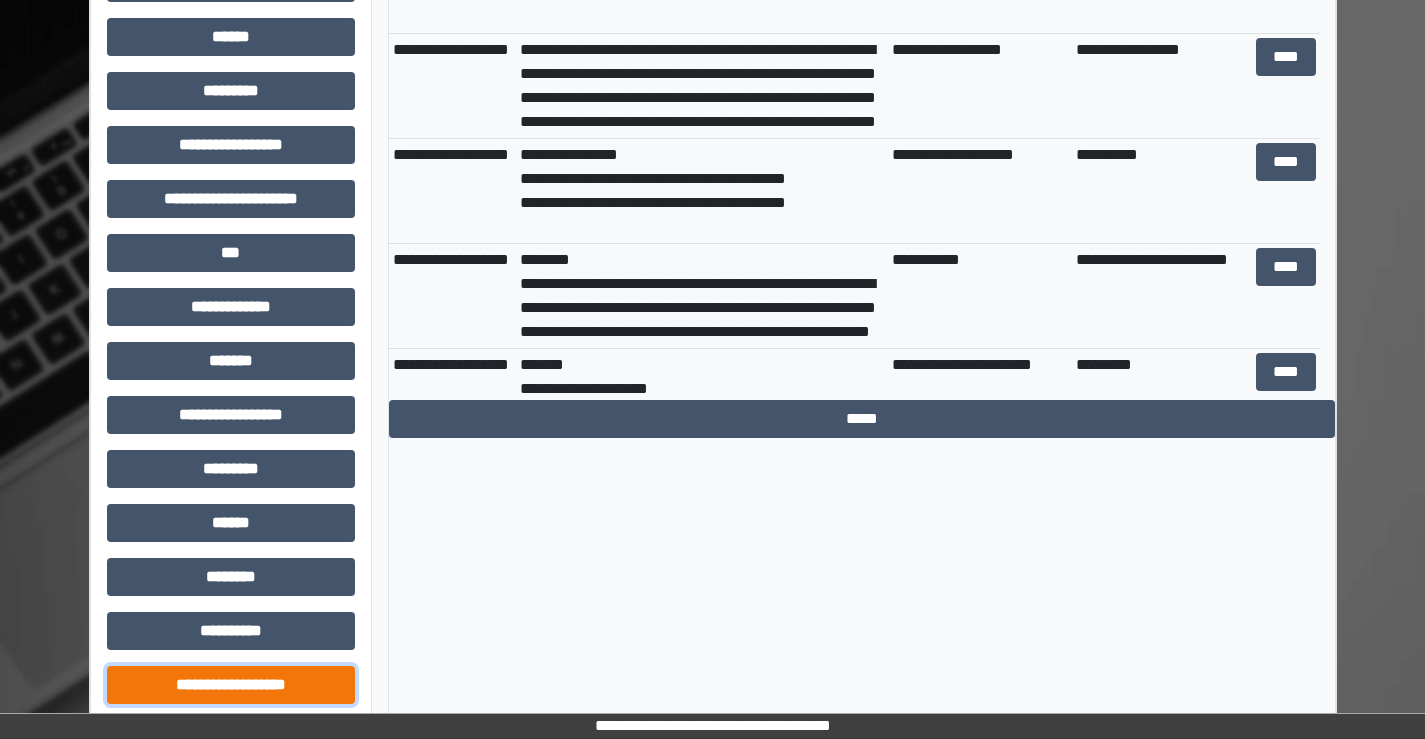 click on "**********" at bounding box center [231, 685] 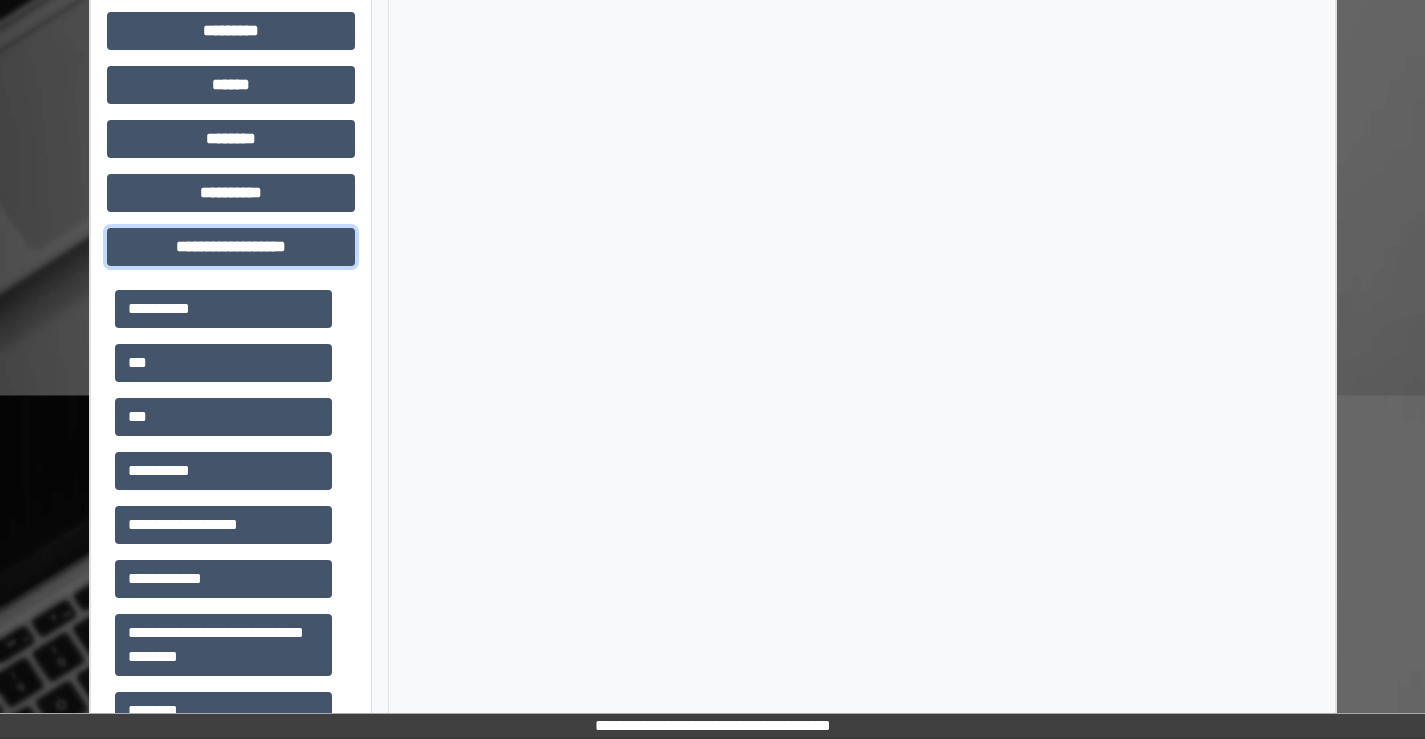scroll, scrollTop: 1395, scrollLeft: 0, axis: vertical 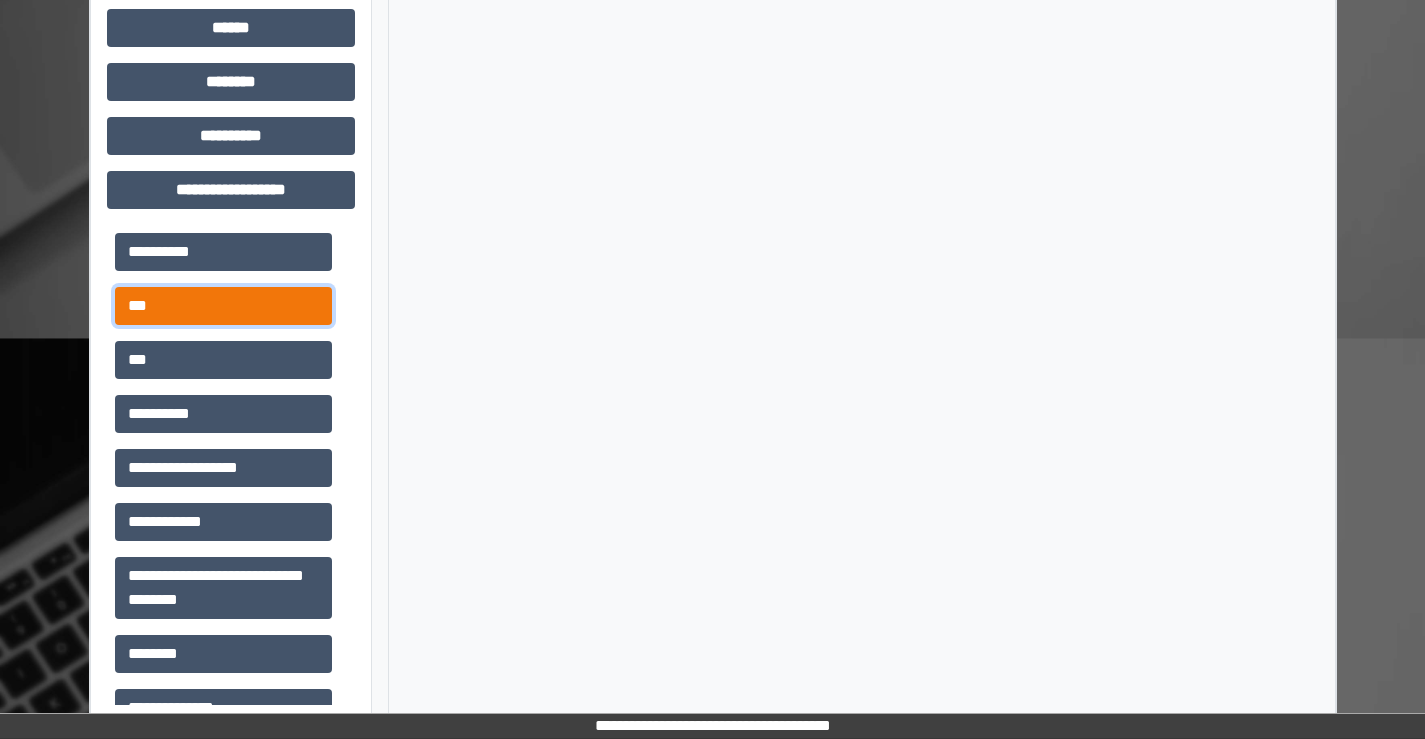 click on "***" at bounding box center (223, 306) 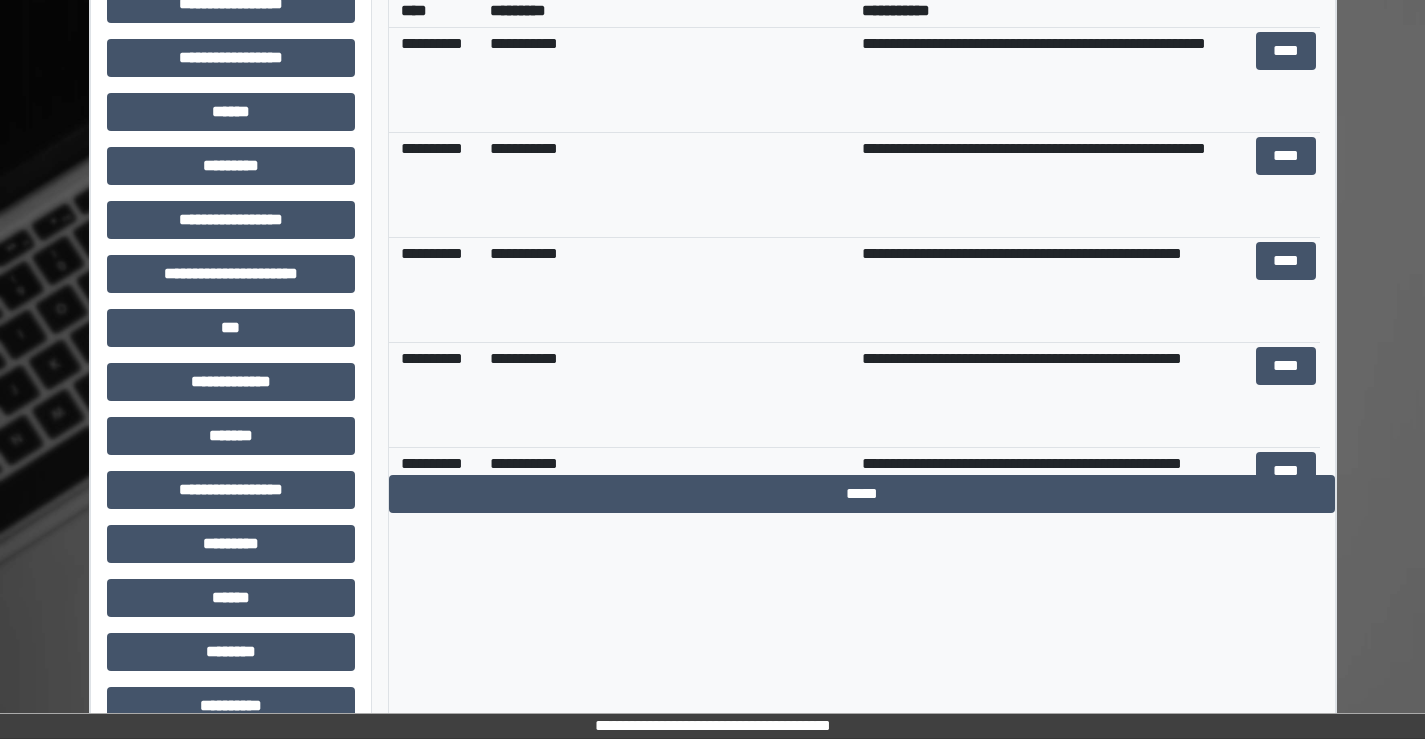 scroll, scrollTop: 695, scrollLeft: 0, axis: vertical 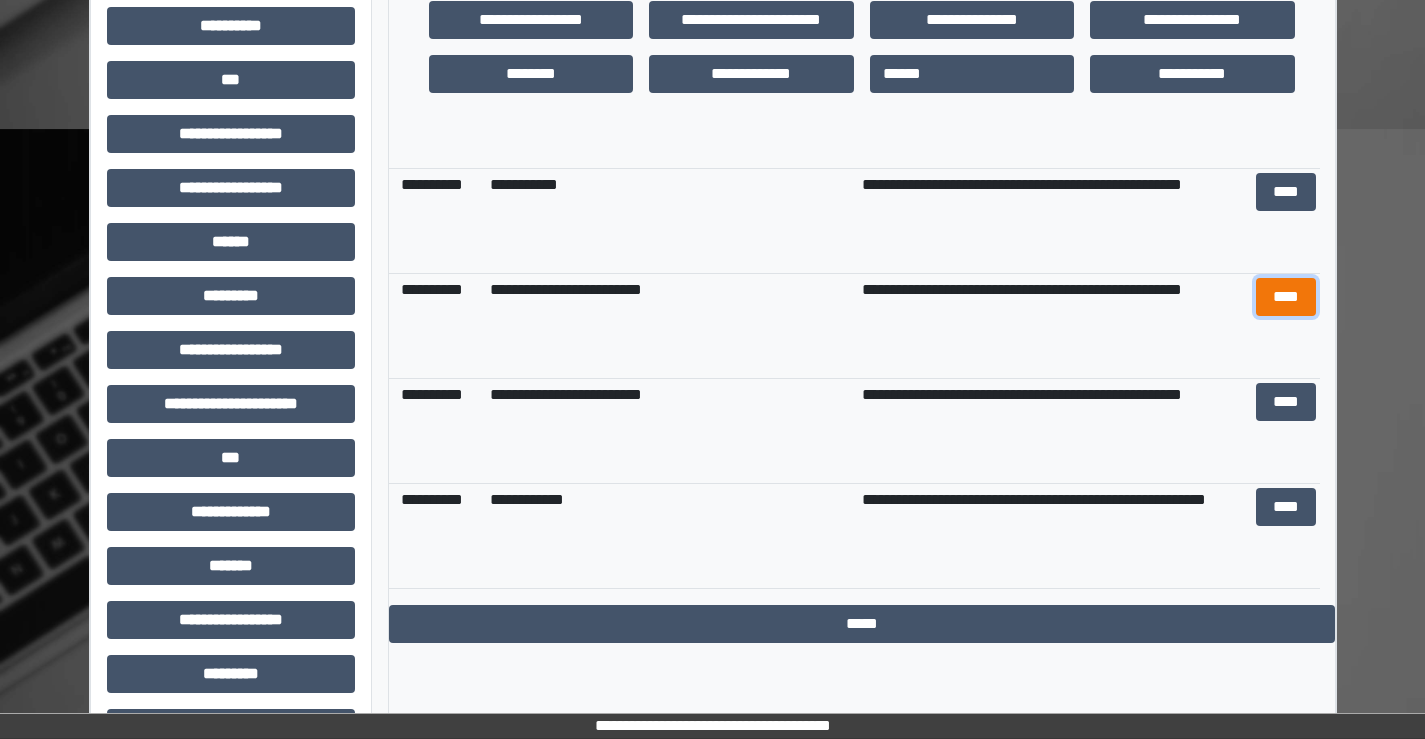 click on "****" at bounding box center (1286, 297) 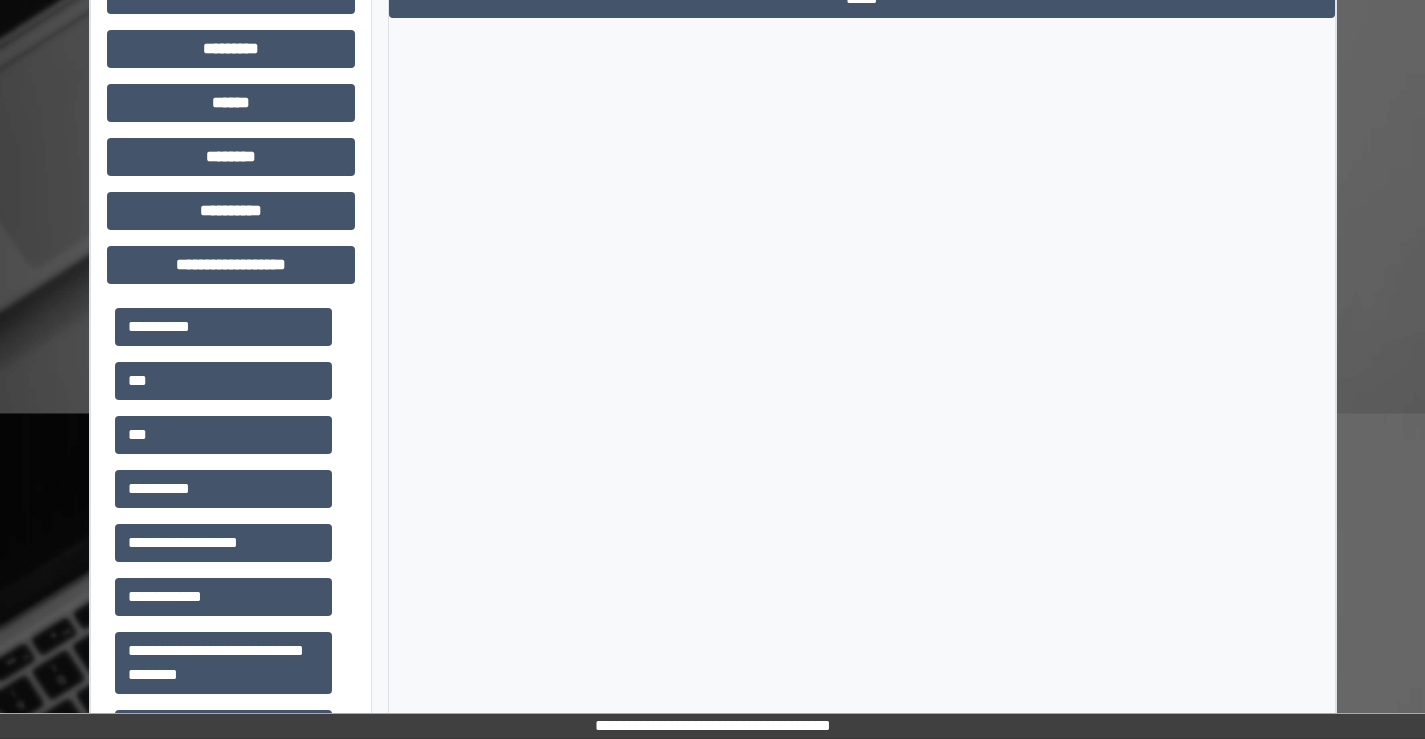 scroll, scrollTop: 1395, scrollLeft: 0, axis: vertical 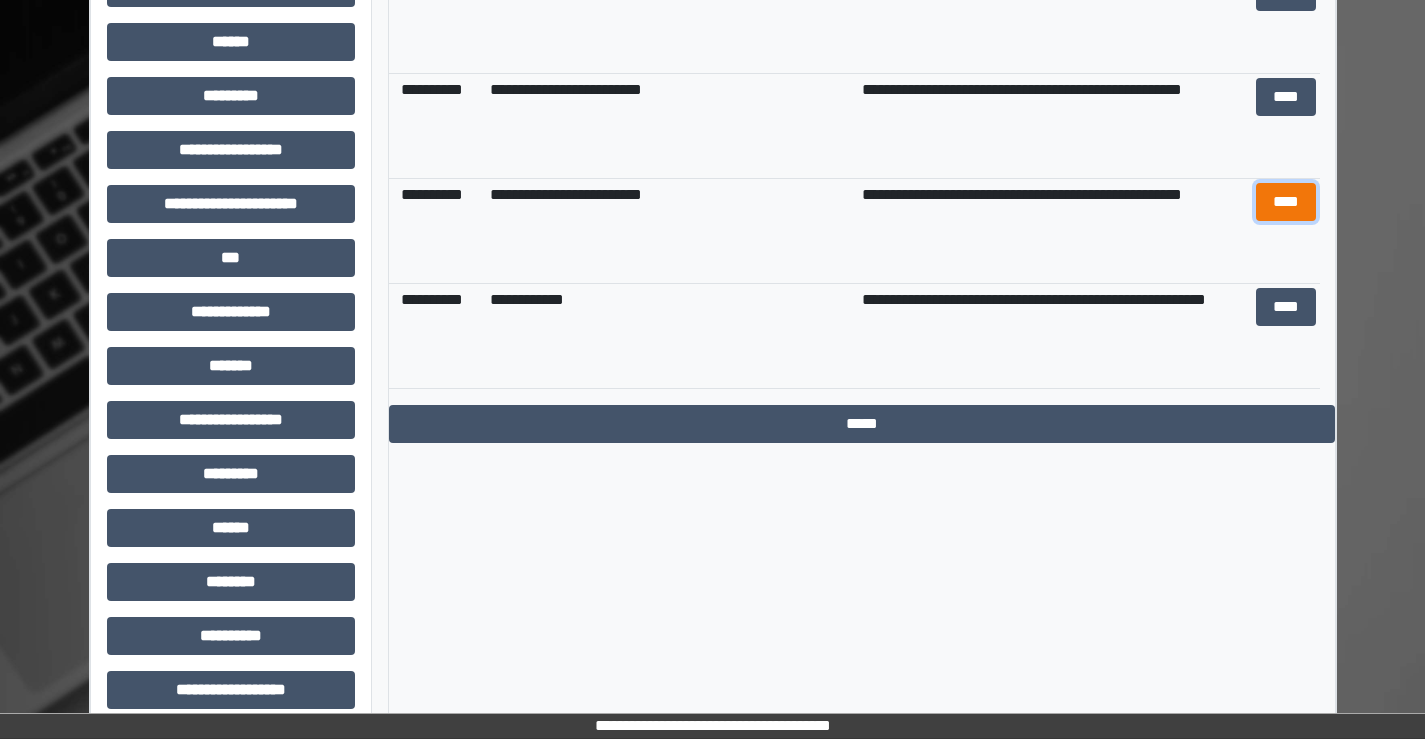 click on "****" at bounding box center (1286, 202) 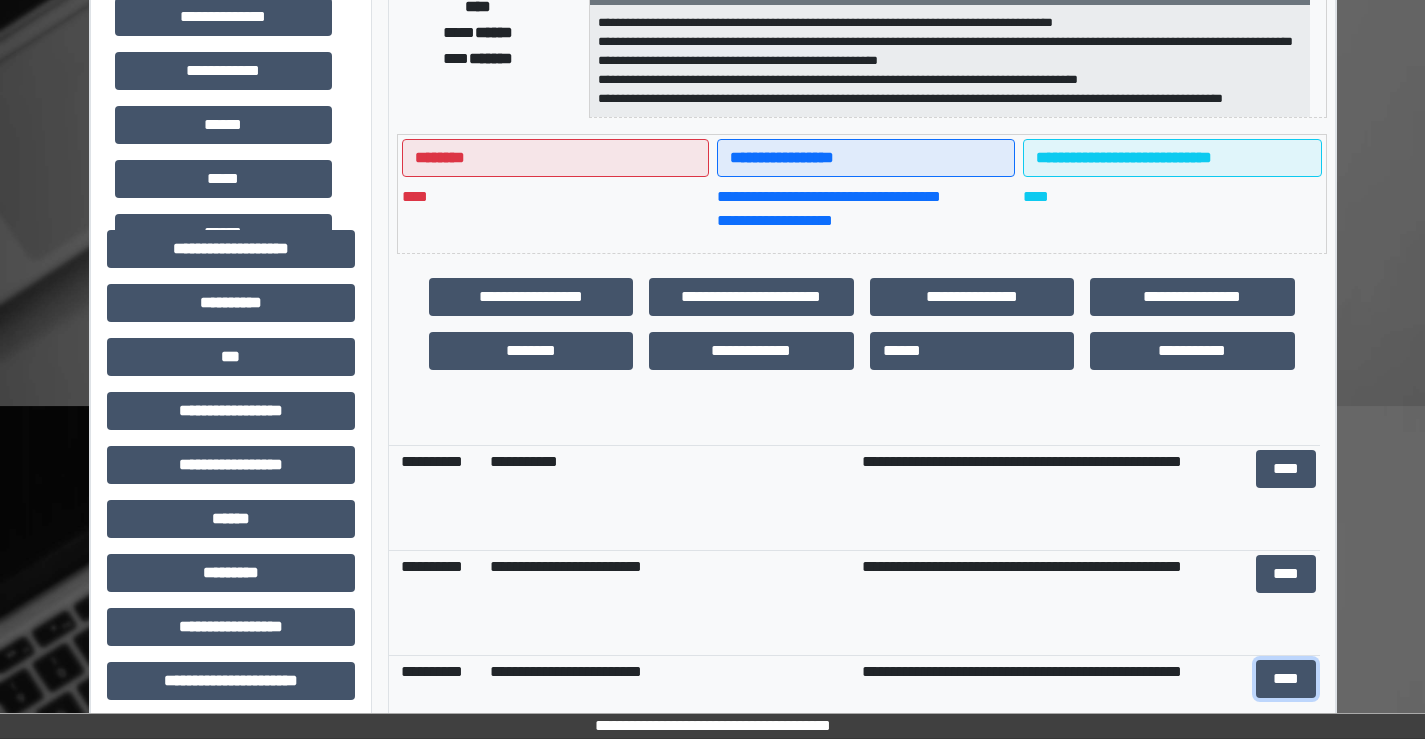 scroll, scrollTop: 195, scrollLeft: 0, axis: vertical 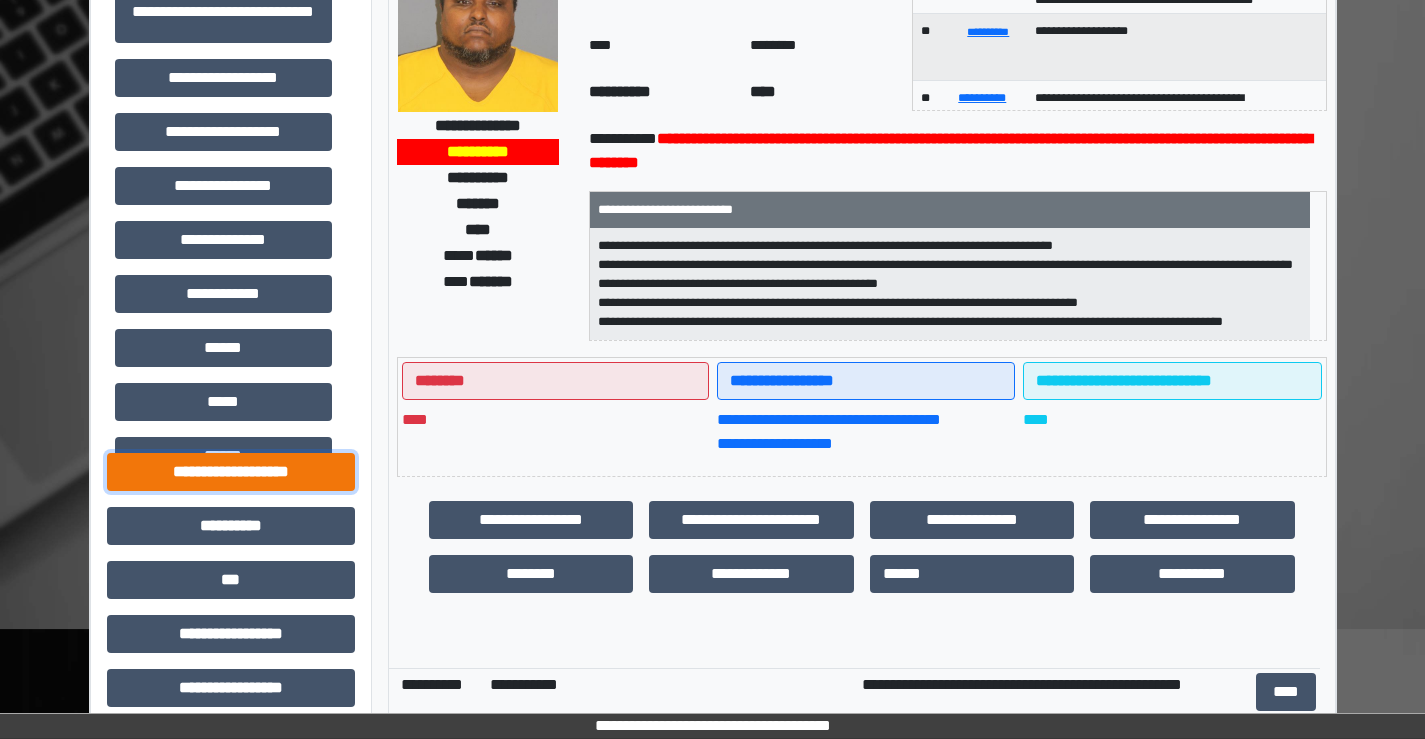drag, startPoint x: 234, startPoint y: 470, endPoint x: 269, endPoint y: 469, distance: 35.014282 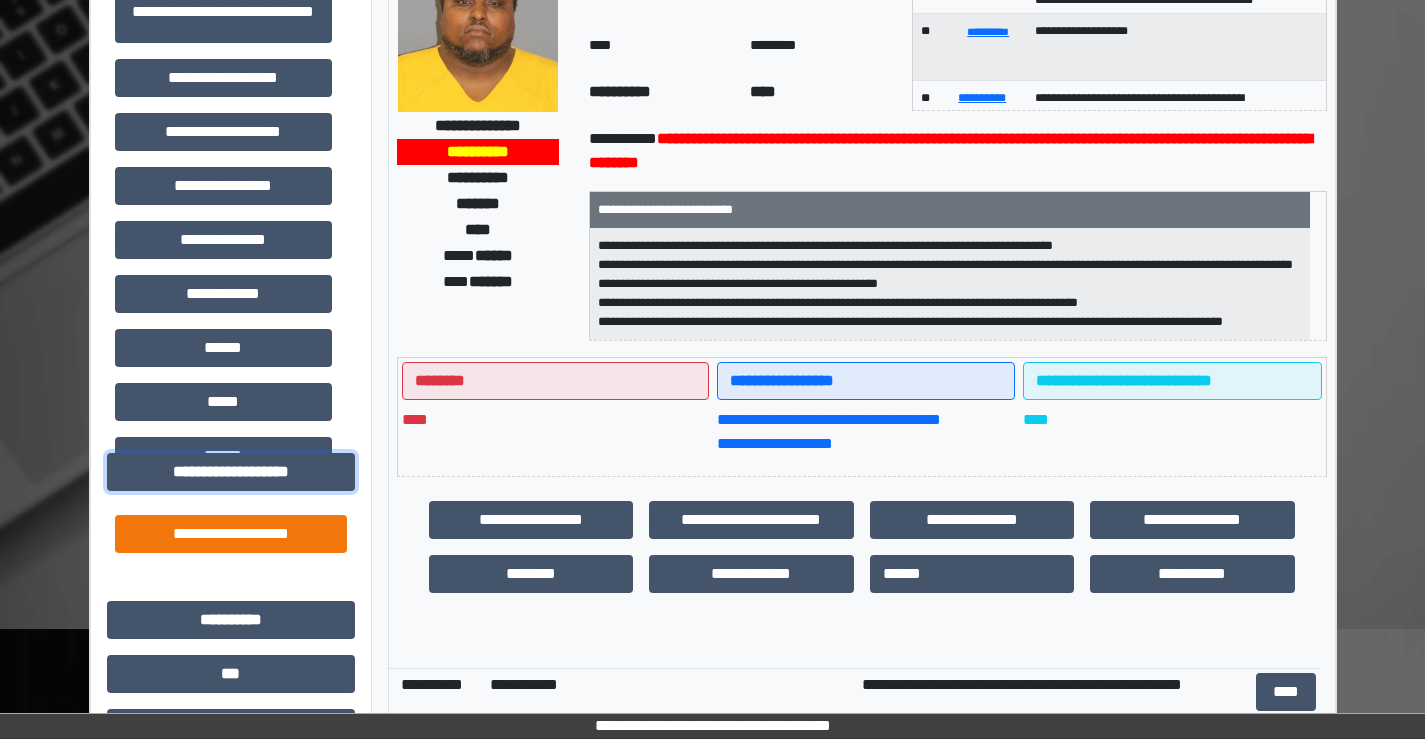 scroll, scrollTop: 295, scrollLeft: 0, axis: vertical 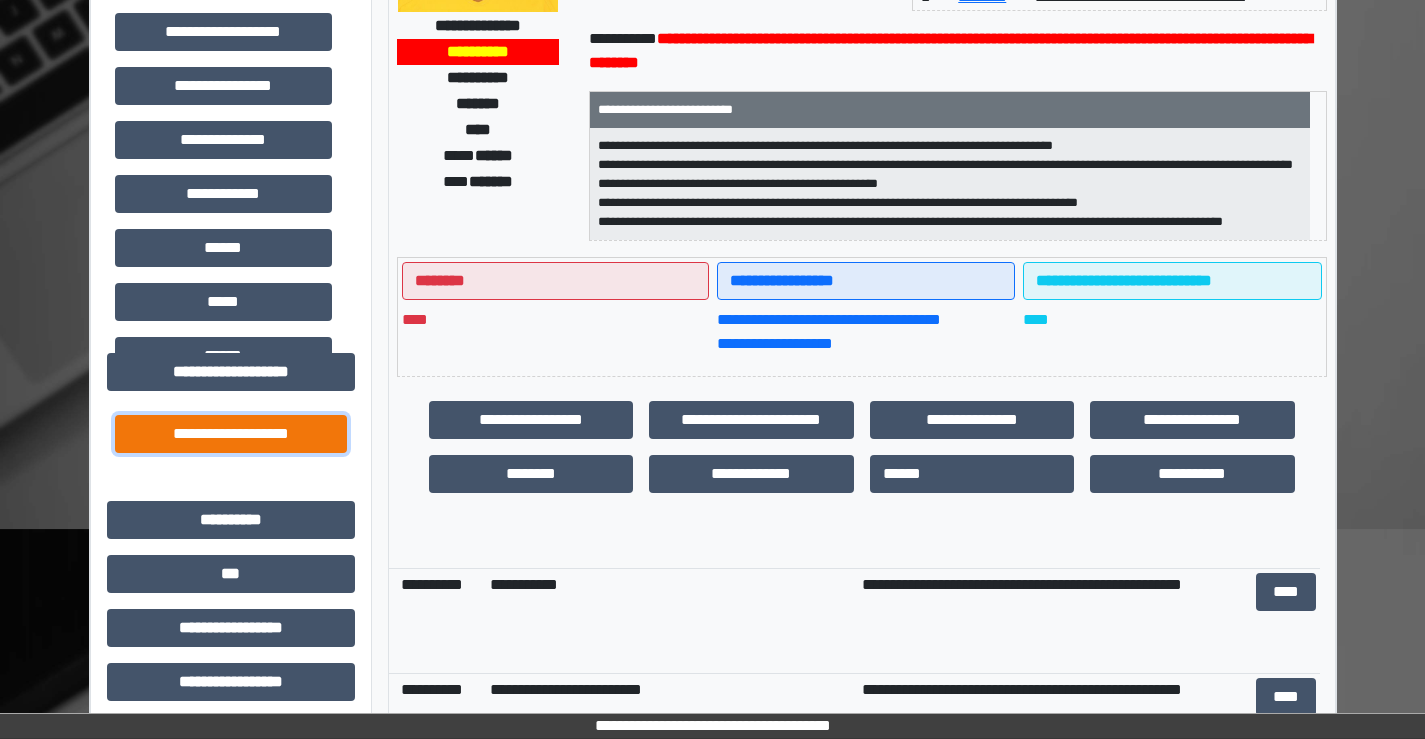 click on "**********" at bounding box center (231, 434) 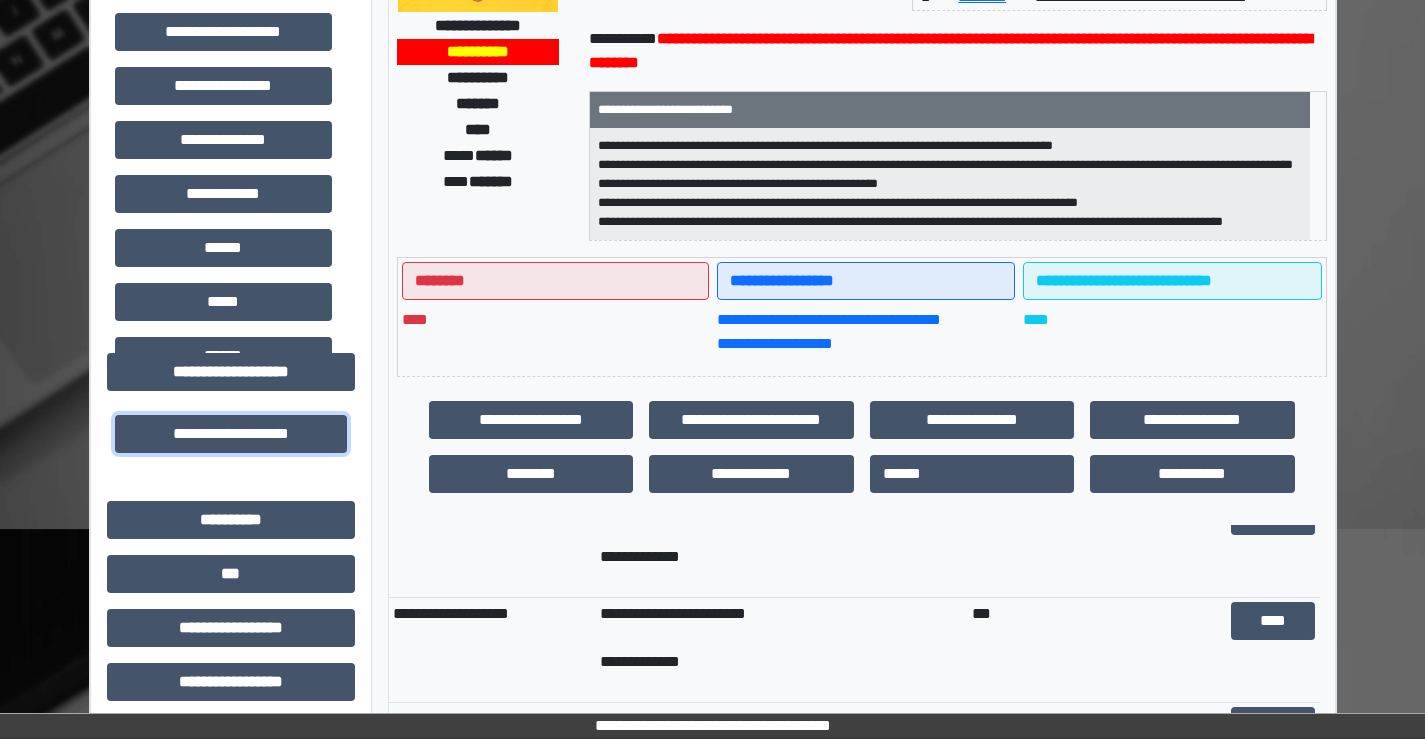 scroll, scrollTop: 100, scrollLeft: 0, axis: vertical 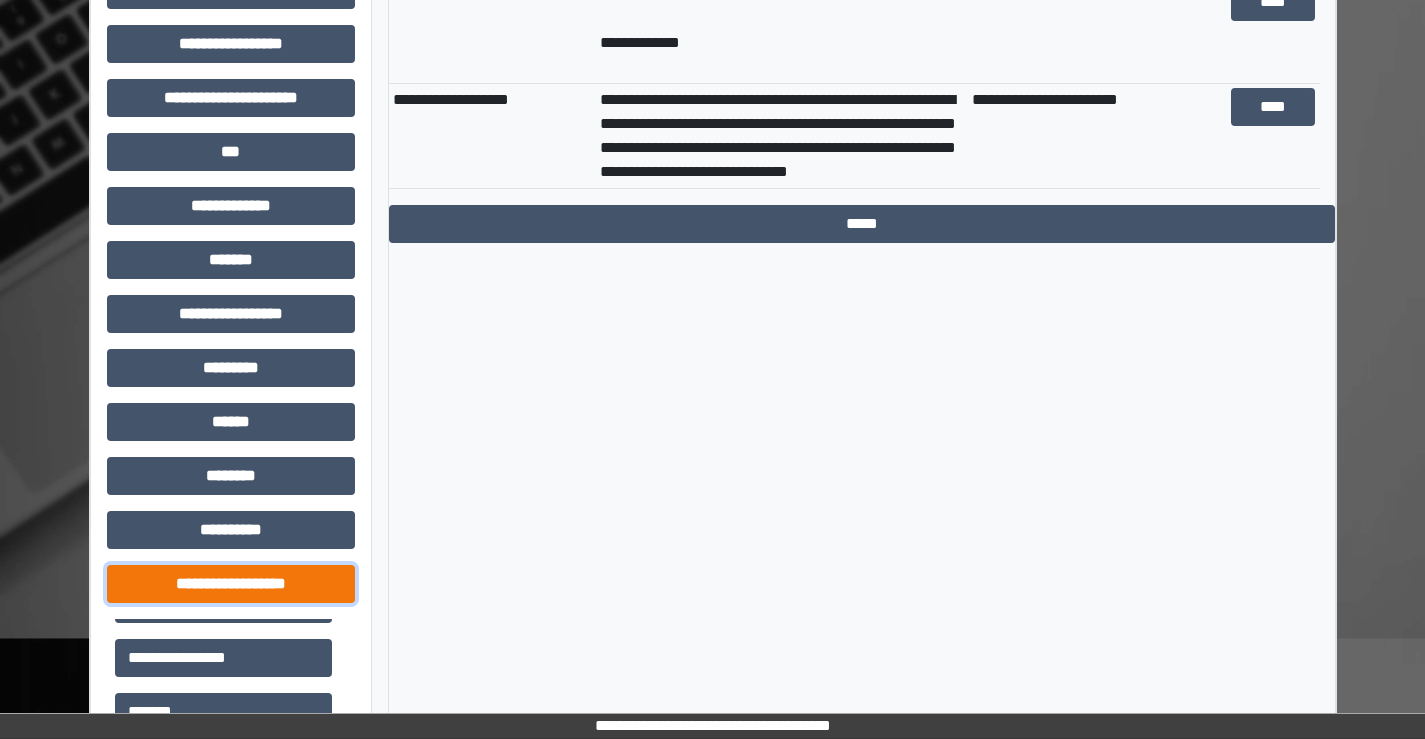 click on "**********" at bounding box center (231, 584) 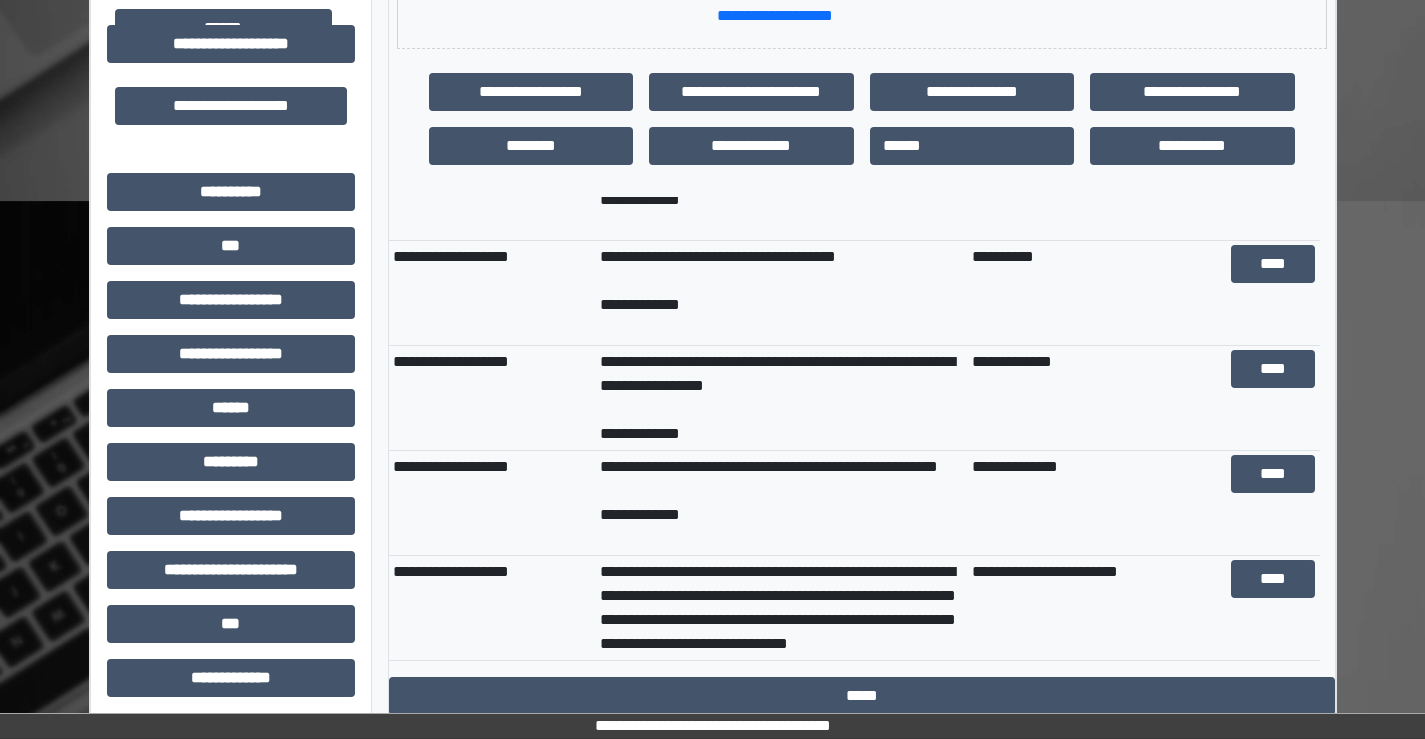 scroll, scrollTop: 609, scrollLeft: 0, axis: vertical 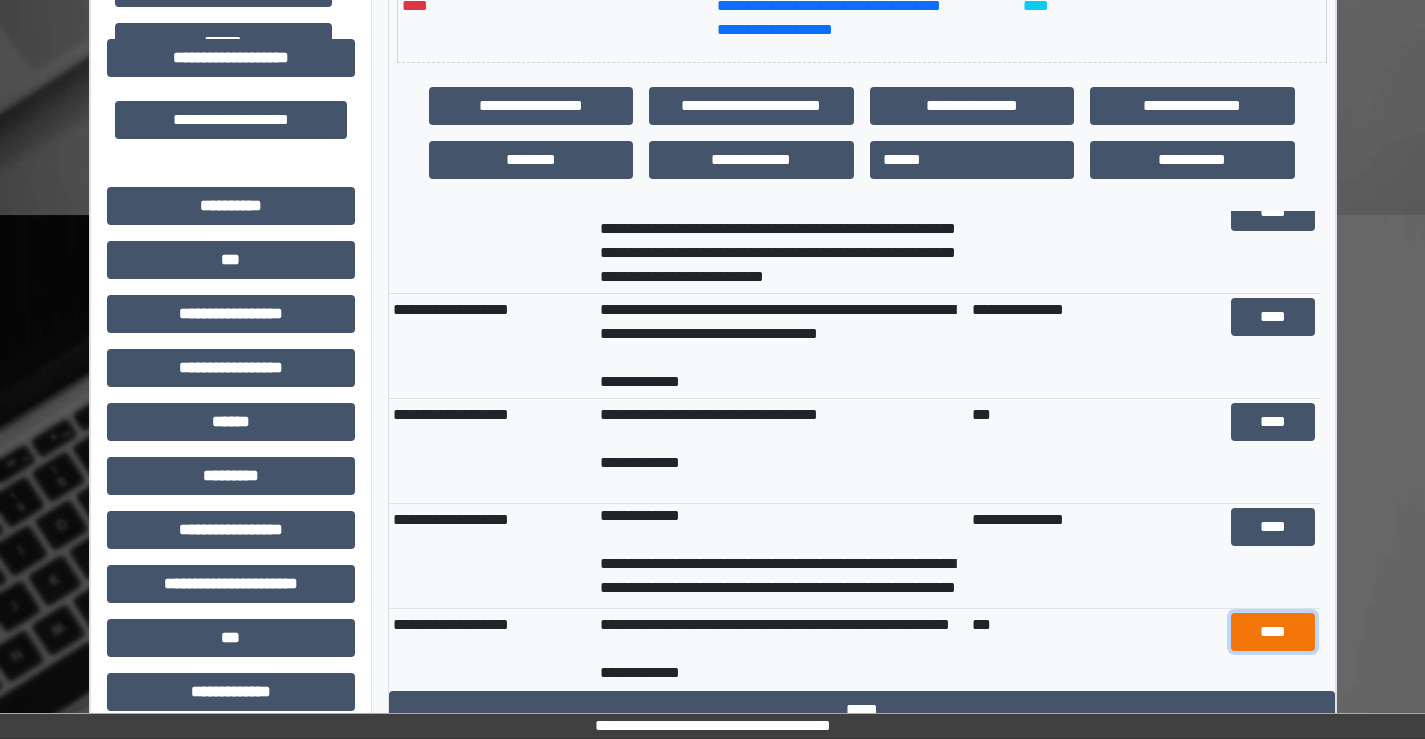 click on "****" at bounding box center (1273, 632) 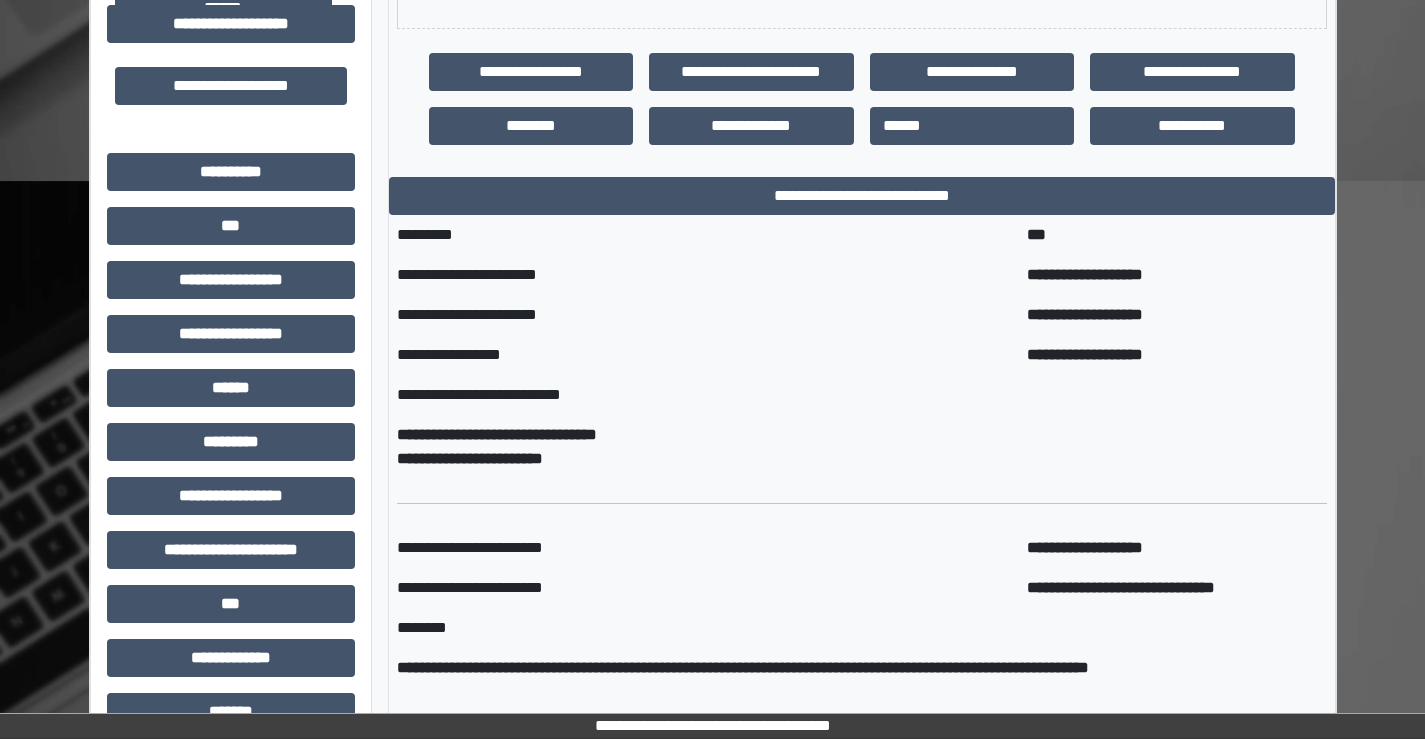 scroll, scrollTop: 609, scrollLeft: 0, axis: vertical 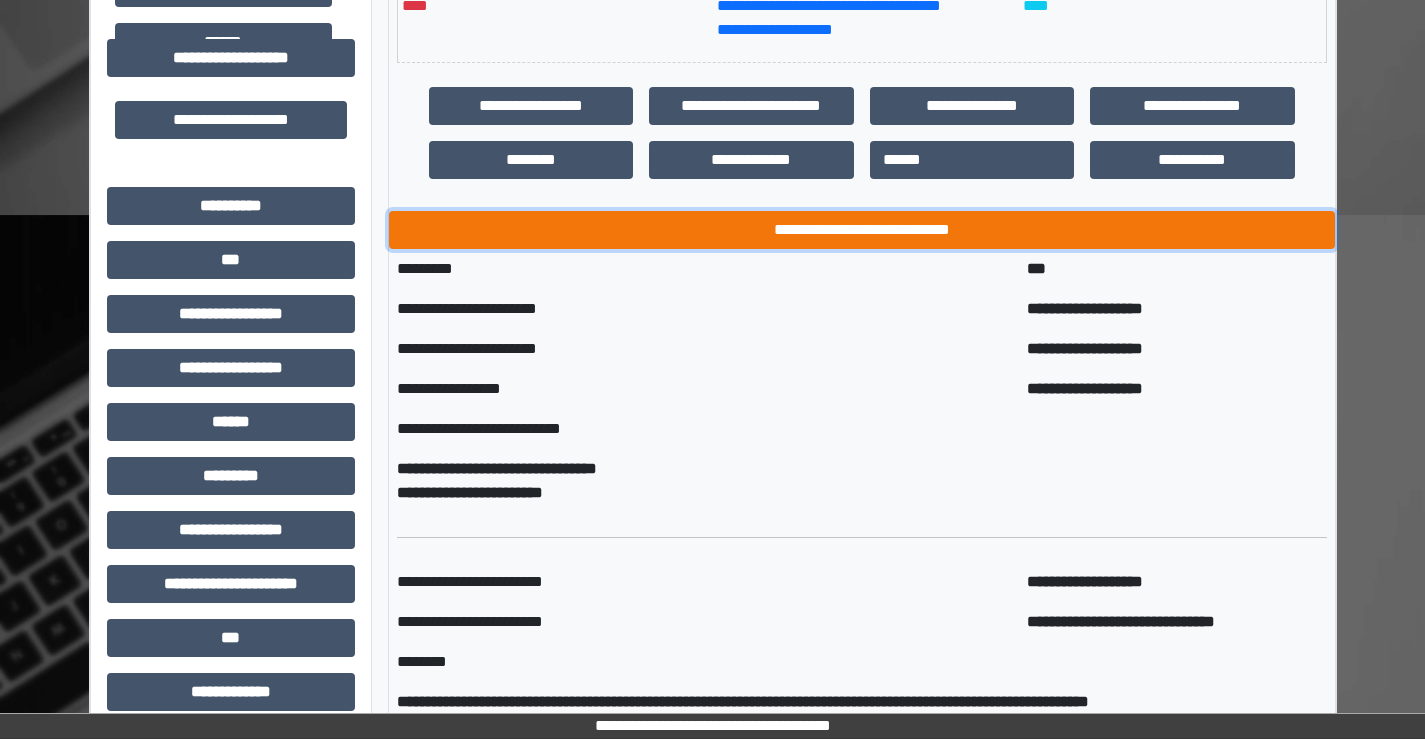 click on "**********" at bounding box center [862, 230] 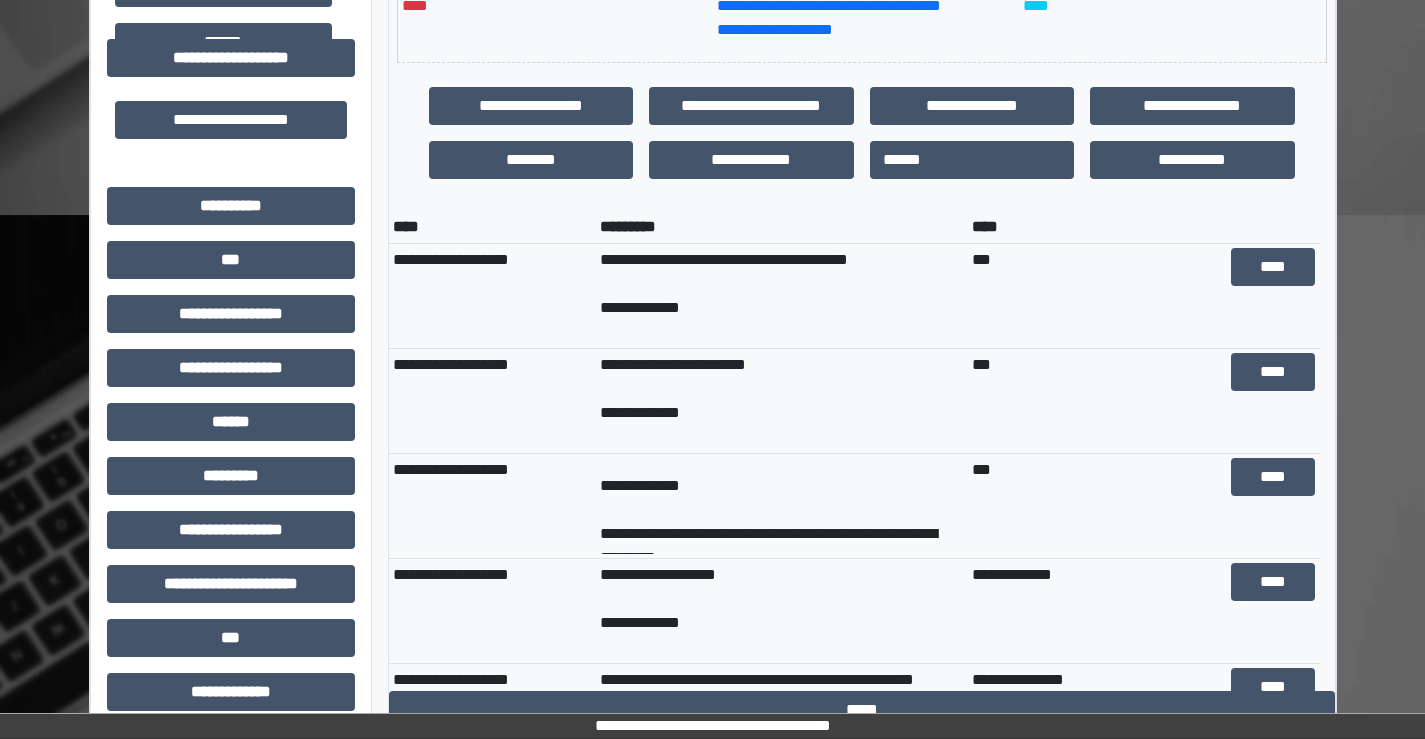 scroll, scrollTop: 48, scrollLeft: 0, axis: vertical 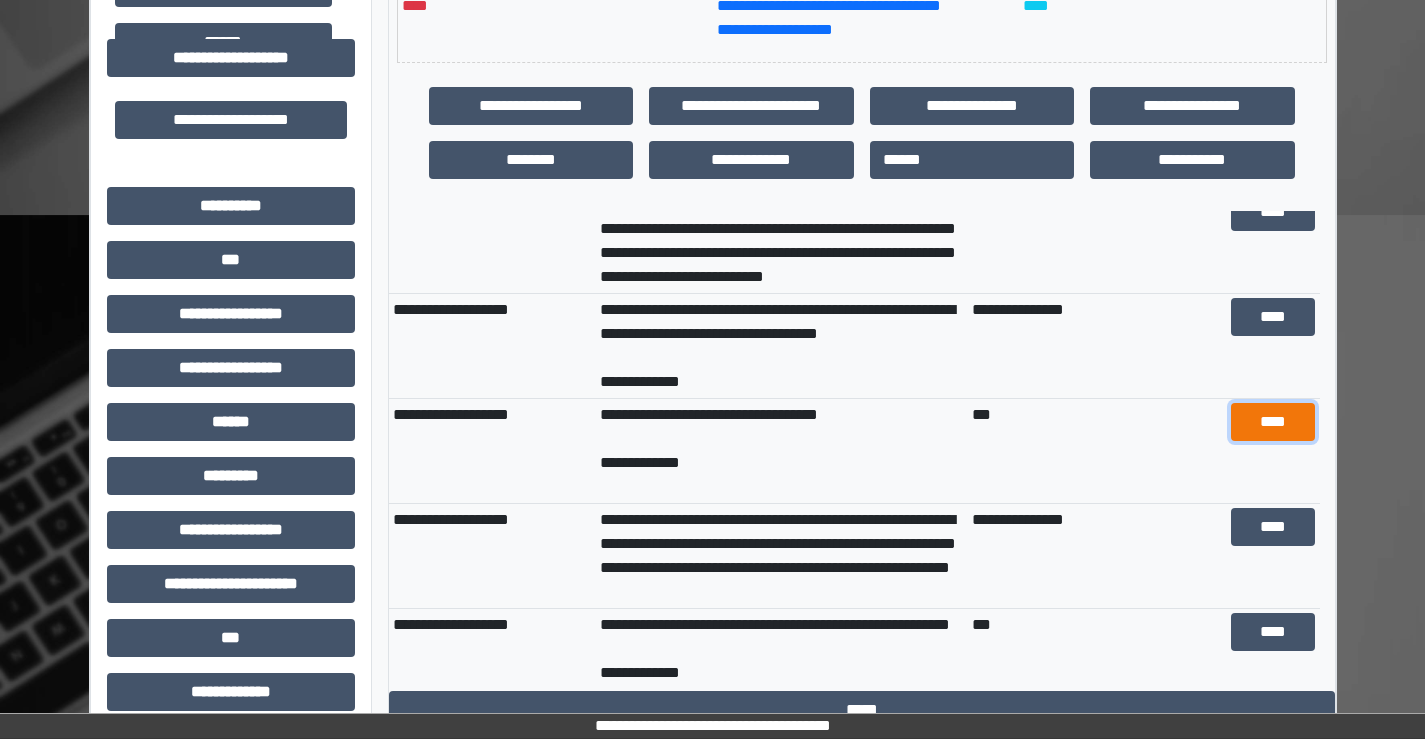 click on "****" at bounding box center [1273, 422] 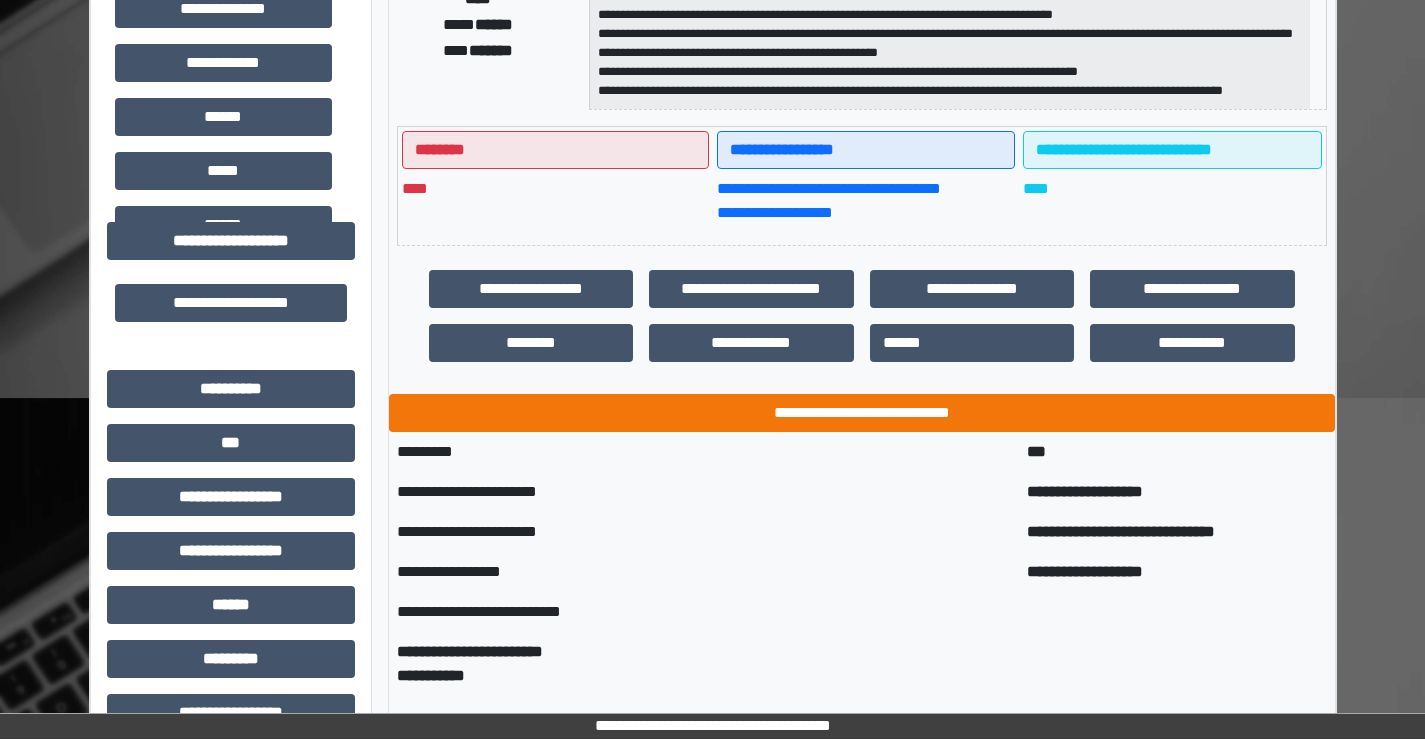 scroll, scrollTop: 409, scrollLeft: 0, axis: vertical 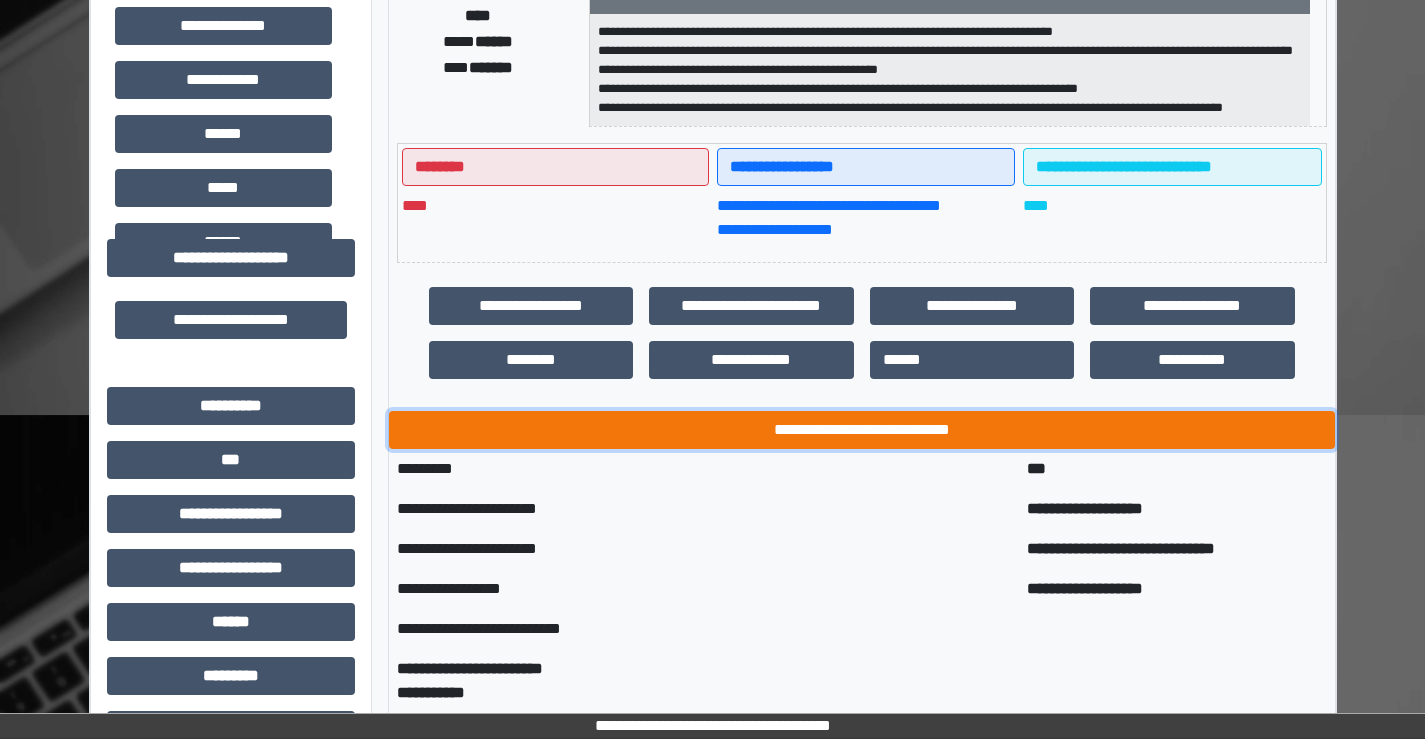 click on "**********" at bounding box center [862, 430] 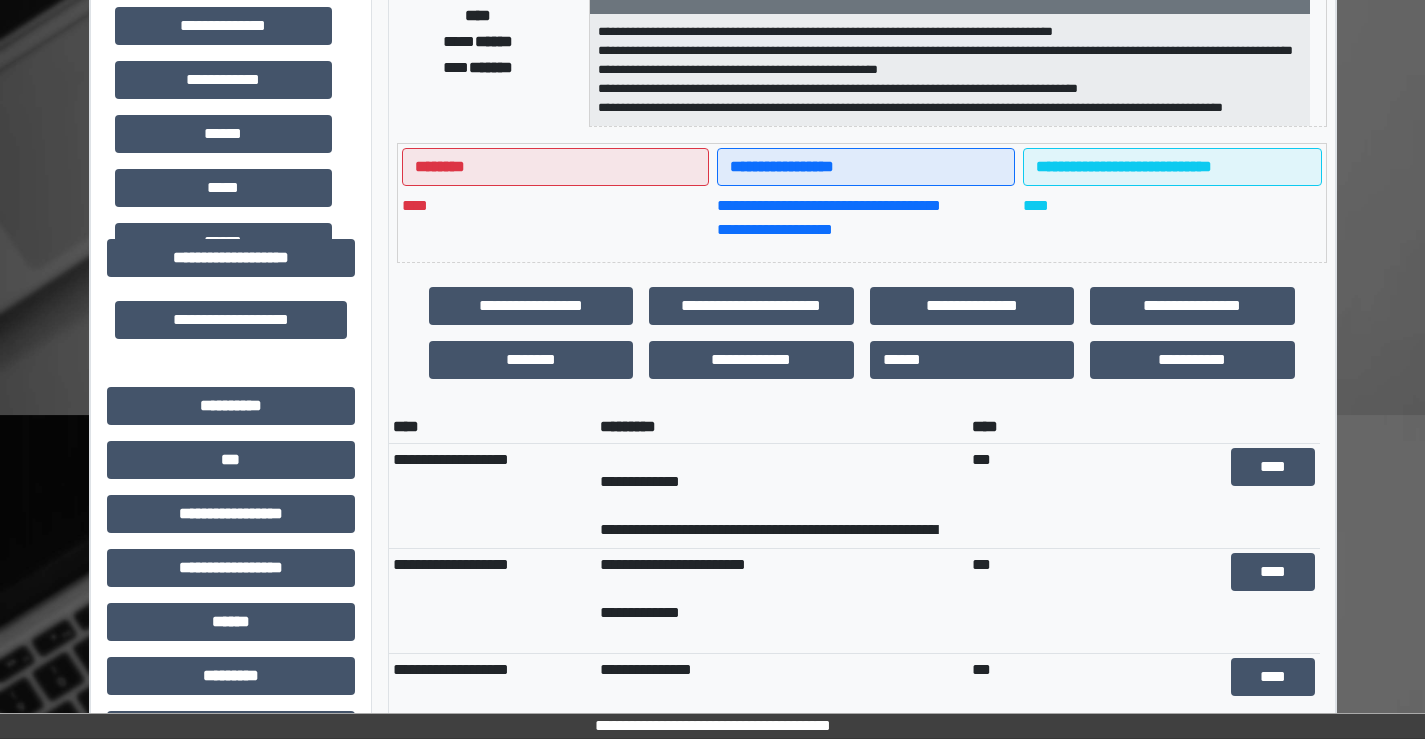 scroll, scrollTop: 72, scrollLeft: 0, axis: vertical 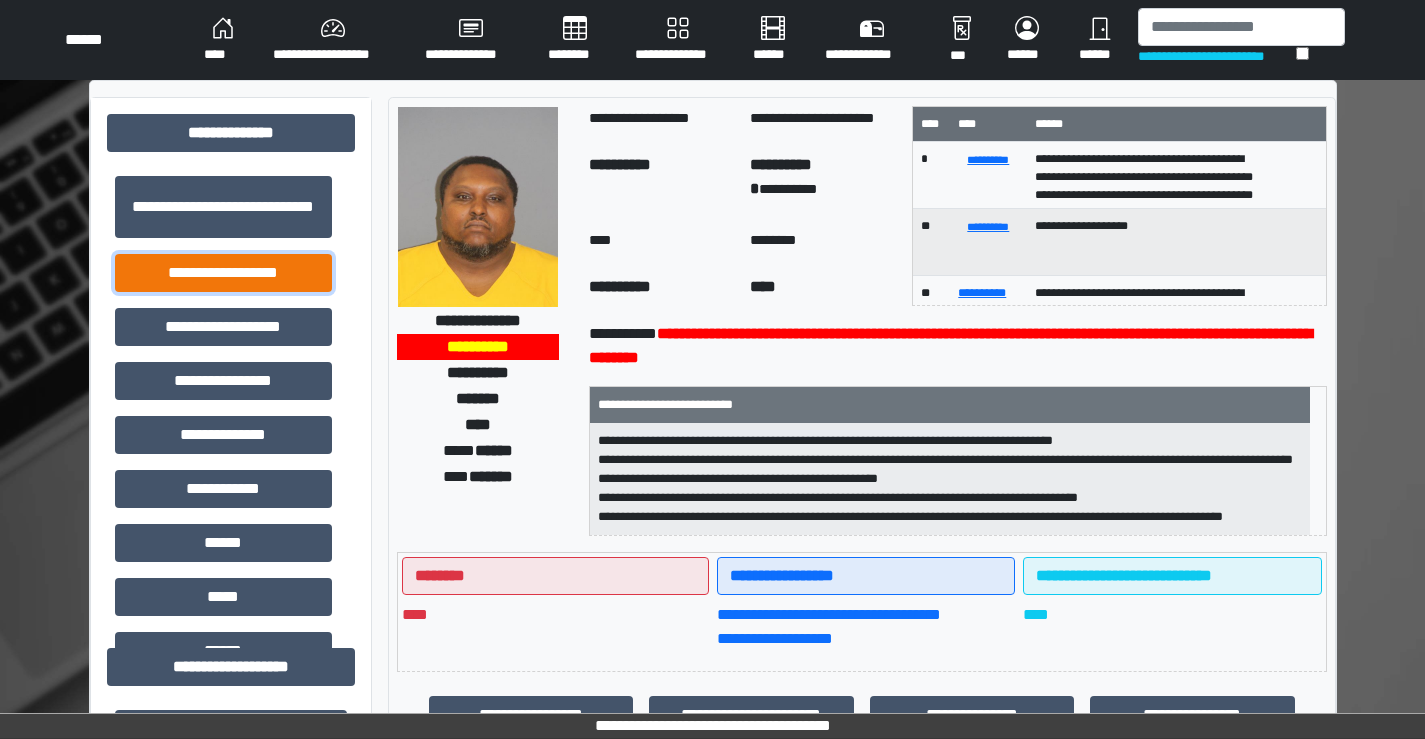 click on "**********" at bounding box center [223, 273] 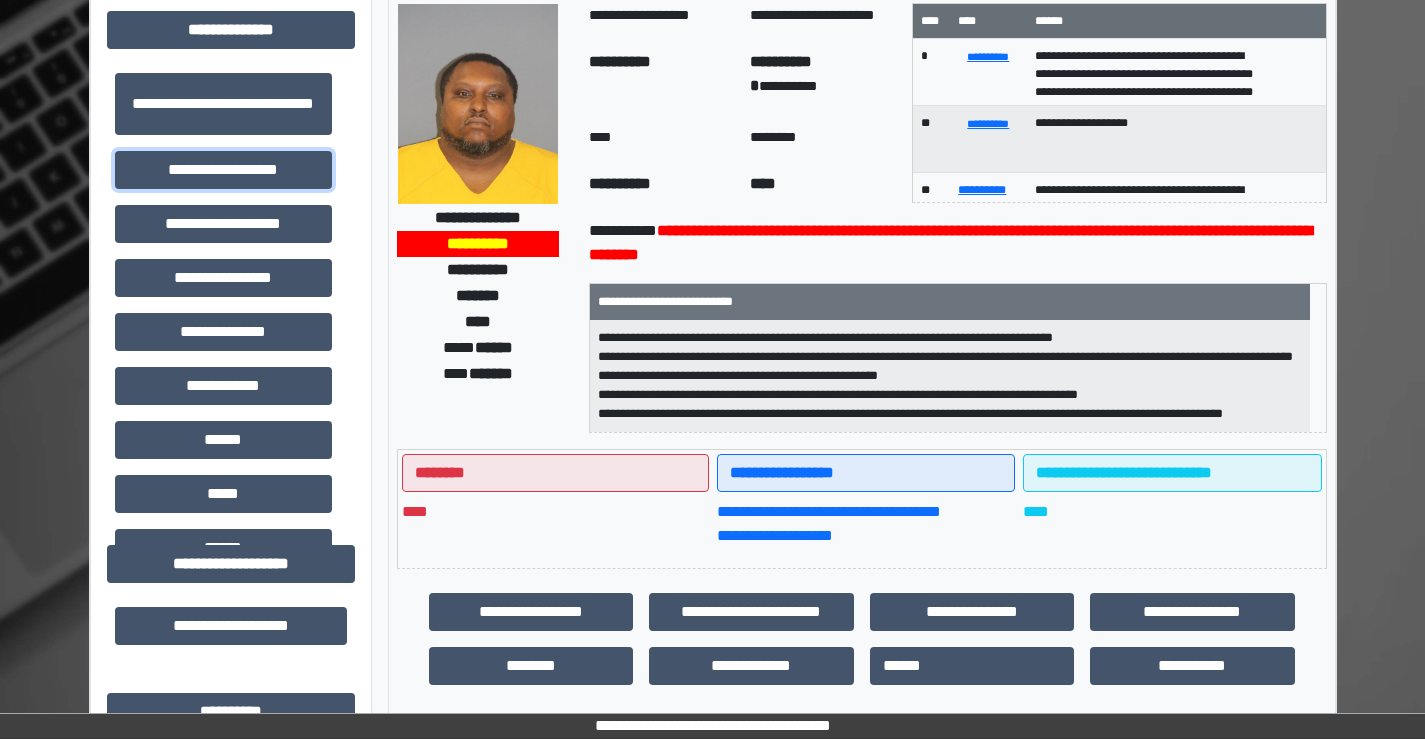 scroll, scrollTop: 400, scrollLeft: 0, axis: vertical 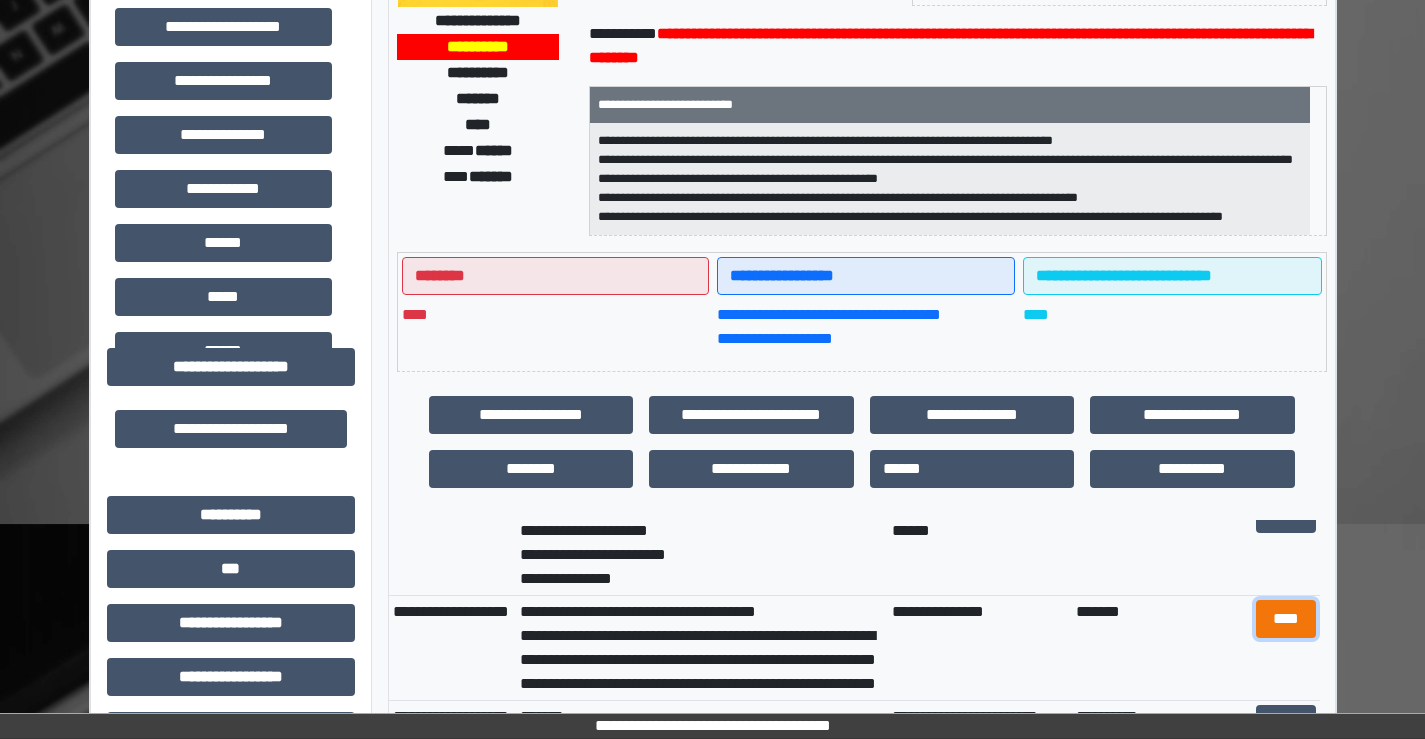 click on "****" at bounding box center (1286, 619) 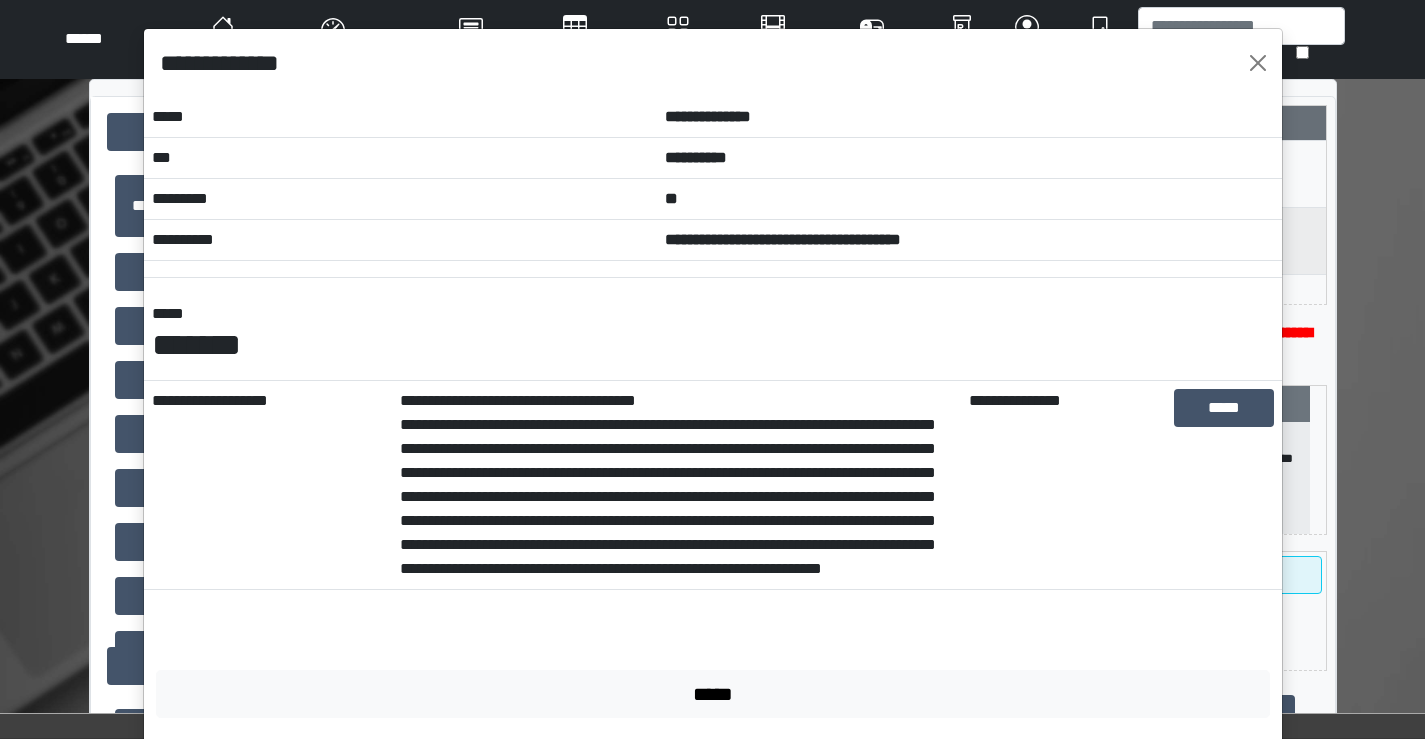 scroll, scrollTop: 0, scrollLeft: 0, axis: both 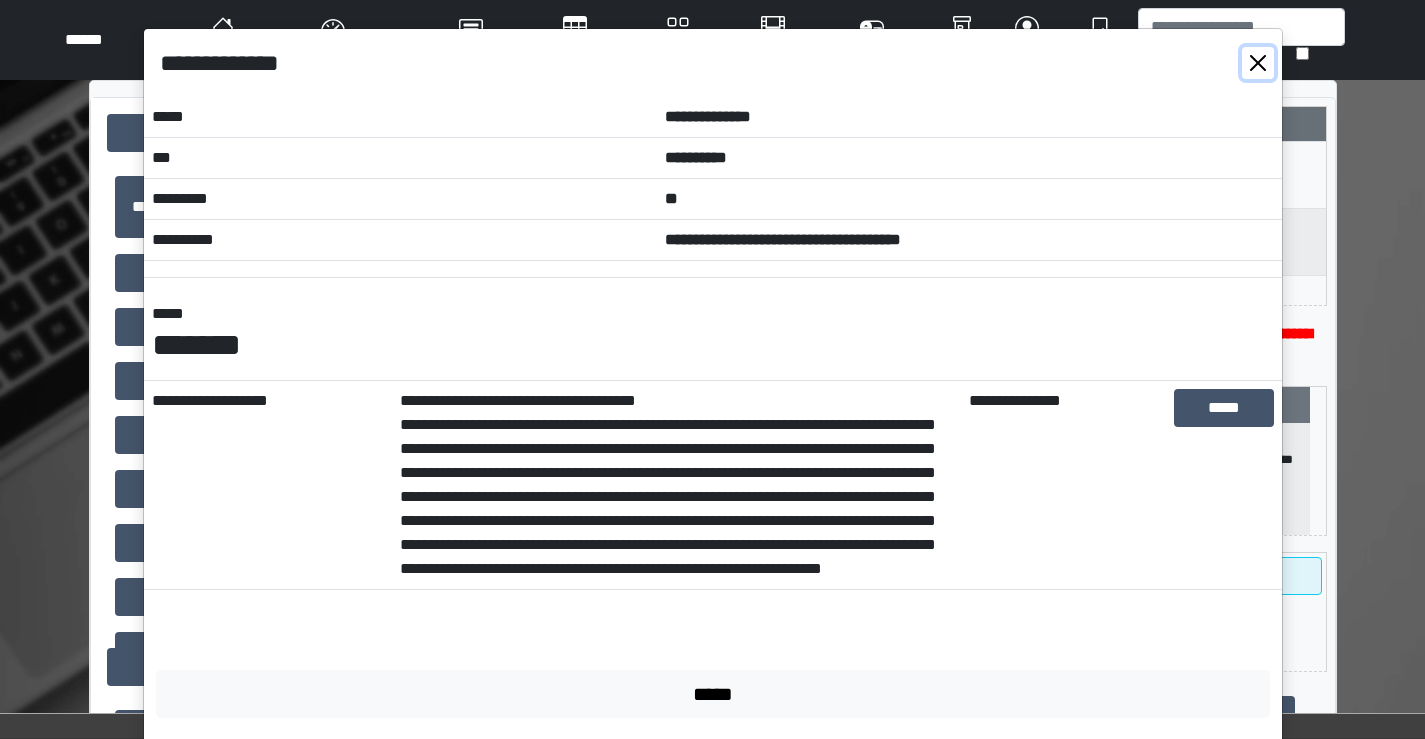 click at bounding box center [1258, 63] 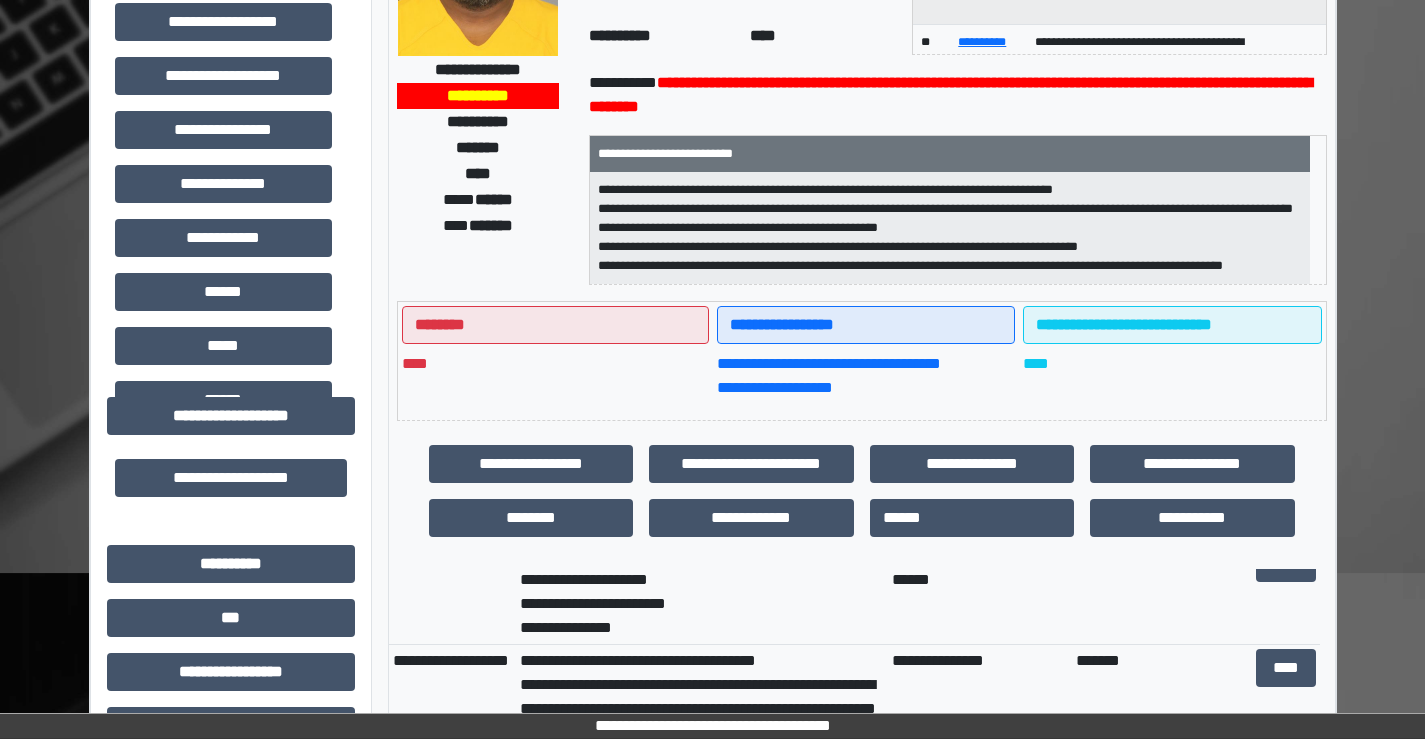 scroll, scrollTop: 300, scrollLeft: 0, axis: vertical 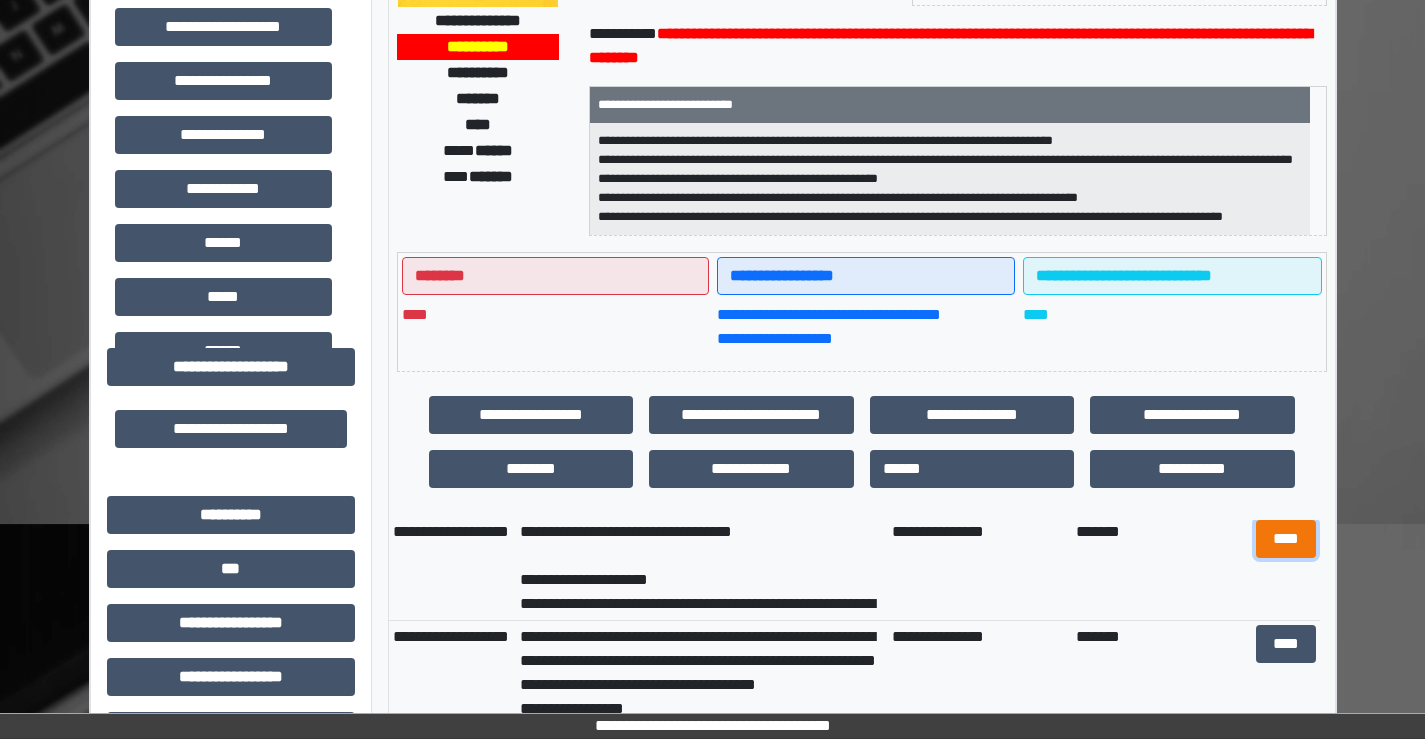 click on "****" at bounding box center (1286, 539) 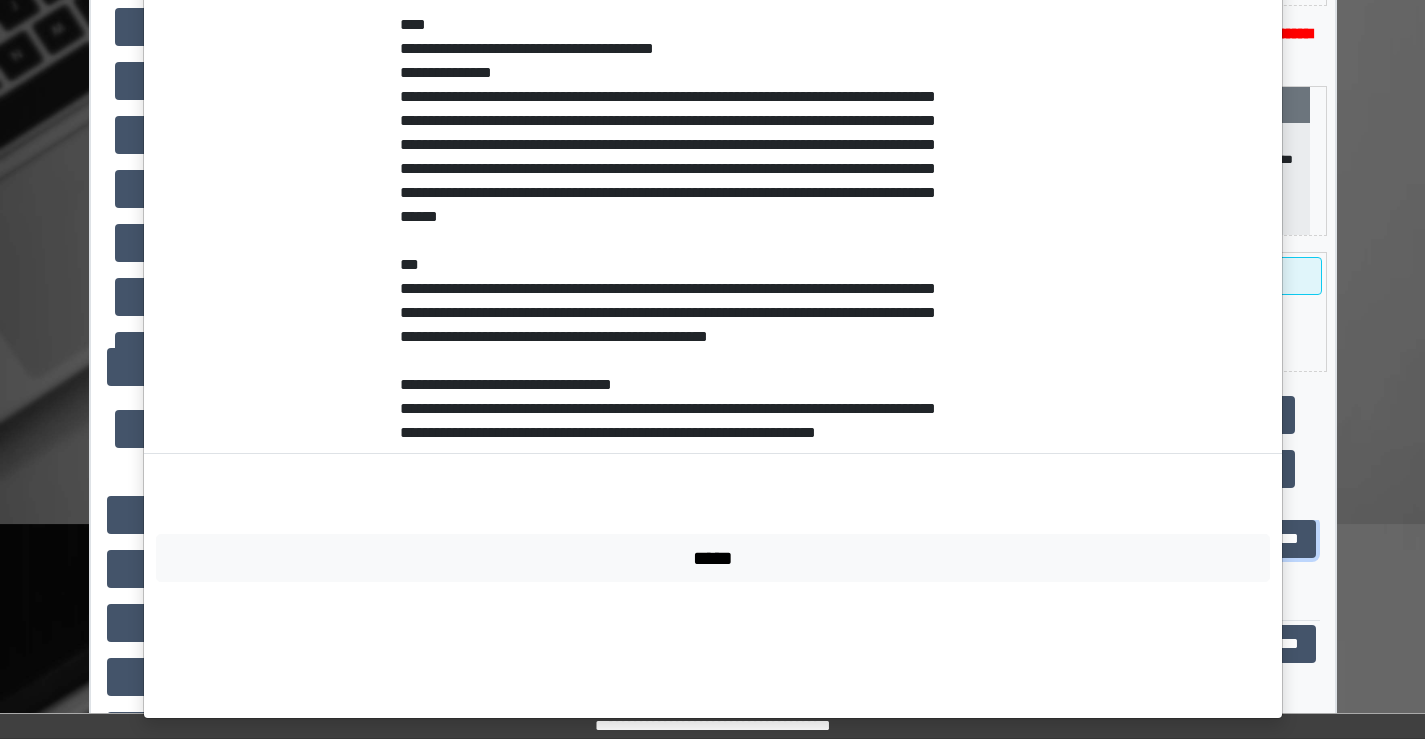 scroll, scrollTop: 1296, scrollLeft: 0, axis: vertical 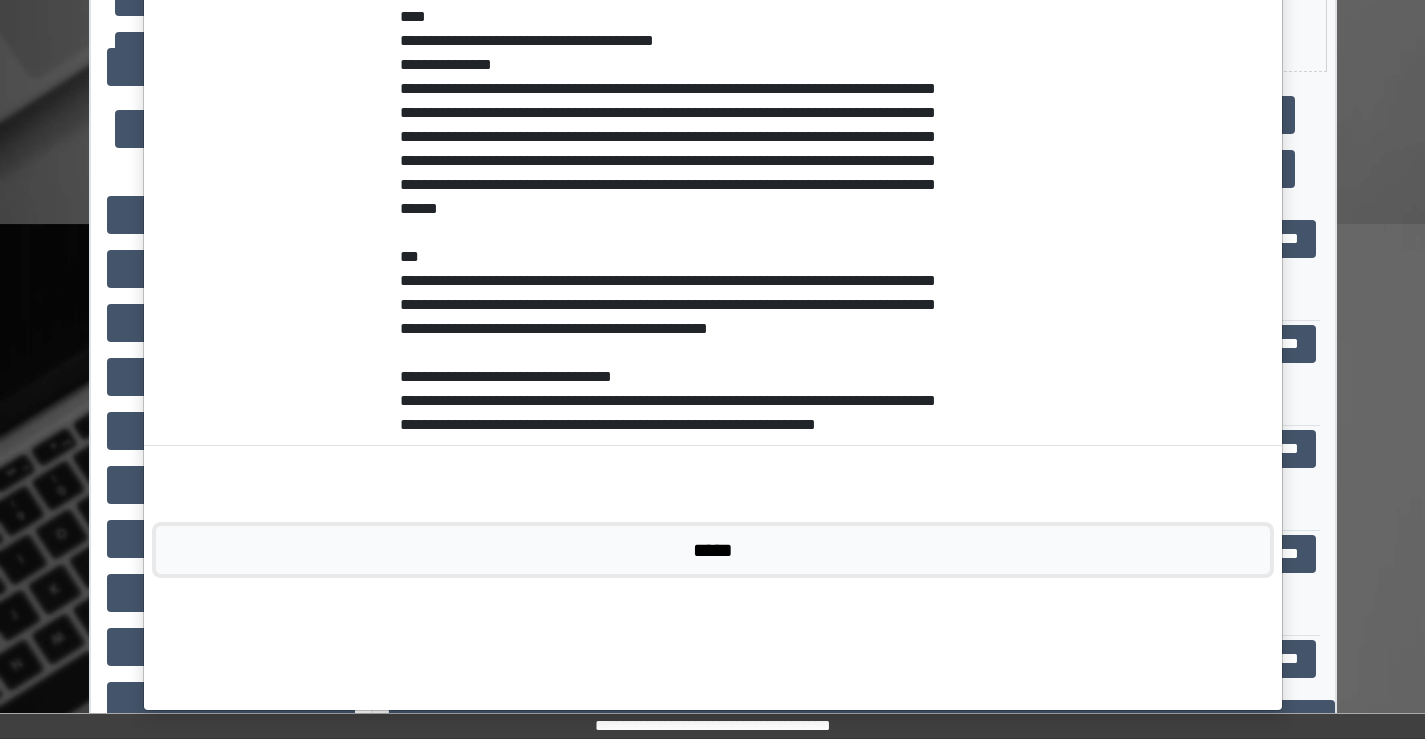 click on "*****" at bounding box center [713, 550] 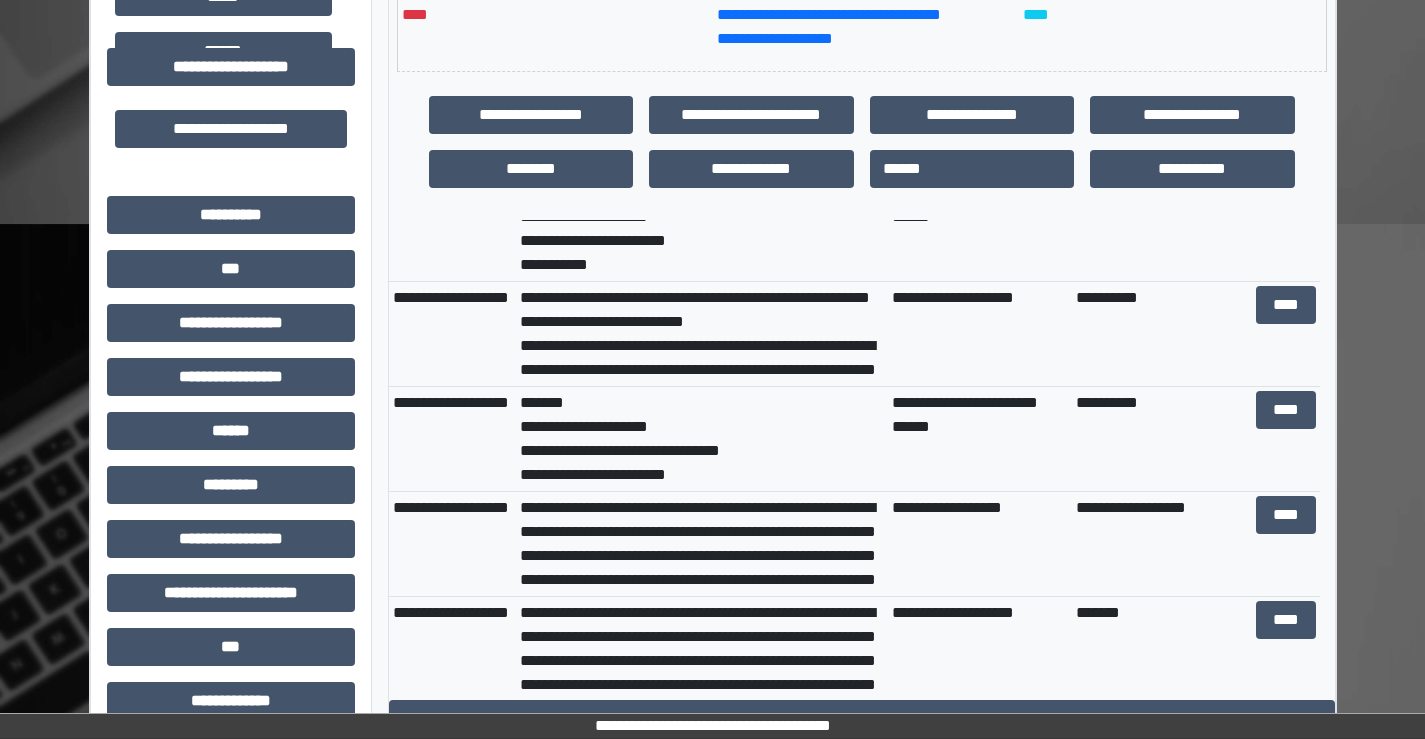 scroll, scrollTop: 1200, scrollLeft: 0, axis: vertical 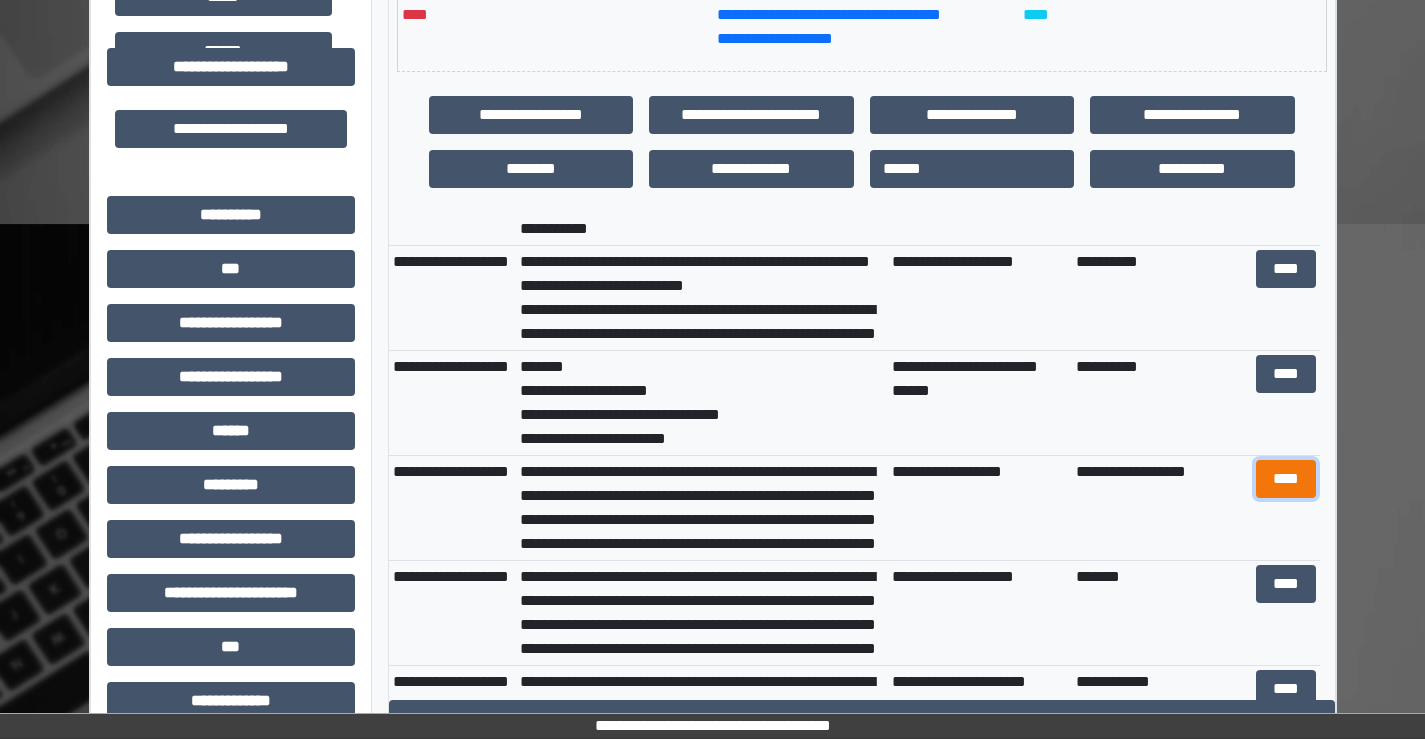 click on "****" at bounding box center (1286, 479) 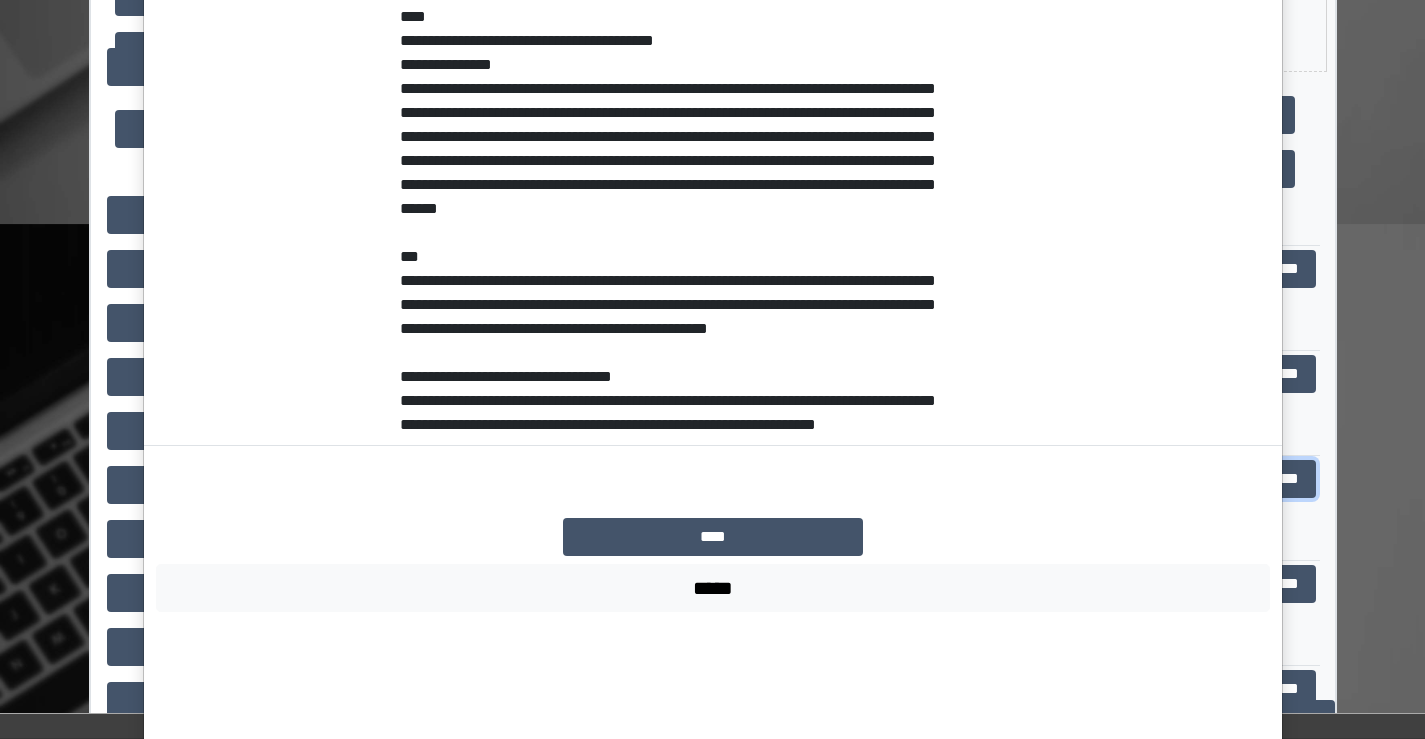 scroll, scrollTop: 0, scrollLeft: 0, axis: both 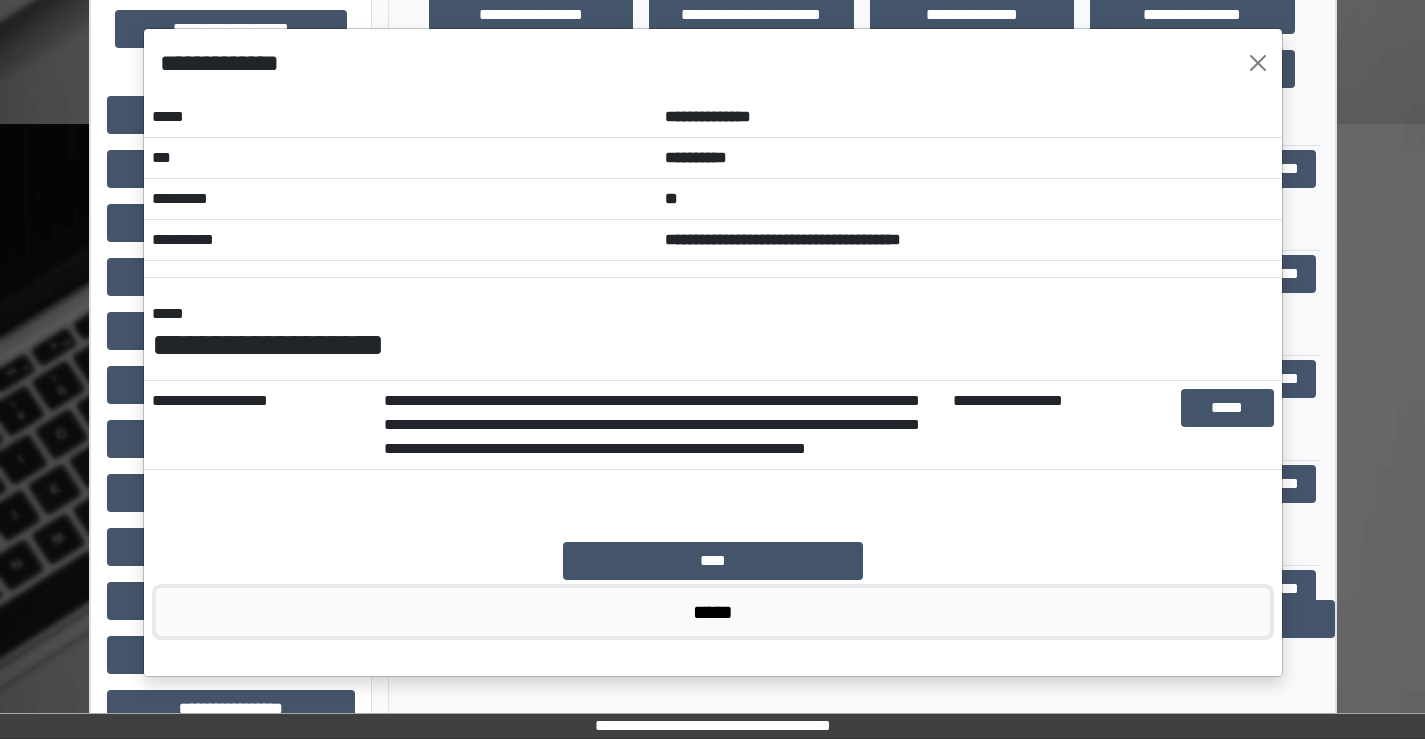 click on "*****" at bounding box center [713, 612] 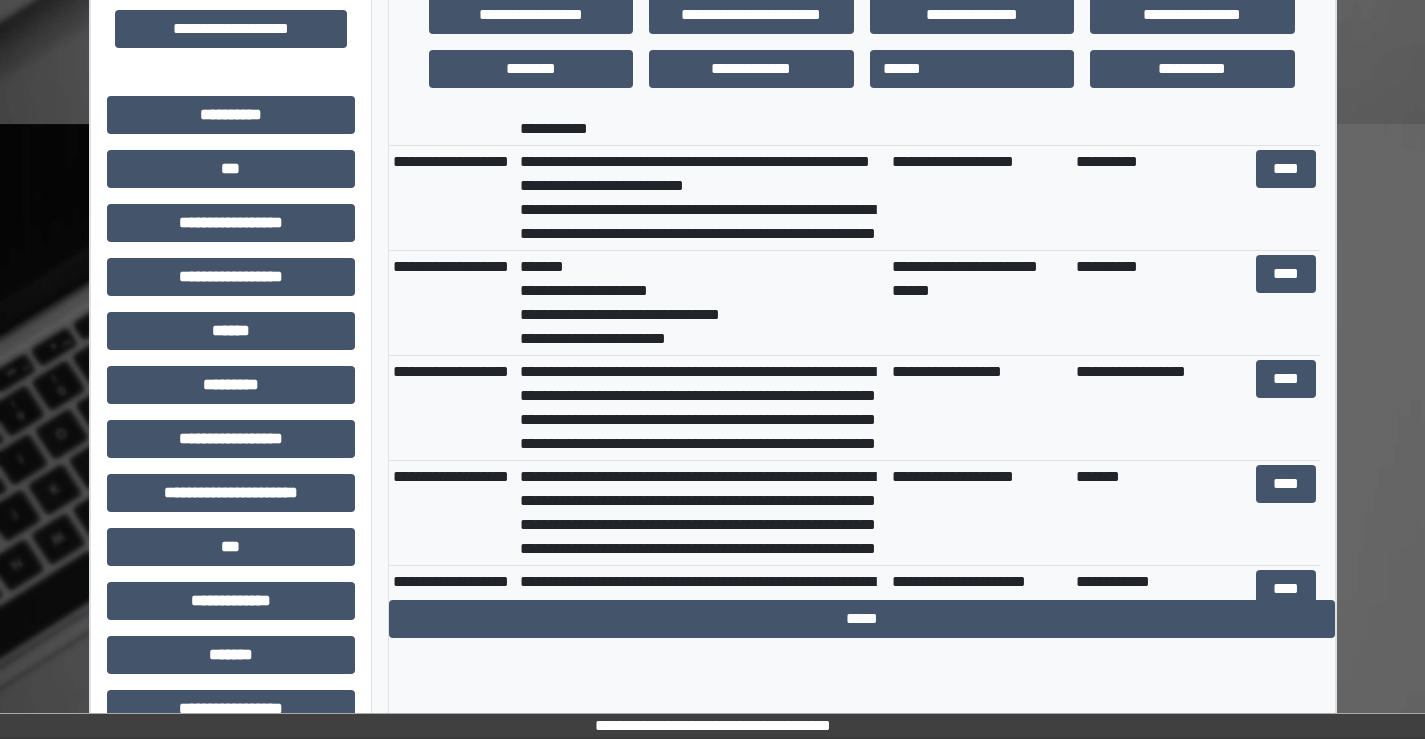 scroll, scrollTop: 100, scrollLeft: 0, axis: vertical 